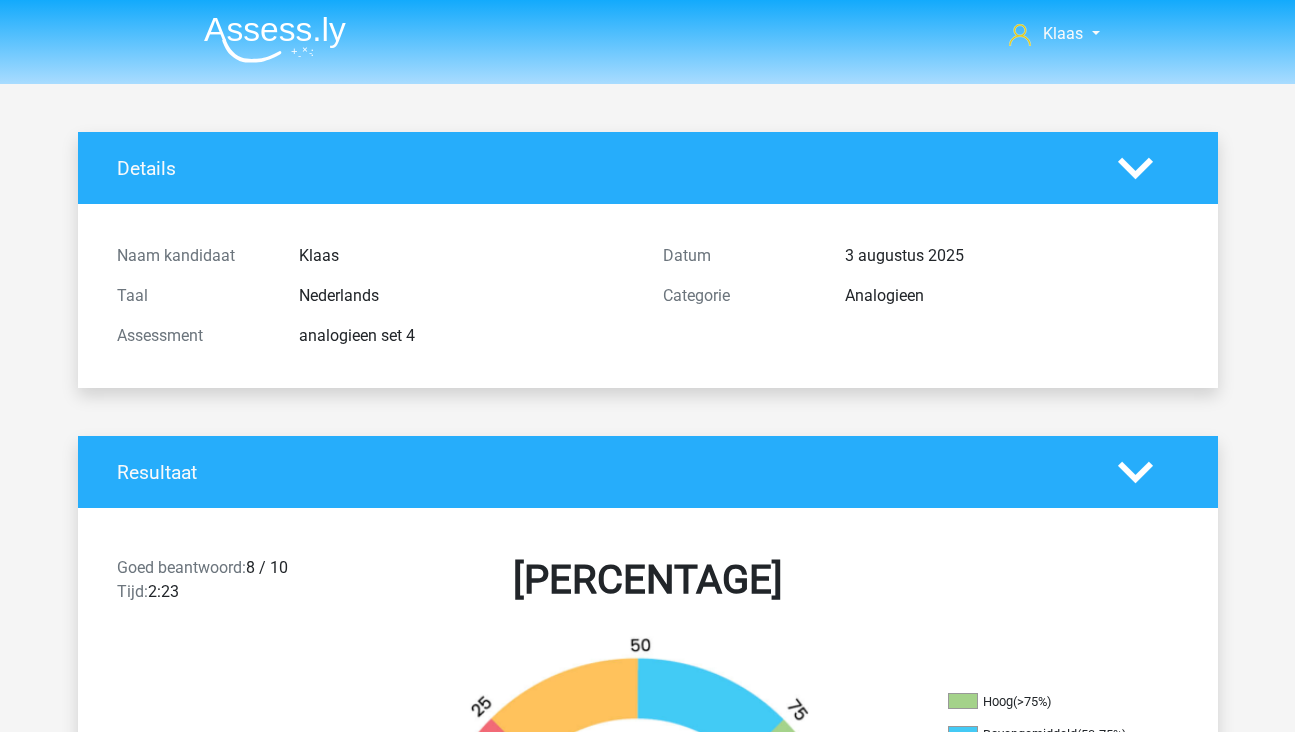 scroll, scrollTop: 500, scrollLeft: 0, axis: vertical 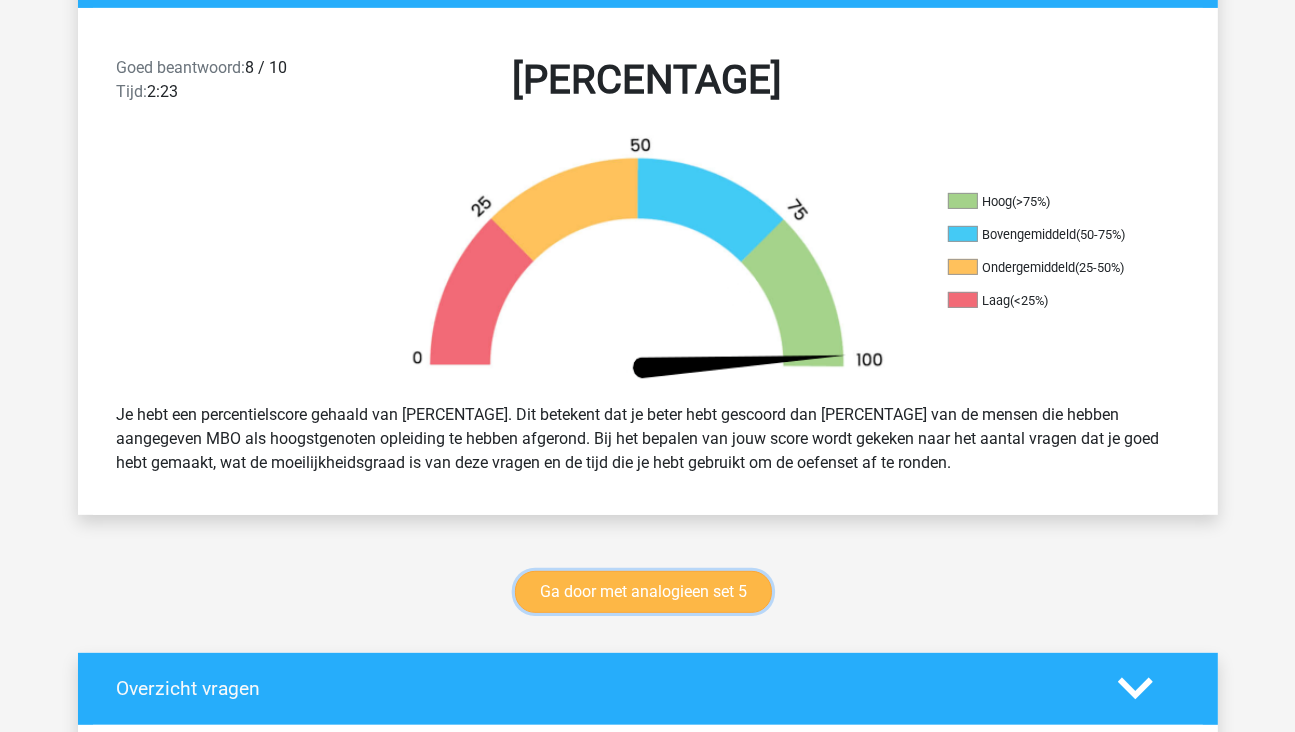 click on "Ga door met analogieen set 5" at bounding box center [643, 592] 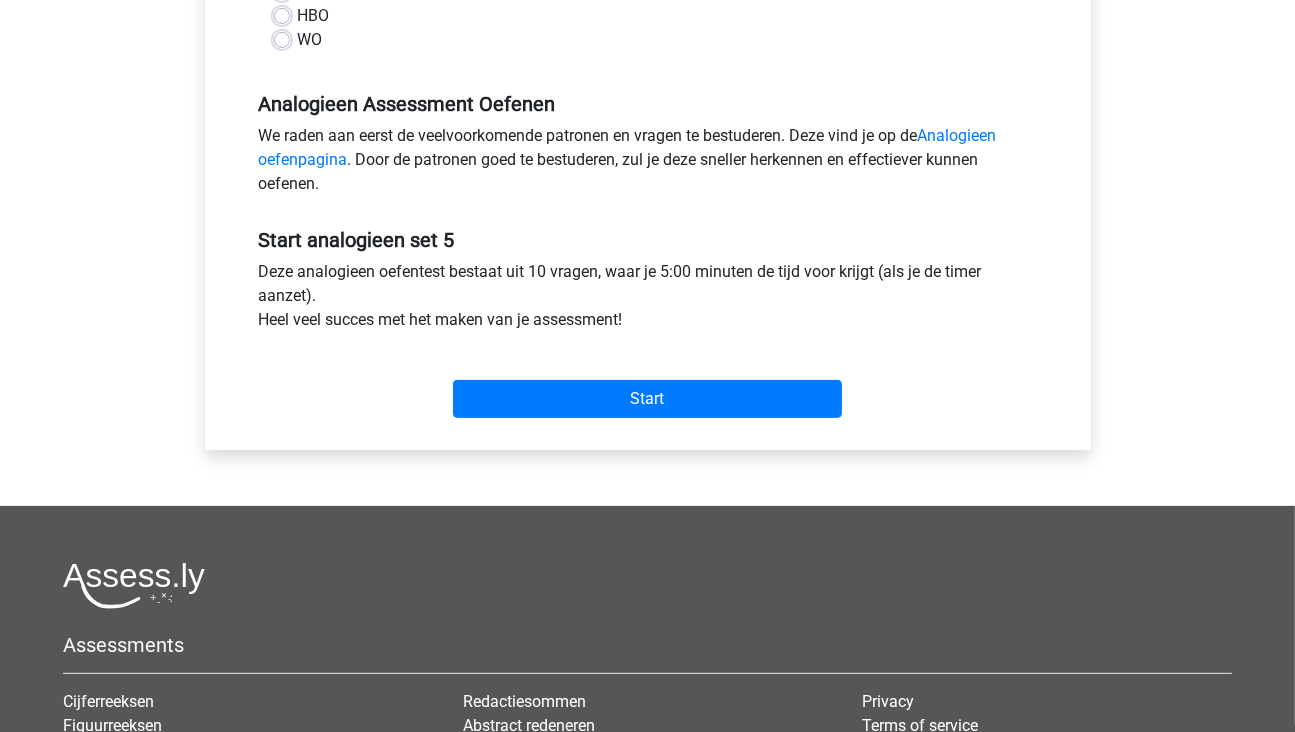 scroll, scrollTop: 500, scrollLeft: 0, axis: vertical 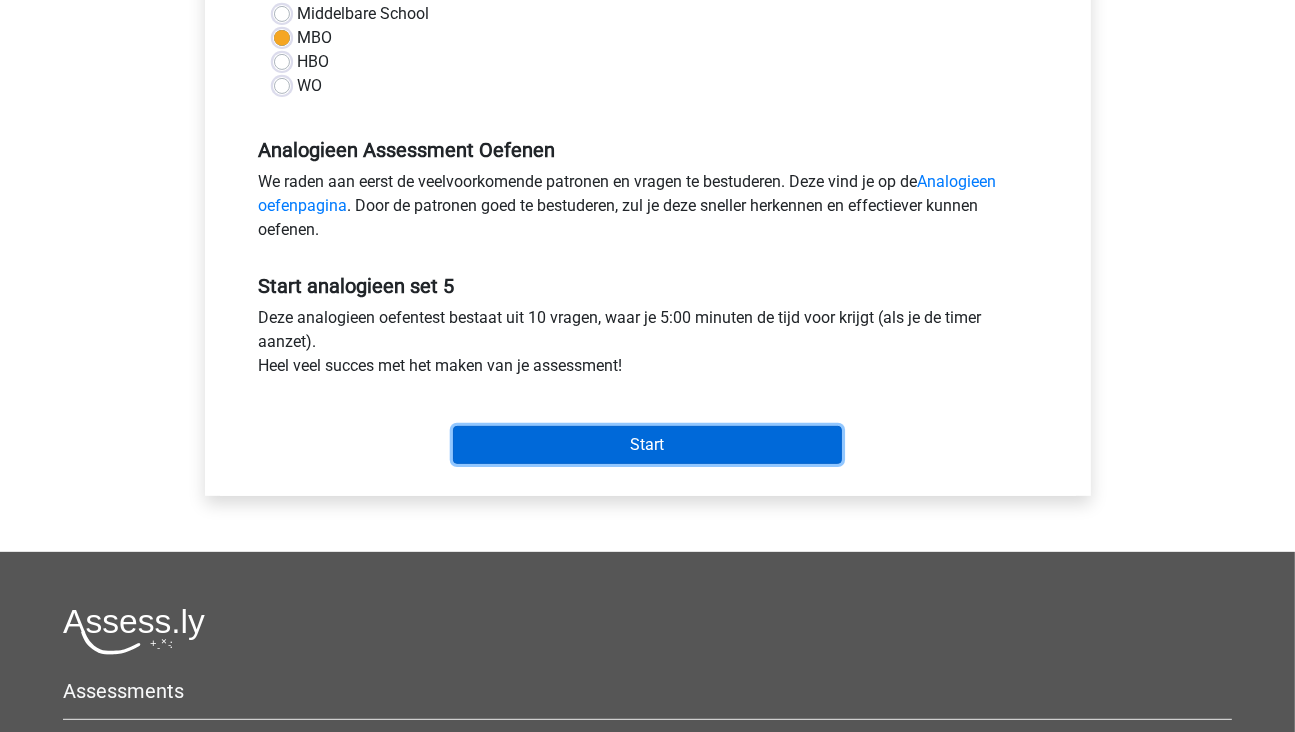 click on "Start" at bounding box center [647, 445] 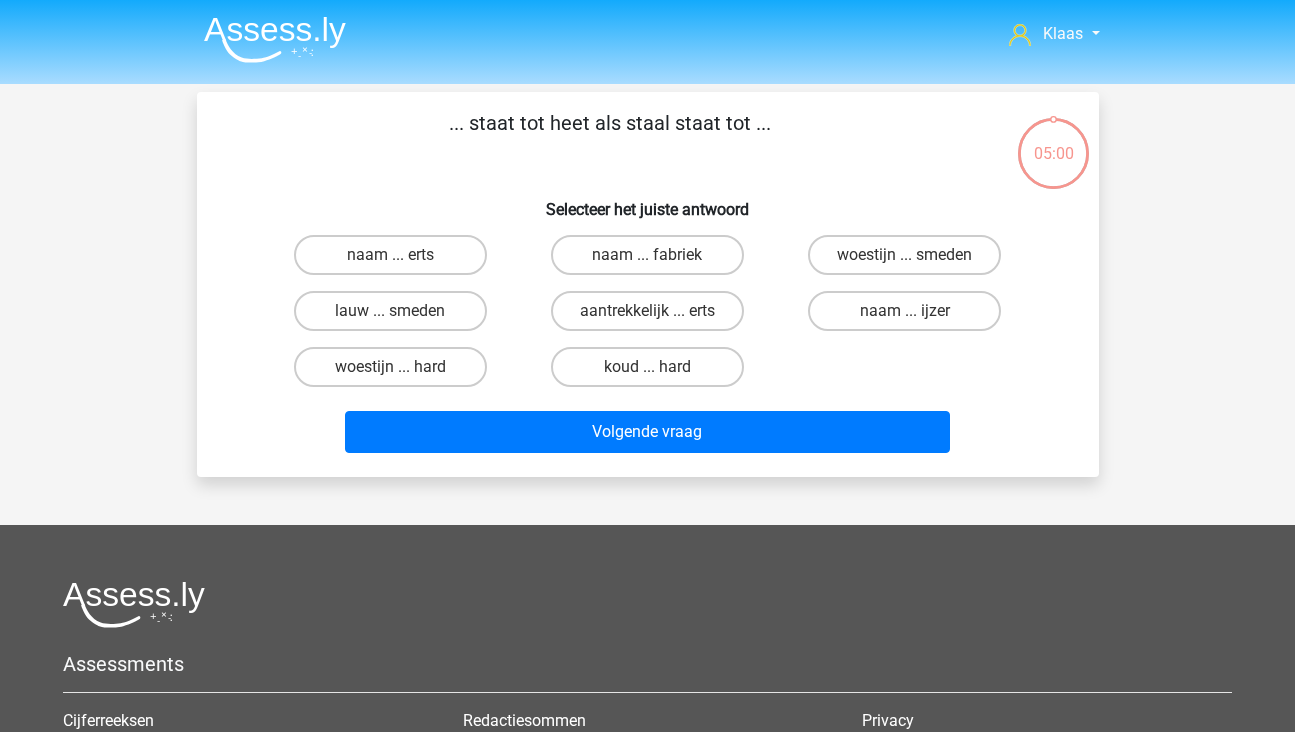 scroll, scrollTop: 0, scrollLeft: 0, axis: both 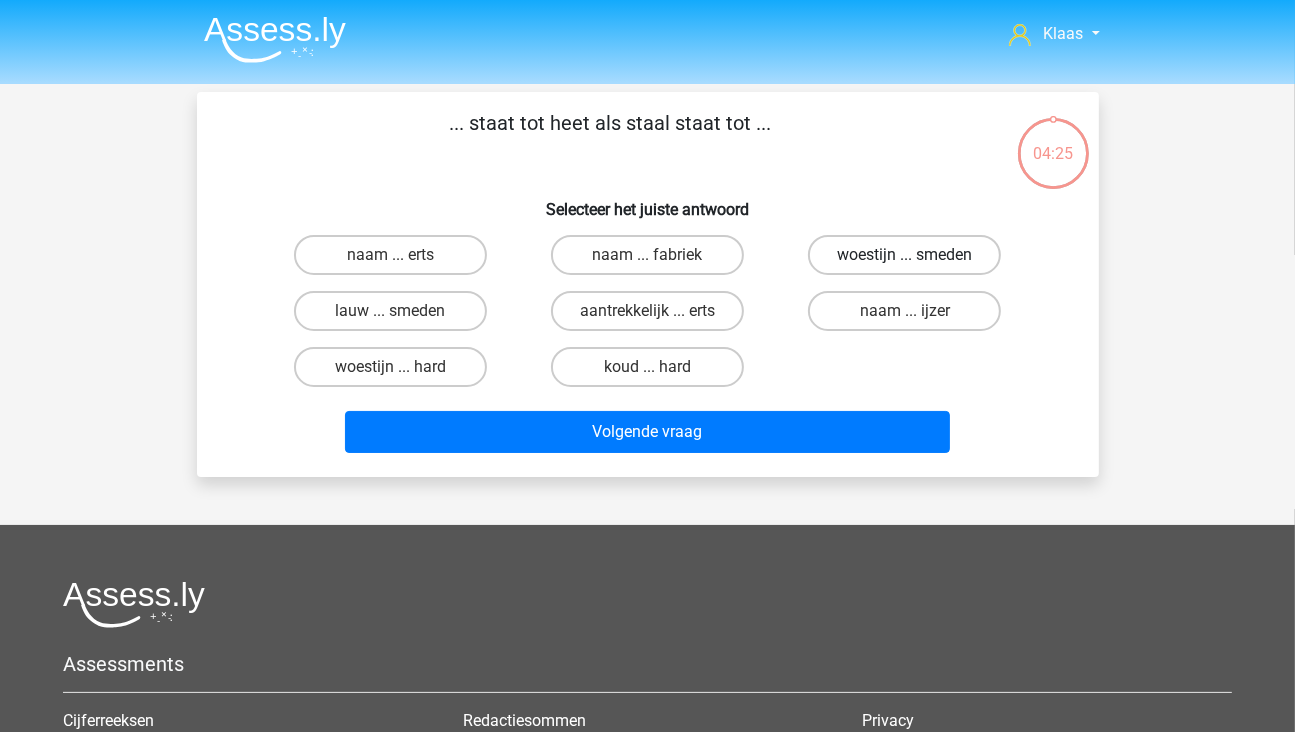 click on "woestijn ... smeden" at bounding box center (904, 255) 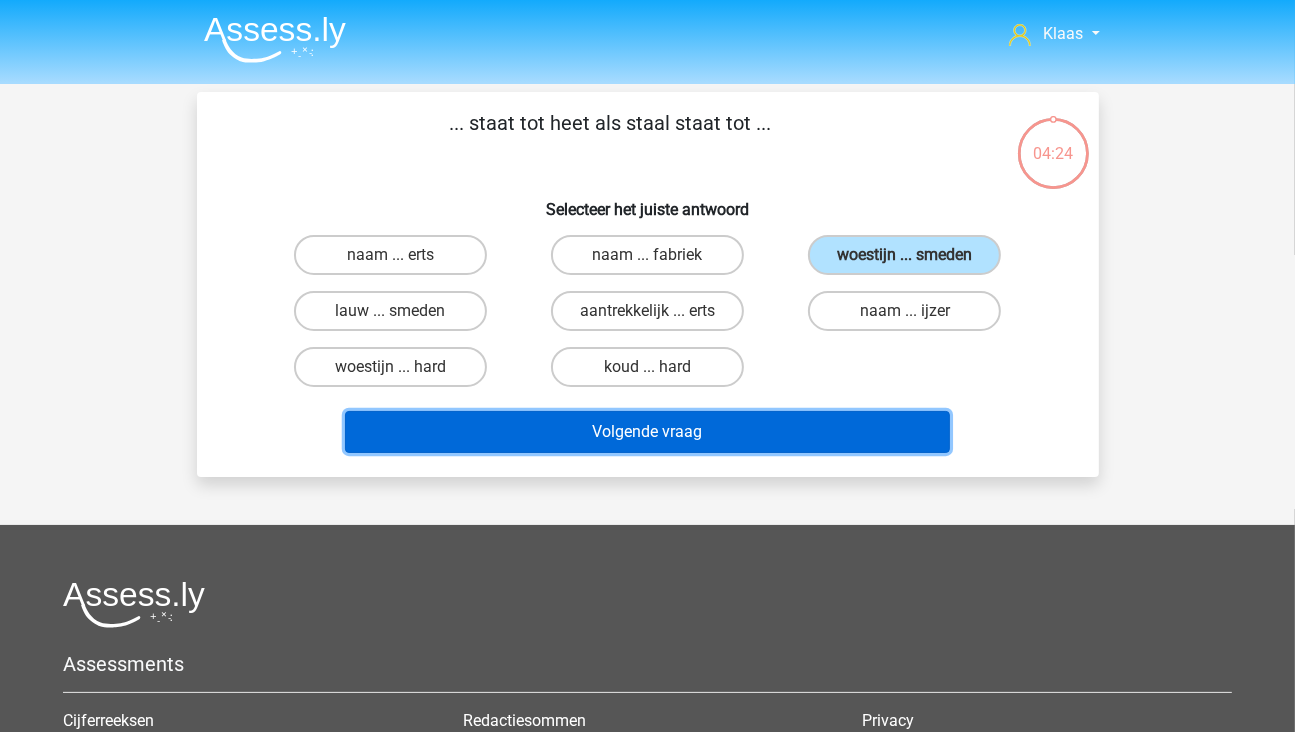 click on "Volgende vraag" at bounding box center [647, 432] 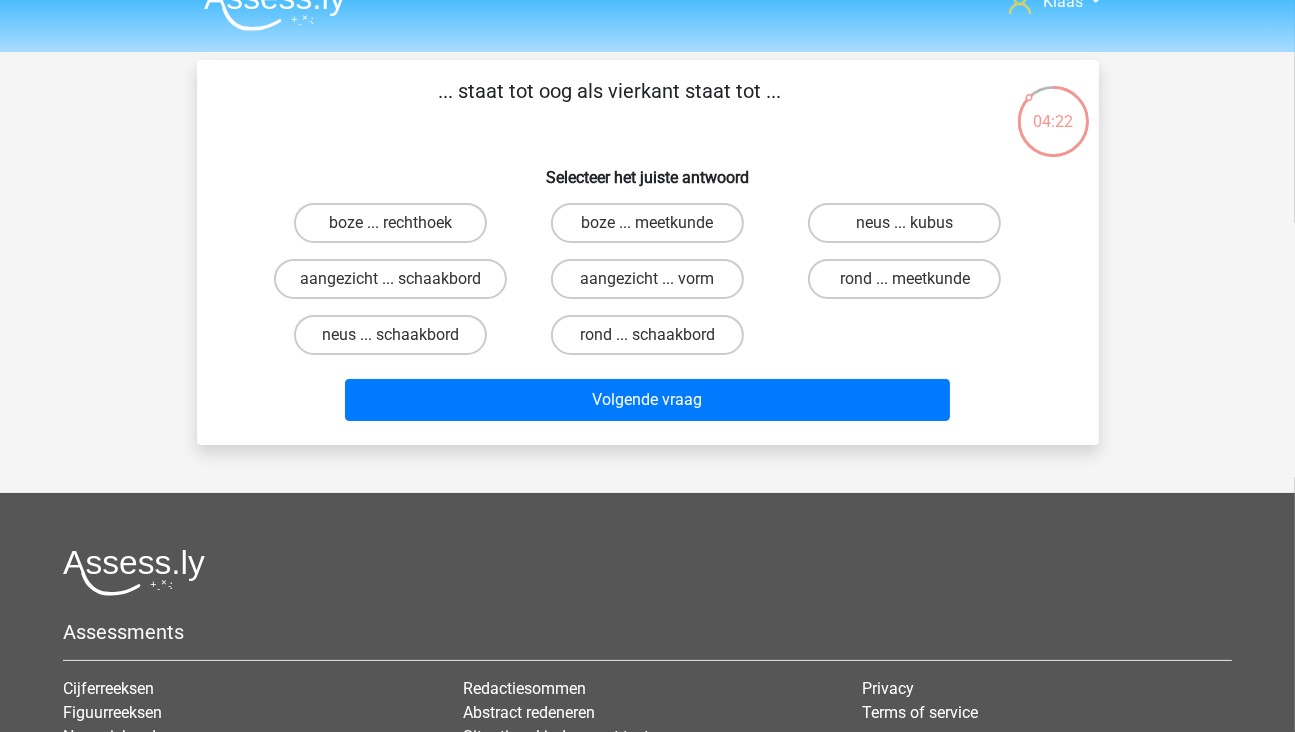 scroll, scrollTop: 0, scrollLeft: 0, axis: both 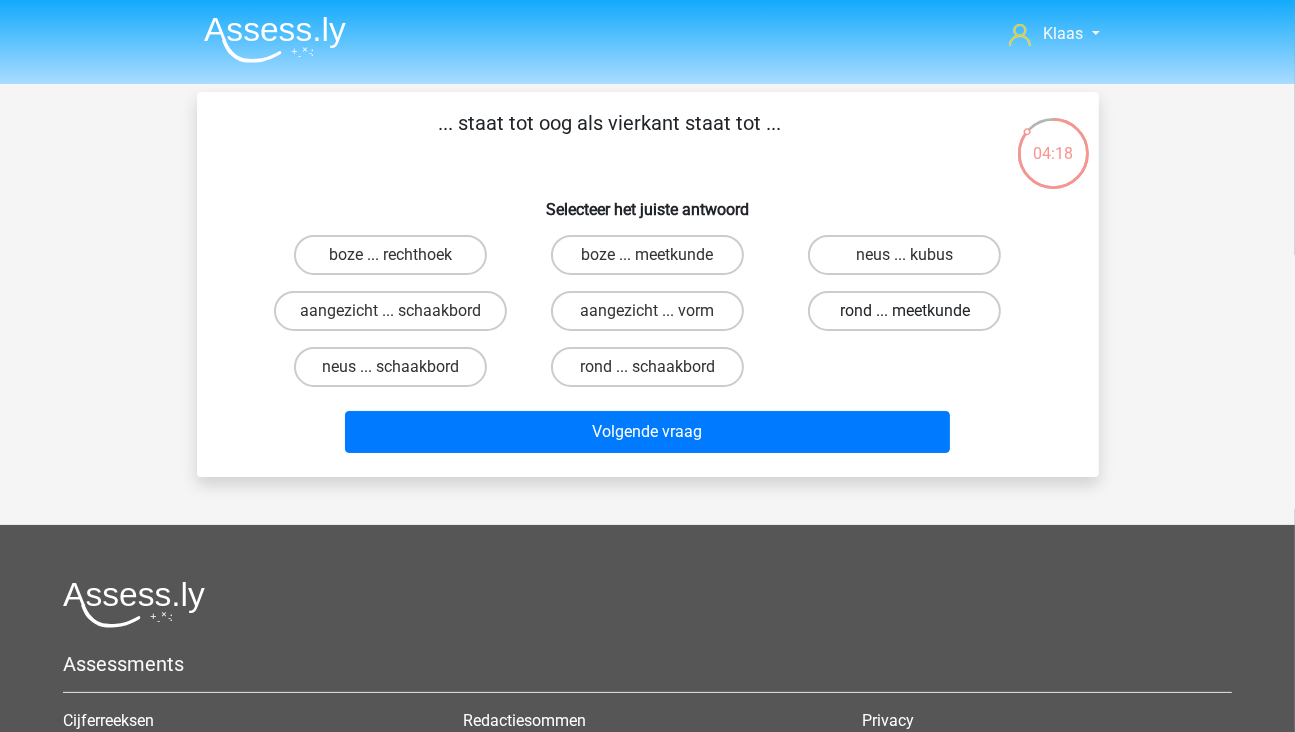 click on "rond ... meetkunde" at bounding box center [904, 311] 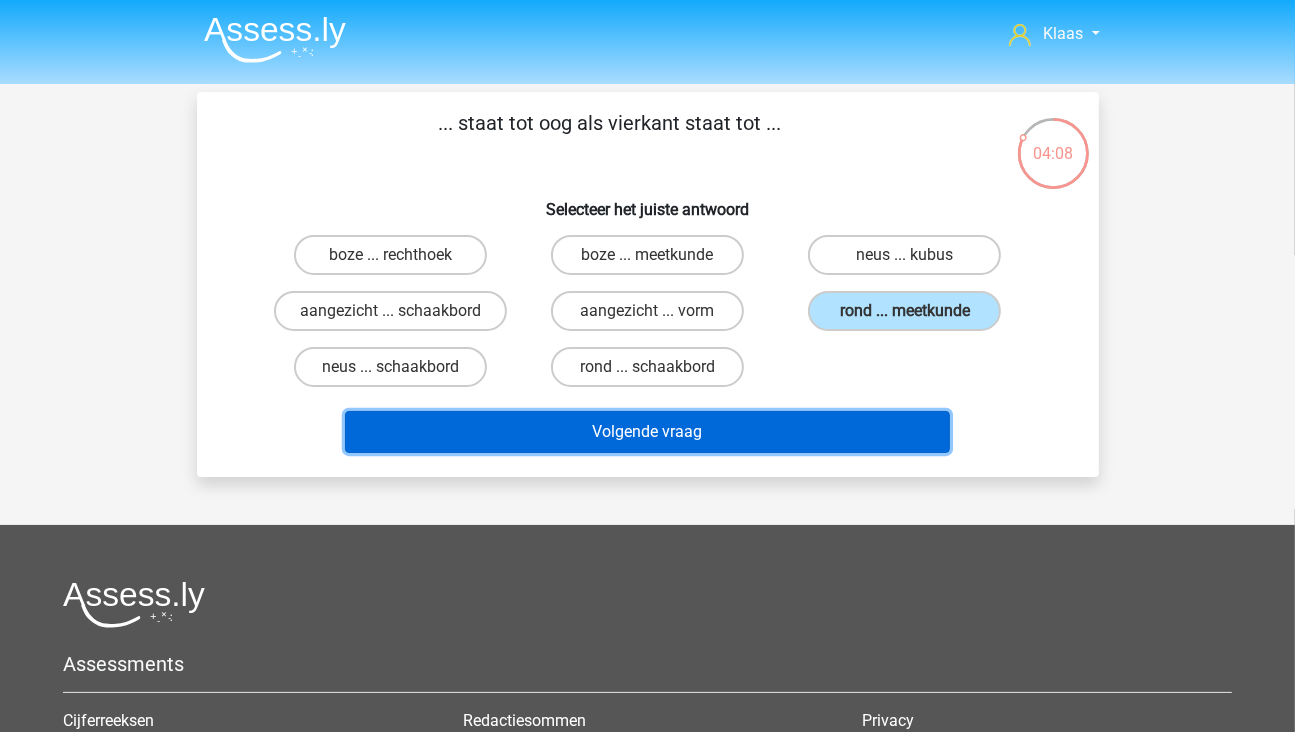 click on "Volgende vraag" at bounding box center [647, 432] 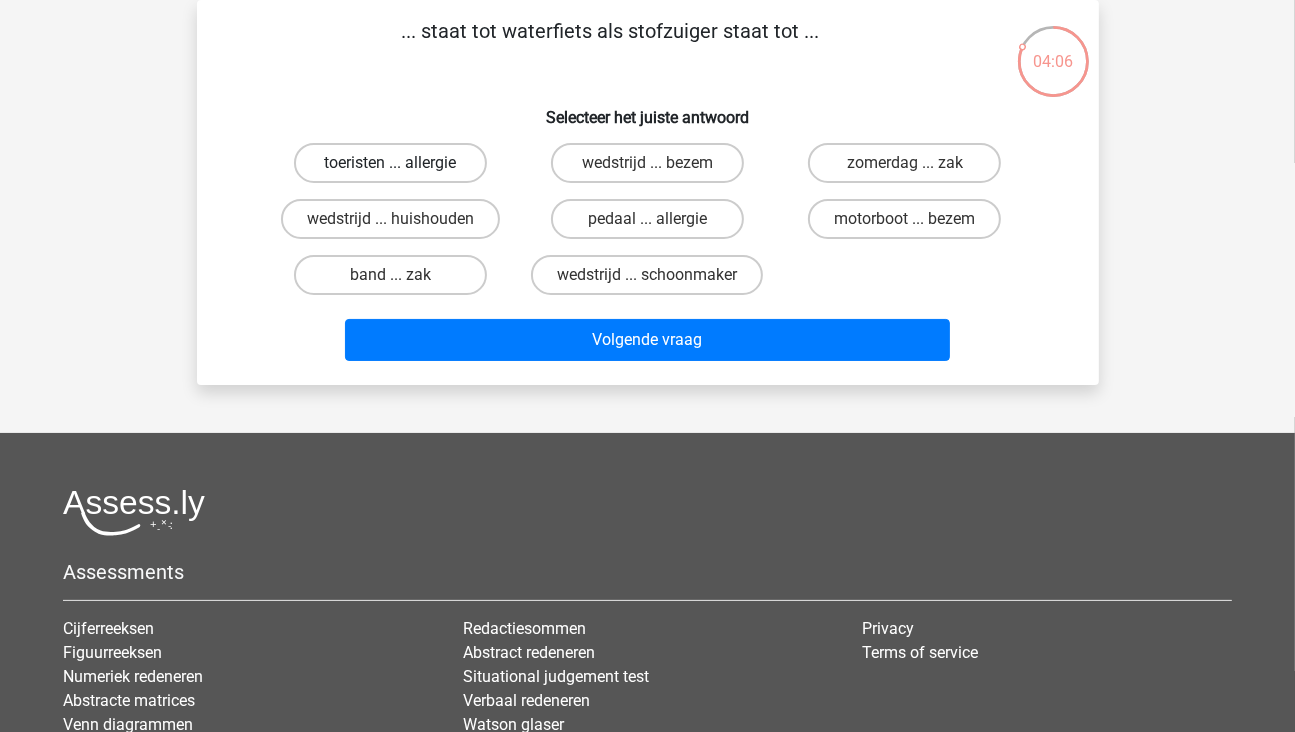 scroll, scrollTop: 0, scrollLeft: 0, axis: both 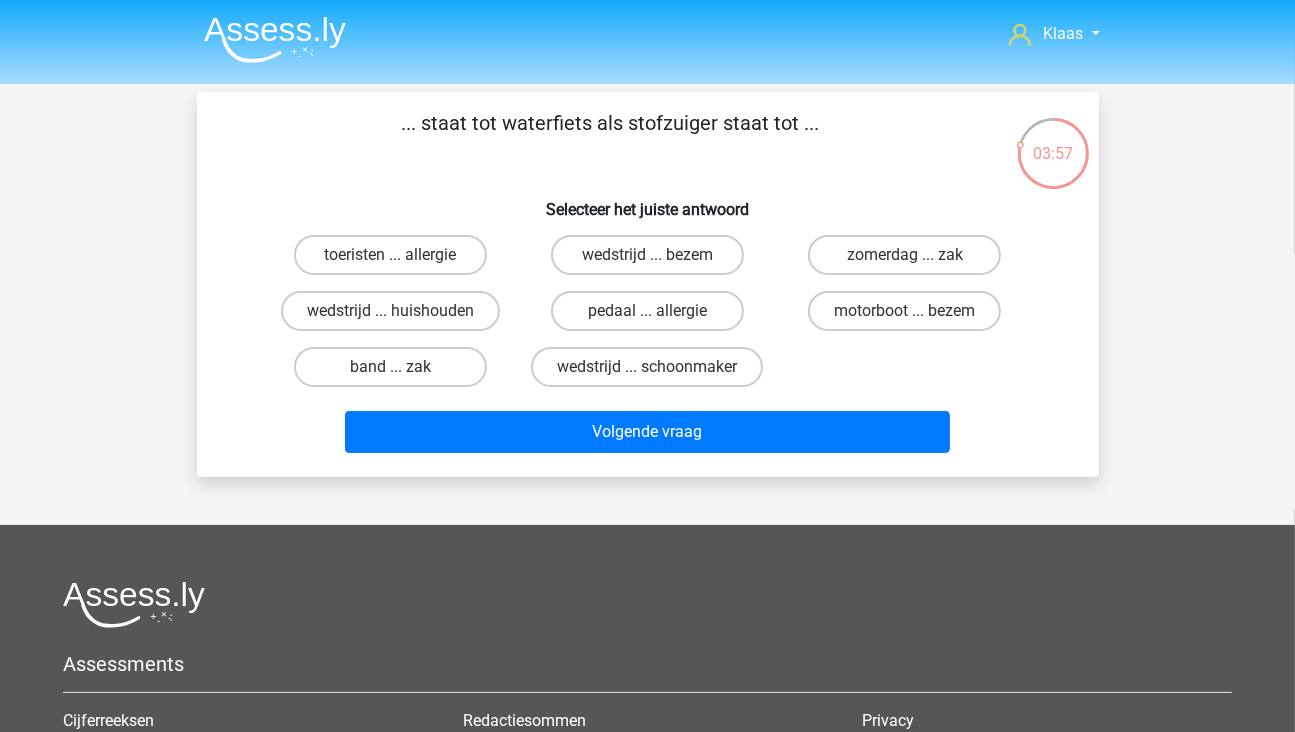 click on "motorboot ... bezem" at bounding box center (911, 317) 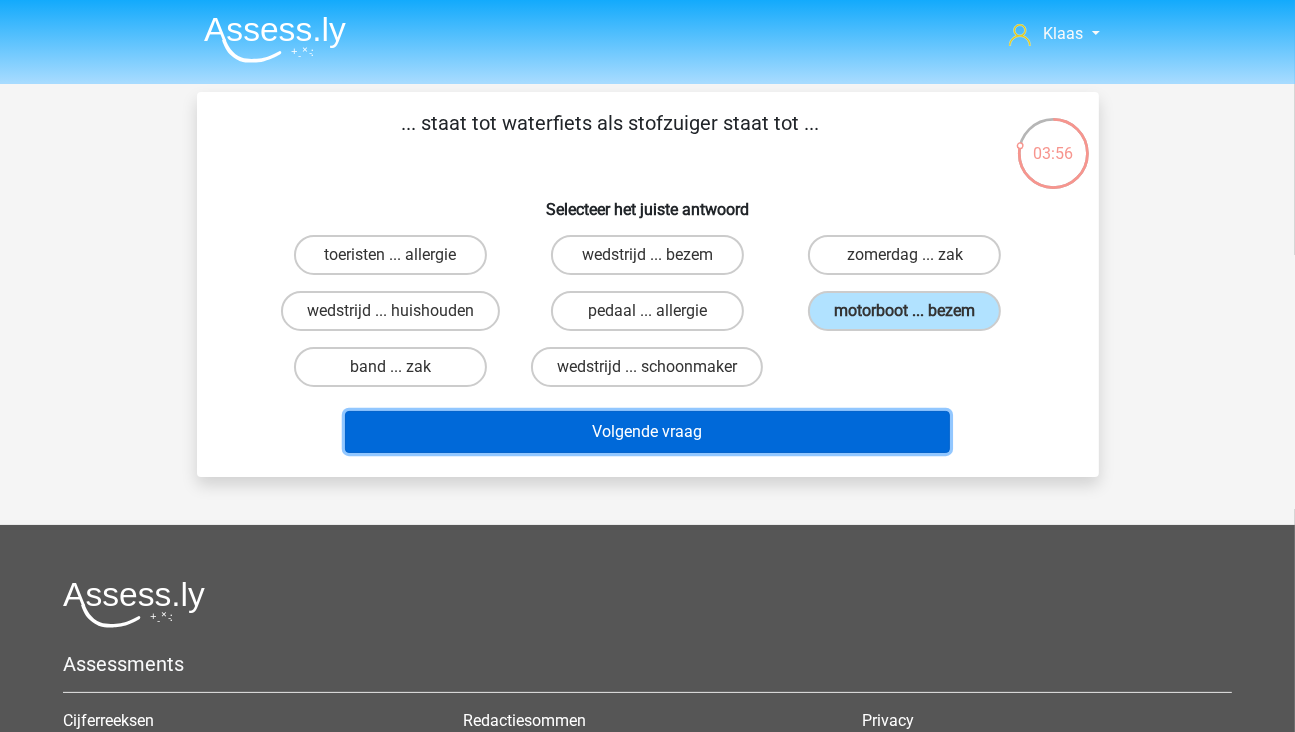 click on "Volgende vraag" at bounding box center [647, 432] 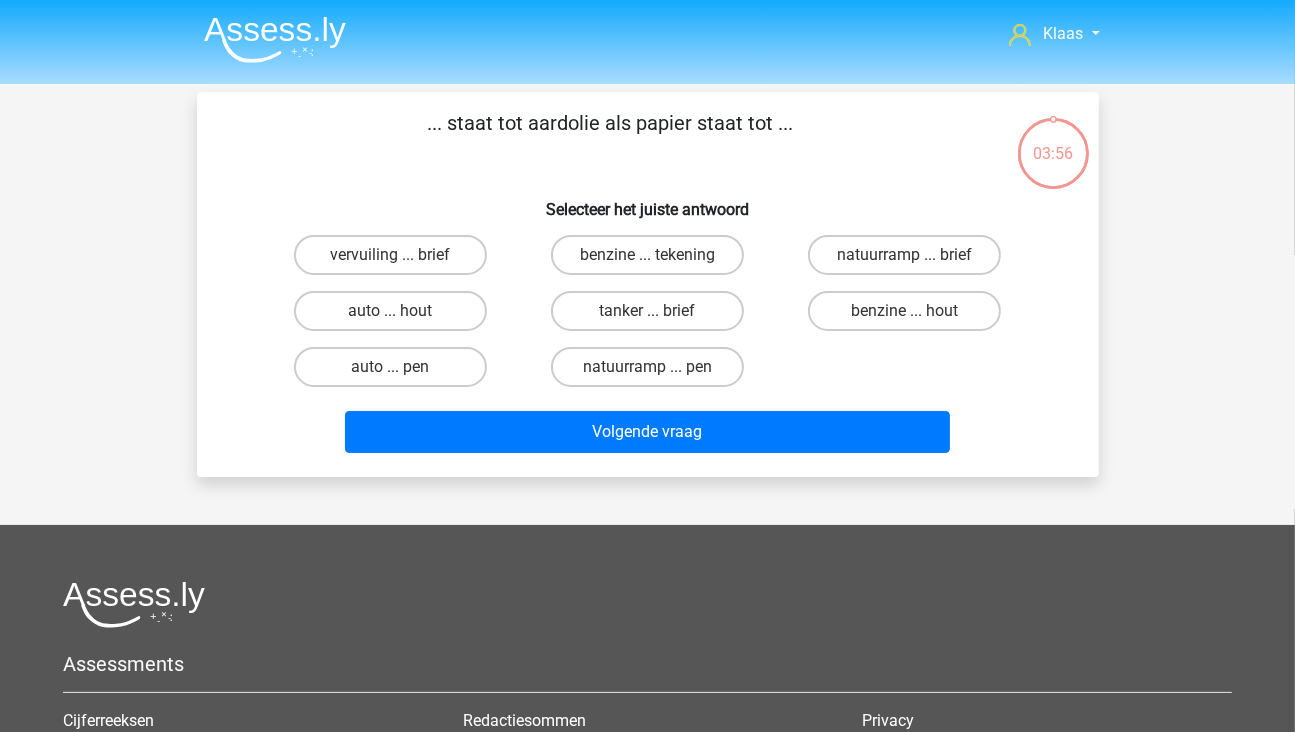 scroll, scrollTop: 92, scrollLeft: 0, axis: vertical 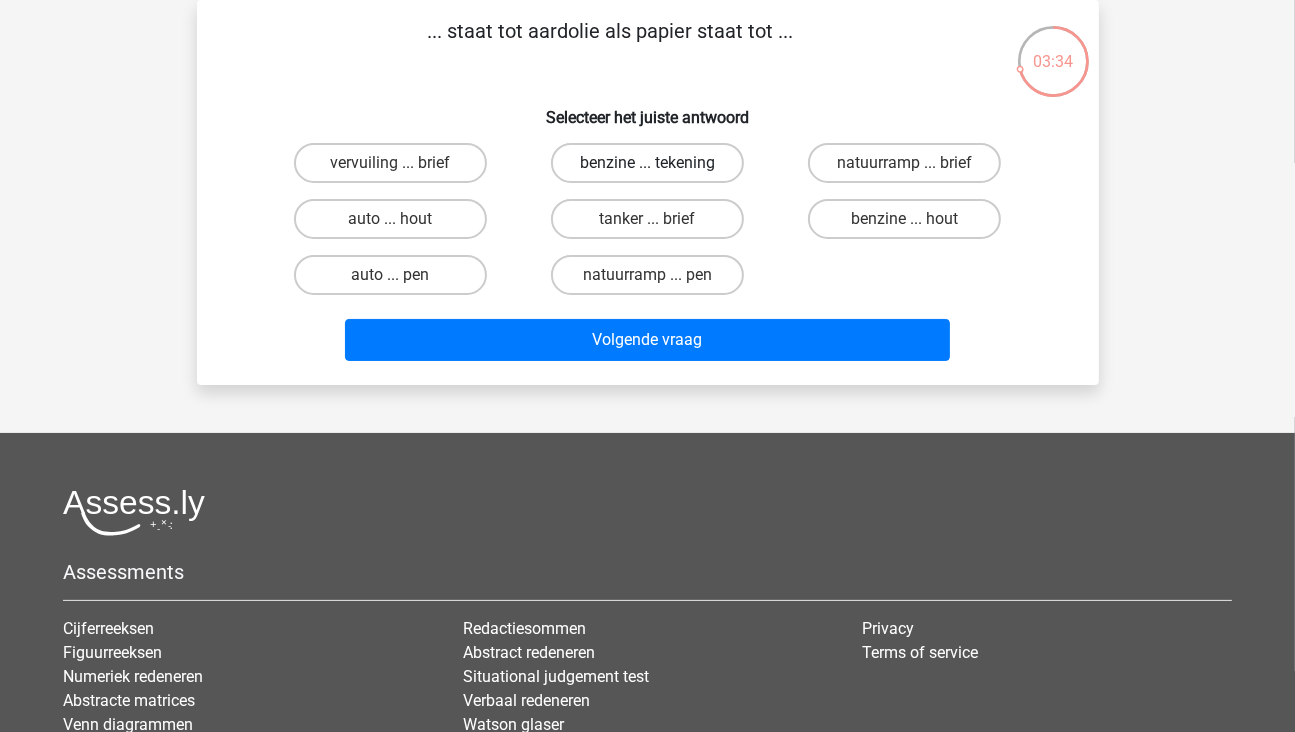 click on "benzine ... tekening" at bounding box center [647, 163] 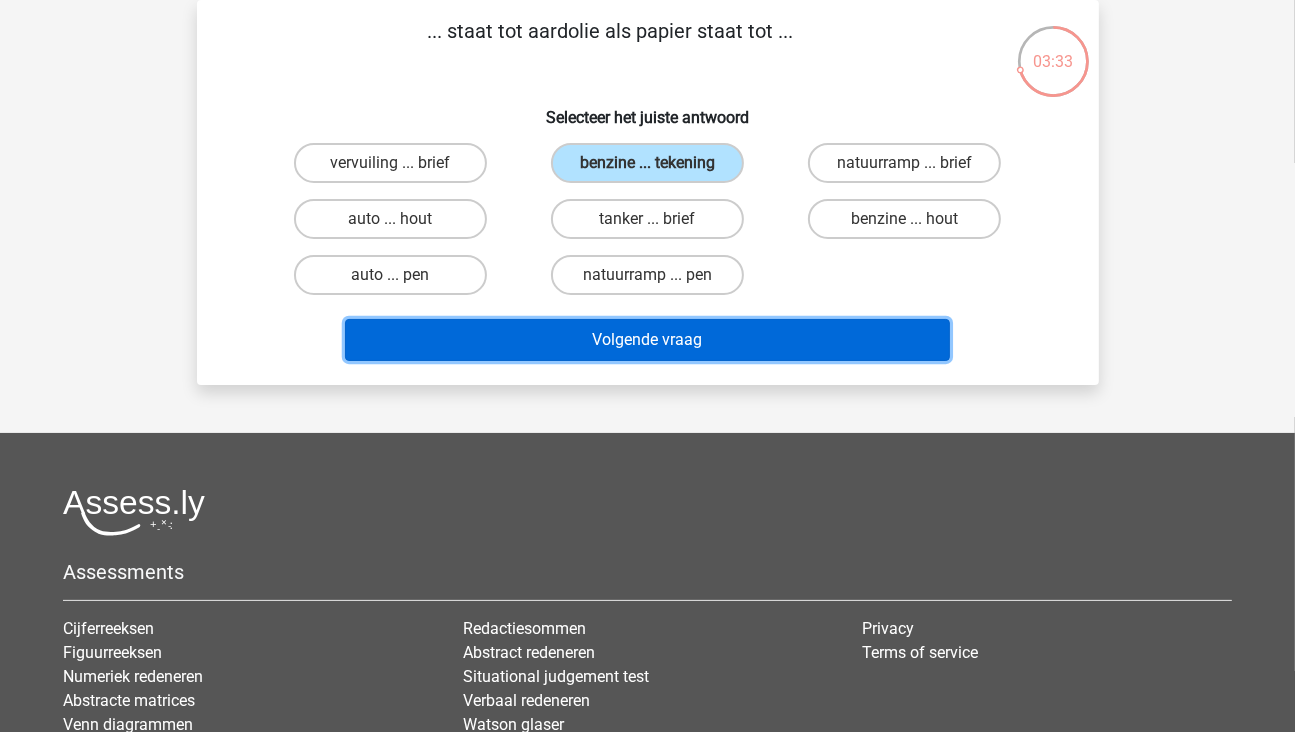 click on "Volgende vraag" at bounding box center [647, 340] 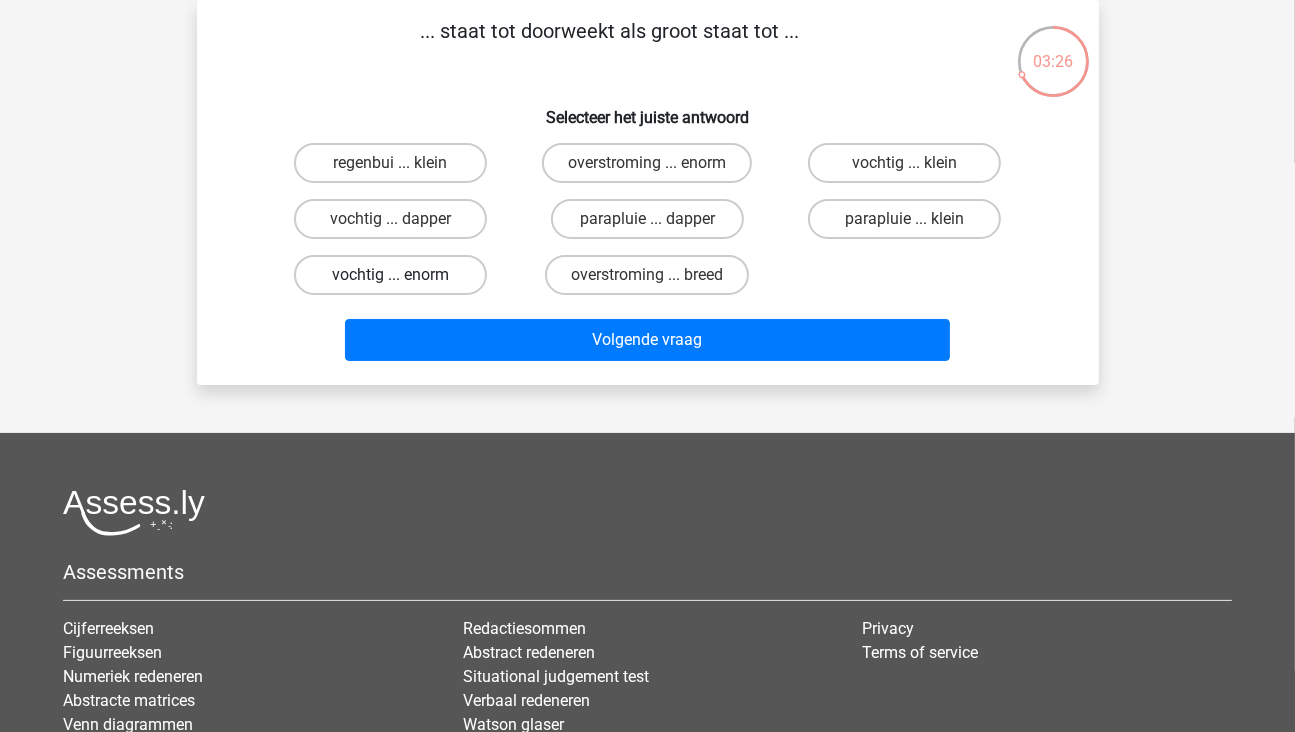 click on "vochtig ... enorm" at bounding box center (390, 275) 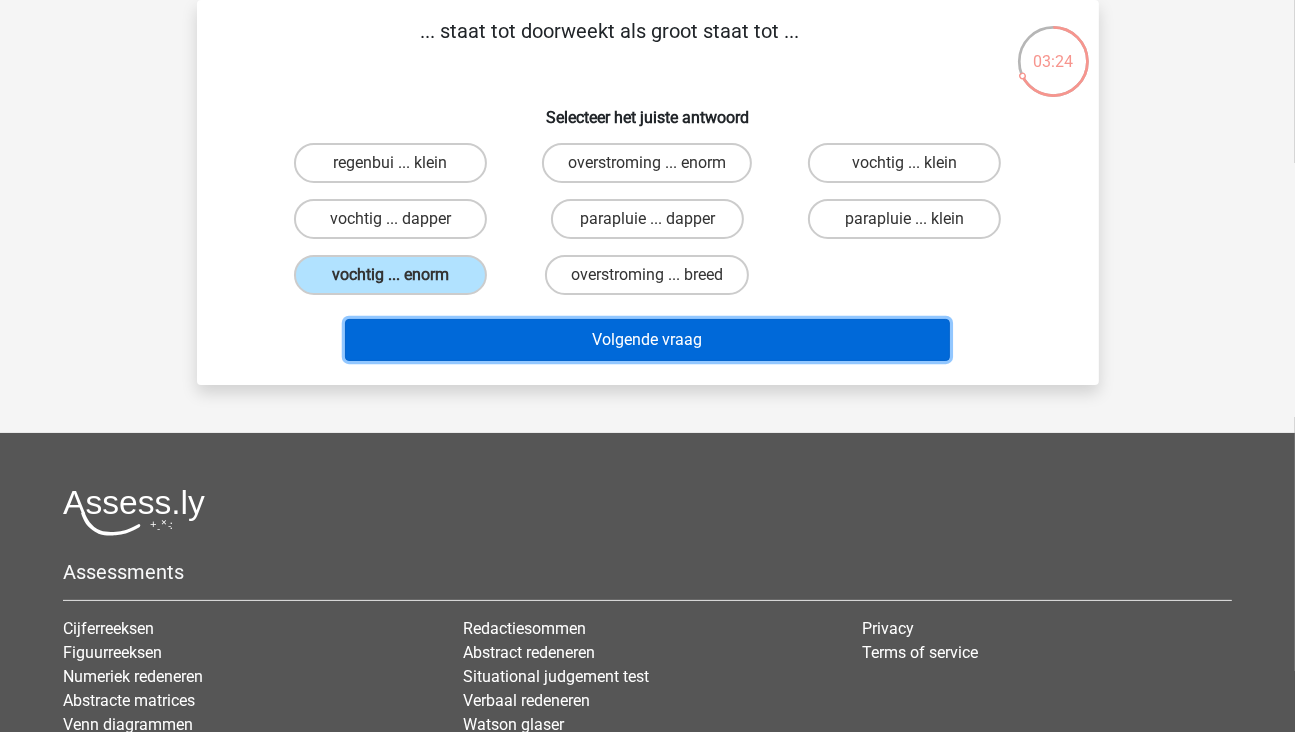 click on "Volgende vraag" at bounding box center [647, 340] 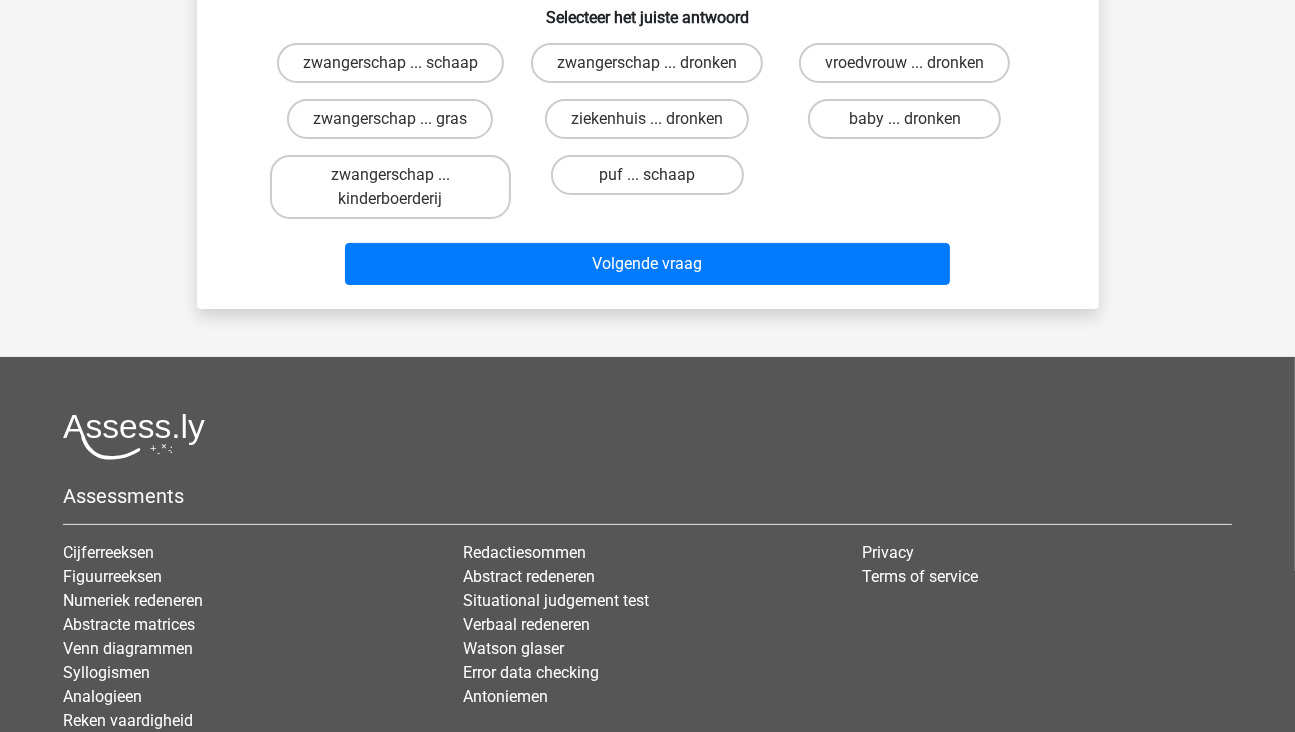 scroll, scrollTop: 0, scrollLeft: 0, axis: both 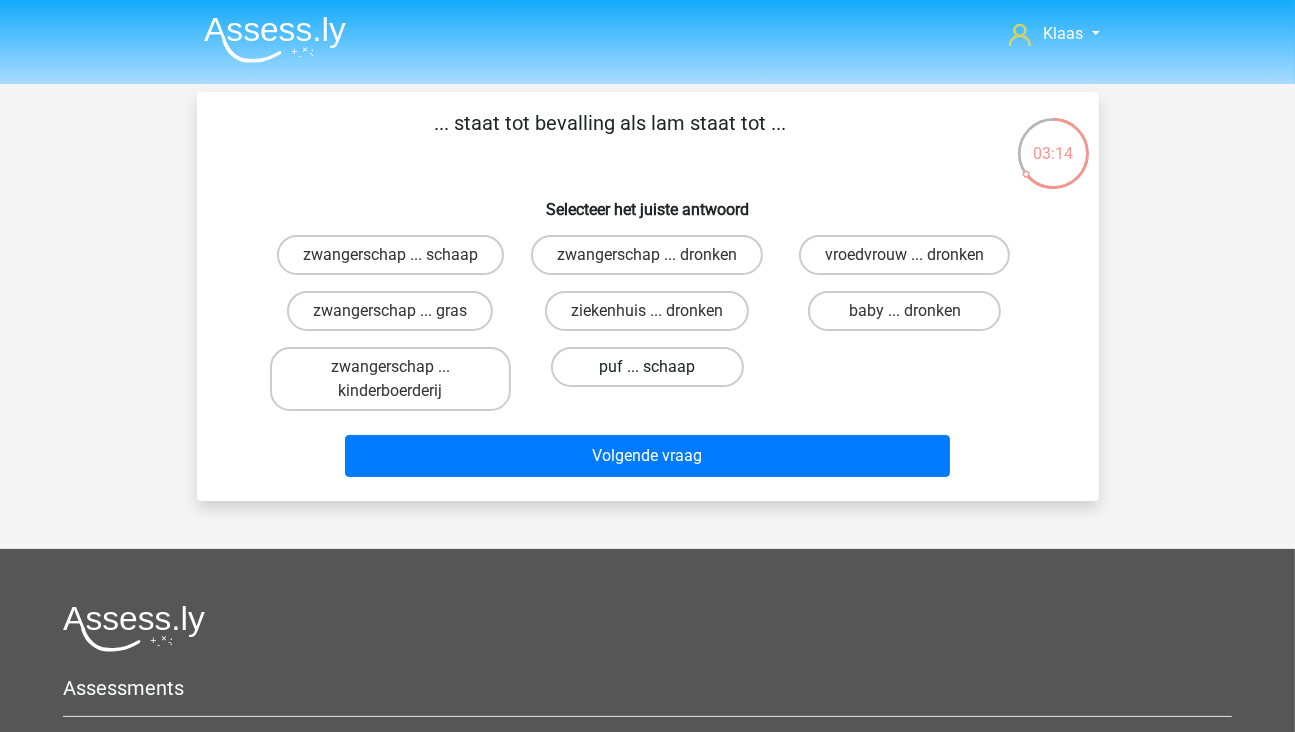 click on "puf ... schaap" at bounding box center (647, 367) 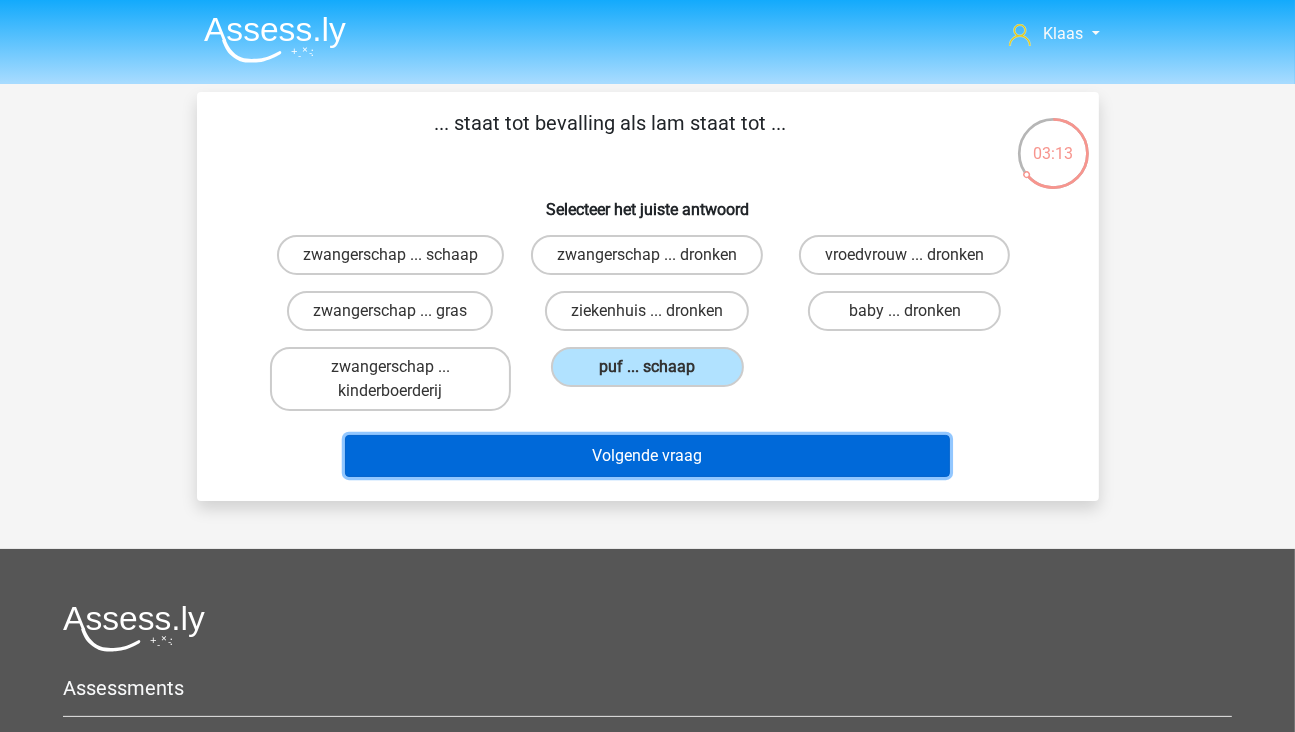 click on "Volgende vraag" at bounding box center (647, 456) 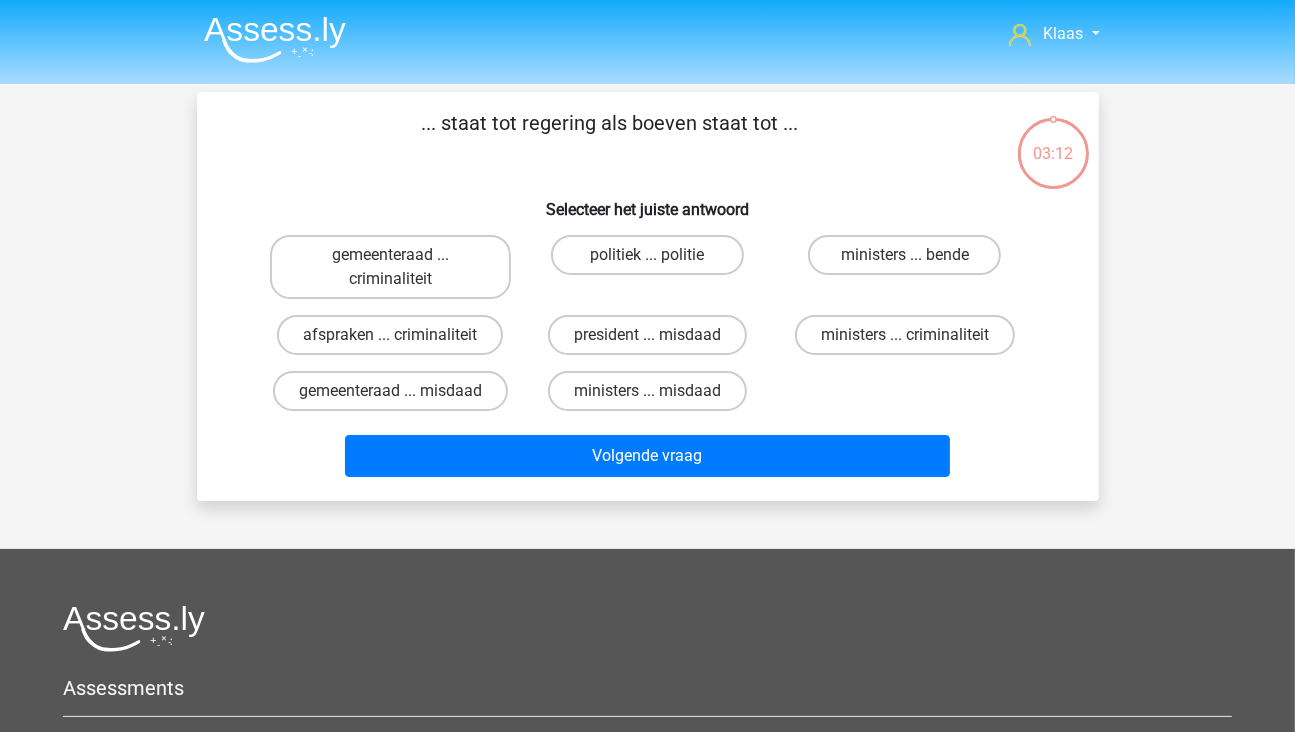scroll, scrollTop: 92, scrollLeft: 0, axis: vertical 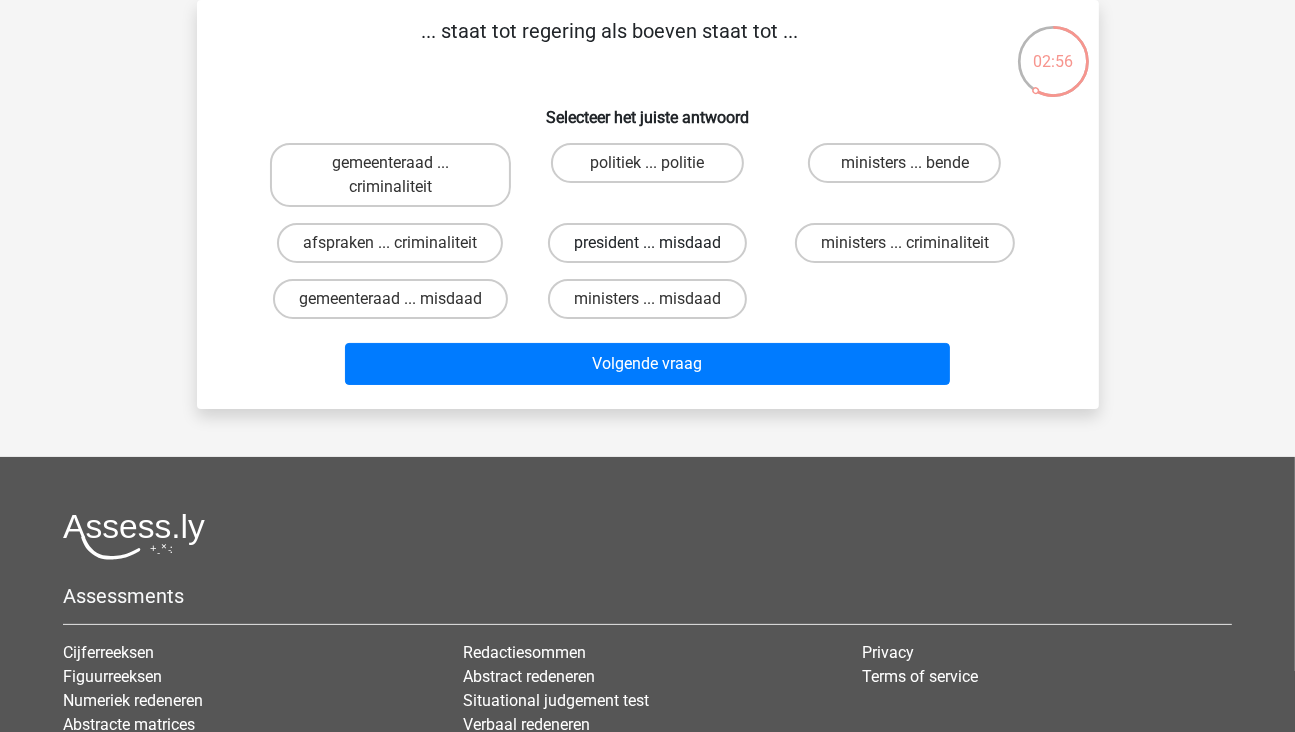 click on "president ... misdaad" at bounding box center [647, 243] 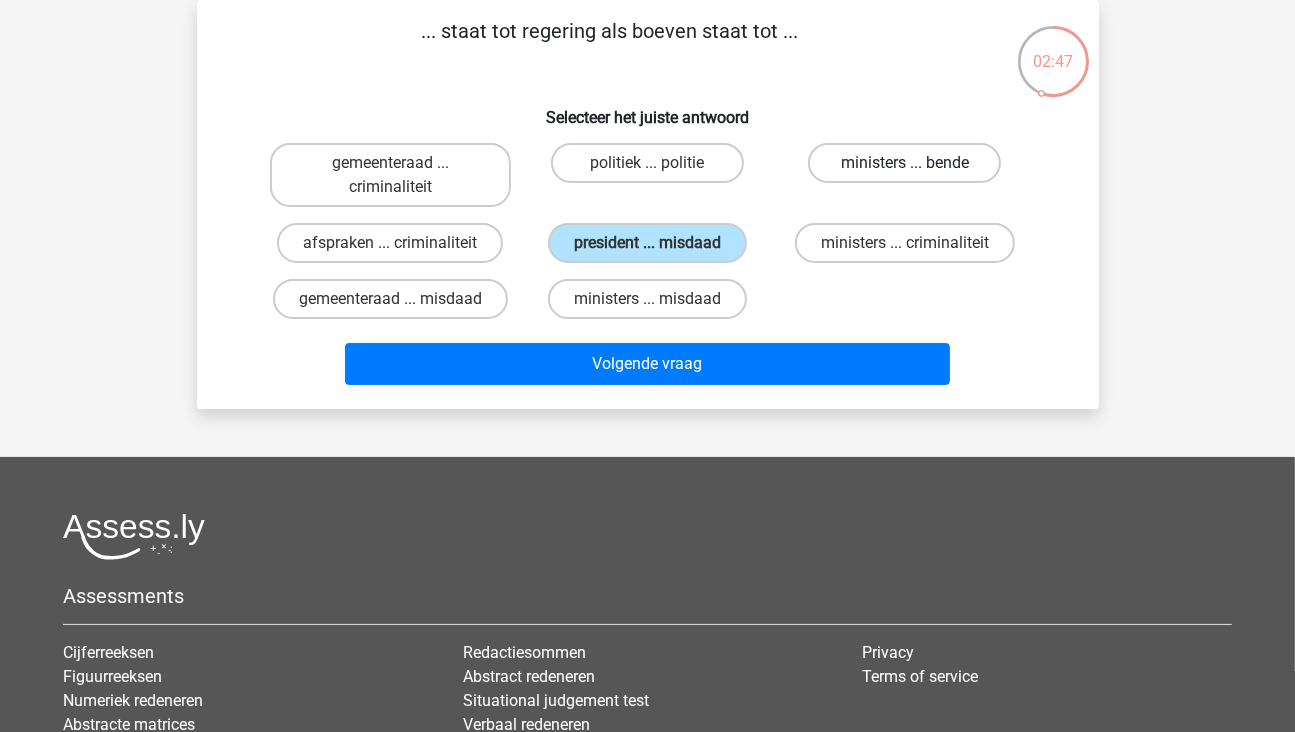 click on "ministers ... bende" at bounding box center (904, 163) 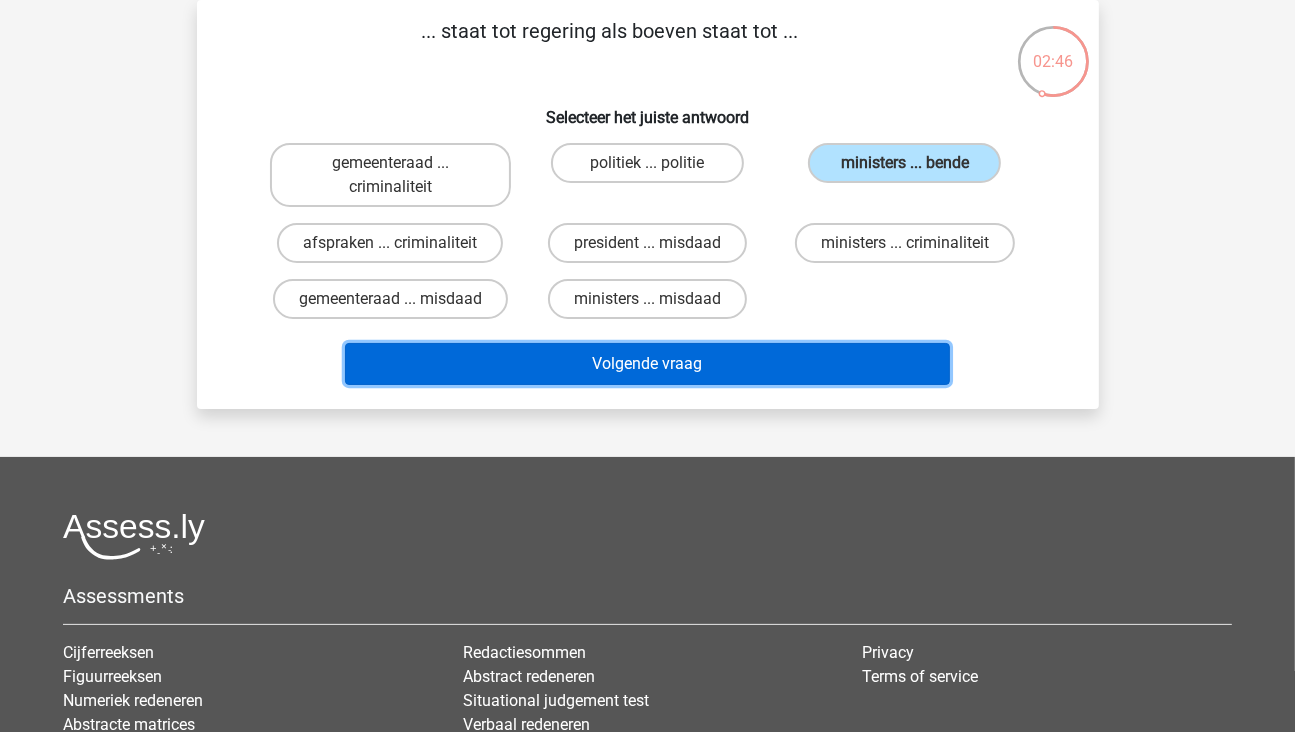 click on "Volgende vraag" at bounding box center [647, 364] 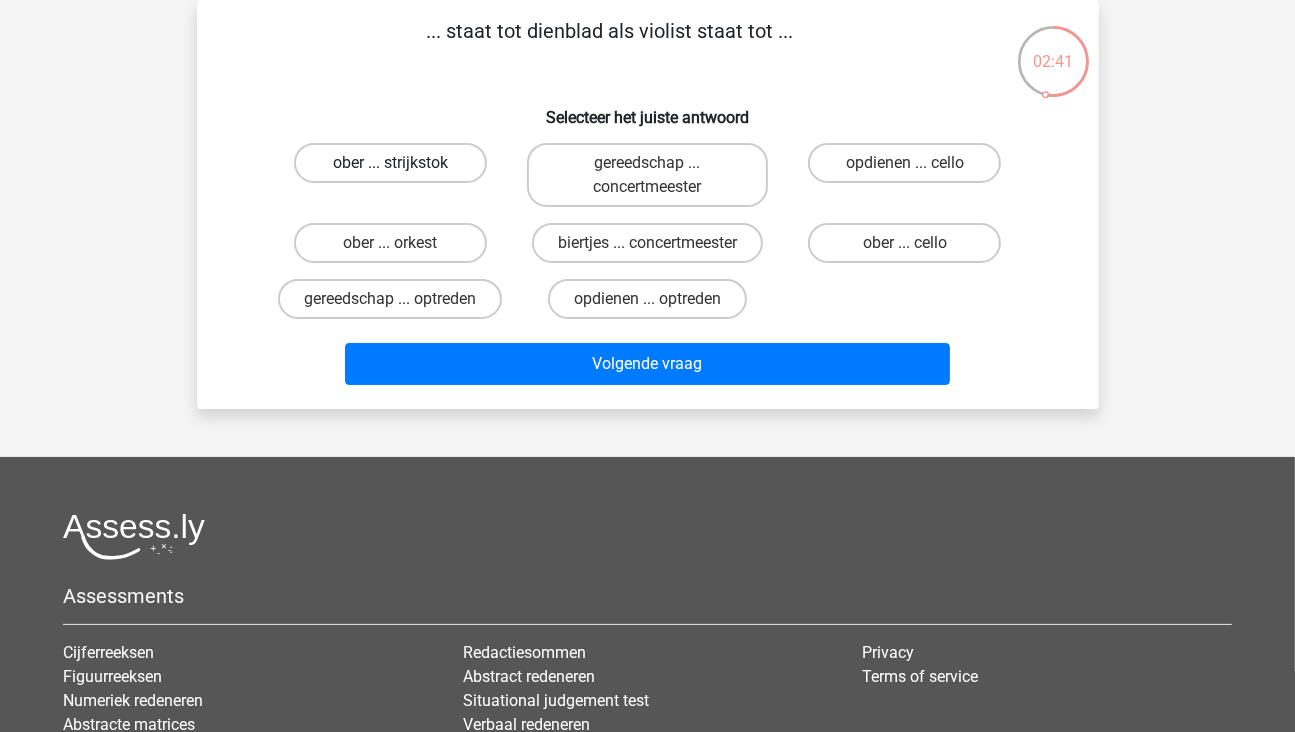 click on "ober ... strijkstok" at bounding box center (390, 163) 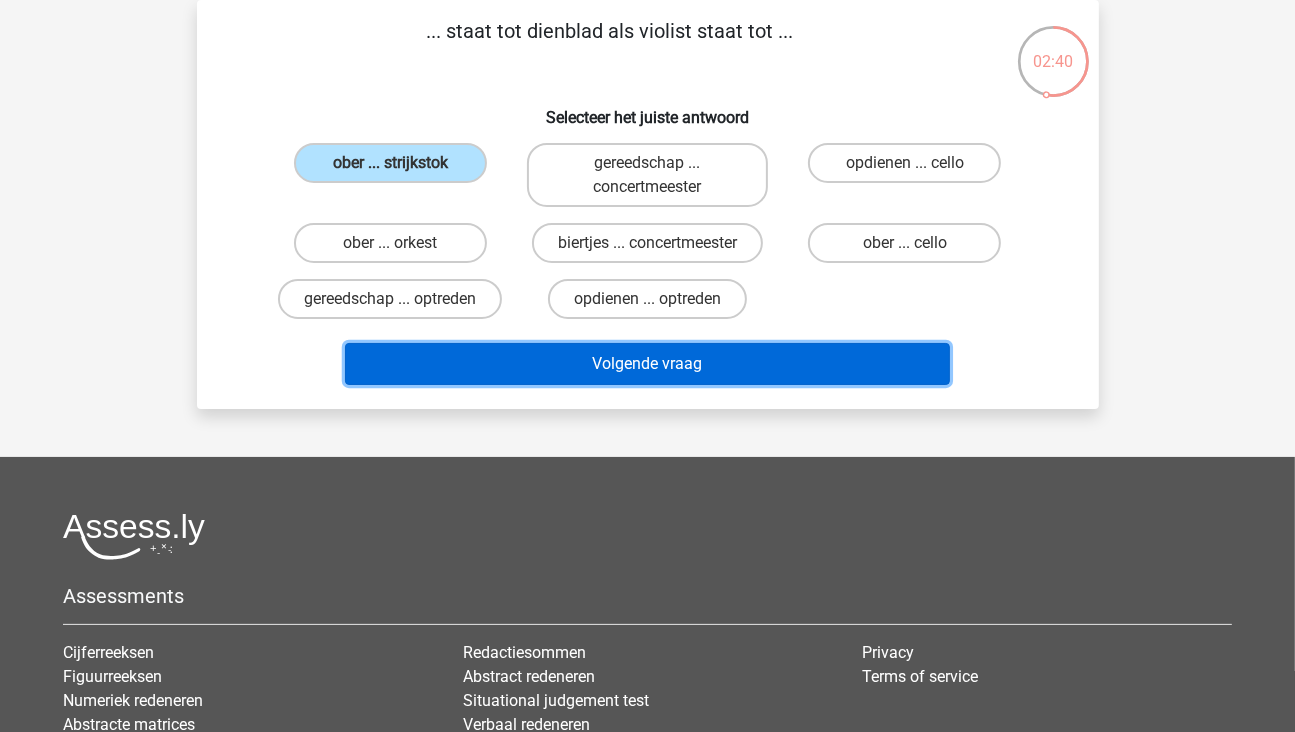 click on "Volgende vraag" at bounding box center (647, 364) 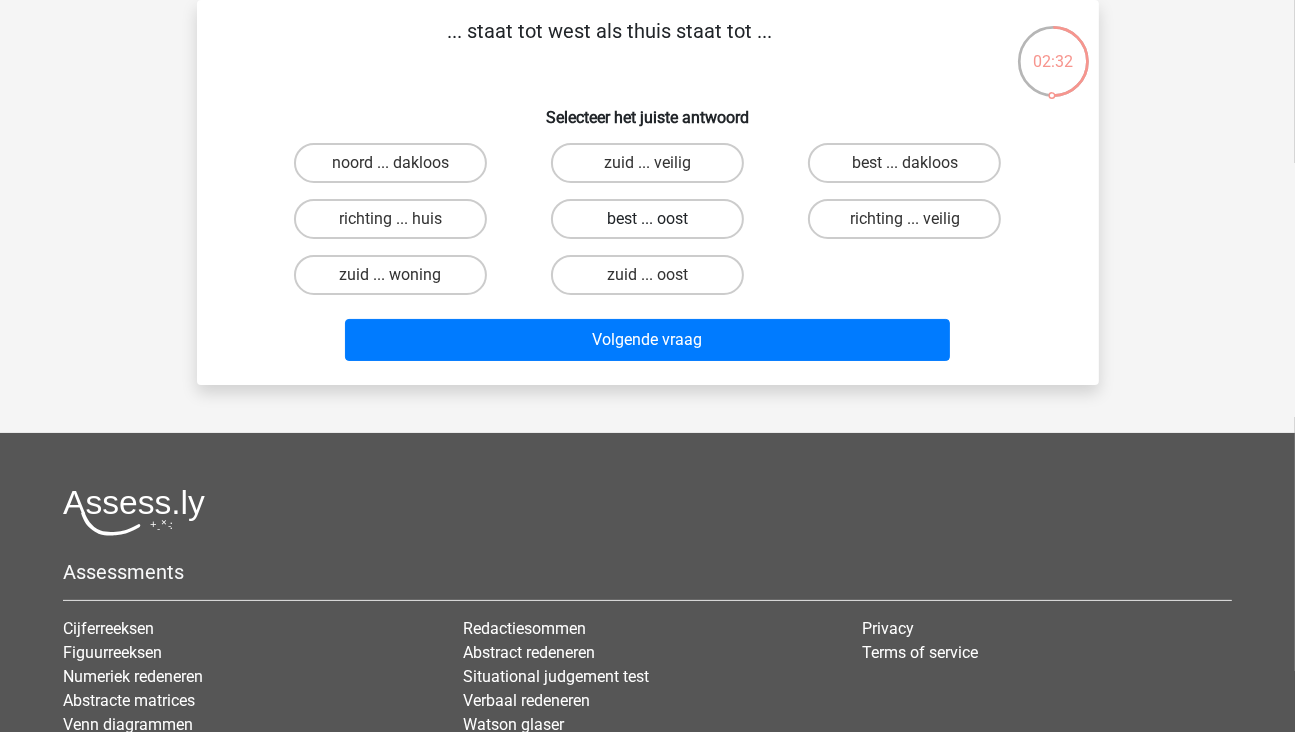click on "best ... oost" at bounding box center [647, 219] 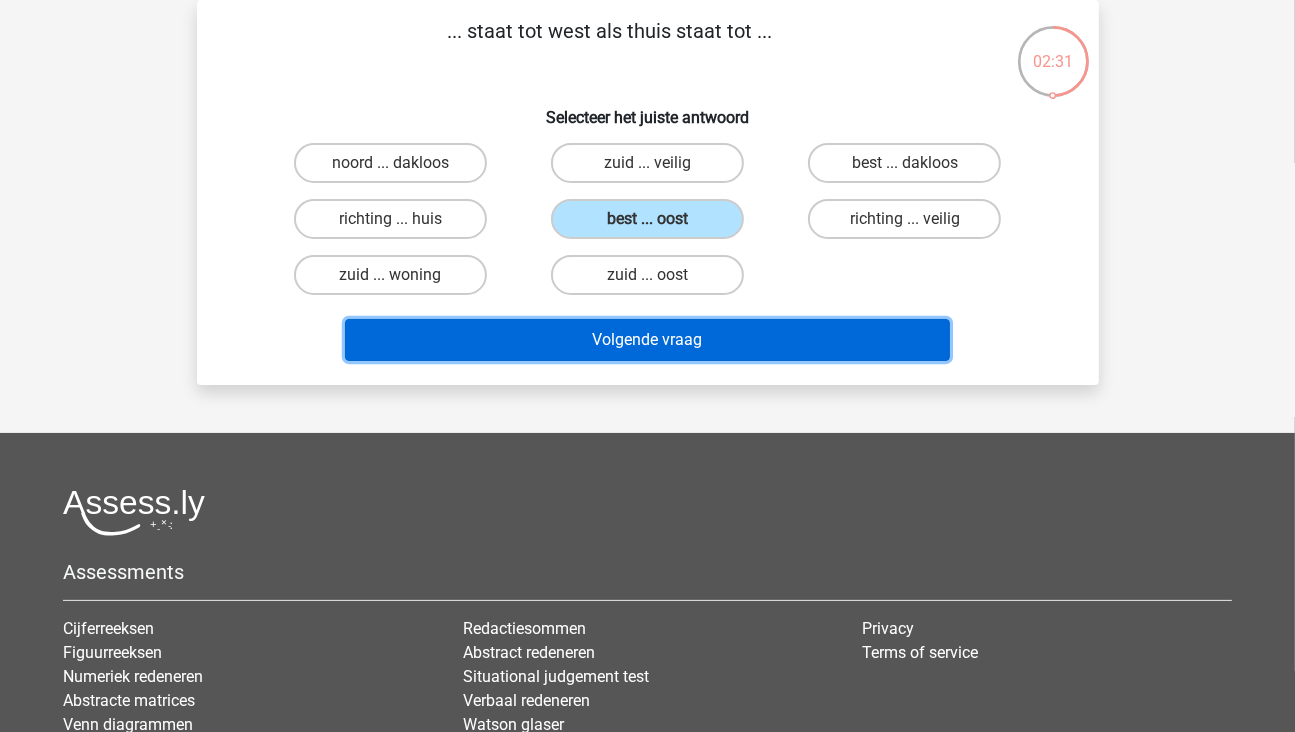 click on "Volgende vraag" at bounding box center (647, 340) 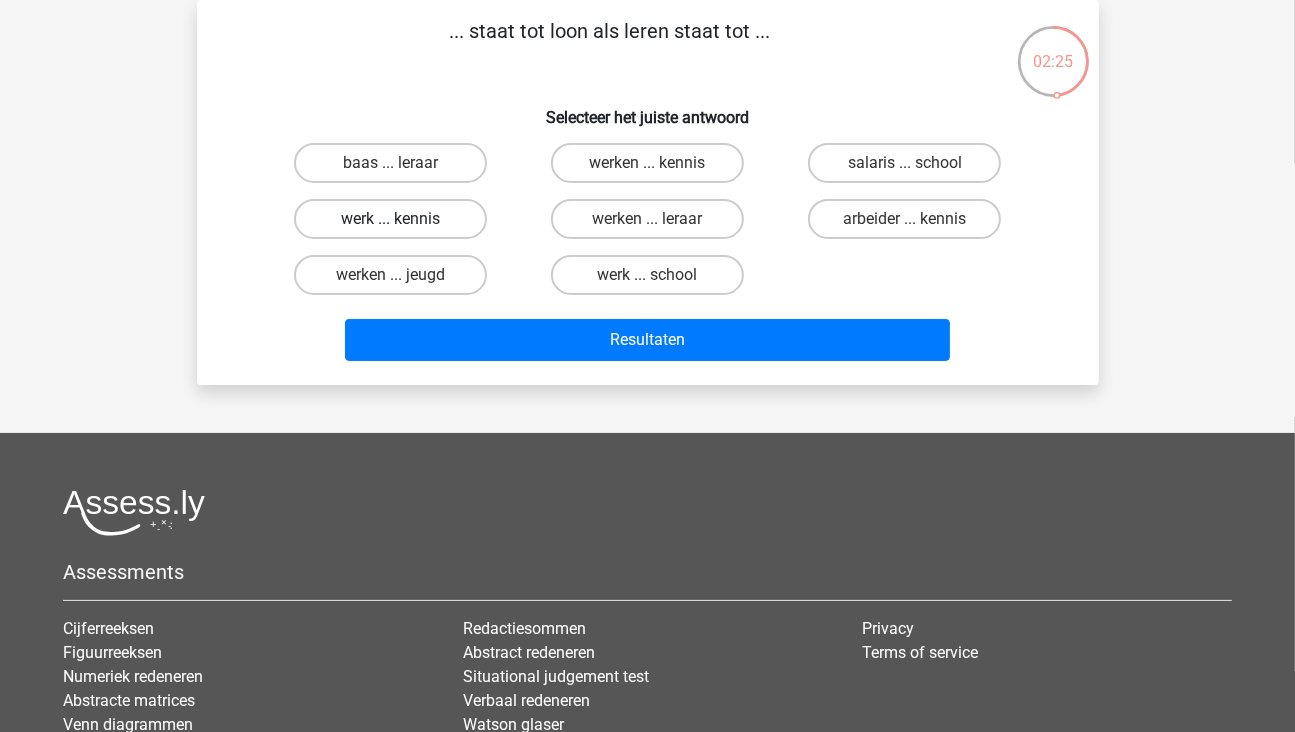 click on "werk ... kennis" at bounding box center (390, 219) 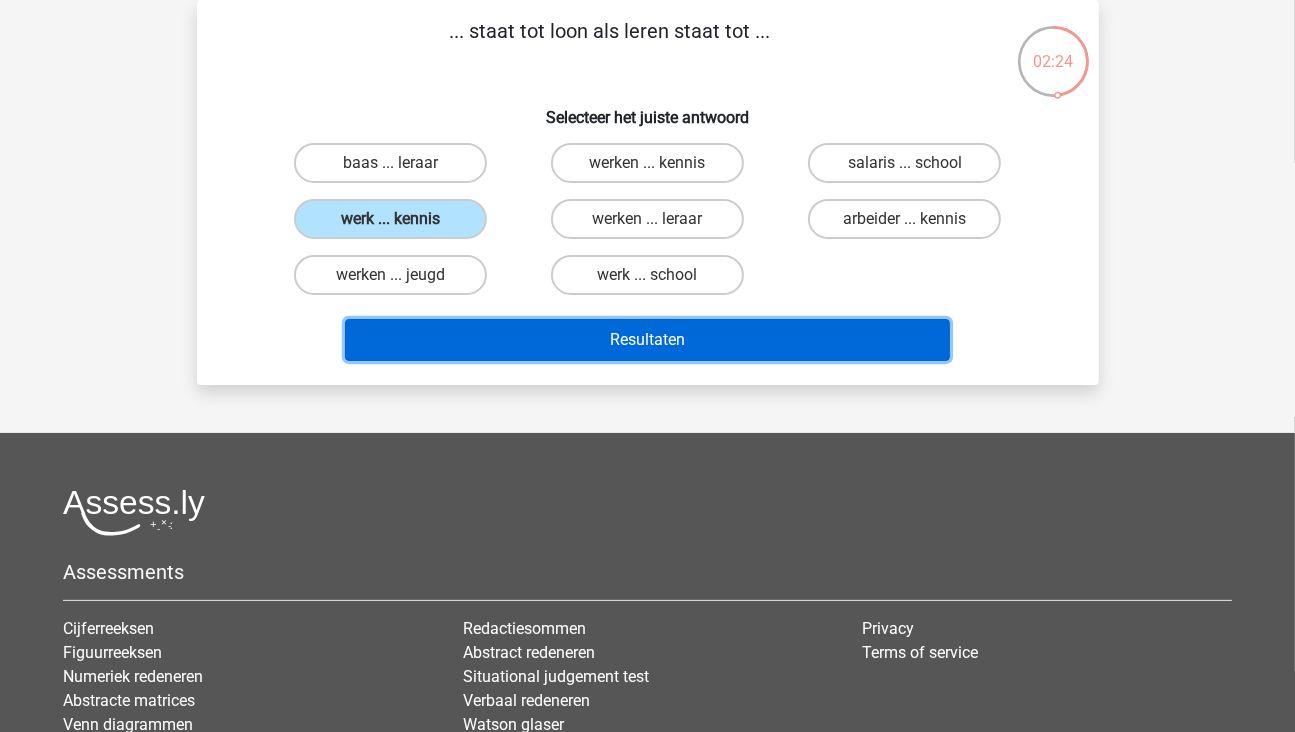 click on "Resultaten" at bounding box center (647, 340) 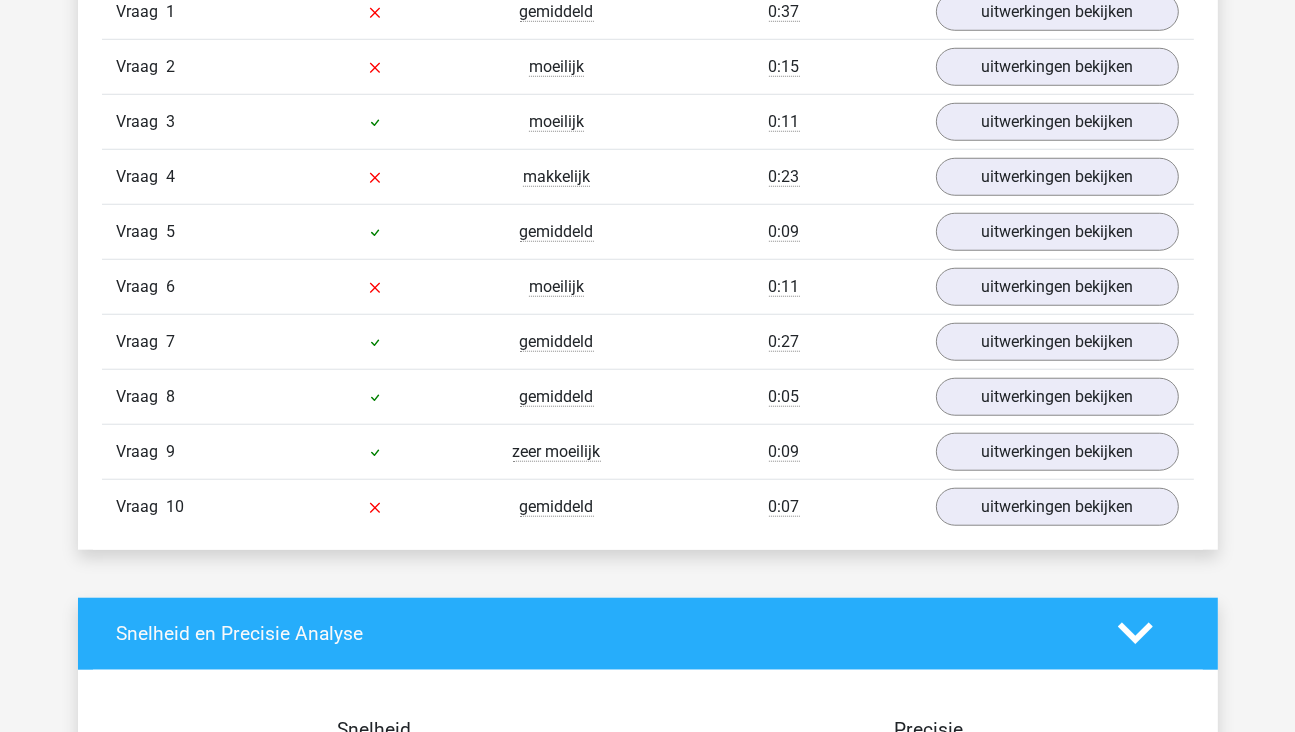 scroll, scrollTop: 1400, scrollLeft: 0, axis: vertical 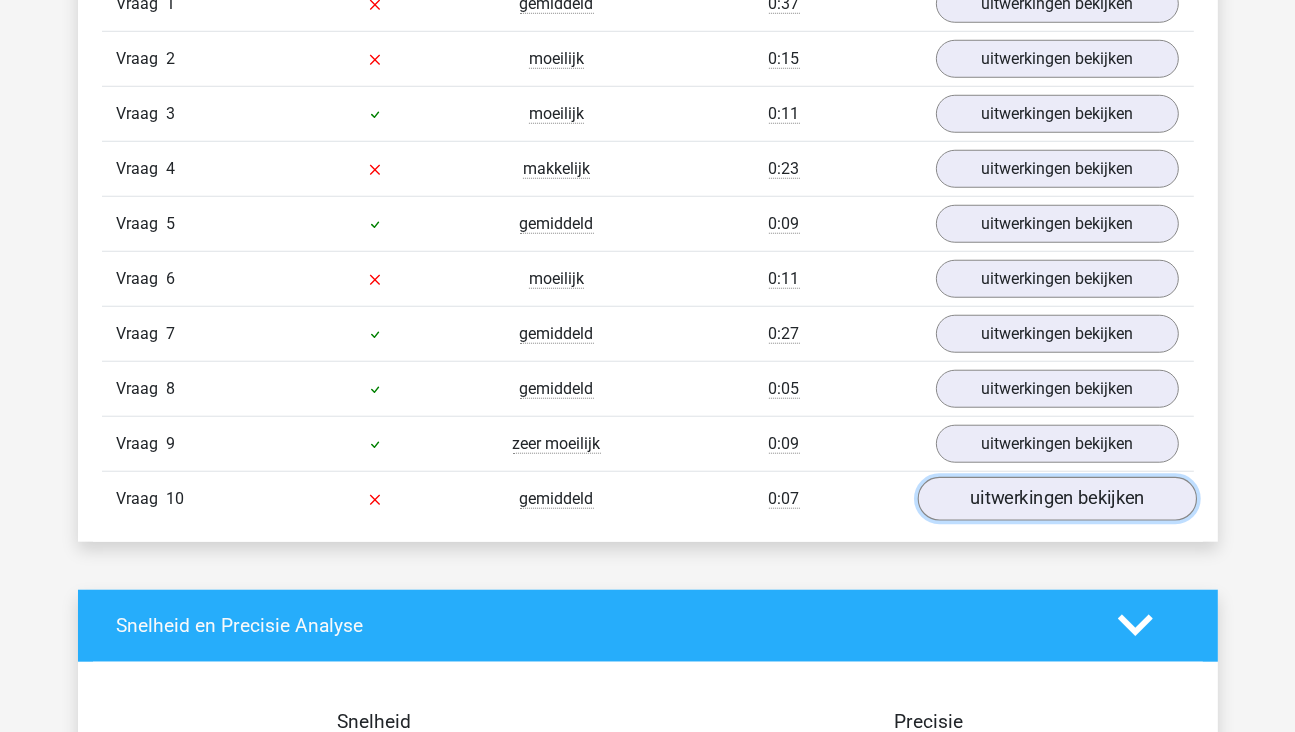 click on "uitwerkingen bekijken" at bounding box center (1056, 499) 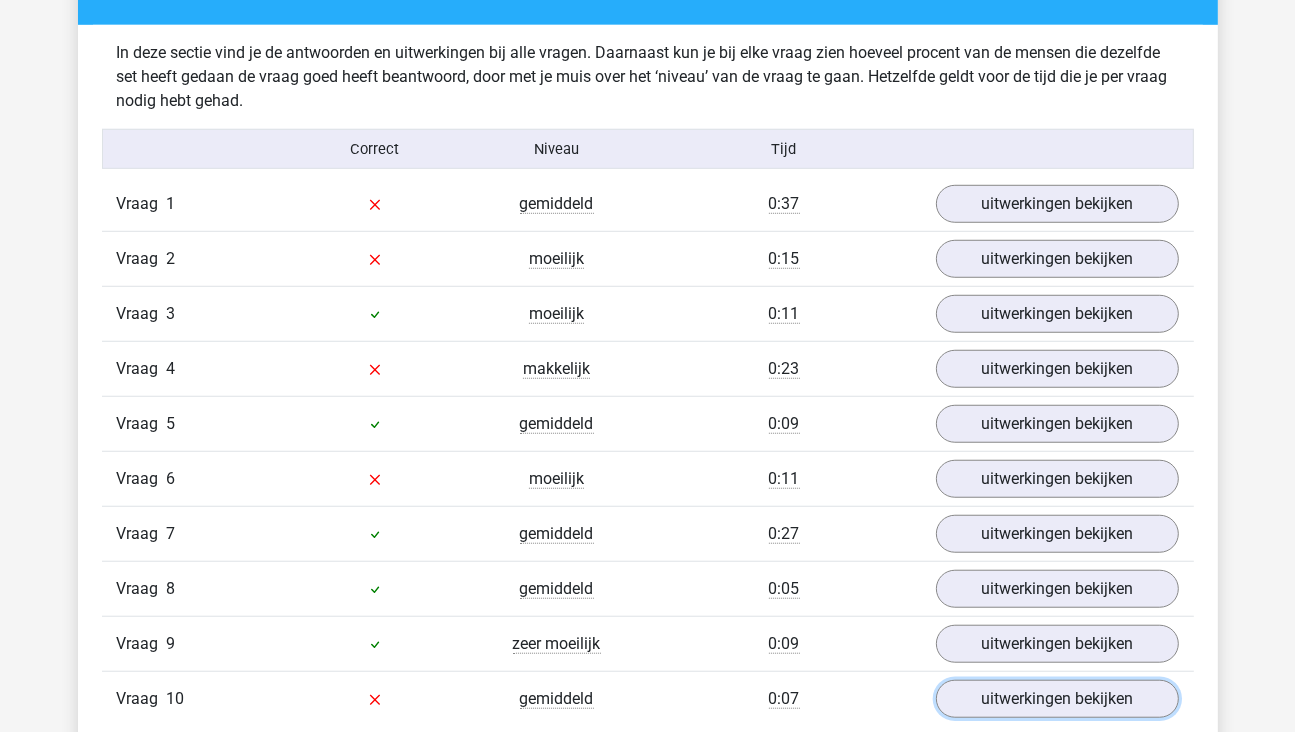 scroll, scrollTop: 1300, scrollLeft: 0, axis: vertical 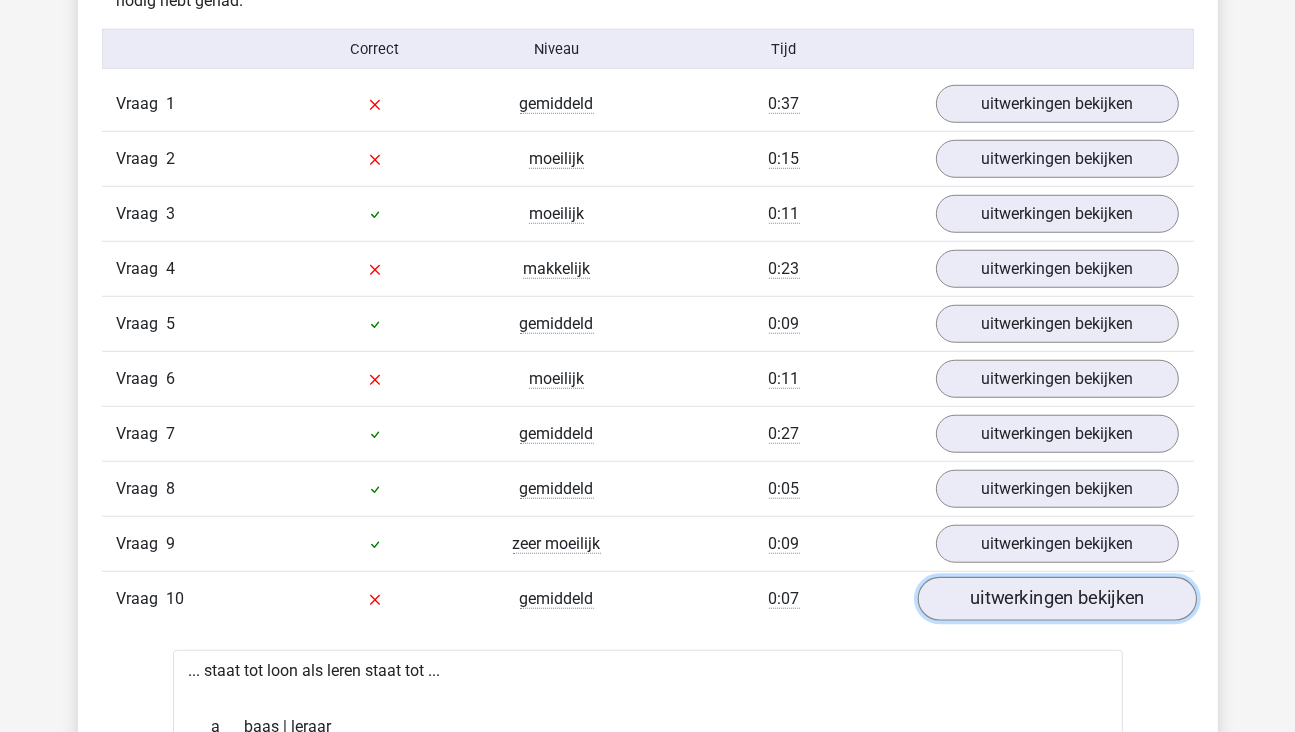 click on "uitwerkingen bekijken" at bounding box center [1056, 599] 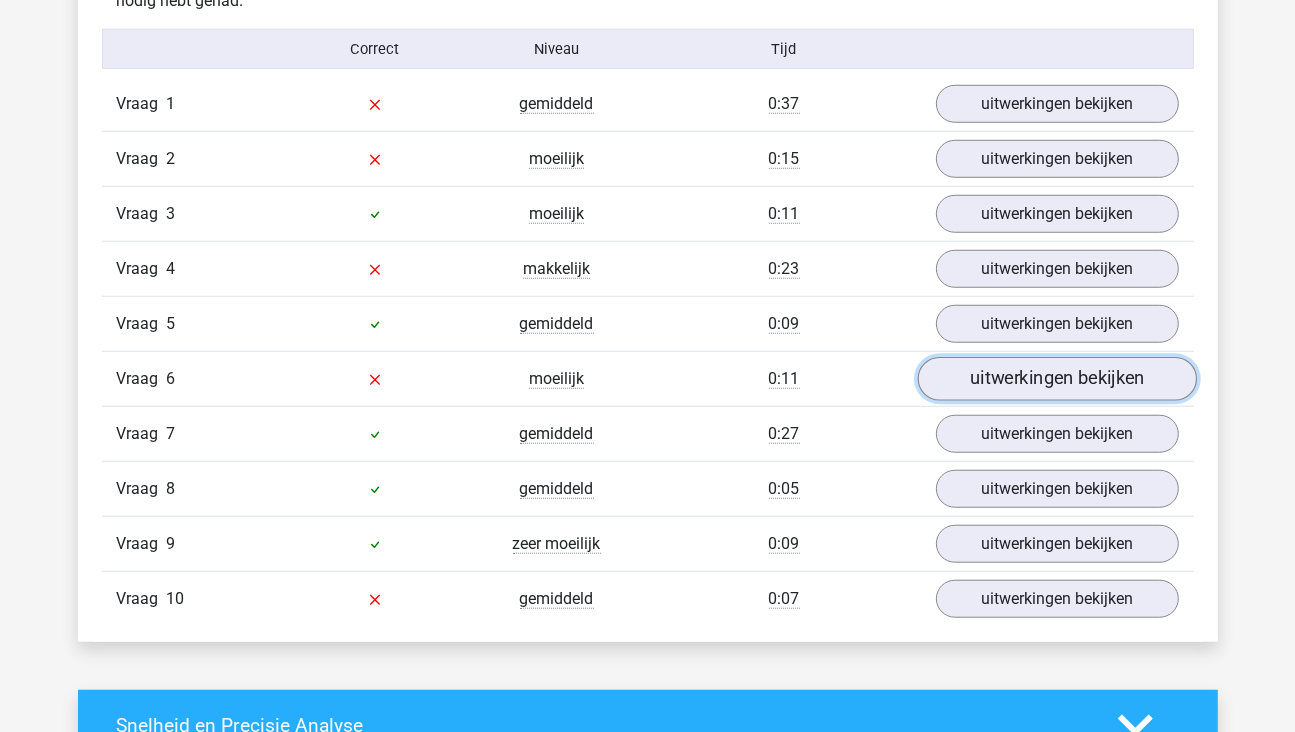 click on "uitwerkingen bekijken" at bounding box center (1056, 379) 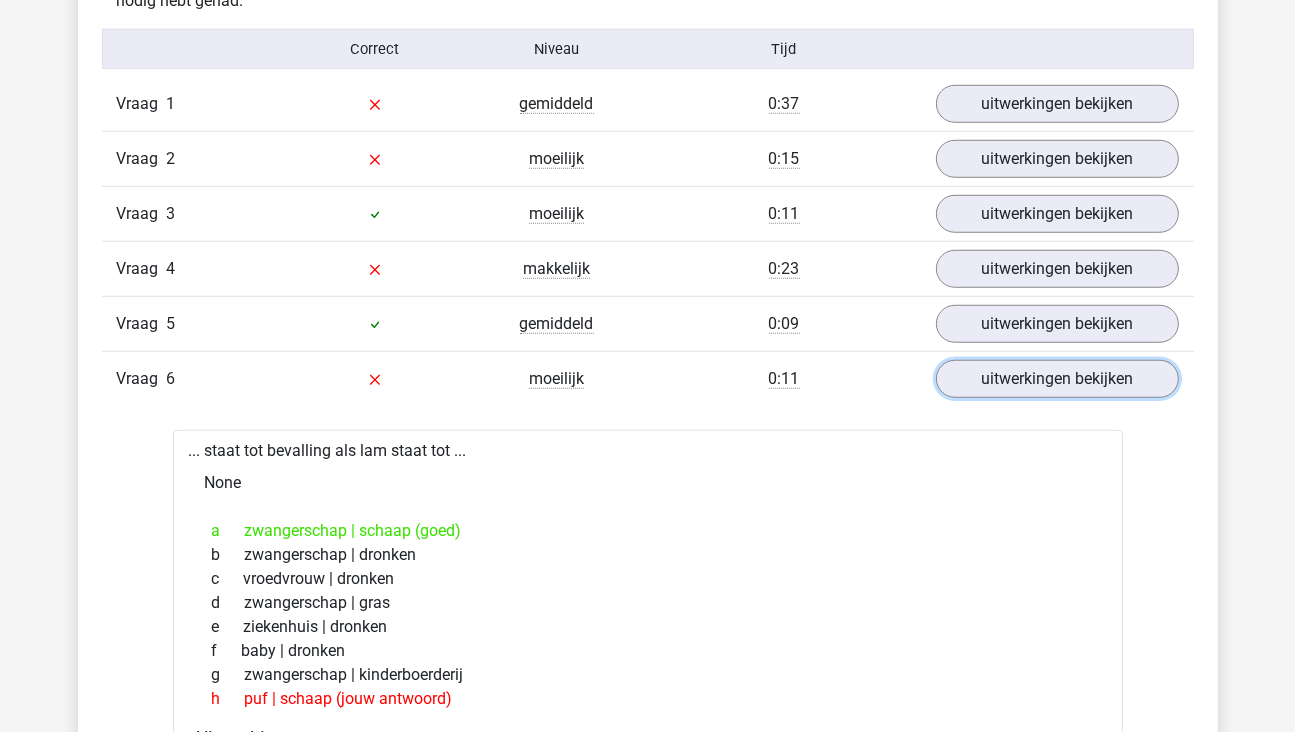 scroll, scrollTop: 1500, scrollLeft: 0, axis: vertical 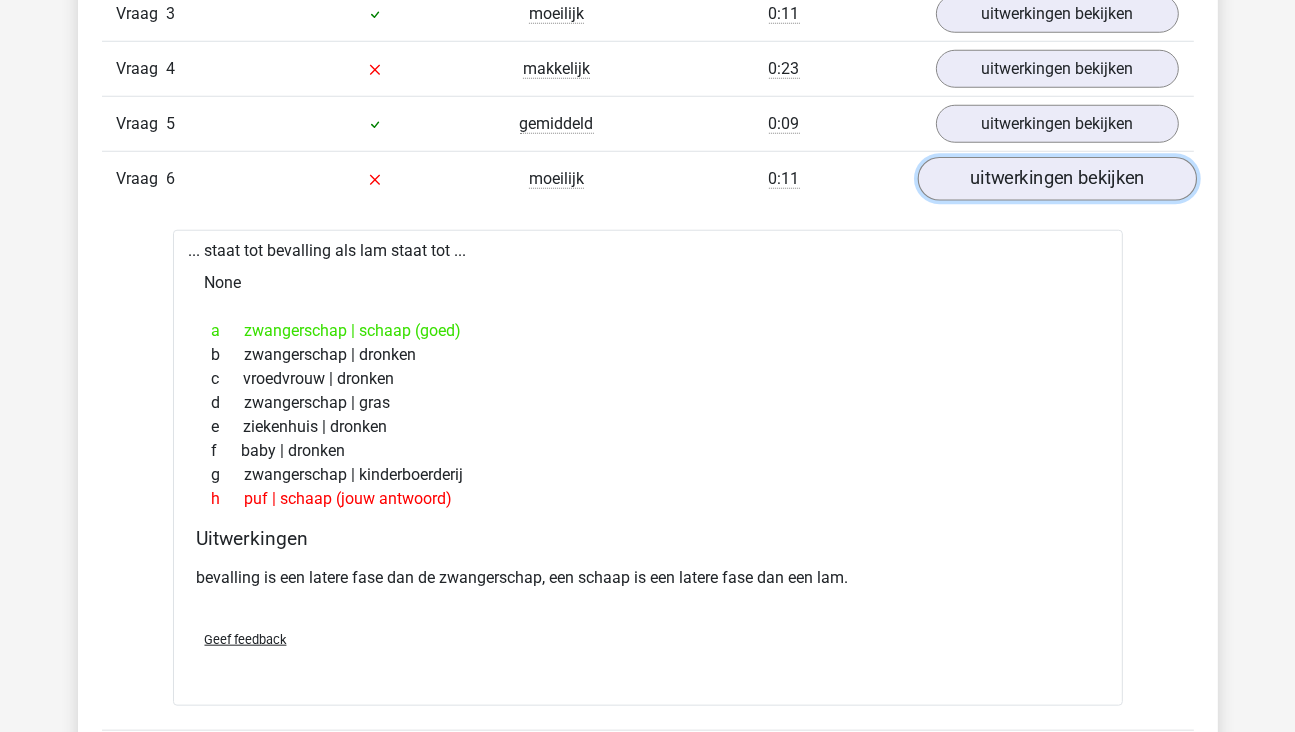 click on "uitwerkingen bekijken" at bounding box center (1056, 179) 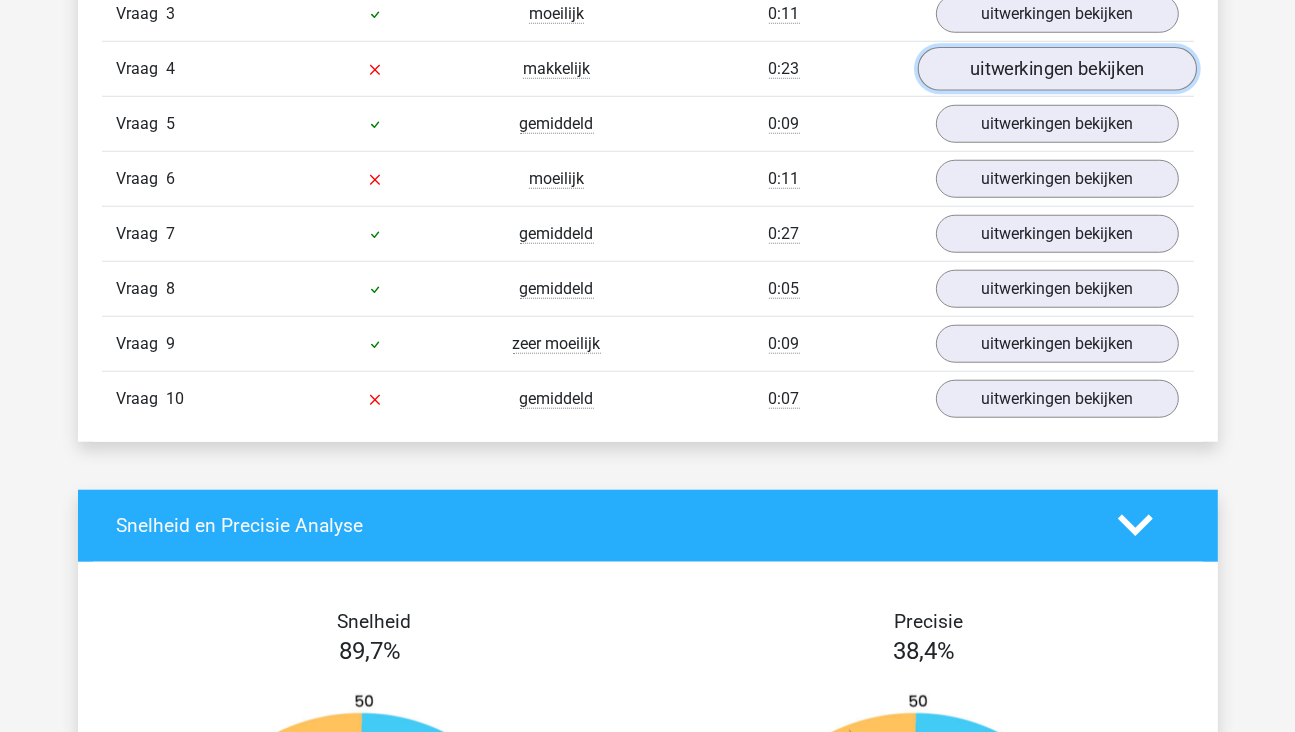 click on "uitwerkingen bekijken" at bounding box center [1056, 69] 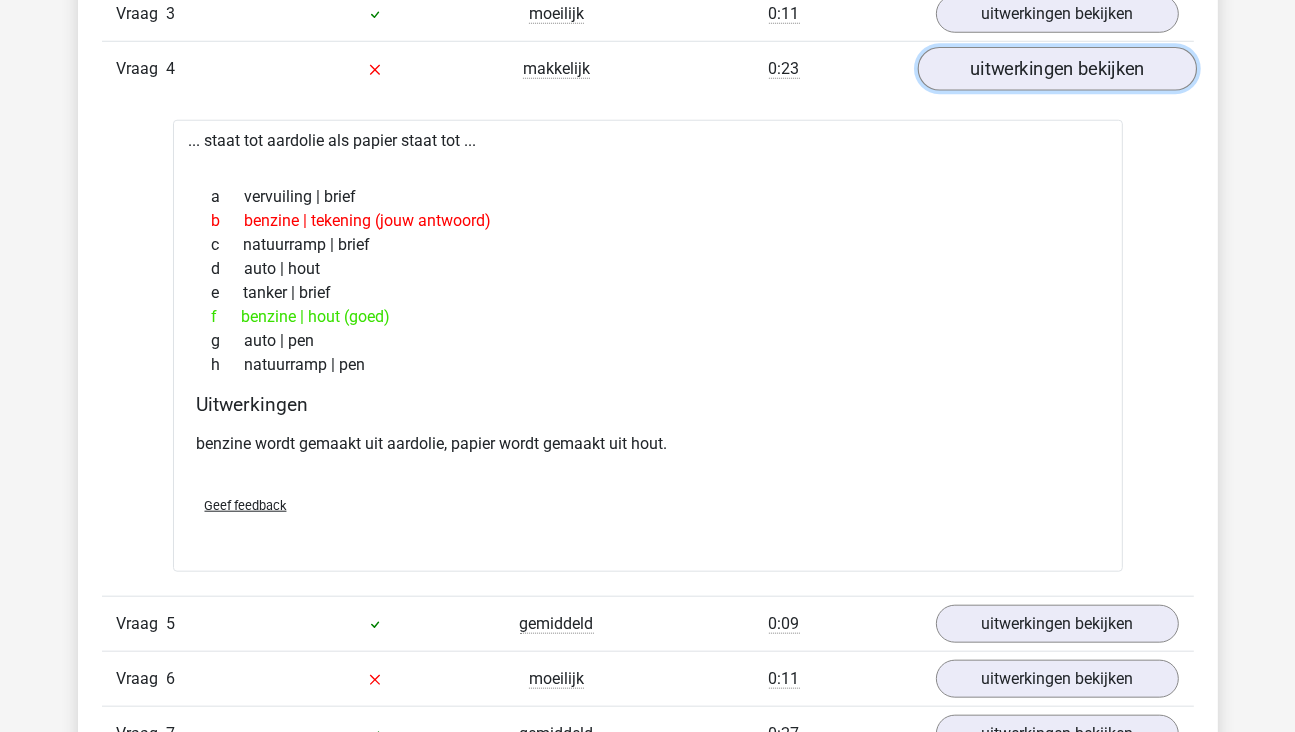 click on "uitwerkingen bekijken" at bounding box center (1056, 69) 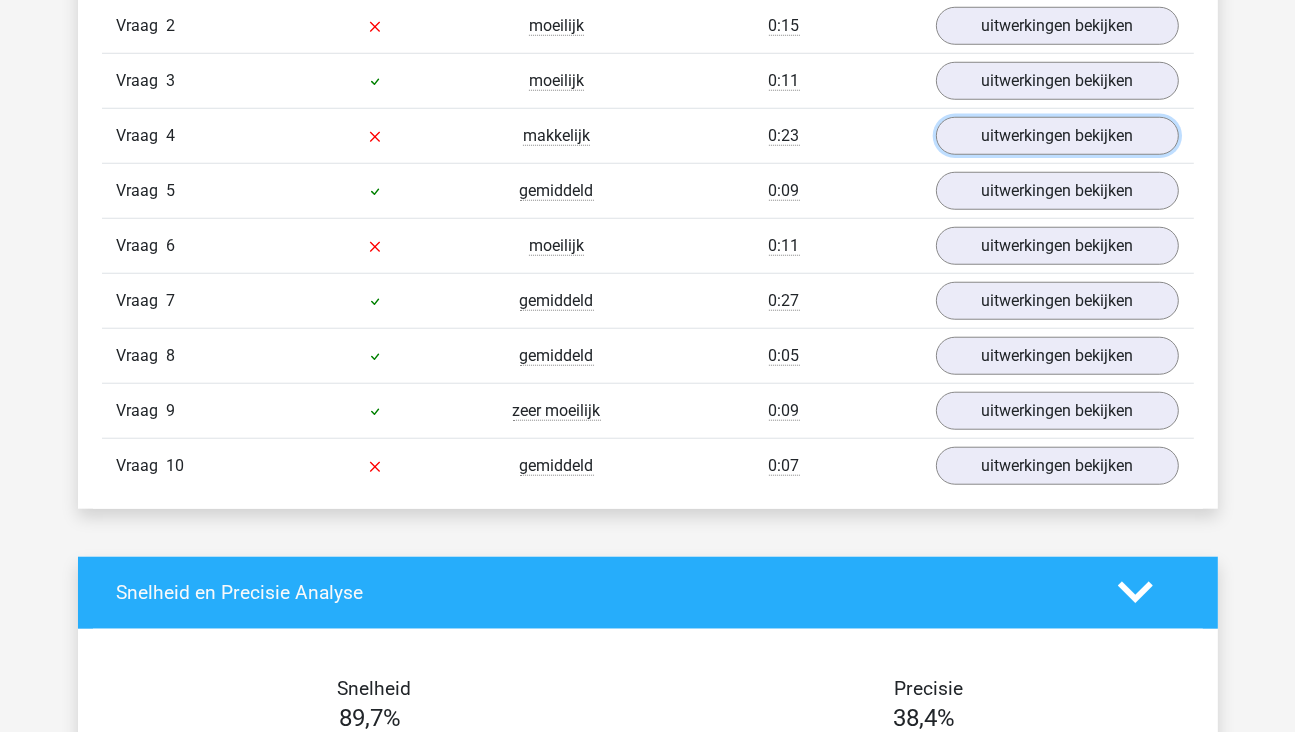 scroll, scrollTop: 1300, scrollLeft: 0, axis: vertical 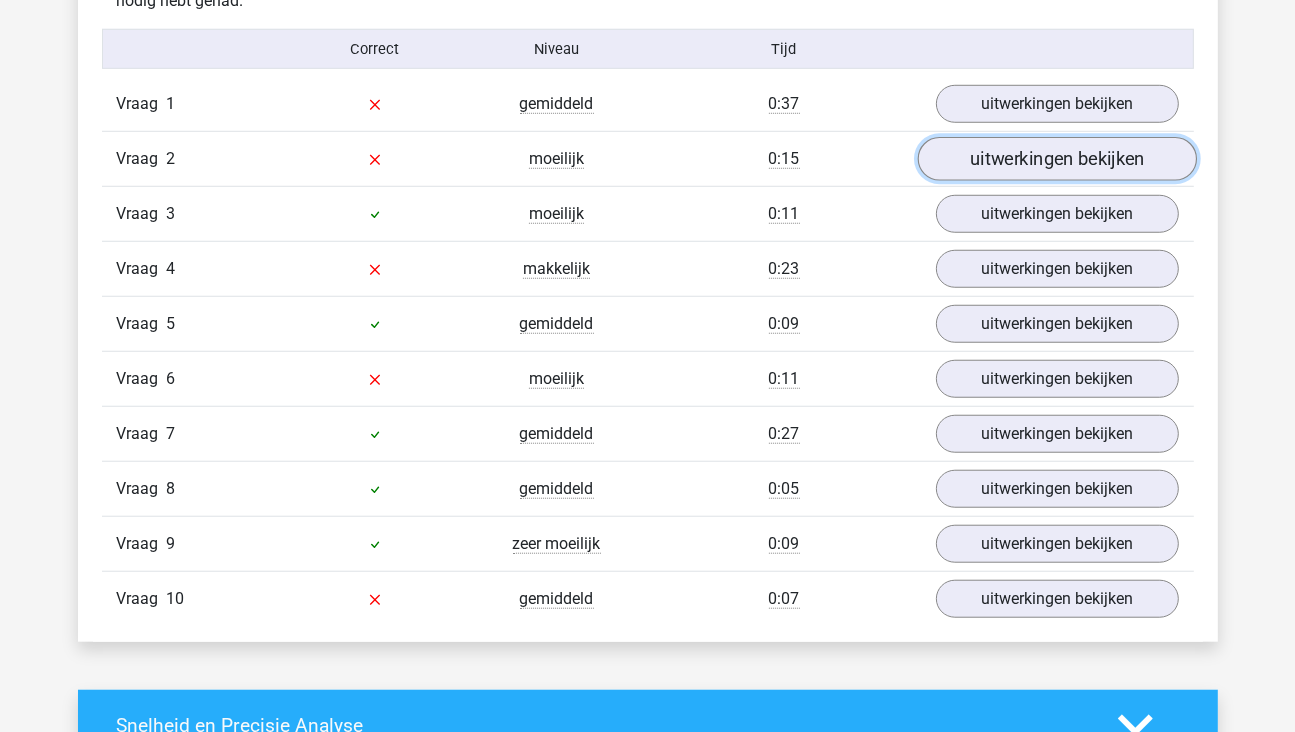 click on "uitwerkingen bekijken" at bounding box center [1056, 159] 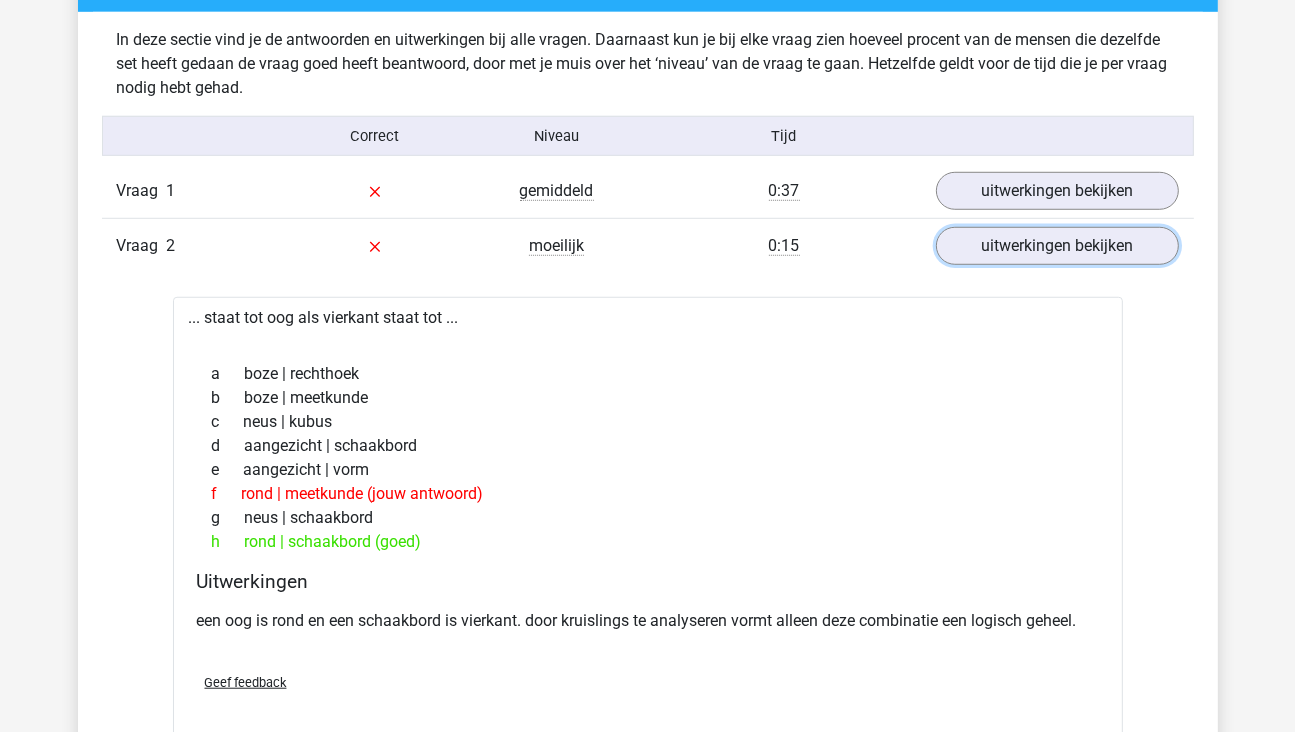 scroll, scrollTop: 1200, scrollLeft: 0, axis: vertical 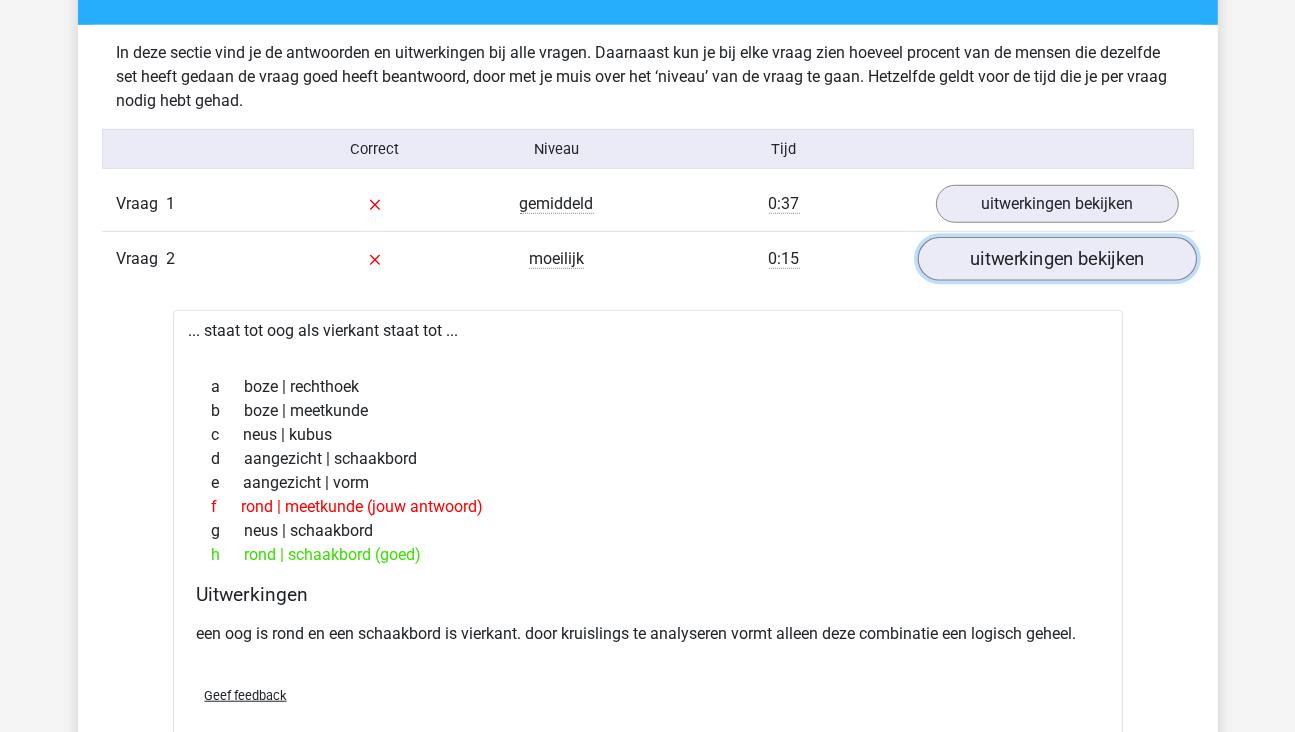 click on "uitwerkingen bekijken" at bounding box center (1056, 259) 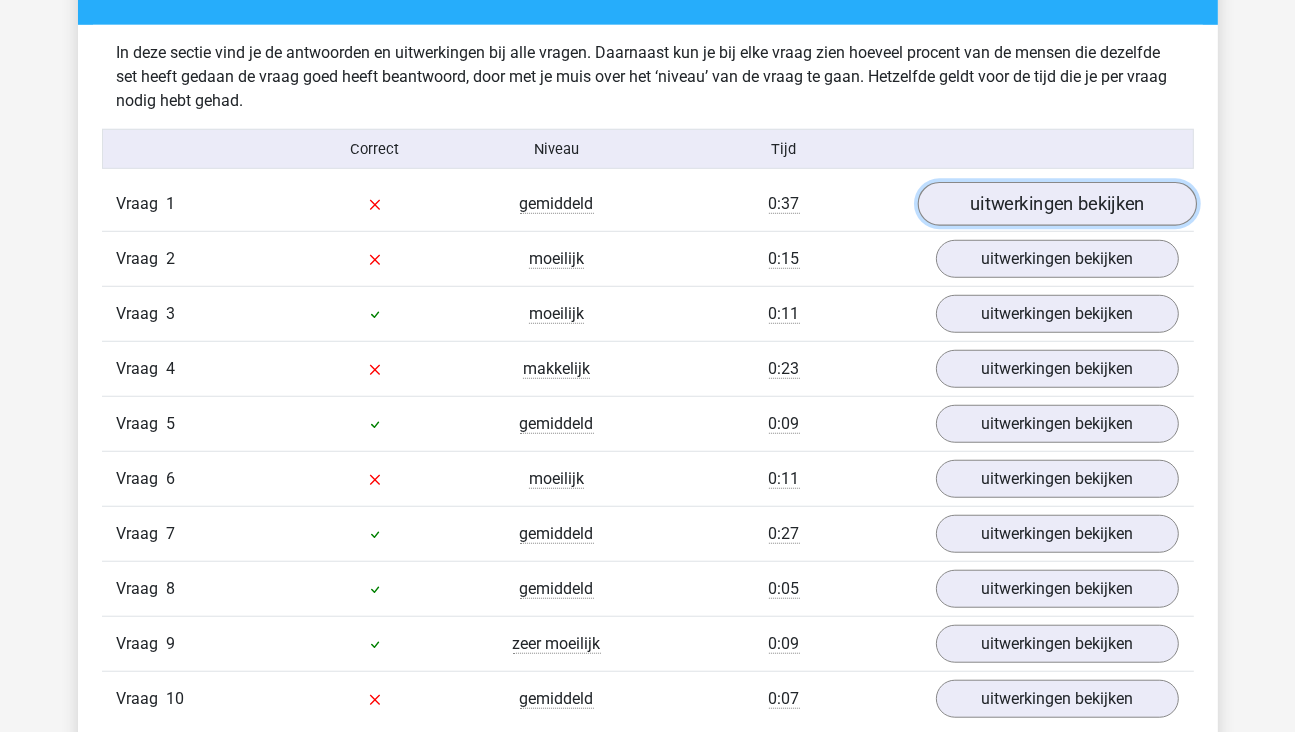 click on "uitwerkingen bekijken" at bounding box center (1056, 204) 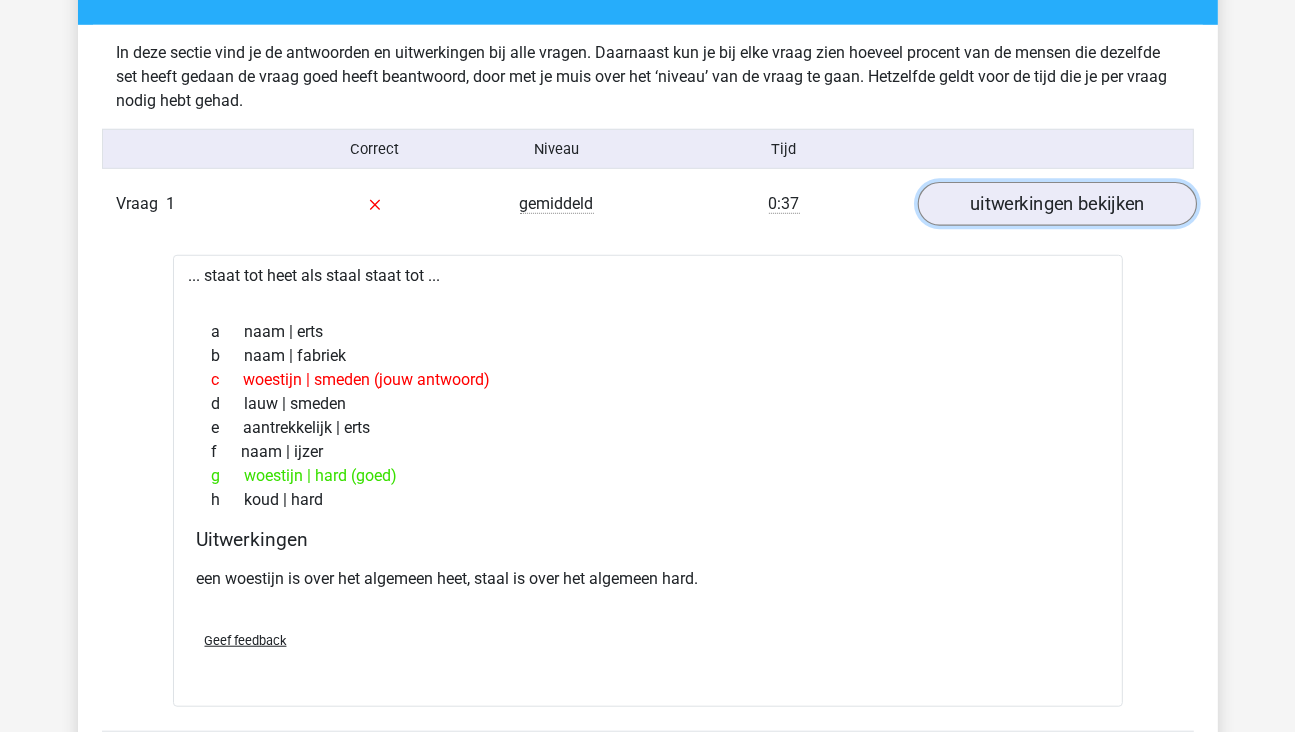 click on "uitwerkingen bekijken" at bounding box center (1056, 204) 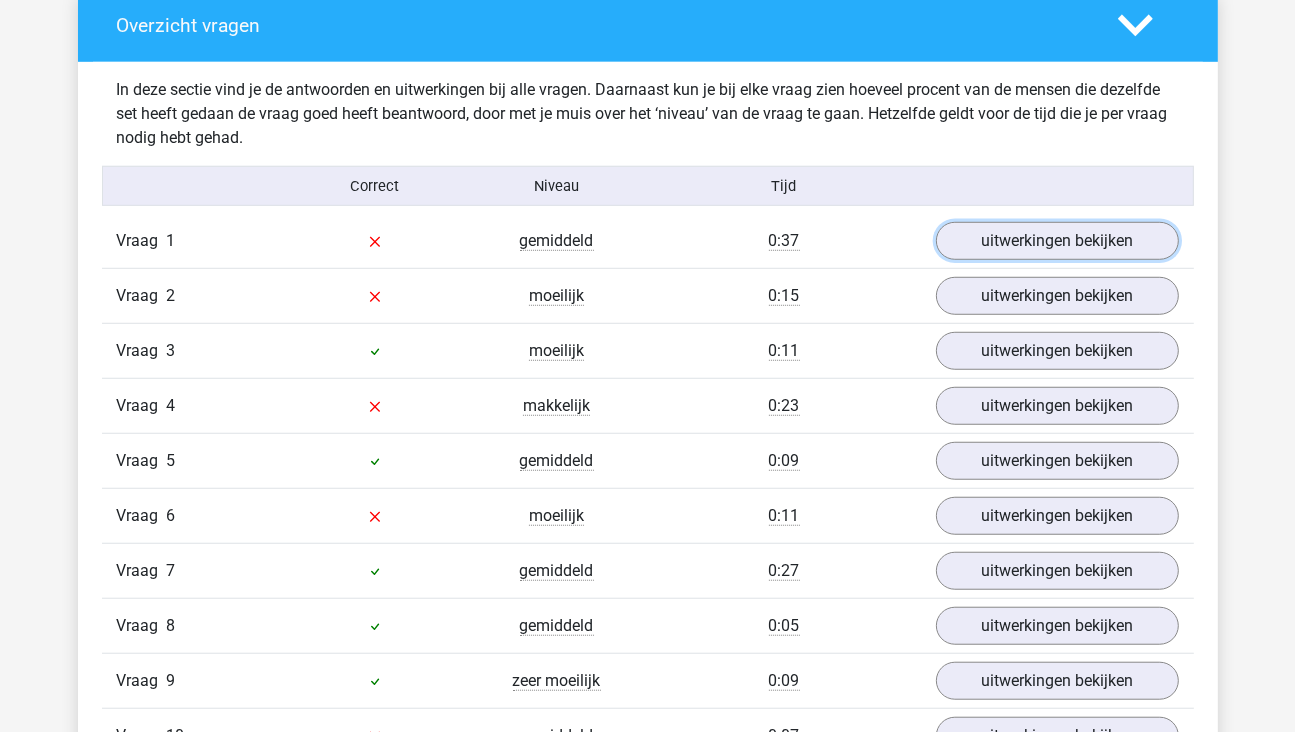 scroll, scrollTop: 1100, scrollLeft: 0, axis: vertical 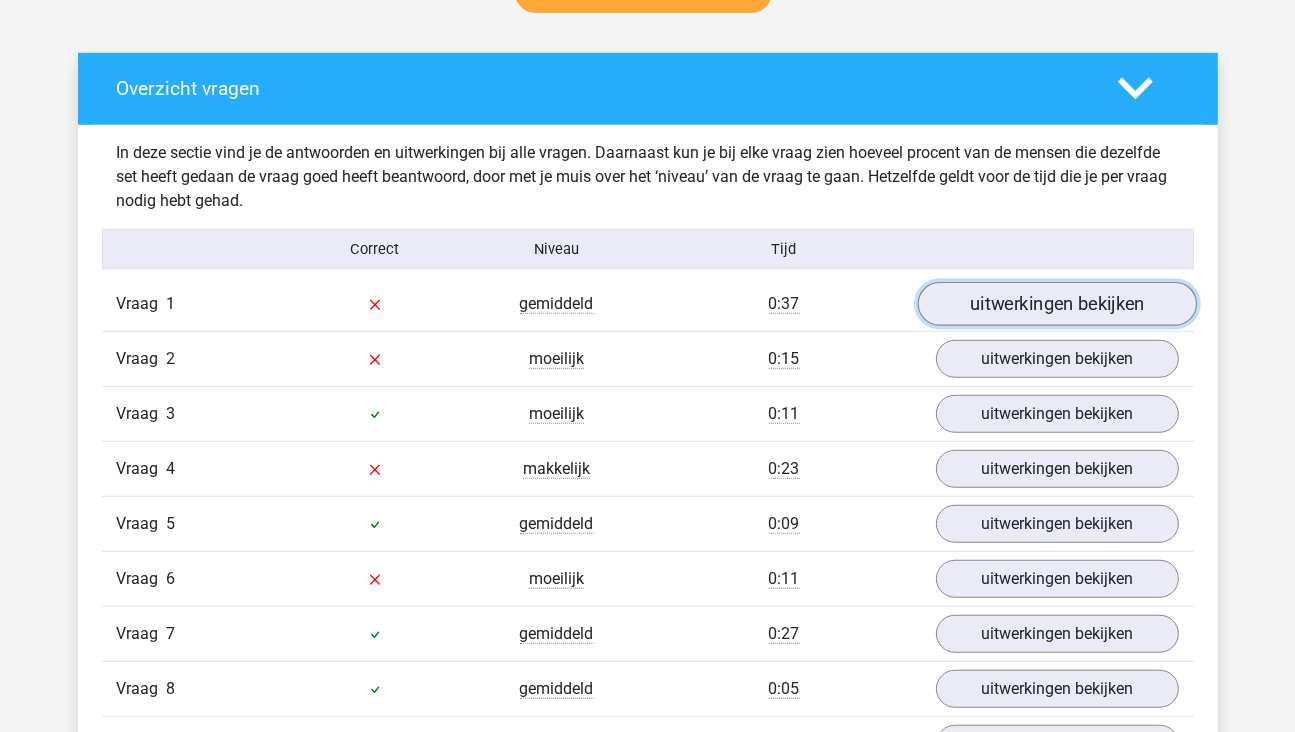 click on "uitwerkingen bekijken" at bounding box center [1056, 304] 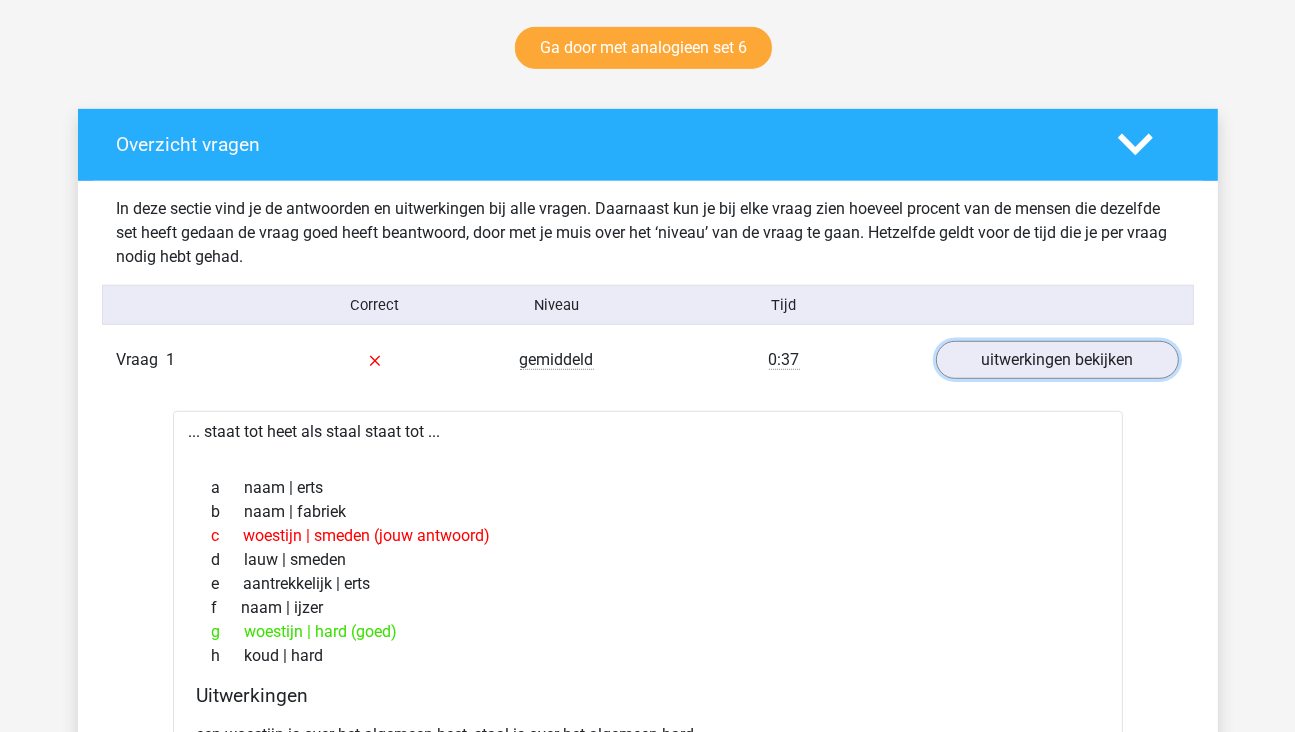 scroll, scrollTop: 1000, scrollLeft: 0, axis: vertical 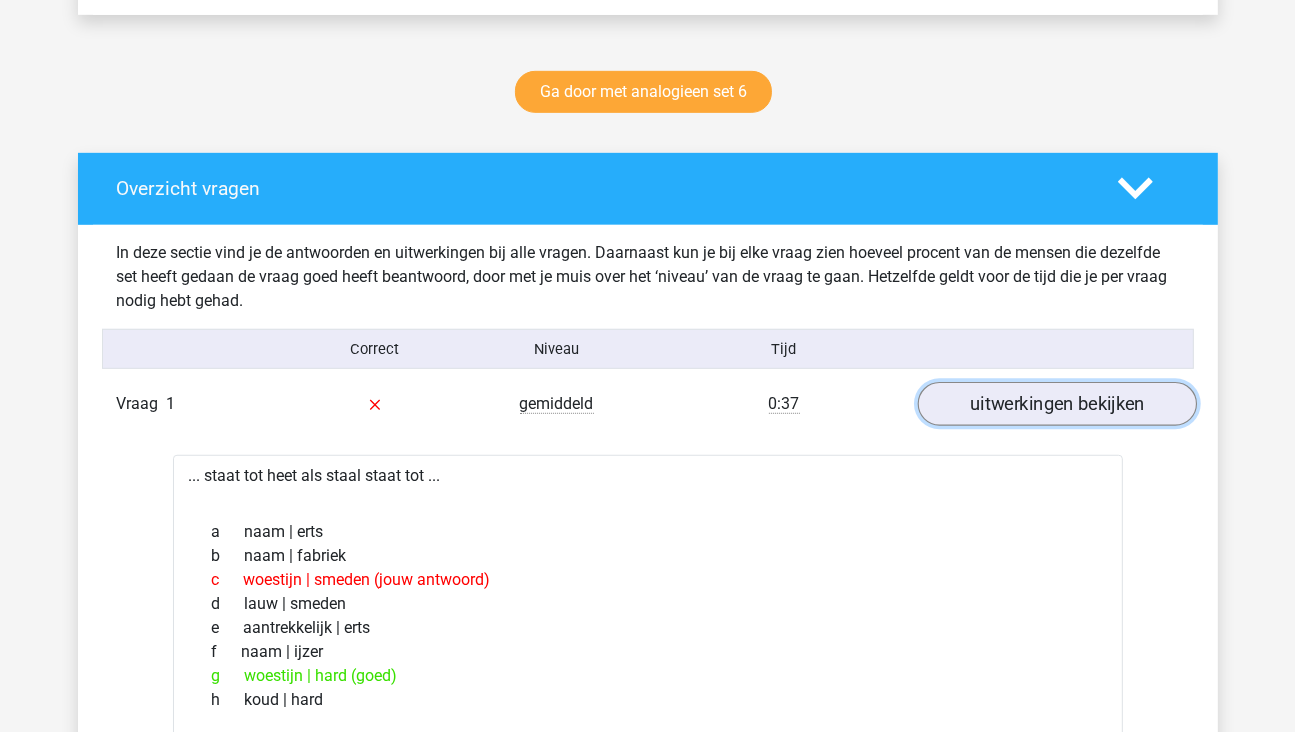 click on "uitwerkingen bekijken" at bounding box center (1056, 404) 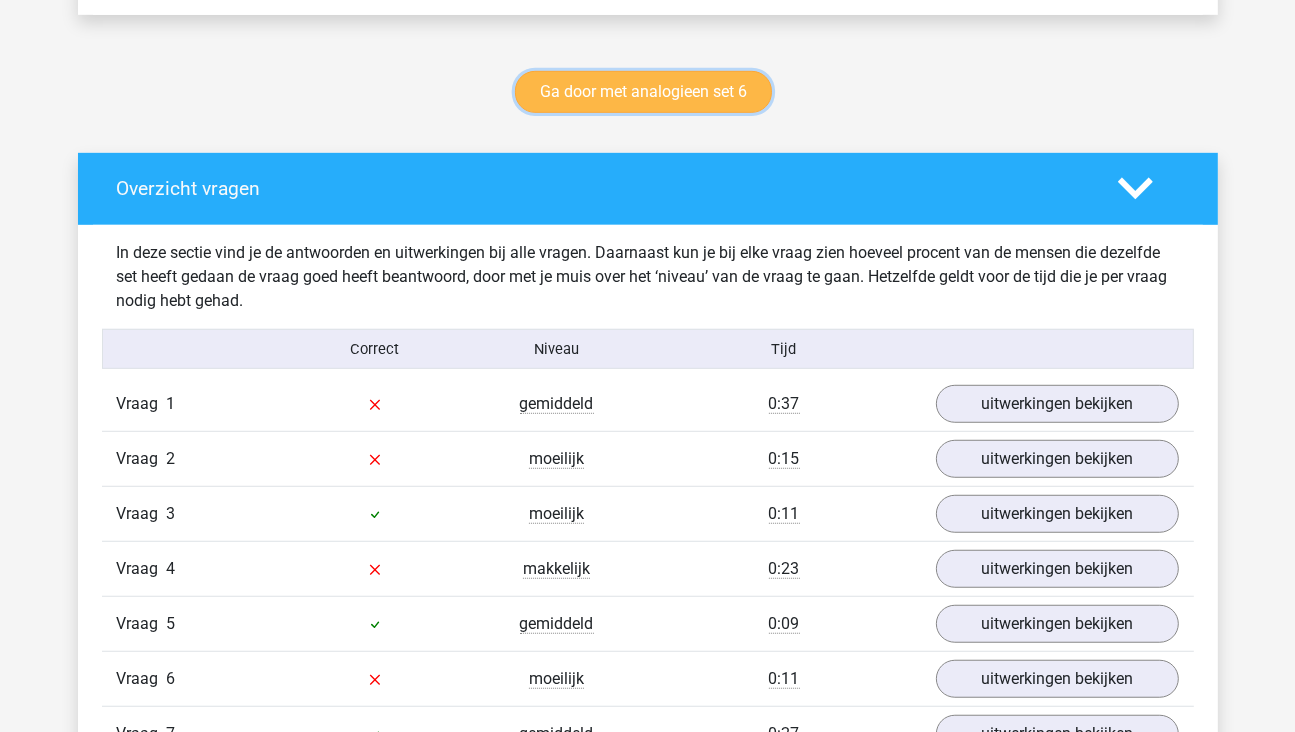 click on "Ga door met analogieen set 6" at bounding box center (643, 92) 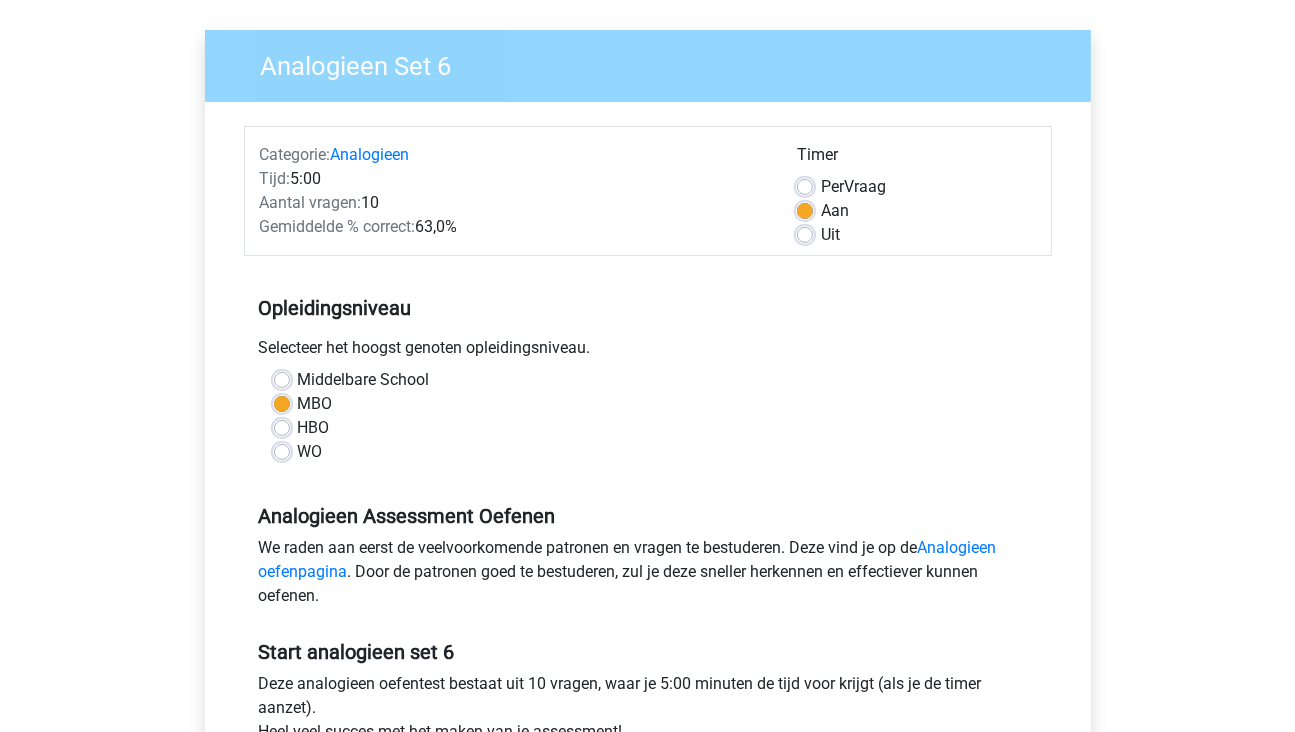 scroll, scrollTop: 500, scrollLeft: 0, axis: vertical 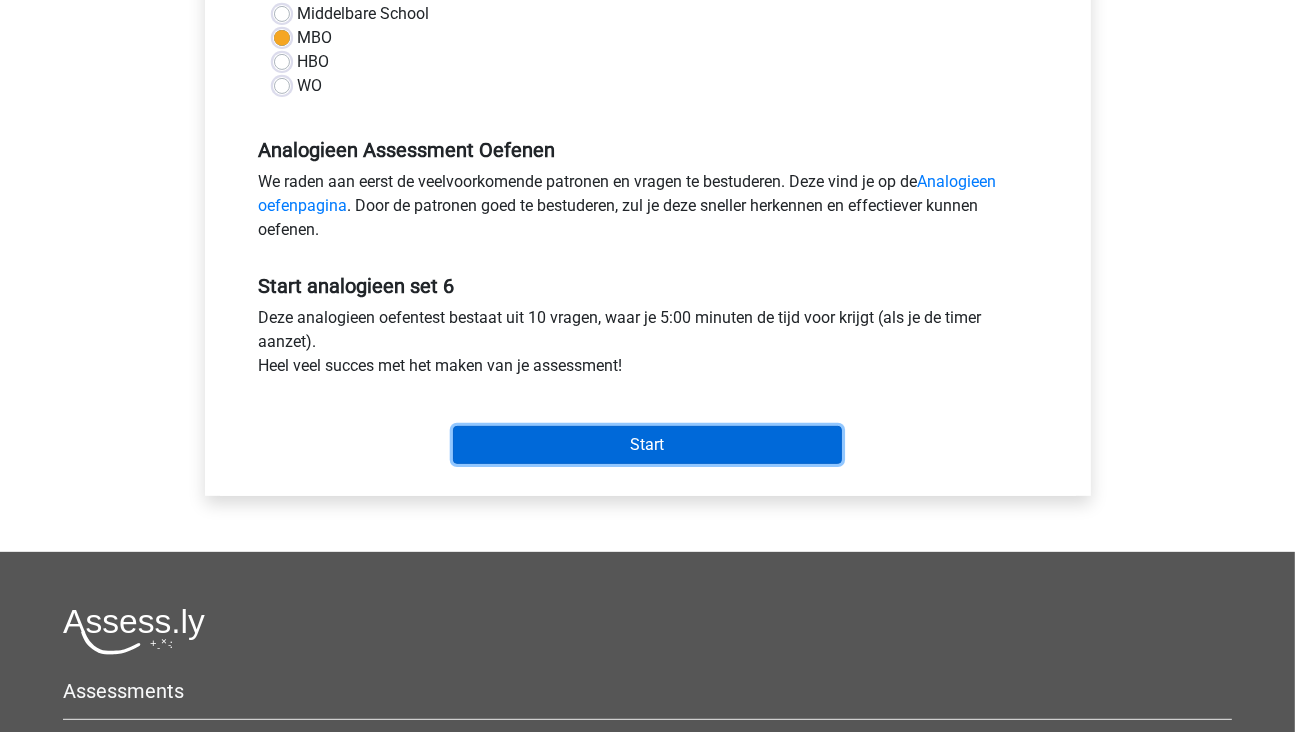 click on "Start" at bounding box center (647, 445) 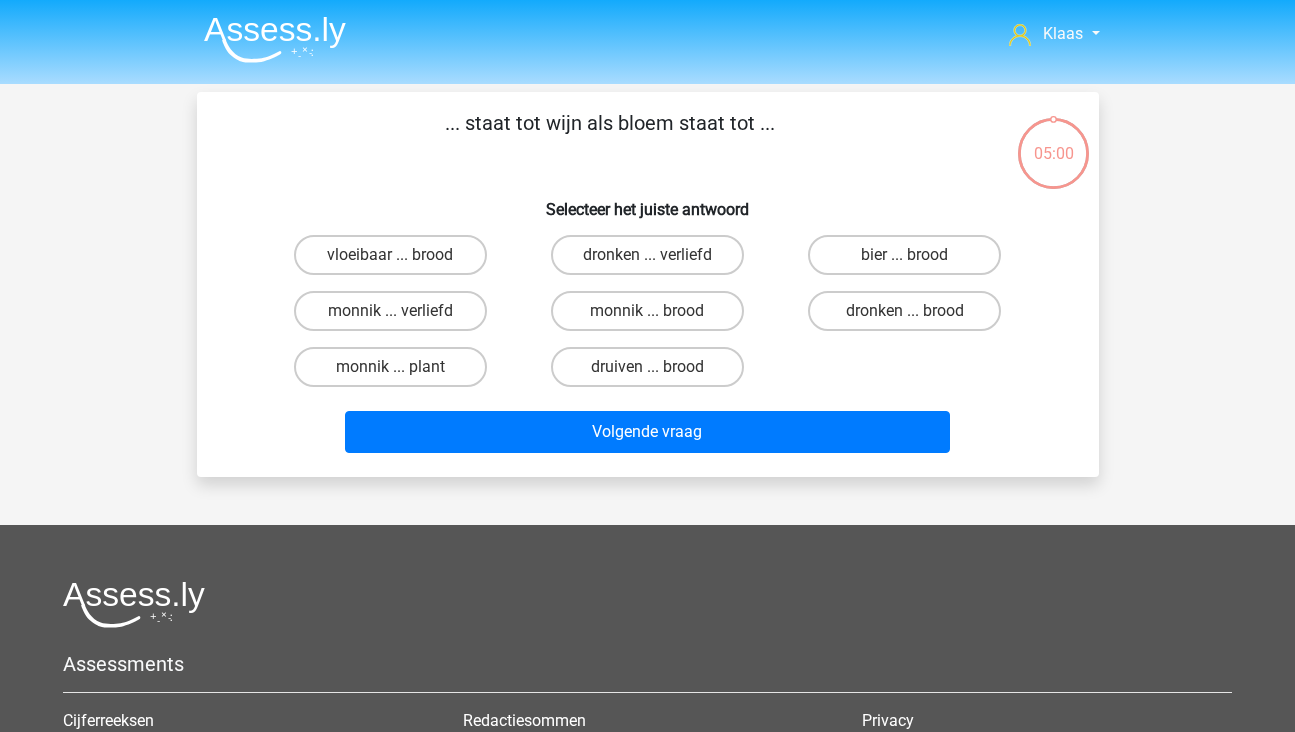 scroll, scrollTop: 0, scrollLeft: 0, axis: both 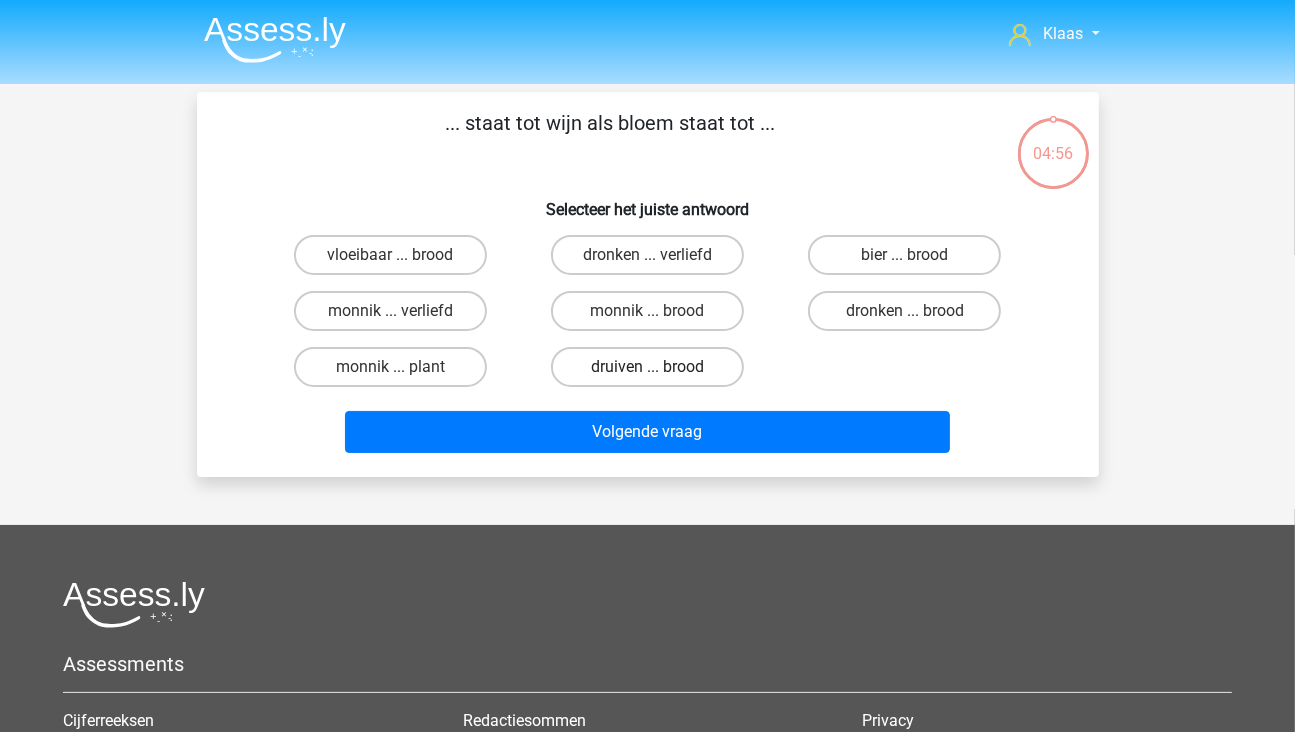 click on "druiven ... brood" at bounding box center [647, 367] 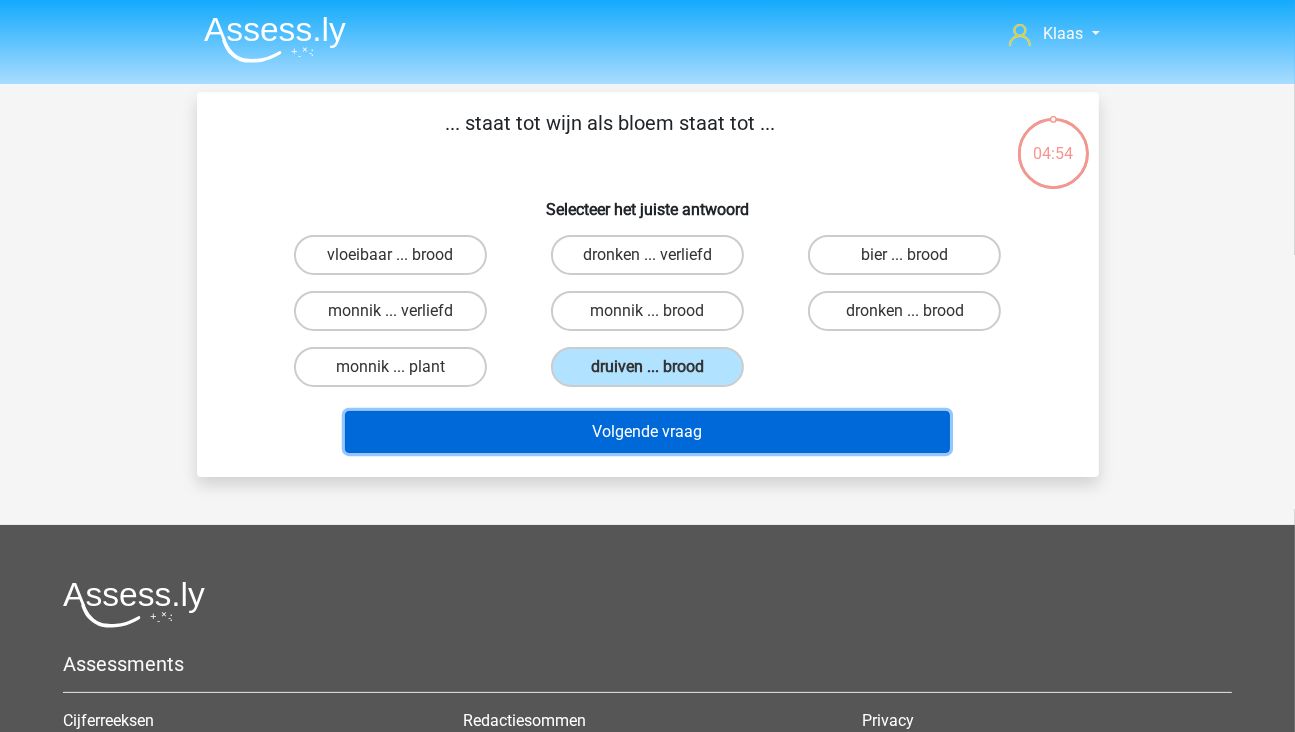 click on "Volgende vraag" at bounding box center (647, 432) 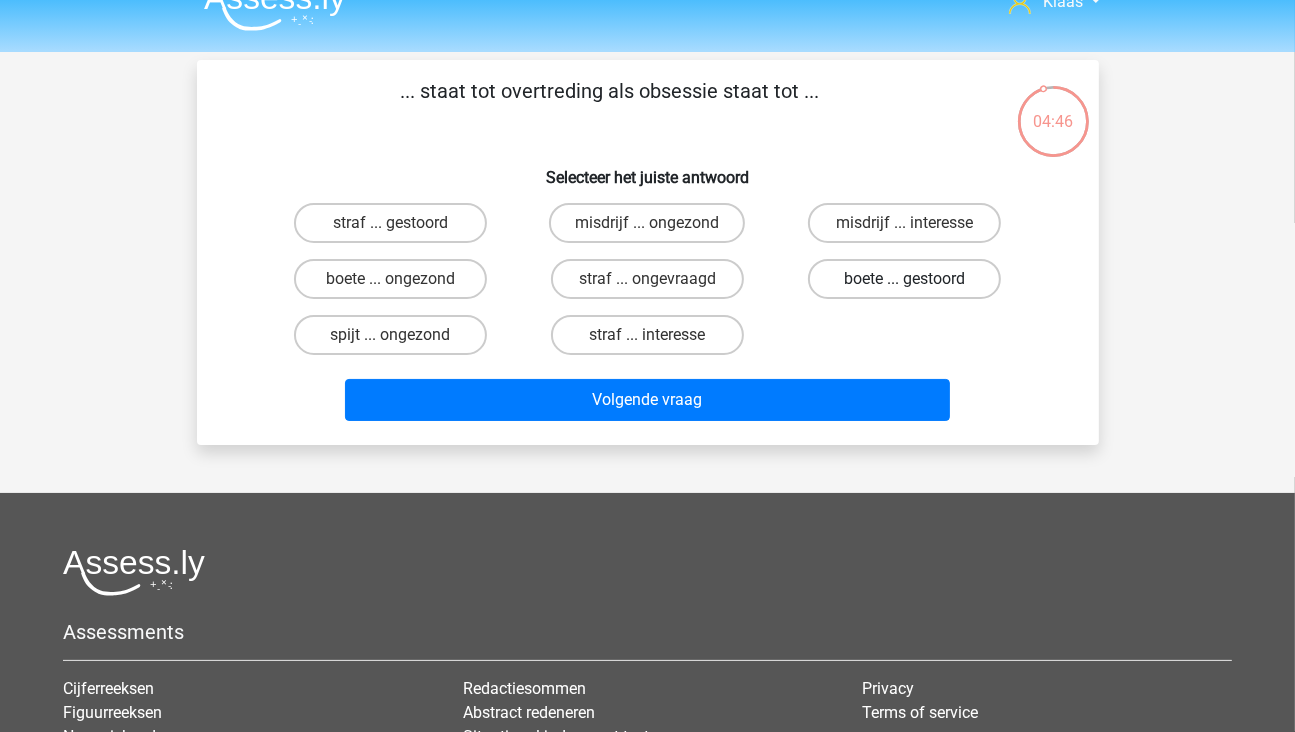 scroll, scrollTop: 0, scrollLeft: 0, axis: both 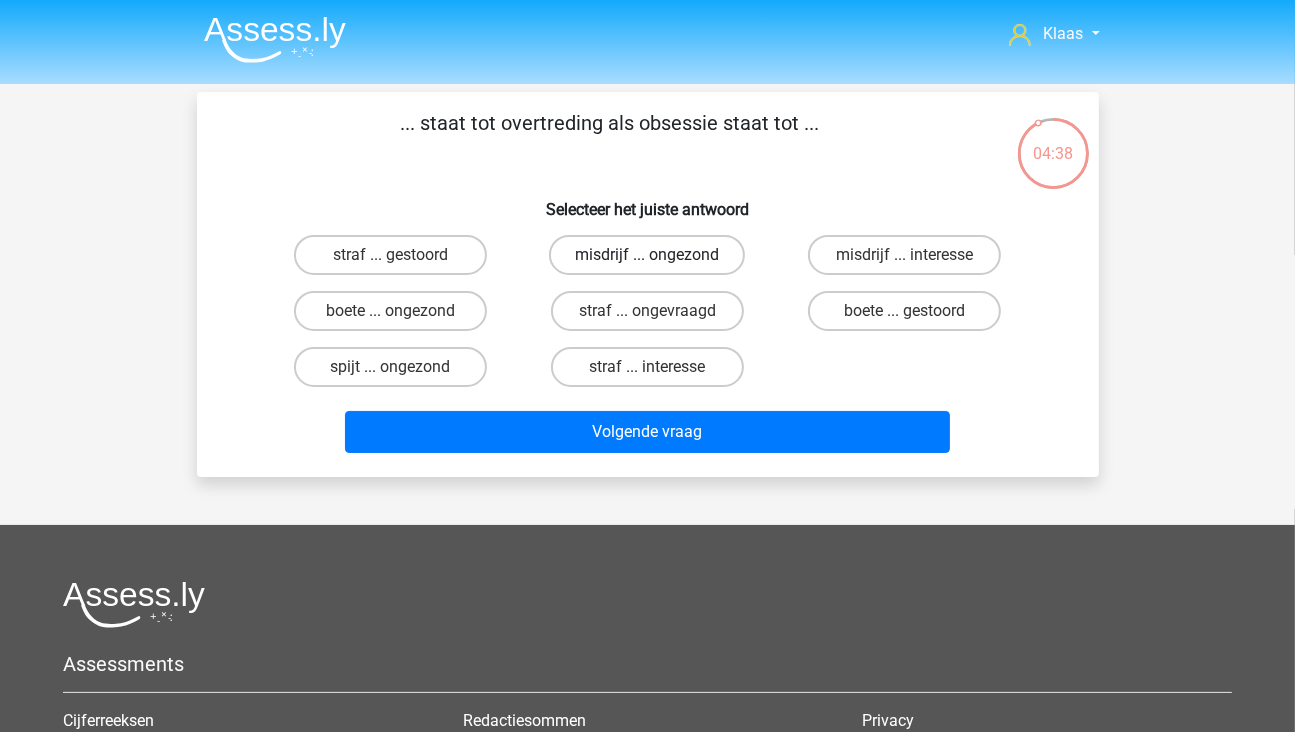 click on "misdrijf ... ongezond" at bounding box center [647, 255] 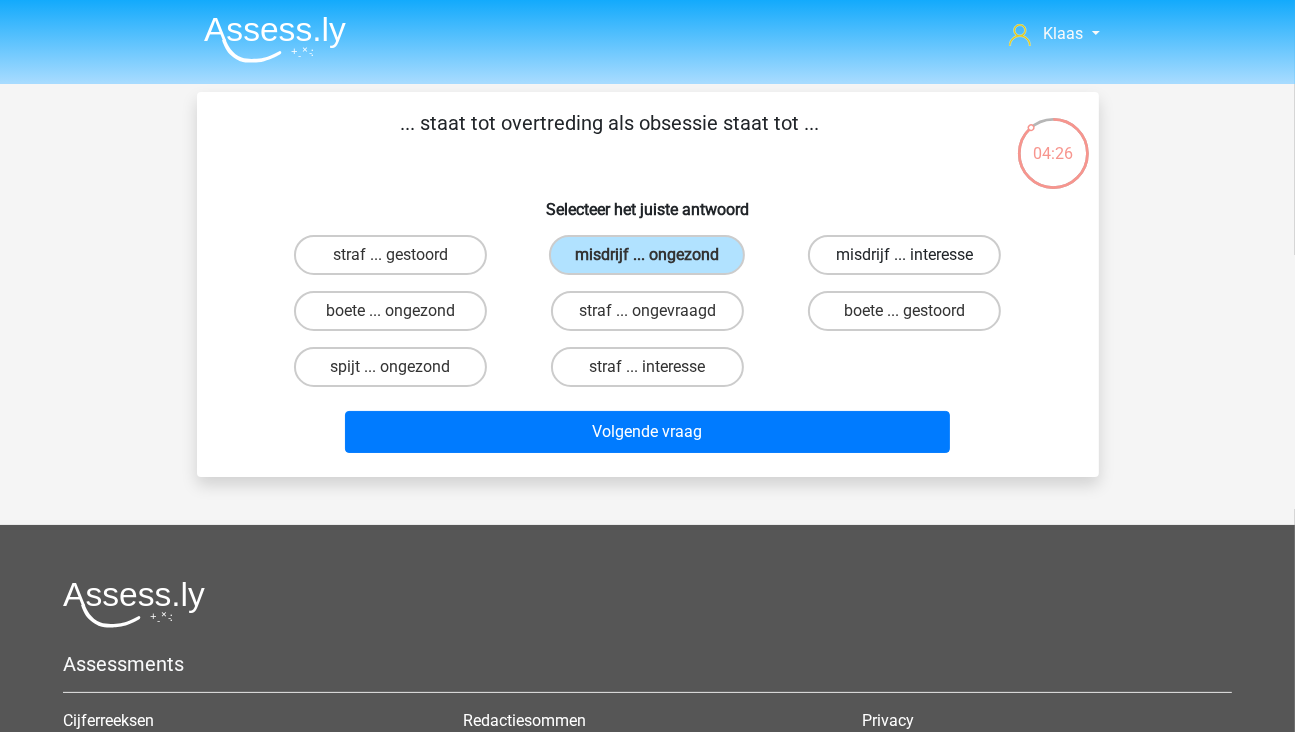 click on "misdrijf ... interesse" at bounding box center [904, 255] 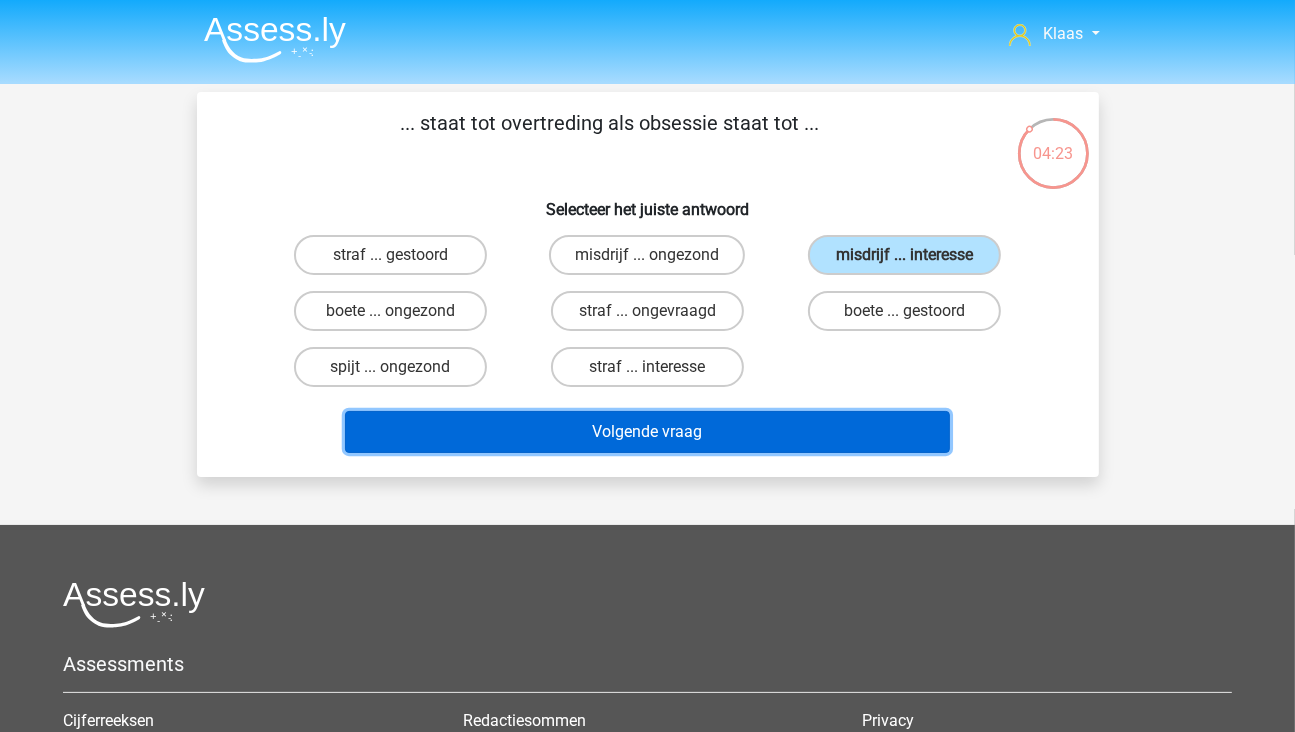 click on "Volgende vraag" at bounding box center (647, 432) 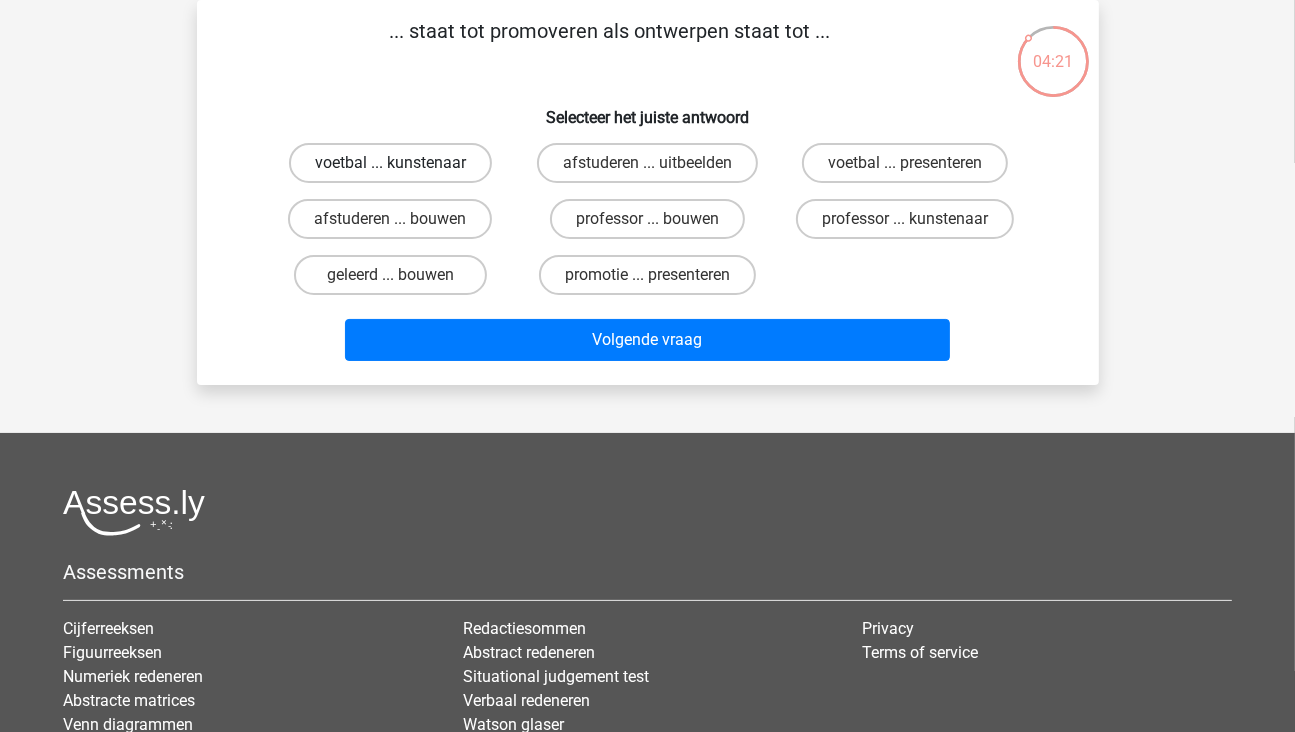 scroll, scrollTop: 0, scrollLeft: 0, axis: both 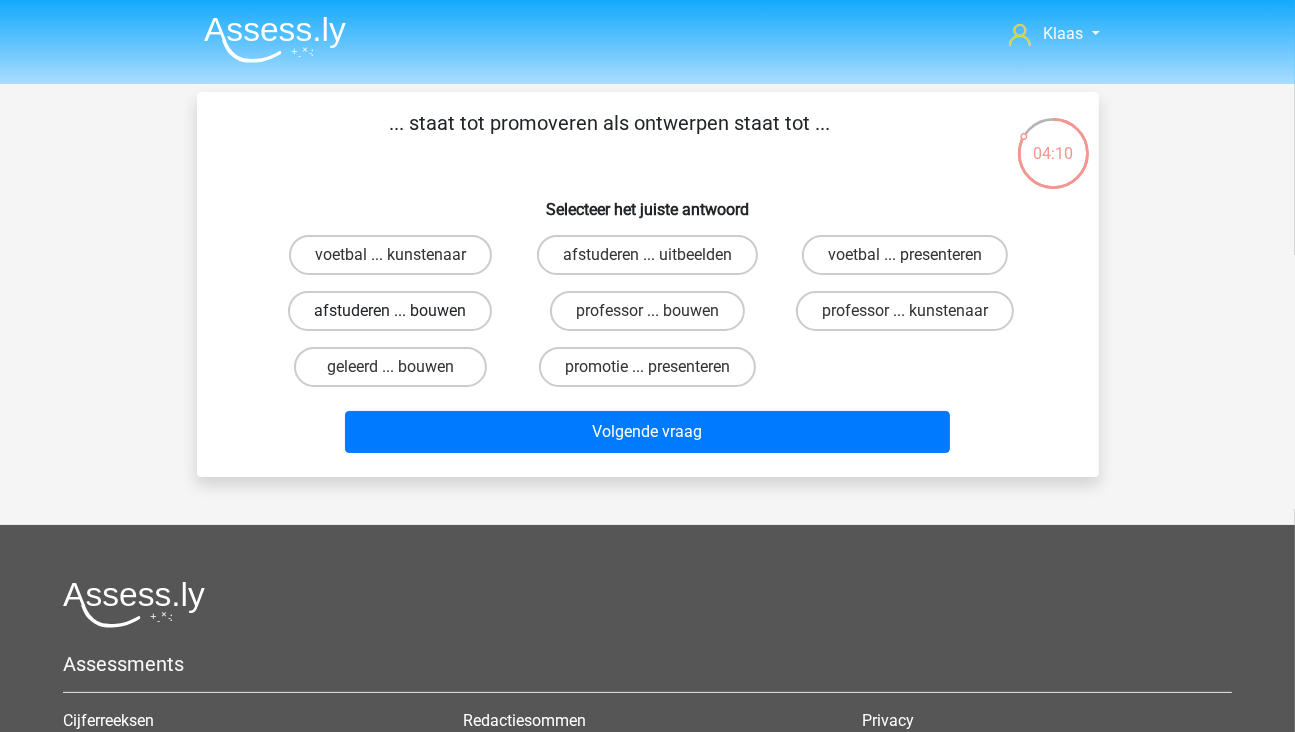 click on "afstuderen ... bouwen" at bounding box center (390, 311) 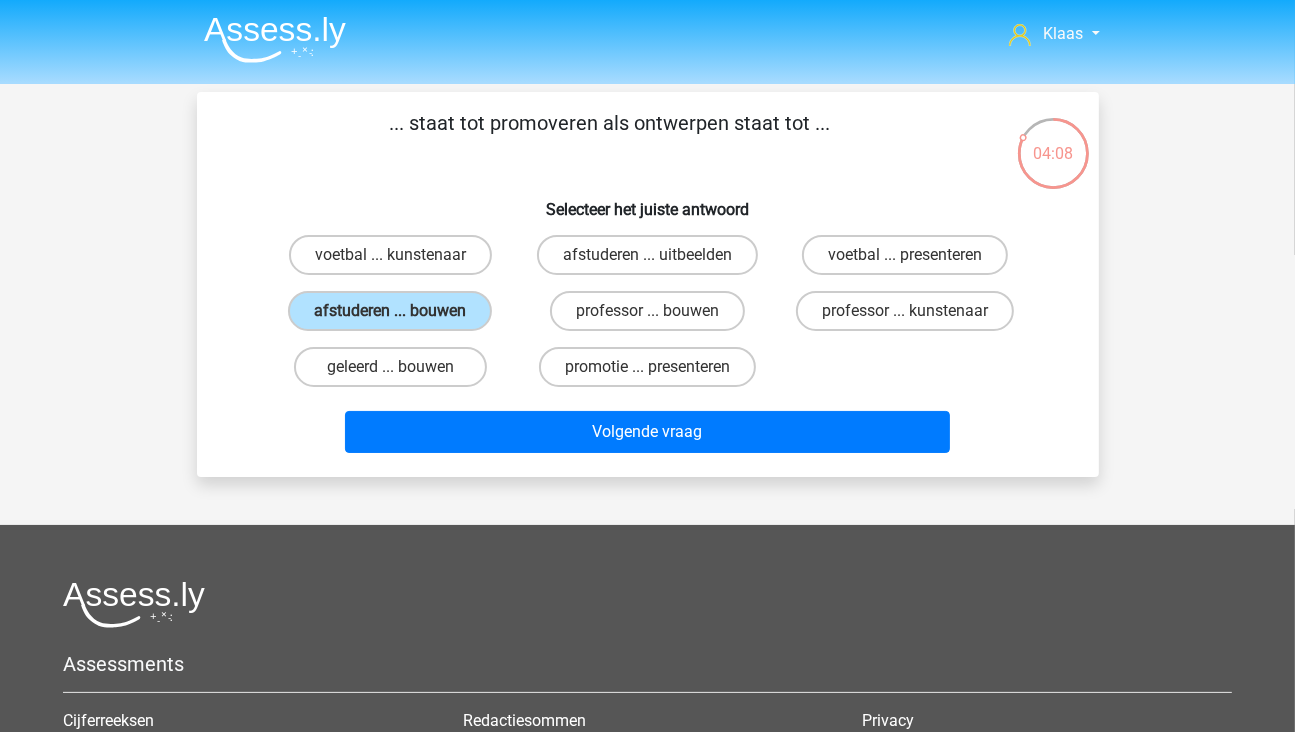 click on "afstuderen ... uitbeelden" at bounding box center [653, 261] 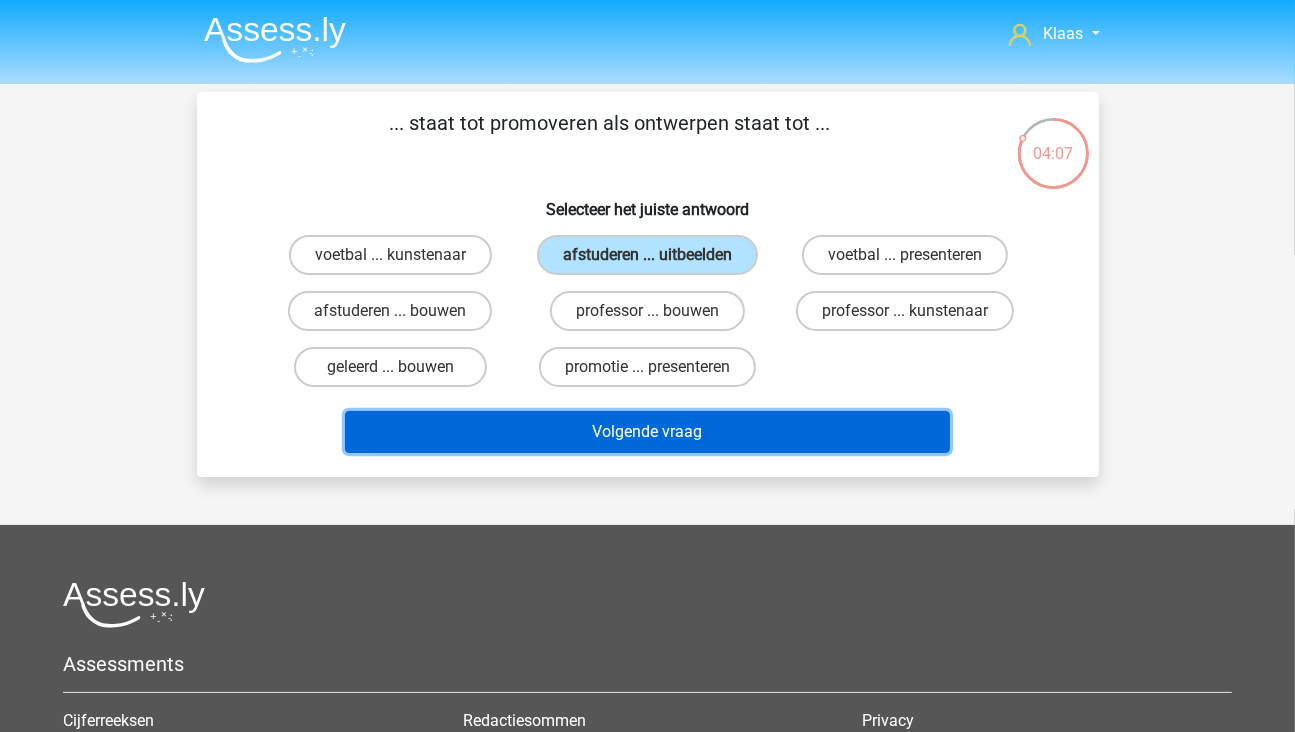 click on "Volgende vraag" at bounding box center (647, 432) 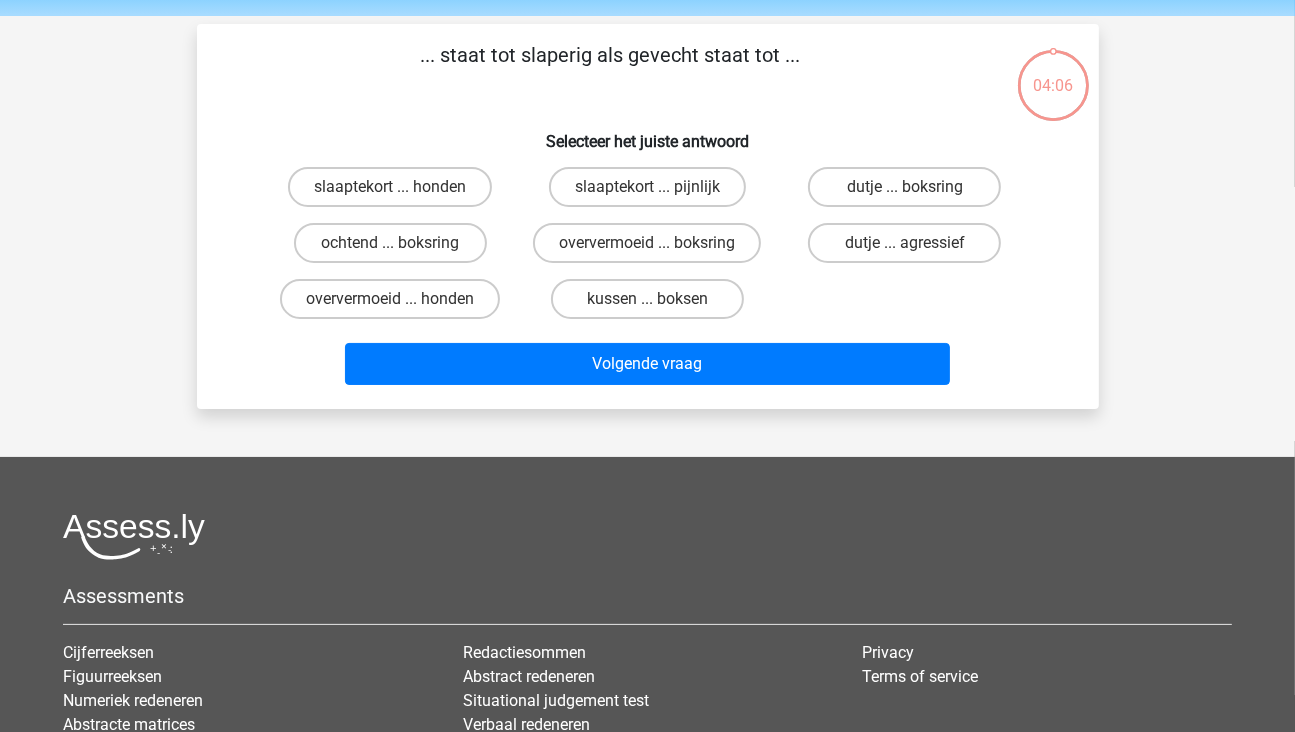 scroll, scrollTop: 92, scrollLeft: 0, axis: vertical 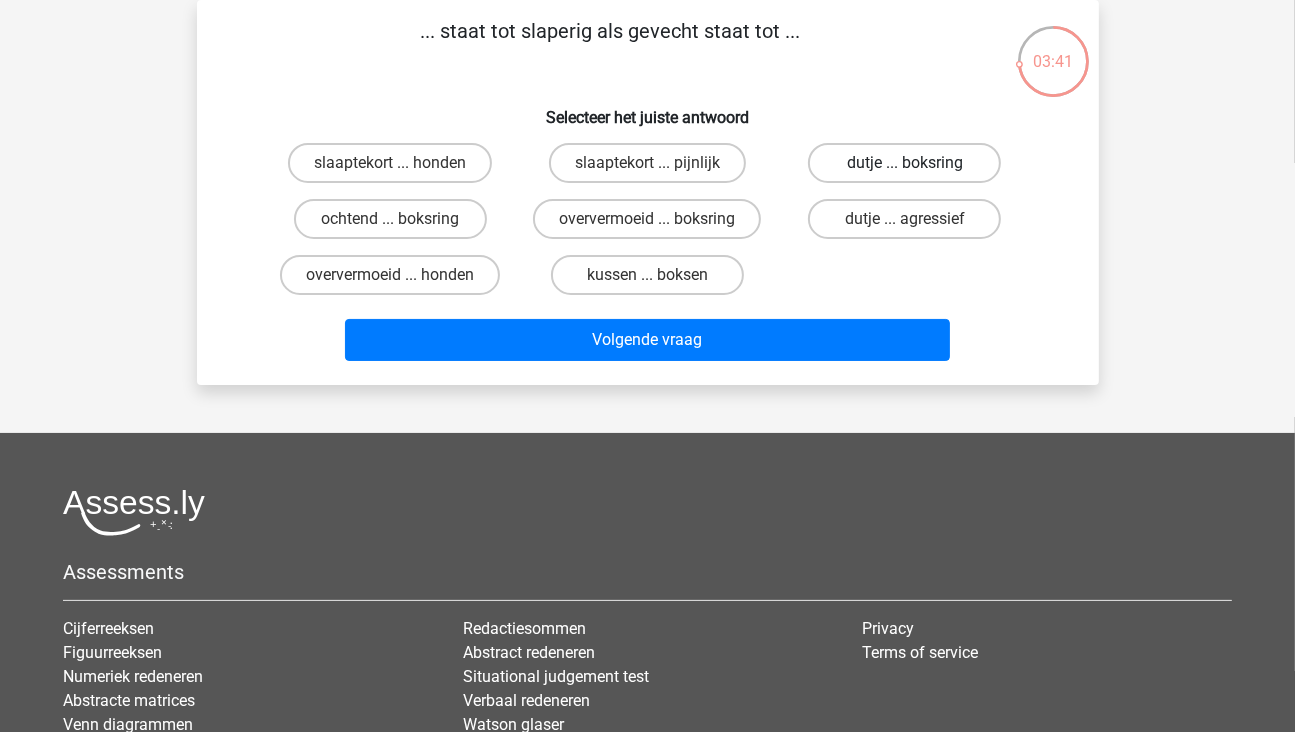 click on "dutje ... boksring" at bounding box center [904, 163] 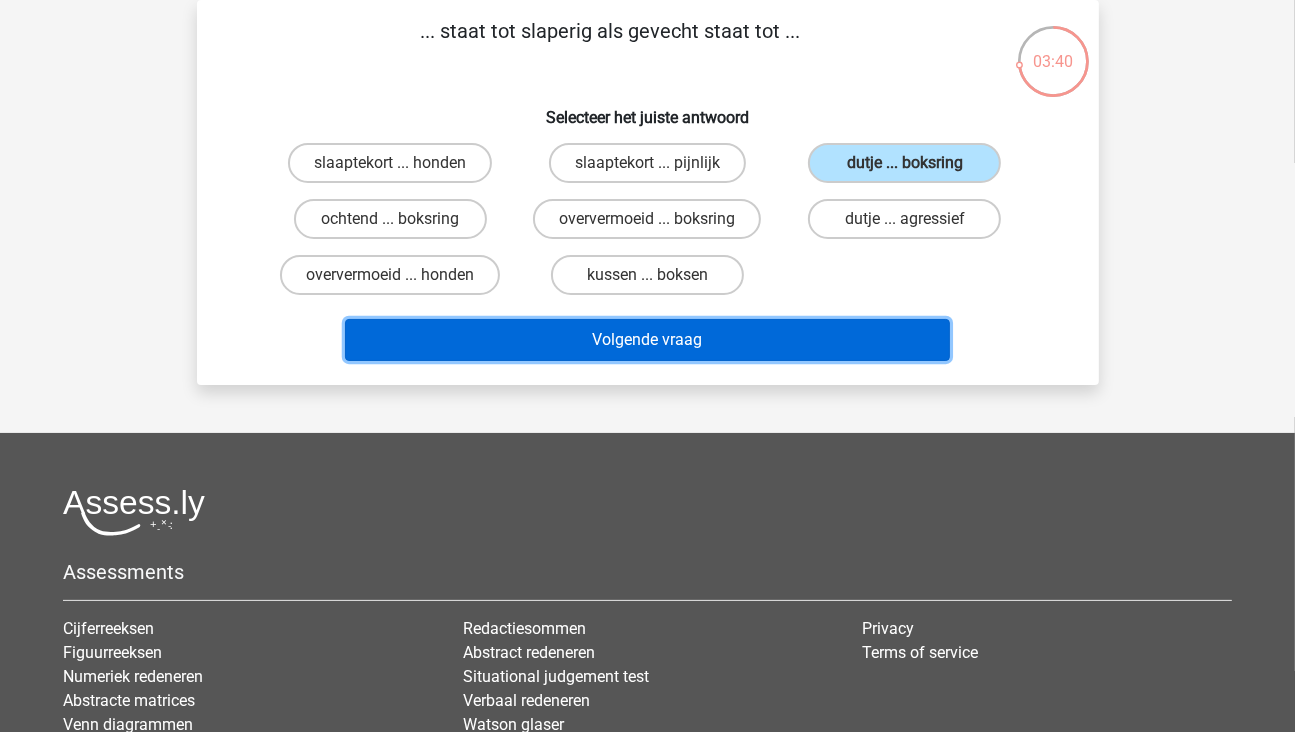 click on "Volgende vraag" at bounding box center (647, 340) 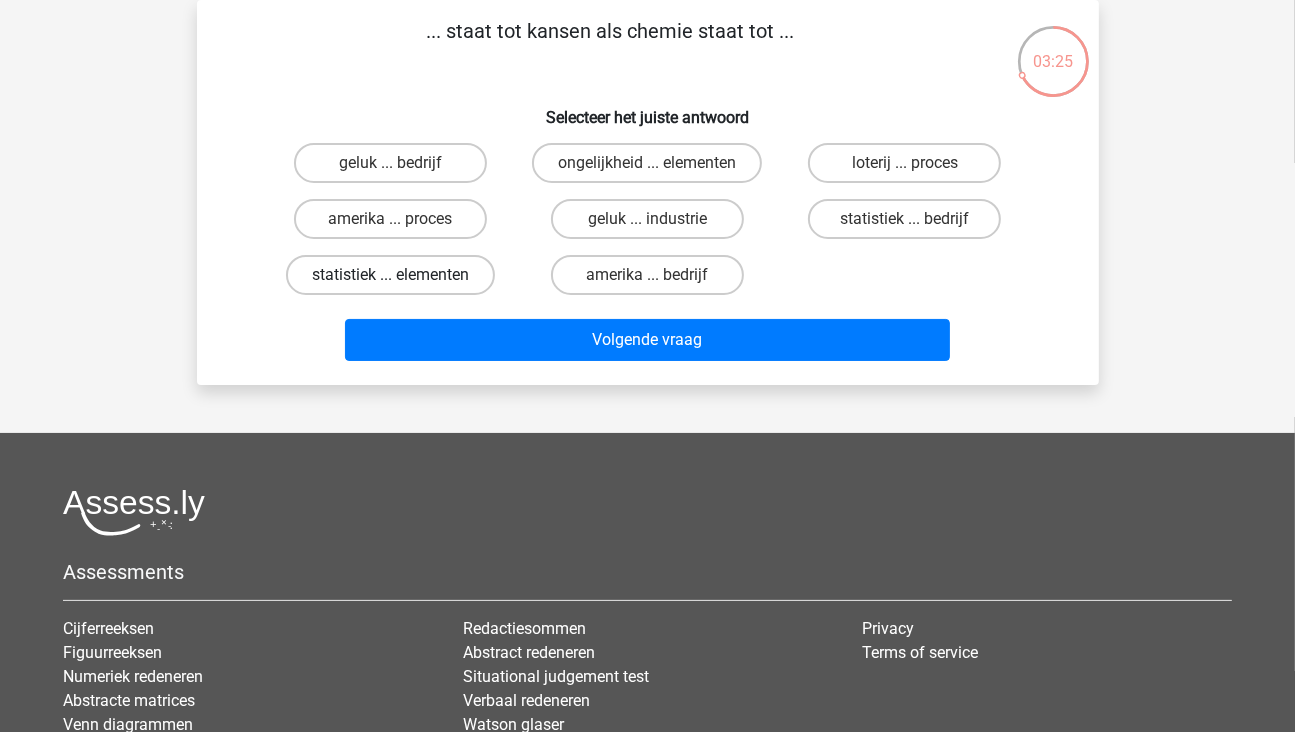 click on "statistiek ... elementen" at bounding box center (390, 275) 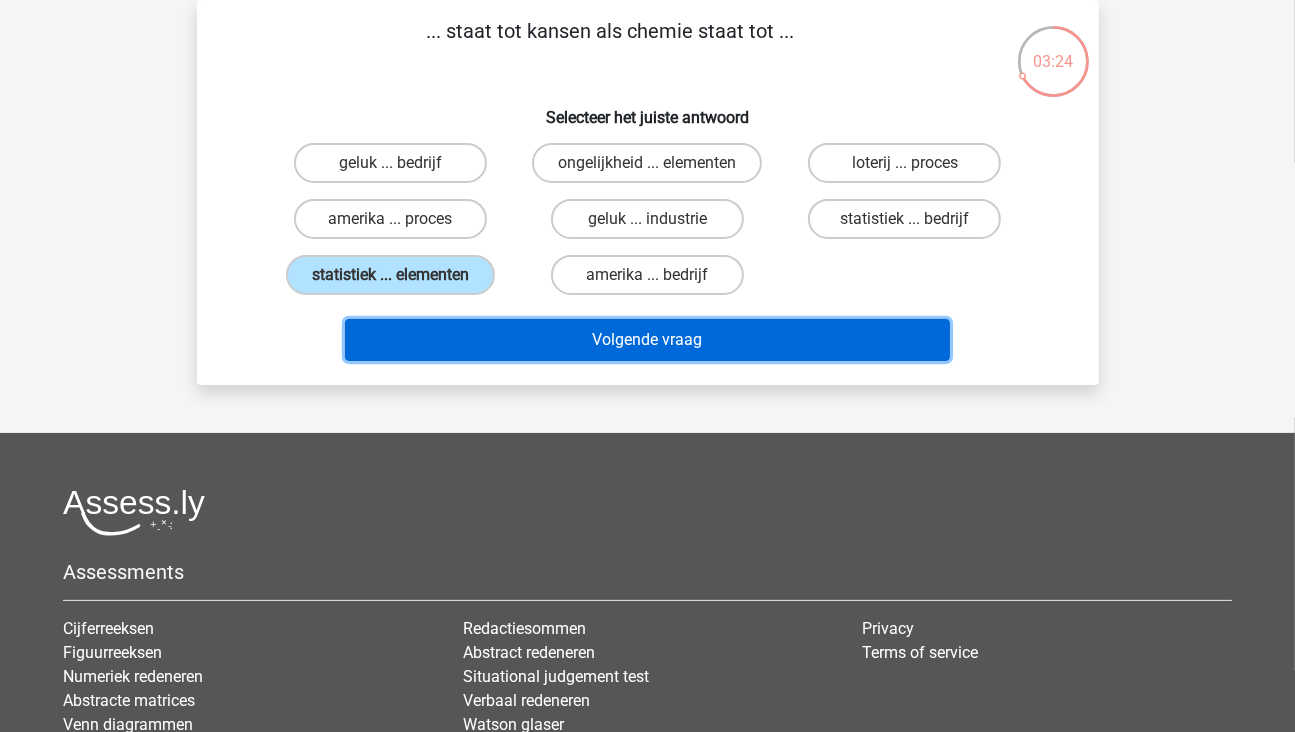 click on "Volgende vraag" at bounding box center [647, 340] 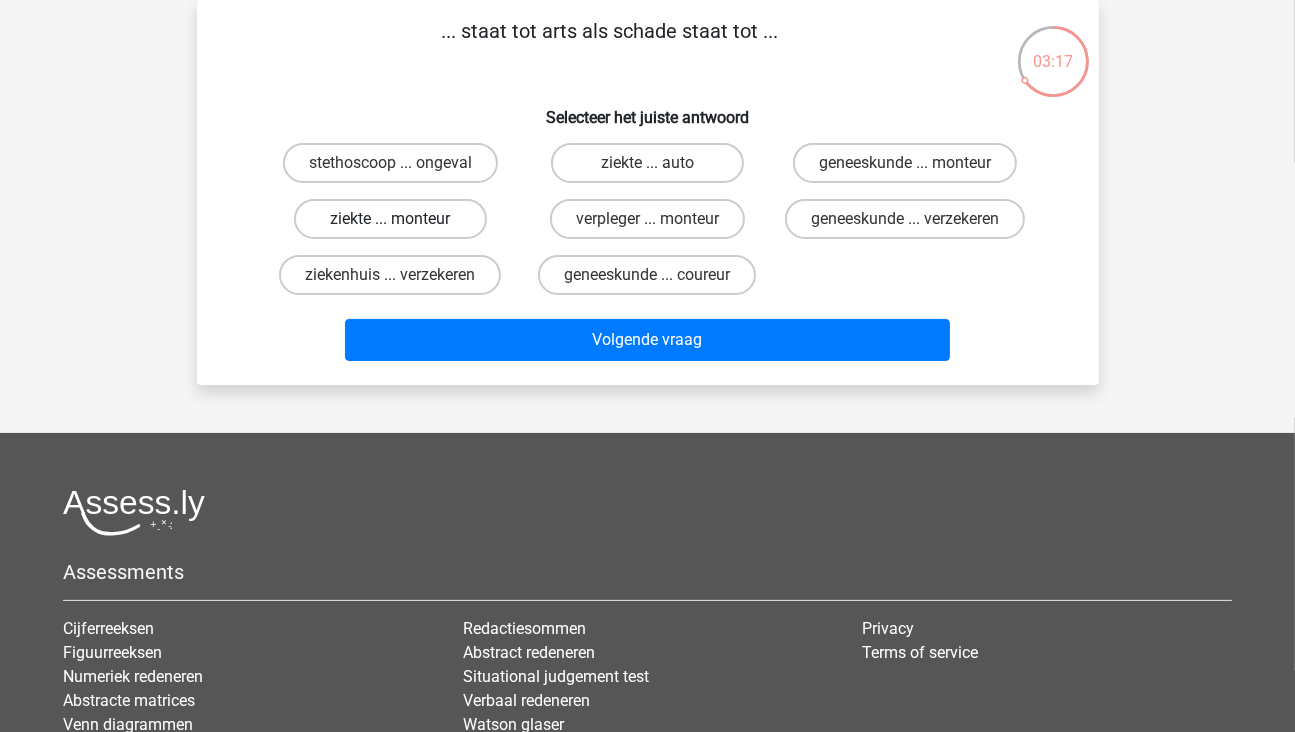 click on "ziekte ... monteur" at bounding box center (390, 219) 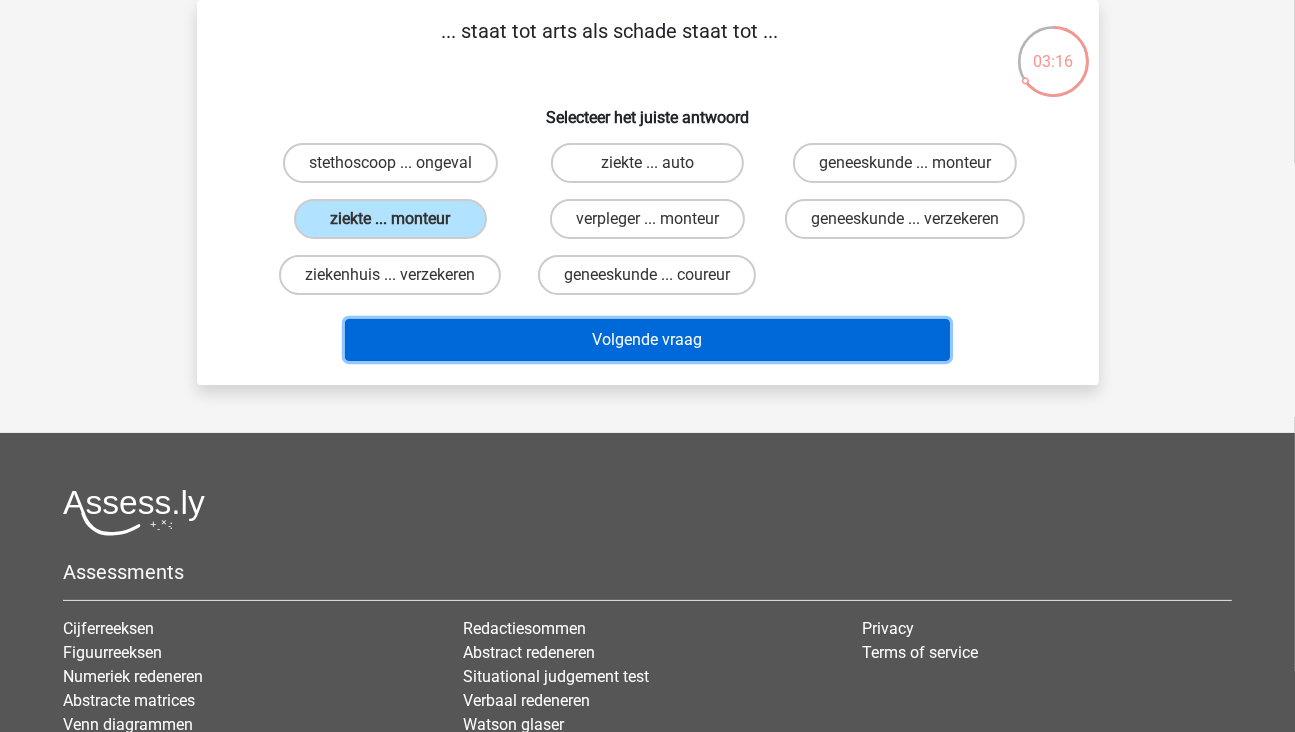 click on "Volgende vraag" at bounding box center (647, 340) 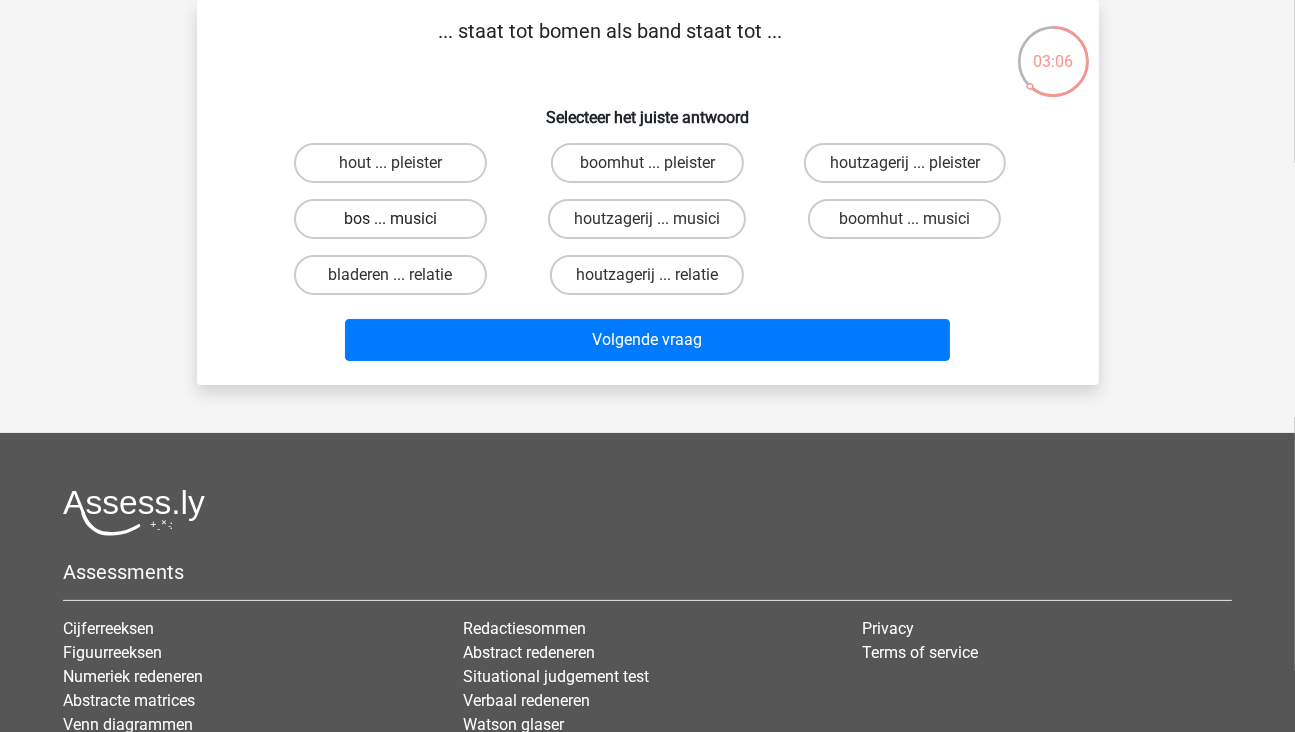 click on "bos ... musici" at bounding box center [390, 219] 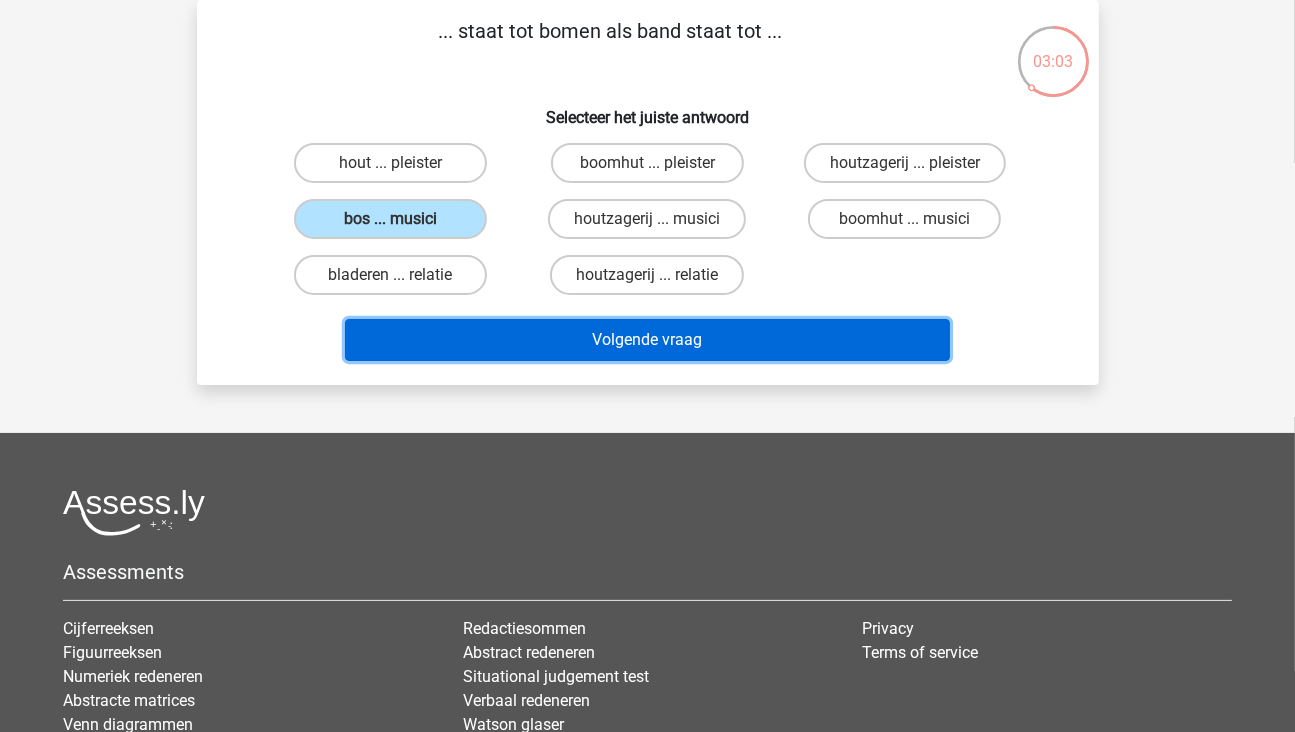 click on "Volgende vraag" at bounding box center [647, 340] 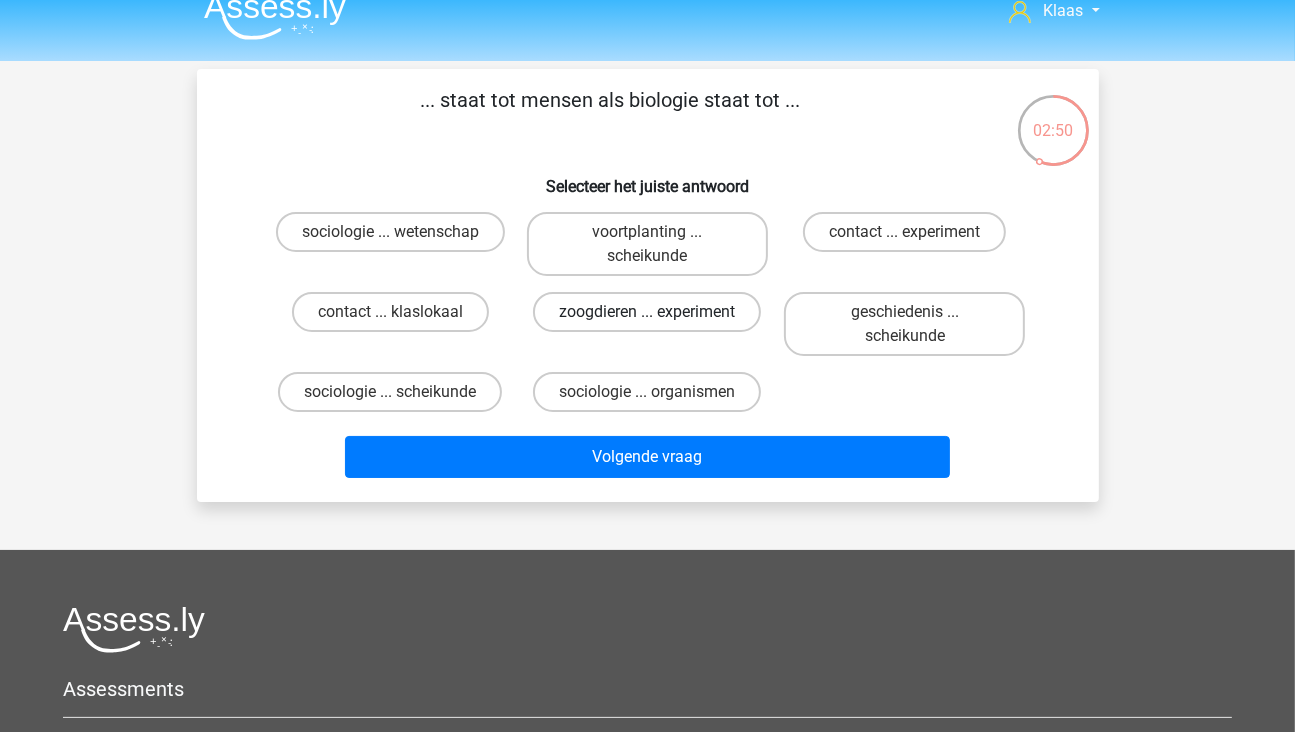 scroll, scrollTop: 0, scrollLeft: 0, axis: both 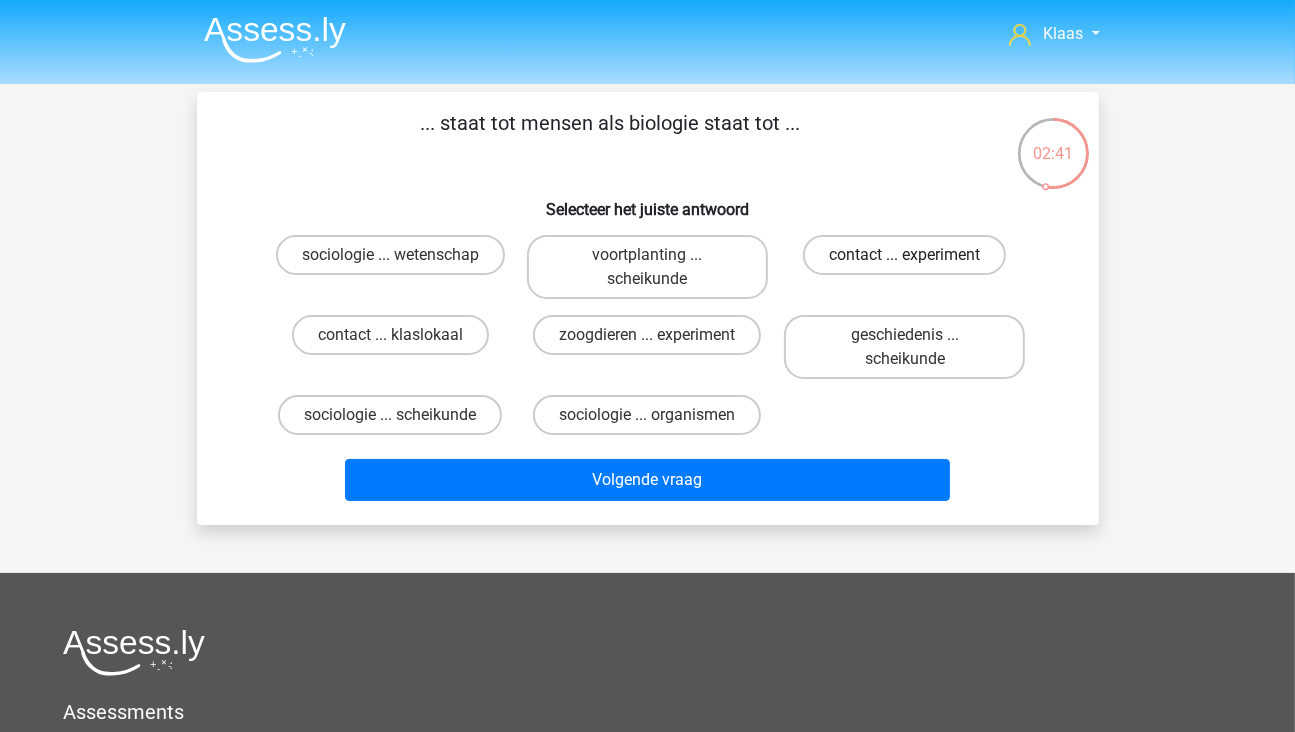 click on "contact ... experiment" at bounding box center [904, 255] 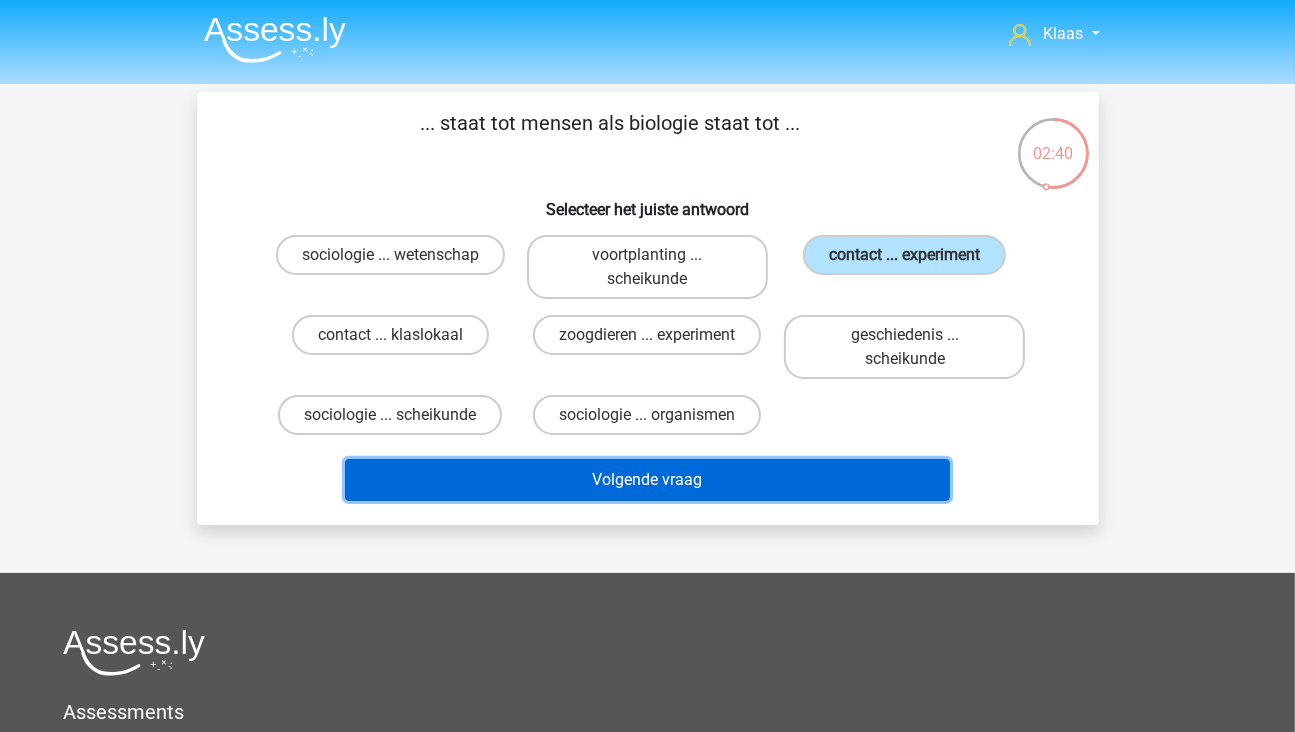 click on "Volgende vraag" at bounding box center [647, 480] 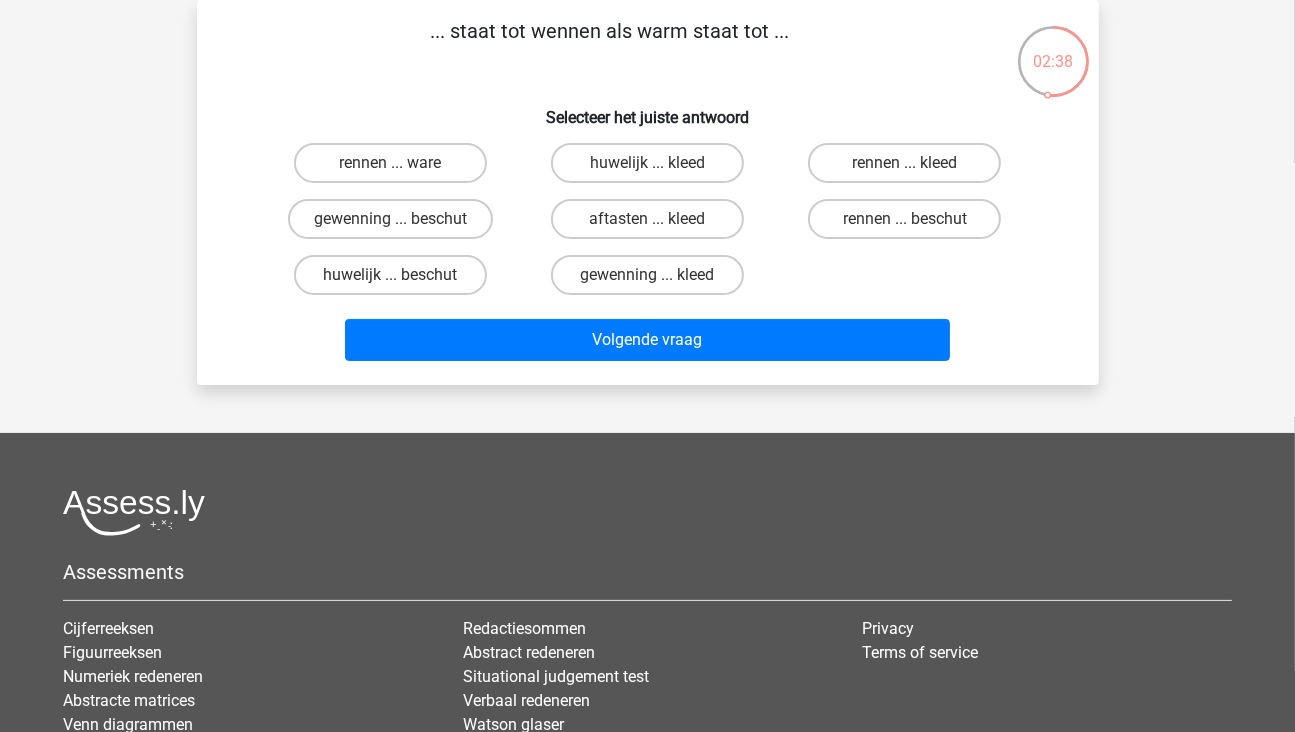 scroll, scrollTop: 0, scrollLeft: 0, axis: both 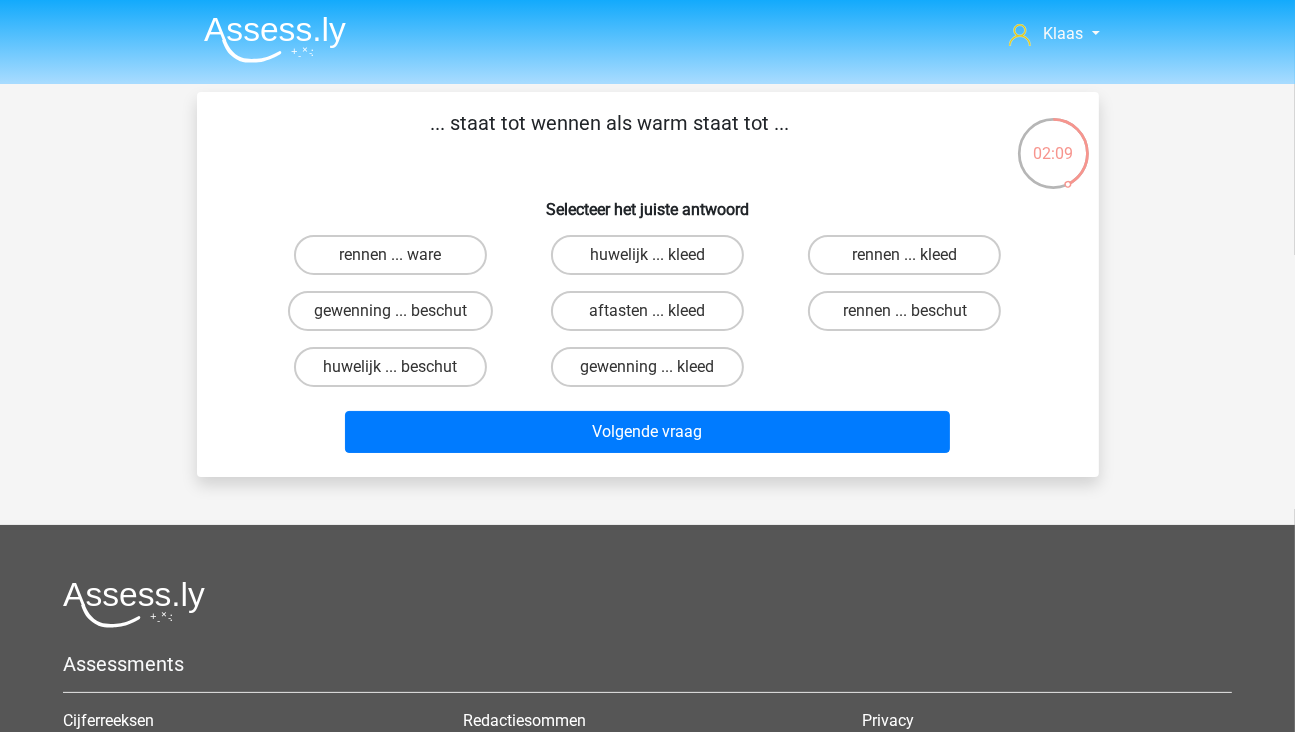 click on "rennen ... ware" at bounding box center (396, 261) 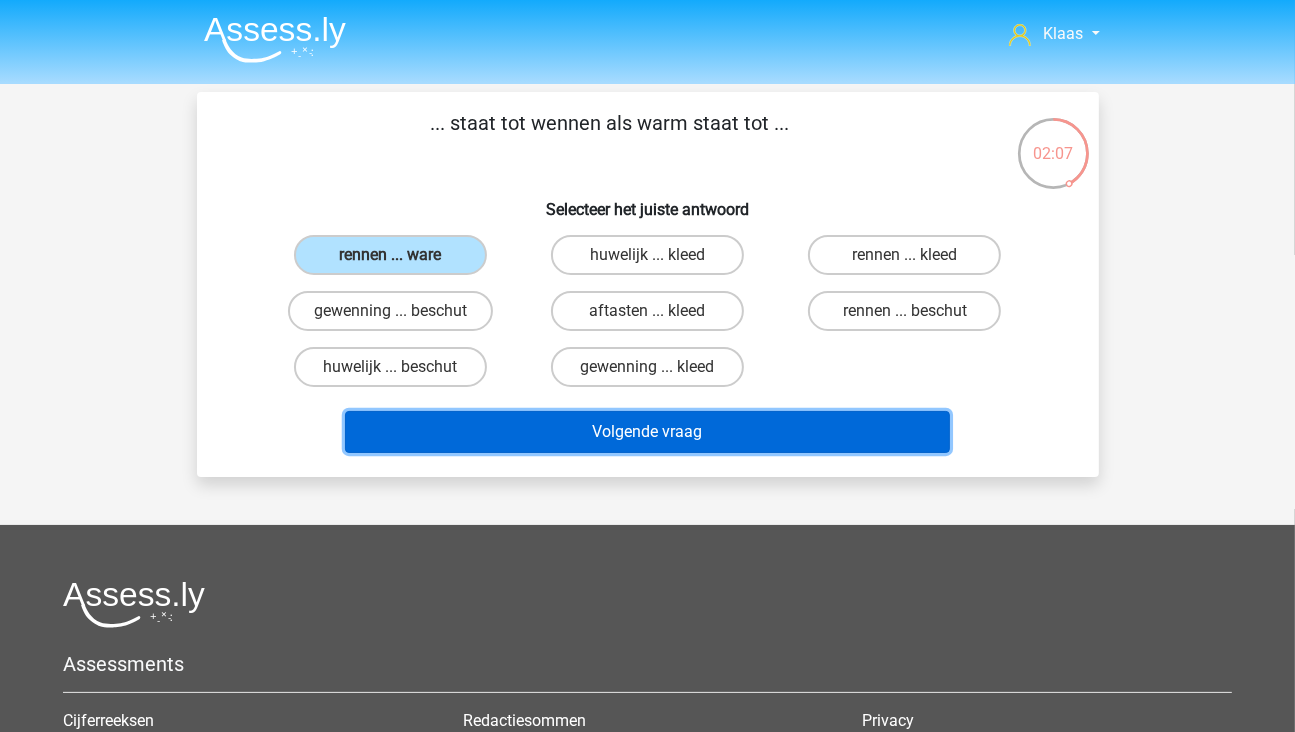 click on "Volgende vraag" at bounding box center (647, 432) 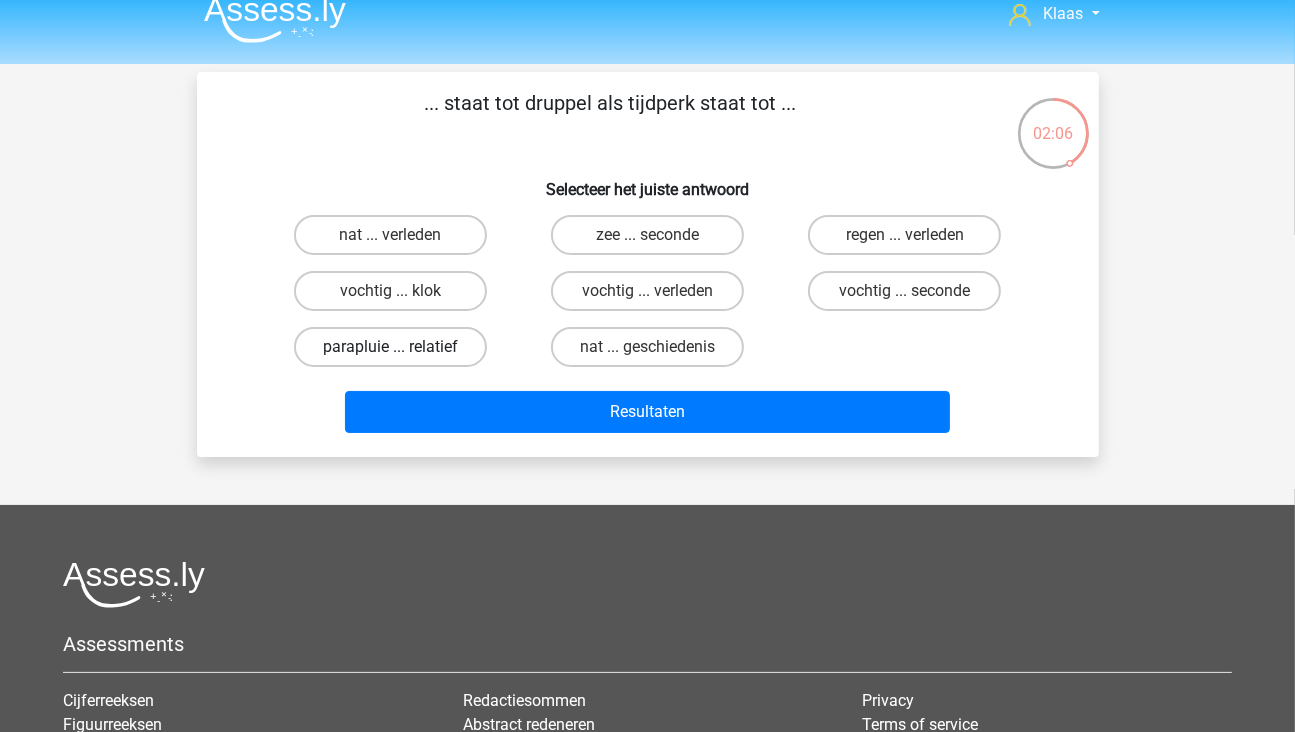 scroll, scrollTop: 0, scrollLeft: 0, axis: both 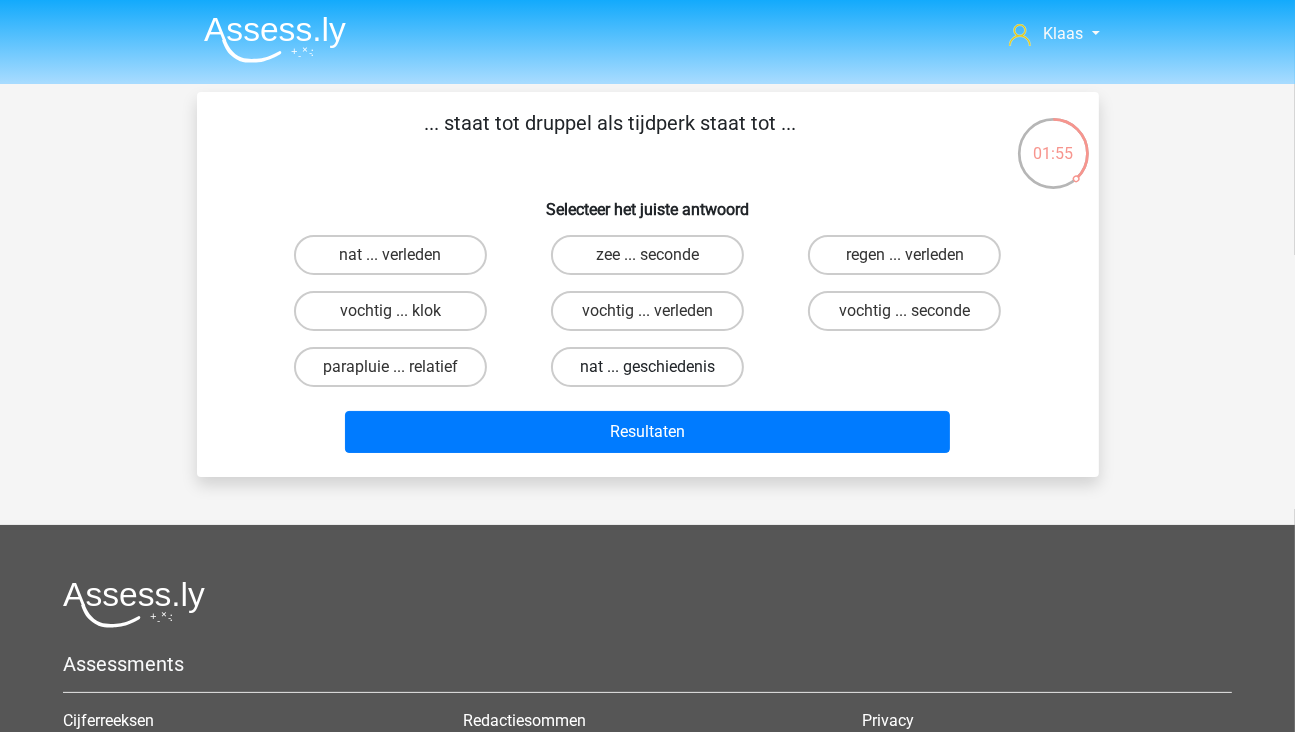 click on "nat ... geschiedenis" at bounding box center (647, 367) 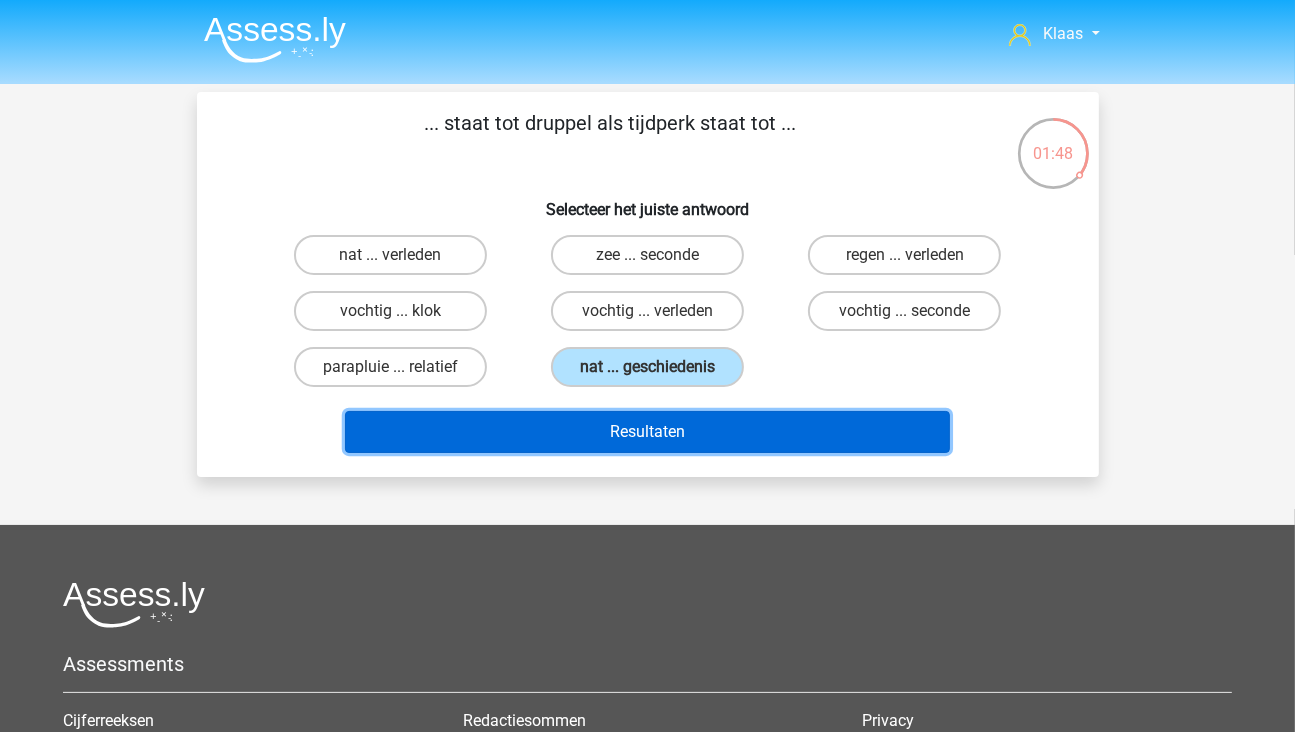 click on "Resultaten" at bounding box center [647, 432] 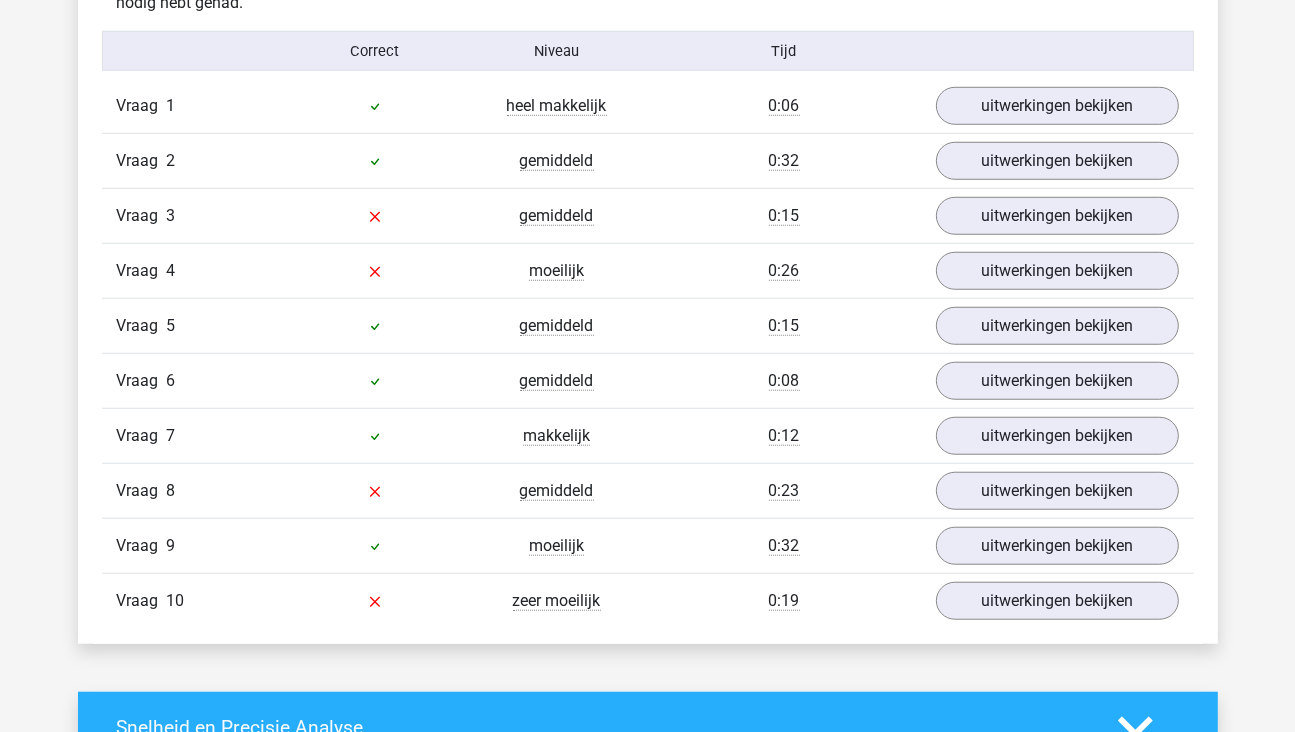 scroll, scrollTop: 1300, scrollLeft: 0, axis: vertical 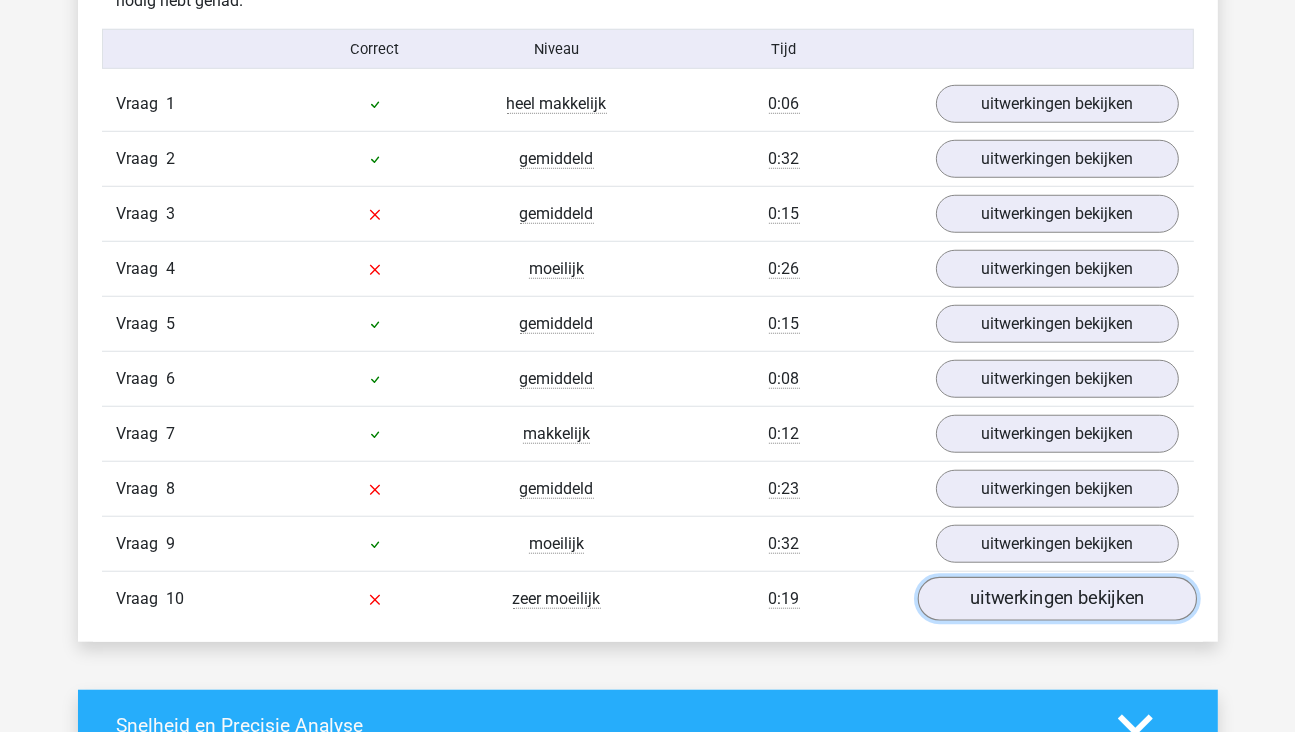 click on "uitwerkingen bekijken" at bounding box center (1056, 599) 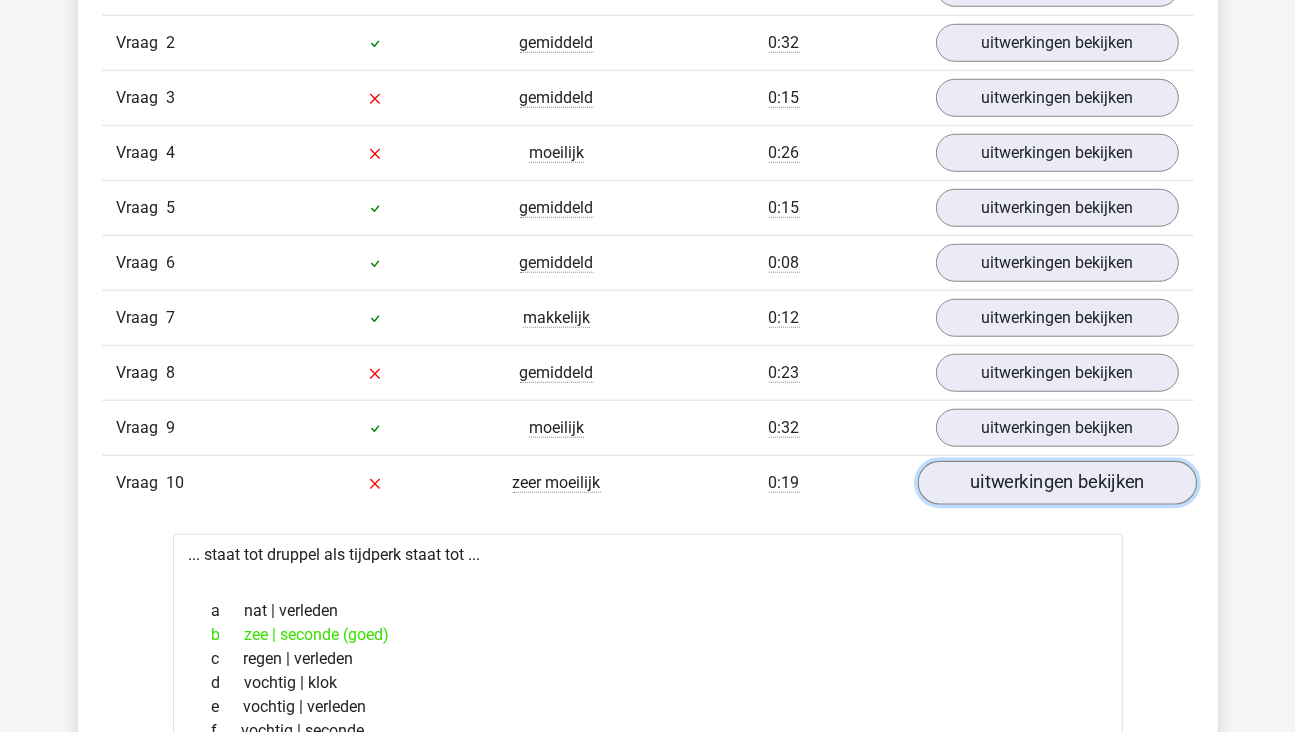 scroll, scrollTop: 1400, scrollLeft: 0, axis: vertical 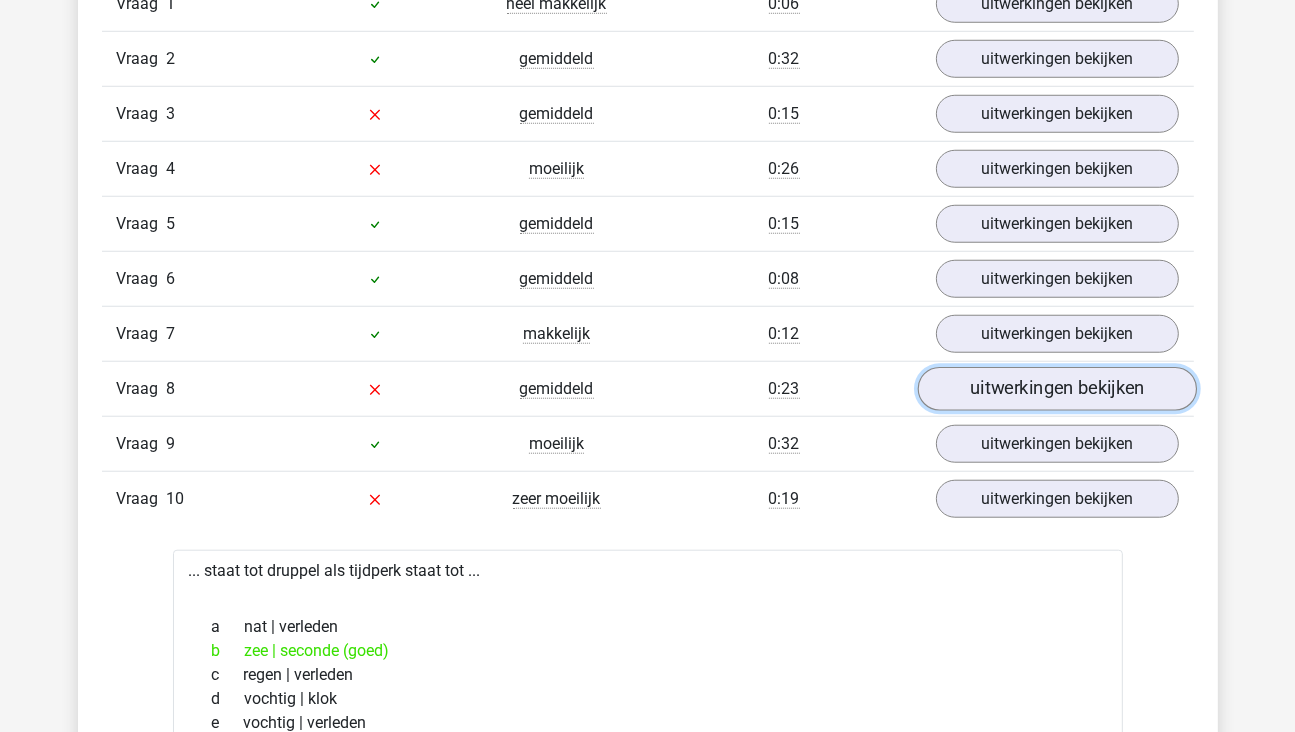 click on "uitwerkingen bekijken" at bounding box center (1056, 389) 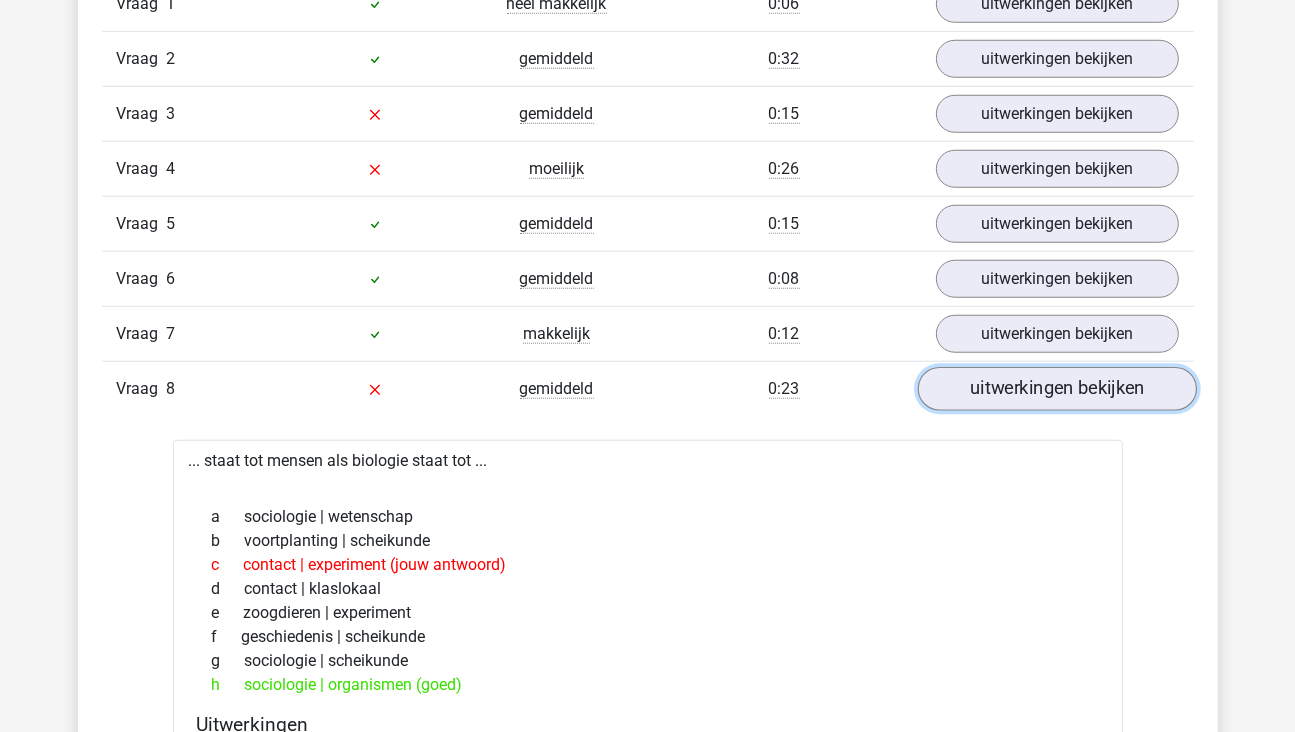 click on "uitwerkingen bekijken" at bounding box center (1056, 389) 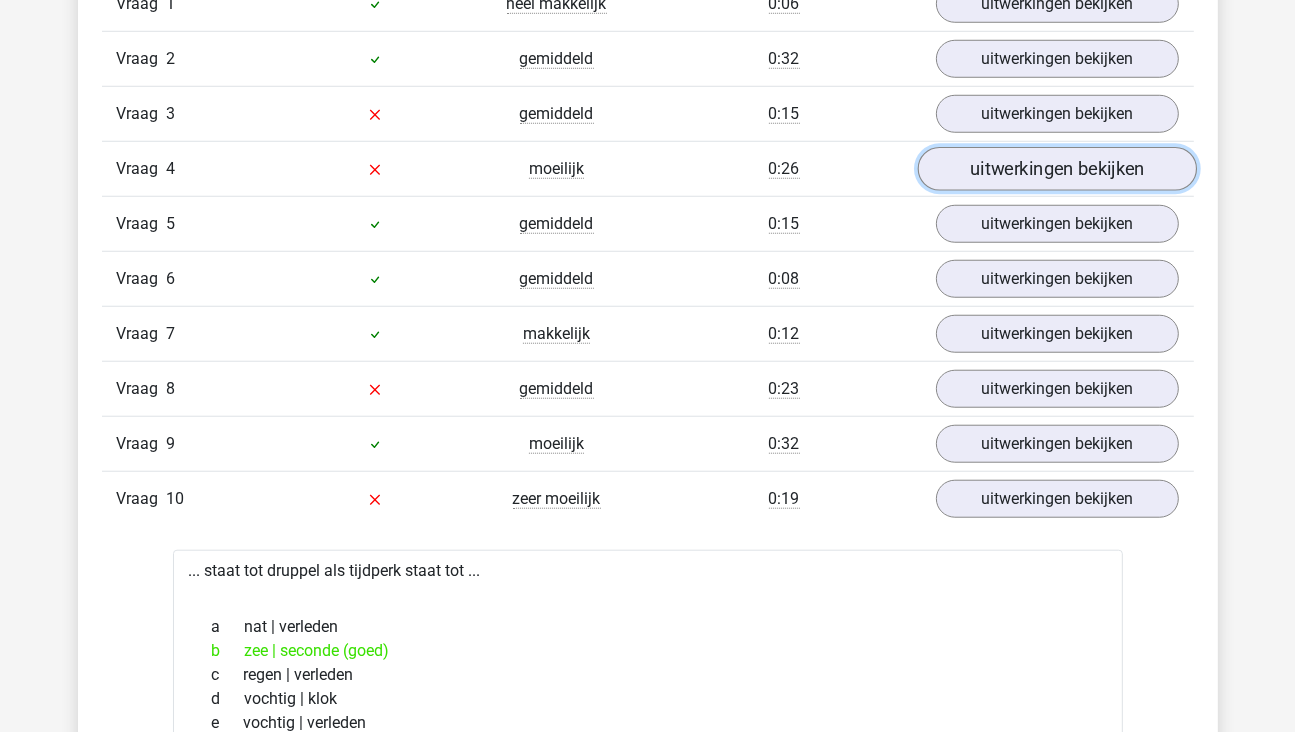 click on "uitwerkingen bekijken" at bounding box center (1056, 169) 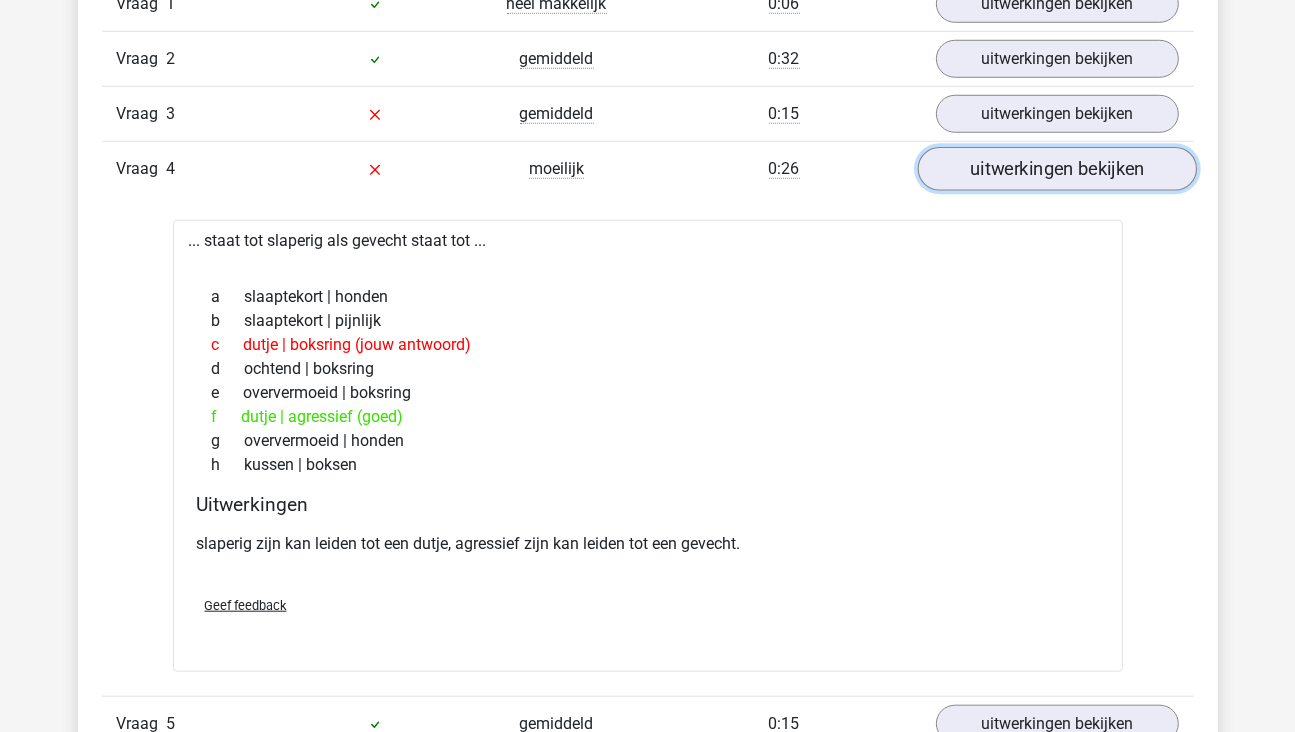click on "uitwerkingen bekijken" at bounding box center [1056, 169] 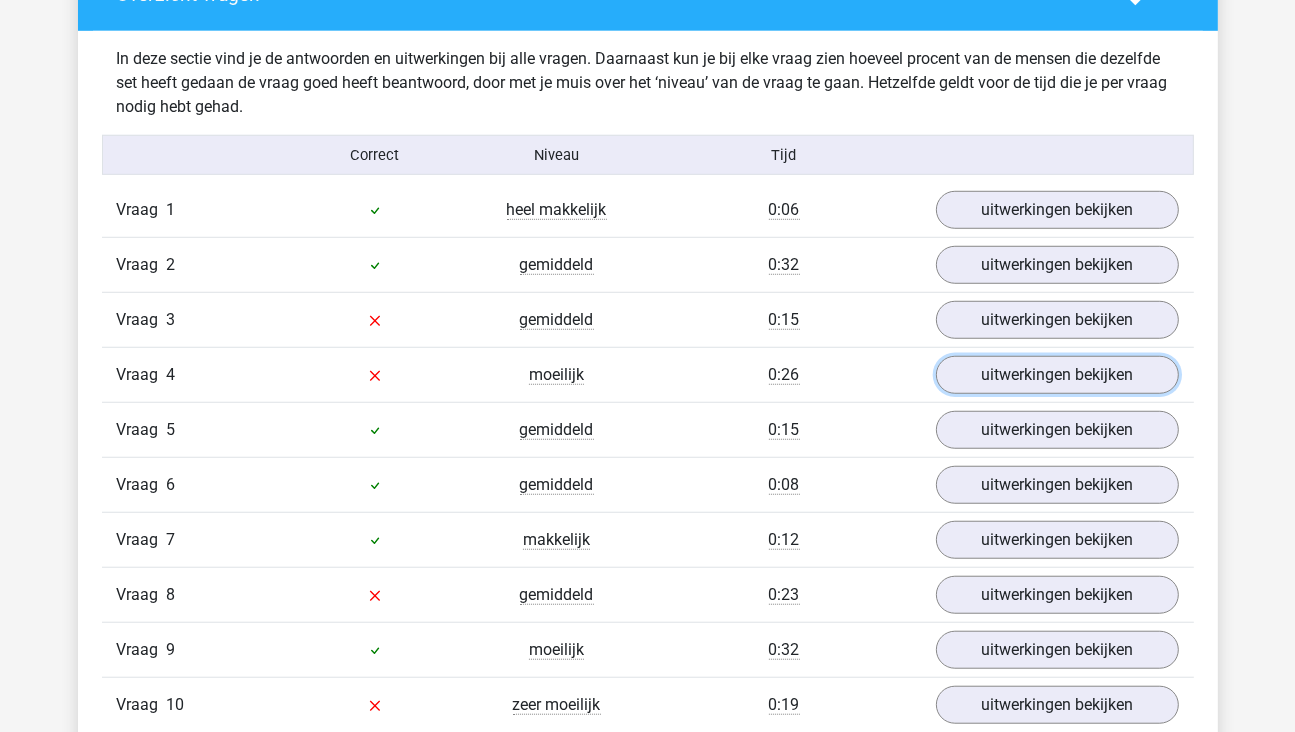 scroll, scrollTop: 1100, scrollLeft: 0, axis: vertical 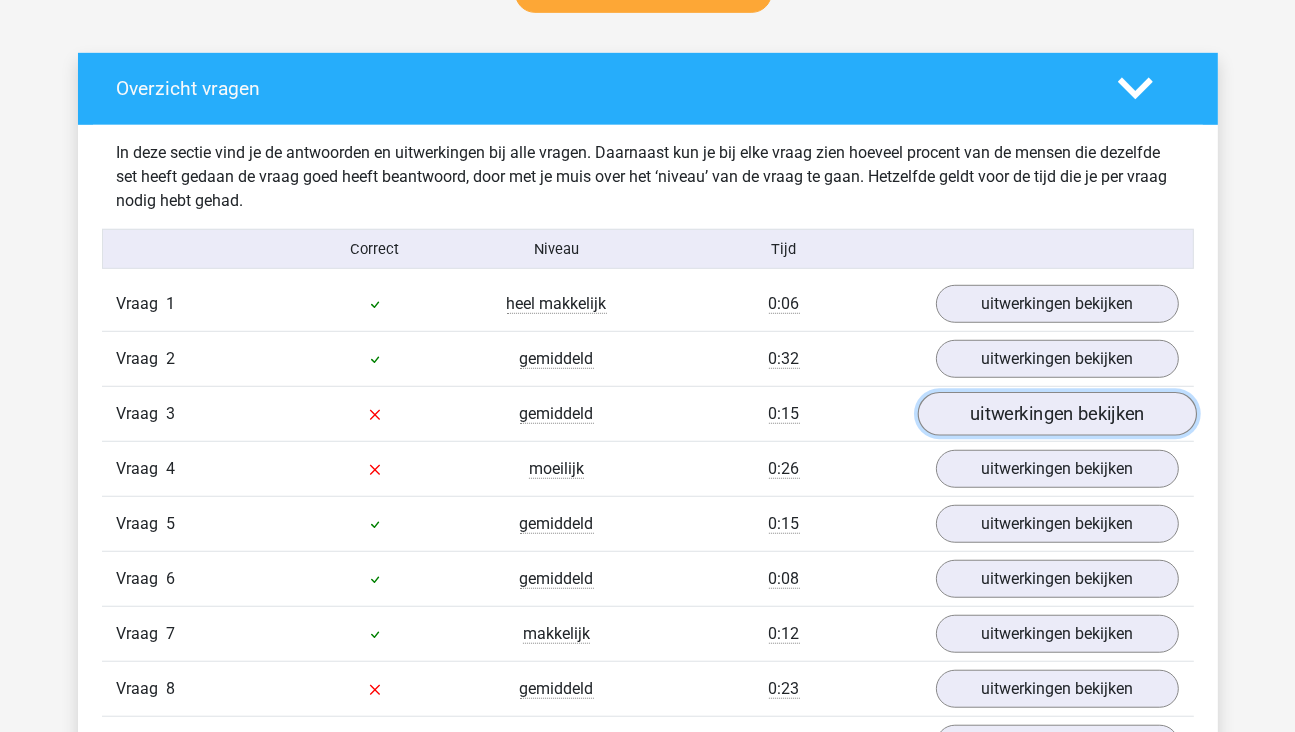 click on "uitwerkingen bekijken" at bounding box center (1056, 414) 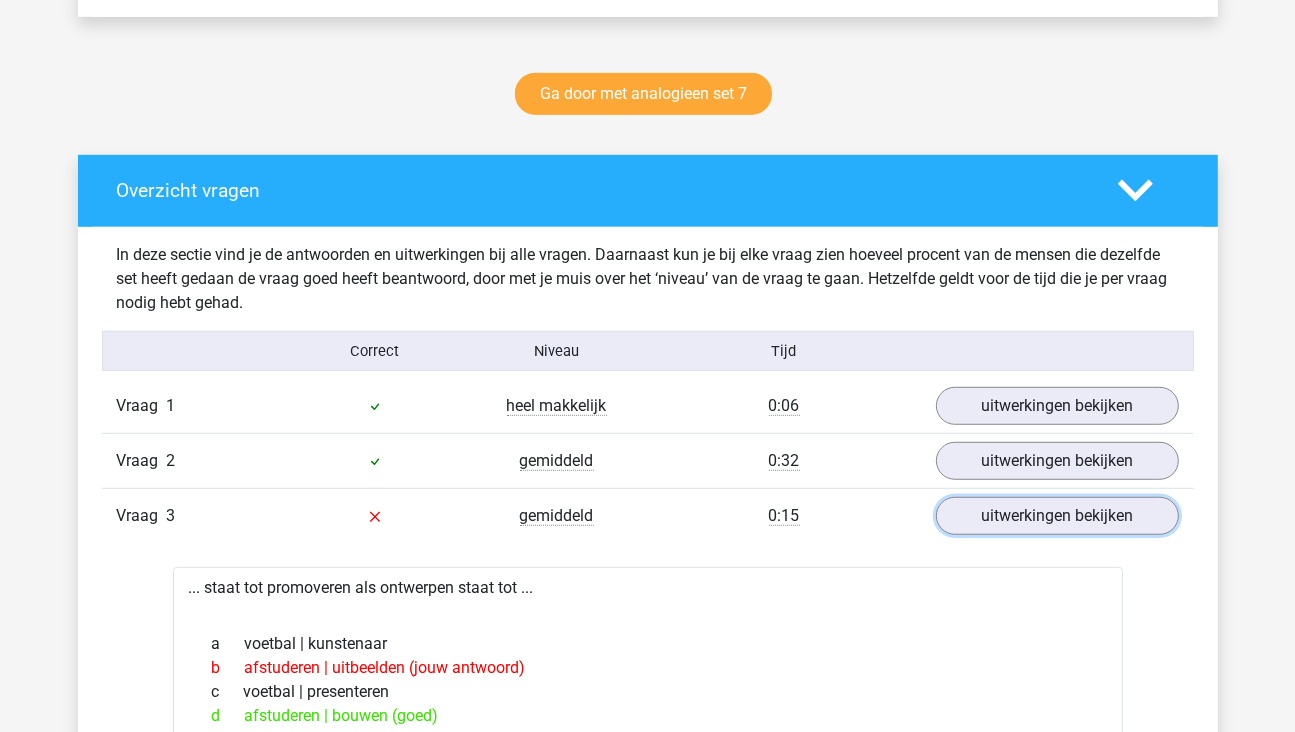 scroll, scrollTop: 1200, scrollLeft: 0, axis: vertical 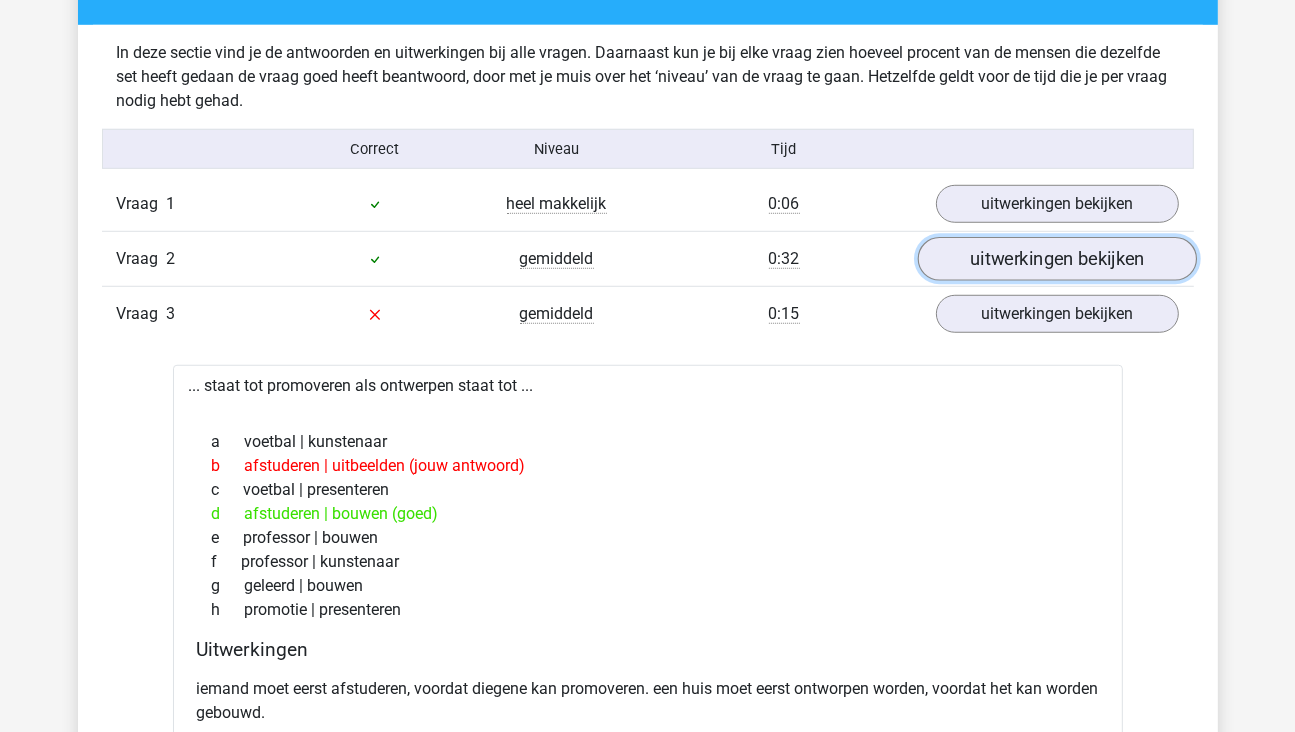 click on "uitwerkingen bekijken" at bounding box center (1056, 259) 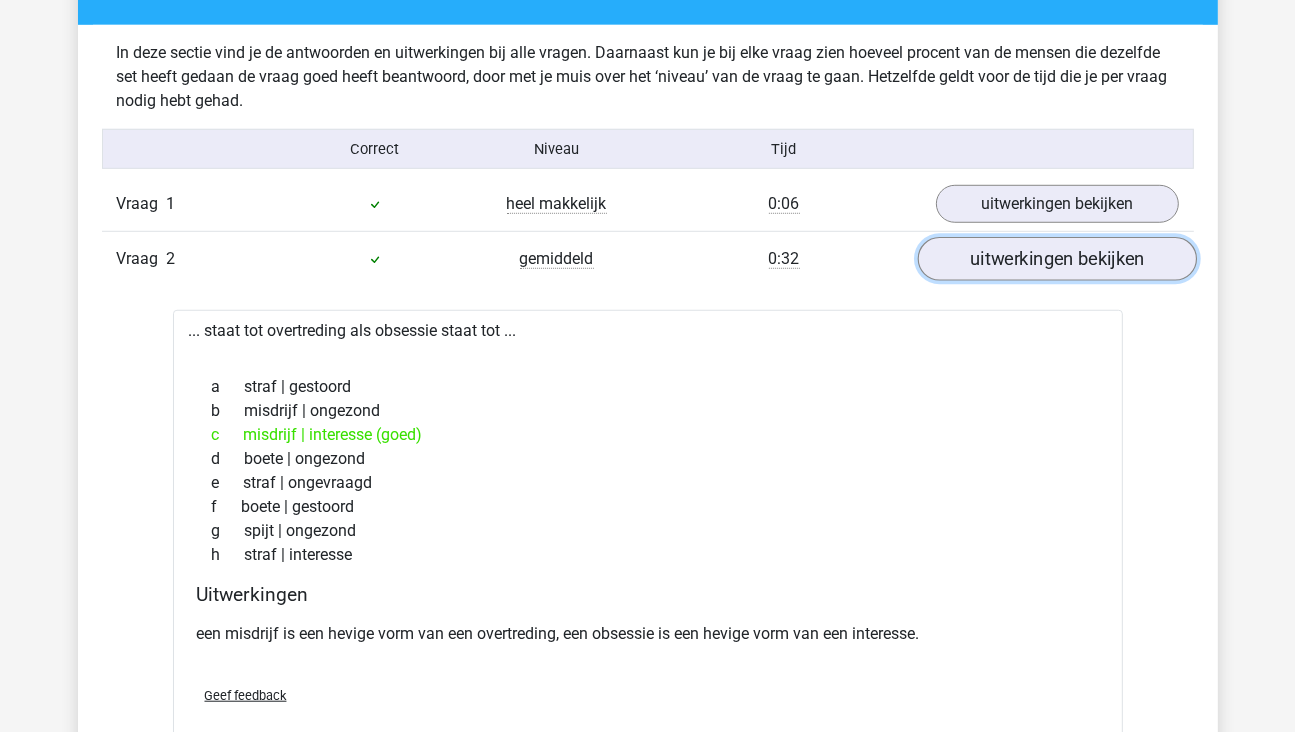 click on "uitwerkingen bekijken" at bounding box center (1056, 259) 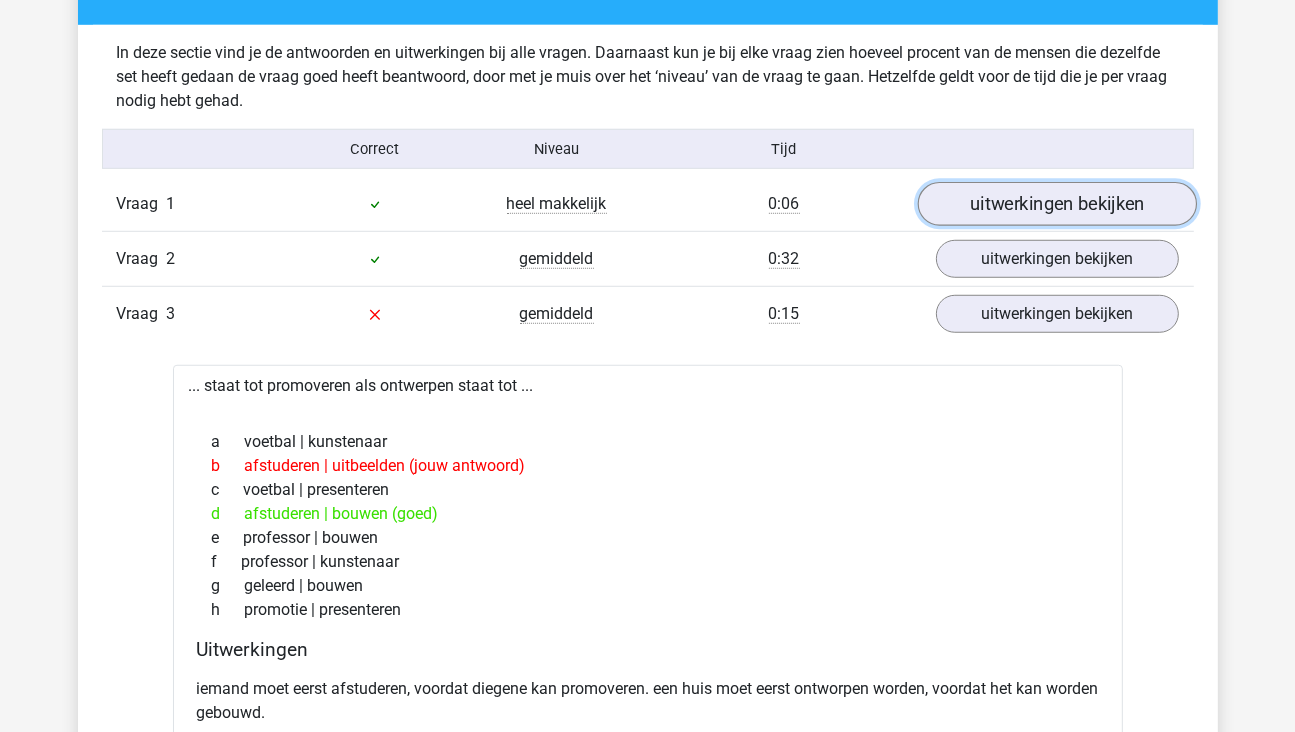 click on "uitwerkingen bekijken" at bounding box center [1056, 204] 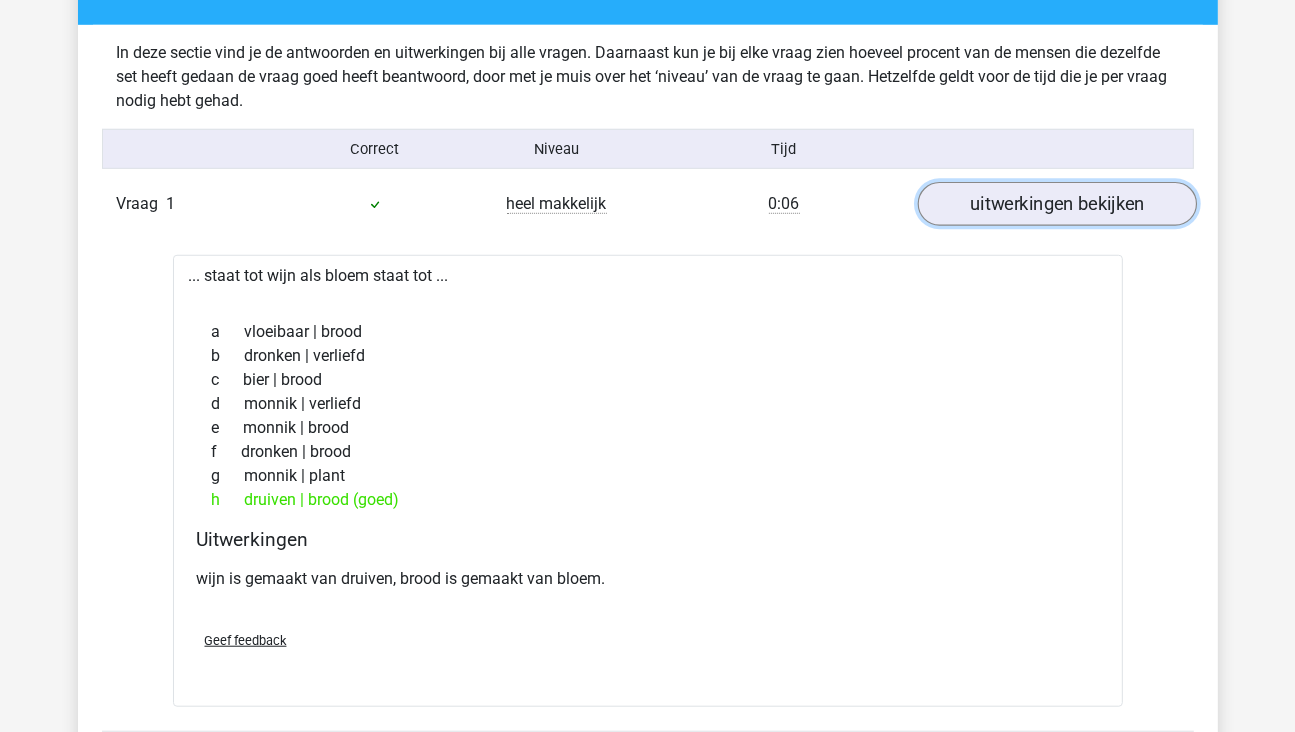 click on "uitwerkingen bekijken" at bounding box center (1056, 204) 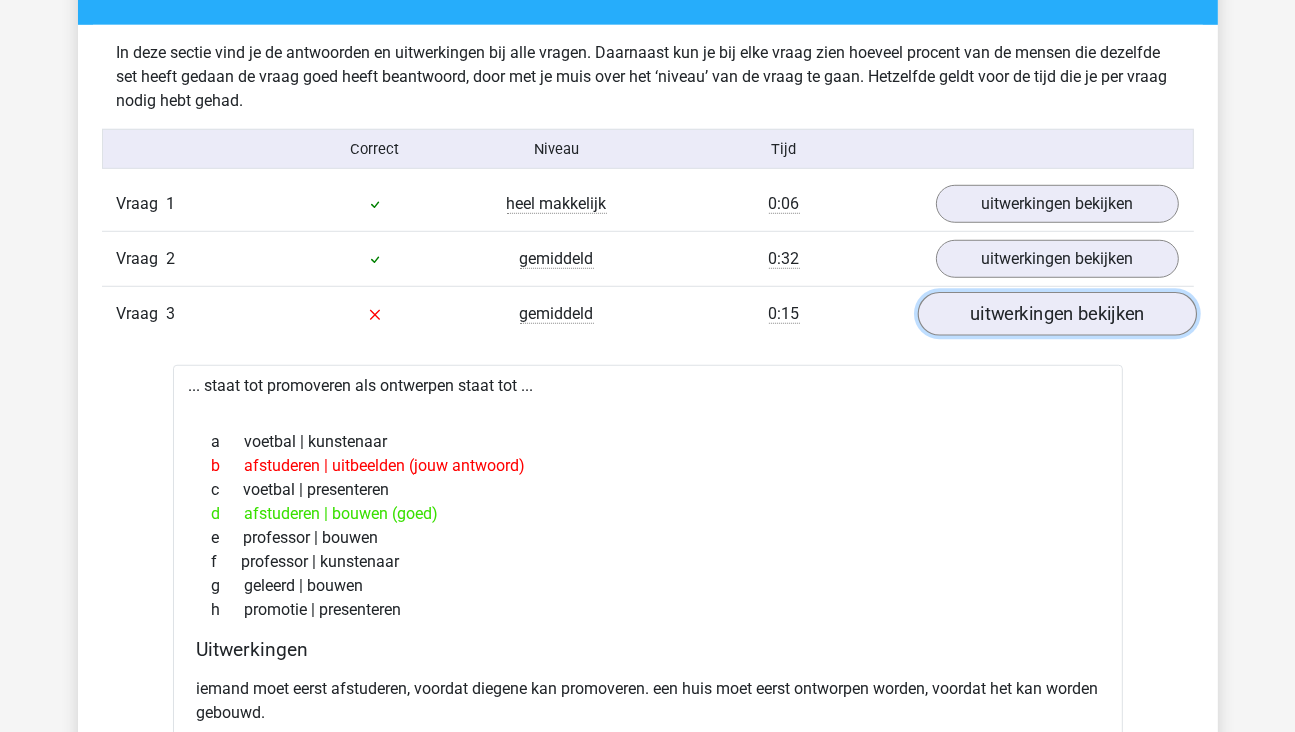 click on "uitwerkingen bekijken" at bounding box center (1056, 314) 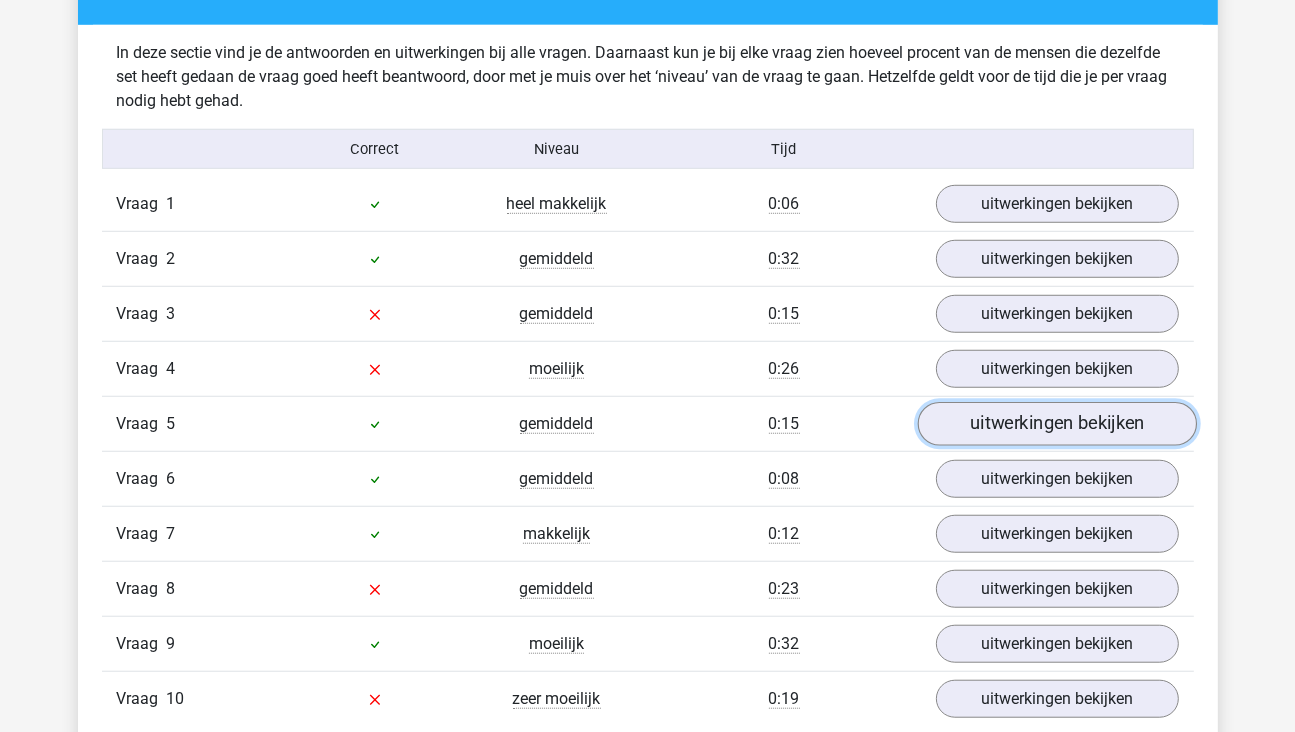 click on "uitwerkingen bekijken" at bounding box center [1056, 424] 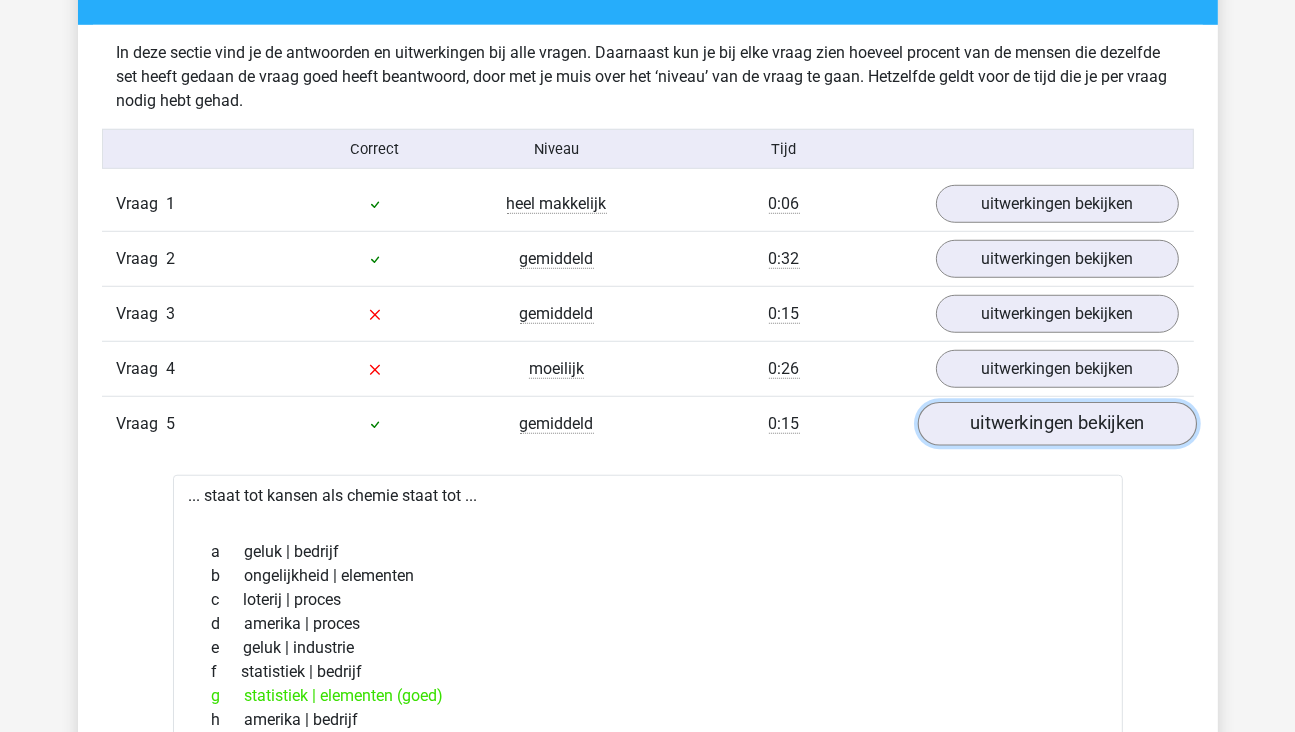 click on "uitwerkingen bekijken" at bounding box center [1056, 424] 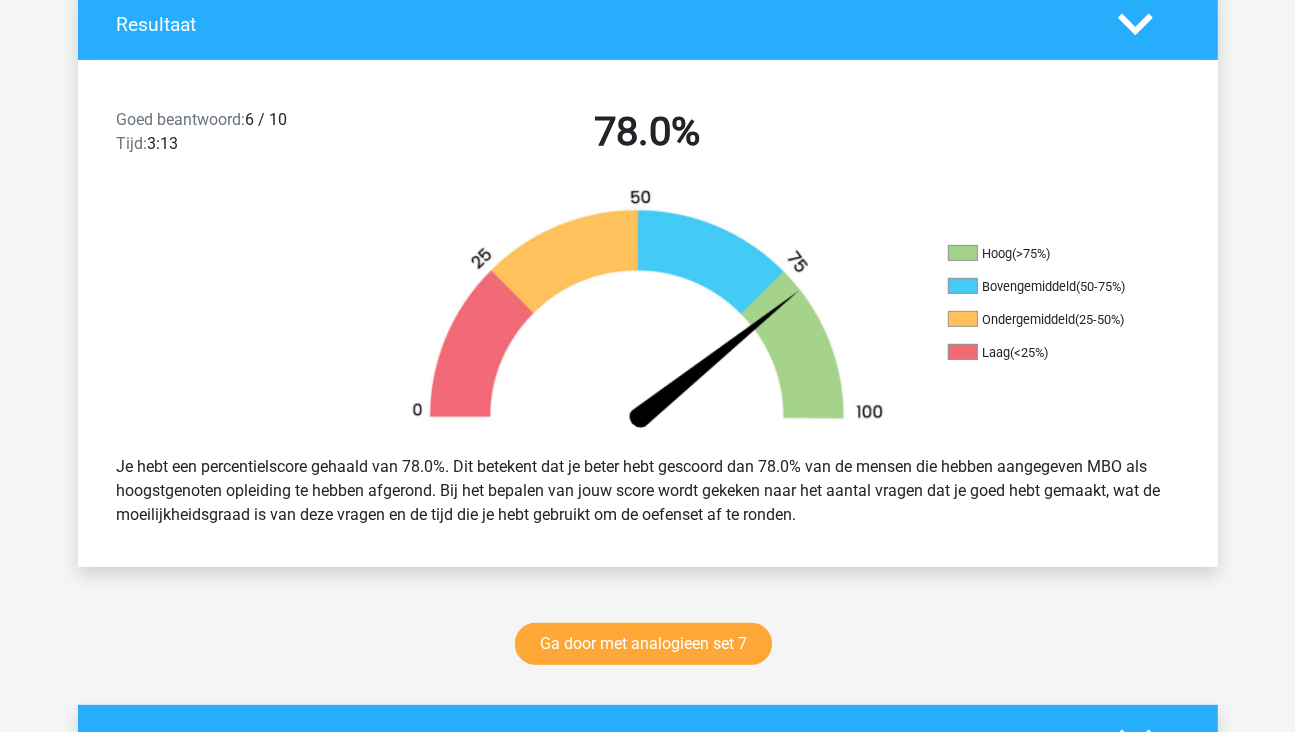 scroll, scrollTop: 400, scrollLeft: 0, axis: vertical 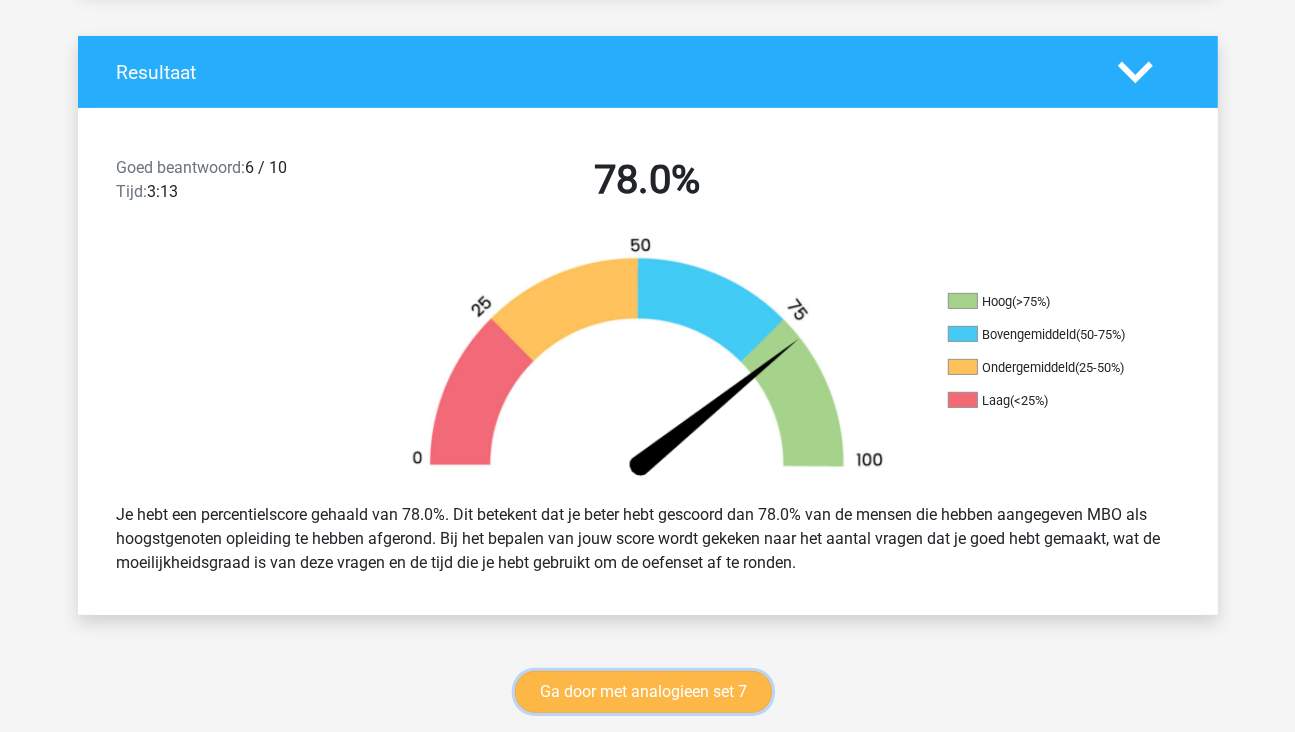 click on "Ga door met analogieen set 7" at bounding box center (643, 692) 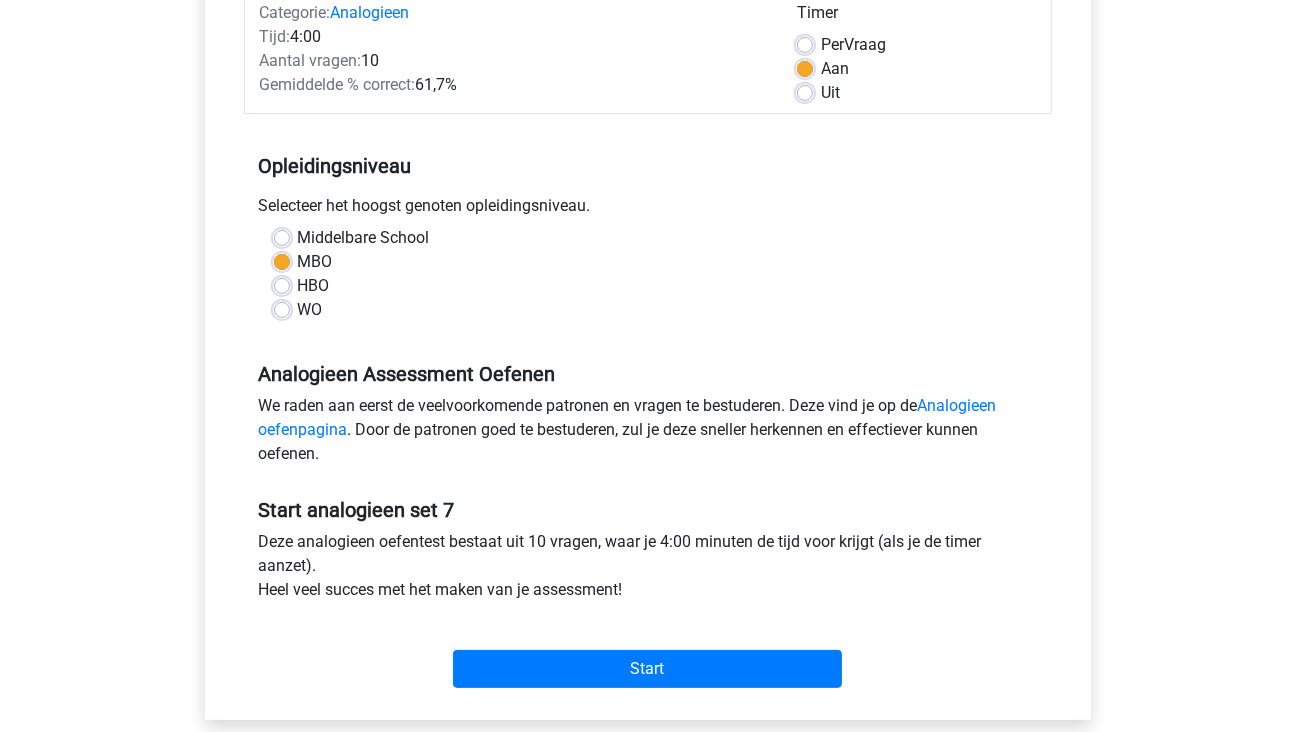 scroll, scrollTop: 300, scrollLeft: 0, axis: vertical 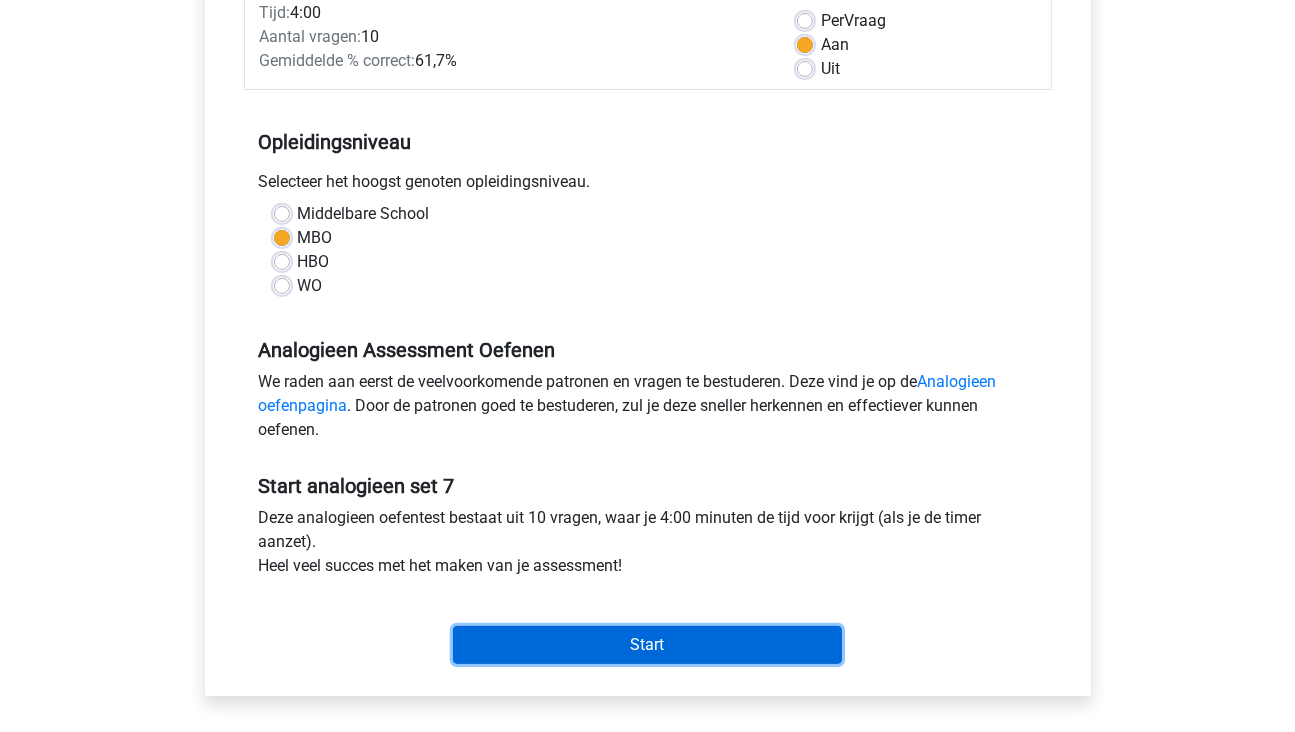 click on "Start" at bounding box center (647, 645) 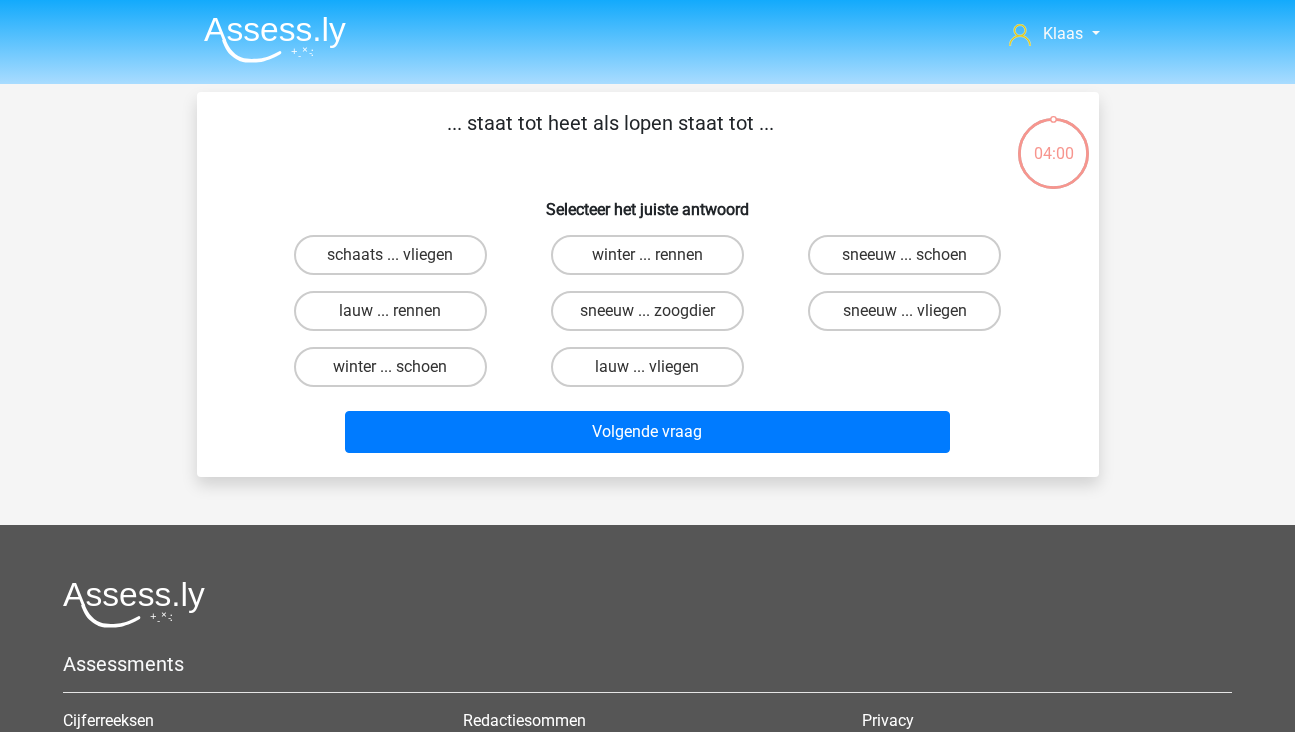 scroll, scrollTop: 0, scrollLeft: 0, axis: both 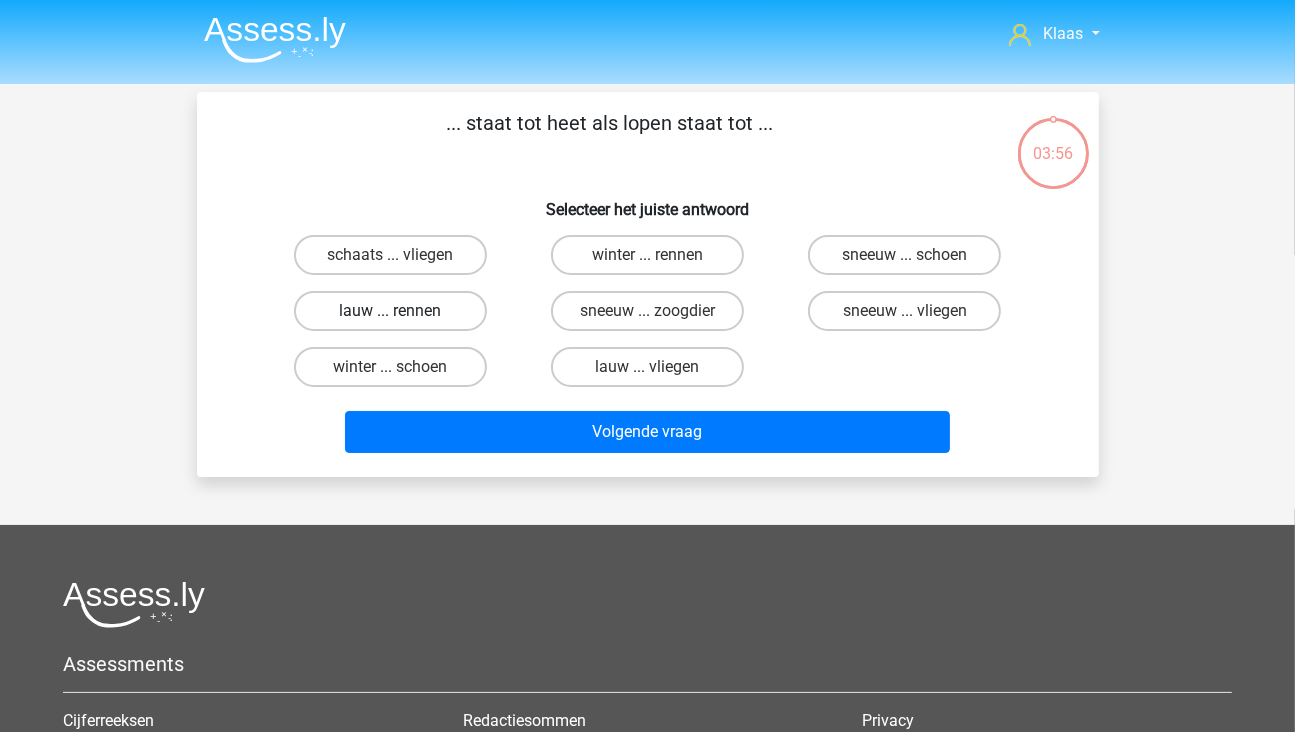 click on "lauw ... rennen" at bounding box center [390, 311] 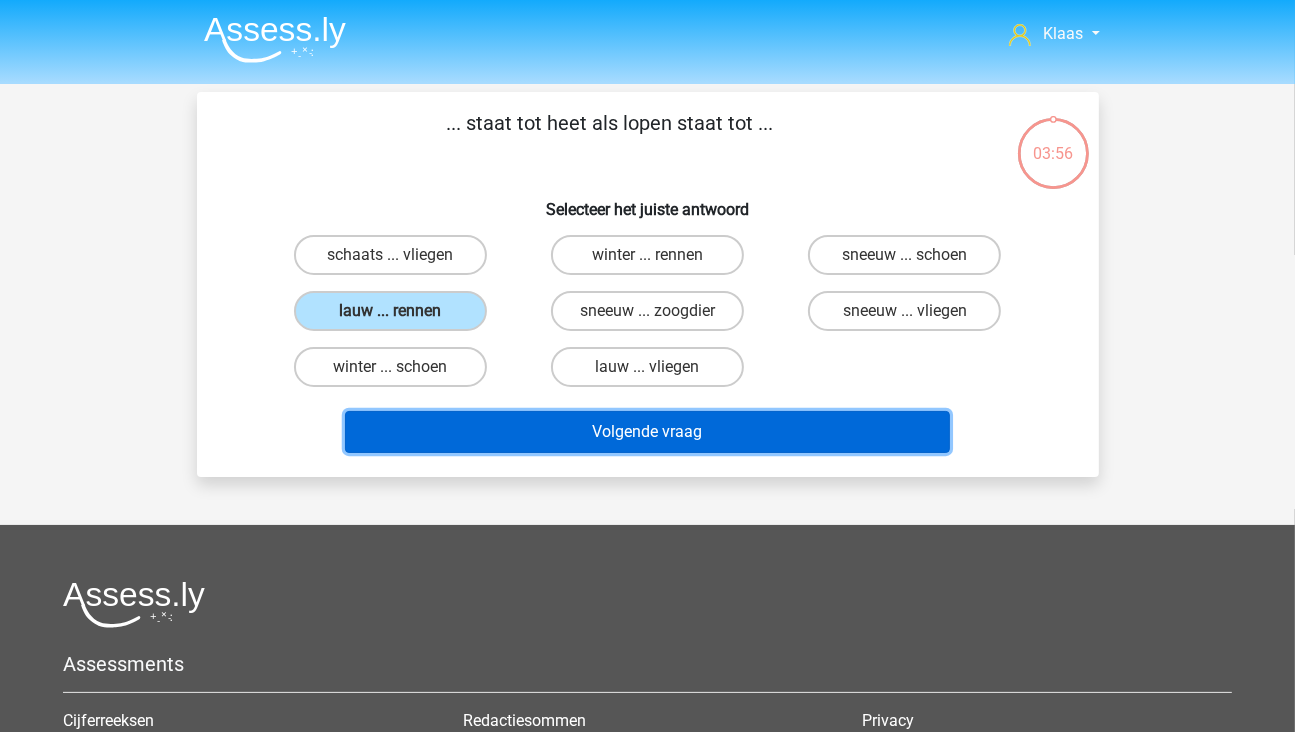 click on "Volgende vraag" at bounding box center (647, 432) 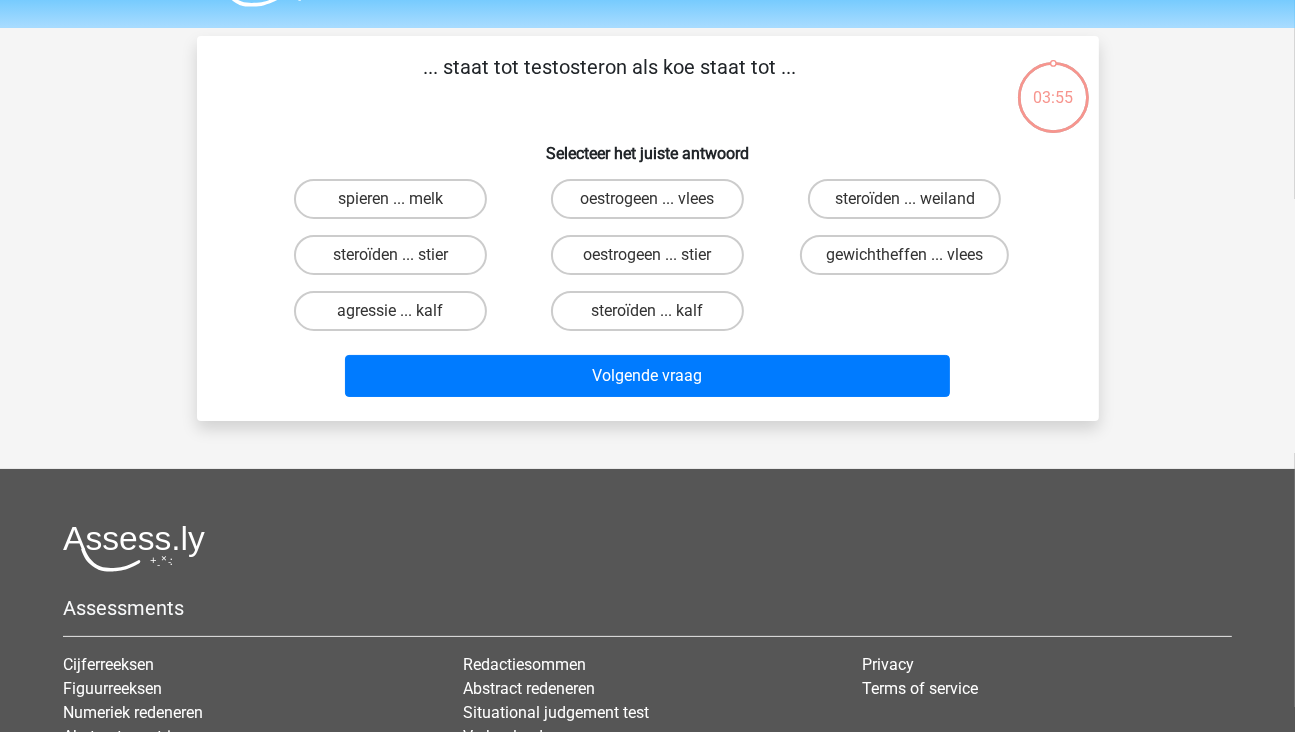 scroll, scrollTop: 92, scrollLeft: 0, axis: vertical 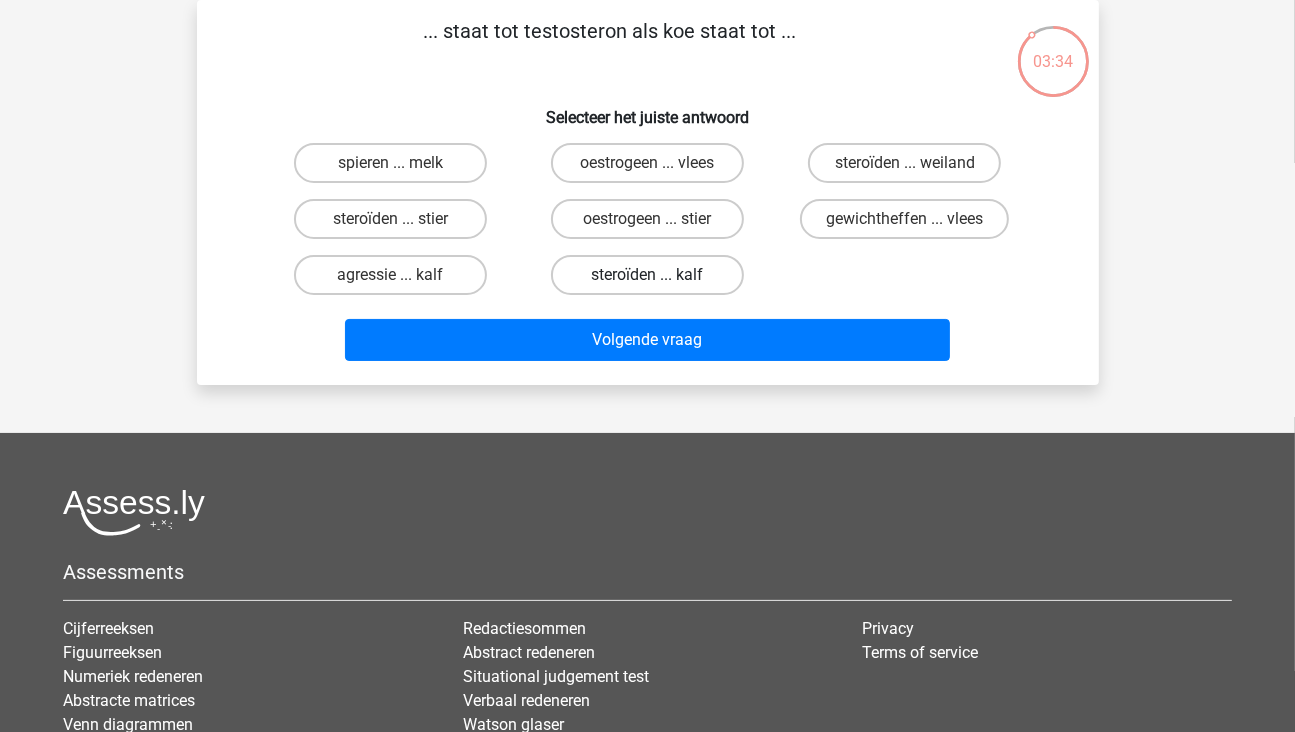click on "steroïden ... kalf" at bounding box center [647, 275] 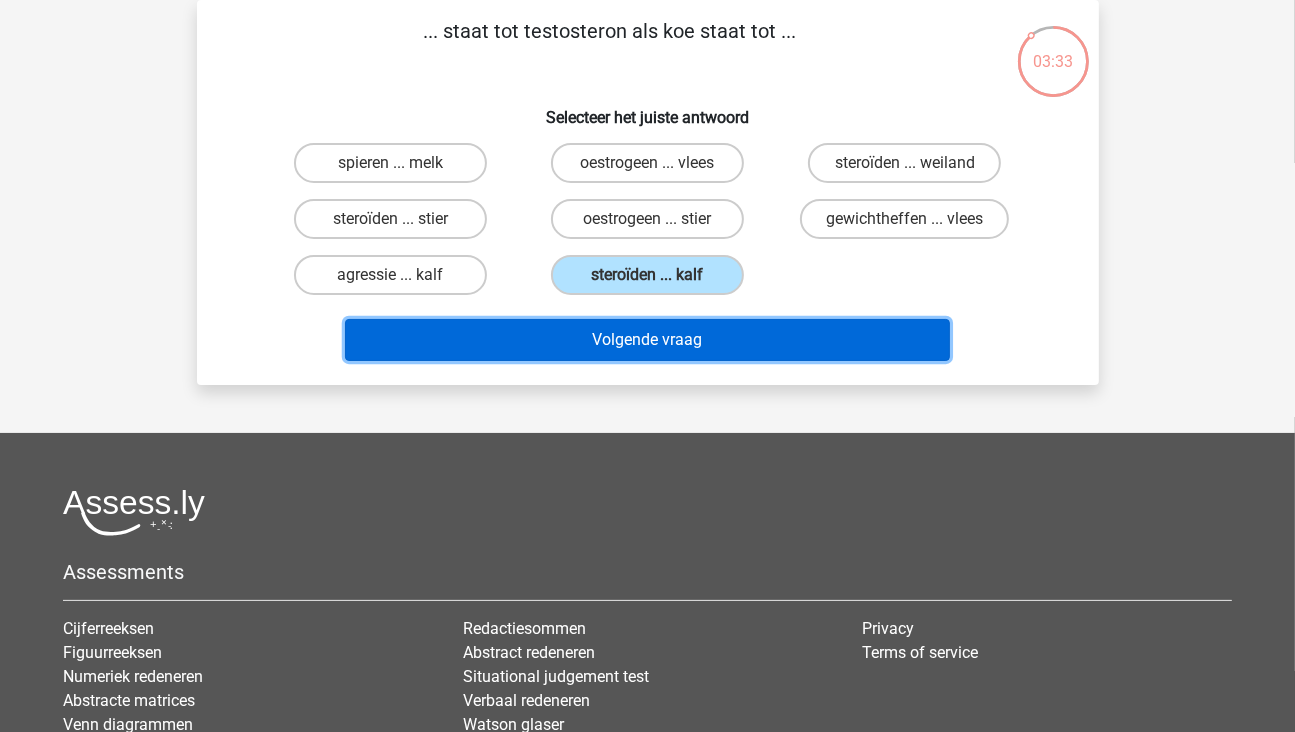 click on "Volgende vraag" at bounding box center (647, 340) 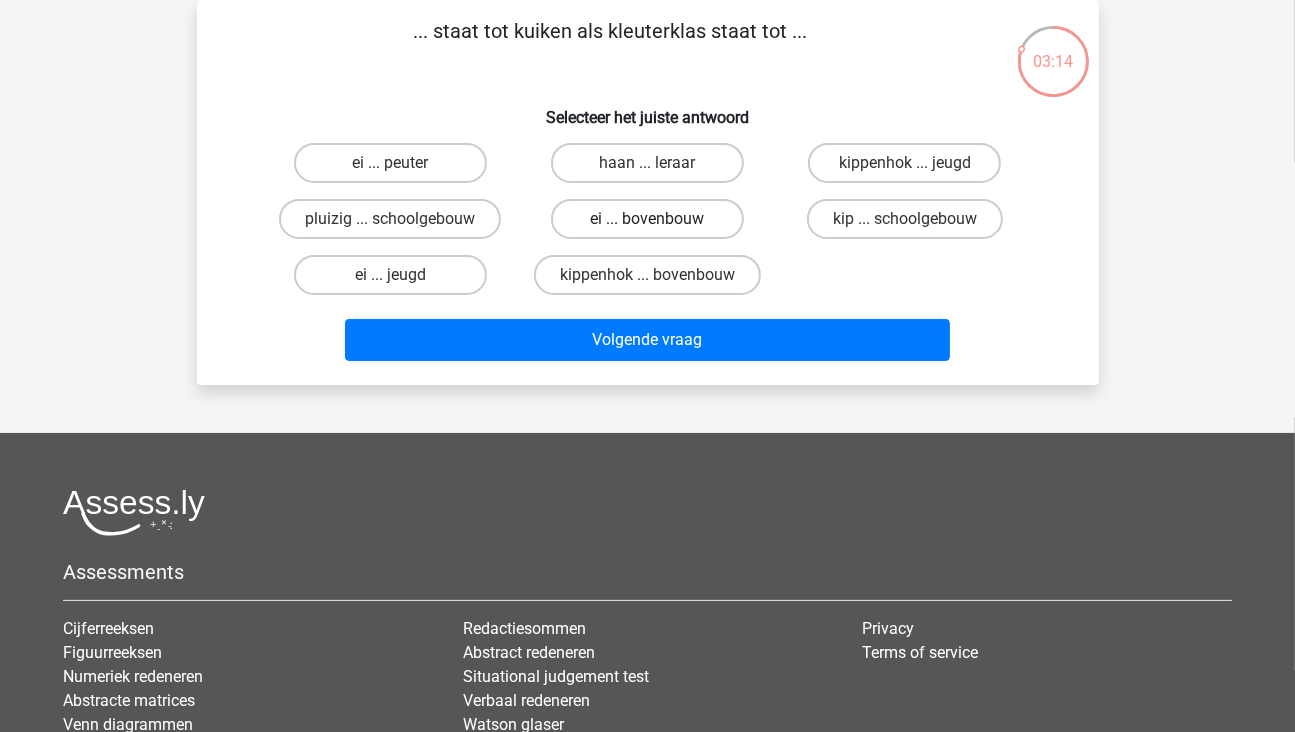 click on "ei ... bovenbouw" at bounding box center [647, 219] 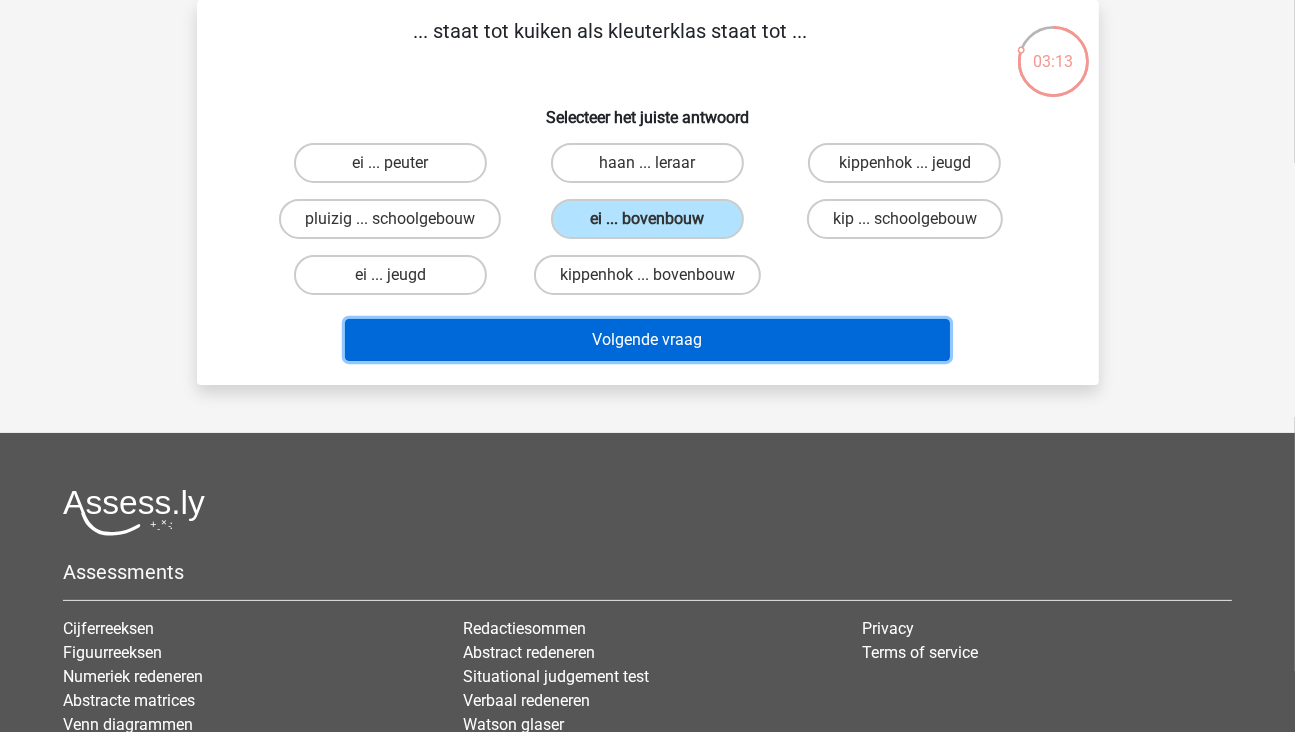 click on "Volgende vraag" at bounding box center (647, 340) 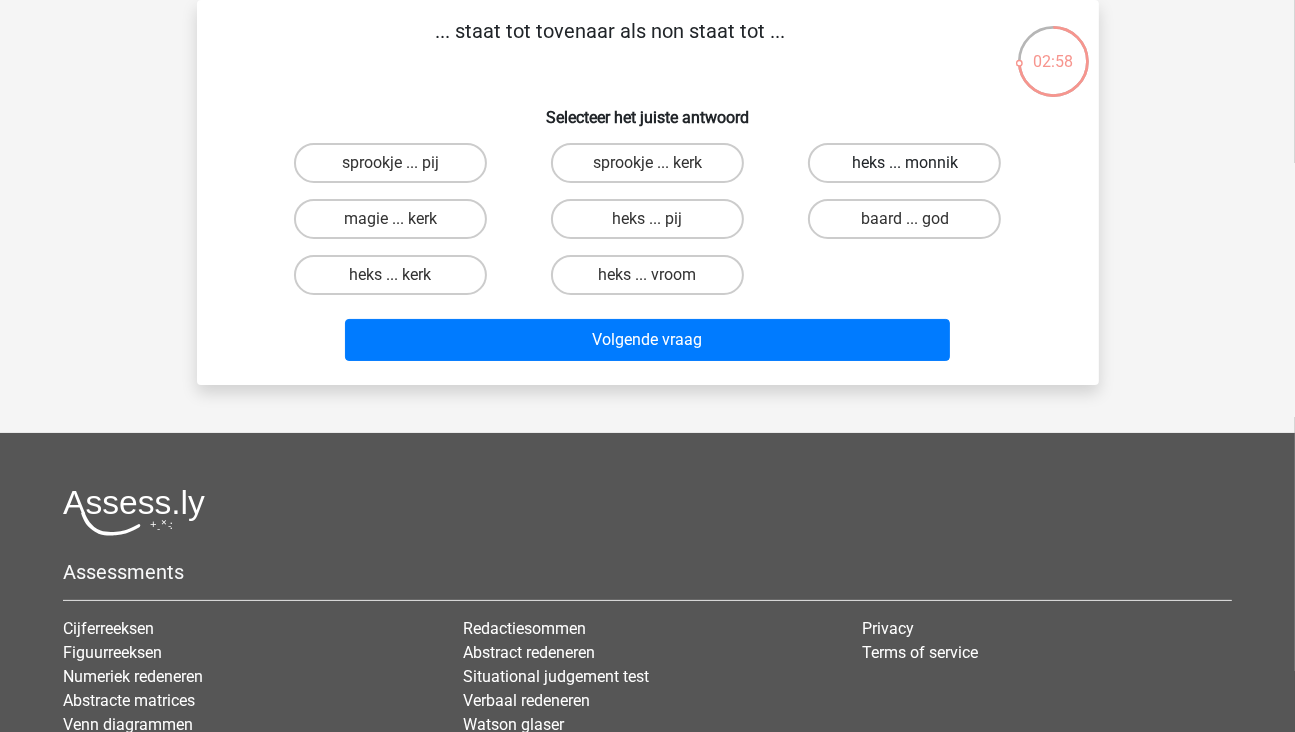 click on "heks ... monnik" at bounding box center [904, 163] 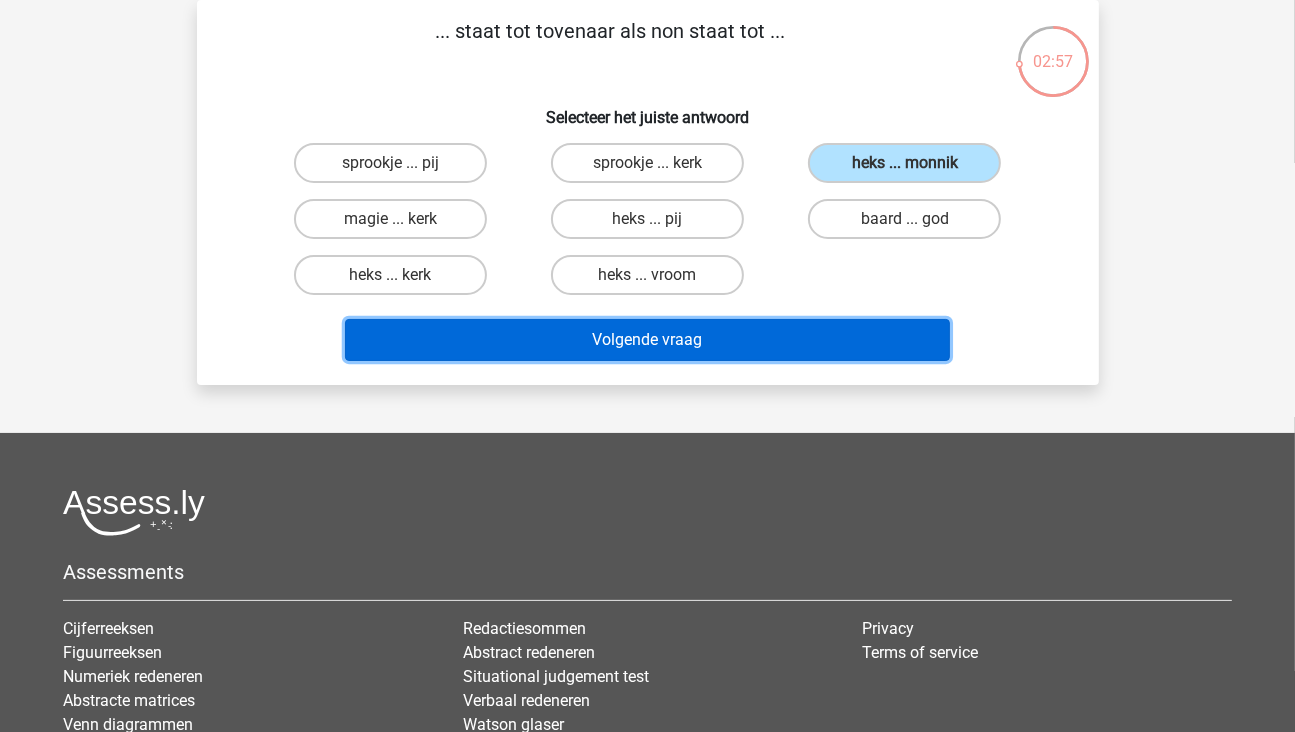click on "Volgende vraag" at bounding box center [647, 340] 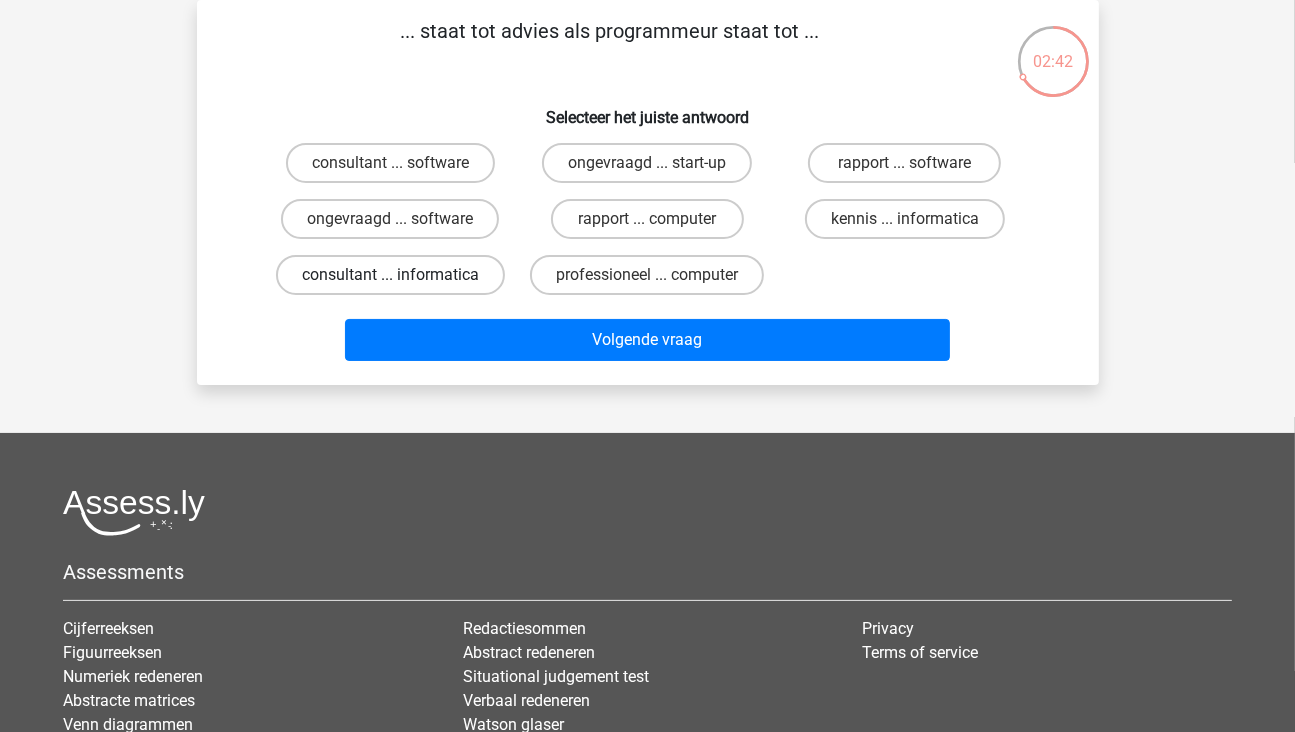 click on "consultant ... informatica" at bounding box center (390, 275) 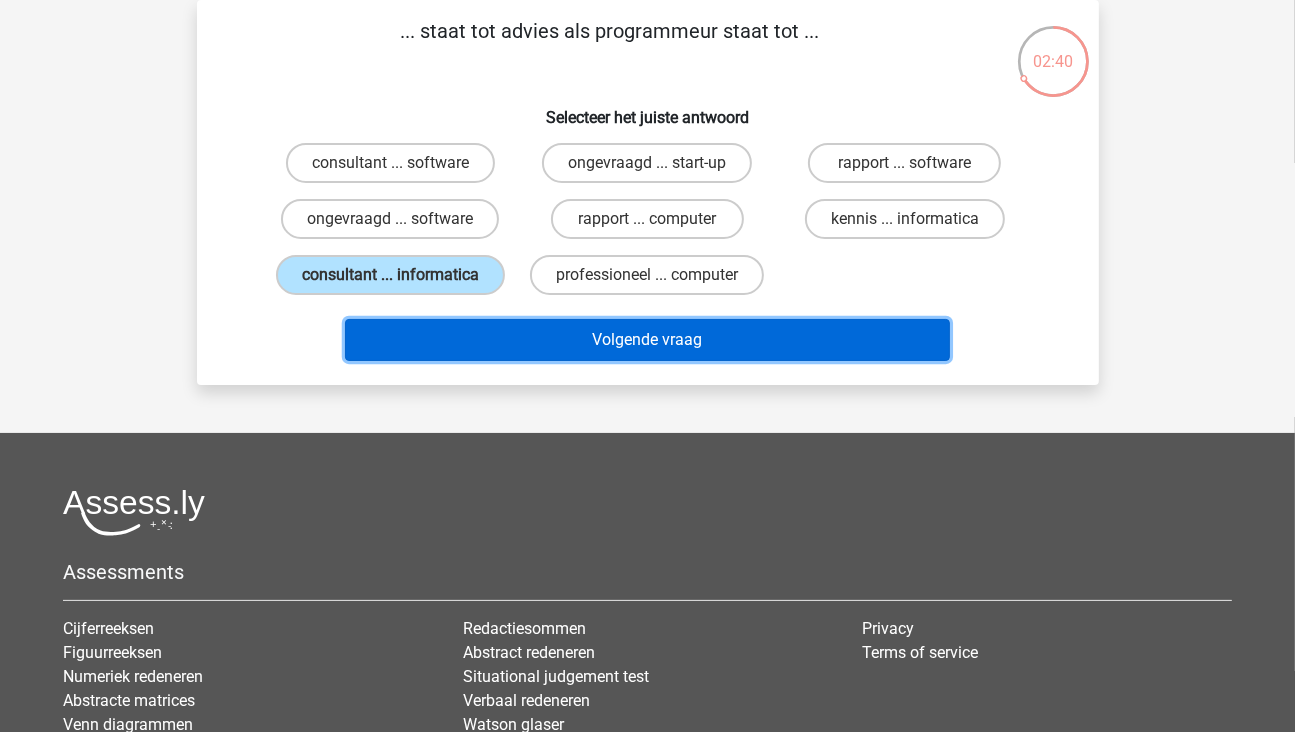 click on "Volgende vraag" at bounding box center [647, 340] 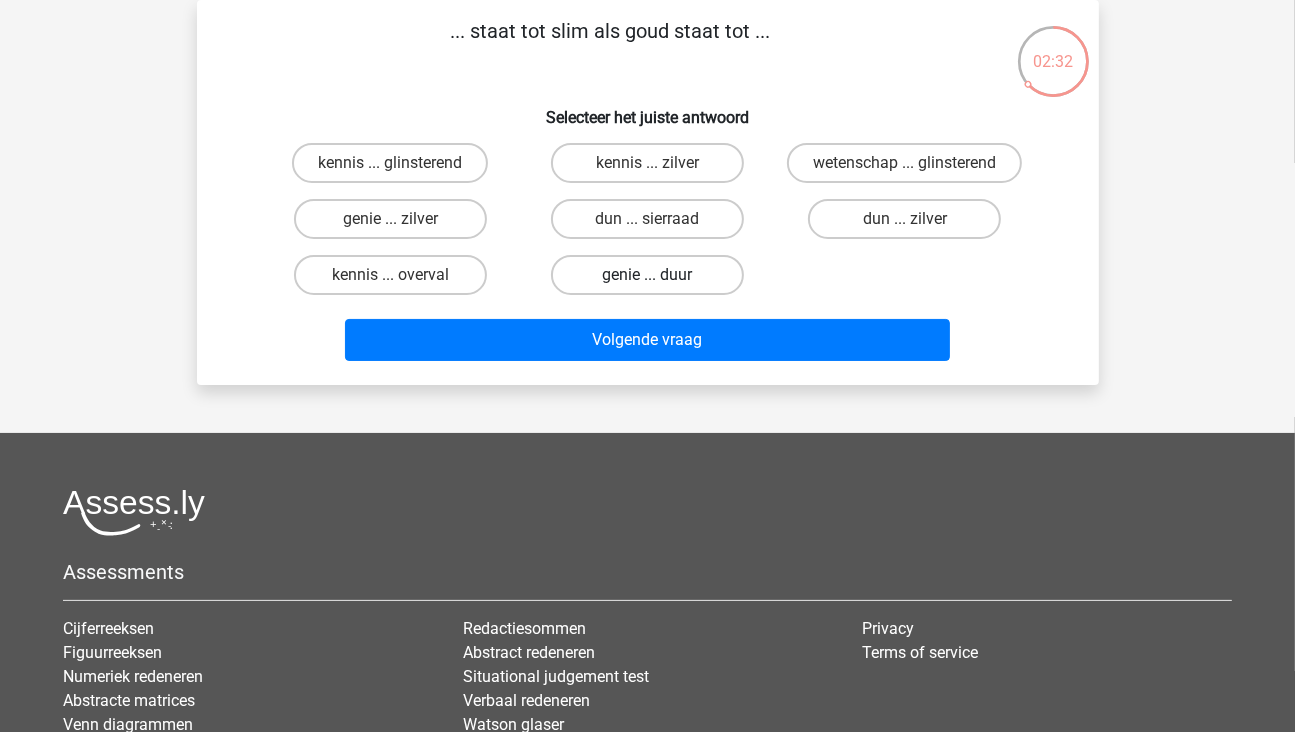 click on "genie ... duur" at bounding box center (647, 275) 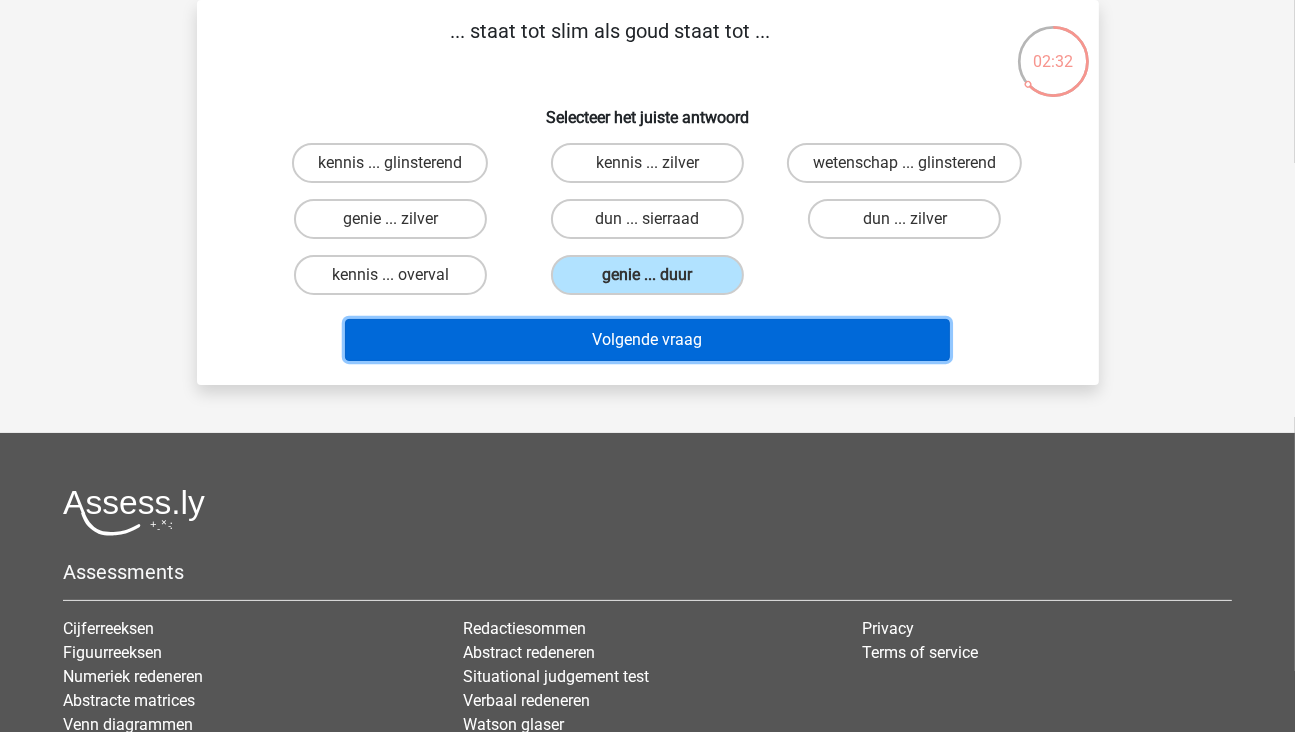 click on "Volgende vraag" at bounding box center (647, 340) 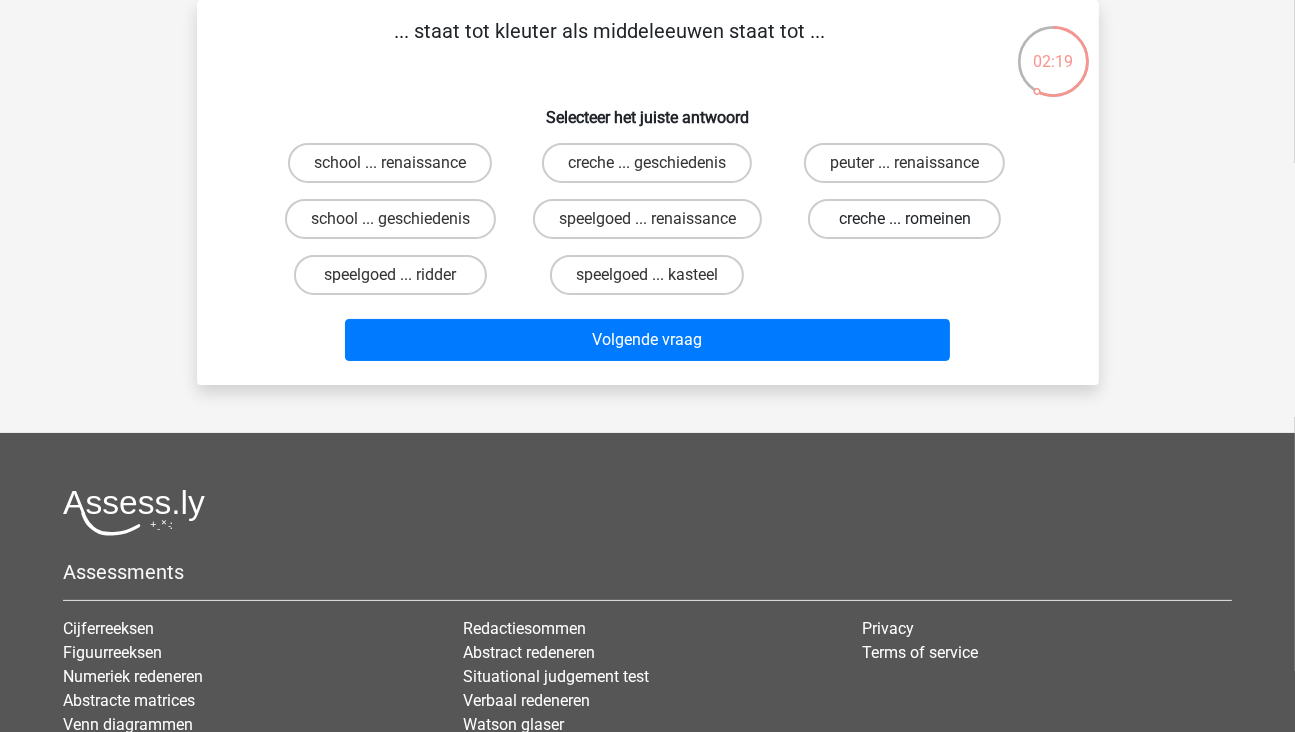 click on "creche ... romeinen" at bounding box center [904, 219] 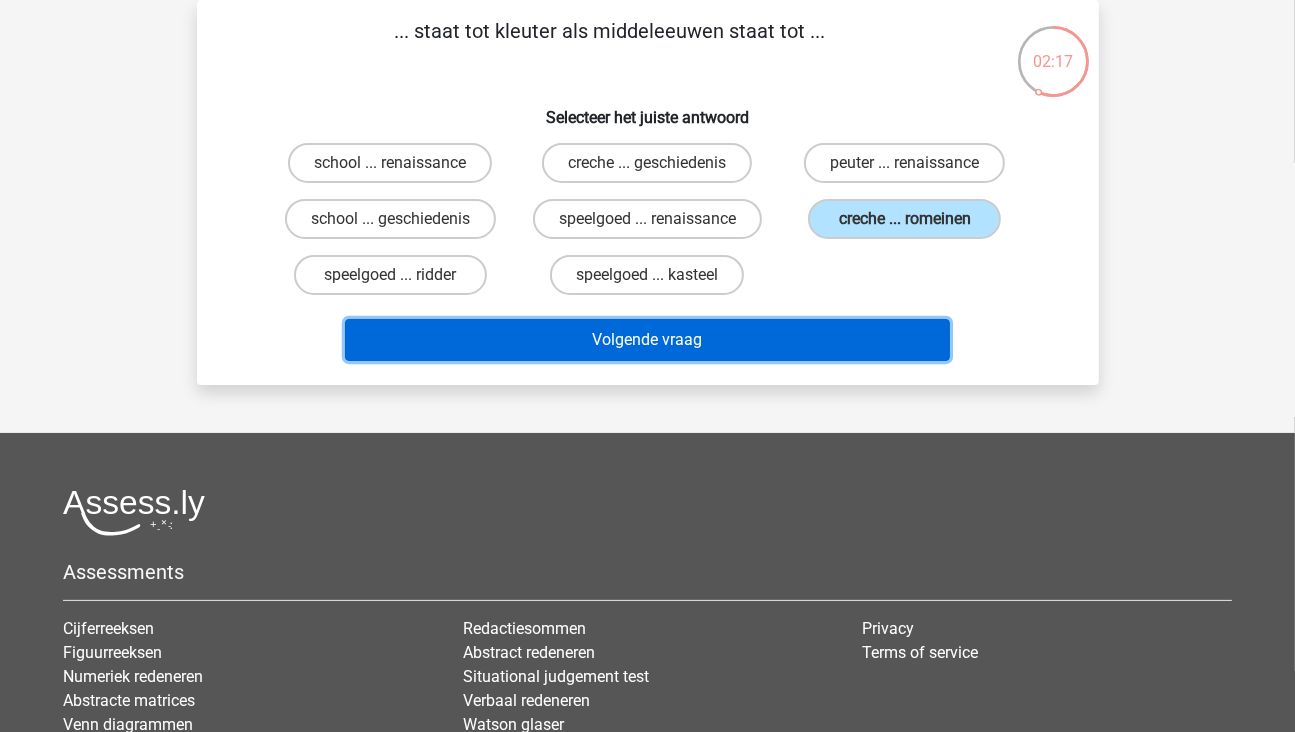 click on "Volgende vraag" at bounding box center [647, 340] 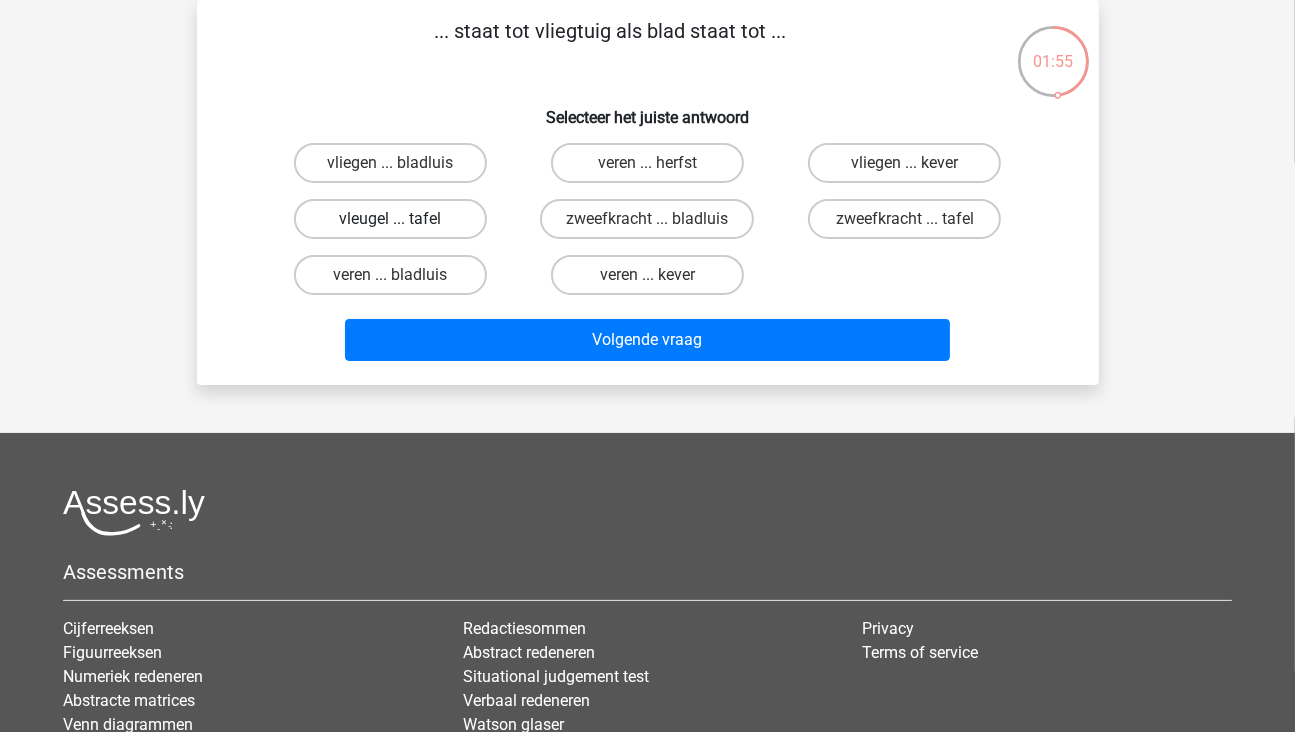 click on "vleugel ... tafel" at bounding box center (390, 219) 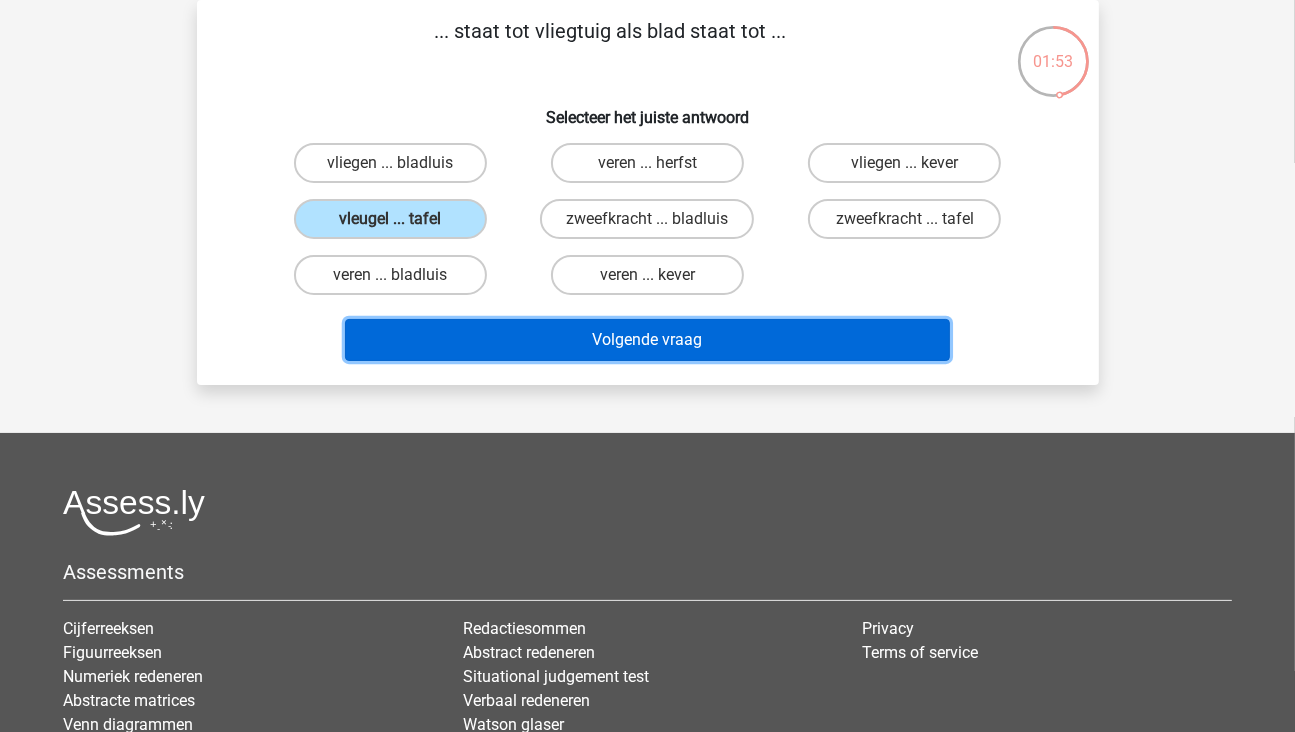click on "Volgende vraag" at bounding box center [647, 340] 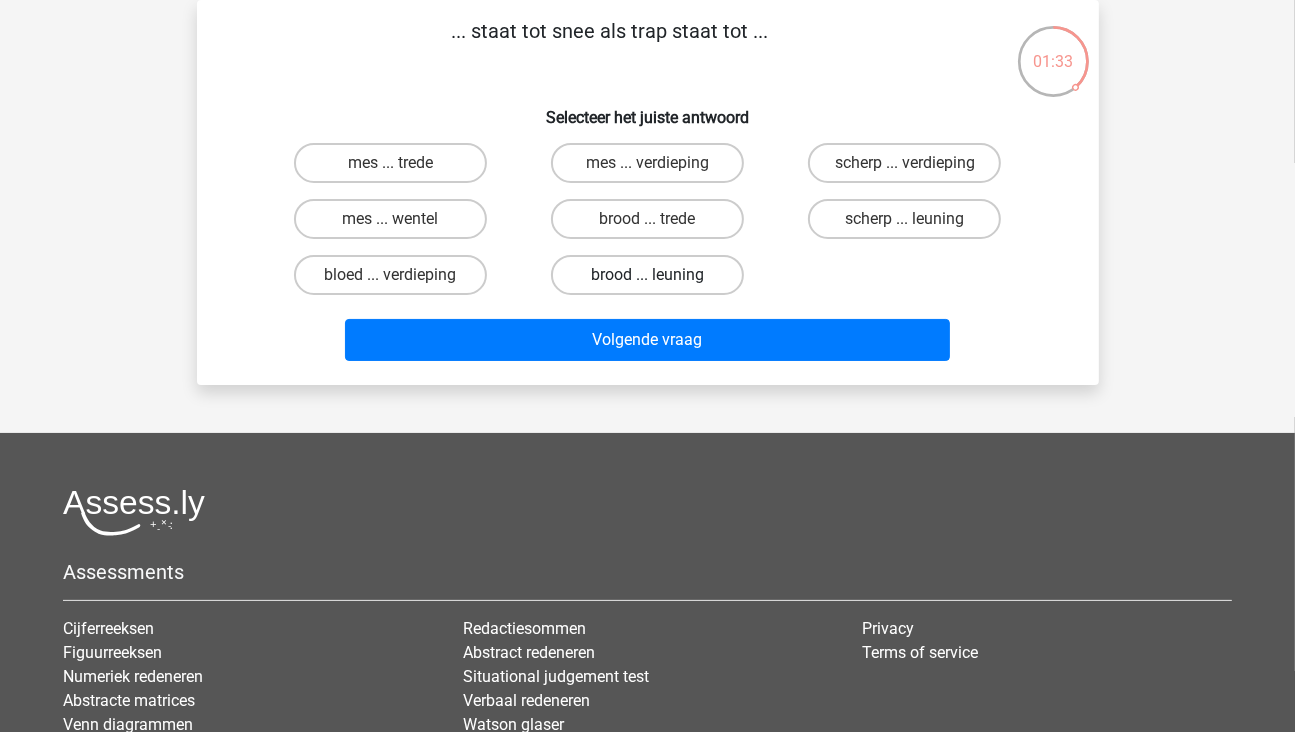 click on "brood ... leuning" at bounding box center [647, 275] 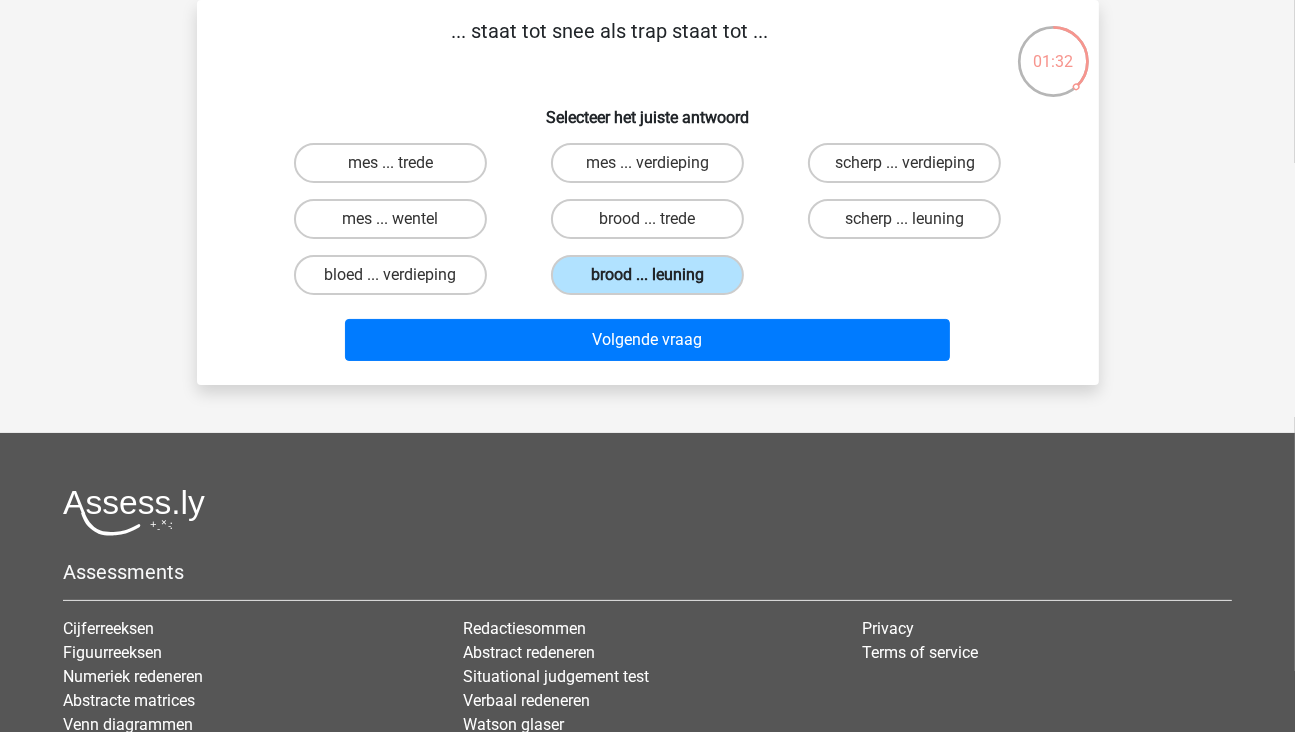 click on "brood ... leuning" at bounding box center [647, 275] 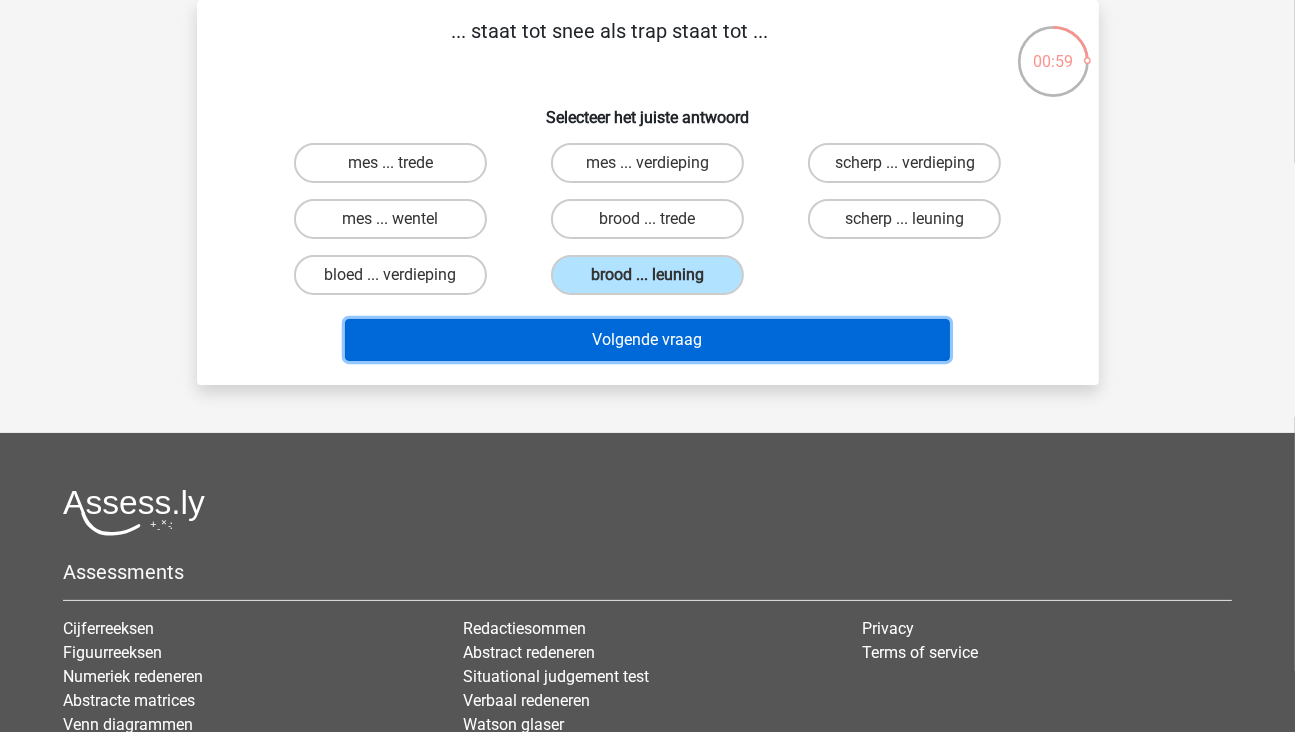 click on "Volgende vraag" at bounding box center (647, 340) 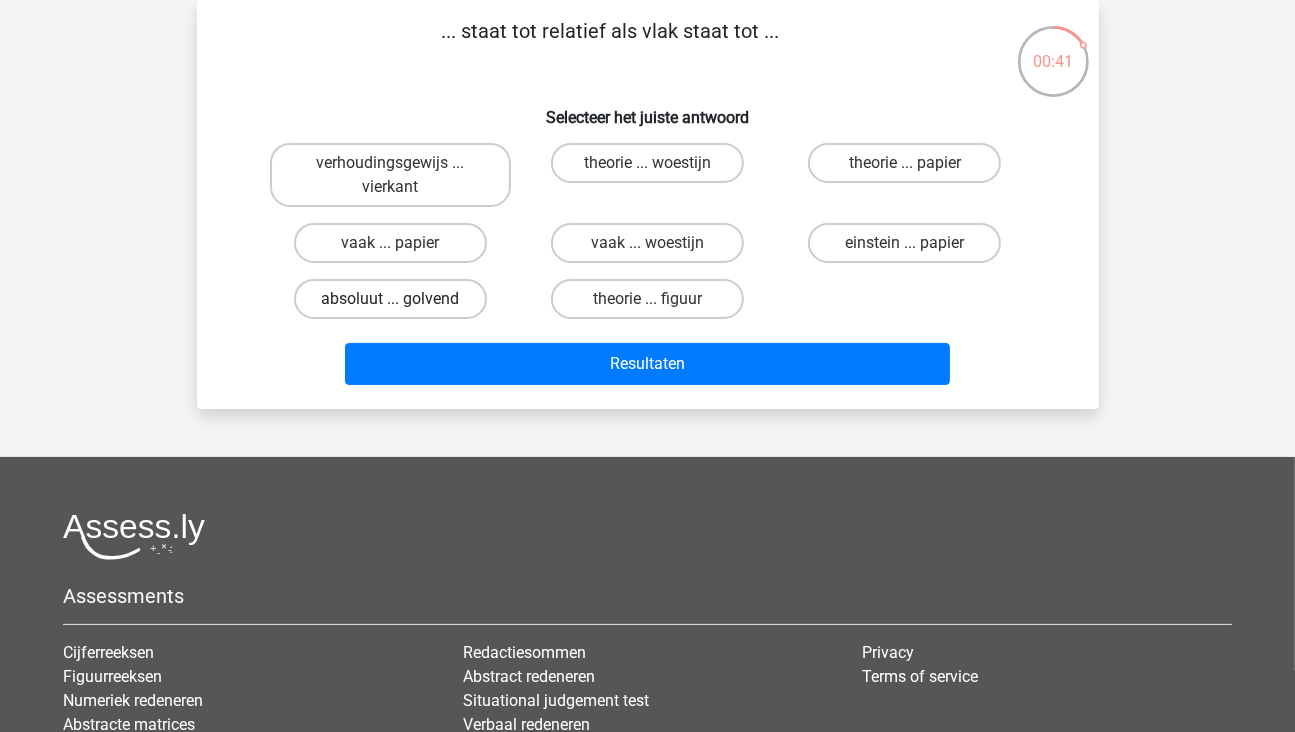 click on "absoluut ... golvend" at bounding box center (390, 299) 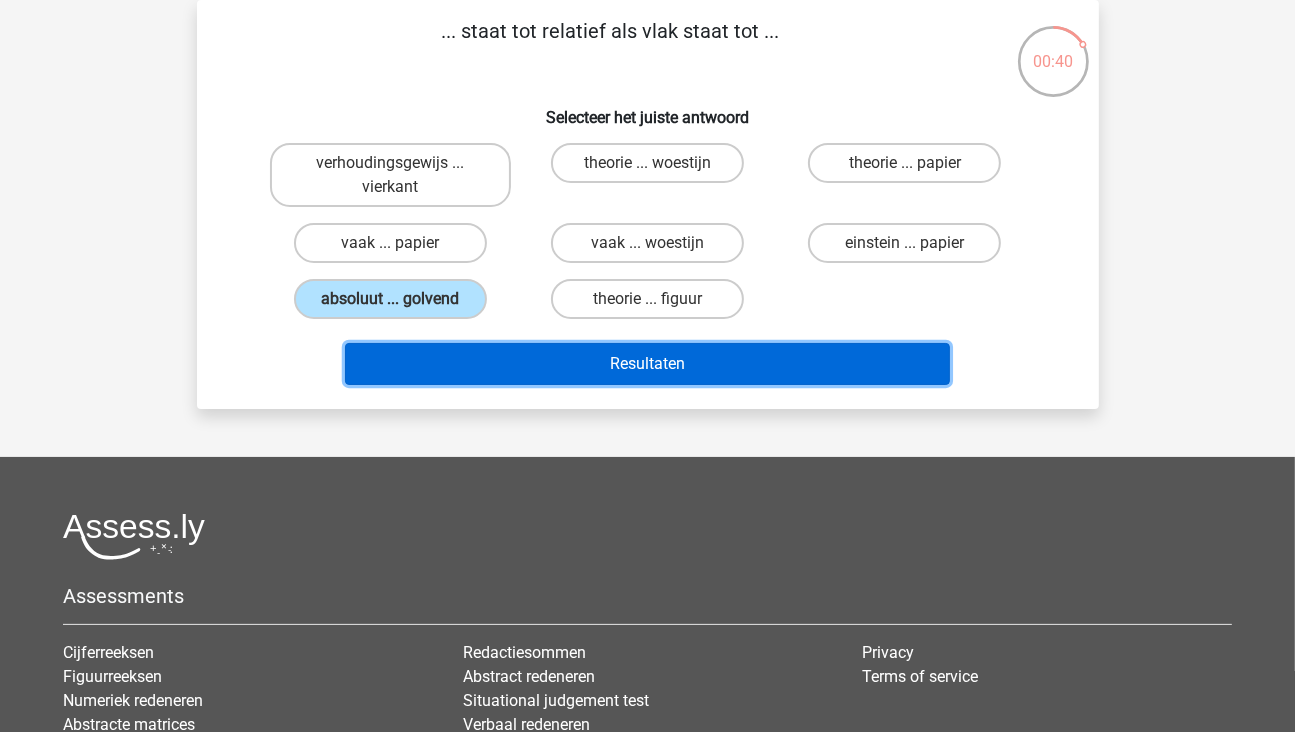 click on "Resultaten" at bounding box center [647, 364] 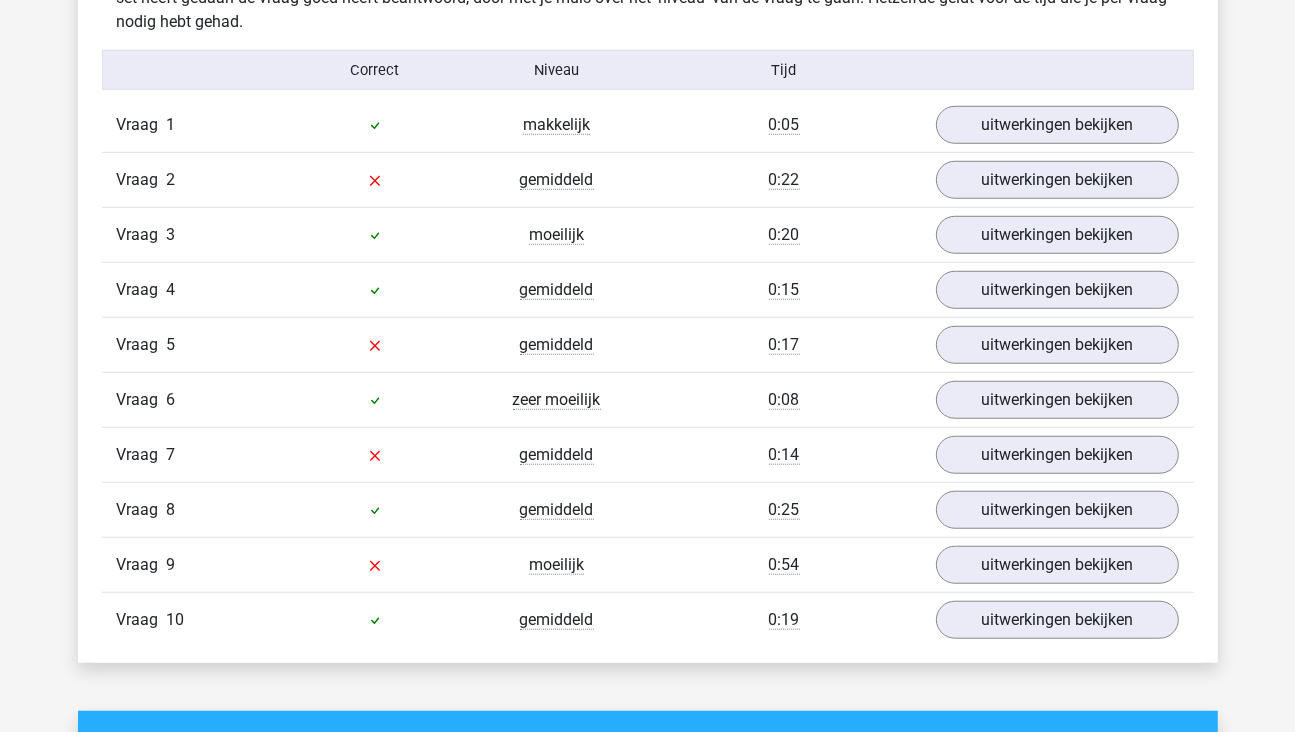 scroll, scrollTop: 1300, scrollLeft: 0, axis: vertical 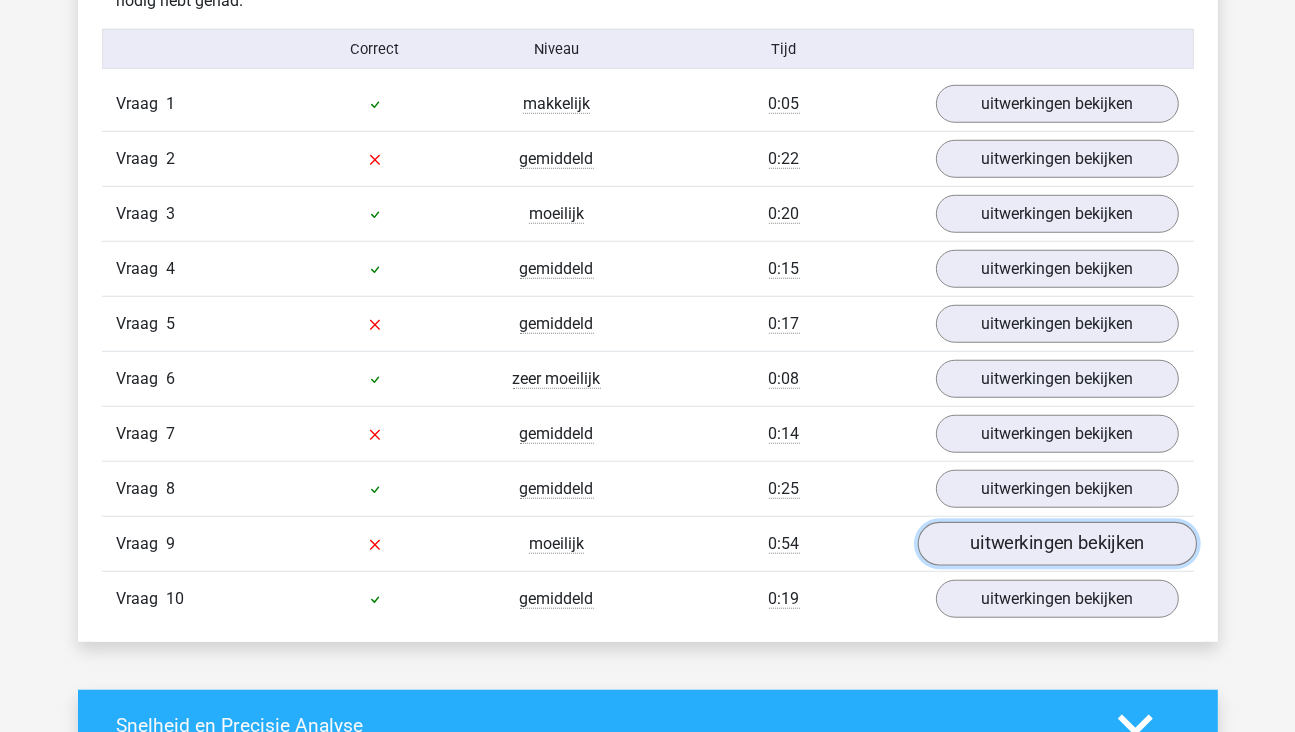click on "uitwerkingen bekijken" at bounding box center [1056, 544] 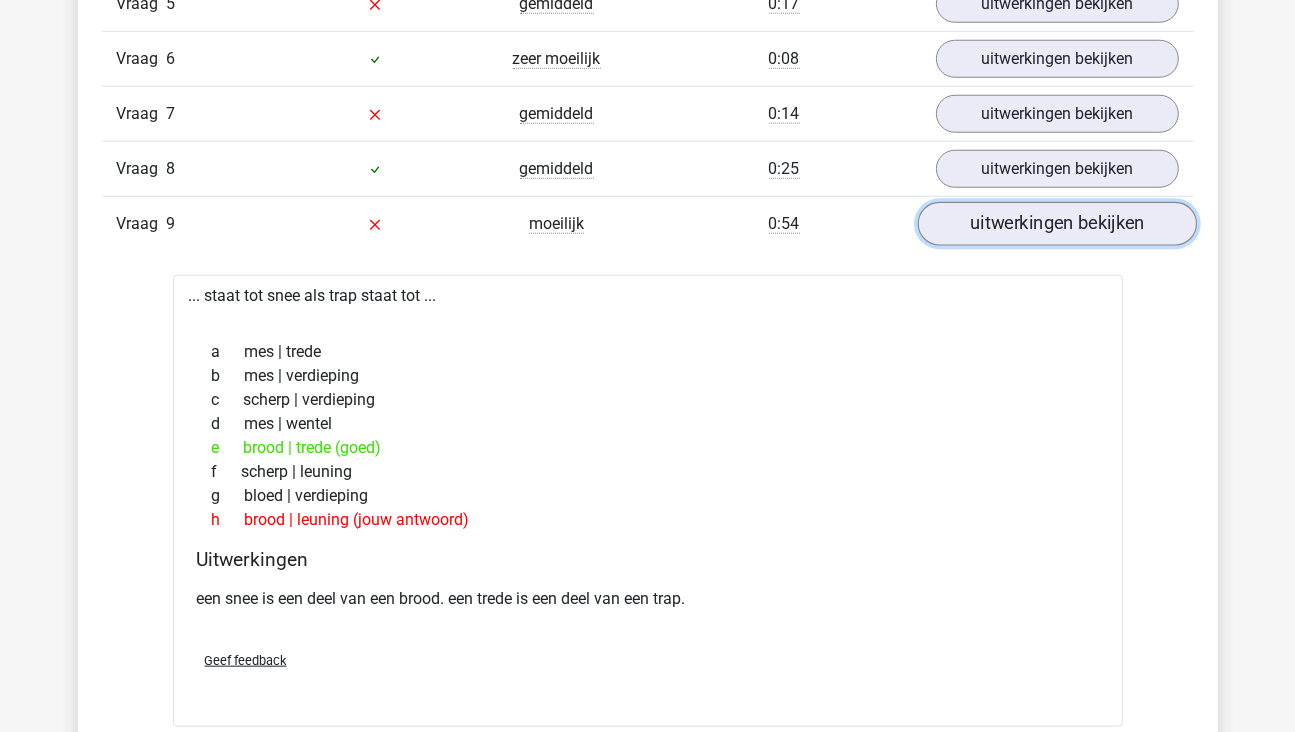 scroll, scrollTop: 1600, scrollLeft: 0, axis: vertical 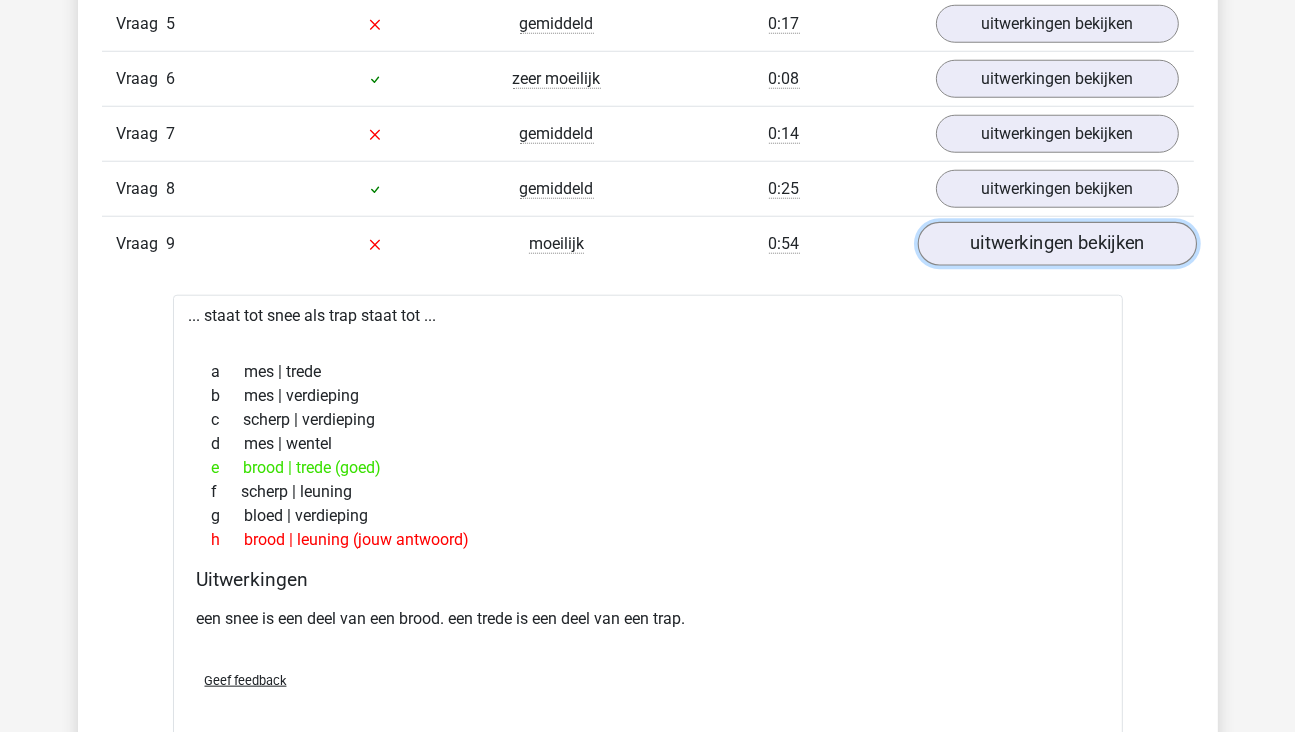 click on "uitwerkingen bekijken" at bounding box center [1056, 244] 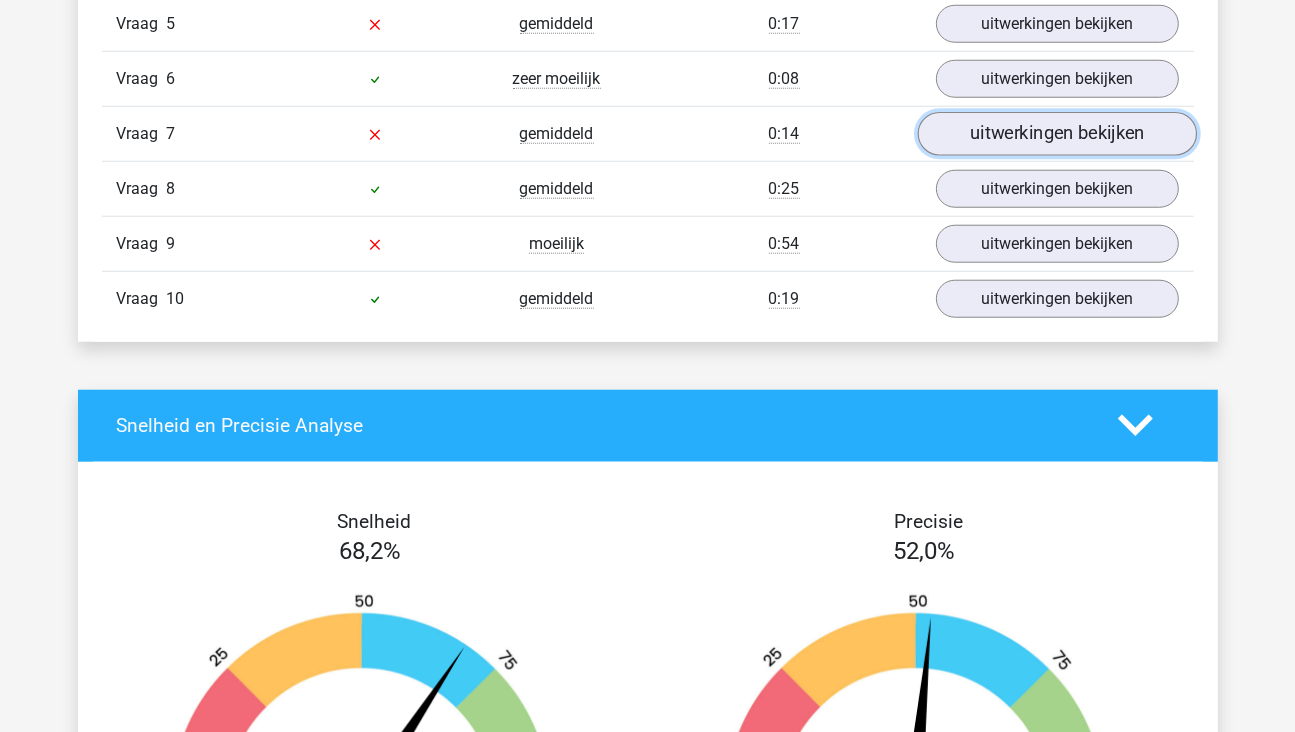 click on "uitwerkingen bekijken" at bounding box center [1056, 134] 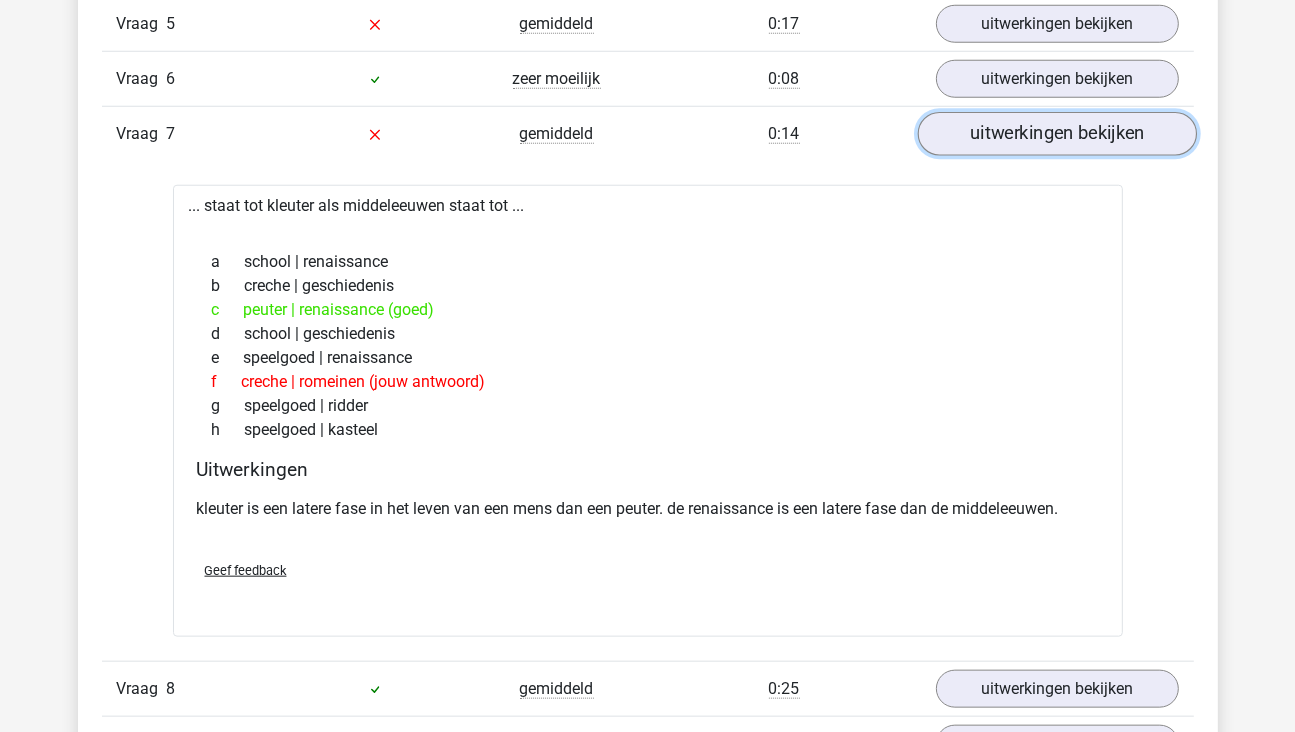 click on "uitwerkingen bekijken" at bounding box center (1056, 134) 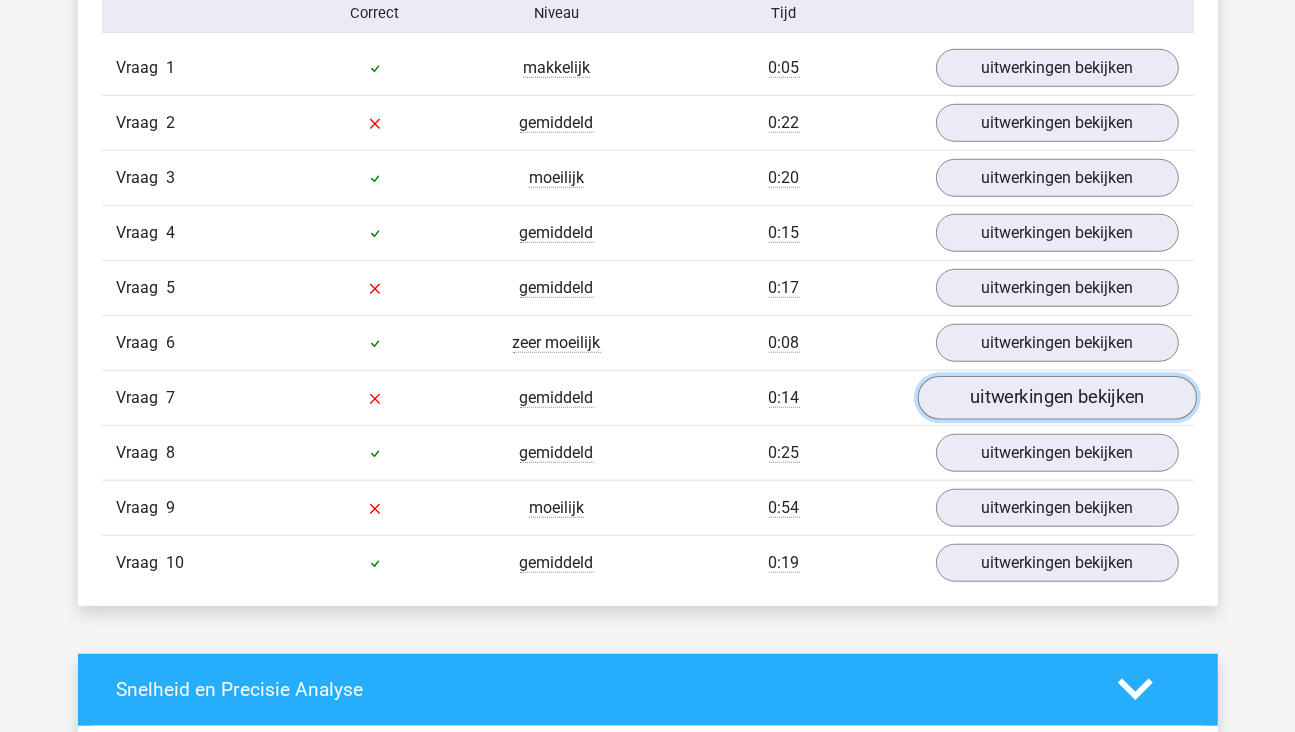 scroll, scrollTop: 1300, scrollLeft: 0, axis: vertical 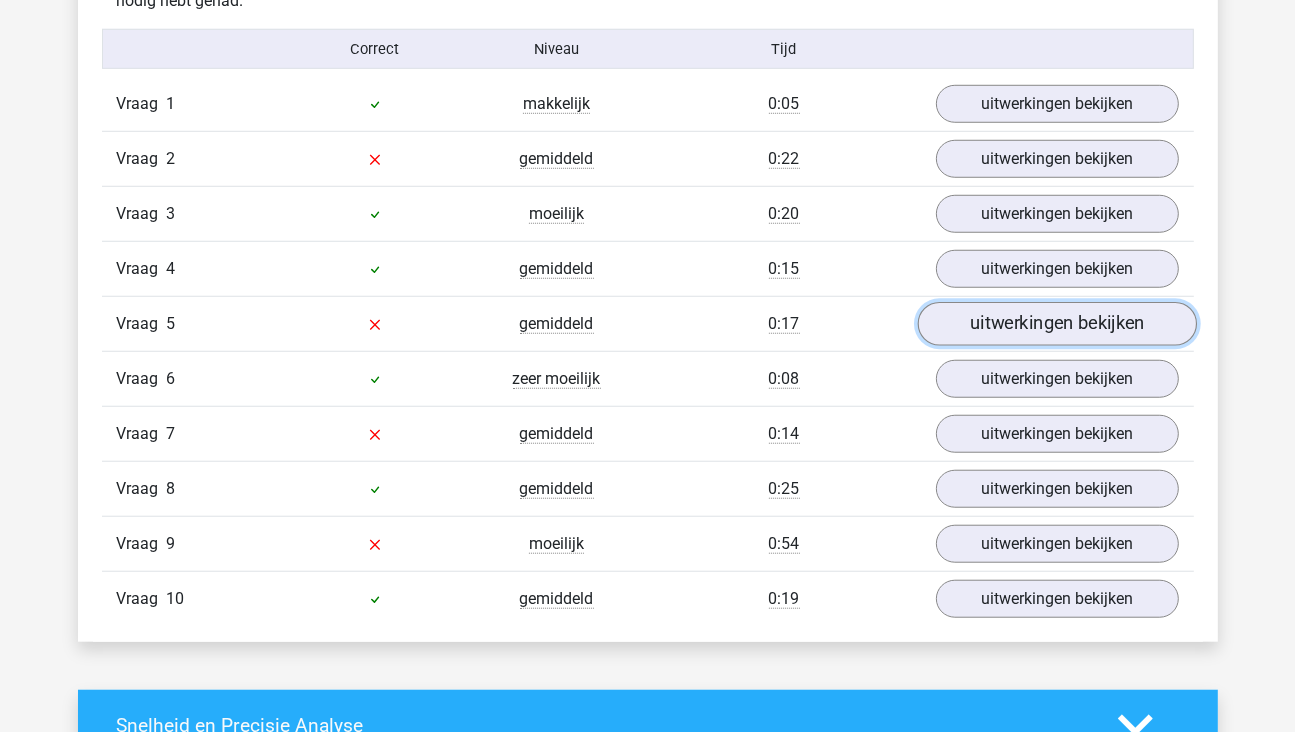 click on "uitwerkingen bekijken" at bounding box center [1056, 324] 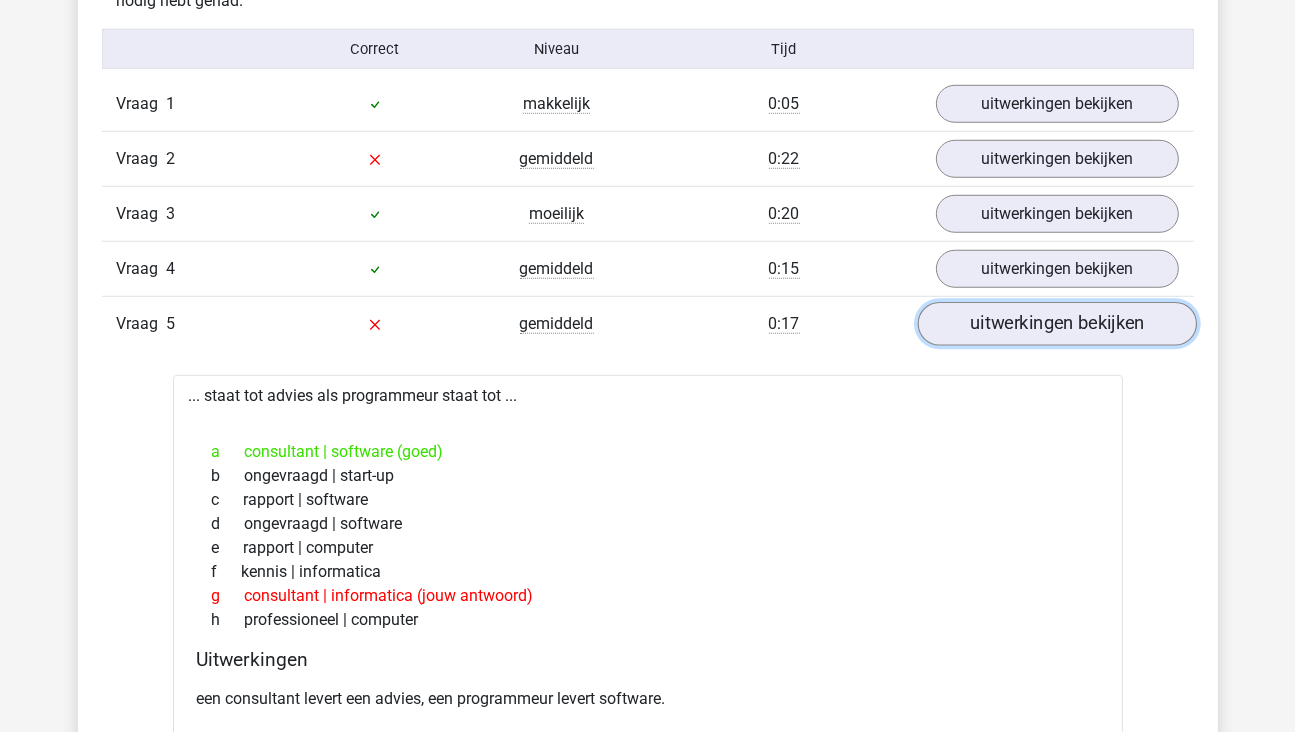 click on "uitwerkingen bekijken" at bounding box center [1056, 324] 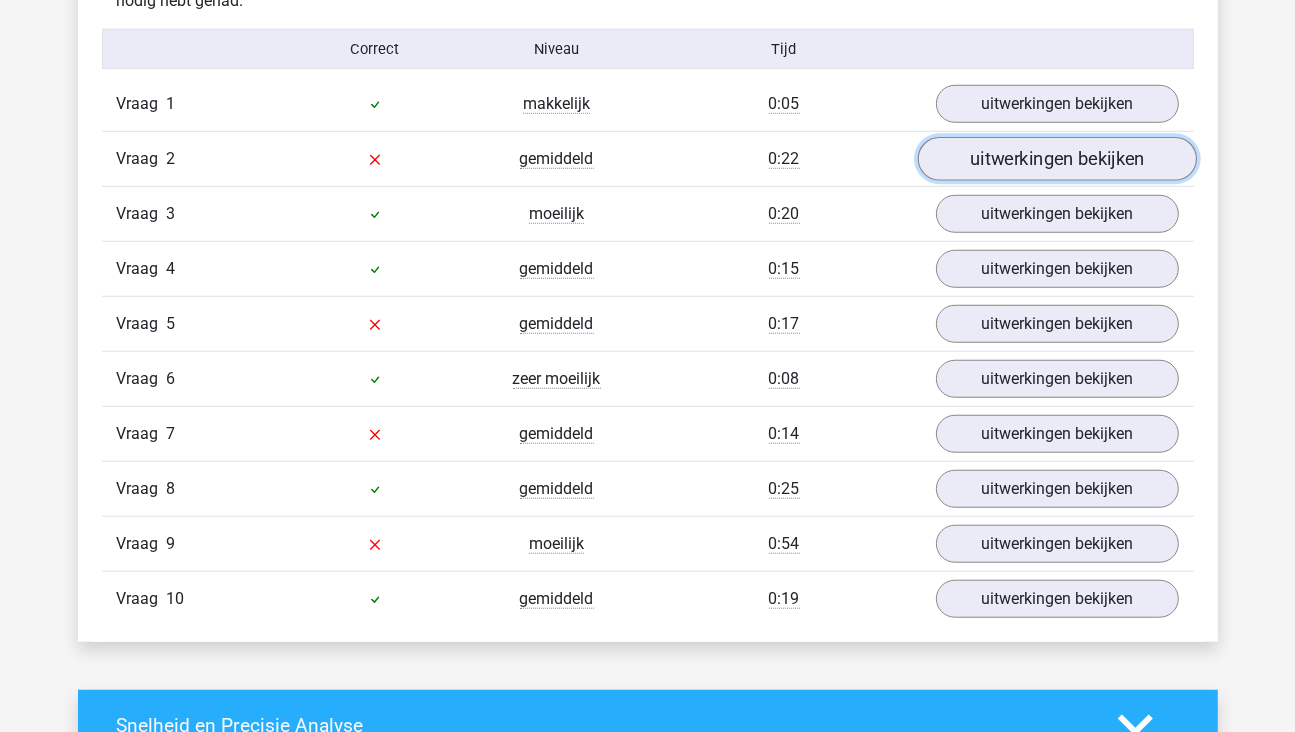 click on "uitwerkingen bekijken" at bounding box center [1056, 159] 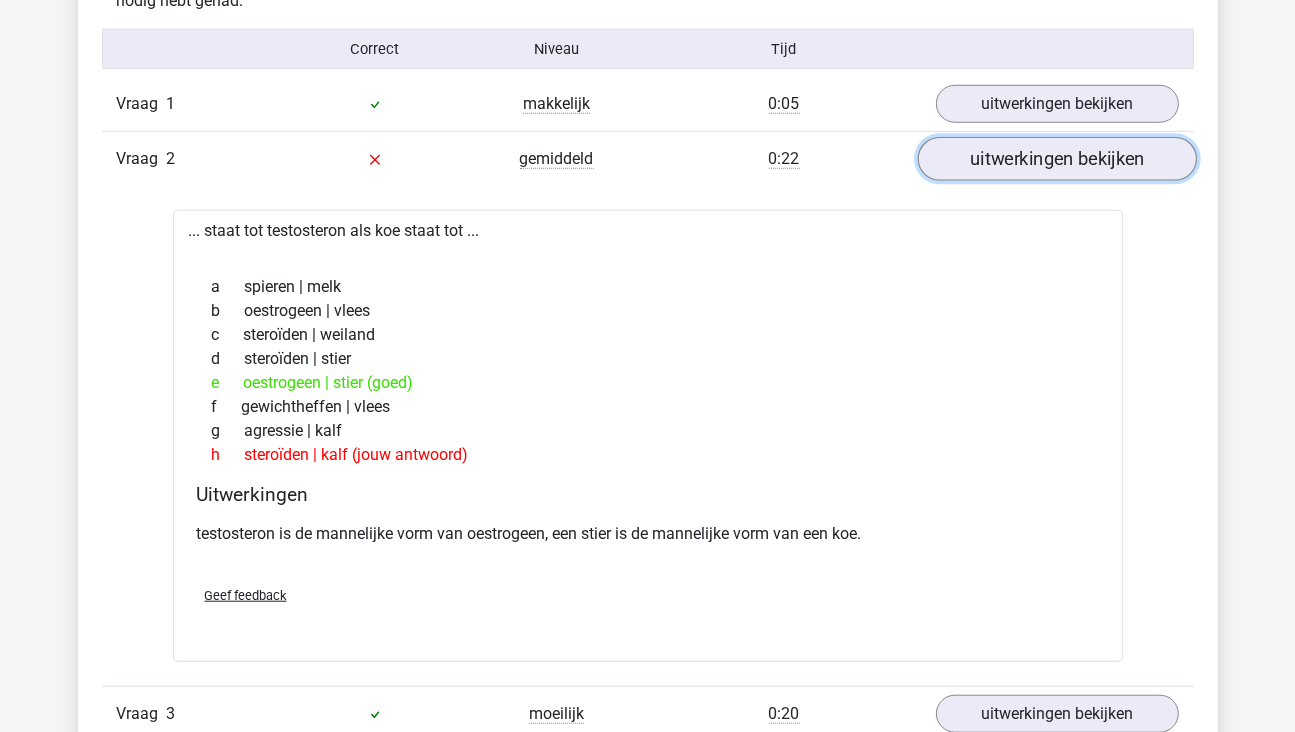 click on "uitwerkingen bekijken" at bounding box center [1056, 159] 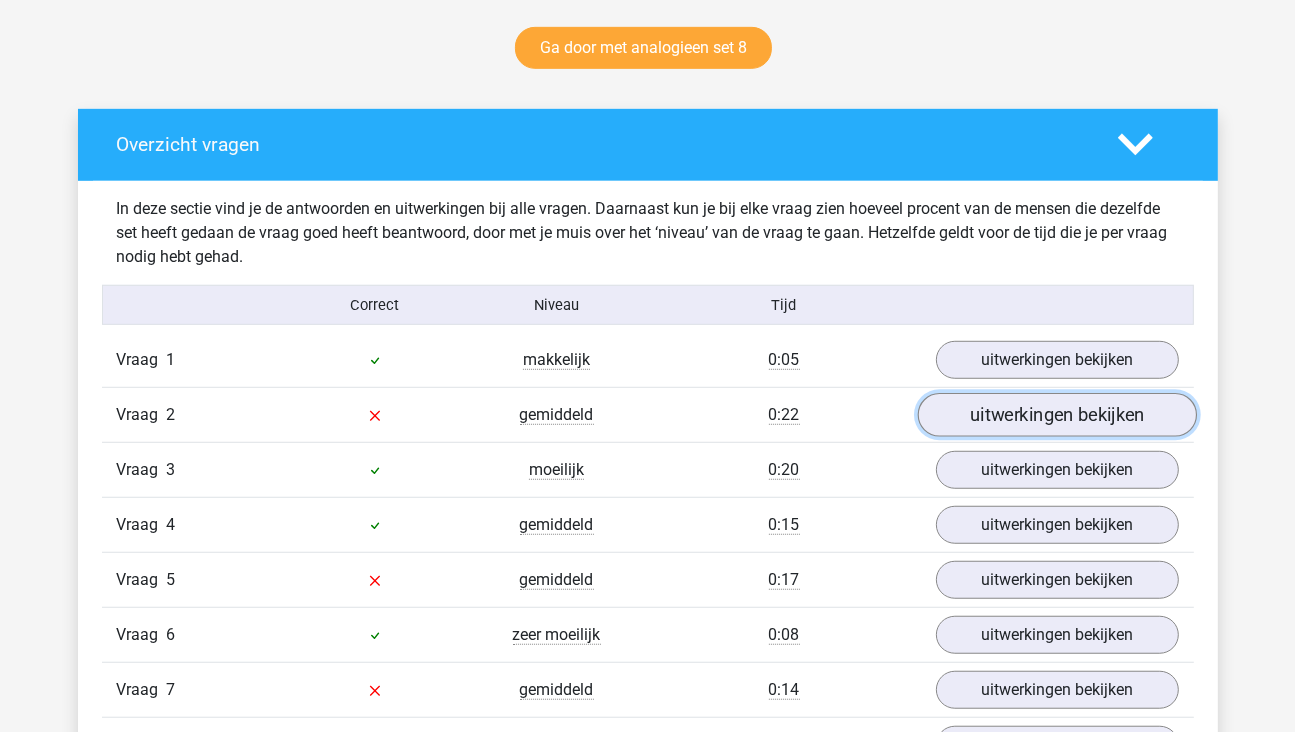 scroll, scrollTop: 1000, scrollLeft: 0, axis: vertical 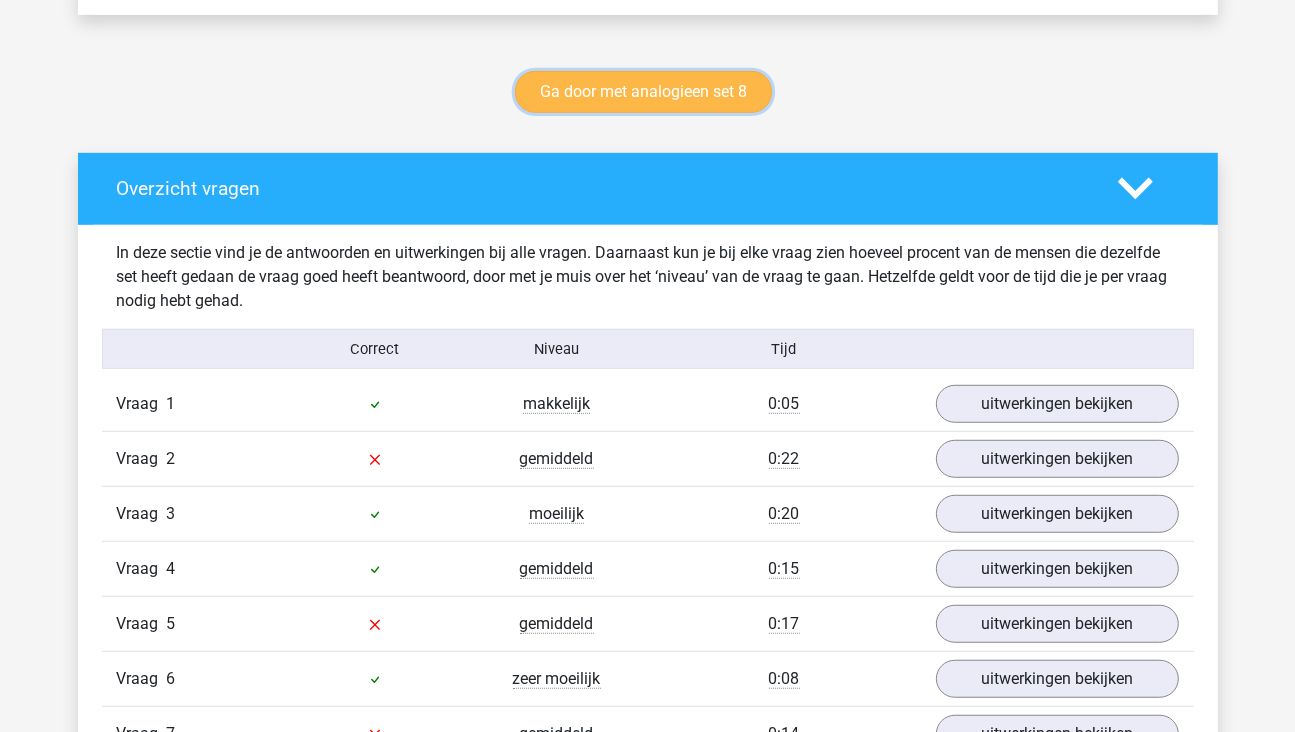 click on "Ga door met analogieen set 8" at bounding box center [643, 92] 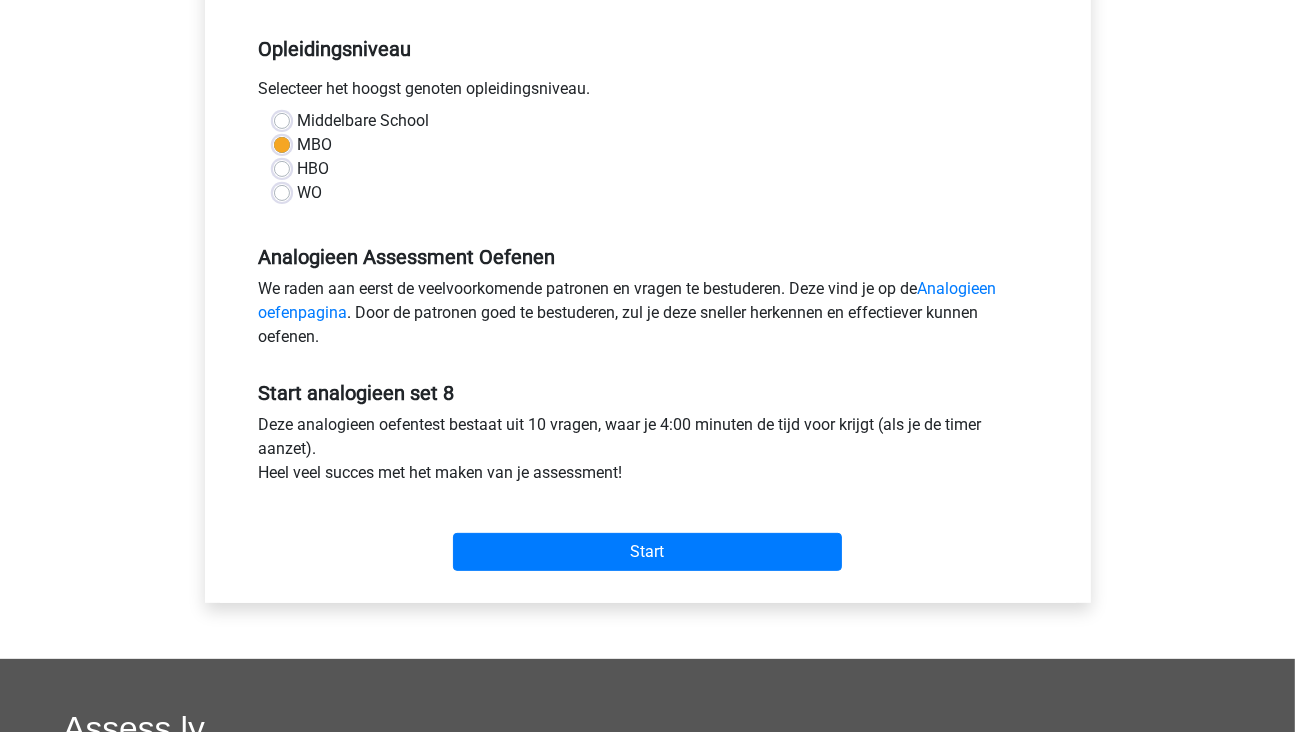 scroll, scrollTop: 400, scrollLeft: 0, axis: vertical 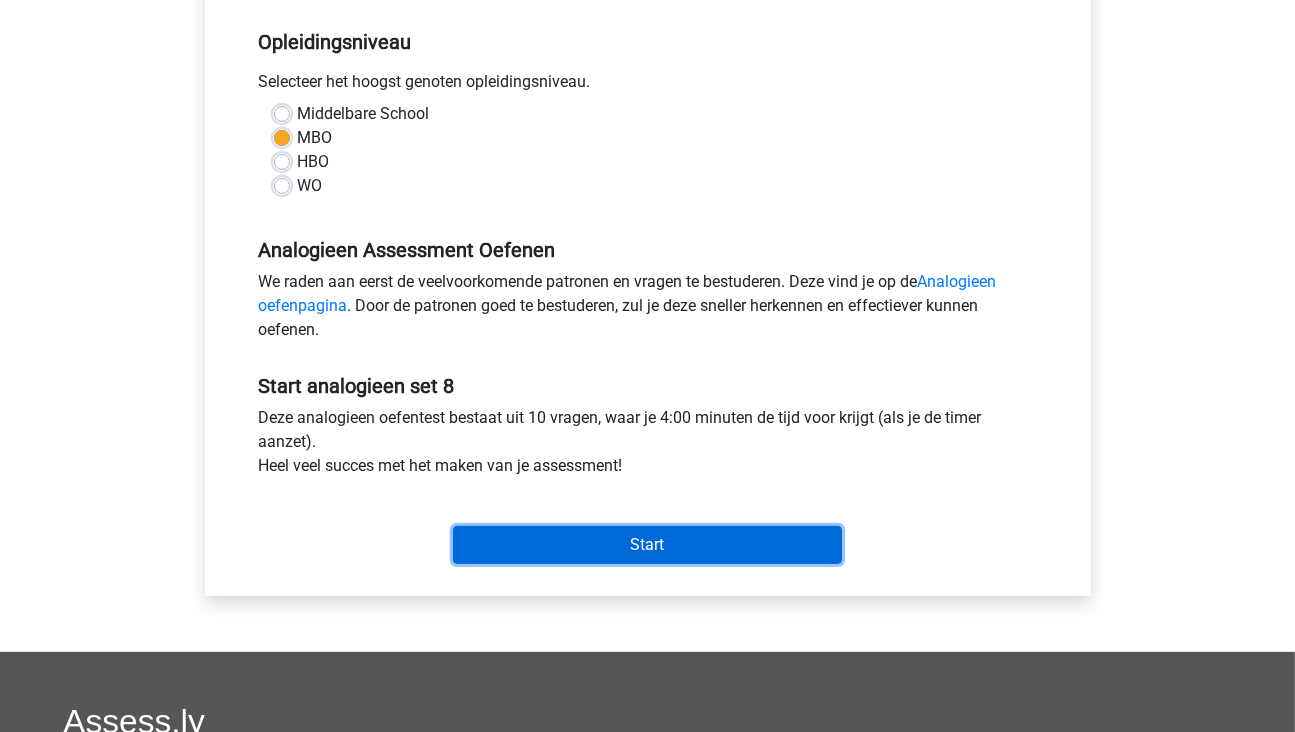 click on "Start" at bounding box center (647, 545) 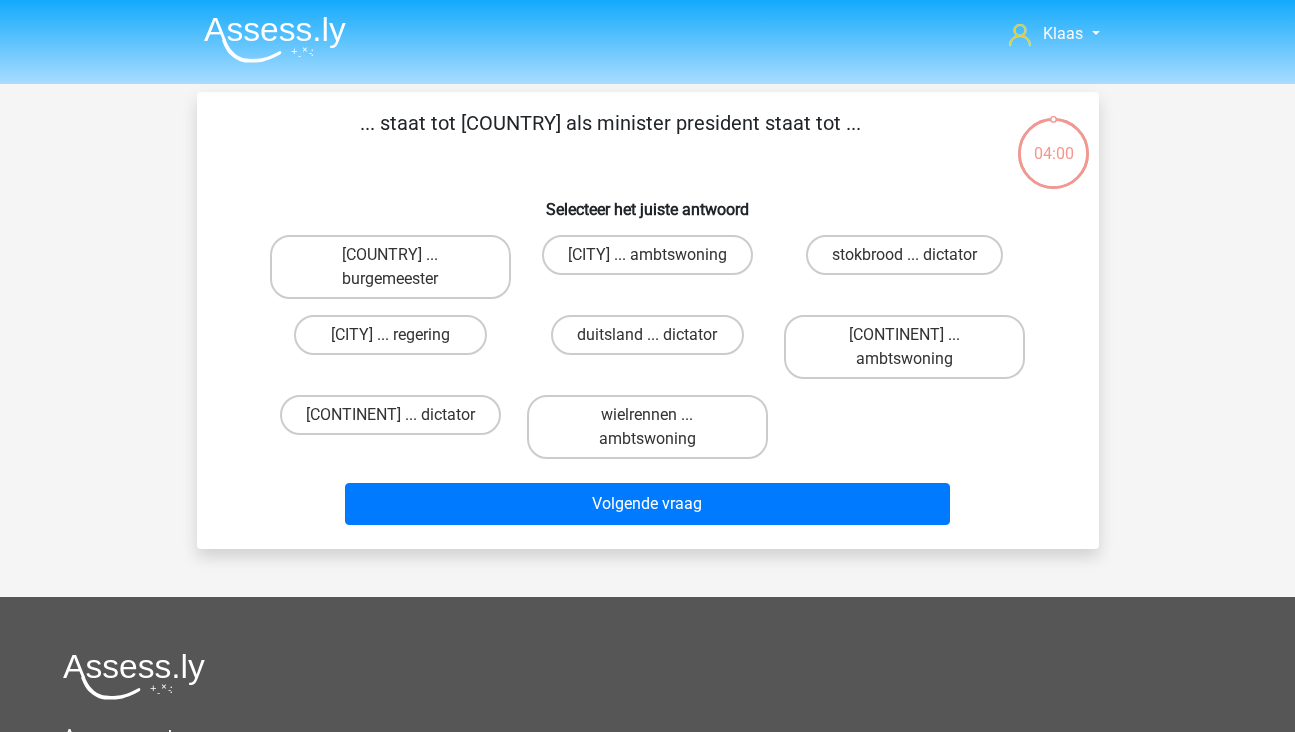 scroll, scrollTop: 0, scrollLeft: 0, axis: both 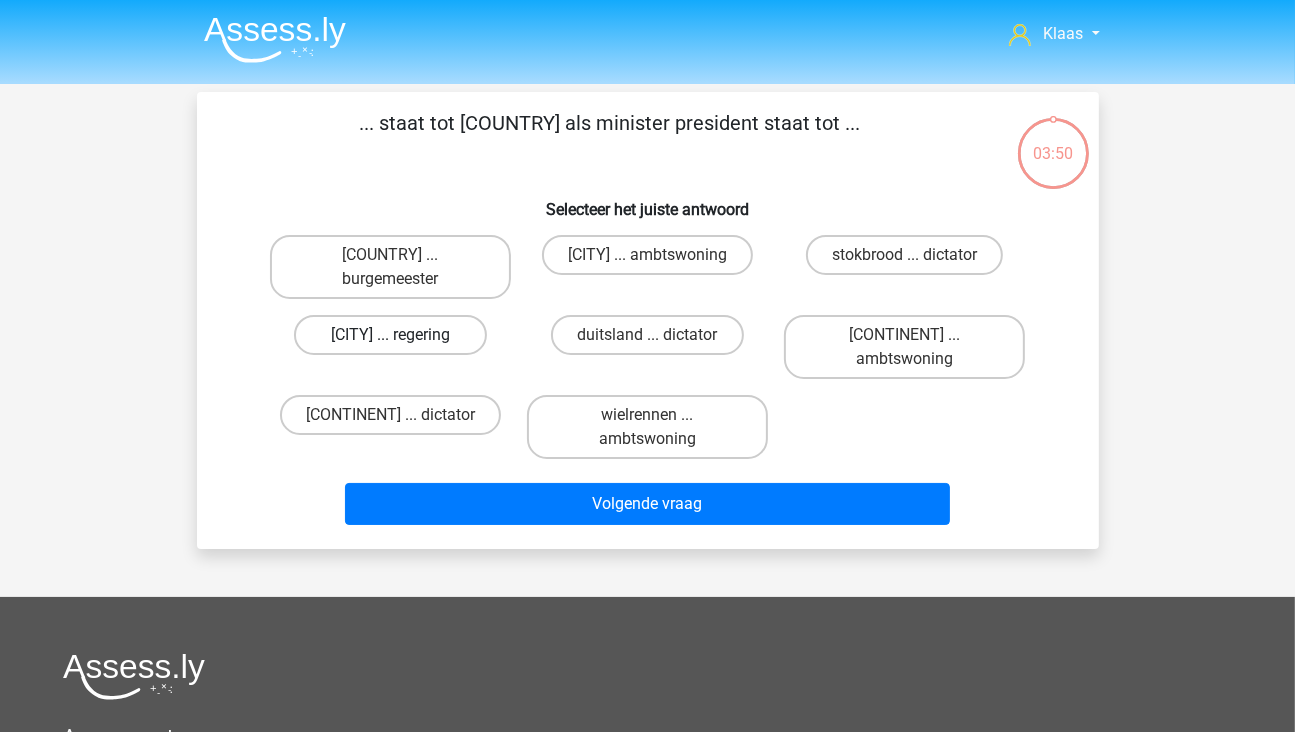 click on "parijs ... regering" at bounding box center [390, 335] 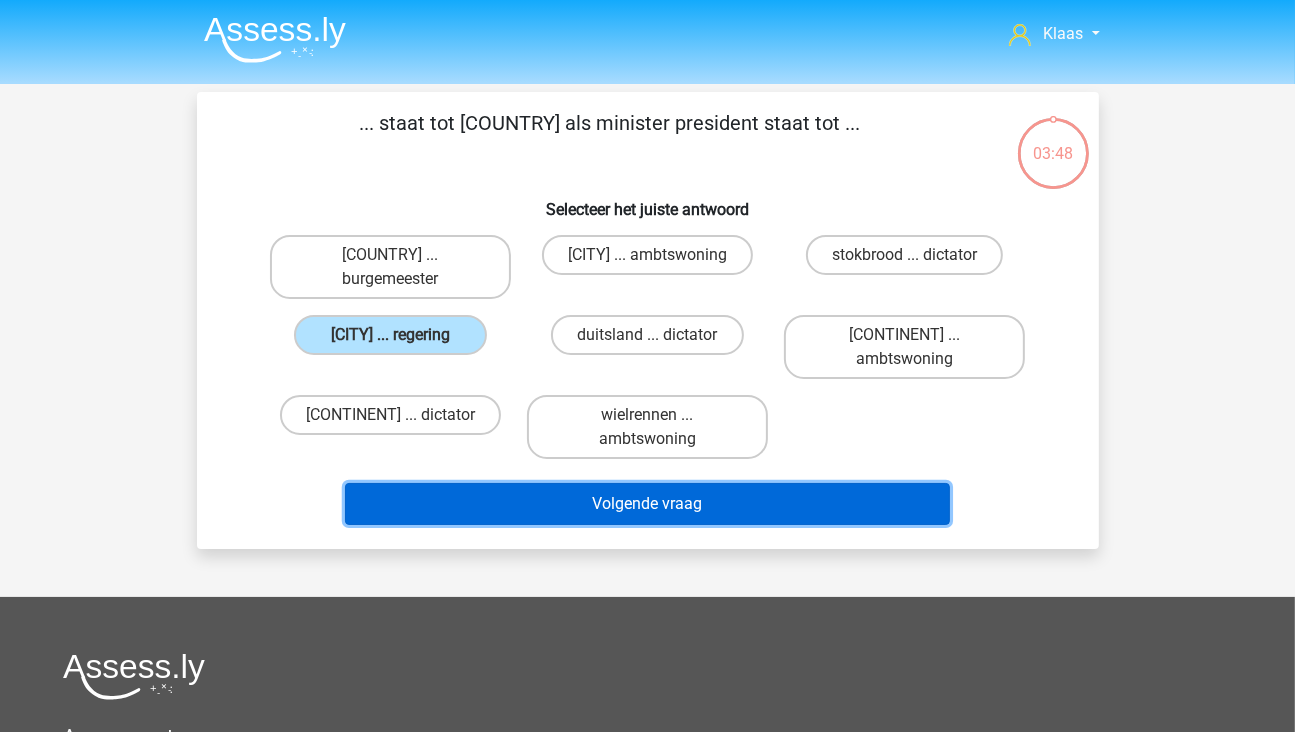 click on "Volgende vraag" at bounding box center (647, 504) 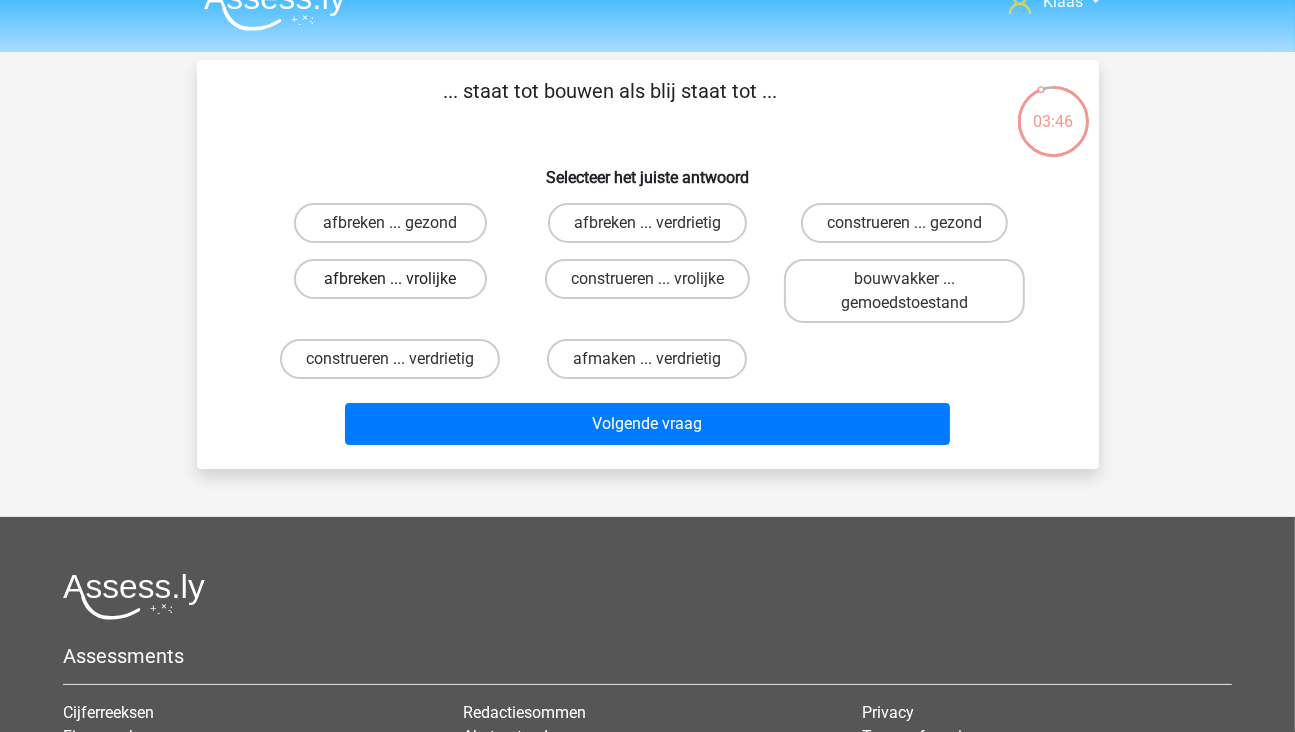 scroll, scrollTop: 0, scrollLeft: 0, axis: both 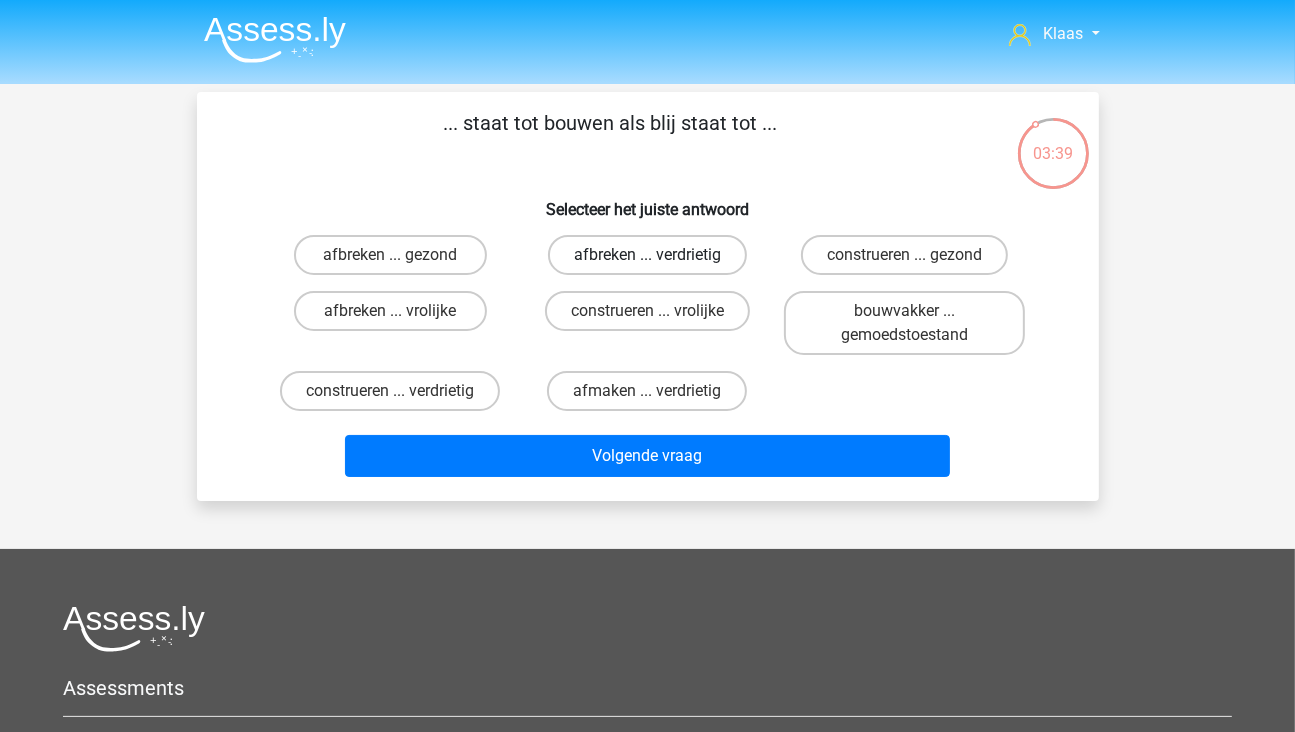 click on "afbreken ... verdrietig" at bounding box center [647, 255] 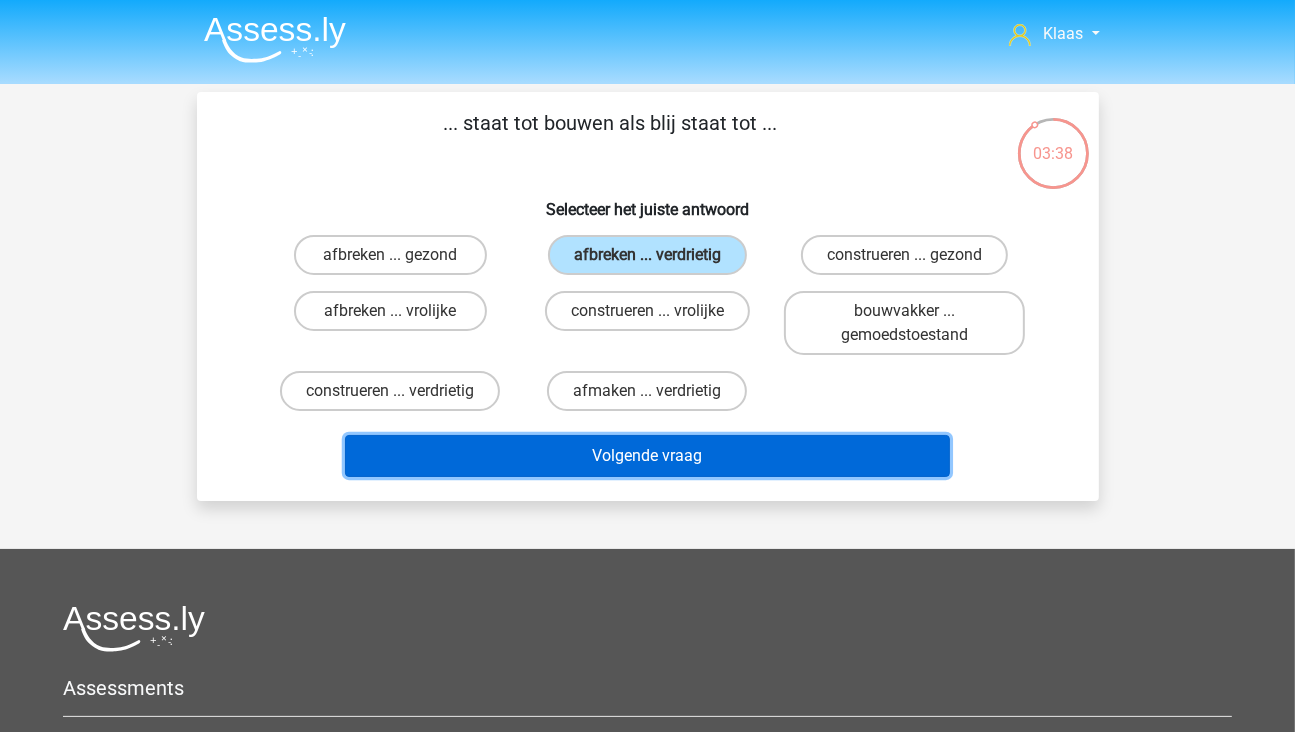 click on "Volgende vraag" at bounding box center [647, 456] 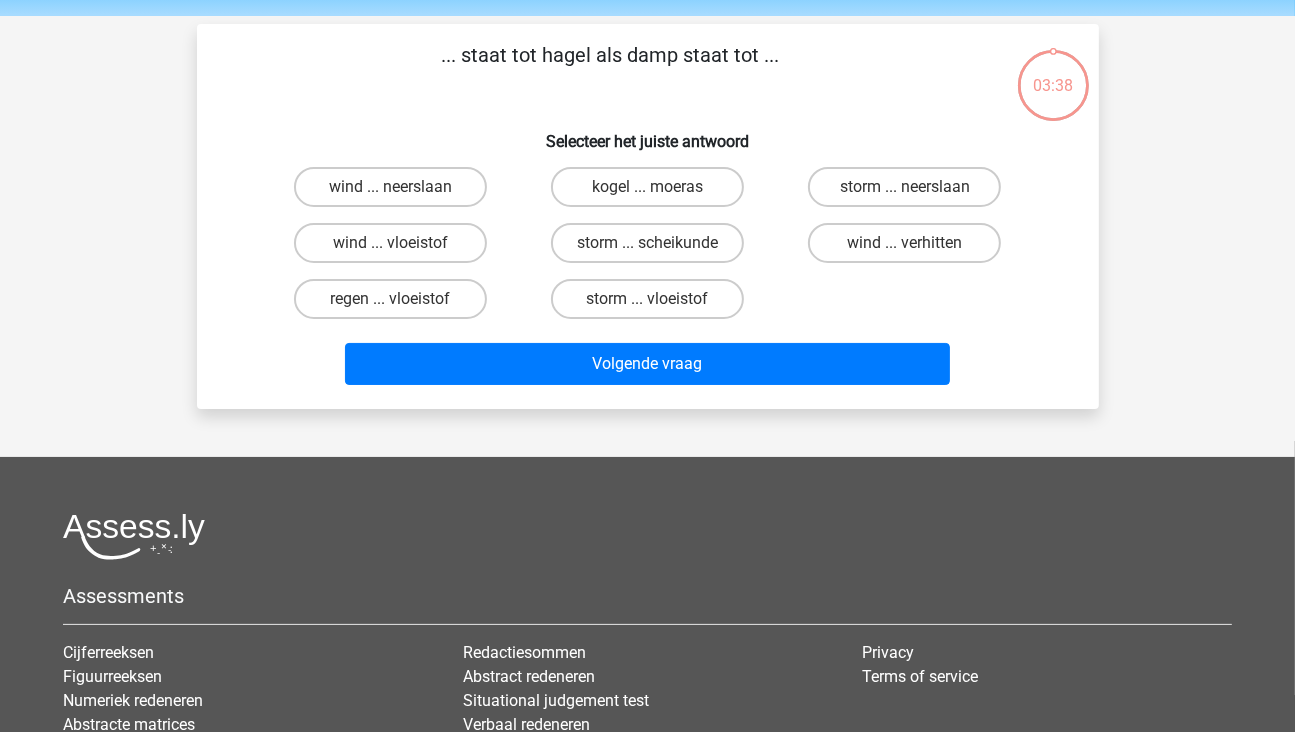 scroll, scrollTop: 92, scrollLeft: 0, axis: vertical 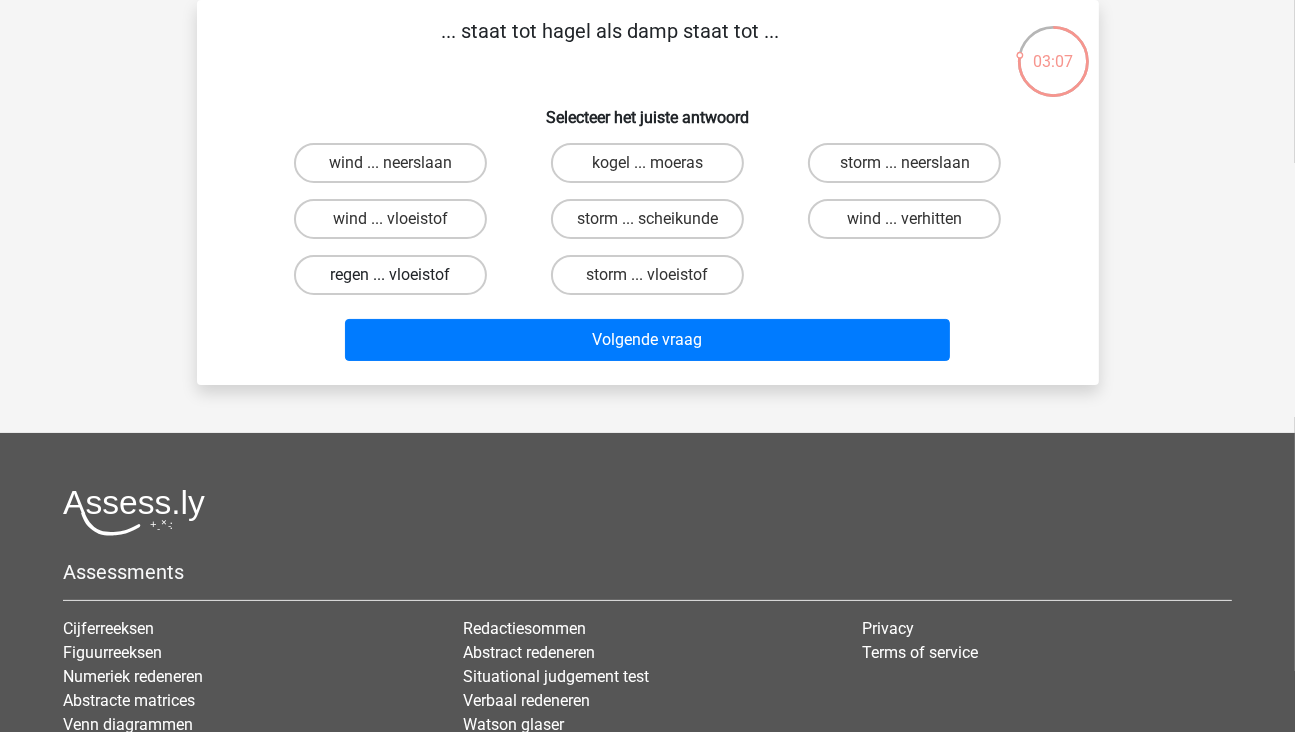 click on "regen ... vloeistof" at bounding box center (390, 275) 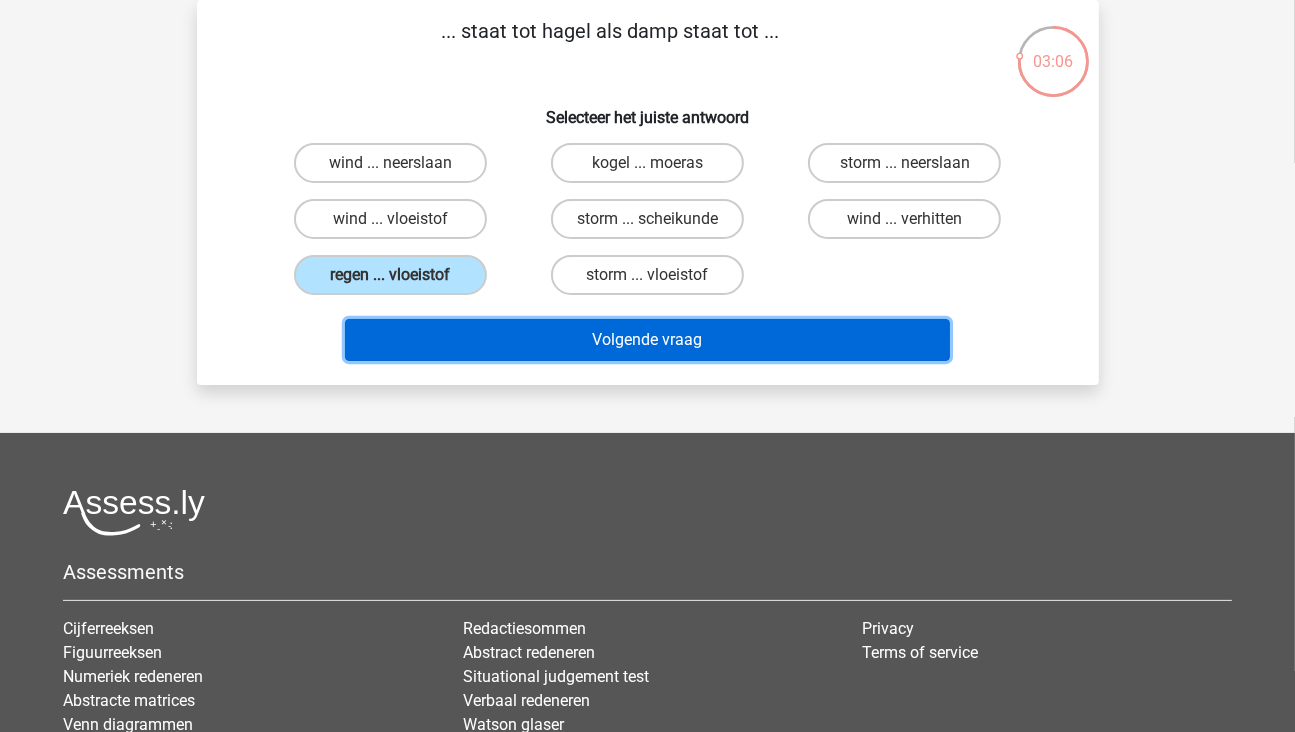 click on "Volgende vraag" at bounding box center (647, 340) 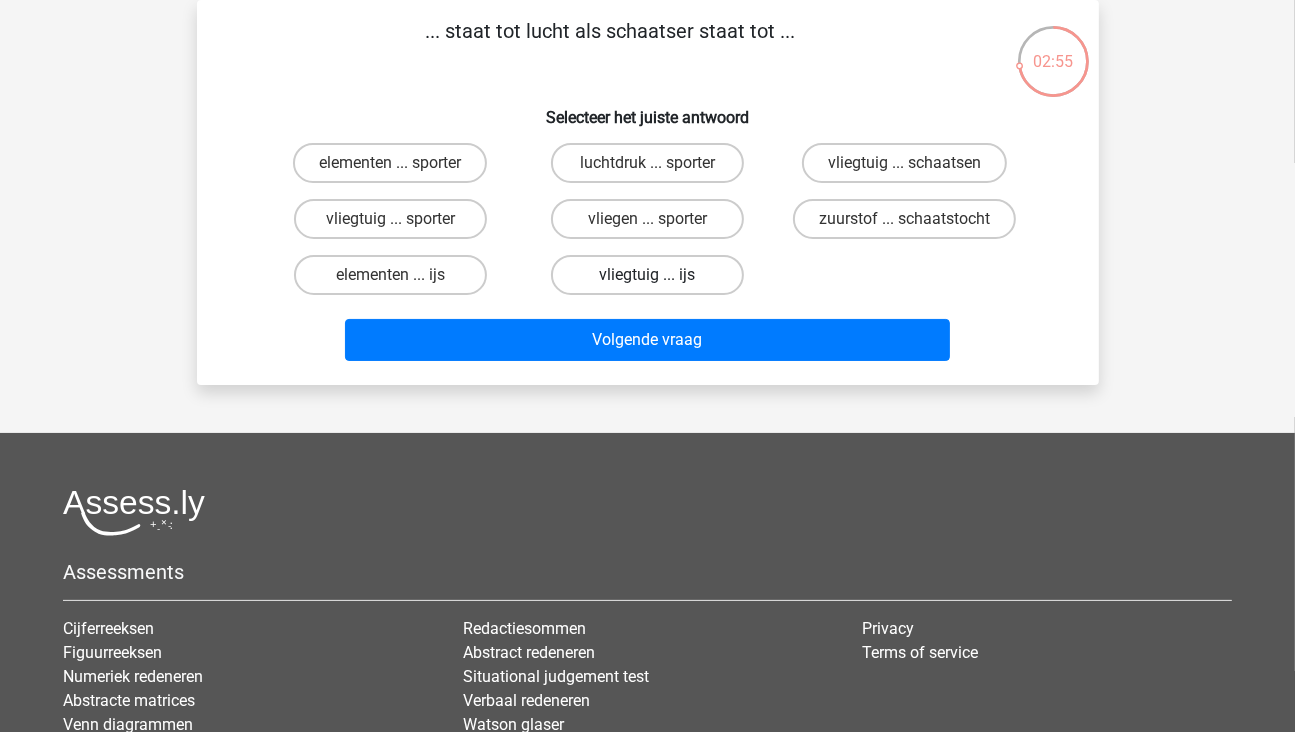 click on "vliegtuig ... ijs" at bounding box center [647, 275] 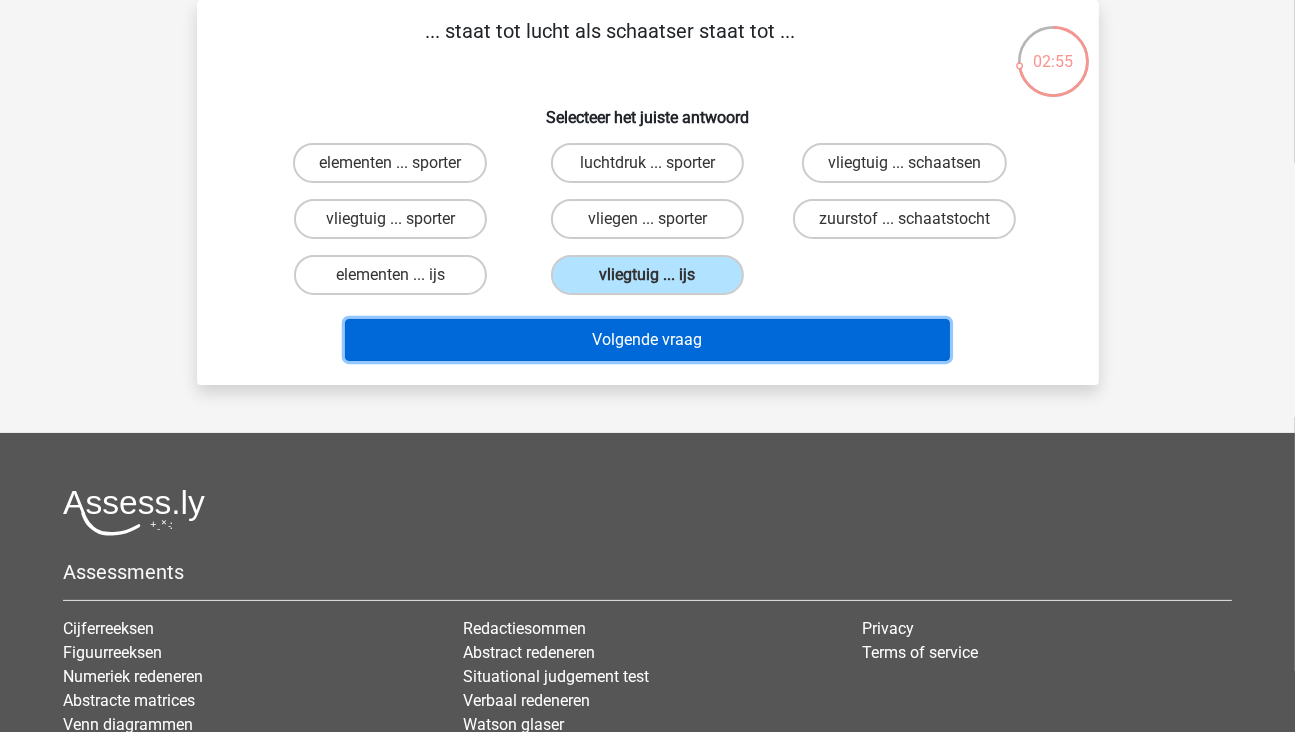click on "Volgende vraag" at bounding box center [647, 340] 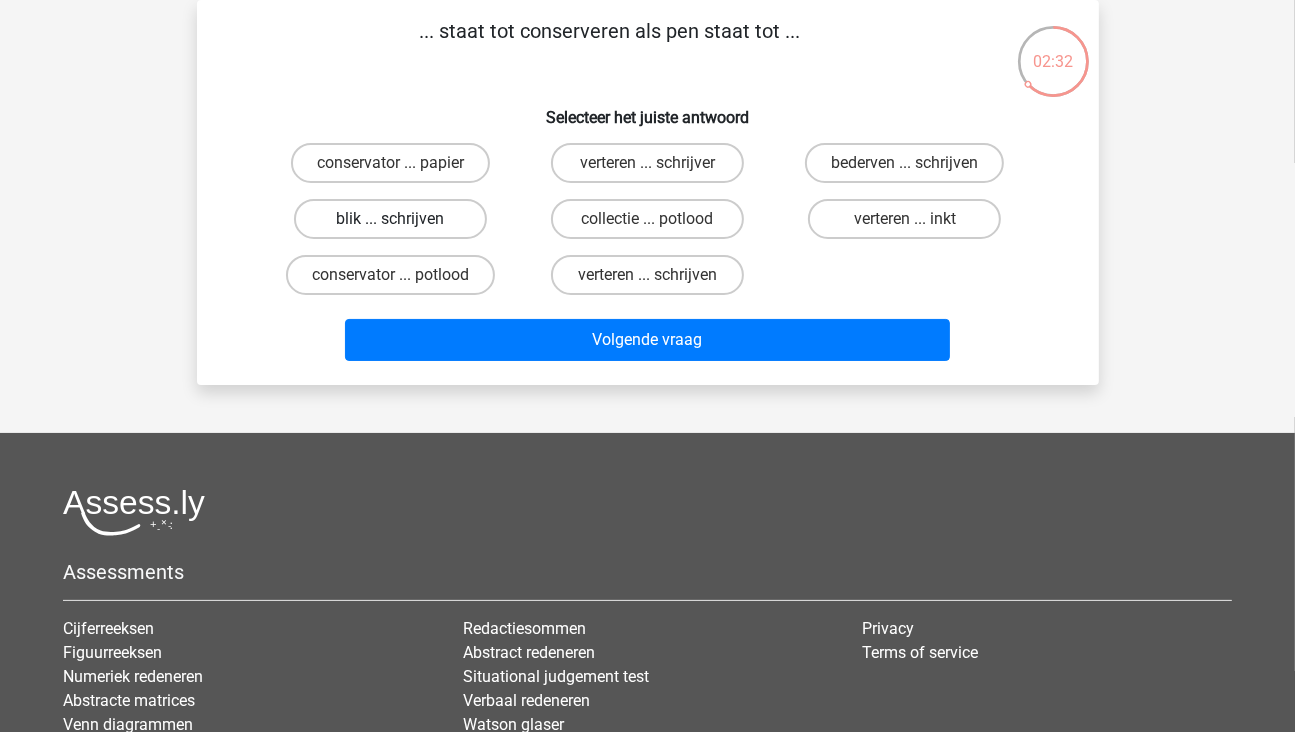 click on "blik ... schrijven" at bounding box center (390, 219) 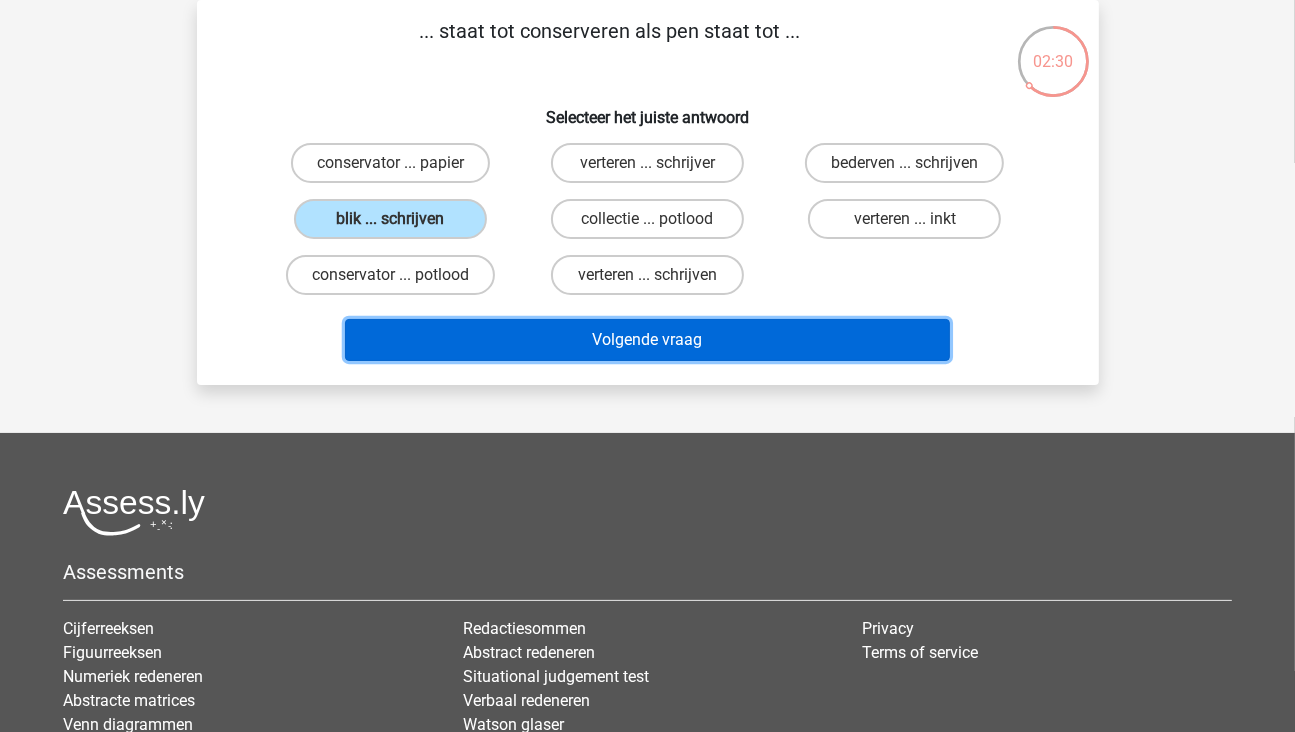 click on "Volgende vraag" at bounding box center (647, 340) 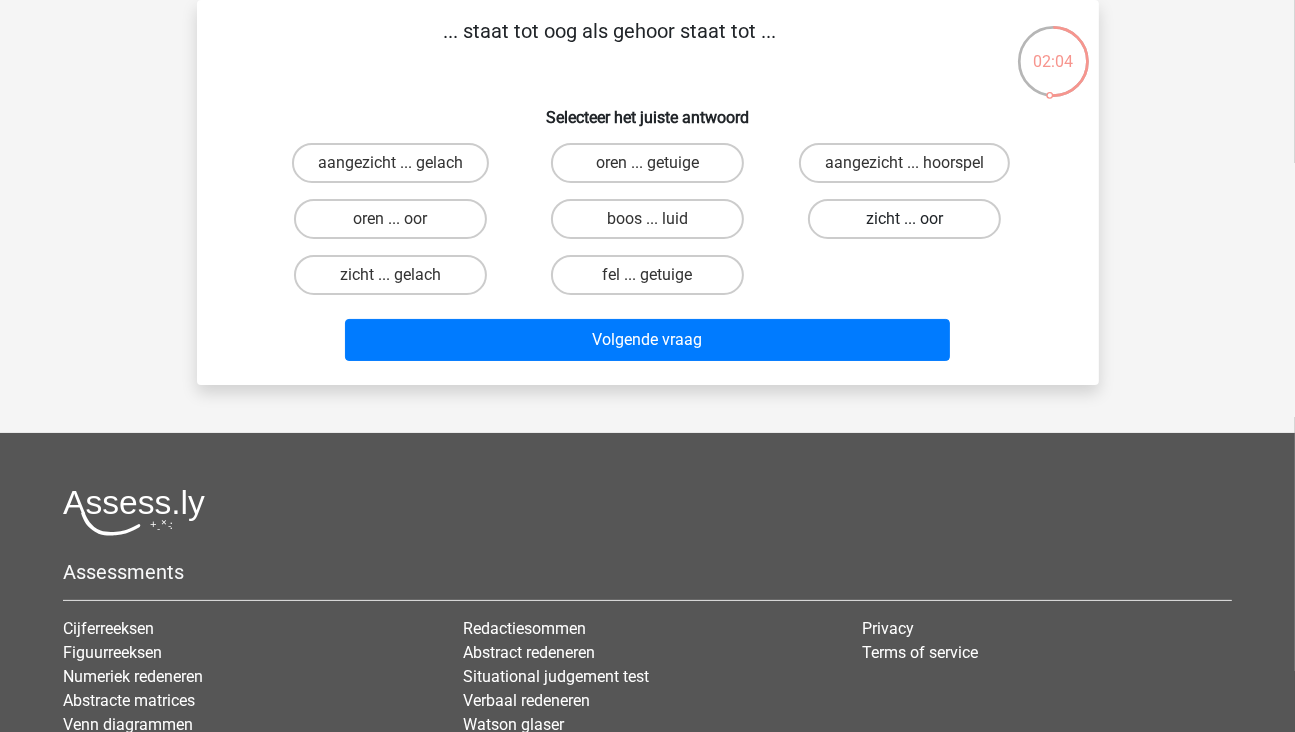 click on "zicht ... oor" at bounding box center [904, 219] 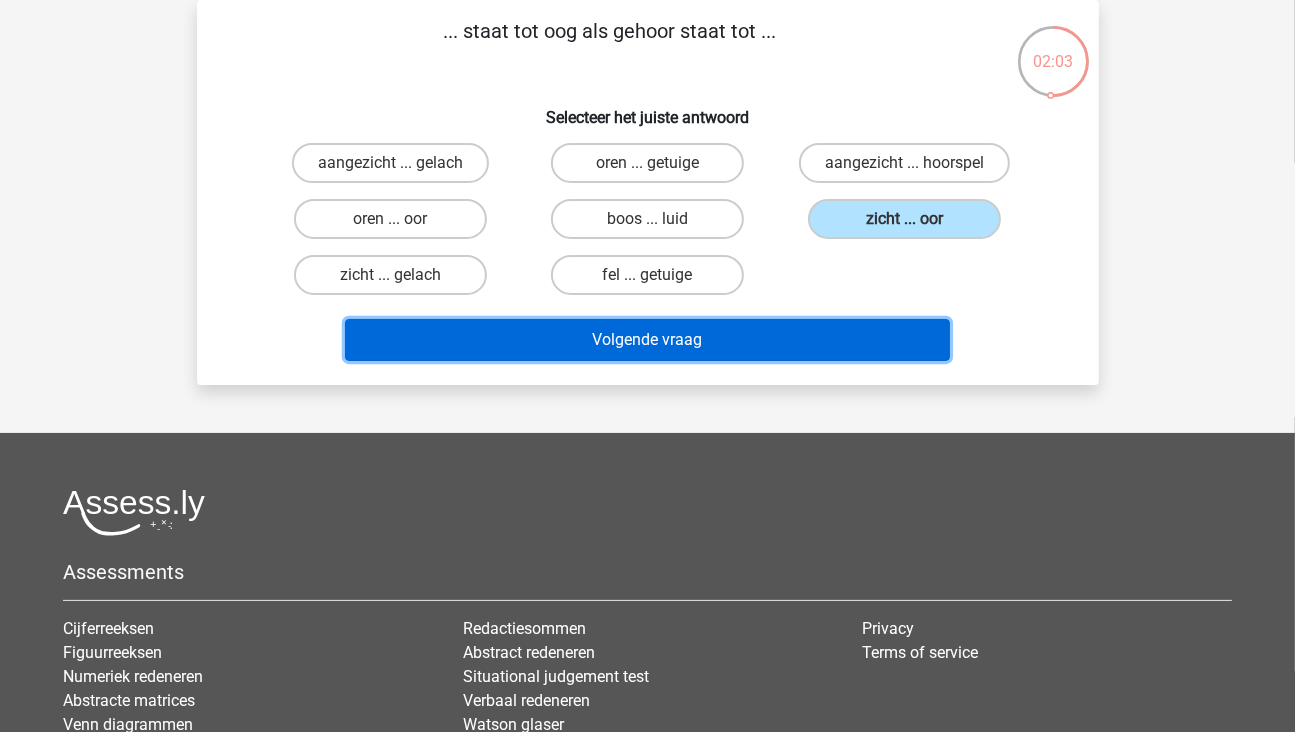 click on "Volgende vraag" at bounding box center (647, 340) 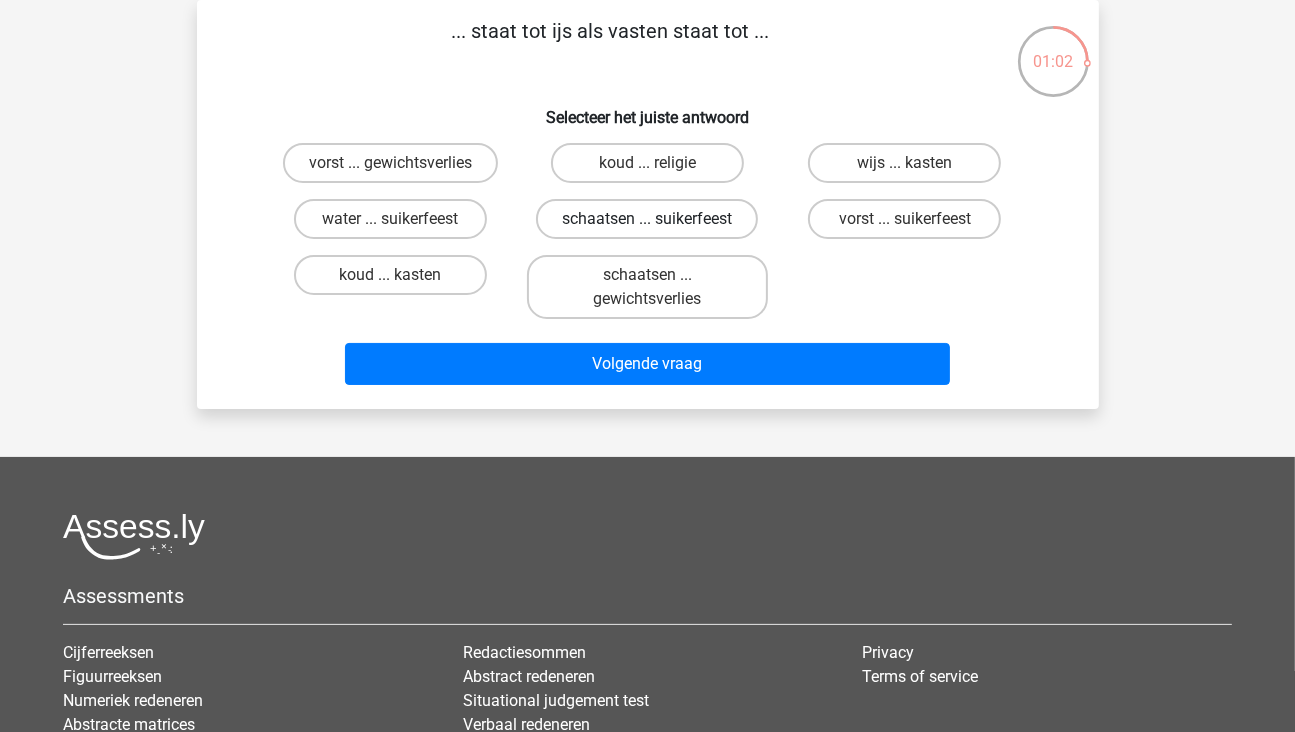 click on "schaatsen ... suikerfeest" at bounding box center (647, 219) 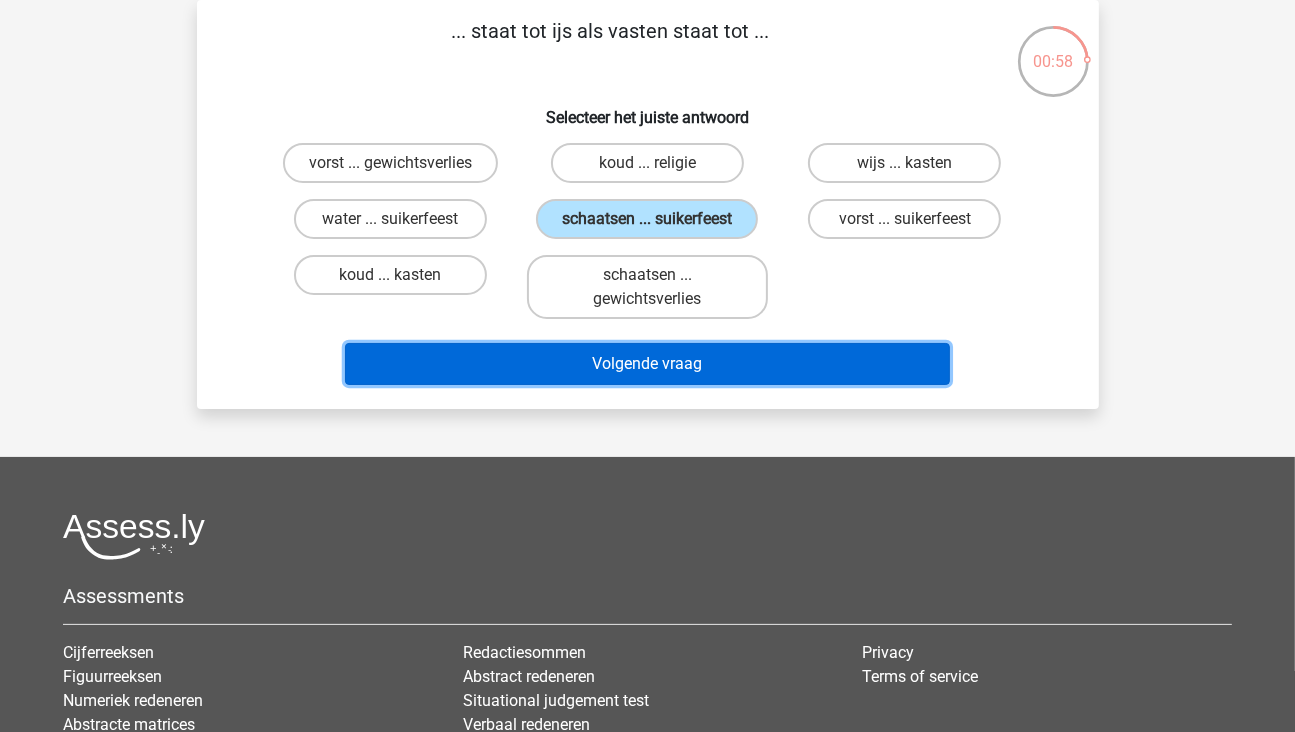 click on "Volgende vraag" at bounding box center [647, 364] 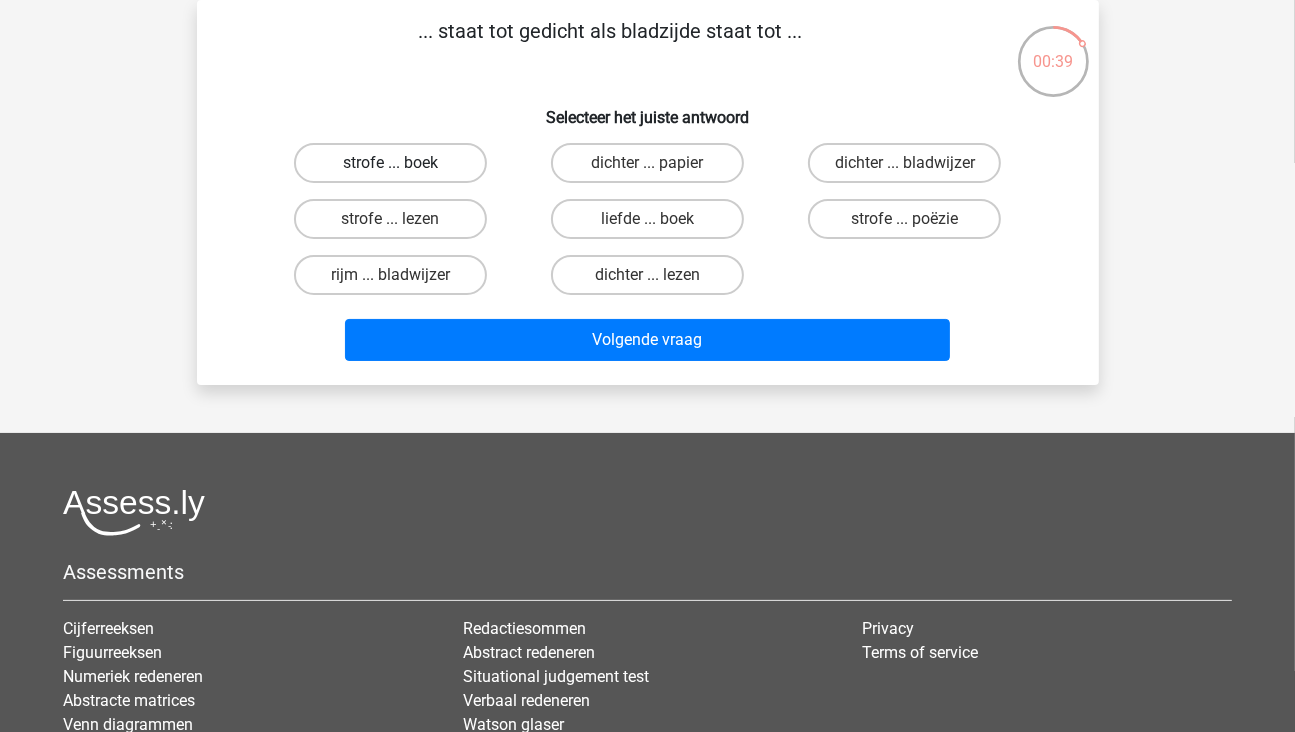 click on "strofe ... boek" at bounding box center [390, 163] 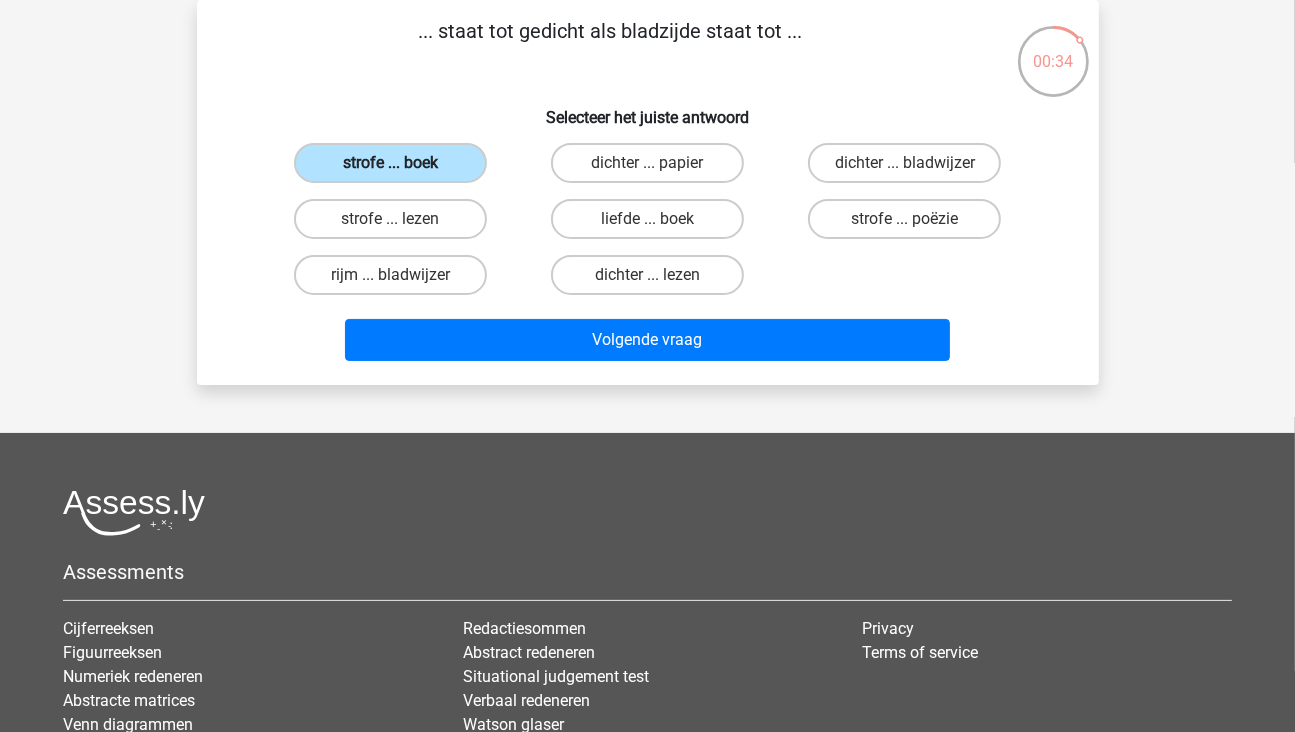 click on "strofe ... boek" at bounding box center (390, 163) 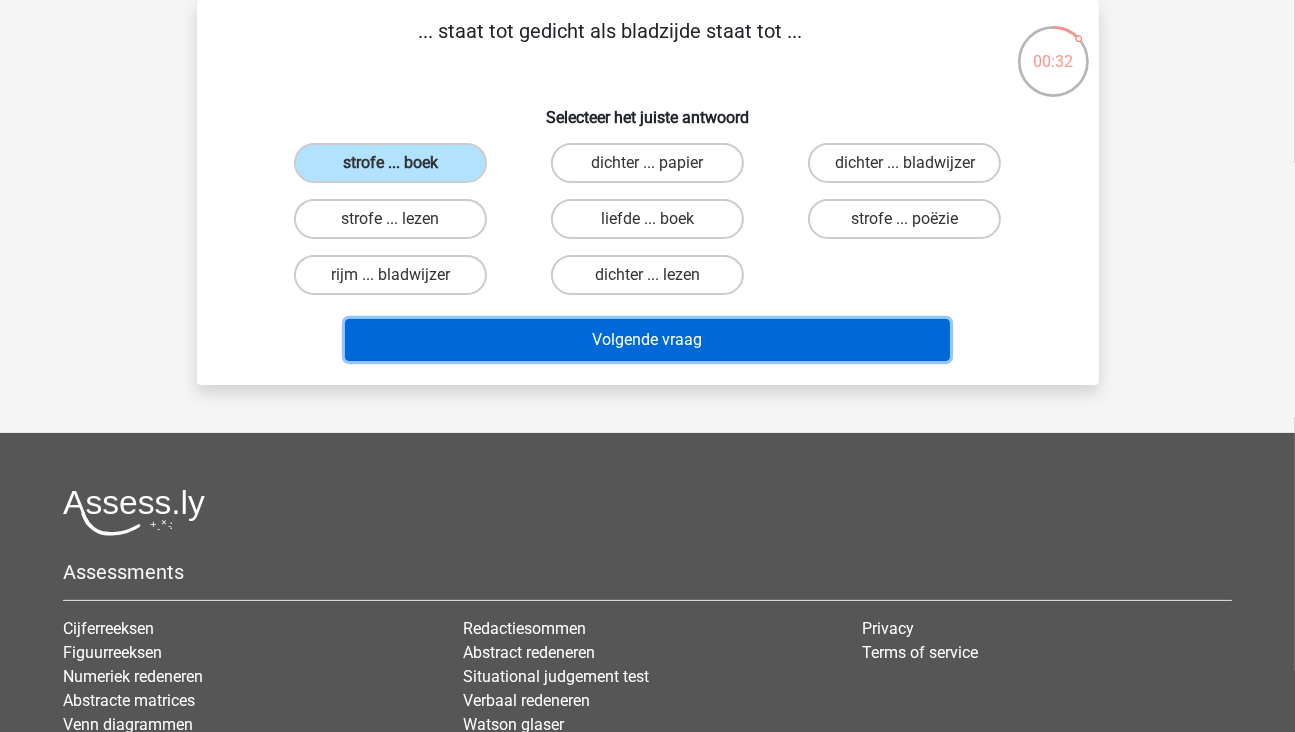 click on "Volgende vraag" at bounding box center (647, 340) 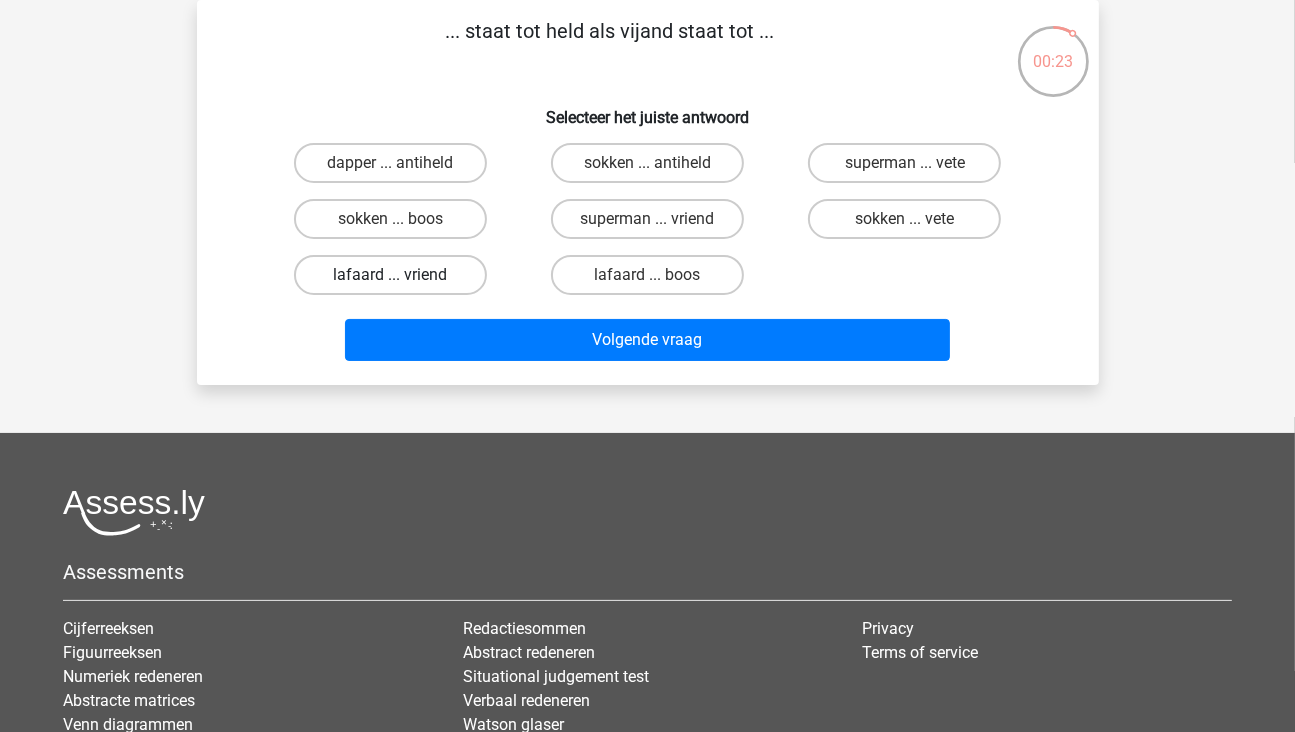 click on "lafaard ... vriend" at bounding box center (390, 275) 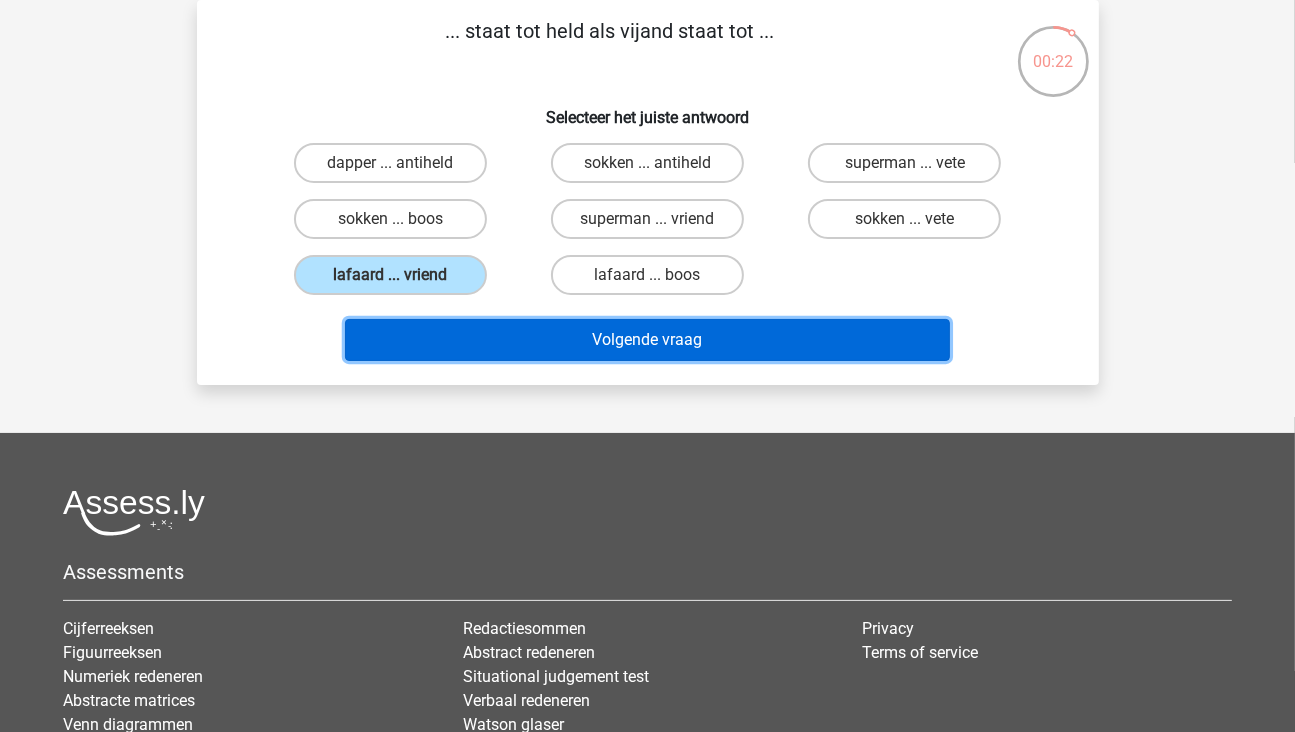 click on "Volgende vraag" at bounding box center [647, 340] 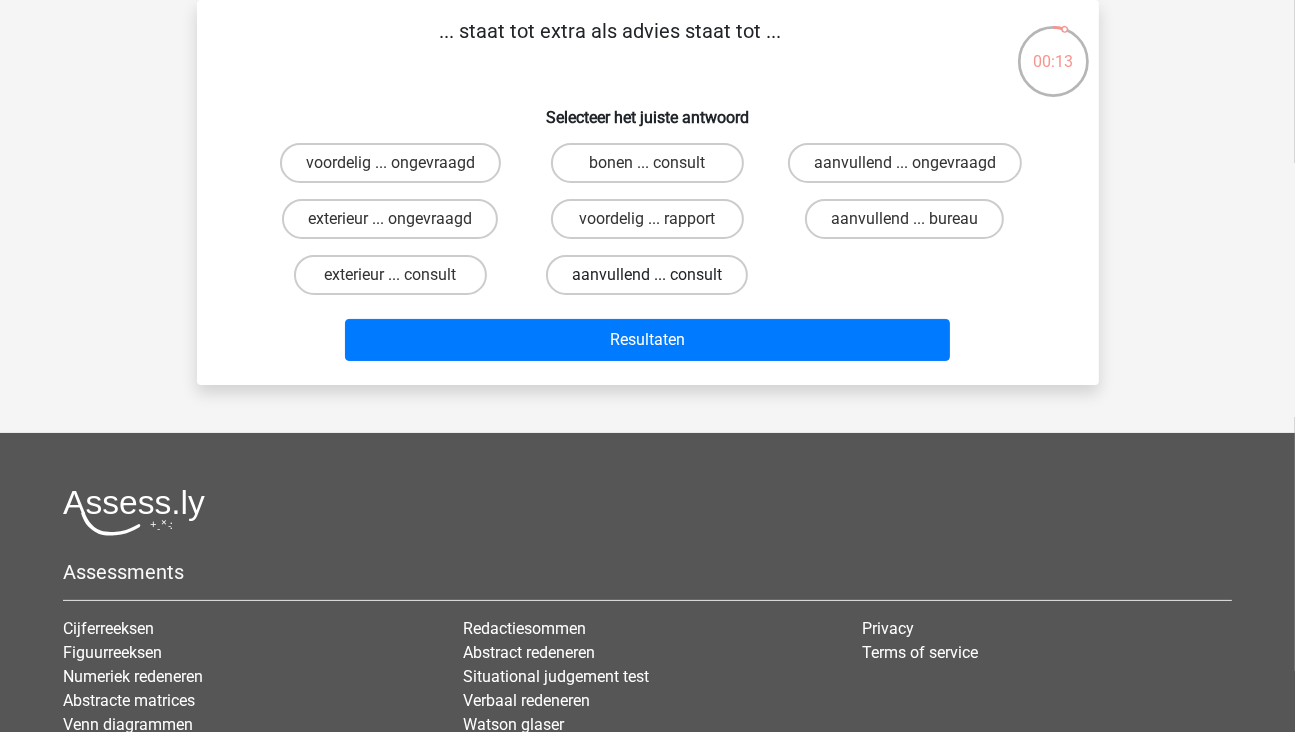 click on "aanvullend ... consult" at bounding box center [647, 275] 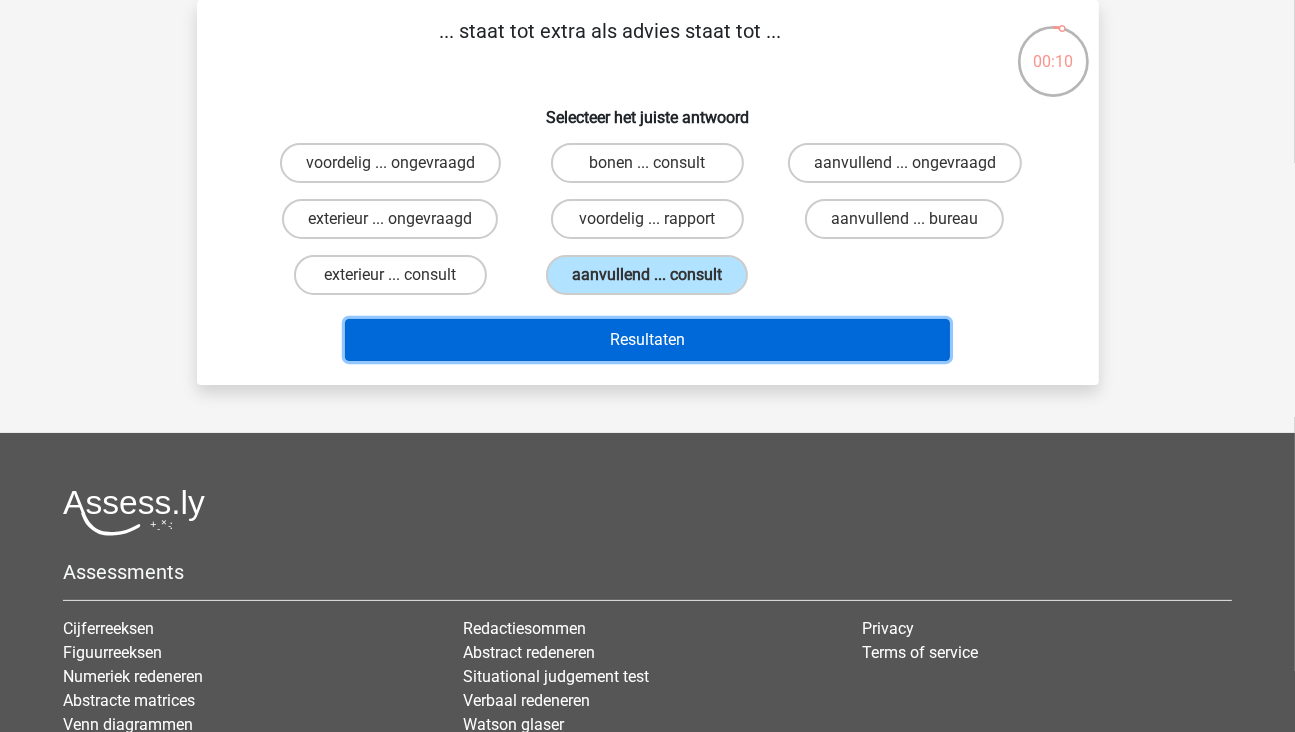 click on "Resultaten" at bounding box center [647, 340] 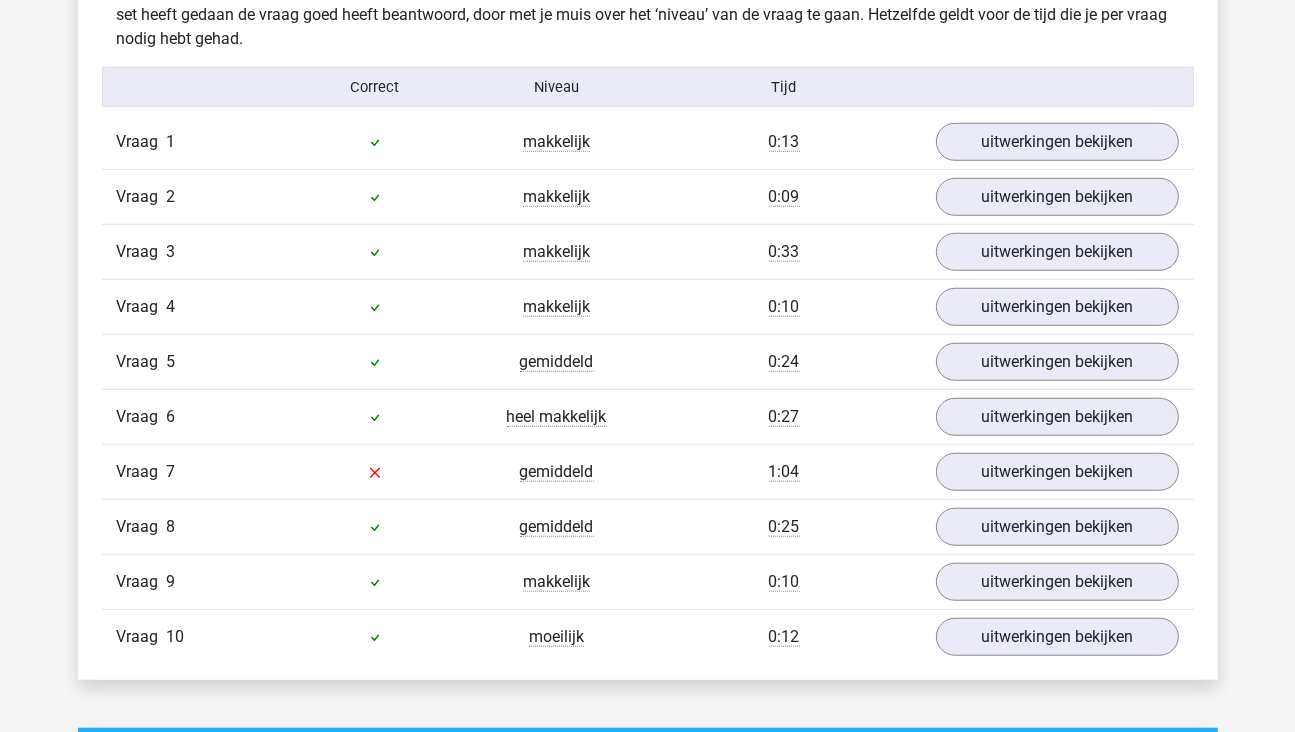 scroll, scrollTop: 1300, scrollLeft: 0, axis: vertical 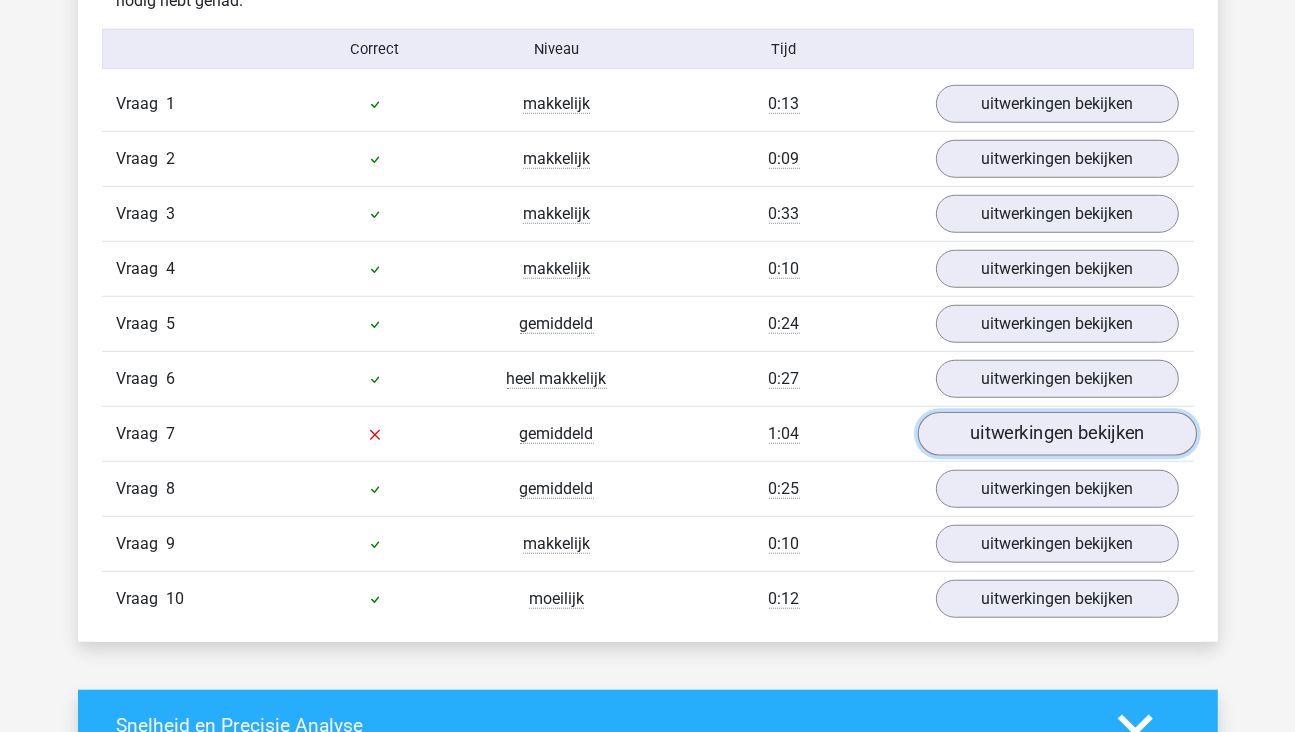 click on "uitwerkingen bekijken" at bounding box center [1056, 434] 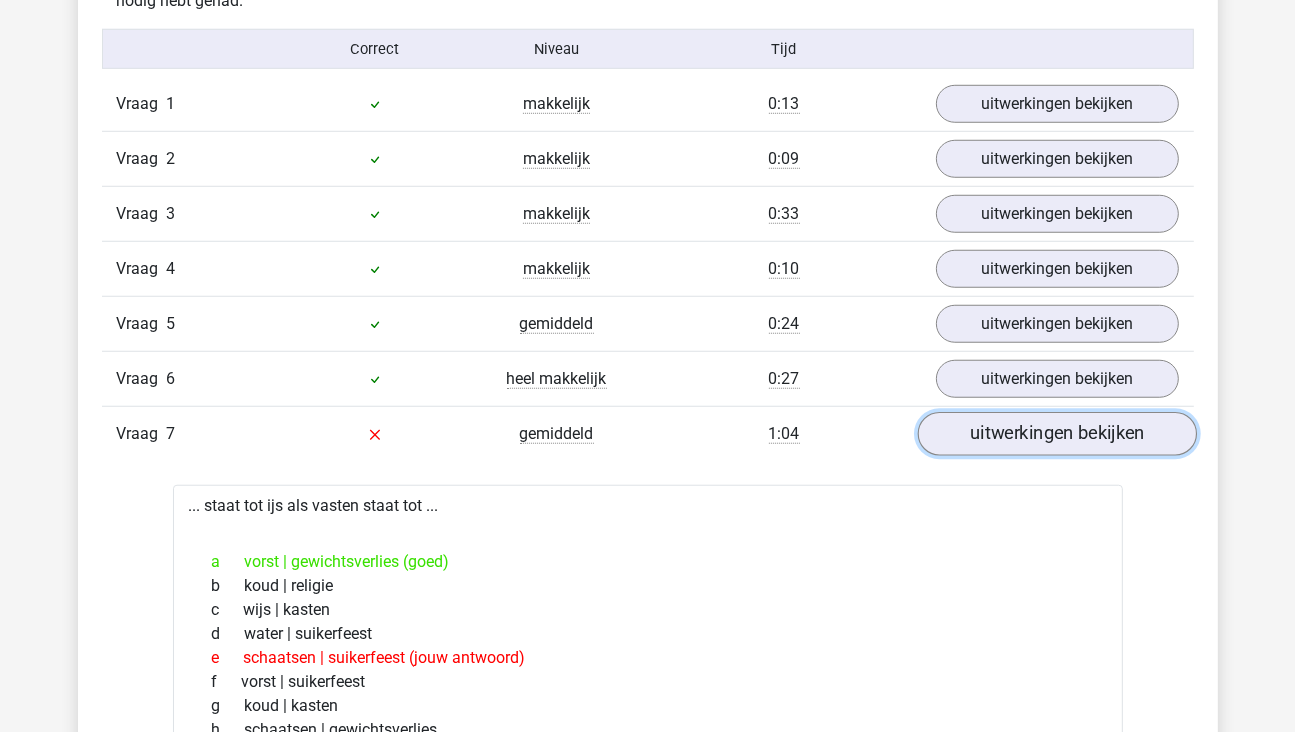 click on "uitwerkingen bekijken" at bounding box center [1056, 434] 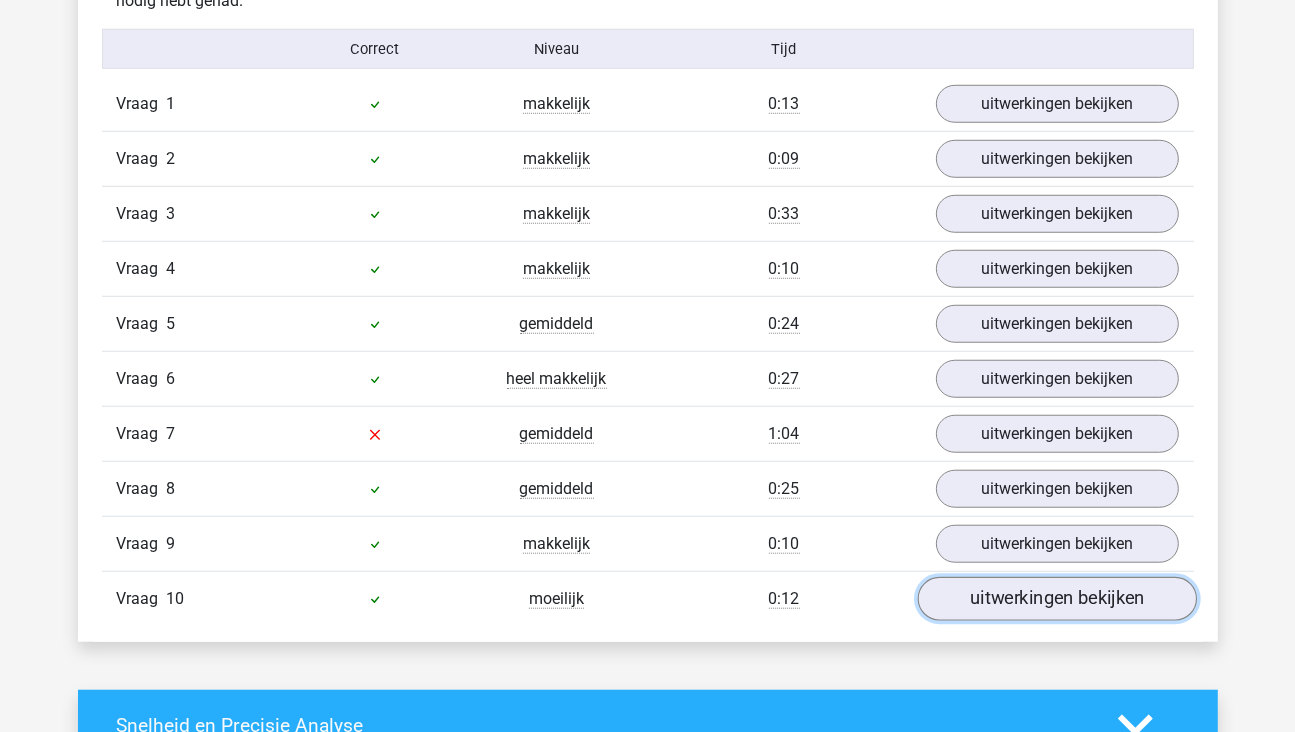 click on "uitwerkingen bekijken" at bounding box center (1056, 599) 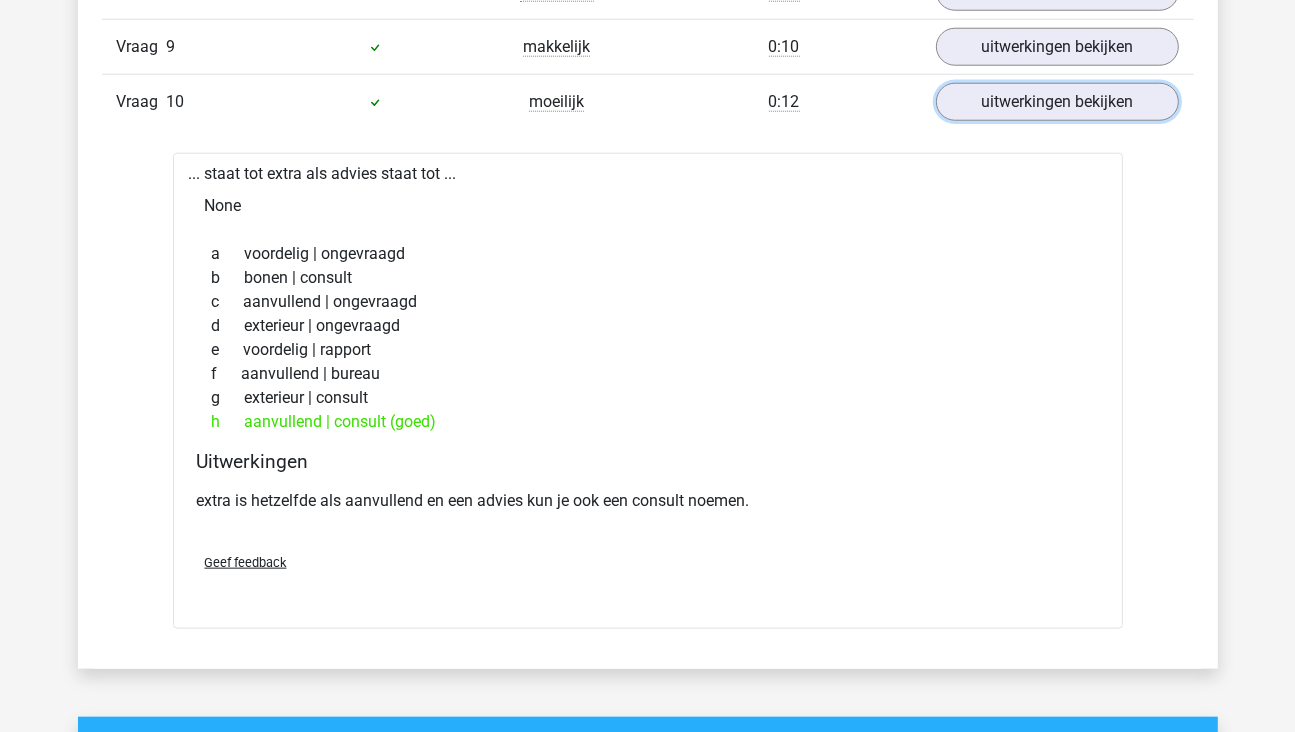 scroll, scrollTop: 1800, scrollLeft: 0, axis: vertical 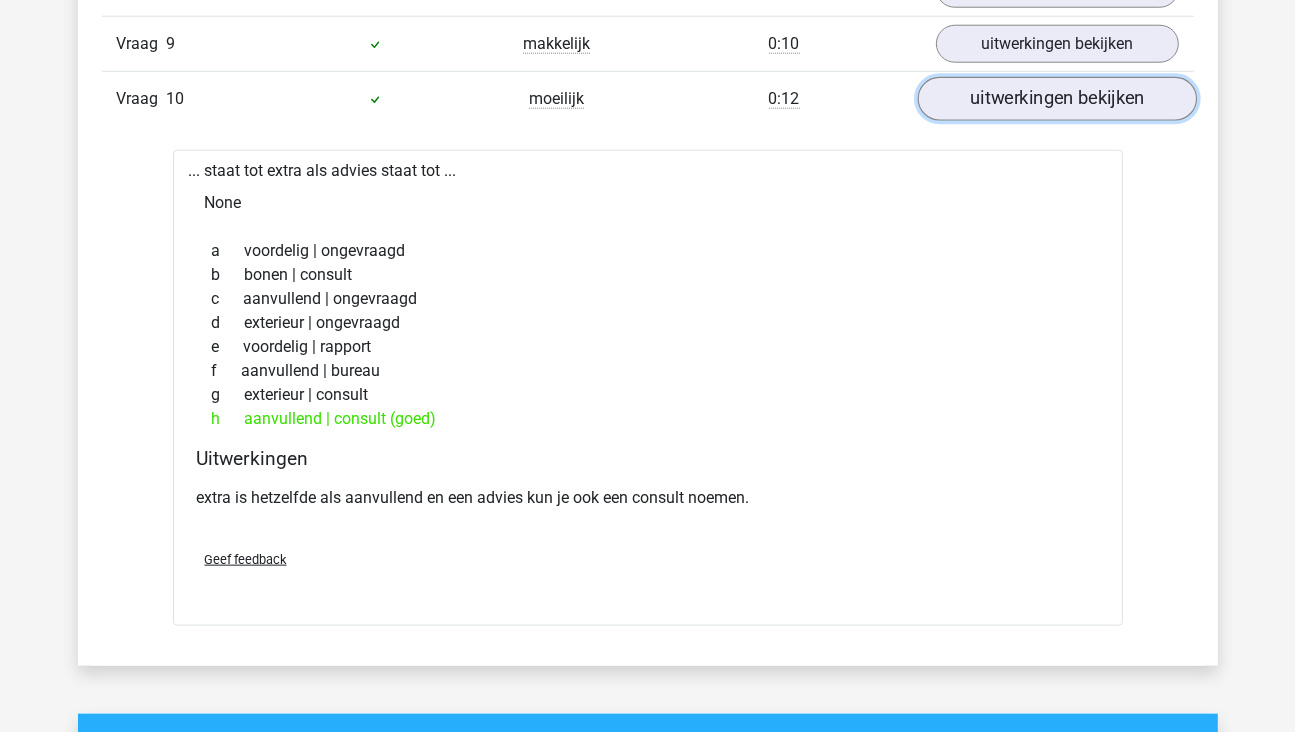 click on "uitwerkingen bekijken" at bounding box center (1056, 99) 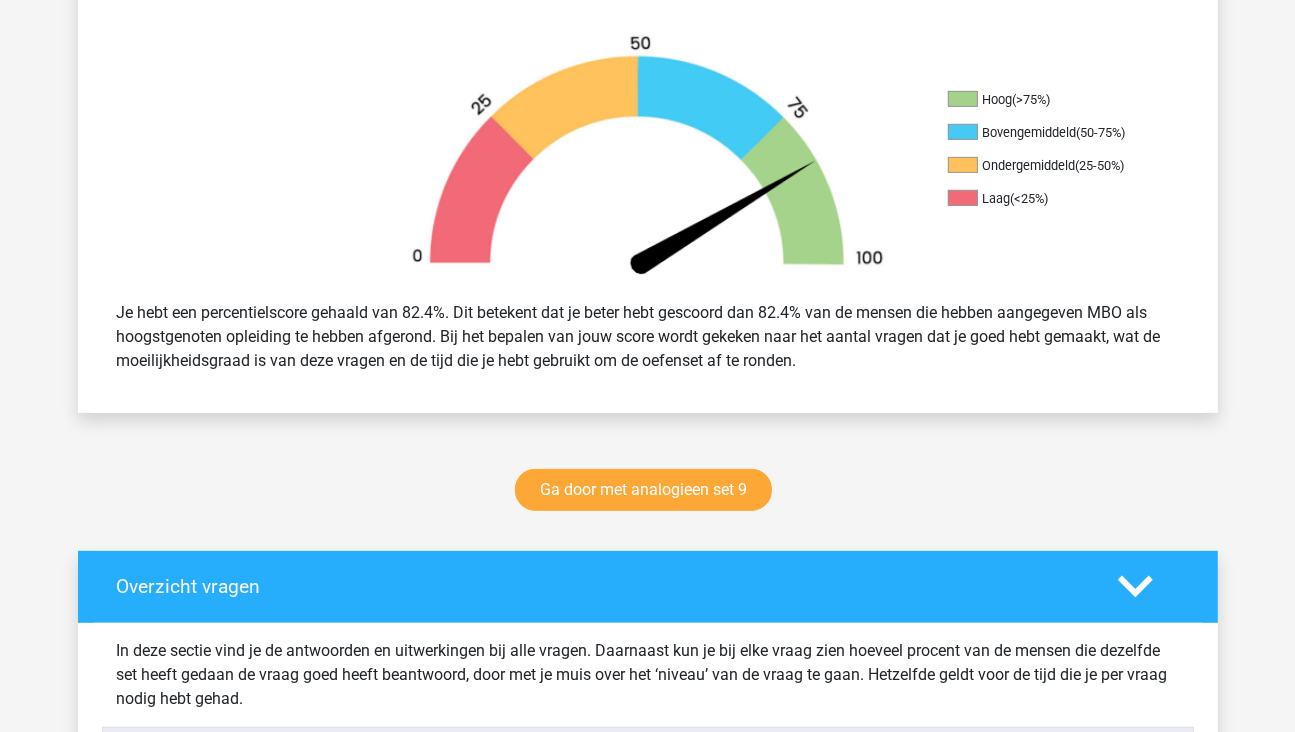 scroll, scrollTop: 600, scrollLeft: 0, axis: vertical 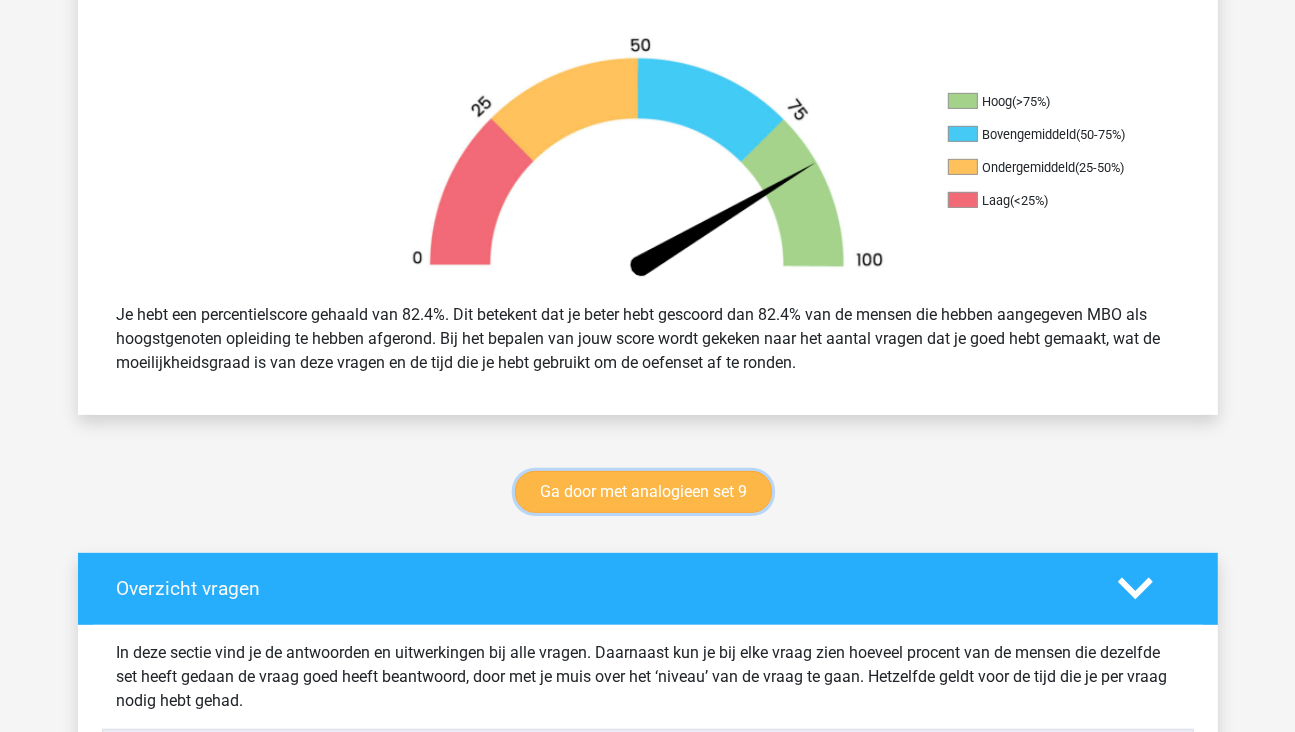 click on "Ga door met analogieen set 9" at bounding box center (643, 492) 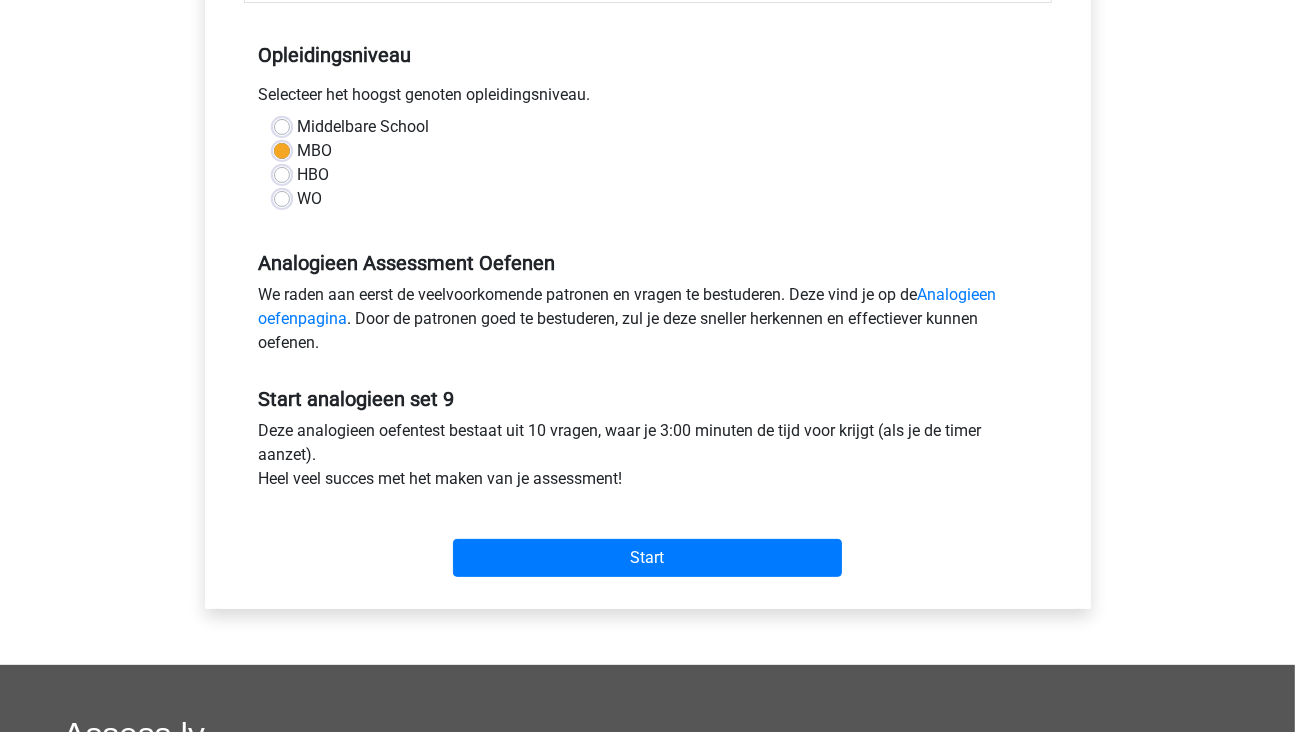 scroll, scrollTop: 500, scrollLeft: 0, axis: vertical 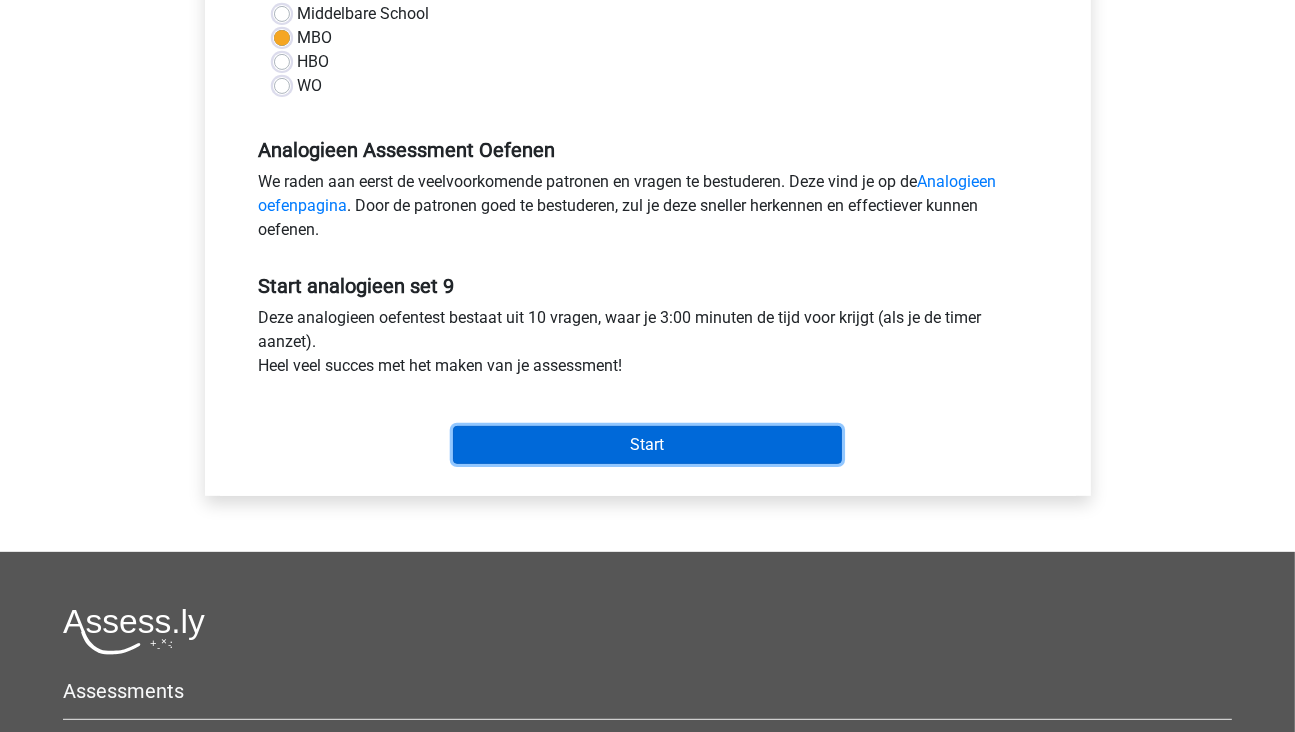 click on "Start" at bounding box center (647, 445) 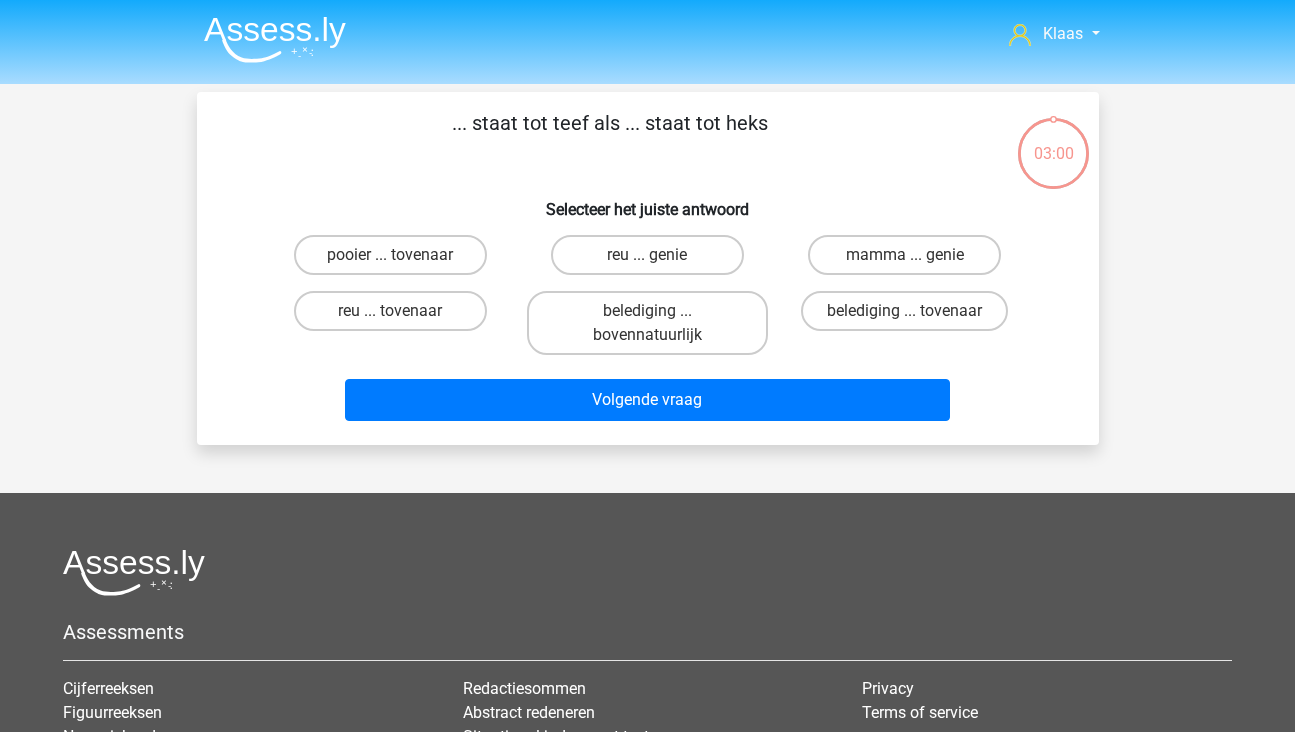 scroll, scrollTop: 0, scrollLeft: 0, axis: both 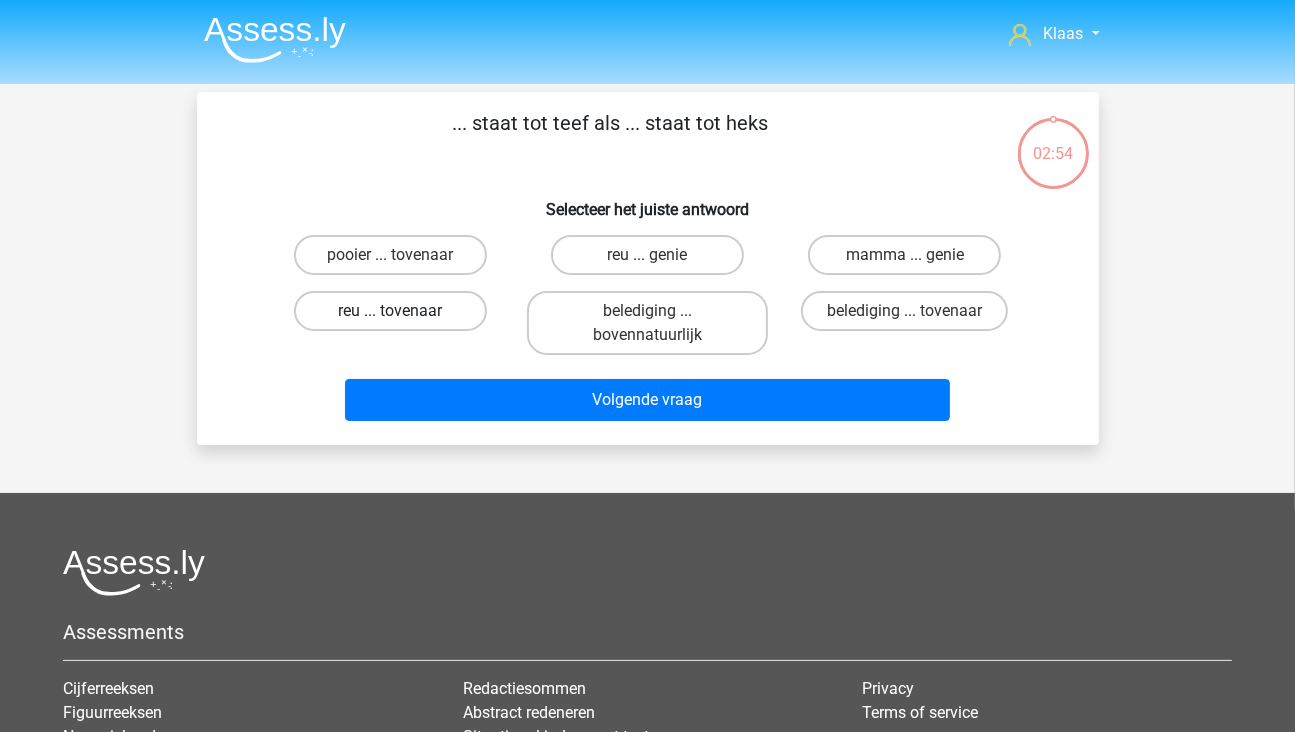click on "reu ... tovenaar" at bounding box center [390, 311] 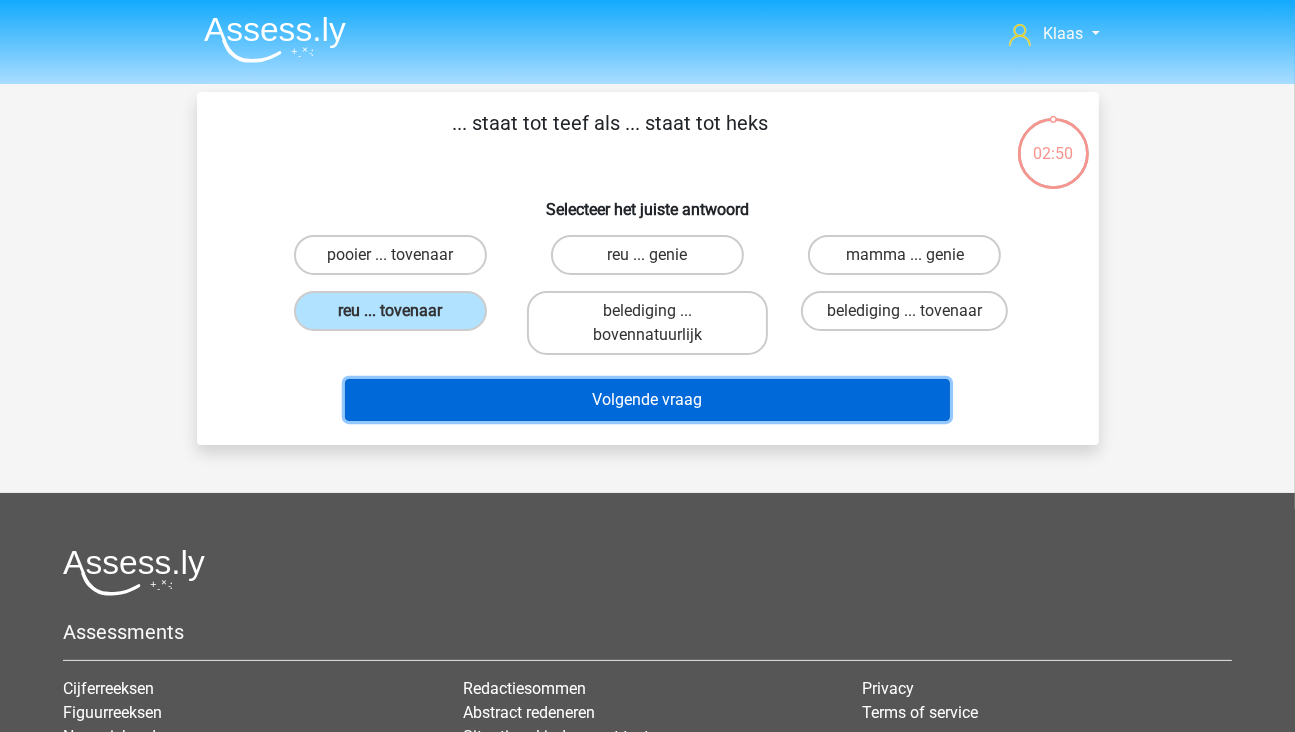 click on "Volgende vraag" at bounding box center (647, 400) 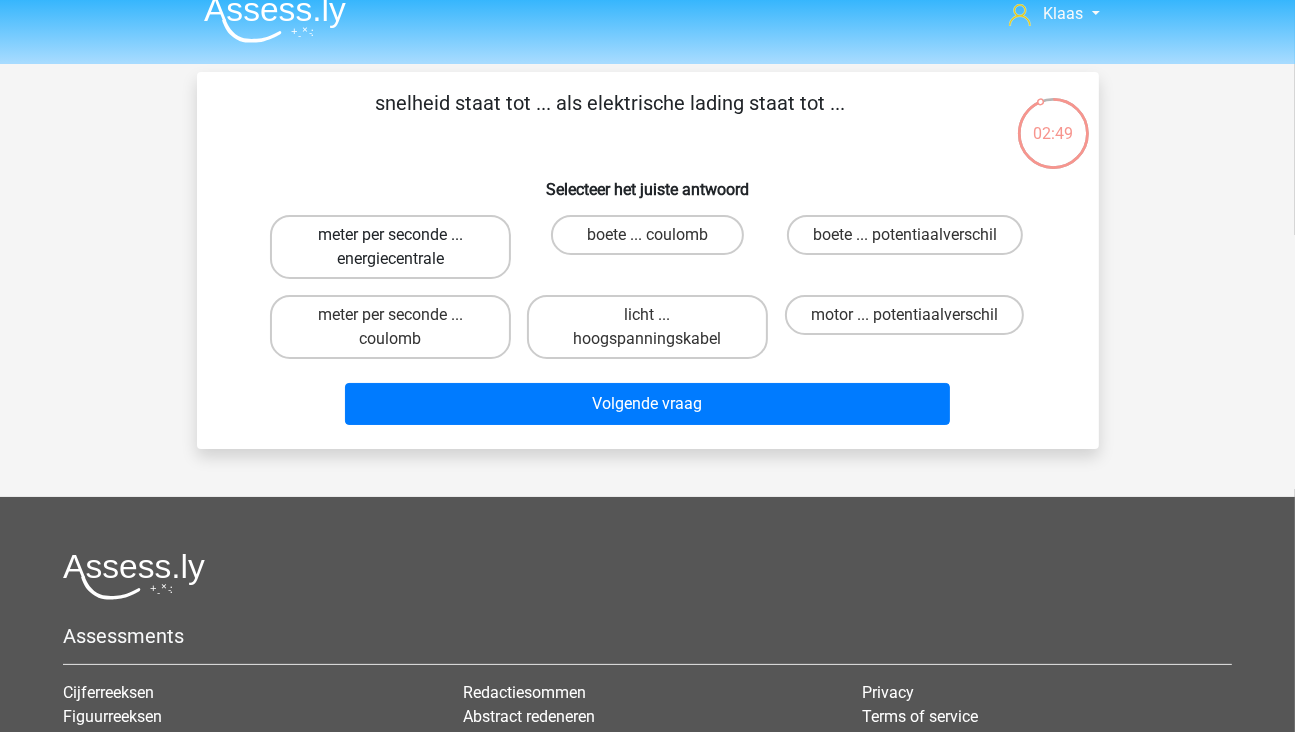 scroll, scrollTop: 0, scrollLeft: 0, axis: both 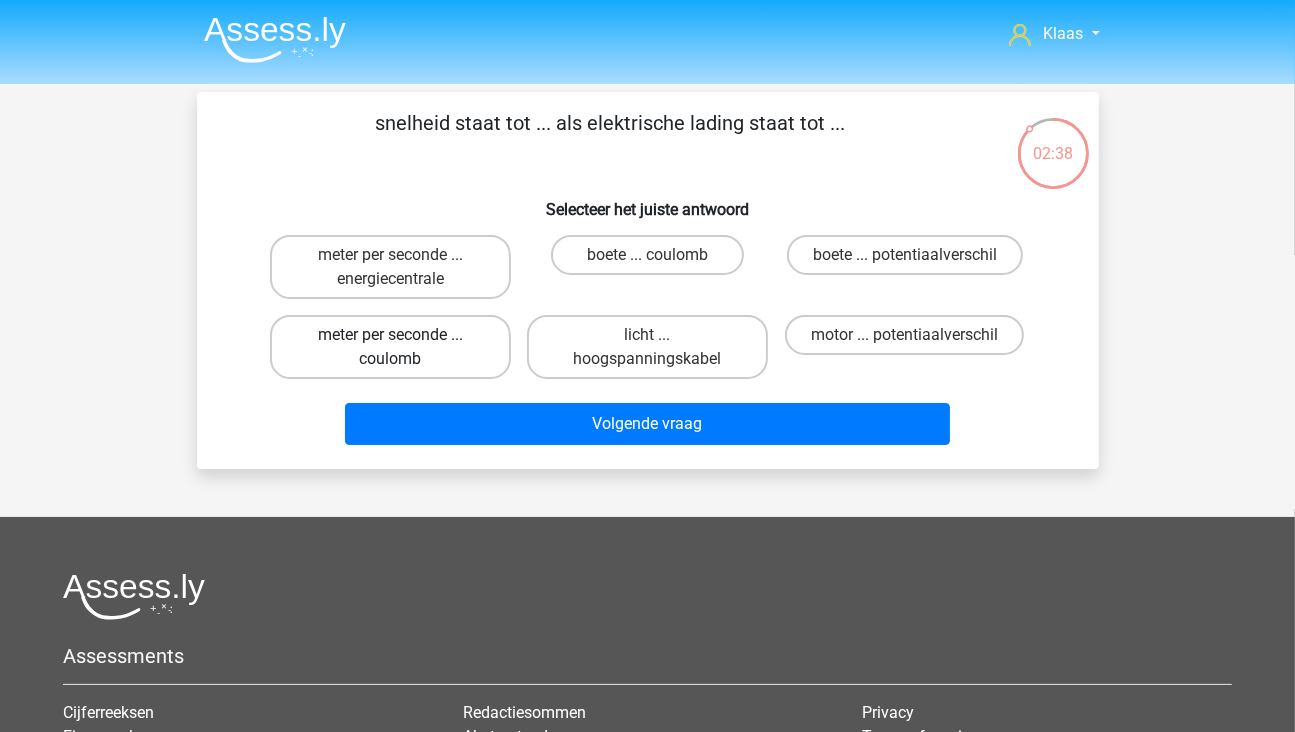 click on "meter per seconde ... coulomb" at bounding box center (390, 347) 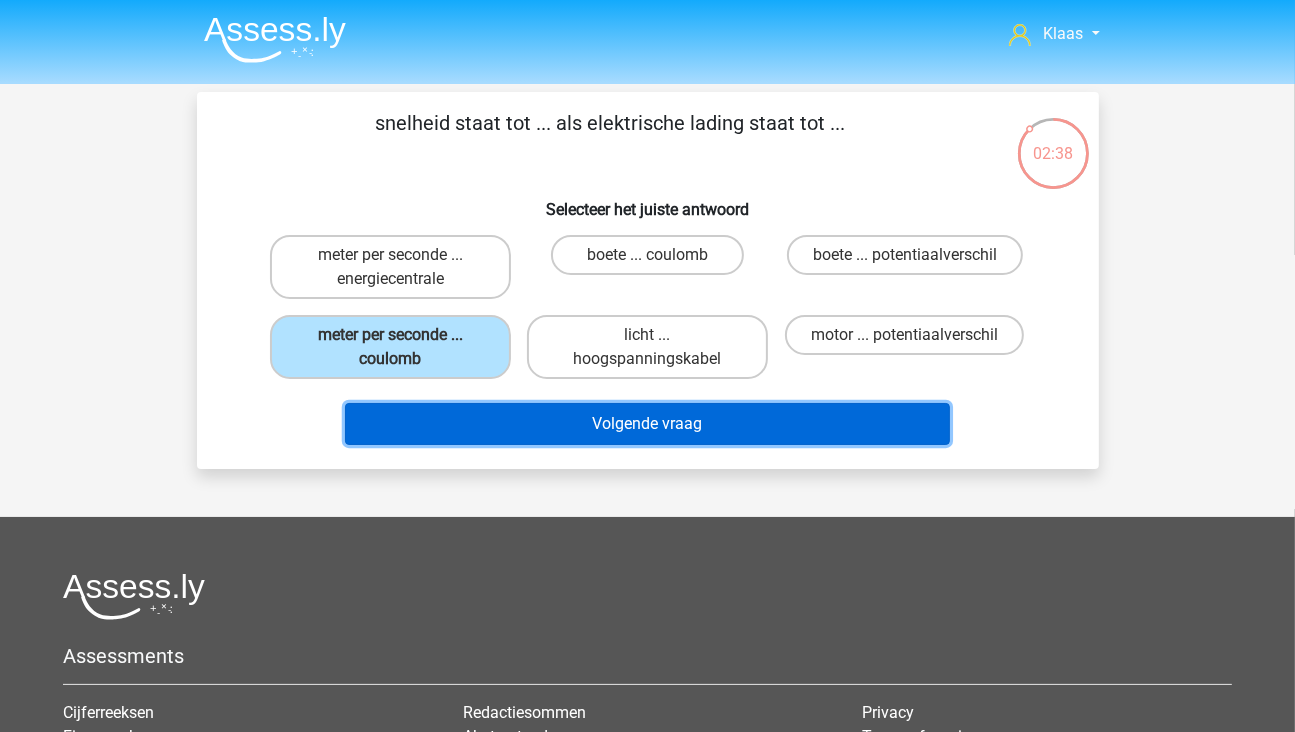 click on "Volgende vraag" at bounding box center [647, 424] 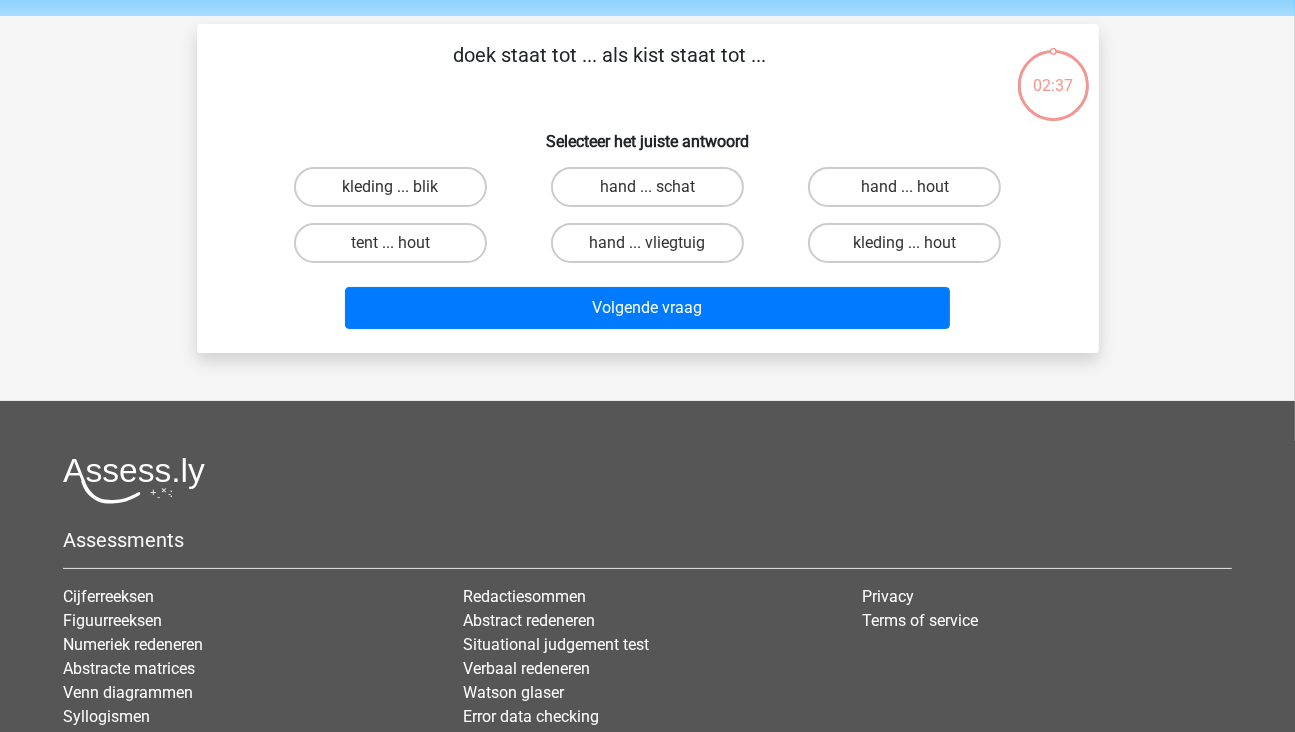 scroll, scrollTop: 92, scrollLeft: 0, axis: vertical 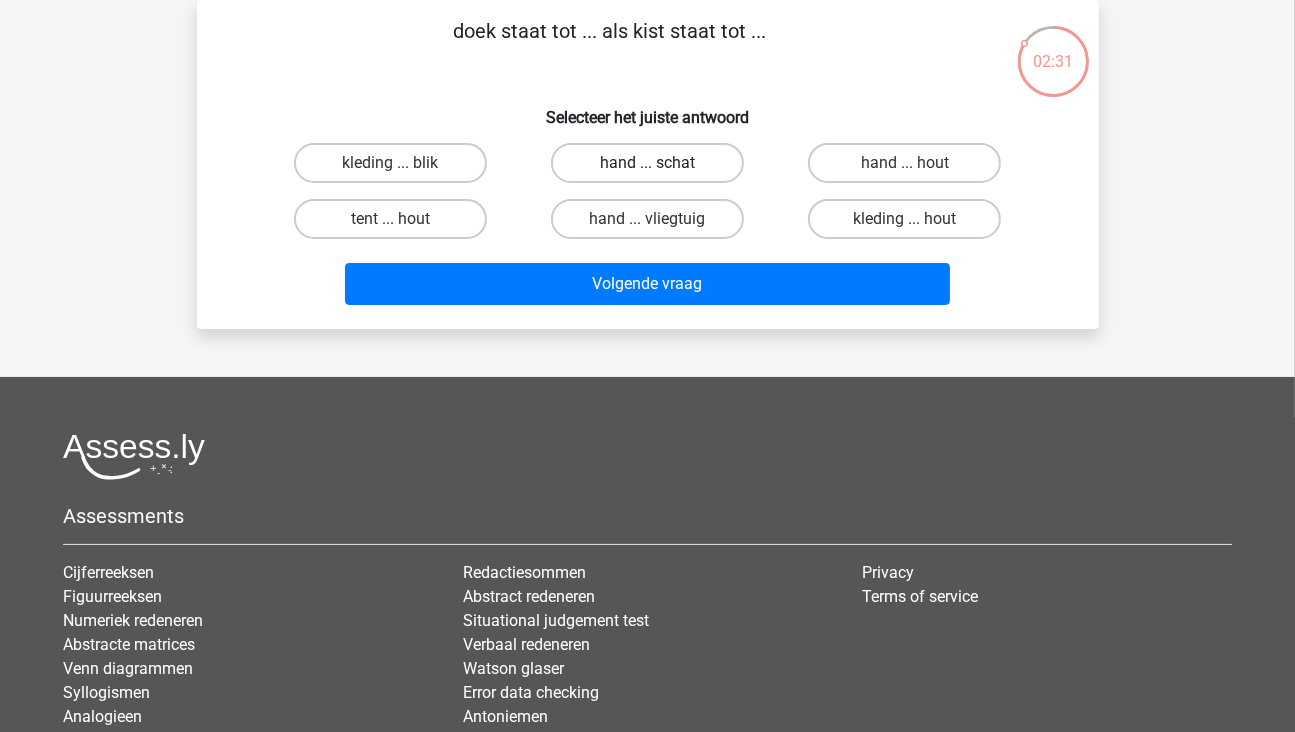 click on "hand ... schat" at bounding box center [647, 163] 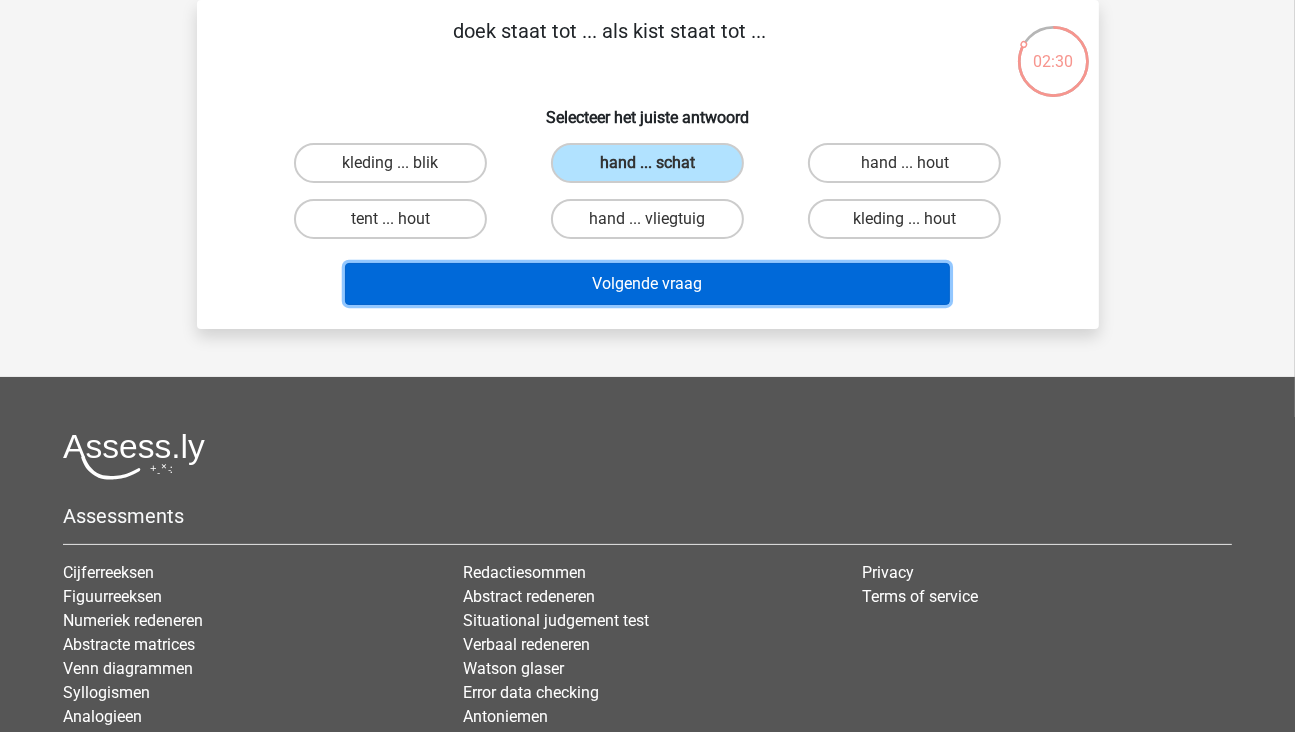 click on "Volgende vraag" at bounding box center (647, 284) 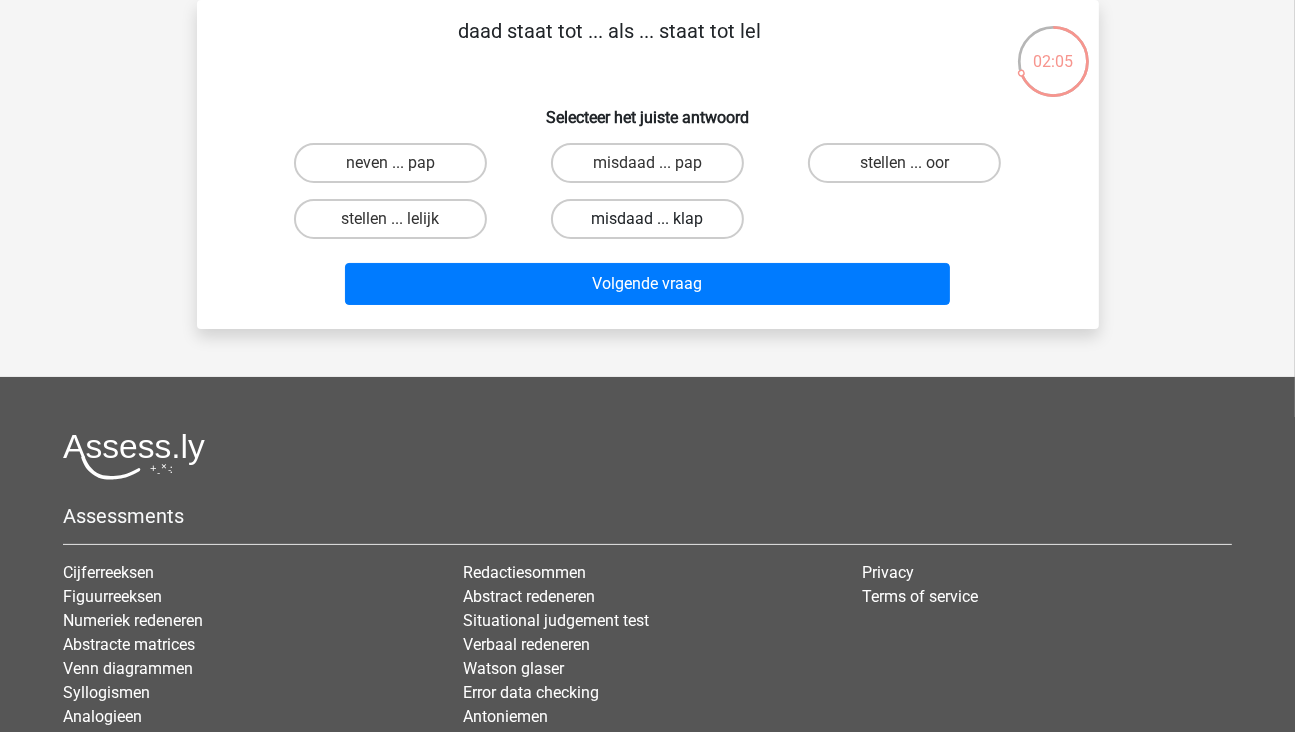 click on "misdaad ... klap" at bounding box center [647, 219] 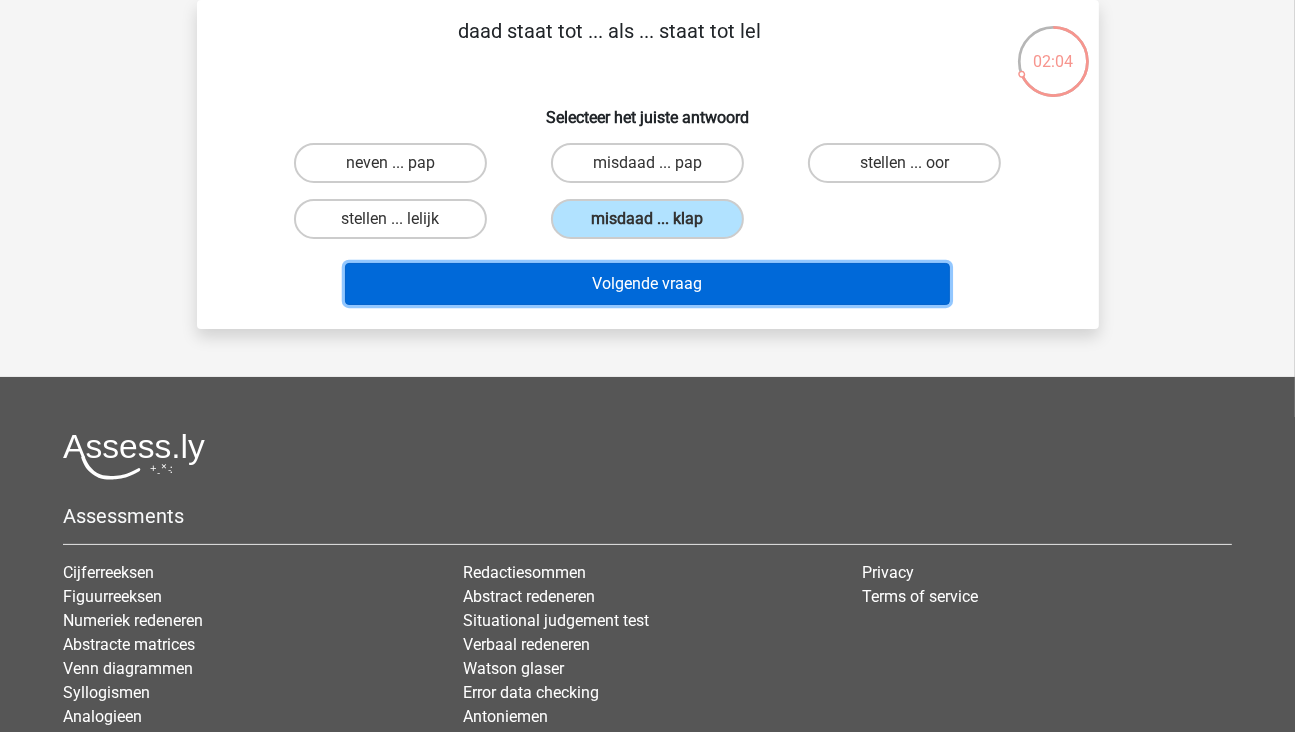 click on "Volgende vraag" at bounding box center [647, 284] 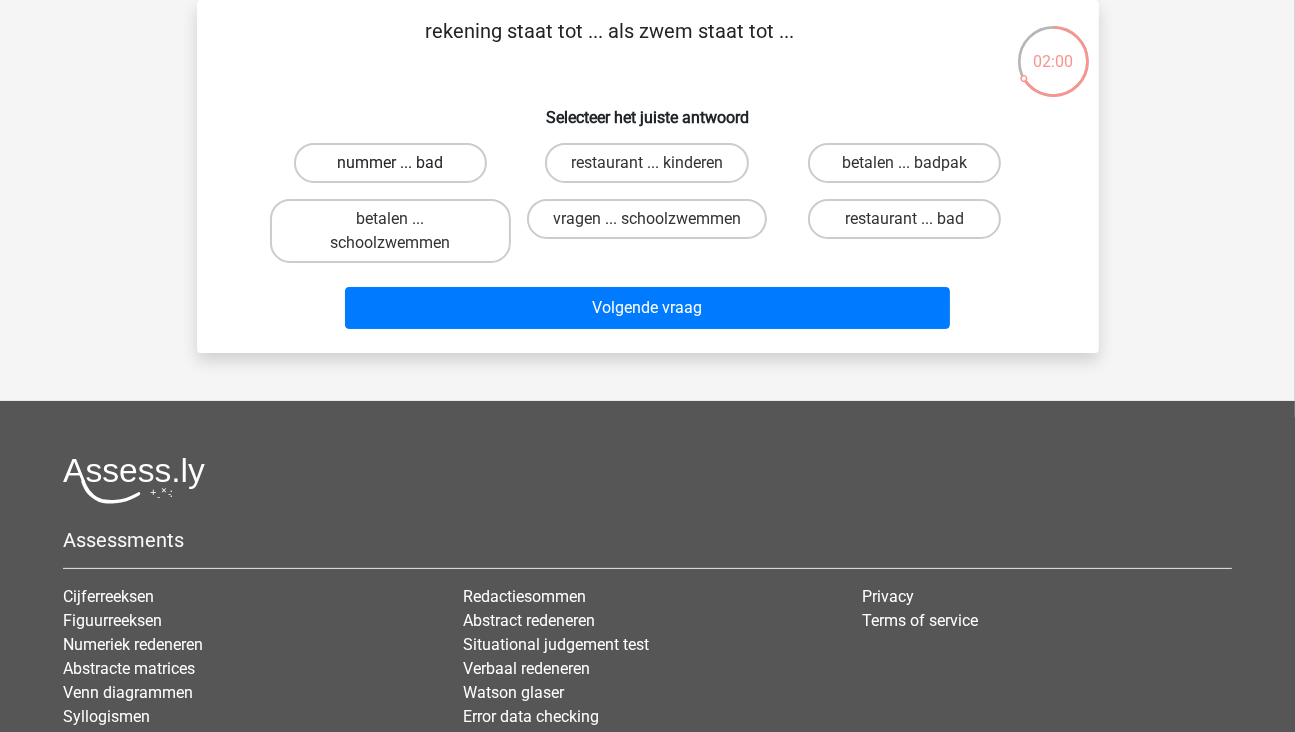 click on "nummer ... bad" at bounding box center [390, 163] 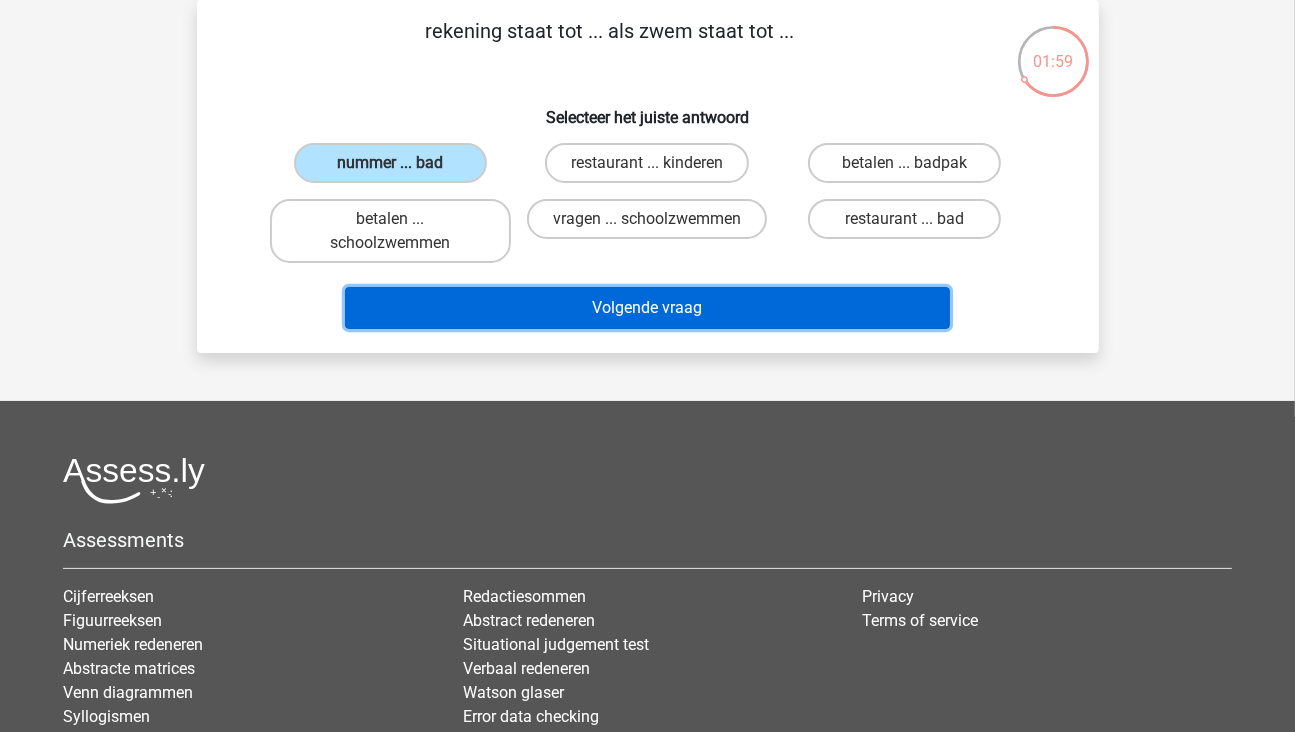 click on "Volgende vraag" at bounding box center [647, 308] 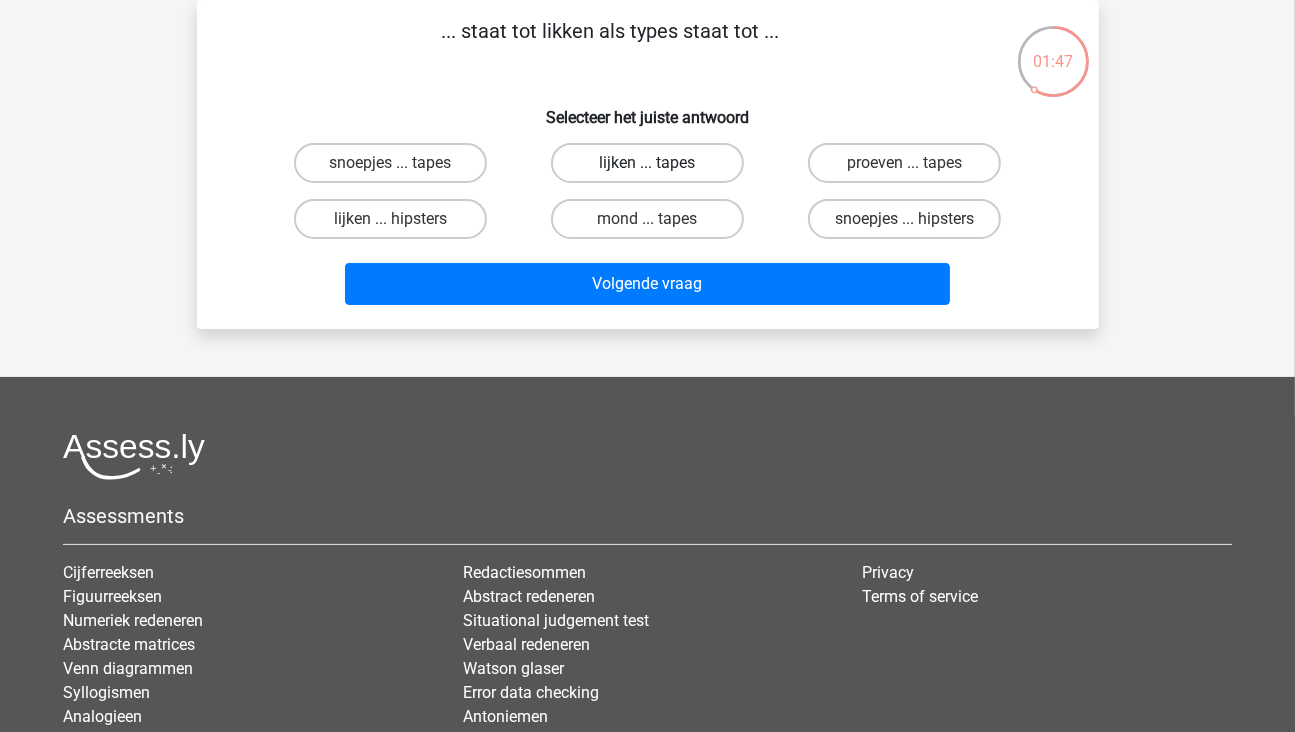 click on "lijken ... tapes" at bounding box center (647, 163) 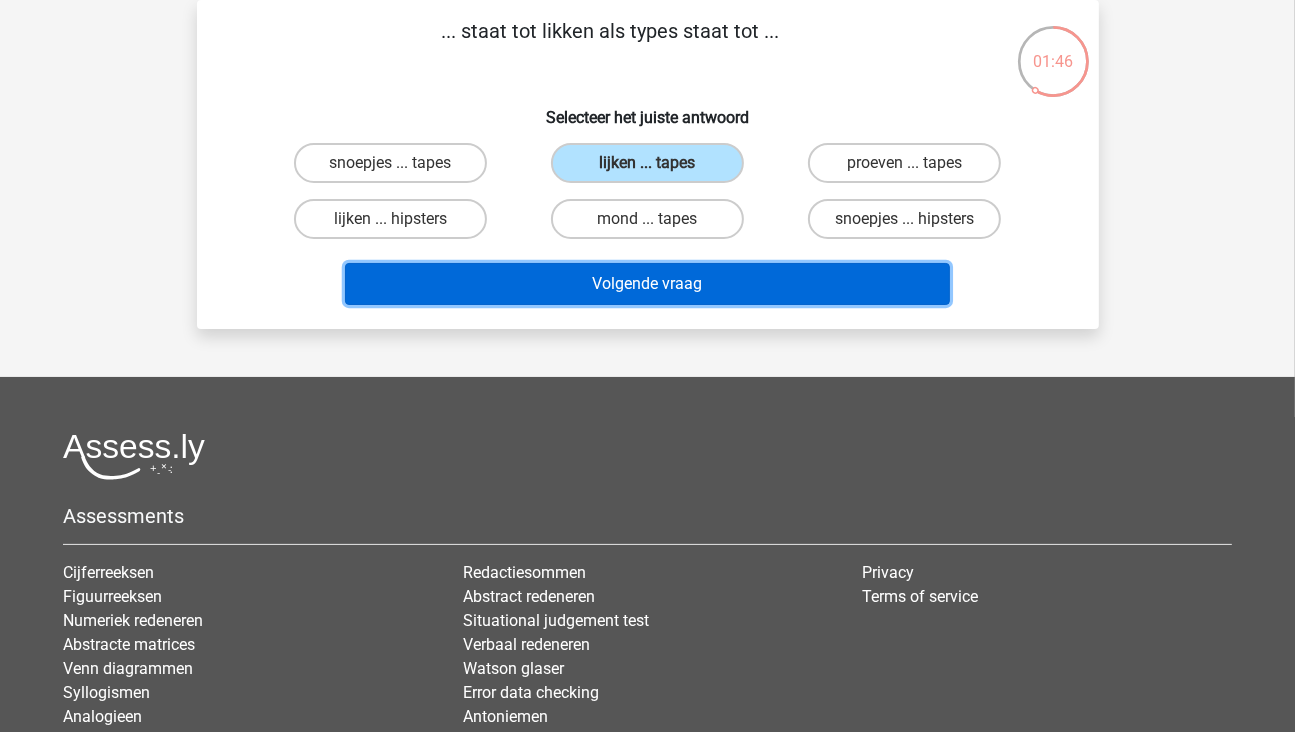 click on "Volgende vraag" at bounding box center (647, 284) 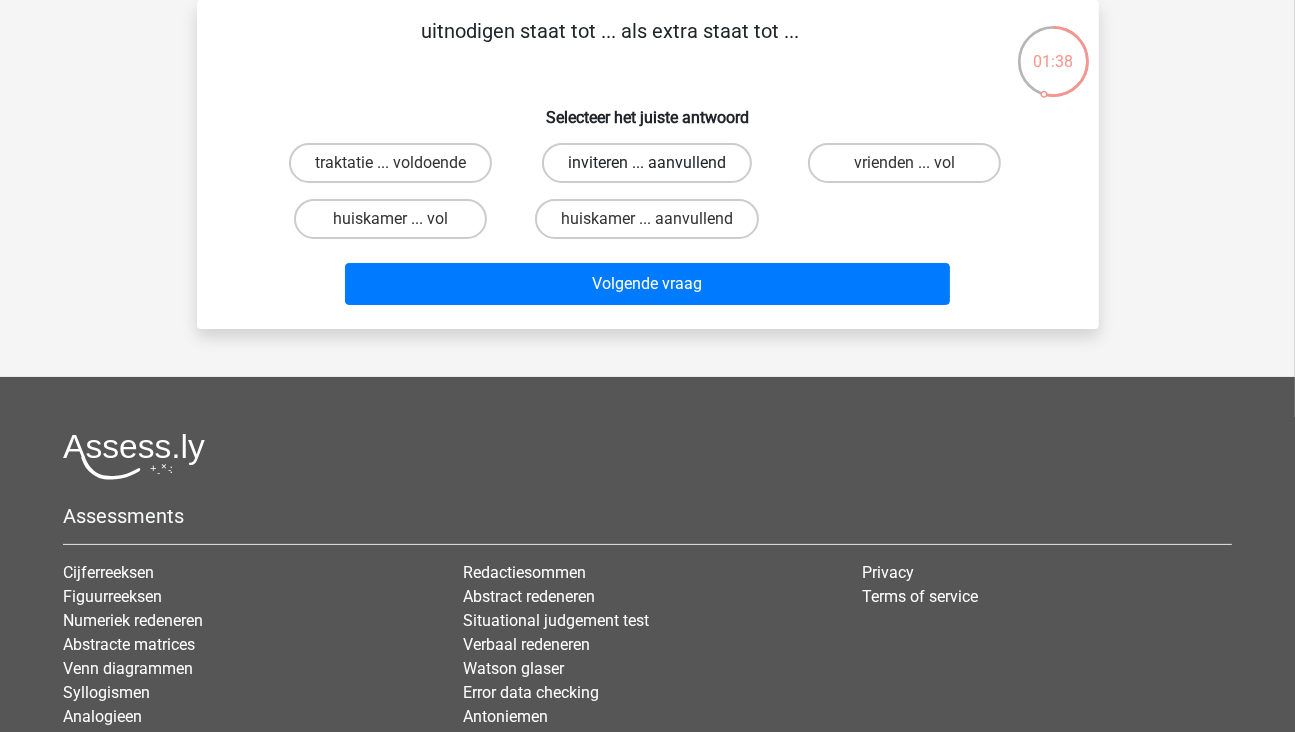 click on "inviteren ... aanvullend" at bounding box center [647, 163] 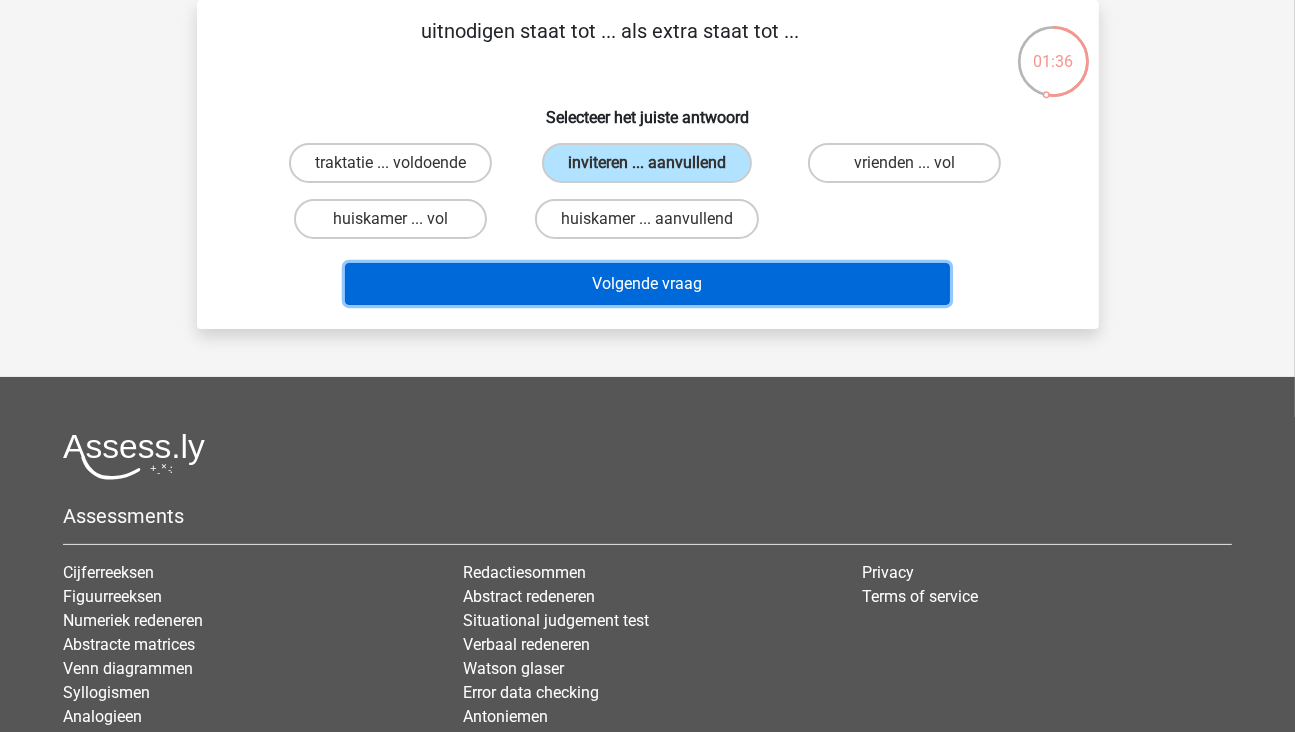 click on "Volgende vraag" at bounding box center (647, 284) 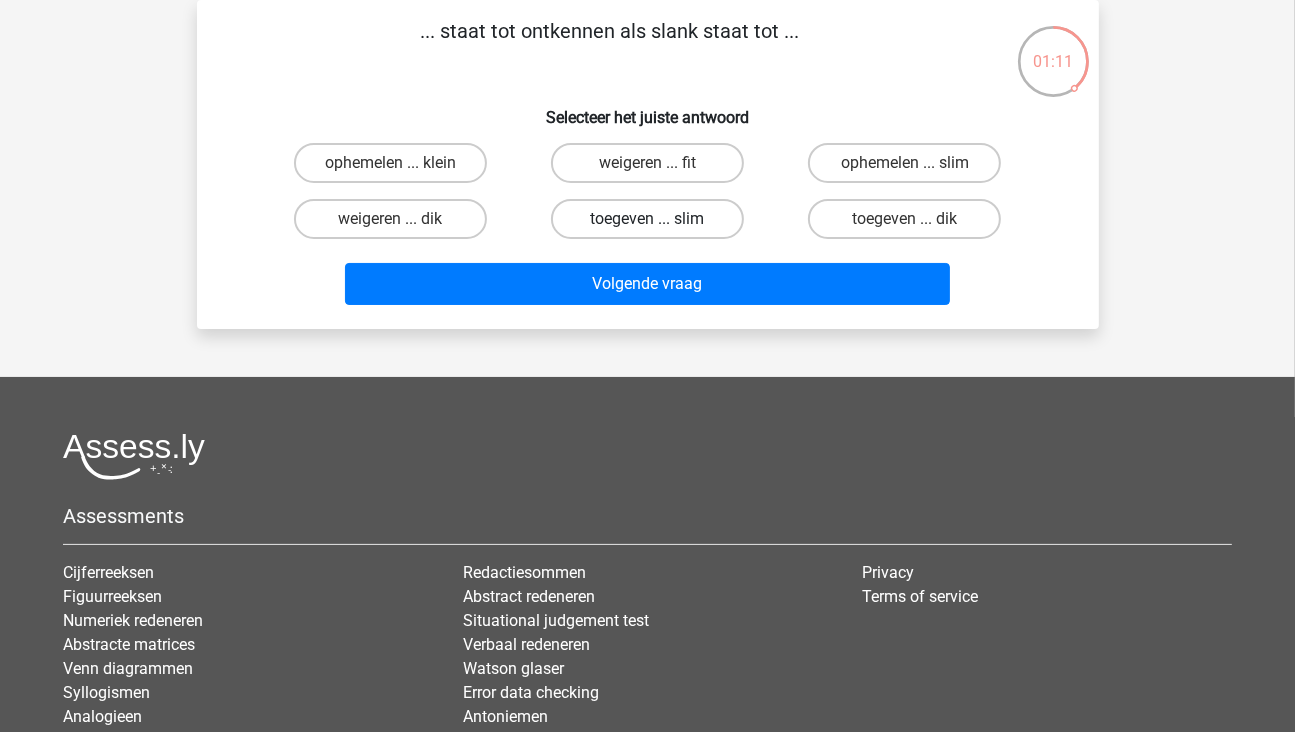 click on "toegeven ... slim" at bounding box center [647, 219] 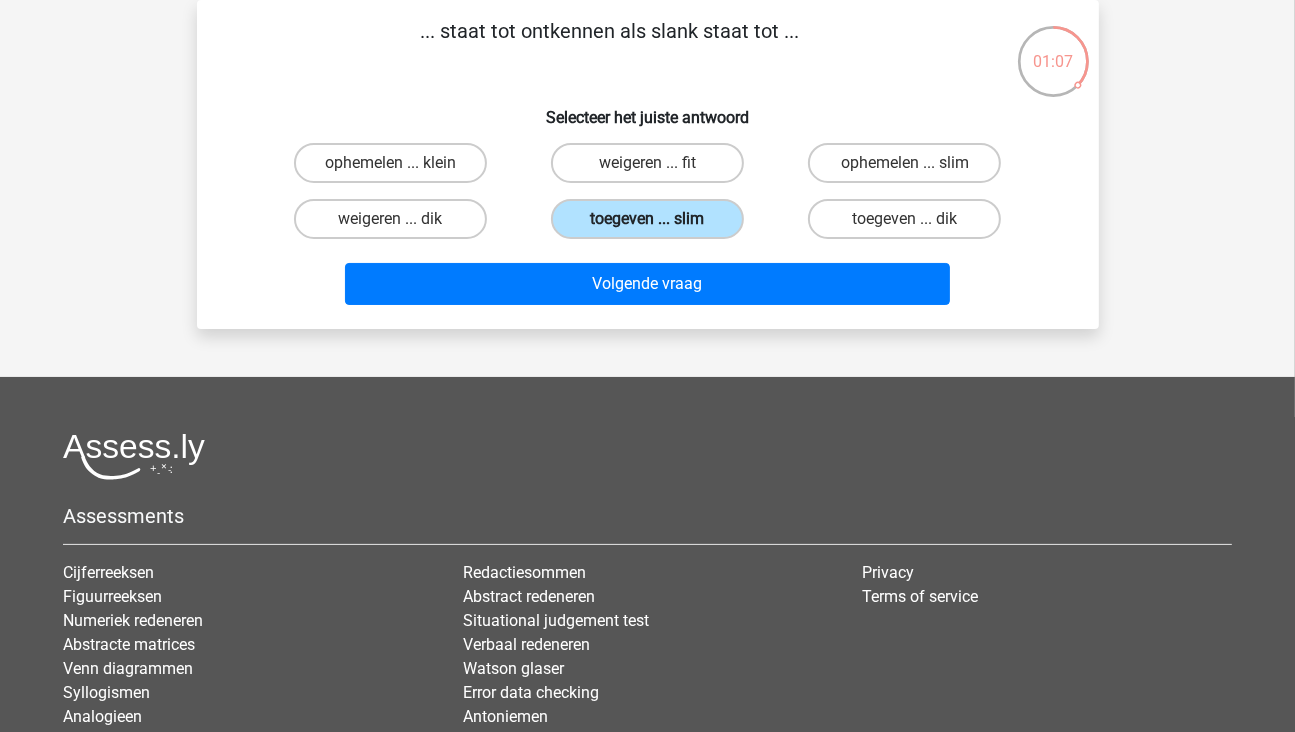 click on "toegeven ... slim" at bounding box center (647, 219) 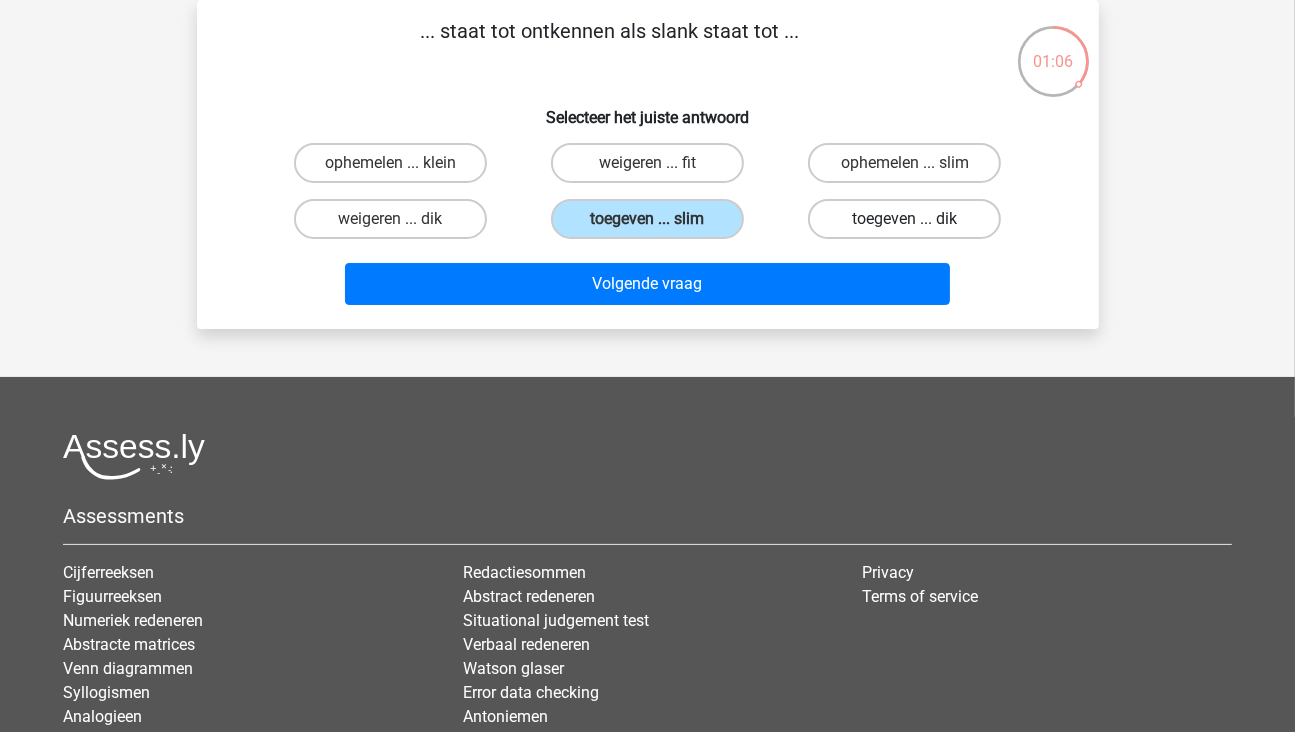 click on "toegeven ... dik" at bounding box center [904, 219] 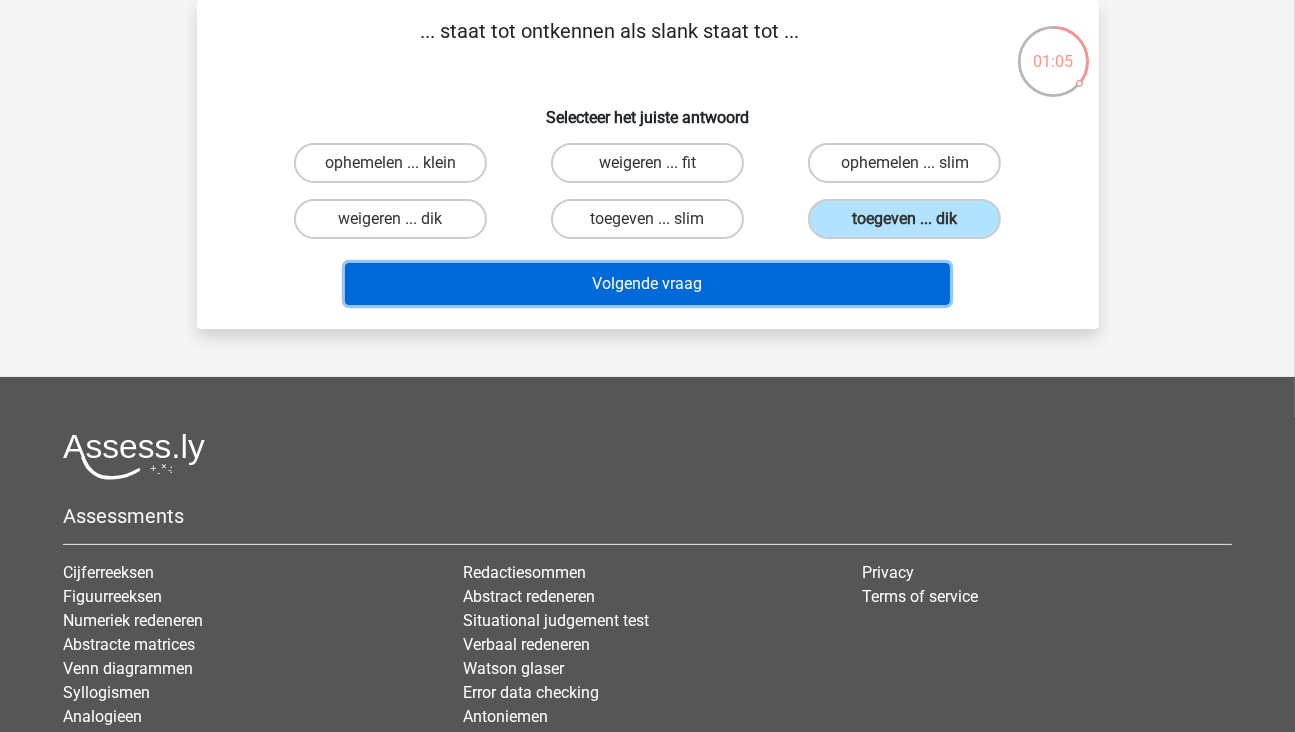 click on "Volgende vraag" at bounding box center [647, 284] 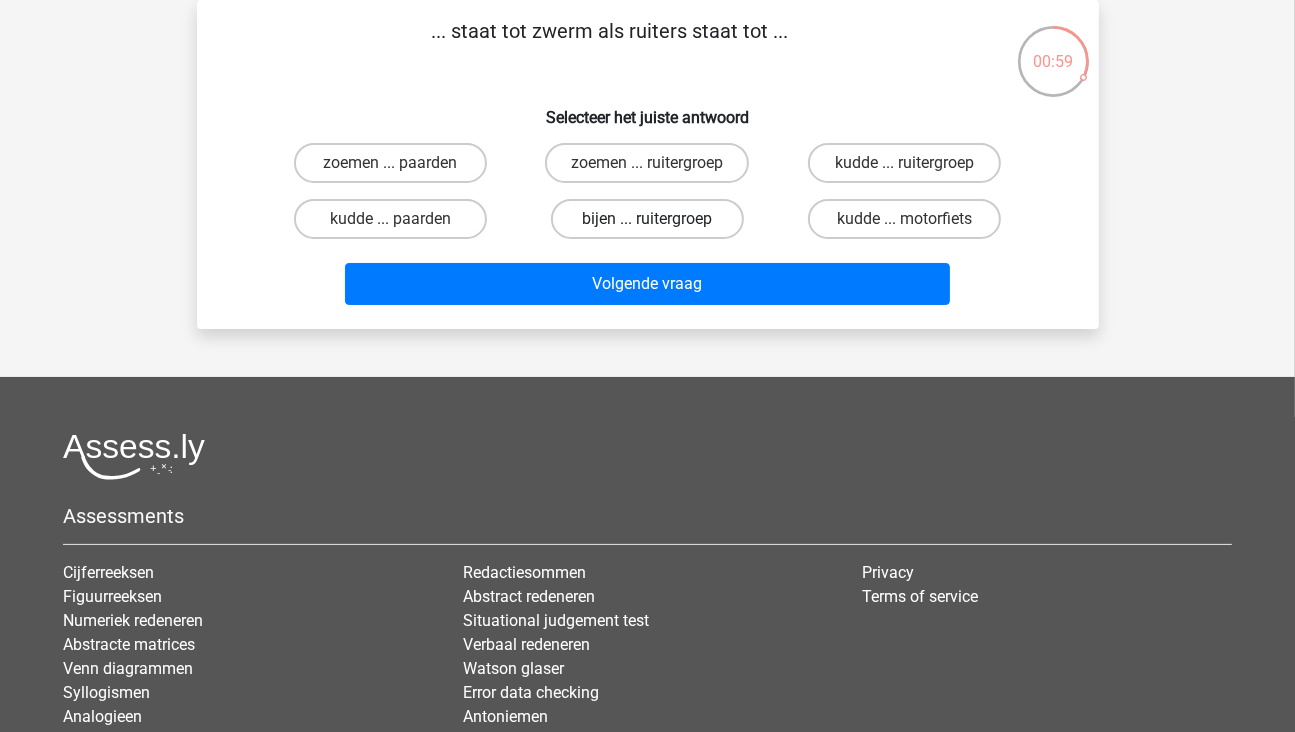 click on "bijen ... ruitergroep" at bounding box center [647, 219] 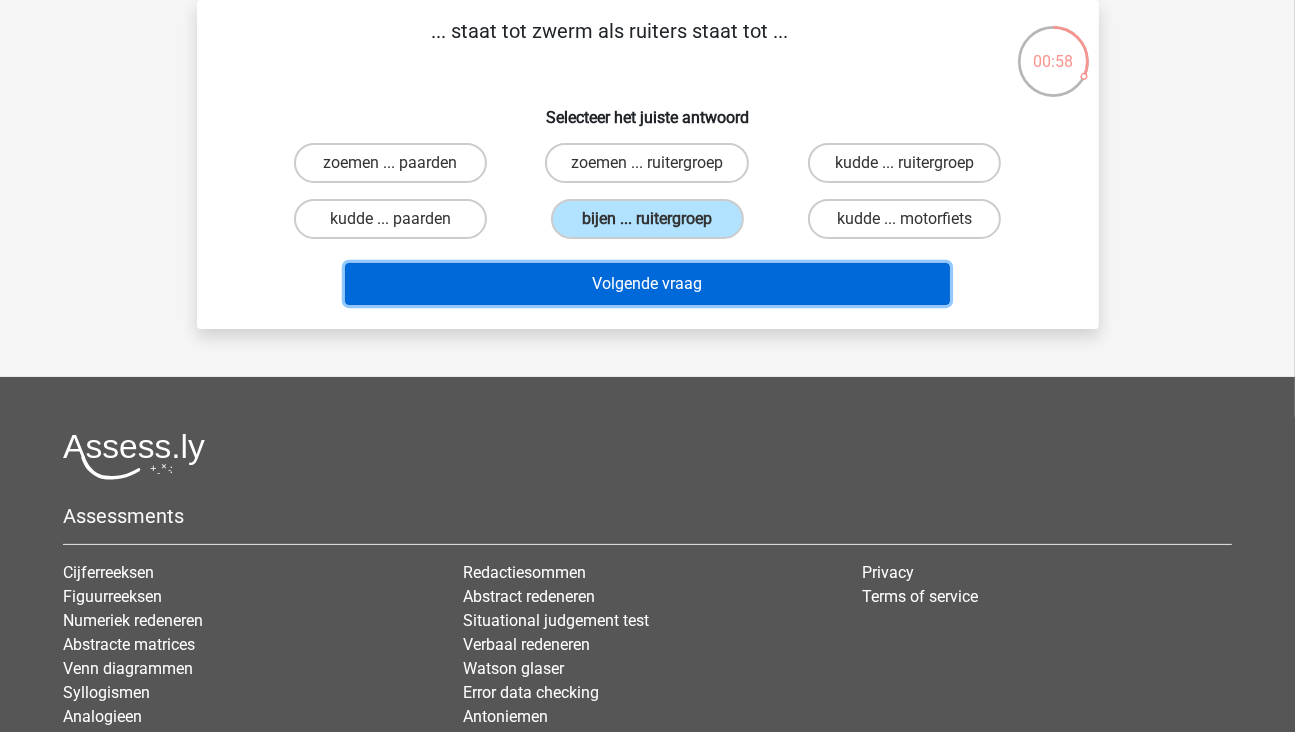 click on "Volgende vraag" at bounding box center [647, 284] 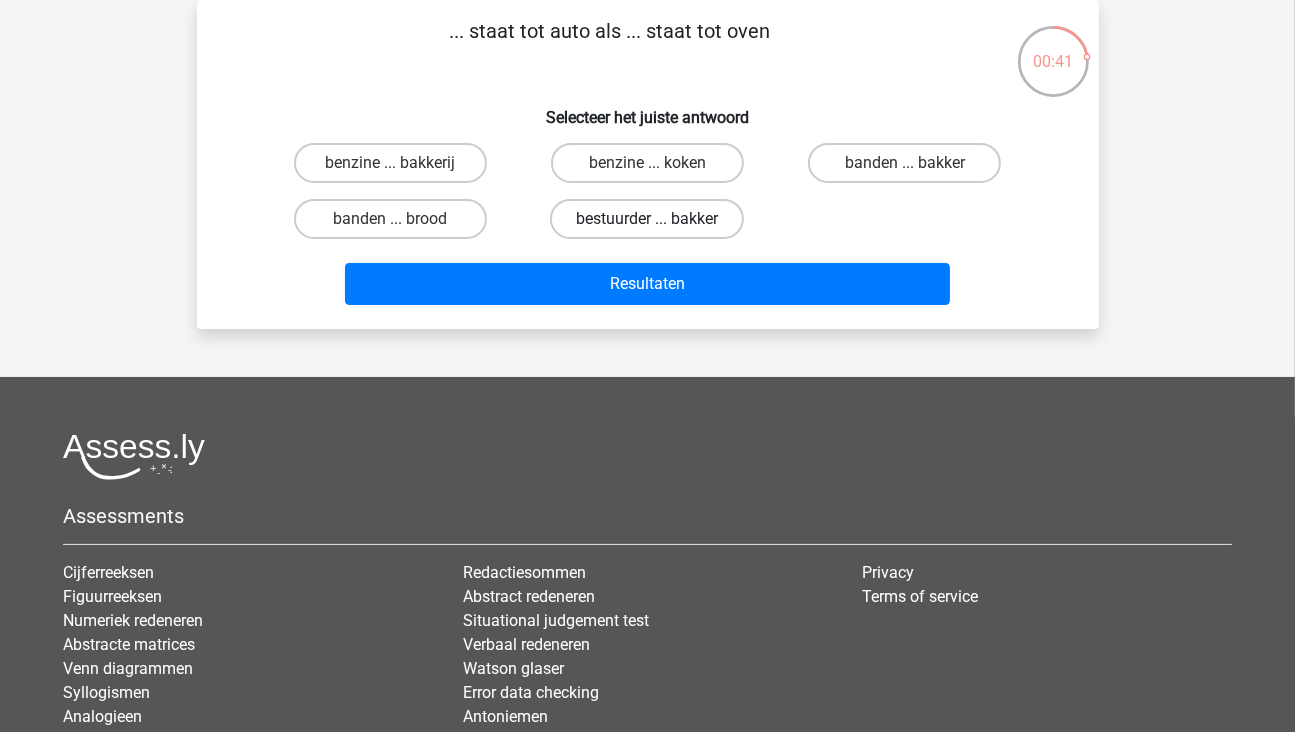 click on "bestuurder ... bakker" at bounding box center (647, 219) 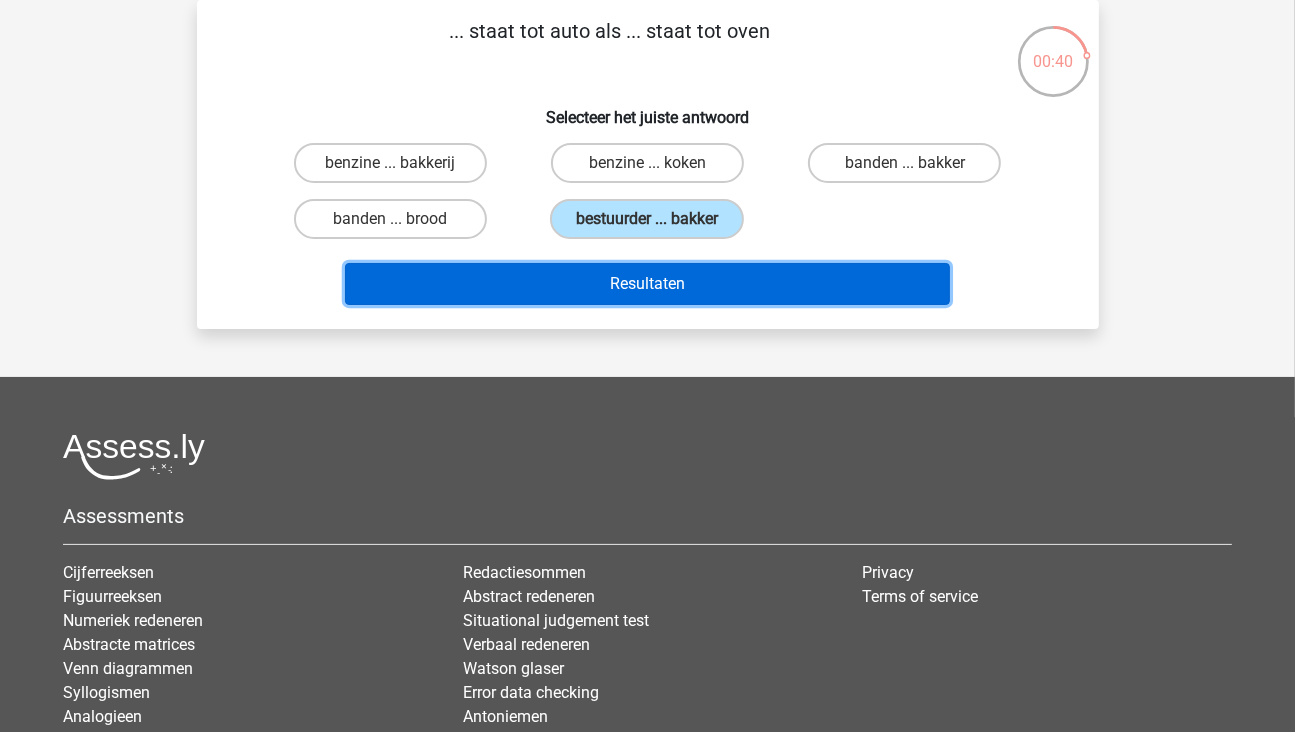 click on "Resultaten" at bounding box center [647, 284] 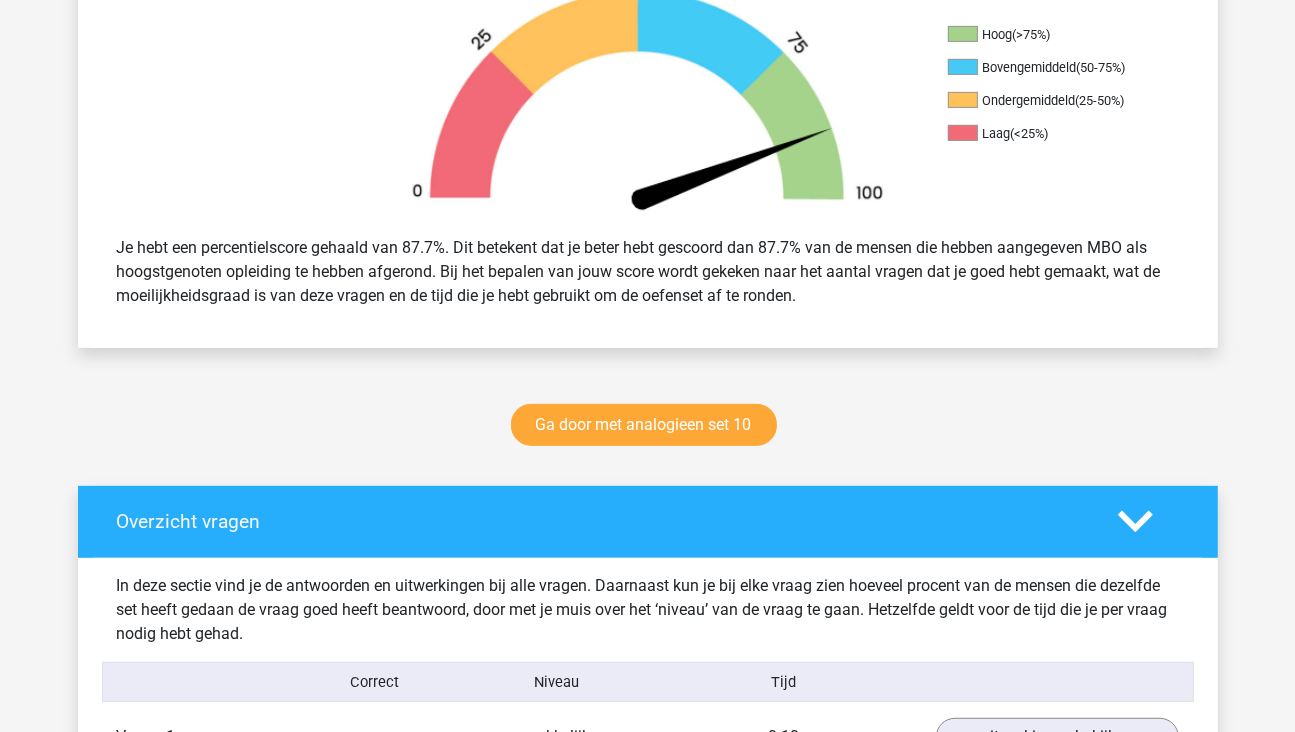 scroll, scrollTop: 700, scrollLeft: 0, axis: vertical 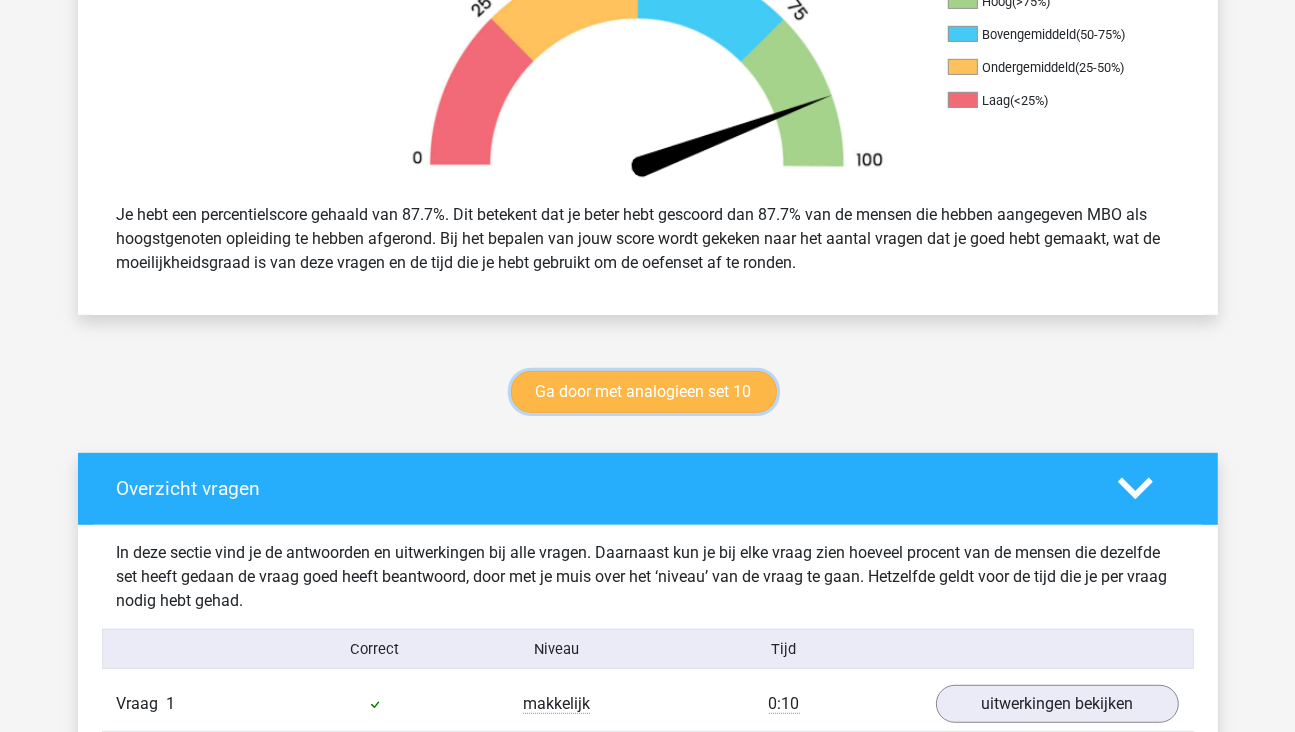 click on "Ga door met analogieen set 10" at bounding box center (644, 392) 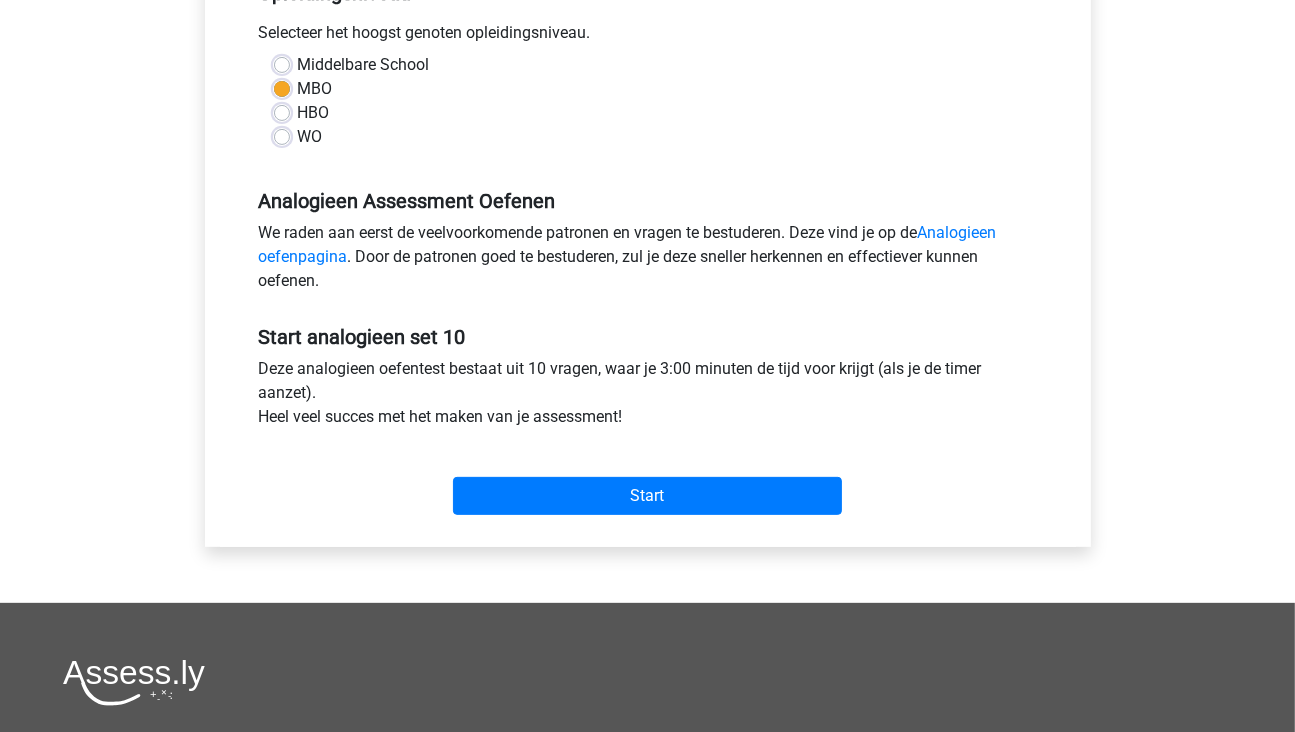 scroll, scrollTop: 500, scrollLeft: 0, axis: vertical 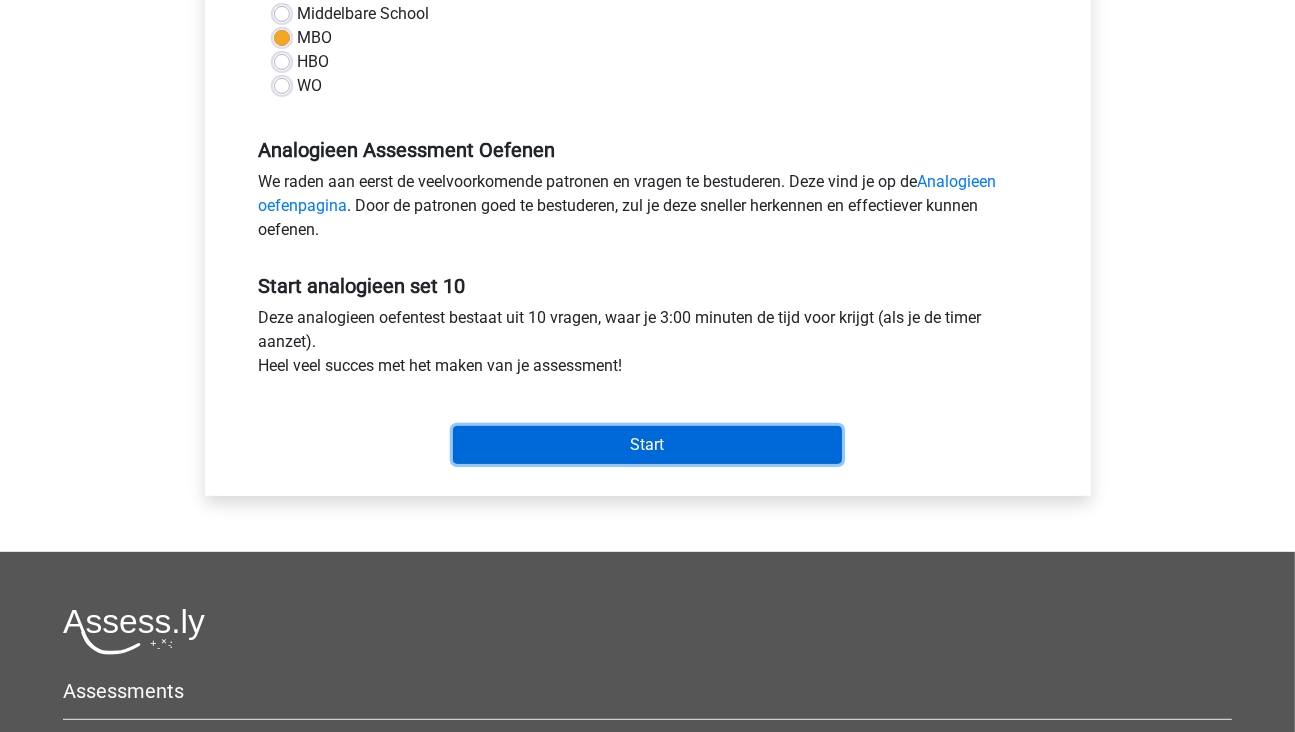 click on "Start" at bounding box center [647, 445] 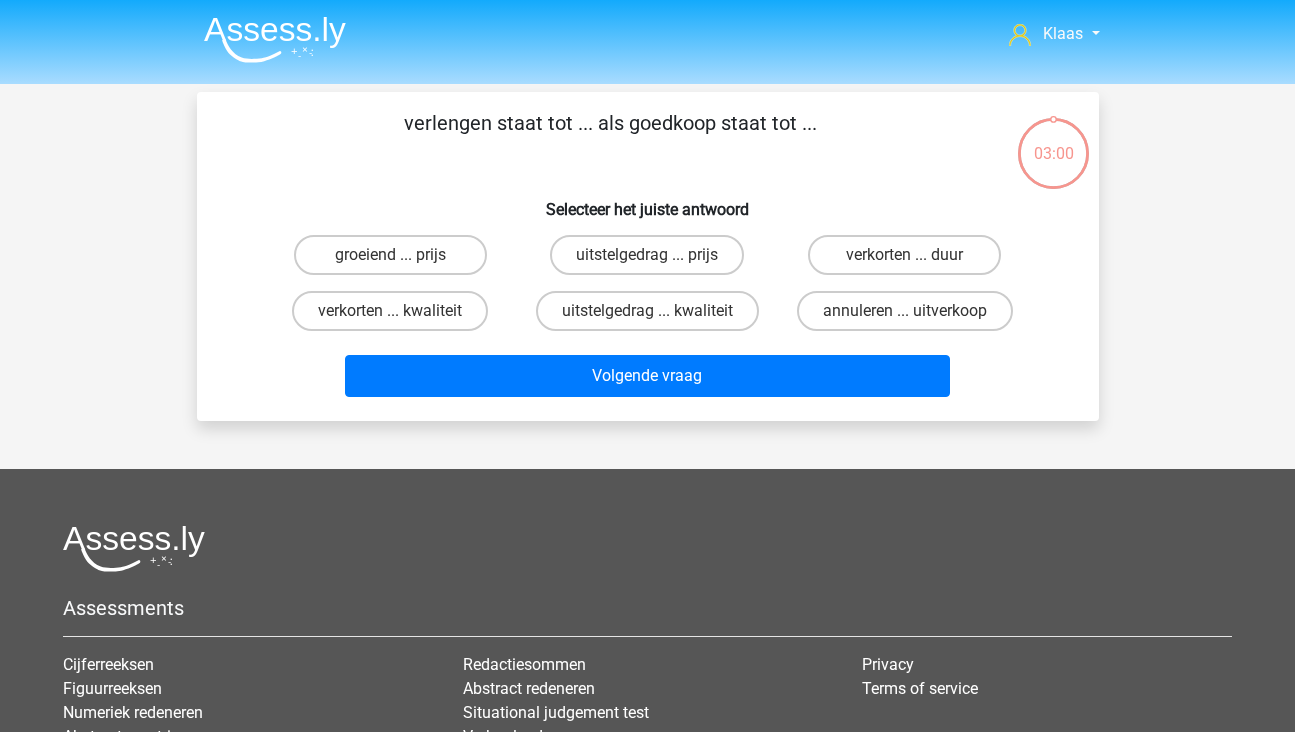 scroll, scrollTop: 0, scrollLeft: 0, axis: both 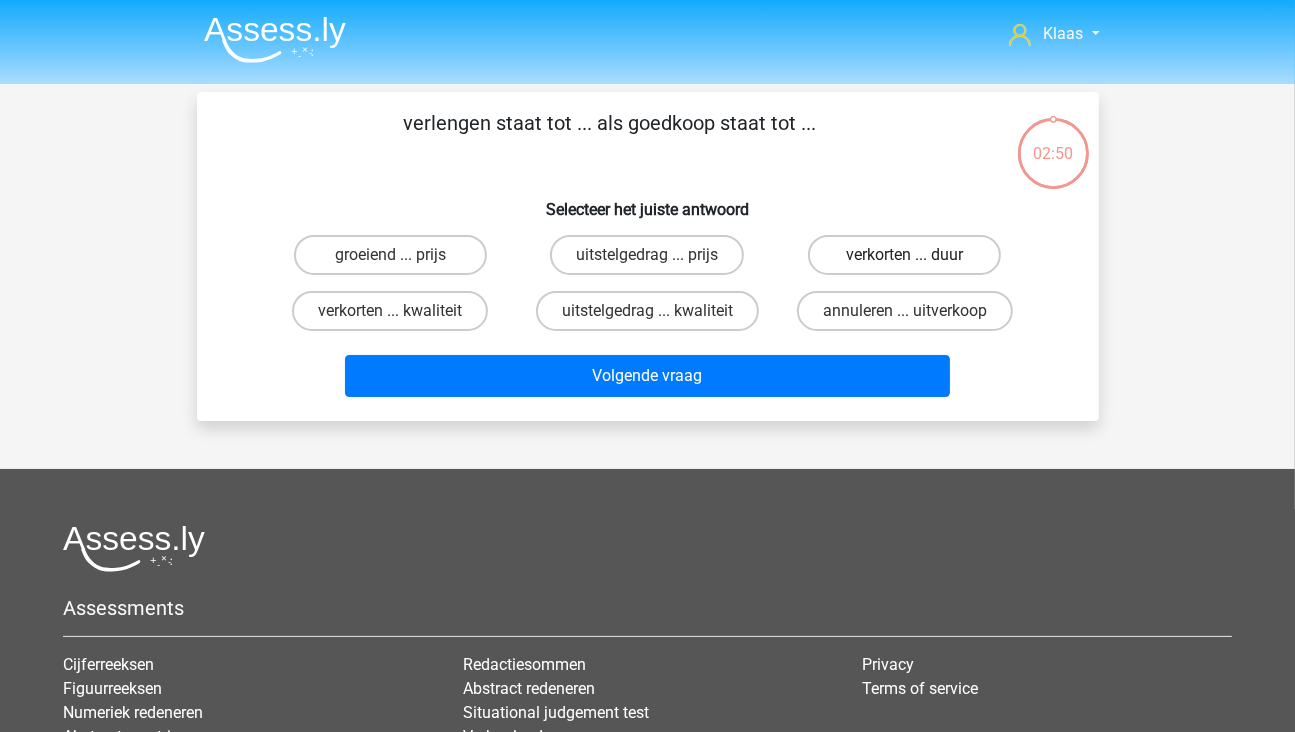 click on "verkorten ... duur" at bounding box center (904, 255) 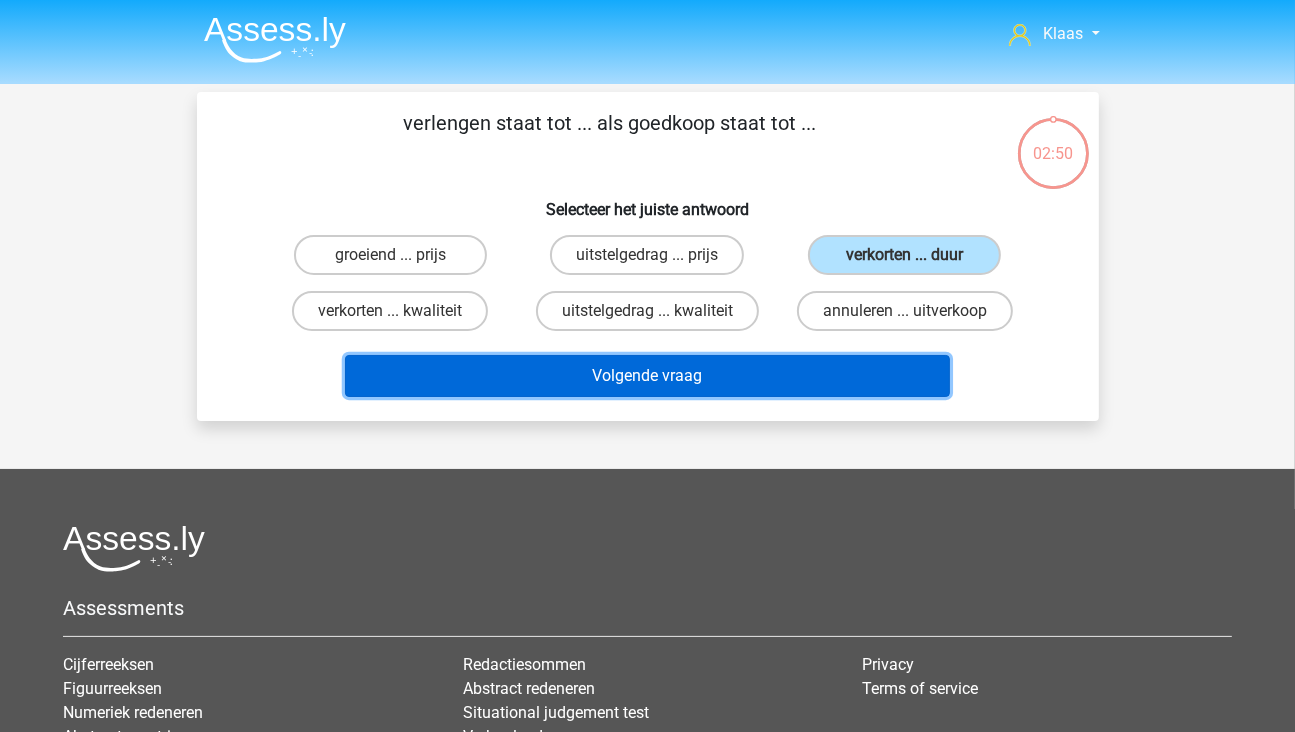 click on "Volgende vraag" at bounding box center [647, 376] 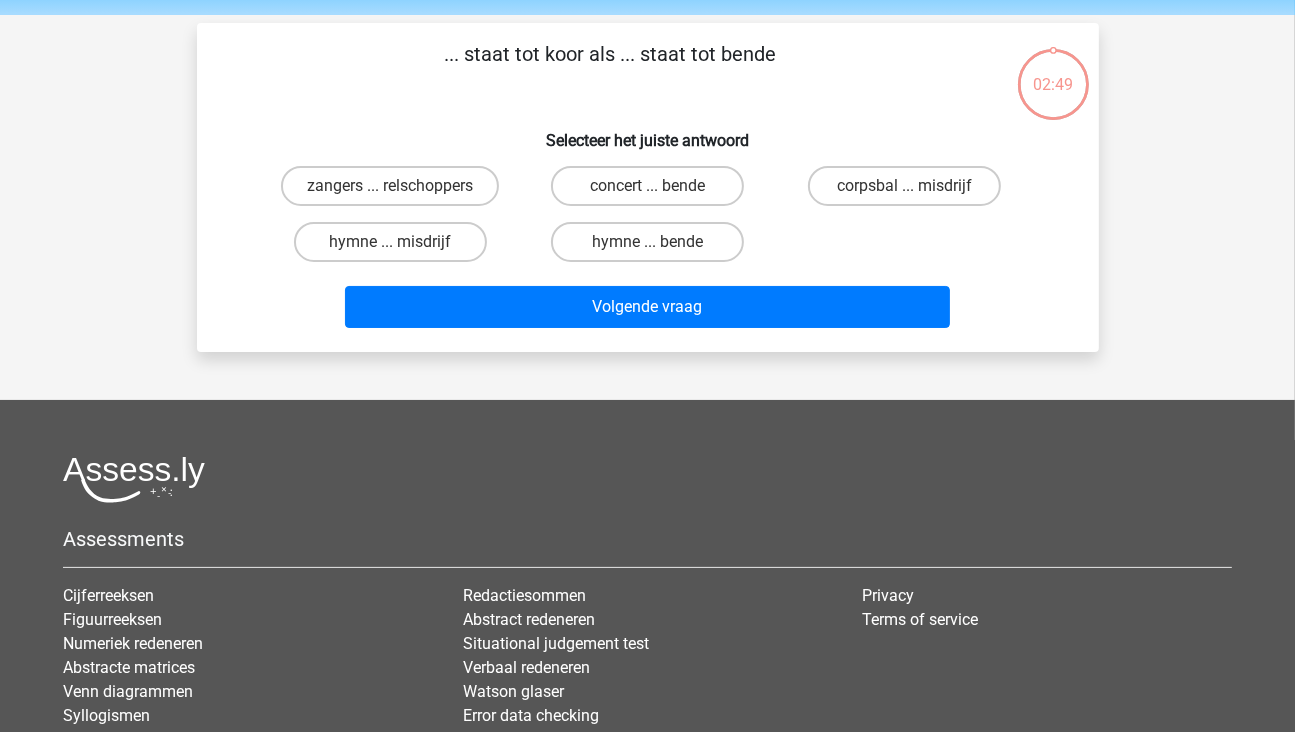 scroll, scrollTop: 92, scrollLeft: 0, axis: vertical 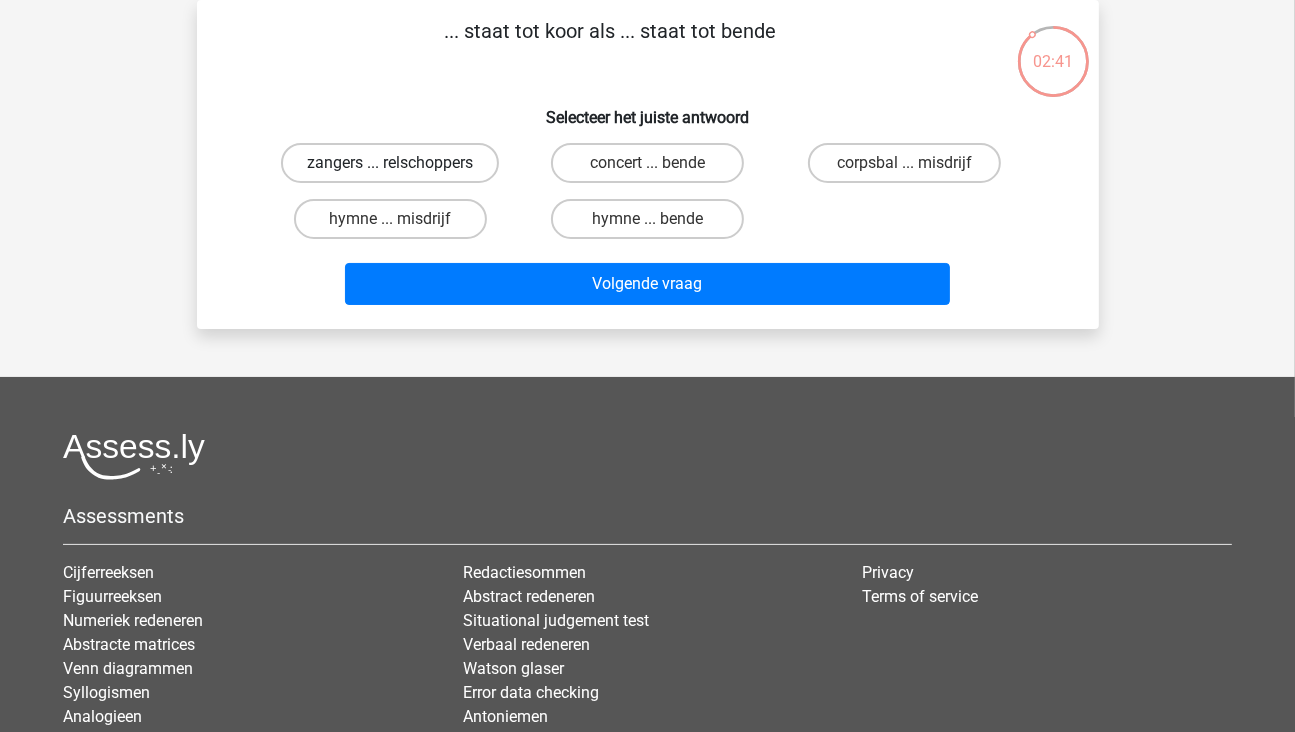 click on "zangers ... relschoppers" at bounding box center (390, 163) 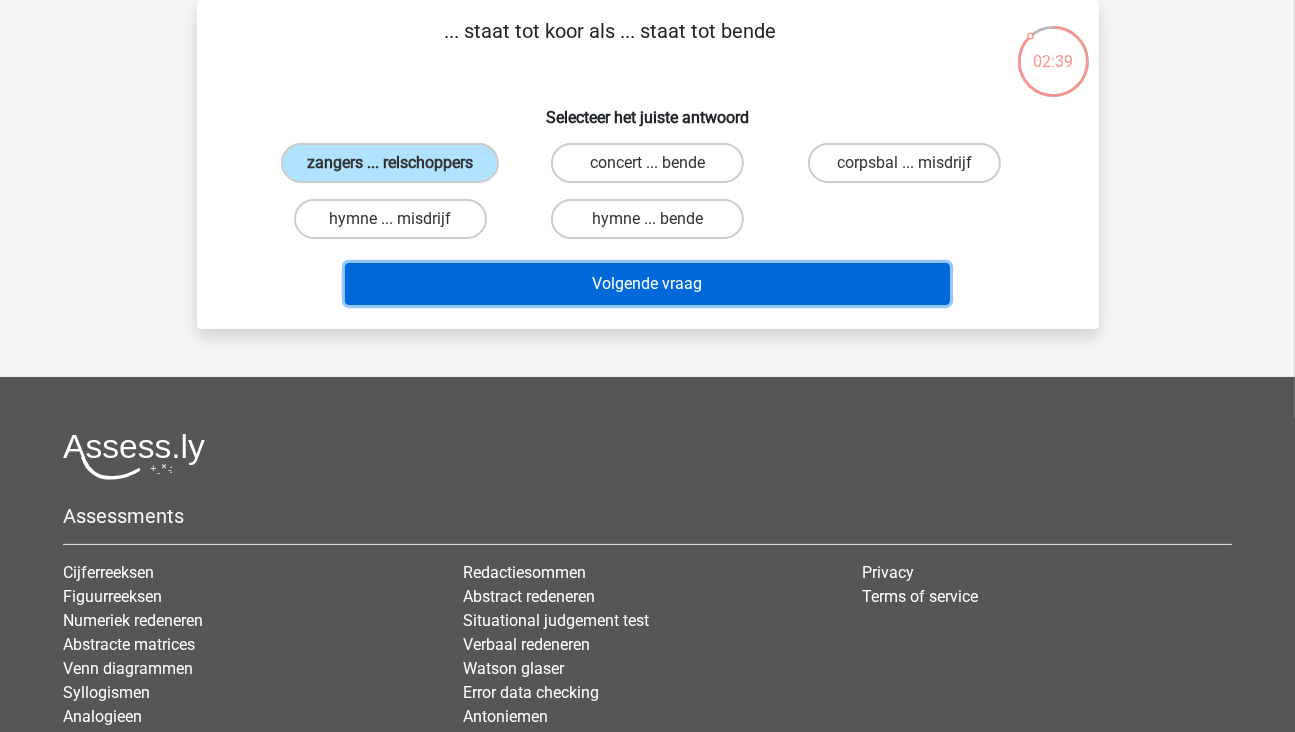 click on "Volgende vraag" at bounding box center [647, 284] 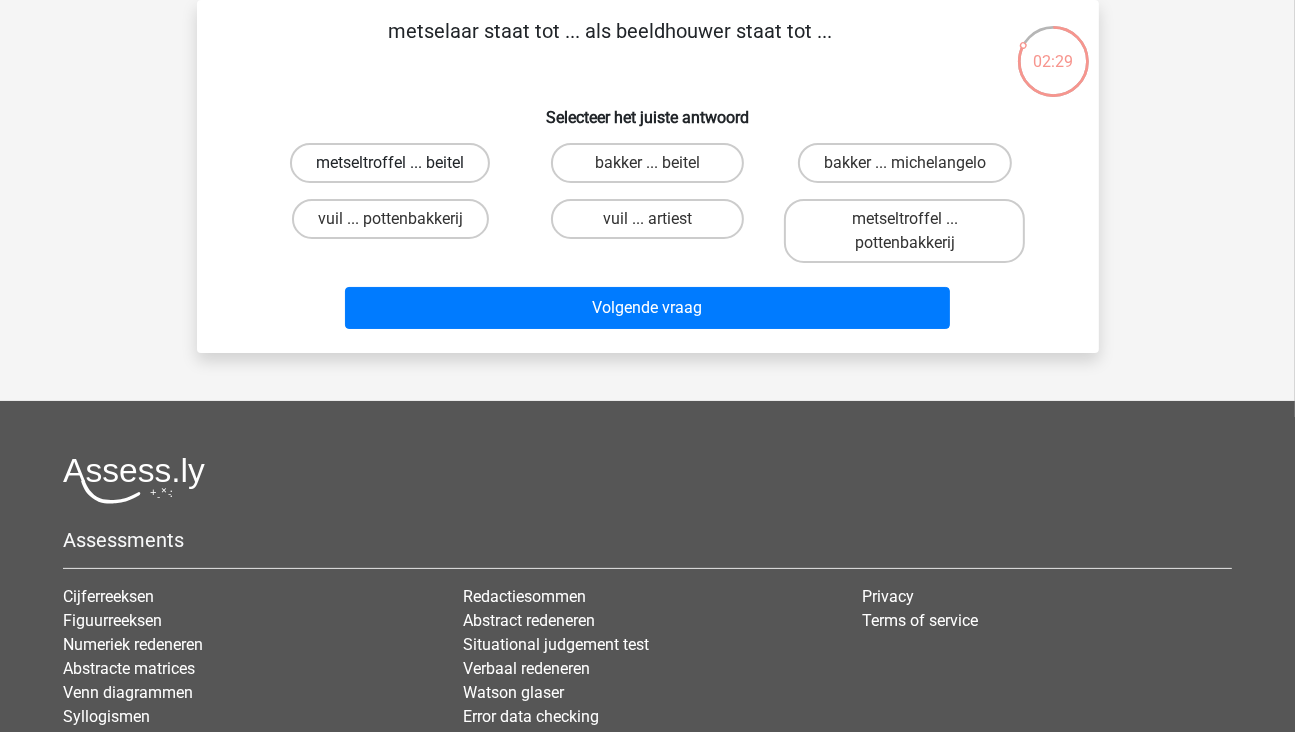 click on "metseltroffel ... beitel" at bounding box center [390, 163] 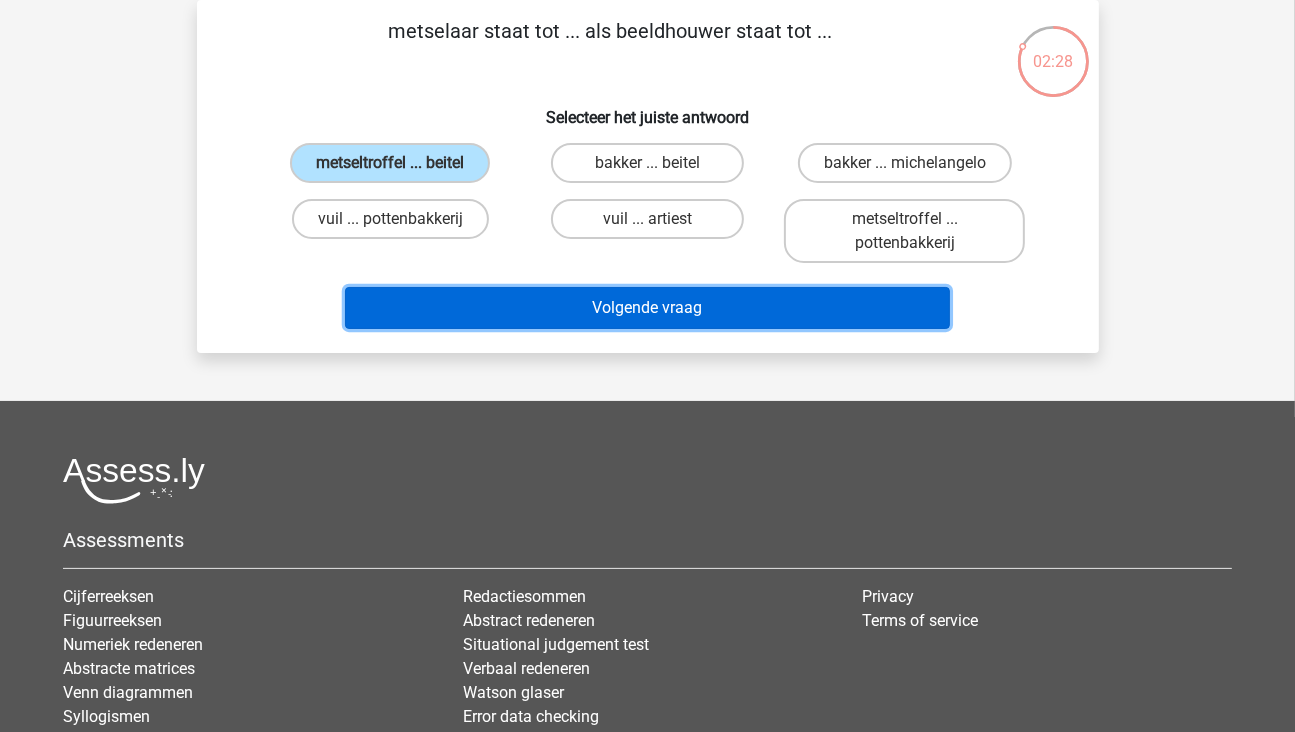 click on "Volgende vraag" at bounding box center (647, 308) 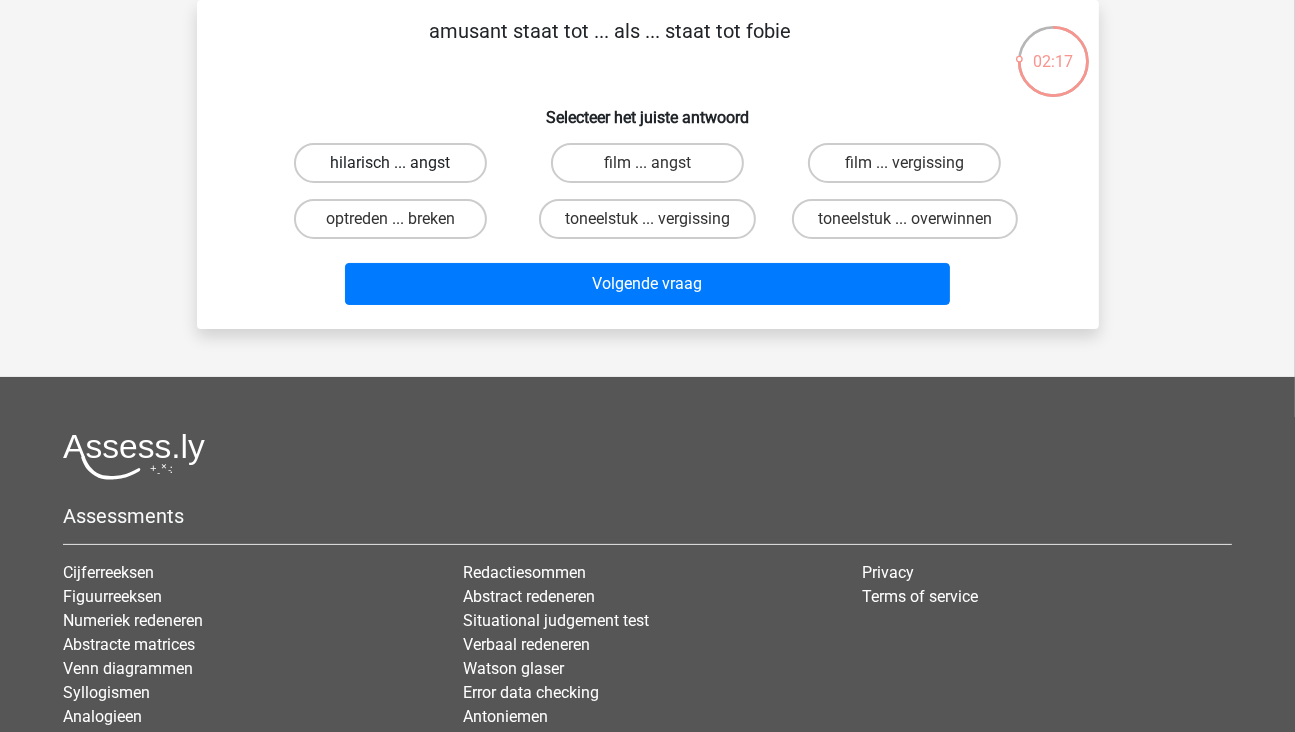 click on "hilarisch ... angst" at bounding box center (390, 163) 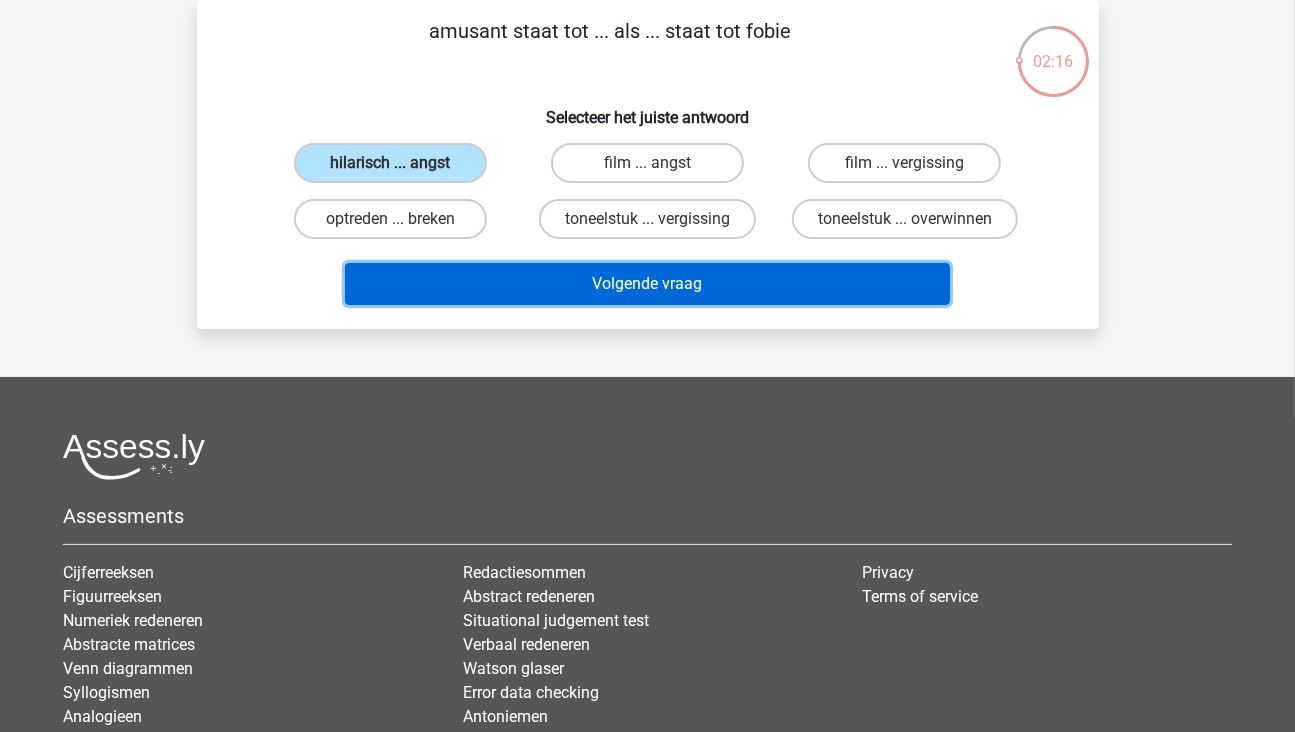 click on "Volgende vraag" at bounding box center (647, 284) 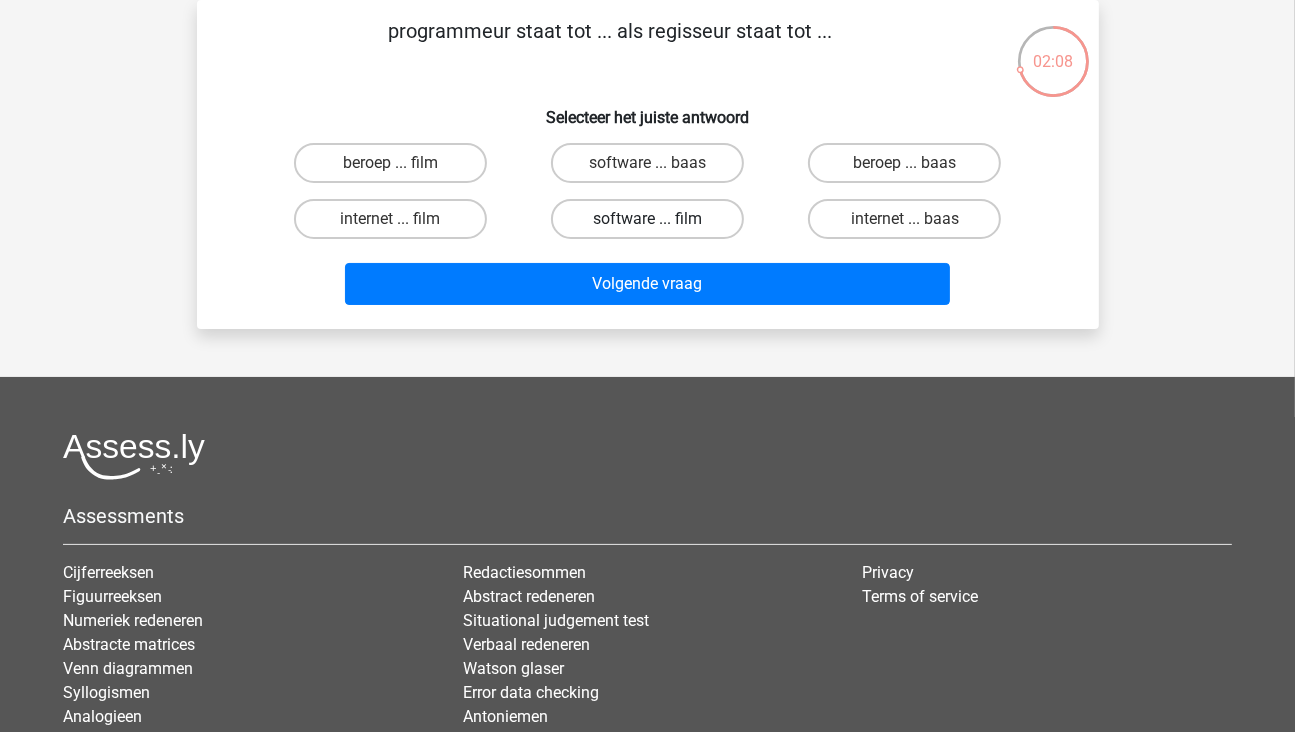 click on "software ... film" at bounding box center (647, 219) 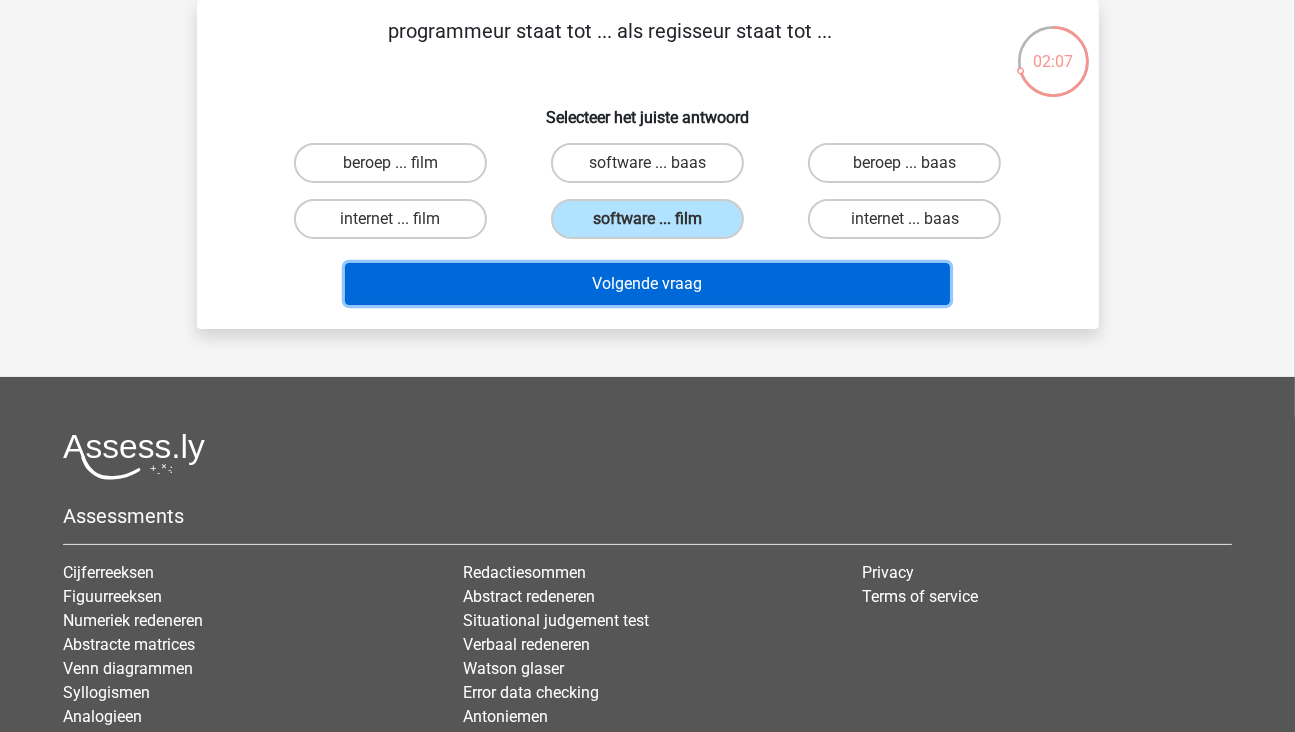 click on "Volgende vraag" at bounding box center [647, 284] 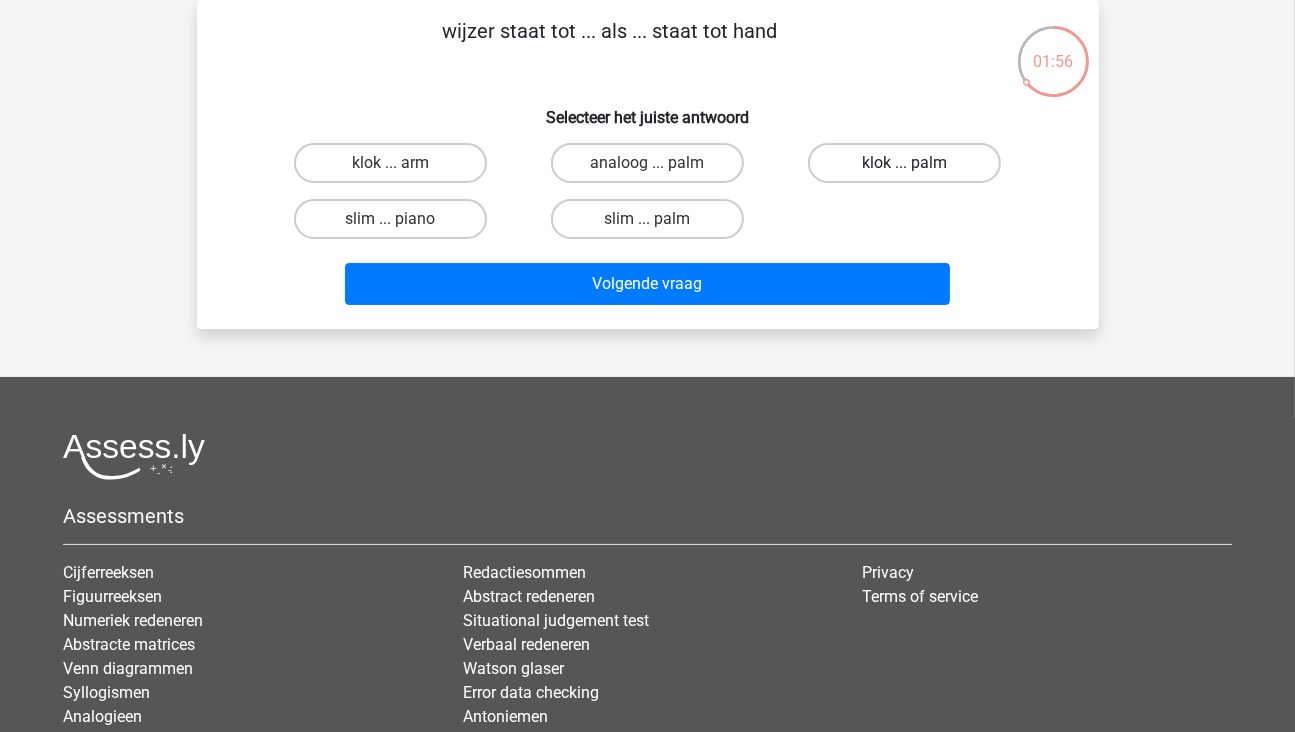 click on "klok ... palm" at bounding box center (904, 163) 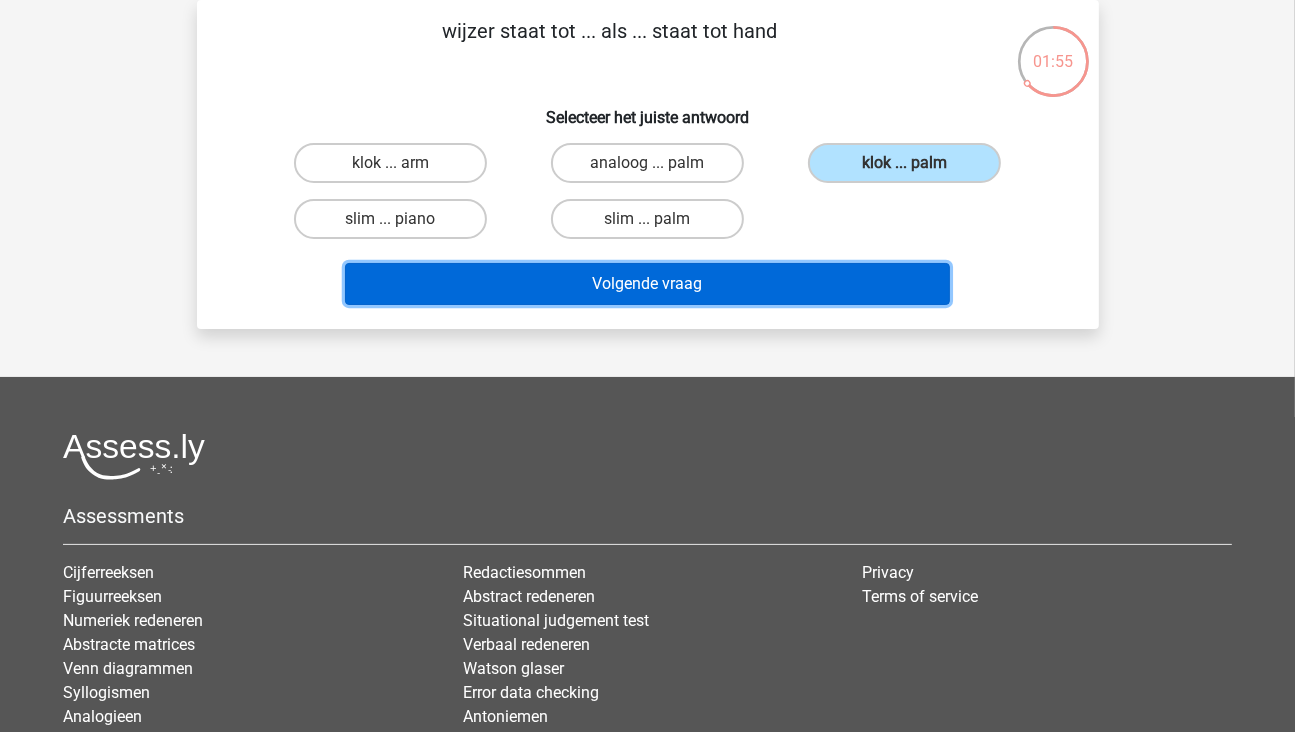 click on "Volgende vraag" at bounding box center (647, 284) 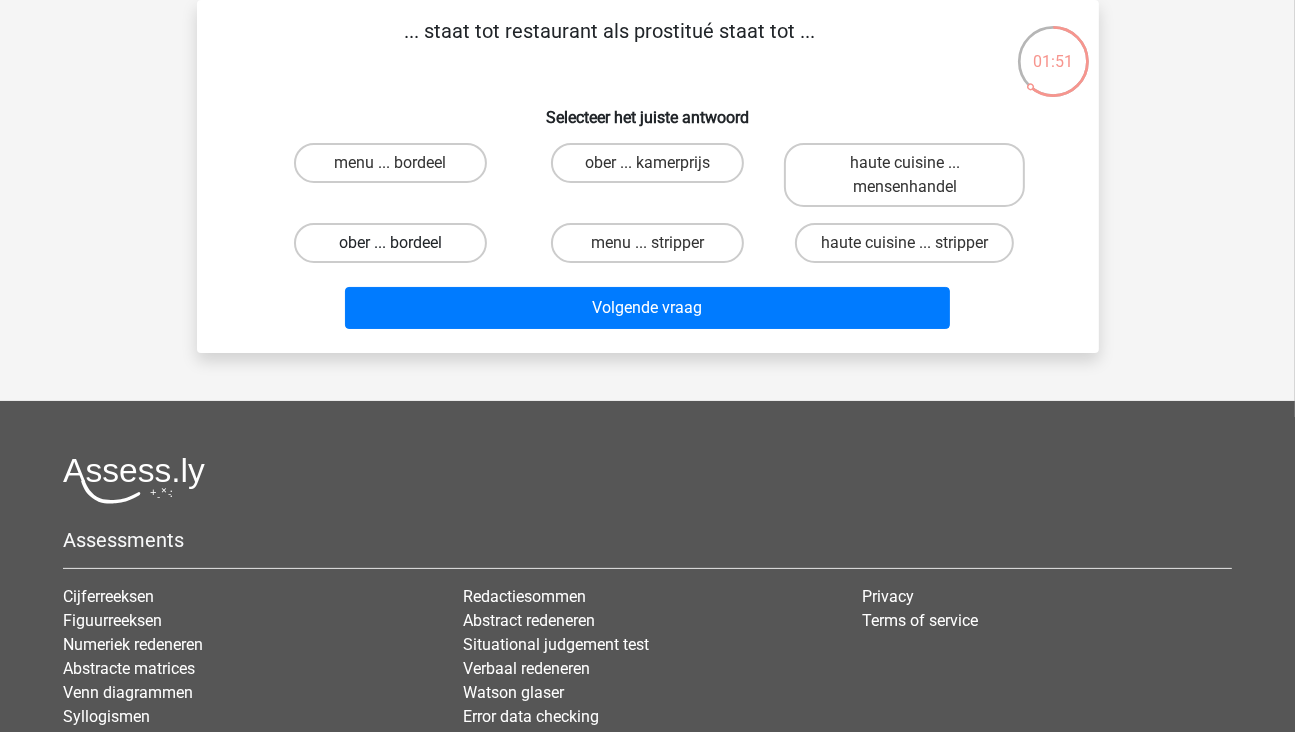 click on "ober ... bordeel" at bounding box center [390, 243] 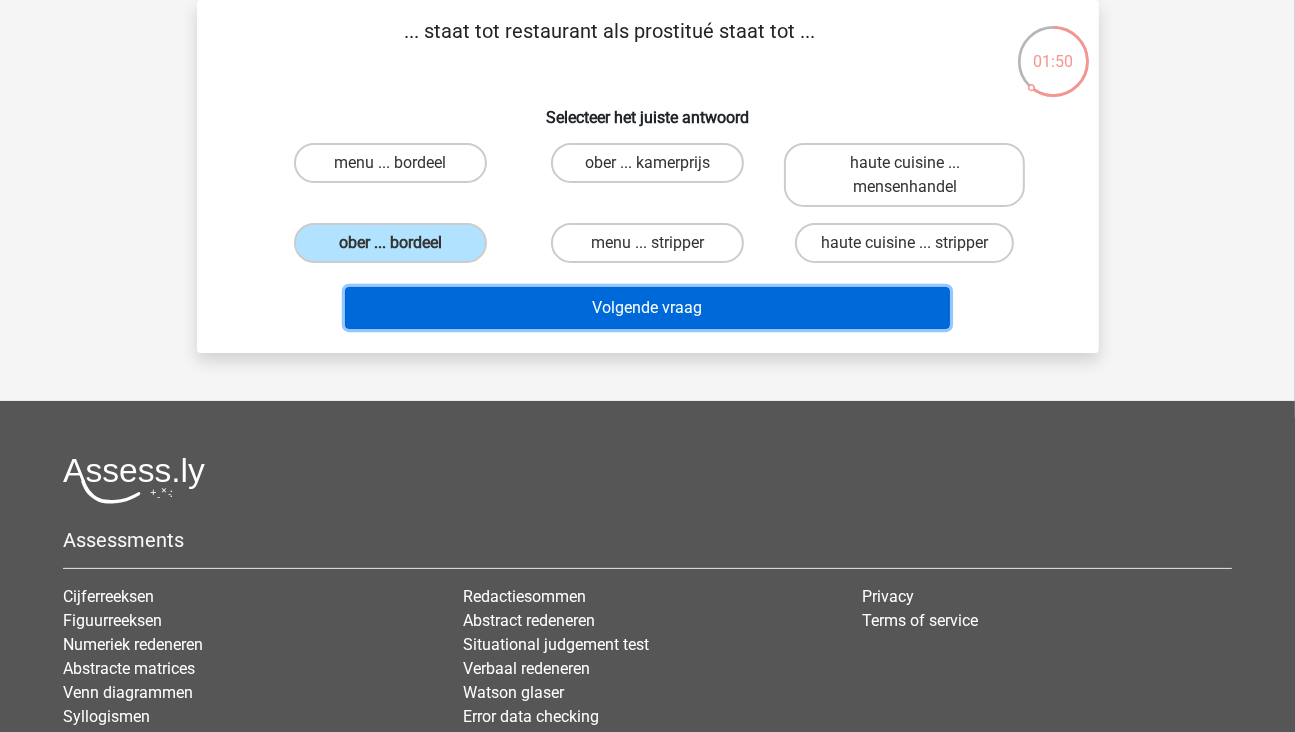 click on "Volgende vraag" at bounding box center [647, 308] 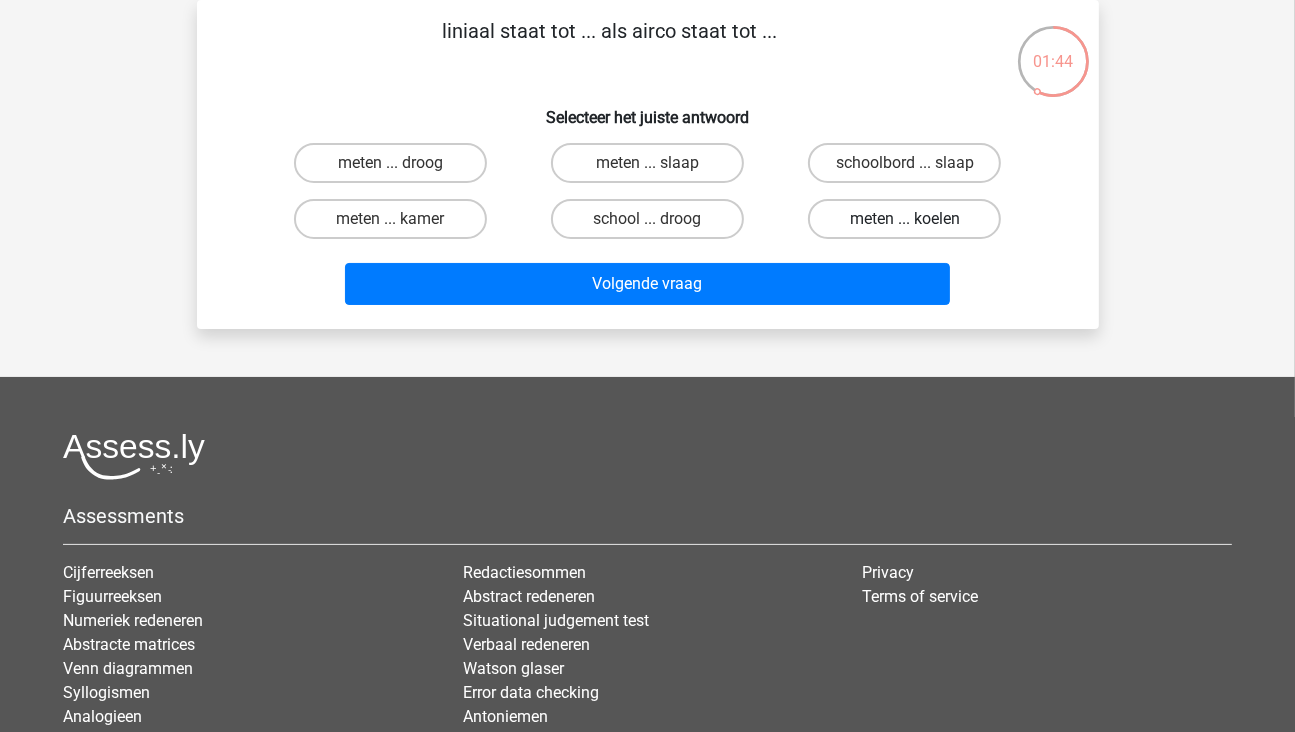 click on "meten ... koelen" at bounding box center [904, 219] 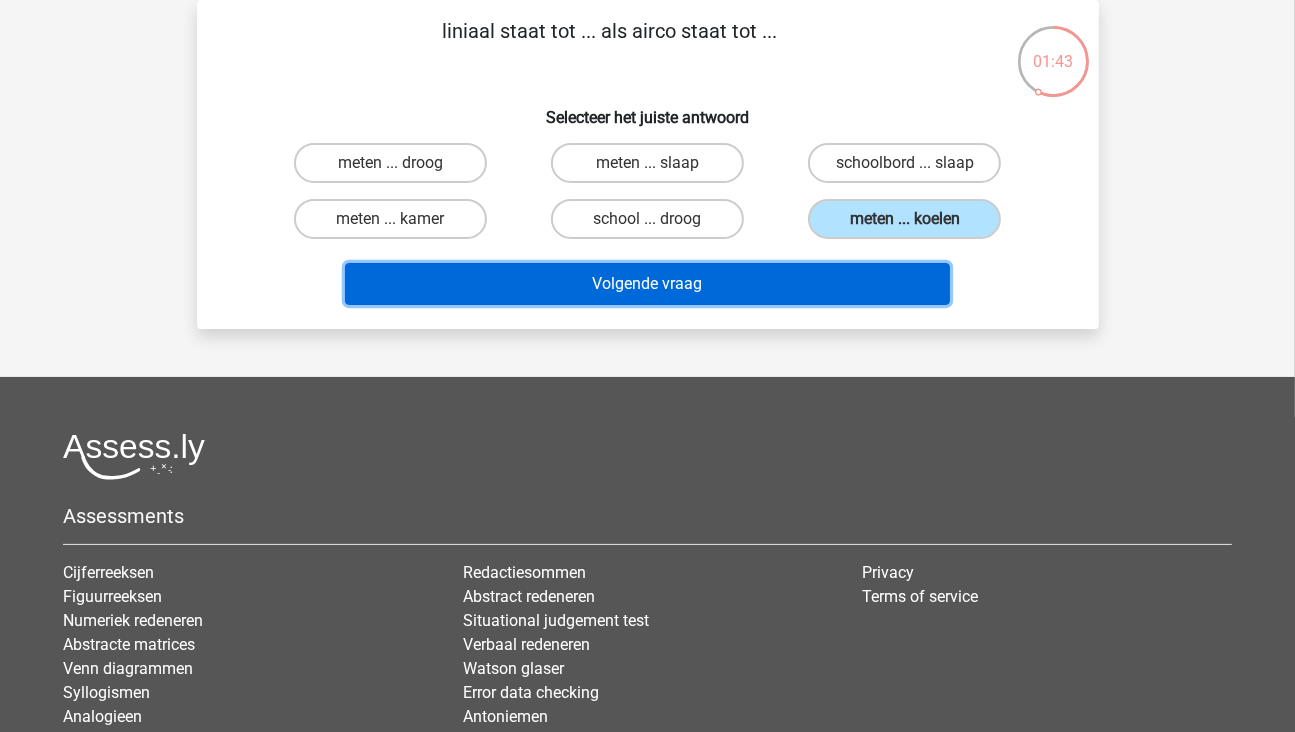 click on "Volgende vraag" at bounding box center [647, 284] 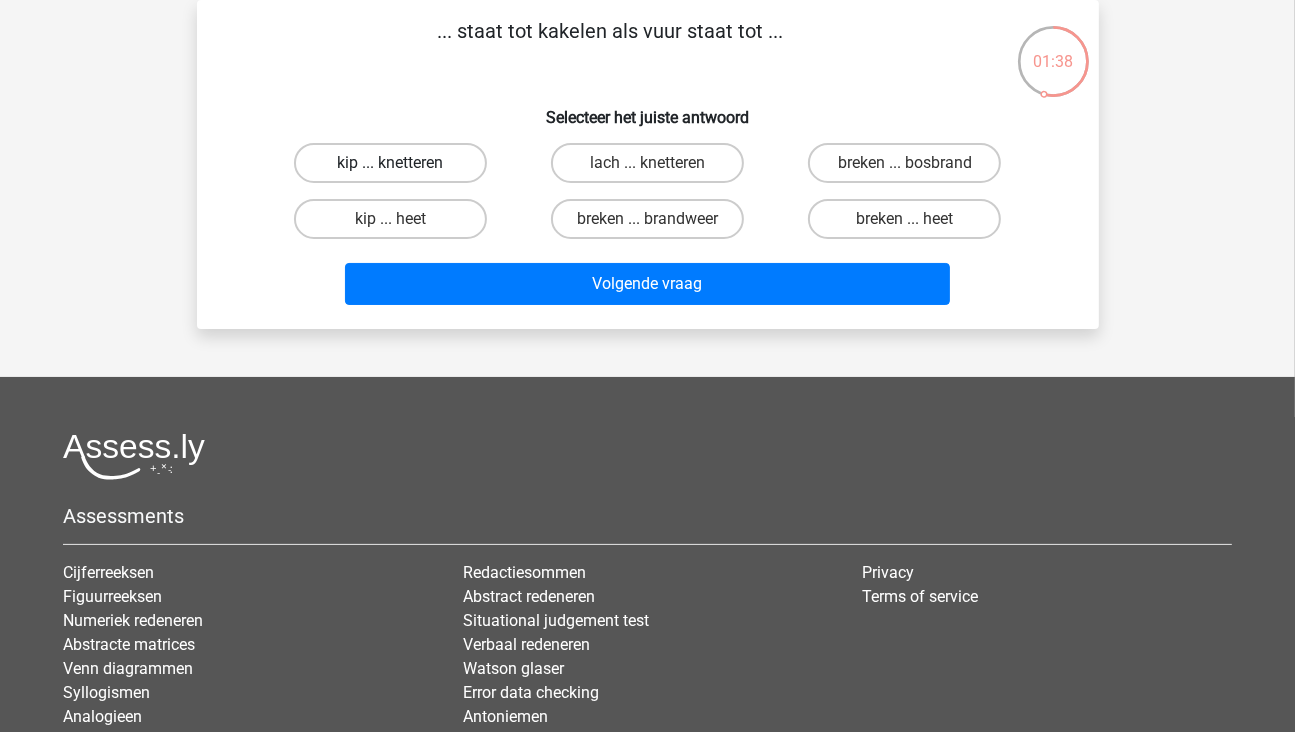 click on "kip ... knetteren" at bounding box center (390, 163) 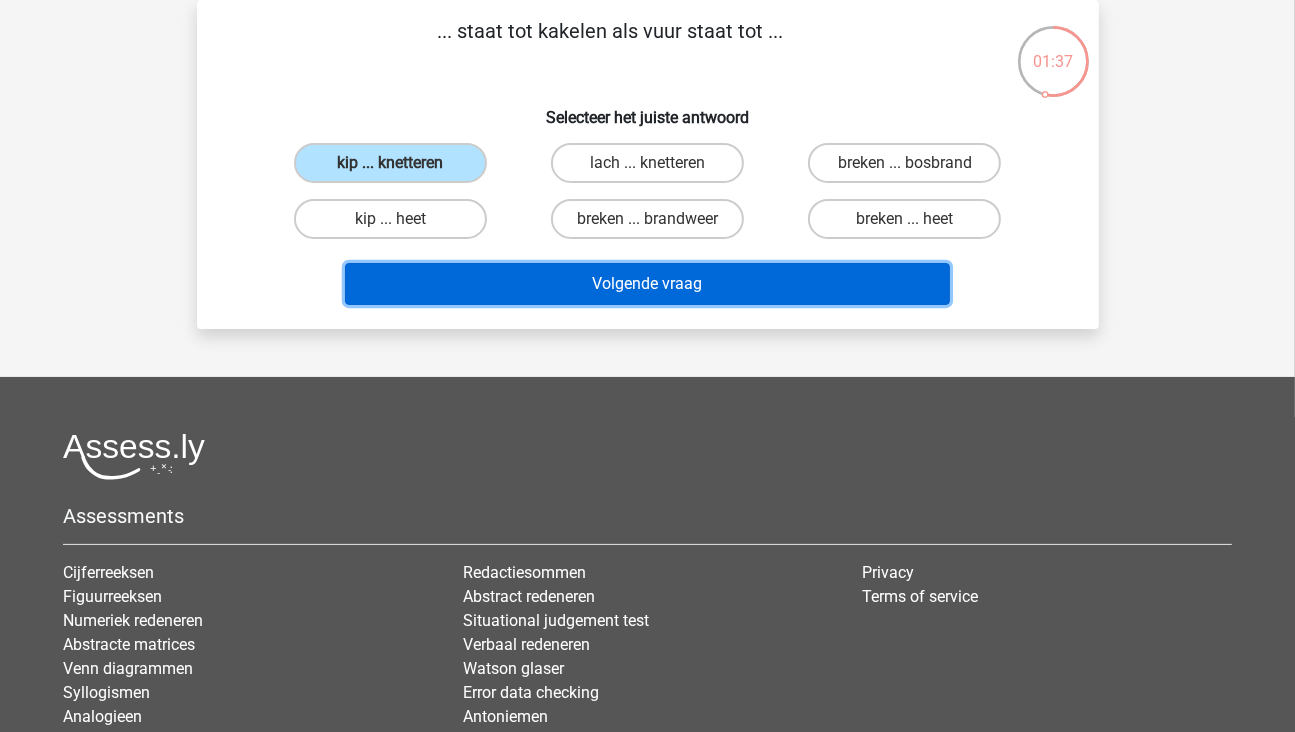 click on "Volgende vraag" at bounding box center (647, 284) 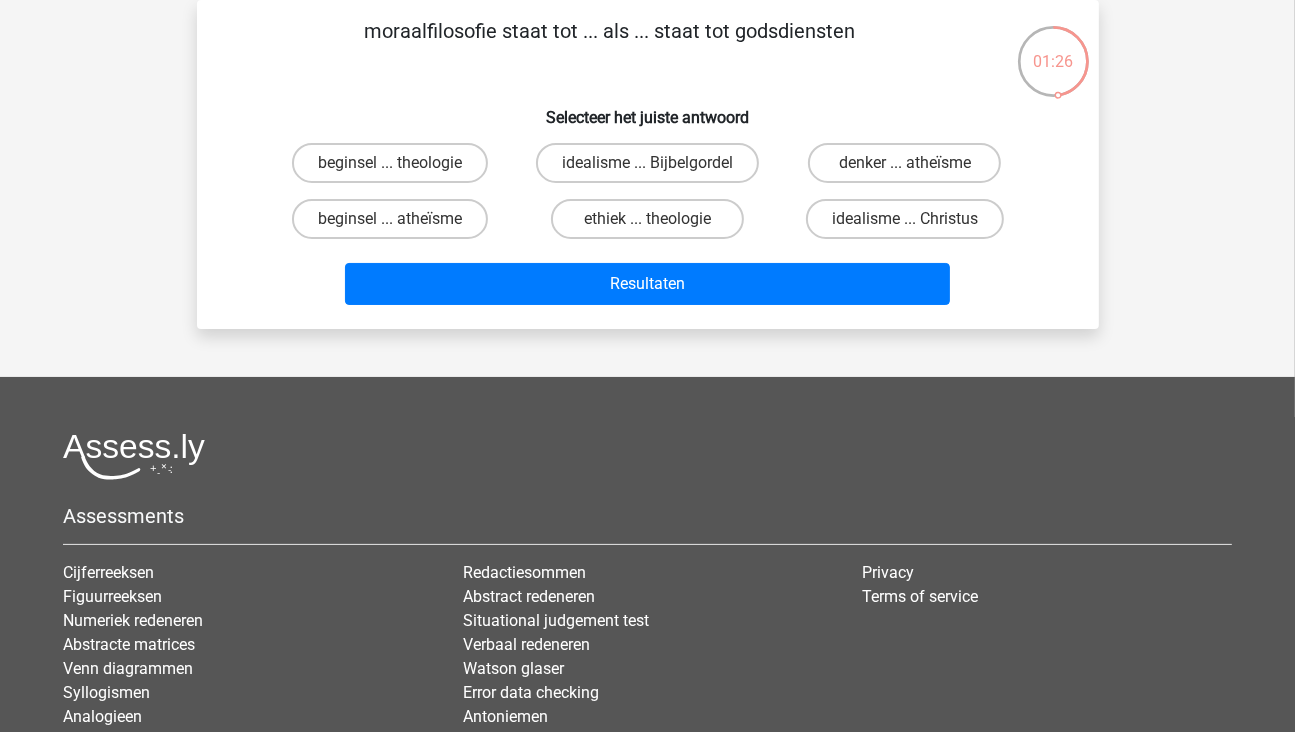 click on "idealisme ... Bijbelgordel" at bounding box center [653, 169] 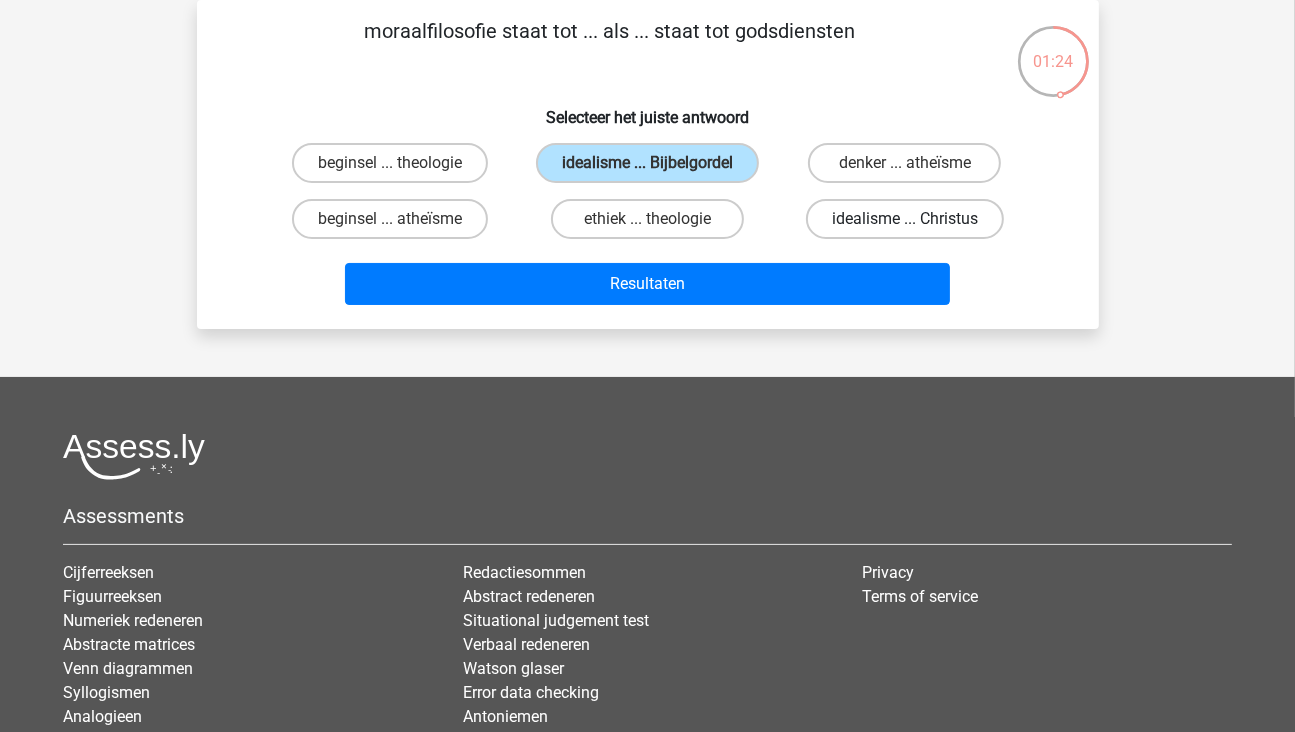 click on "idealisme ... Christus" at bounding box center (905, 219) 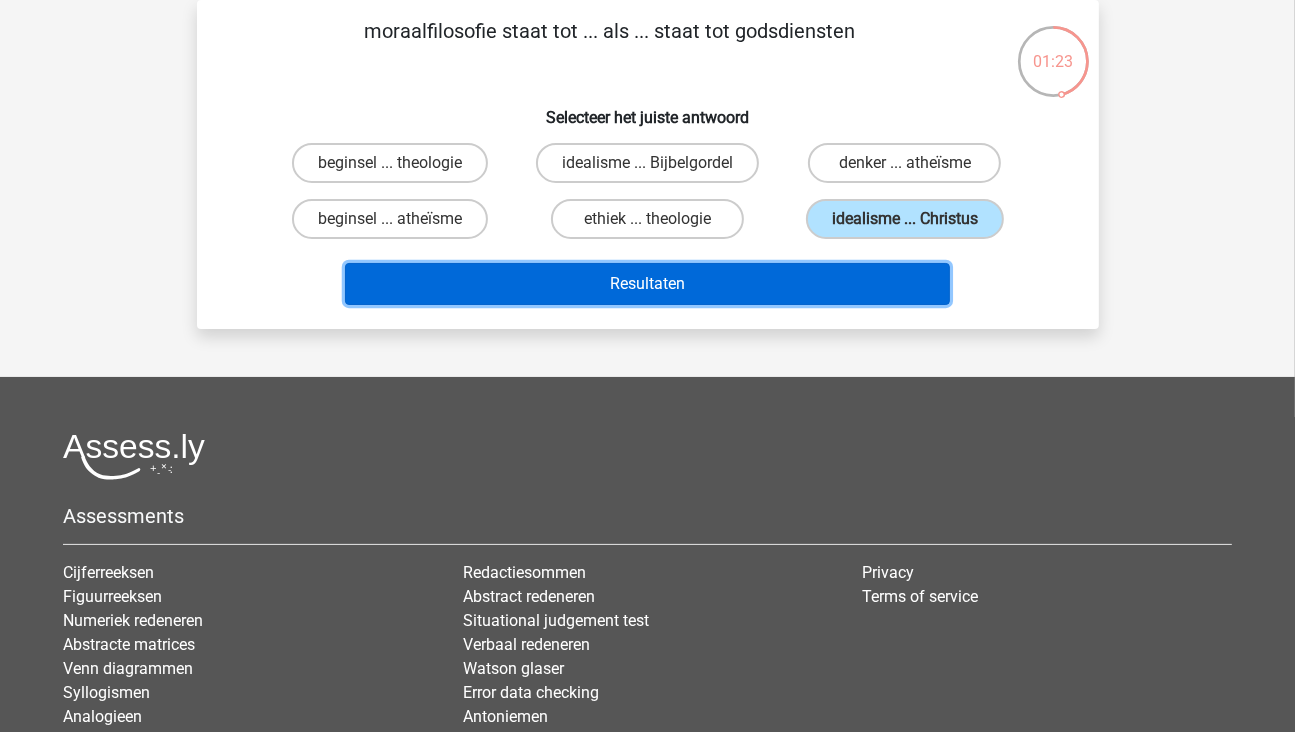 click on "Resultaten" at bounding box center (647, 284) 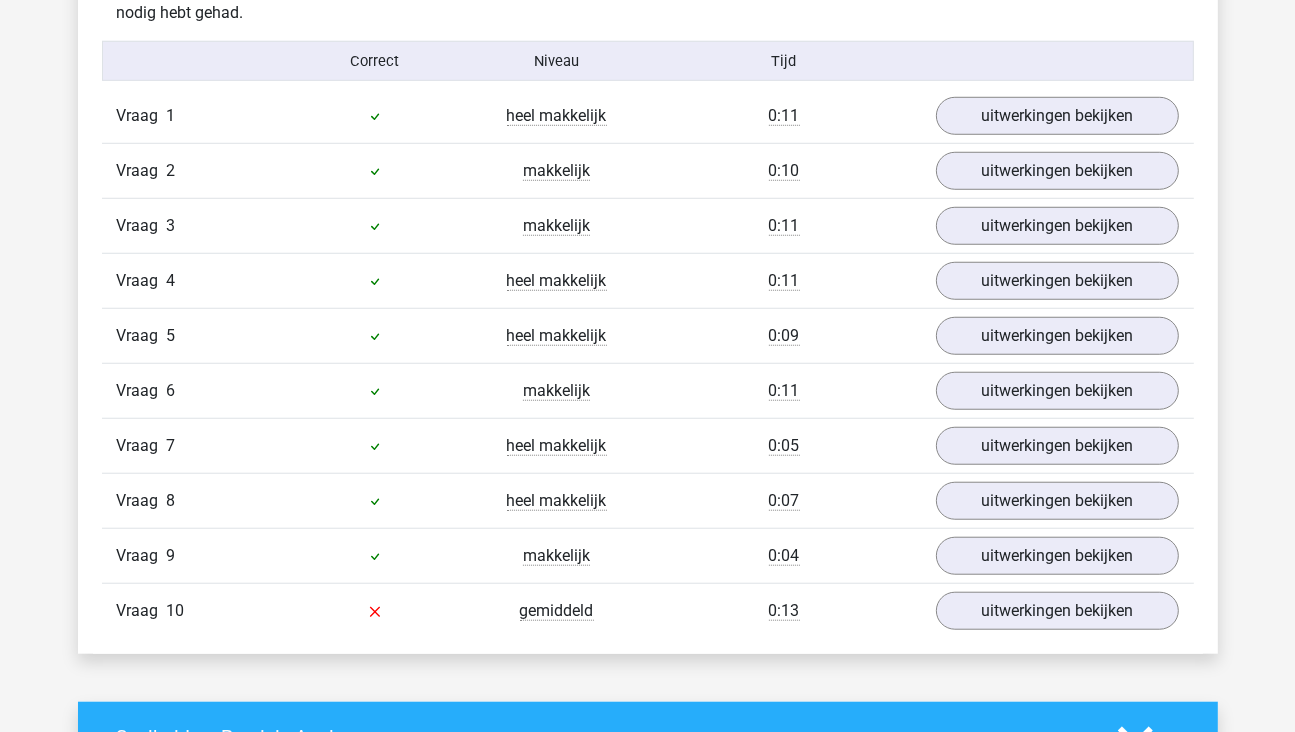 scroll, scrollTop: 1300, scrollLeft: 0, axis: vertical 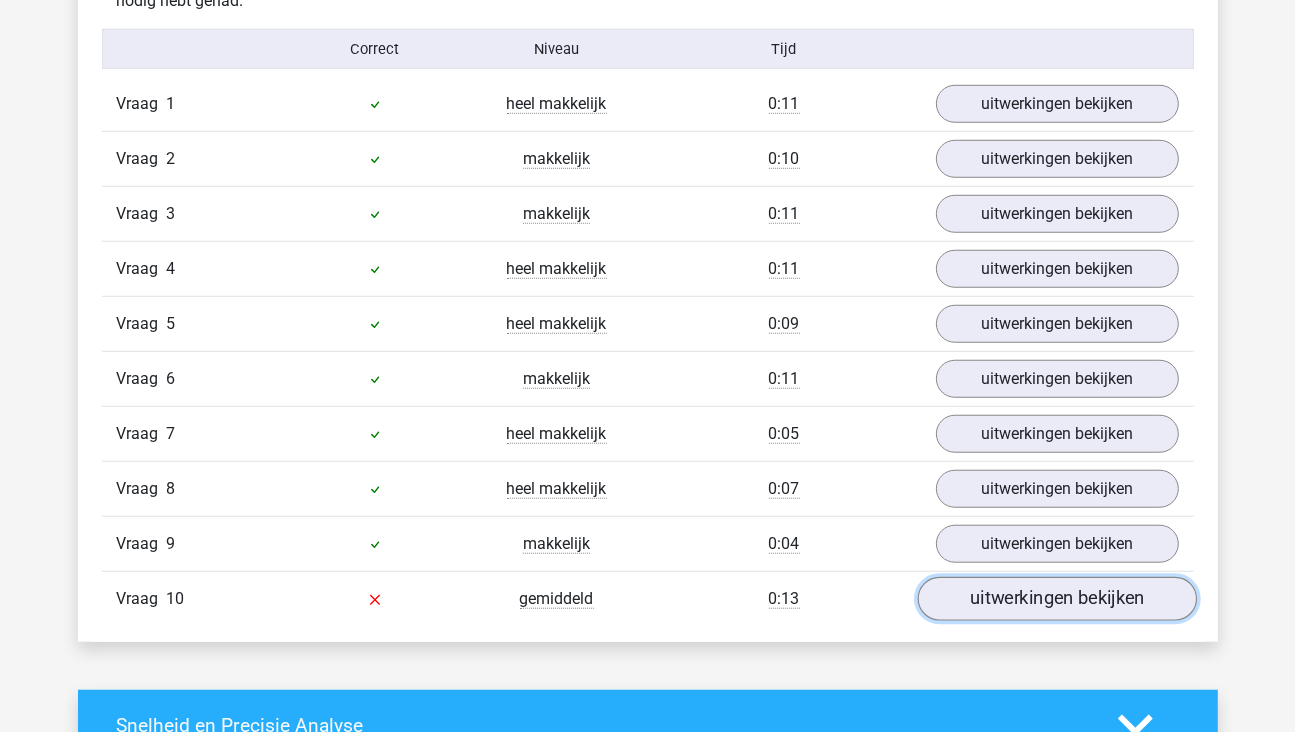 click on "uitwerkingen bekijken" at bounding box center [1056, 599] 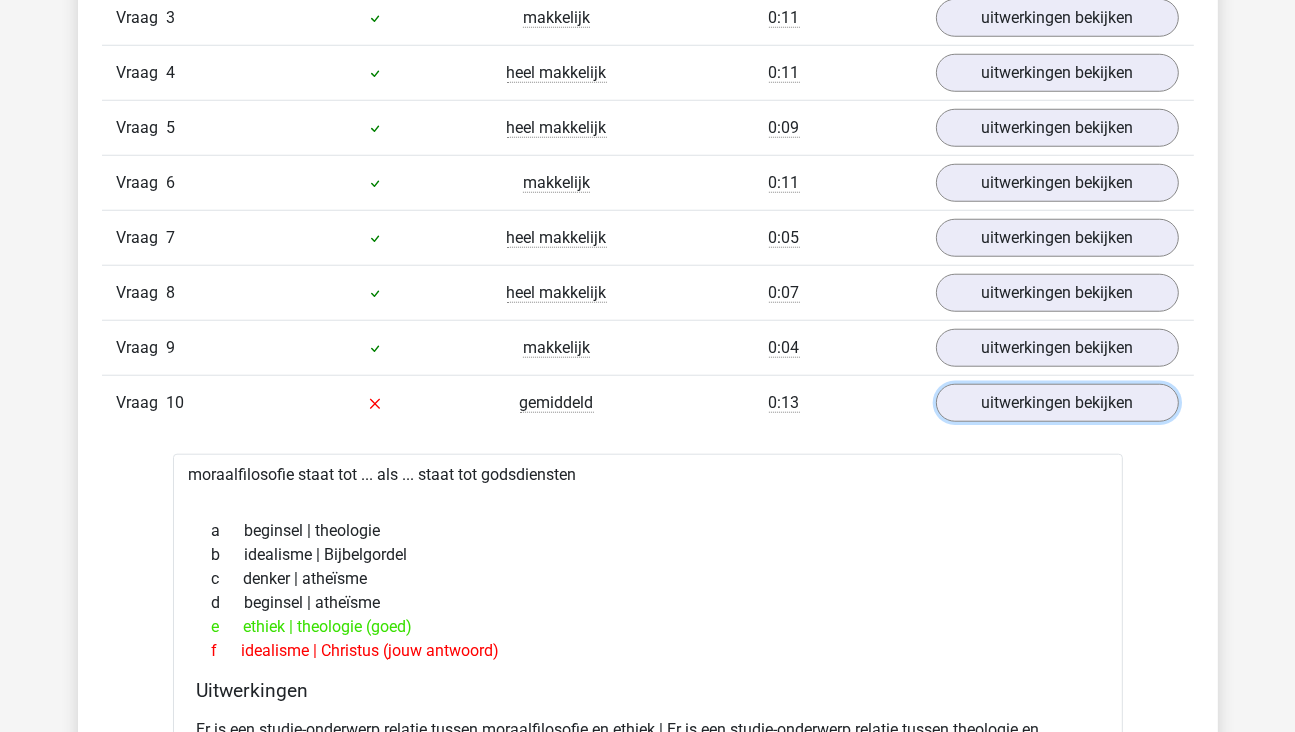 scroll, scrollTop: 1500, scrollLeft: 0, axis: vertical 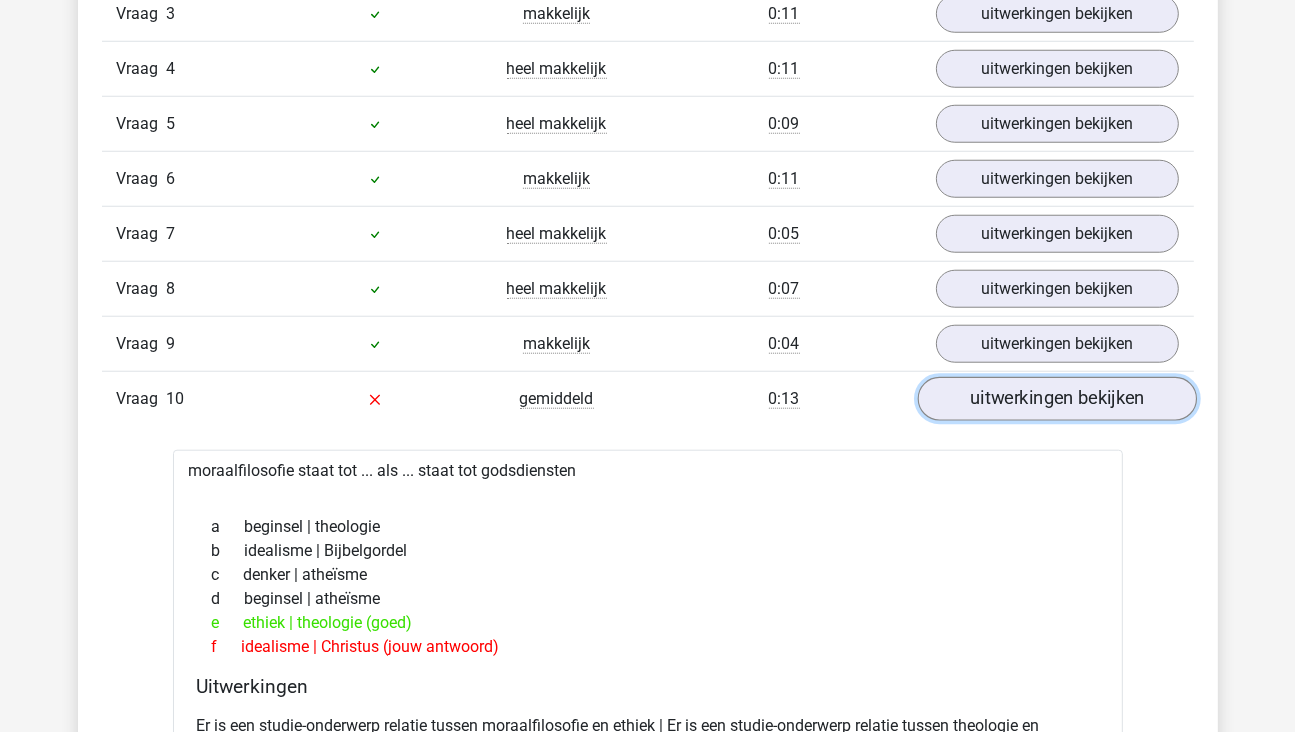click on "uitwerkingen bekijken" at bounding box center [1056, 399] 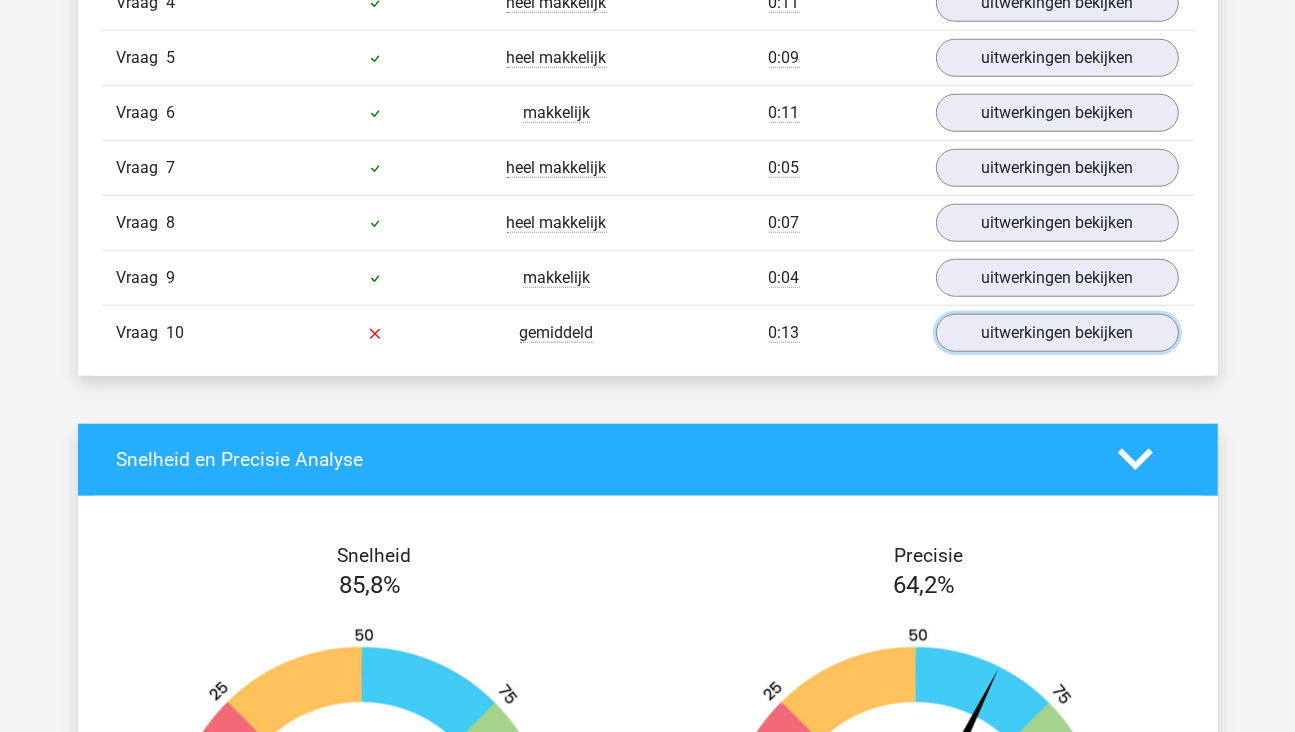 scroll, scrollTop: 1000, scrollLeft: 0, axis: vertical 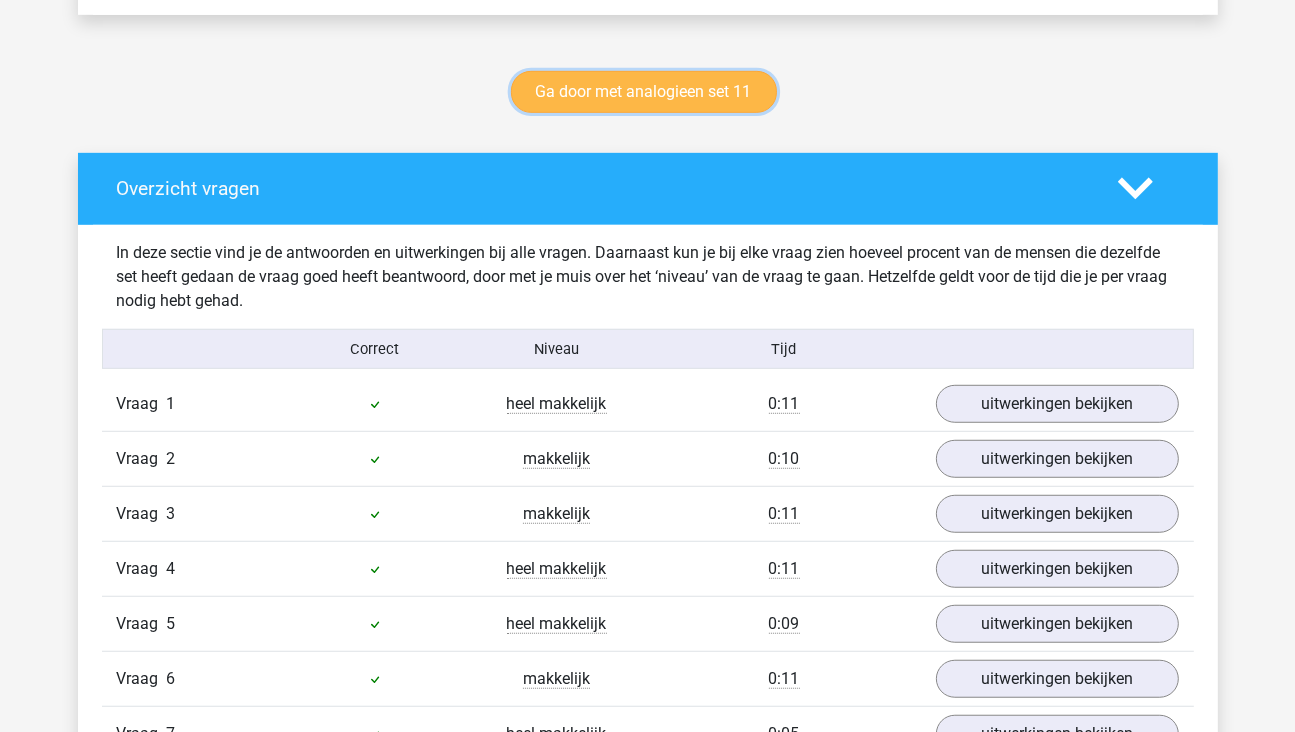 click on "Ga door met analogieen set 11" at bounding box center (644, 92) 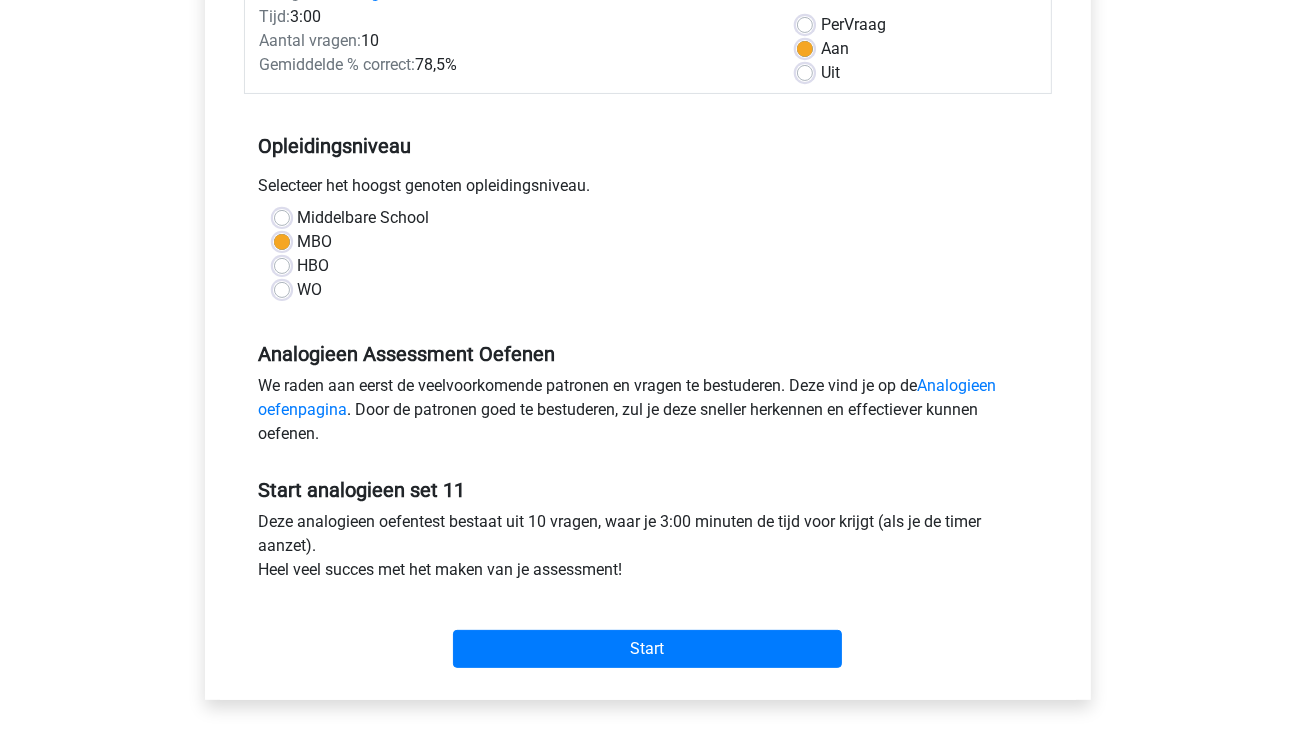 scroll, scrollTop: 300, scrollLeft: 0, axis: vertical 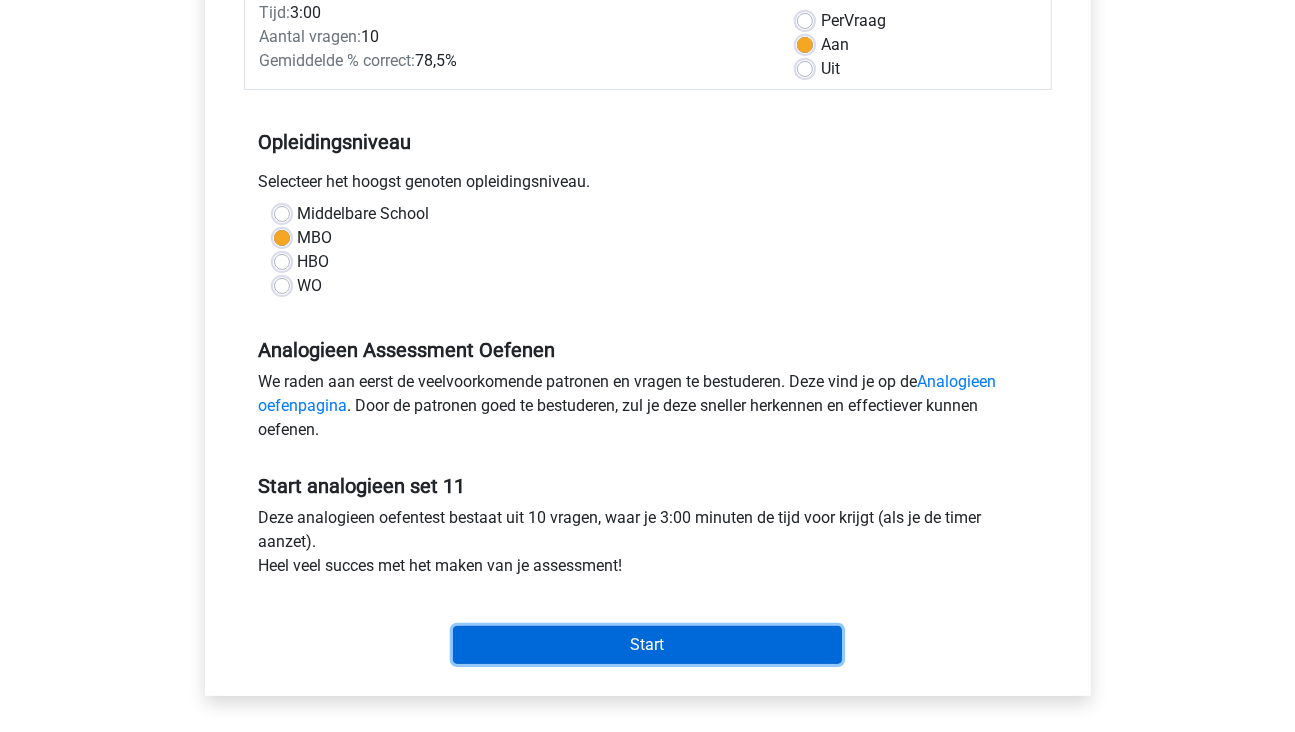 click on "Start" at bounding box center [647, 645] 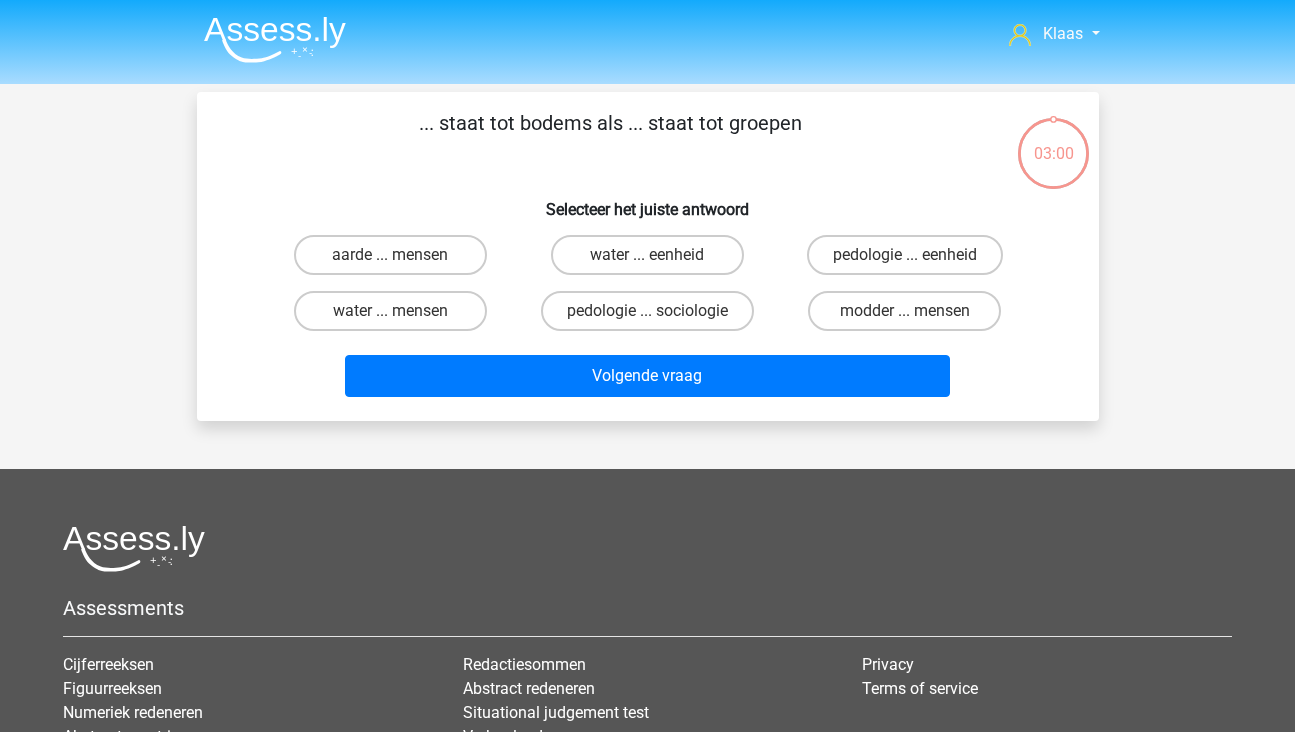 scroll, scrollTop: 0, scrollLeft: 0, axis: both 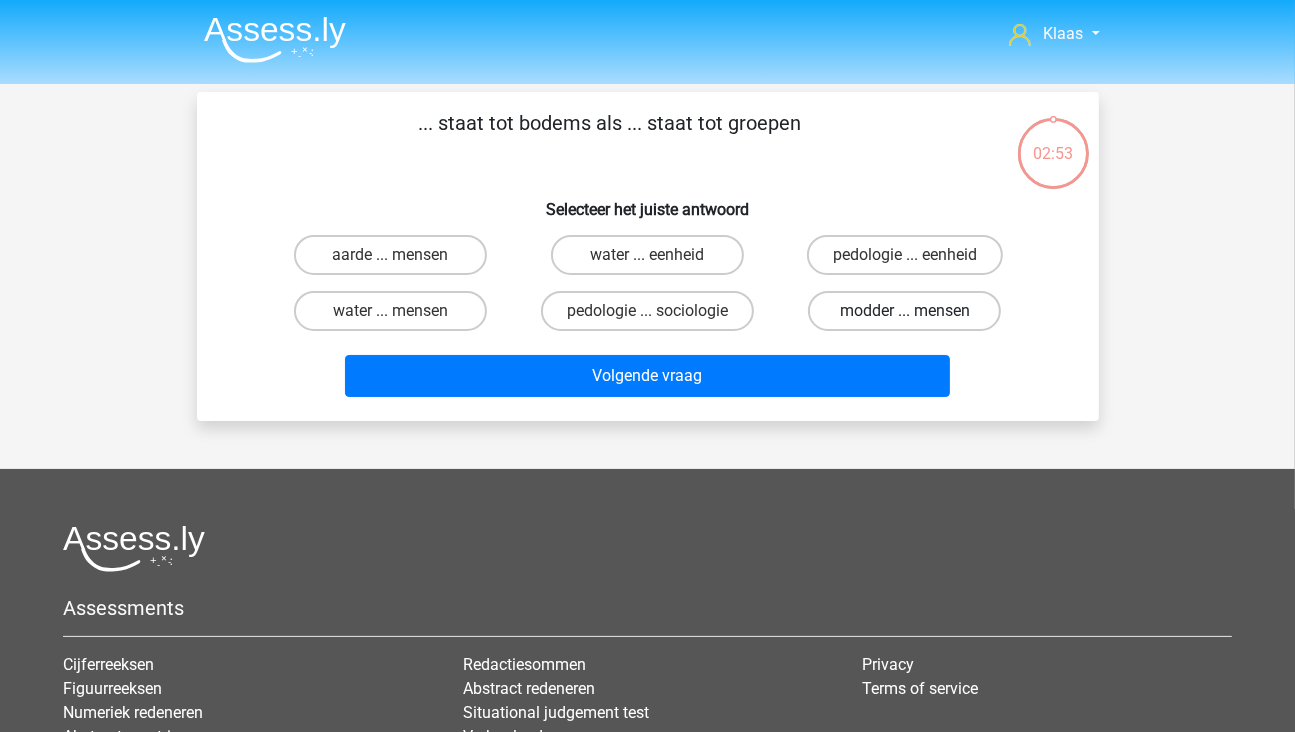 click on "modder ... mensen" at bounding box center [904, 311] 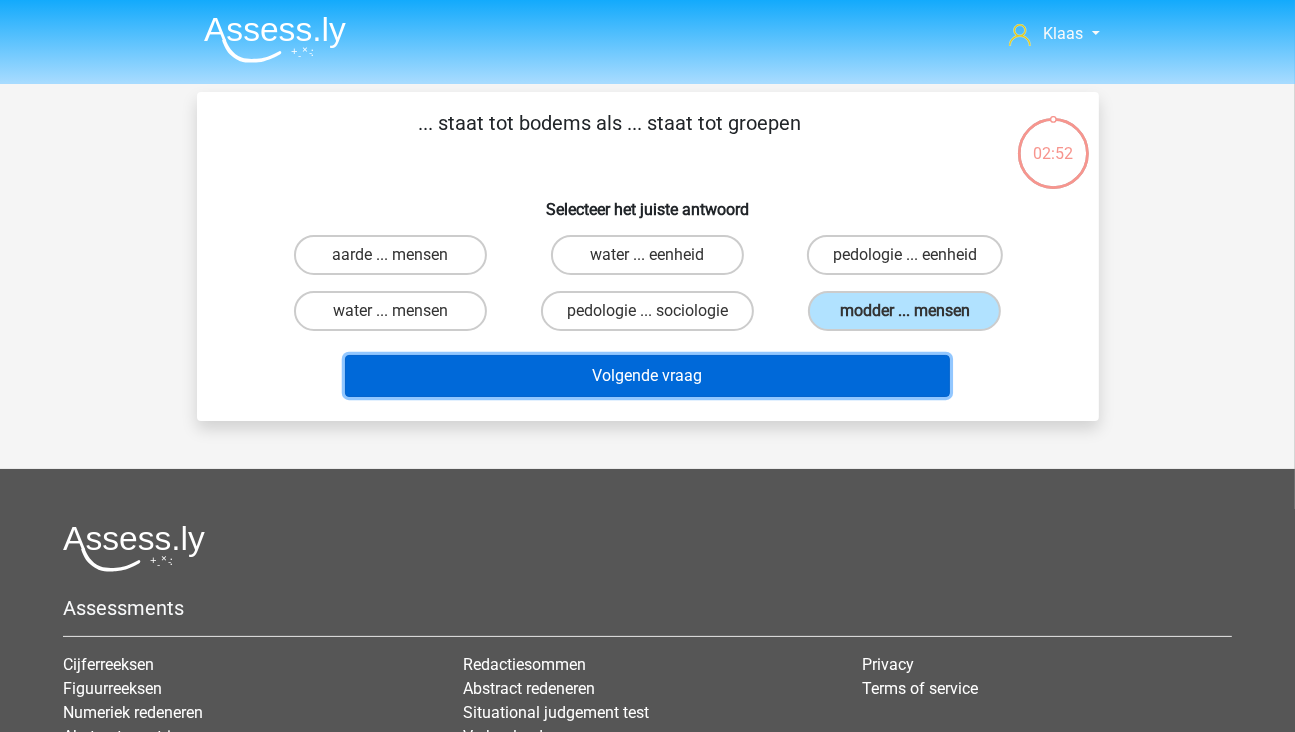 click on "Volgende vraag" at bounding box center (647, 376) 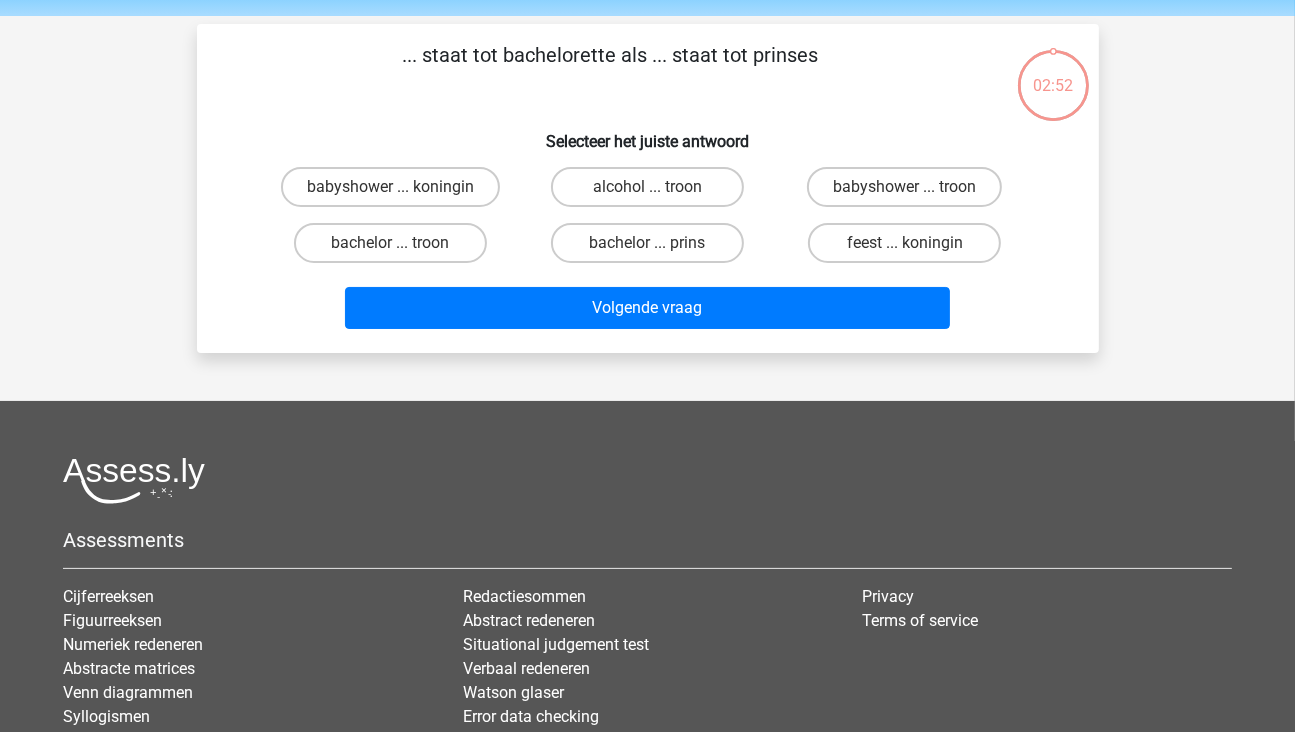 scroll, scrollTop: 92, scrollLeft: 0, axis: vertical 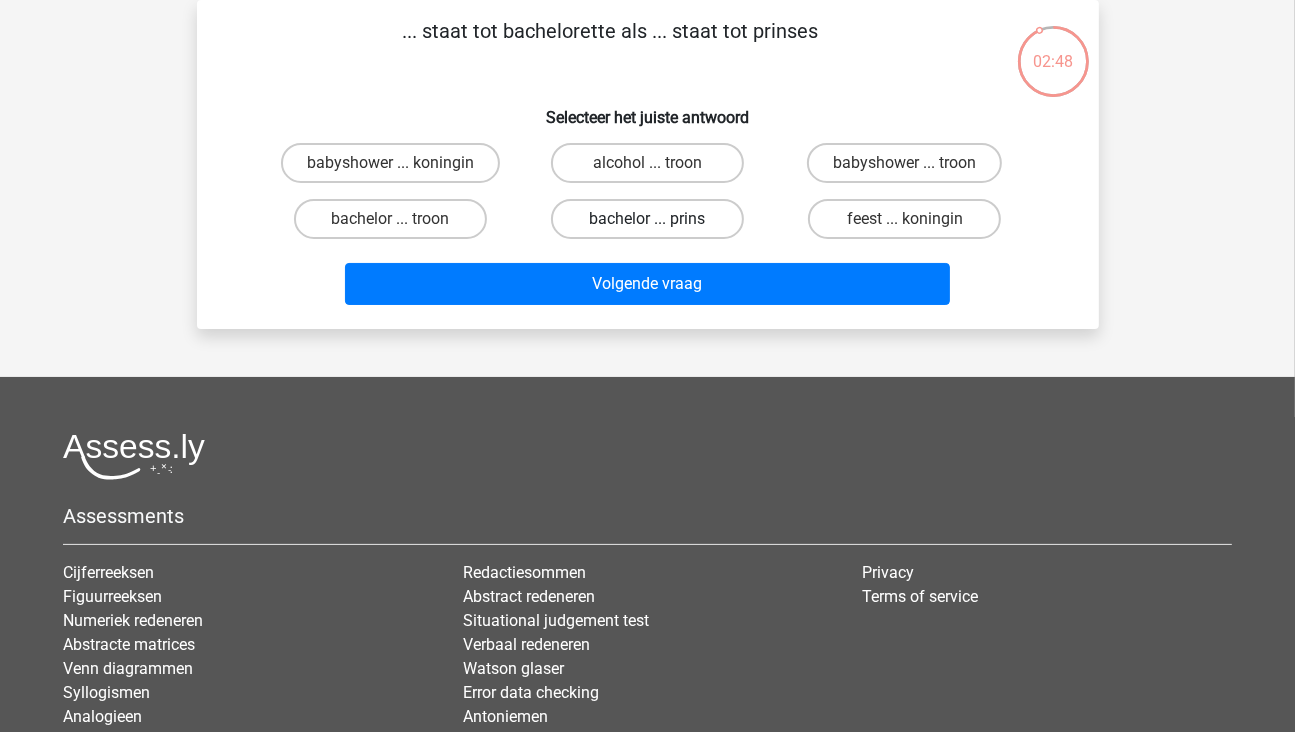 click on "bachelor ... prins" at bounding box center [647, 219] 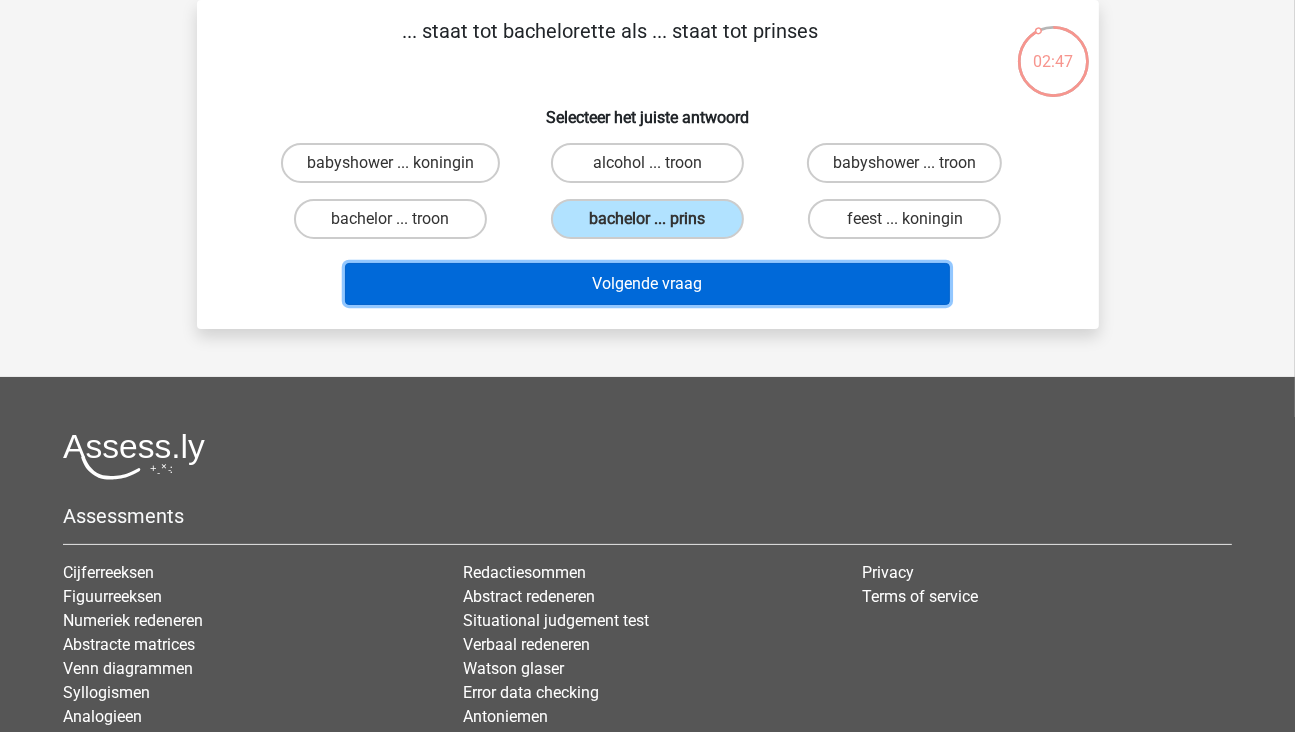 click on "Volgende vraag" at bounding box center (647, 284) 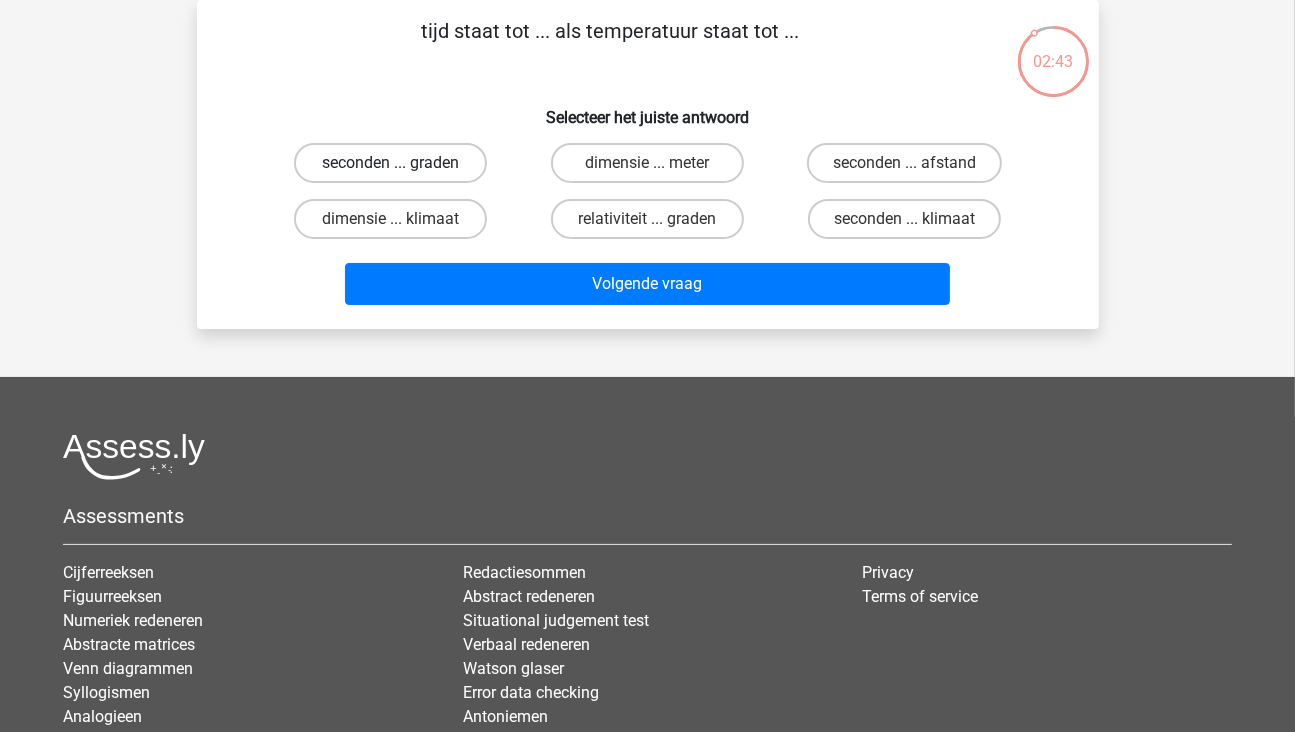 click on "seconden ... graden" at bounding box center [390, 163] 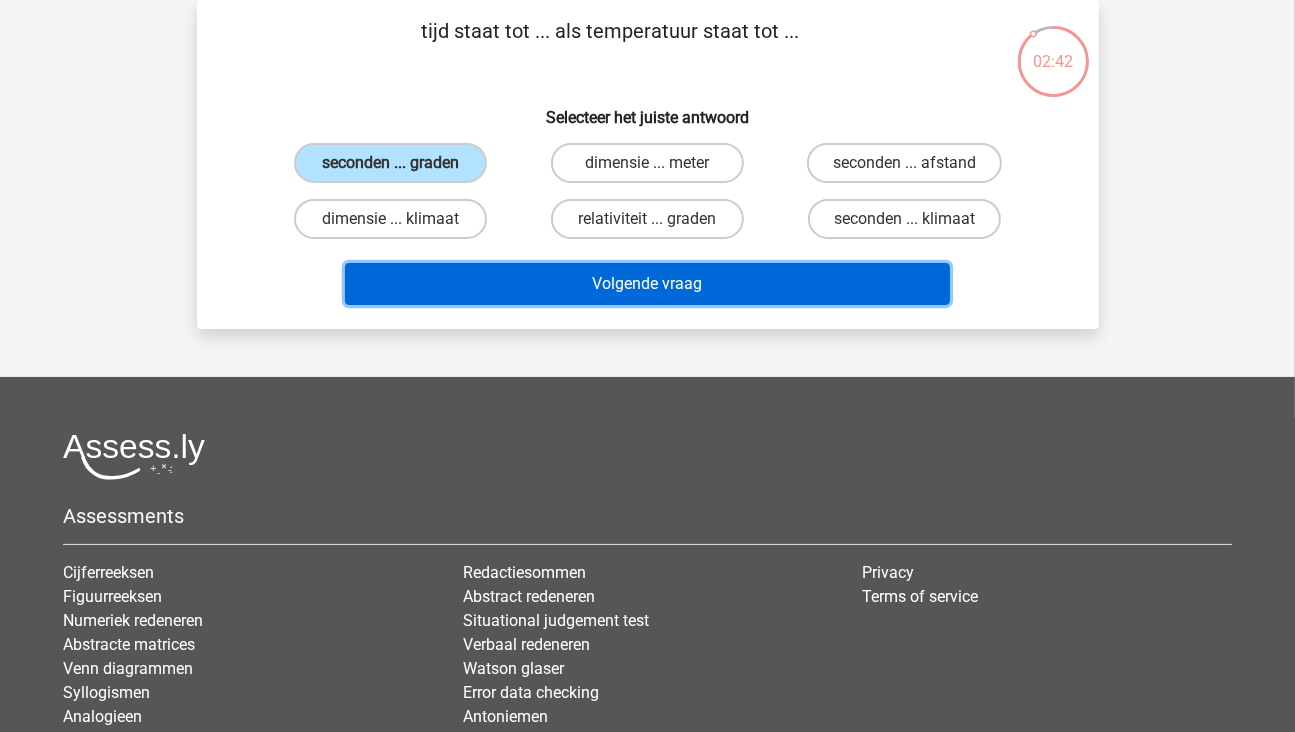 click on "Volgende vraag" at bounding box center [647, 284] 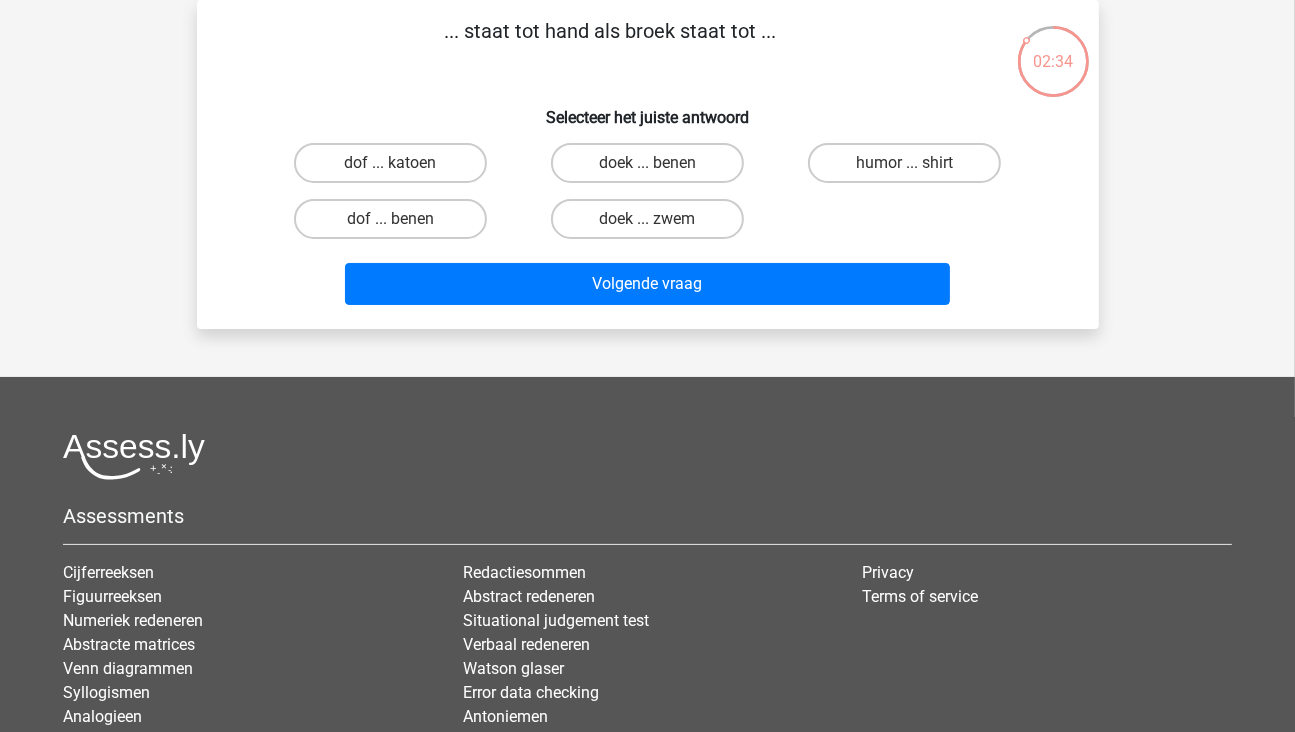 click on "doek ... zwem" at bounding box center [653, 225] 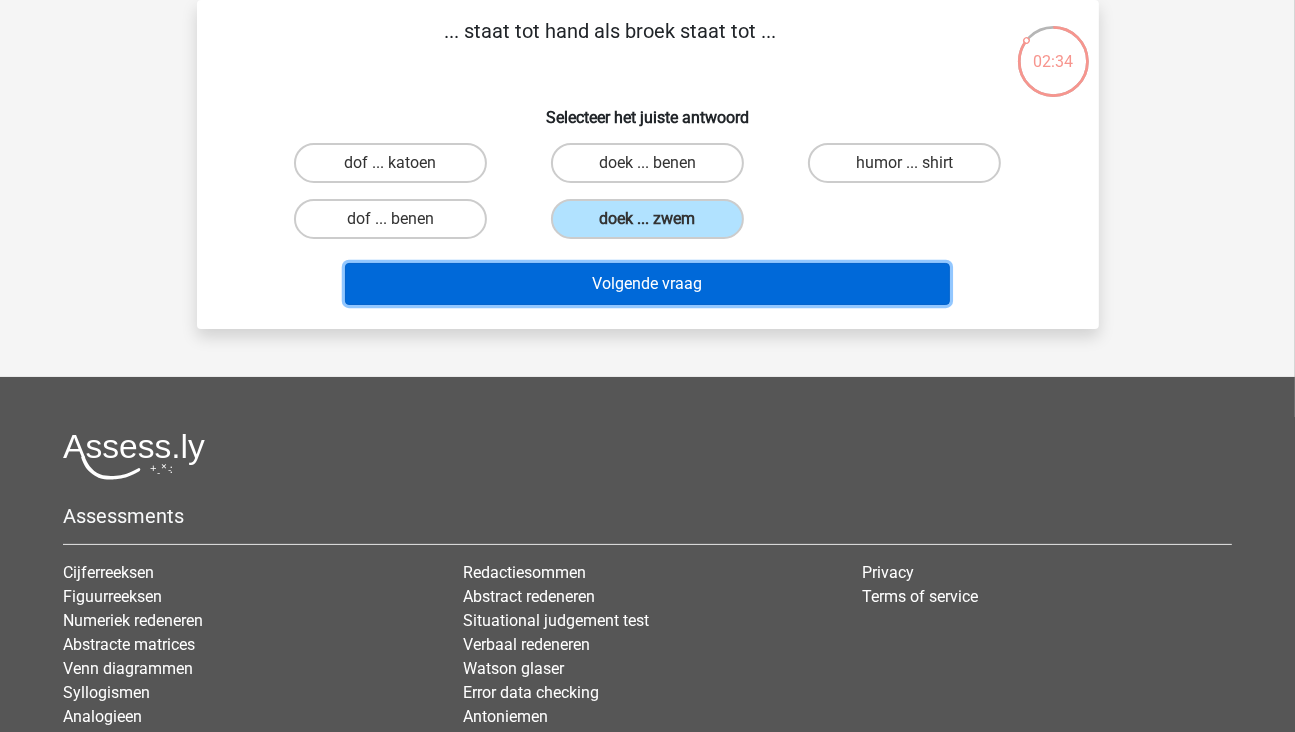 click on "Volgende vraag" at bounding box center (647, 284) 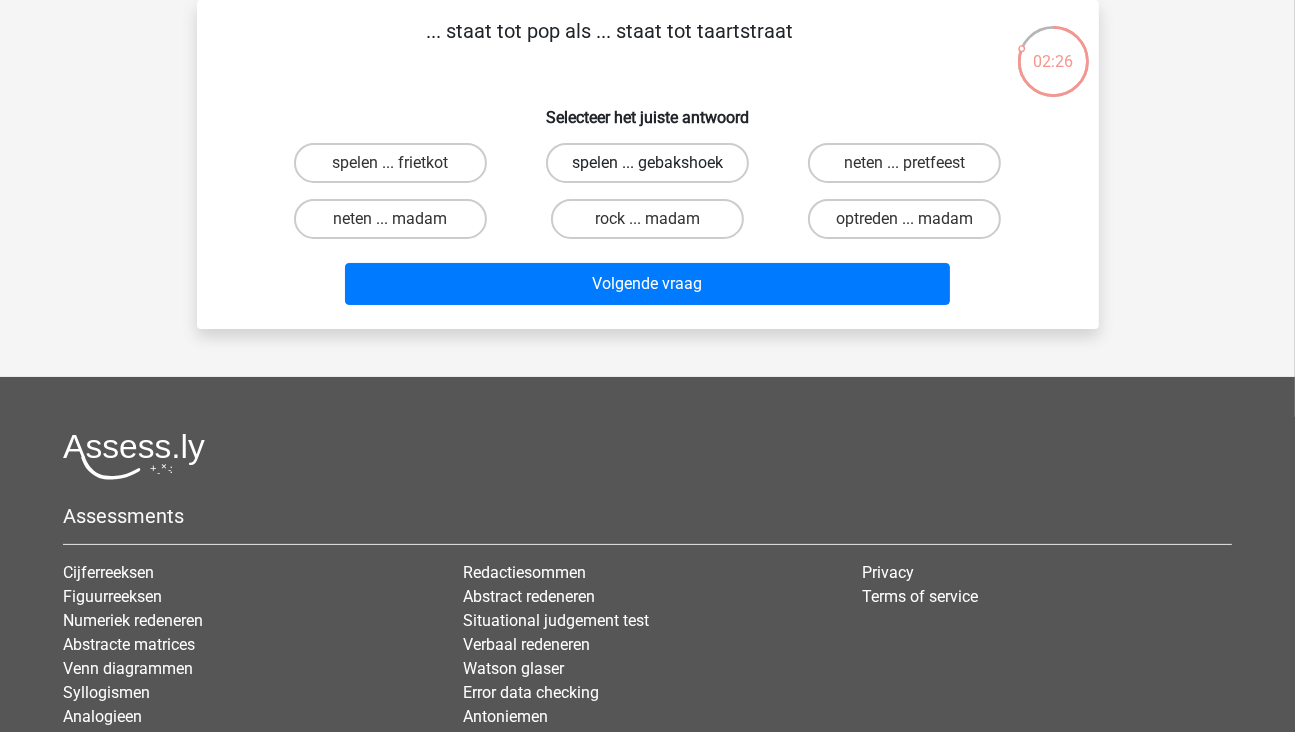 click on "spelen ... gebakshoek" at bounding box center [647, 163] 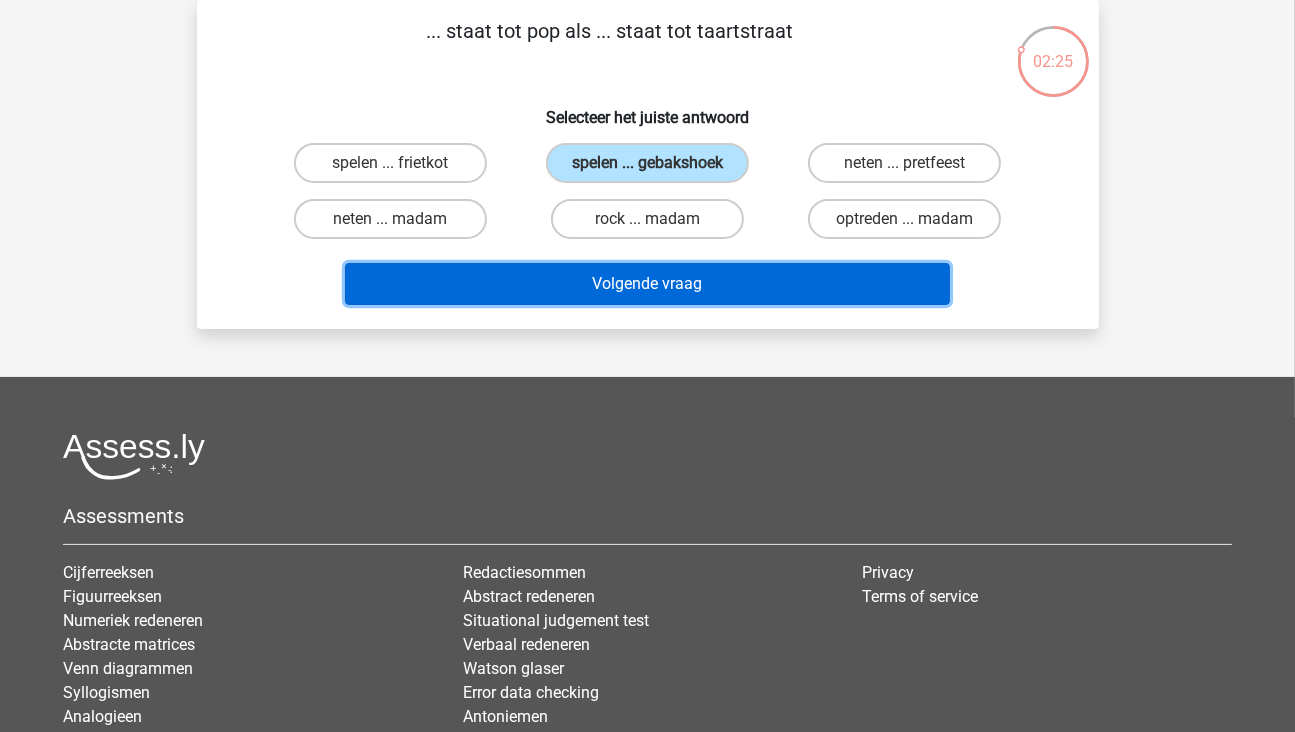 click on "Volgende vraag" at bounding box center (647, 284) 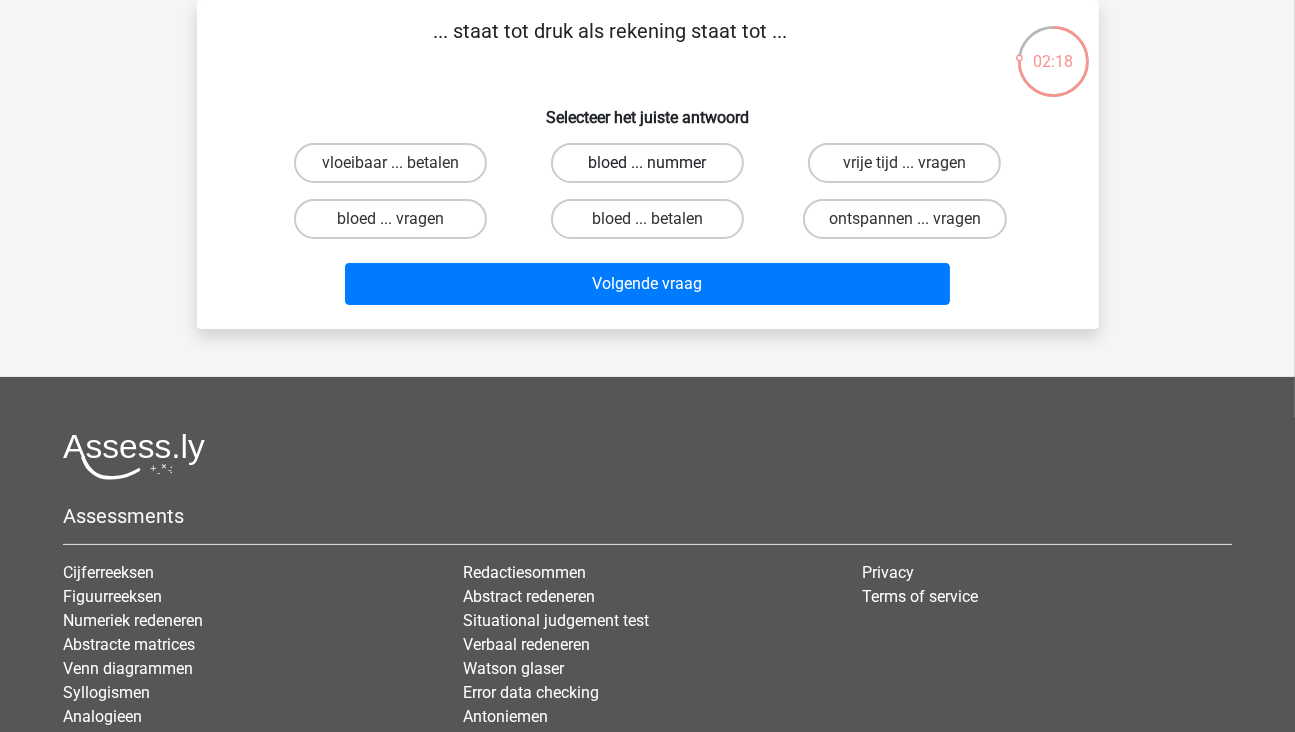 click on "bloed ... nummer" at bounding box center (647, 163) 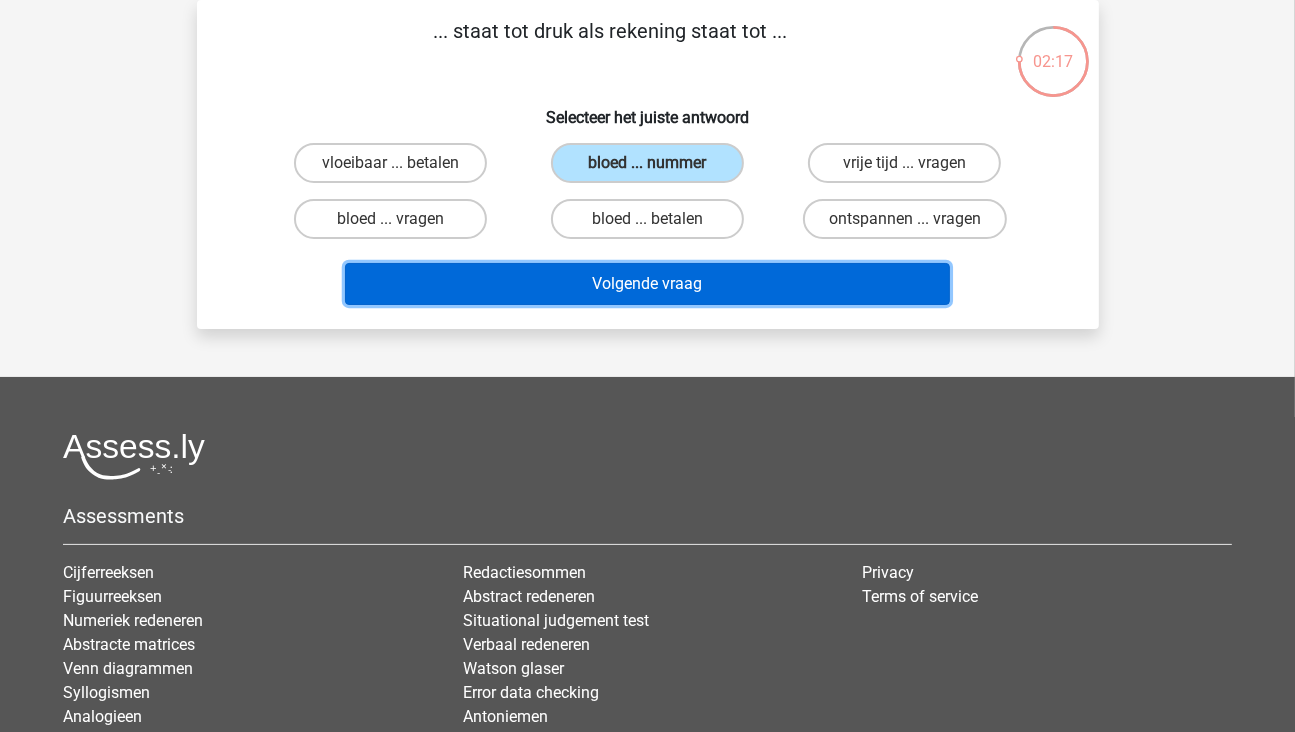 click on "Volgende vraag" at bounding box center (647, 284) 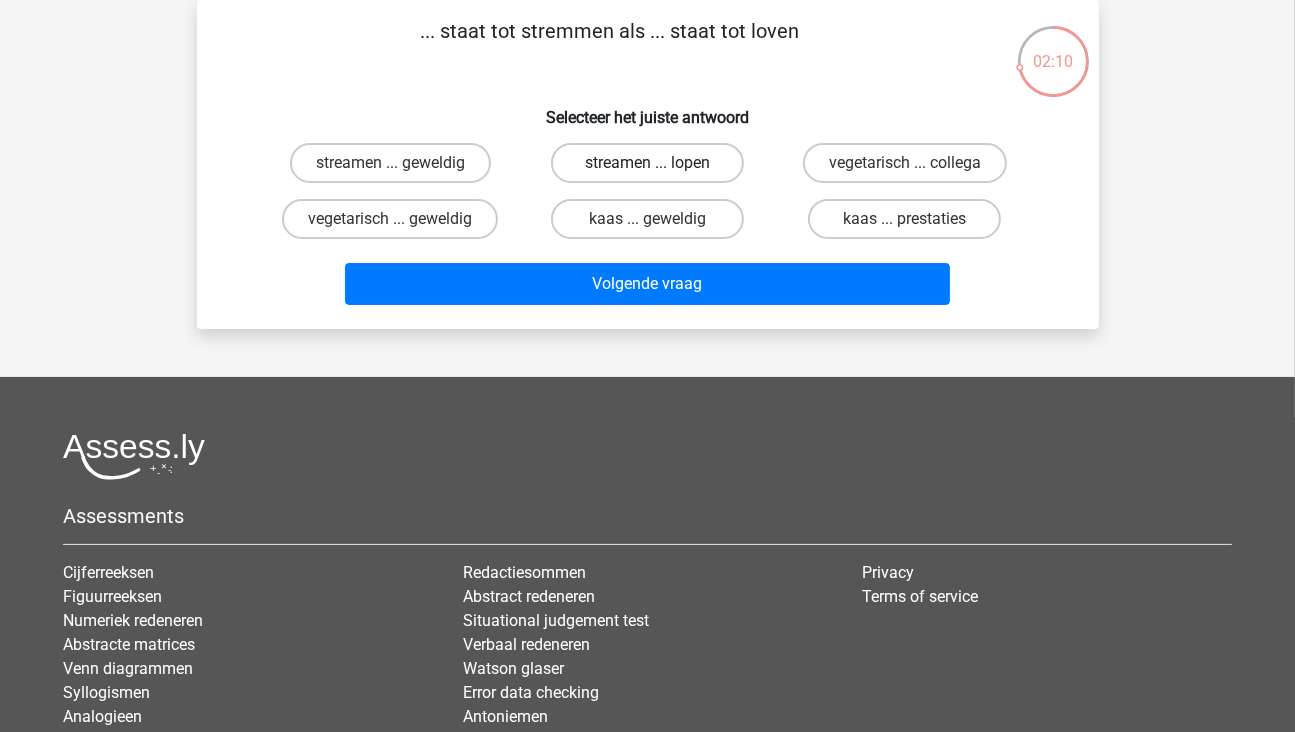 click on "streamen ... lopen" at bounding box center (647, 163) 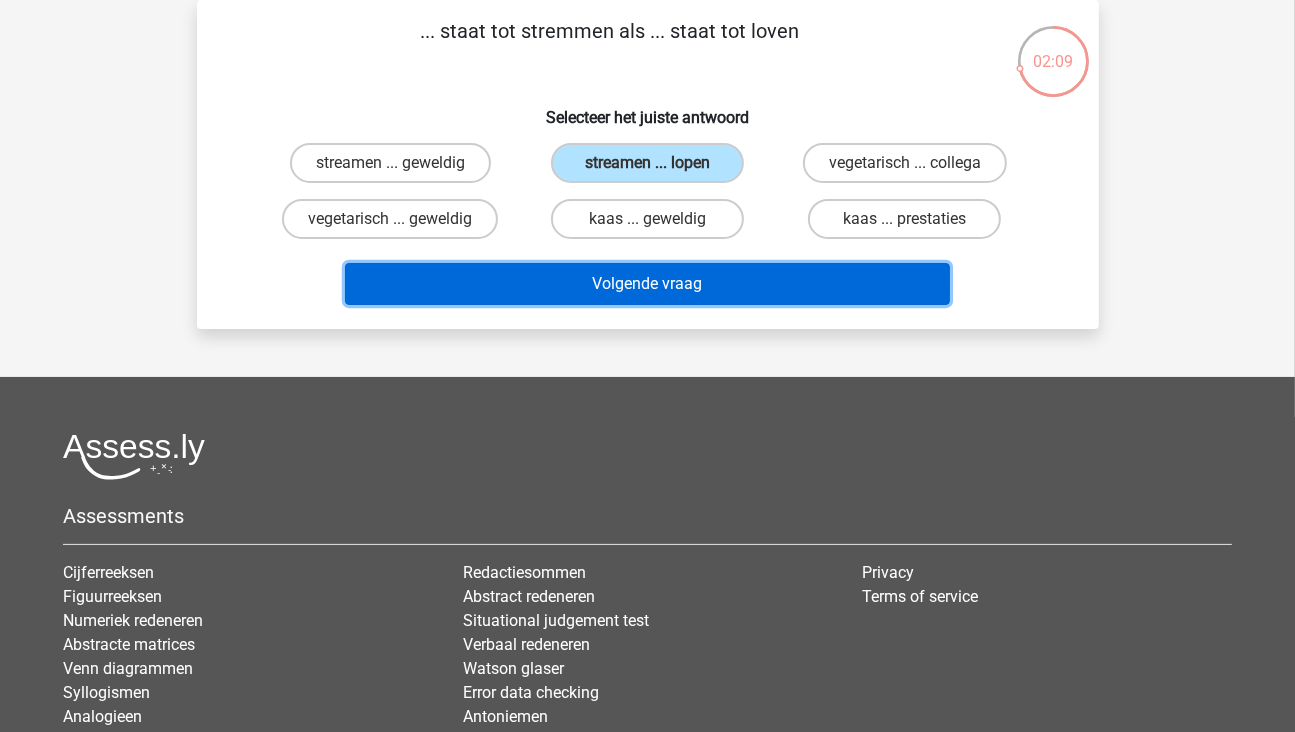 click on "Volgende vraag" at bounding box center [647, 284] 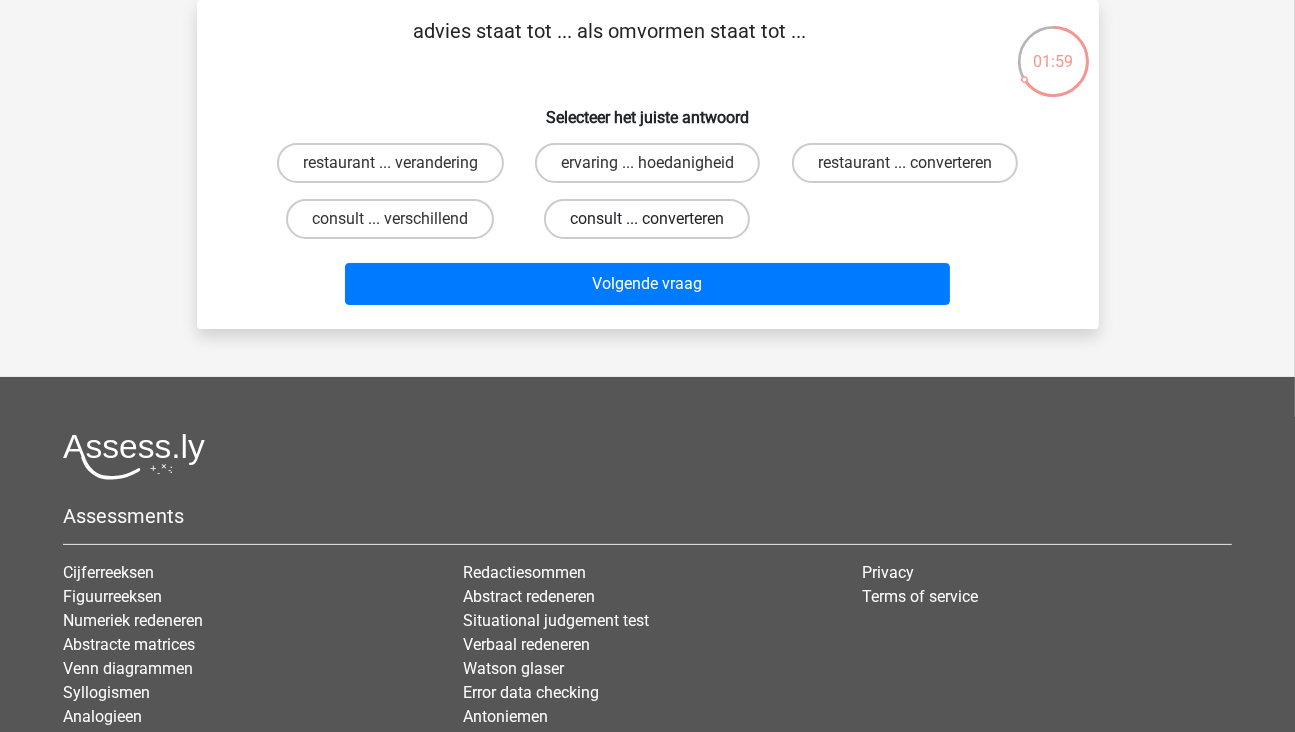 click on "consult ... converteren" at bounding box center (647, 219) 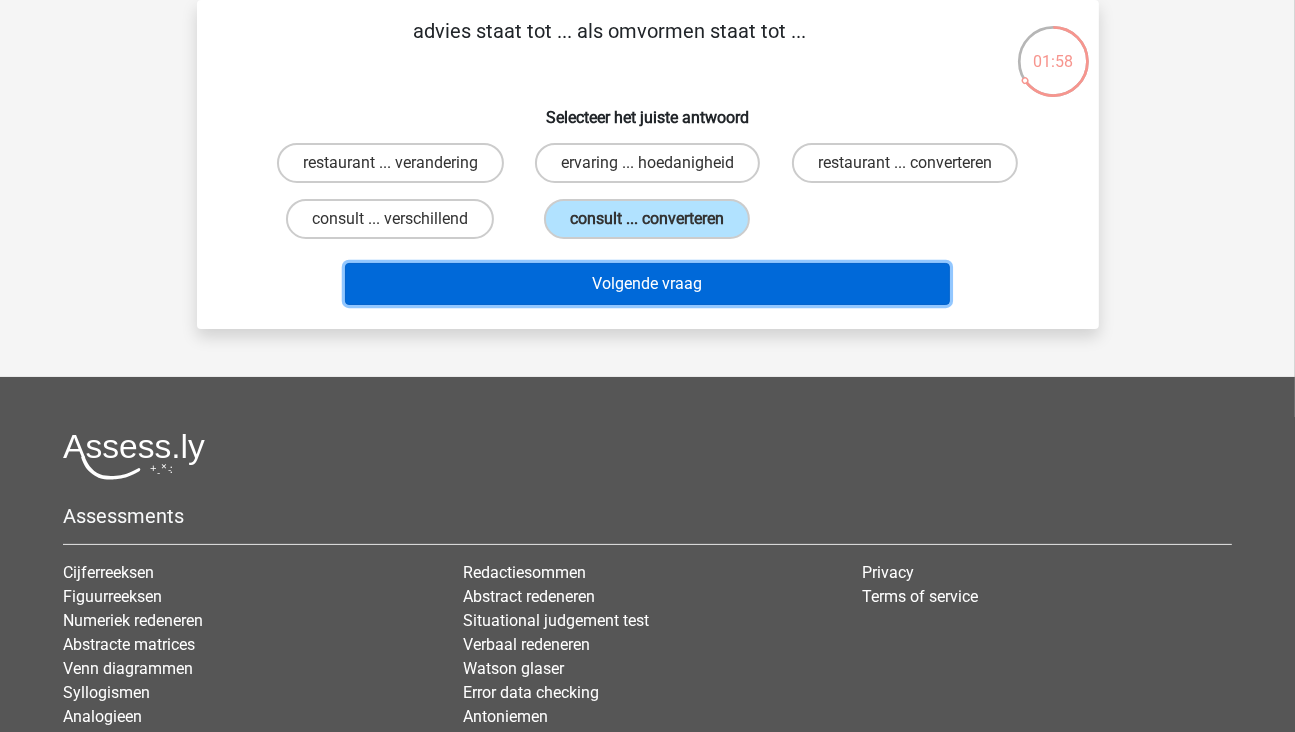 click on "Volgende vraag" at bounding box center (647, 284) 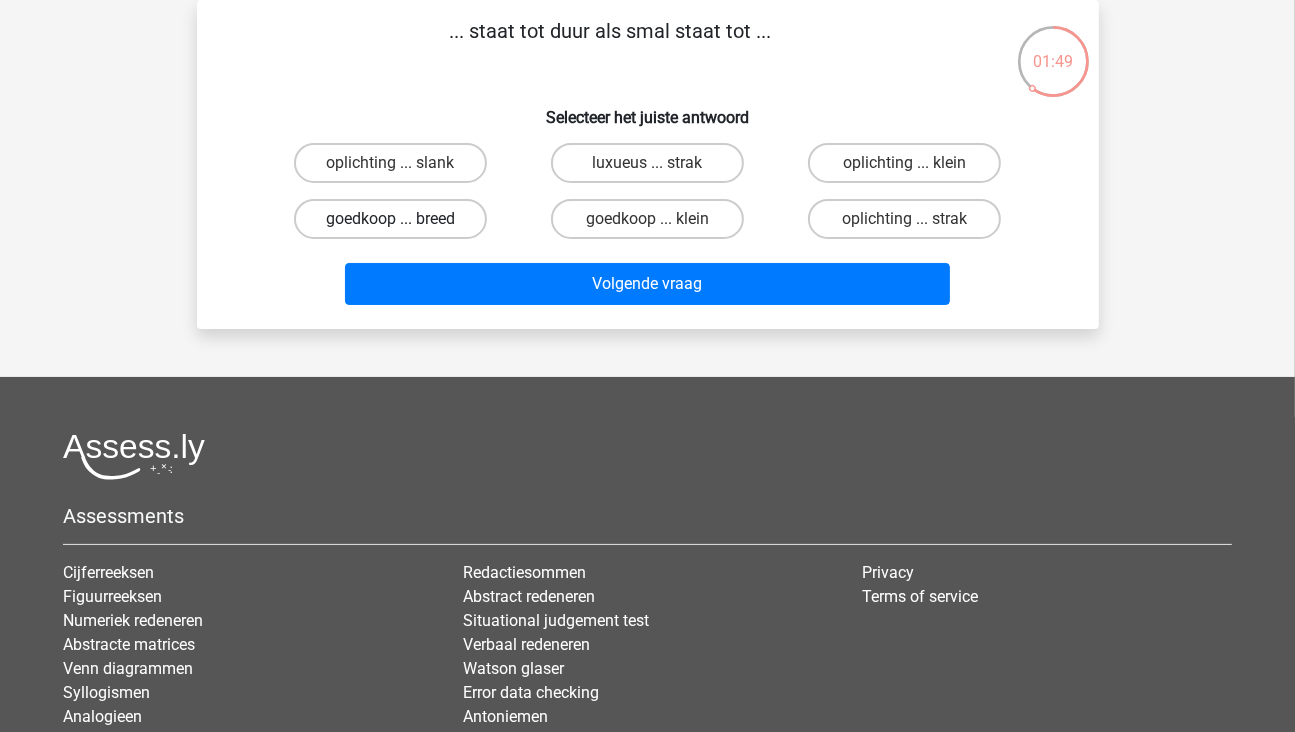 click on "goedkoop ... breed" at bounding box center [390, 219] 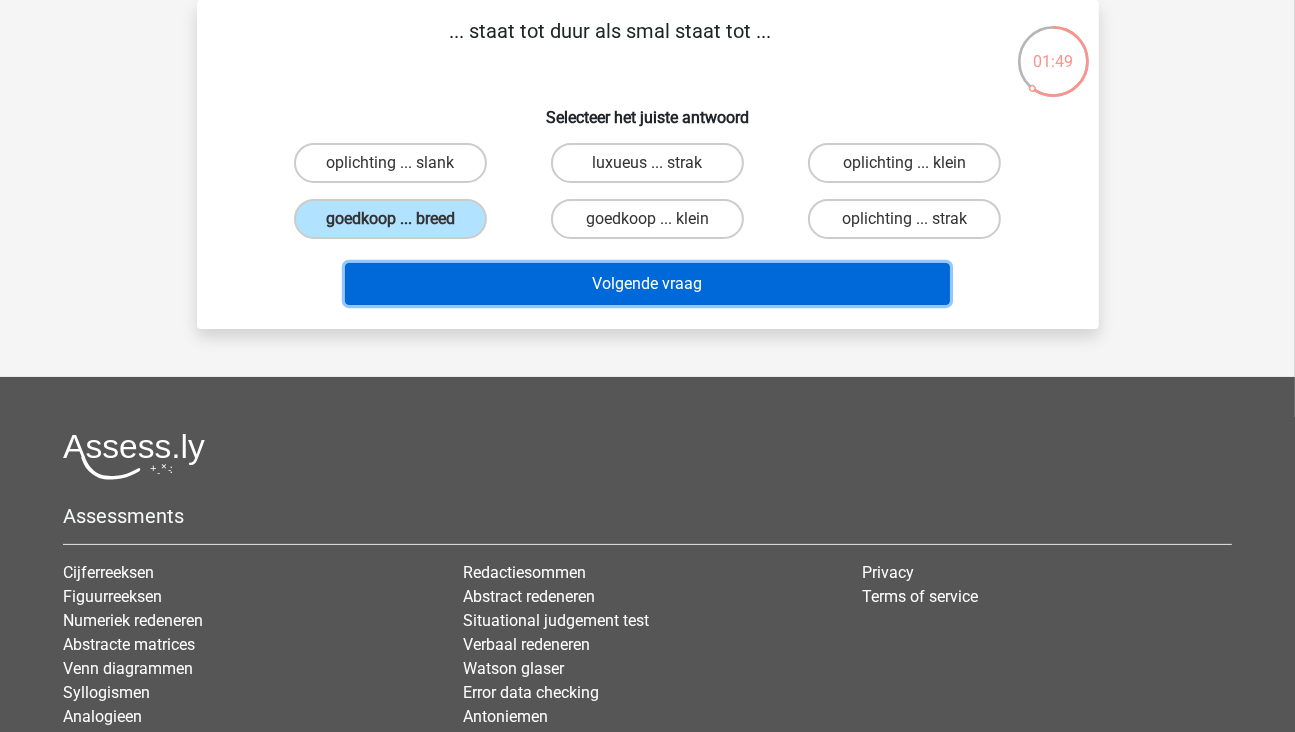 click on "Volgende vraag" at bounding box center [647, 284] 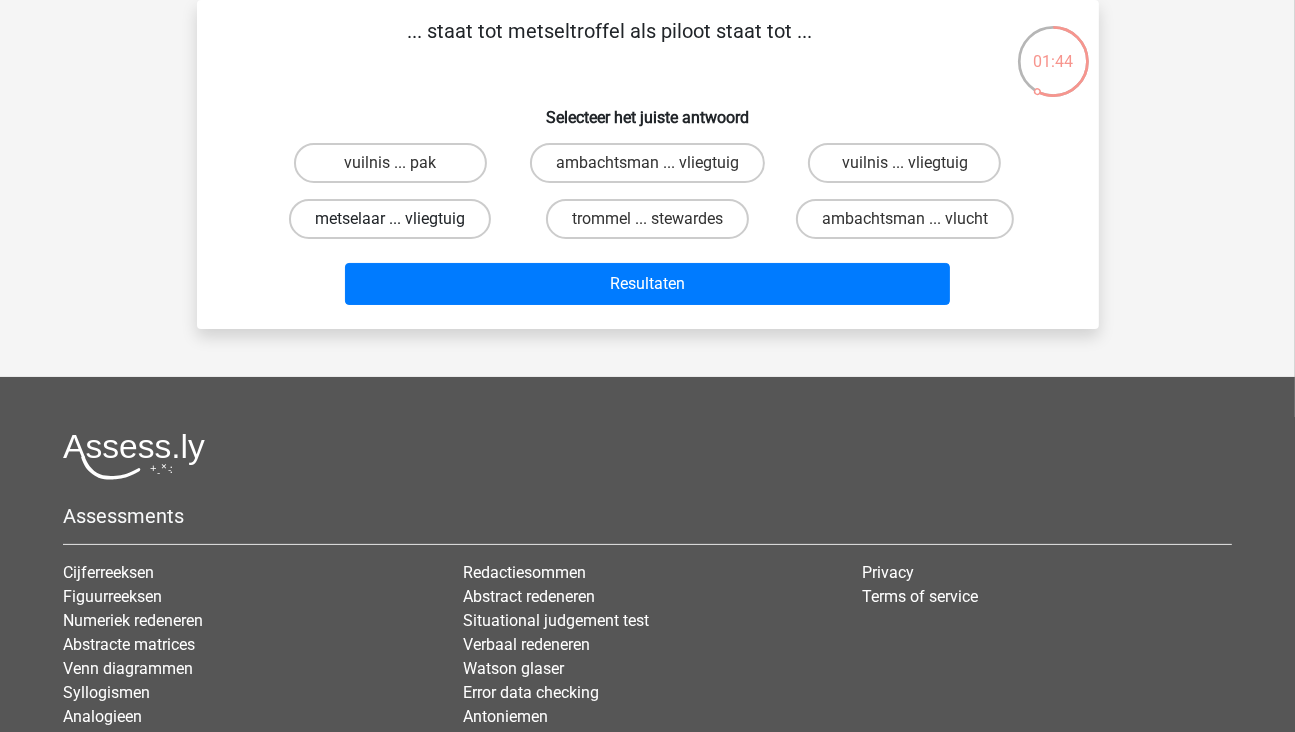 click on "metselaar ... vliegtuig" at bounding box center [390, 219] 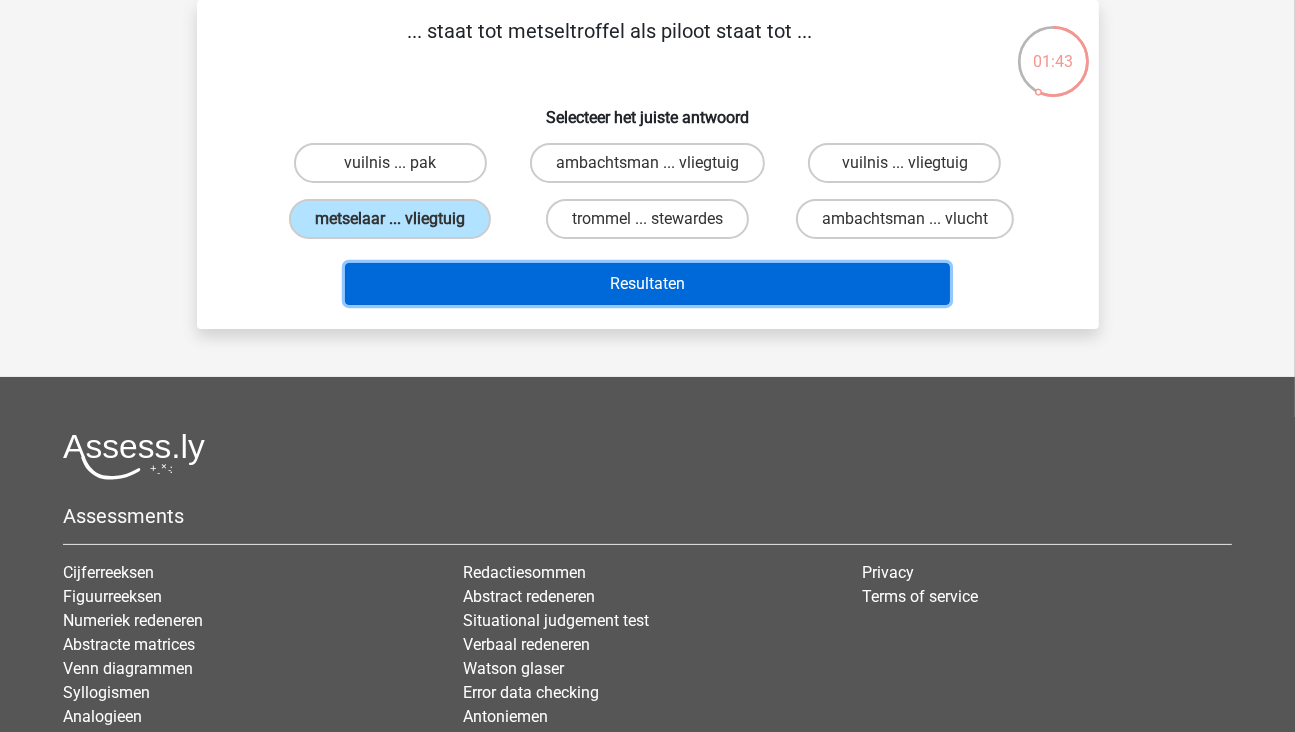 click on "Resultaten" at bounding box center [647, 284] 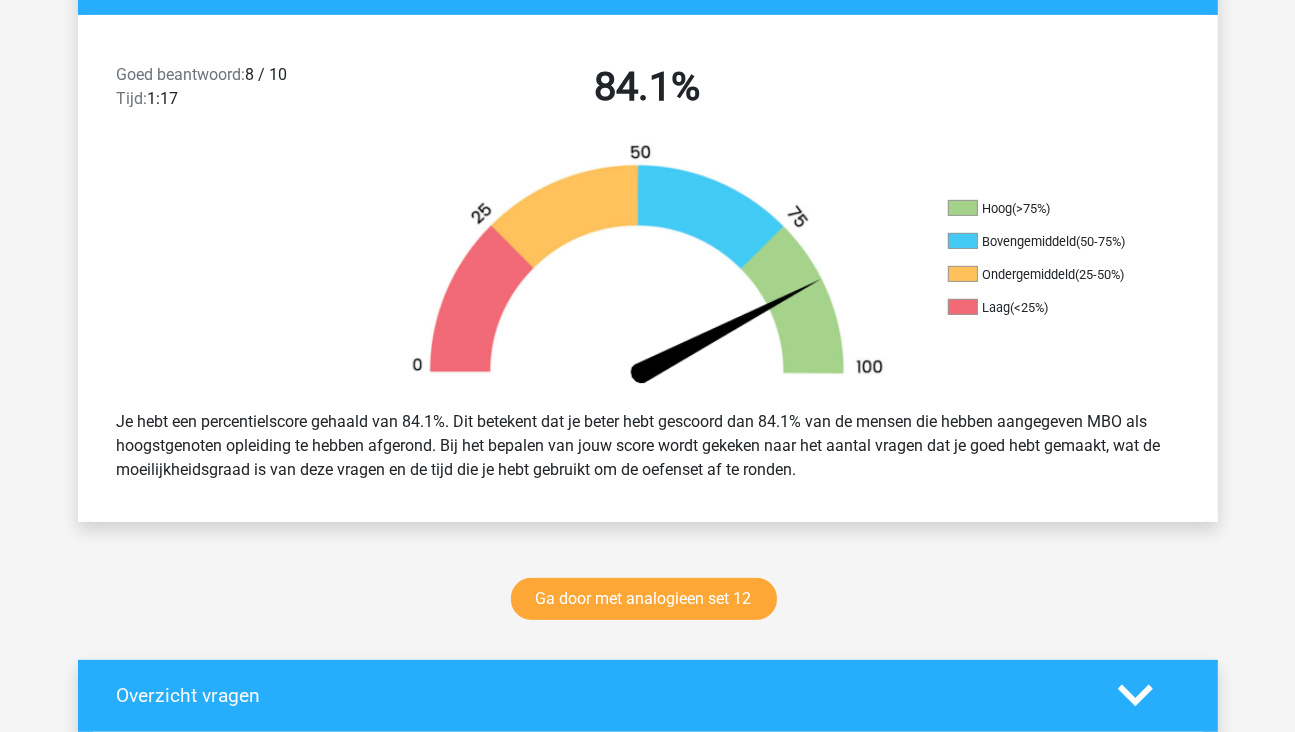 scroll, scrollTop: 0, scrollLeft: 0, axis: both 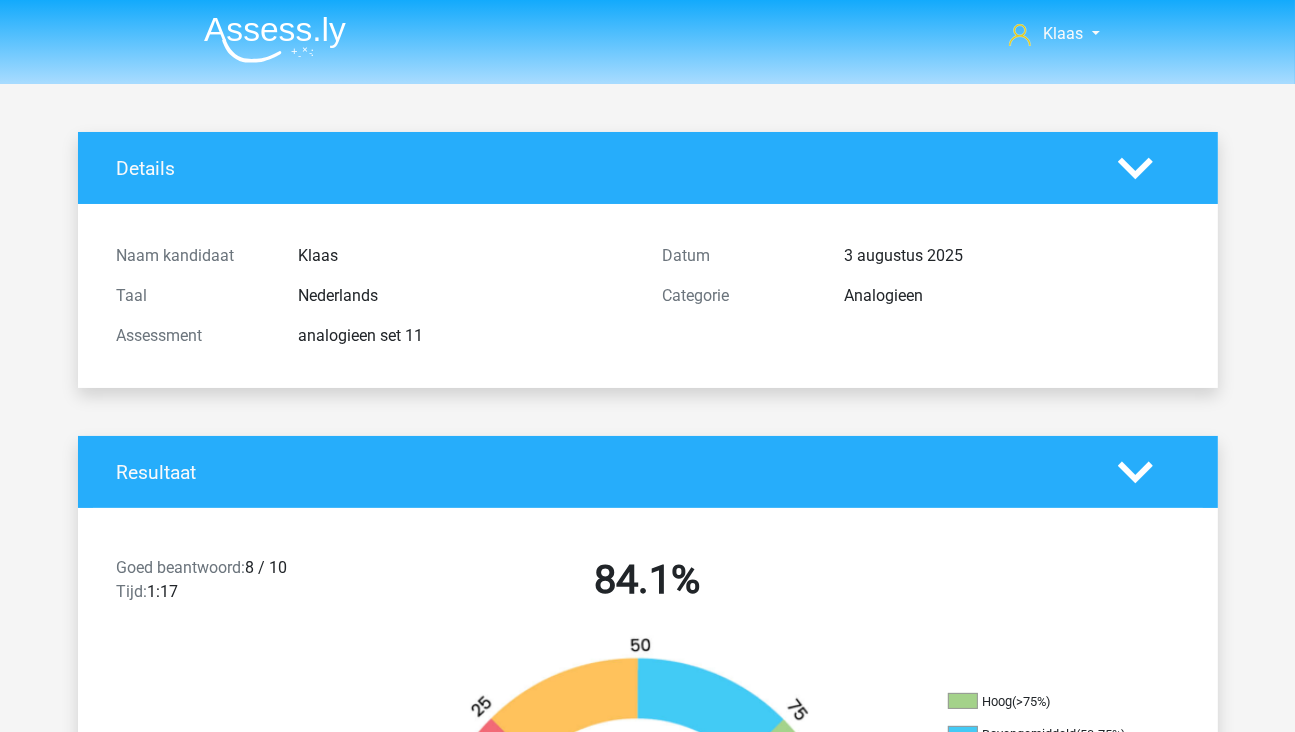 click at bounding box center [275, 39] 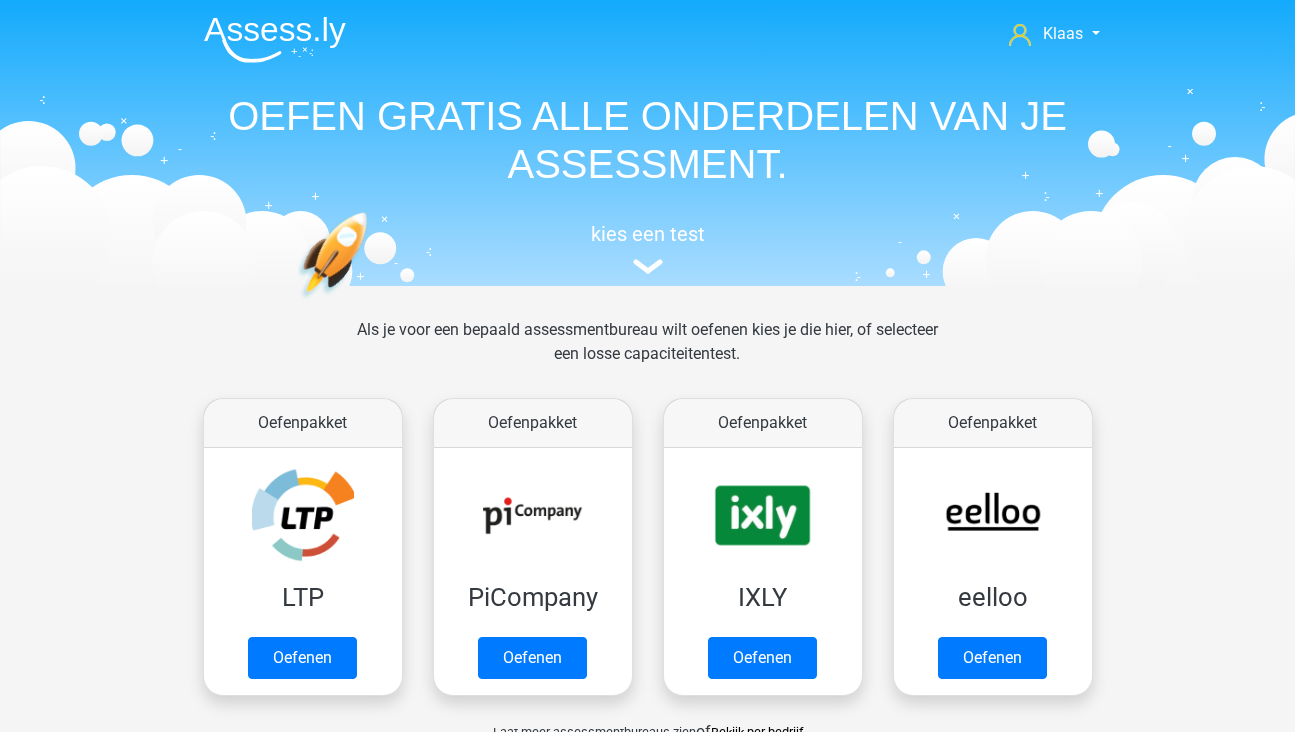 scroll, scrollTop: 0, scrollLeft: 0, axis: both 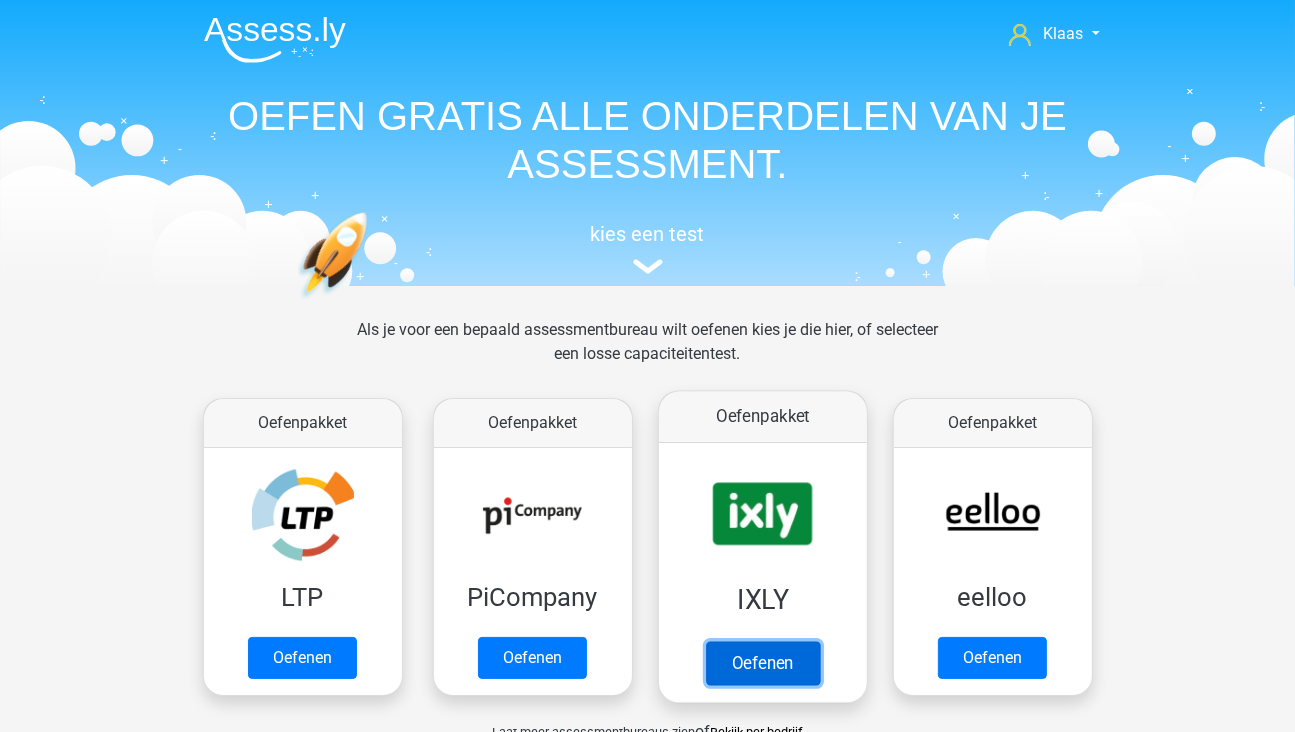 click on "Oefenen" at bounding box center (762, 663) 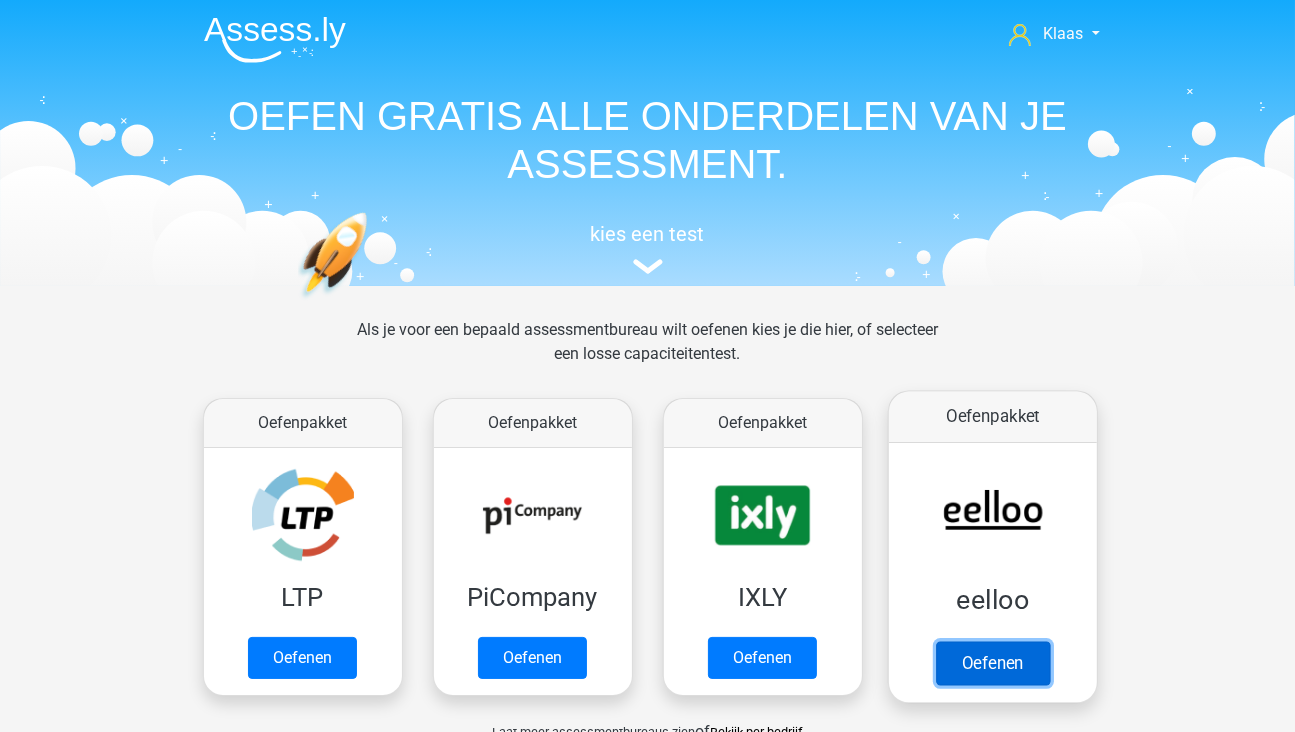 click on "Oefenen" at bounding box center (992, 663) 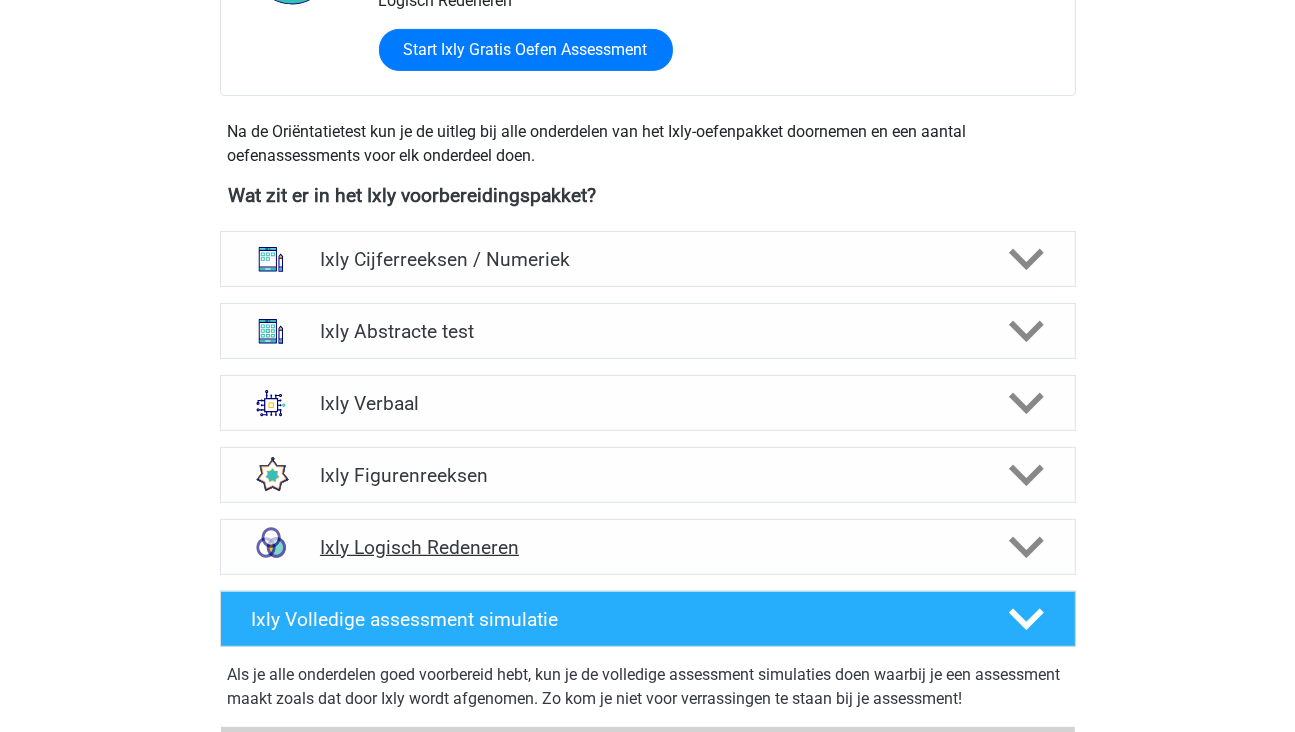 scroll, scrollTop: 700, scrollLeft: 0, axis: vertical 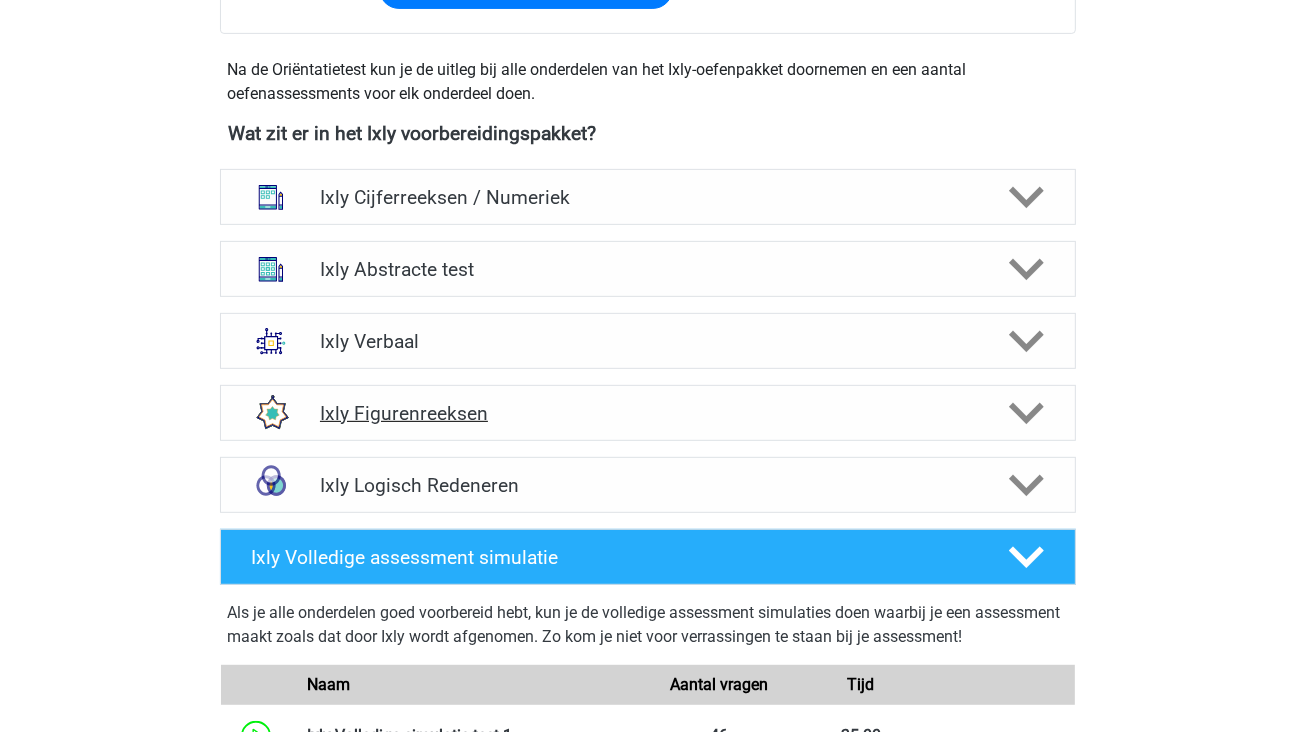 click on "Ixly Figurenreeksen" at bounding box center (647, 413) 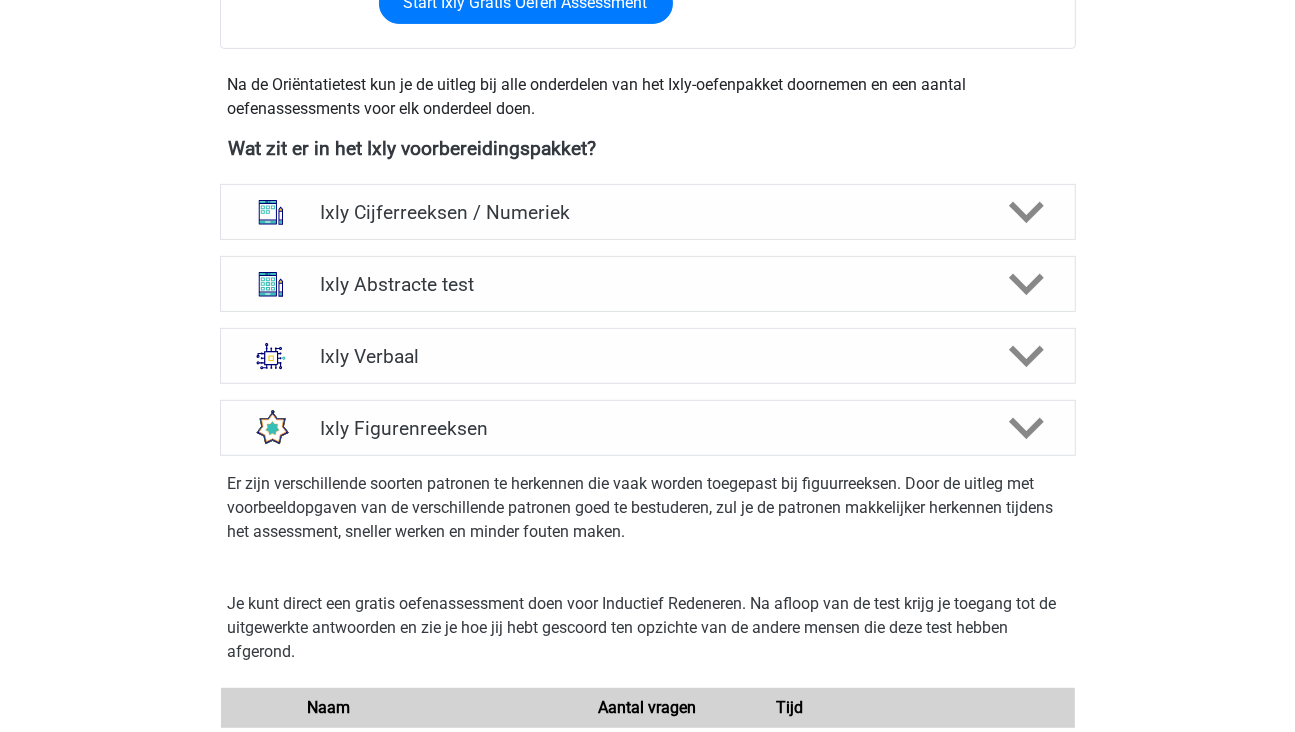 scroll, scrollTop: 600, scrollLeft: 0, axis: vertical 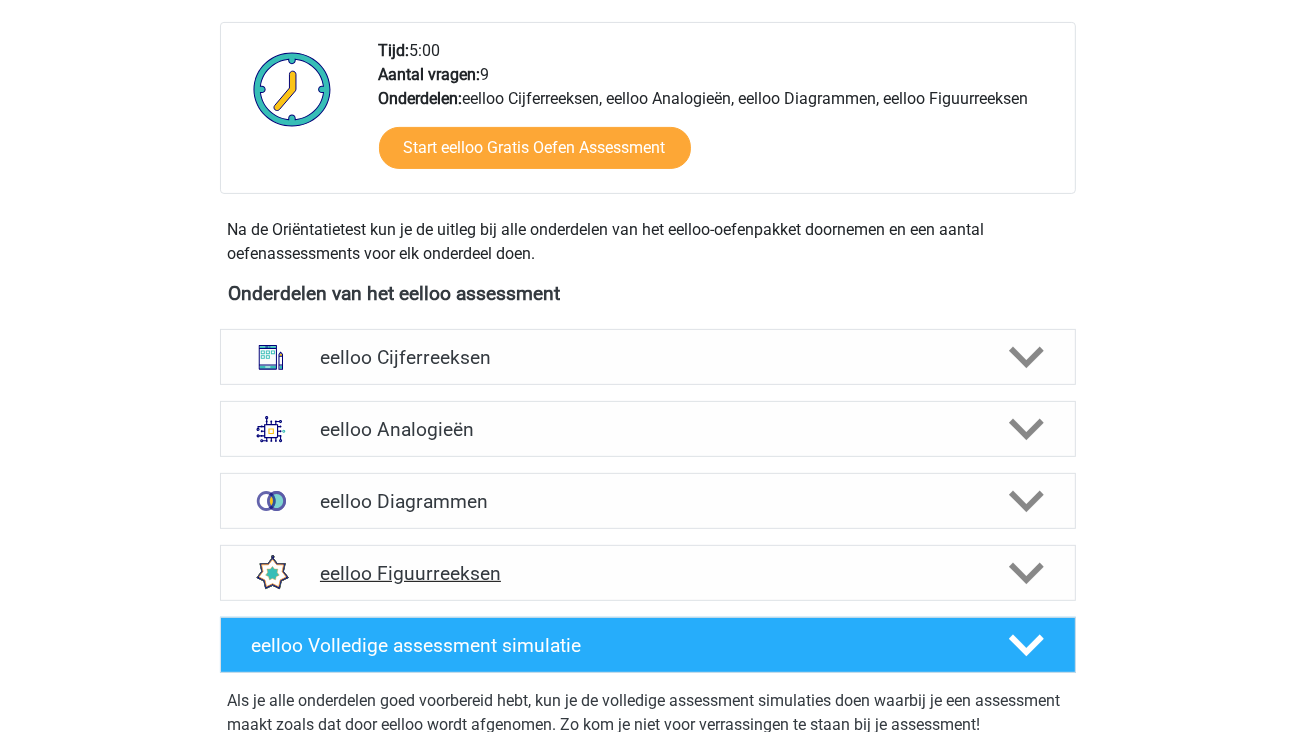 click on "eelloo Figuurreeksen" at bounding box center (648, 573) 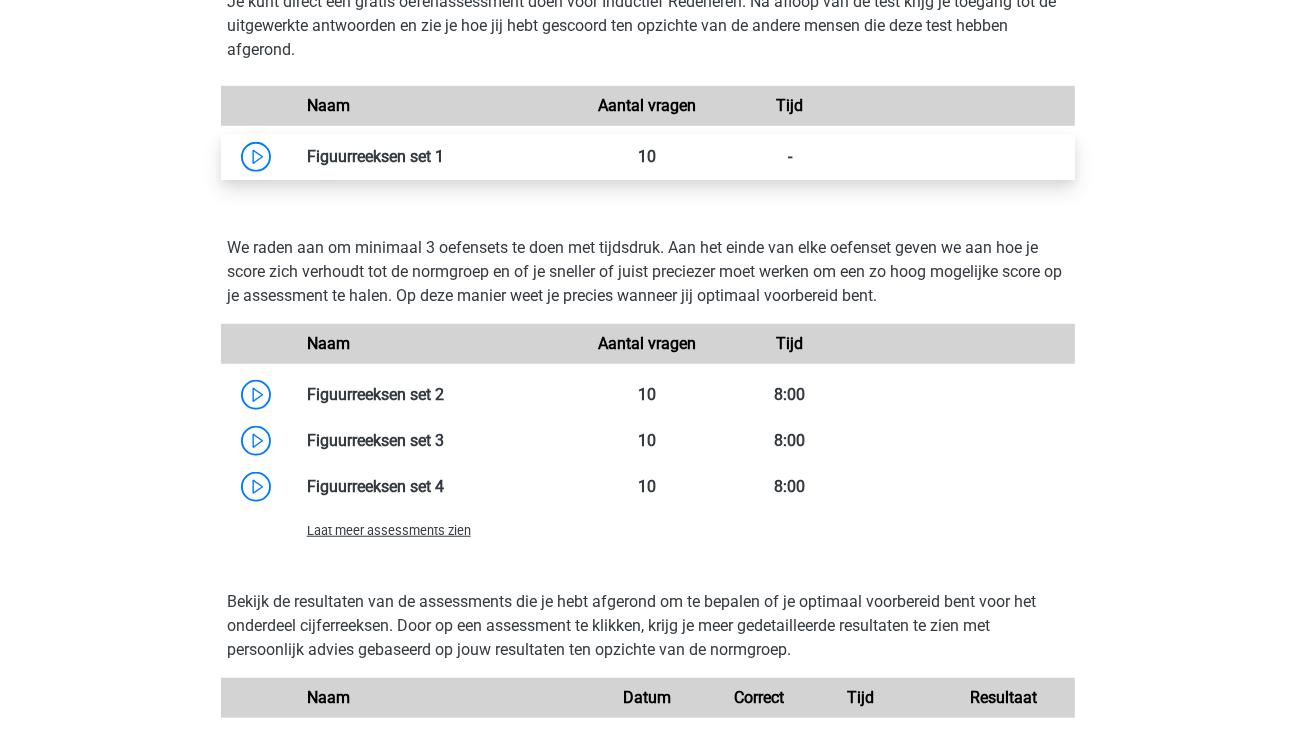 scroll, scrollTop: 1300, scrollLeft: 0, axis: vertical 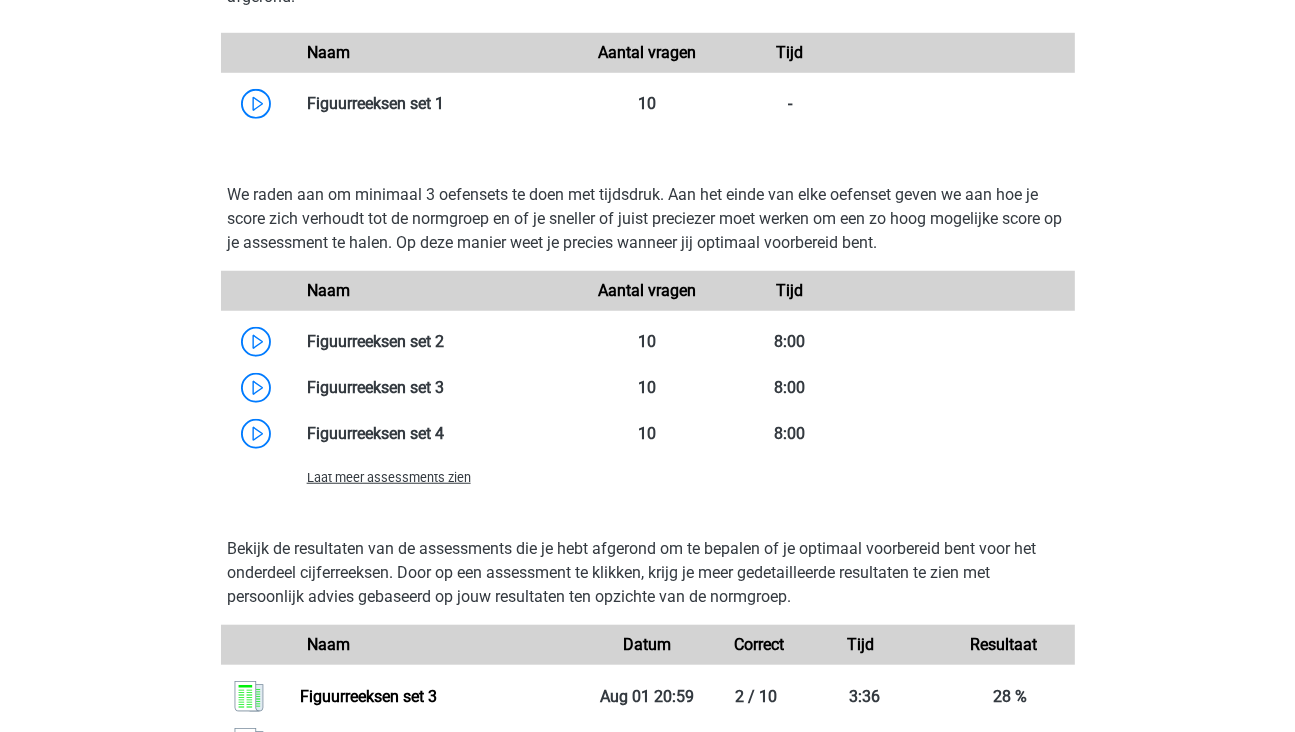 click on "Laat meer assessments zien" at bounding box center (389, 477) 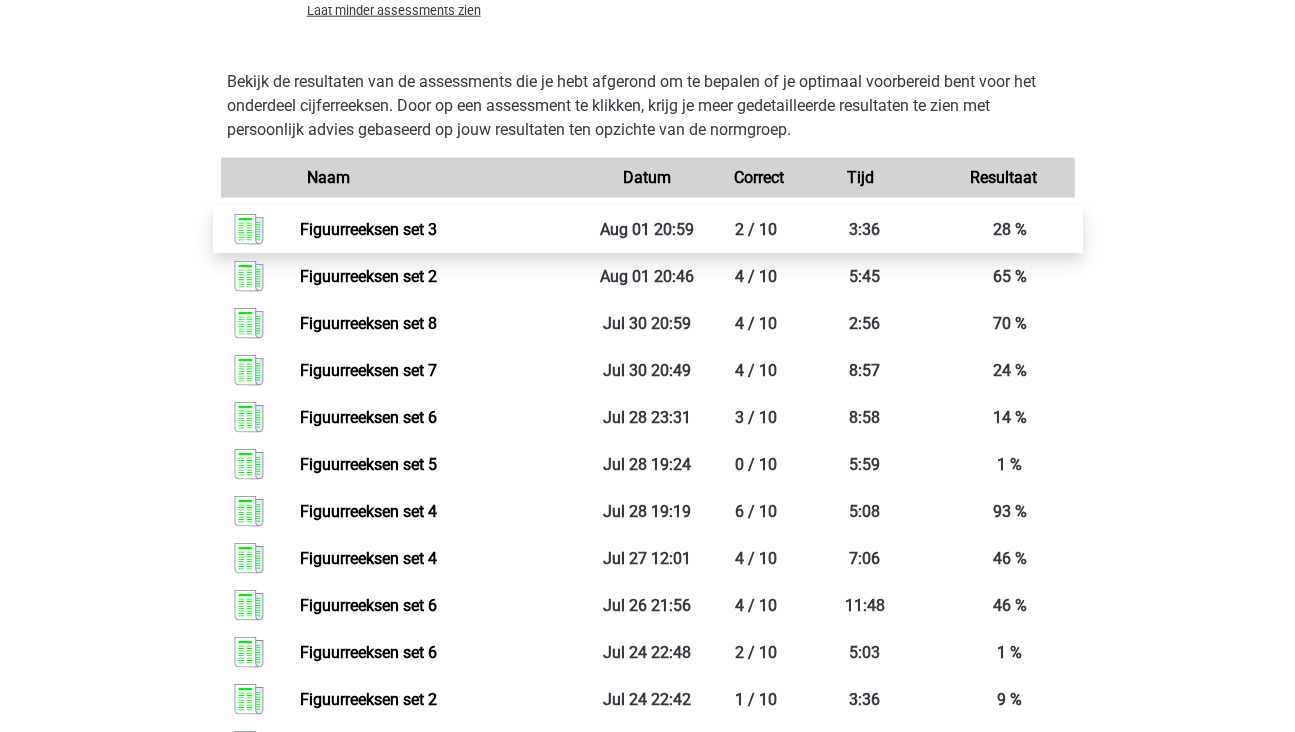 scroll, scrollTop: 2100, scrollLeft: 0, axis: vertical 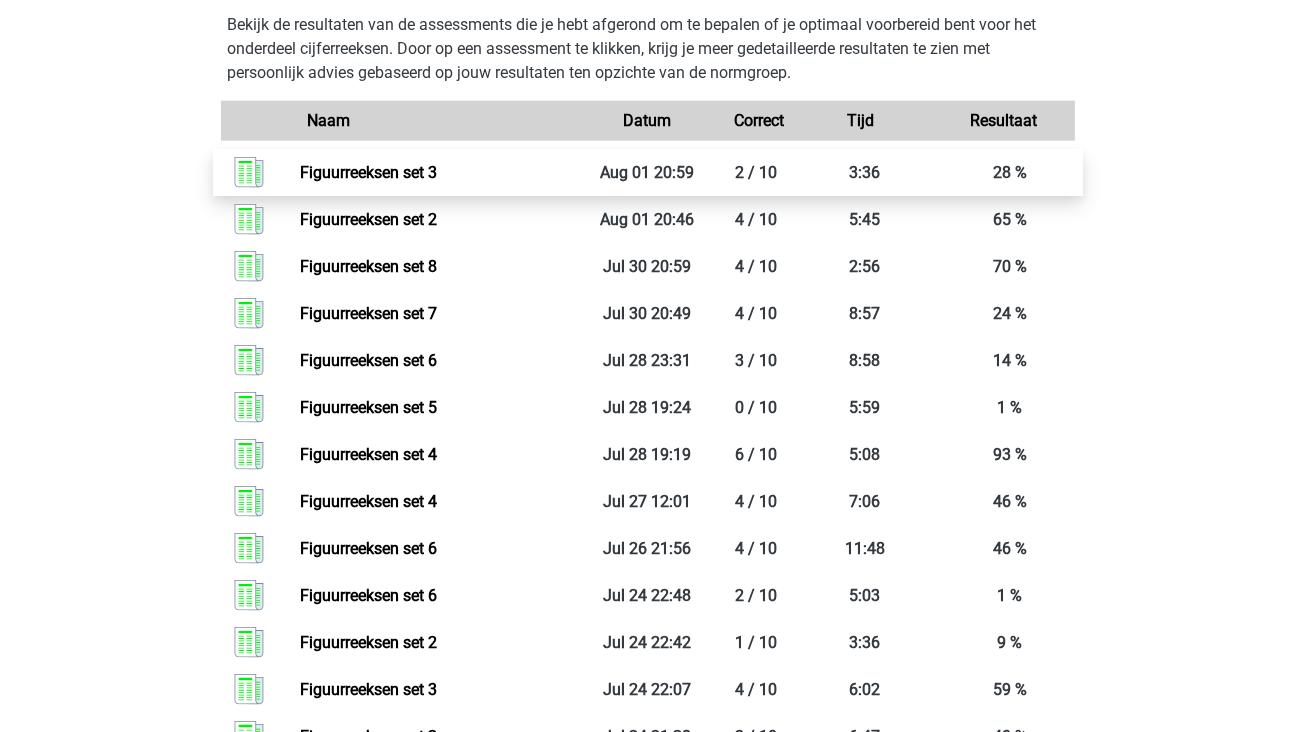 click on "Figuurreeksen set 3" at bounding box center (368, 172) 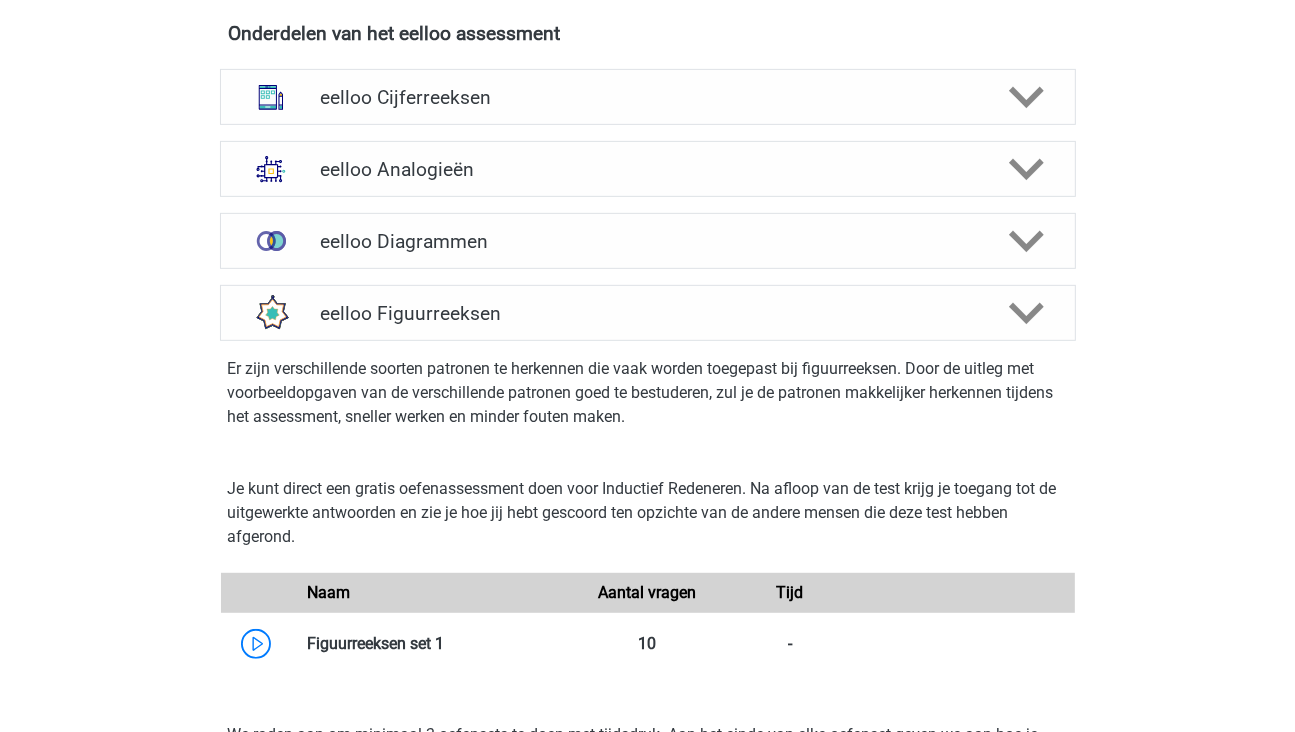 scroll, scrollTop: 800, scrollLeft: 0, axis: vertical 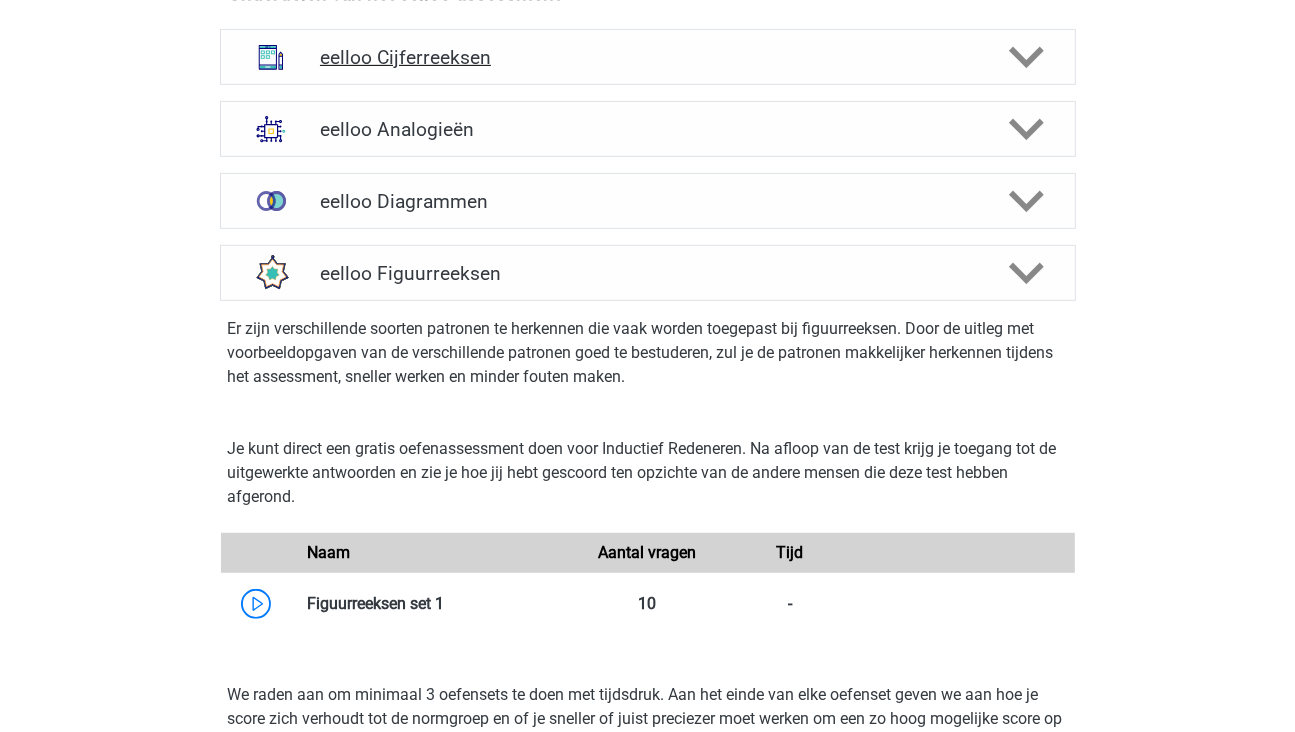 click on "eelloo Cijferreeksen" at bounding box center [647, 57] 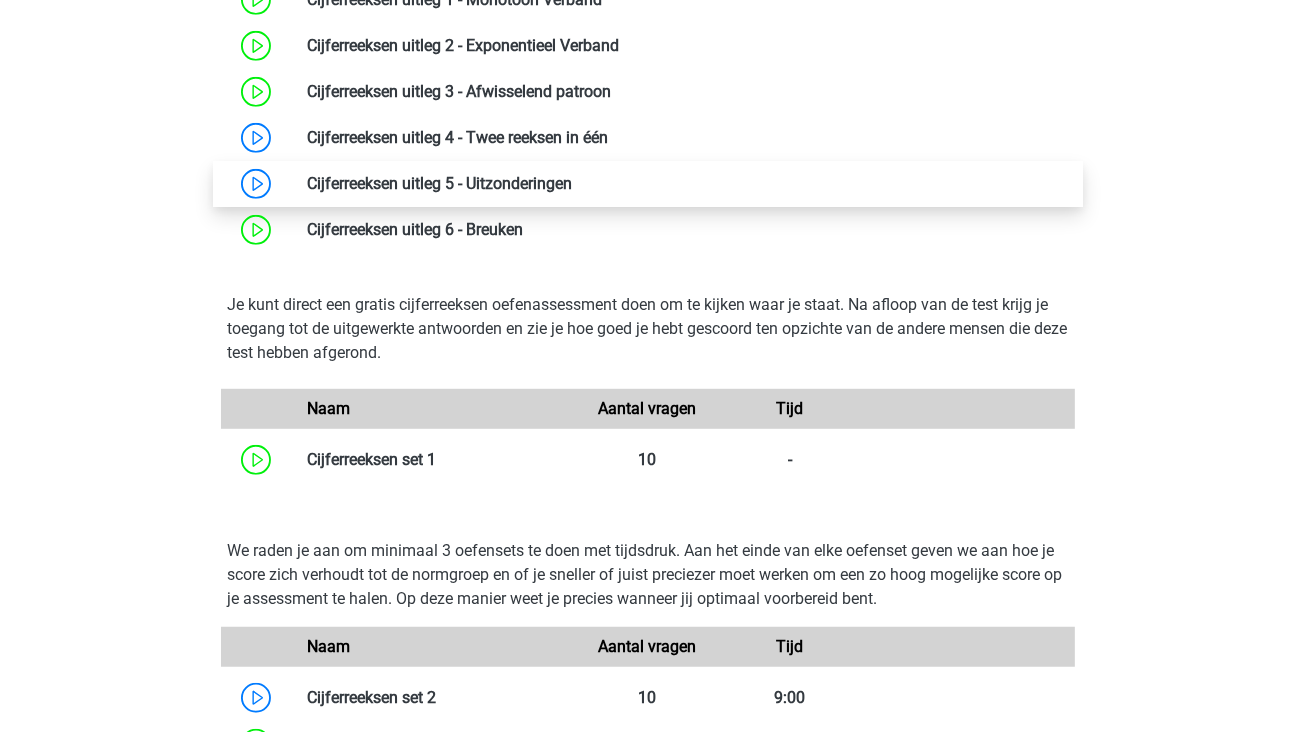 scroll, scrollTop: 900, scrollLeft: 0, axis: vertical 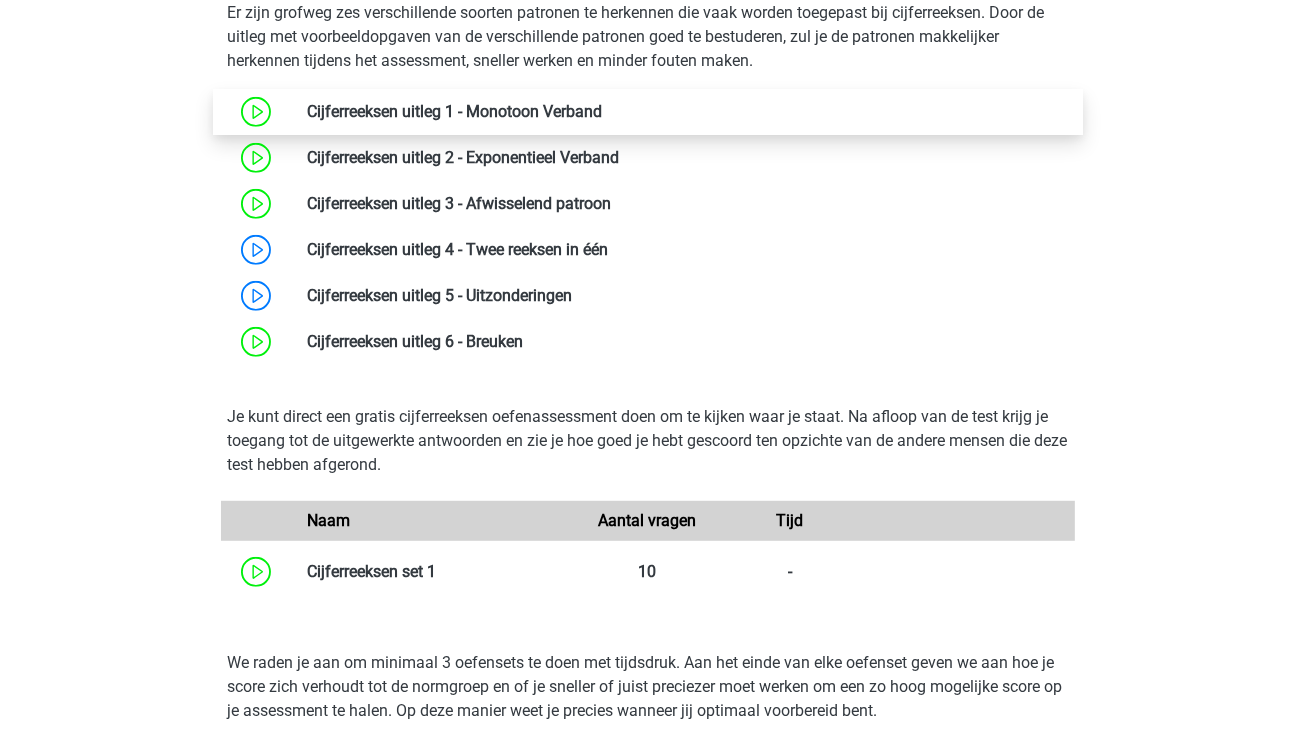 click at bounding box center [602, 111] 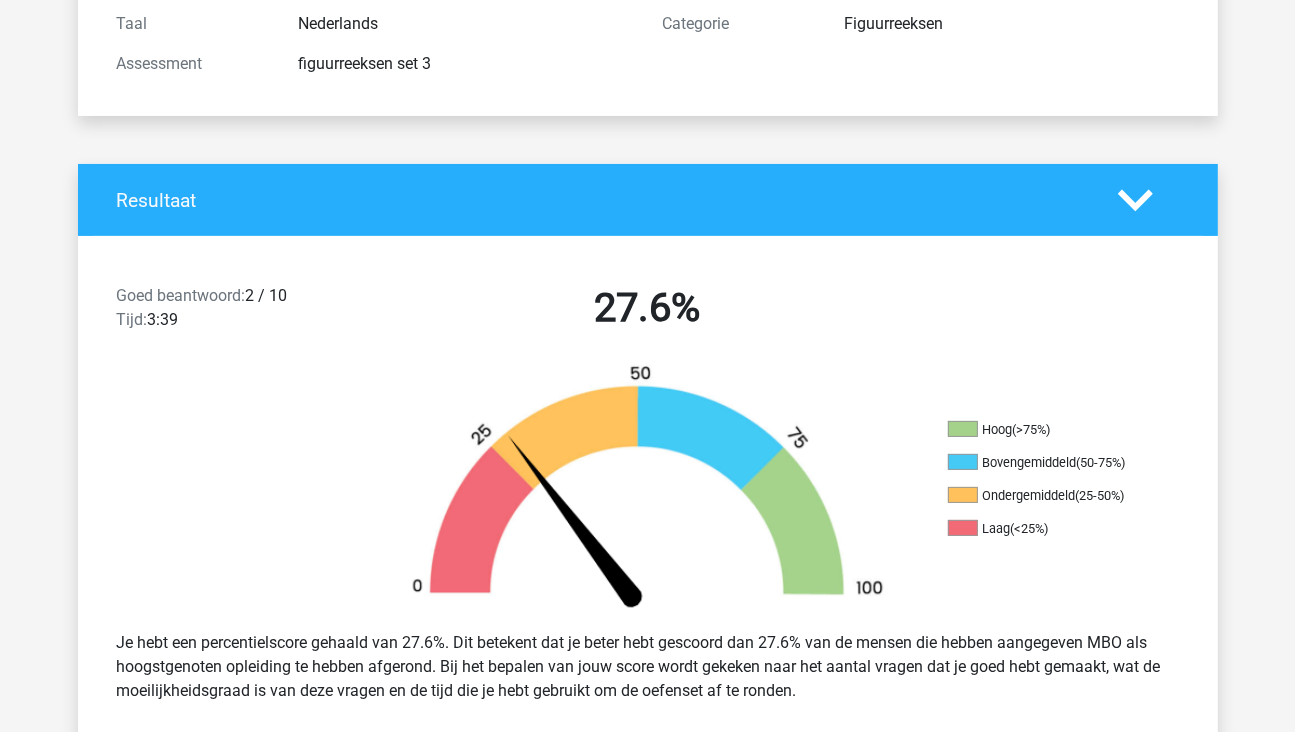 scroll, scrollTop: 400, scrollLeft: 0, axis: vertical 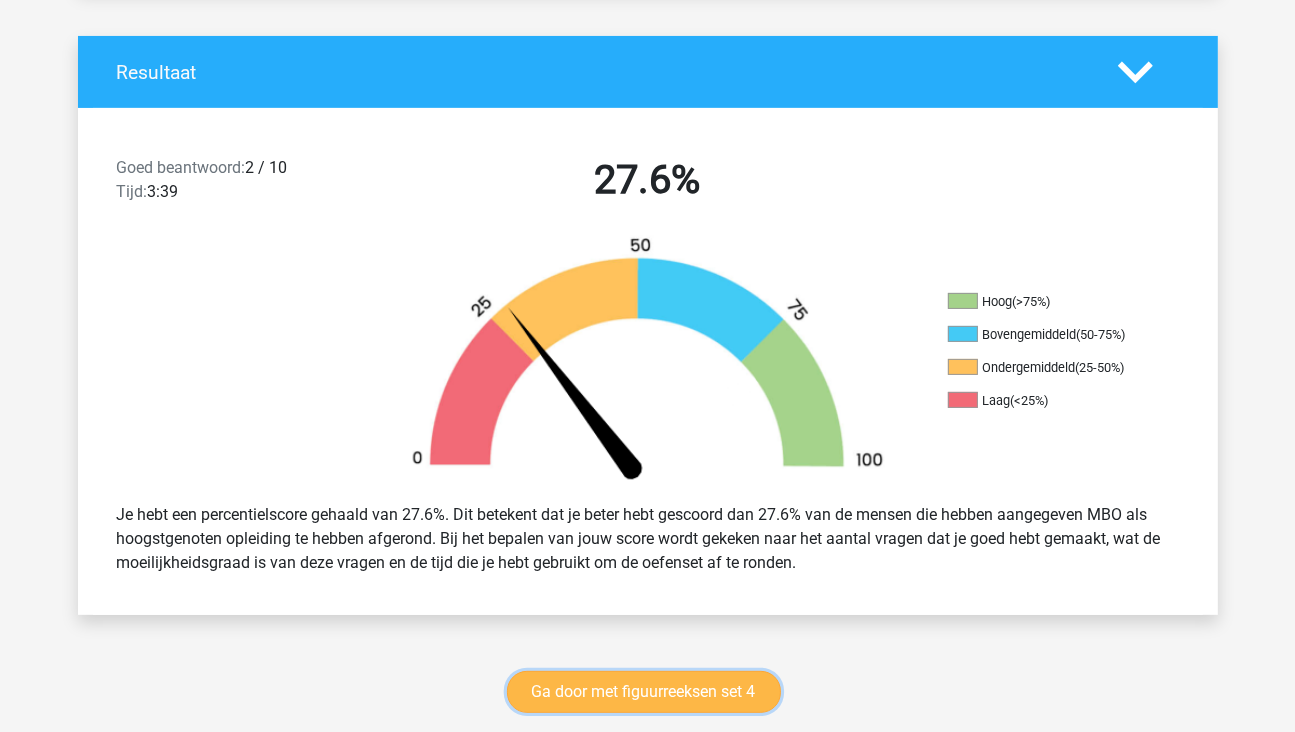 click on "Ga door met figuurreeksen set 4" at bounding box center [644, 692] 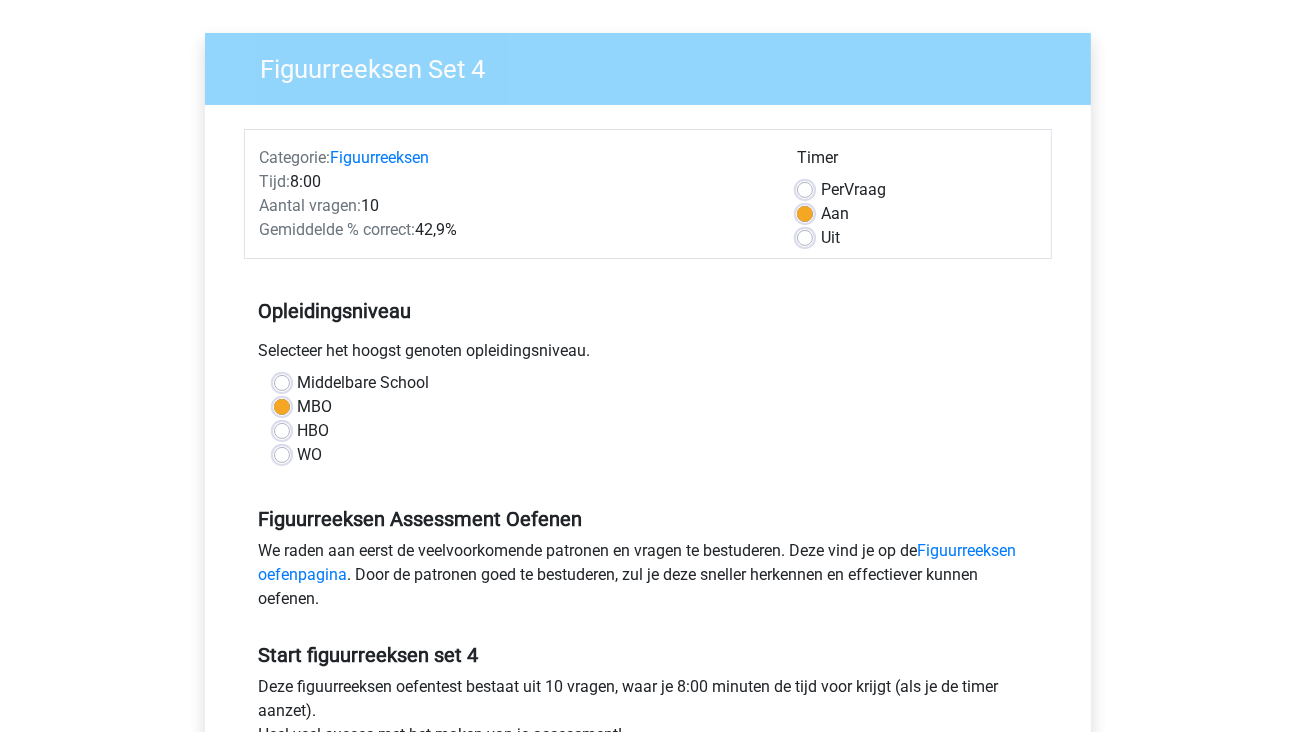 scroll, scrollTop: 400, scrollLeft: 0, axis: vertical 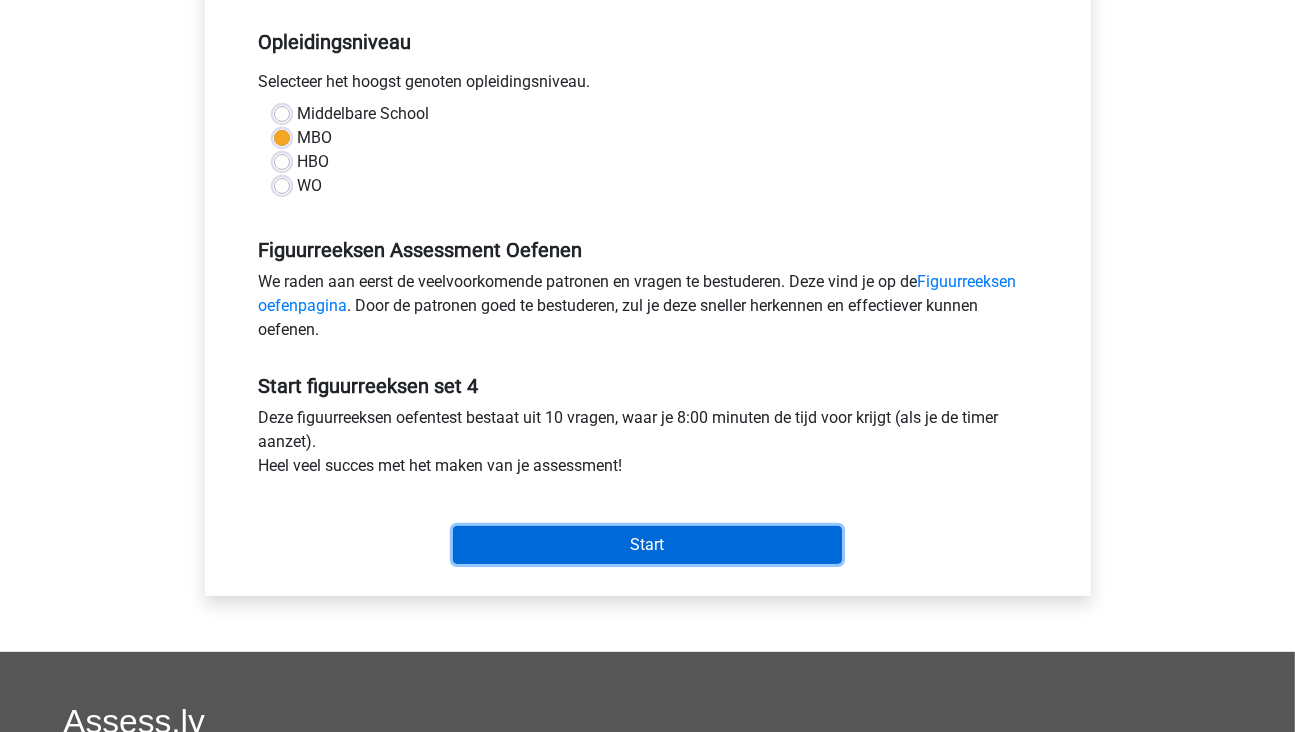click on "Start" at bounding box center [647, 545] 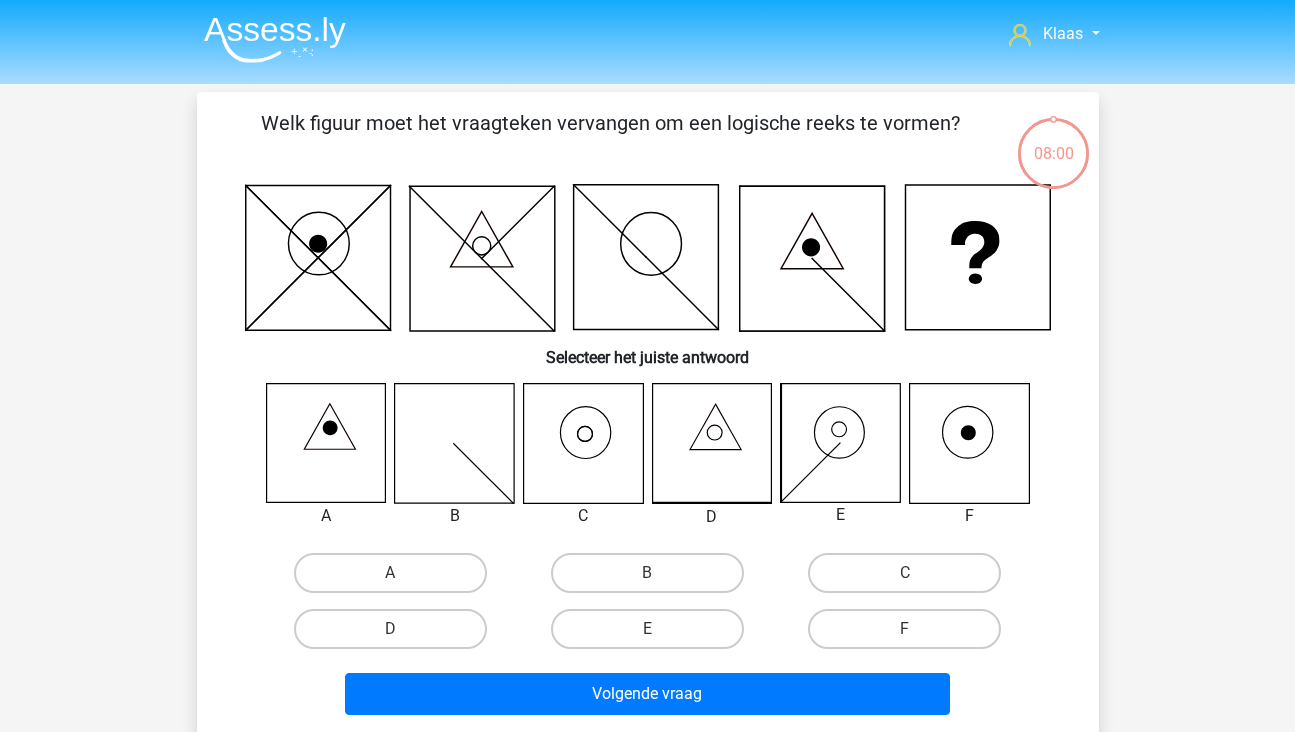 scroll, scrollTop: 0, scrollLeft: 0, axis: both 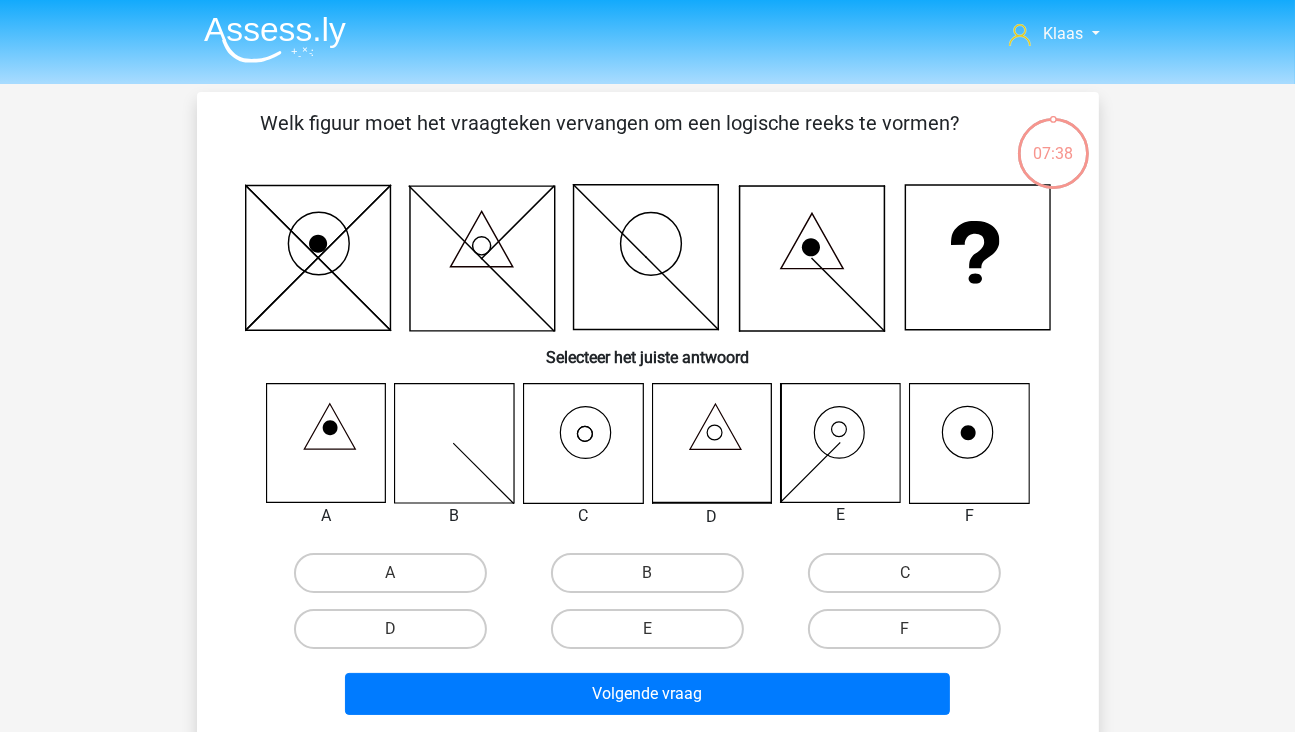 click 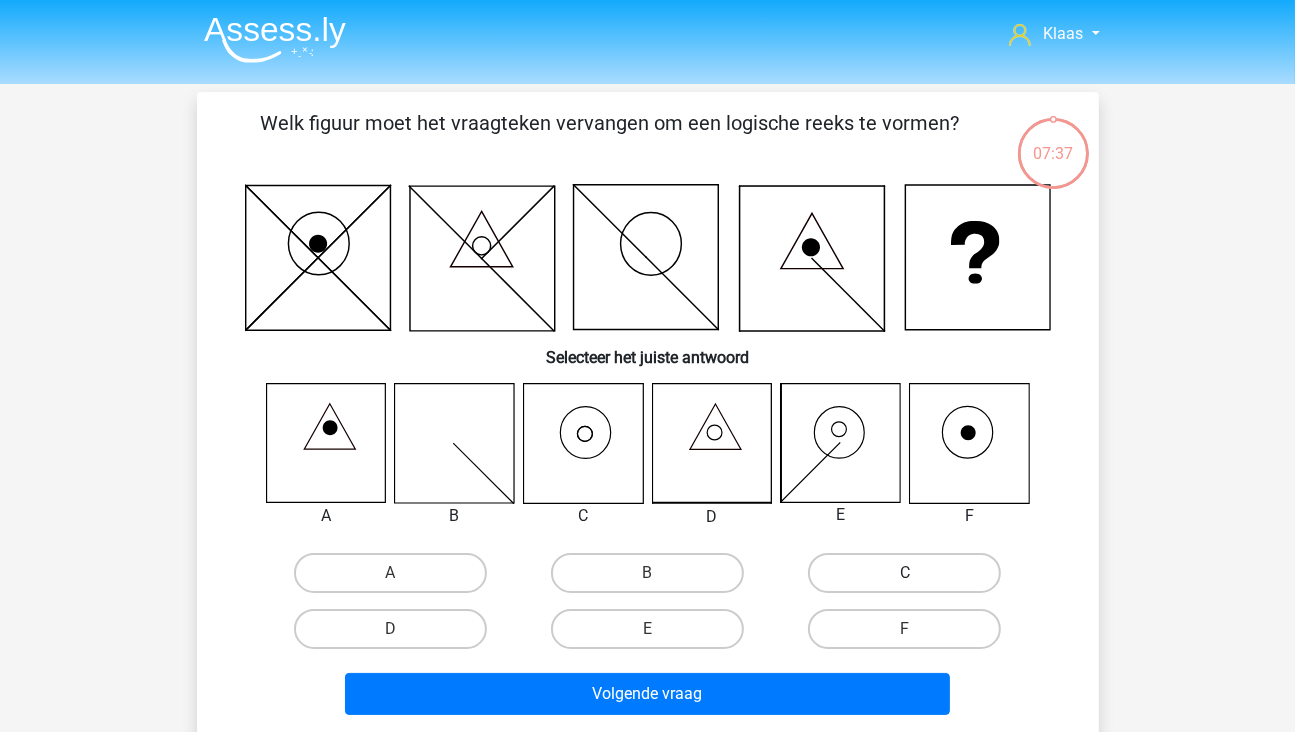 click on "C" at bounding box center [904, 573] 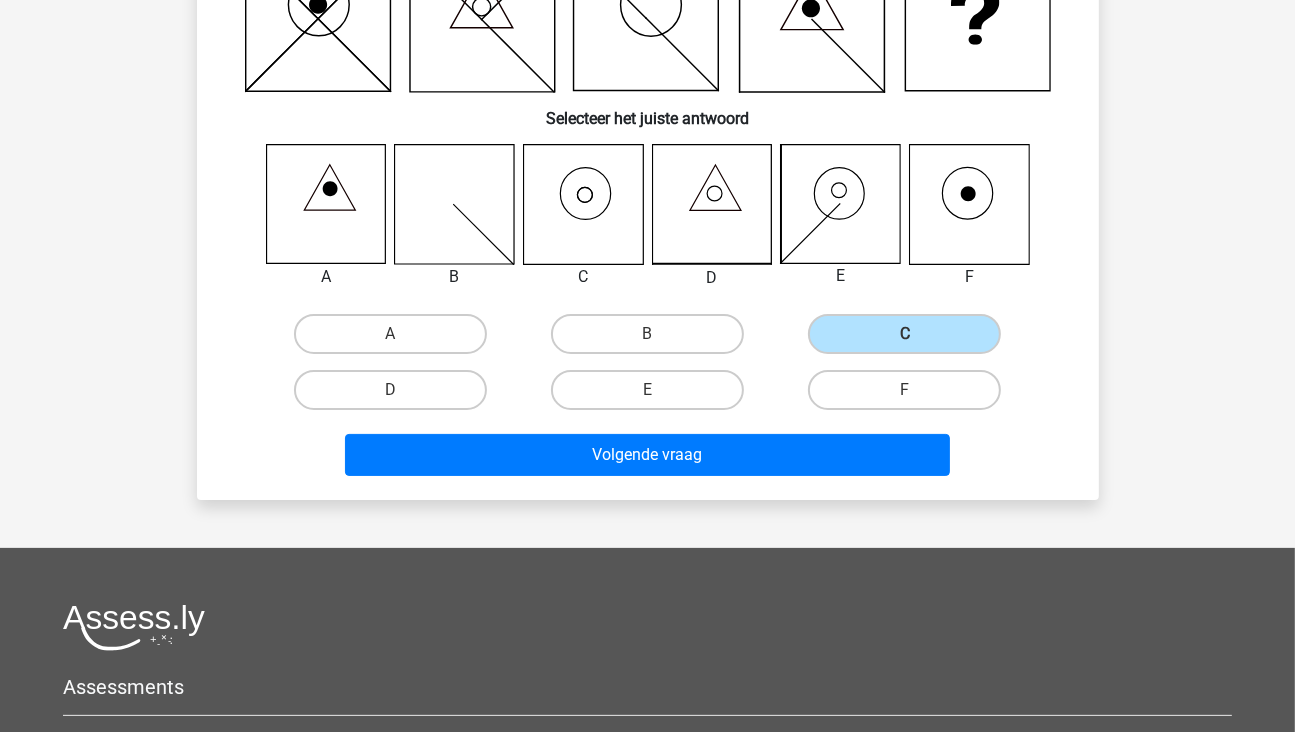 scroll, scrollTop: 300, scrollLeft: 0, axis: vertical 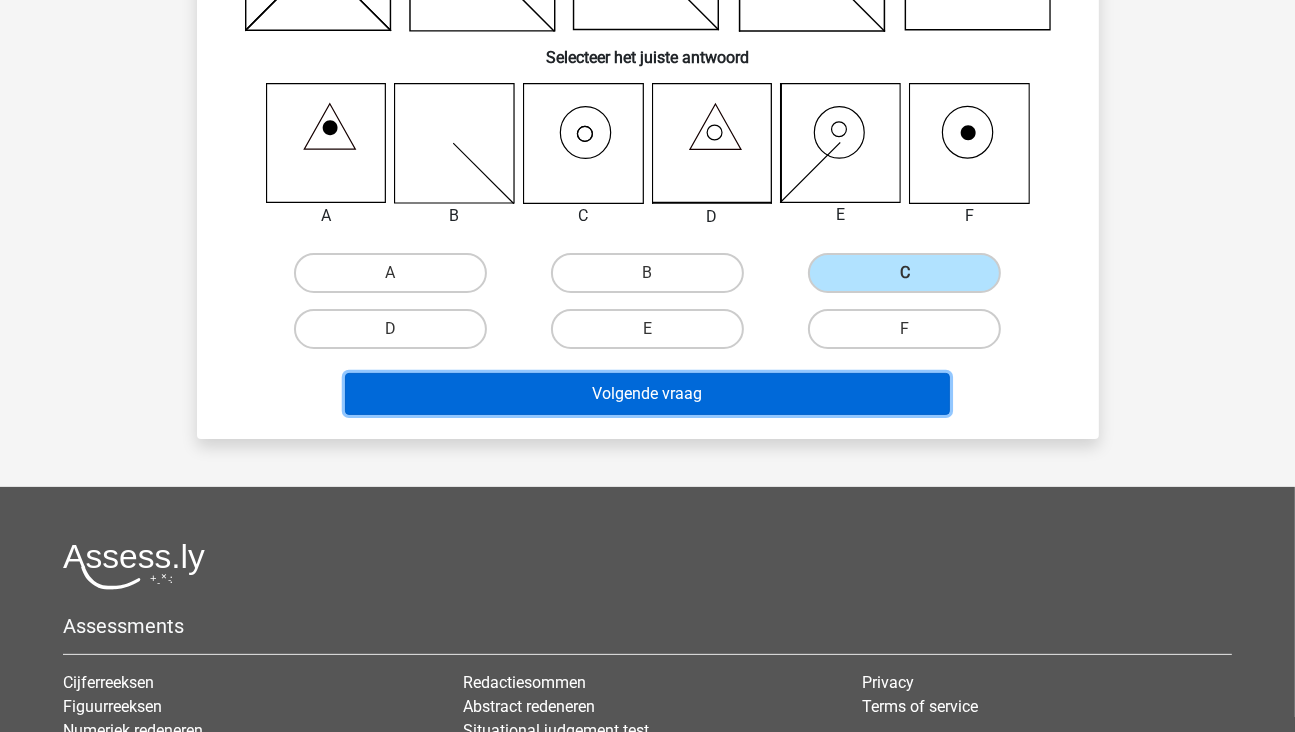 click on "Volgende vraag" at bounding box center (647, 394) 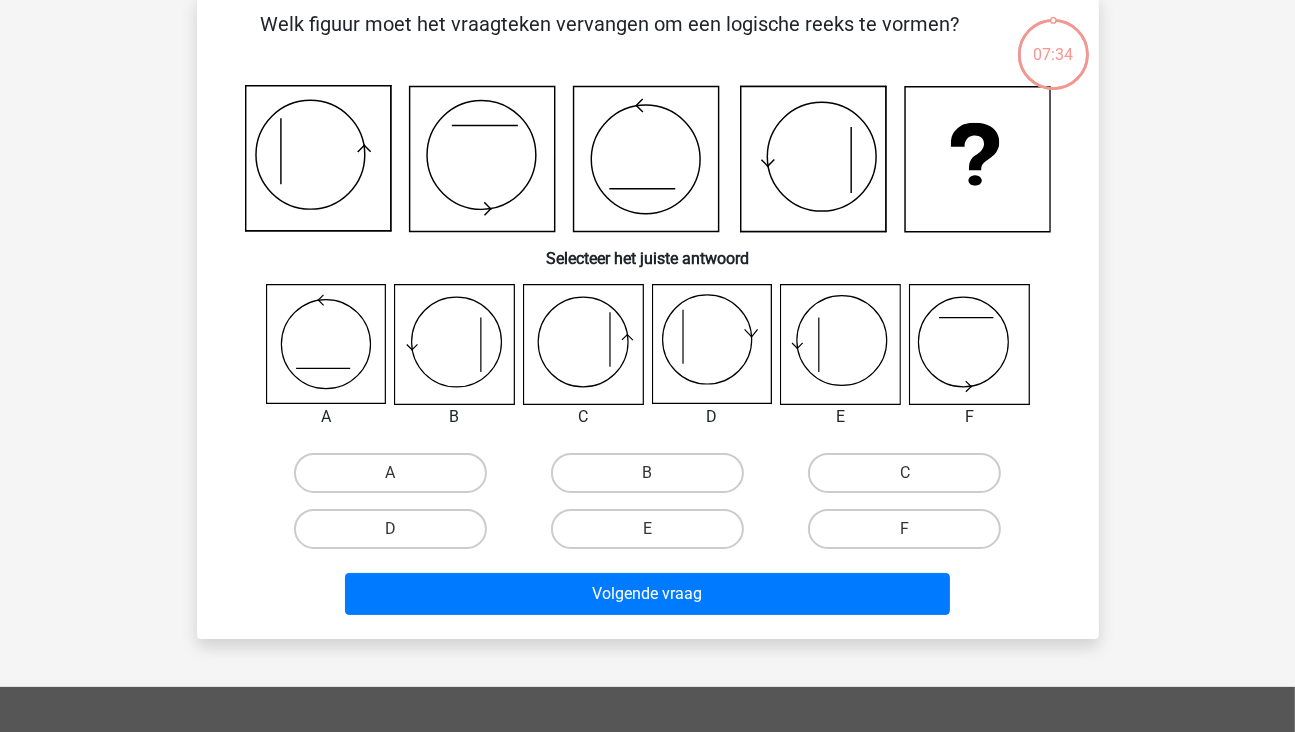 scroll, scrollTop: 92, scrollLeft: 0, axis: vertical 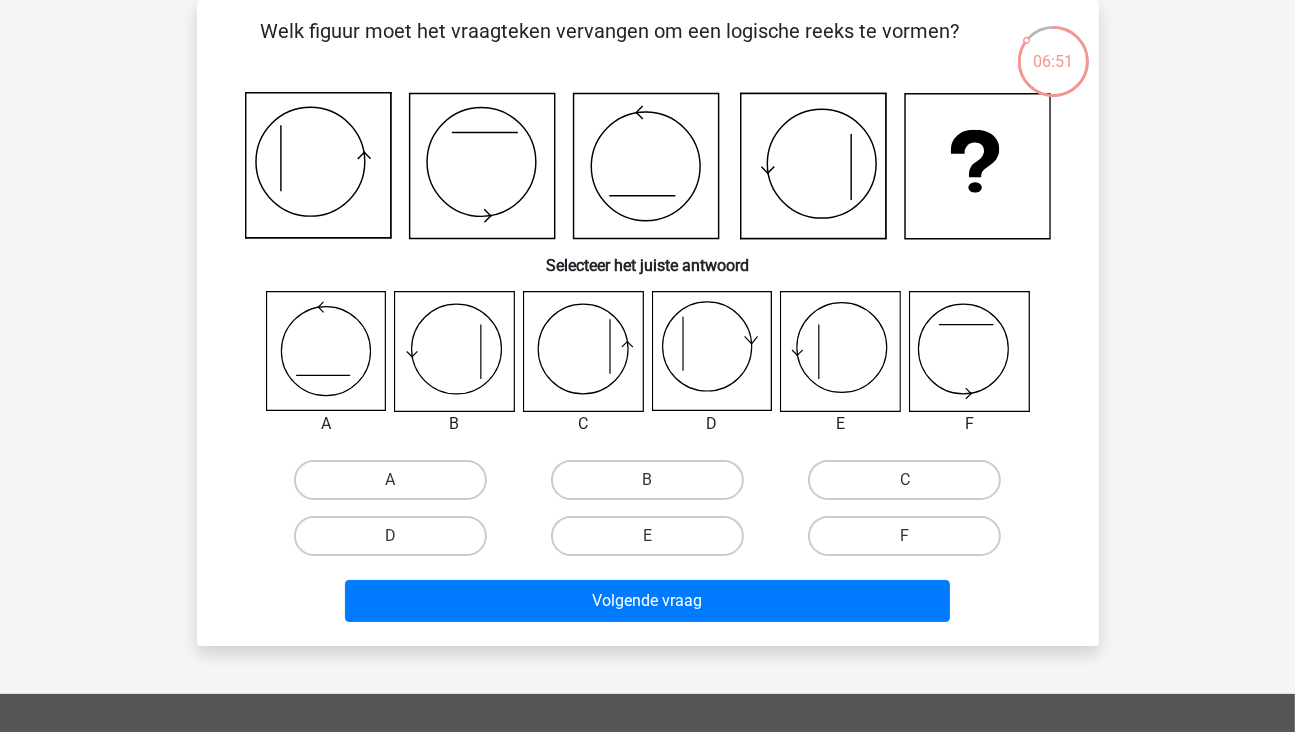 click 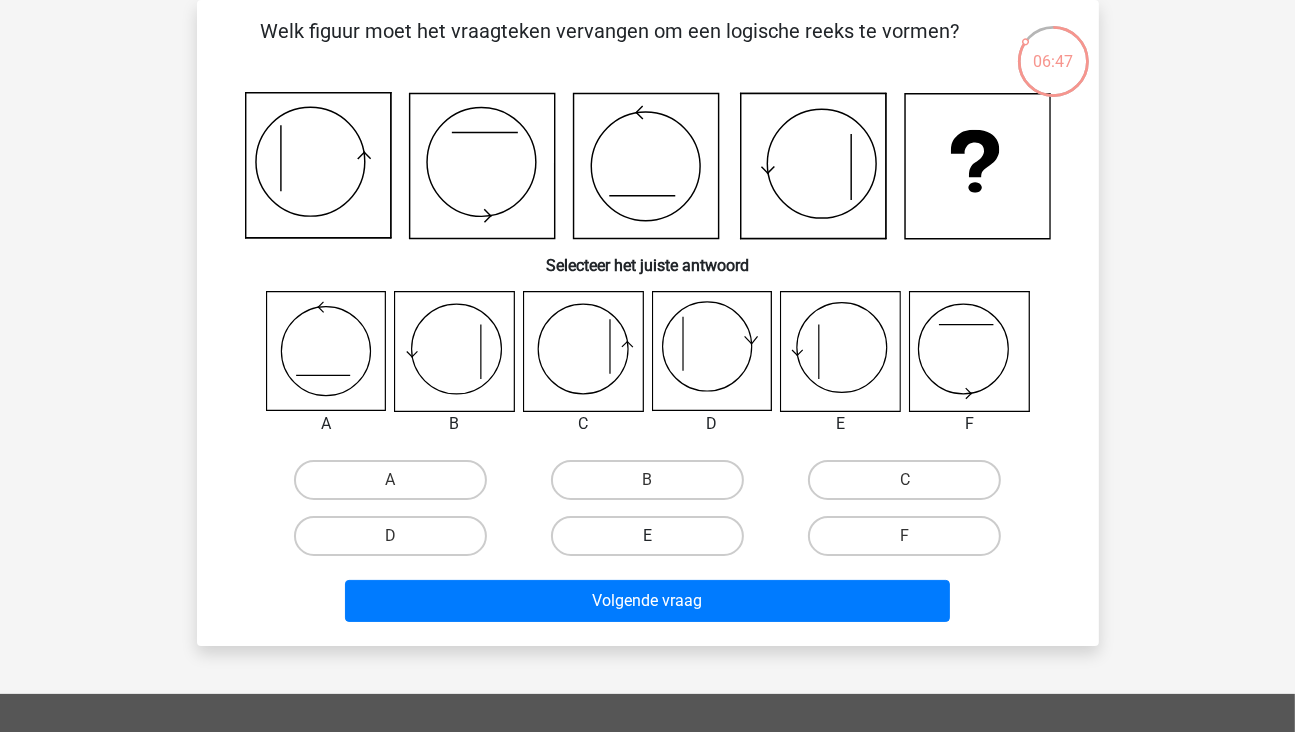 click on "E" at bounding box center (647, 536) 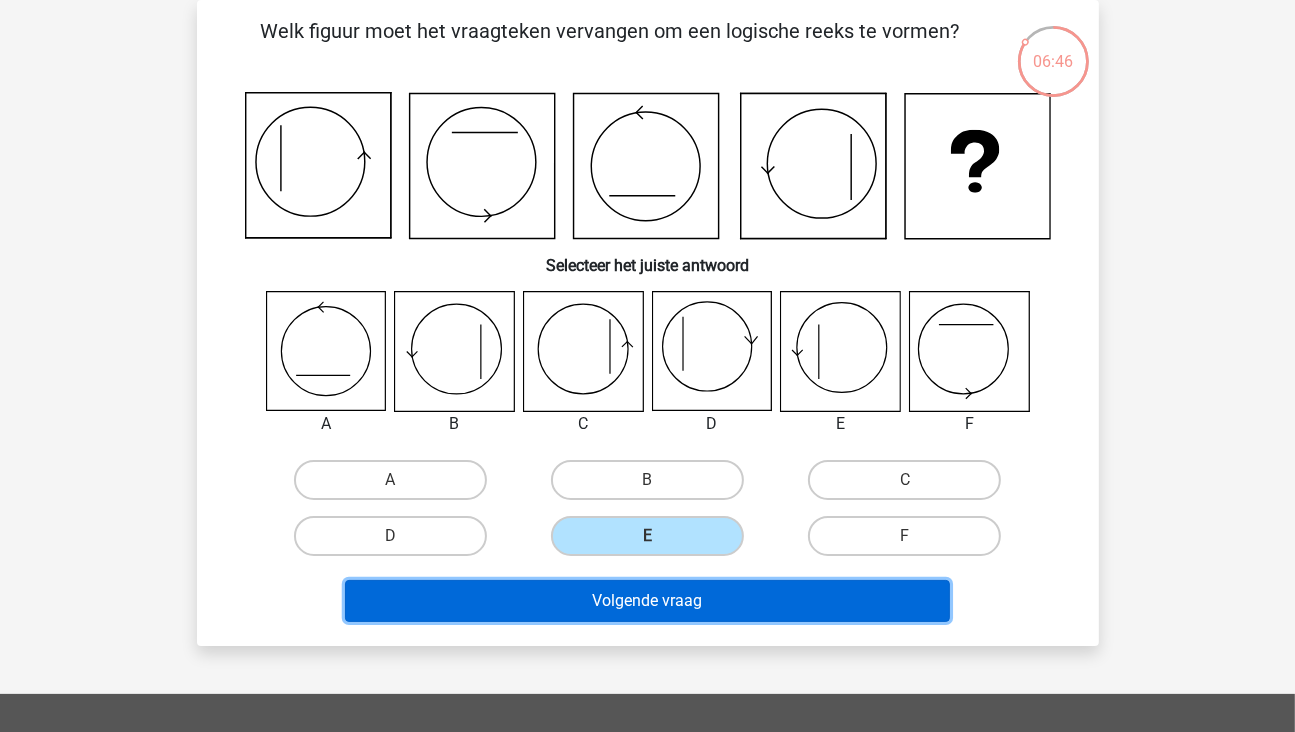 click on "Volgende vraag" at bounding box center [647, 601] 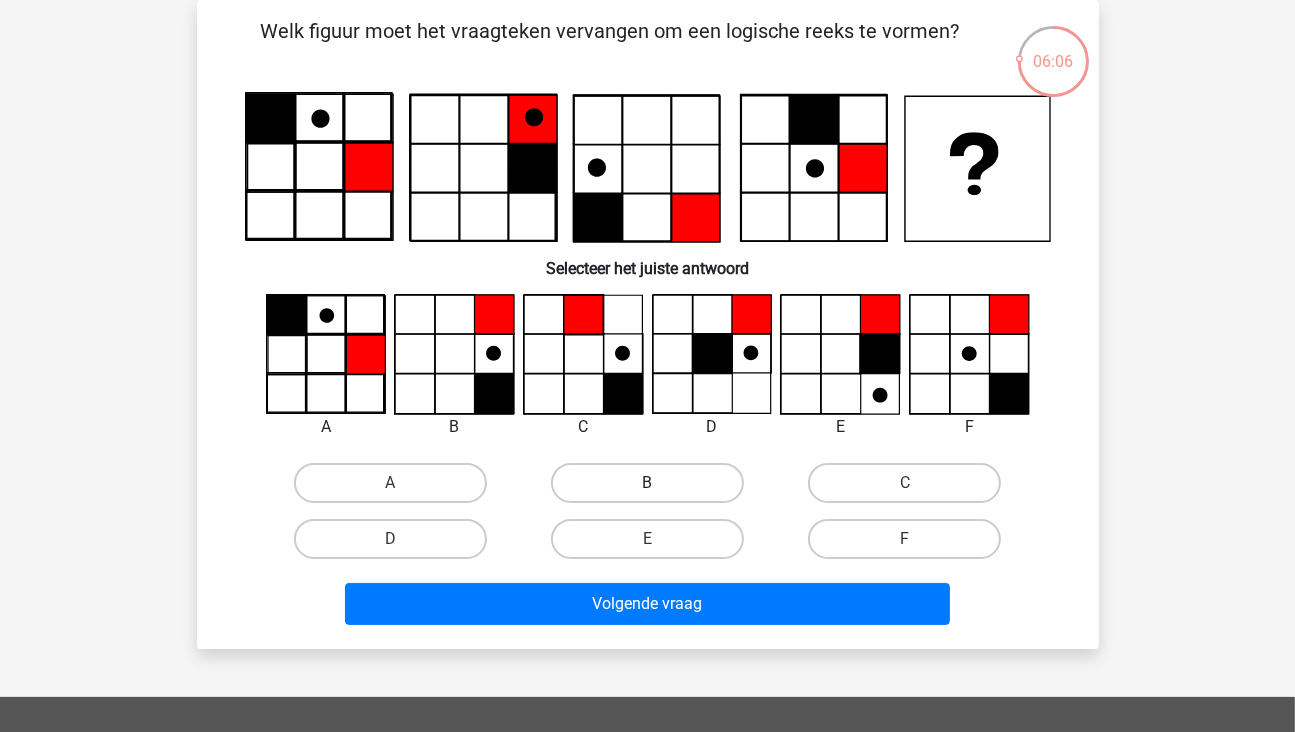 click on "B" at bounding box center (647, 483) 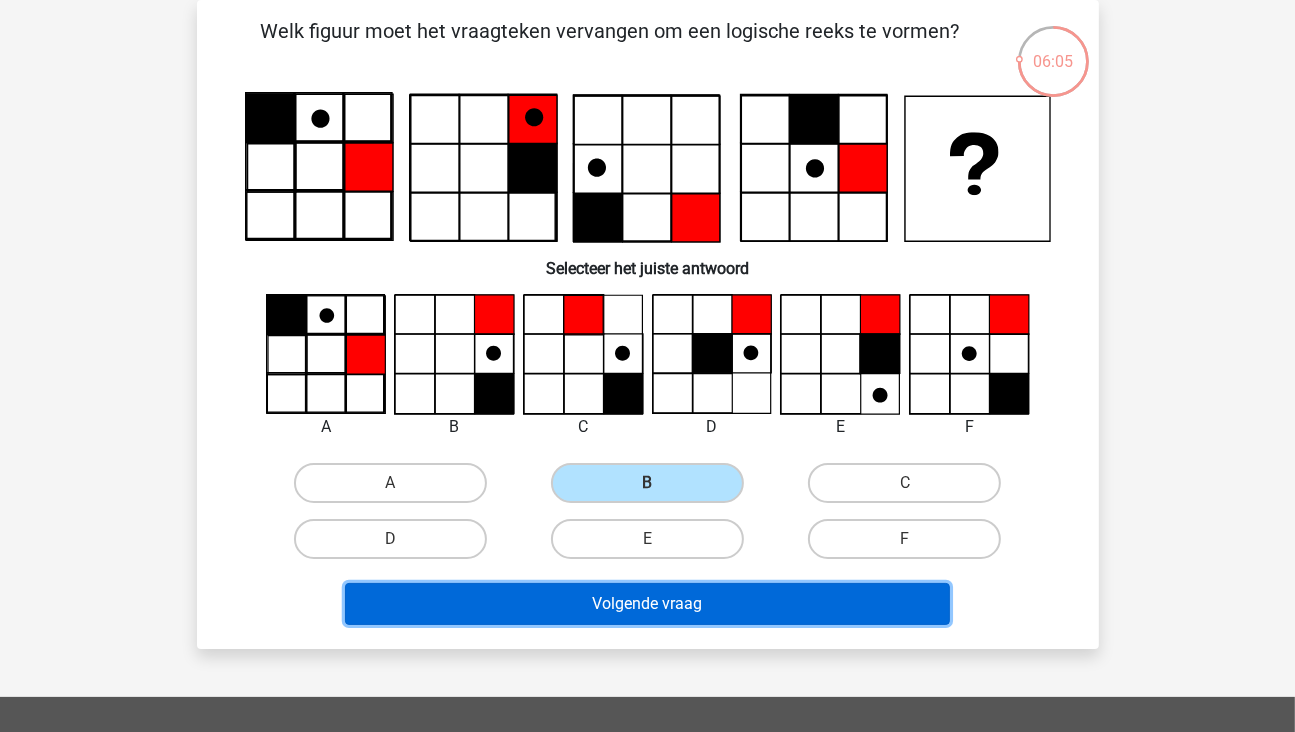 click on "Volgende vraag" at bounding box center (647, 604) 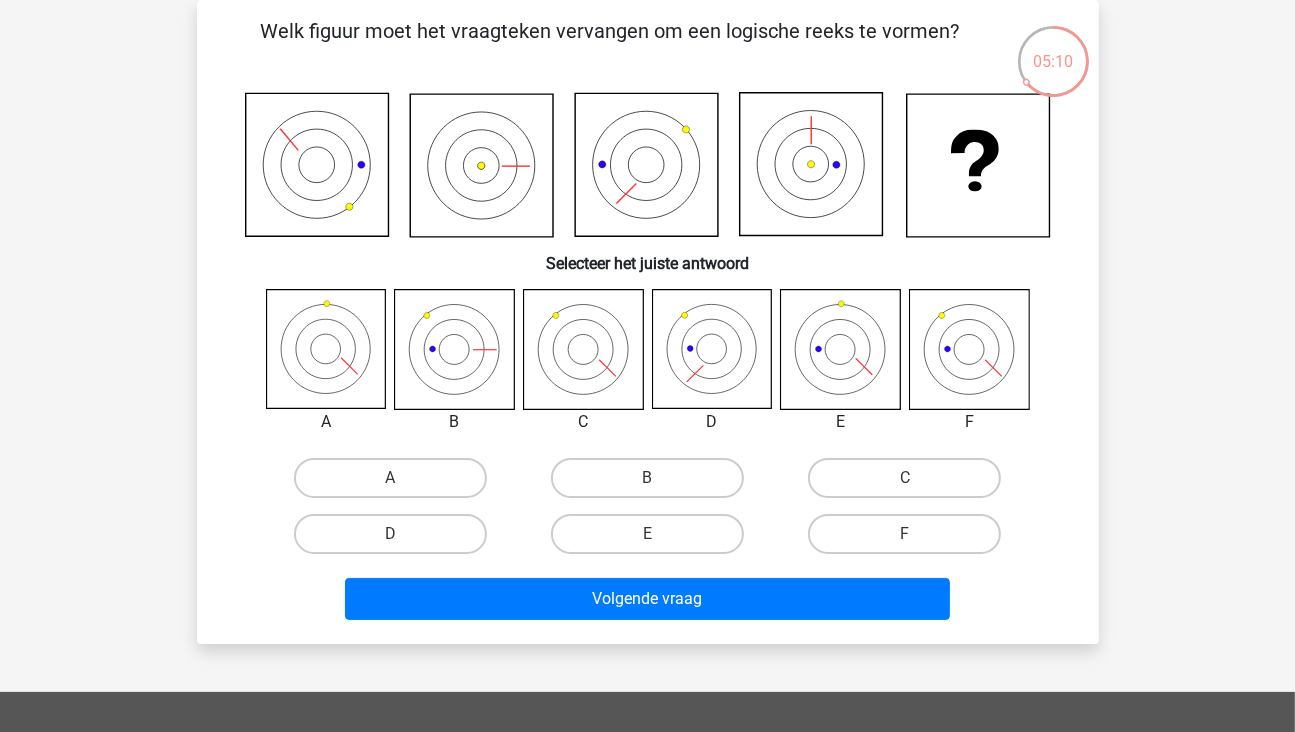 click 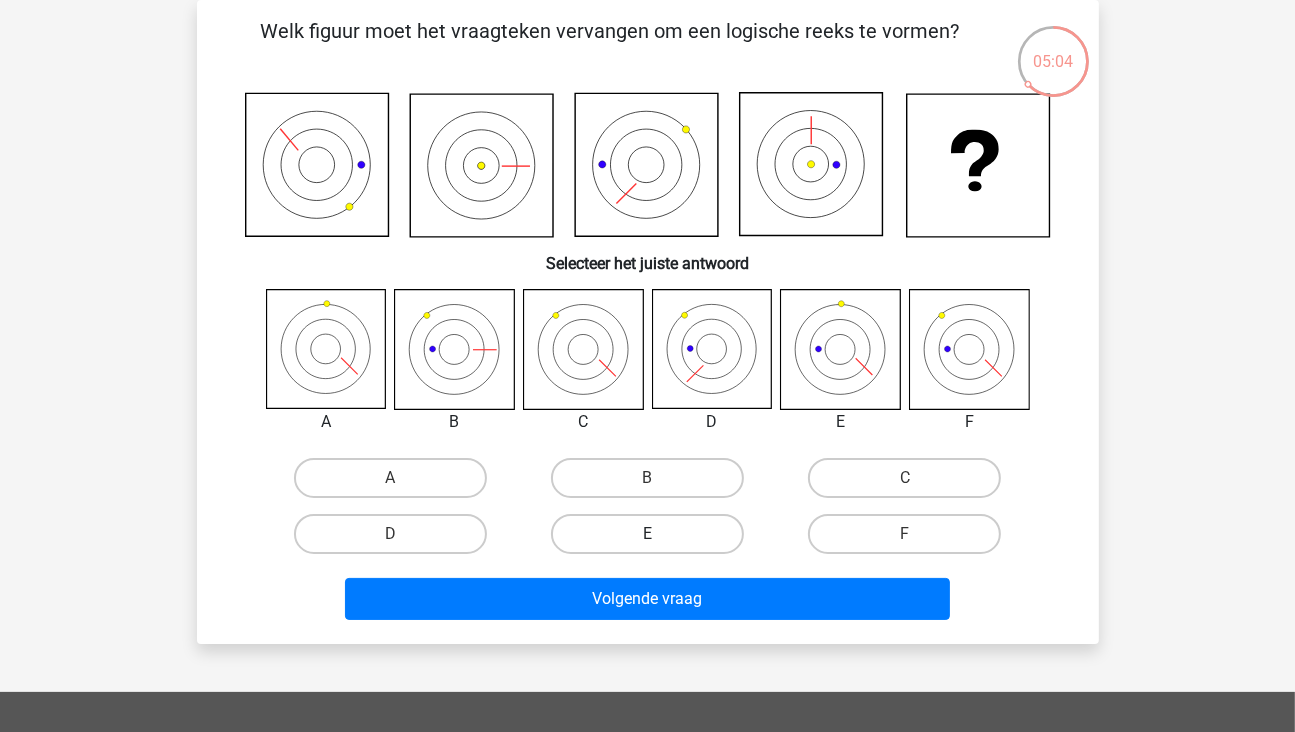 click on "E" at bounding box center (647, 534) 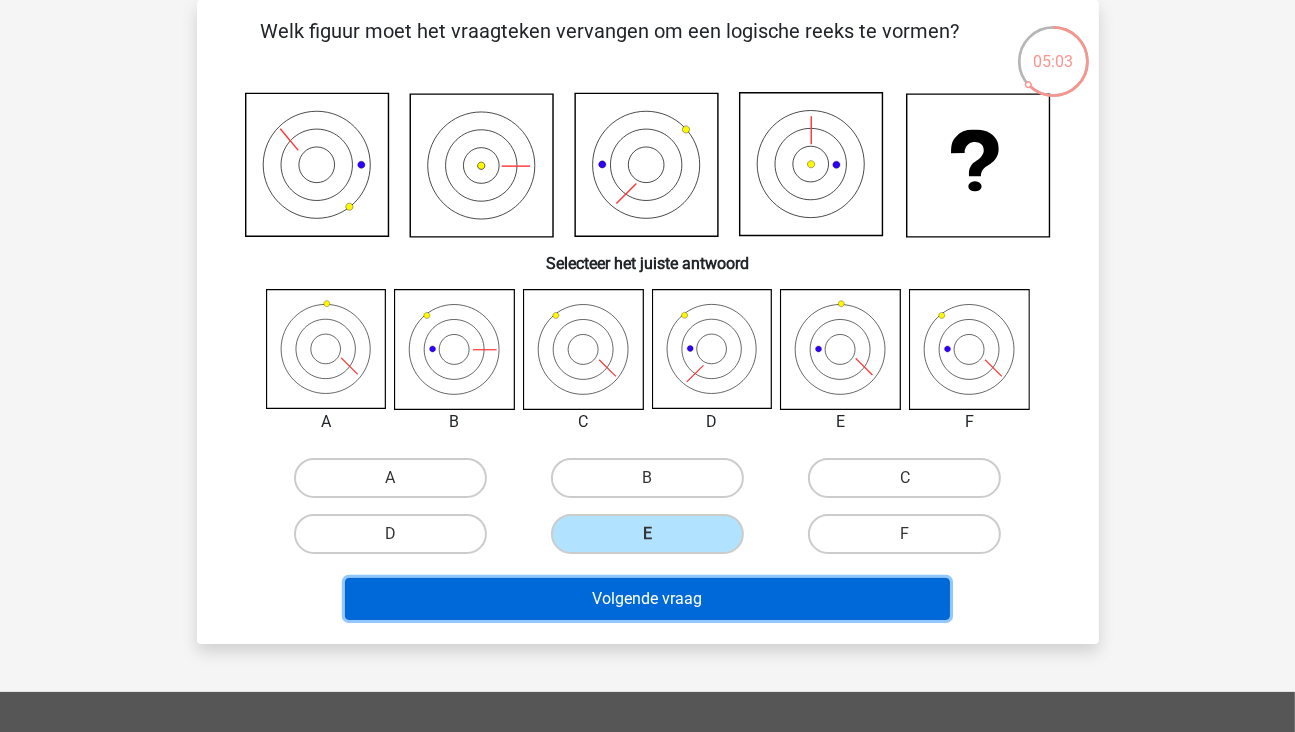 click on "Volgende vraag" at bounding box center [647, 599] 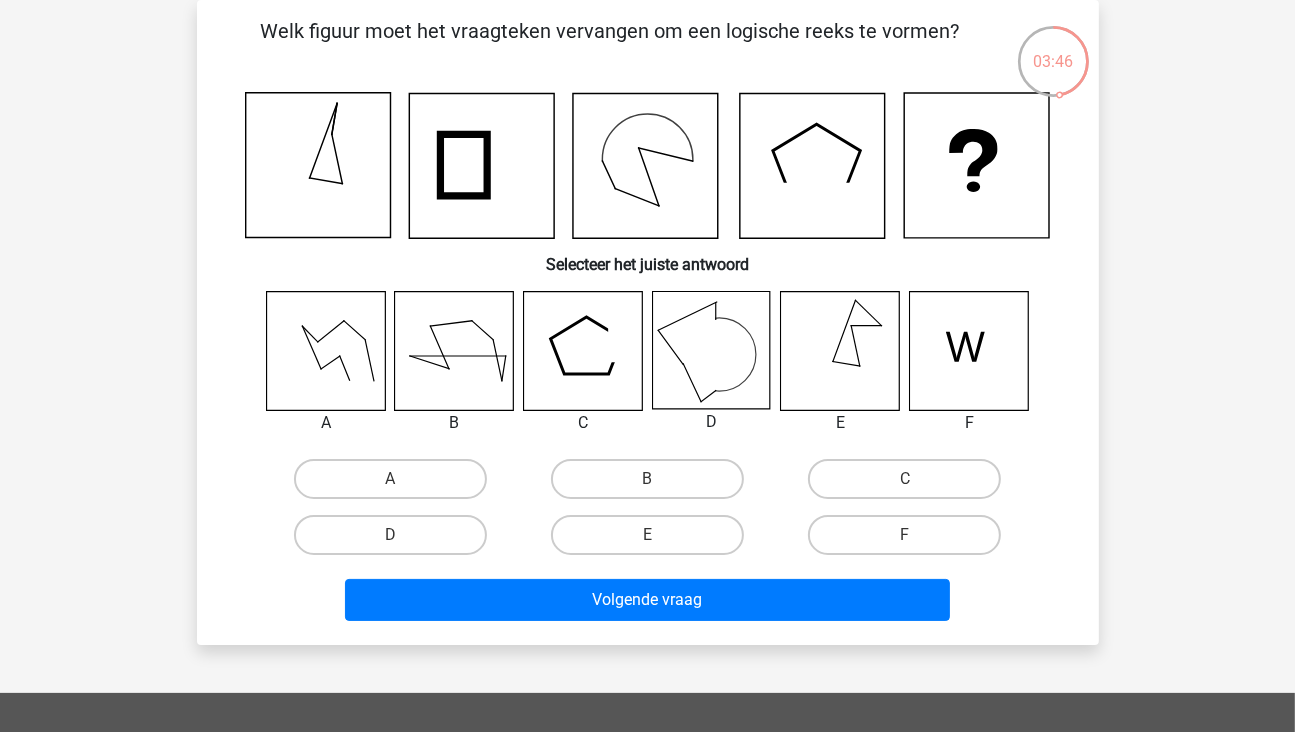 click 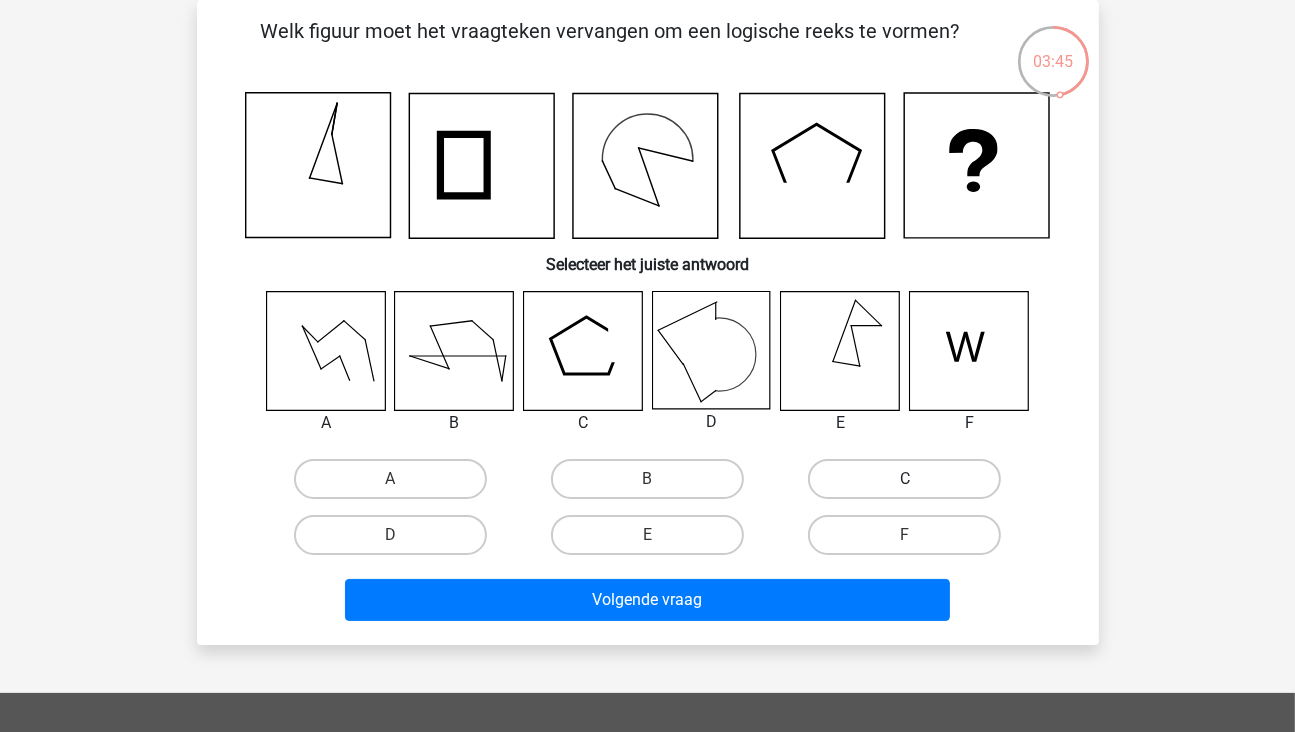 click on "C" at bounding box center (904, 479) 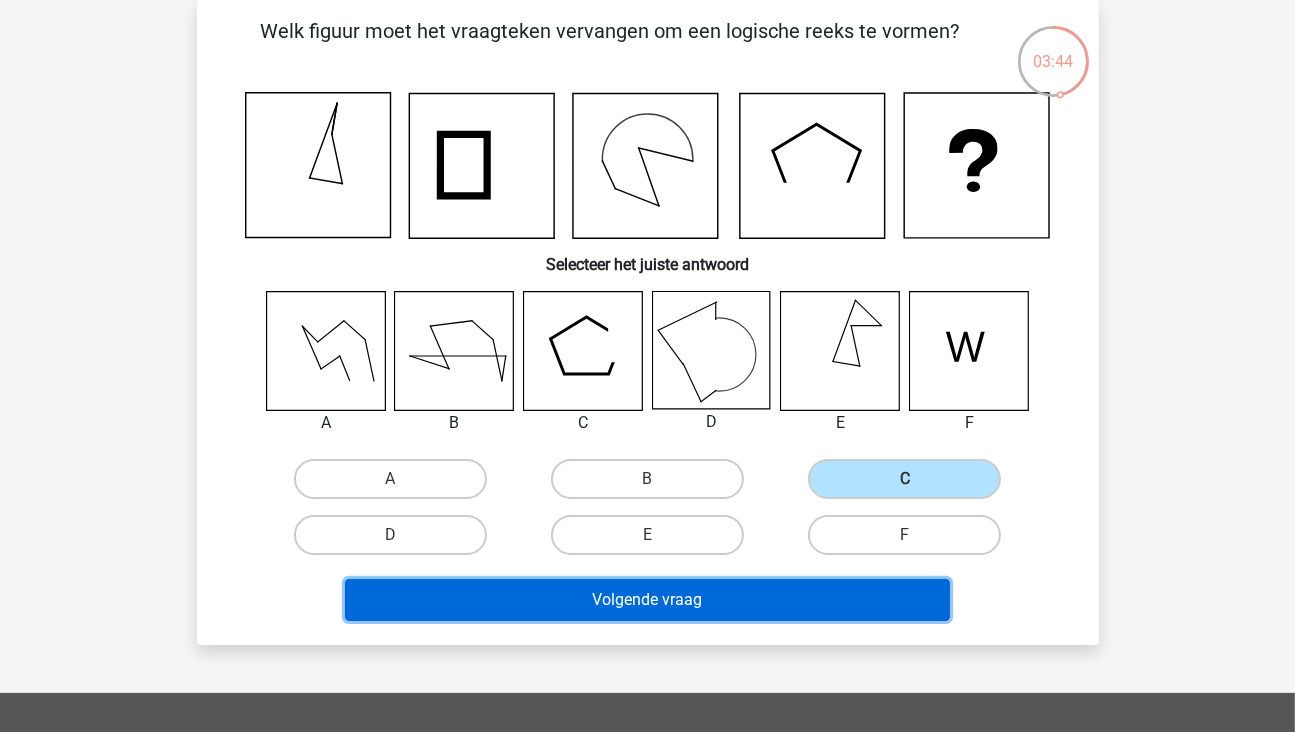 click on "Volgende vraag" at bounding box center (647, 600) 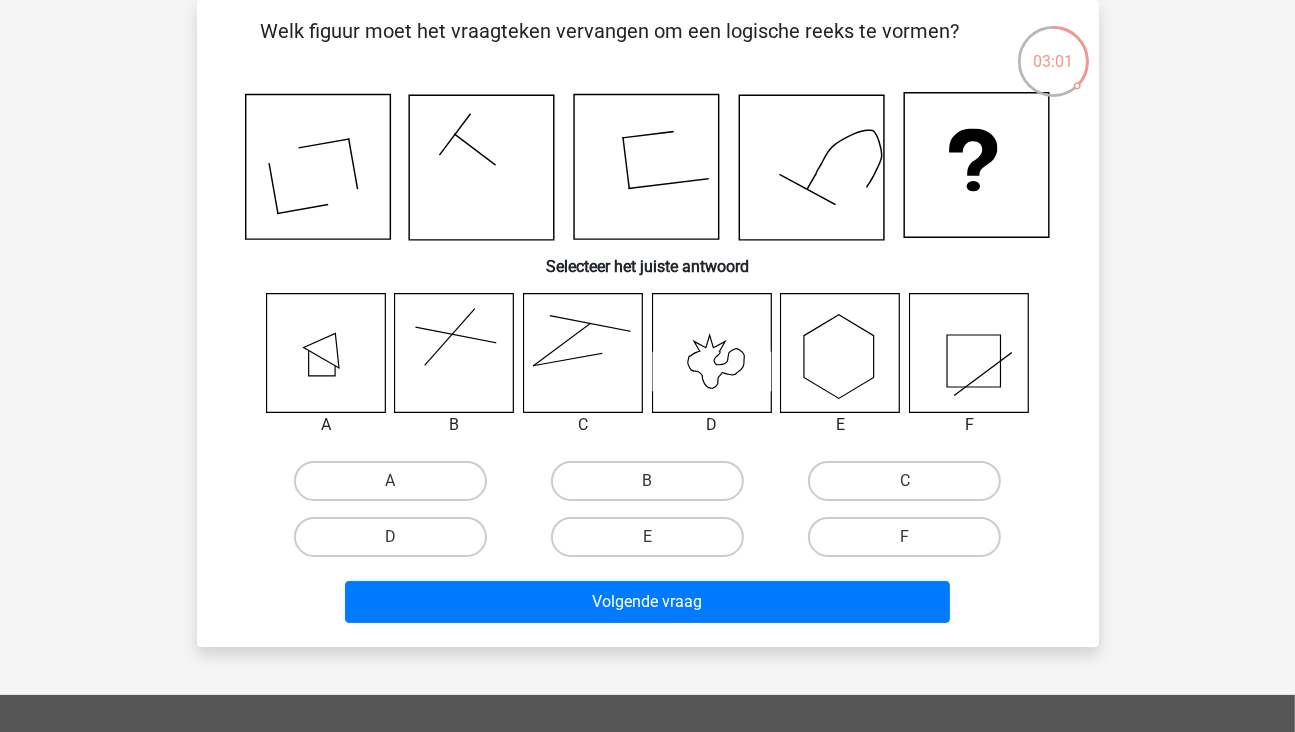 click 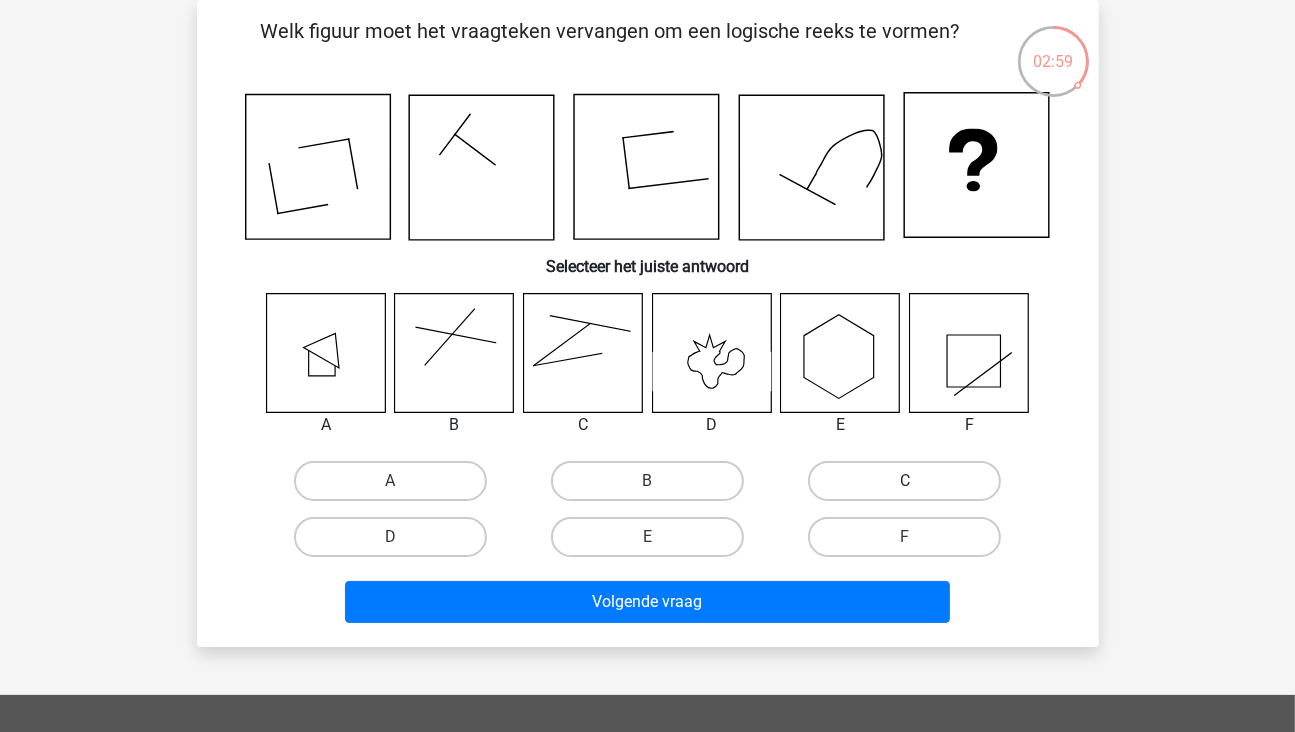 click on "C" at bounding box center (904, 481) 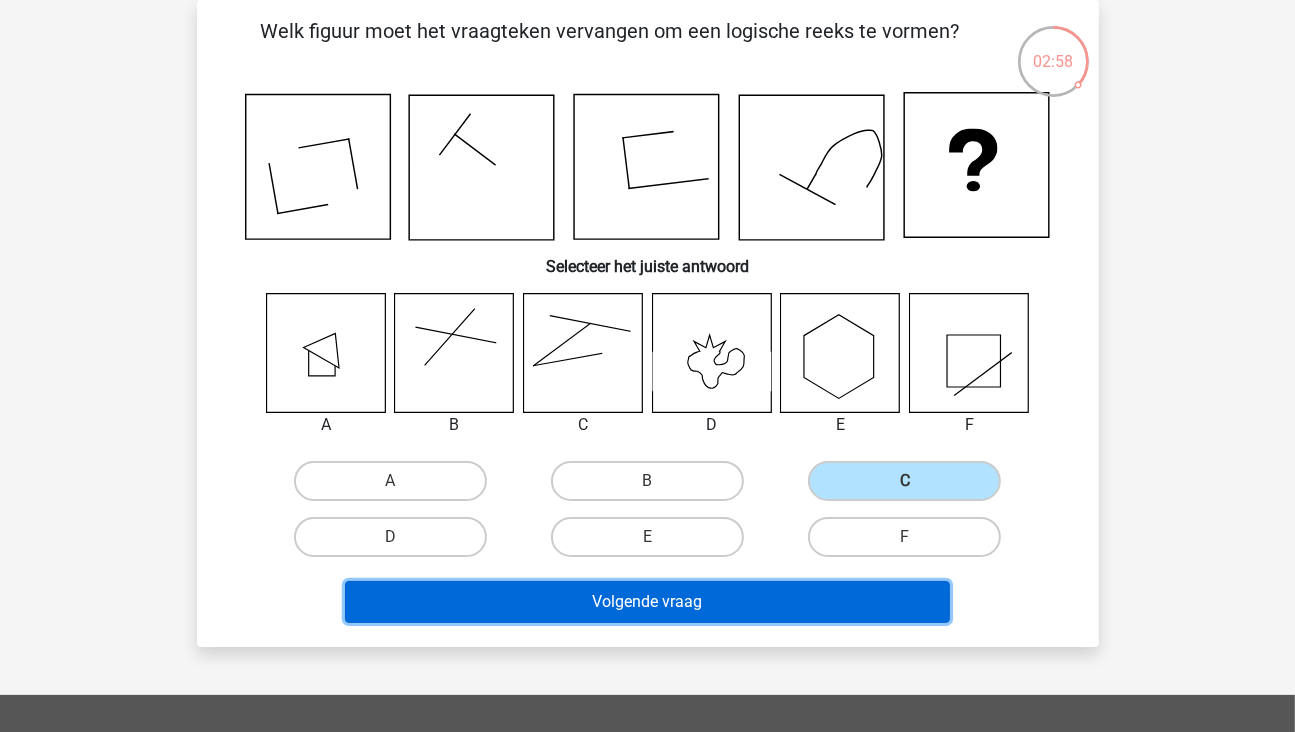 click on "Volgende vraag" at bounding box center (647, 602) 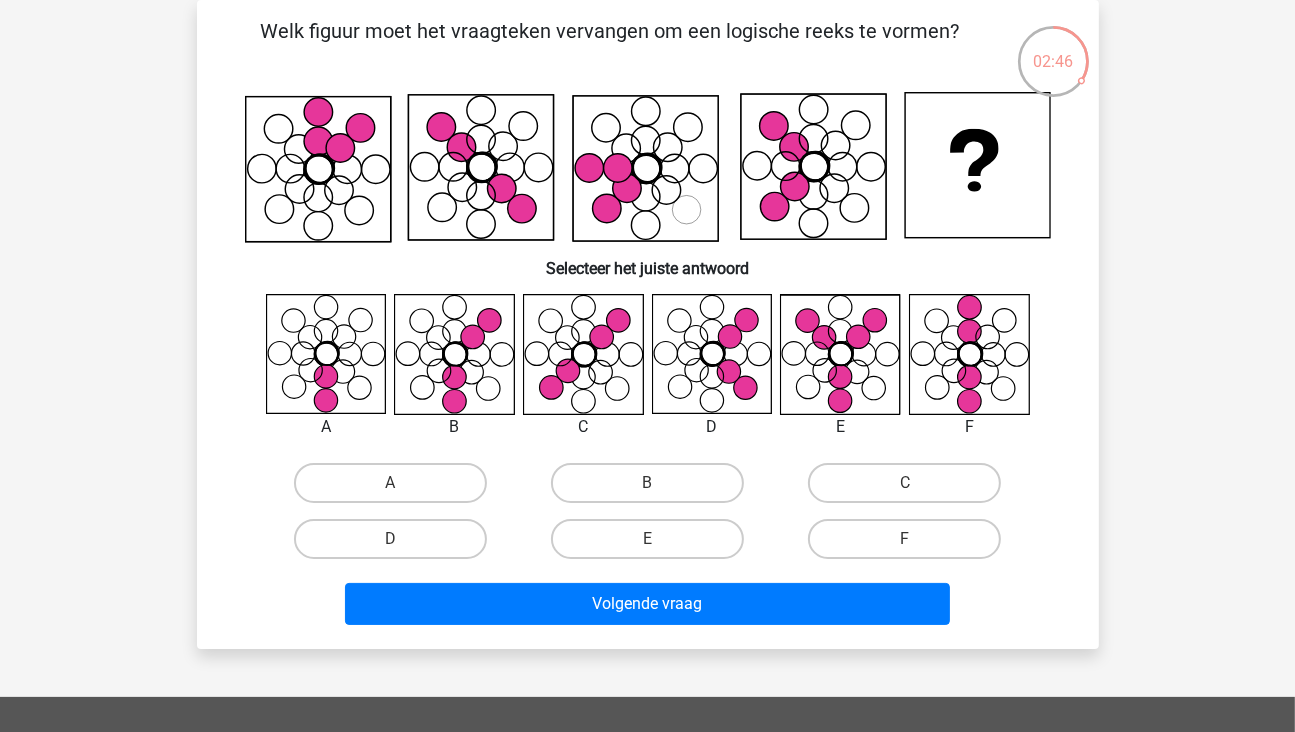 click 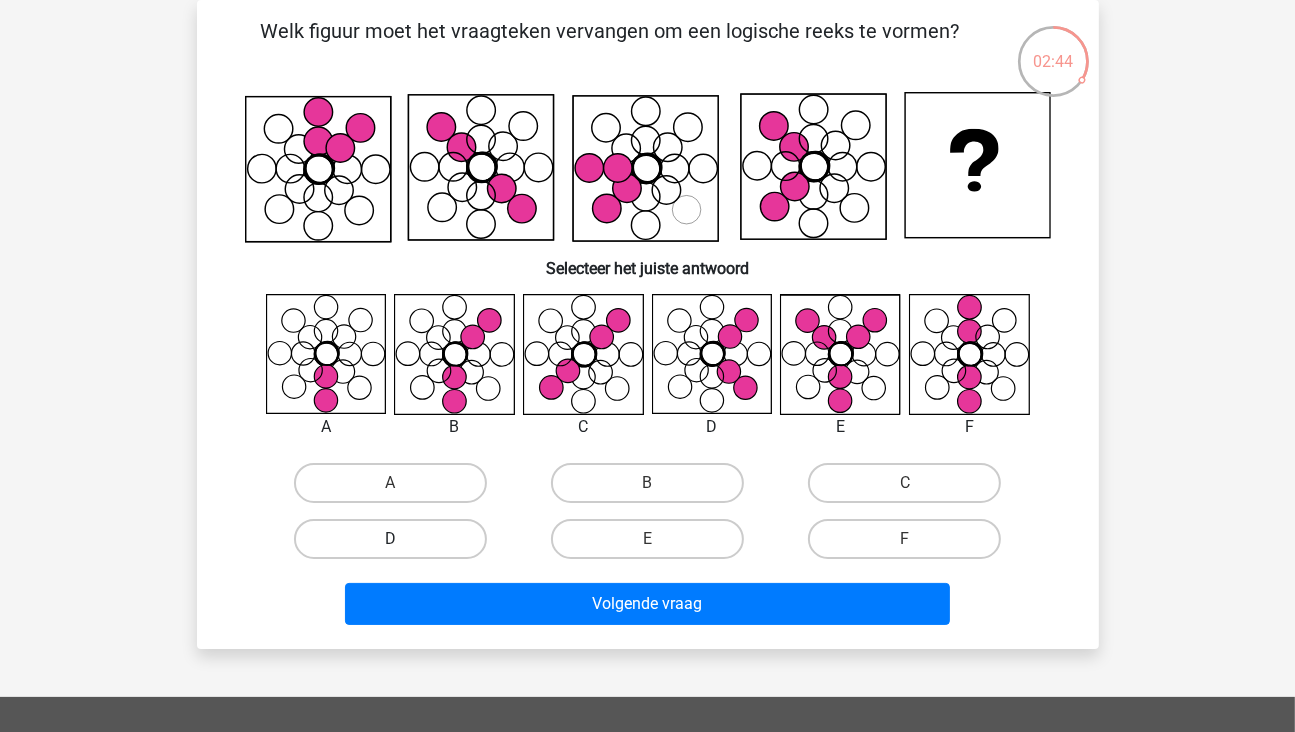 click on "D" at bounding box center [390, 539] 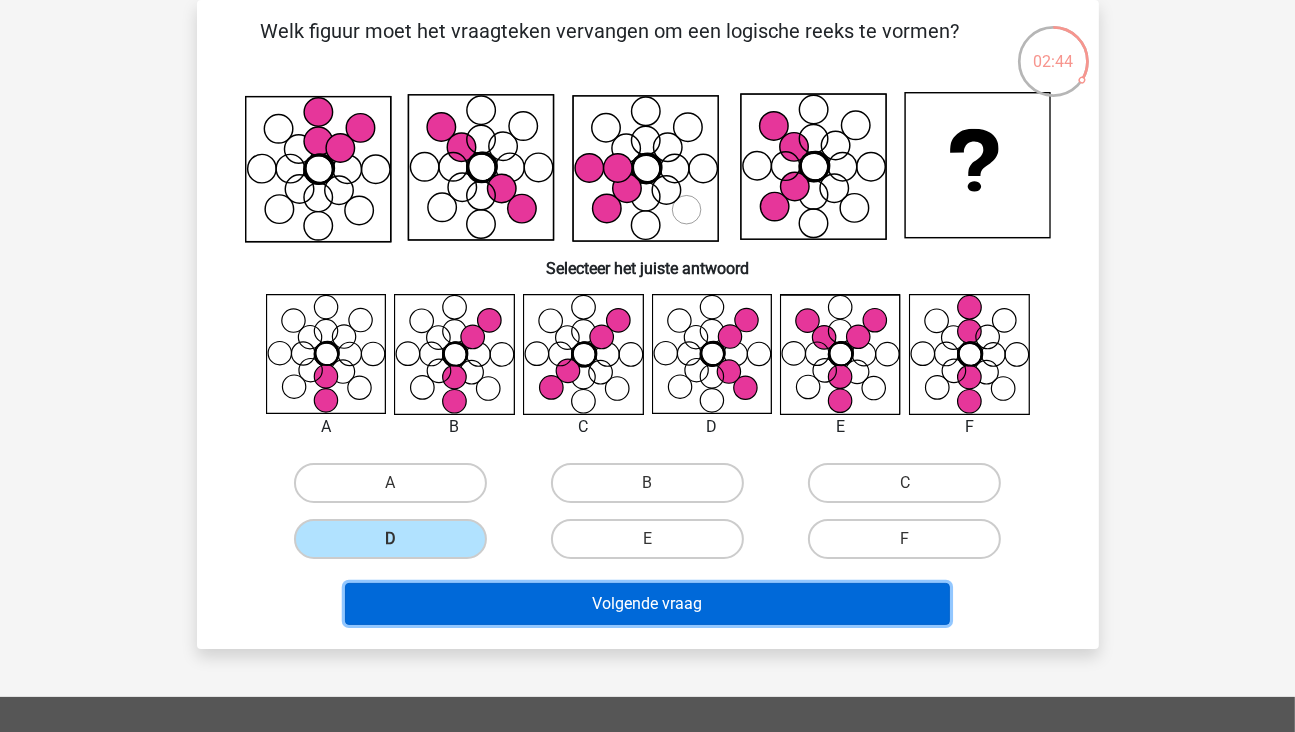 click on "Volgende vraag" at bounding box center (647, 604) 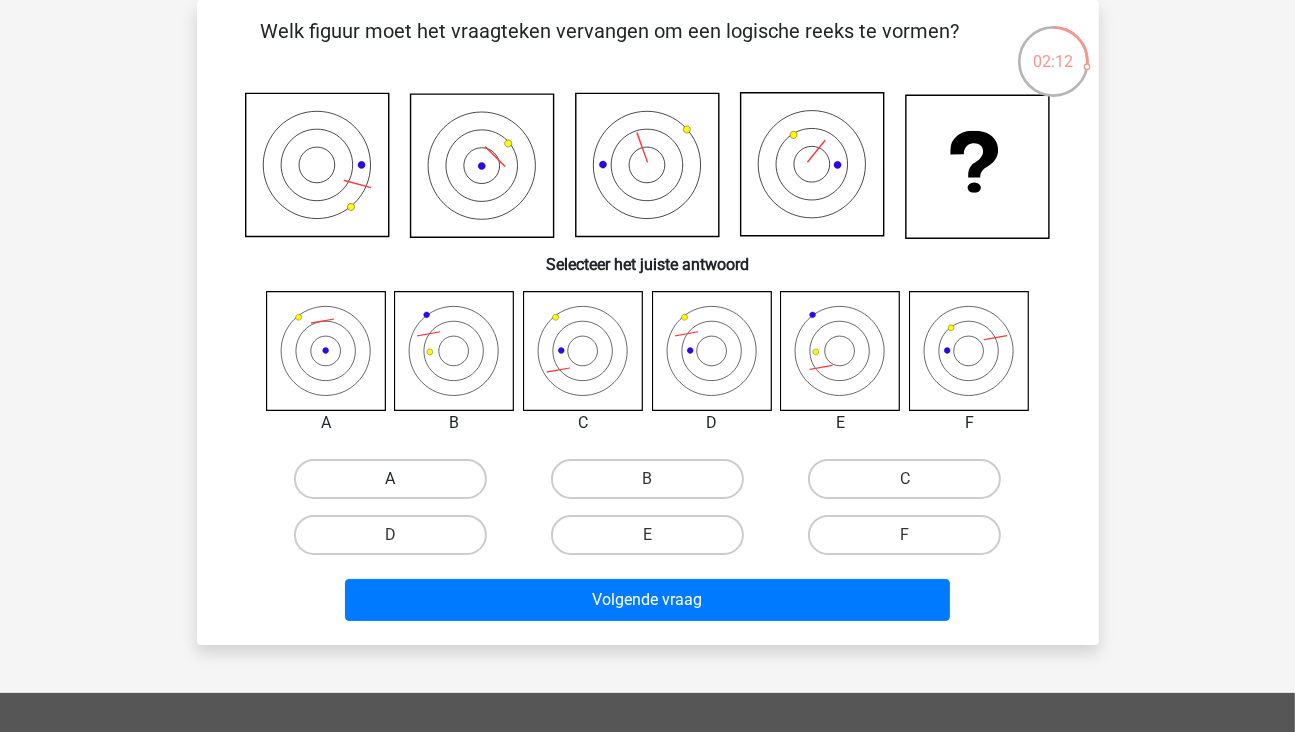 click on "A" at bounding box center [390, 479] 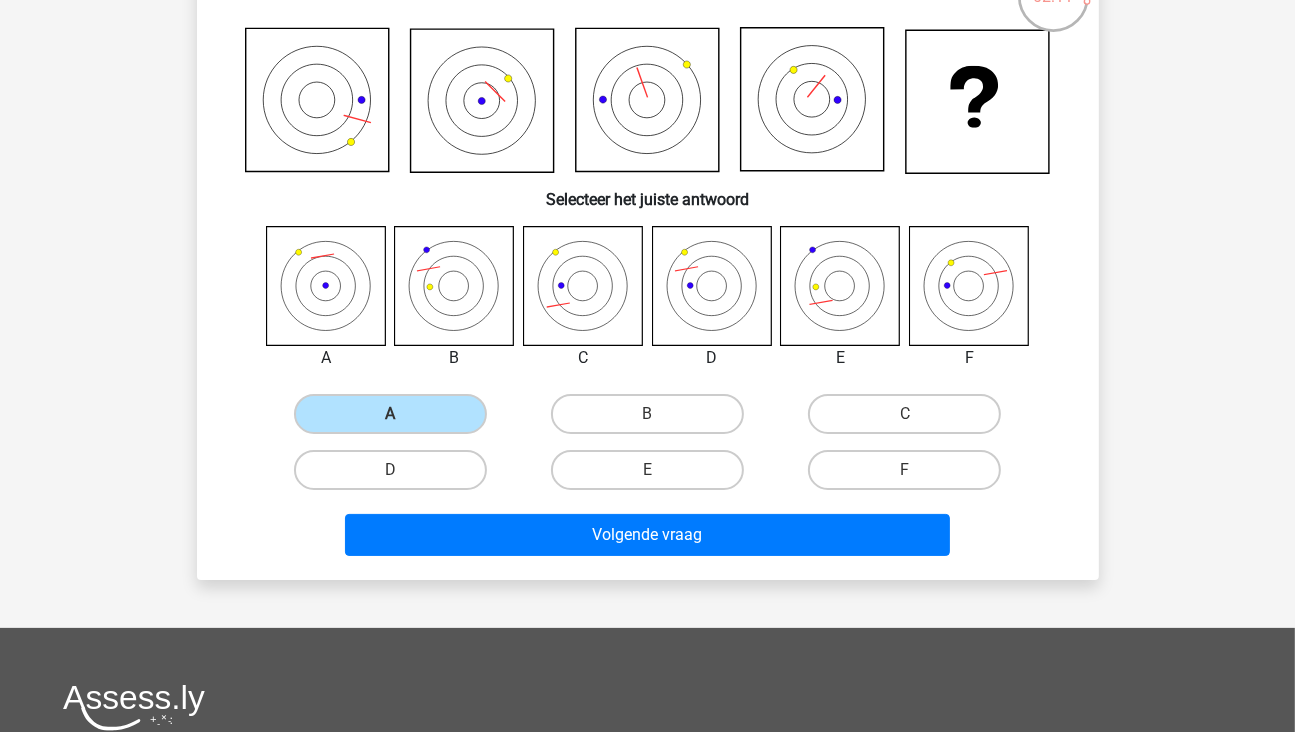 scroll, scrollTop: 192, scrollLeft: 0, axis: vertical 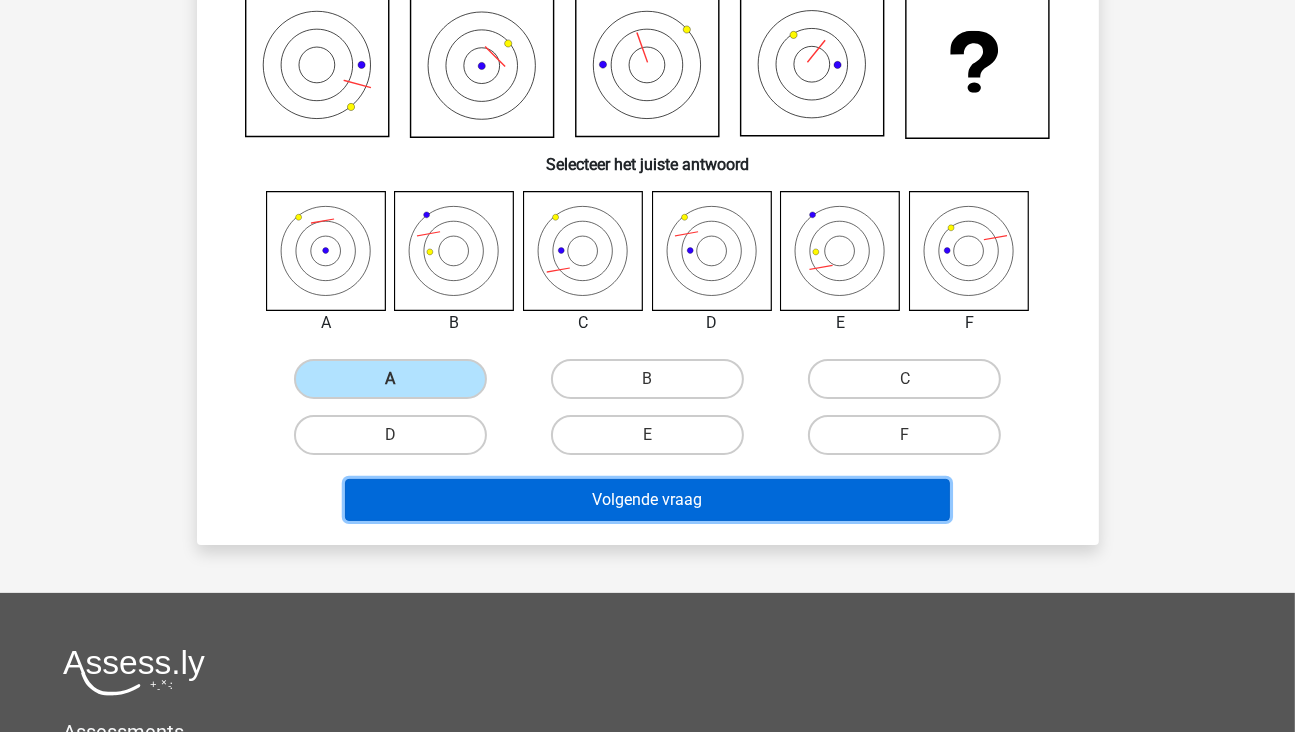 click on "Volgende vraag" at bounding box center [647, 500] 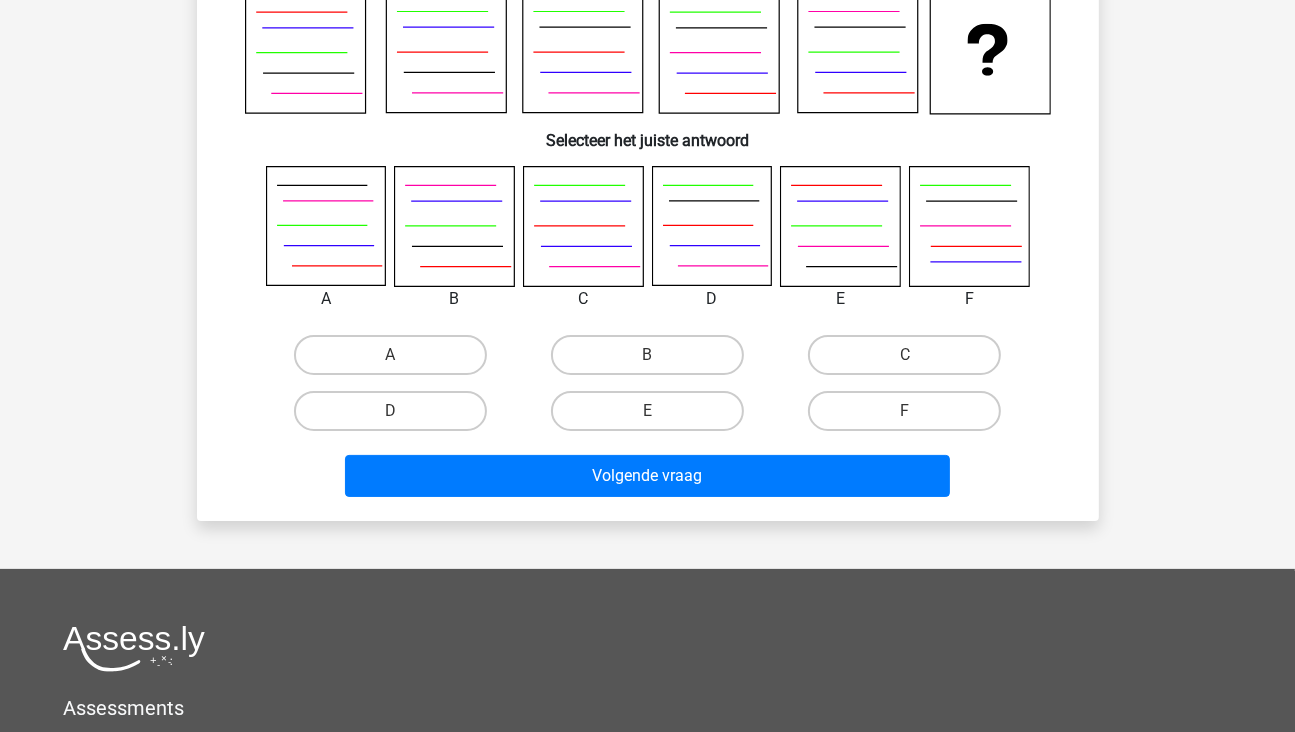 scroll, scrollTop: 92, scrollLeft: 0, axis: vertical 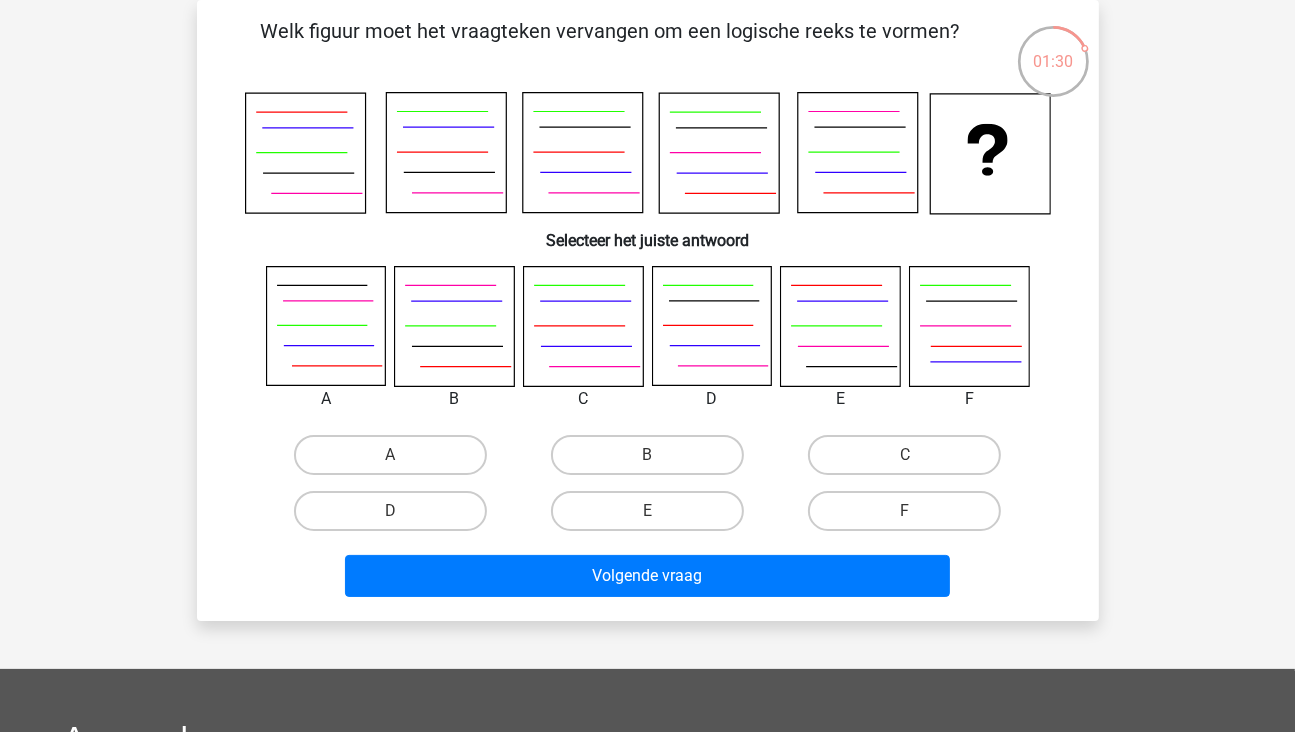 click 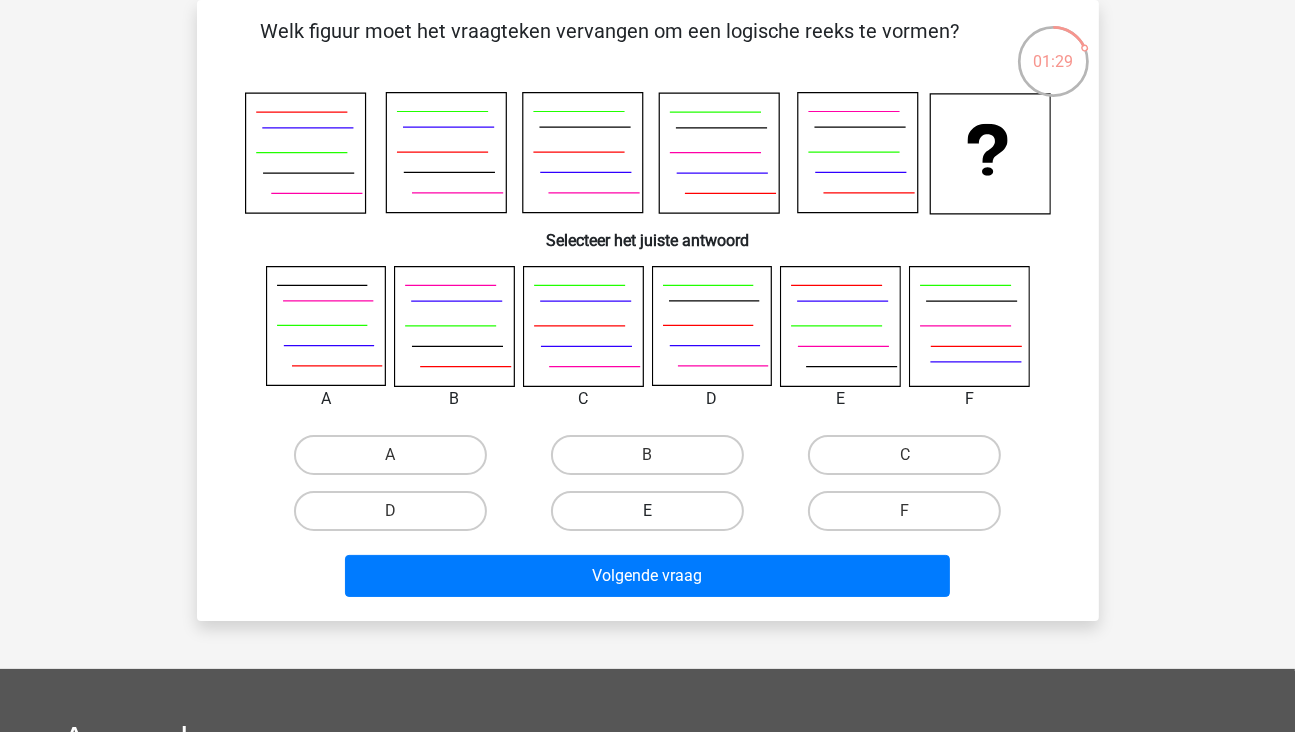 click on "E" at bounding box center (647, 511) 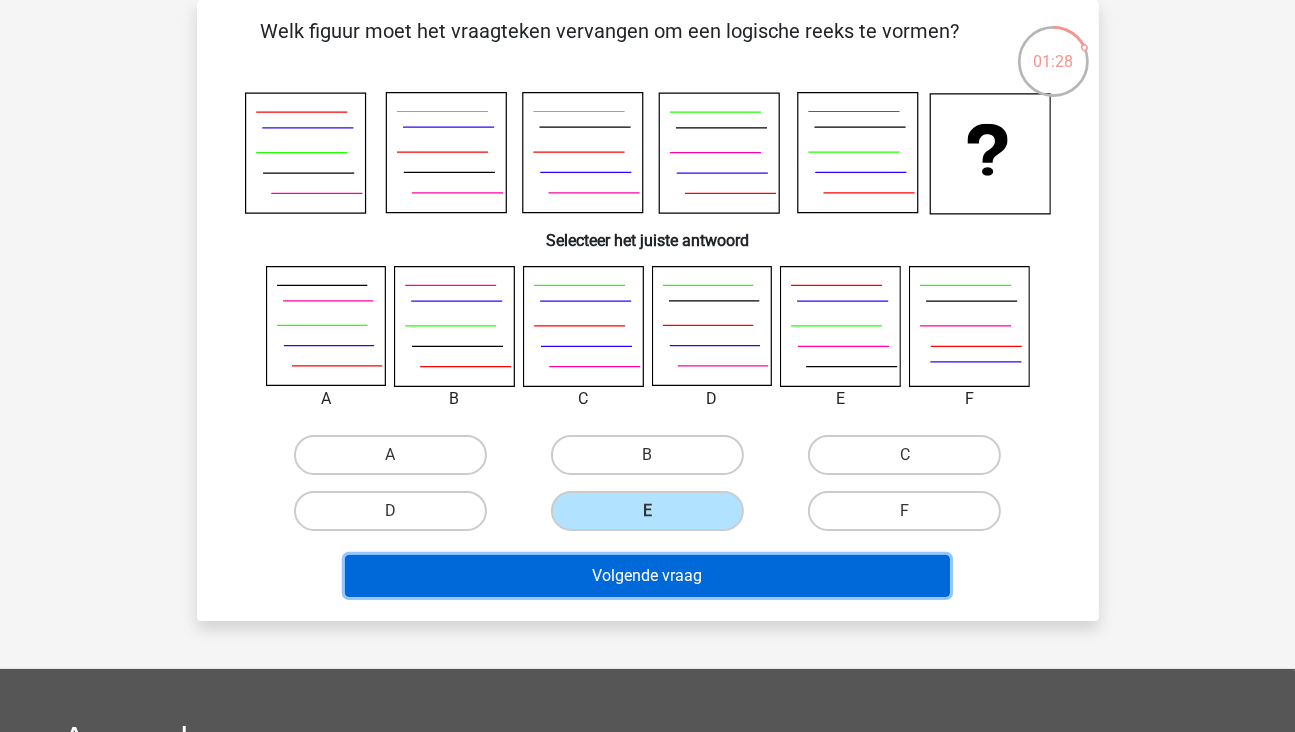 click on "Volgende vraag" at bounding box center (647, 576) 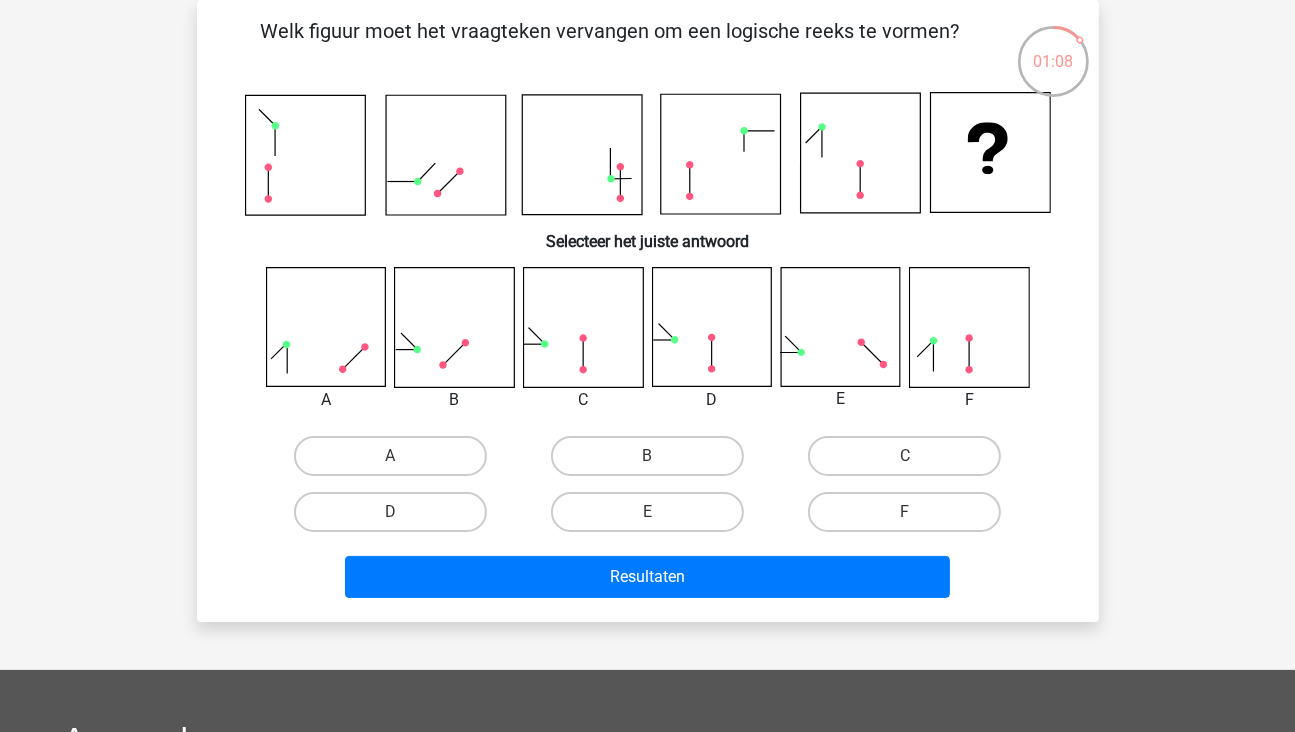 click 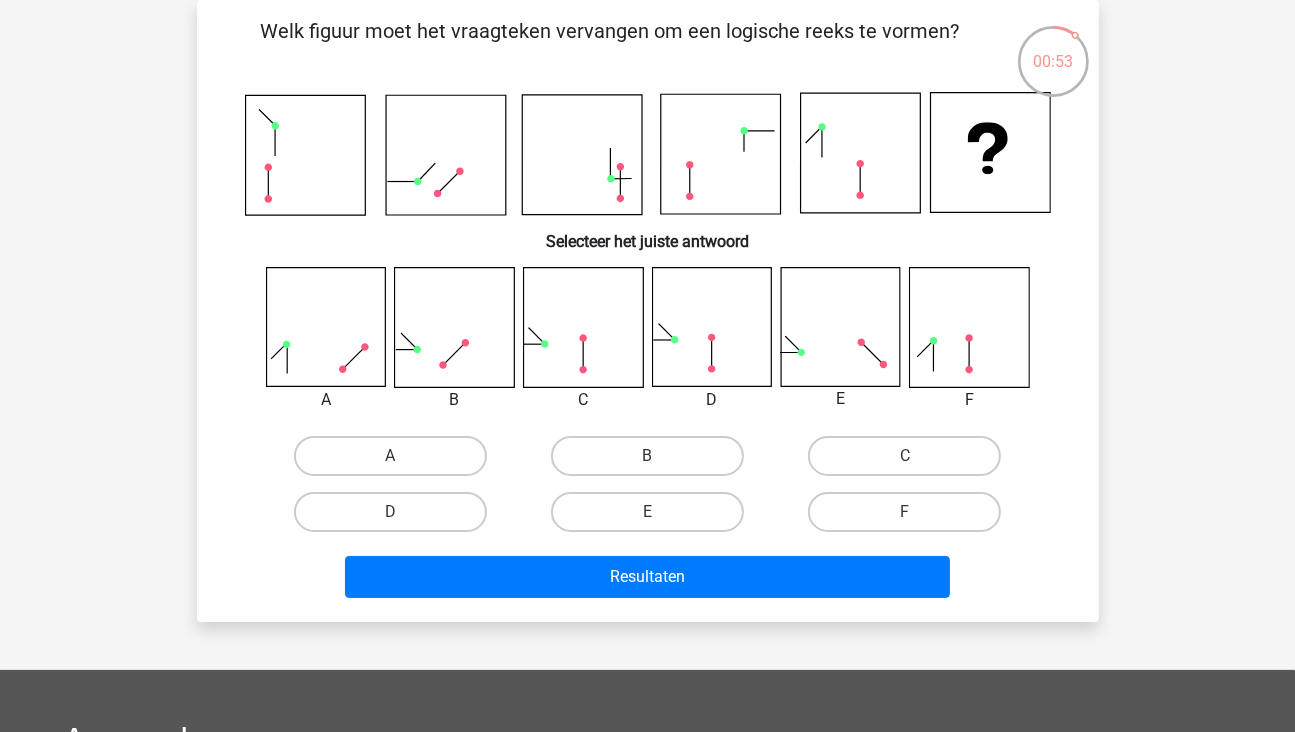 click 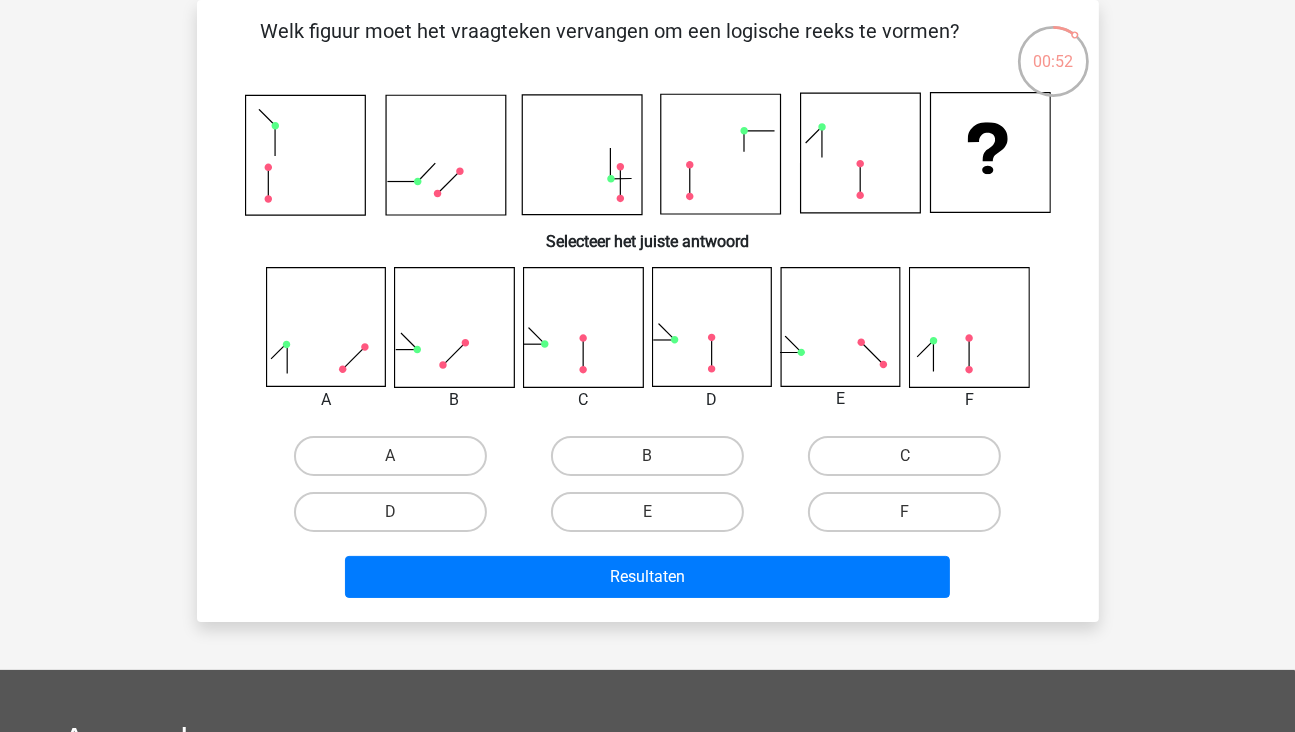 click on "B" at bounding box center [653, 462] 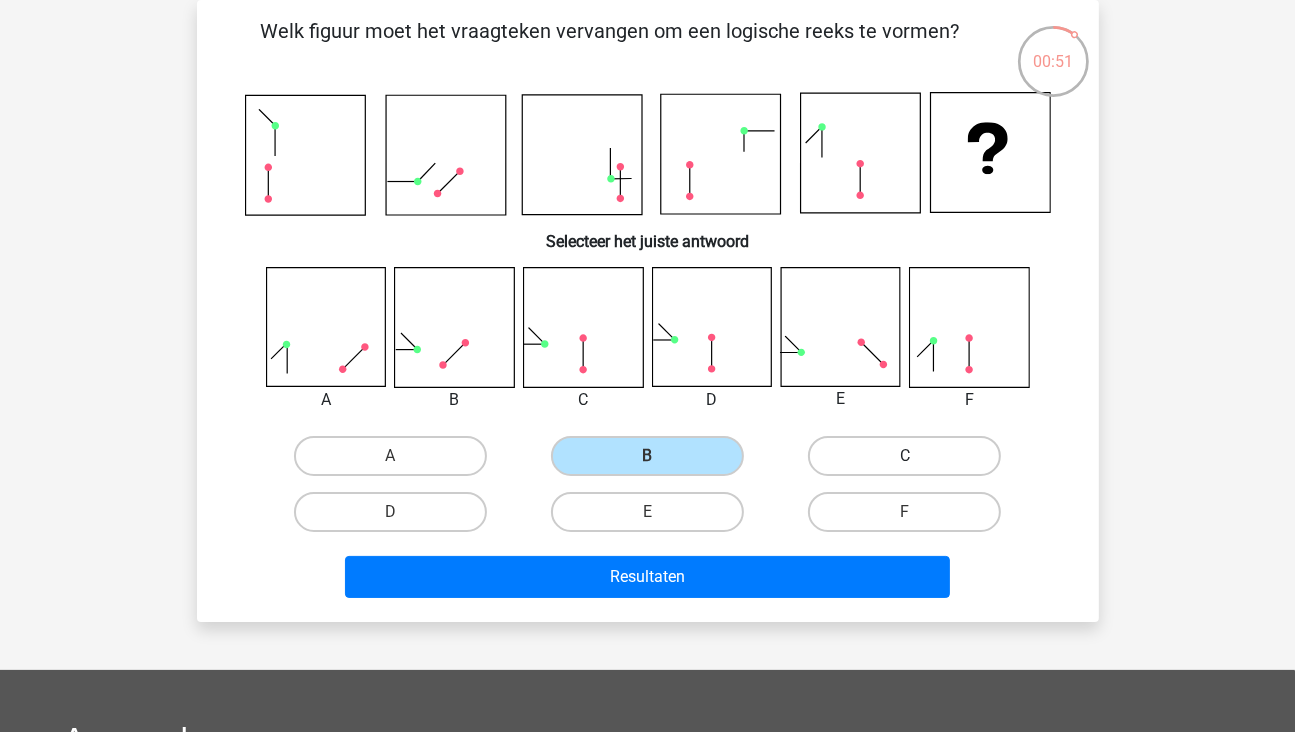 click on "C" at bounding box center (904, 456) 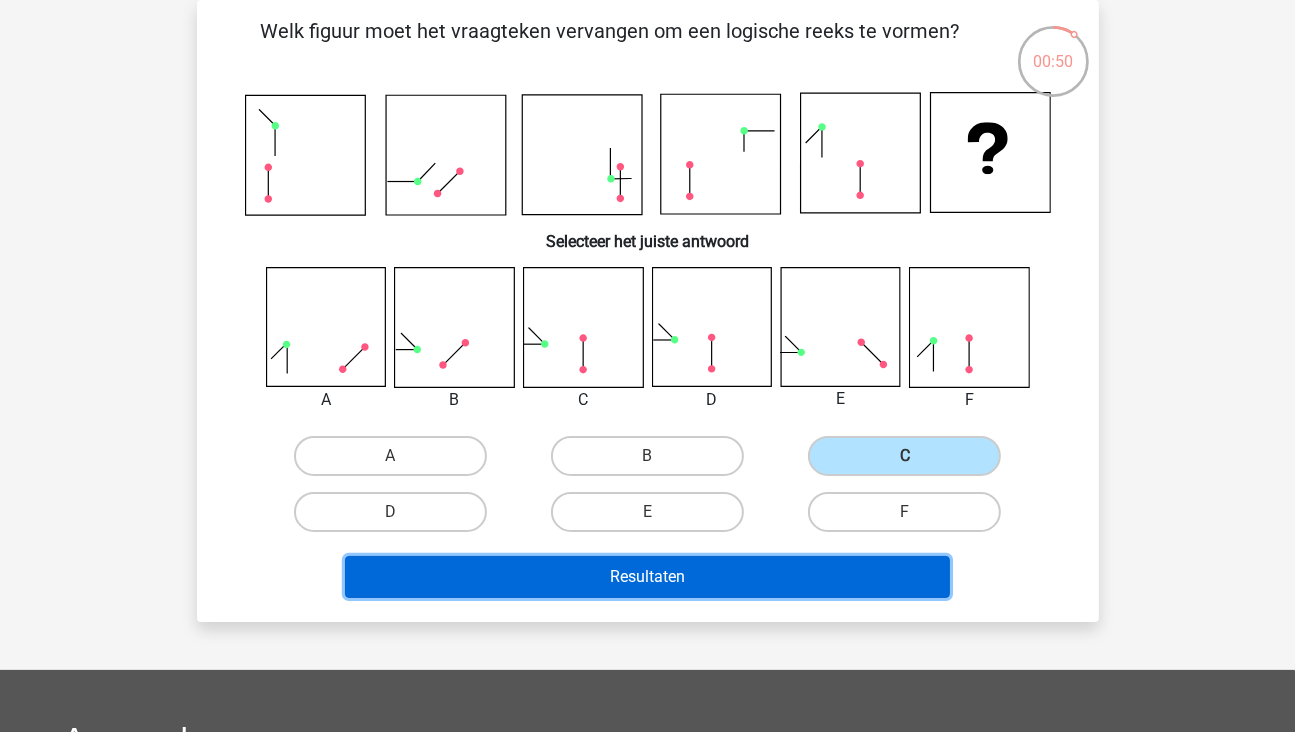 click on "Resultaten" at bounding box center [647, 577] 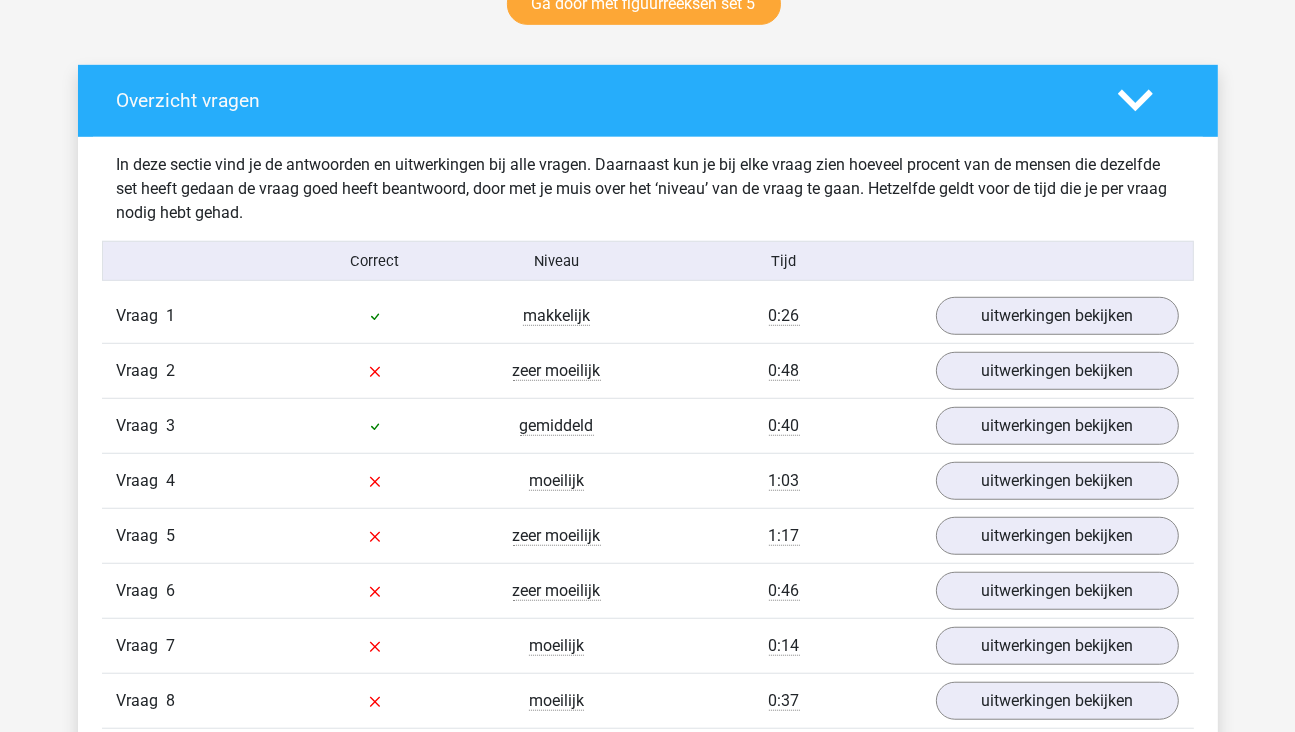 scroll, scrollTop: 1100, scrollLeft: 0, axis: vertical 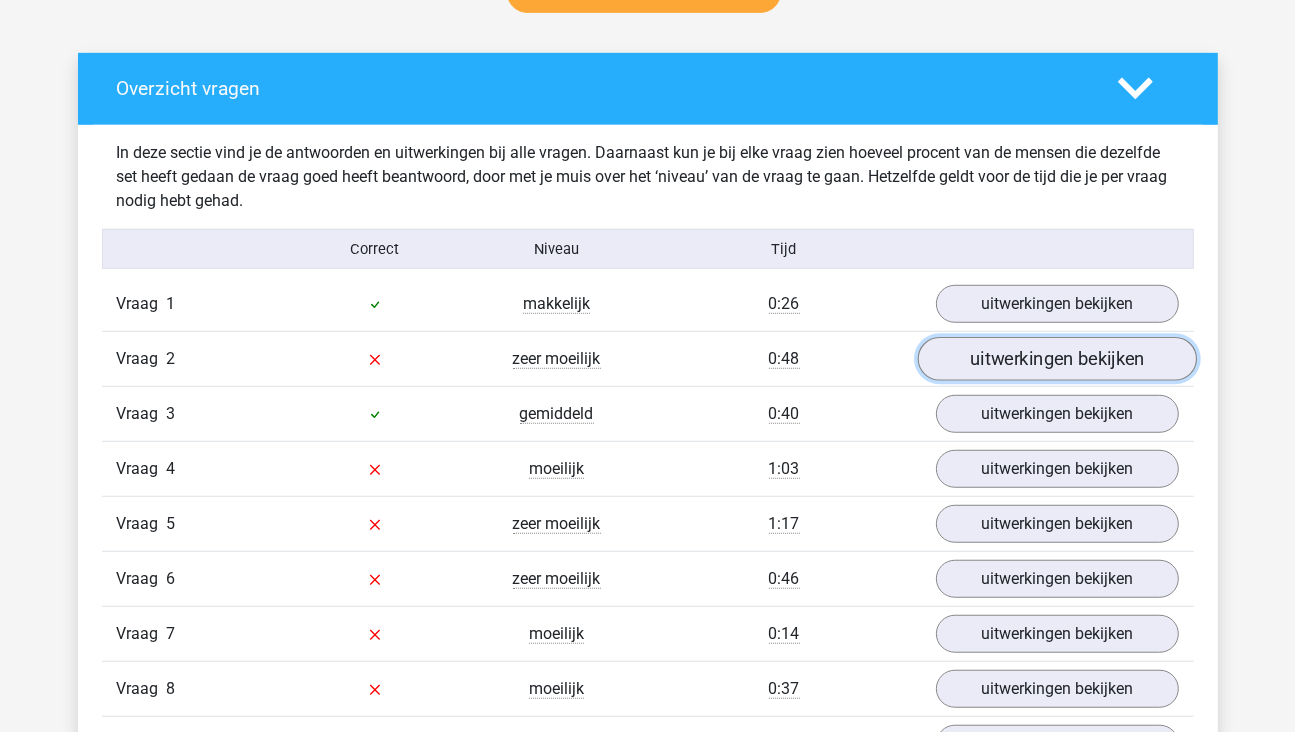 click on "uitwerkingen bekijken" at bounding box center (1056, 359) 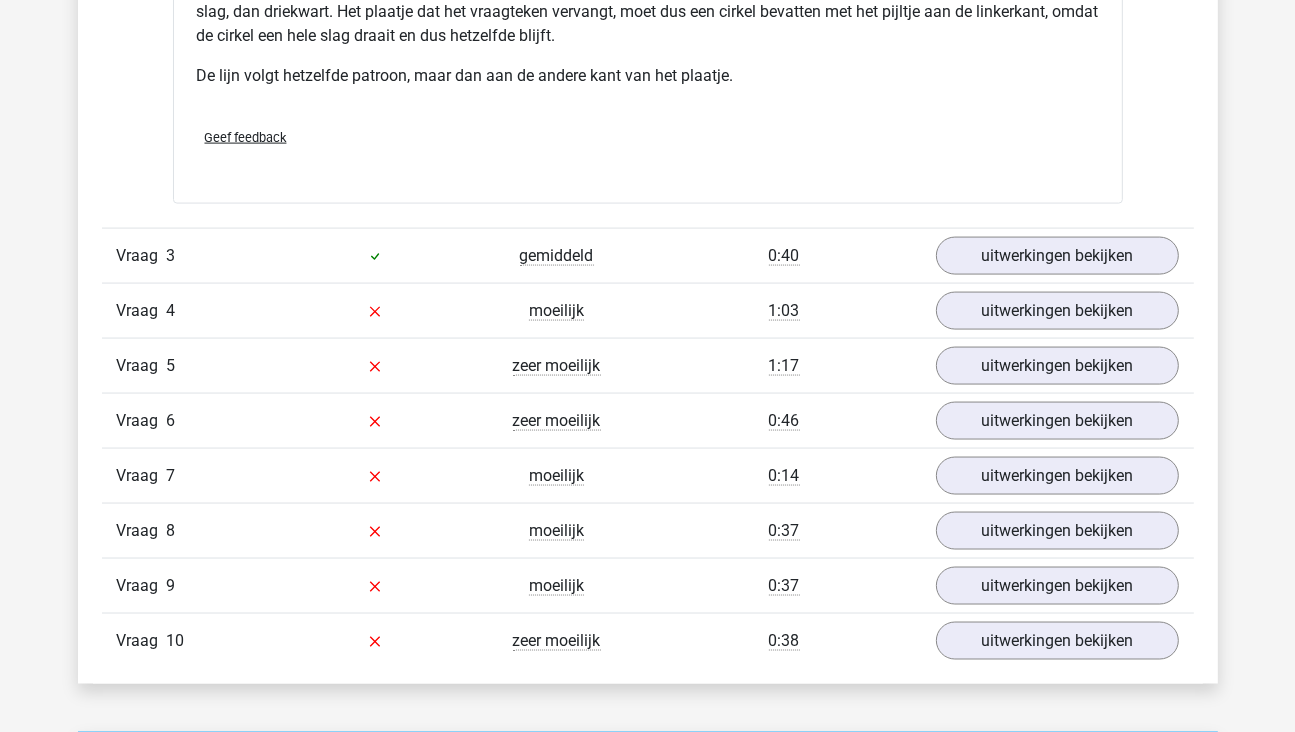 scroll, scrollTop: 2400, scrollLeft: 0, axis: vertical 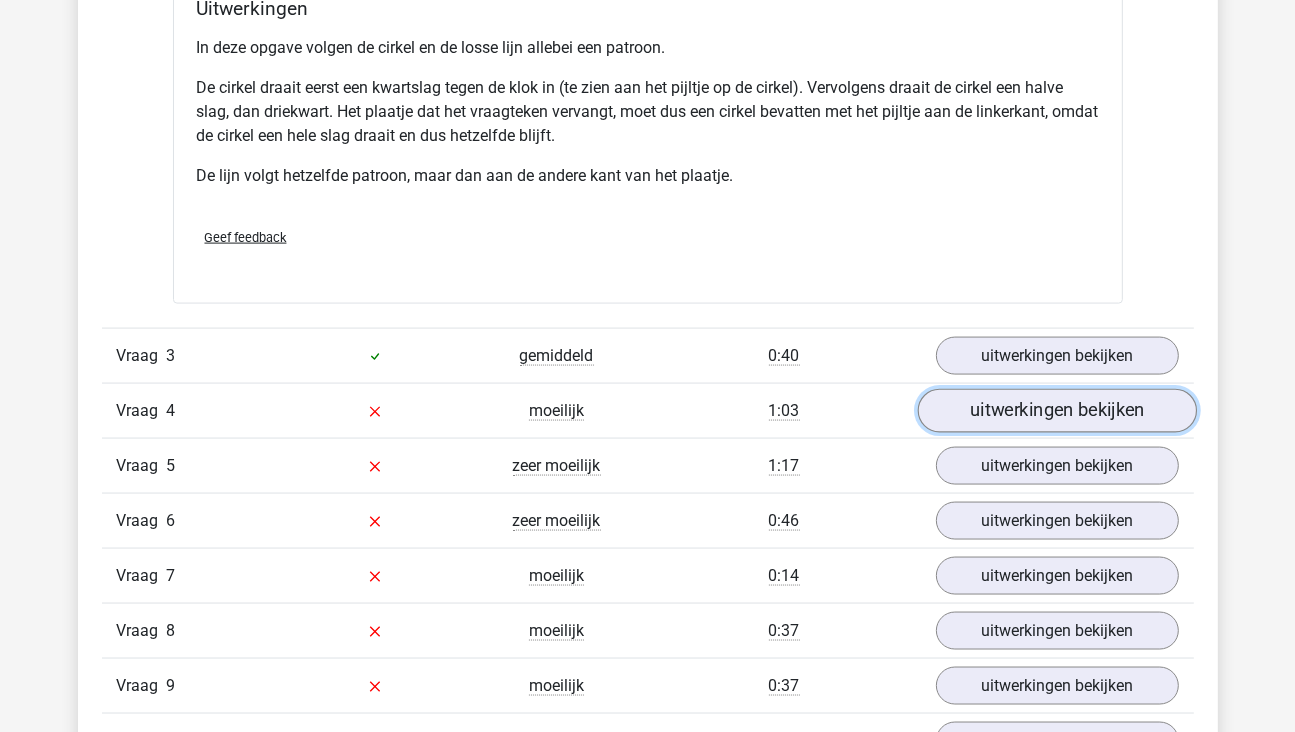 click on "uitwerkingen bekijken" at bounding box center (1056, 411) 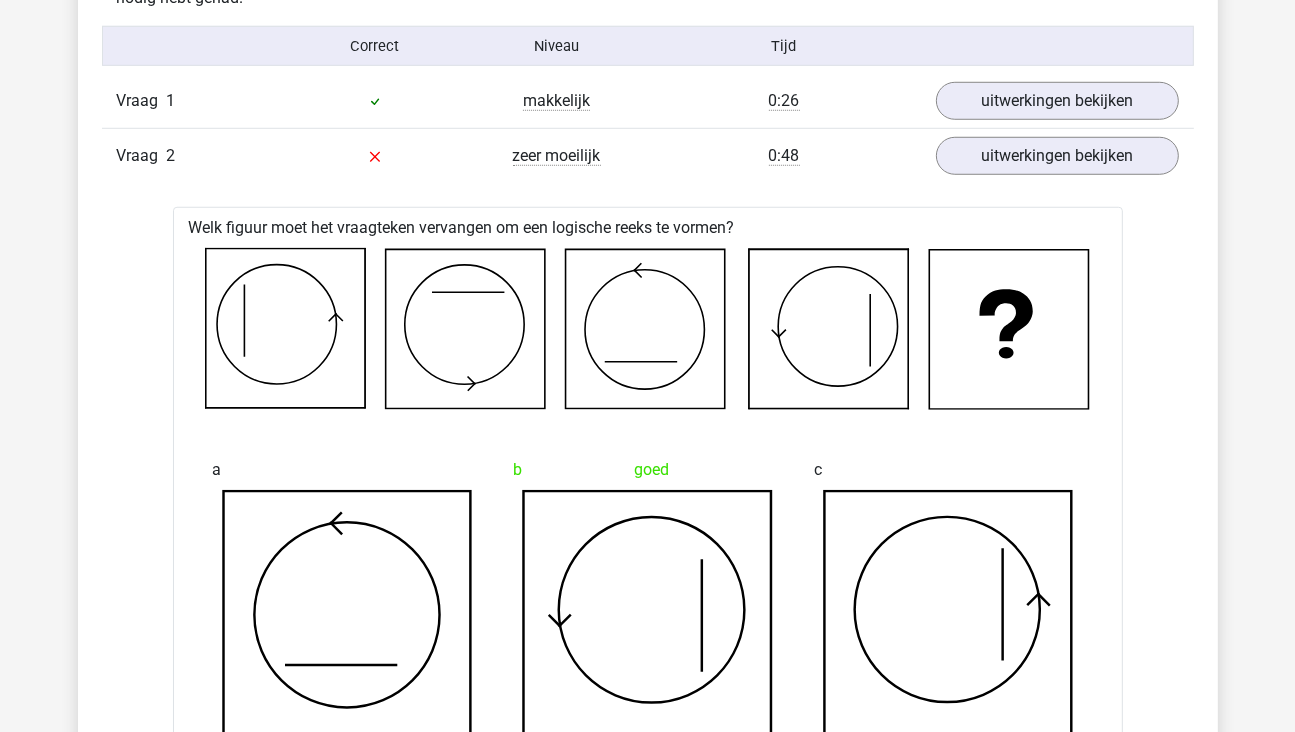 scroll, scrollTop: 1300, scrollLeft: 0, axis: vertical 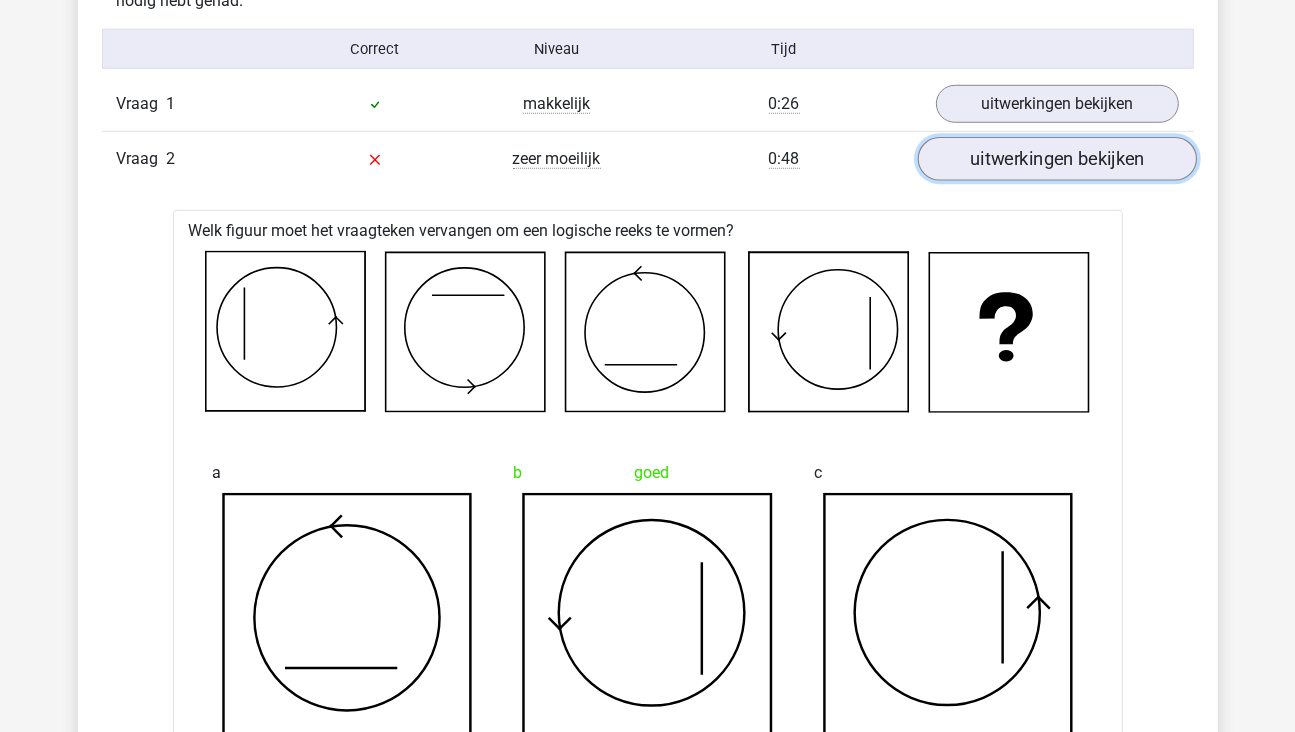 click on "uitwerkingen bekijken" at bounding box center [1056, 159] 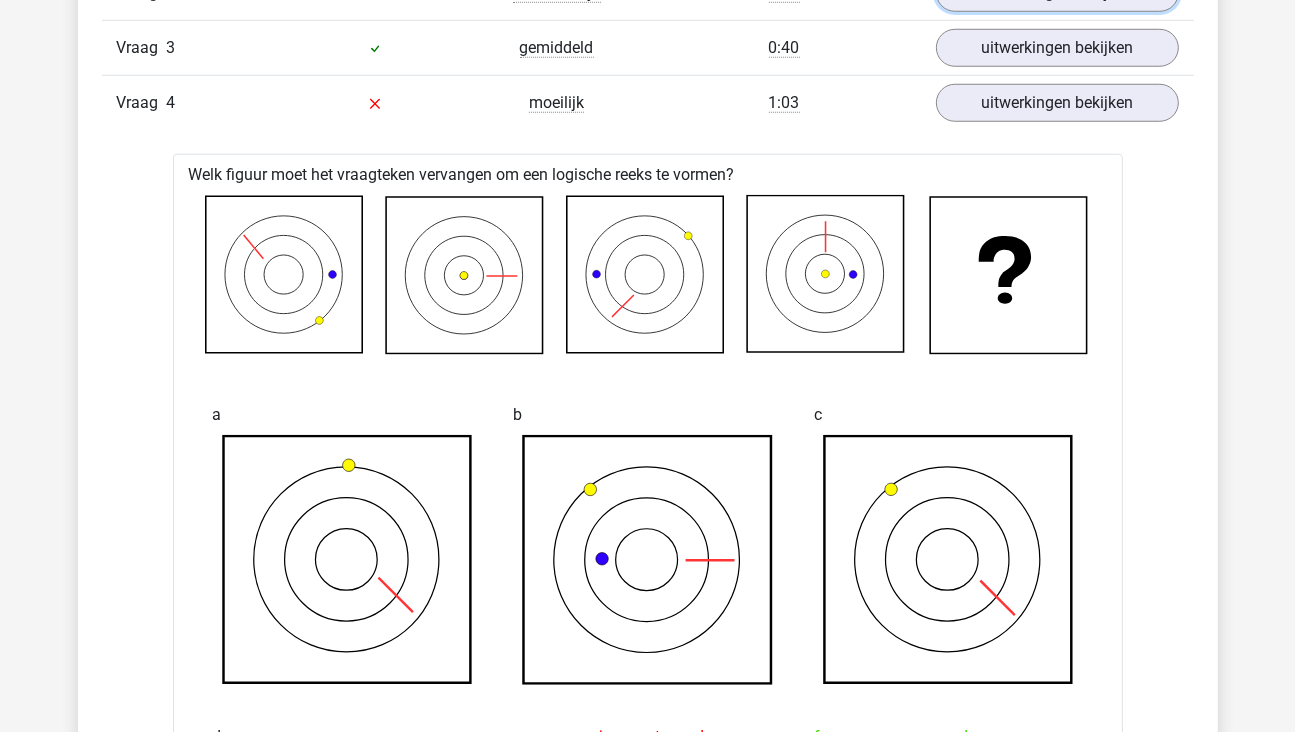 scroll, scrollTop: 1400, scrollLeft: 0, axis: vertical 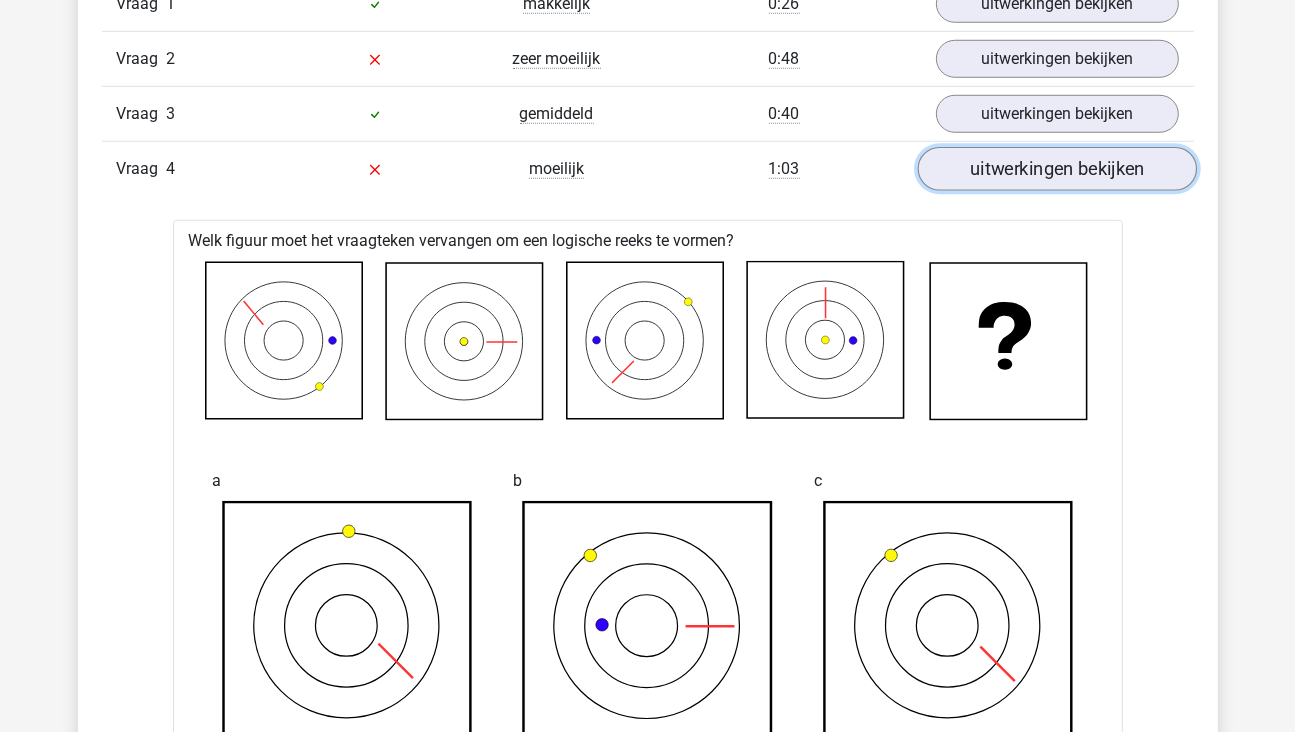 click on "uitwerkingen bekijken" at bounding box center (1056, 169) 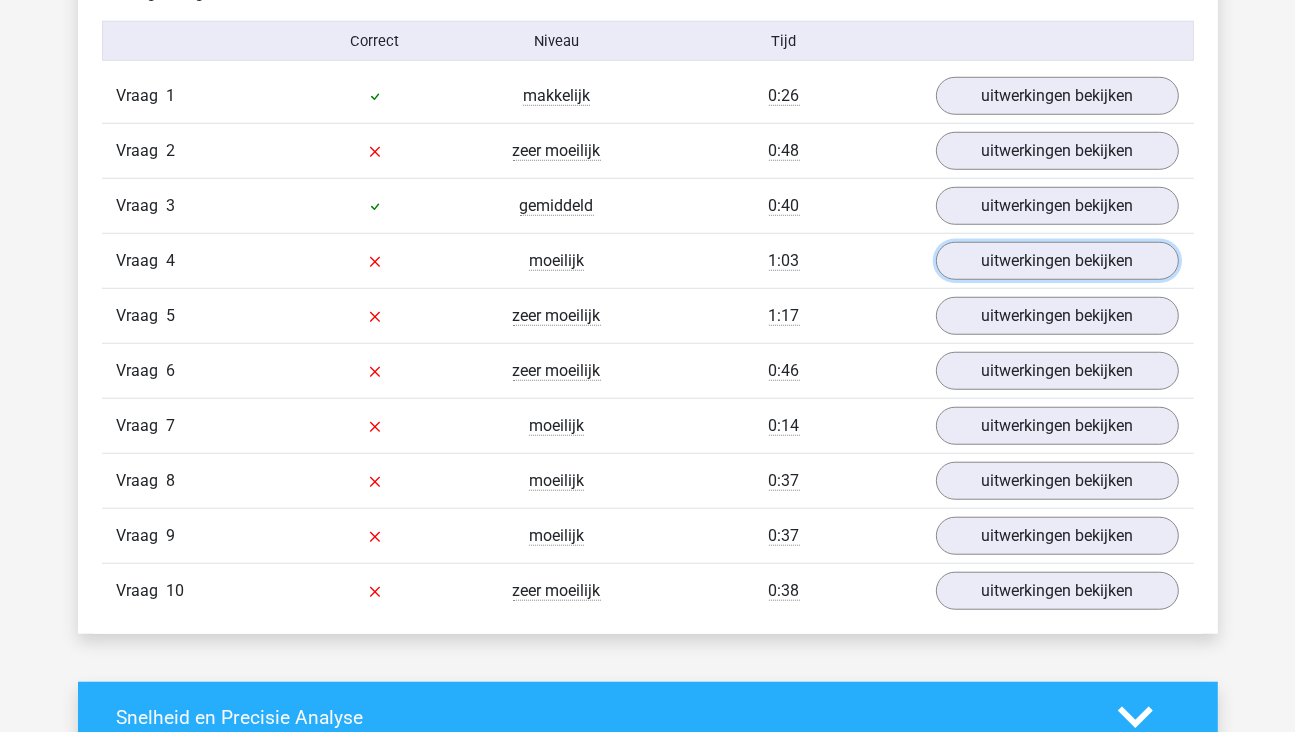 scroll, scrollTop: 1300, scrollLeft: 0, axis: vertical 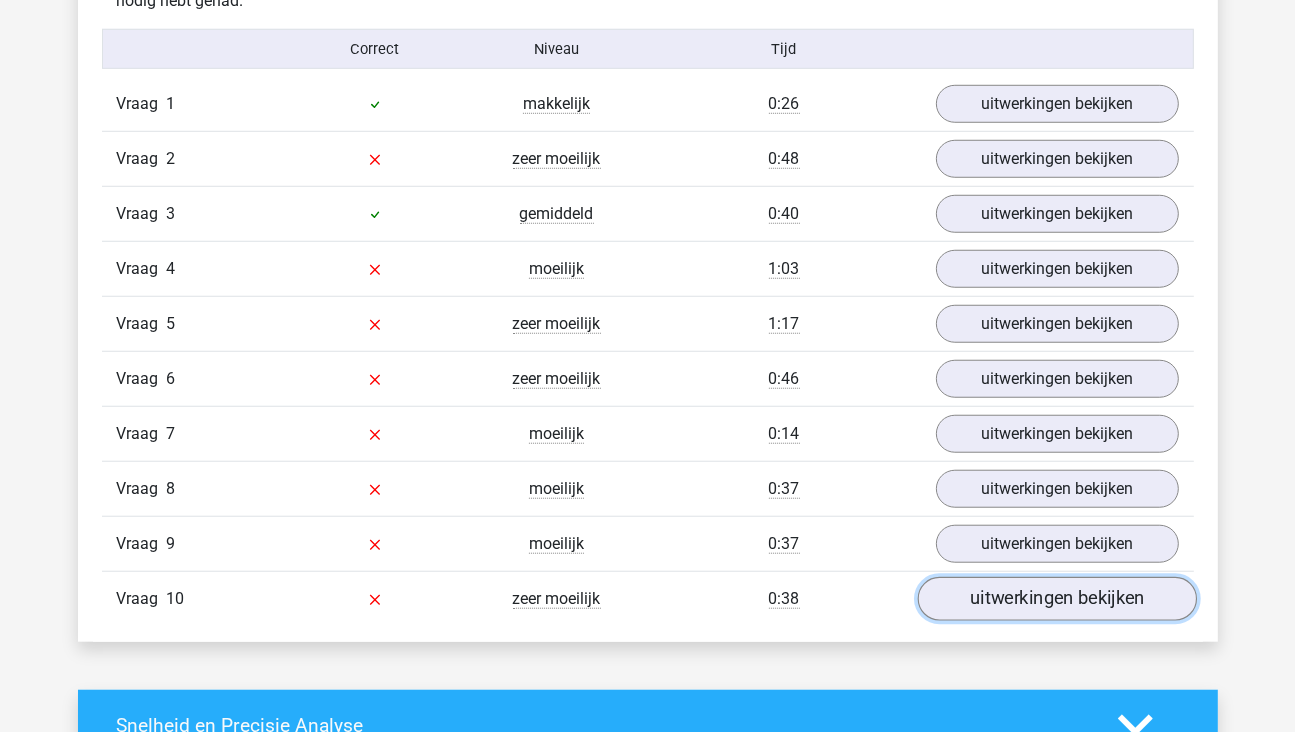 click on "uitwerkingen bekijken" at bounding box center [1056, 599] 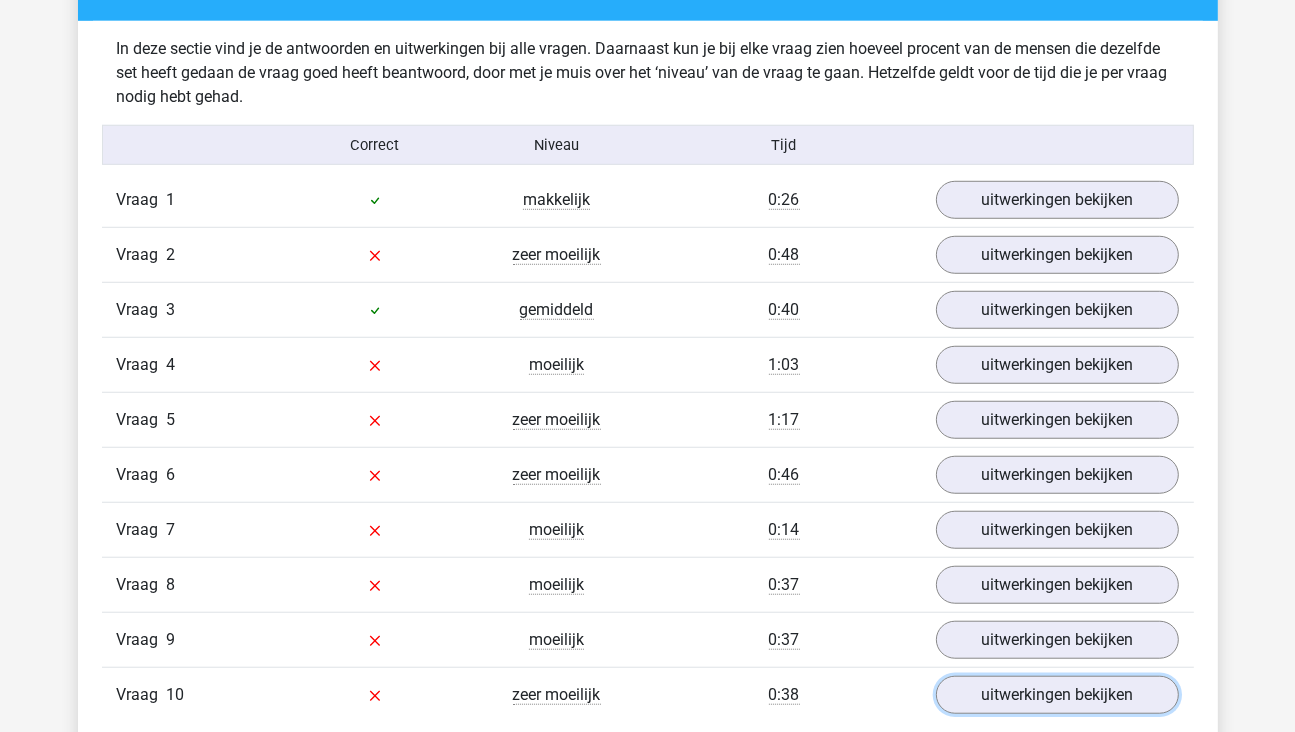 scroll, scrollTop: 1100, scrollLeft: 0, axis: vertical 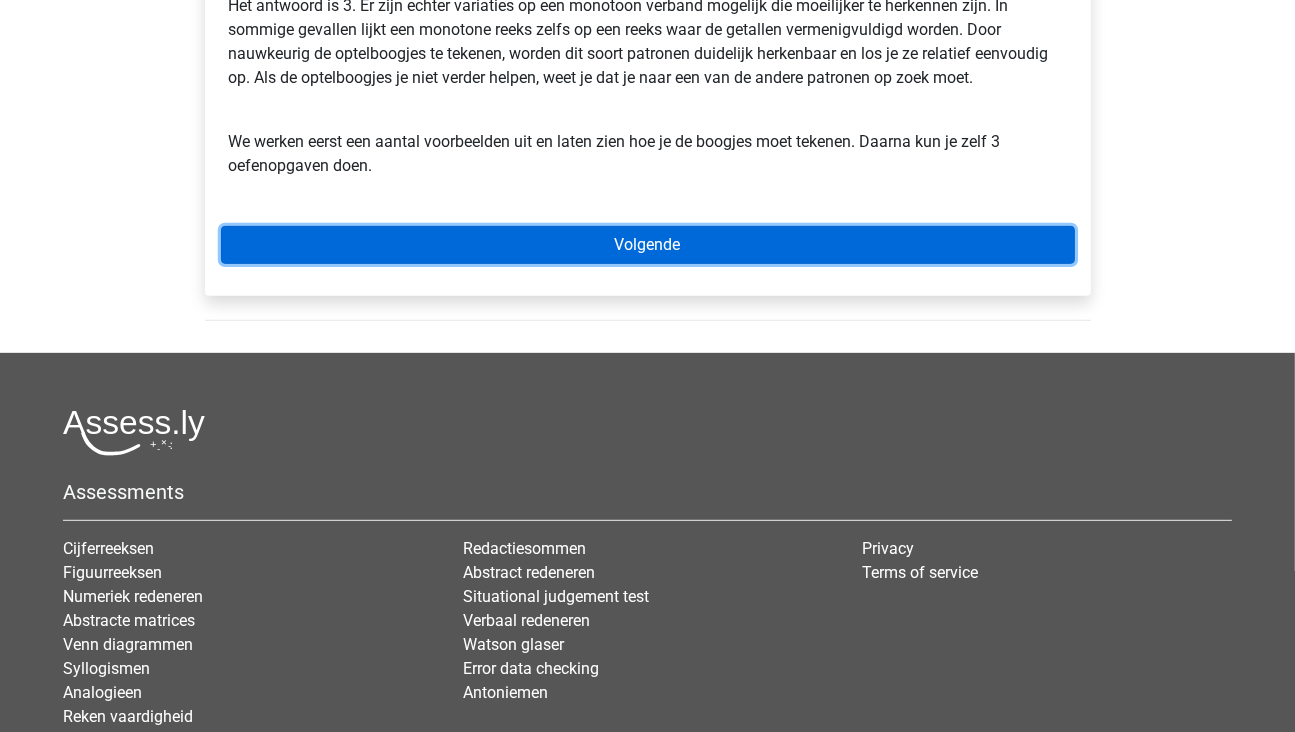 click on "Volgende" at bounding box center [648, 245] 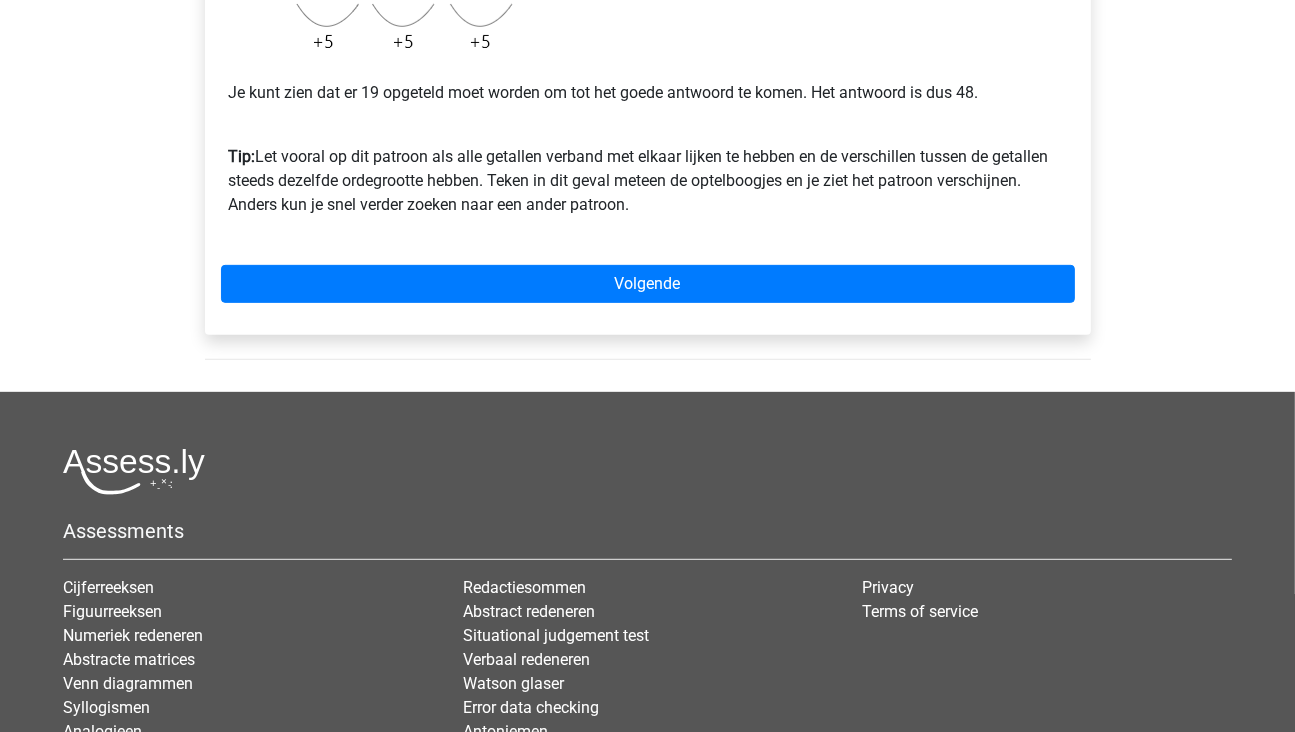 scroll, scrollTop: 700, scrollLeft: 0, axis: vertical 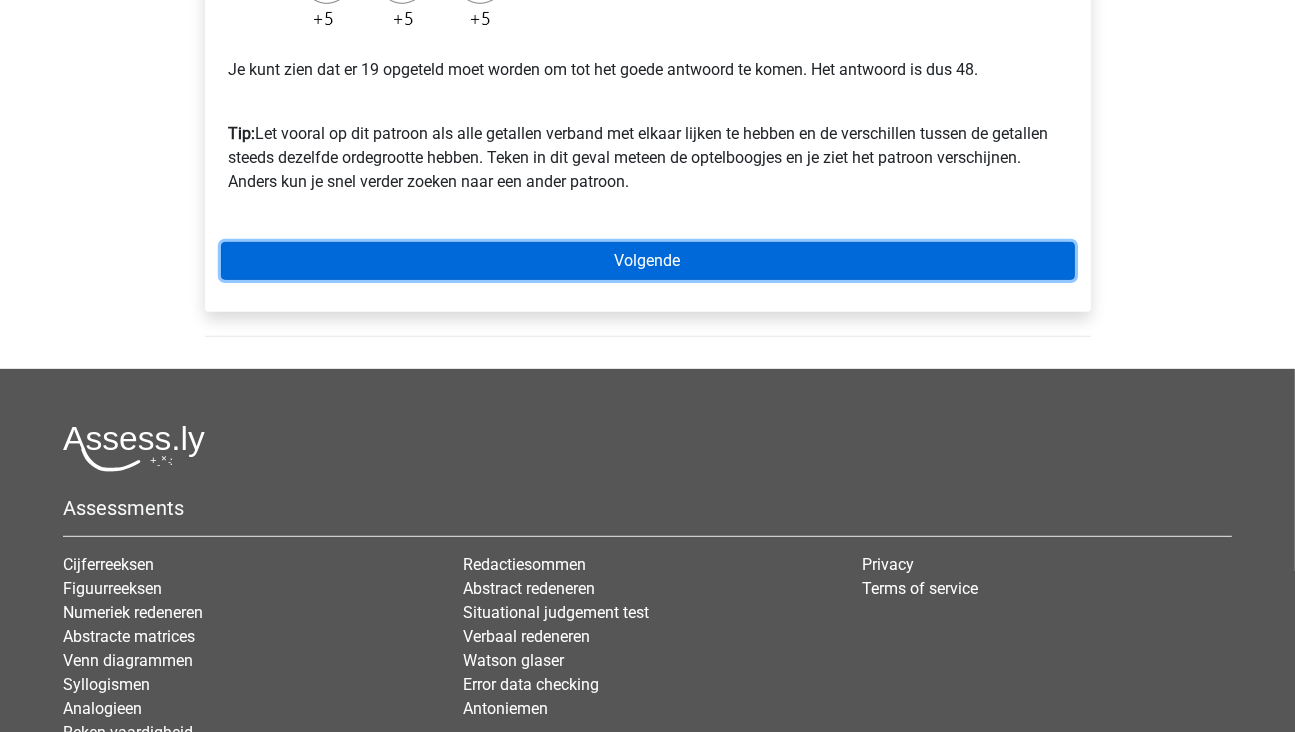 click on "Volgende" at bounding box center (648, 261) 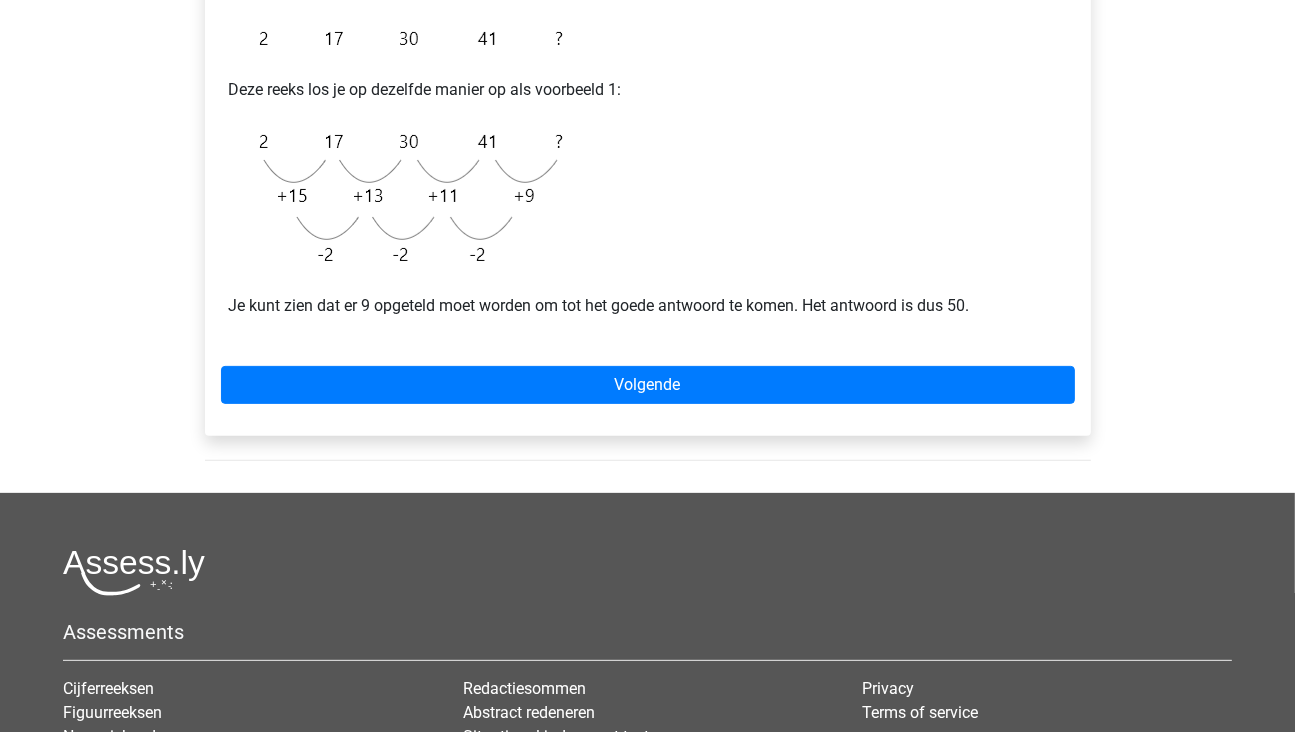 scroll, scrollTop: 500, scrollLeft: 0, axis: vertical 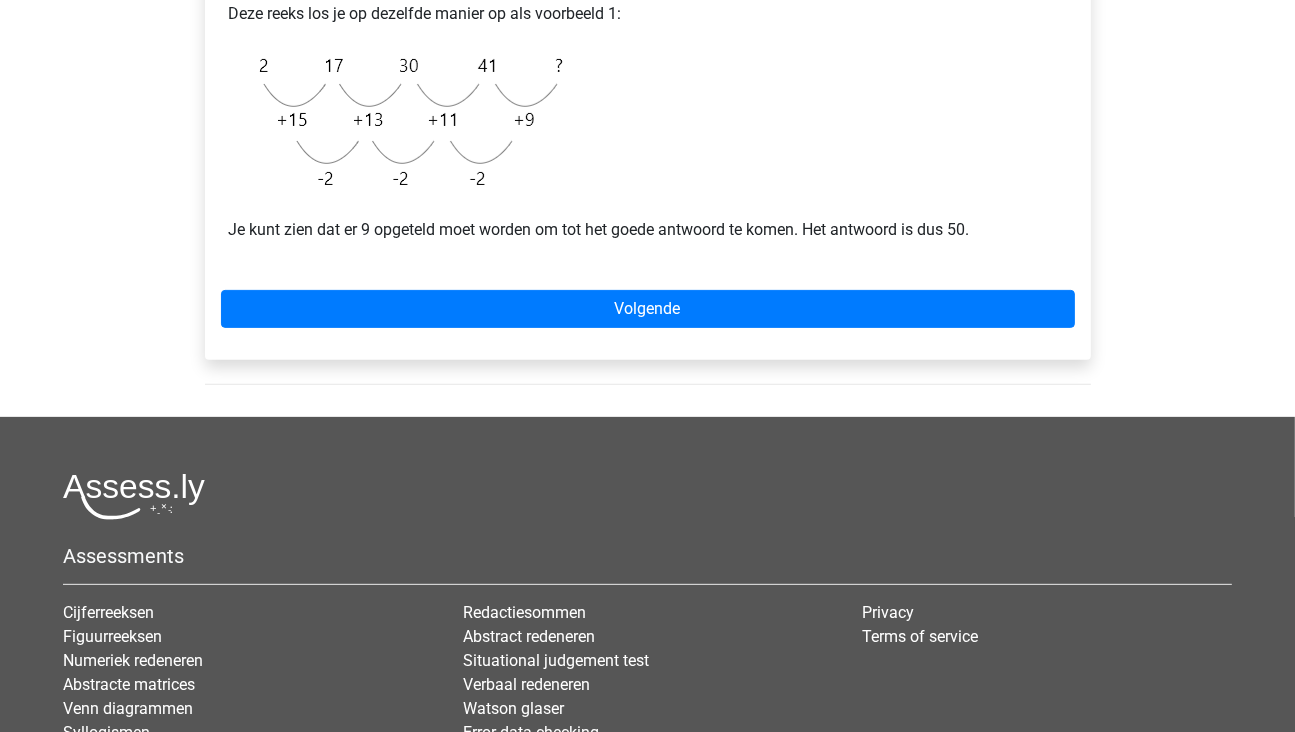click on "Voorbeeld 2 Je kunt ook een reeks hebben waarbij het verschil steeds kleiner wordt. Bijvoorbeeld: Deze reeks los je op dezelfde manier op als voorbeeld 1: Je kunt zien dat er 9 opgeteld moet worden om tot het goede antwoord te komen. Het antwoord is dus 50.
Volgende" at bounding box center [648, 102] 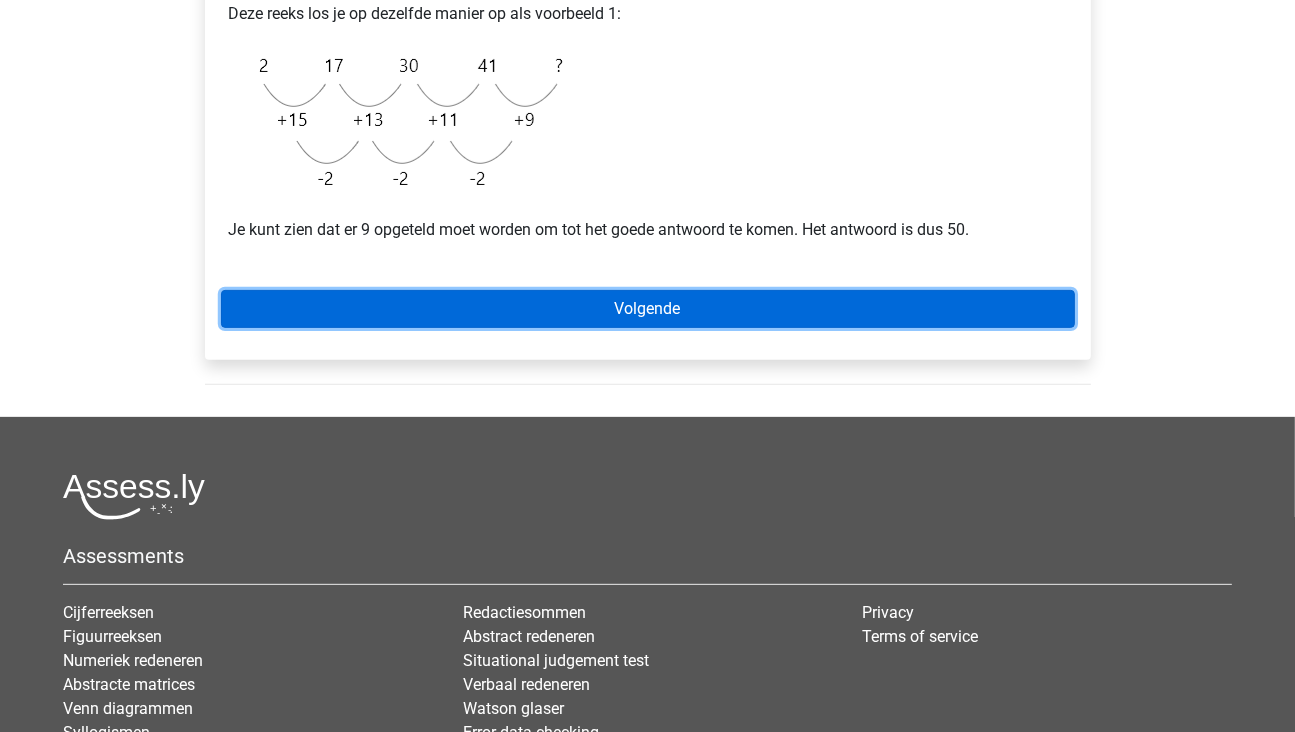 click on "Volgende" at bounding box center (648, 309) 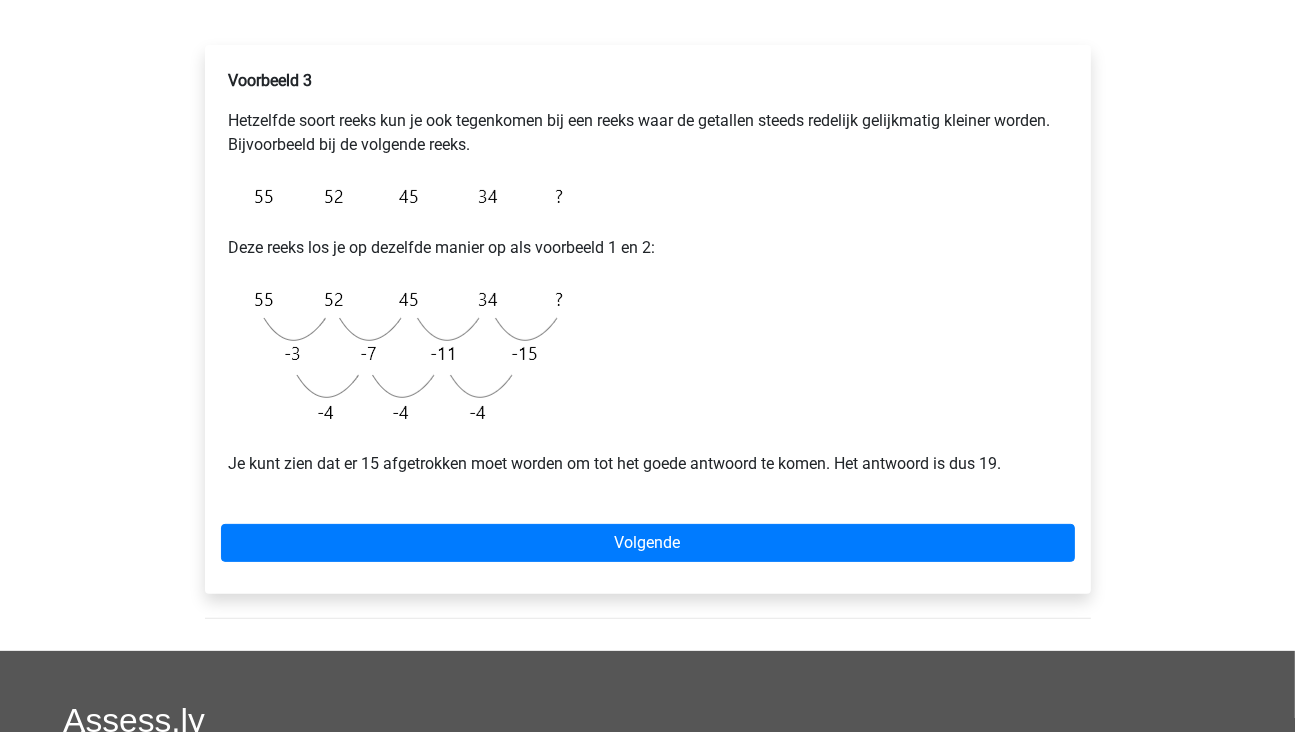 scroll, scrollTop: 300, scrollLeft: 0, axis: vertical 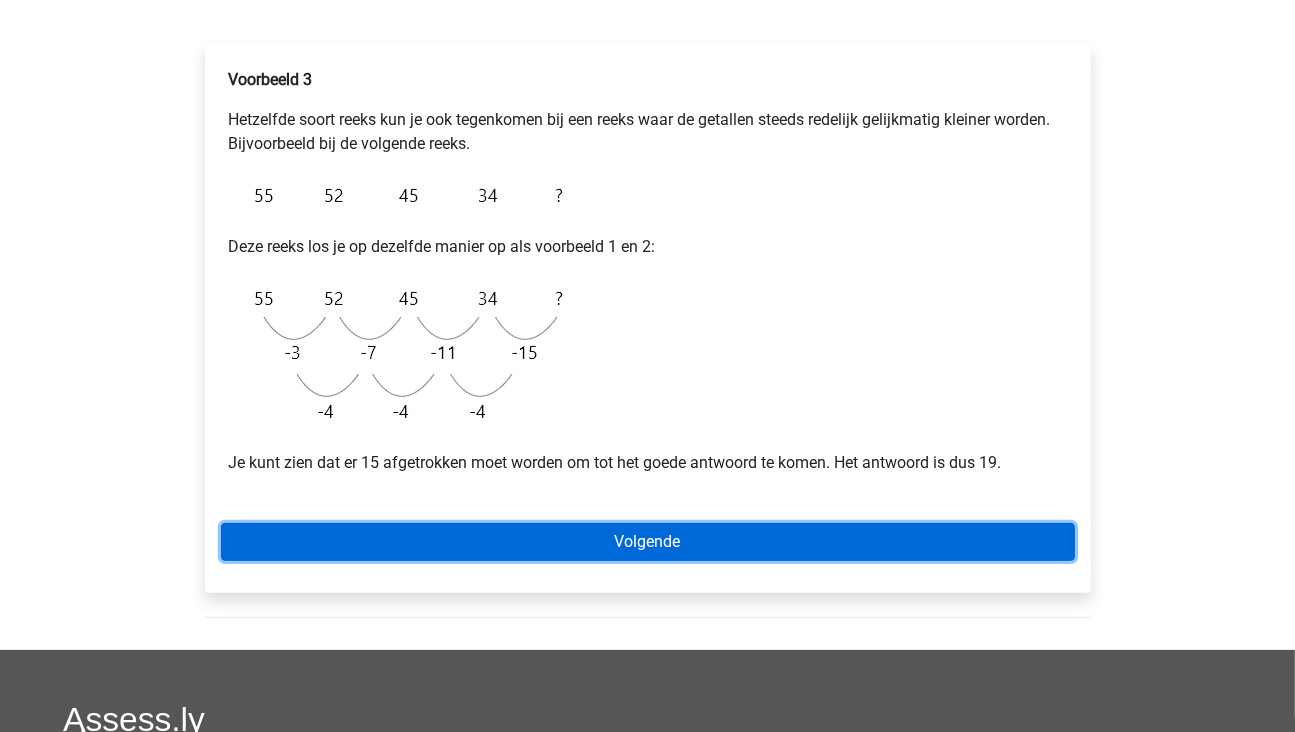 click on "Volgende" at bounding box center (648, 542) 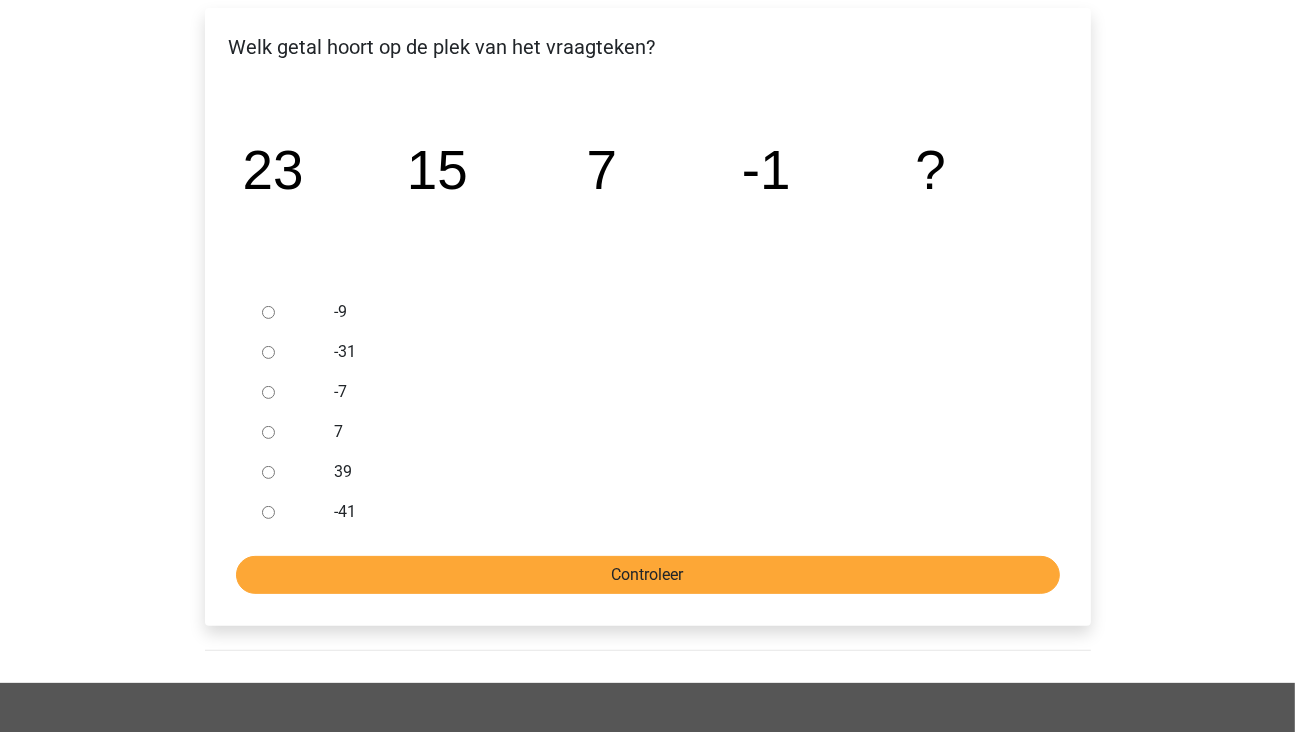 scroll, scrollTop: 200, scrollLeft: 0, axis: vertical 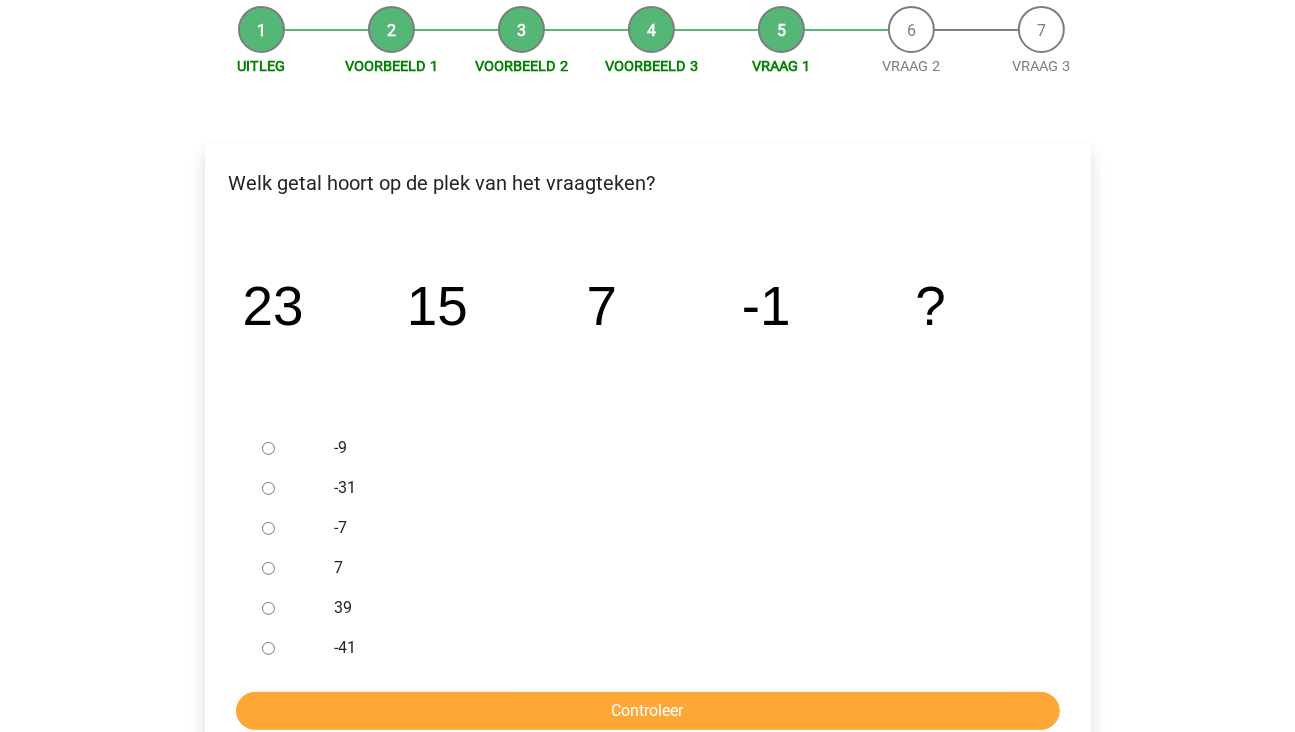 click on "-9" at bounding box center (268, 448) 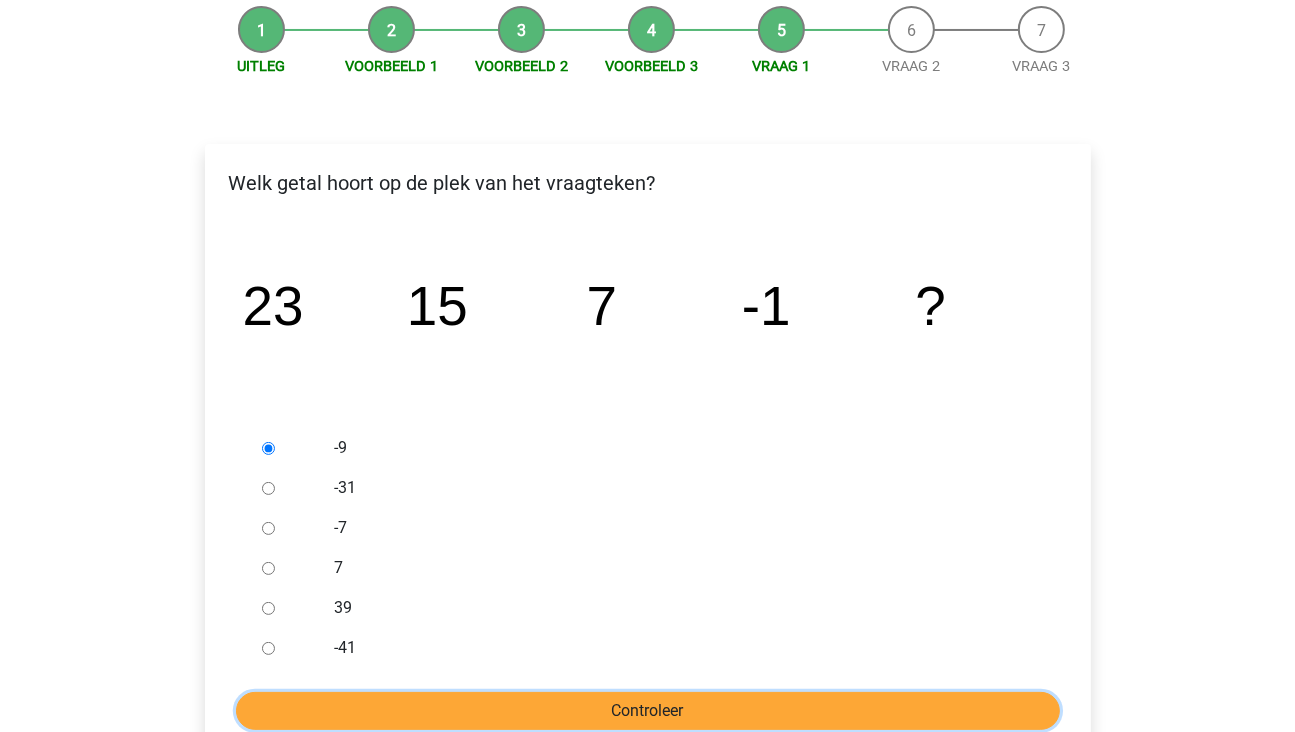 click on "Controleer" at bounding box center (648, 711) 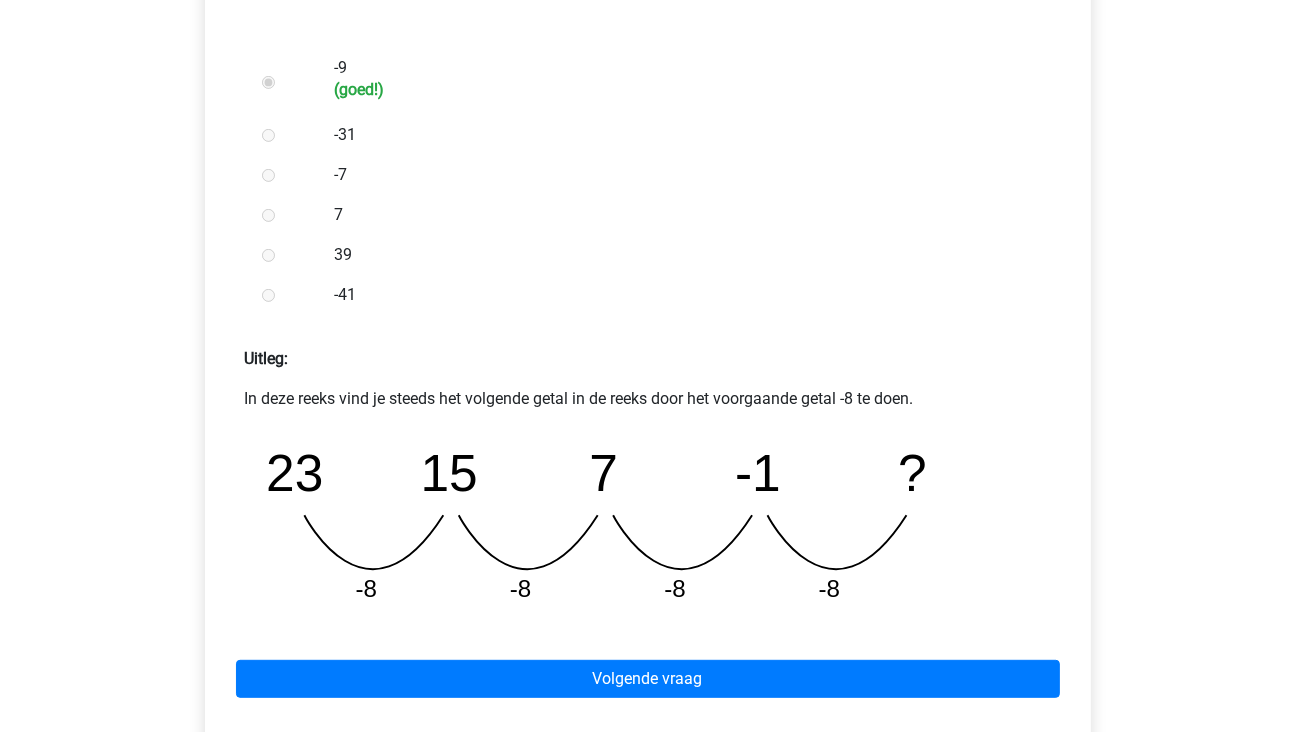 scroll, scrollTop: 700, scrollLeft: 0, axis: vertical 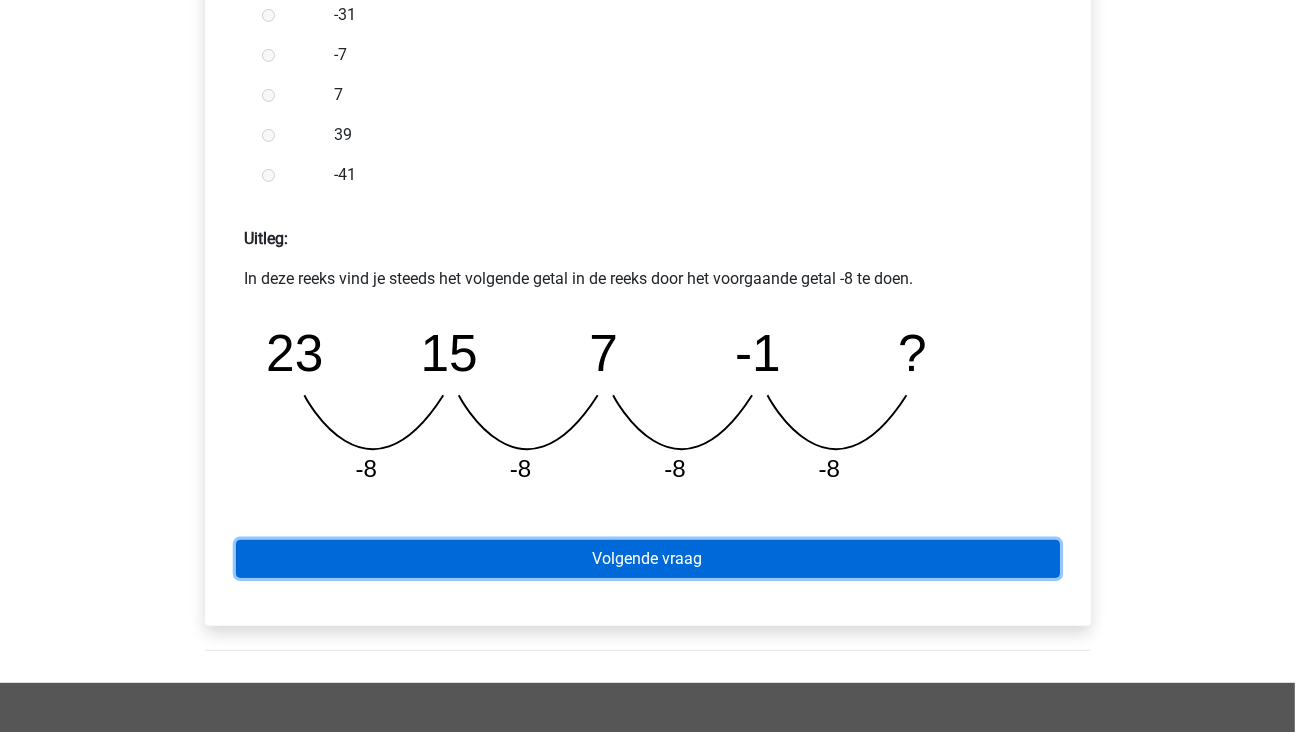 click on "Volgende vraag" at bounding box center (648, 559) 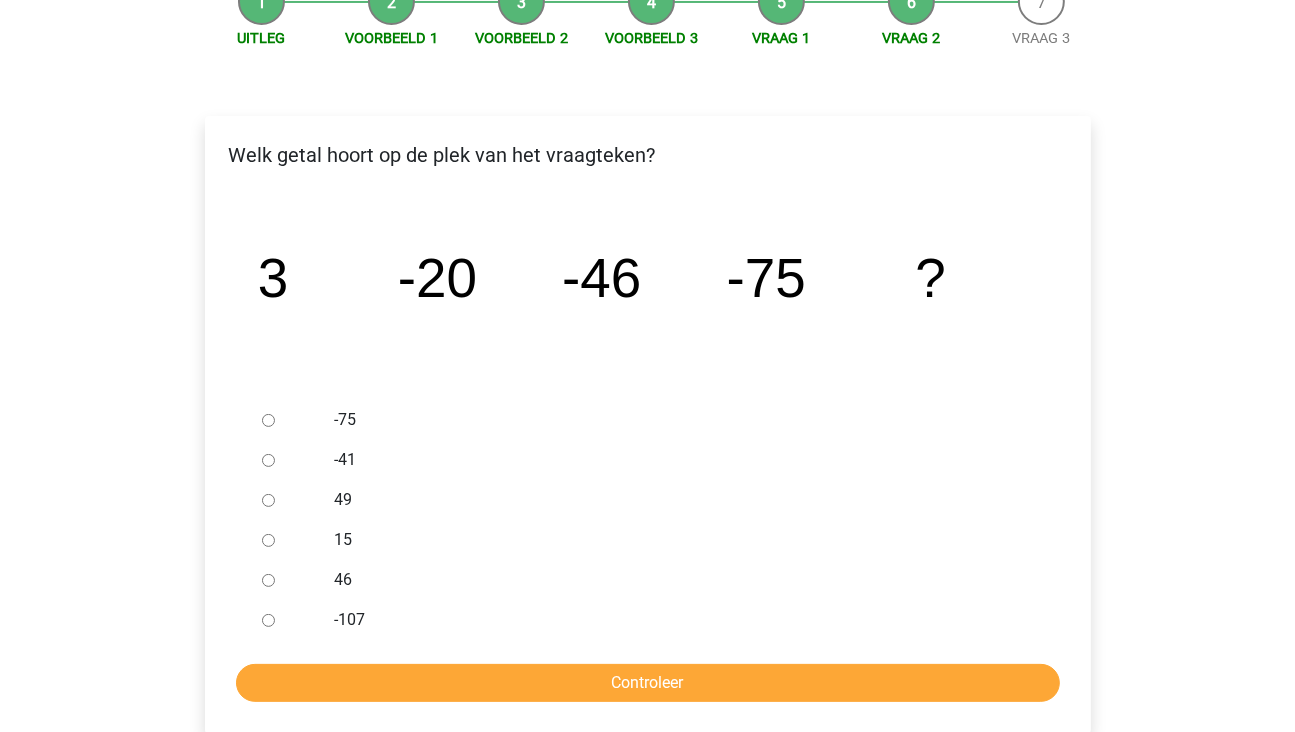 scroll, scrollTop: 300, scrollLeft: 0, axis: vertical 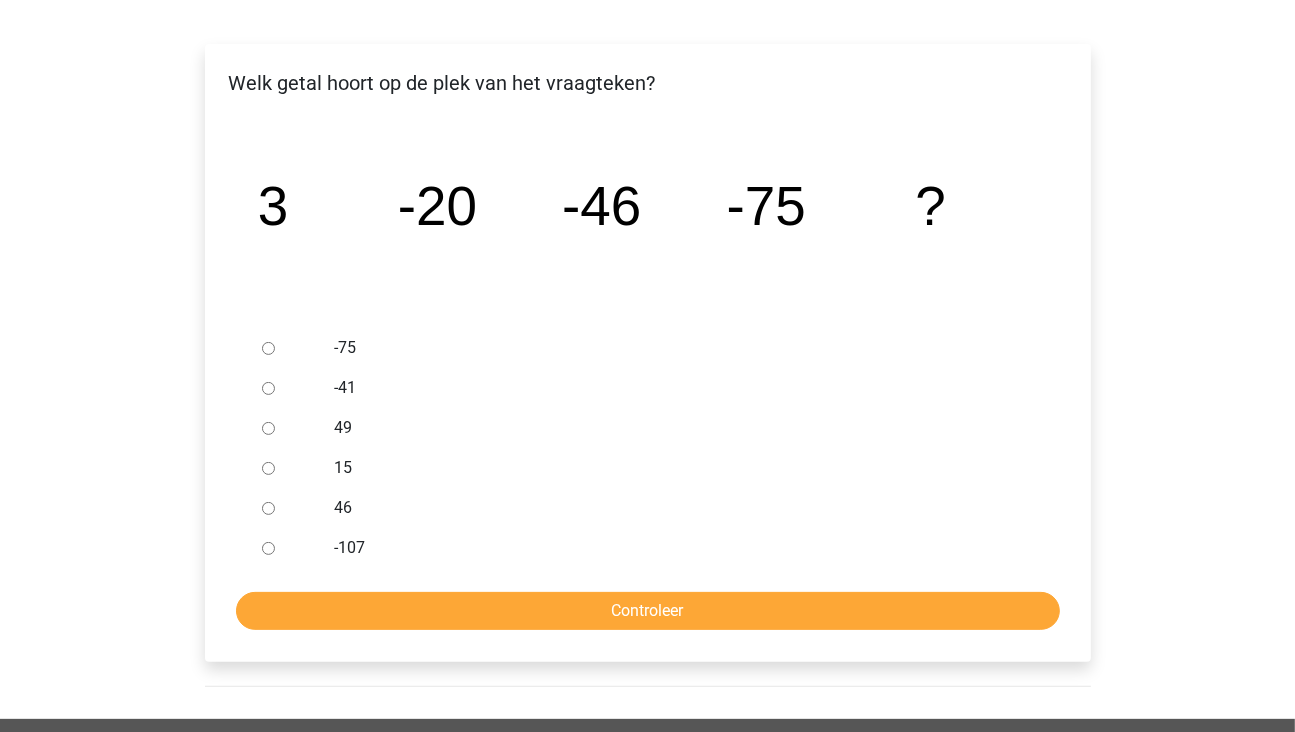click on "-107" at bounding box center [268, 548] 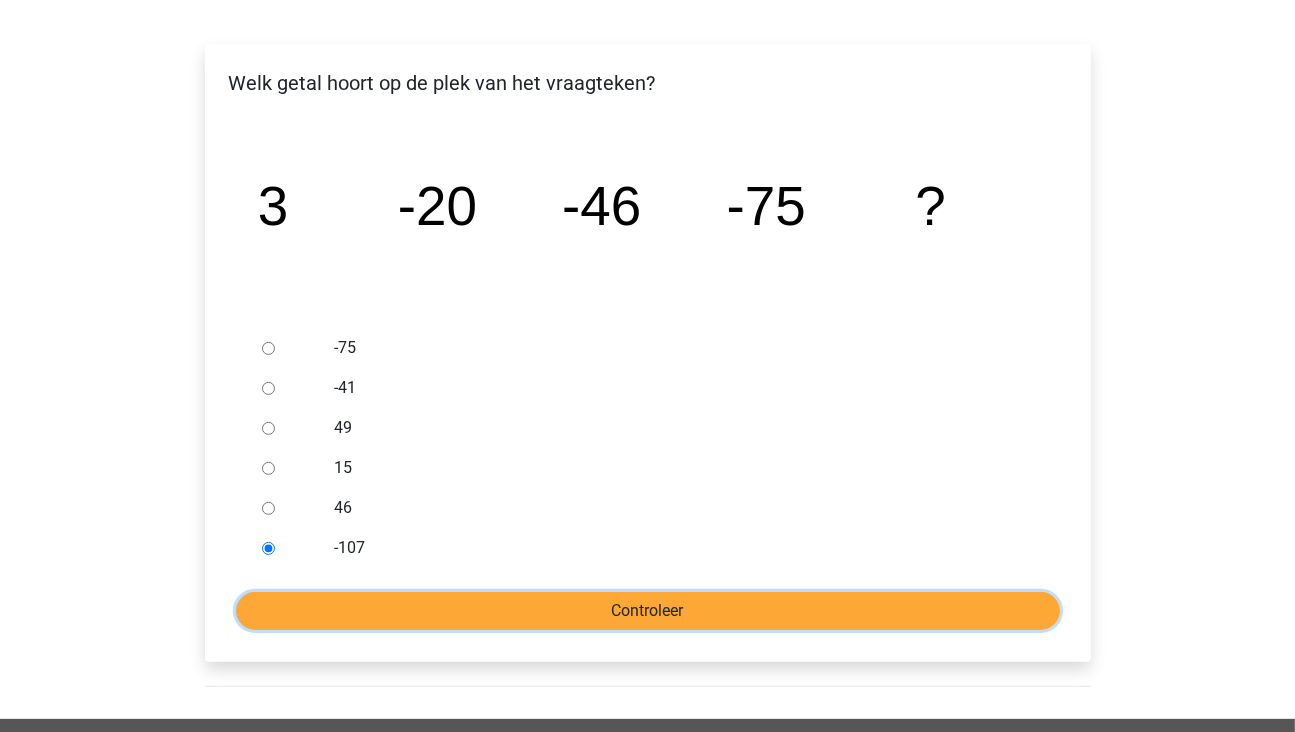 click on "Controleer" at bounding box center [648, 611] 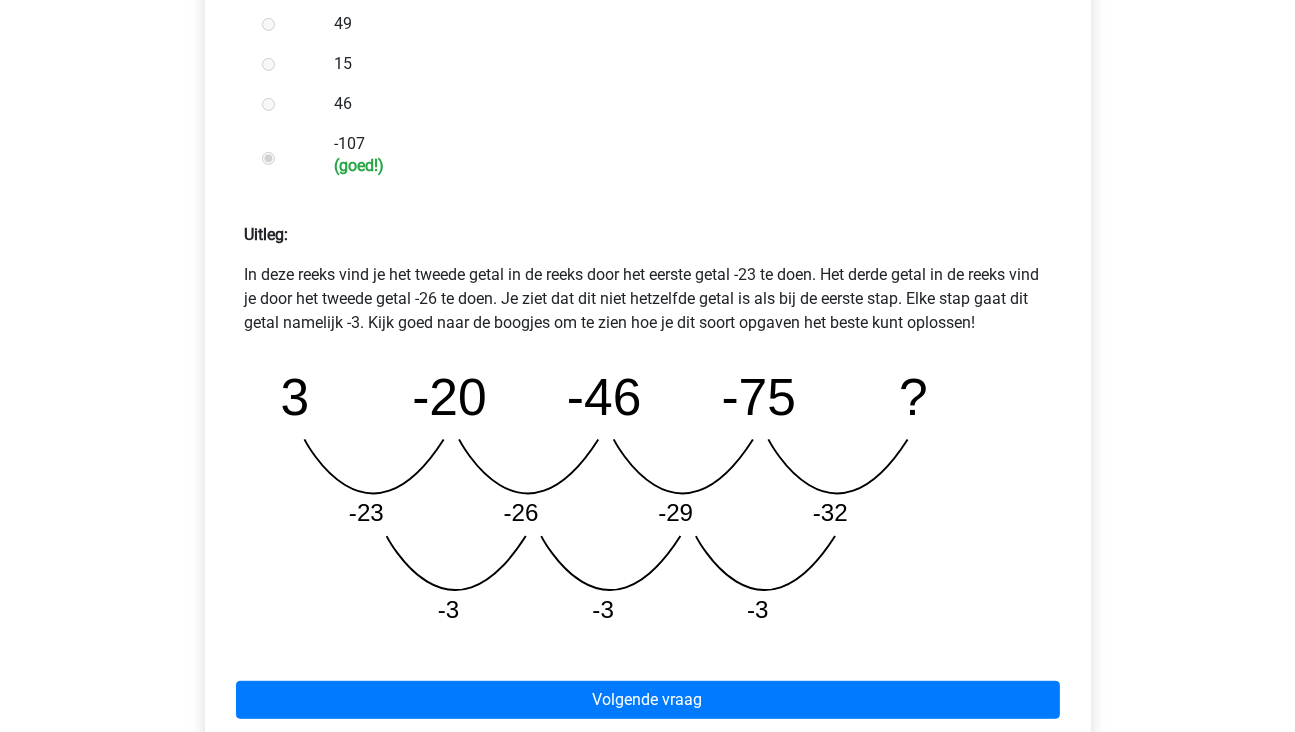 scroll, scrollTop: 1100, scrollLeft: 0, axis: vertical 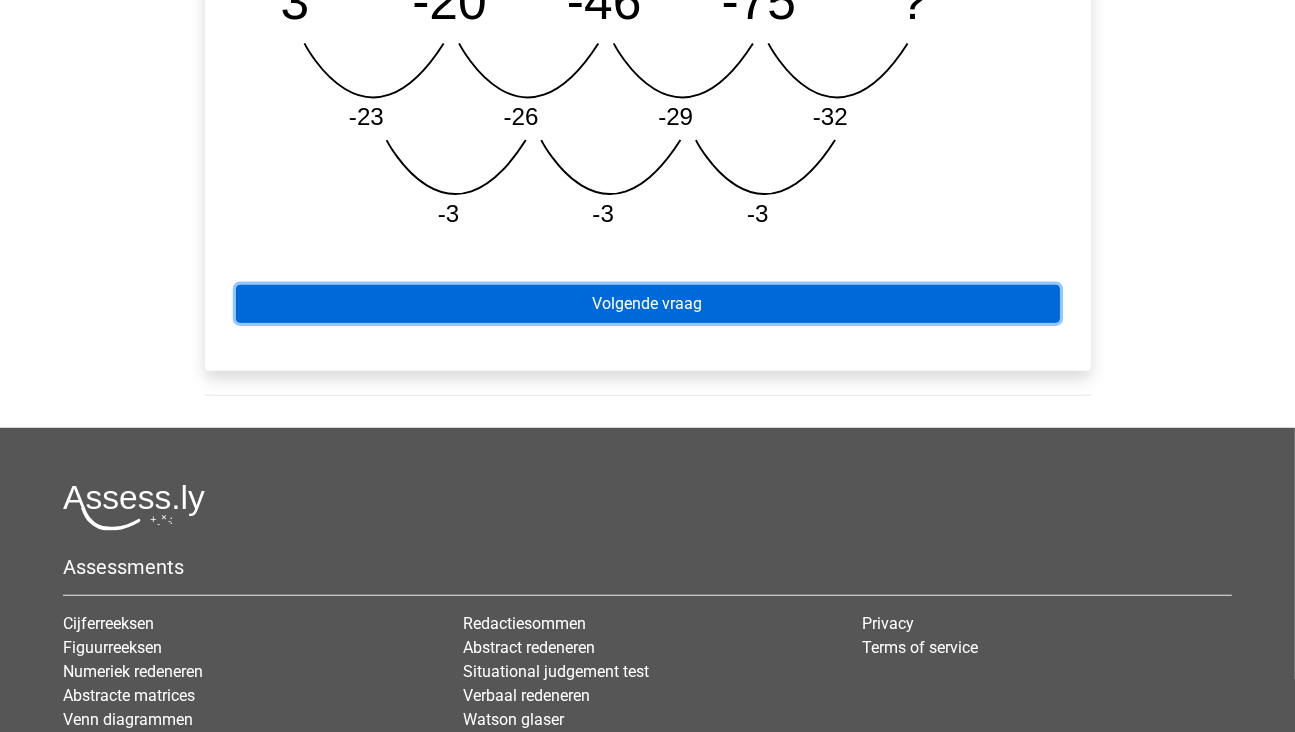 click on "Volgende vraag" at bounding box center (648, 304) 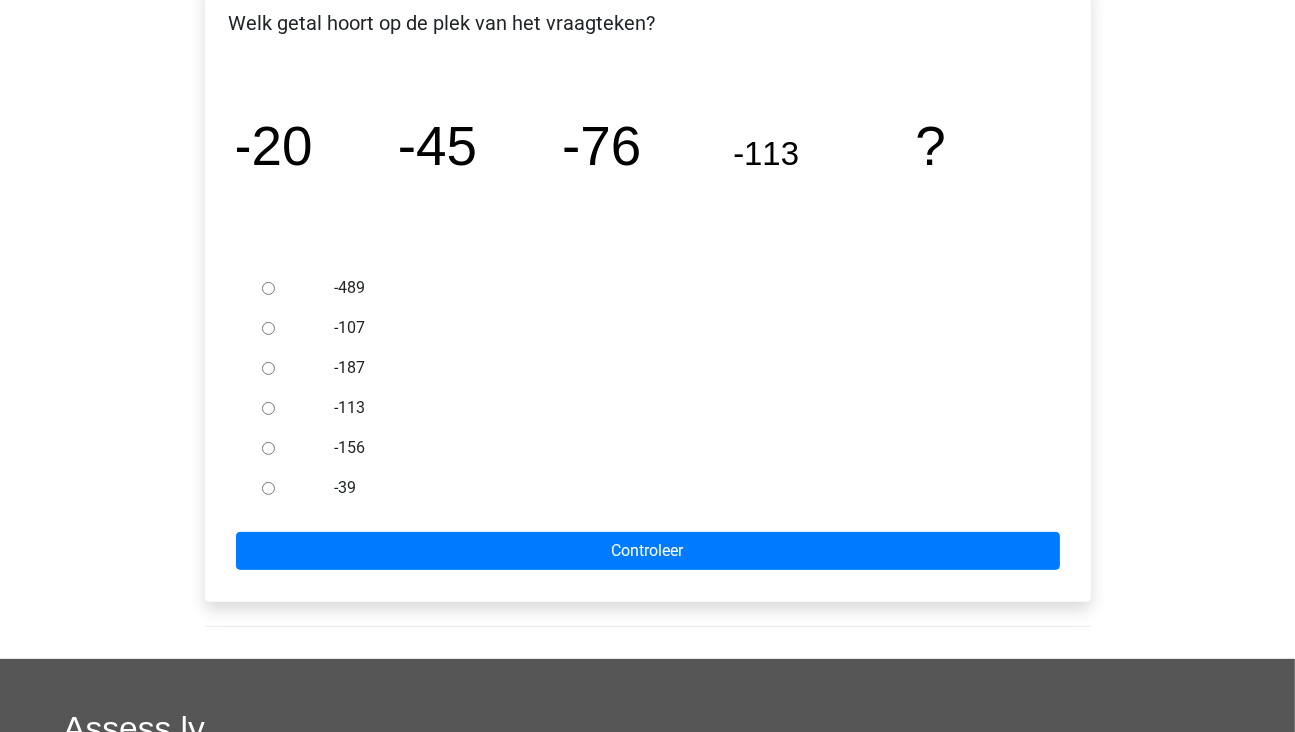scroll, scrollTop: 400, scrollLeft: 0, axis: vertical 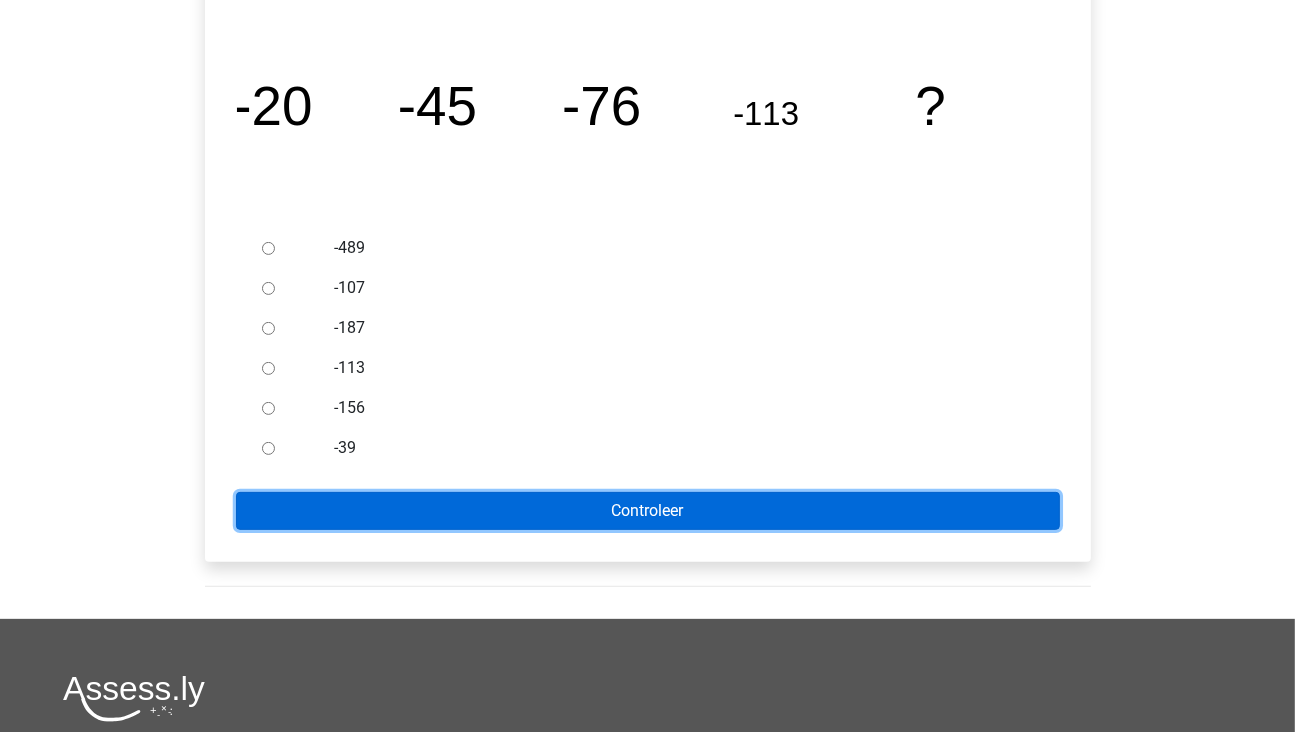 click on "Controleer" at bounding box center (648, 511) 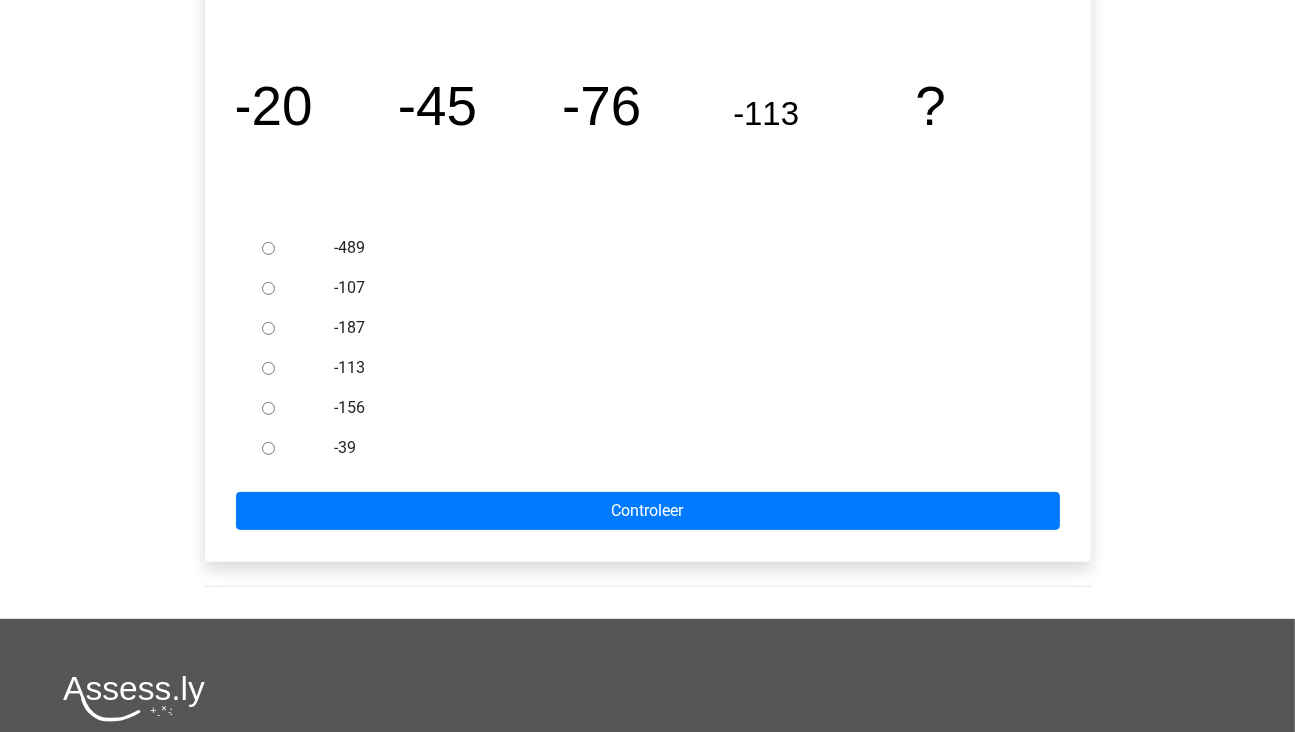 click on "-107" at bounding box center (680, 288) 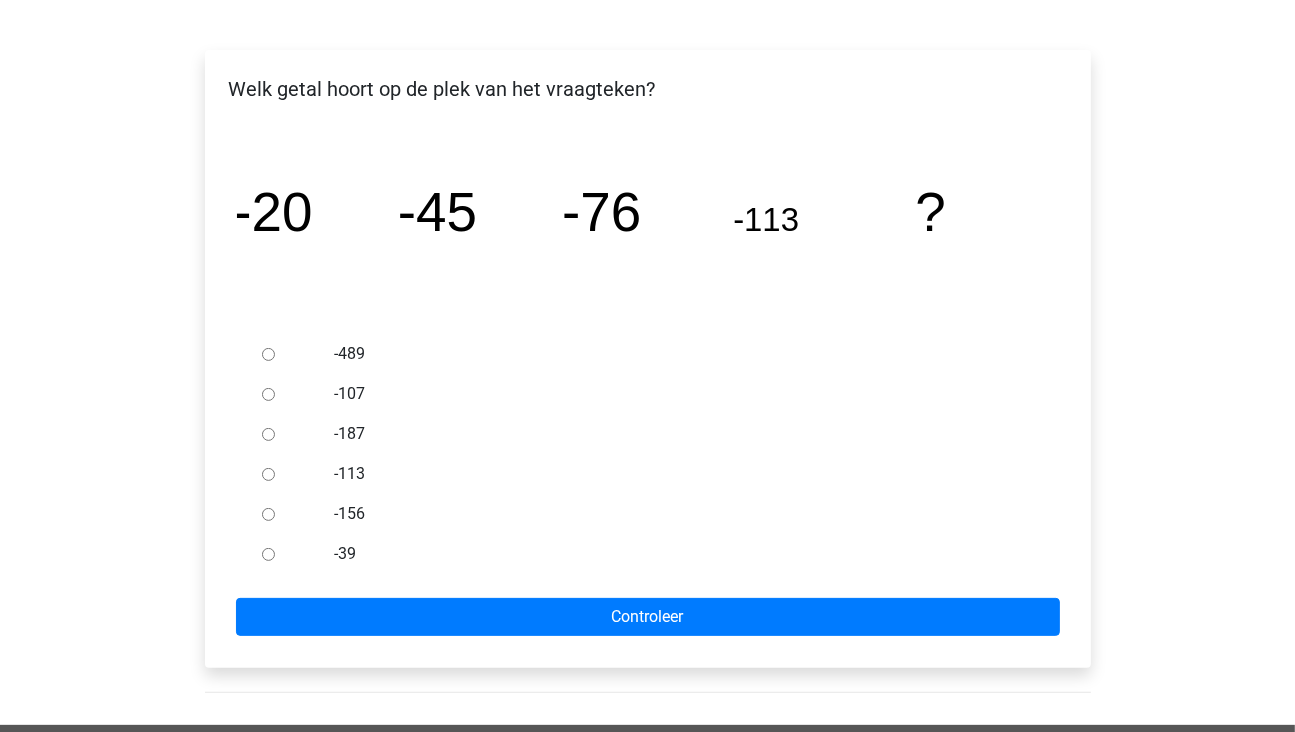 scroll, scrollTop: 400, scrollLeft: 0, axis: vertical 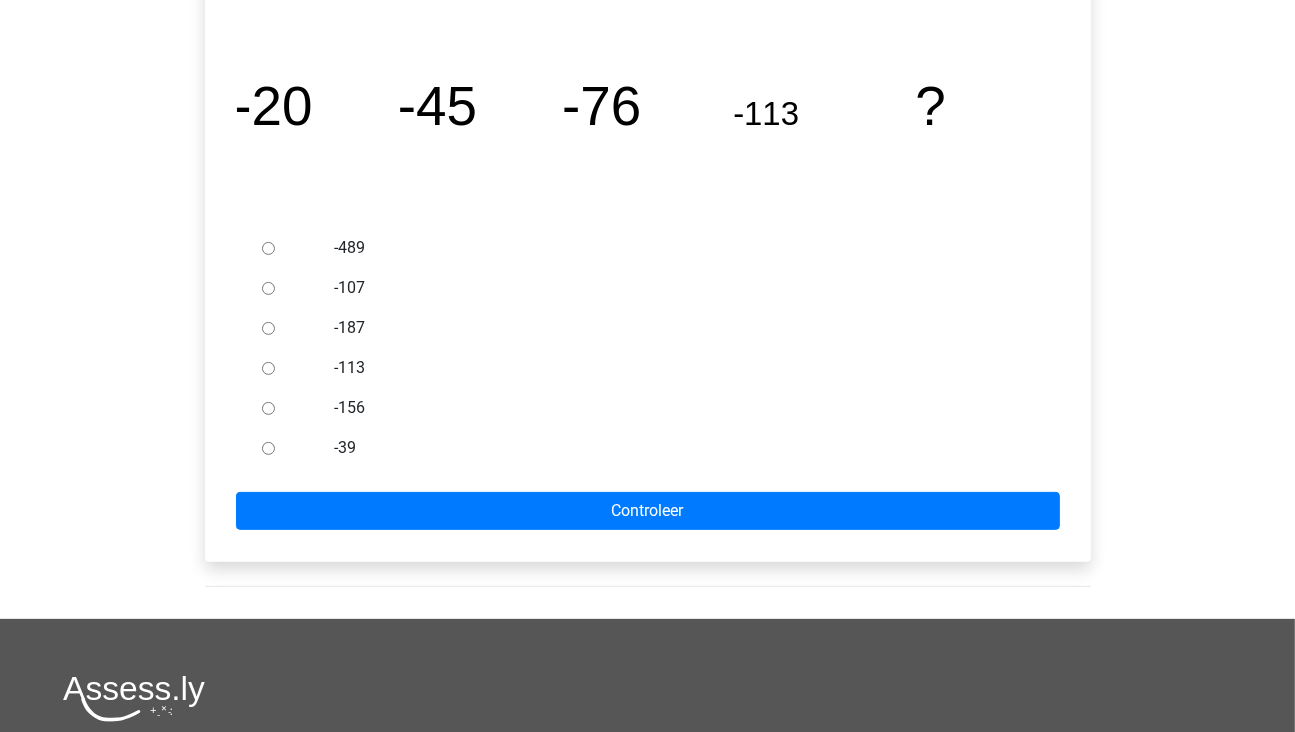 click on "-156" at bounding box center (268, 408) 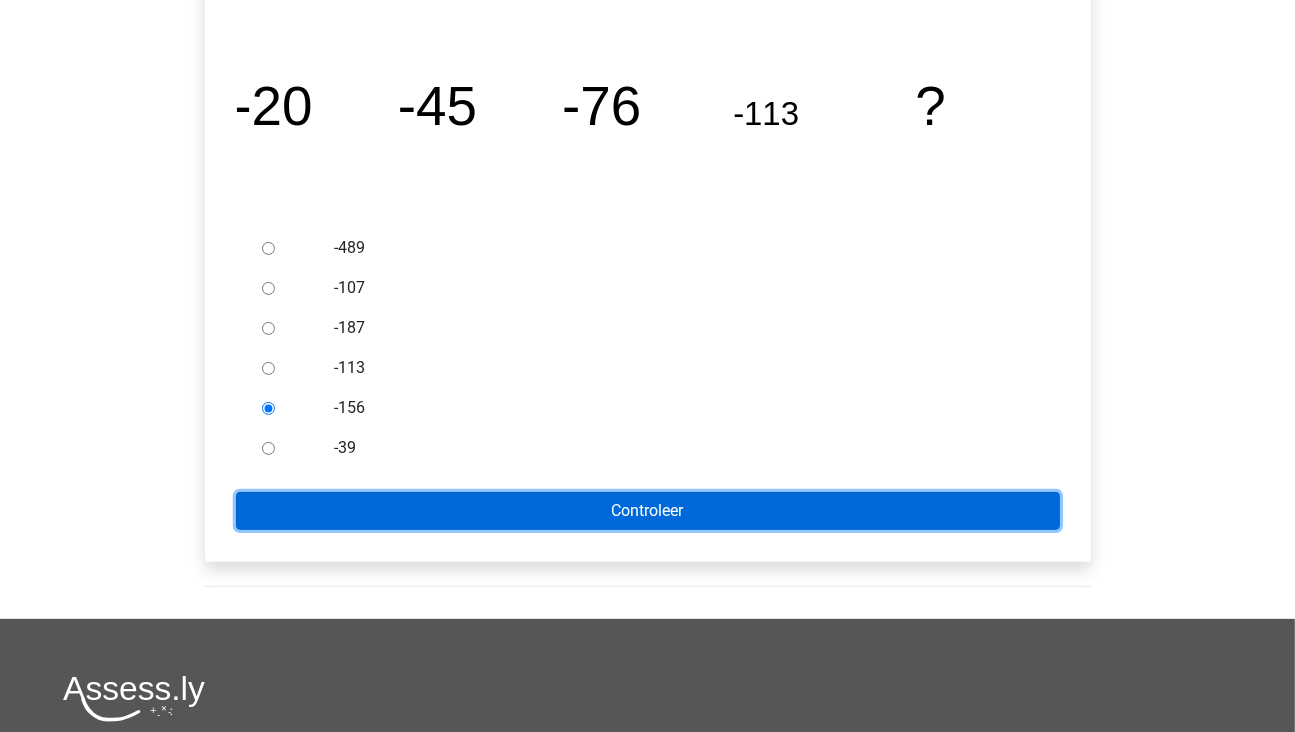 click on "Controleer" at bounding box center (648, 511) 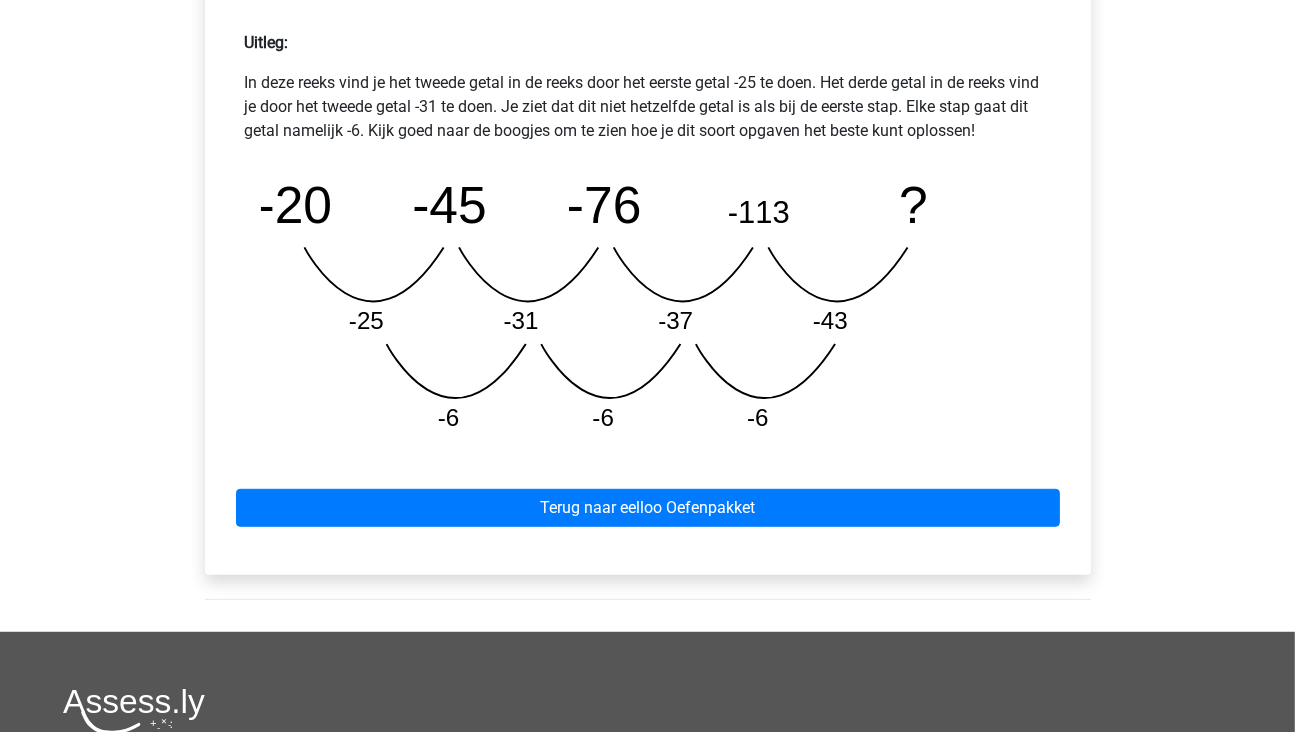 scroll, scrollTop: 900, scrollLeft: 0, axis: vertical 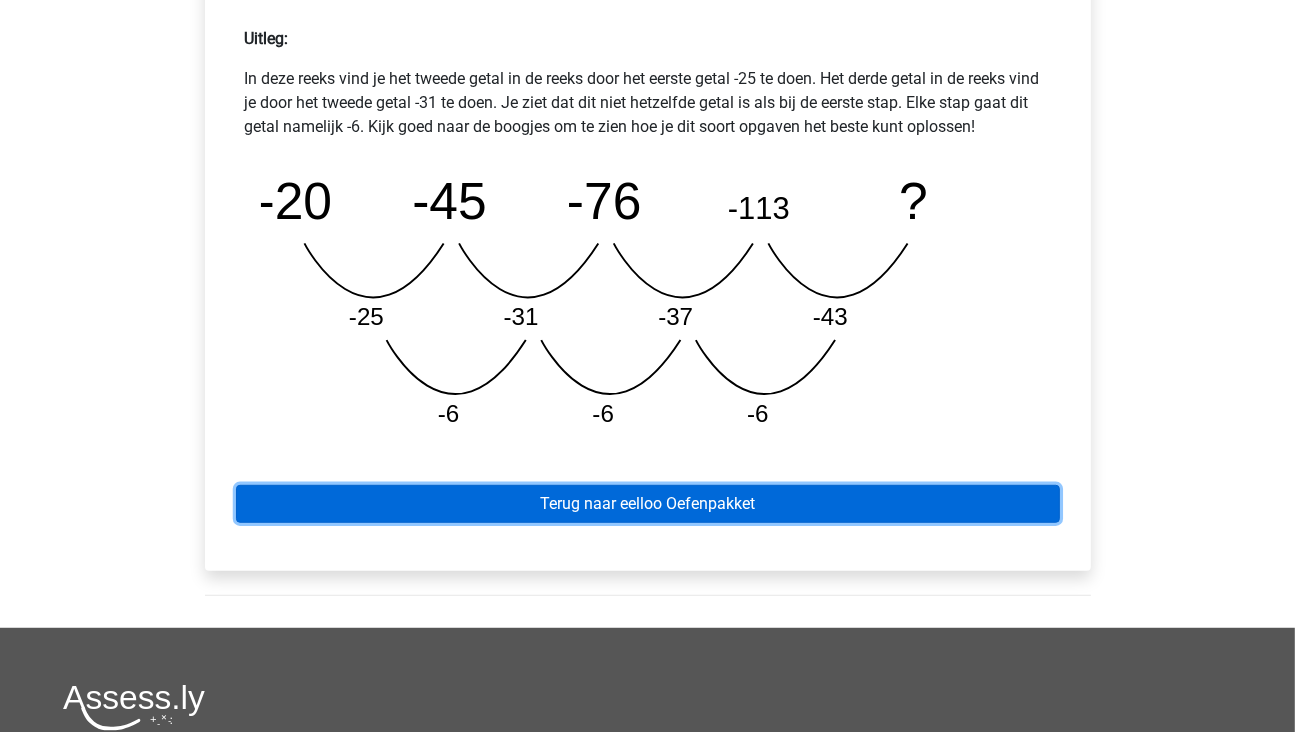click on "Terug naar eelloo Oefenpakket" at bounding box center (648, 504) 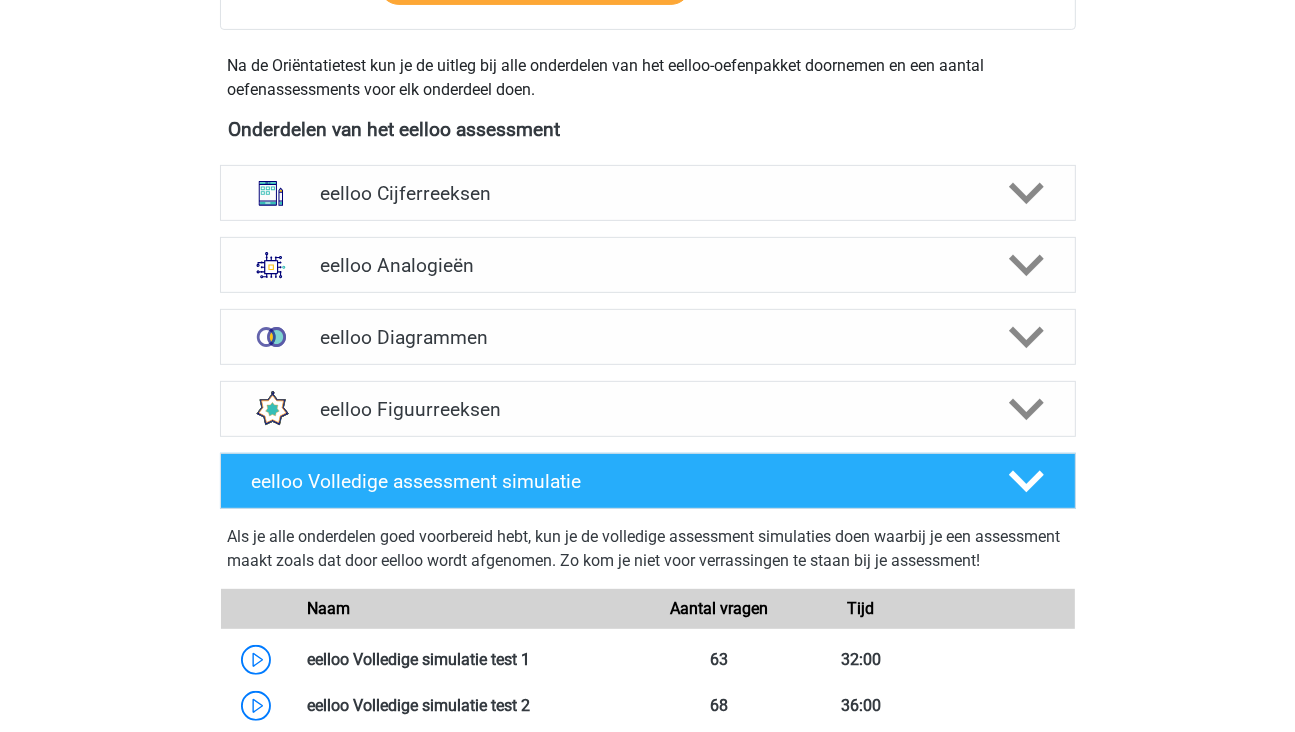 scroll, scrollTop: 700, scrollLeft: 0, axis: vertical 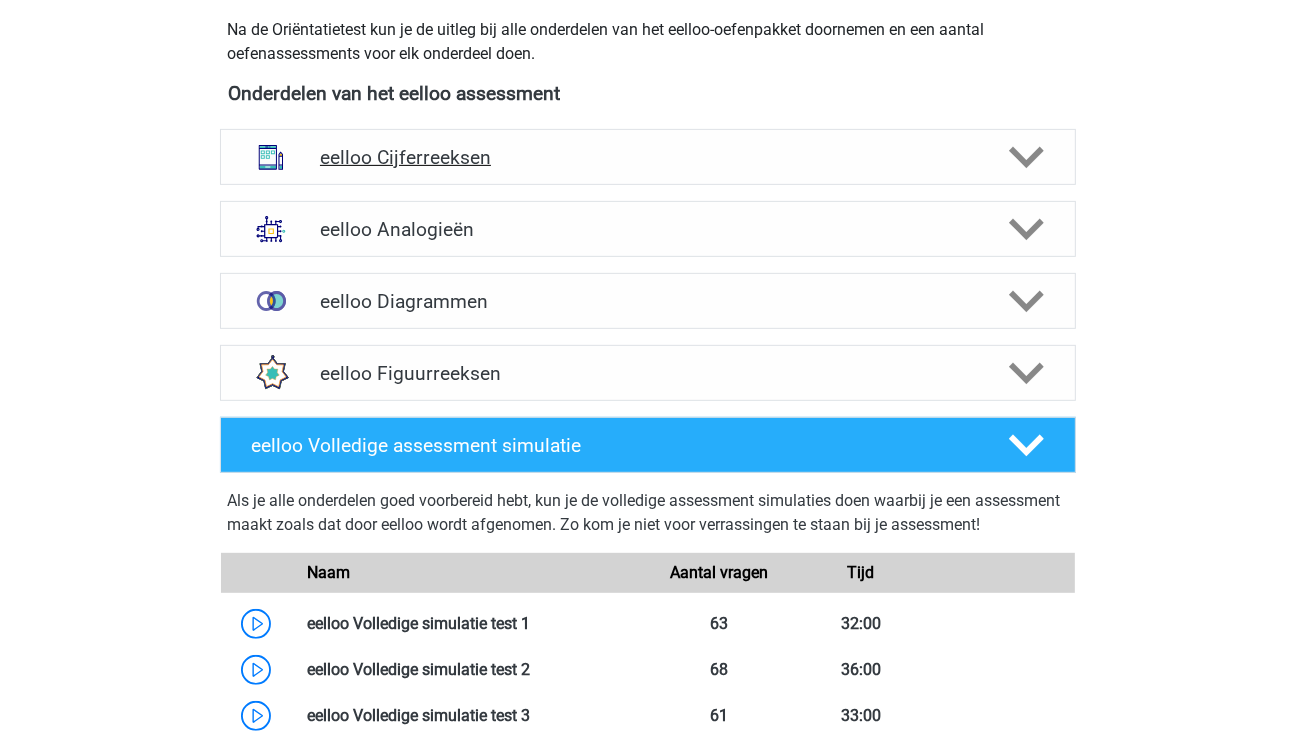 click on "eelloo Cijferreeksen" at bounding box center [647, 157] 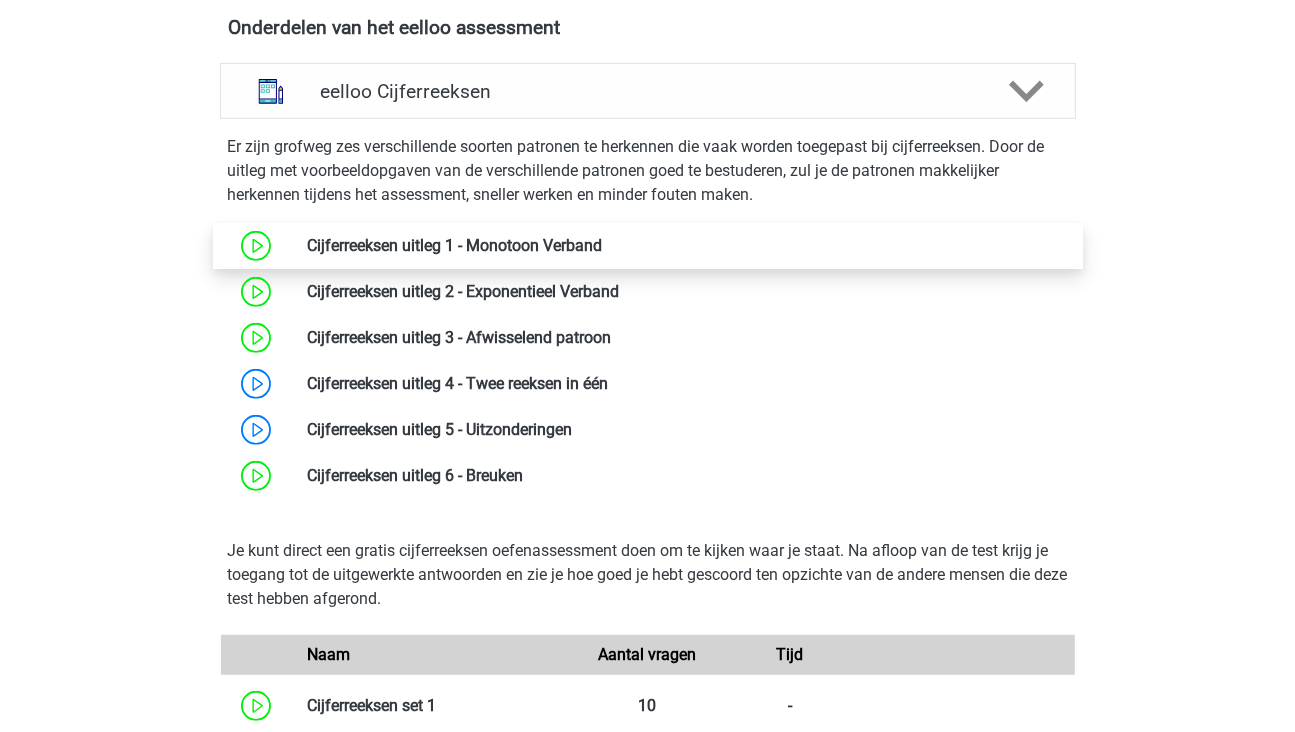 scroll, scrollTop: 800, scrollLeft: 0, axis: vertical 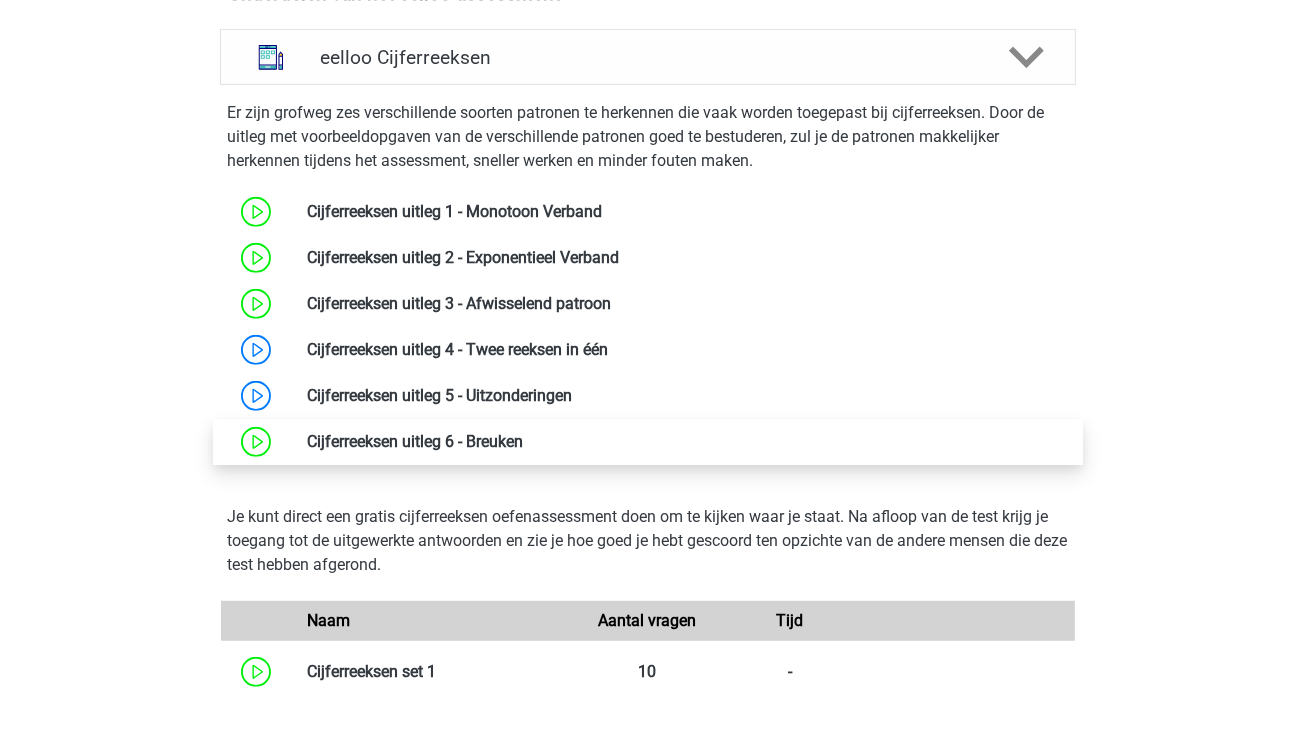 click at bounding box center [523, 441] 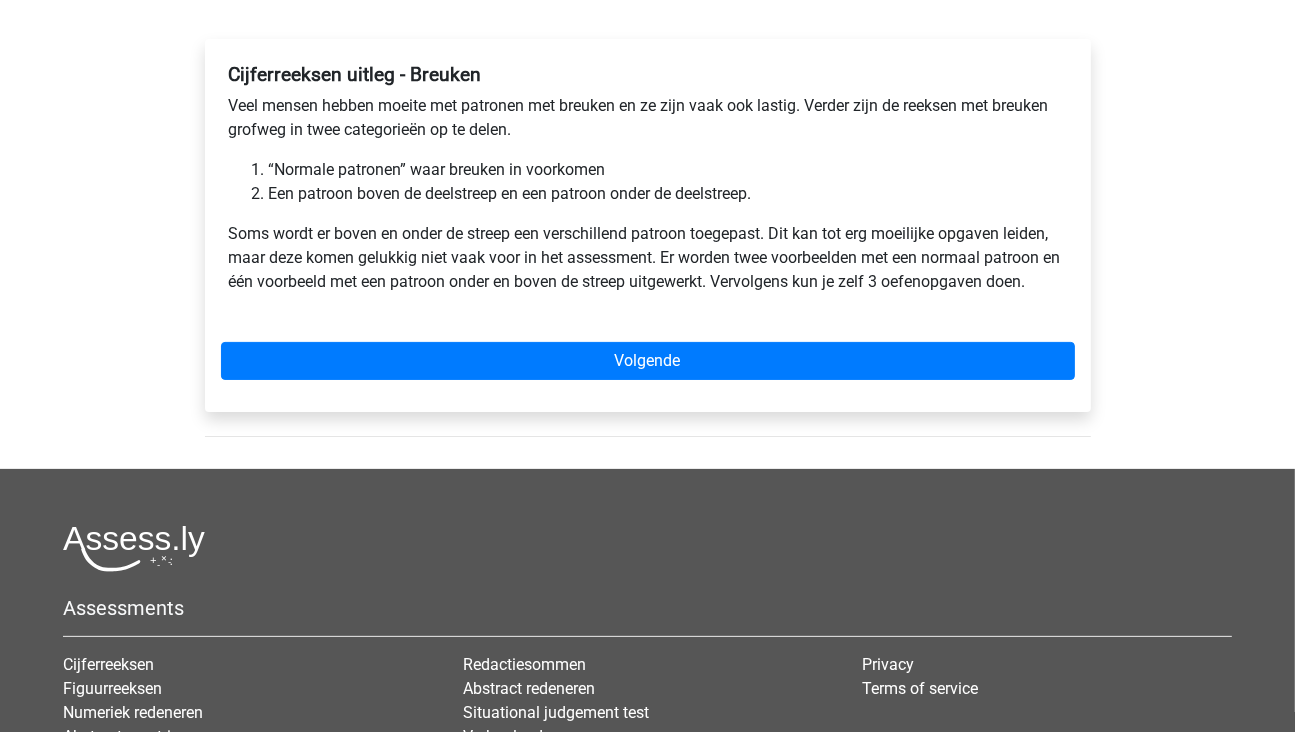scroll, scrollTop: 400, scrollLeft: 0, axis: vertical 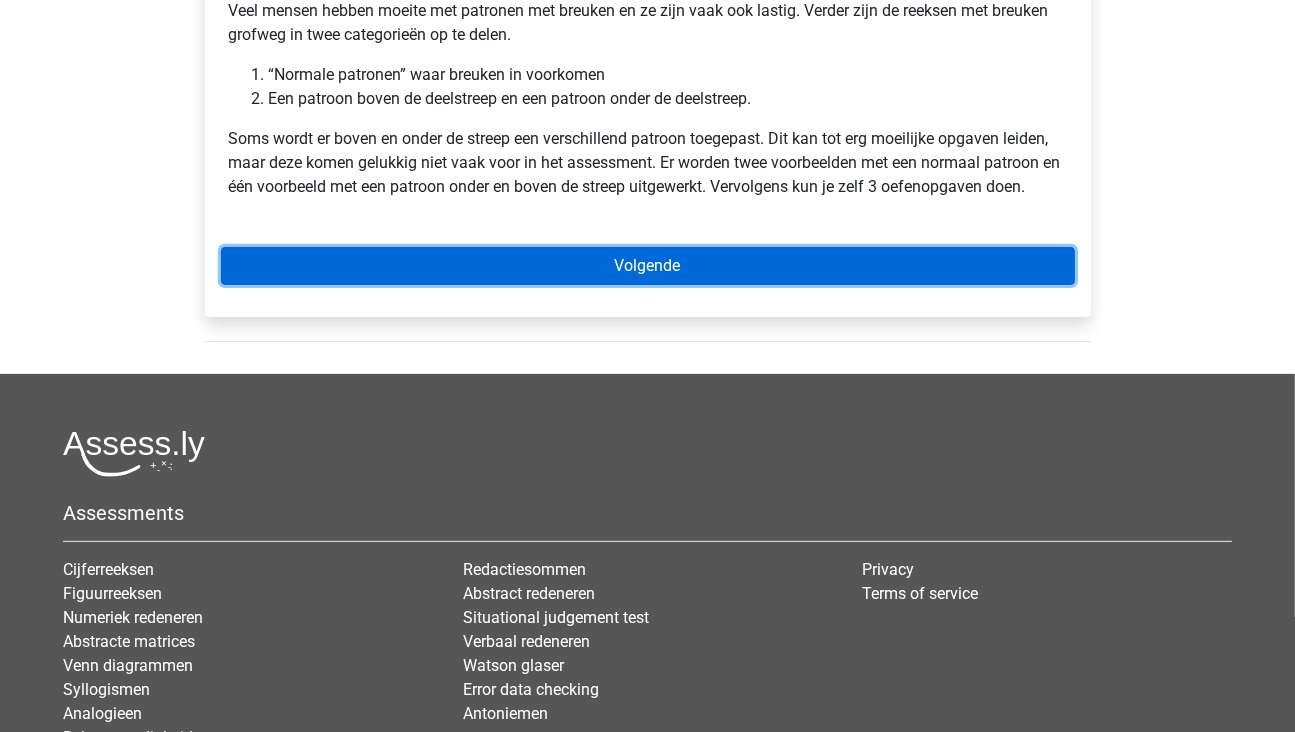 click on "Volgende" at bounding box center (648, 266) 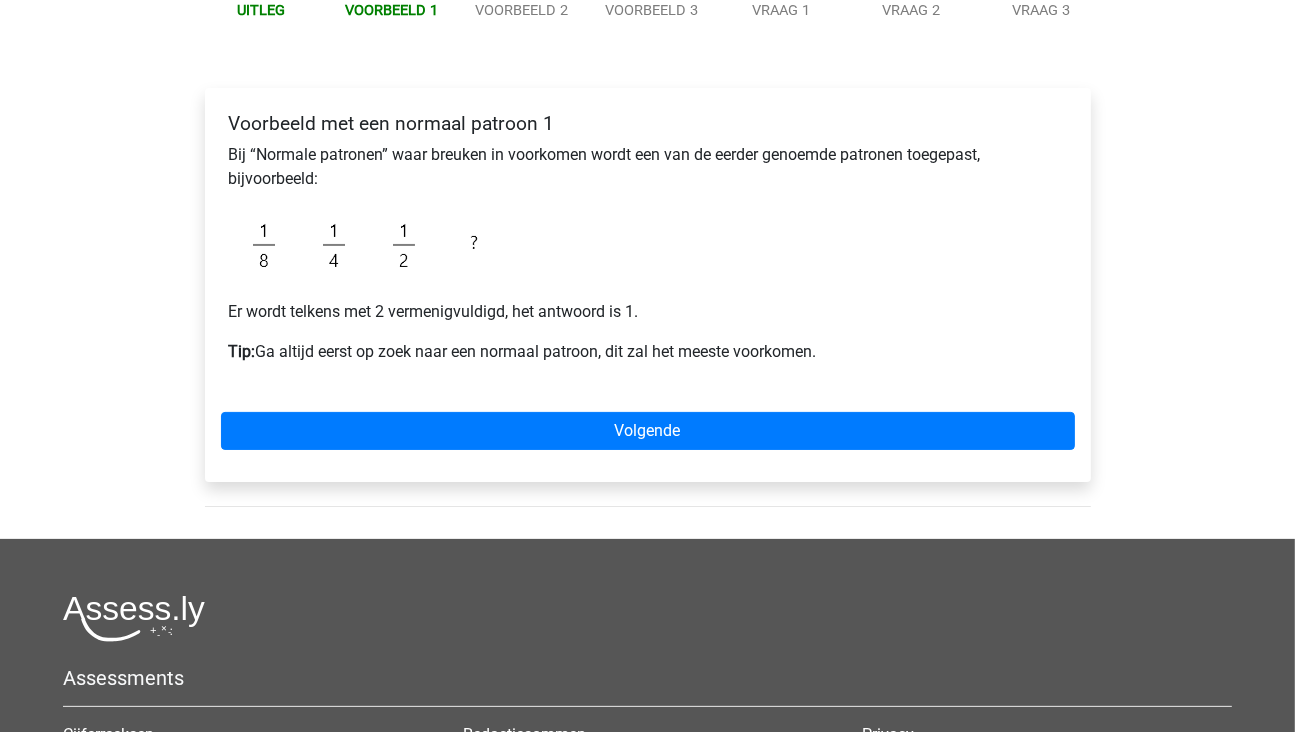 scroll, scrollTop: 300, scrollLeft: 0, axis: vertical 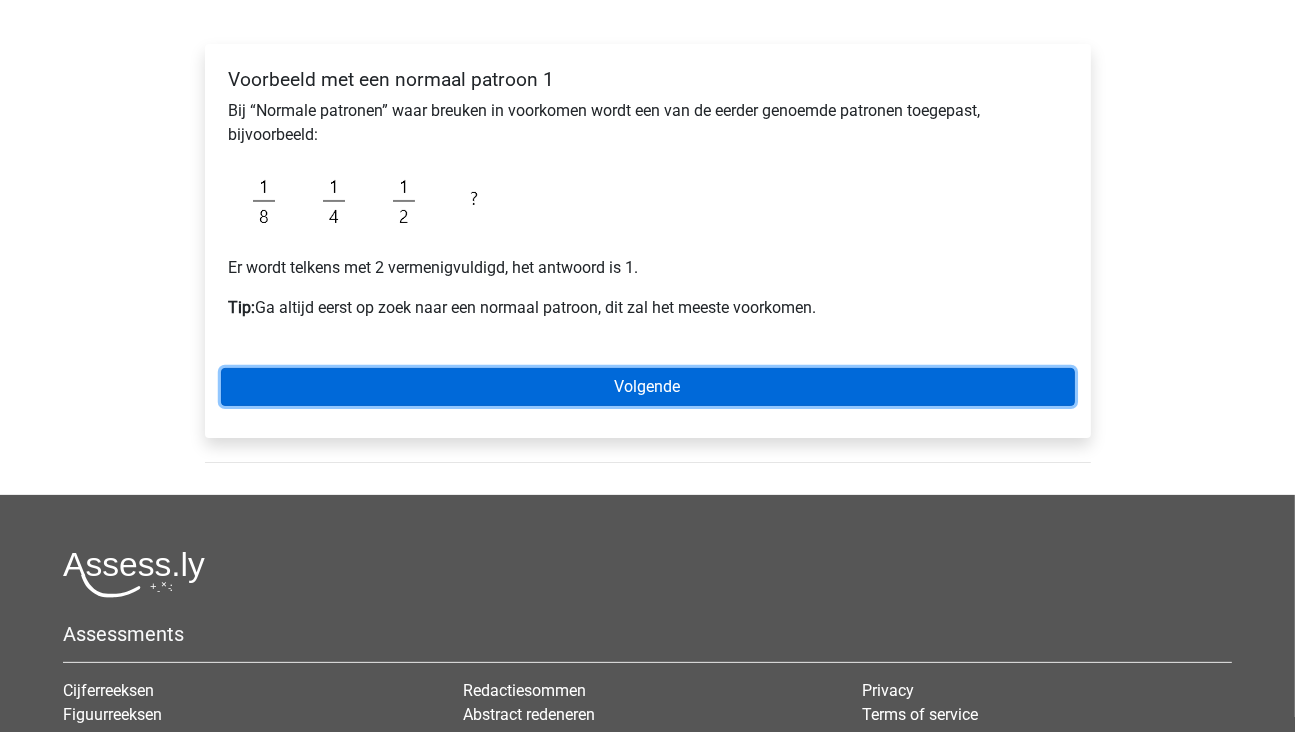 click on "Volgende" at bounding box center (648, 387) 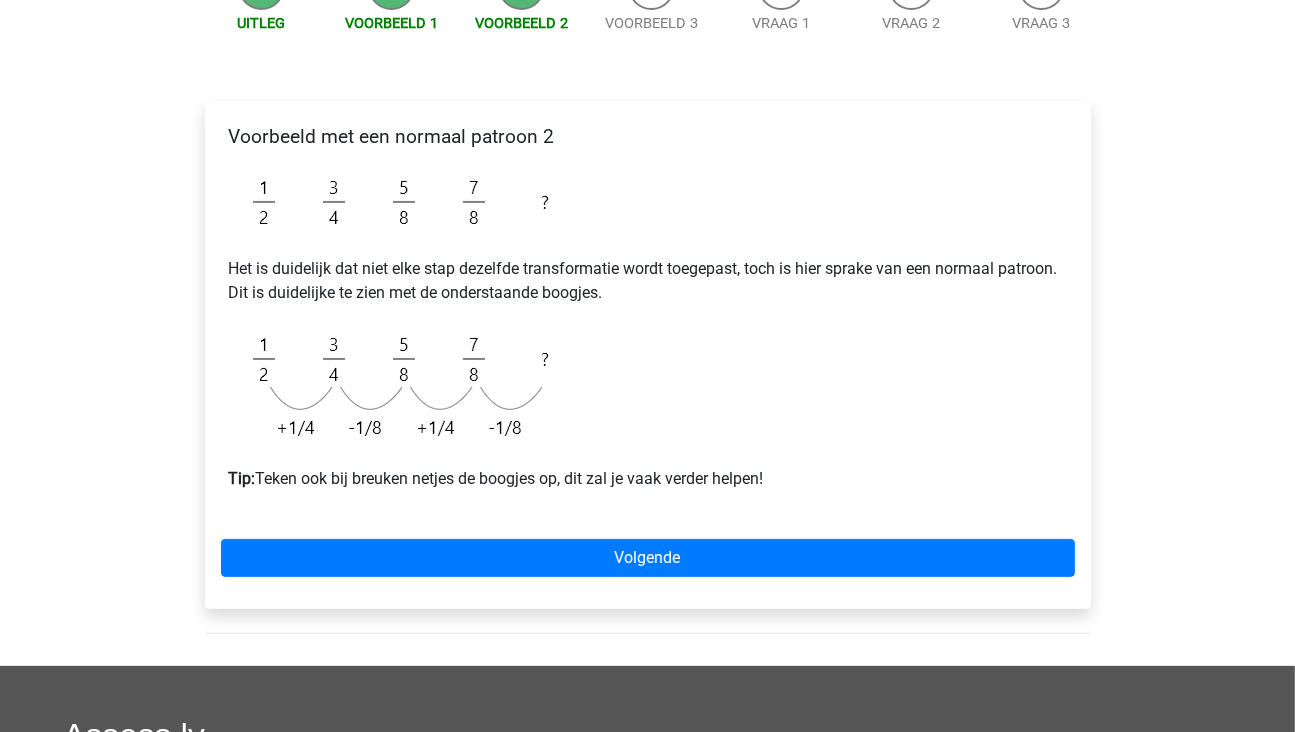 scroll, scrollTop: 200, scrollLeft: 0, axis: vertical 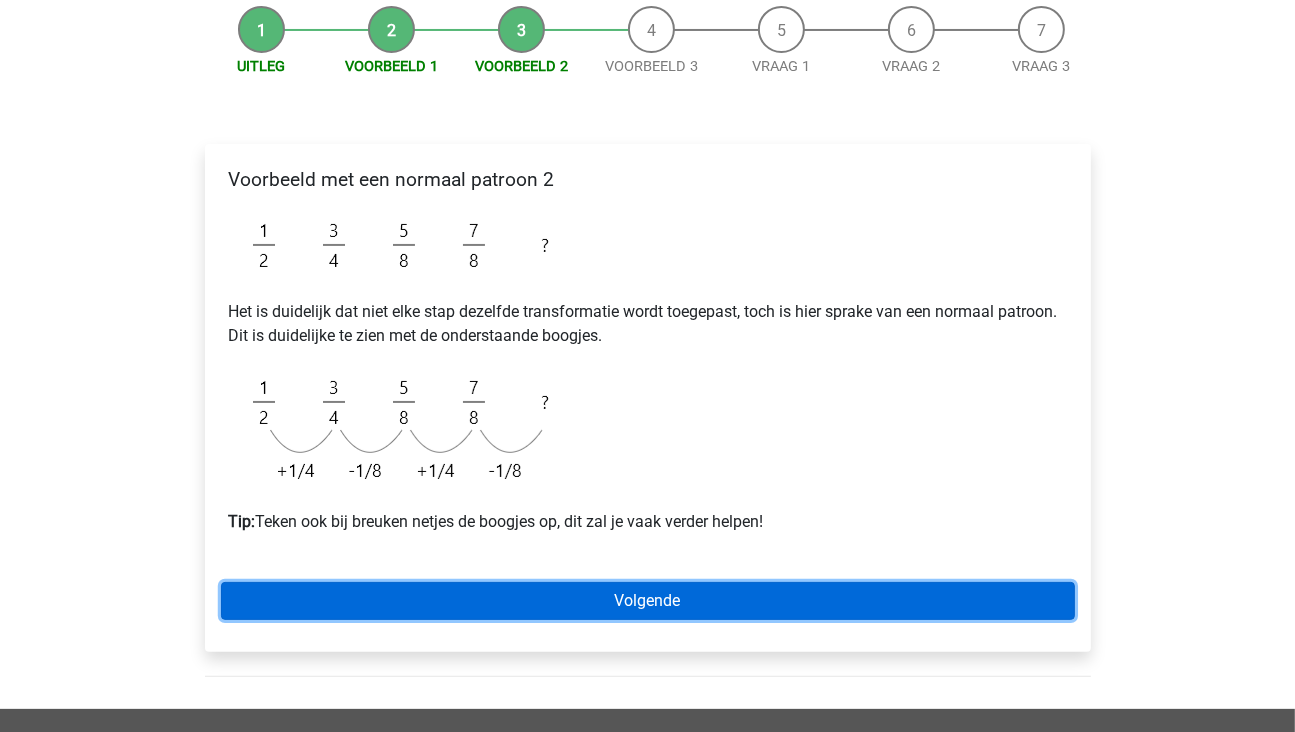 click on "Volgende" at bounding box center [648, 601] 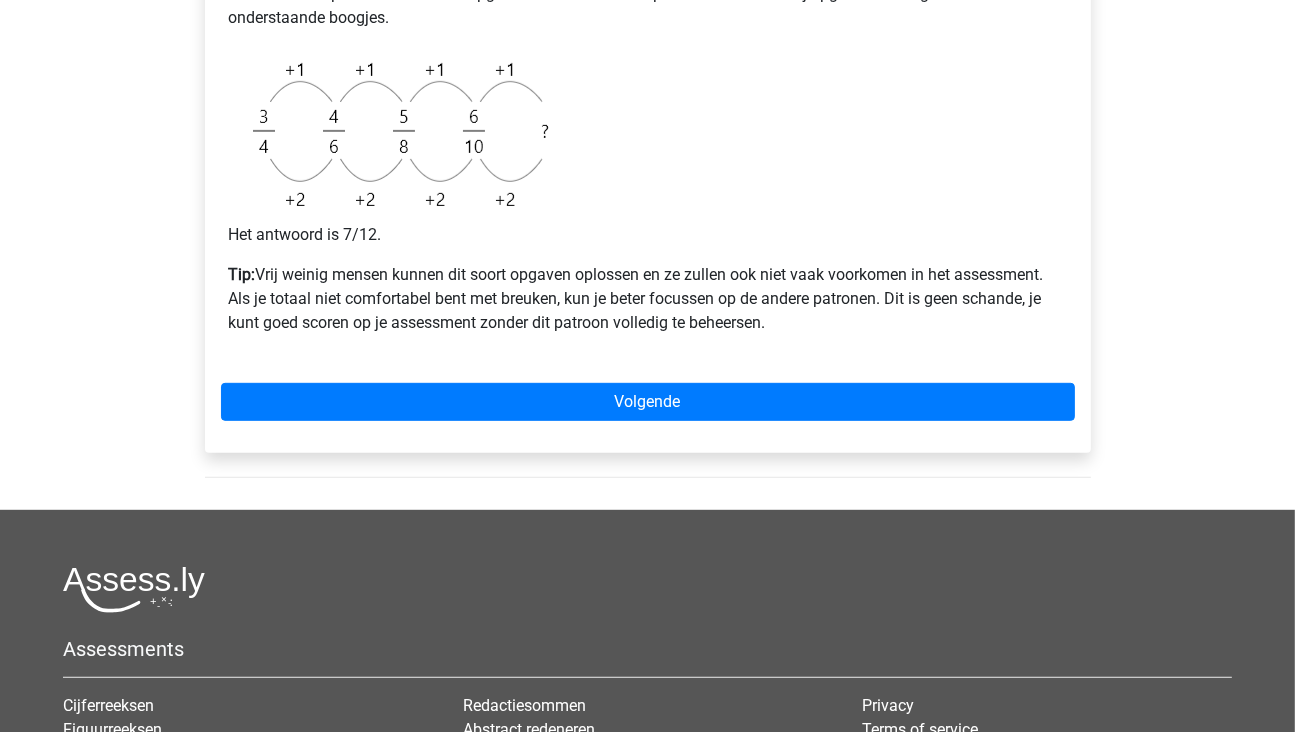 scroll, scrollTop: 800, scrollLeft: 0, axis: vertical 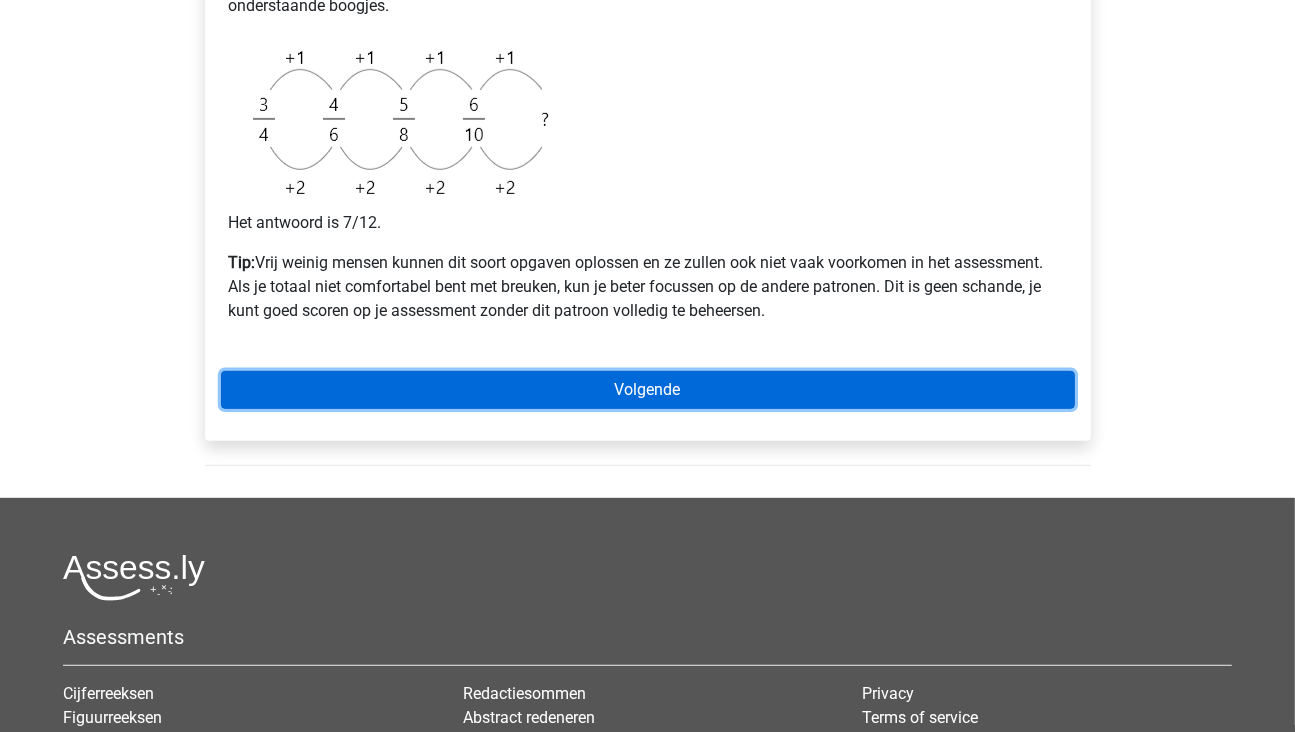 click on "Volgende" at bounding box center (648, 390) 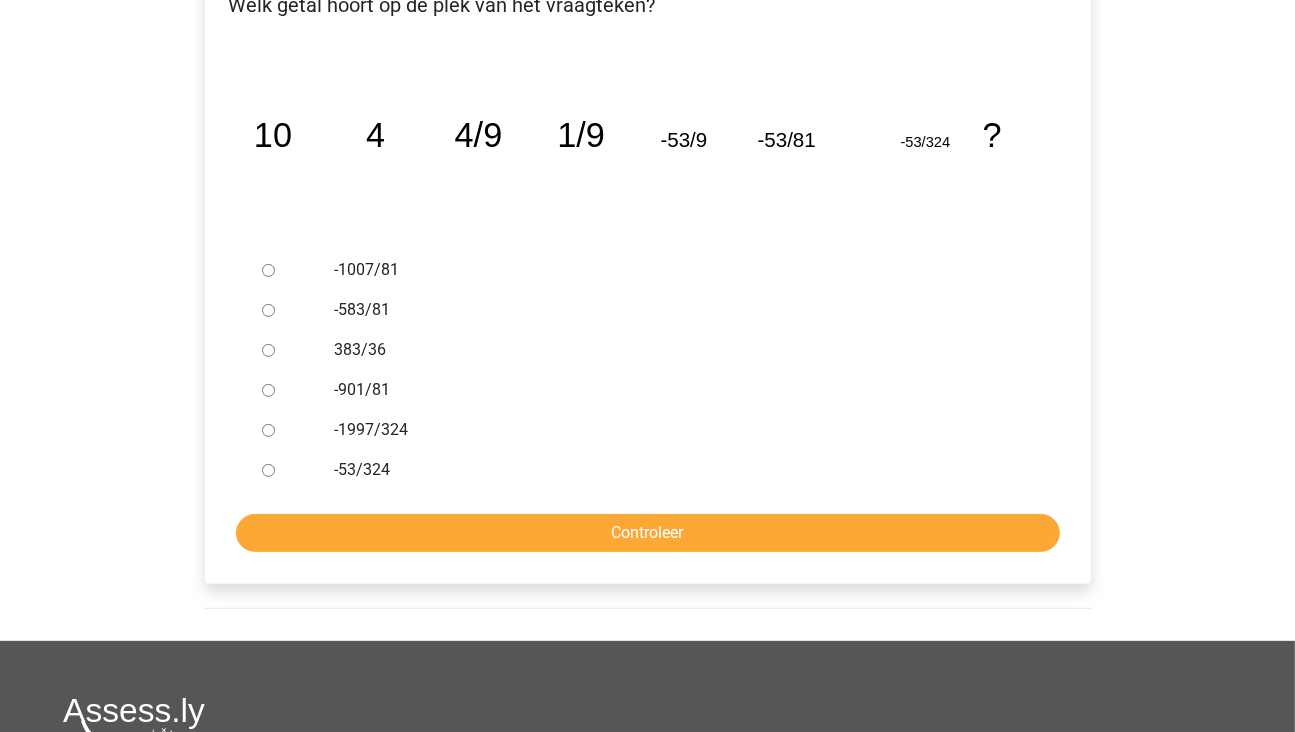 scroll, scrollTop: 400, scrollLeft: 0, axis: vertical 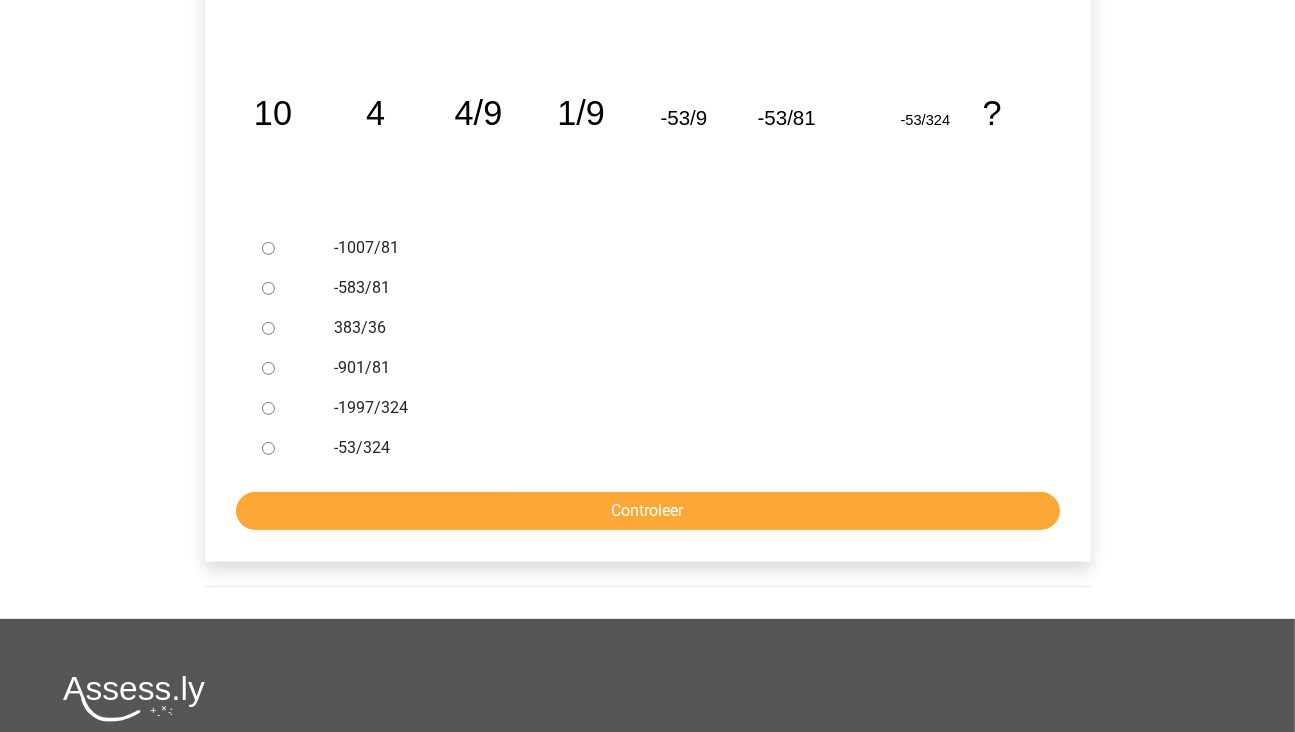 click at bounding box center (287, 408) 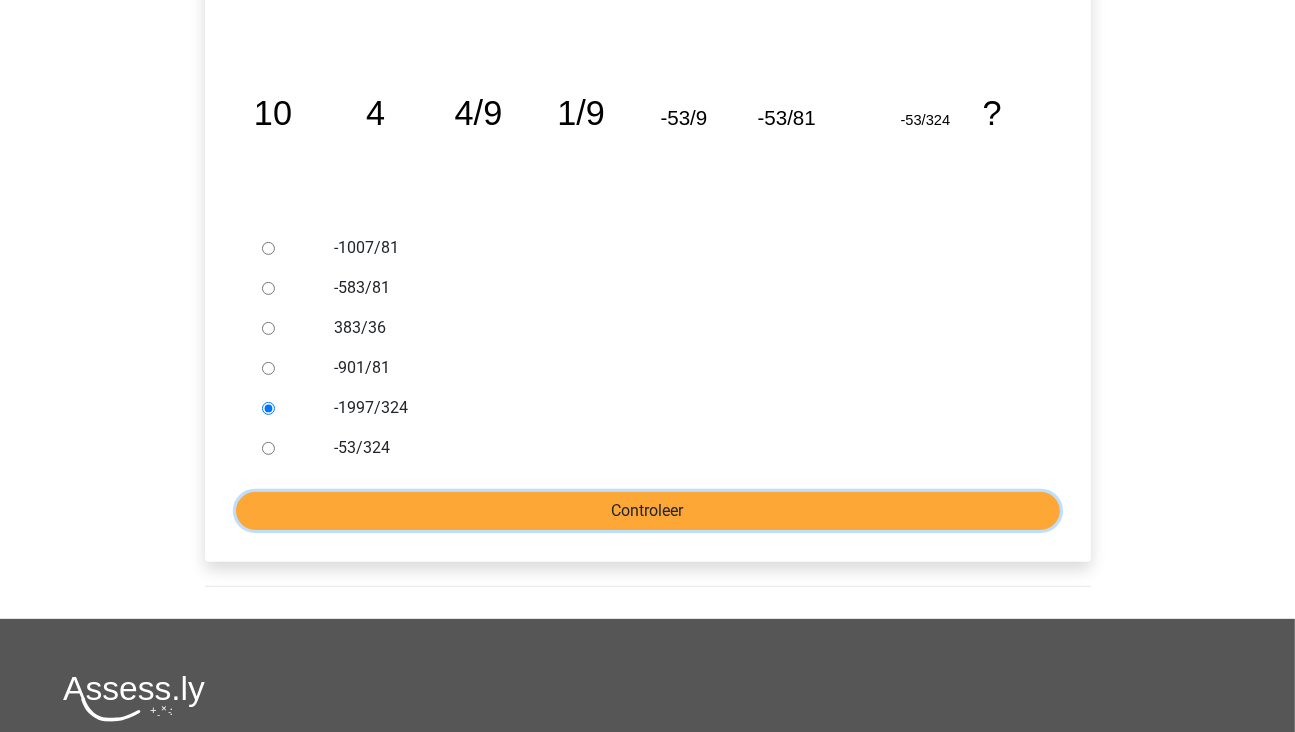 click on "Controleer" at bounding box center [648, 511] 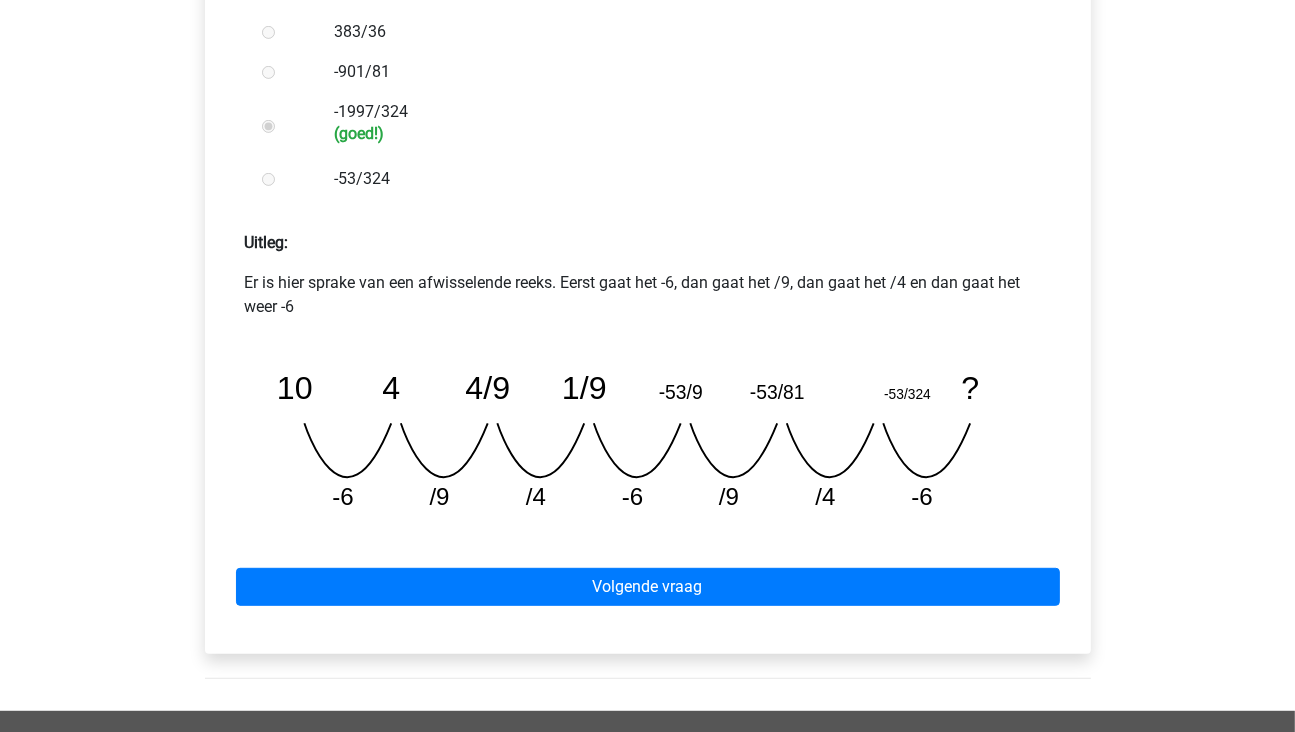 scroll, scrollTop: 700, scrollLeft: 0, axis: vertical 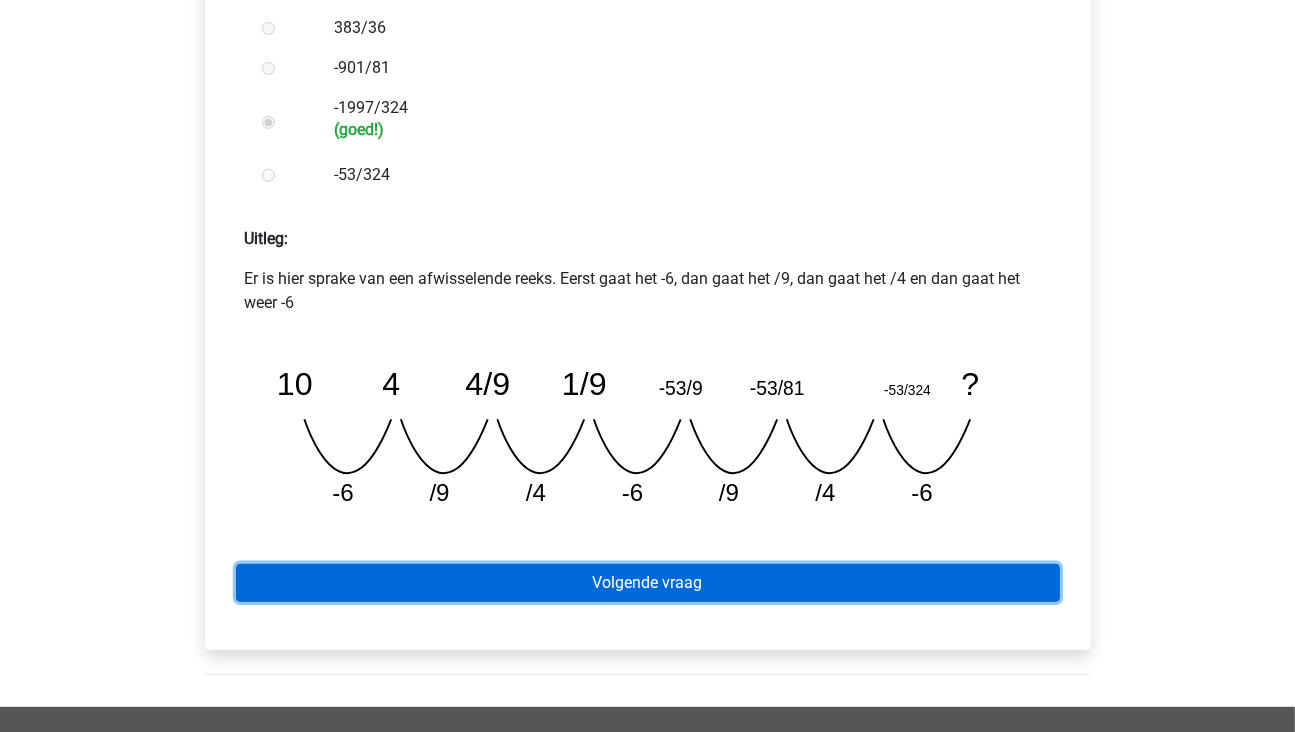click on "Volgende vraag" at bounding box center [648, 583] 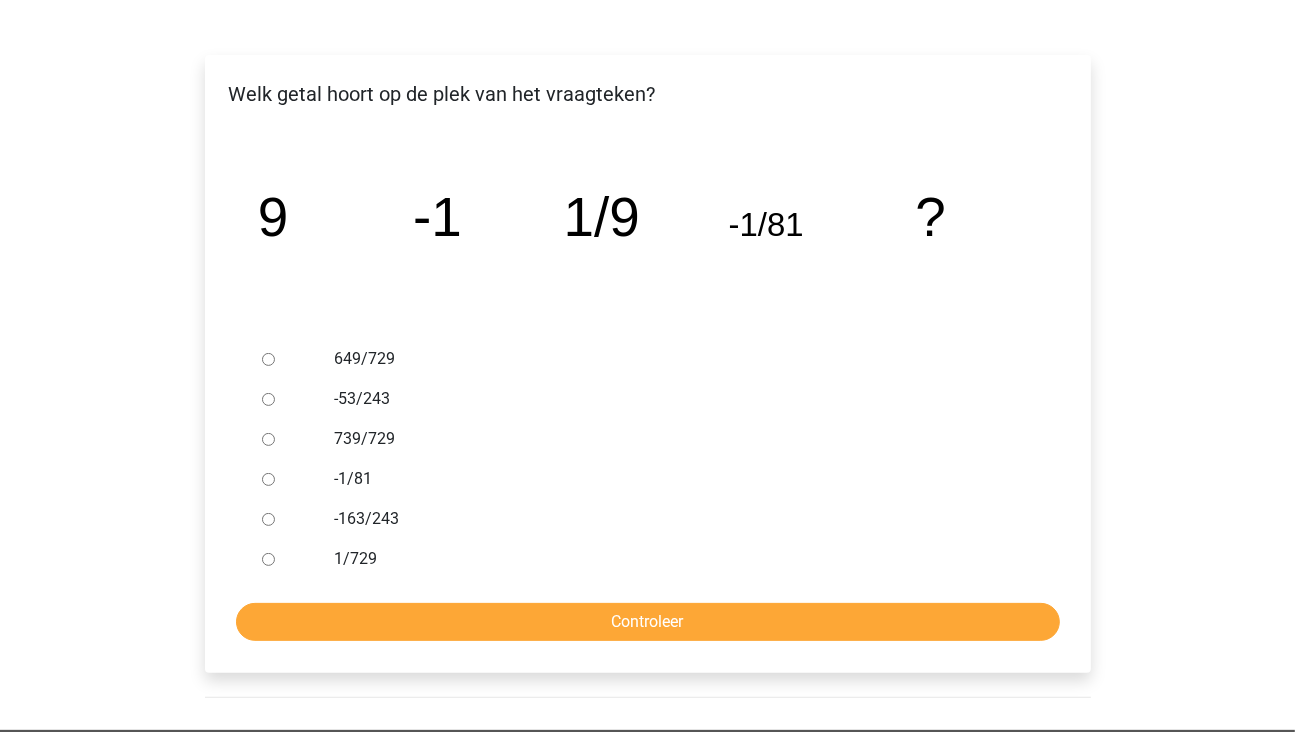 scroll, scrollTop: 300, scrollLeft: 0, axis: vertical 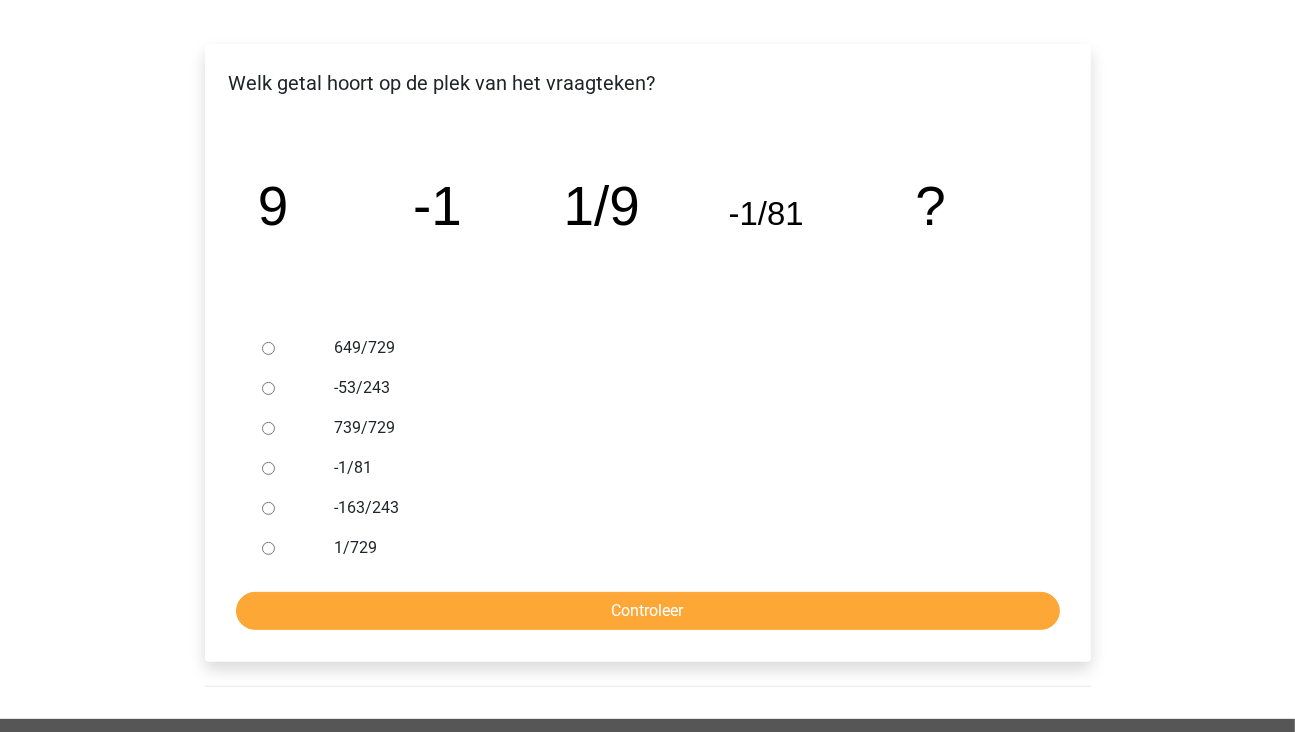 click on "1/729" at bounding box center [268, 548] 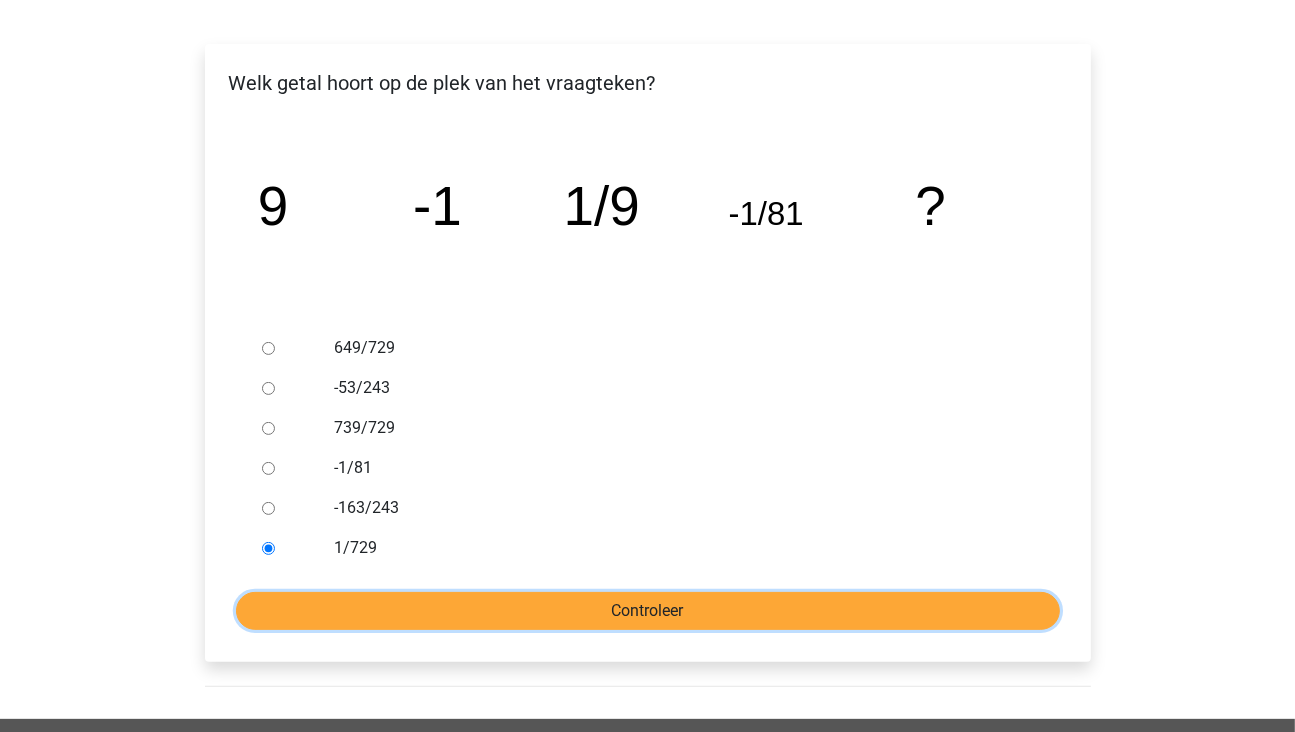 click on "Controleer" at bounding box center [648, 611] 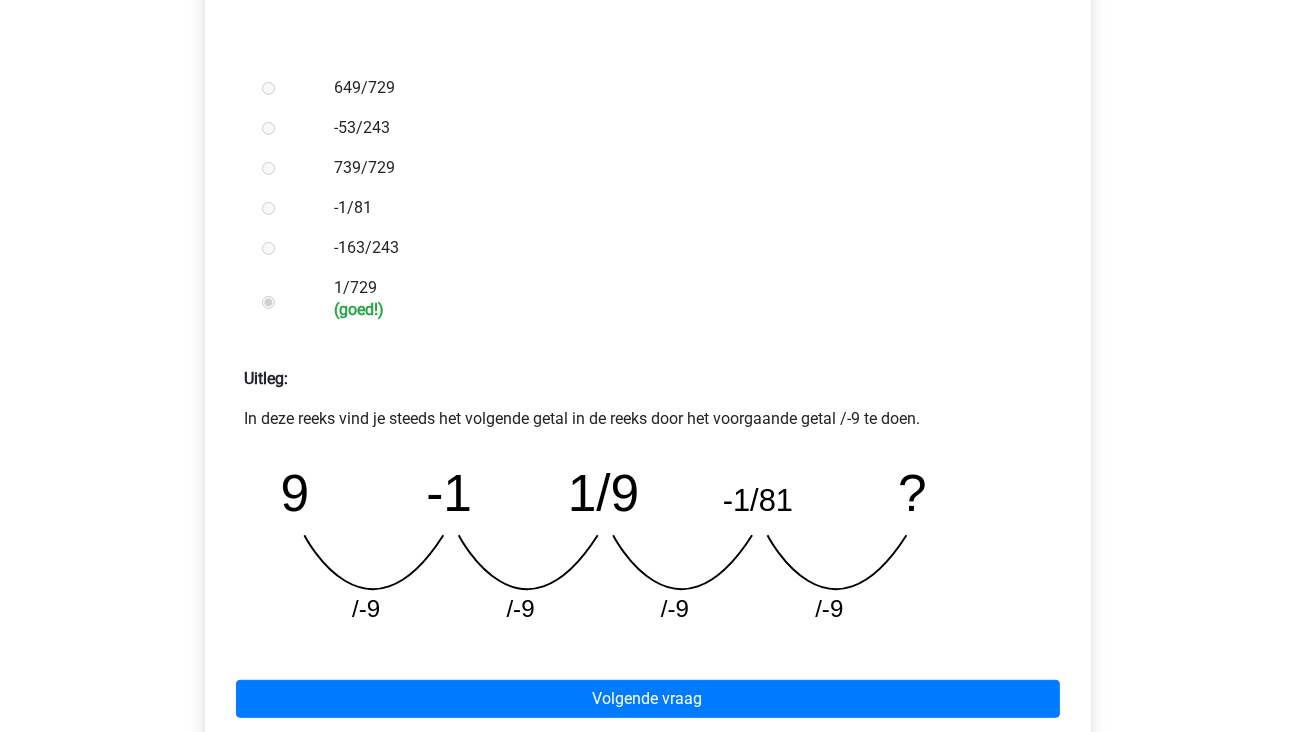 scroll, scrollTop: 800, scrollLeft: 0, axis: vertical 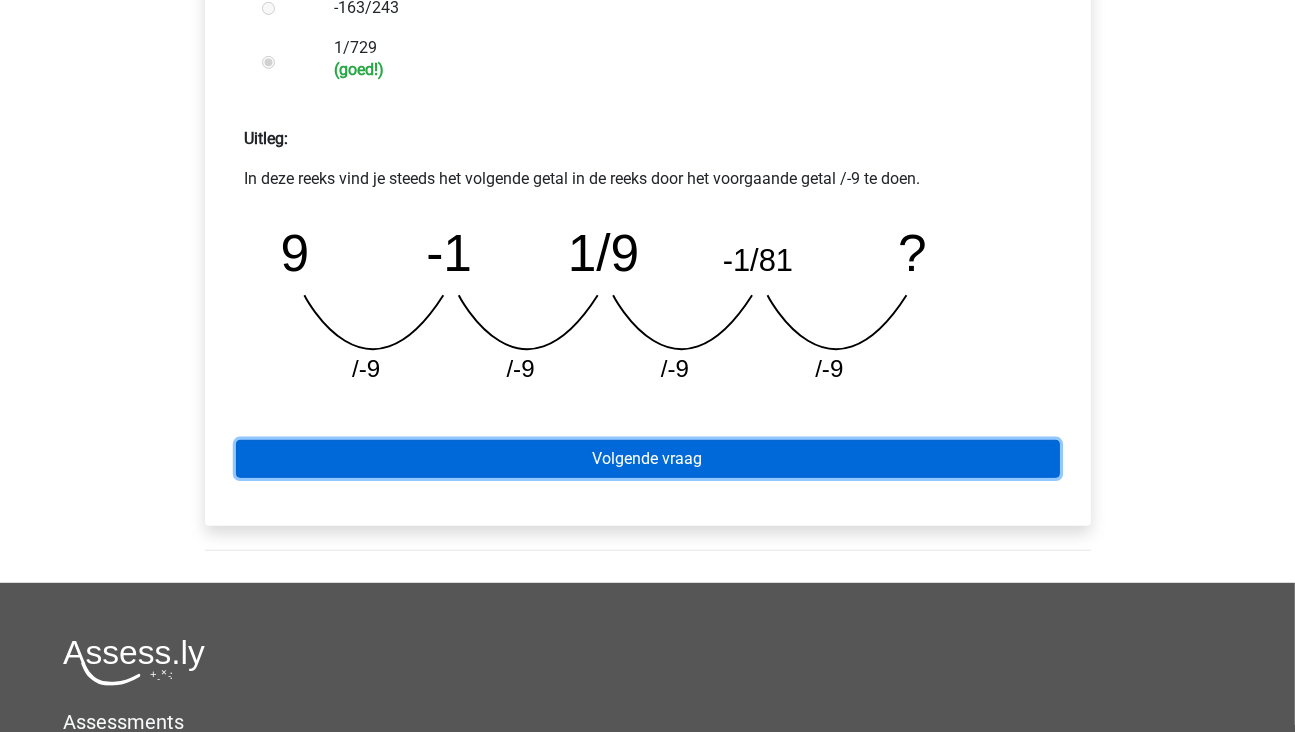 click on "Volgende vraag" at bounding box center [648, 459] 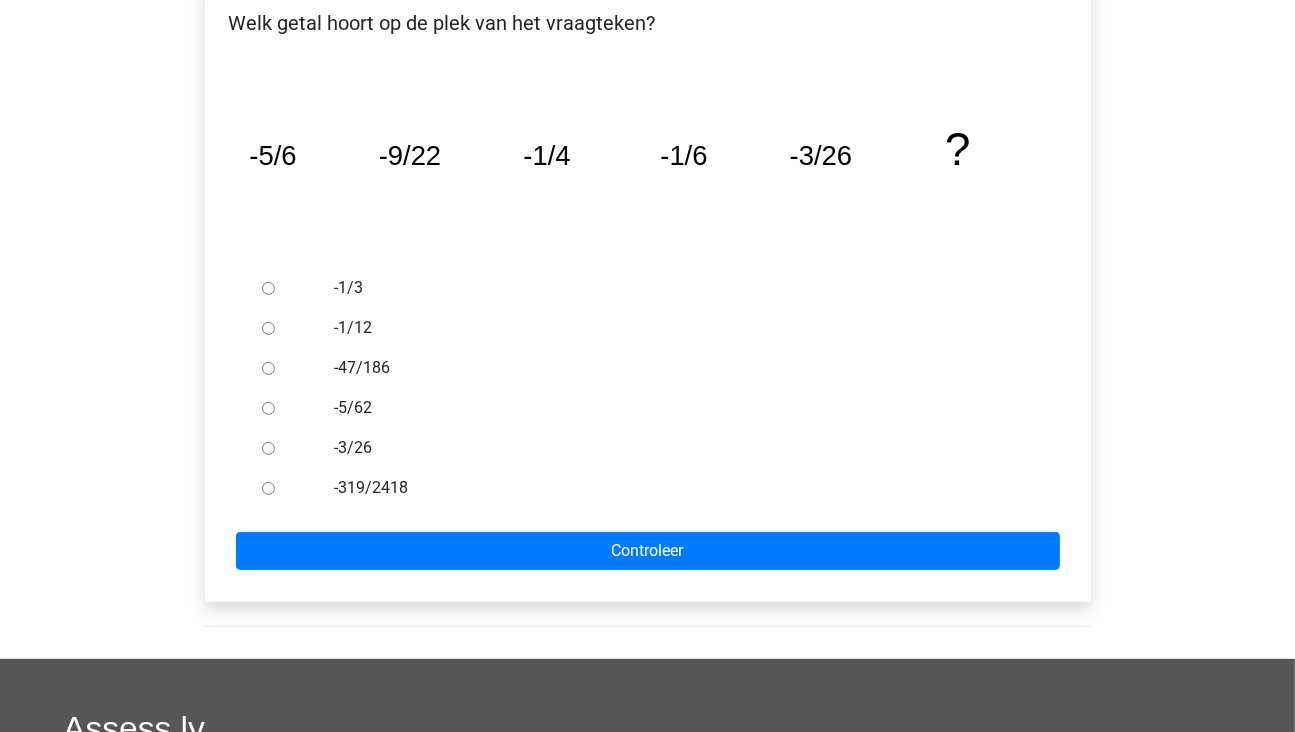 scroll, scrollTop: 400, scrollLeft: 0, axis: vertical 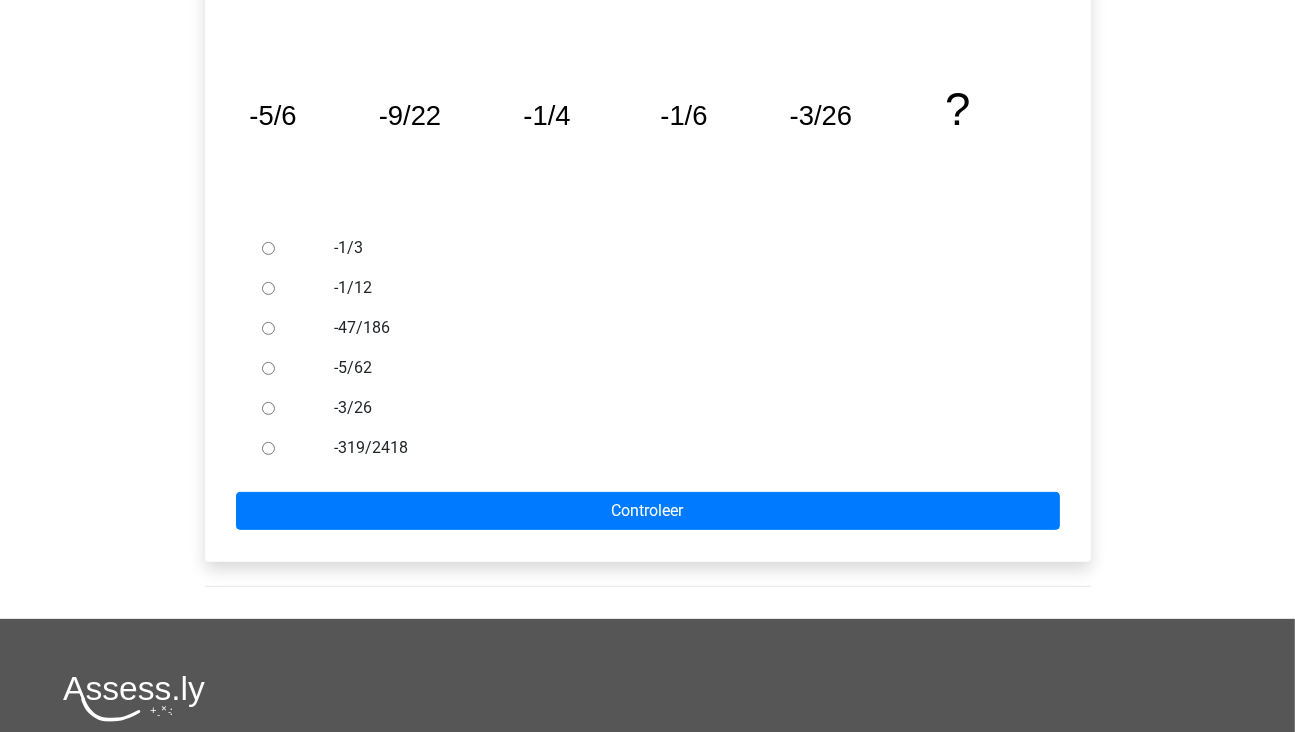 click on "-1/12" at bounding box center [268, 288] 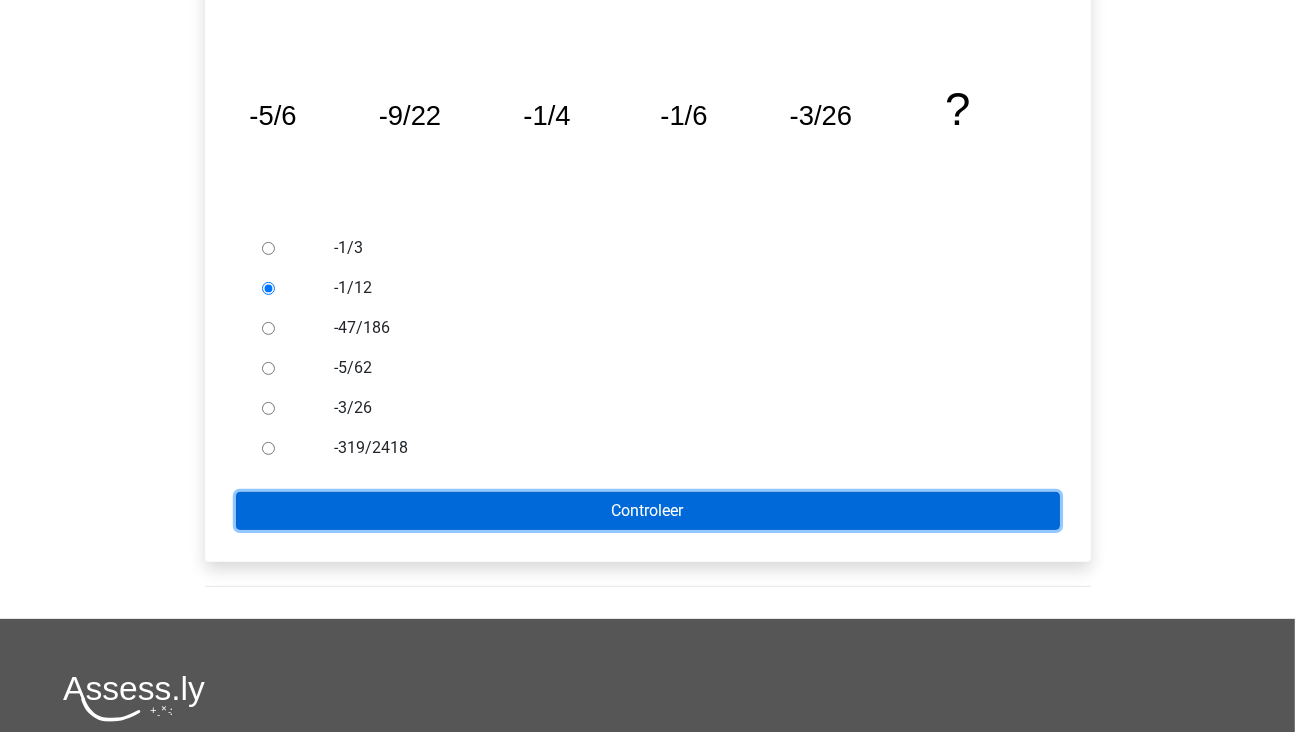 click on "Controleer" at bounding box center [648, 511] 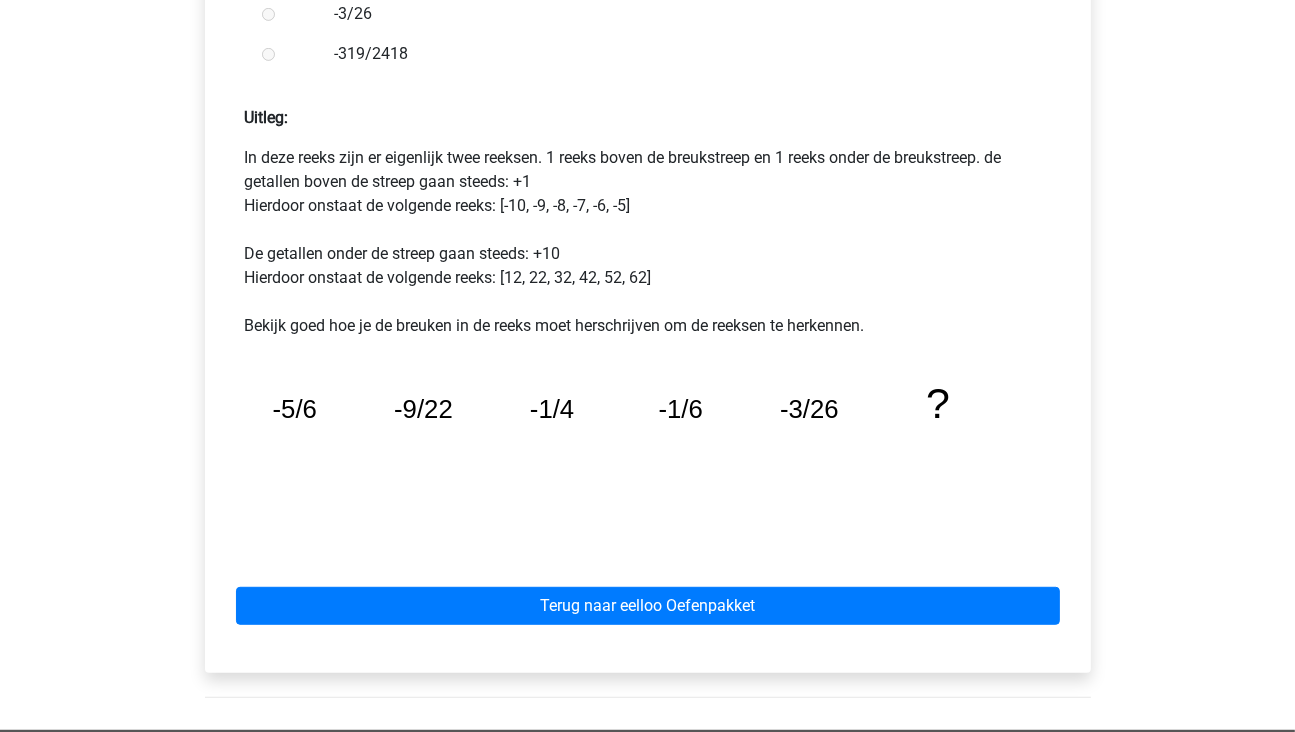 scroll, scrollTop: 800, scrollLeft: 0, axis: vertical 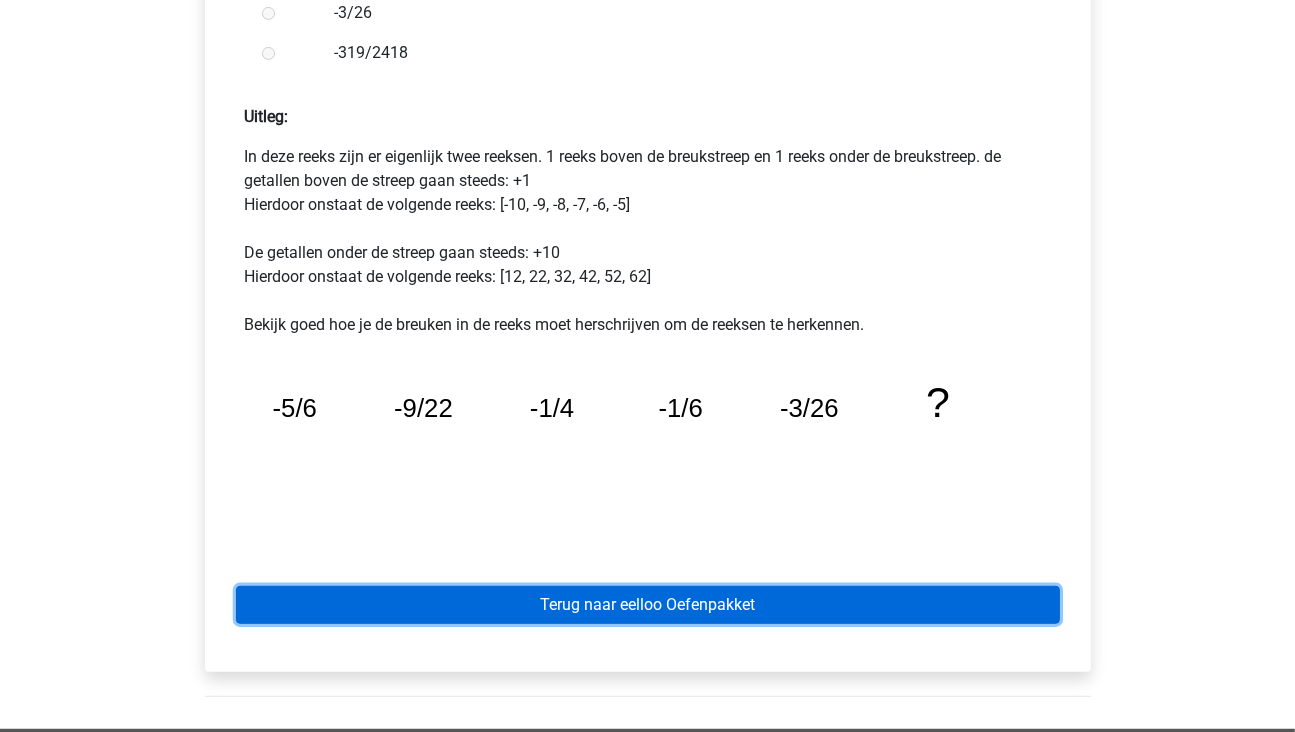 click on "Terug naar eelloo Oefenpakket" at bounding box center [648, 605] 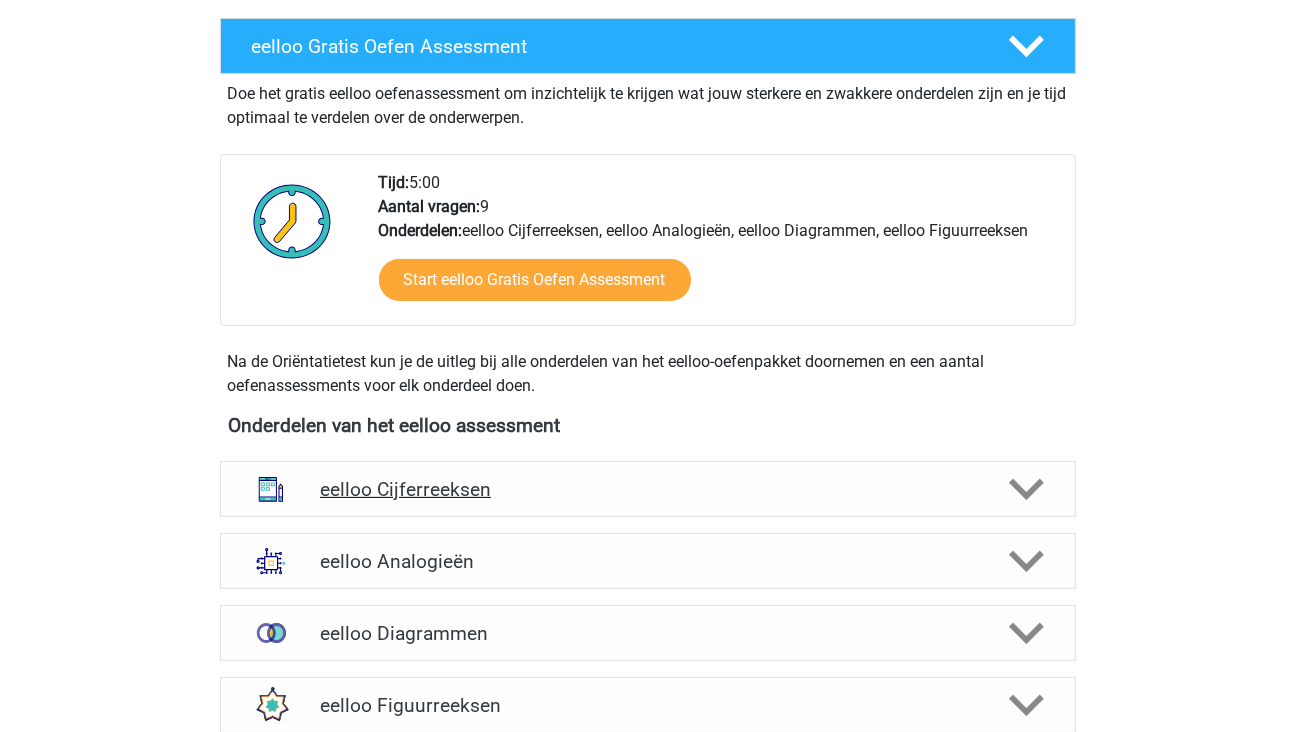 scroll, scrollTop: 400, scrollLeft: 0, axis: vertical 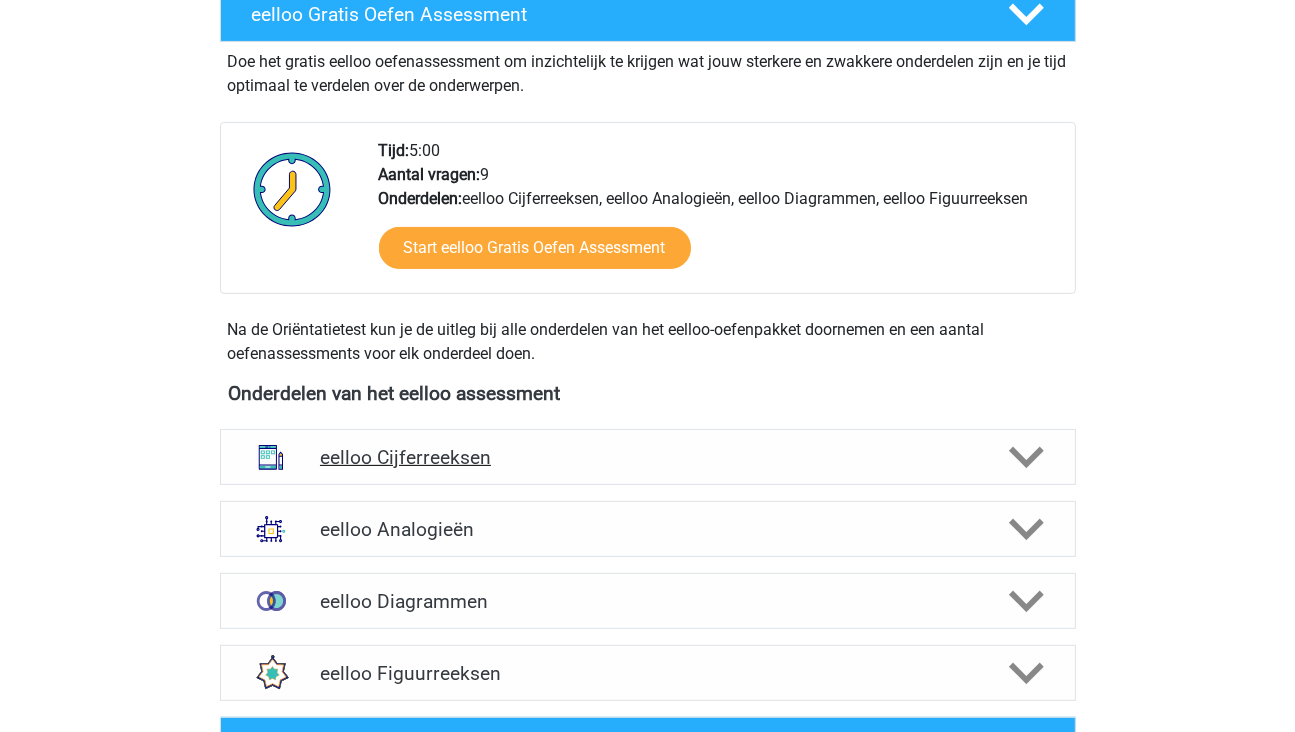 click on "eelloo Cijferreeksen" at bounding box center [647, 457] 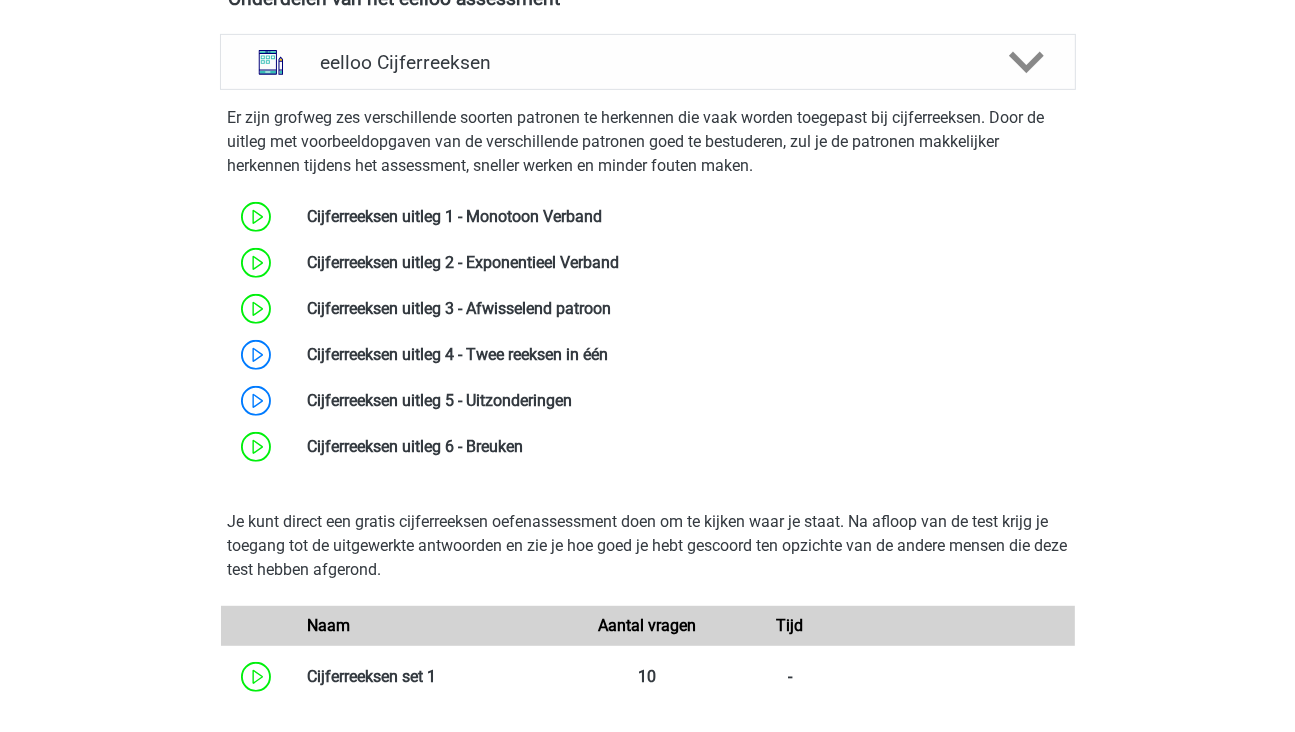 scroll, scrollTop: 800, scrollLeft: 0, axis: vertical 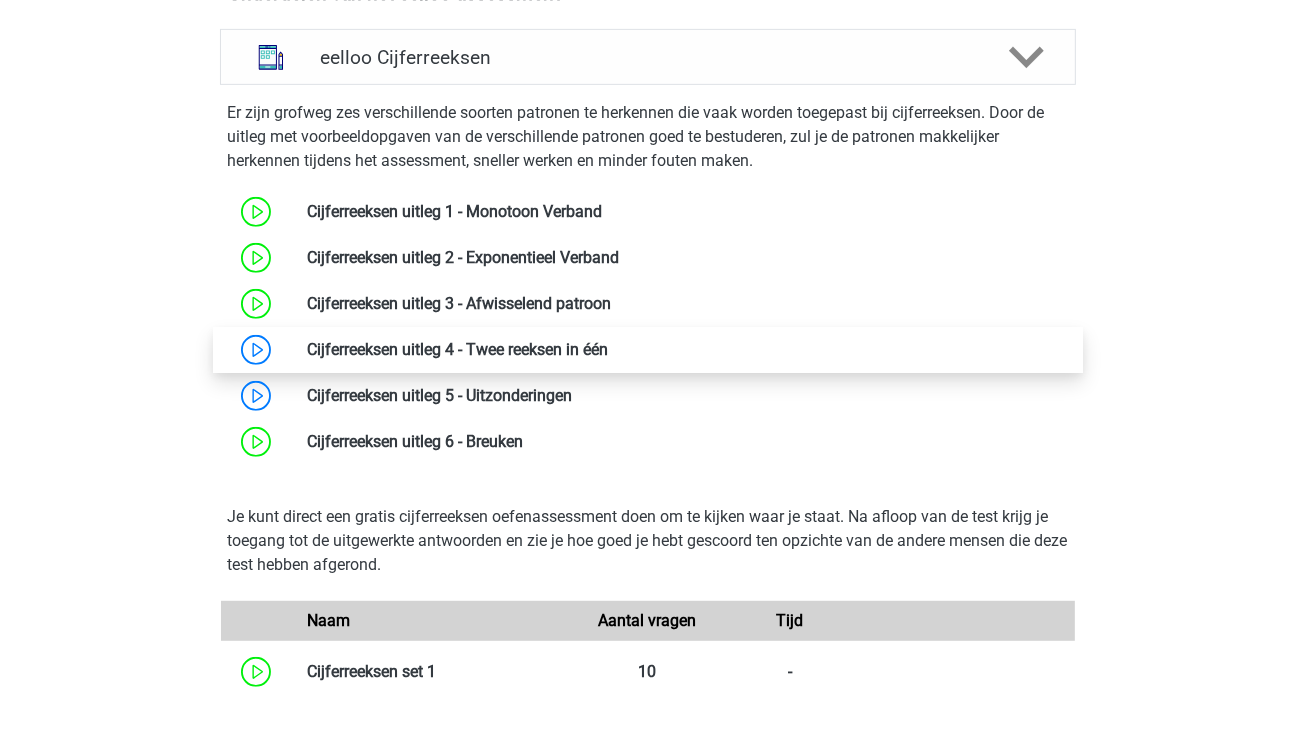 click at bounding box center (608, 349) 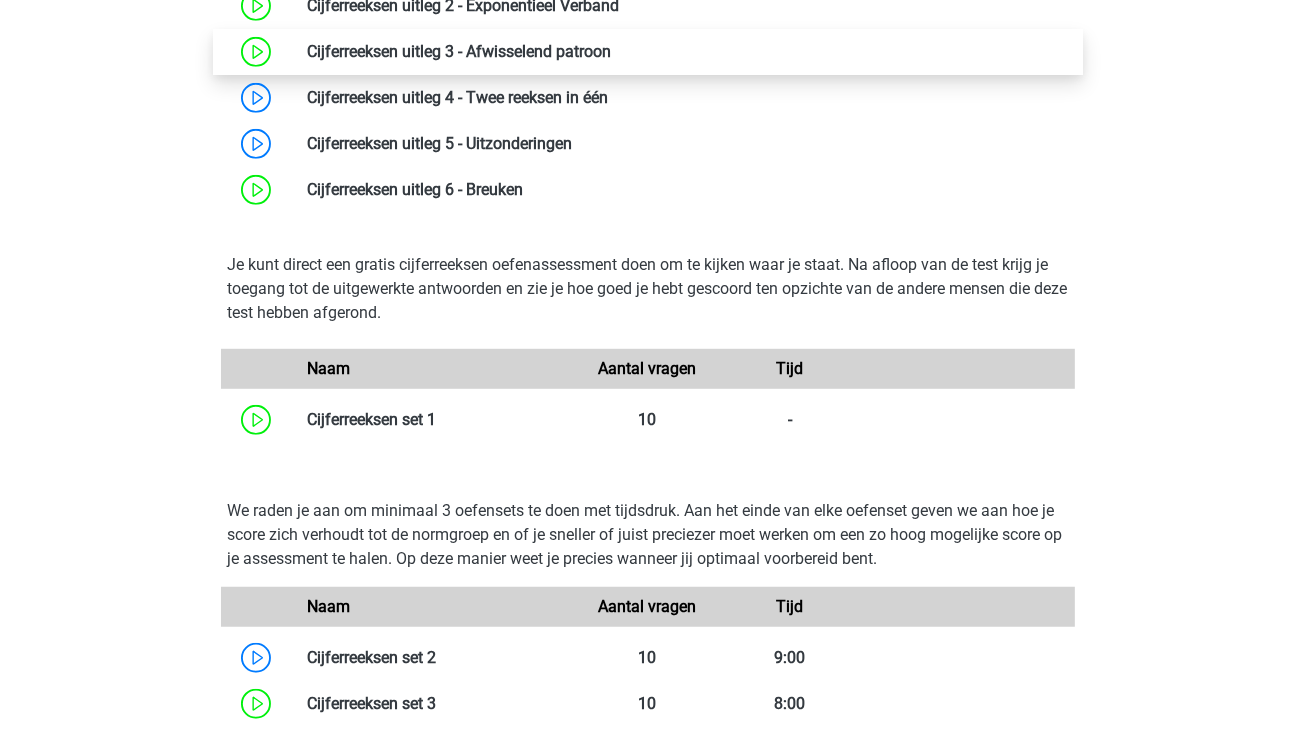 scroll, scrollTop: 1100, scrollLeft: 0, axis: vertical 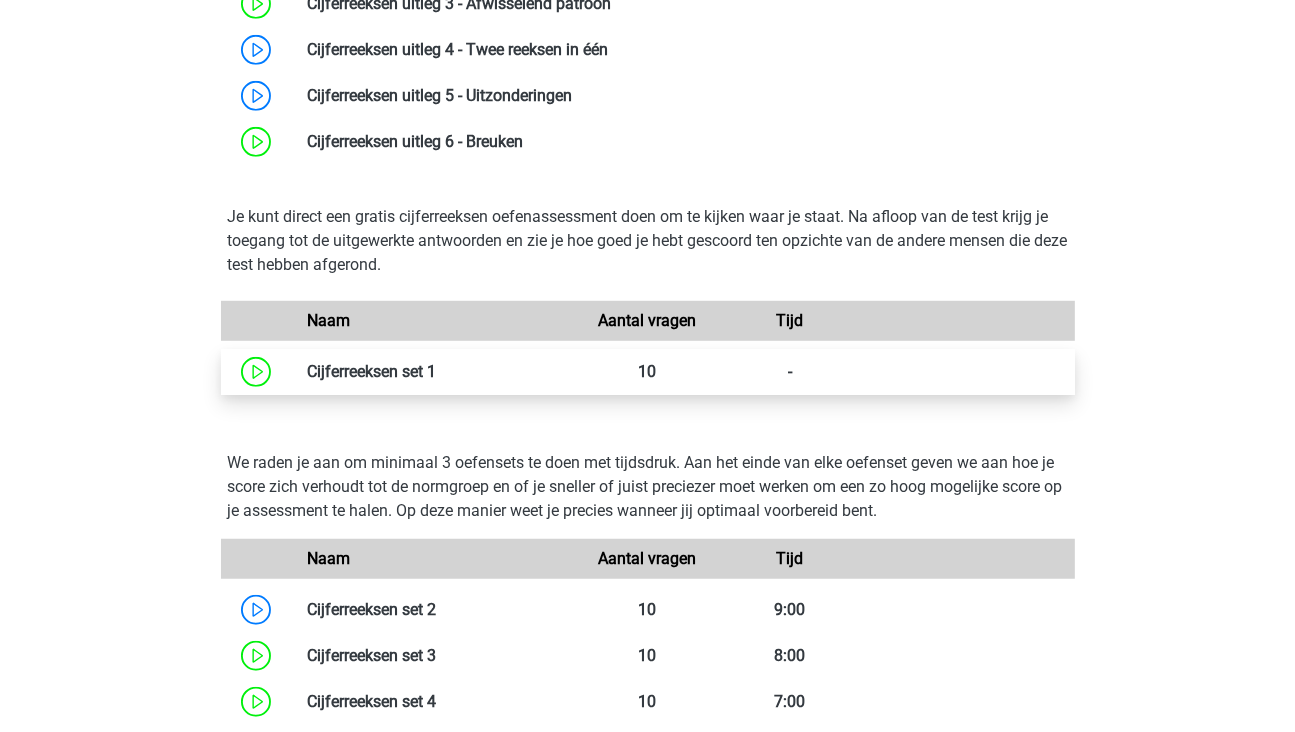 click at bounding box center (436, 371) 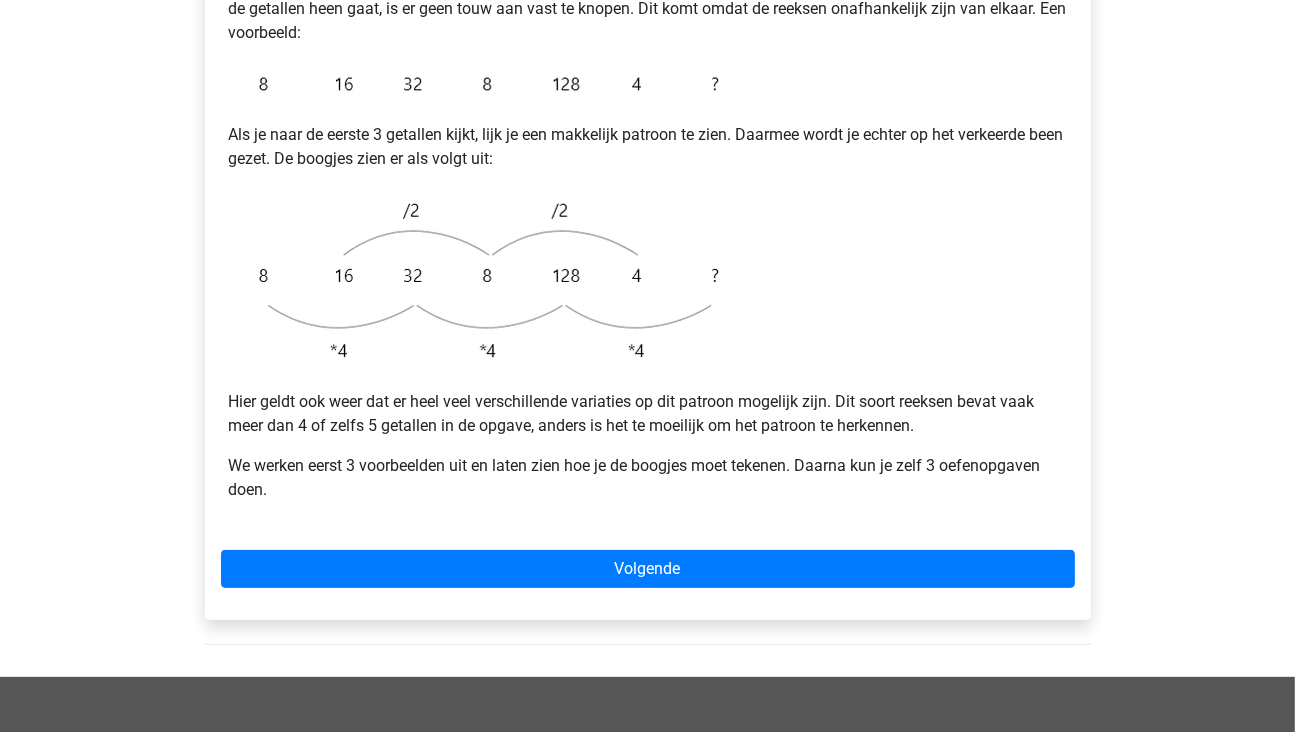scroll, scrollTop: 300, scrollLeft: 0, axis: vertical 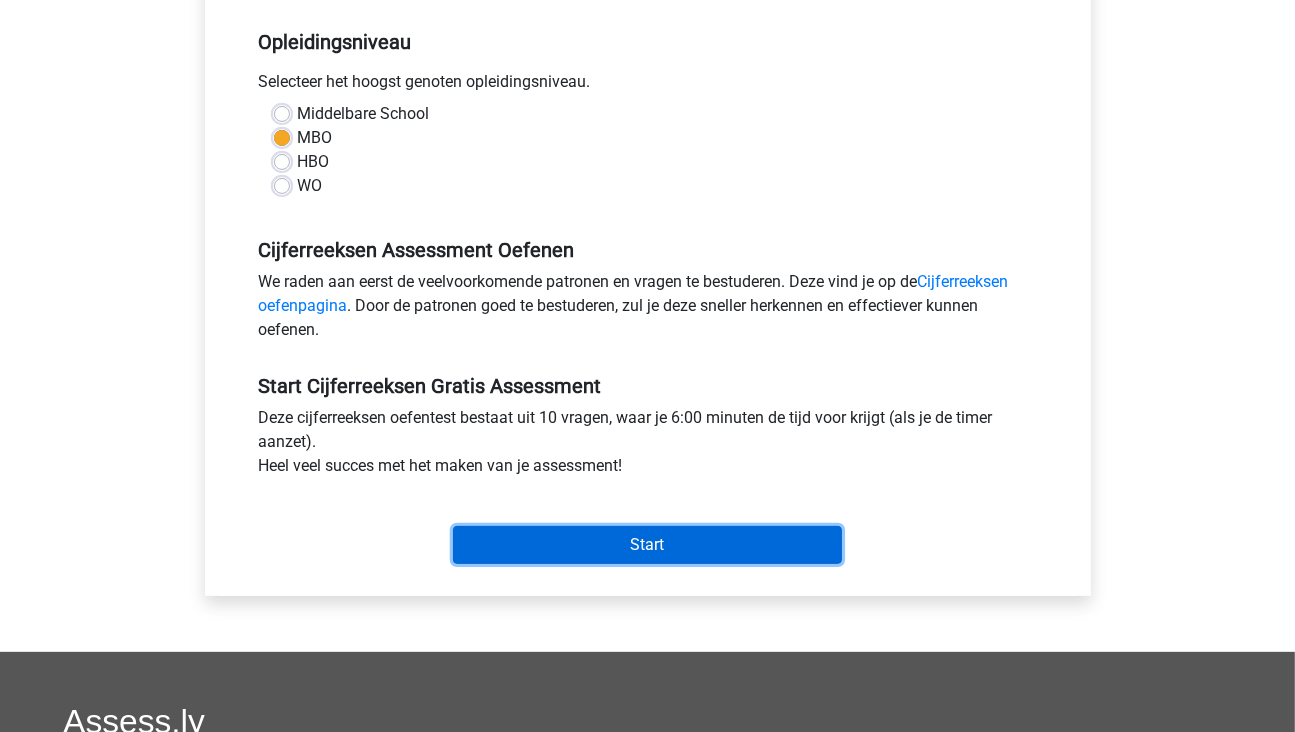 click on "Start" at bounding box center (647, 545) 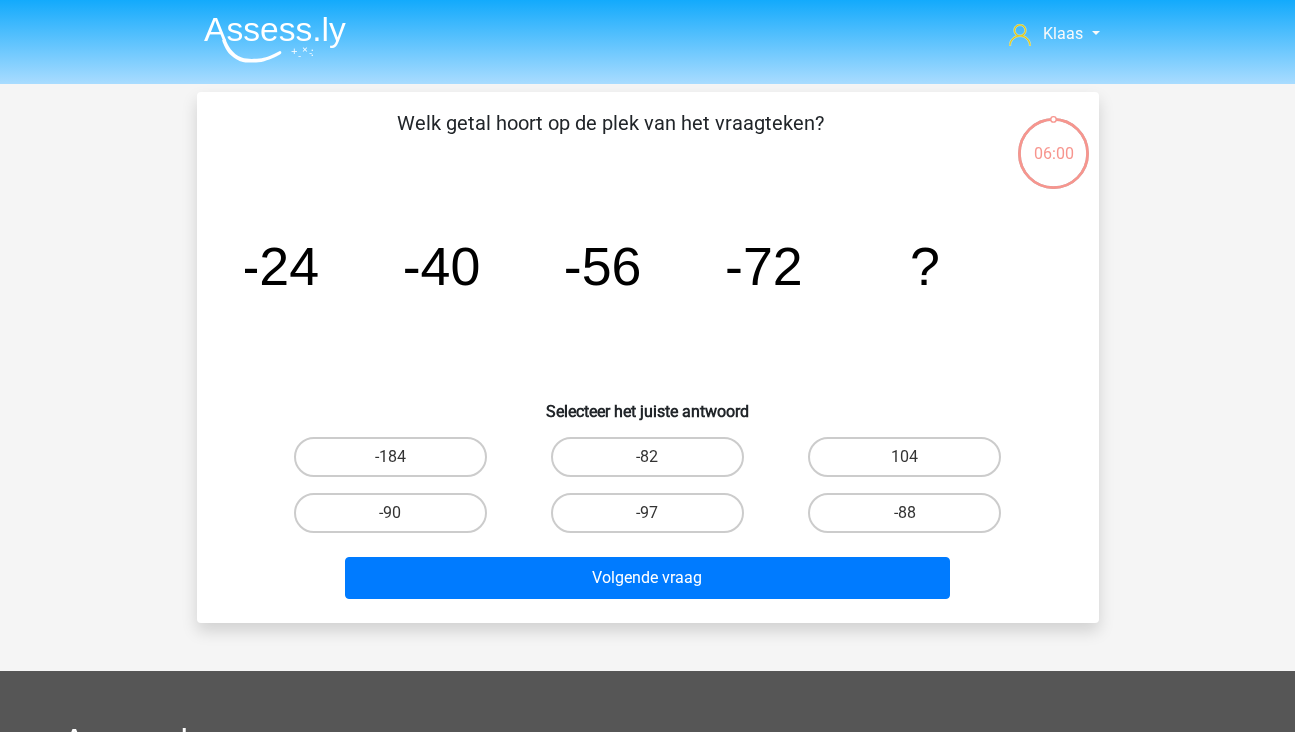 scroll, scrollTop: 0, scrollLeft: 0, axis: both 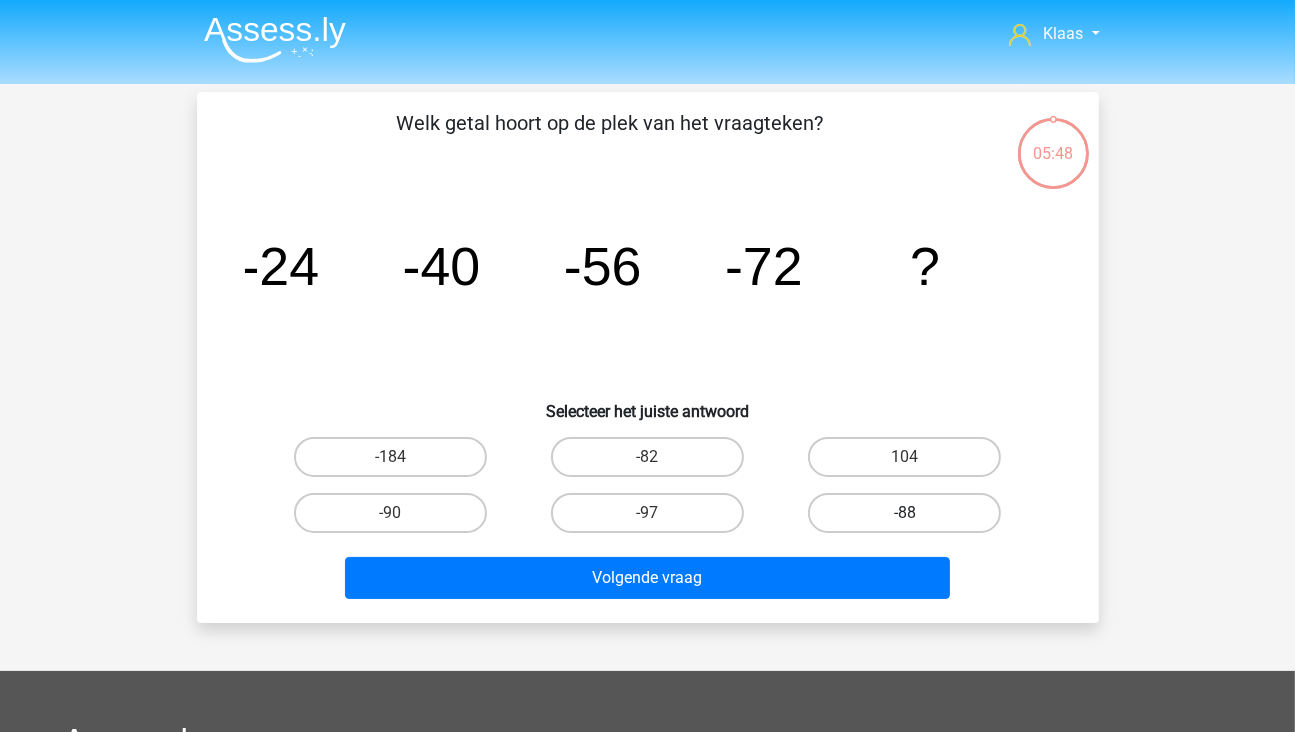click on "-88" at bounding box center [904, 513] 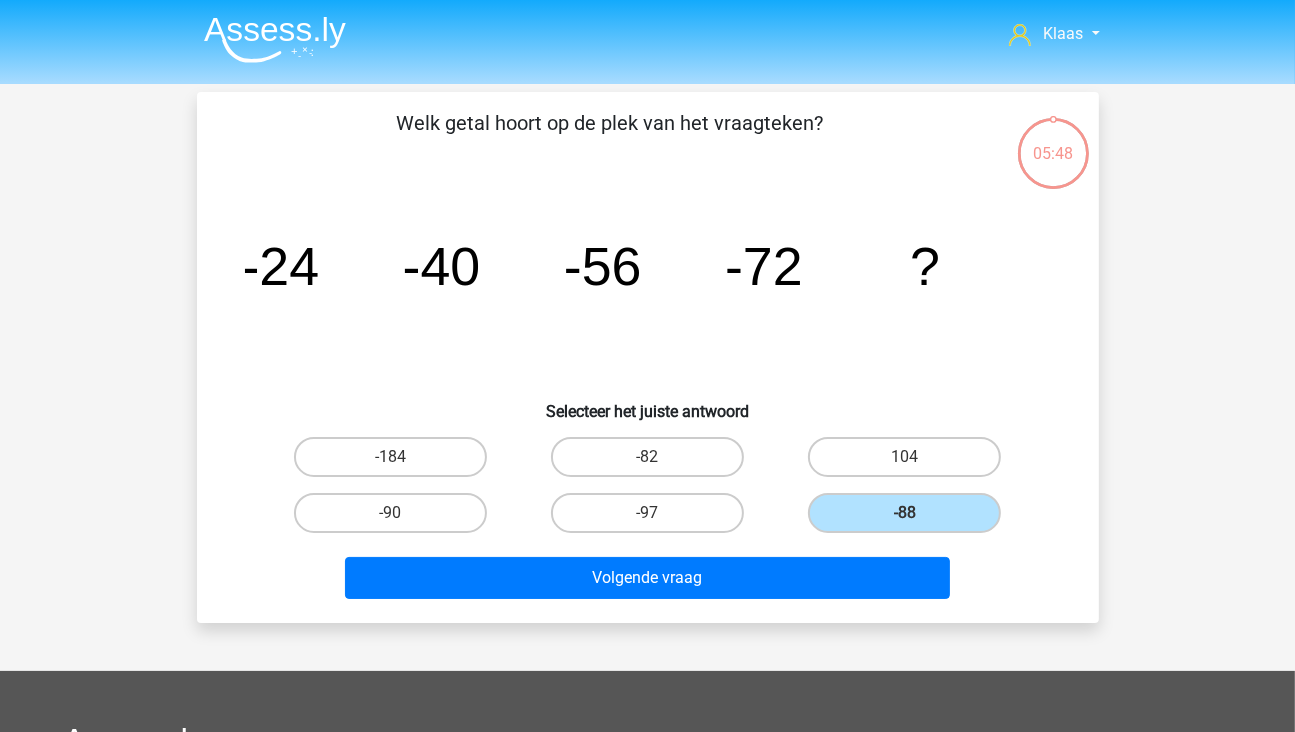 click on "Volgende vraag" at bounding box center [648, 582] 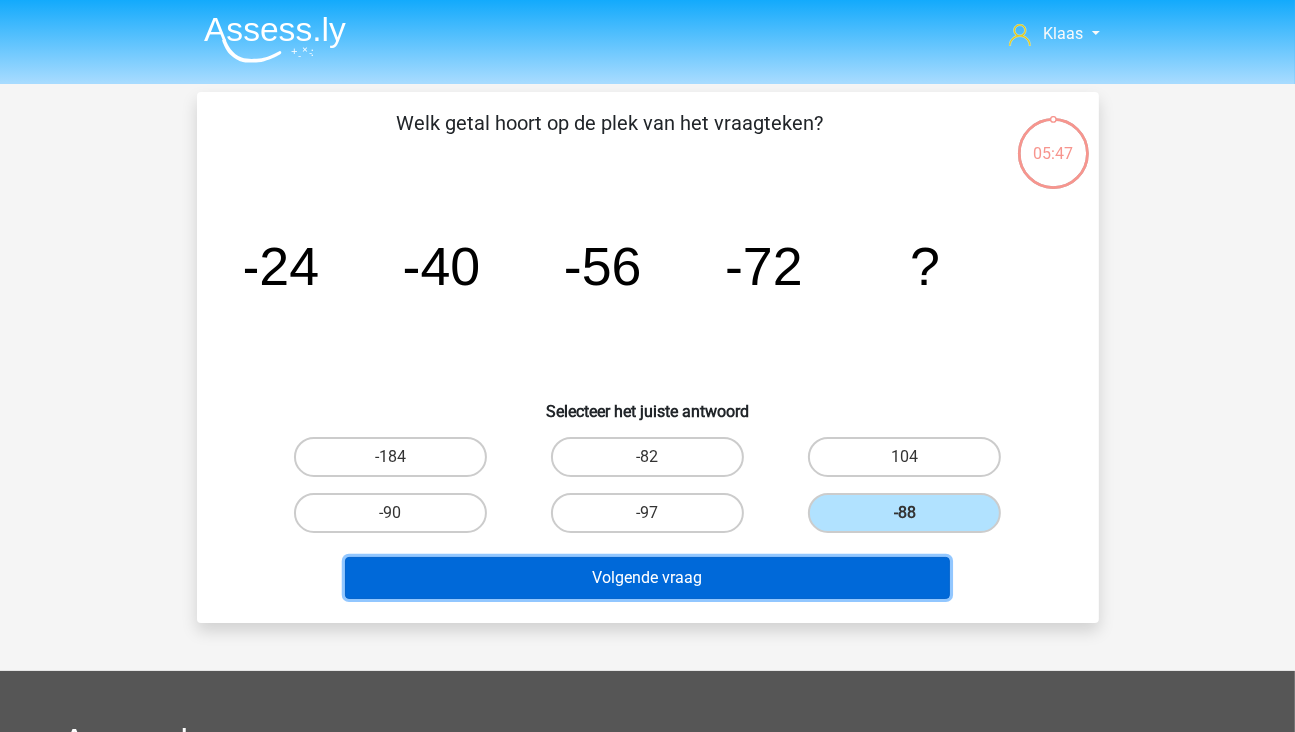 click on "Volgende vraag" at bounding box center (647, 578) 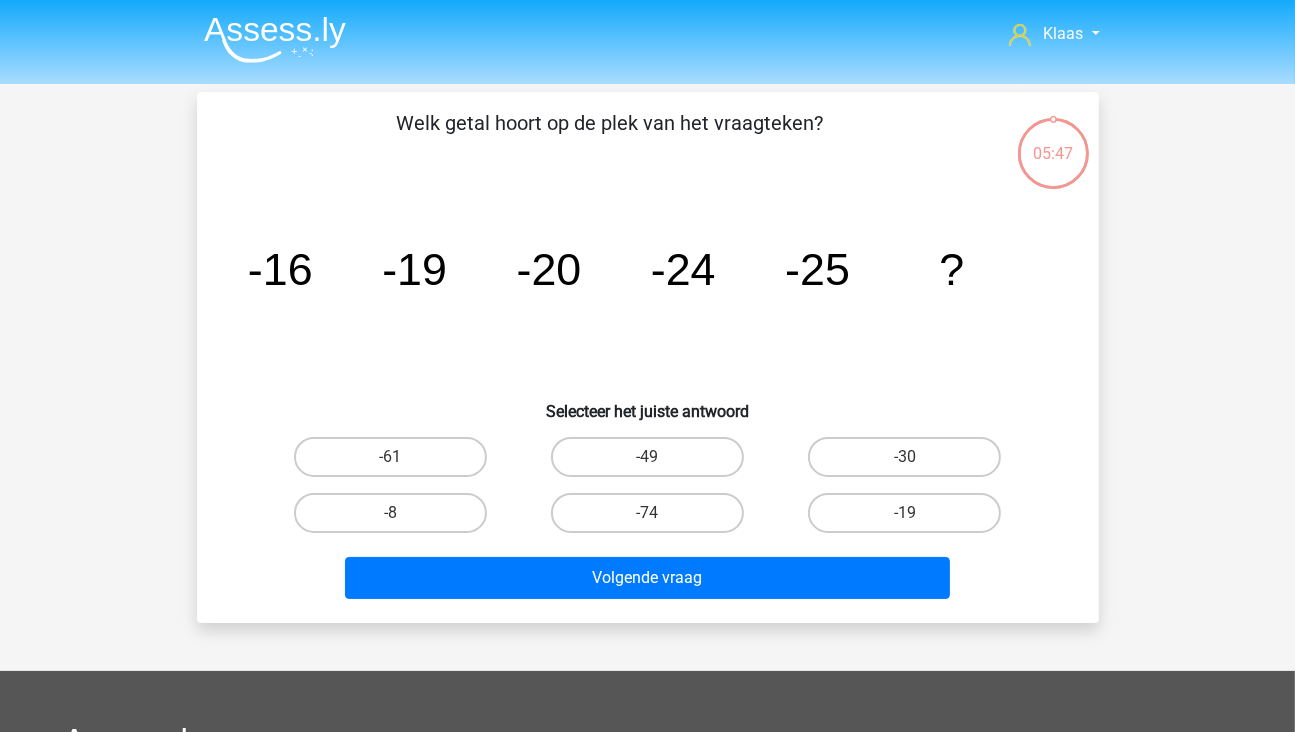 scroll, scrollTop: 92, scrollLeft: 0, axis: vertical 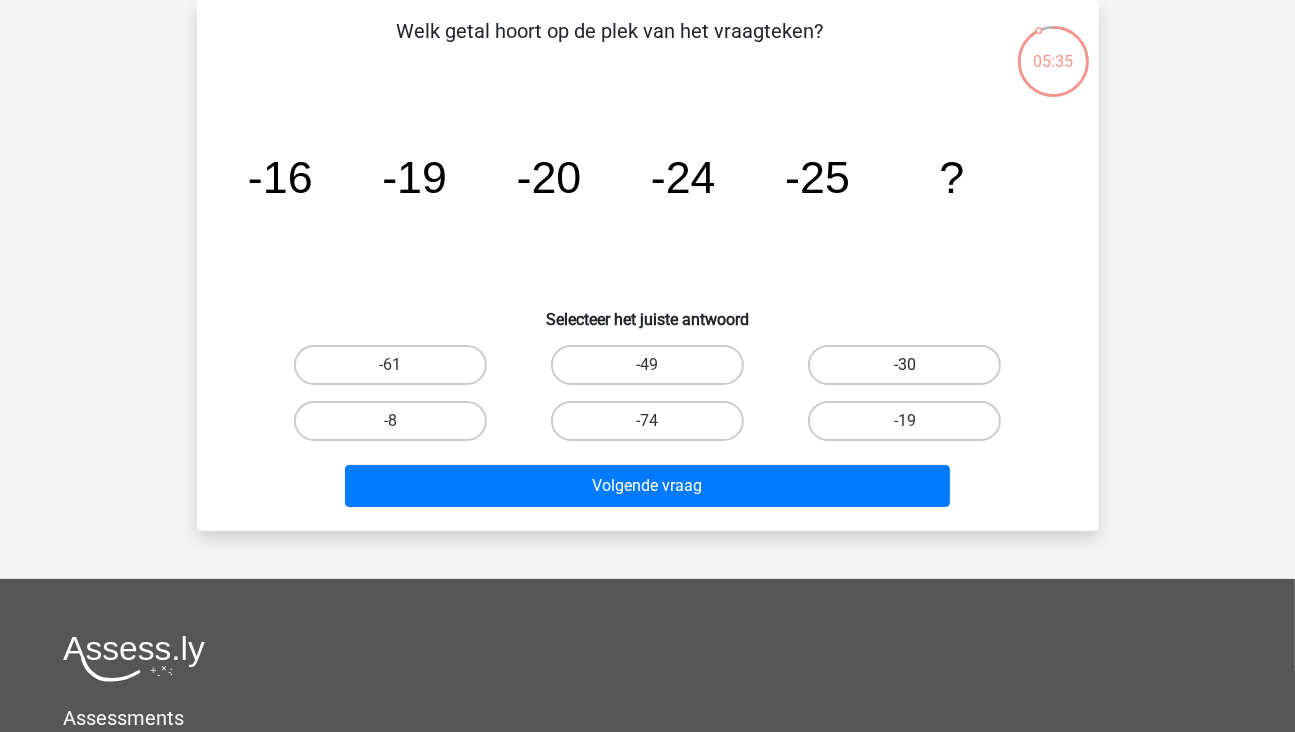 click on "-30" at bounding box center [904, 365] 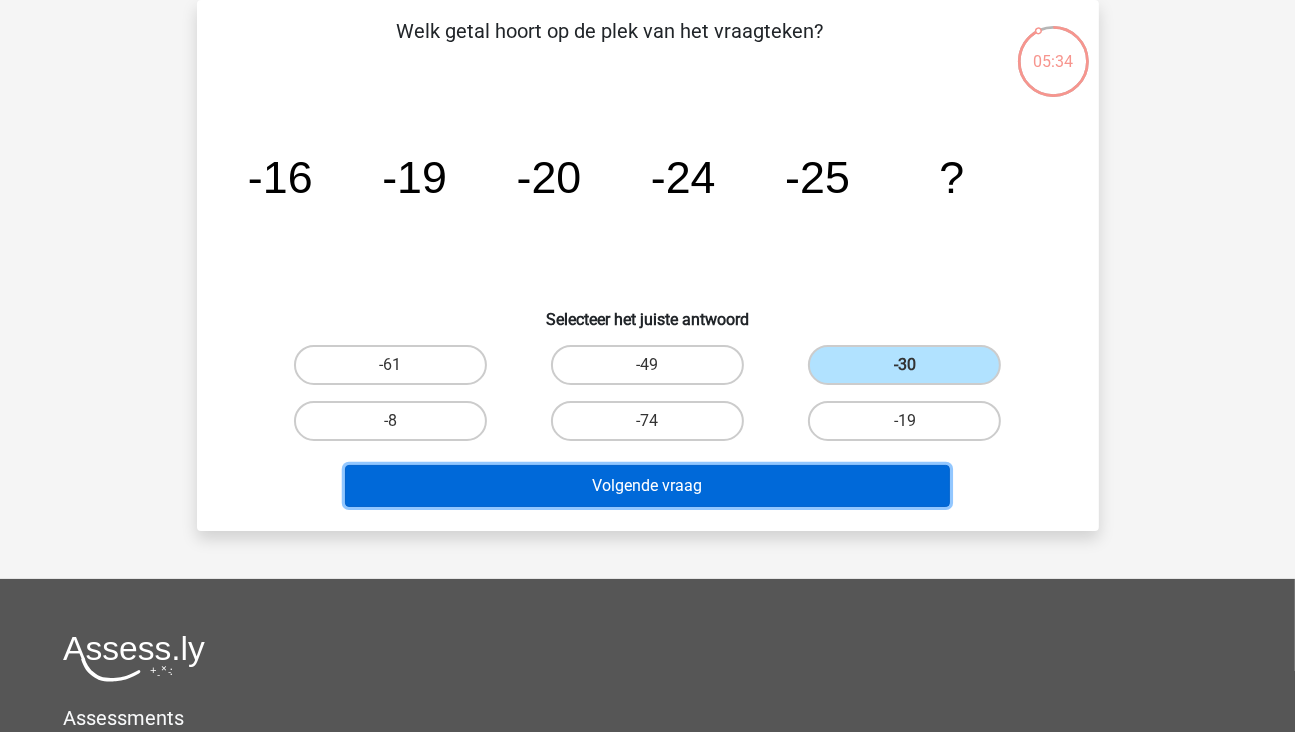 click on "Volgende vraag" at bounding box center (647, 486) 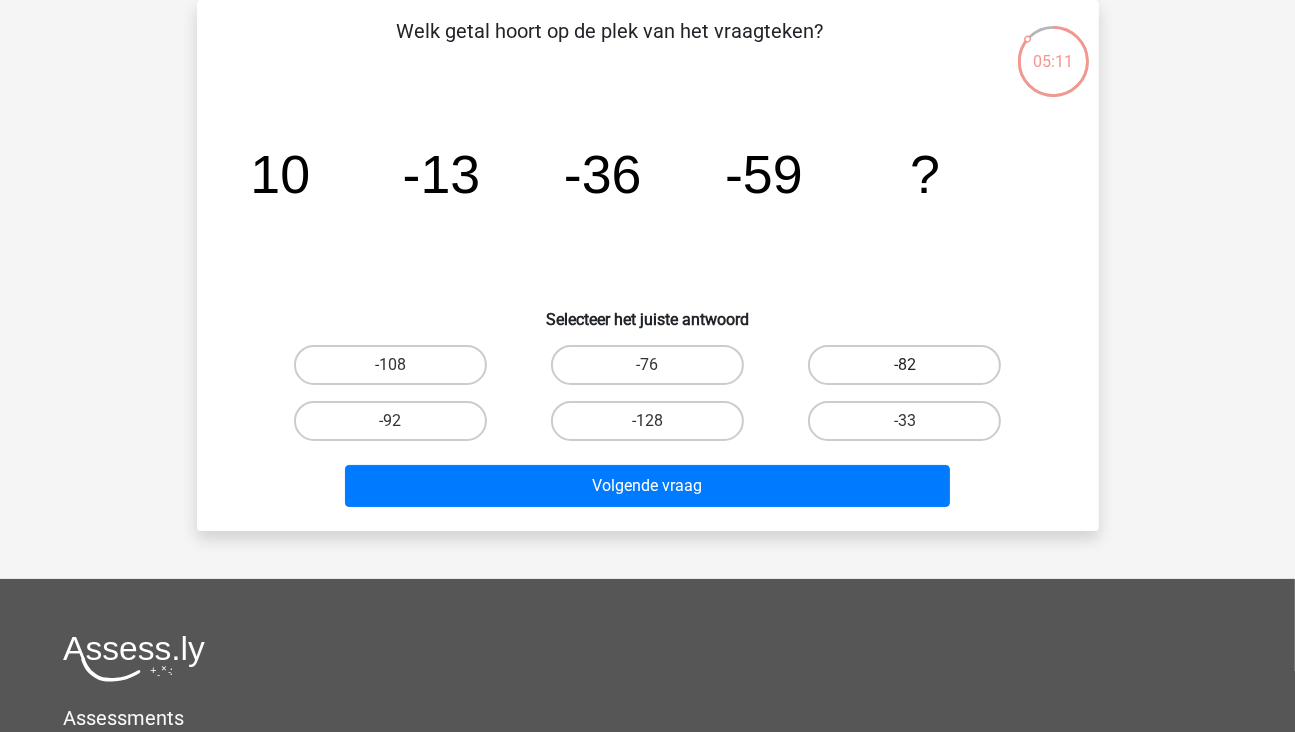 click on "-82" at bounding box center [904, 365] 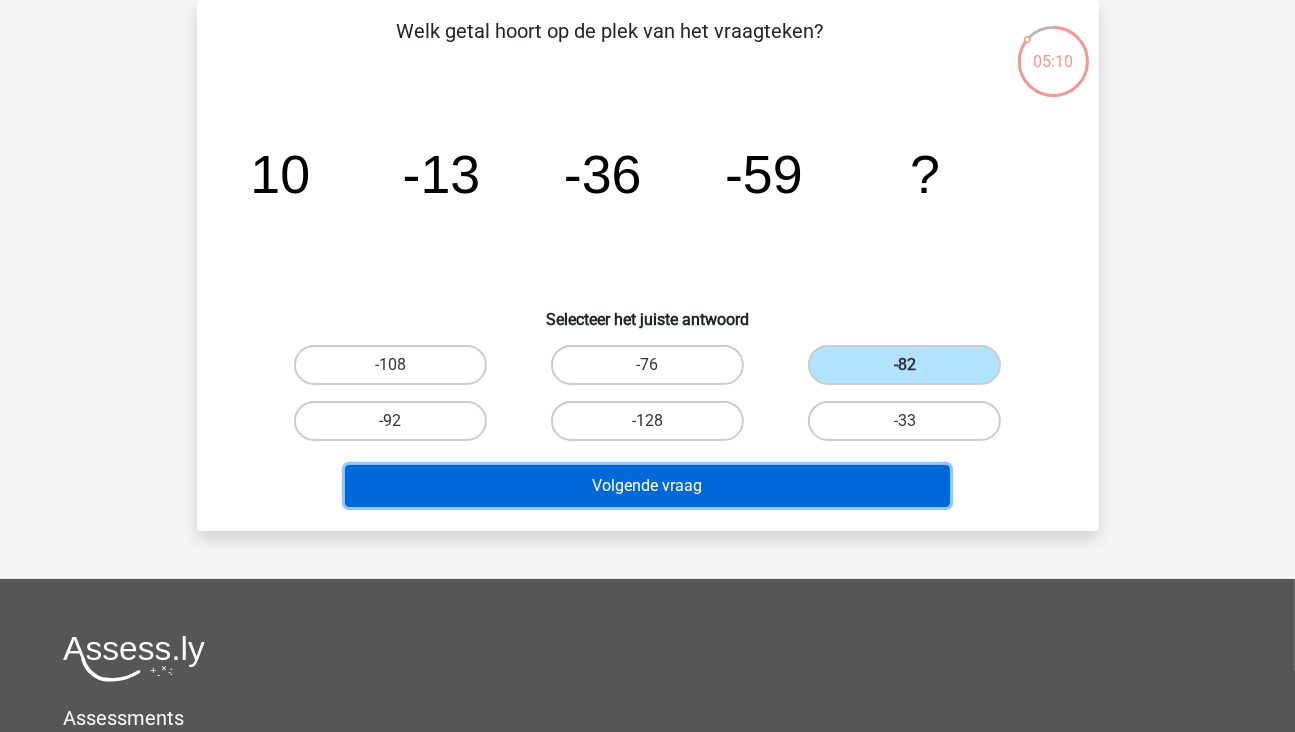click on "Volgende vraag" at bounding box center [647, 486] 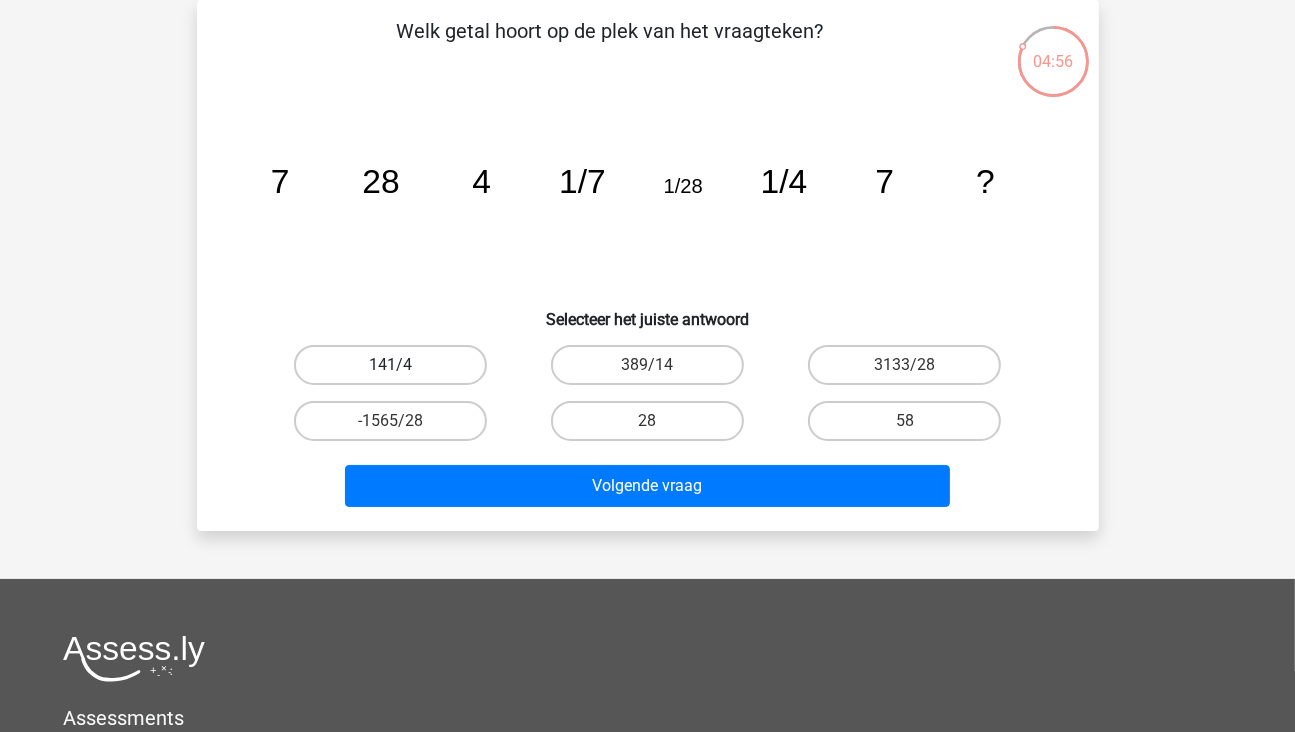 click on "141/4" at bounding box center [390, 365] 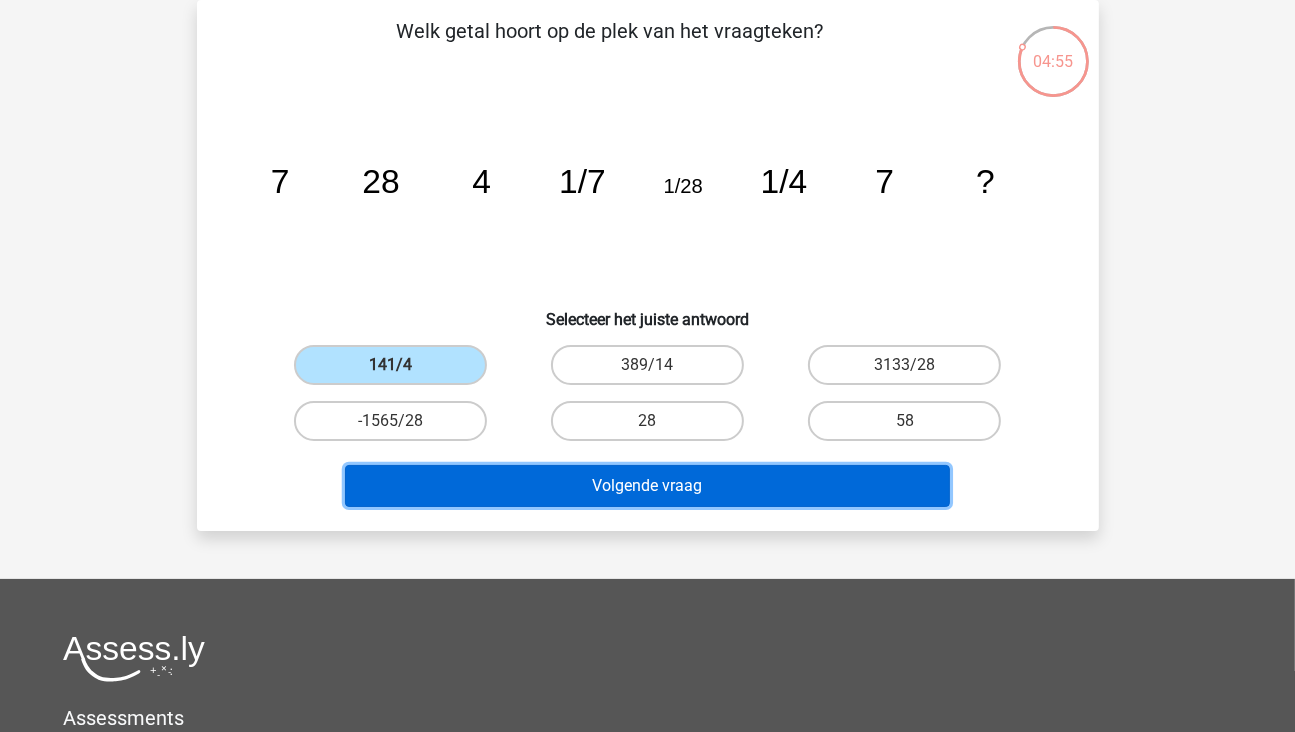 click on "Volgende vraag" at bounding box center (647, 486) 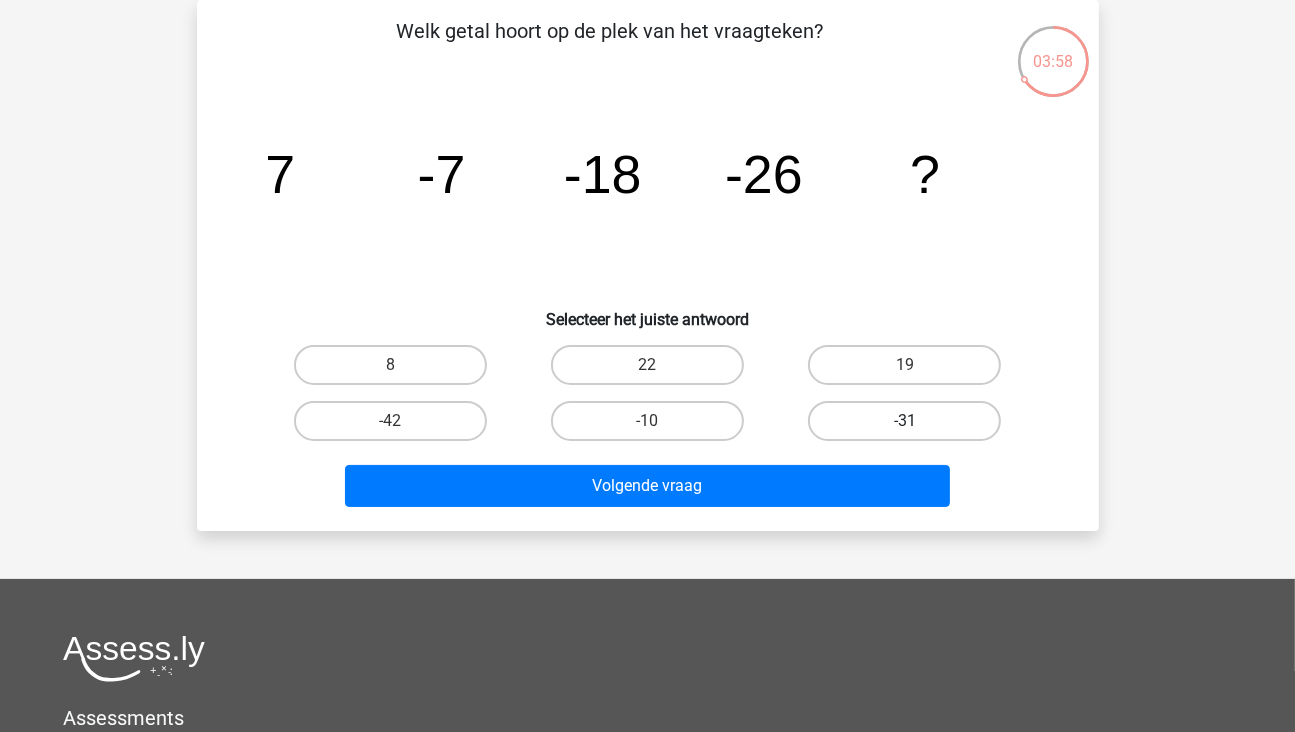 click on "-31" at bounding box center [904, 421] 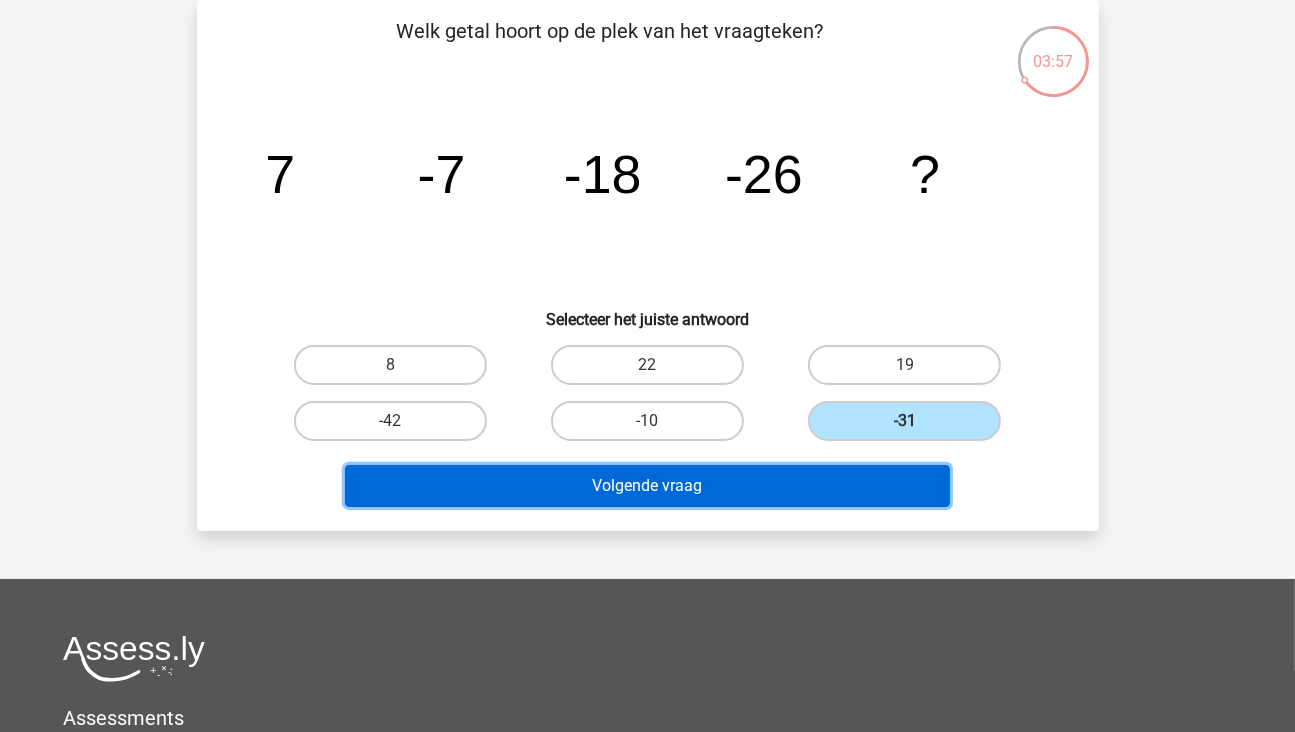click on "Volgende vraag" at bounding box center [647, 486] 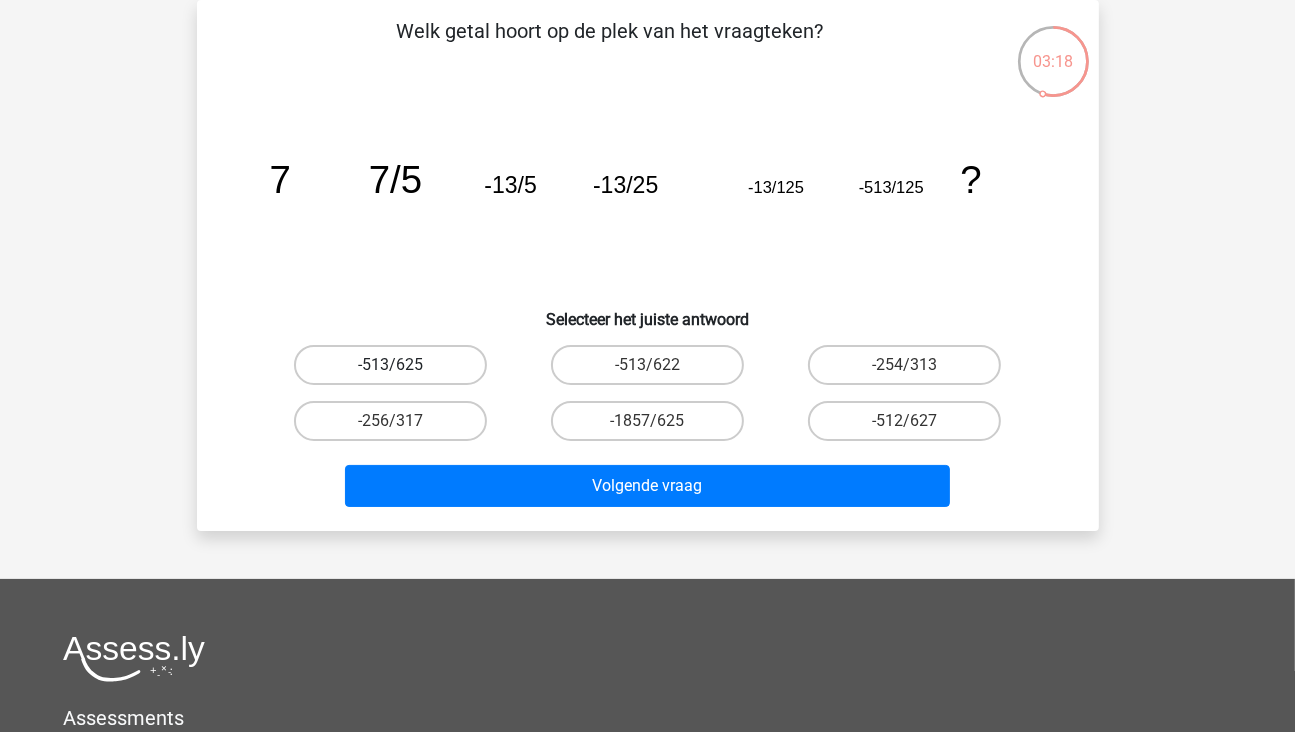 click on "-513/625" at bounding box center (390, 365) 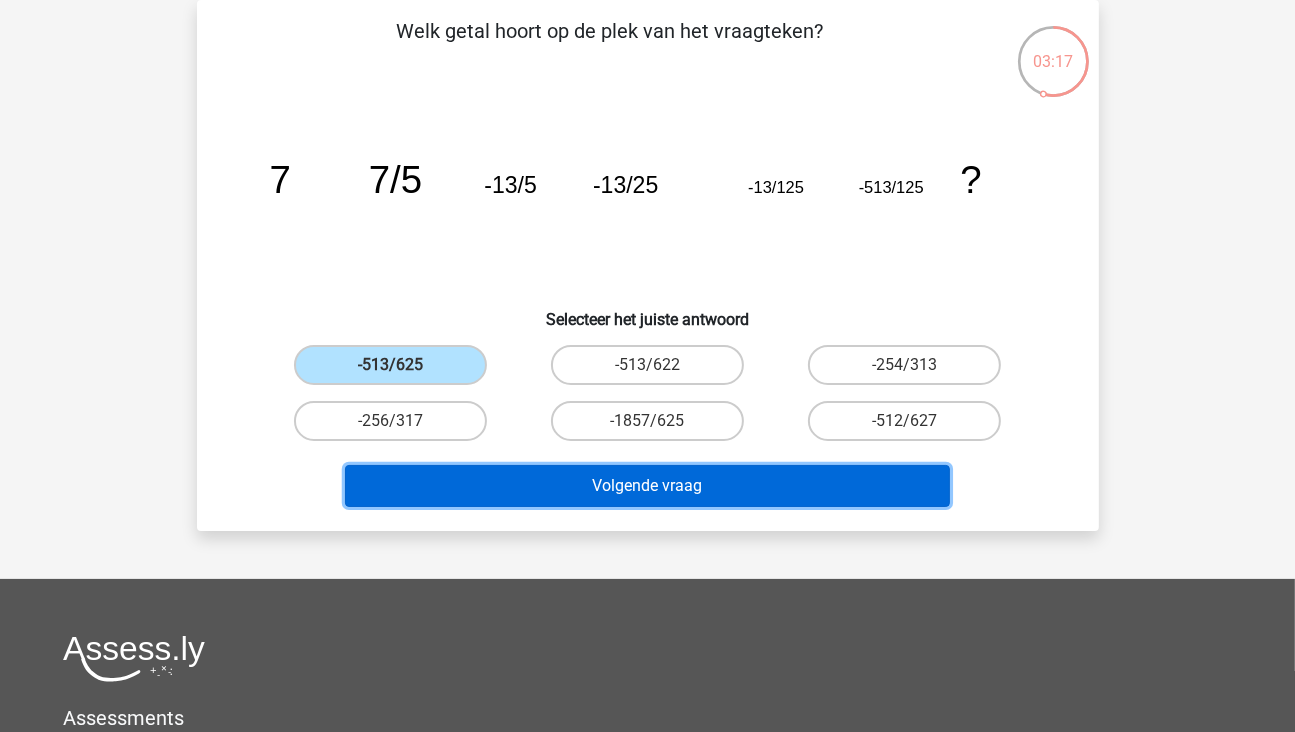 click on "Volgende vraag" at bounding box center [647, 486] 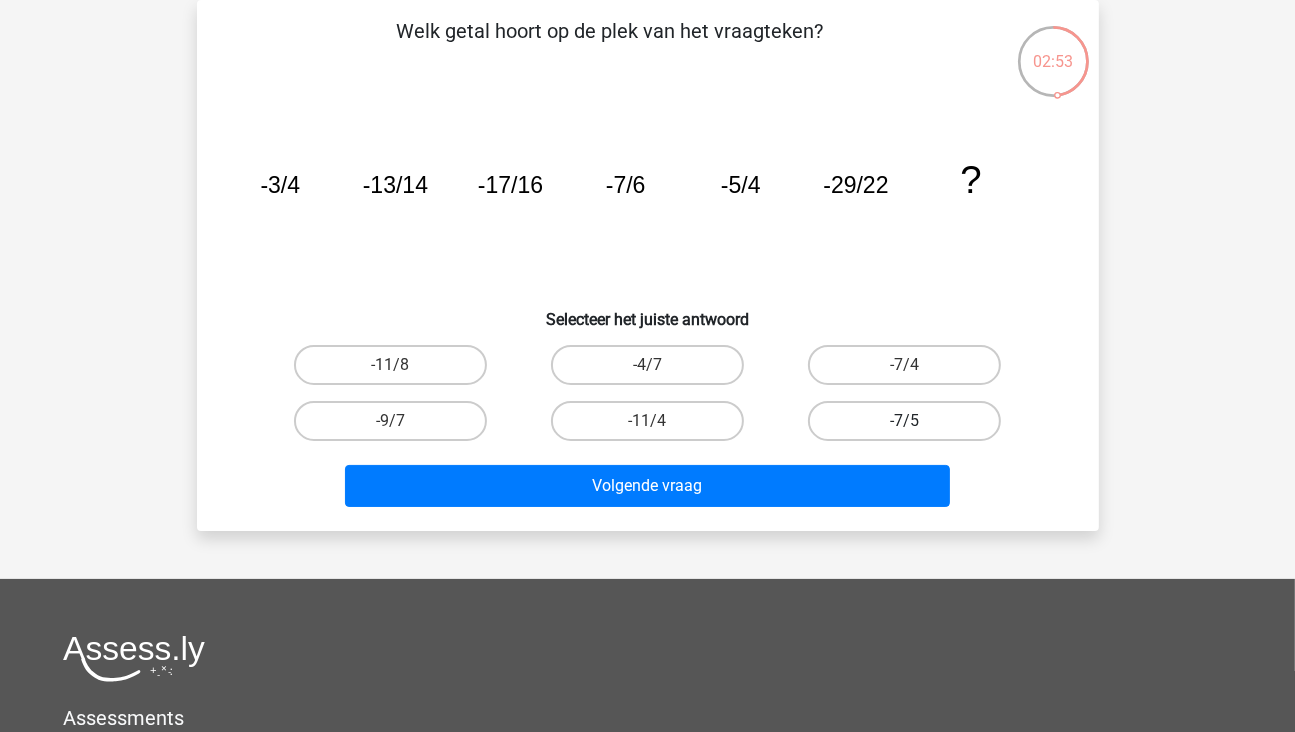 click on "-7/5" at bounding box center (904, 421) 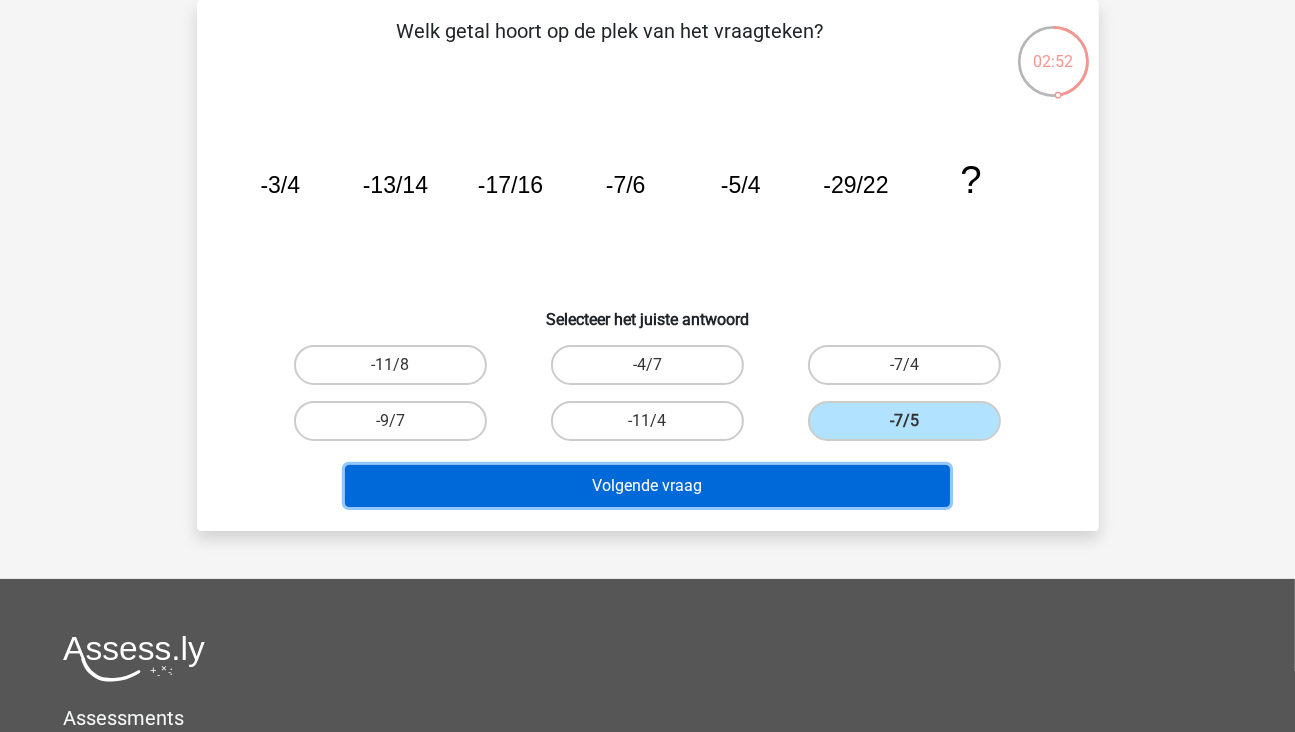 click on "Volgende vraag" at bounding box center (647, 486) 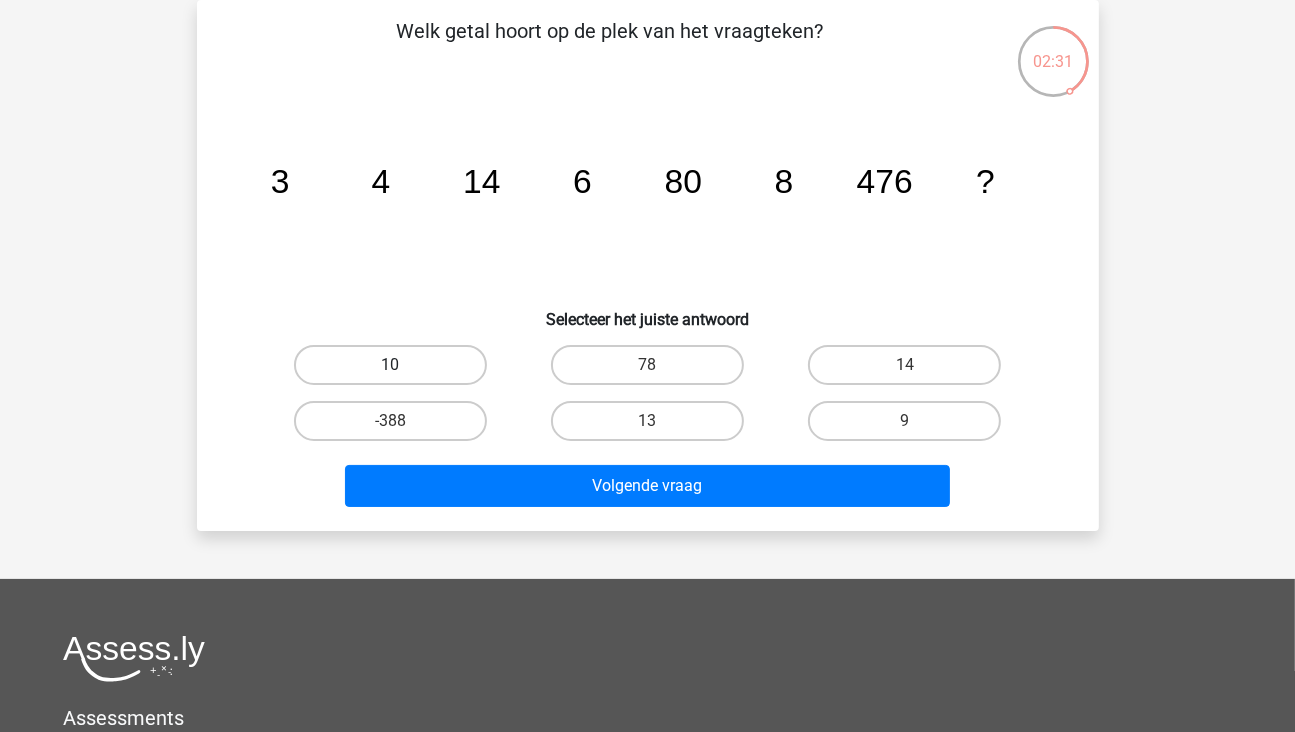 click on "10" at bounding box center [390, 365] 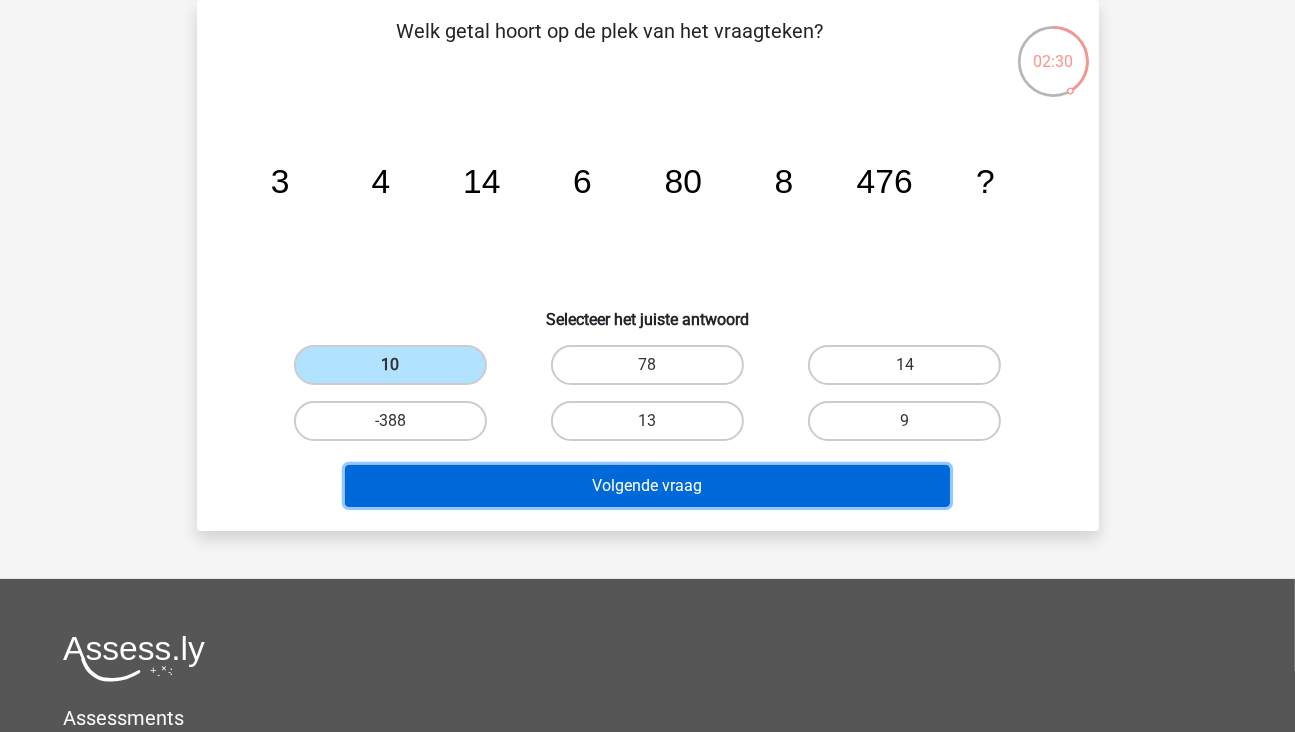 click on "Volgende vraag" at bounding box center (647, 486) 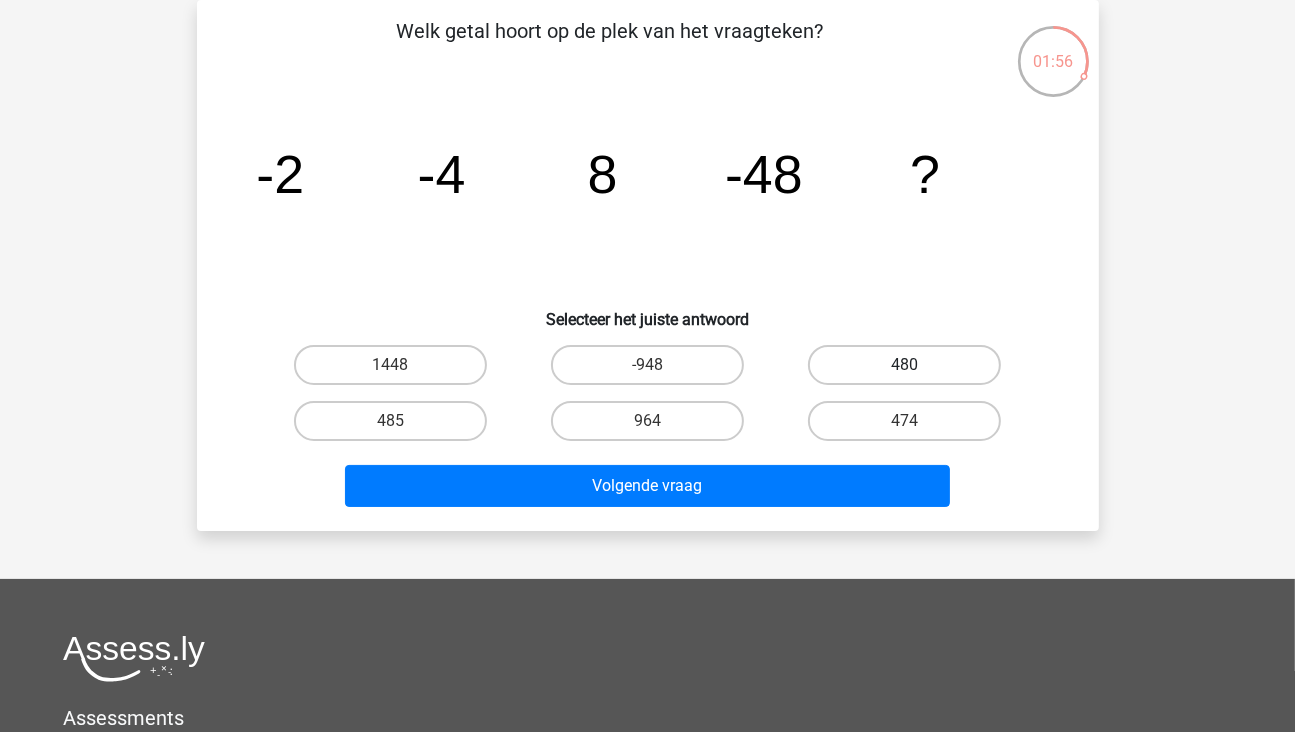 click on "480" at bounding box center [904, 365] 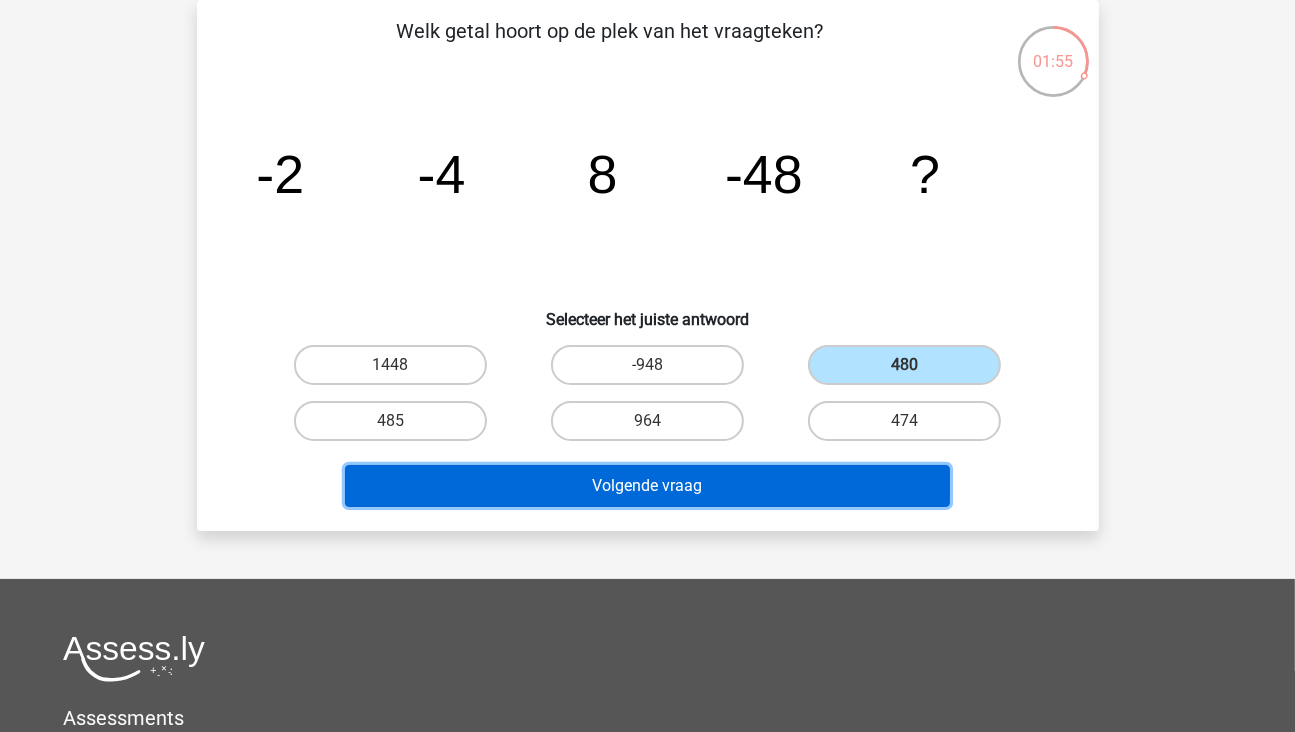 click on "Volgende vraag" at bounding box center (647, 486) 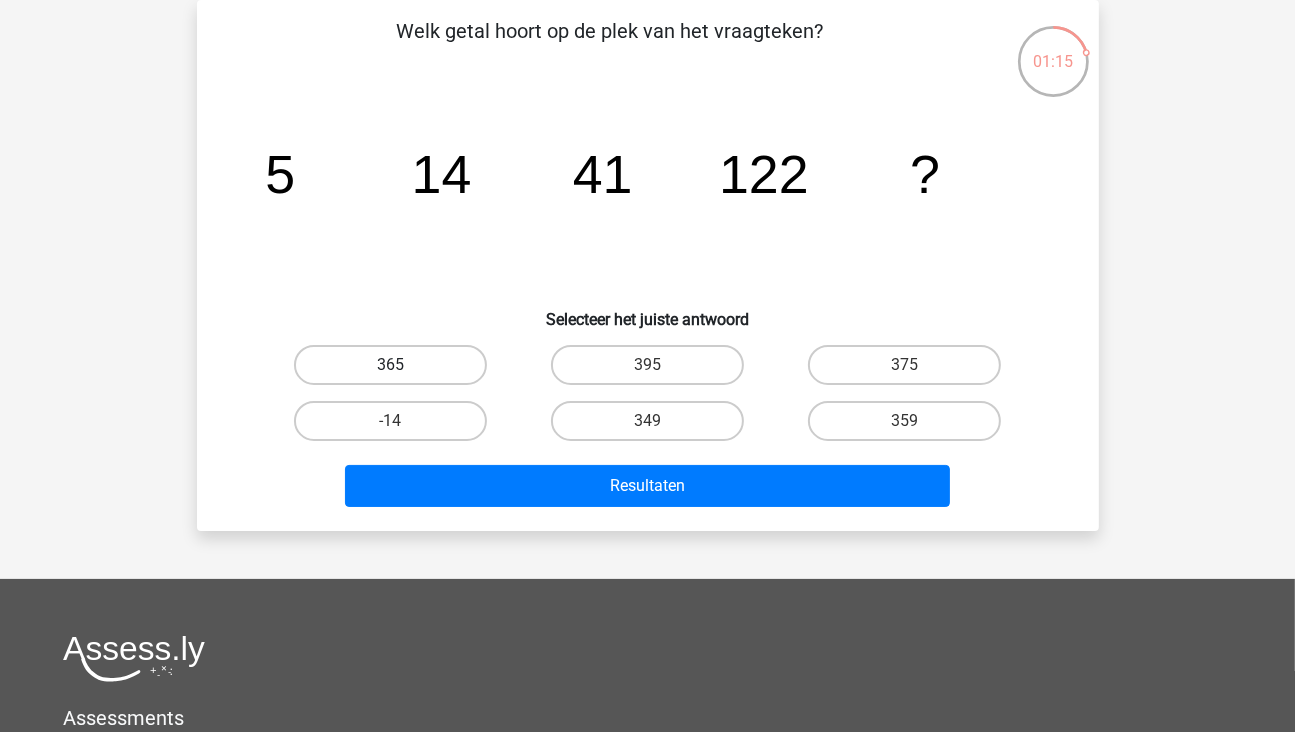 click on "365" at bounding box center (390, 365) 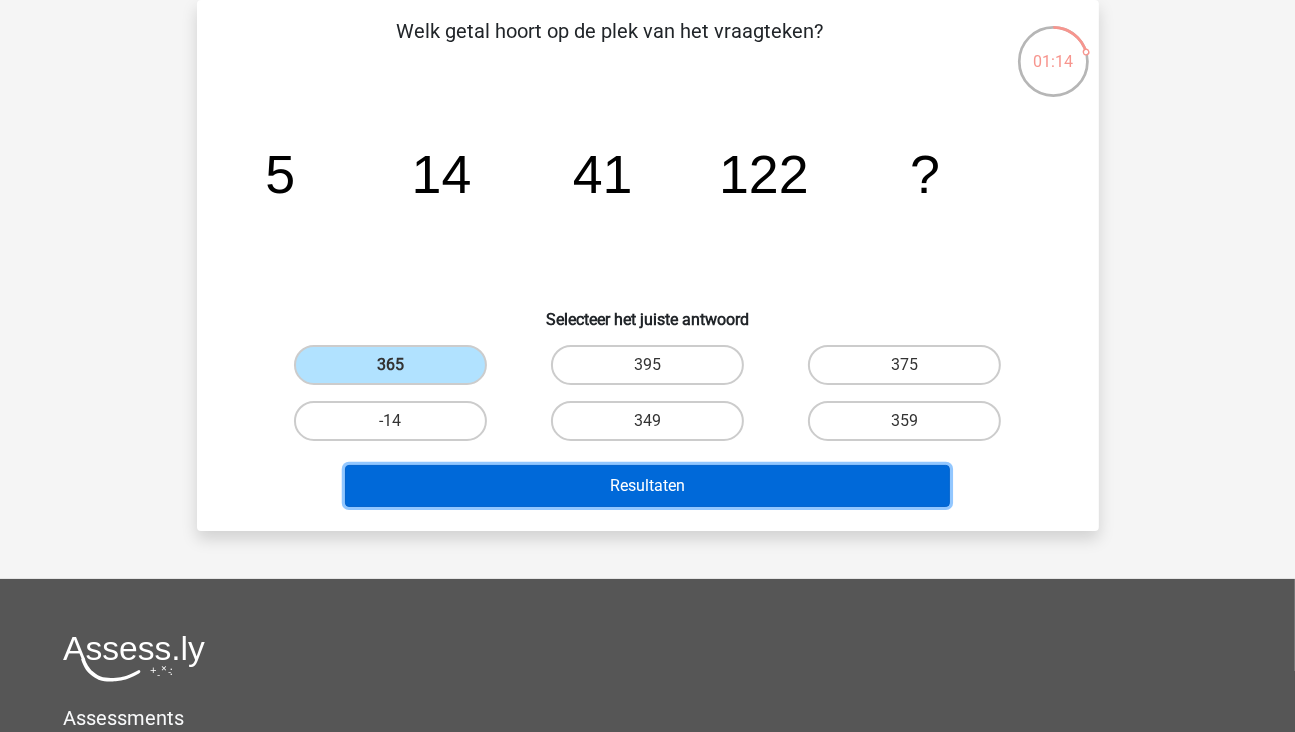 click on "Resultaten" at bounding box center (647, 486) 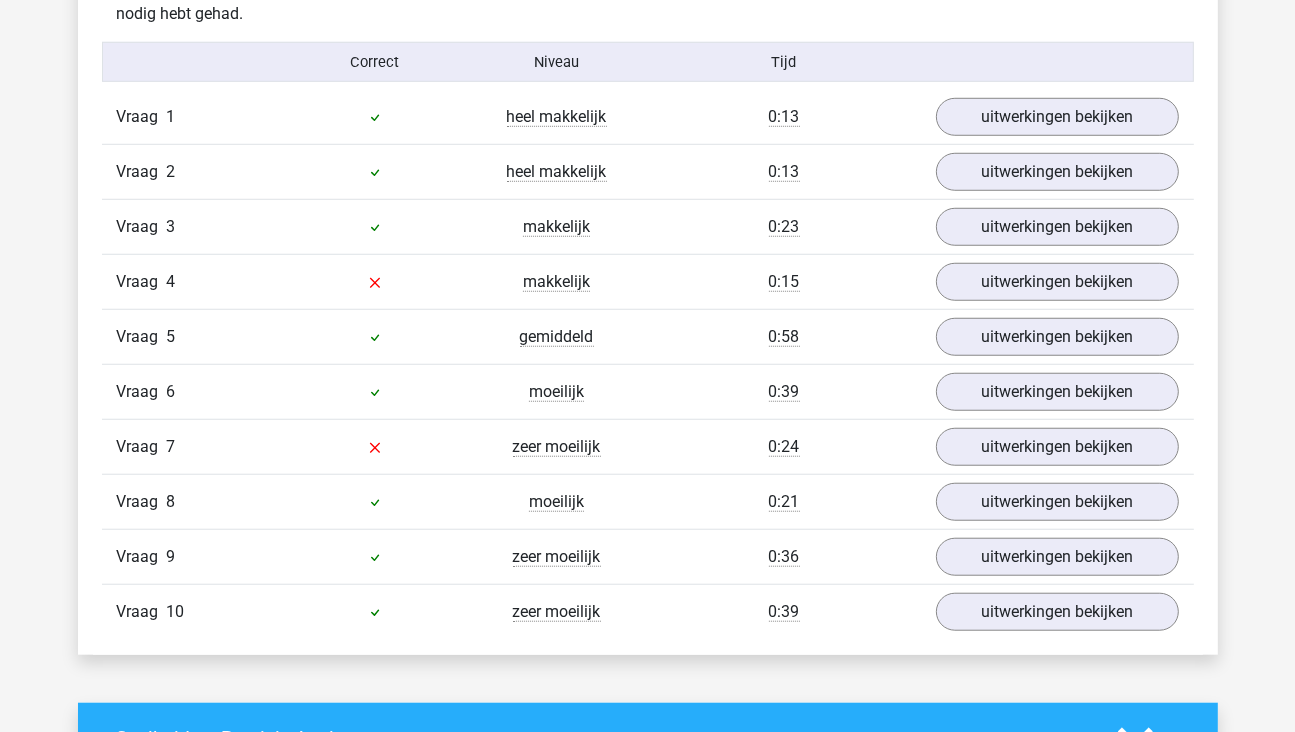 scroll, scrollTop: 1300, scrollLeft: 0, axis: vertical 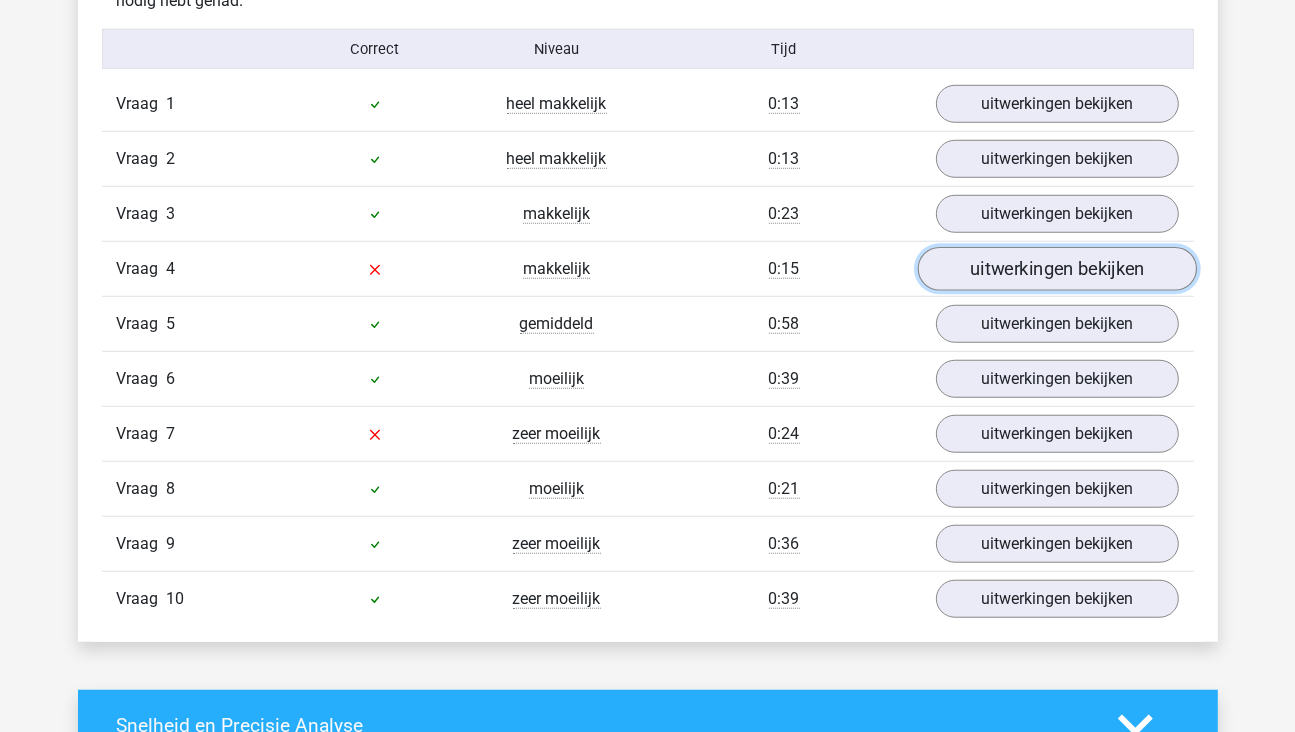 click on "uitwerkingen bekijken" at bounding box center [1056, 269] 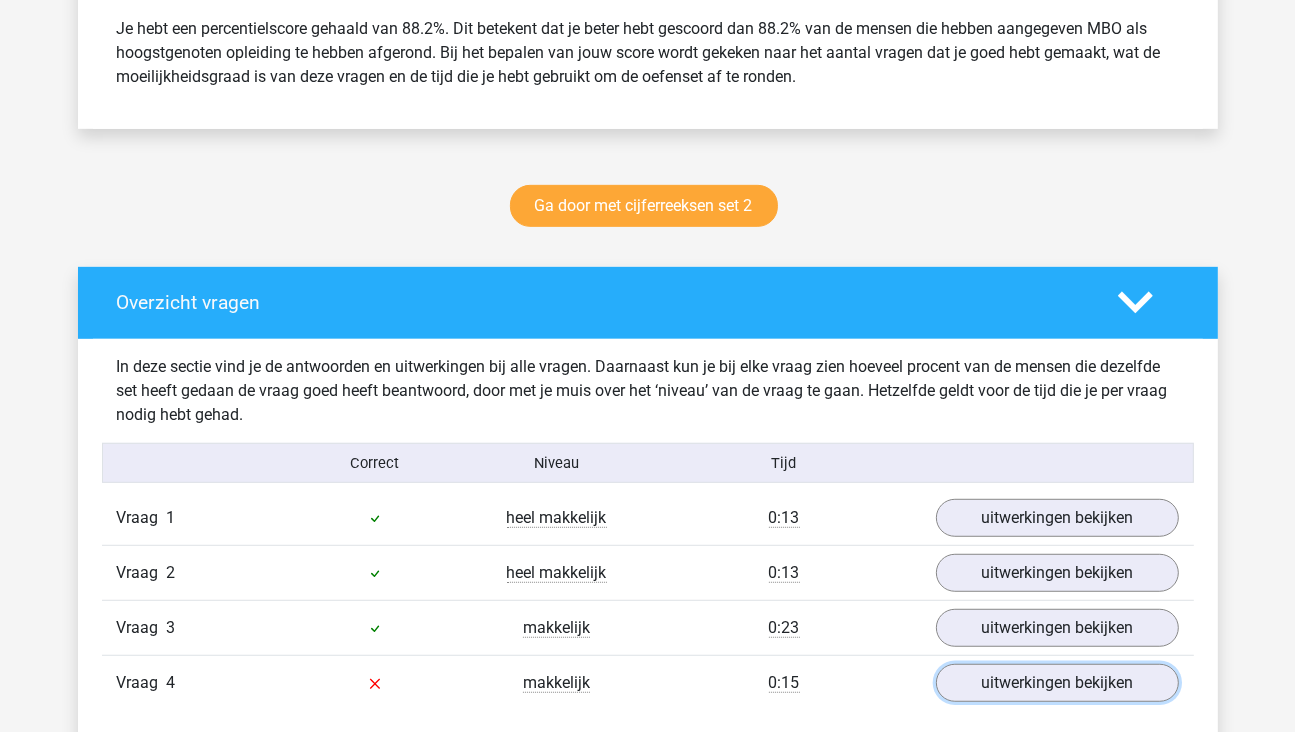 scroll, scrollTop: 800, scrollLeft: 0, axis: vertical 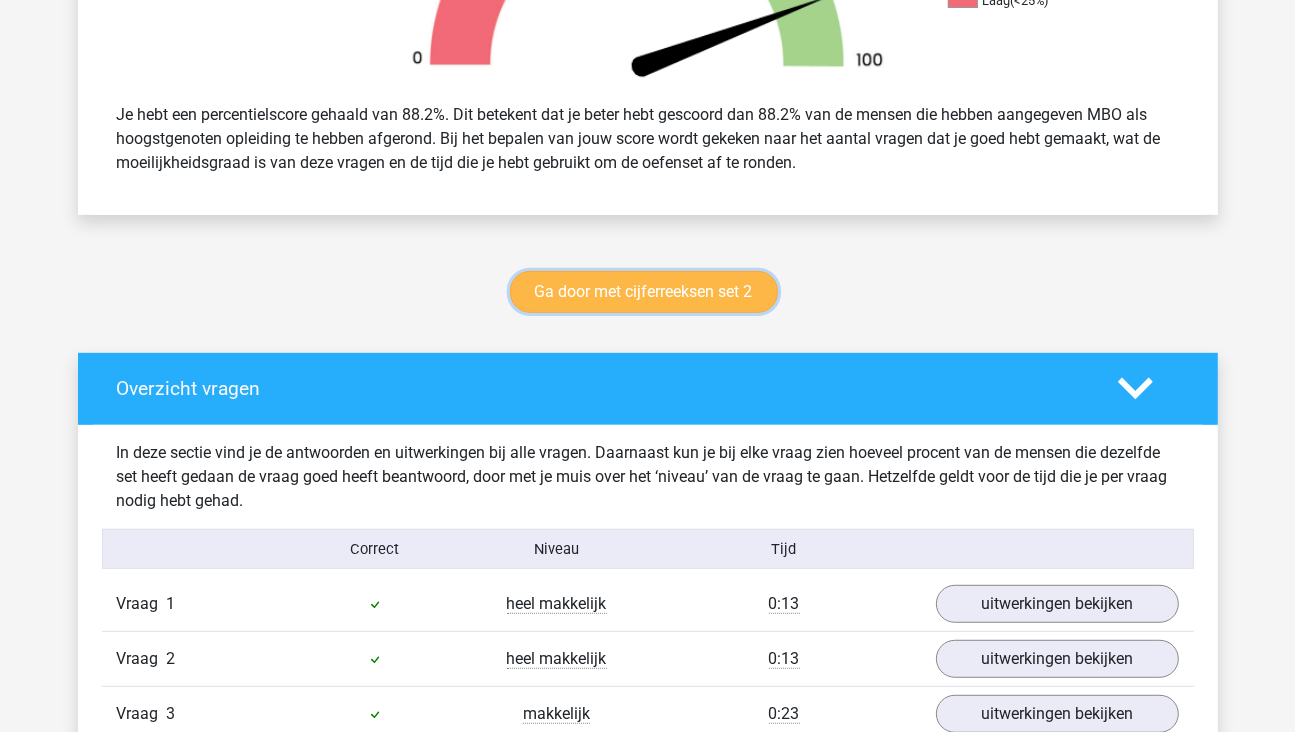 click on "Ga door met cijferreeksen set 2" at bounding box center (644, 292) 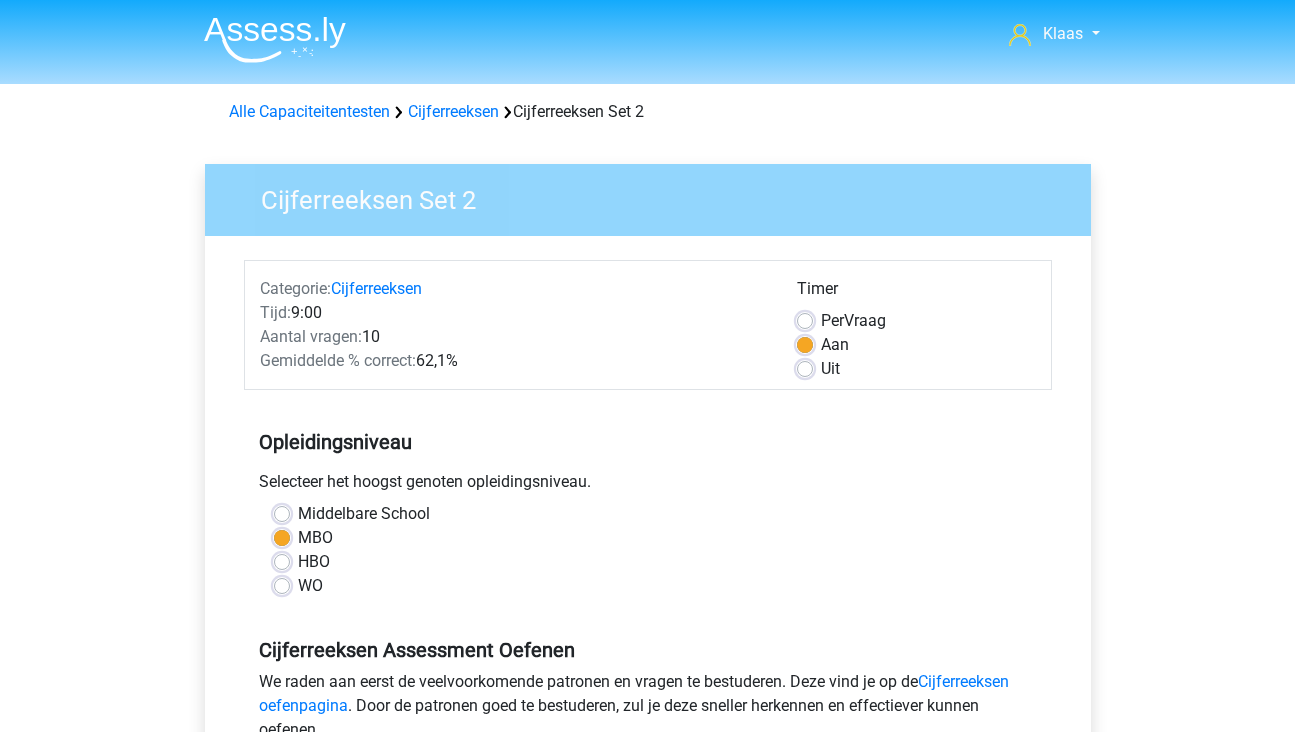 scroll, scrollTop: 500, scrollLeft: 0, axis: vertical 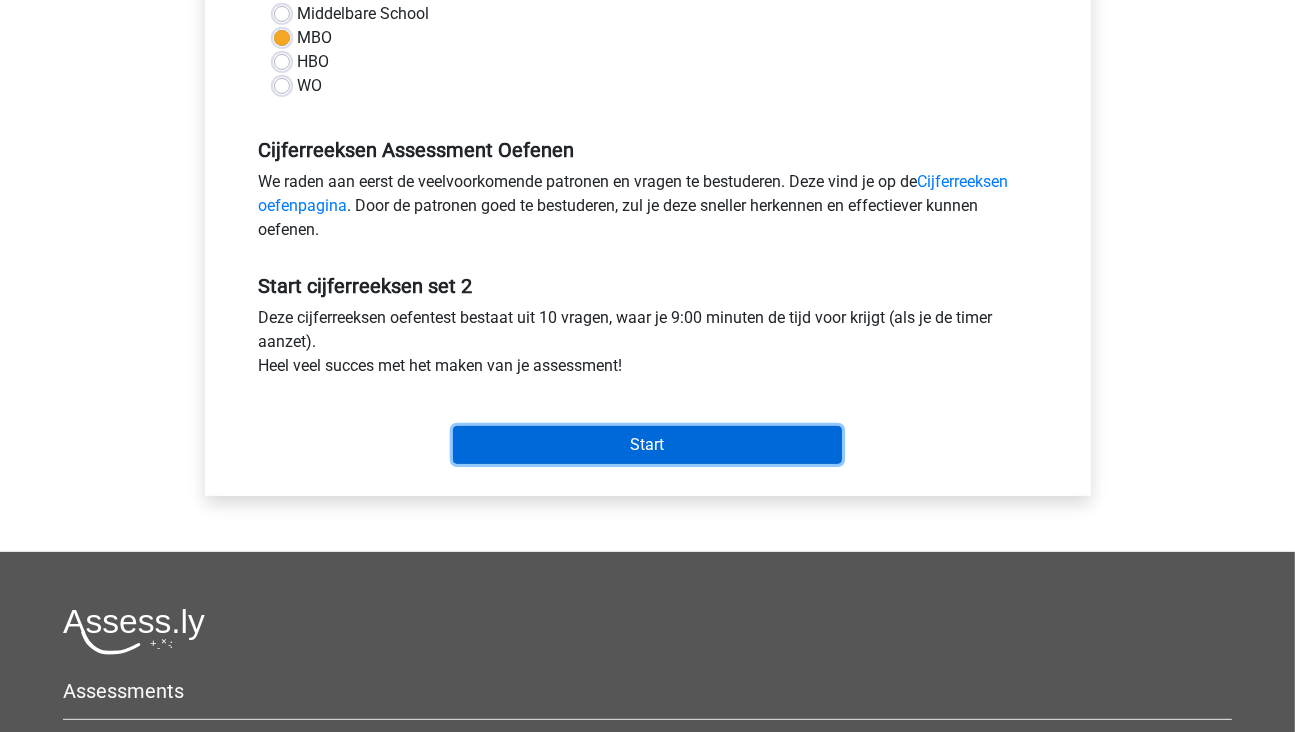 click on "Start" at bounding box center (647, 445) 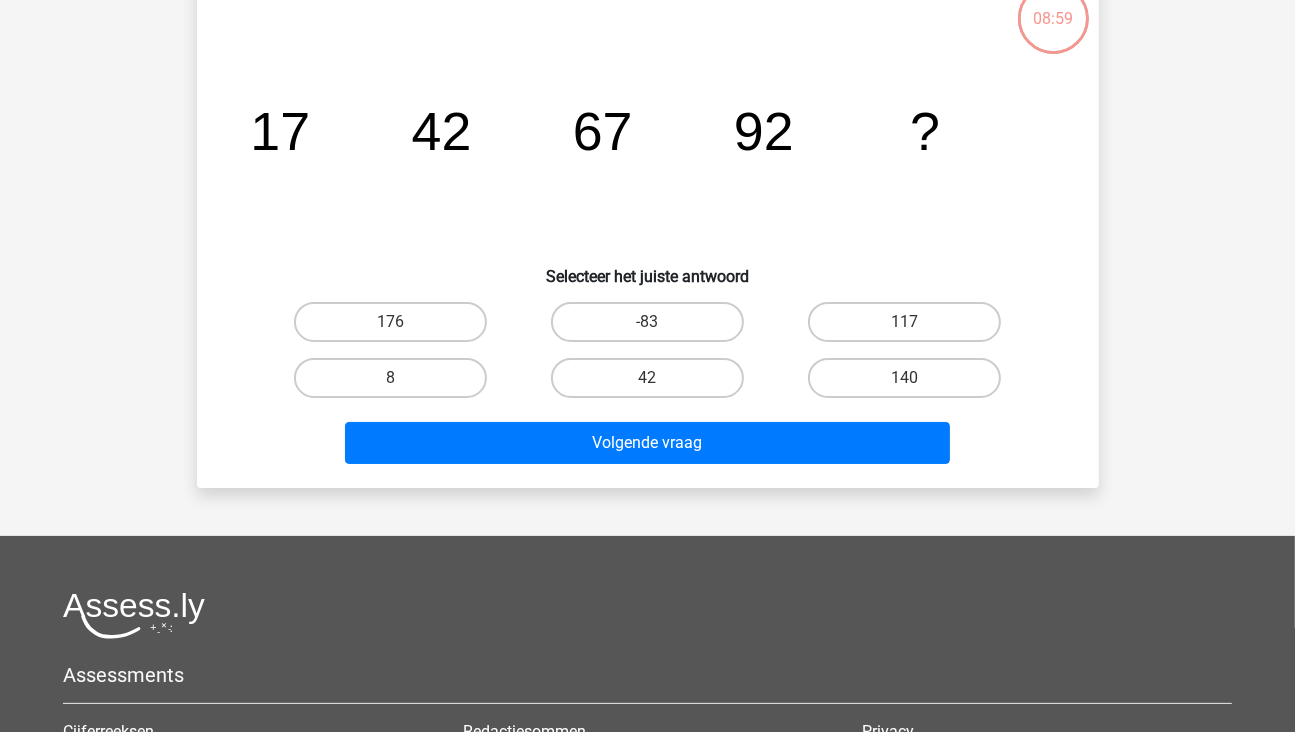 scroll, scrollTop: 100, scrollLeft: 0, axis: vertical 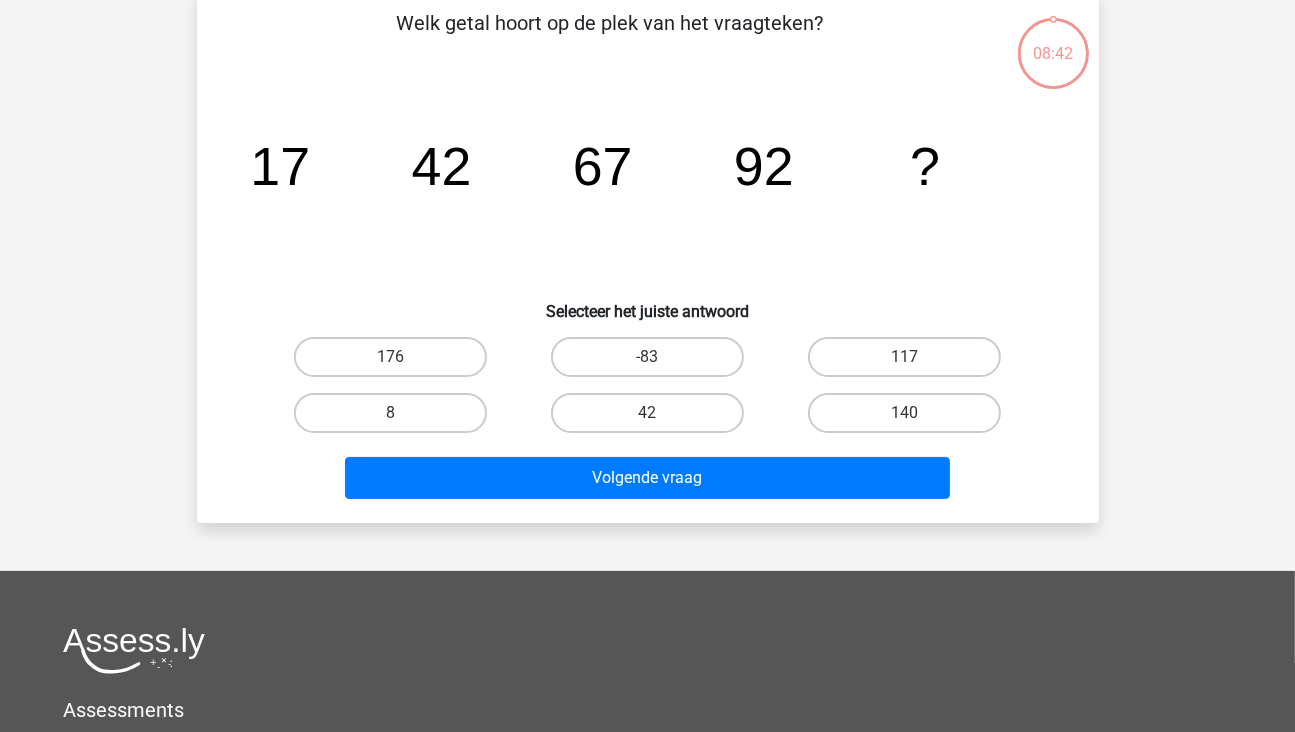 click on "117" at bounding box center [911, 363] 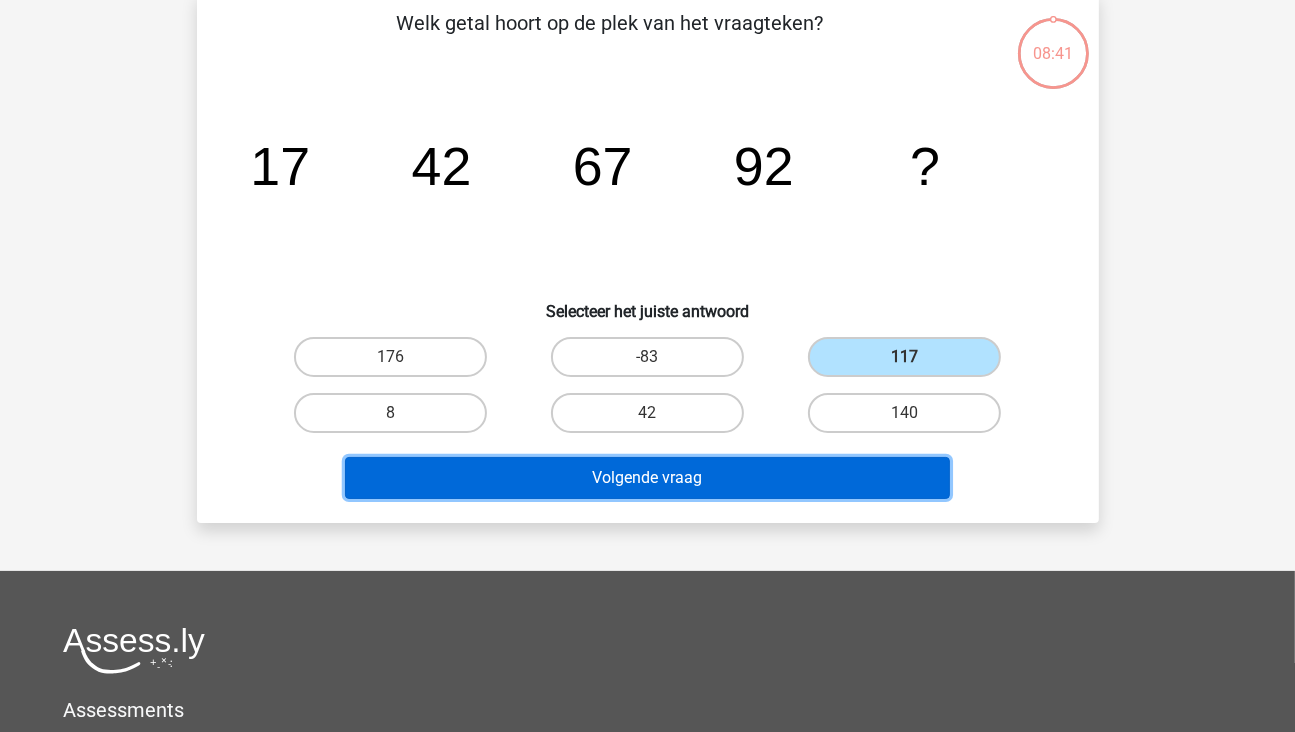 click on "Volgende vraag" at bounding box center [647, 478] 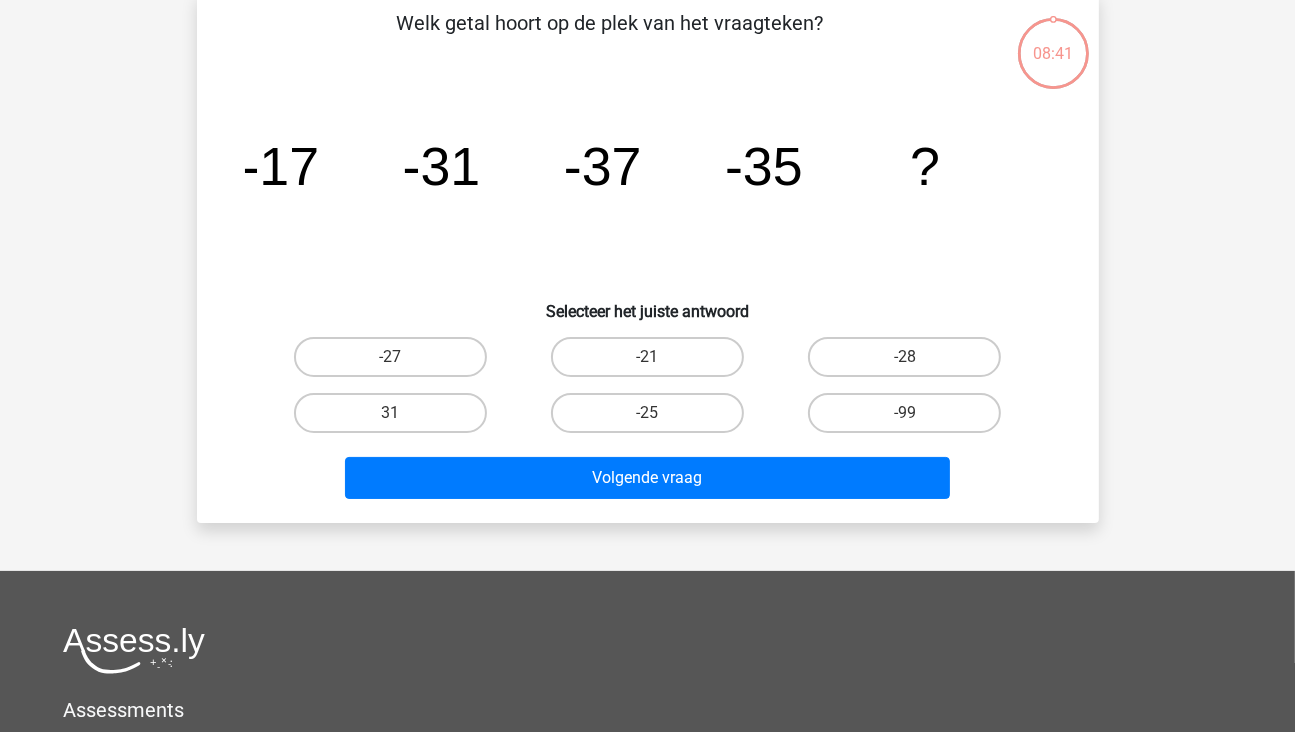 scroll, scrollTop: 92, scrollLeft: 0, axis: vertical 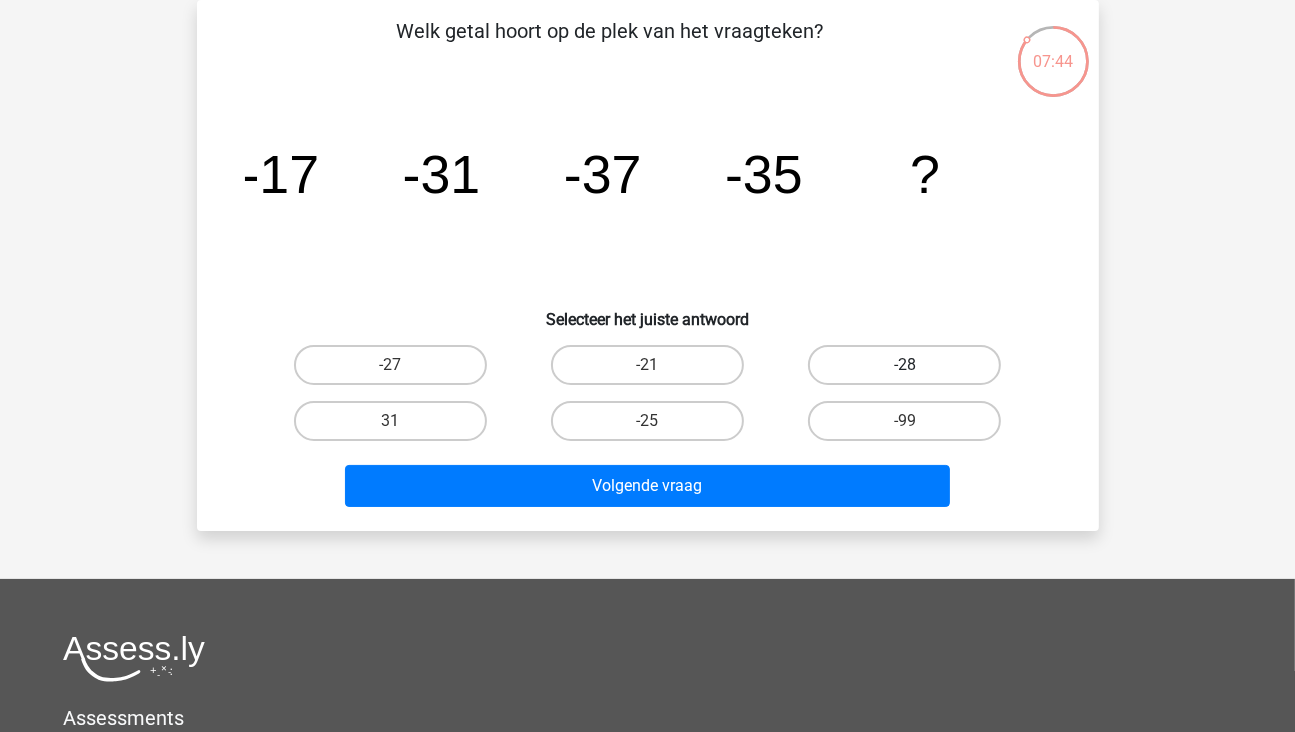 click on "-28" at bounding box center (904, 365) 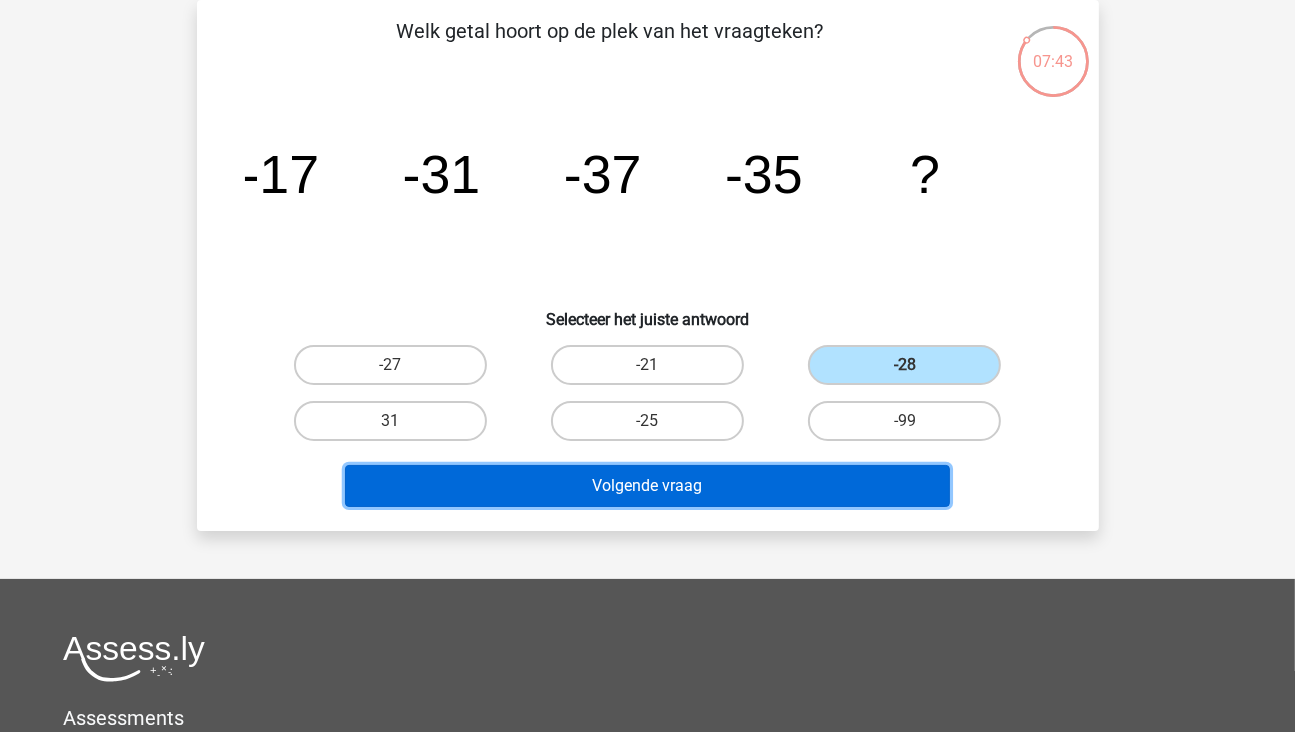 click on "Volgende vraag" at bounding box center [647, 486] 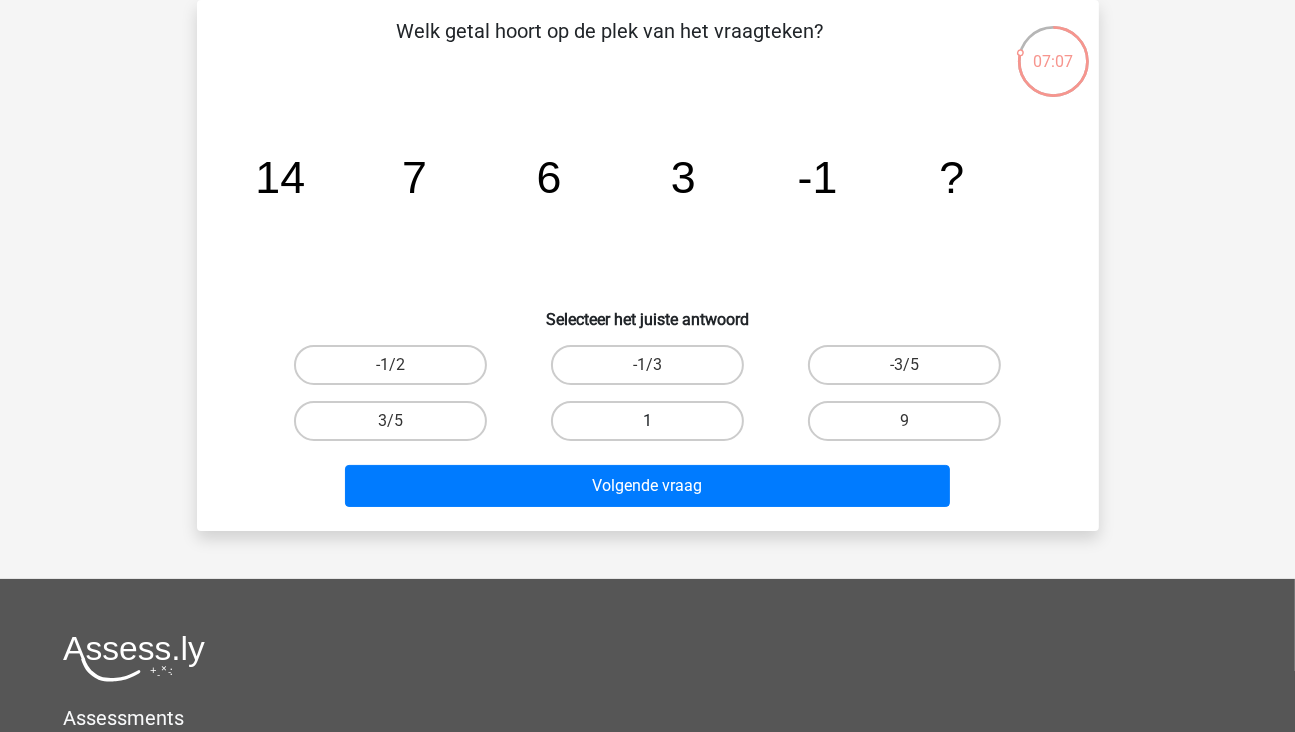click on "1" at bounding box center [647, 421] 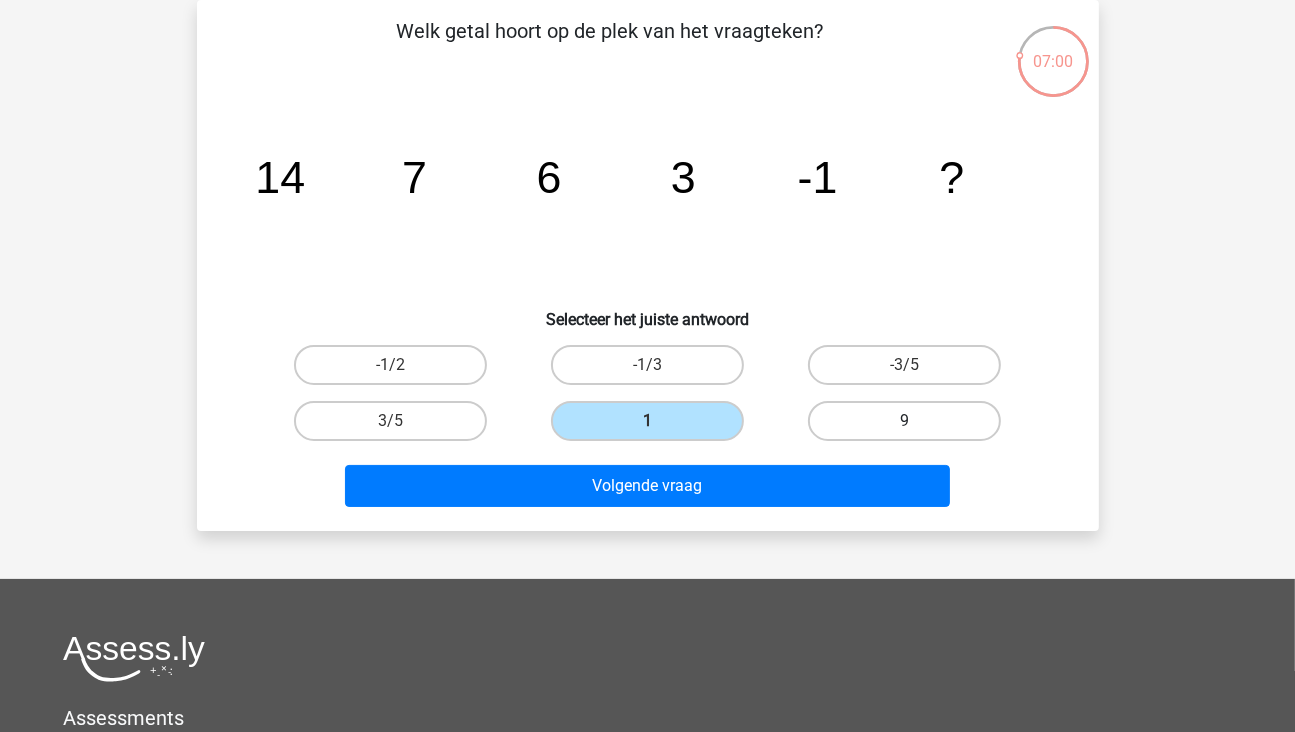 click on "9" at bounding box center (904, 421) 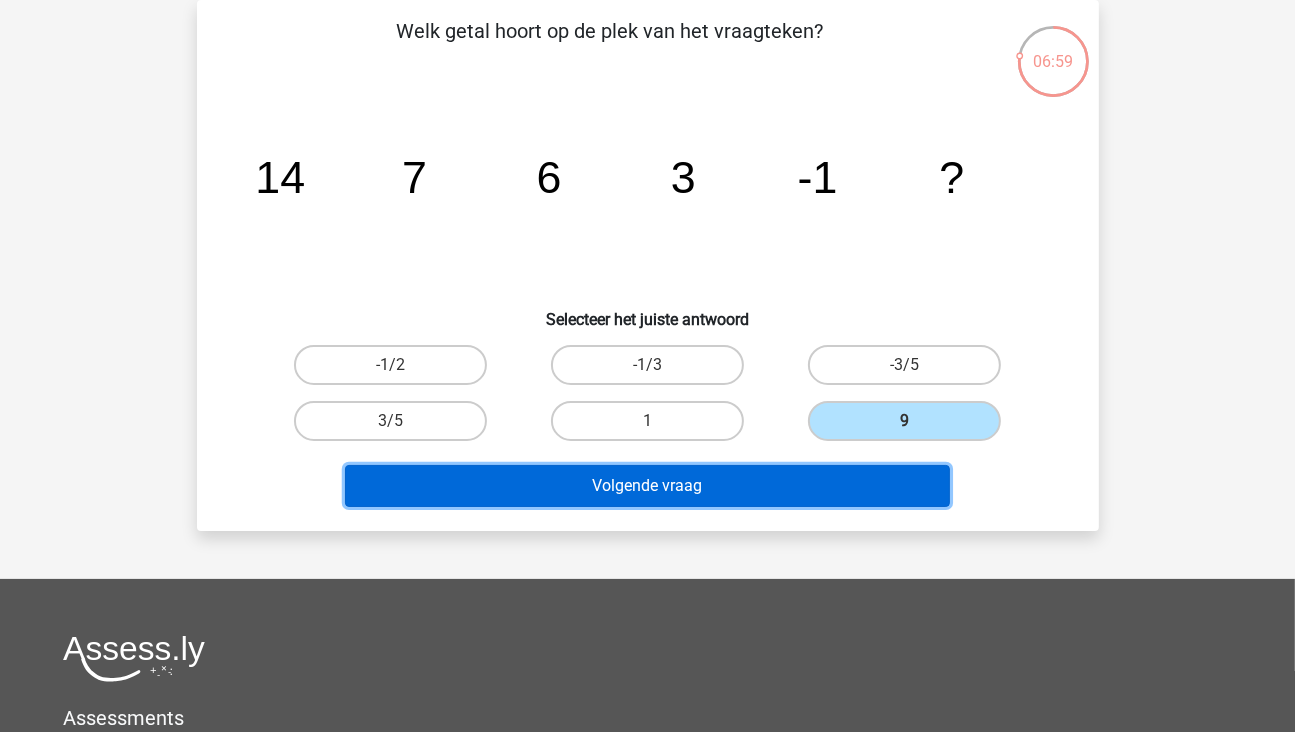 click on "Volgende vraag" at bounding box center (647, 486) 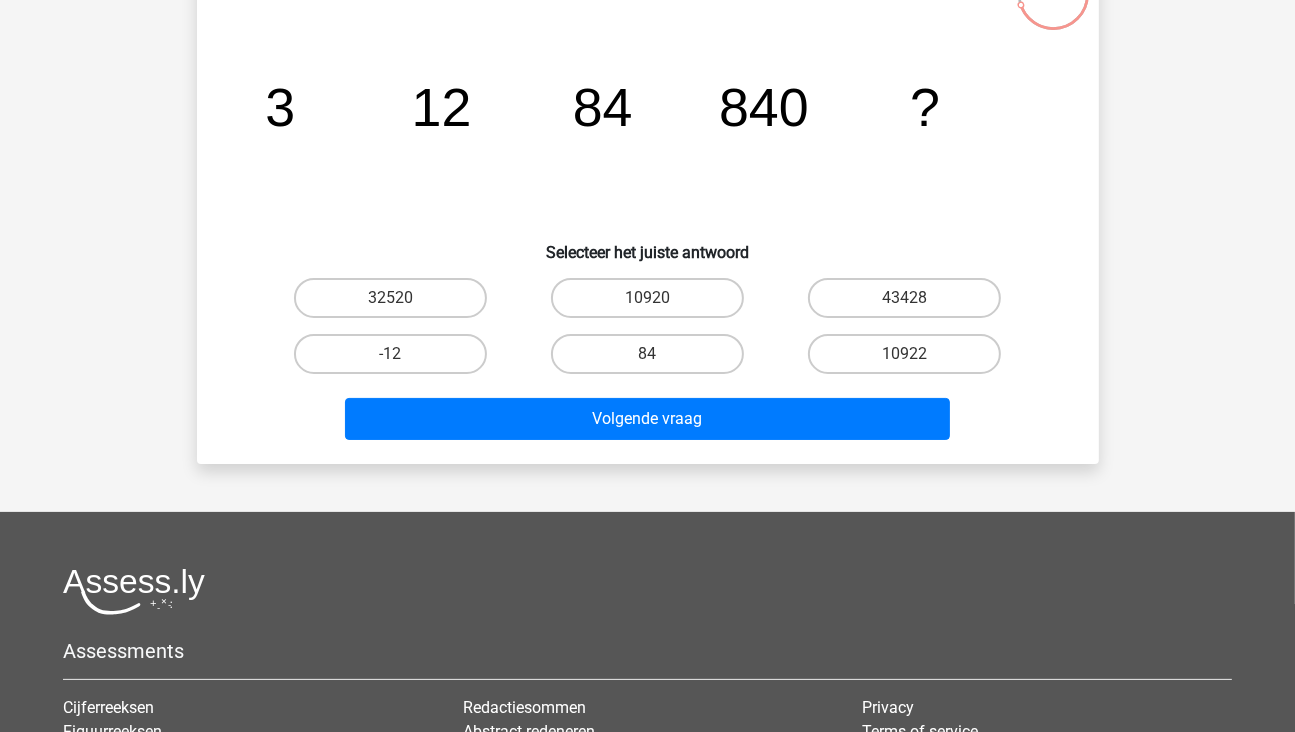 scroll, scrollTop: 192, scrollLeft: 0, axis: vertical 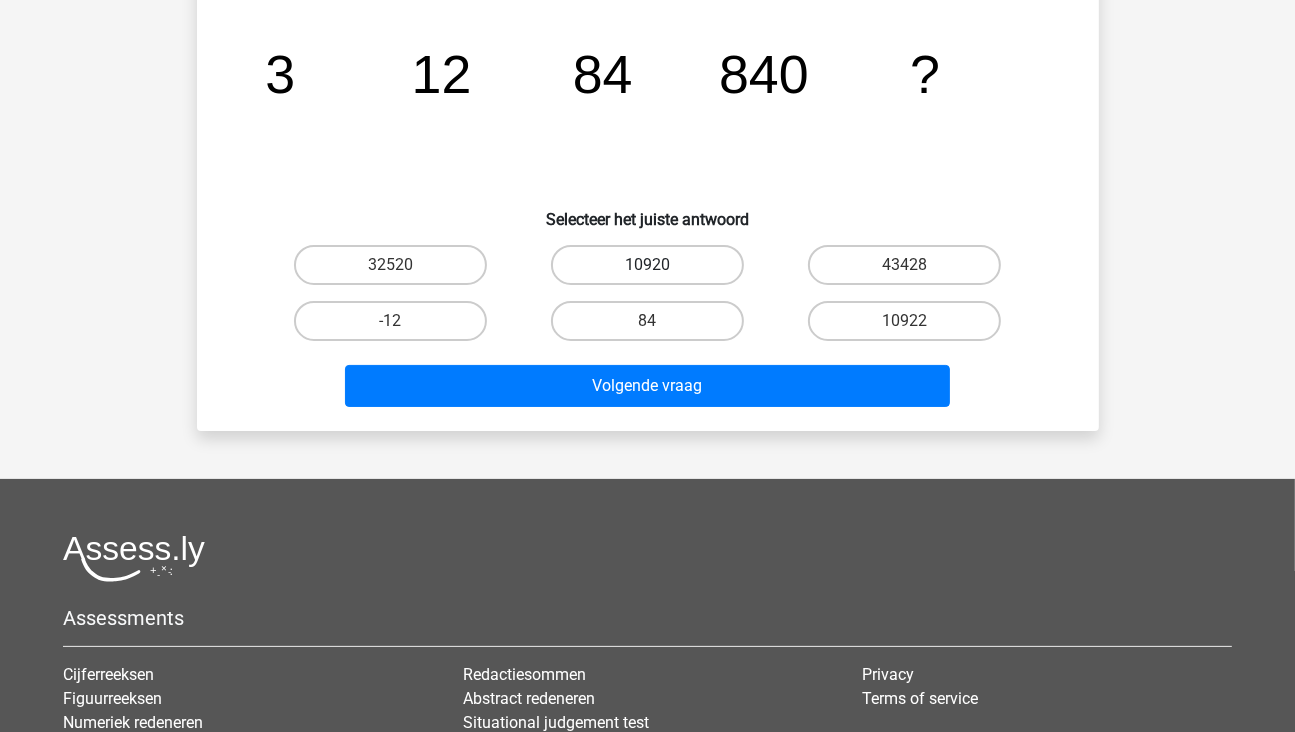 click on "10920" at bounding box center (647, 265) 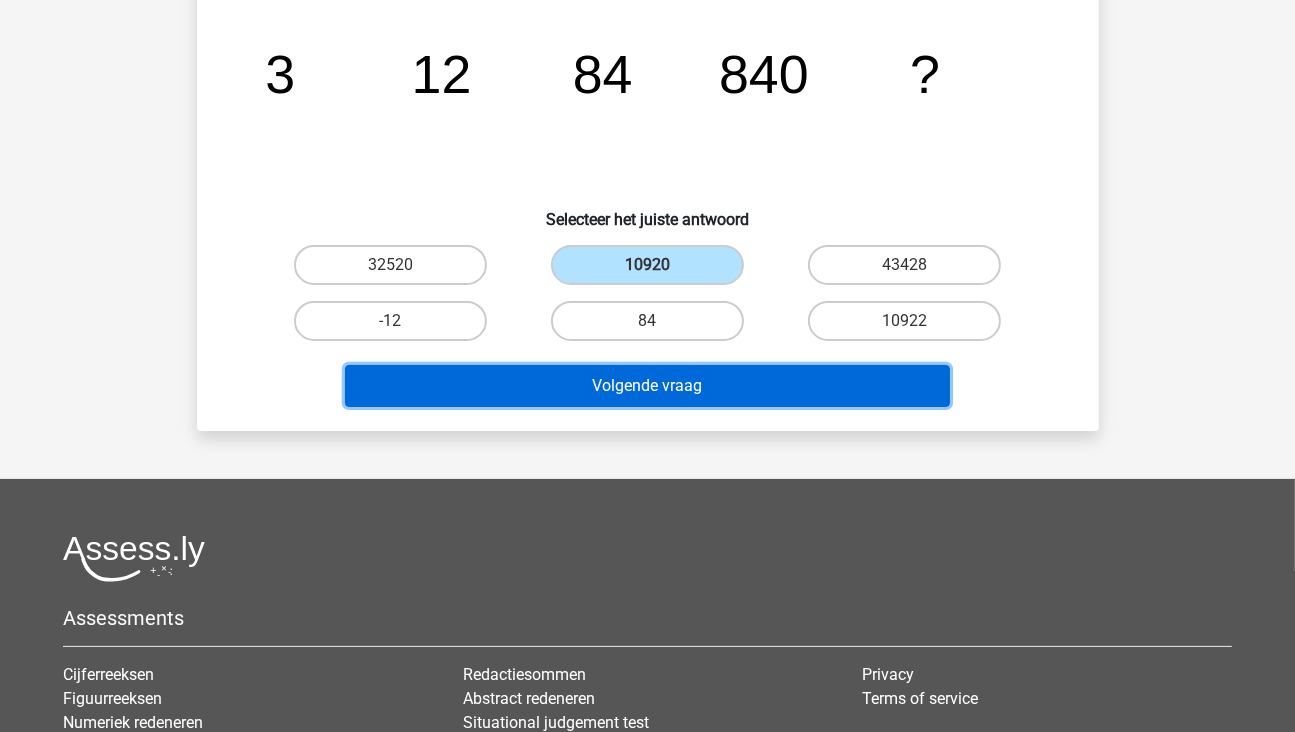 click on "Volgende vraag" at bounding box center [647, 386] 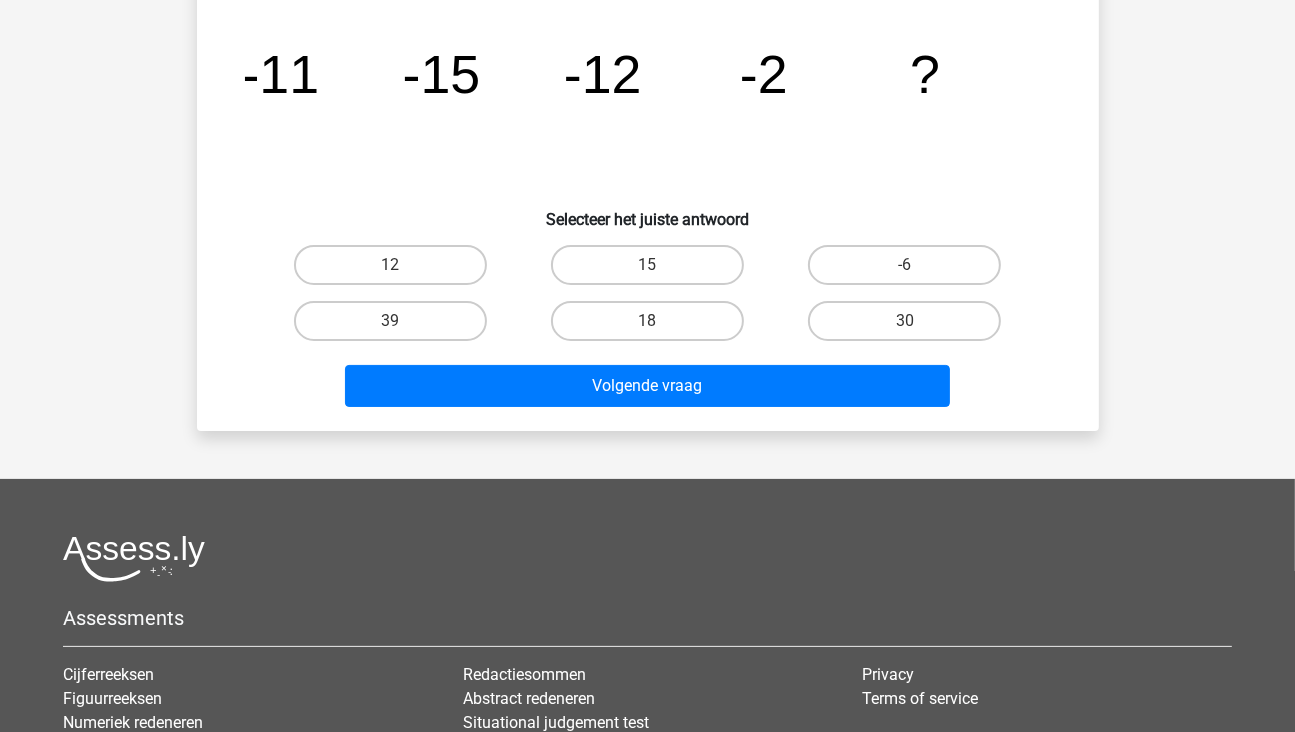 scroll, scrollTop: 92, scrollLeft: 0, axis: vertical 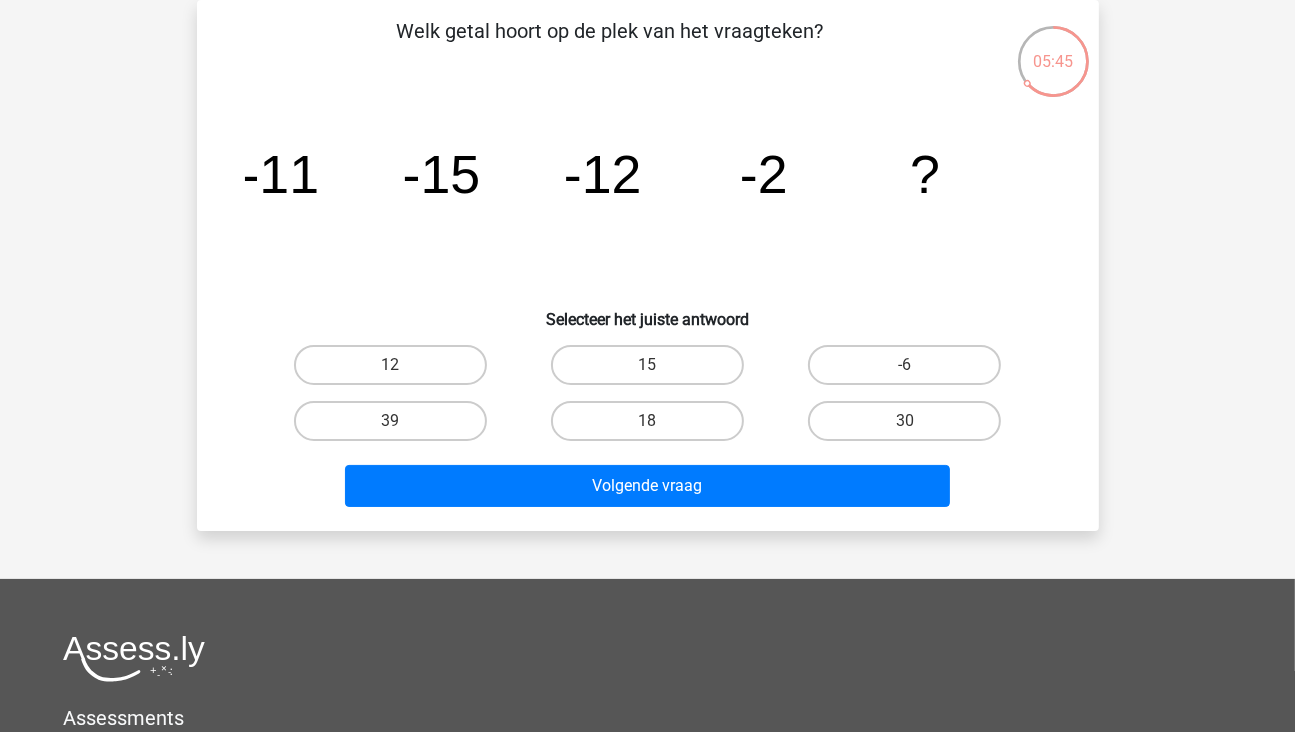 click on "15" at bounding box center [653, 371] 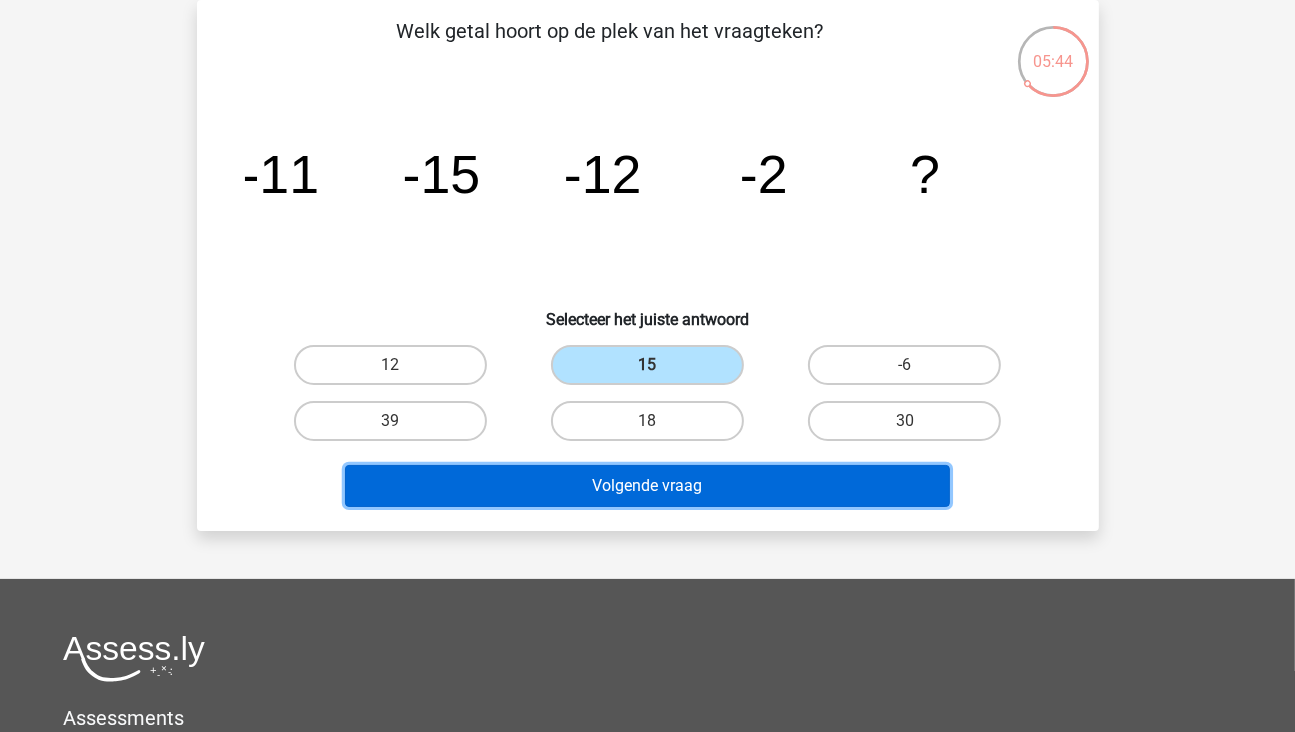 click on "Volgende vraag" at bounding box center (647, 486) 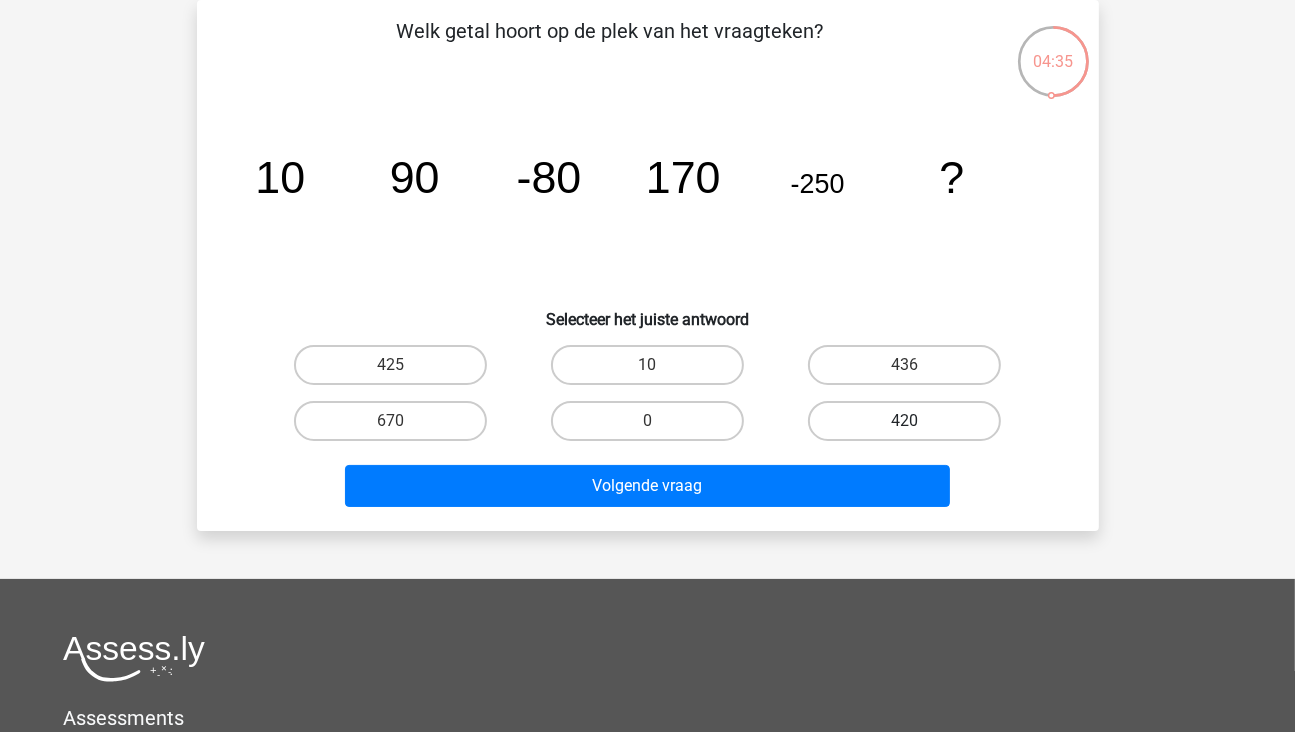 click on "420" at bounding box center [904, 421] 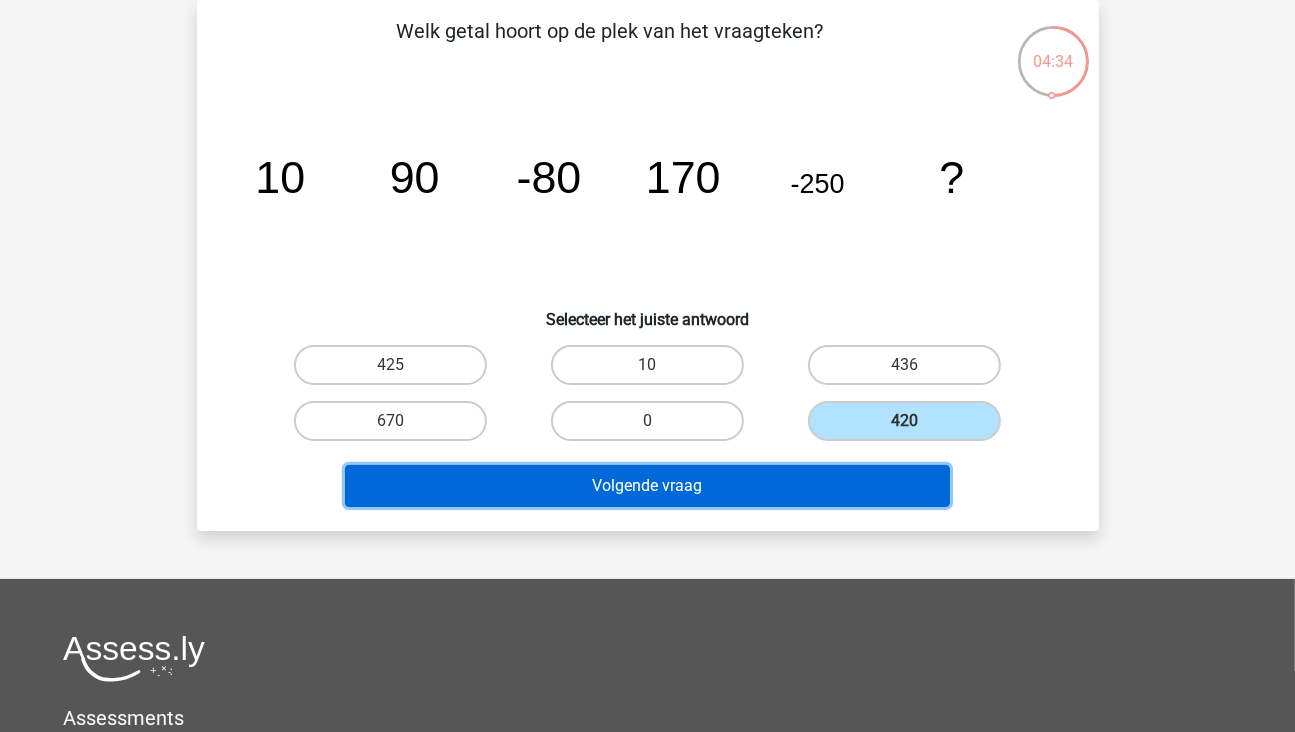 click on "Volgende vraag" at bounding box center [647, 486] 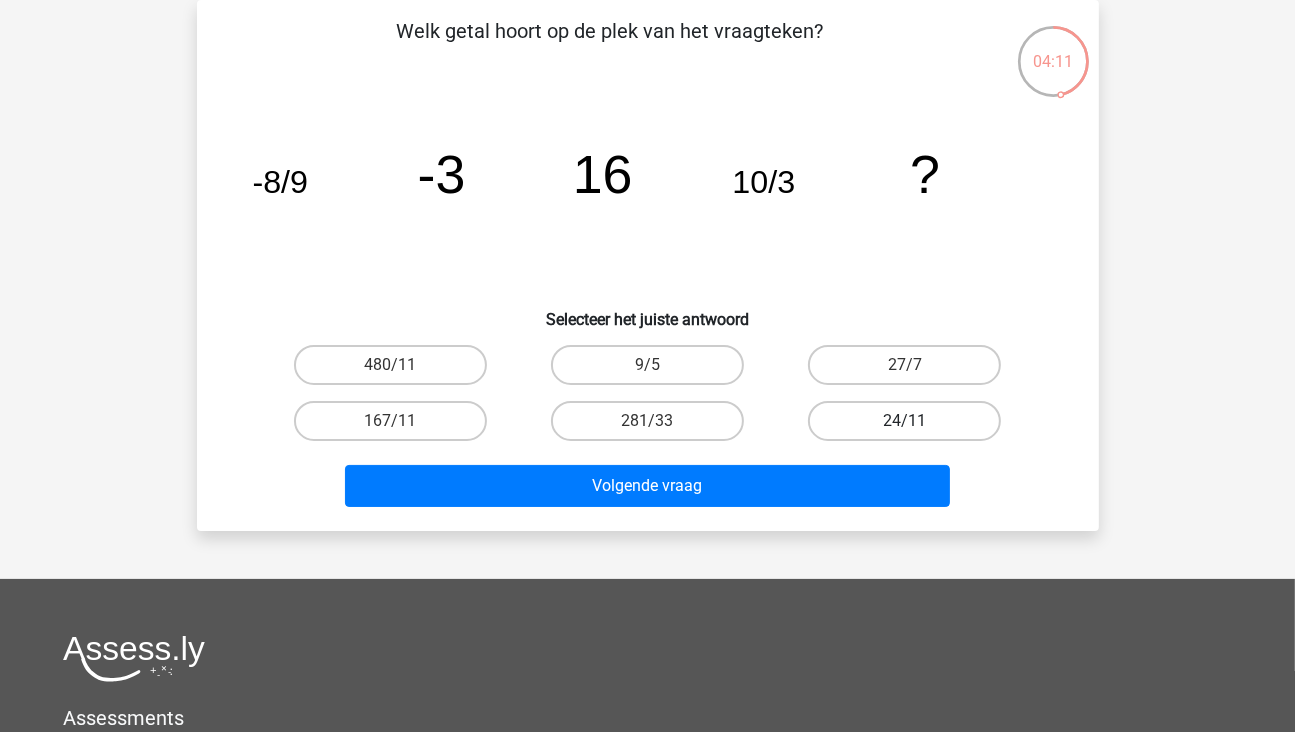 click on "24/11" at bounding box center [904, 421] 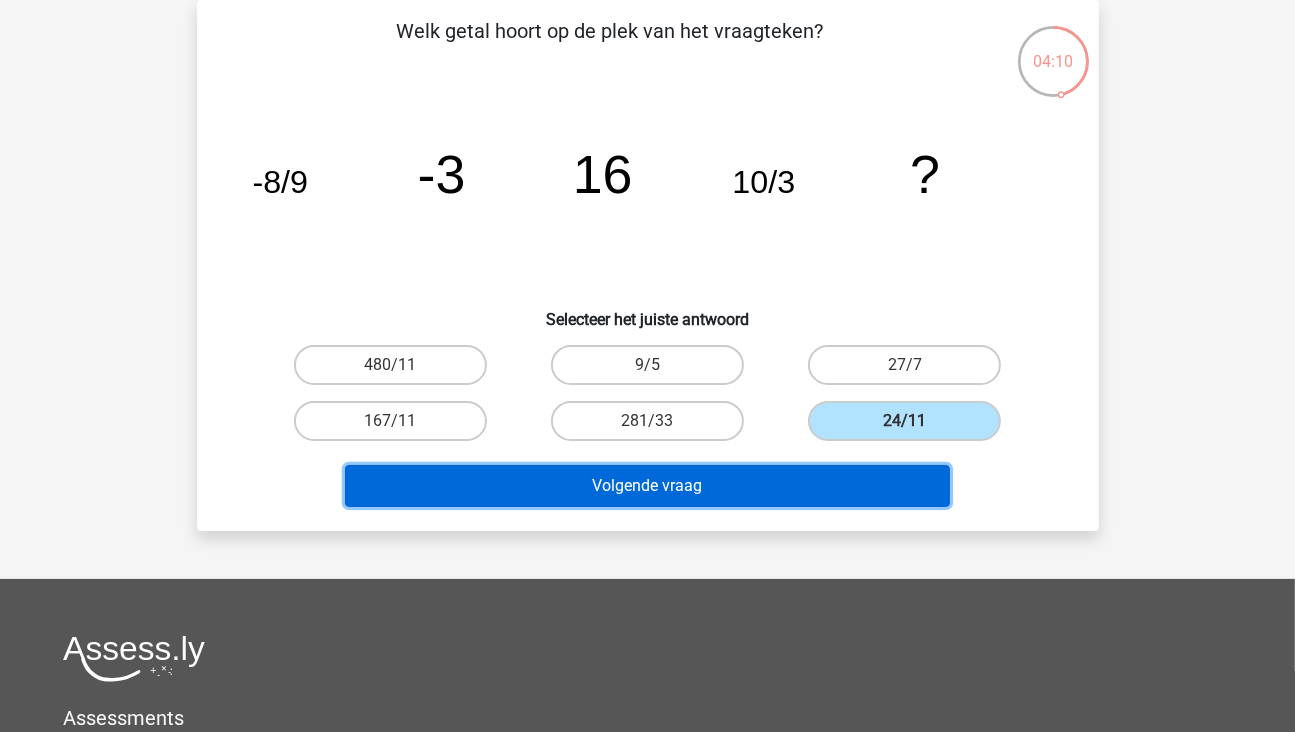 click on "Volgende vraag" at bounding box center (647, 486) 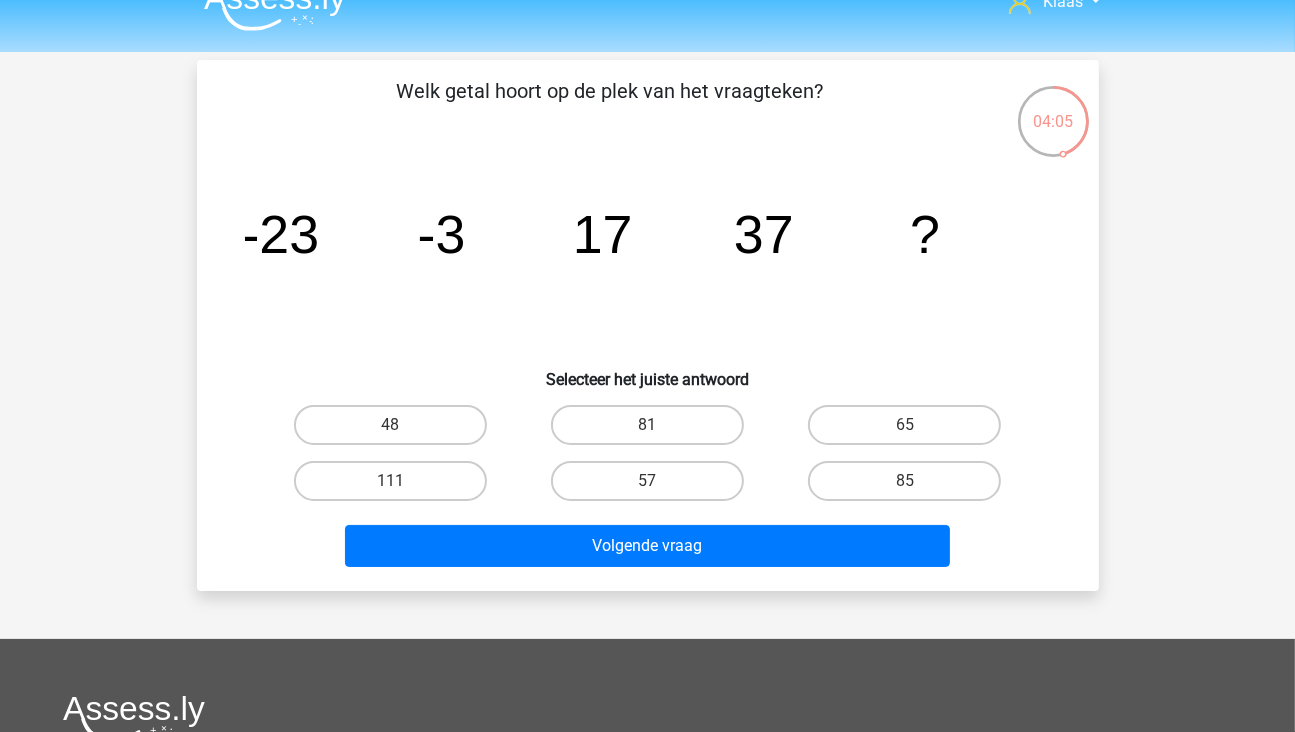 scroll, scrollTop: 0, scrollLeft: 0, axis: both 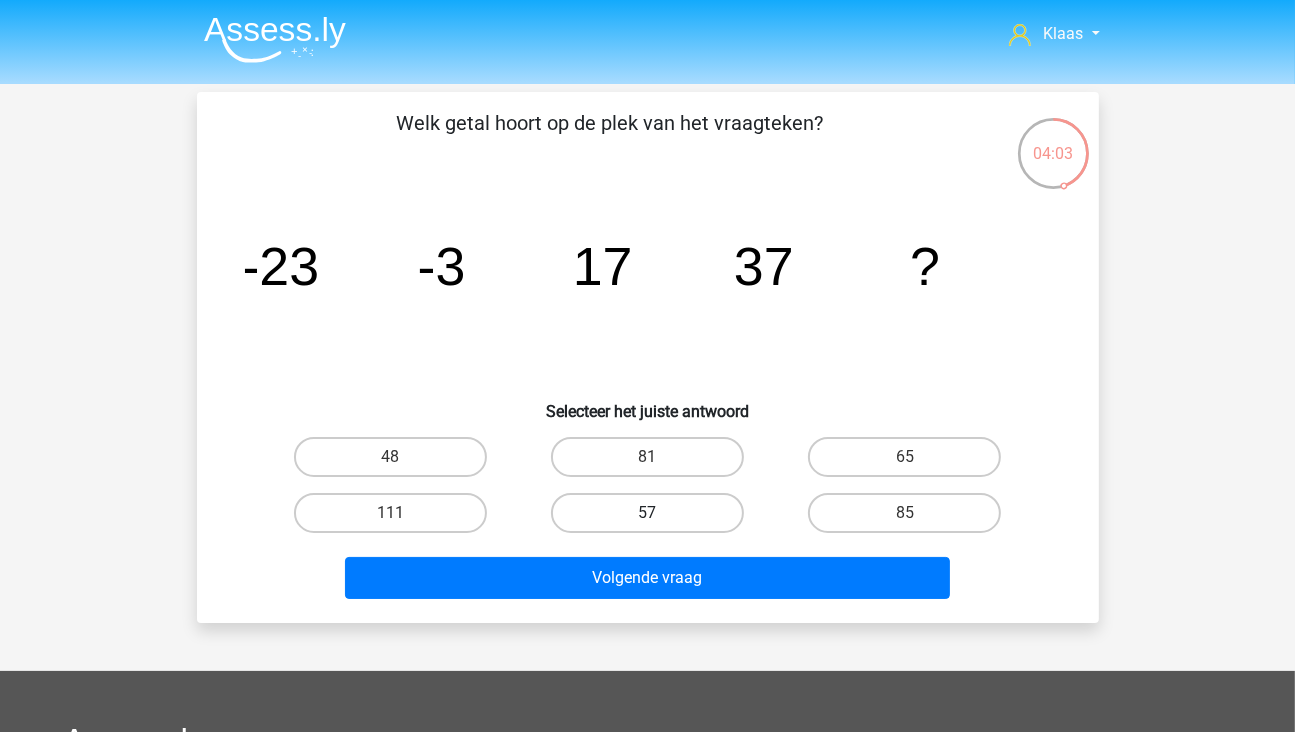 click on "57" at bounding box center (647, 513) 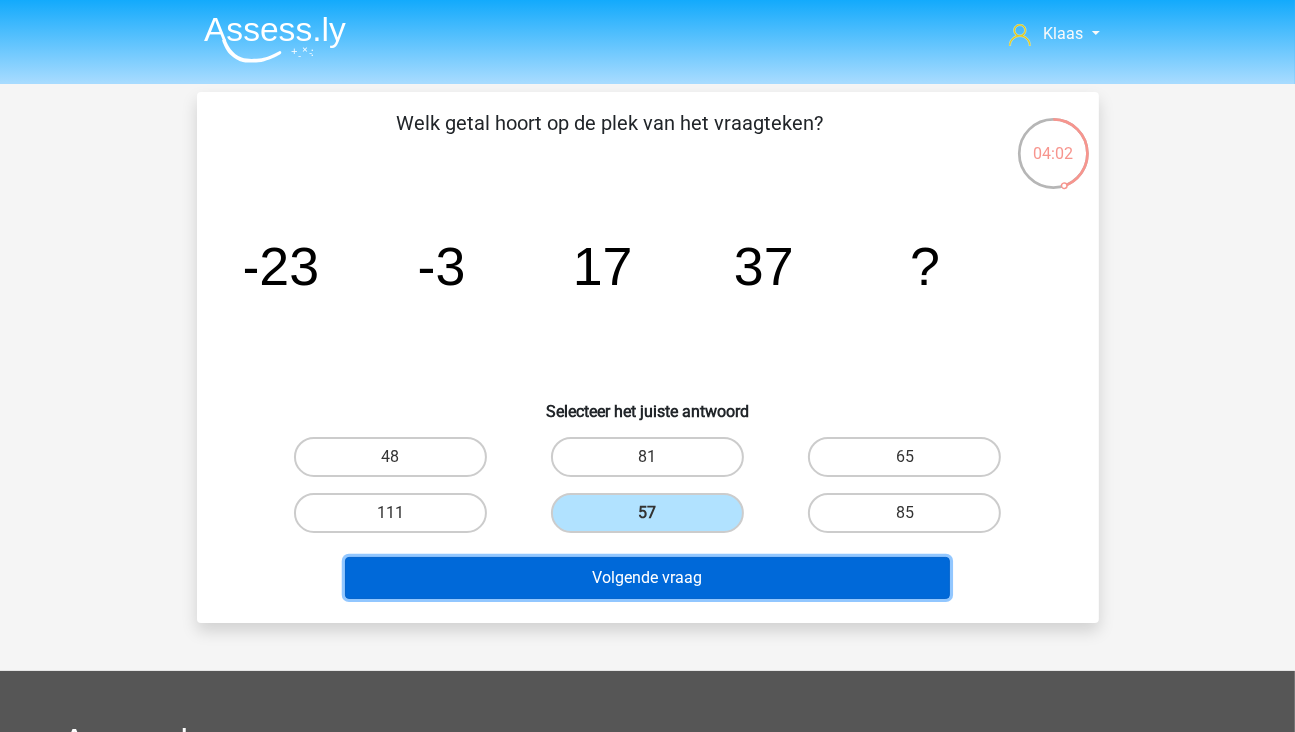 click on "Volgende vraag" at bounding box center (647, 578) 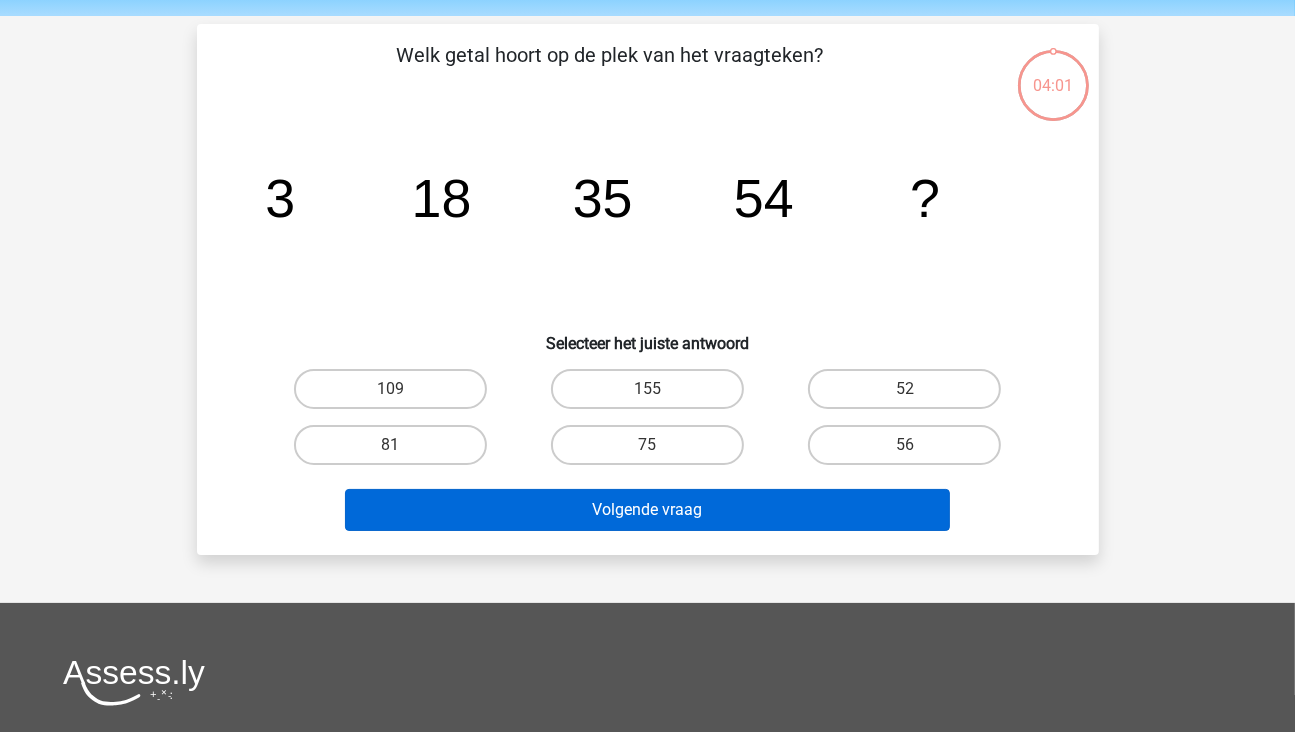 scroll, scrollTop: 92, scrollLeft: 0, axis: vertical 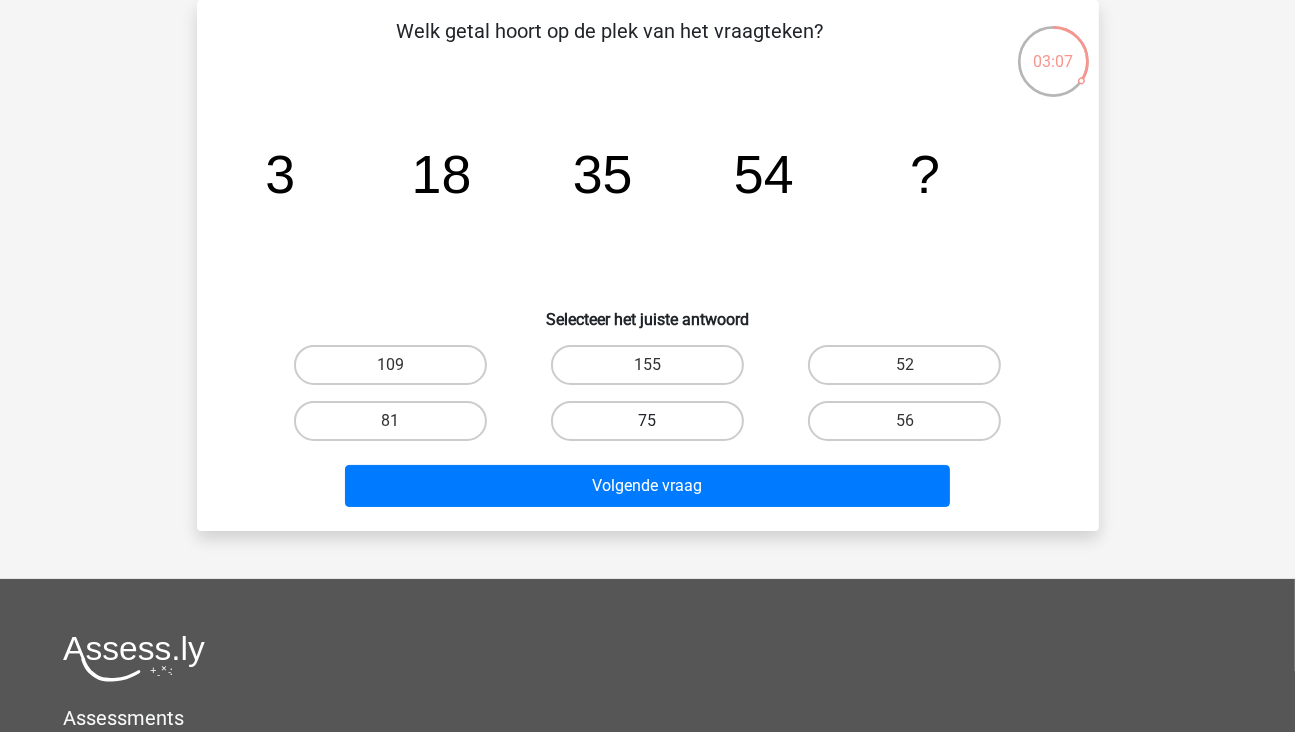 click on "75" at bounding box center (647, 421) 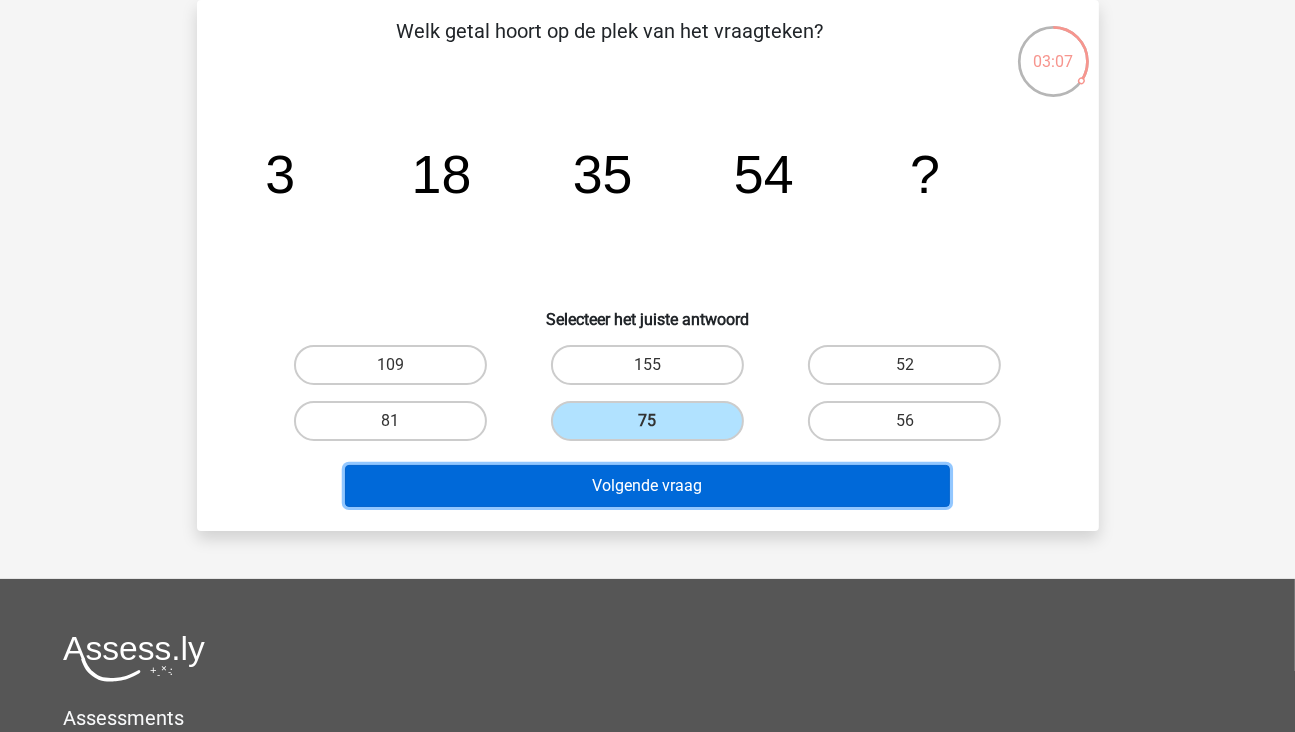 click on "Volgende vraag" at bounding box center (647, 486) 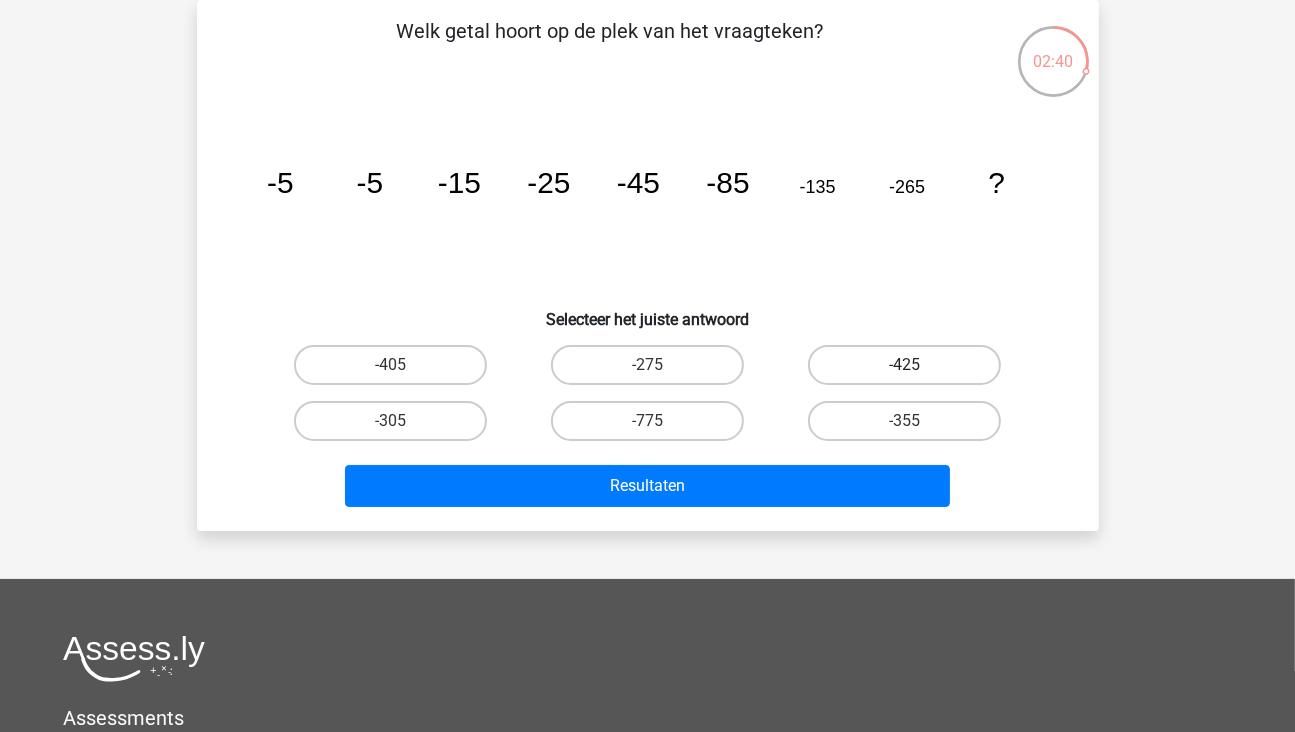 click on "-425" at bounding box center [904, 365] 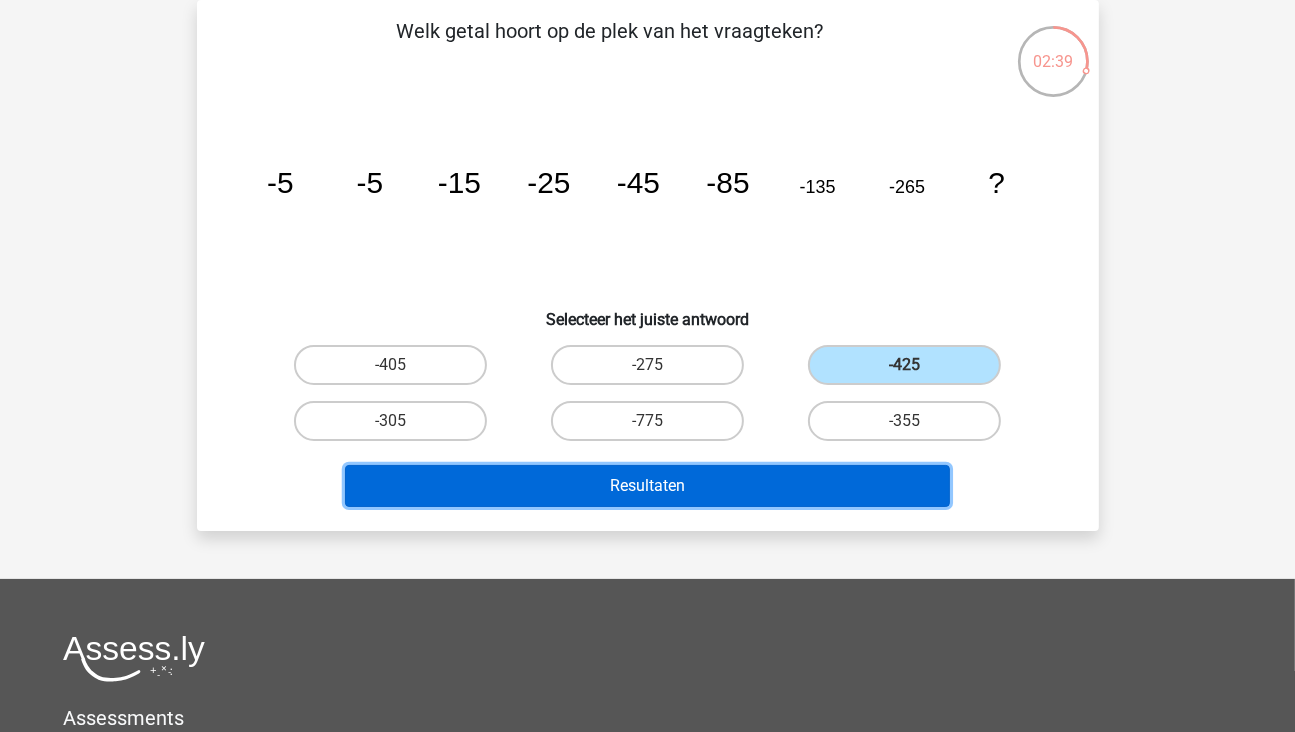 click on "Resultaten" at bounding box center (647, 486) 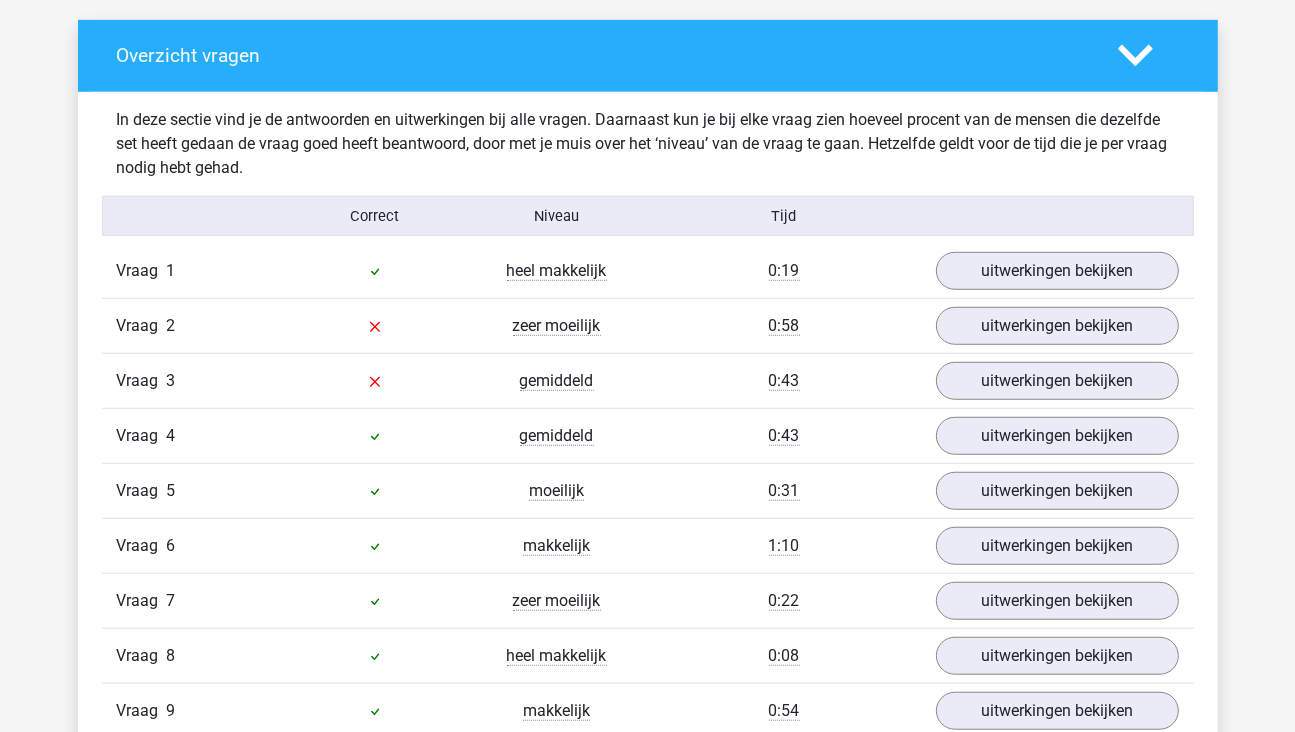 scroll, scrollTop: 800, scrollLeft: 0, axis: vertical 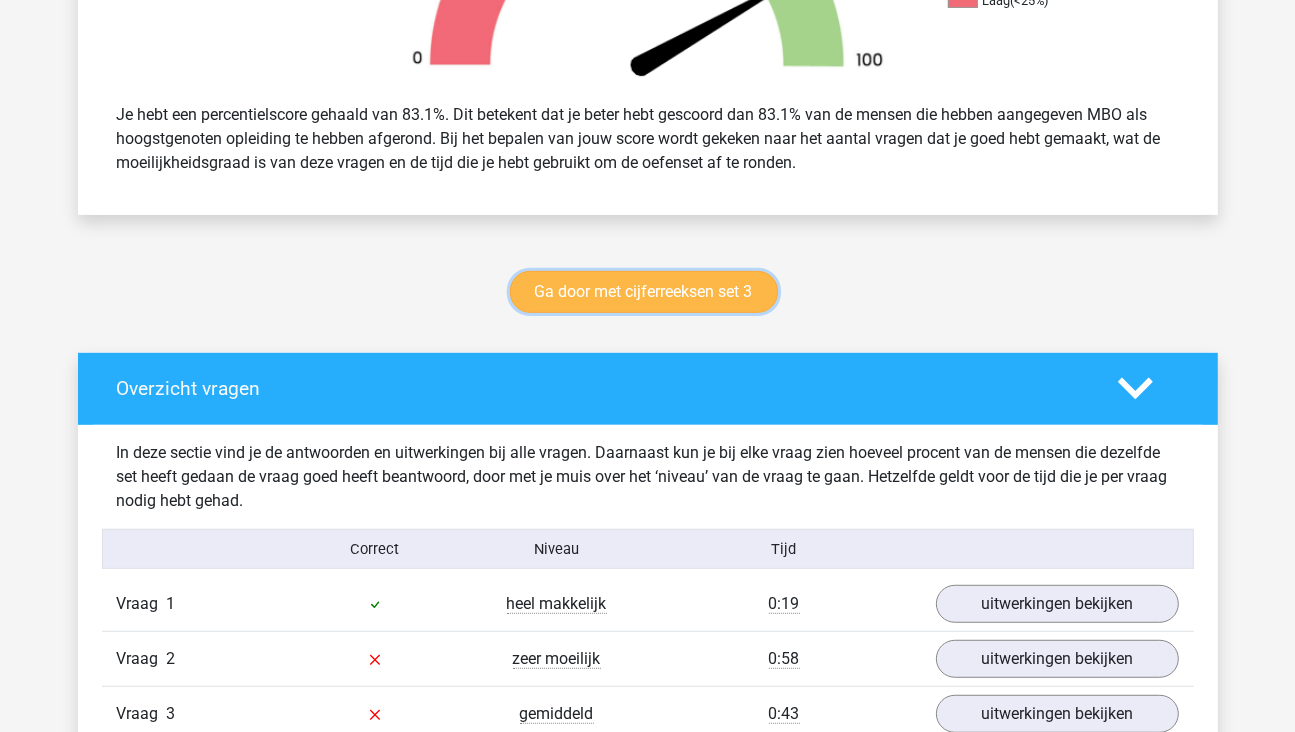 click on "Ga door met cijferreeksen set 3" at bounding box center (644, 292) 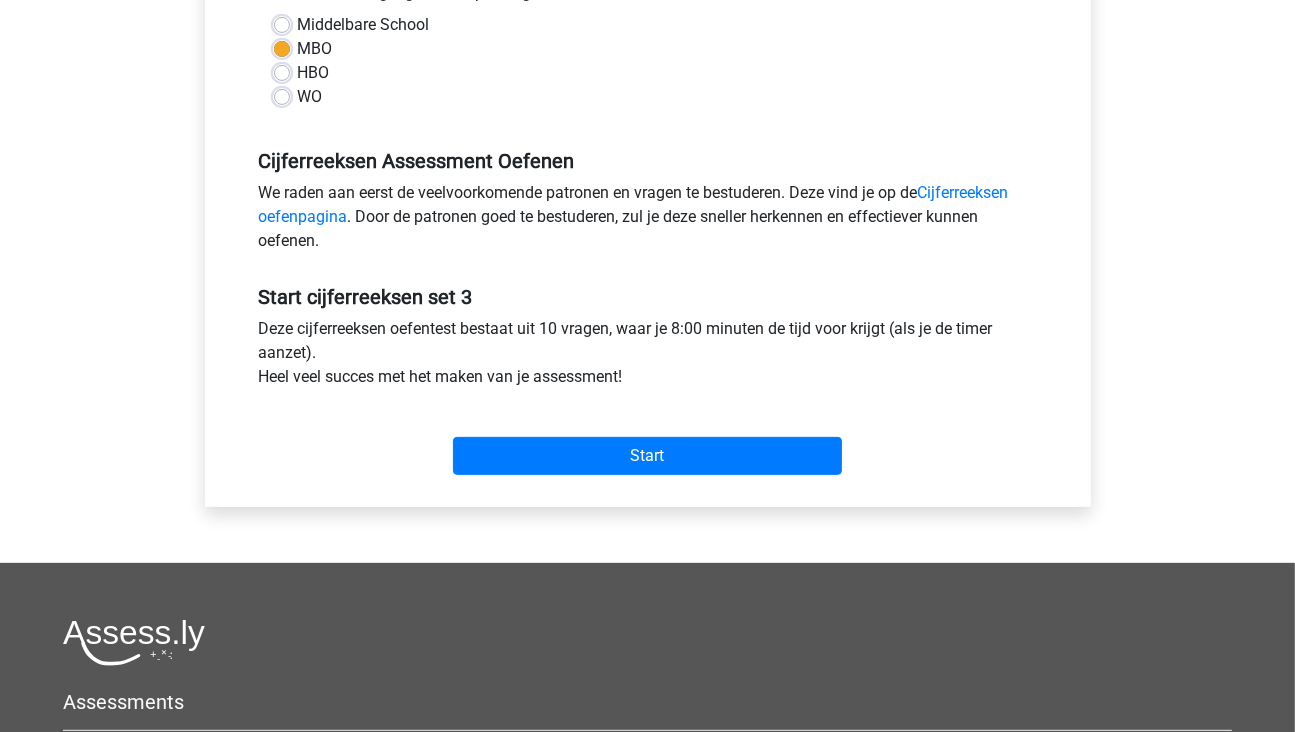 scroll, scrollTop: 500, scrollLeft: 0, axis: vertical 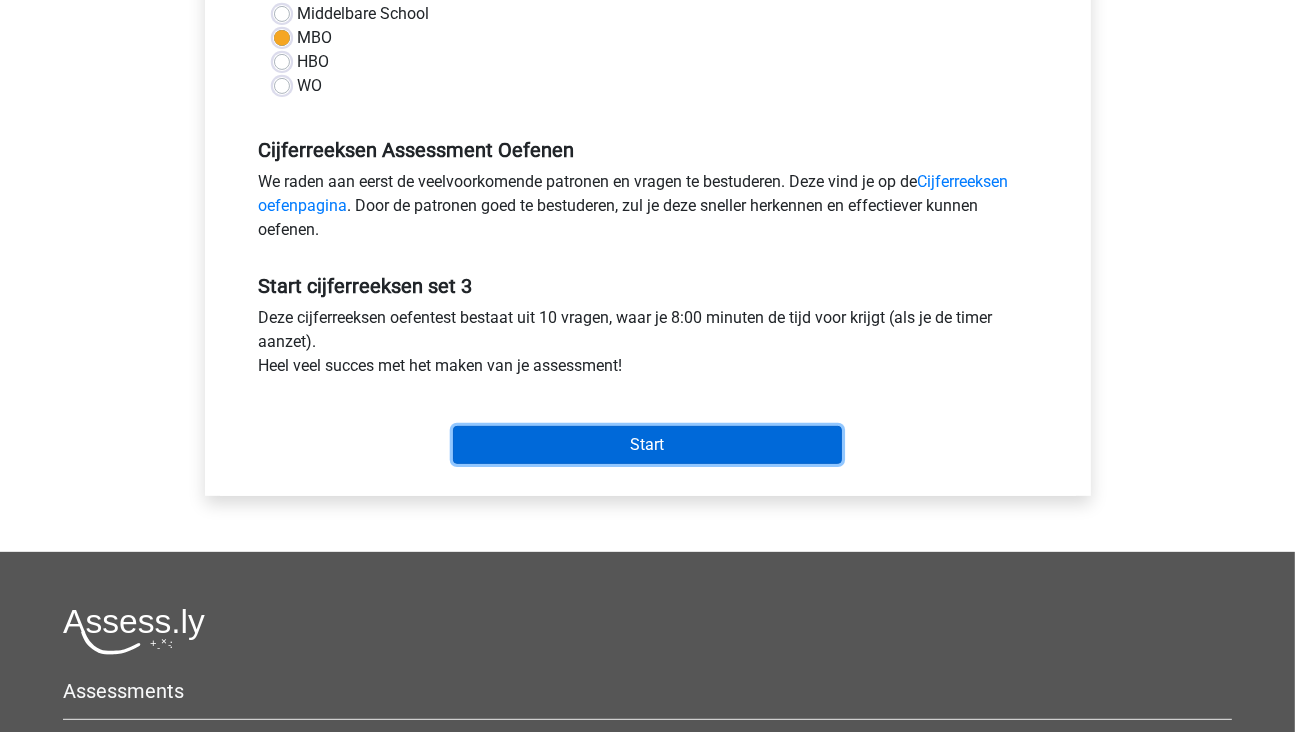 click on "Start" at bounding box center (647, 445) 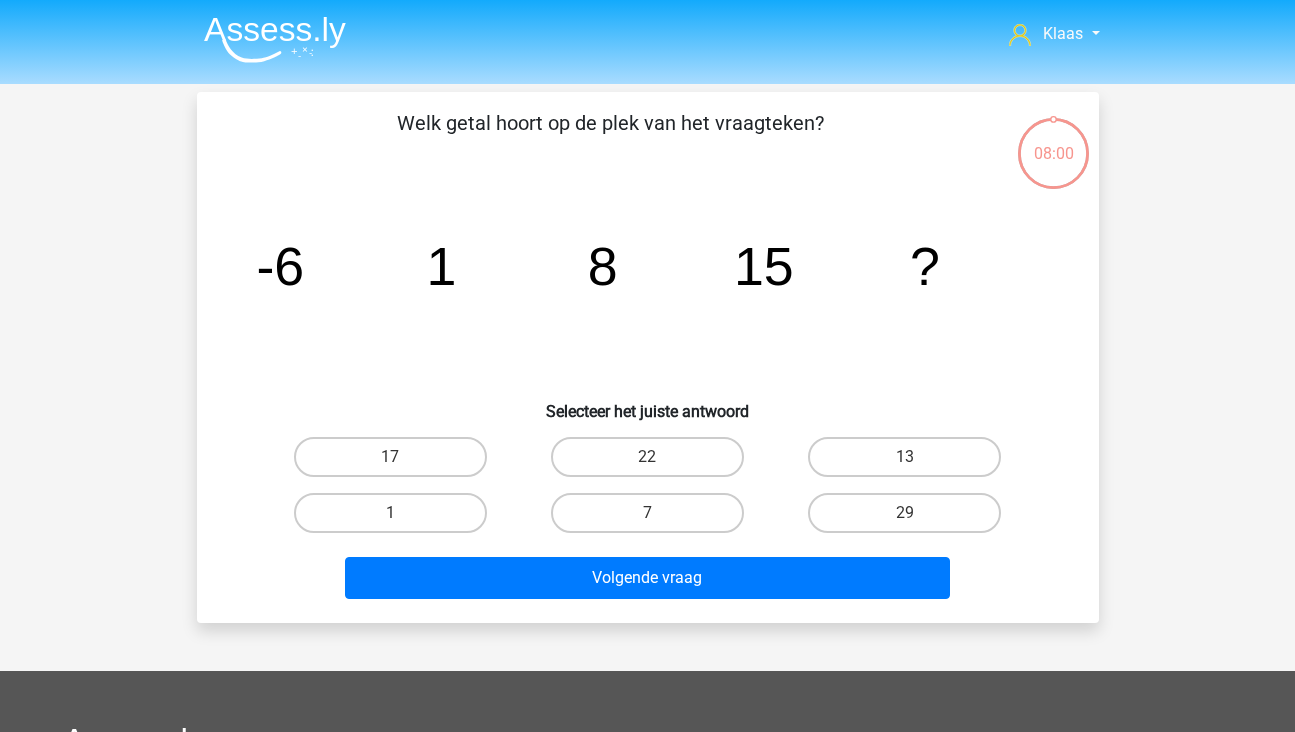 scroll, scrollTop: 0, scrollLeft: 0, axis: both 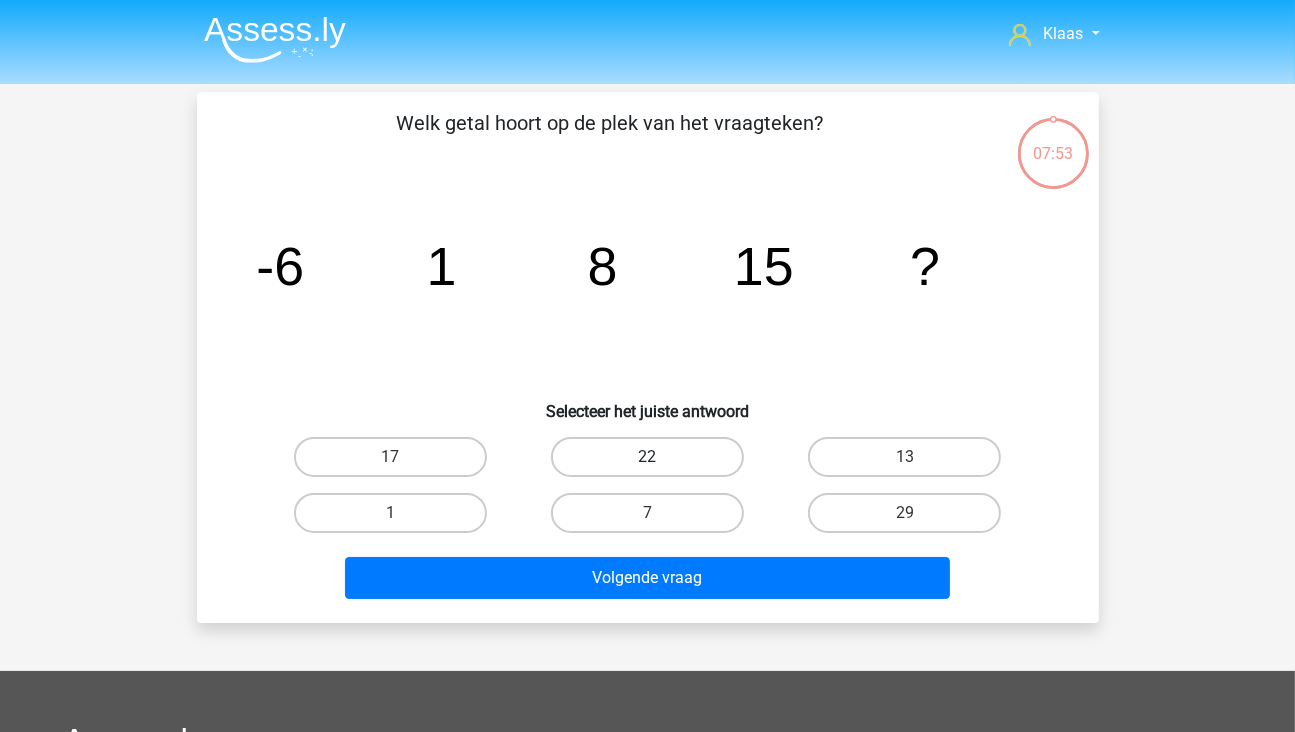 click on "22" at bounding box center (647, 457) 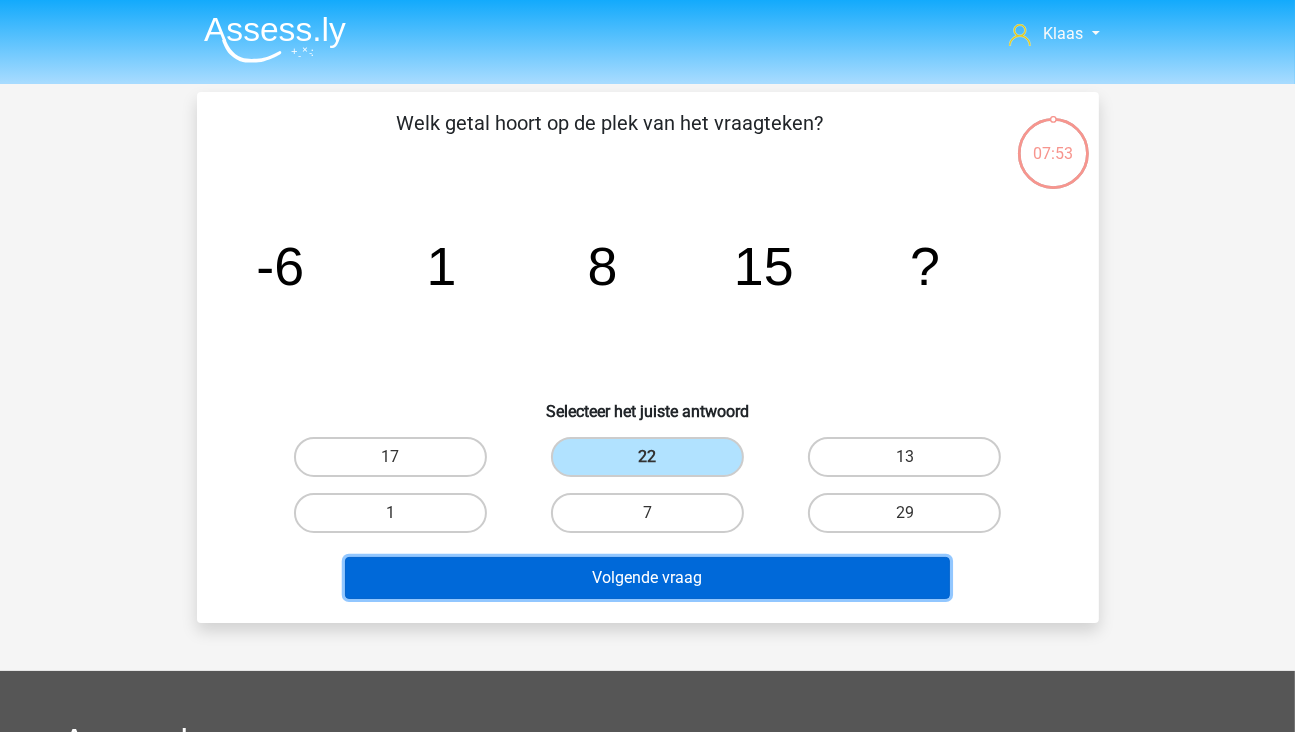 click on "Volgende vraag" at bounding box center [647, 578] 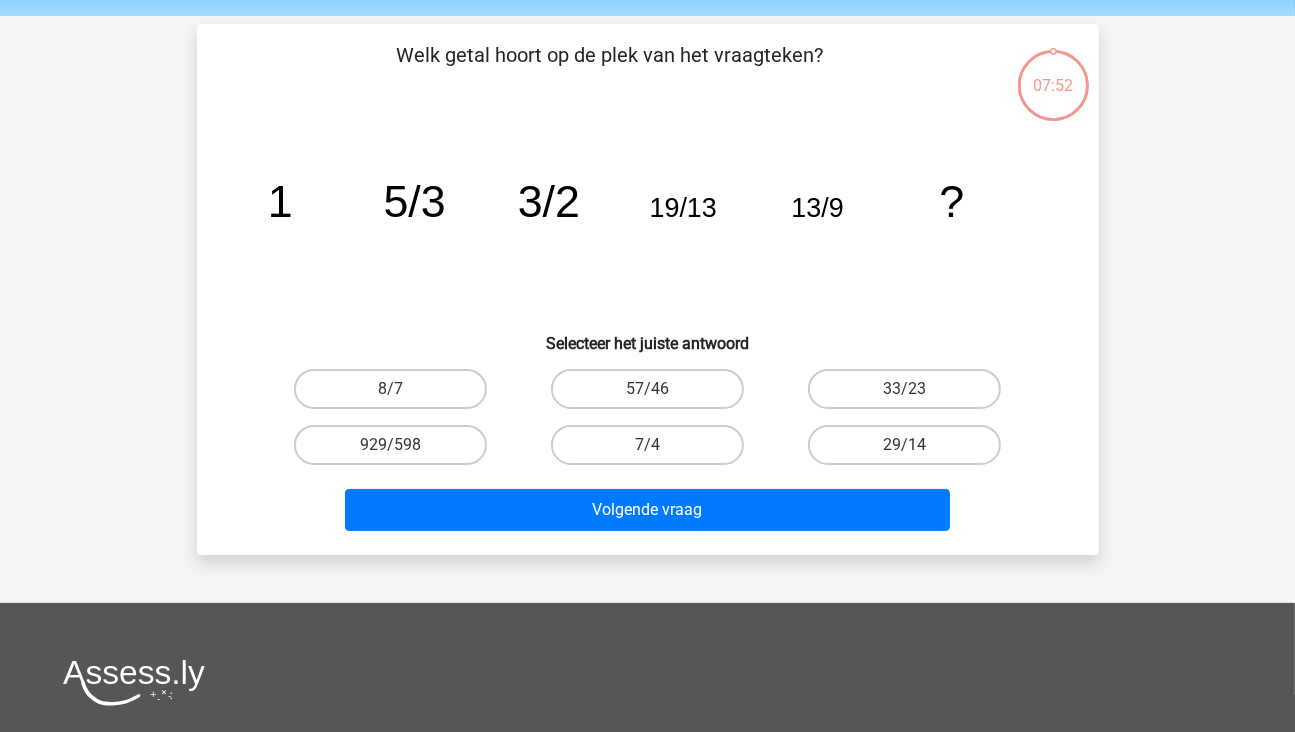 scroll, scrollTop: 92, scrollLeft: 0, axis: vertical 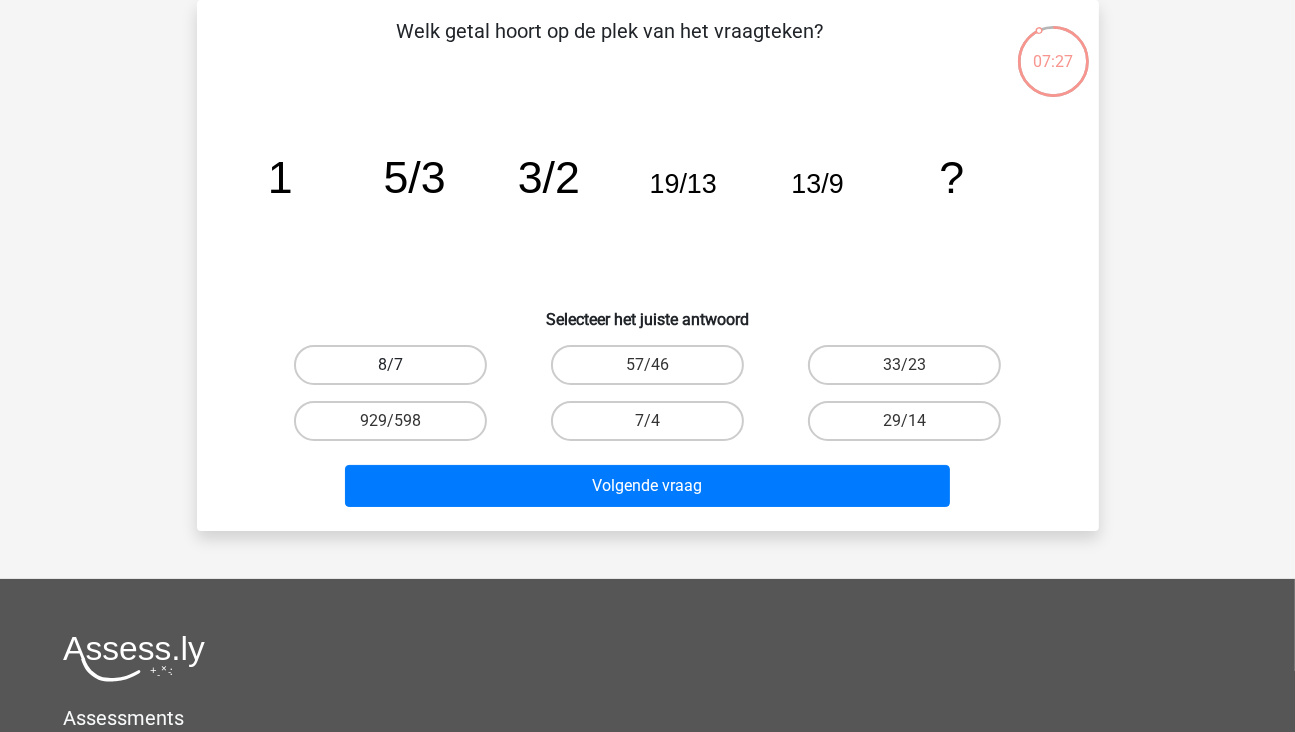 click on "8/7" at bounding box center (390, 365) 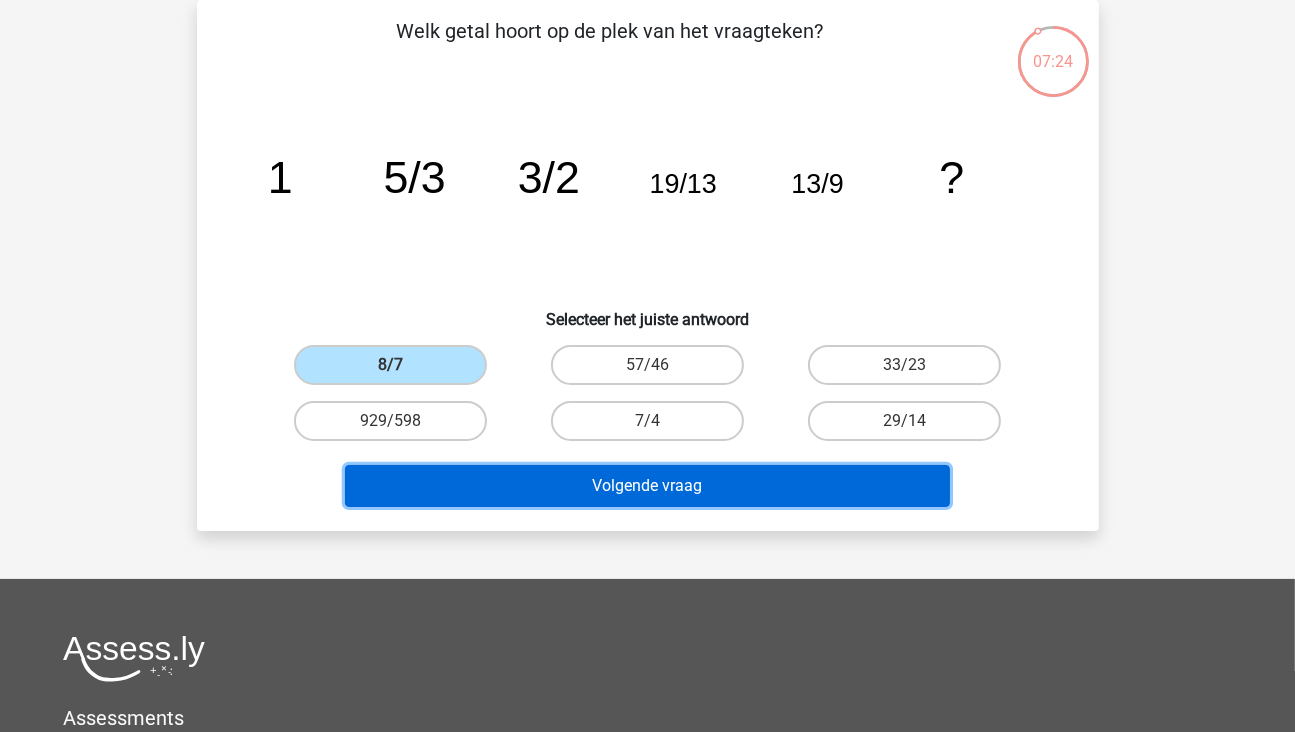 click on "Volgende vraag" at bounding box center (647, 486) 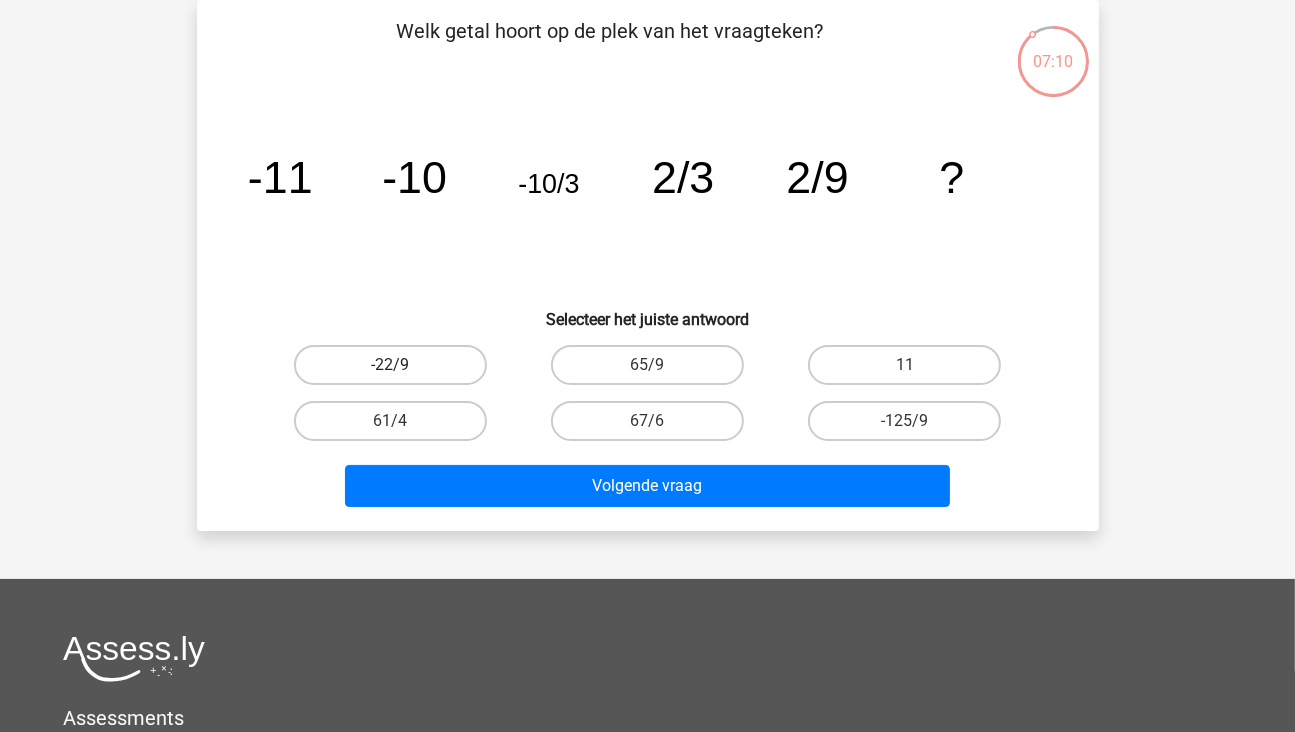 click on "-22/9" at bounding box center [390, 365] 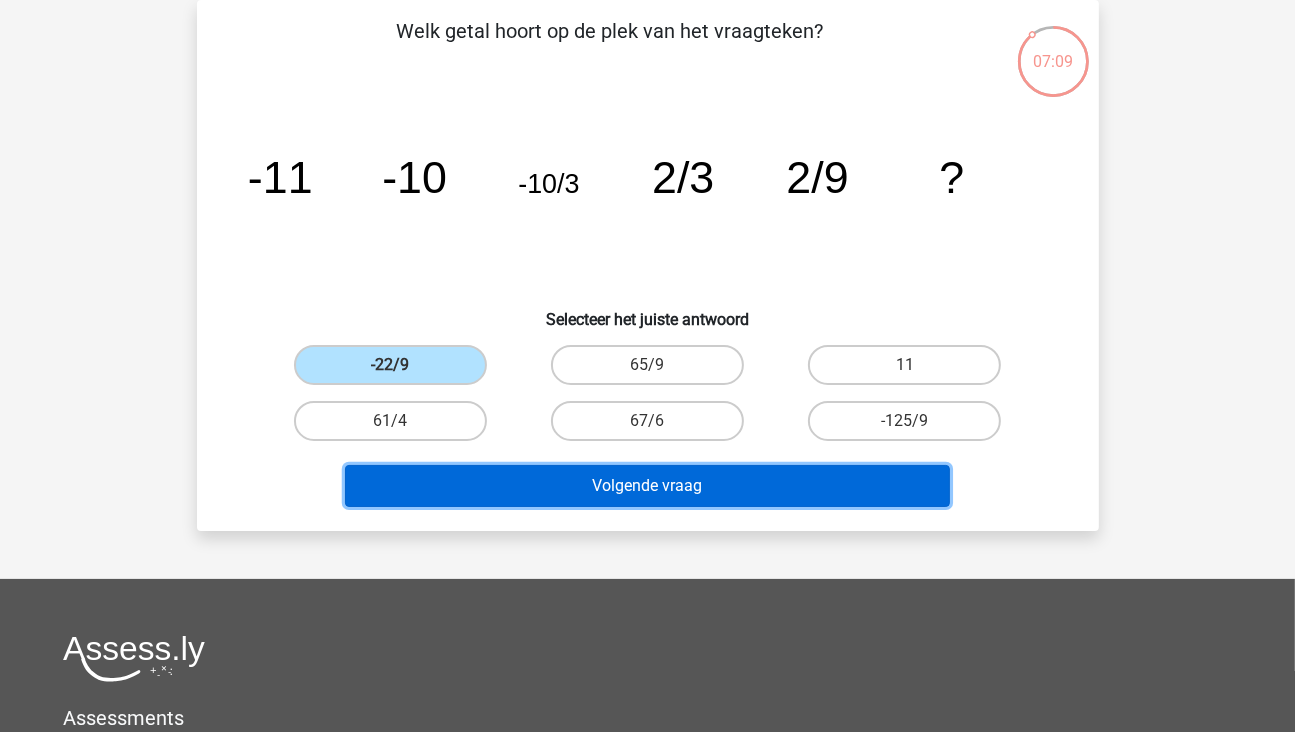 click on "Volgende vraag" at bounding box center [647, 486] 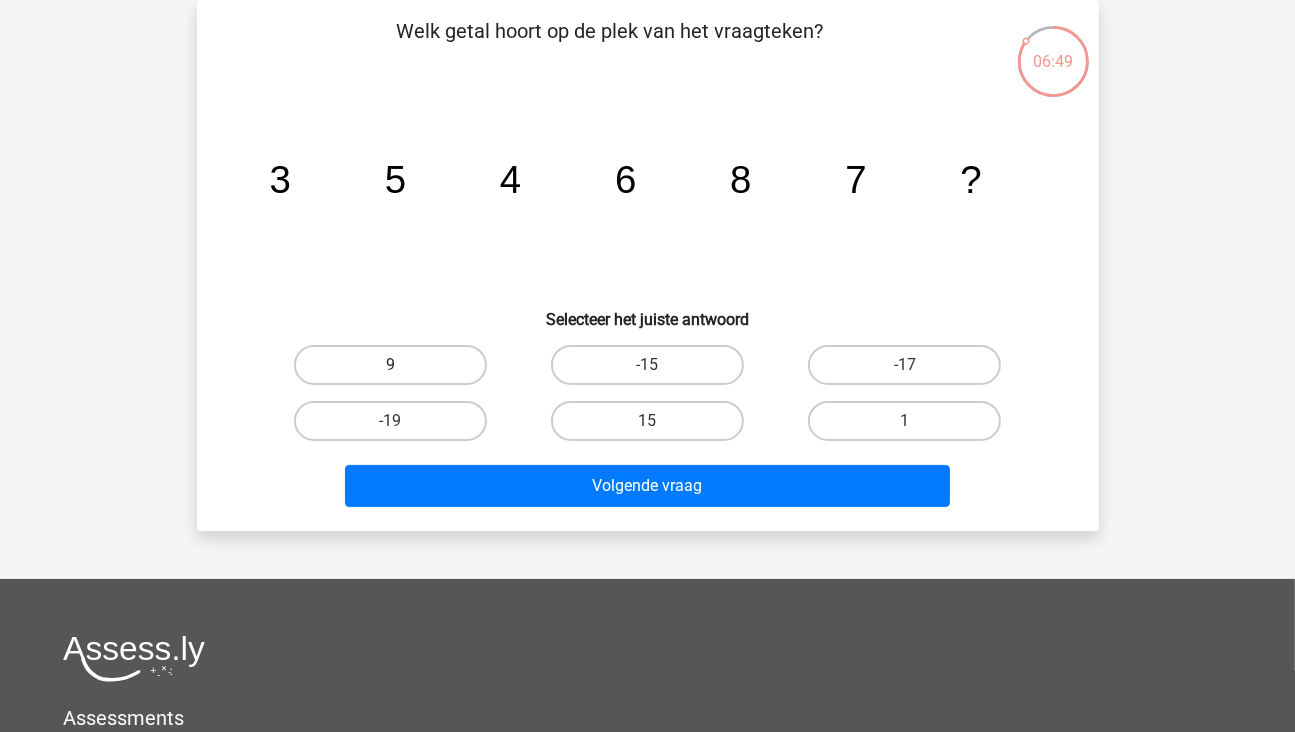 click on "9" at bounding box center [390, 365] 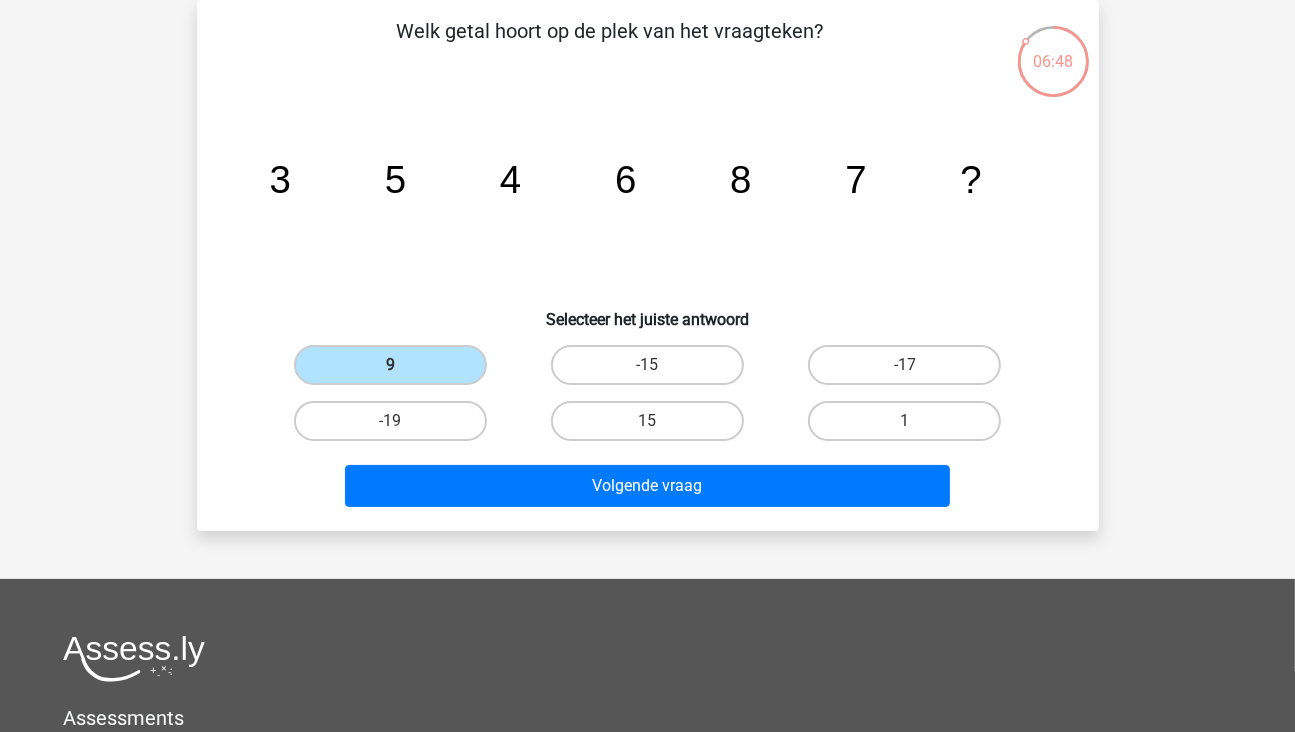 click on "Volgende vraag" at bounding box center [648, 482] 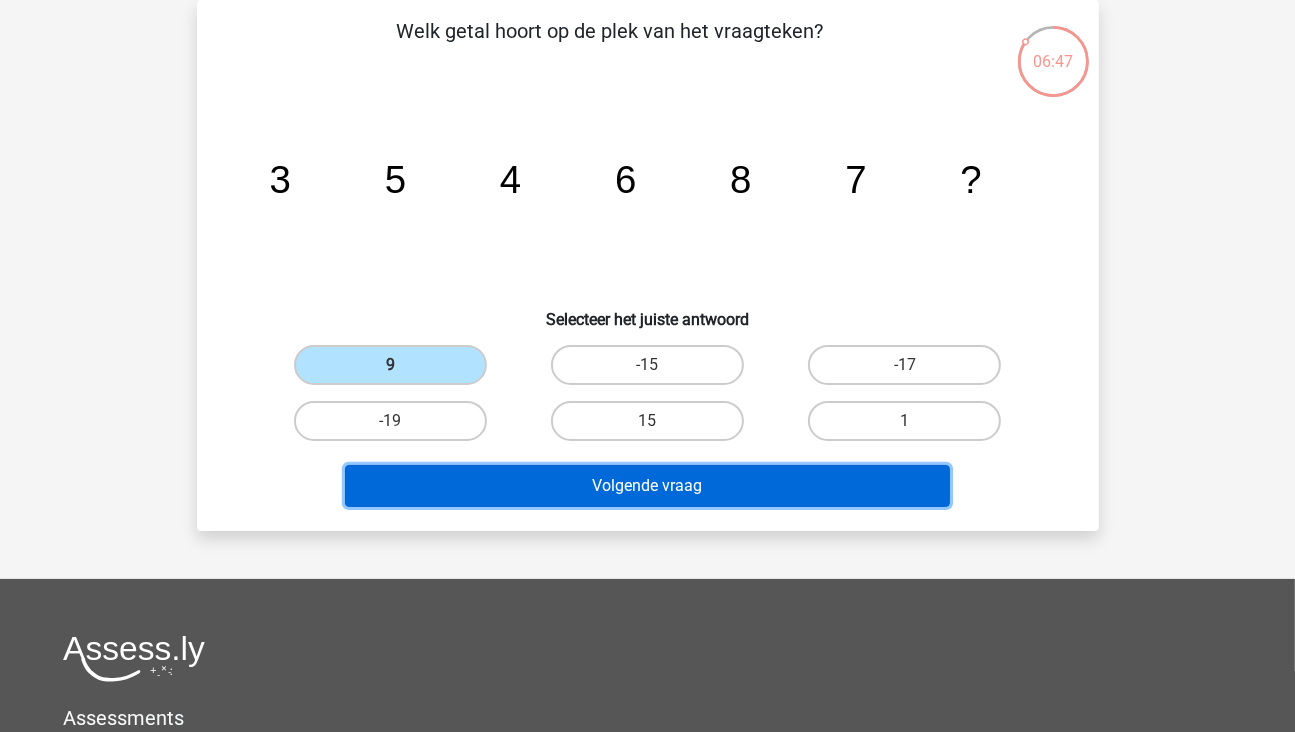 click on "Volgende vraag" at bounding box center (647, 486) 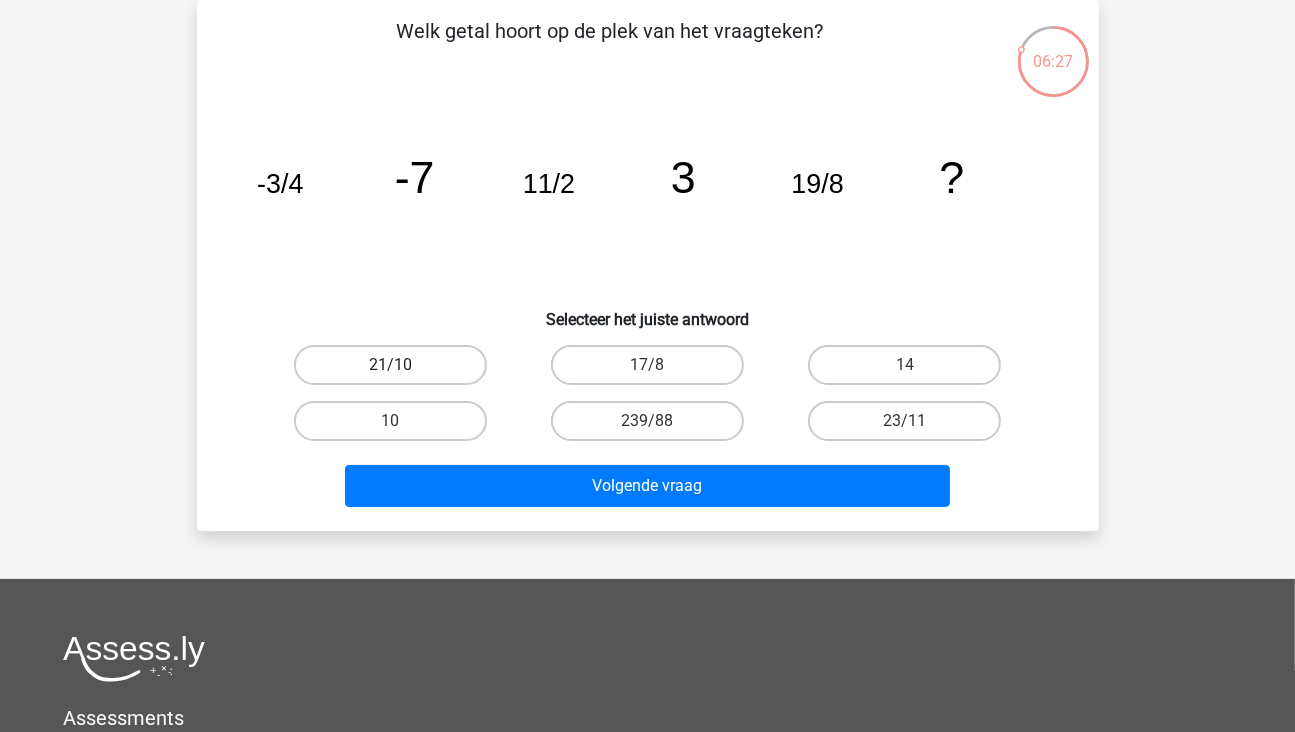 click on "21/10" at bounding box center (390, 365) 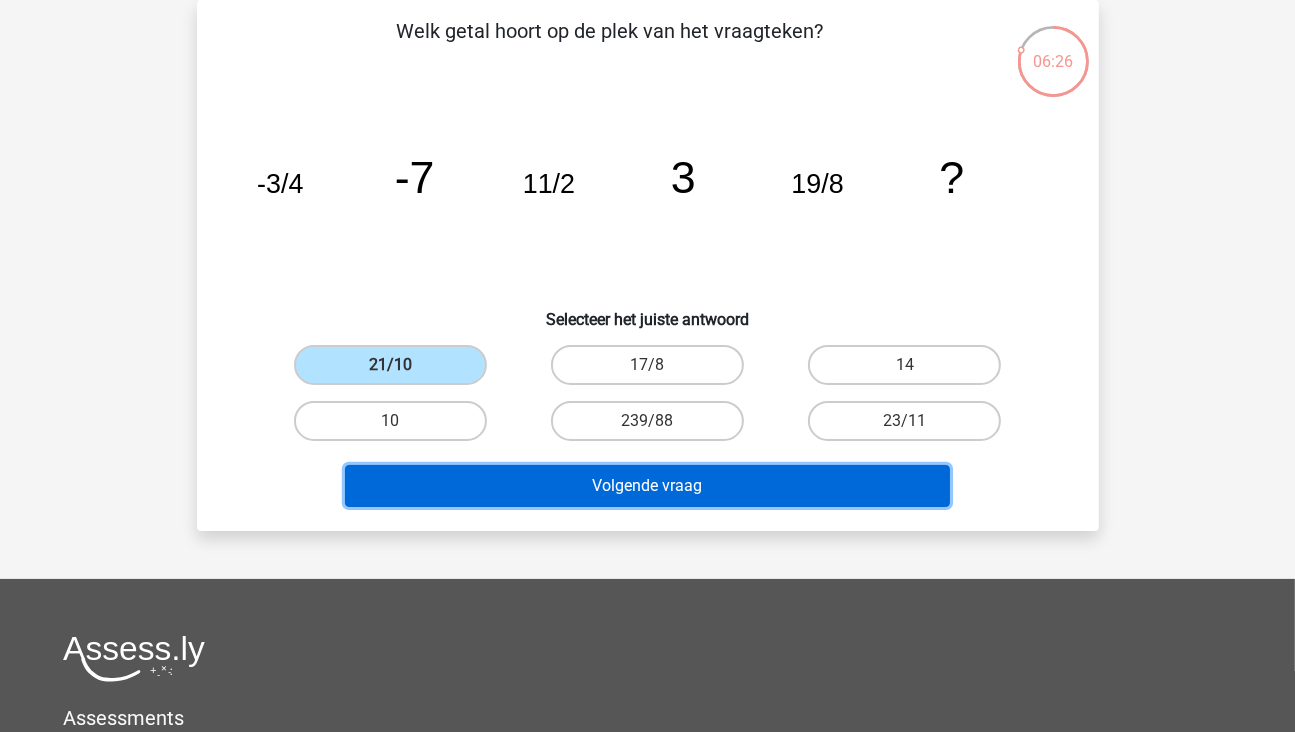 click on "Volgende vraag" at bounding box center [647, 486] 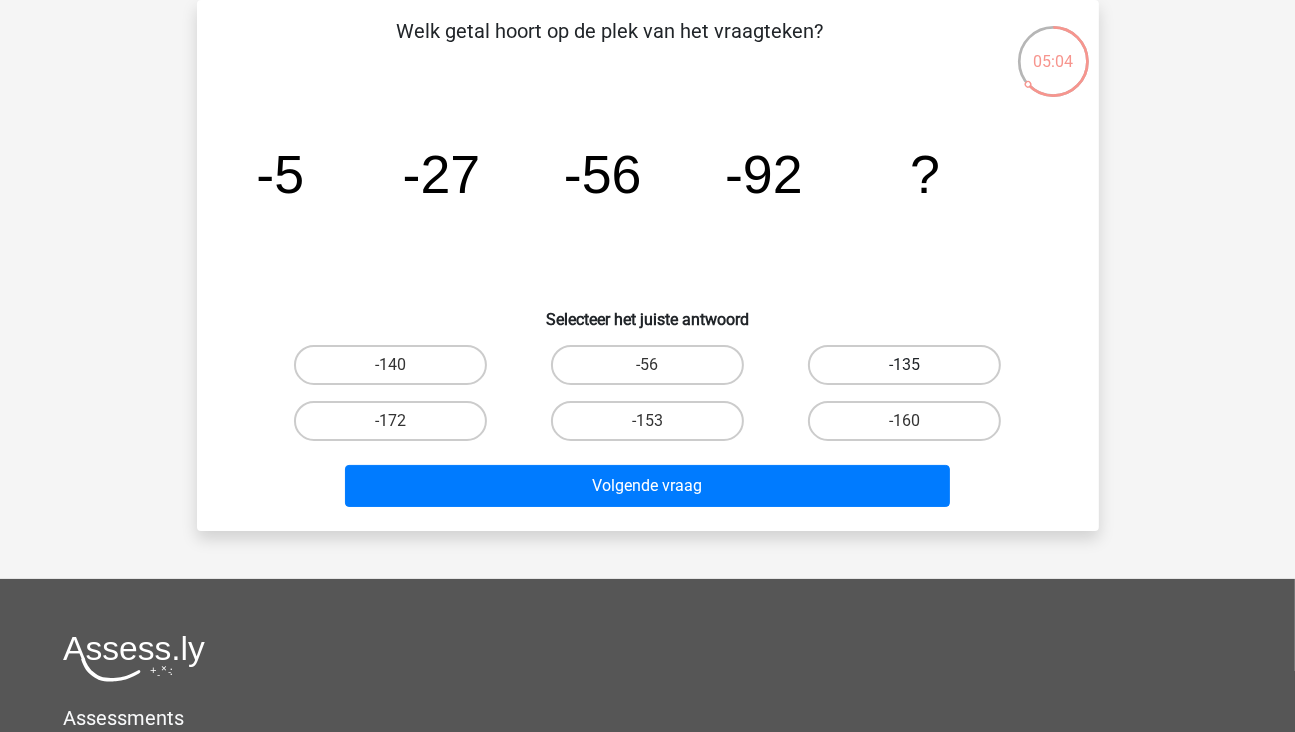 click on "-135" at bounding box center (904, 365) 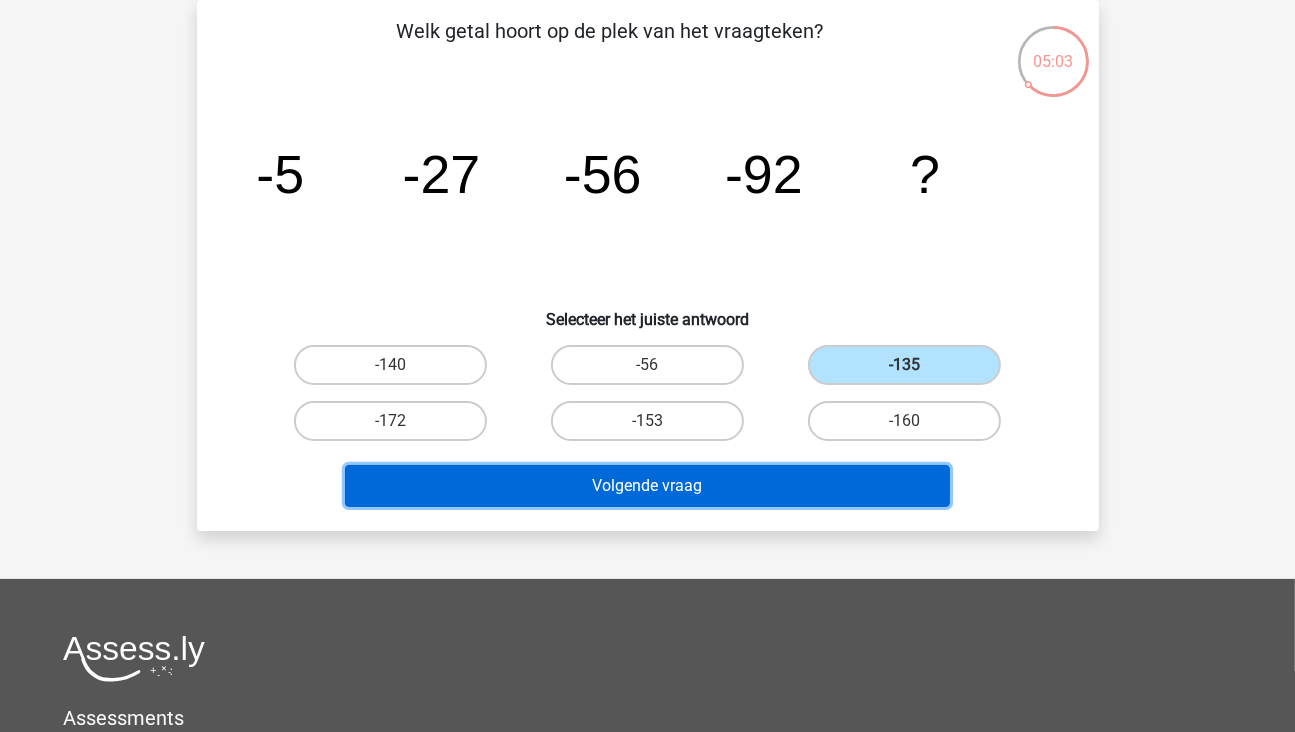 click on "Volgende vraag" at bounding box center (647, 486) 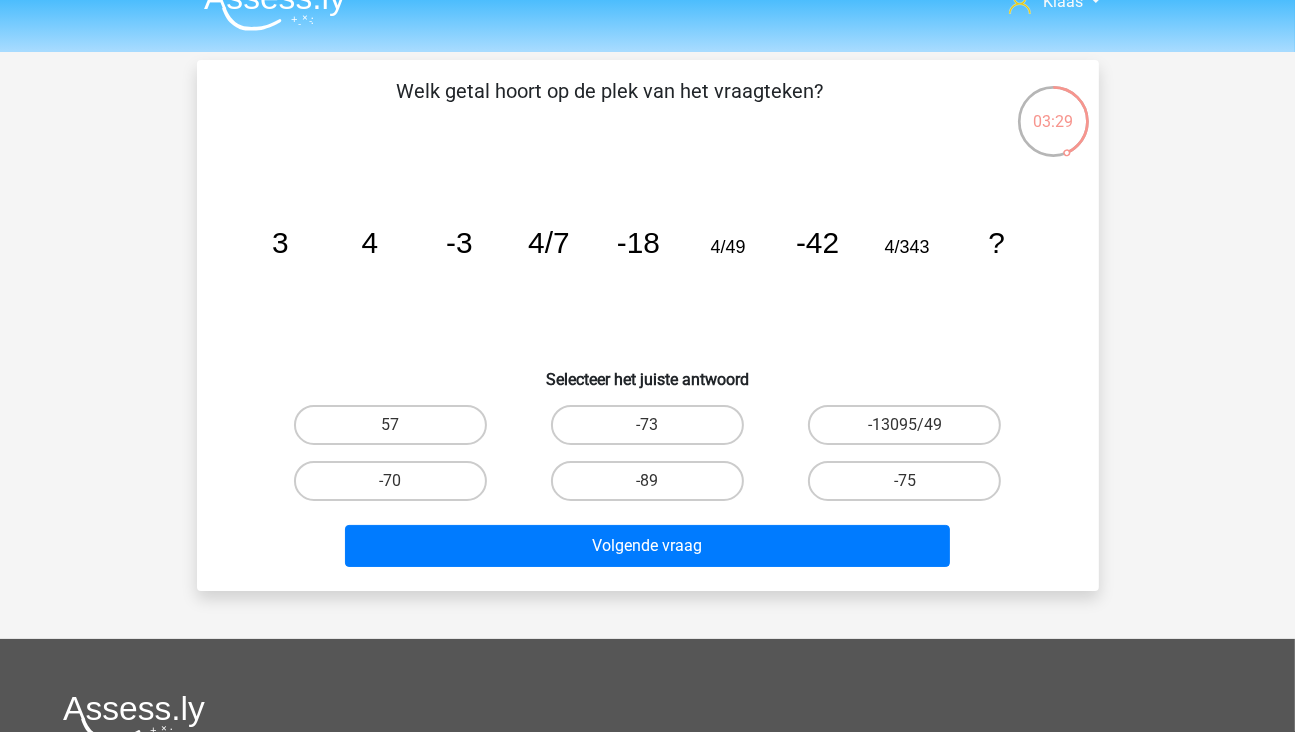 scroll, scrollTop: 0, scrollLeft: 0, axis: both 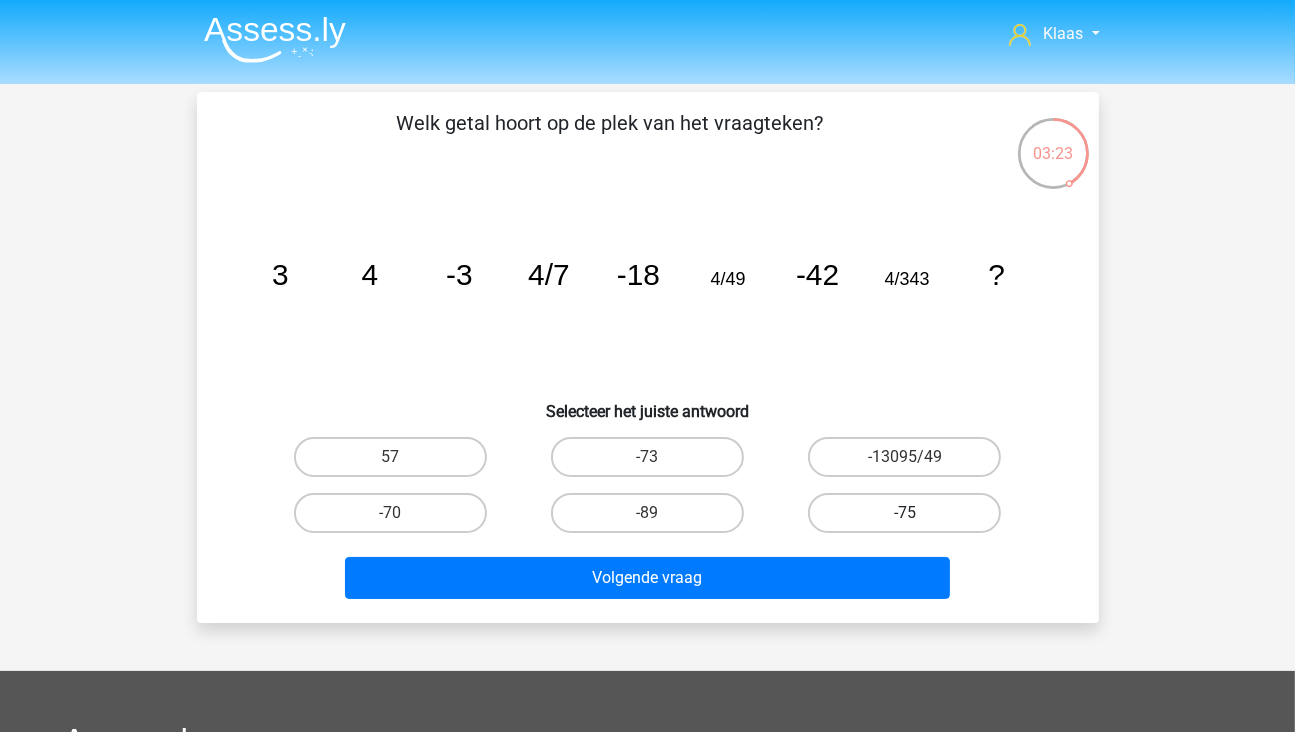 click on "-75" at bounding box center (904, 513) 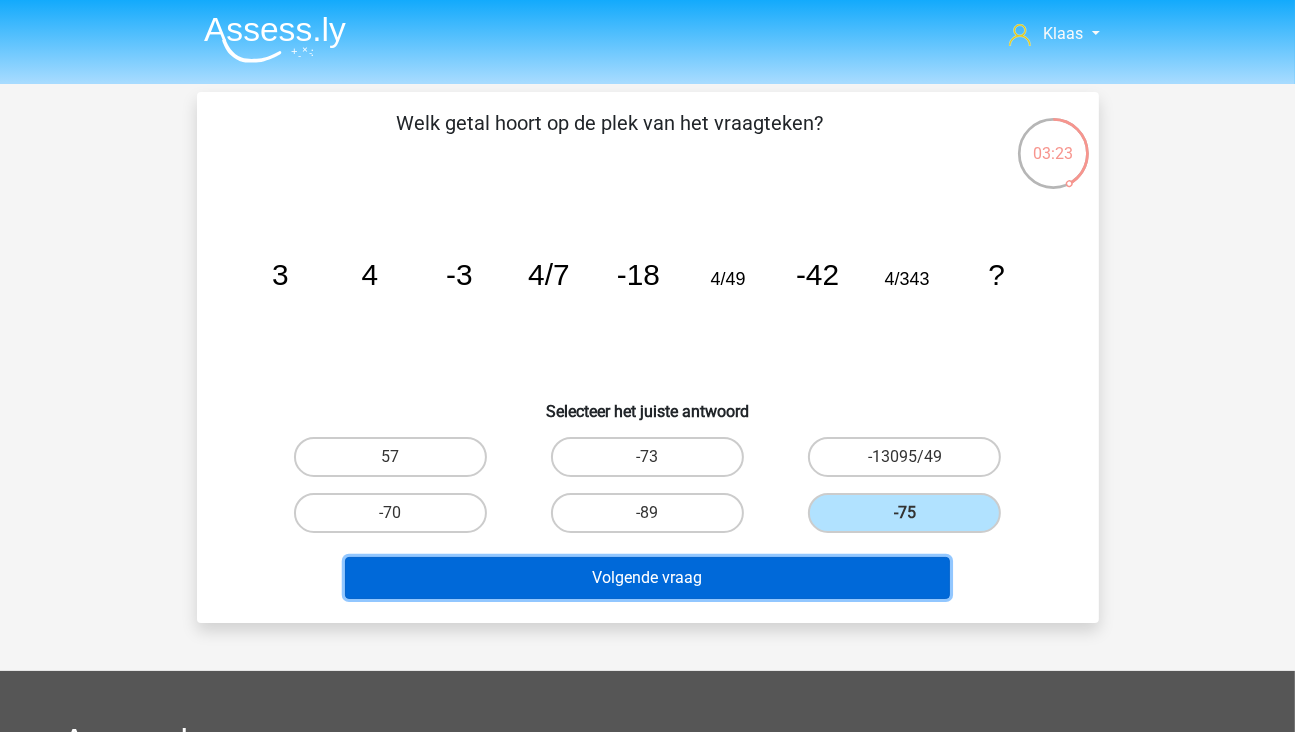 click on "Volgende vraag" at bounding box center (647, 578) 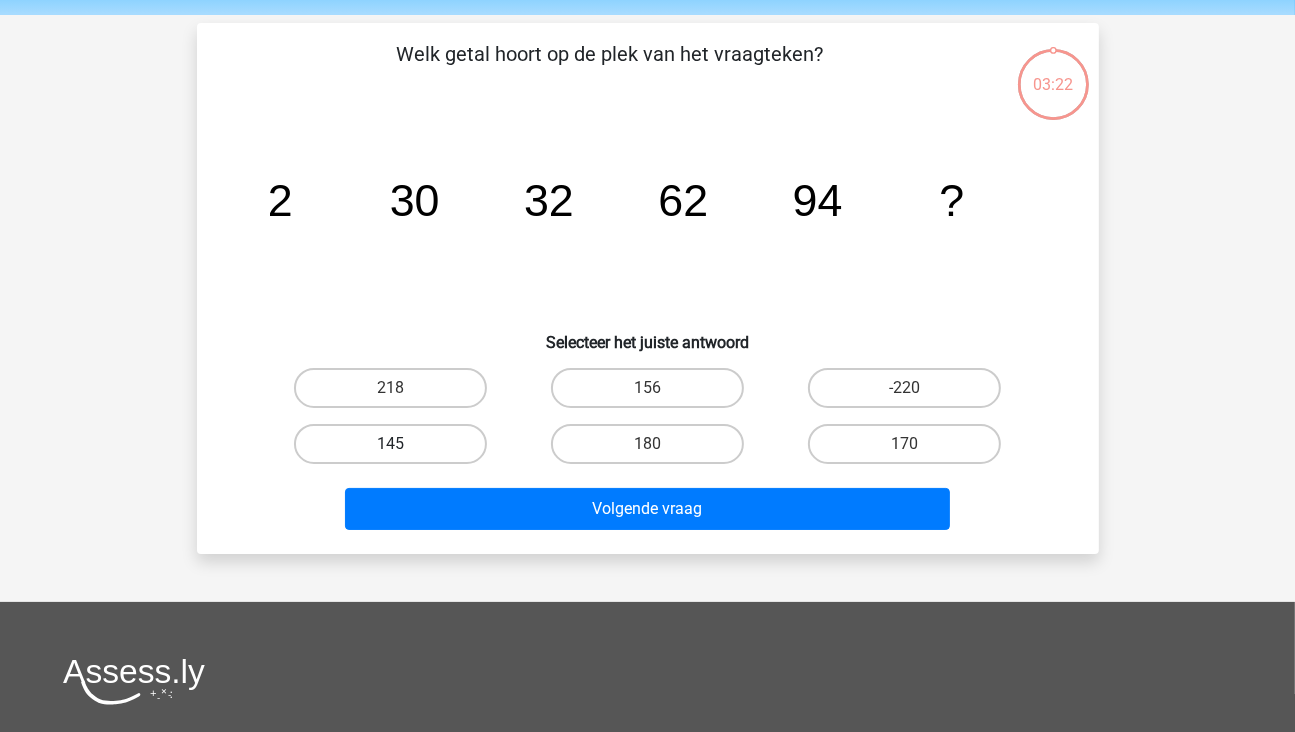 scroll, scrollTop: 92, scrollLeft: 0, axis: vertical 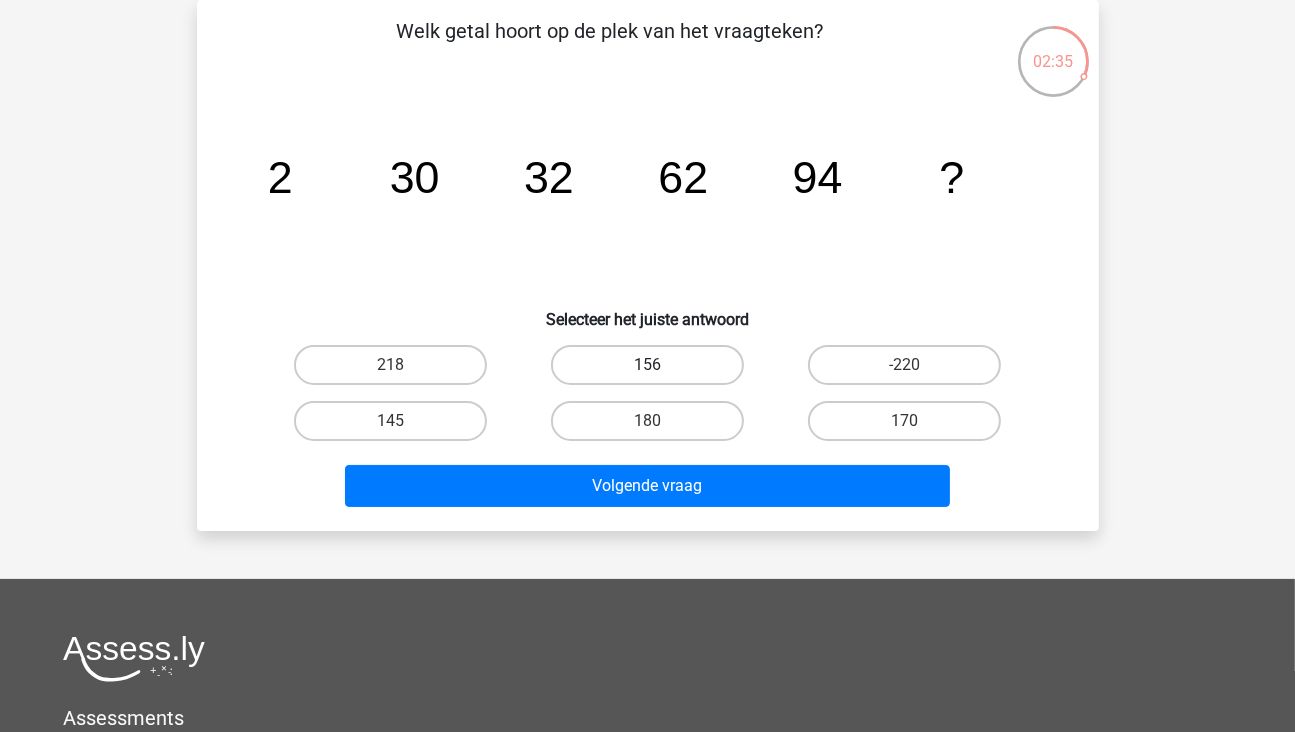 click on "156" at bounding box center [647, 365] 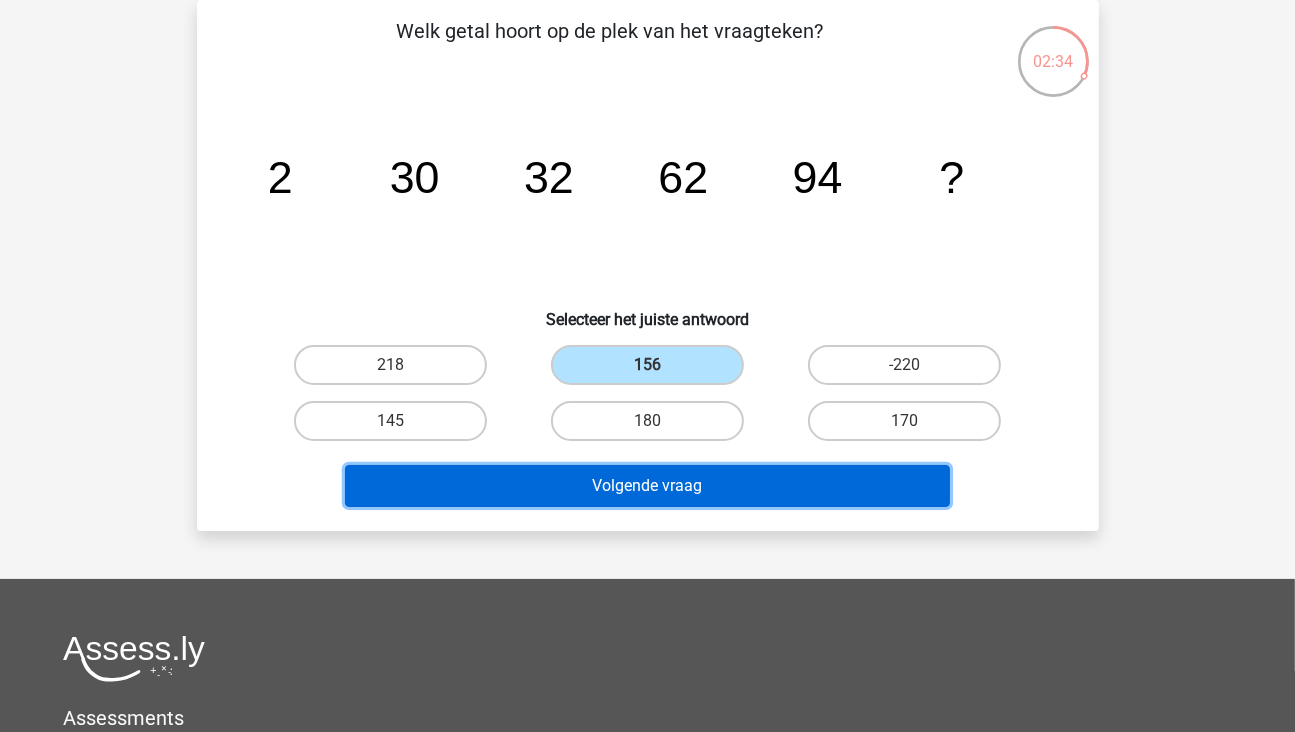click on "Volgende vraag" at bounding box center (647, 486) 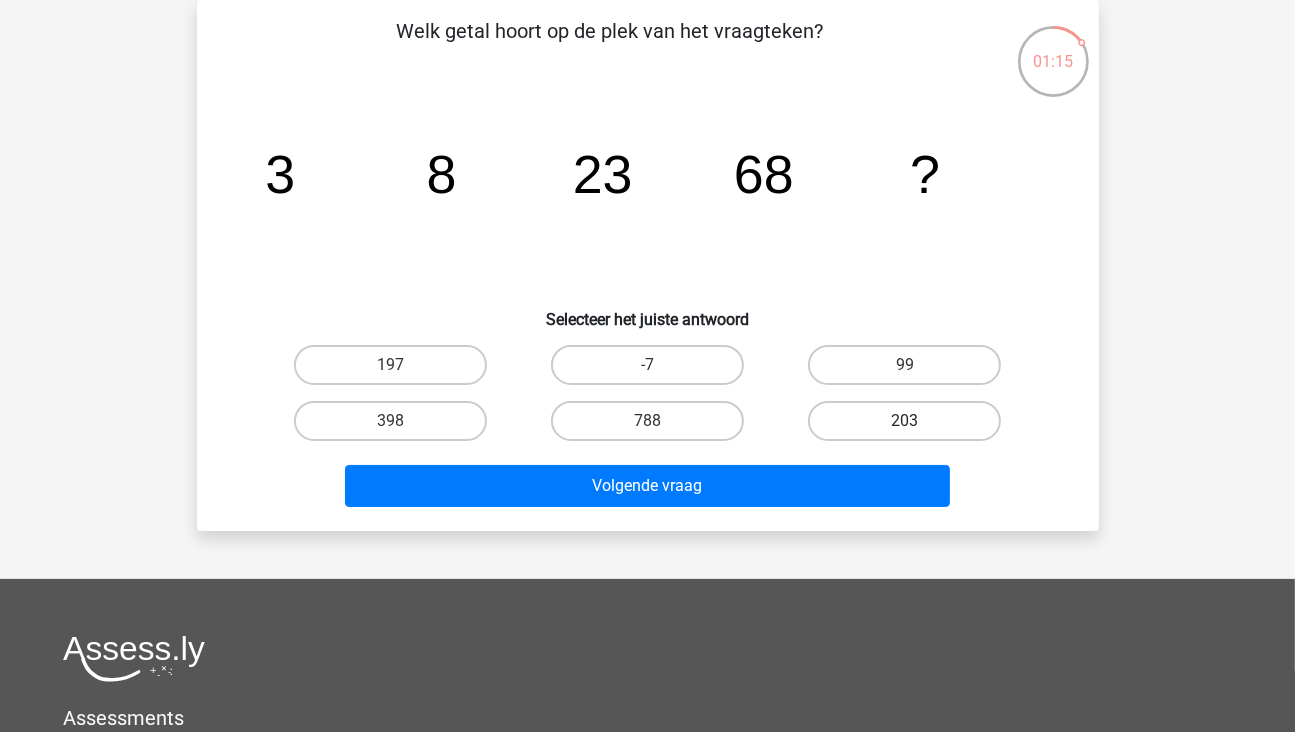 click on "203" at bounding box center (904, 421) 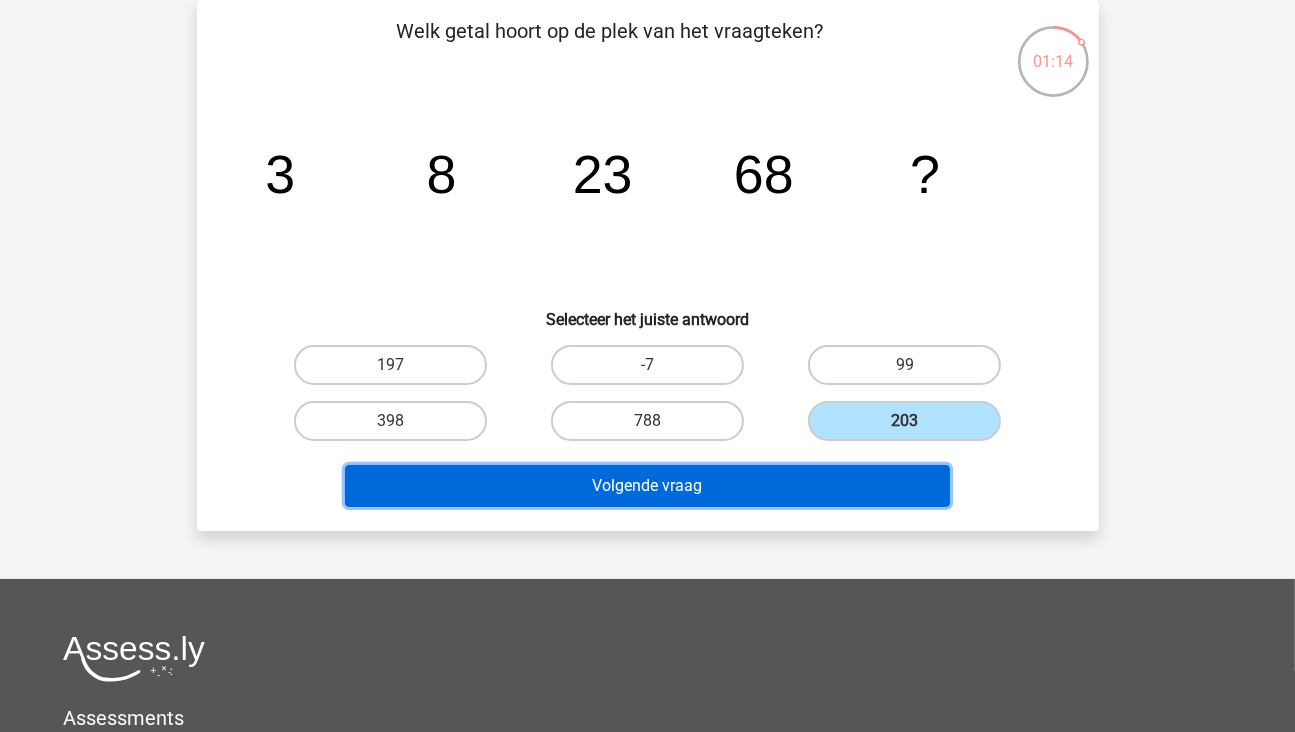 click on "Volgende vraag" at bounding box center [647, 486] 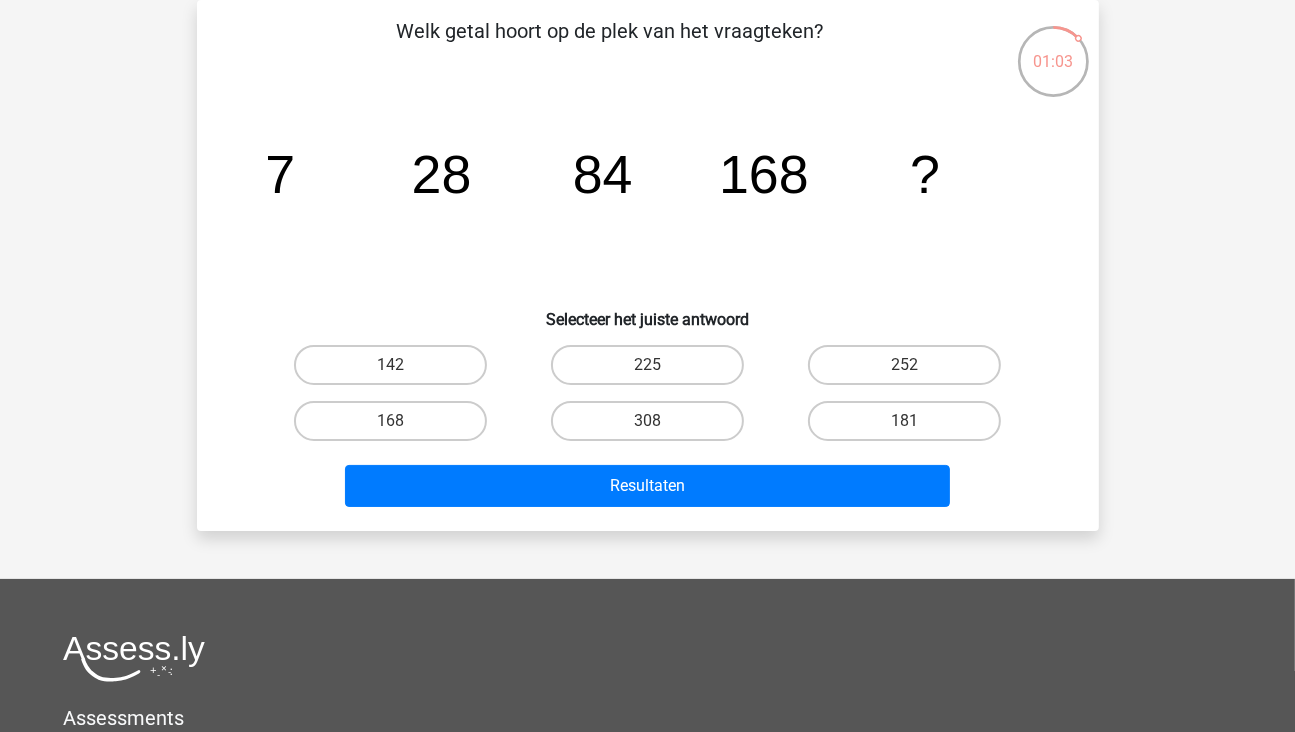 click on "168" at bounding box center (396, 427) 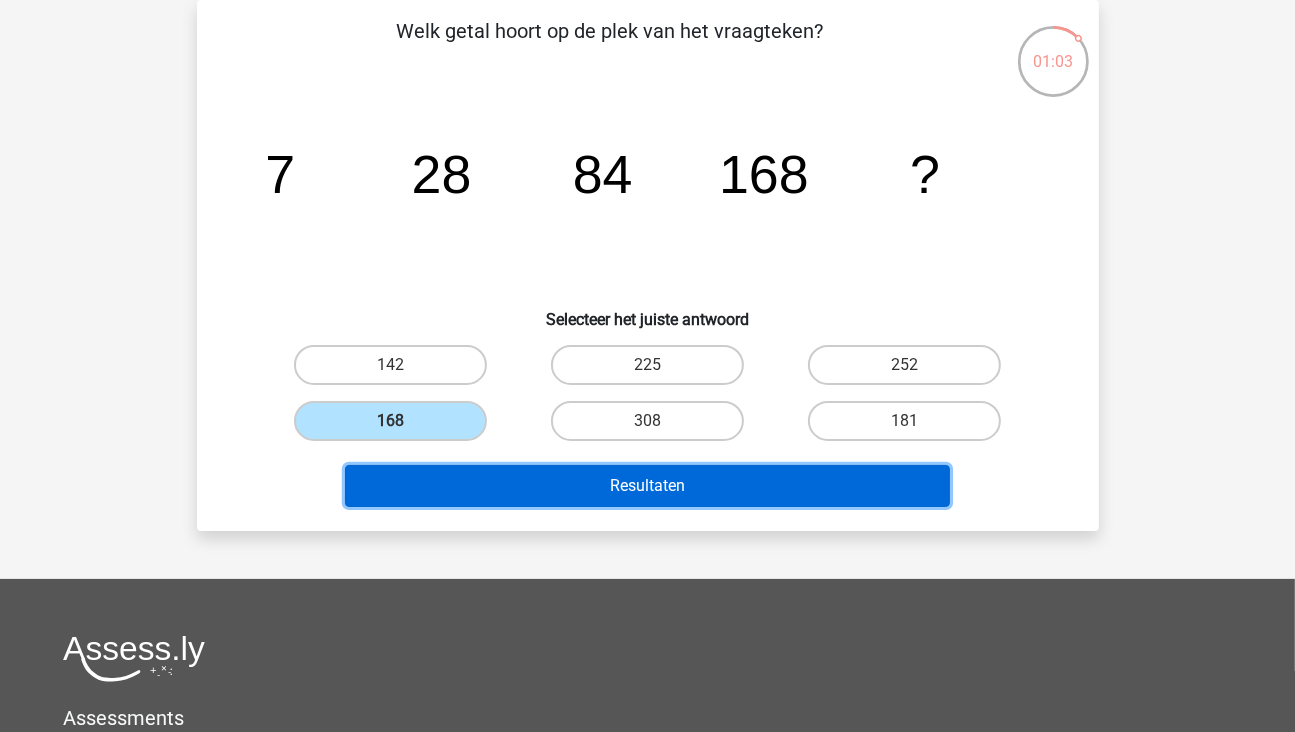 click on "Resultaten" at bounding box center (647, 486) 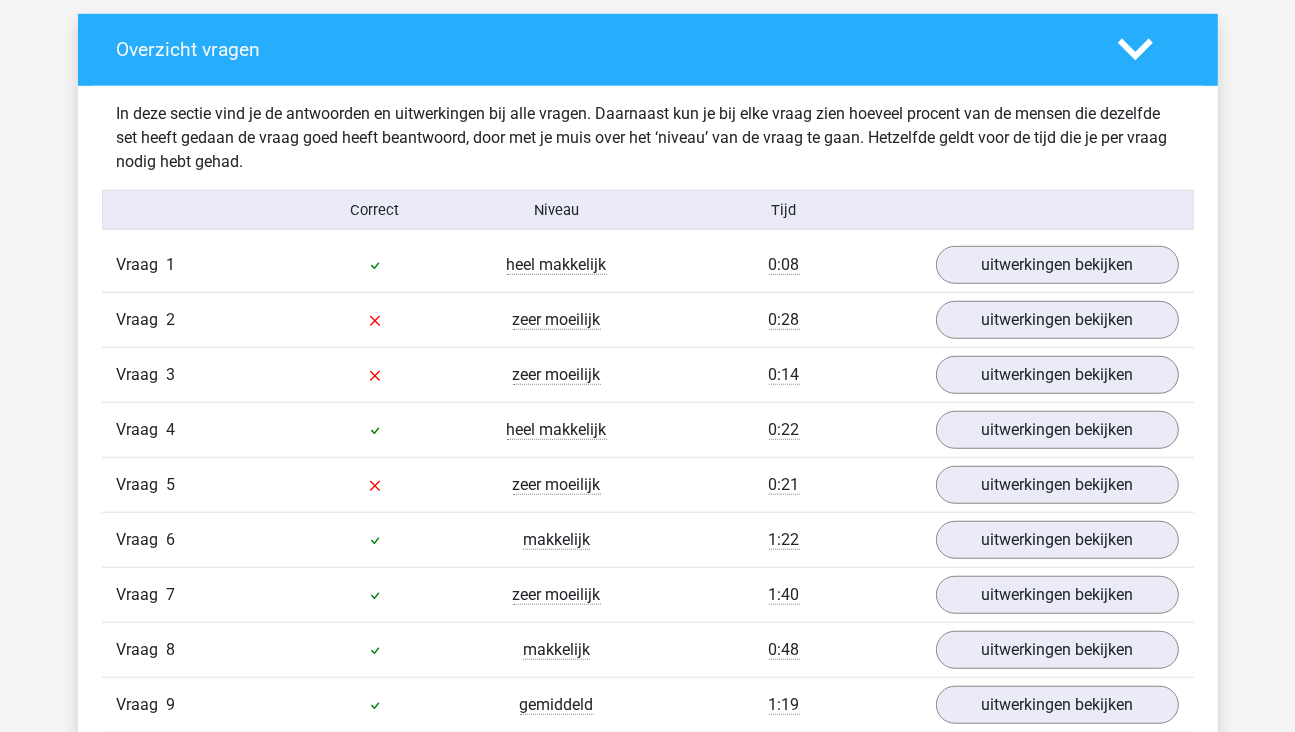 scroll, scrollTop: 1300, scrollLeft: 0, axis: vertical 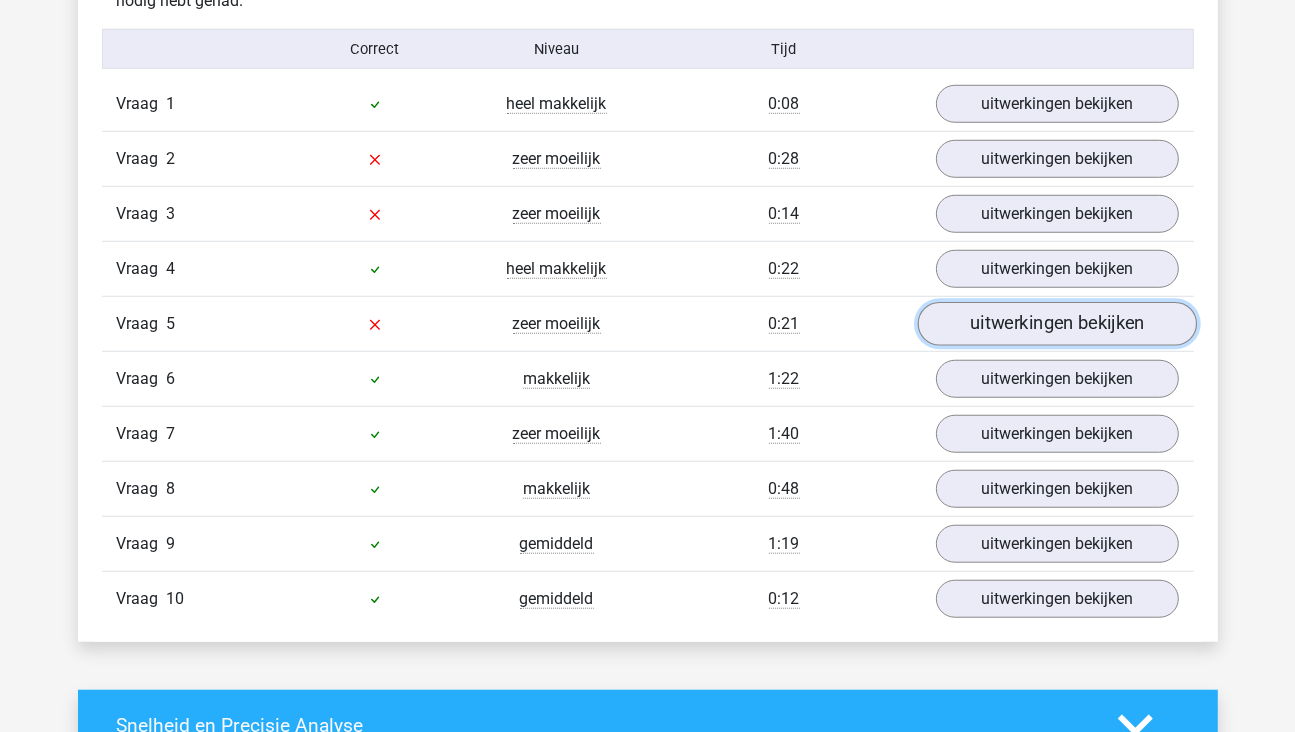 click on "uitwerkingen bekijken" at bounding box center (1056, 324) 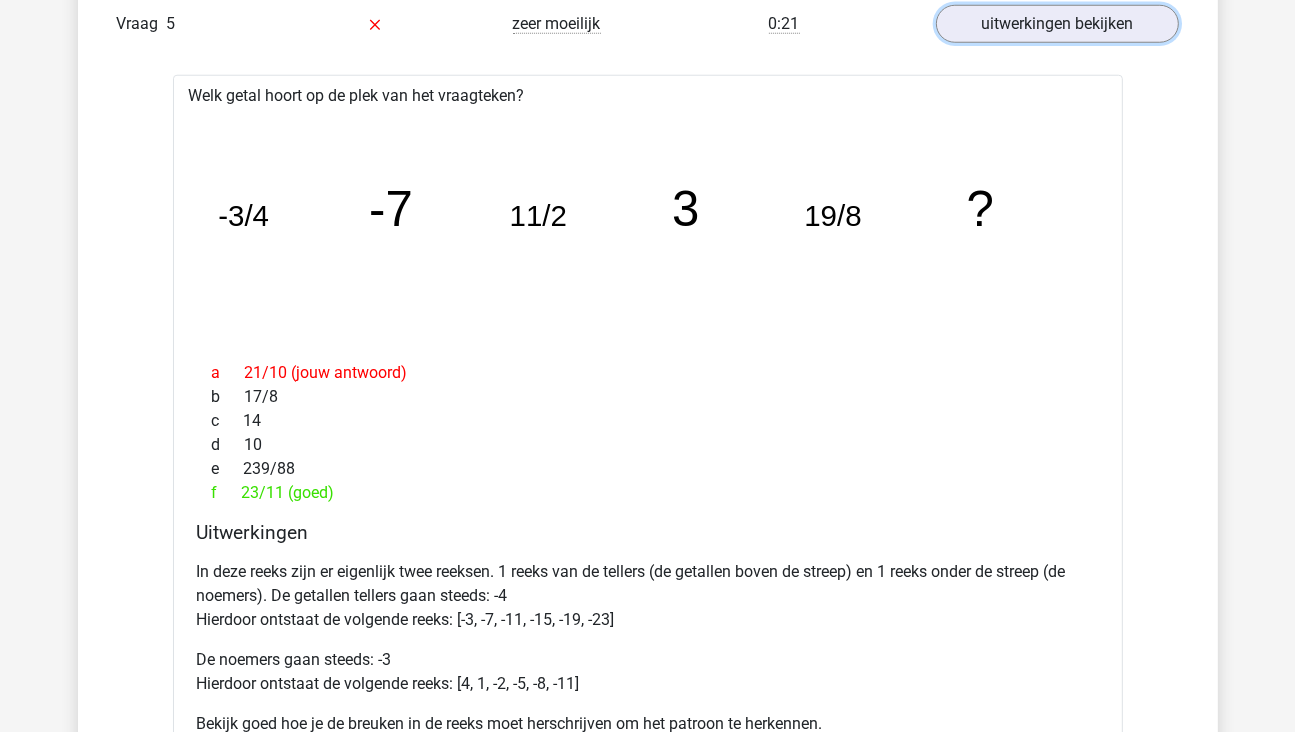 scroll, scrollTop: 1500, scrollLeft: 0, axis: vertical 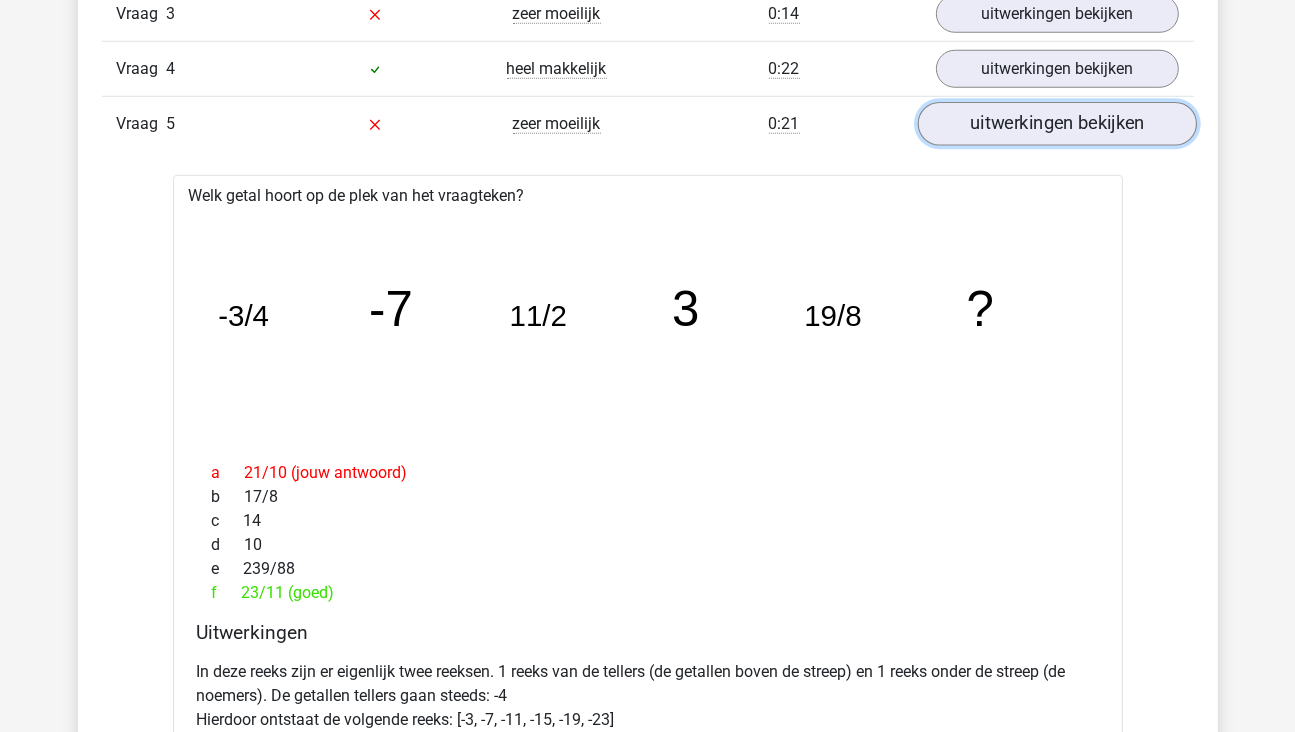 click on "uitwerkingen bekijken" at bounding box center (1056, 124) 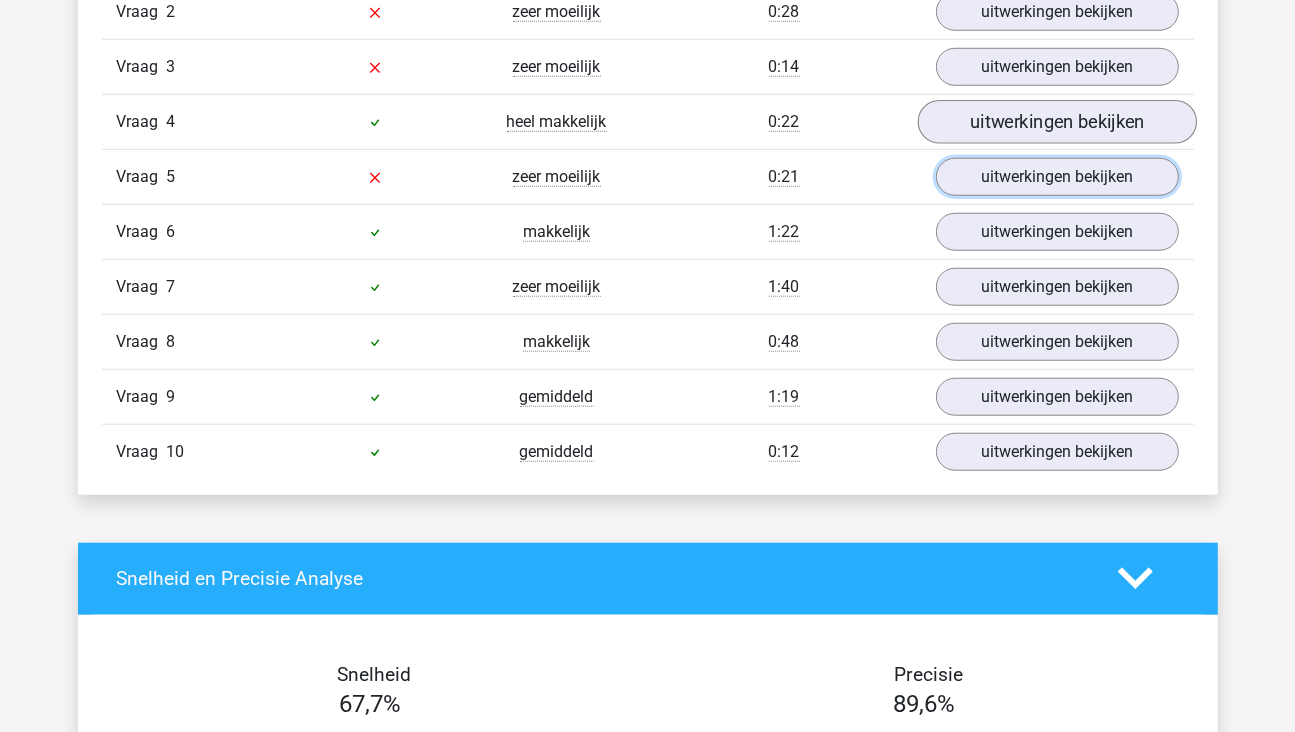 scroll, scrollTop: 1400, scrollLeft: 0, axis: vertical 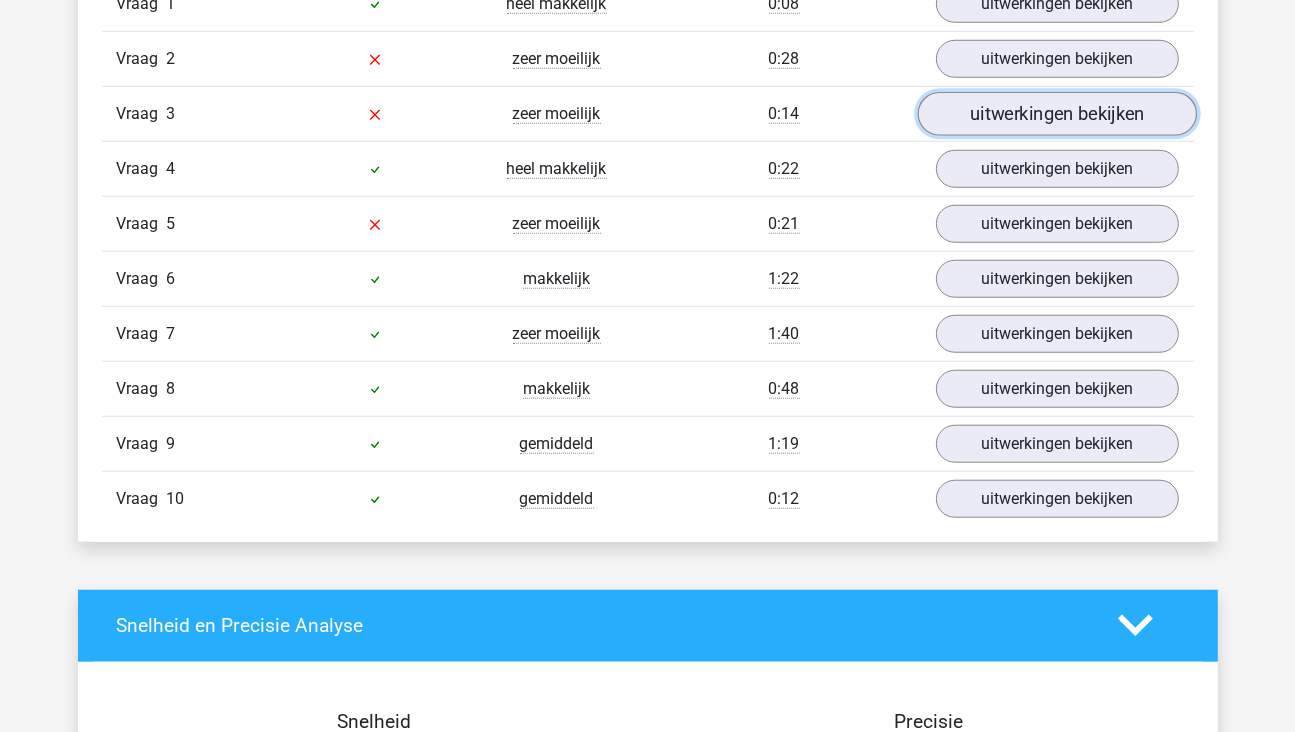 click on "uitwerkingen bekijken" at bounding box center [1056, 114] 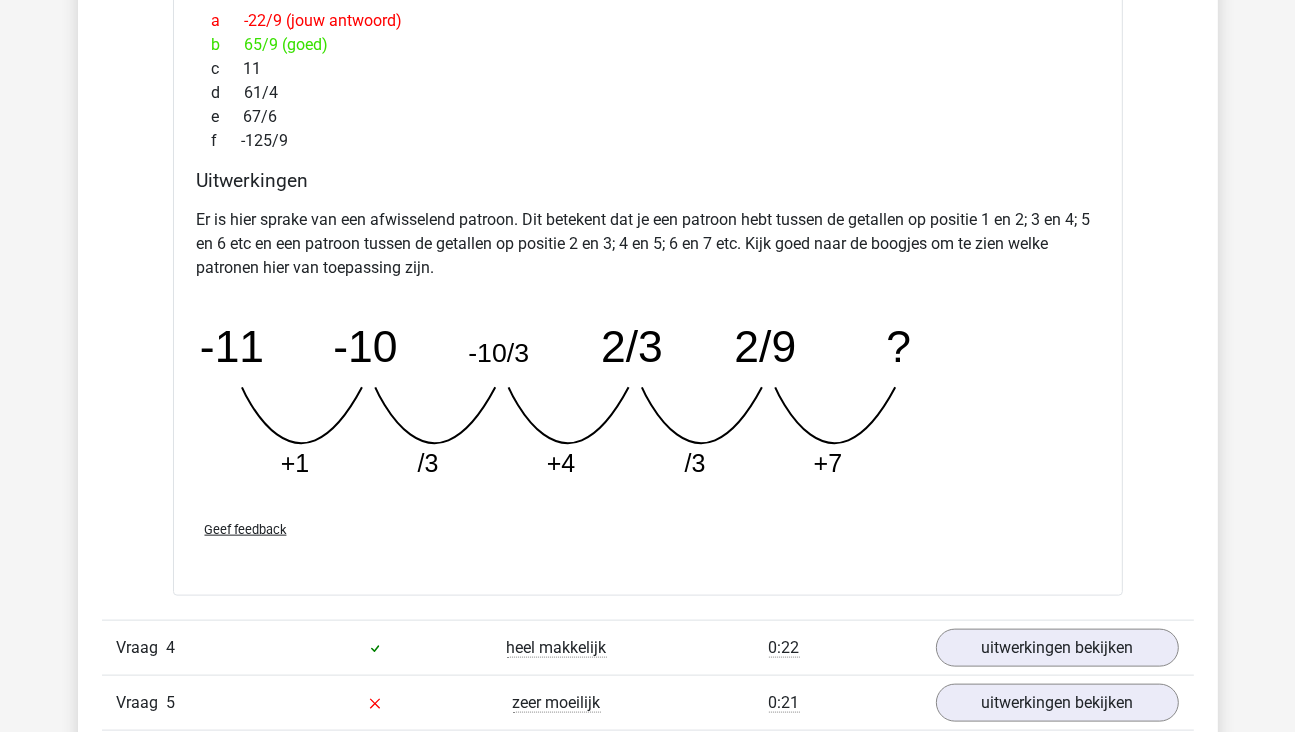 scroll, scrollTop: 1900, scrollLeft: 0, axis: vertical 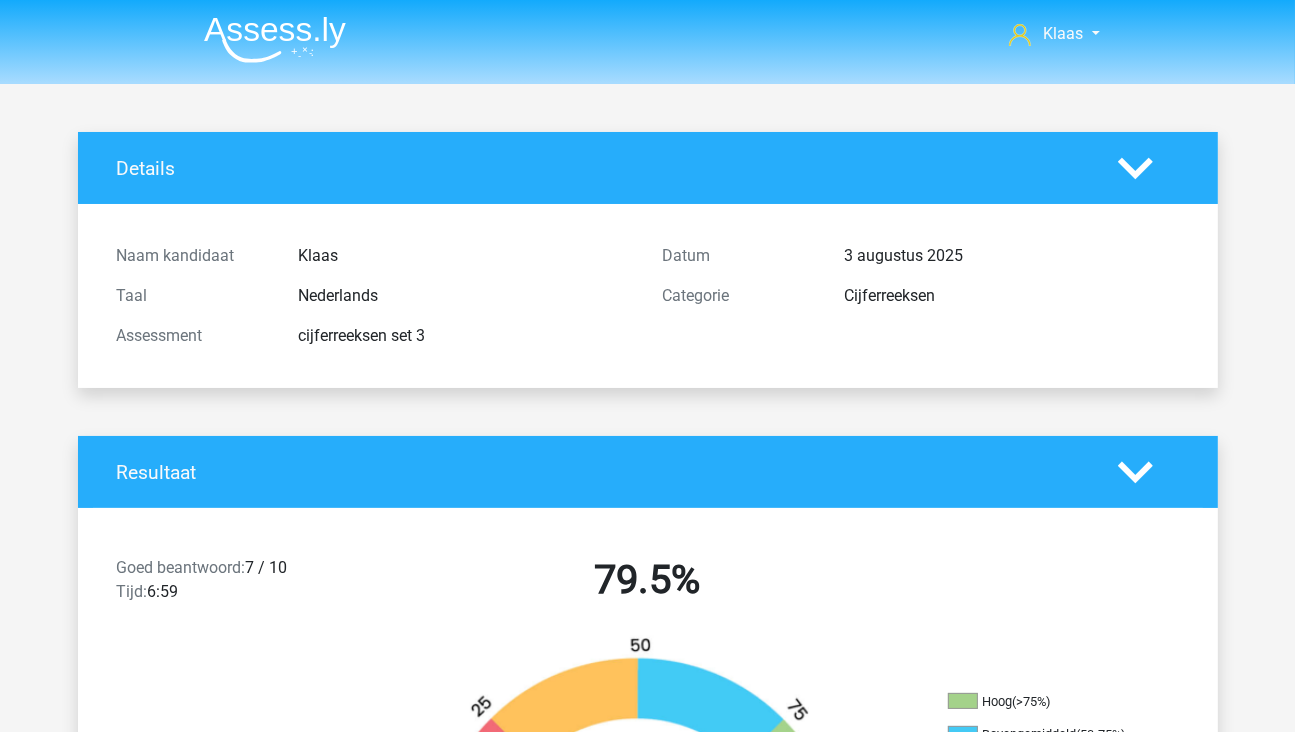 click at bounding box center [275, 39] 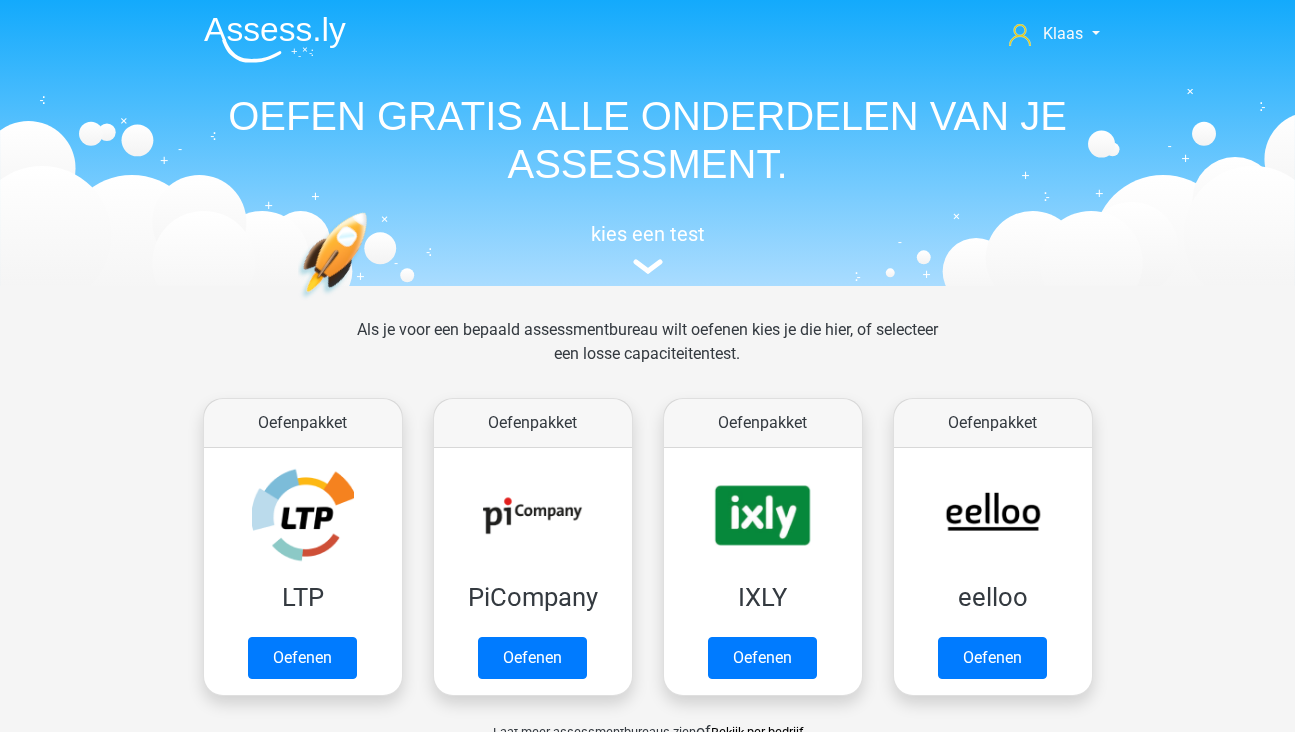 scroll, scrollTop: 0, scrollLeft: 0, axis: both 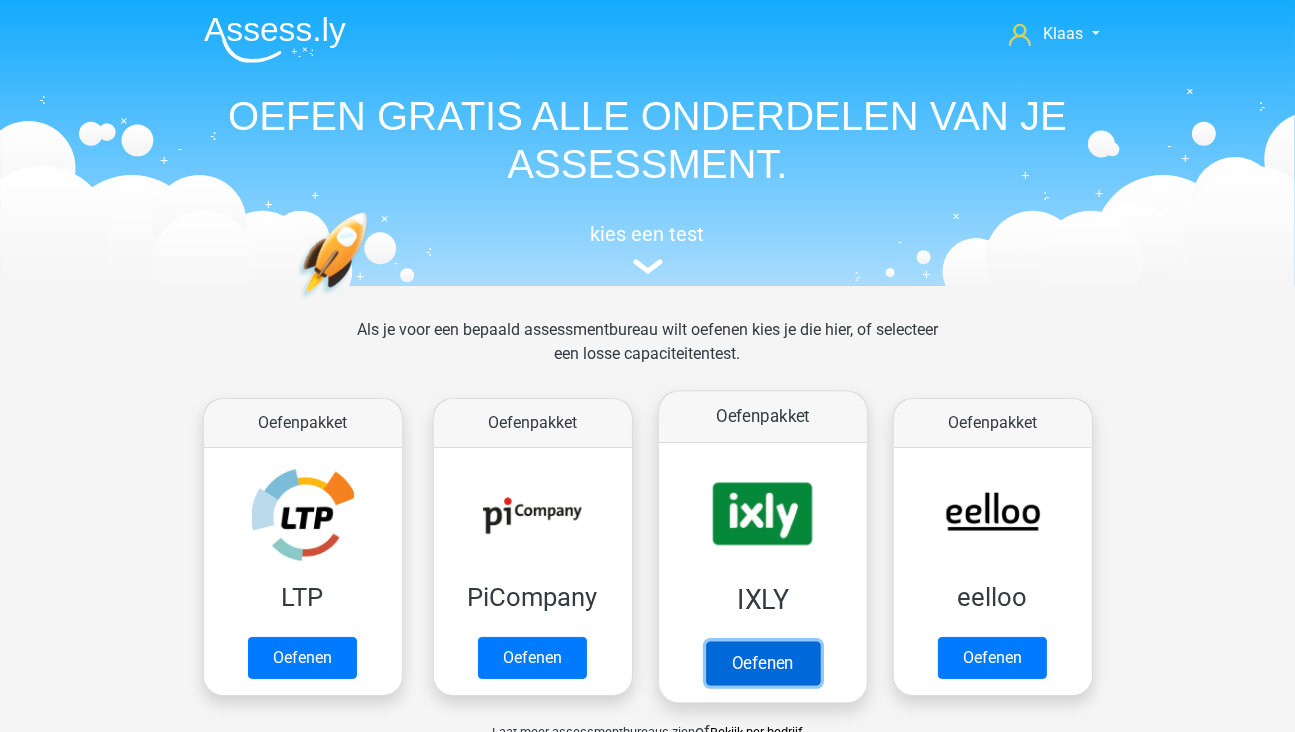 click on "Oefenen" at bounding box center [762, 663] 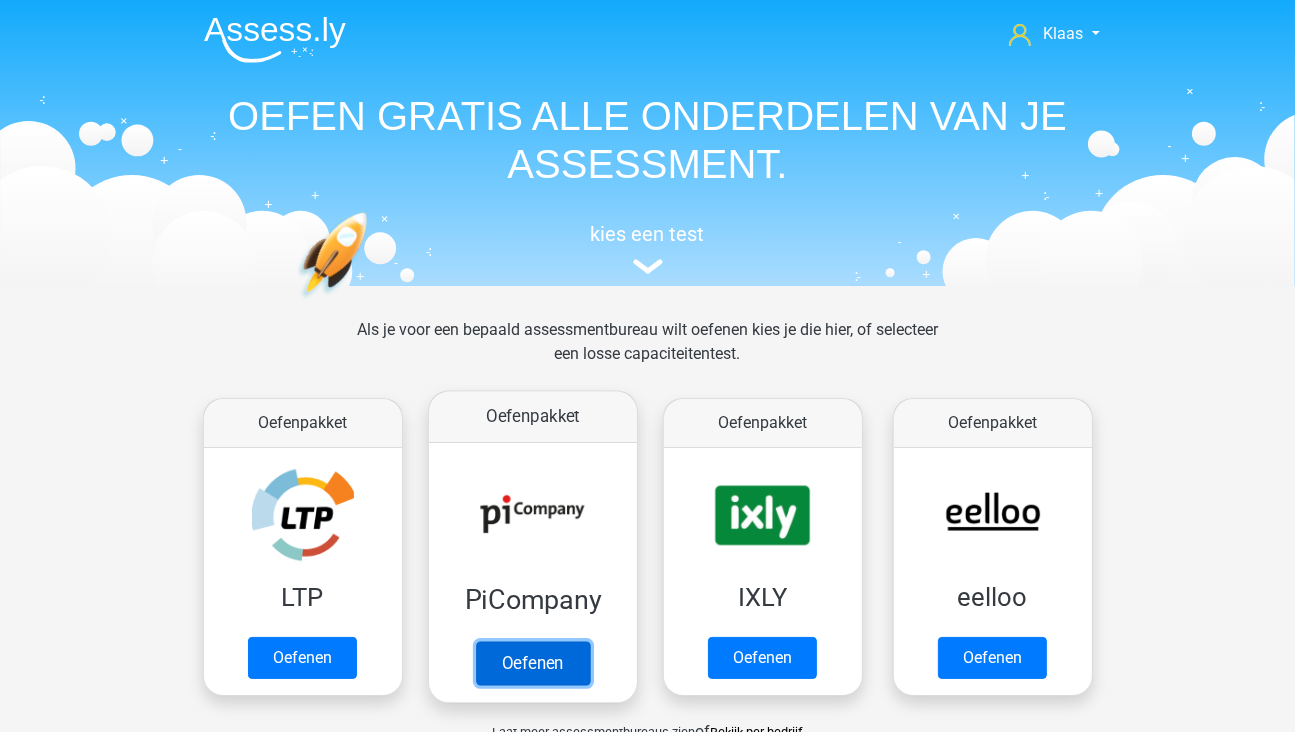 click on "Oefenen" at bounding box center [532, 663] 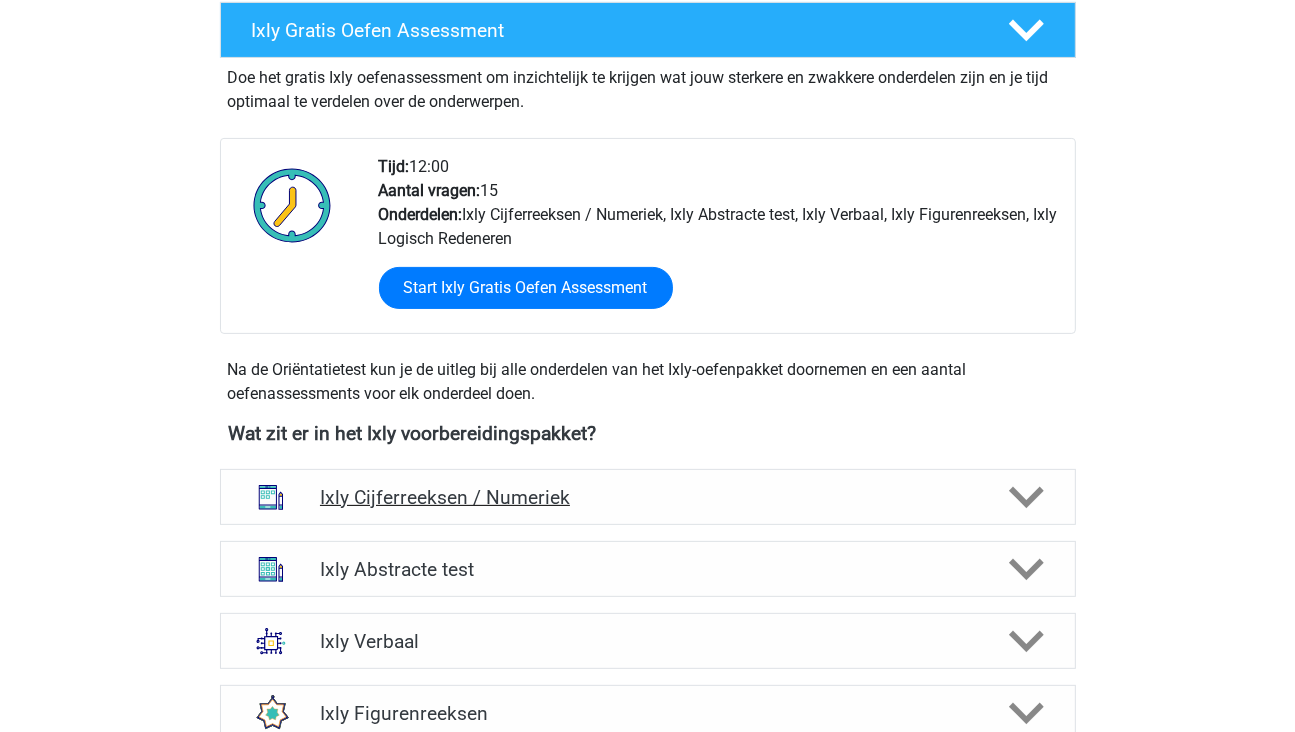 scroll, scrollTop: 500, scrollLeft: 0, axis: vertical 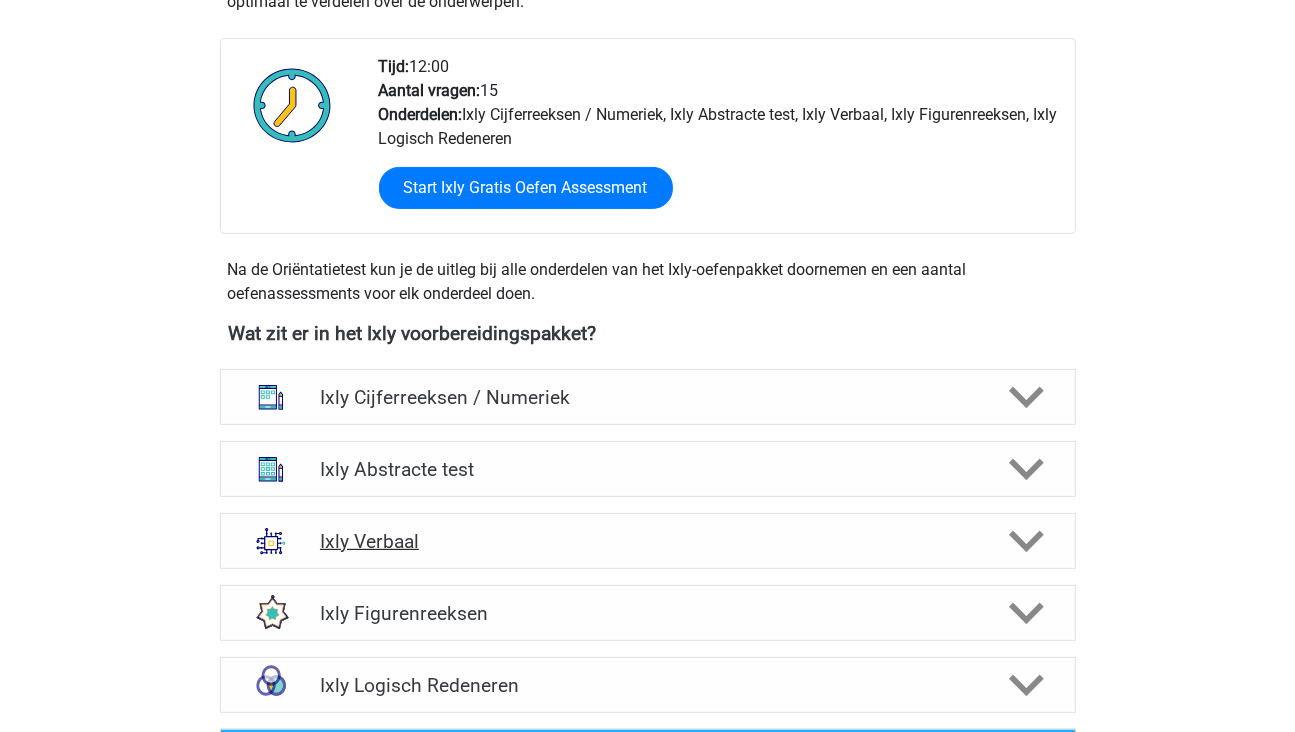 click on "Ixly Verbaal" at bounding box center [647, 541] 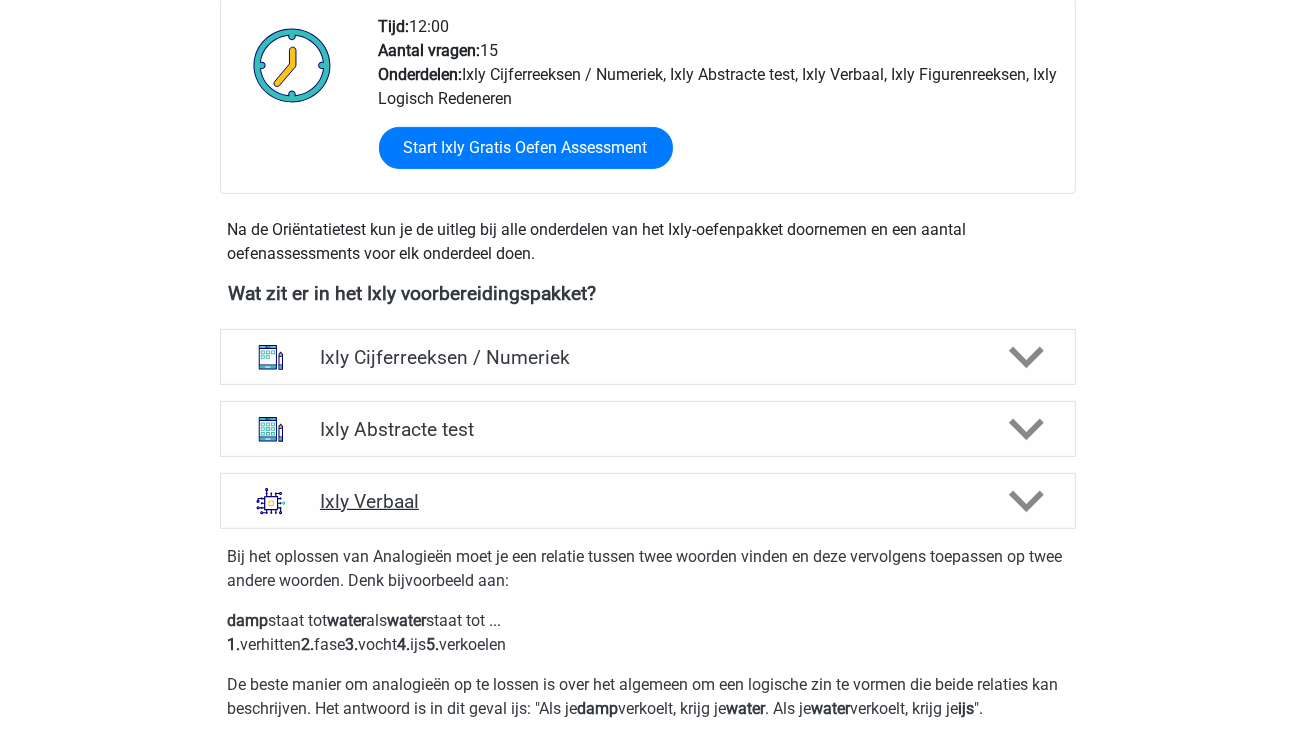 scroll, scrollTop: 500, scrollLeft: 0, axis: vertical 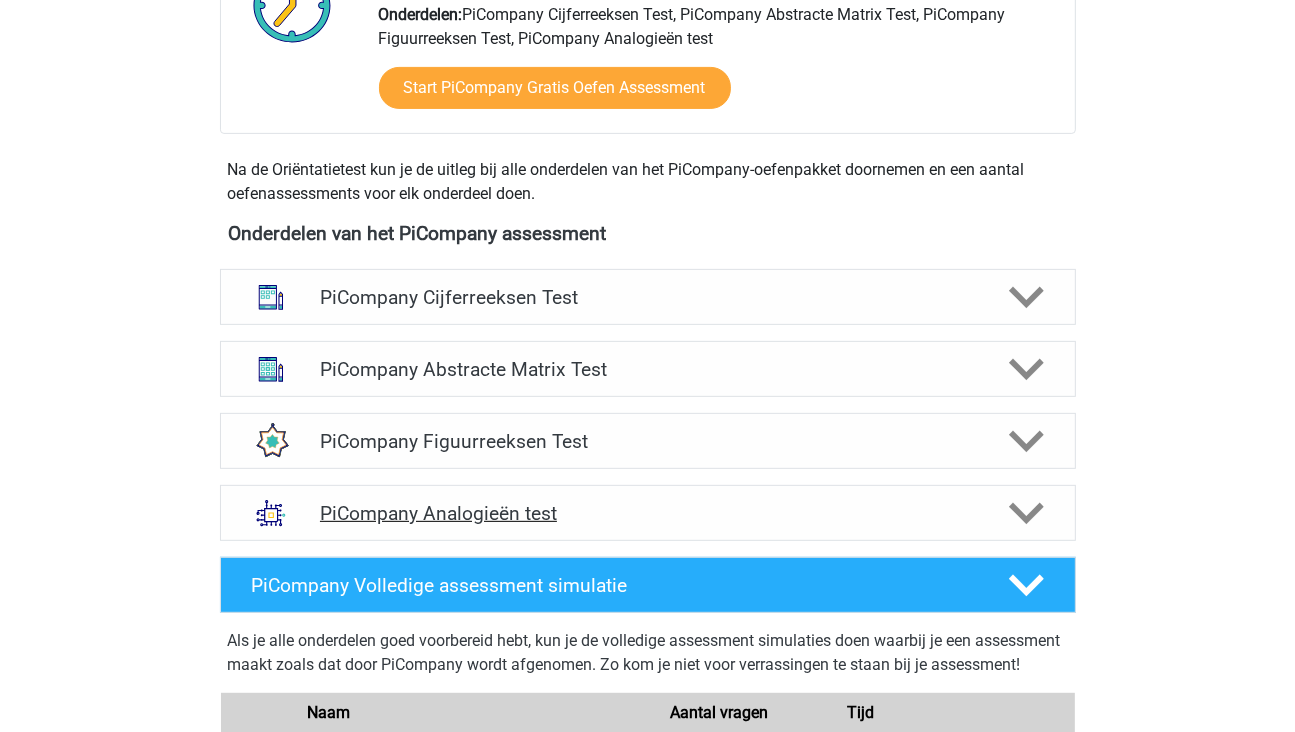 click on "PiCompany  Analogieën test" at bounding box center [647, 513] 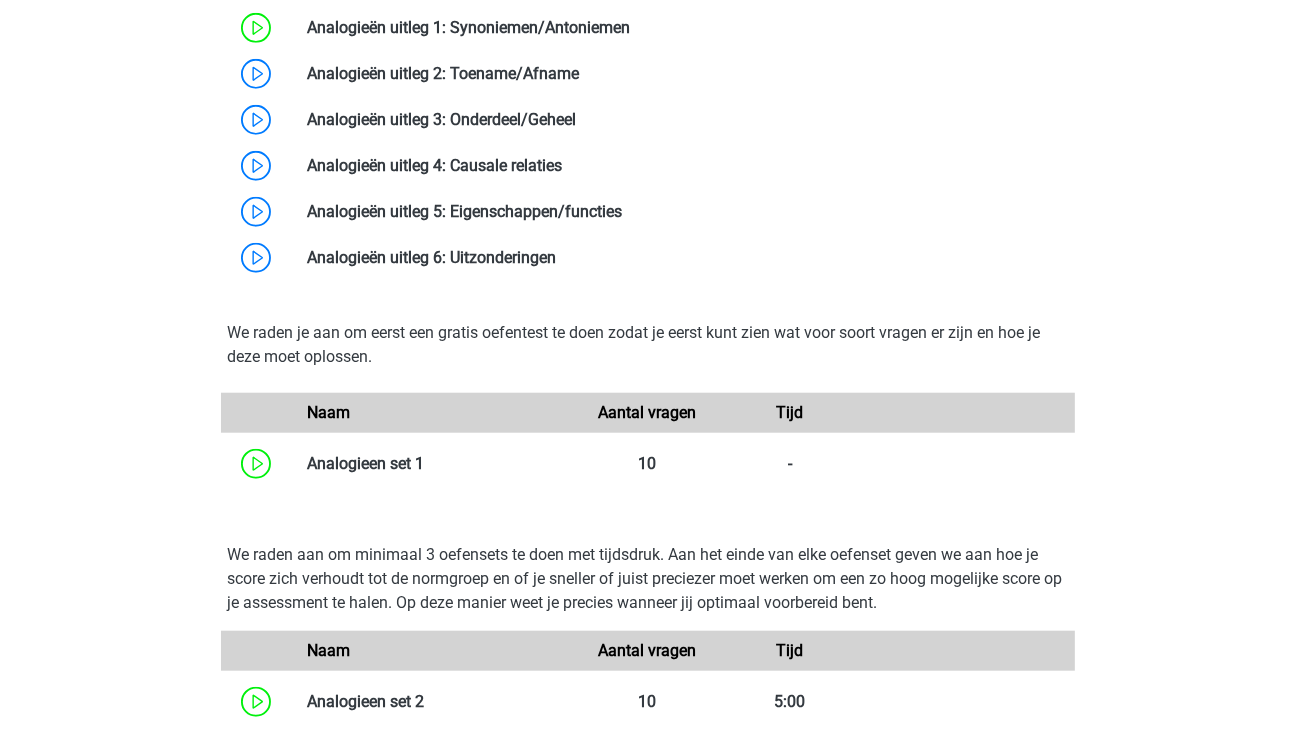 scroll, scrollTop: 1500, scrollLeft: 0, axis: vertical 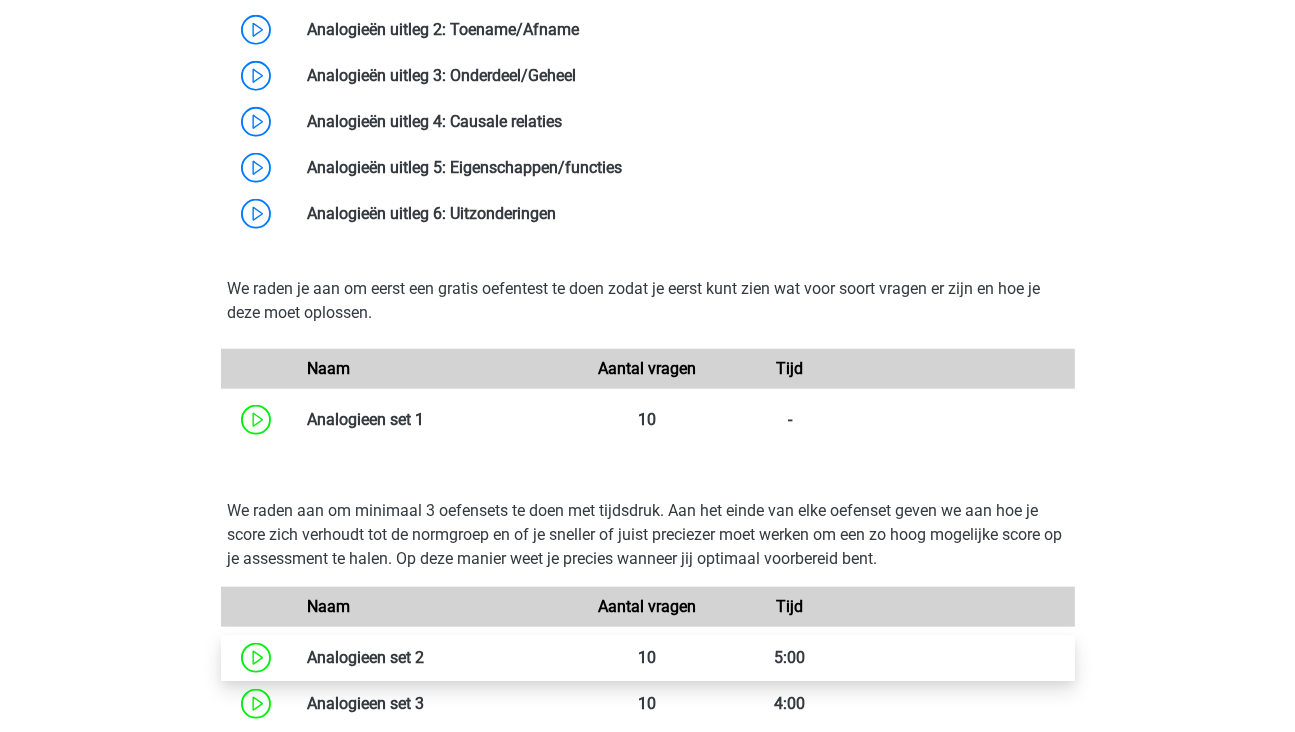 click at bounding box center [424, 657] 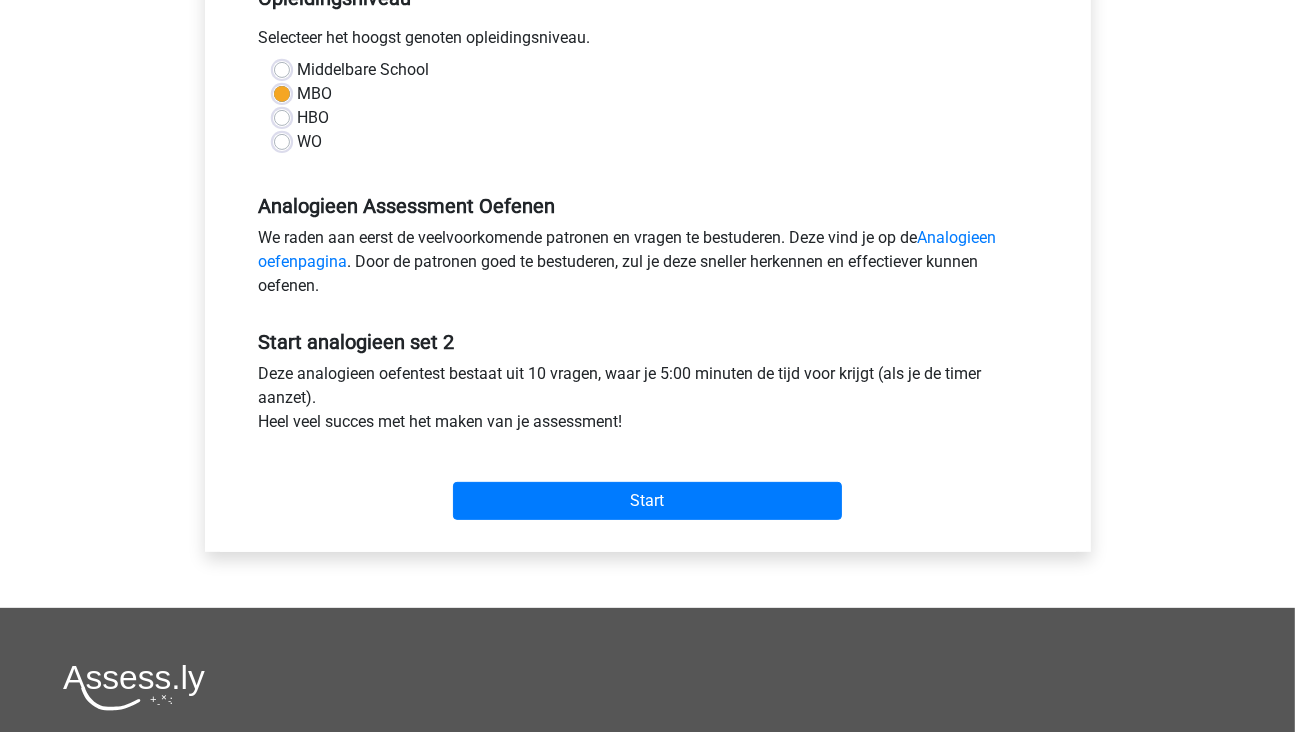 scroll, scrollTop: 500, scrollLeft: 0, axis: vertical 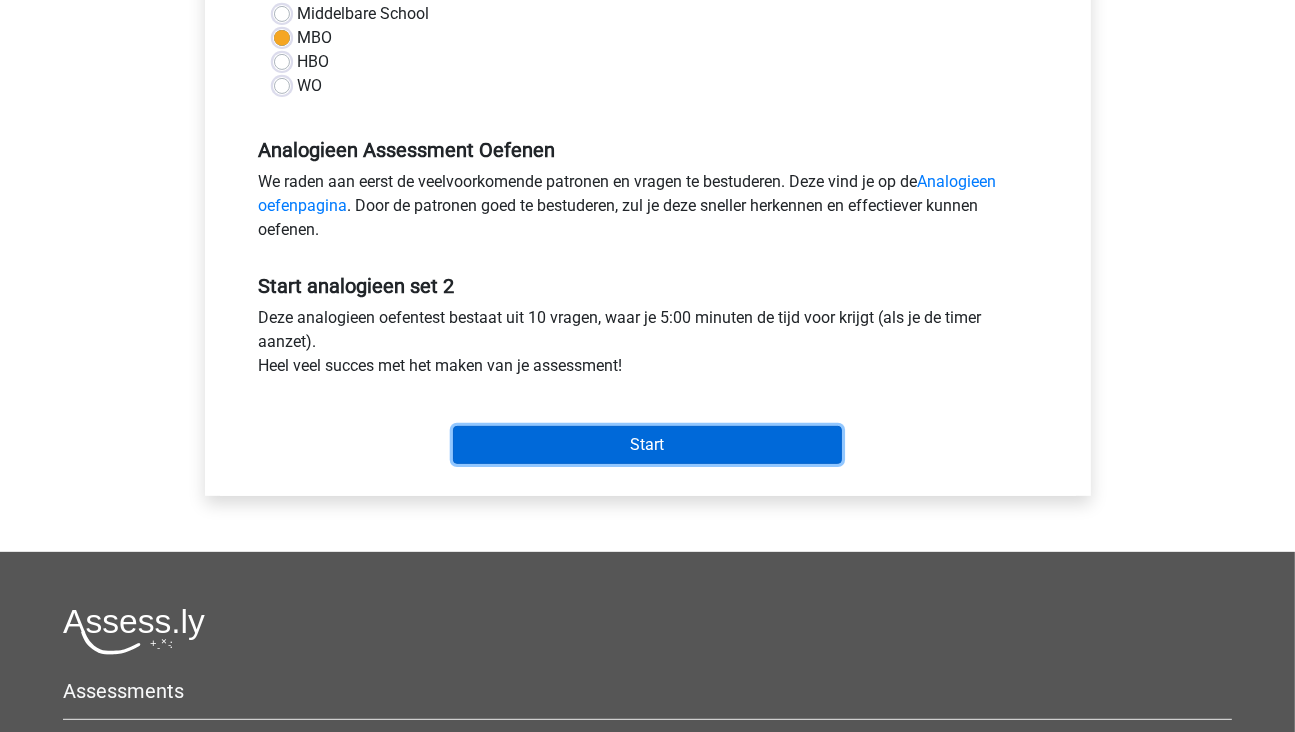 click on "Start" at bounding box center (647, 445) 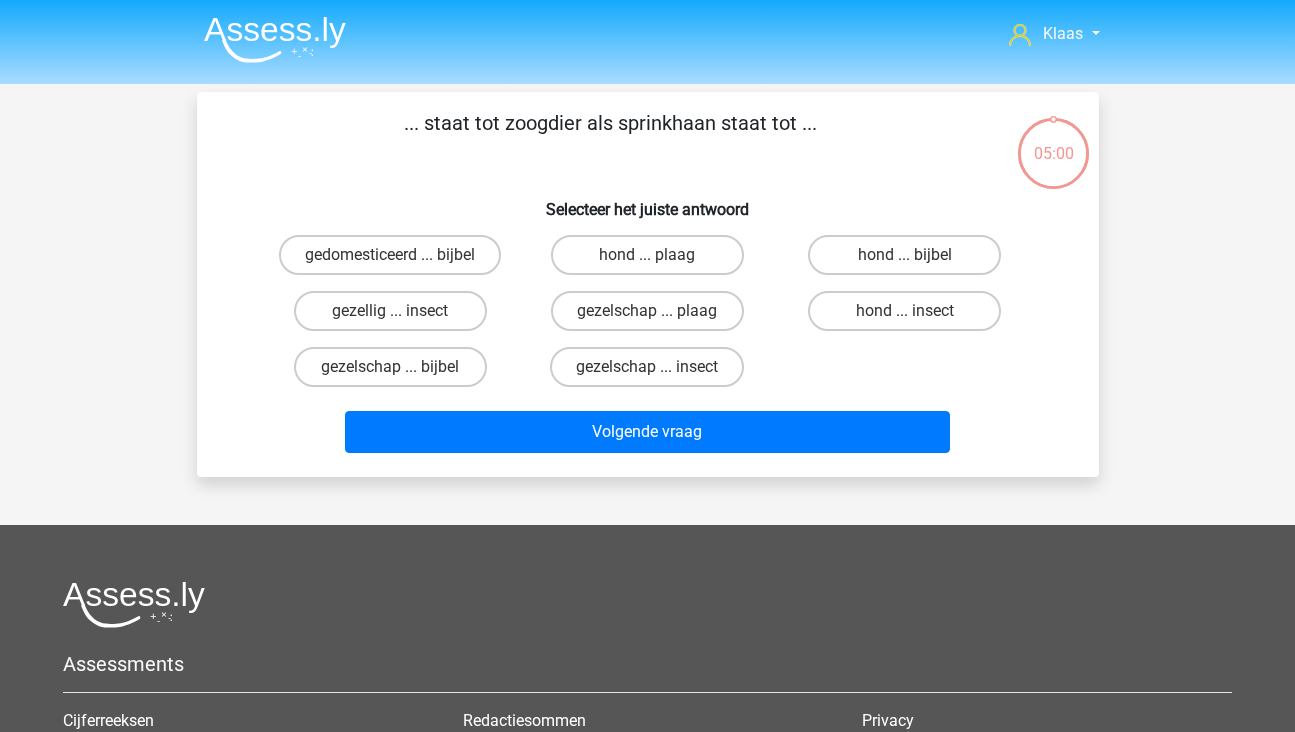 scroll, scrollTop: 0, scrollLeft: 0, axis: both 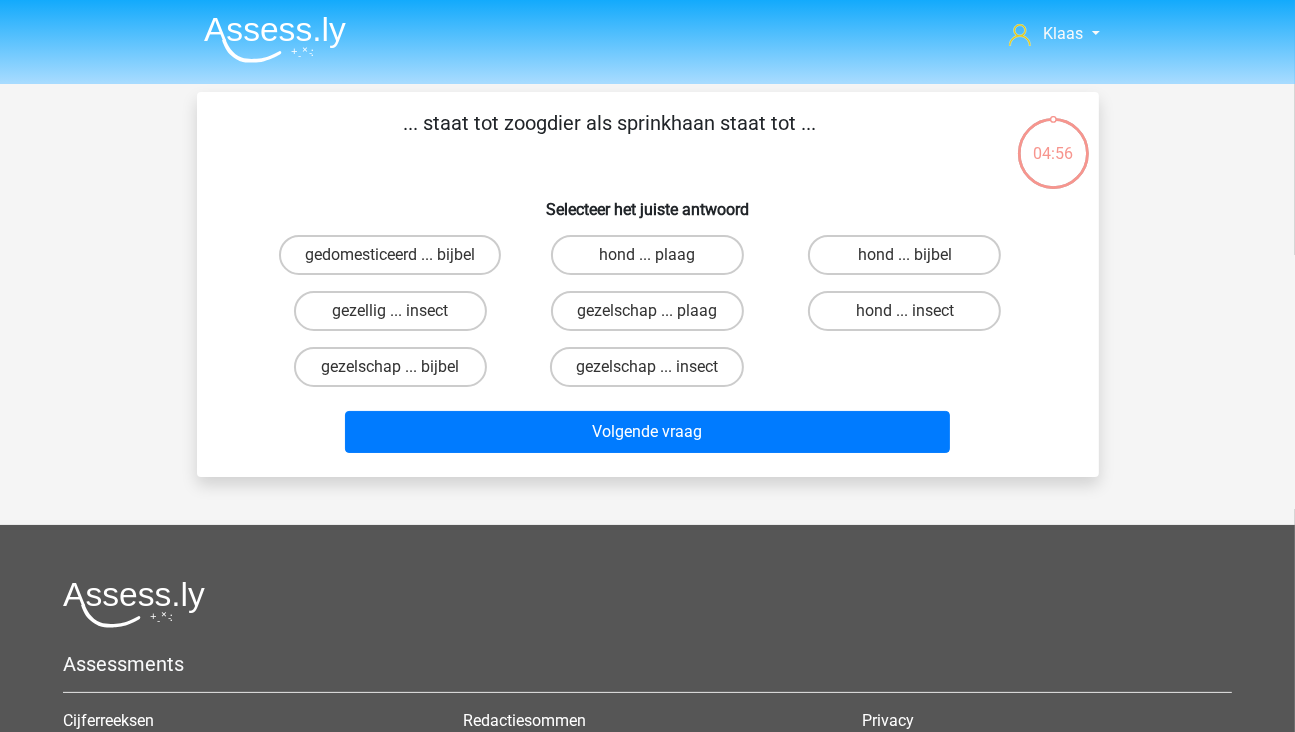 click on "hond ... insect" at bounding box center (911, 317) 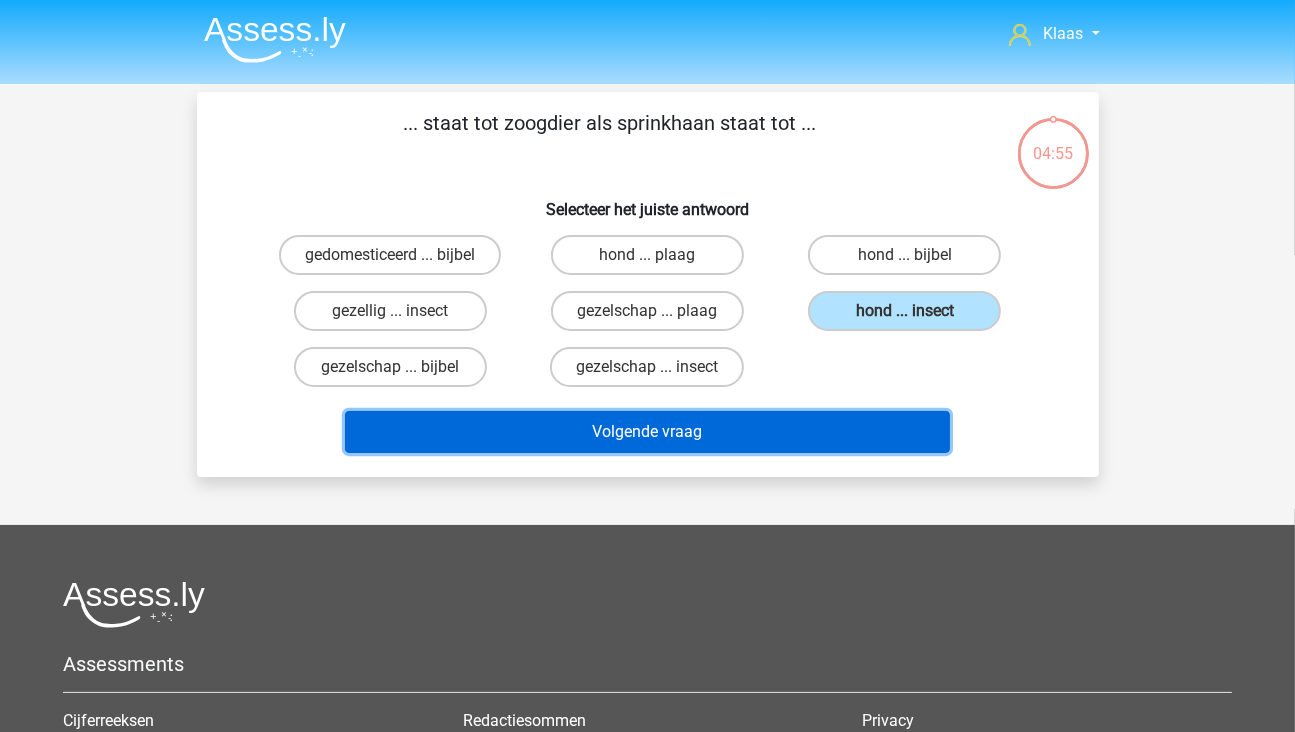 click on "Volgende vraag" at bounding box center [647, 432] 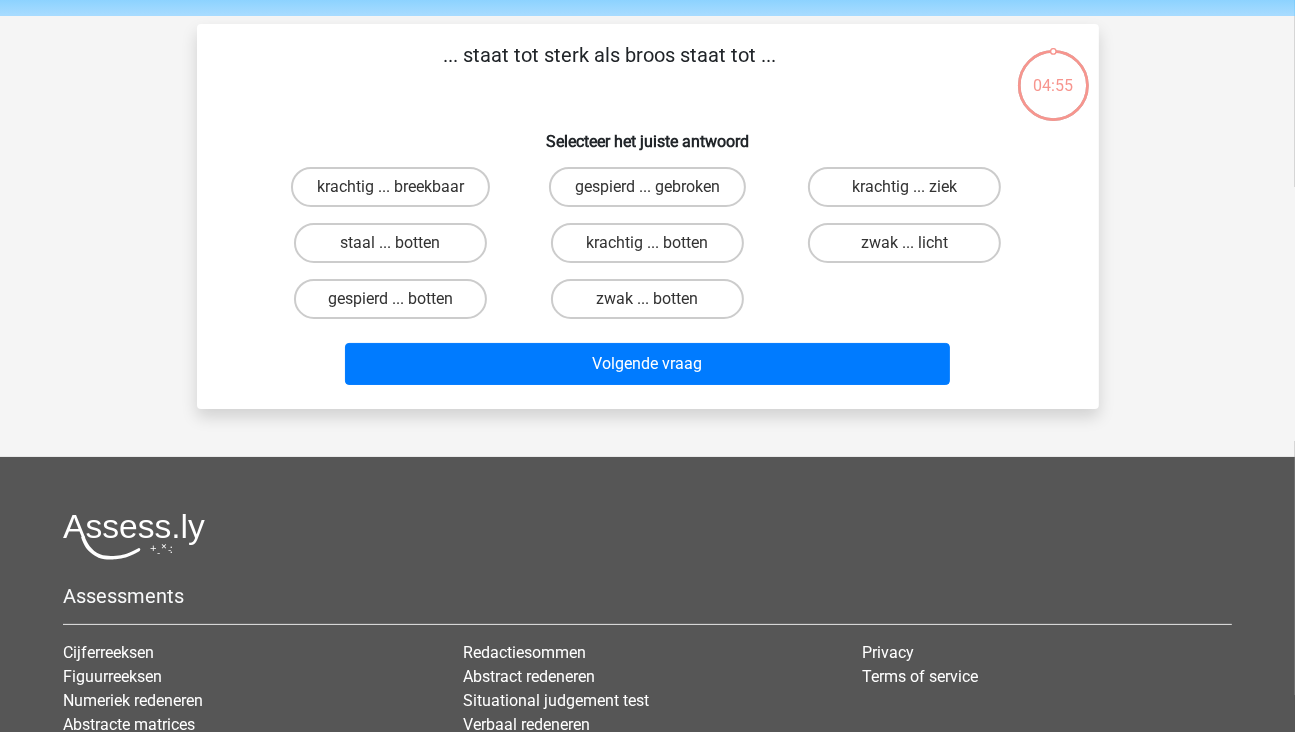 scroll, scrollTop: 92, scrollLeft: 0, axis: vertical 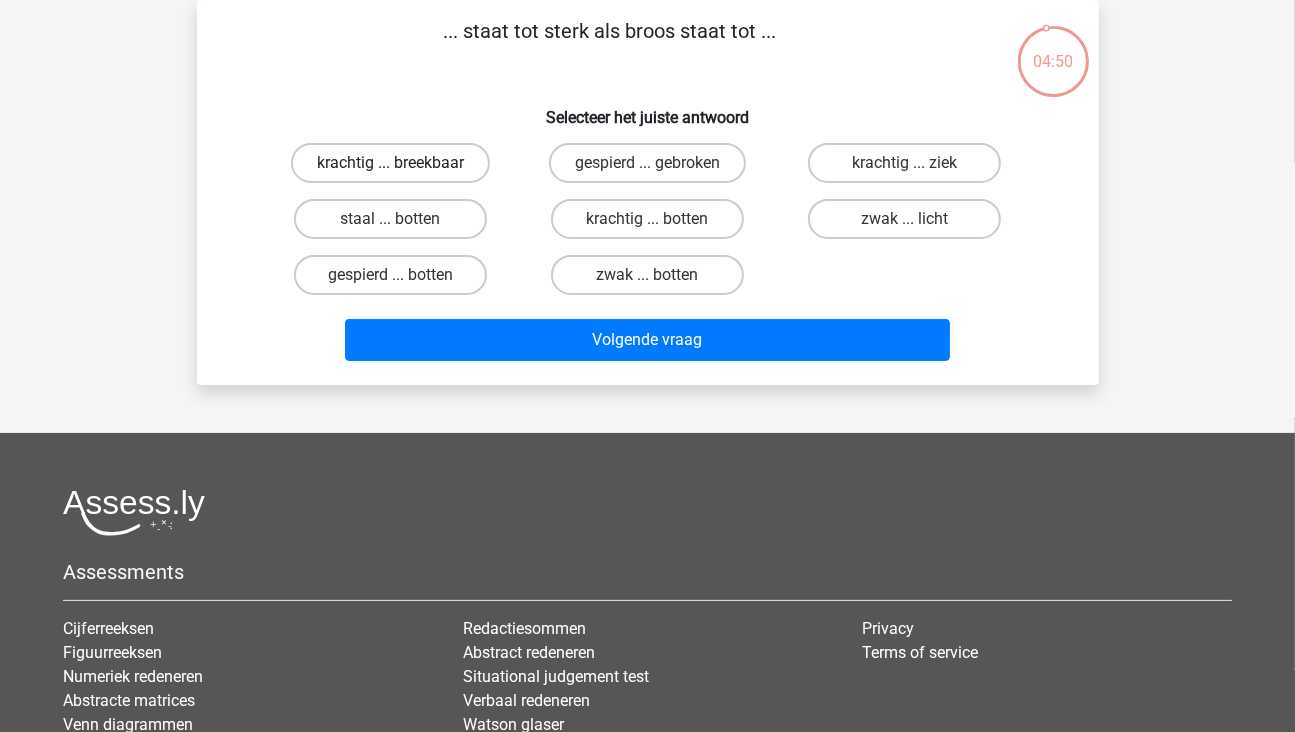 click on "krachtig ... breekbaar" at bounding box center (390, 163) 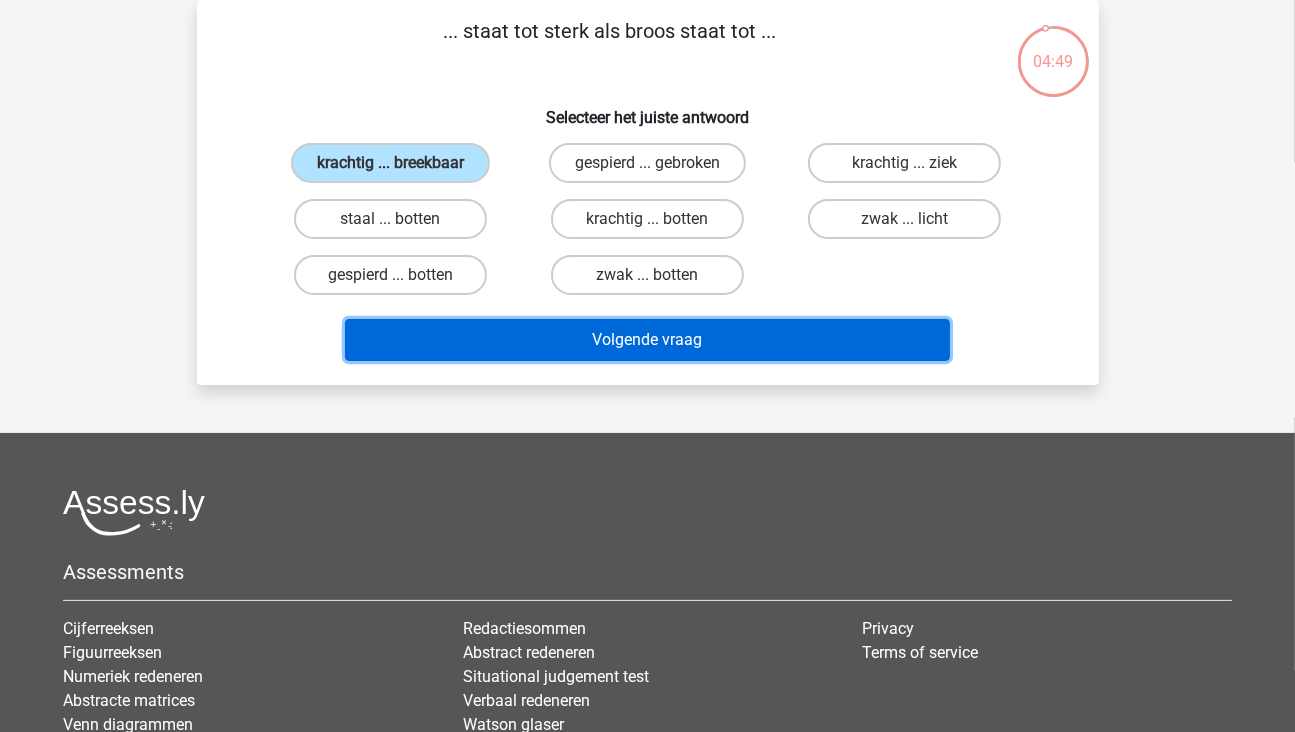 click on "Volgende vraag" at bounding box center [647, 340] 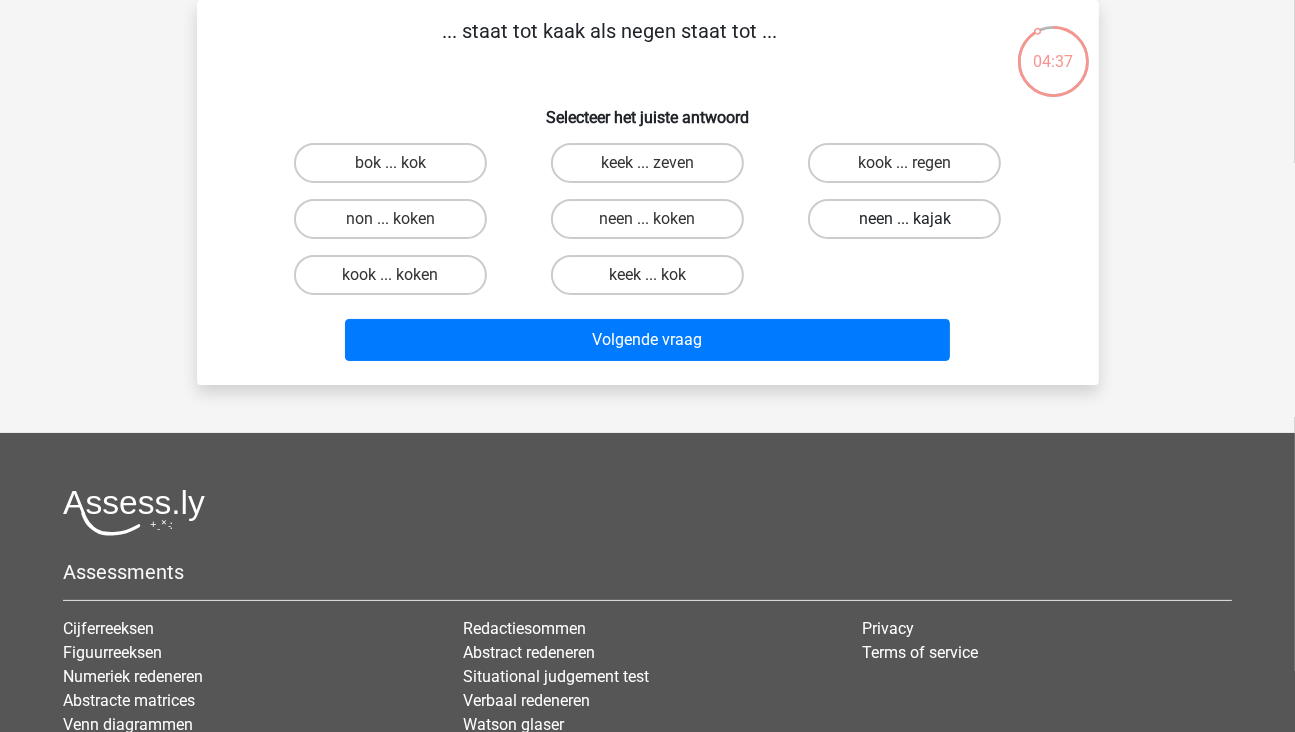 click on "neen ... kajak" at bounding box center (904, 219) 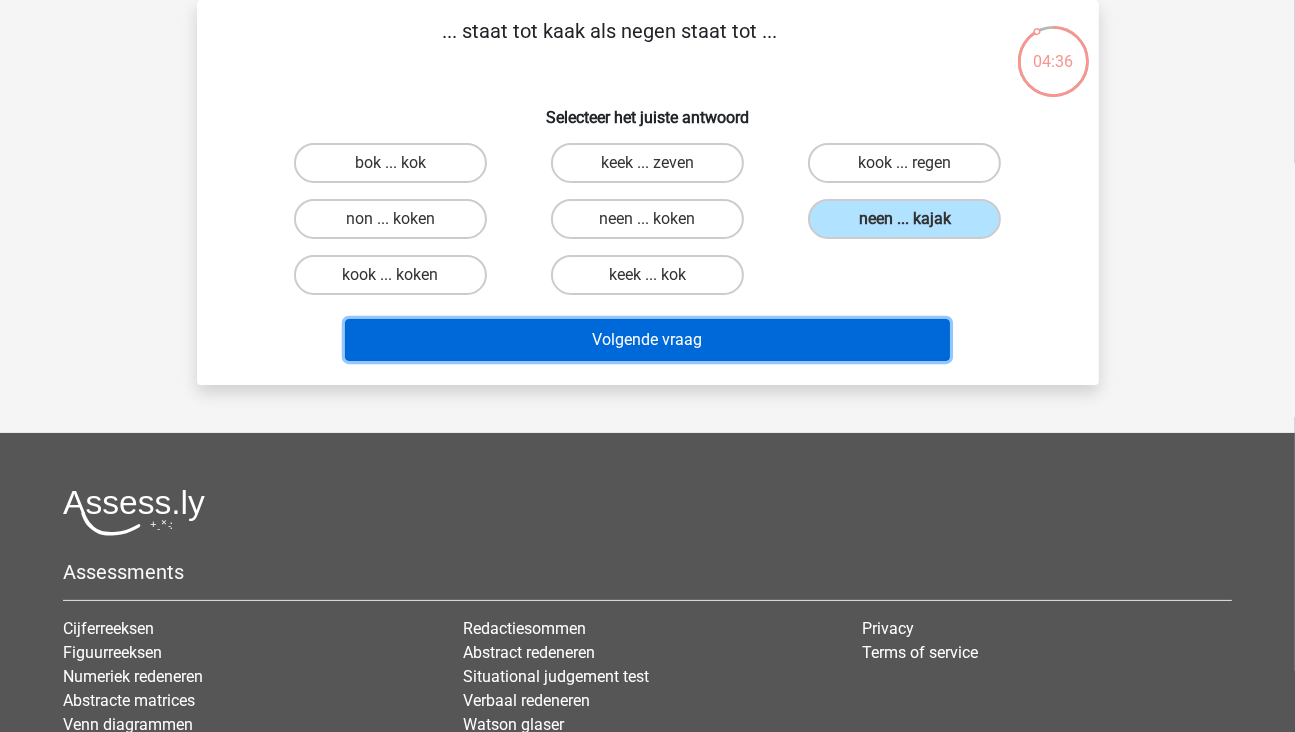 click on "Volgende vraag" at bounding box center (647, 340) 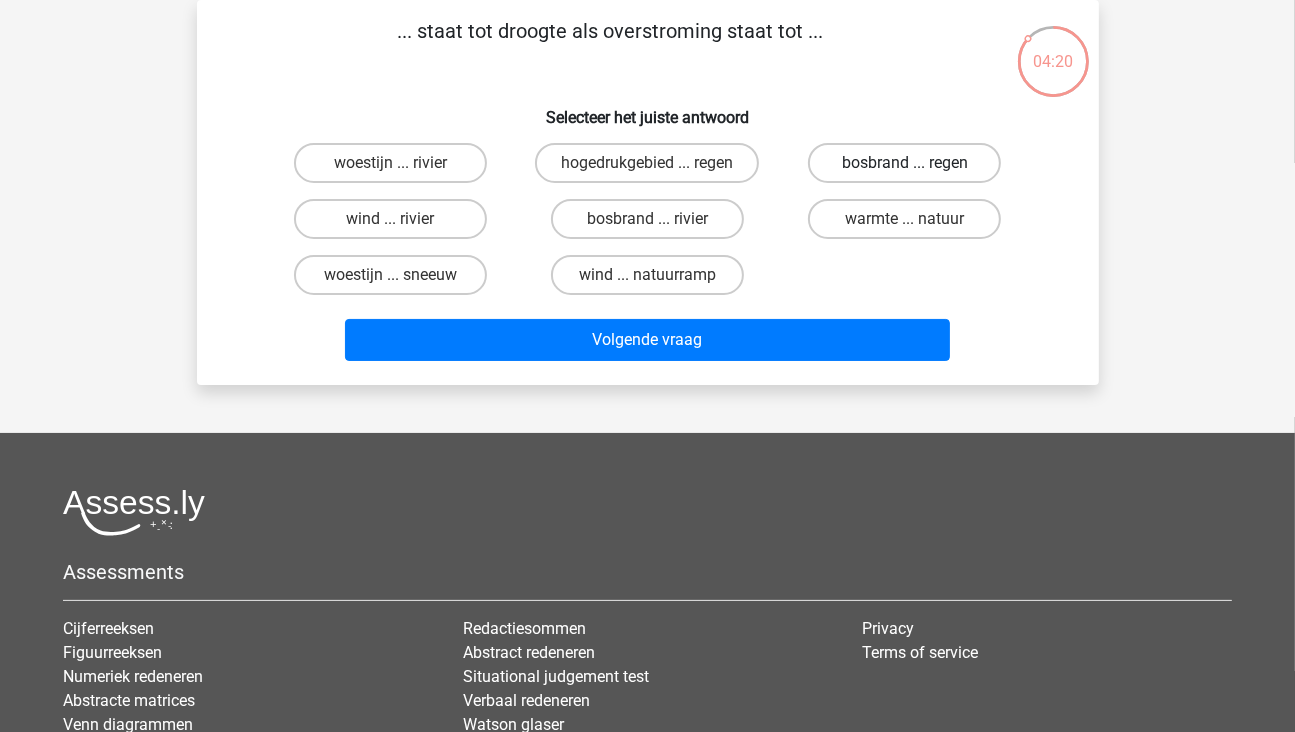 click on "bosbrand ... regen" at bounding box center (904, 163) 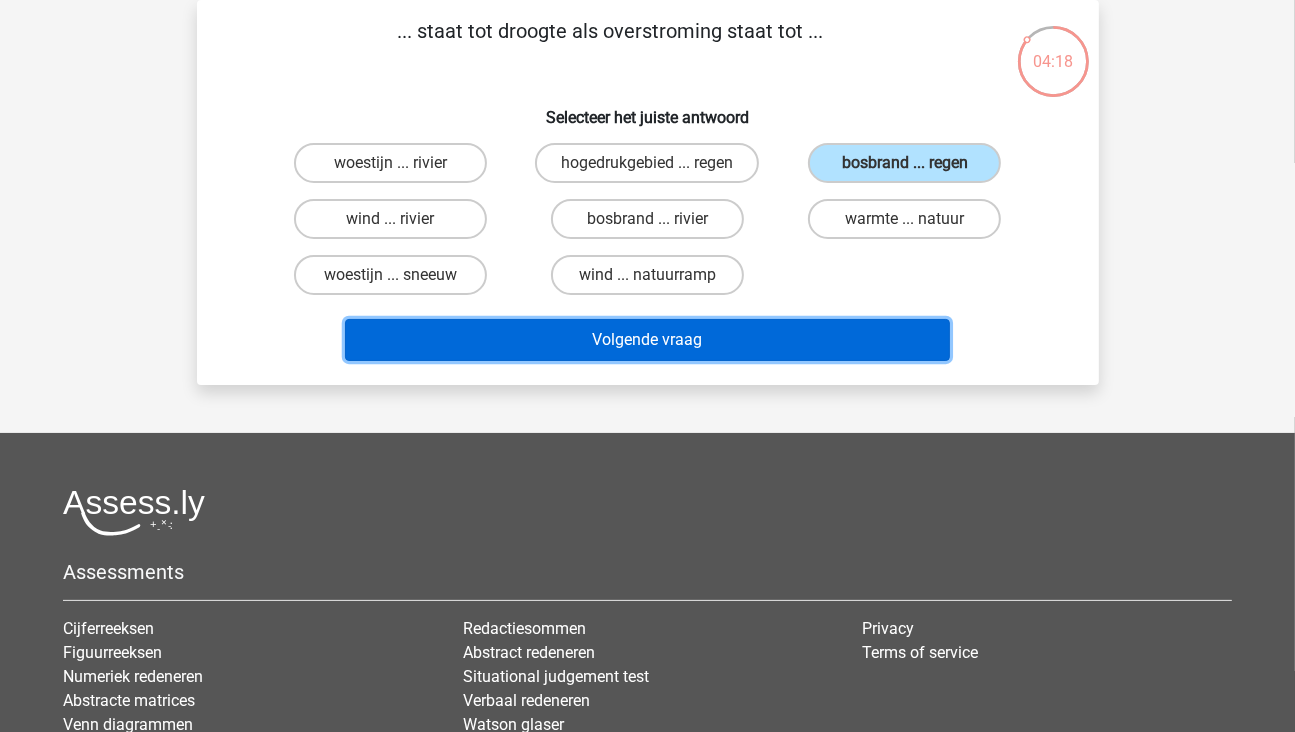 click on "Volgende vraag" at bounding box center (647, 340) 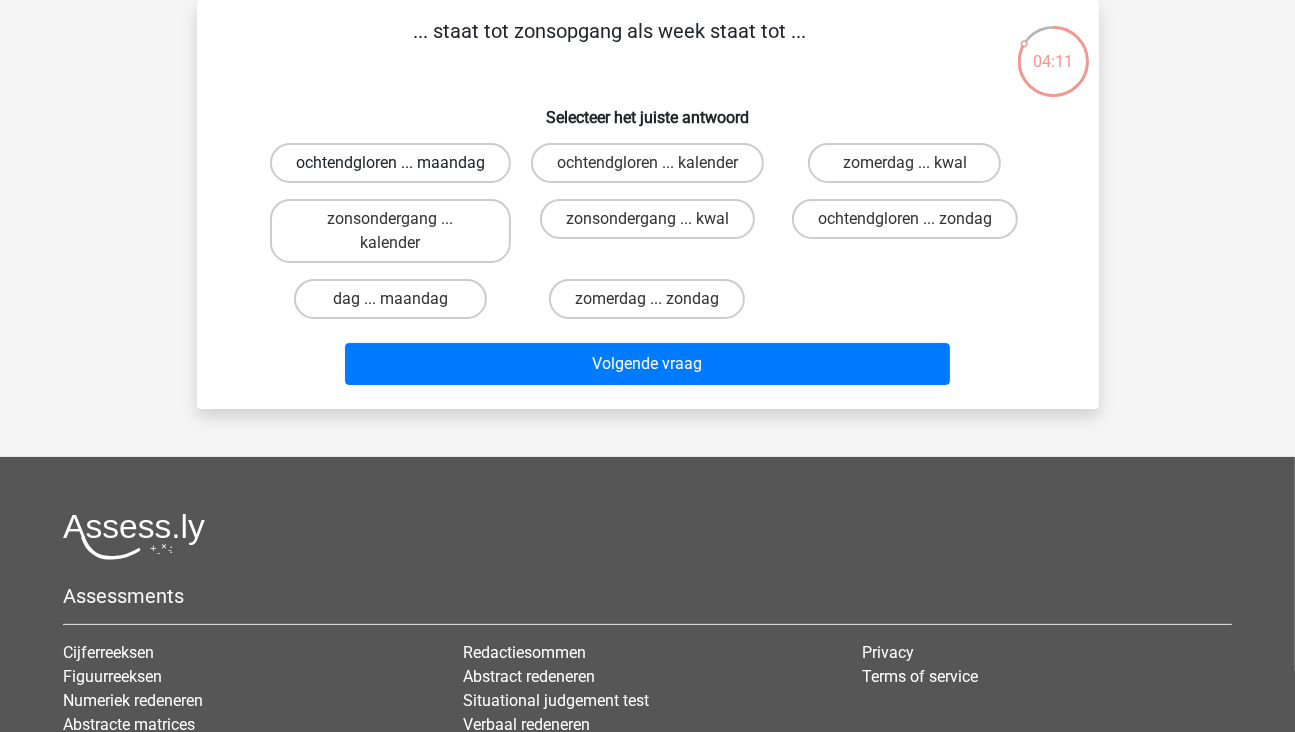click on "ochtendgloren ... maandag" at bounding box center (390, 163) 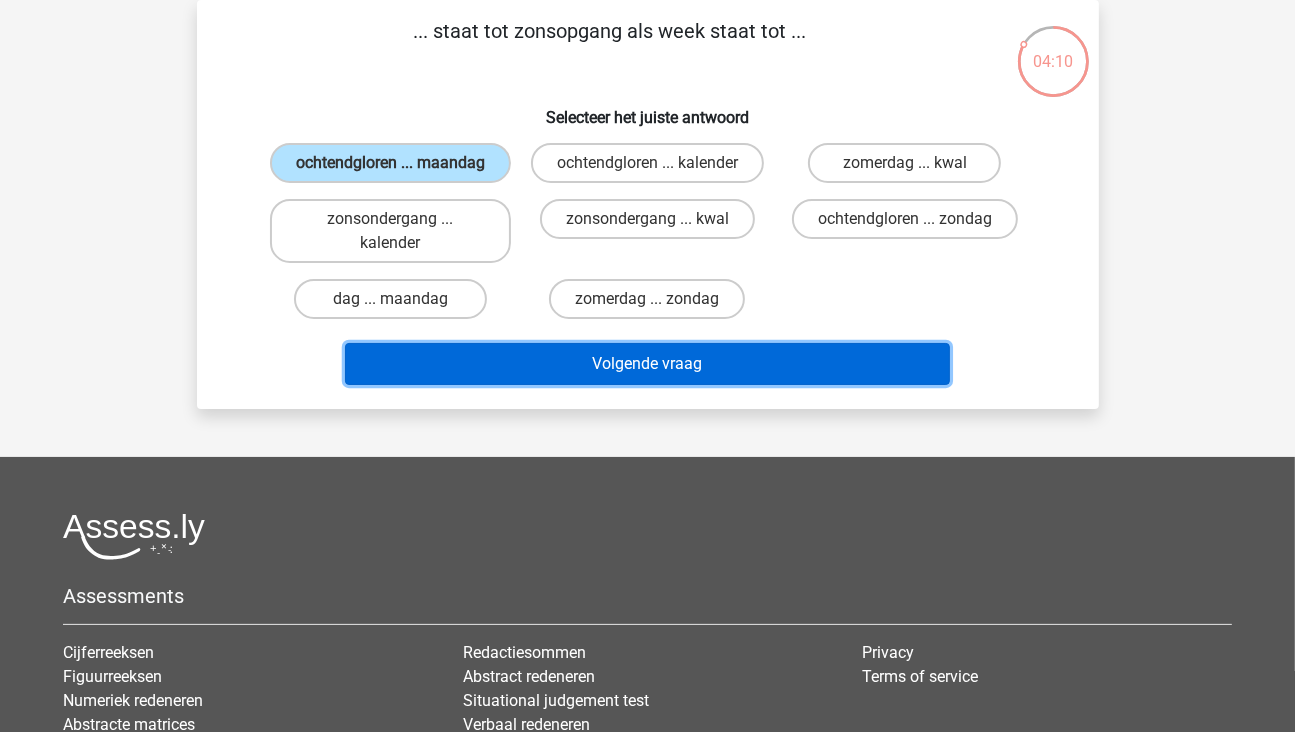 click on "Volgende vraag" at bounding box center (647, 364) 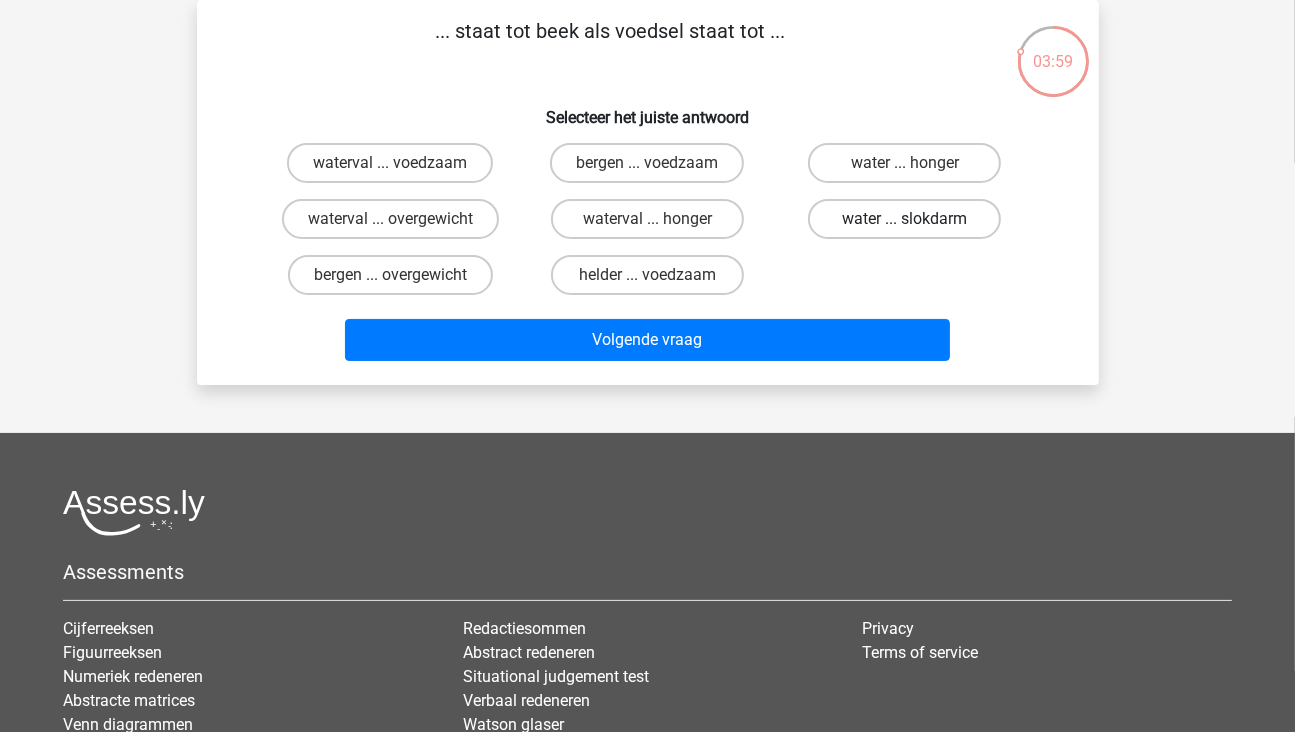 click on "water ... slokdarm" at bounding box center (904, 219) 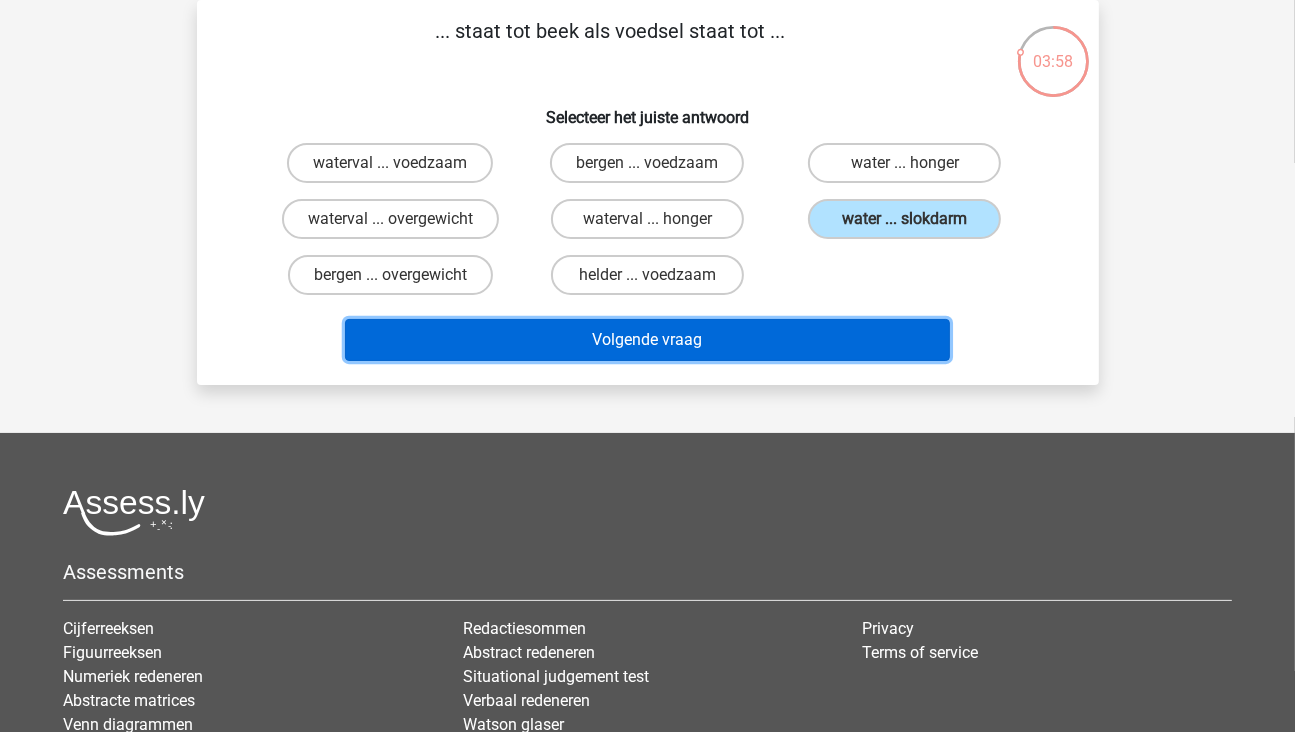 click on "Volgende vraag" at bounding box center (647, 340) 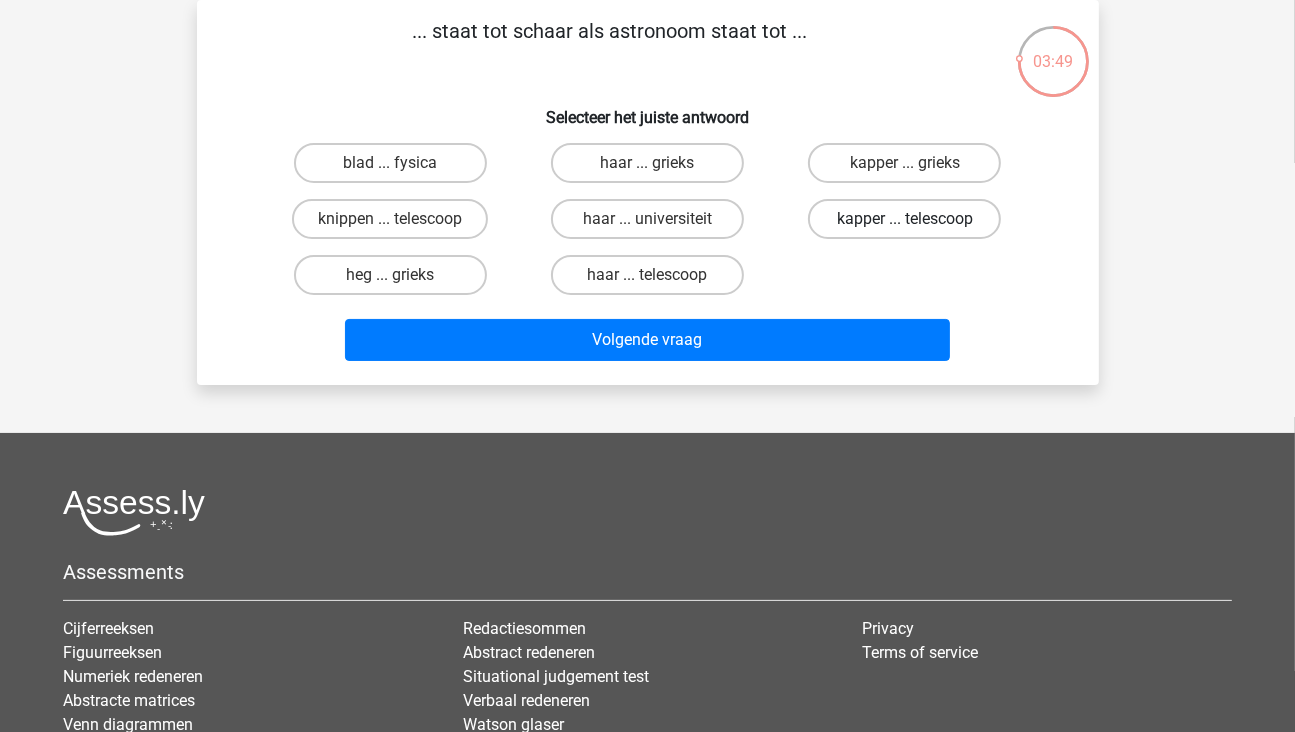 click on "kapper ... telescoop" at bounding box center [904, 219] 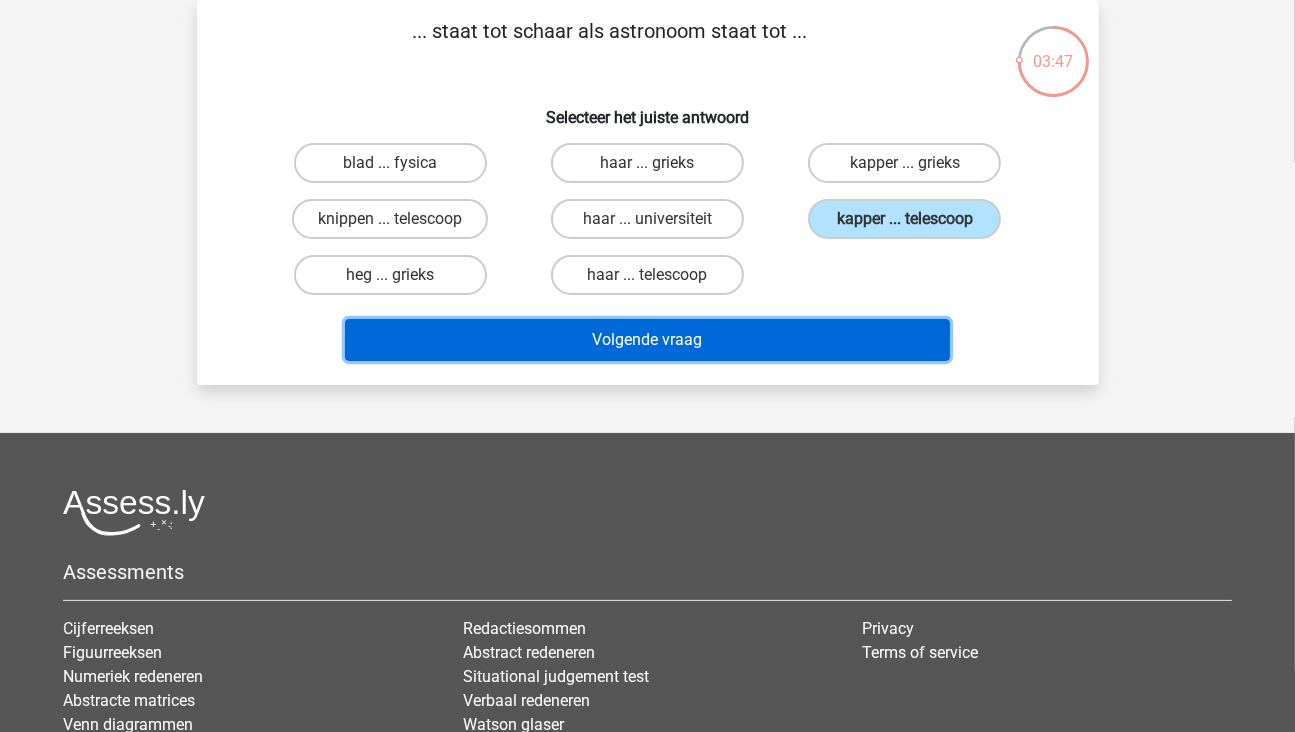 click on "Volgende vraag" at bounding box center (647, 340) 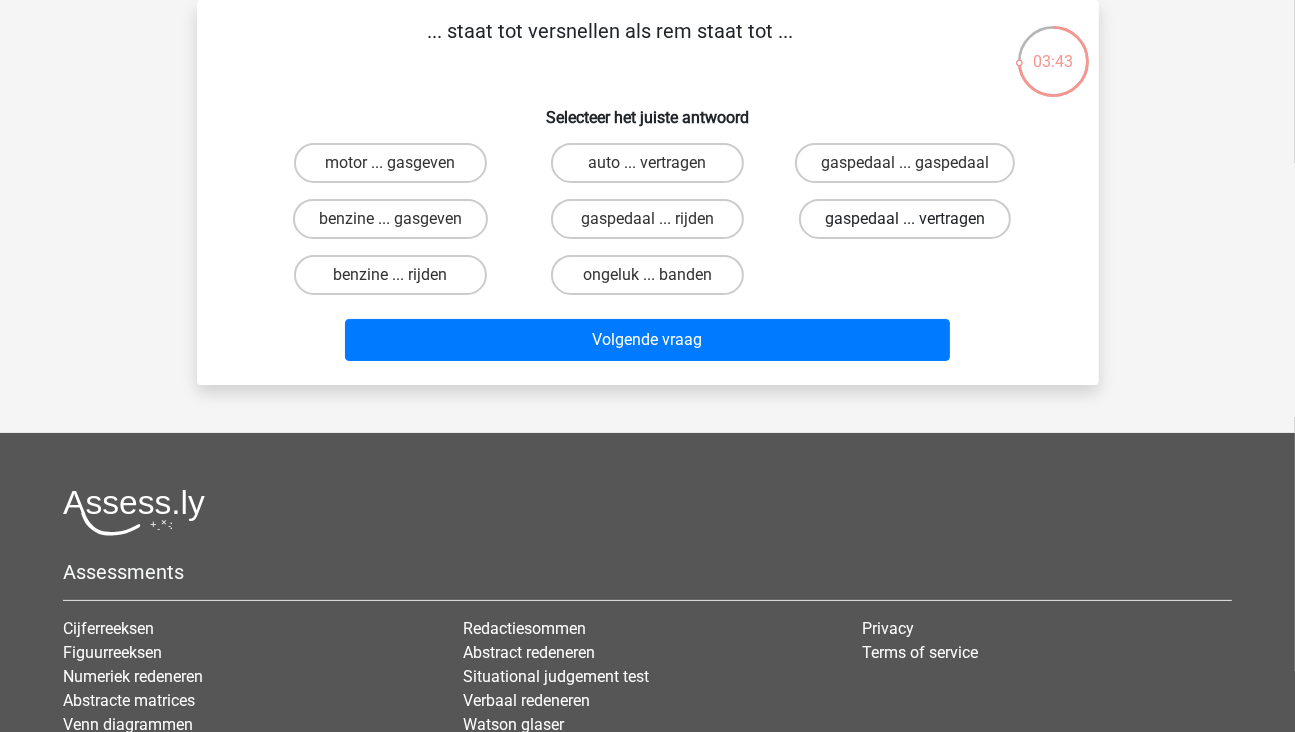 click on "gaspedaal ... vertragen" at bounding box center [905, 219] 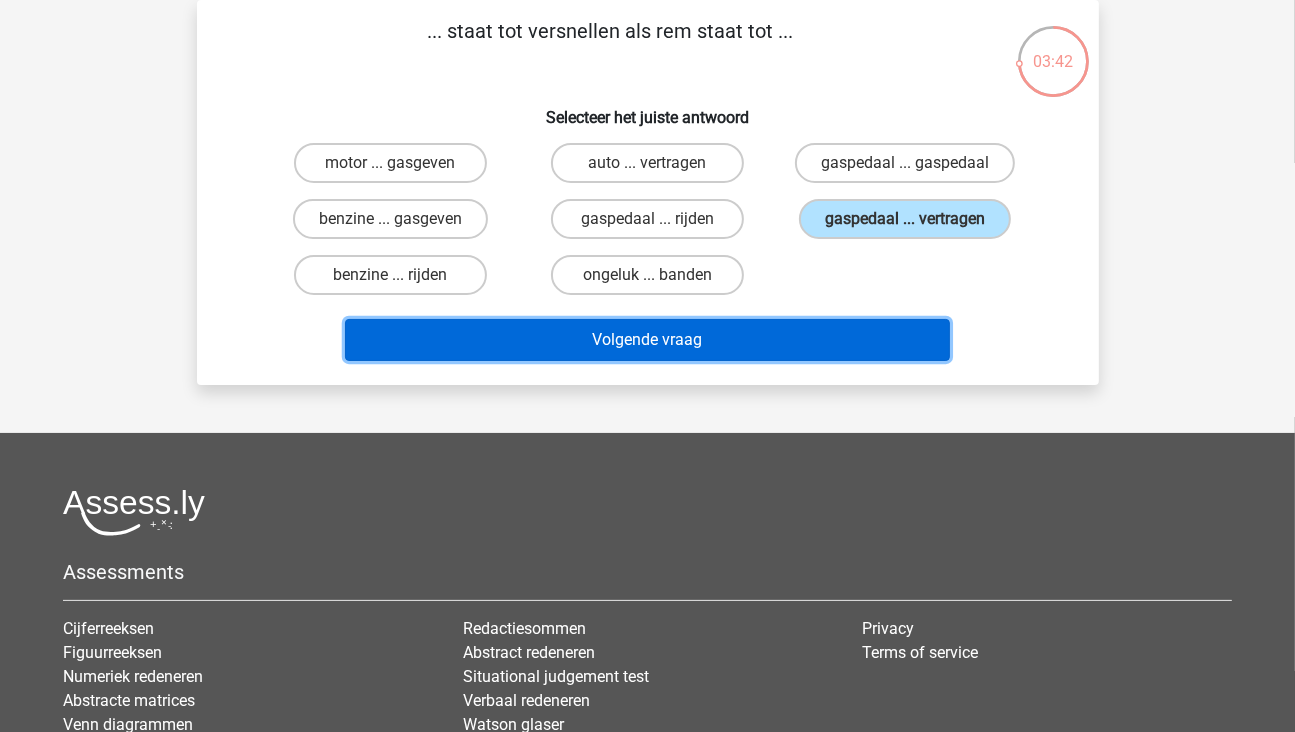 click on "Volgende vraag" at bounding box center [647, 340] 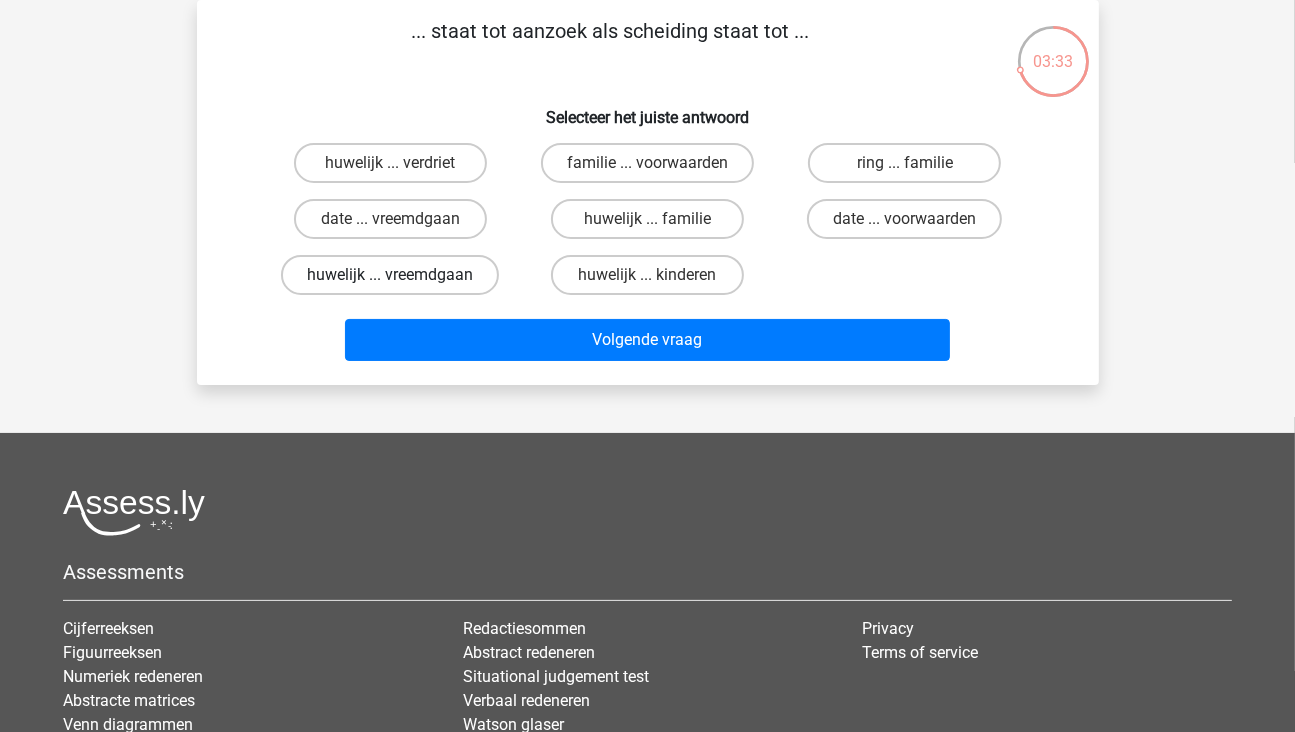 click on "huwelijk ... vreemdgaan" at bounding box center [390, 275] 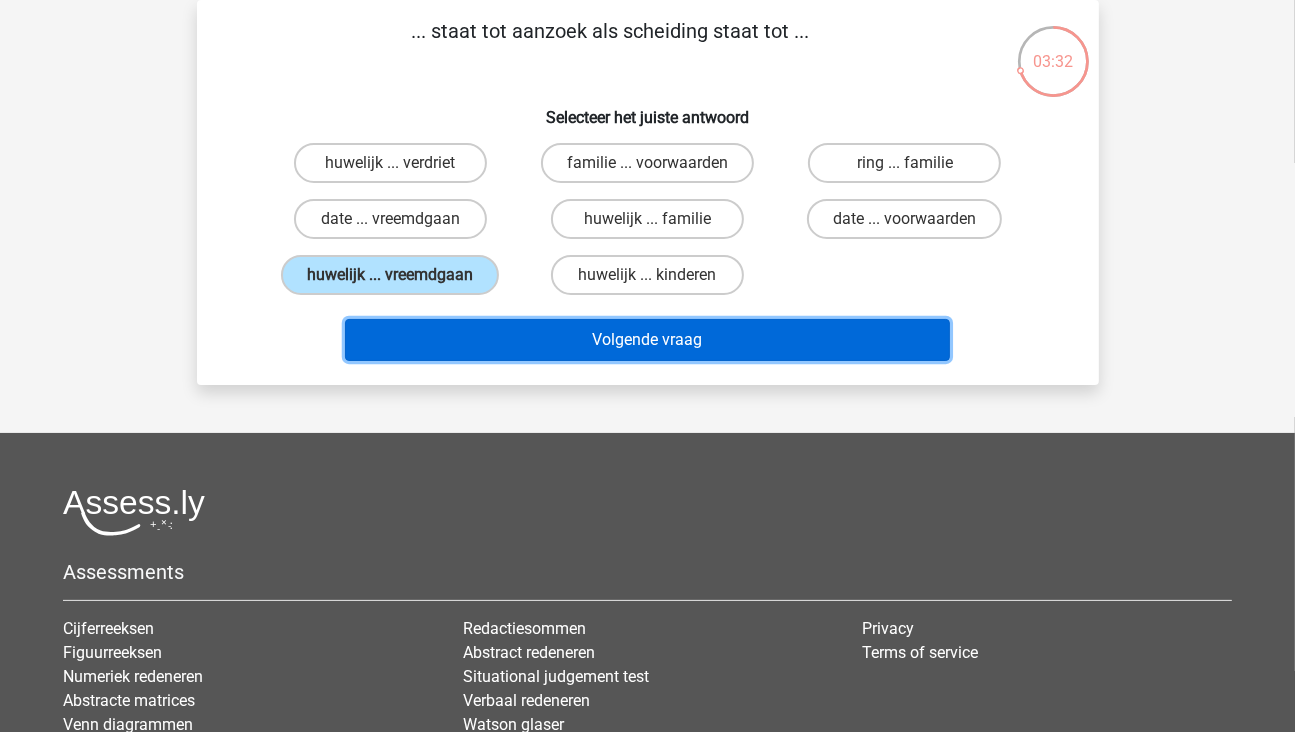click on "Volgende vraag" at bounding box center (647, 340) 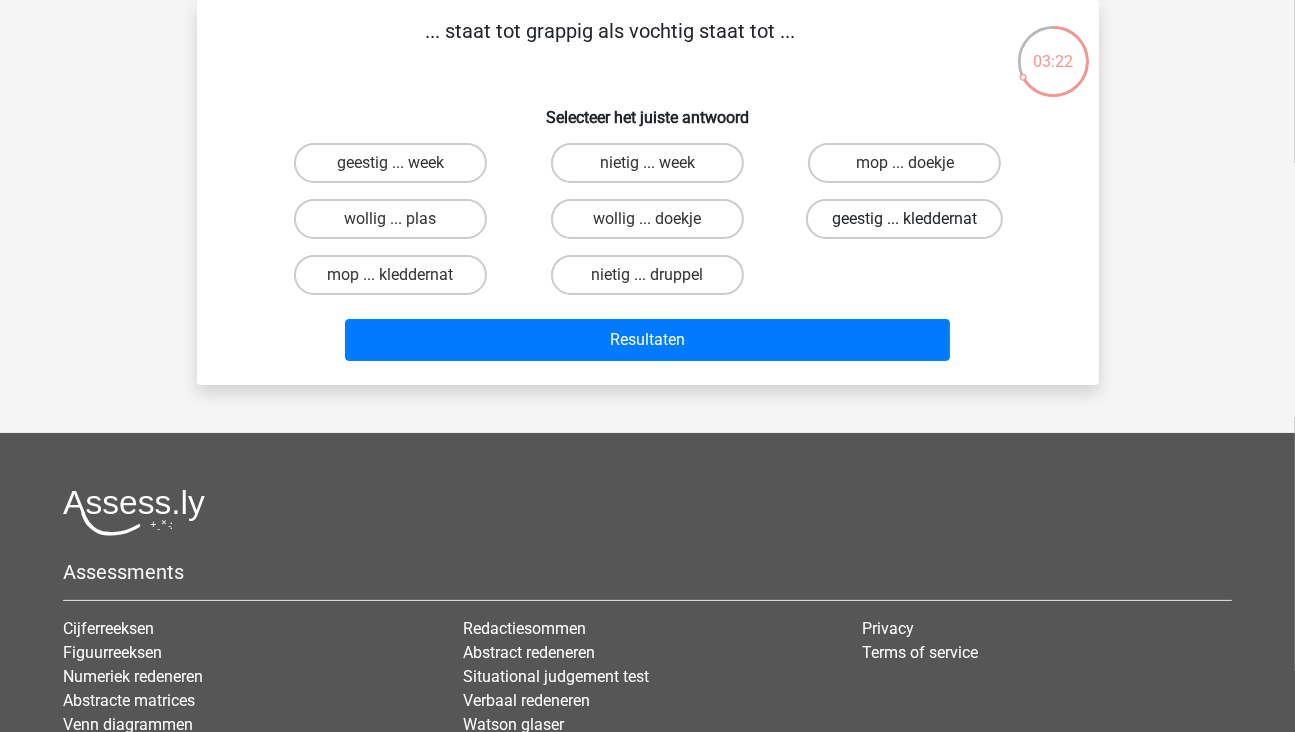 click on "geestig ... kleddernat" at bounding box center (904, 219) 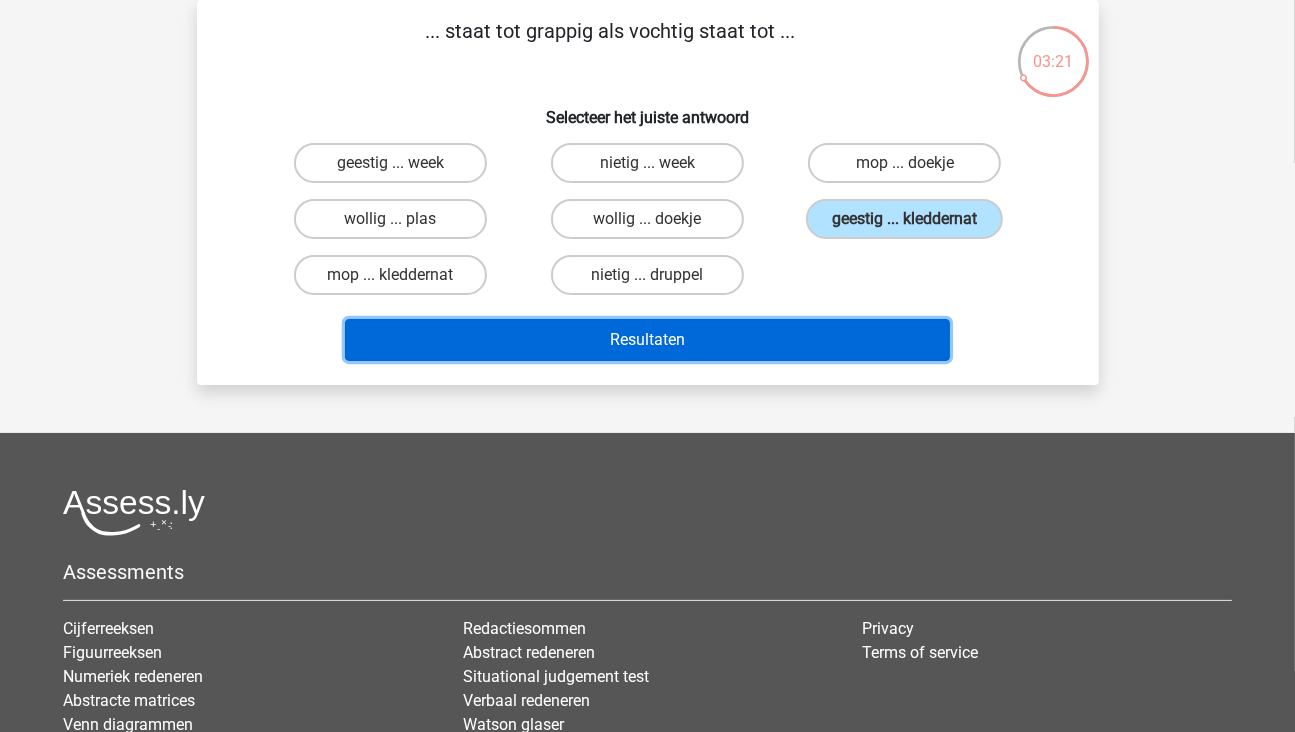 click on "Resultaten" at bounding box center (647, 340) 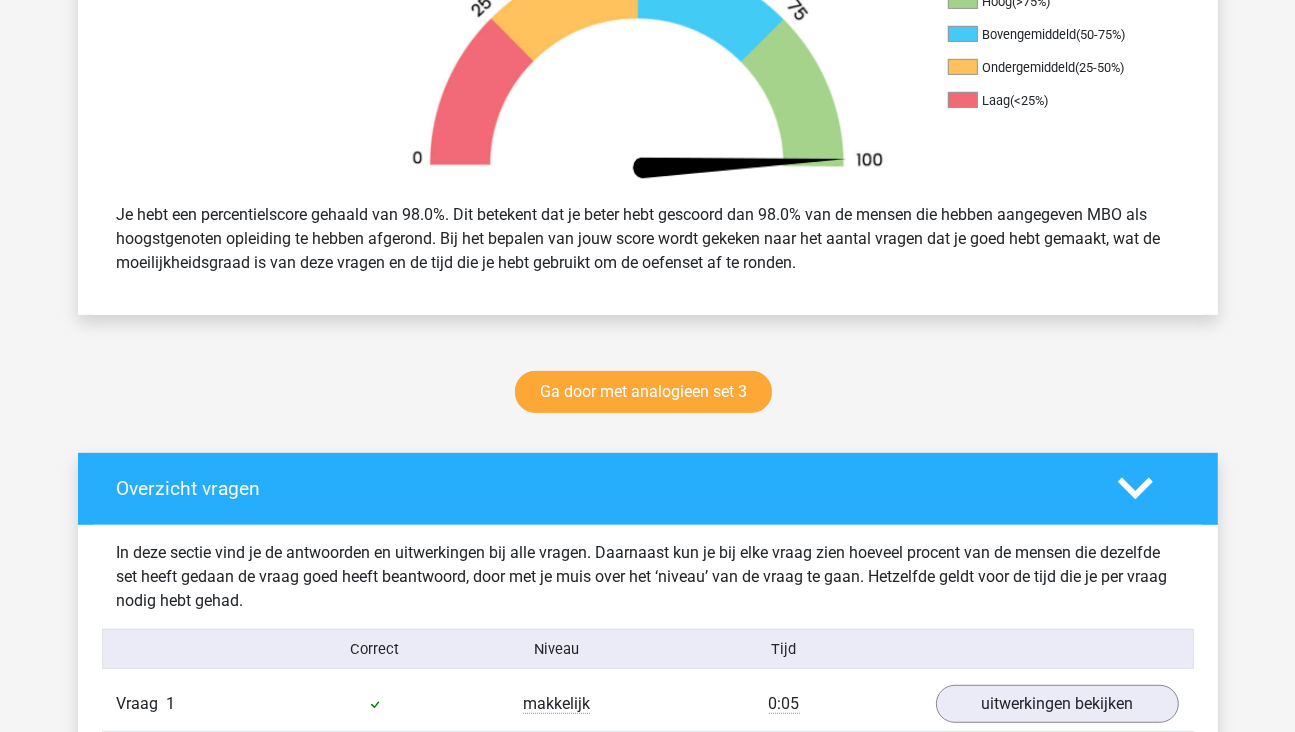 scroll, scrollTop: 1300, scrollLeft: 0, axis: vertical 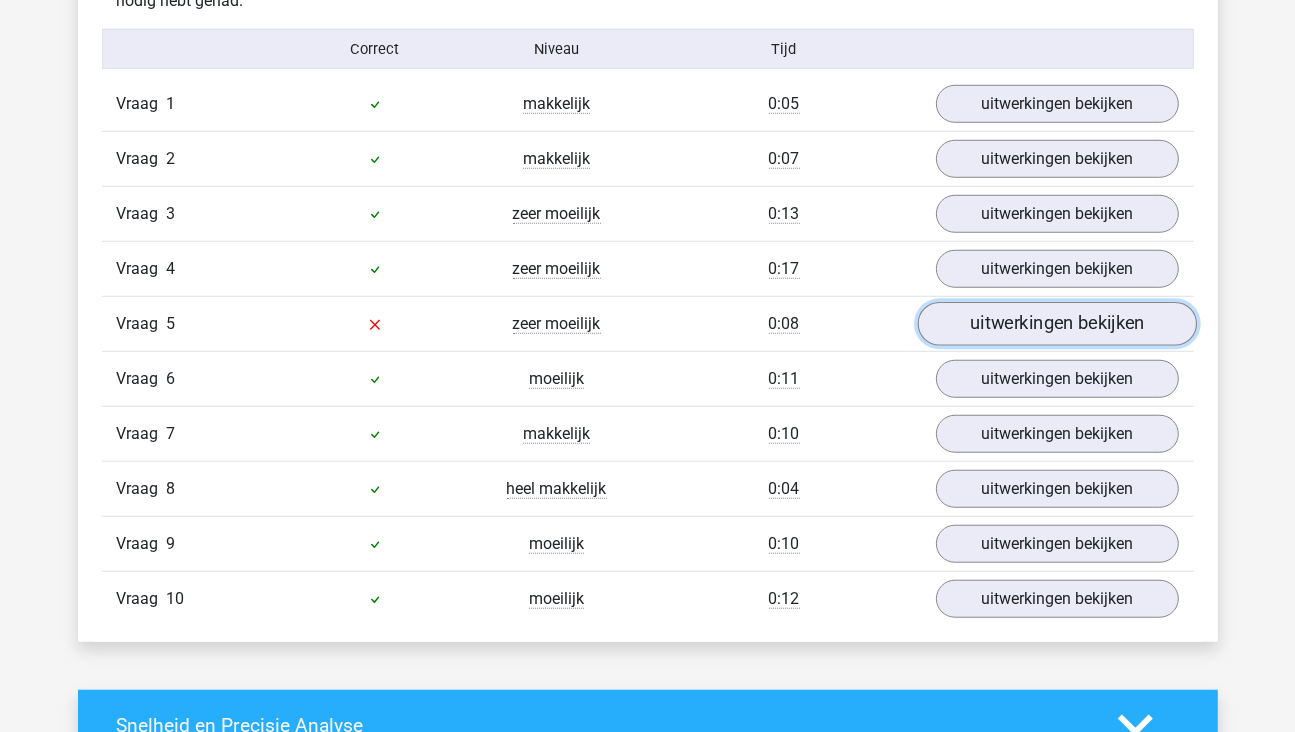 click on "uitwerkingen bekijken" at bounding box center [1056, 324] 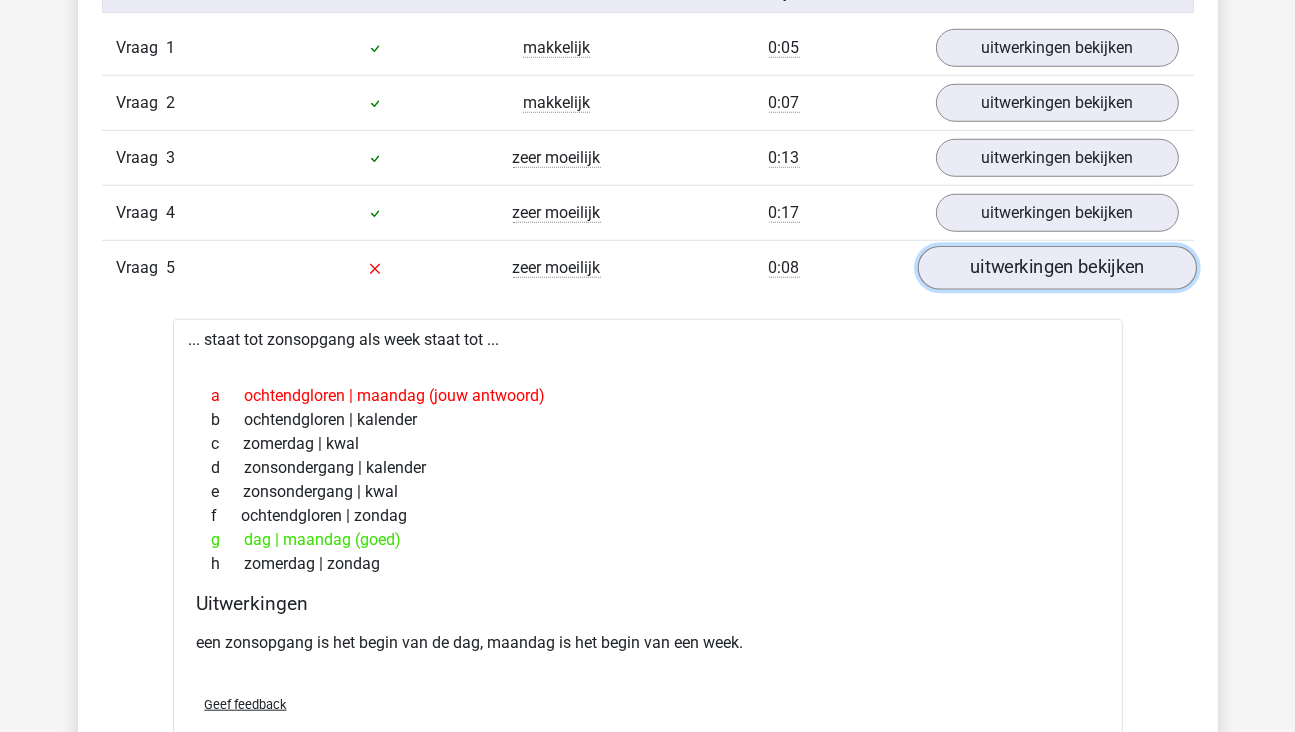 scroll, scrollTop: 1400, scrollLeft: 0, axis: vertical 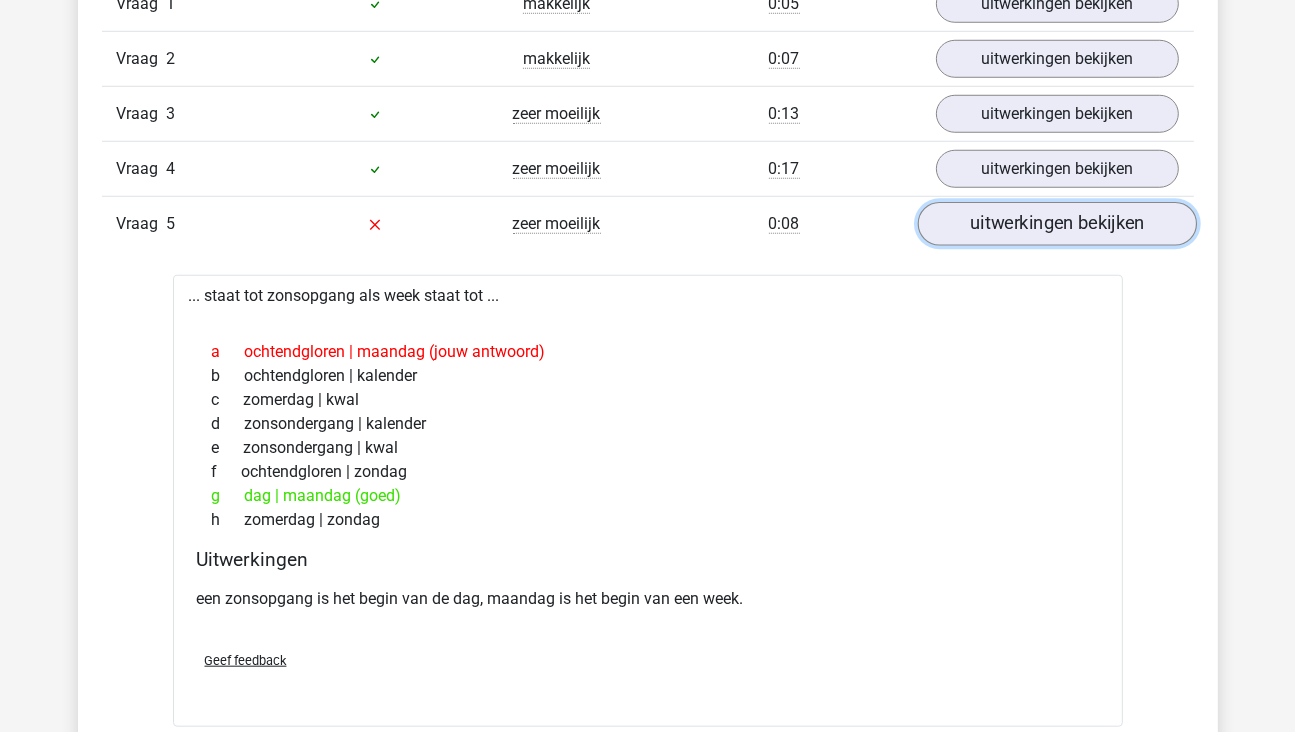 click on "uitwerkingen bekijken" at bounding box center (1056, 224) 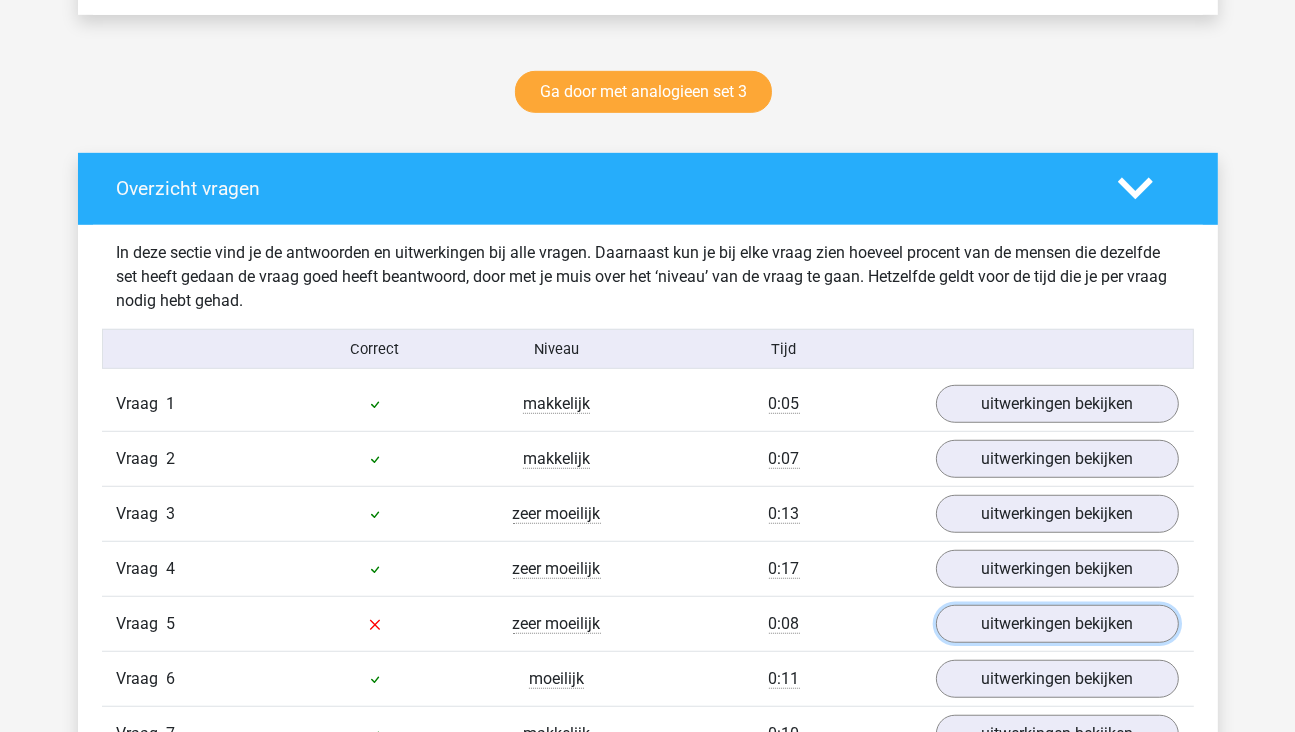 scroll, scrollTop: 1000, scrollLeft: 0, axis: vertical 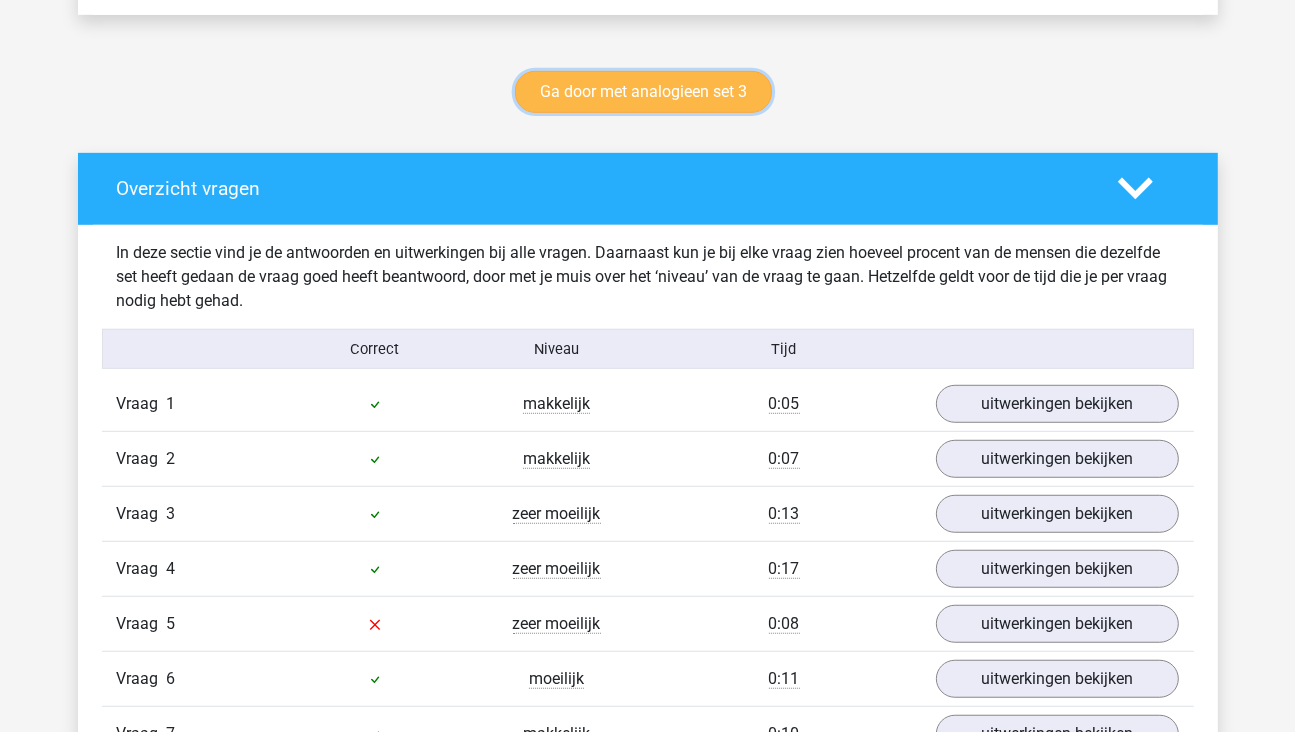 click on "Ga door met analogieen set 3" at bounding box center [643, 92] 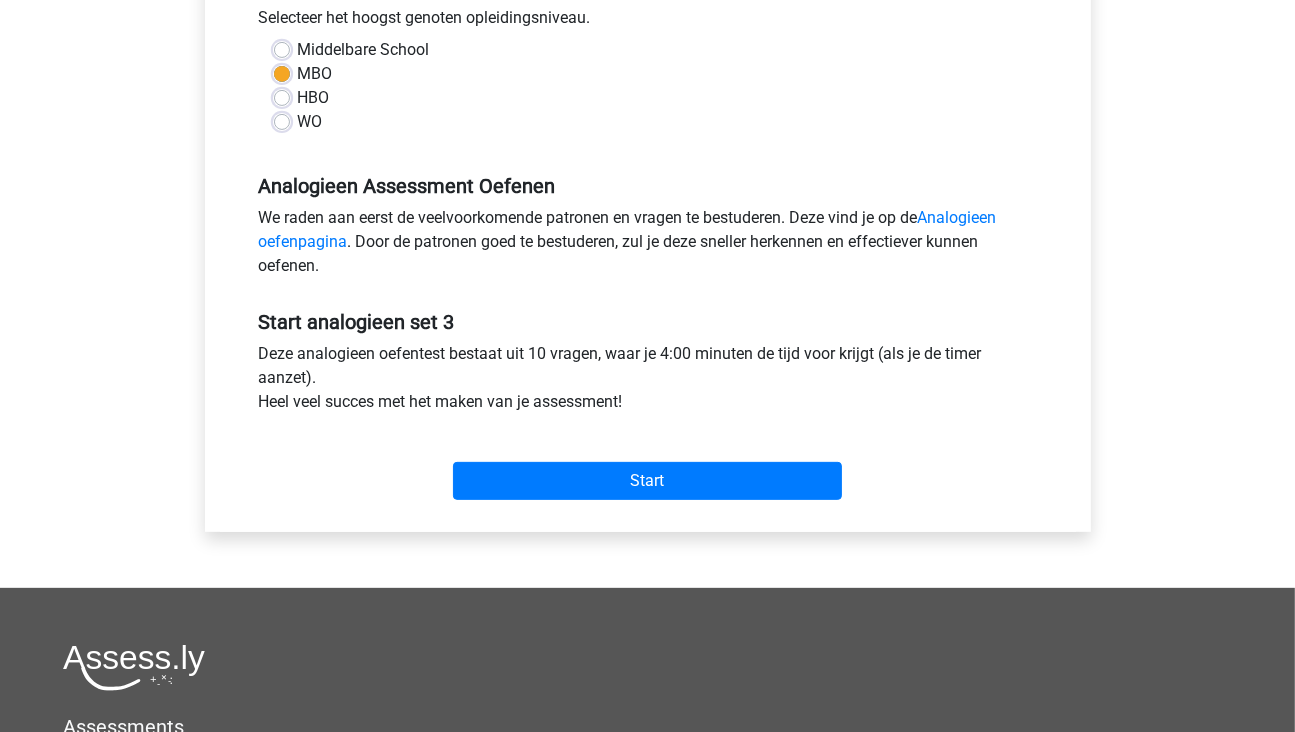 scroll, scrollTop: 500, scrollLeft: 0, axis: vertical 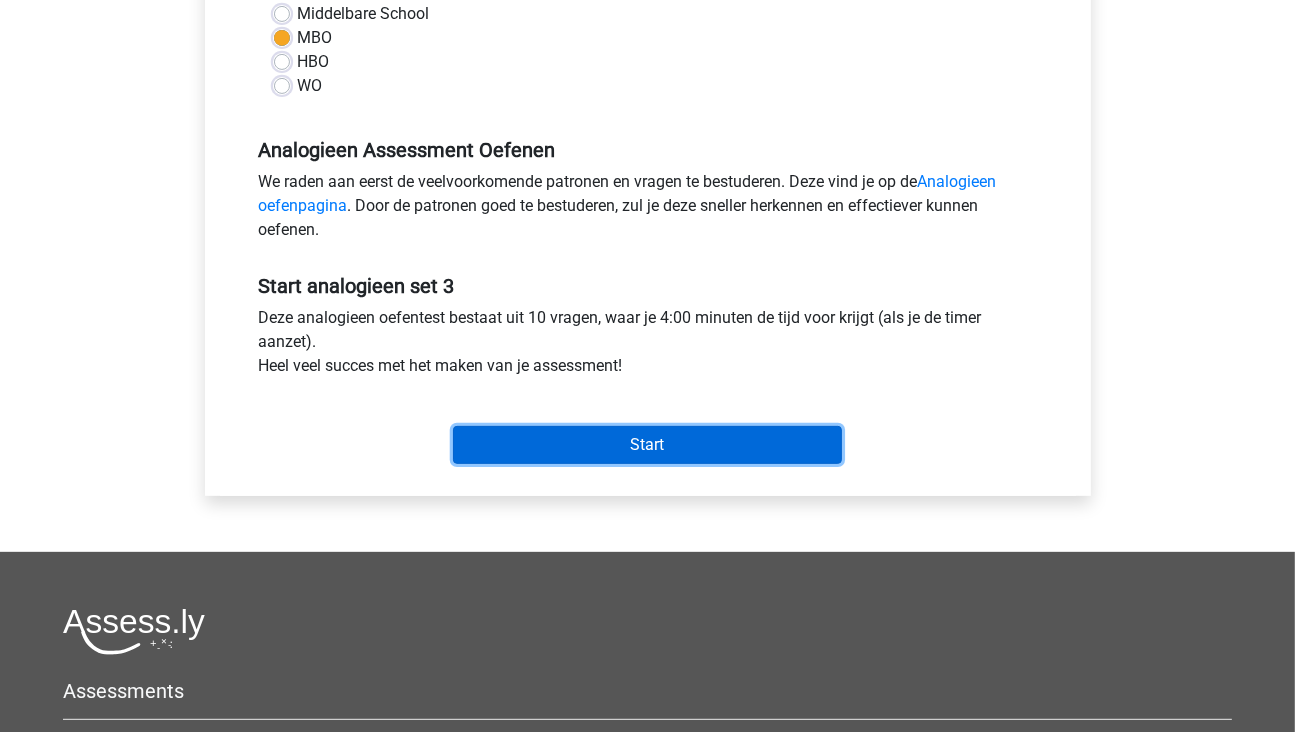 click on "Start" at bounding box center (647, 445) 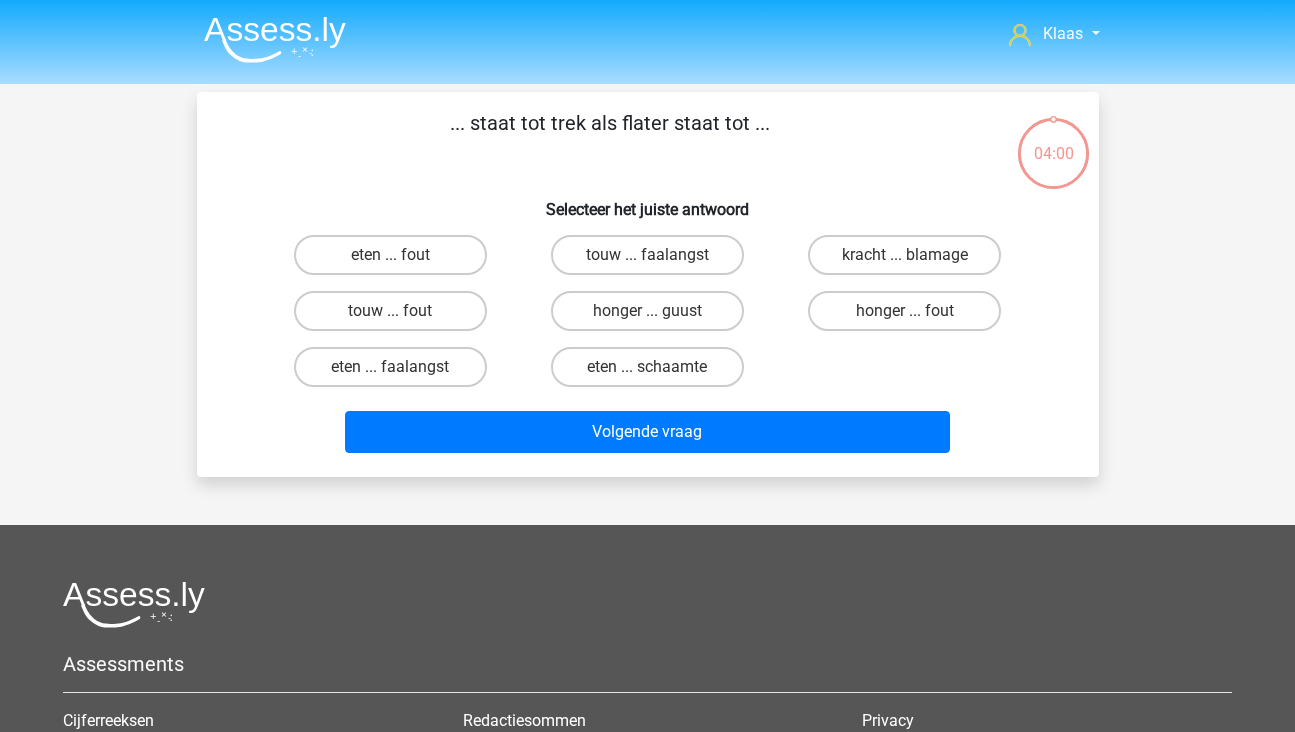 scroll, scrollTop: 0, scrollLeft: 0, axis: both 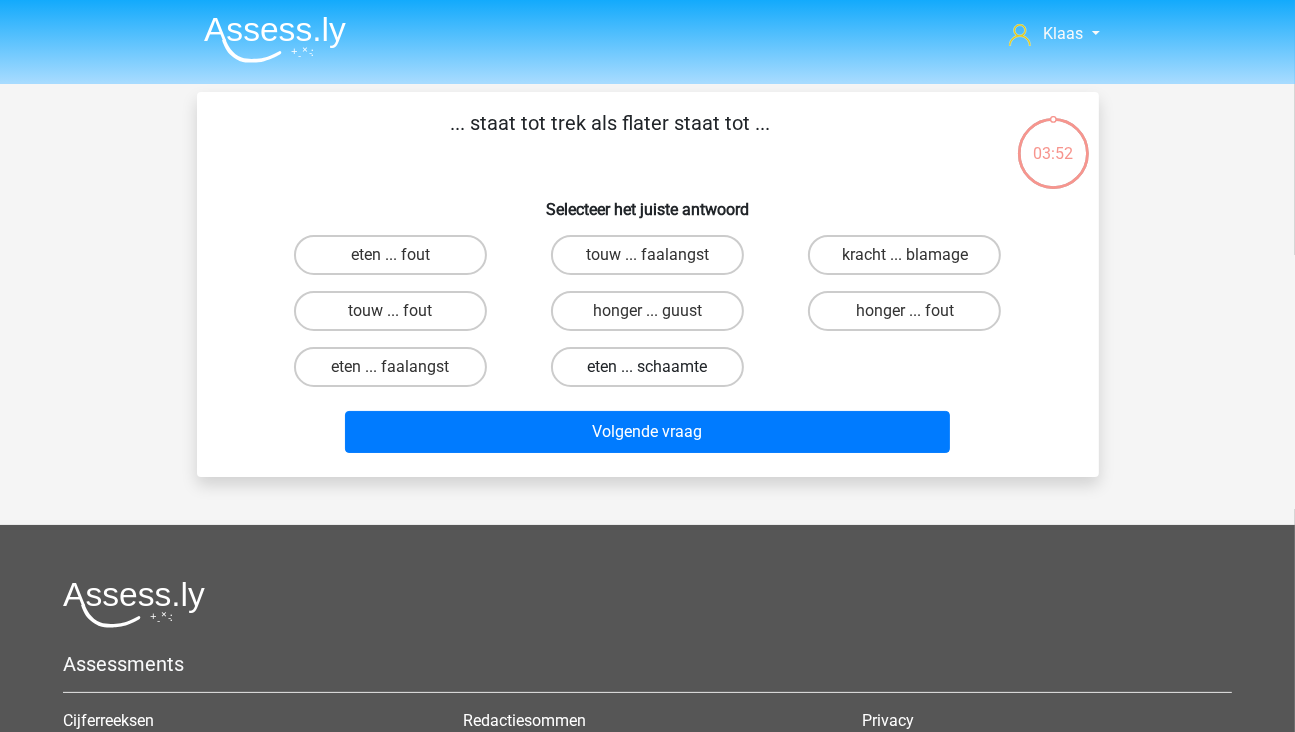 click on "eten ... schaamte" at bounding box center (647, 367) 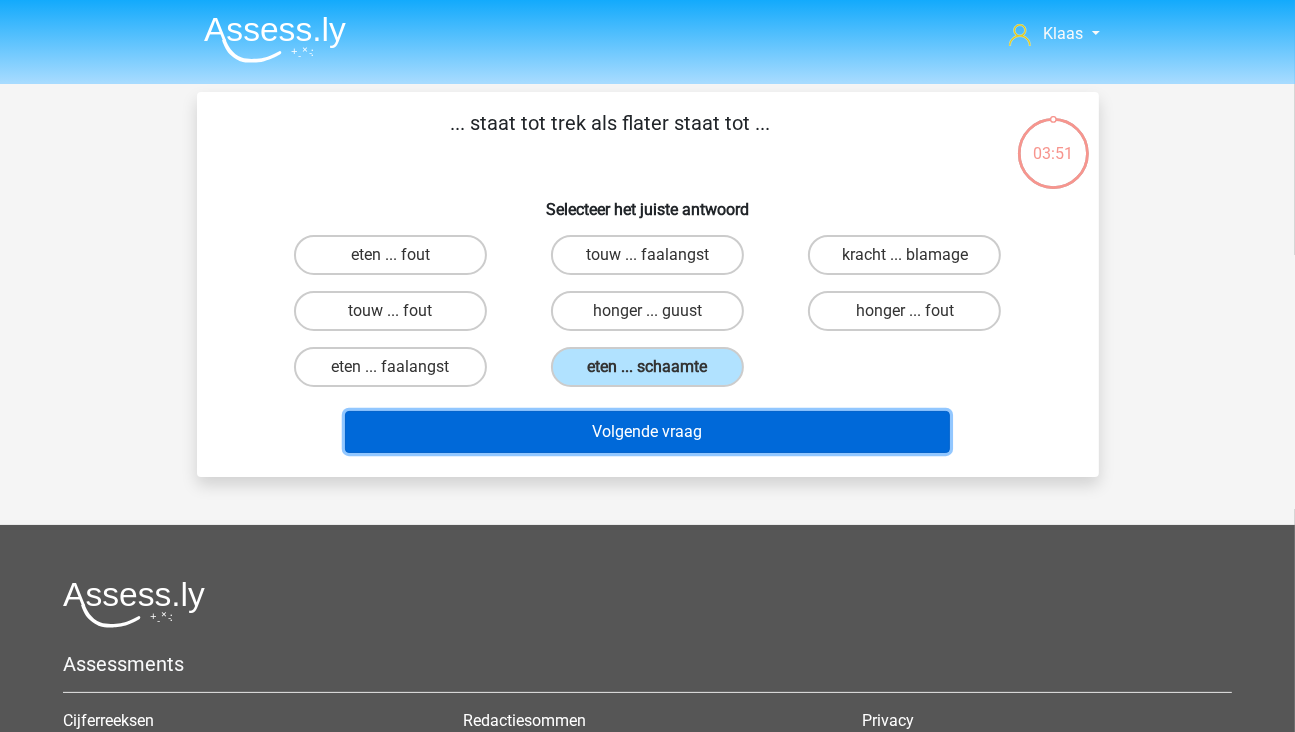 click on "Volgende vraag" at bounding box center (647, 432) 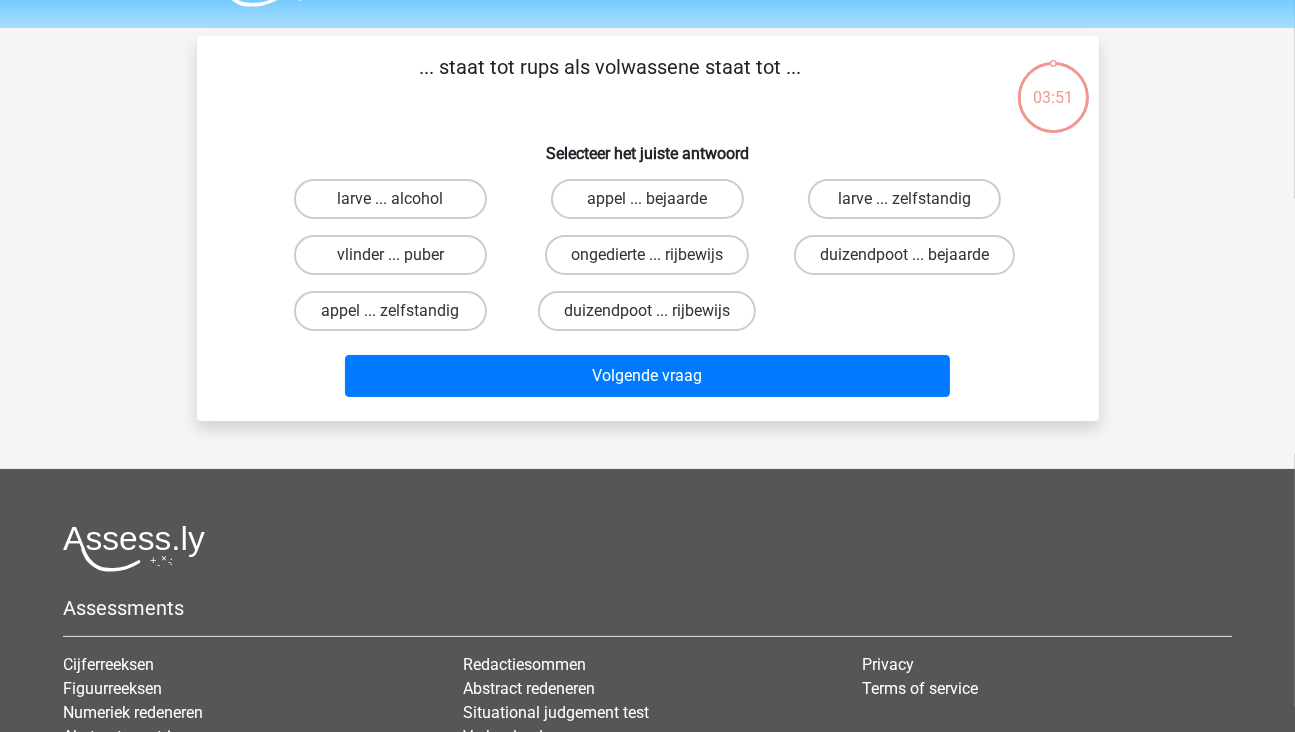 scroll, scrollTop: 92, scrollLeft: 0, axis: vertical 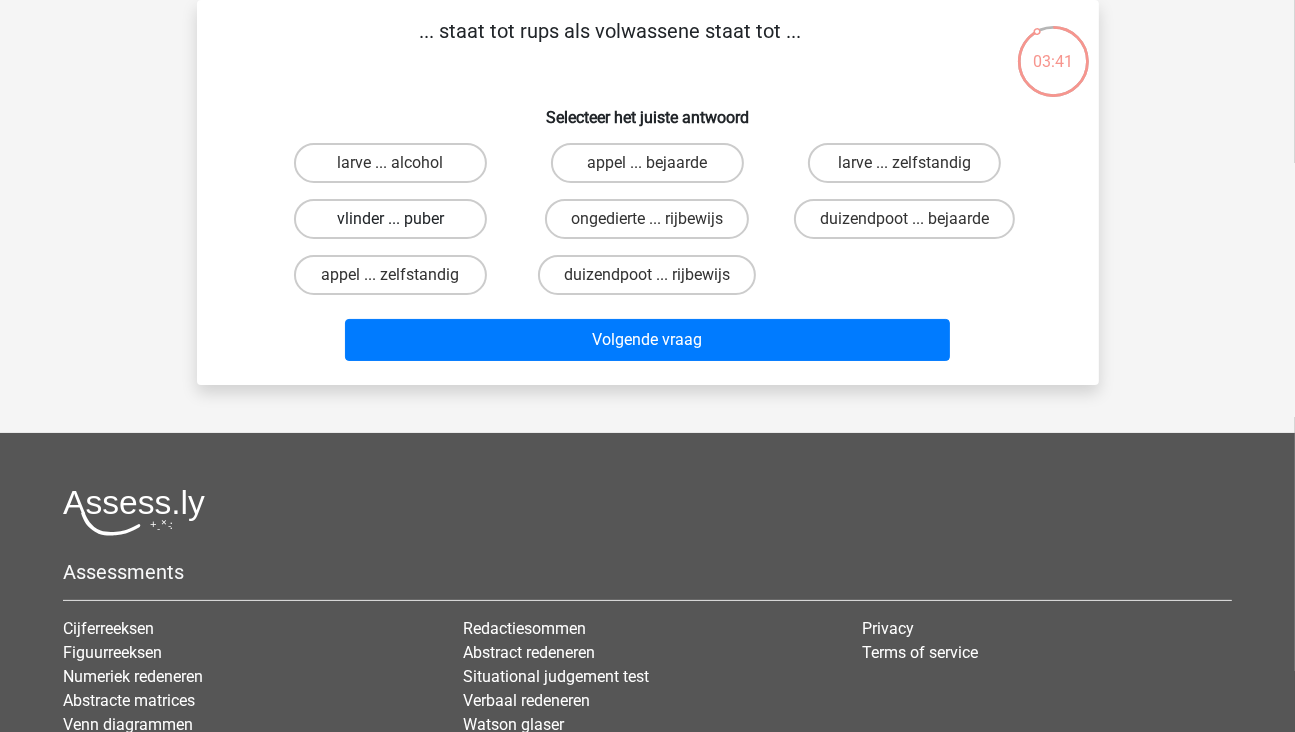 click on "vlinder ... puber" at bounding box center (390, 219) 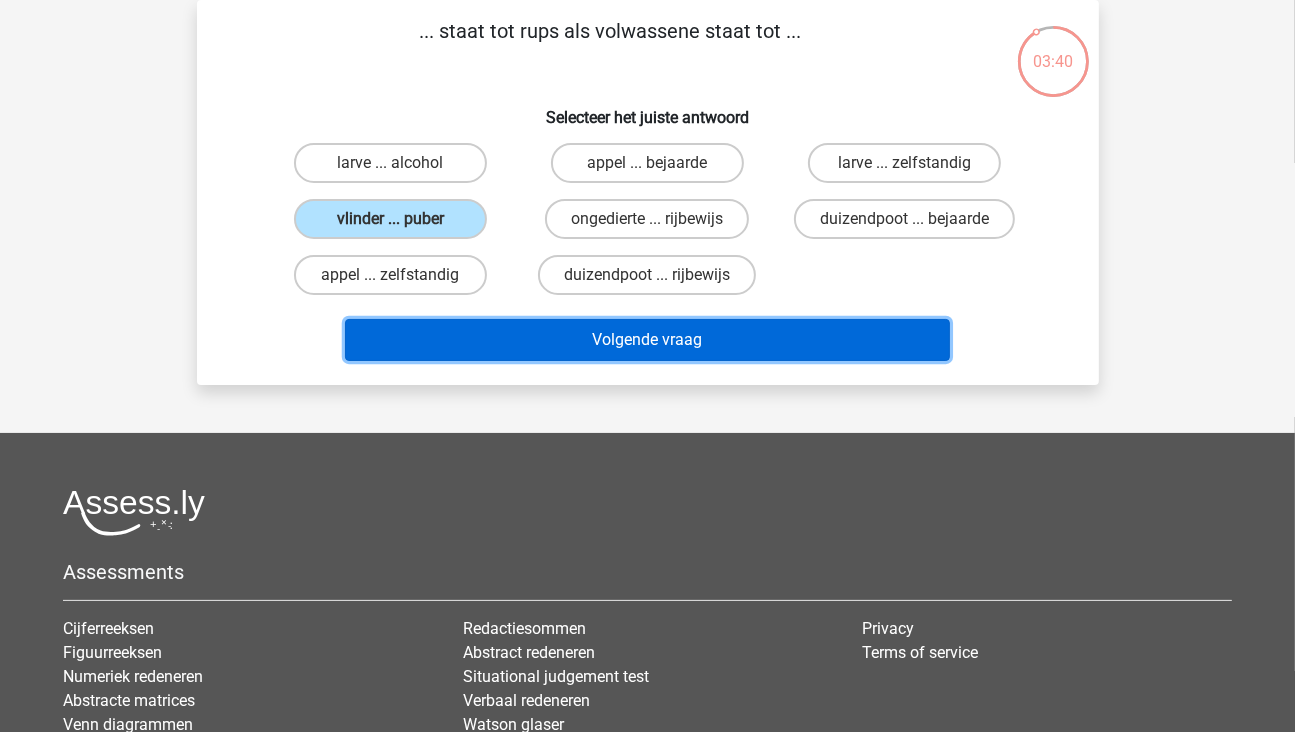click on "Volgende vraag" at bounding box center (647, 340) 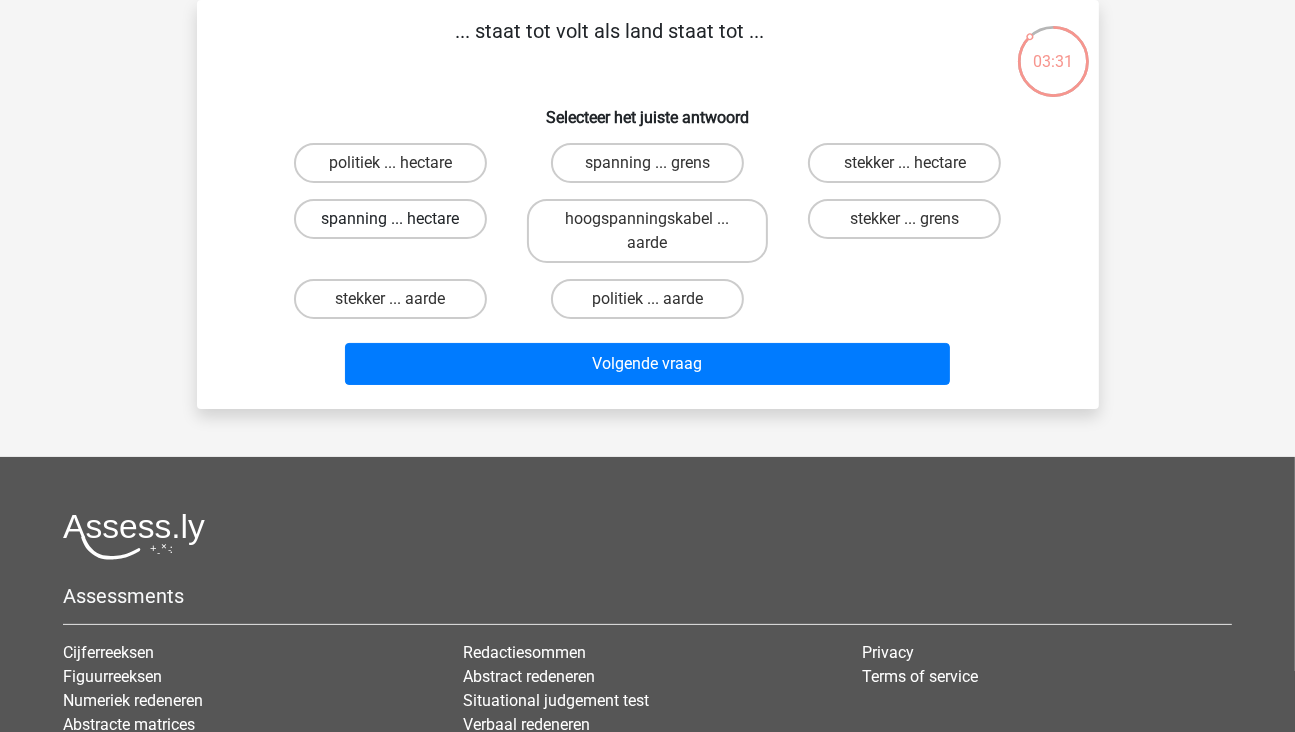 click on "spanning ... hectare" at bounding box center (390, 219) 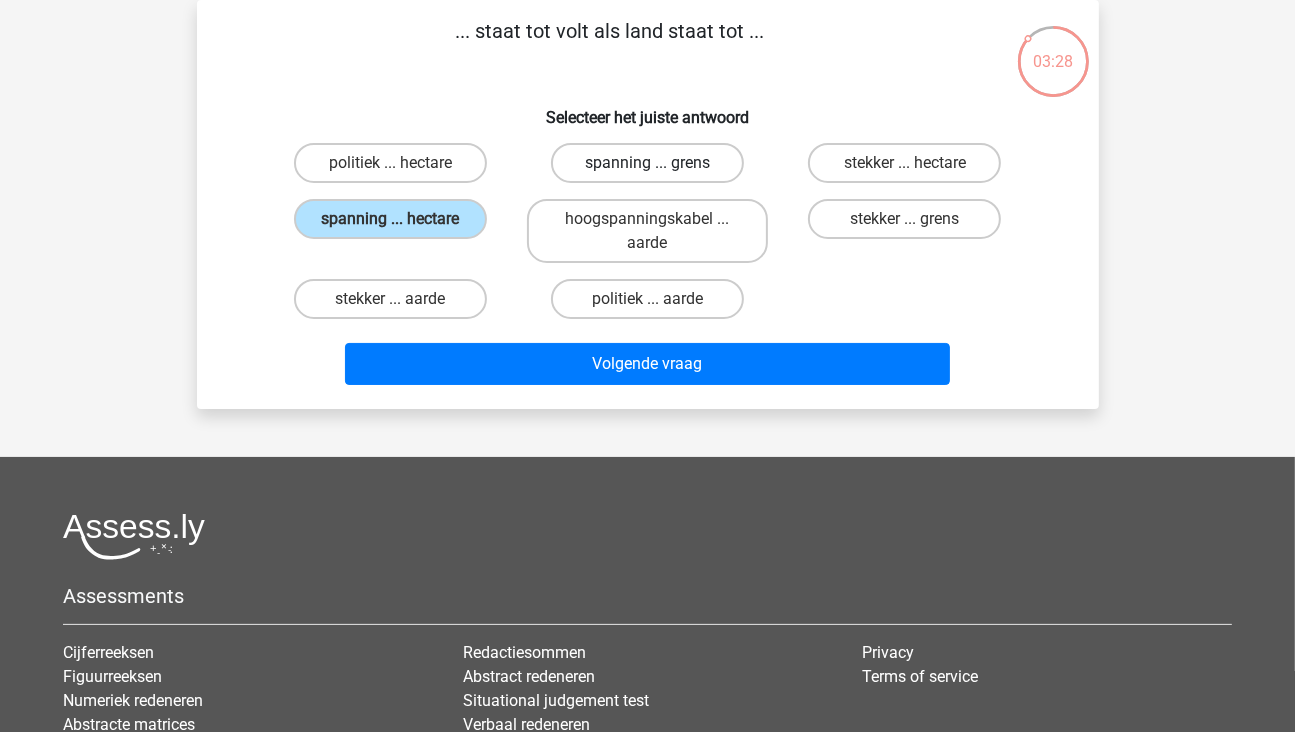 click on "spanning ... grens" at bounding box center [647, 163] 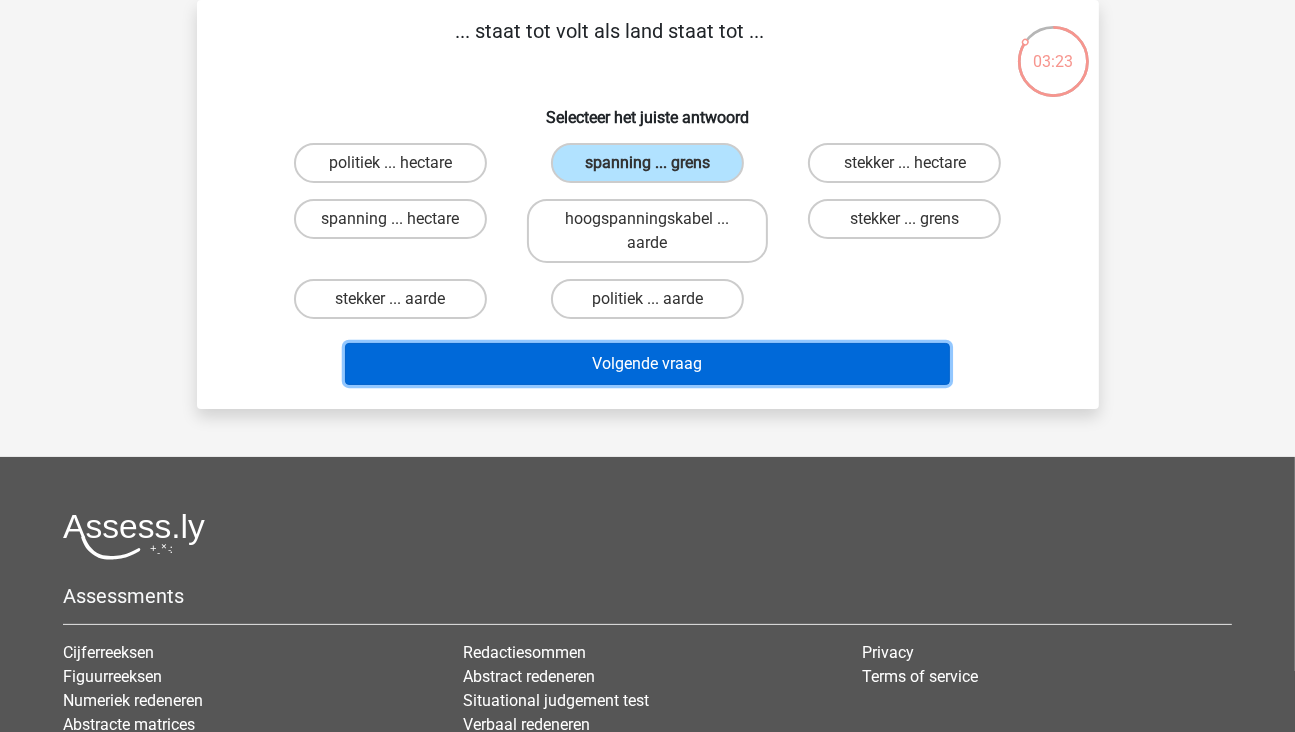click on "Volgende vraag" at bounding box center [647, 364] 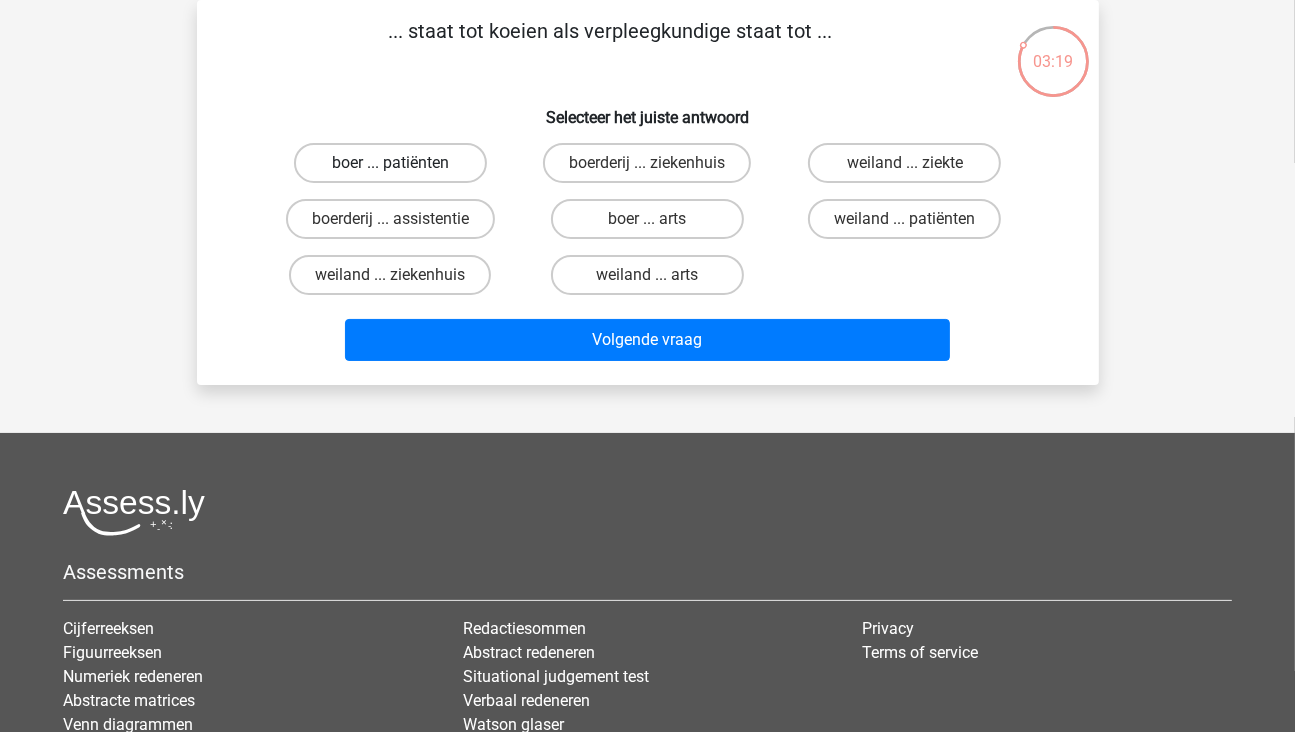 click on "boer ... patiënten" at bounding box center (390, 163) 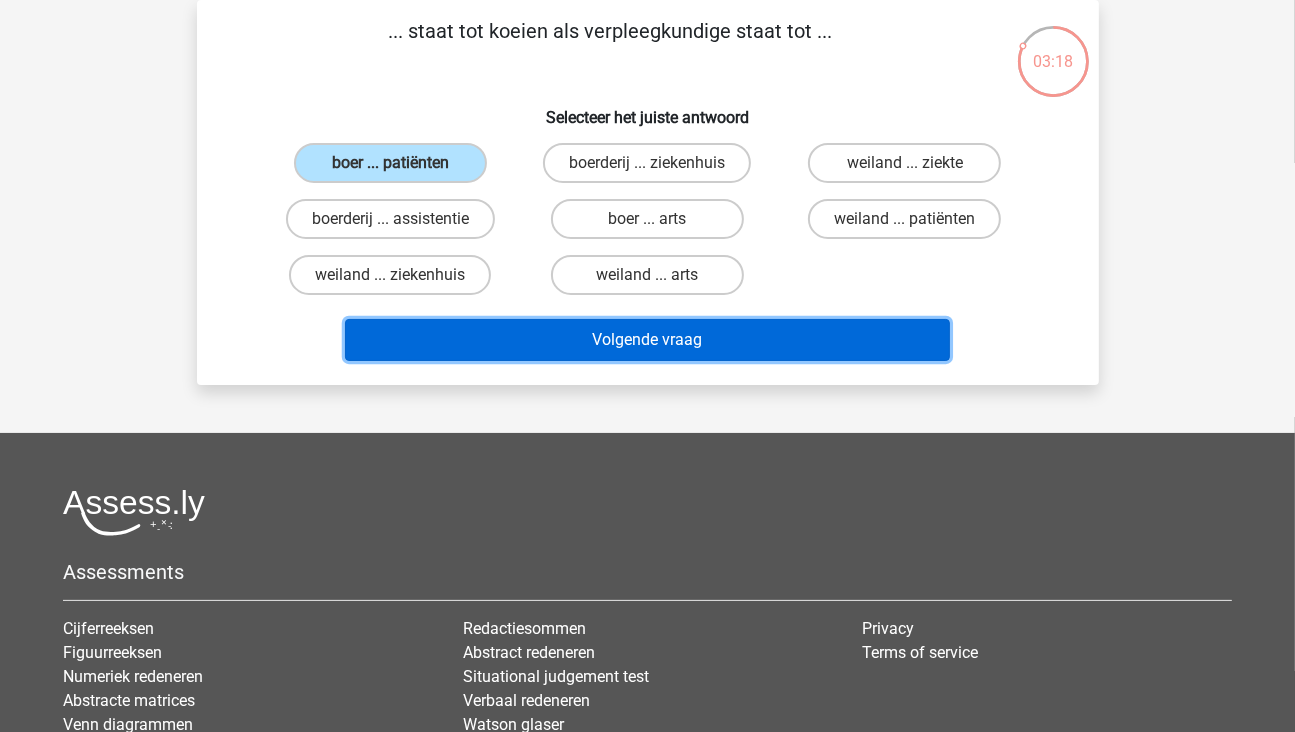 click on "Volgende vraag" at bounding box center (647, 340) 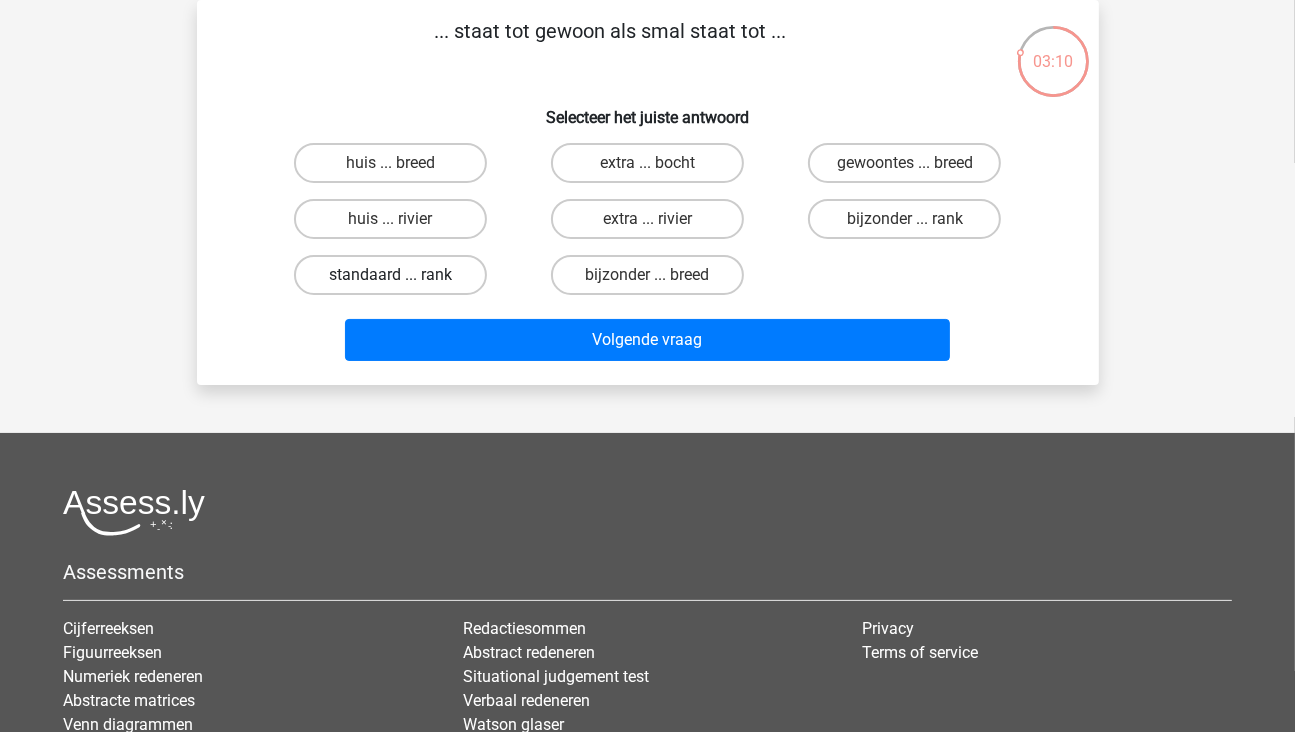 click on "standaard ... rank" at bounding box center [390, 275] 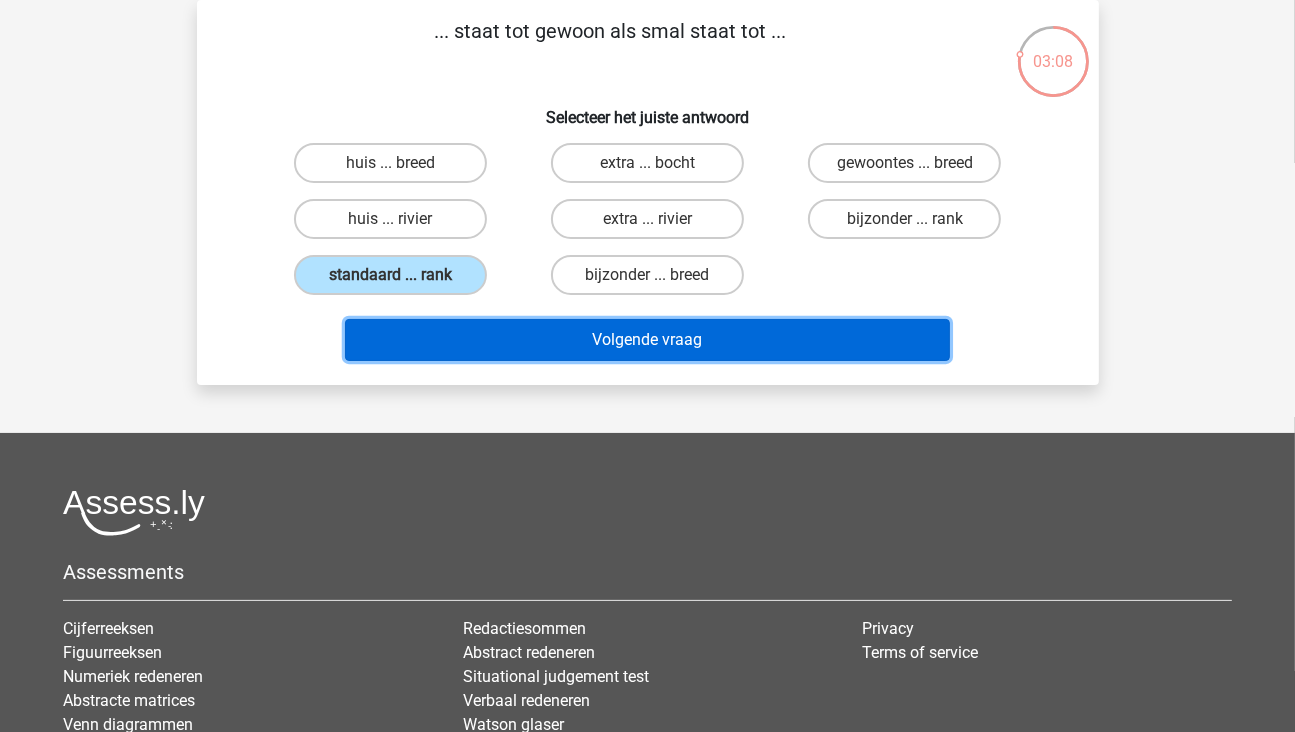 click on "Volgende vraag" at bounding box center [647, 340] 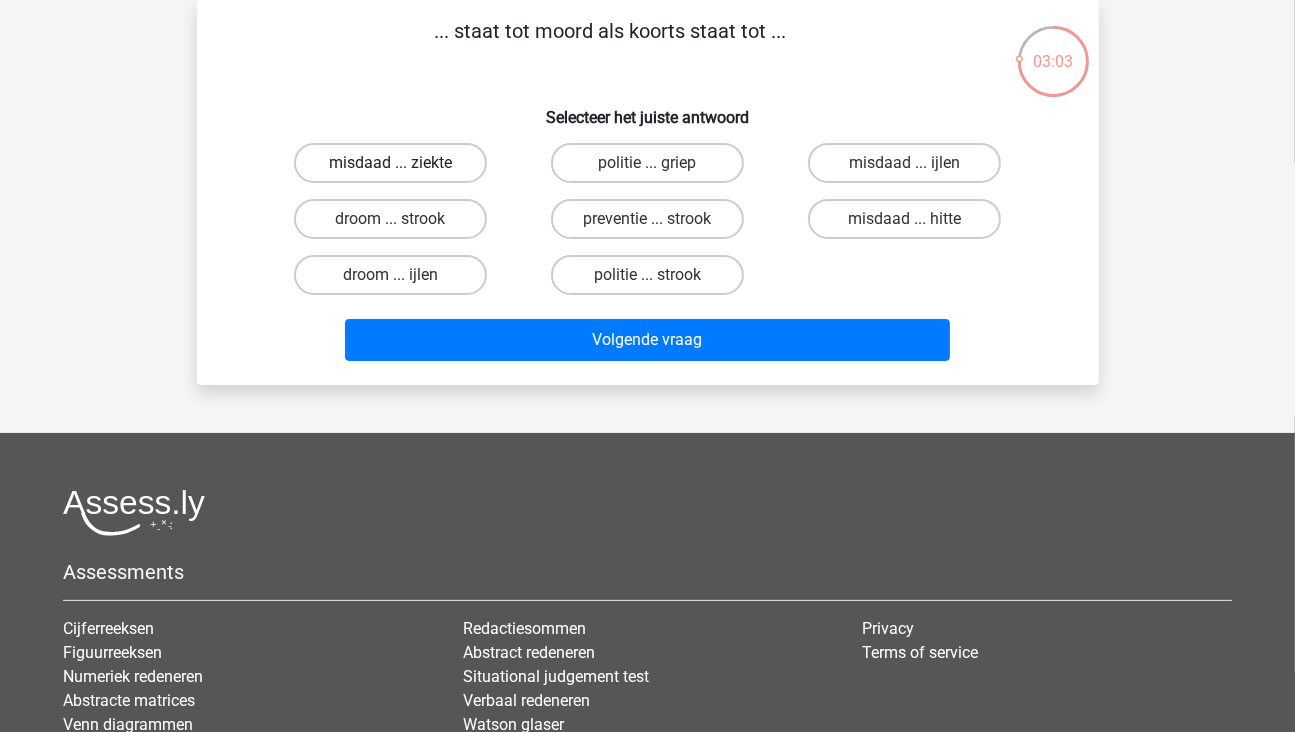 click on "misdaad ... ziekte" at bounding box center (390, 163) 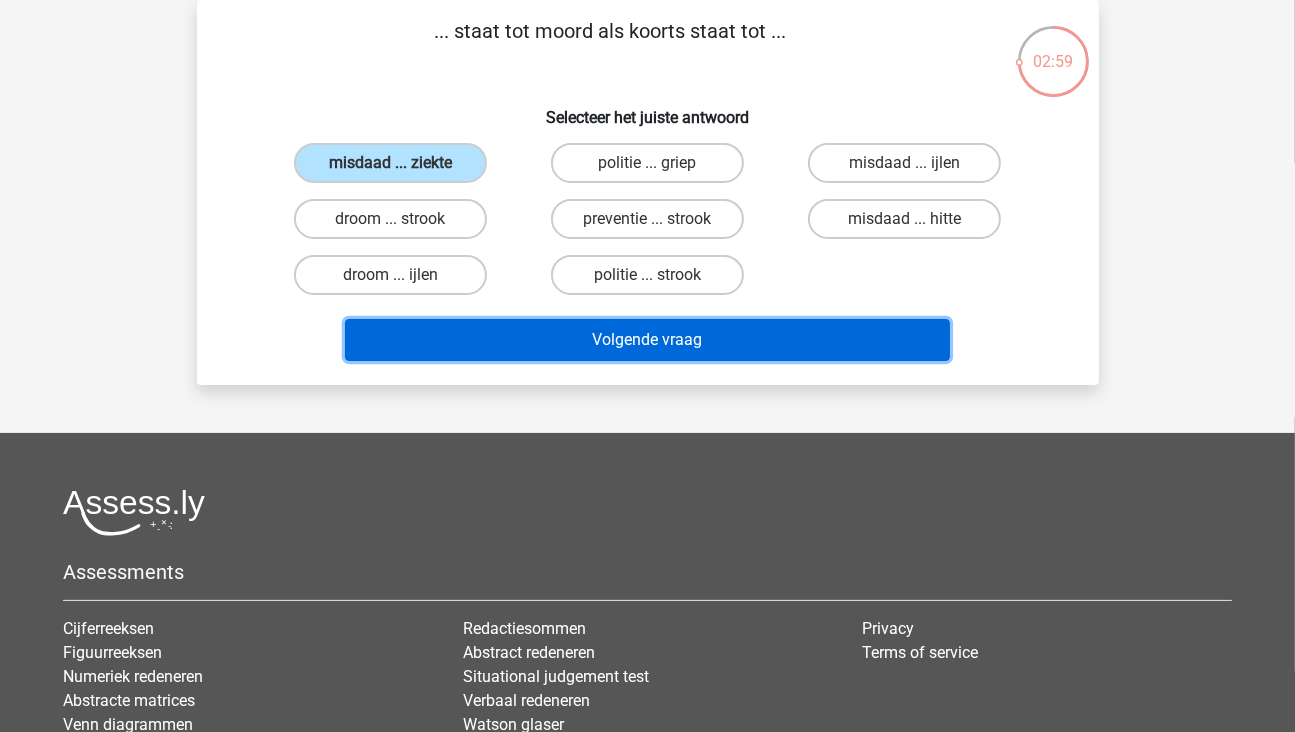 click on "Volgende vraag" at bounding box center [647, 340] 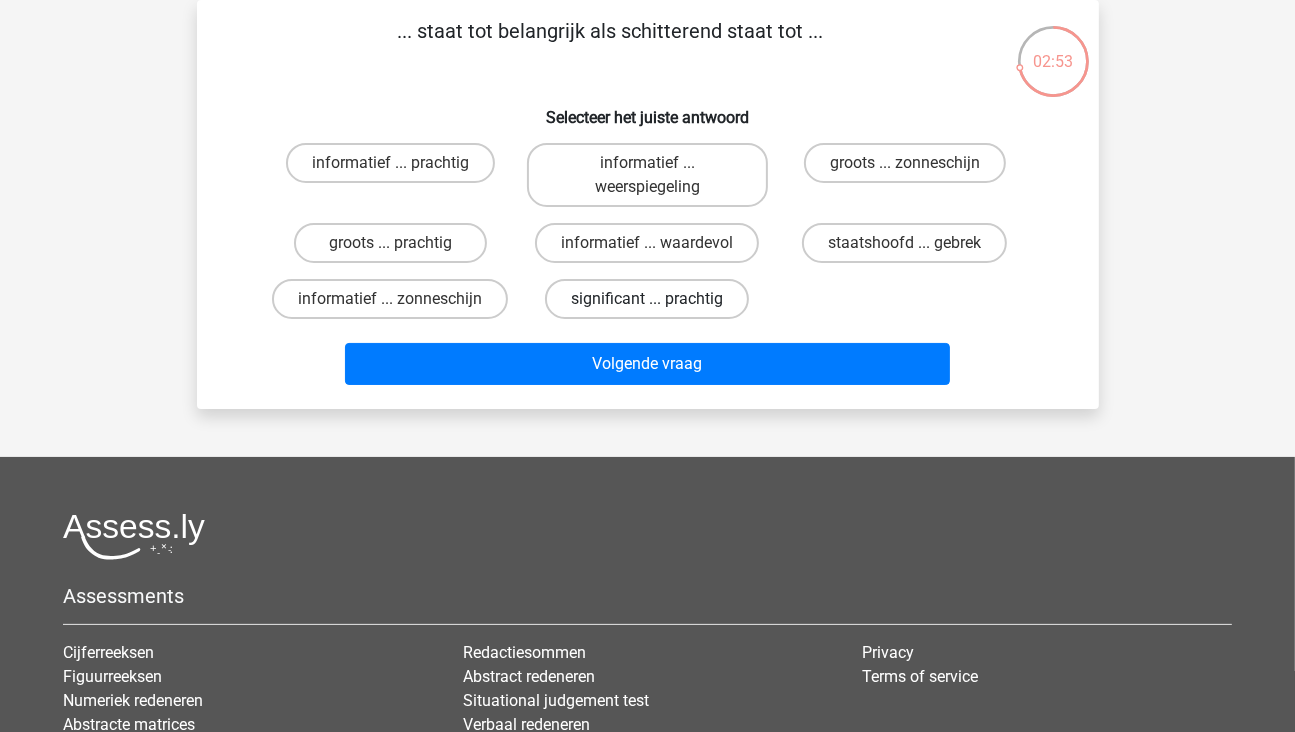 click on "significant ... prachtig" at bounding box center (647, 299) 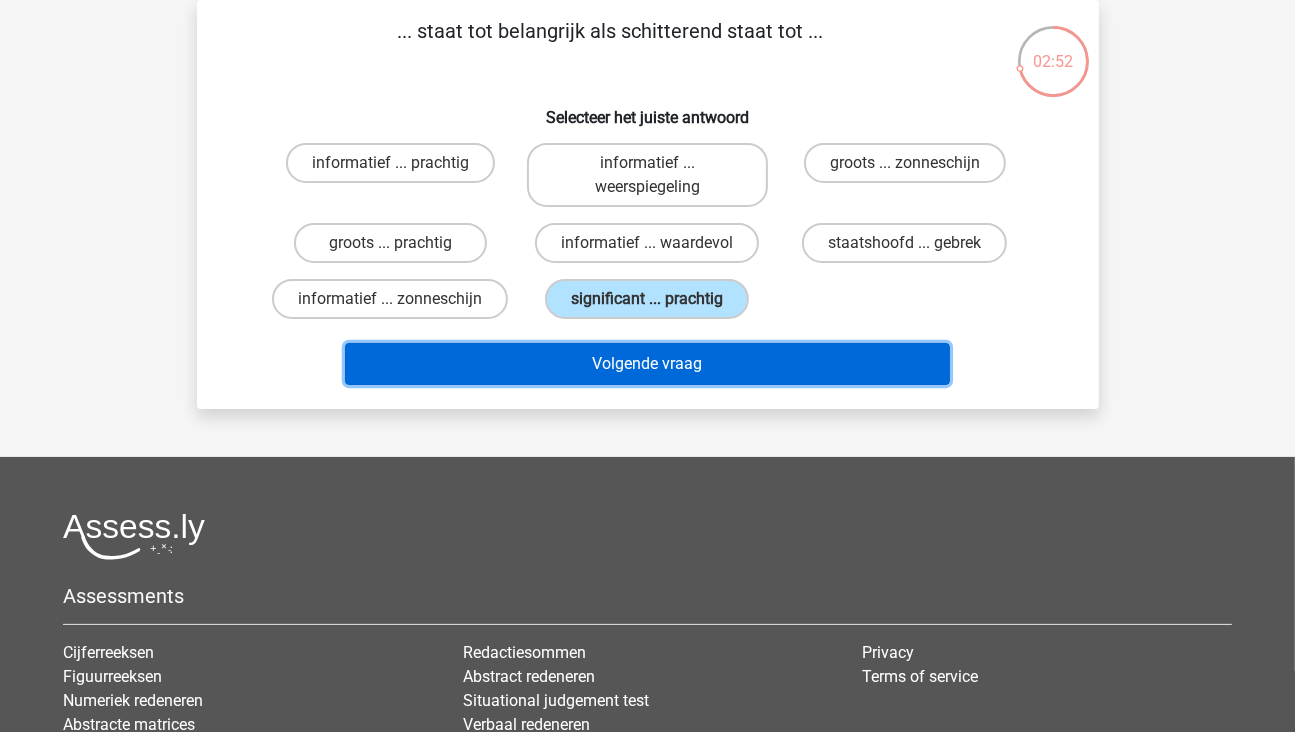 click on "Volgende vraag" at bounding box center (647, 364) 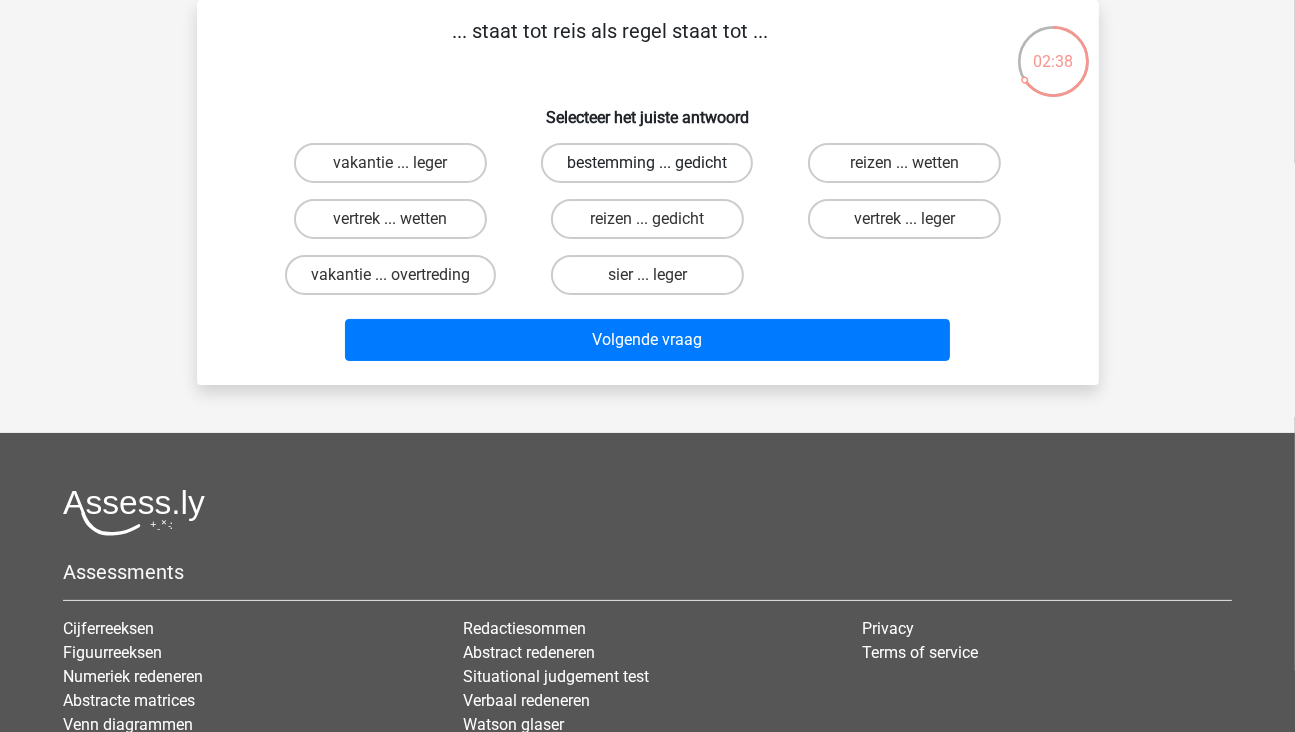 click on "bestemming ... gedicht" at bounding box center (647, 163) 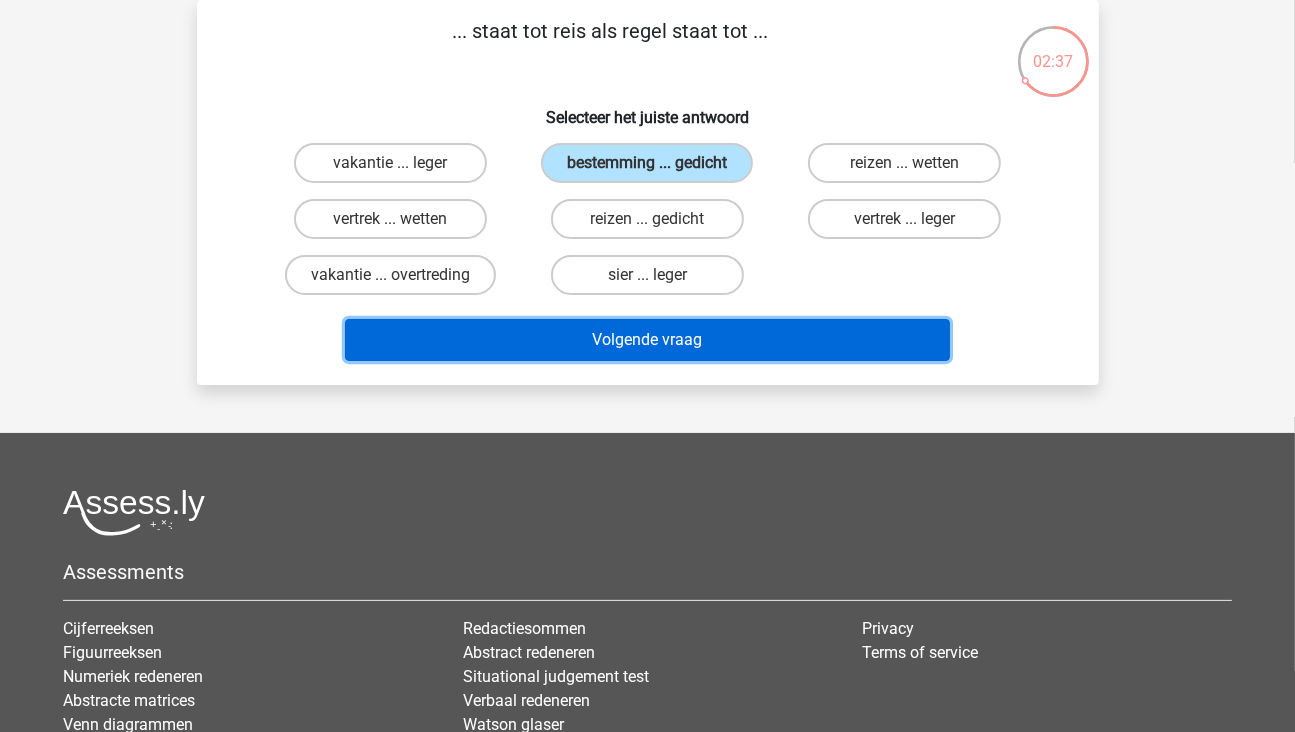 click on "Volgende vraag" at bounding box center [647, 340] 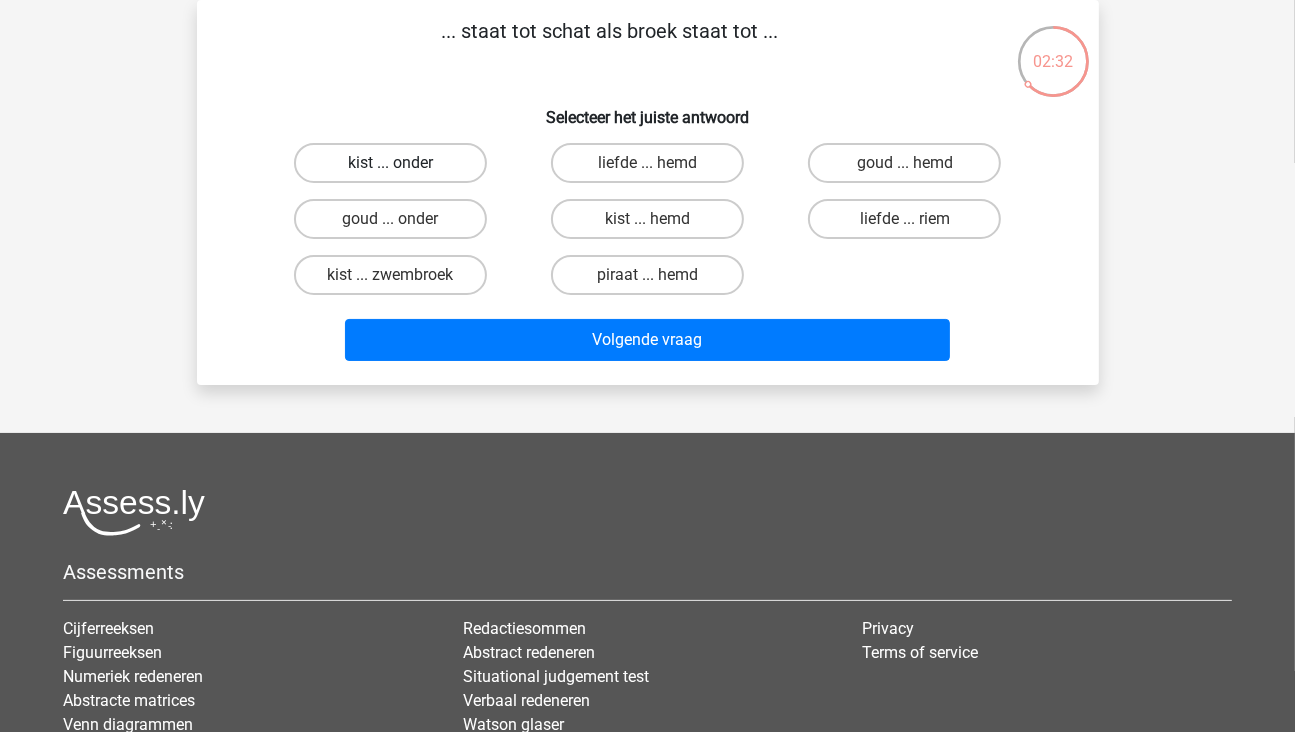 click on "kist ... onder" at bounding box center [390, 163] 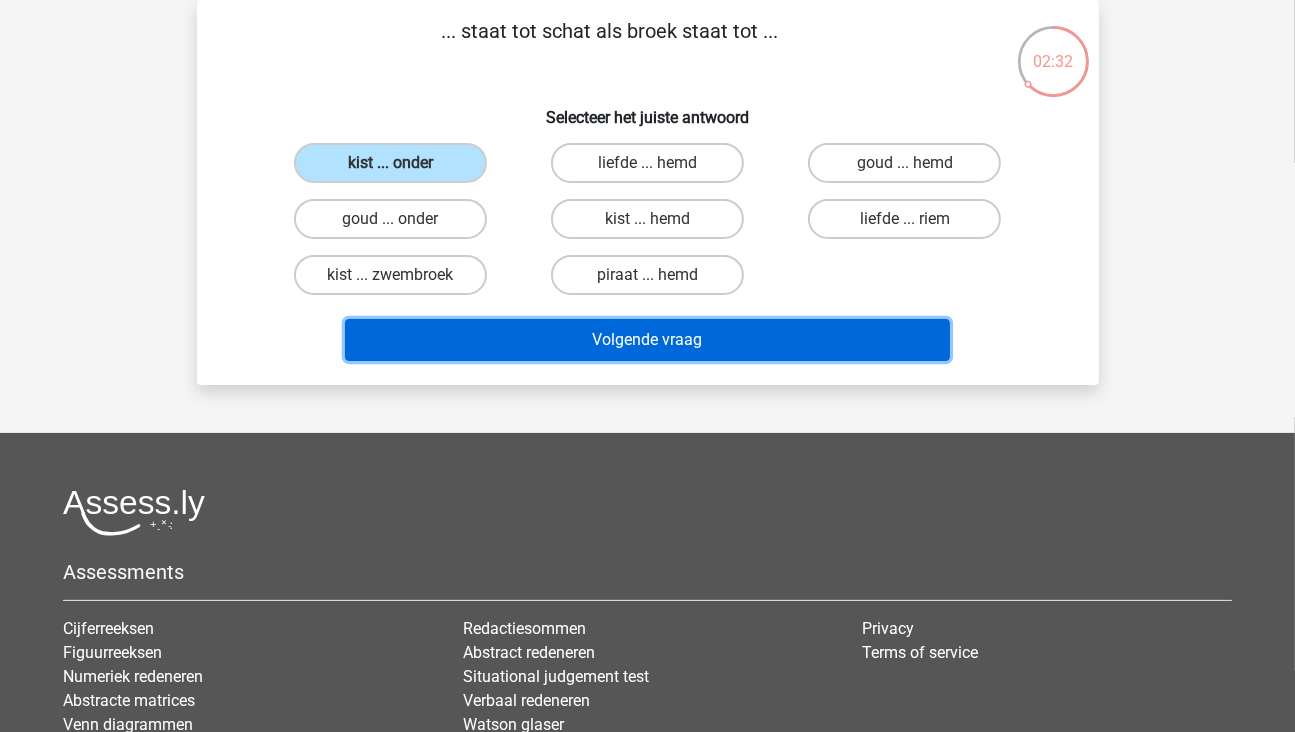 click on "Volgende vraag" at bounding box center (647, 340) 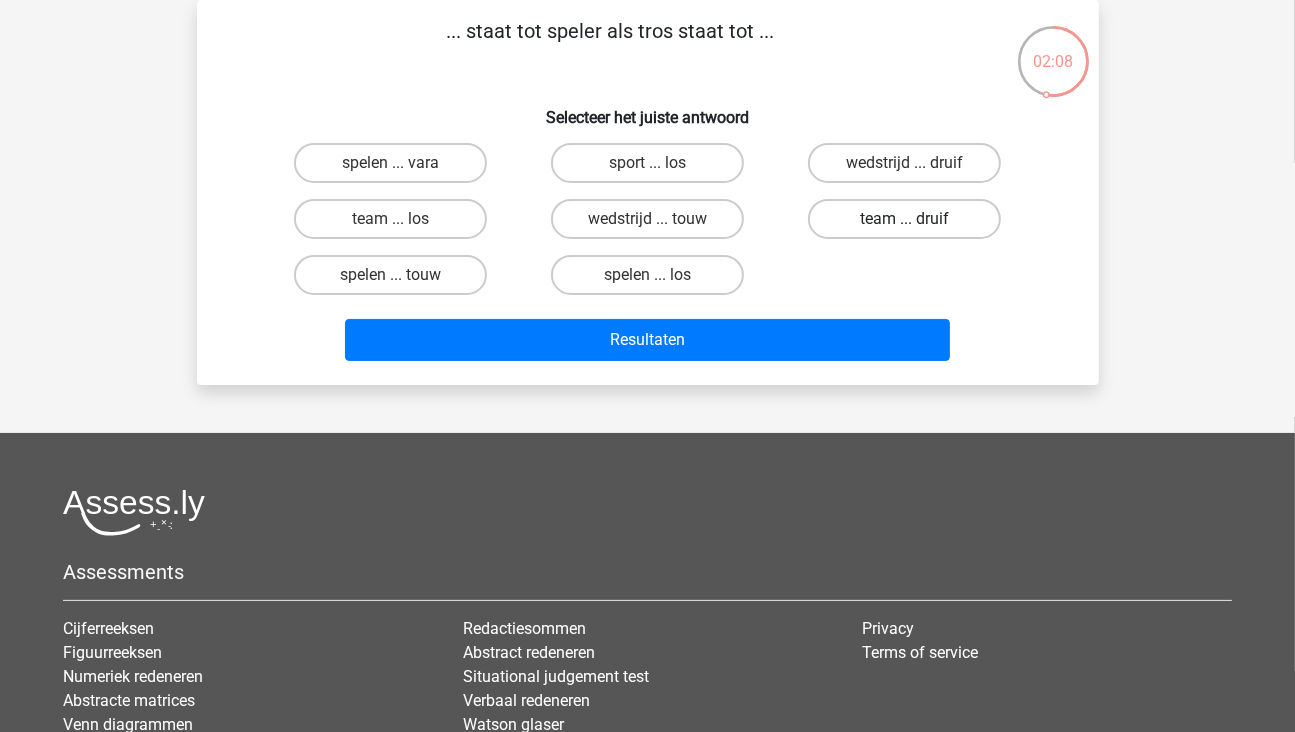 click on "team ... druif" at bounding box center (904, 219) 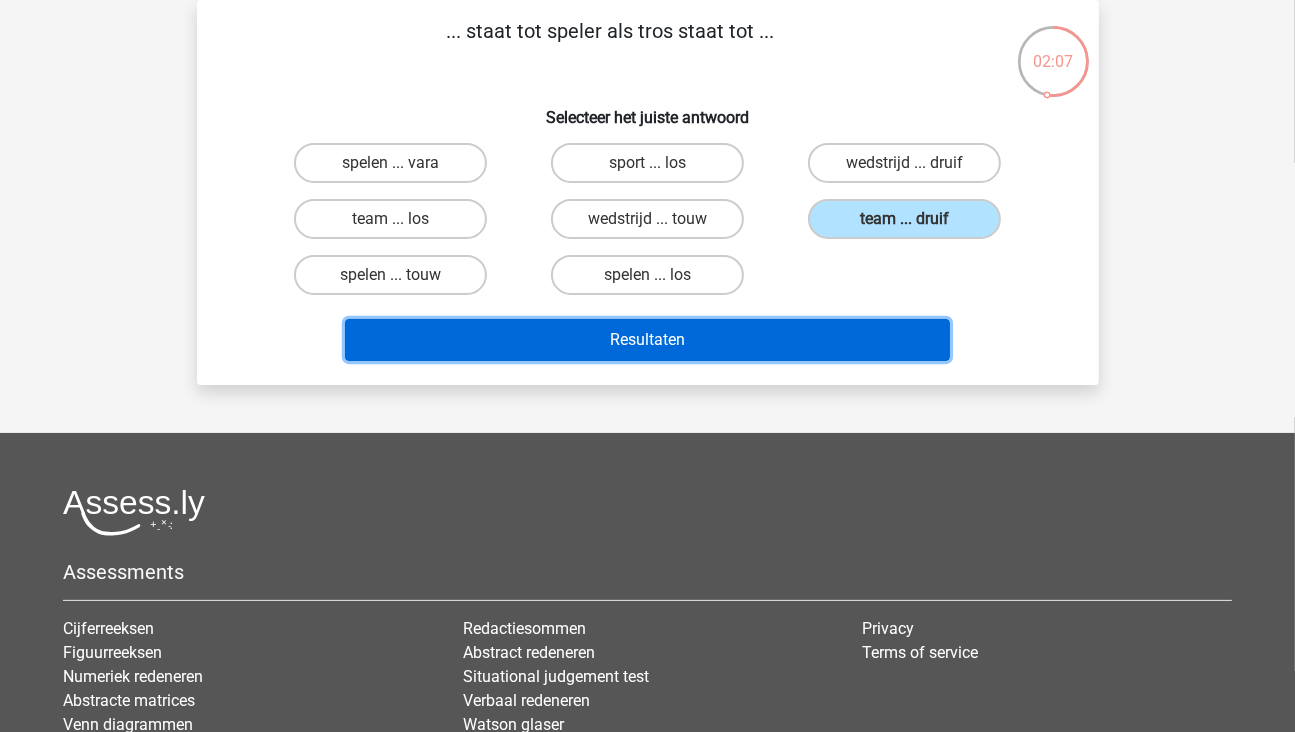 click on "Resultaten" at bounding box center [647, 340] 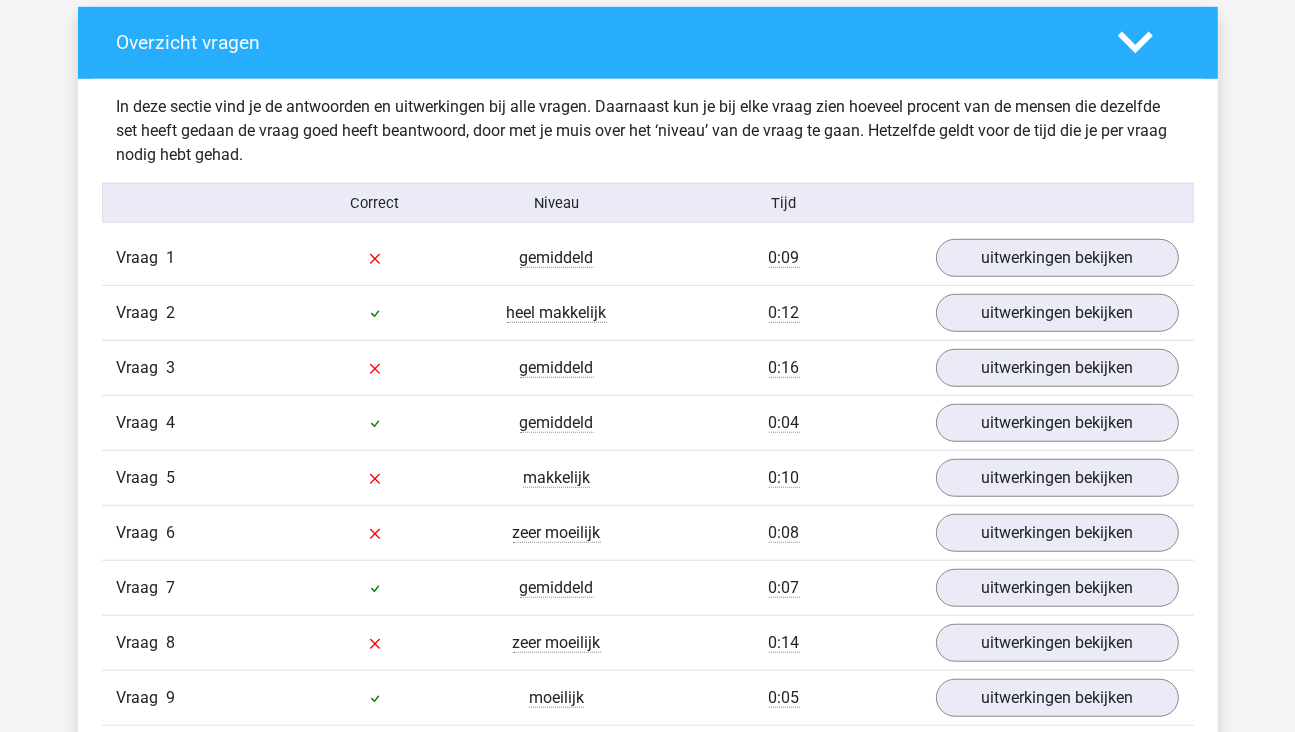 scroll, scrollTop: 1100, scrollLeft: 0, axis: vertical 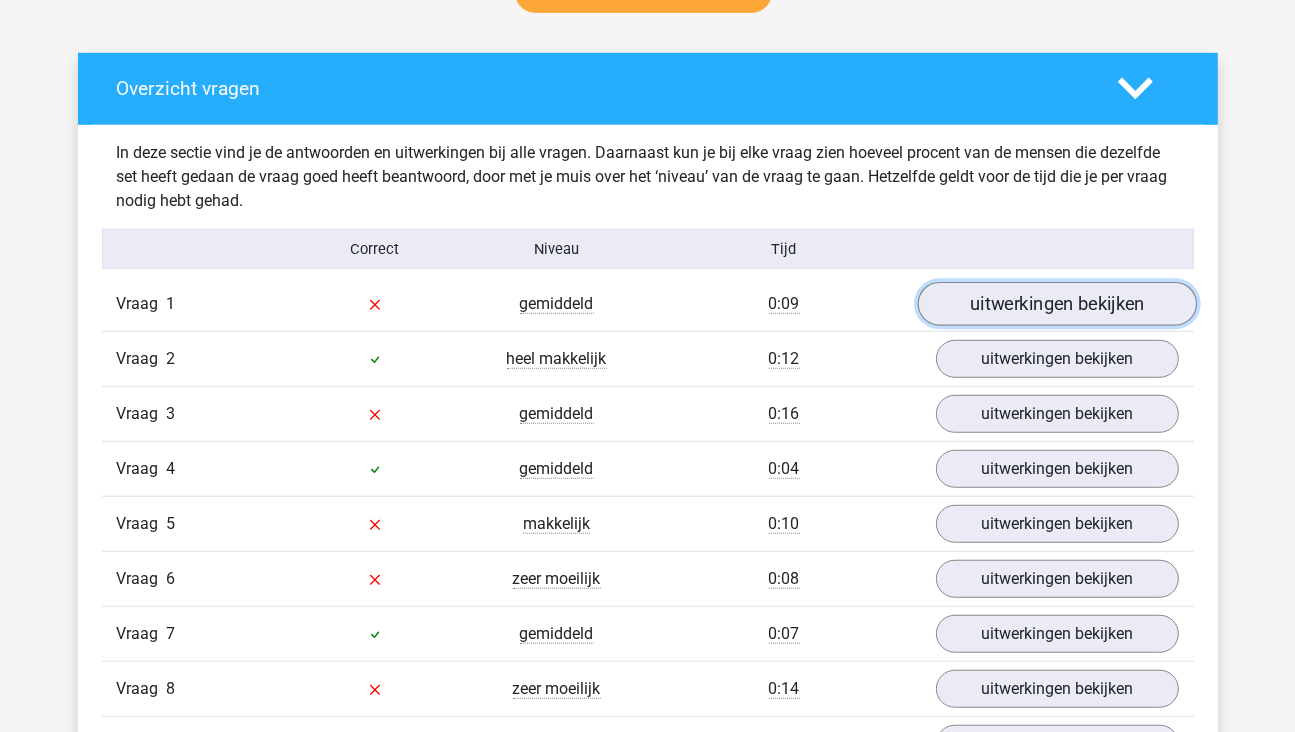 click on "uitwerkingen bekijken" at bounding box center [1056, 304] 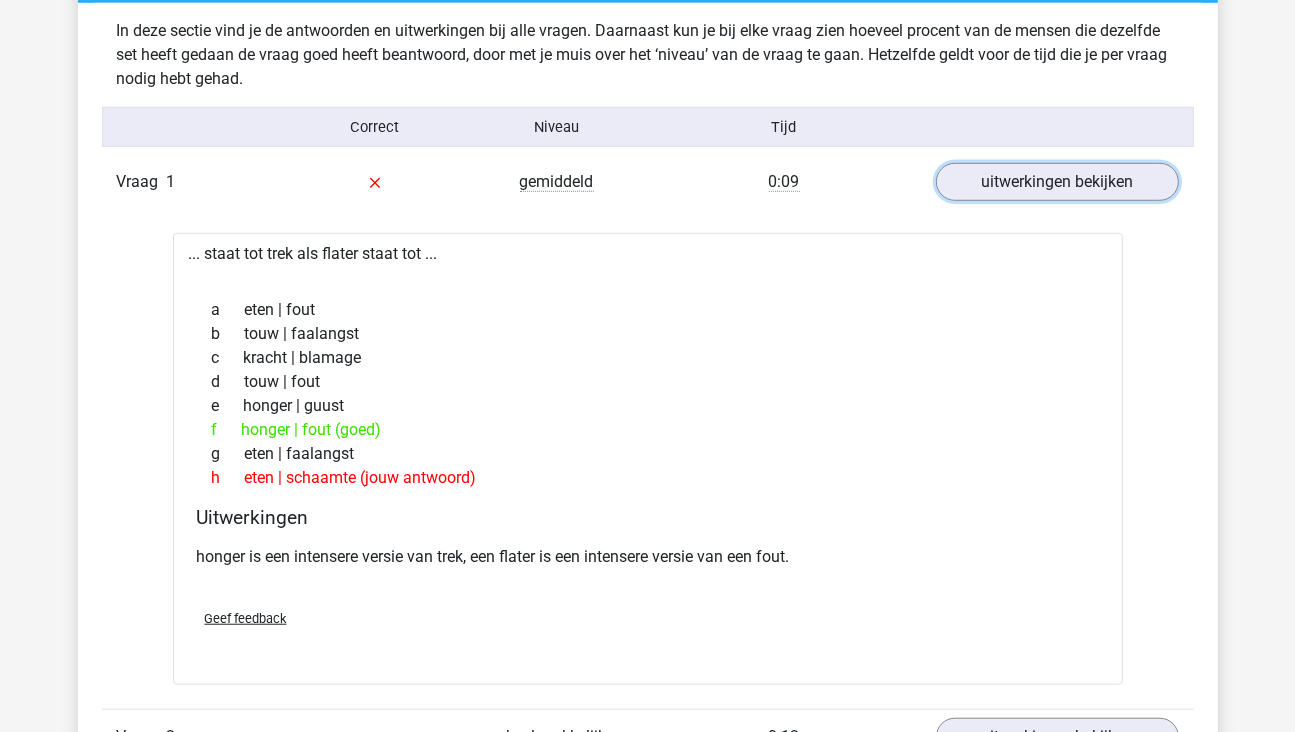scroll, scrollTop: 1300, scrollLeft: 0, axis: vertical 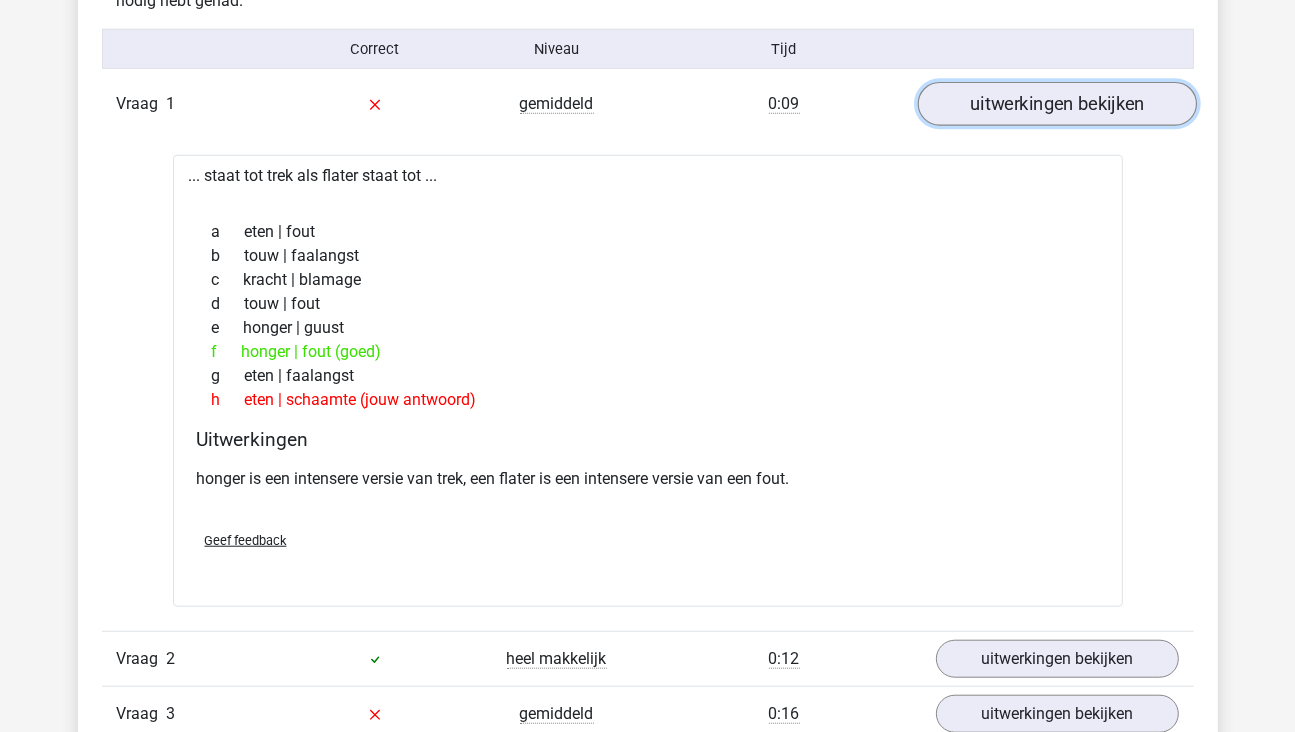 click on "uitwerkingen bekijken" at bounding box center [1056, 104] 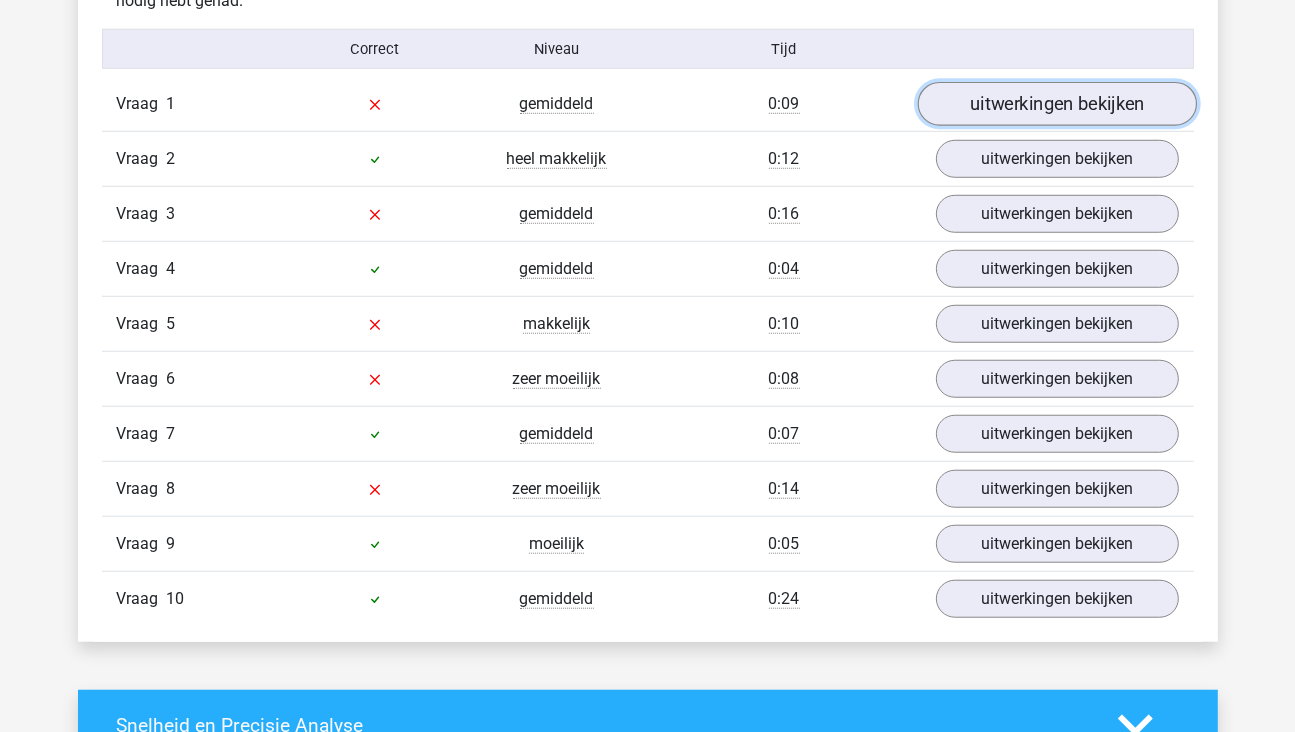 click on "uitwerkingen bekijken" at bounding box center [1056, 104] 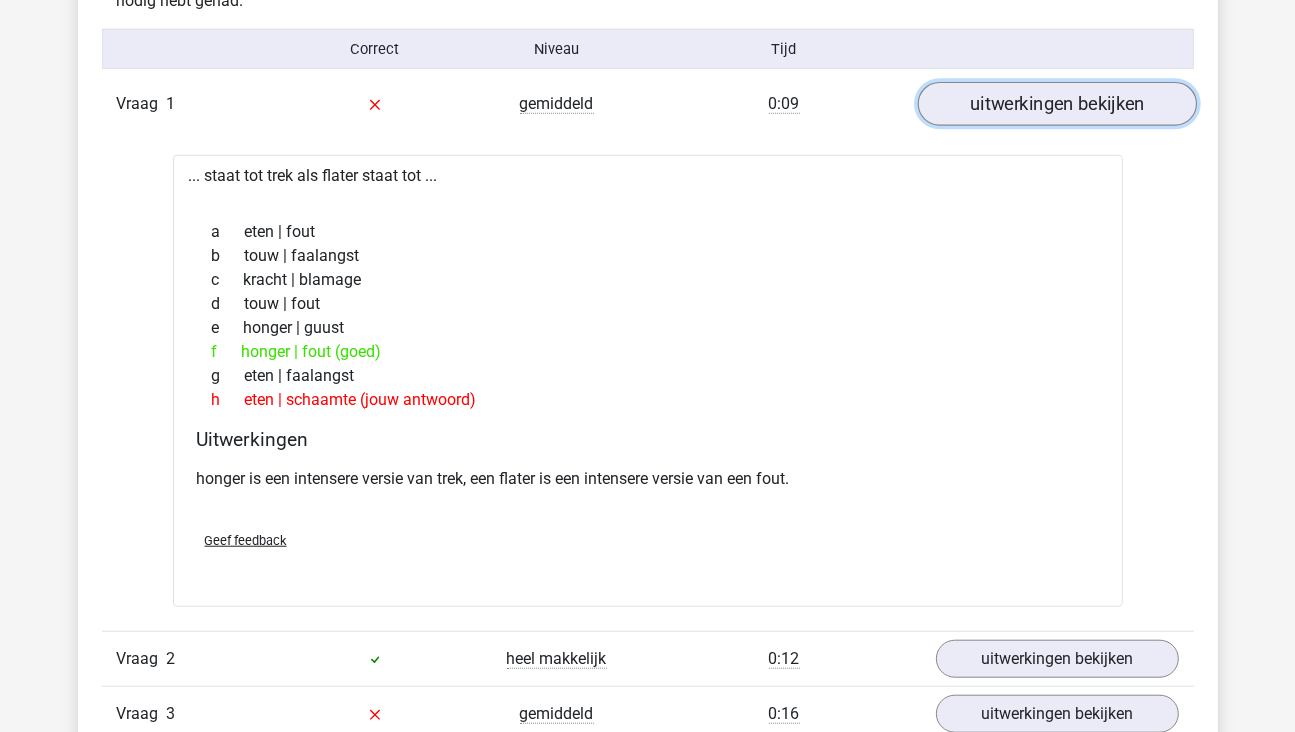 click on "uitwerkingen bekijken" at bounding box center (1056, 104) 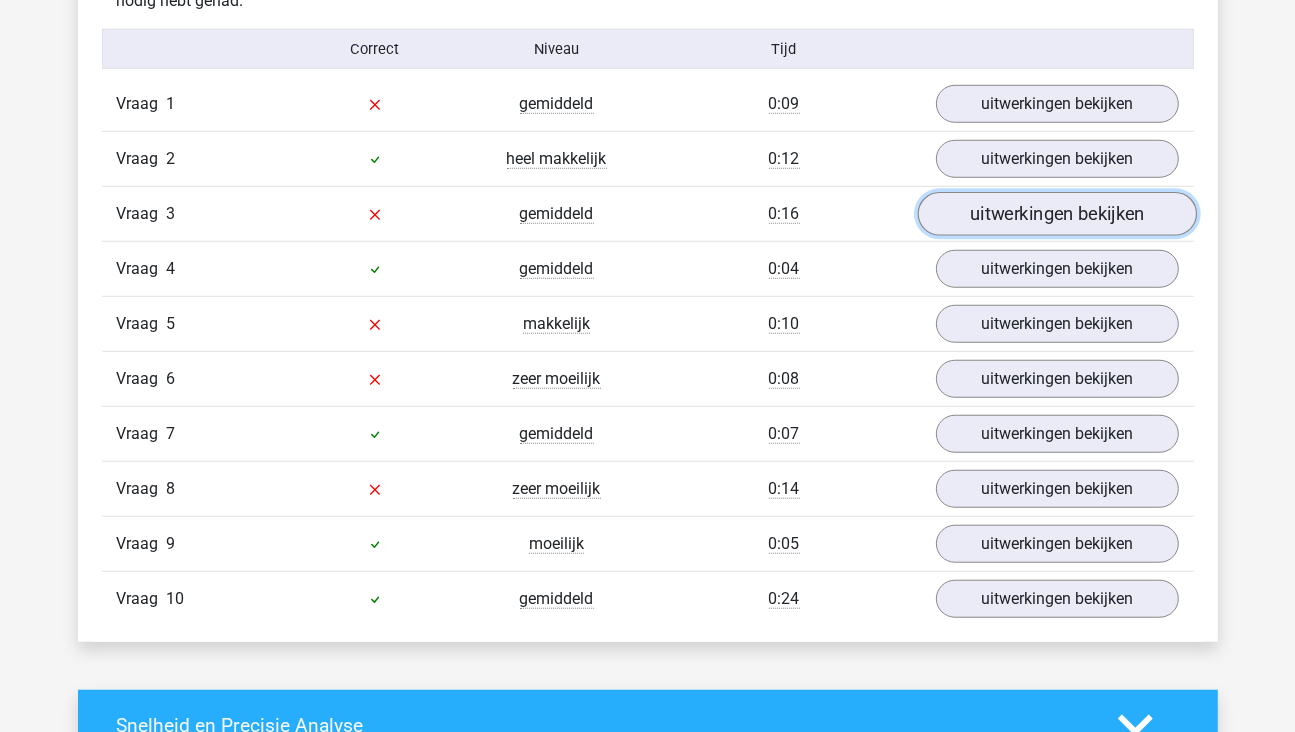 click on "uitwerkingen bekijken" at bounding box center (1056, 214) 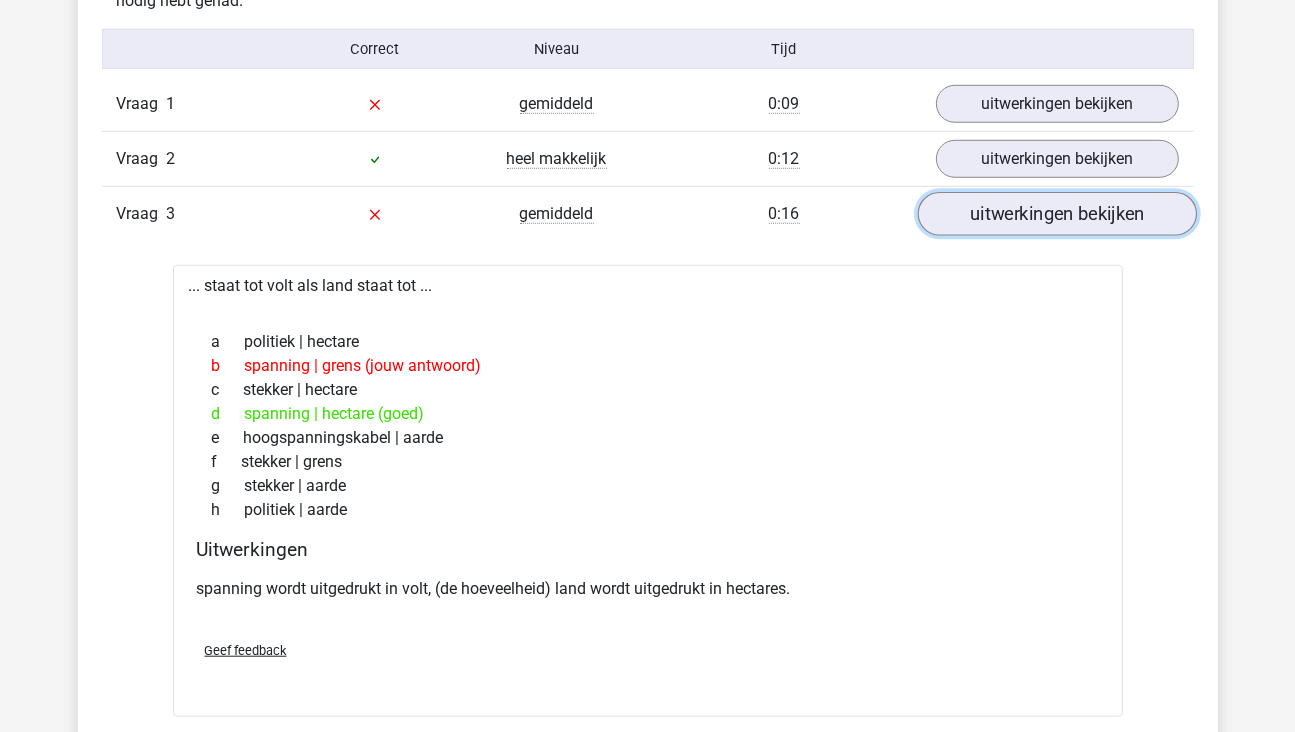 click on "uitwerkingen bekijken" at bounding box center [1056, 214] 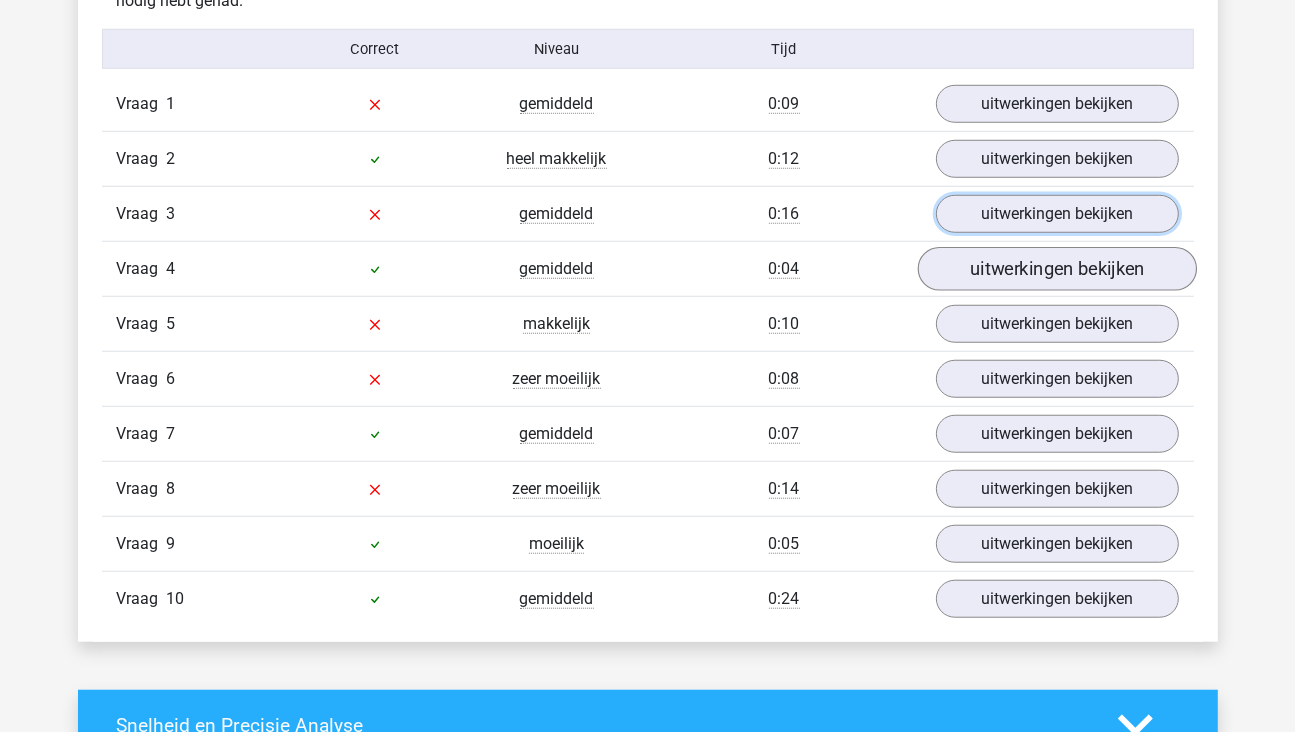 scroll, scrollTop: 1400, scrollLeft: 0, axis: vertical 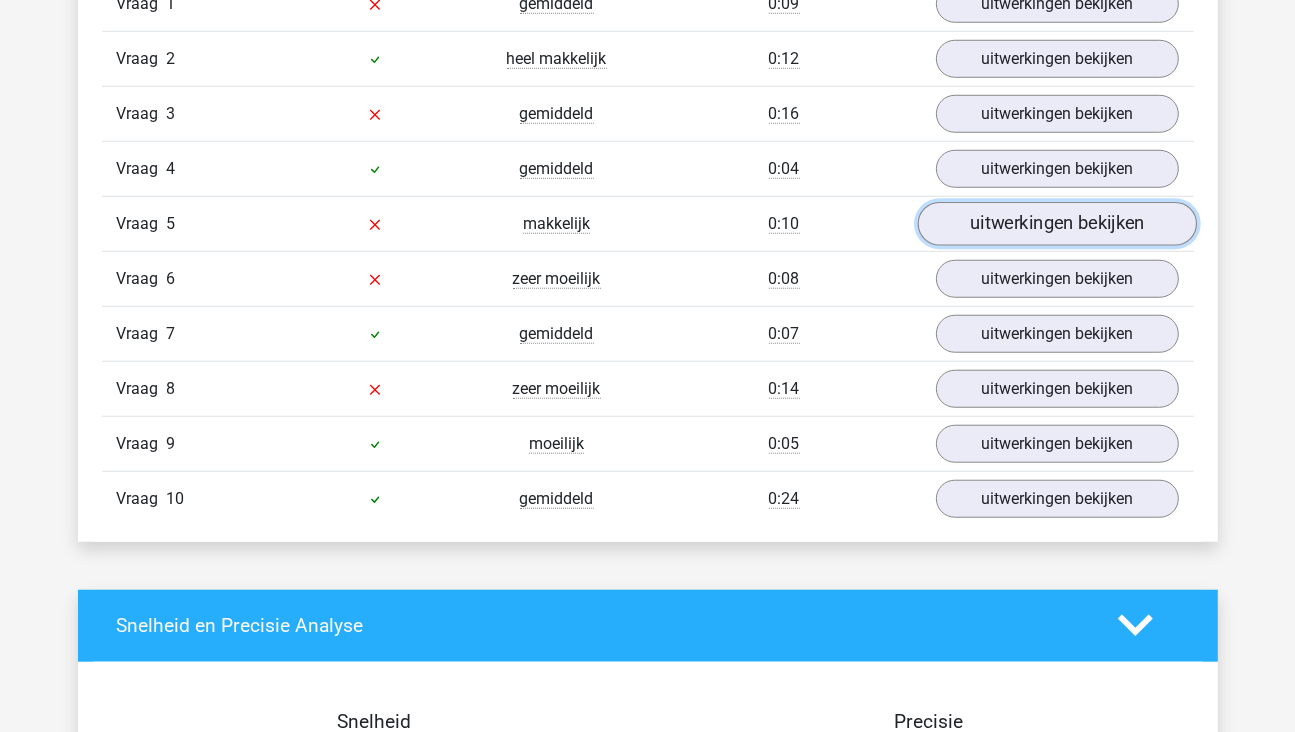 click on "uitwerkingen bekijken" at bounding box center (1056, 224) 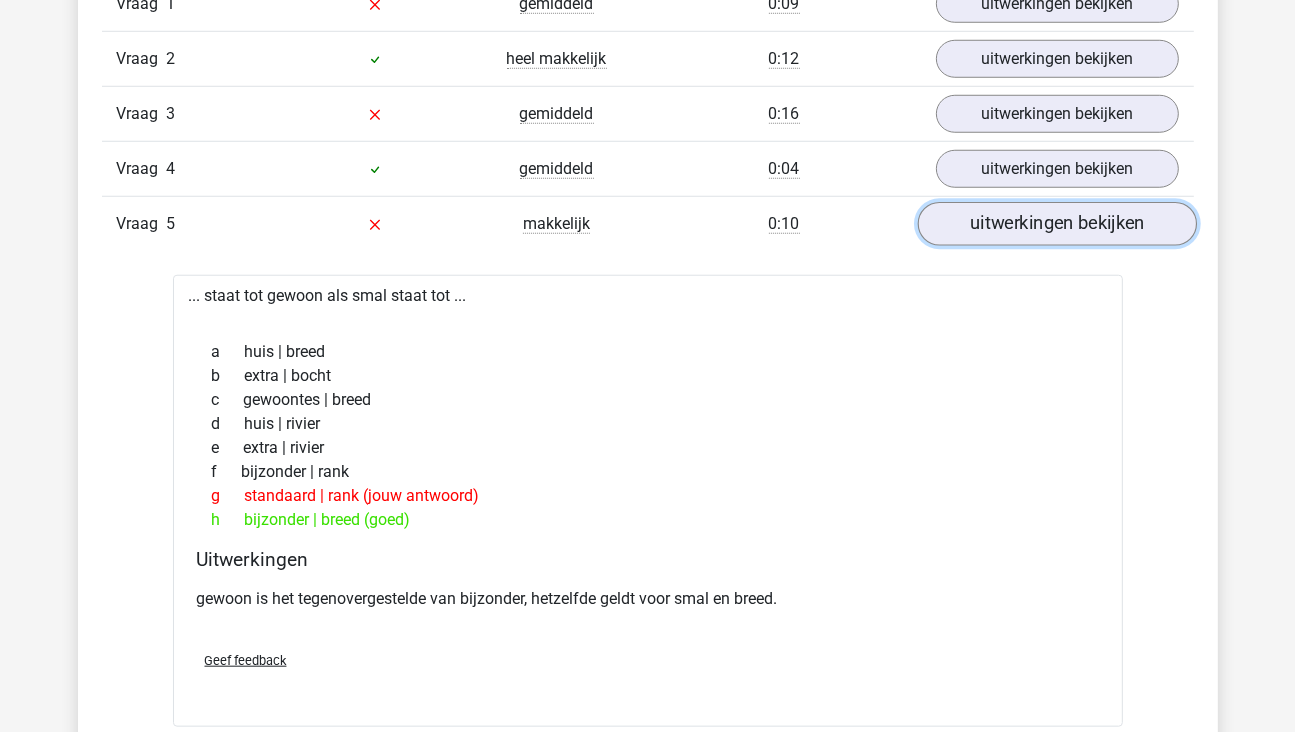 click on "uitwerkingen bekijken" at bounding box center [1056, 224] 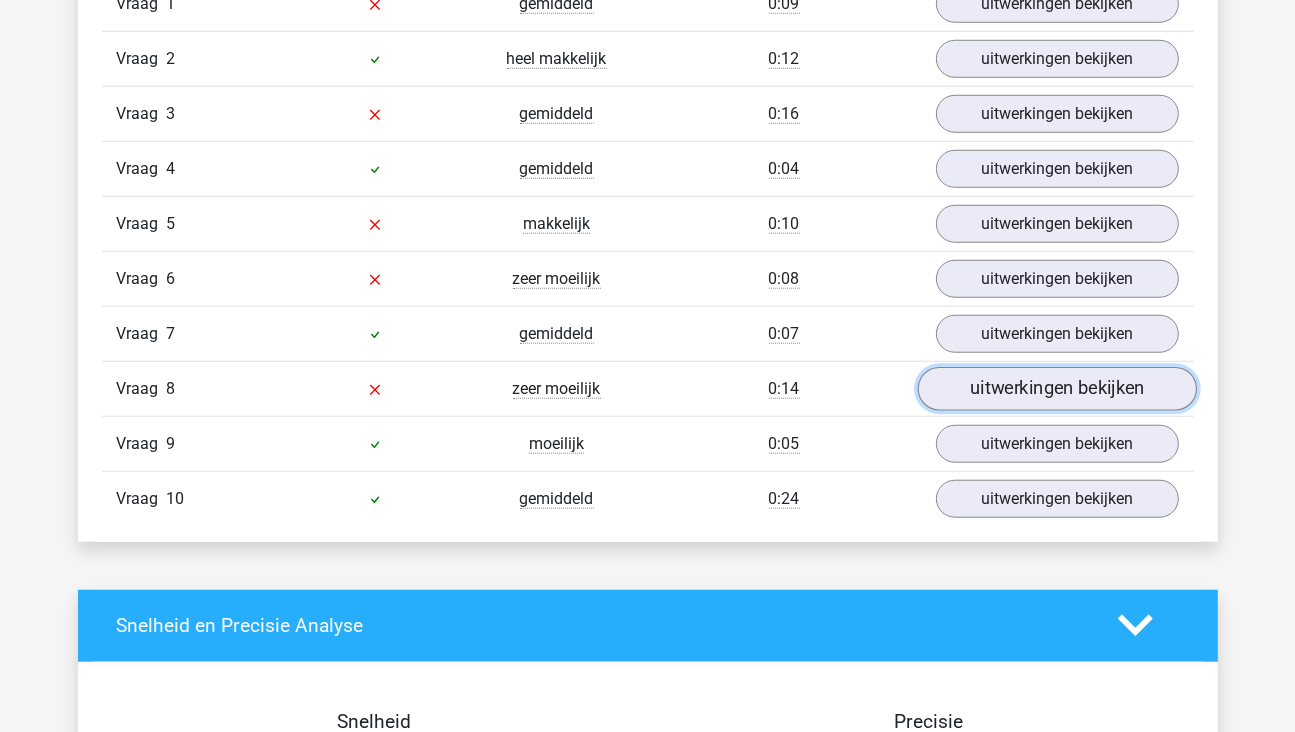 click on "uitwerkingen bekijken" at bounding box center (1056, 389) 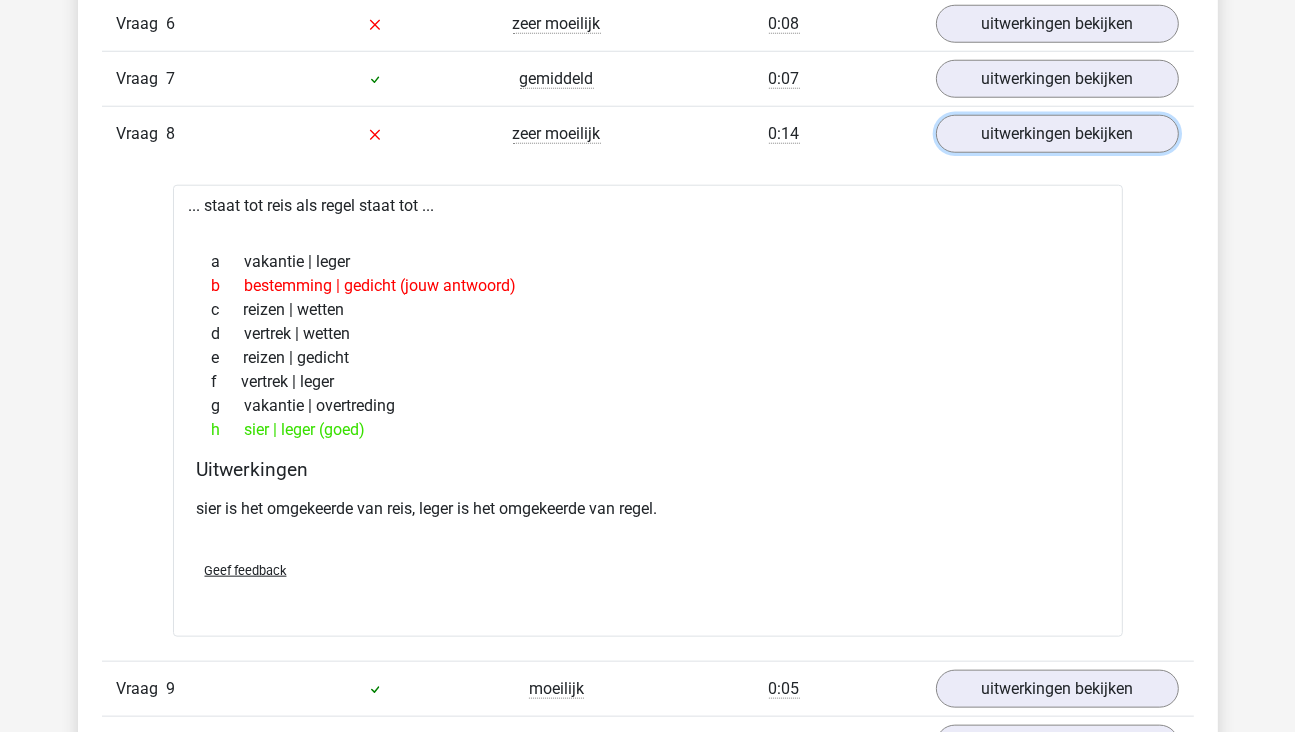 scroll, scrollTop: 1700, scrollLeft: 0, axis: vertical 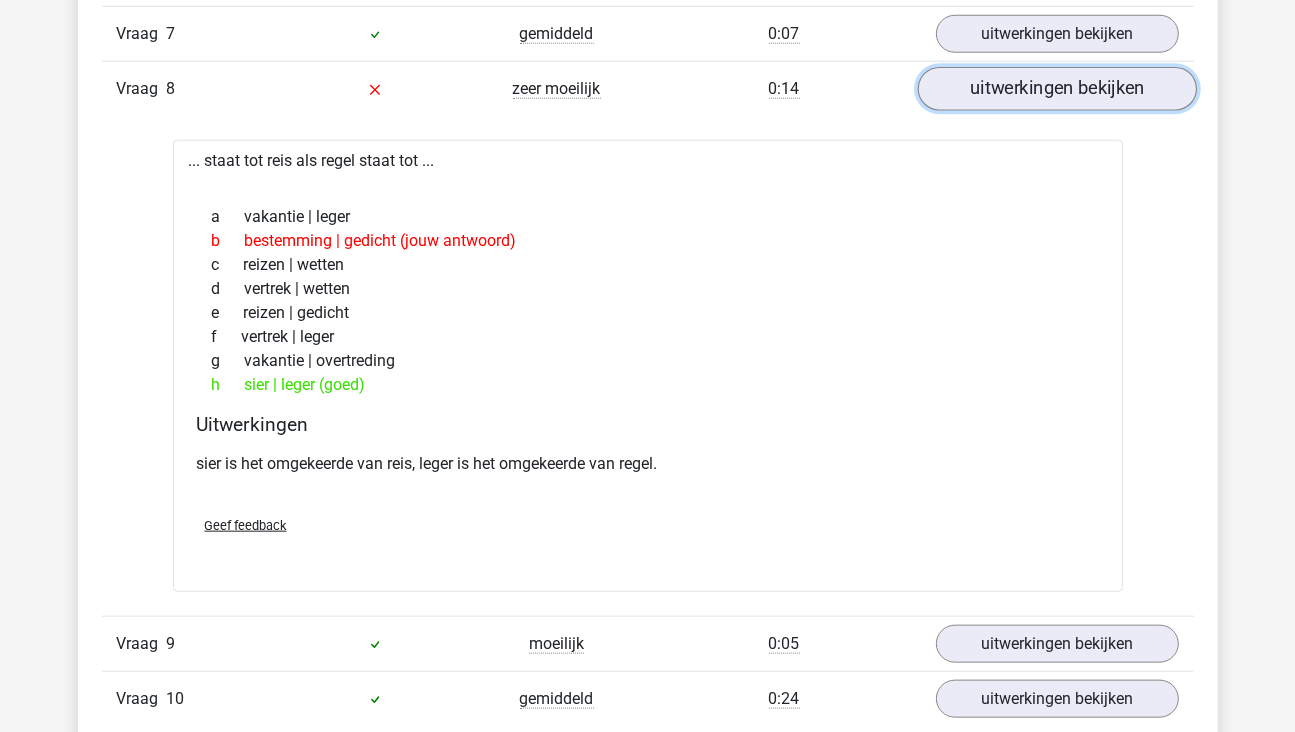 click on "uitwerkingen bekijken" at bounding box center [1056, 89] 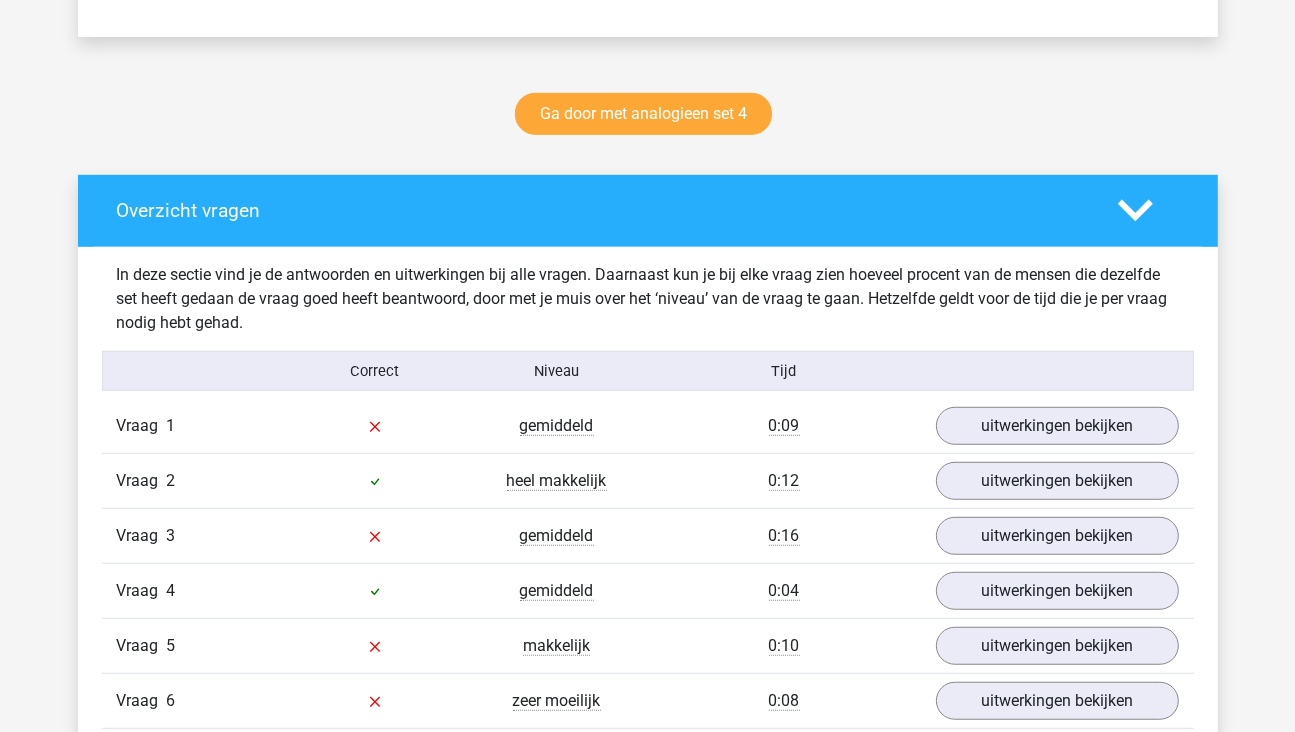 scroll, scrollTop: 900, scrollLeft: 0, axis: vertical 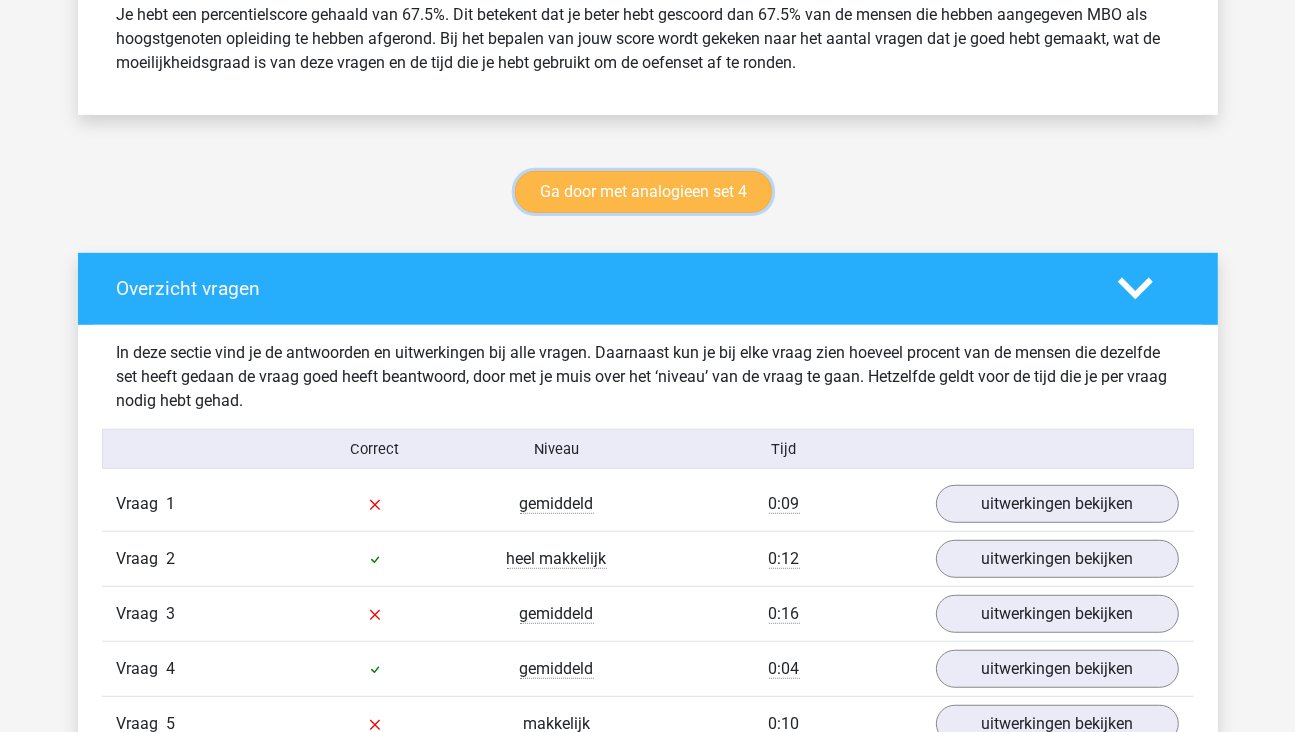 click on "Ga door met analogieen set 4" at bounding box center (643, 192) 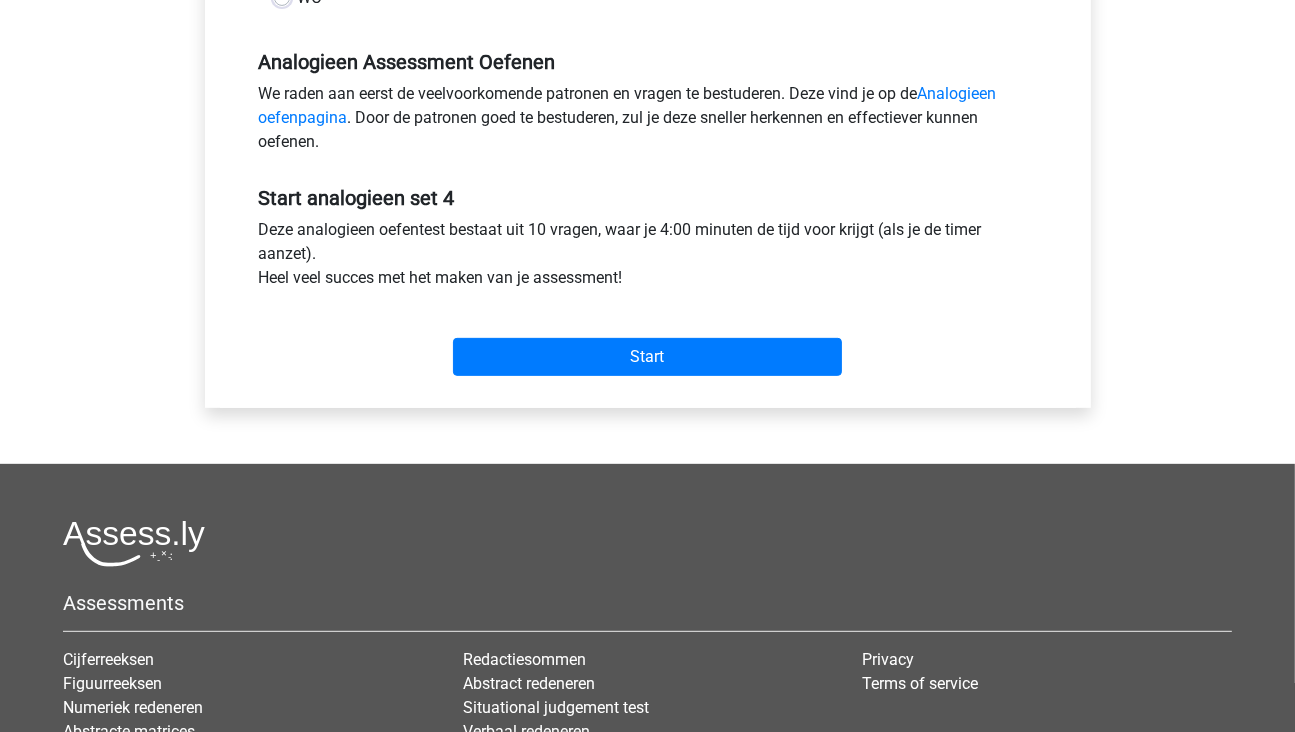scroll, scrollTop: 600, scrollLeft: 0, axis: vertical 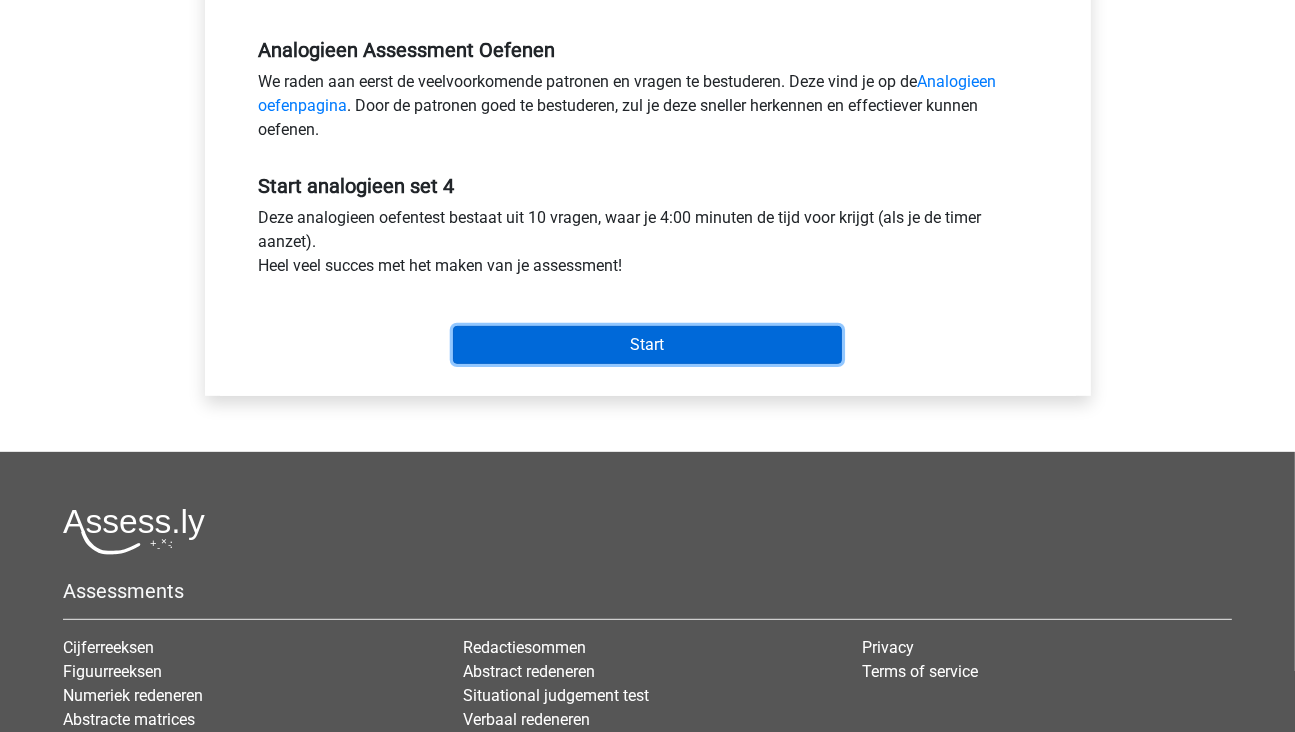 click on "Start" at bounding box center (647, 345) 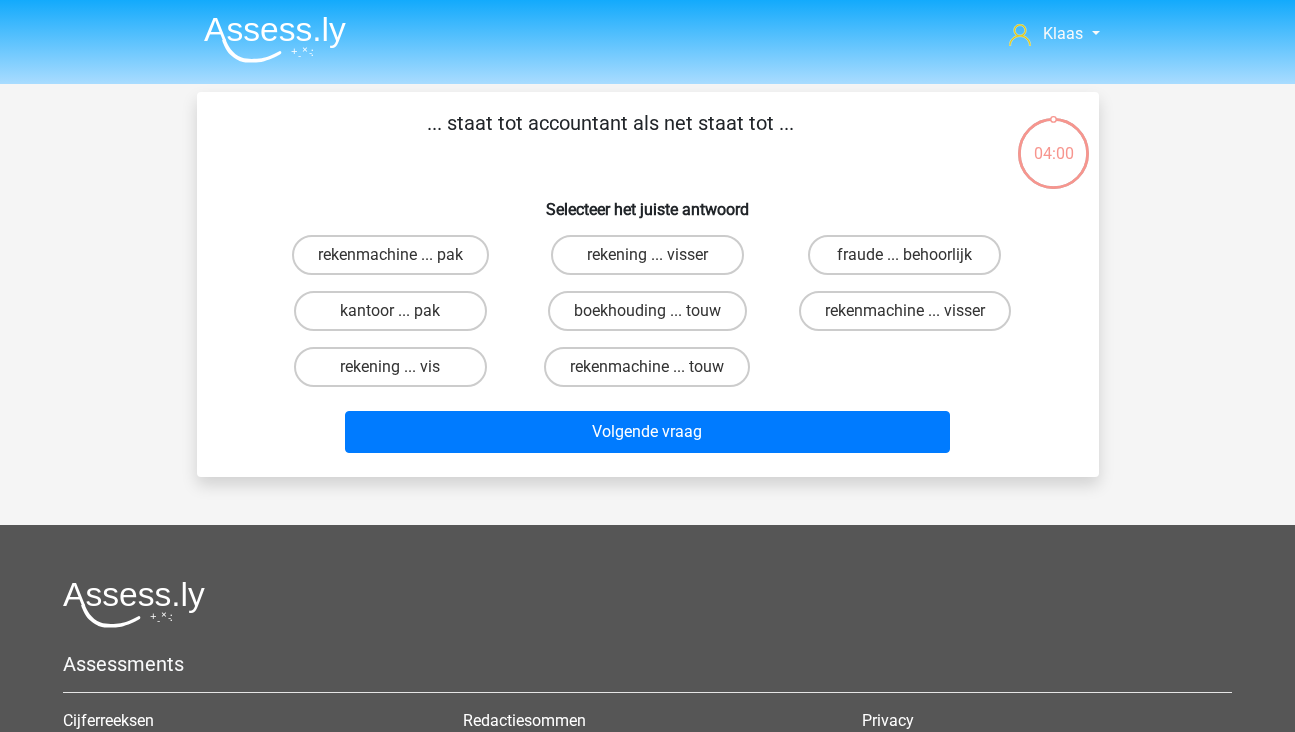 scroll, scrollTop: 0, scrollLeft: 0, axis: both 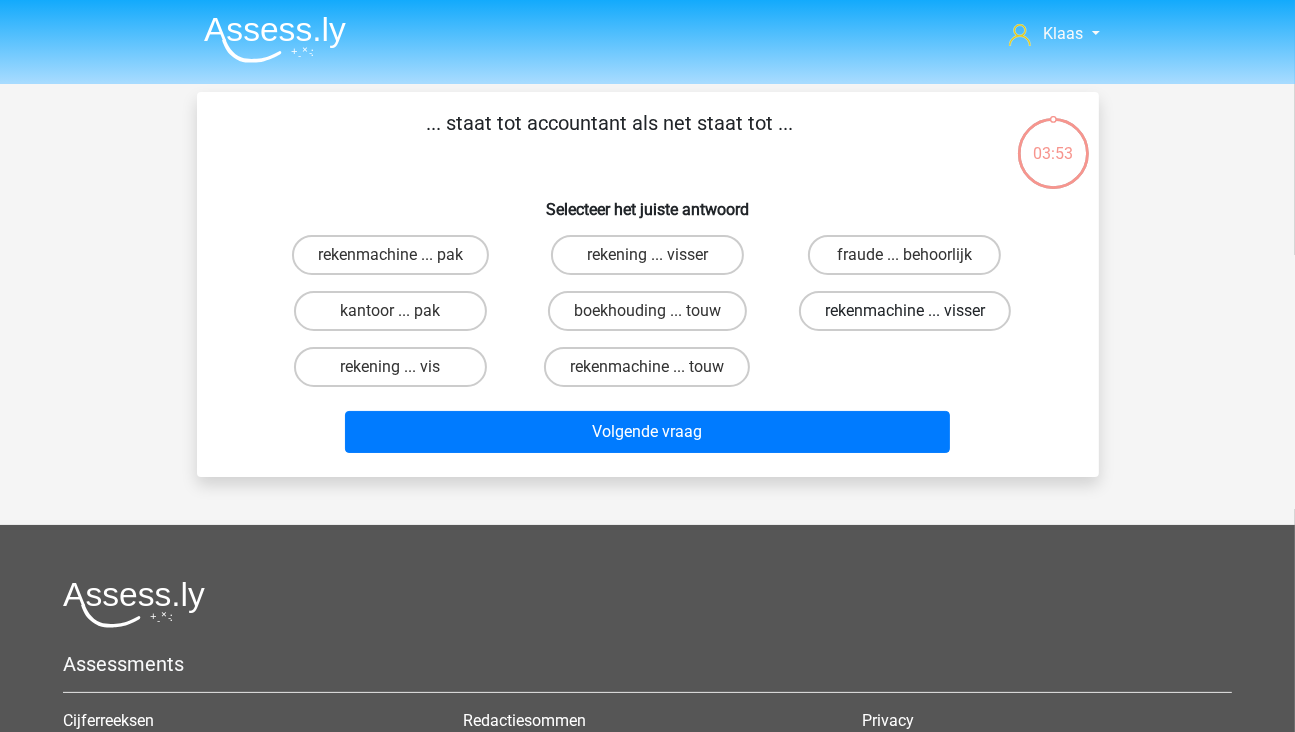 click on "rekenmachine ... visser" at bounding box center (905, 311) 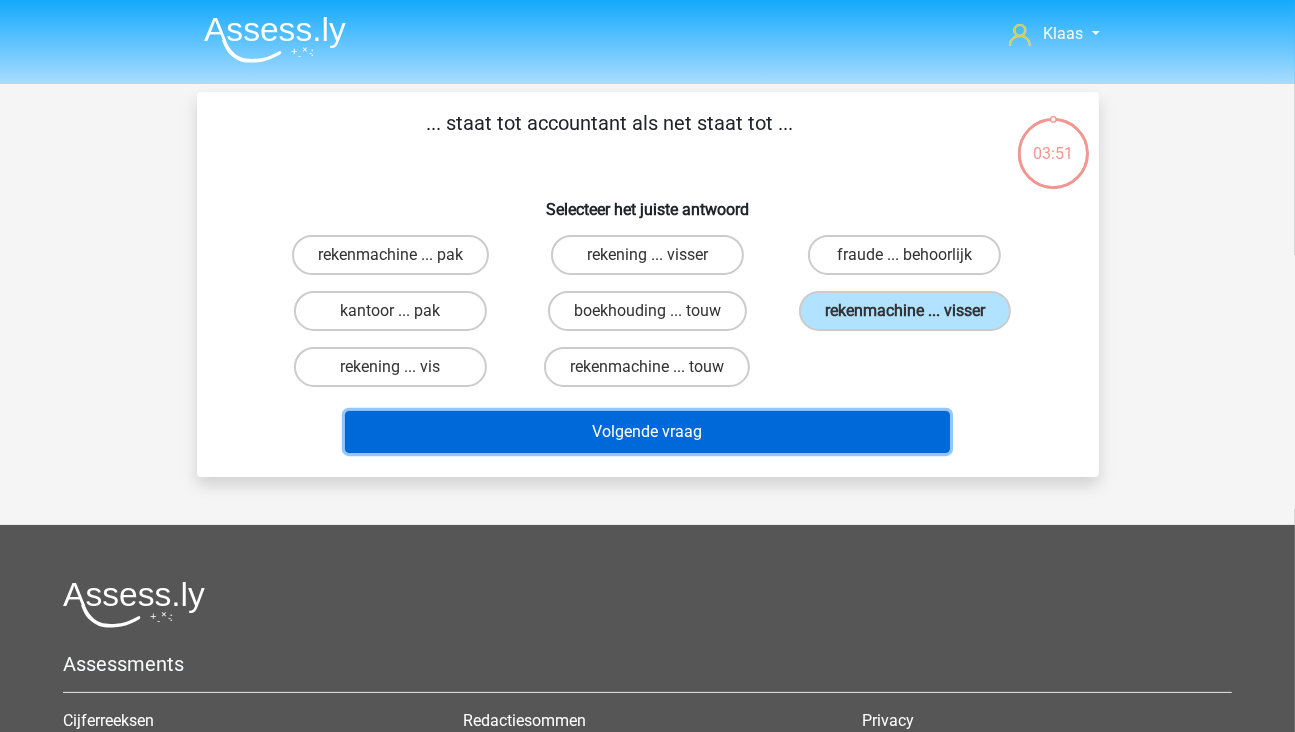 click on "Volgende vraag" at bounding box center [647, 432] 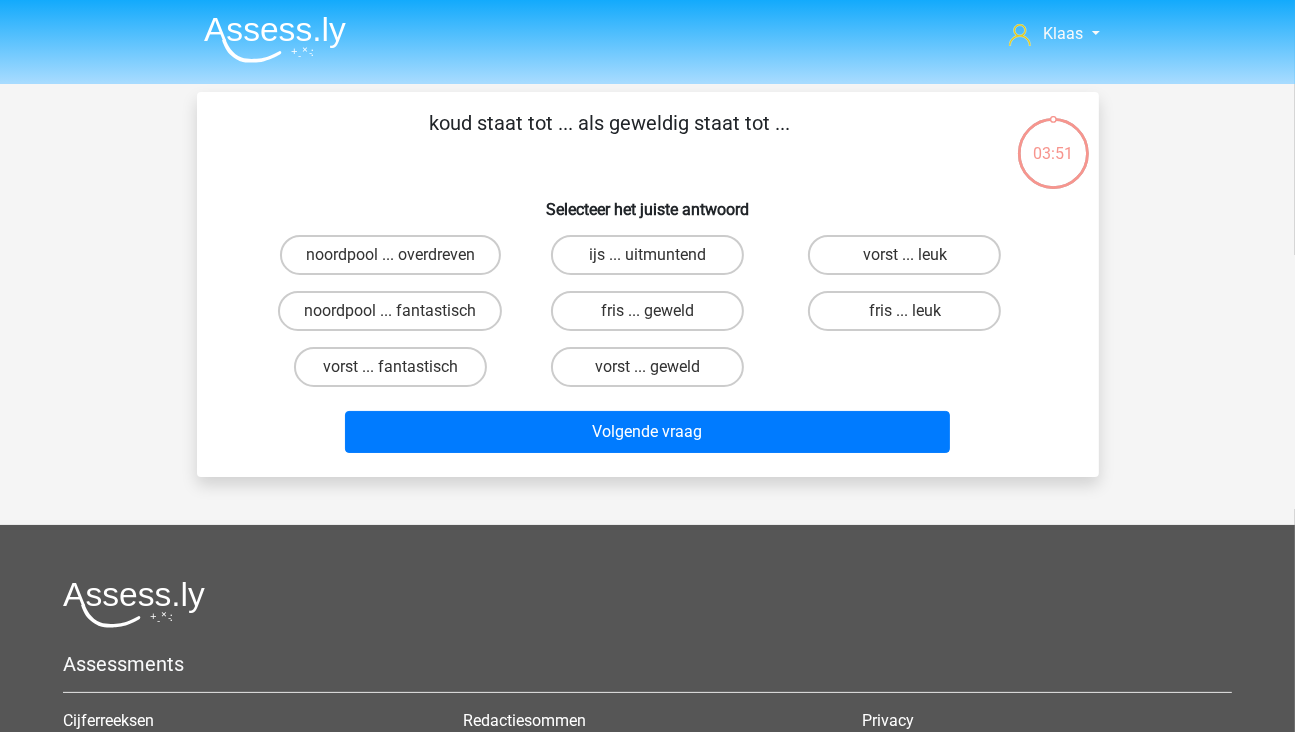 scroll, scrollTop: 92, scrollLeft: 0, axis: vertical 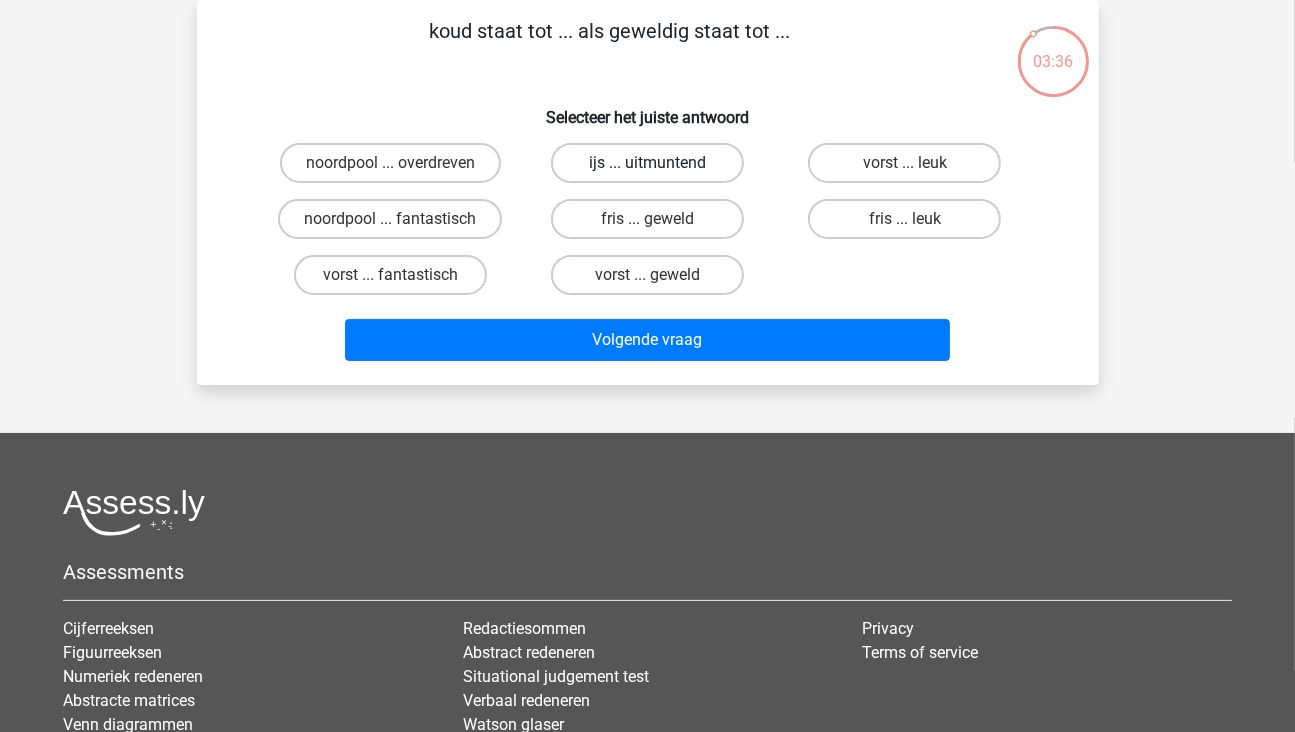 click on "ijs ... uitmuntend" at bounding box center (647, 163) 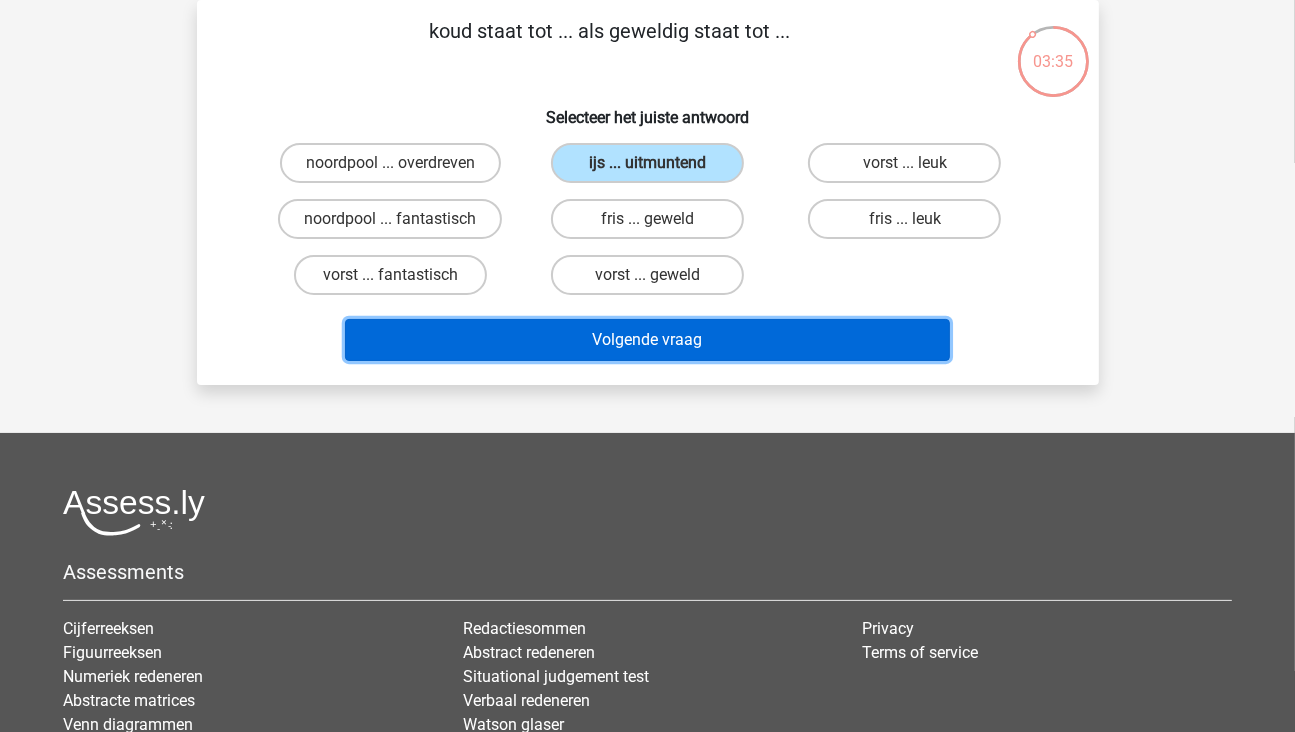 click on "Volgende vraag" at bounding box center (647, 340) 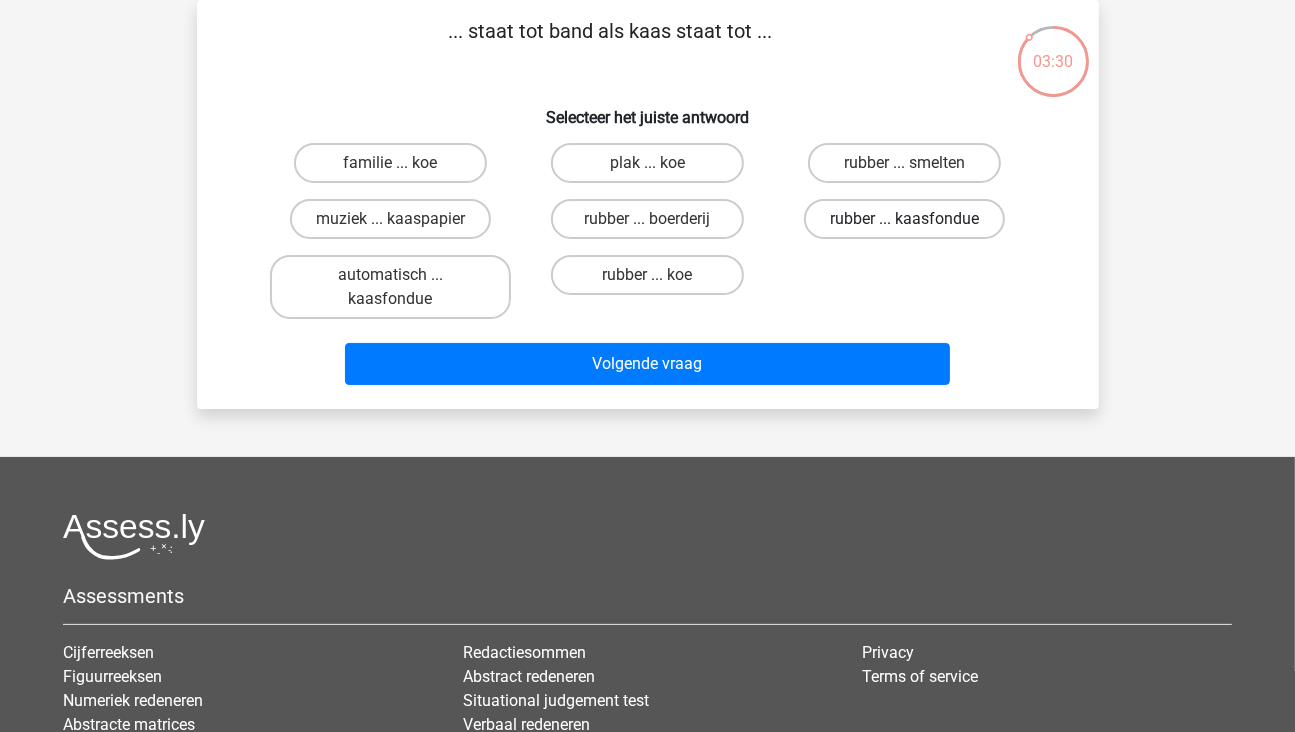 click on "rubber ... kaasfondue" at bounding box center [904, 219] 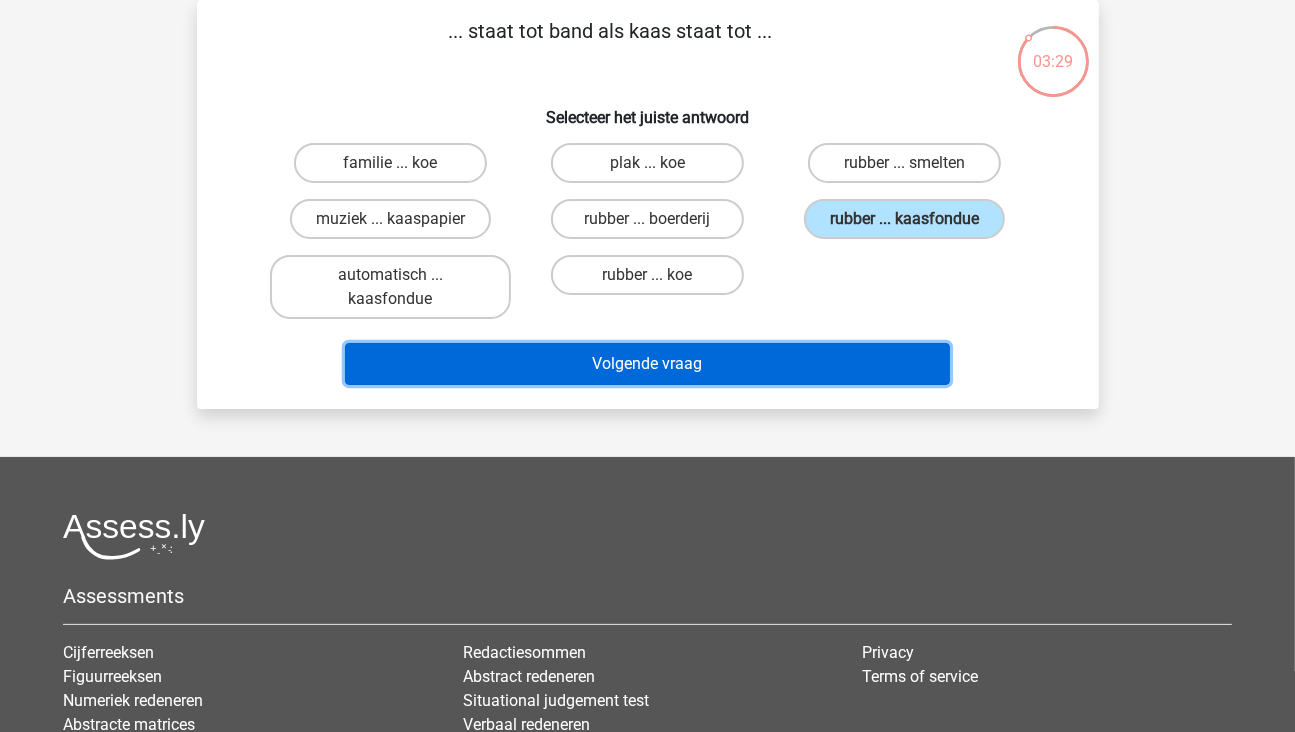 click on "Volgende vraag" at bounding box center [647, 364] 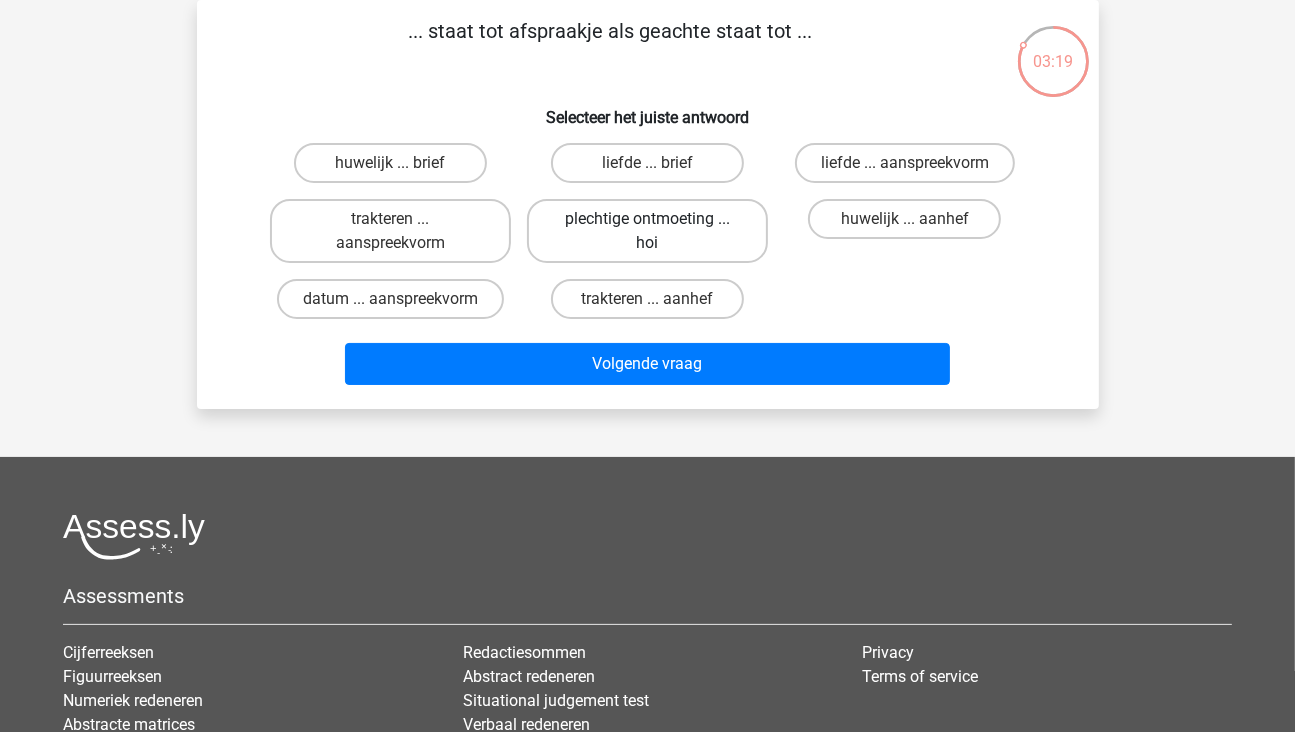 click on "plechtige ontmoeting ... hoi" at bounding box center [647, 231] 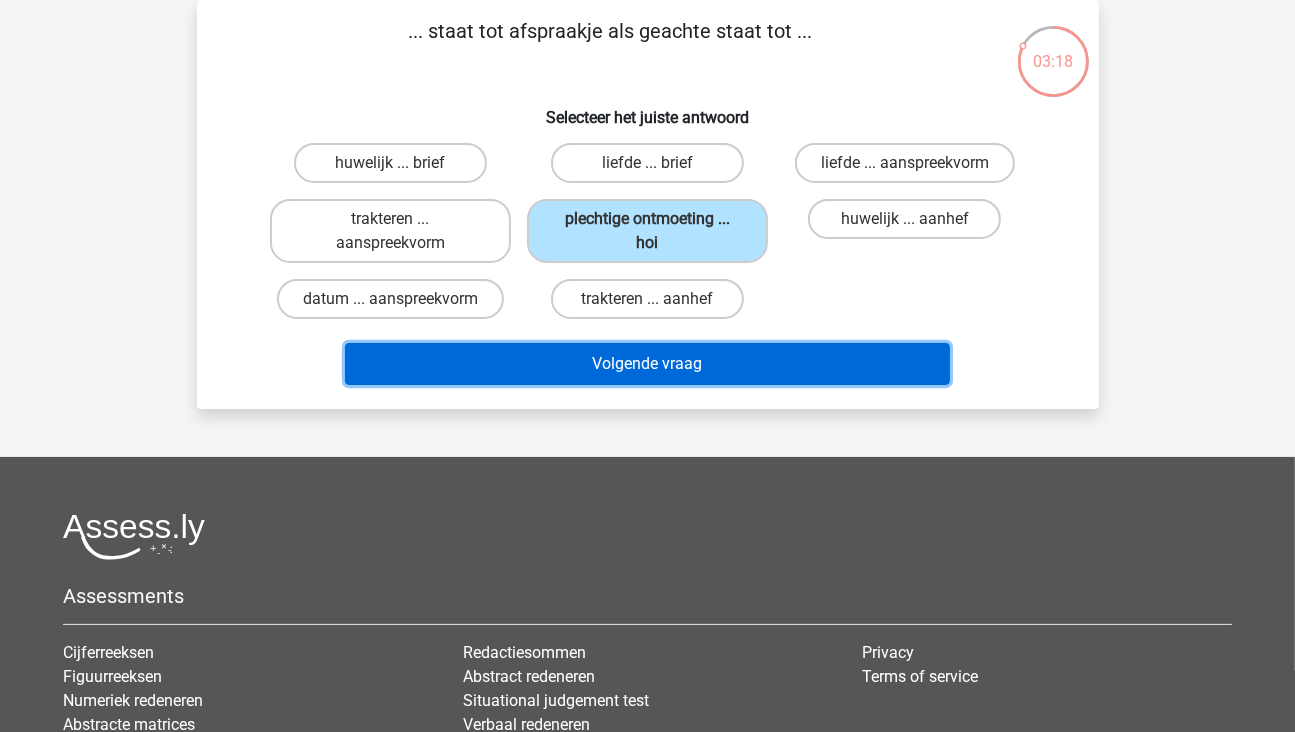 click on "Volgende vraag" at bounding box center (647, 364) 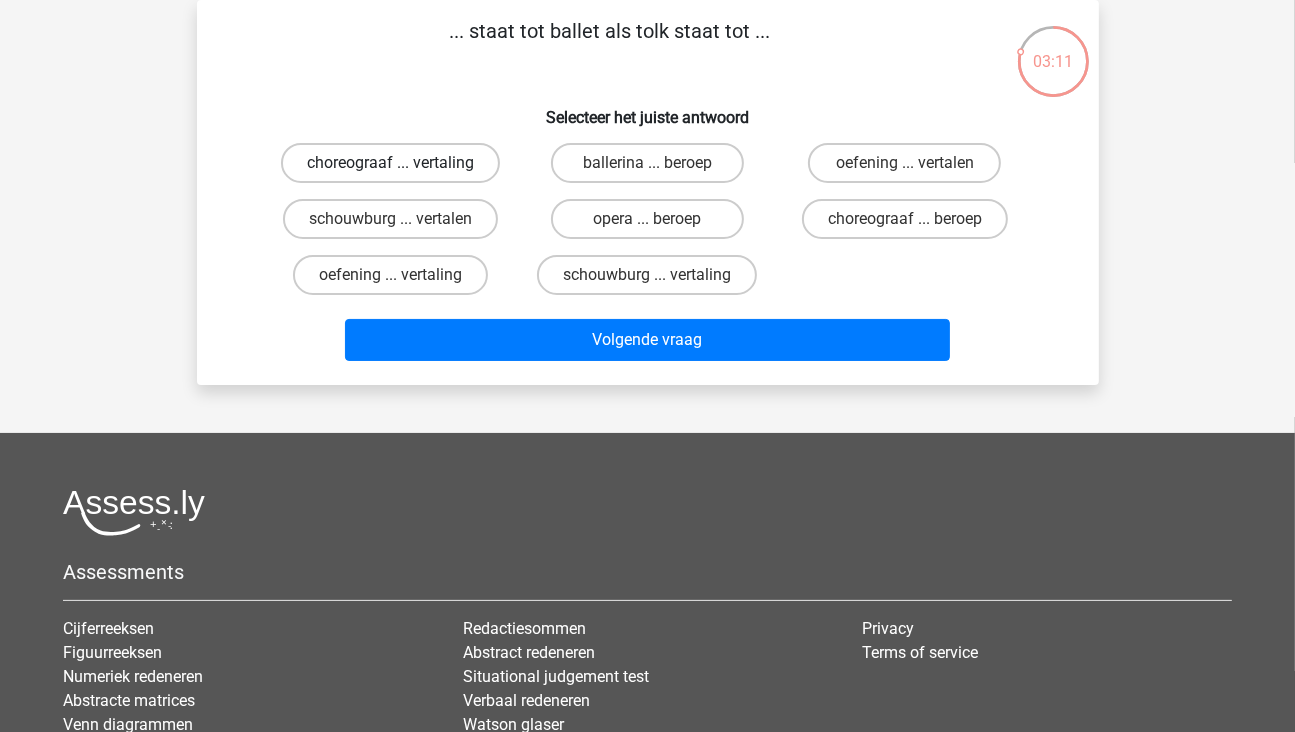 click on "choreograaf ... vertaling" at bounding box center (390, 163) 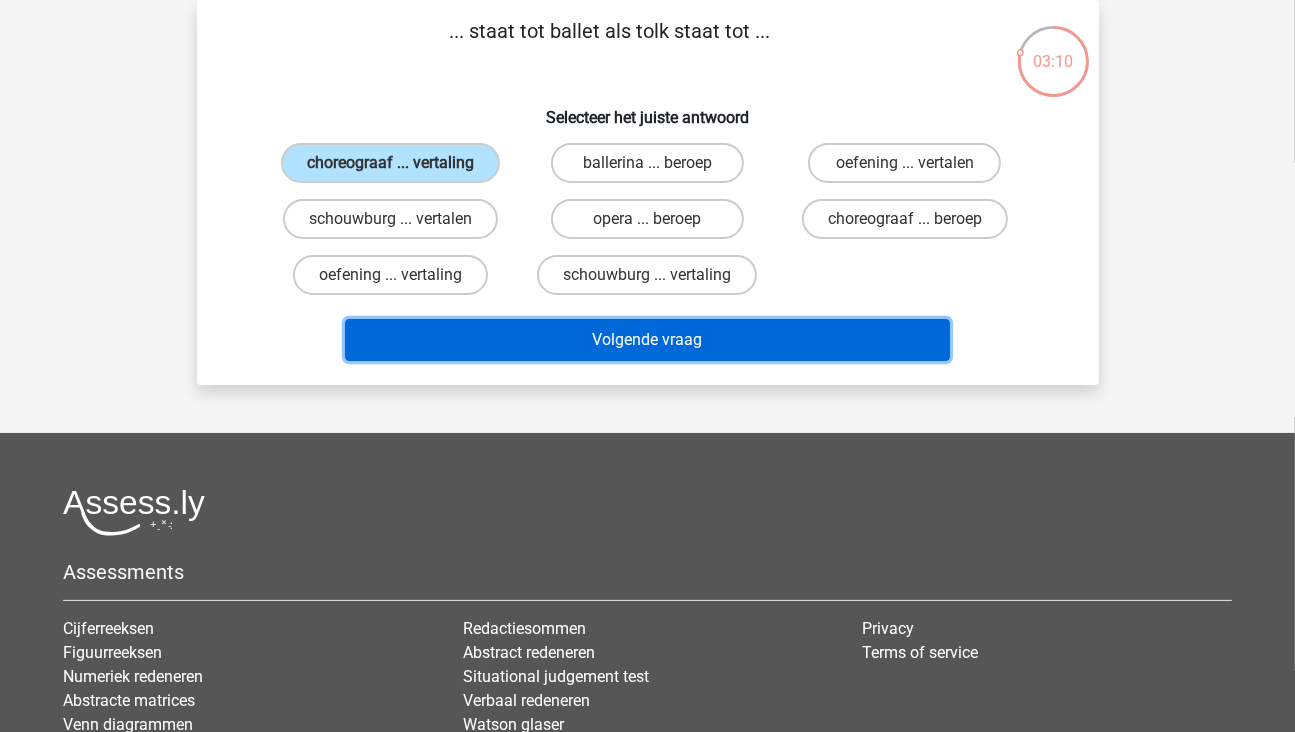 click on "Volgende vraag" at bounding box center [647, 340] 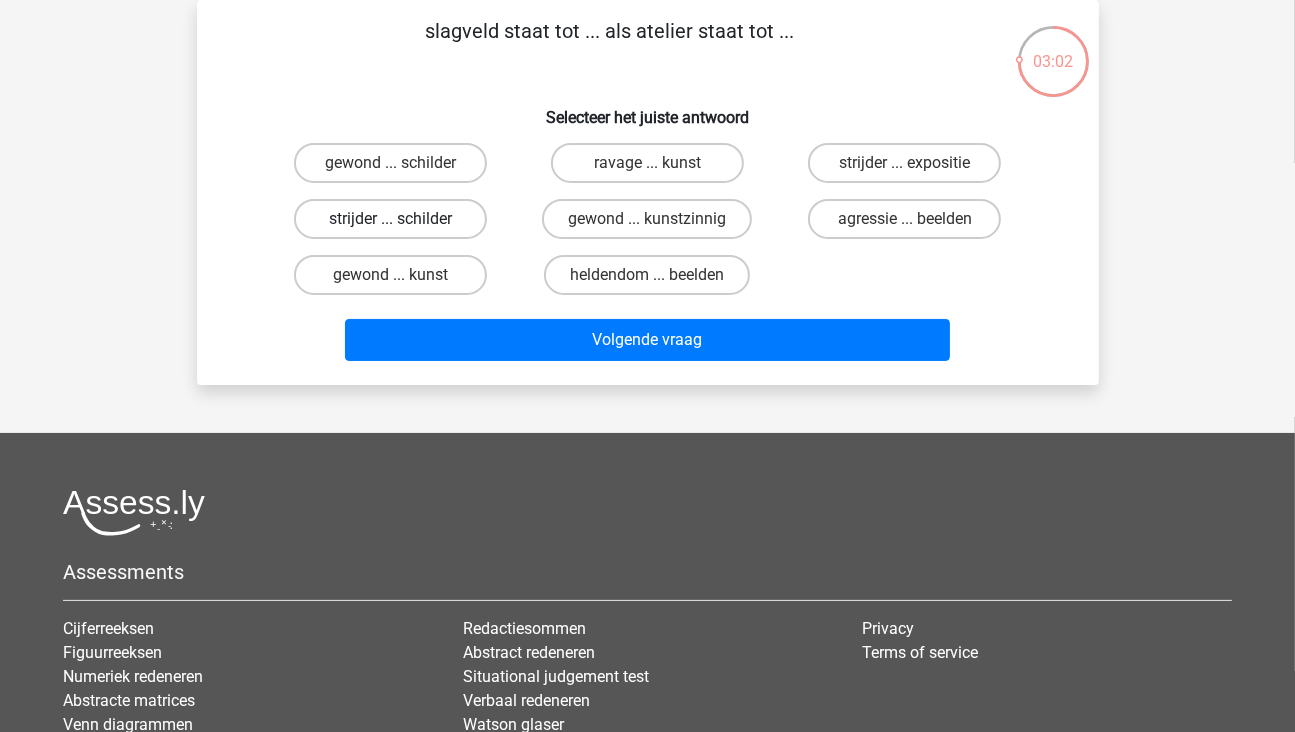 click on "strijder ... schilder" at bounding box center [390, 219] 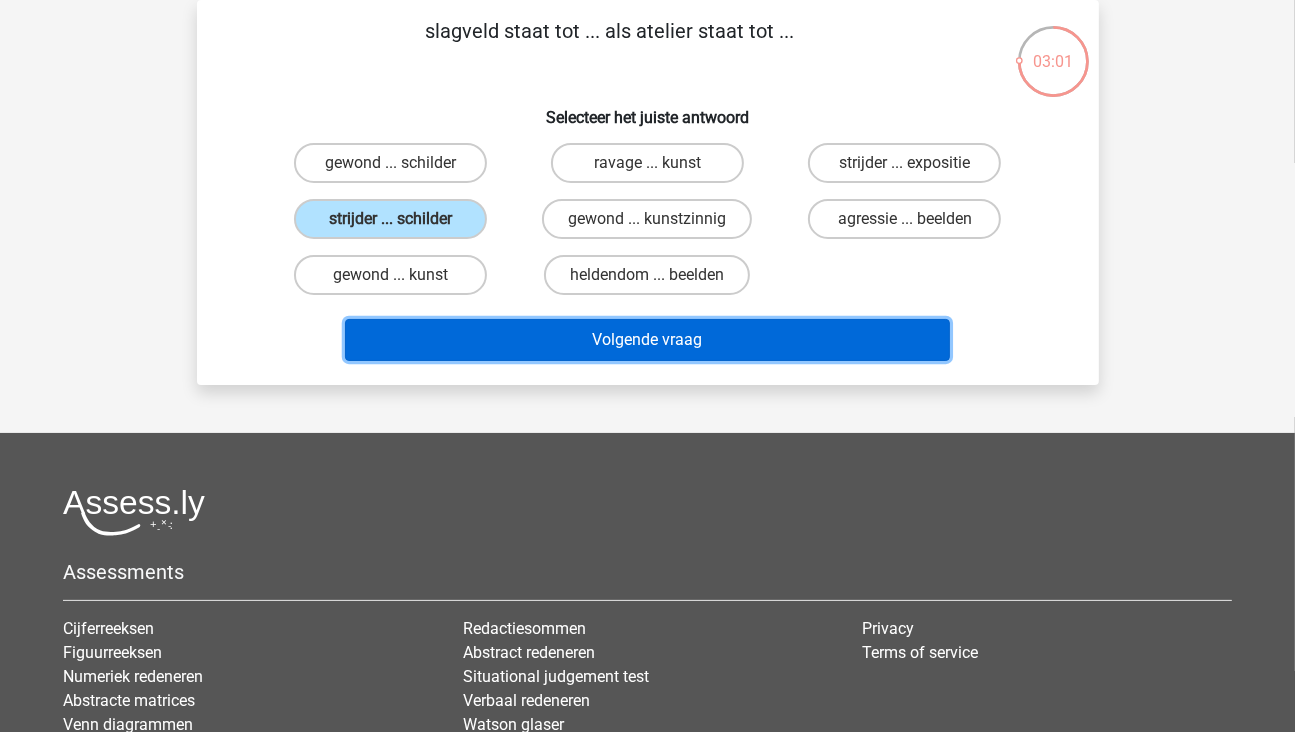 click on "Volgende vraag" at bounding box center [647, 340] 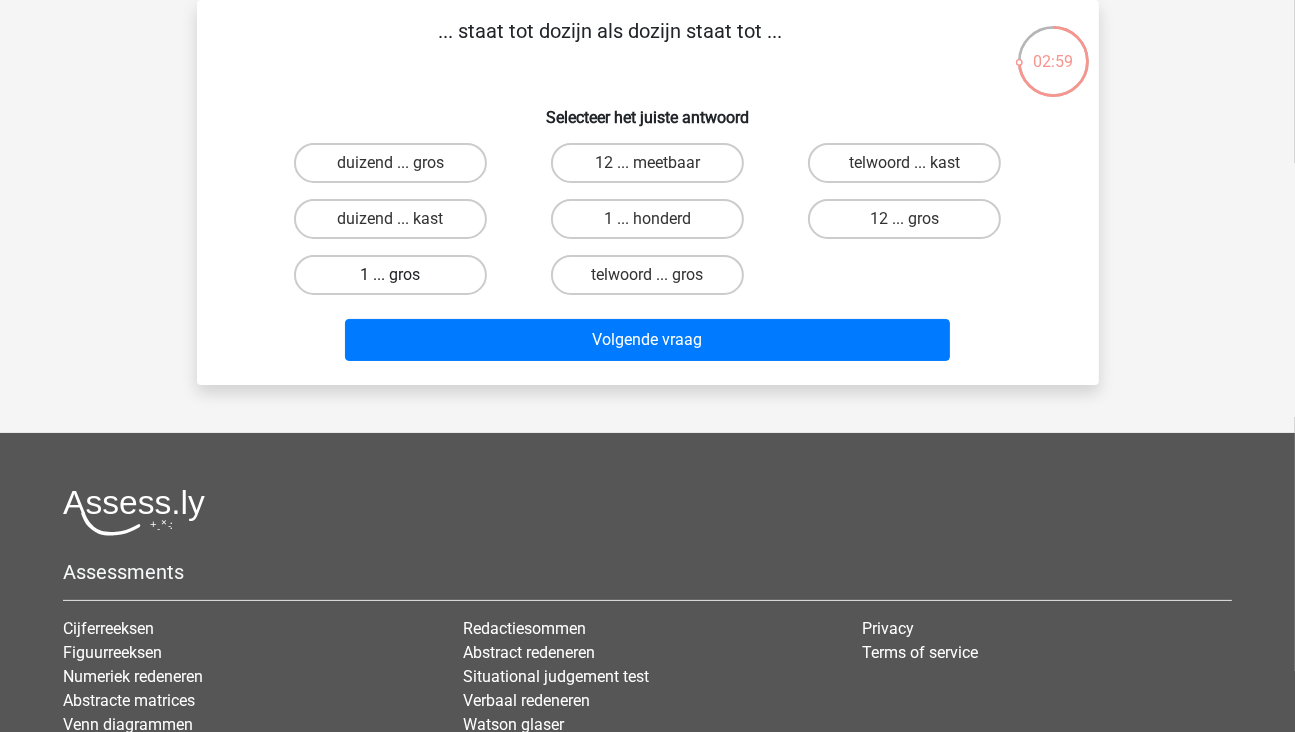 click on "1 ... gros" at bounding box center [390, 275] 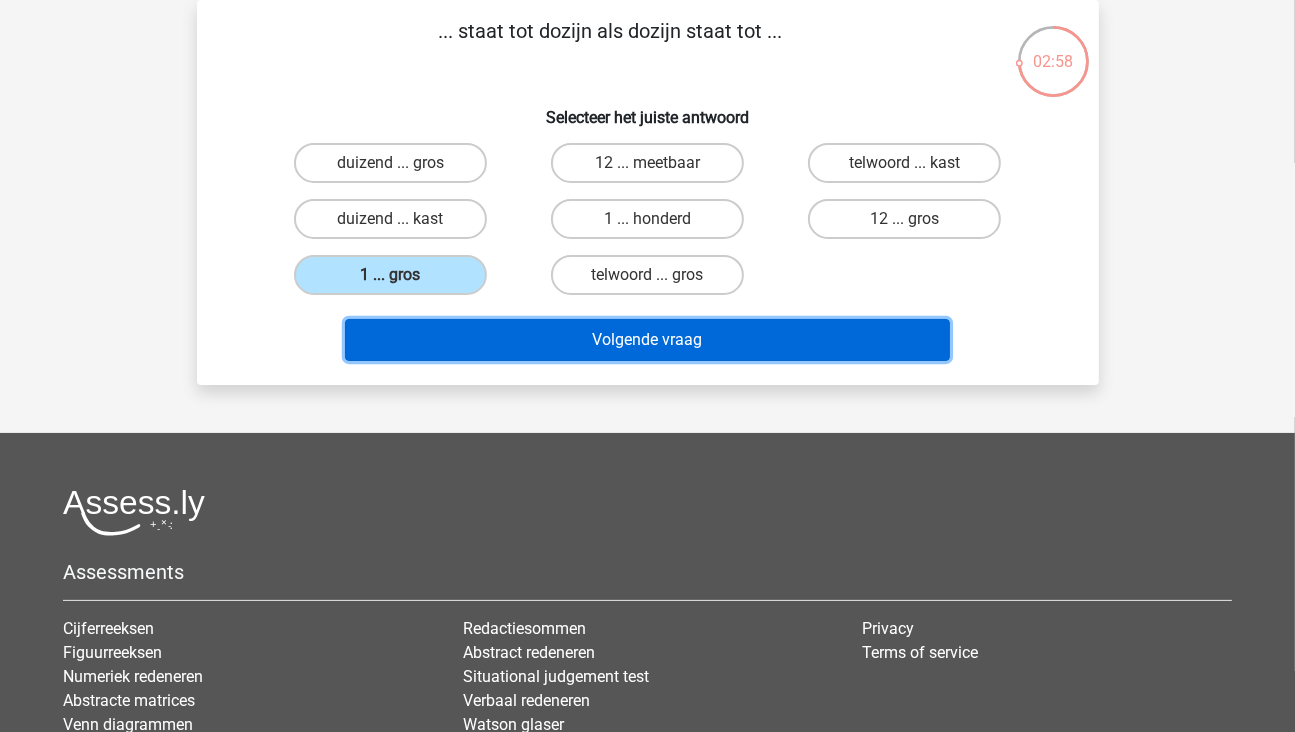click on "Volgende vraag" at bounding box center (647, 340) 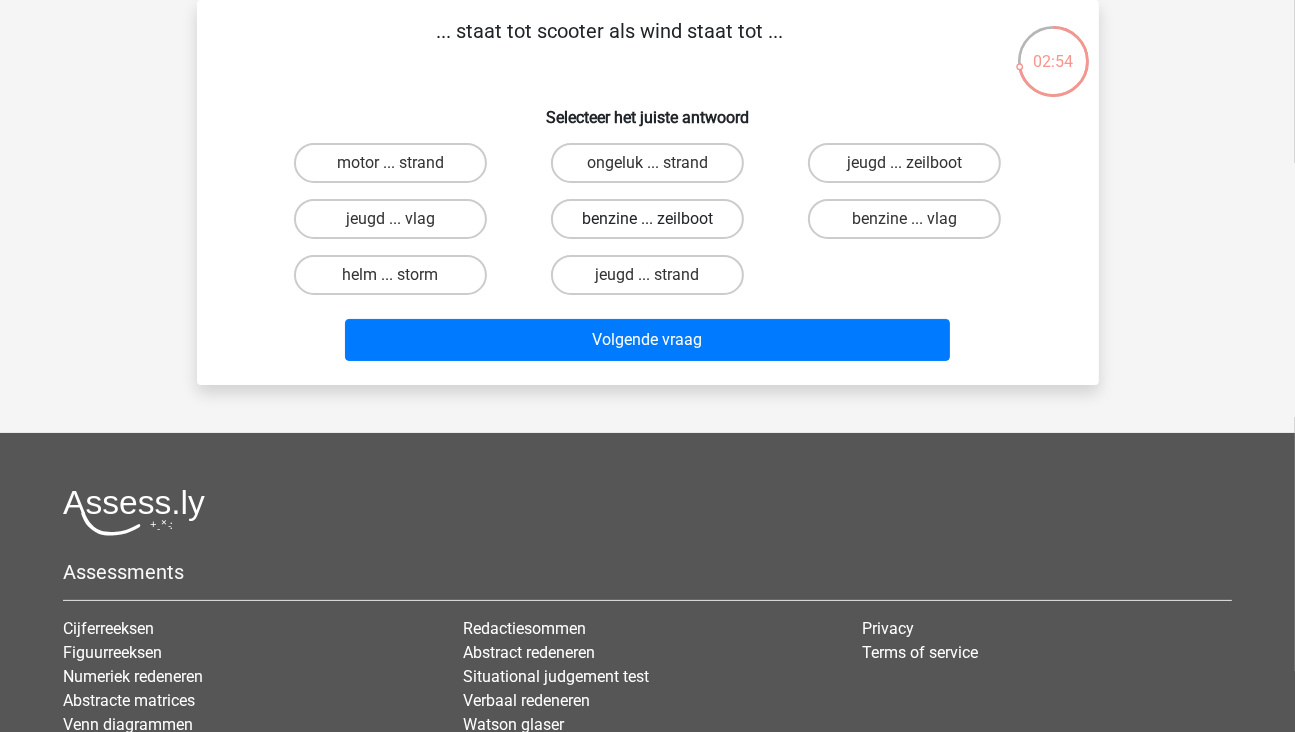 click on "benzine ... zeilboot" at bounding box center [647, 219] 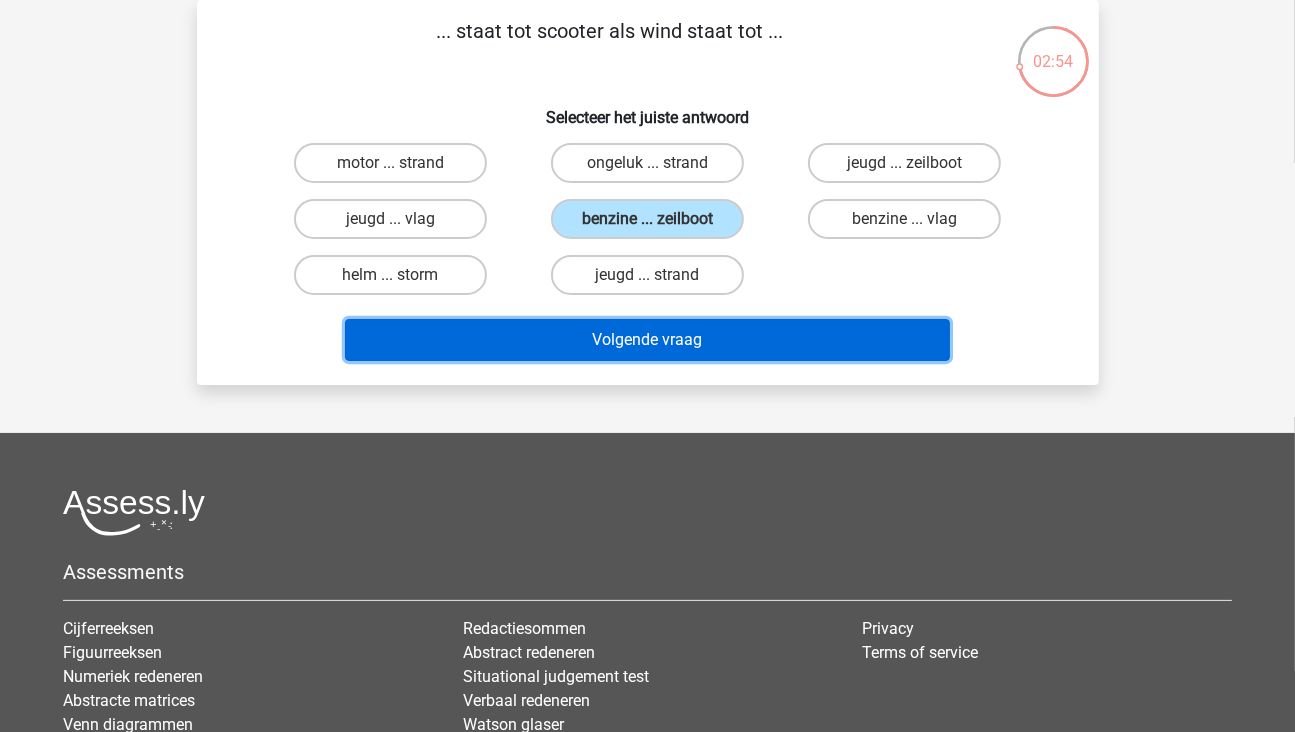 click on "Volgende vraag" at bounding box center [647, 340] 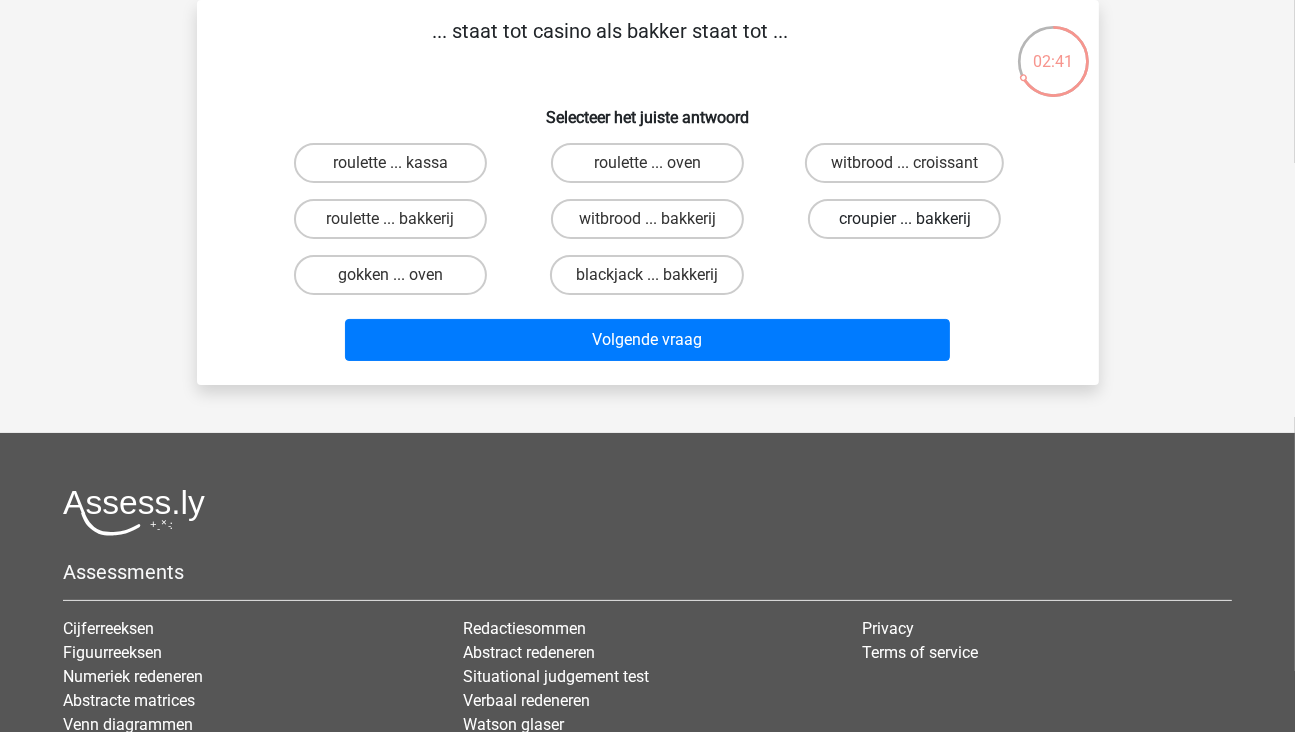 click on "croupier ... bakkerij" at bounding box center (904, 219) 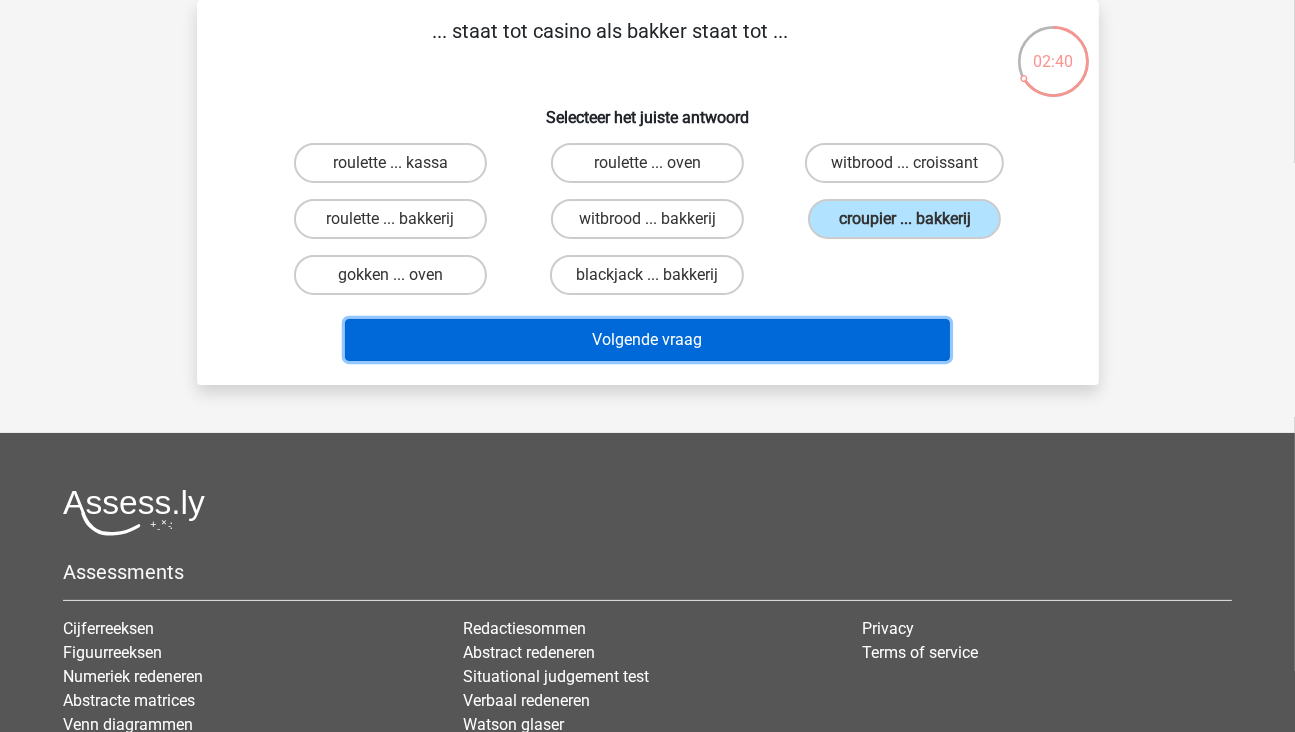 click on "Volgende vraag" at bounding box center (647, 340) 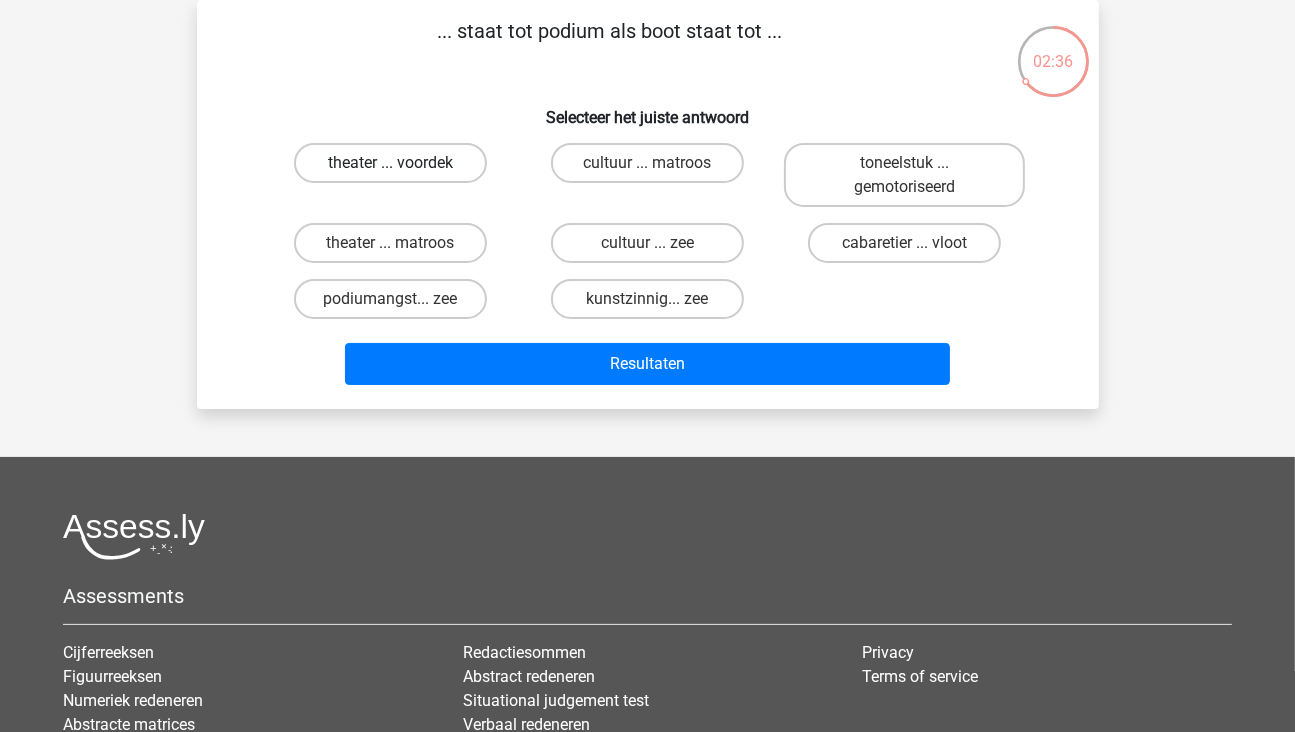 click on "theater ... voordek" at bounding box center (390, 163) 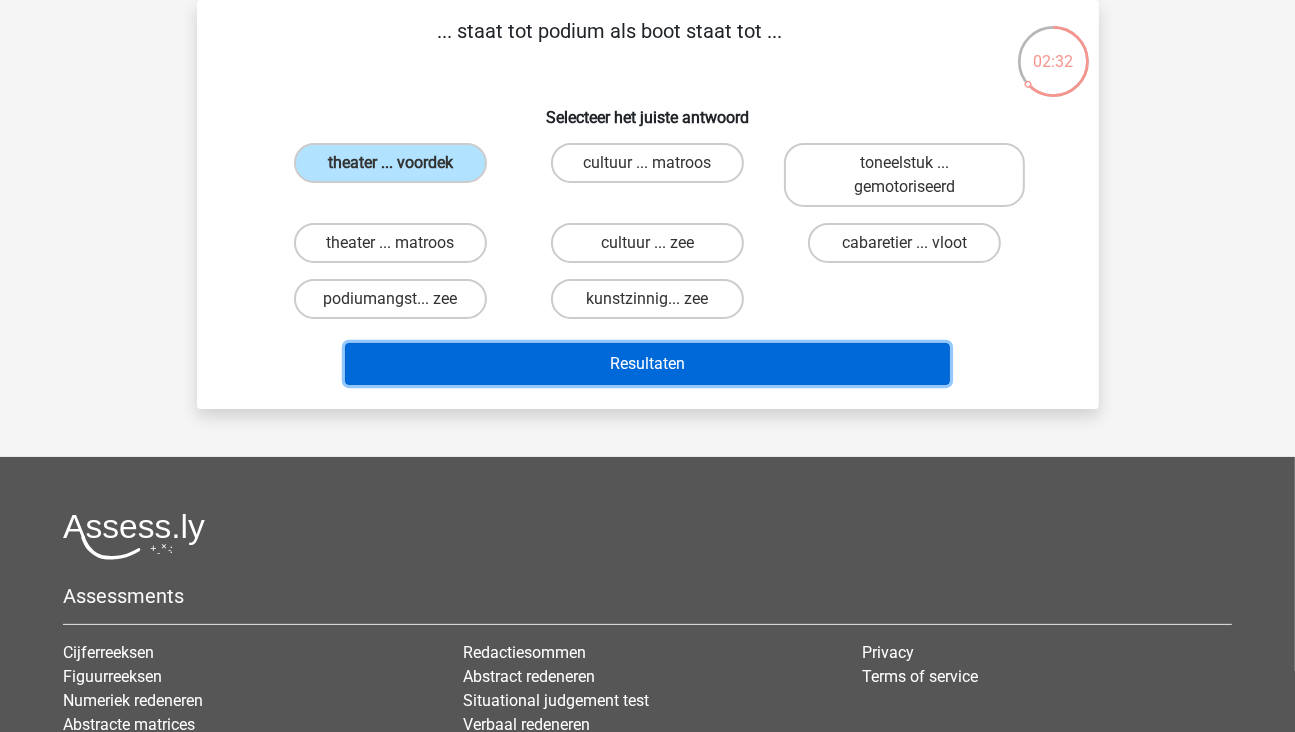 click on "Resultaten" at bounding box center (647, 364) 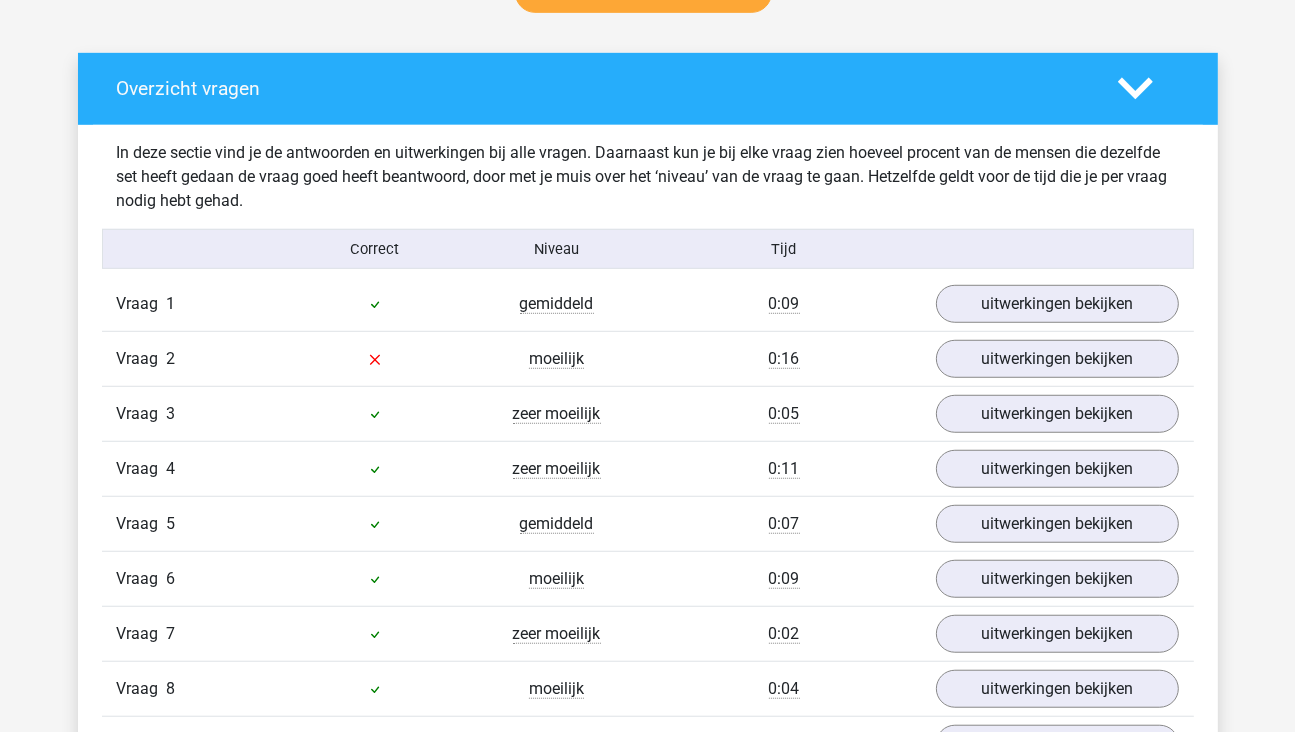 scroll, scrollTop: 800, scrollLeft: 0, axis: vertical 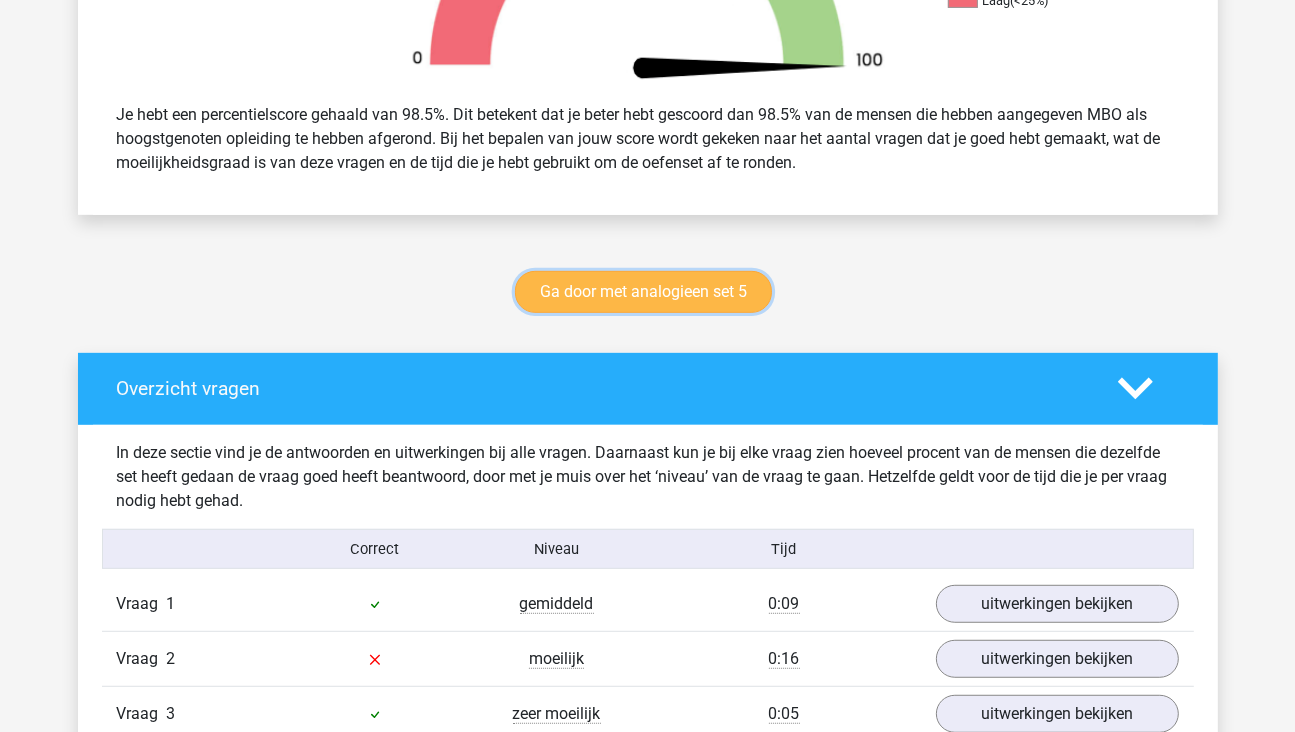 click on "Ga door met analogieen set 5" at bounding box center (643, 292) 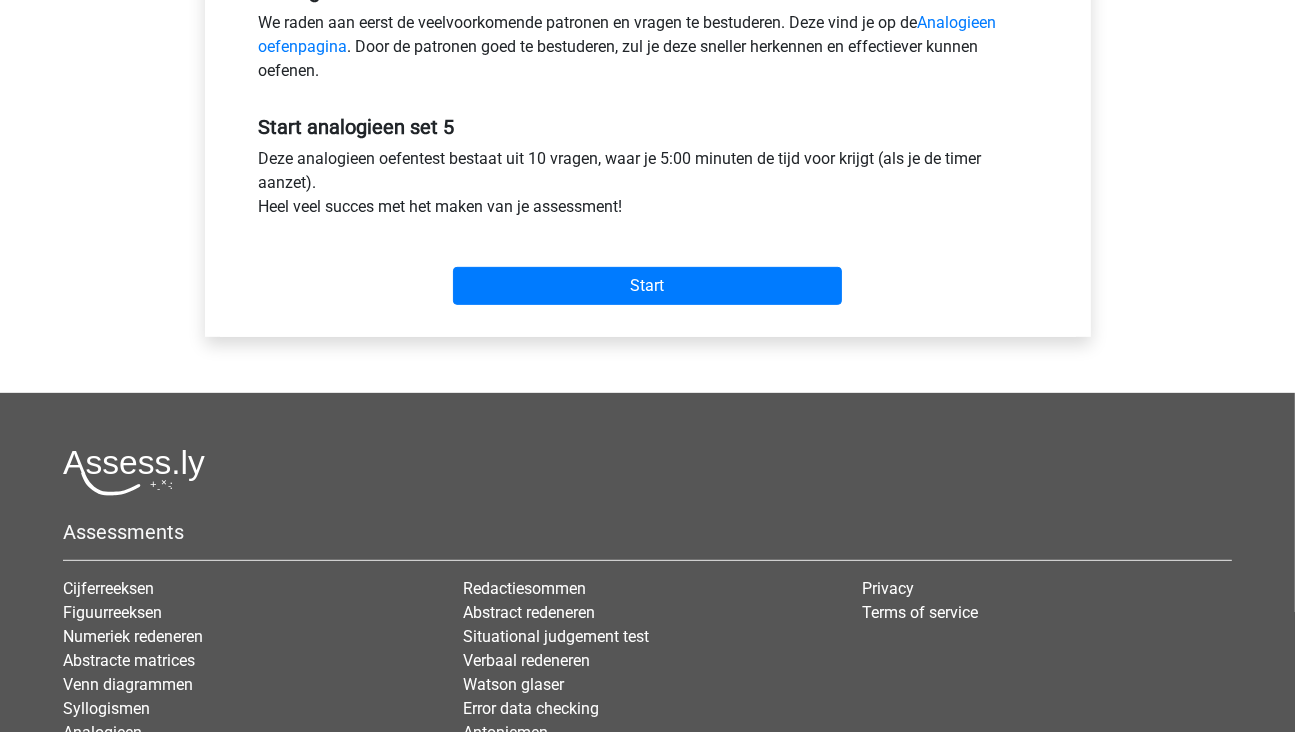 scroll, scrollTop: 700, scrollLeft: 0, axis: vertical 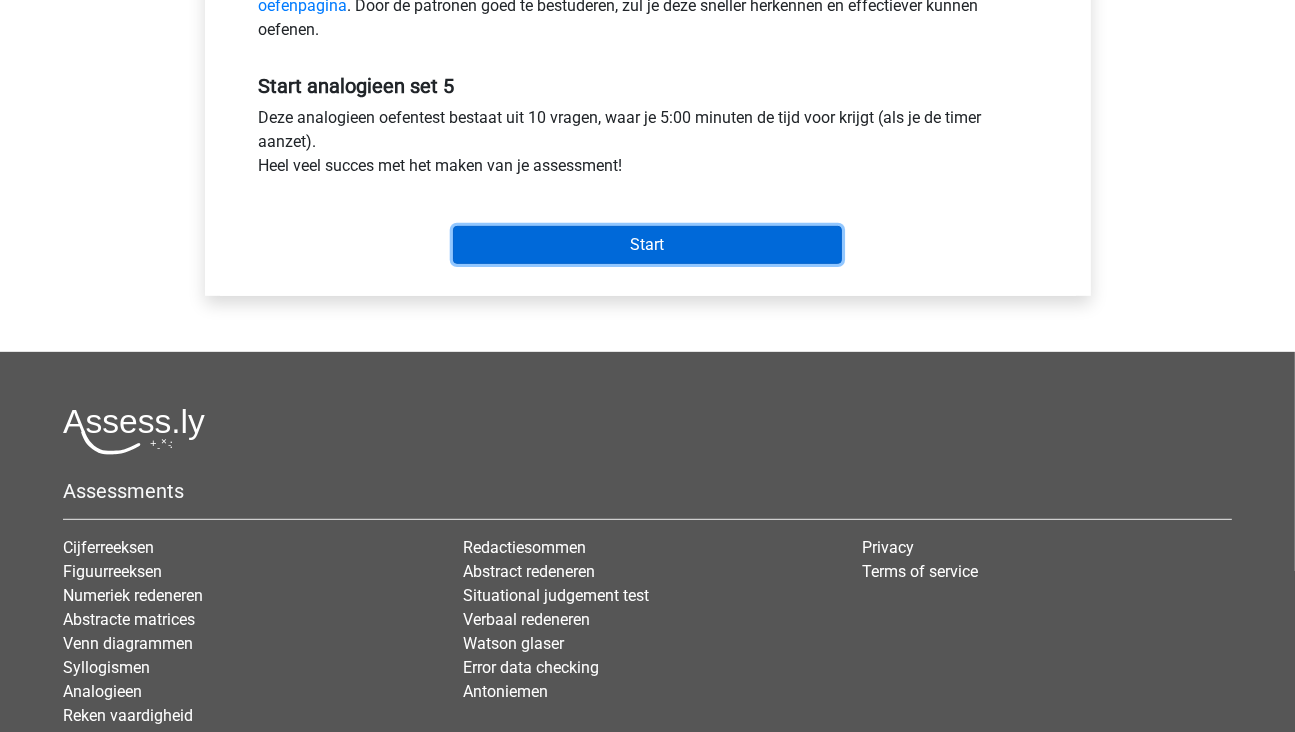 click on "Start" at bounding box center (647, 245) 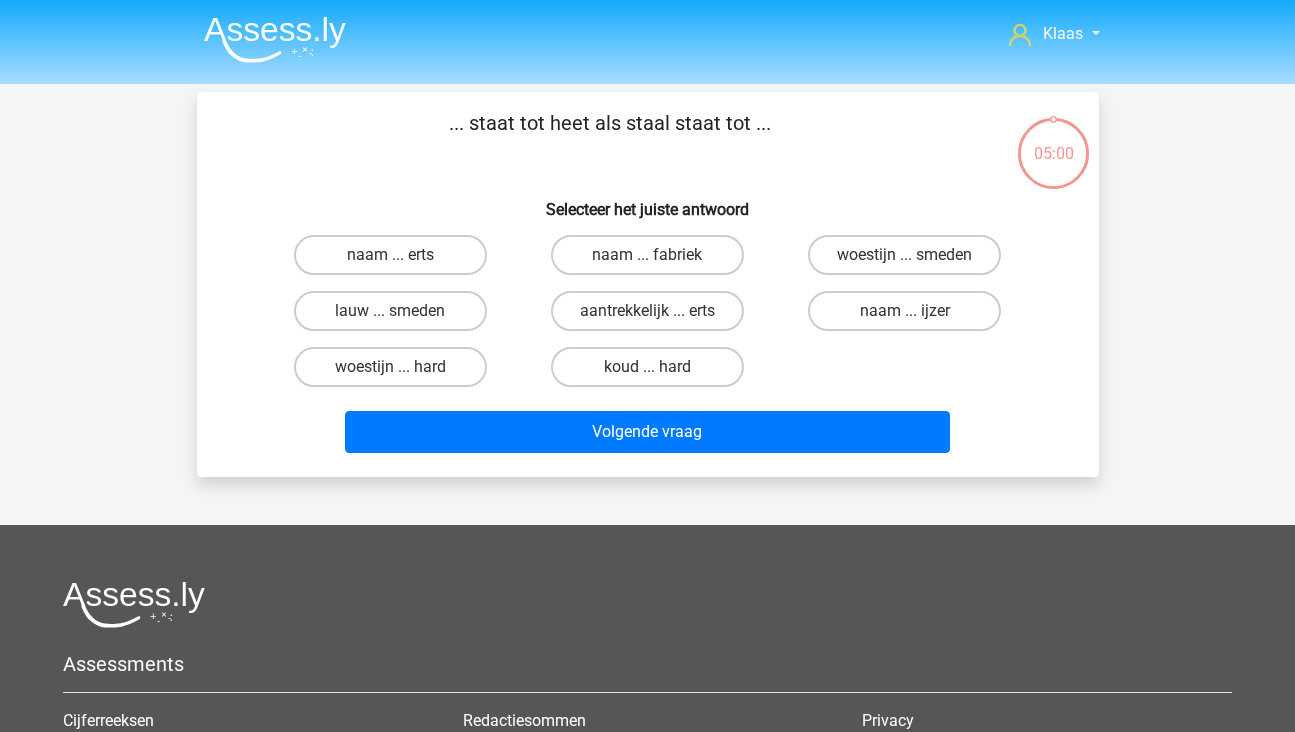 scroll, scrollTop: 0, scrollLeft: 0, axis: both 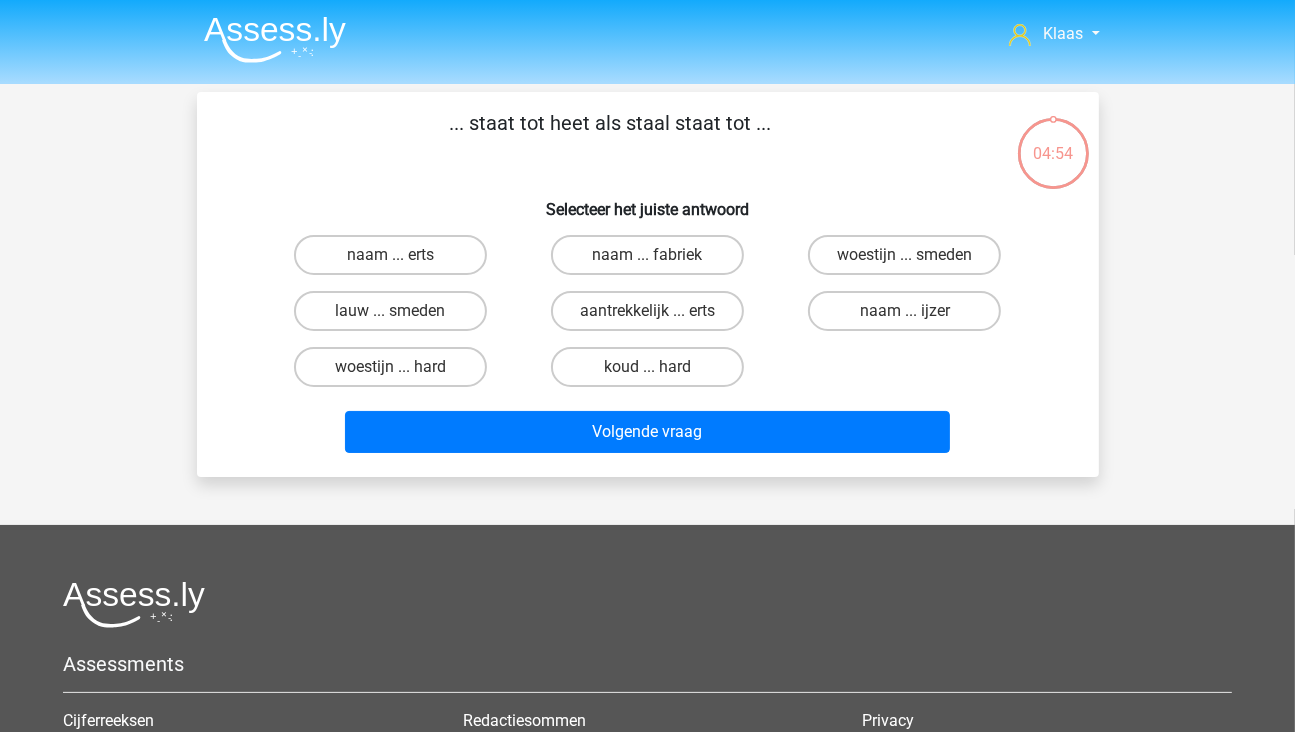 click on "koud ... hard" at bounding box center [653, 373] 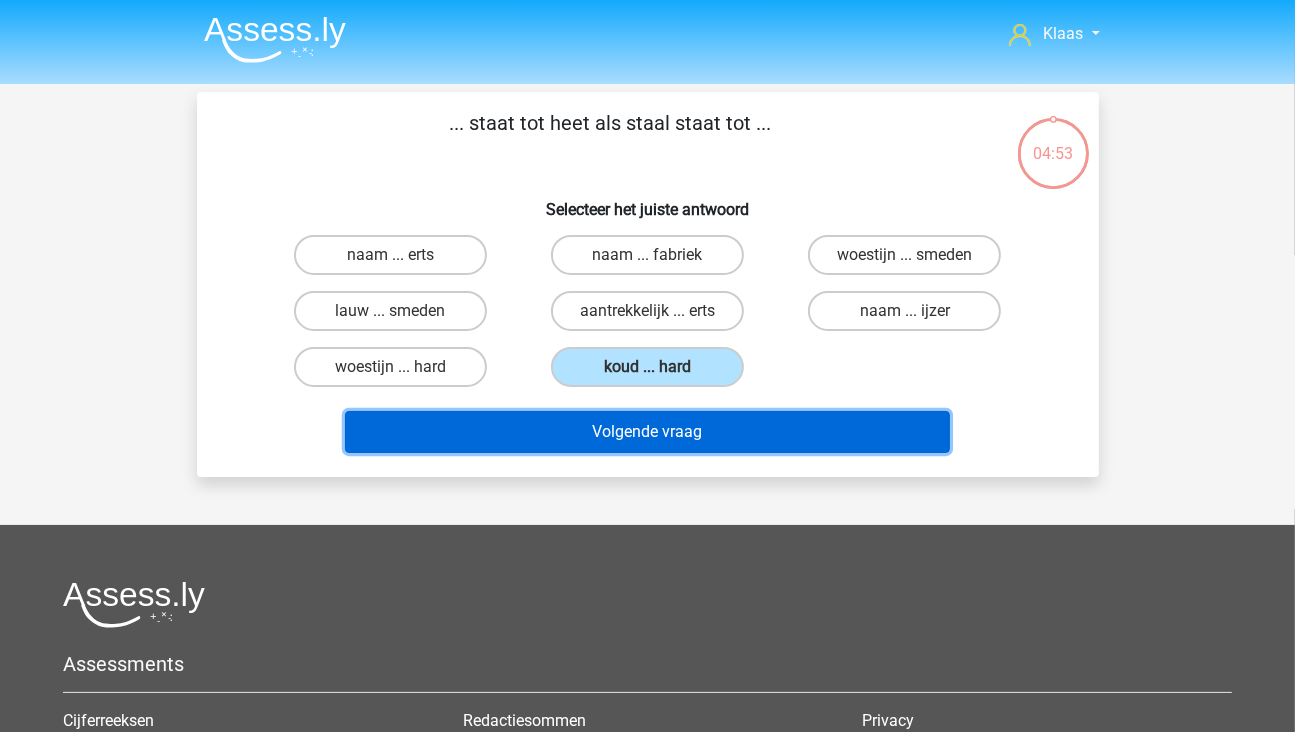 click on "Volgende vraag" at bounding box center (647, 432) 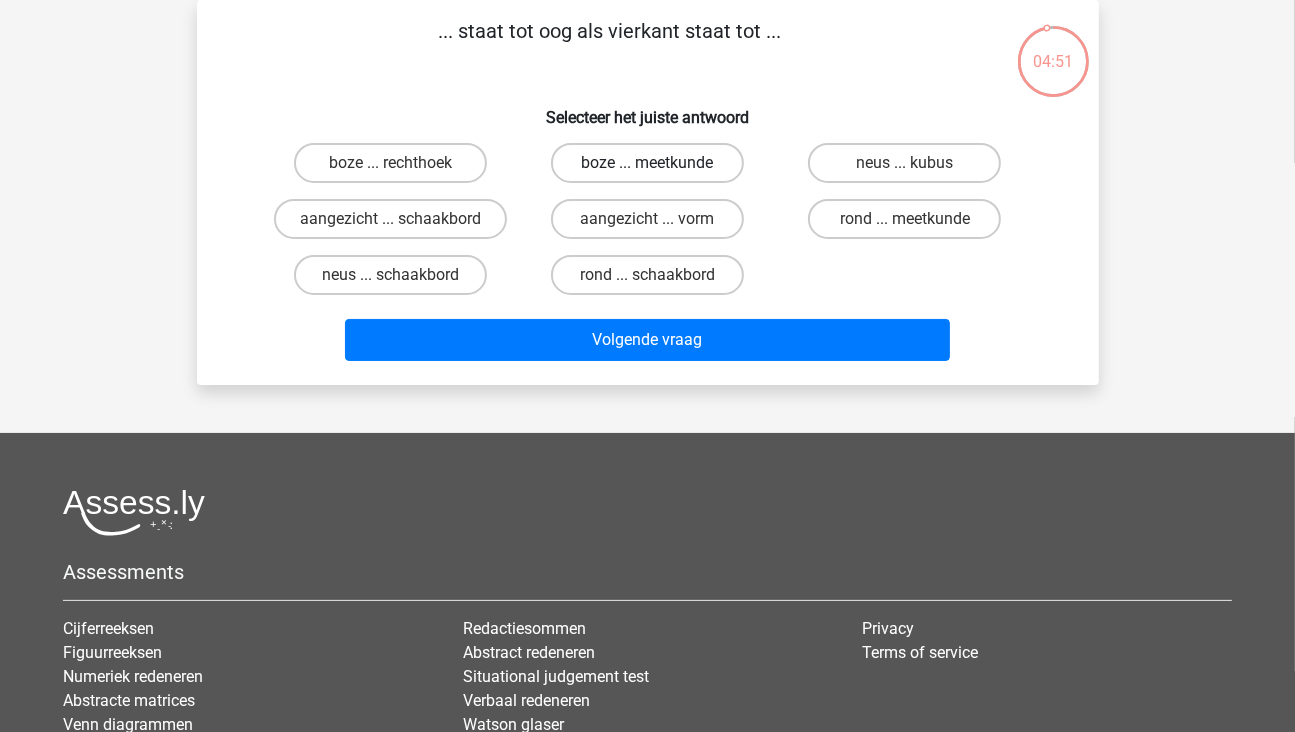scroll, scrollTop: 0, scrollLeft: 0, axis: both 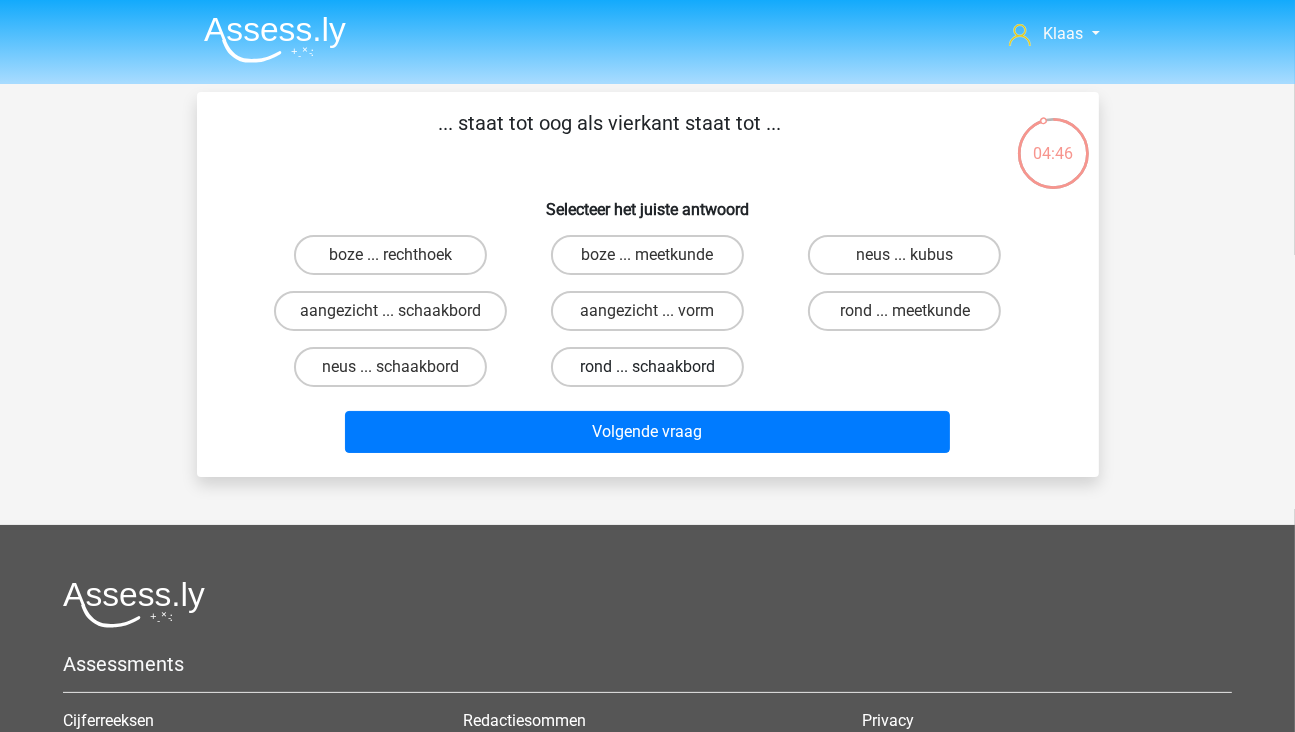 click on "rond ... schaakbord" at bounding box center (647, 367) 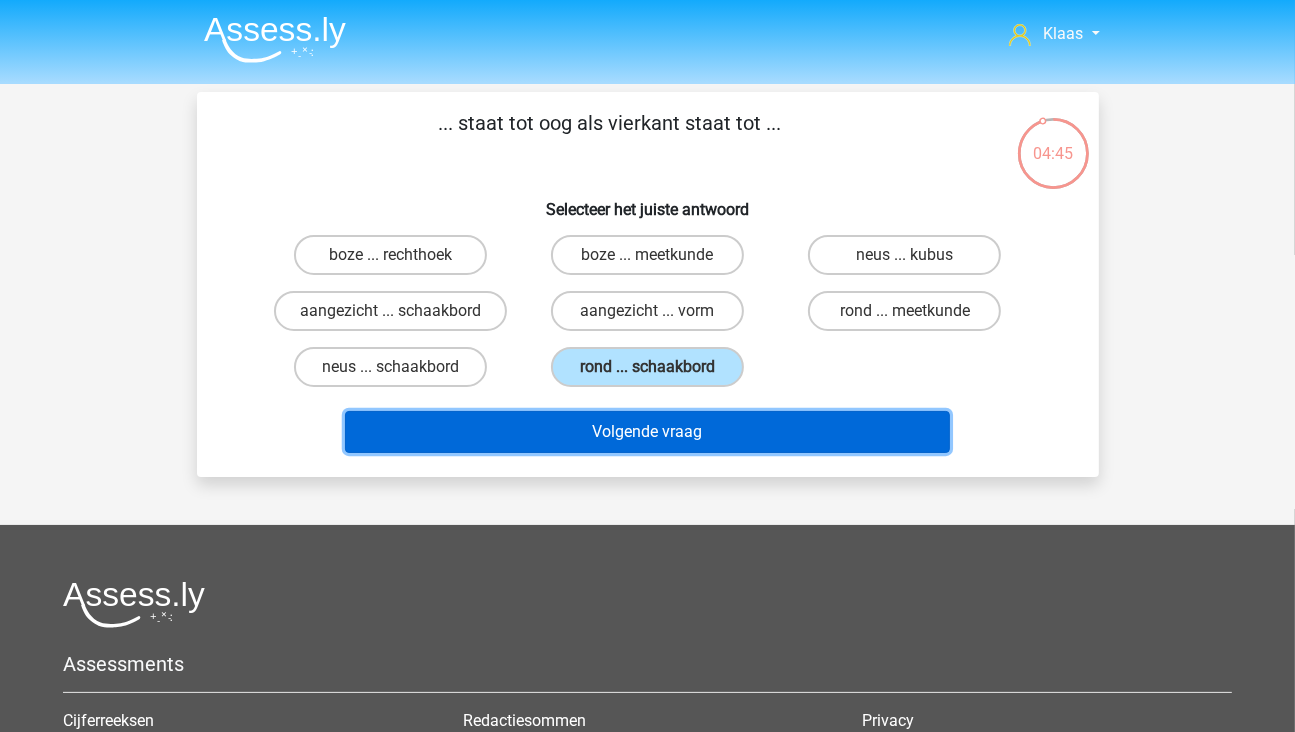 click on "Volgende vraag" at bounding box center [647, 432] 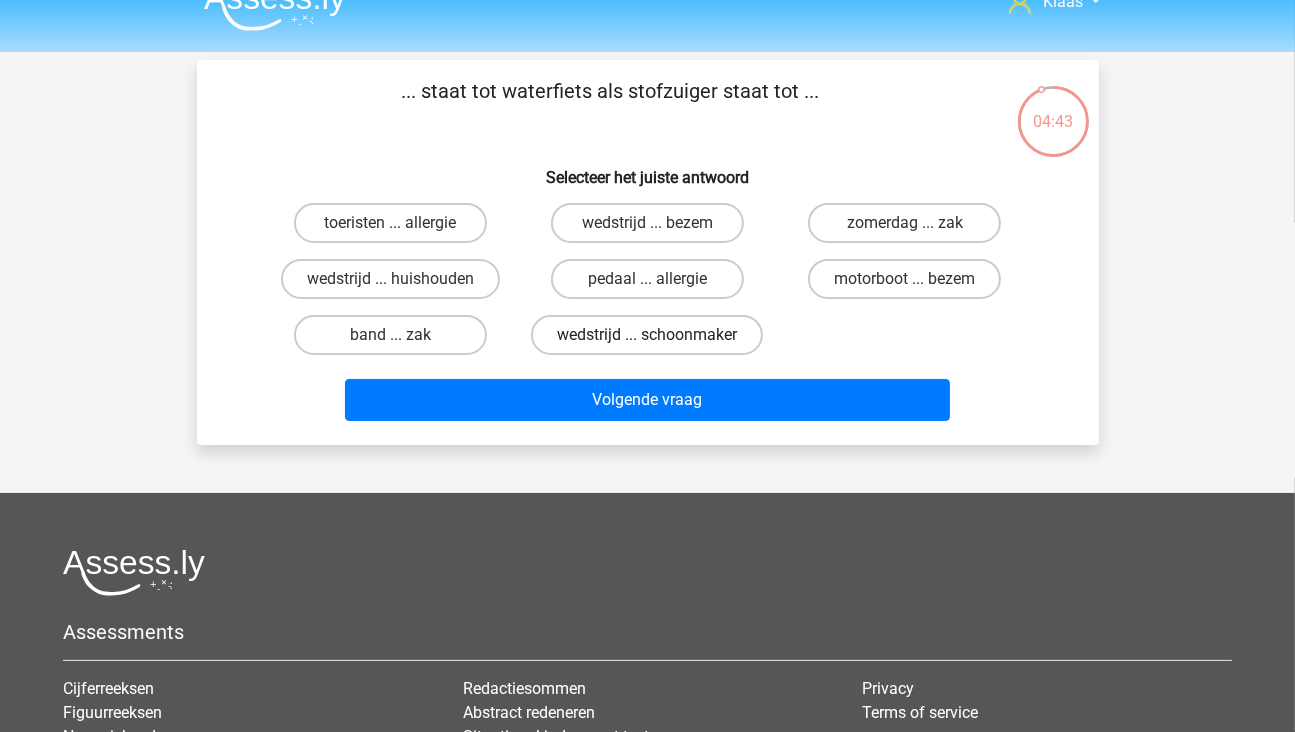 scroll, scrollTop: 0, scrollLeft: 0, axis: both 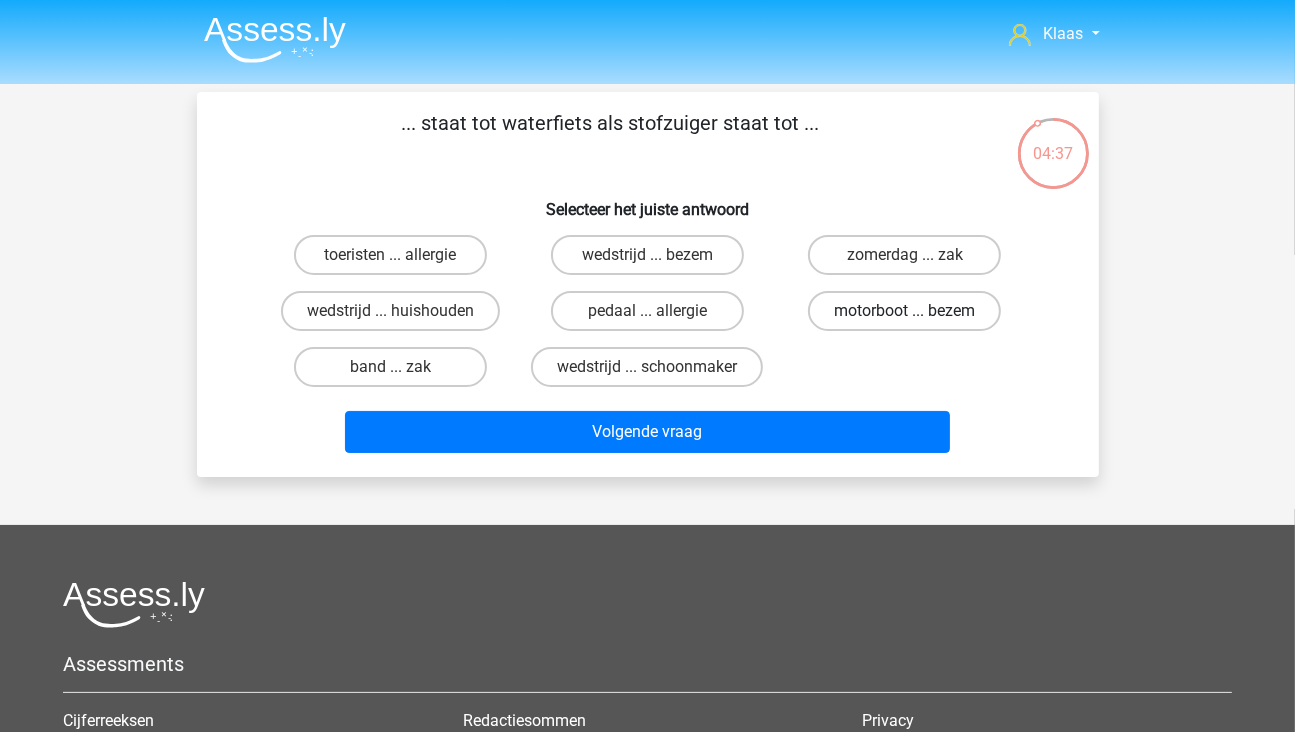 click on "motorboot ... bezem" at bounding box center (904, 311) 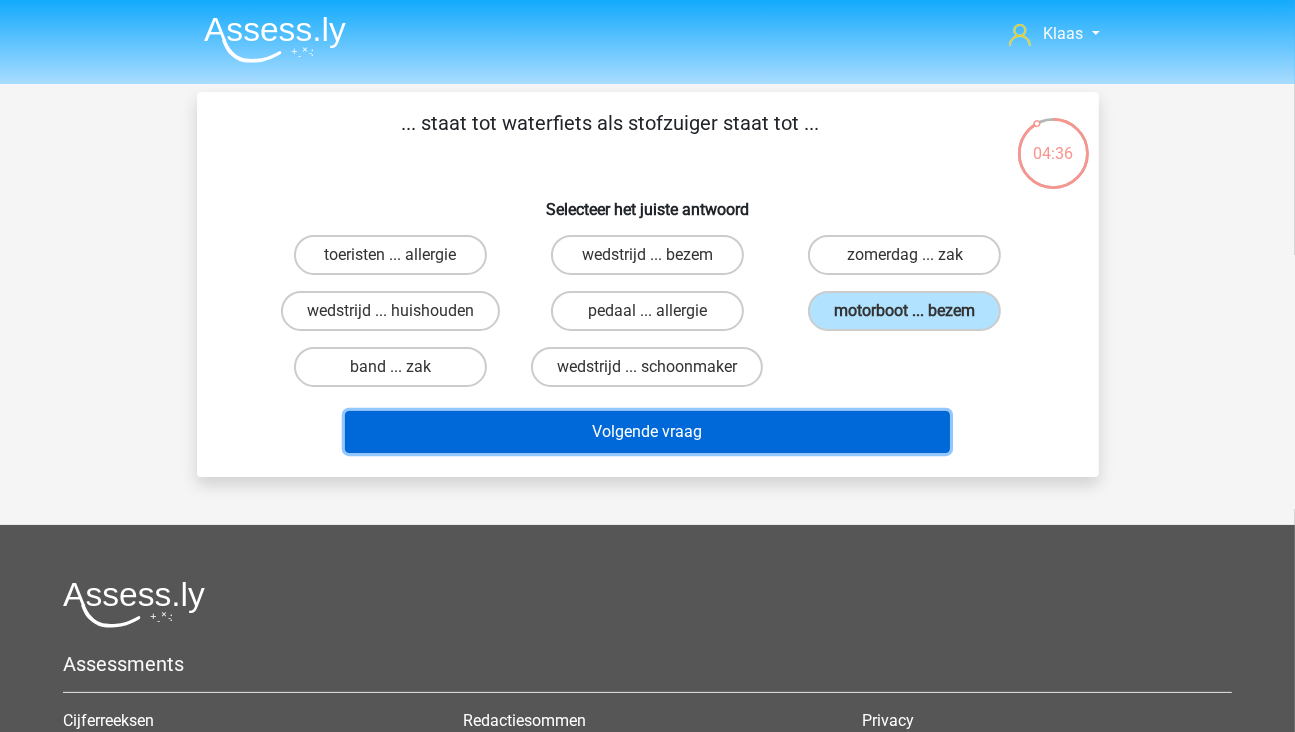 click on "Volgende vraag" at bounding box center (647, 432) 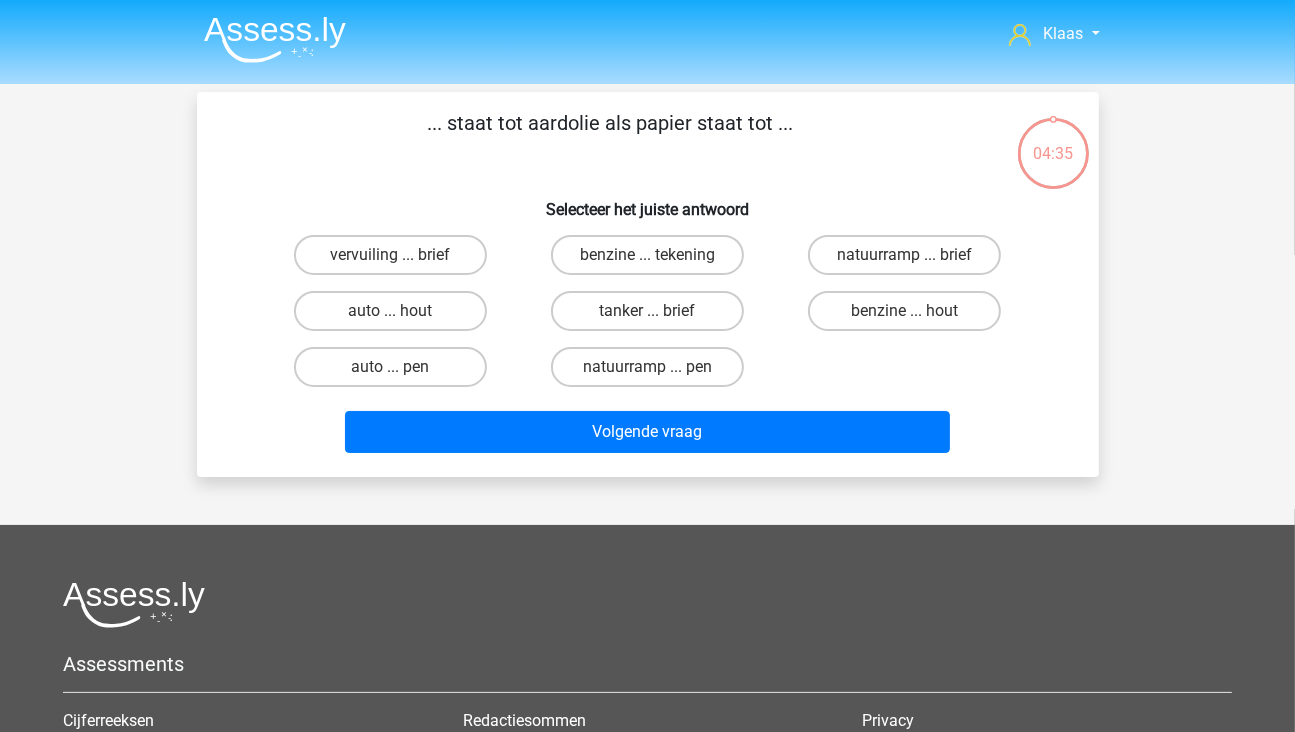 scroll, scrollTop: 92, scrollLeft: 0, axis: vertical 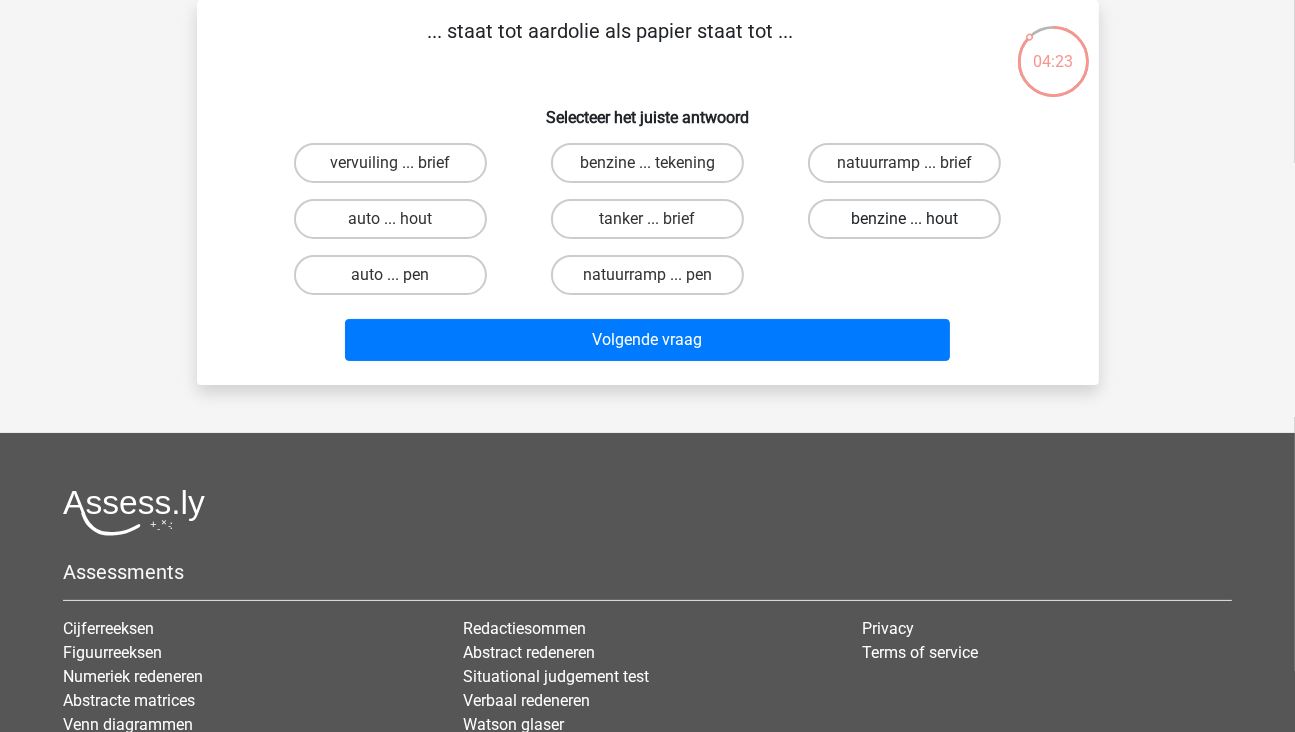 click on "benzine ... hout" at bounding box center [904, 219] 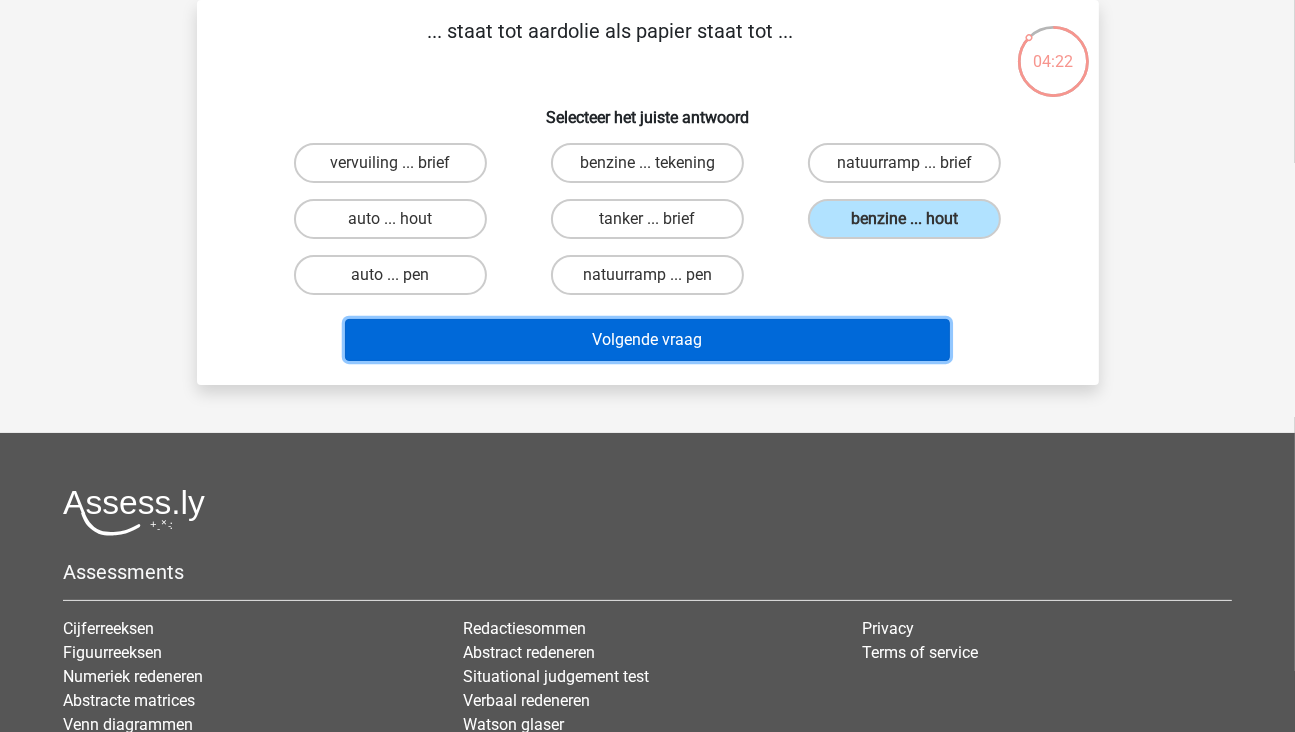 click on "Volgende vraag" at bounding box center (647, 340) 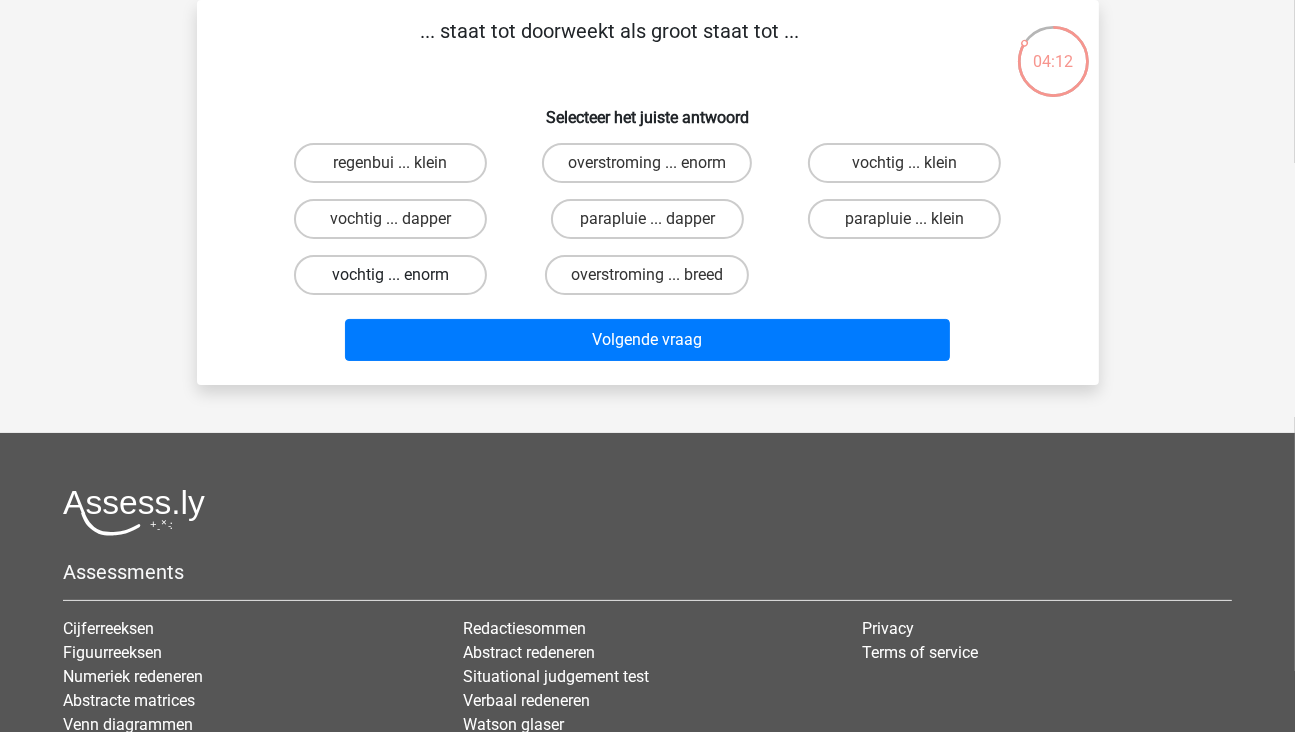 click on "vochtig ... enorm" at bounding box center [390, 275] 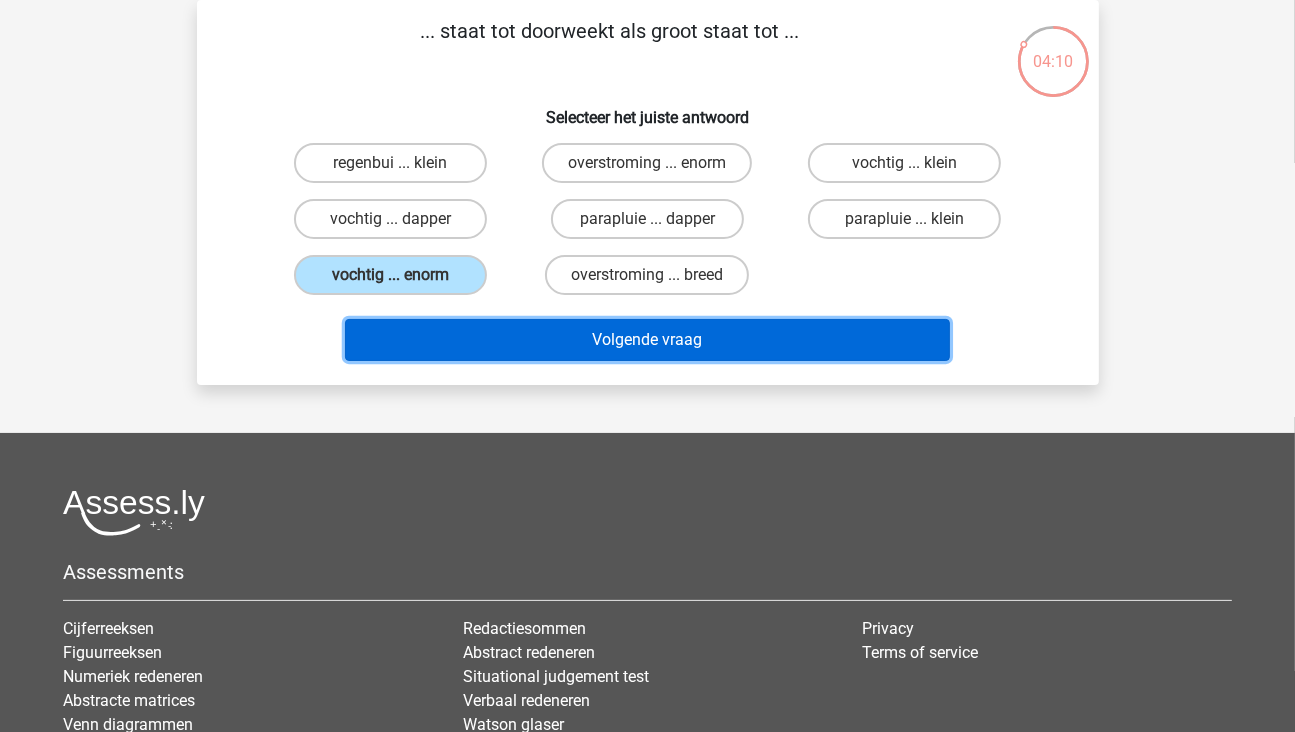 click on "Volgende vraag" at bounding box center [647, 340] 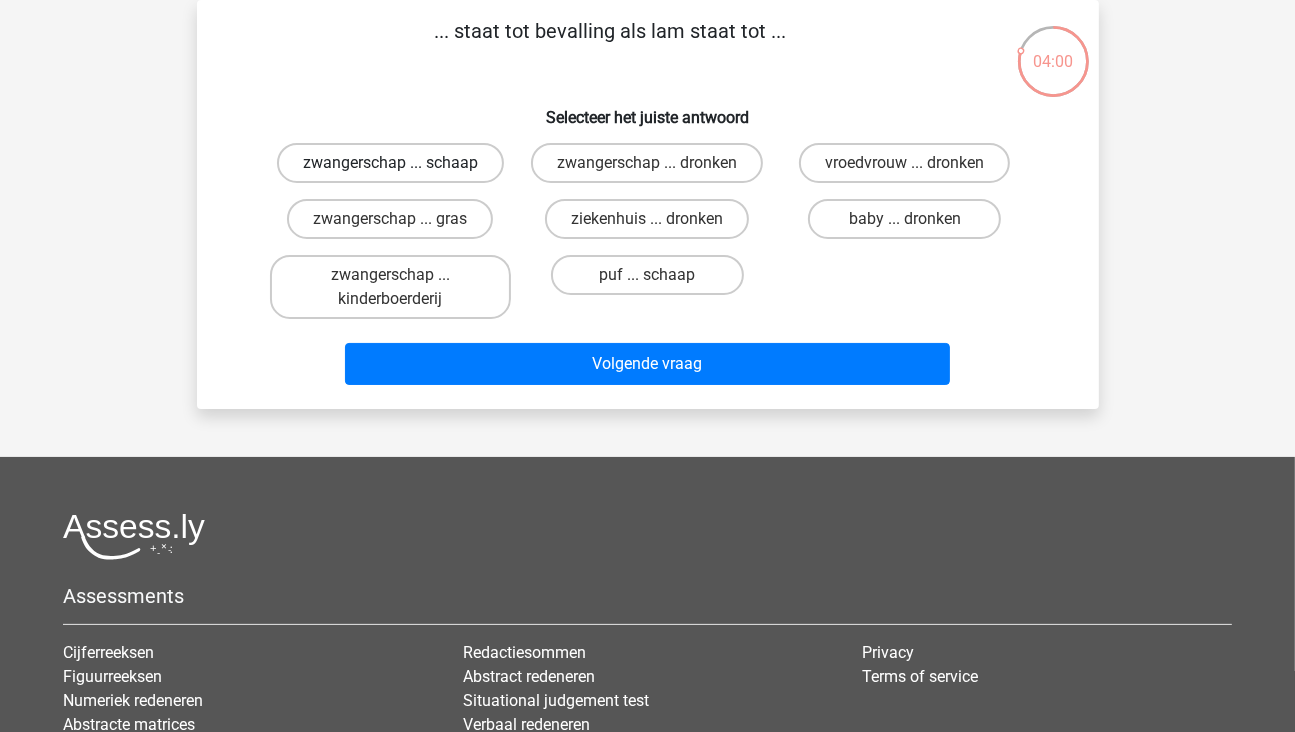 click on "zwangerschap ... schaap" at bounding box center [390, 163] 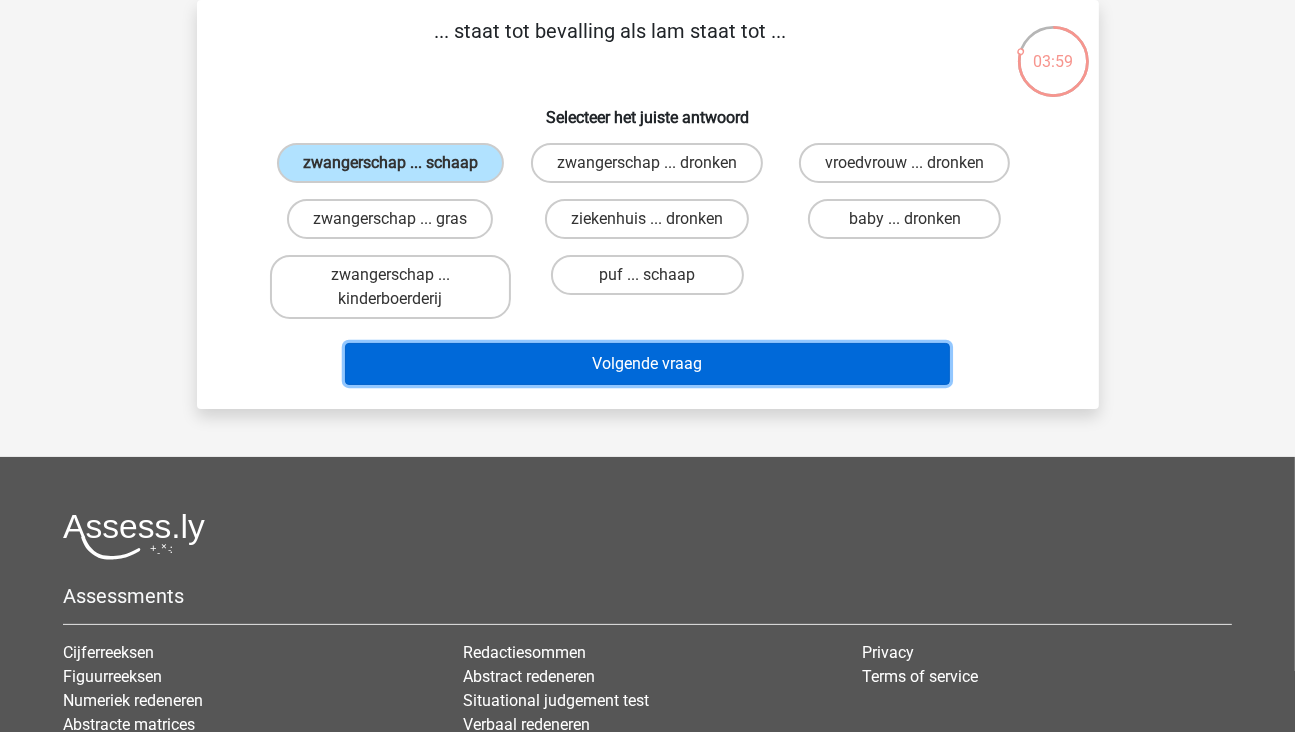 click on "Volgende vraag" at bounding box center (647, 364) 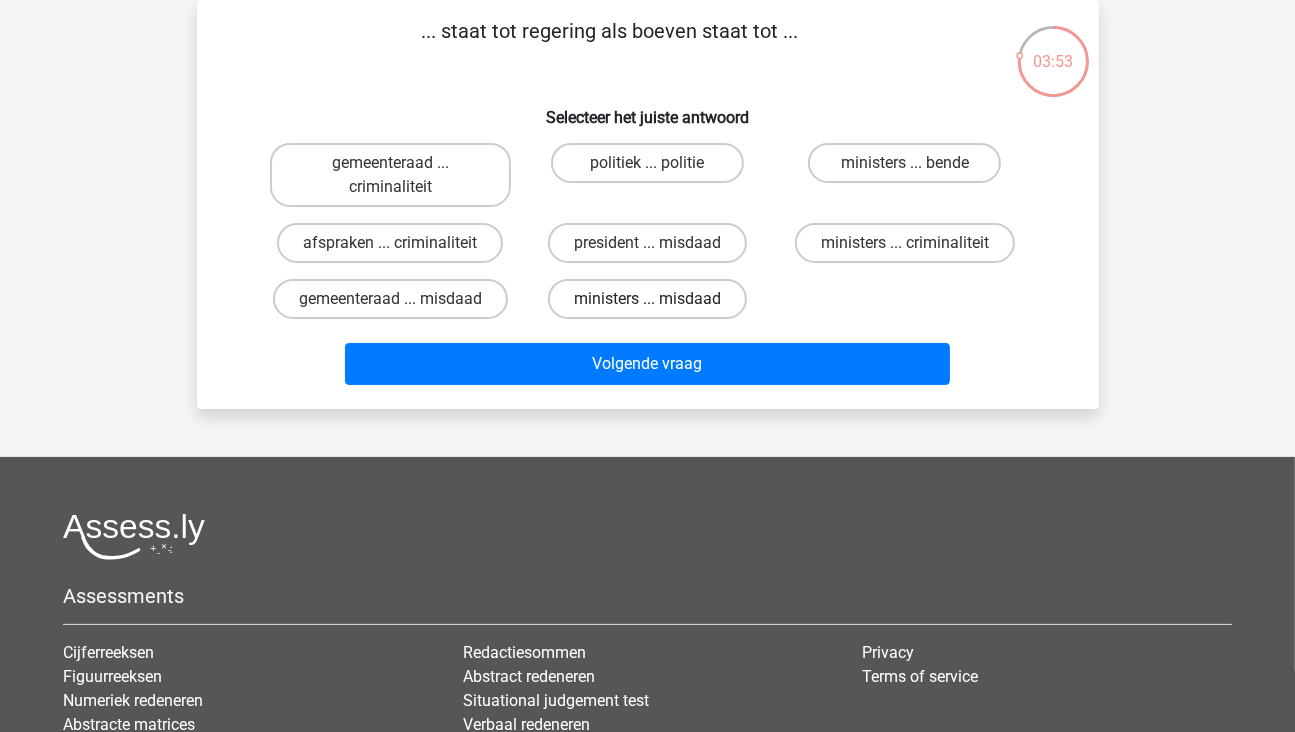 click on "ministers ... misdaad" at bounding box center (647, 299) 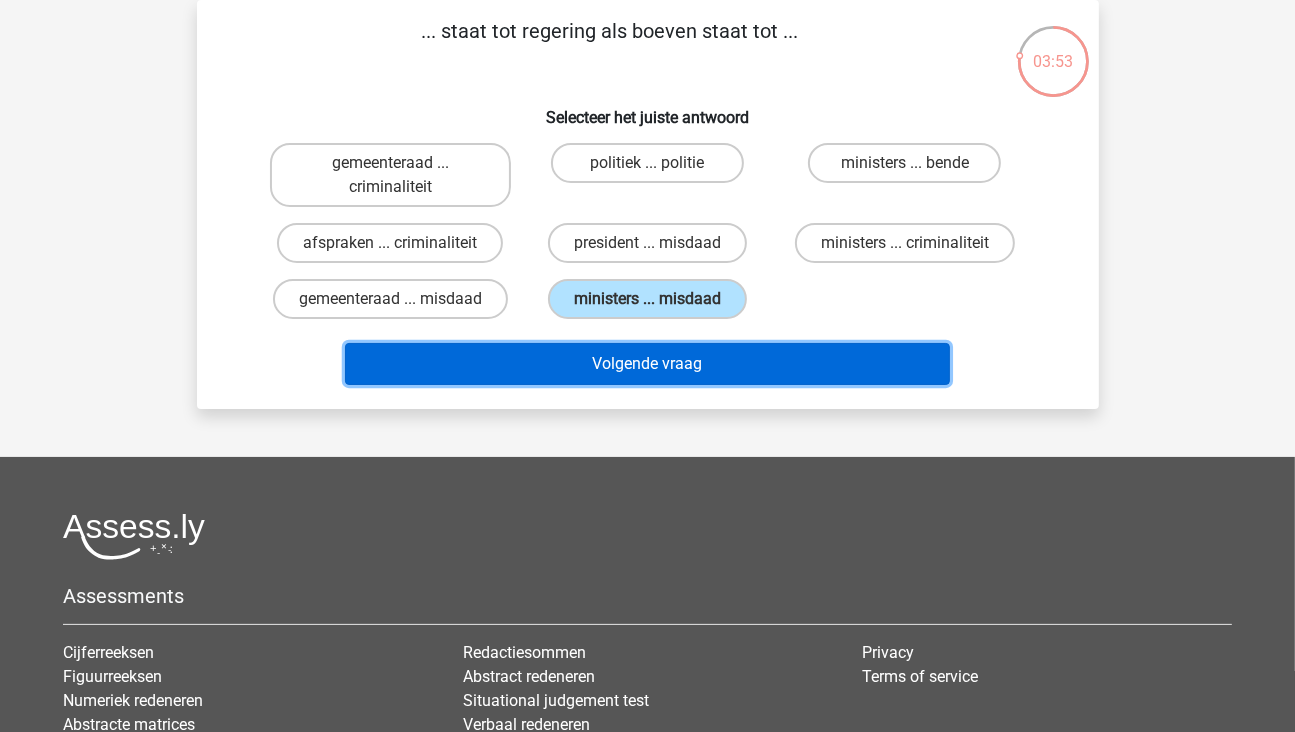 click on "Volgende vraag" at bounding box center [647, 364] 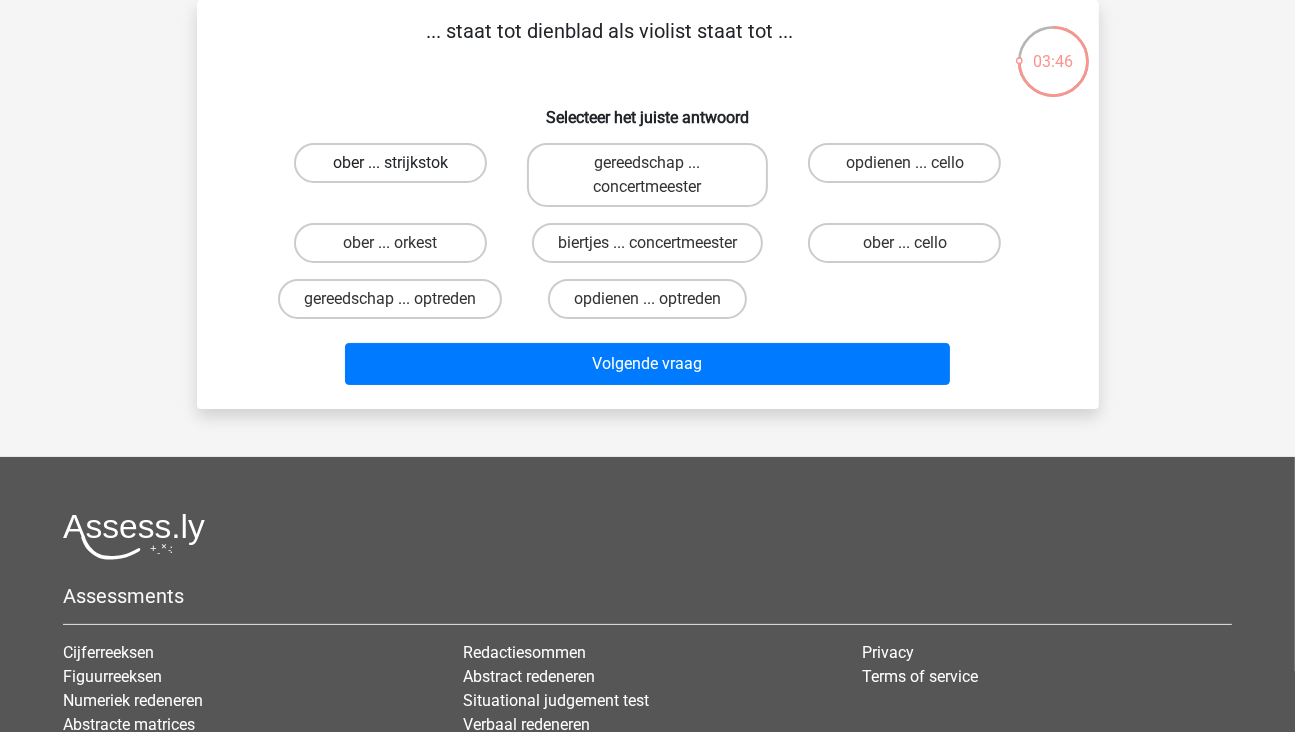 click on "ober ... strijkstok" at bounding box center (390, 163) 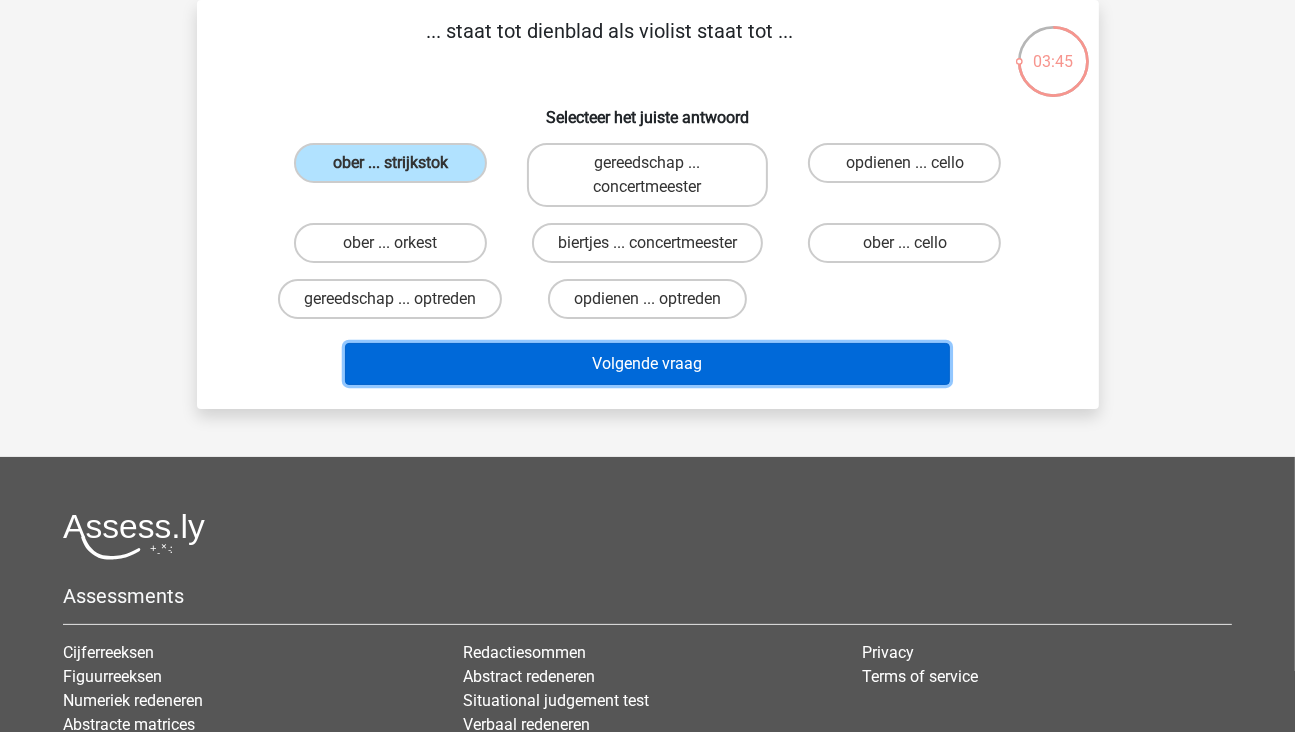 click on "Volgende vraag" at bounding box center (647, 364) 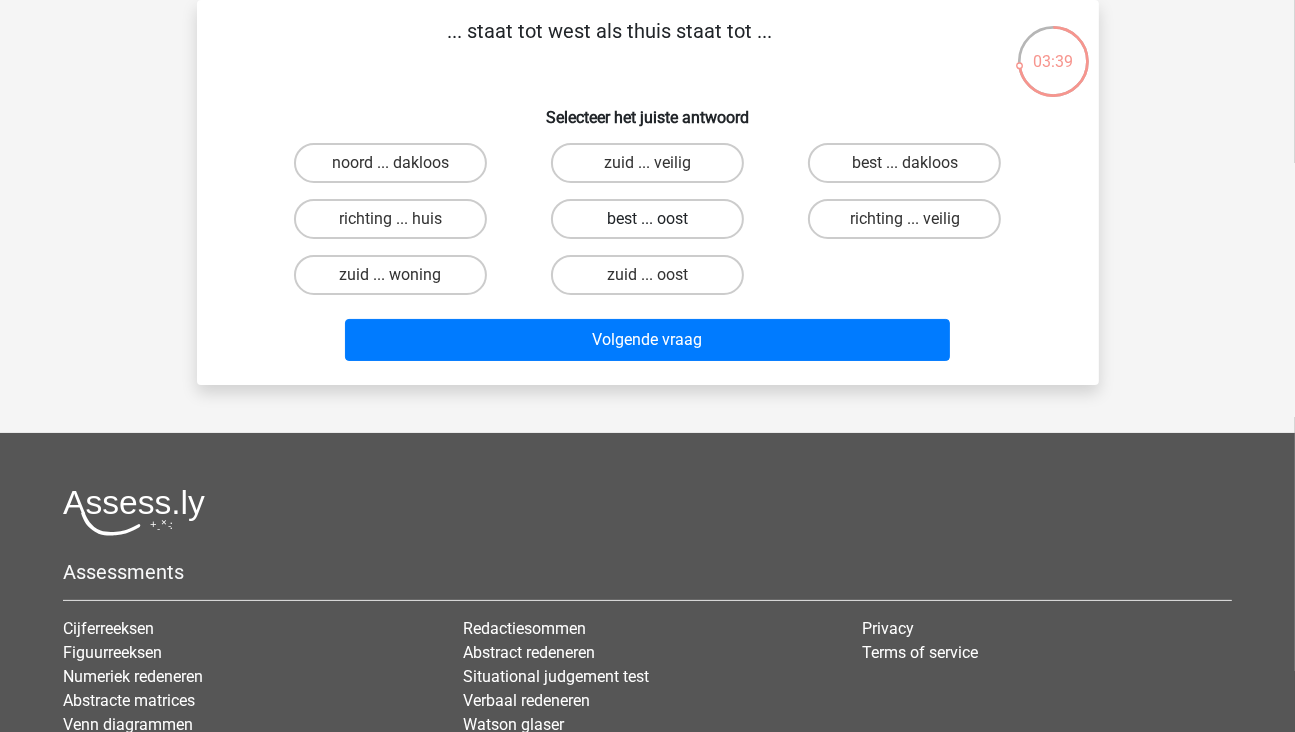 click on "best ... oost" at bounding box center [647, 219] 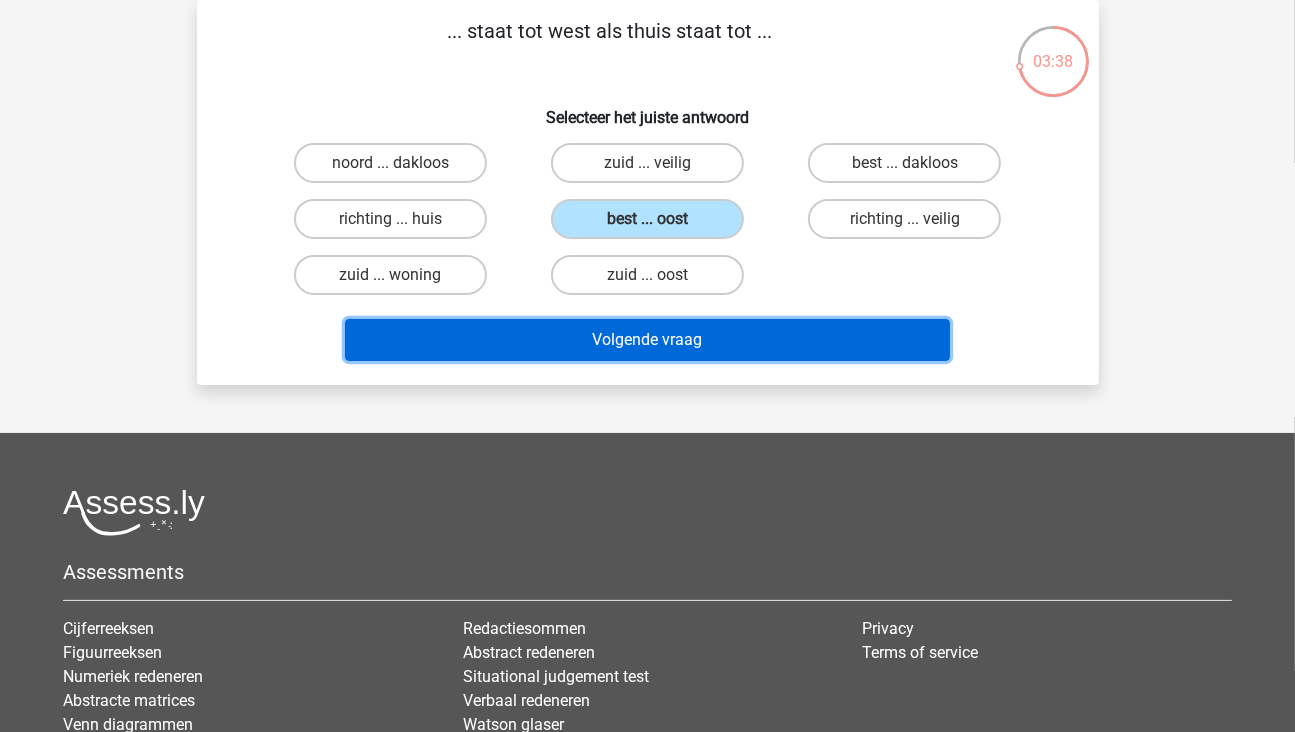 click on "Volgende vraag" at bounding box center [647, 340] 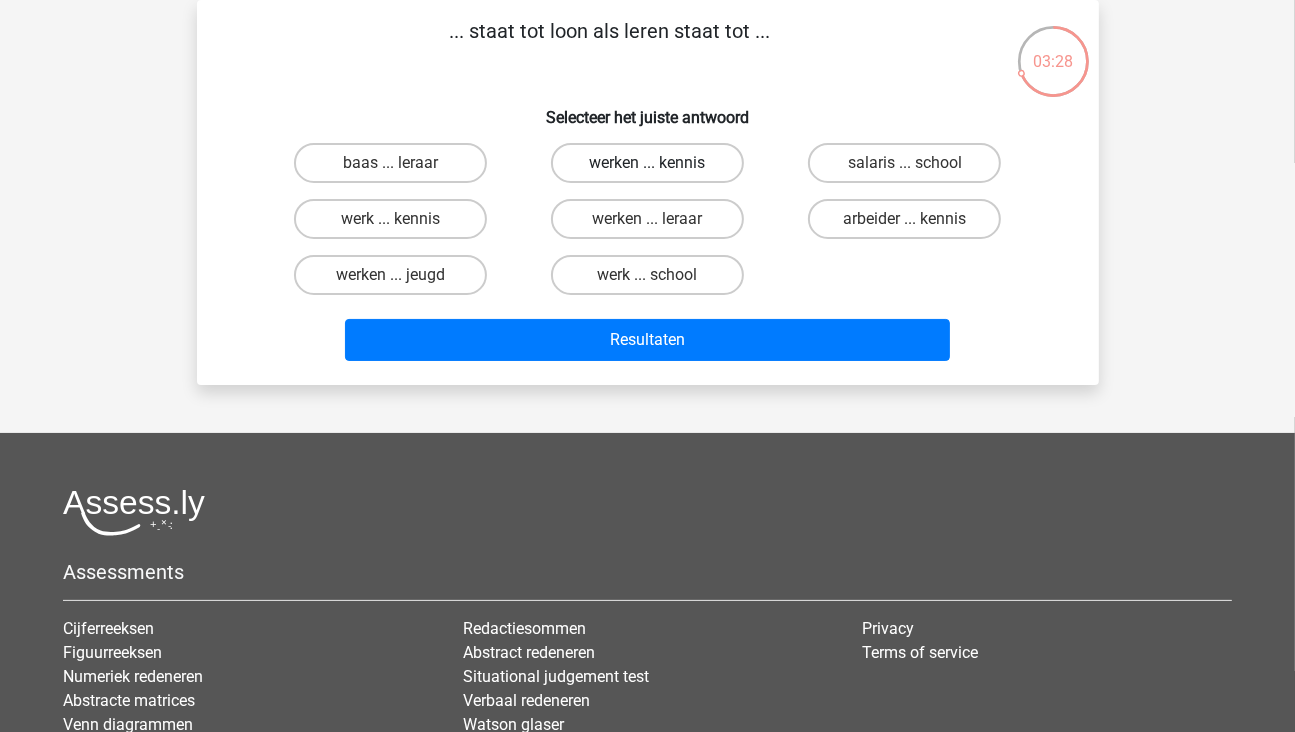click on "werken ... kennis" at bounding box center (647, 163) 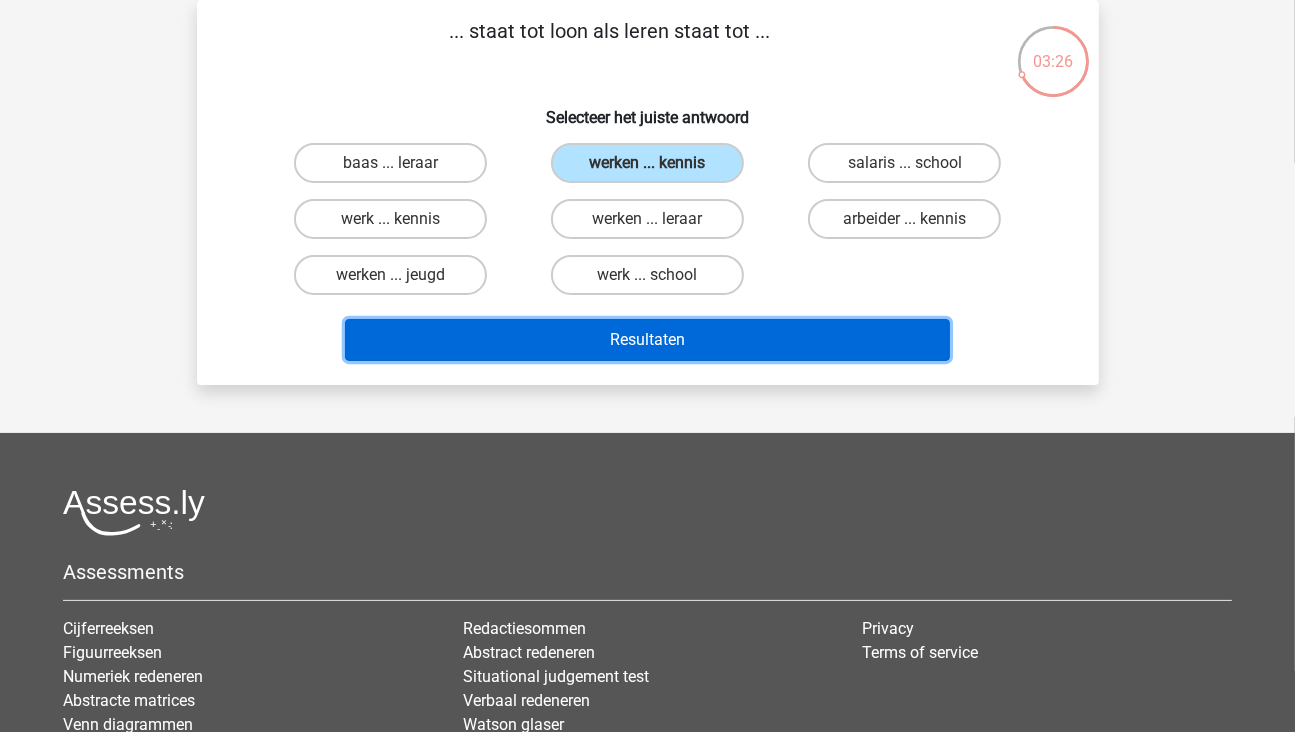click on "Resultaten" at bounding box center [647, 340] 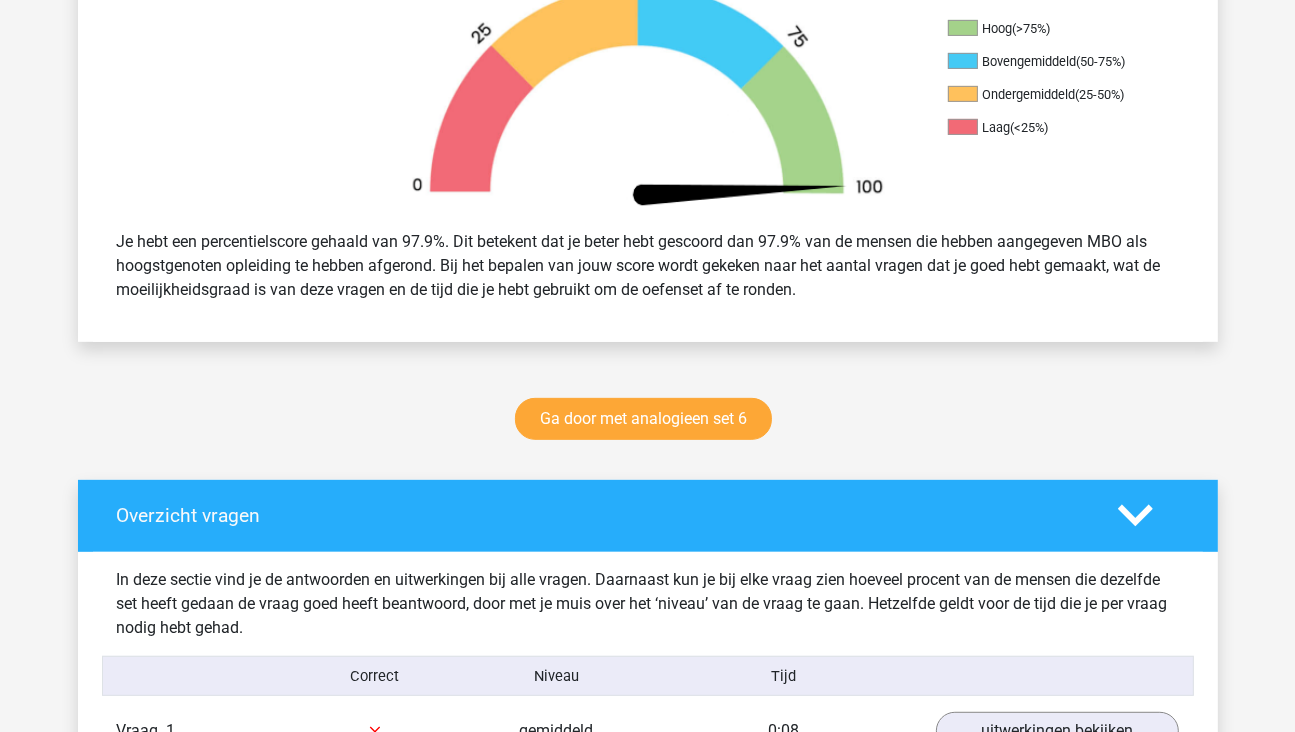 scroll, scrollTop: 700, scrollLeft: 0, axis: vertical 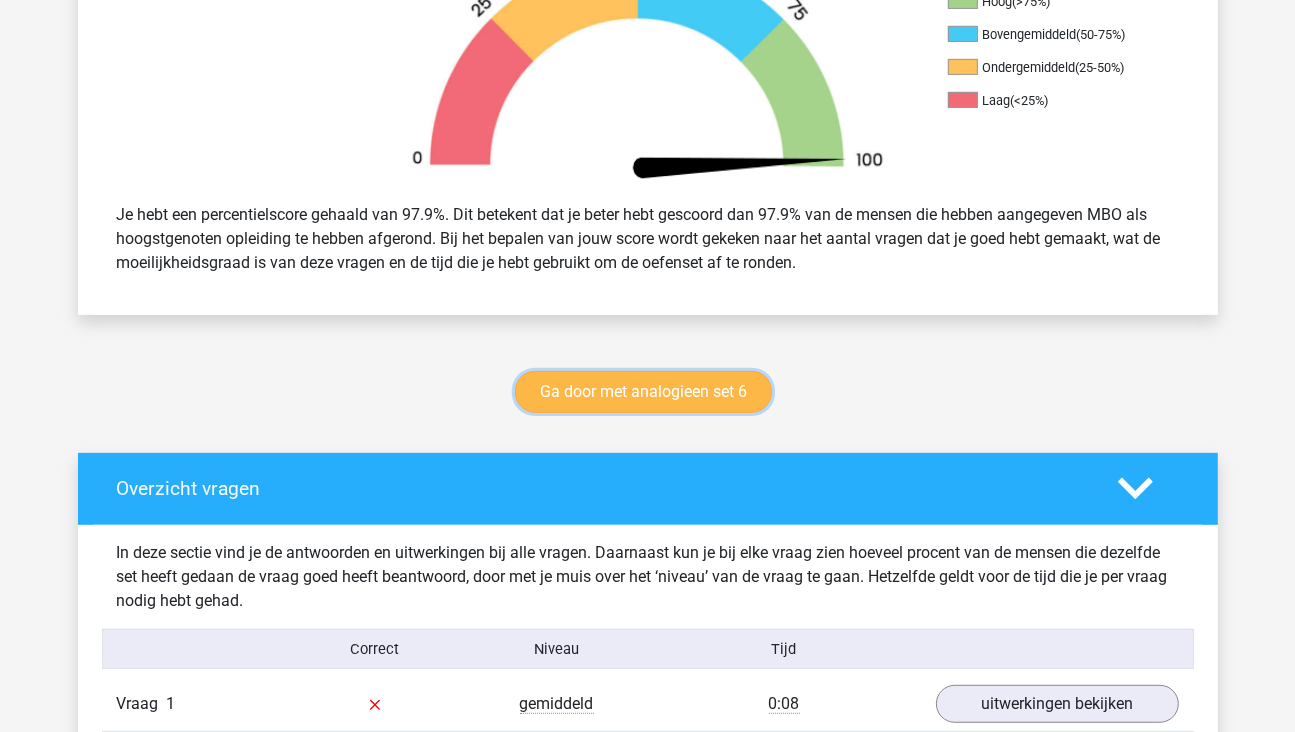 click on "Ga door met analogieen set 6" at bounding box center [643, 392] 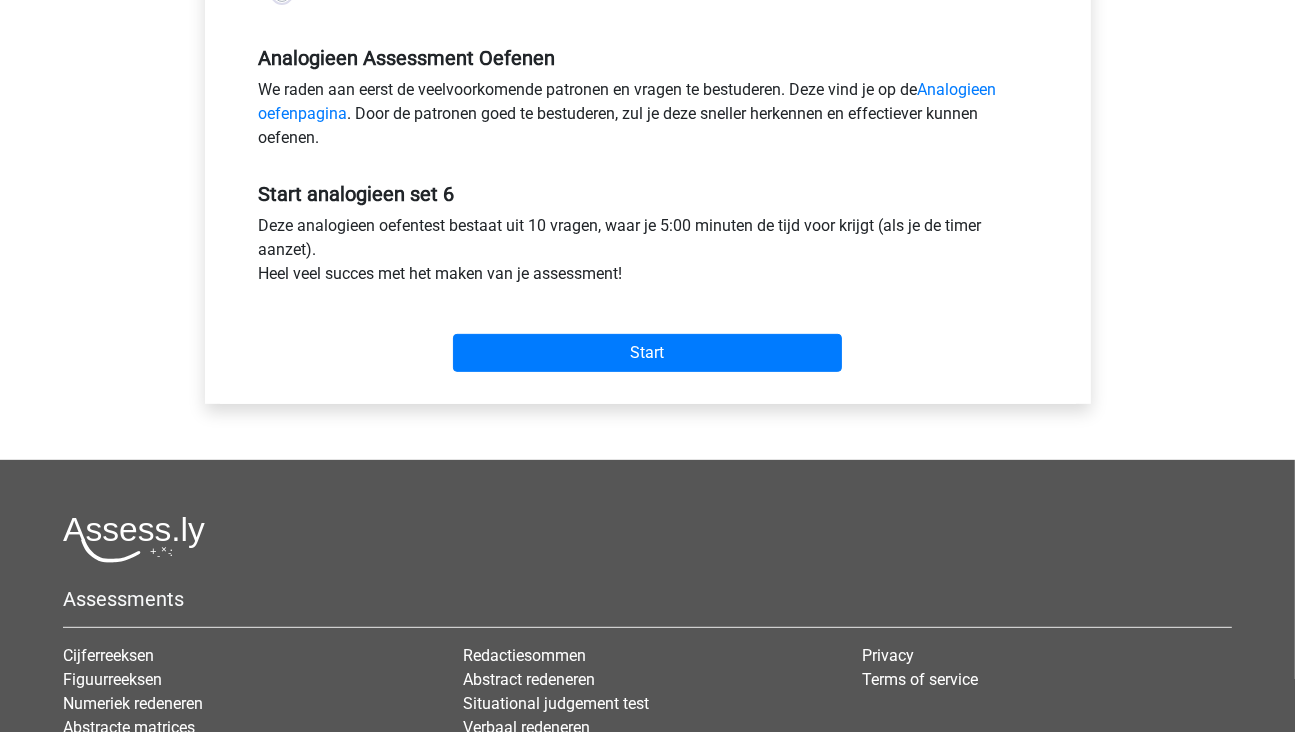 scroll, scrollTop: 600, scrollLeft: 0, axis: vertical 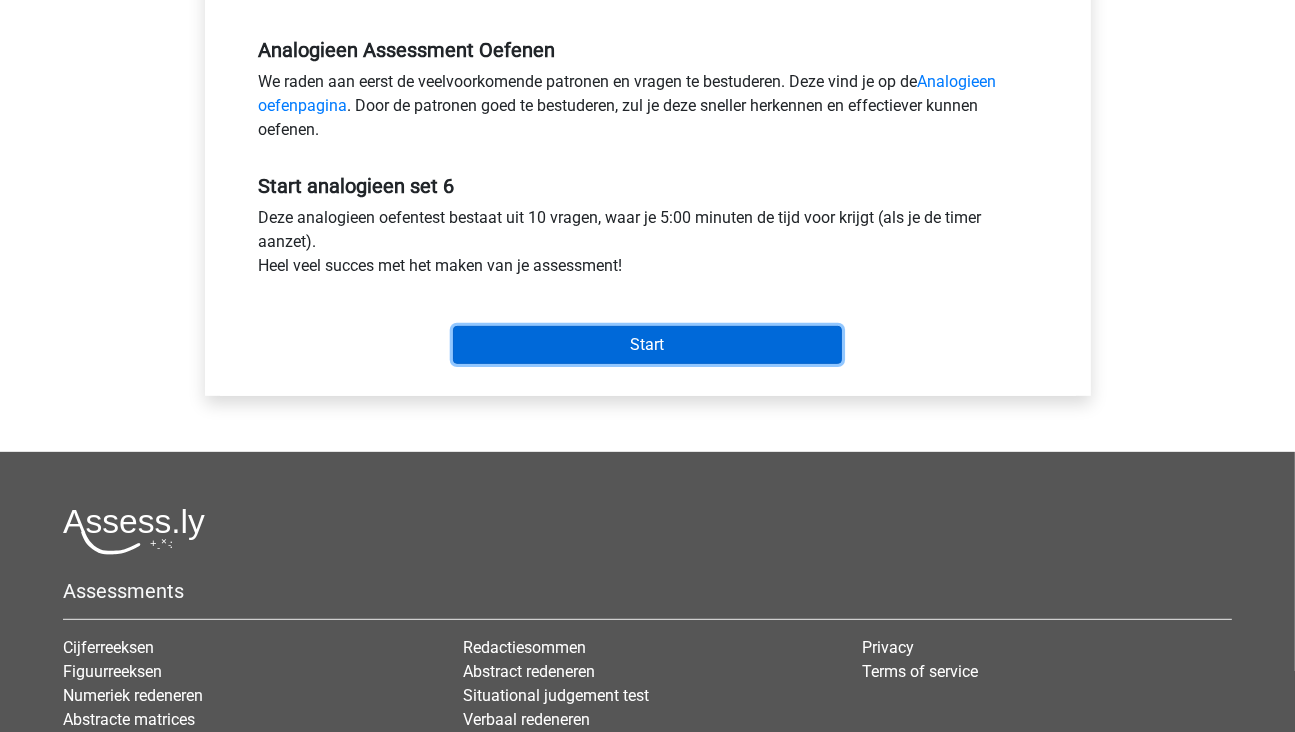 click on "Start" at bounding box center [647, 345] 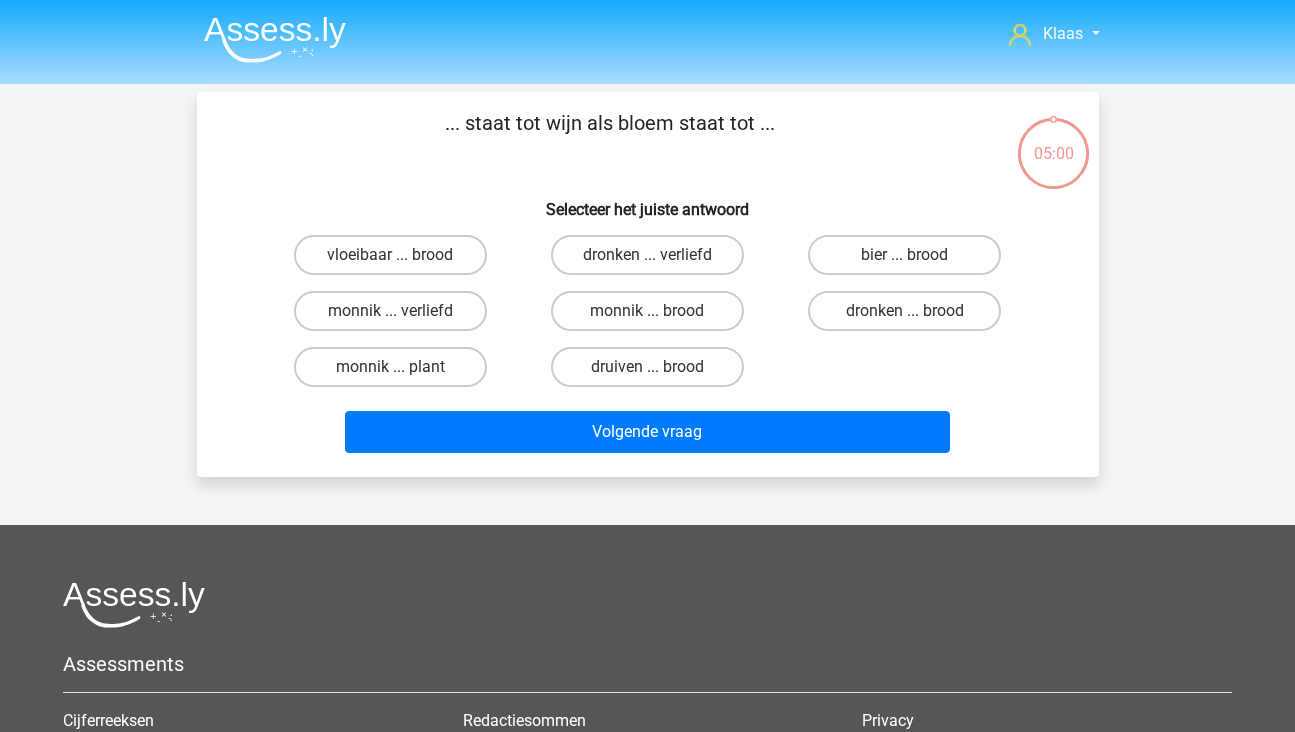 scroll, scrollTop: 0, scrollLeft: 0, axis: both 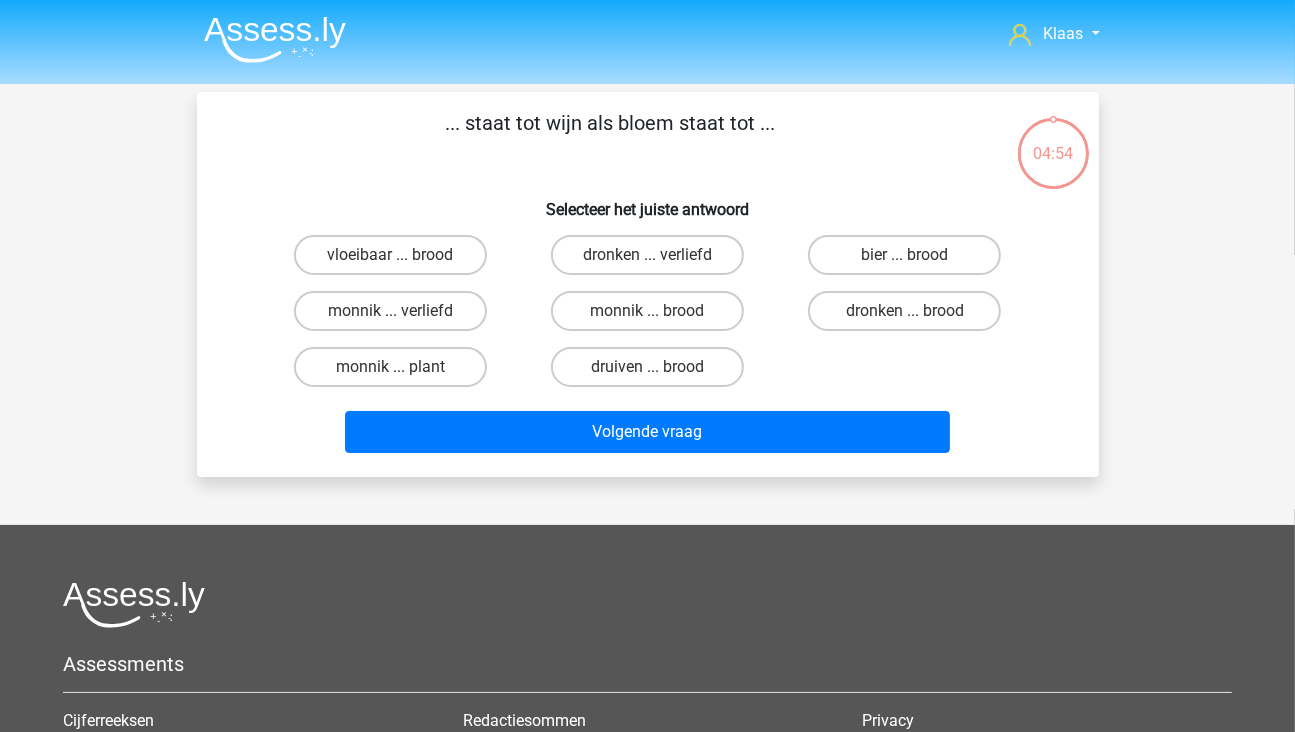 click on "druiven ... brood" at bounding box center (653, 373) 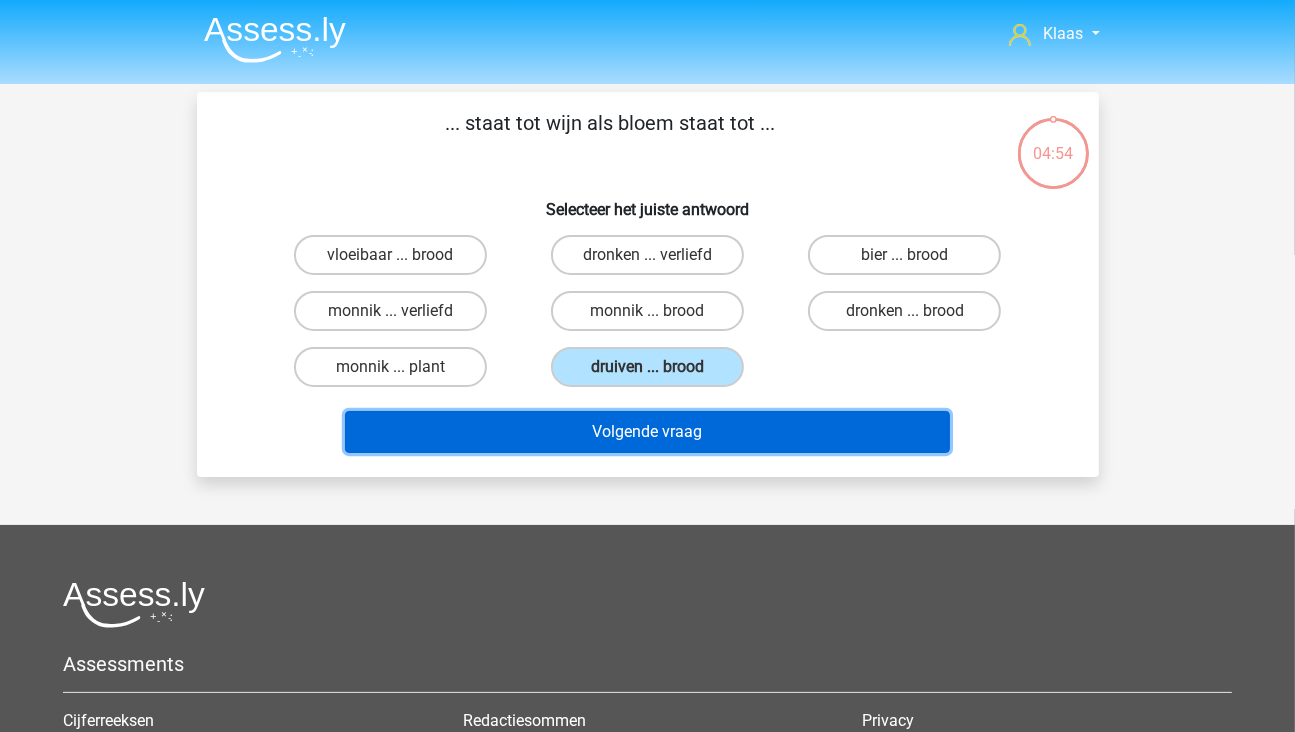 click on "Volgende vraag" at bounding box center (647, 432) 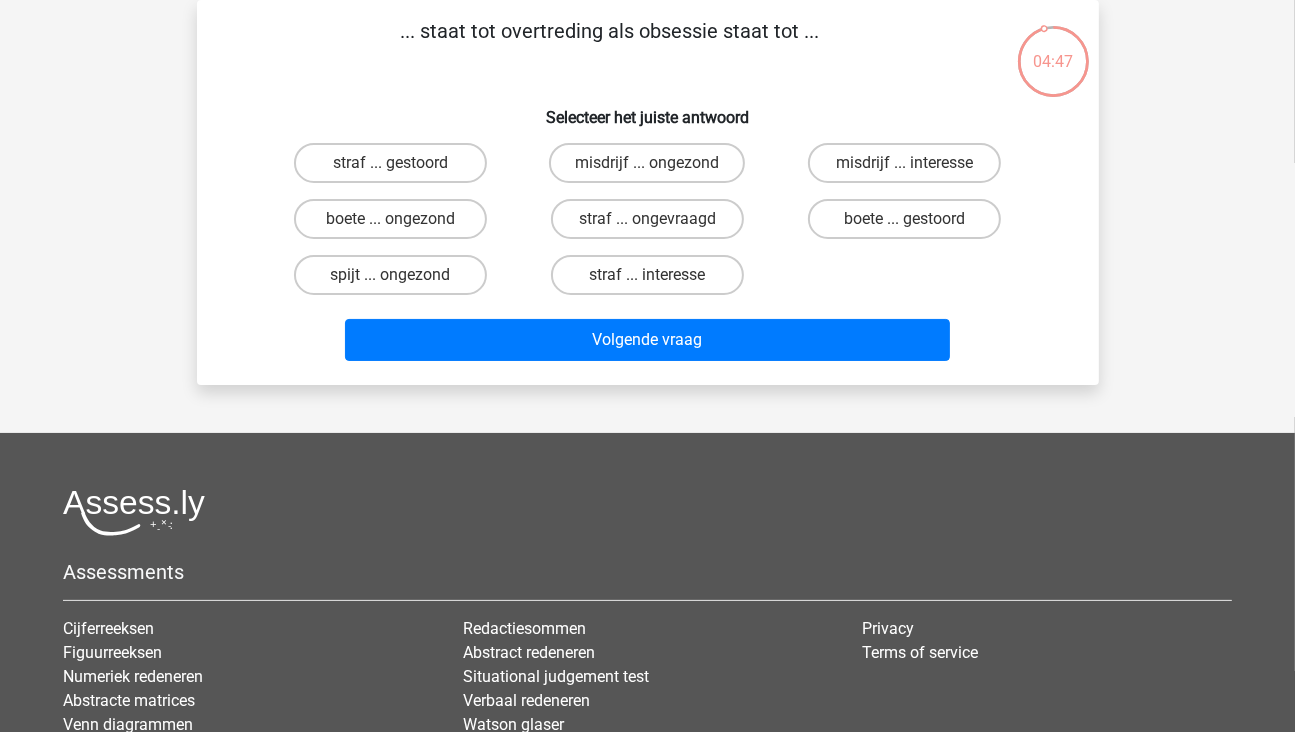 scroll, scrollTop: 0, scrollLeft: 0, axis: both 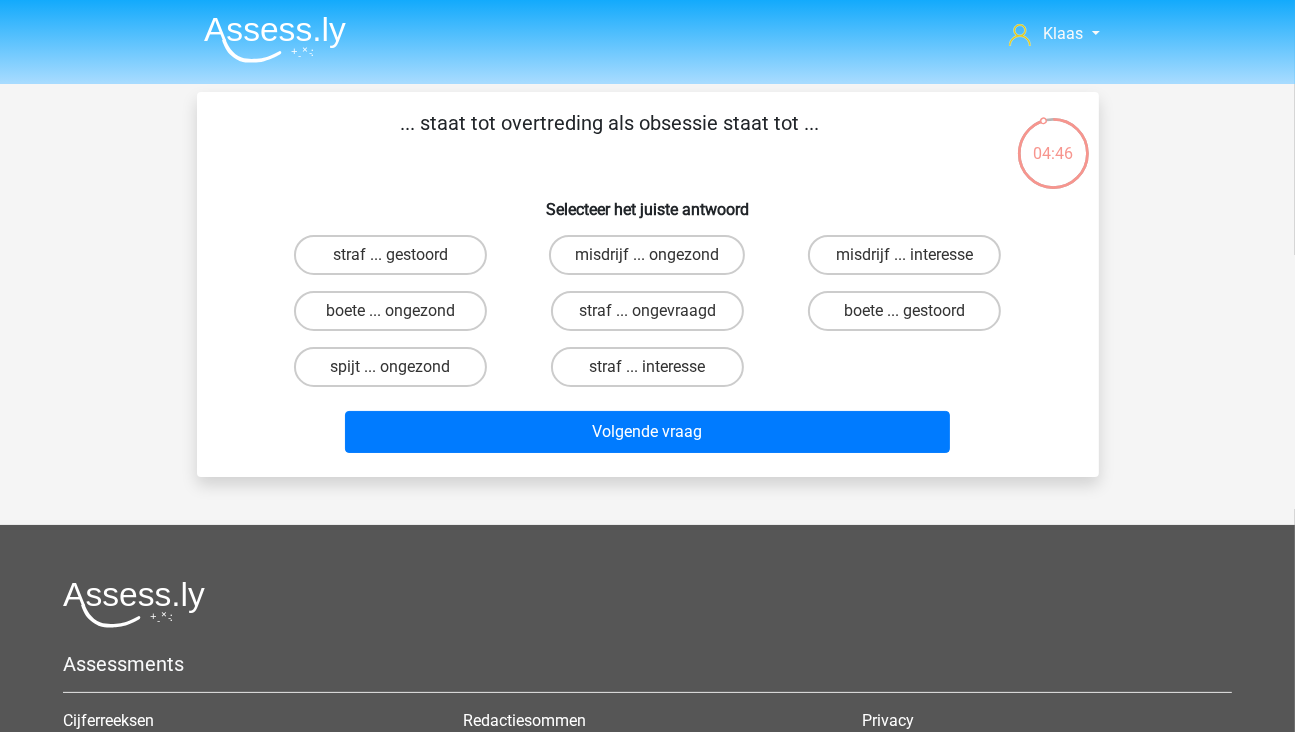 click at bounding box center (275, 39) 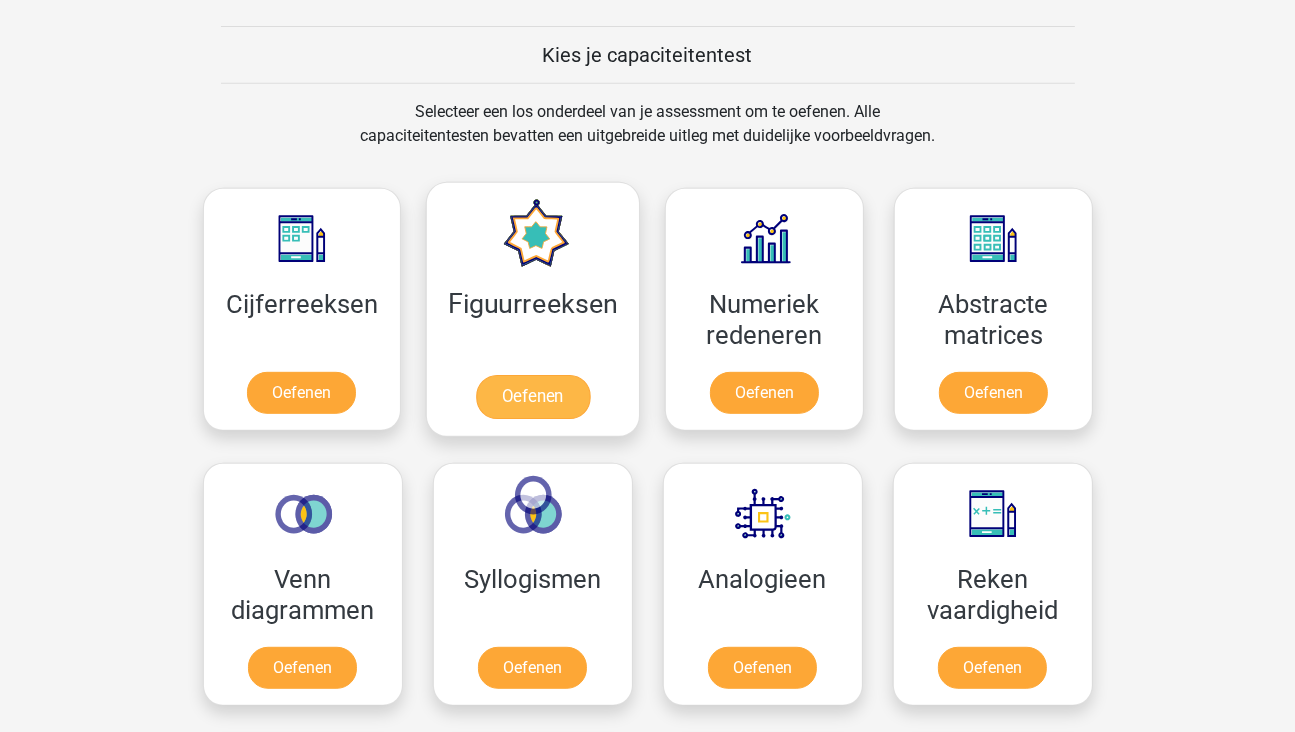 scroll, scrollTop: 800, scrollLeft: 0, axis: vertical 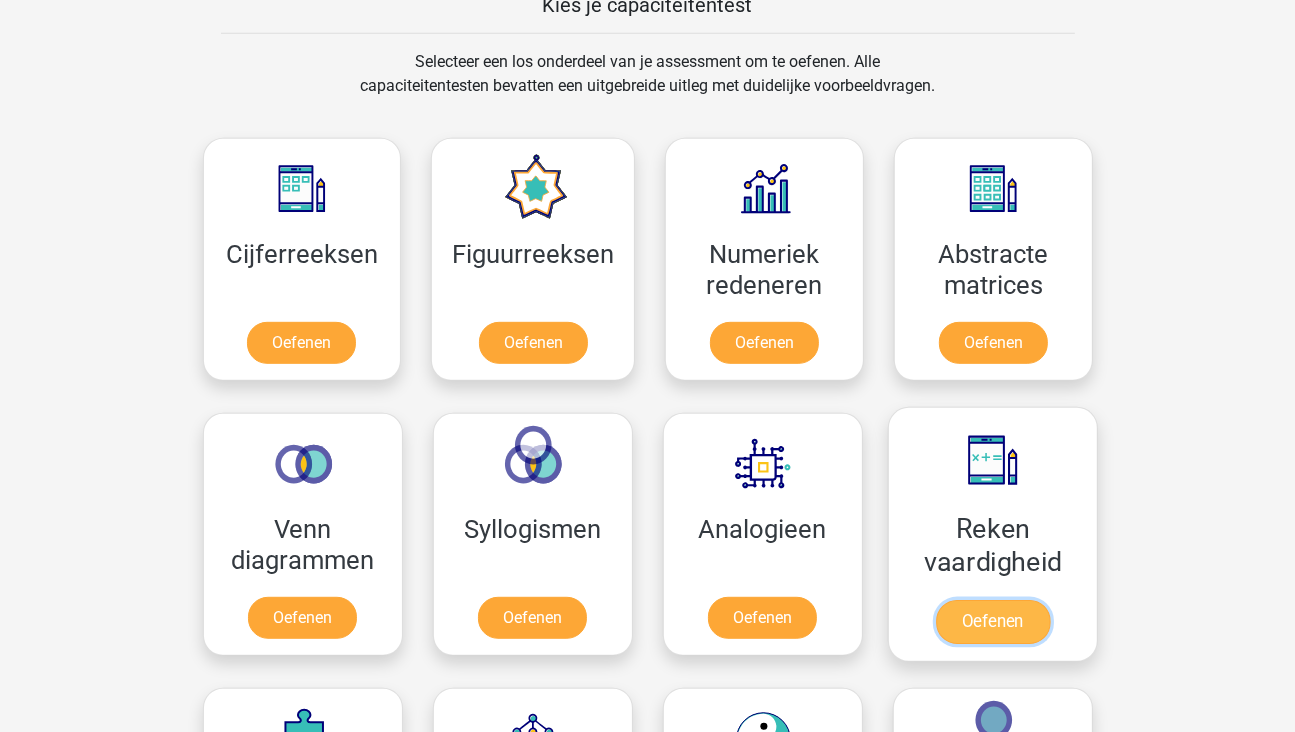 click on "Oefenen" at bounding box center [992, 622] 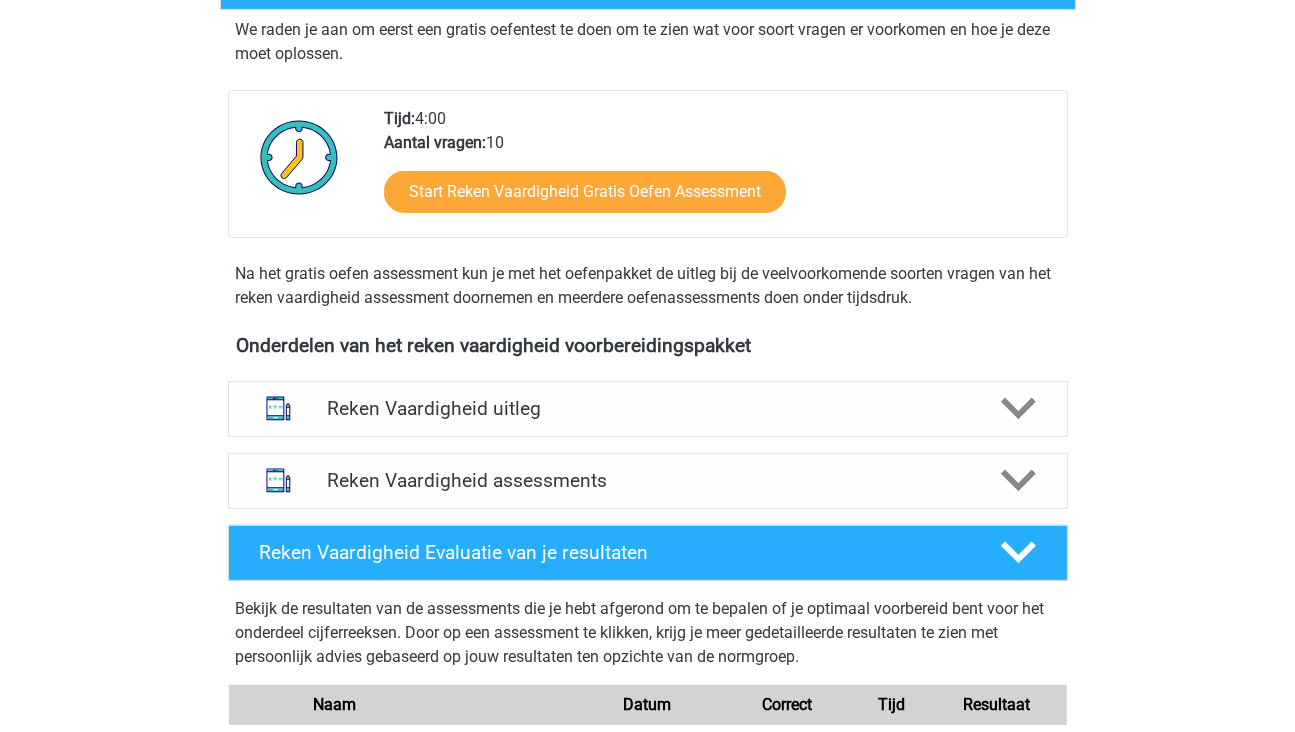 scroll, scrollTop: 300, scrollLeft: 0, axis: vertical 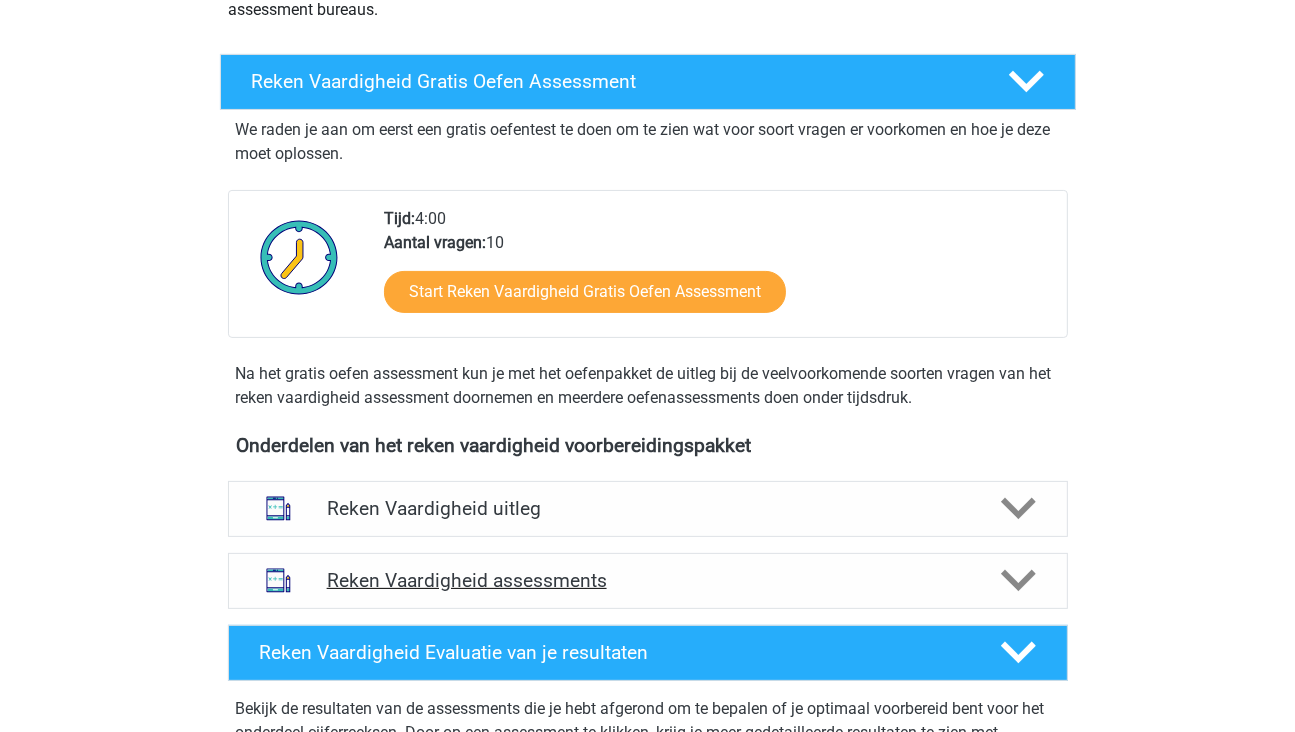 click on "Reken Vaardigheid assessments" at bounding box center [648, 580] 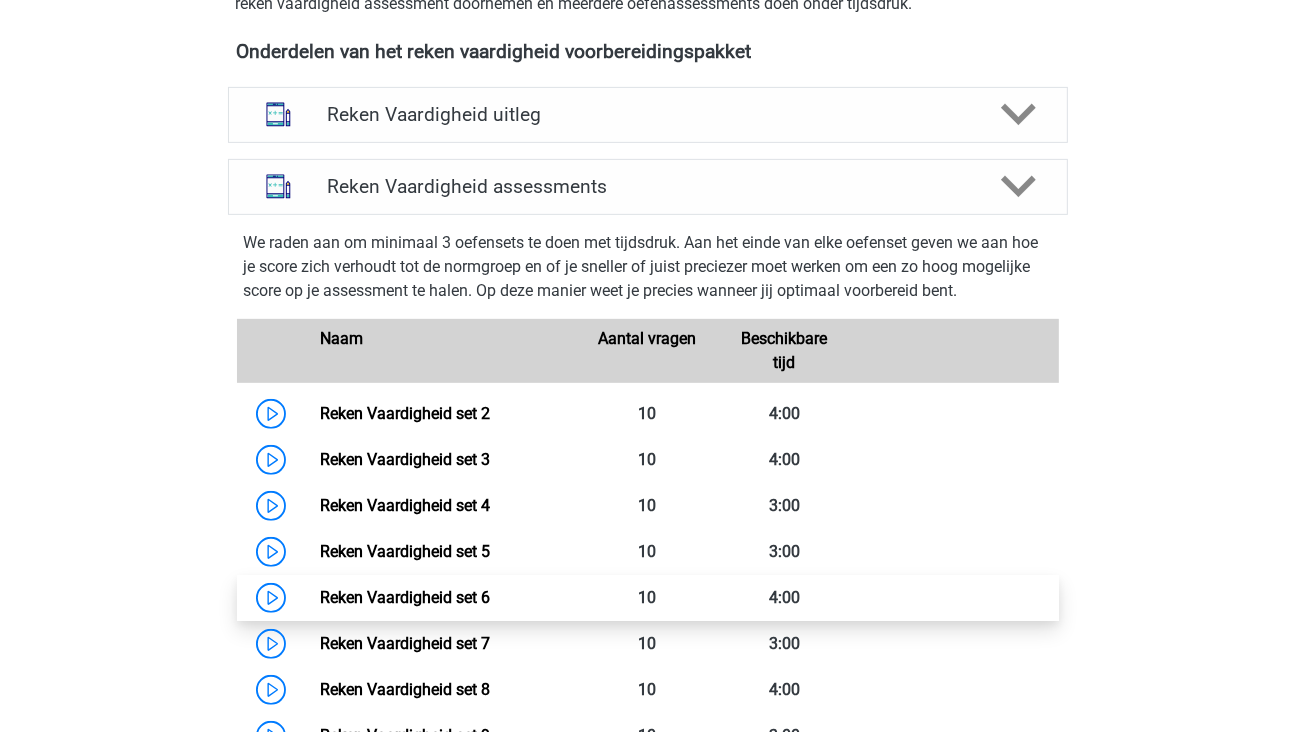 scroll, scrollTop: 700, scrollLeft: 0, axis: vertical 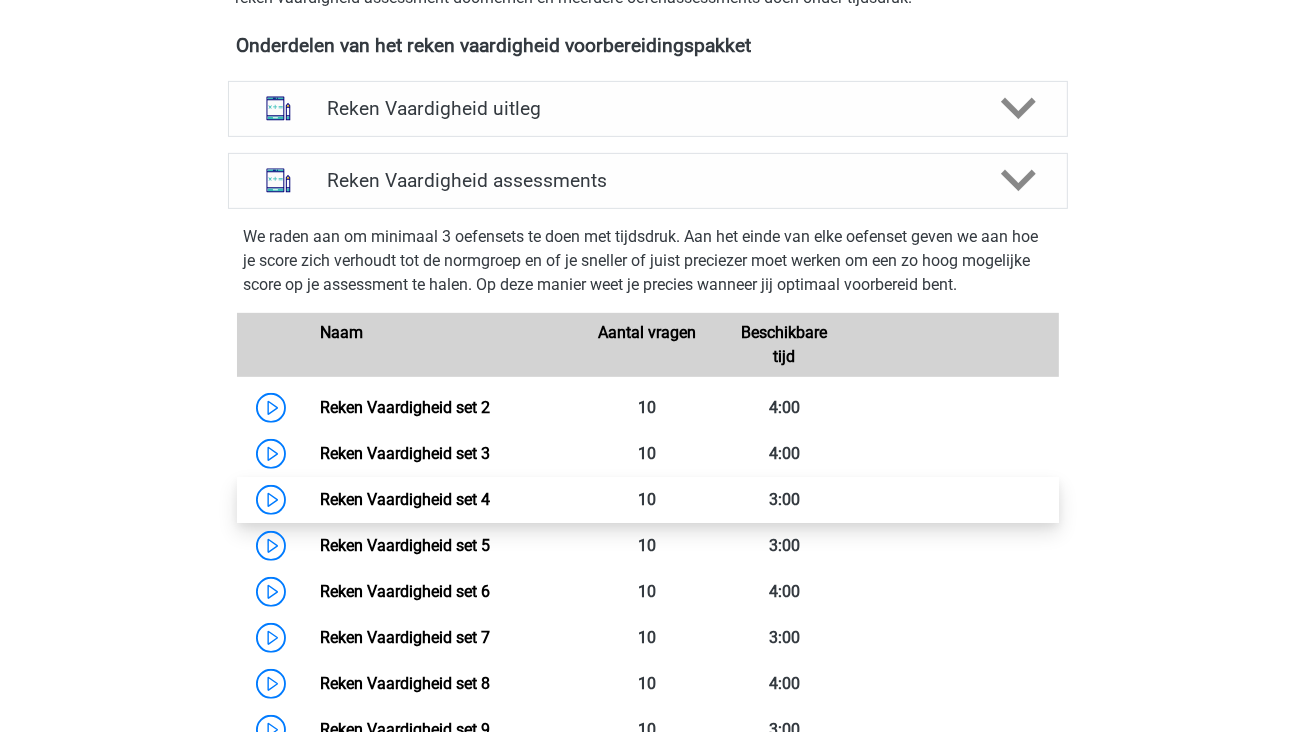 click on "Reken Vaardigheid
set 4" at bounding box center (405, 499) 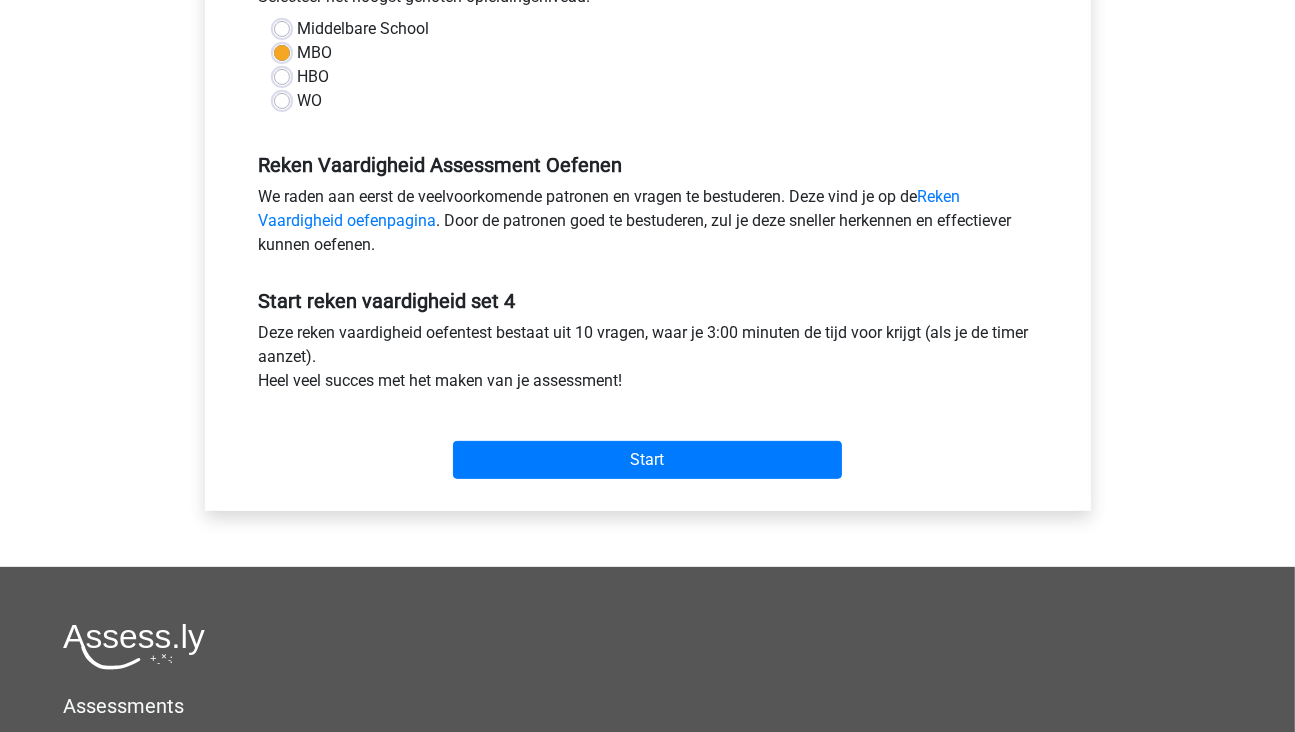 scroll, scrollTop: 500, scrollLeft: 0, axis: vertical 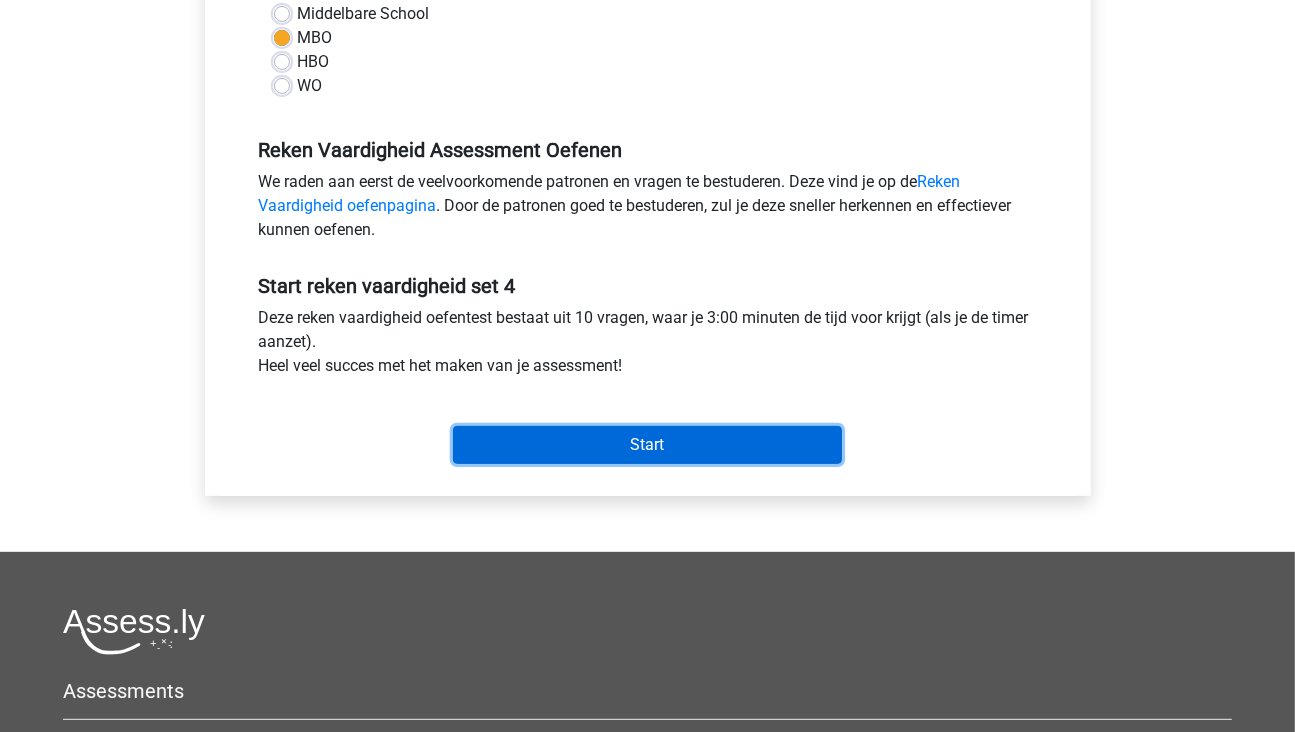click on "Start" at bounding box center [647, 445] 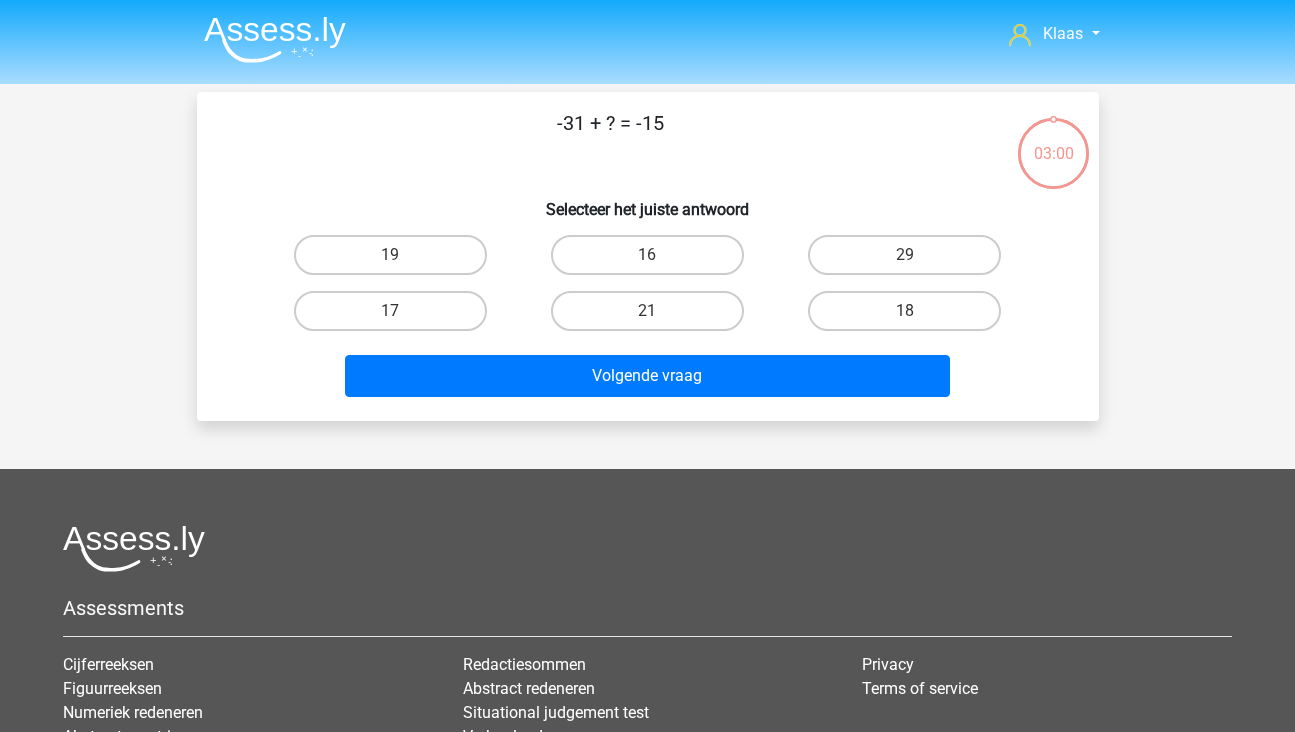 scroll, scrollTop: 0, scrollLeft: 0, axis: both 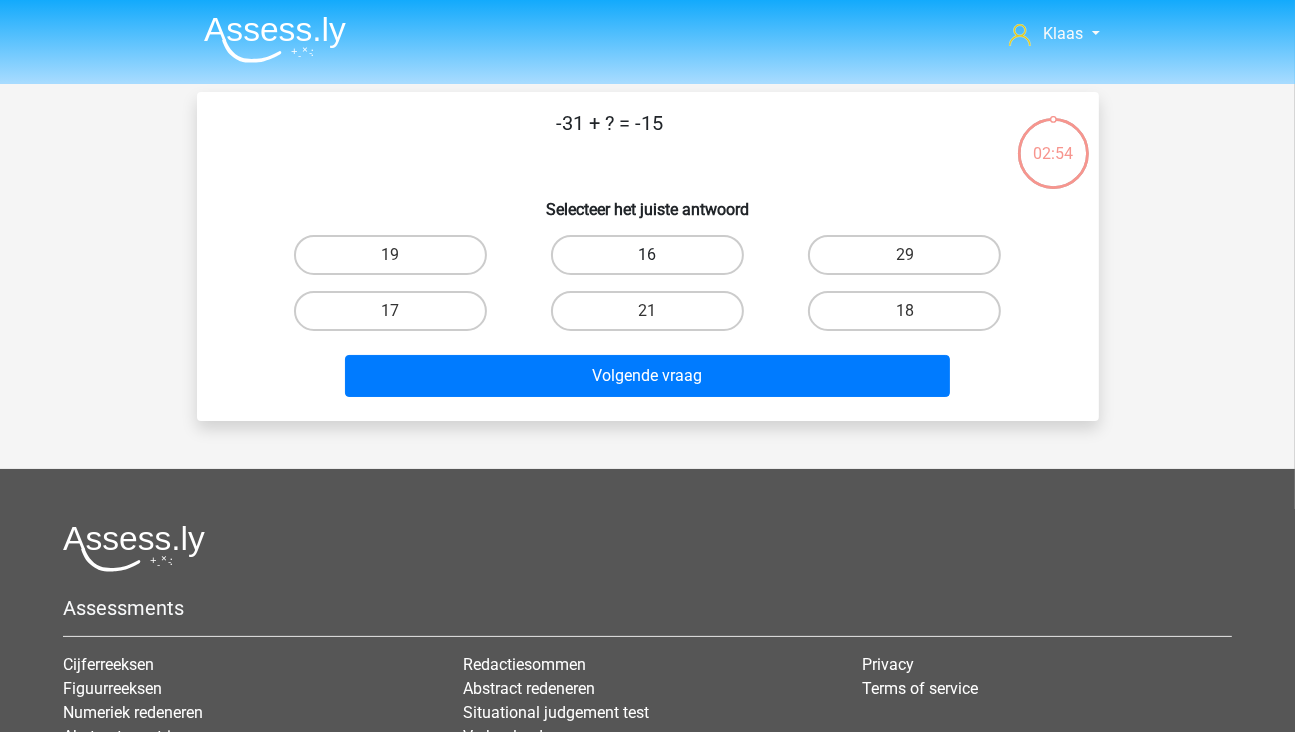 click on "16" at bounding box center (647, 255) 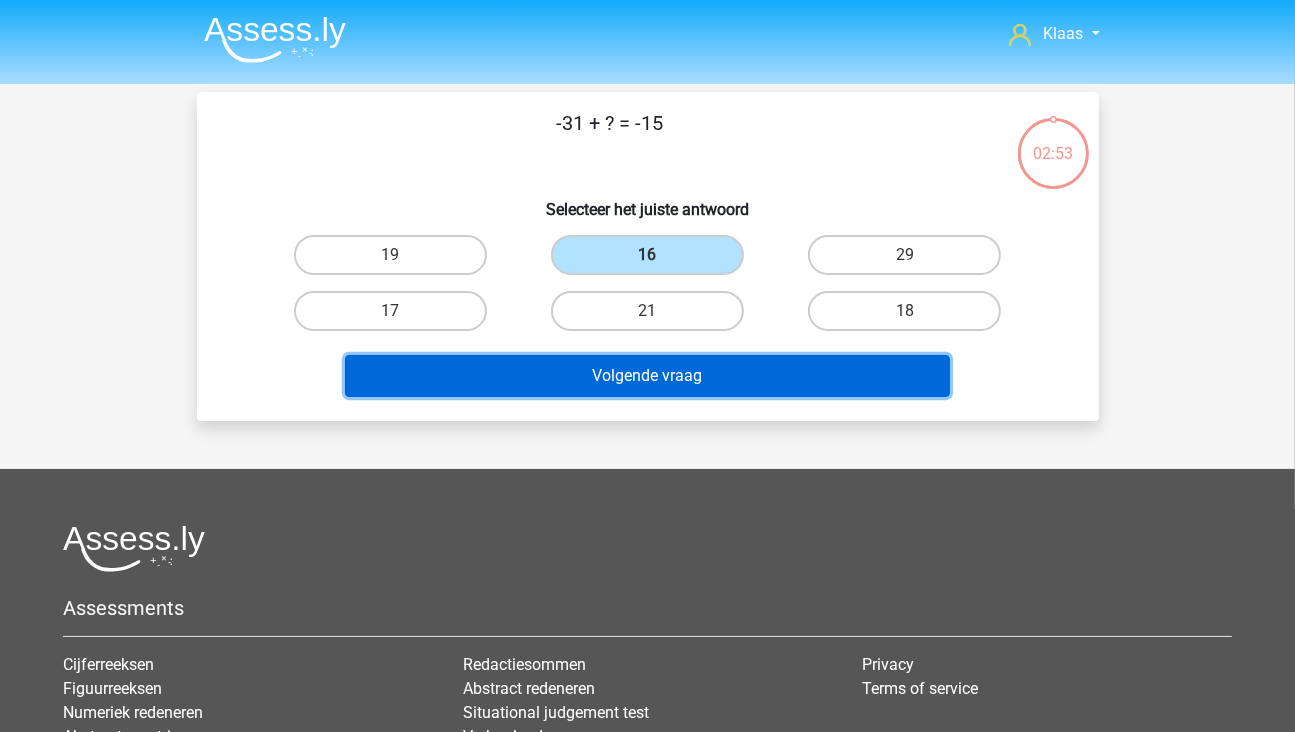 click on "Volgende vraag" at bounding box center [647, 376] 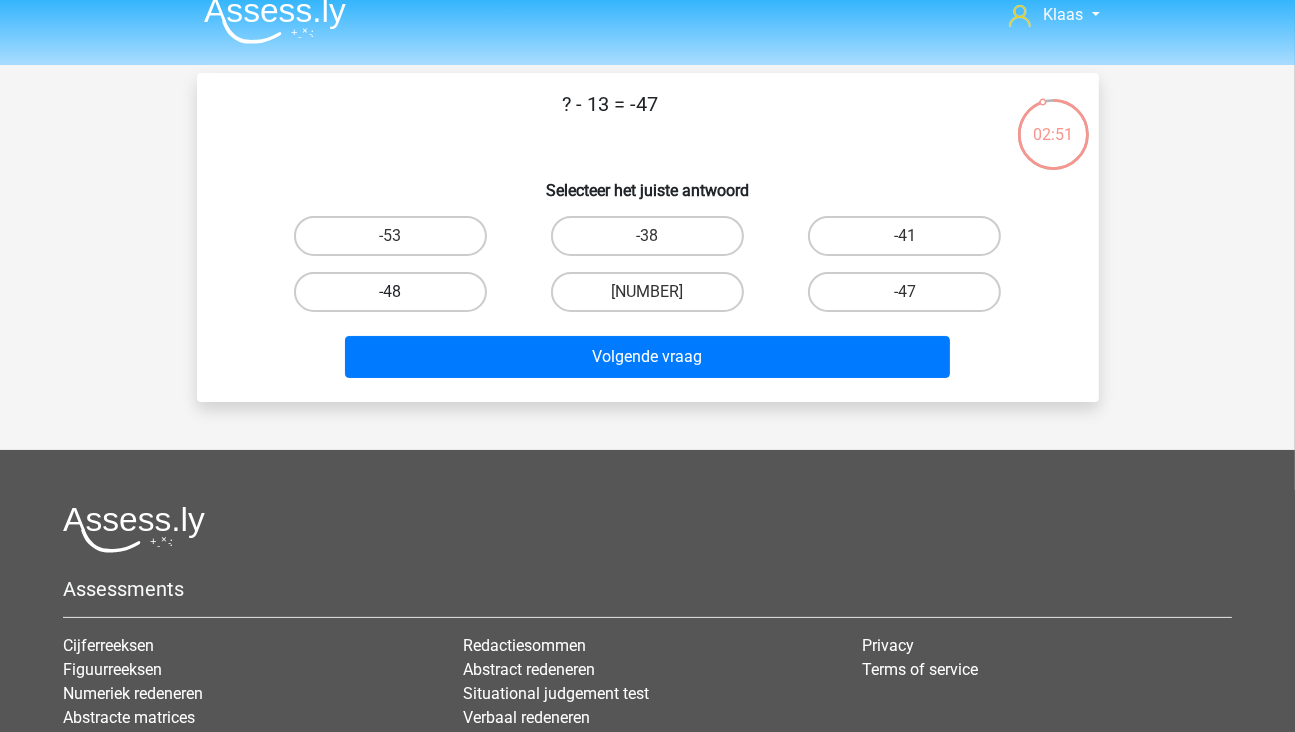 scroll, scrollTop: 0, scrollLeft: 0, axis: both 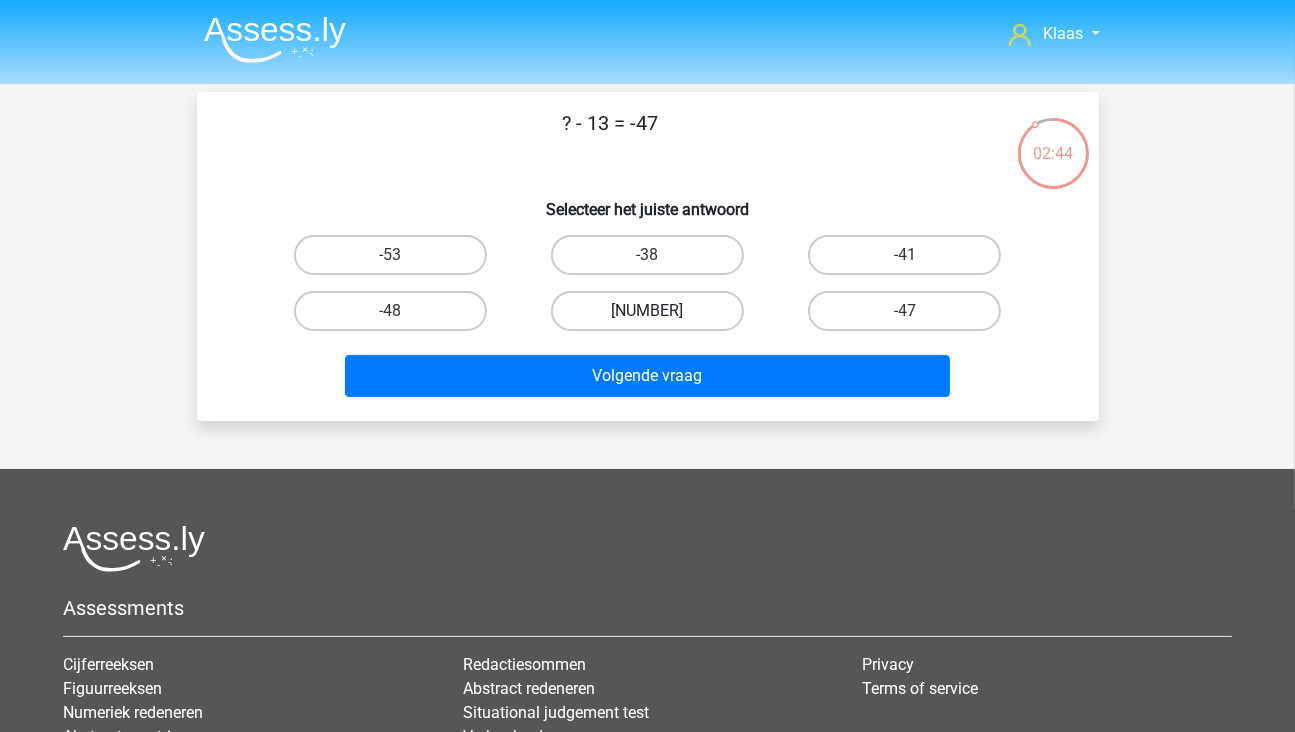 click on "[NUMBER]" at bounding box center (647, 311) 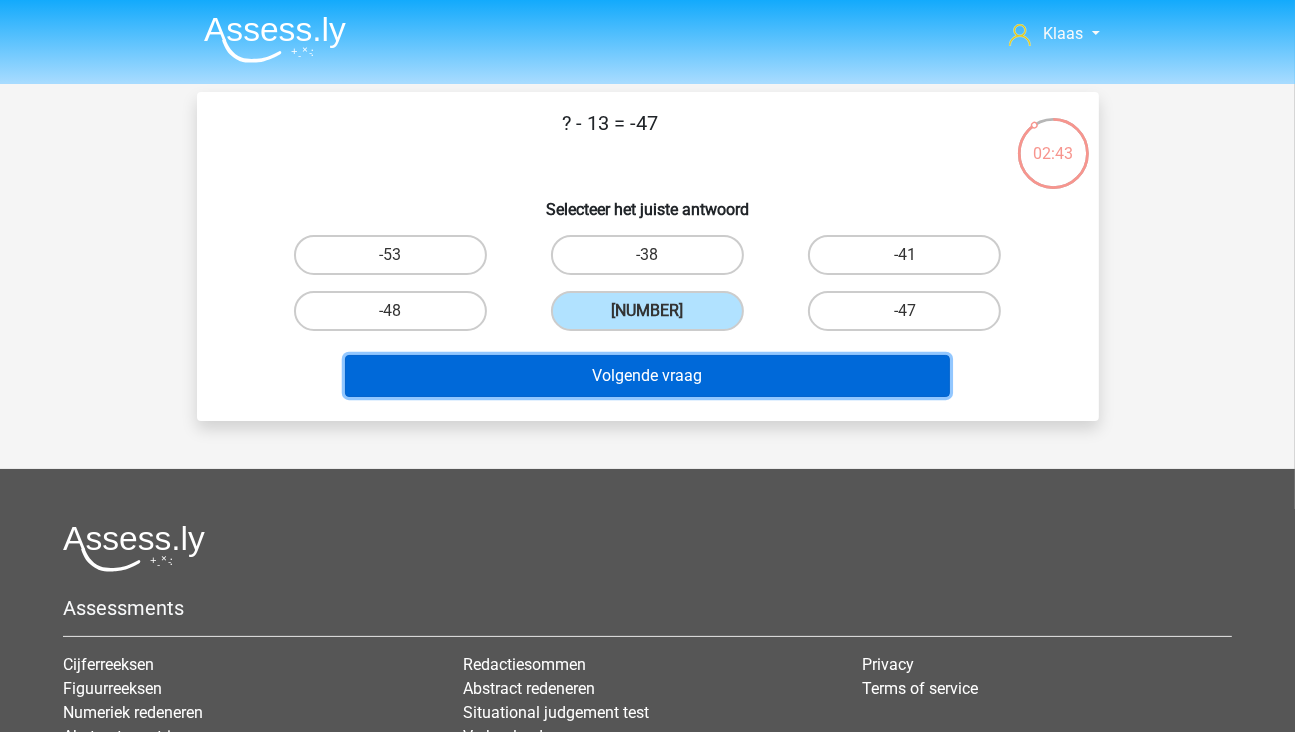 click on "Volgende vraag" at bounding box center (647, 376) 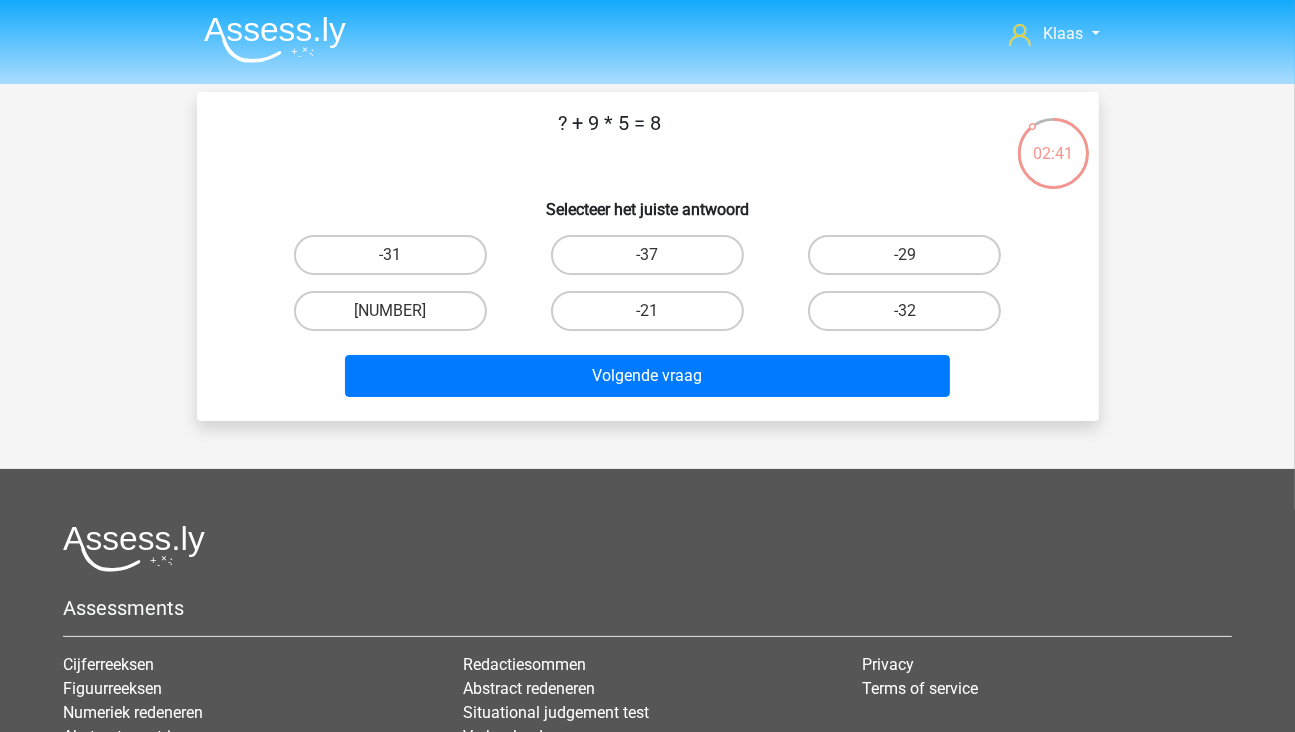 scroll, scrollTop: 0, scrollLeft: 0, axis: both 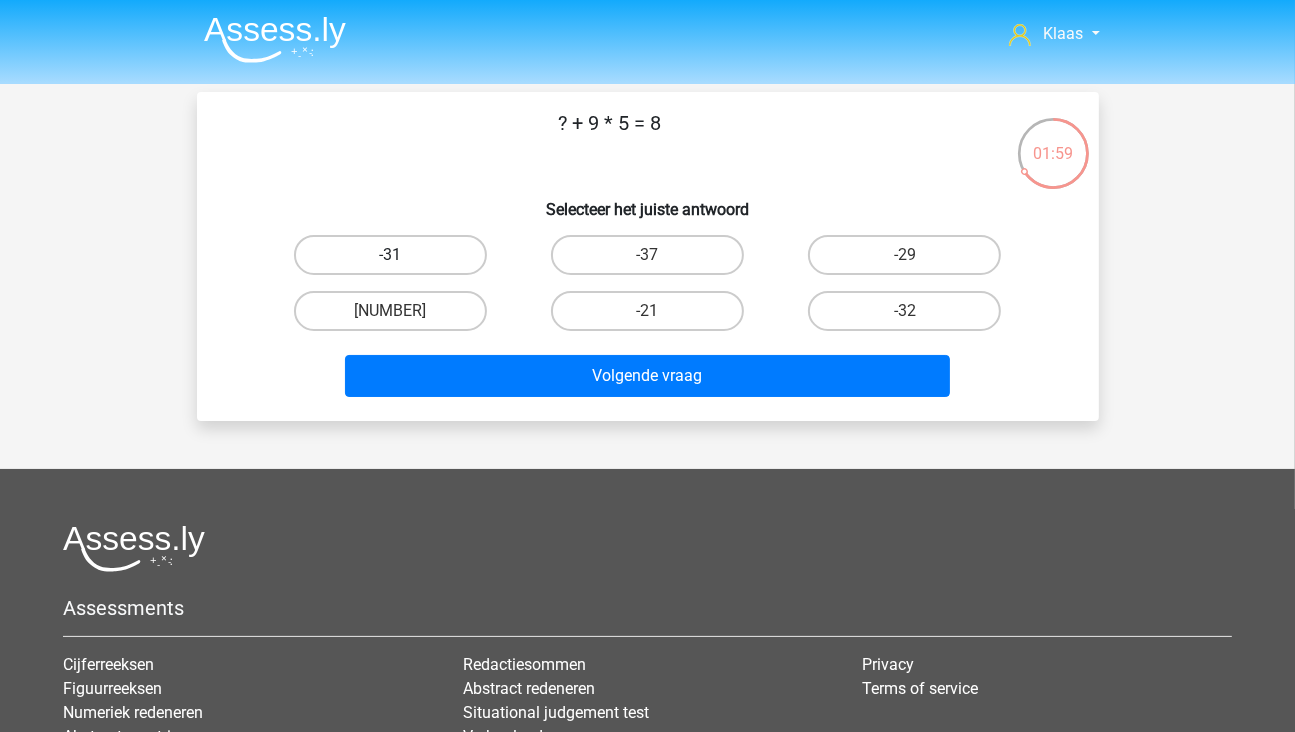 click on "-31" at bounding box center (390, 255) 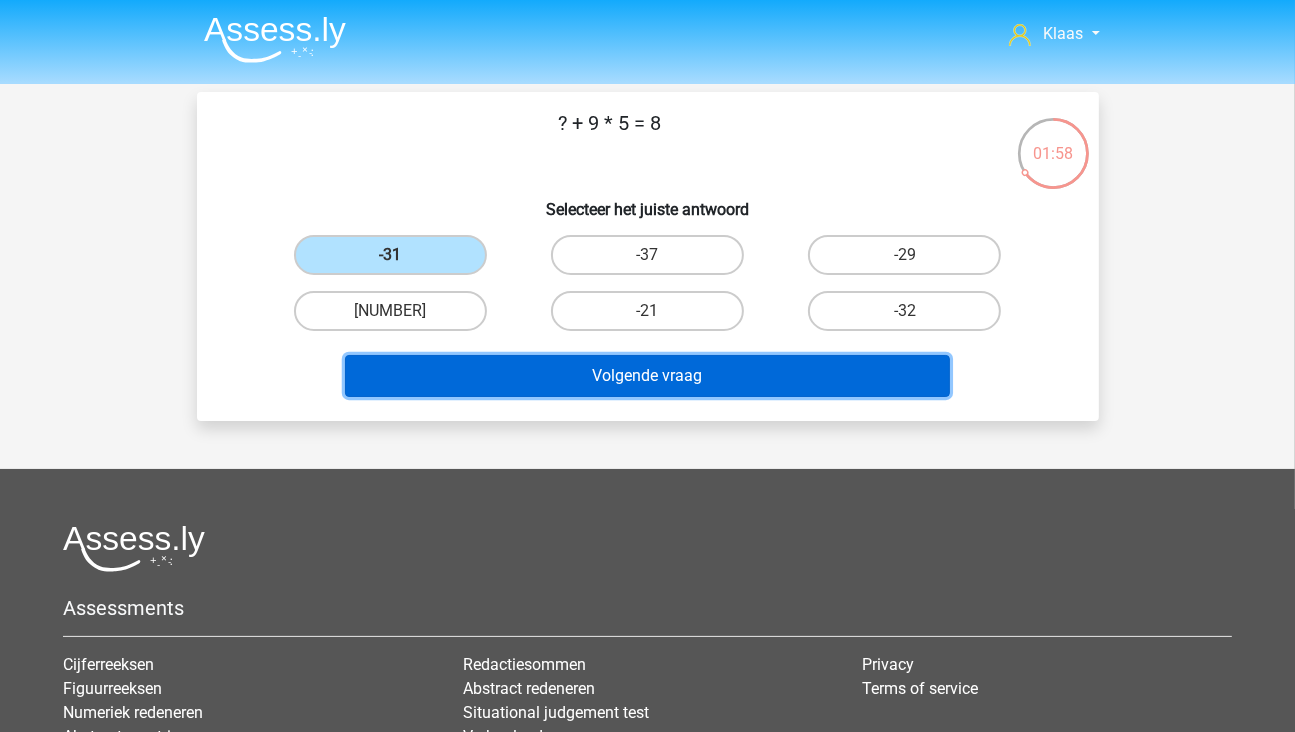 click on "Volgende vraag" at bounding box center (647, 376) 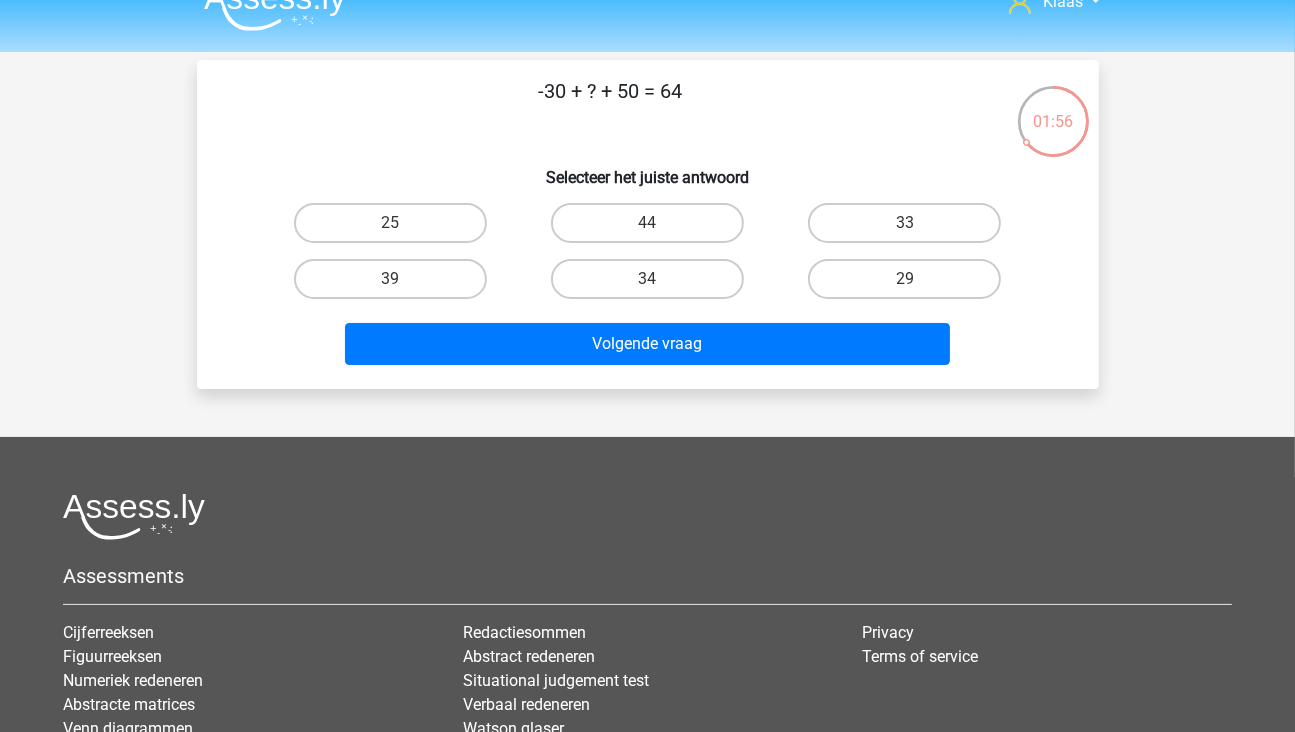 scroll, scrollTop: 0, scrollLeft: 0, axis: both 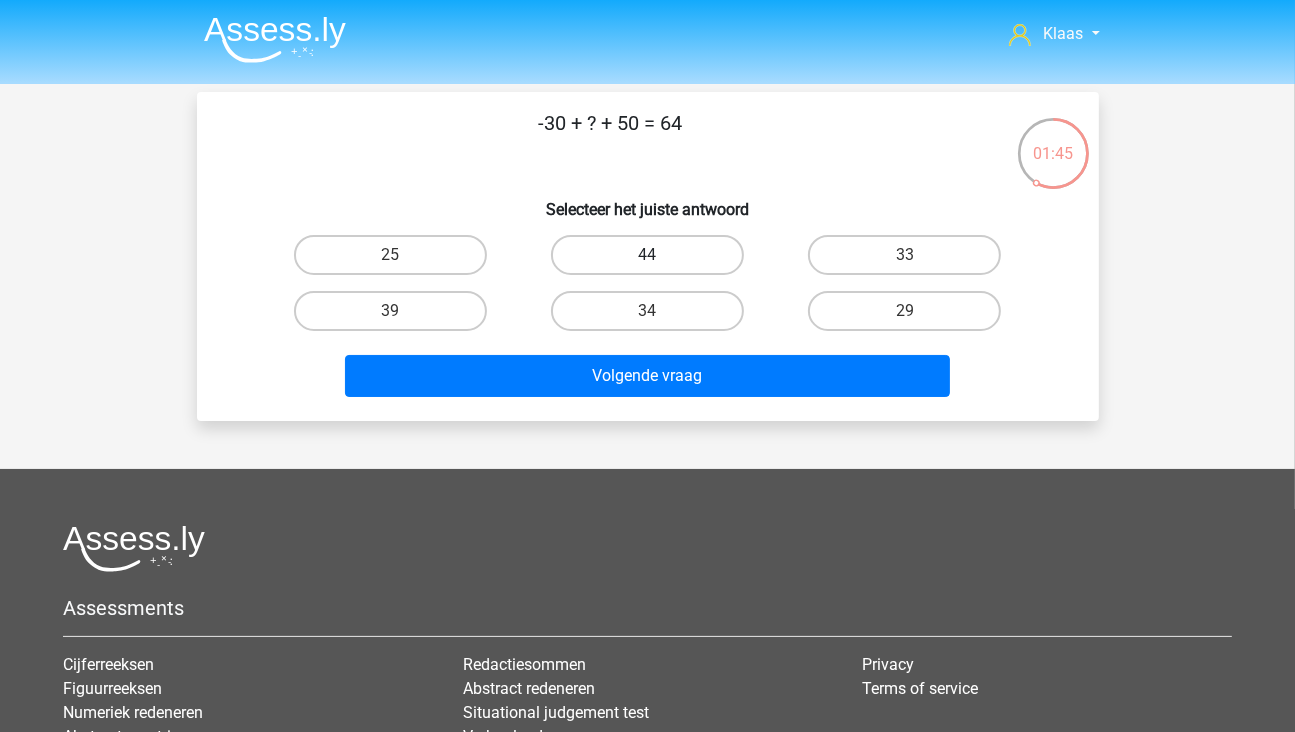 click on "44" at bounding box center (647, 255) 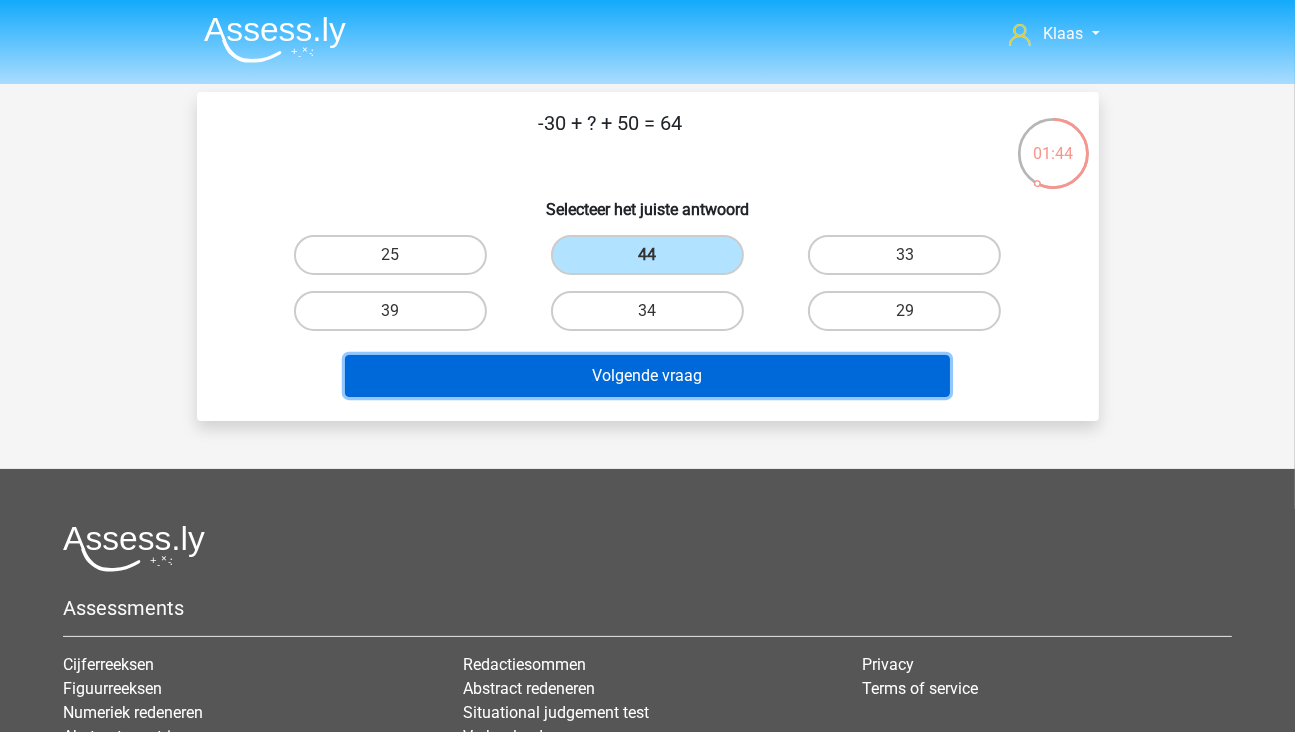 click on "Volgende vraag" at bounding box center [647, 376] 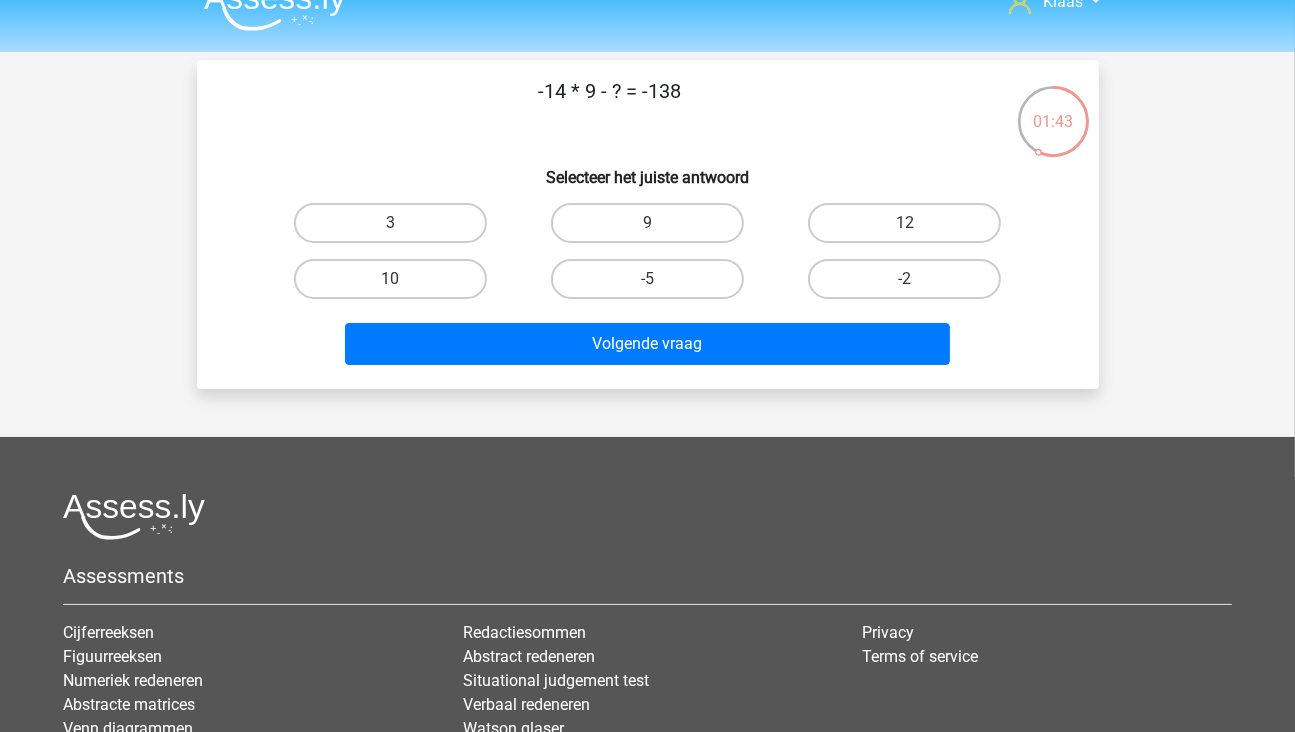 scroll, scrollTop: 0, scrollLeft: 0, axis: both 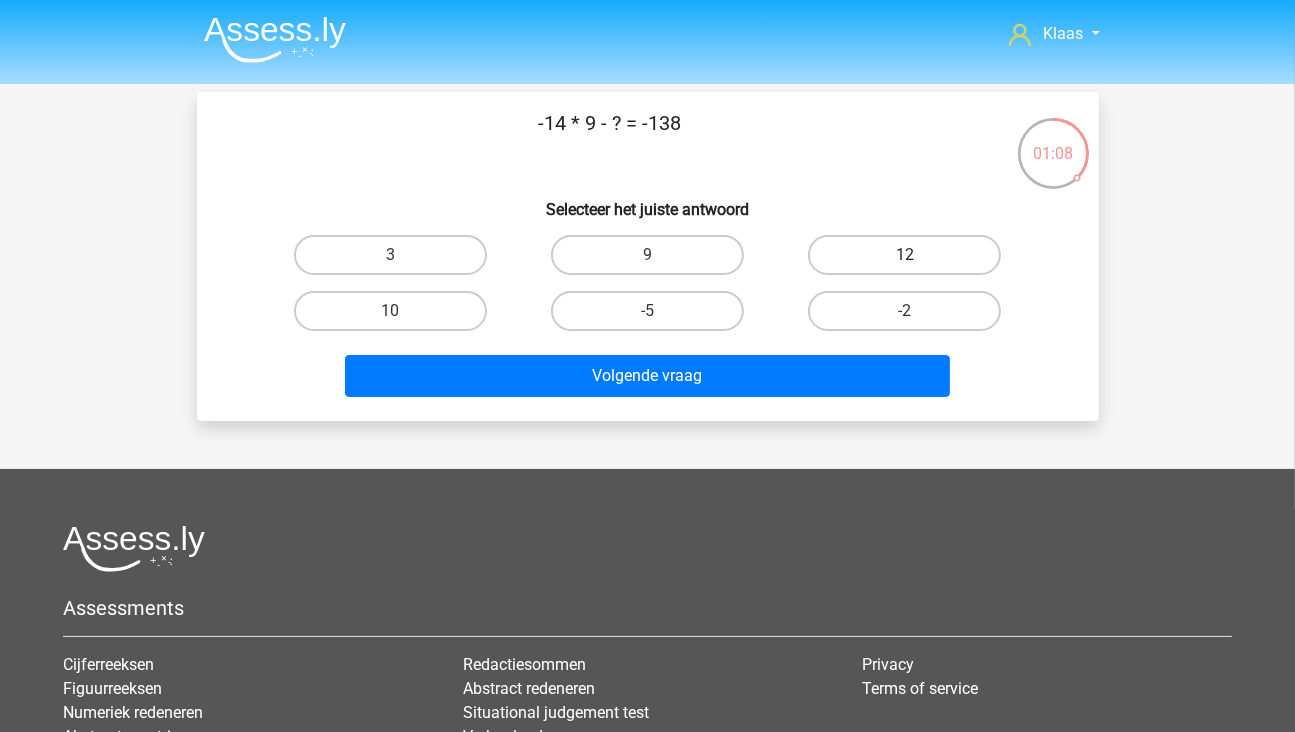 click on "12" at bounding box center [904, 255] 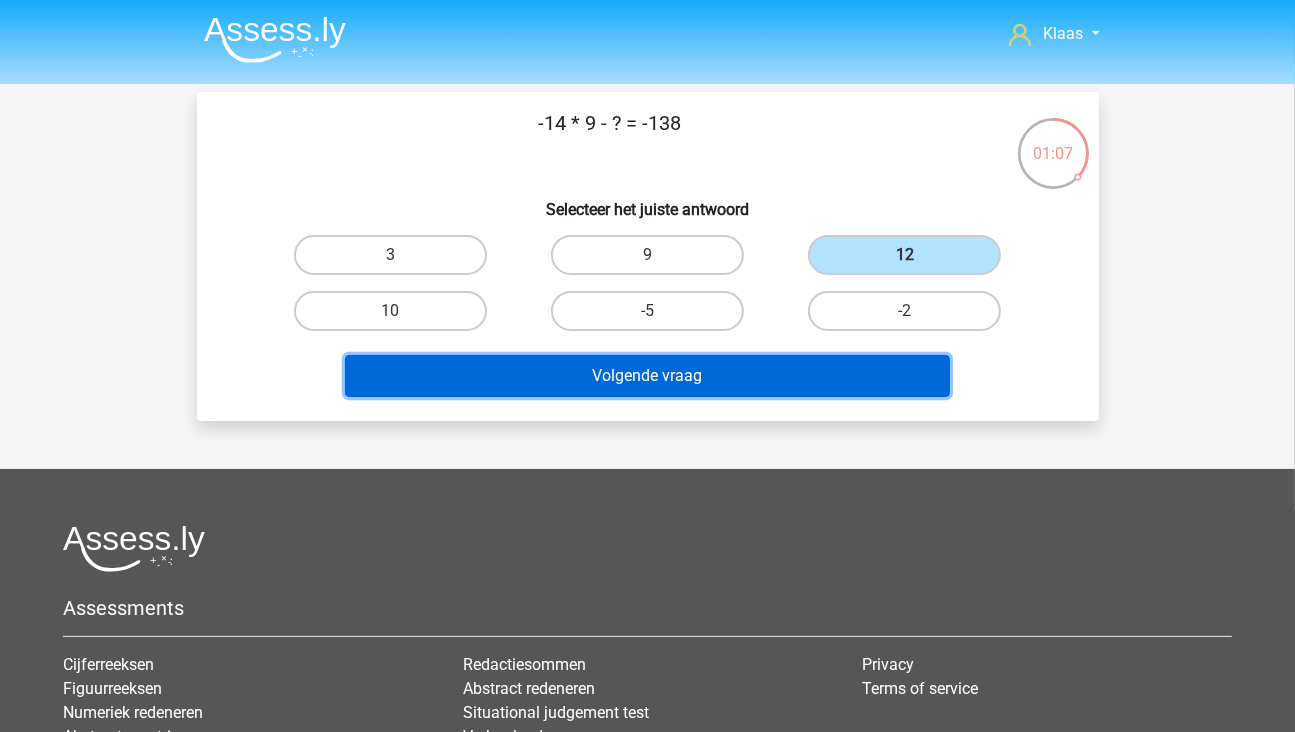 click on "Volgende vraag" at bounding box center [647, 376] 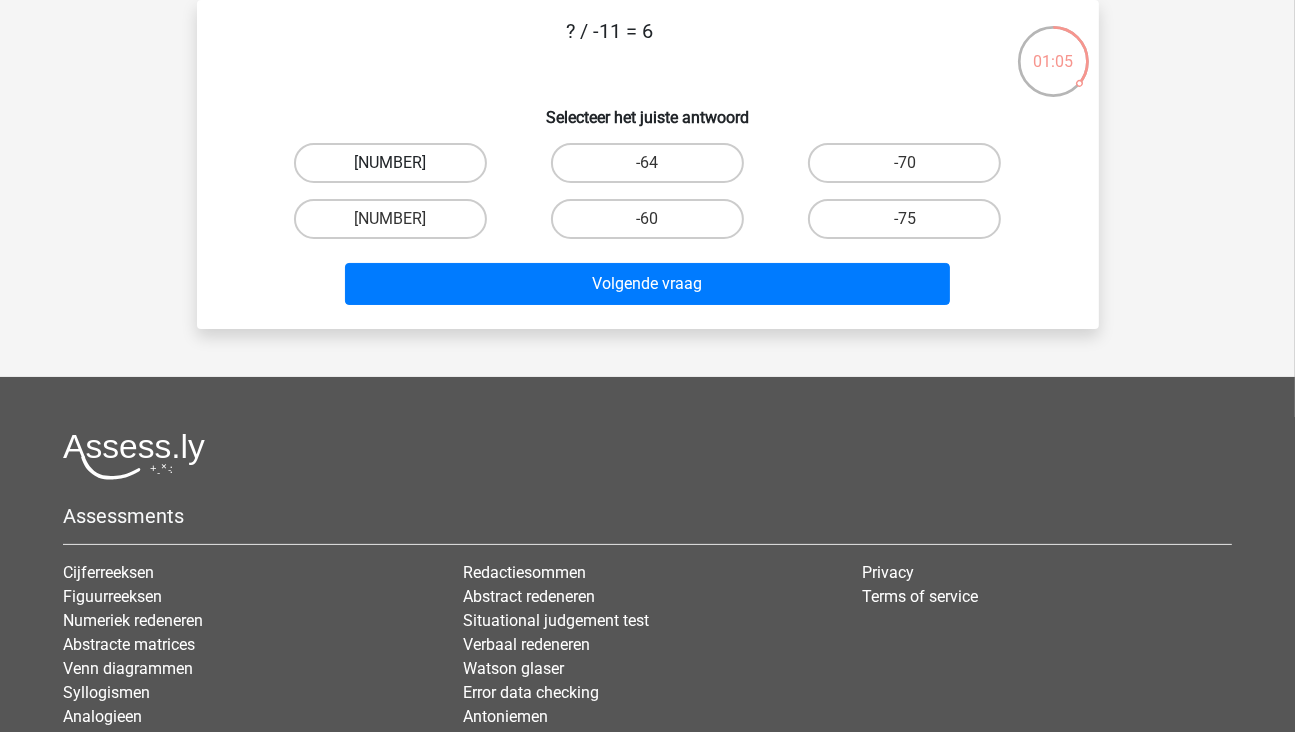 scroll, scrollTop: 0, scrollLeft: 0, axis: both 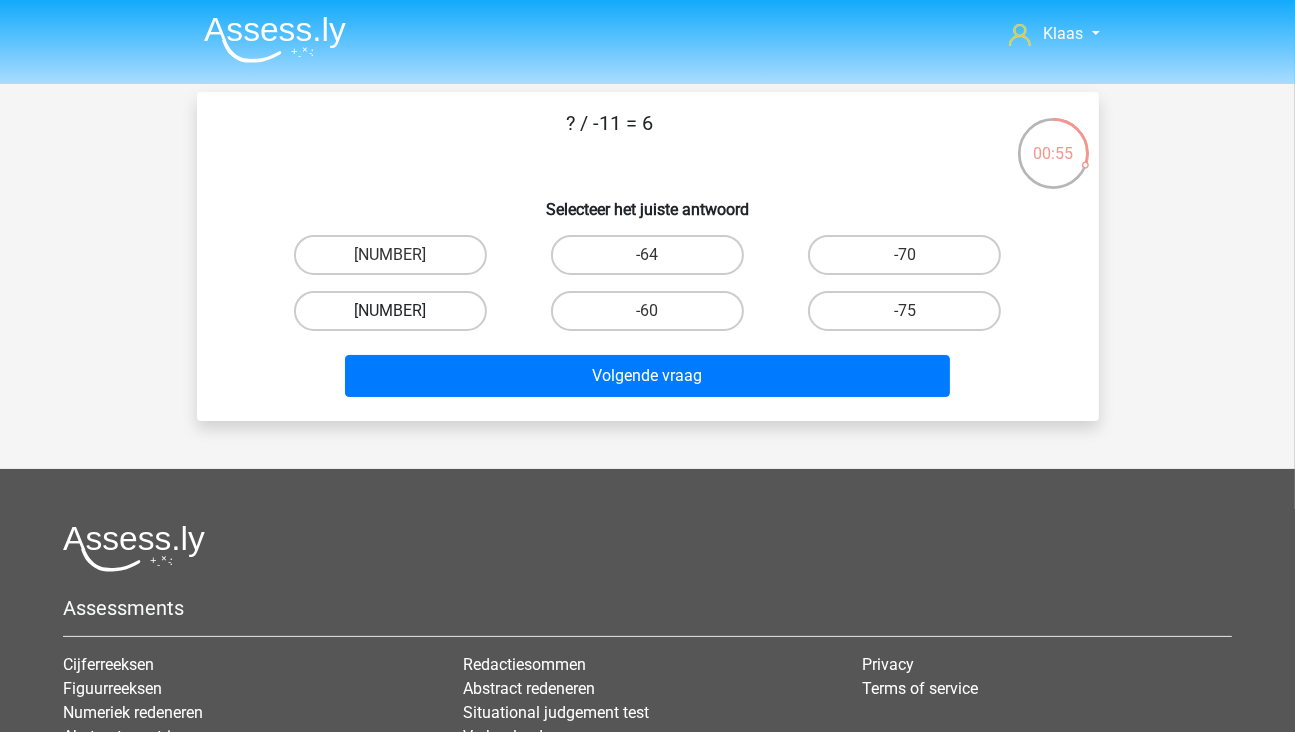 click on "-66" at bounding box center [390, 311] 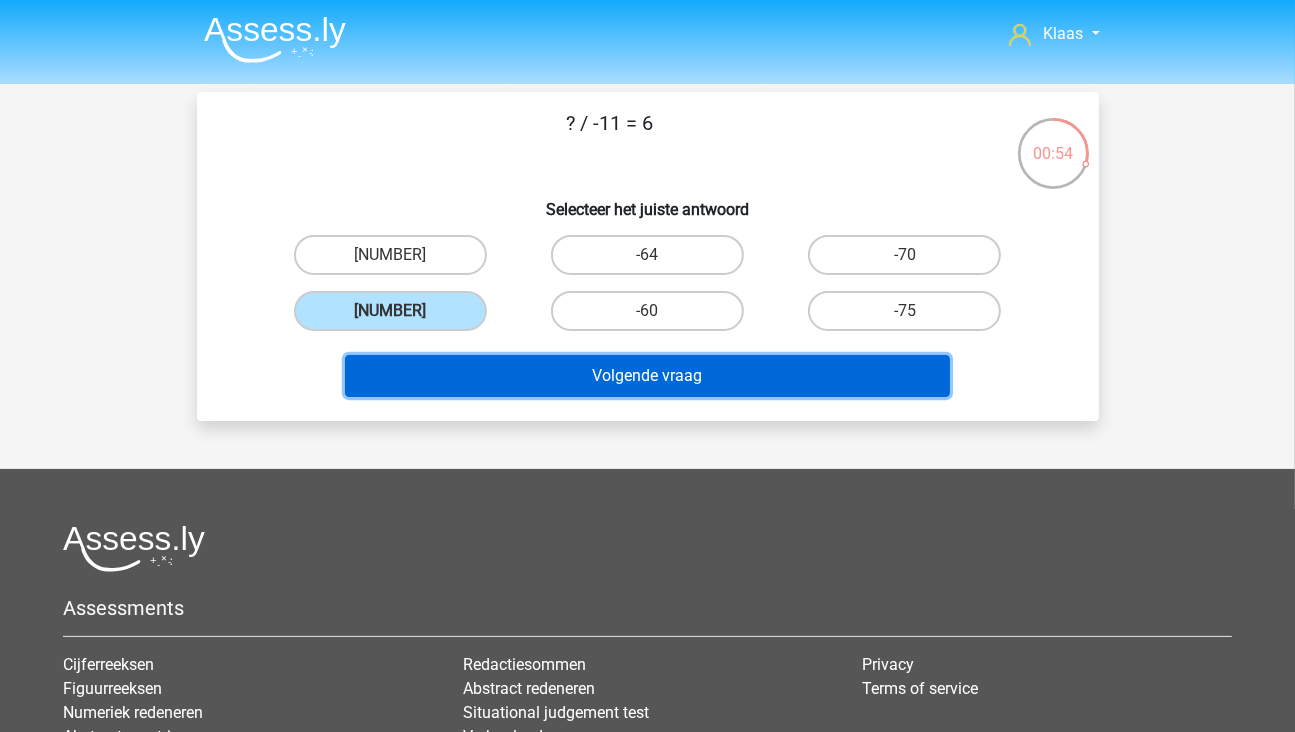 click on "Volgende vraag" at bounding box center [647, 376] 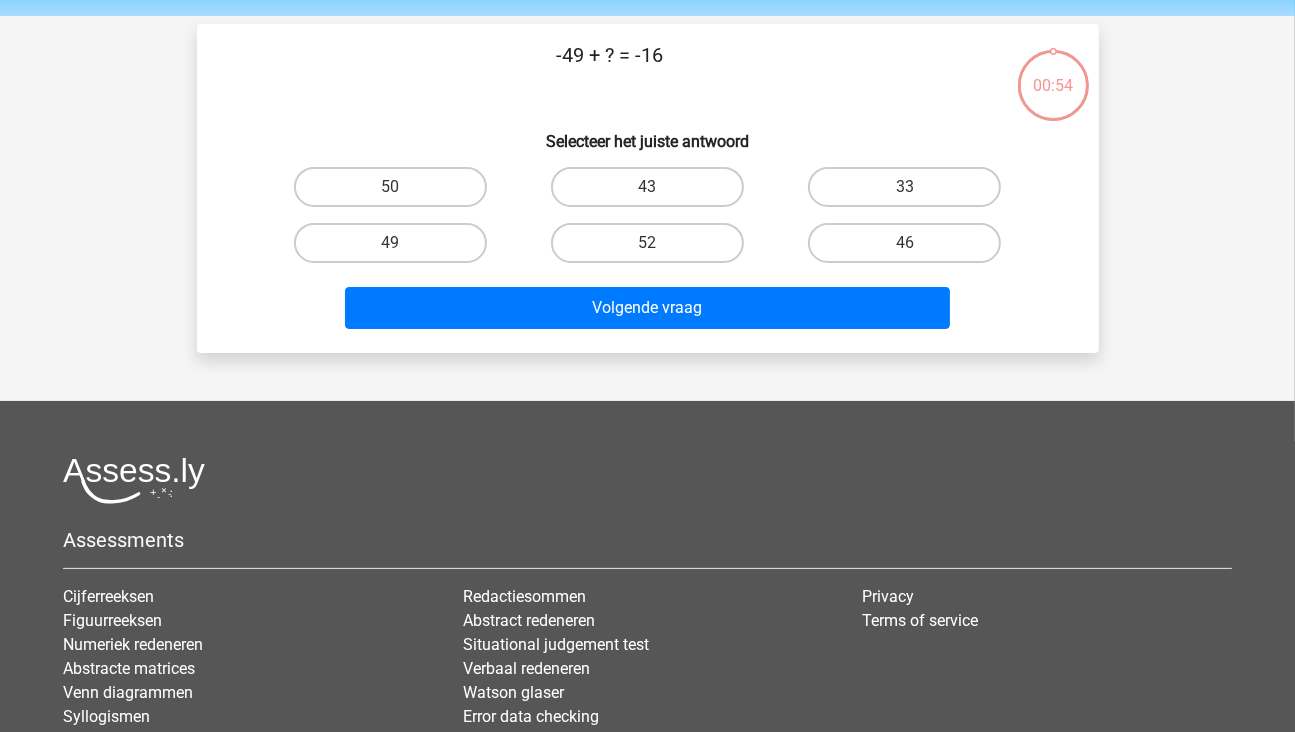 scroll, scrollTop: 92, scrollLeft: 0, axis: vertical 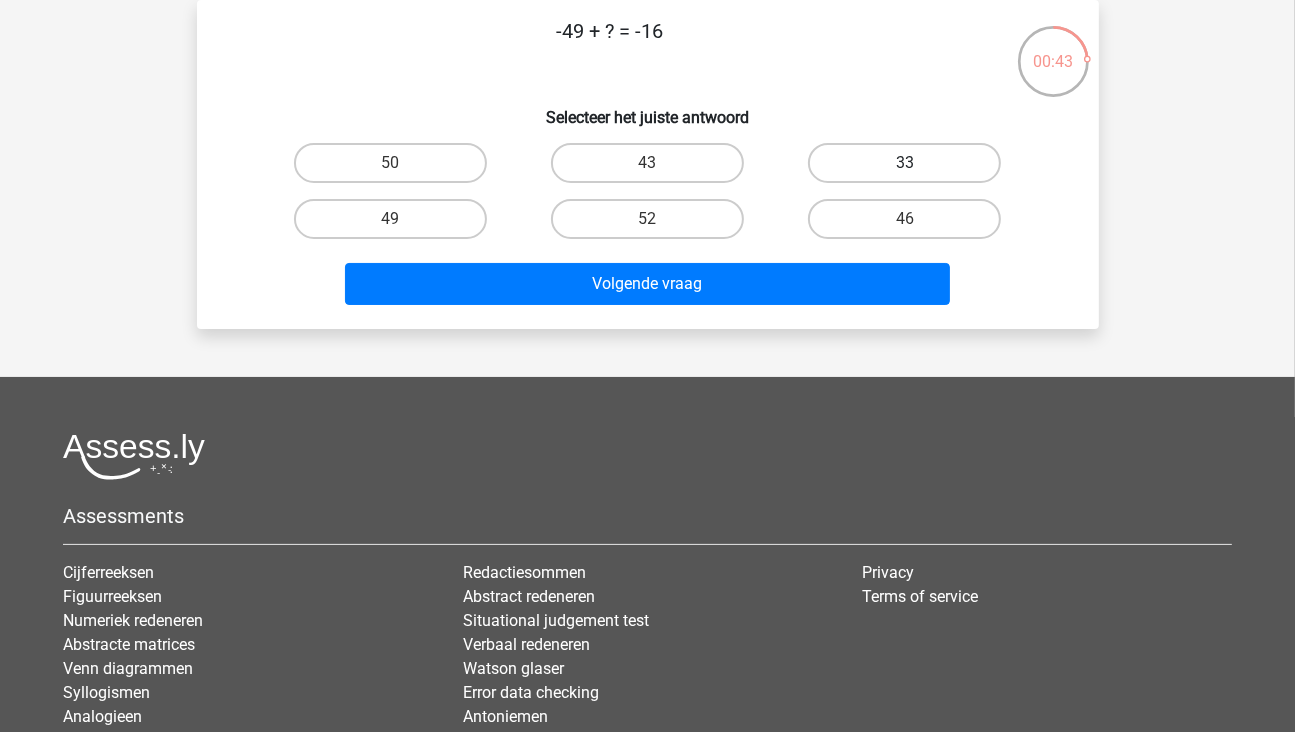 click on "33" at bounding box center [904, 163] 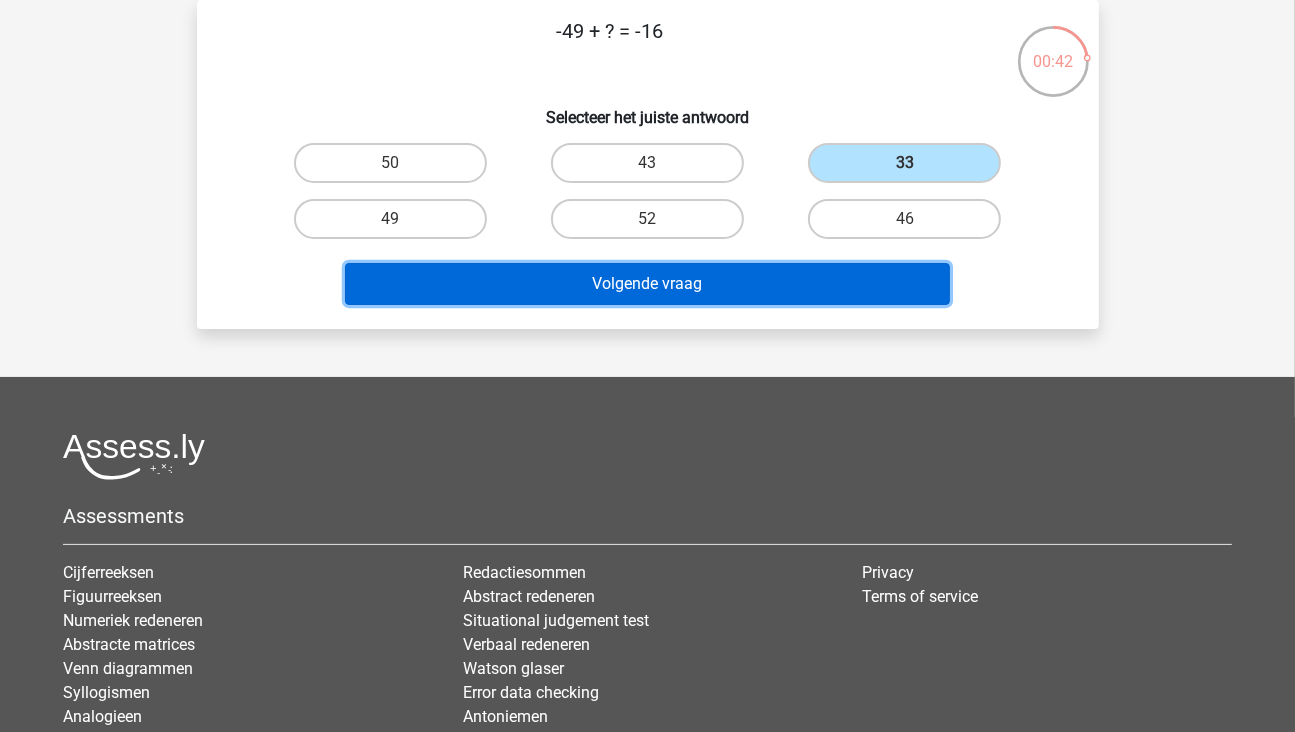 click on "Volgende vraag" at bounding box center (647, 284) 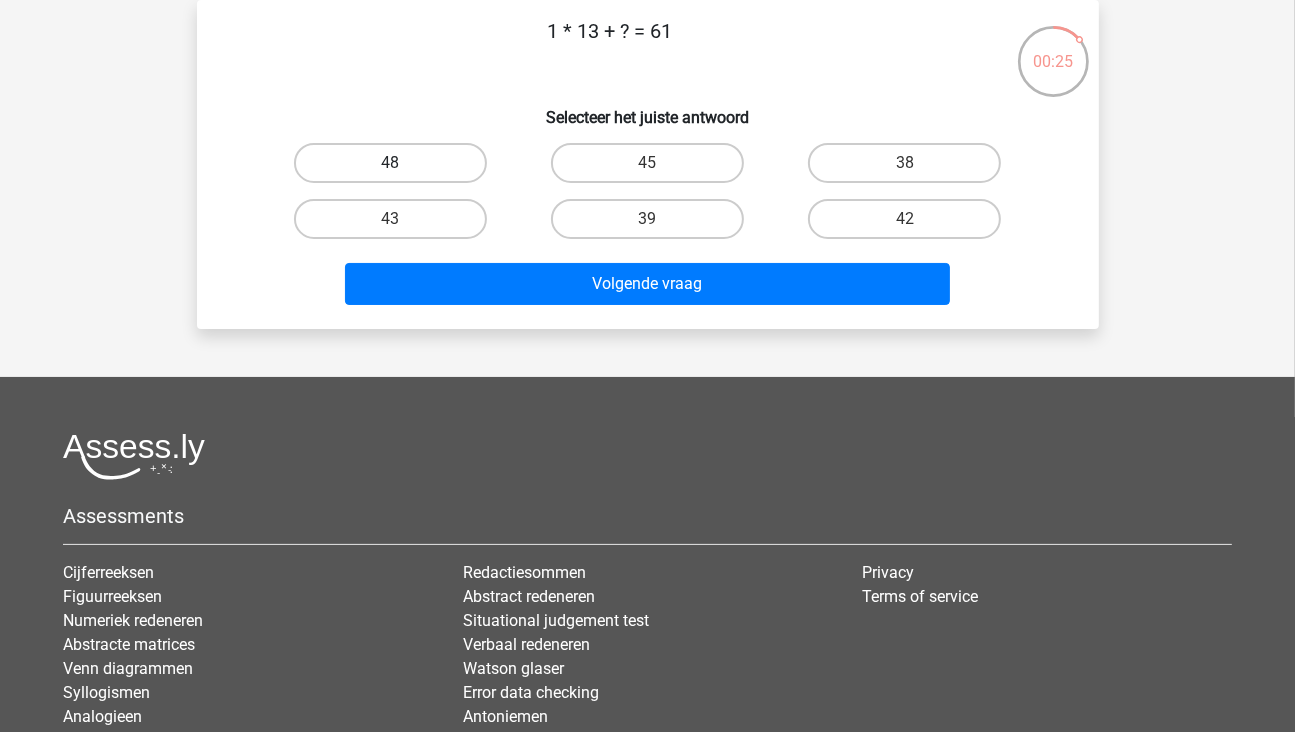 click on "48" at bounding box center [390, 163] 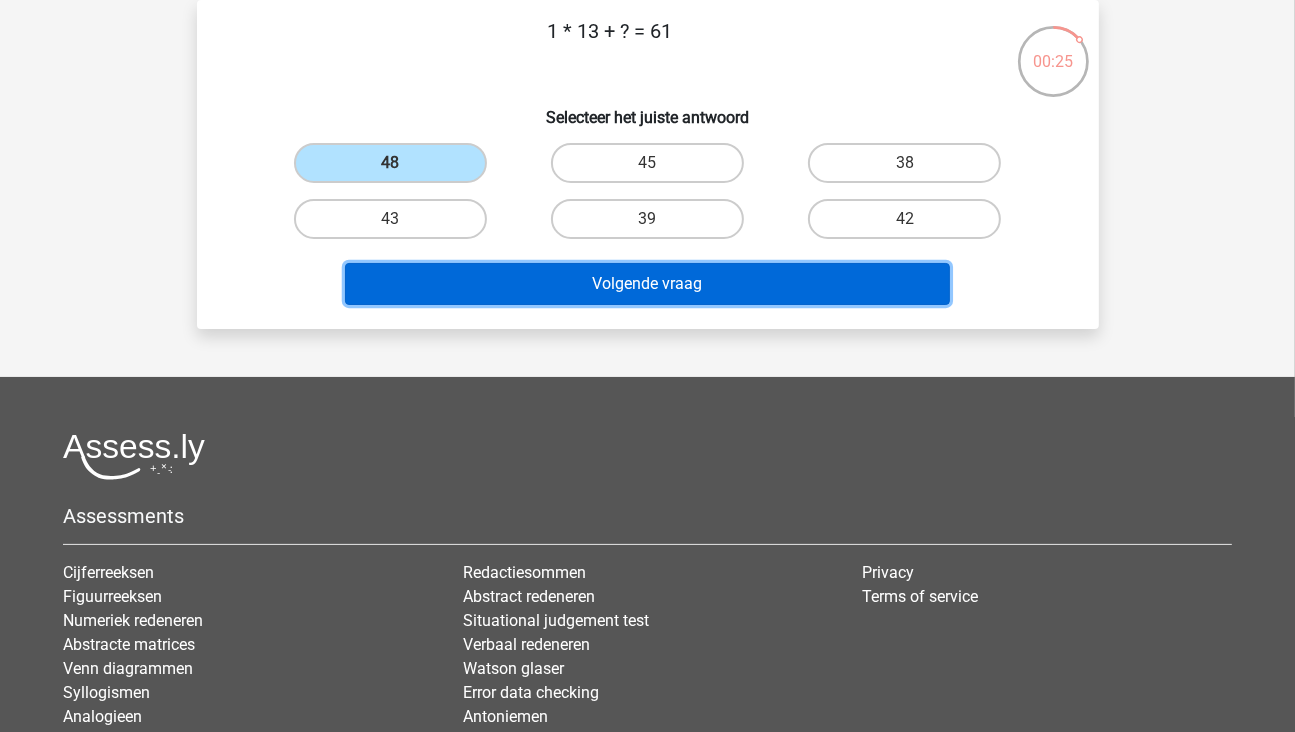 click on "Volgende vraag" at bounding box center [647, 284] 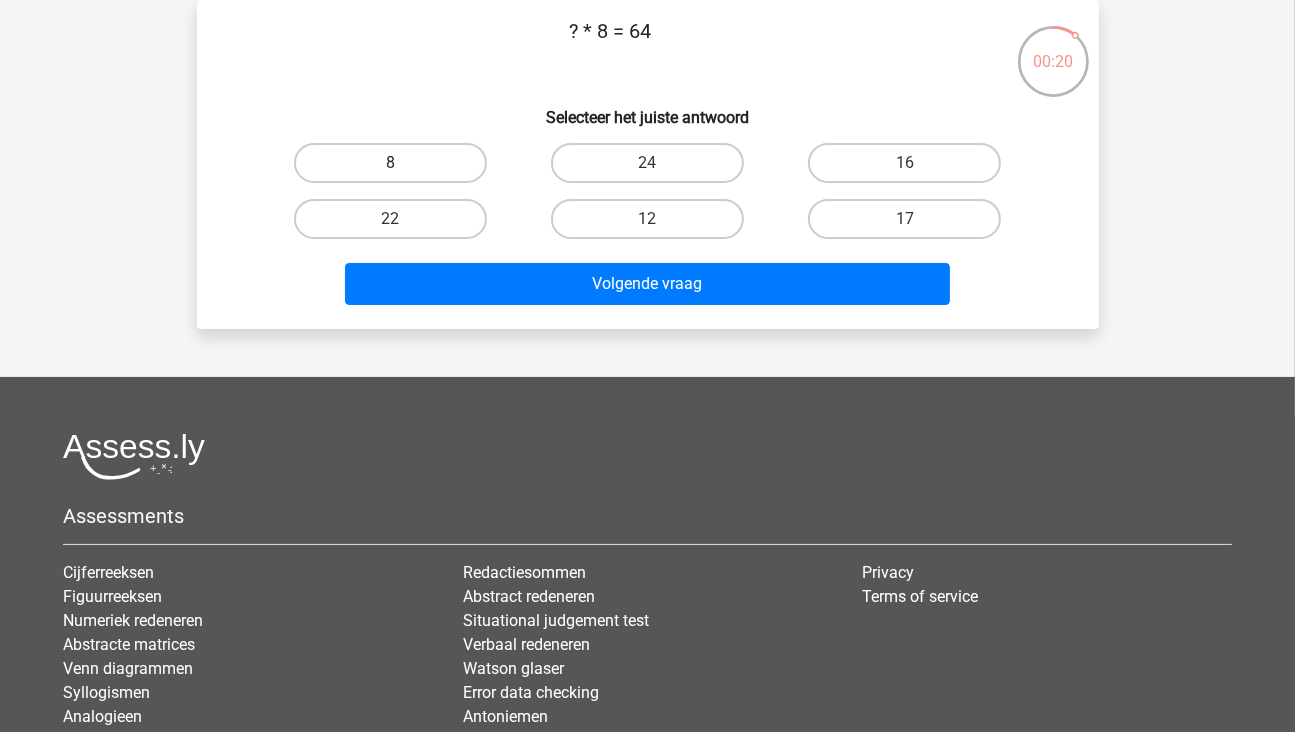 click on "8" at bounding box center [390, 163] 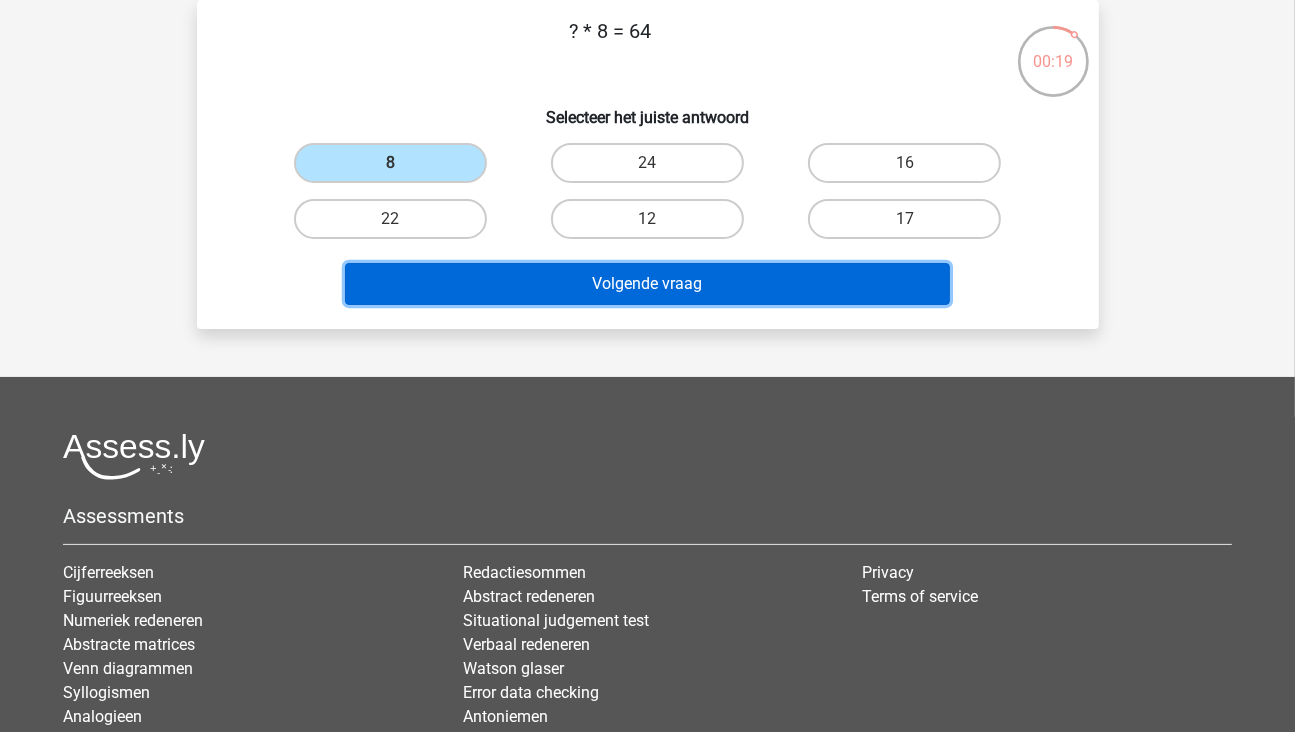 click on "Volgende vraag" at bounding box center [647, 284] 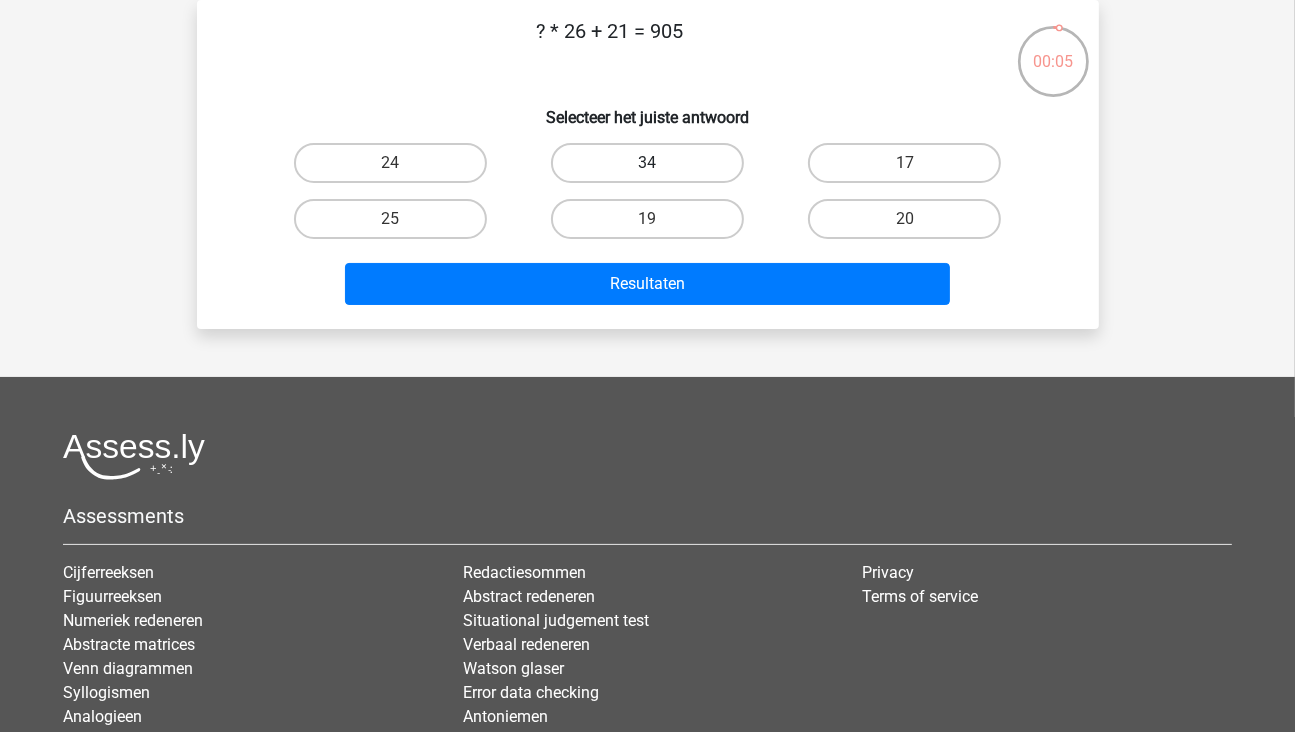 click on "34" at bounding box center [647, 163] 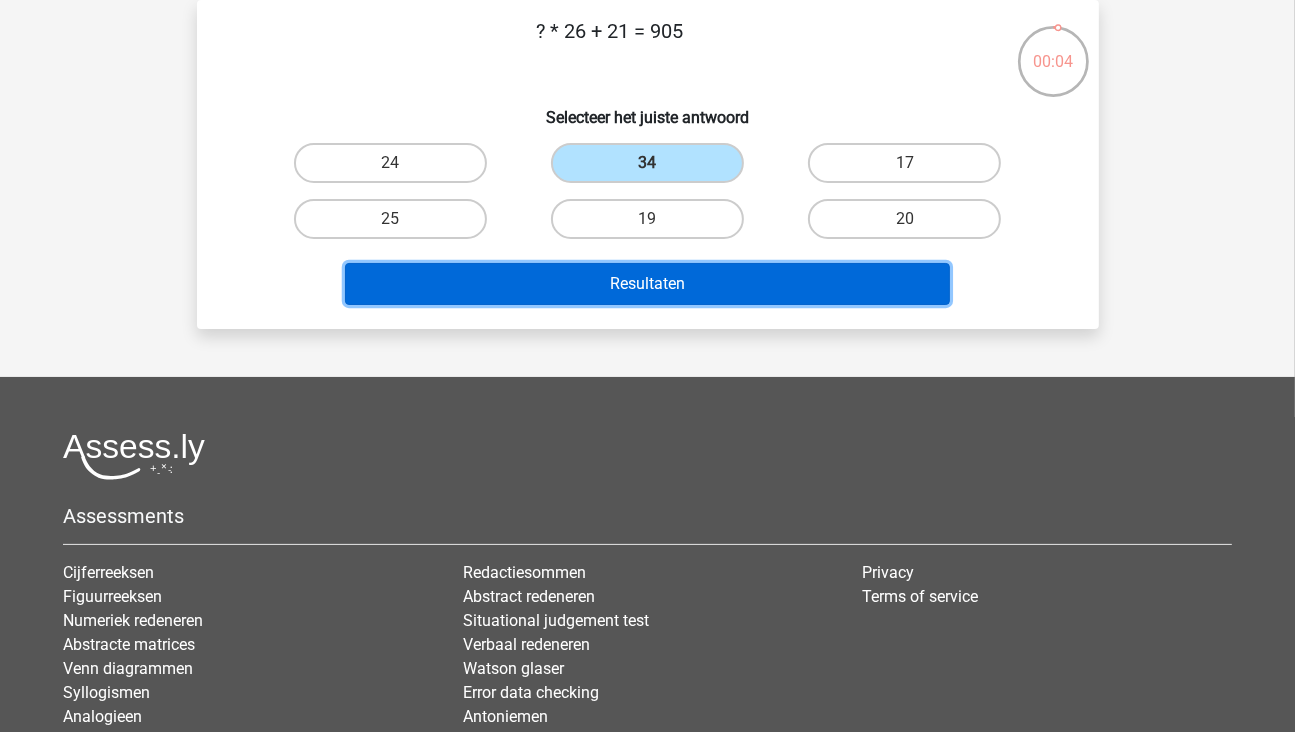 click on "Resultaten" at bounding box center (647, 284) 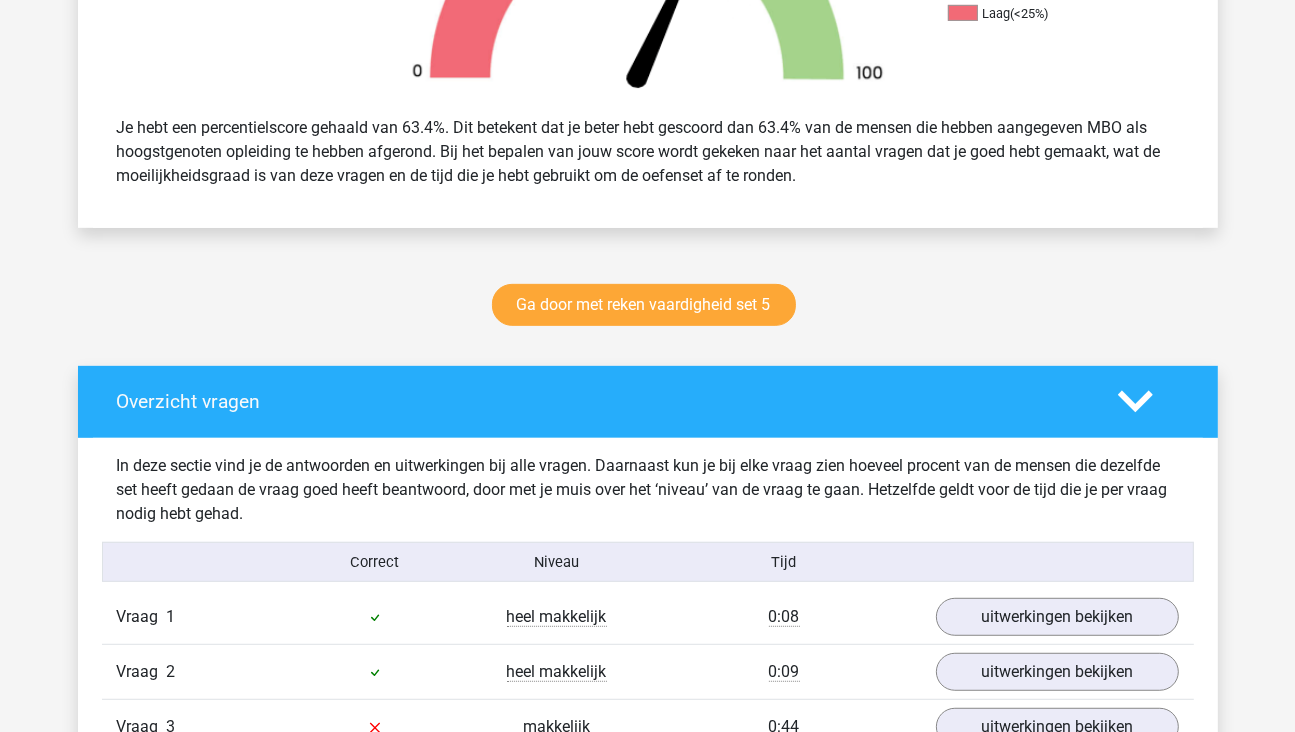 scroll, scrollTop: 500, scrollLeft: 0, axis: vertical 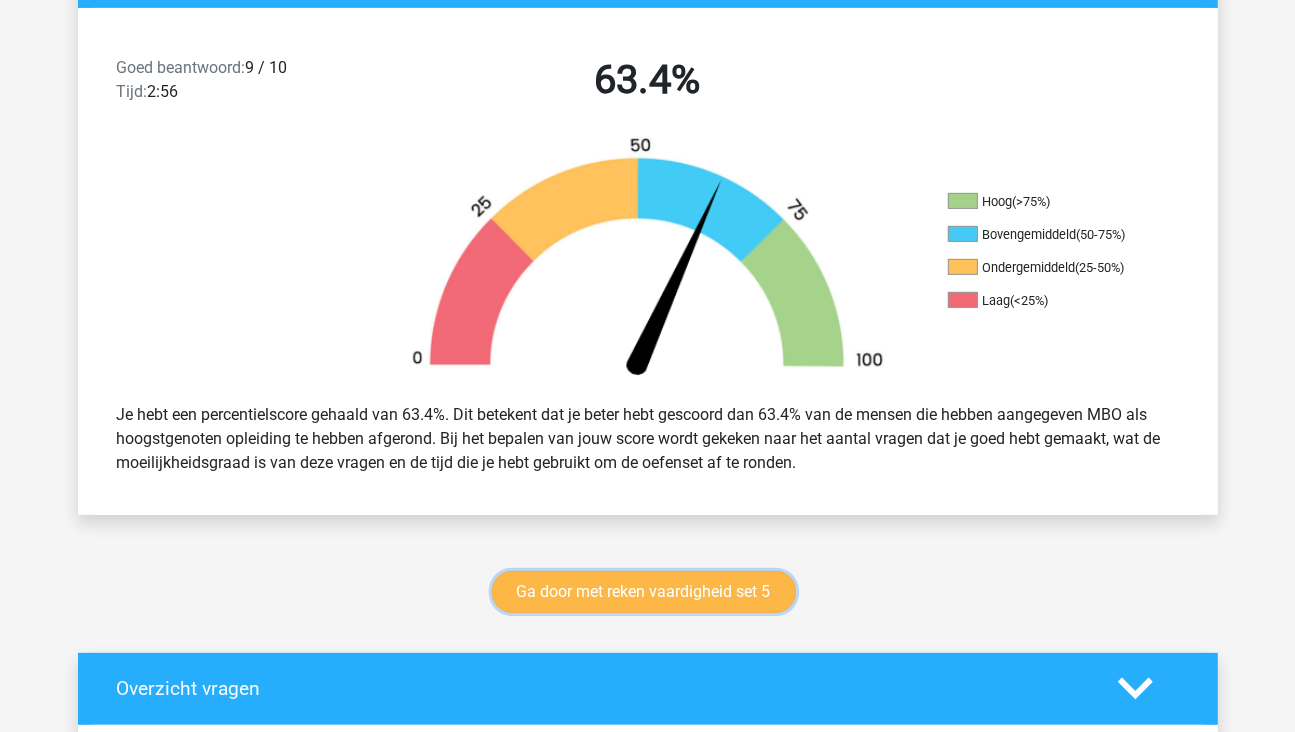 click on "Ga door met reken vaardigheid set 5" at bounding box center [644, 592] 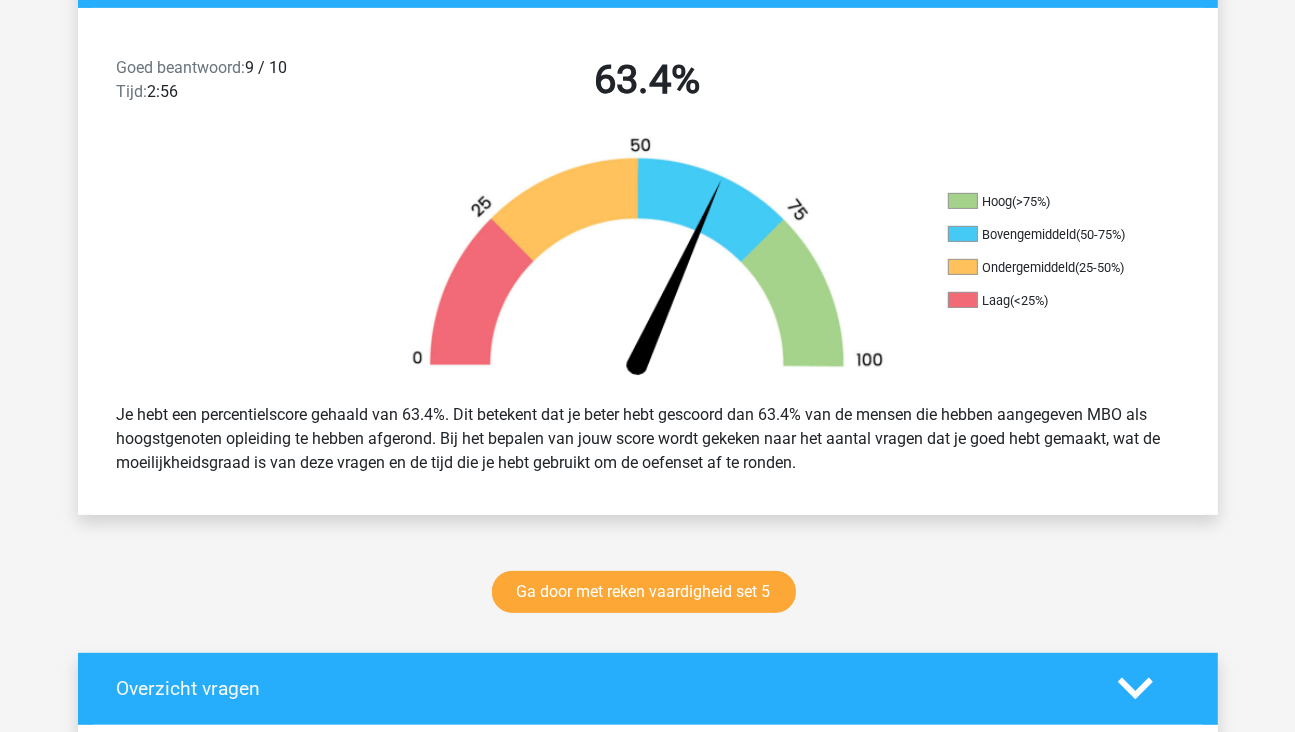 scroll, scrollTop: 100, scrollLeft: 0, axis: vertical 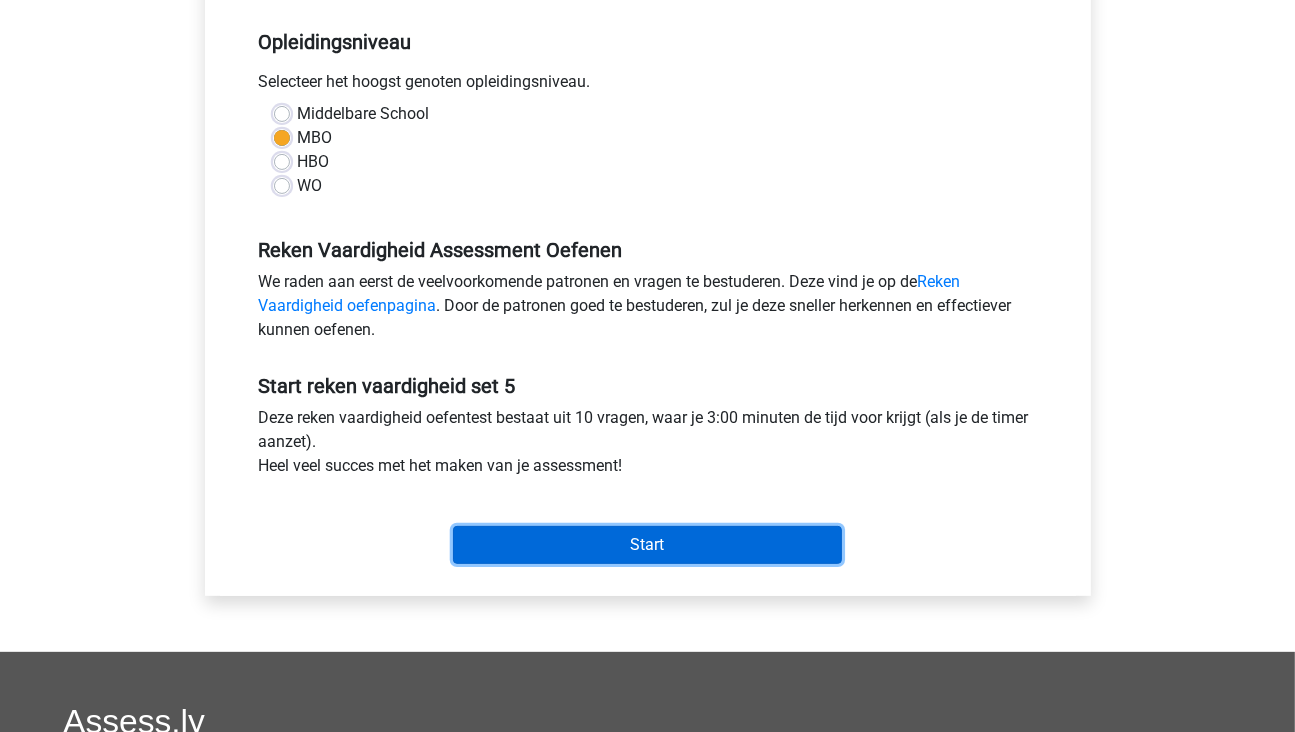 click on "Start" at bounding box center [647, 545] 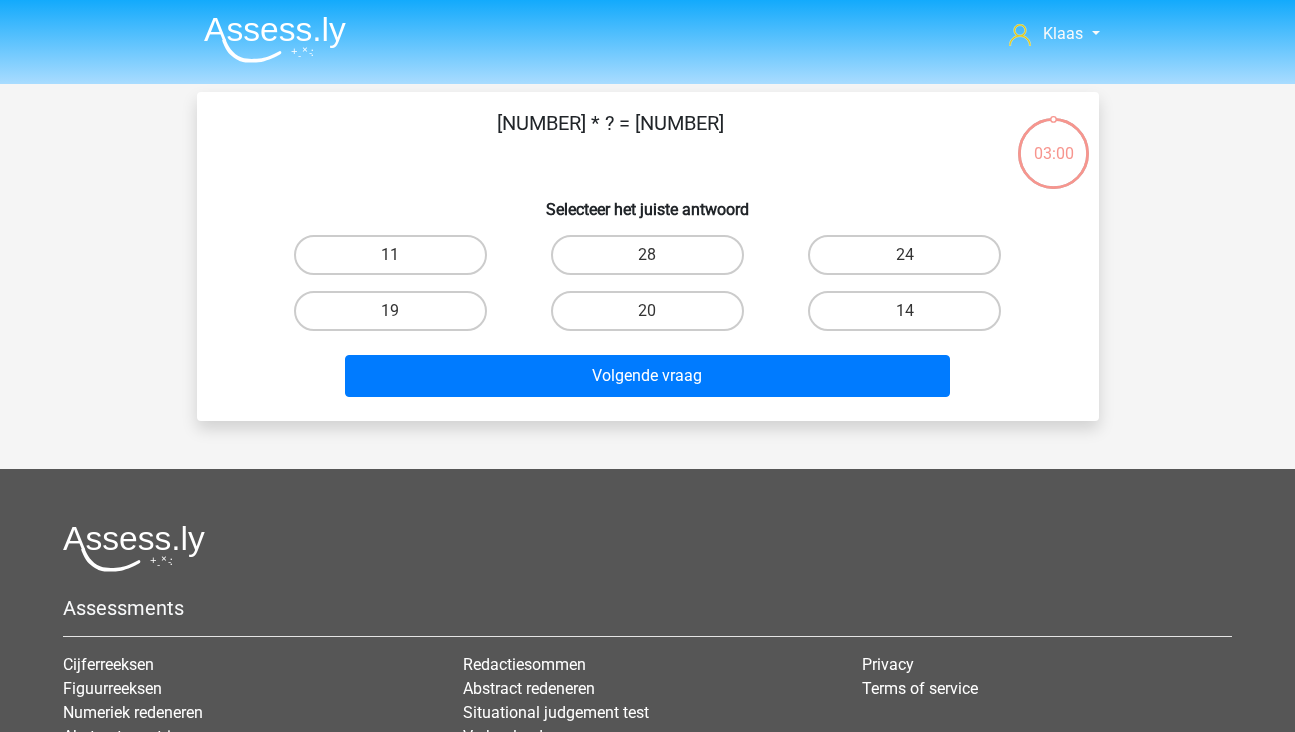scroll, scrollTop: 0, scrollLeft: 0, axis: both 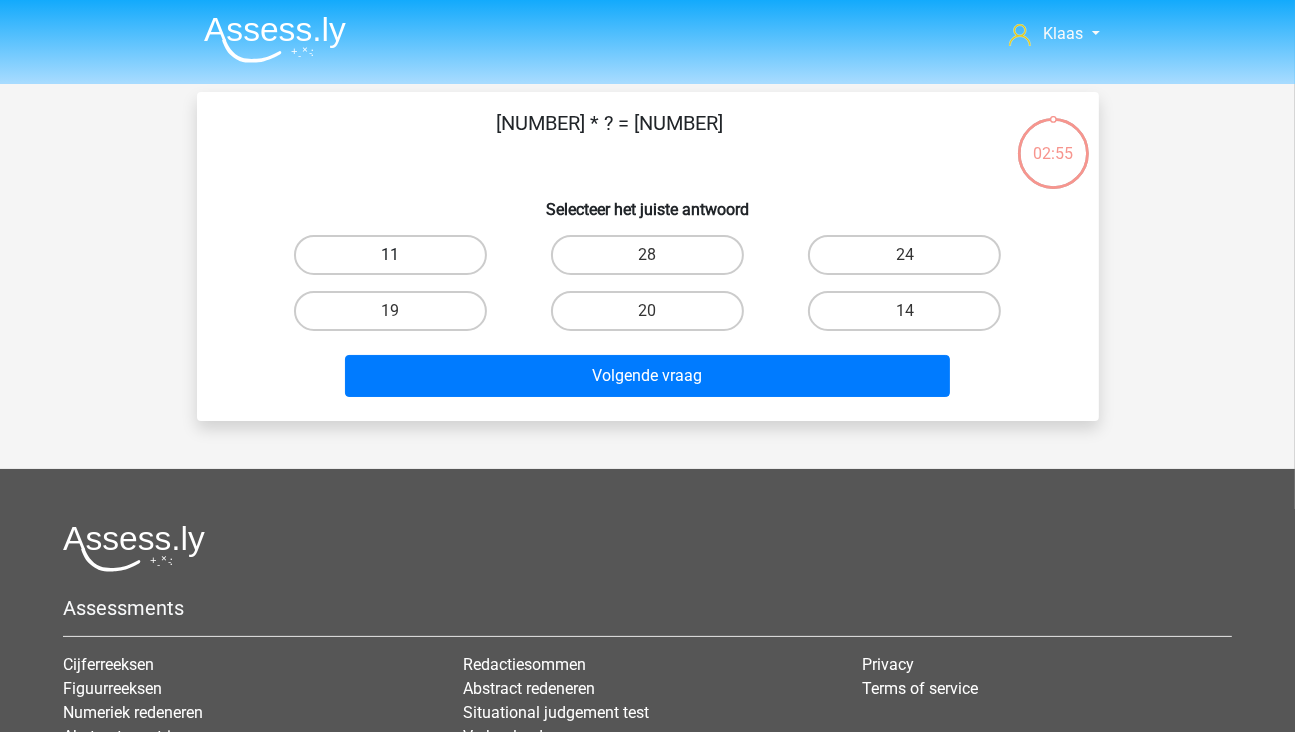click on "11" at bounding box center [390, 255] 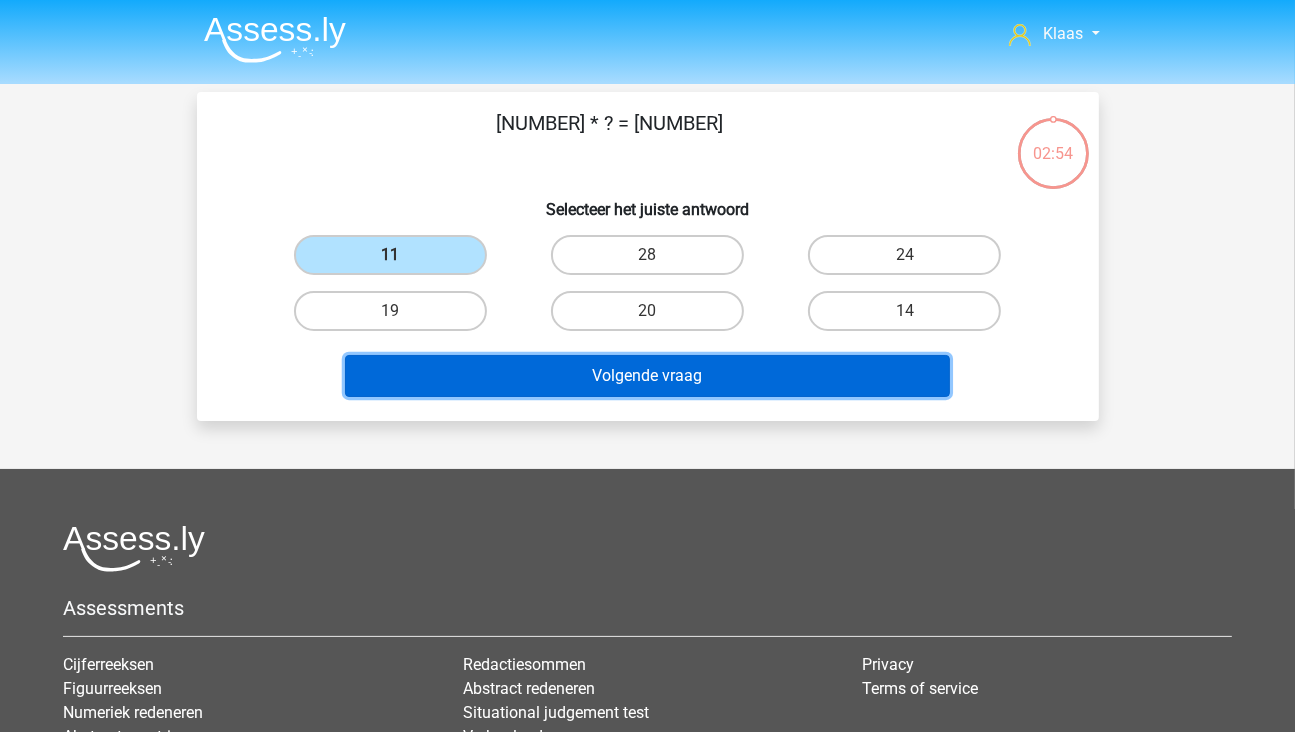 click on "Volgende vraag" at bounding box center (647, 376) 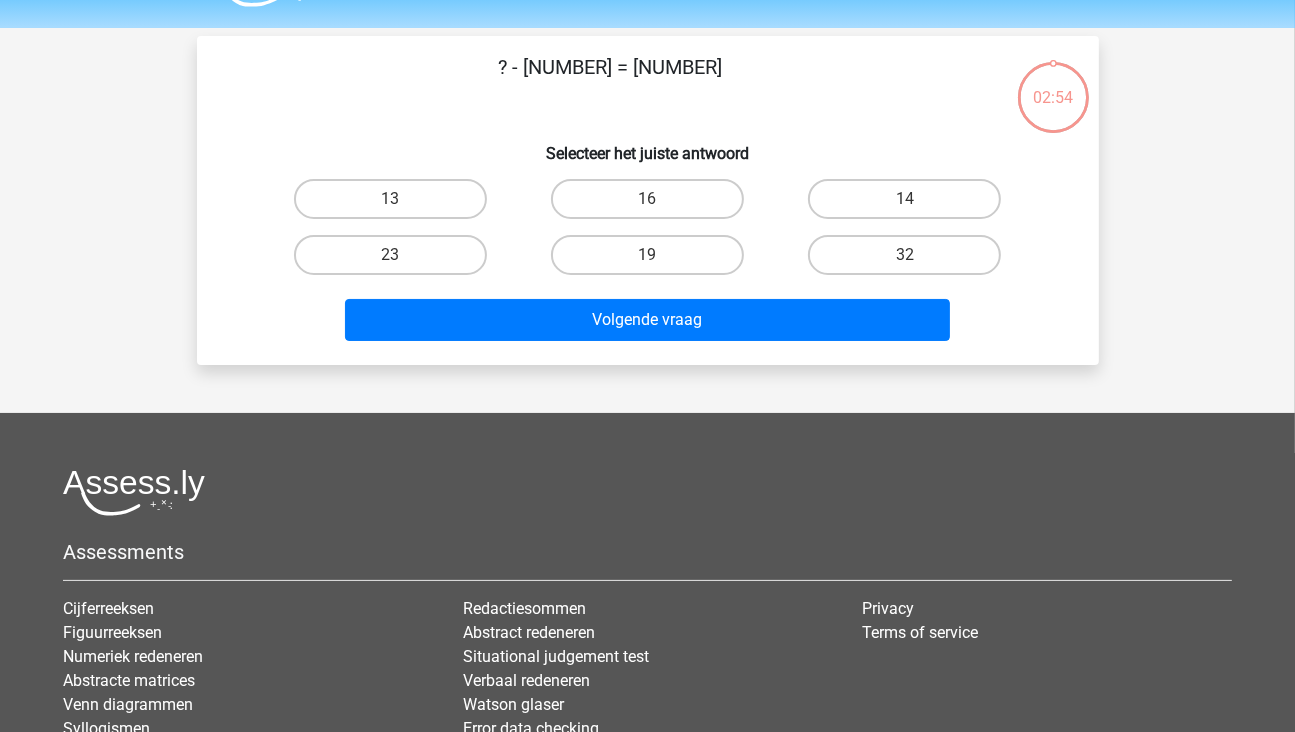 scroll, scrollTop: 92, scrollLeft: 0, axis: vertical 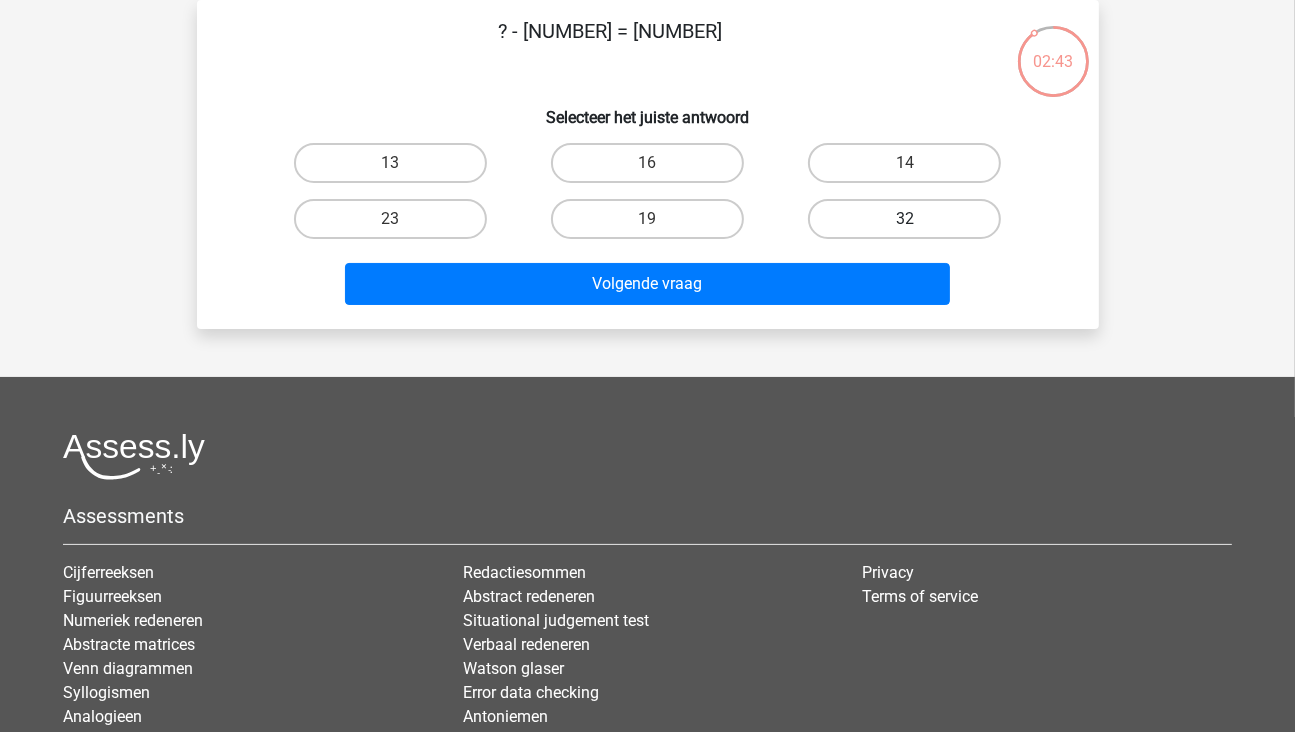 click on "32" at bounding box center [904, 219] 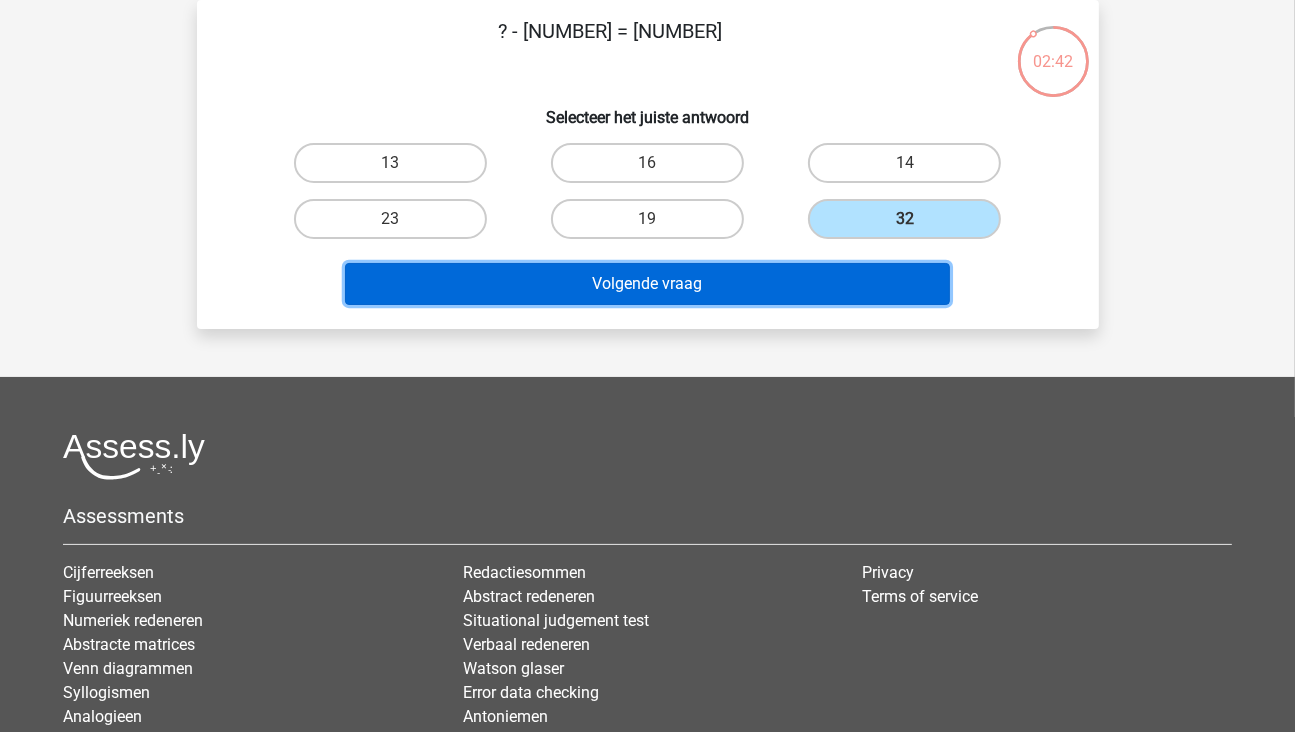 click on "Volgende vraag" at bounding box center [647, 284] 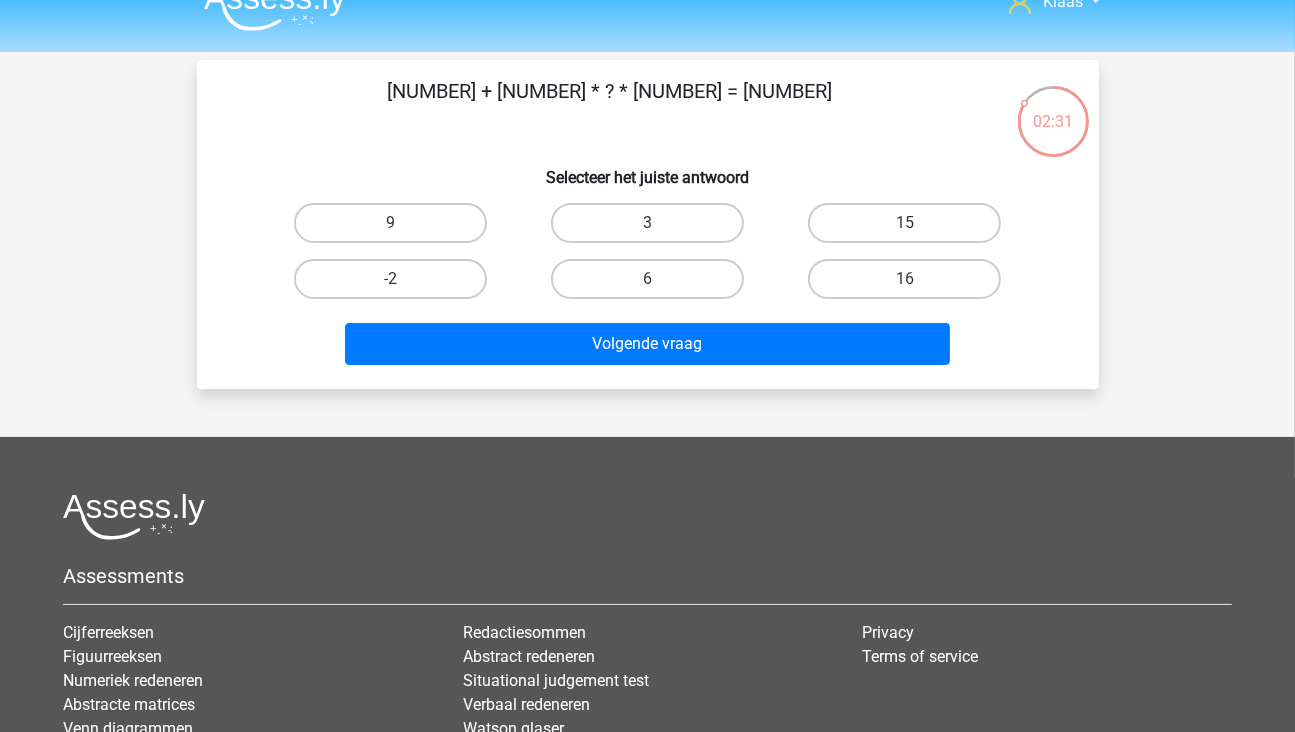 scroll, scrollTop: 0, scrollLeft: 0, axis: both 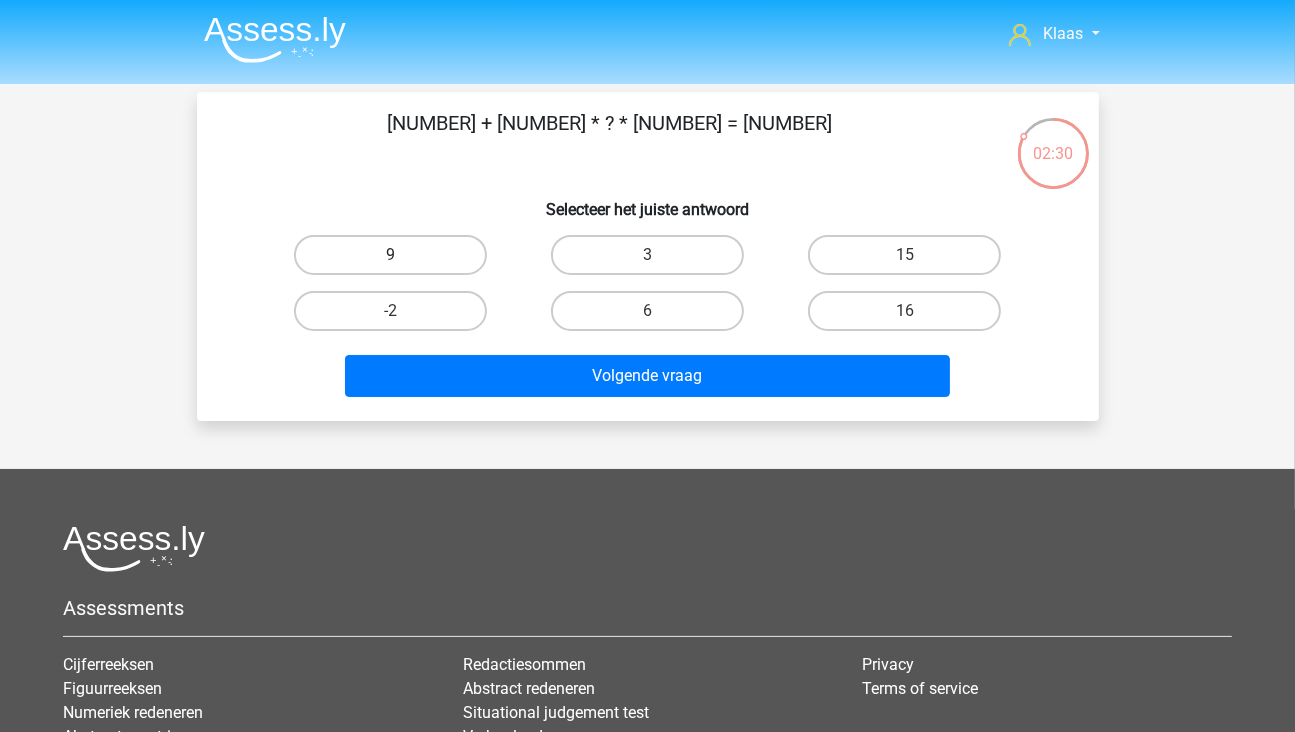 click on "9" at bounding box center [390, 255] 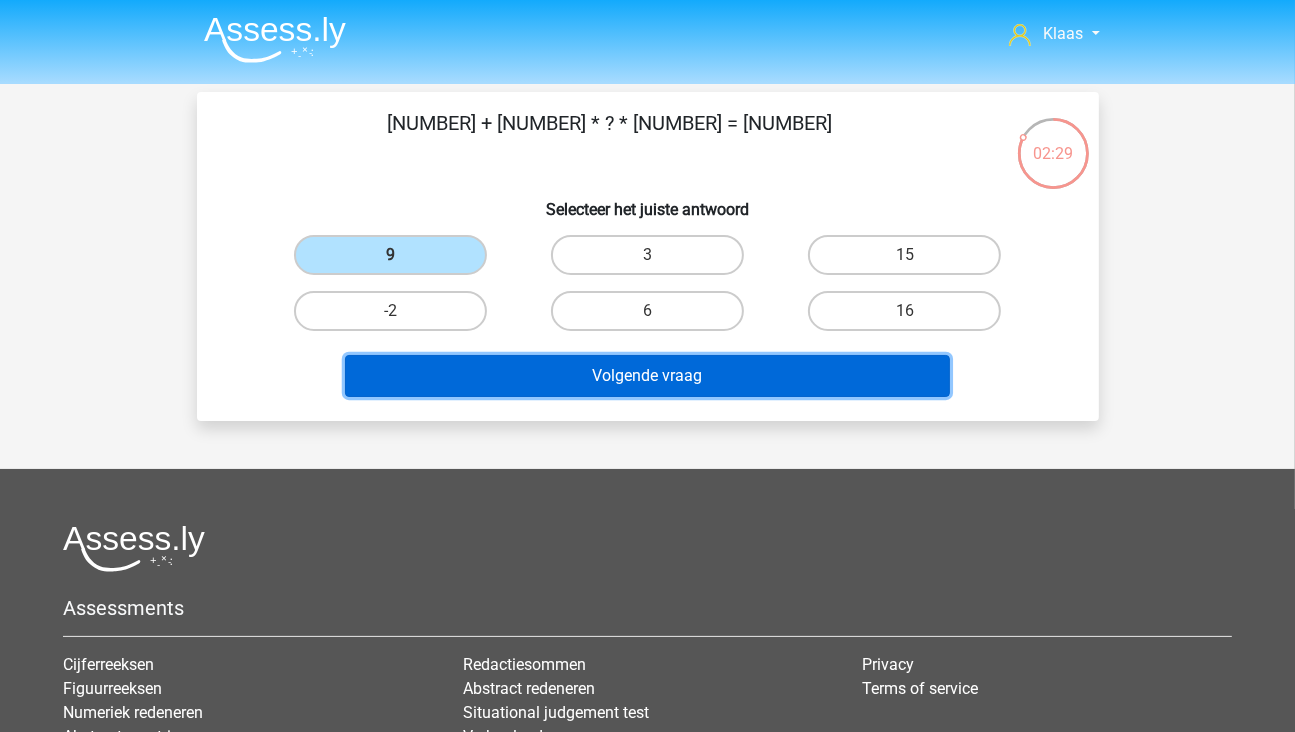 click on "Volgende vraag" at bounding box center (647, 376) 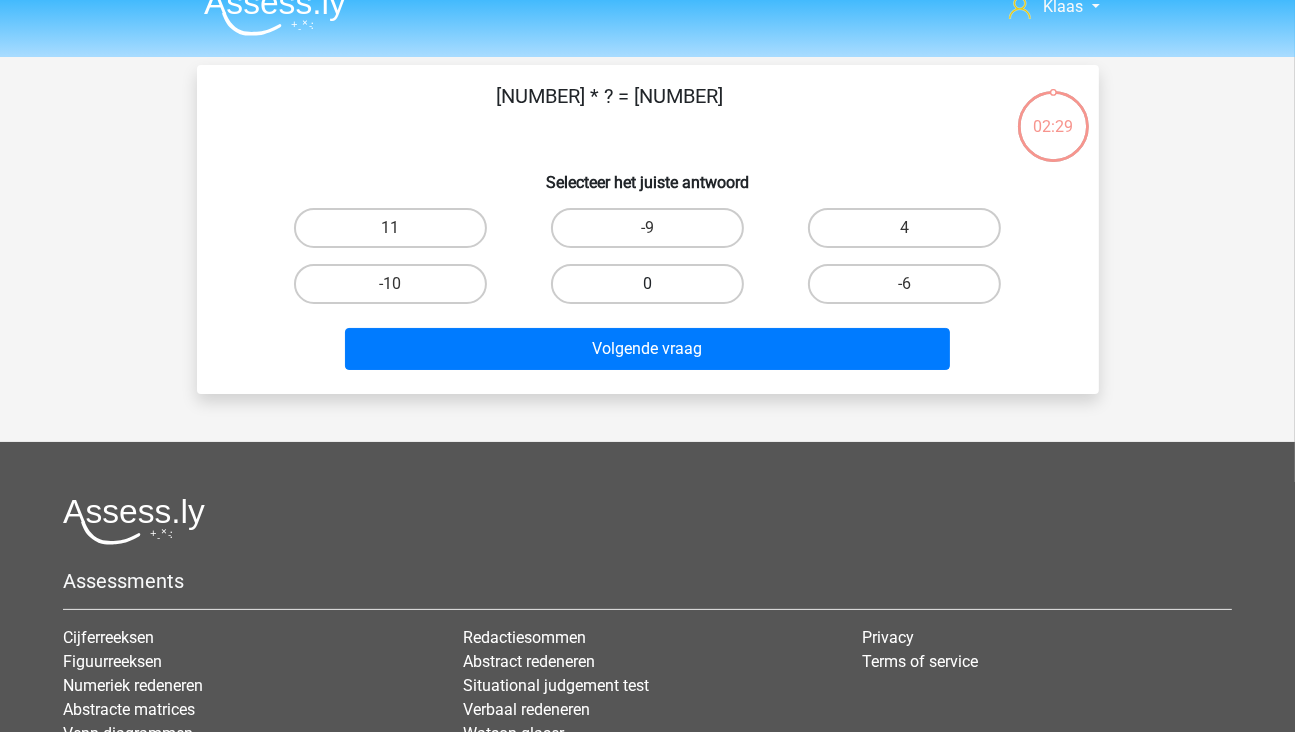 scroll, scrollTop: 92, scrollLeft: 0, axis: vertical 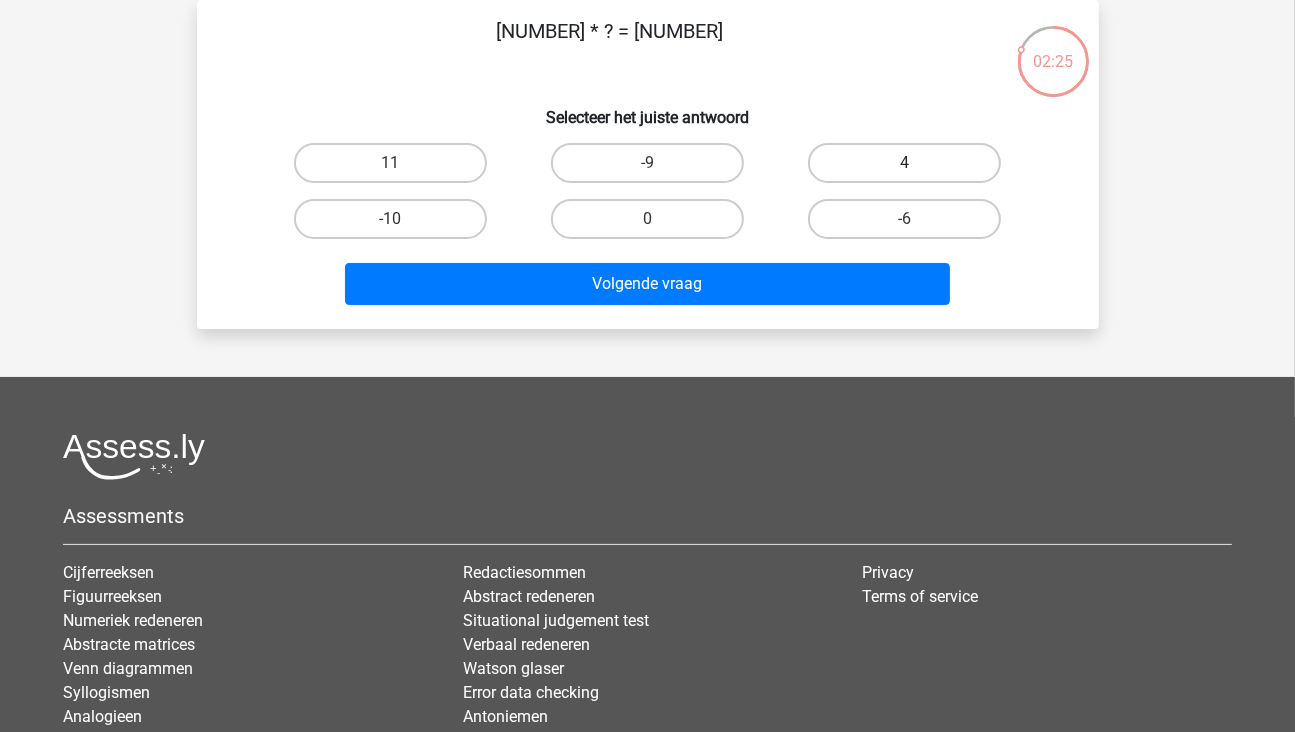 click on "4" at bounding box center (904, 163) 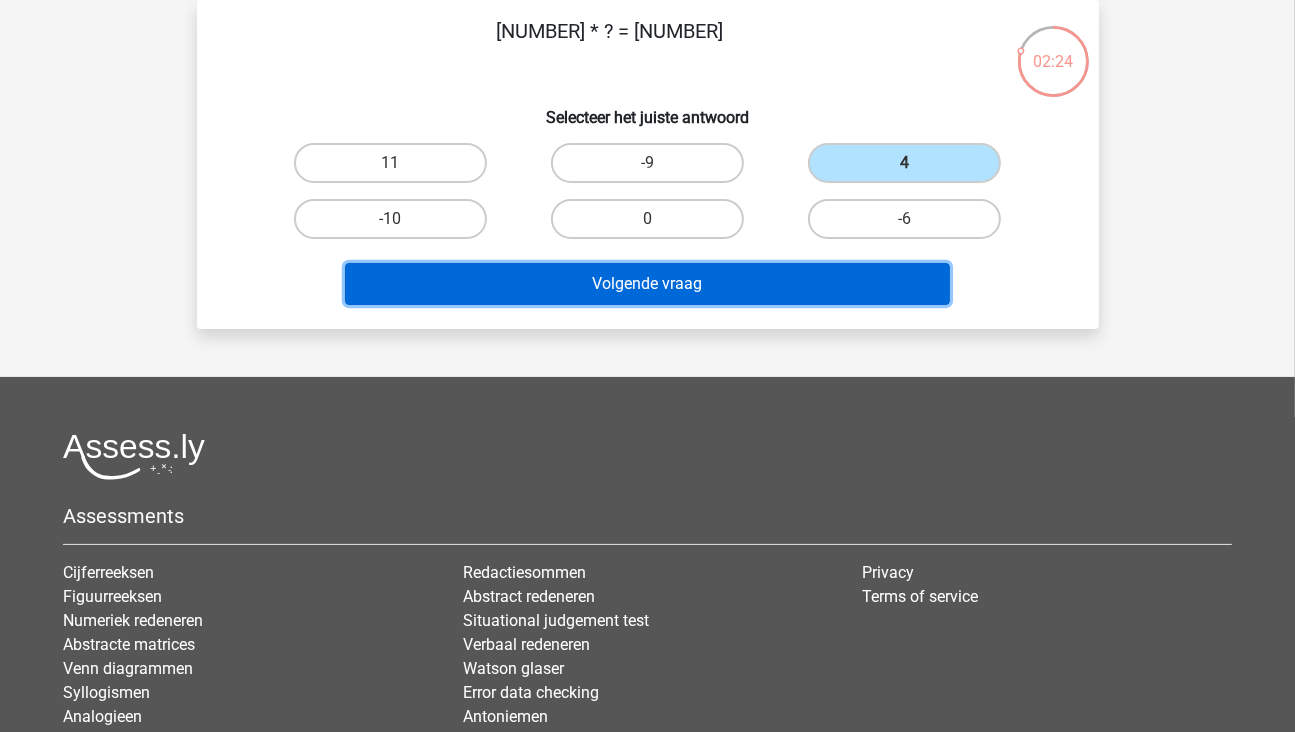 click on "Volgende vraag" at bounding box center (647, 284) 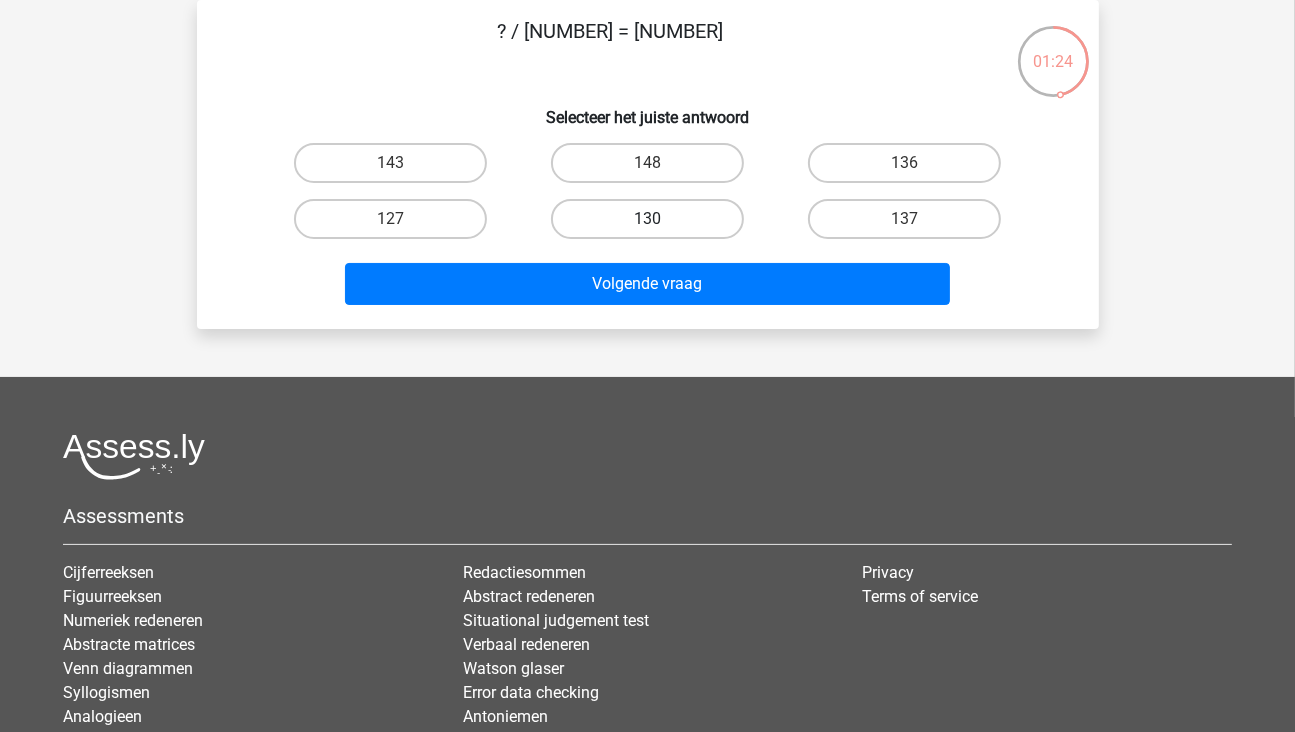 click on "130" at bounding box center [647, 219] 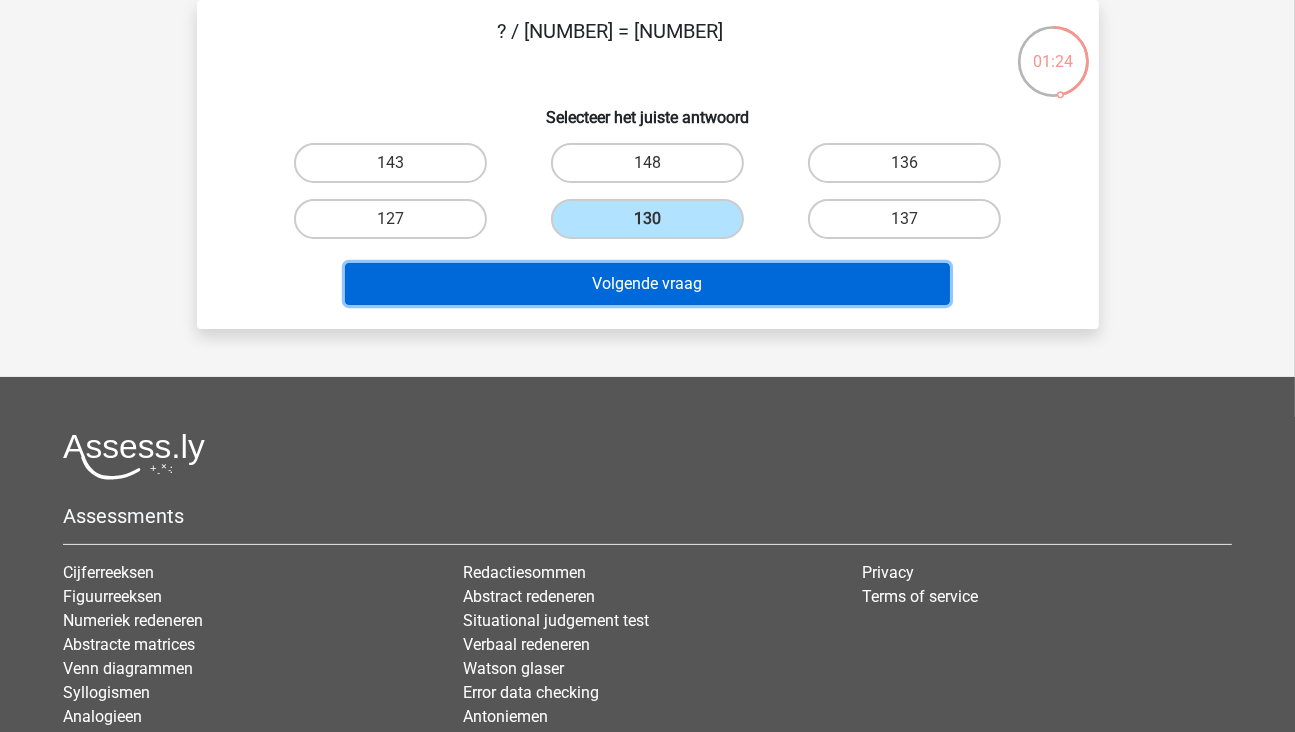 click on "Volgende vraag" at bounding box center [647, 284] 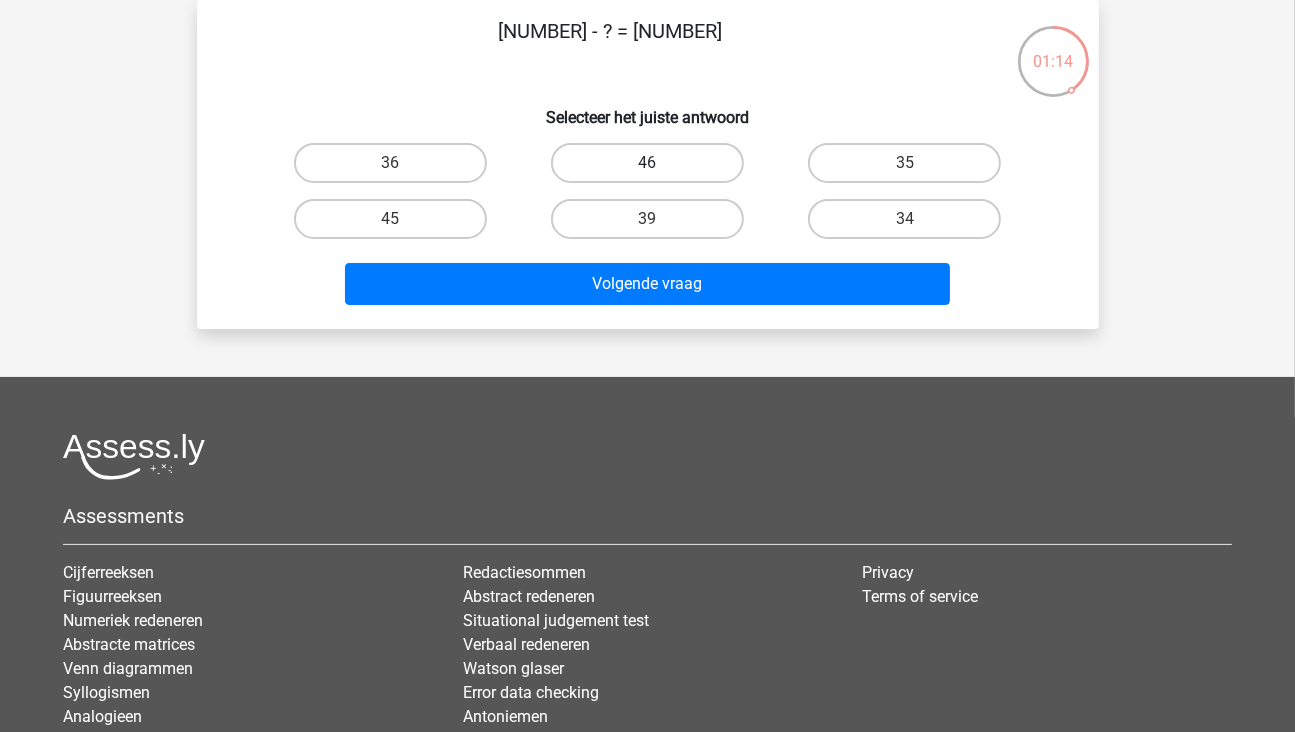 click on "46" at bounding box center [647, 163] 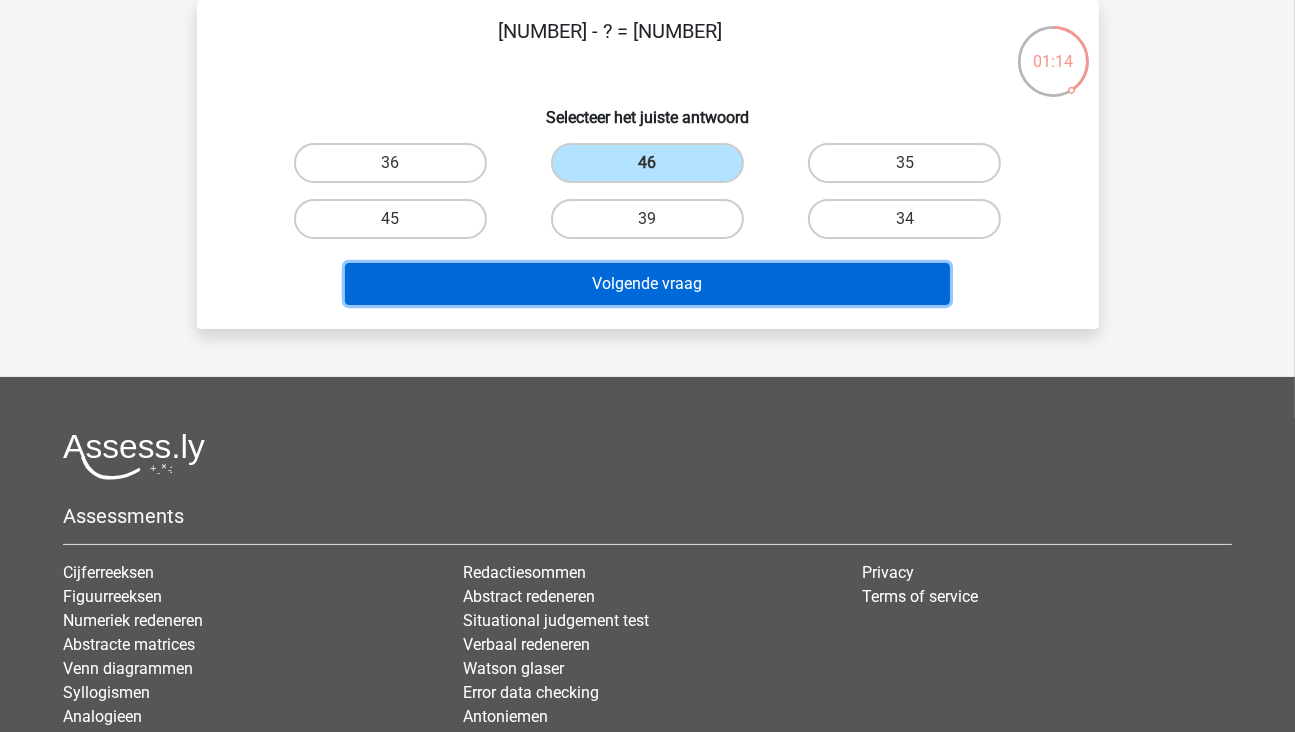 click on "Volgende vraag" at bounding box center (647, 284) 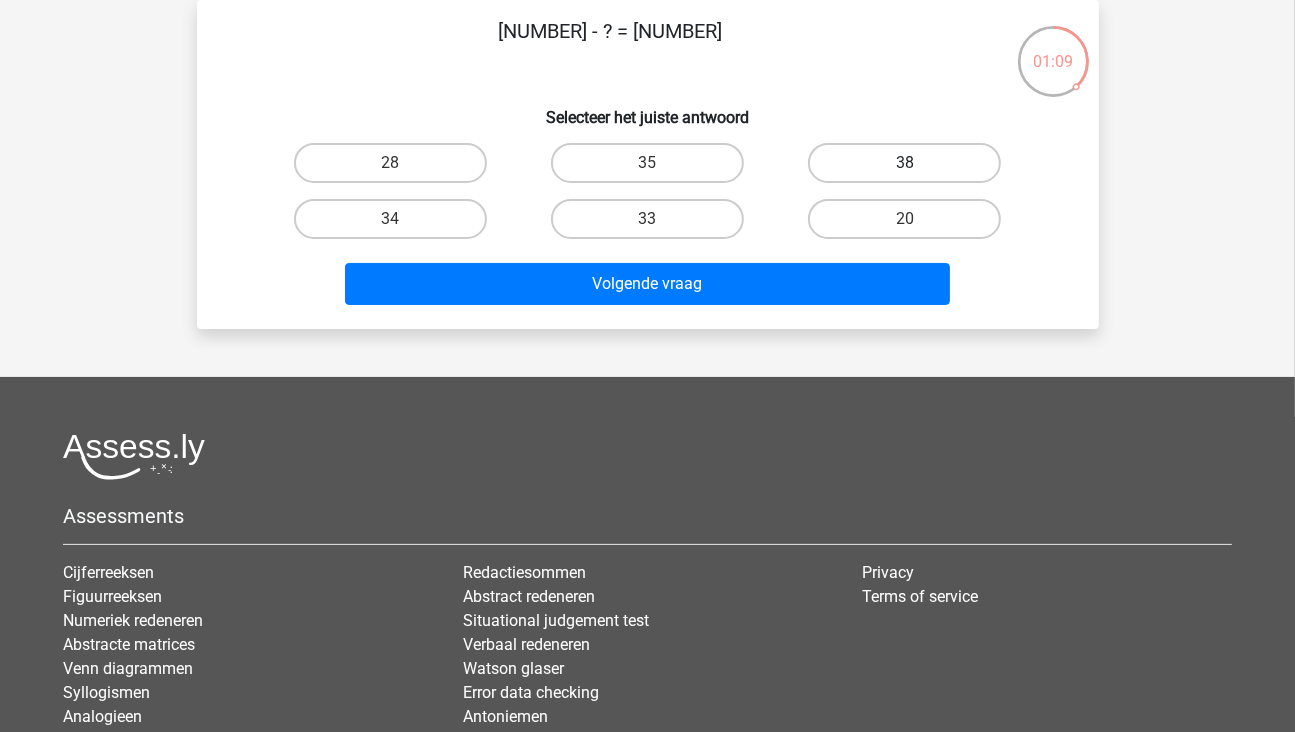 click on "38" at bounding box center (904, 163) 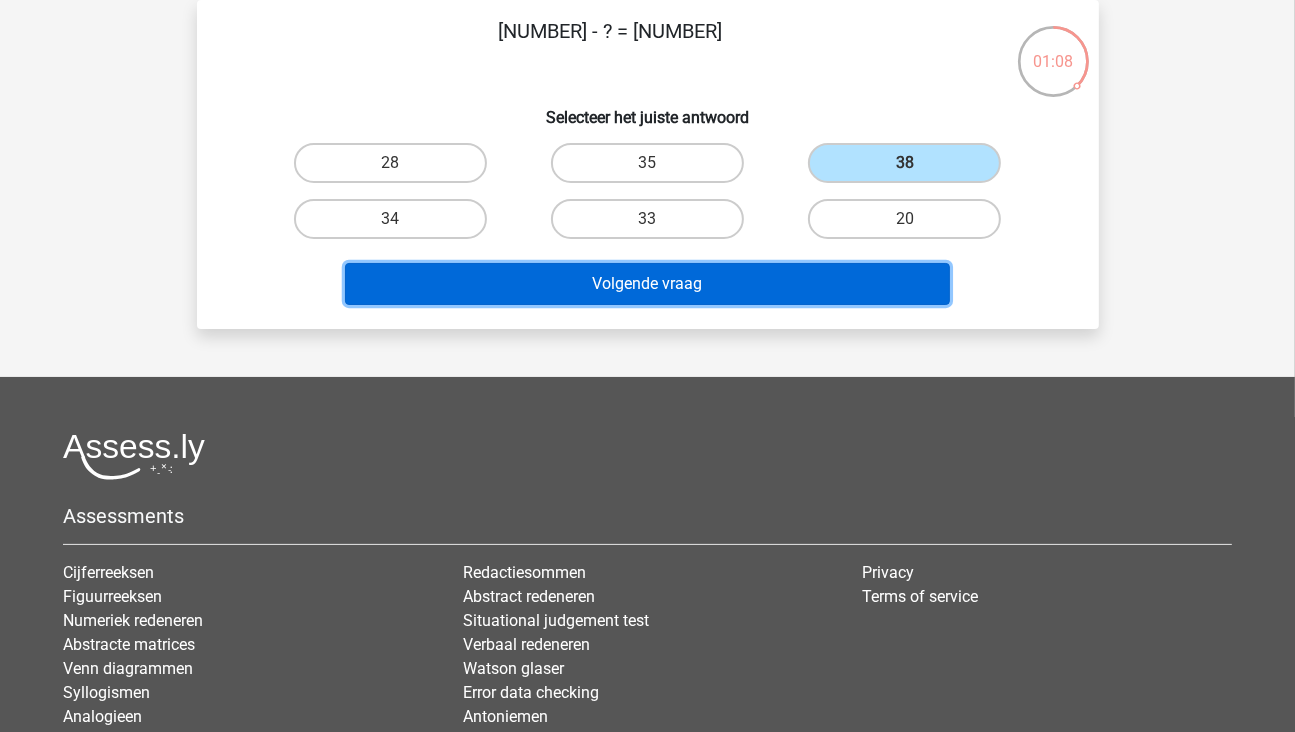 click on "Volgende vraag" at bounding box center (647, 284) 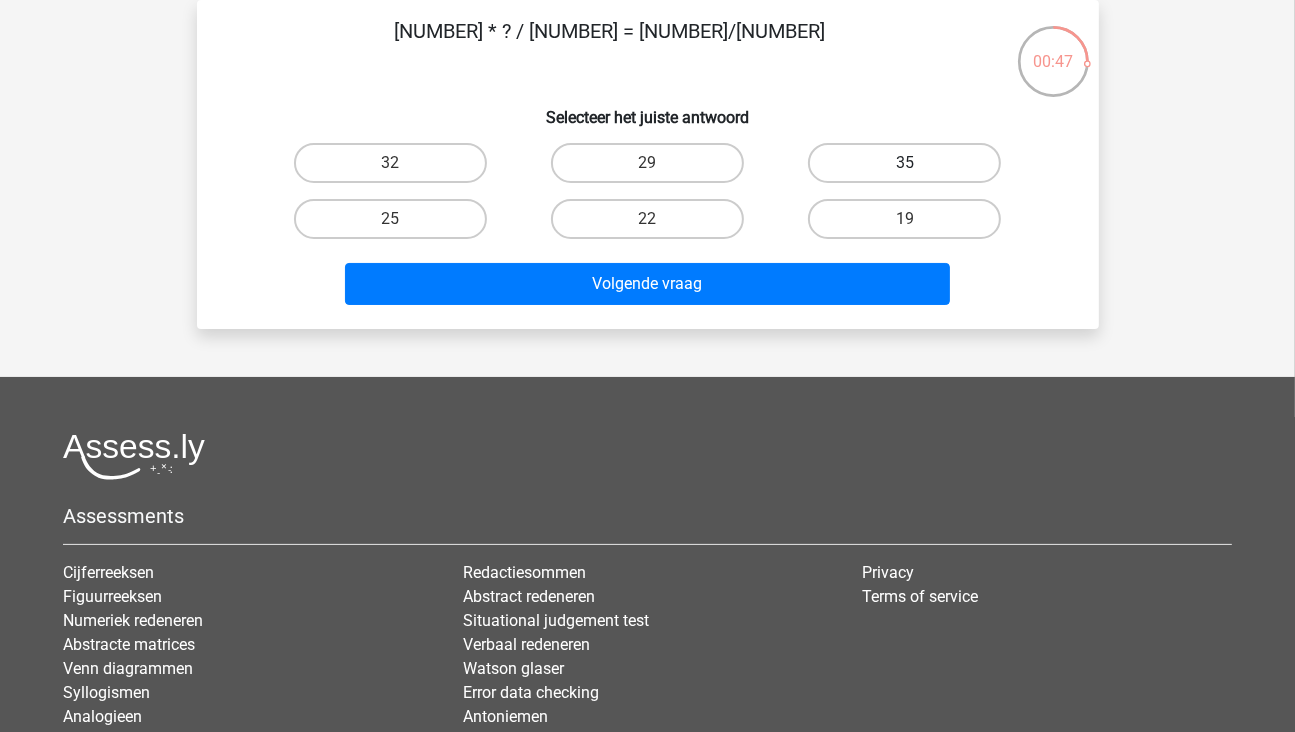 click on "35" at bounding box center (904, 163) 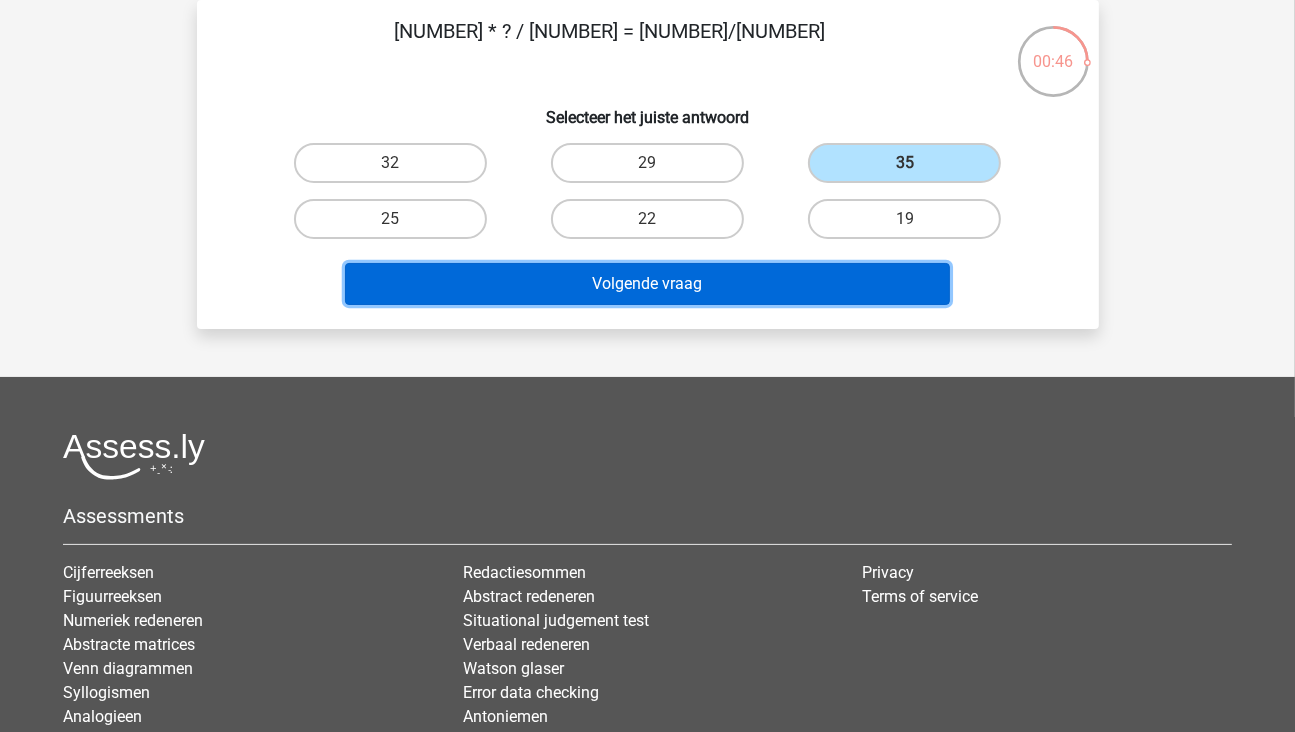 click on "Volgende vraag" at bounding box center [647, 284] 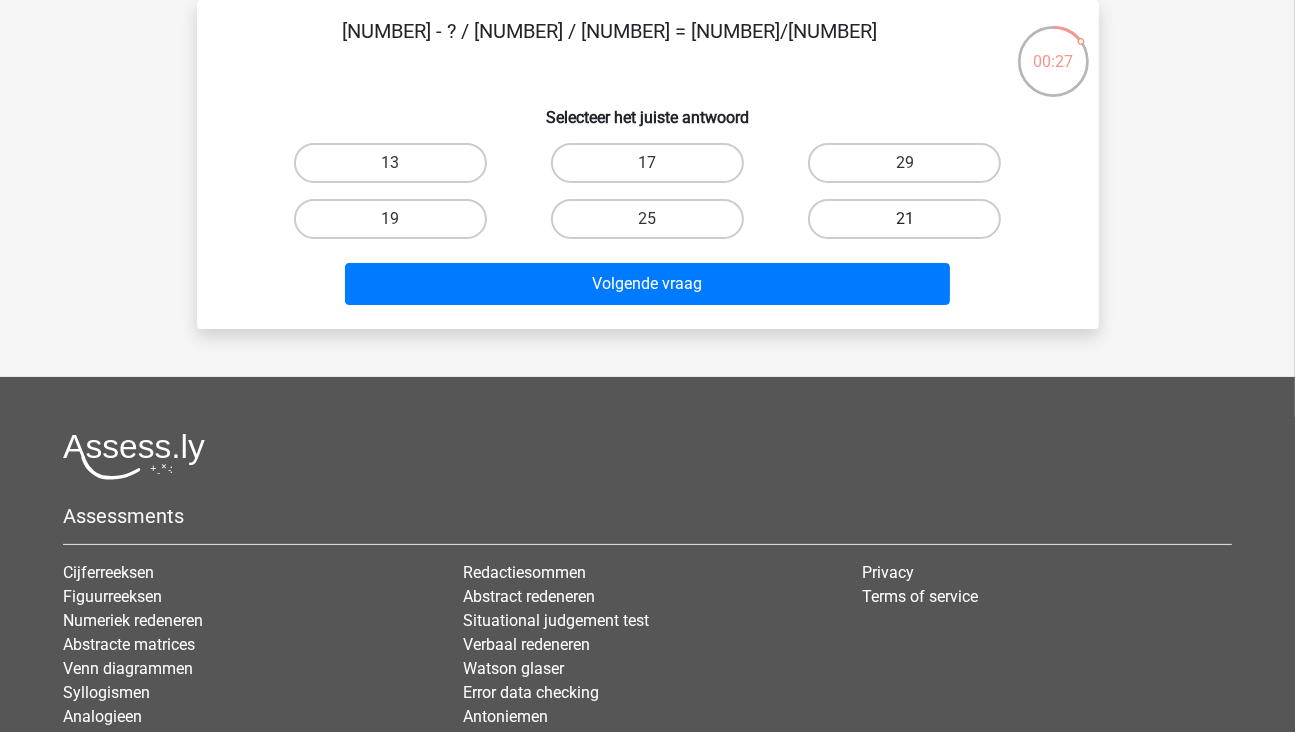 click on "21" at bounding box center (904, 219) 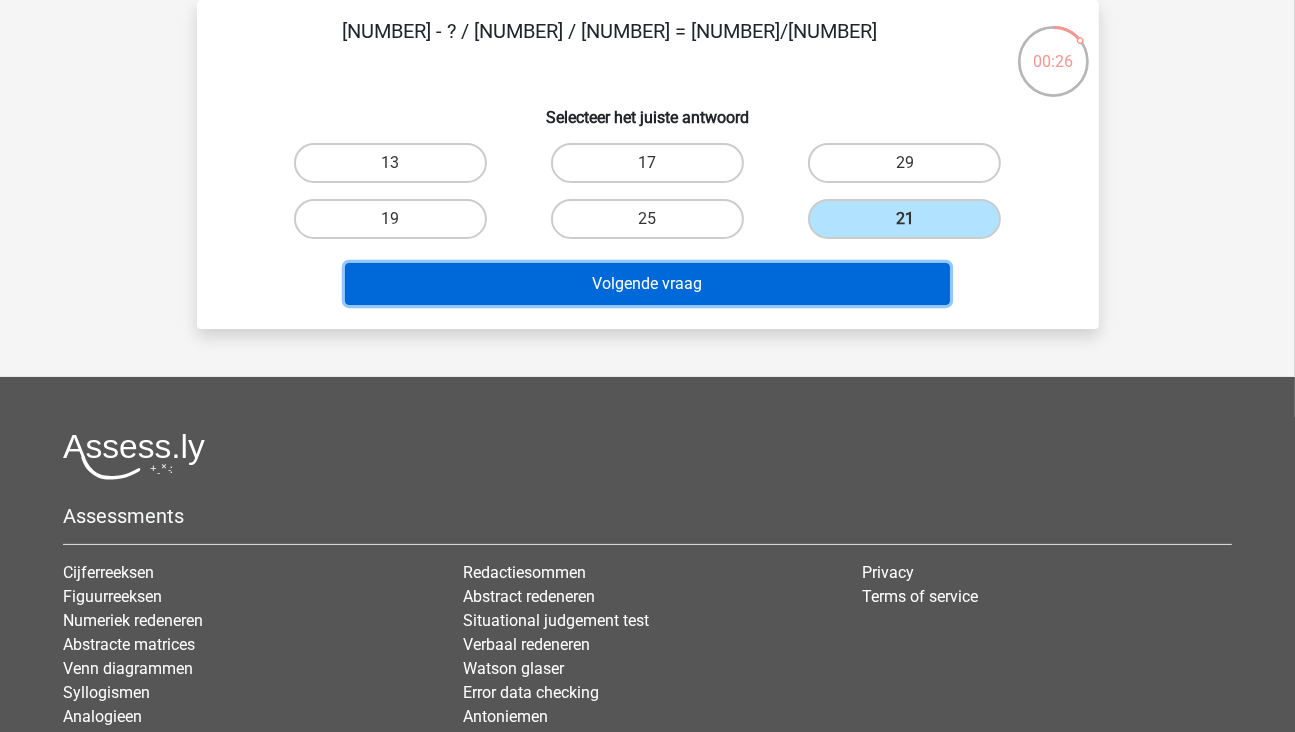 click on "Volgende vraag" at bounding box center [647, 284] 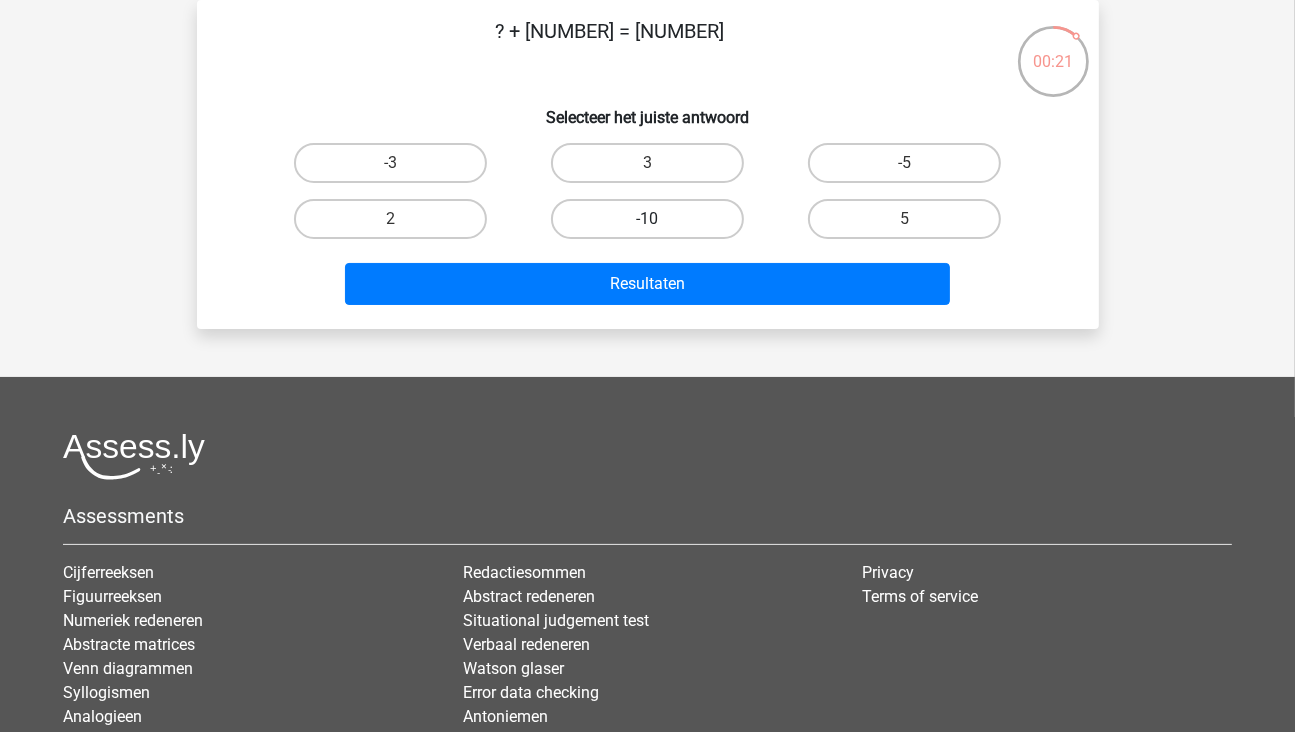 click on "-10" at bounding box center (647, 219) 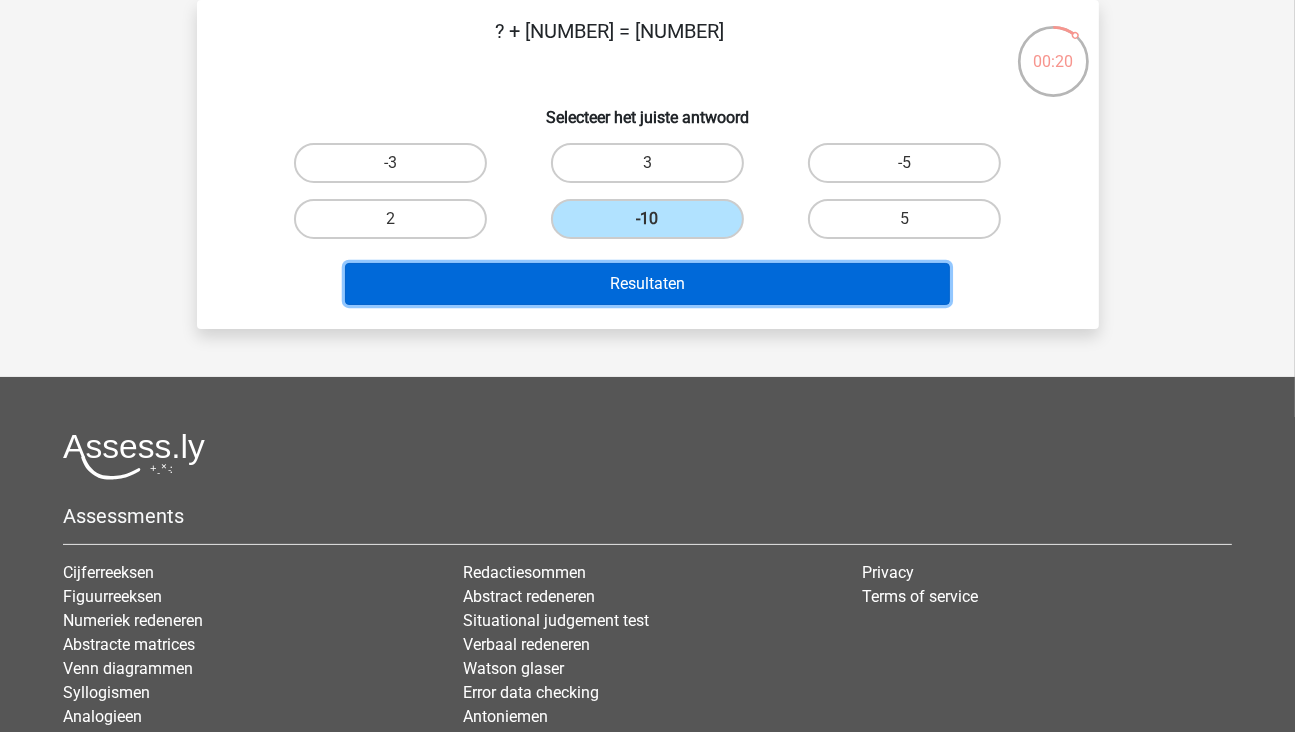click on "Resultaten" at bounding box center [647, 284] 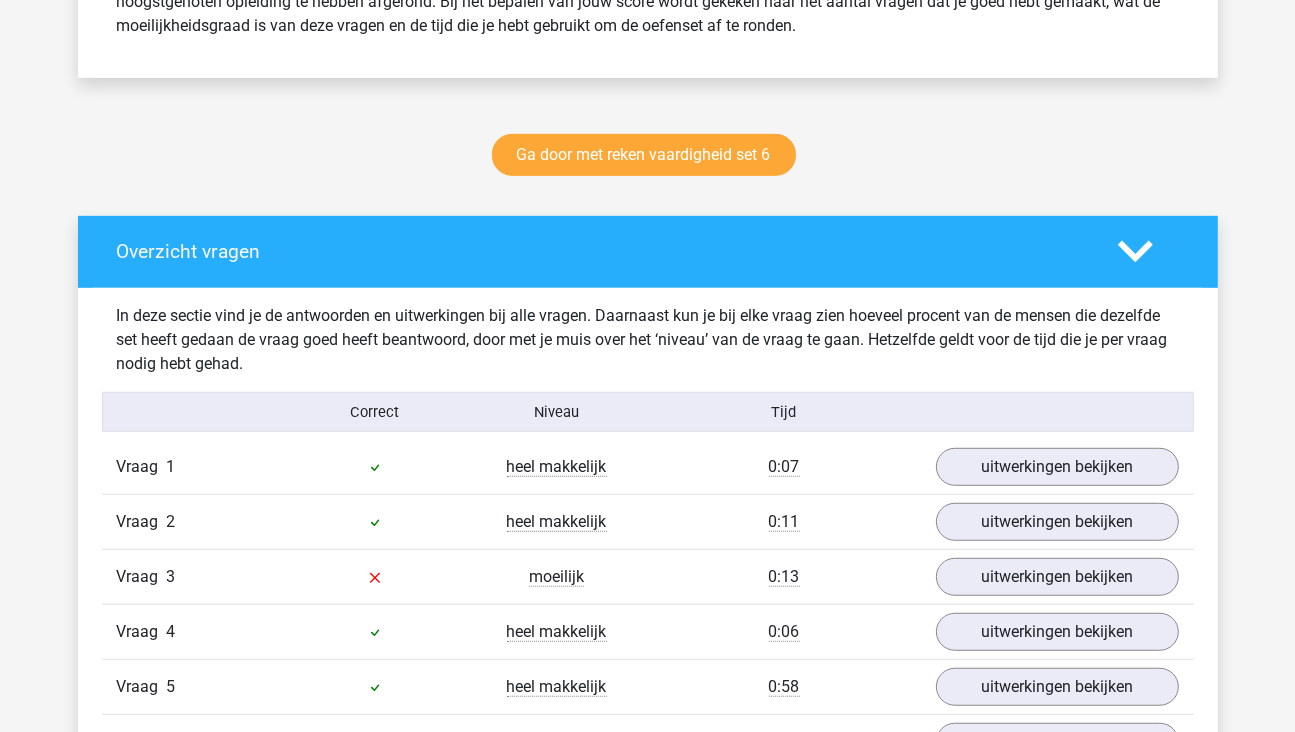 scroll, scrollTop: 900, scrollLeft: 0, axis: vertical 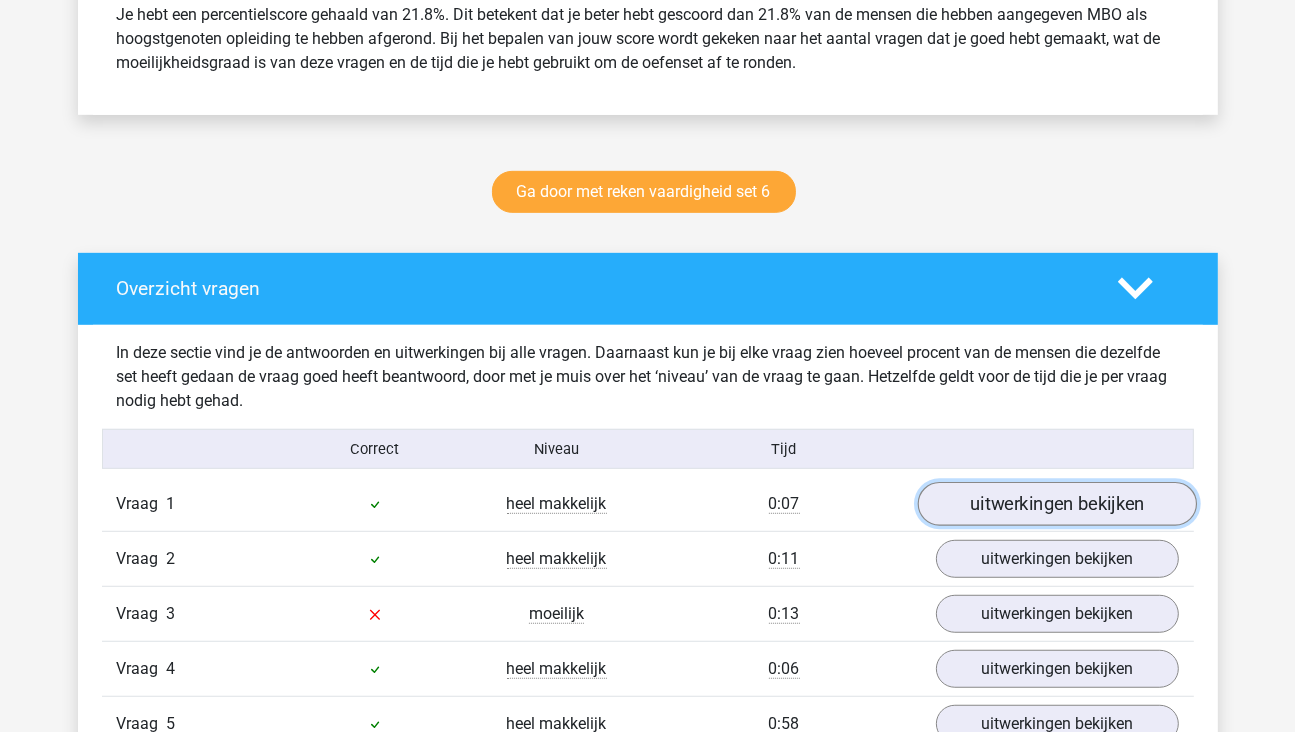 click on "uitwerkingen bekijken" at bounding box center [1056, 504] 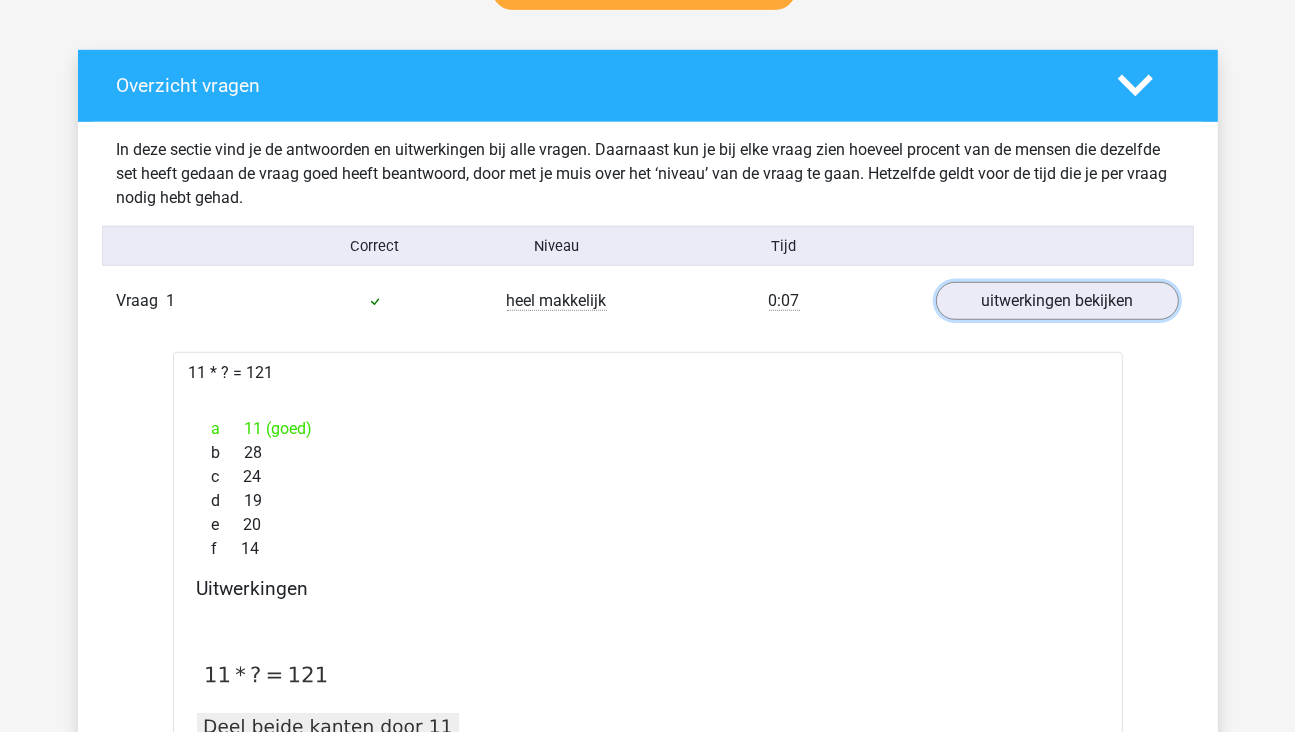 scroll, scrollTop: 1100, scrollLeft: 0, axis: vertical 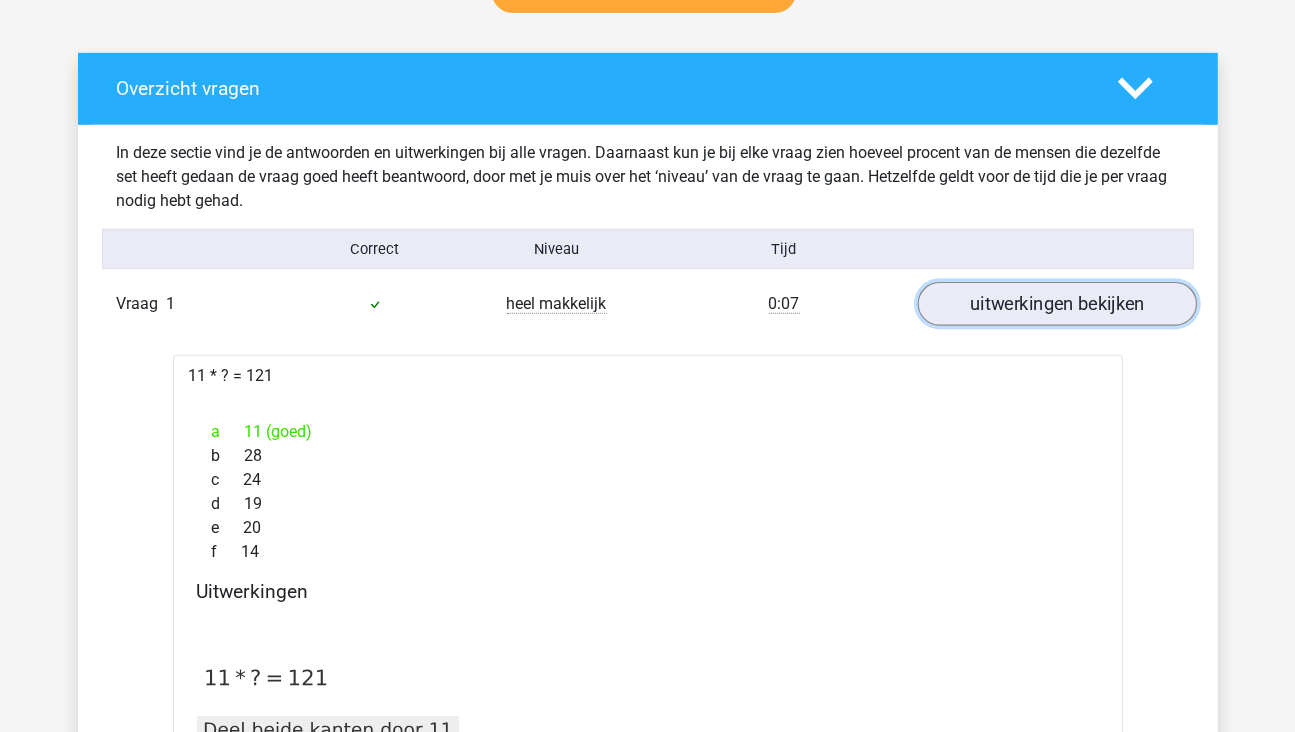 click on "uitwerkingen bekijken" at bounding box center [1056, 304] 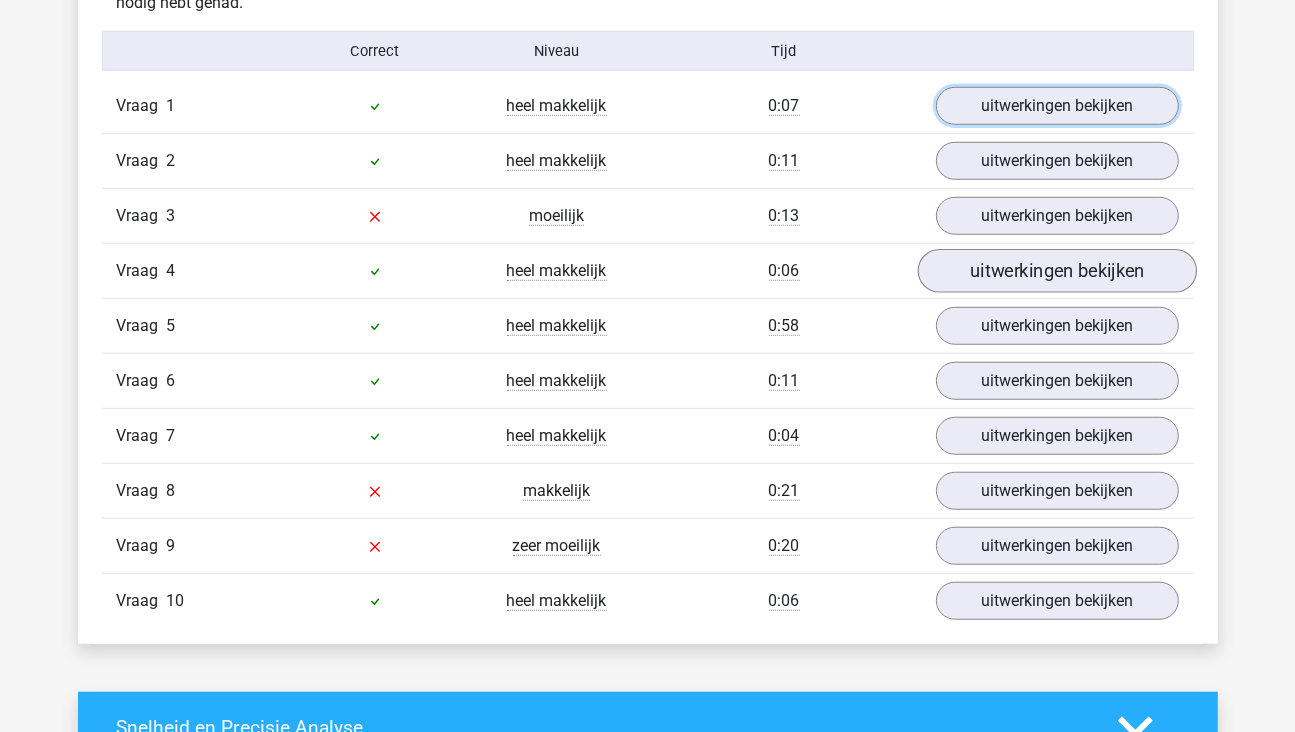 scroll, scrollTop: 1300, scrollLeft: 0, axis: vertical 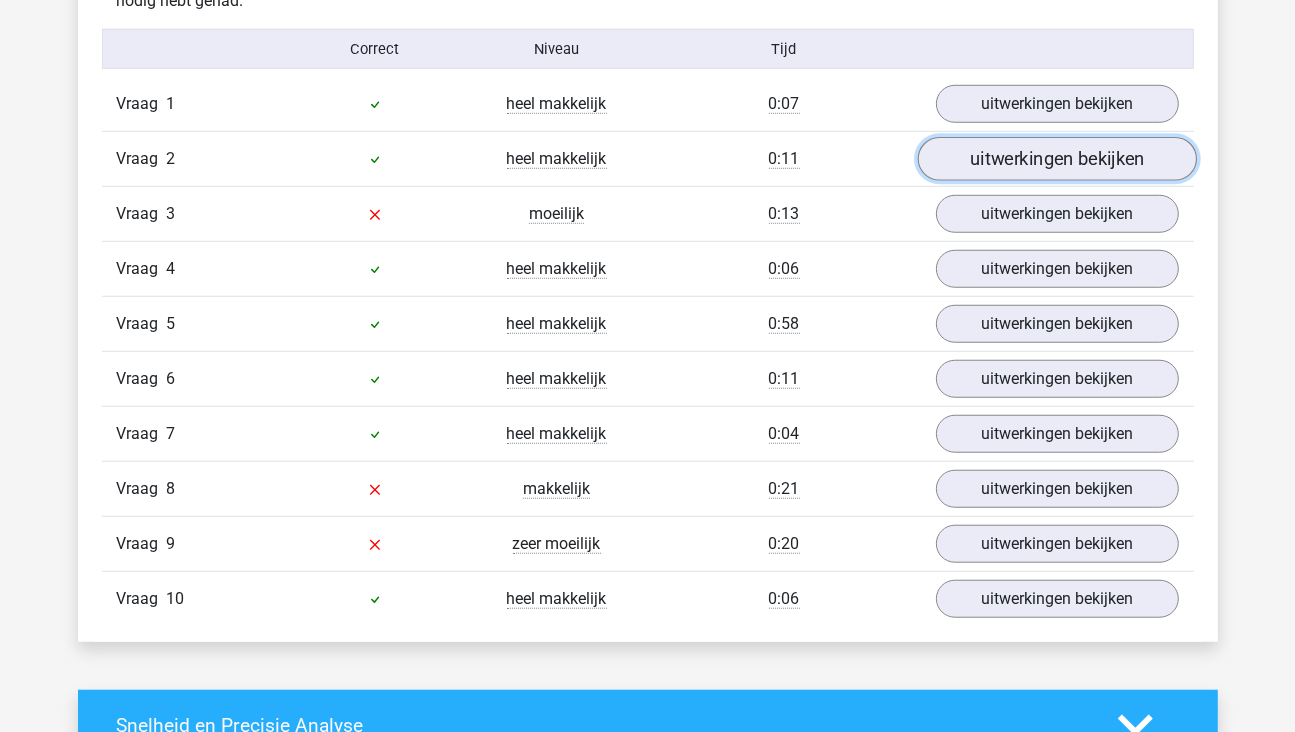 click on "uitwerkingen bekijken" at bounding box center [1056, 159] 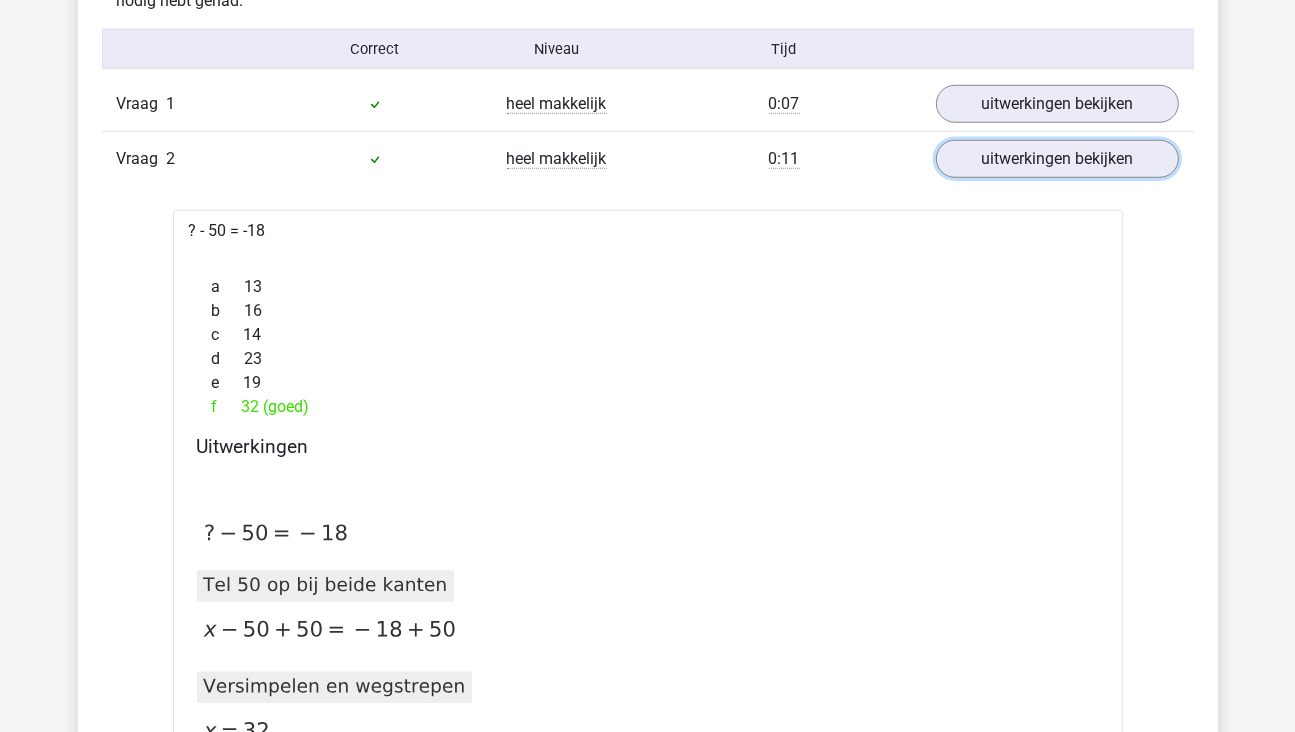 scroll, scrollTop: 1400, scrollLeft: 0, axis: vertical 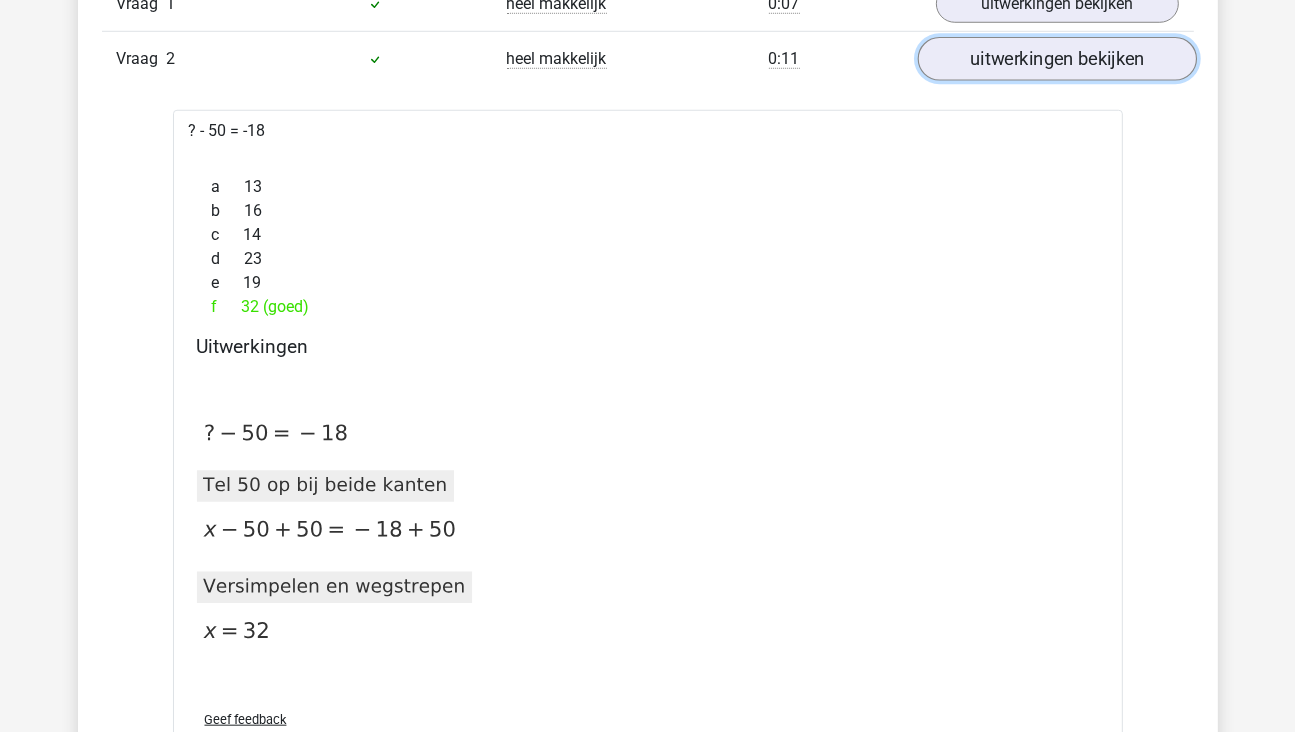 click on "uitwerkingen bekijken" at bounding box center [1056, 59] 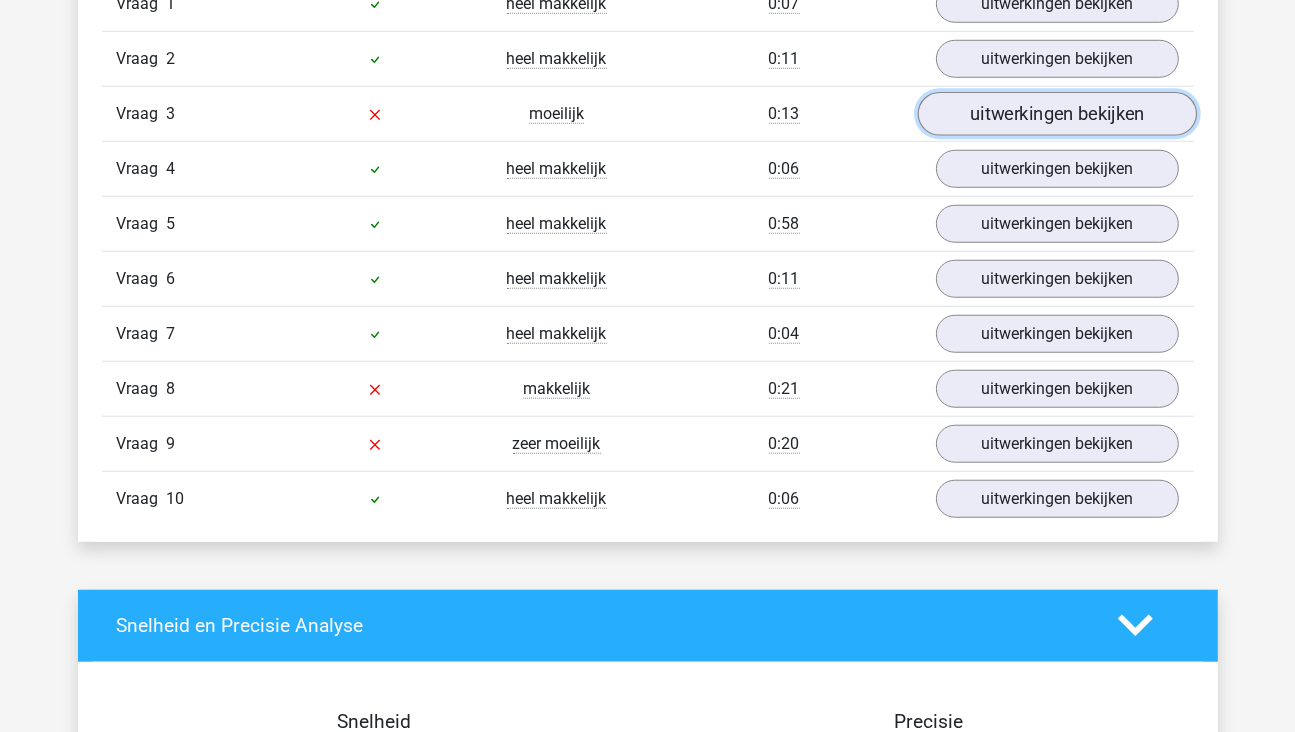 click on "uitwerkingen bekijken" at bounding box center [1056, 114] 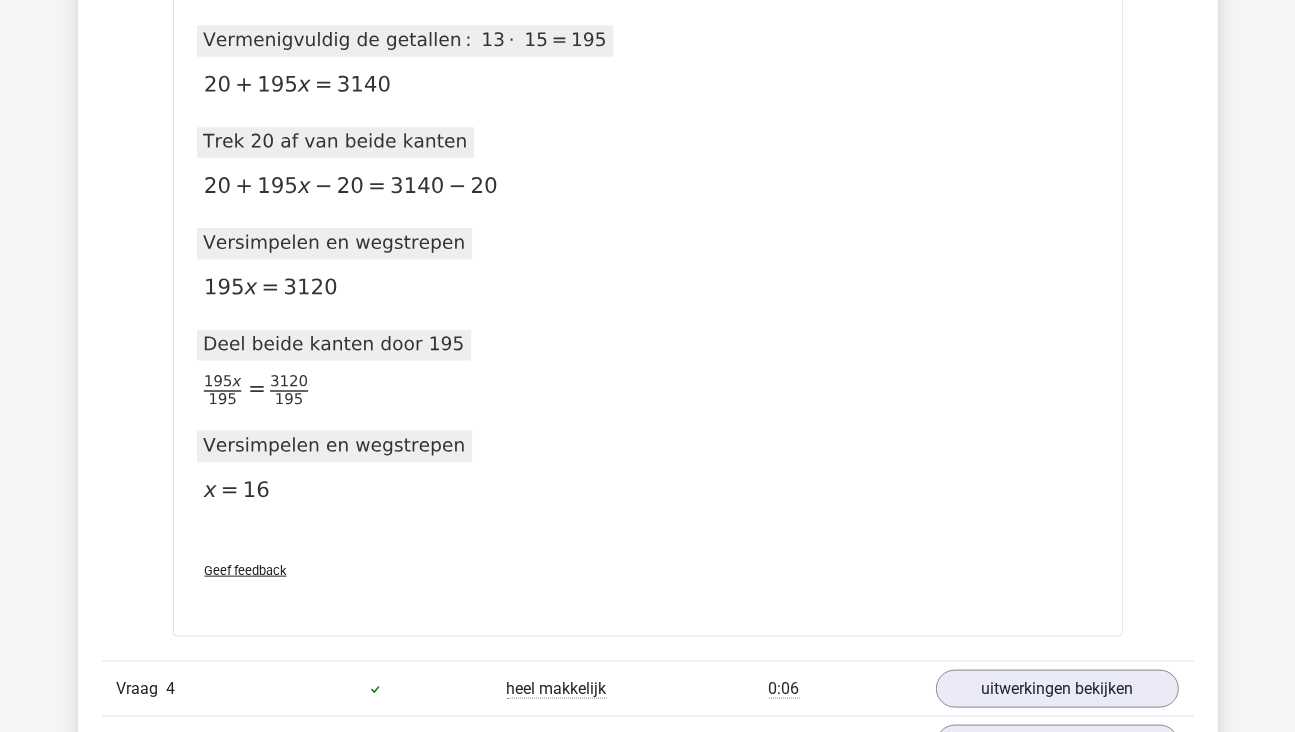 scroll, scrollTop: 2000, scrollLeft: 0, axis: vertical 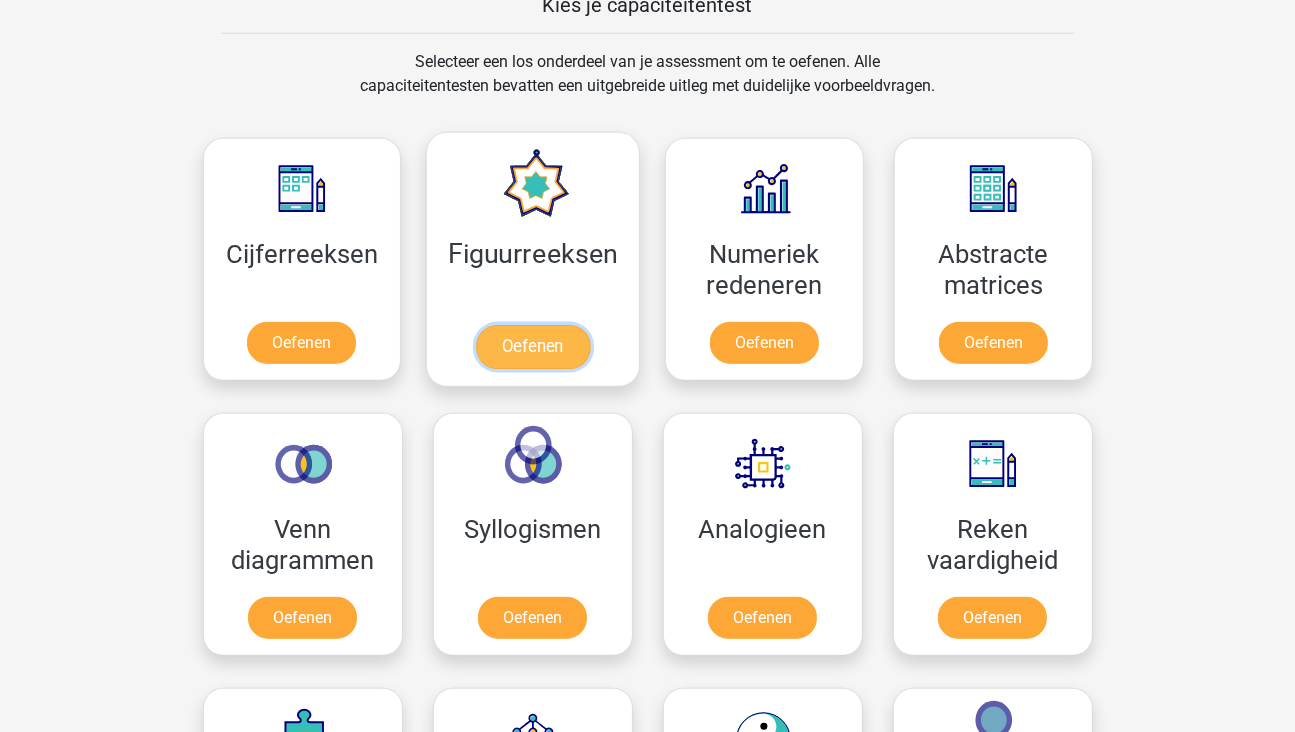 click on "Oefenen" at bounding box center (533, 347) 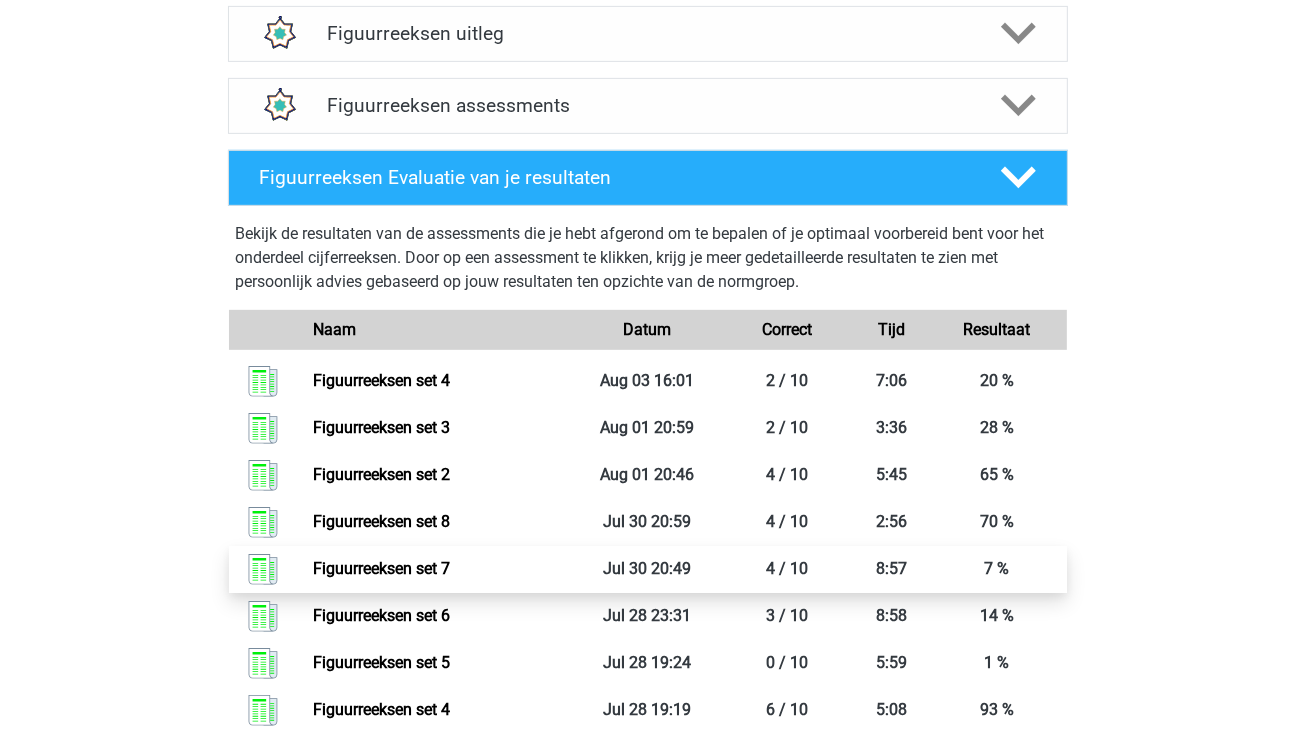 scroll, scrollTop: 800, scrollLeft: 0, axis: vertical 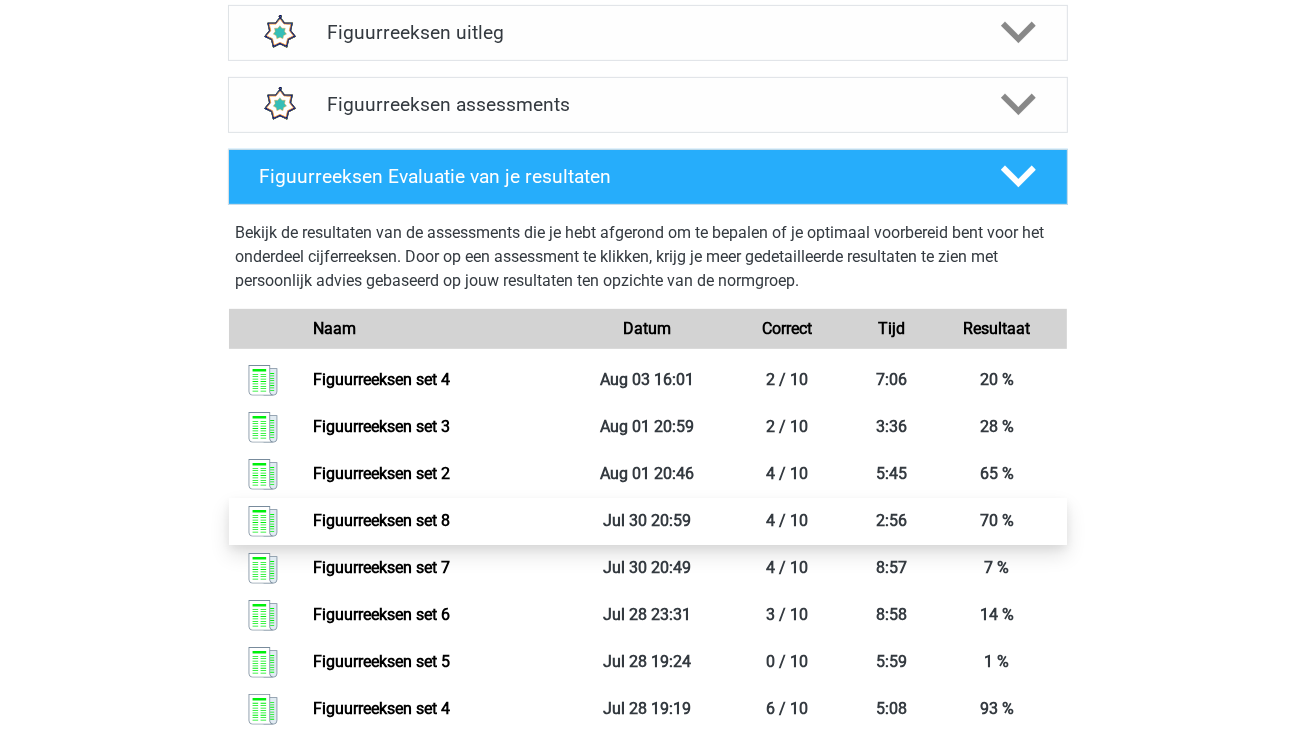 click on "Figuurreeksen set 8" at bounding box center (381, 520) 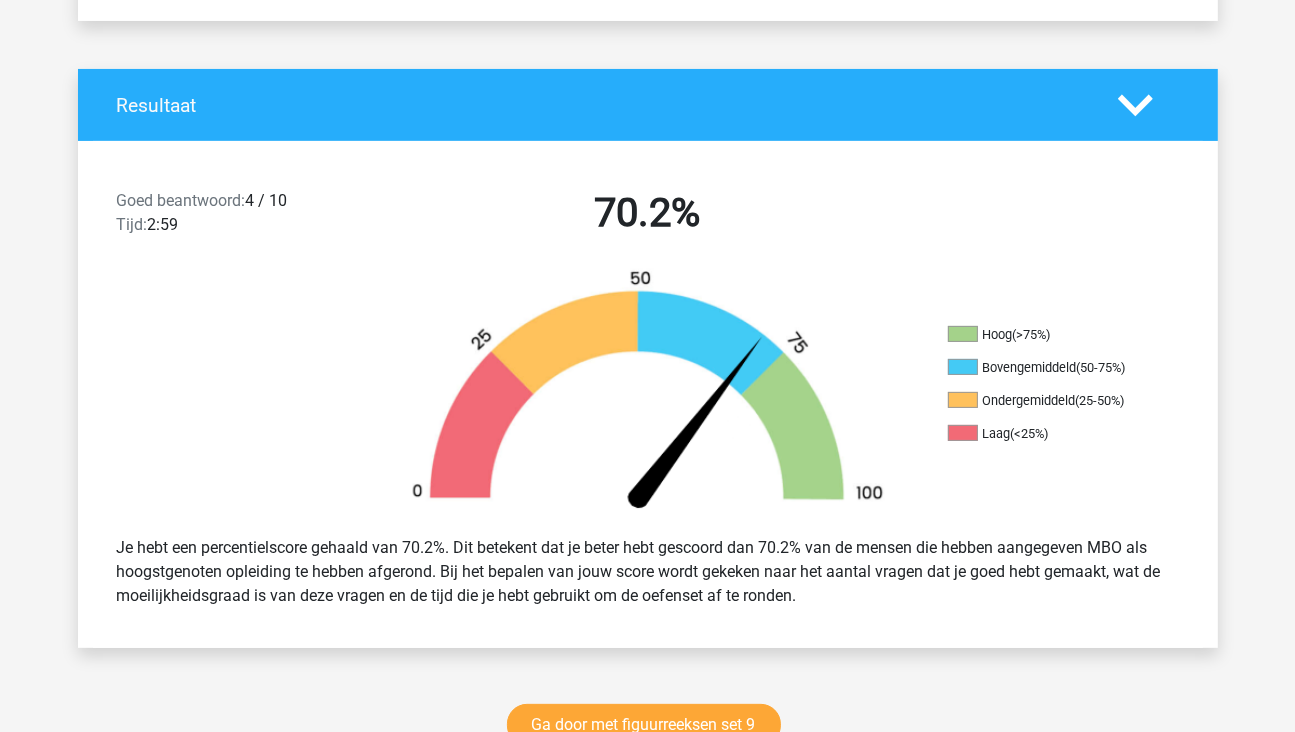 scroll, scrollTop: 400, scrollLeft: 0, axis: vertical 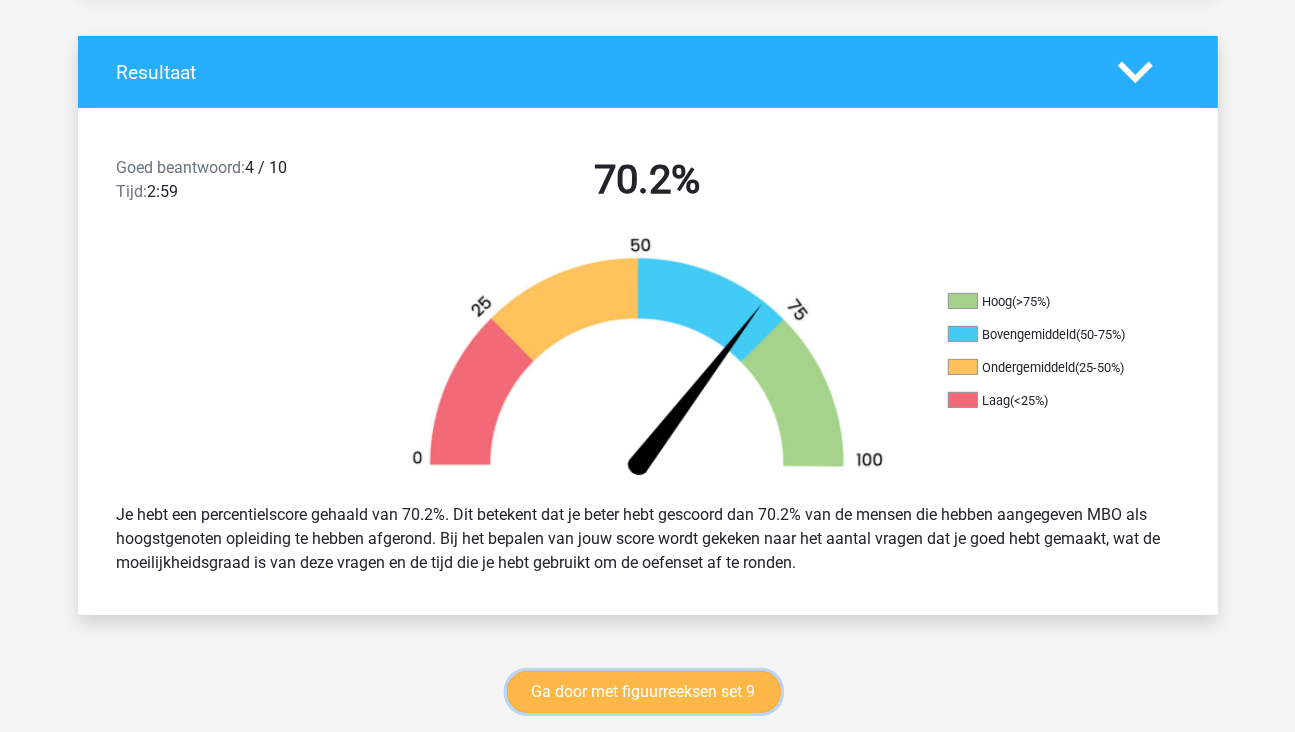 click on "Ga door met figuurreeksen set 9" at bounding box center (644, 692) 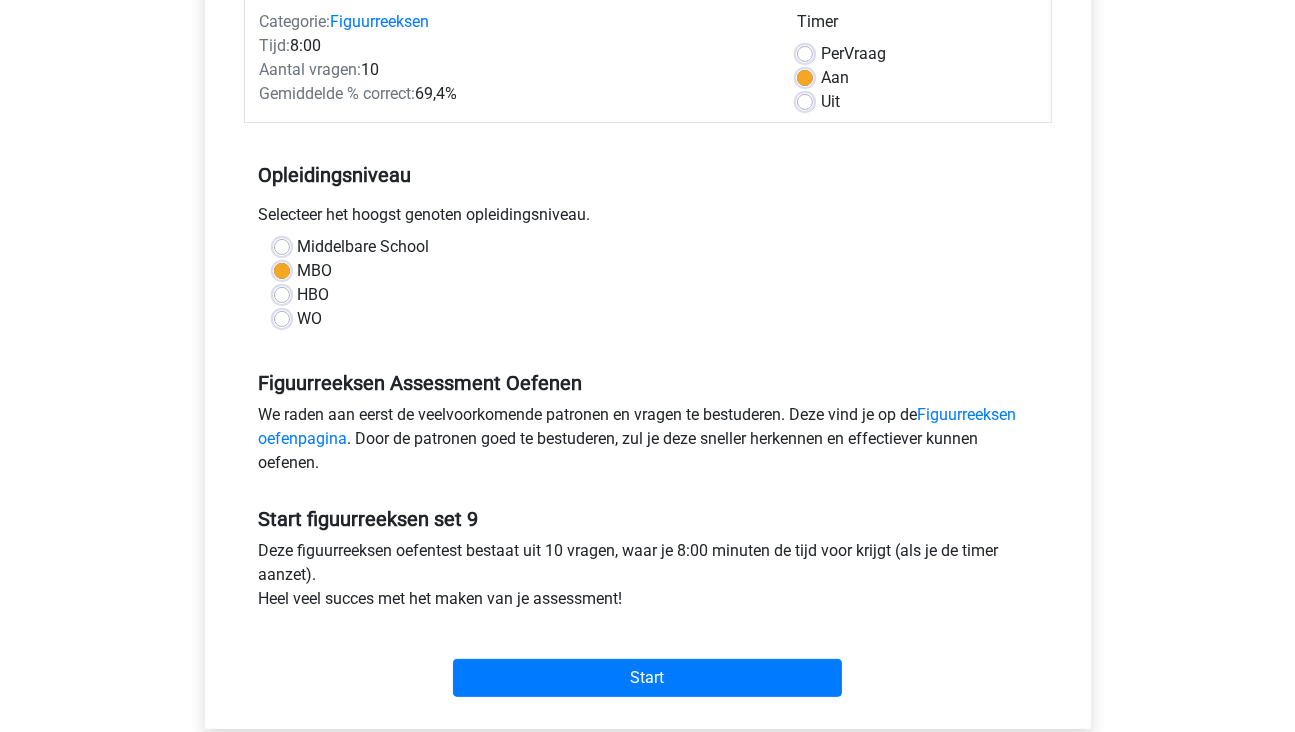 scroll, scrollTop: 400, scrollLeft: 0, axis: vertical 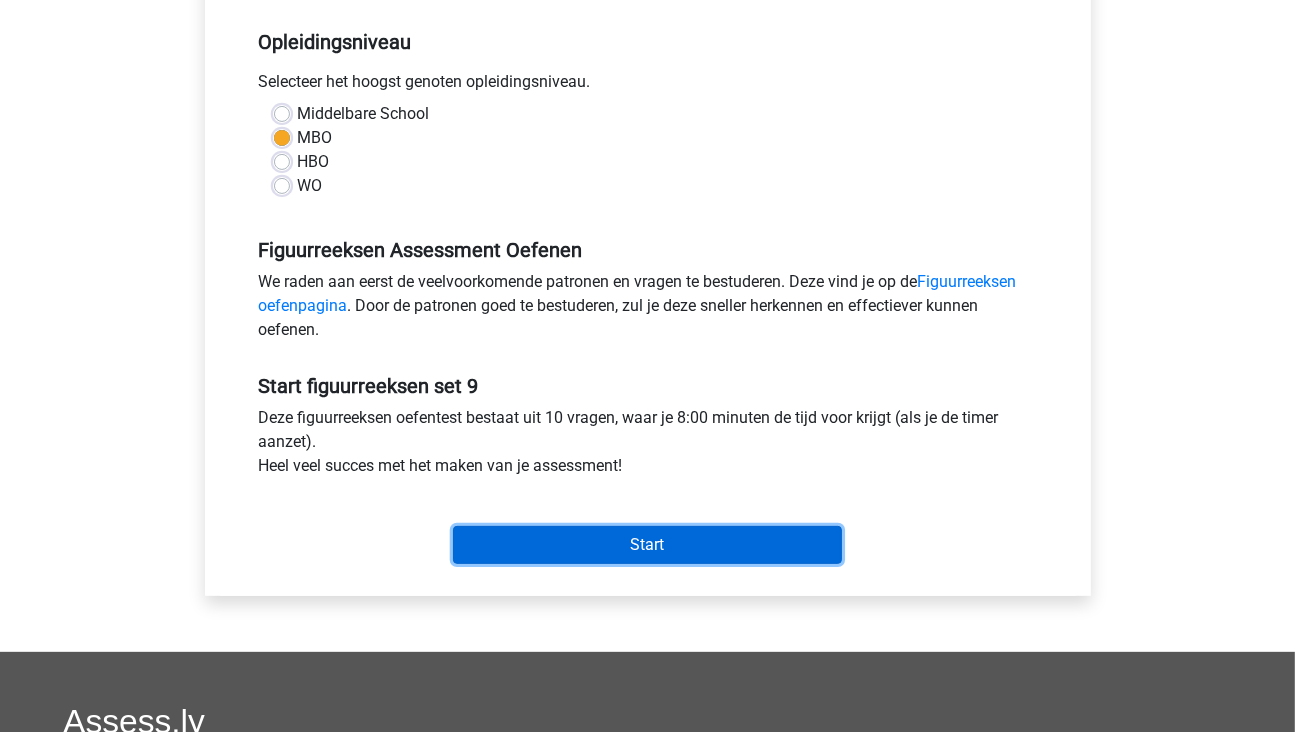 click on "Start" at bounding box center [647, 545] 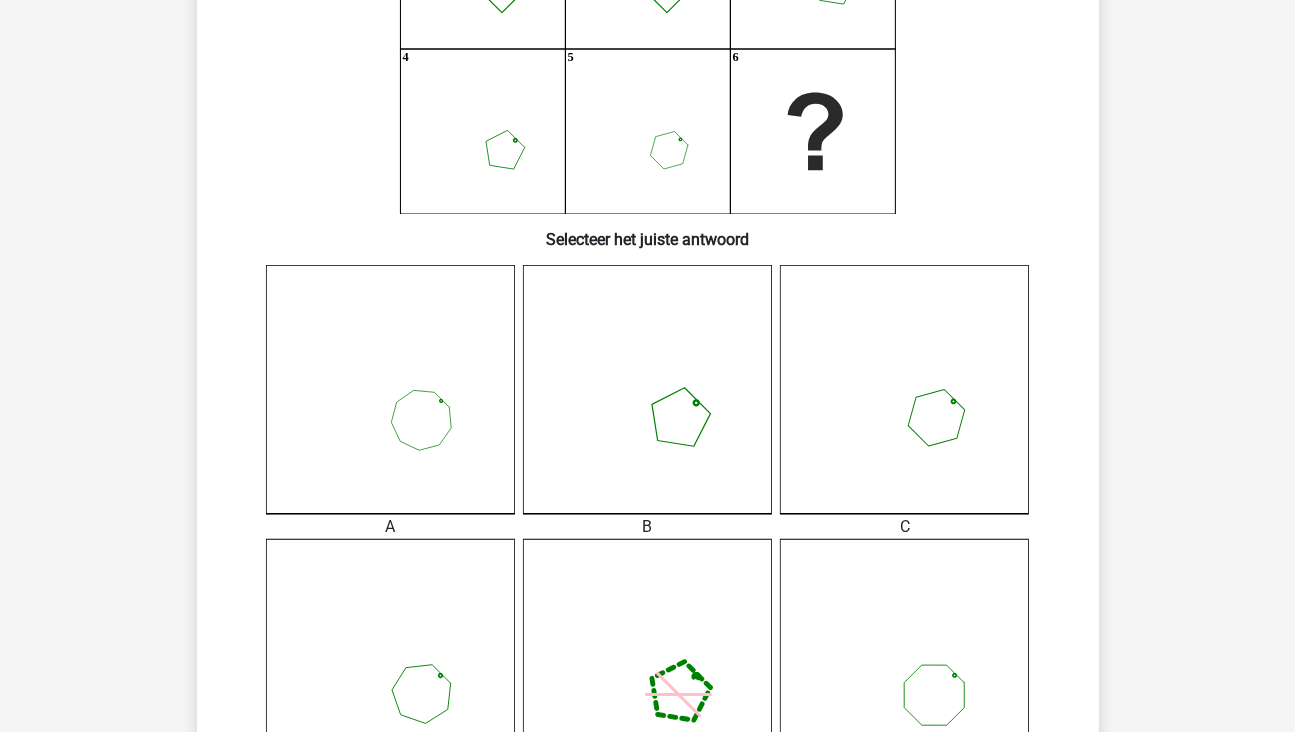 scroll, scrollTop: 200, scrollLeft: 0, axis: vertical 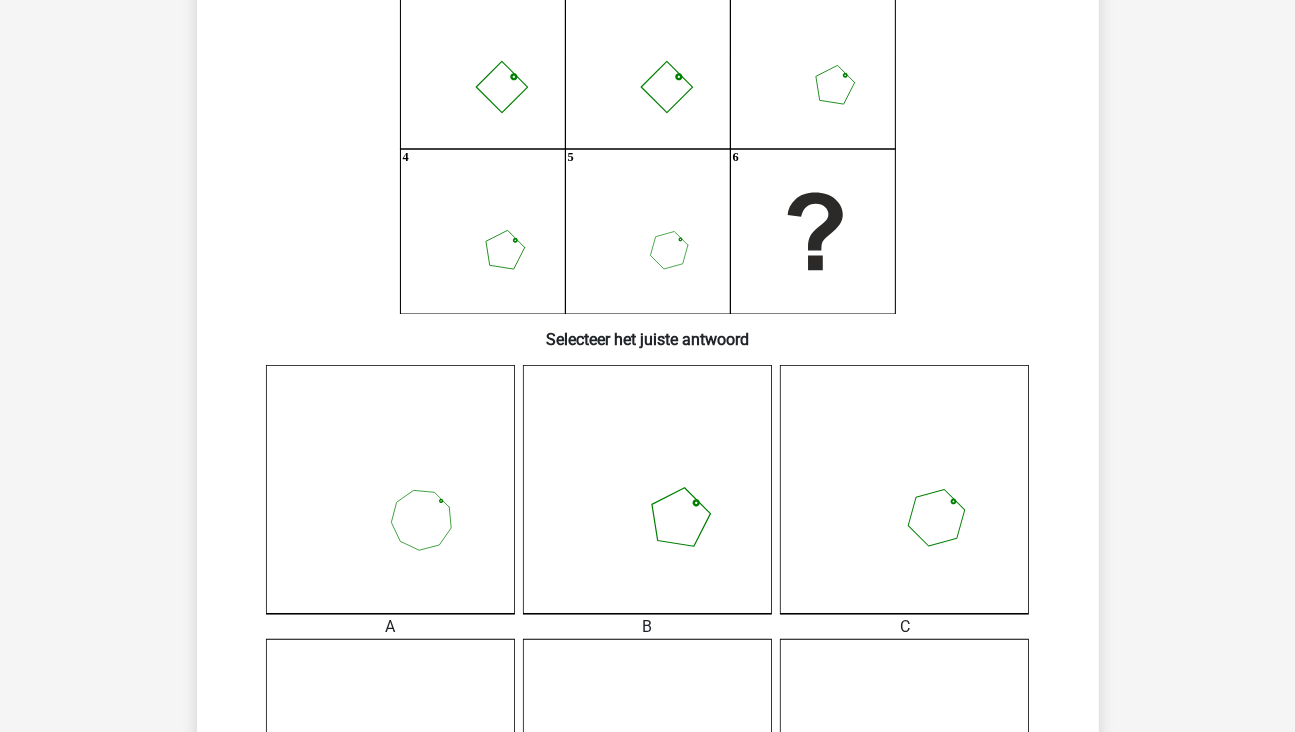 click 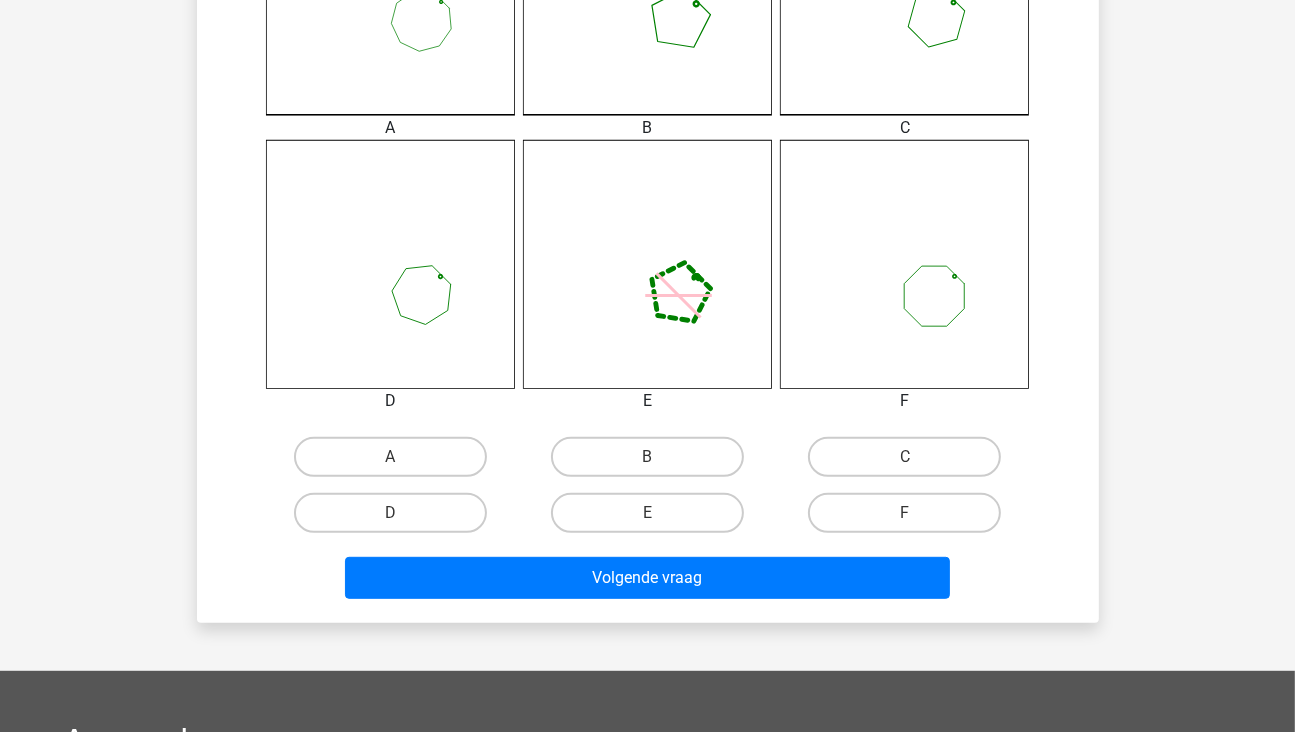 scroll, scrollTop: 700, scrollLeft: 0, axis: vertical 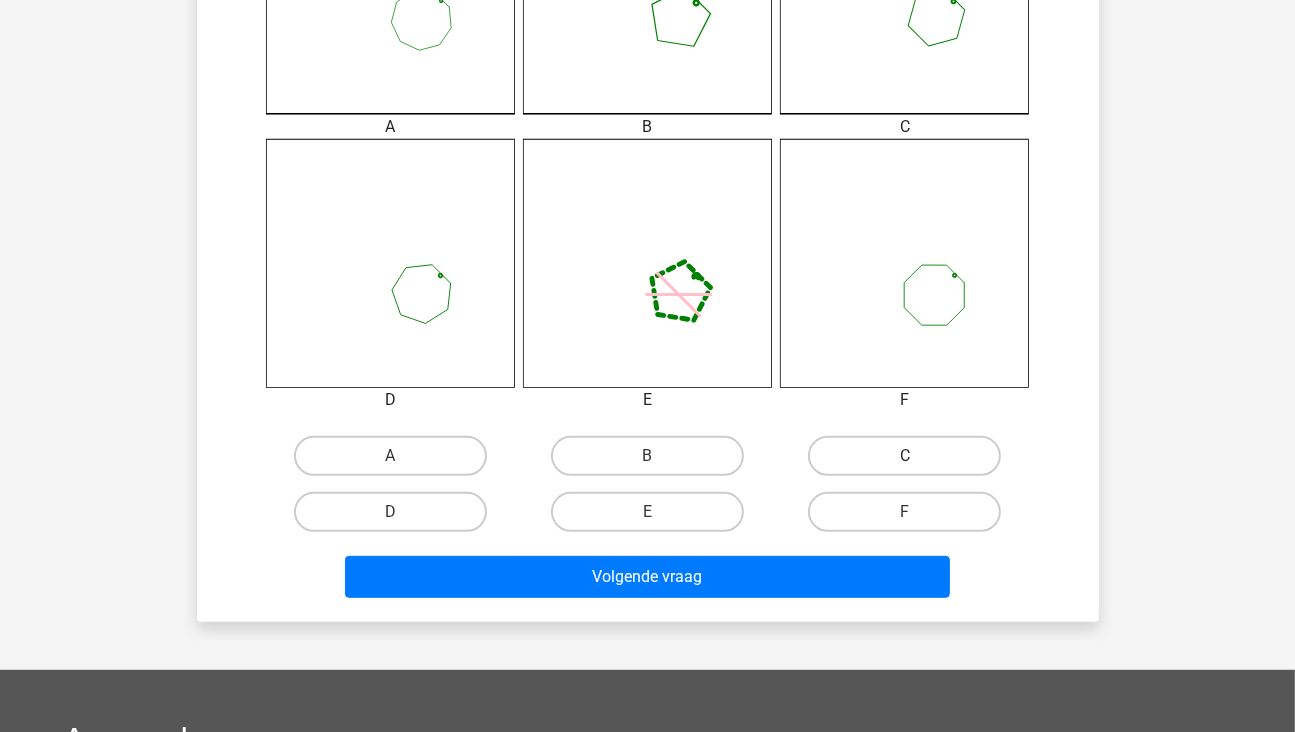 click on "C" at bounding box center (904, 456) 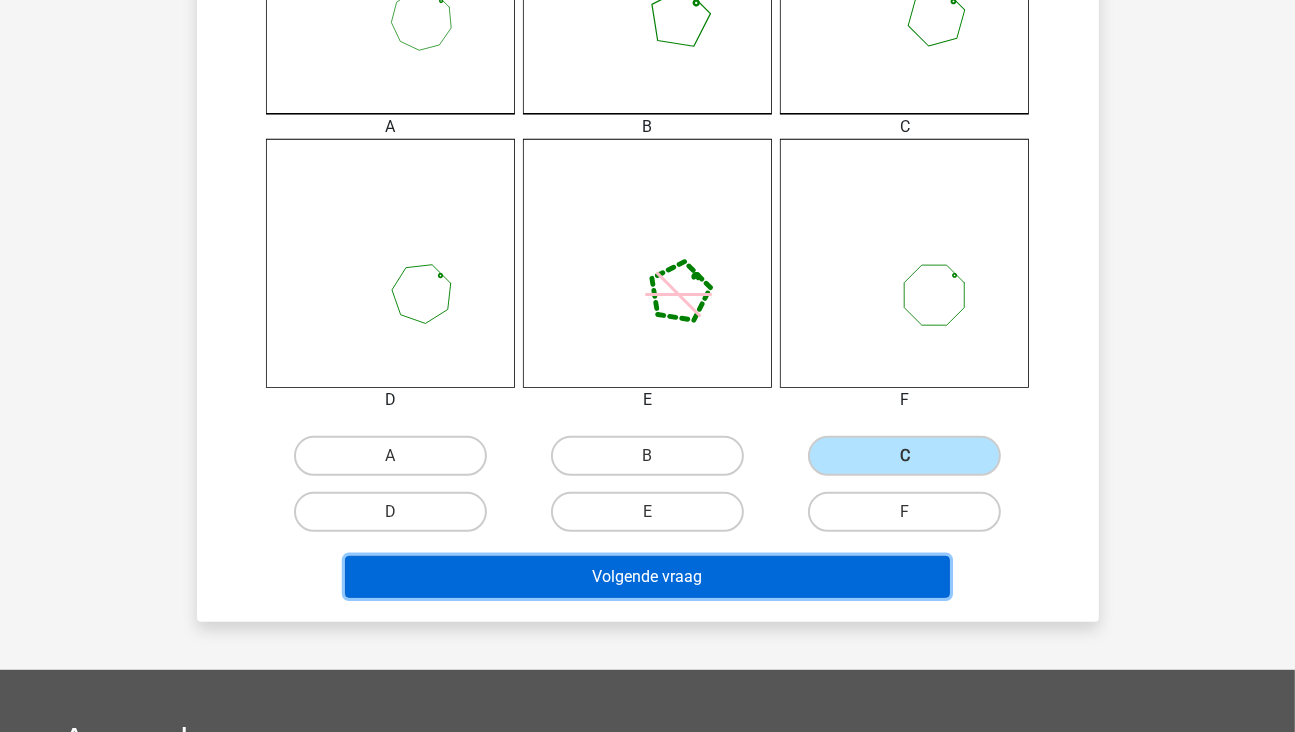 click on "Volgende vraag" at bounding box center (647, 577) 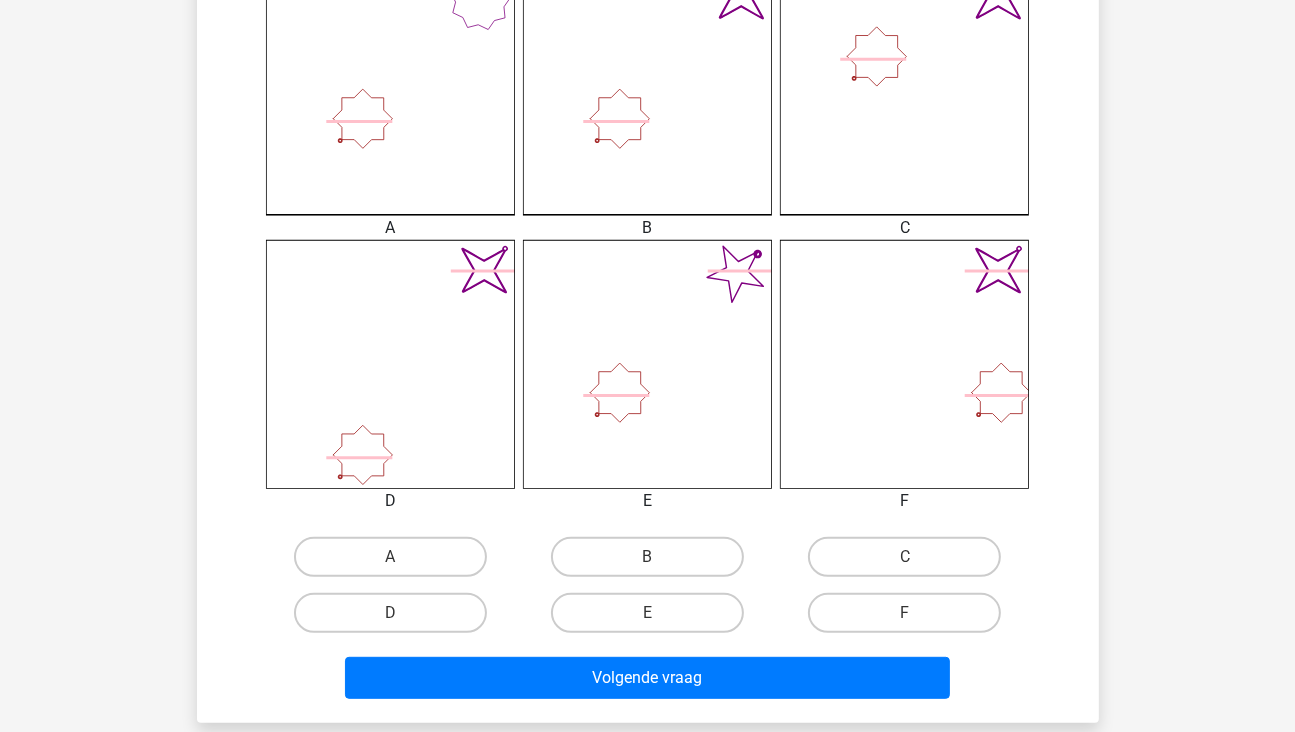 scroll, scrollTop: 600, scrollLeft: 0, axis: vertical 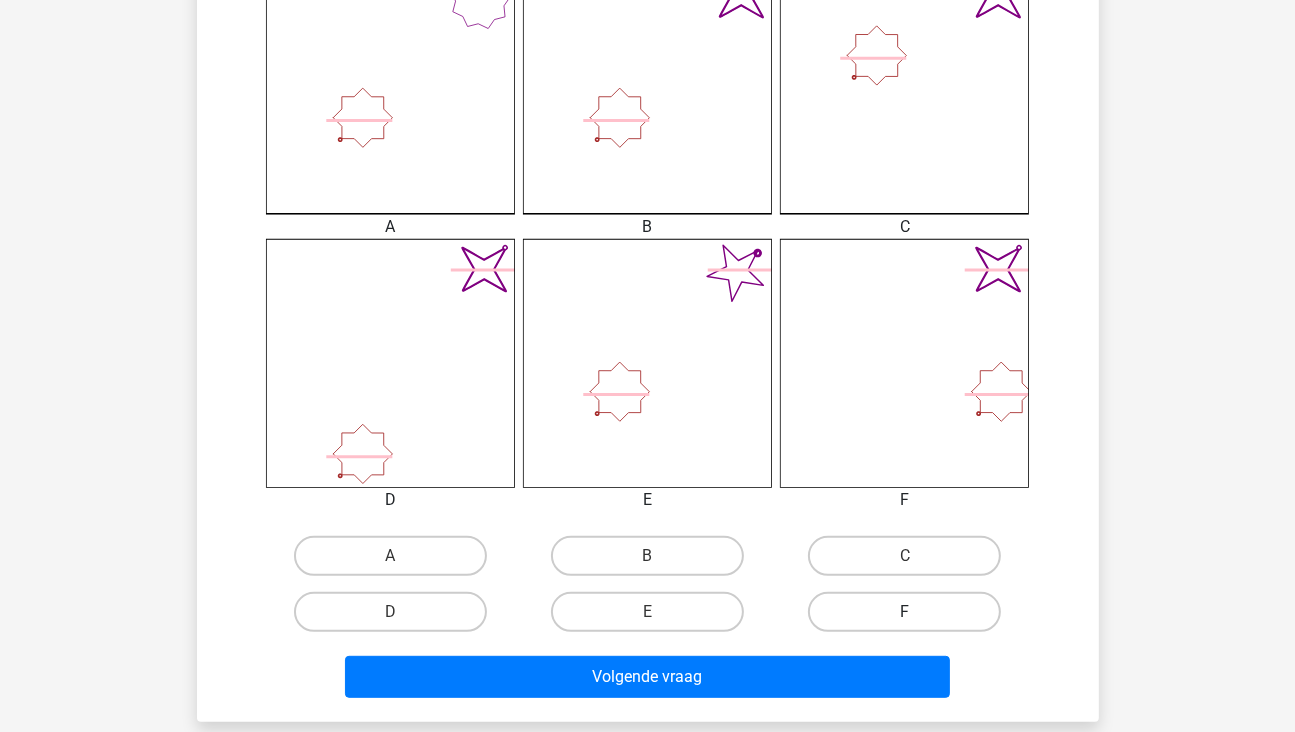 click on "F" at bounding box center (904, 612) 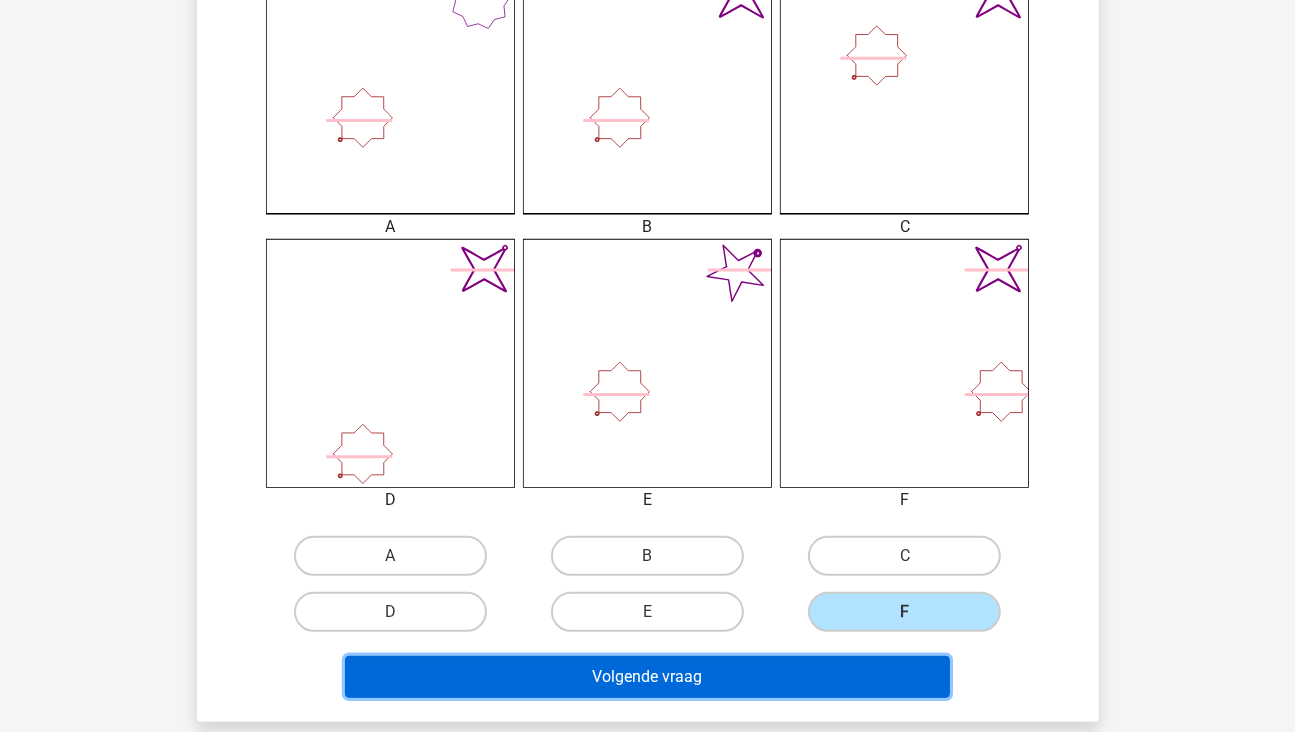 click on "Volgende vraag" at bounding box center [647, 677] 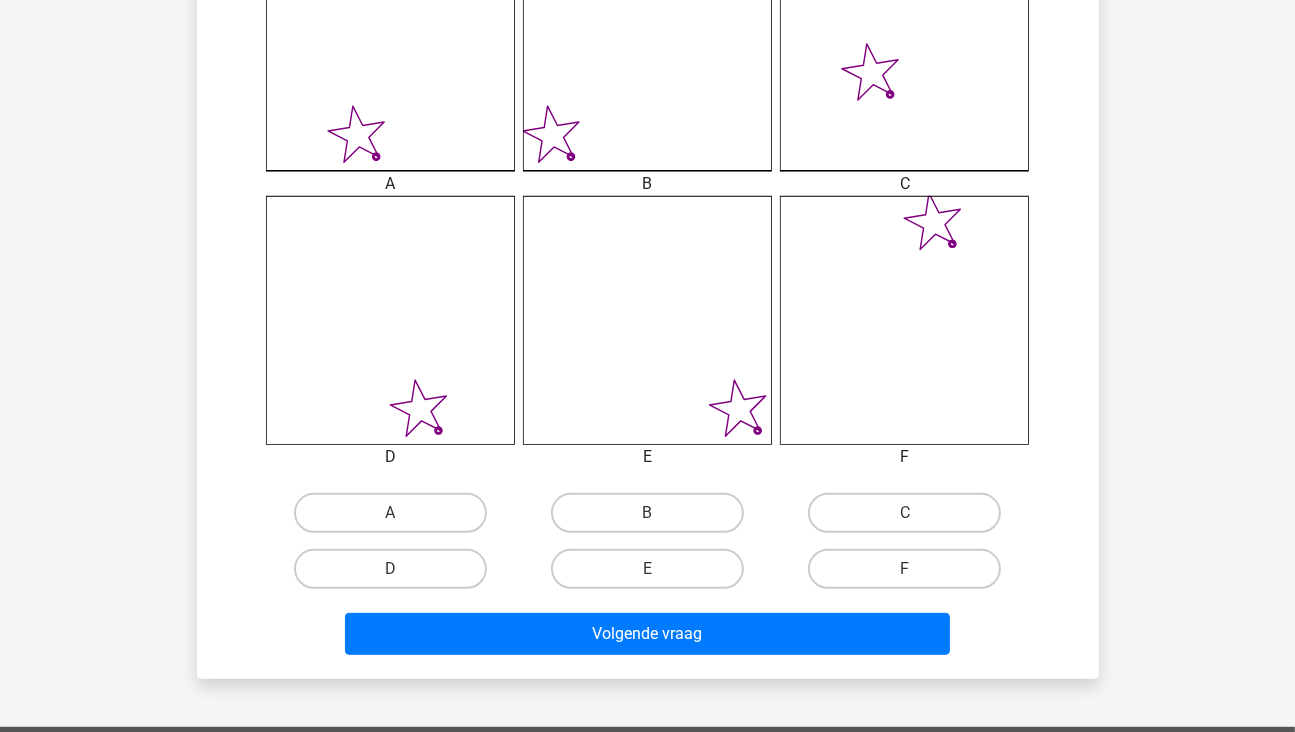 scroll, scrollTop: 692, scrollLeft: 0, axis: vertical 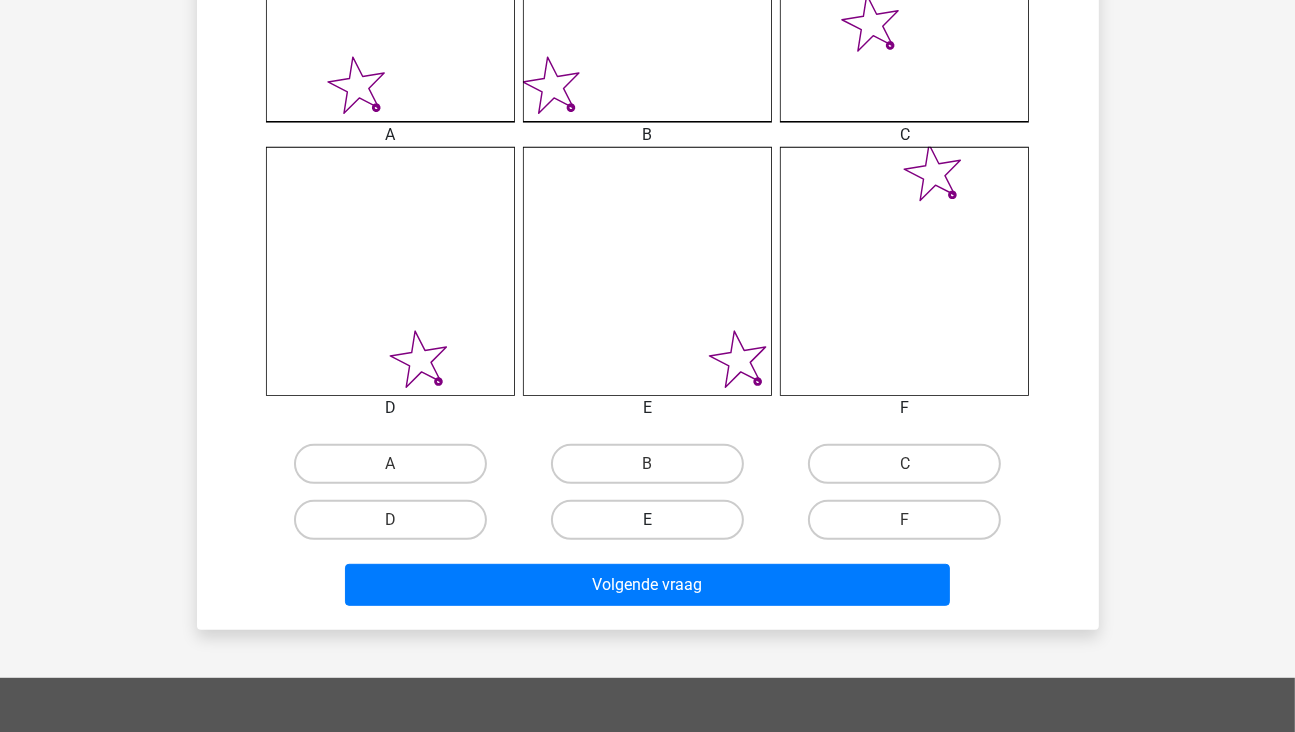 click on "E" at bounding box center [647, 520] 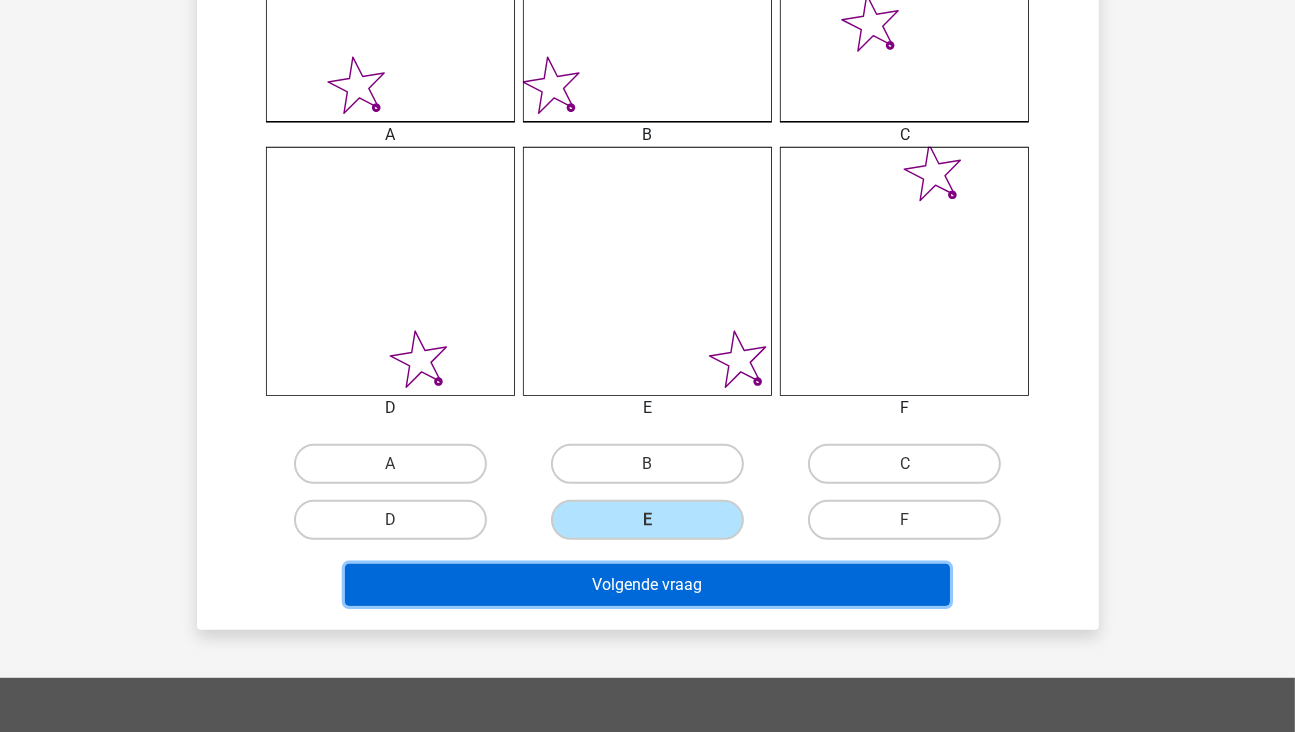 click on "Volgende vraag" at bounding box center (647, 585) 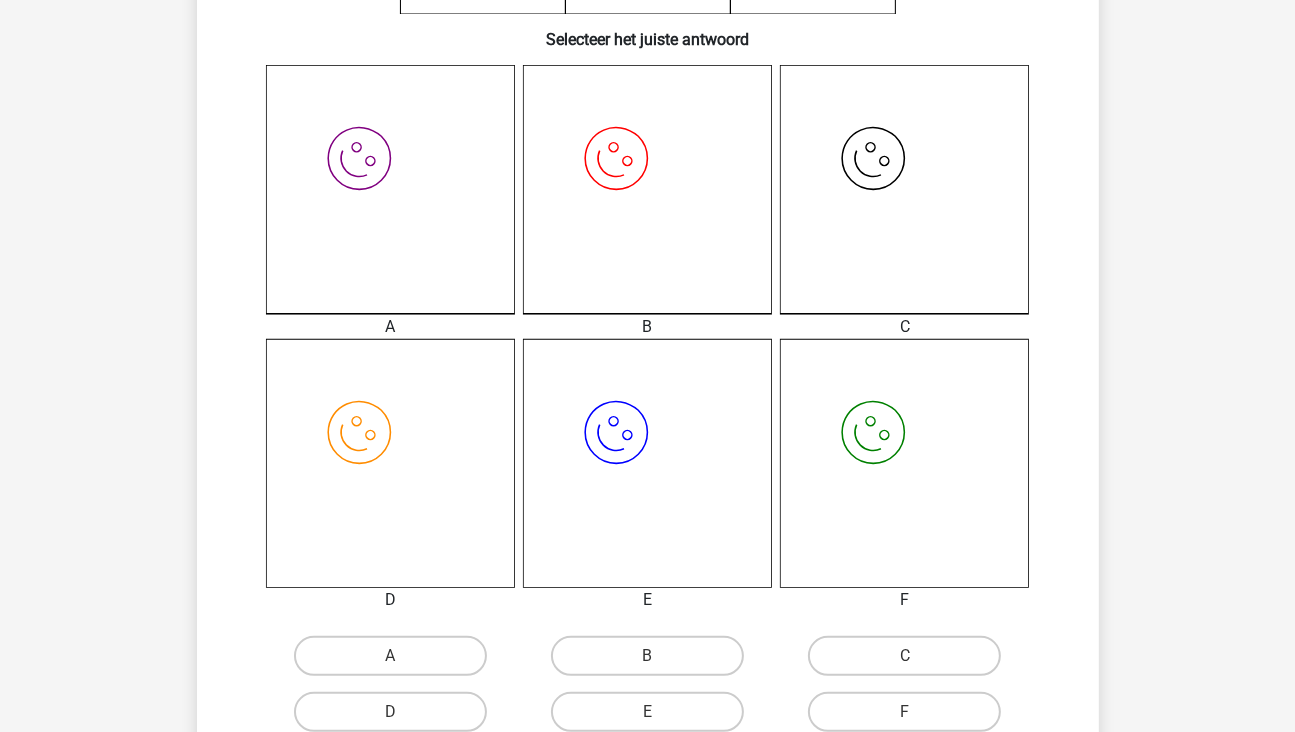 scroll, scrollTop: 500, scrollLeft: 0, axis: vertical 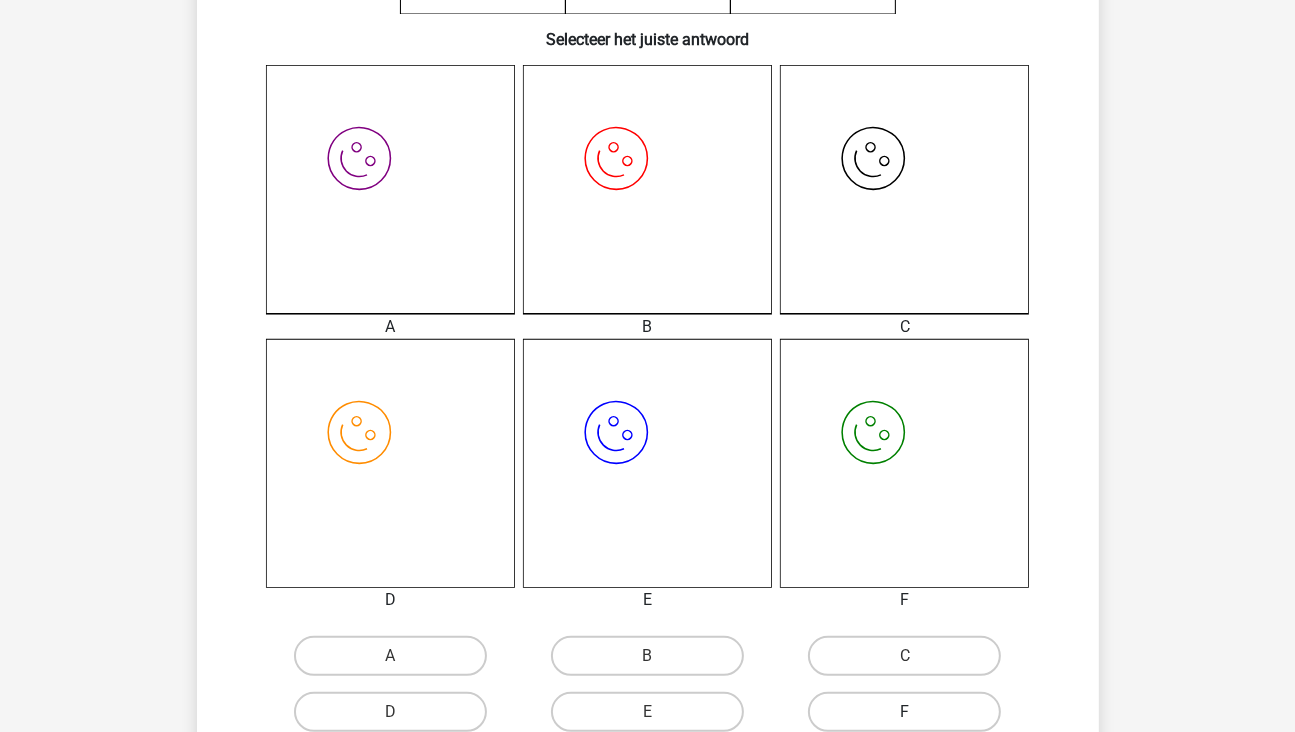click on "F" at bounding box center (904, 712) 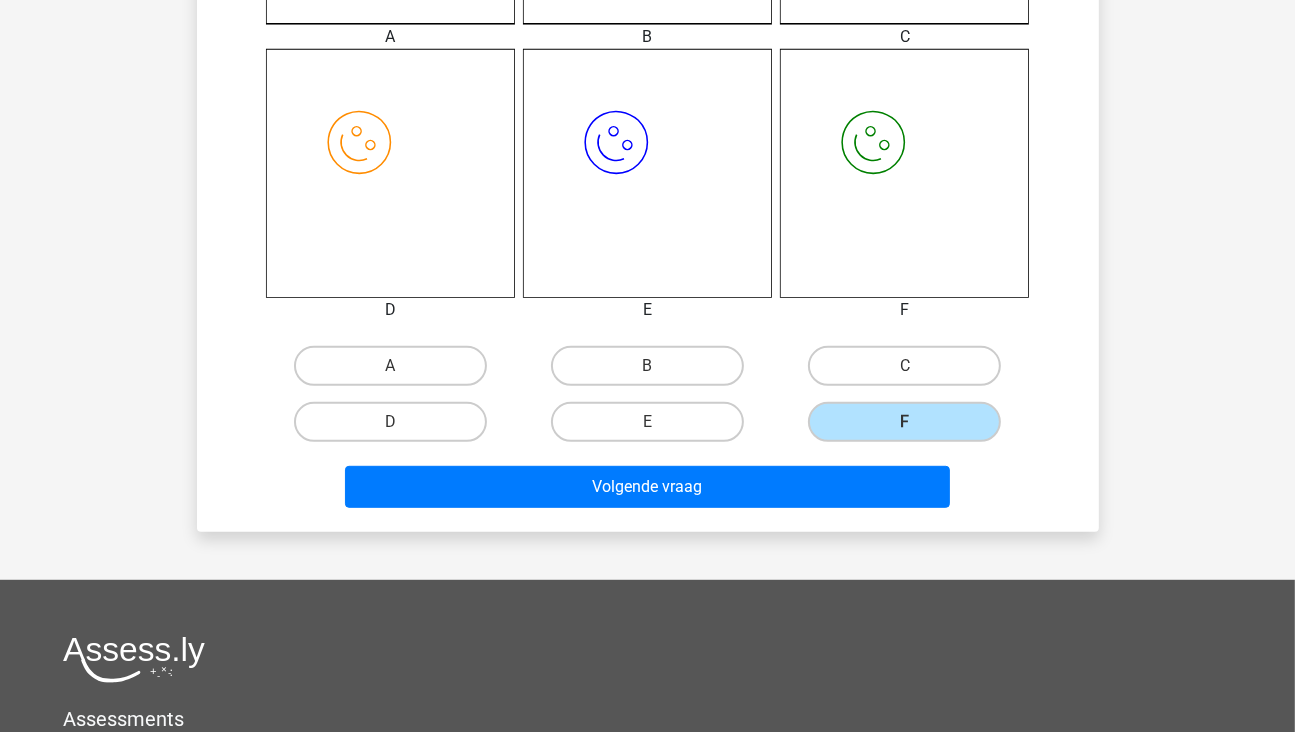 scroll, scrollTop: 800, scrollLeft: 0, axis: vertical 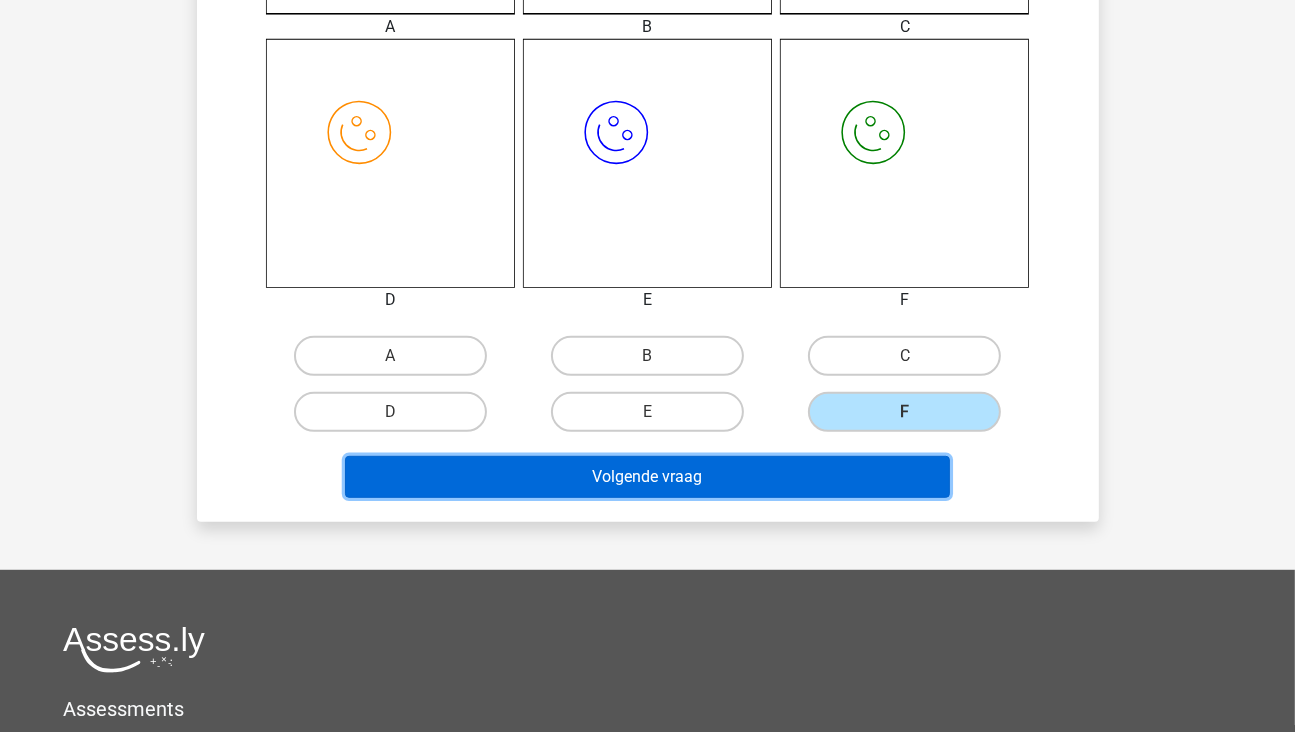 click on "Volgende vraag" at bounding box center (647, 477) 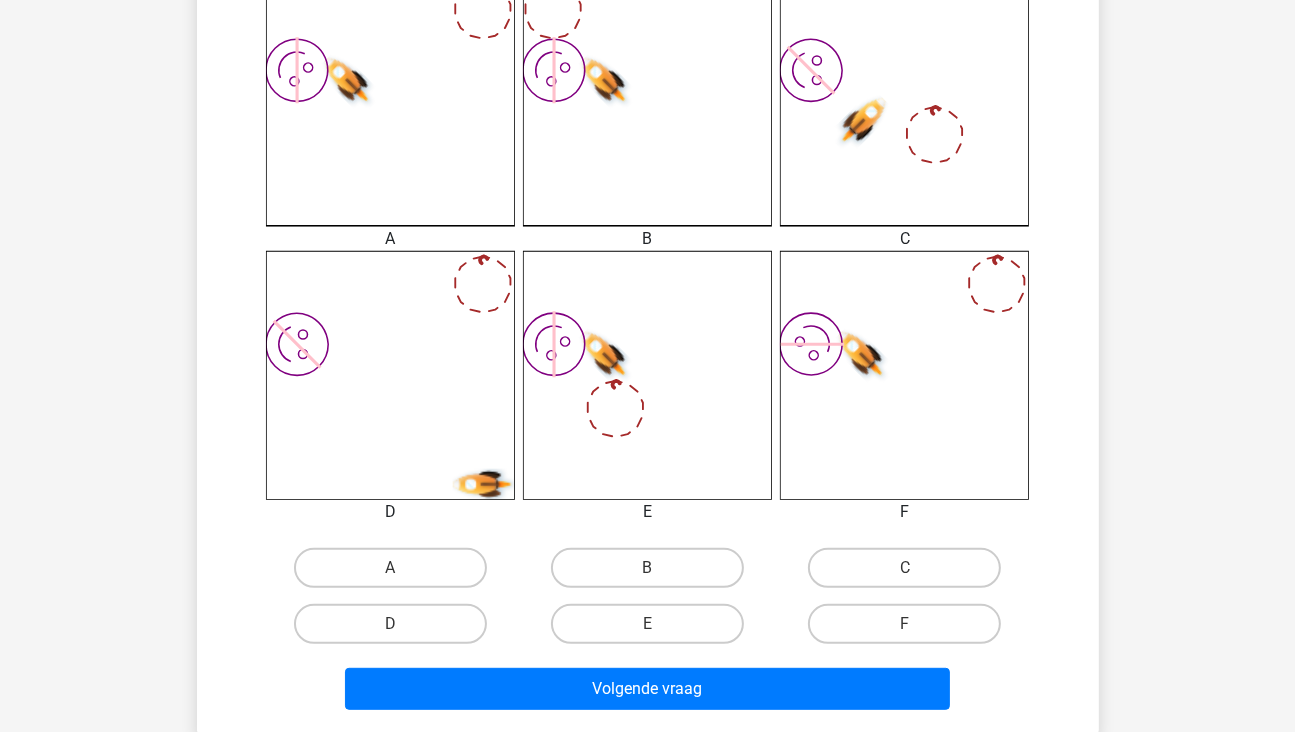 scroll, scrollTop: 600, scrollLeft: 0, axis: vertical 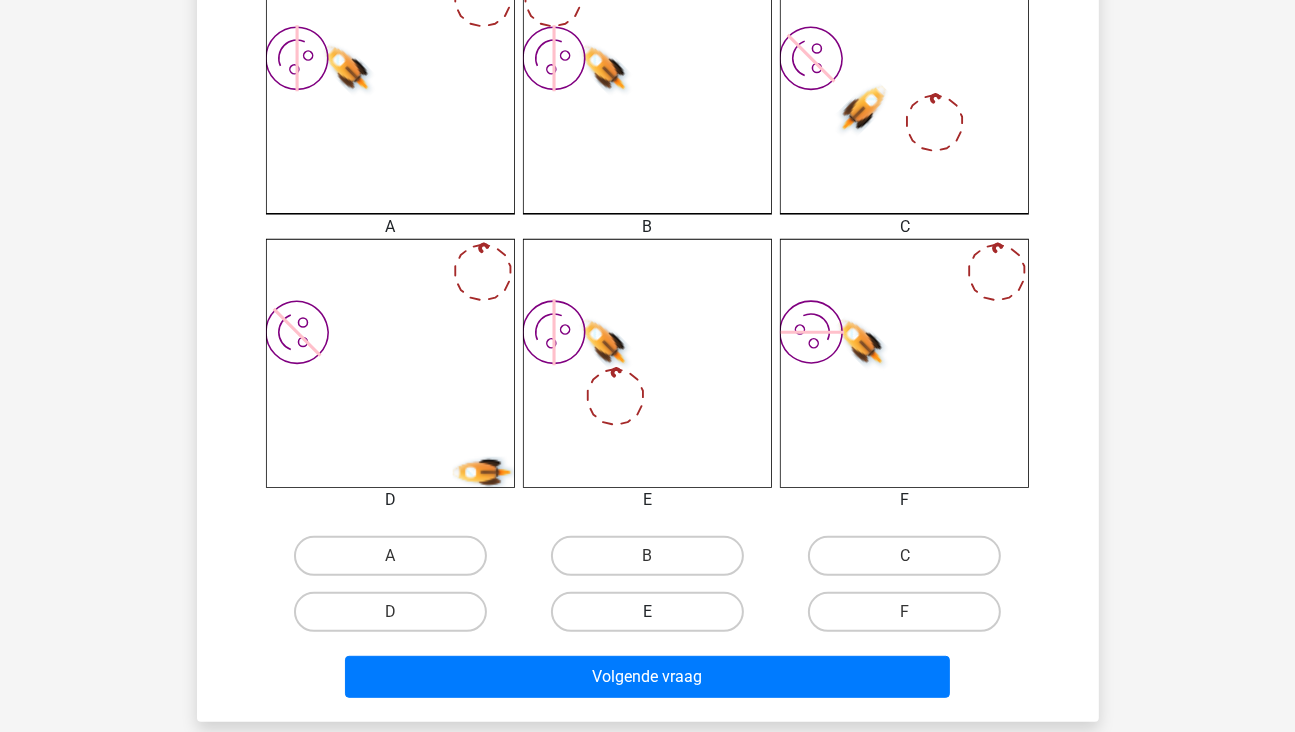 click on "E" at bounding box center (647, 612) 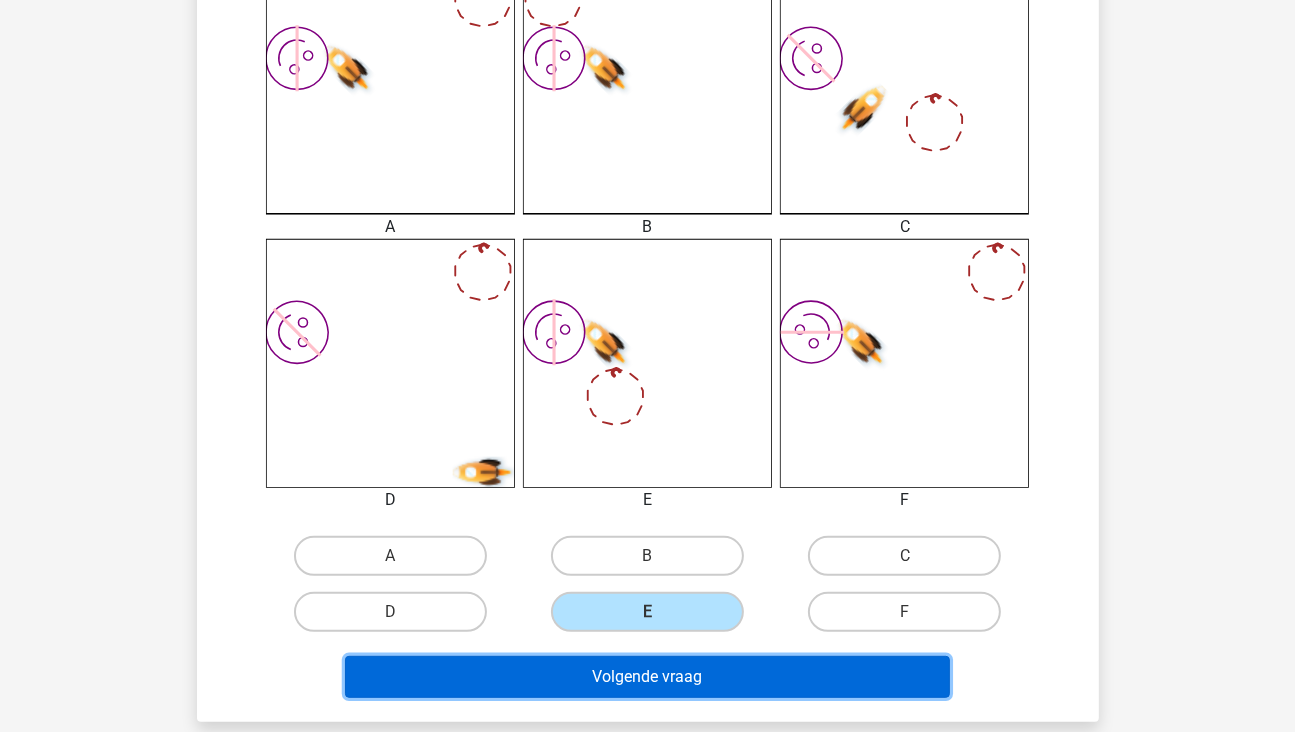 click on "Volgende vraag" at bounding box center [647, 677] 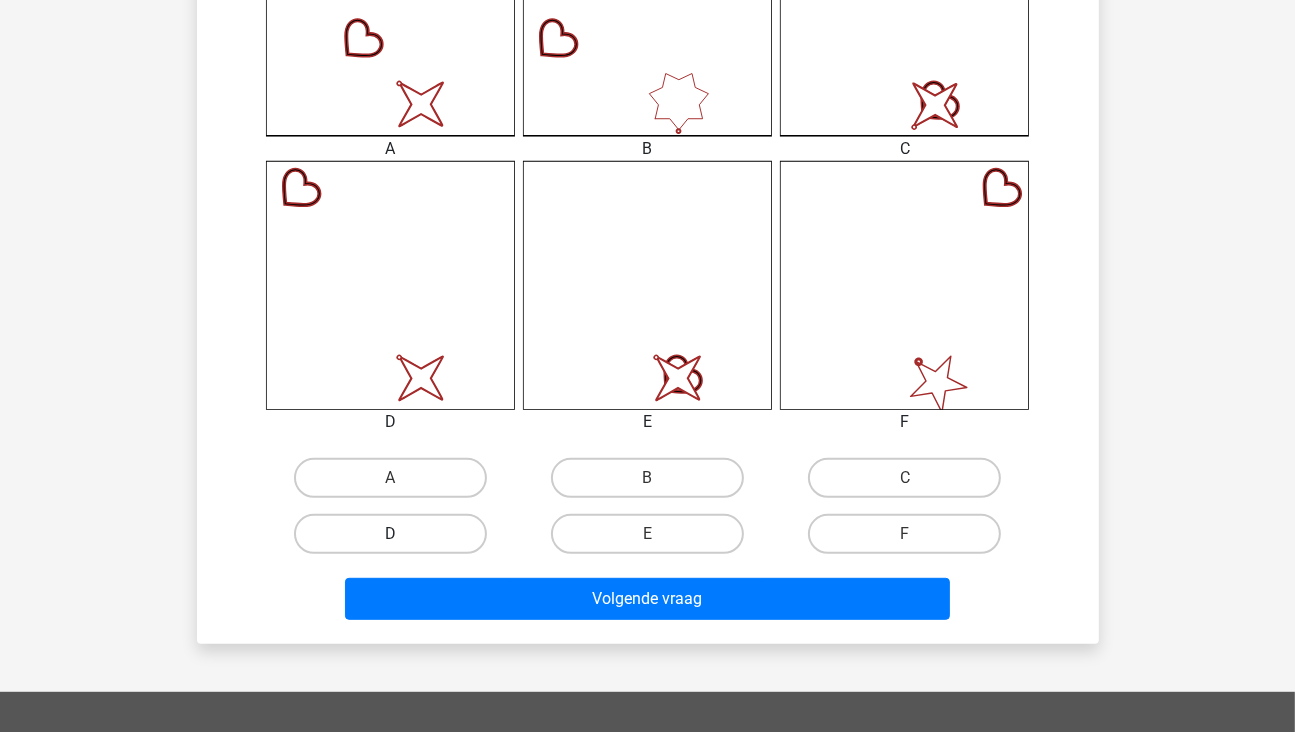 scroll, scrollTop: 792, scrollLeft: 0, axis: vertical 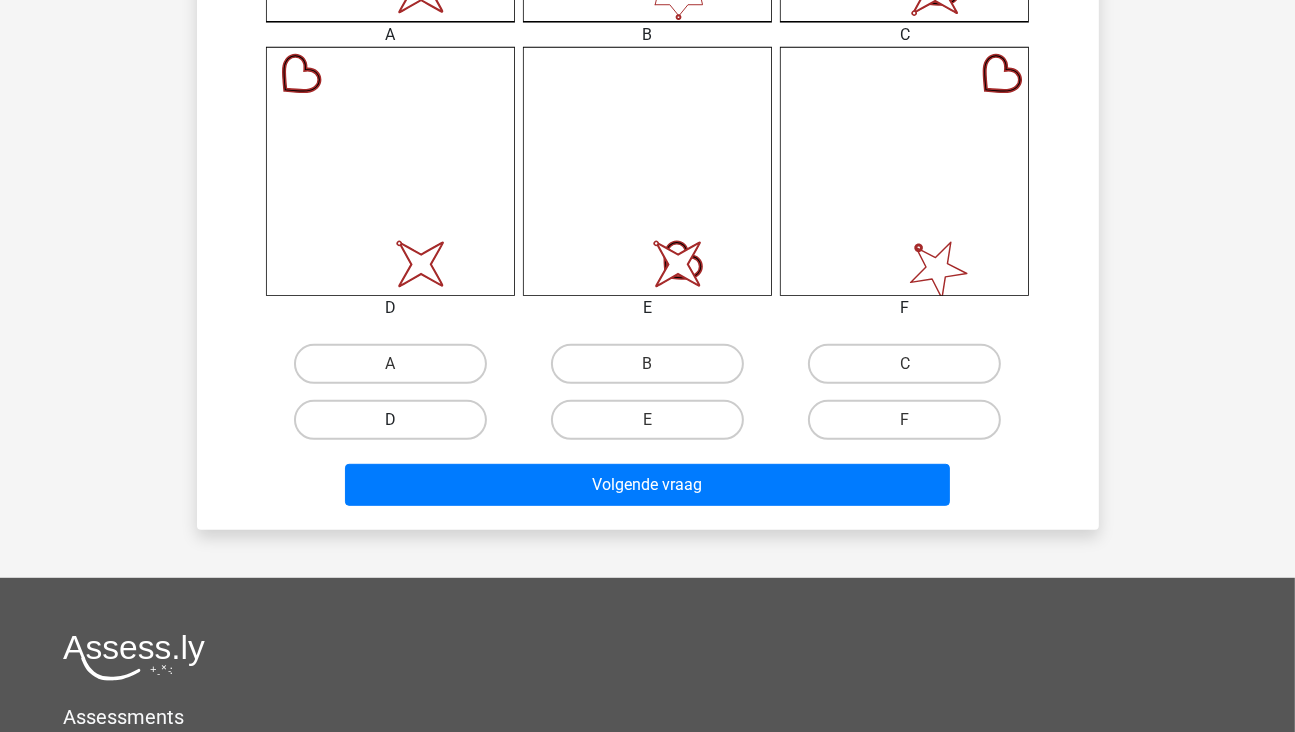 click on "D" at bounding box center [390, 420] 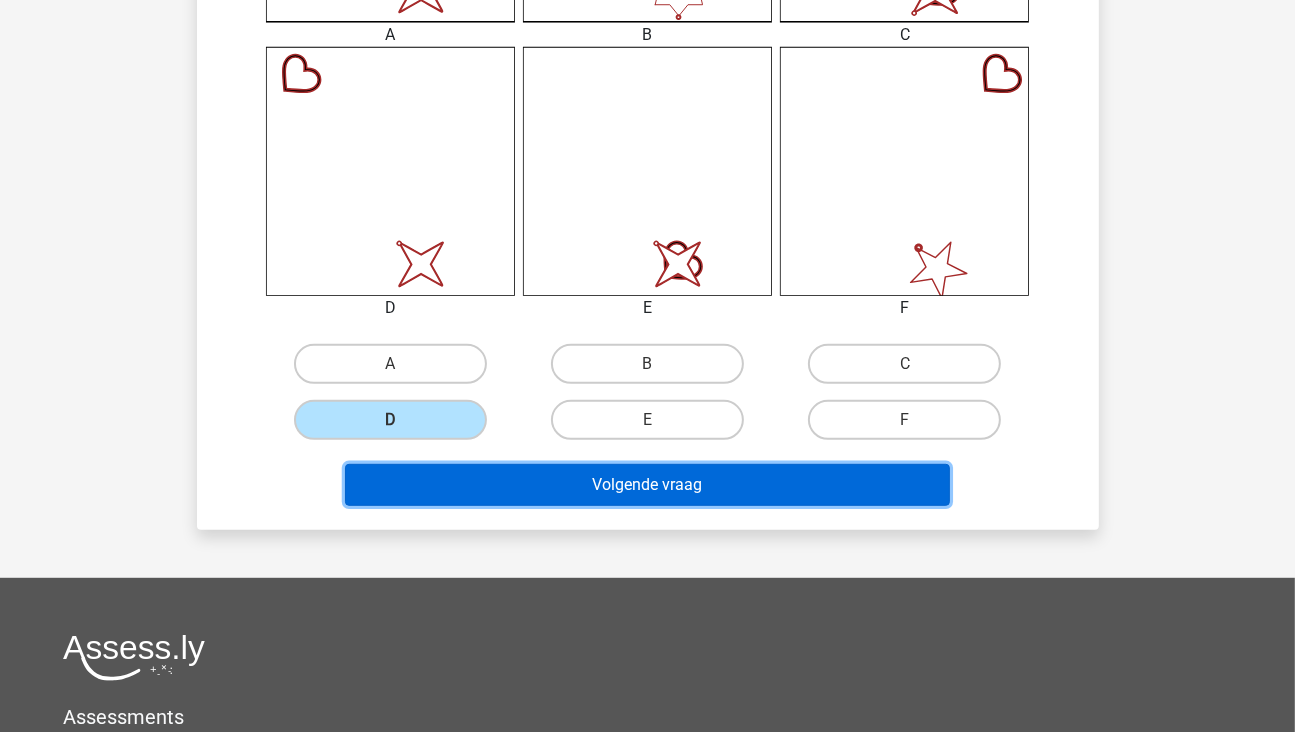 click on "Volgende vraag" at bounding box center (647, 485) 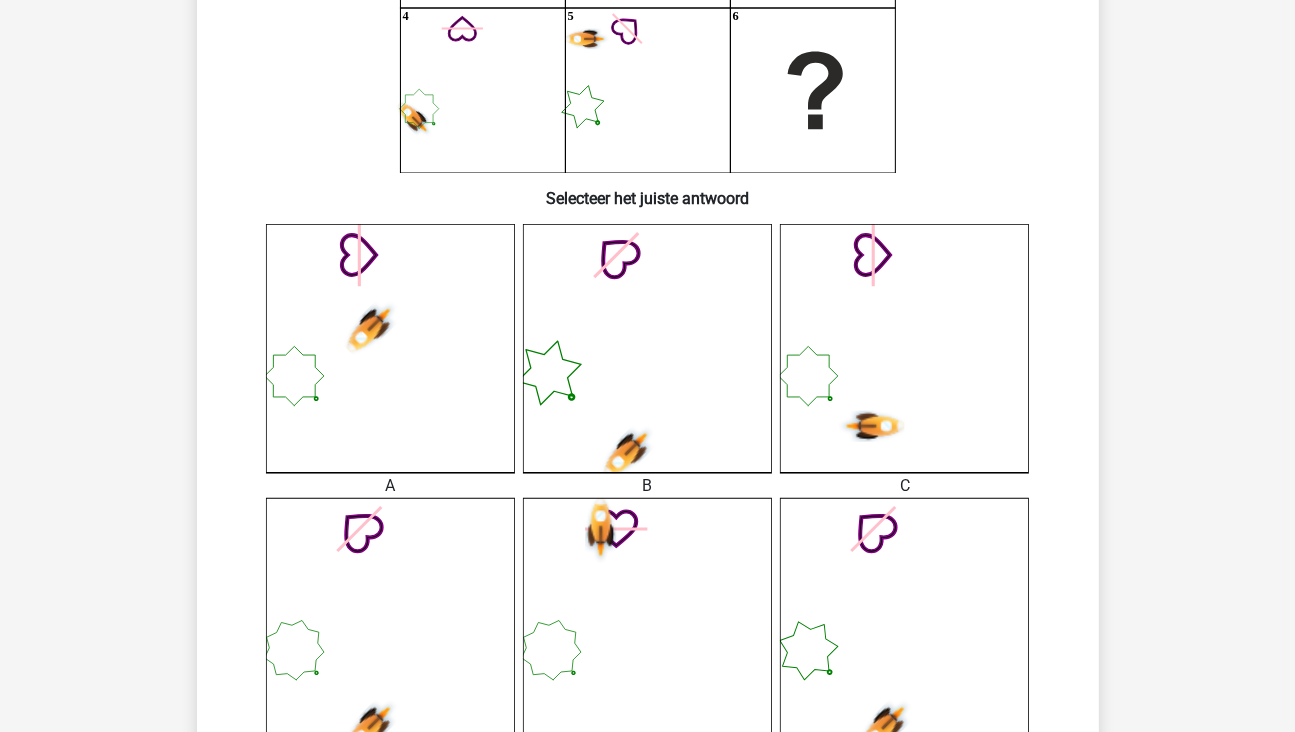 scroll, scrollTop: 400, scrollLeft: 0, axis: vertical 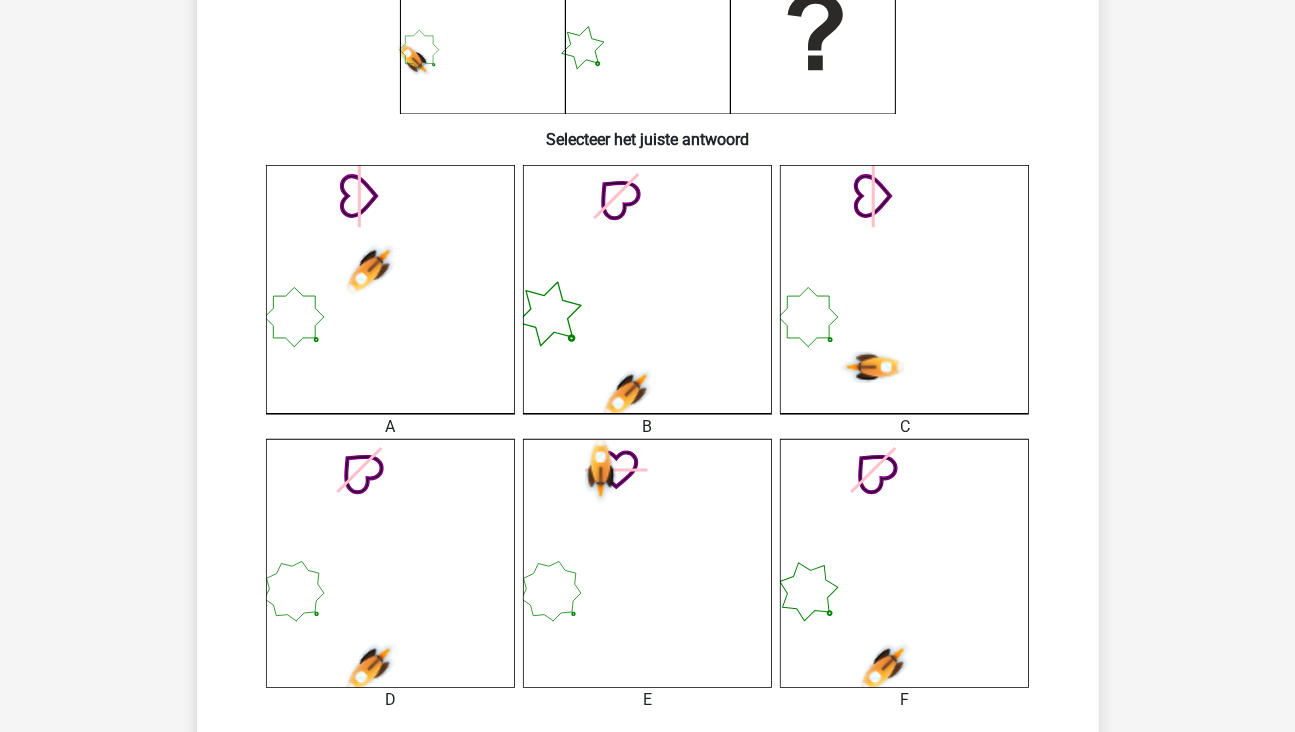 click 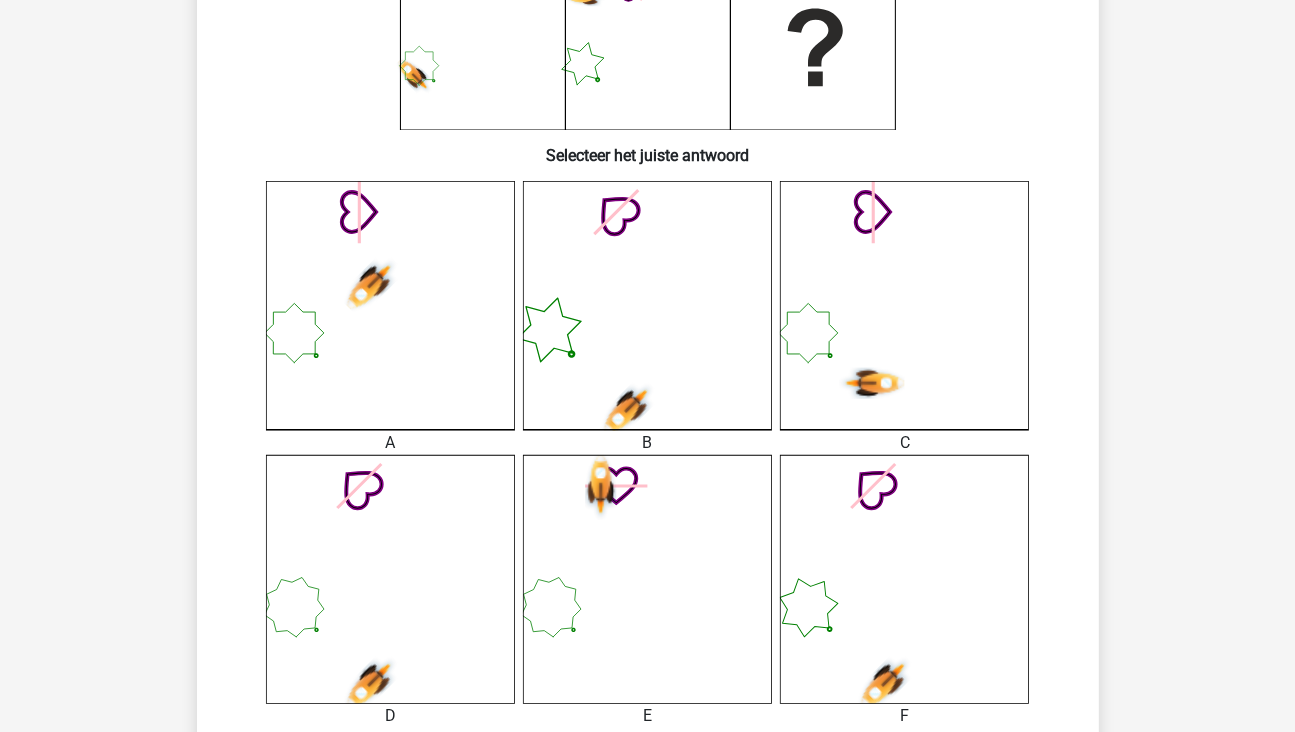scroll, scrollTop: 600, scrollLeft: 0, axis: vertical 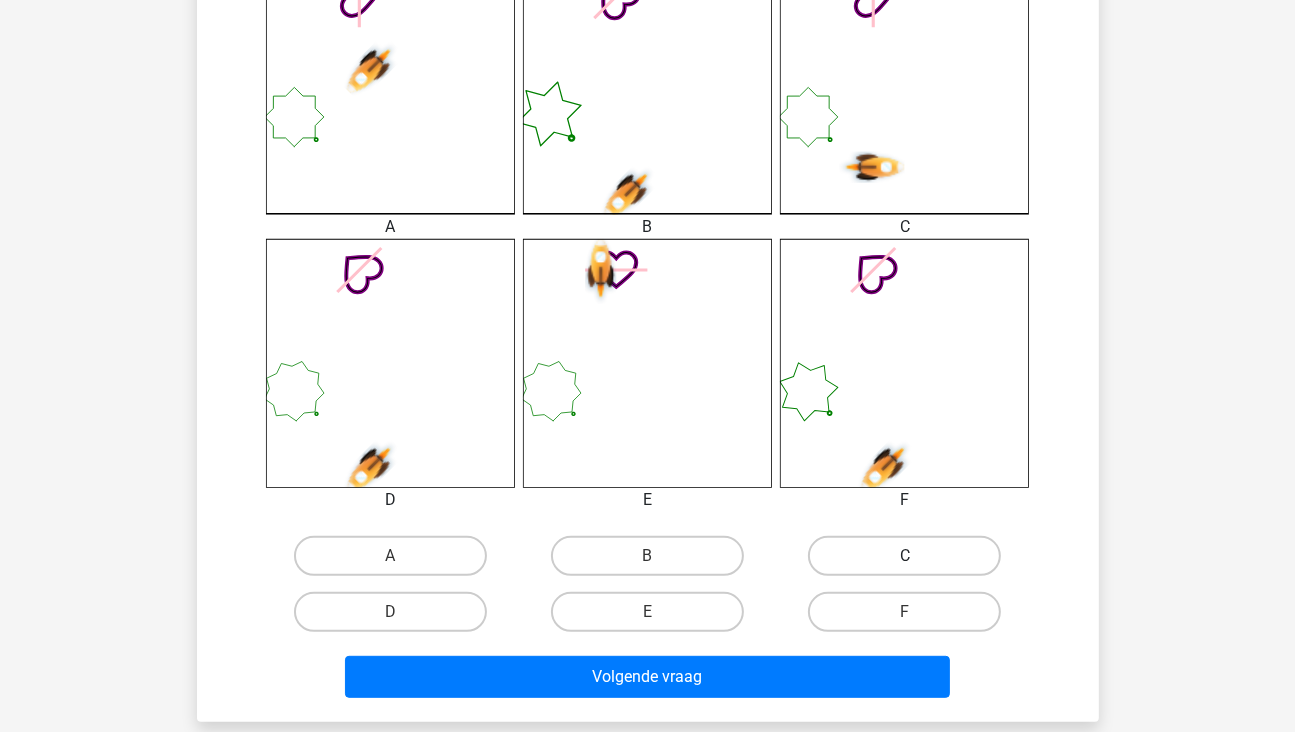 click on "C" at bounding box center (904, 556) 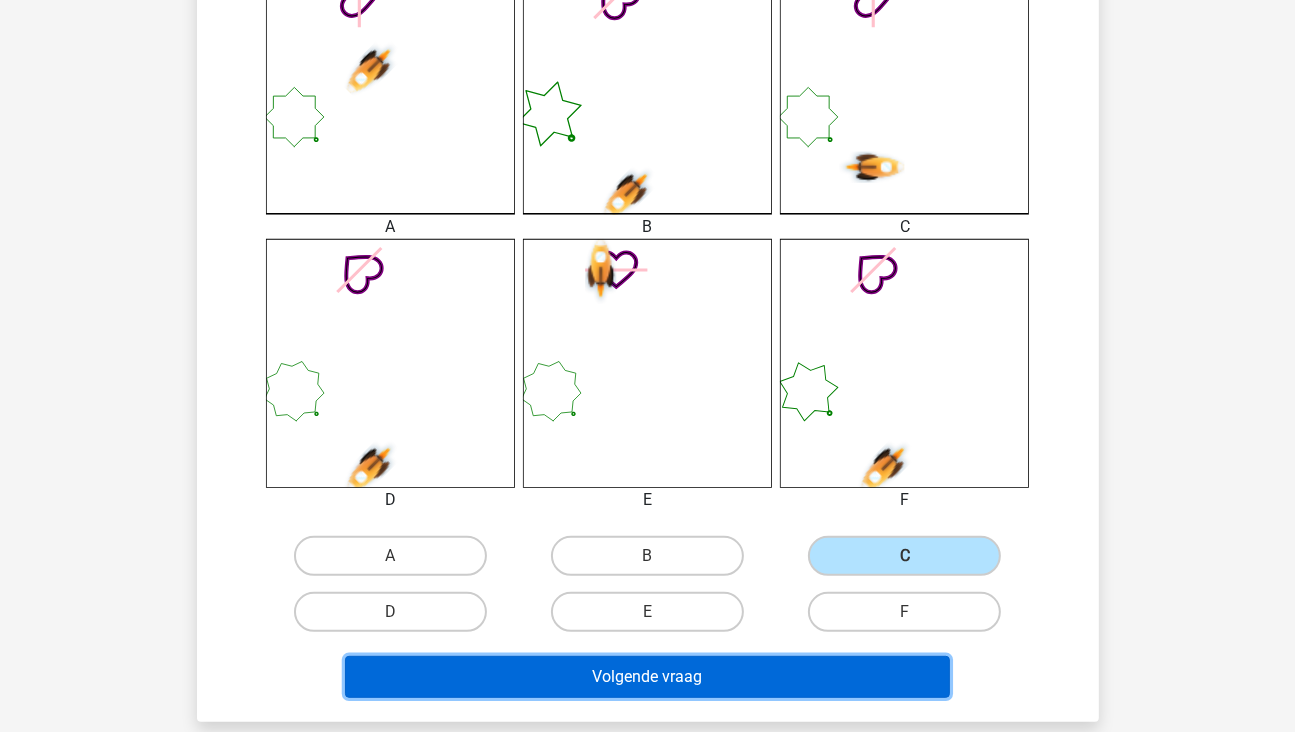 click on "Volgende vraag" at bounding box center (647, 677) 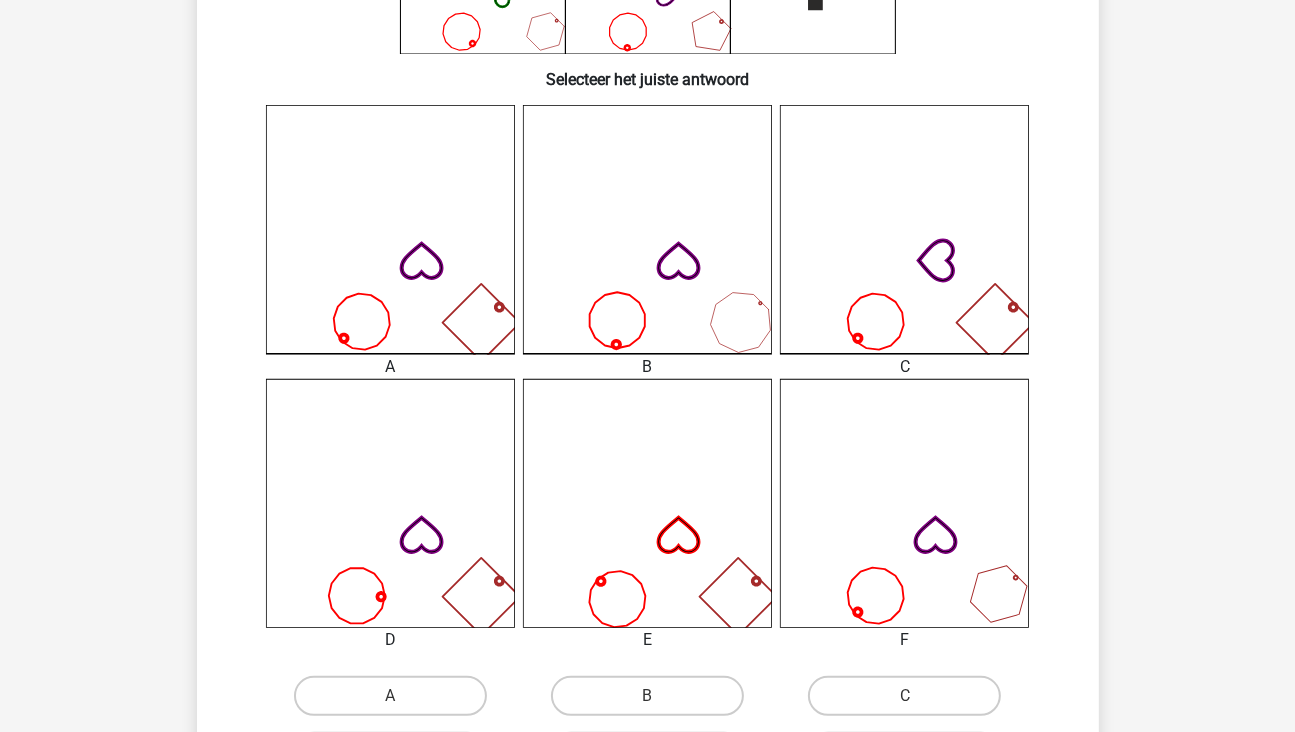 scroll, scrollTop: 492, scrollLeft: 0, axis: vertical 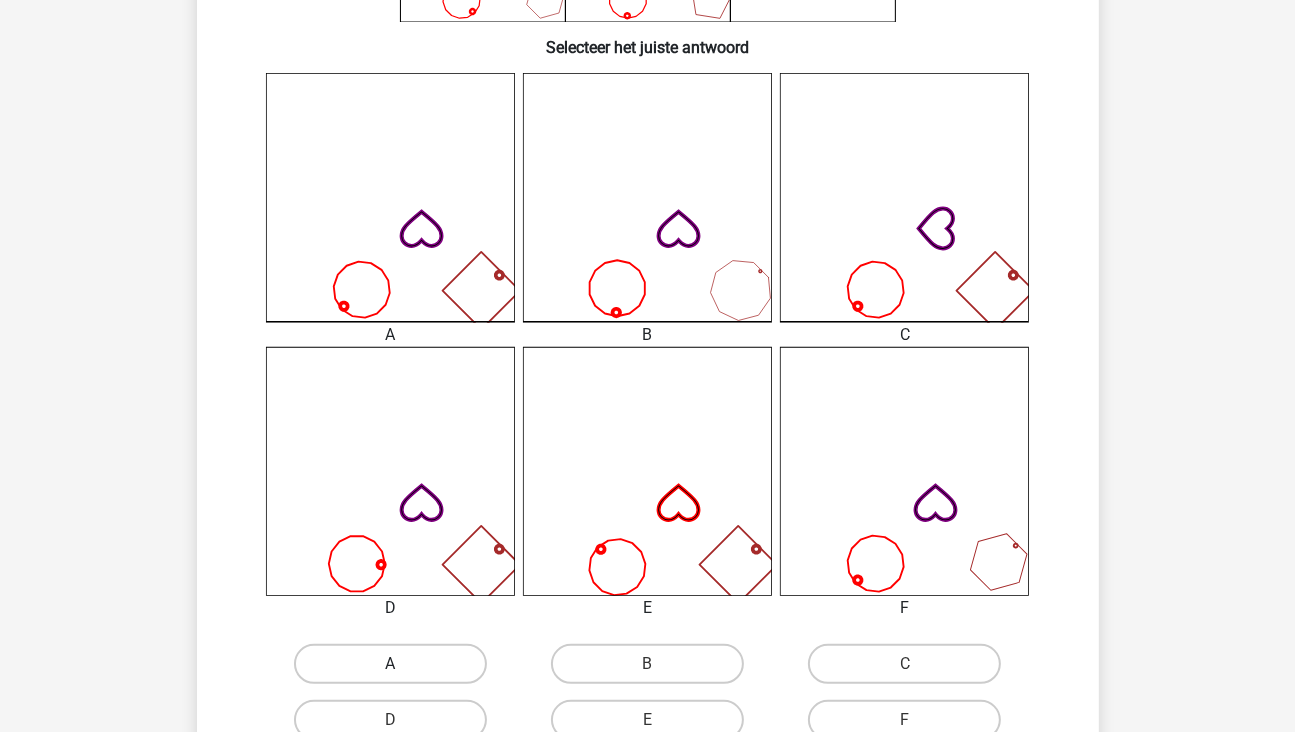 click on "A" at bounding box center [390, 664] 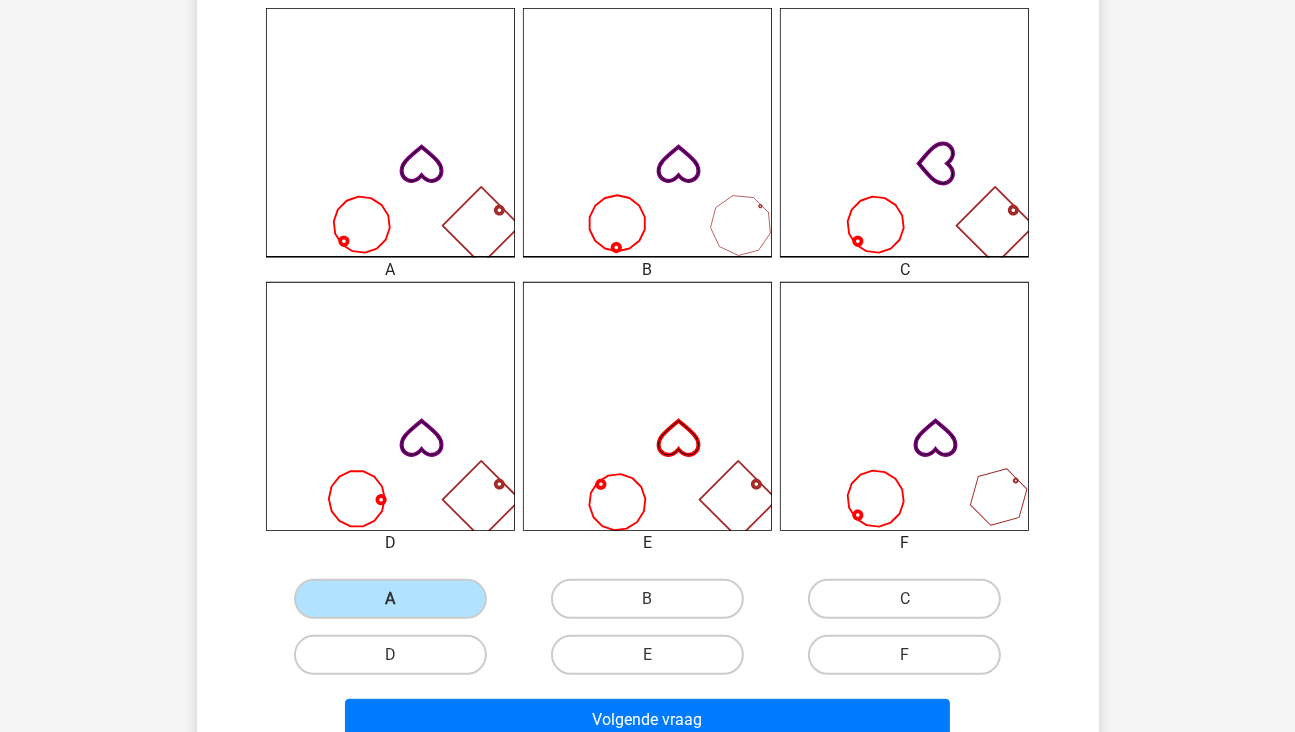 scroll, scrollTop: 592, scrollLeft: 0, axis: vertical 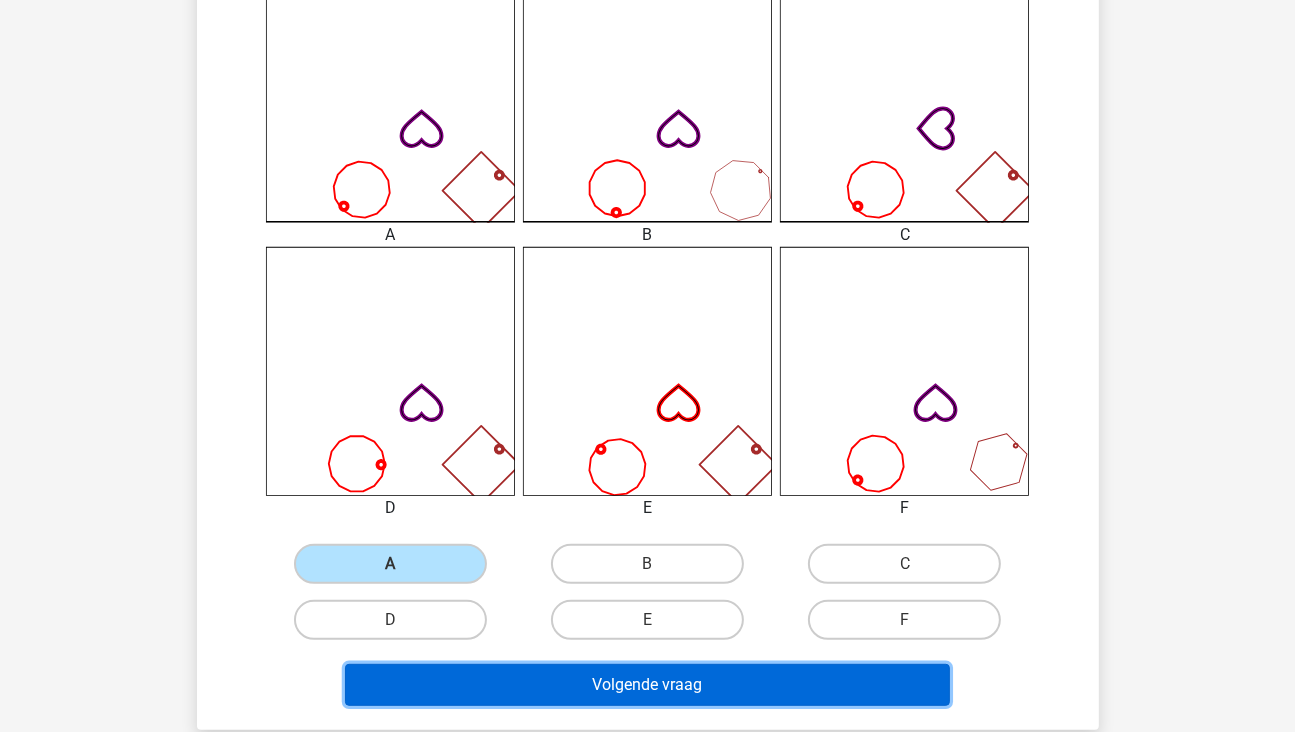 click on "Volgende vraag" at bounding box center [647, 685] 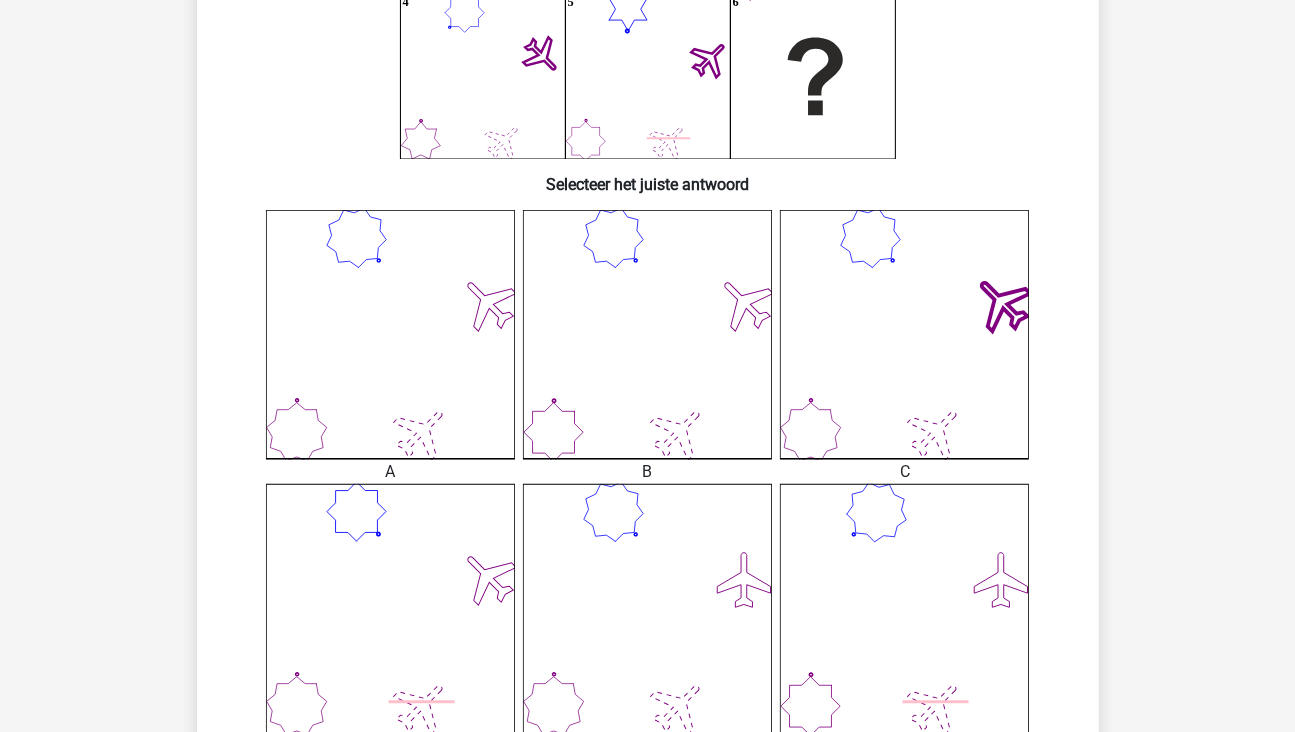 scroll, scrollTop: 400, scrollLeft: 0, axis: vertical 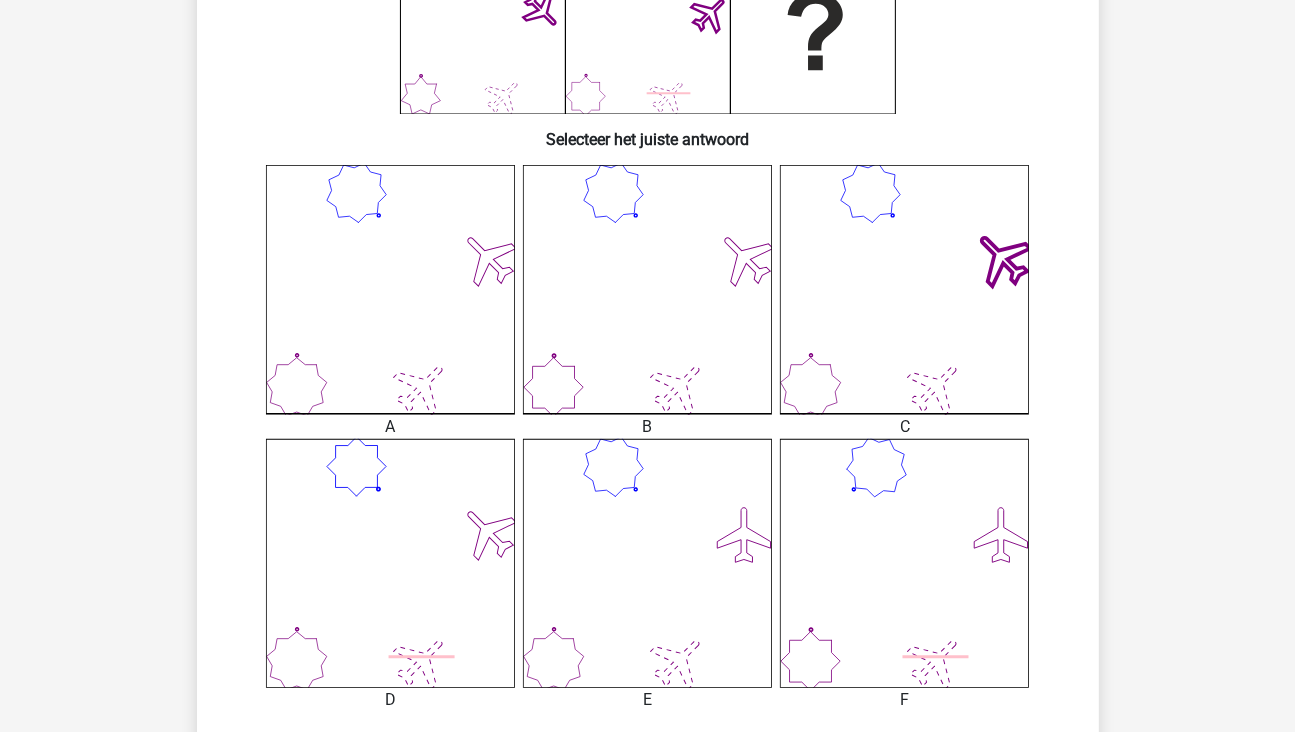 click 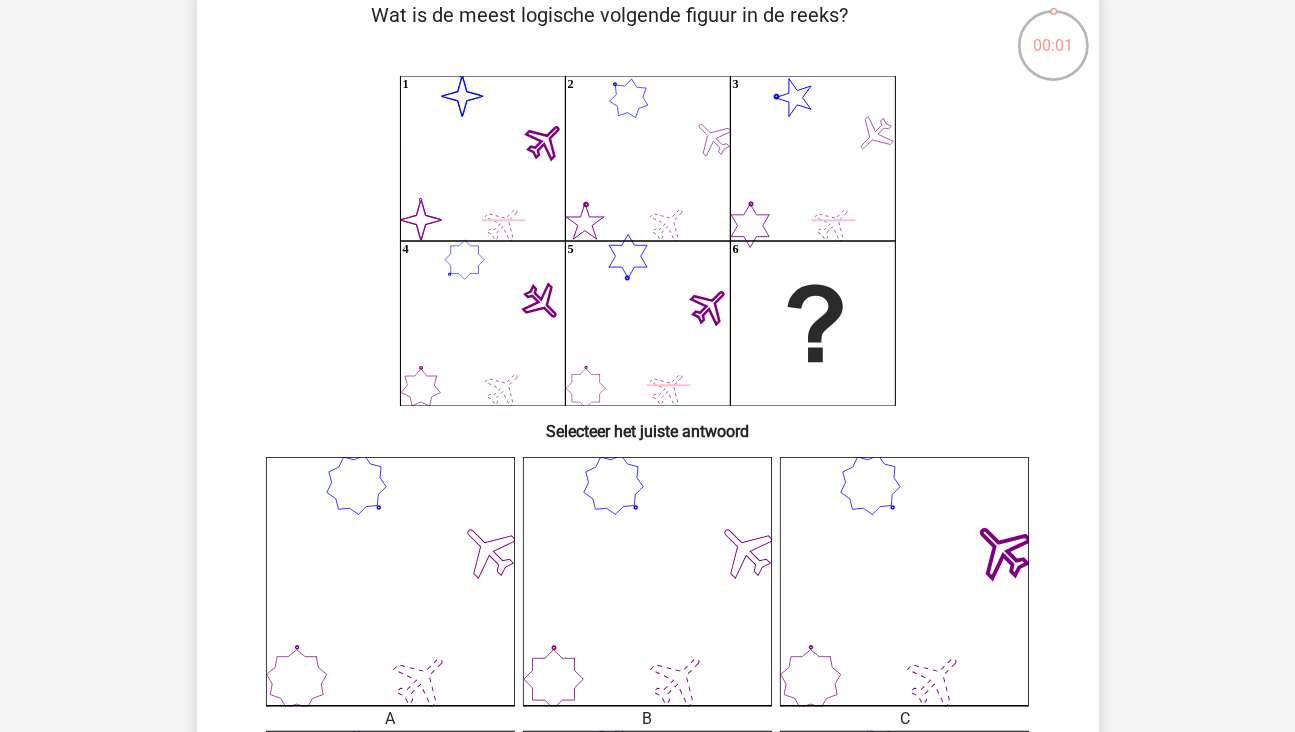 scroll, scrollTop: 100, scrollLeft: 0, axis: vertical 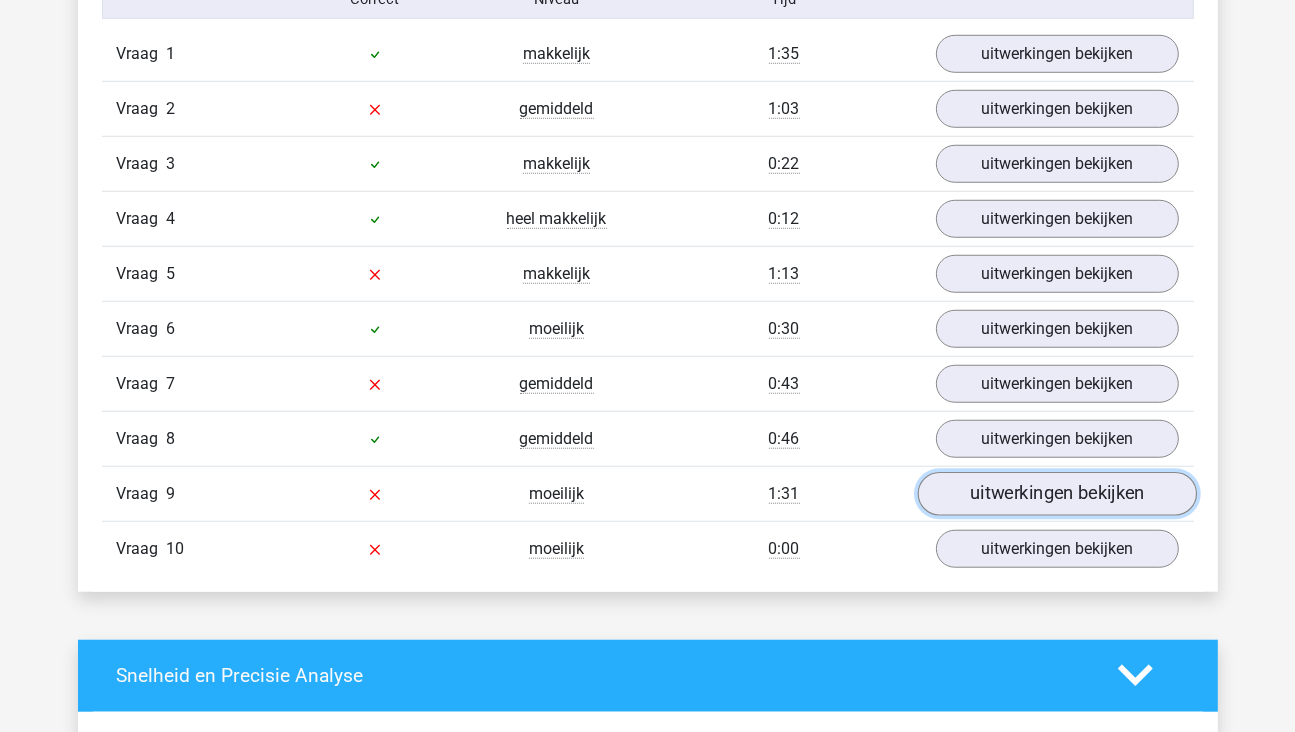 click on "uitwerkingen bekijken" at bounding box center (1056, 494) 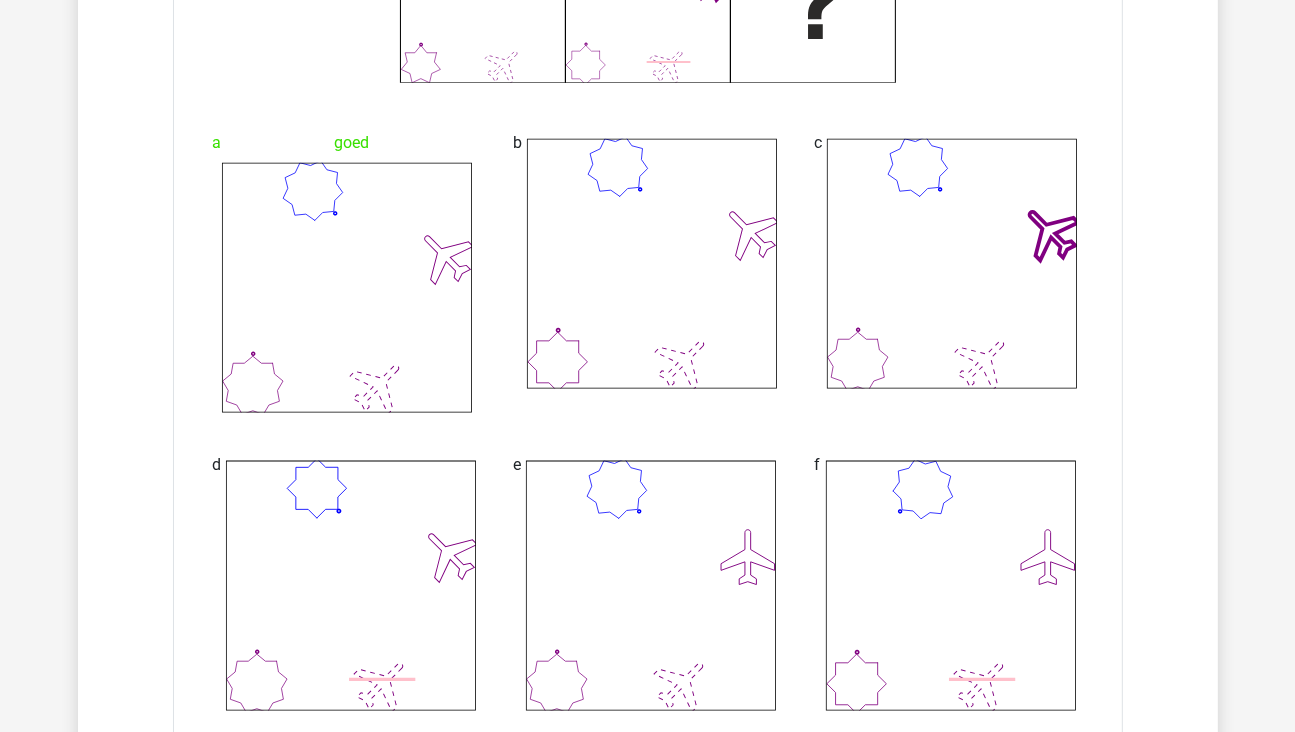 scroll, scrollTop: 2100, scrollLeft: 0, axis: vertical 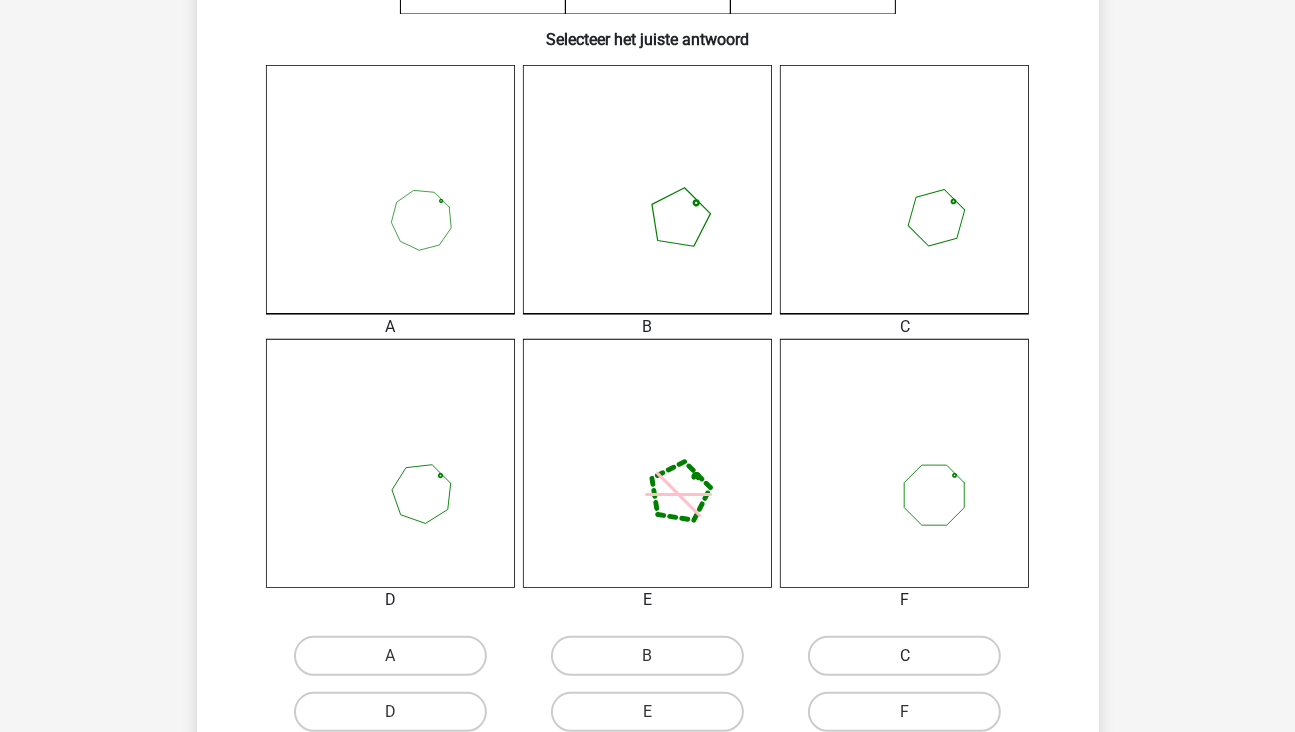 click on "C" at bounding box center (904, 656) 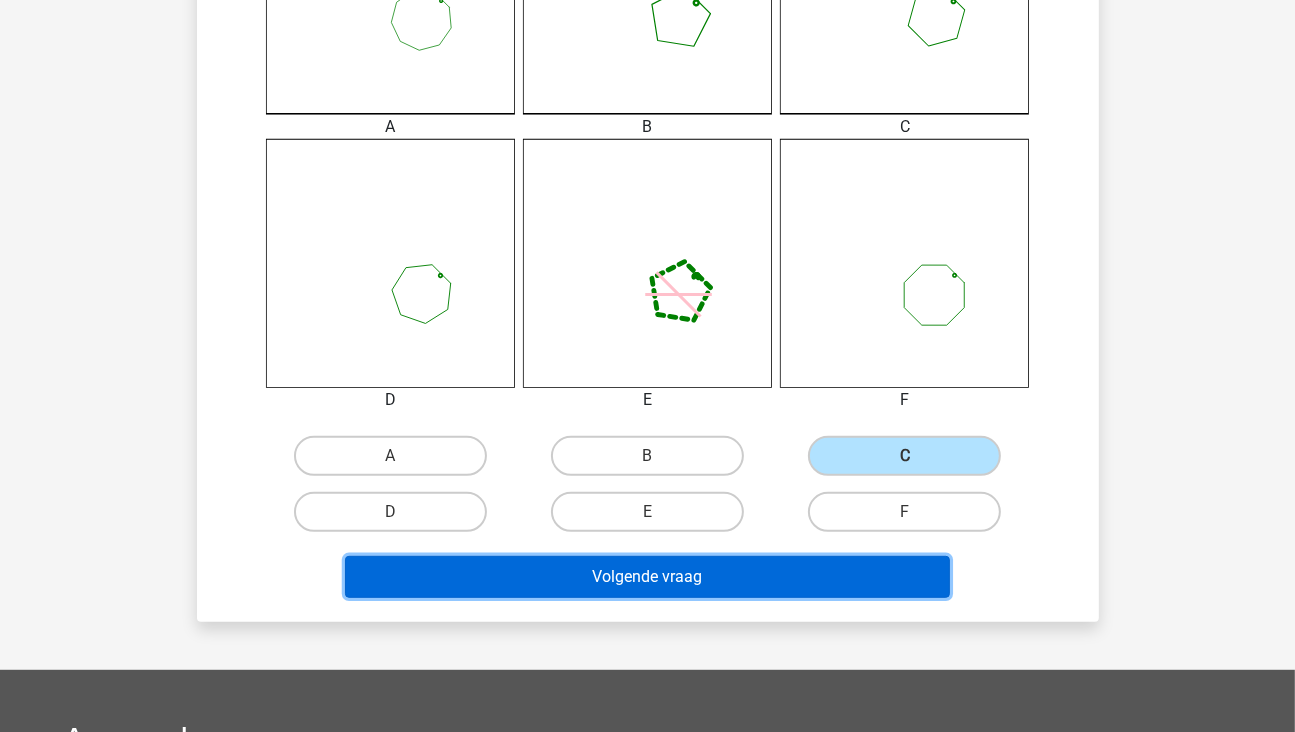 click on "Volgende vraag" at bounding box center (647, 577) 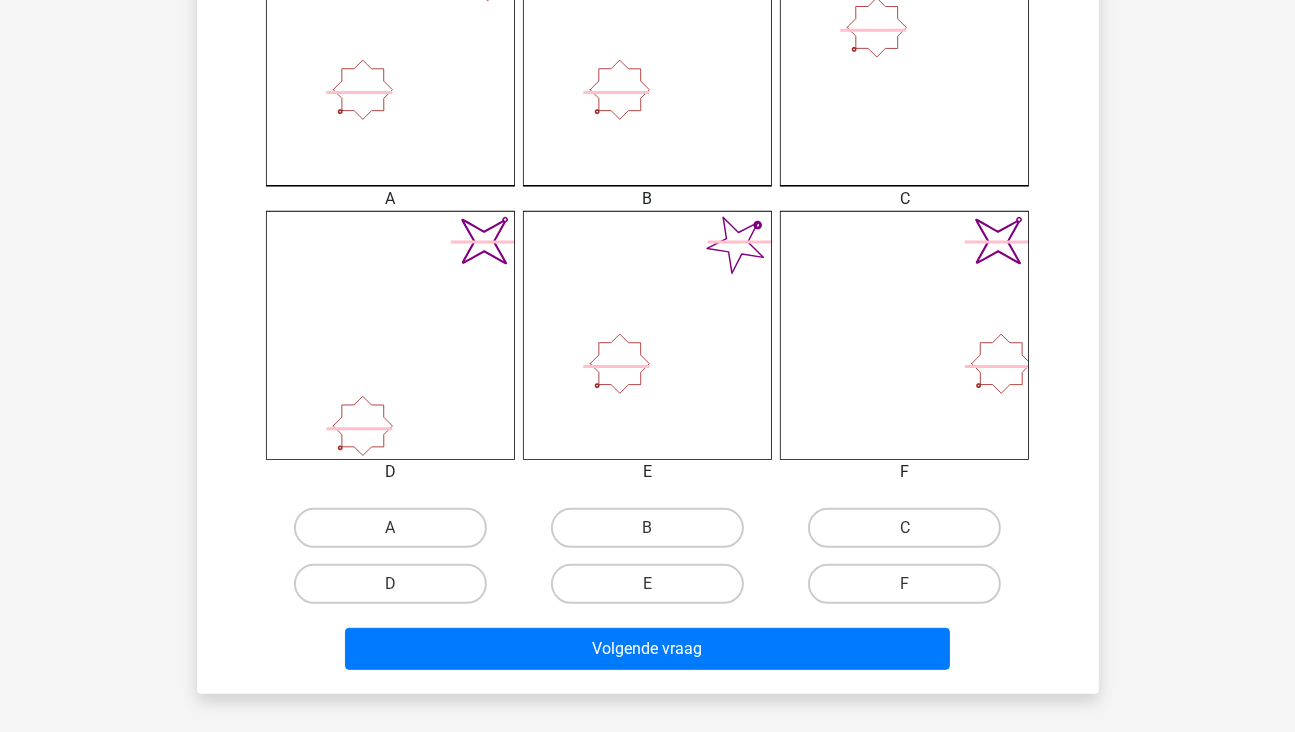 scroll, scrollTop: 700, scrollLeft: 0, axis: vertical 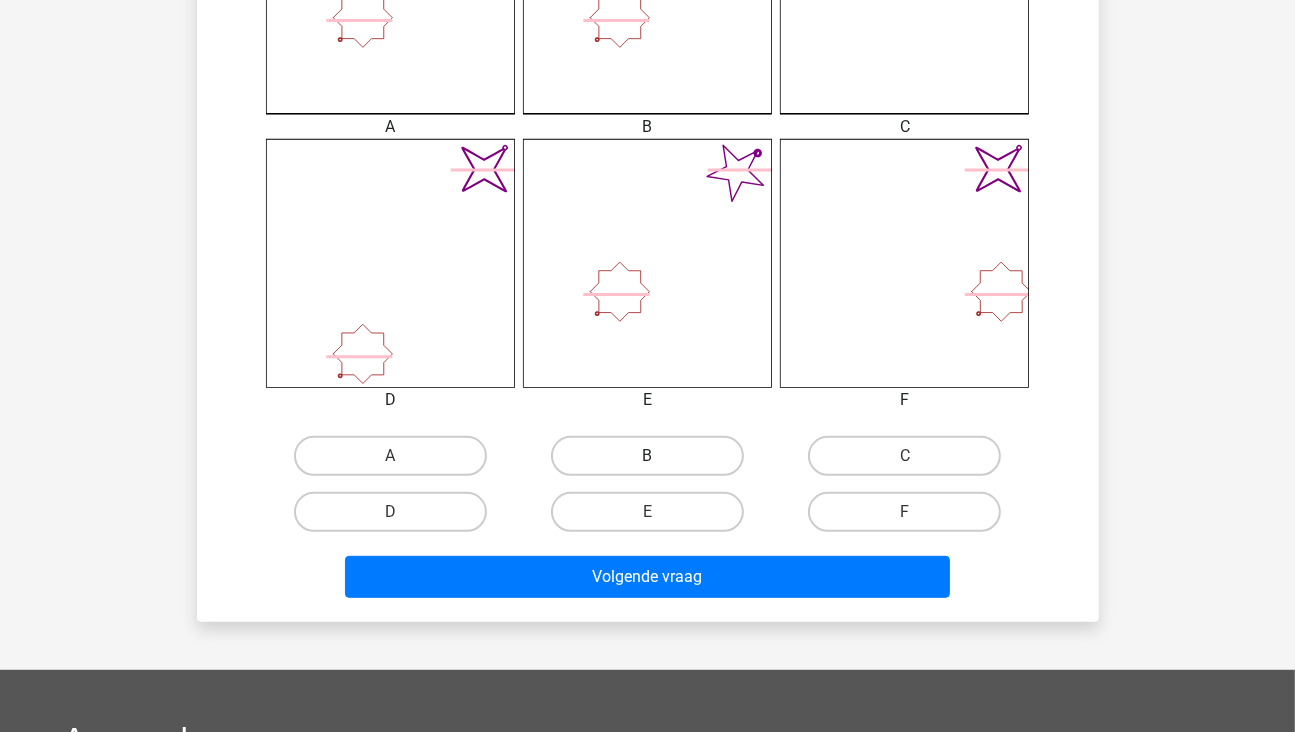 click on "B" at bounding box center [647, 456] 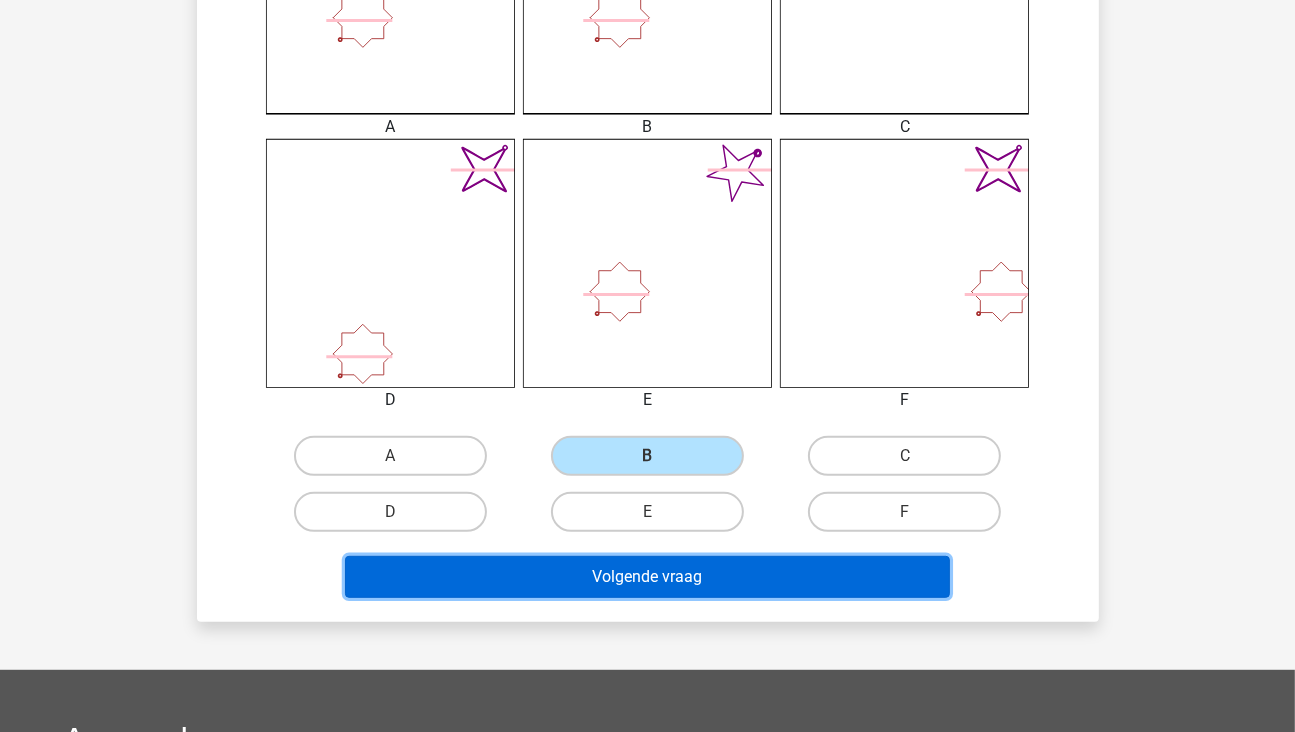 click on "Volgende vraag" at bounding box center [647, 577] 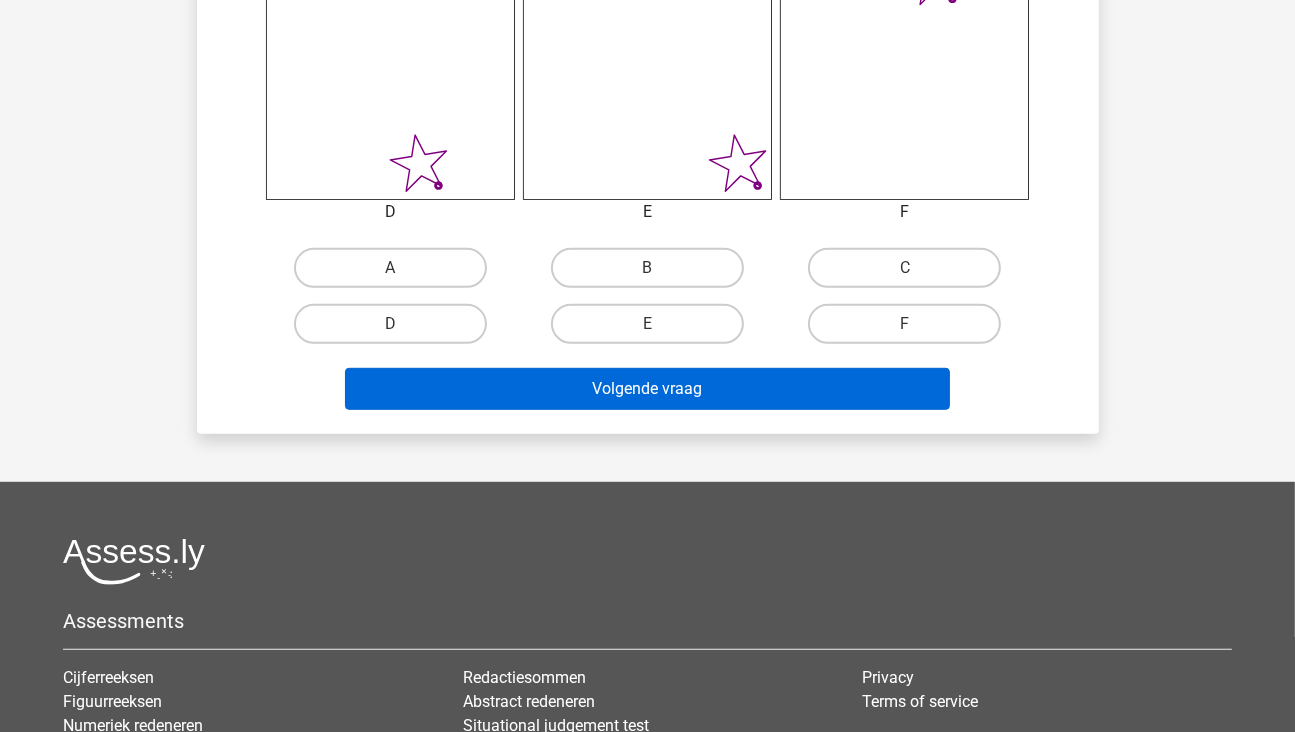 scroll, scrollTop: 892, scrollLeft: 0, axis: vertical 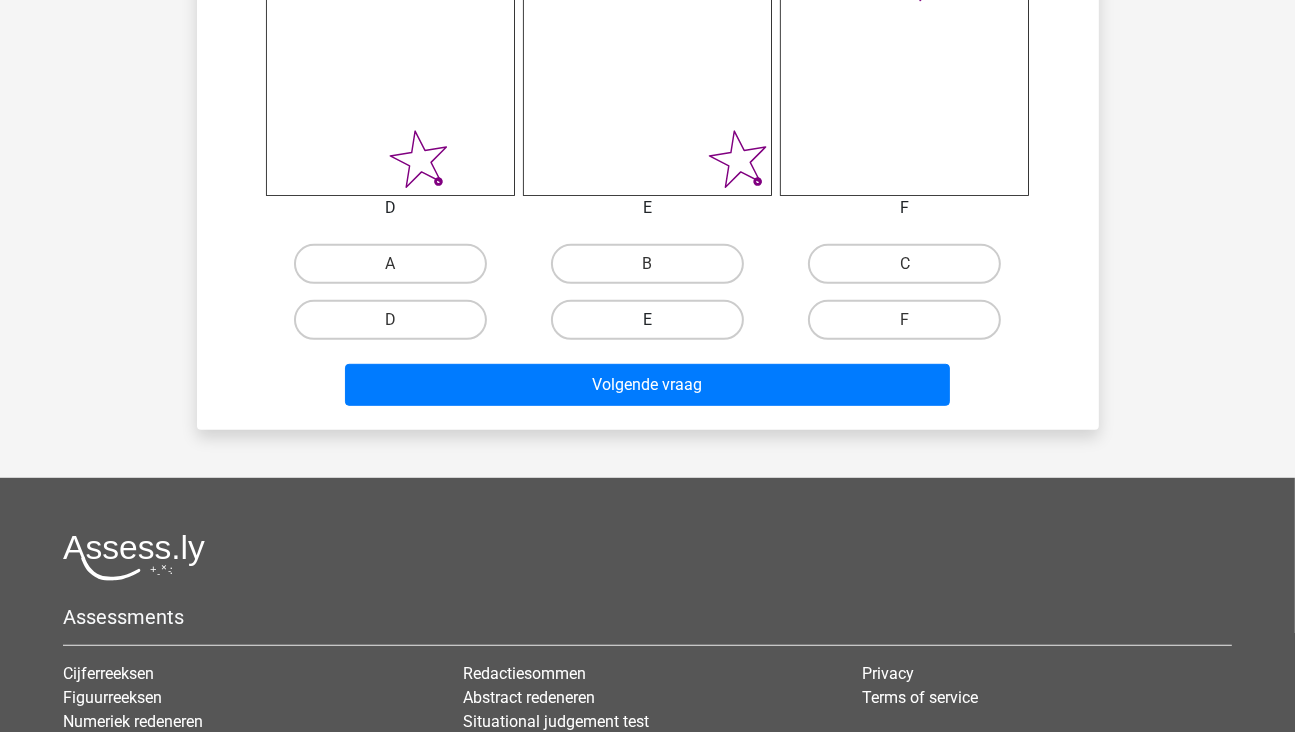 click on "E" at bounding box center (647, 320) 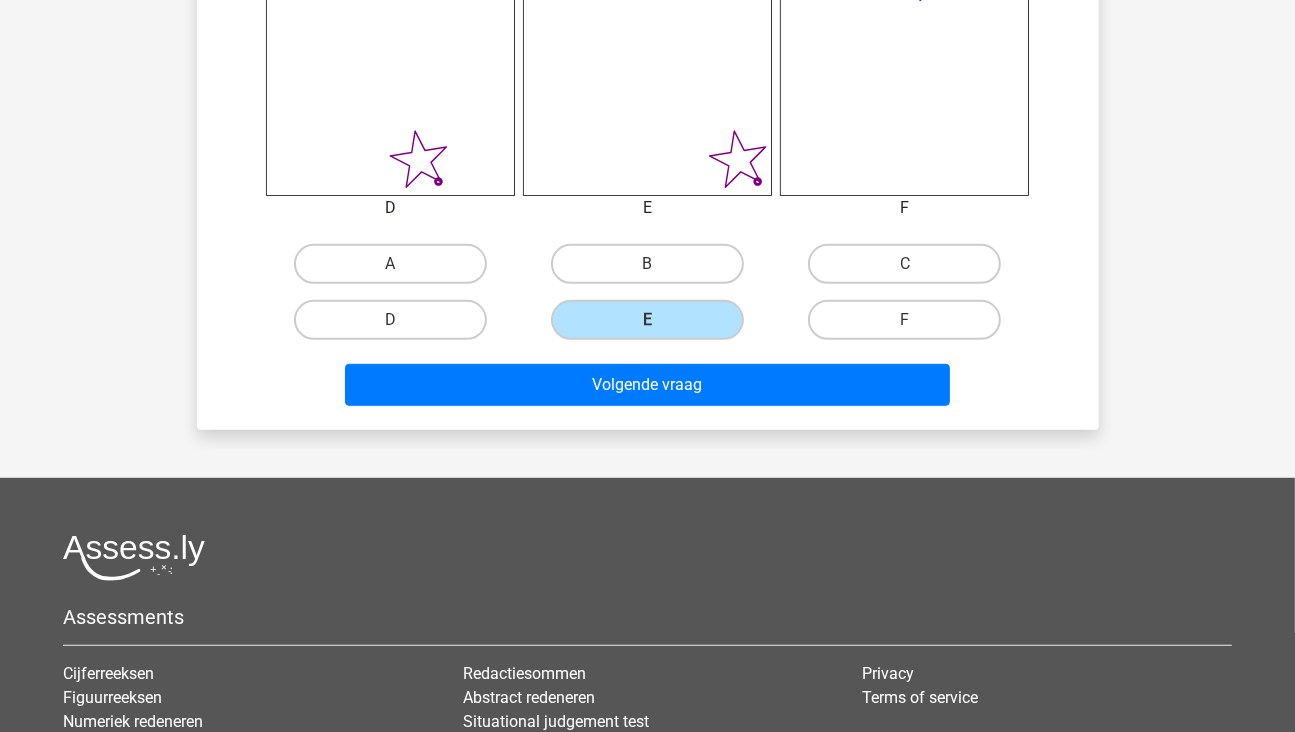 click on "Wat is de meest logische volgende figuur in de reeks?
1
2
3
4
5
6
Selecteer het juiste antwoord
A" at bounding box center [648, -185] 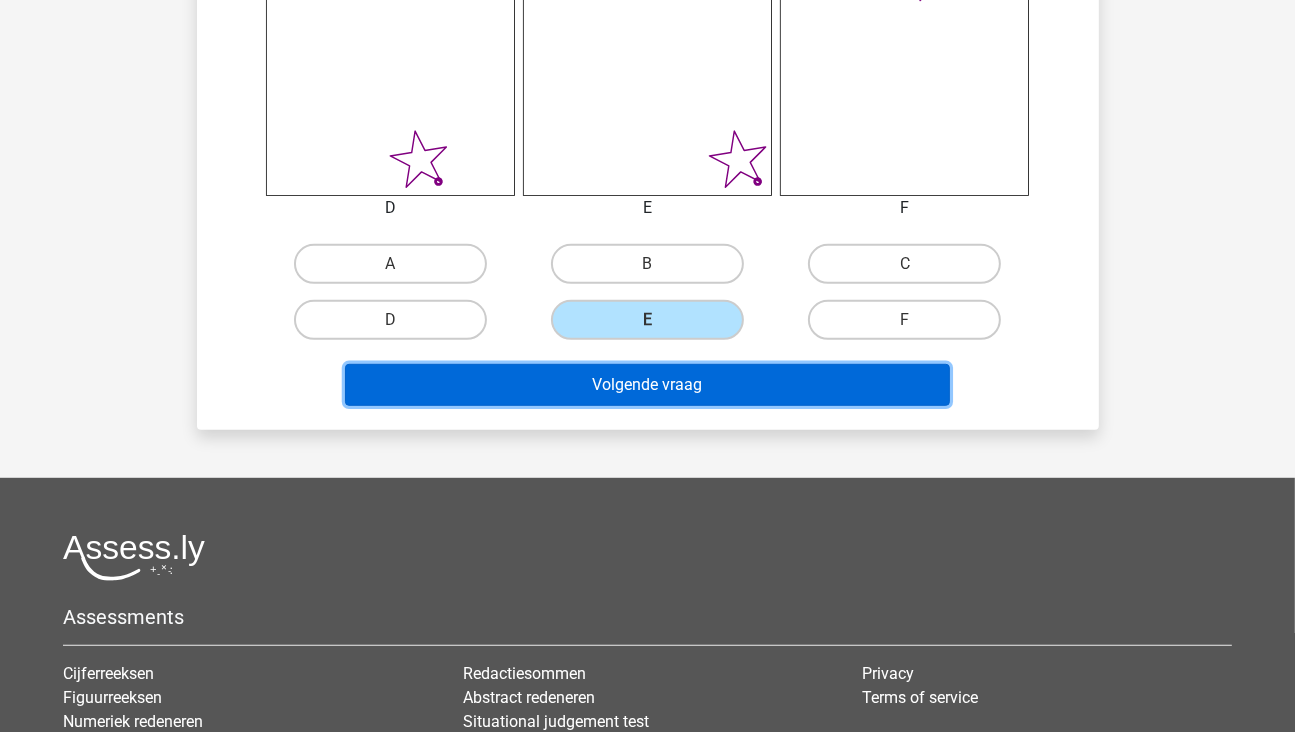 click on "Volgende vraag" at bounding box center [647, 385] 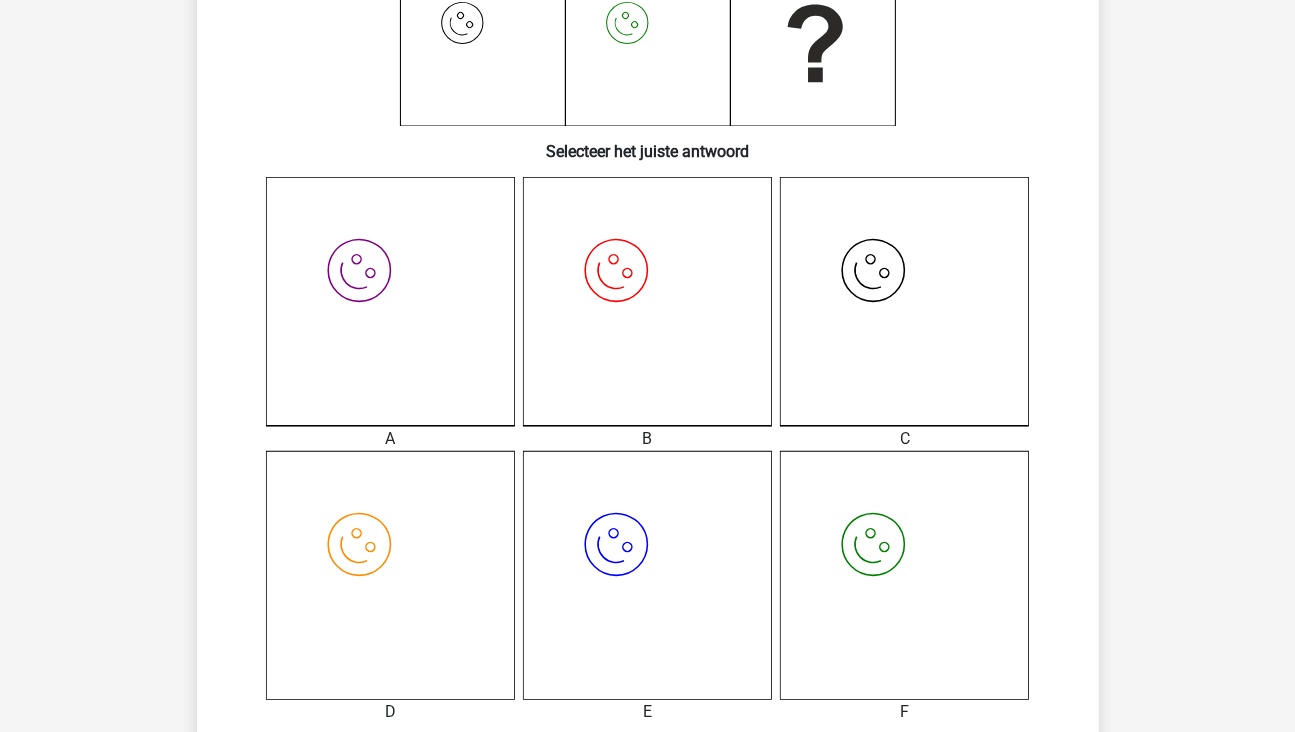 scroll, scrollTop: 392, scrollLeft: 0, axis: vertical 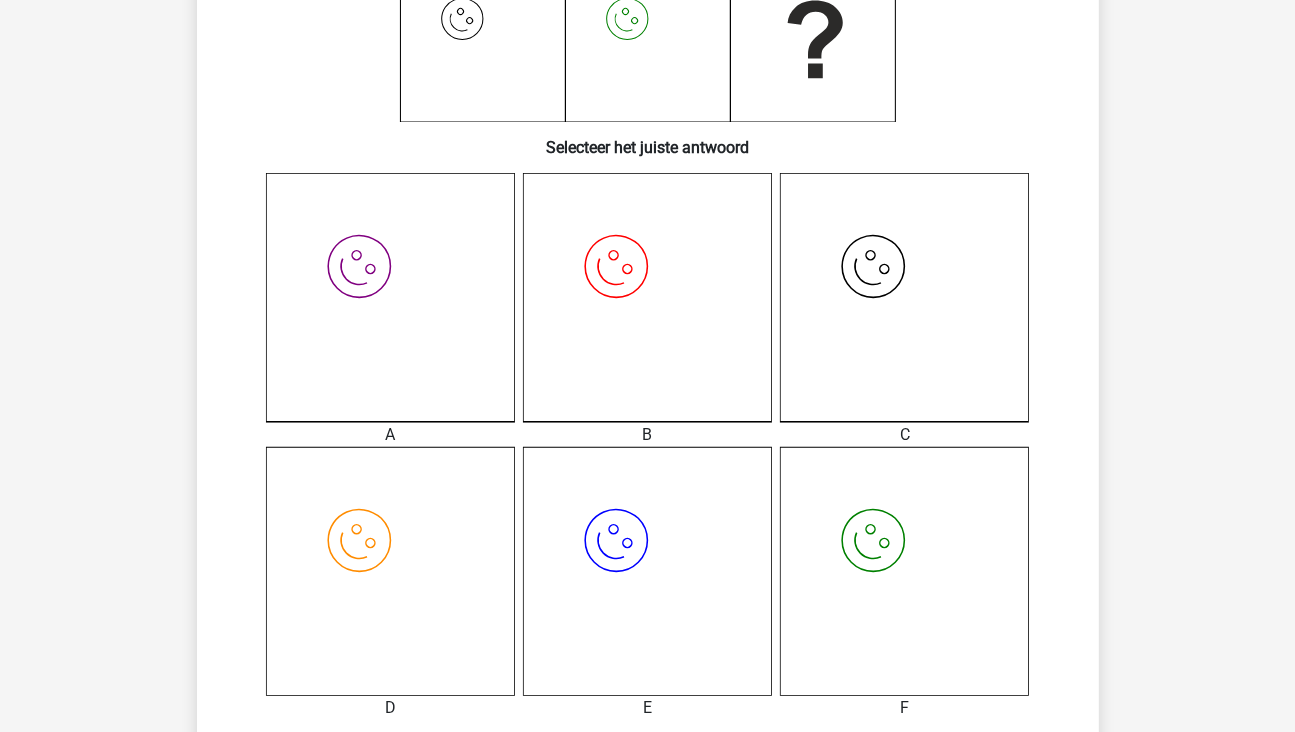 click on "image/svg+xml" 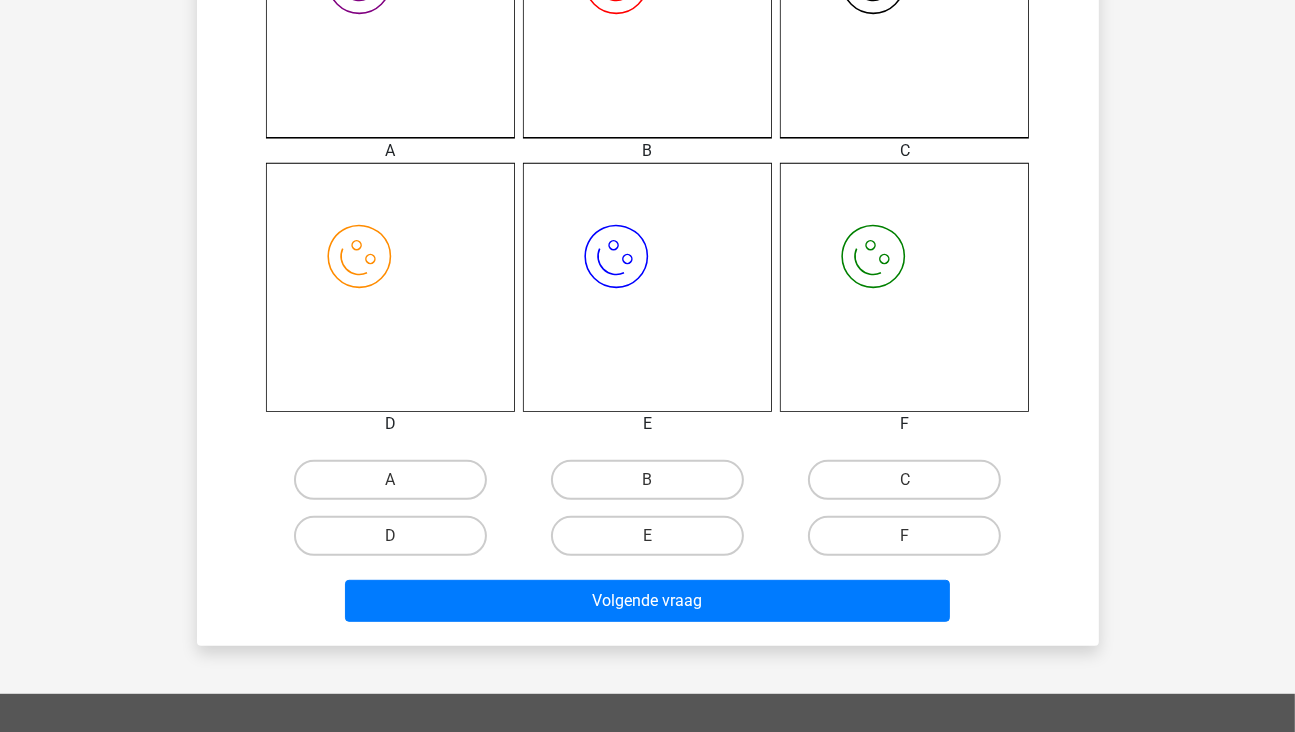 scroll, scrollTop: 692, scrollLeft: 0, axis: vertical 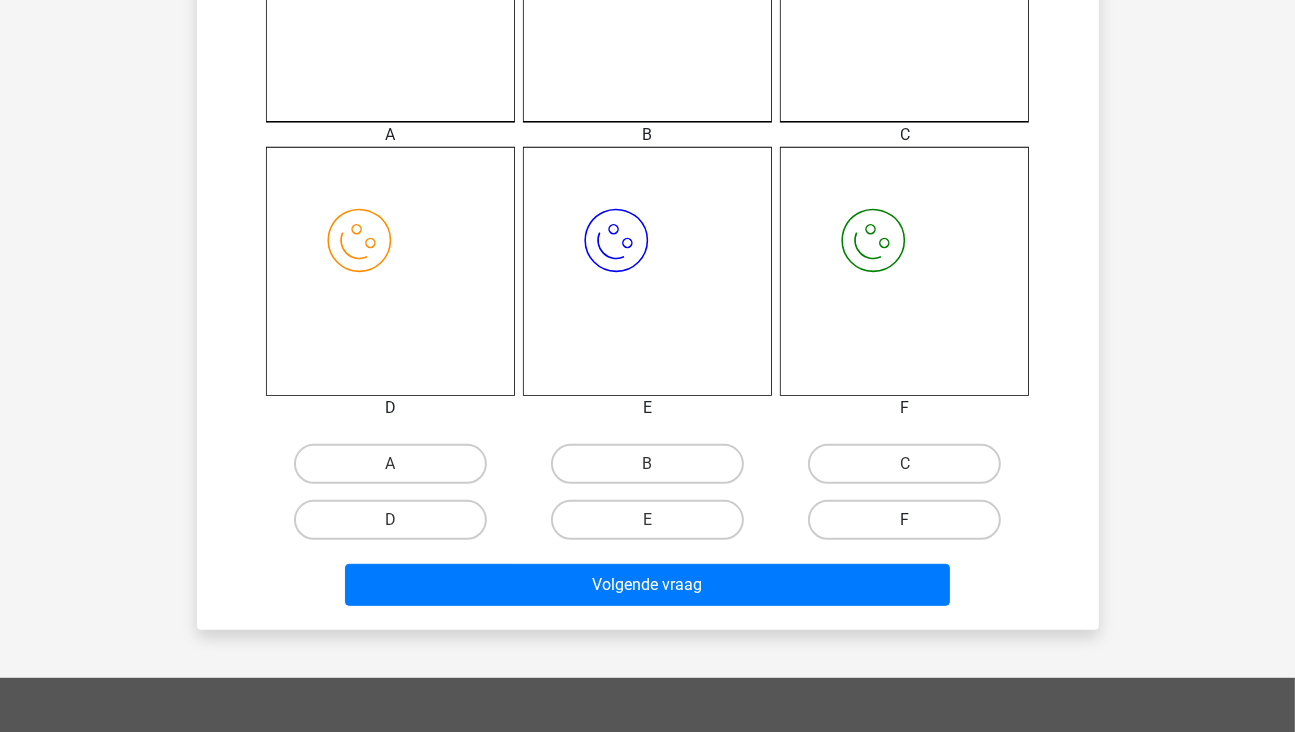 click on "F" at bounding box center (904, 520) 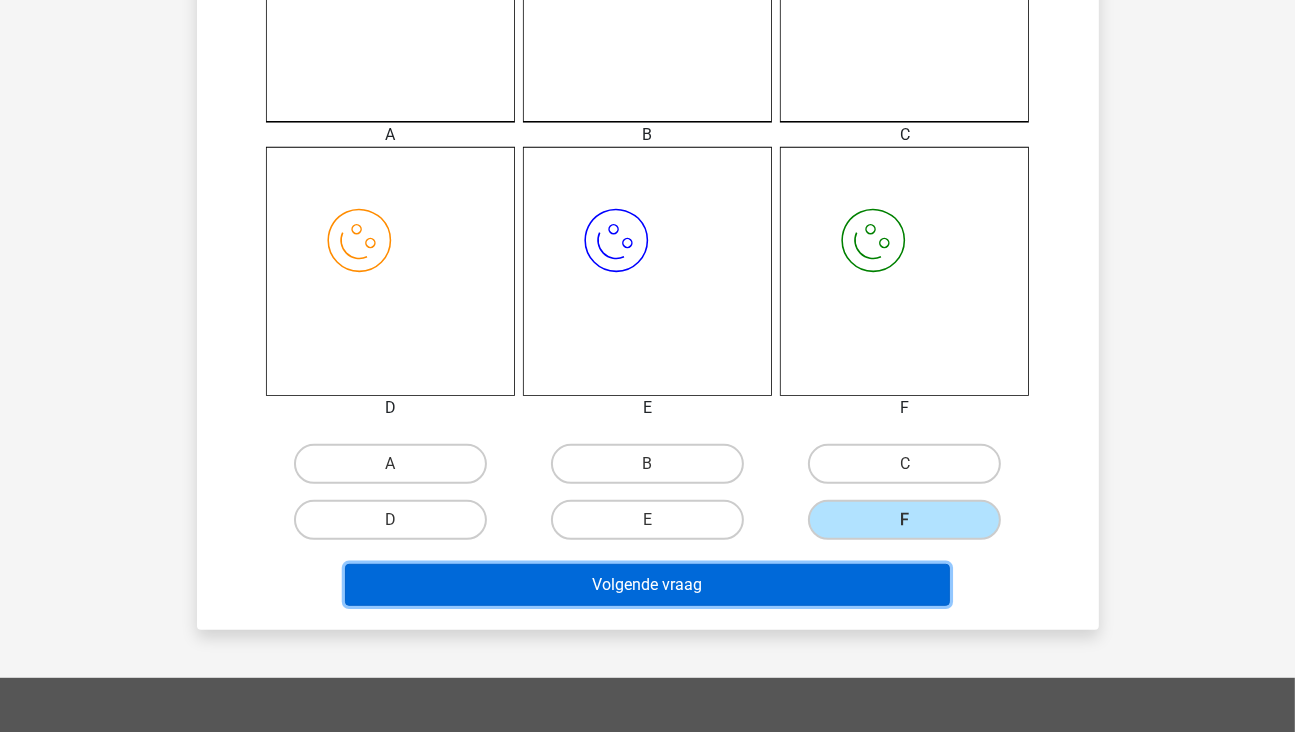 click on "Volgende vraag" at bounding box center [647, 585] 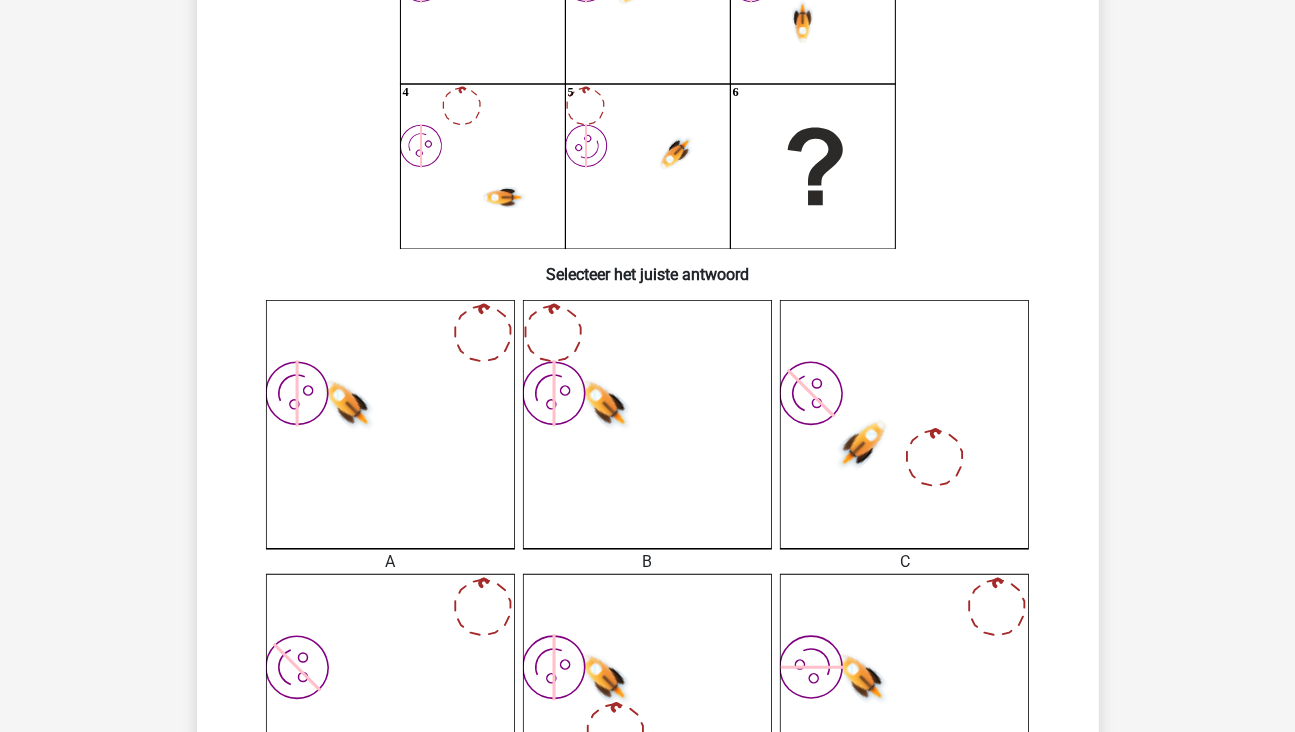 scroll, scrollTop: 500, scrollLeft: 0, axis: vertical 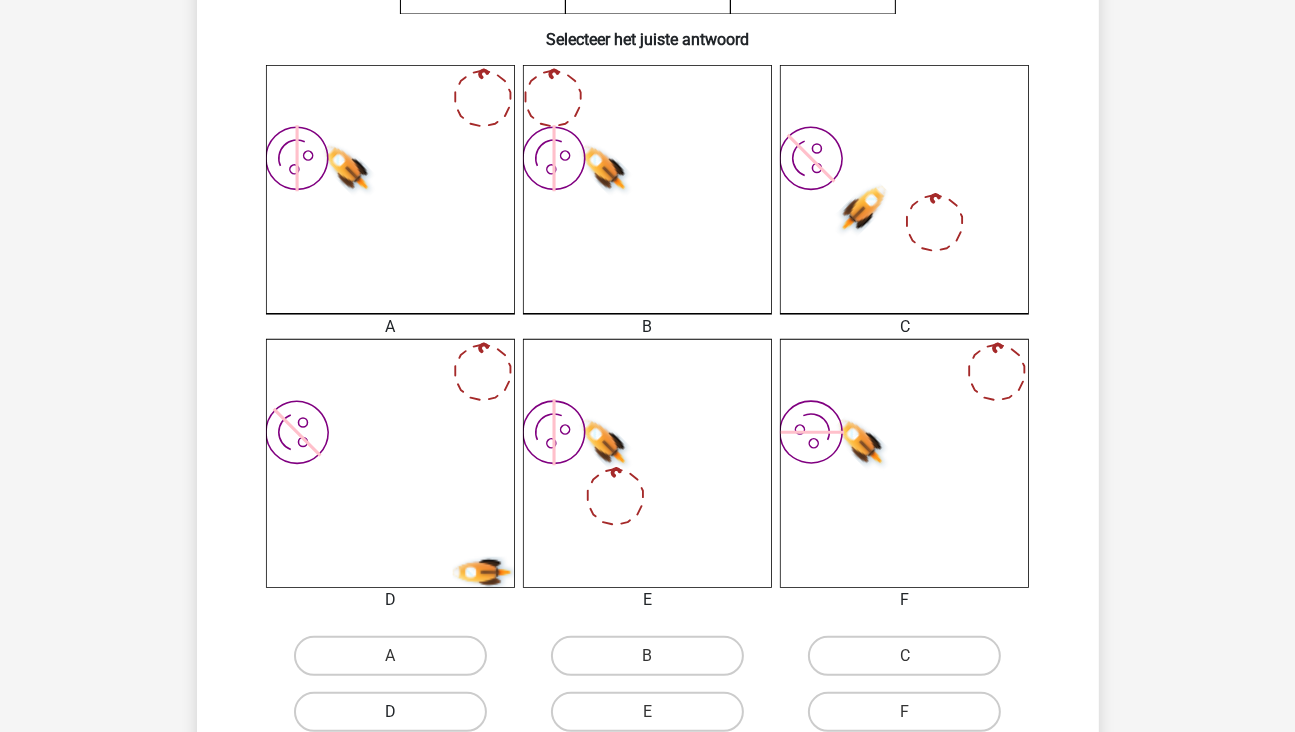 click on "D" at bounding box center [390, 712] 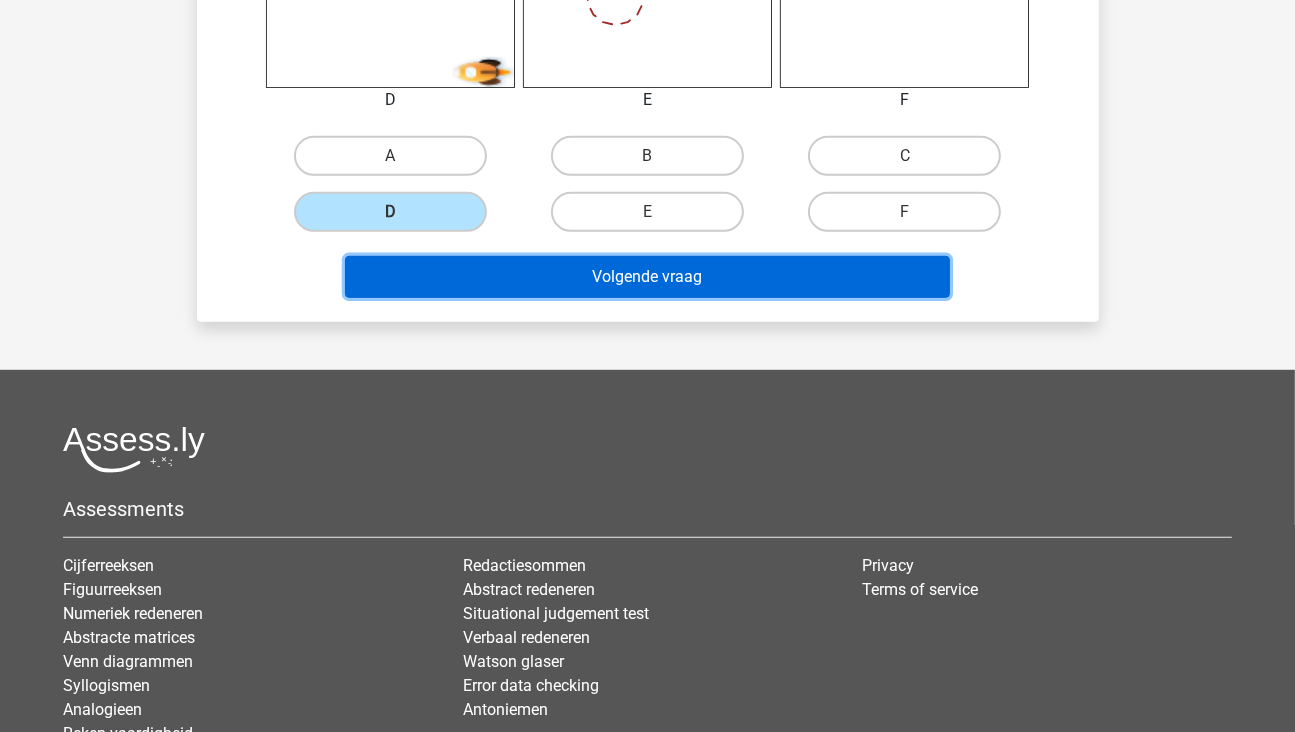 click on "Volgende vraag" at bounding box center (647, 277) 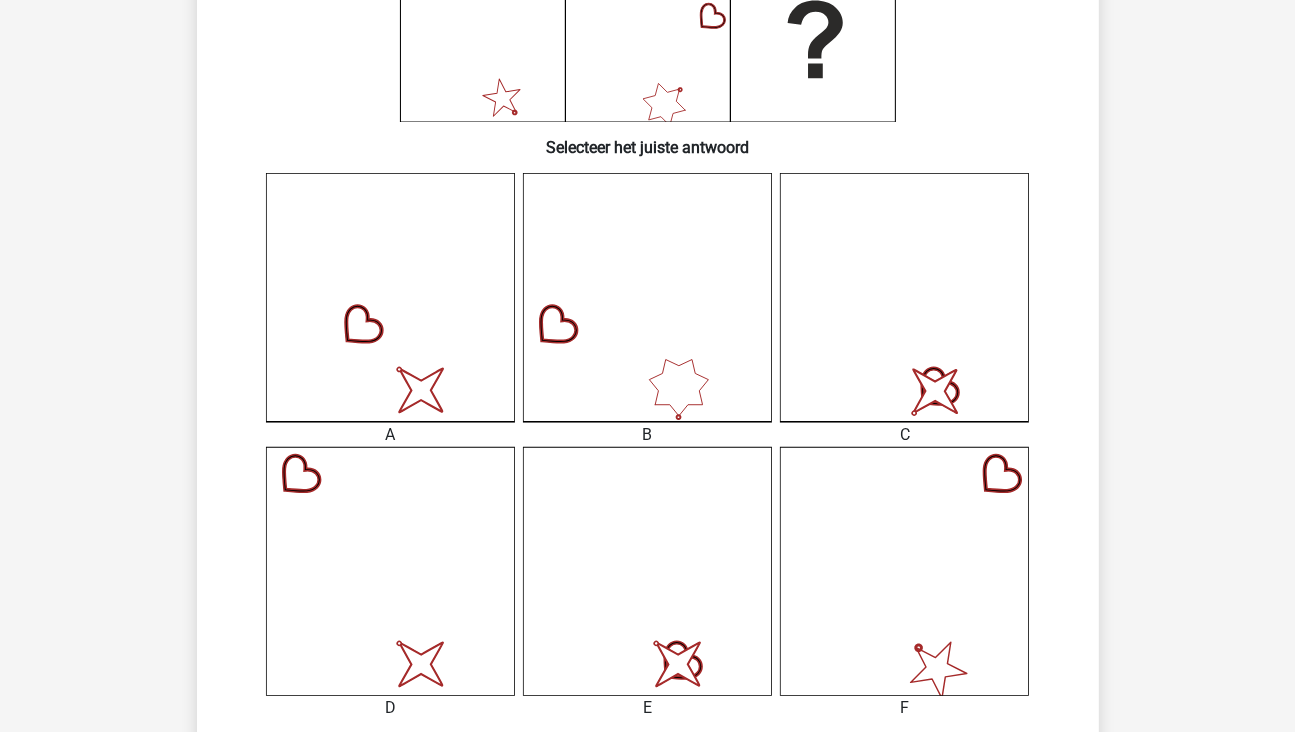 scroll, scrollTop: 792, scrollLeft: 0, axis: vertical 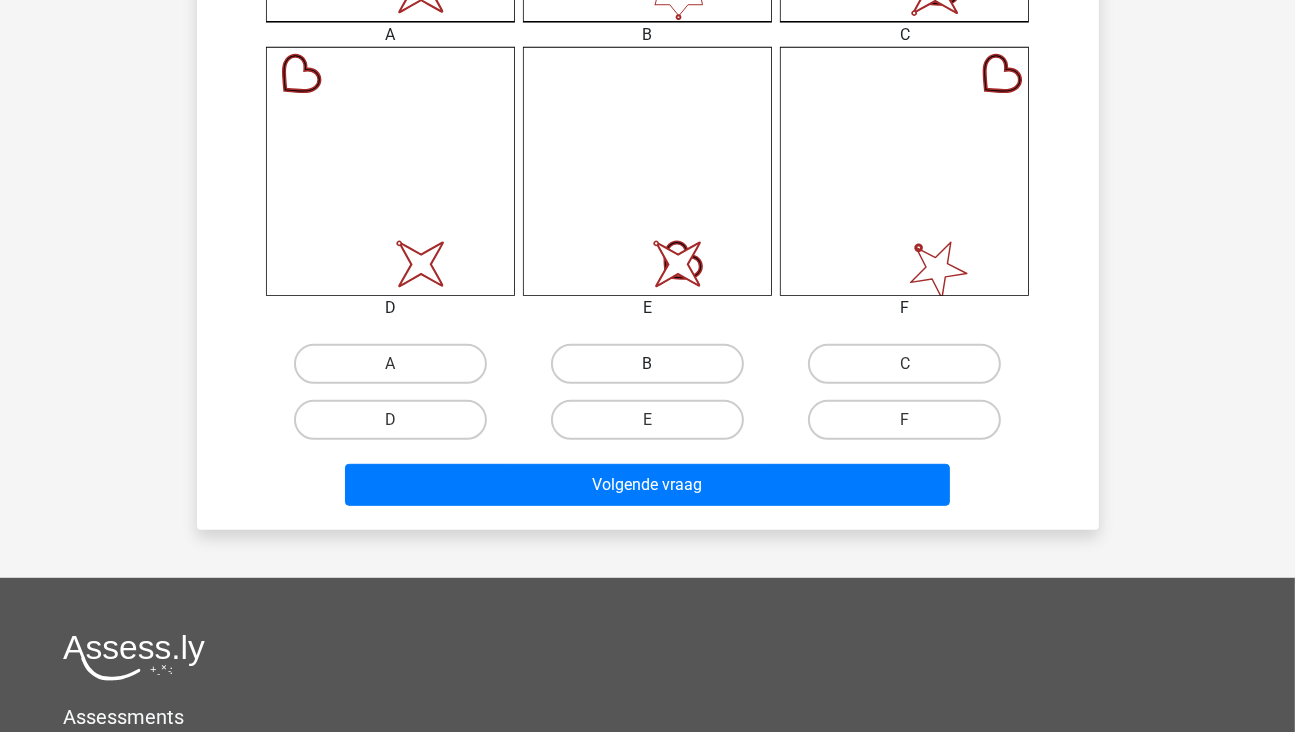 click on "B" at bounding box center [647, 364] 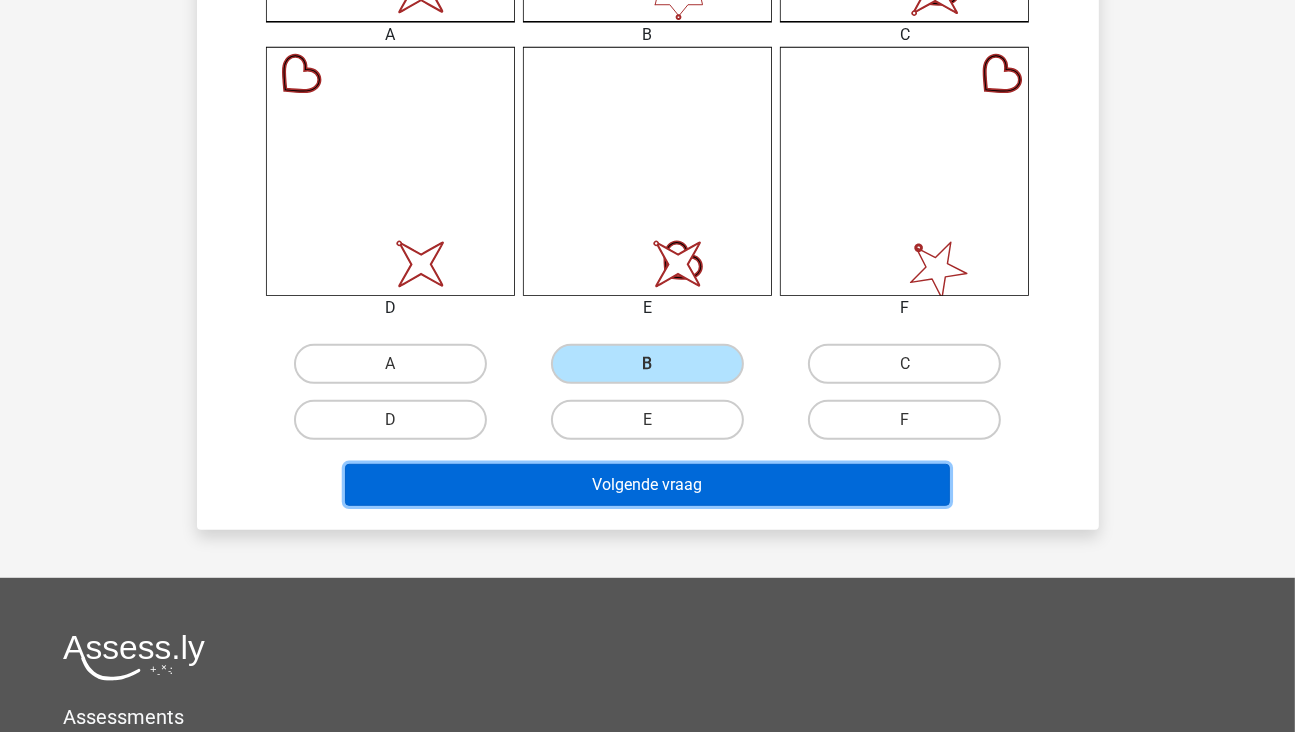 click on "Volgende vraag" at bounding box center [647, 485] 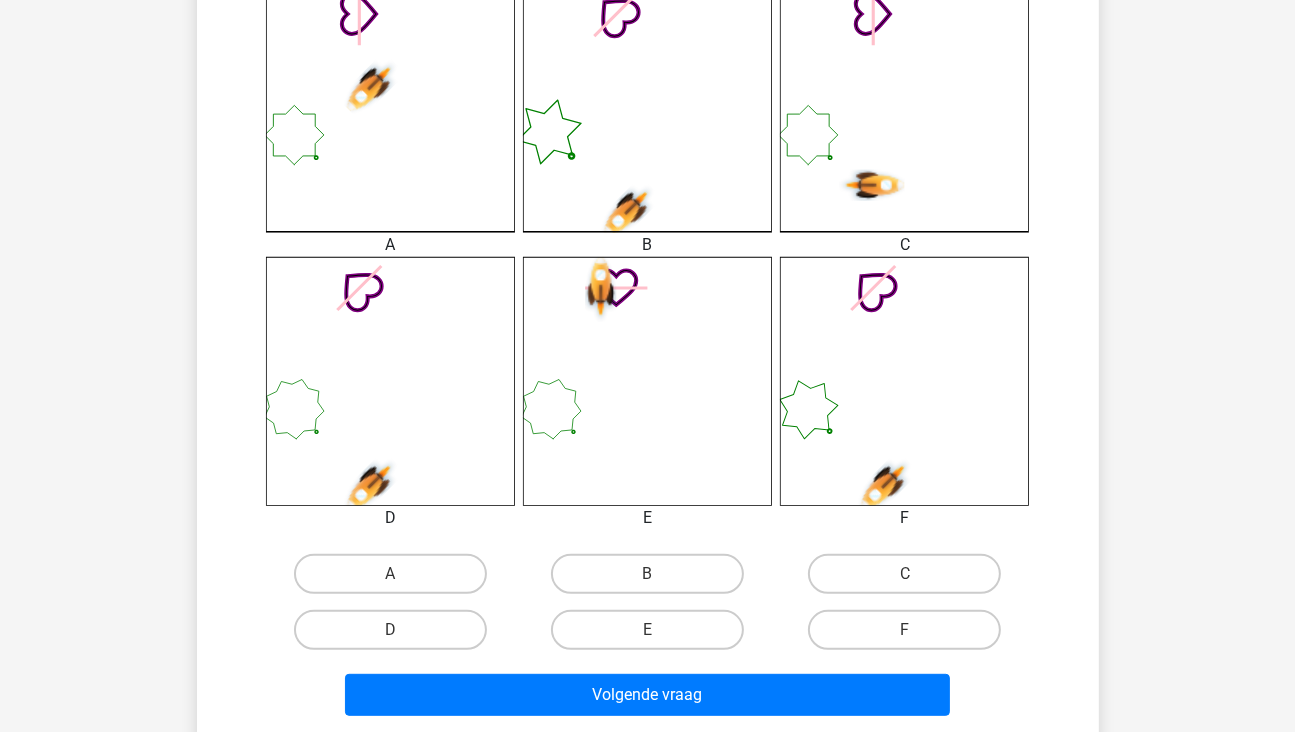 scroll, scrollTop: 592, scrollLeft: 0, axis: vertical 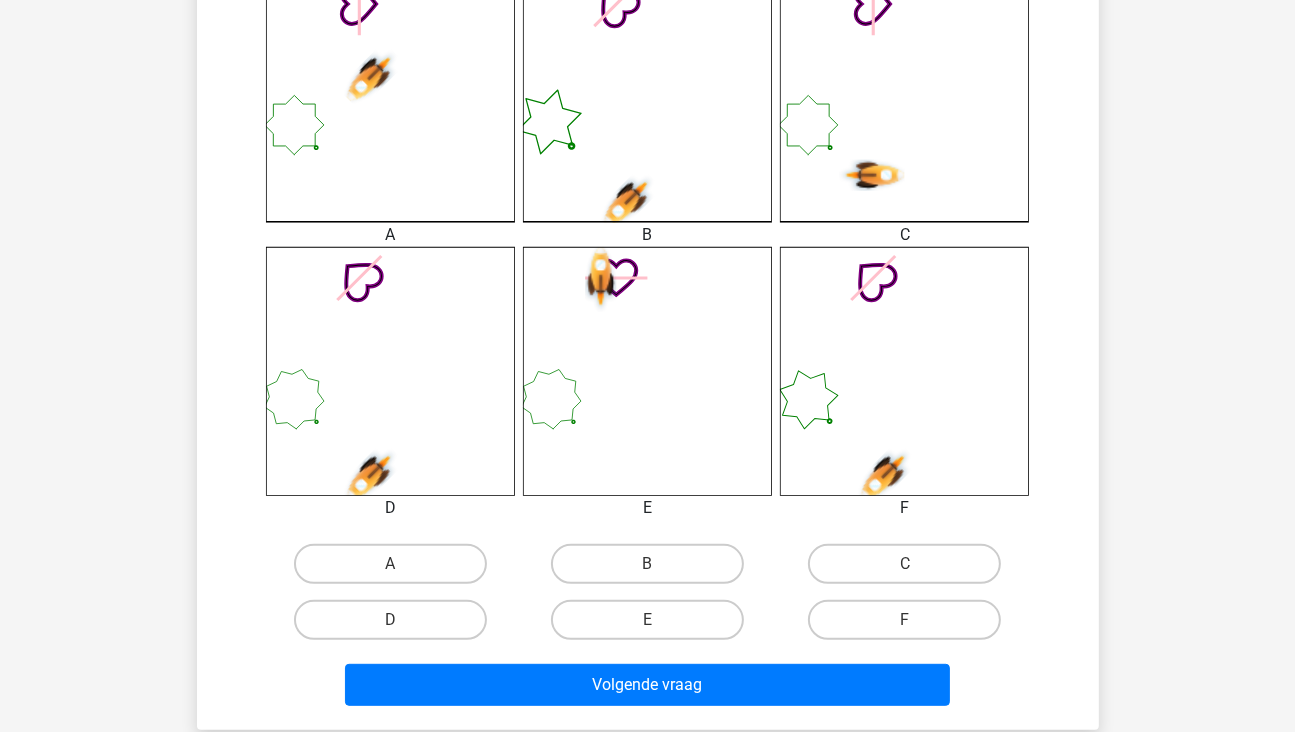 click 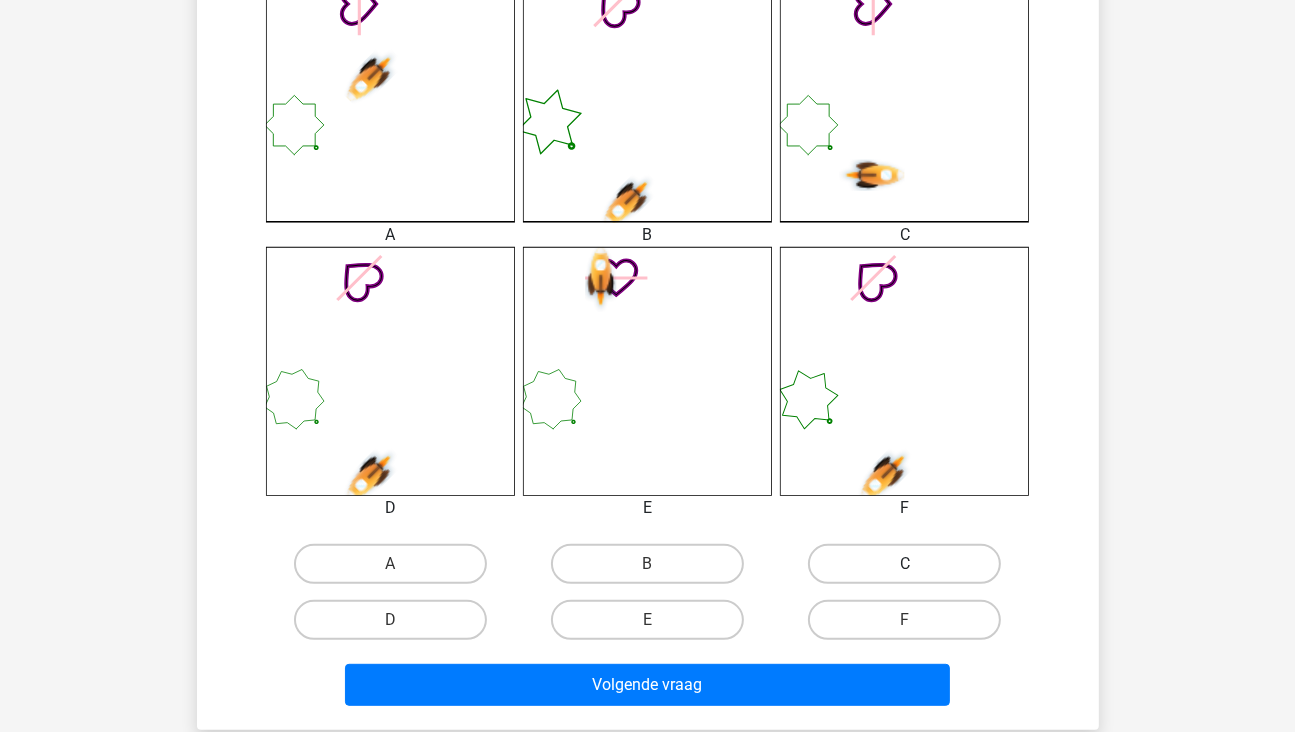 click on "C" at bounding box center [904, 564] 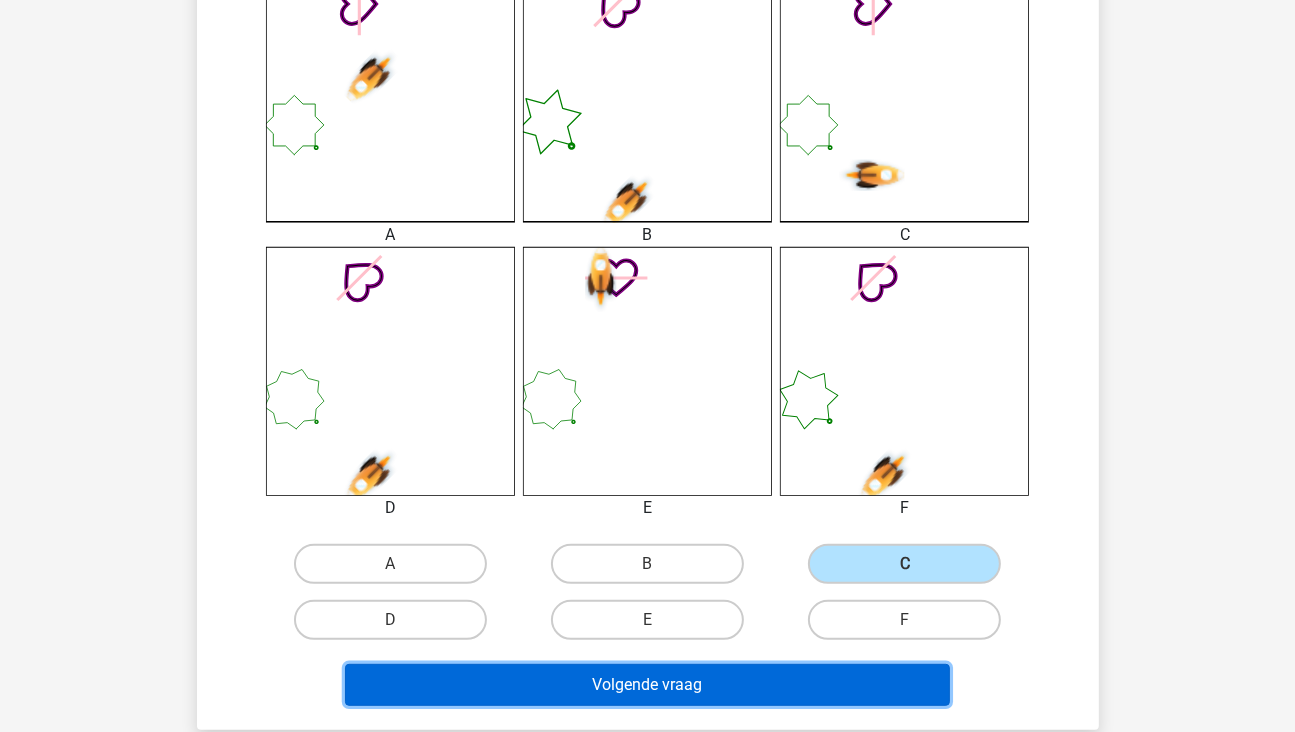 click on "Volgende vraag" at bounding box center (647, 685) 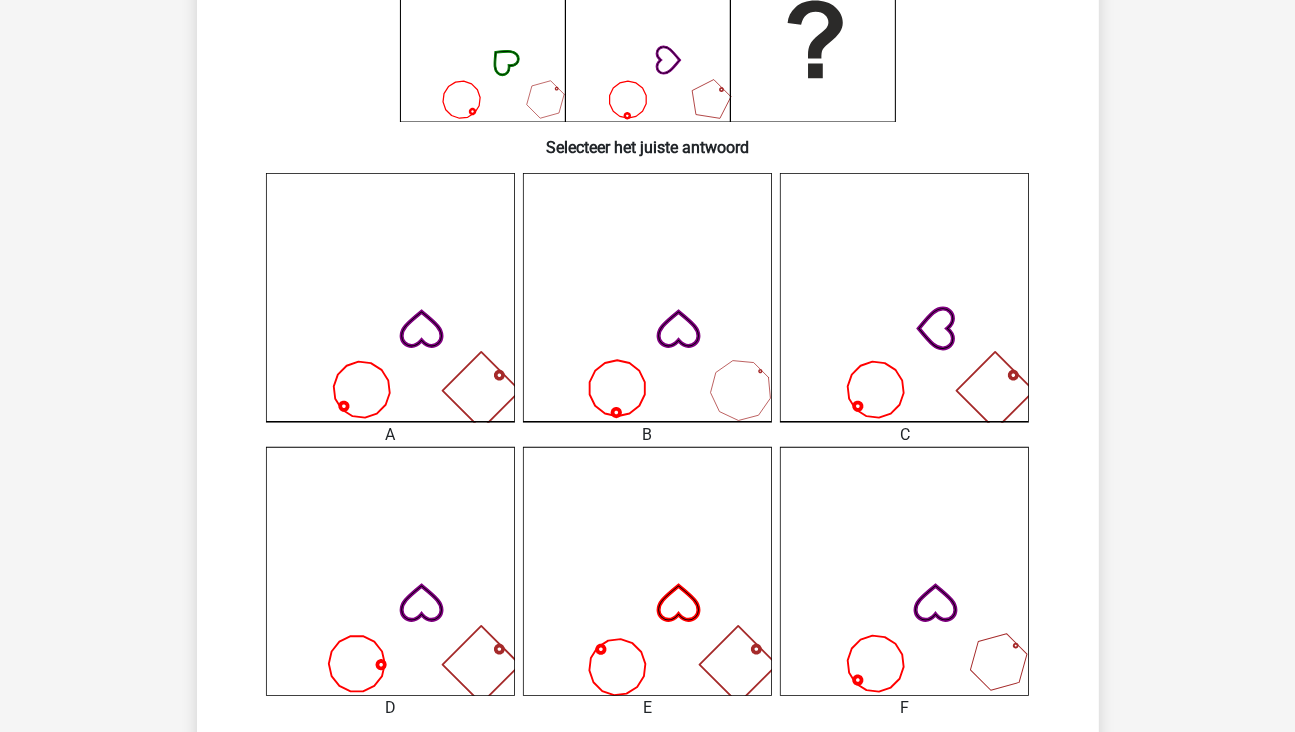 scroll, scrollTop: 492, scrollLeft: 0, axis: vertical 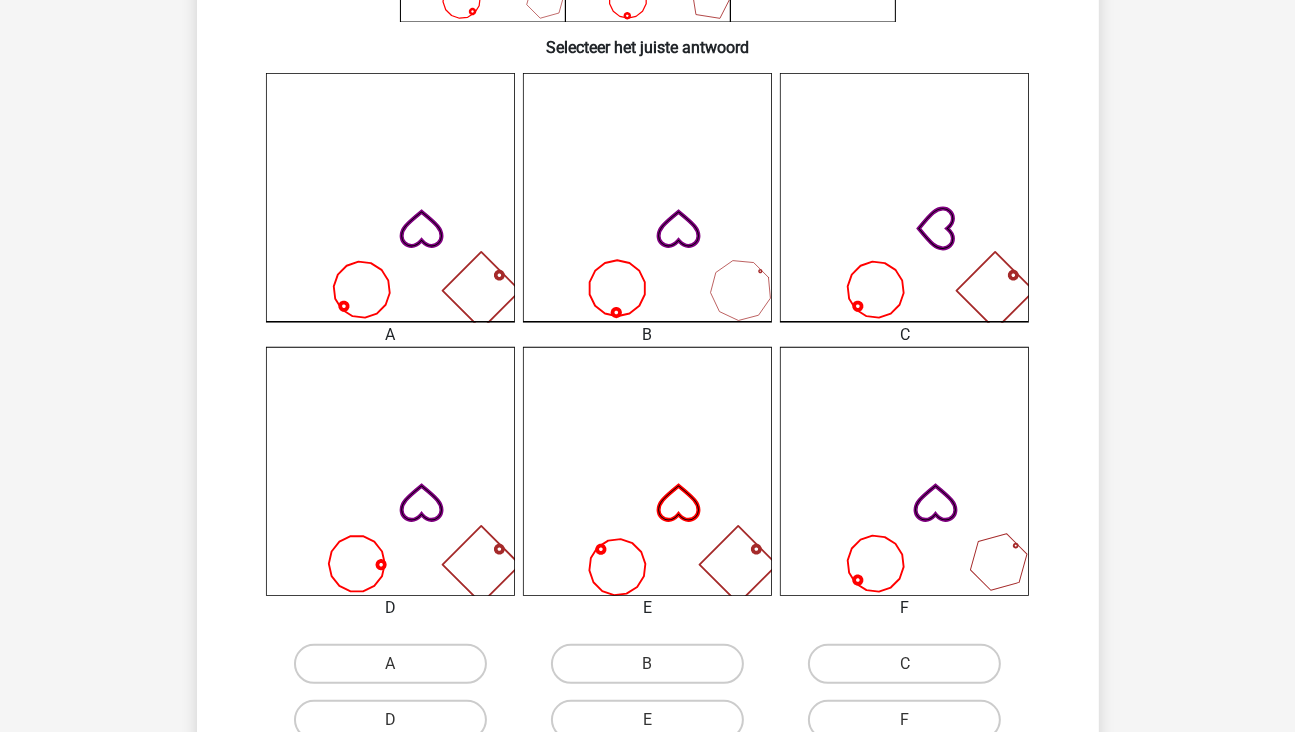 click 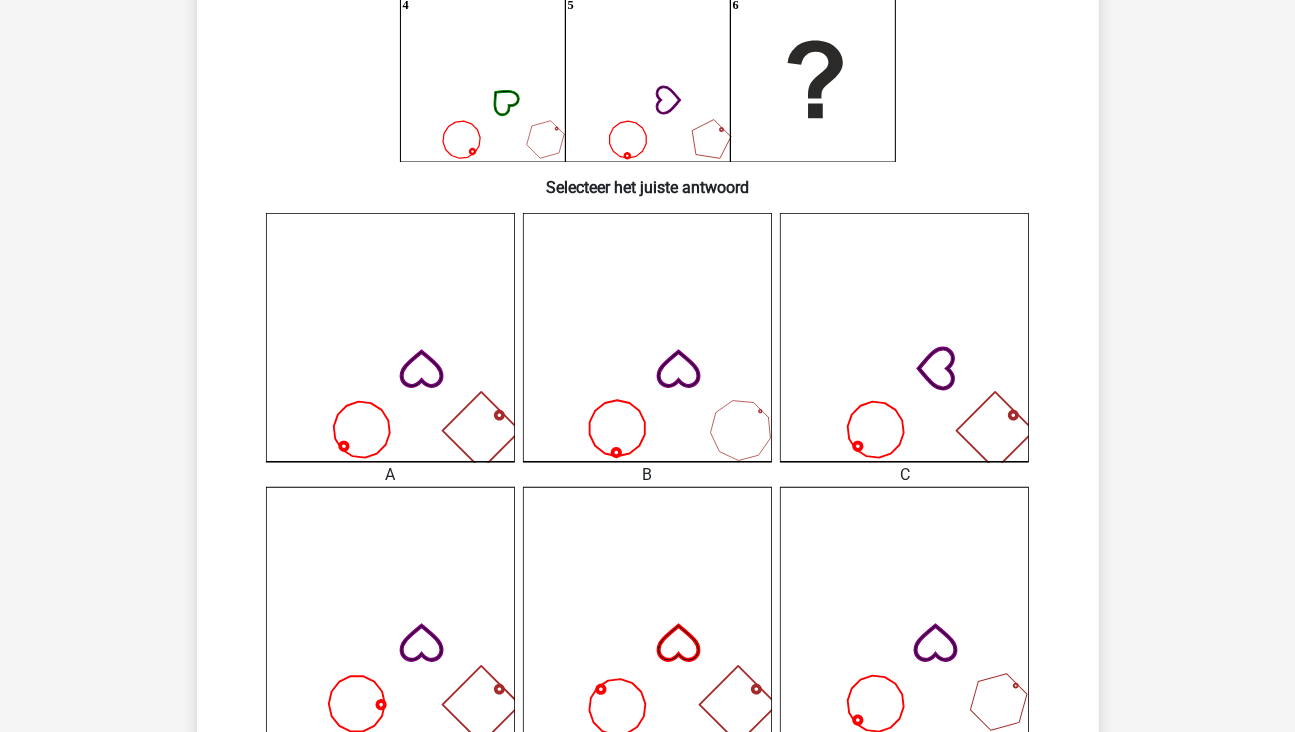 scroll, scrollTop: 392, scrollLeft: 0, axis: vertical 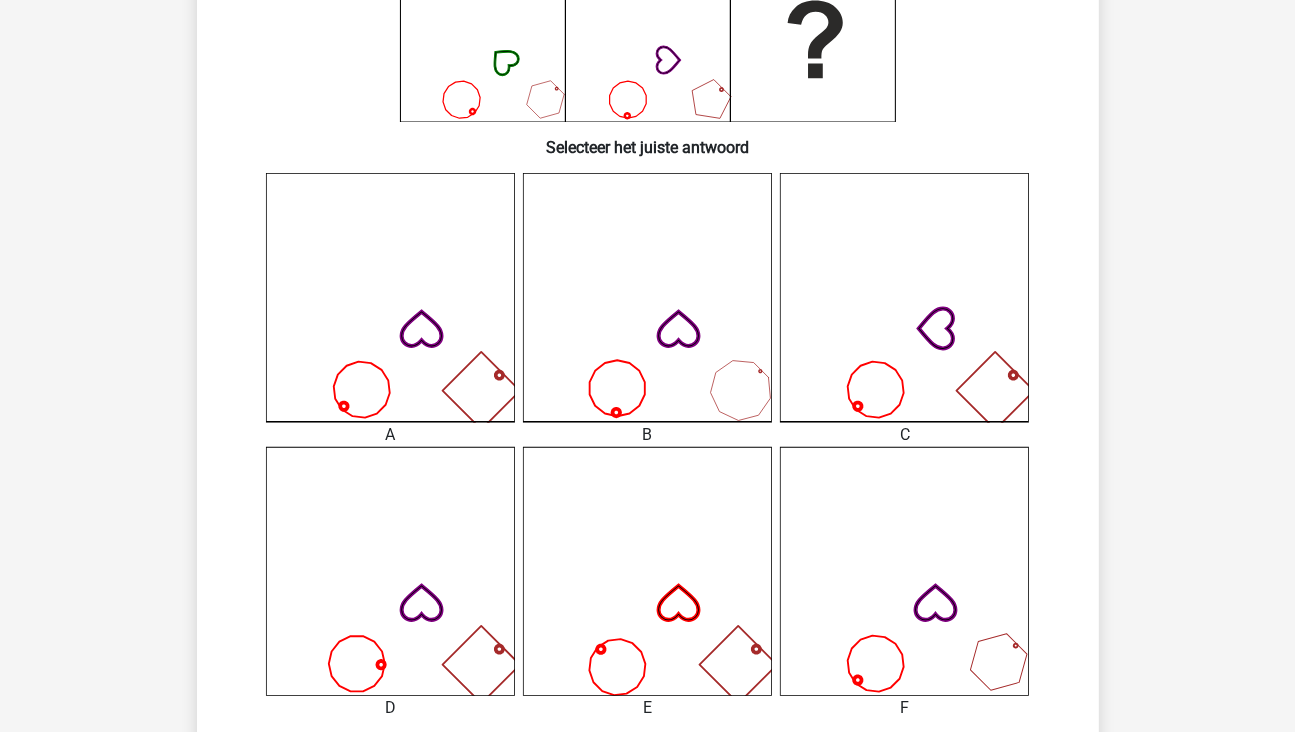click 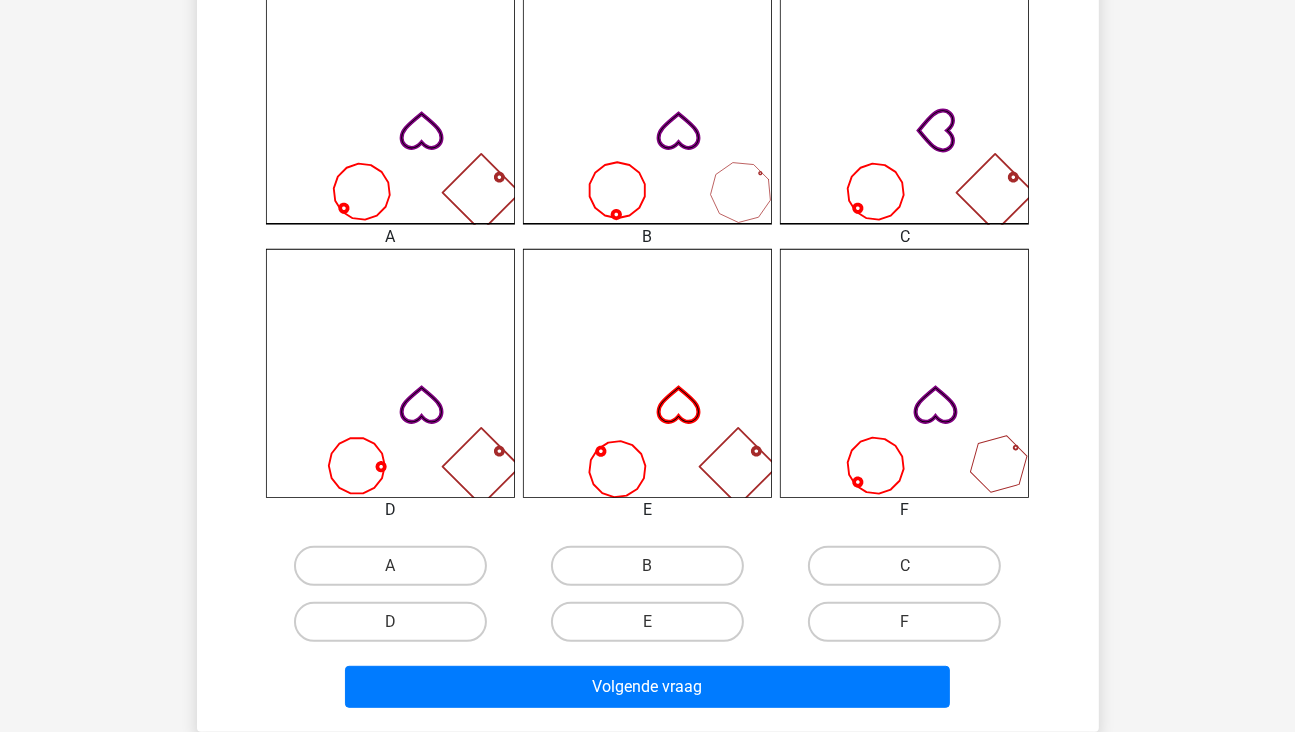 scroll, scrollTop: 592, scrollLeft: 0, axis: vertical 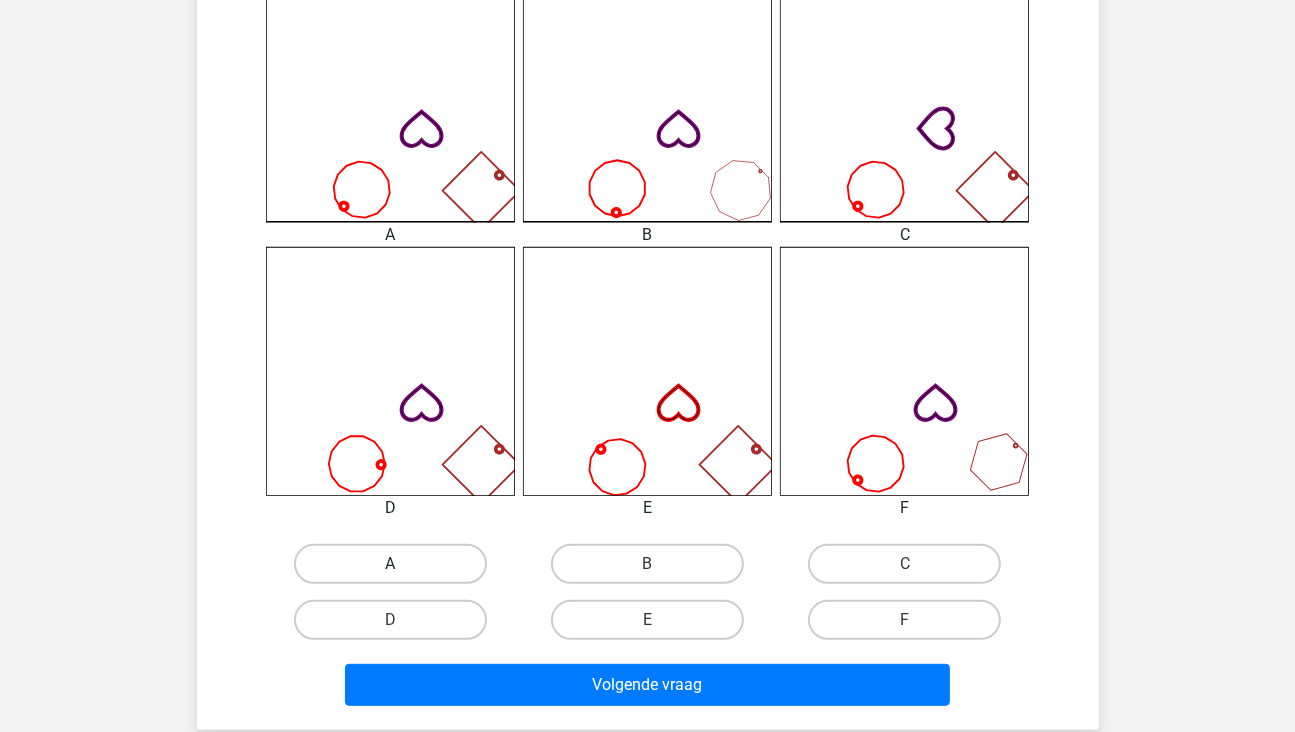 click on "A" at bounding box center [390, 564] 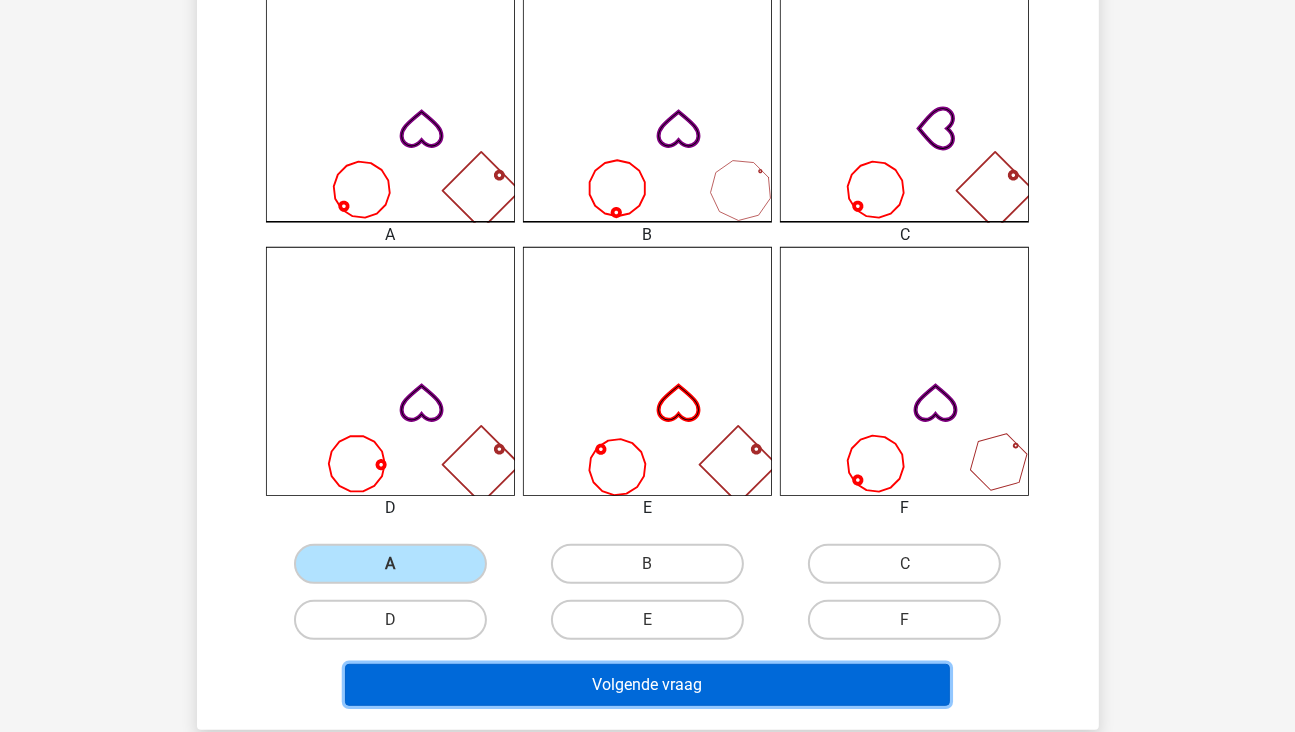 click on "Volgende vraag" at bounding box center (647, 685) 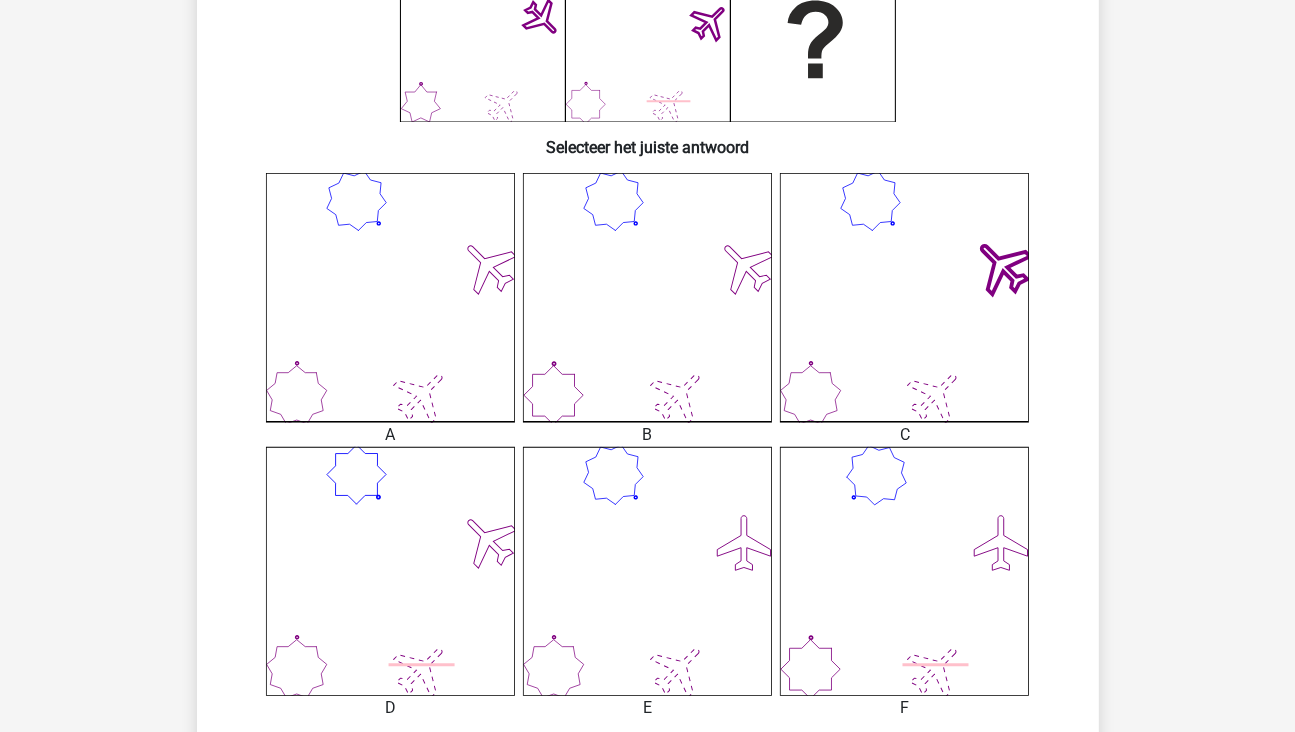 scroll, scrollTop: 292, scrollLeft: 0, axis: vertical 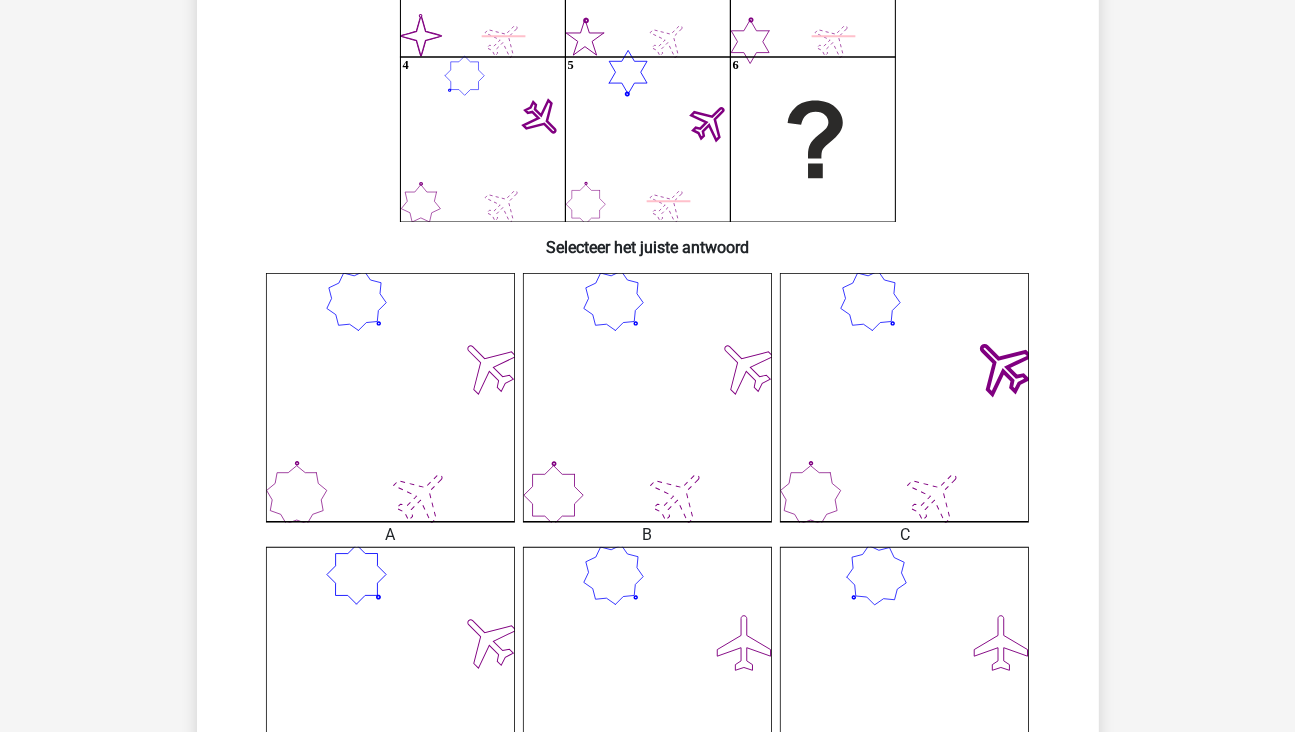 click 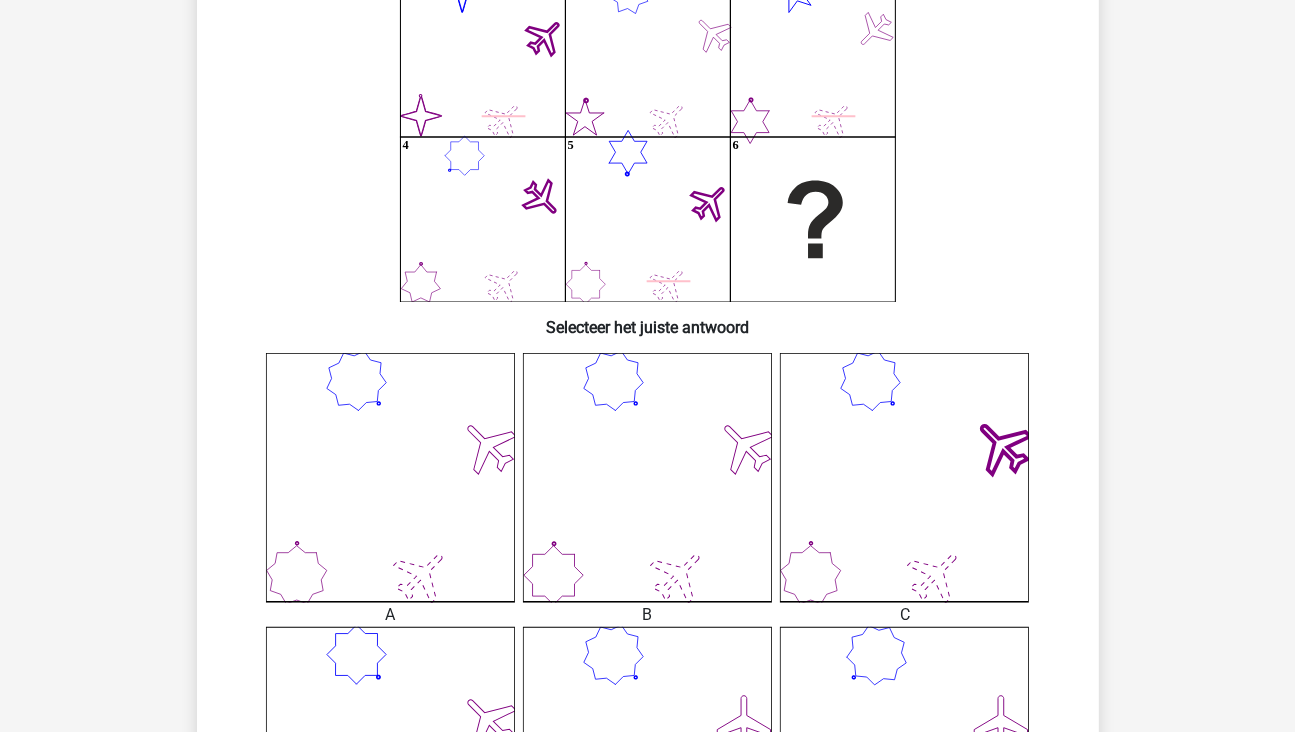 scroll, scrollTop: 192, scrollLeft: 0, axis: vertical 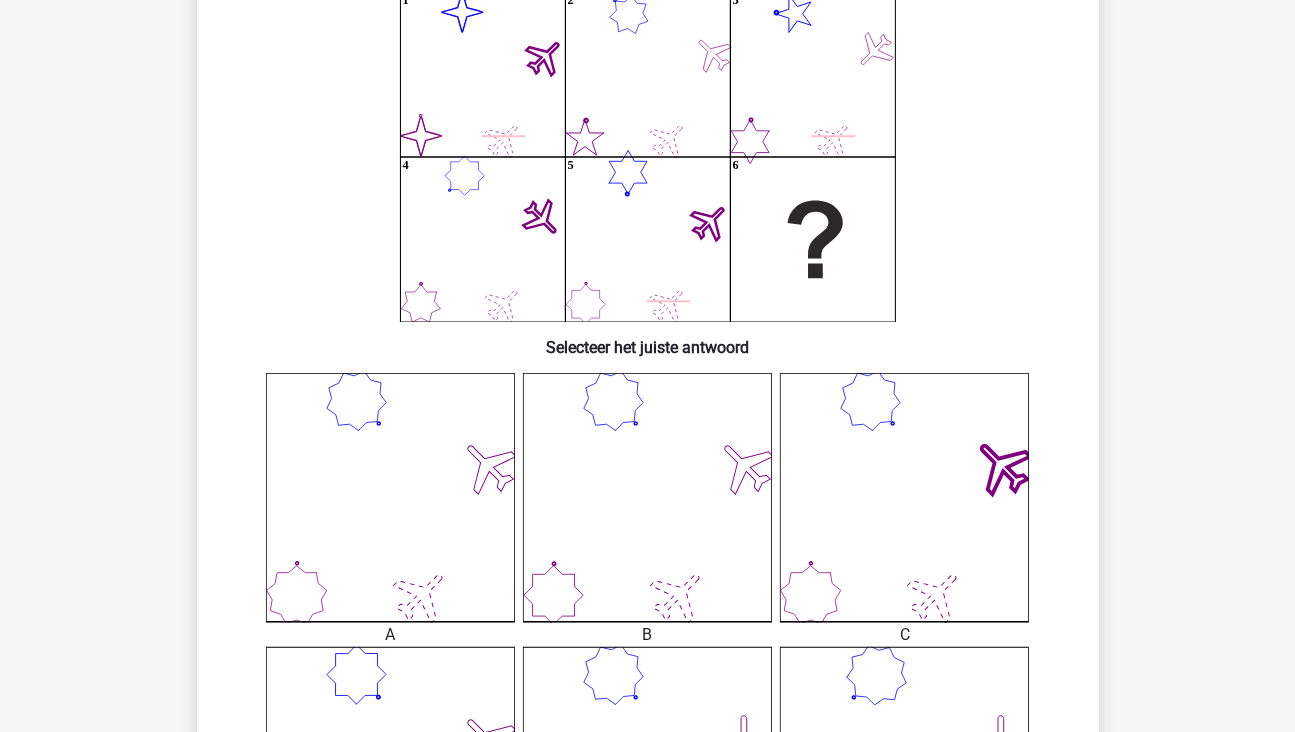 click 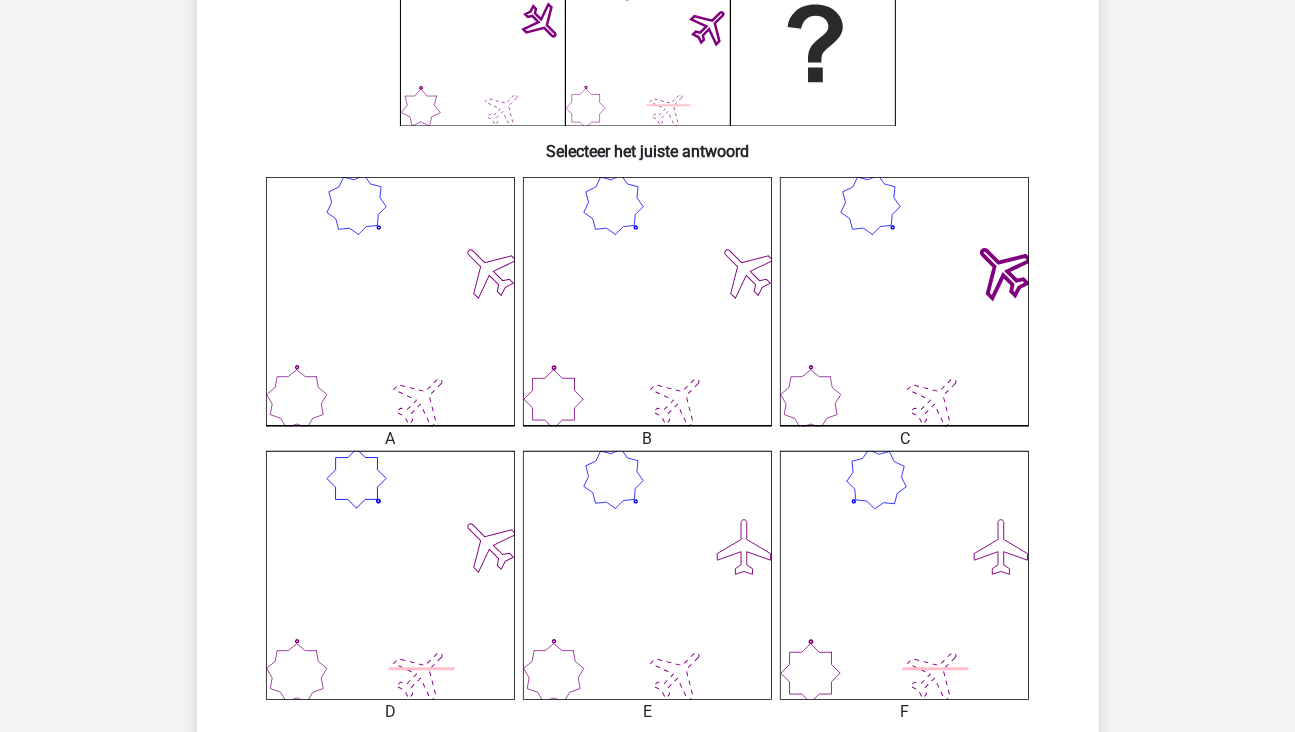 scroll, scrollTop: 392, scrollLeft: 0, axis: vertical 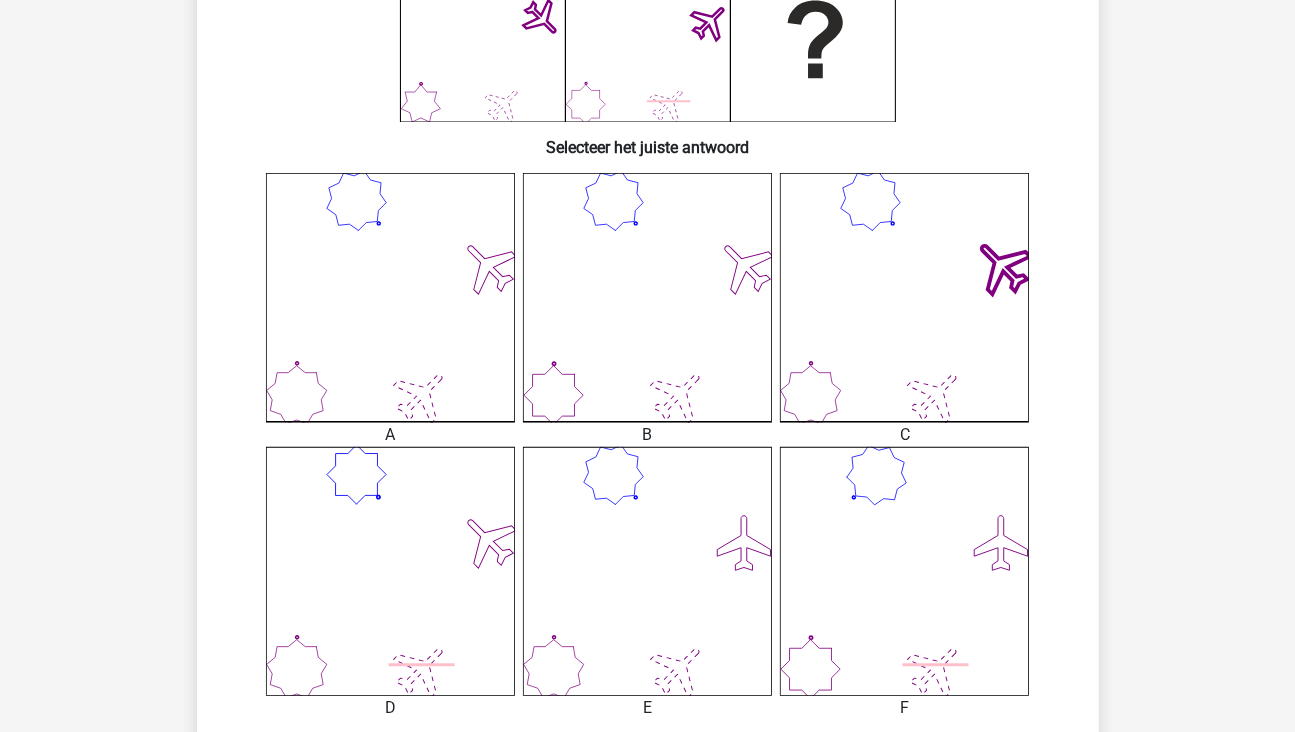click 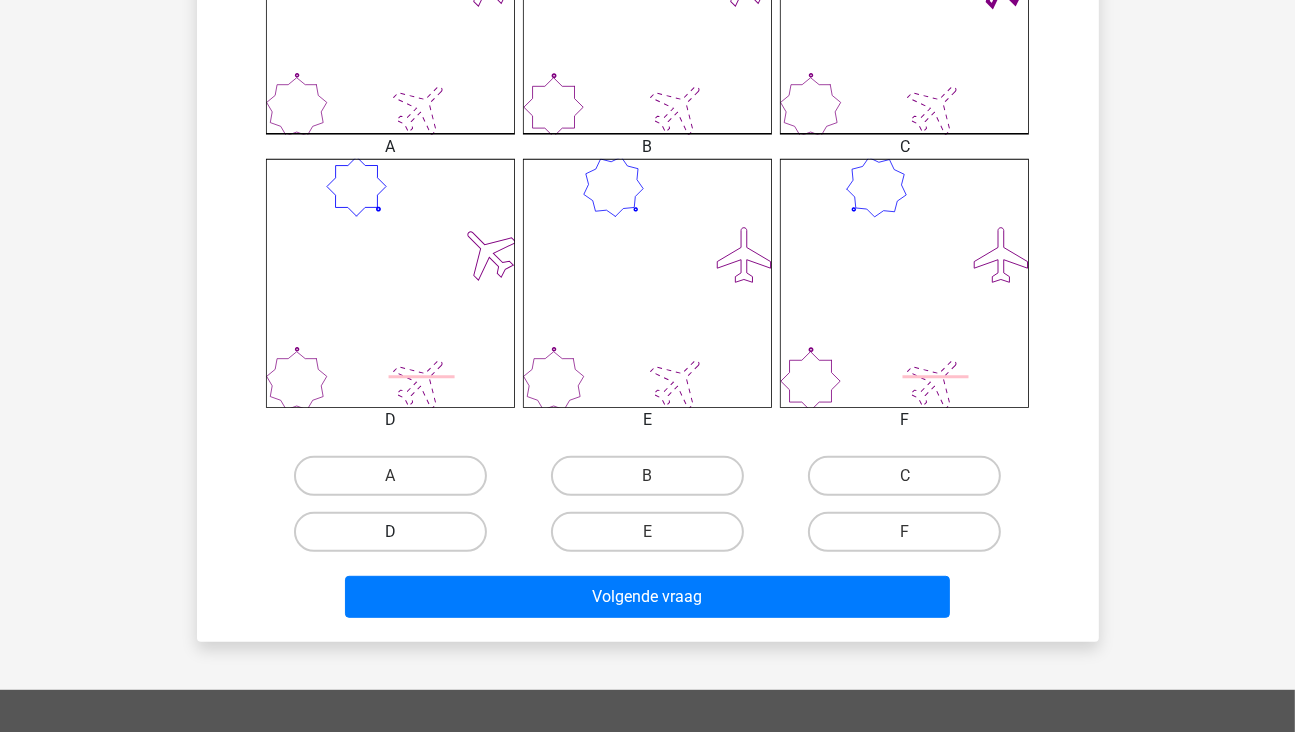 scroll, scrollTop: 692, scrollLeft: 0, axis: vertical 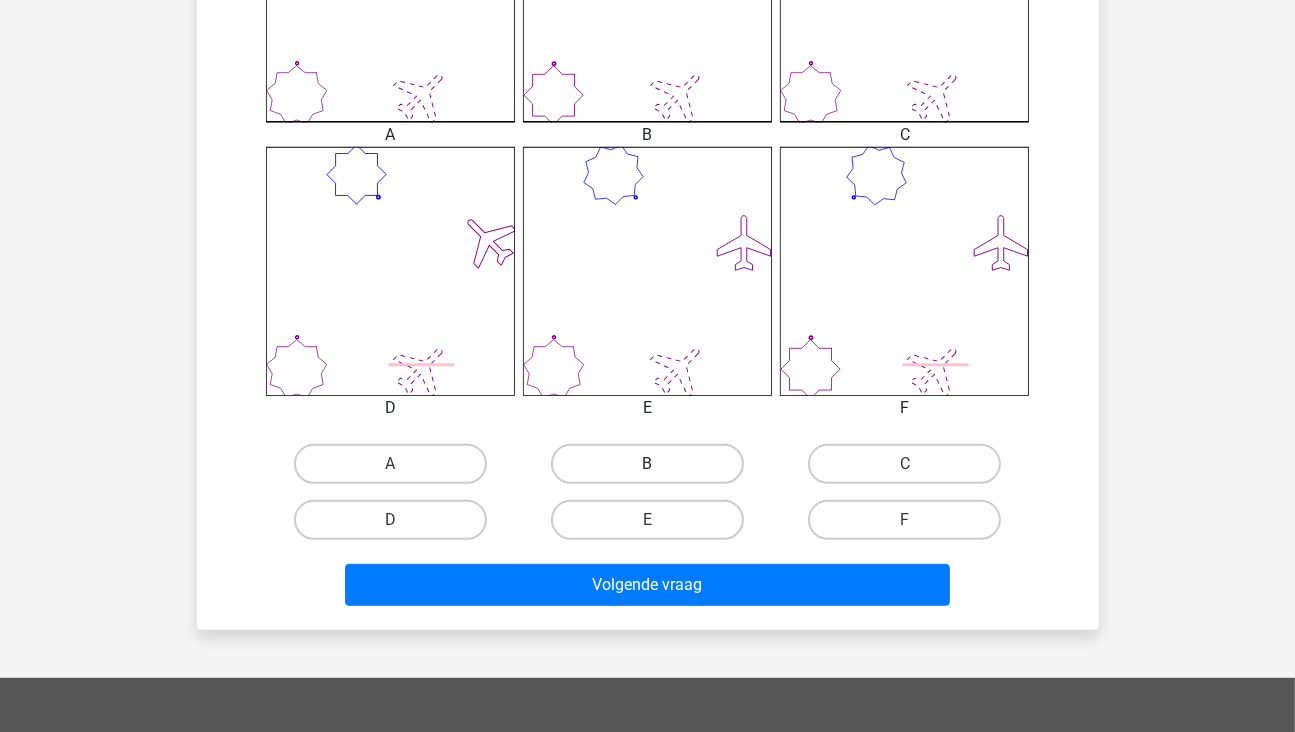 click on "B" at bounding box center (647, 464) 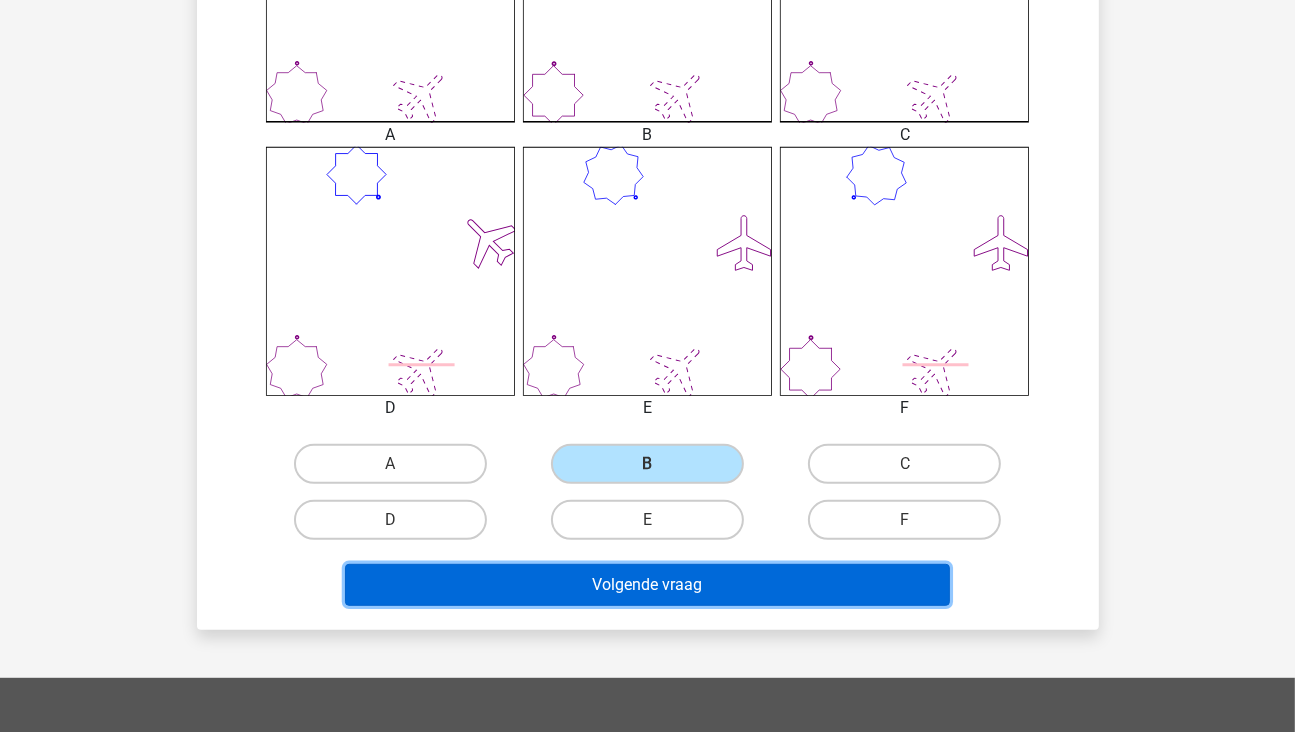 click on "Volgende vraag" at bounding box center (647, 585) 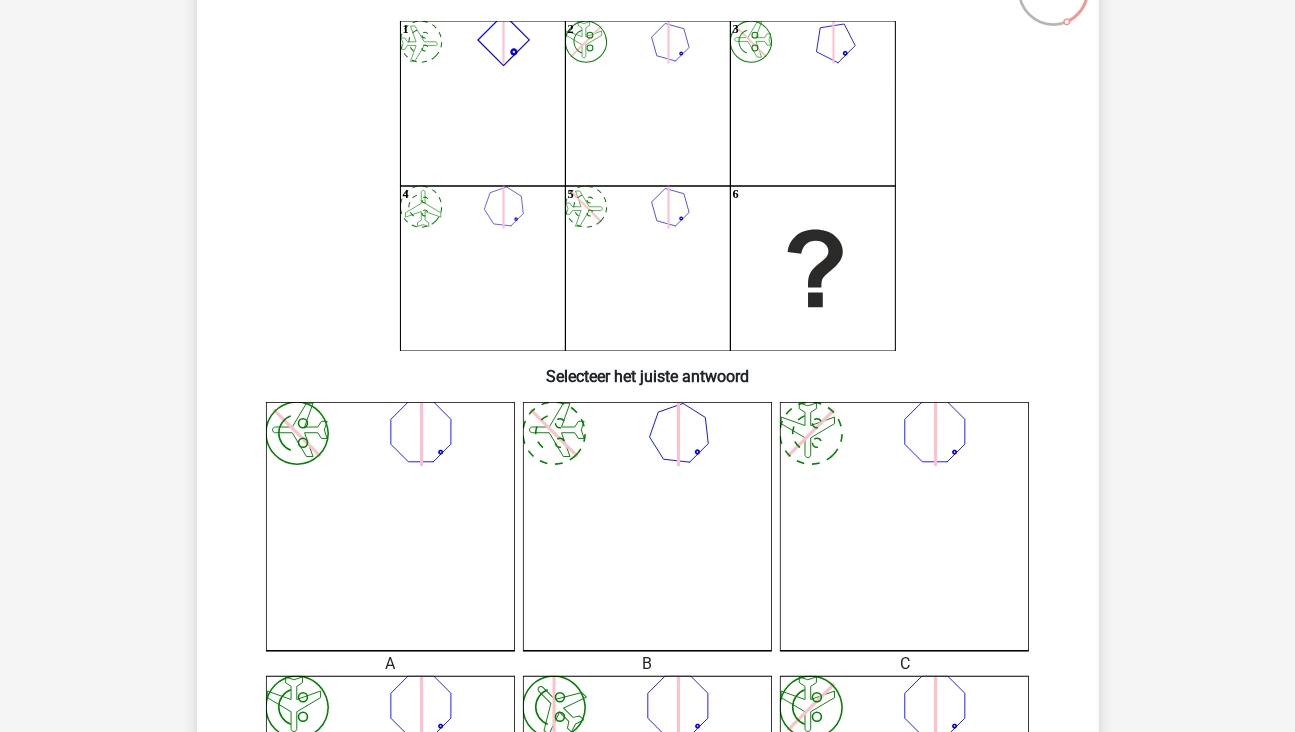 scroll, scrollTop: 292, scrollLeft: 0, axis: vertical 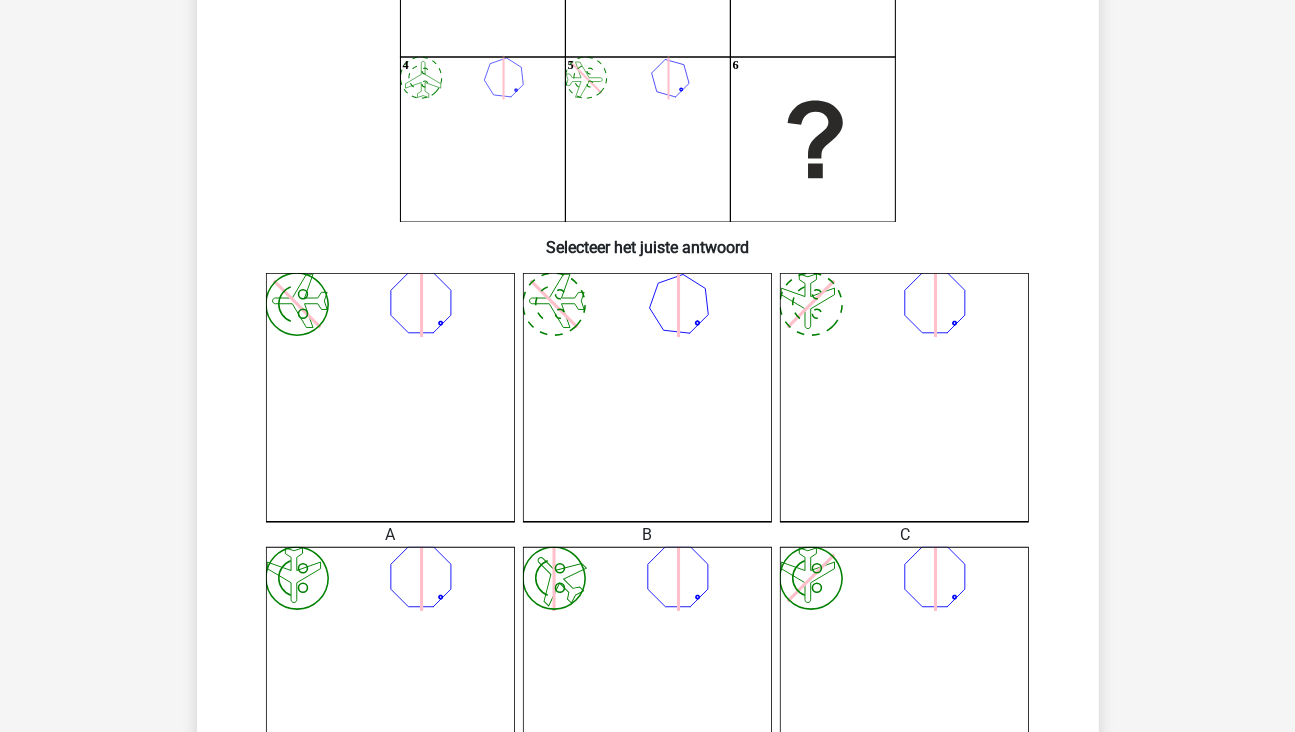 click on "image/svg+xml" 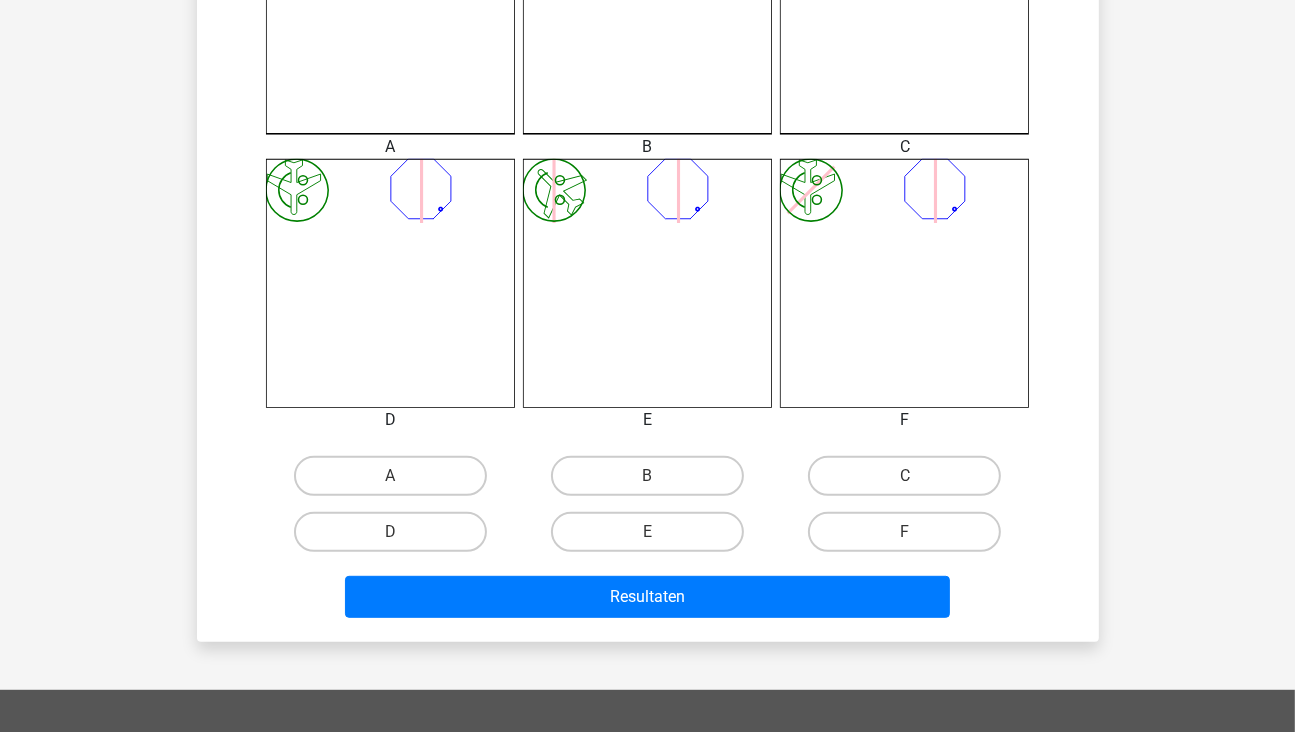 scroll, scrollTop: 692, scrollLeft: 0, axis: vertical 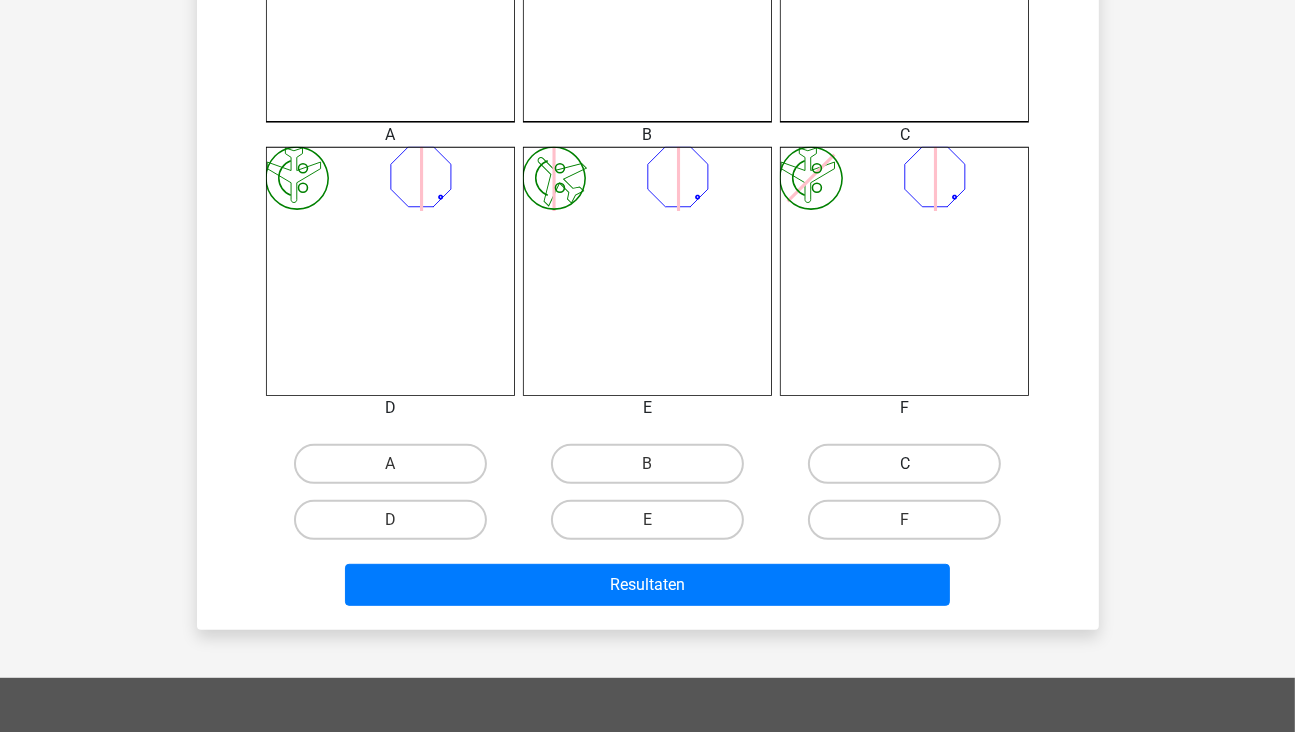 click on "C" at bounding box center [904, 464] 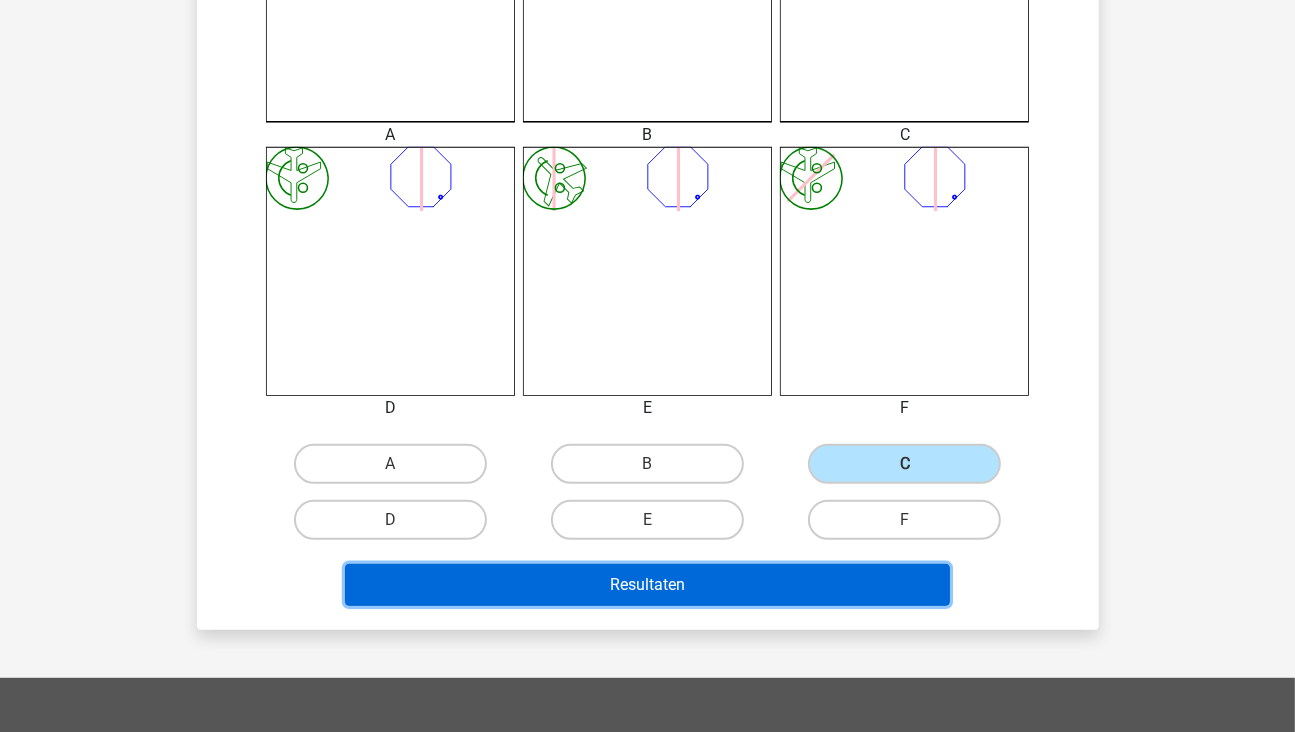 click on "Resultaten" at bounding box center [647, 585] 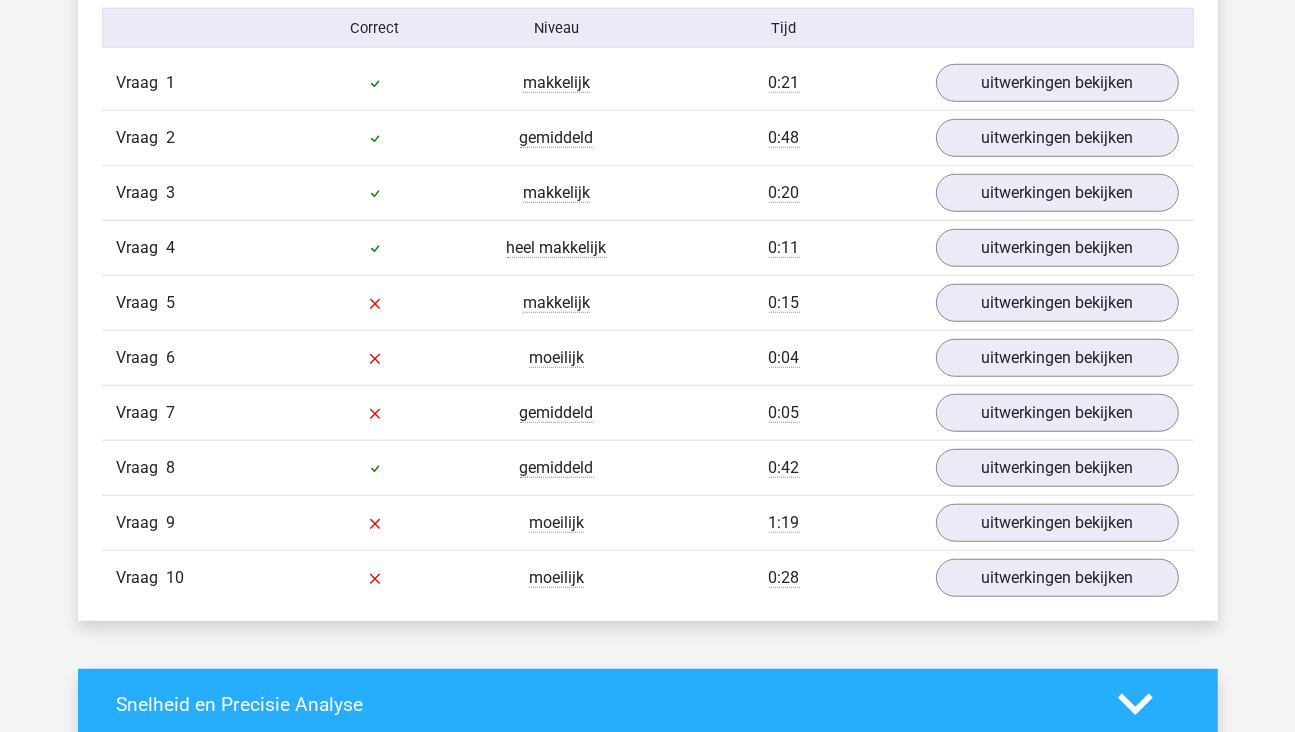 scroll, scrollTop: 1300, scrollLeft: 0, axis: vertical 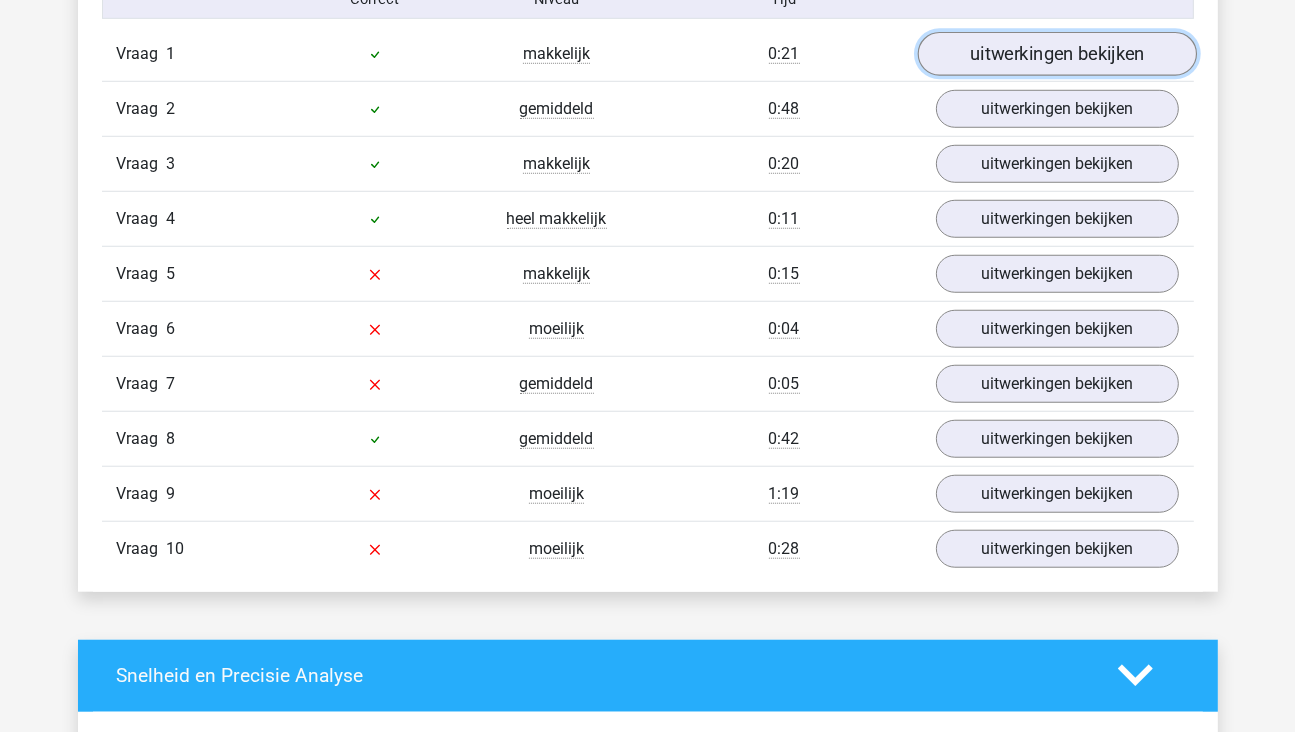 click on "uitwerkingen bekijken" at bounding box center [1056, 54] 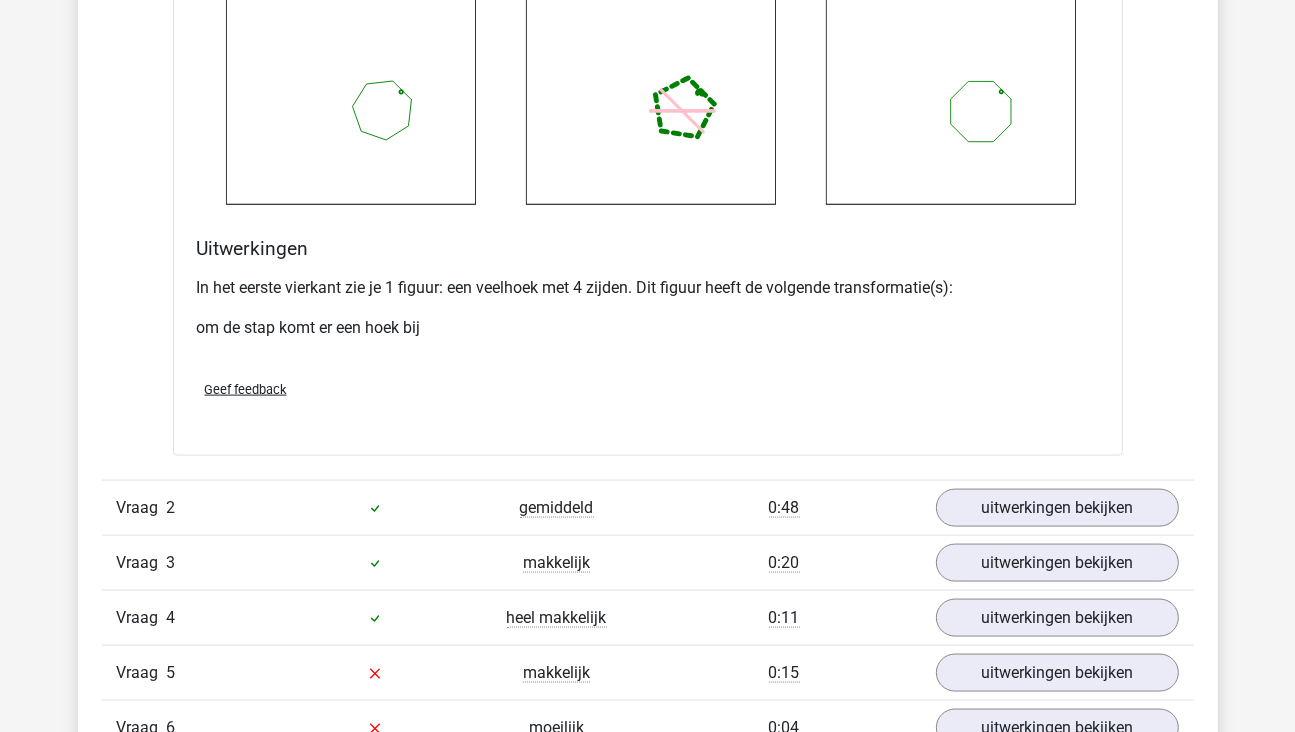 scroll, scrollTop: 2400, scrollLeft: 0, axis: vertical 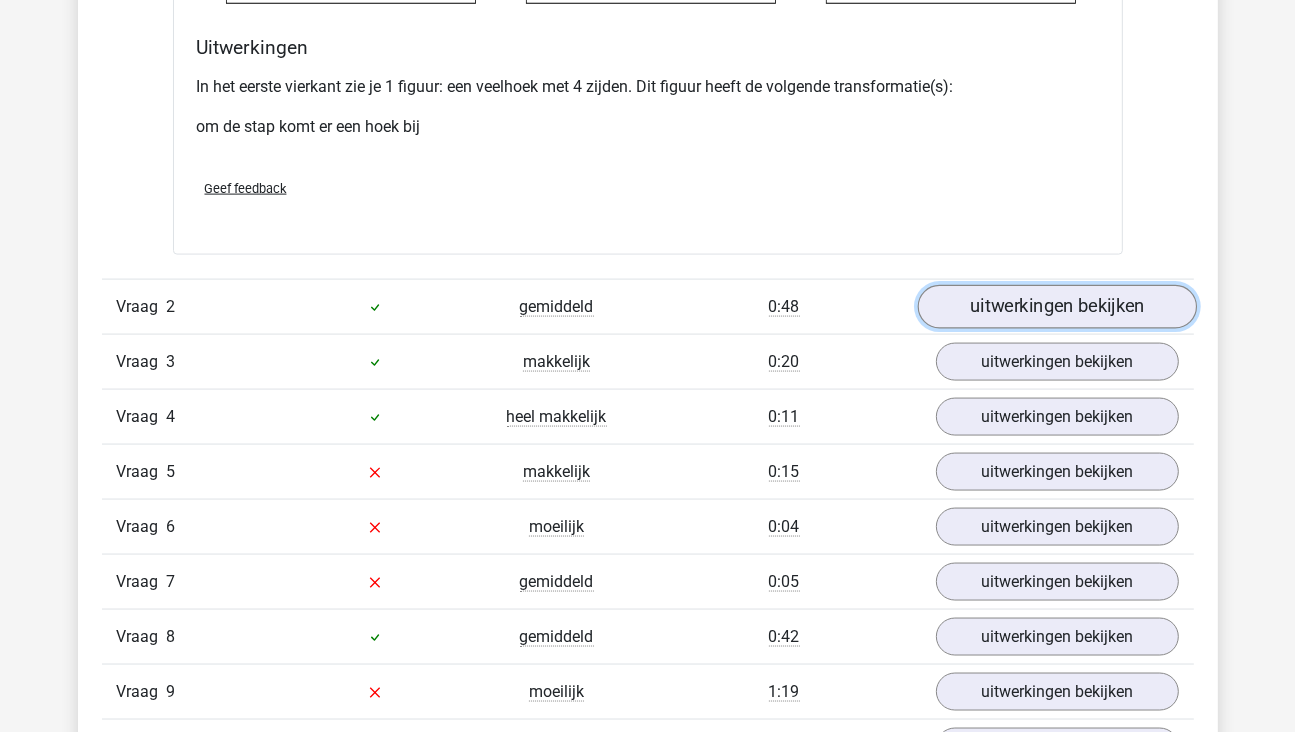 click on "uitwerkingen bekijken" at bounding box center [1056, 307] 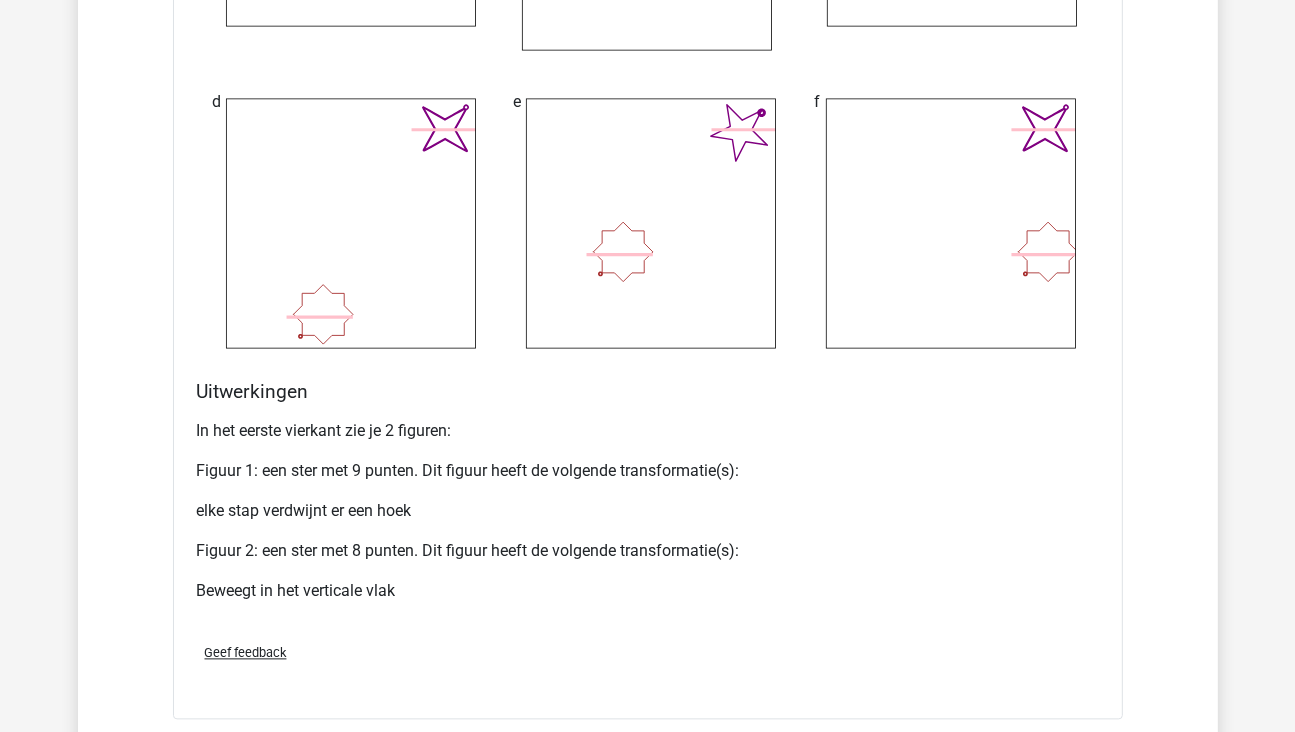 scroll, scrollTop: 3500, scrollLeft: 0, axis: vertical 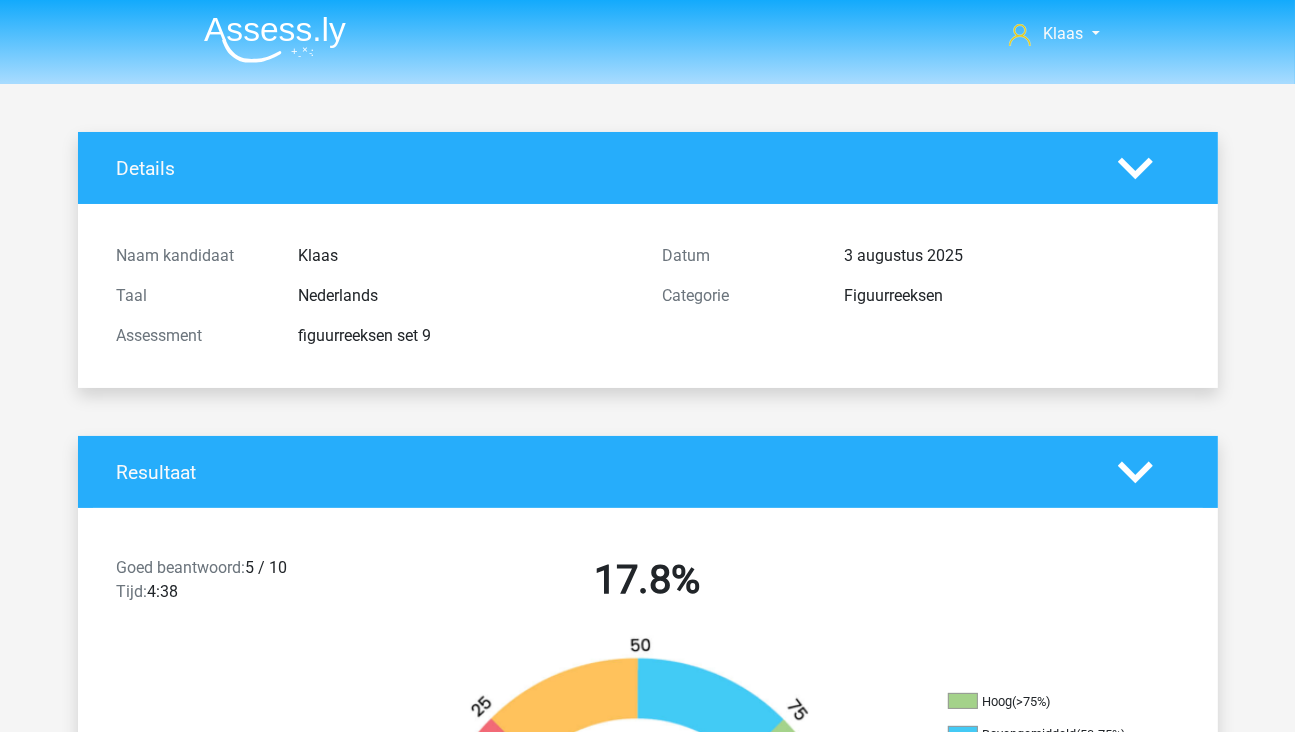 click at bounding box center (275, 39) 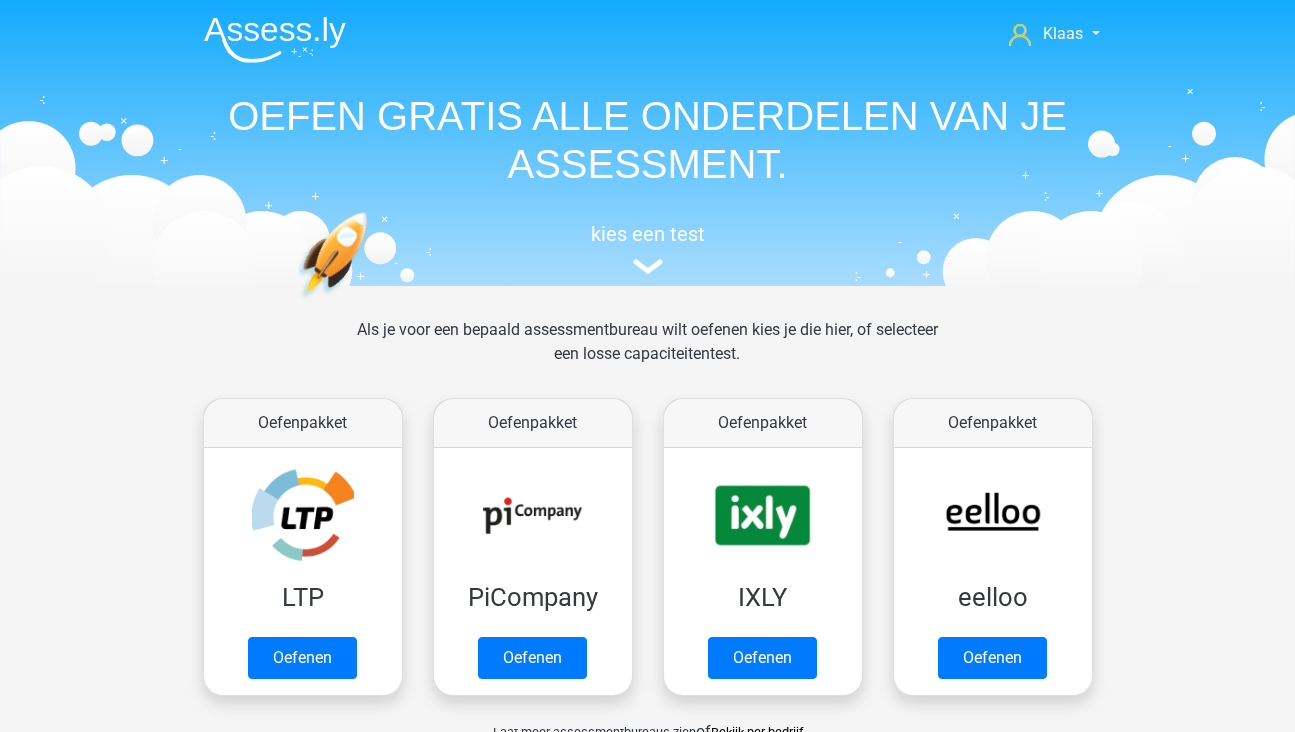 scroll, scrollTop: 0, scrollLeft: 0, axis: both 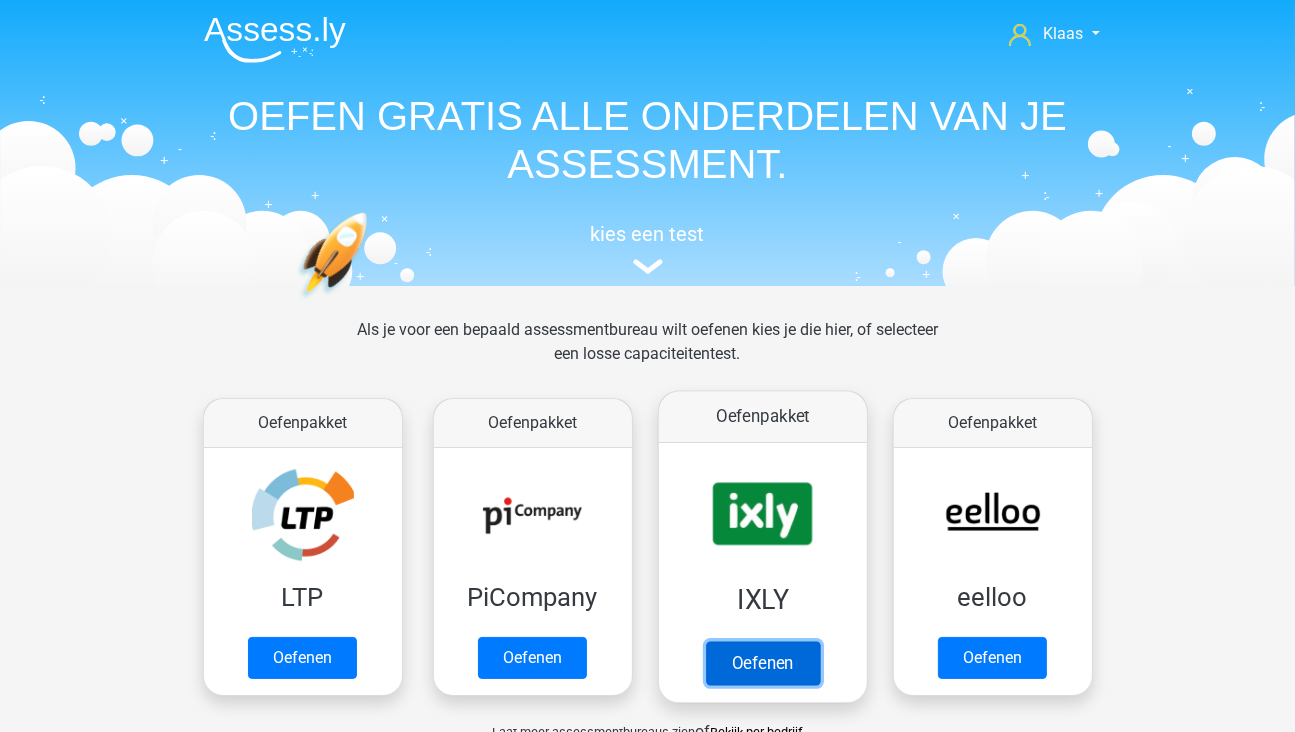 click on "Oefenen" at bounding box center (762, 663) 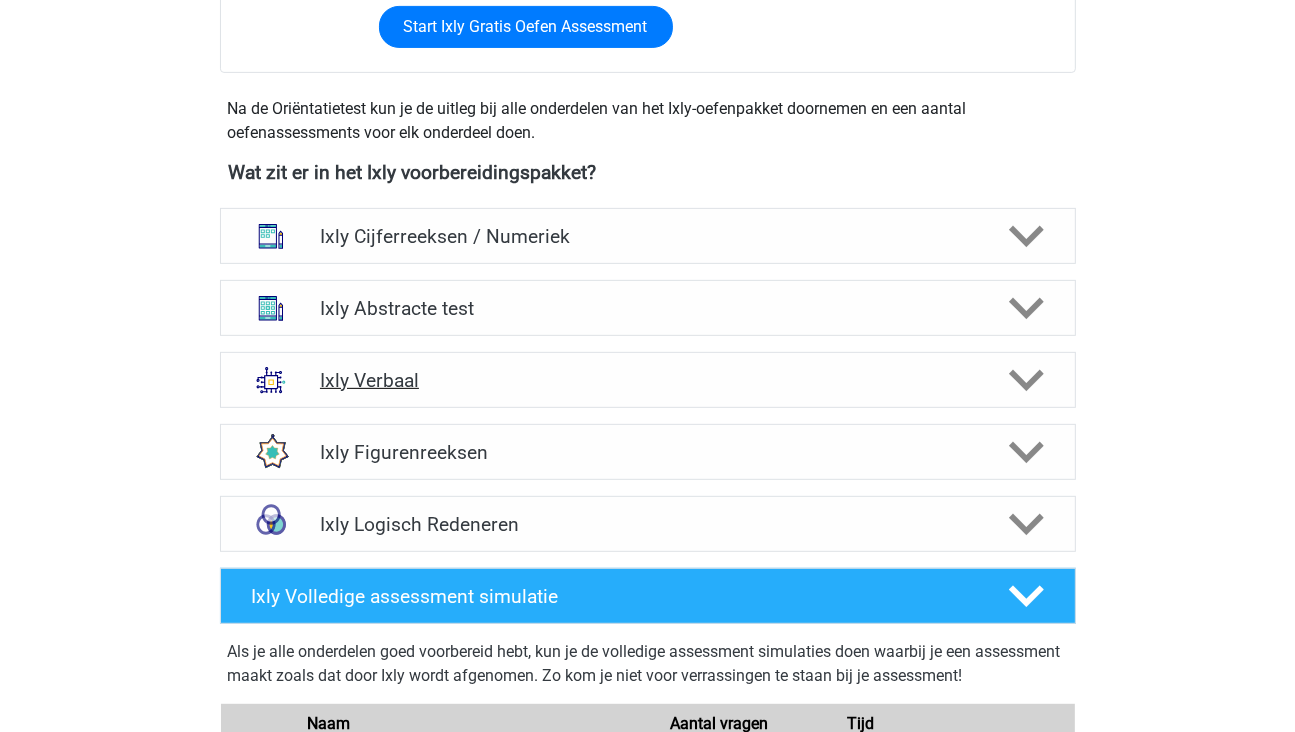 scroll, scrollTop: 700, scrollLeft: 0, axis: vertical 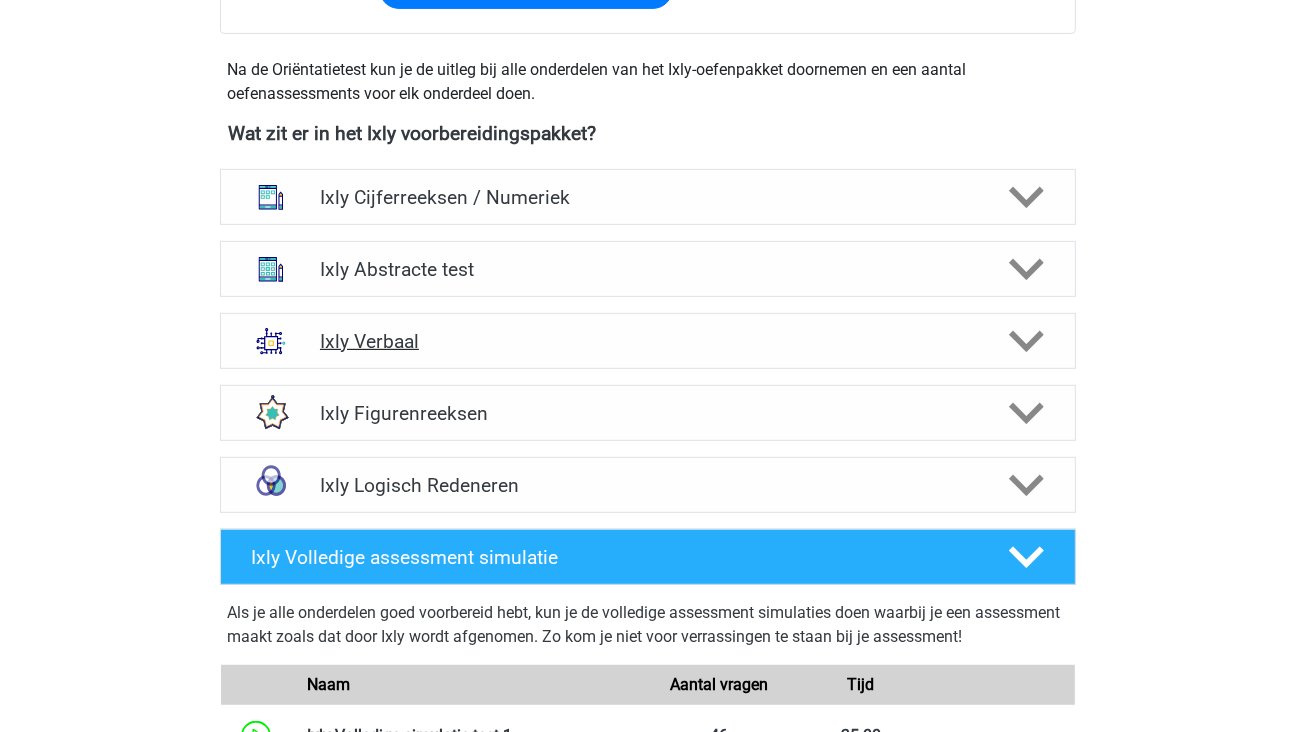 click 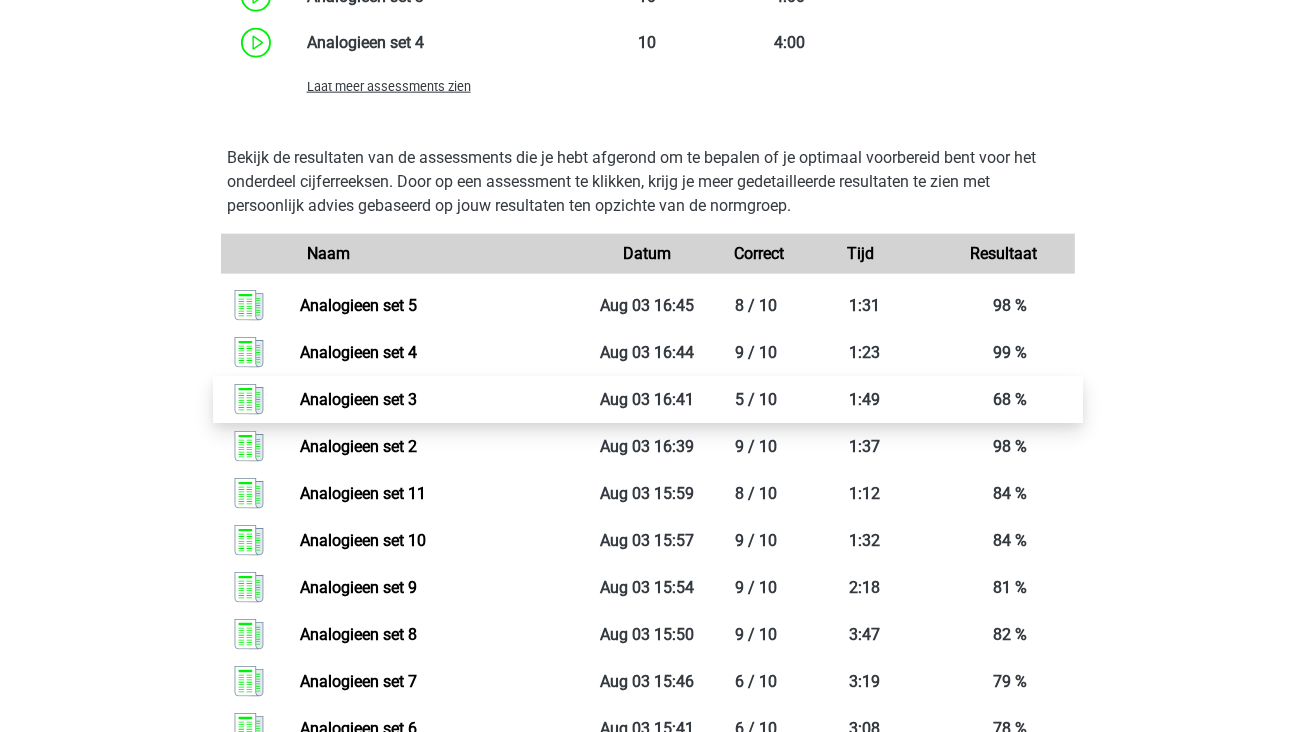 scroll, scrollTop: 2200, scrollLeft: 0, axis: vertical 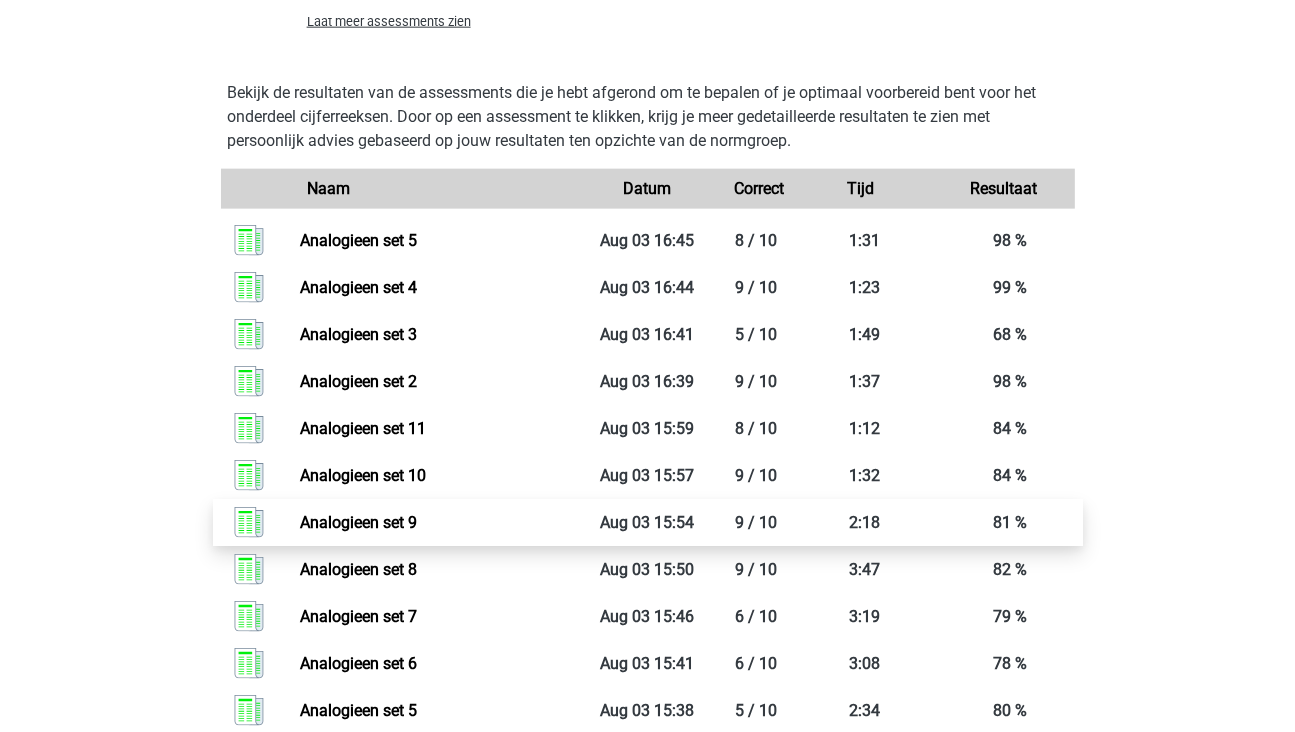 click on "Analogieen set 9" at bounding box center (358, 522) 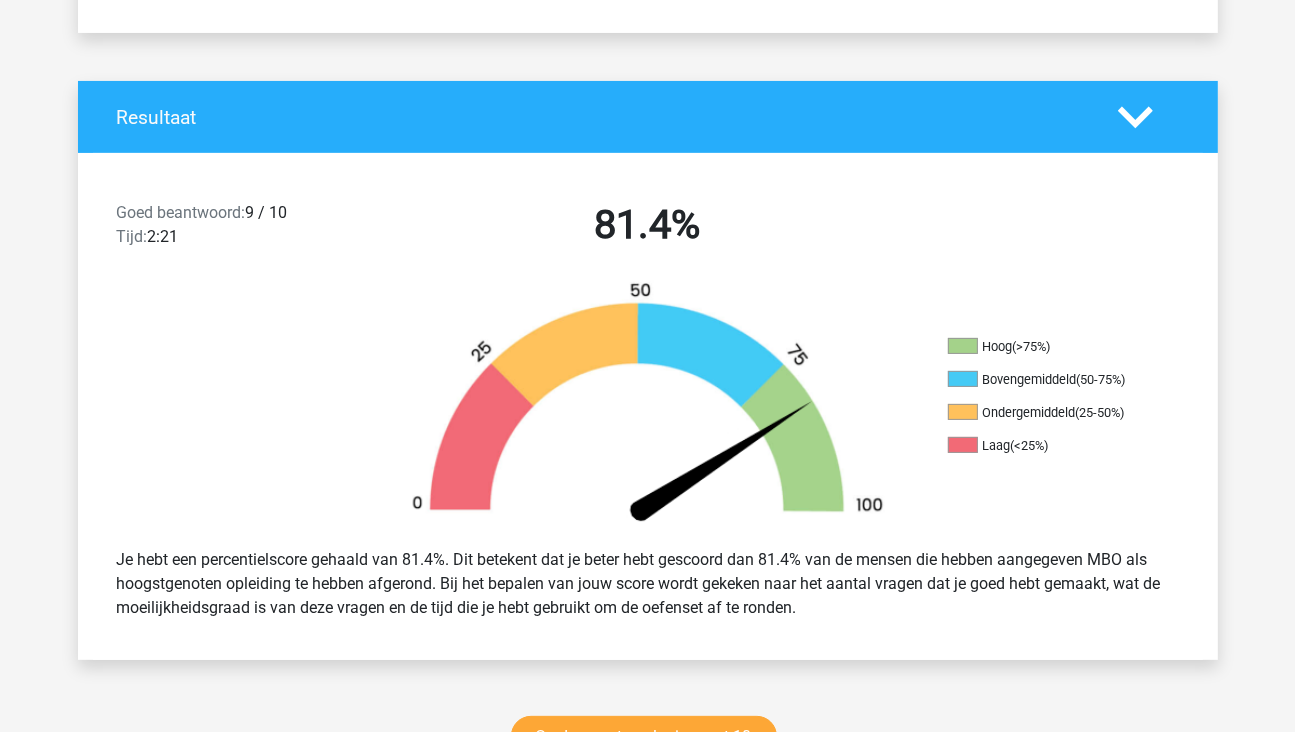 scroll, scrollTop: 400, scrollLeft: 0, axis: vertical 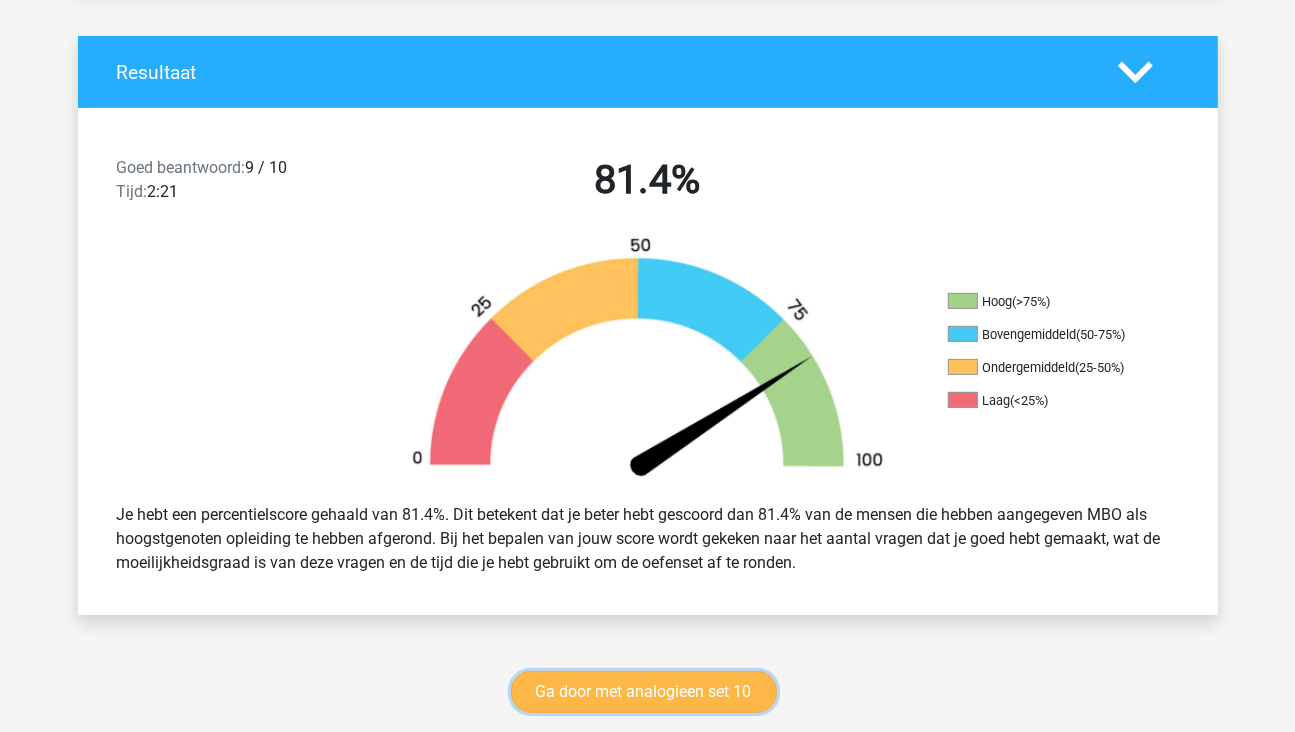 click on "Ga door met analogieen set 10" at bounding box center [644, 692] 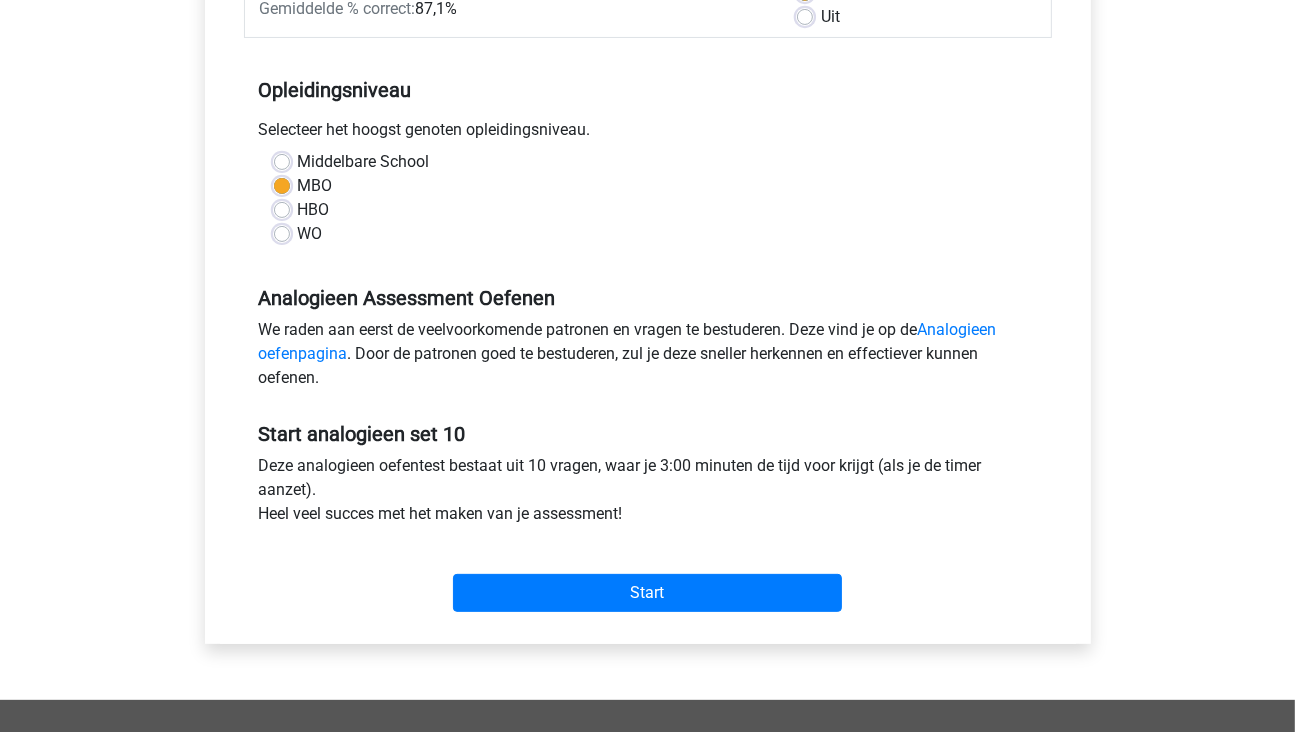 scroll, scrollTop: 400, scrollLeft: 0, axis: vertical 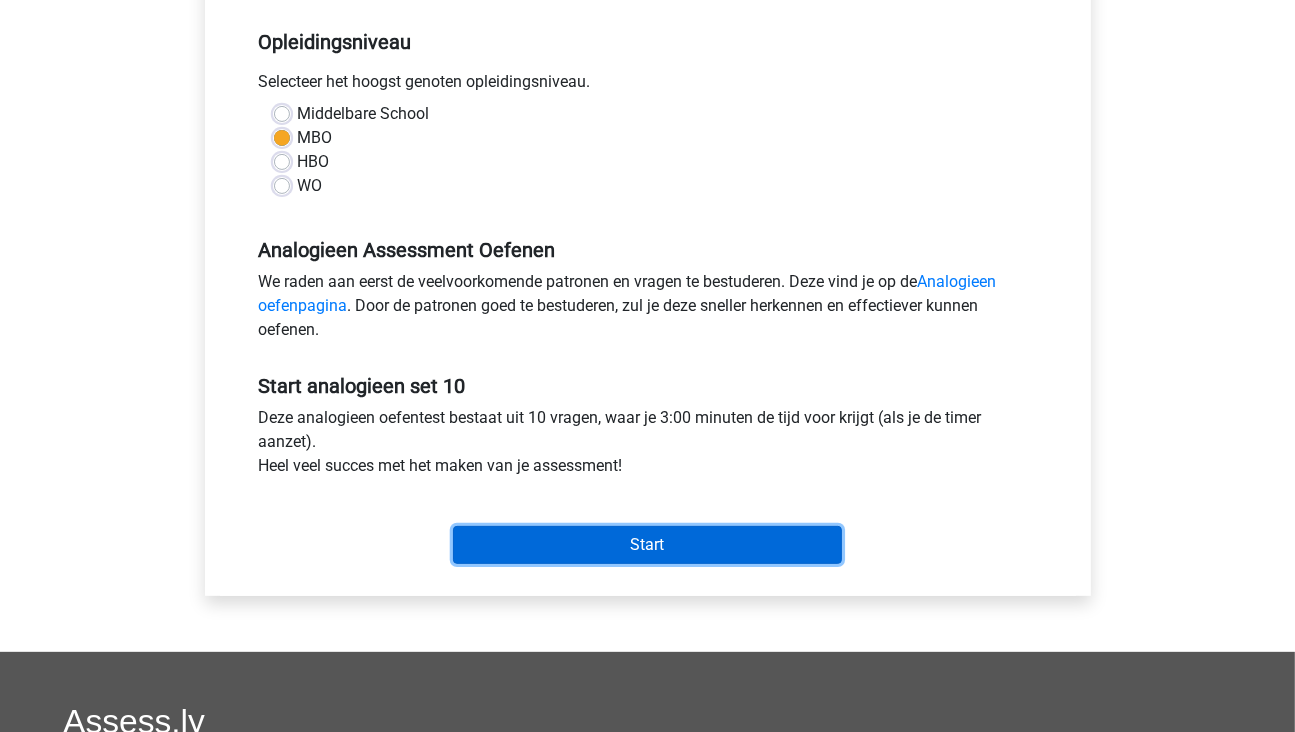 click on "Start" at bounding box center [647, 545] 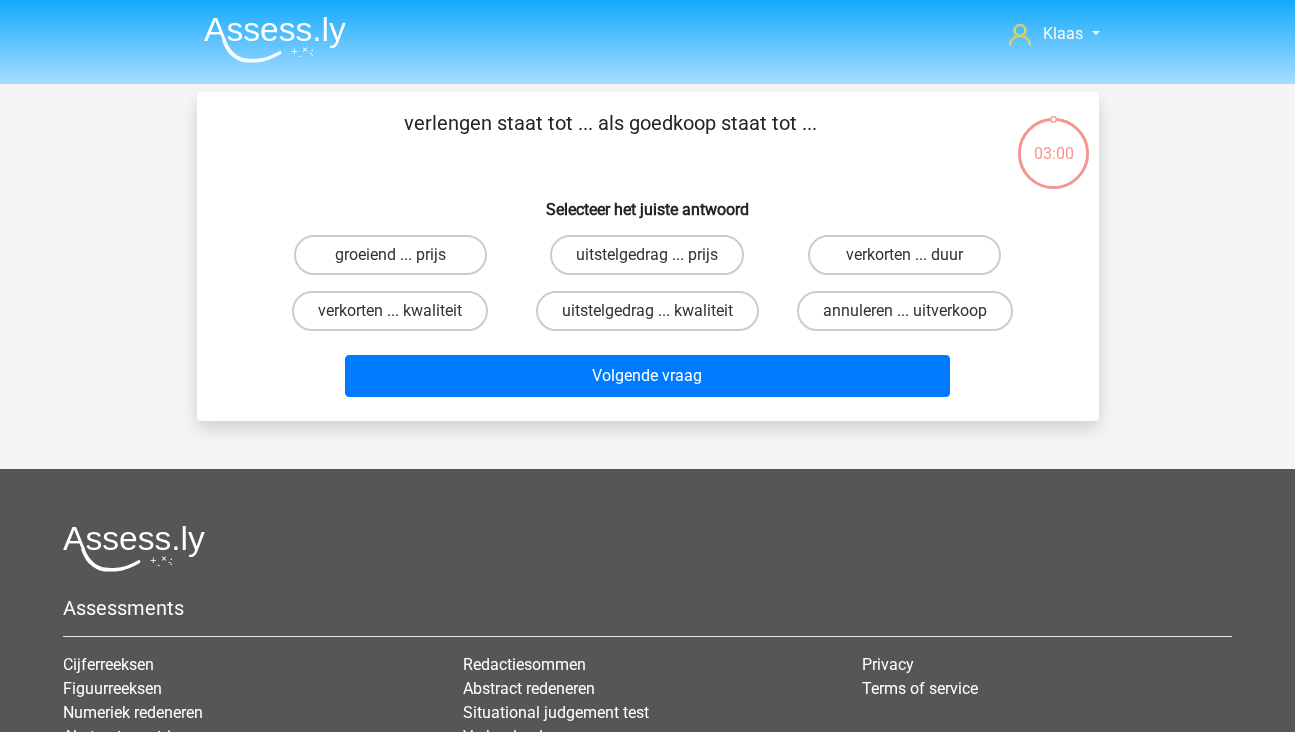 scroll, scrollTop: 0, scrollLeft: 0, axis: both 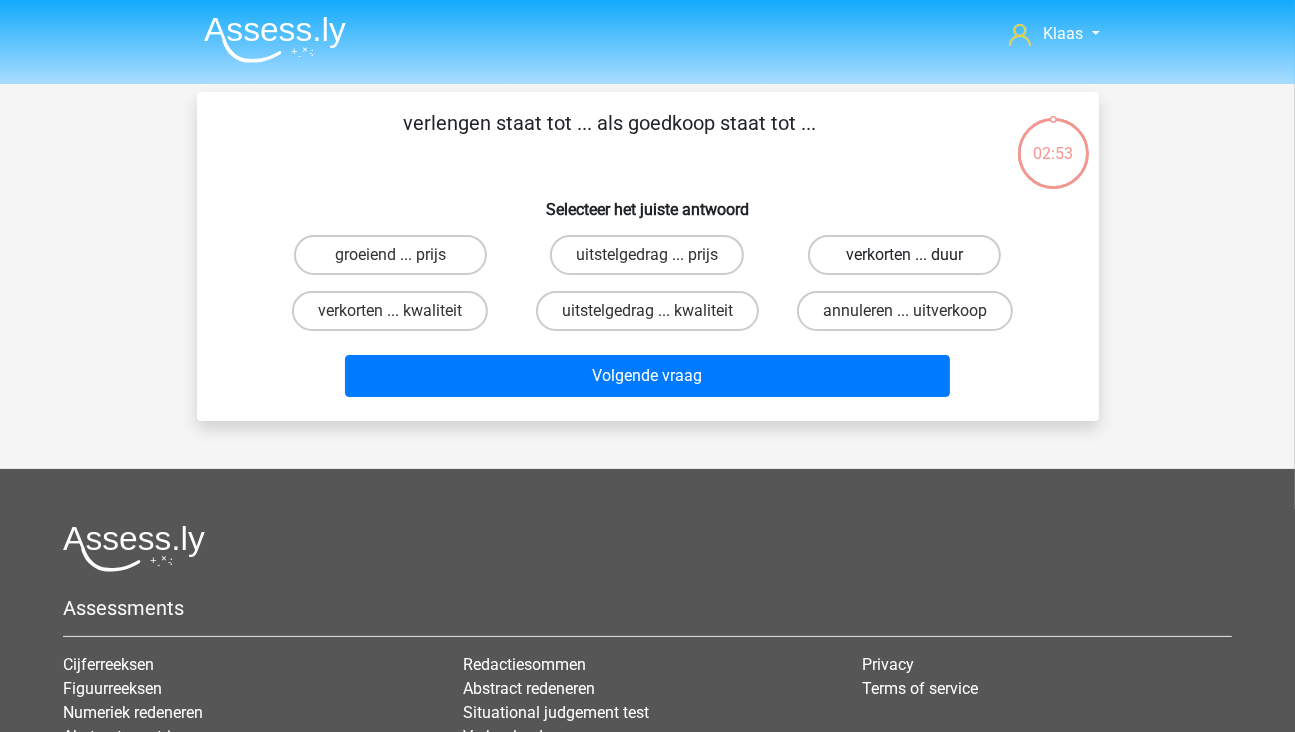 click on "verkorten ... duur" at bounding box center (904, 255) 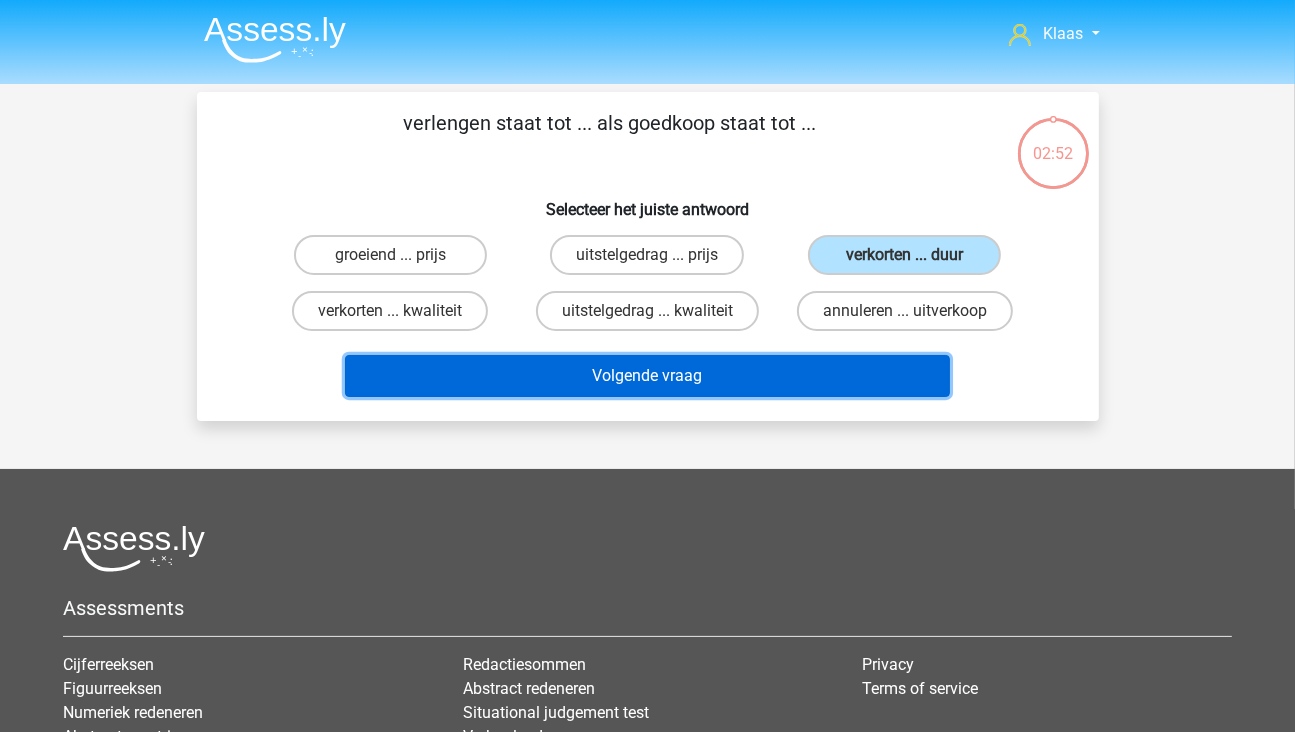click on "Volgende vraag" at bounding box center (647, 376) 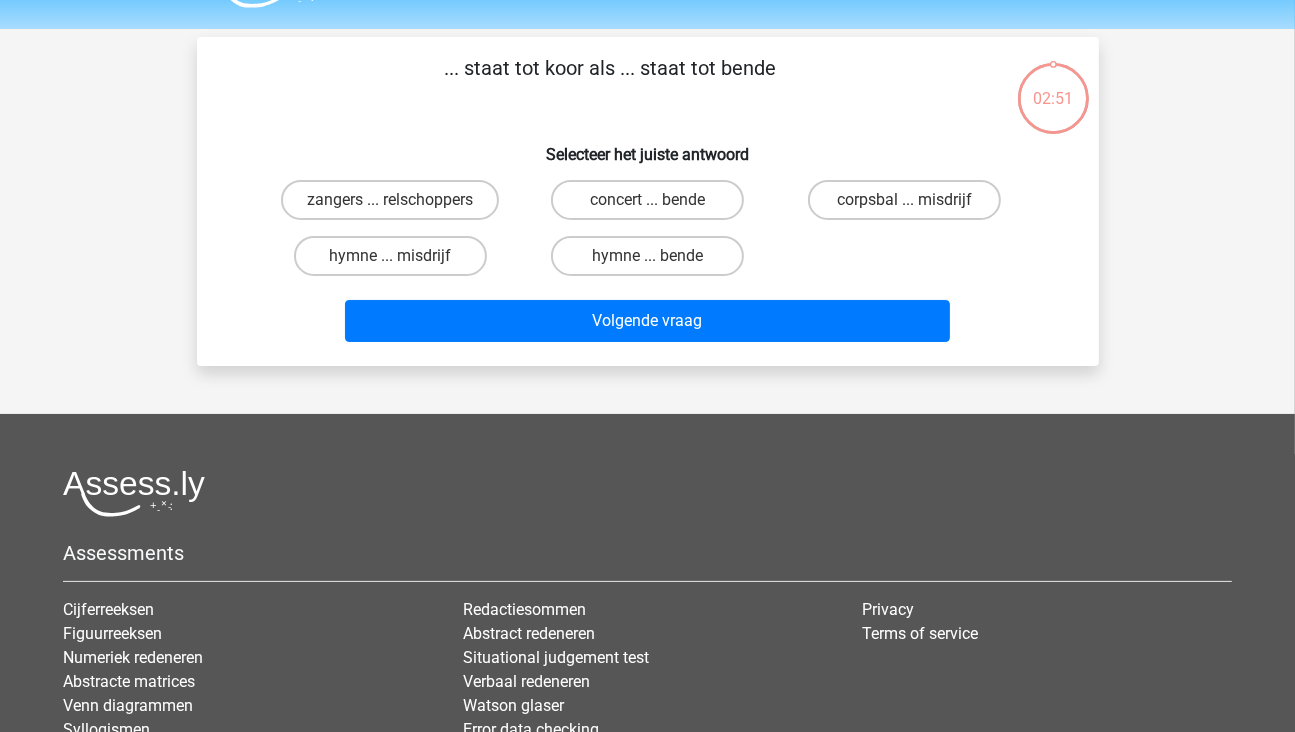 scroll, scrollTop: 92, scrollLeft: 0, axis: vertical 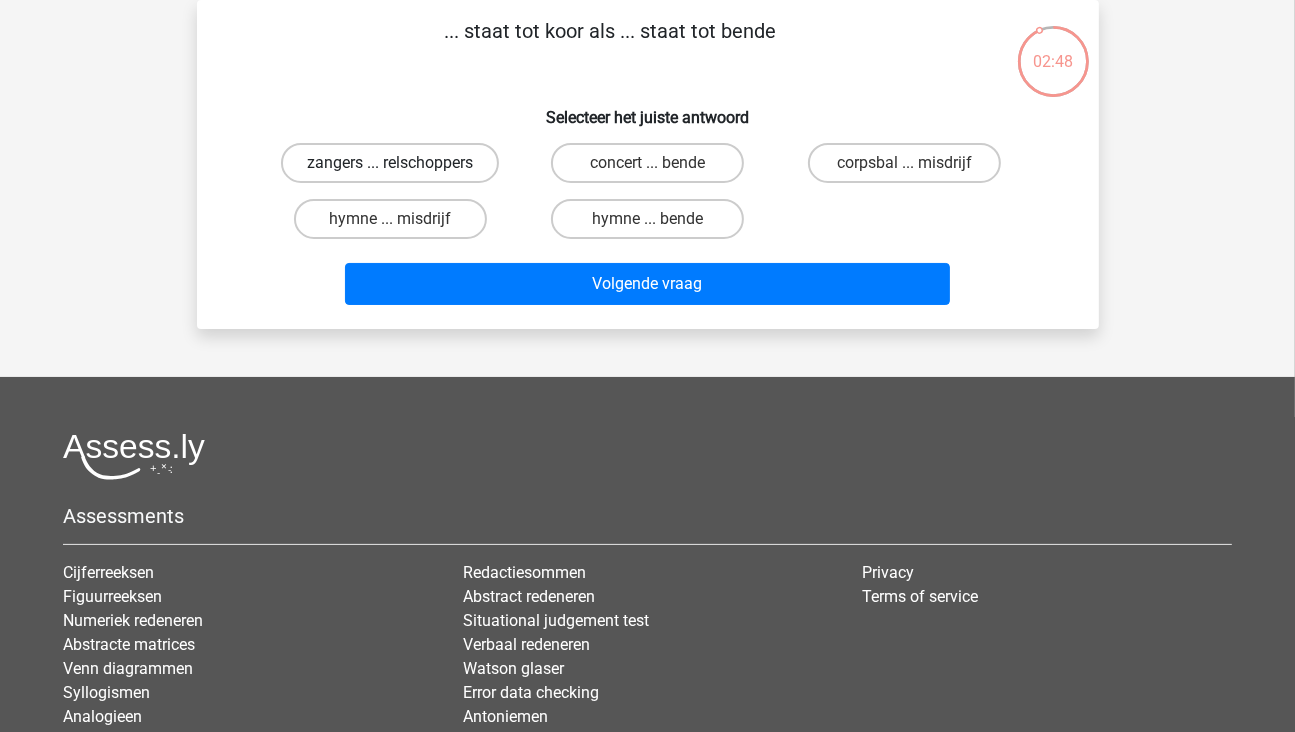 click on "zangers ... relschoppers" at bounding box center [390, 163] 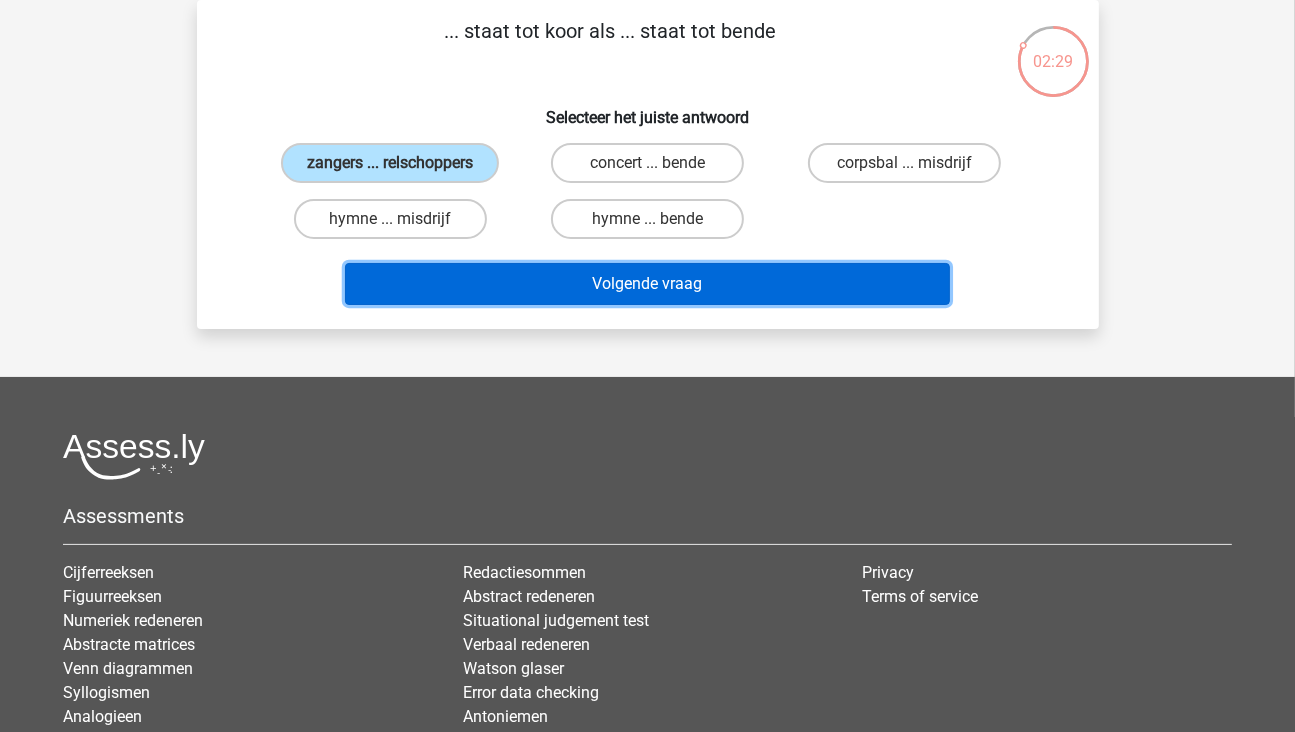 click on "Volgende vraag" at bounding box center [647, 284] 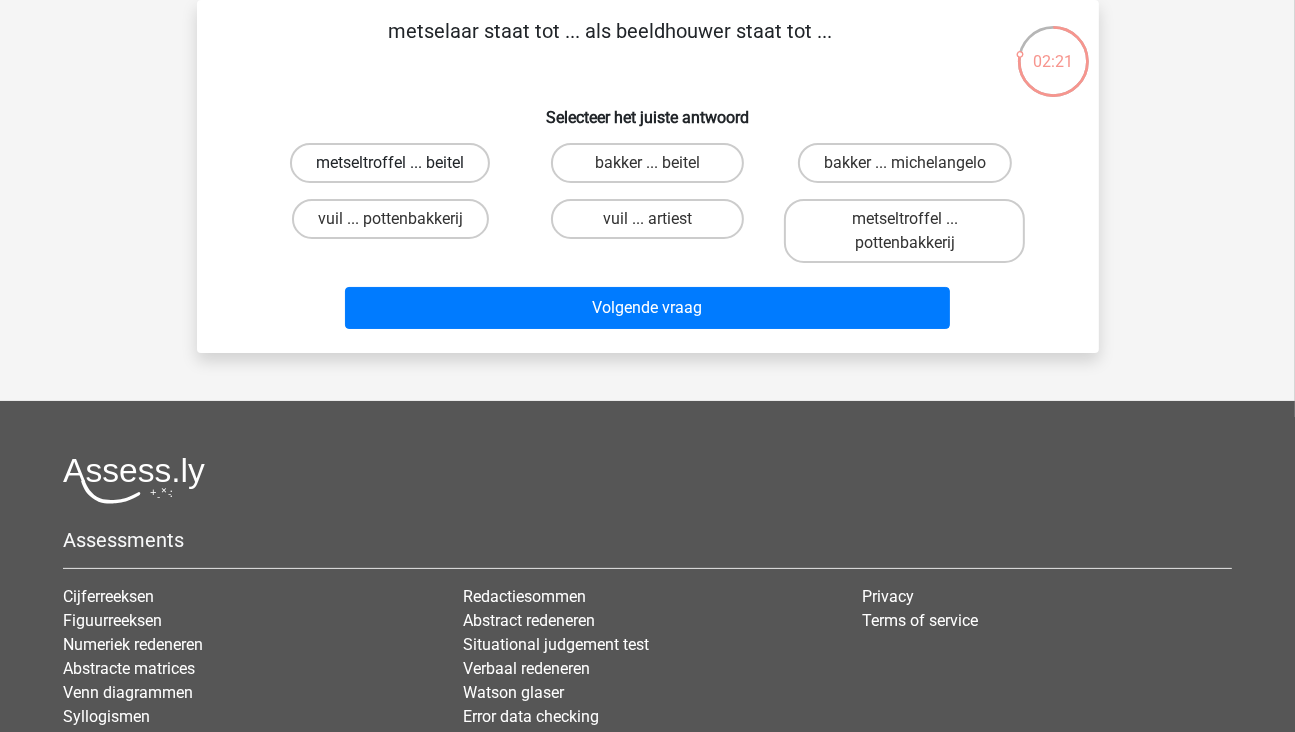 click on "metseltroffel ... beitel" at bounding box center [390, 163] 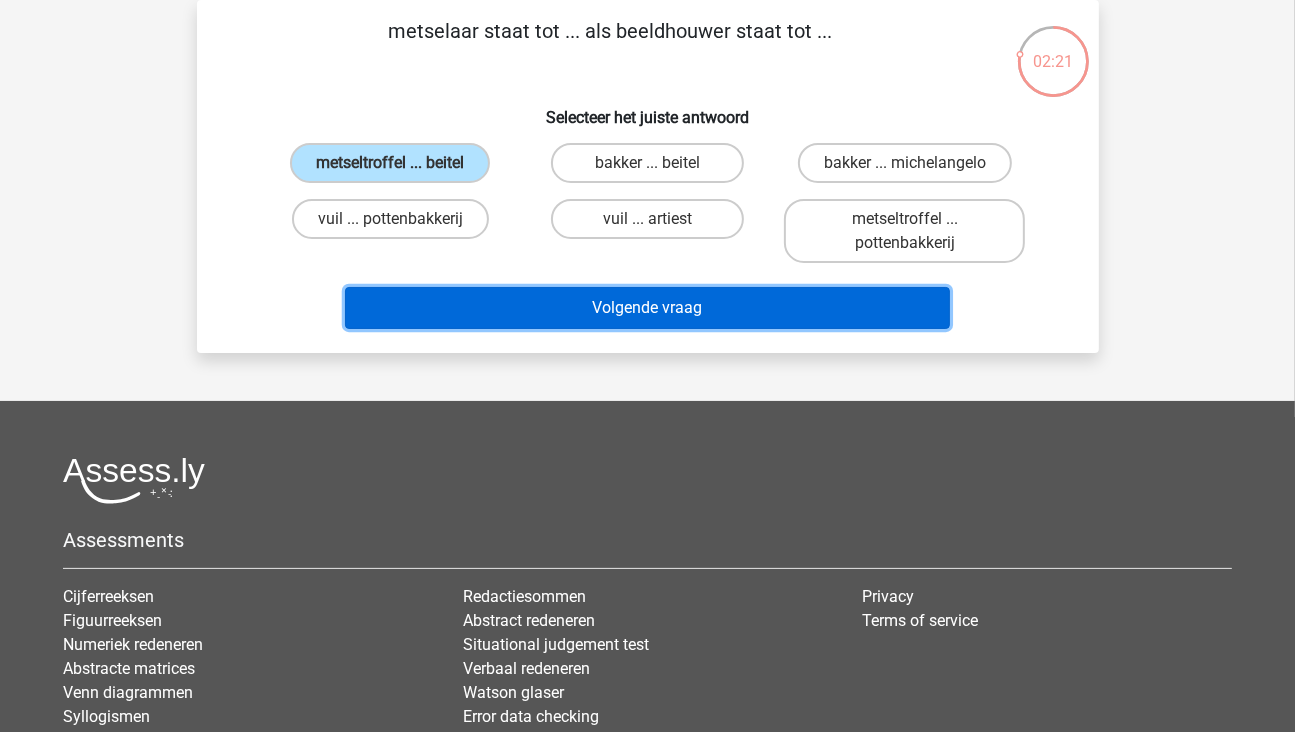 click on "Volgende vraag" at bounding box center [647, 308] 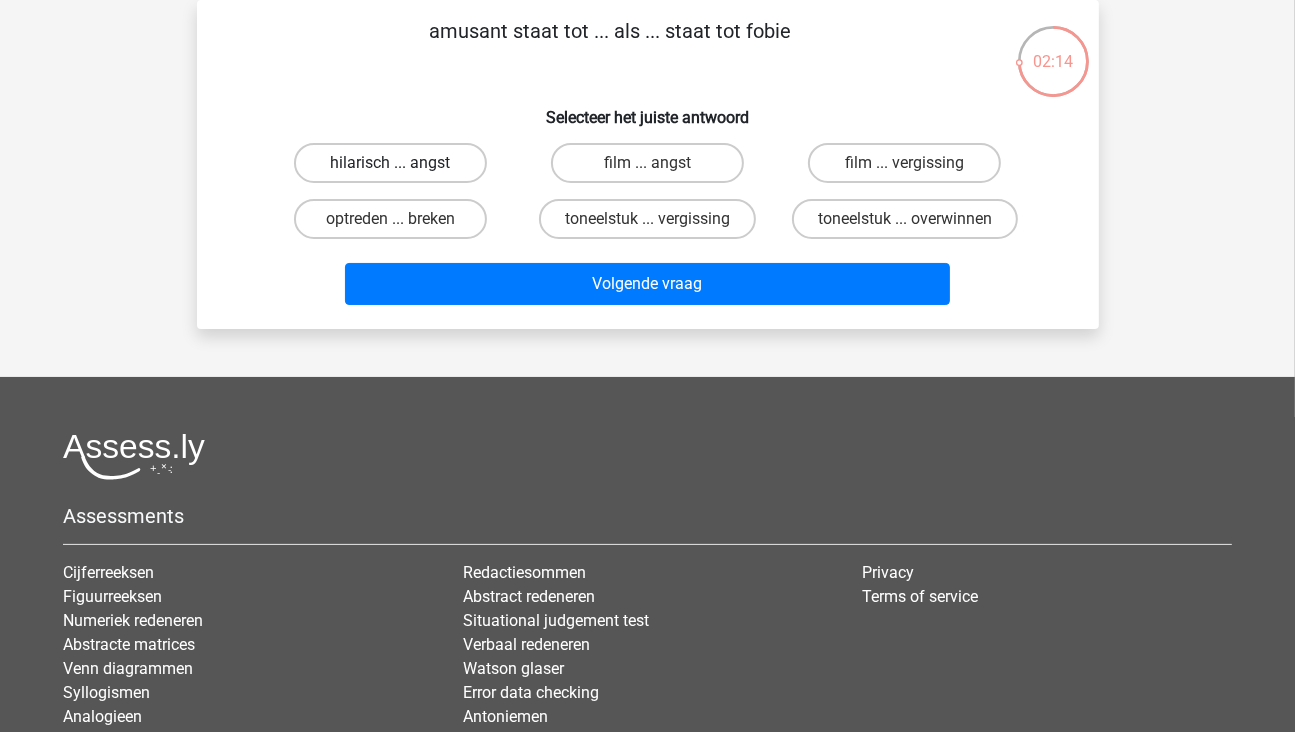 click on "hilarisch ... angst" at bounding box center [390, 163] 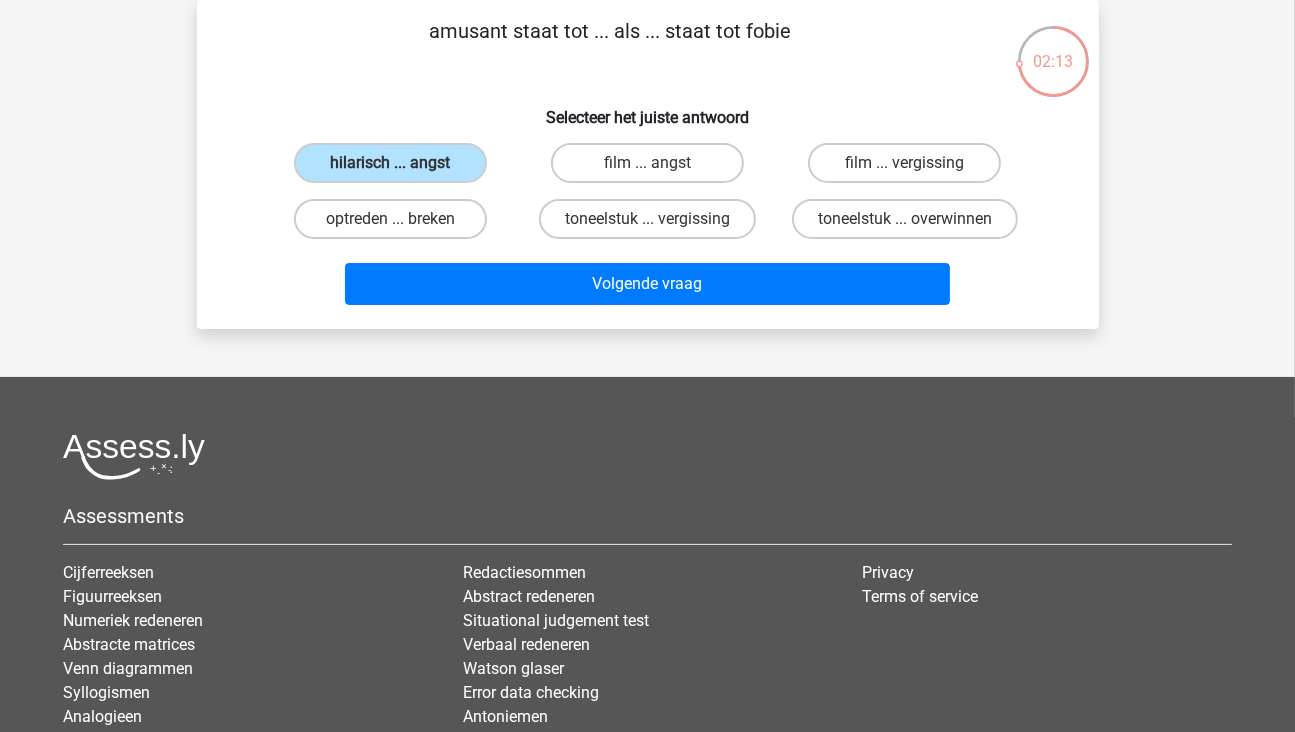 click on "amusant staat tot ... als ... staat tot fobie
Selecteer het juiste antwoord
hilarisch ... angst
film ... angst
film ... vergissing" at bounding box center [648, 164] 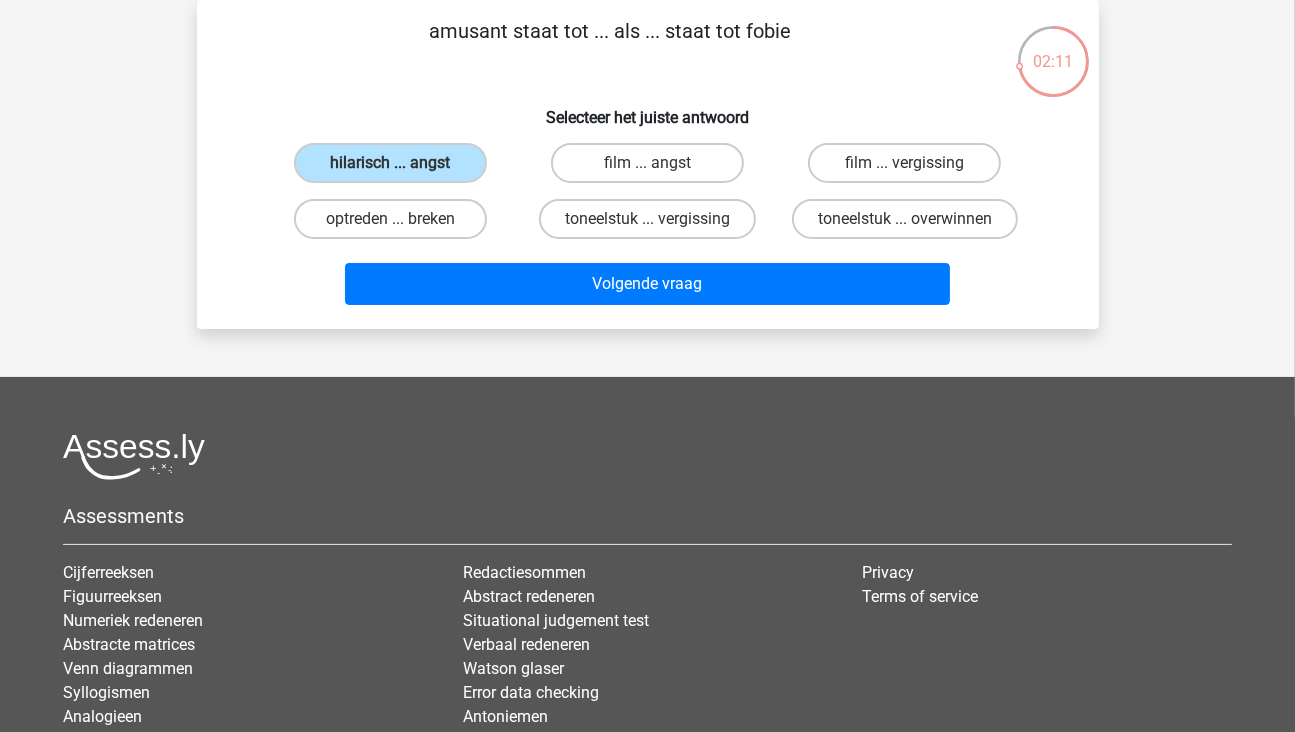 click on "Volgende vraag" at bounding box center (648, 288) 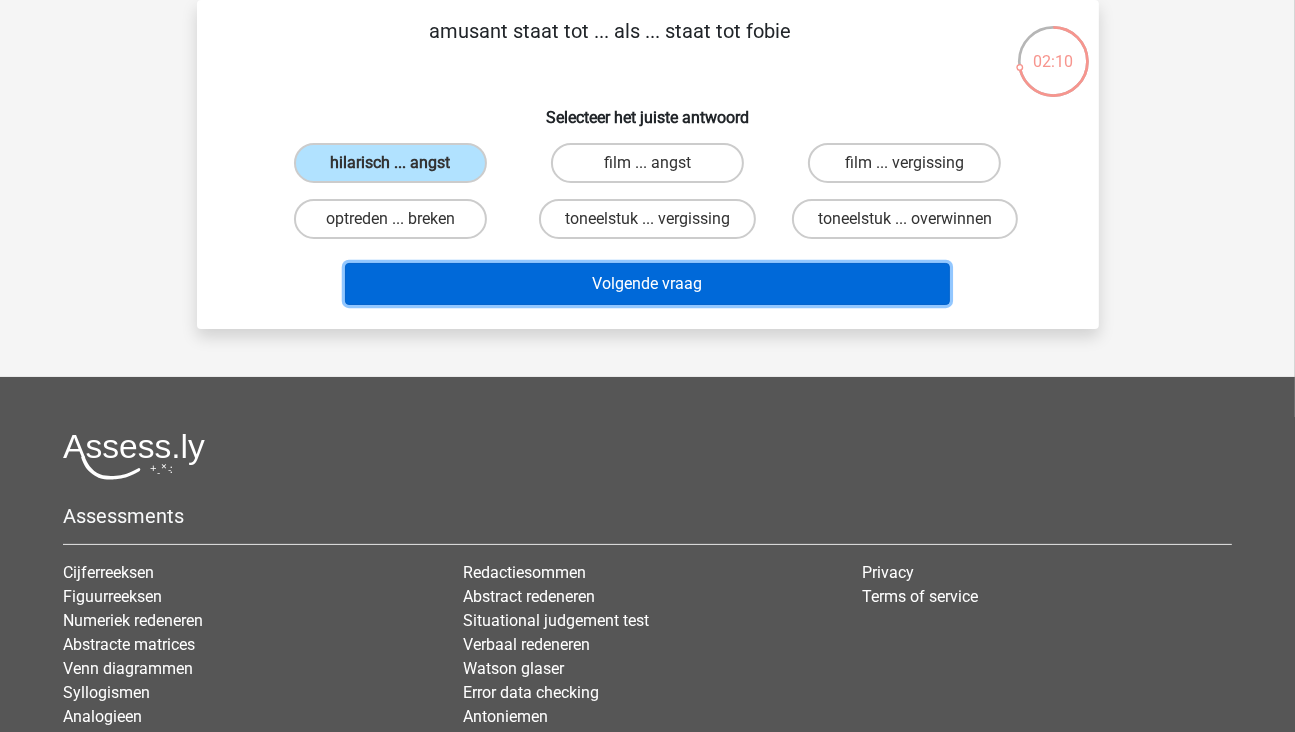 click on "Volgende vraag" at bounding box center [647, 284] 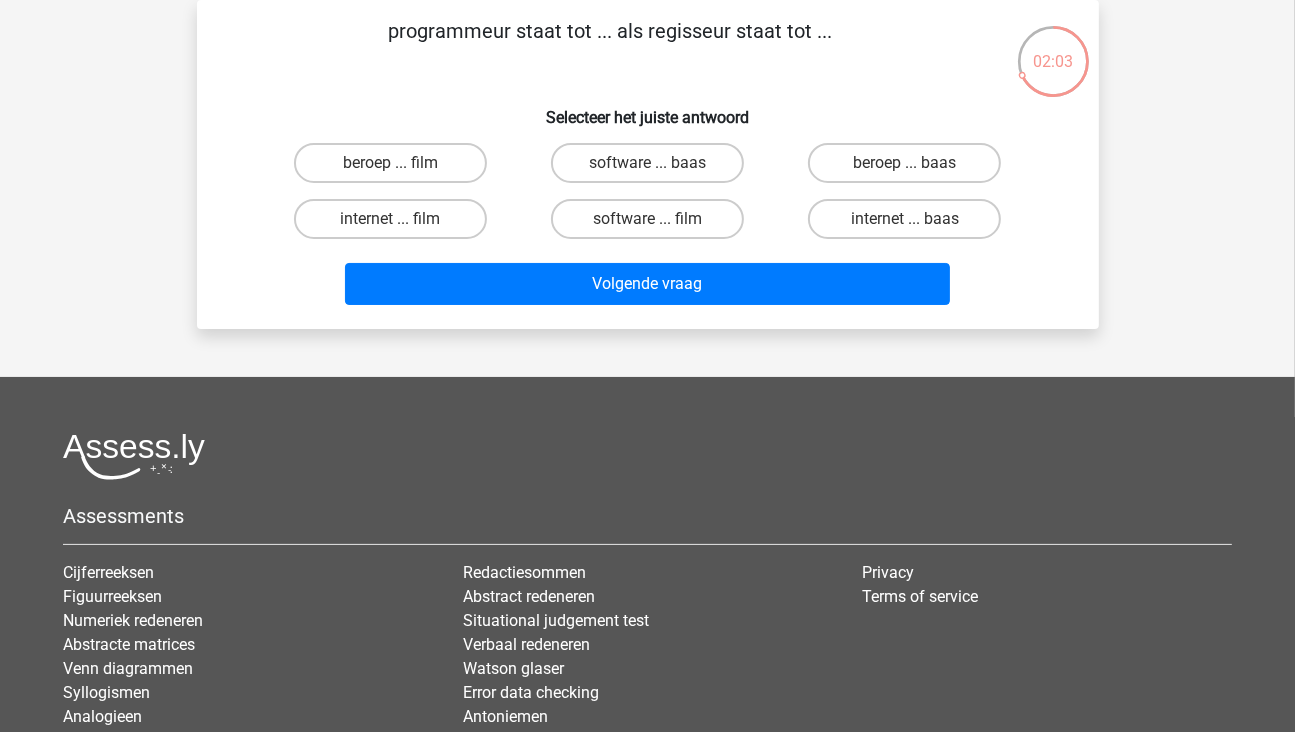 click on "software ... film" at bounding box center (653, 225) 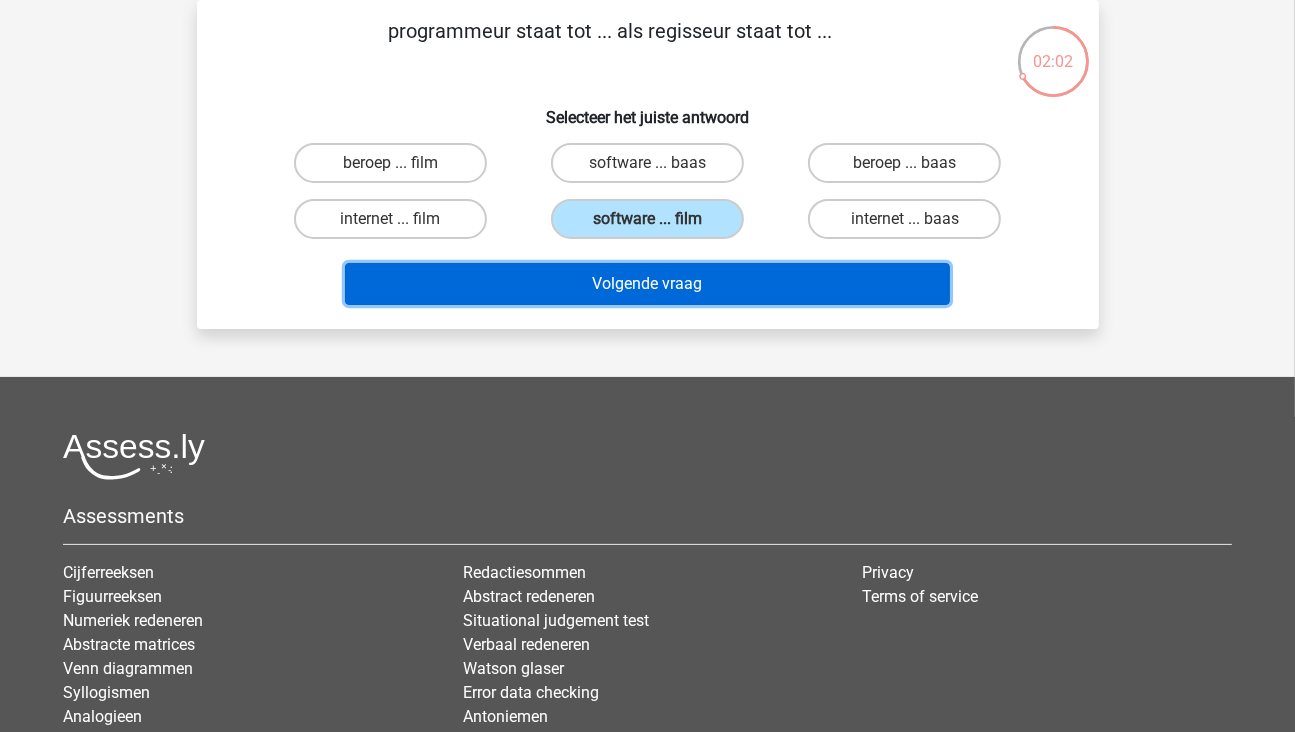 click on "Volgende vraag" at bounding box center [647, 284] 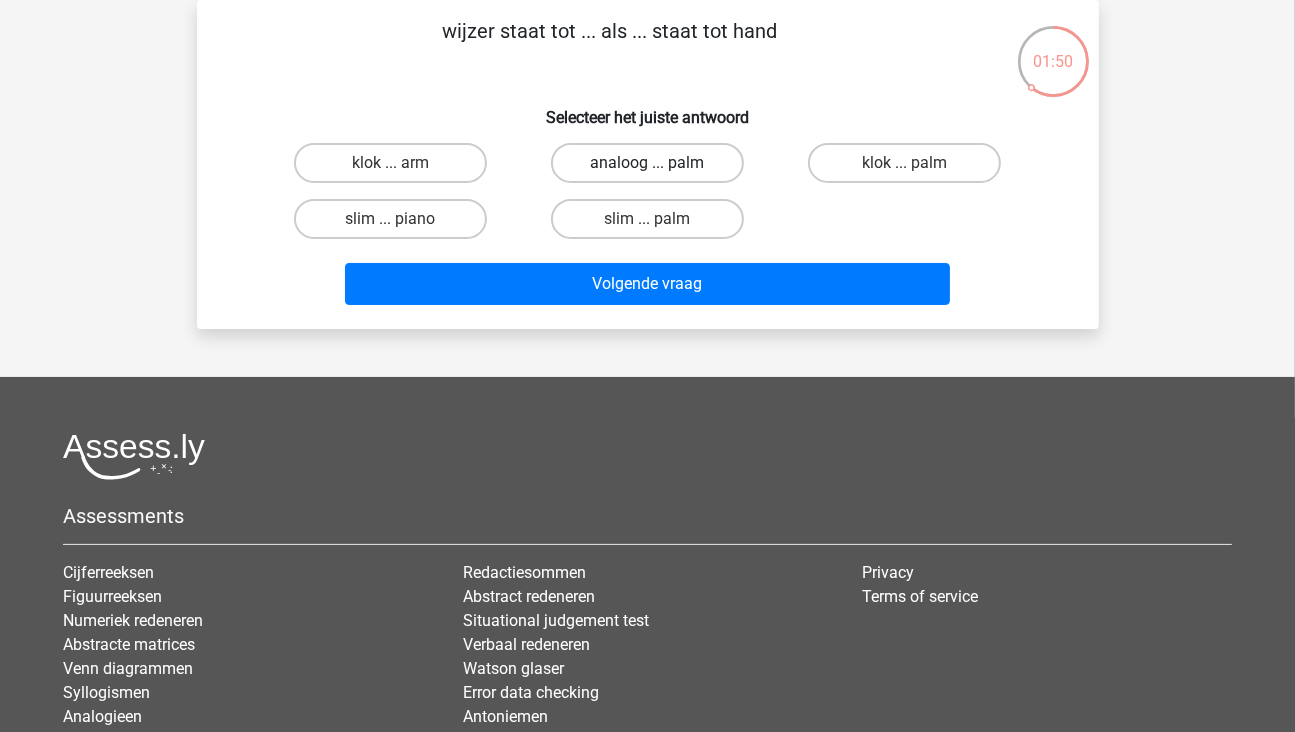 click on "analoog ... palm" at bounding box center [647, 163] 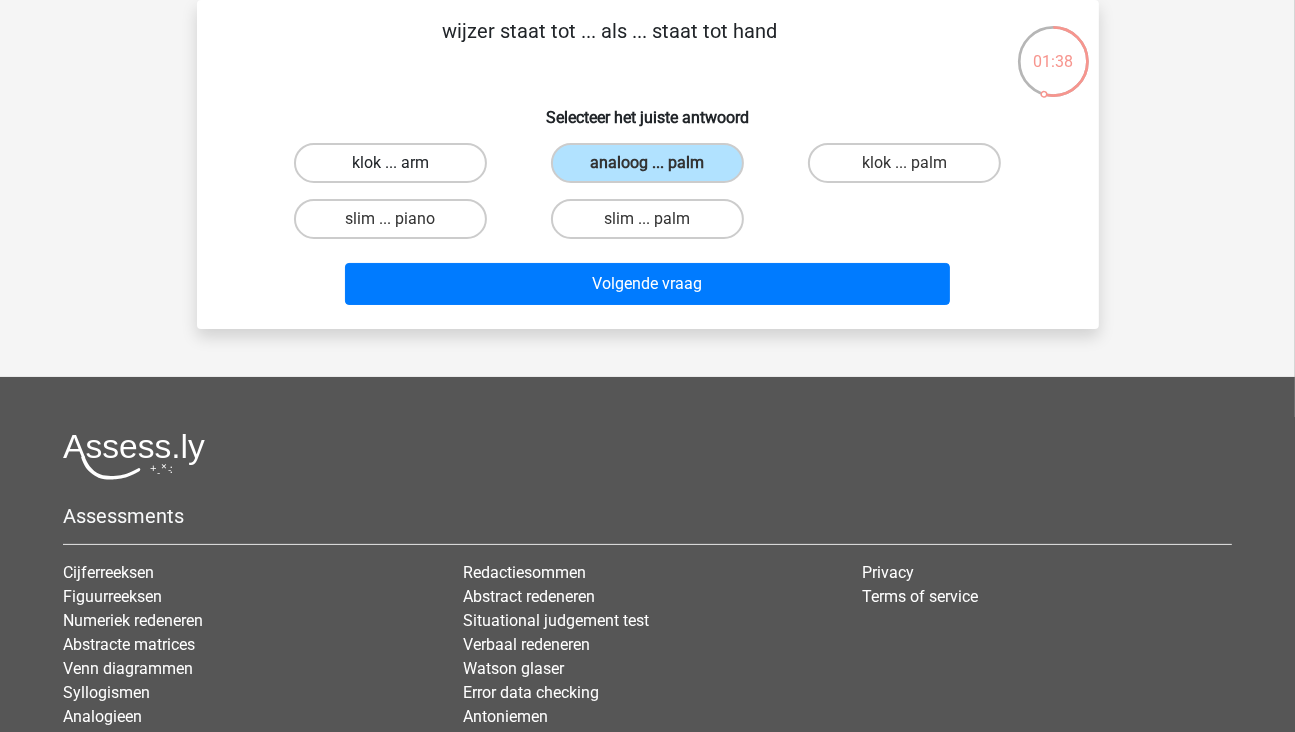 click on "klok ... arm" at bounding box center [390, 163] 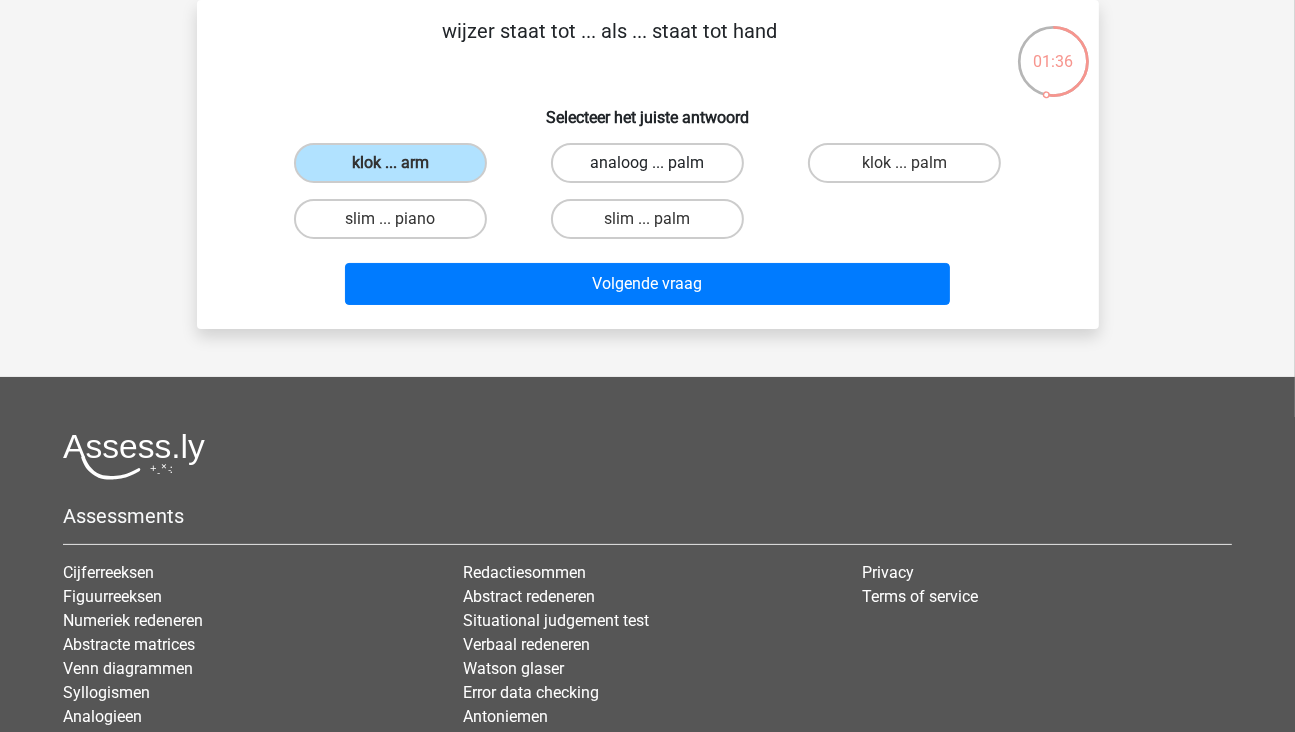 click on "analoog ... palm" at bounding box center [647, 163] 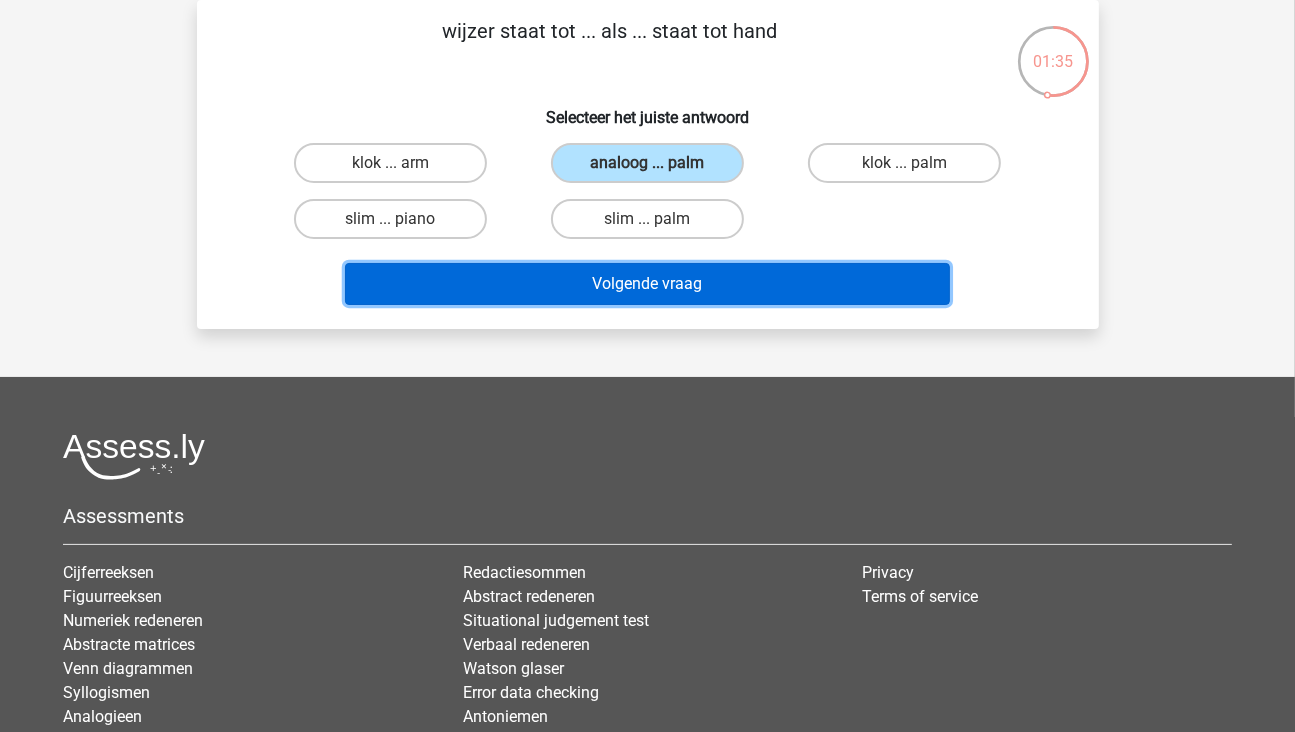 click on "Volgende vraag" at bounding box center (647, 284) 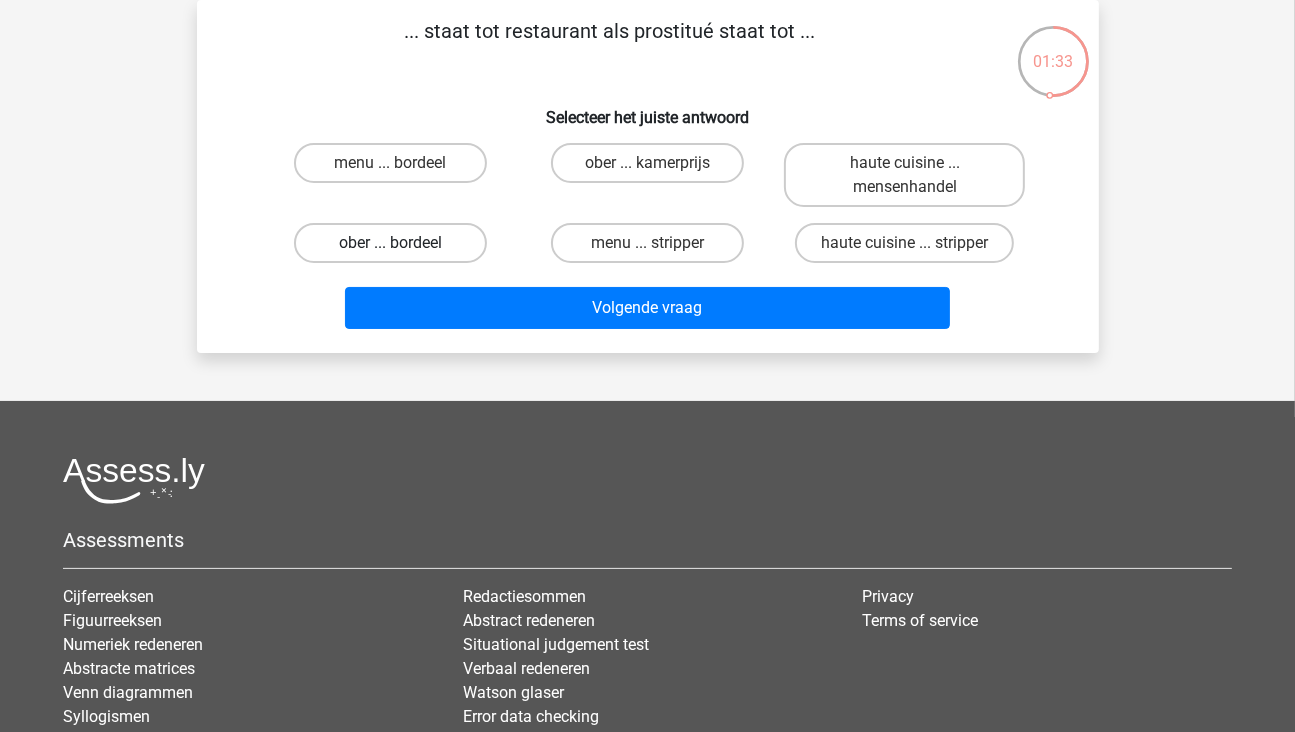 click on "ober ... bordeel" at bounding box center (390, 243) 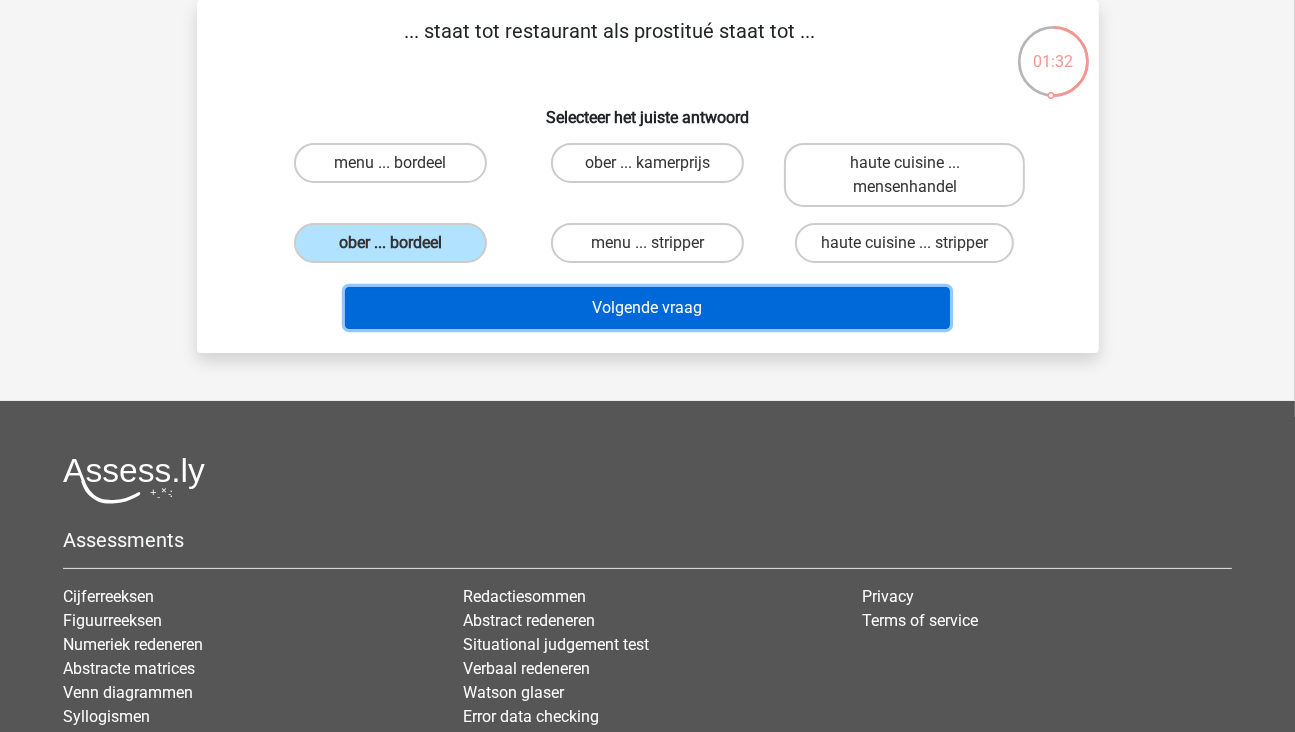 click on "Volgende vraag" at bounding box center [647, 308] 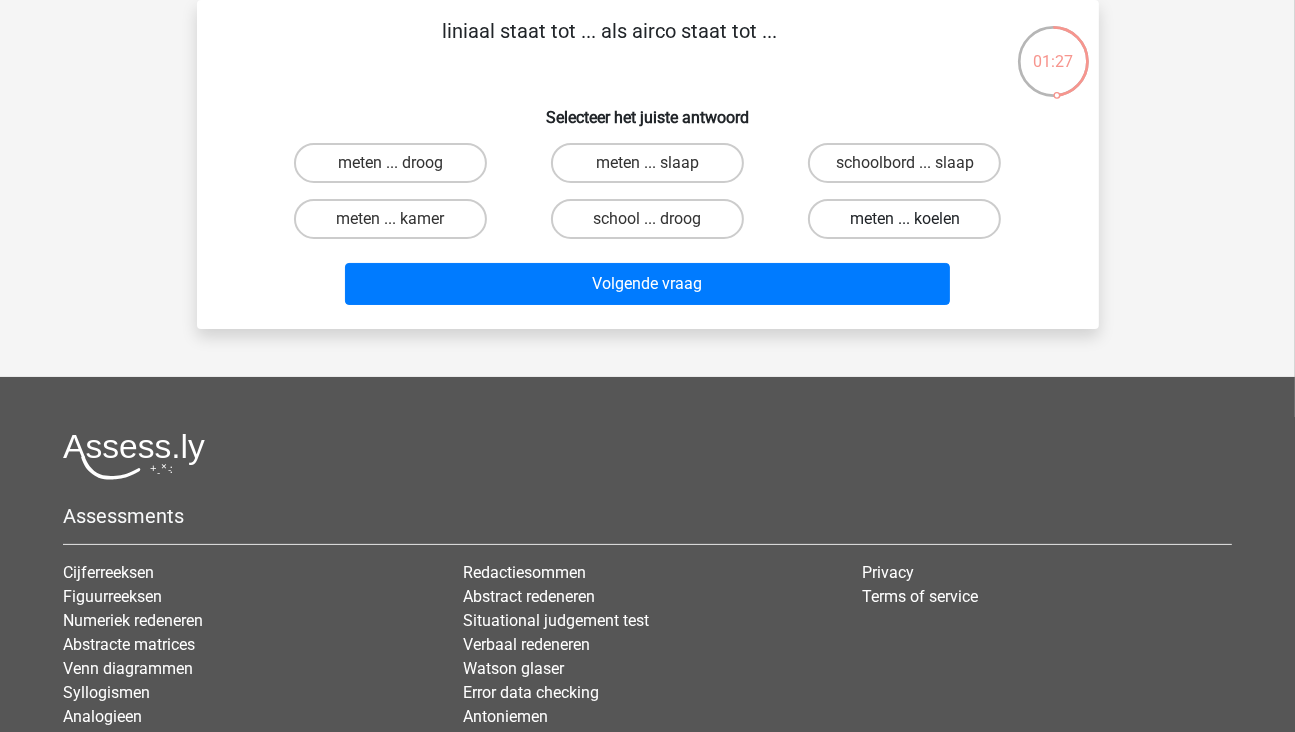 click on "meten ... koelen" at bounding box center [904, 219] 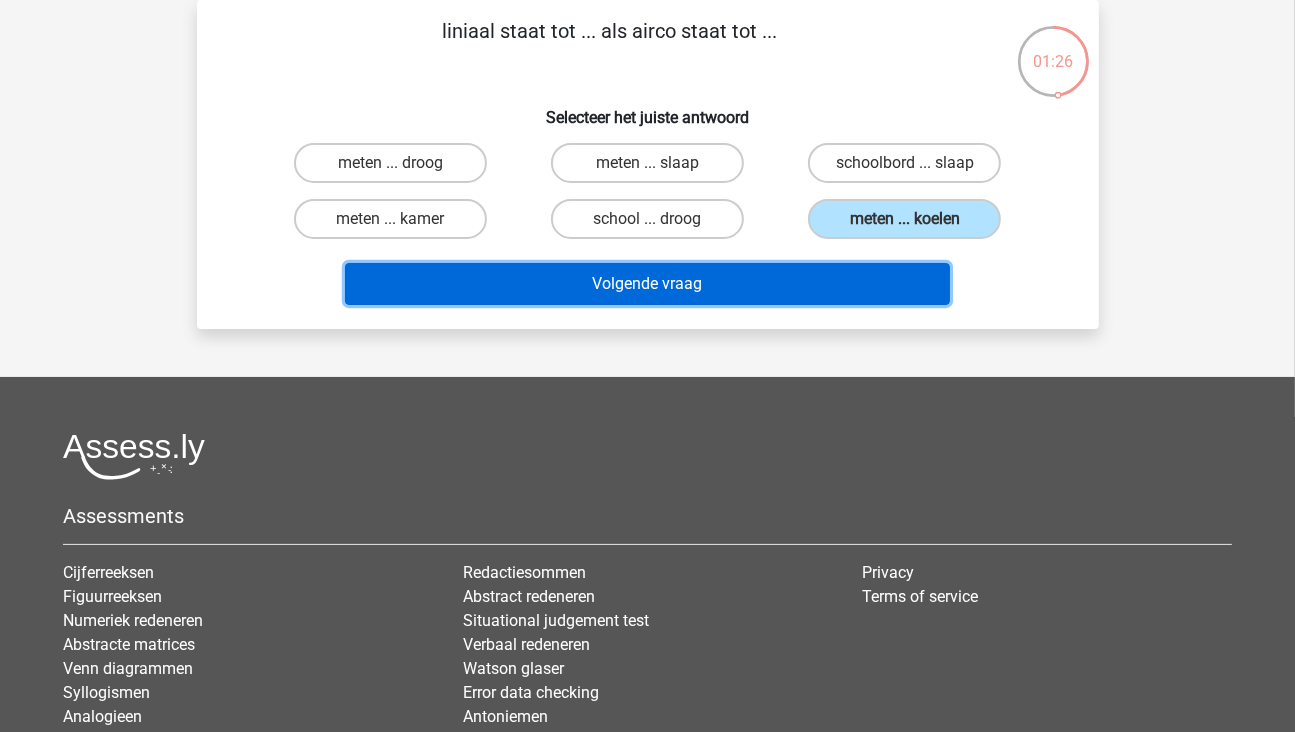 click on "Volgende vraag" at bounding box center (647, 284) 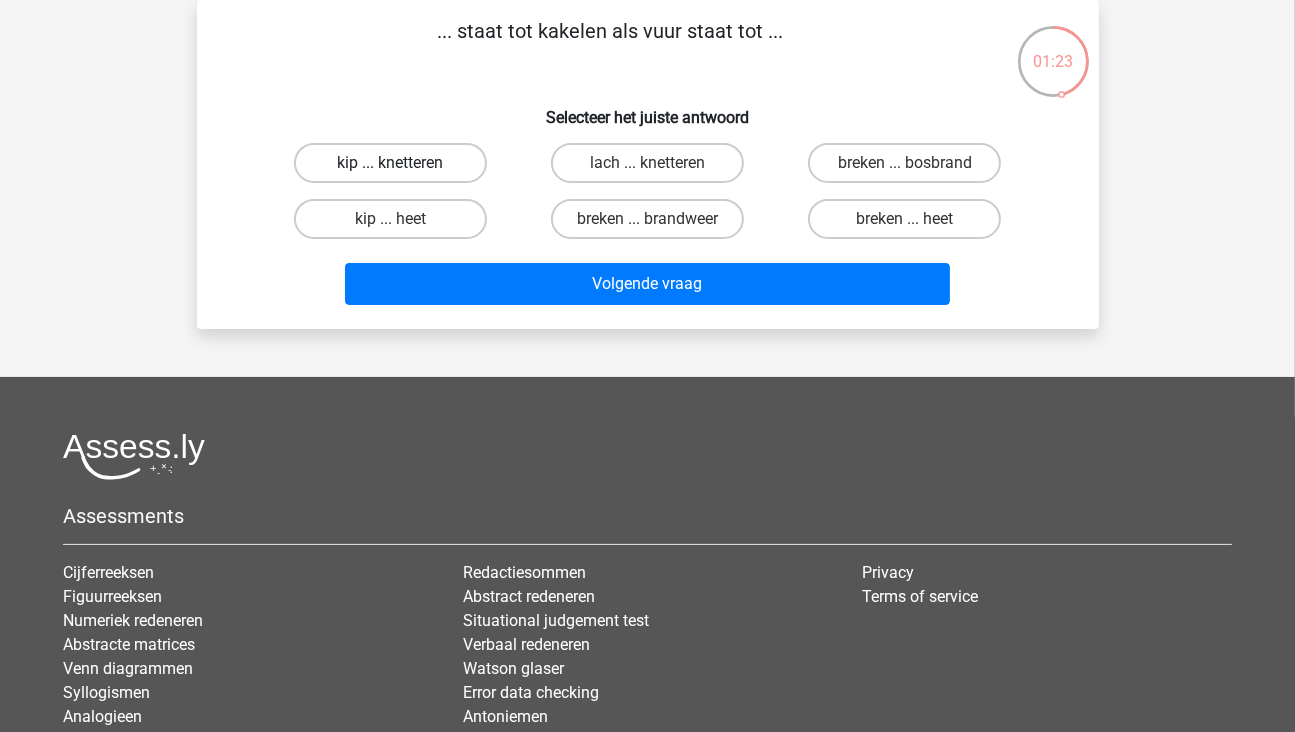 click on "kip ... knetteren" at bounding box center [390, 163] 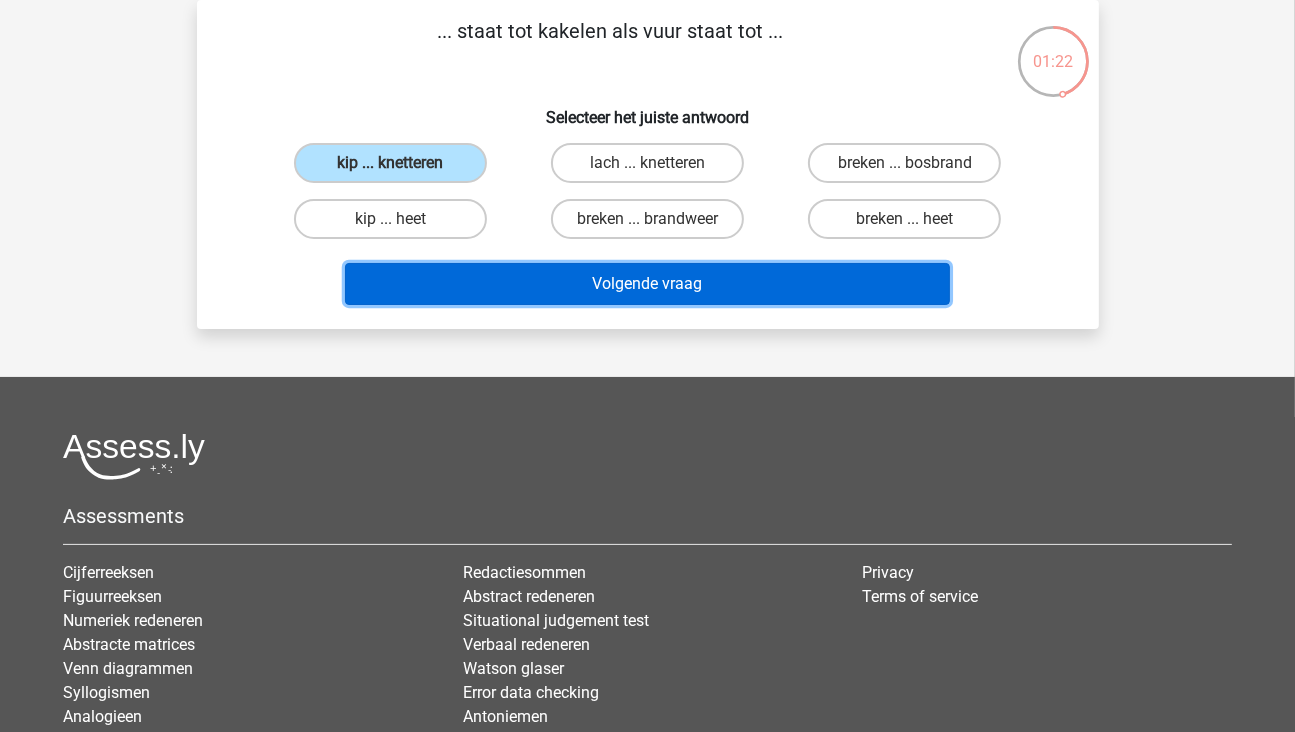 click on "Volgende vraag" at bounding box center [647, 284] 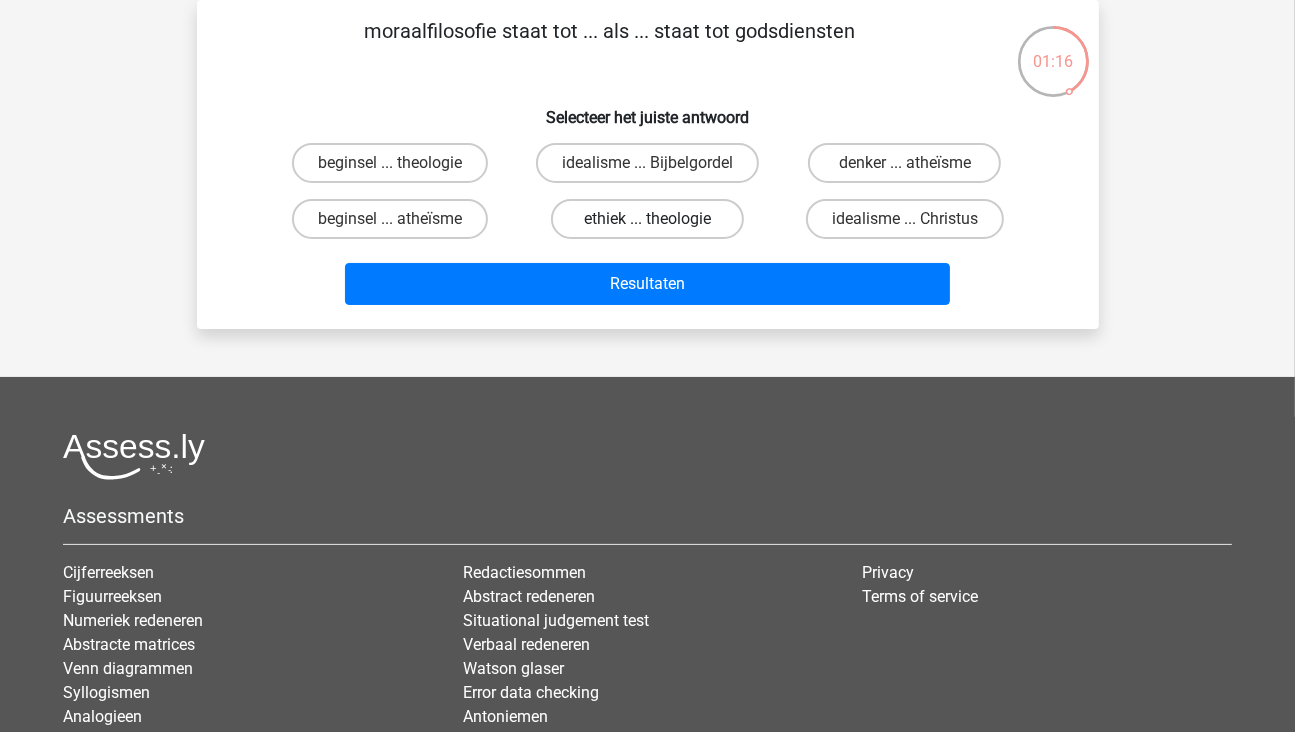 click on "ethiek ... theologie" at bounding box center (647, 219) 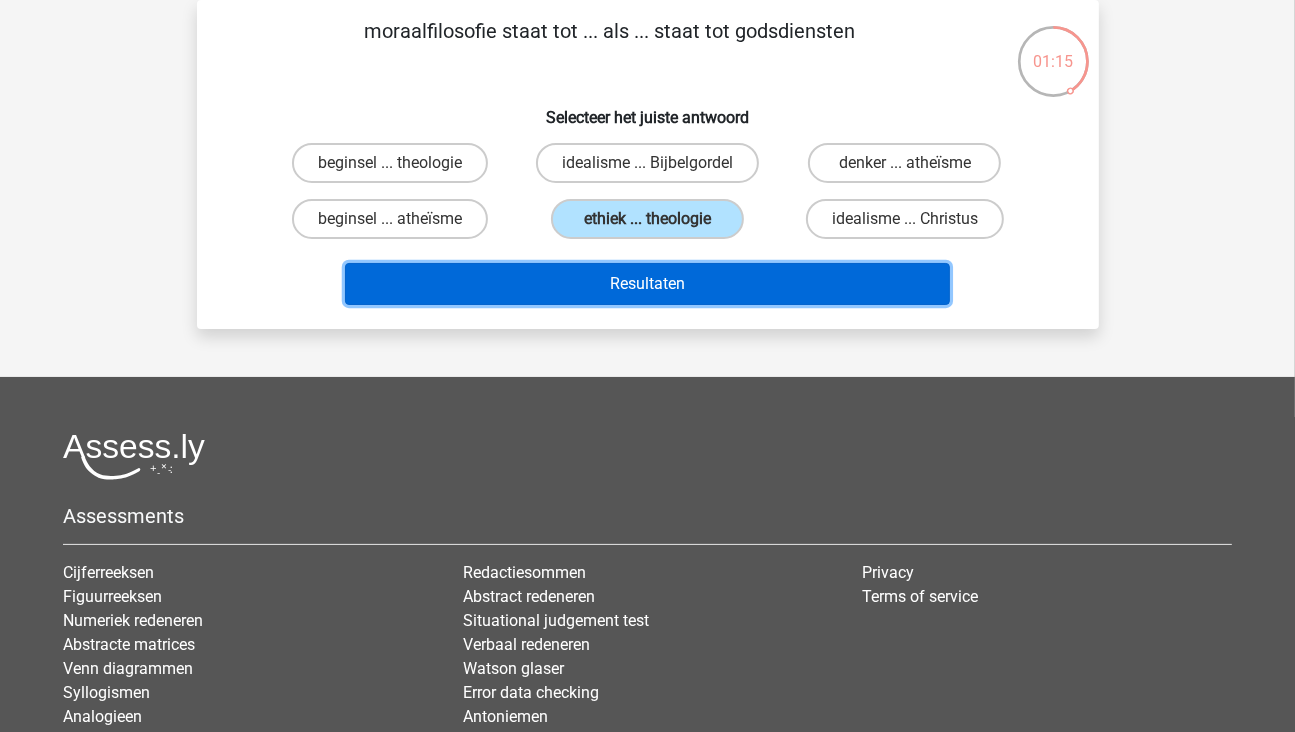 click on "Resultaten" at bounding box center [647, 284] 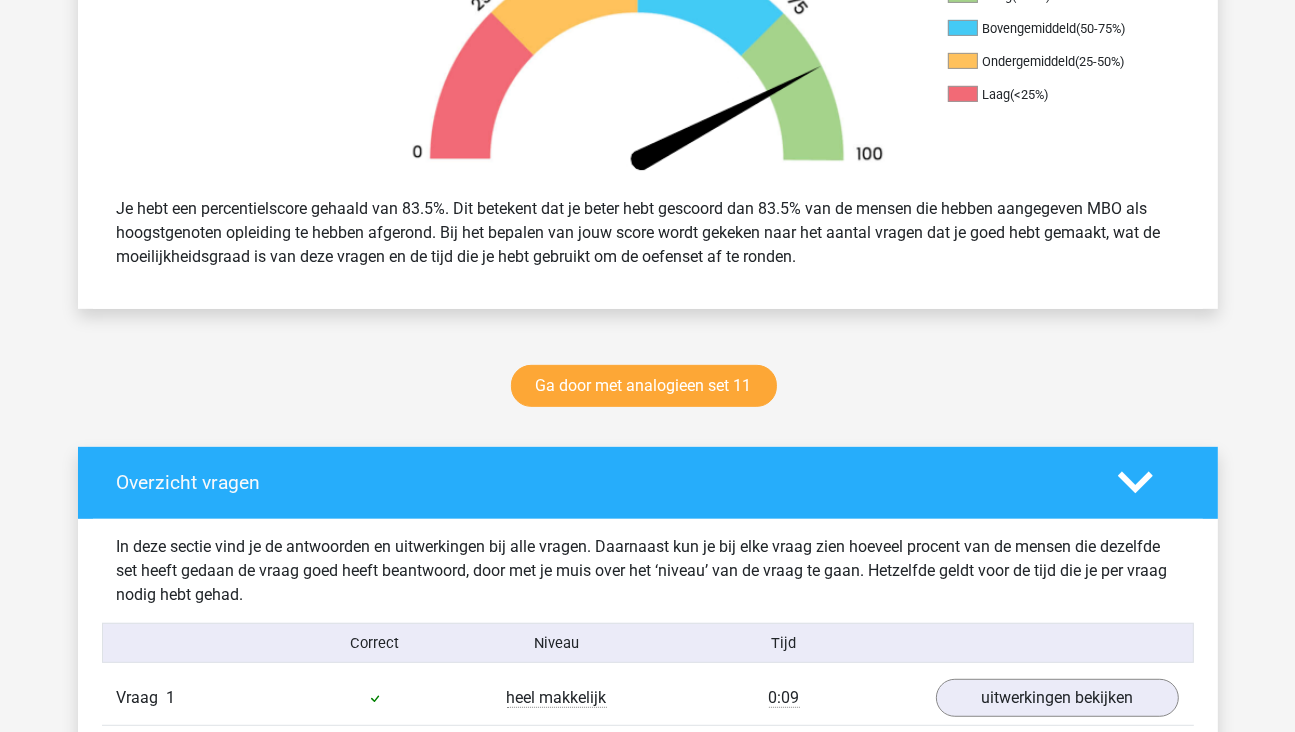scroll, scrollTop: 1300, scrollLeft: 0, axis: vertical 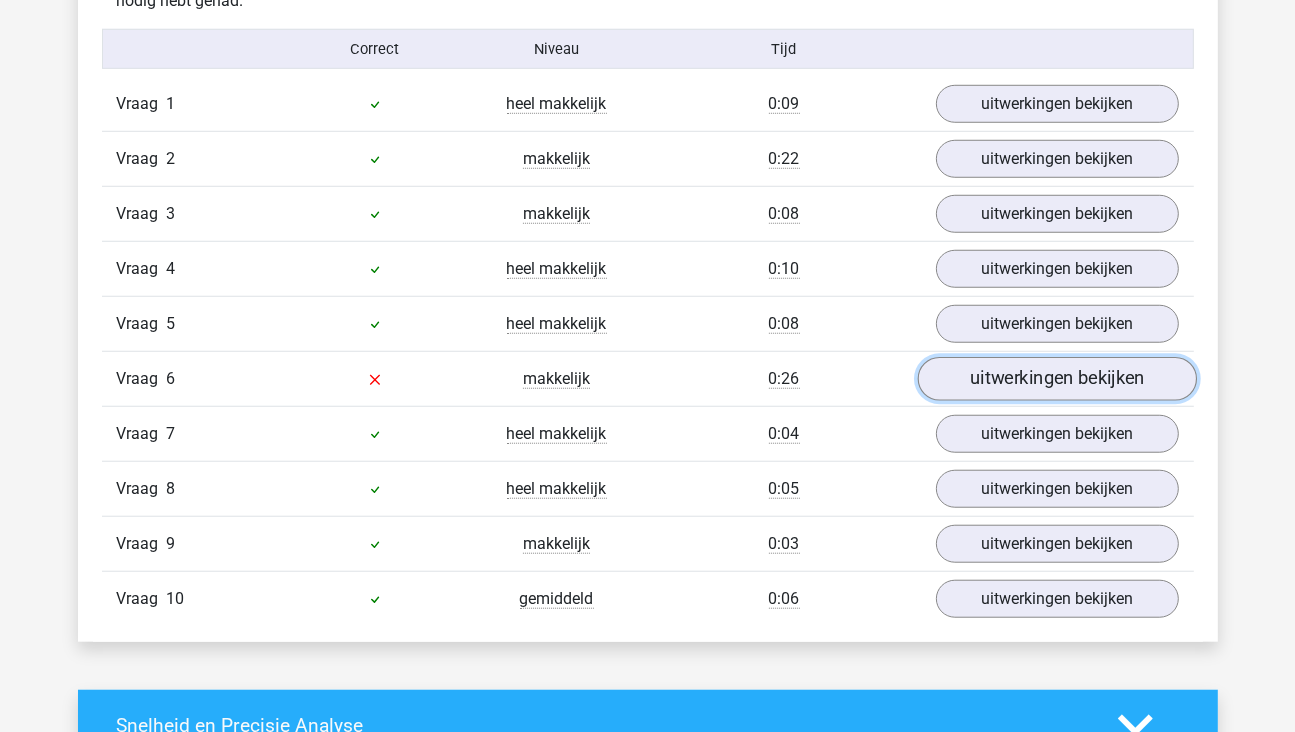 click on "uitwerkingen bekijken" at bounding box center [1056, 379] 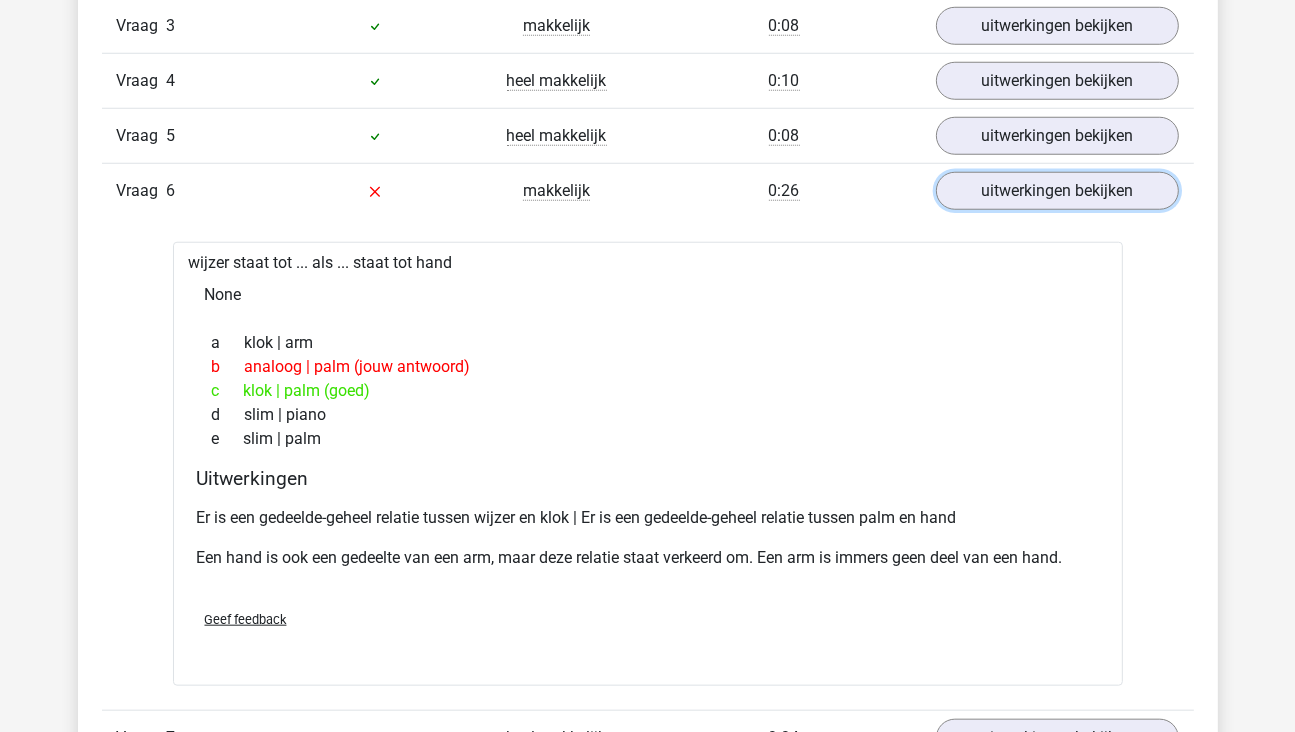 scroll, scrollTop: 1500, scrollLeft: 0, axis: vertical 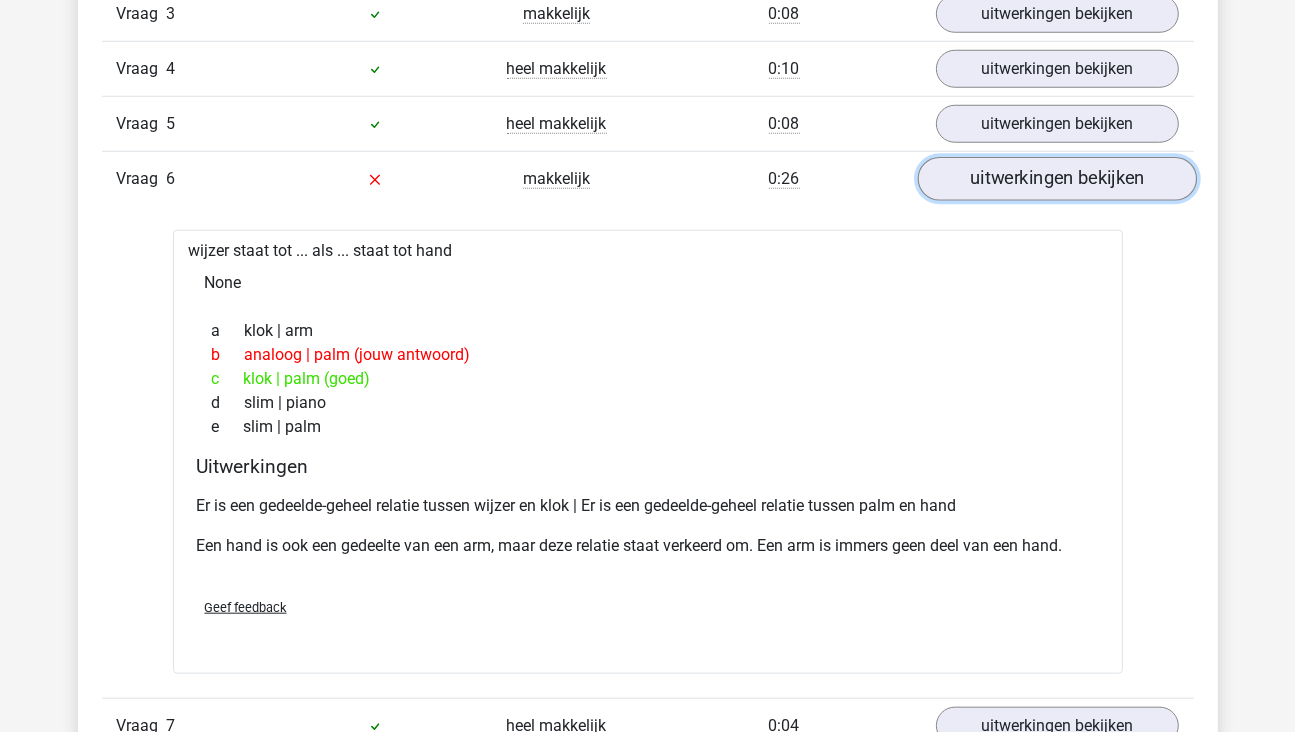 click on "uitwerkingen bekijken" at bounding box center (1056, 179) 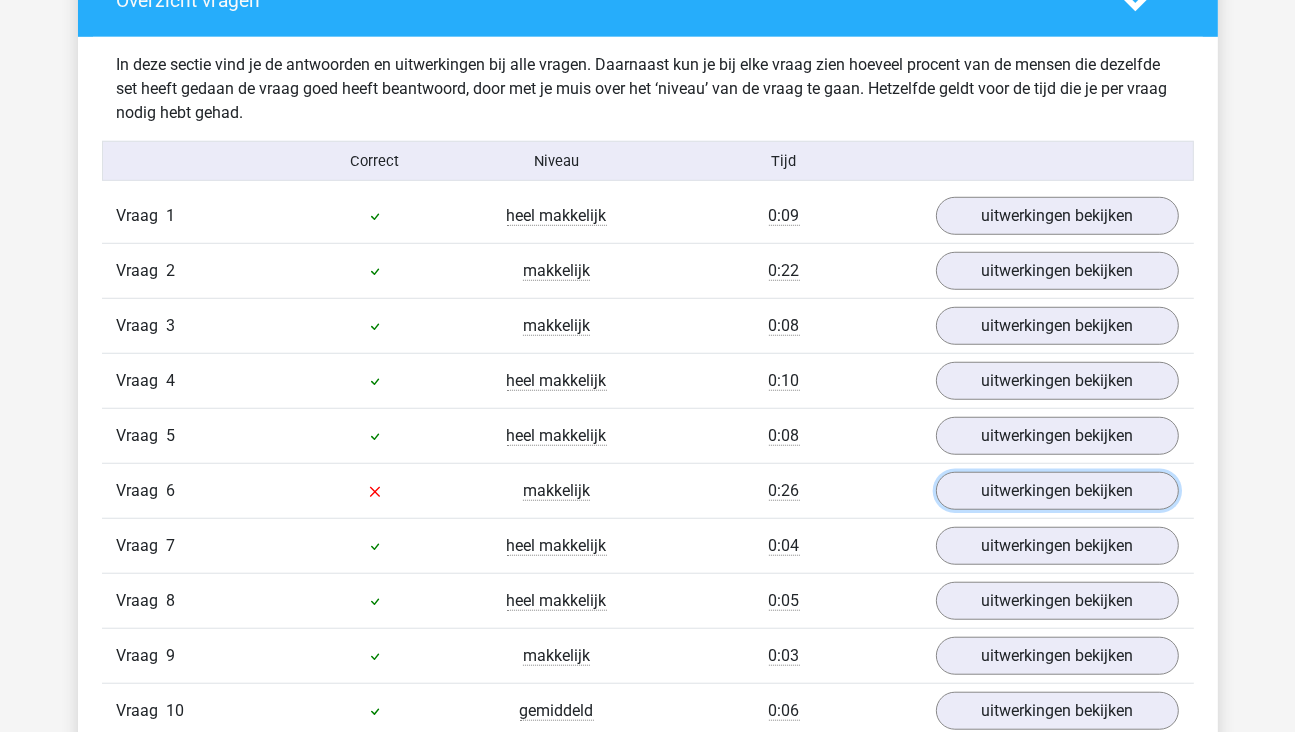 scroll, scrollTop: 1000, scrollLeft: 0, axis: vertical 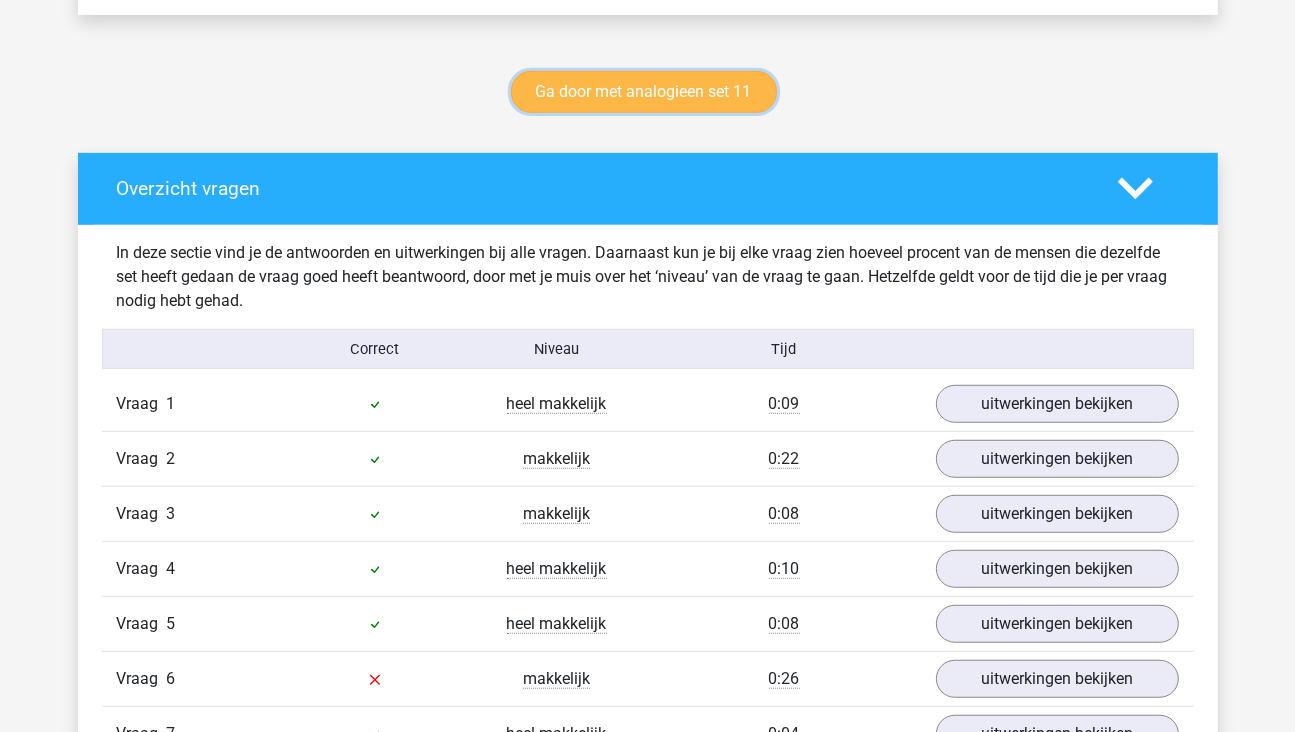 click on "Ga door met analogieen set 11" at bounding box center [644, 92] 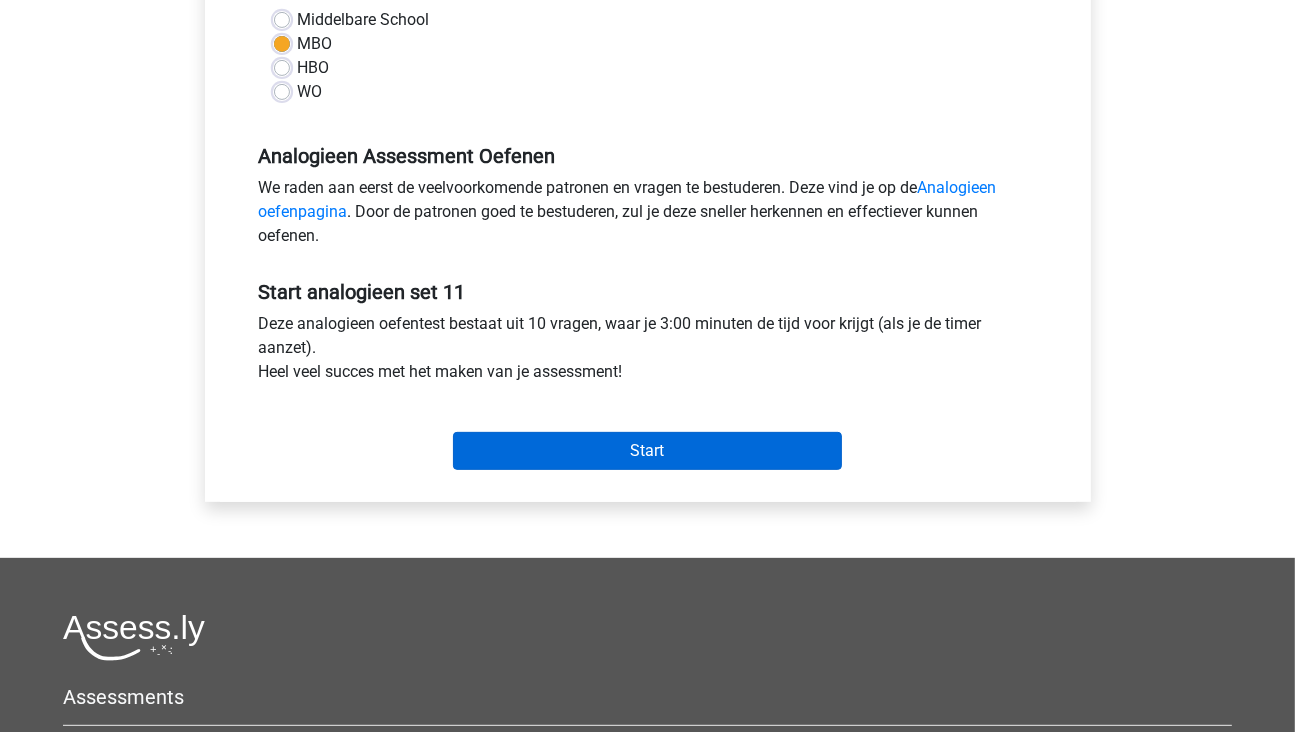 scroll, scrollTop: 500, scrollLeft: 0, axis: vertical 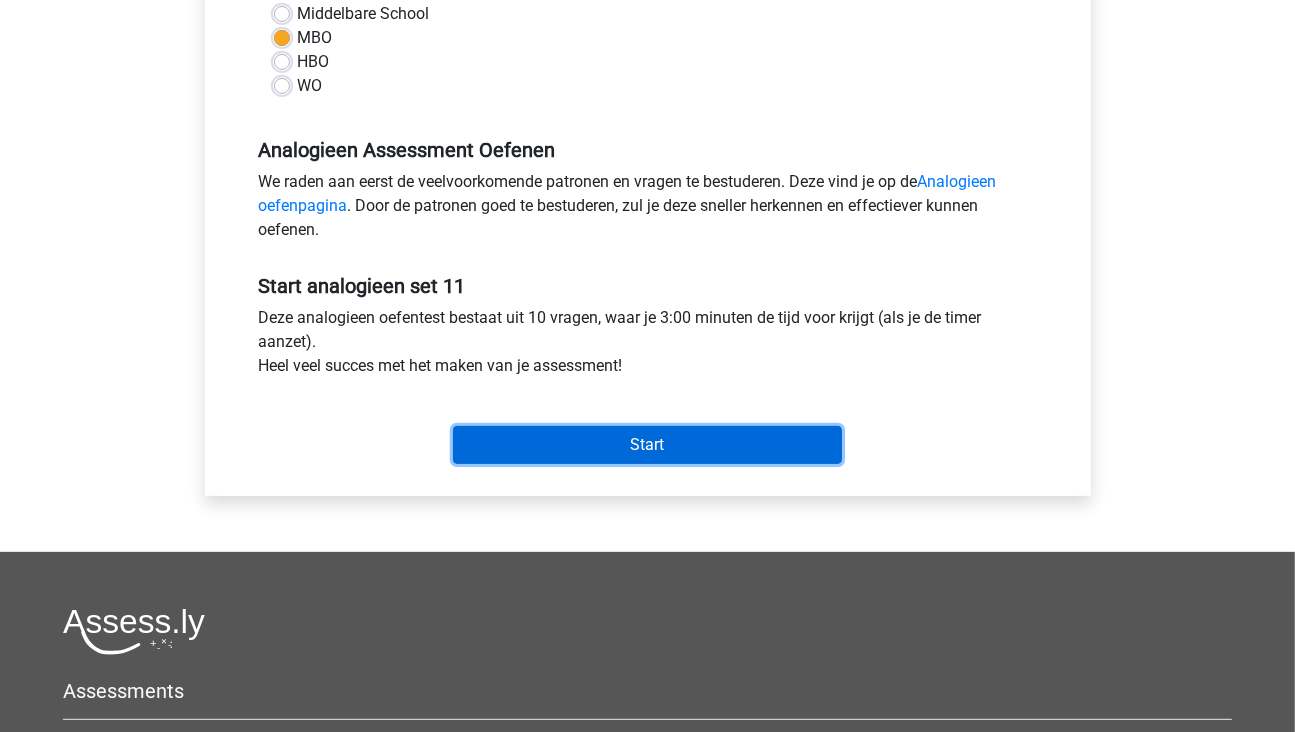 click on "Start" at bounding box center (647, 445) 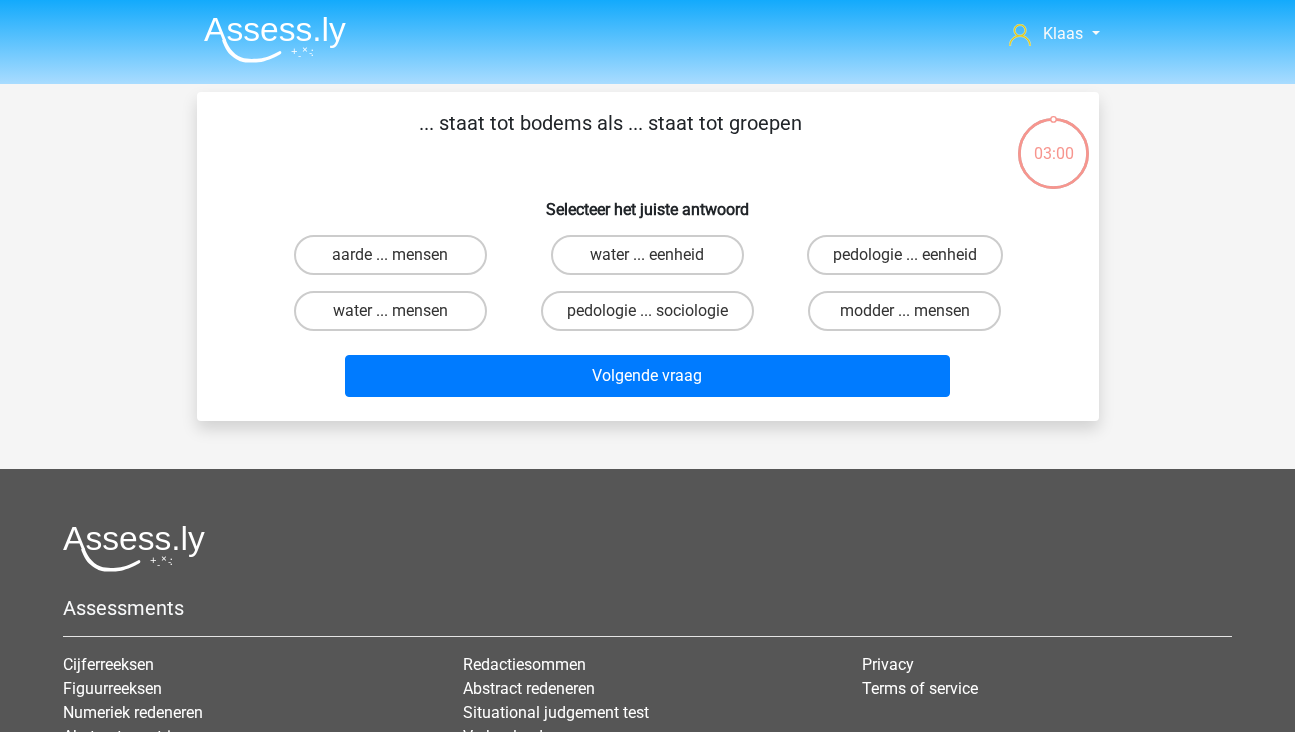 scroll, scrollTop: 0, scrollLeft: 0, axis: both 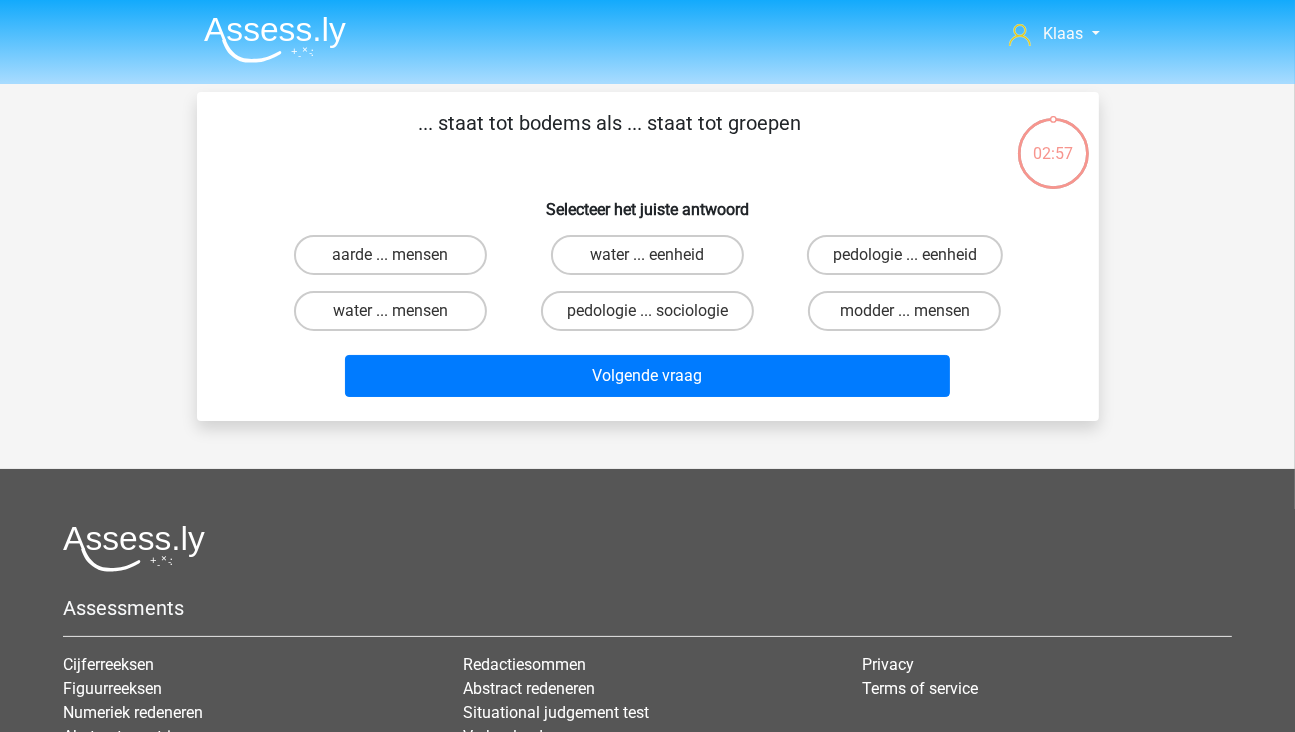 click on "modder ... mensen" at bounding box center (911, 317) 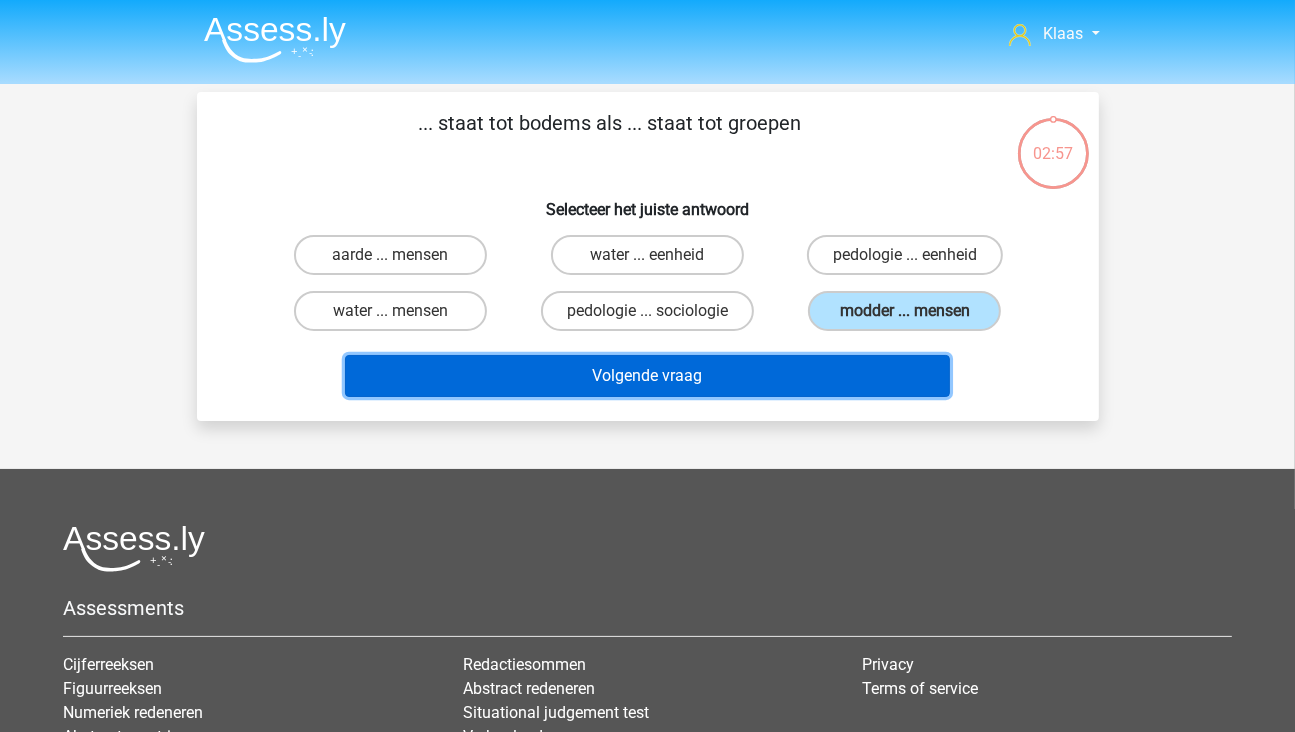 click on "Volgende vraag" at bounding box center [647, 376] 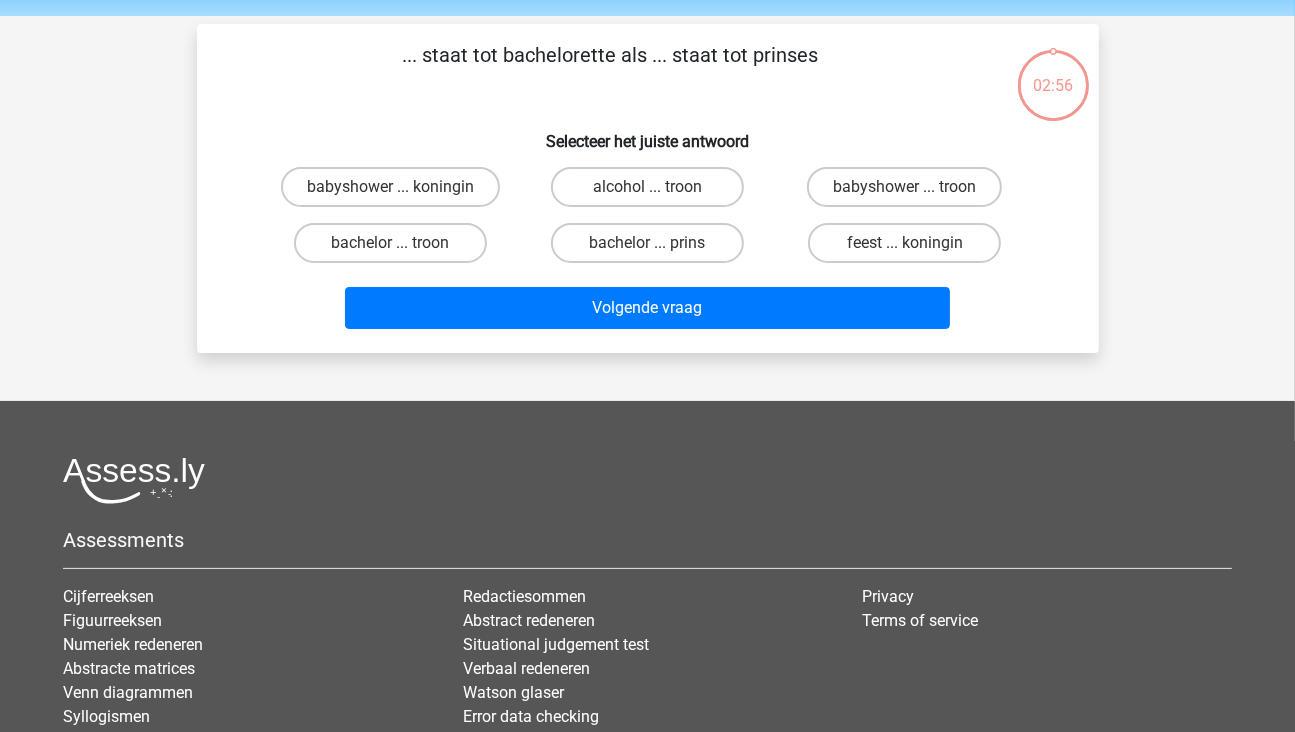 scroll, scrollTop: 92, scrollLeft: 0, axis: vertical 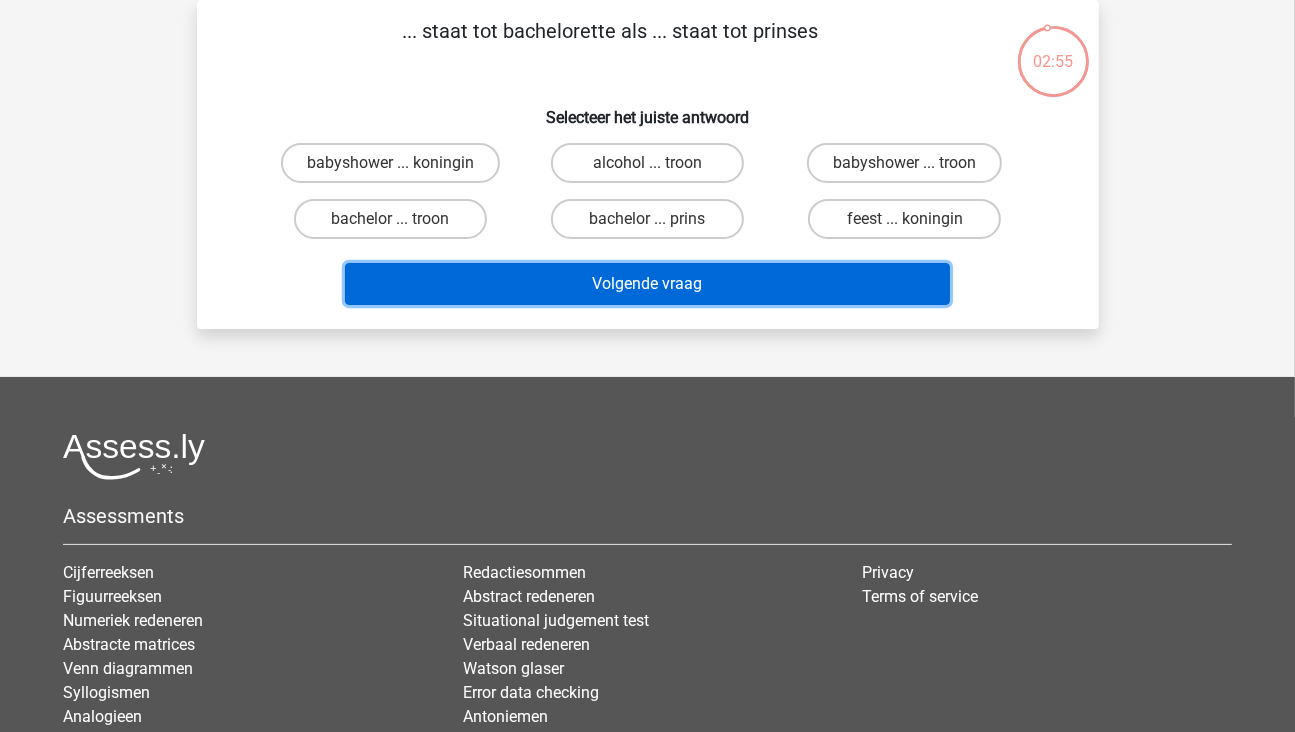 click on "Volgende vraag" at bounding box center [647, 284] 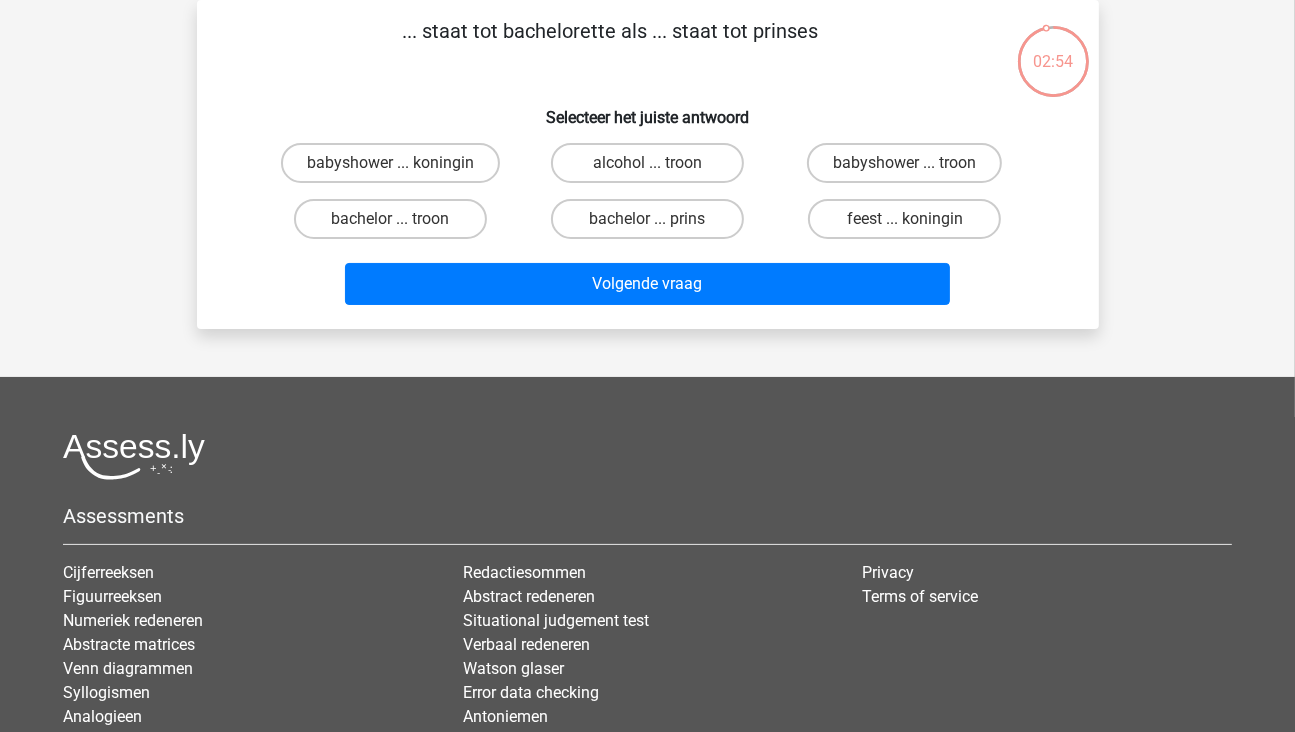 click on "... staat tot bachelorette als ... staat tot prinses" at bounding box center [610, 46] 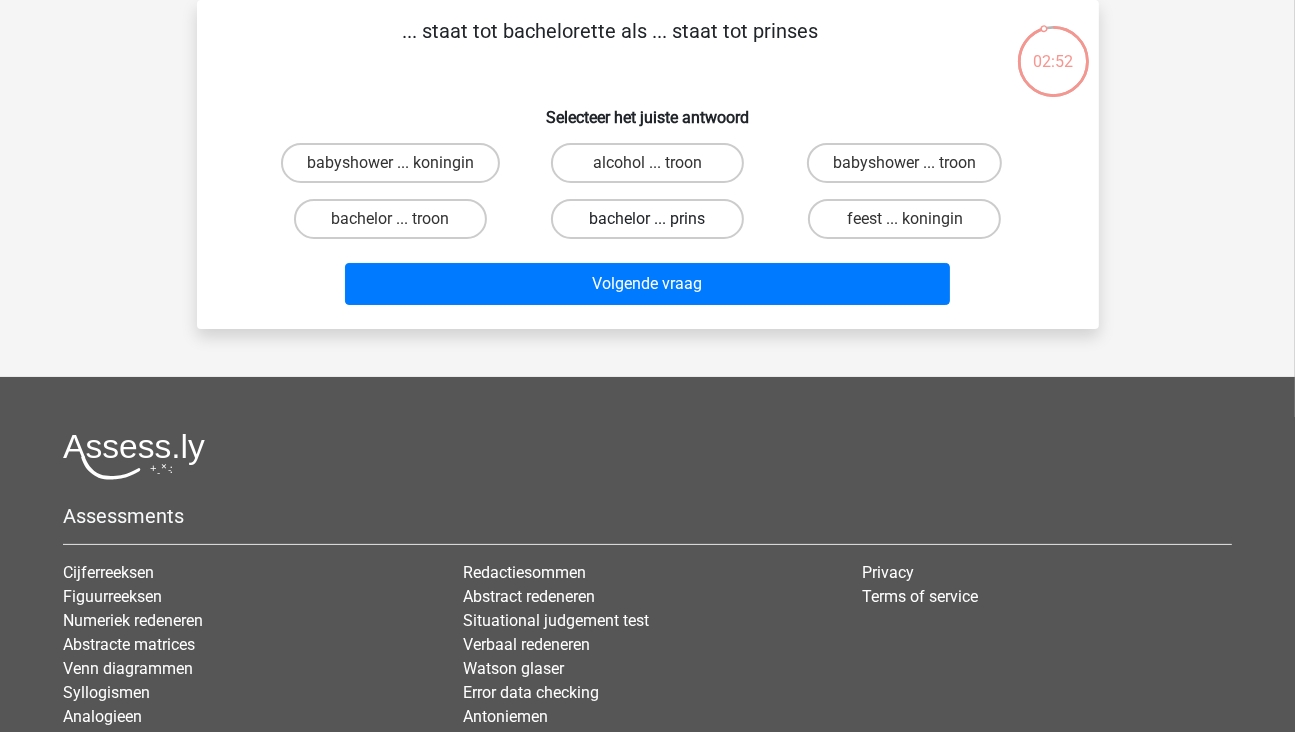 click on "bachelor ... prins" at bounding box center (647, 219) 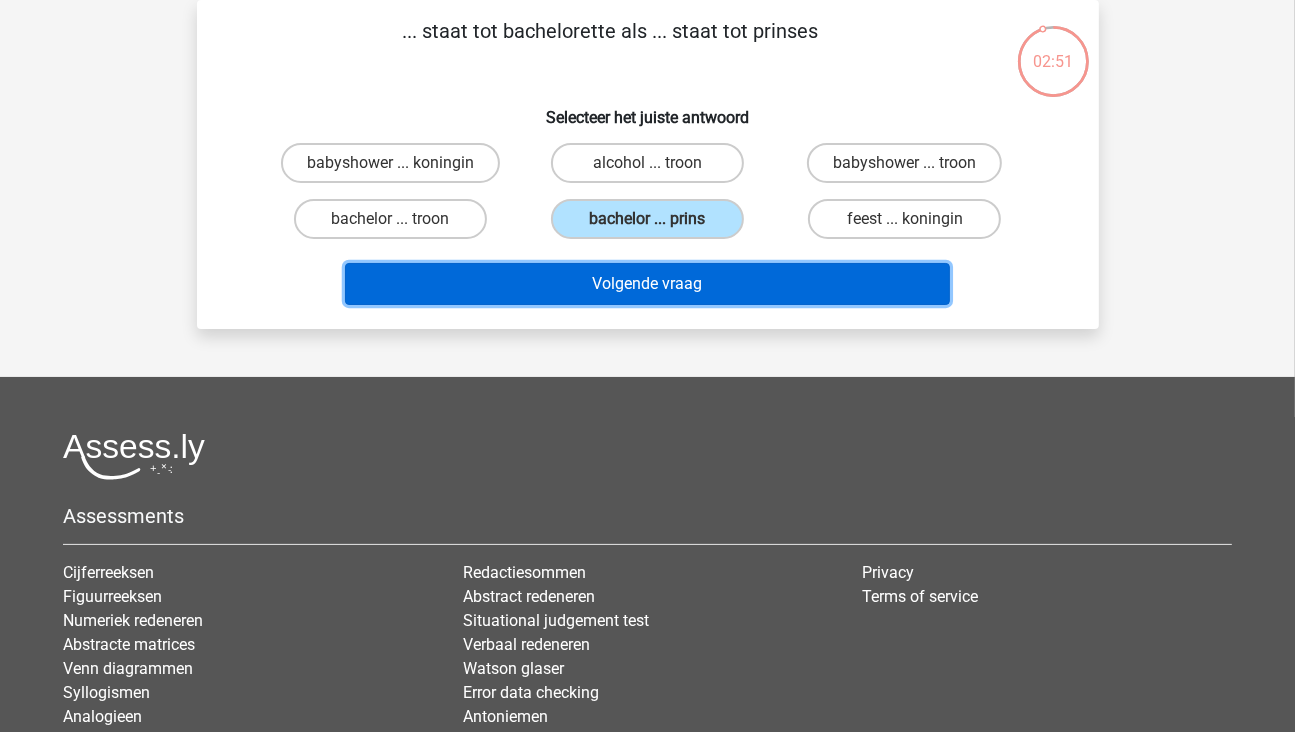 click on "Volgende vraag" at bounding box center [647, 284] 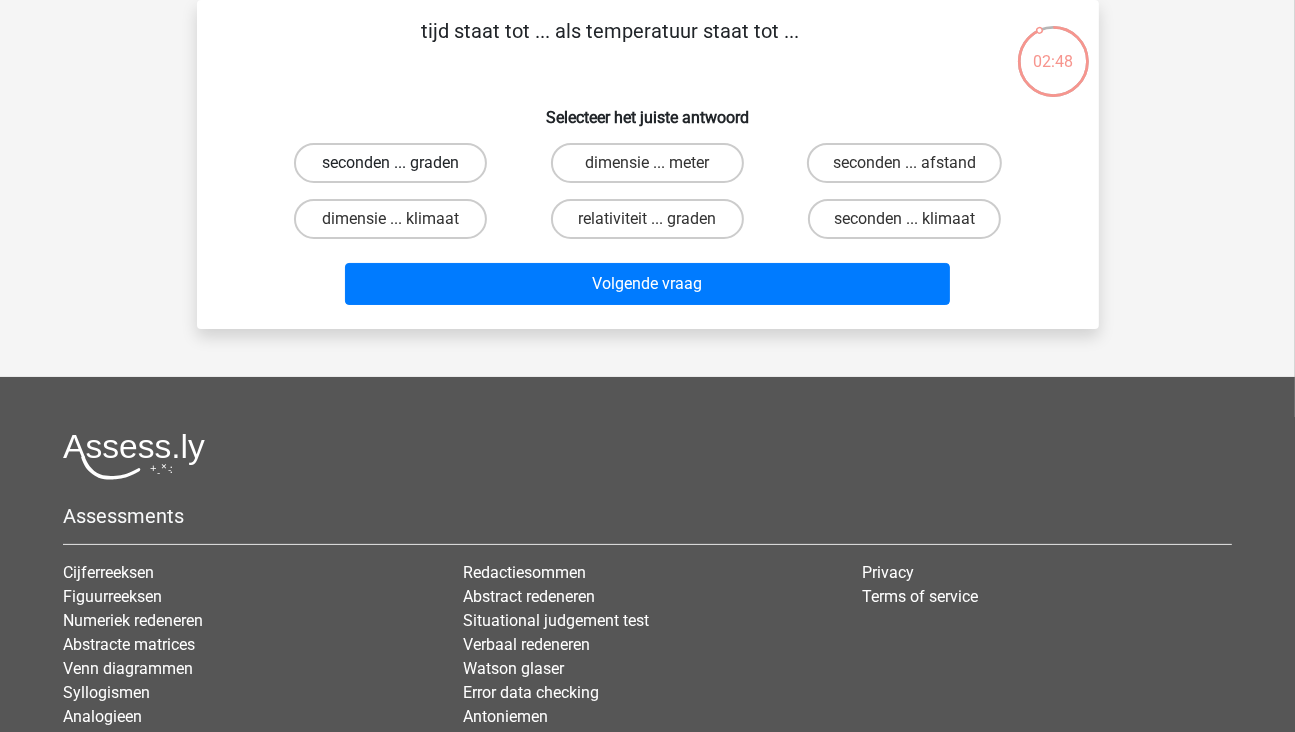 click on "seconden ... graden" at bounding box center [390, 163] 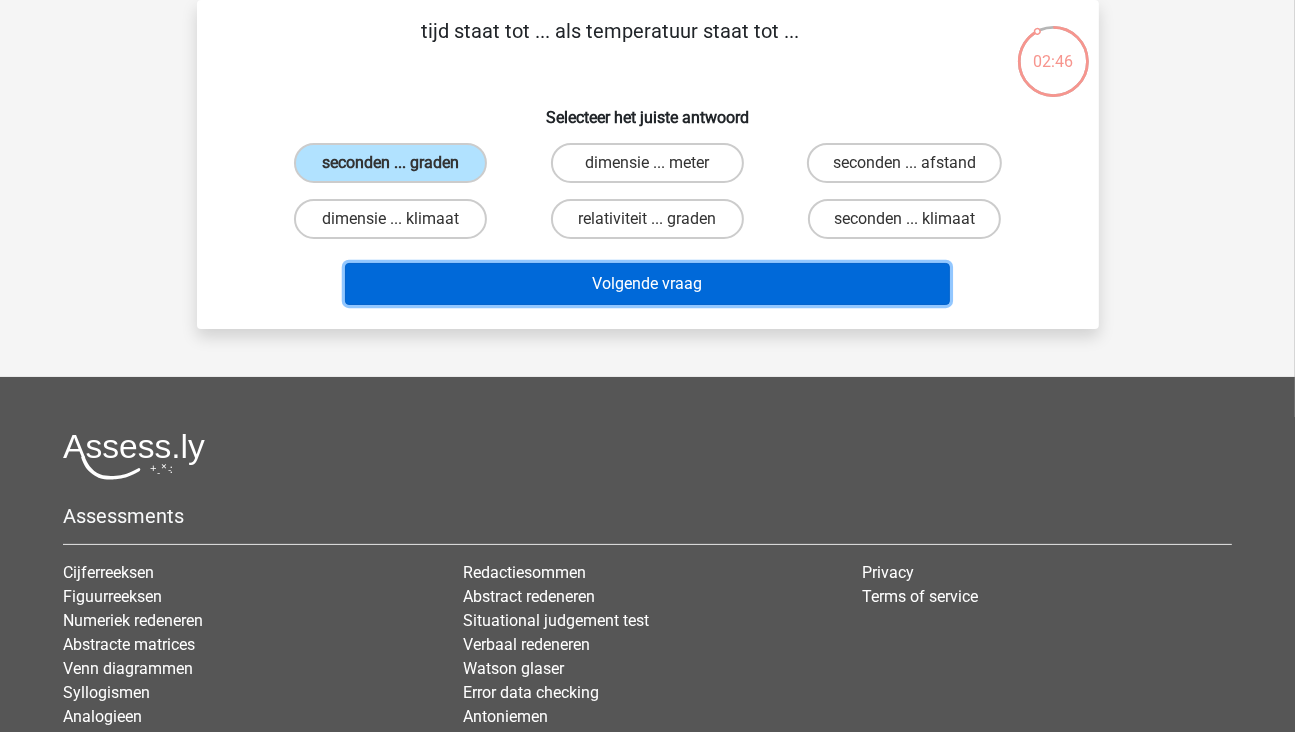 click on "Volgende vraag" at bounding box center [647, 284] 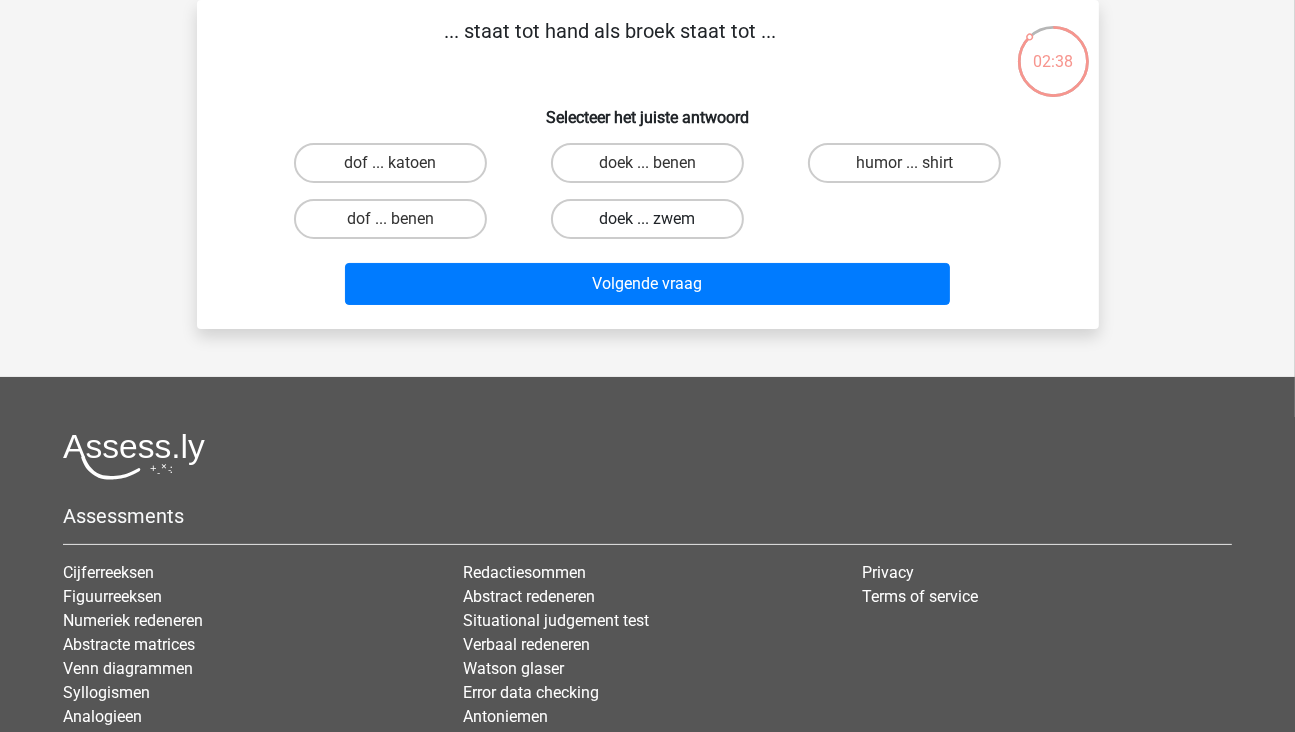 click on "doek ... zwem" at bounding box center (647, 219) 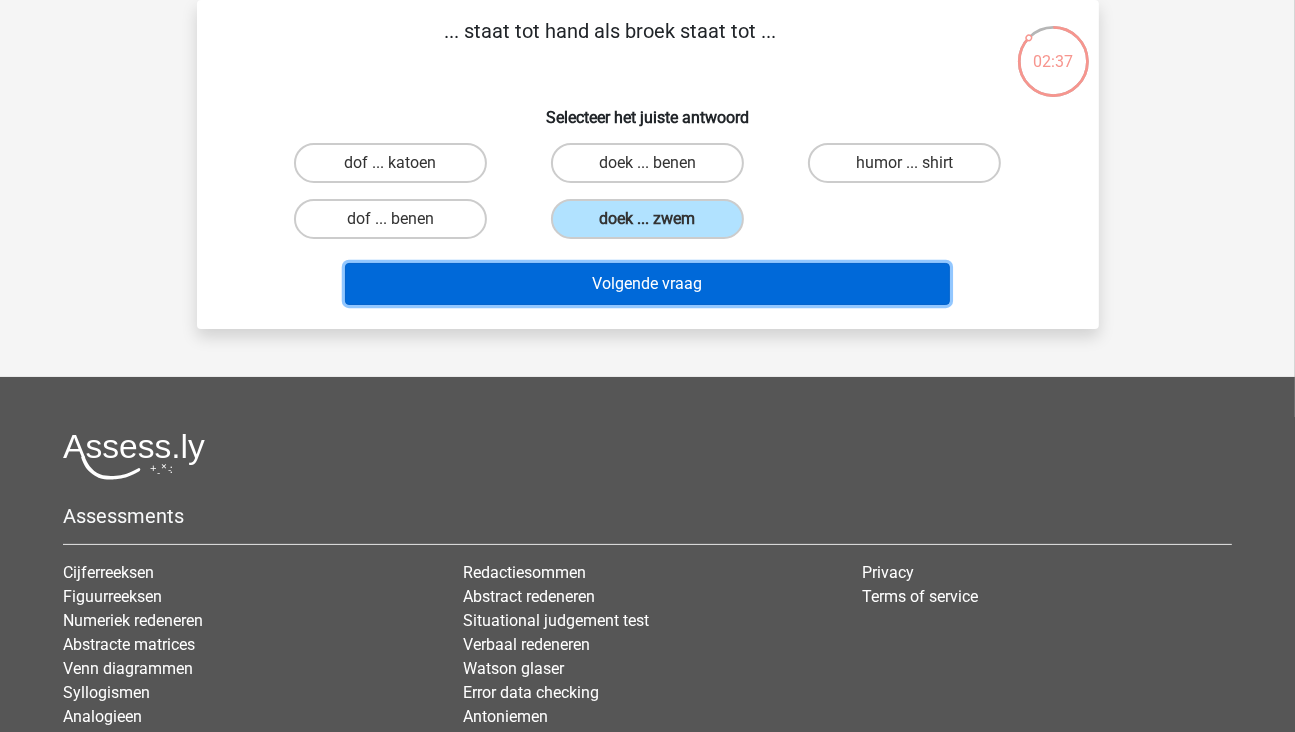 click on "Volgende vraag" at bounding box center (647, 284) 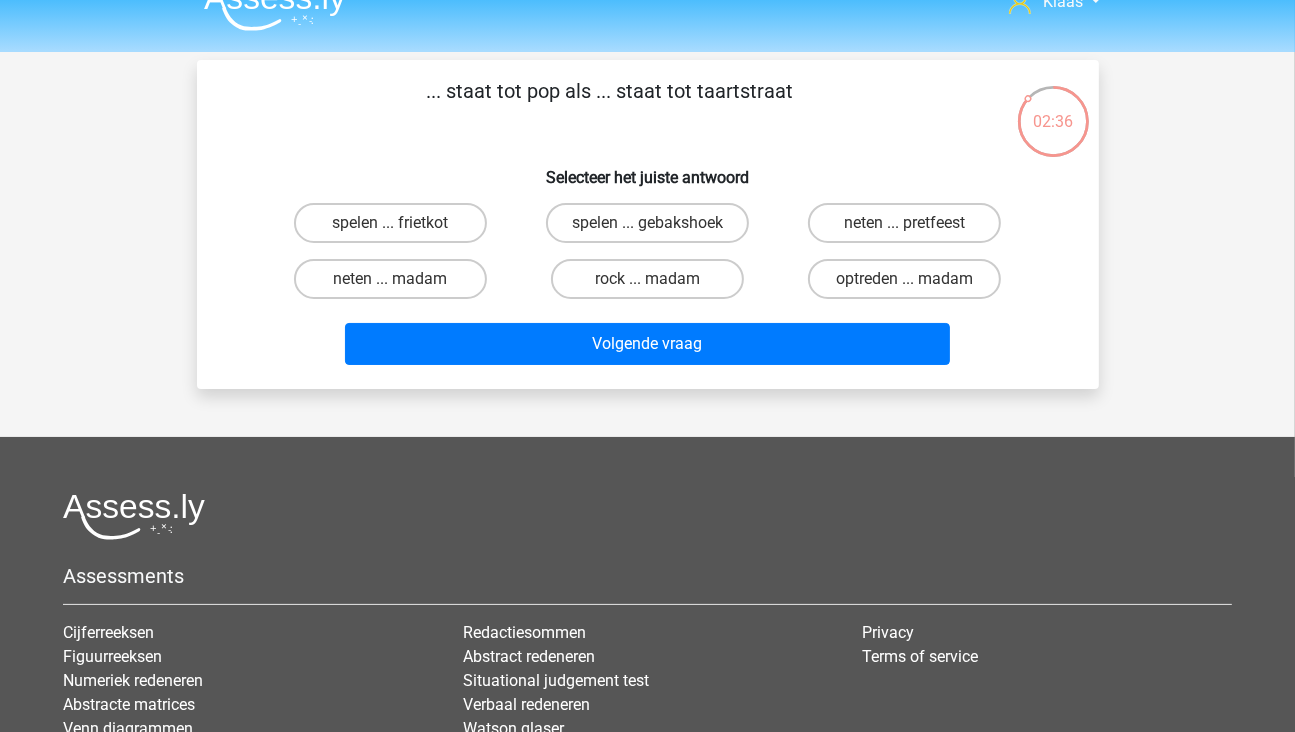 scroll, scrollTop: 0, scrollLeft: 0, axis: both 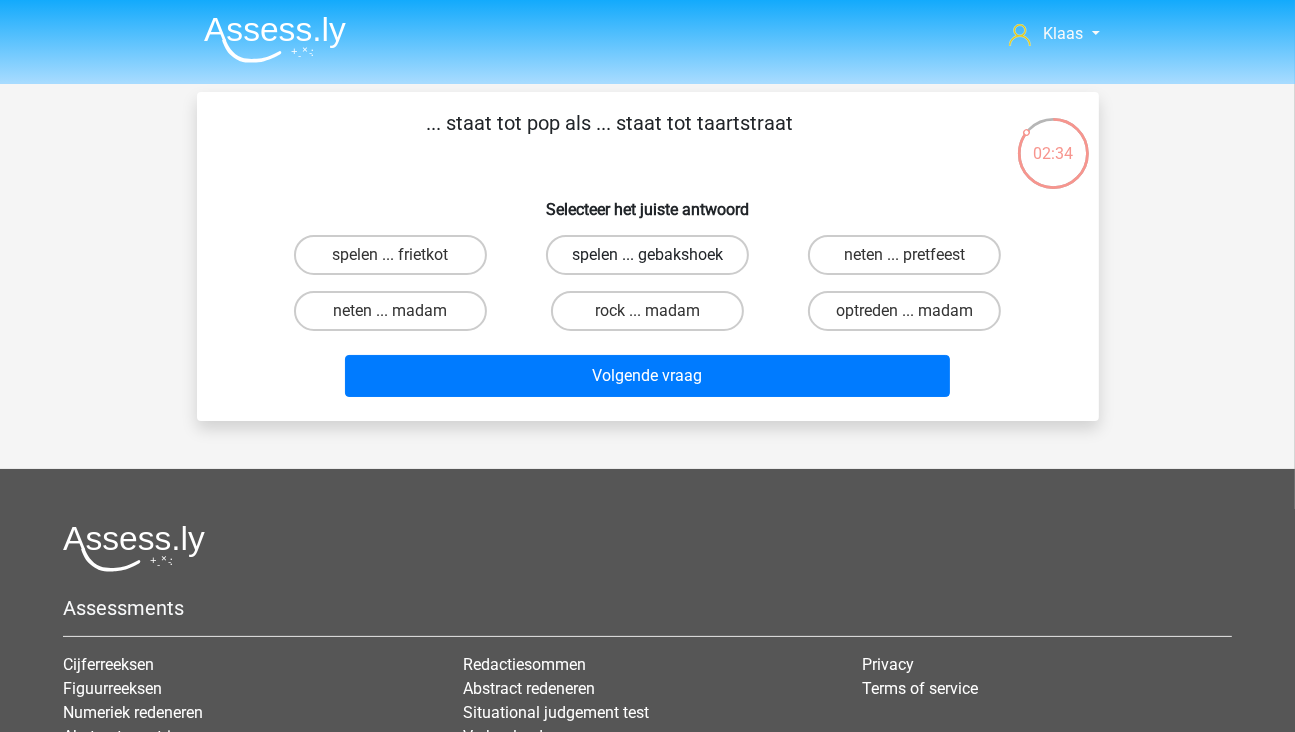 click on "spelen ... gebakshoek" at bounding box center (647, 255) 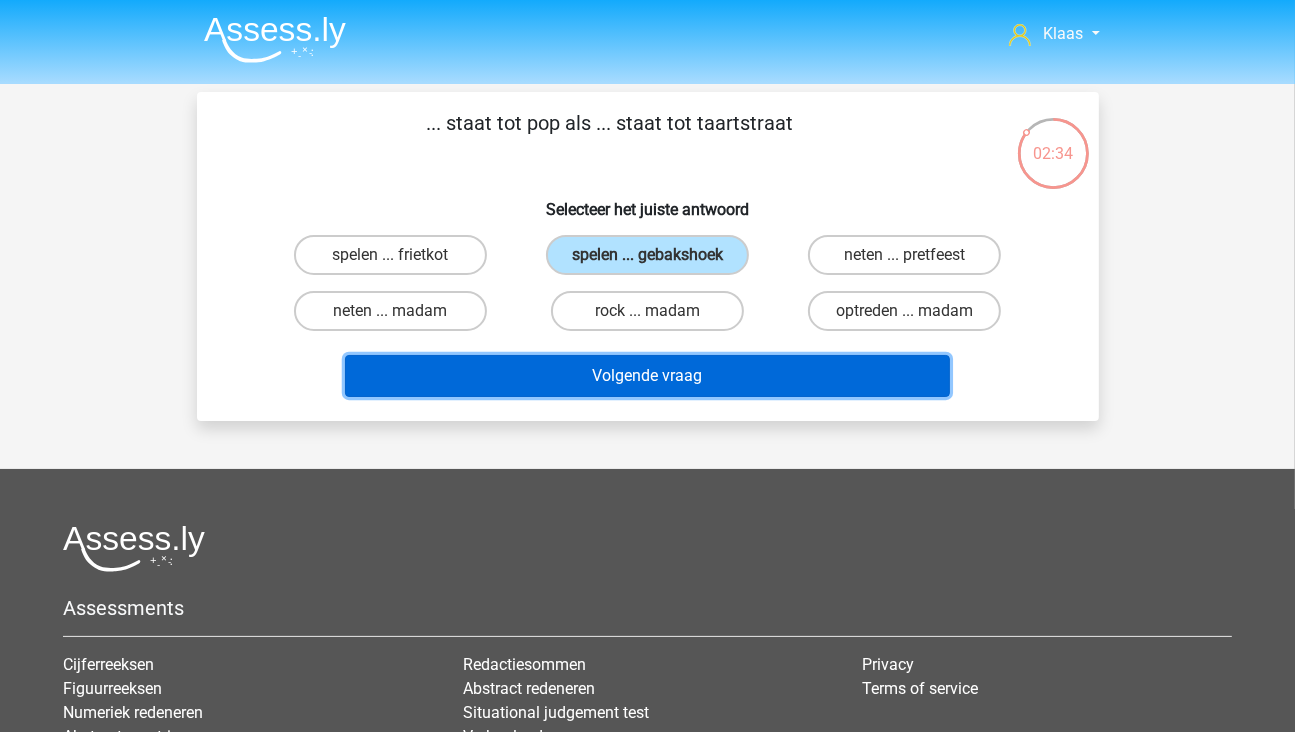 click on "Volgende vraag" at bounding box center [647, 376] 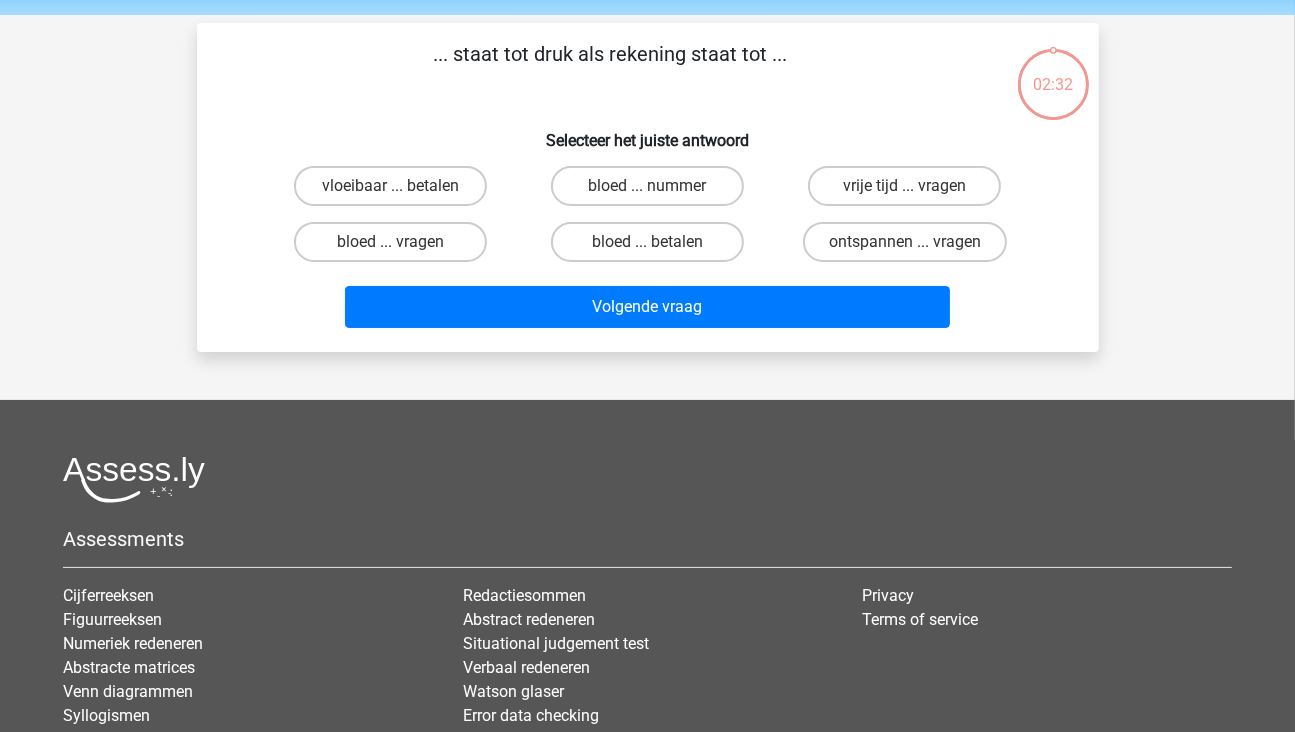scroll, scrollTop: 92, scrollLeft: 0, axis: vertical 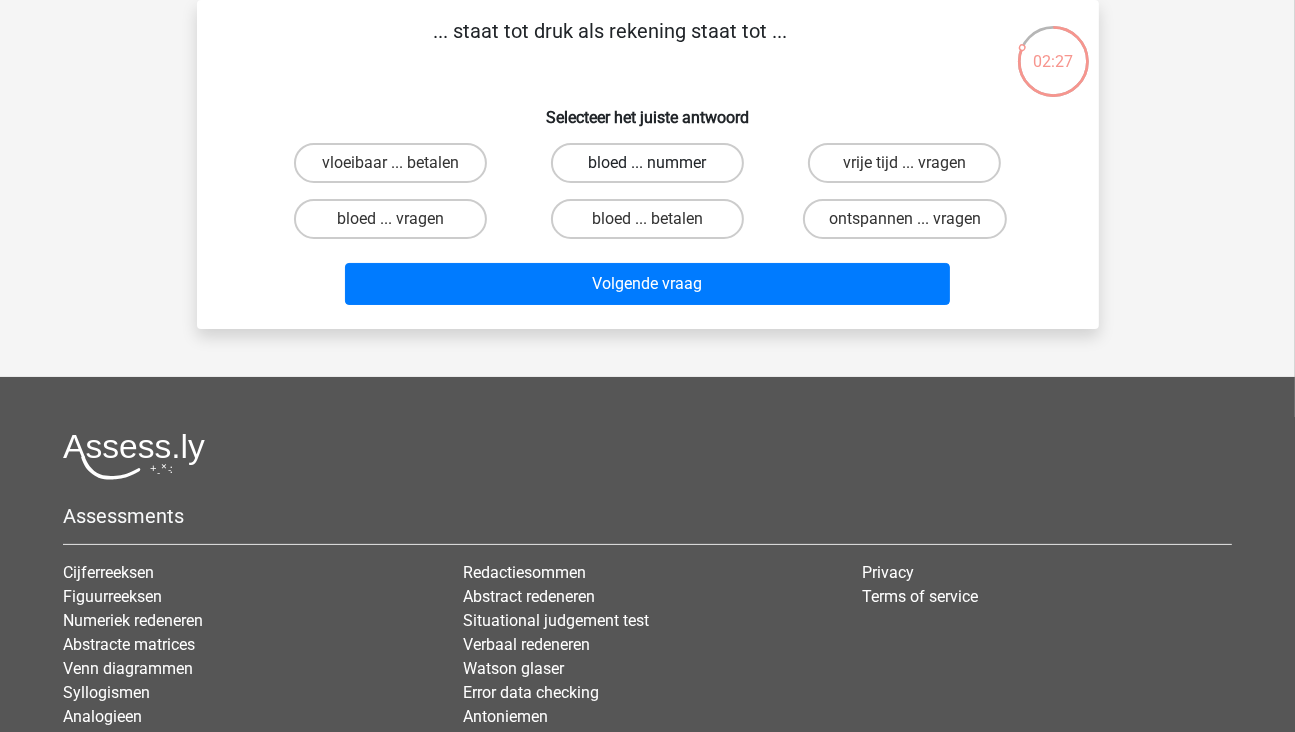click on "bloed ... nummer" at bounding box center [647, 163] 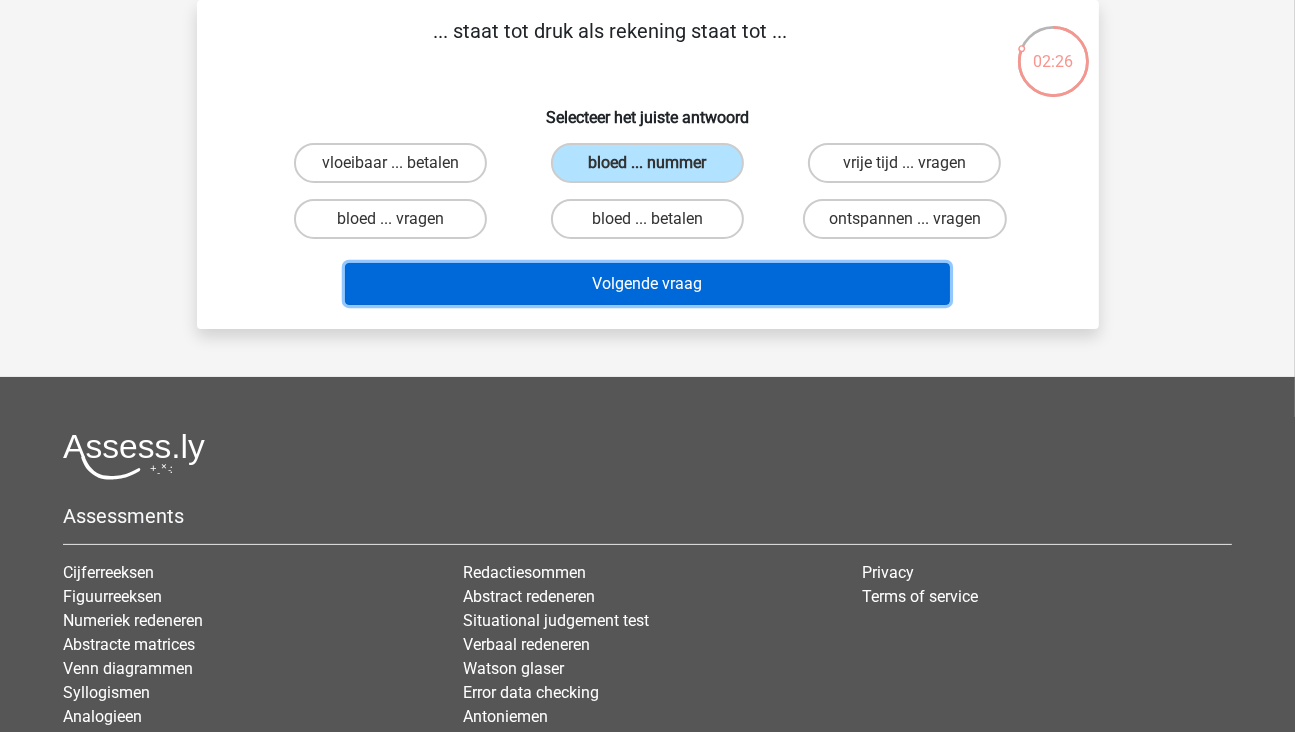 click on "Volgende vraag" at bounding box center (647, 284) 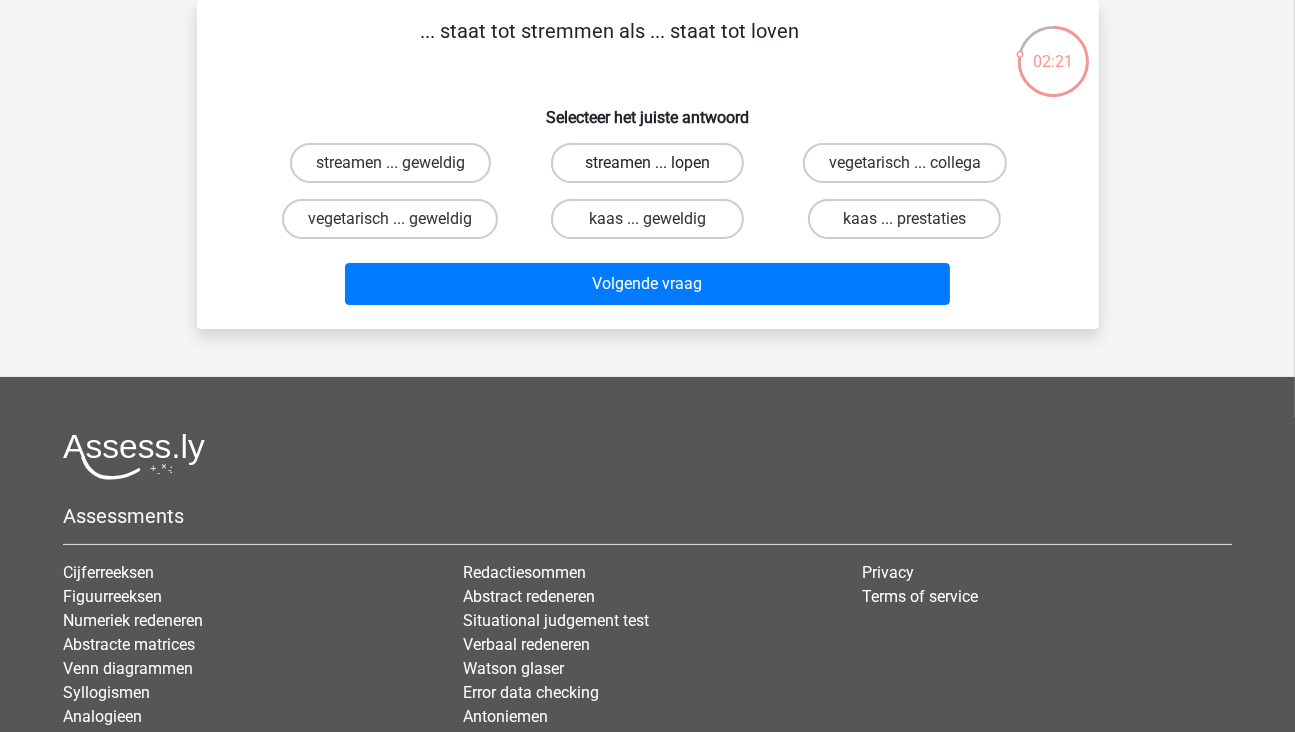 click on "streamen ... lopen" at bounding box center [647, 163] 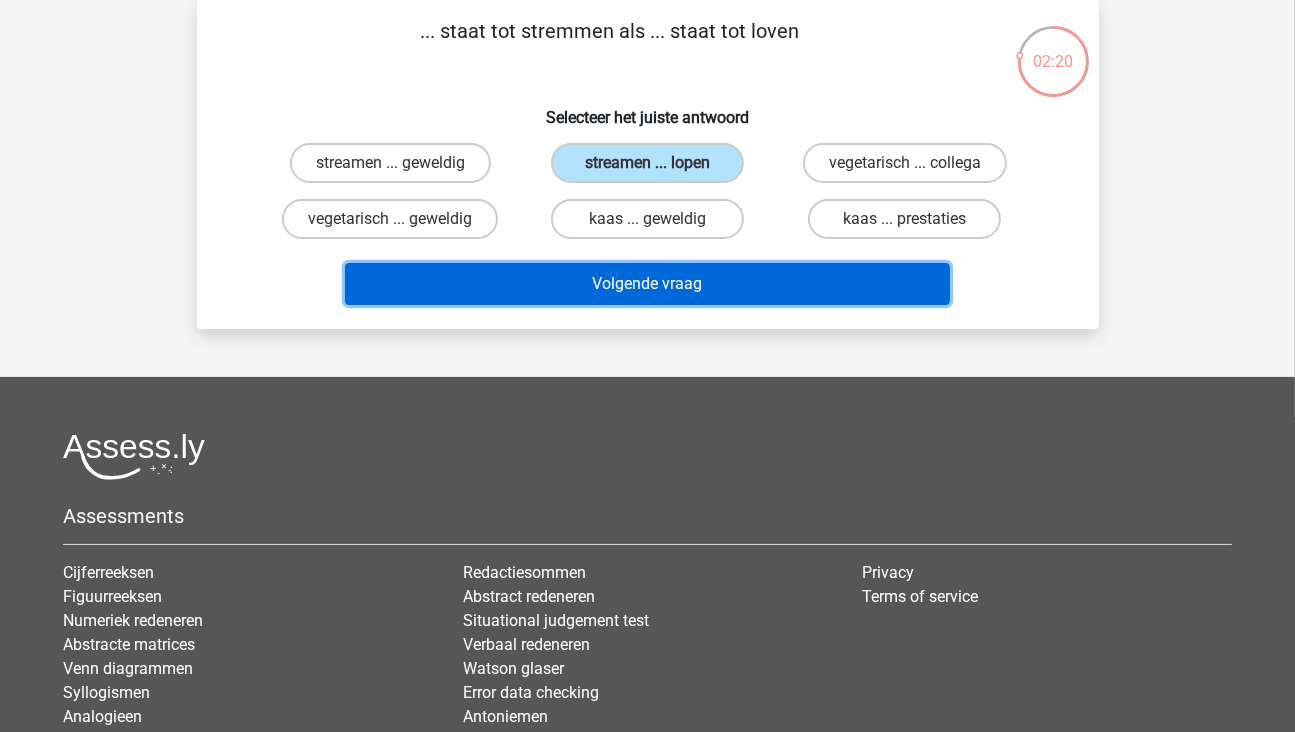 click on "Volgende vraag" at bounding box center [647, 284] 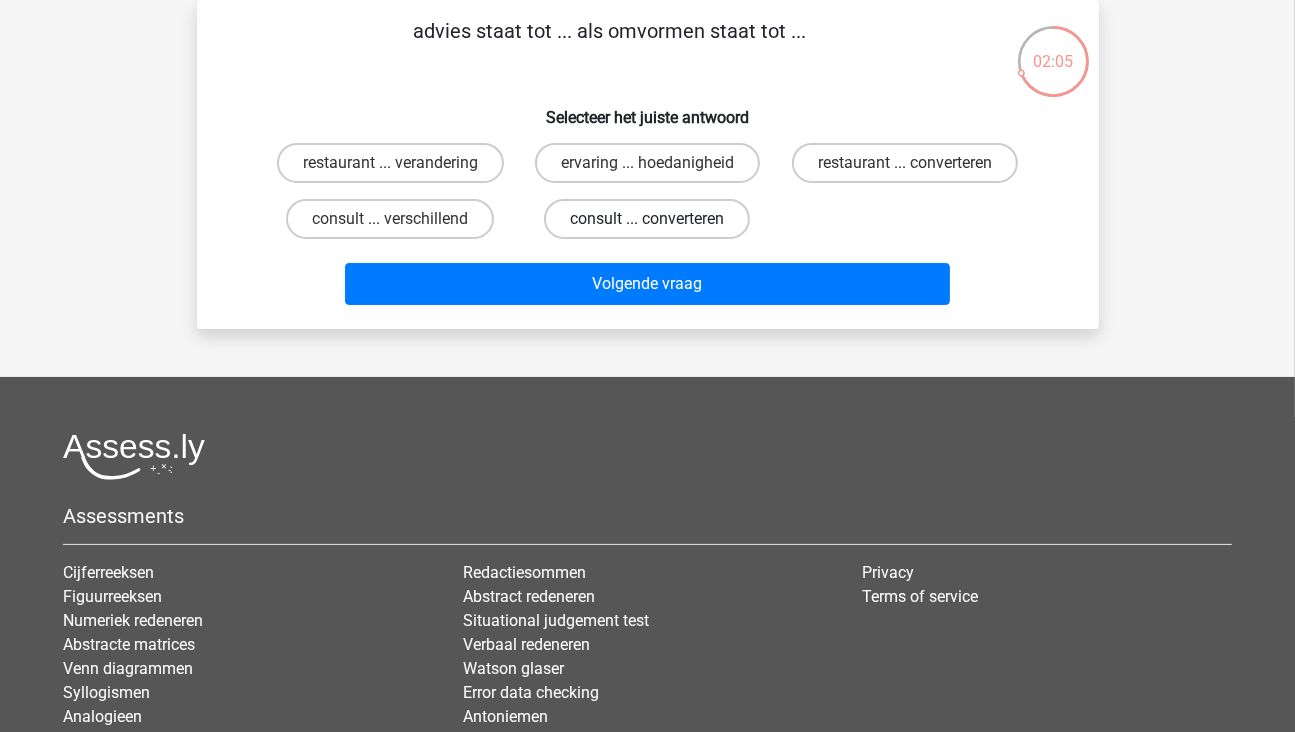 click on "consult ... converteren" at bounding box center (647, 219) 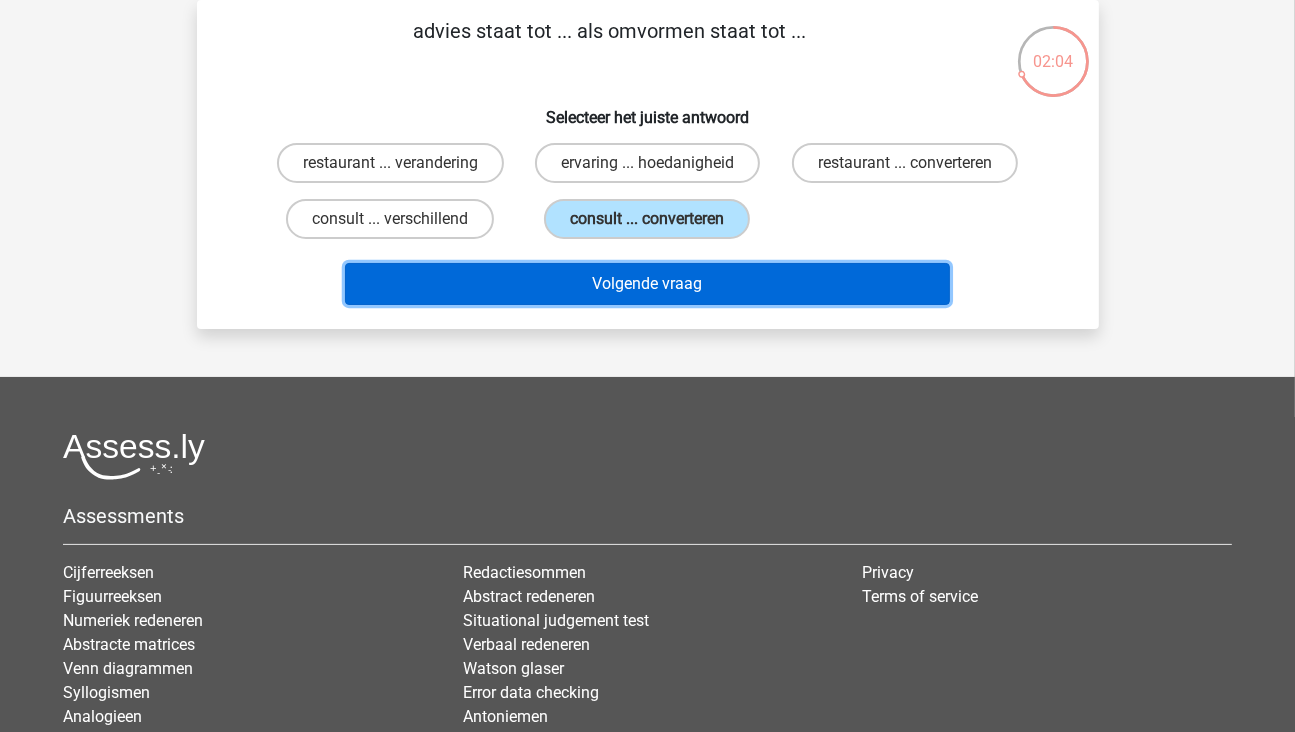 click on "Volgende vraag" at bounding box center [647, 284] 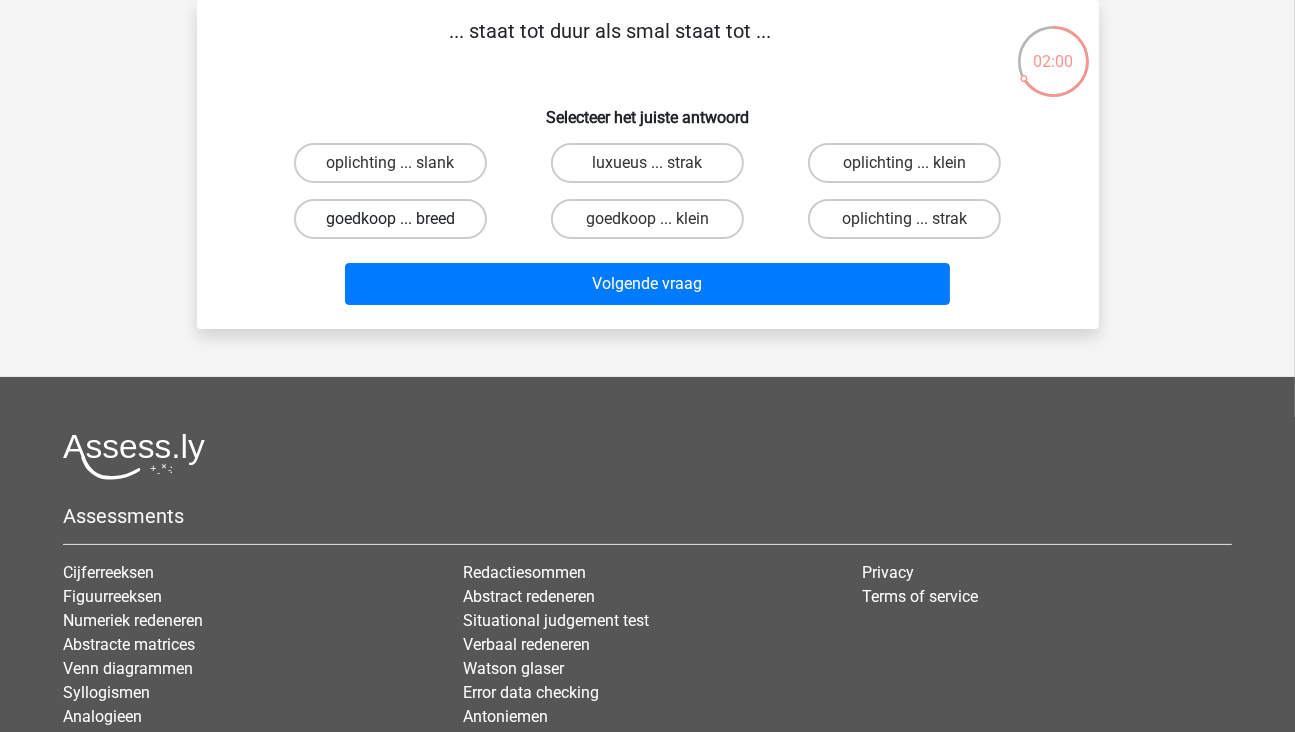 click on "goedkoop ... breed" at bounding box center (390, 219) 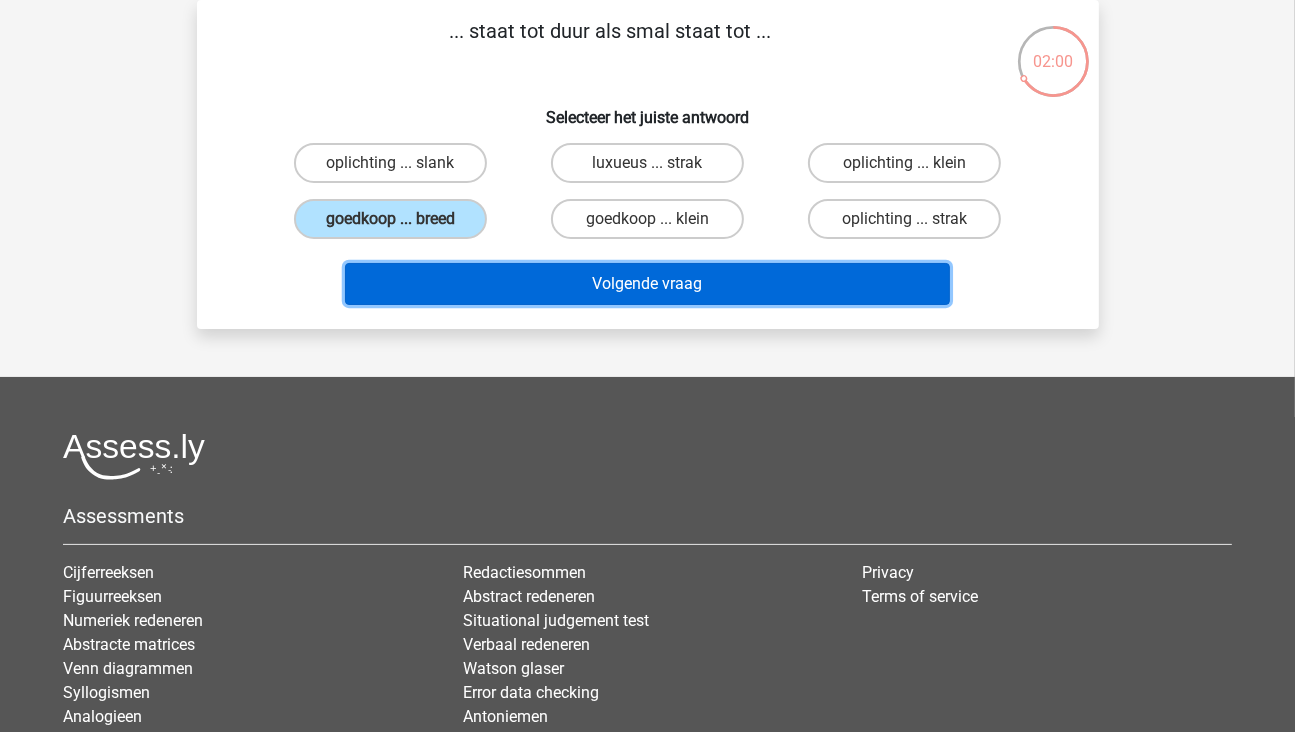 click on "Volgende vraag" at bounding box center (647, 284) 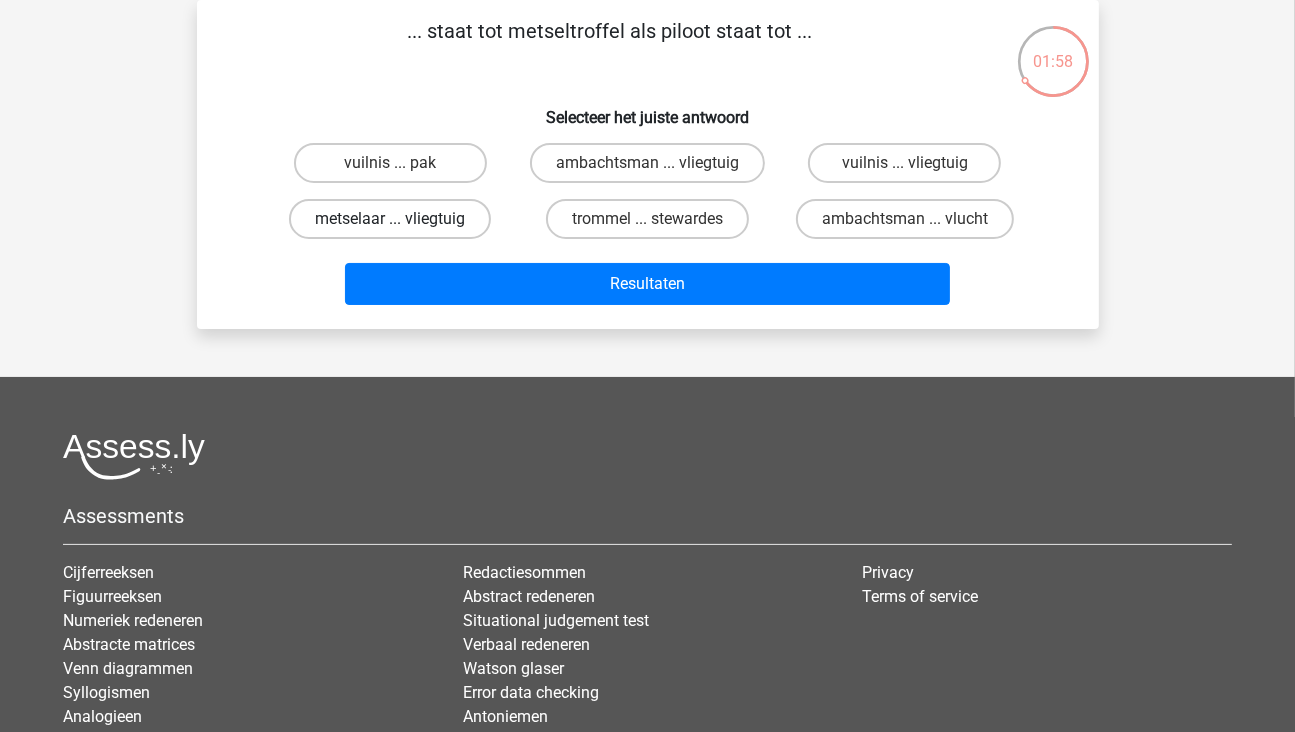 click on "metselaar ... vliegtuig" at bounding box center [390, 219] 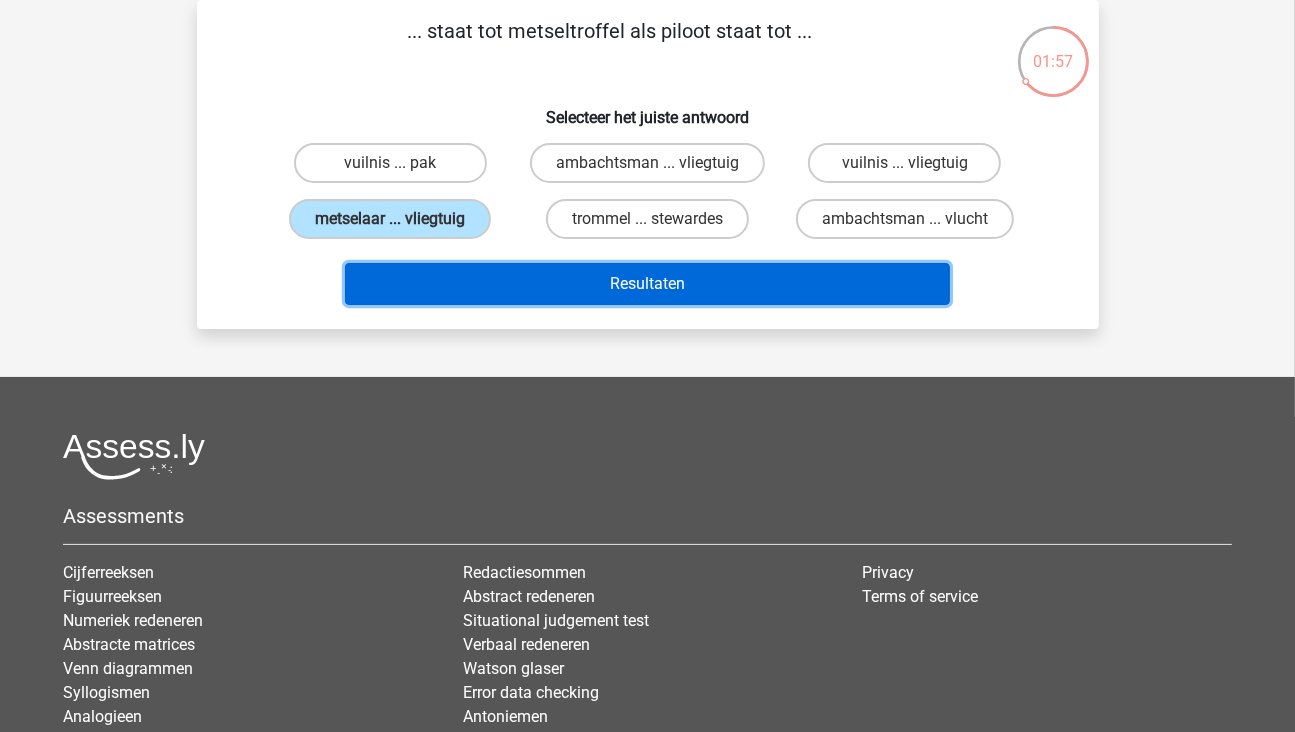 click on "Resultaten" at bounding box center [647, 284] 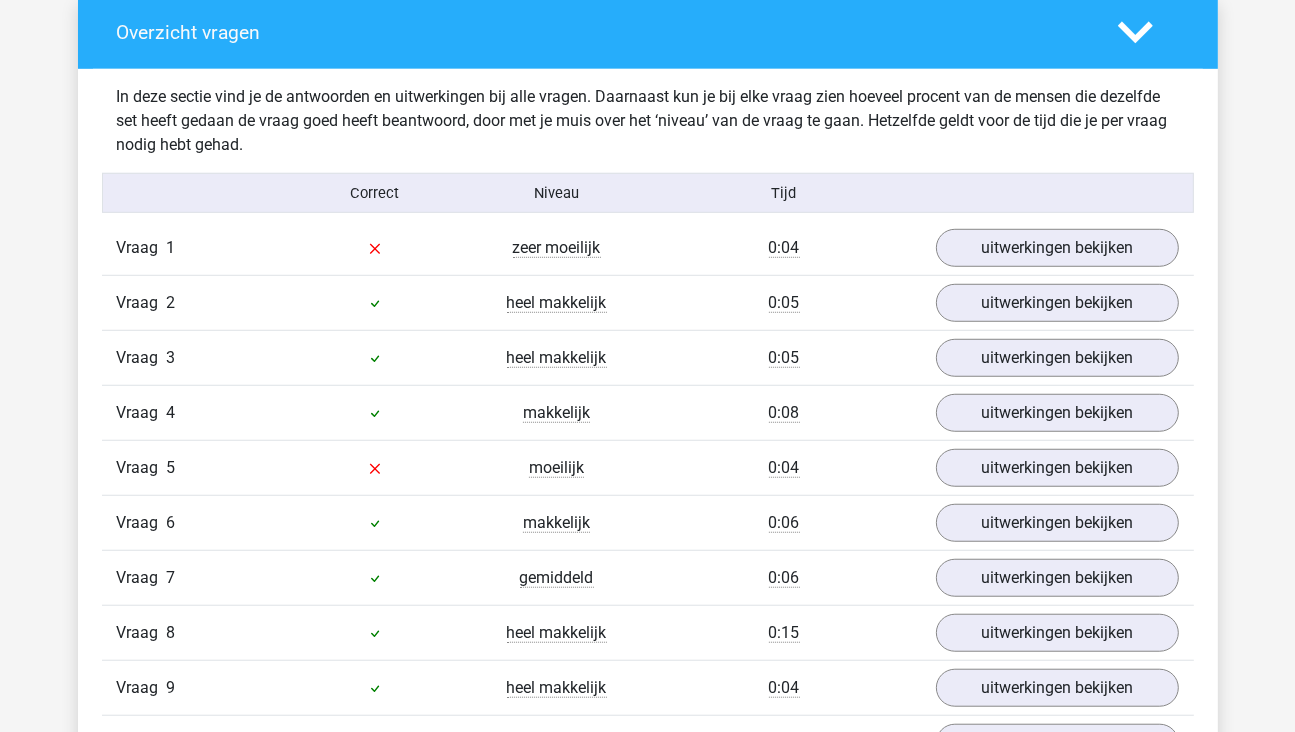 scroll, scrollTop: 1400, scrollLeft: 0, axis: vertical 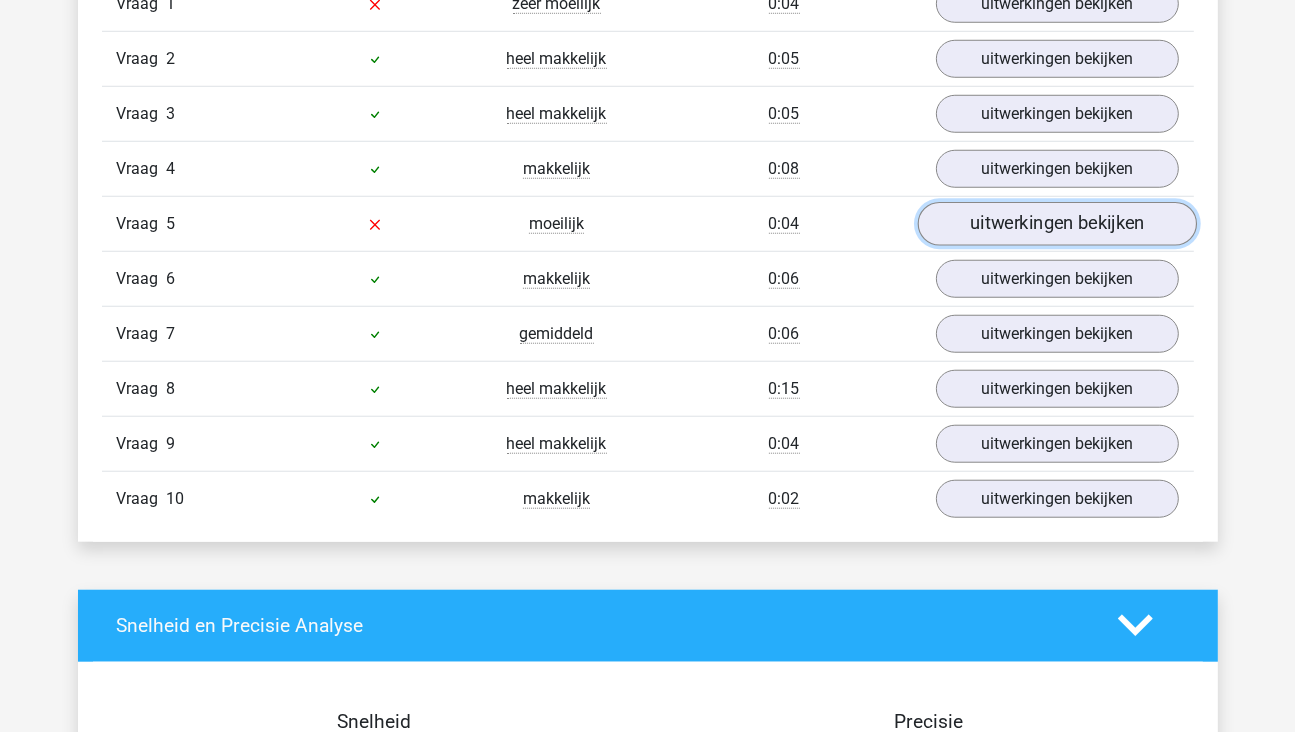 click on "uitwerkingen bekijken" at bounding box center [1056, 224] 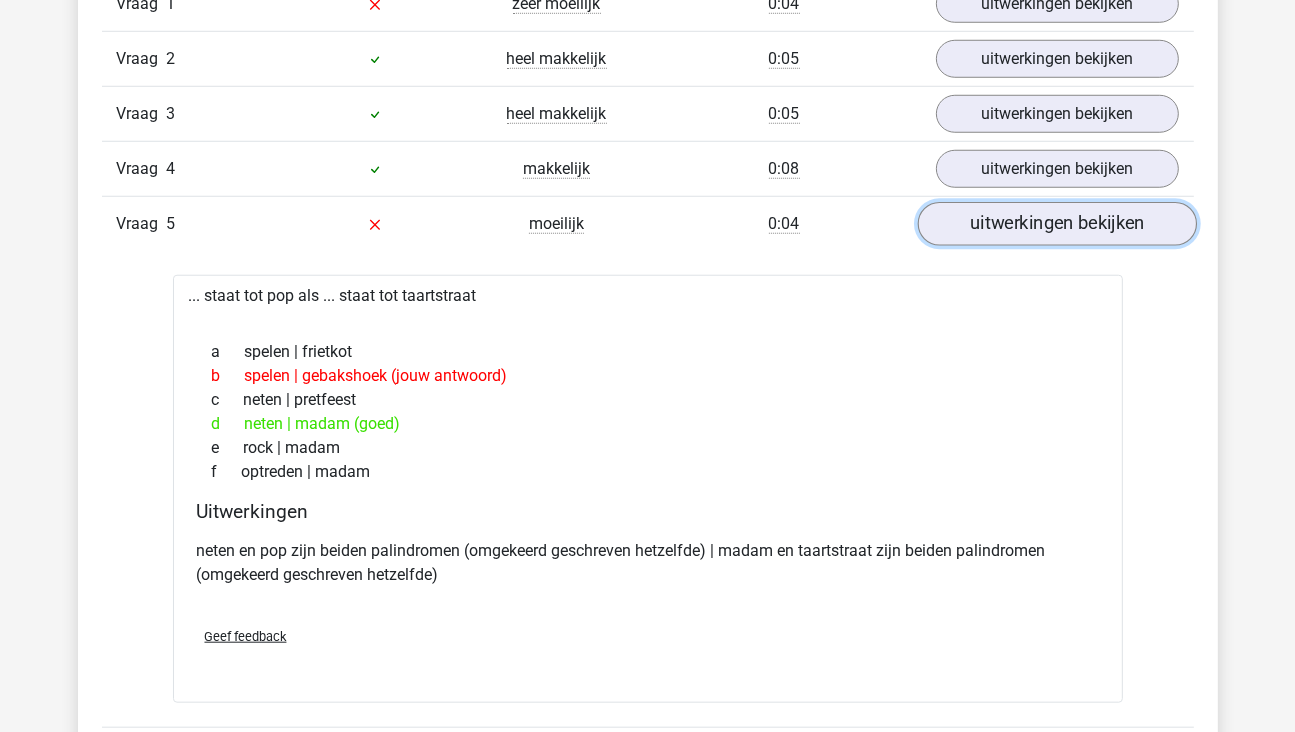 click on "uitwerkingen bekijken" at bounding box center [1056, 224] 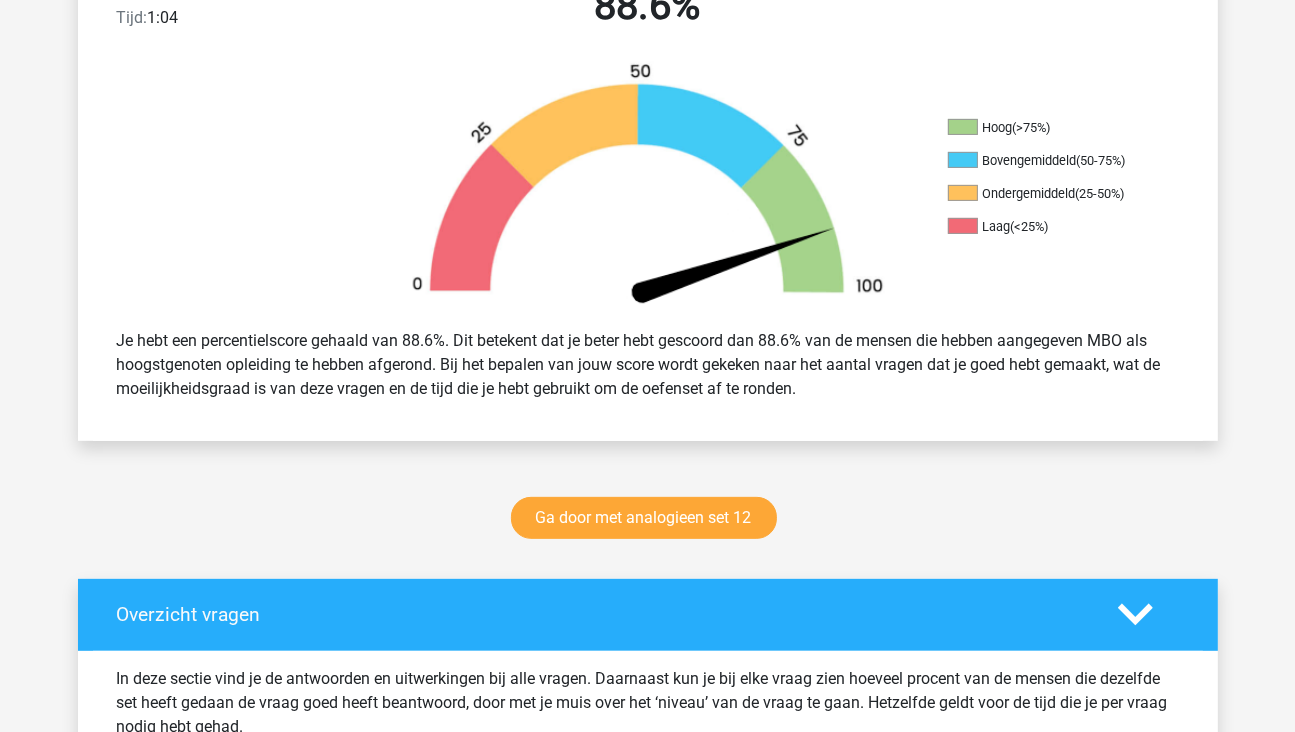 scroll, scrollTop: 500, scrollLeft: 0, axis: vertical 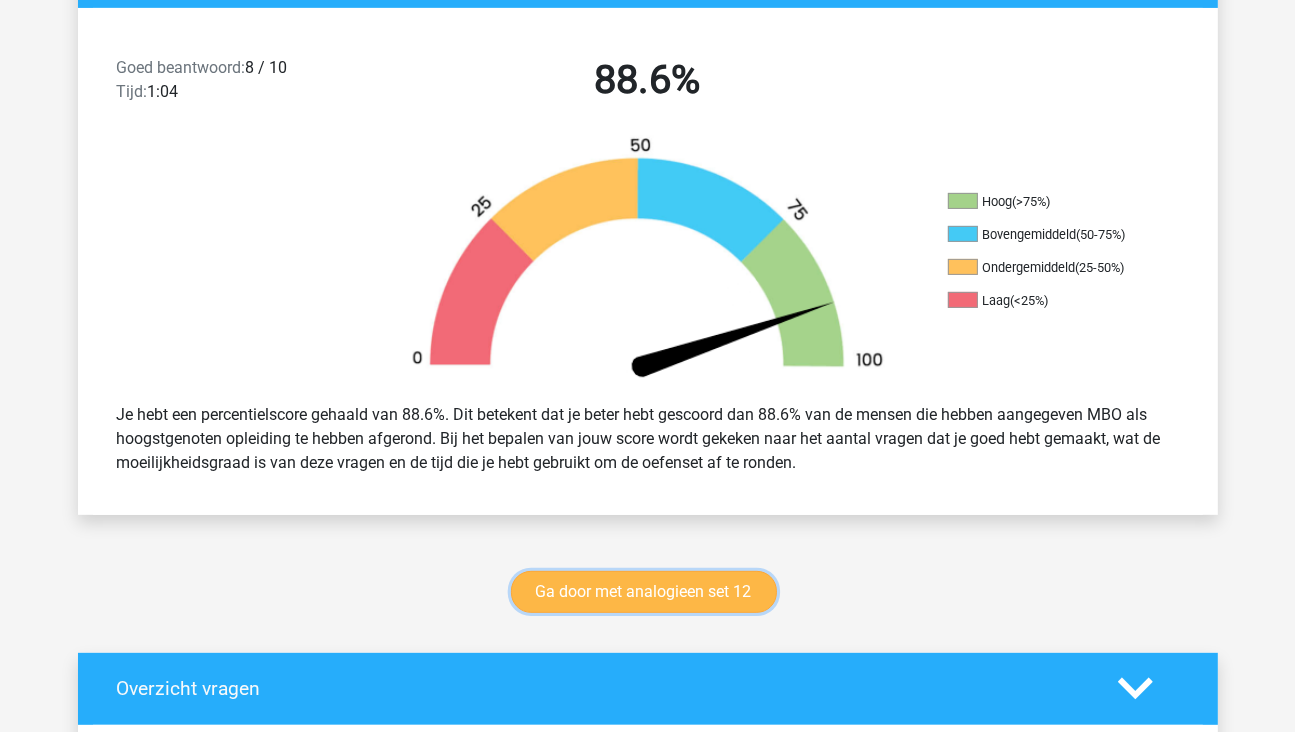 click on "Ga door met analogieen set 12" at bounding box center (644, 592) 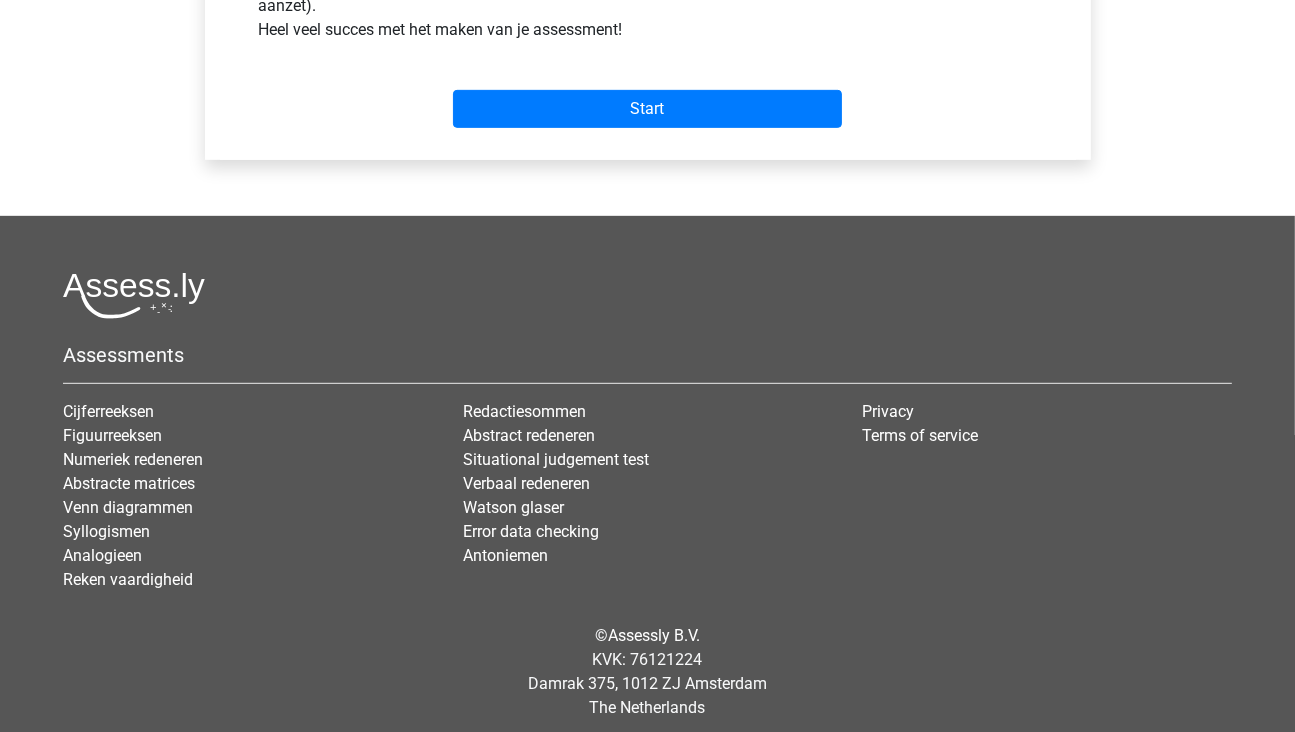 scroll, scrollTop: 847, scrollLeft: 0, axis: vertical 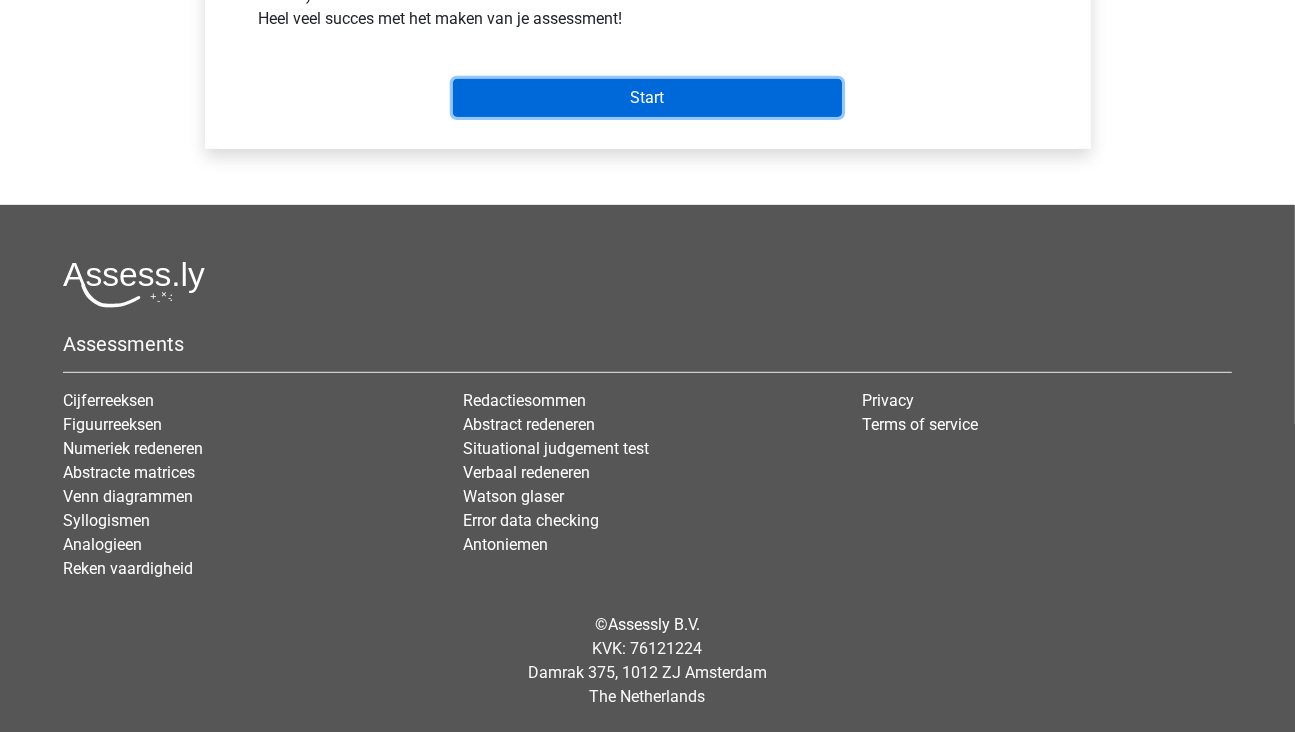 click on "Start" at bounding box center (647, 98) 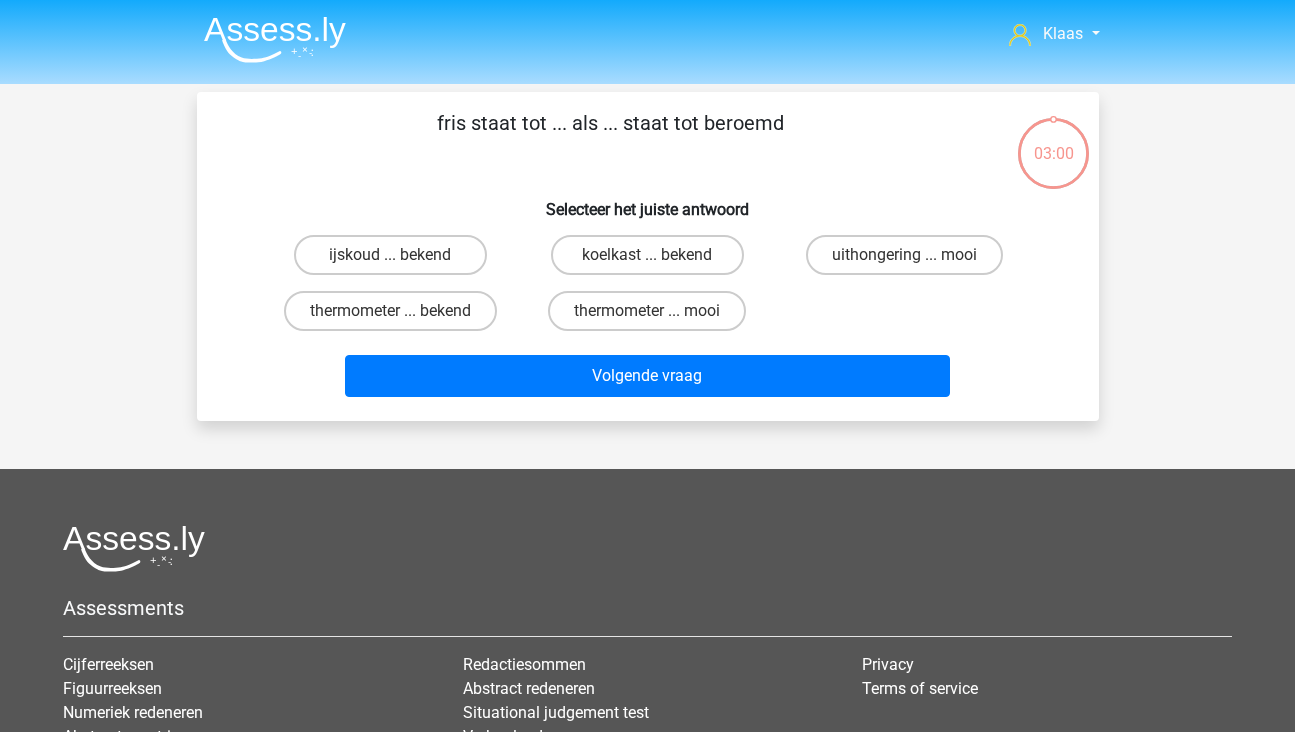 scroll, scrollTop: 0, scrollLeft: 0, axis: both 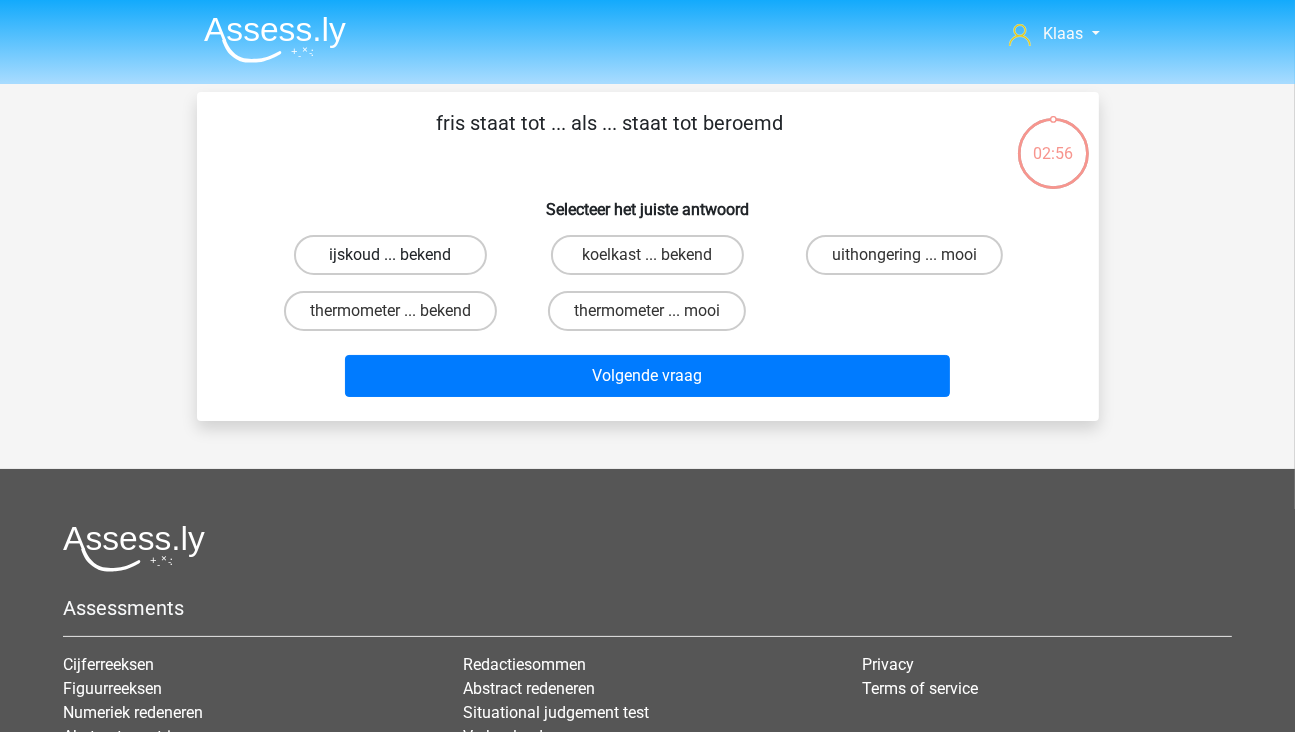 click on "ijskoud ... bekend" at bounding box center (390, 255) 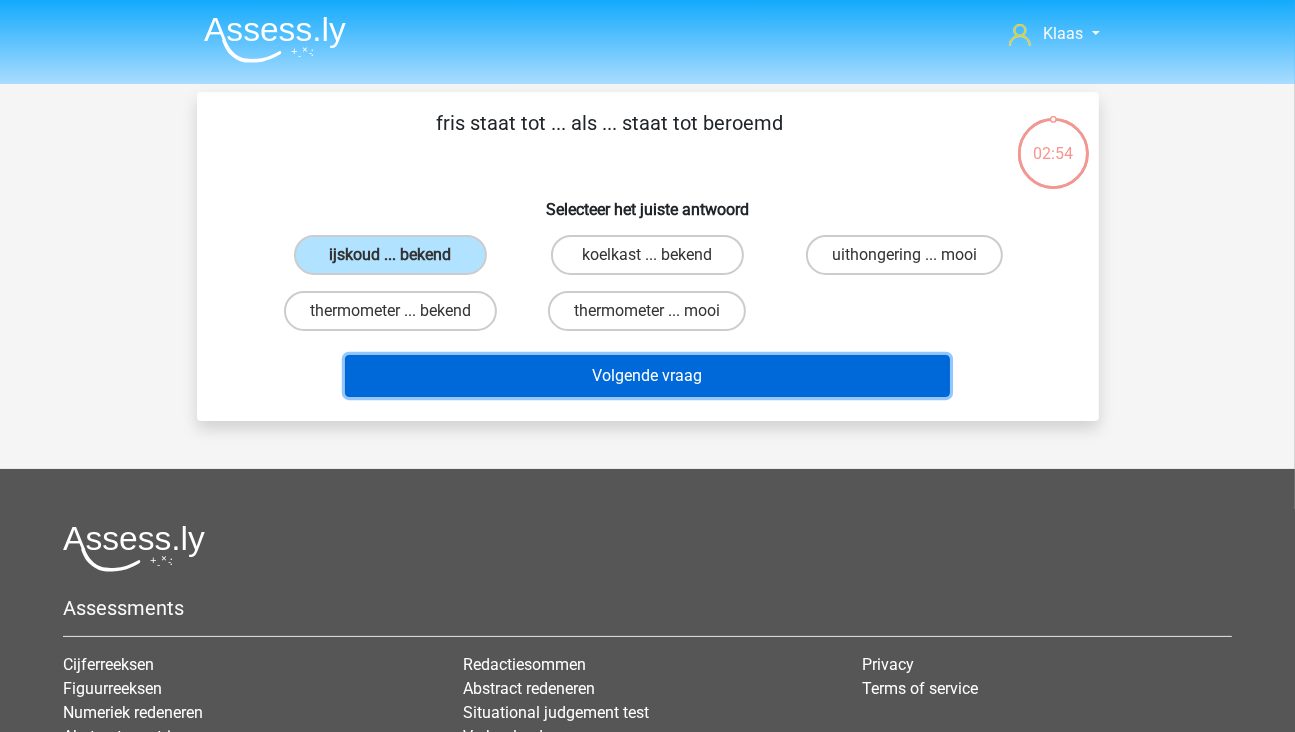 click on "Volgende vraag" at bounding box center [647, 376] 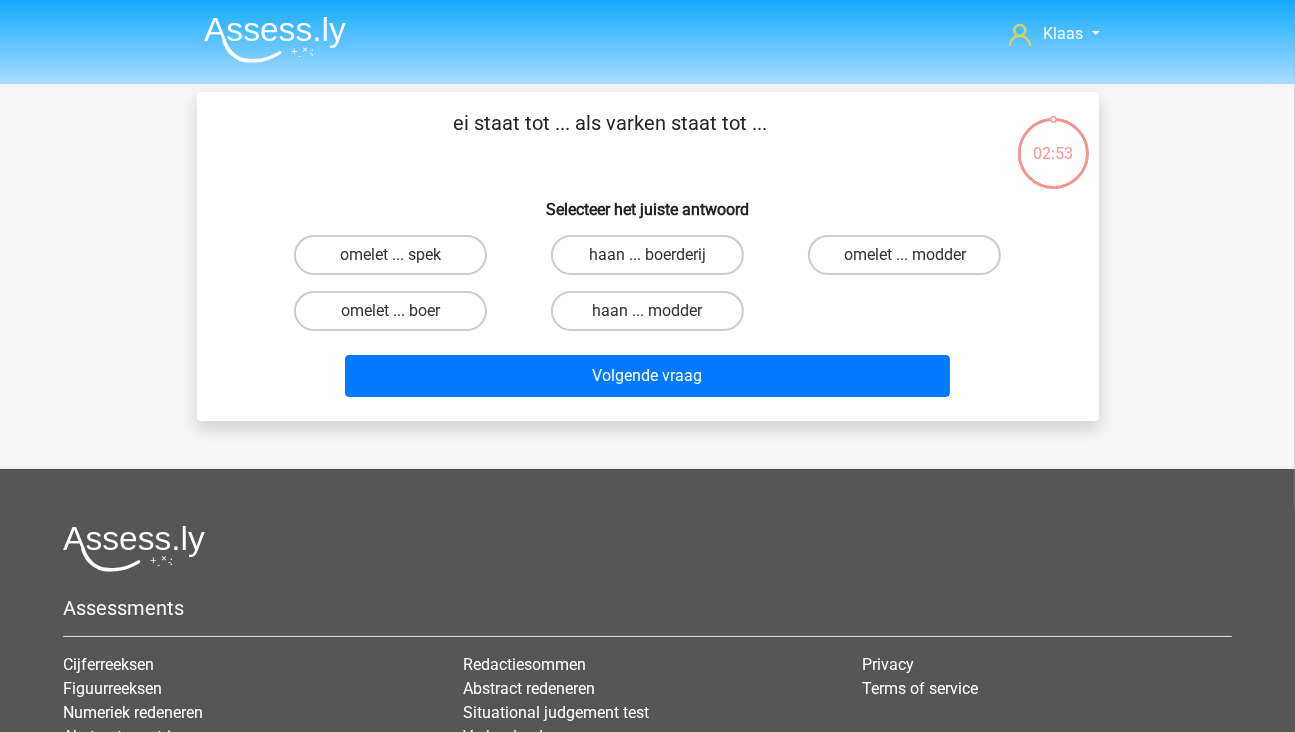 scroll, scrollTop: 92, scrollLeft: 0, axis: vertical 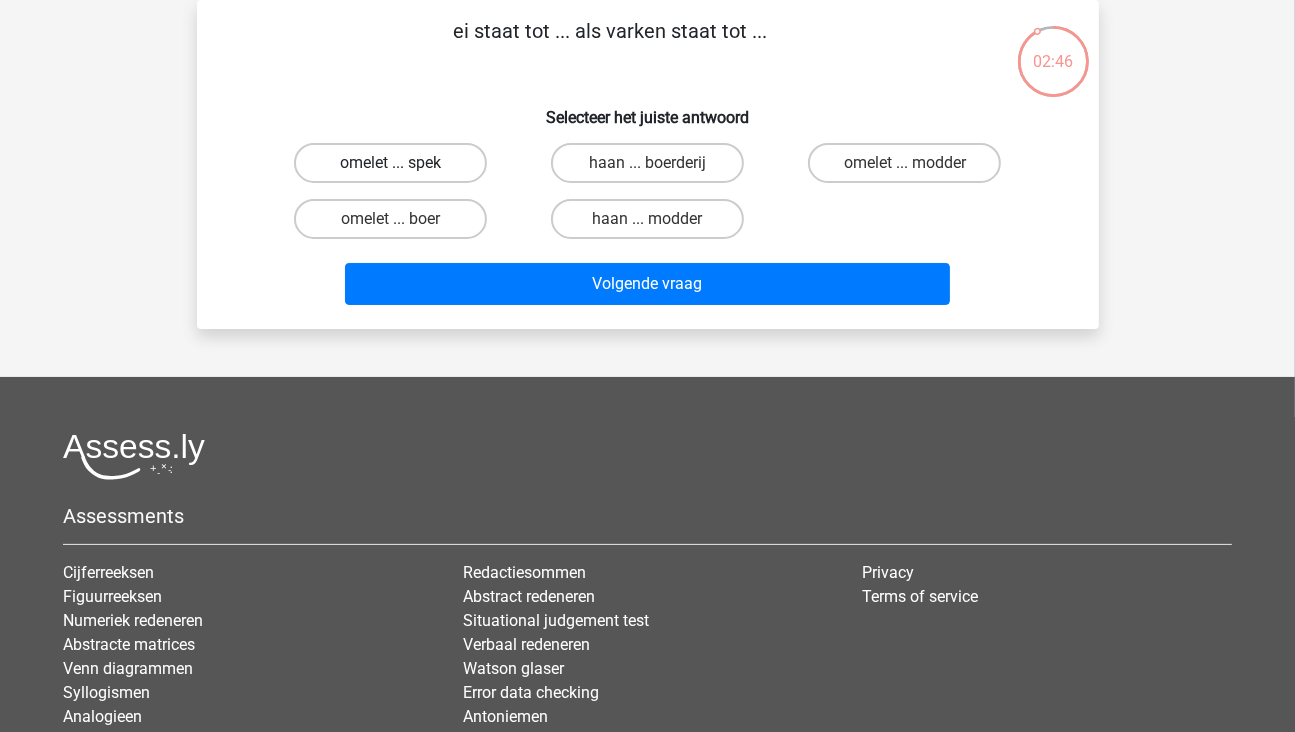 click on "omelet ... spek" at bounding box center [390, 163] 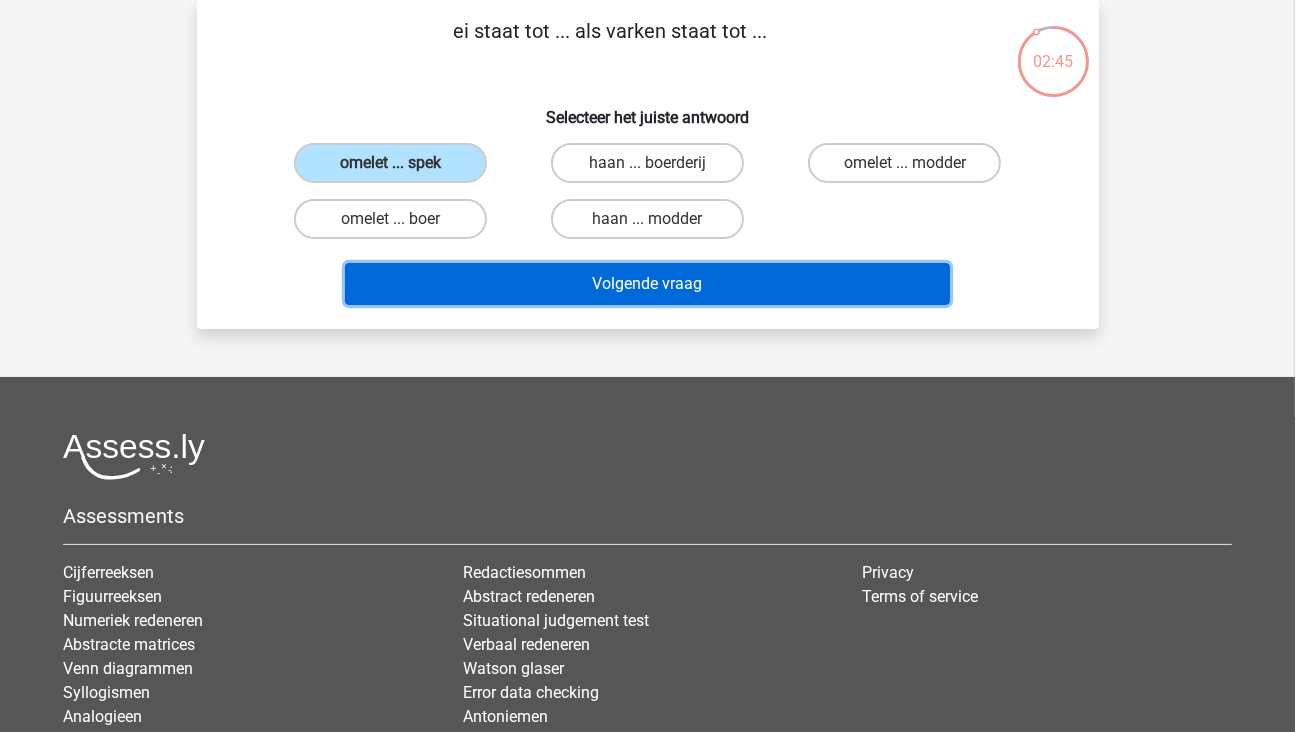 click on "Volgende vraag" at bounding box center (647, 284) 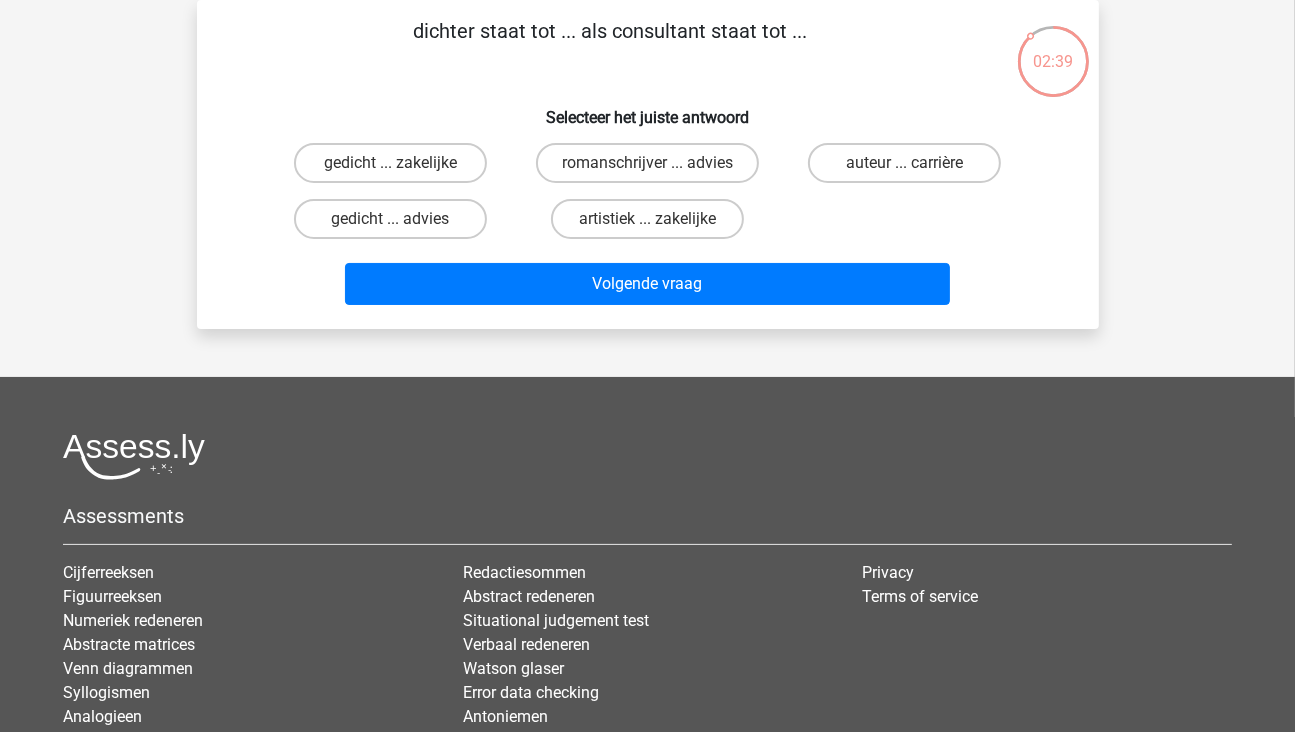click on "gedicht ... advies" at bounding box center (396, 225) 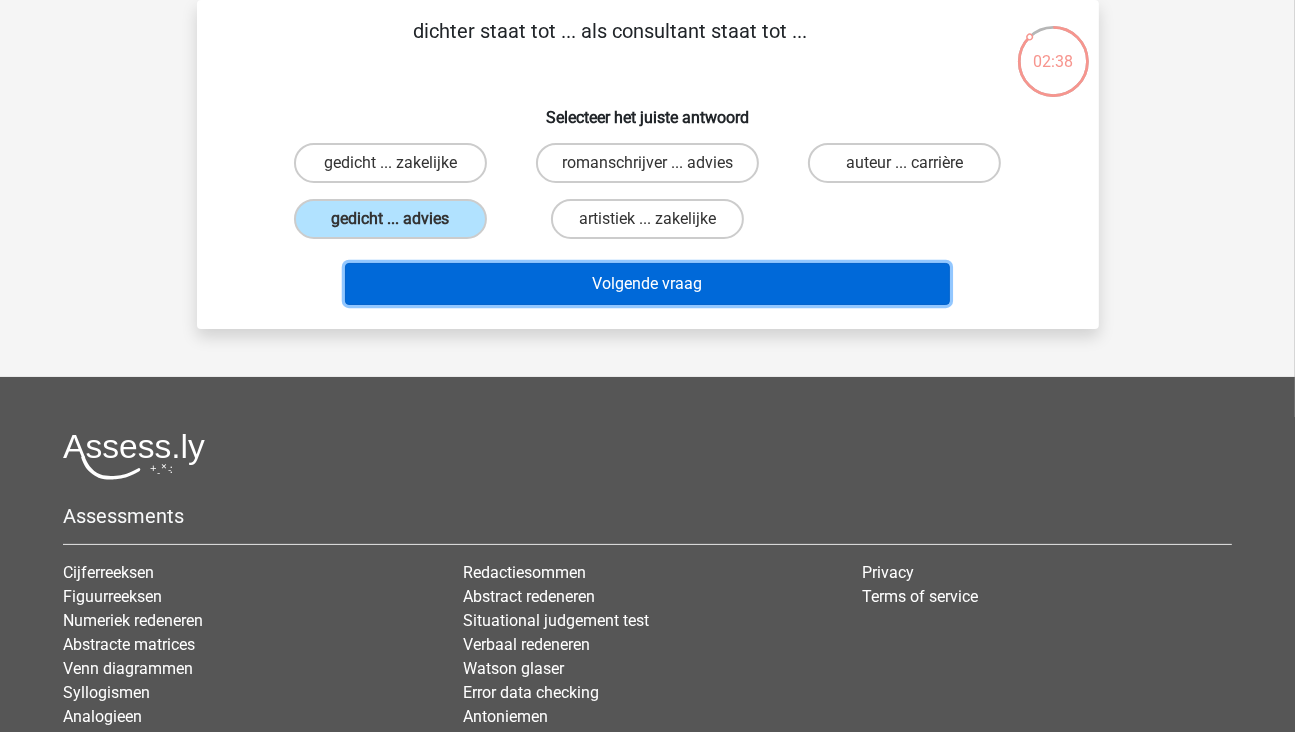 click on "Volgende vraag" at bounding box center (647, 284) 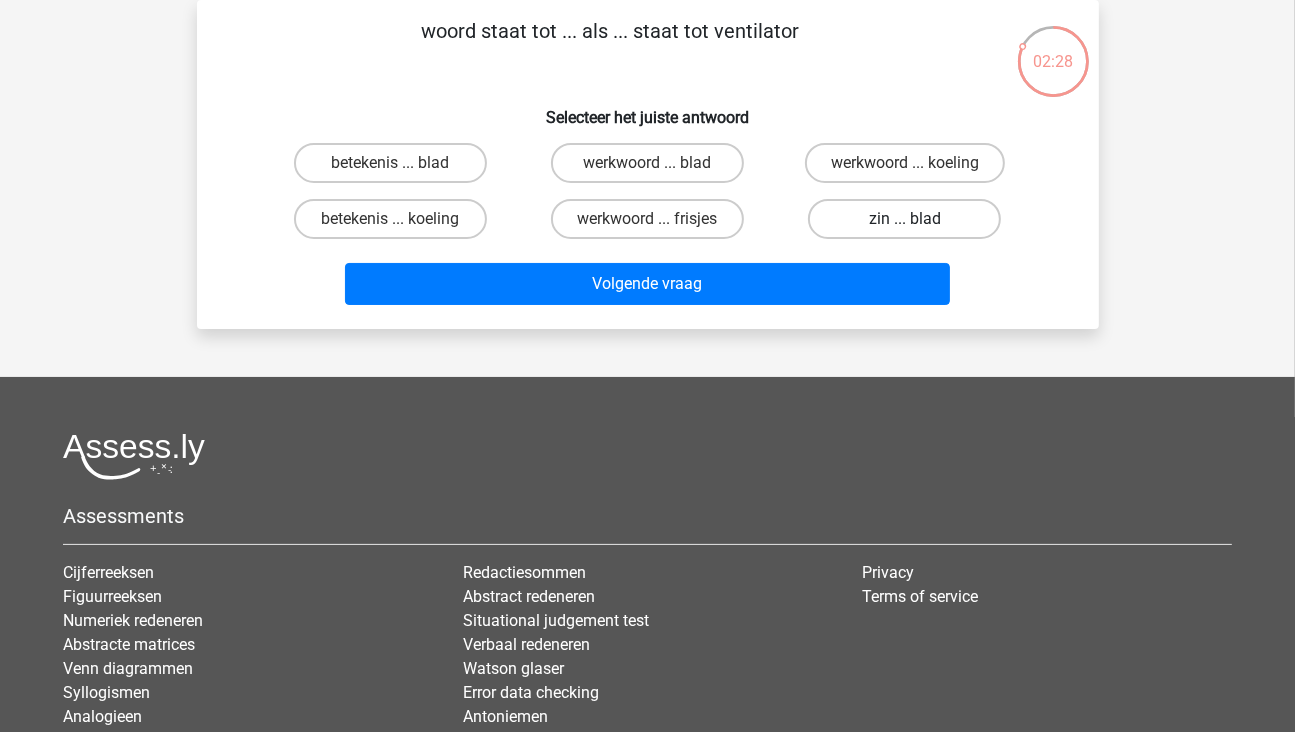 click on "zin ... blad" at bounding box center [904, 219] 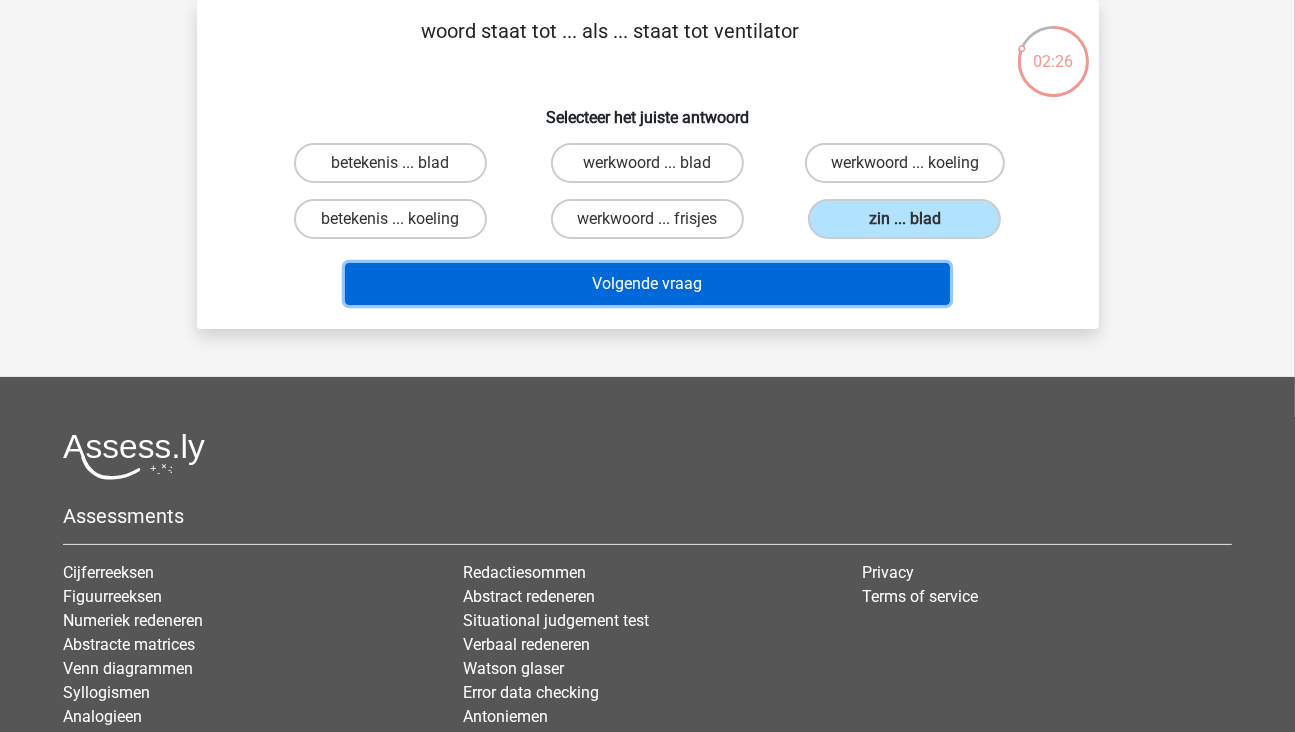 click on "Volgende vraag" at bounding box center (647, 284) 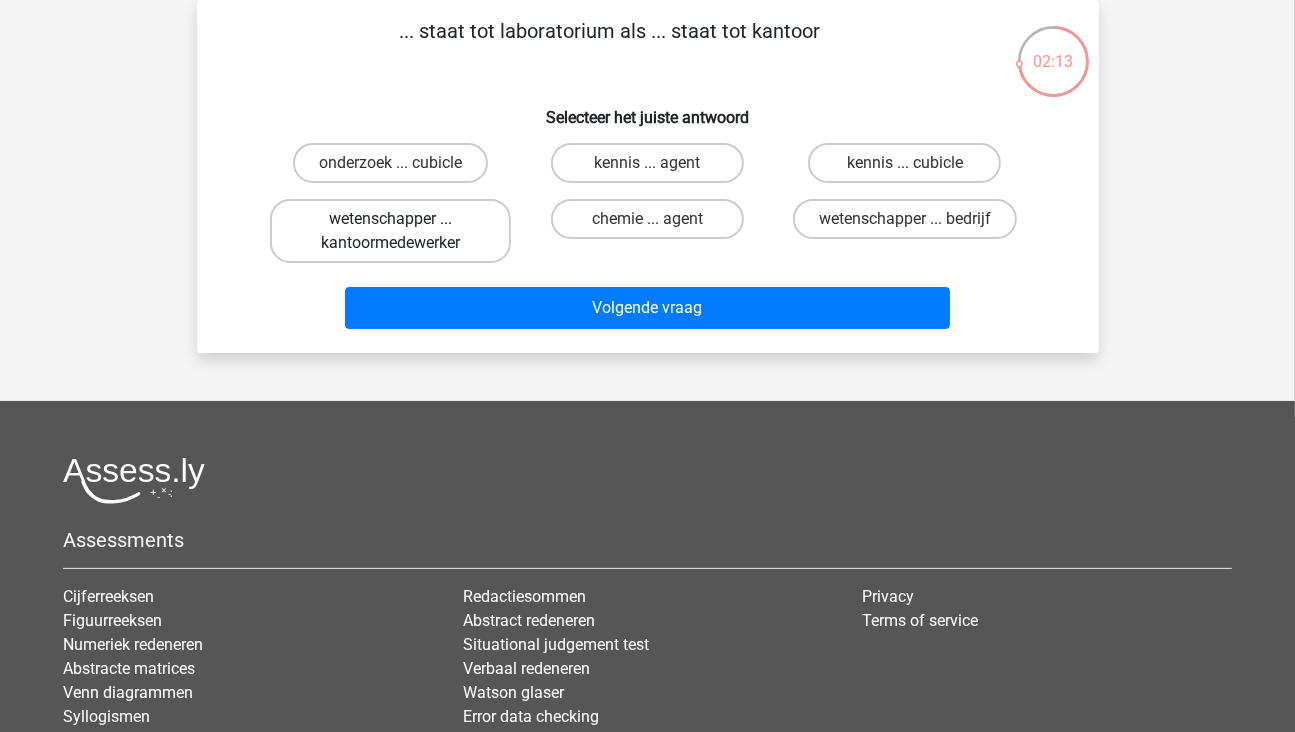 click on "wetenschapper ... kantoormedewerker" at bounding box center [390, 231] 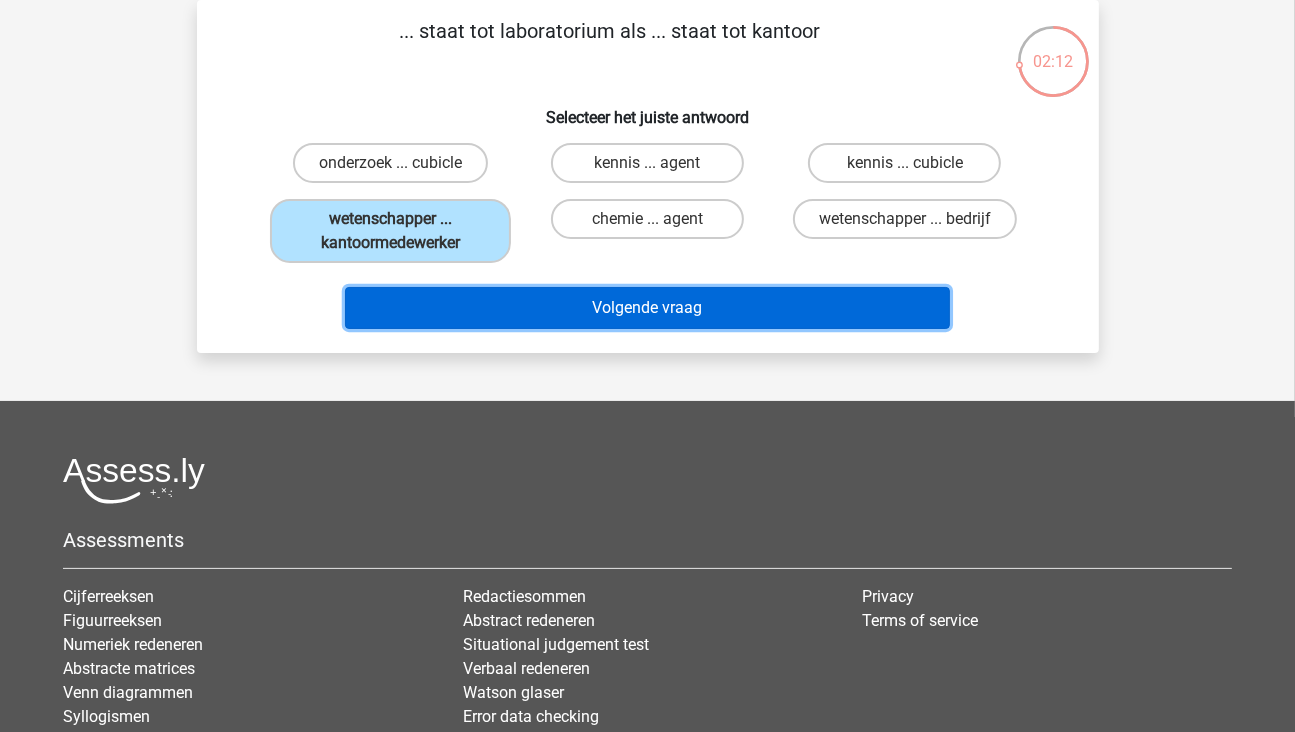 click on "Volgende vraag" at bounding box center [647, 308] 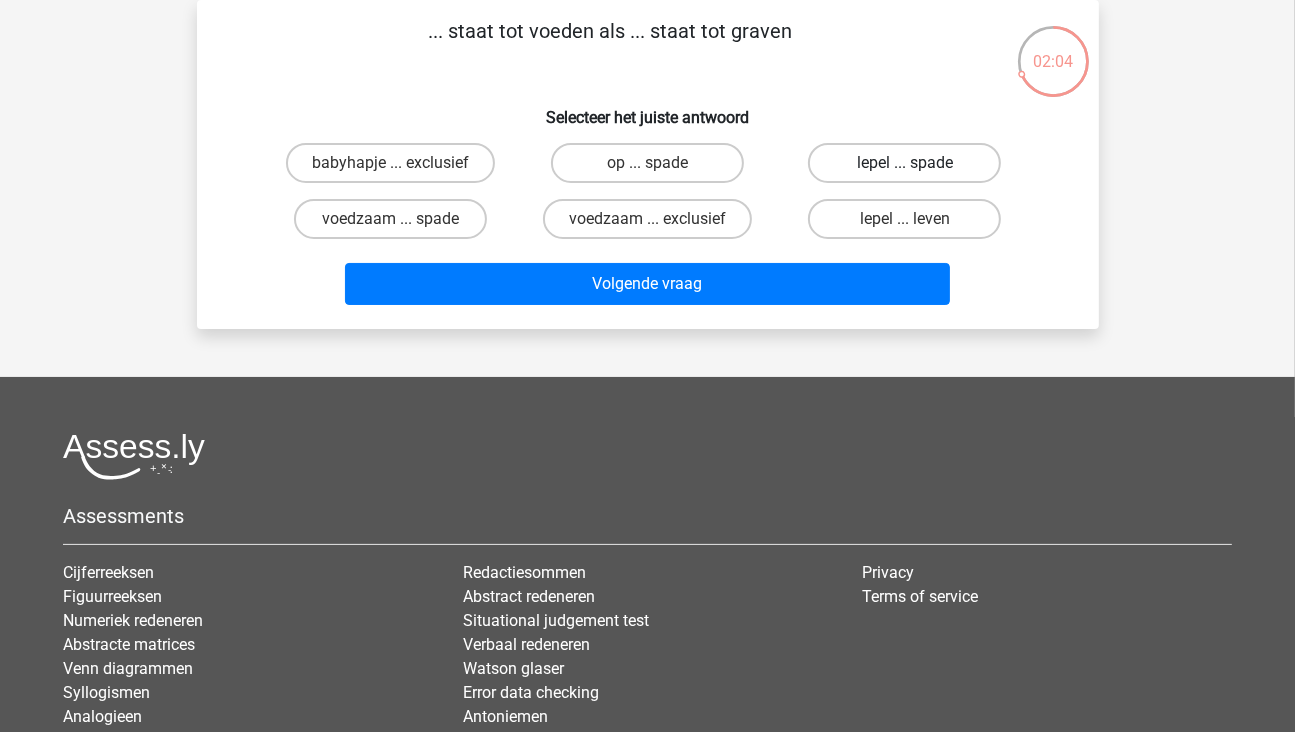 click on "lepel ... spade" at bounding box center [904, 163] 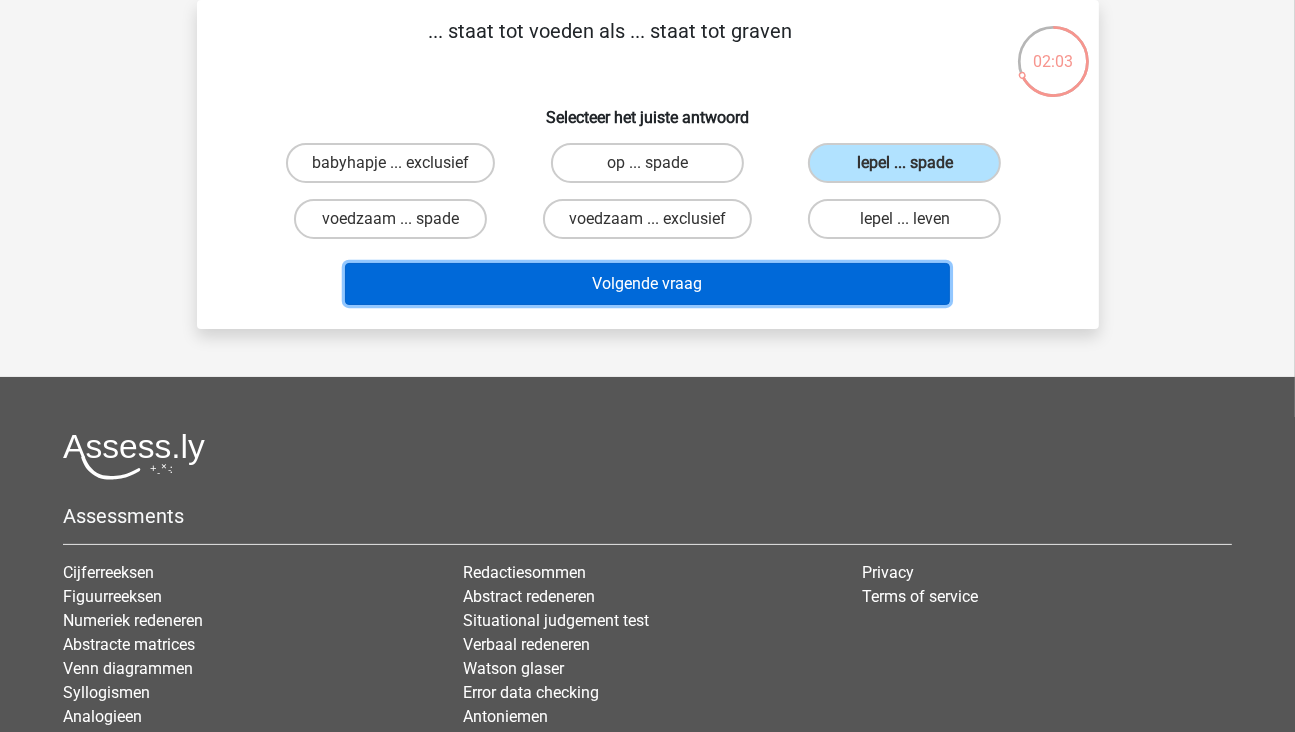 click on "Volgende vraag" at bounding box center (647, 284) 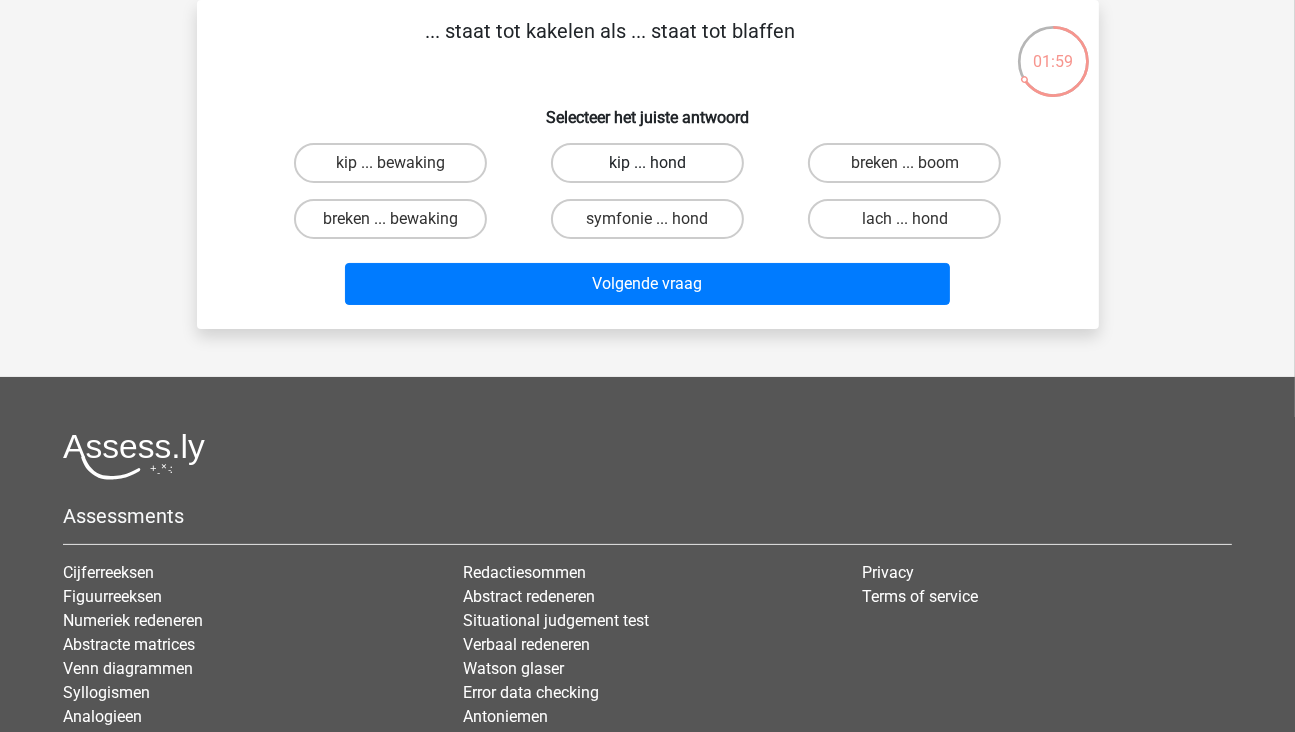 click on "kip ... hond" at bounding box center [647, 163] 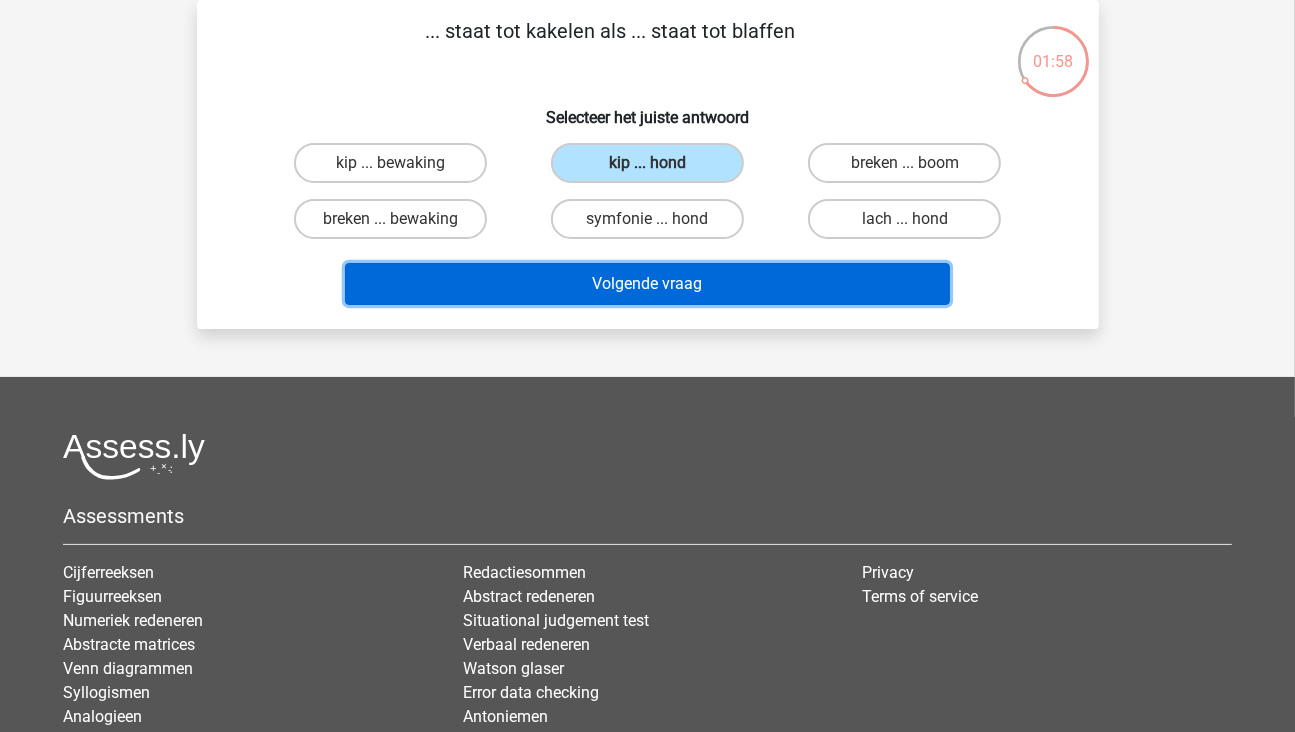click on "Volgende vraag" at bounding box center [647, 284] 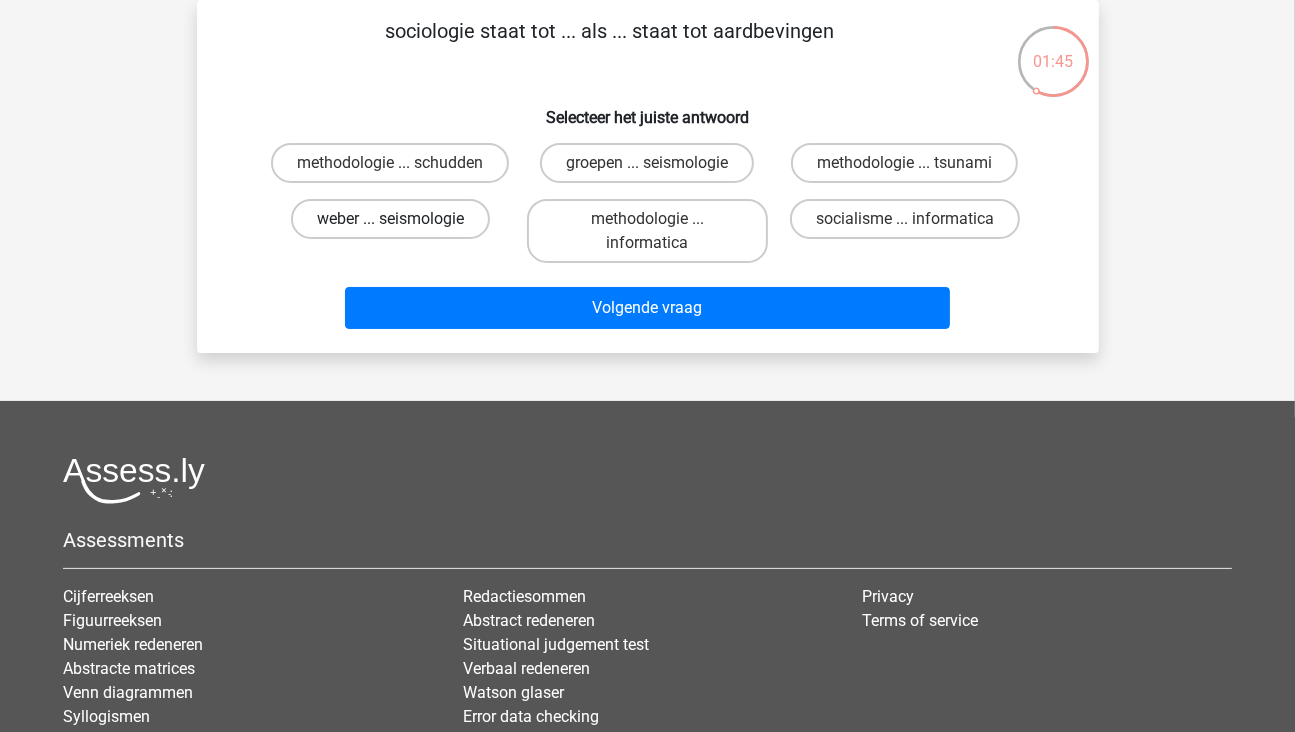 click on "weber ... seismologie" at bounding box center [390, 219] 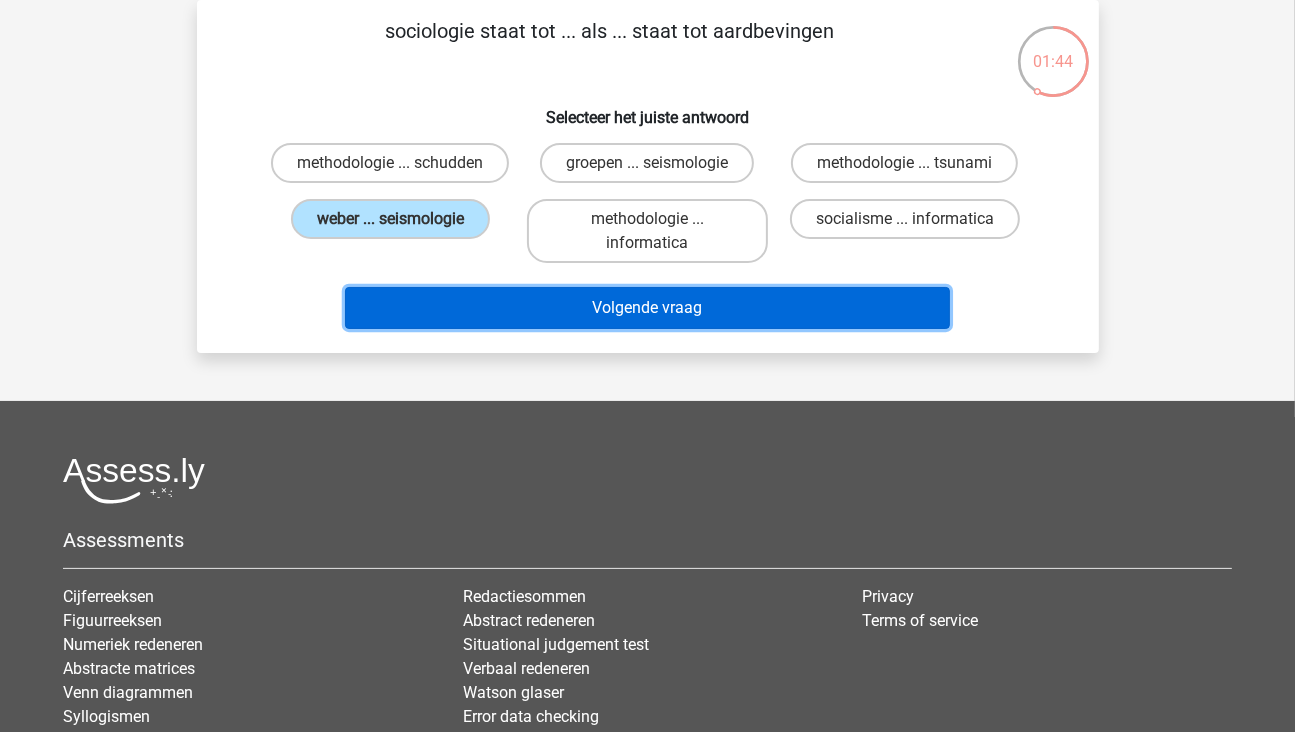 click on "Volgende vraag" at bounding box center [647, 308] 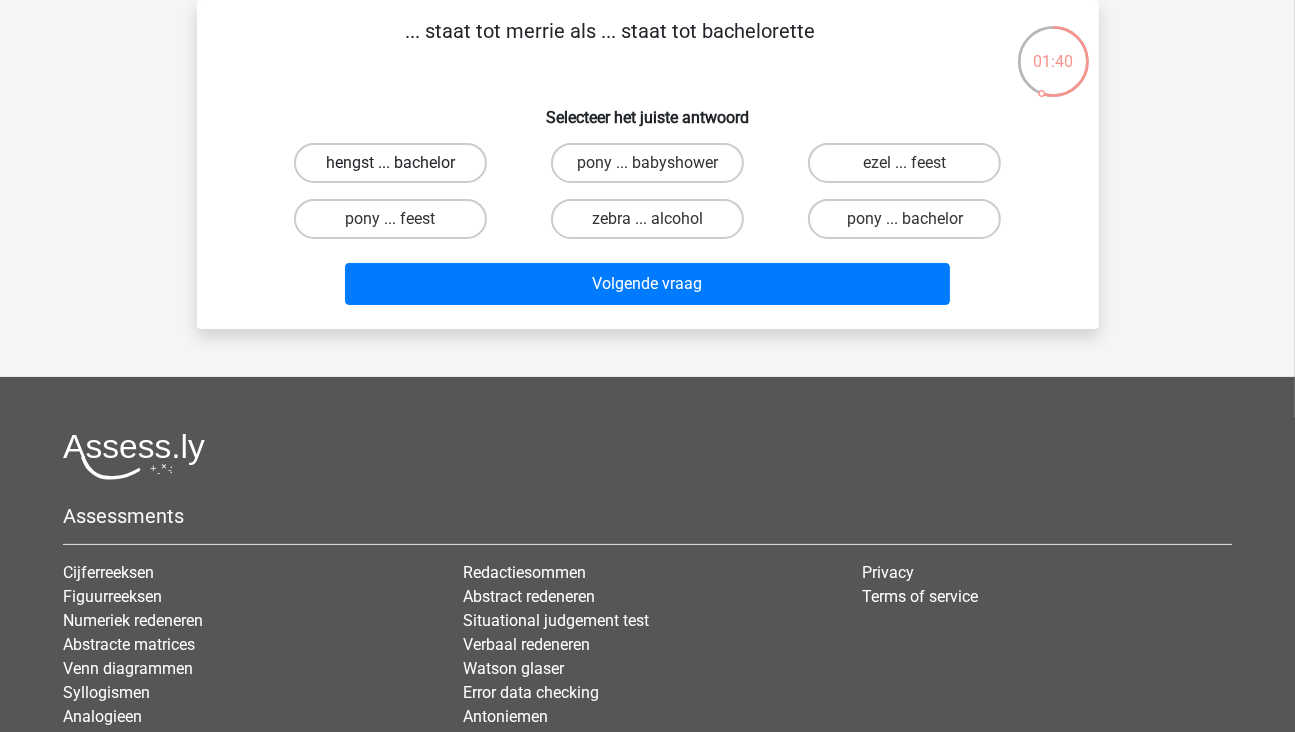 click on "hengst ... bachelor" at bounding box center [390, 163] 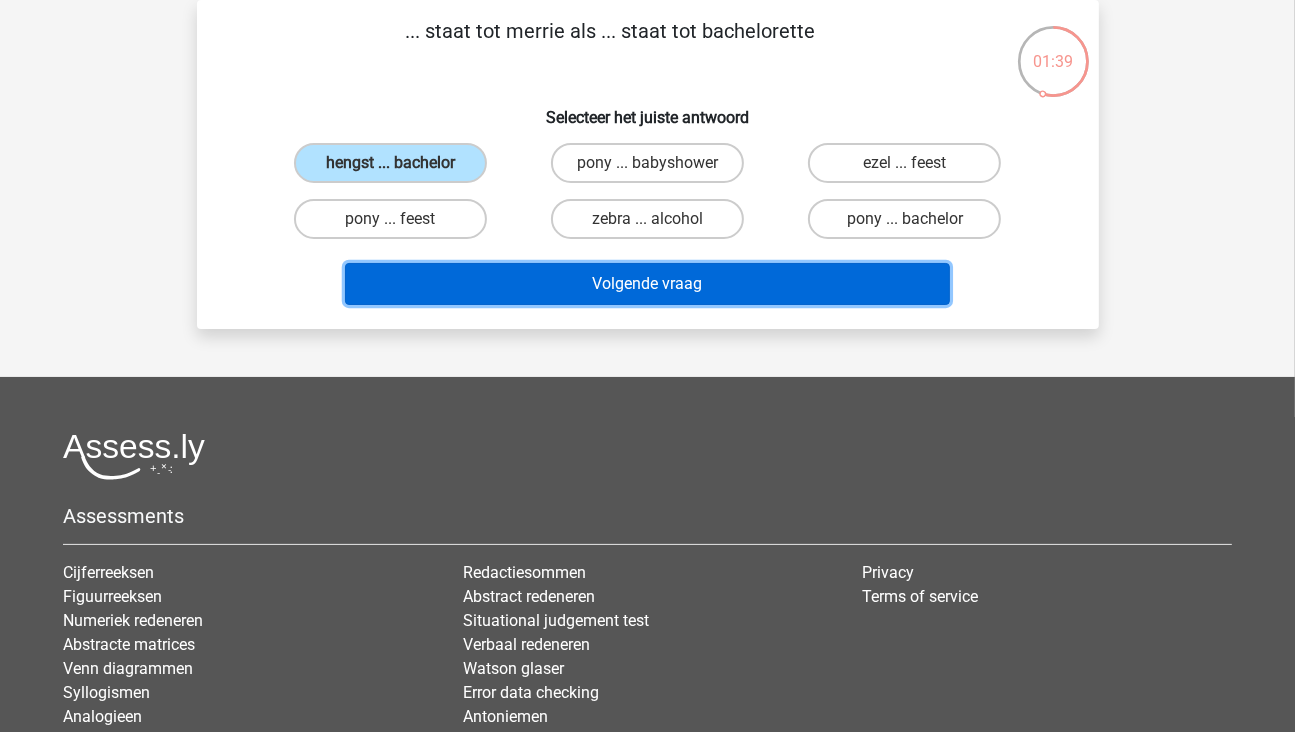 click on "Volgende vraag" at bounding box center (647, 284) 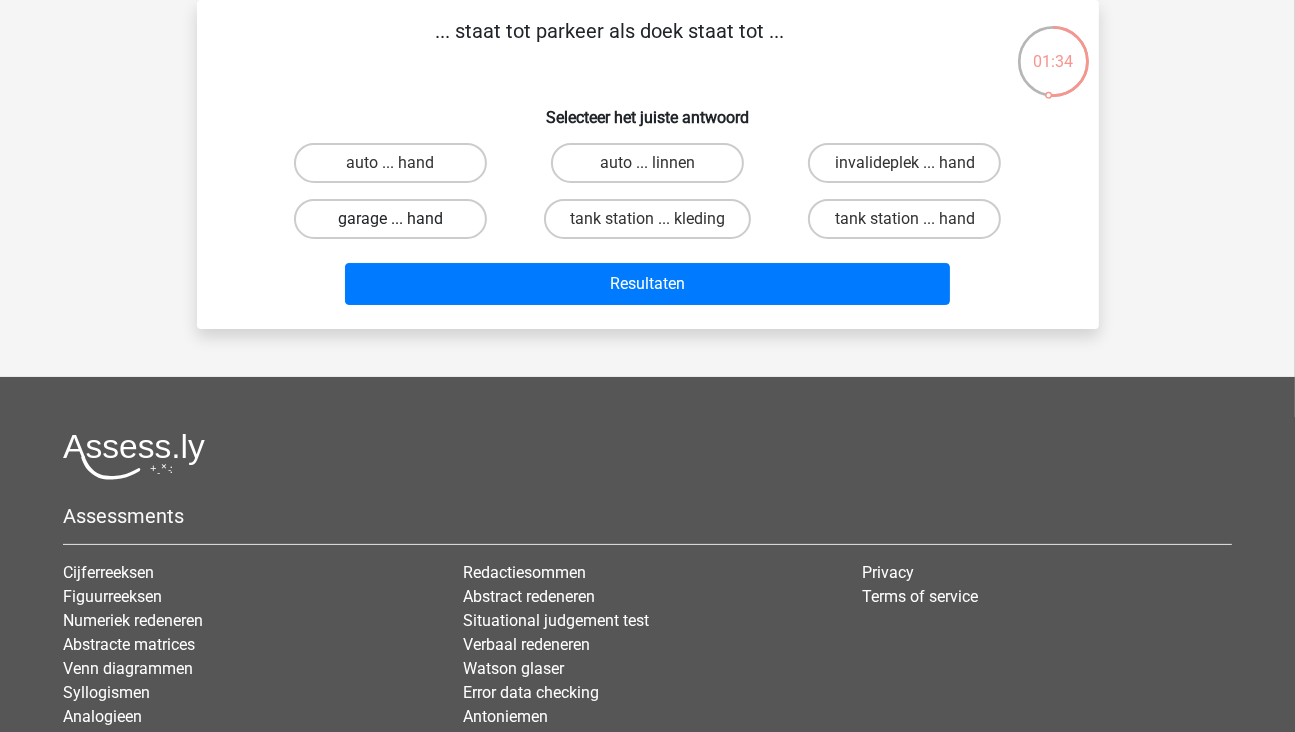 click on "garage ... hand" at bounding box center (390, 219) 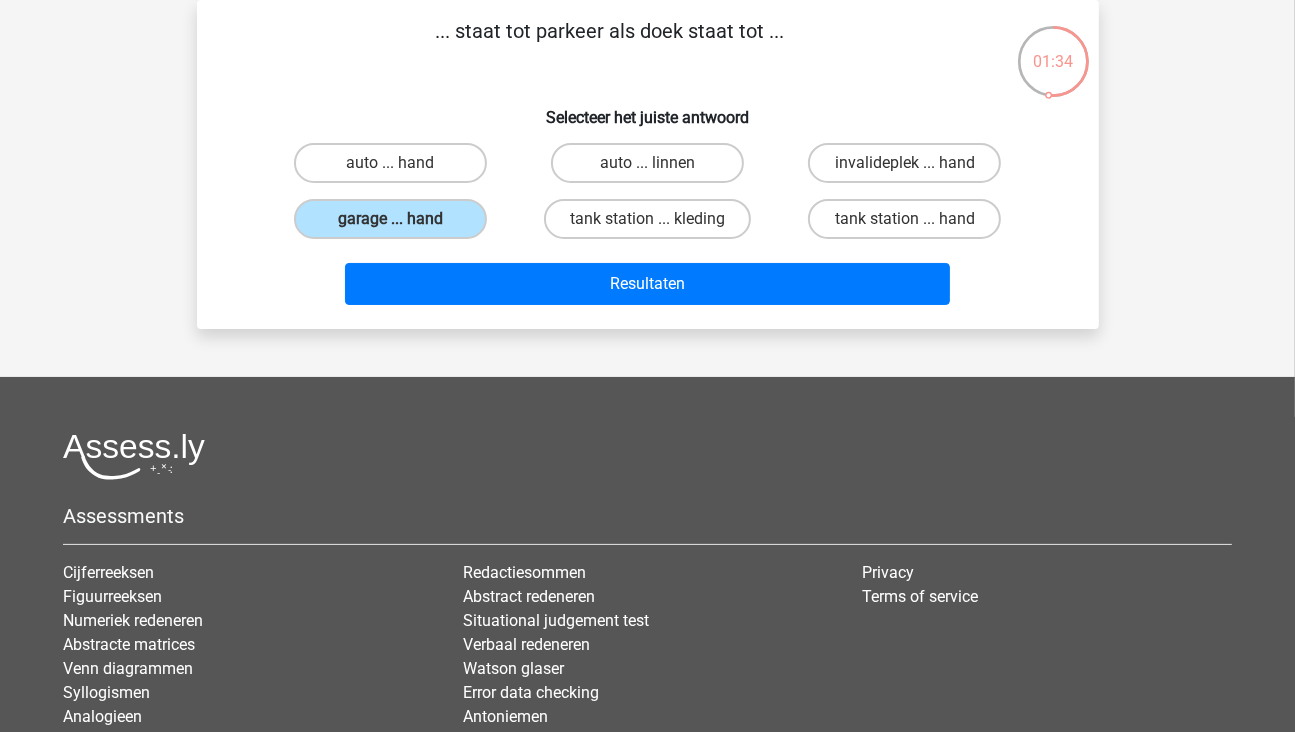 click on "... staat tot parkeer als doek staat tot ...
Selecteer het juiste antwoord
auto ... hand
auto ... linnen
invalideplek ... hand" at bounding box center [648, 164] 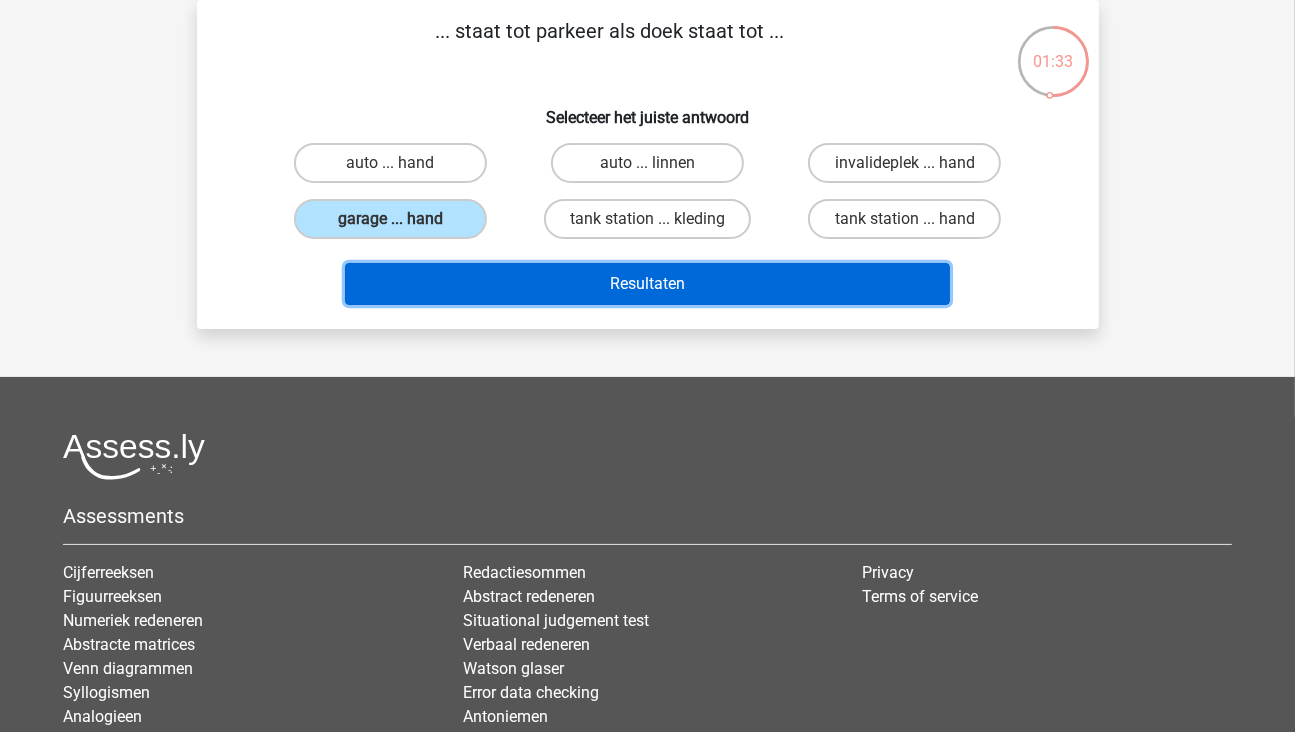 click on "Resultaten" at bounding box center [647, 284] 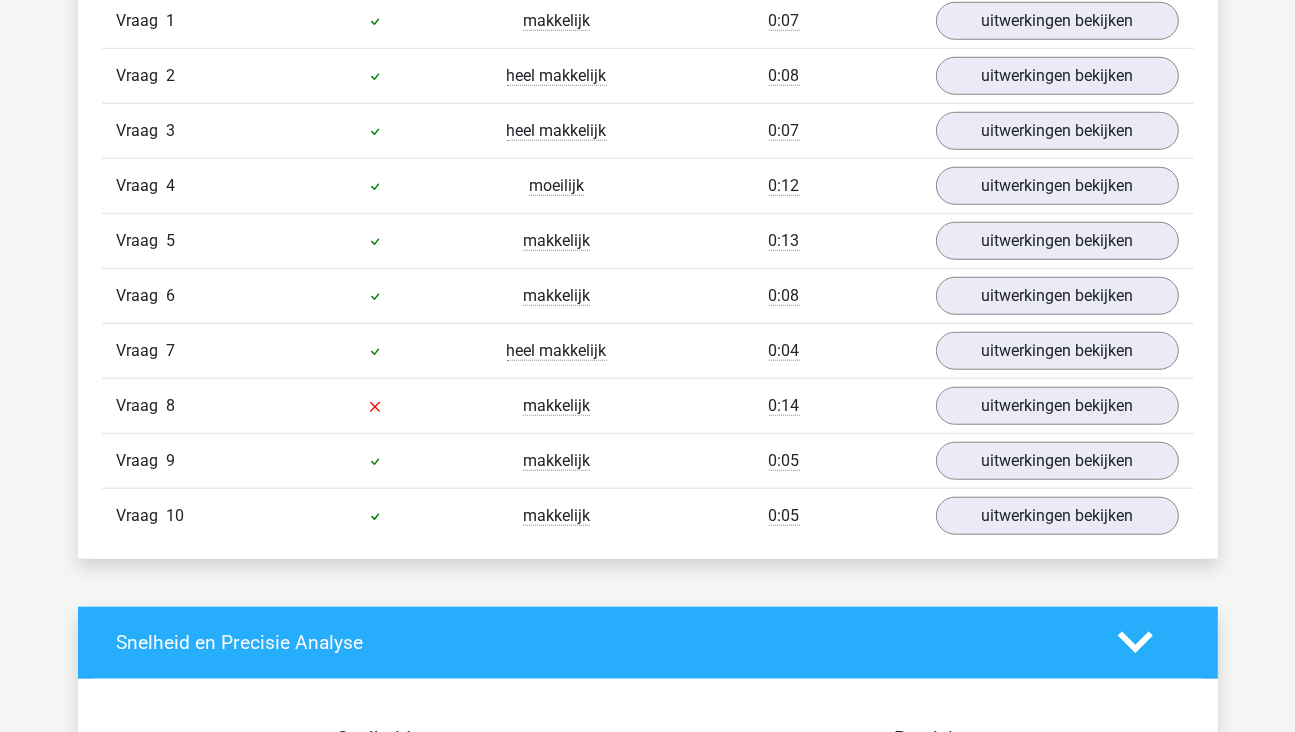 scroll, scrollTop: 1400, scrollLeft: 0, axis: vertical 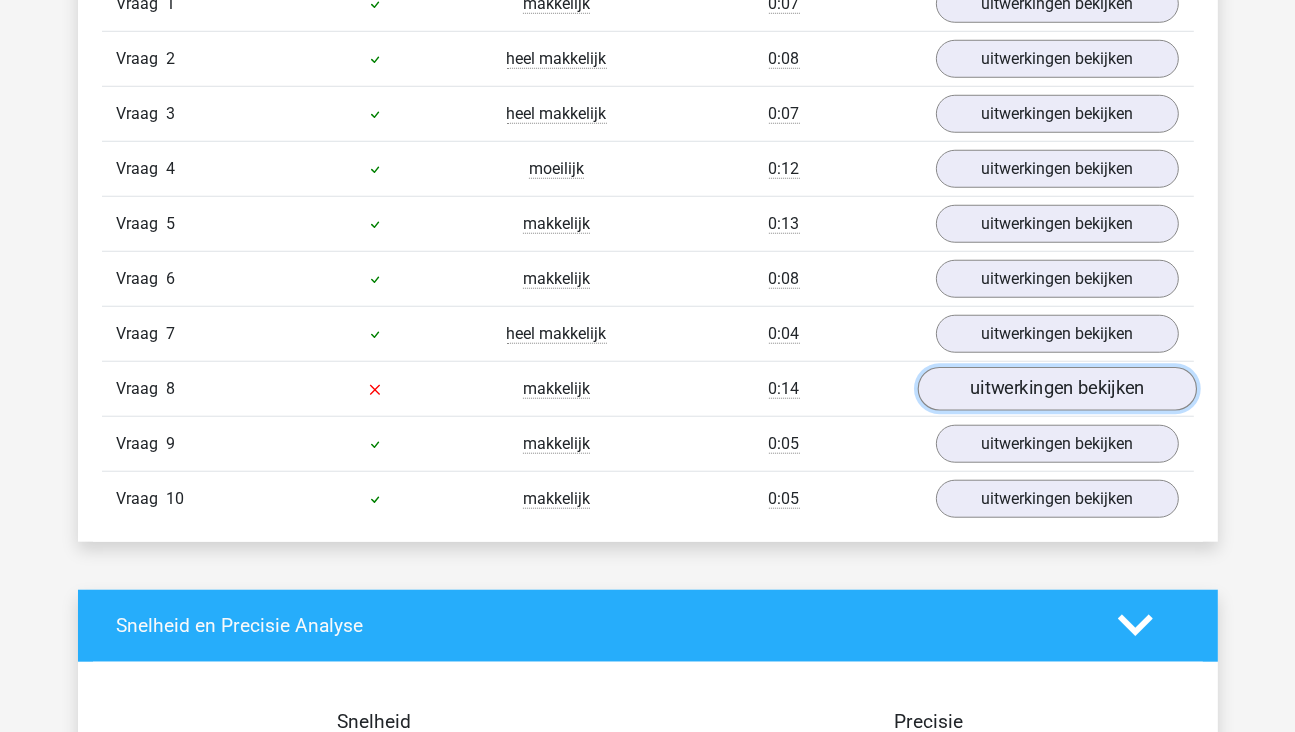 click on "uitwerkingen bekijken" at bounding box center [1056, 389] 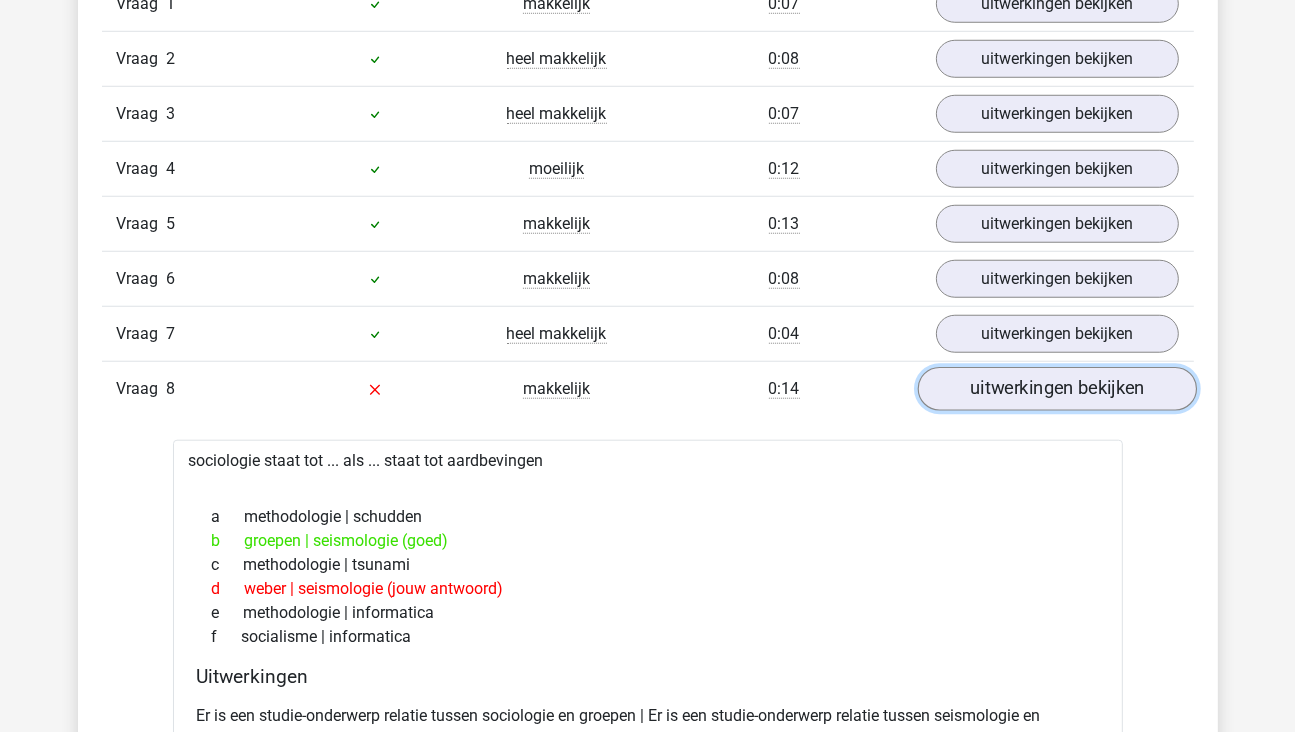 click on "uitwerkingen bekijken" at bounding box center (1056, 389) 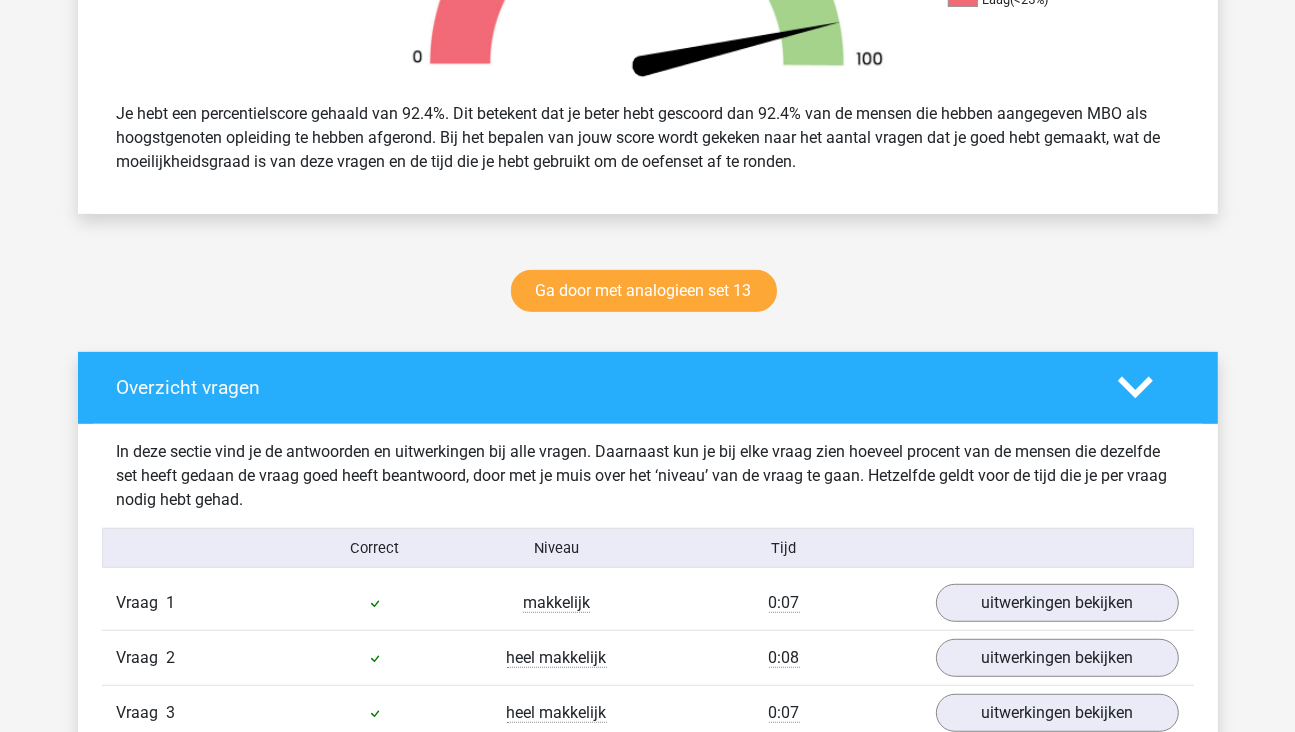 scroll, scrollTop: 800, scrollLeft: 0, axis: vertical 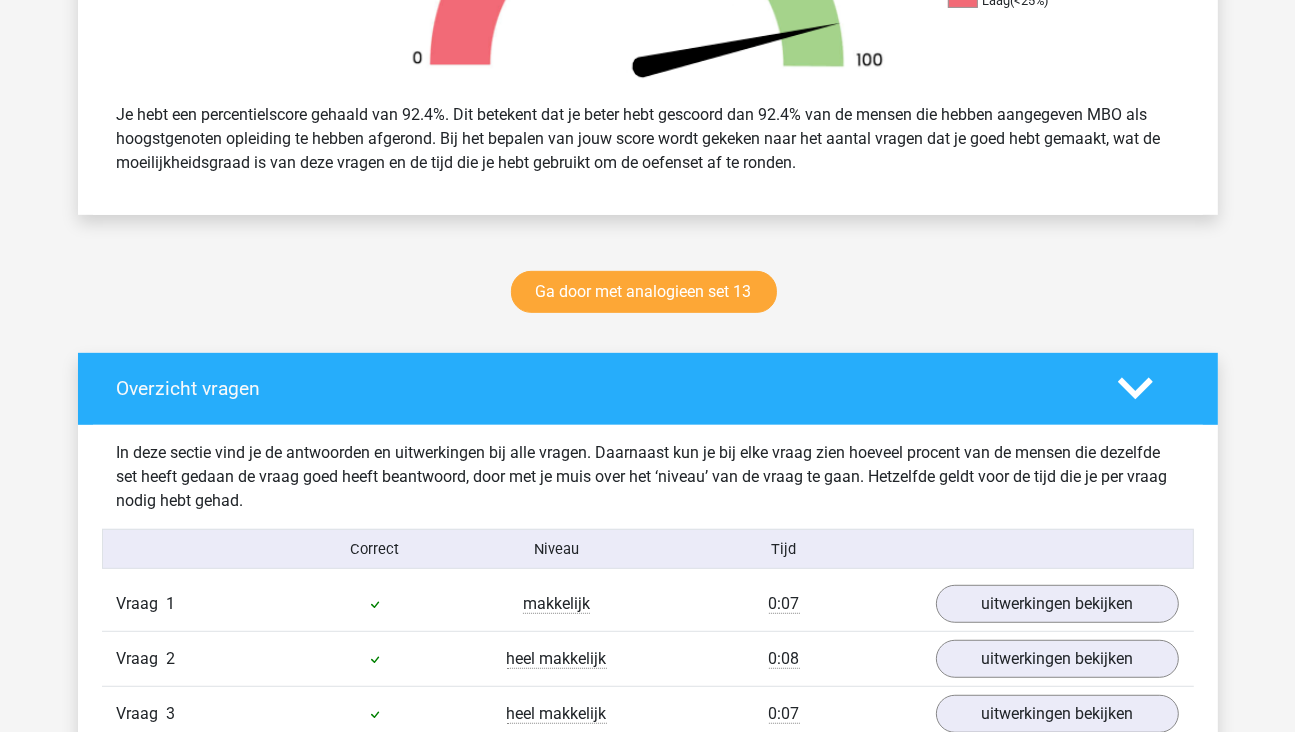 click on "Ga door met analogieen set 13" at bounding box center (648, 296) 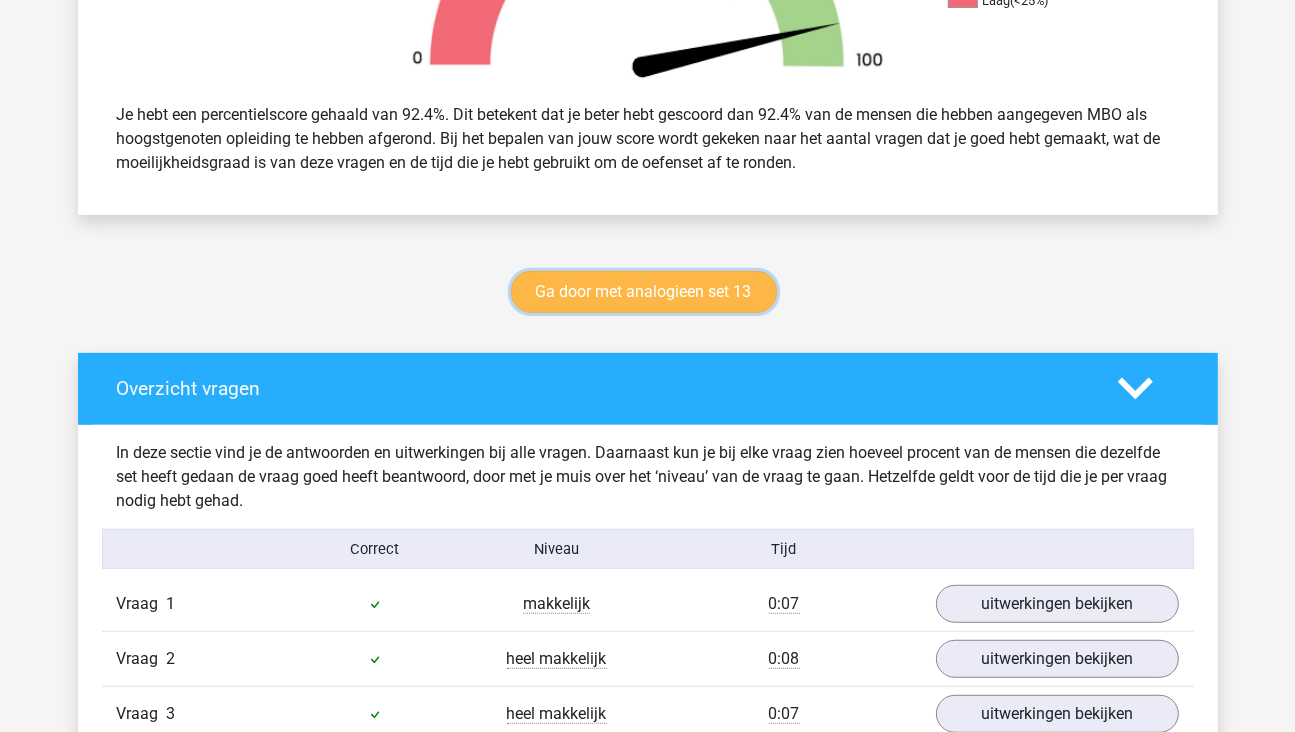 click on "Ga door met analogieen set 13" at bounding box center [644, 292] 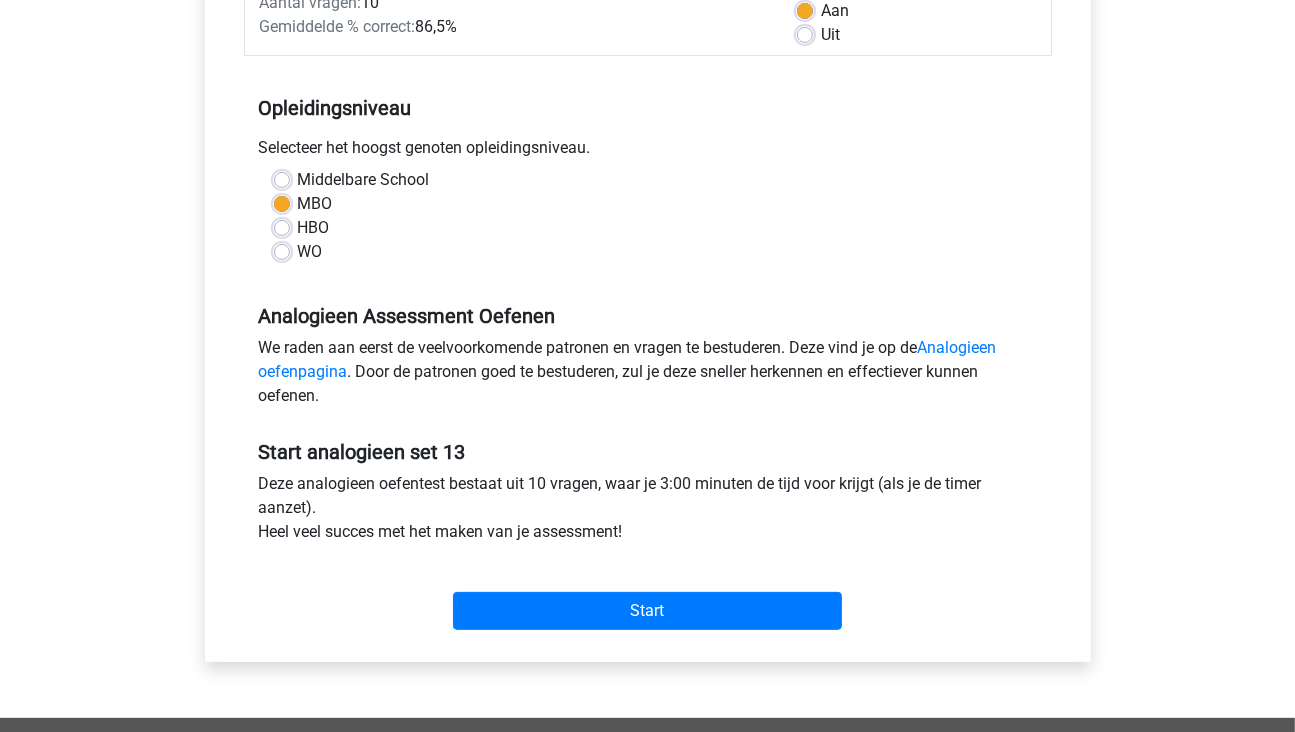 scroll, scrollTop: 400, scrollLeft: 0, axis: vertical 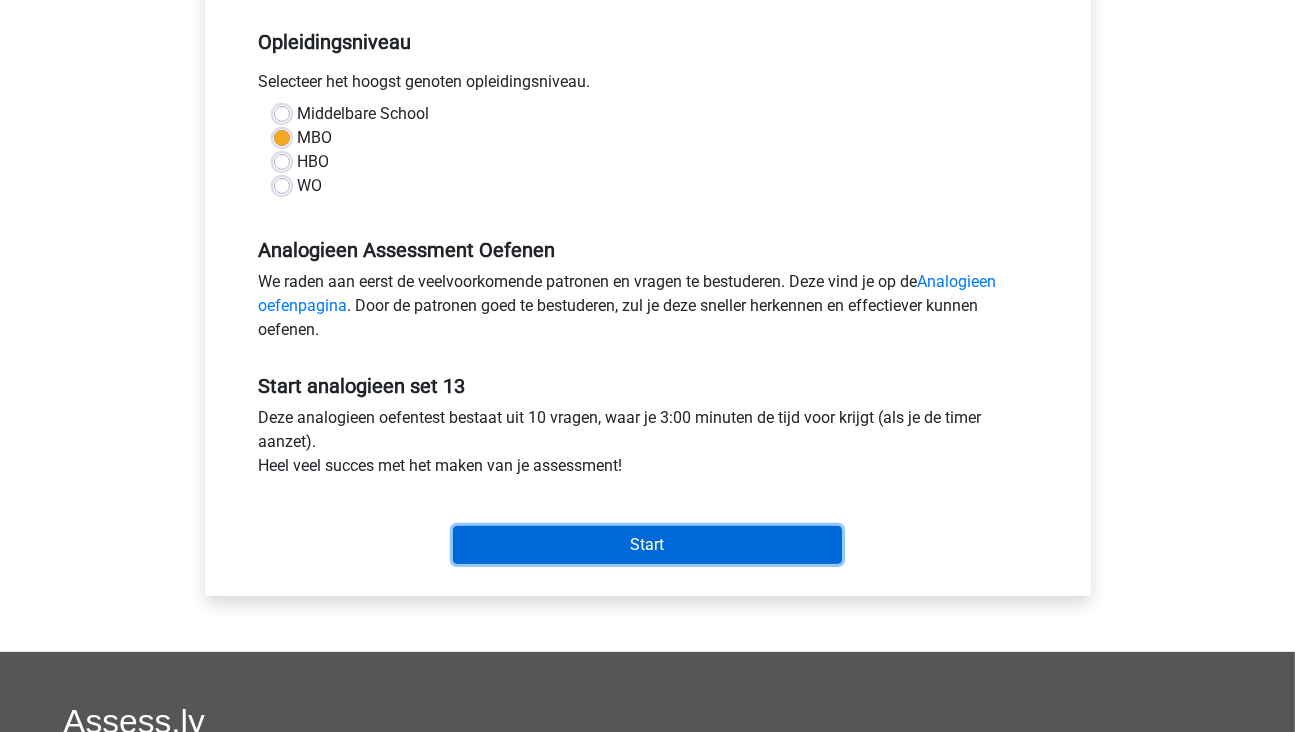 click on "Start" at bounding box center [647, 545] 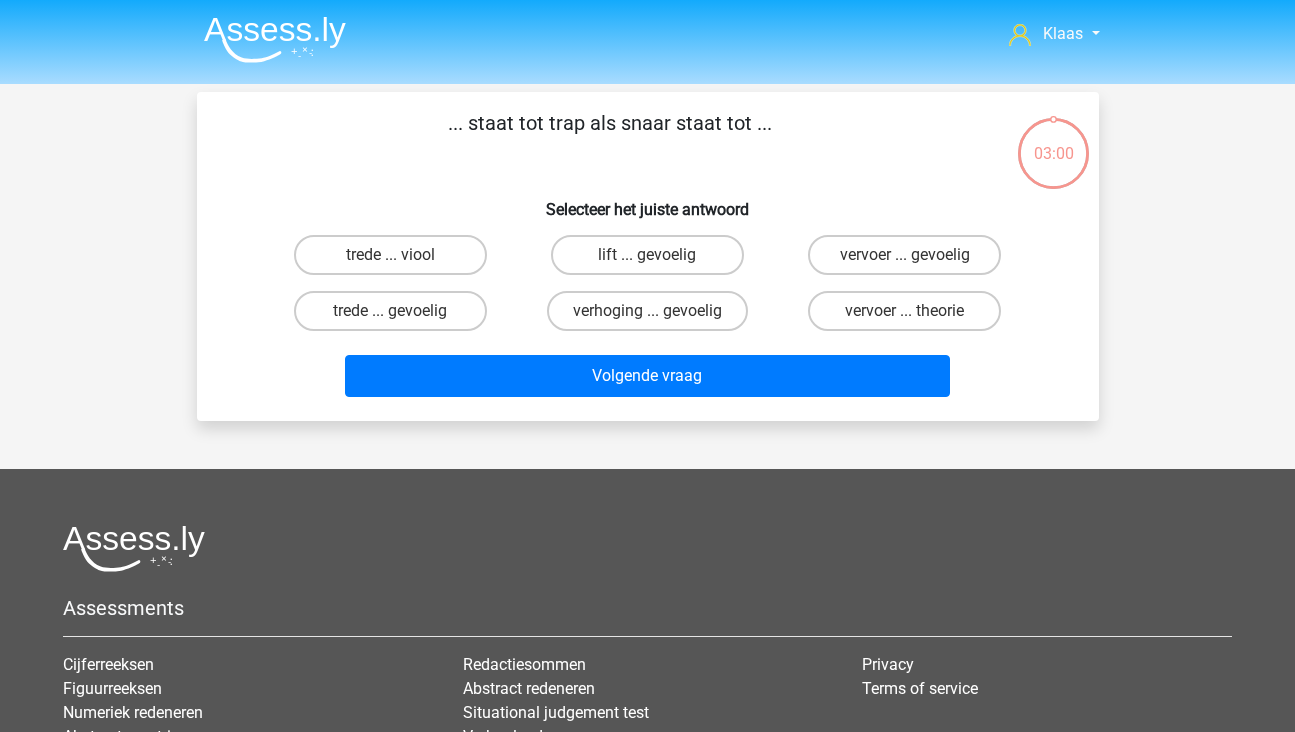 scroll, scrollTop: 0, scrollLeft: 0, axis: both 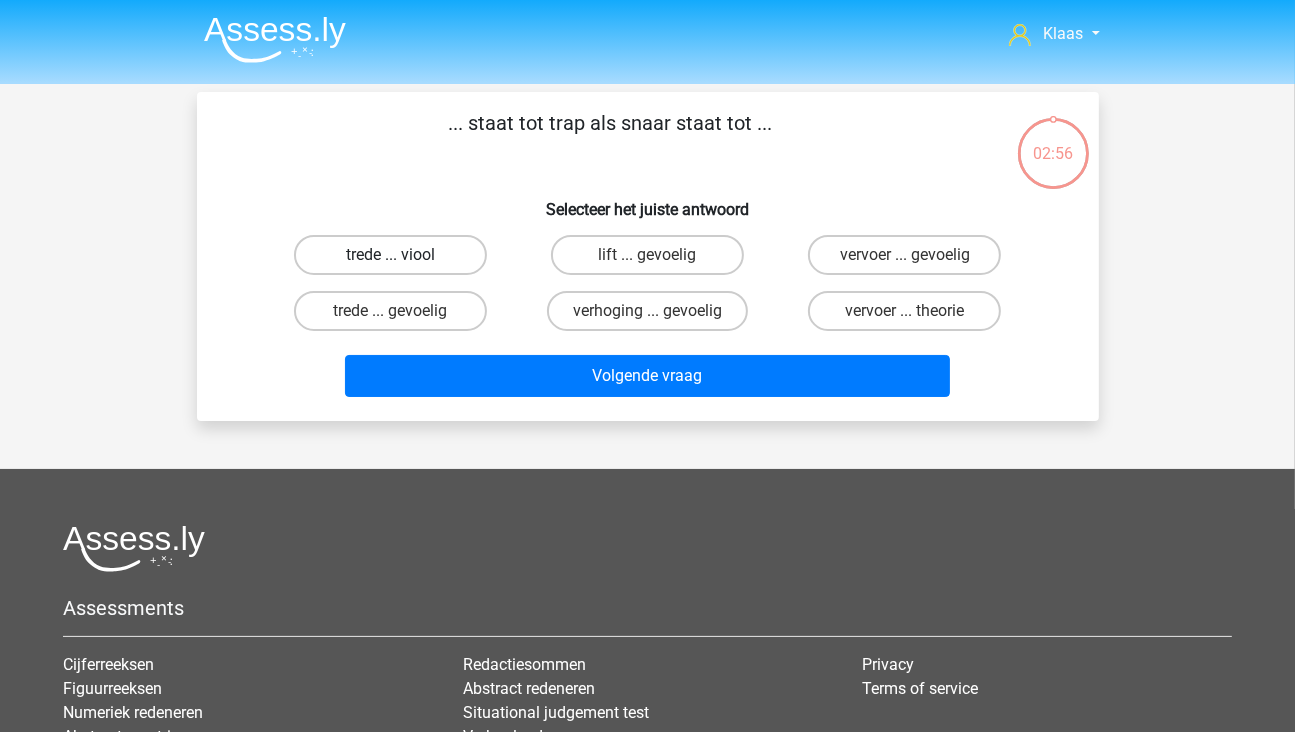 click on "trede ... viool" at bounding box center [390, 255] 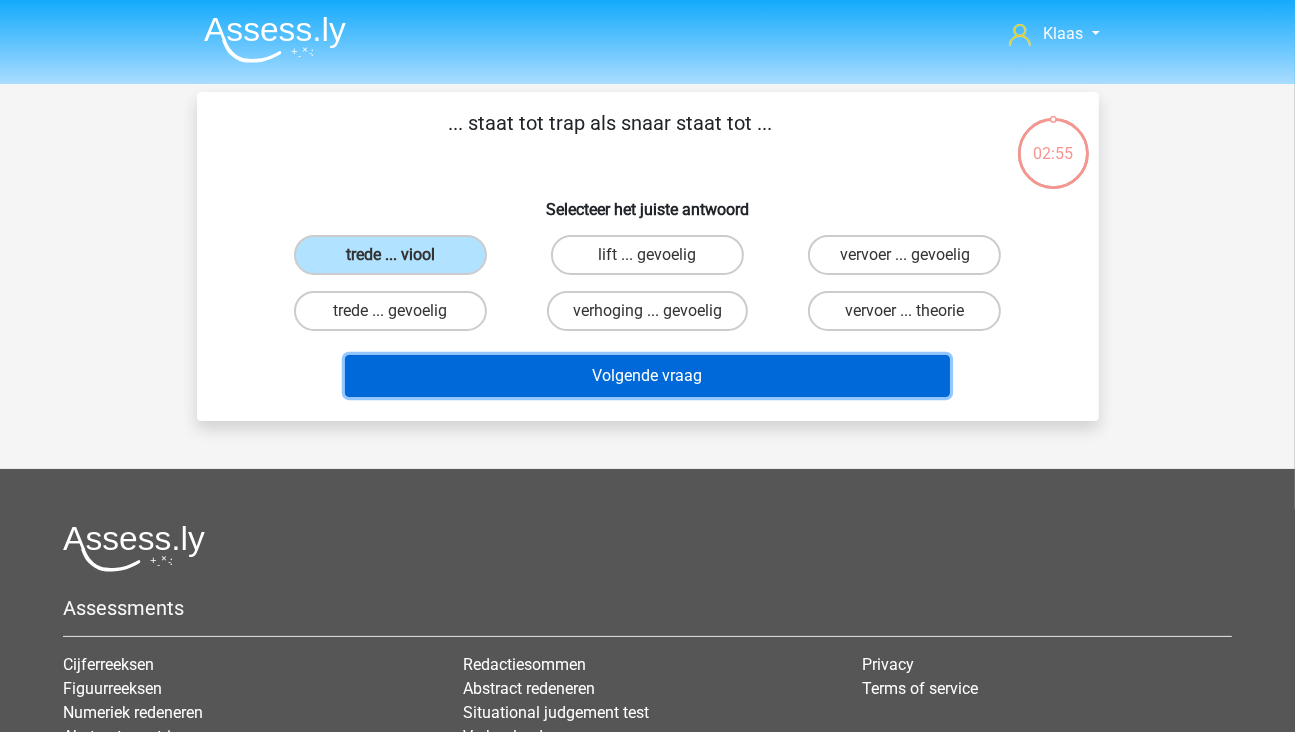 click on "Volgende vraag" at bounding box center [647, 376] 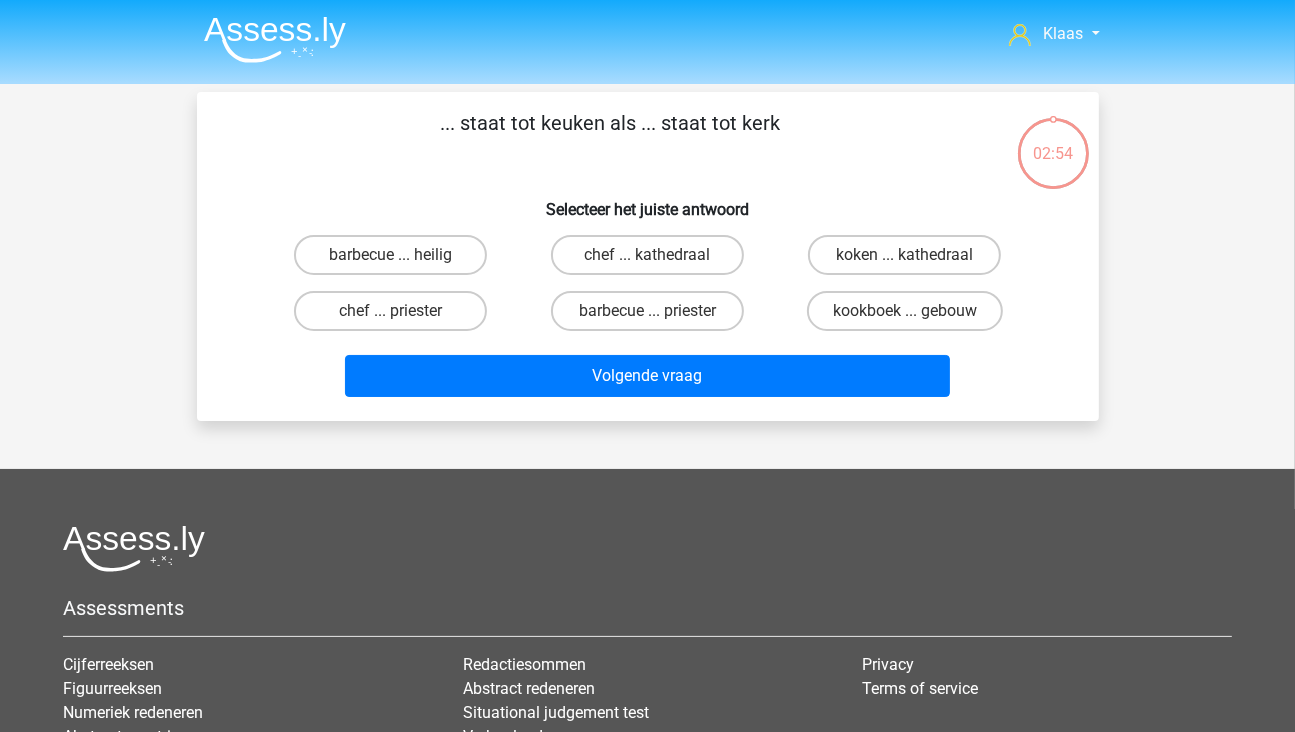 scroll, scrollTop: 92, scrollLeft: 0, axis: vertical 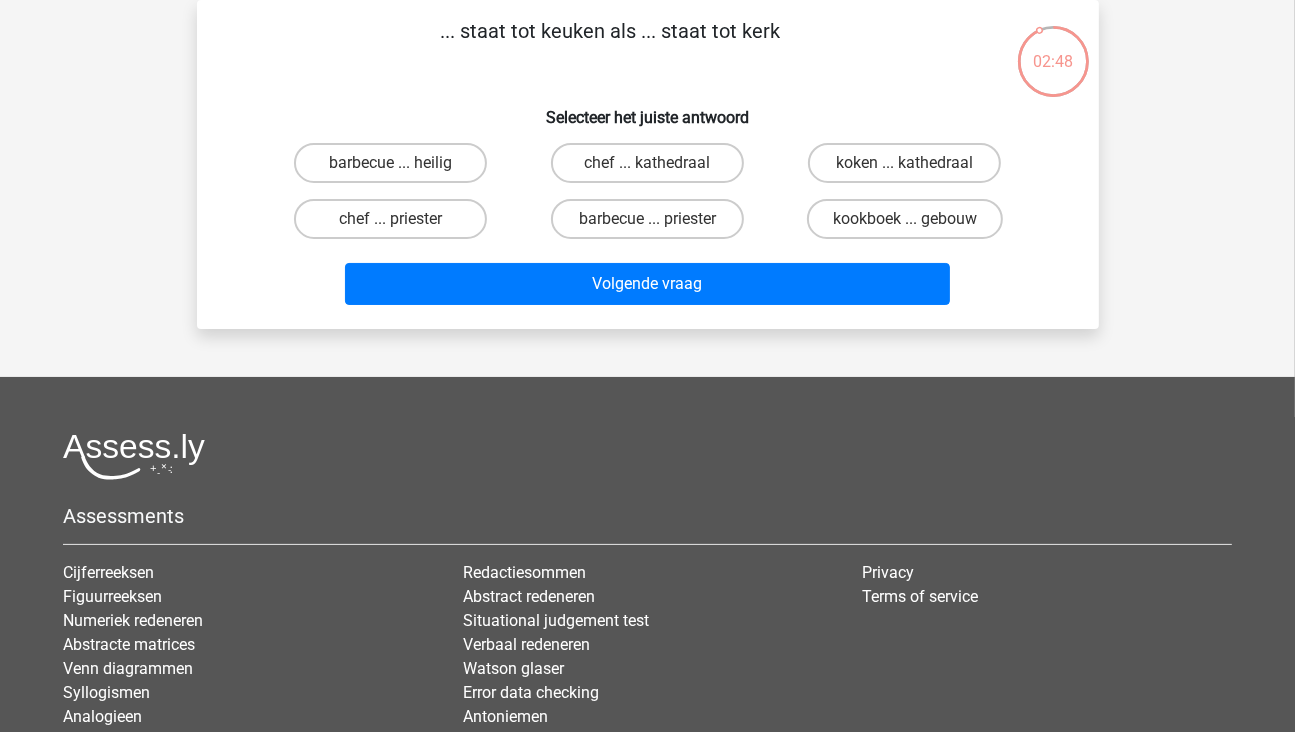 click on "chef ... priester" at bounding box center (396, 225) 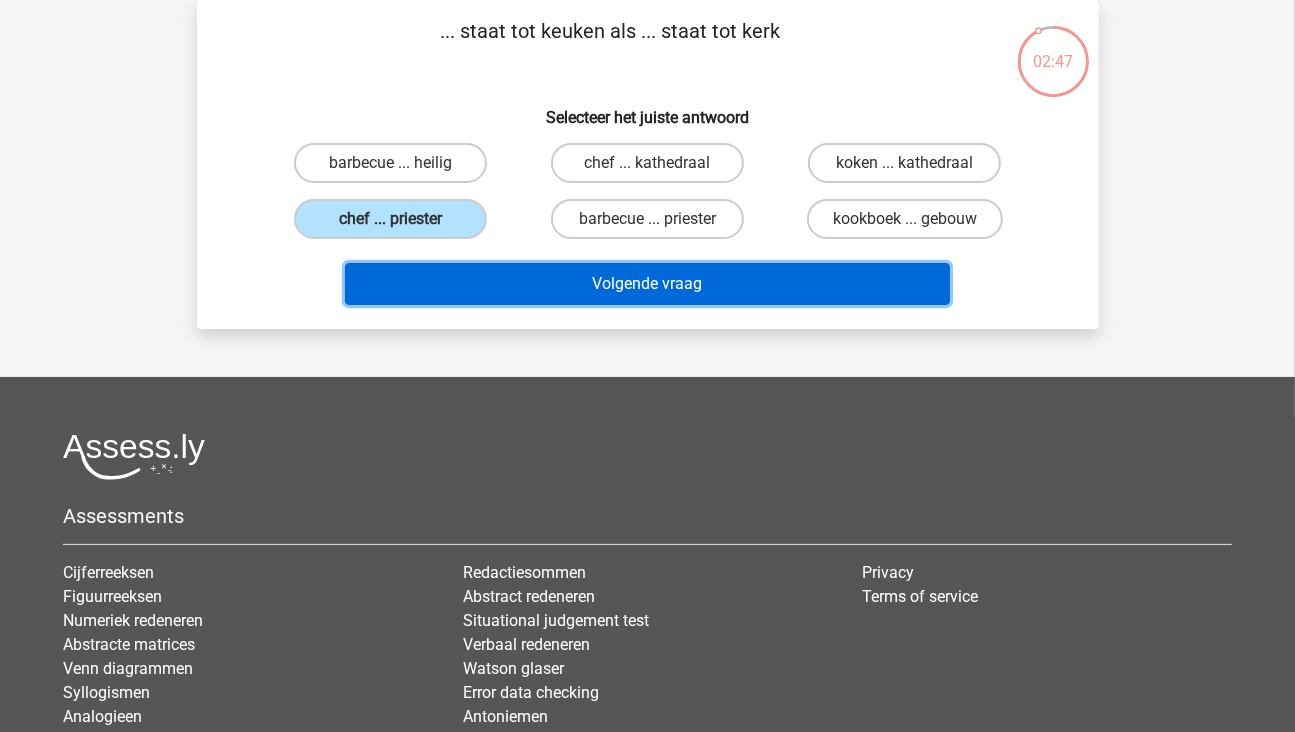 click on "Volgende vraag" at bounding box center [647, 284] 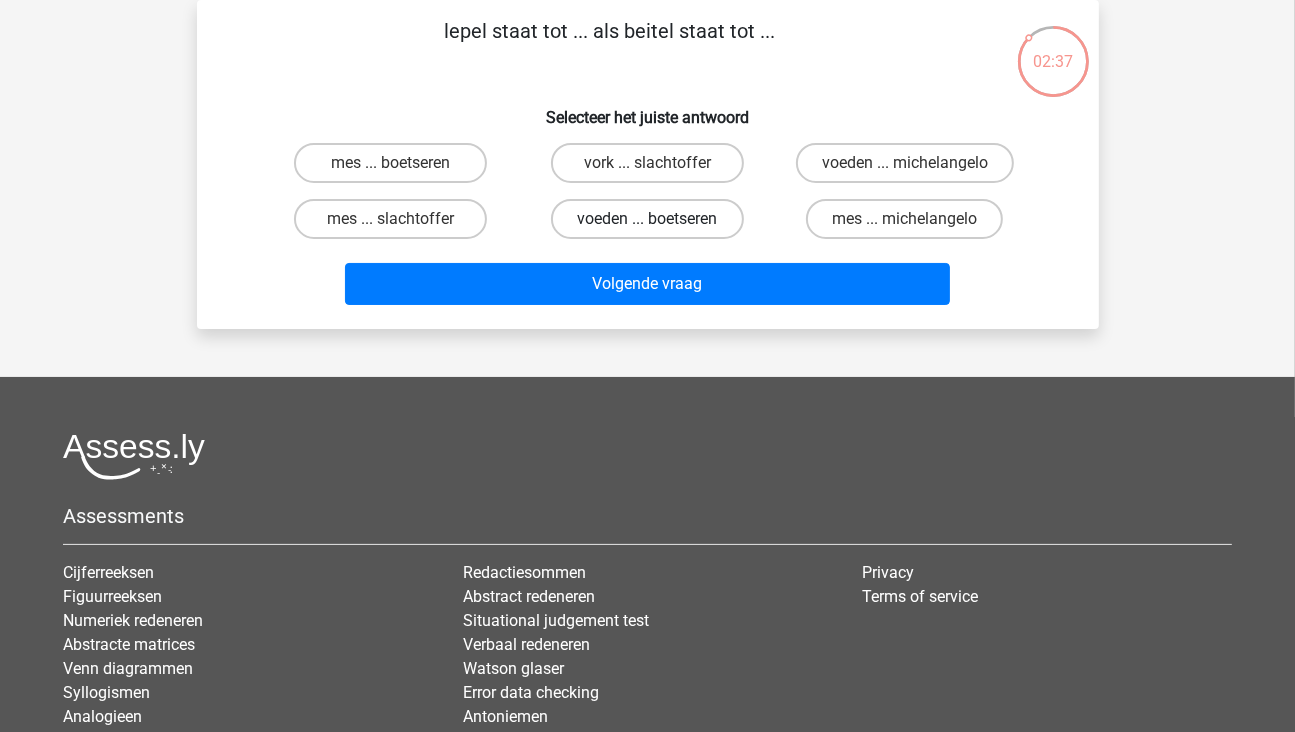 click on "voeden ... boetseren" at bounding box center [647, 219] 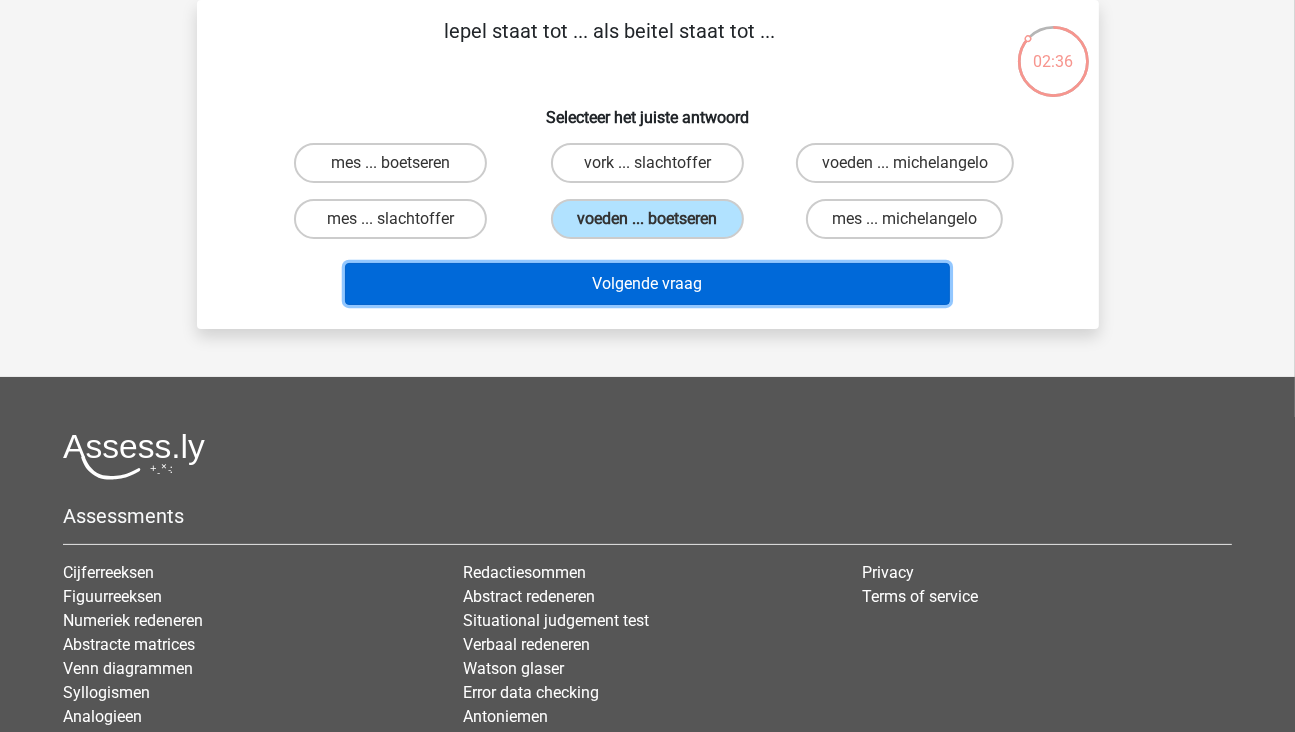 click on "Volgende vraag" at bounding box center (647, 284) 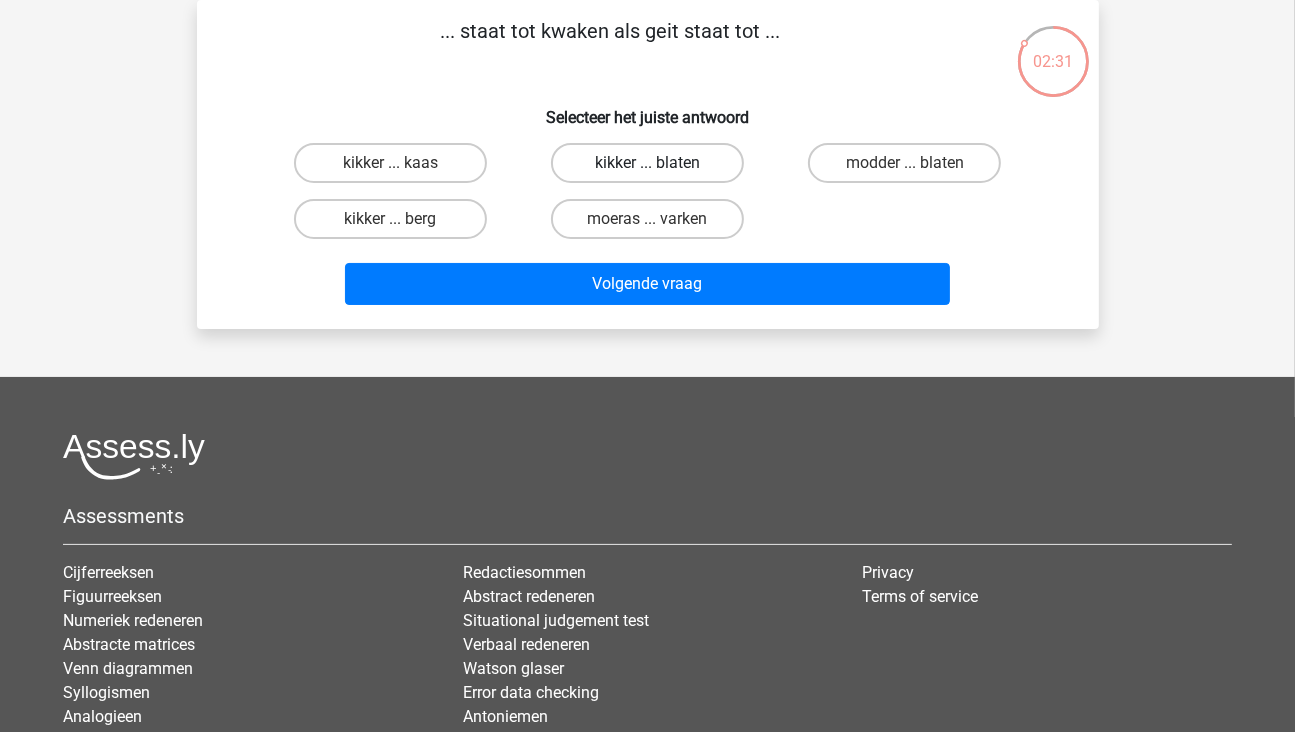 click on "kikker ... blaten" at bounding box center (647, 163) 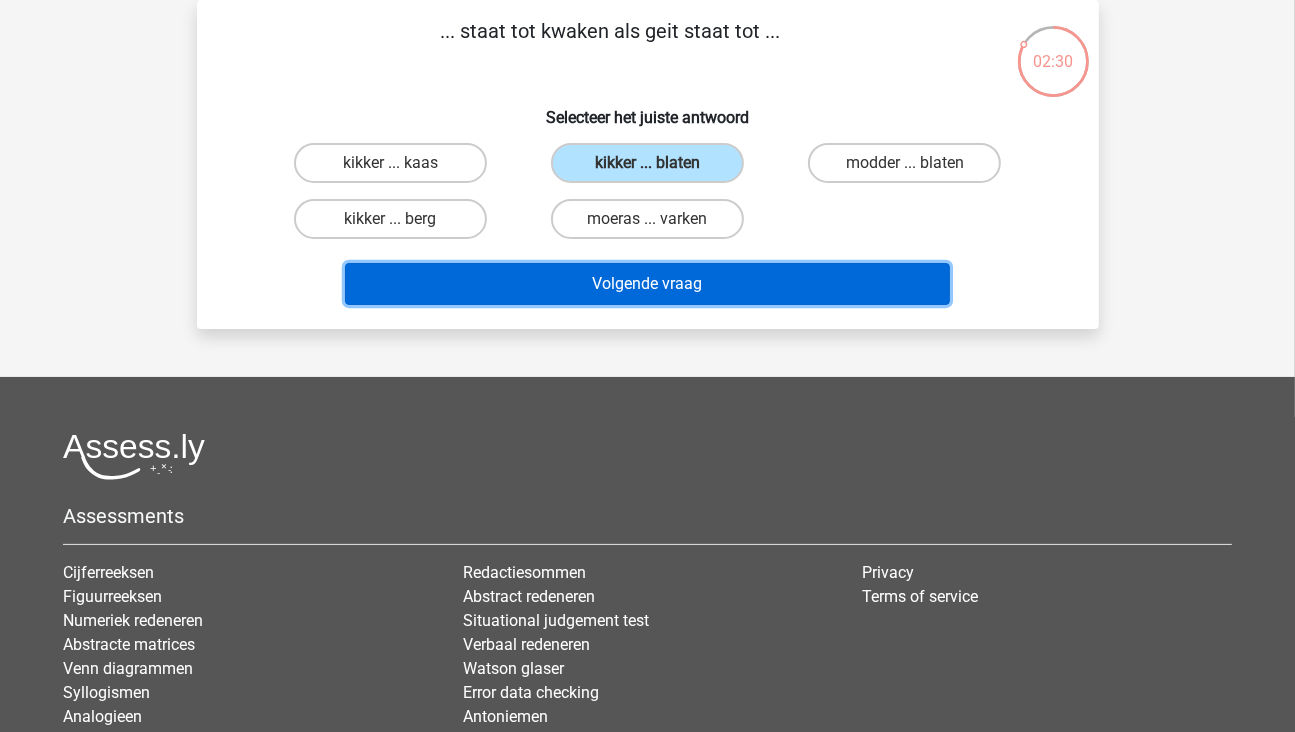 click on "Volgende vraag" at bounding box center [647, 284] 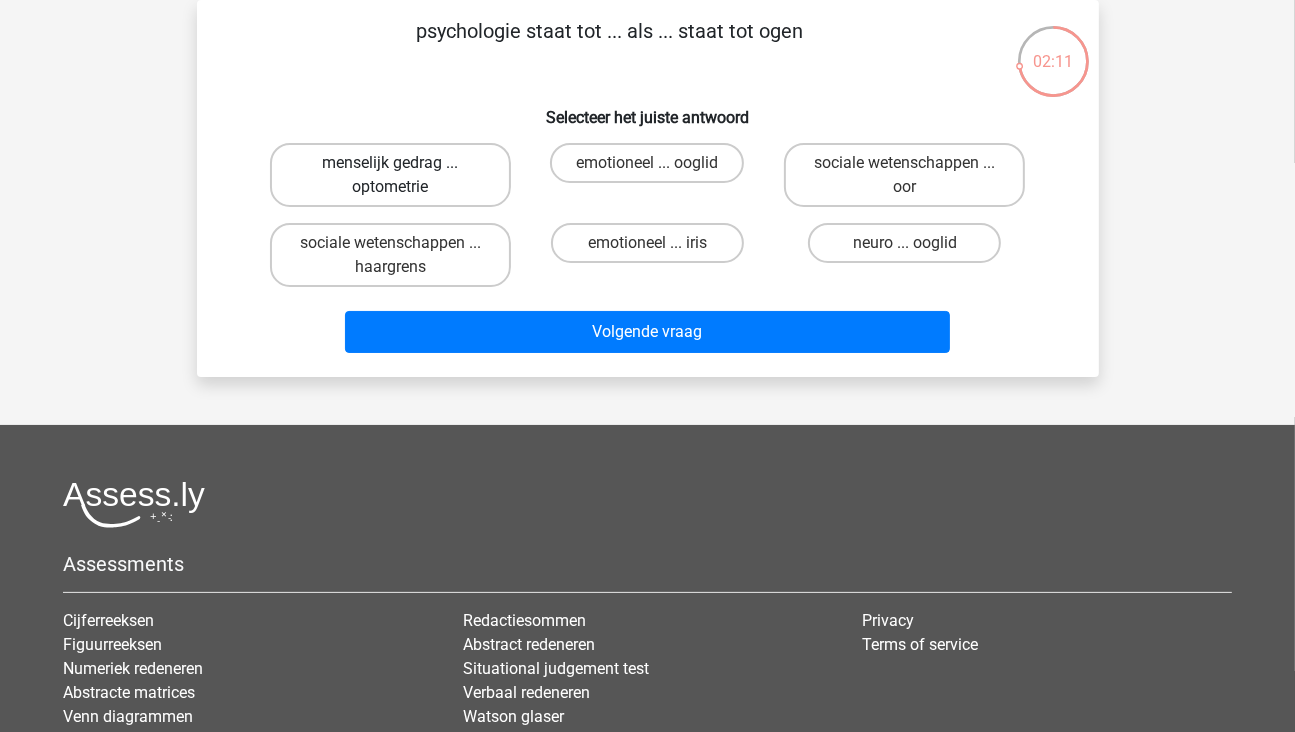 click on "menselijk gedrag ... optometrie" at bounding box center (390, 175) 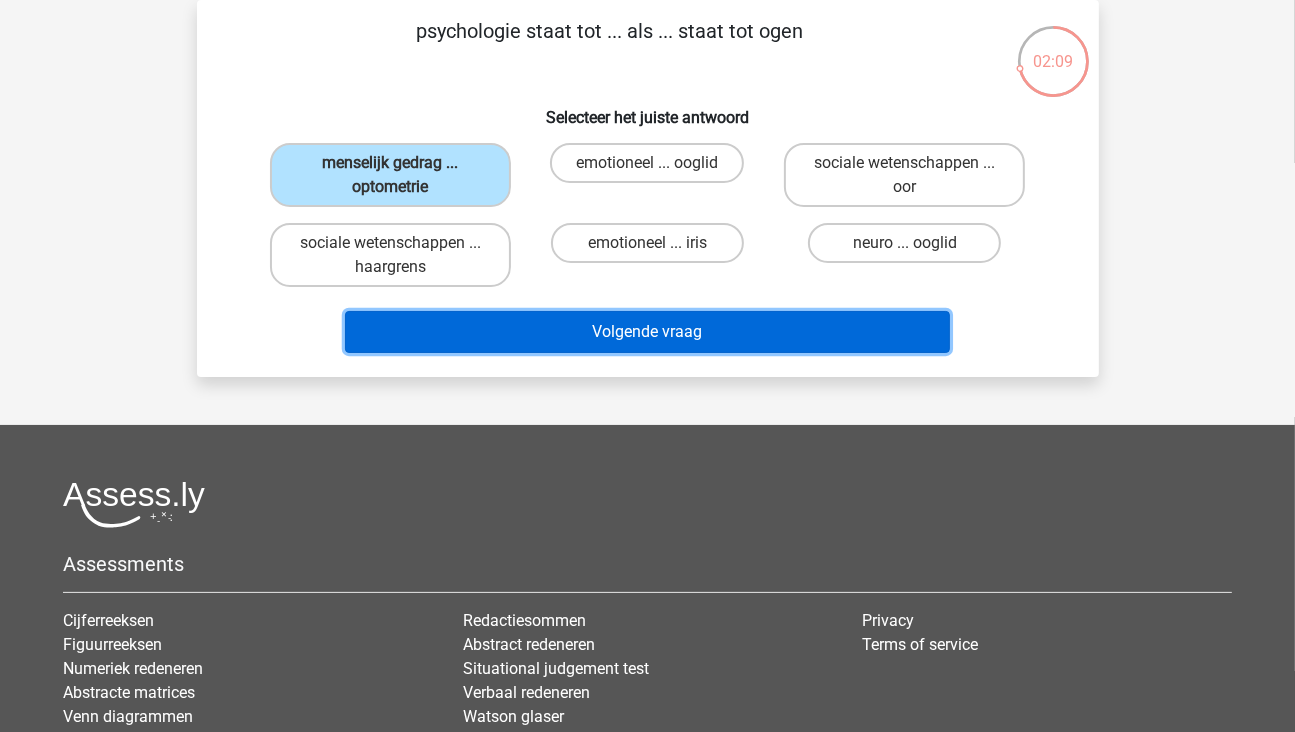 click on "Volgende vraag" at bounding box center [647, 332] 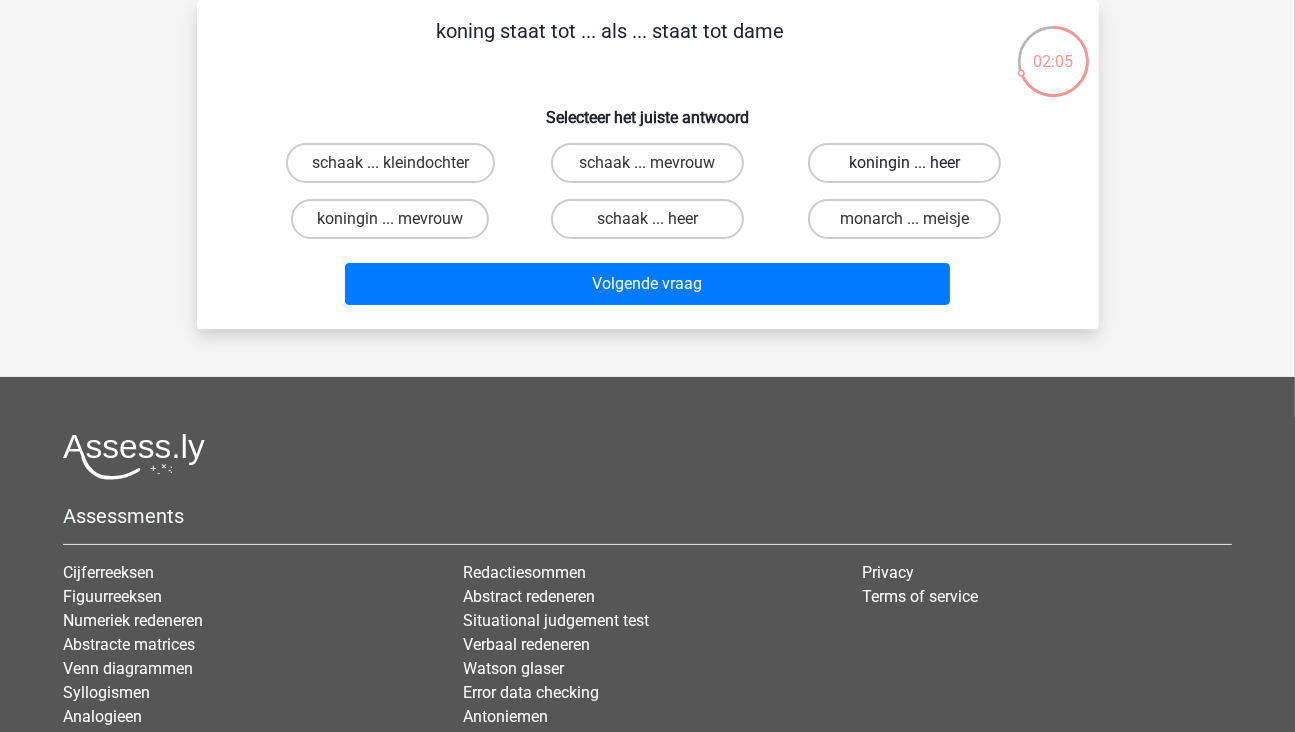 click on "koningin ... heer" at bounding box center (904, 163) 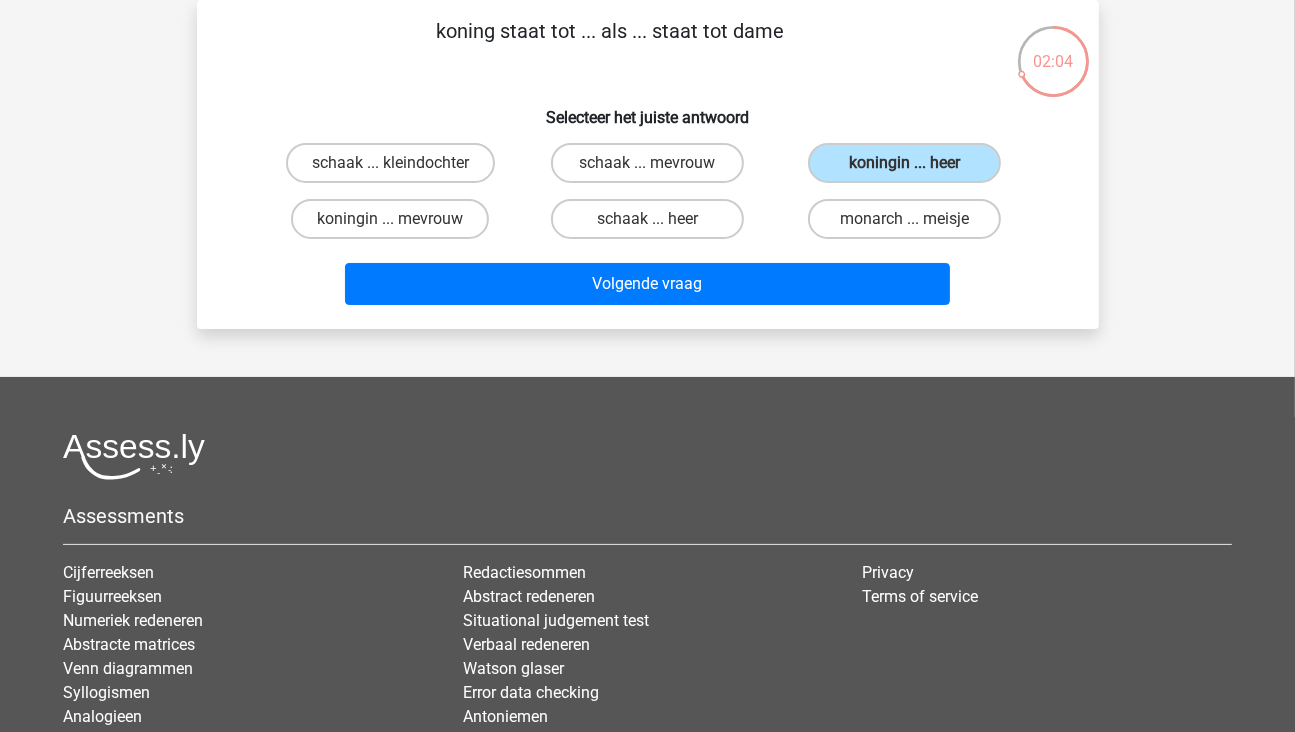 click on "Volgende vraag" at bounding box center [648, 280] 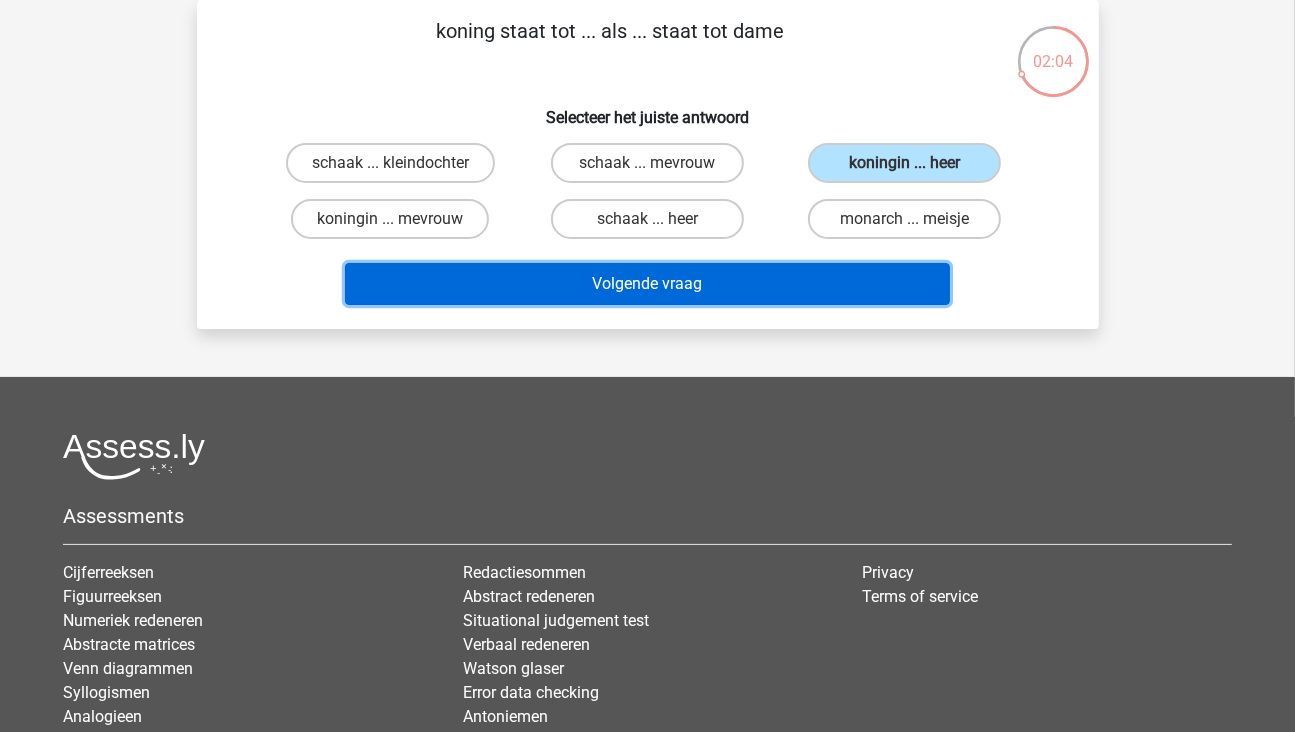 click on "Volgende vraag" at bounding box center (647, 284) 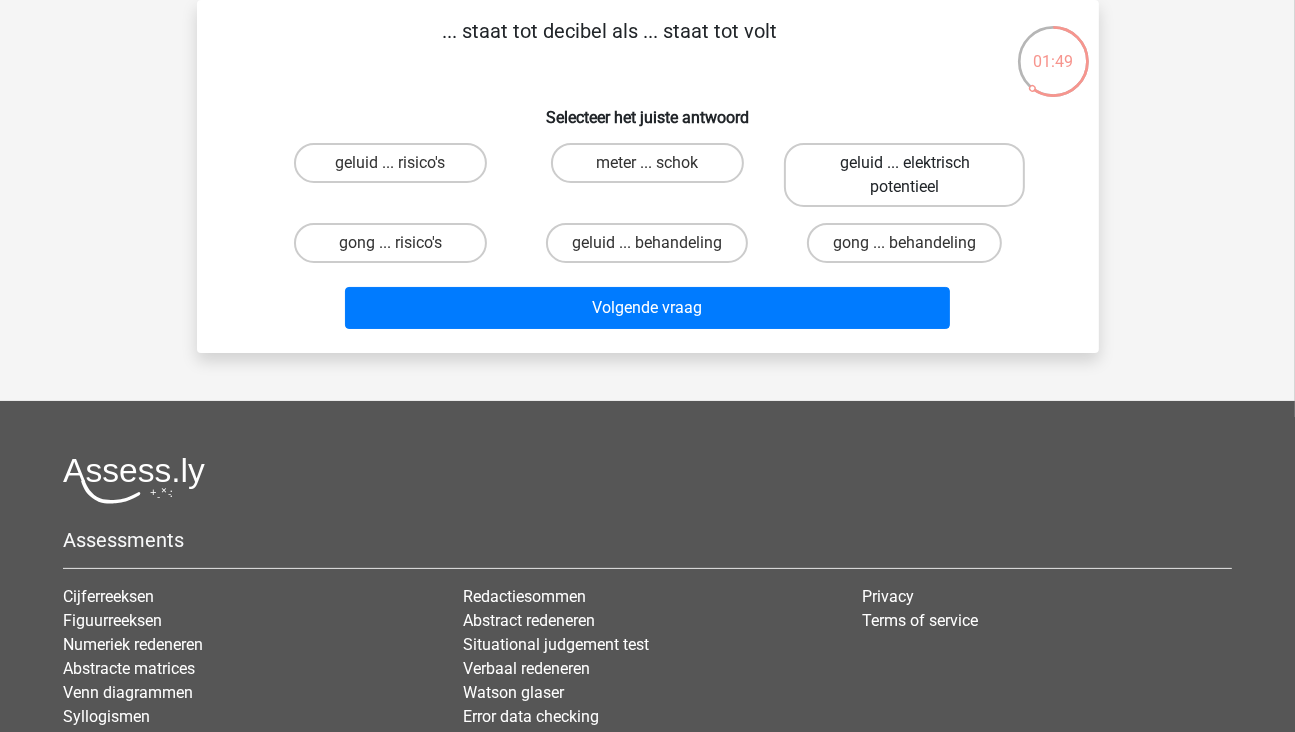 click on "geluid ... elektrisch potentieel" at bounding box center (904, 175) 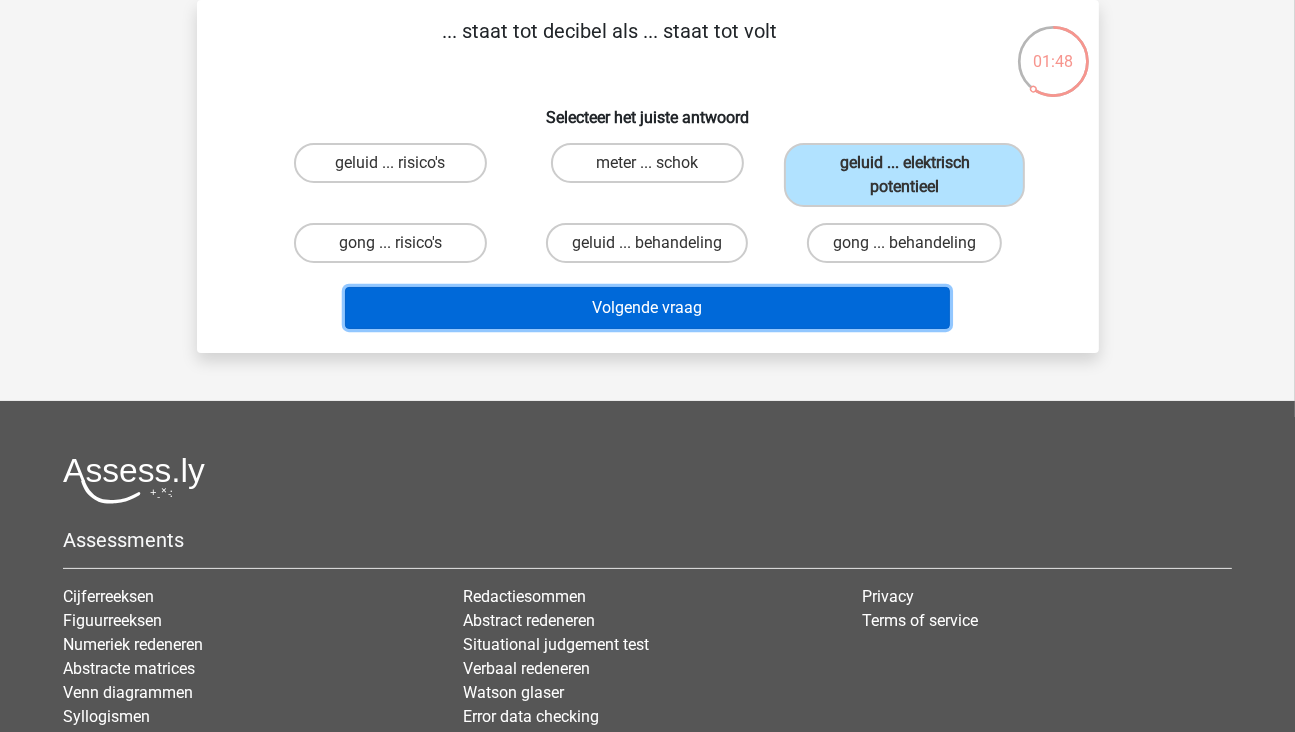 click on "Volgende vraag" at bounding box center (647, 308) 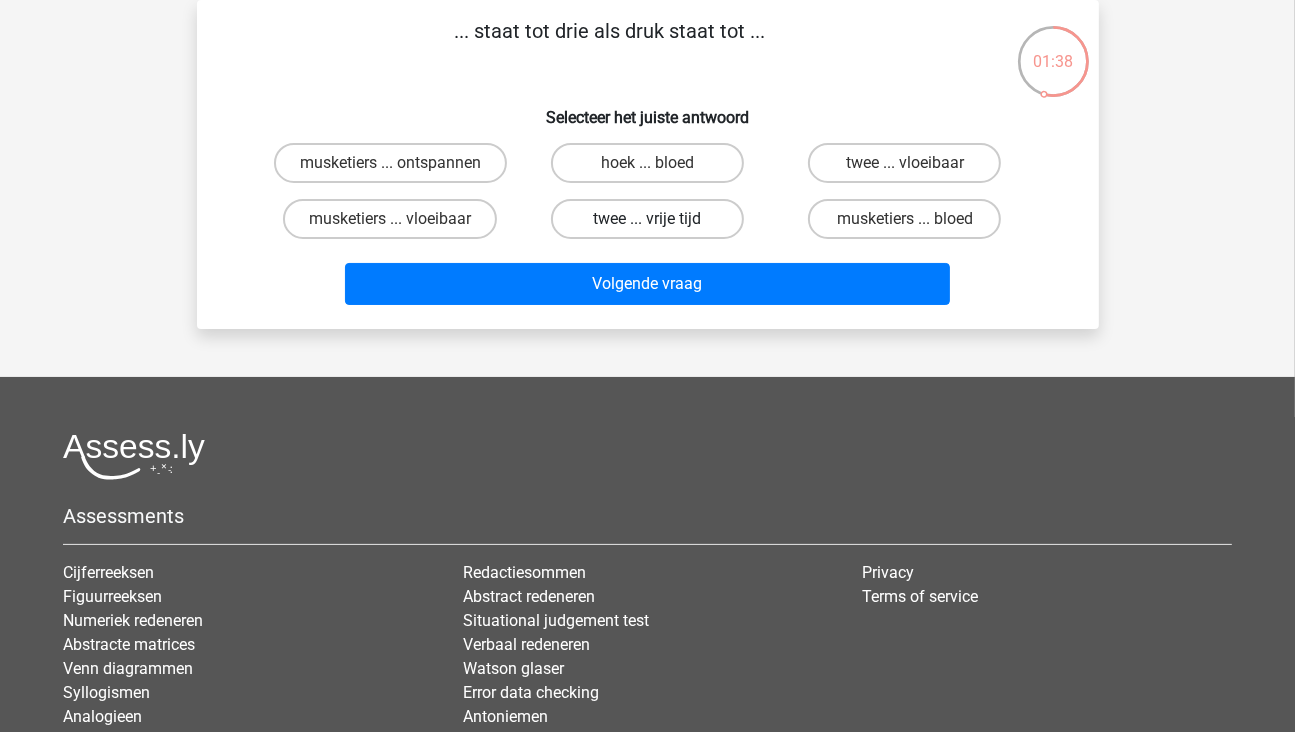 click on "twee ... vrije tijd" at bounding box center (647, 219) 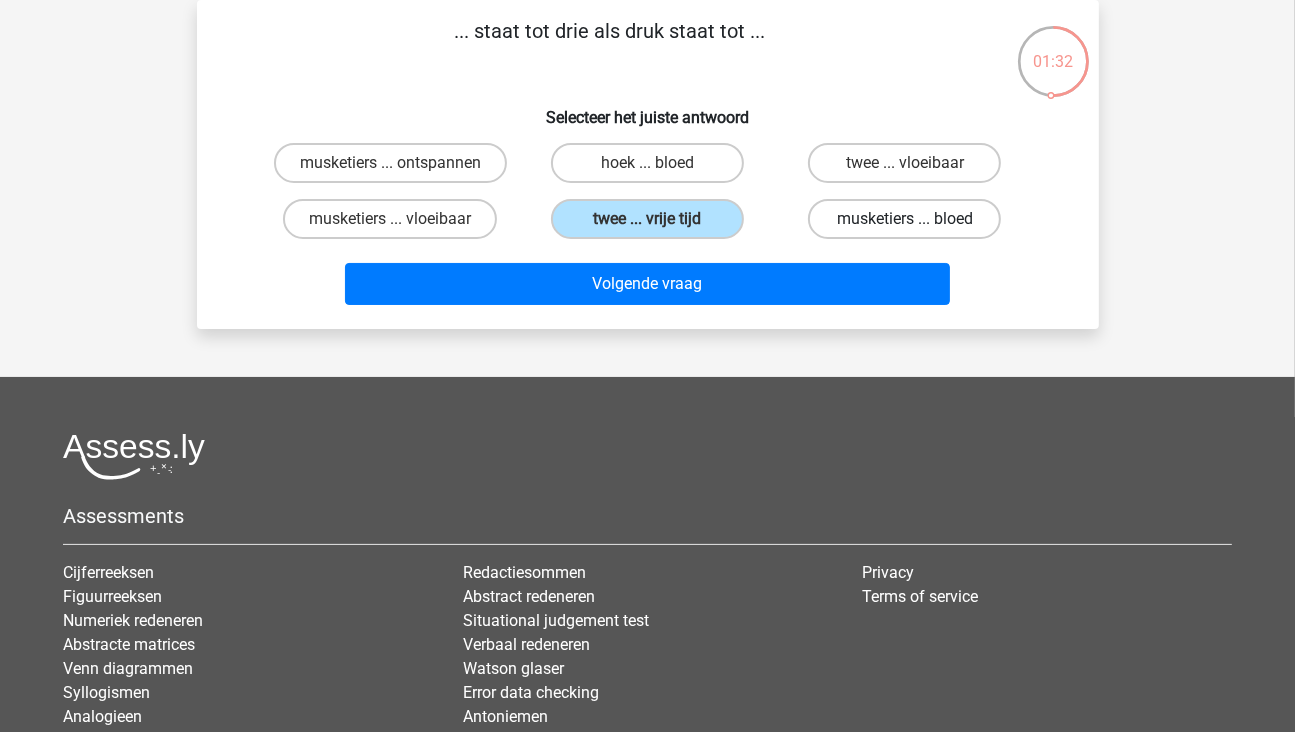 click on "musketiers ... bloed" at bounding box center (904, 219) 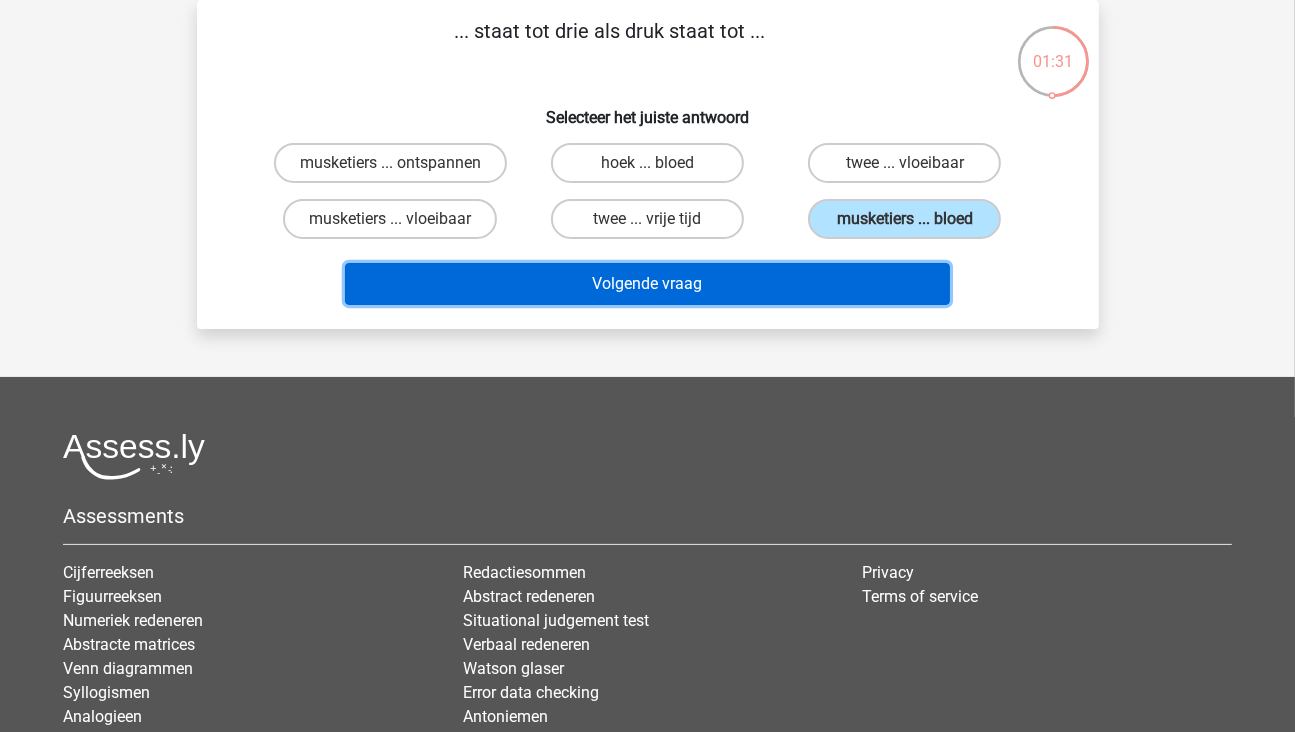 click on "Volgende vraag" at bounding box center [647, 284] 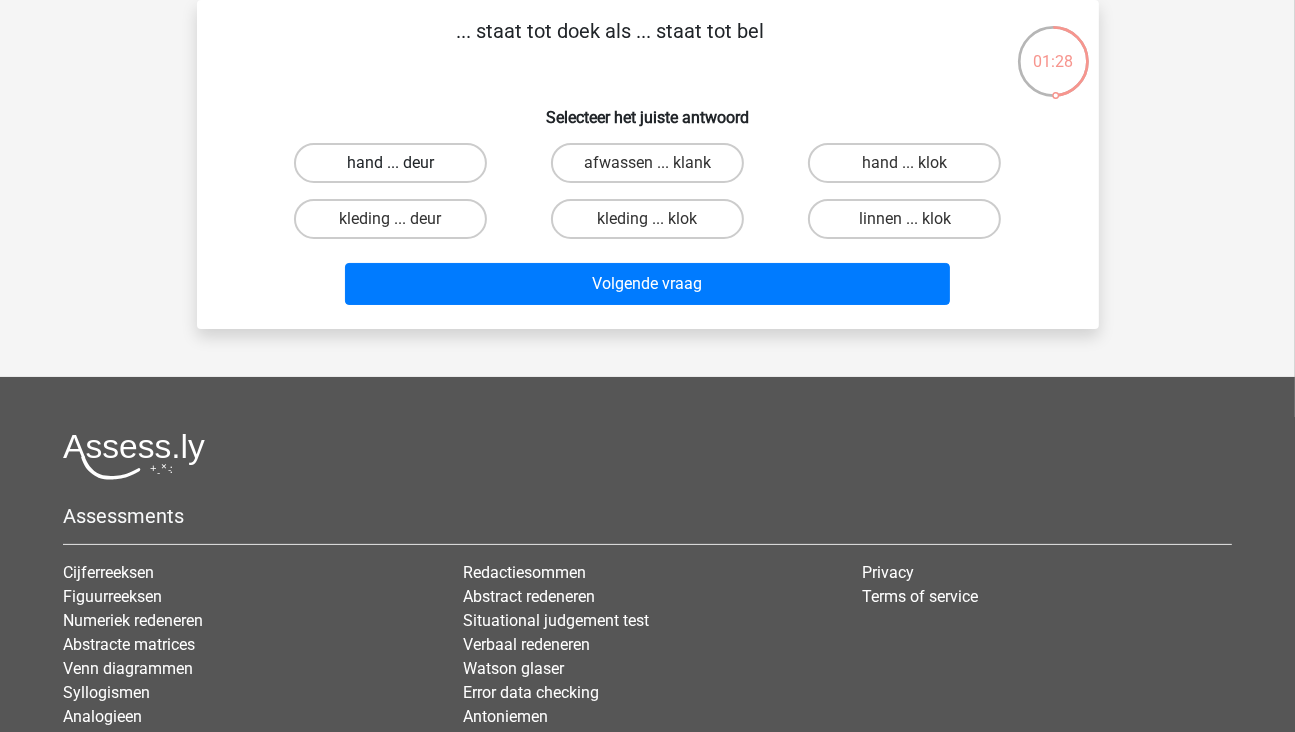 click on "hand ... deur" at bounding box center (390, 163) 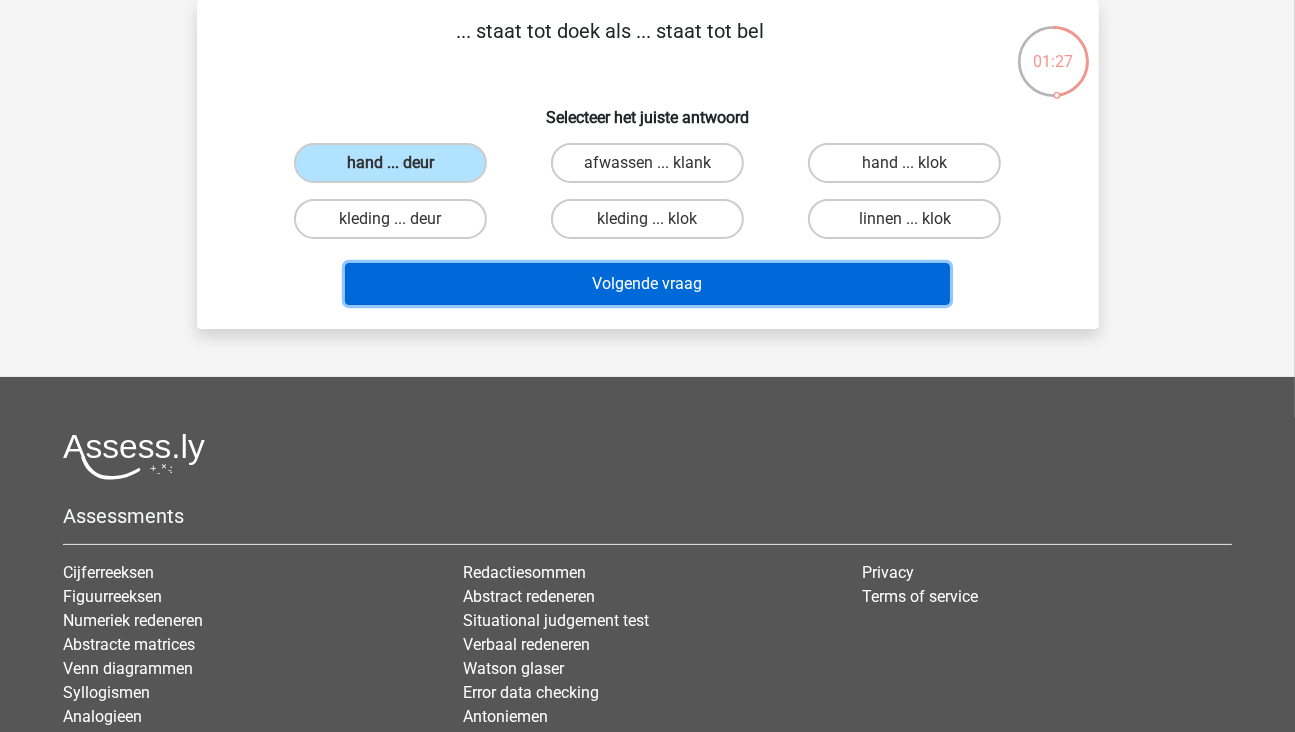 click on "Volgende vraag" at bounding box center (647, 284) 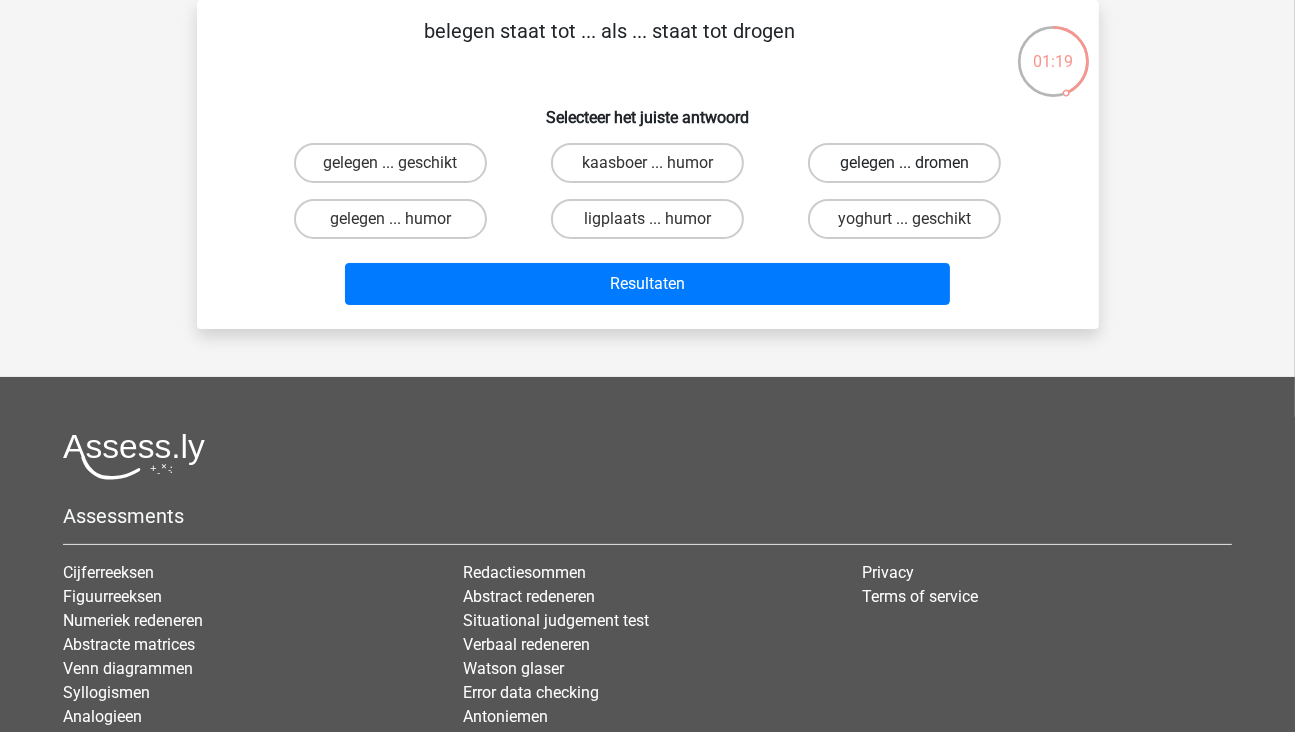 click on "gelegen ... dromen" at bounding box center (904, 163) 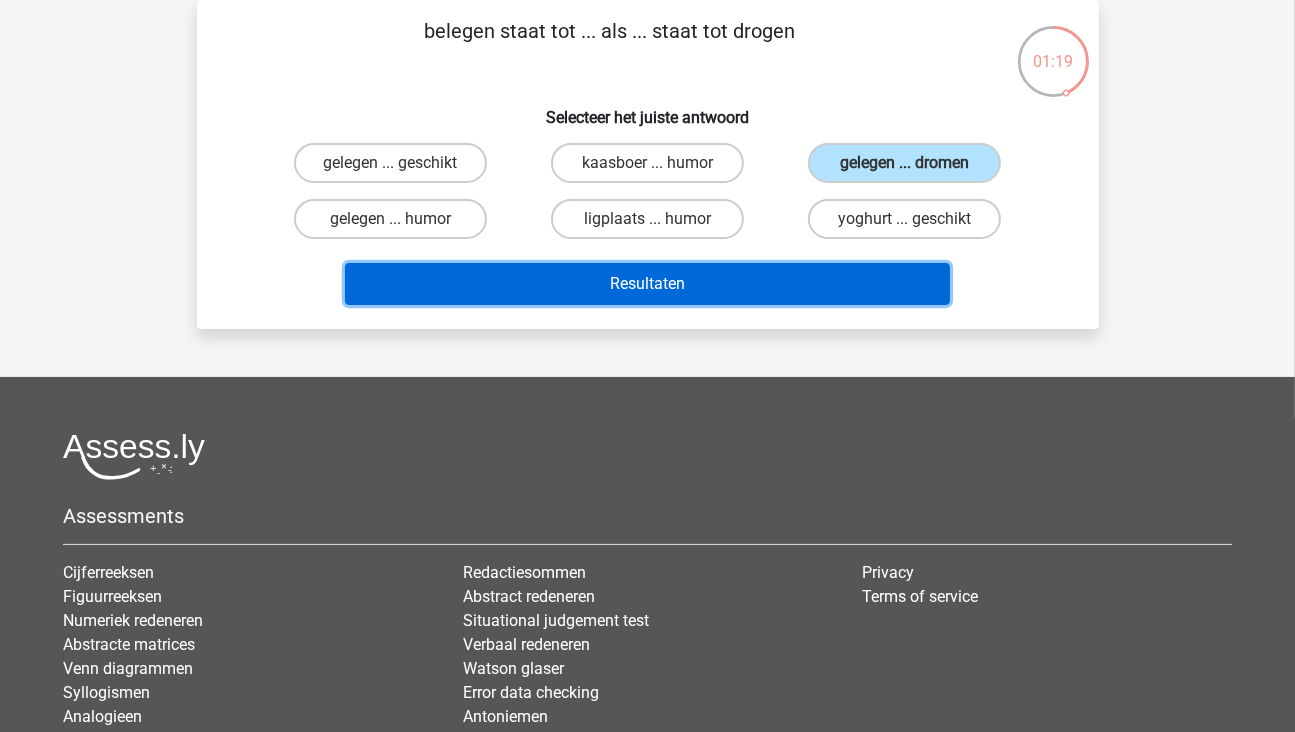click on "Resultaten" at bounding box center (647, 284) 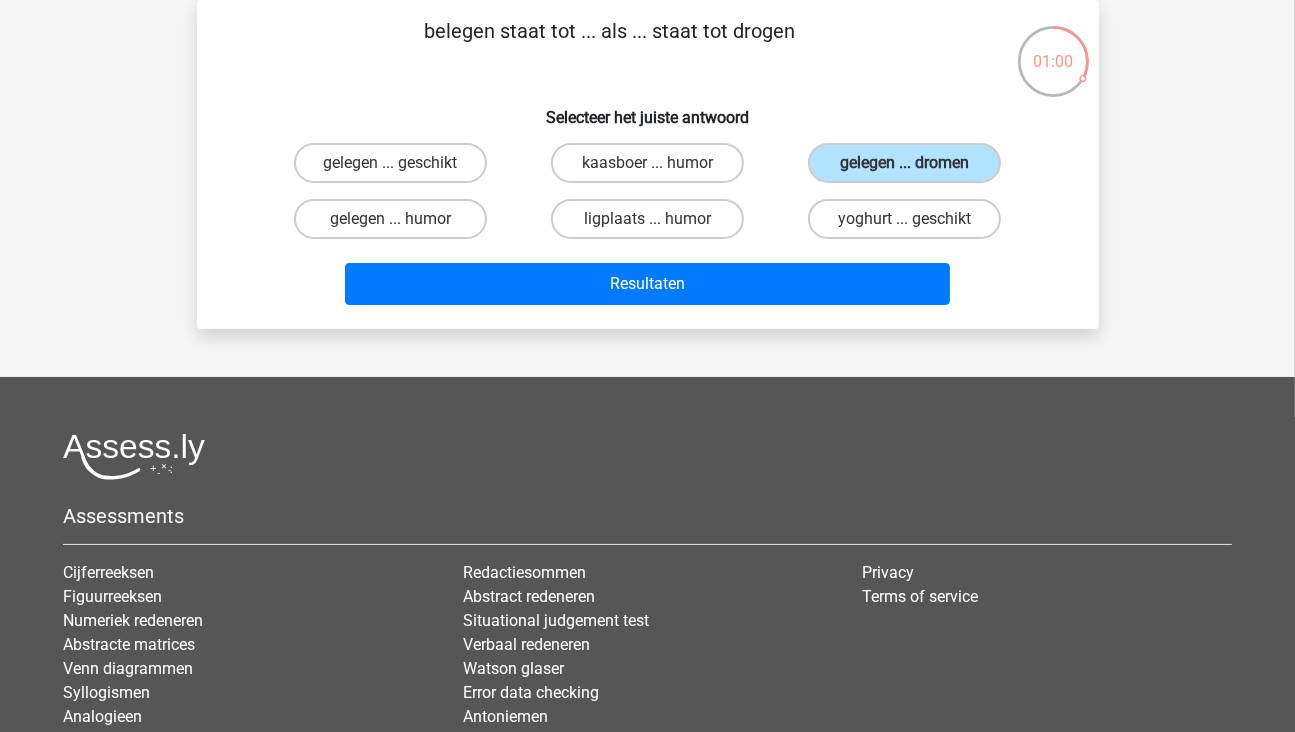 scroll, scrollTop: 0, scrollLeft: 0, axis: both 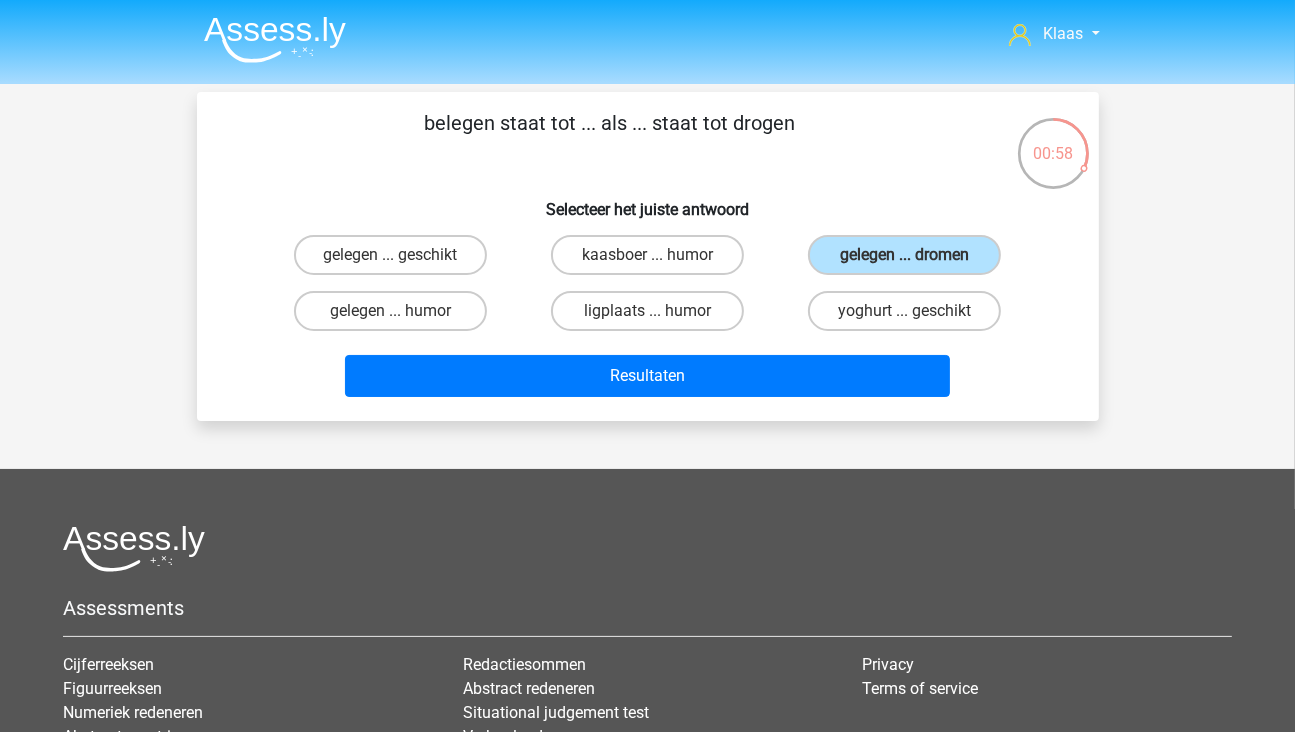 click at bounding box center (275, 39) 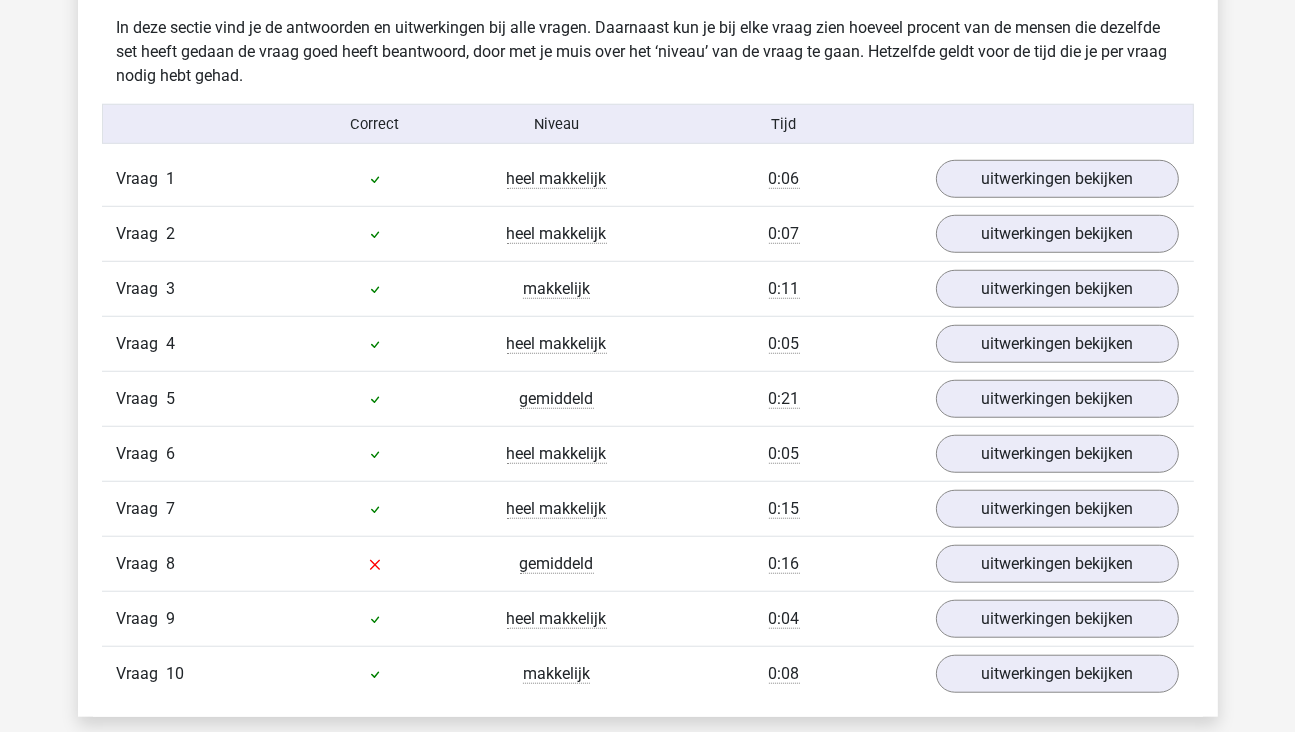 scroll, scrollTop: 1300, scrollLeft: 0, axis: vertical 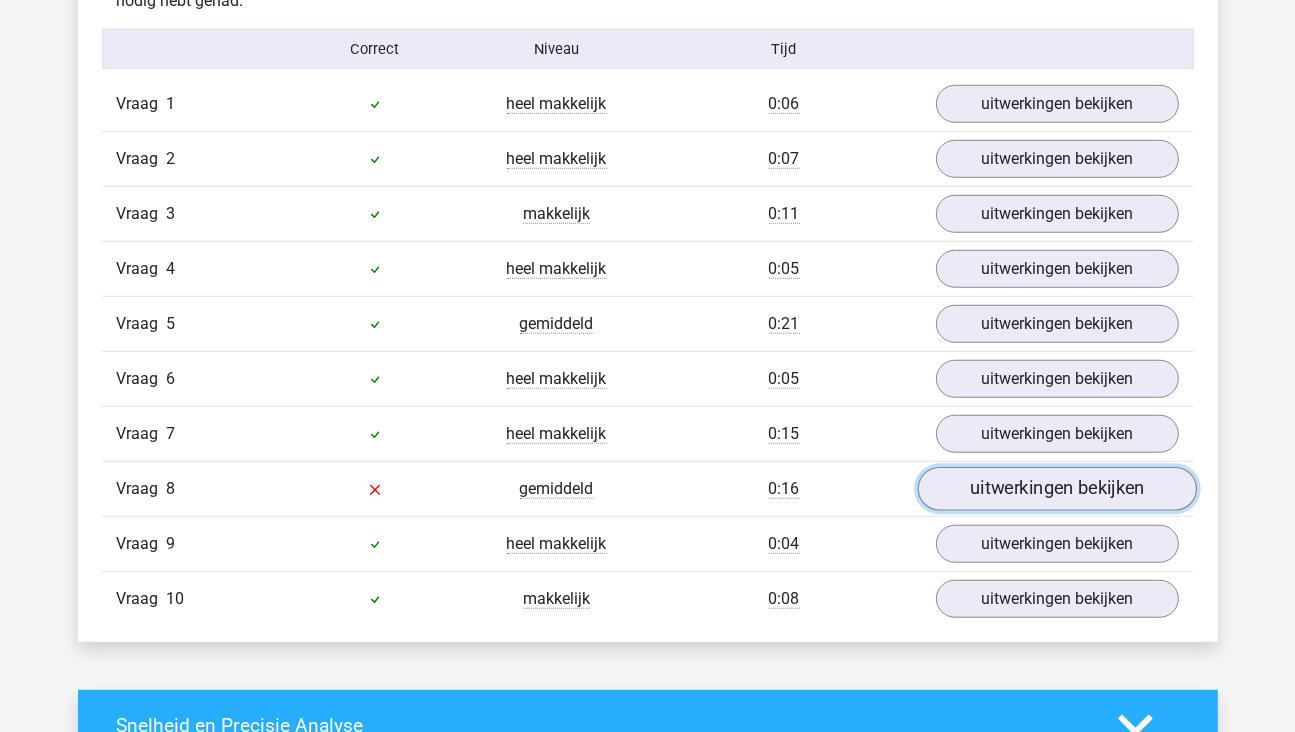 click on "uitwerkingen bekijken" at bounding box center [1056, 489] 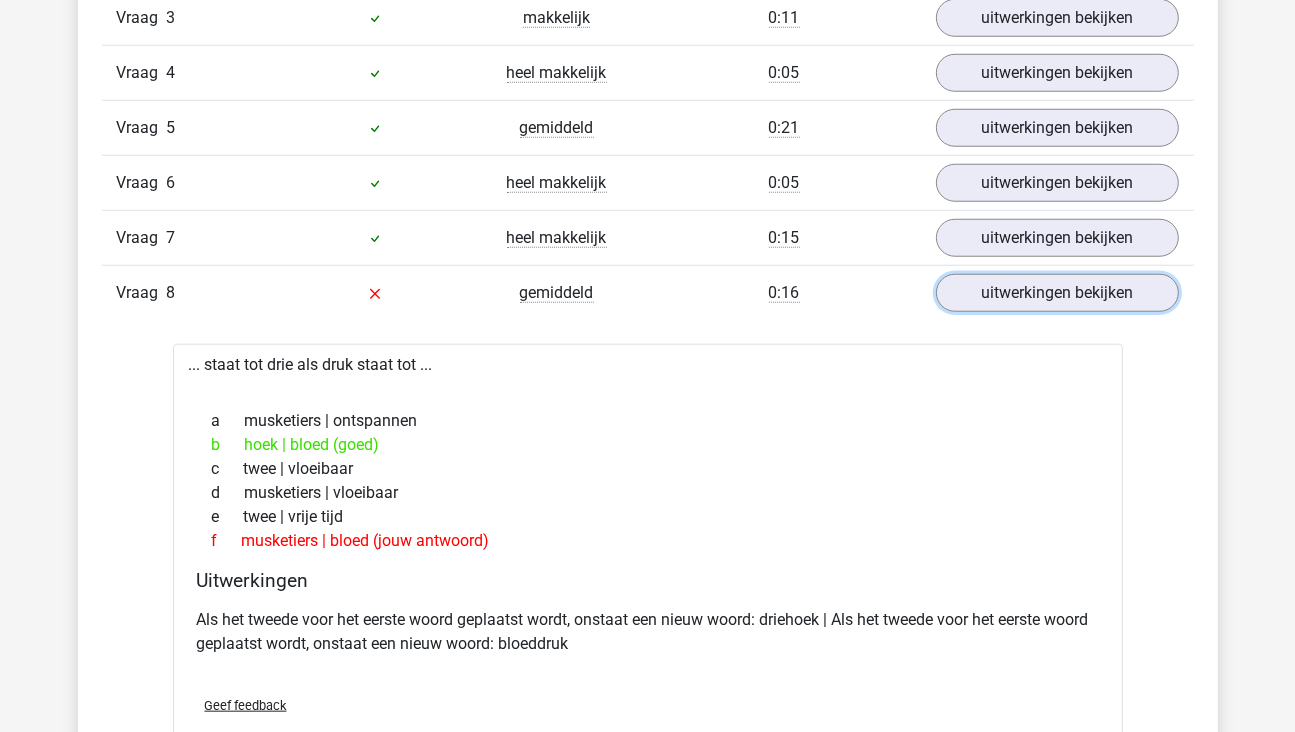 scroll, scrollTop: 1600, scrollLeft: 0, axis: vertical 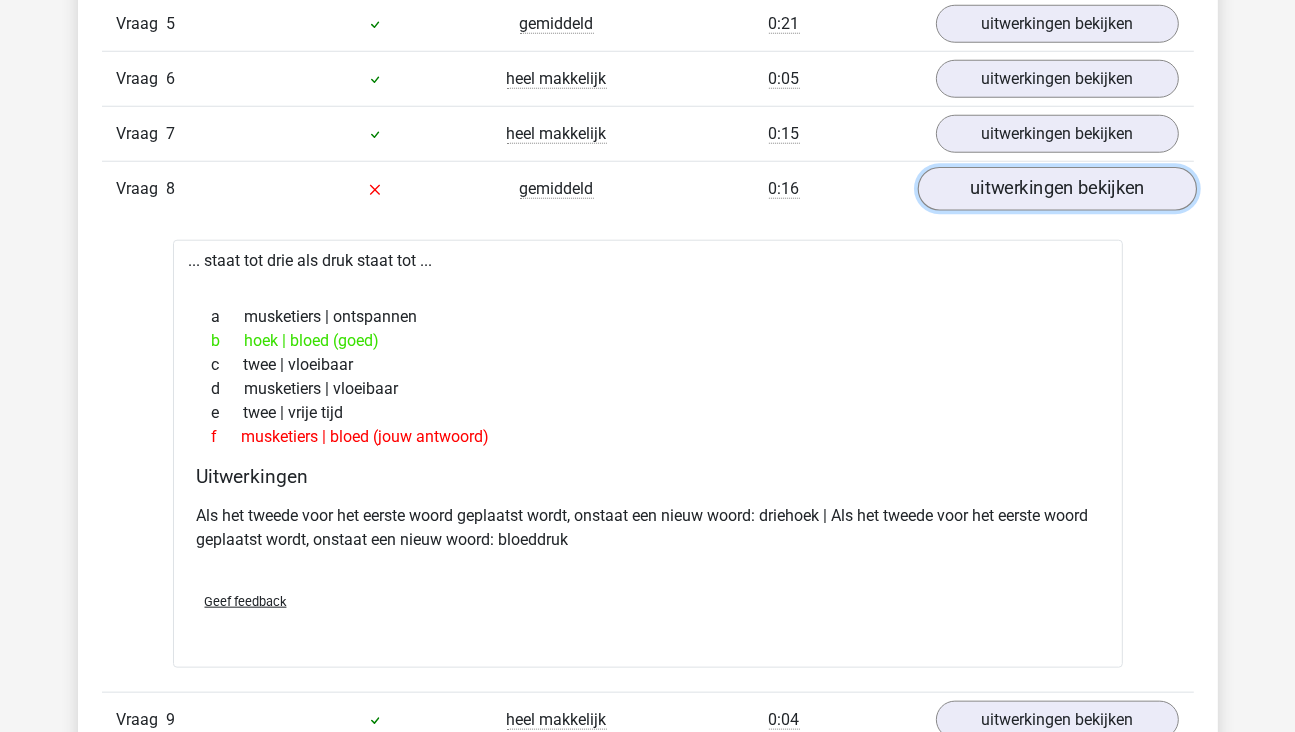 click on "uitwerkingen bekijken" at bounding box center (1056, 189) 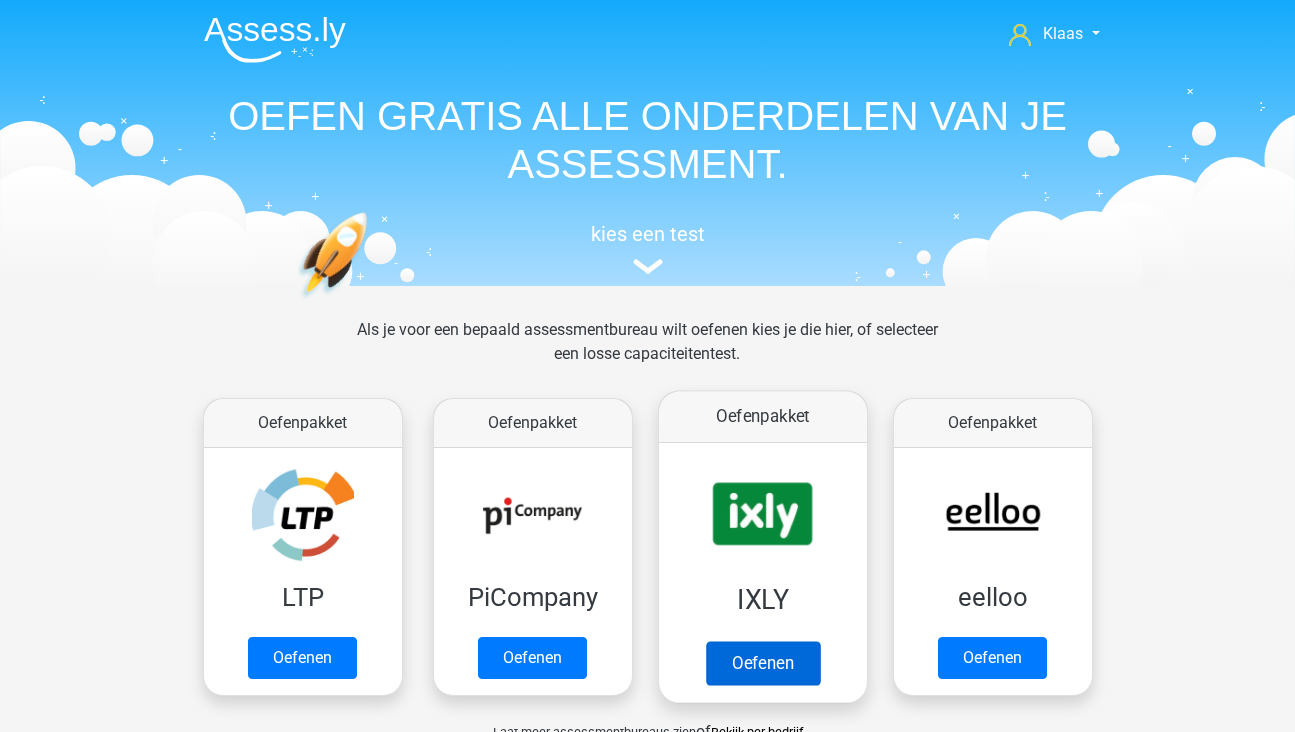 scroll, scrollTop: 0, scrollLeft: 0, axis: both 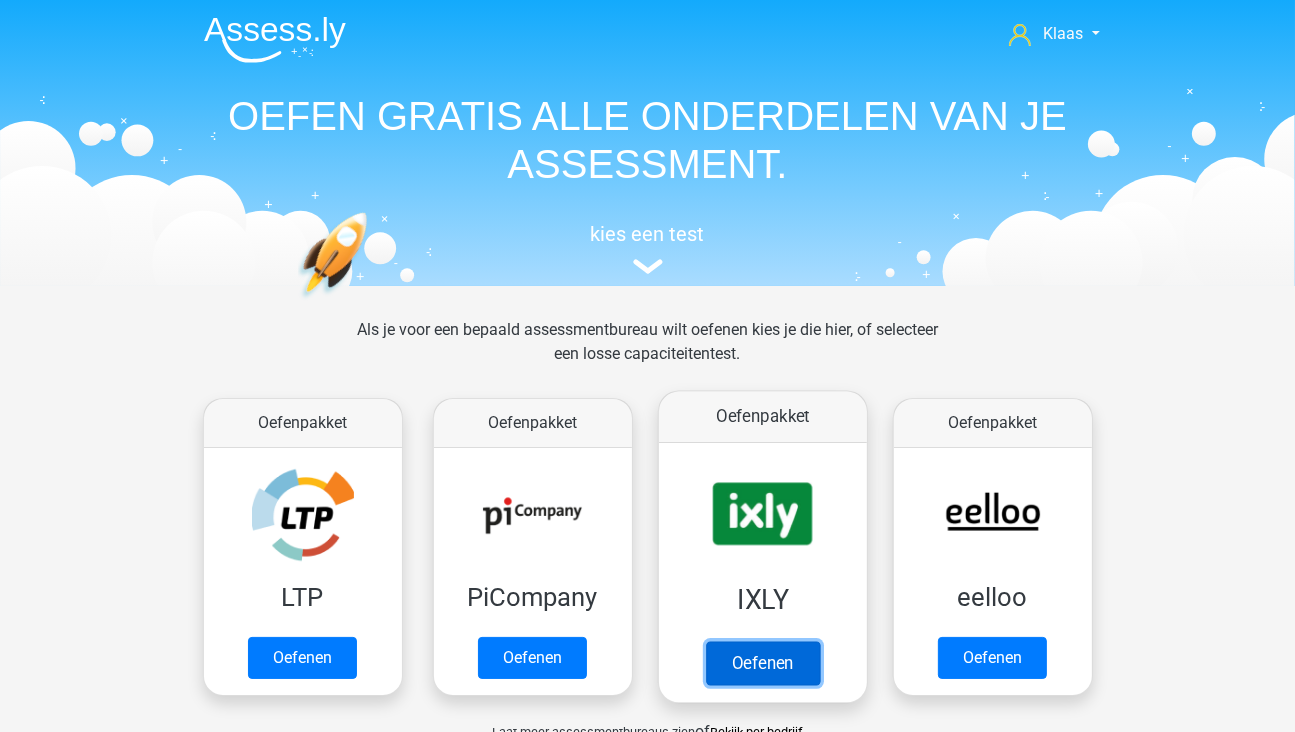 click on "Oefenen" at bounding box center (762, 663) 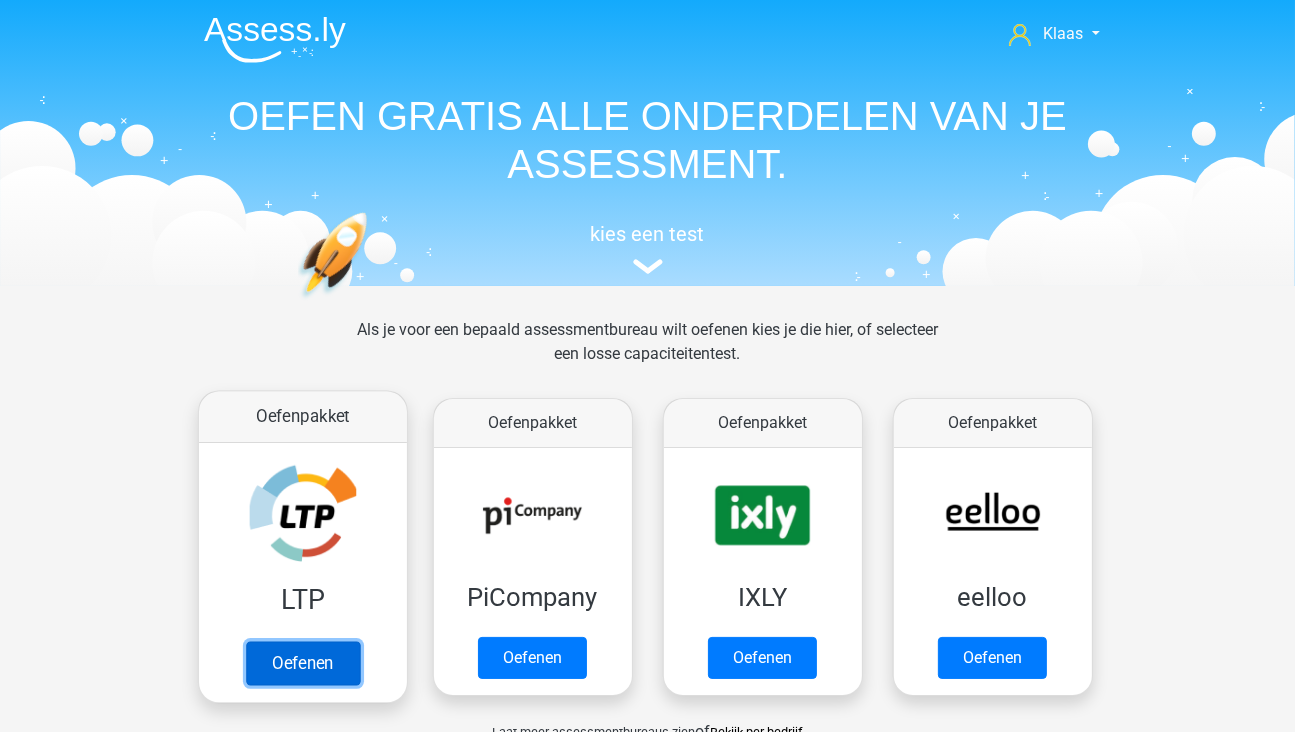 click on "Oefenen" at bounding box center [302, 663] 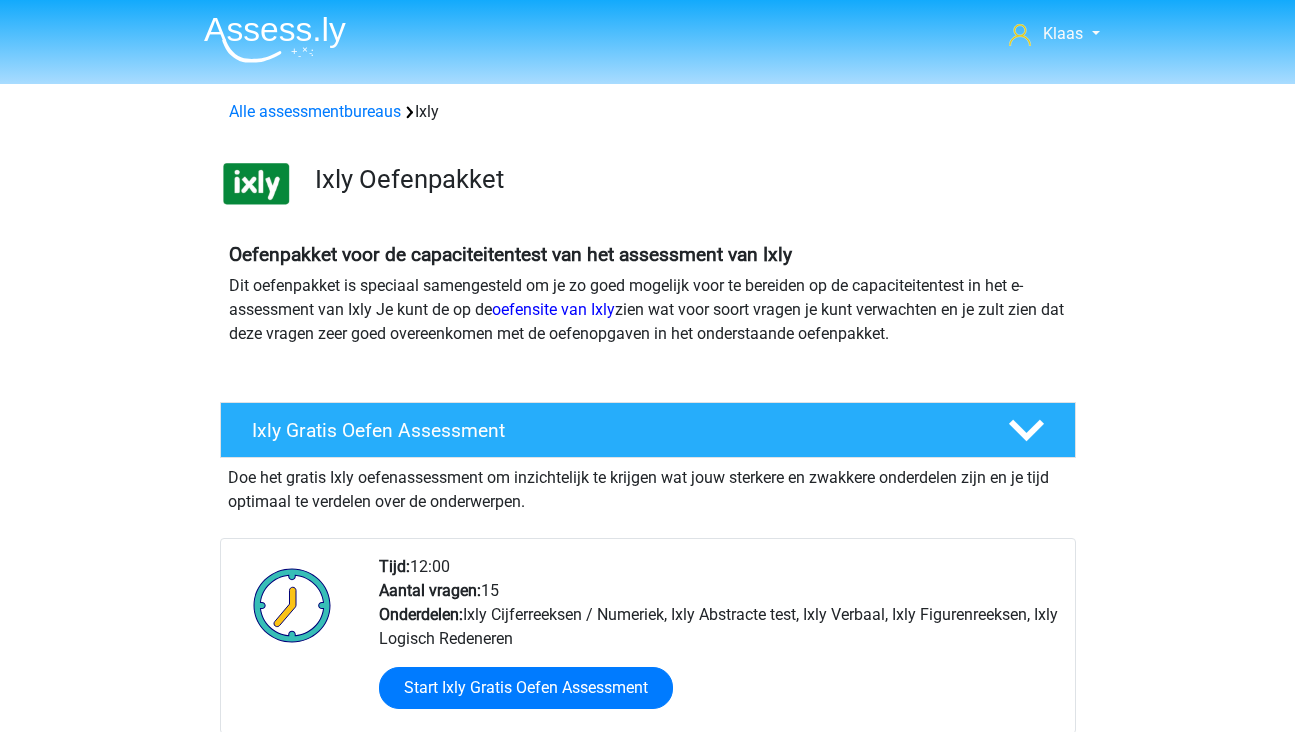 scroll, scrollTop: 0, scrollLeft: 0, axis: both 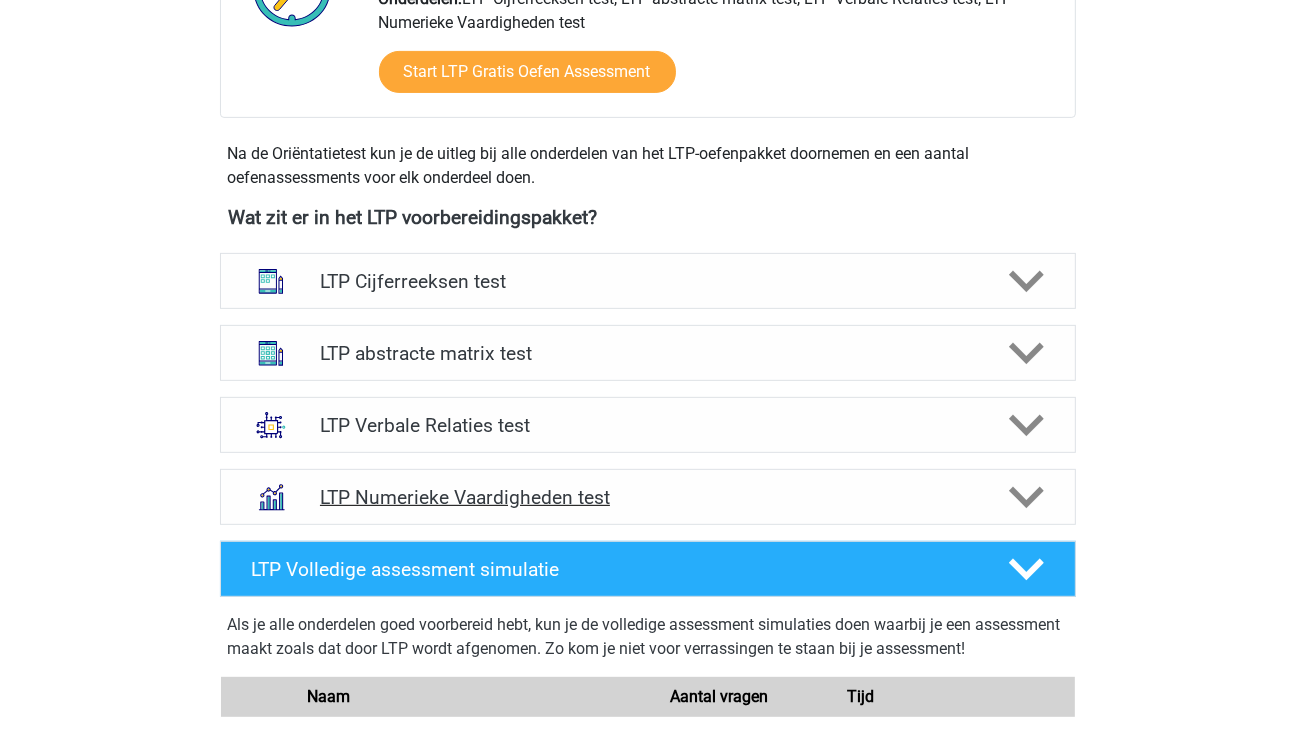 click on "LTP Numerieke Vaardigheden test" at bounding box center (647, 497) 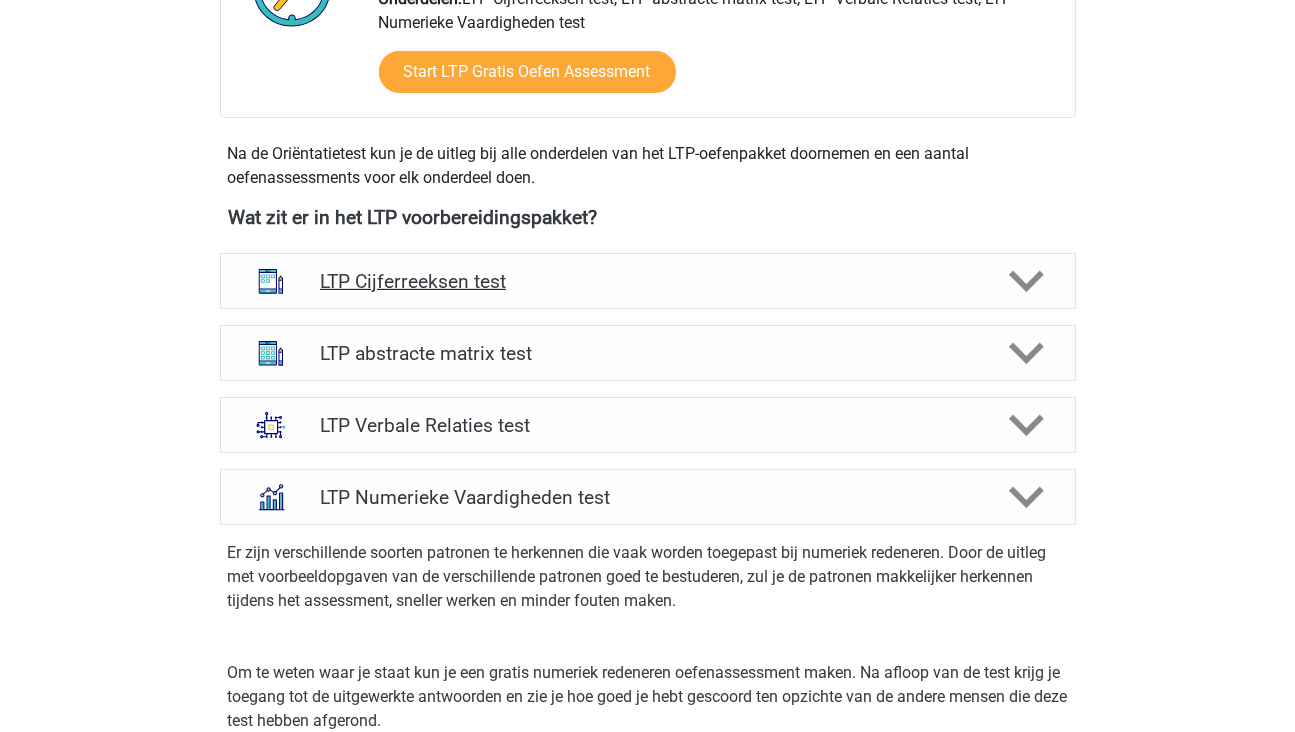 click on "LTP Cijferreeksen test" at bounding box center [647, 281] 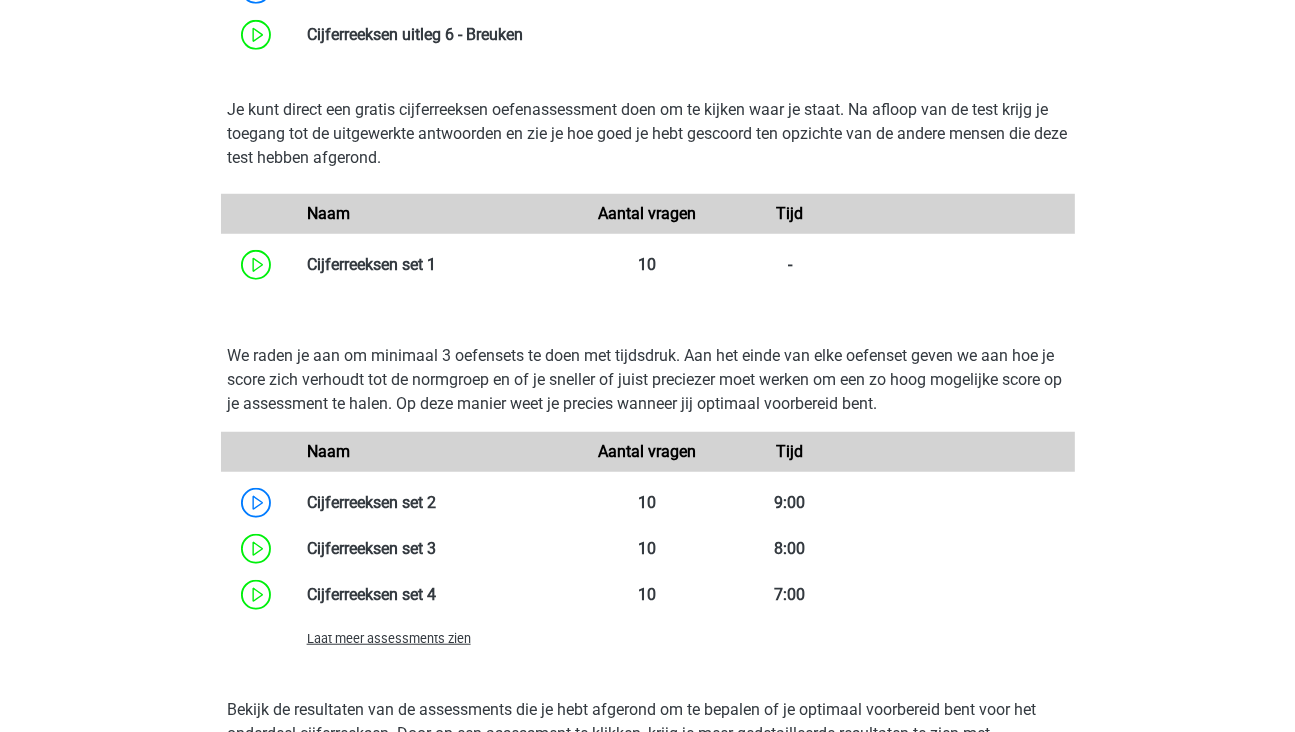 scroll, scrollTop: 1300, scrollLeft: 0, axis: vertical 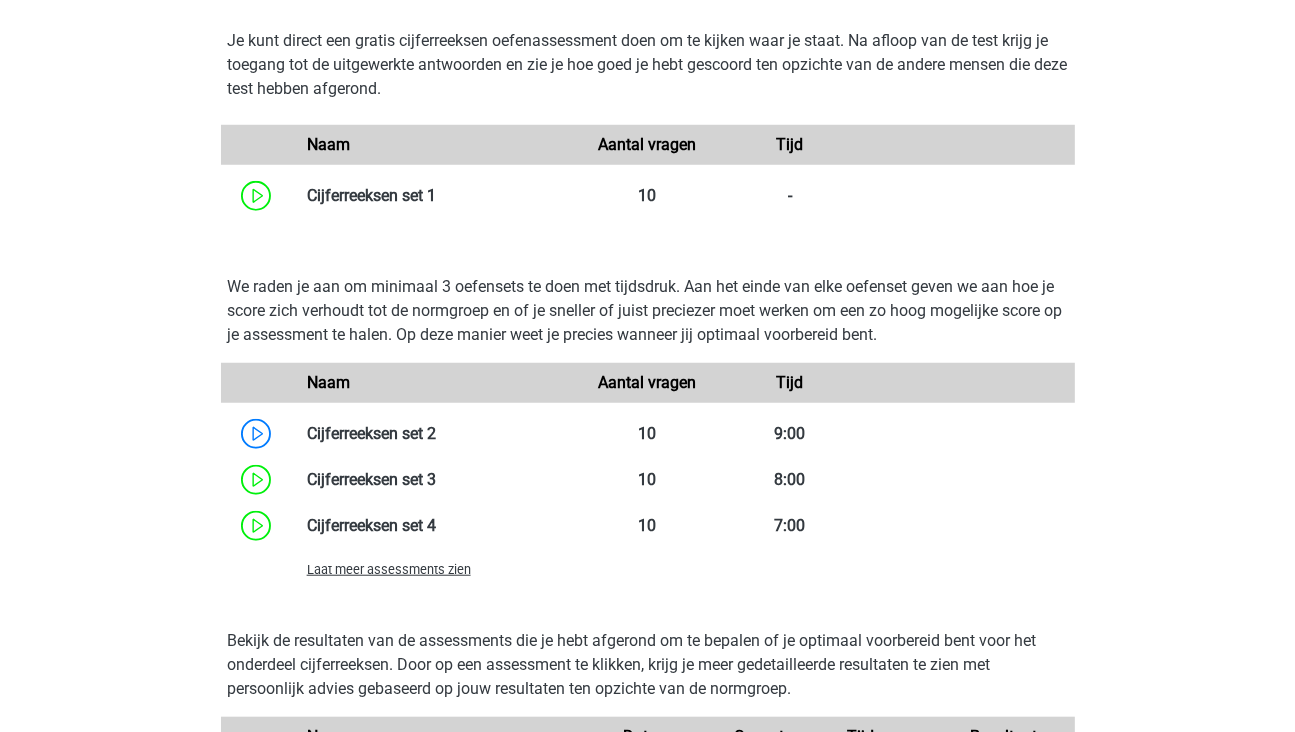 click on "Laat meer assessments zien" at bounding box center (389, 569) 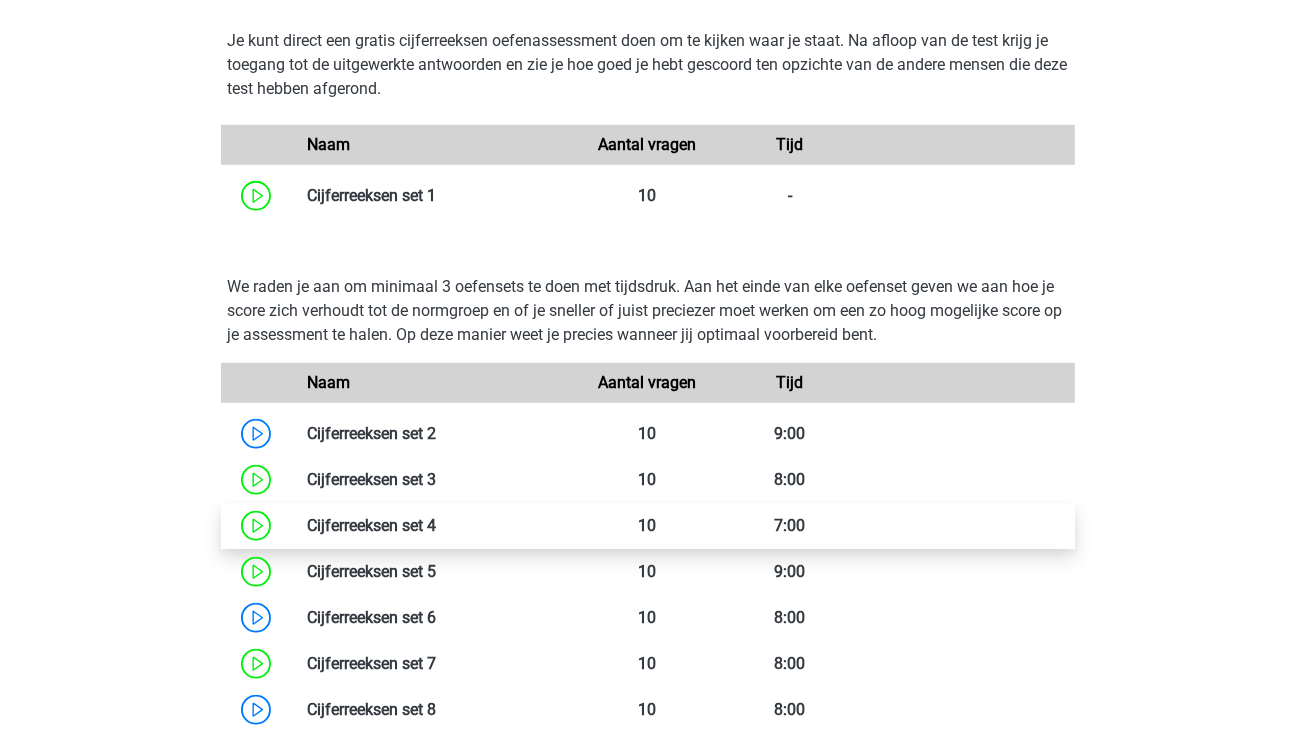 click at bounding box center [436, 525] 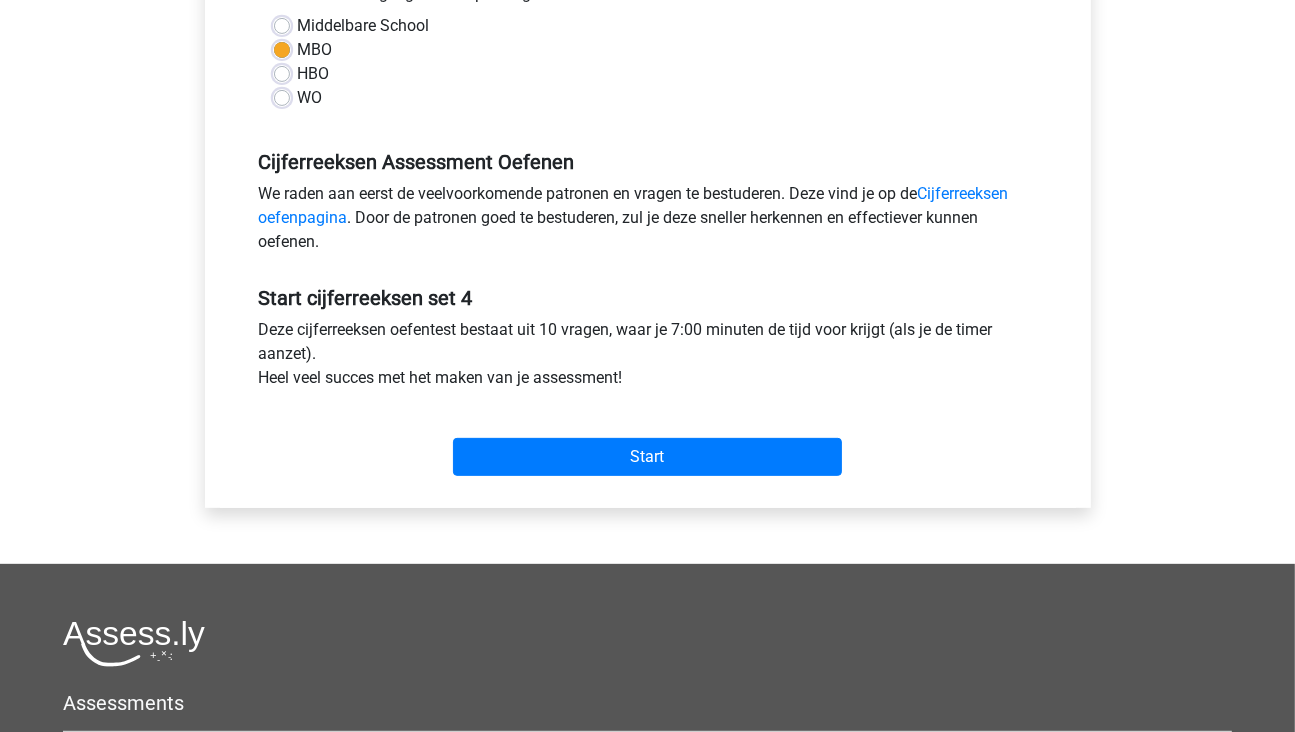 scroll, scrollTop: 500, scrollLeft: 0, axis: vertical 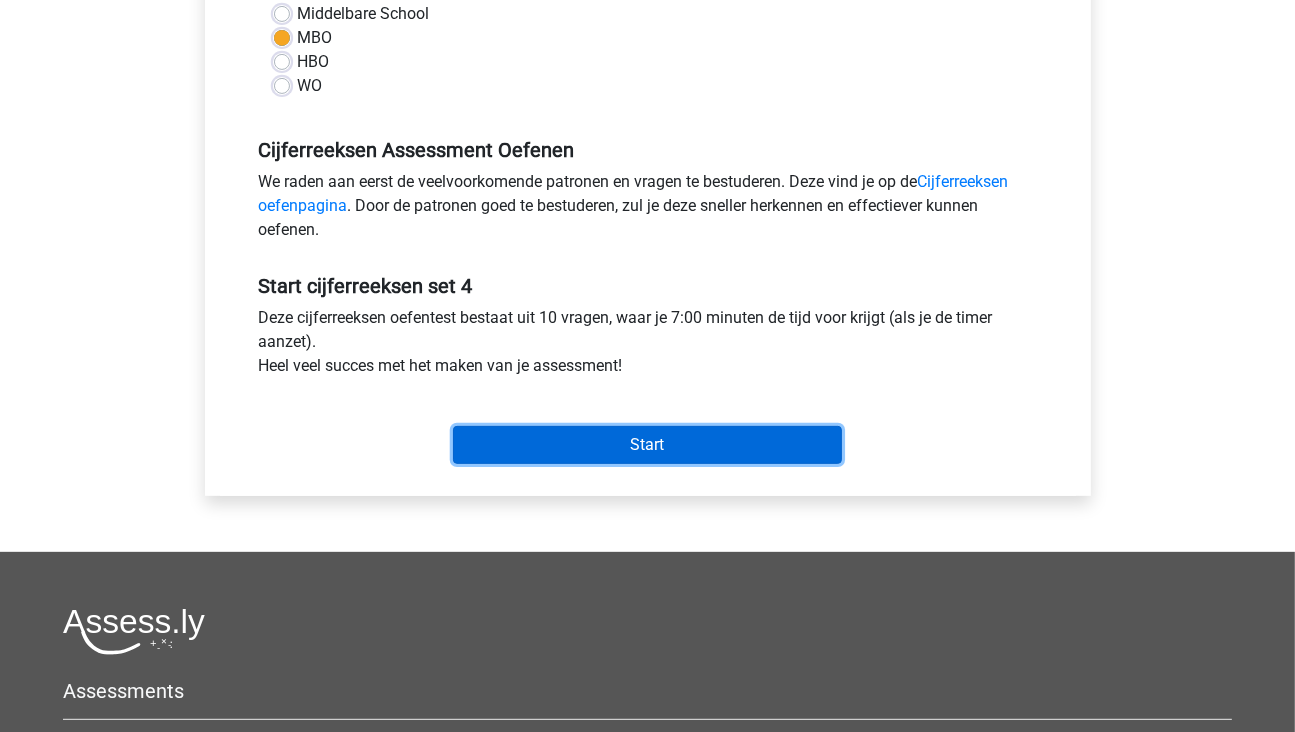 click on "Start" at bounding box center (647, 445) 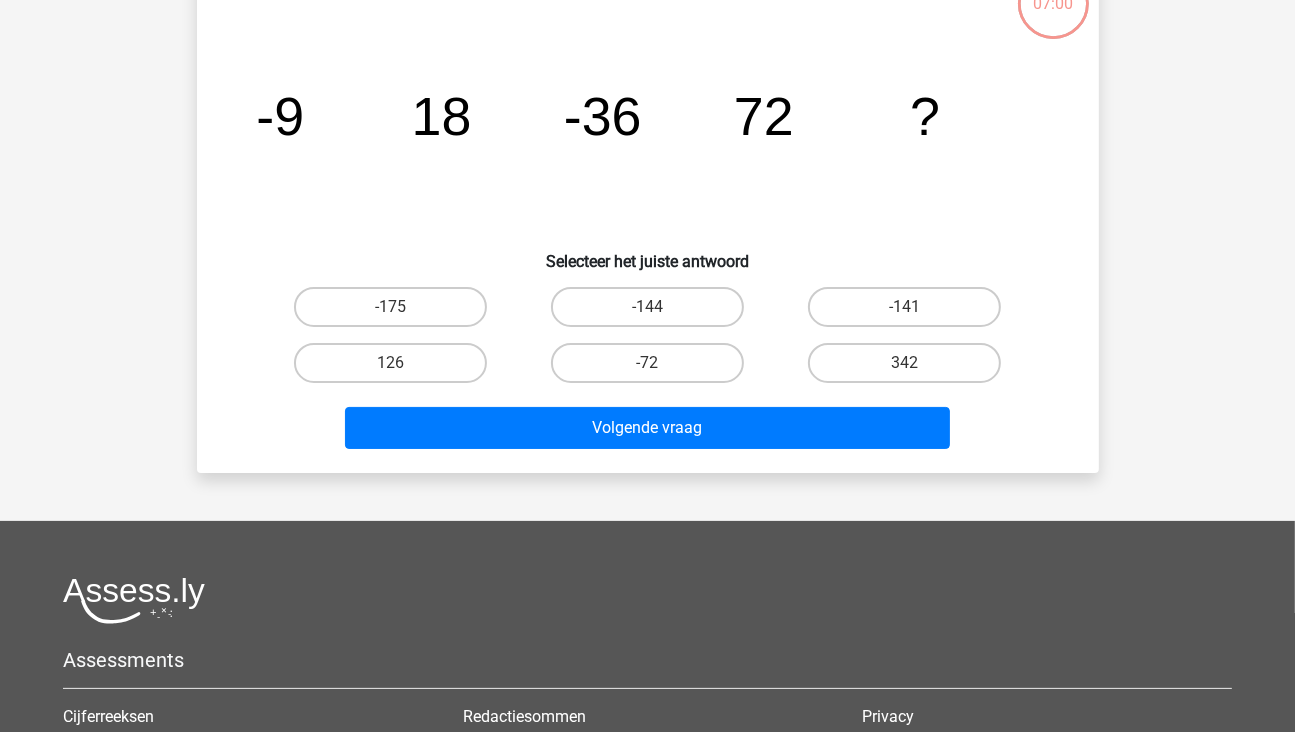 scroll, scrollTop: 200, scrollLeft: 0, axis: vertical 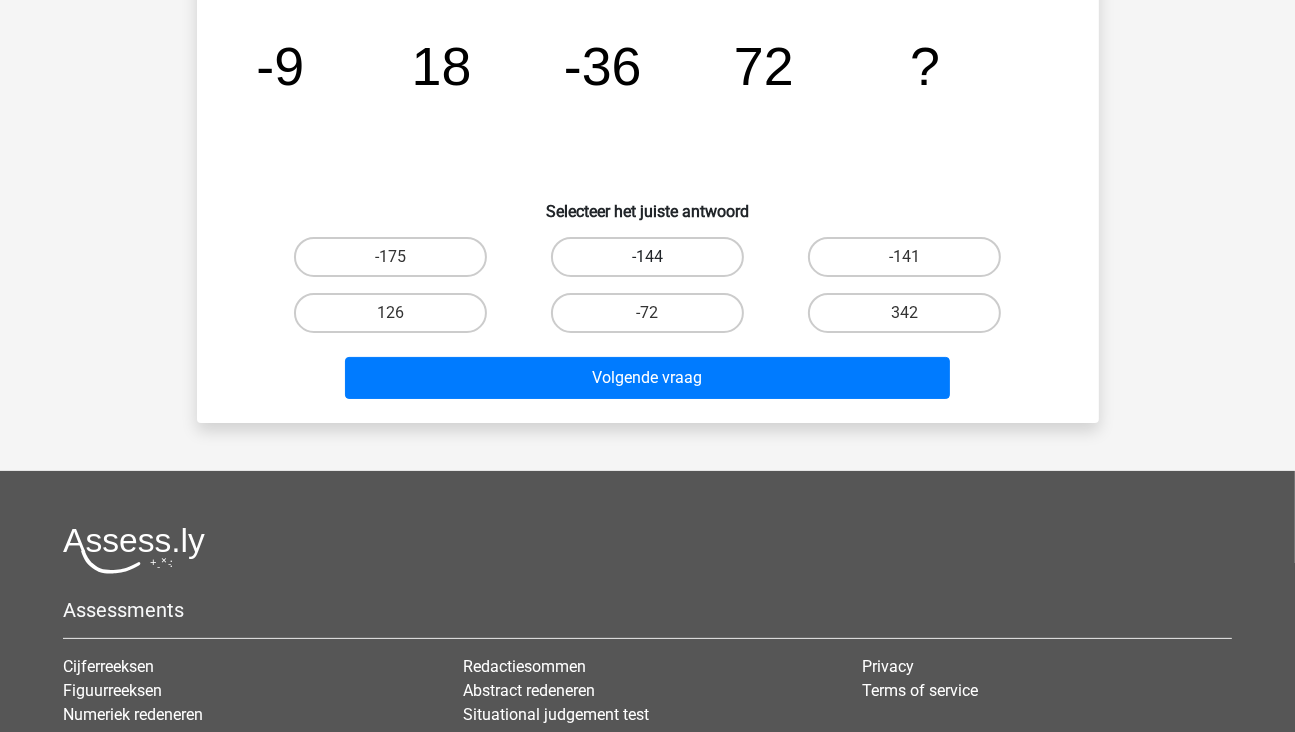 click on "-144" at bounding box center [647, 257] 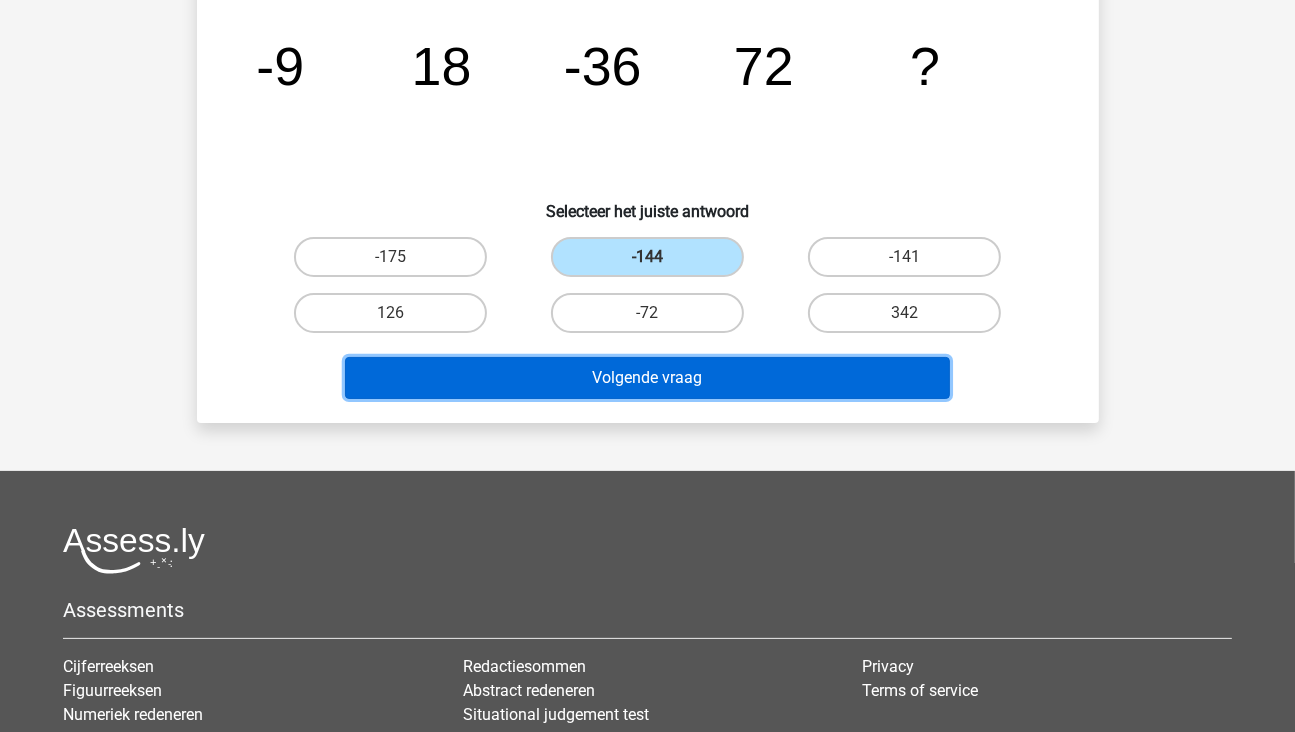 click on "Volgende vraag" at bounding box center [647, 378] 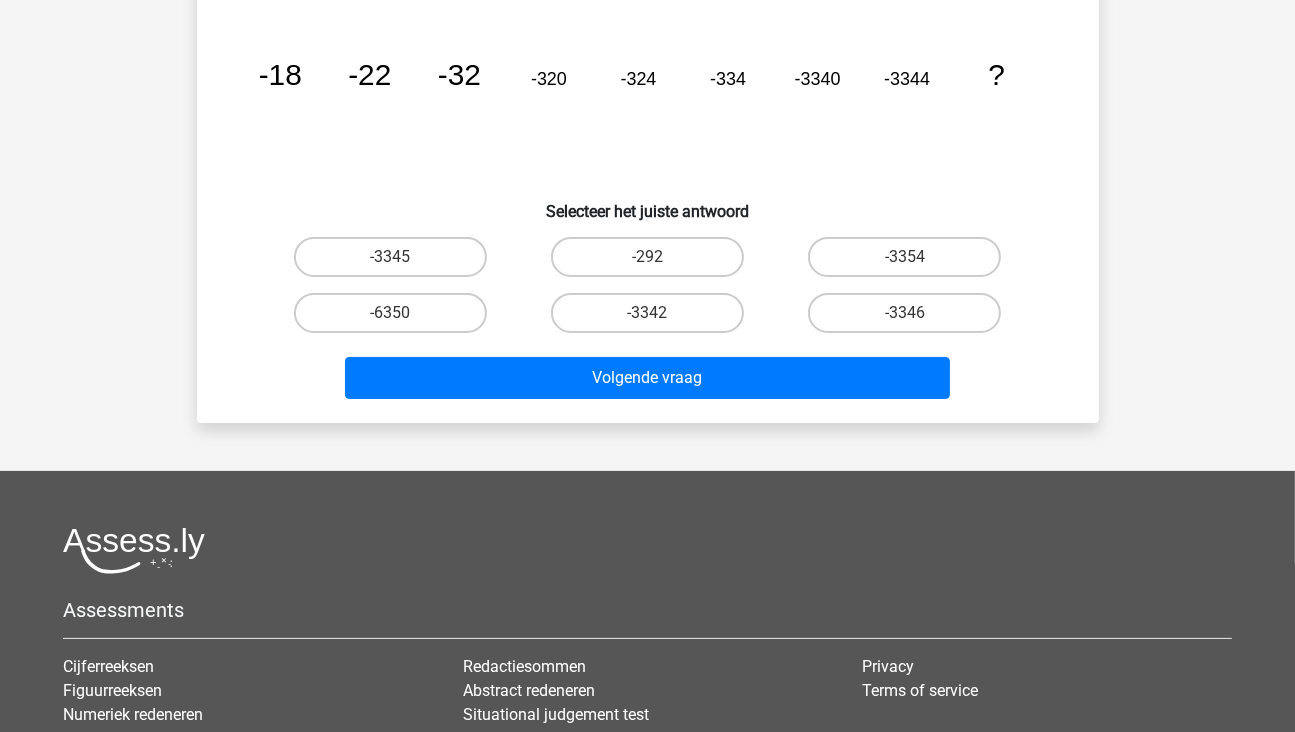 scroll, scrollTop: 92, scrollLeft: 0, axis: vertical 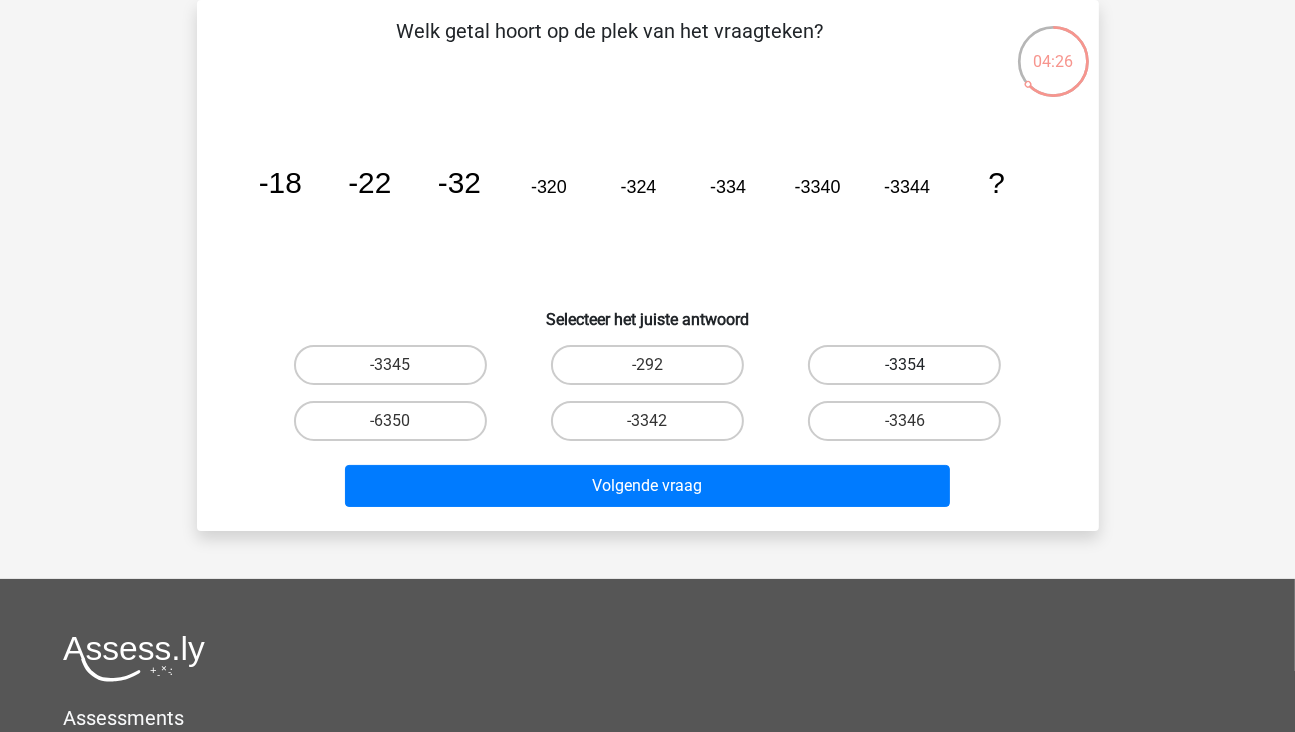click on "-3354" at bounding box center (904, 365) 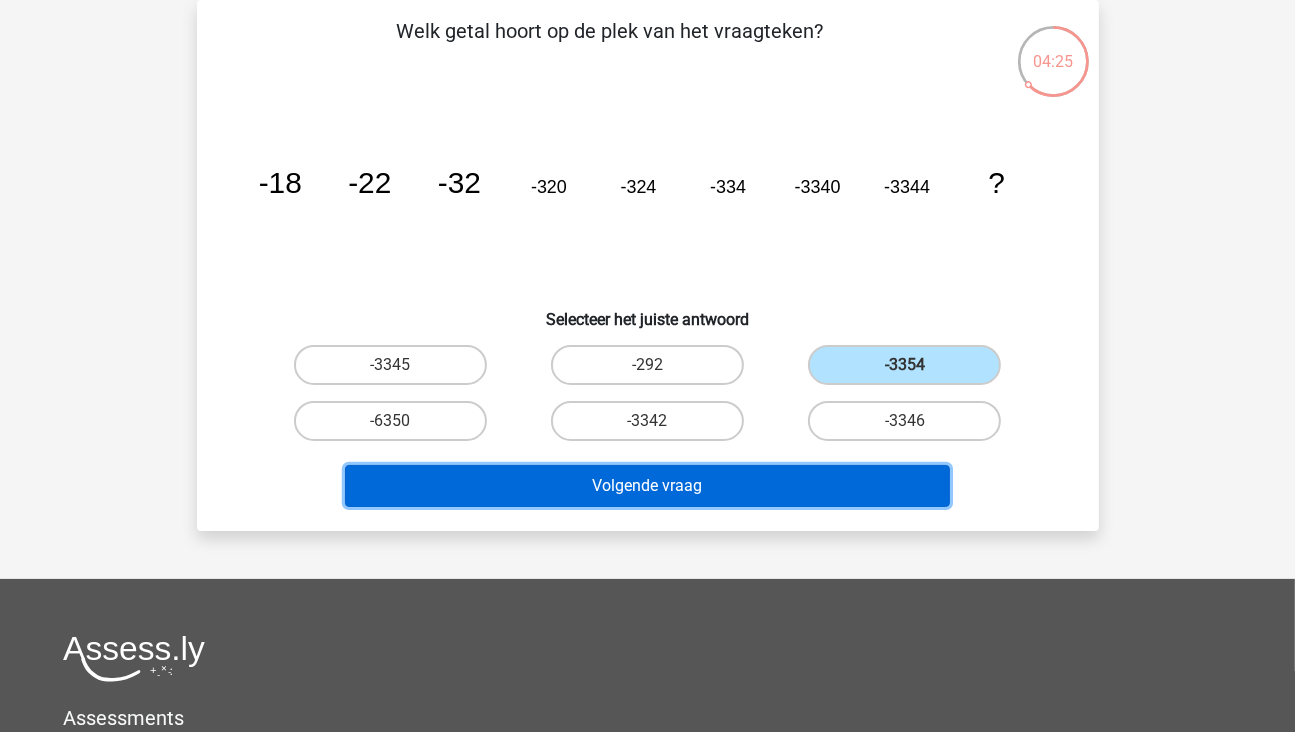 click on "Volgende vraag" at bounding box center (647, 486) 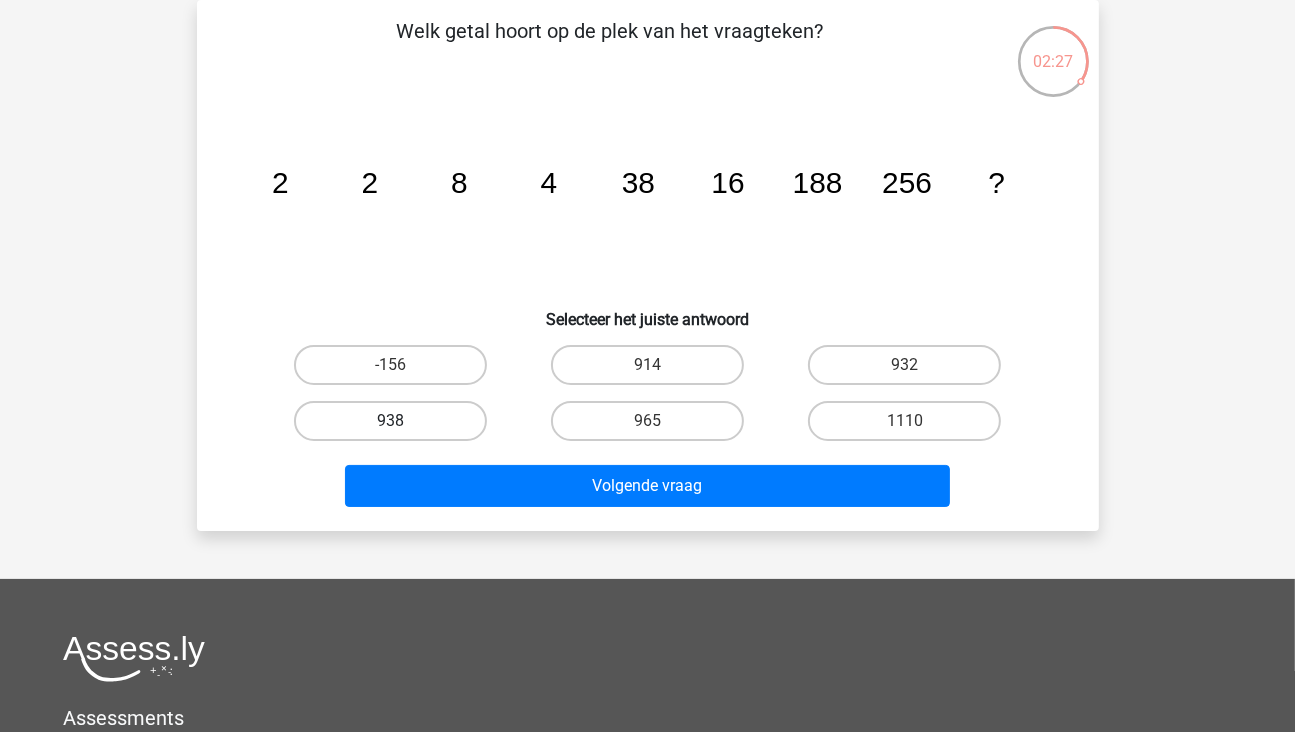 click on "938" at bounding box center [390, 421] 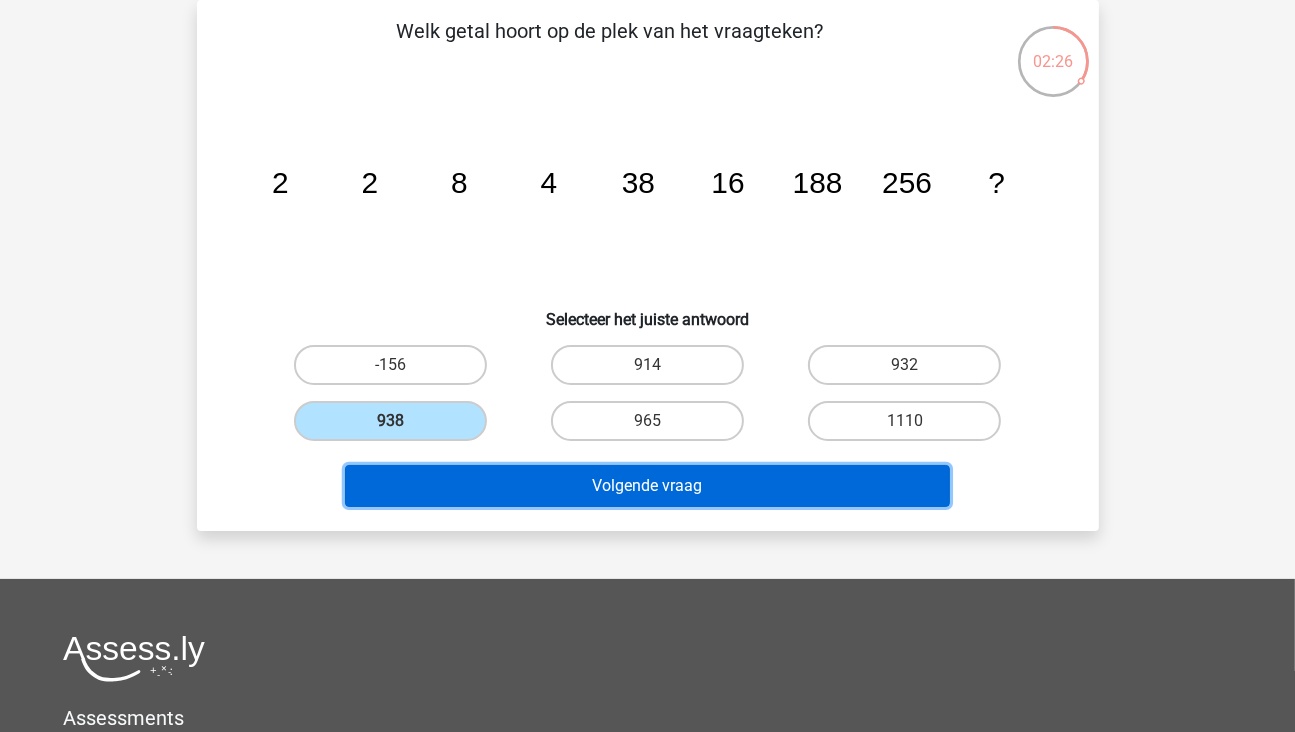 click on "Volgende vraag" at bounding box center [647, 486] 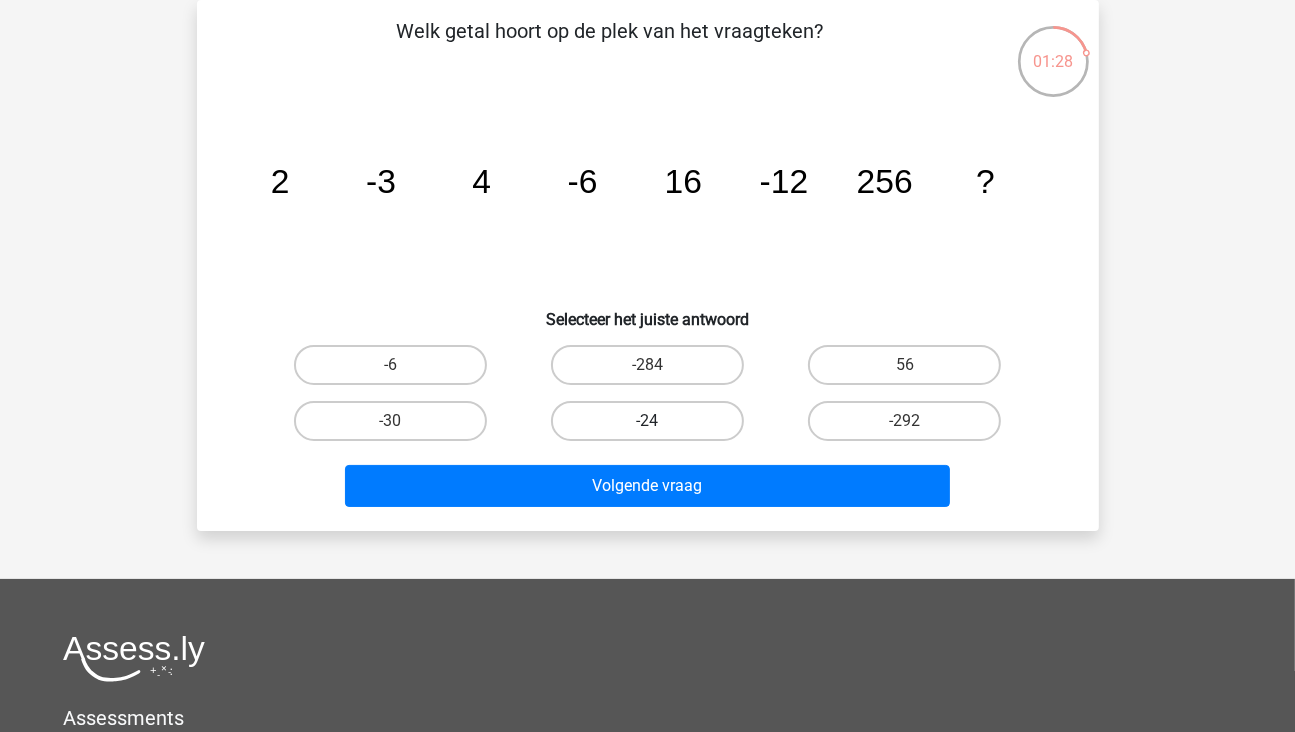 click on "-24" at bounding box center [647, 421] 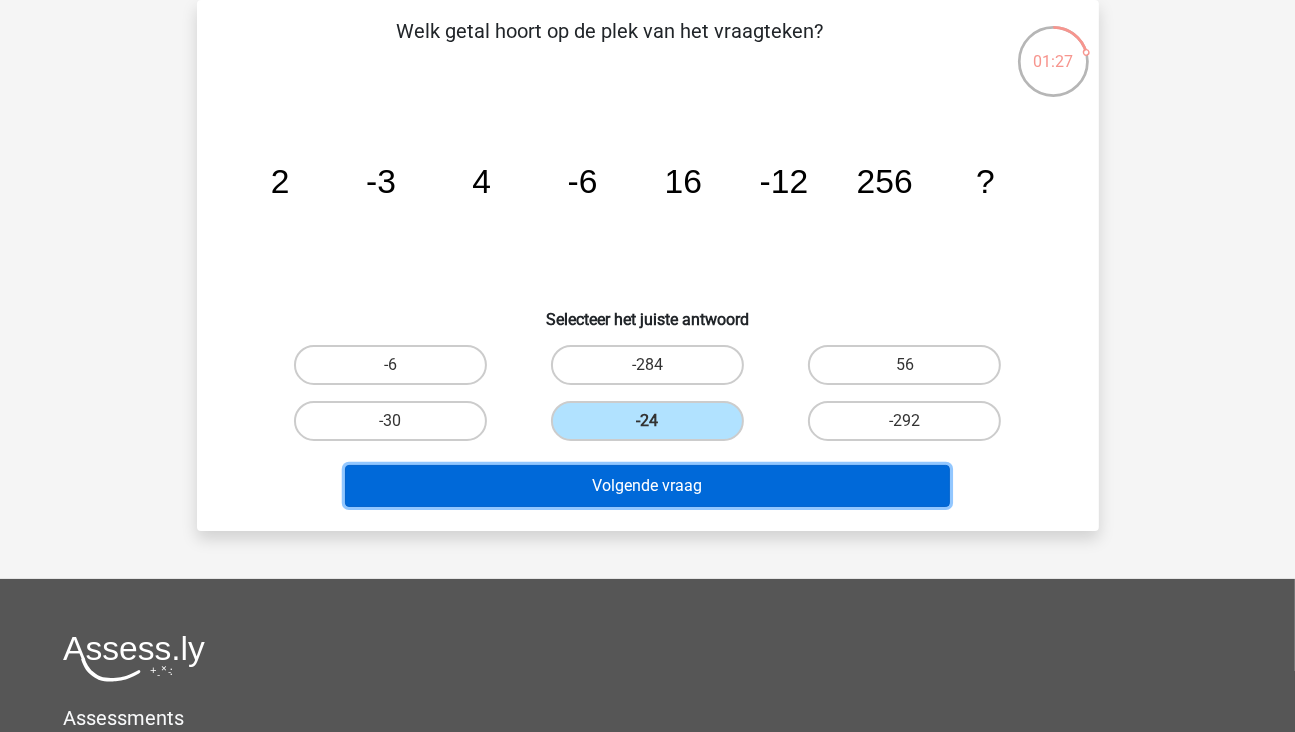 click on "Volgende vraag" at bounding box center [647, 486] 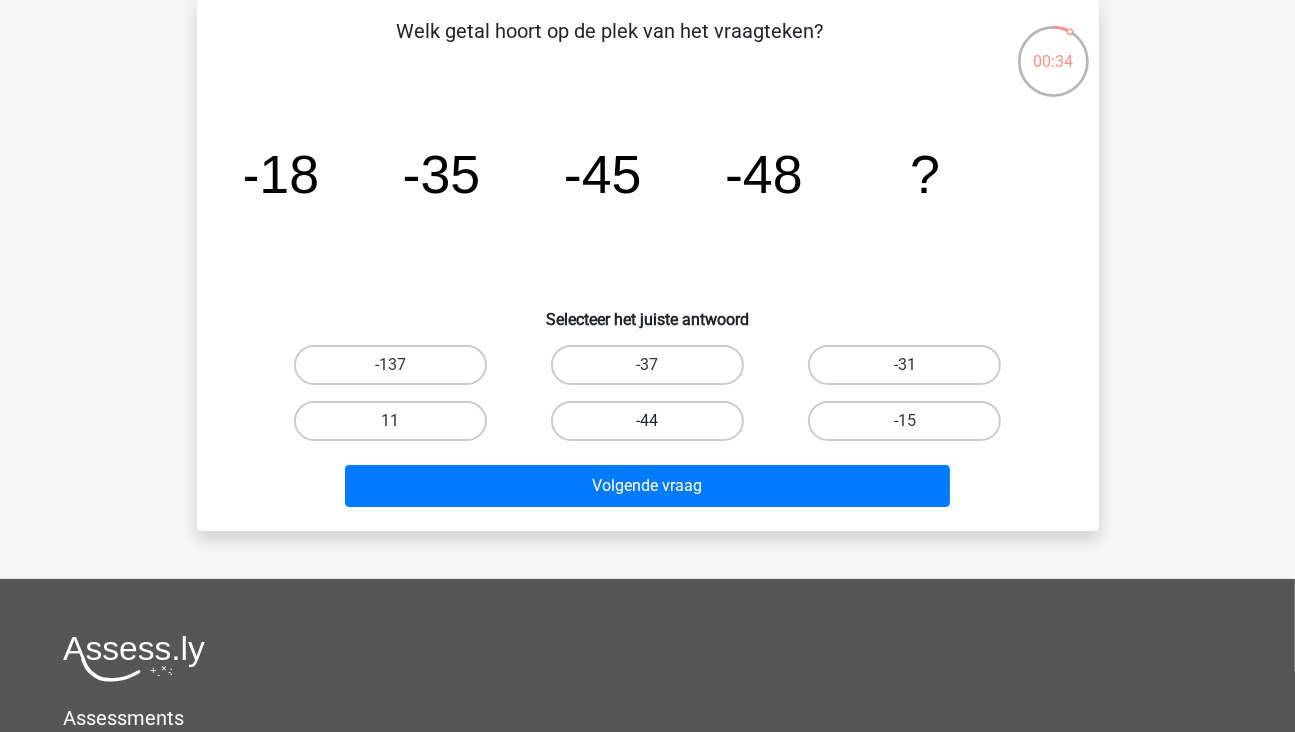 click on "-44" at bounding box center [647, 421] 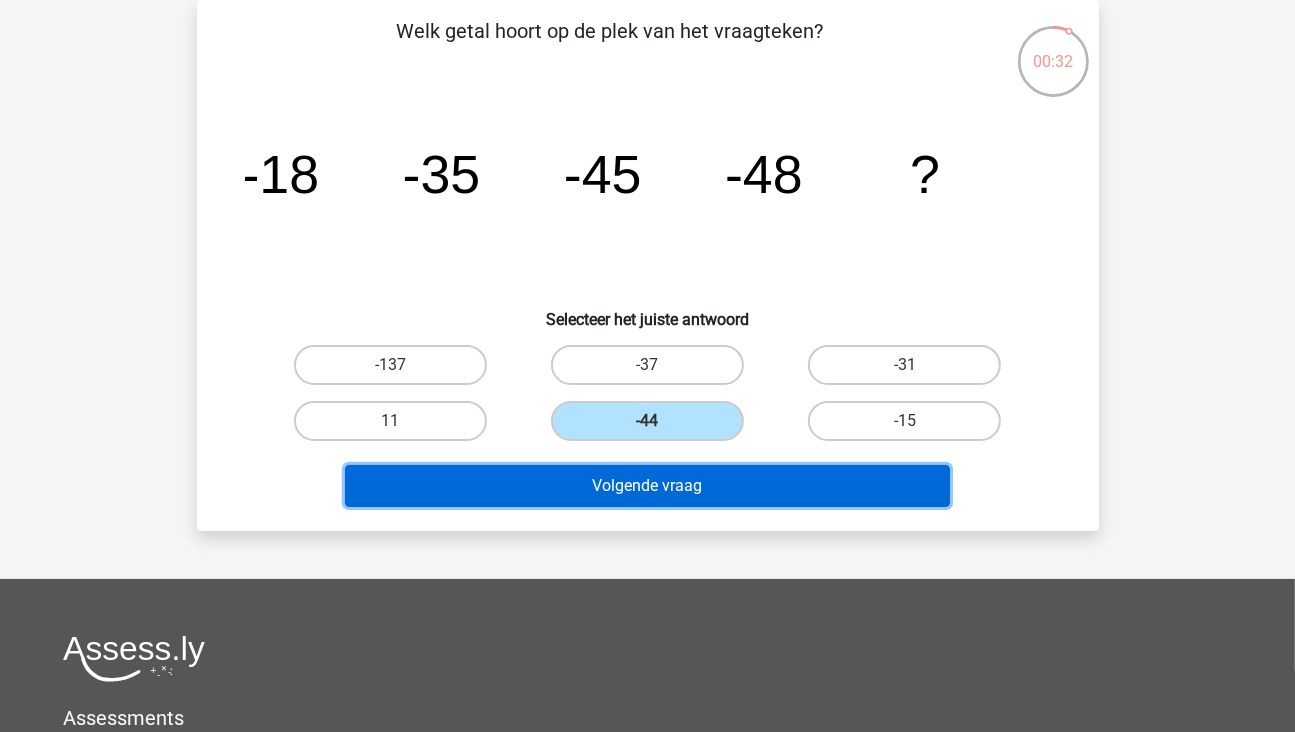 click on "Volgende vraag" at bounding box center [647, 486] 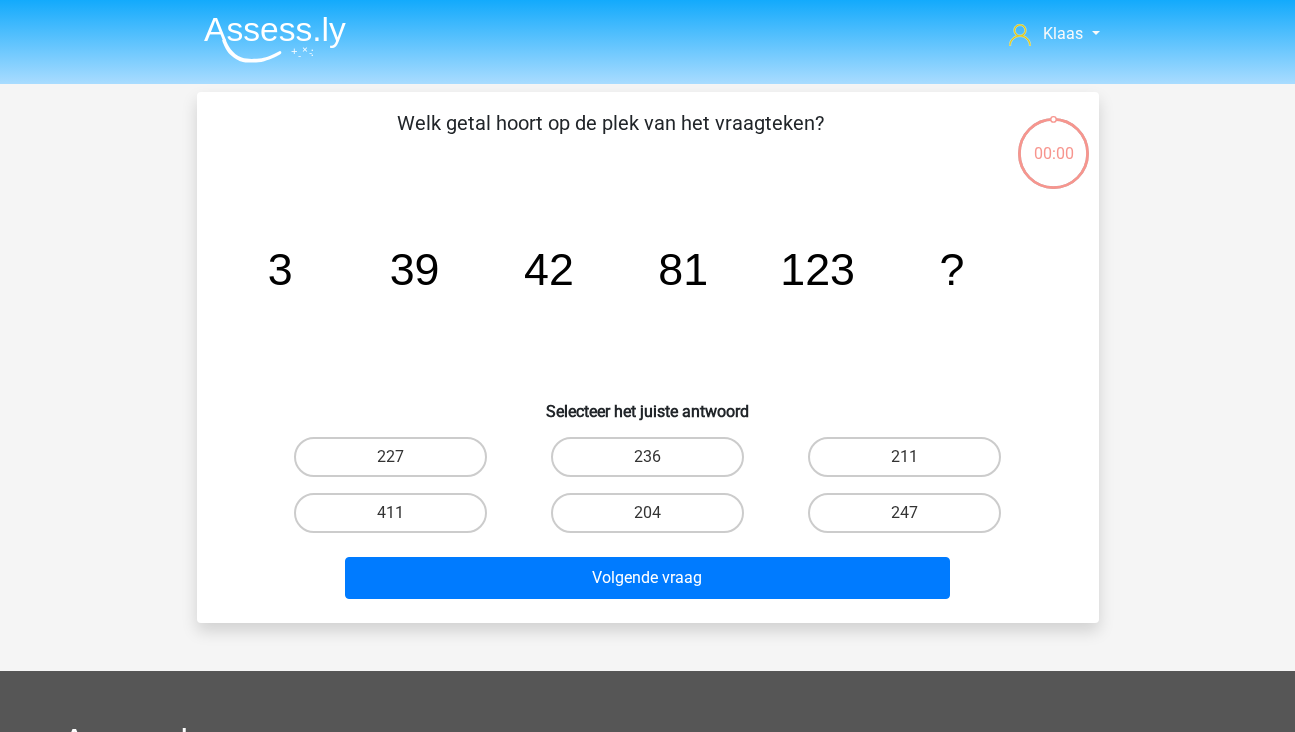 scroll, scrollTop: 92, scrollLeft: 0, axis: vertical 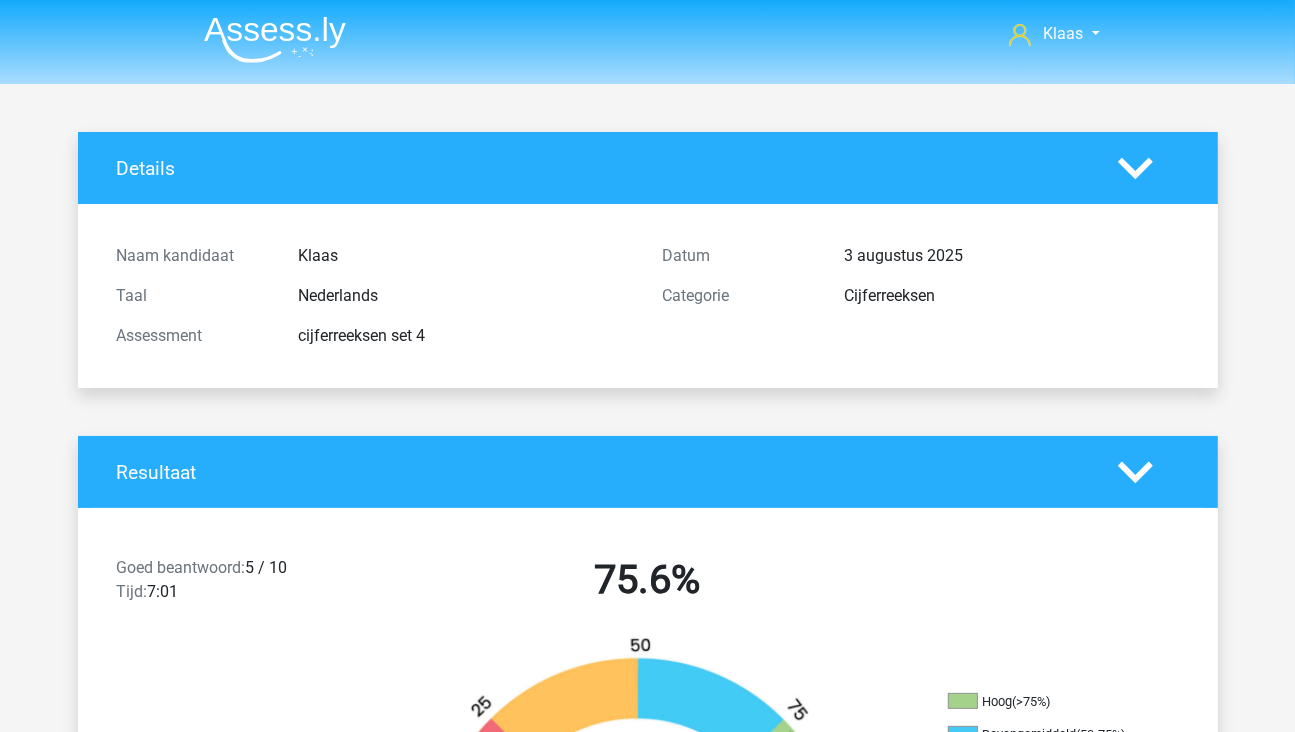 drag, startPoint x: 0, startPoint y: 0, endPoint x: 434, endPoint y: 163, distance: 463.60004 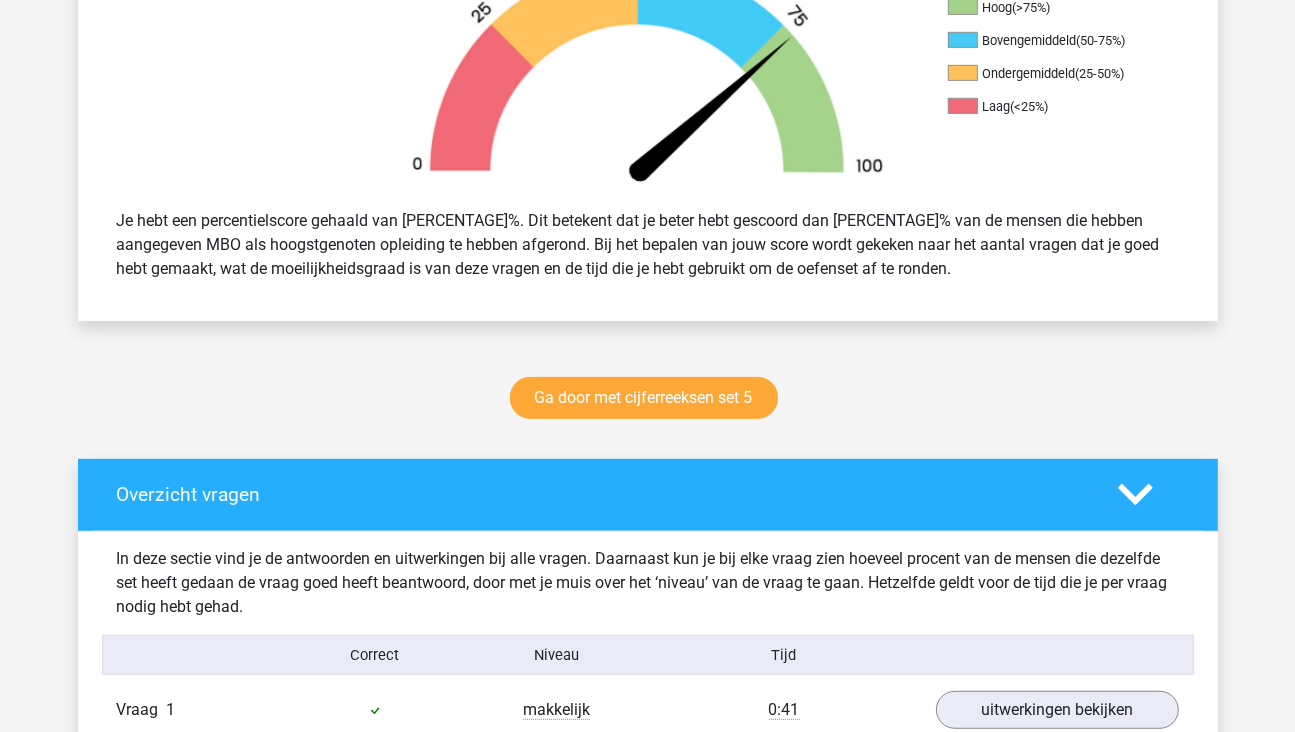 scroll, scrollTop: 700, scrollLeft: 0, axis: vertical 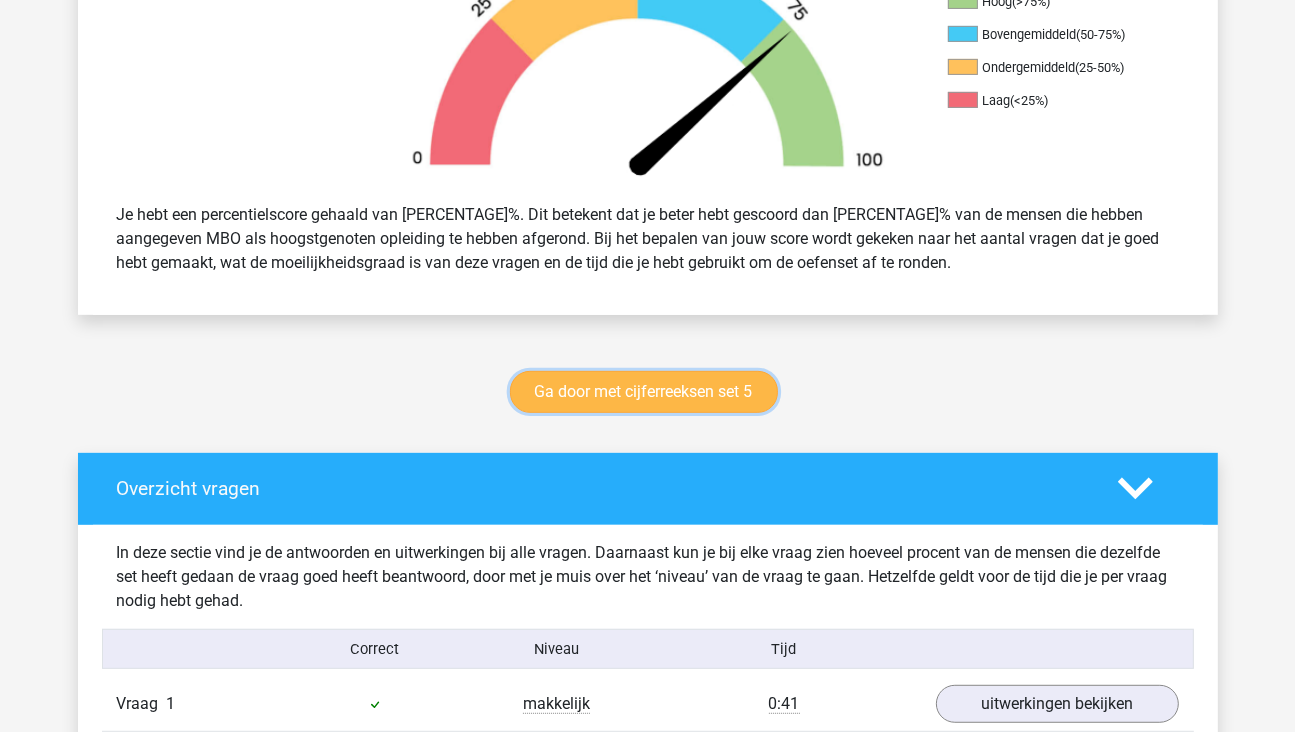 click on "Ga door met cijferreeksen set 5" at bounding box center (644, 392) 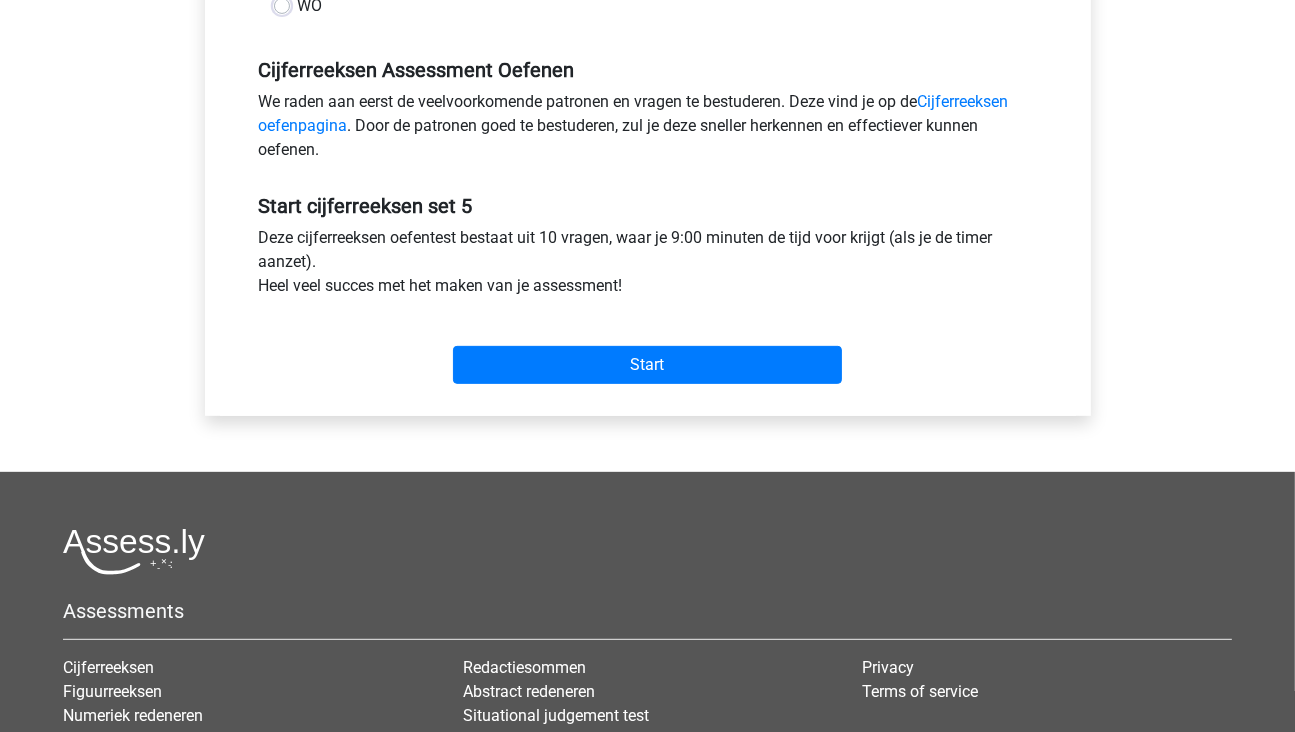 scroll, scrollTop: 600, scrollLeft: 0, axis: vertical 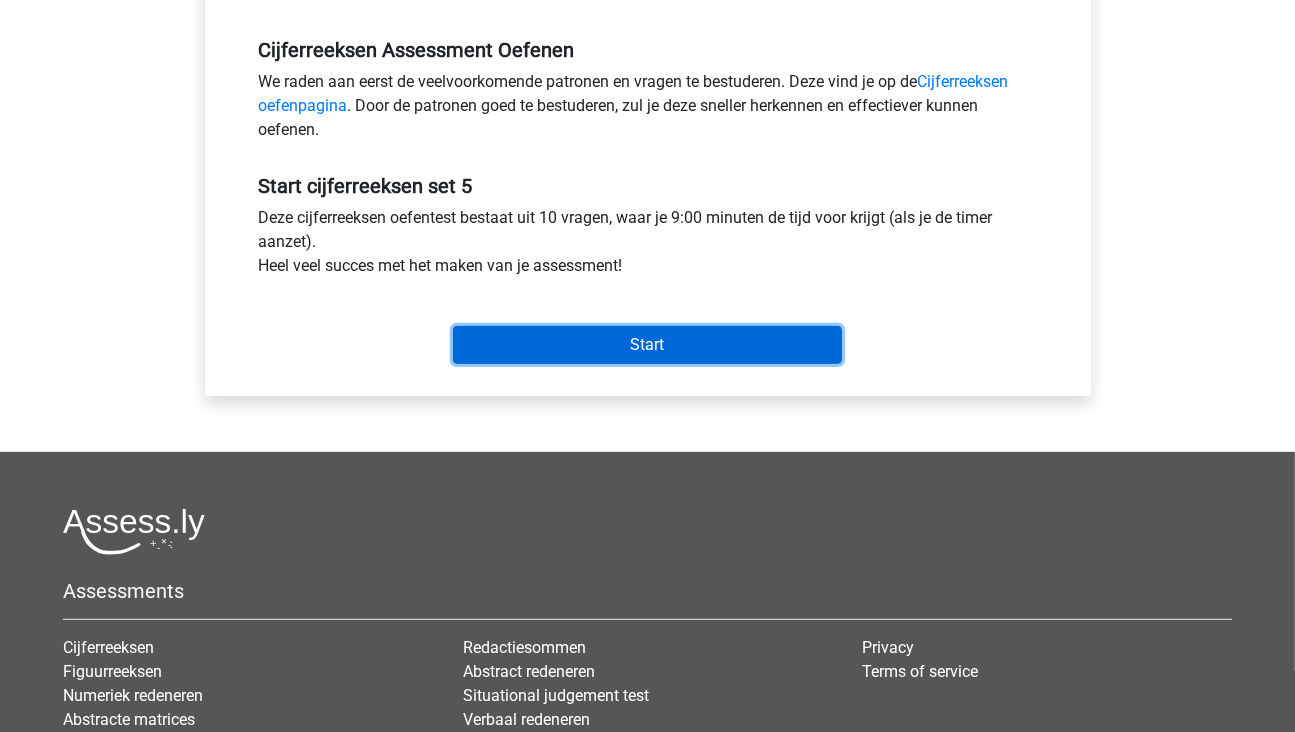 click on "Start" at bounding box center [647, 345] 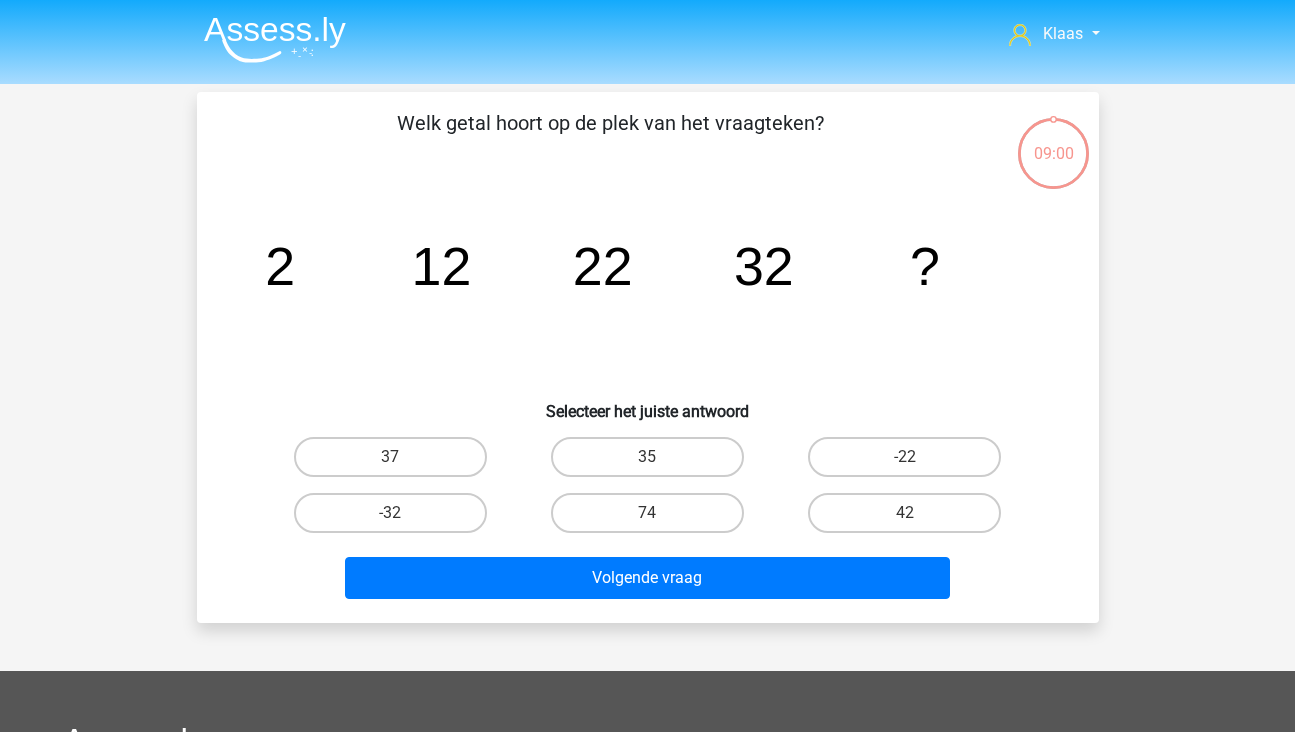 scroll, scrollTop: 0, scrollLeft: 0, axis: both 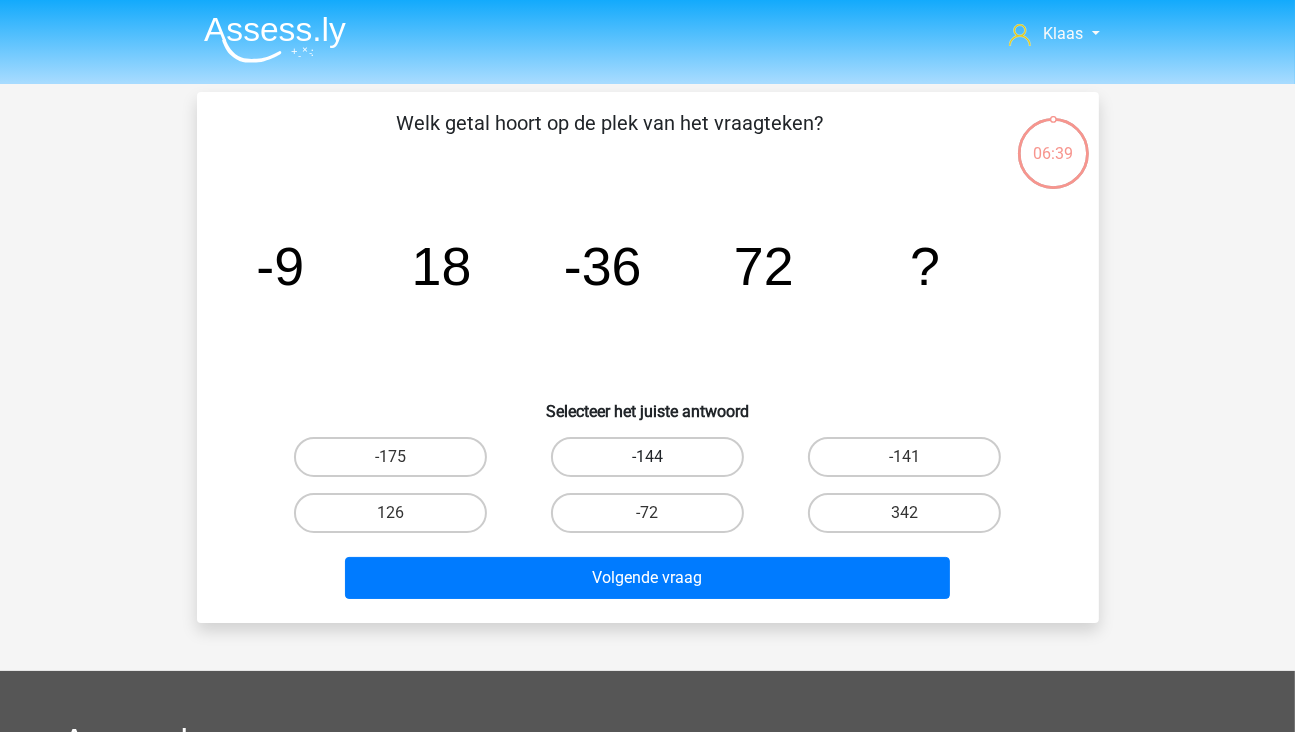 click on "-144" at bounding box center (647, 457) 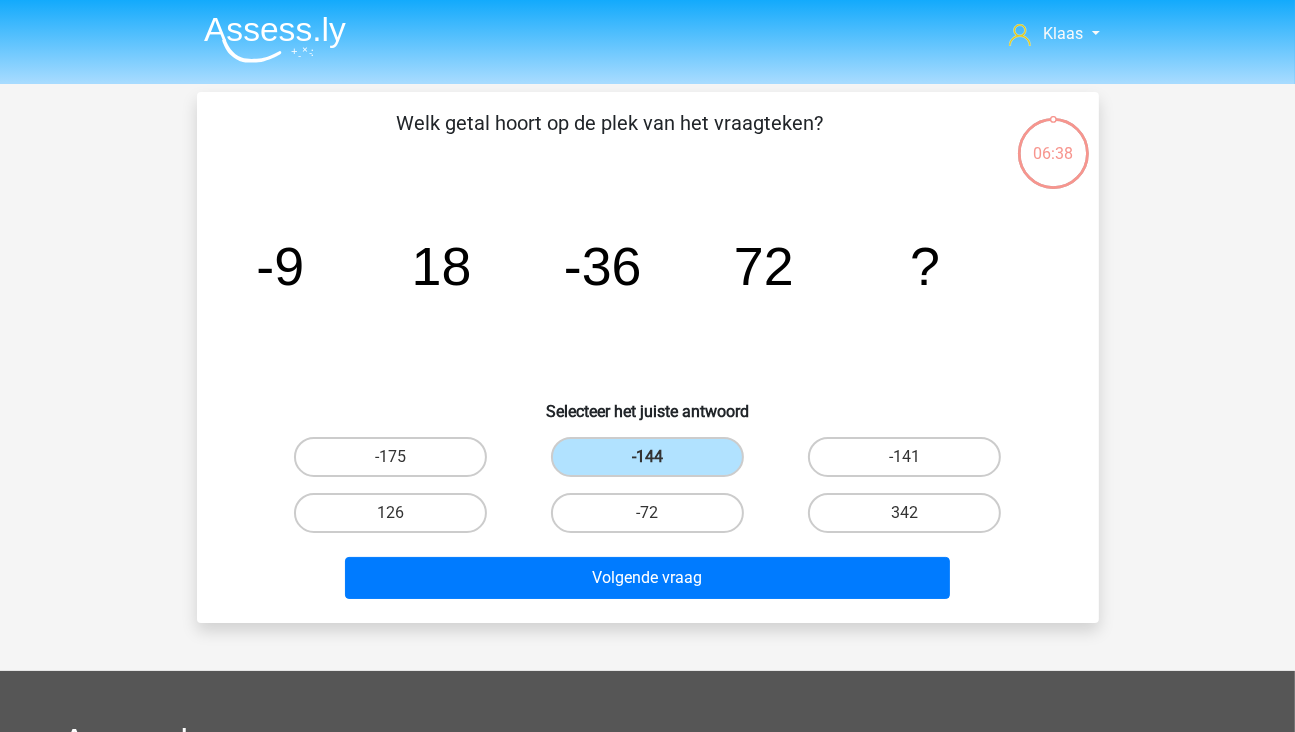 click on "Volgende vraag" at bounding box center (648, 574) 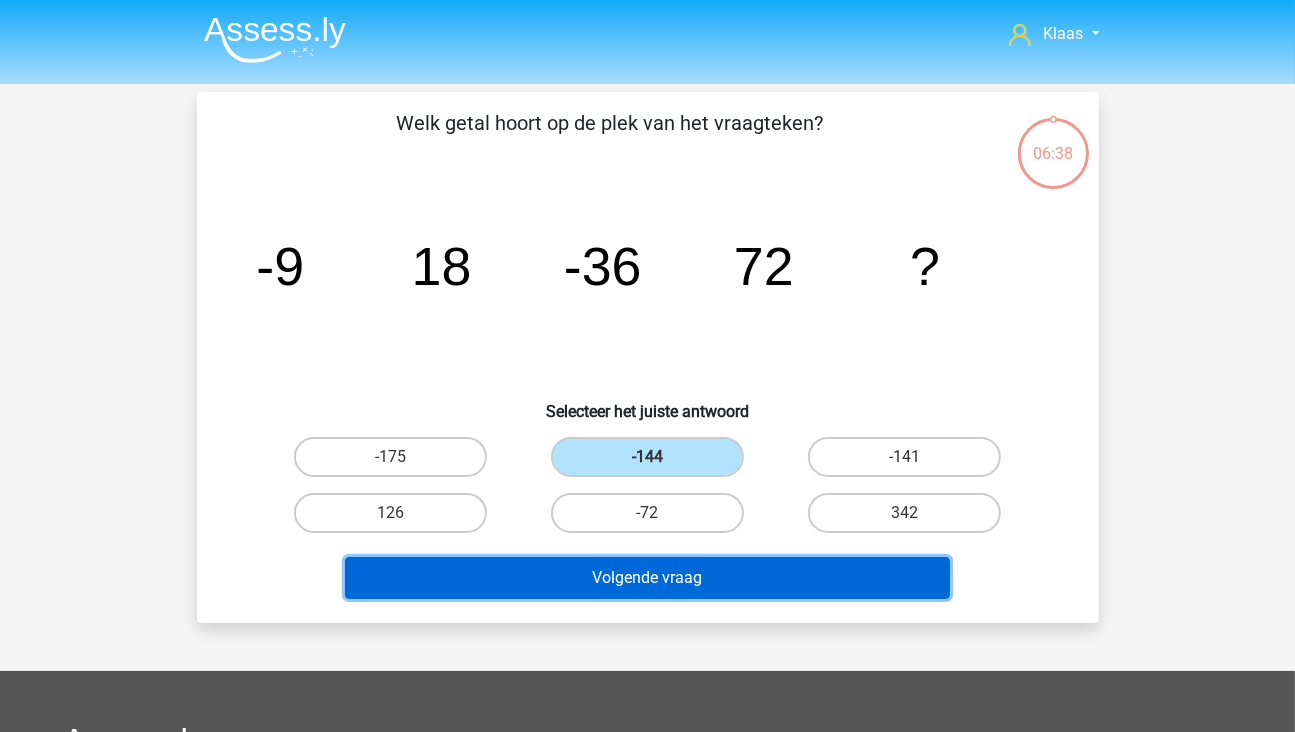 click on "Volgende vraag" at bounding box center (647, 578) 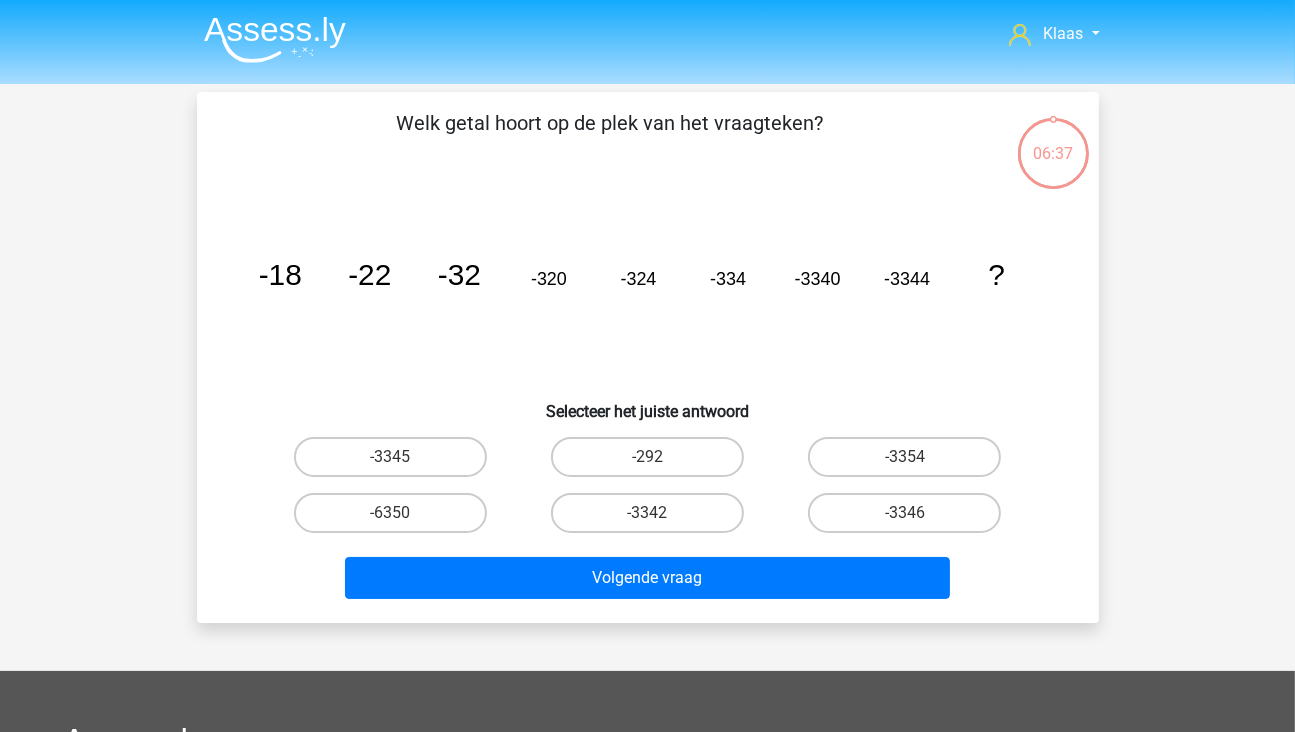 scroll, scrollTop: 92, scrollLeft: 0, axis: vertical 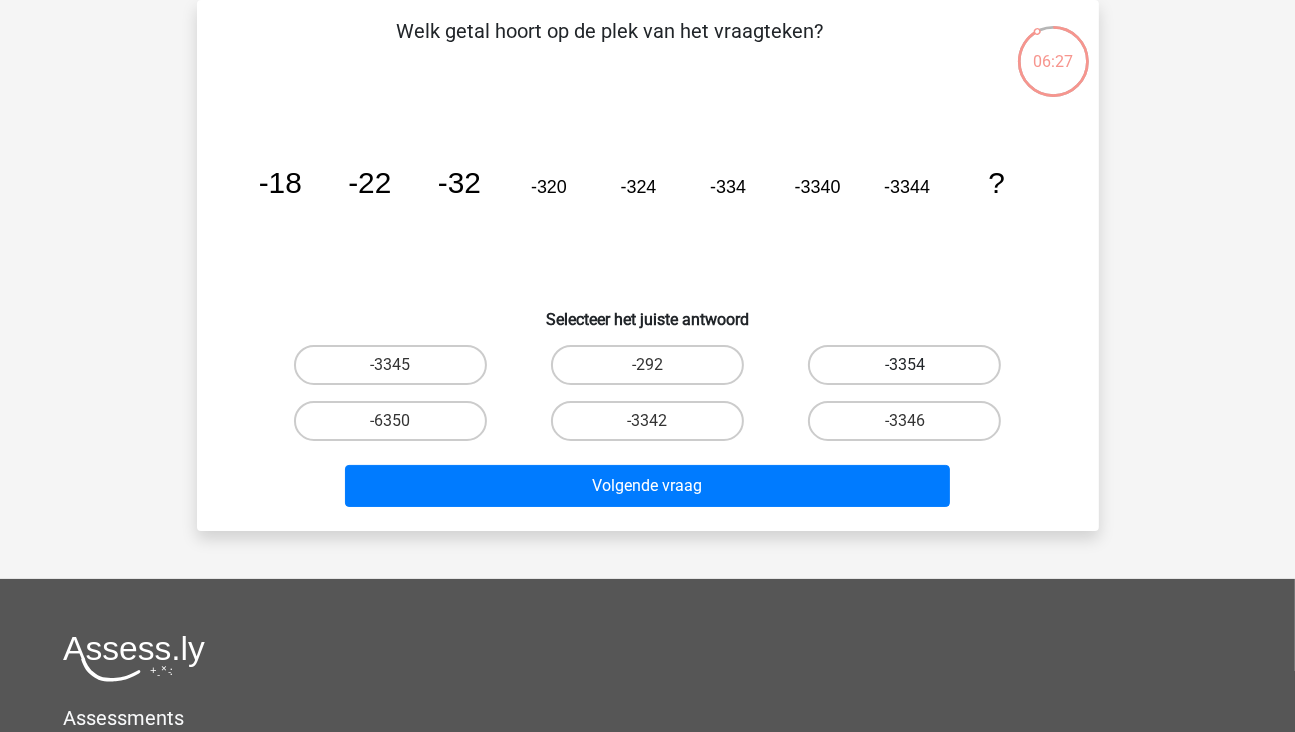 click on "-3354" at bounding box center (904, 365) 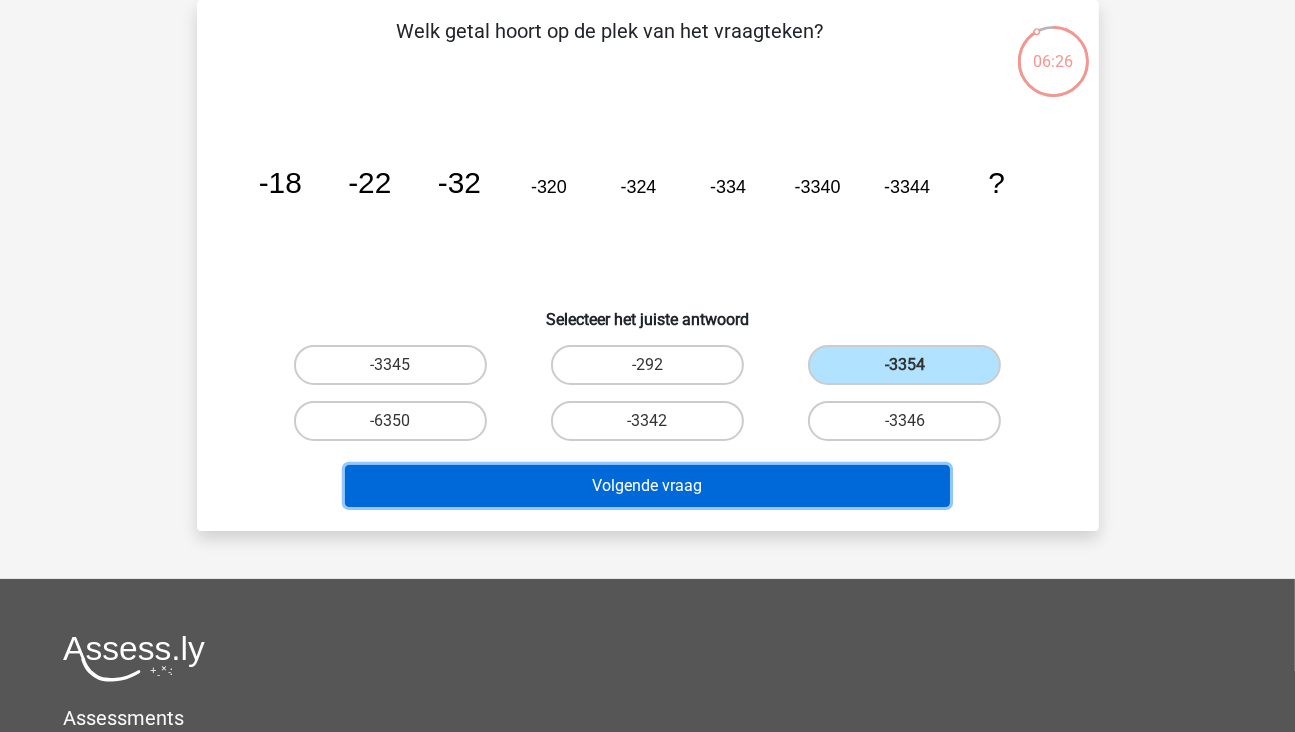 click on "Volgende vraag" at bounding box center [647, 486] 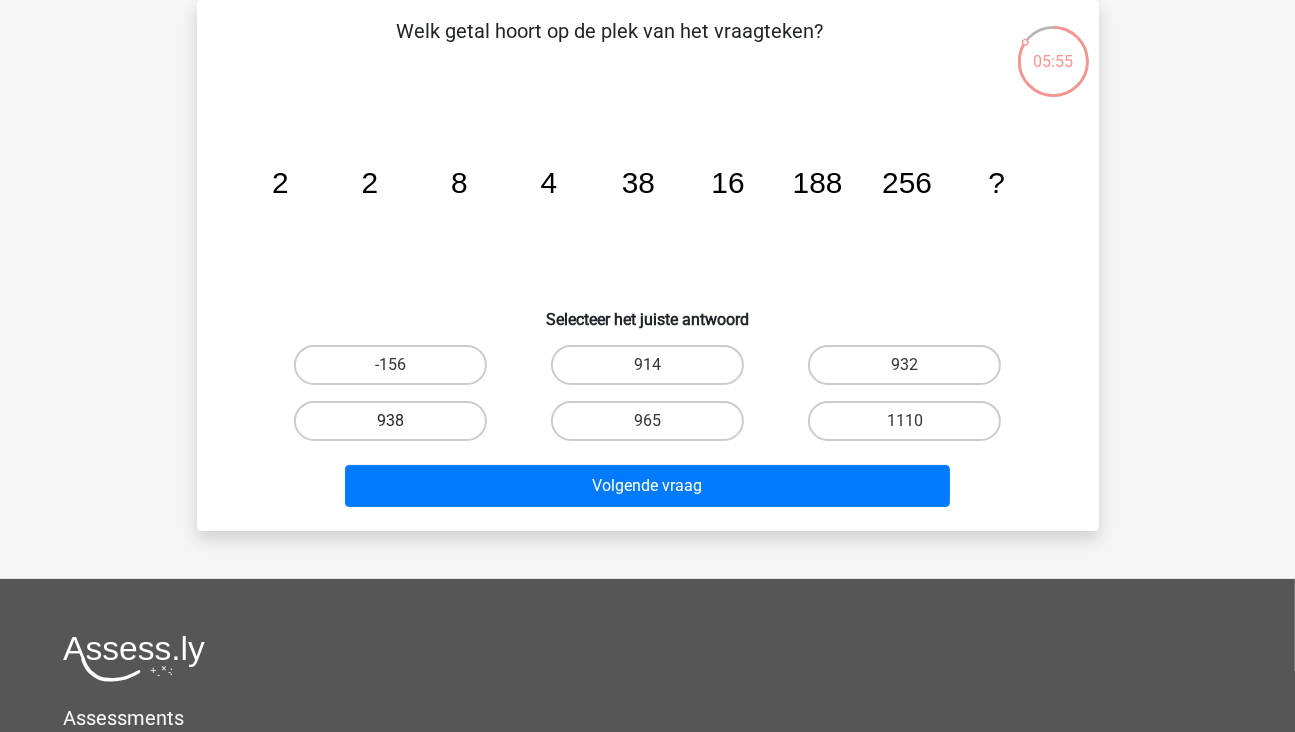 click on "938" at bounding box center (390, 421) 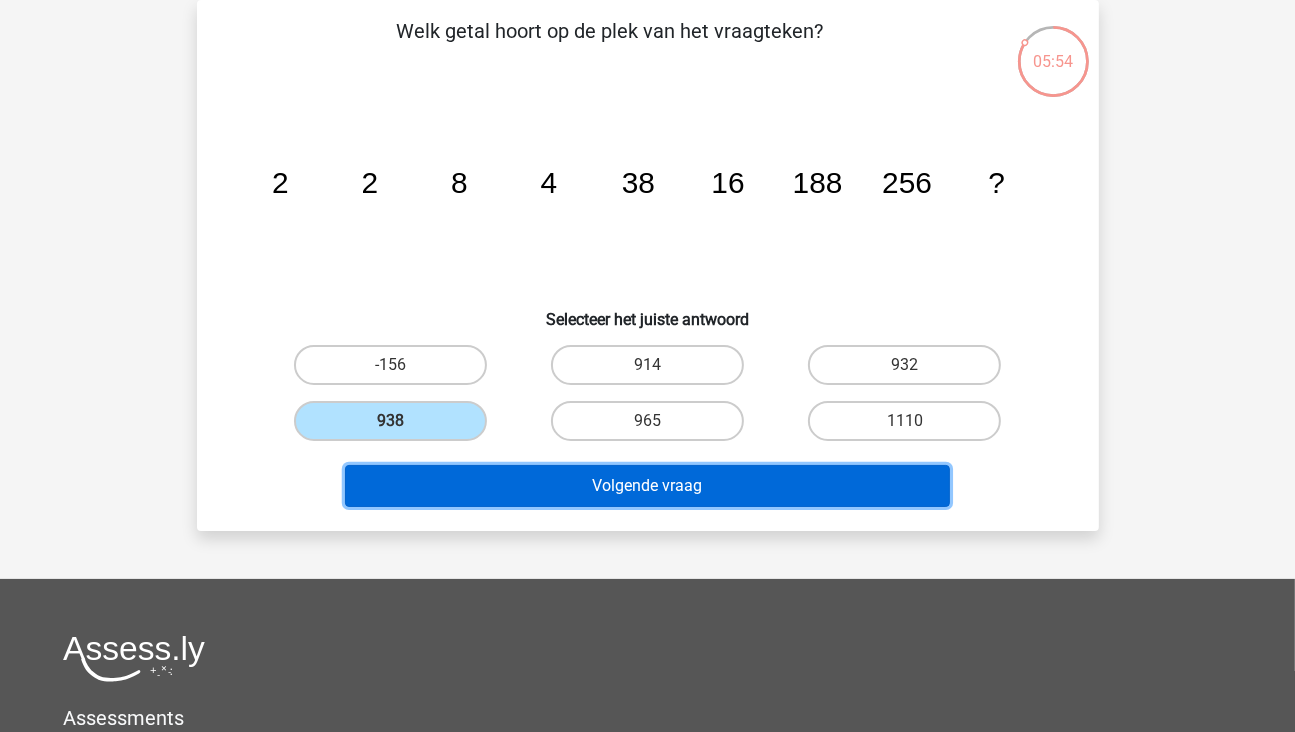 click on "Volgende vraag" at bounding box center (647, 486) 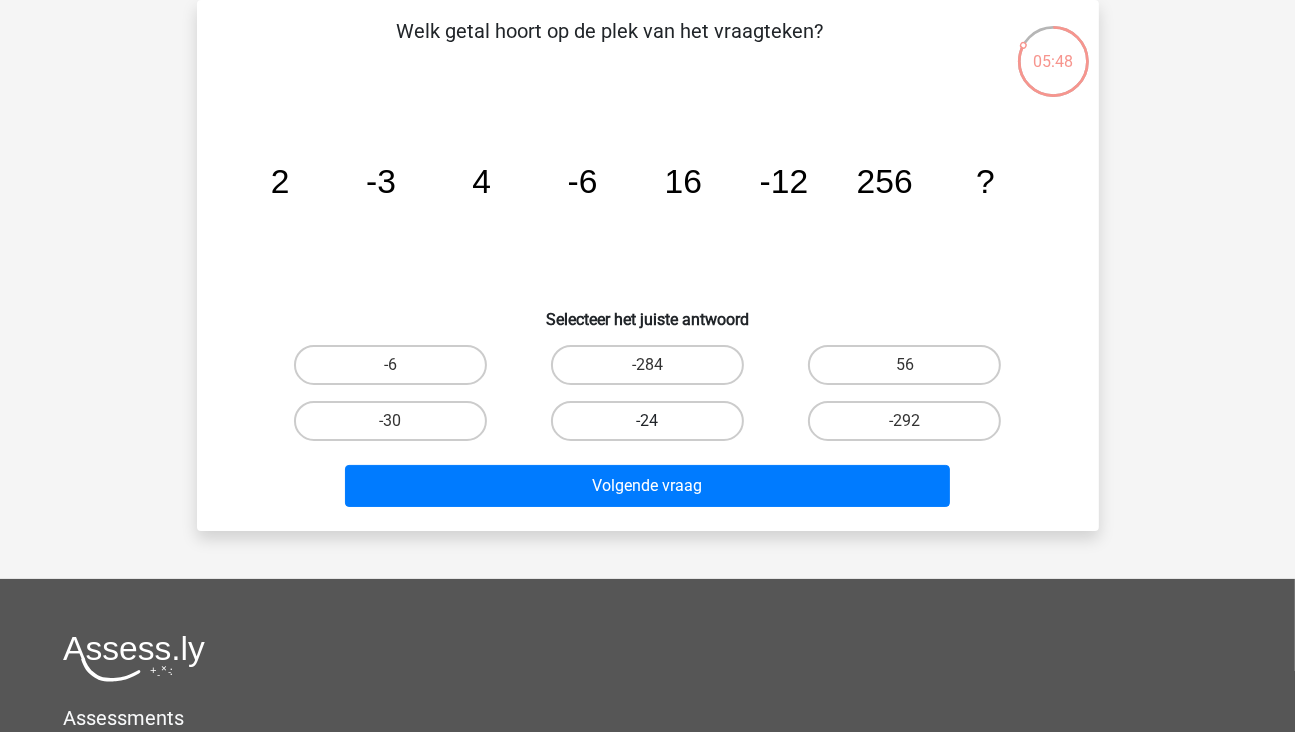 click on "-24" at bounding box center [647, 421] 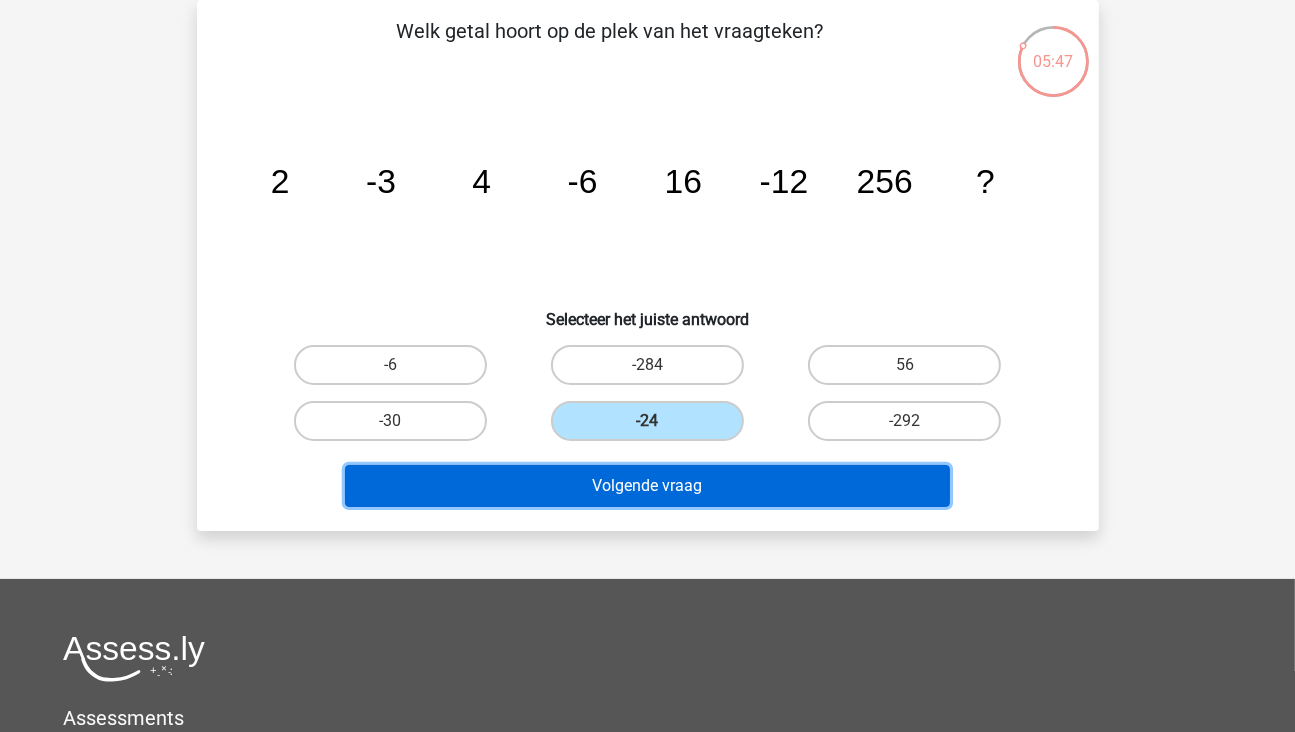 click on "Volgende vraag" at bounding box center [647, 486] 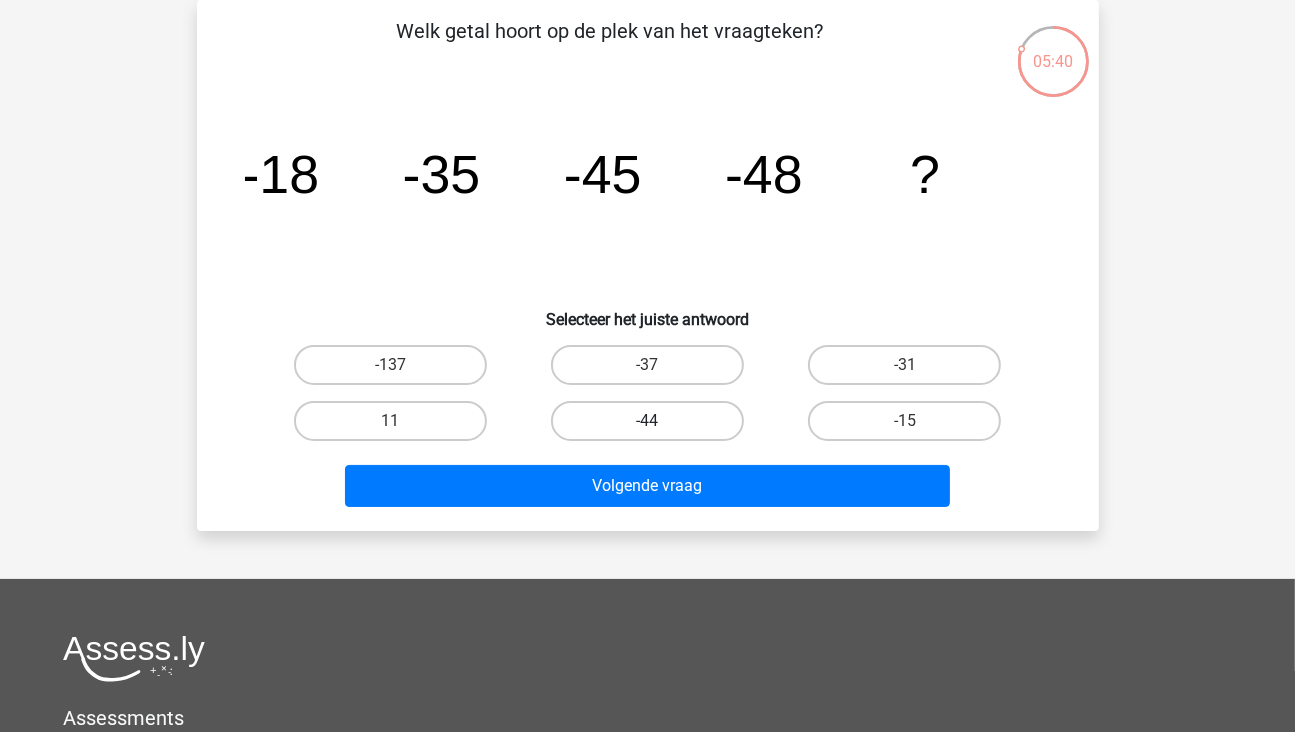 click on "-44" at bounding box center (647, 421) 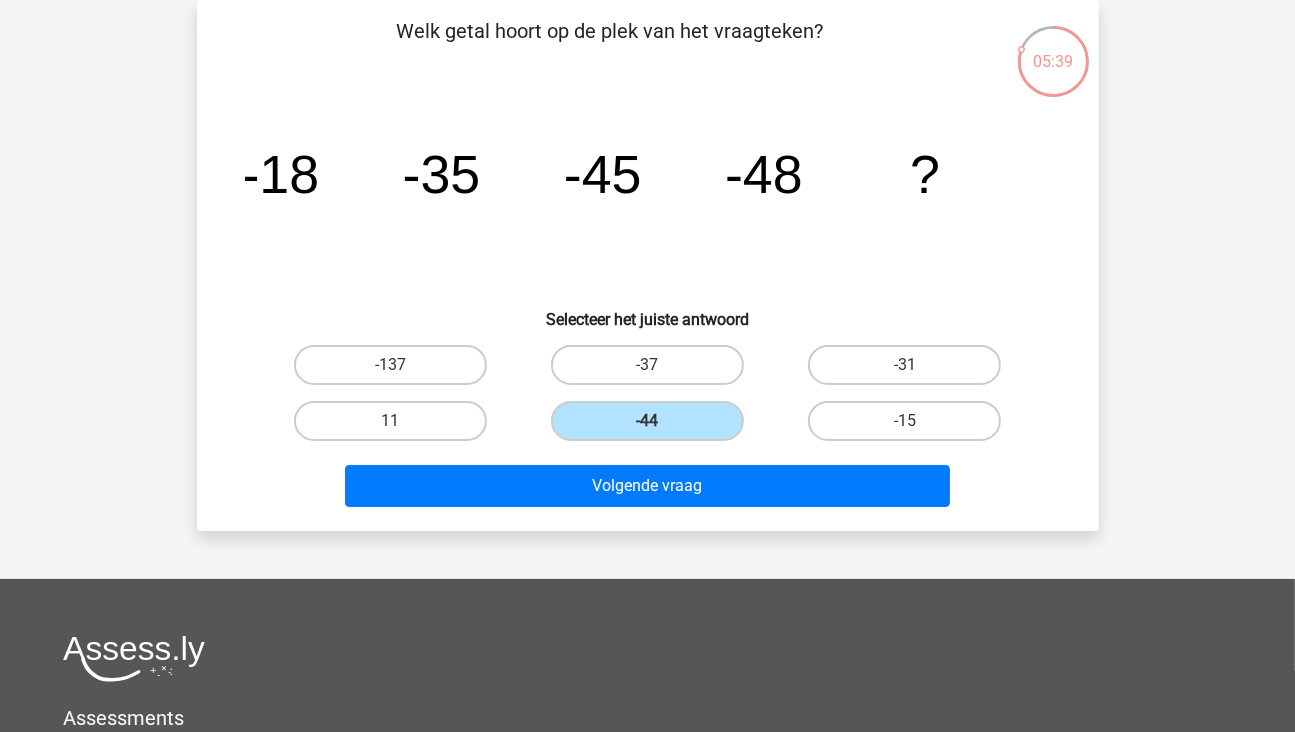 click on "Welk getal hoort op de plek van het vraagteken?
image/svg+xml
-18
-35
-45
-48
?
Selecteer het juiste antwoord" at bounding box center (648, 265) 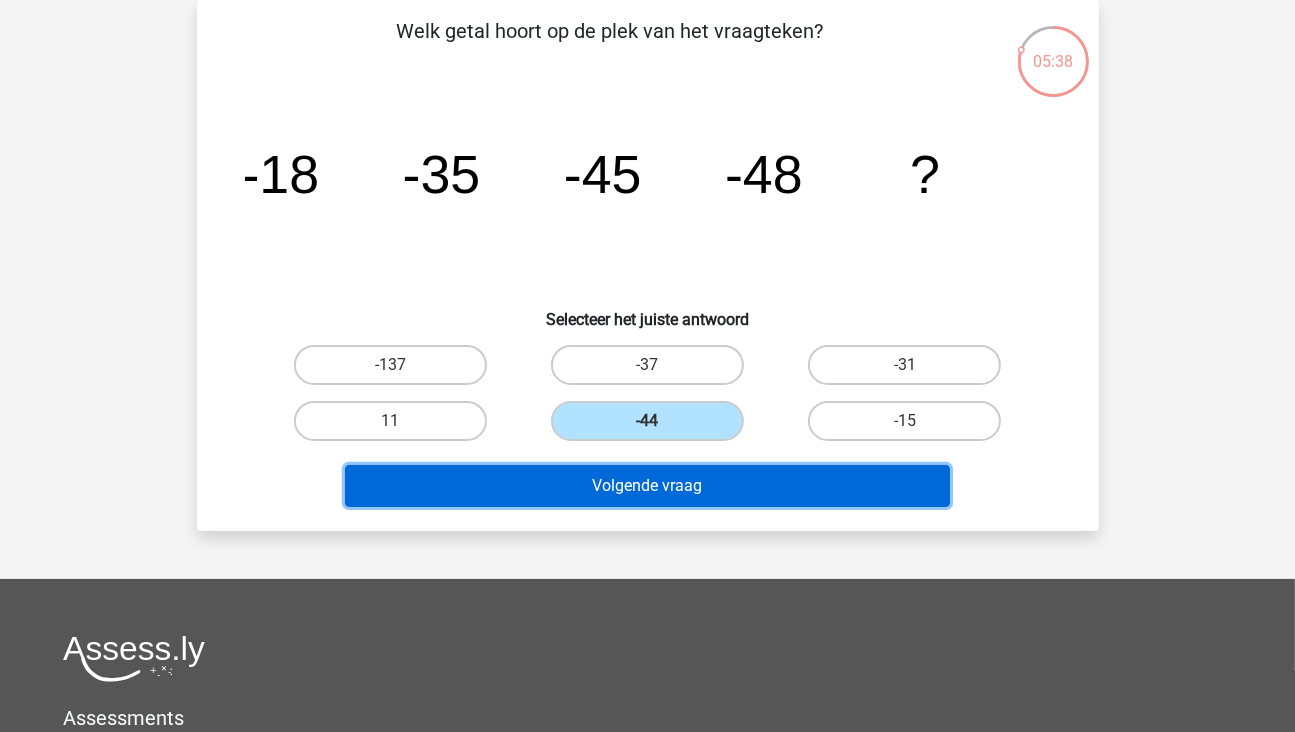 click on "Volgende vraag" at bounding box center [647, 486] 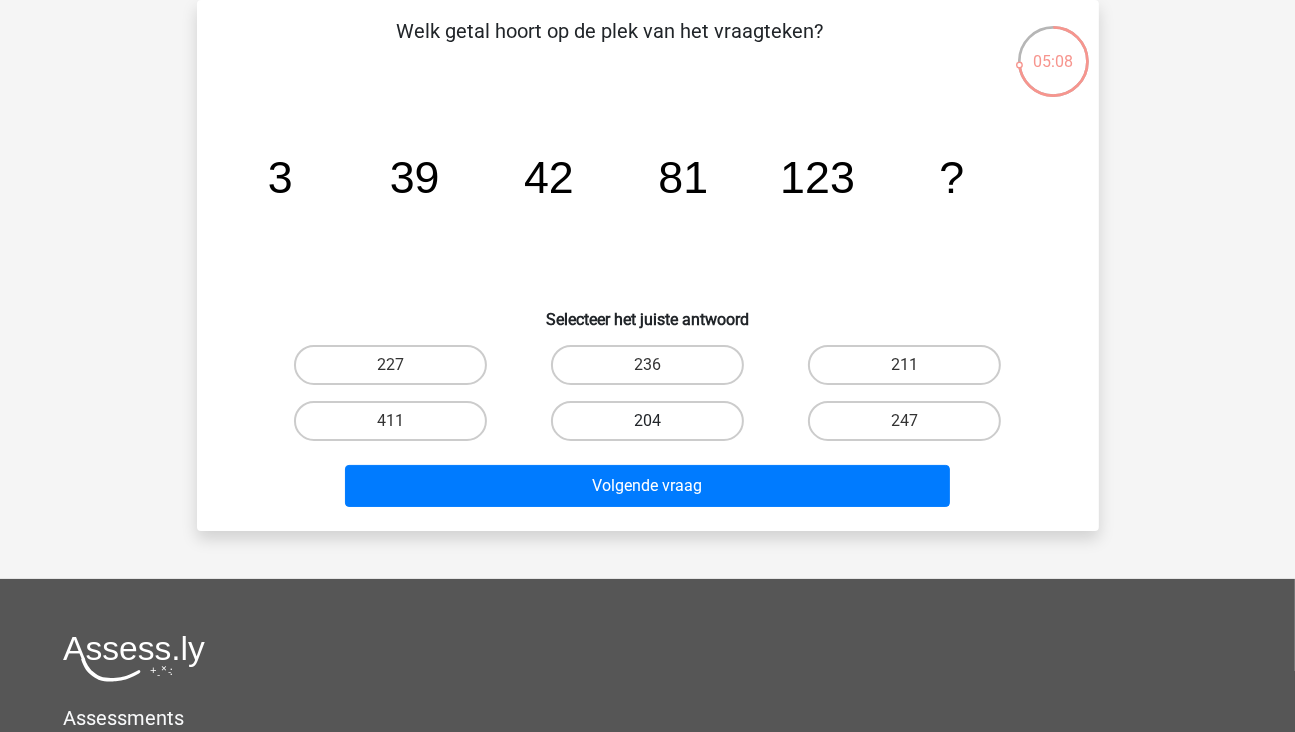 click on "204" at bounding box center (647, 421) 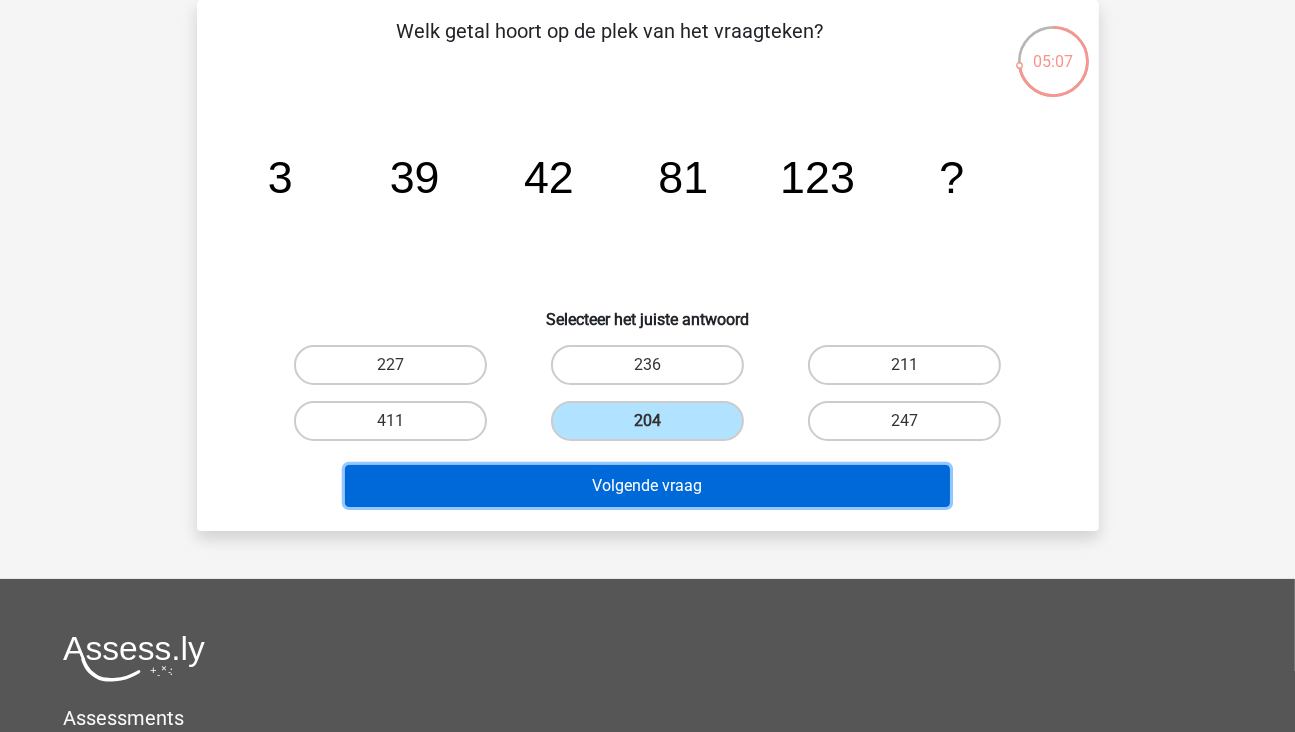 click on "Volgende vraag" at bounding box center (647, 486) 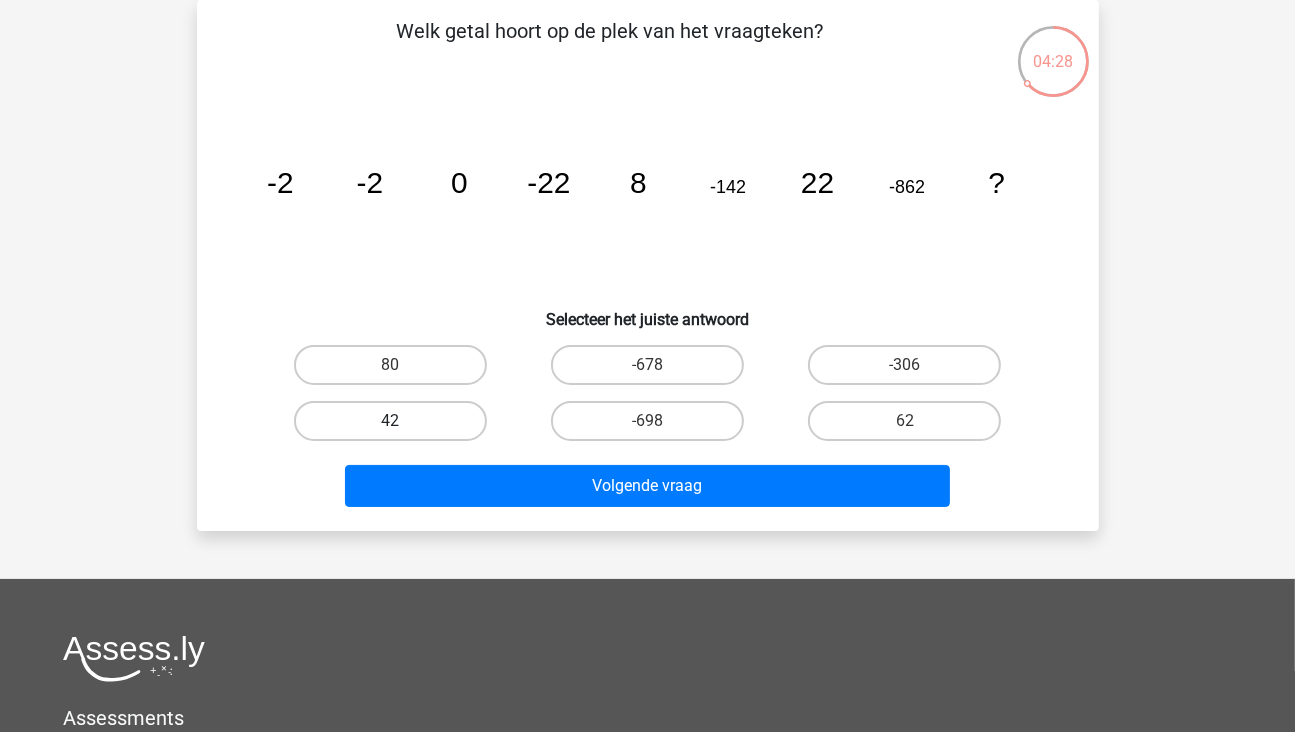 click on "42" at bounding box center (390, 421) 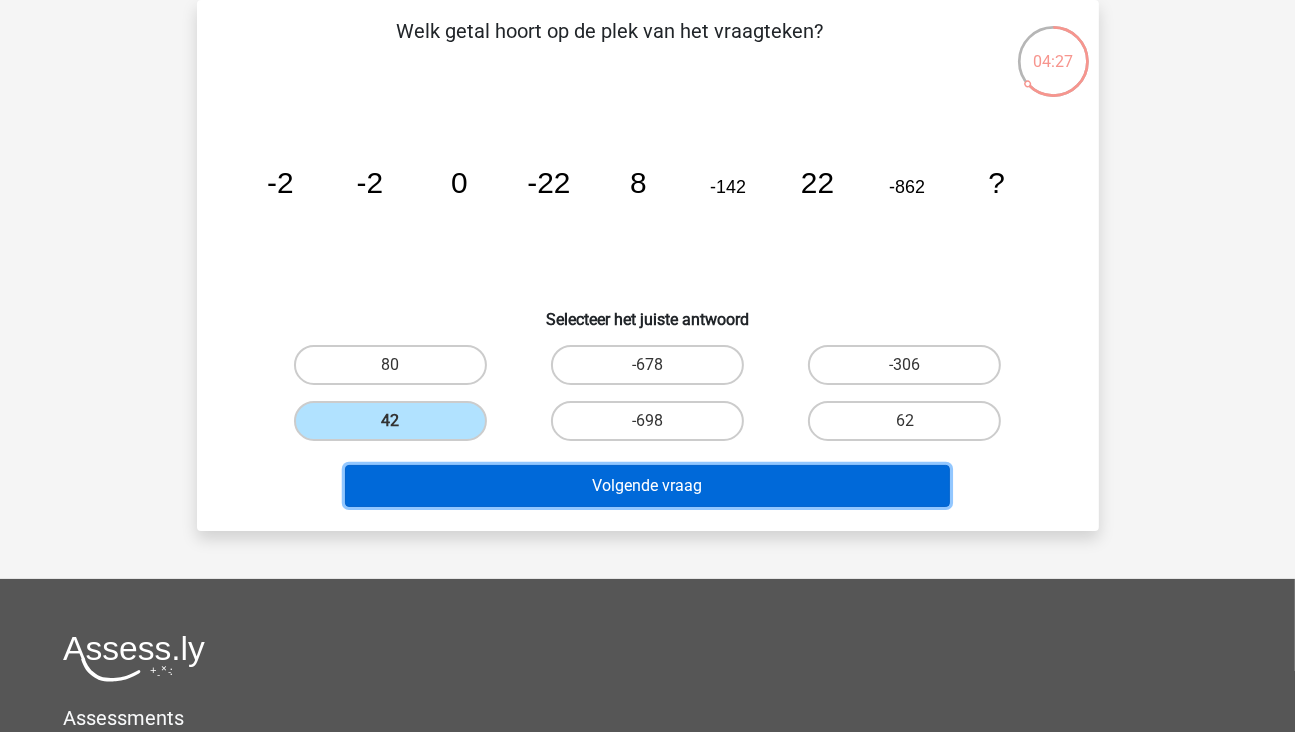 click on "Volgende vraag" at bounding box center [647, 486] 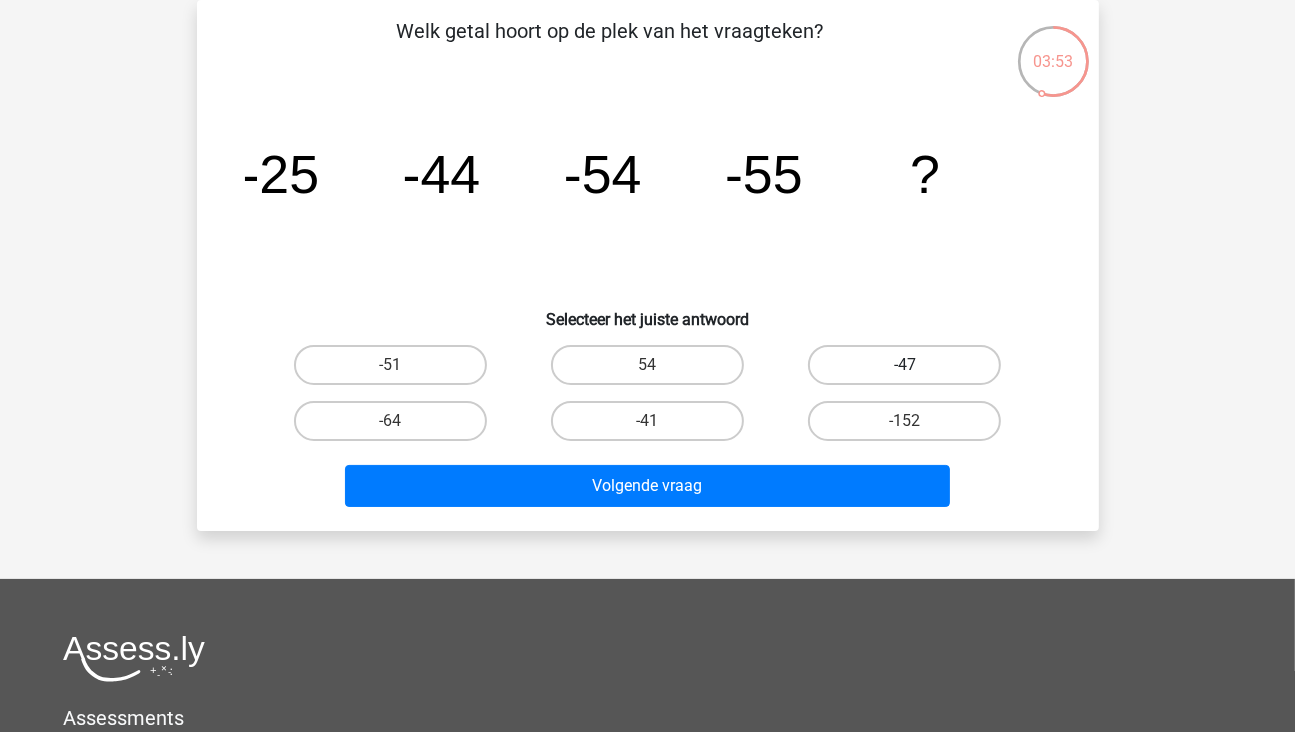 click on "-47" at bounding box center (904, 365) 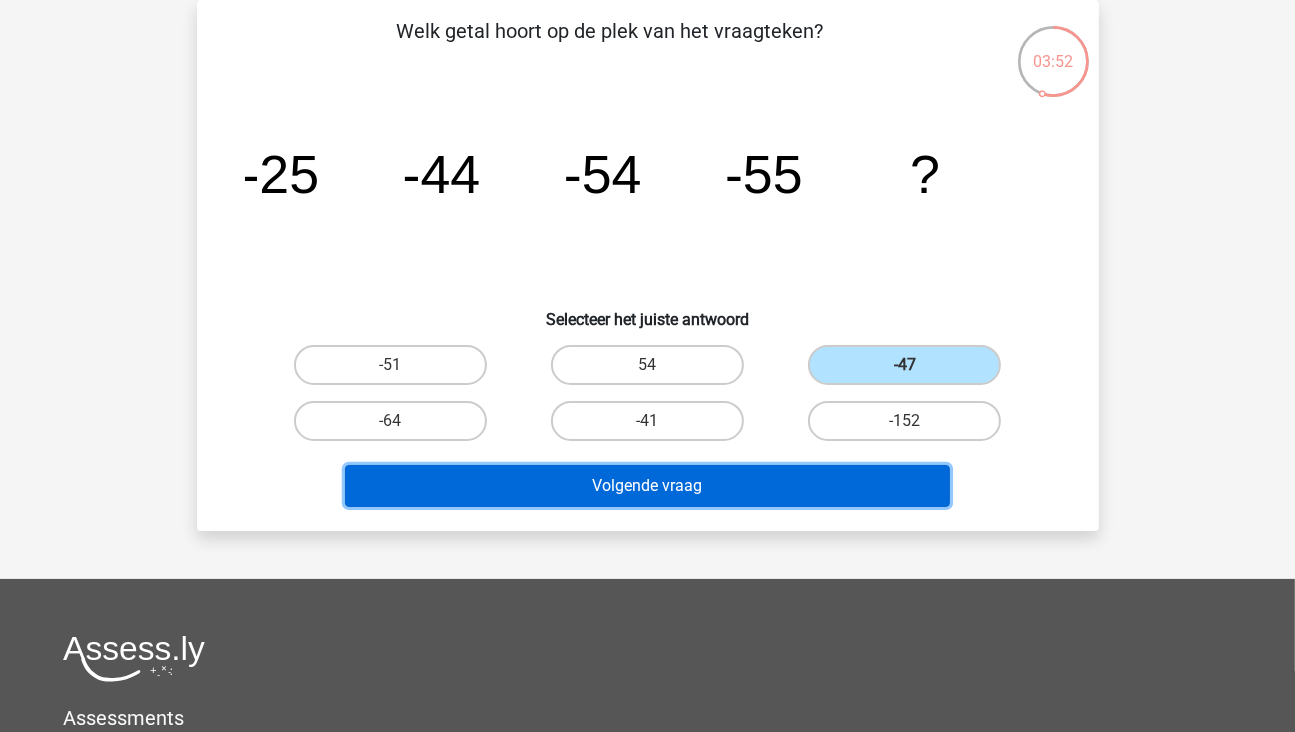 click on "Volgende vraag" at bounding box center (647, 486) 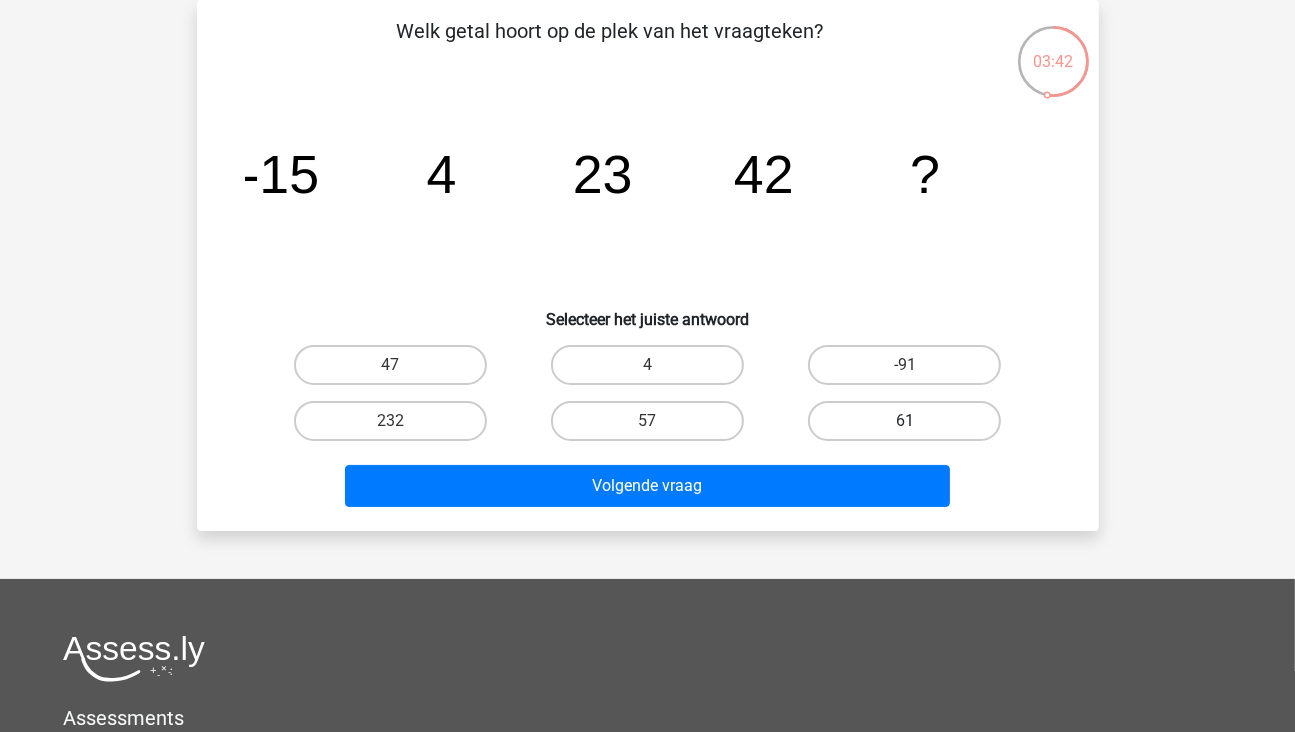 click on "61" at bounding box center [904, 421] 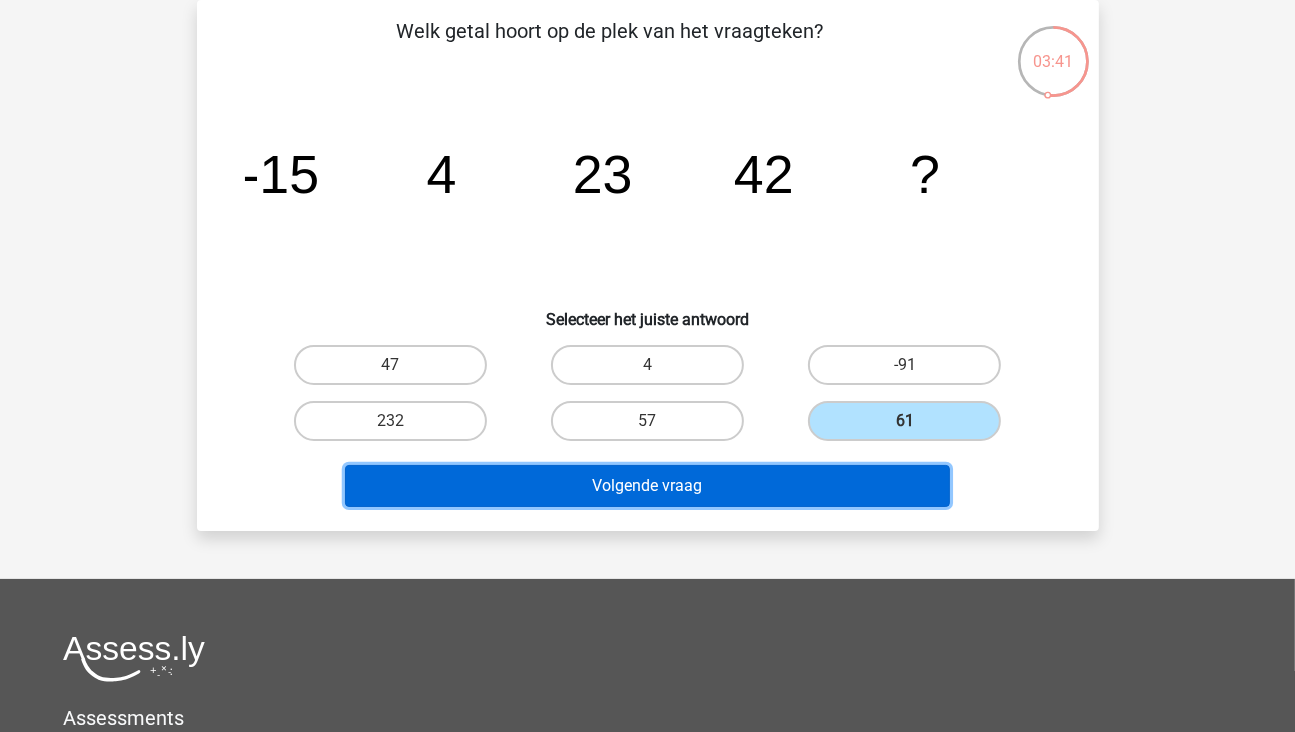 click on "Volgende vraag" at bounding box center (647, 486) 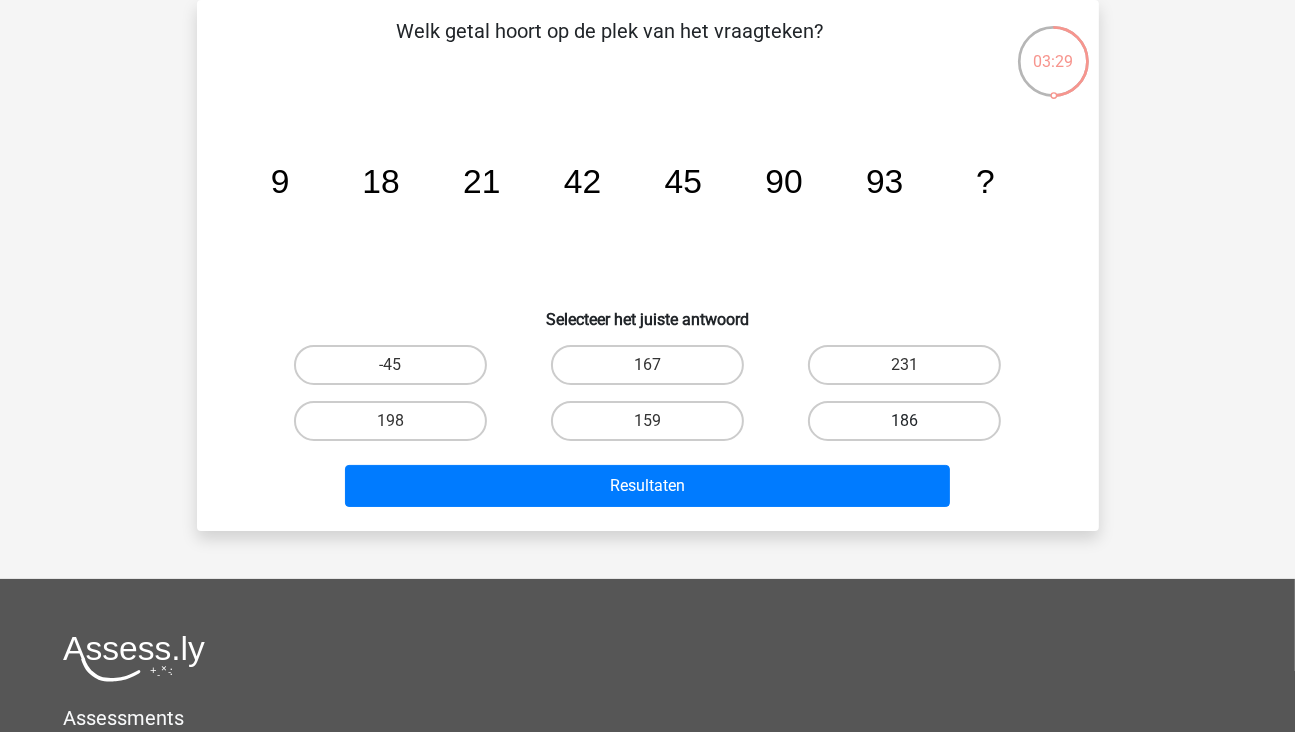 click on "186" at bounding box center [904, 421] 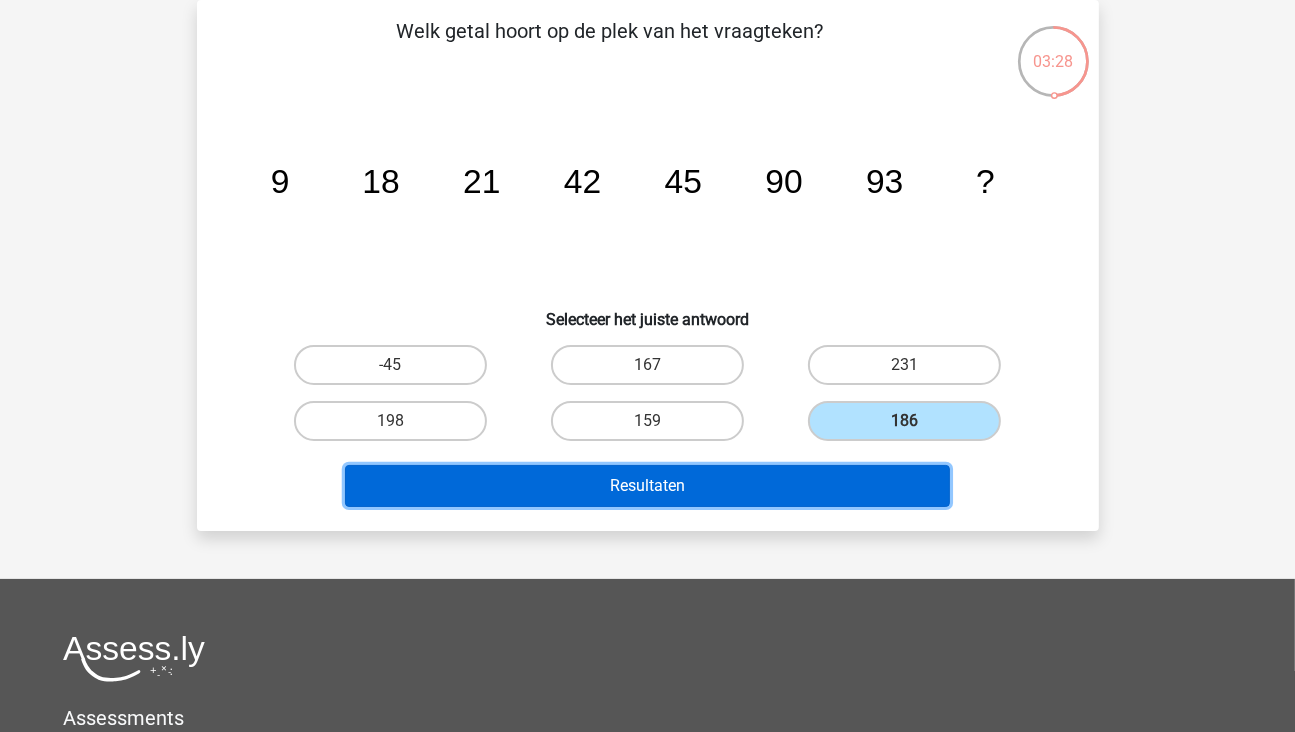 click on "Resultaten" at bounding box center (647, 486) 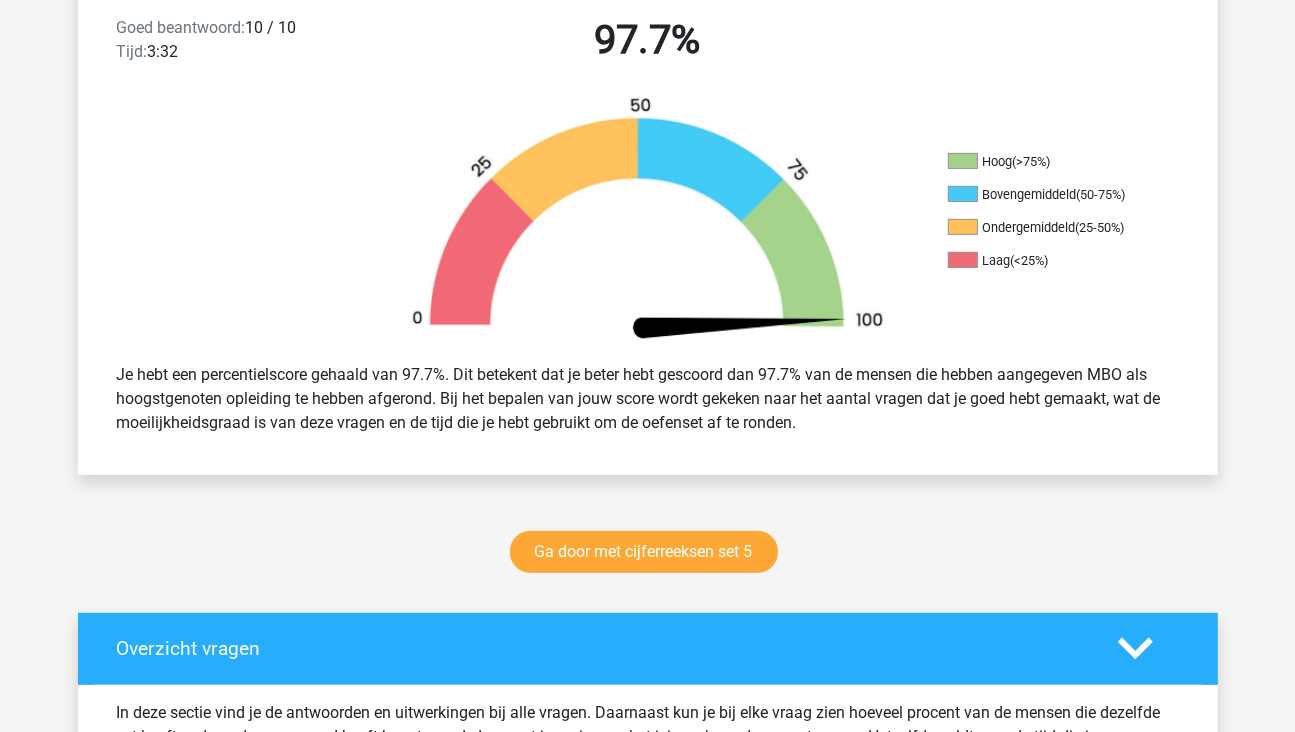 scroll, scrollTop: 600, scrollLeft: 0, axis: vertical 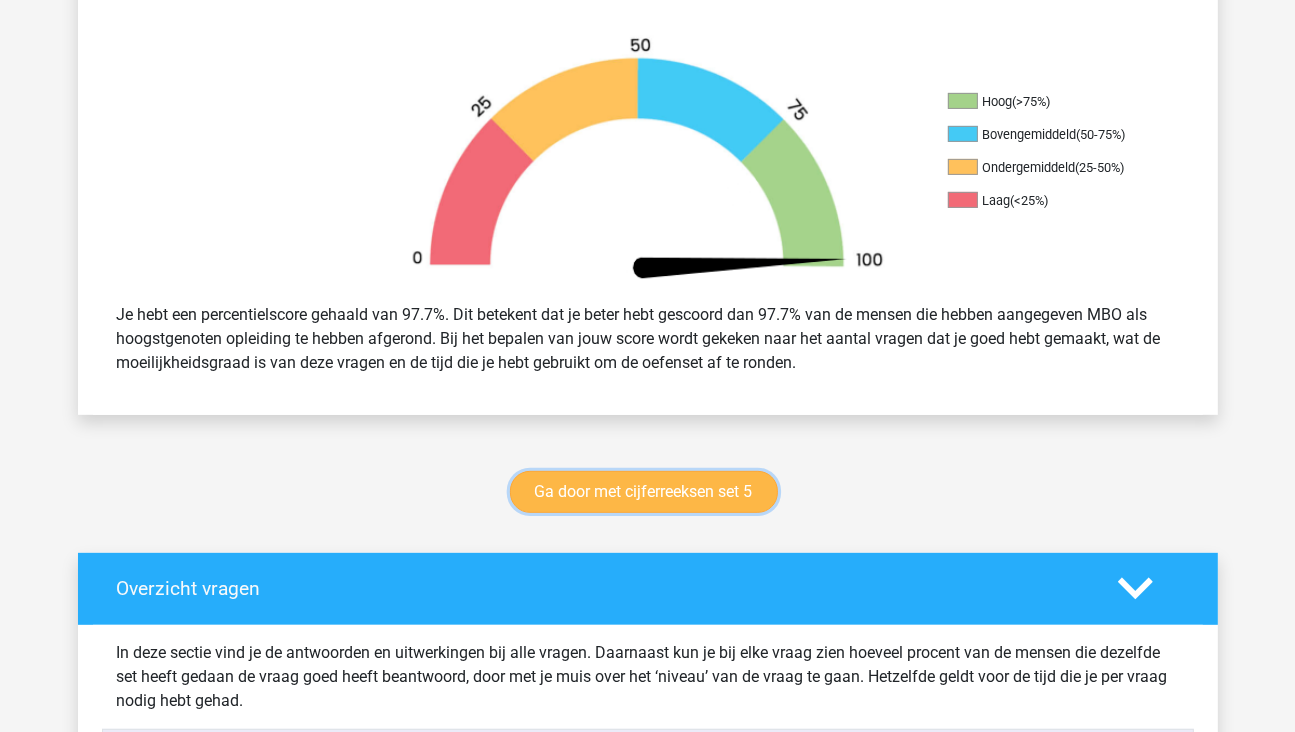 click on "Ga door met cijferreeksen set 5" at bounding box center (644, 492) 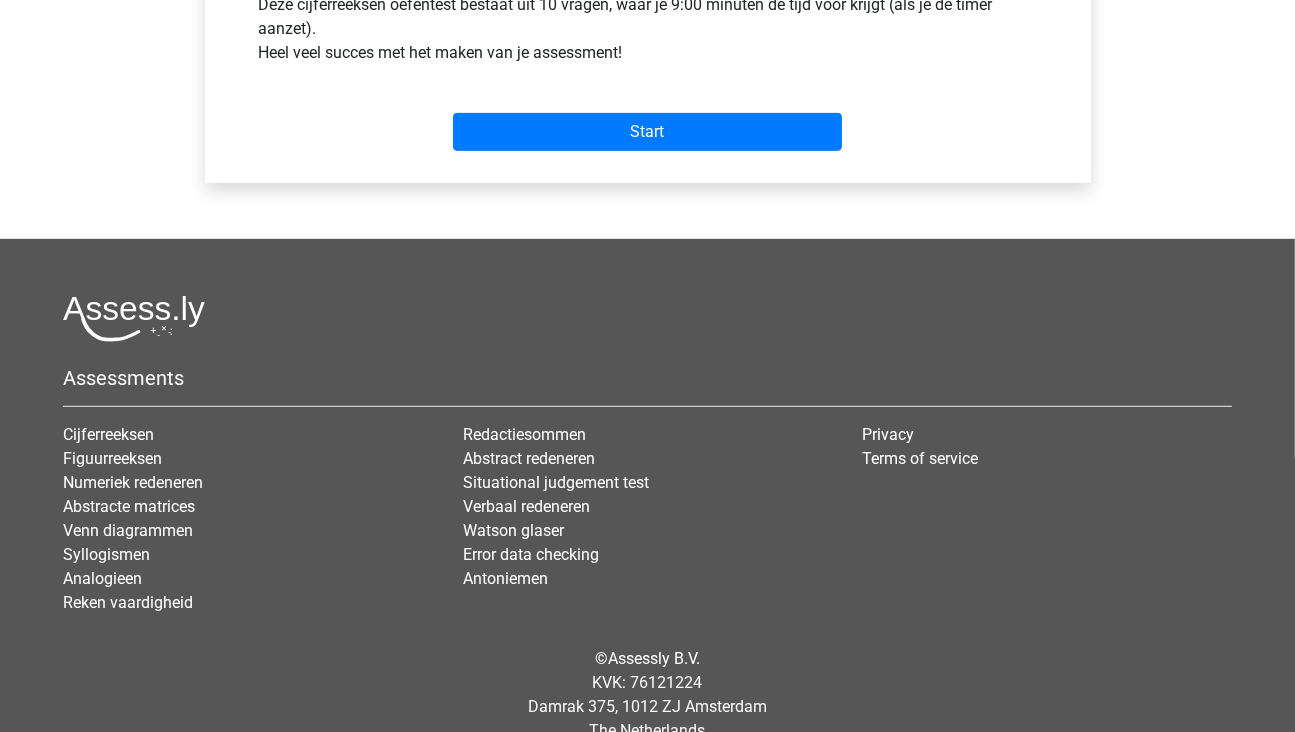scroll, scrollTop: 847, scrollLeft: 0, axis: vertical 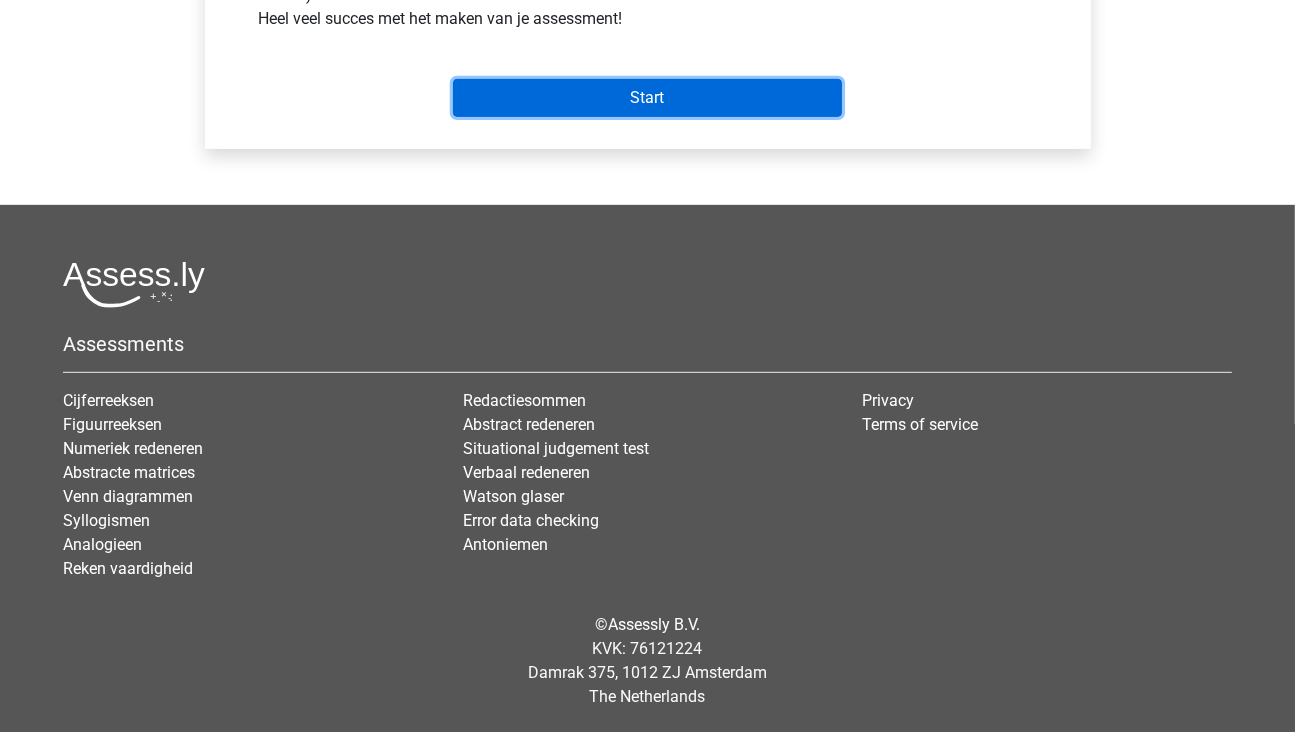 click on "Start" at bounding box center [647, 98] 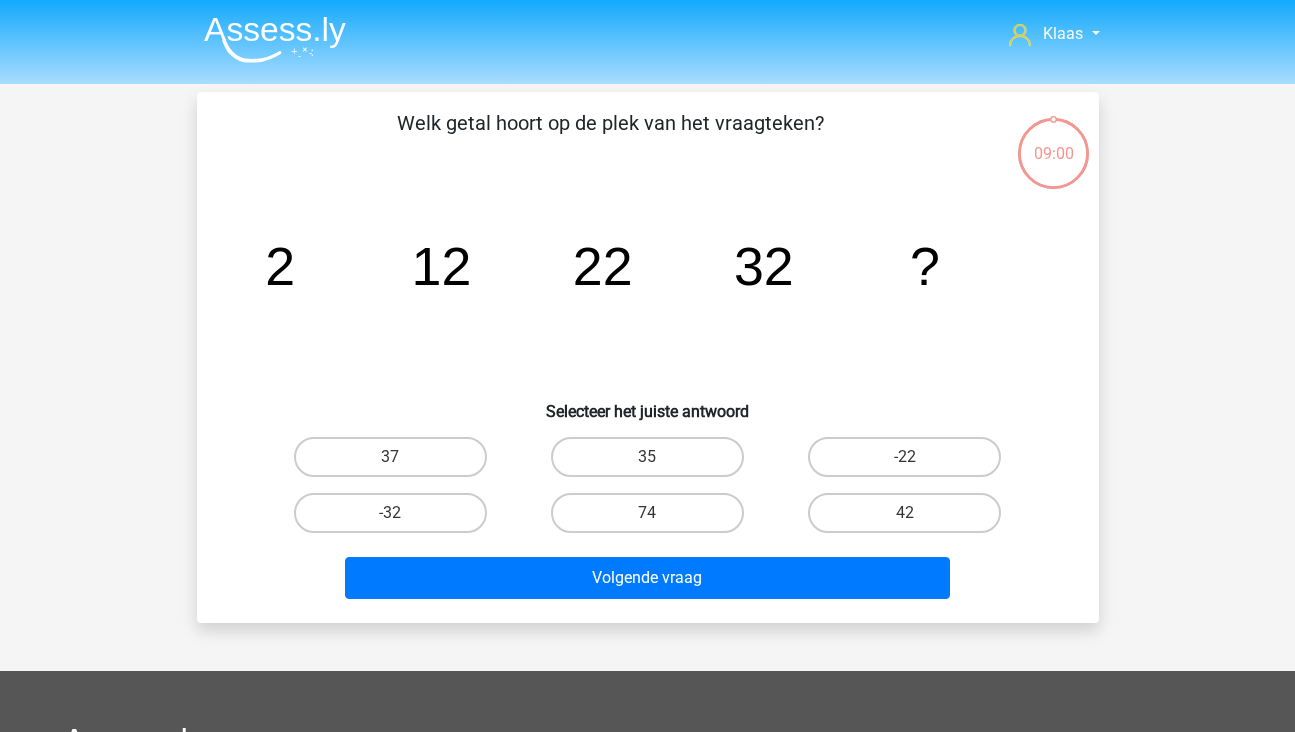 scroll, scrollTop: 0, scrollLeft: 0, axis: both 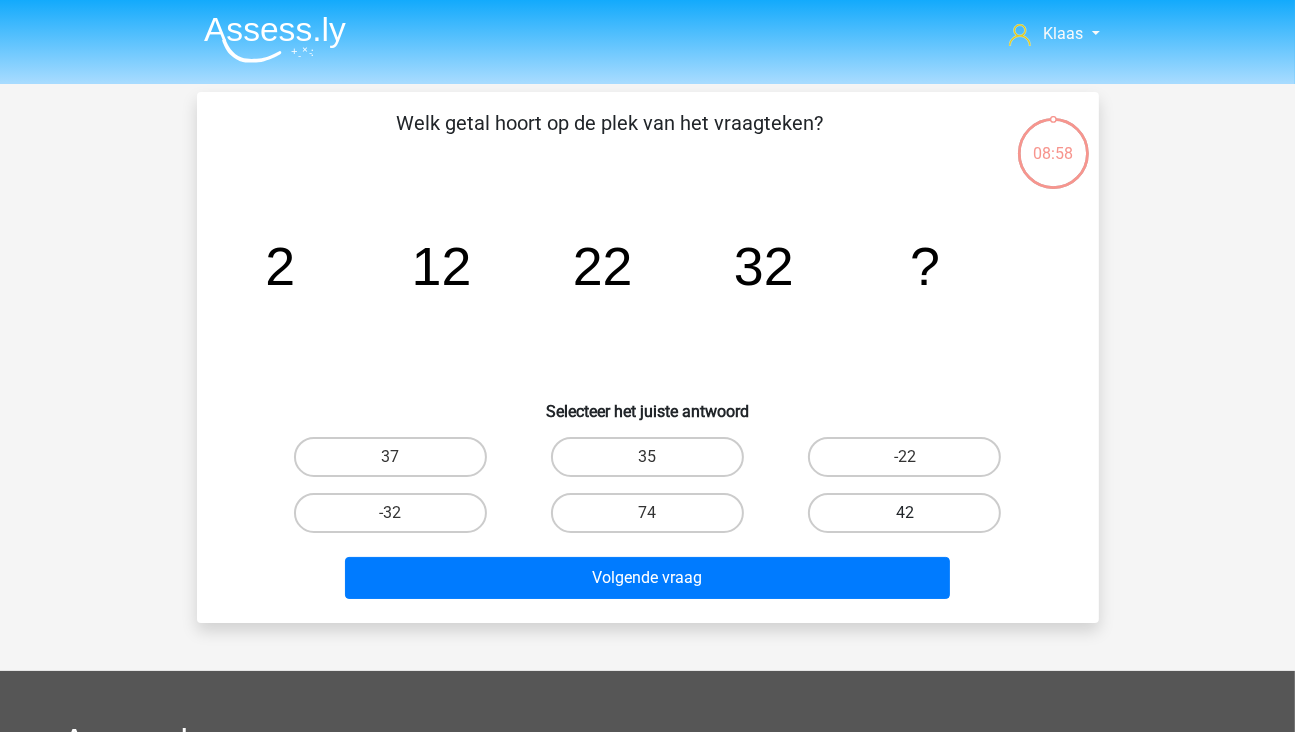 click on "42" at bounding box center (904, 513) 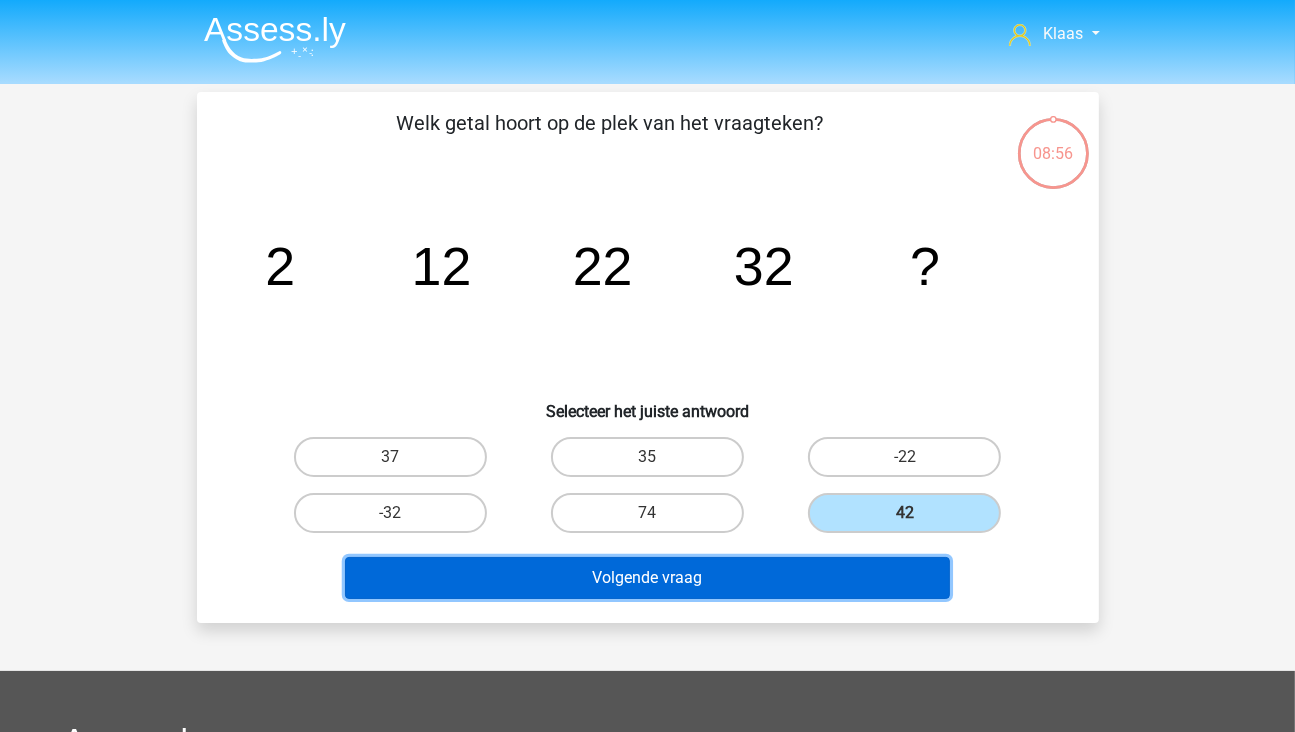 click on "Volgende vraag" at bounding box center (647, 578) 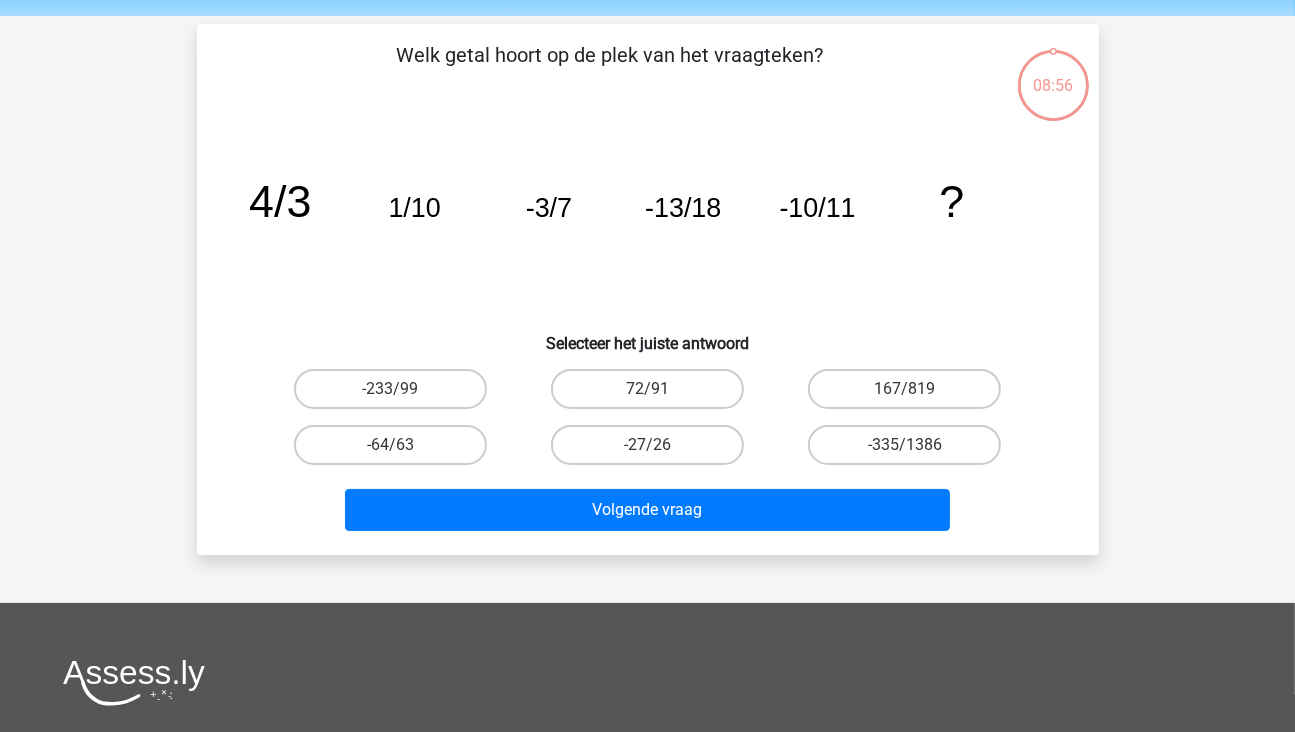 scroll, scrollTop: 92, scrollLeft: 0, axis: vertical 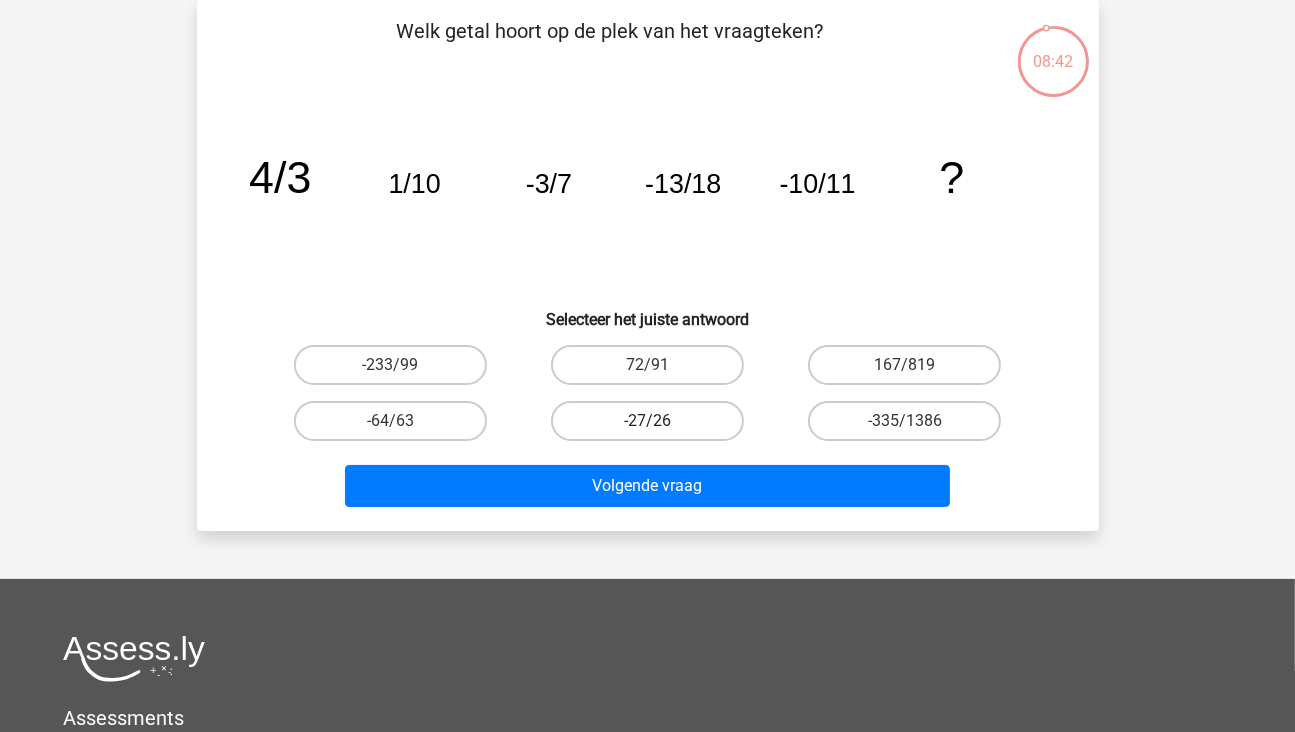 click on "-27/26" at bounding box center [647, 421] 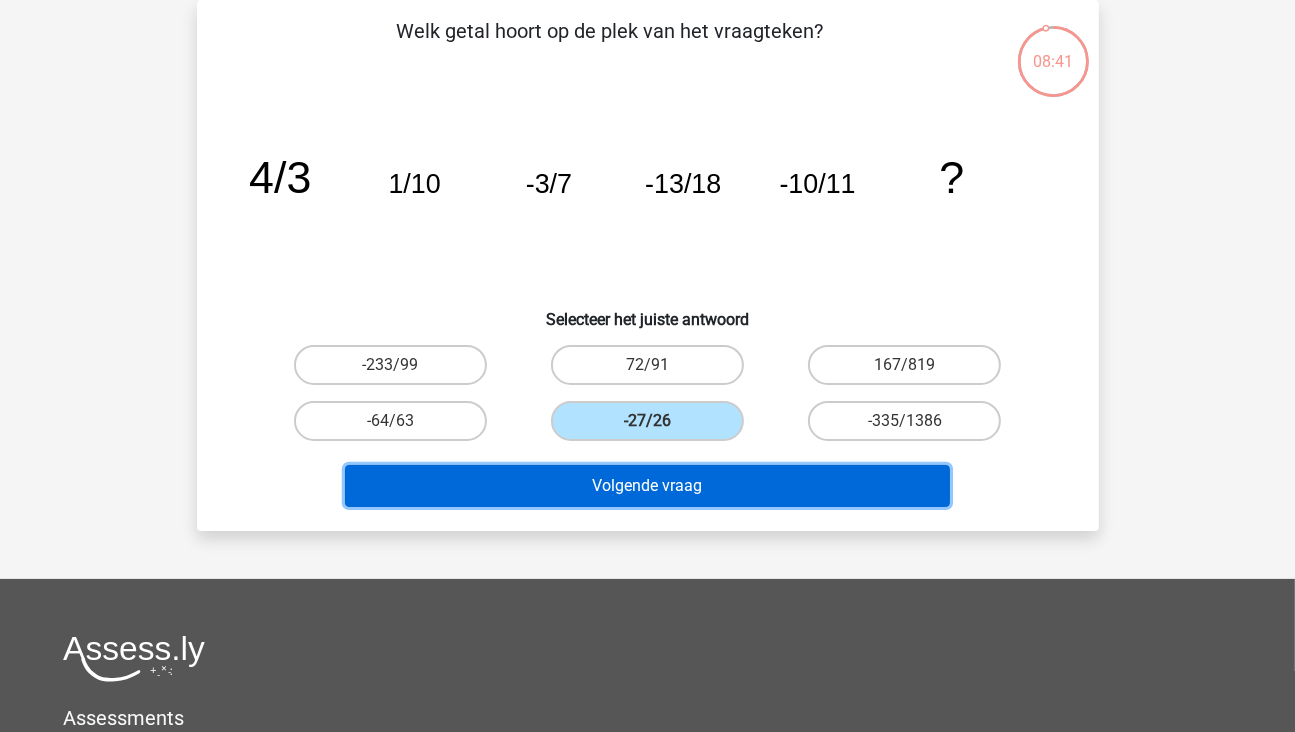 click on "Volgende vraag" at bounding box center (647, 486) 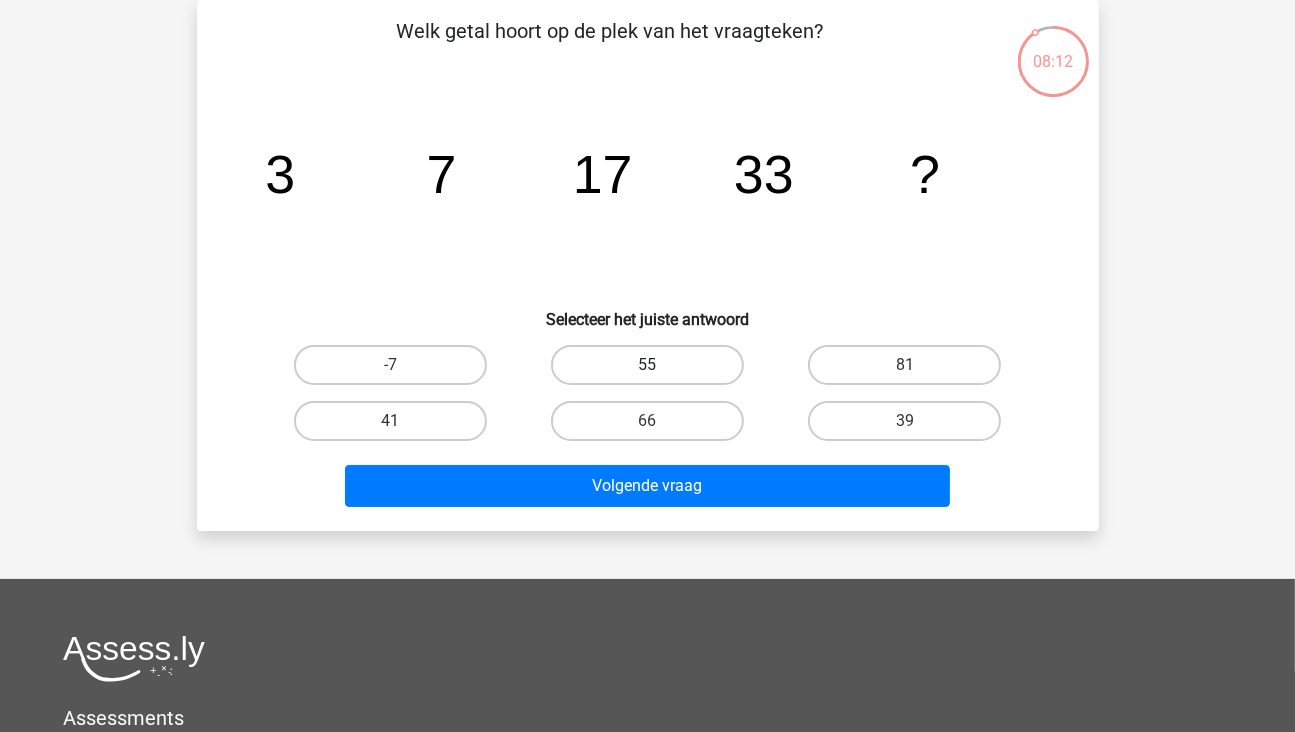 click on "55" at bounding box center (647, 365) 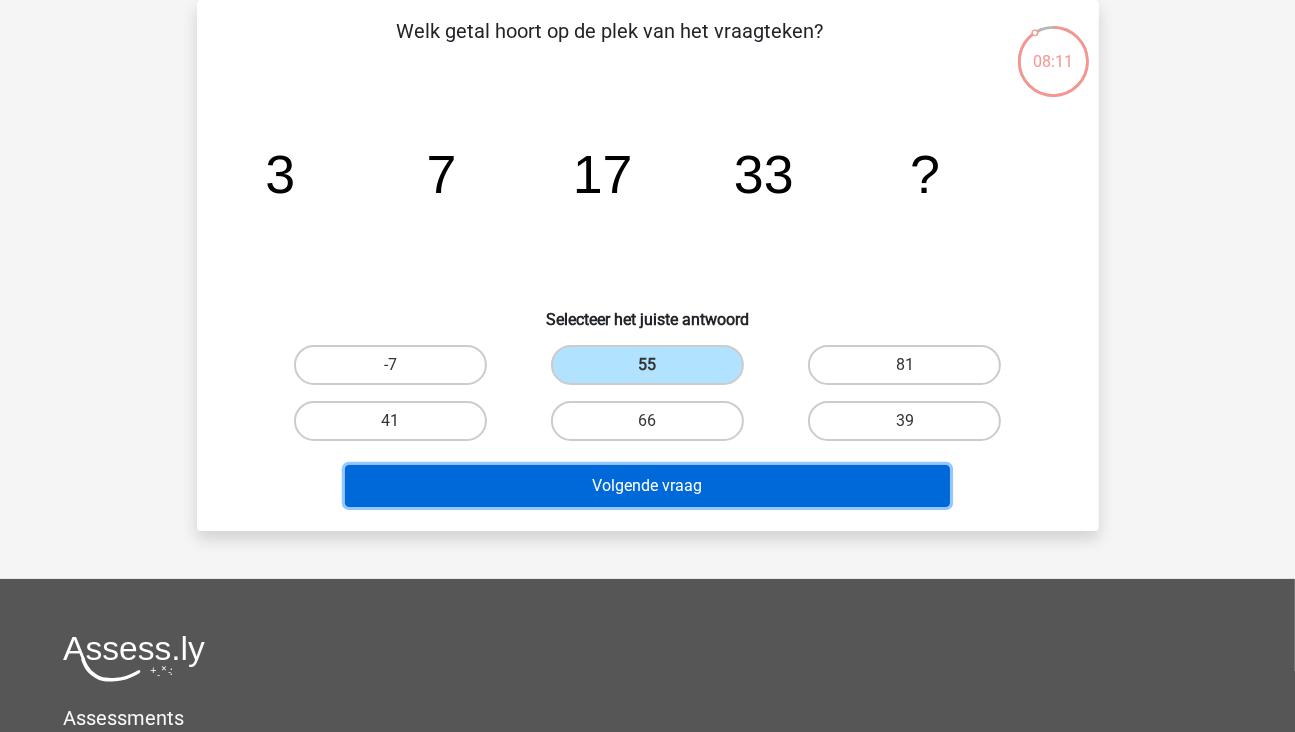 click on "Volgende vraag" at bounding box center [647, 486] 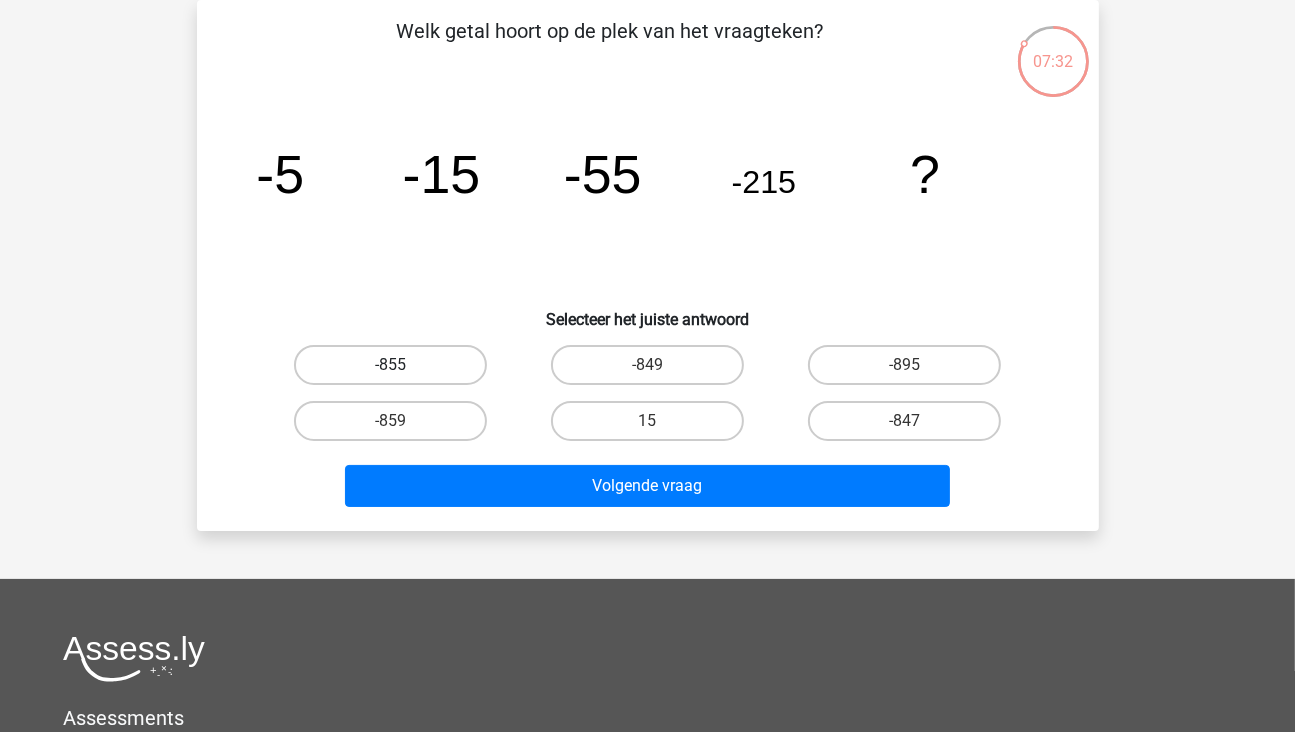 click on "-855" at bounding box center (390, 365) 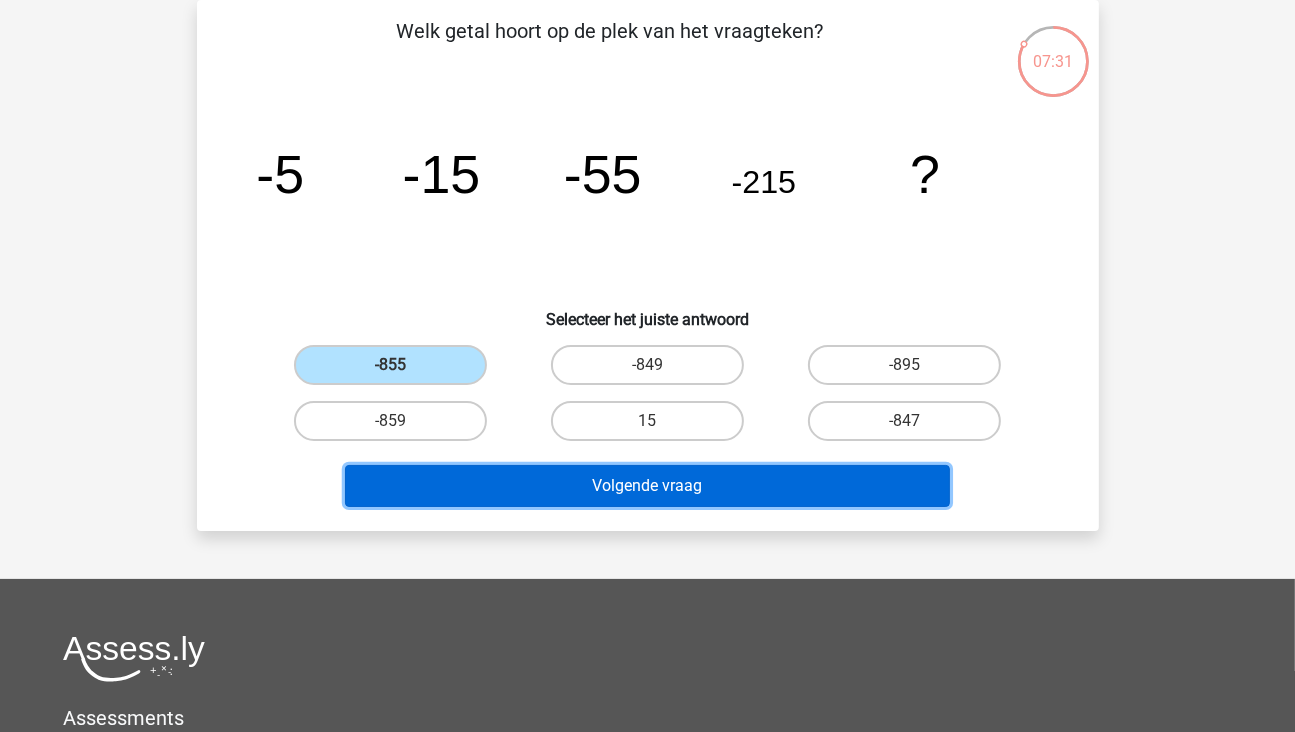 click on "Volgende vraag" at bounding box center (647, 486) 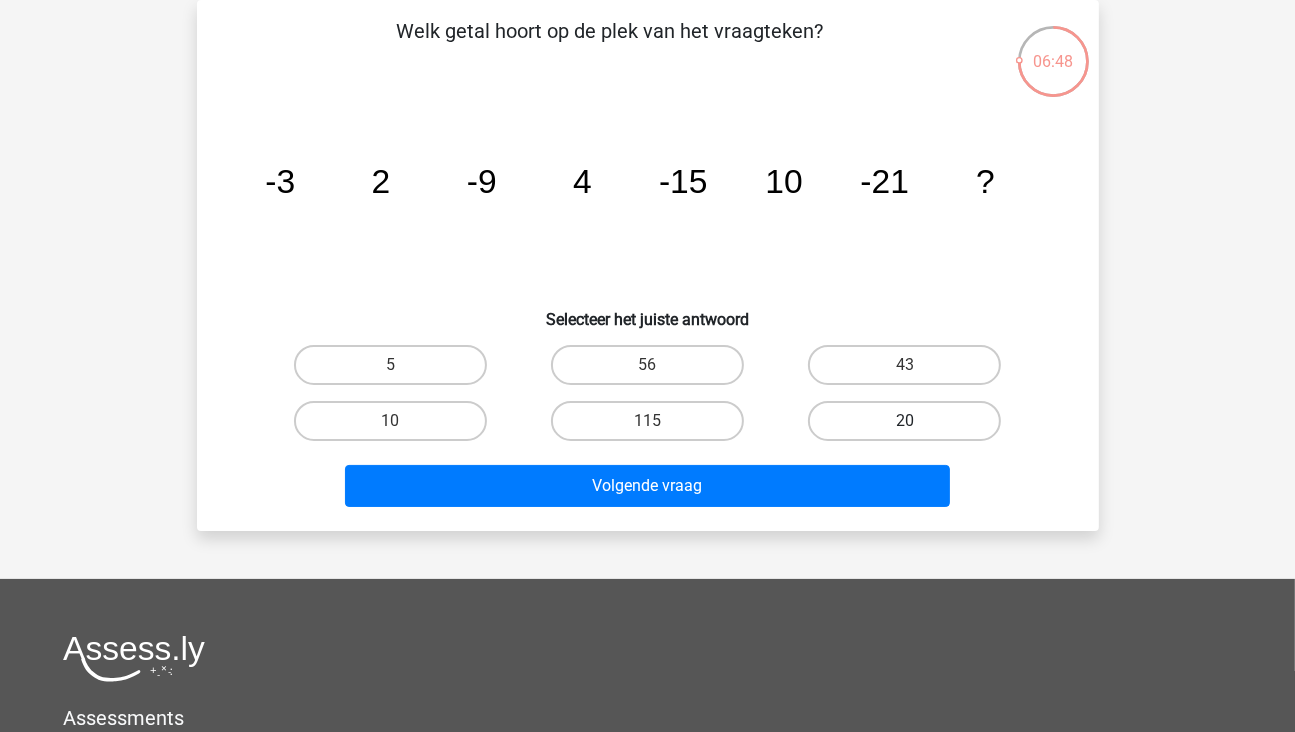 click on "20" at bounding box center (904, 421) 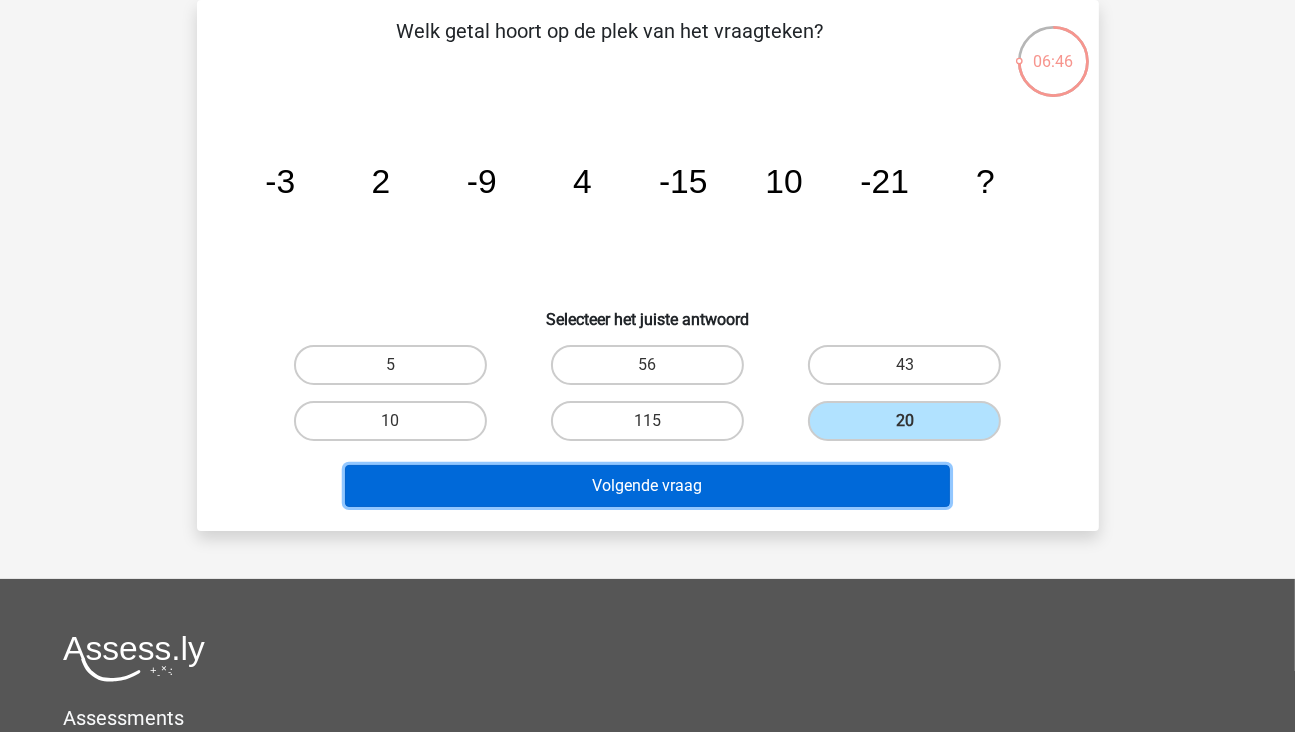 click on "Volgende vraag" at bounding box center (647, 486) 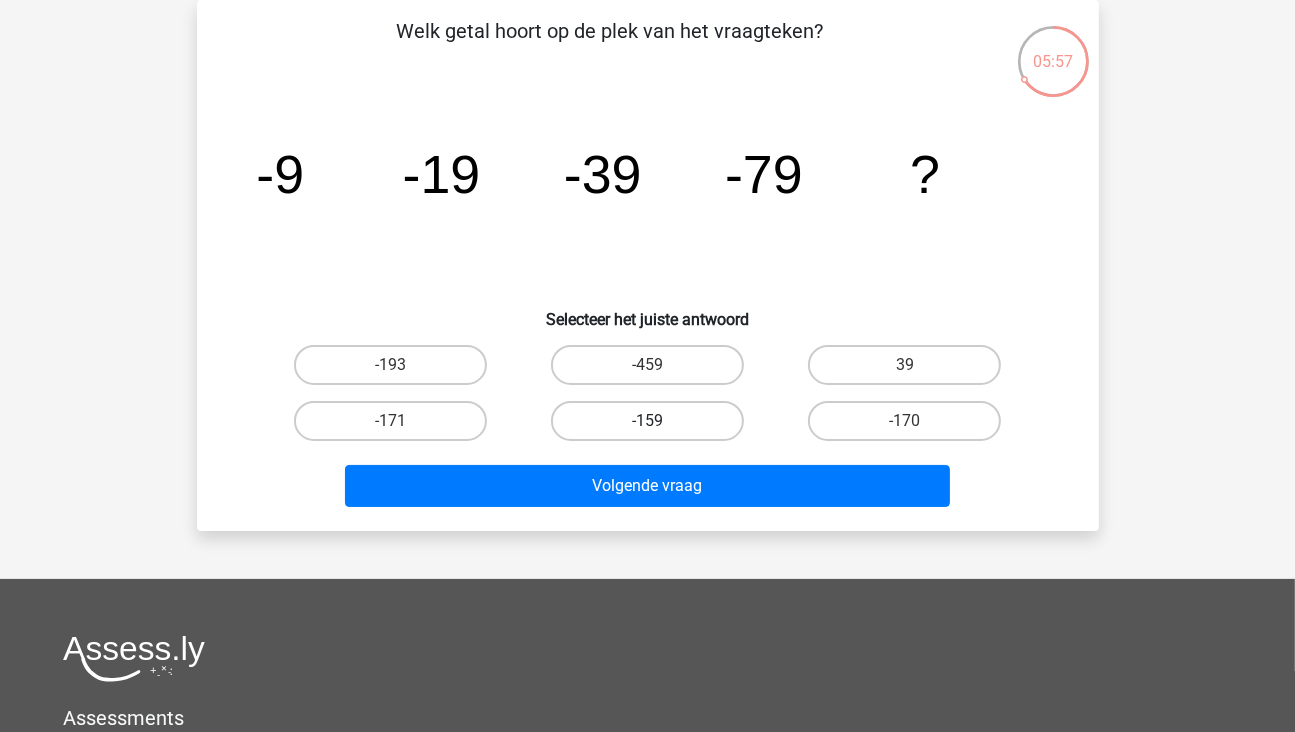 click on "-159" at bounding box center [647, 421] 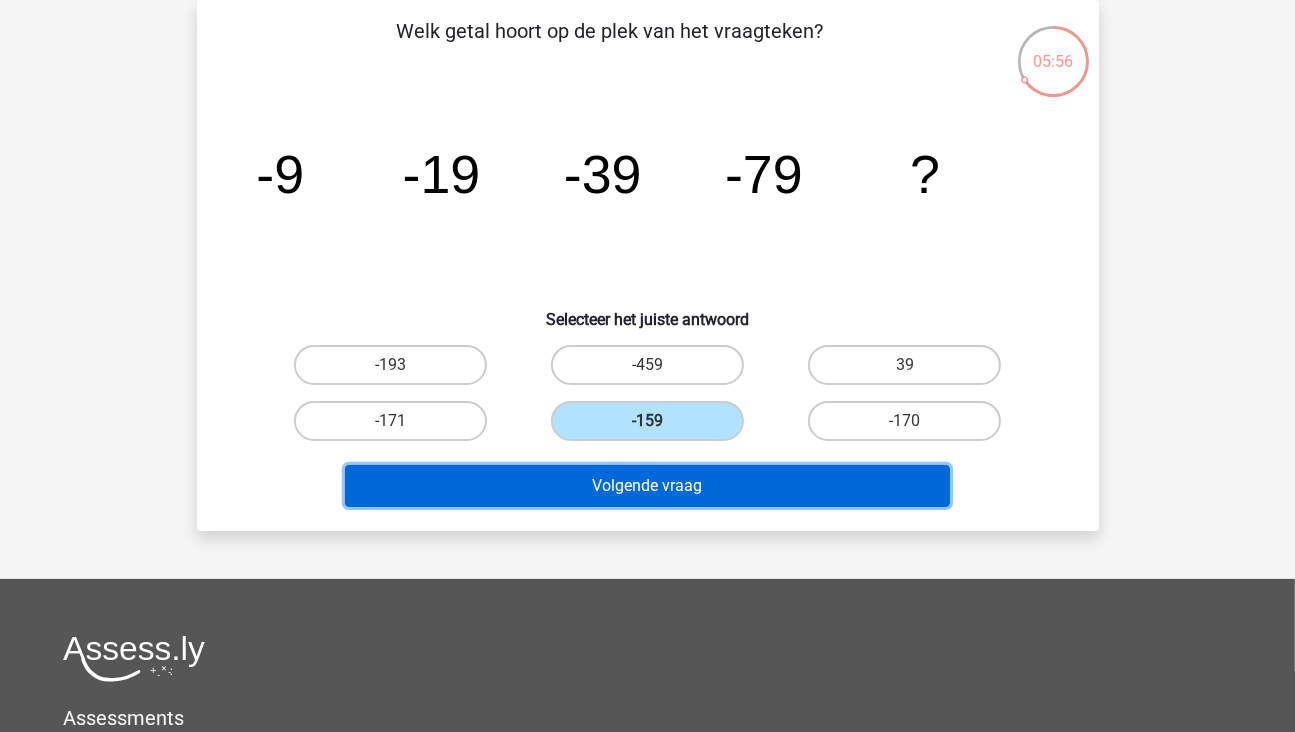 click on "Volgende vraag" at bounding box center (647, 486) 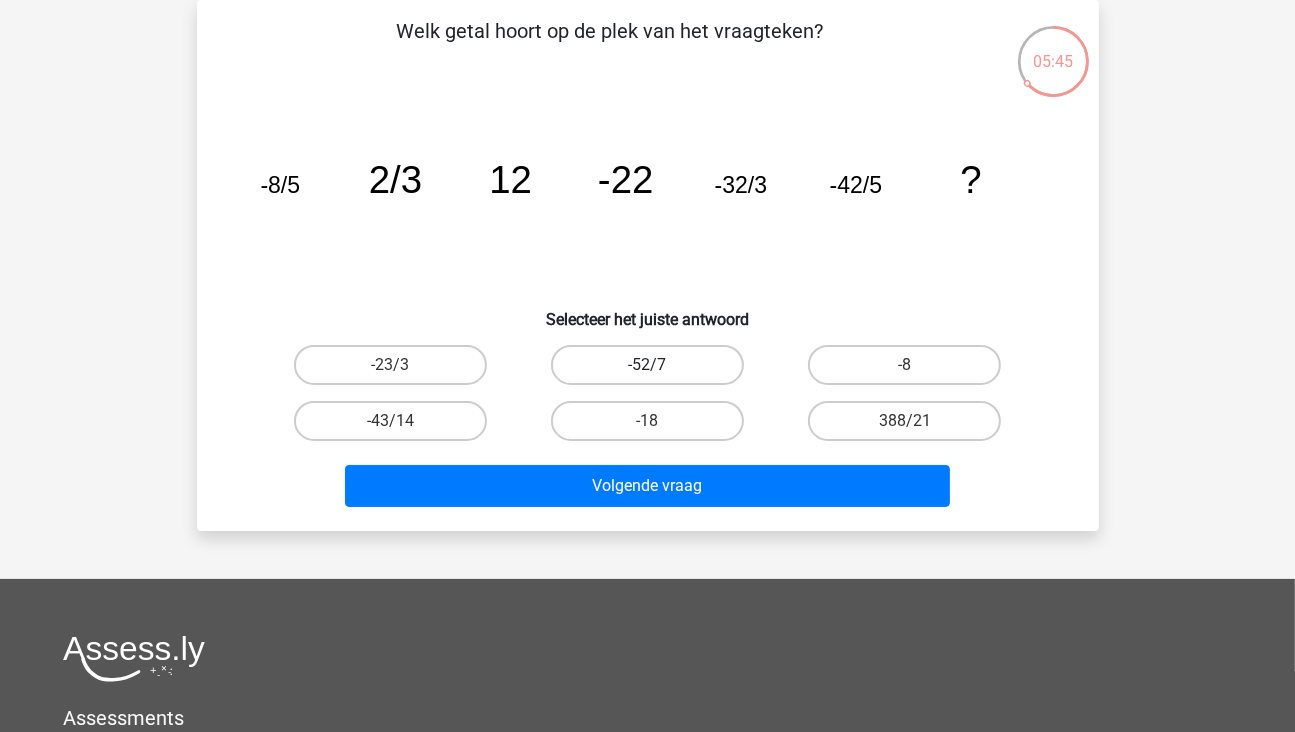 click on "-52/7" at bounding box center [647, 365] 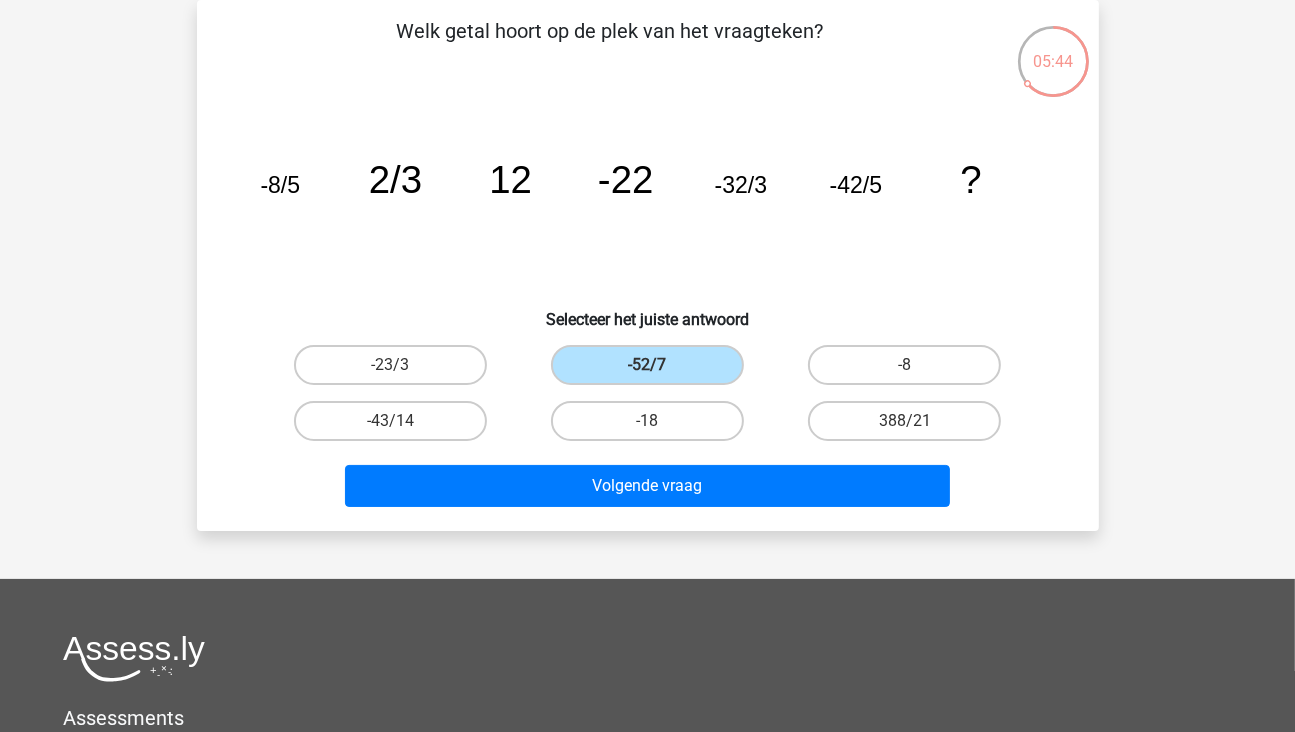 click on "Volgende vraag" at bounding box center [648, 482] 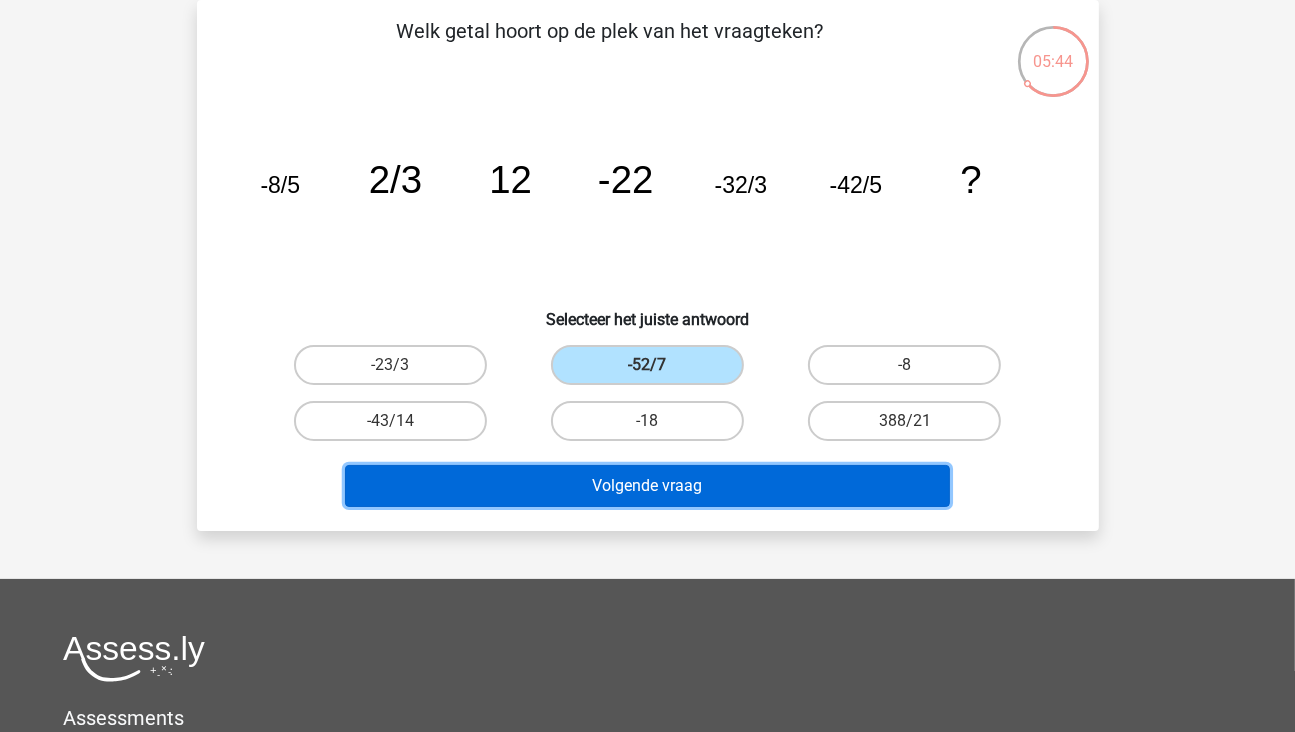 click on "Volgende vraag" at bounding box center (647, 486) 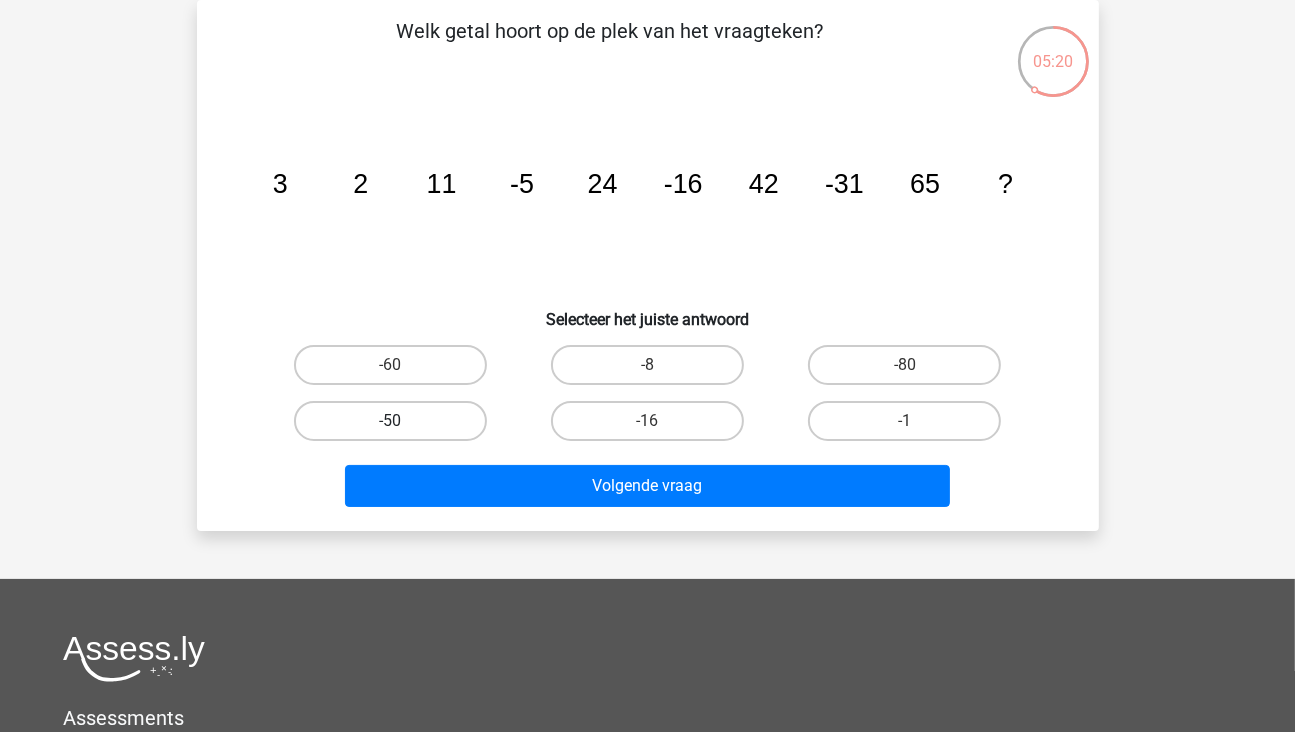 drag, startPoint x: 464, startPoint y: 420, endPoint x: 470, endPoint y: 431, distance: 12.529964 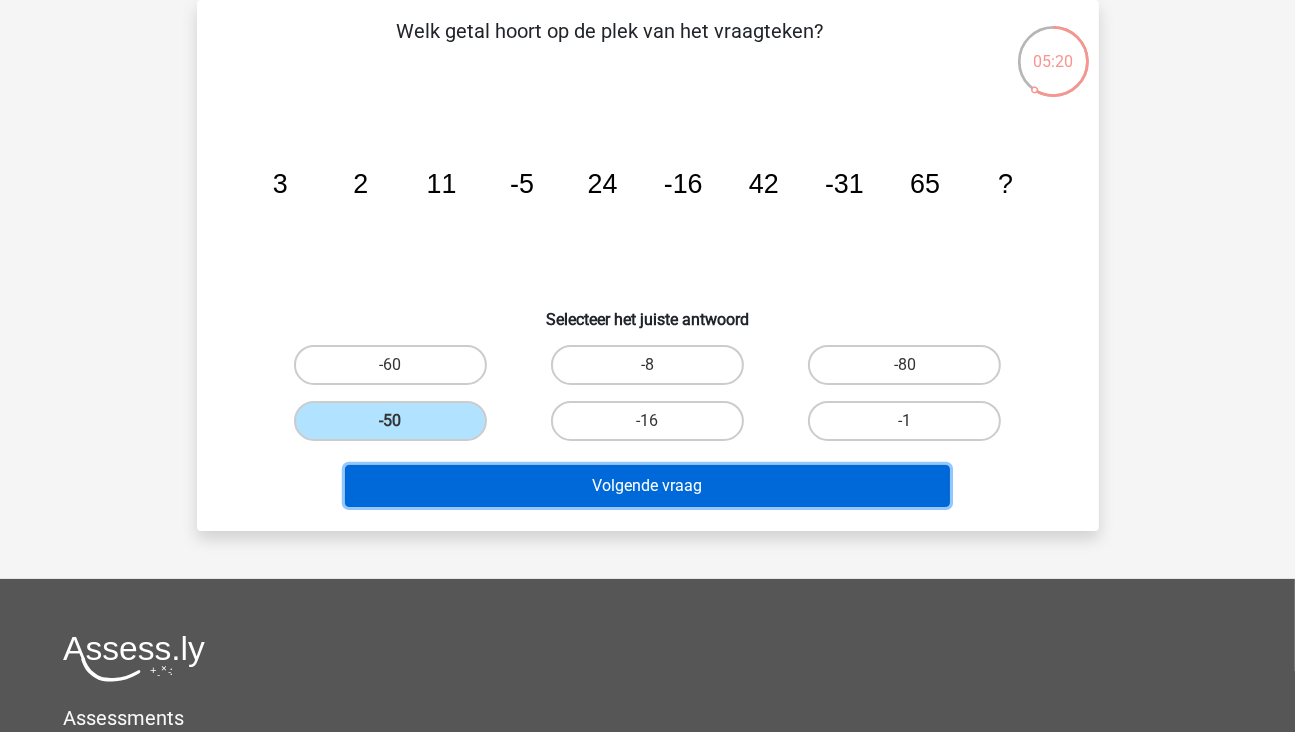 click on "Volgende vraag" at bounding box center [647, 486] 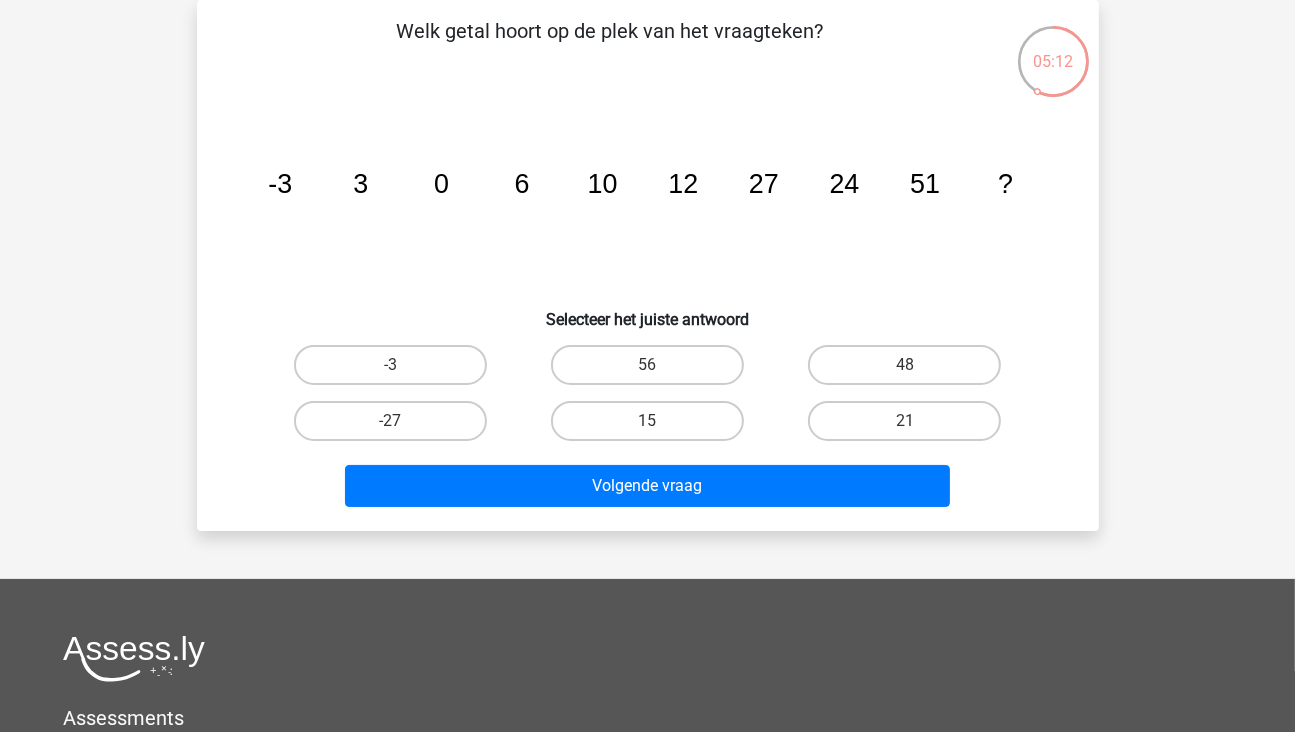 click on "48" at bounding box center [904, 365] 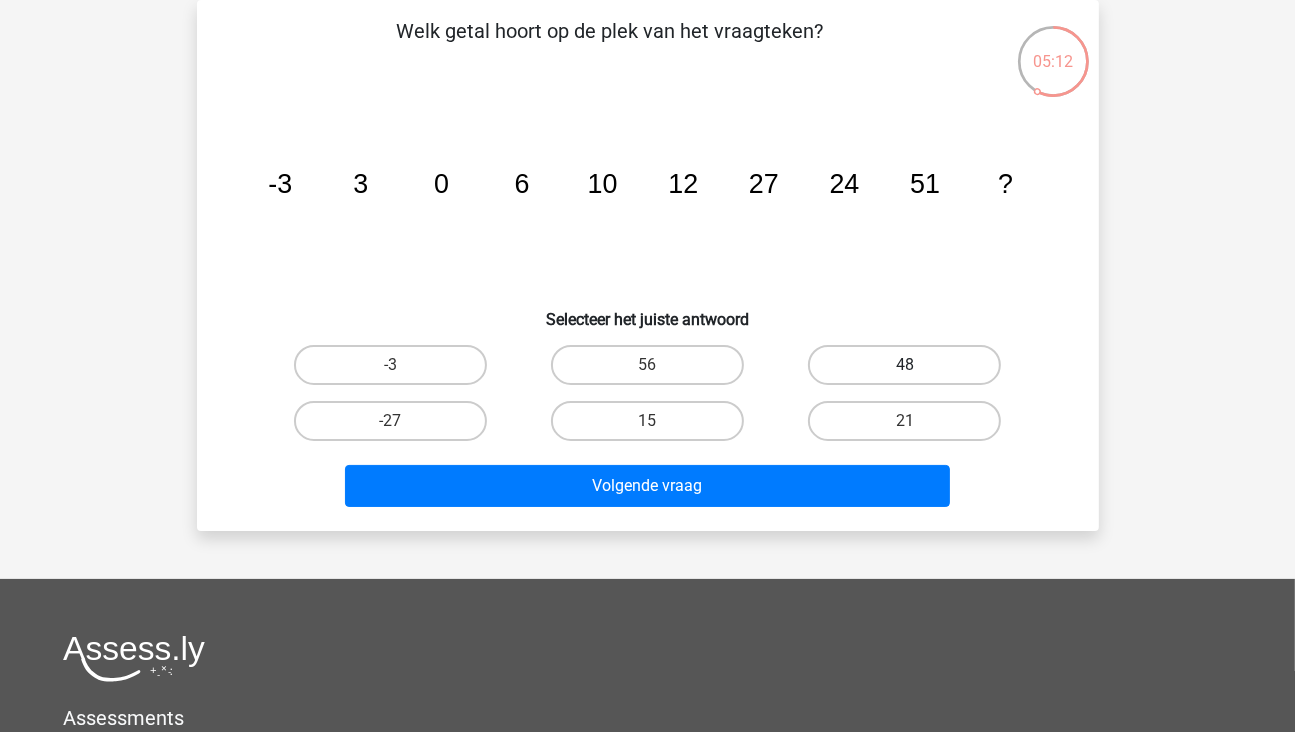 click on "48" at bounding box center [904, 365] 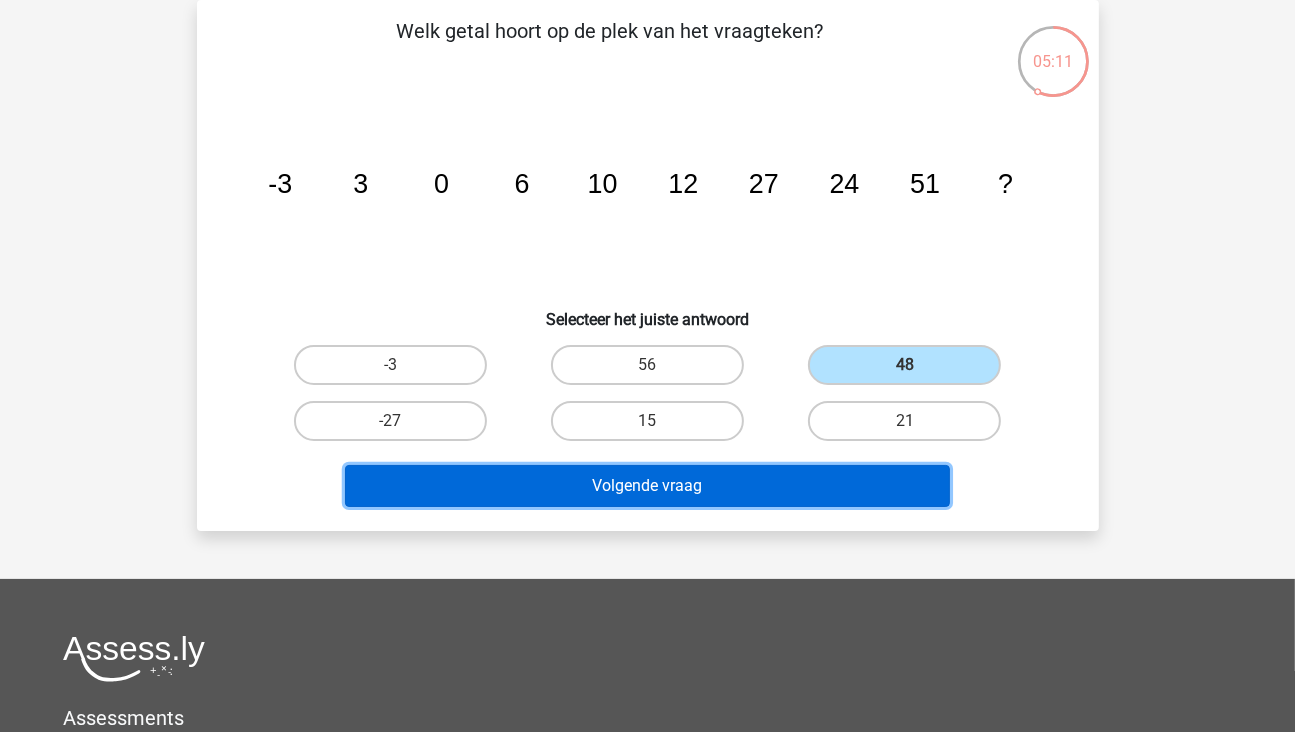 click on "Volgende vraag" at bounding box center (647, 486) 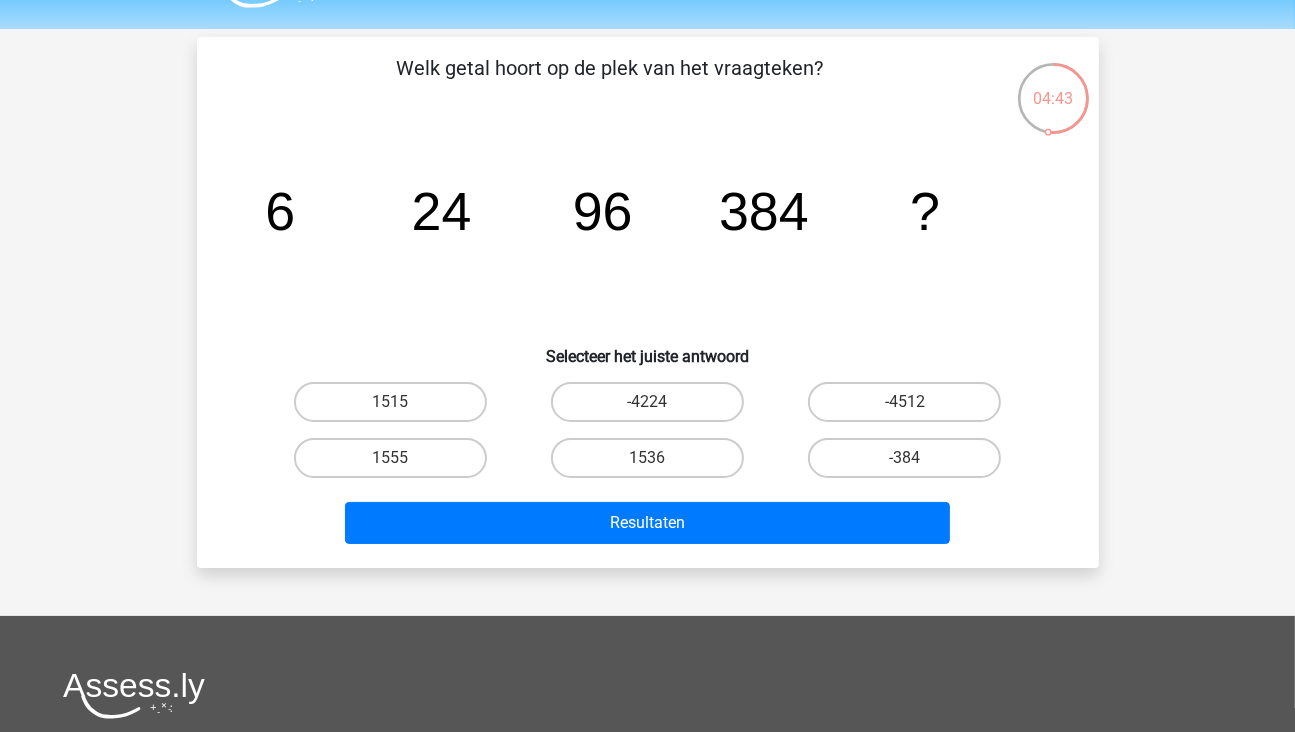 scroll, scrollTop: 0, scrollLeft: 0, axis: both 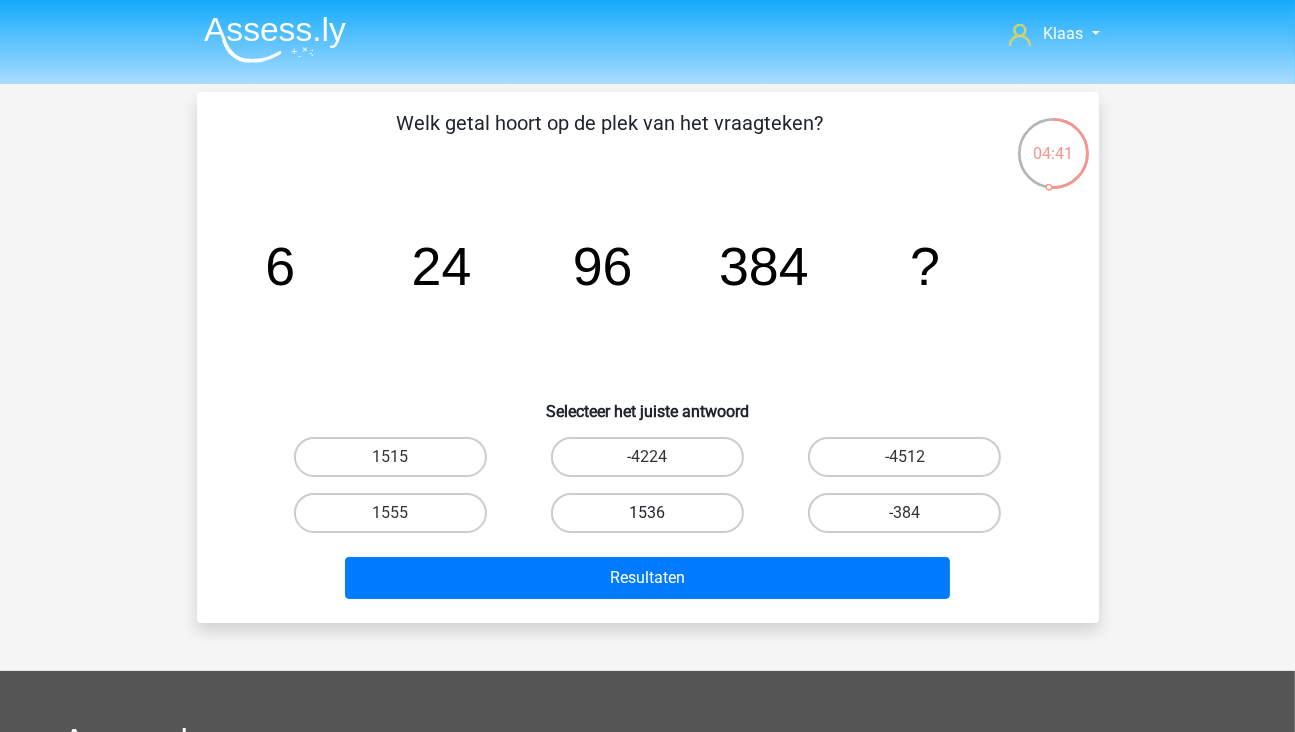 click on "1536" at bounding box center [647, 513] 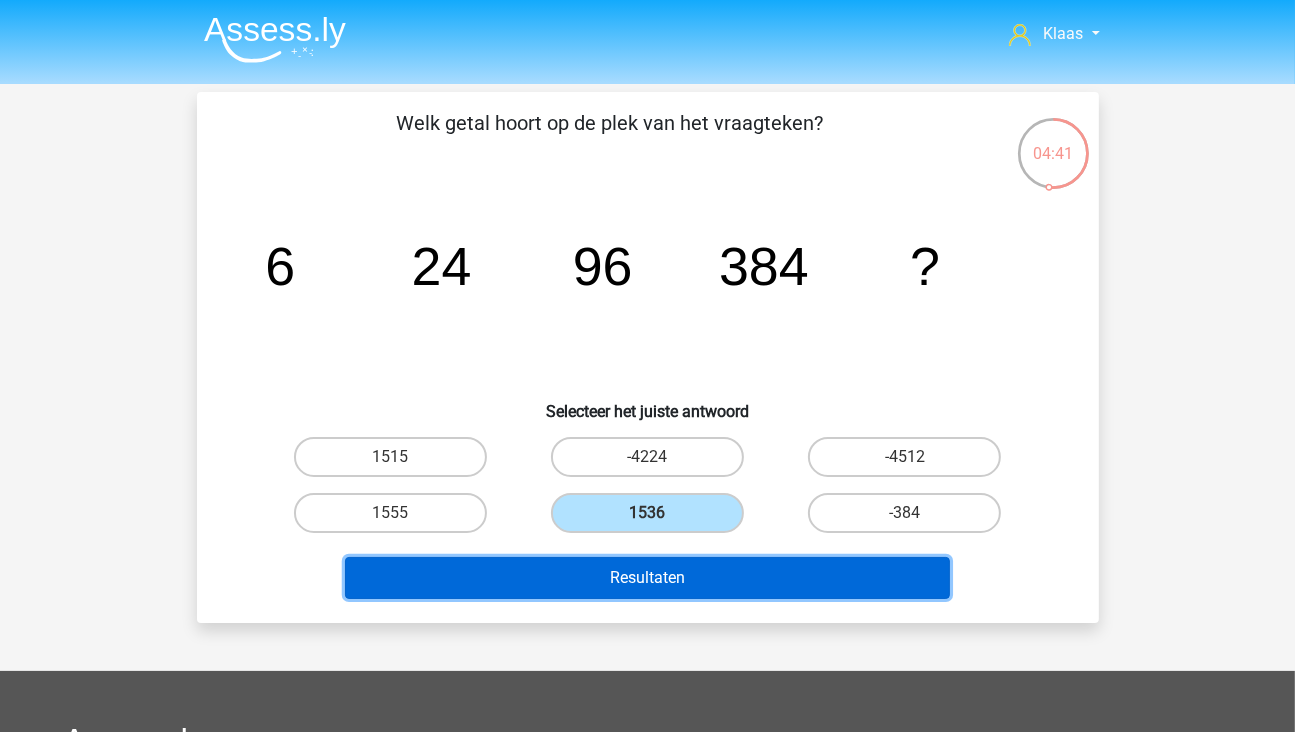 click on "Resultaten" at bounding box center (647, 578) 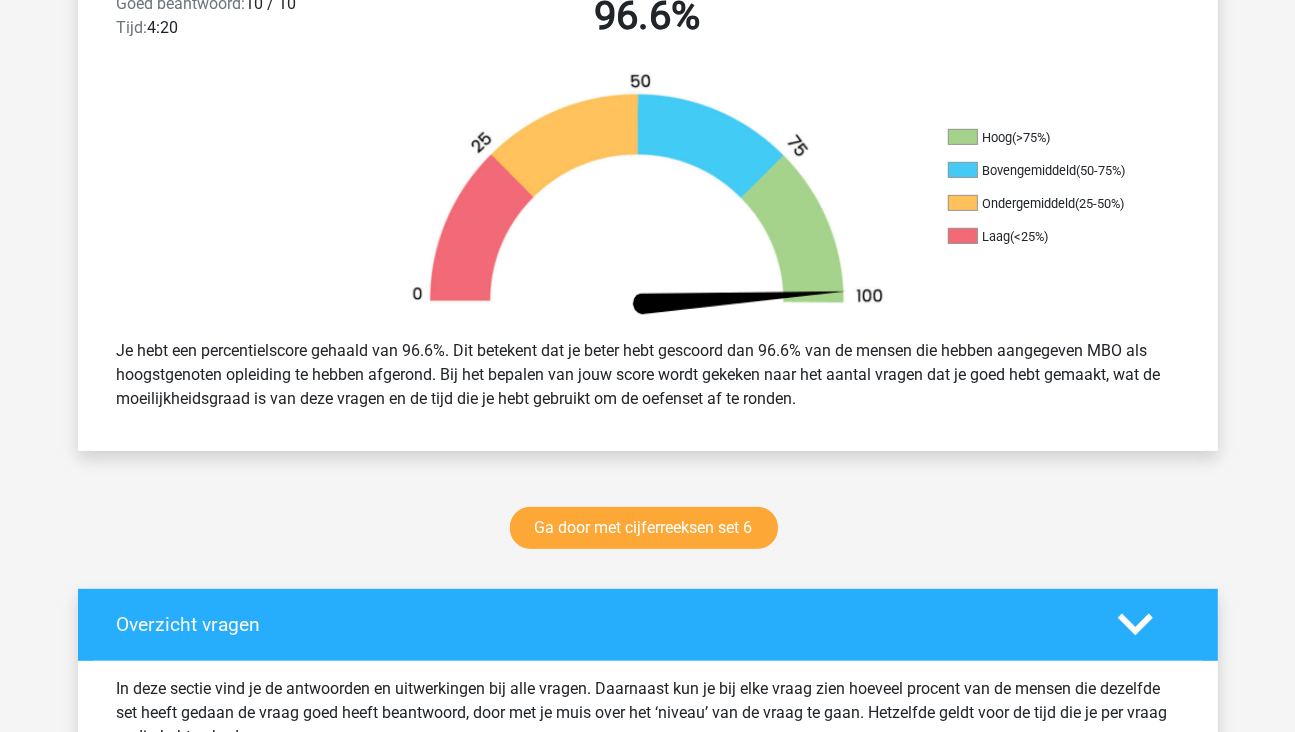 scroll, scrollTop: 600, scrollLeft: 0, axis: vertical 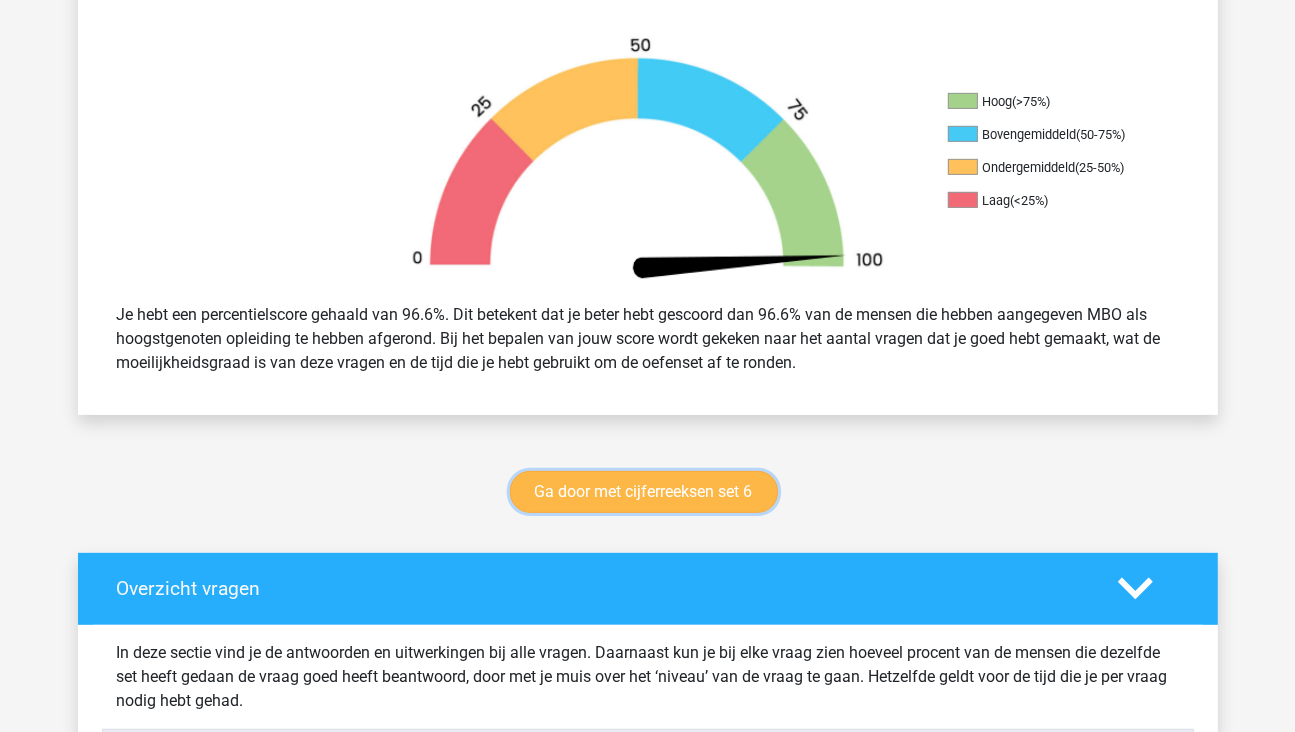 click on "Ga door met cijferreeksen set 6" at bounding box center [644, 492] 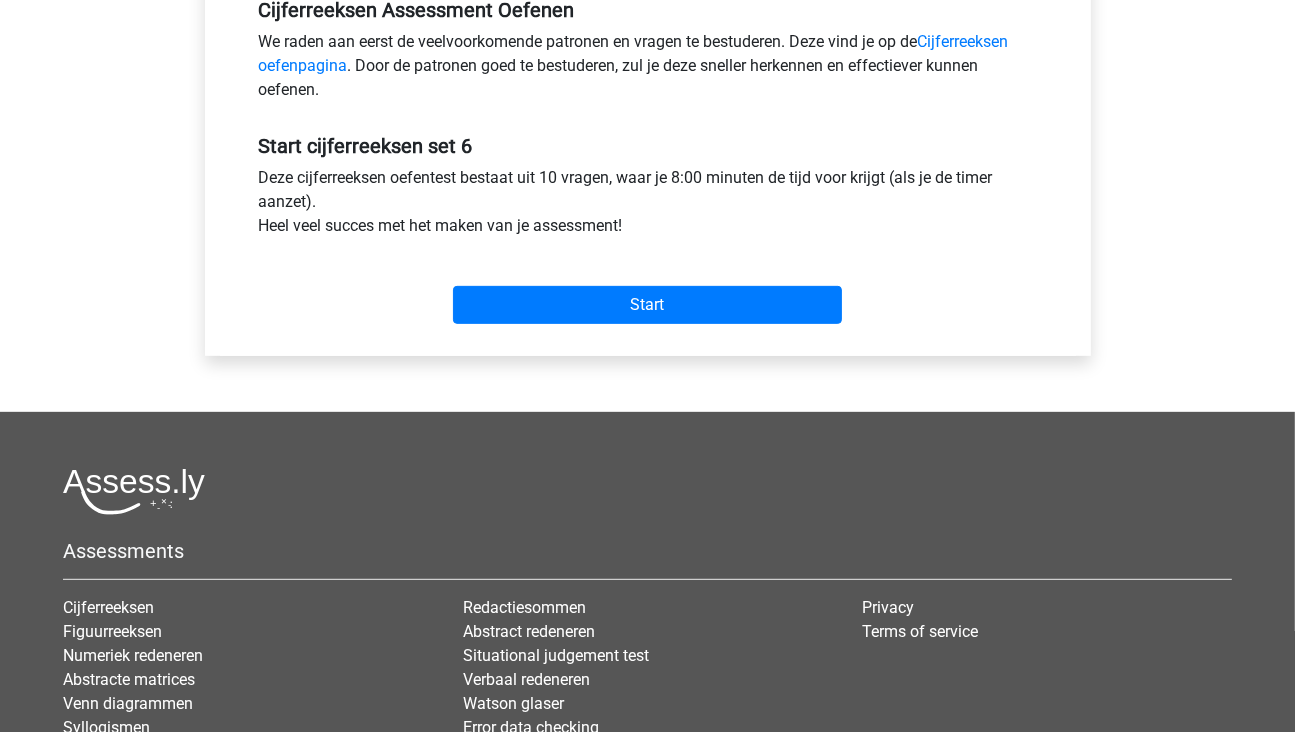 scroll, scrollTop: 700, scrollLeft: 0, axis: vertical 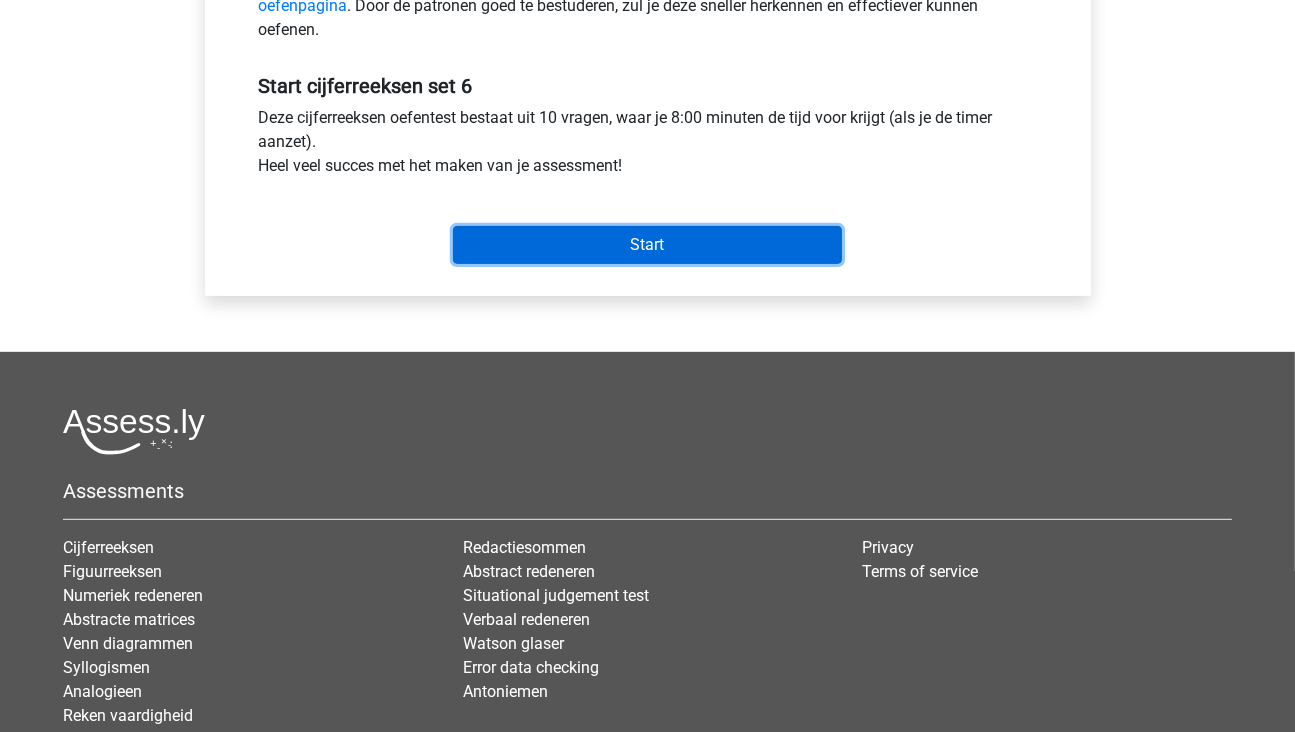 click on "Start" at bounding box center [647, 245] 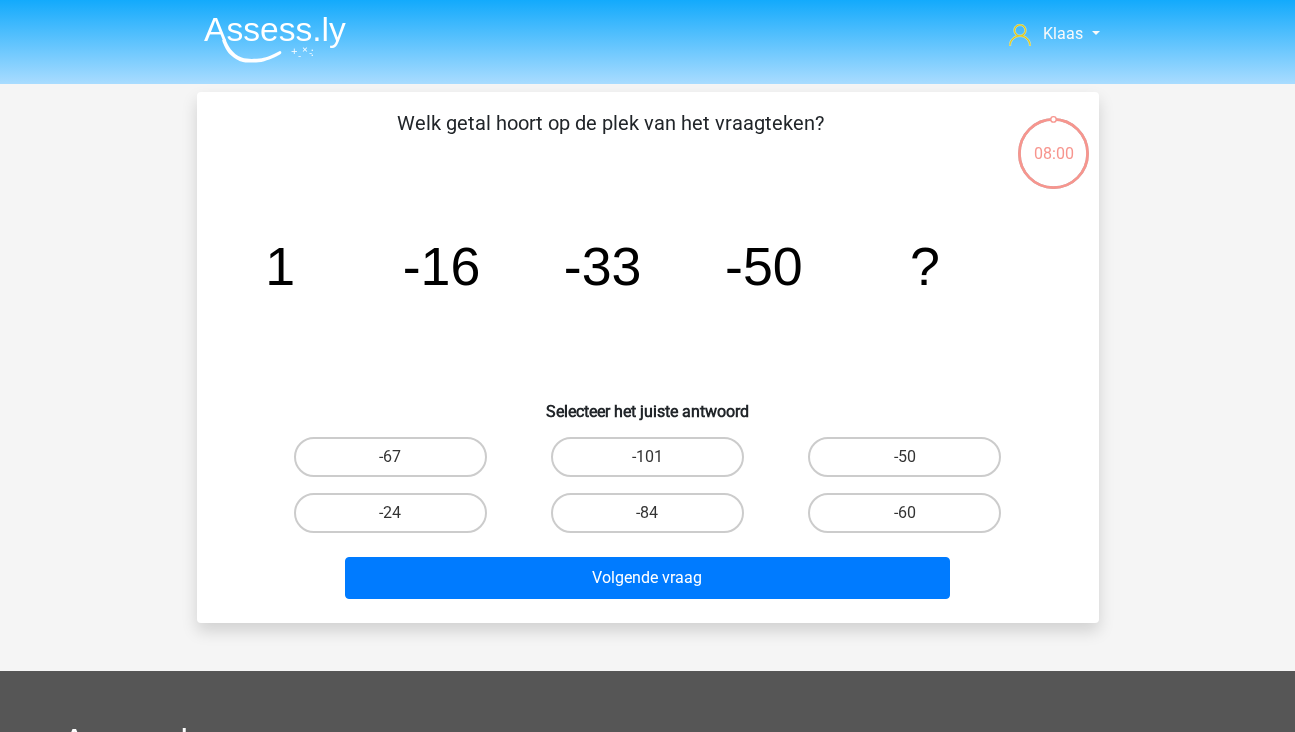 scroll, scrollTop: 0, scrollLeft: 0, axis: both 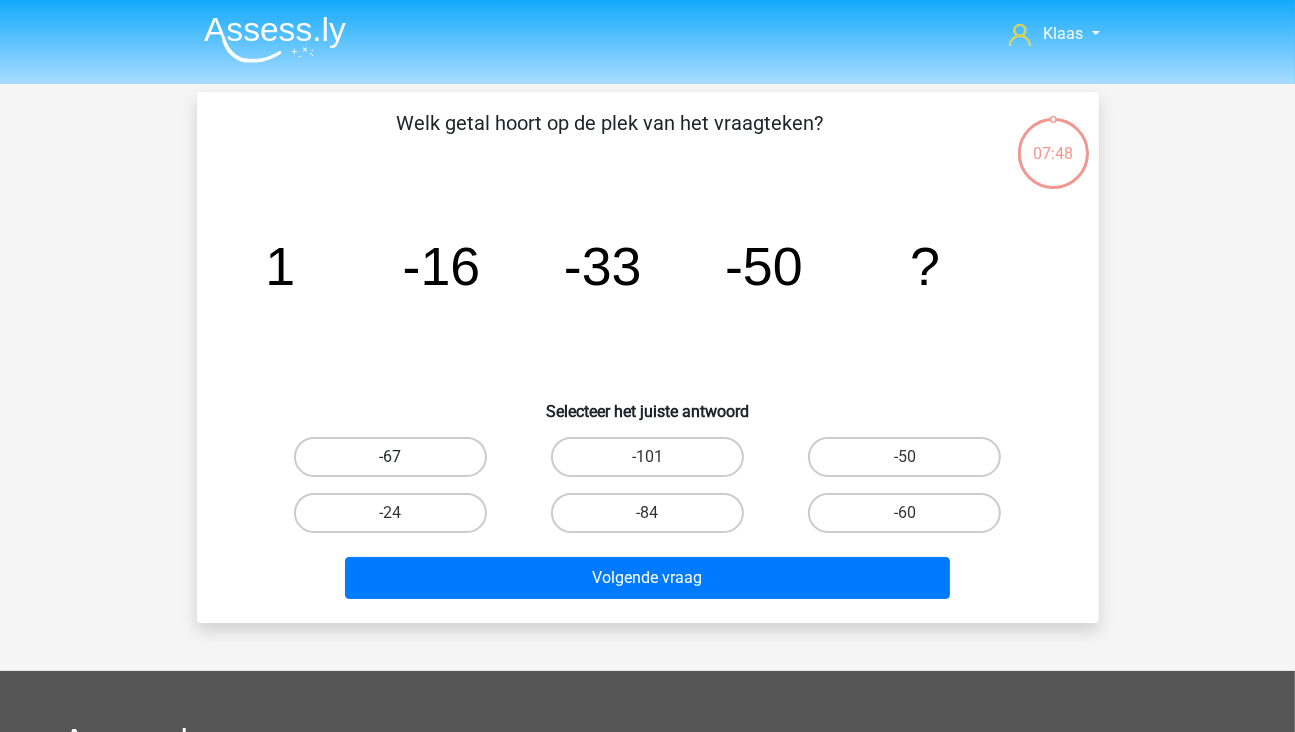 click on "-67" at bounding box center (390, 457) 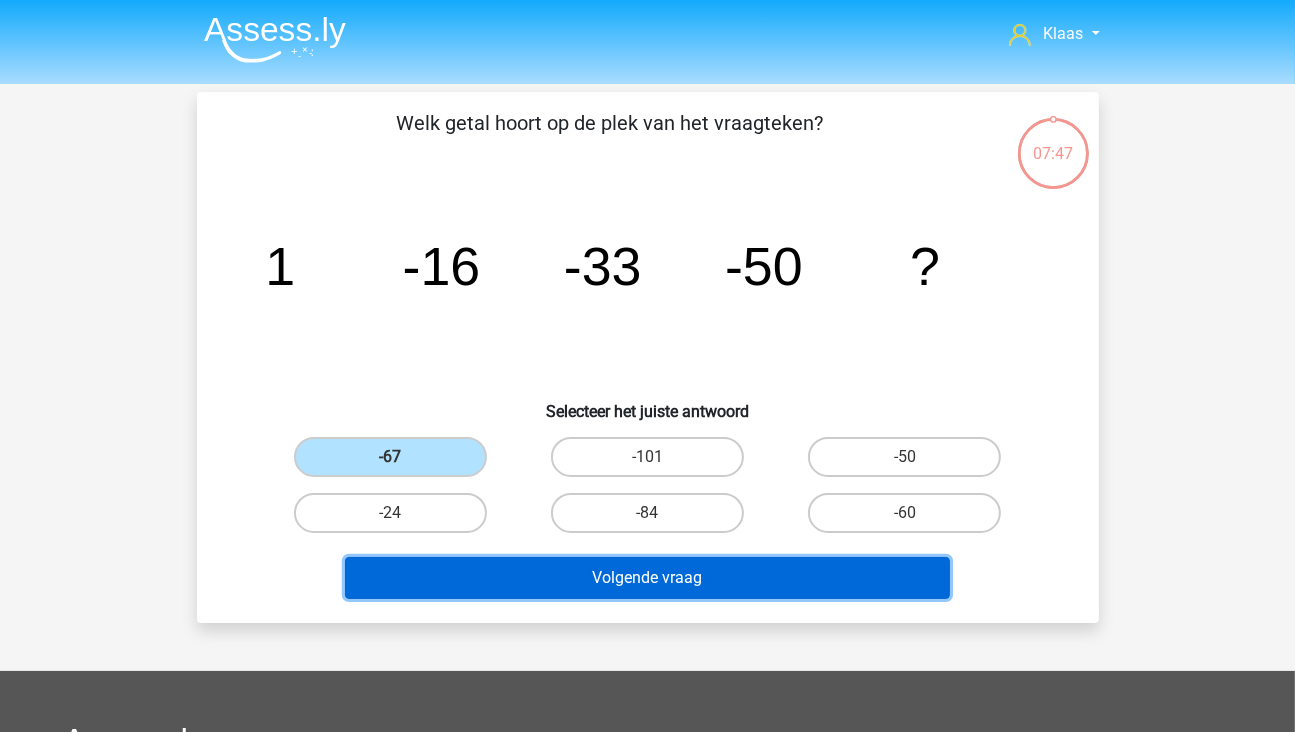 click on "Volgende vraag" at bounding box center (647, 578) 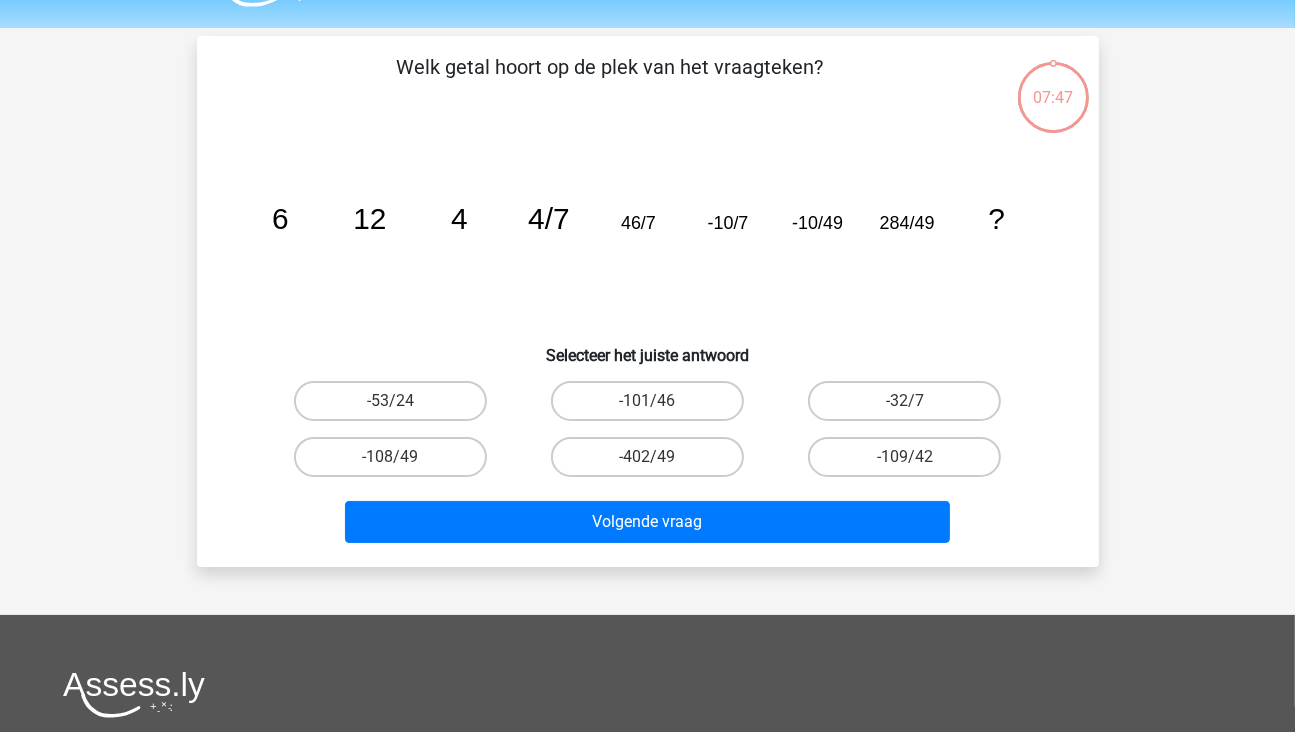 scroll, scrollTop: 92, scrollLeft: 0, axis: vertical 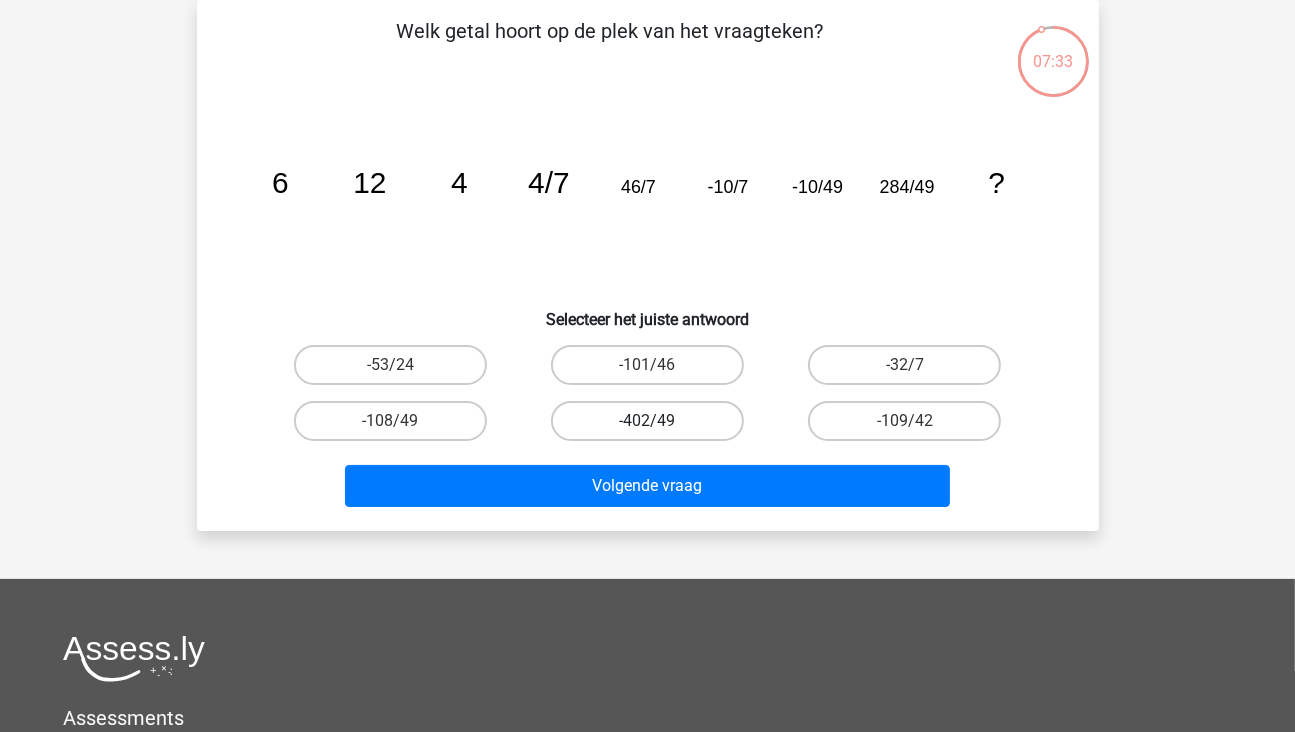 click on "-402/49" at bounding box center (647, 421) 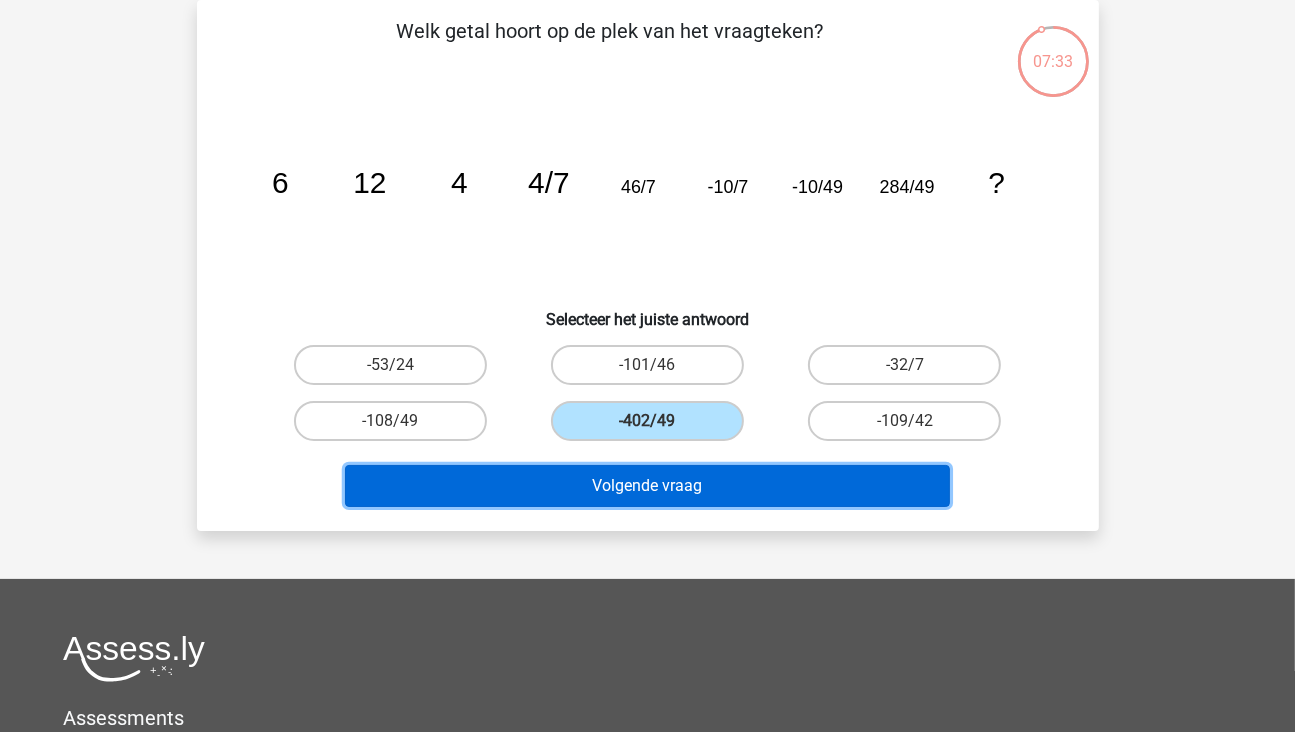 click on "Volgende vraag" at bounding box center (647, 486) 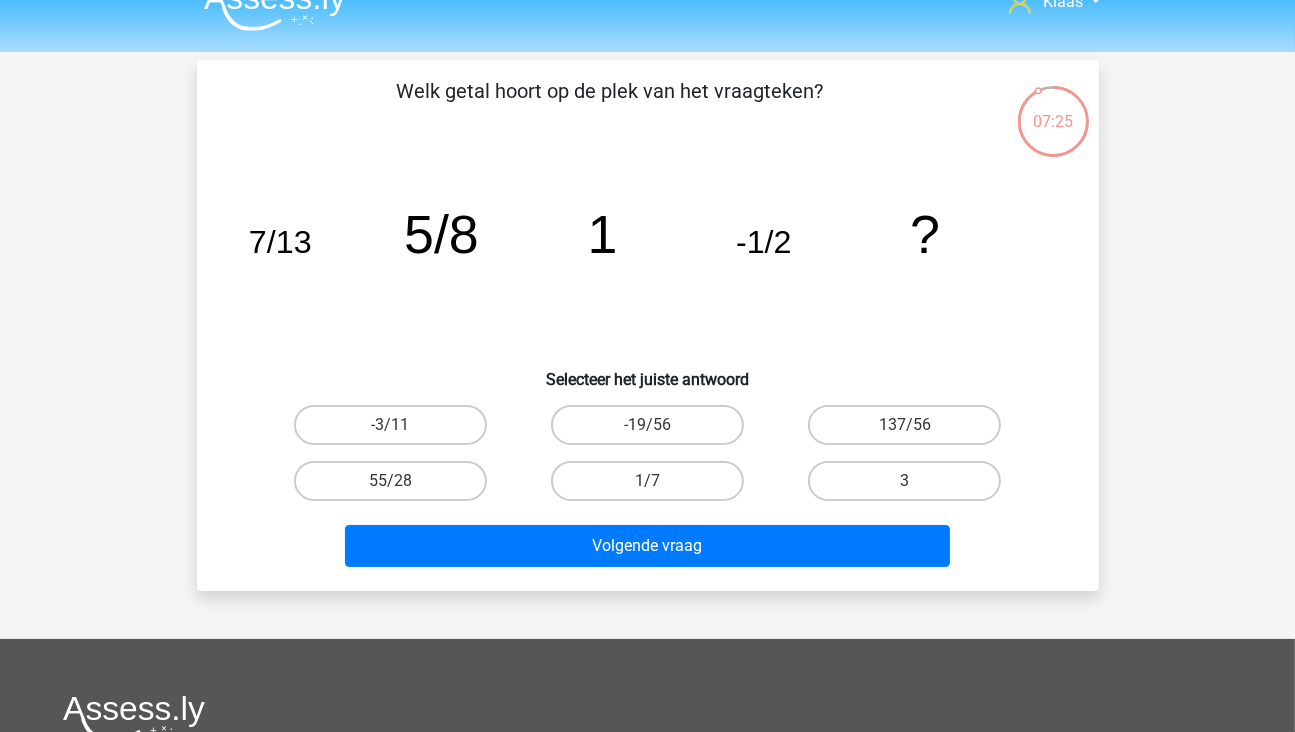 scroll, scrollTop: 0, scrollLeft: 0, axis: both 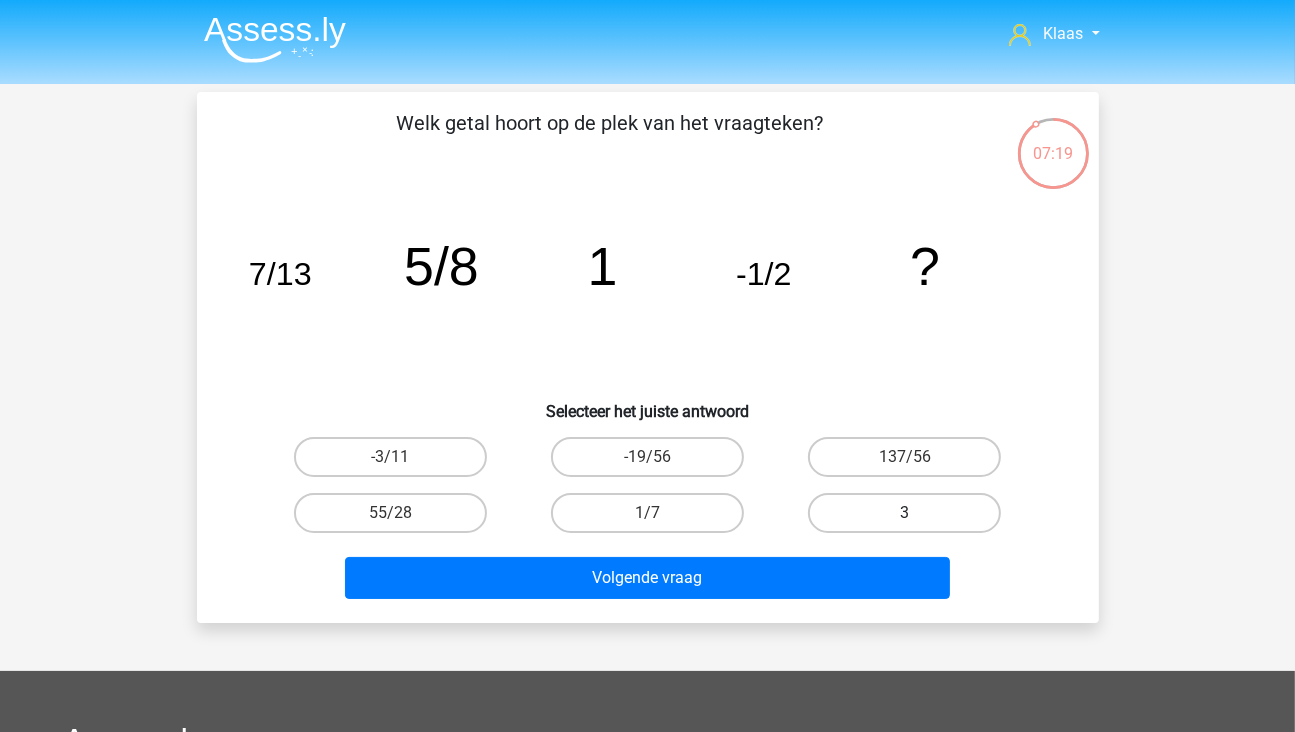 click on "3" at bounding box center [904, 513] 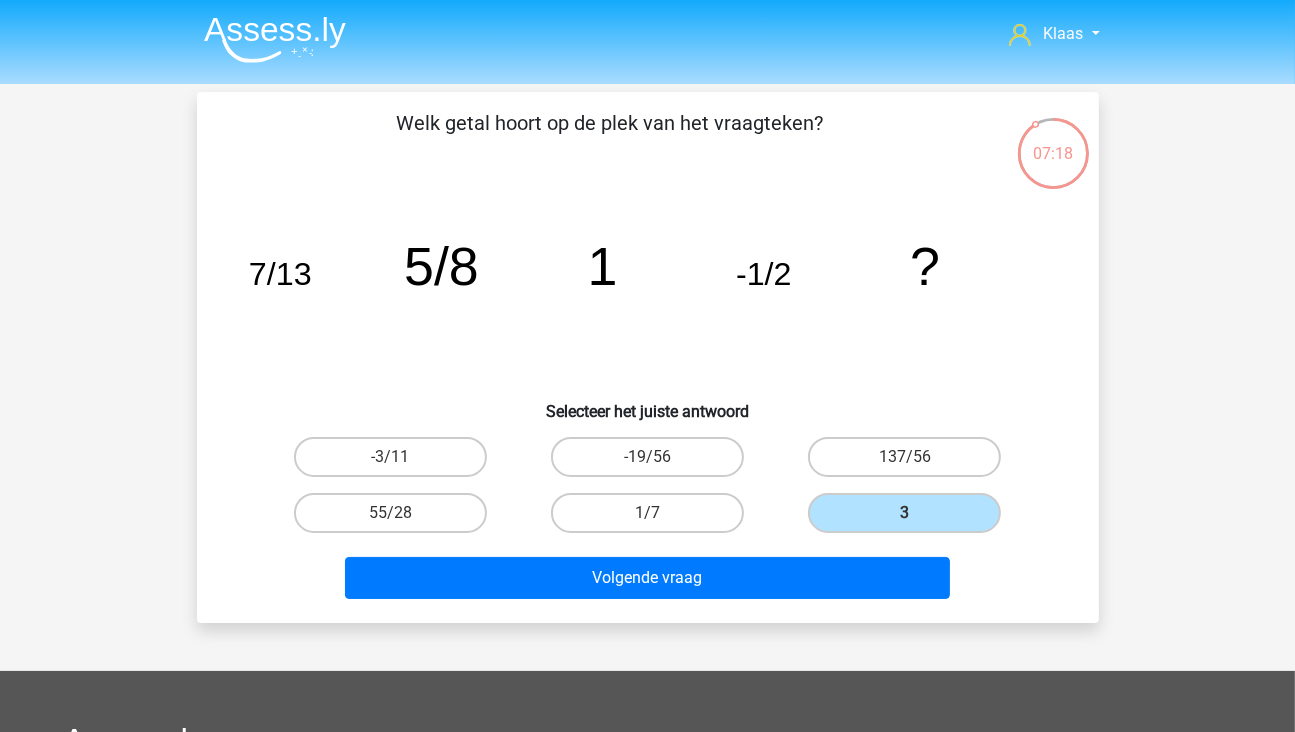 click on "Volgende vraag" at bounding box center (648, 582) 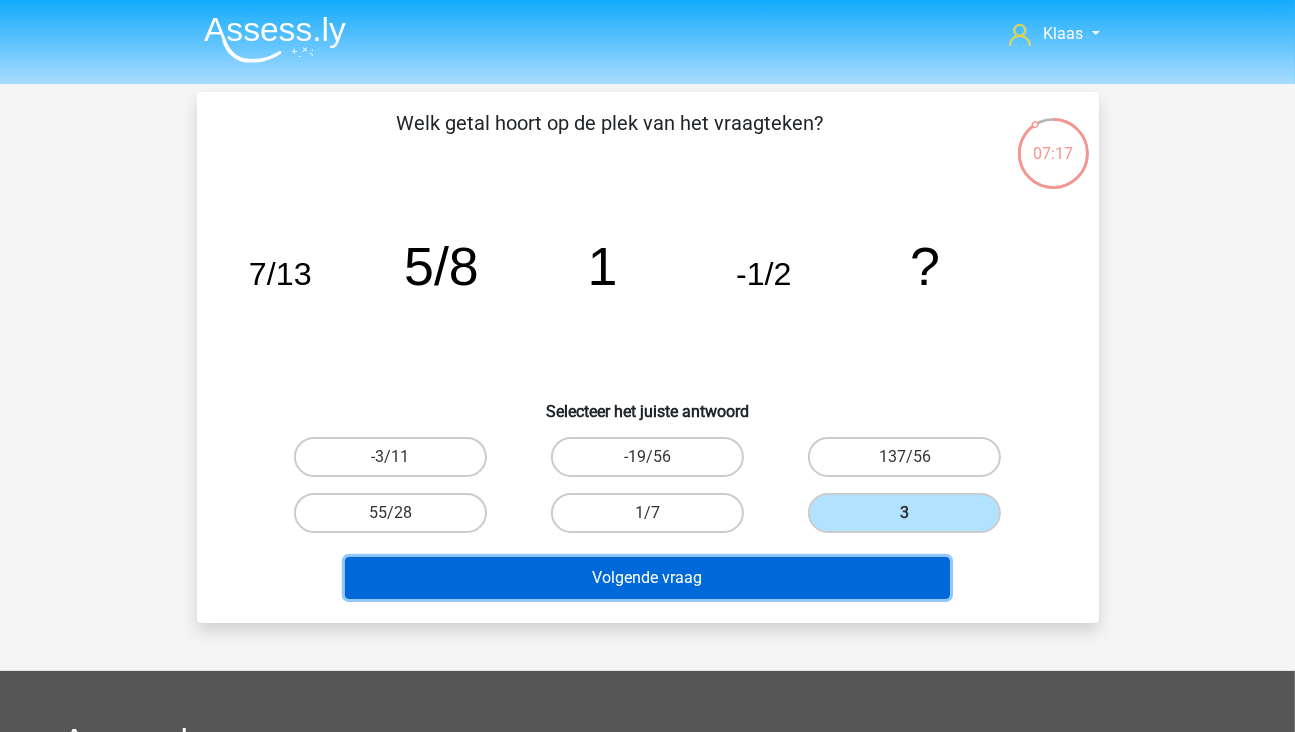 click on "Volgende vraag" at bounding box center (647, 578) 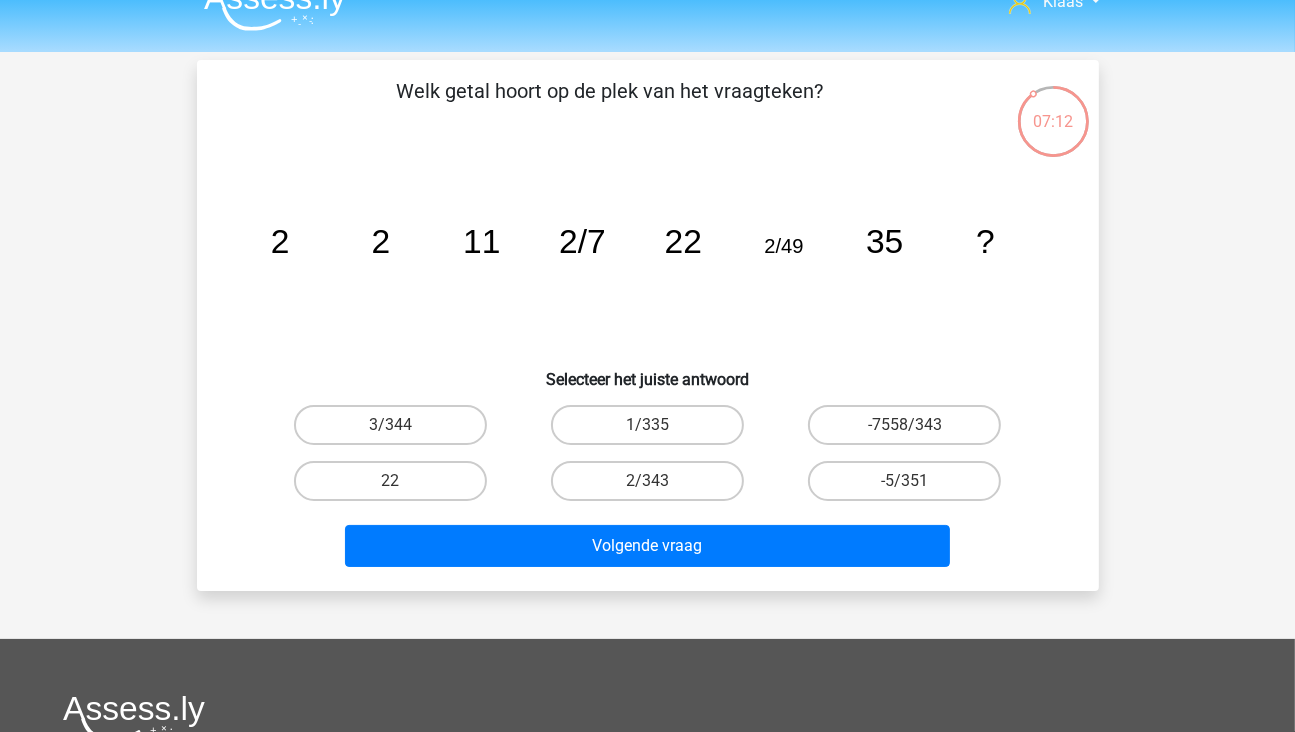 scroll, scrollTop: 0, scrollLeft: 0, axis: both 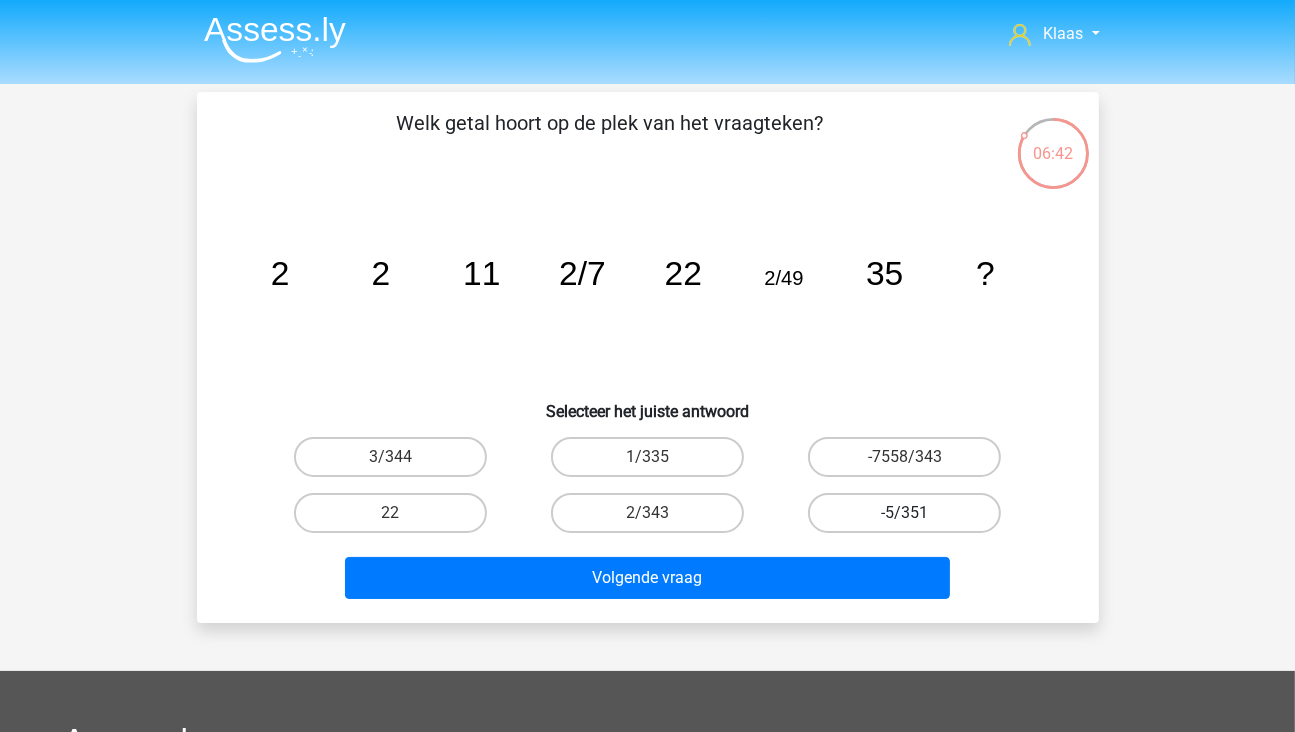 click on "-5/351" at bounding box center (904, 513) 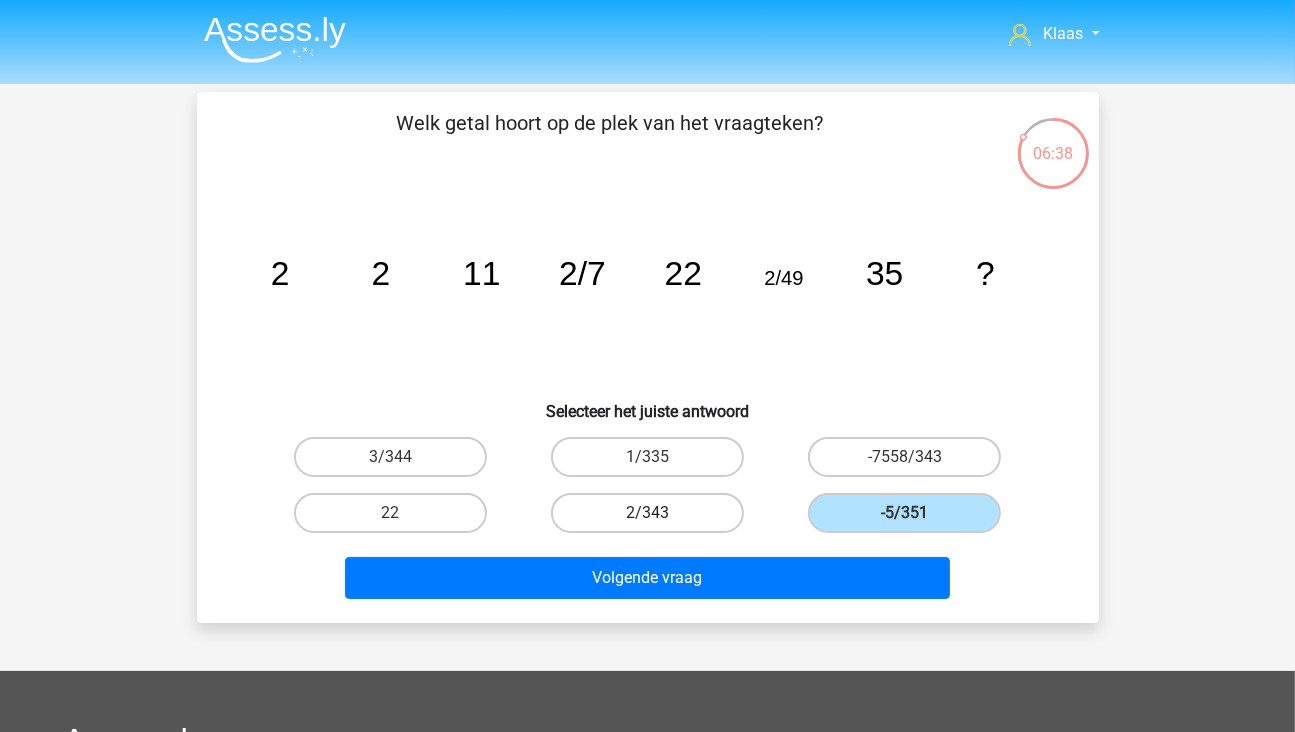 click on "2/343" at bounding box center (647, 513) 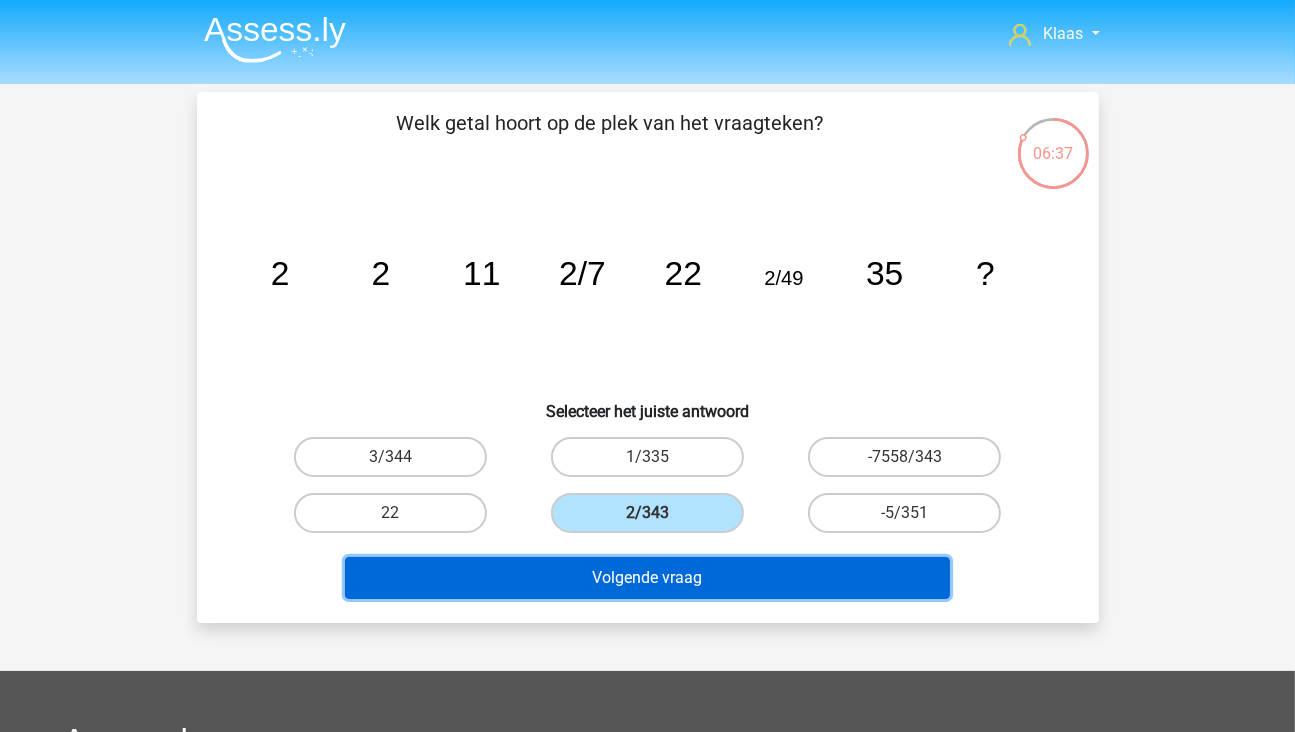 click on "Volgende vraag" at bounding box center (647, 578) 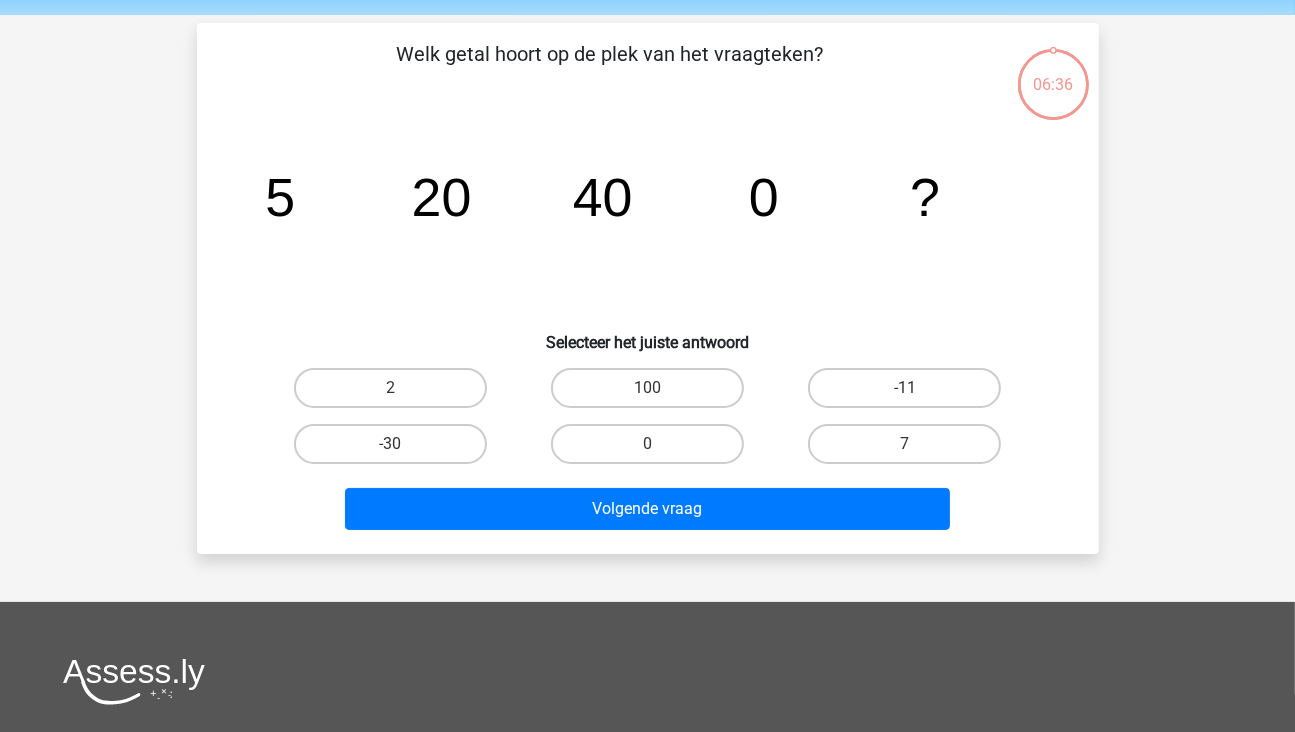 scroll, scrollTop: 92, scrollLeft: 0, axis: vertical 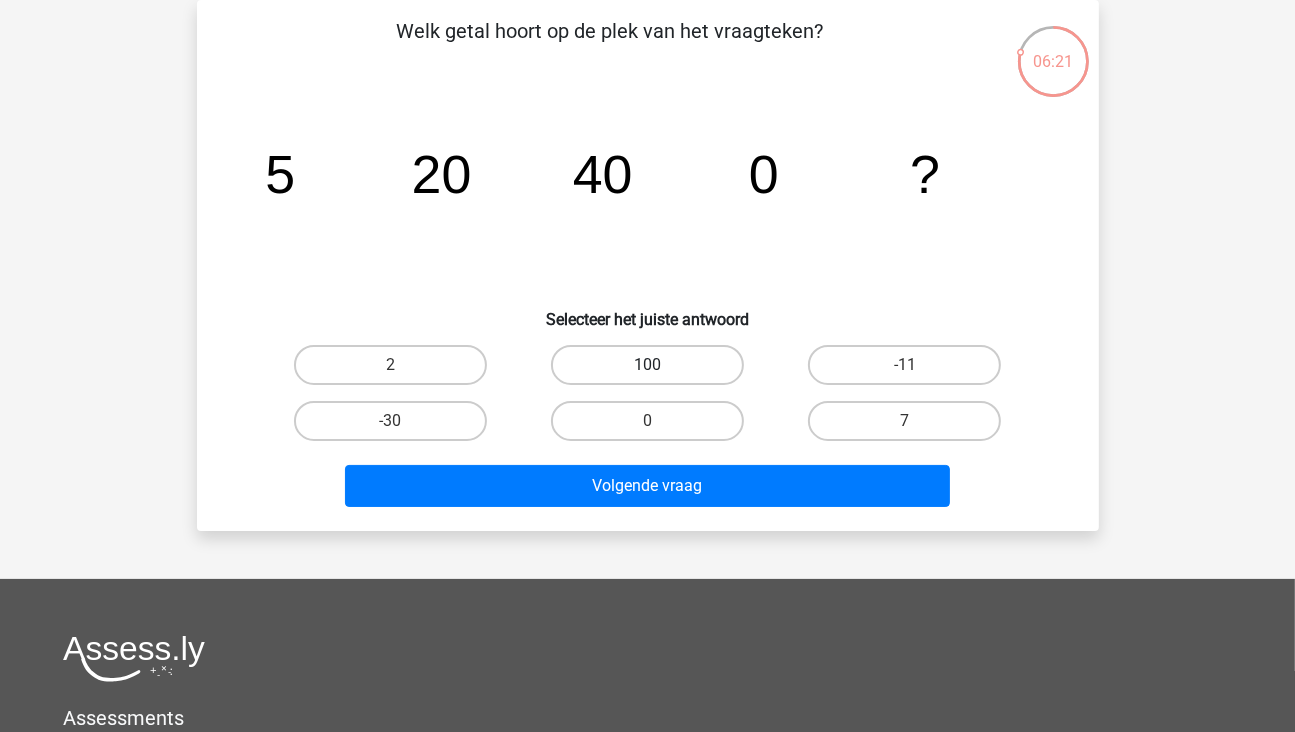 click on "100" at bounding box center (647, 365) 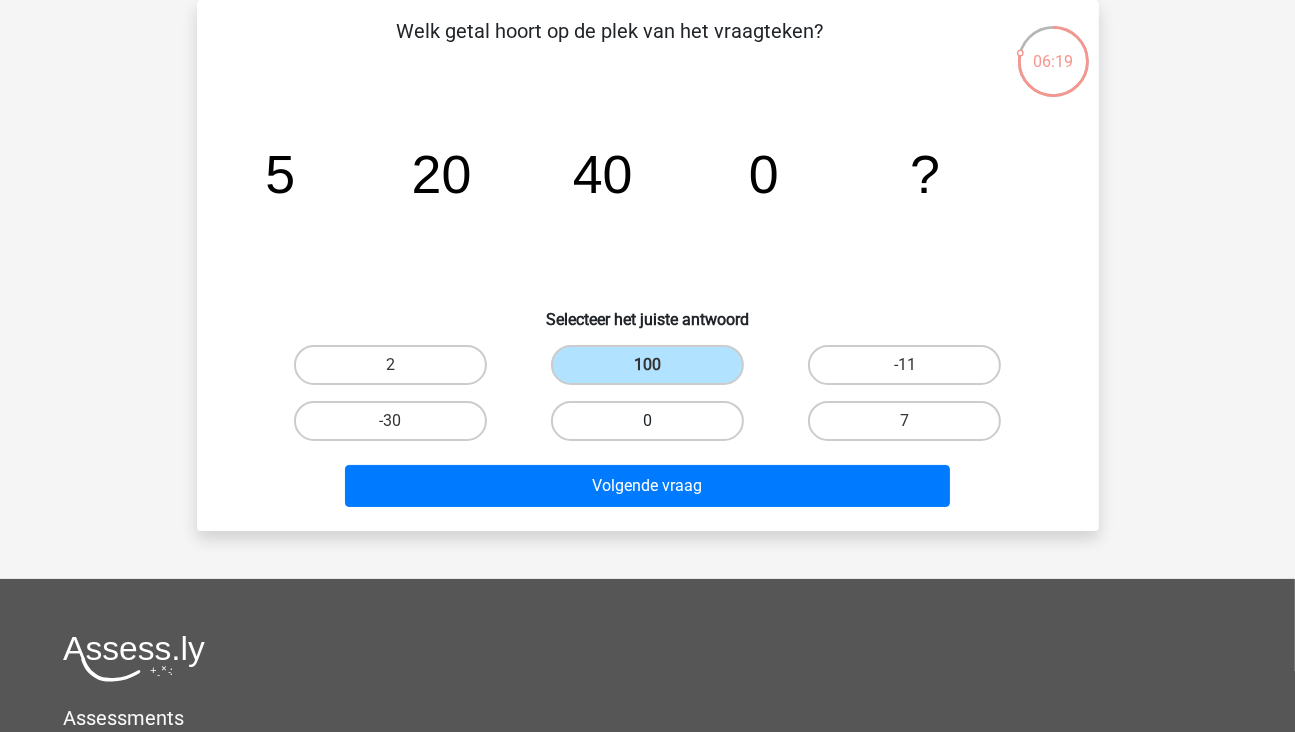 click on "0" at bounding box center [647, 421] 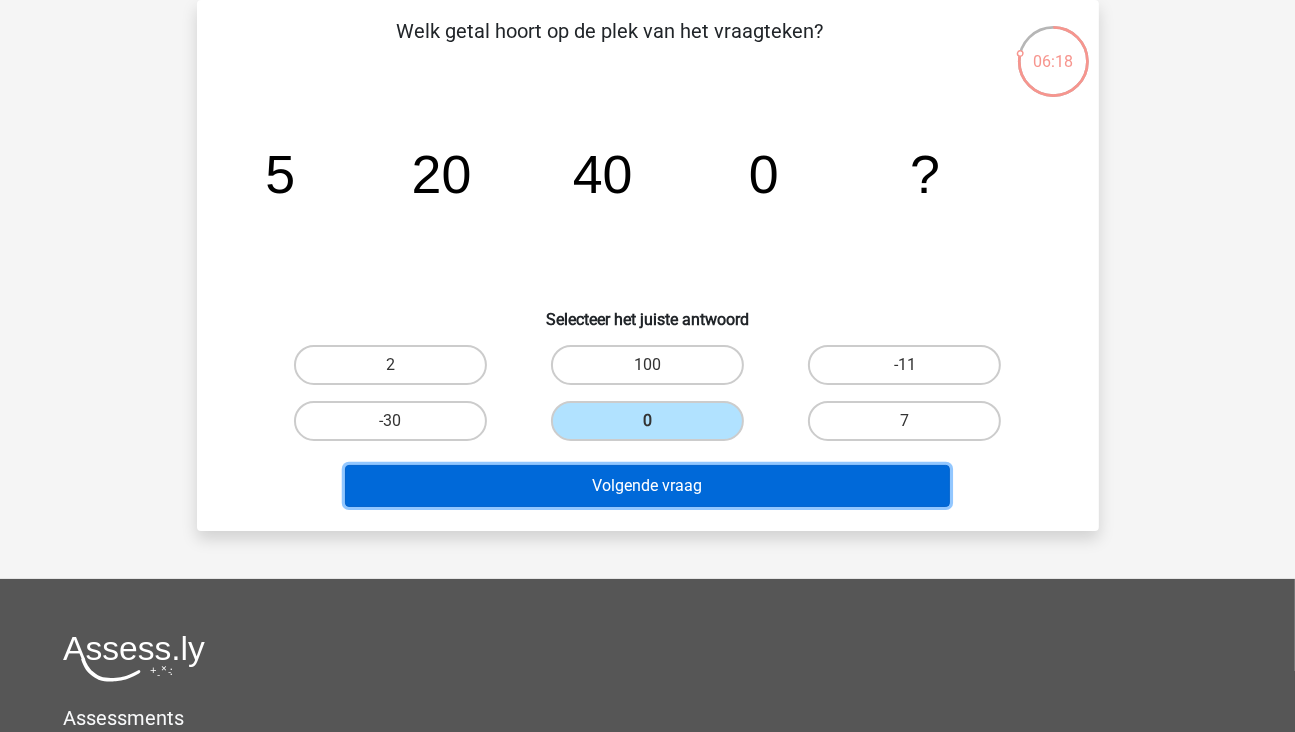 click on "Volgende vraag" at bounding box center (647, 486) 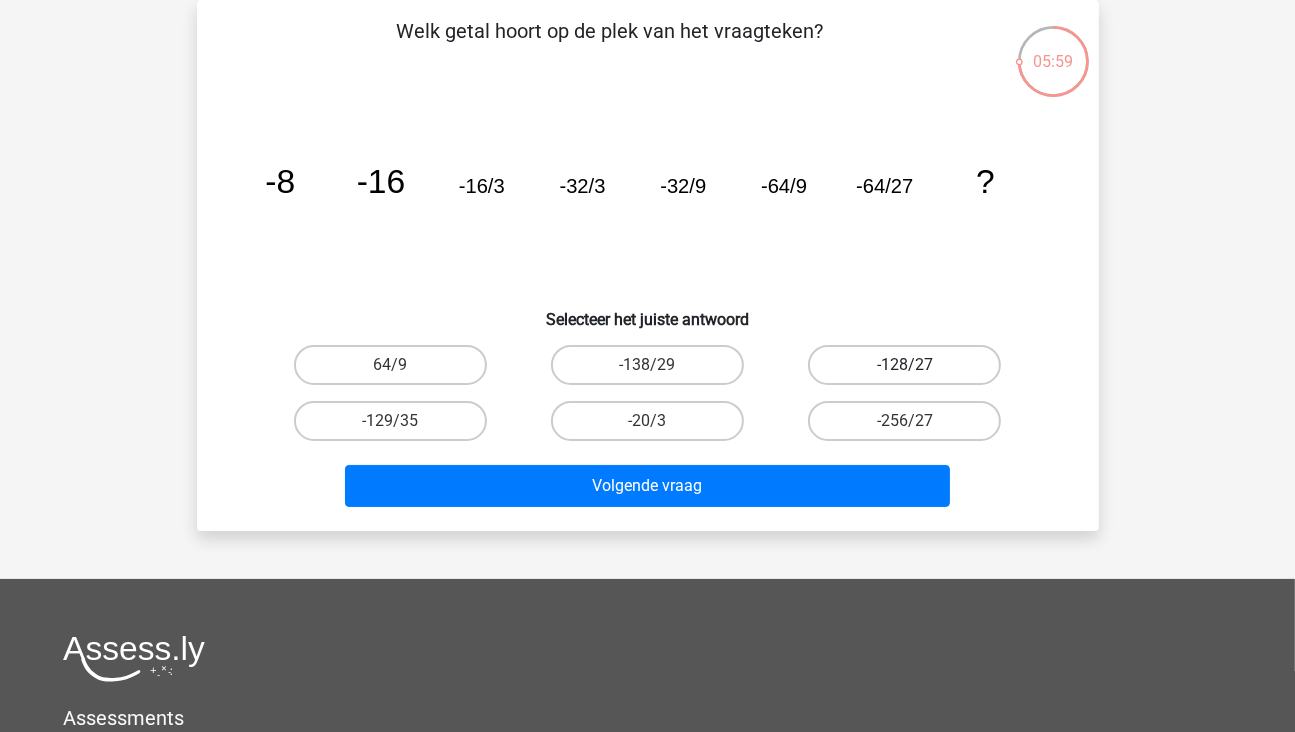 click on "-128/27" at bounding box center (904, 365) 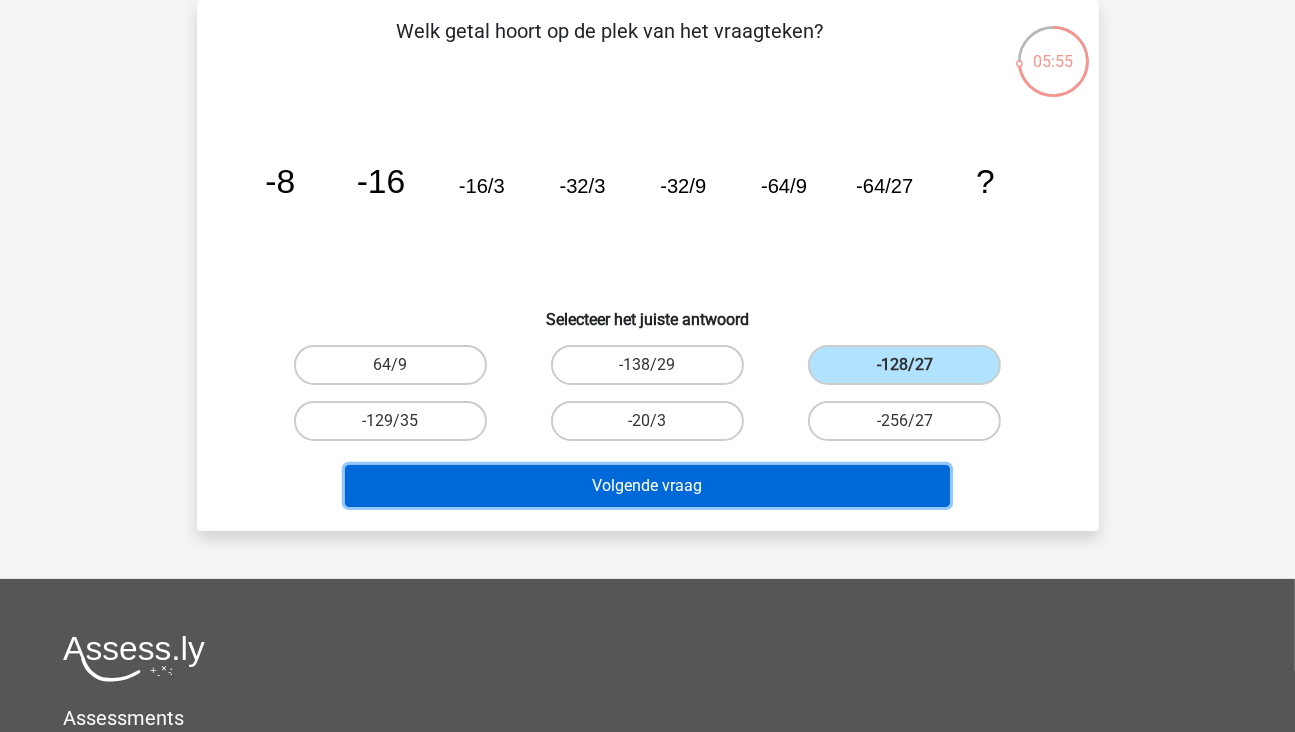 click on "Volgende vraag" at bounding box center [647, 486] 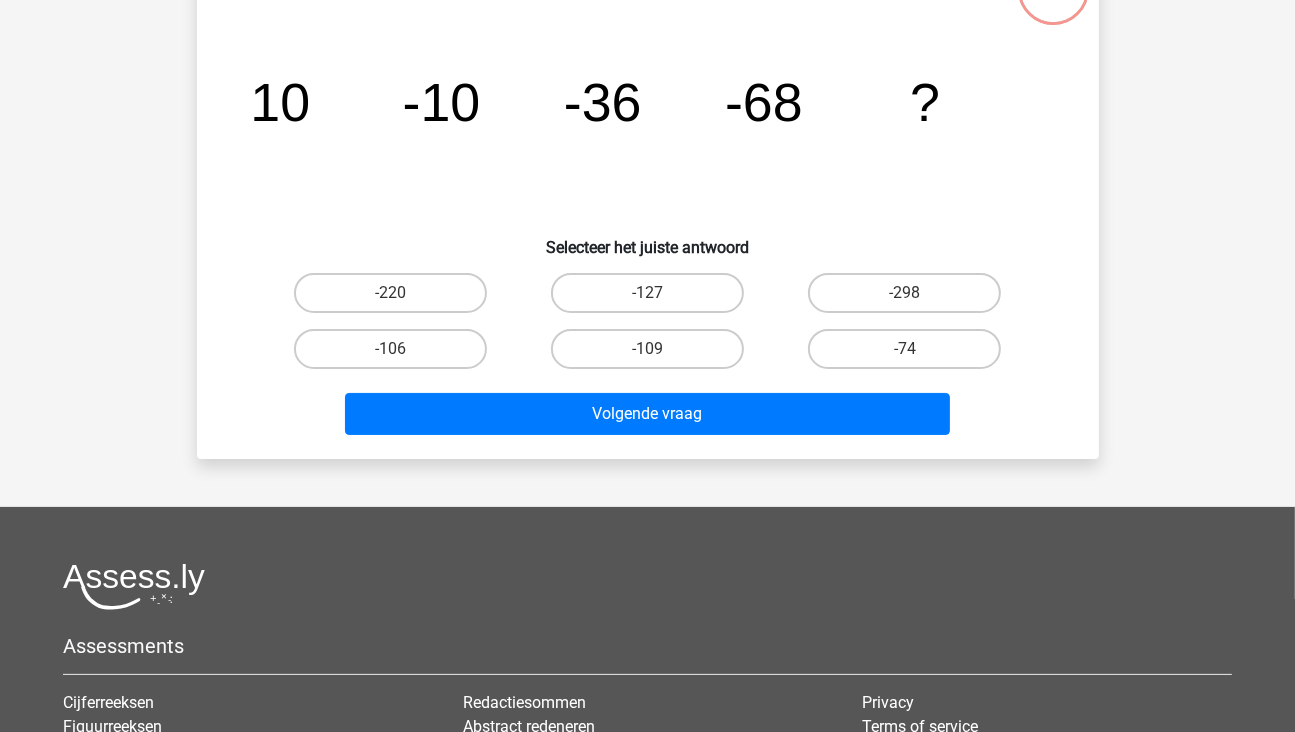 scroll, scrollTop: 64, scrollLeft: 0, axis: vertical 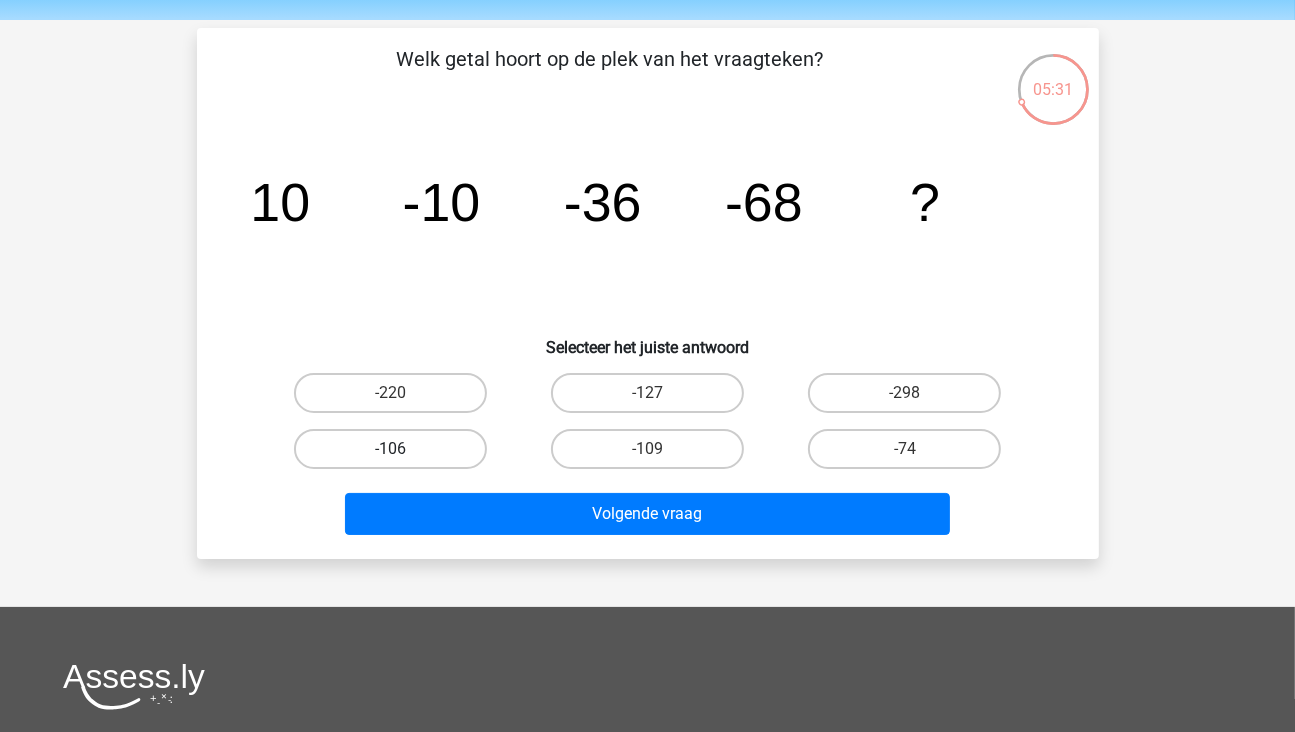 click on "-106" at bounding box center [390, 449] 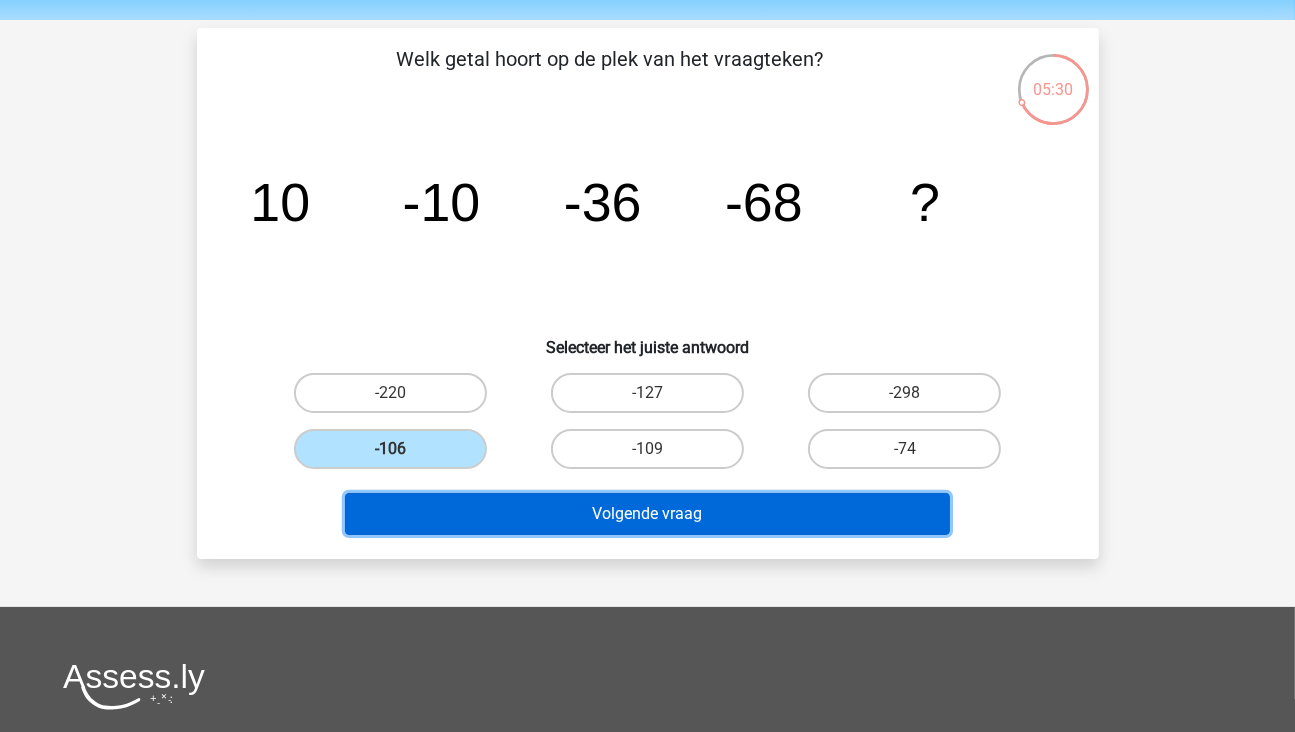 click on "Volgende vraag" at bounding box center (647, 514) 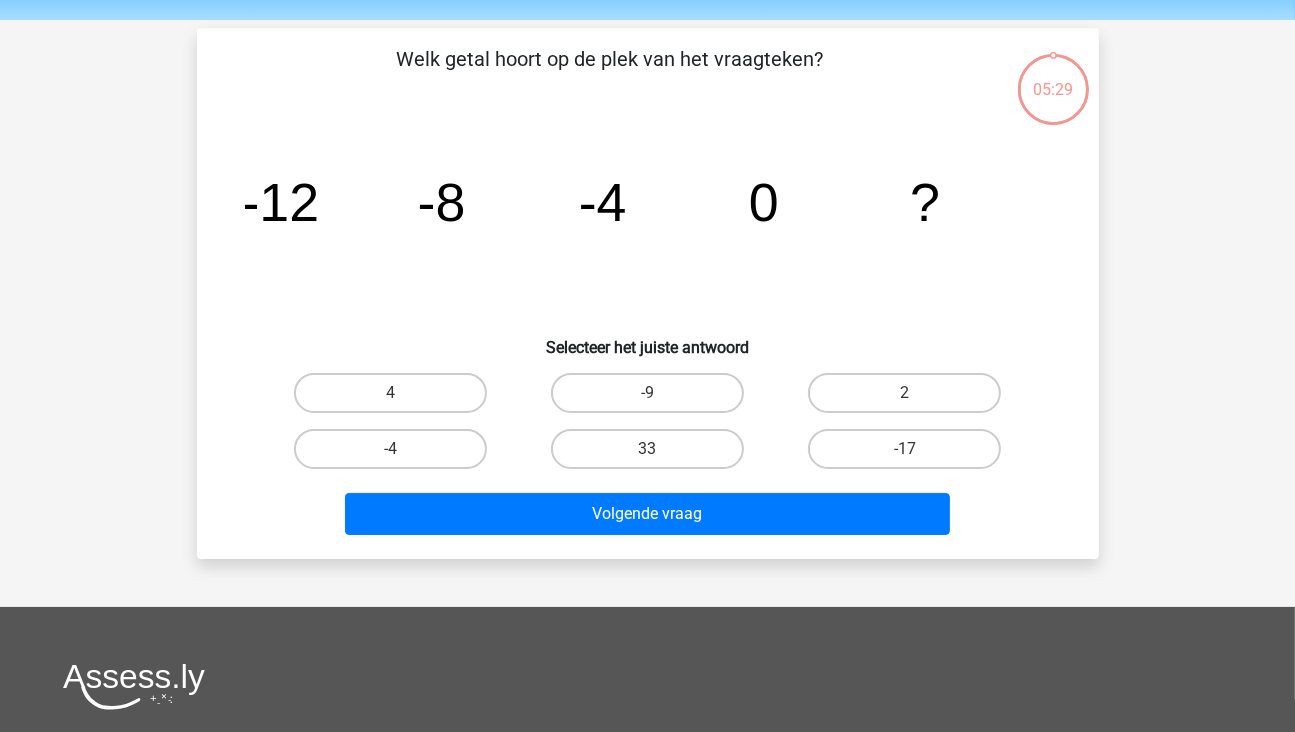 scroll, scrollTop: 92, scrollLeft: 0, axis: vertical 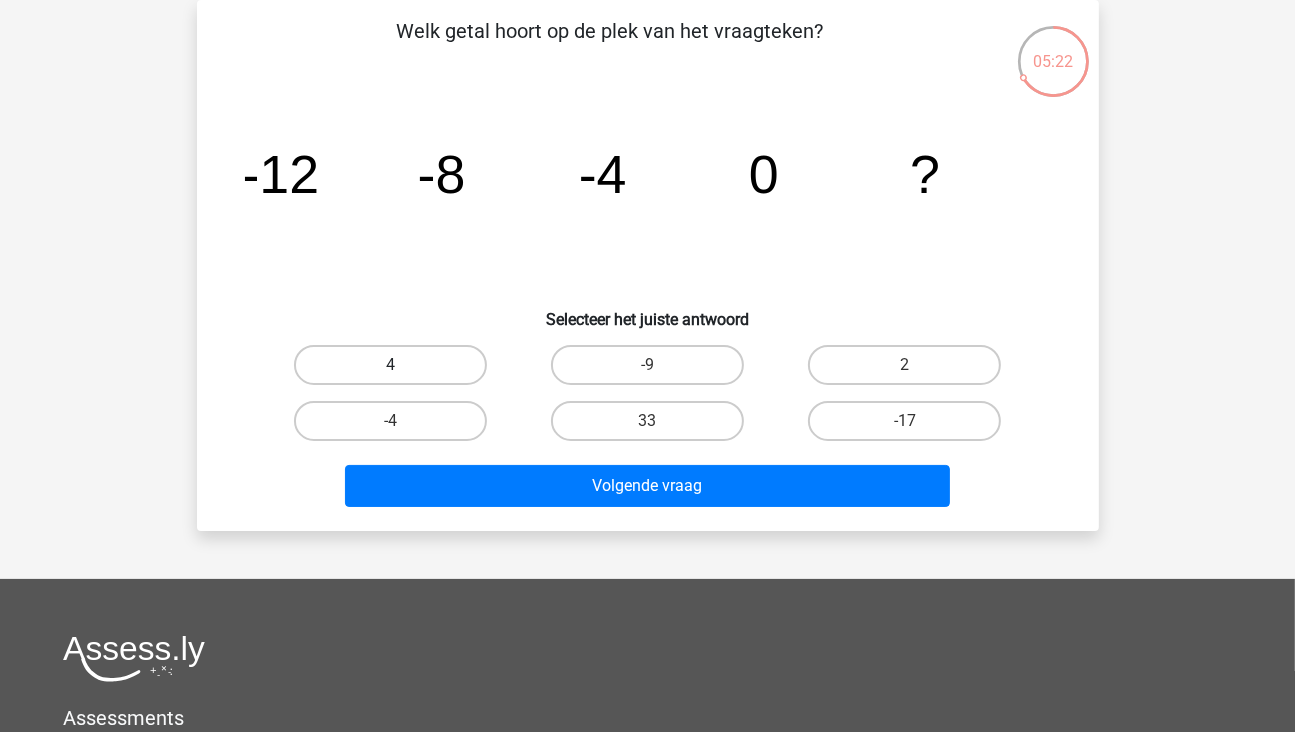 click on "4" at bounding box center (390, 365) 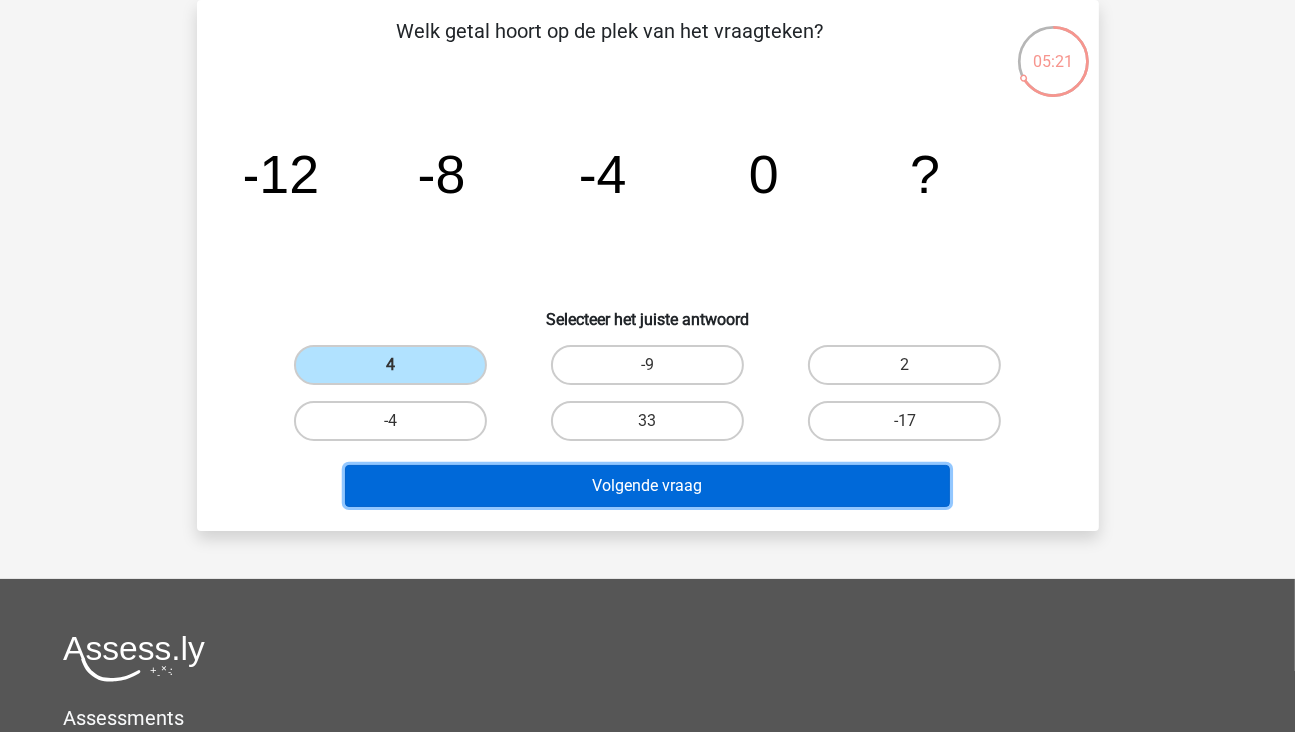 click on "Volgende vraag" at bounding box center (647, 486) 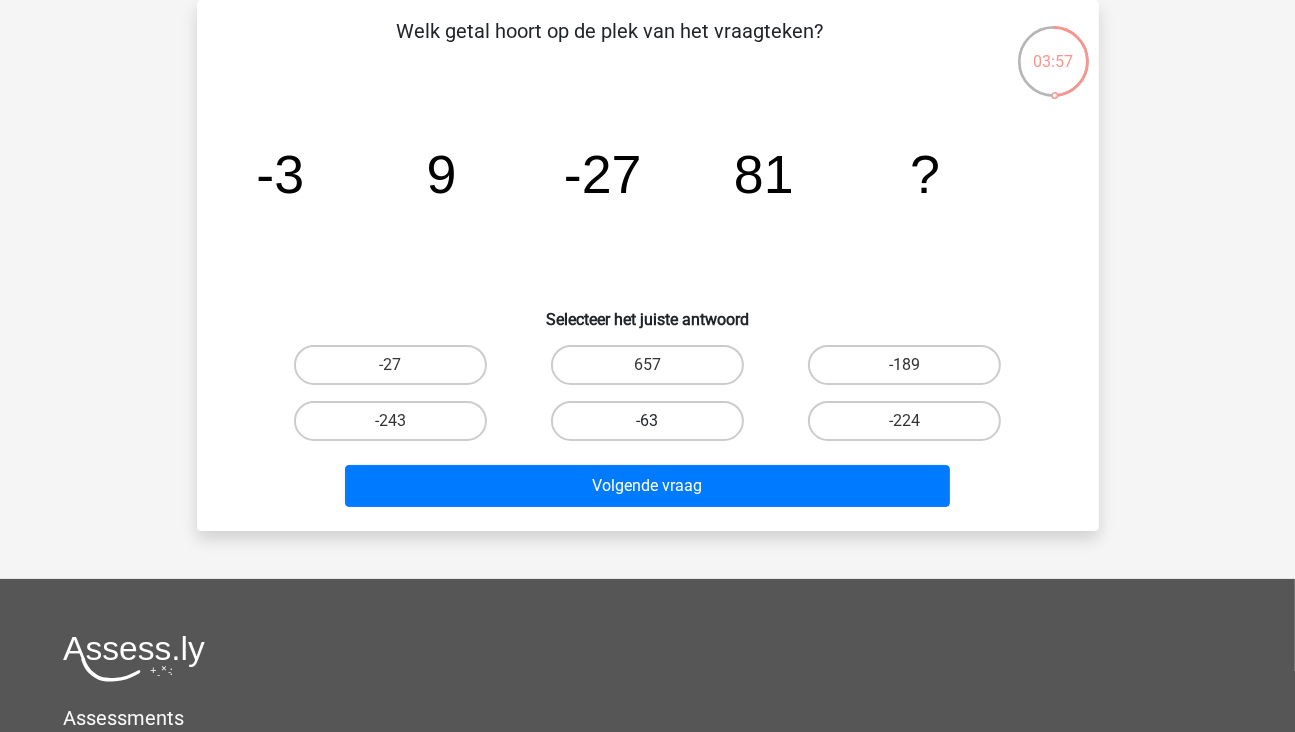 click on "-63" at bounding box center [647, 421] 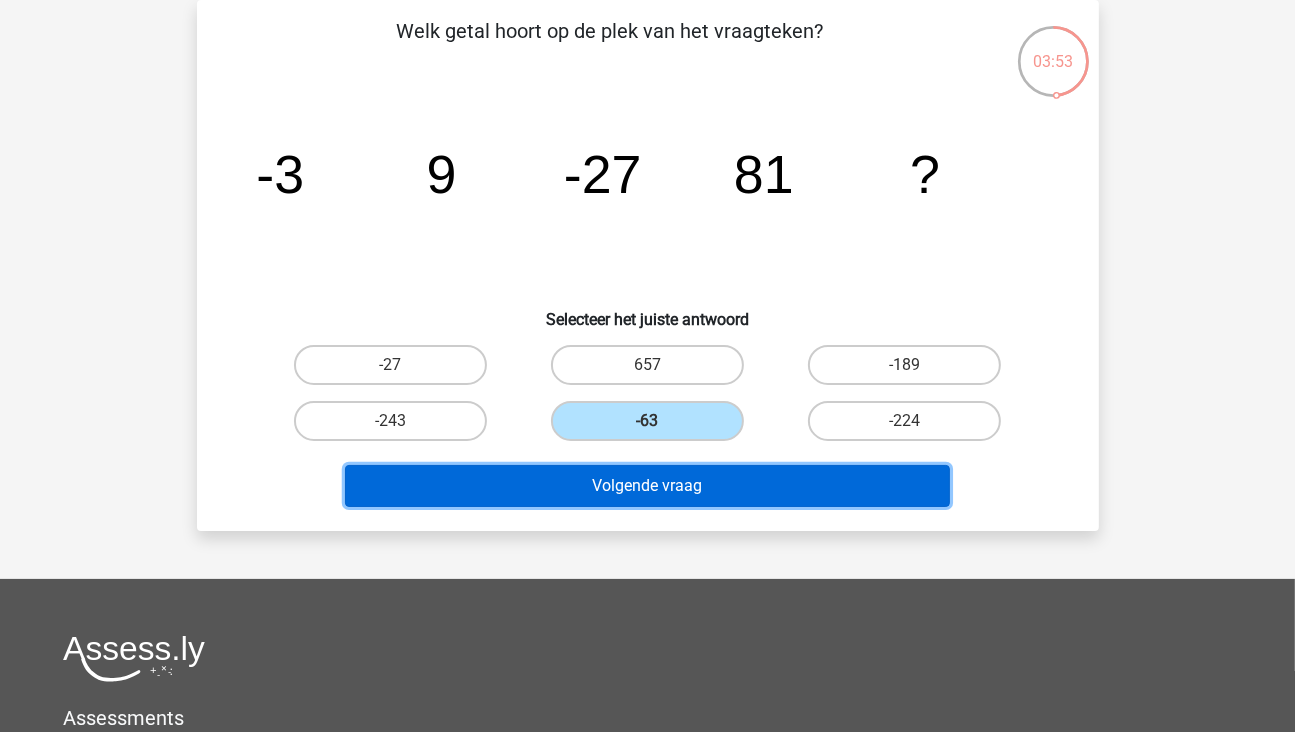 click on "Volgende vraag" at bounding box center [647, 486] 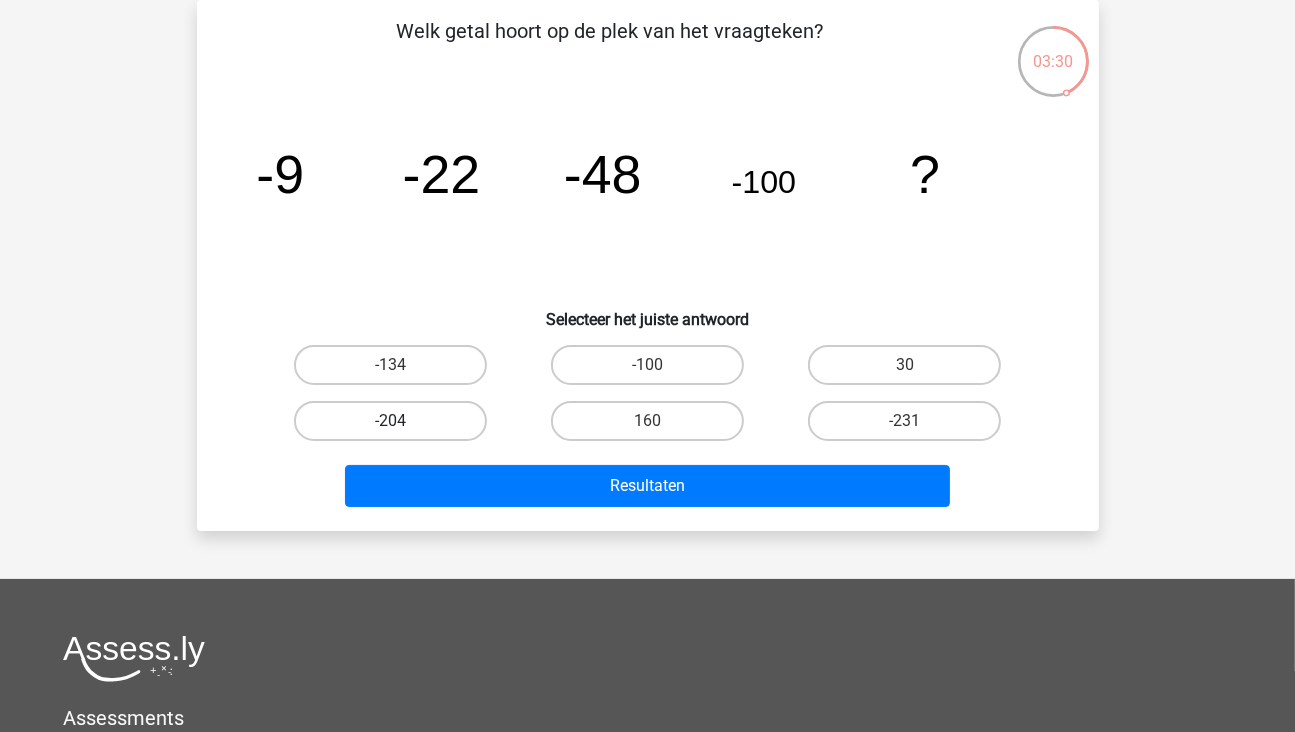 click on "-204" at bounding box center (390, 421) 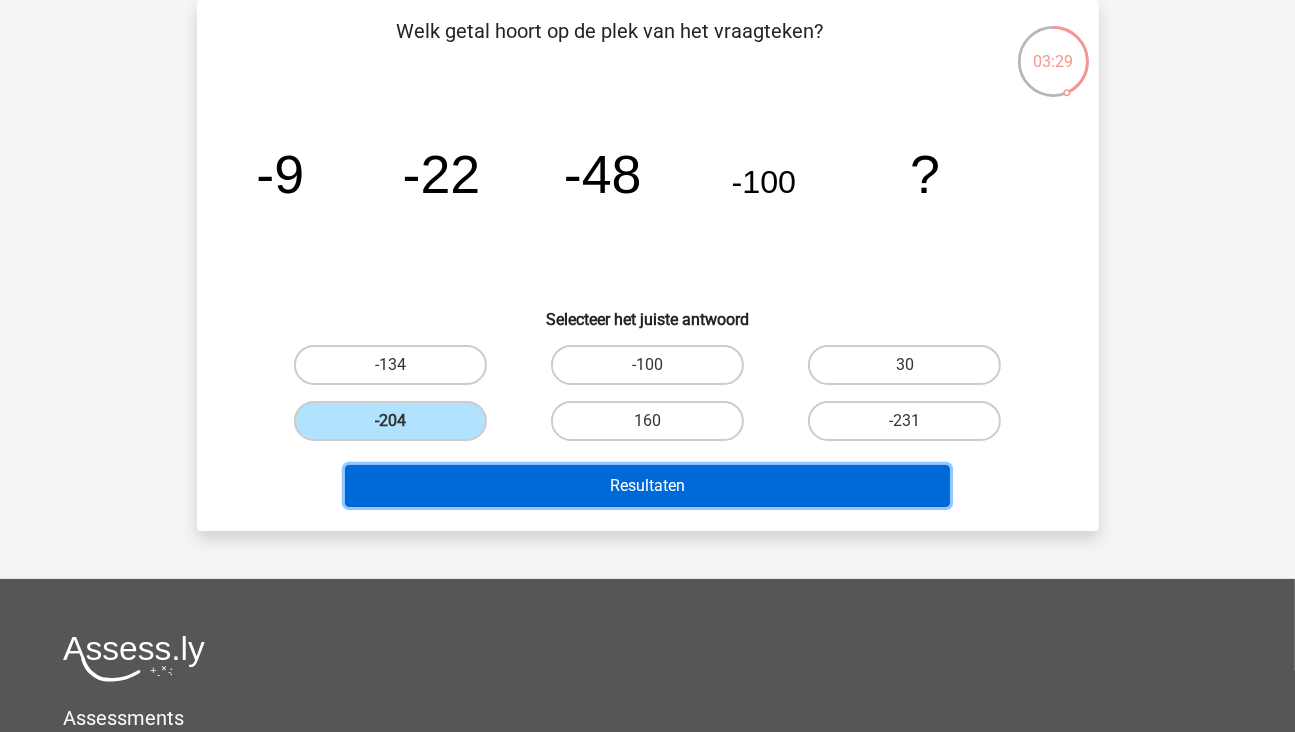 click on "Resultaten" at bounding box center (647, 486) 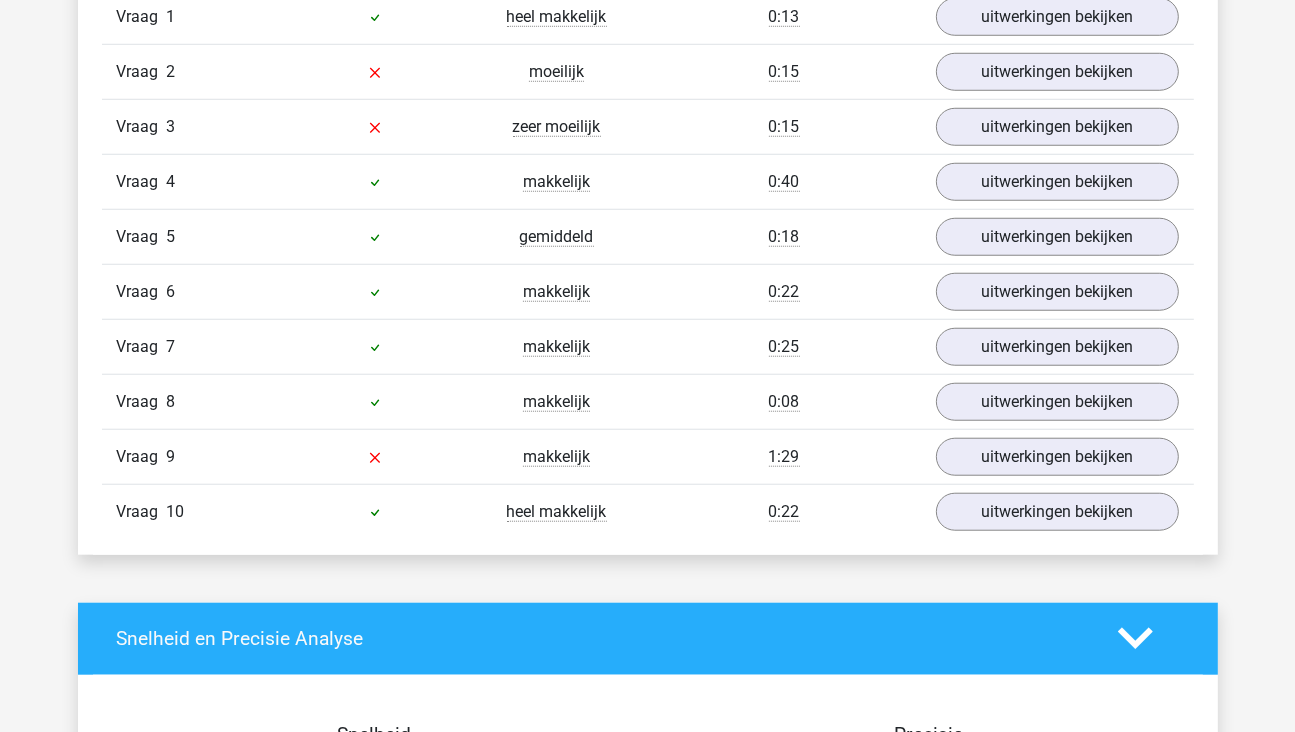 scroll, scrollTop: 1400, scrollLeft: 0, axis: vertical 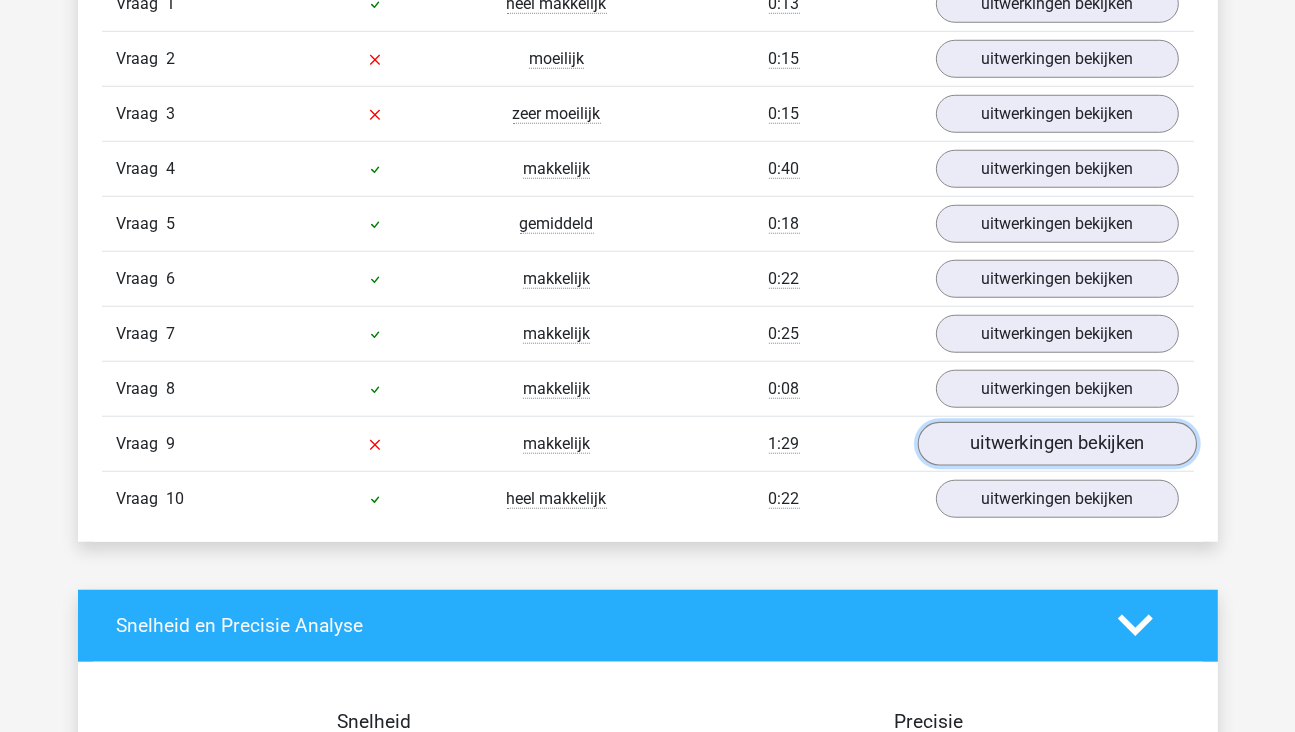 click on "uitwerkingen bekijken" at bounding box center (1056, 444) 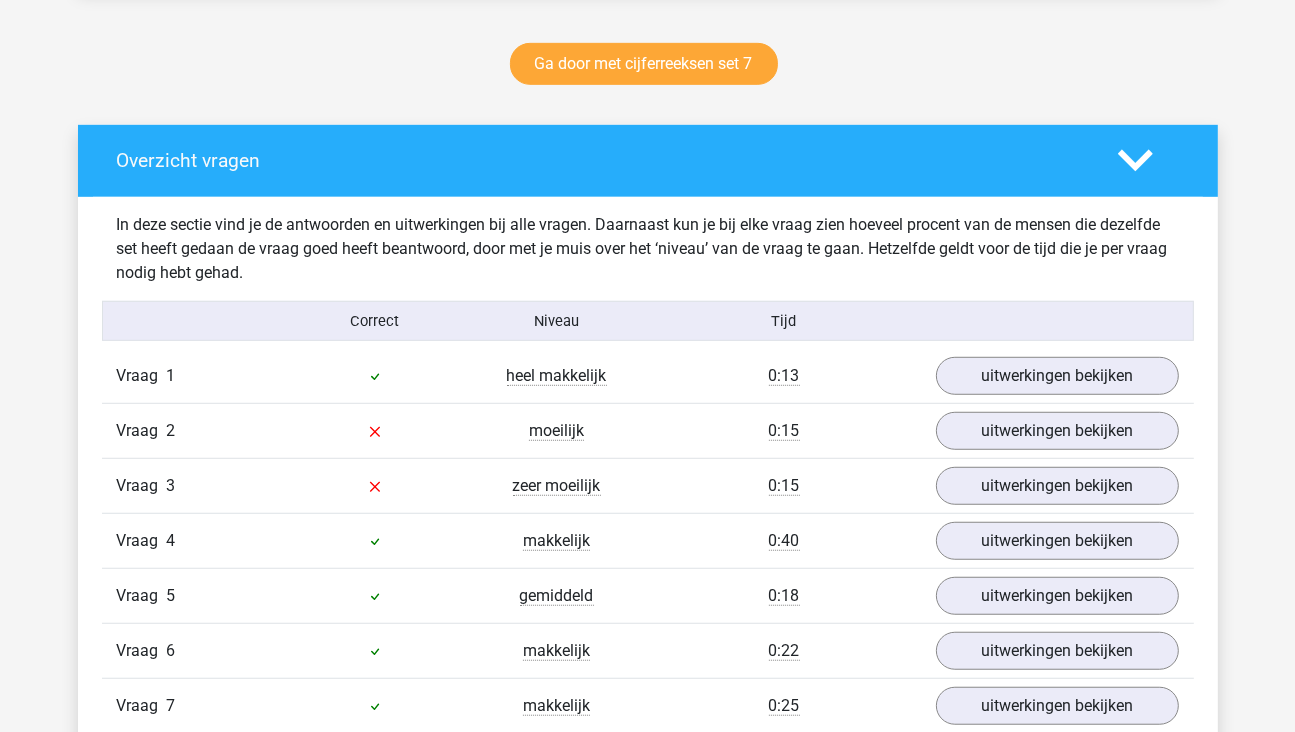 scroll, scrollTop: 1000, scrollLeft: 0, axis: vertical 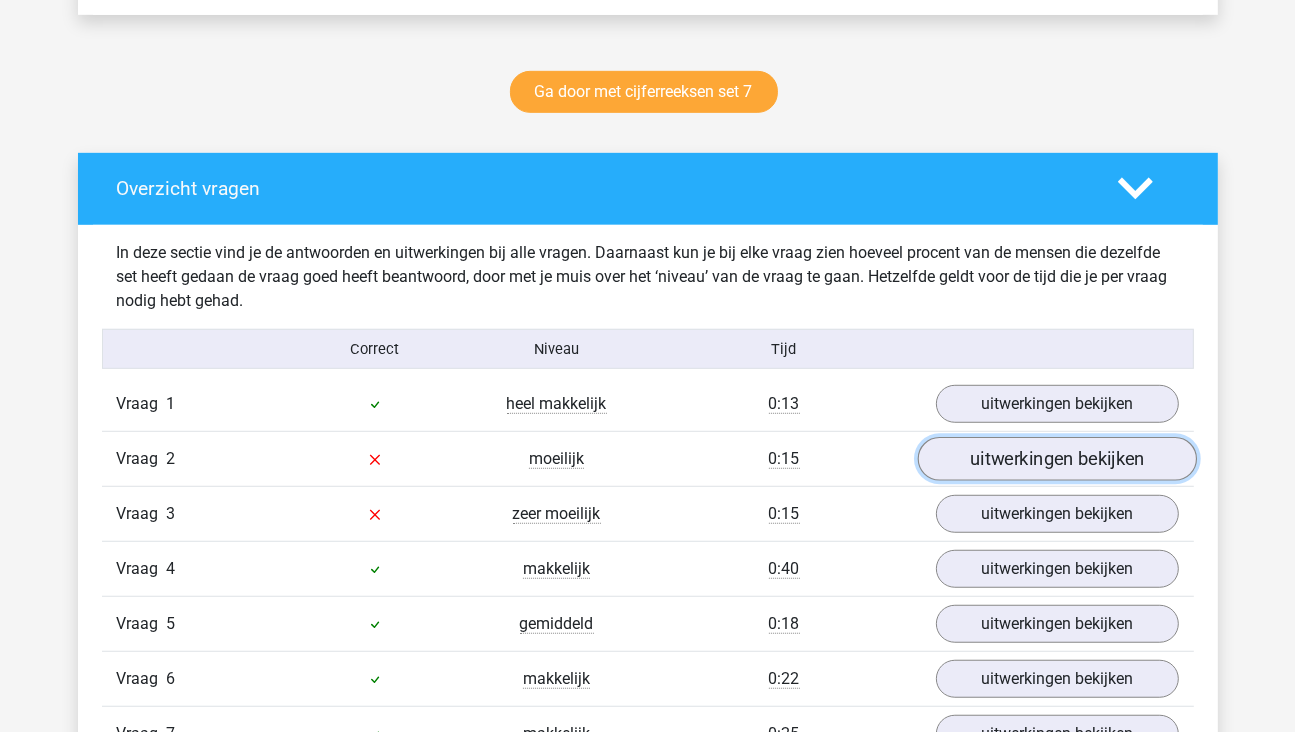 click on "uitwerkingen bekijken" at bounding box center (1056, 459) 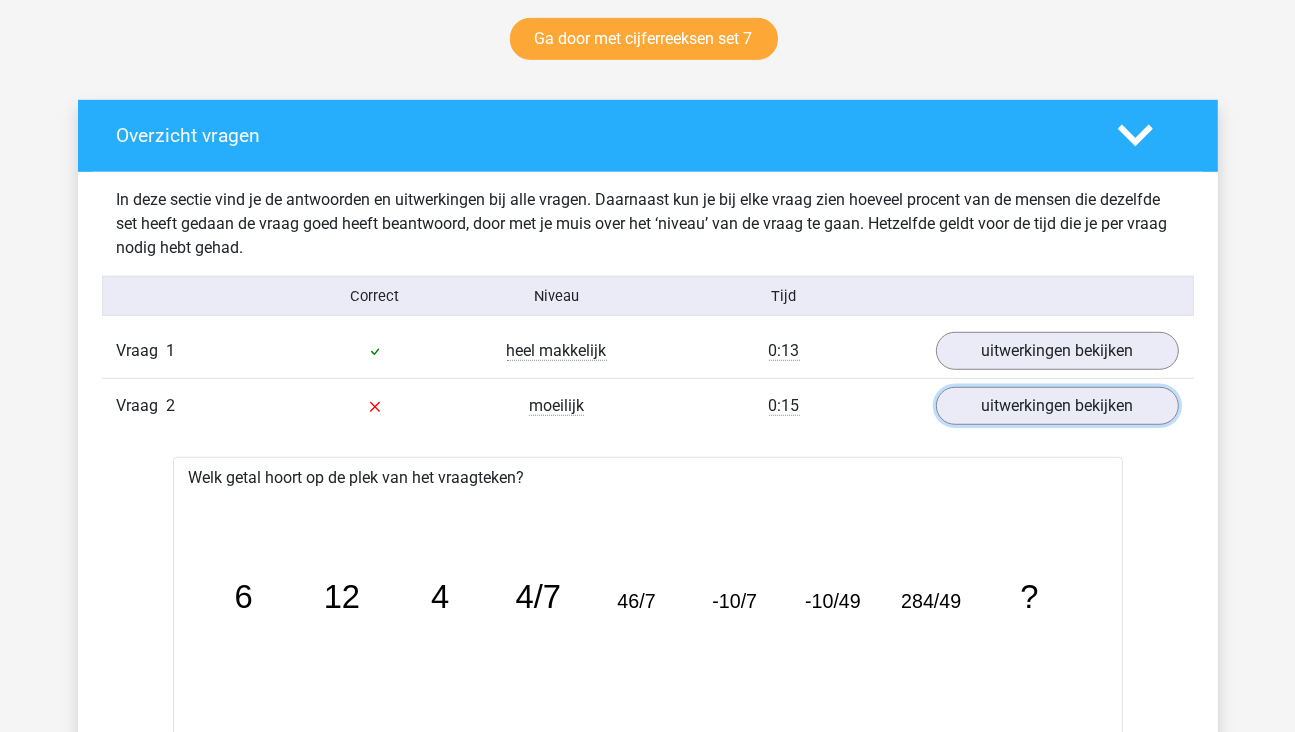 scroll, scrollTop: 1000, scrollLeft: 0, axis: vertical 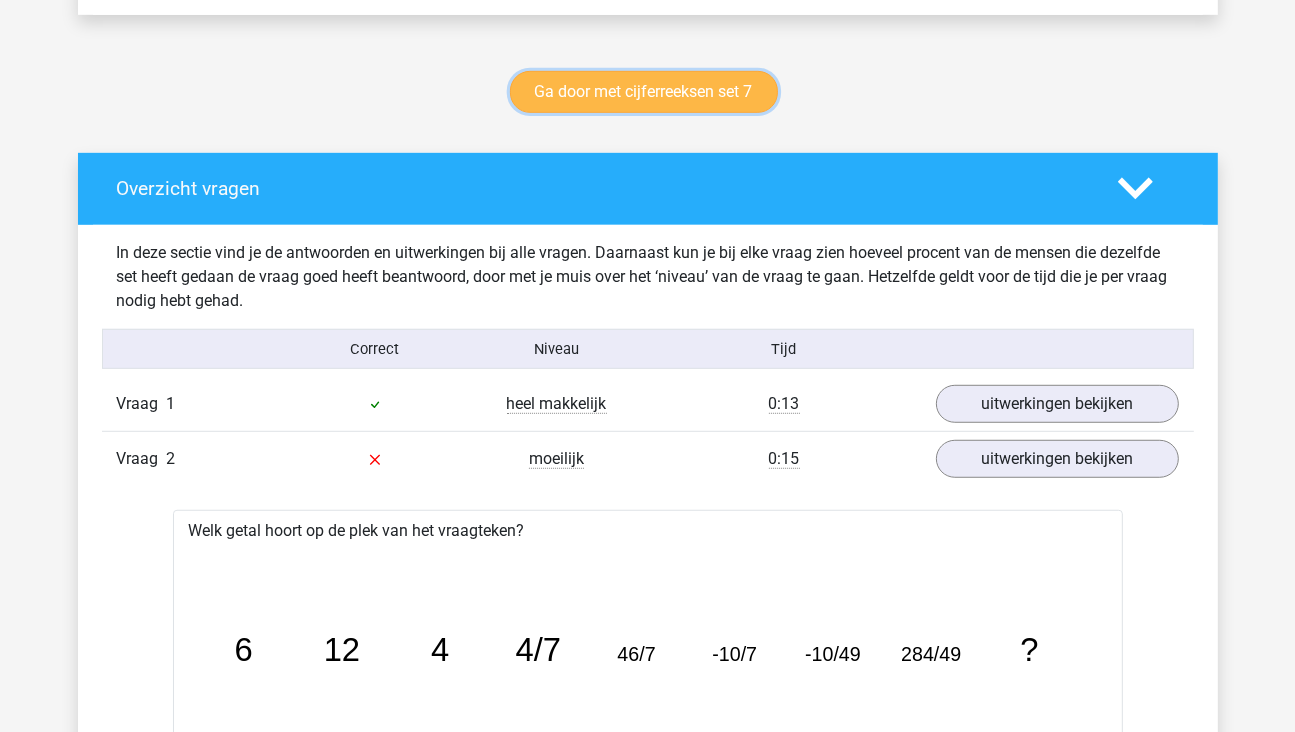 click on "Ga door met cijferreeksen set 7" at bounding box center (644, 92) 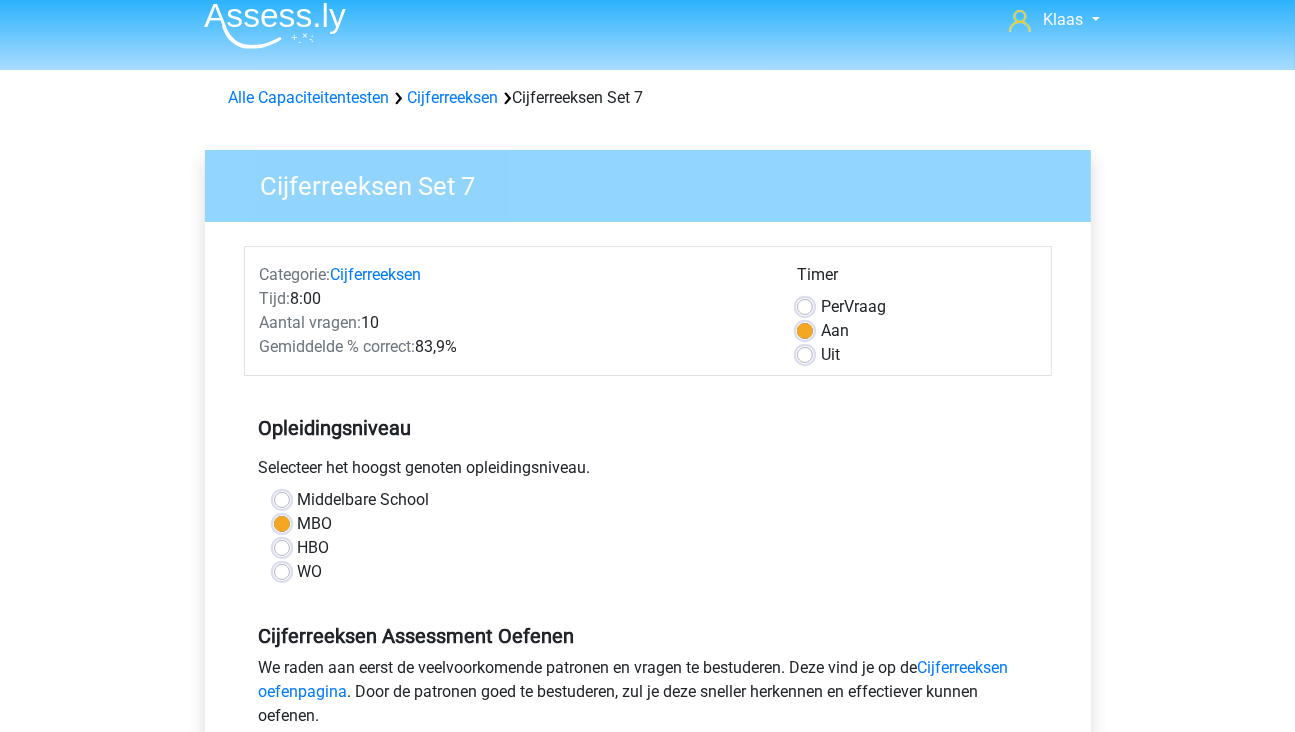 scroll, scrollTop: 600, scrollLeft: 0, axis: vertical 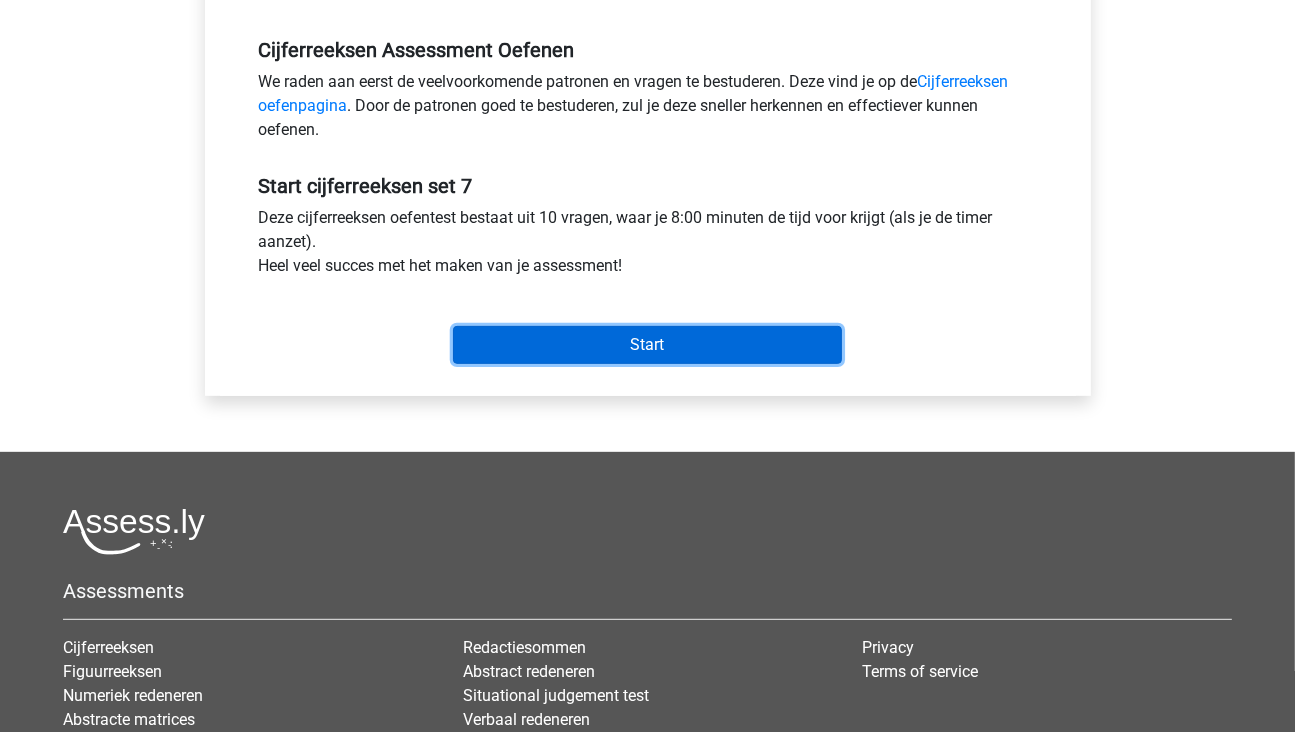 click on "Start" at bounding box center [647, 345] 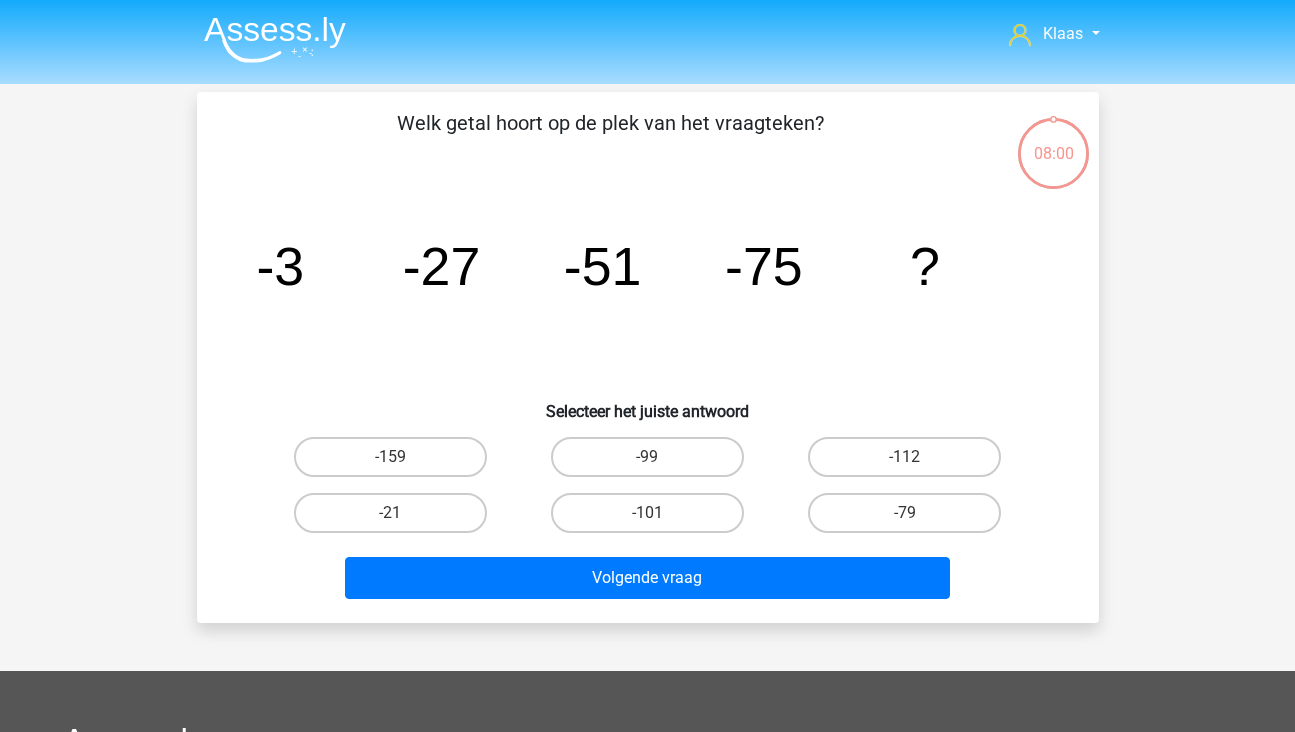 scroll, scrollTop: 0, scrollLeft: 0, axis: both 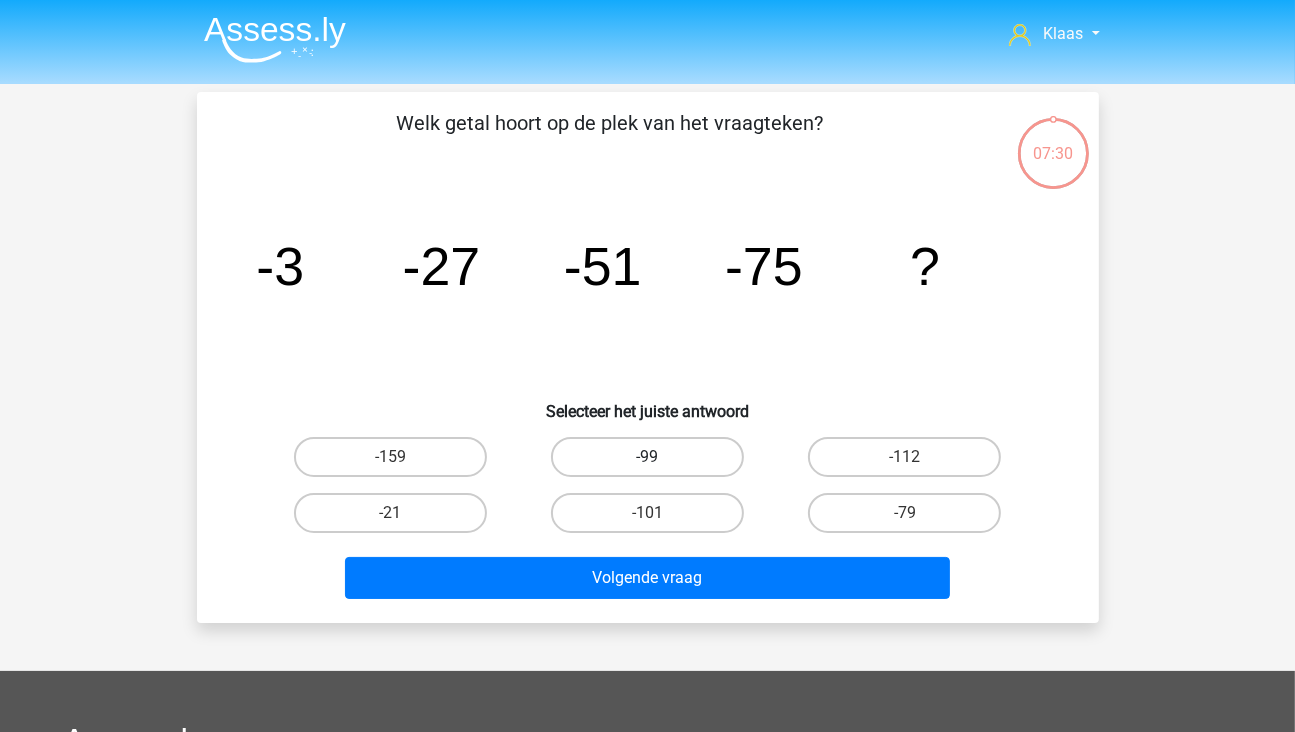 click on "-99" at bounding box center [647, 457] 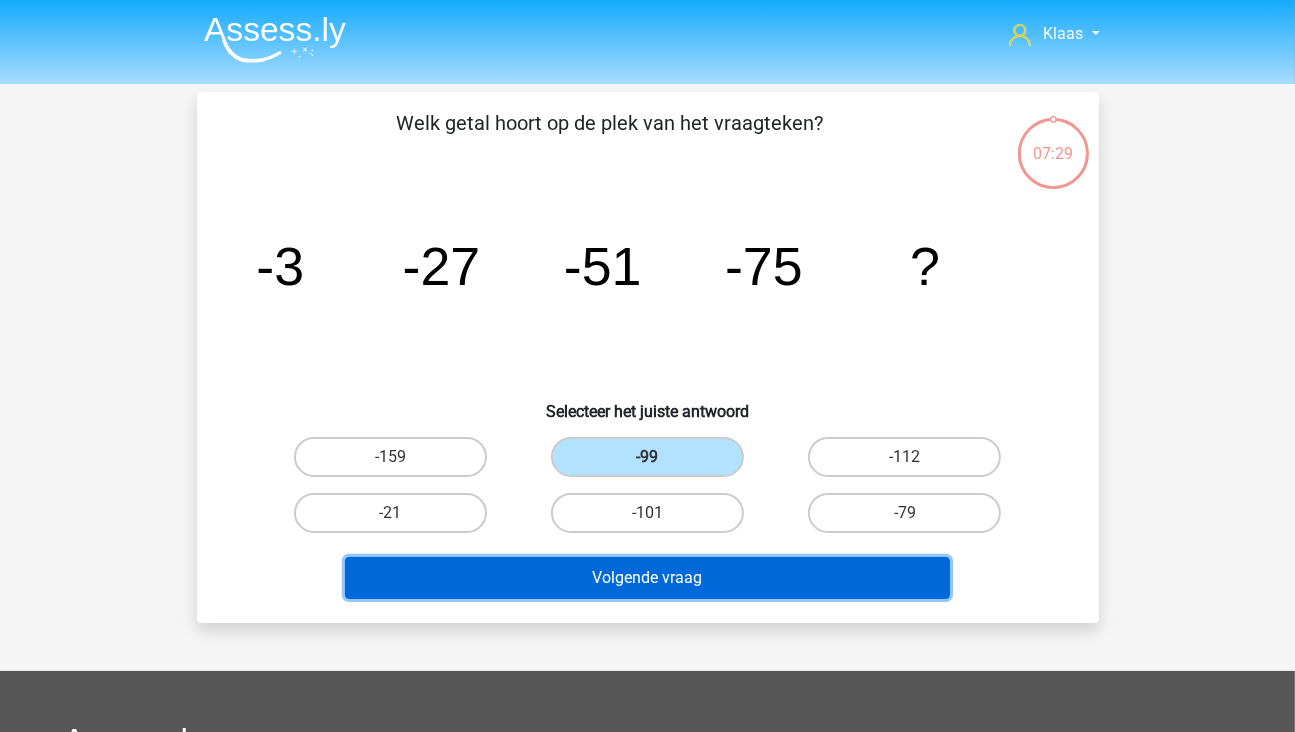 click on "Volgende vraag" at bounding box center [647, 578] 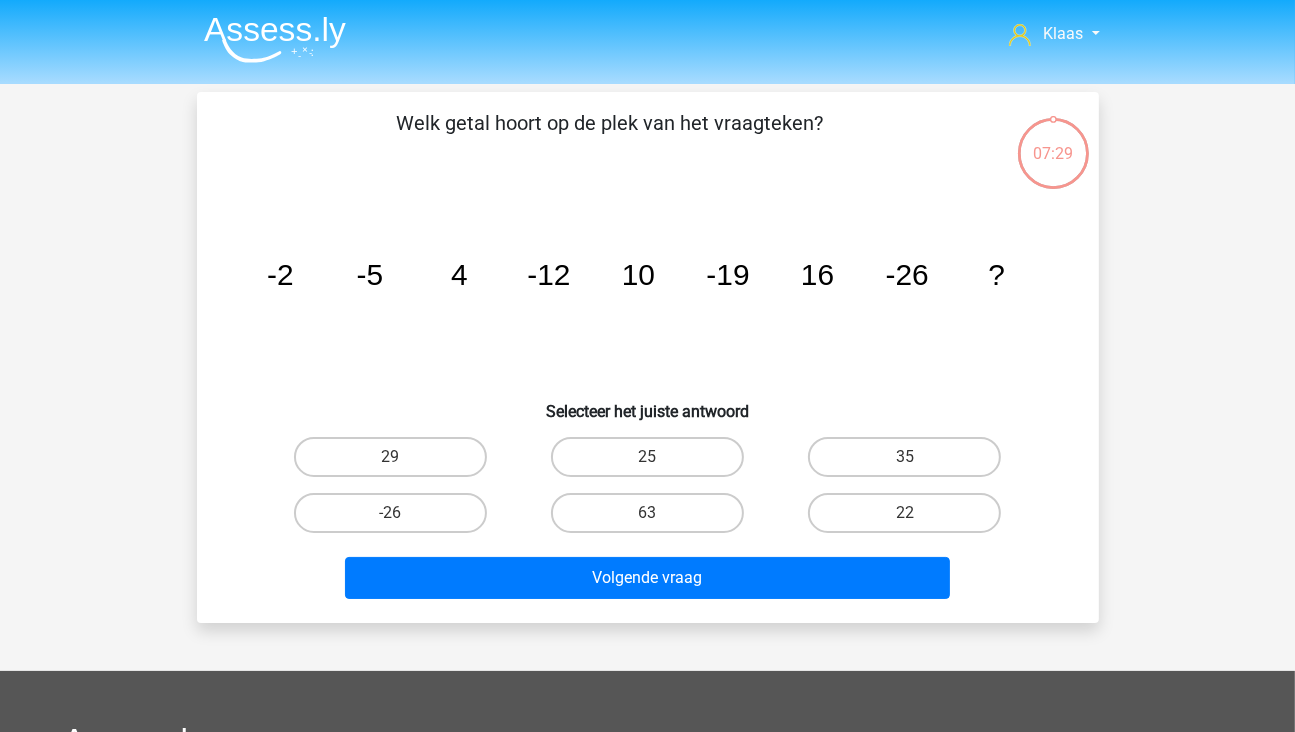 scroll, scrollTop: 92, scrollLeft: 0, axis: vertical 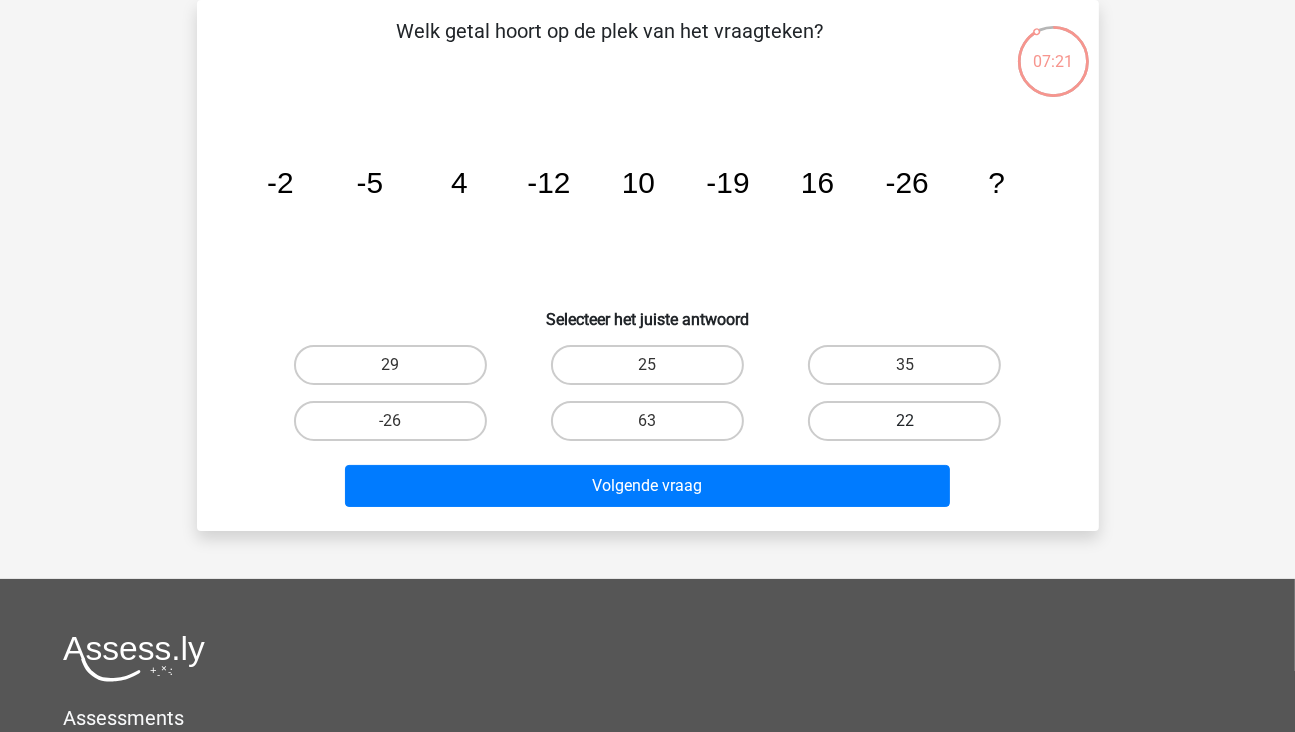 click on "22" at bounding box center [904, 421] 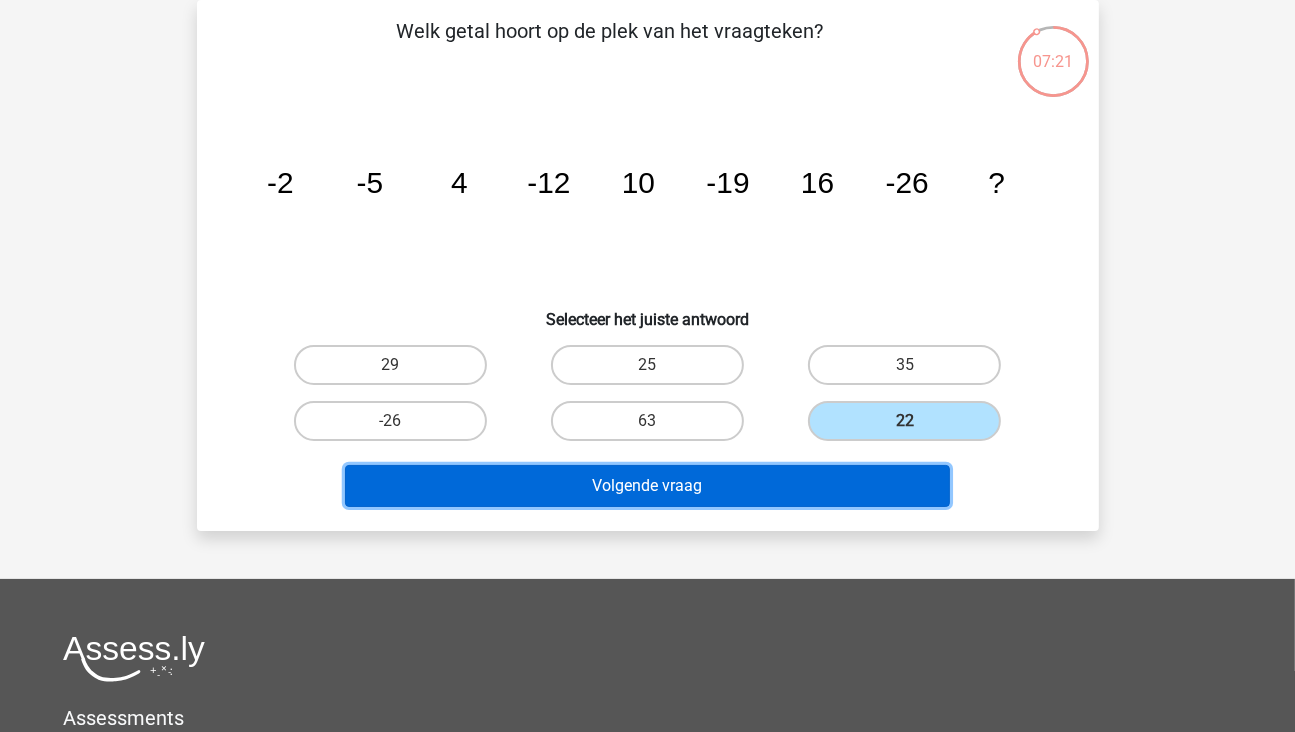 click on "Volgende vraag" at bounding box center (647, 486) 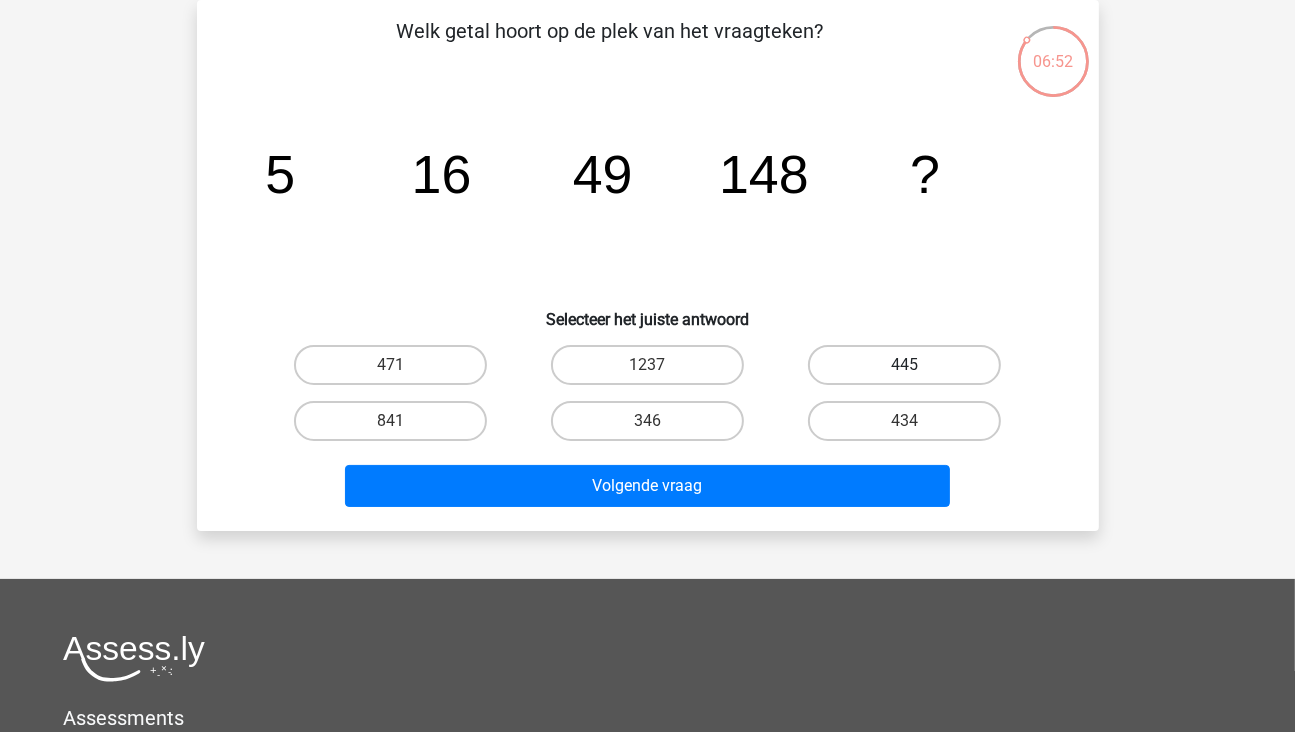 click on "445" at bounding box center [904, 365] 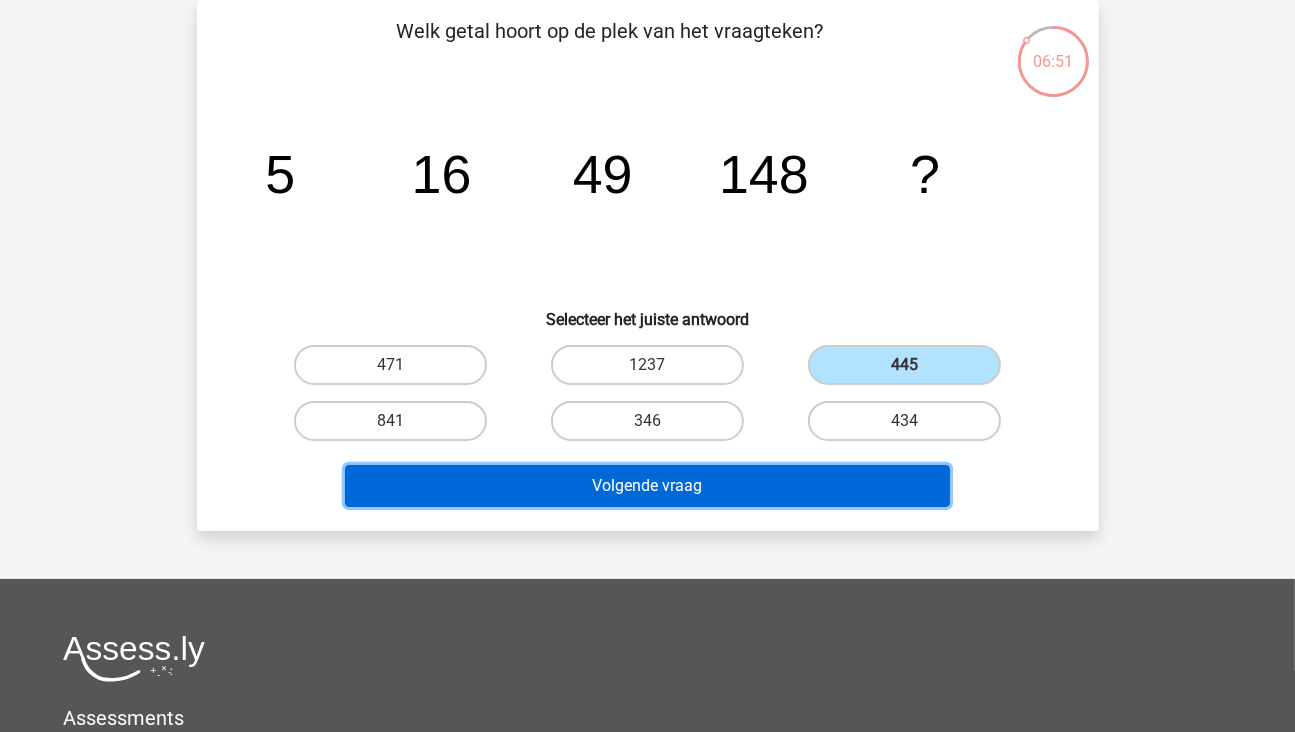 click on "Volgende vraag" at bounding box center [647, 486] 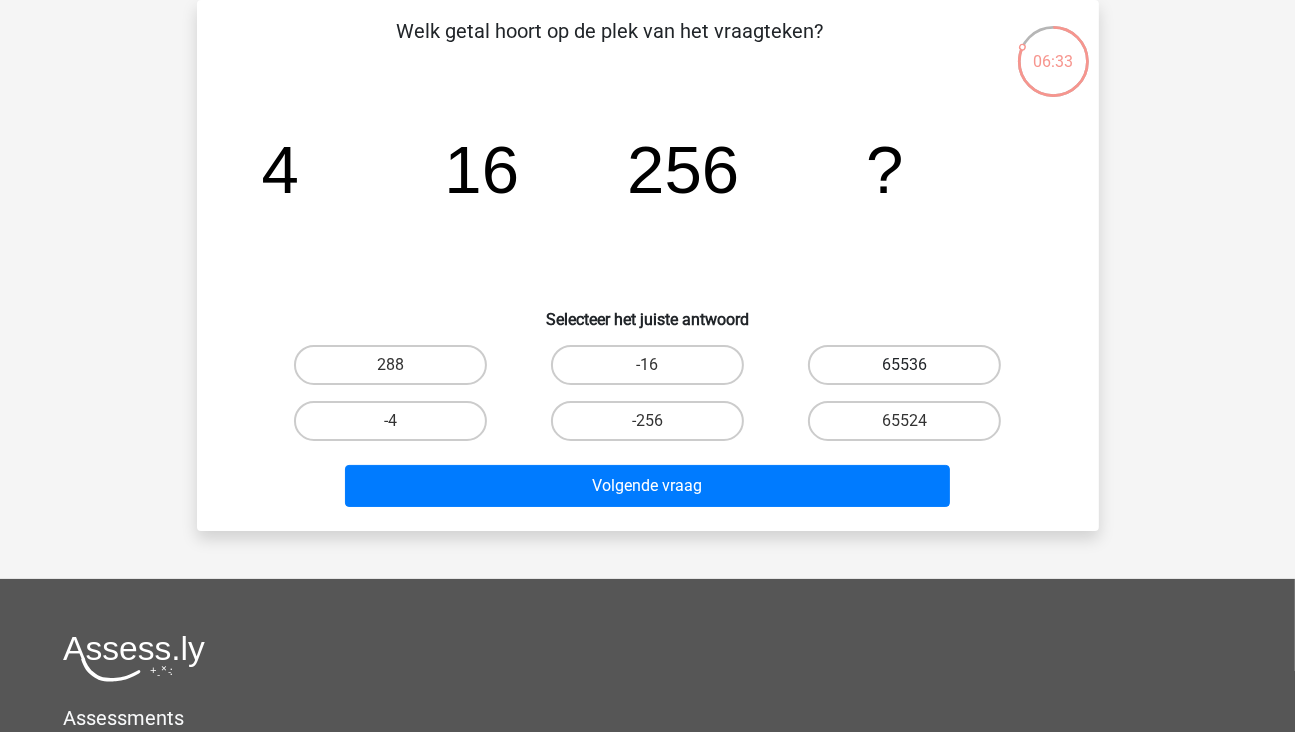 click on "65536" at bounding box center (904, 365) 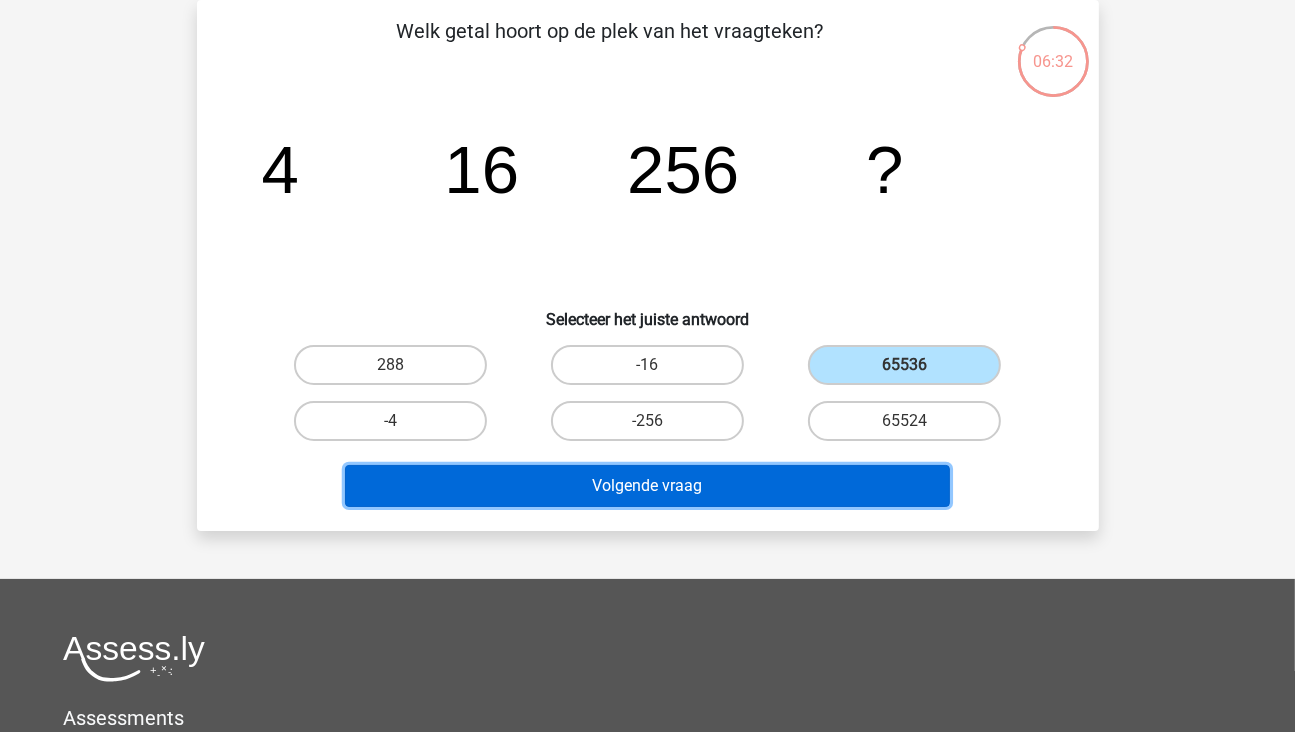 click on "Volgende vraag" at bounding box center [647, 486] 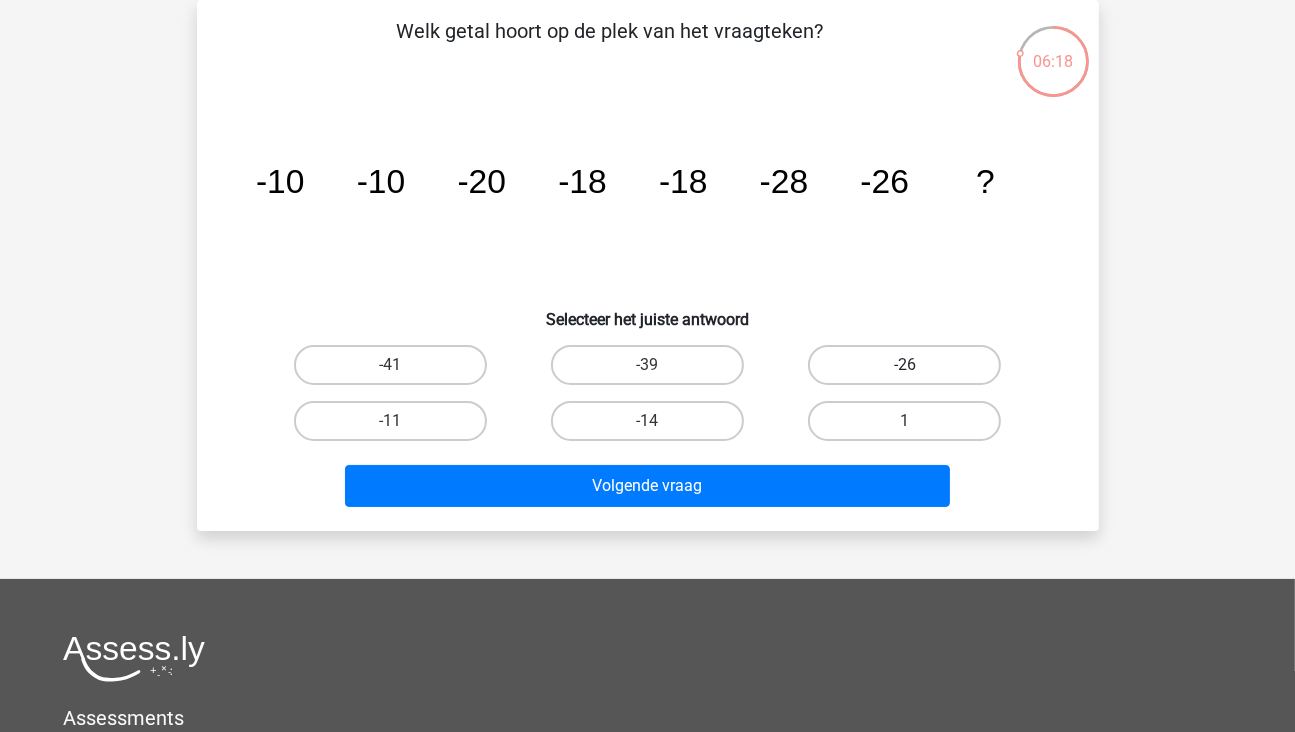 click on "-26" at bounding box center [904, 365] 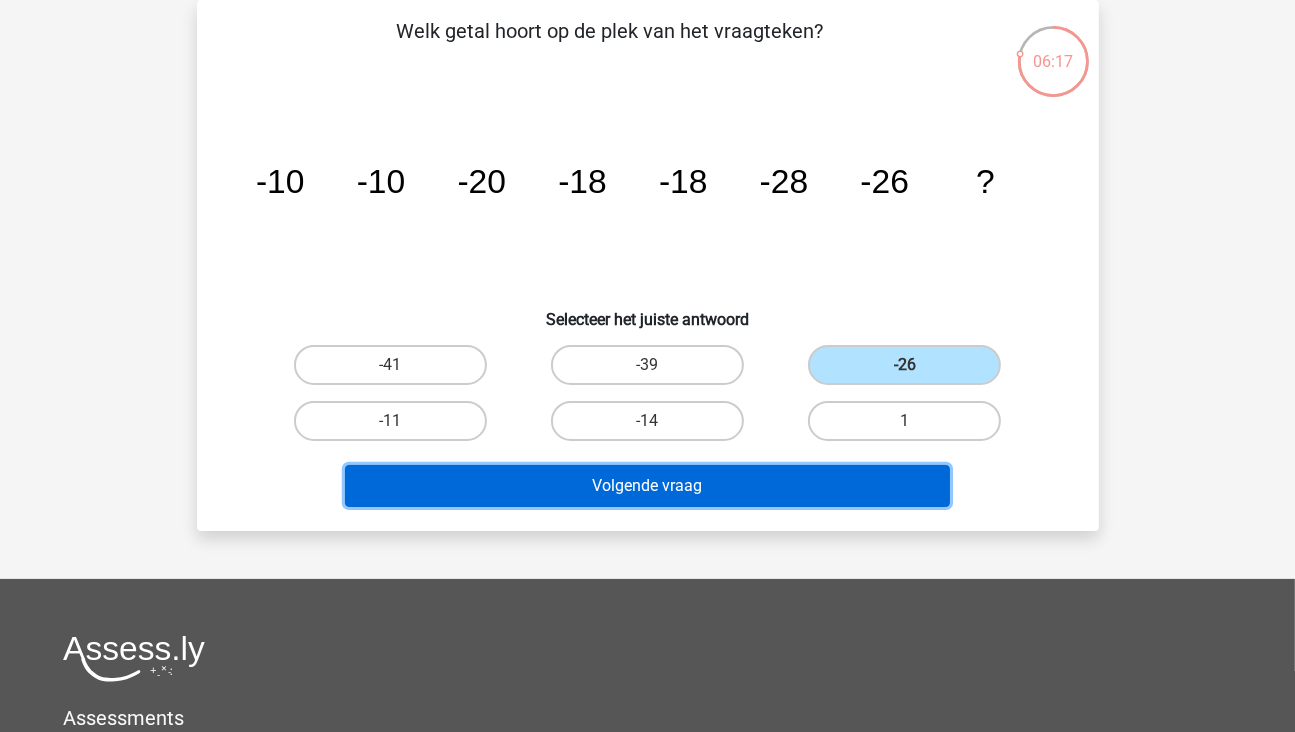 click on "Volgende vraag" at bounding box center (647, 486) 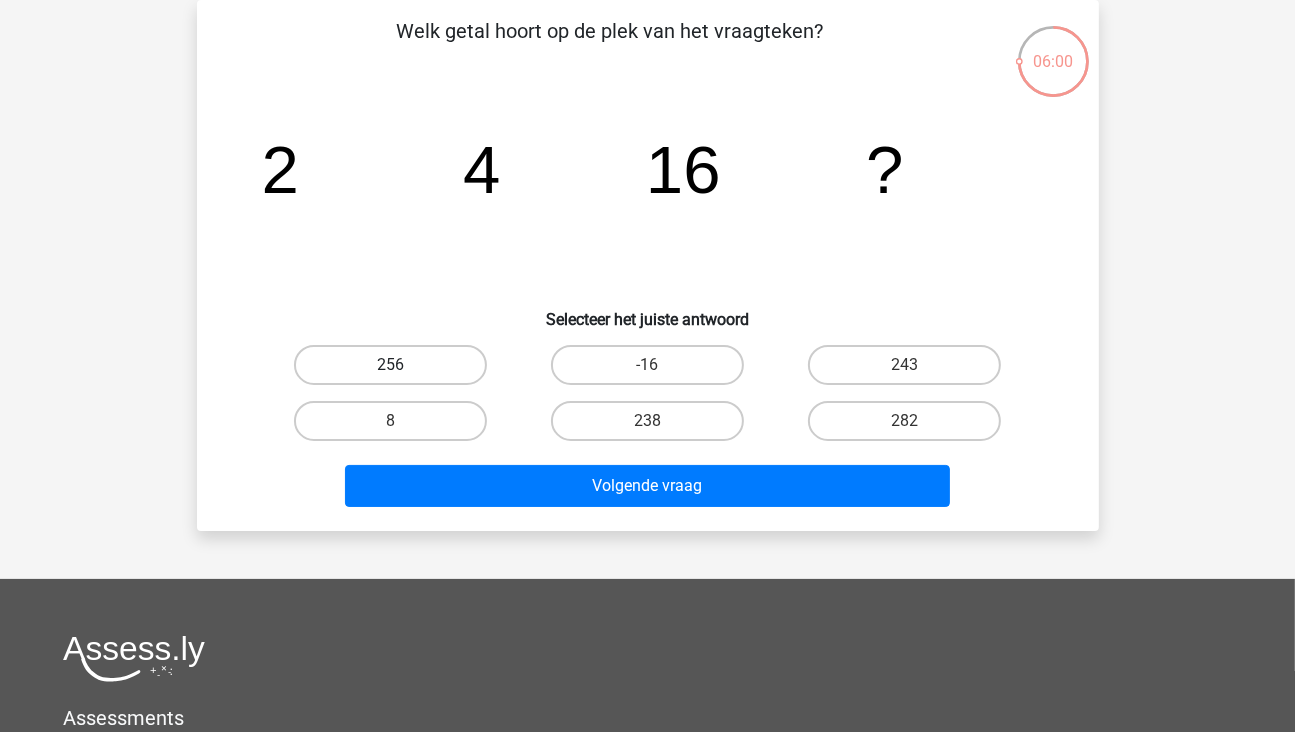 click on "256" at bounding box center (390, 365) 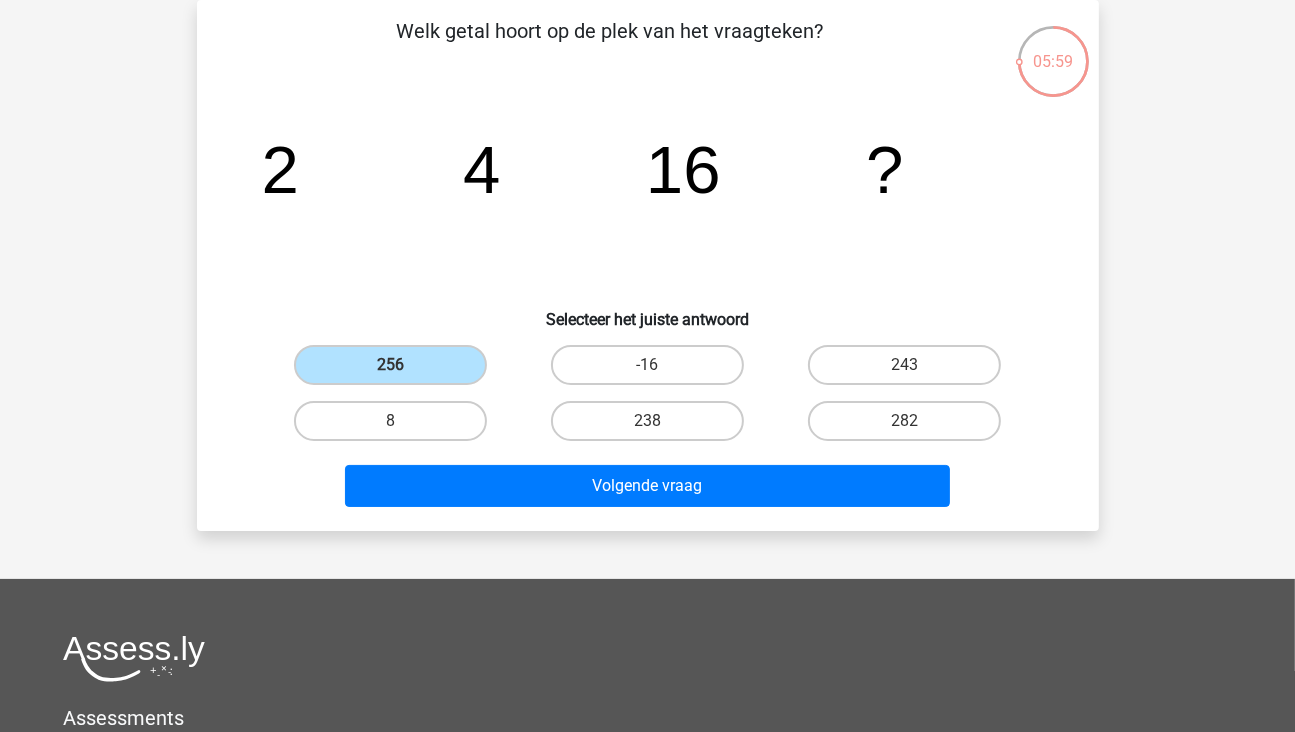 click on "Volgende vraag" at bounding box center (648, 490) 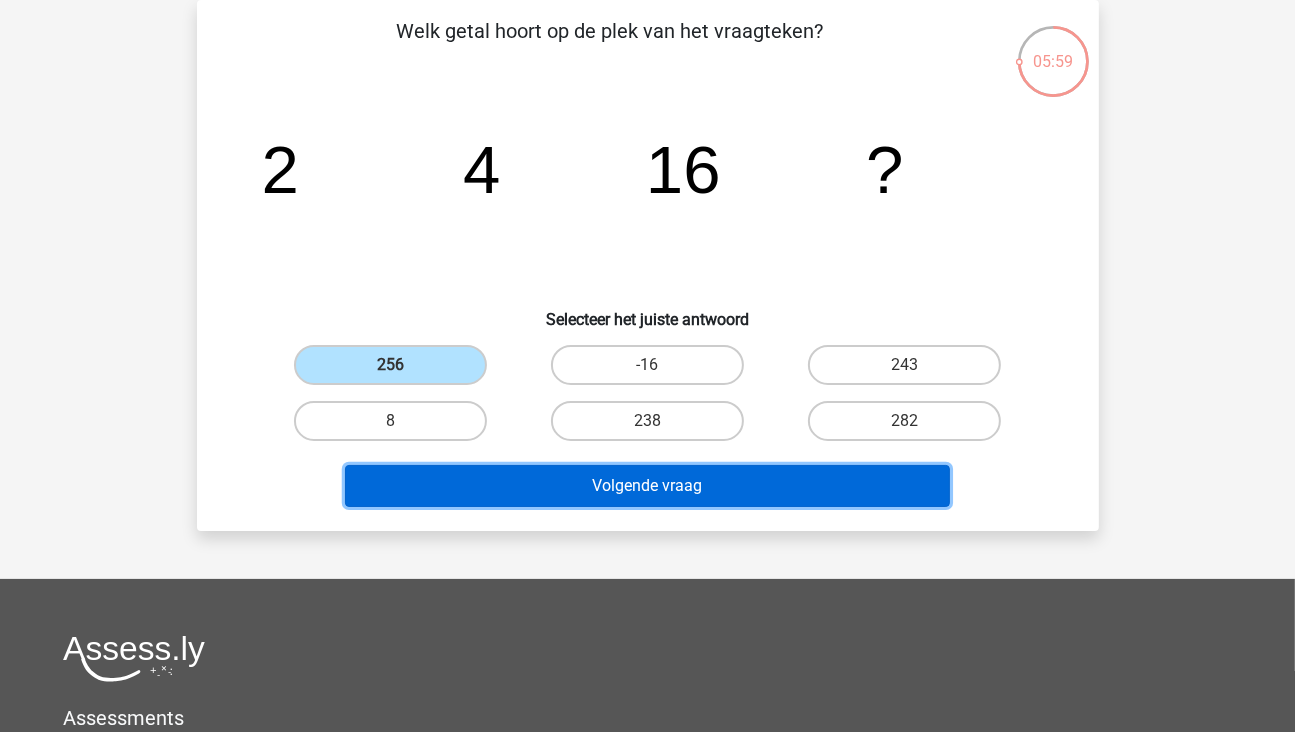 click on "Volgende vraag" at bounding box center [647, 486] 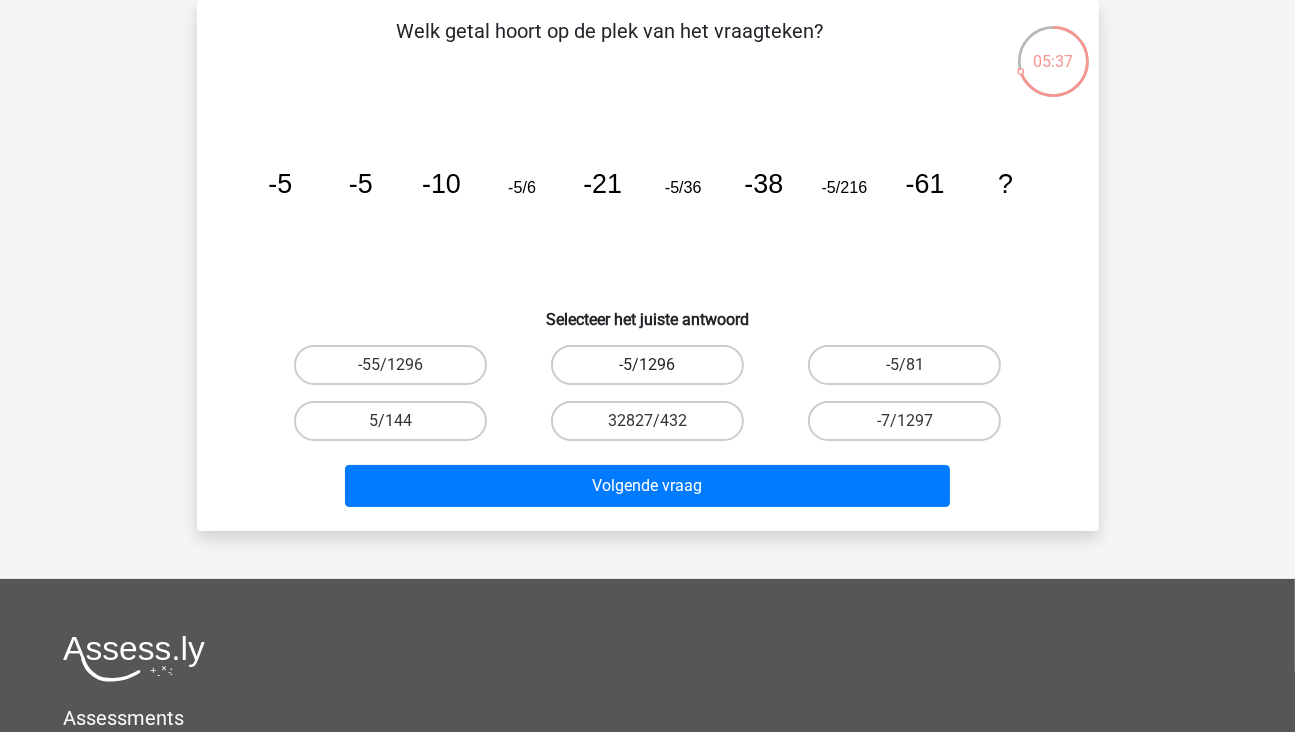 click on "-5/1296" at bounding box center (647, 365) 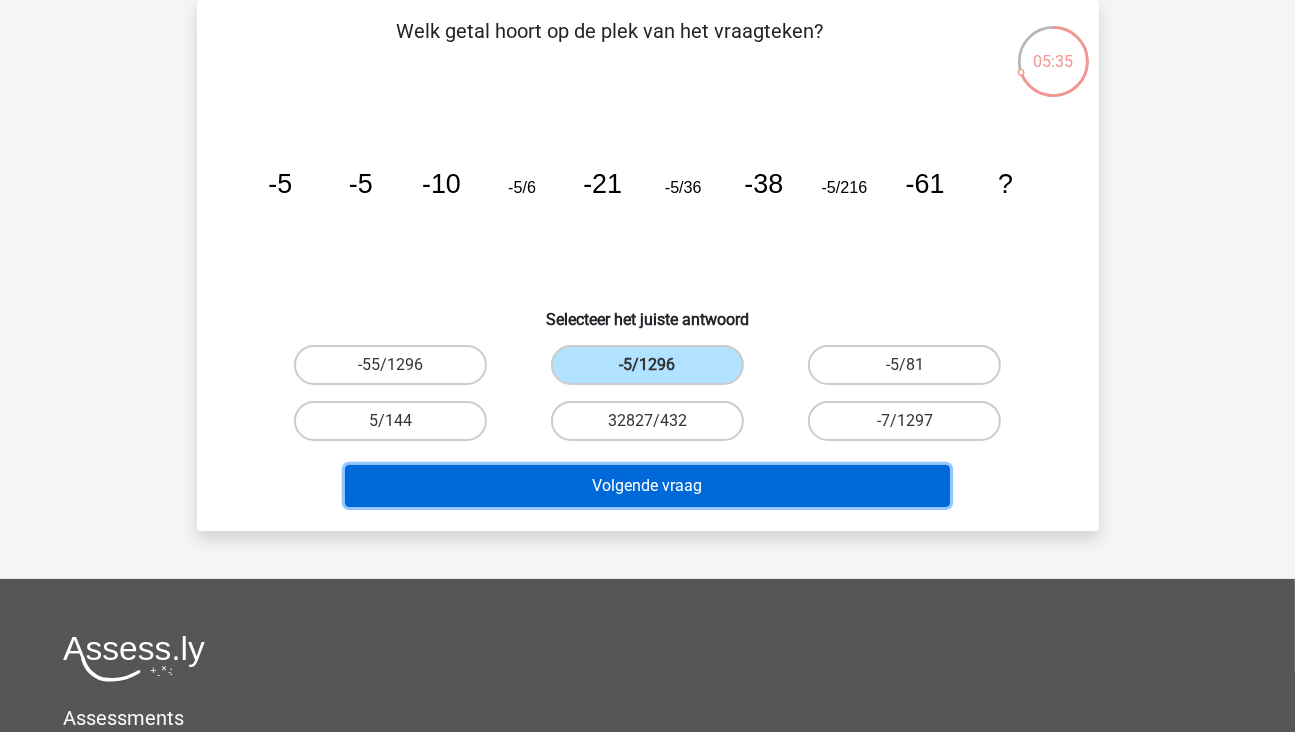 click on "Volgende vraag" at bounding box center (647, 486) 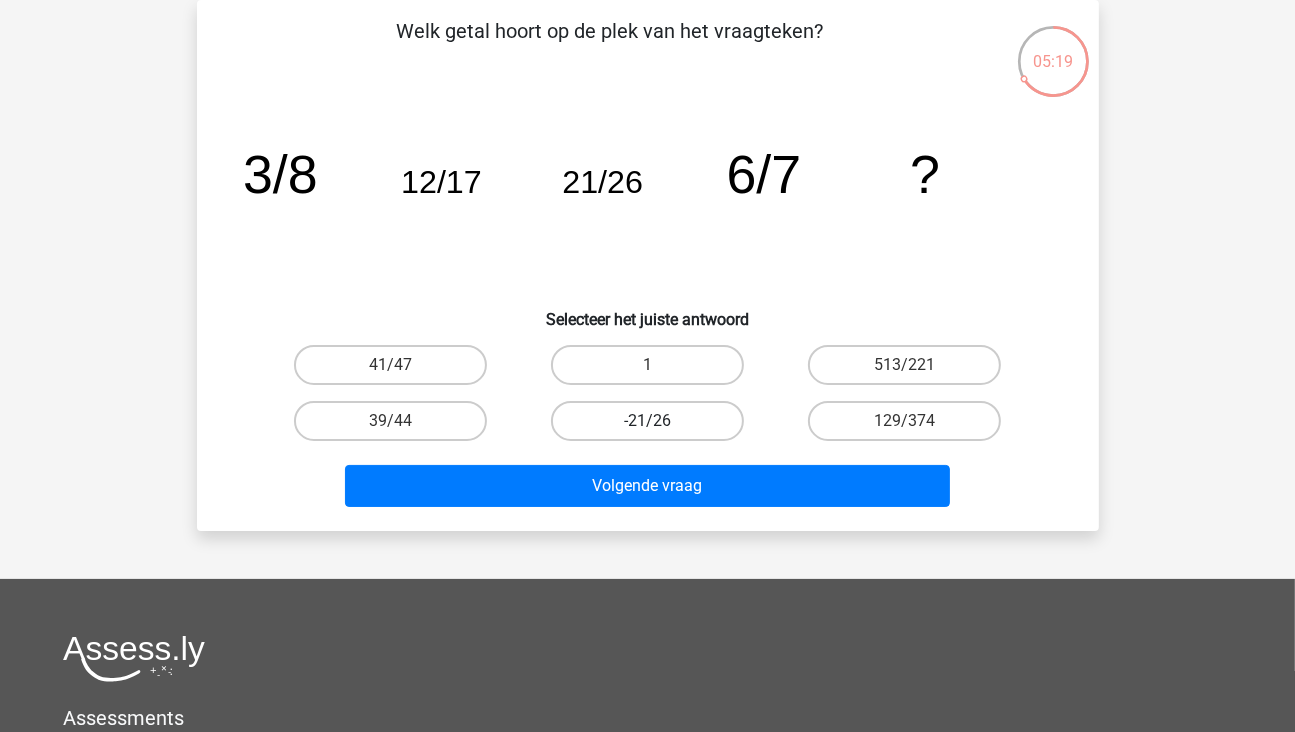 click on "-21/26" at bounding box center [647, 421] 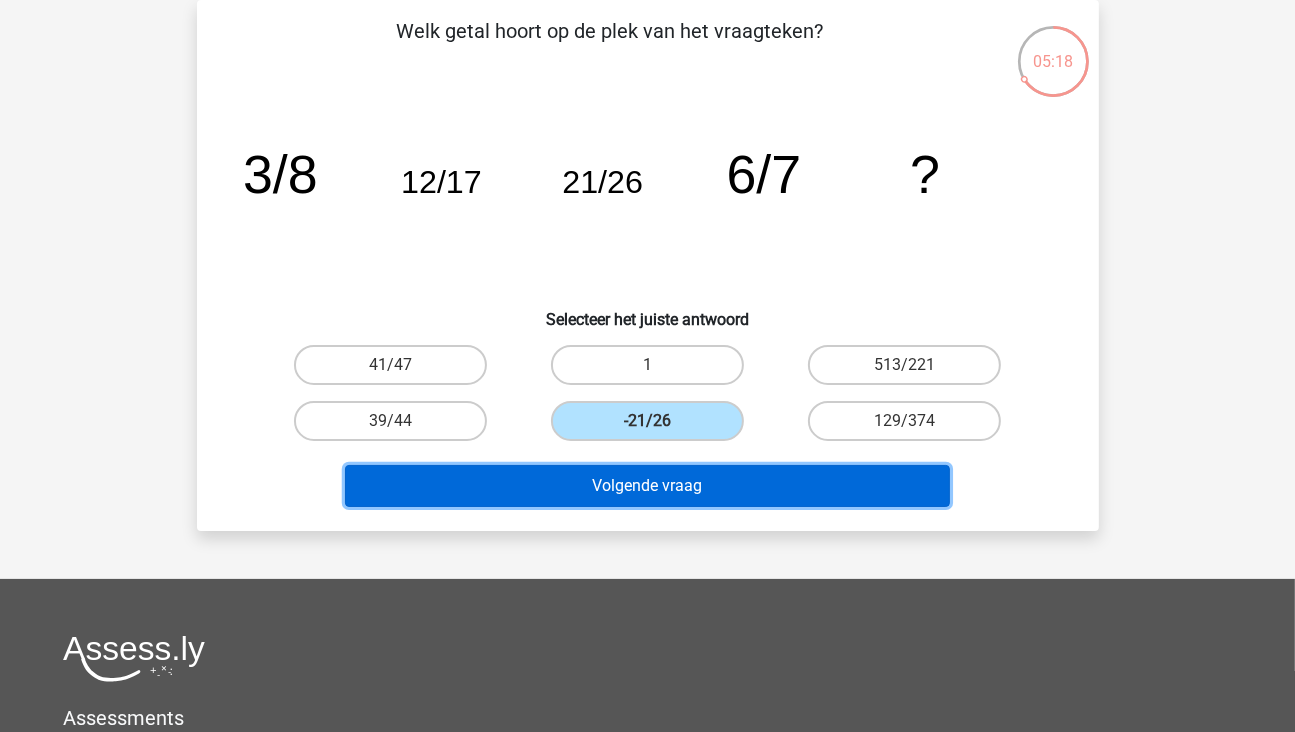 click on "Volgende vraag" at bounding box center (647, 486) 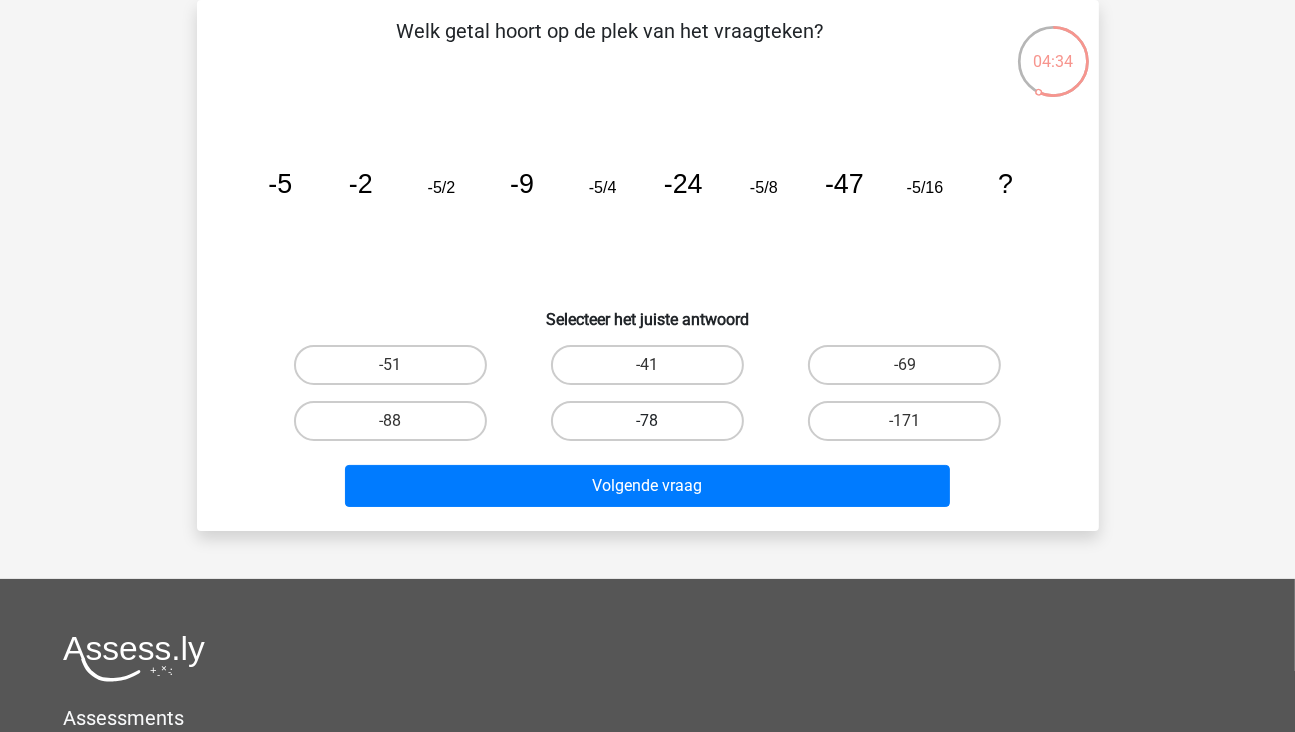 click on "-78" at bounding box center (647, 421) 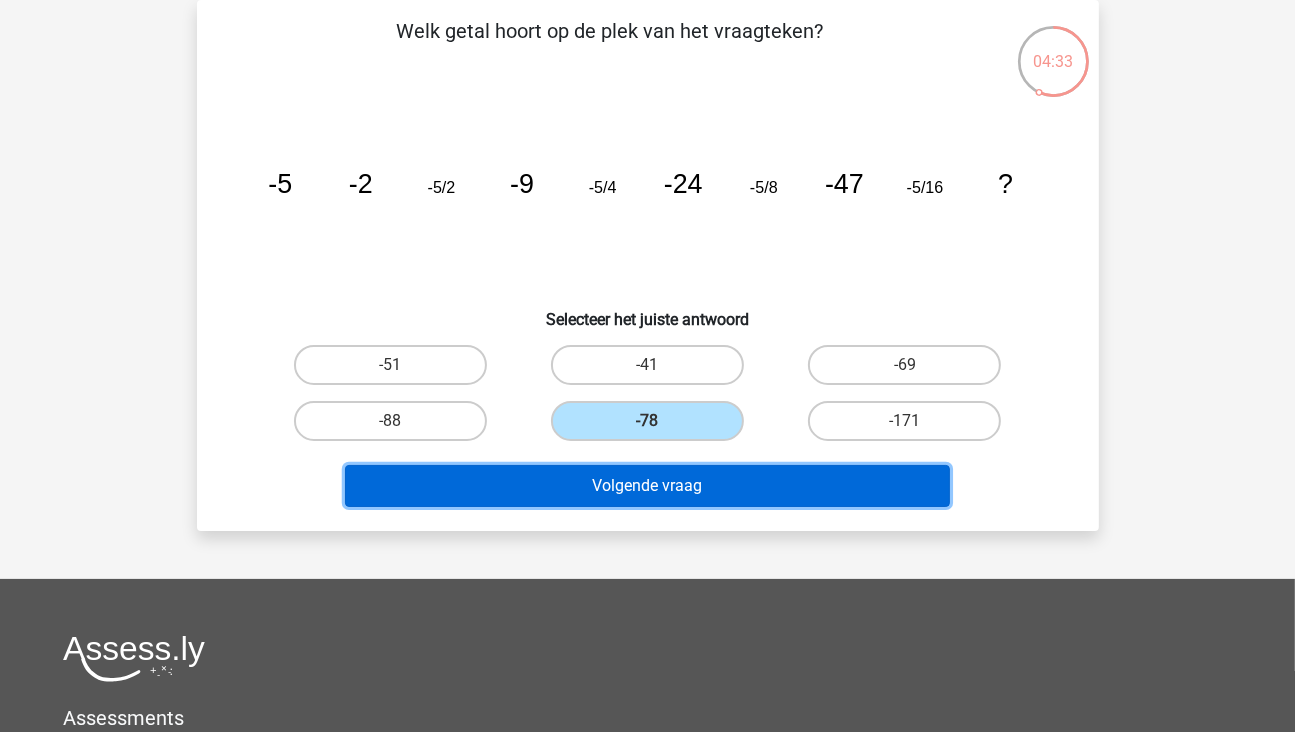 click on "Volgende vraag" at bounding box center [647, 486] 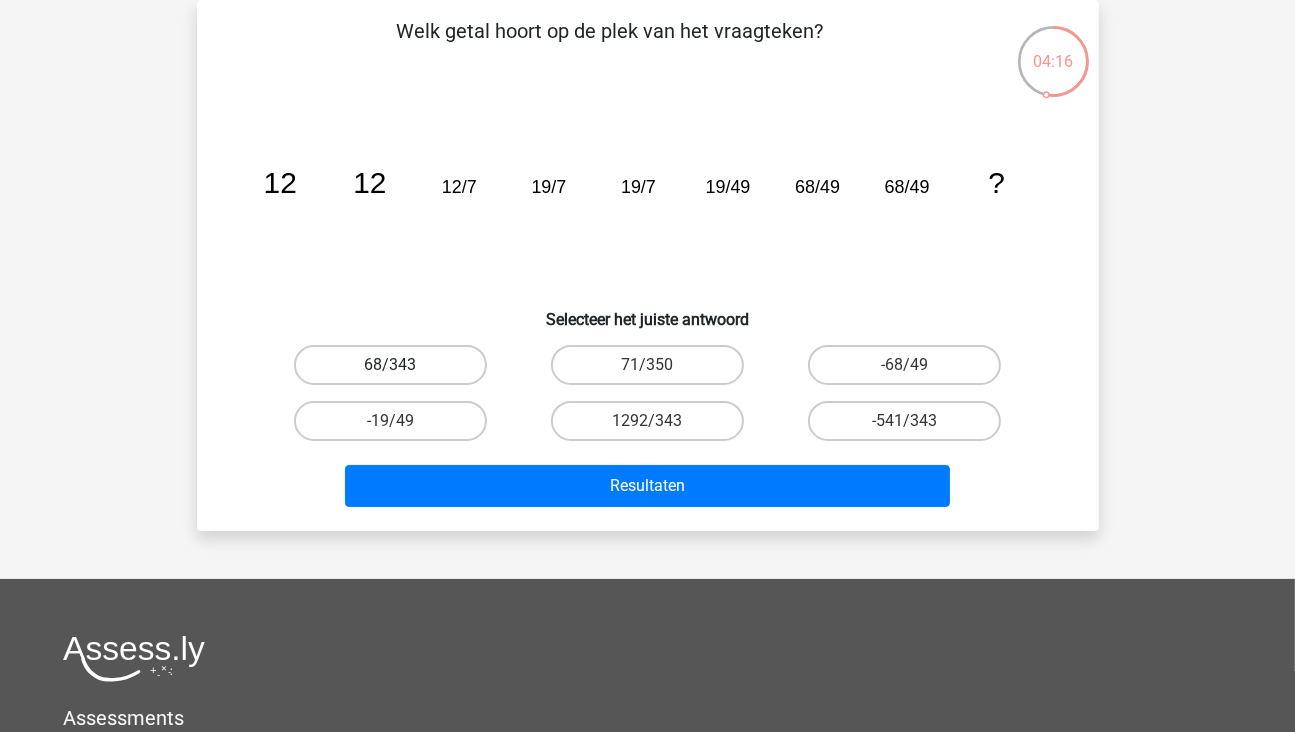 click on "68/343" at bounding box center (390, 365) 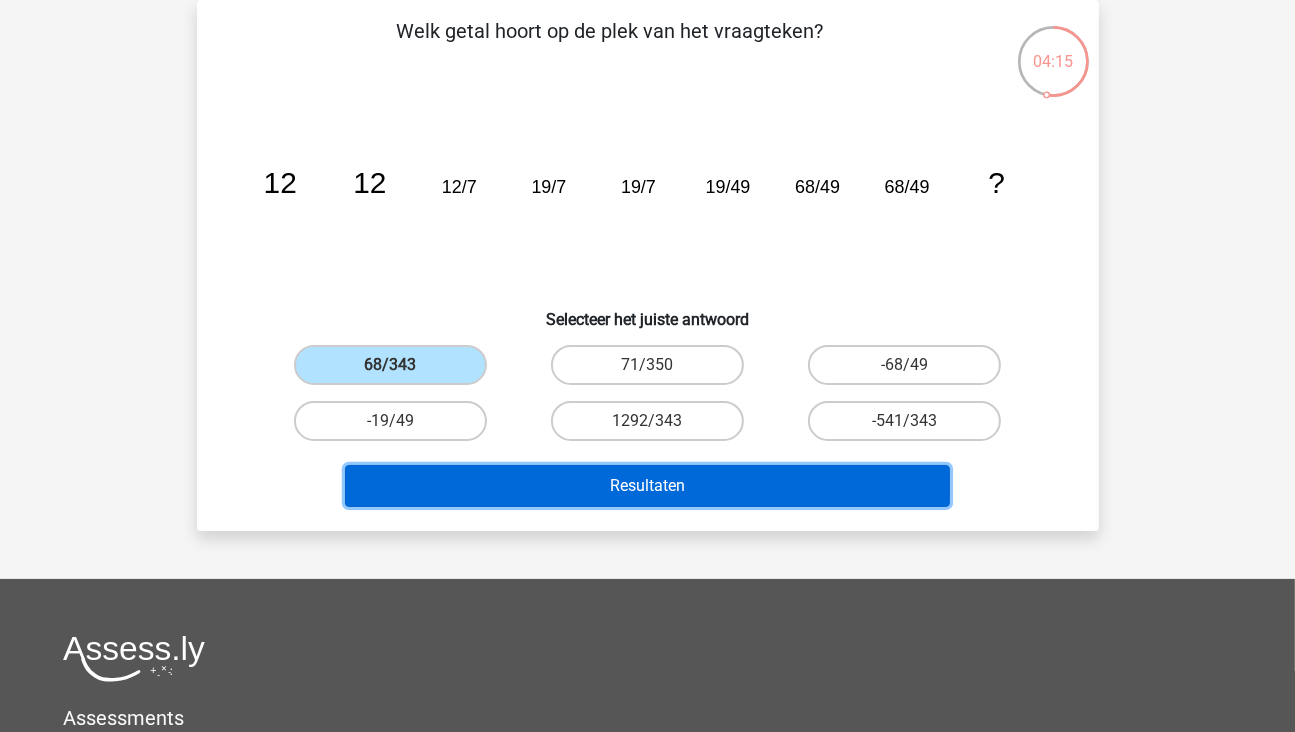 click on "Resultaten" at bounding box center [647, 486] 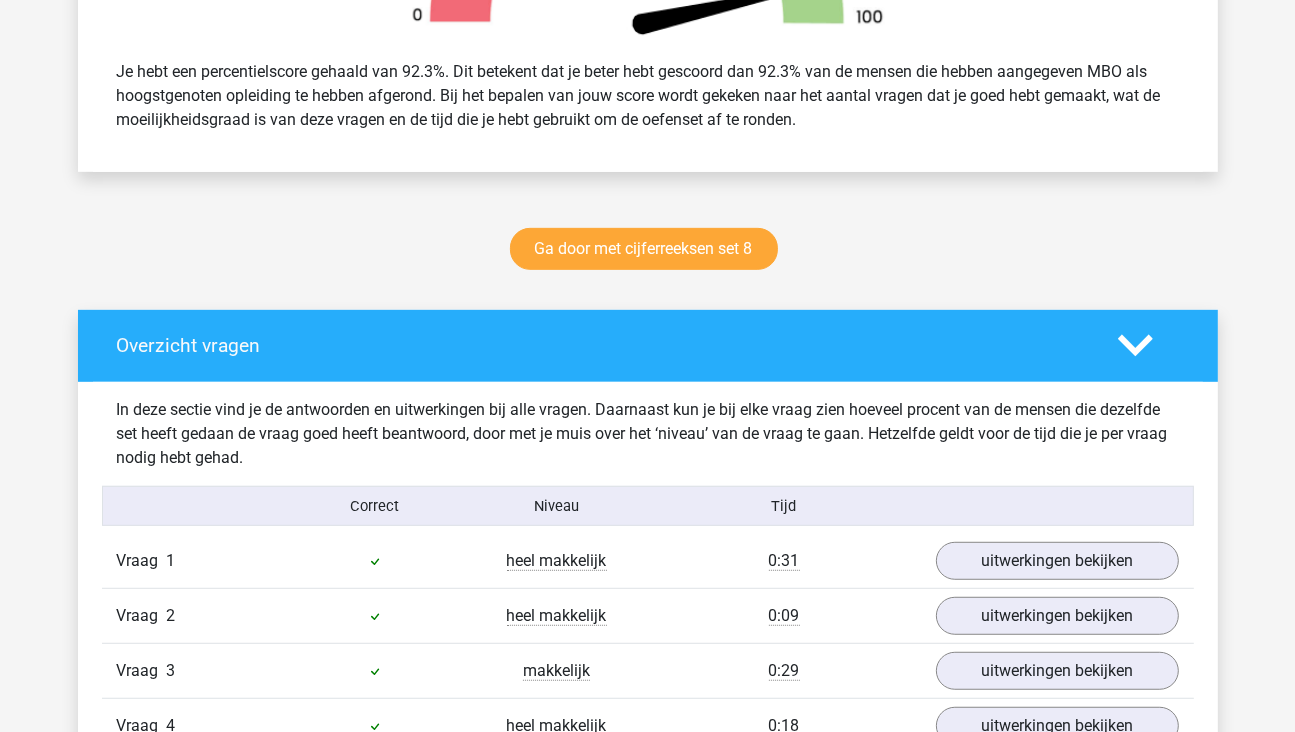 scroll, scrollTop: 800, scrollLeft: 0, axis: vertical 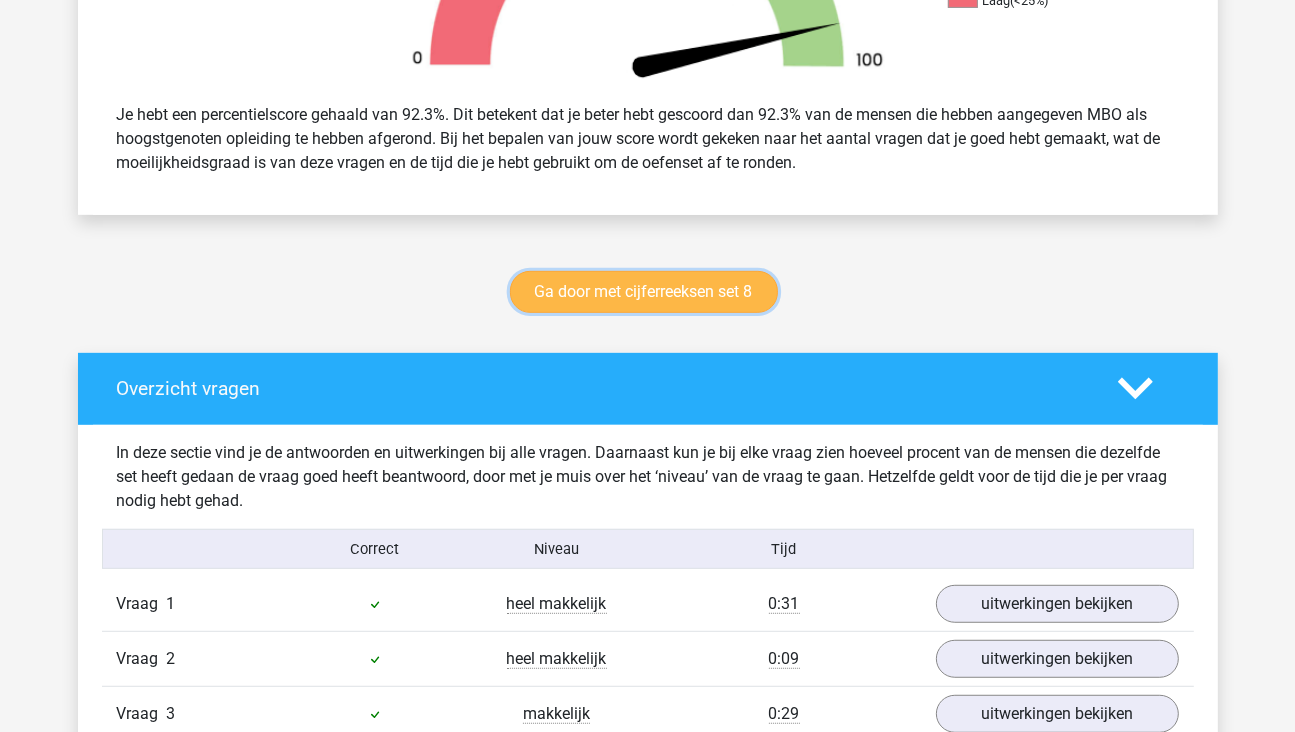 click on "Ga door met cijferreeksen set 8" at bounding box center (644, 292) 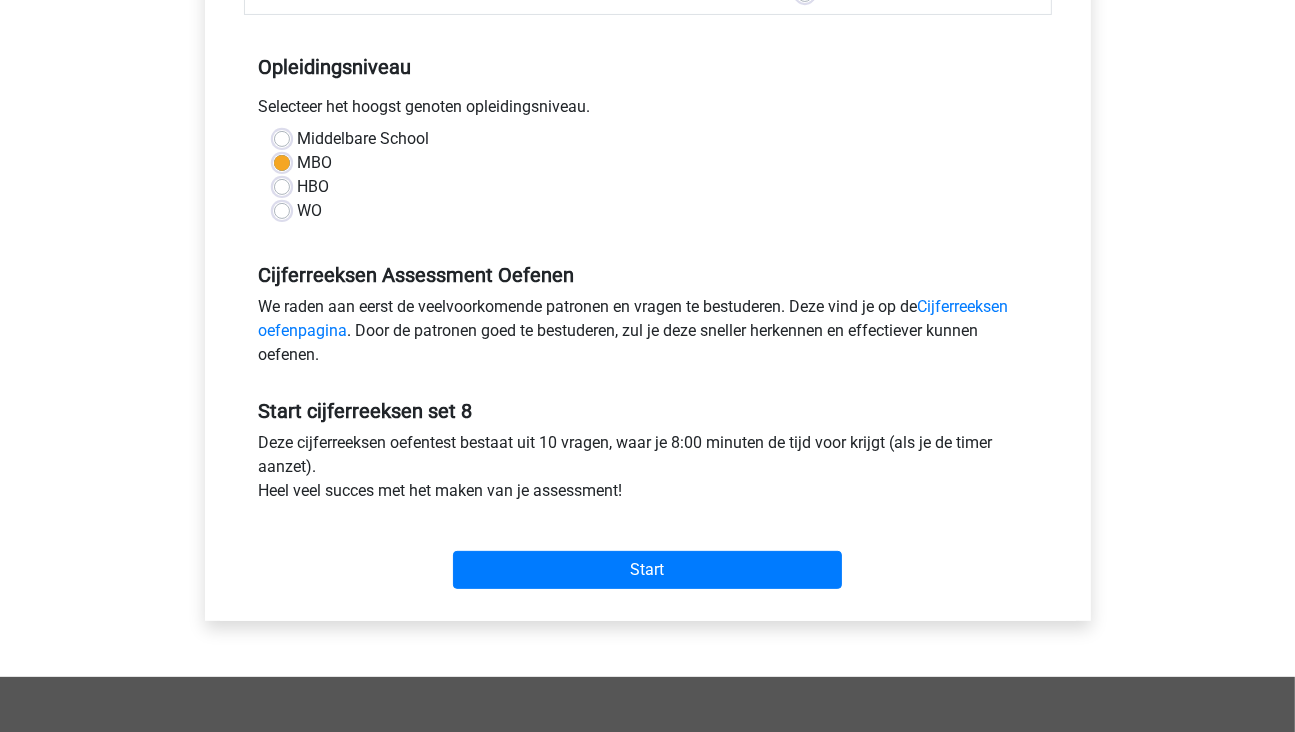 scroll, scrollTop: 400, scrollLeft: 0, axis: vertical 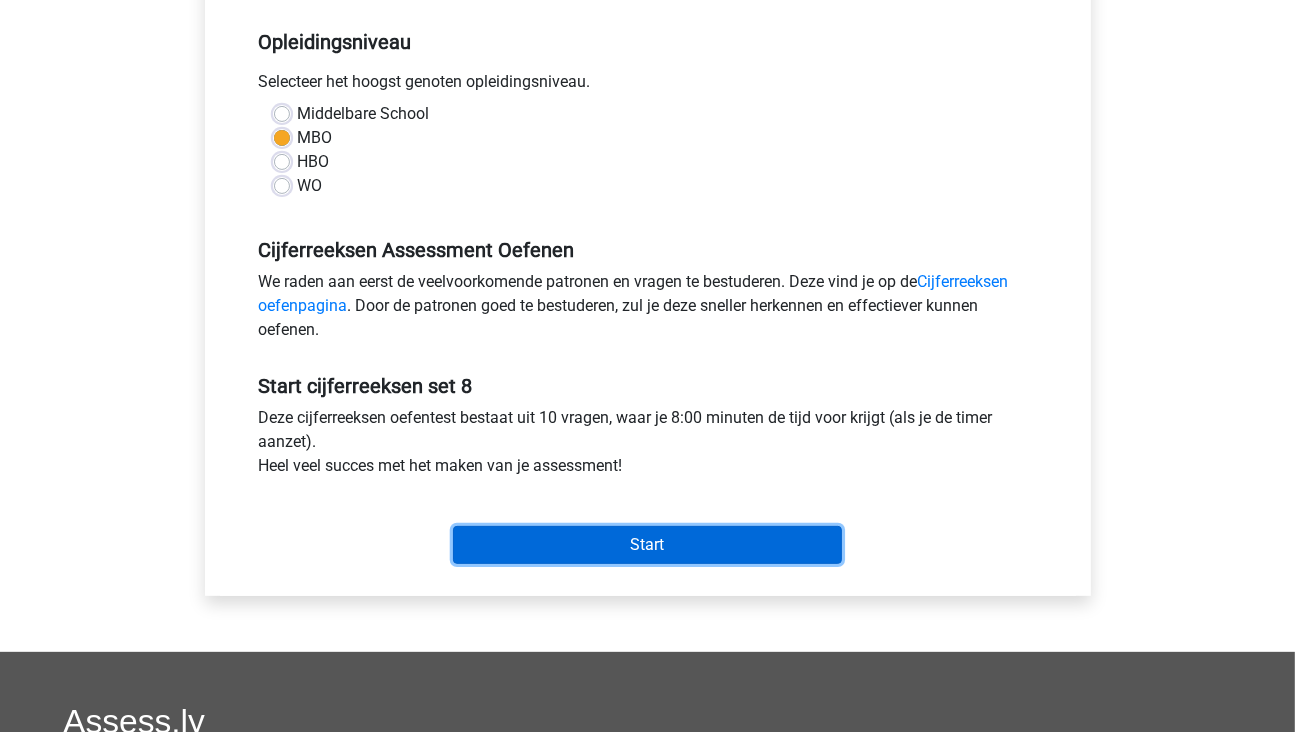 click on "Start" at bounding box center (647, 545) 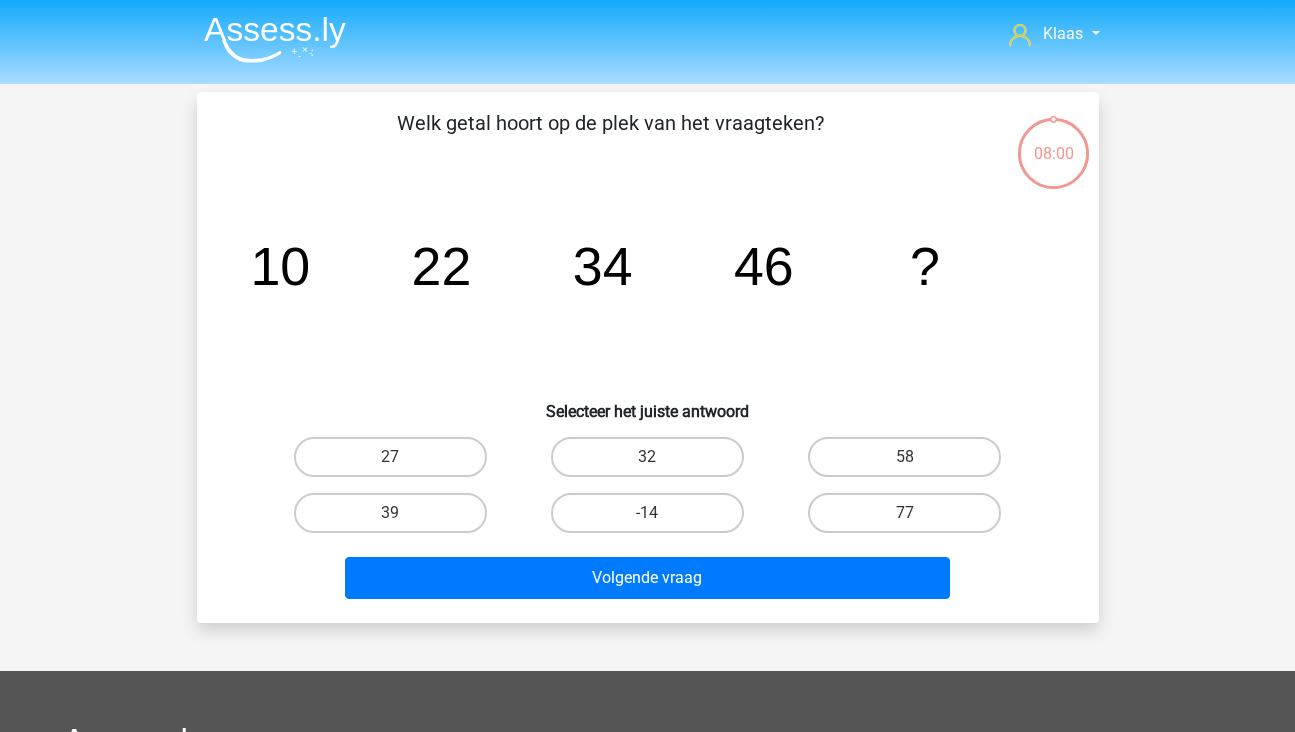 scroll, scrollTop: 0, scrollLeft: 0, axis: both 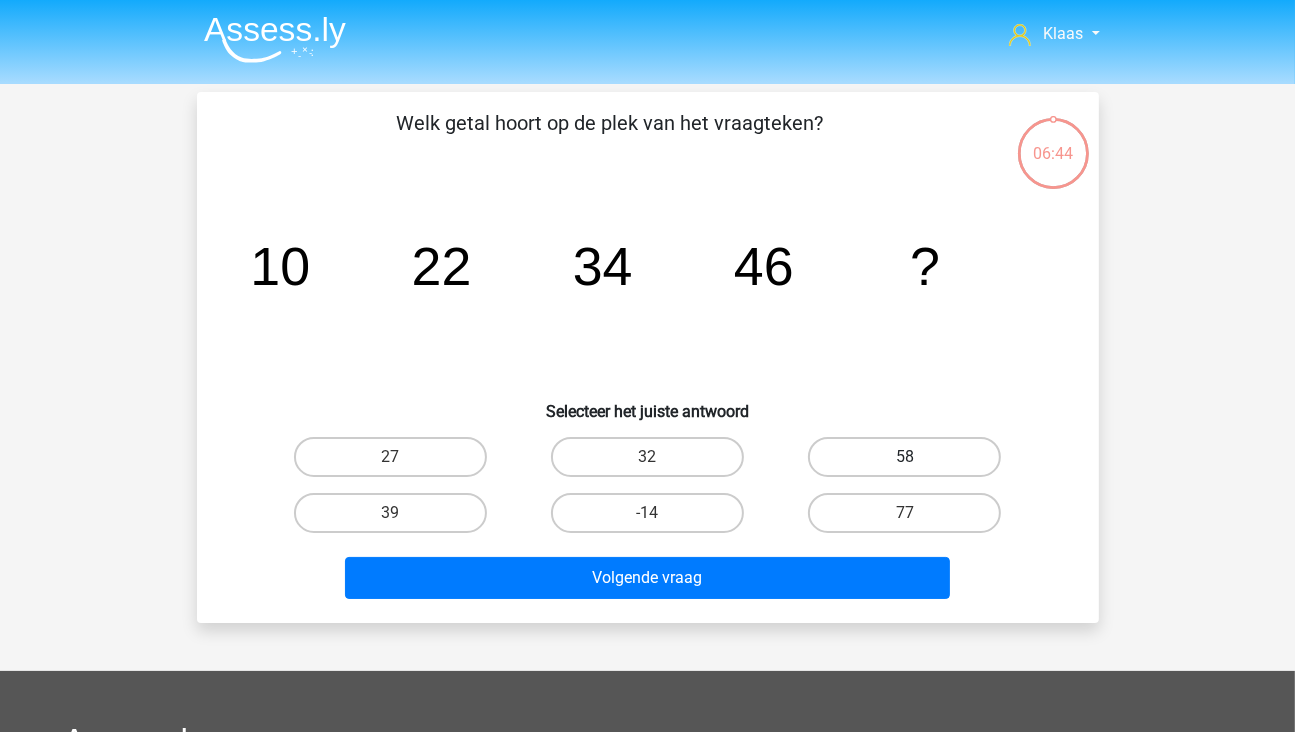 click on "58" at bounding box center (904, 457) 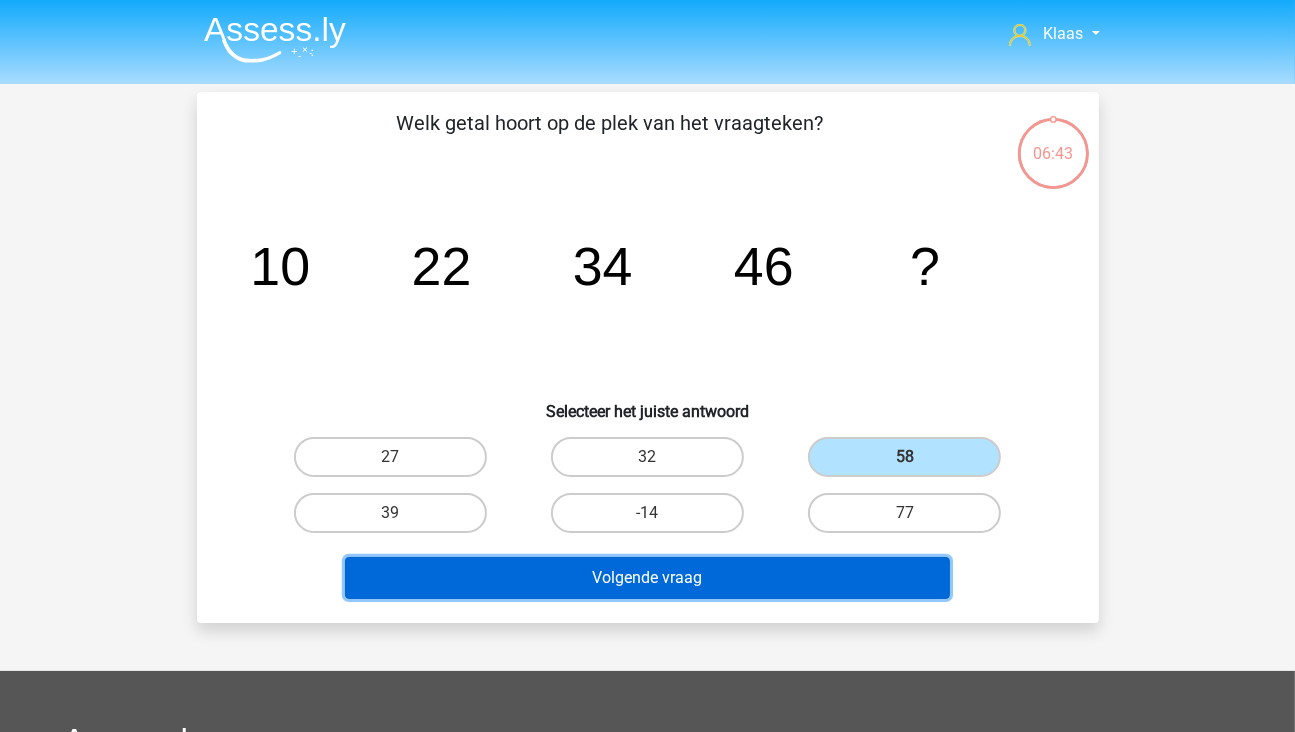 click on "Volgende vraag" at bounding box center (647, 578) 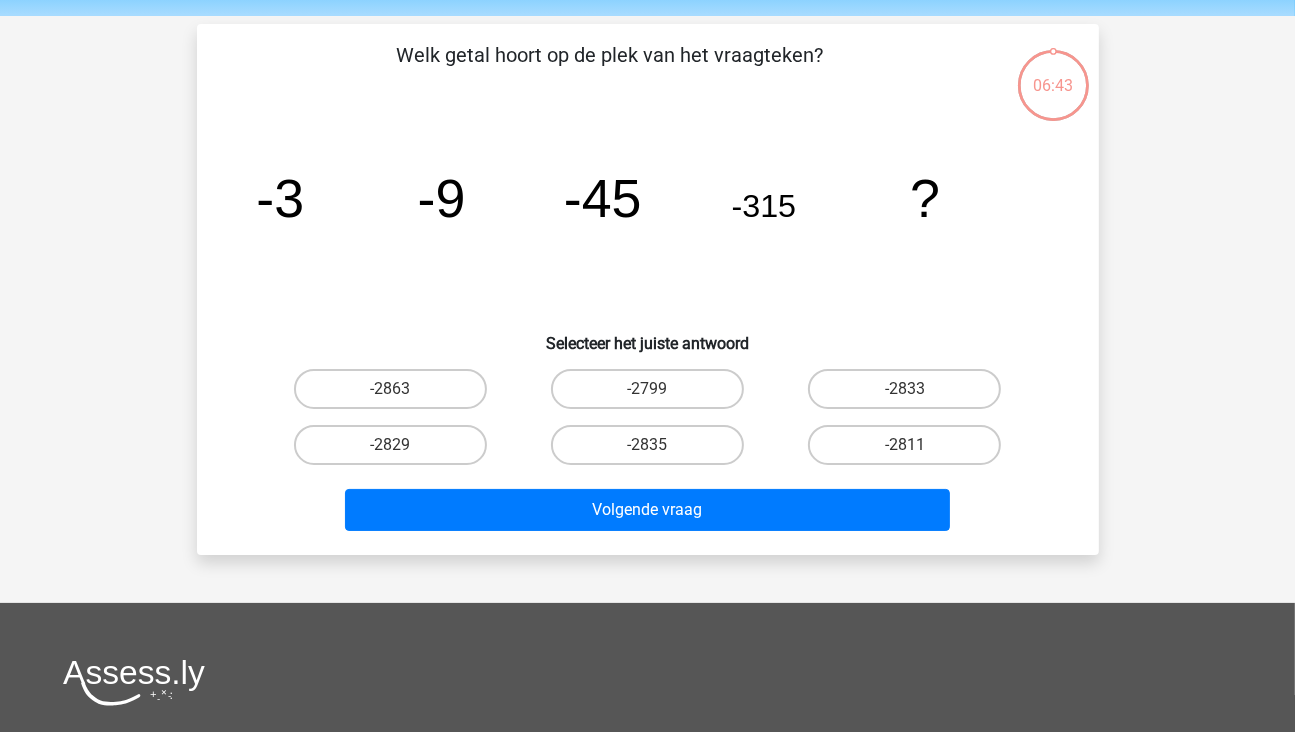 scroll, scrollTop: 92, scrollLeft: 0, axis: vertical 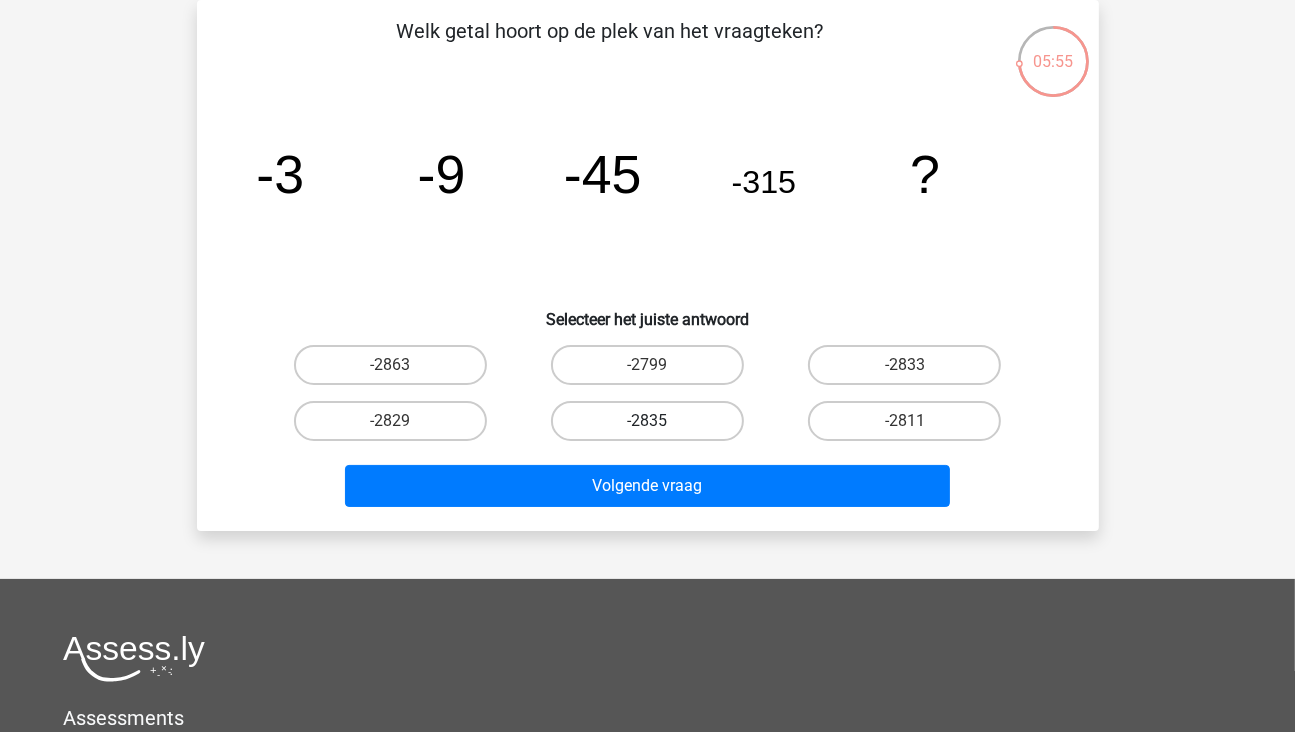 click on "-2835" at bounding box center (647, 421) 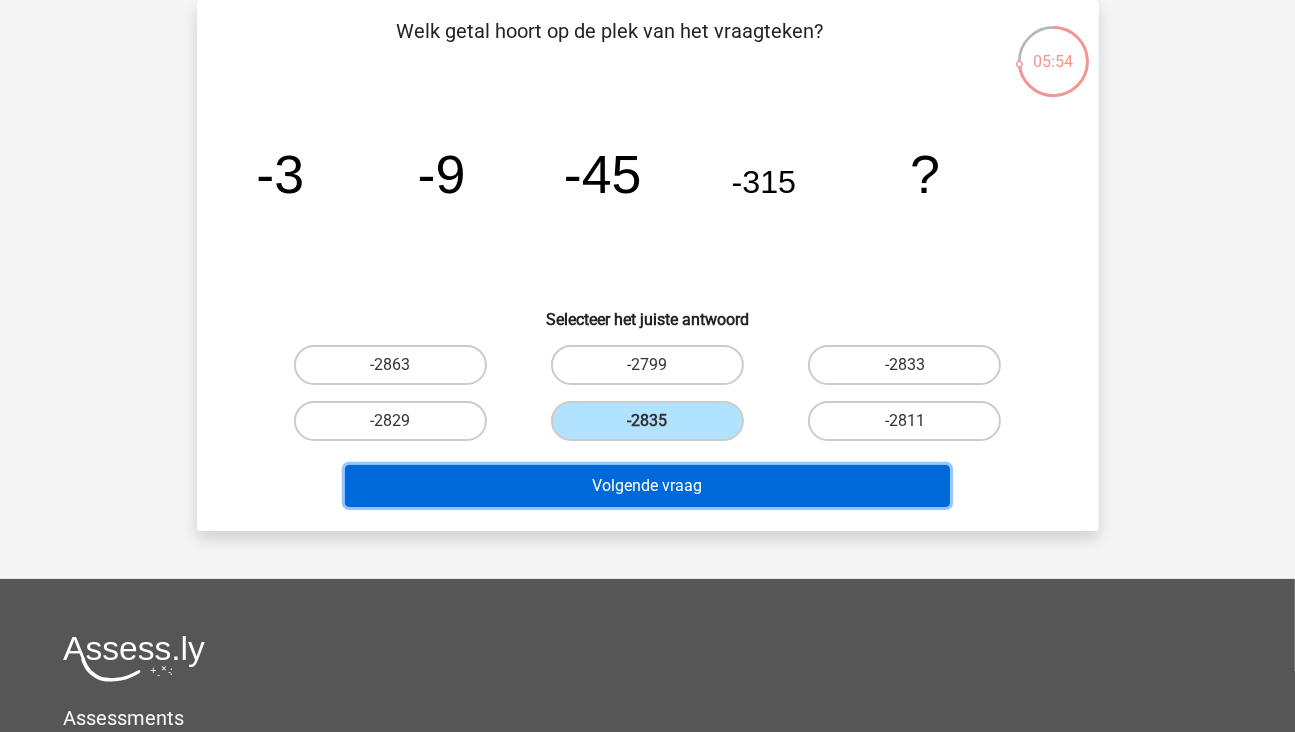 click on "Volgende vraag" at bounding box center [647, 486] 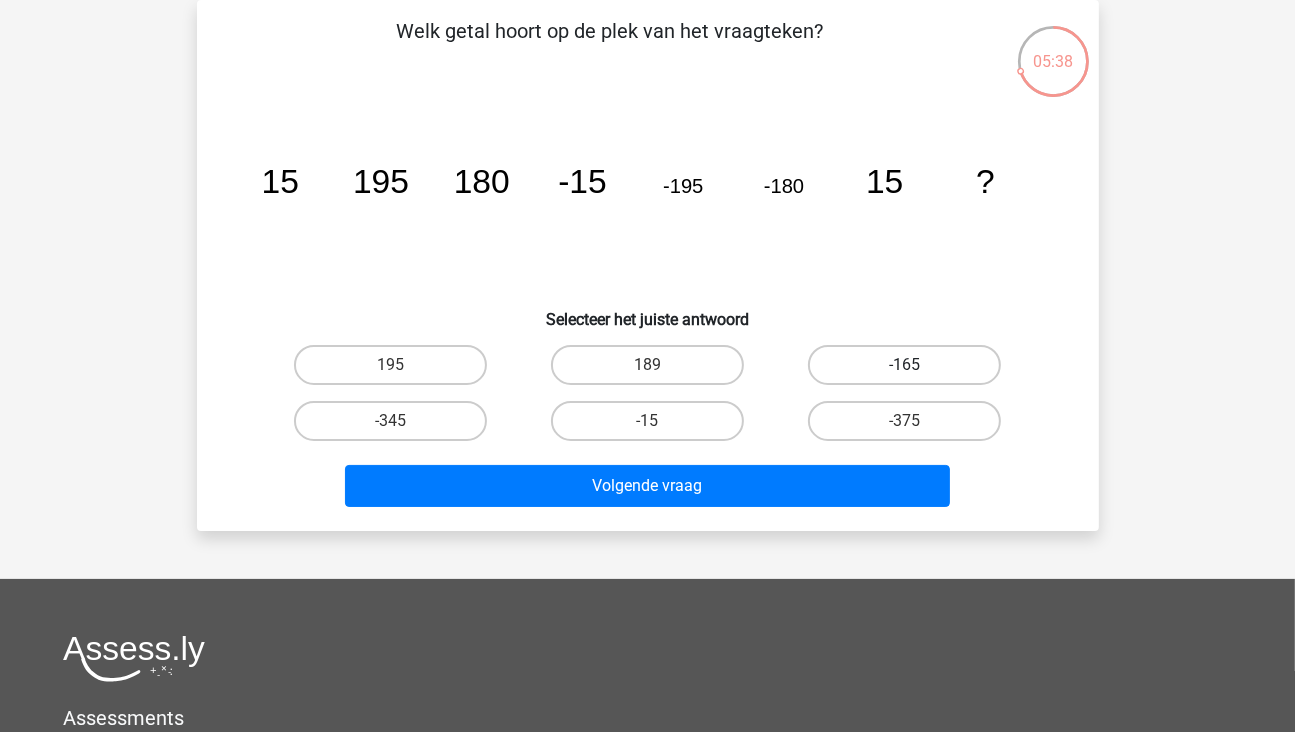click on "-165" at bounding box center [904, 365] 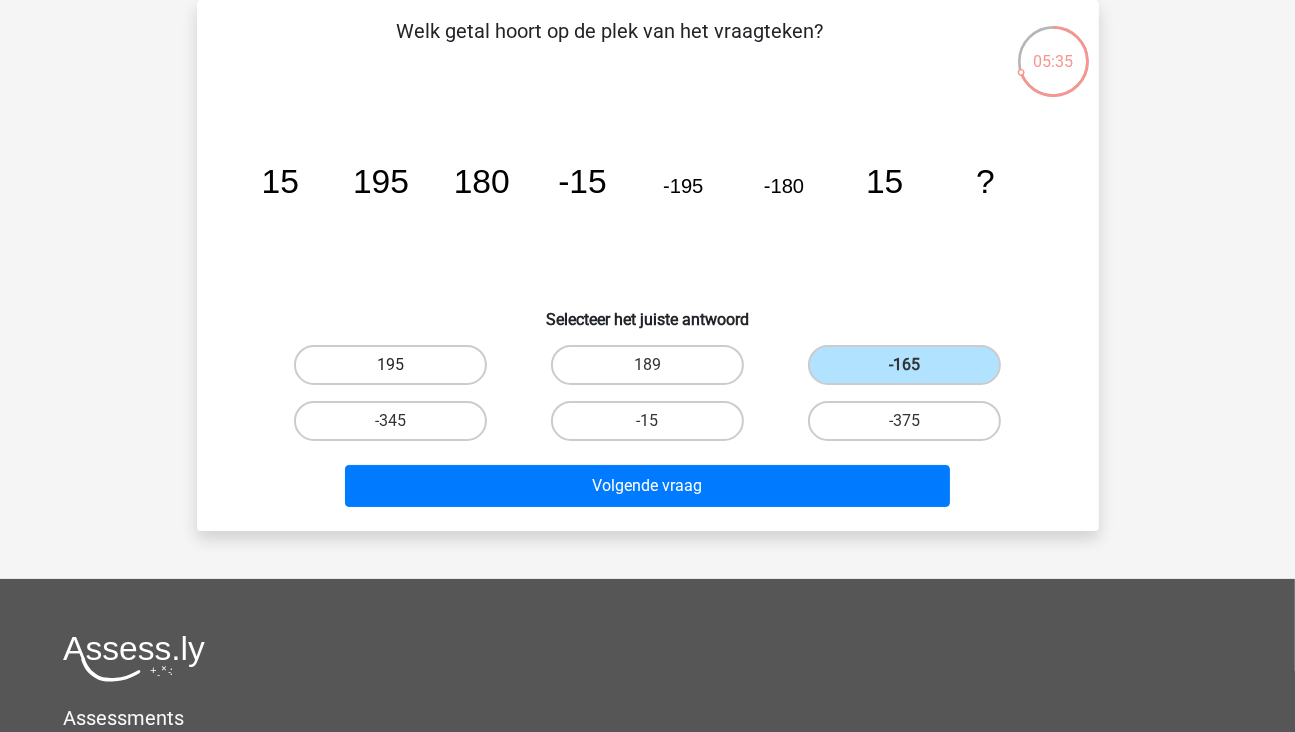 click on "195" at bounding box center (390, 365) 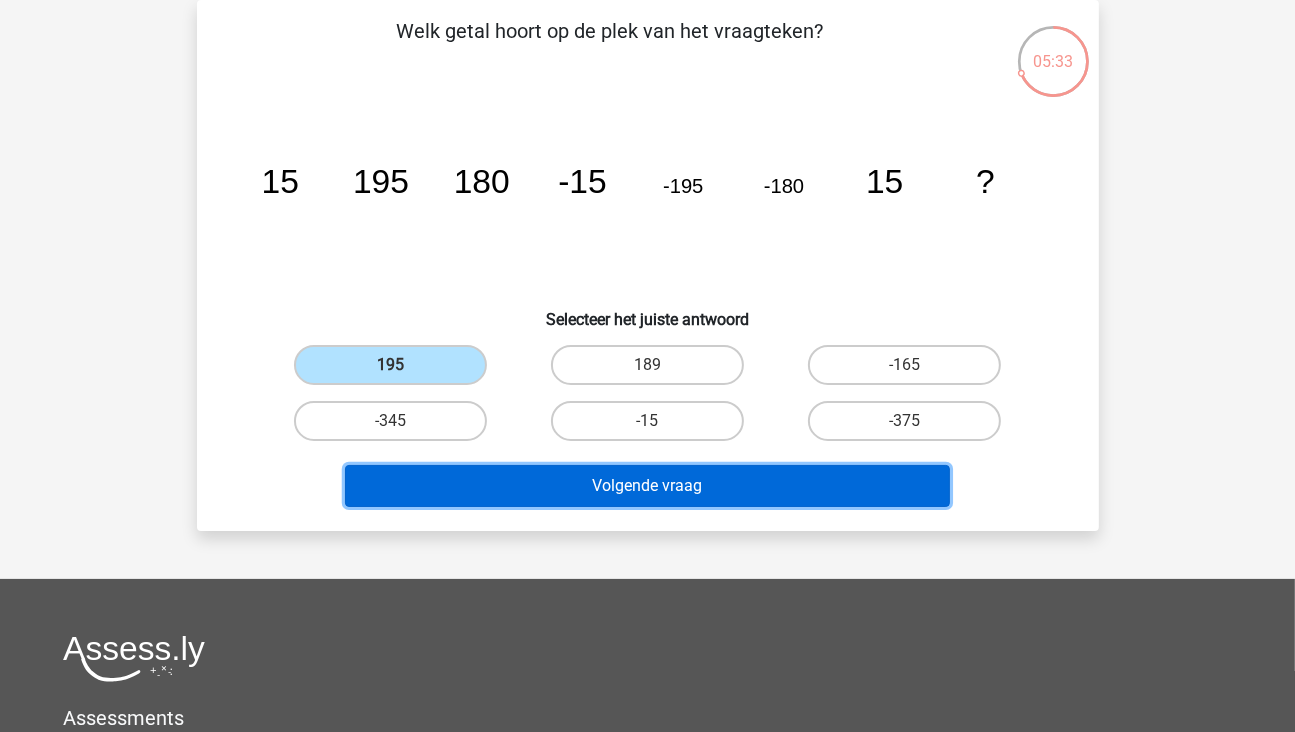click on "Volgende vraag" at bounding box center (647, 486) 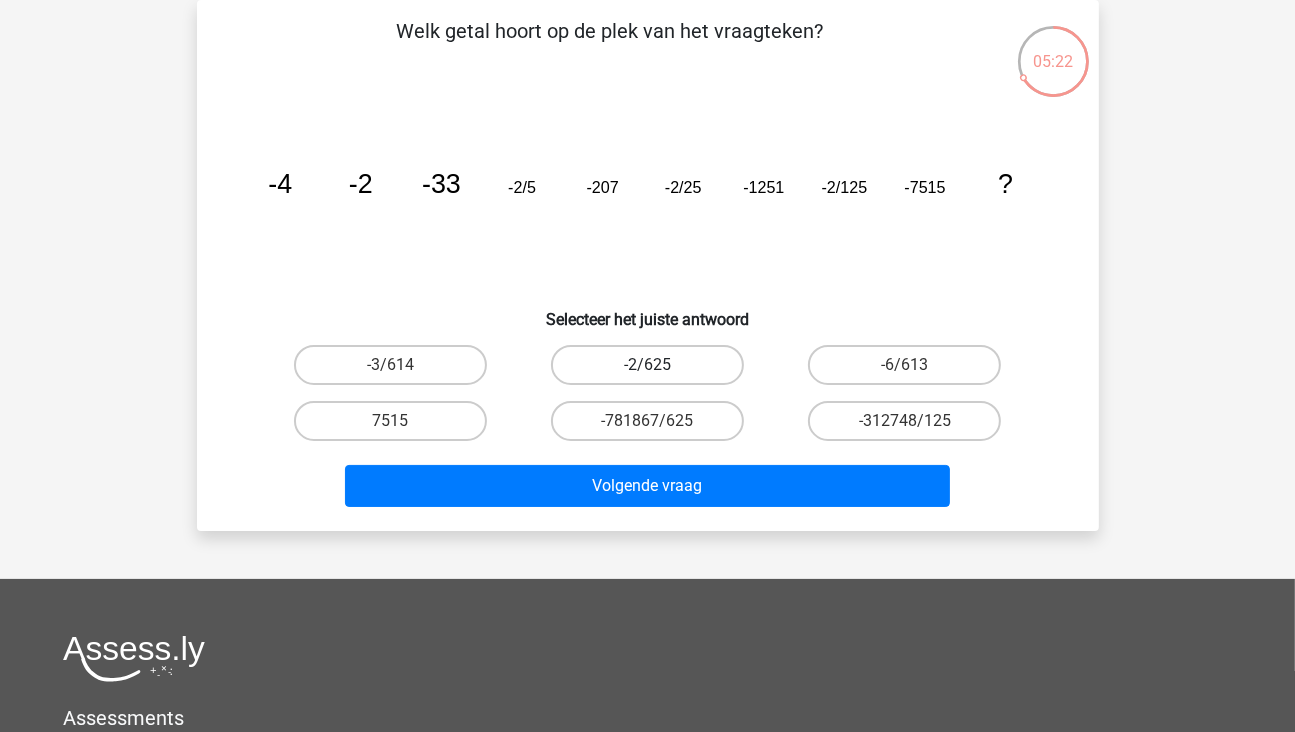 click on "-2/625" at bounding box center [647, 365] 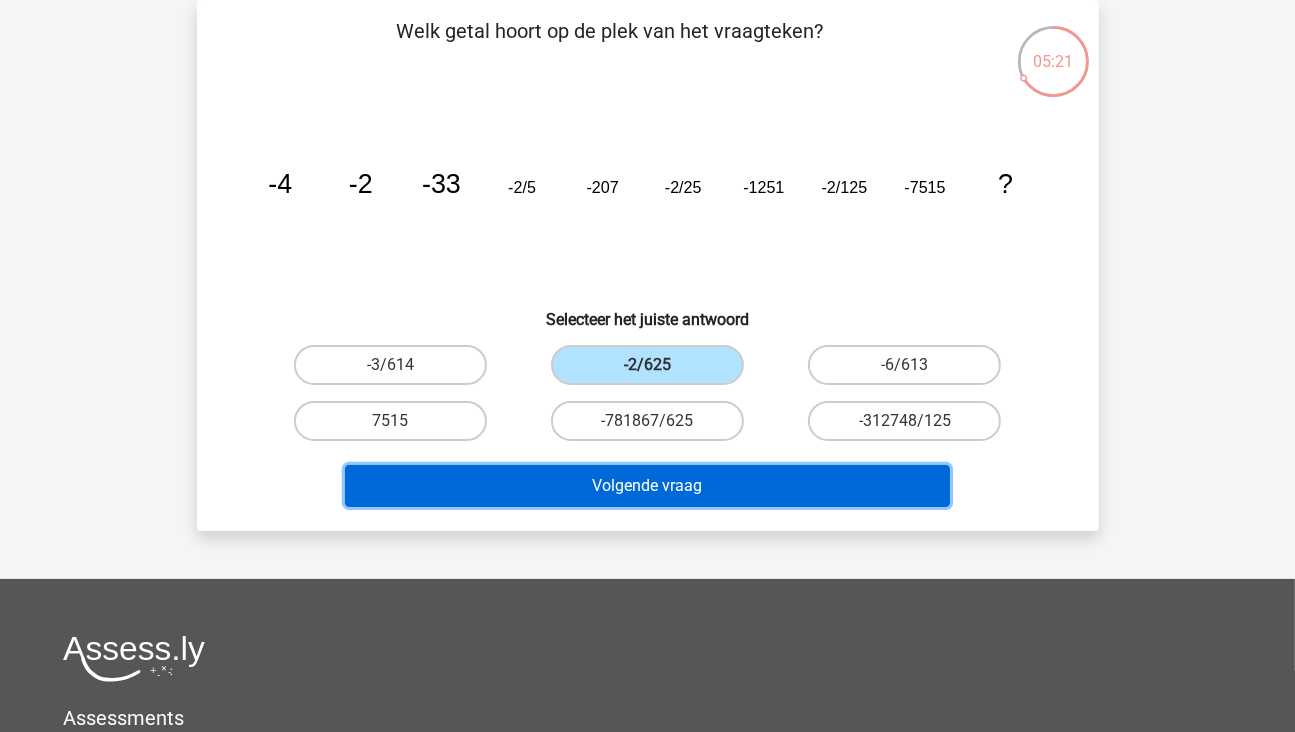 click on "Volgende vraag" at bounding box center [647, 486] 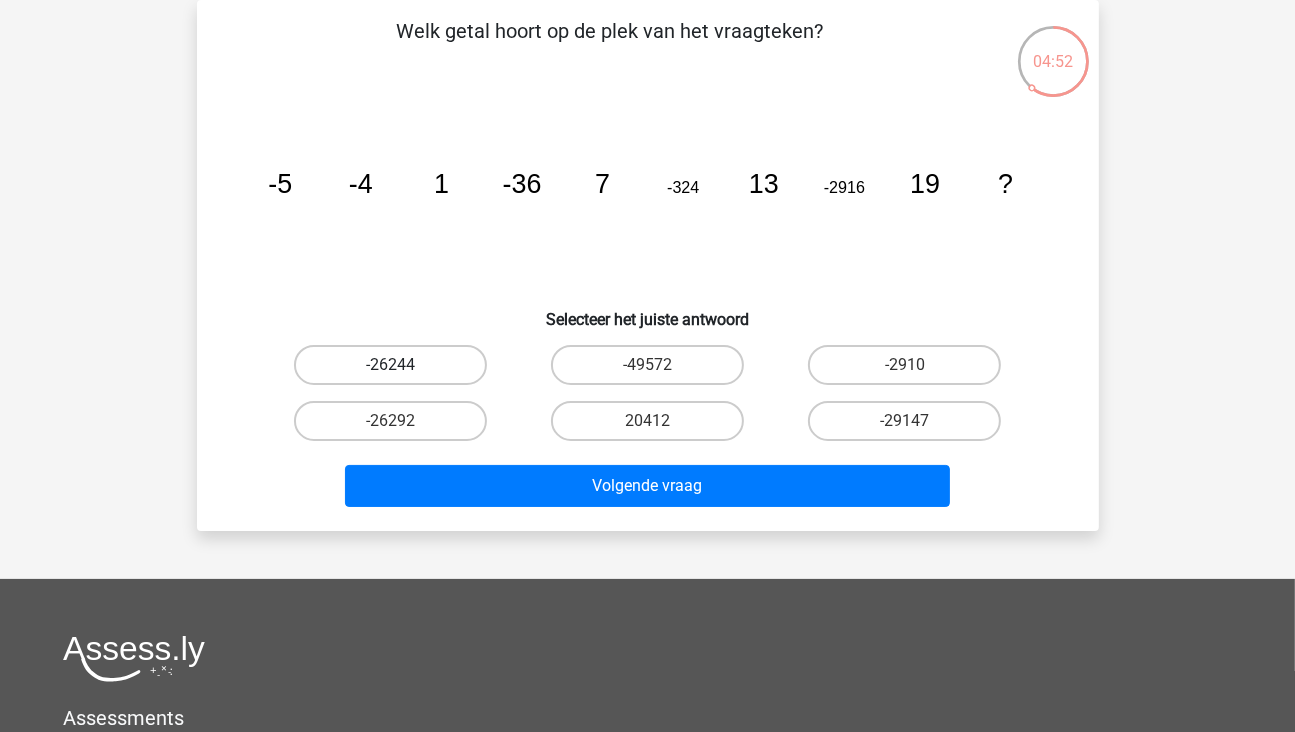 click on "-26244" at bounding box center [390, 365] 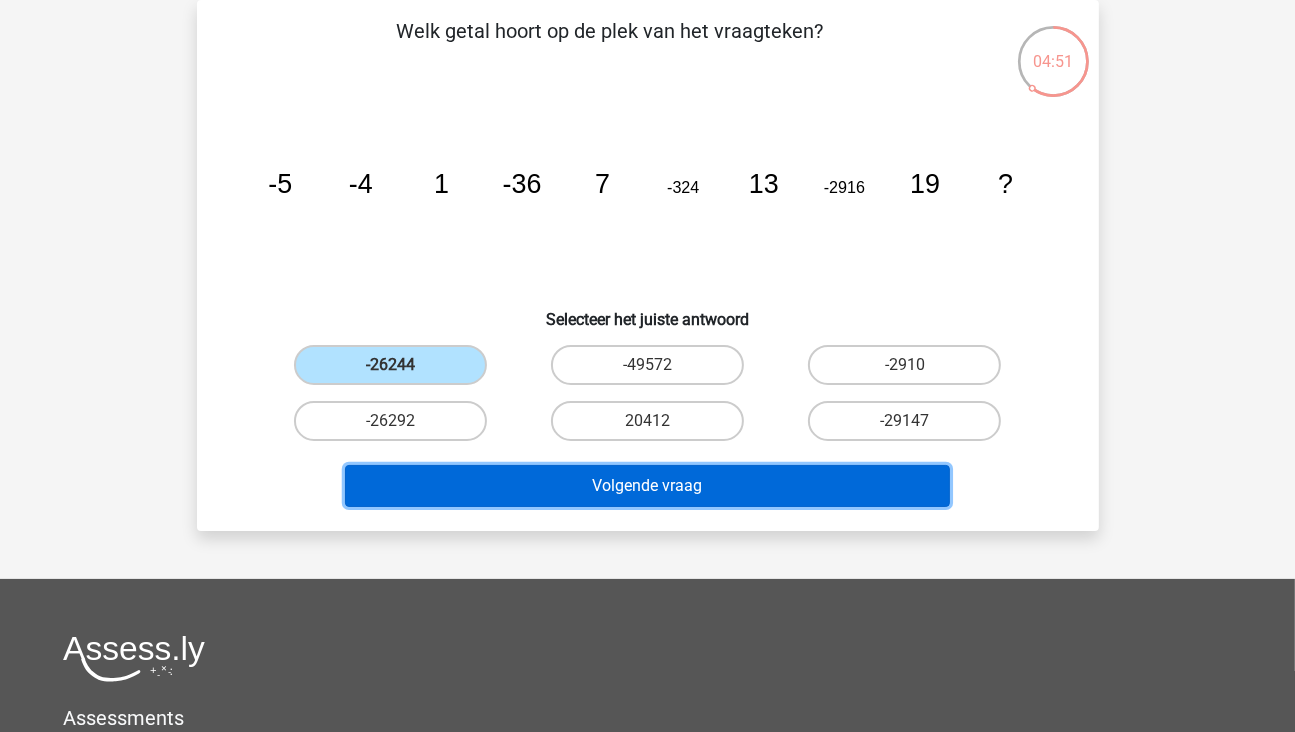 click on "Volgende vraag" at bounding box center (647, 486) 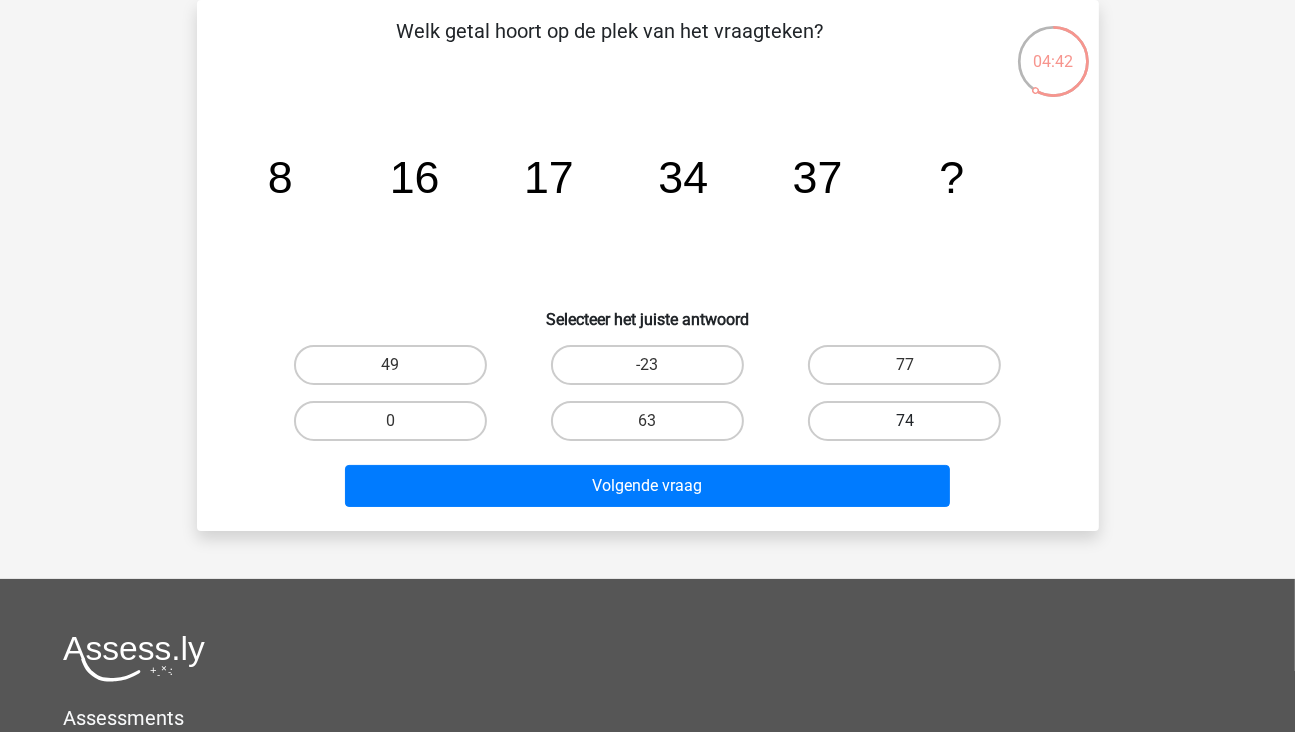 click on "74" at bounding box center (904, 421) 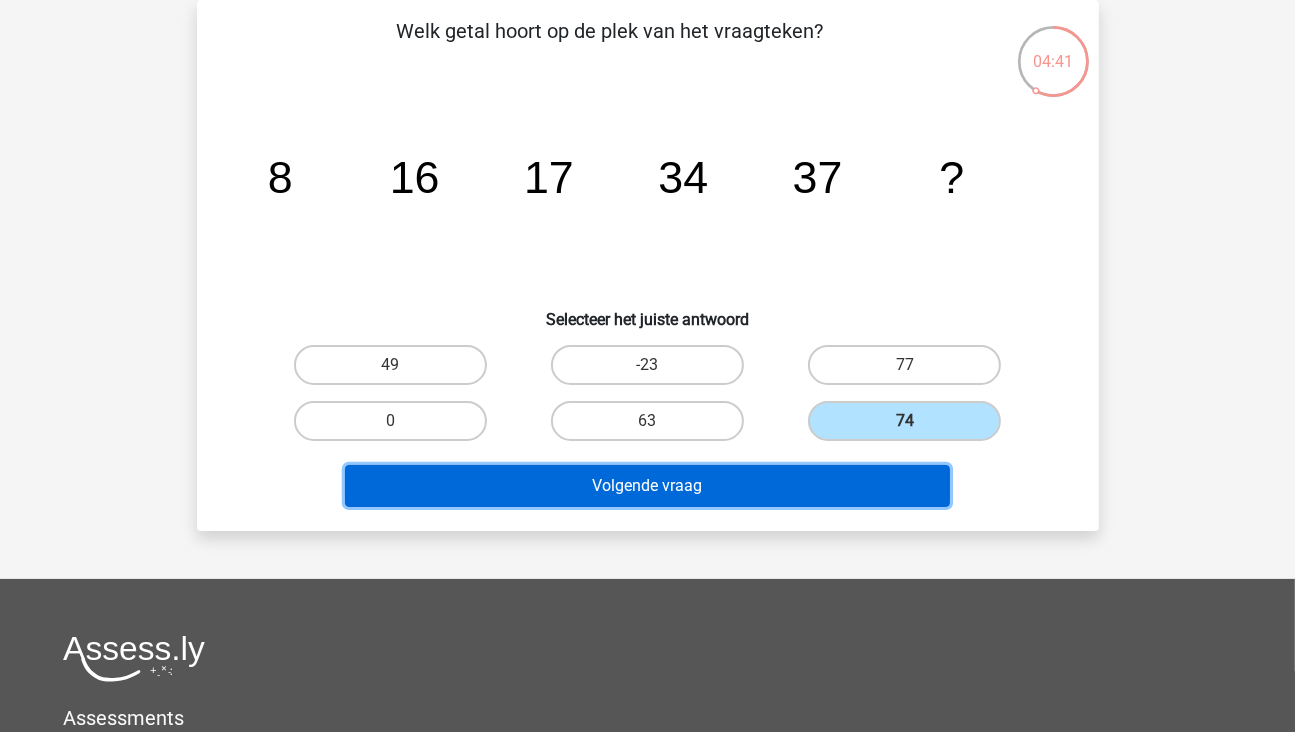 click on "Volgende vraag" at bounding box center (647, 486) 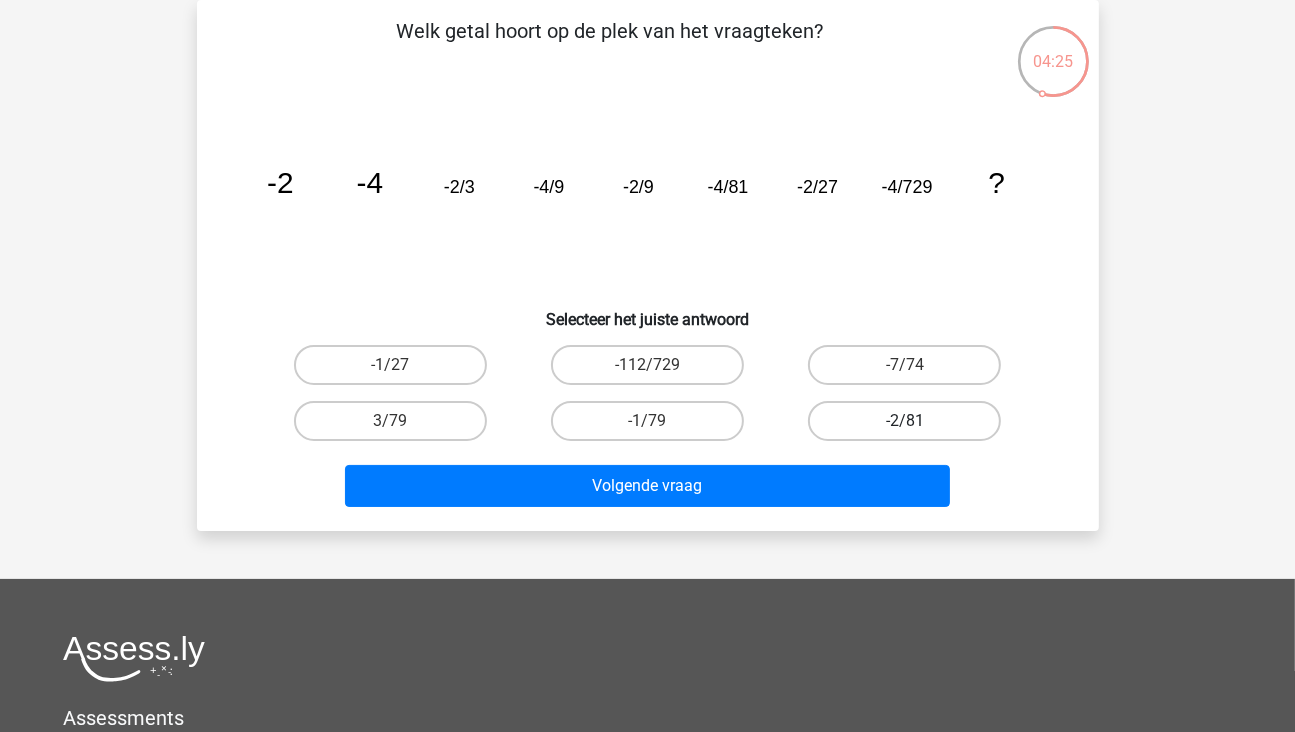 click on "-2/81" at bounding box center (904, 421) 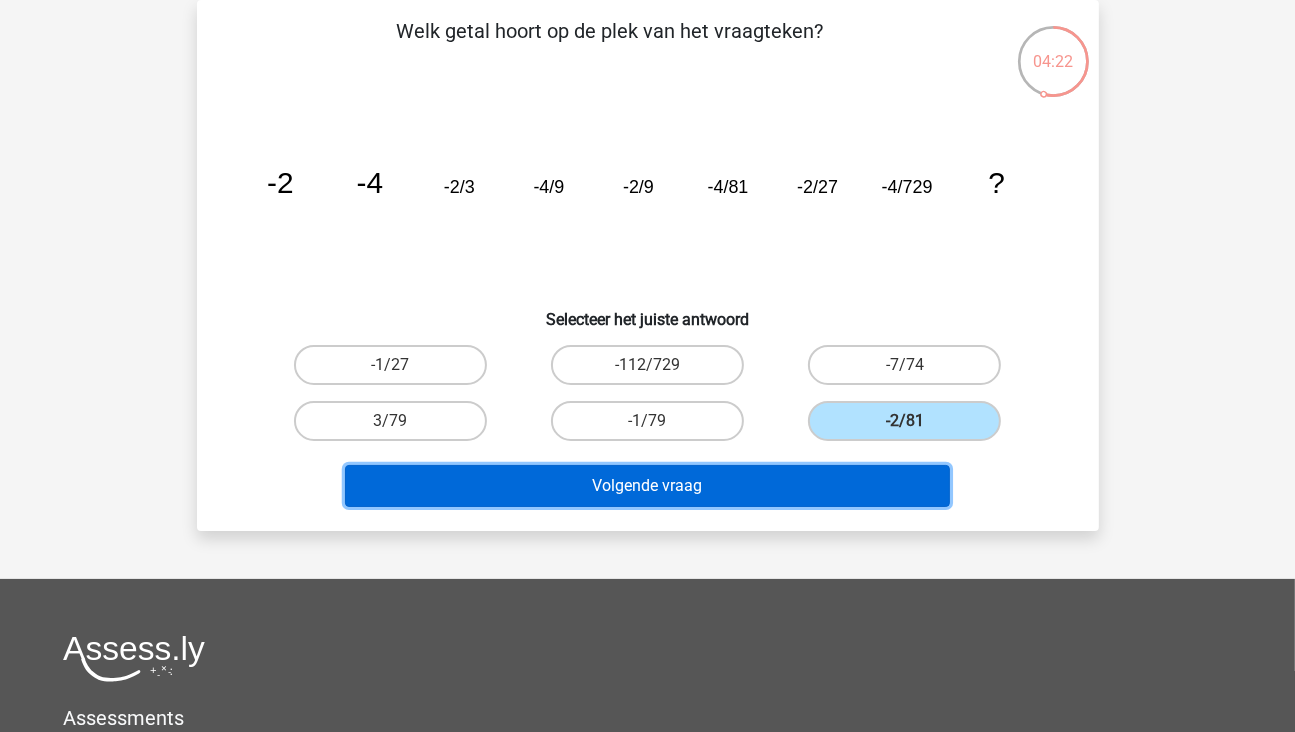 click on "Volgende vraag" at bounding box center (647, 486) 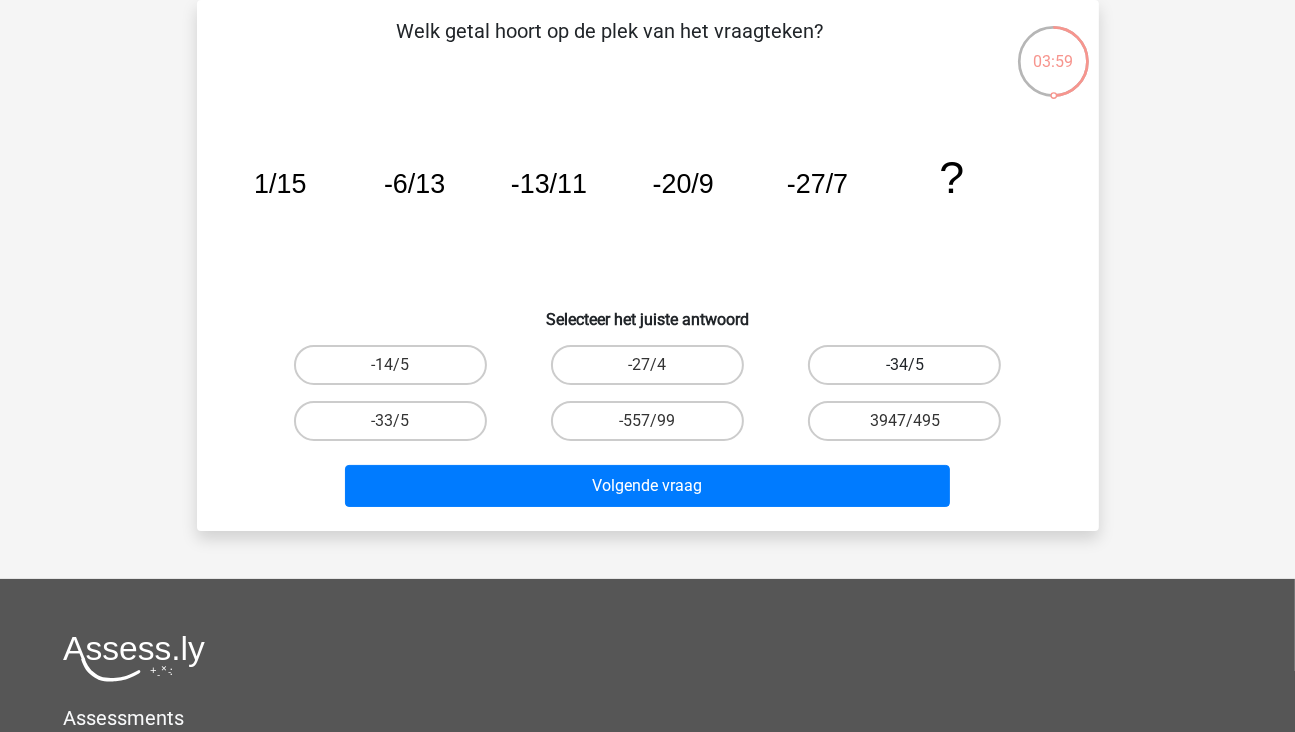 click on "-34/5" at bounding box center (904, 365) 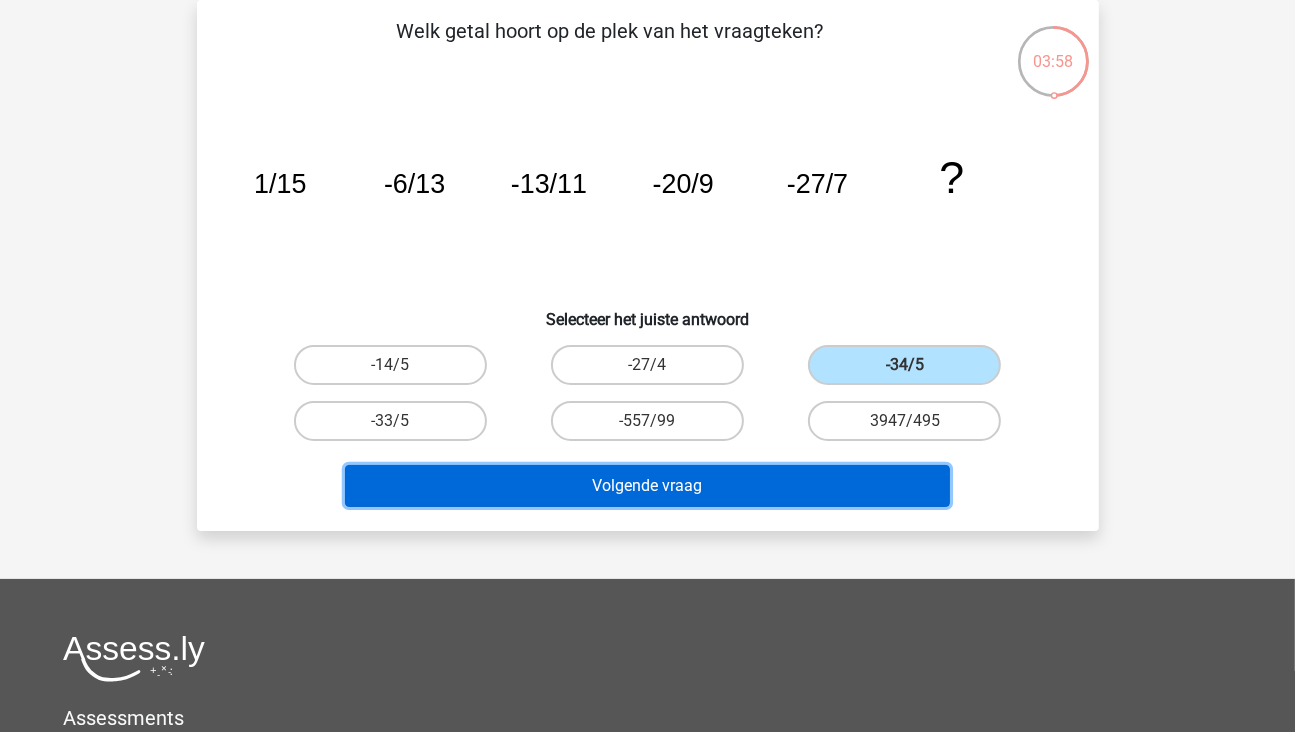 click on "Volgende vraag" at bounding box center [647, 486] 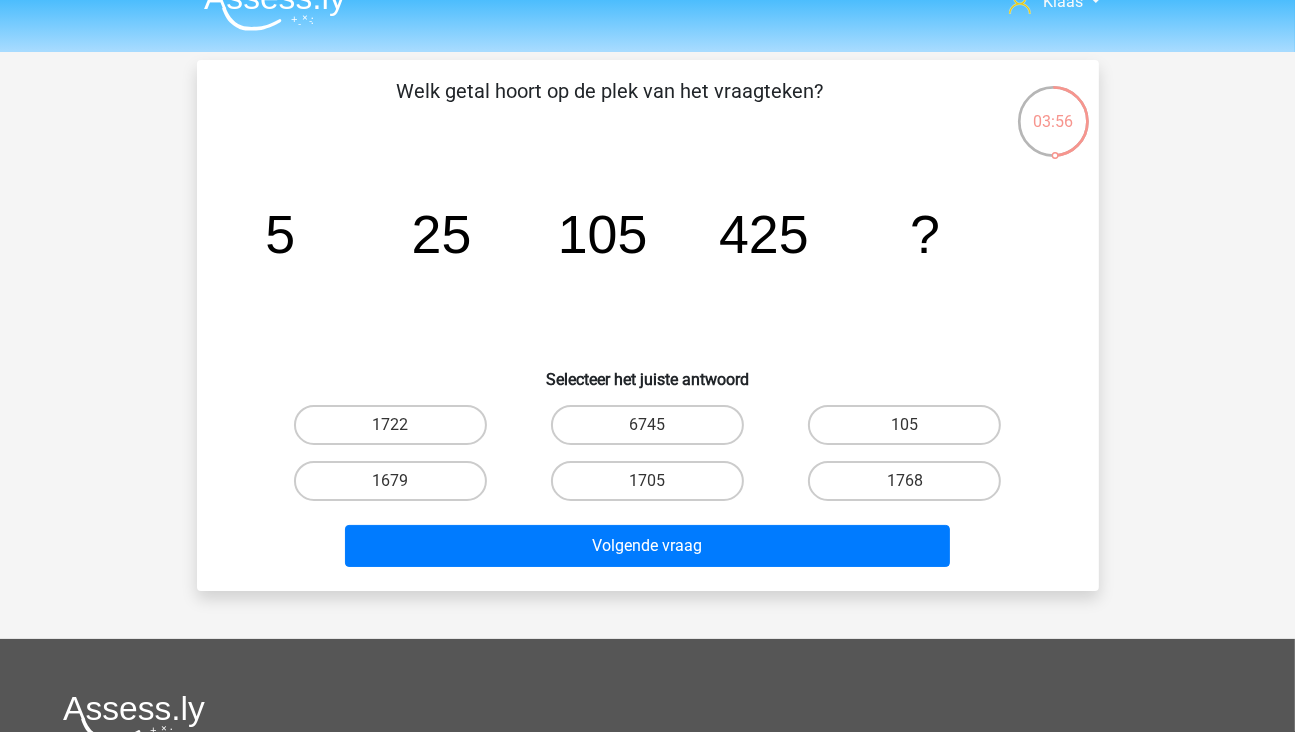 scroll, scrollTop: 0, scrollLeft: 0, axis: both 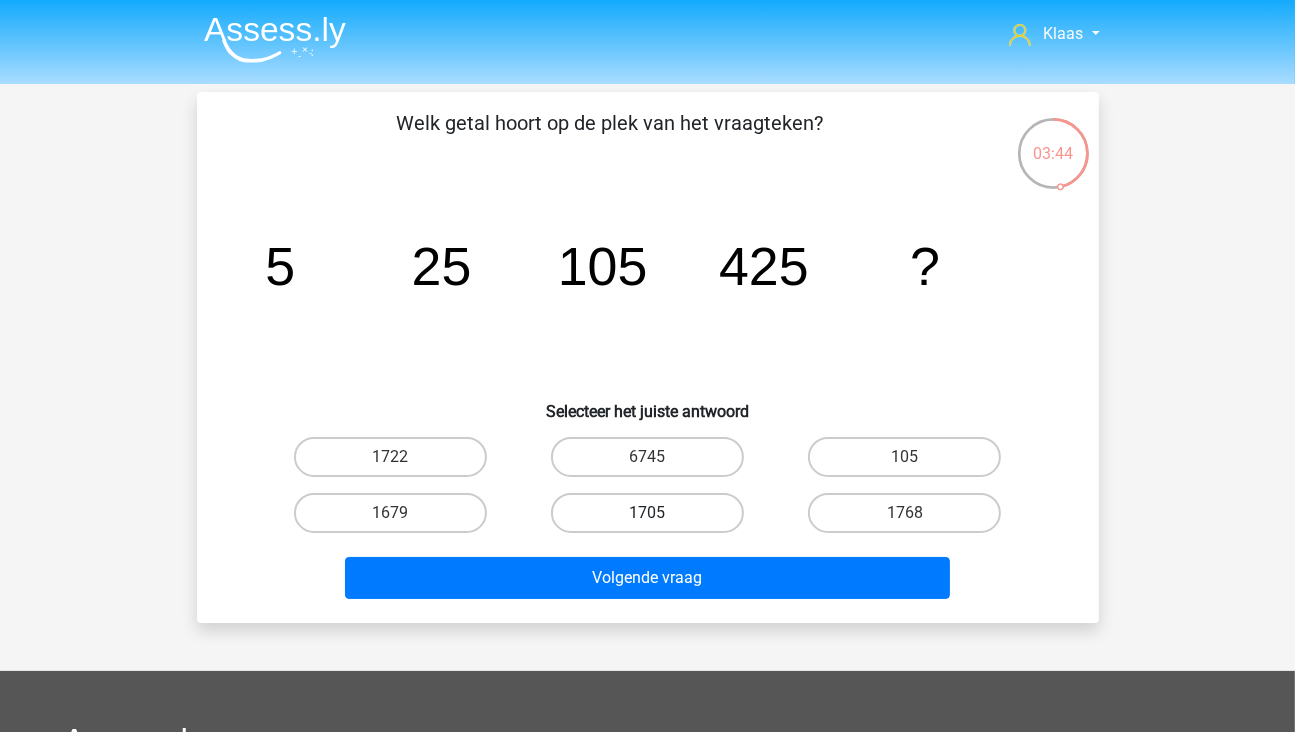 click on "1705" at bounding box center [647, 513] 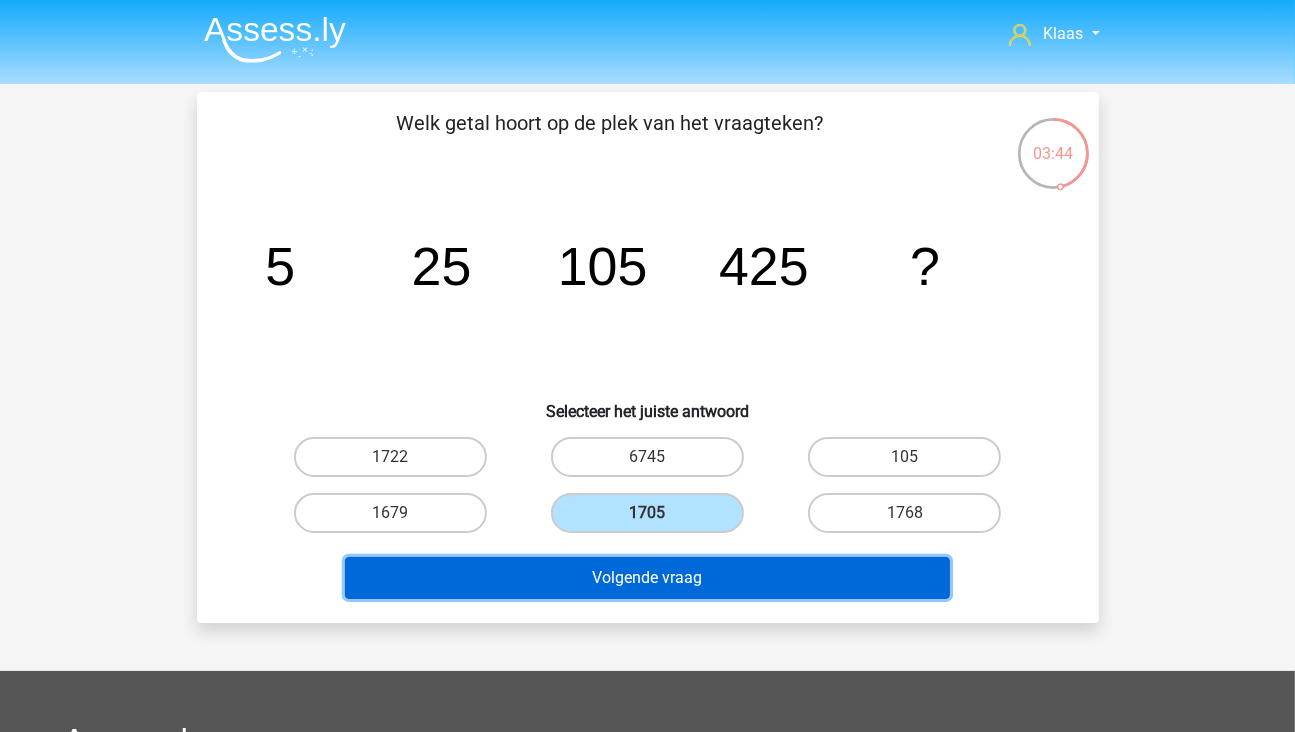 click on "Volgende vraag" at bounding box center (647, 578) 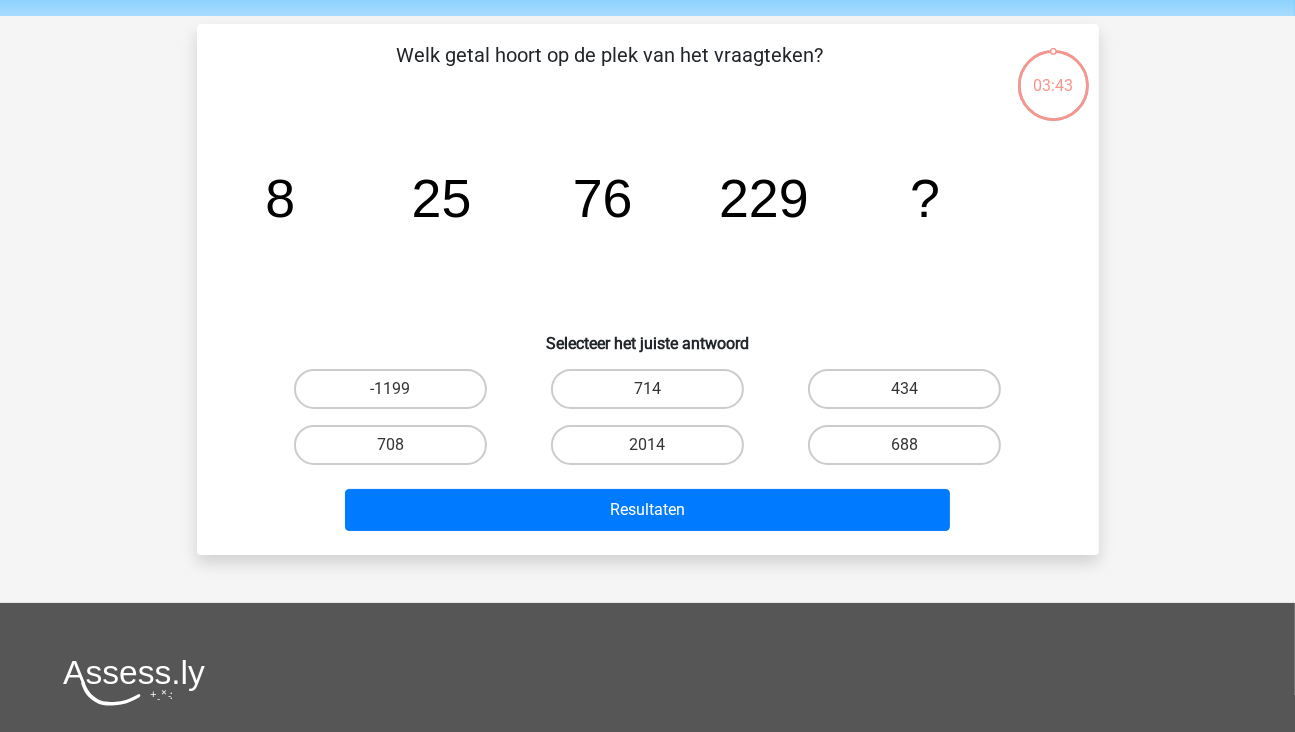 scroll, scrollTop: 92, scrollLeft: 0, axis: vertical 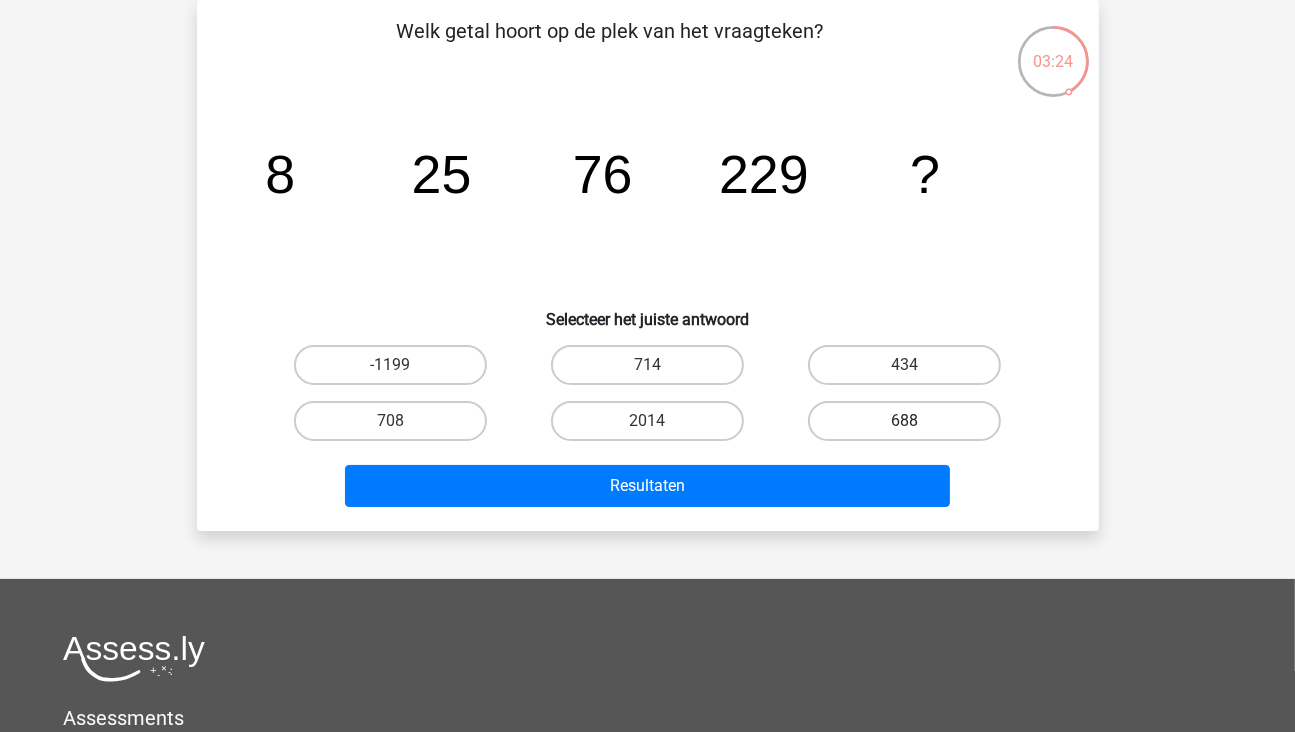 click on "688" at bounding box center (904, 421) 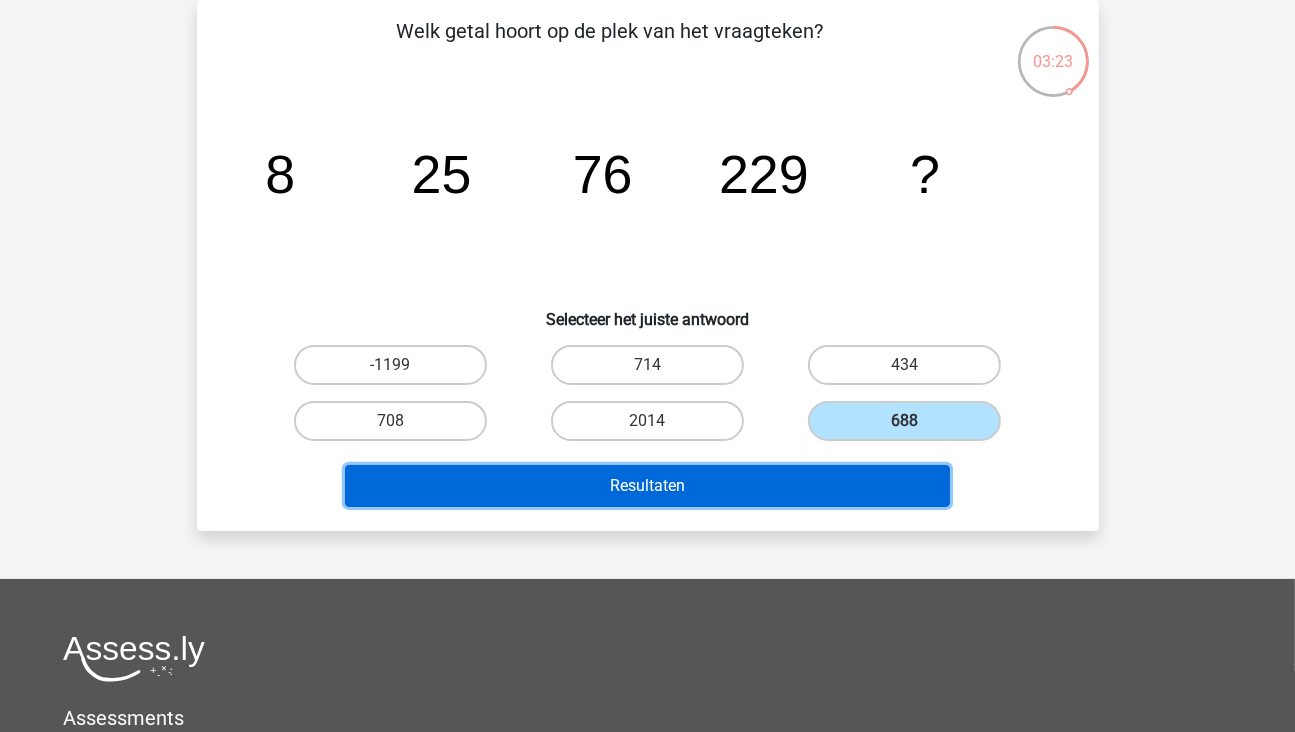 click on "Resultaten" at bounding box center (647, 486) 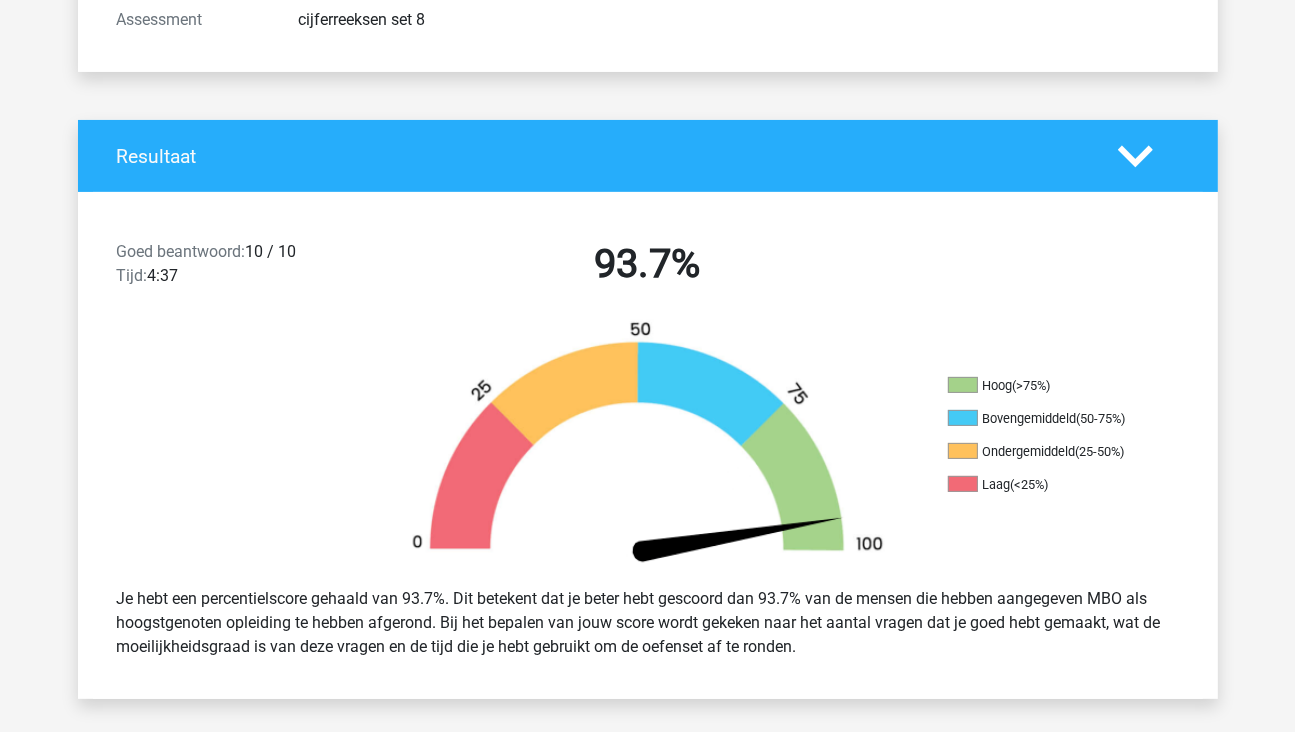 scroll, scrollTop: 500, scrollLeft: 0, axis: vertical 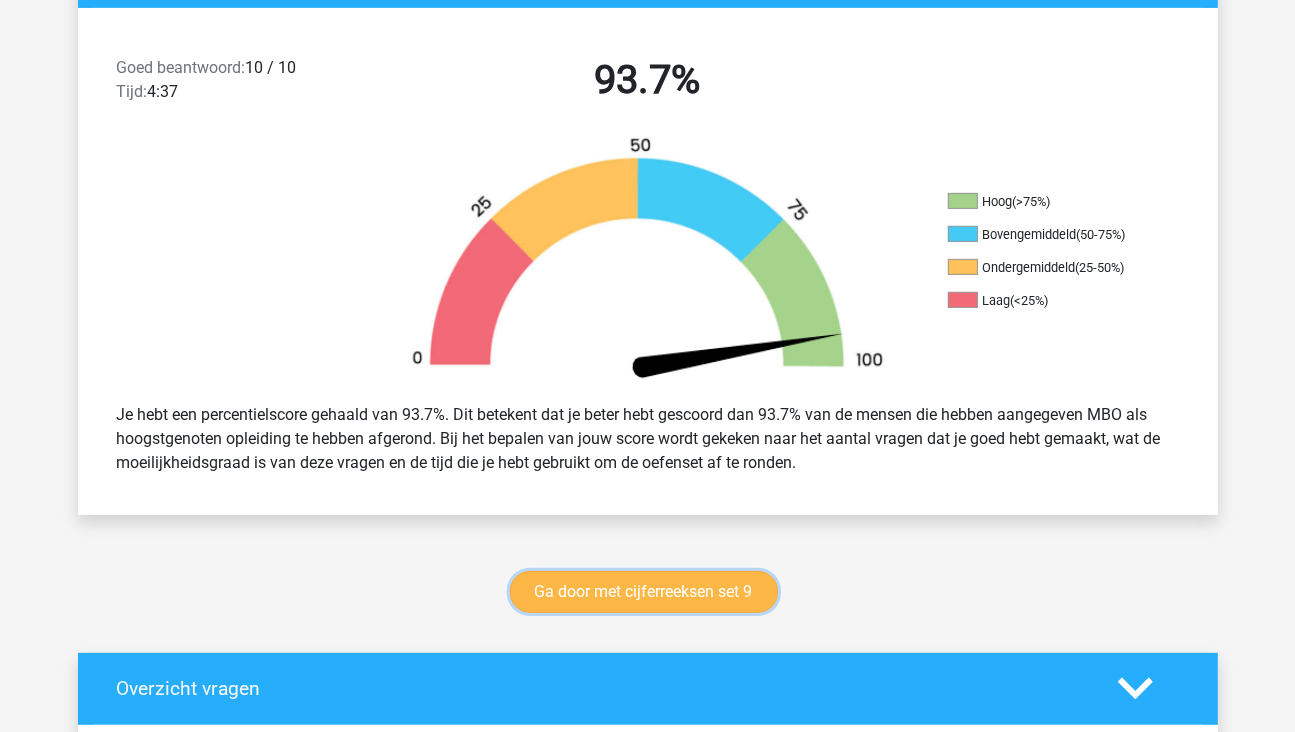 click on "Ga door met cijferreeksen set 9" at bounding box center (644, 592) 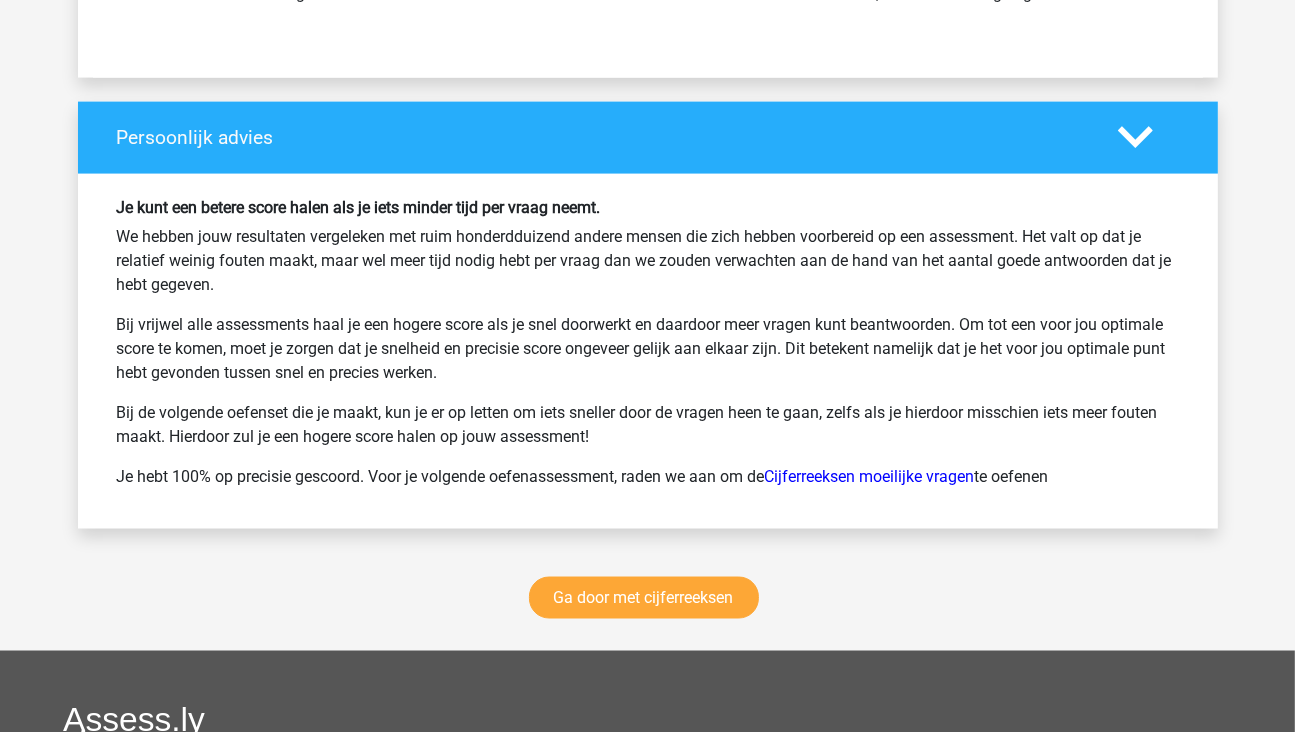 scroll, scrollTop: 2600, scrollLeft: 0, axis: vertical 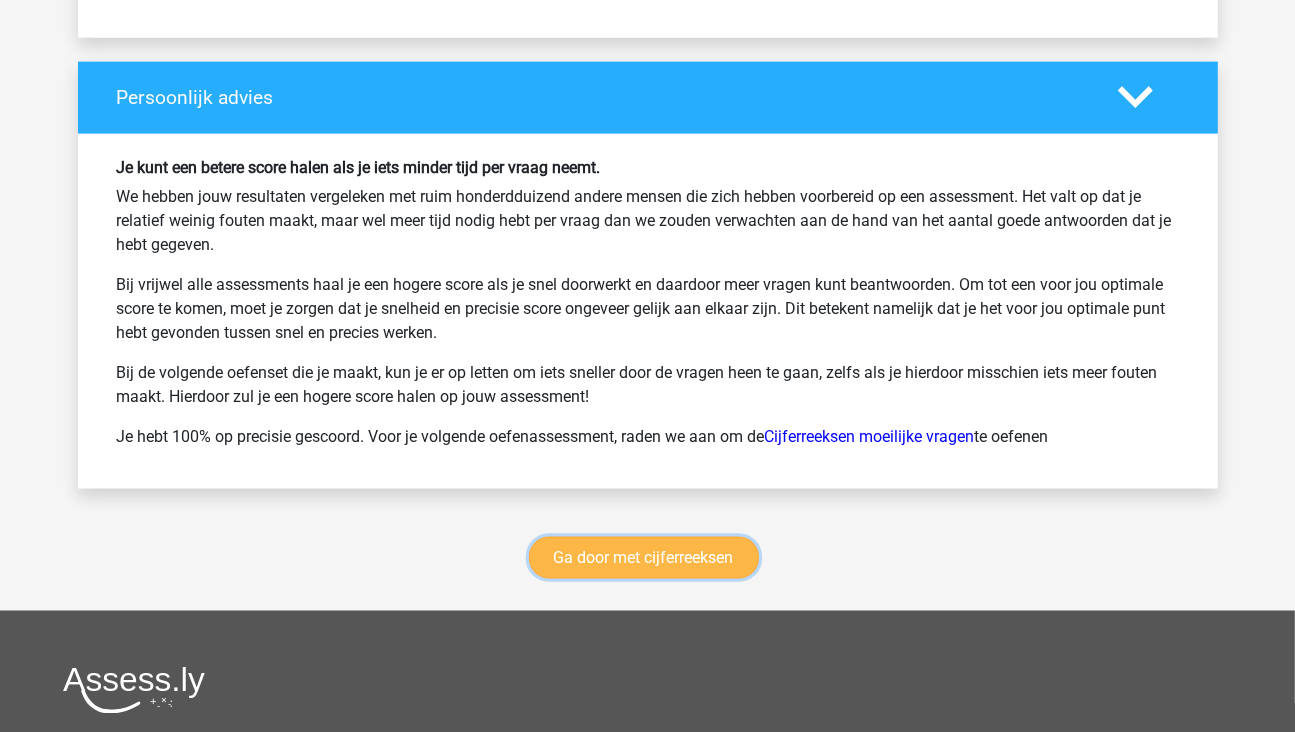 click on "Ga door met cijferreeksen" at bounding box center (644, 558) 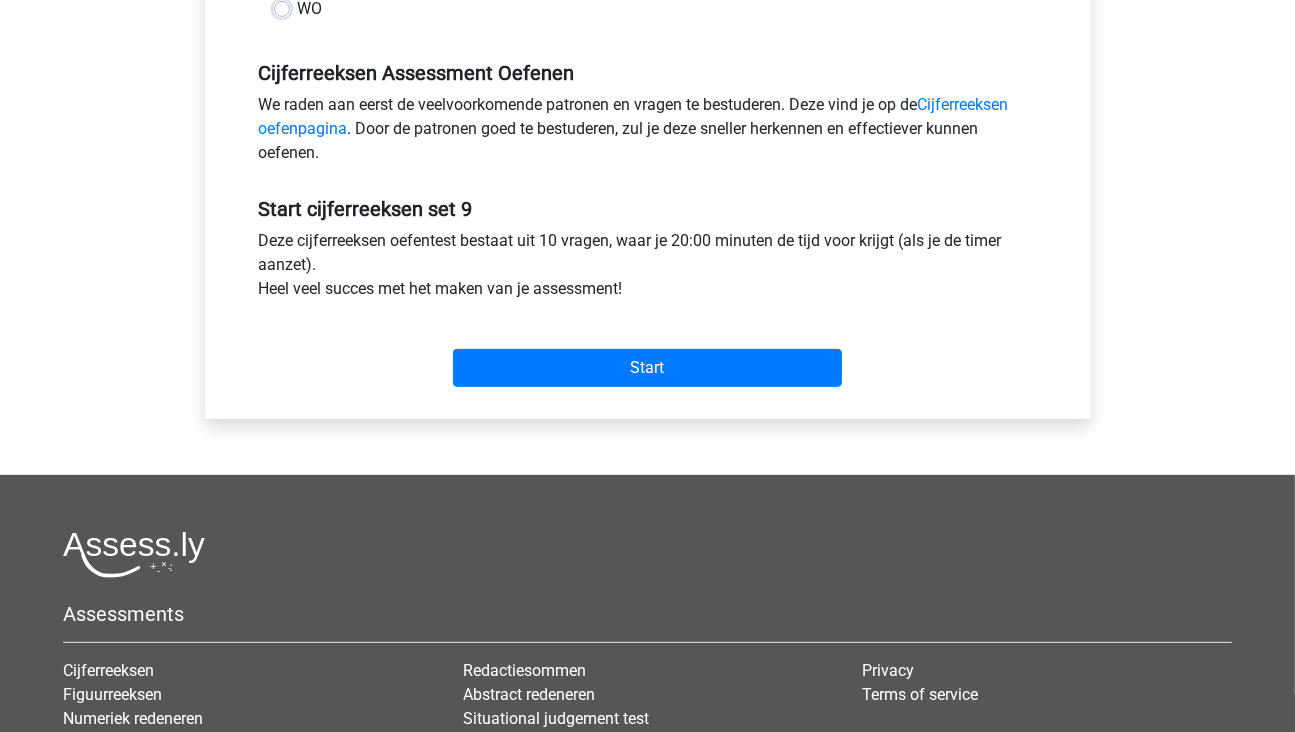 scroll, scrollTop: 600, scrollLeft: 0, axis: vertical 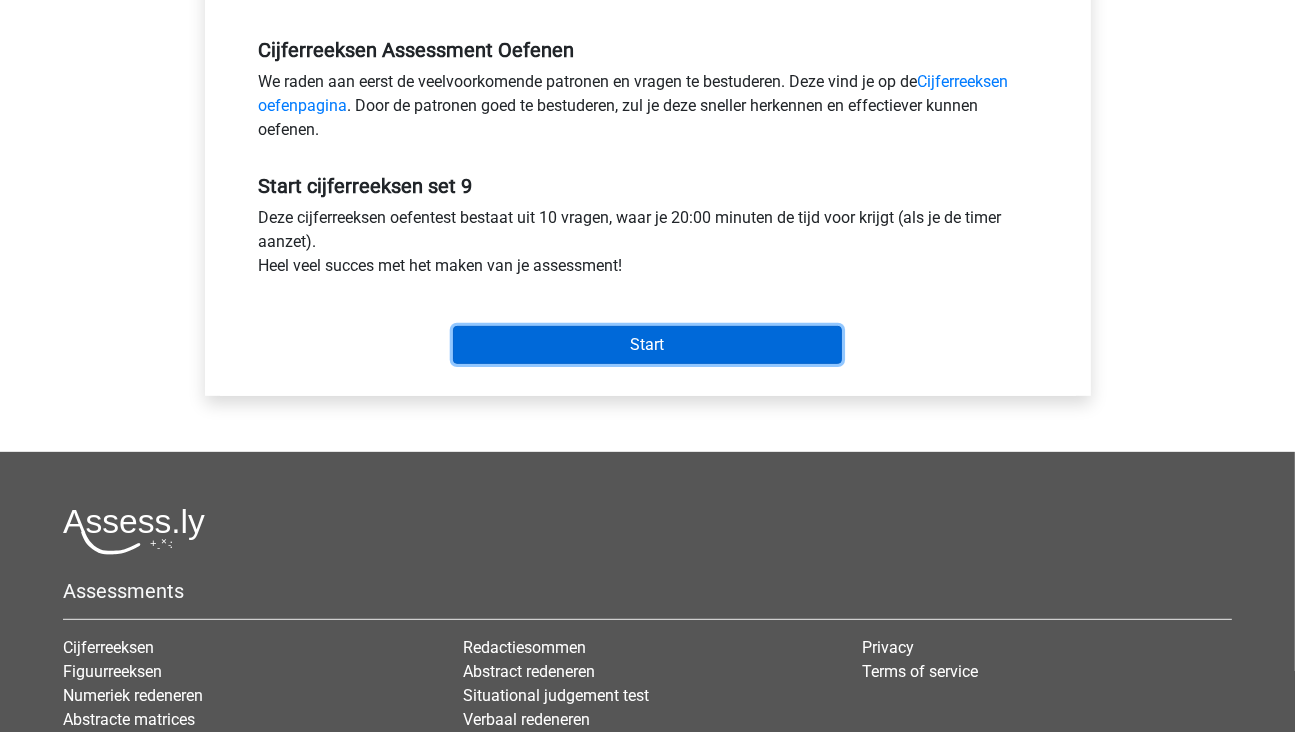 click on "Start" at bounding box center [647, 345] 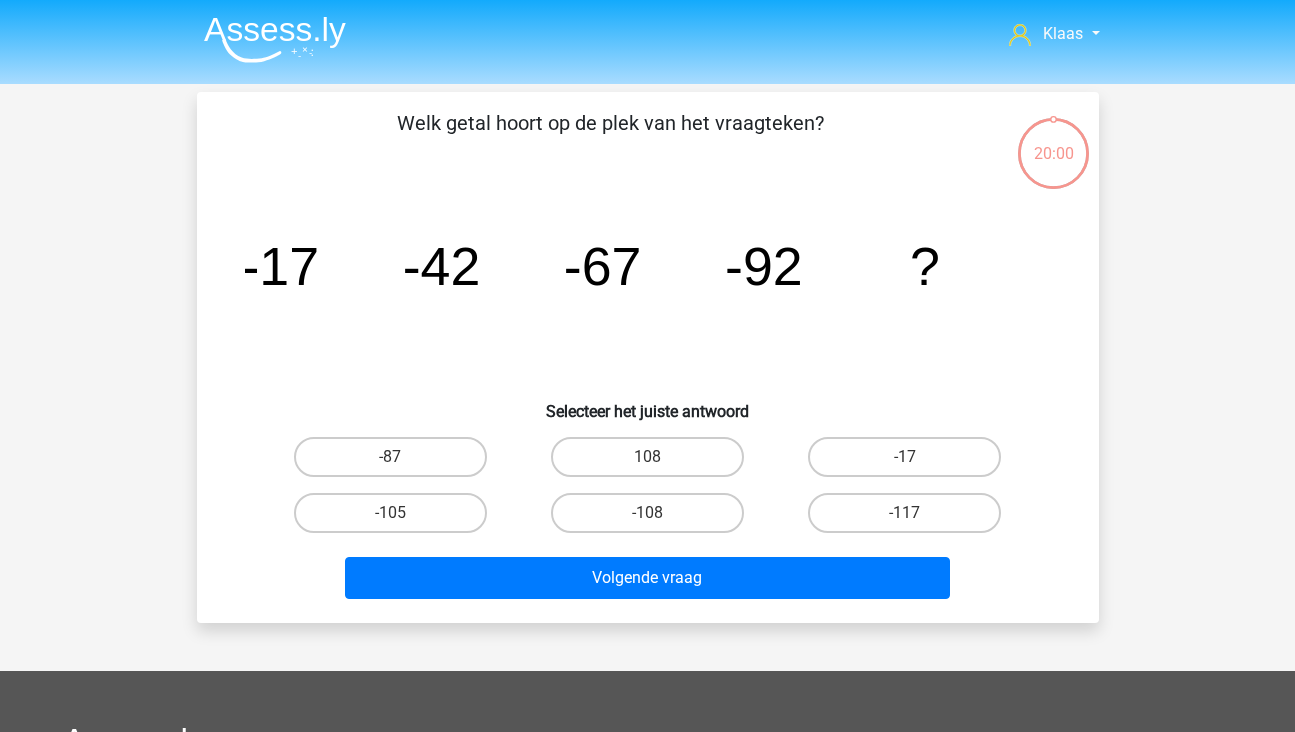scroll, scrollTop: 0, scrollLeft: 0, axis: both 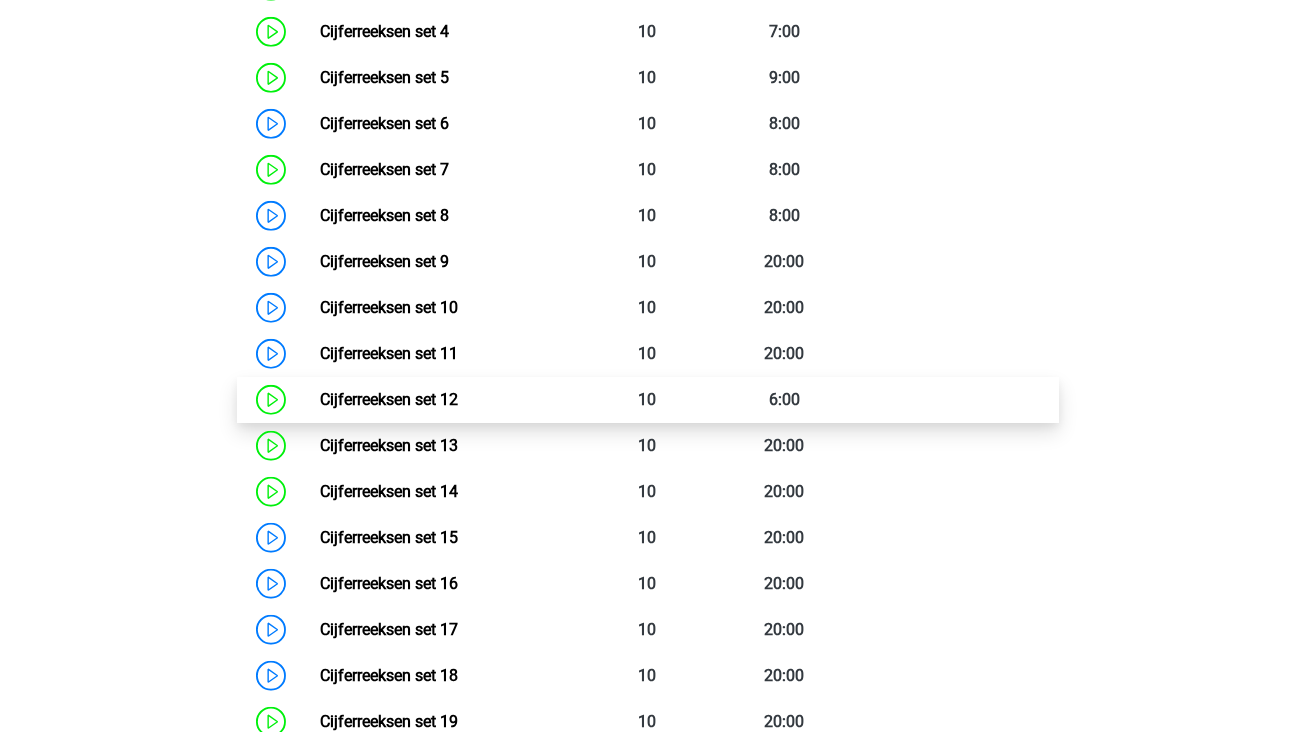 click on "Cijferreeksen
set 12" at bounding box center (389, 399) 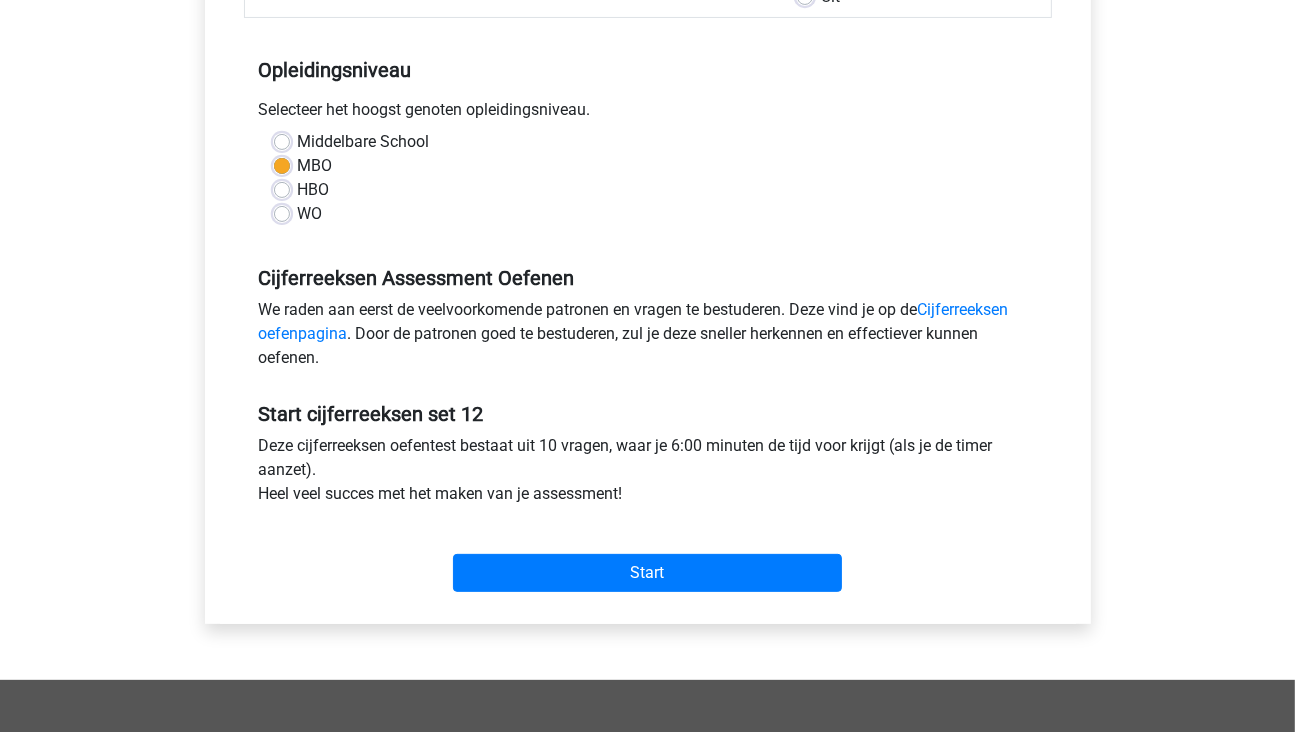 scroll, scrollTop: 500, scrollLeft: 0, axis: vertical 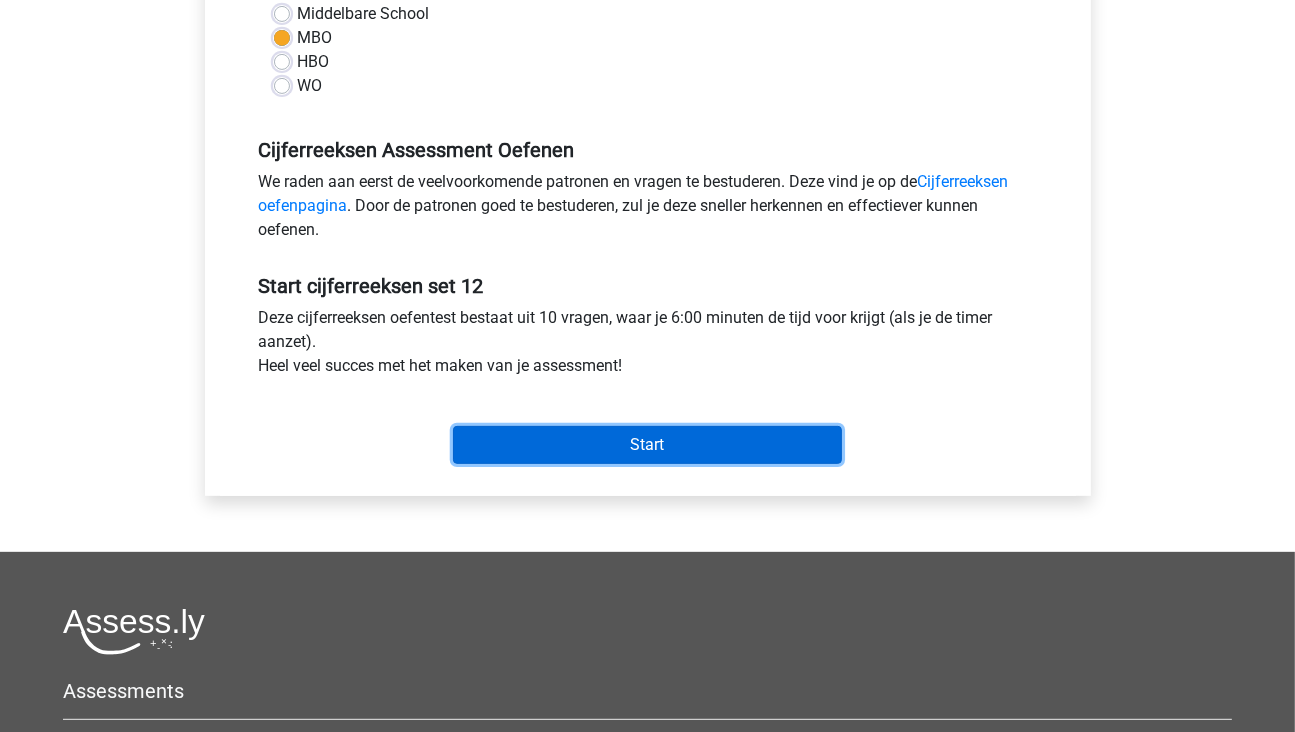 click on "Start" at bounding box center [647, 445] 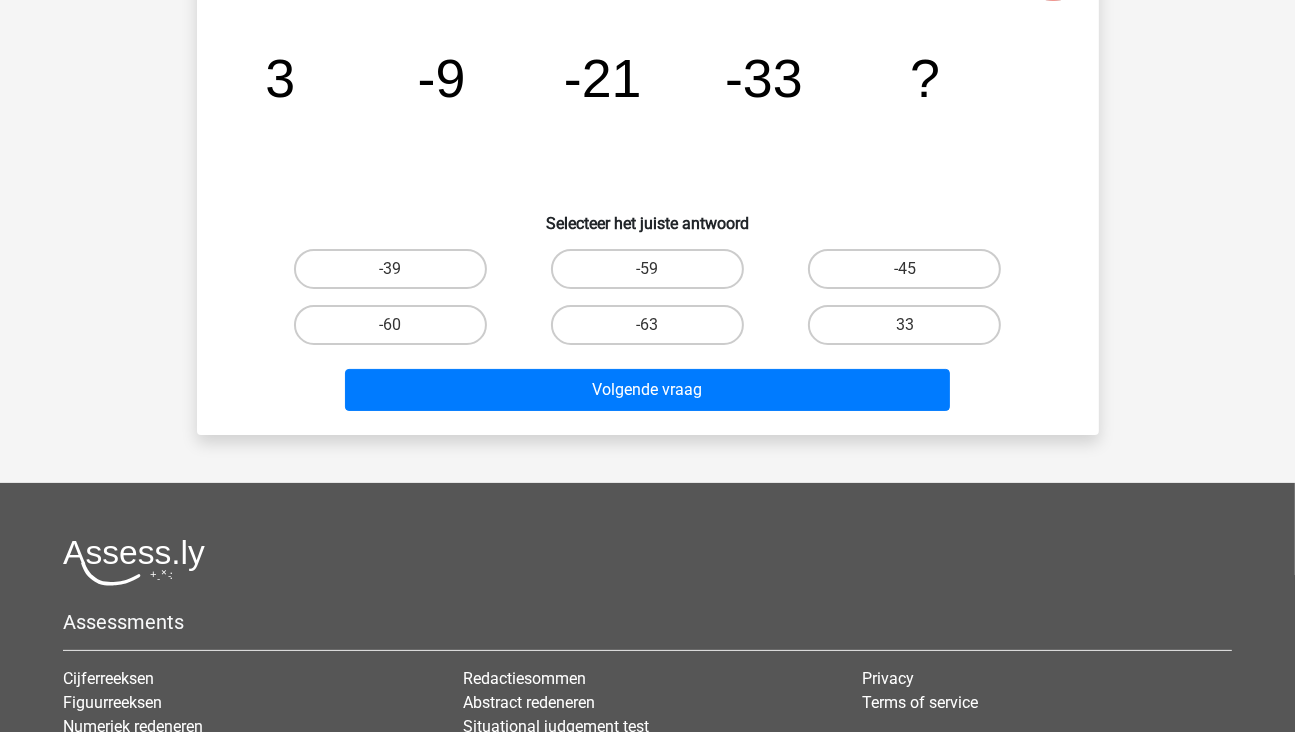 scroll, scrollTop: 200, scrollLeft: 0, axis: vertical 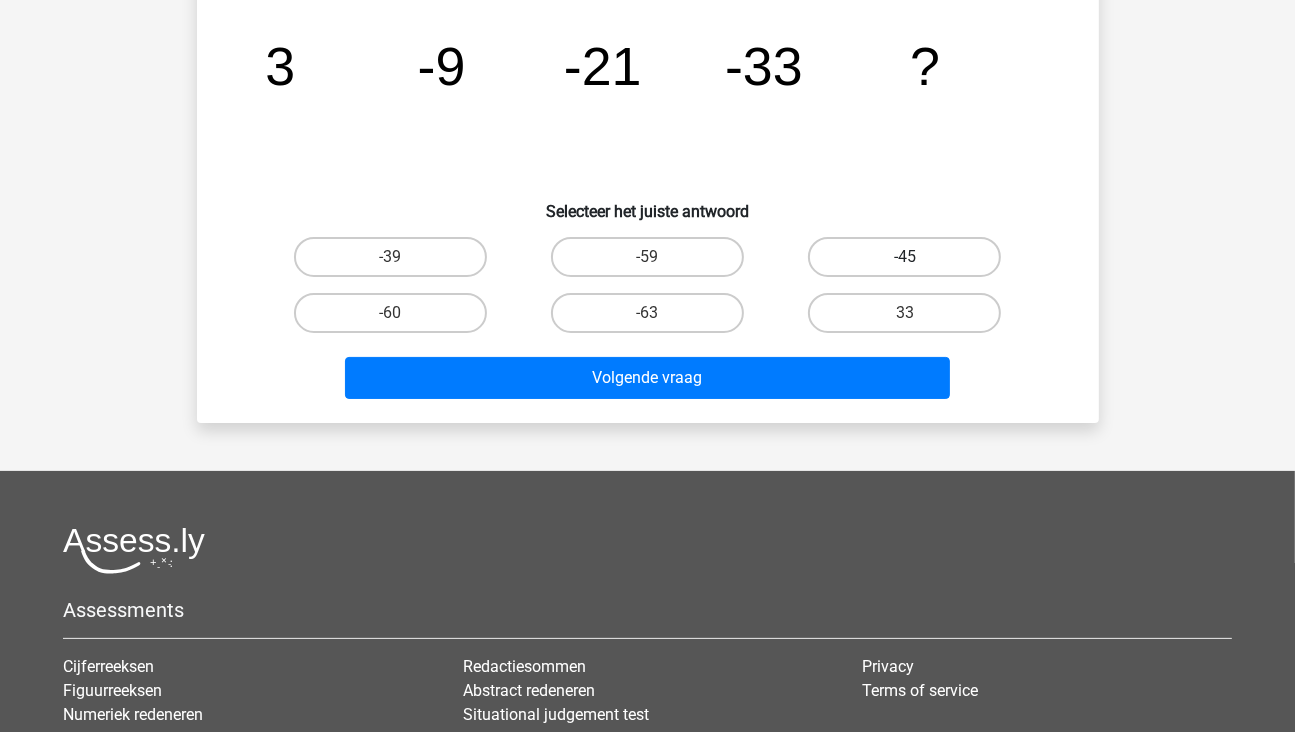 click on "-45" at bounding box center (904, 257) 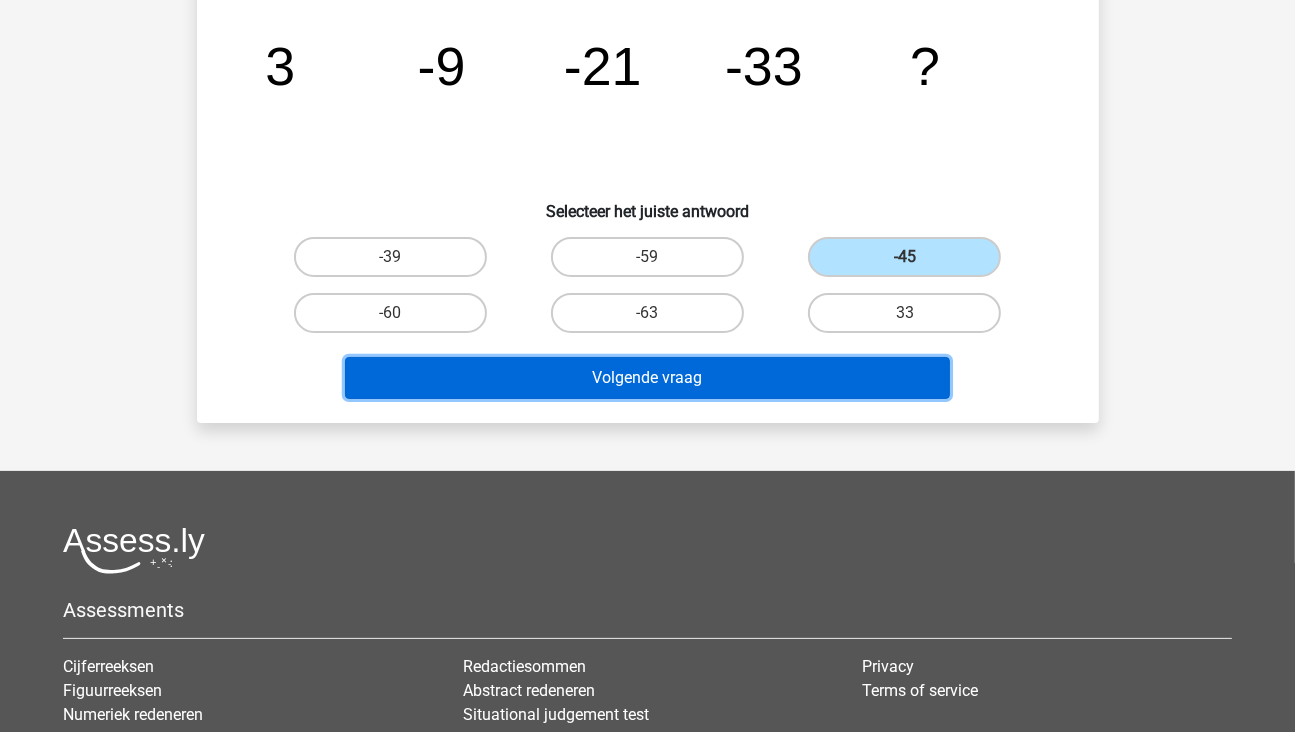 click on "Volgende vraag" at bounding box center (647, 378) 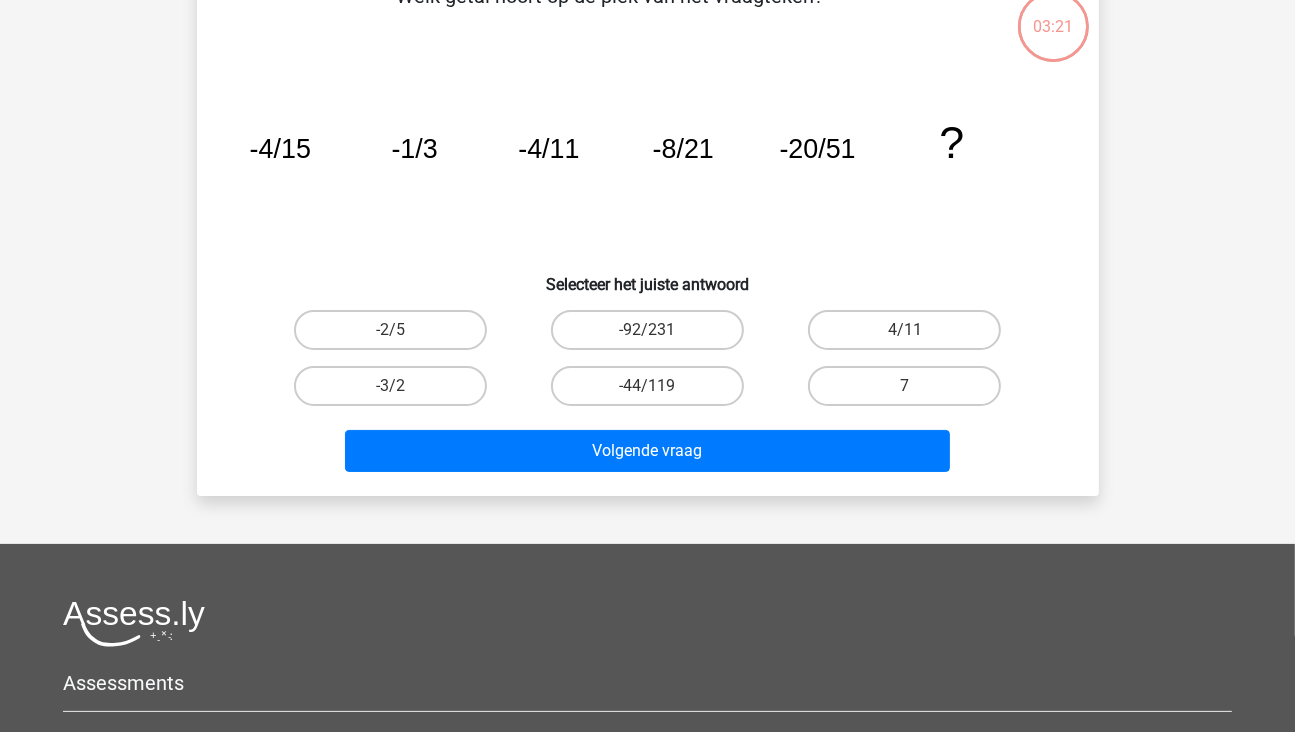 scroll, scrollTop: 92, scrollLeft: 0, axis: vertical 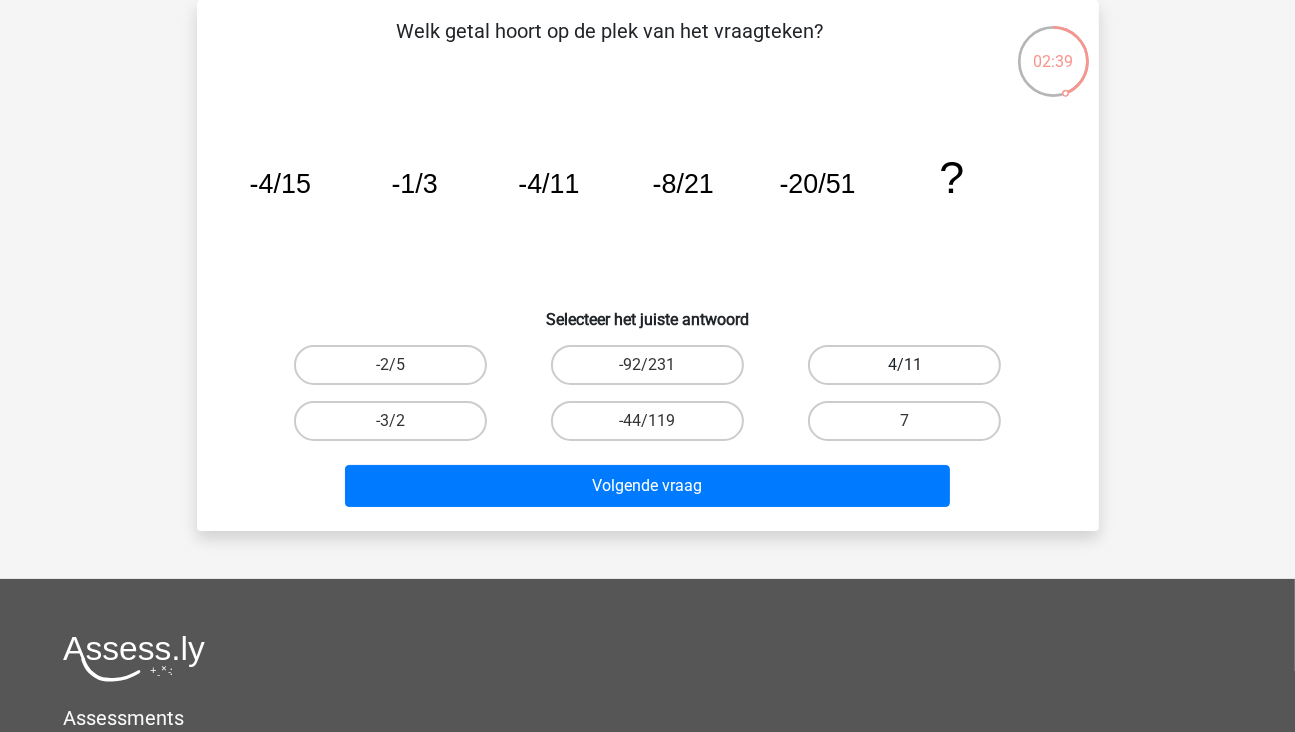 click on "4/11" at bounding box center [904, 365] 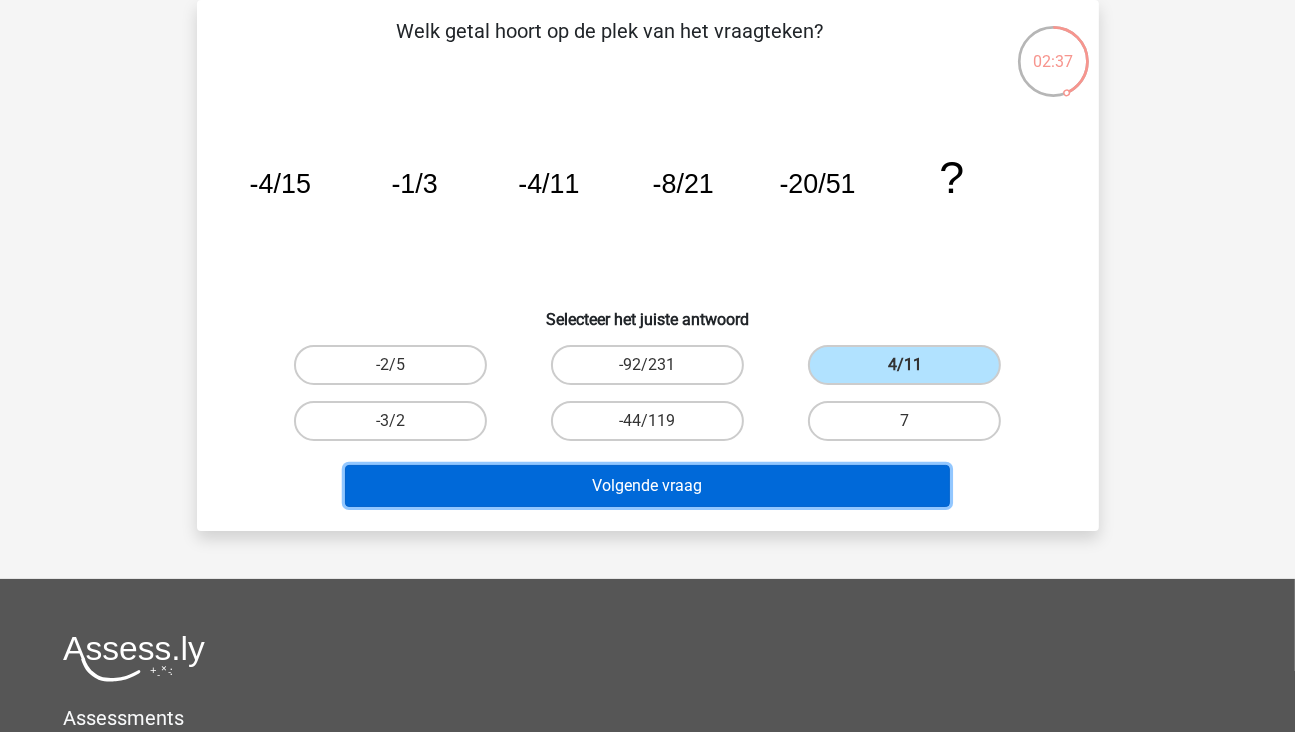 click on "Volgende vraag" at bounding box center (647, 486) 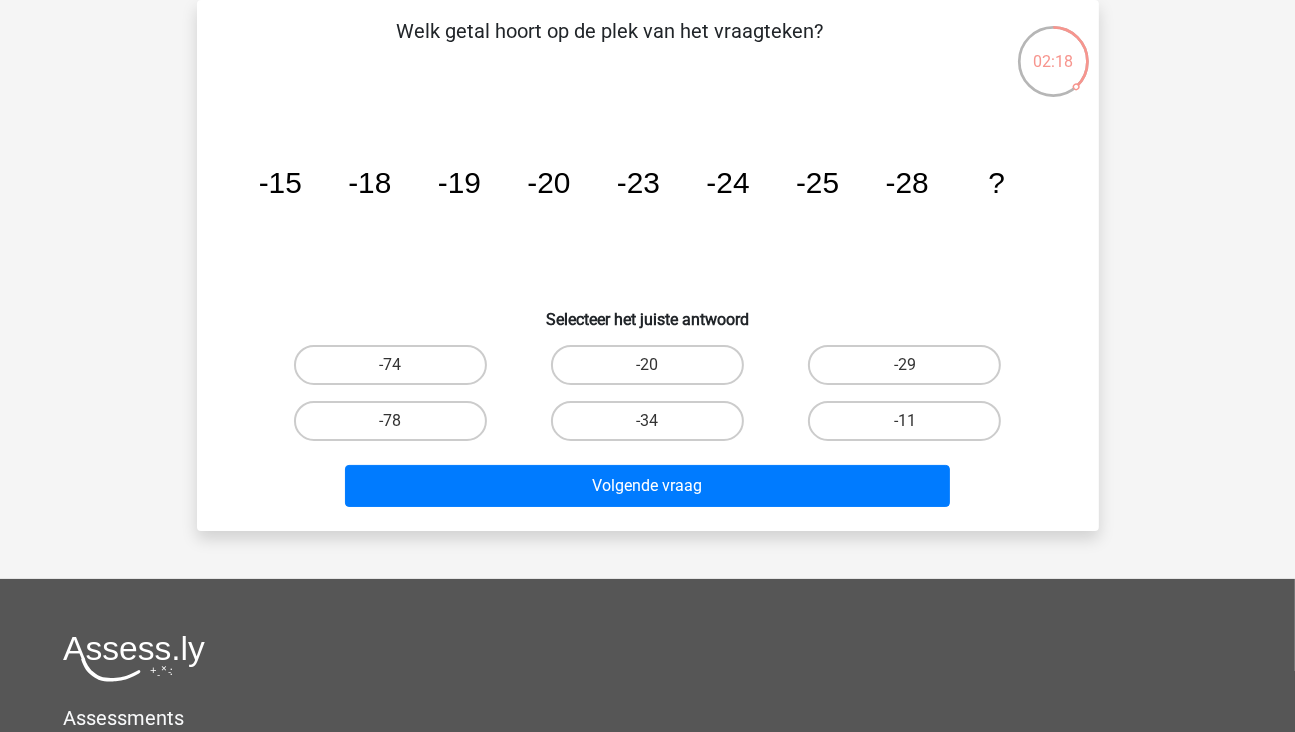 click on "-29" at bounding box center [904, 365] 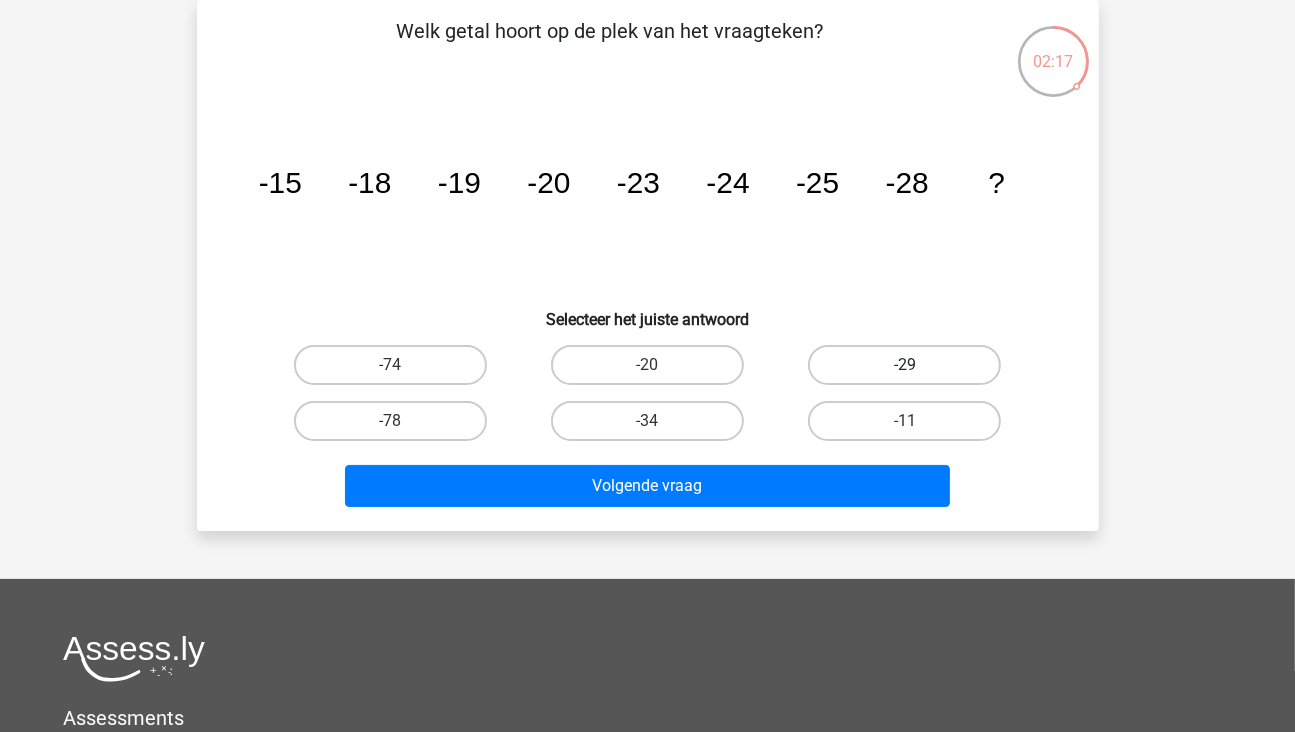 click on "-29" at bounding box center [904, 365] 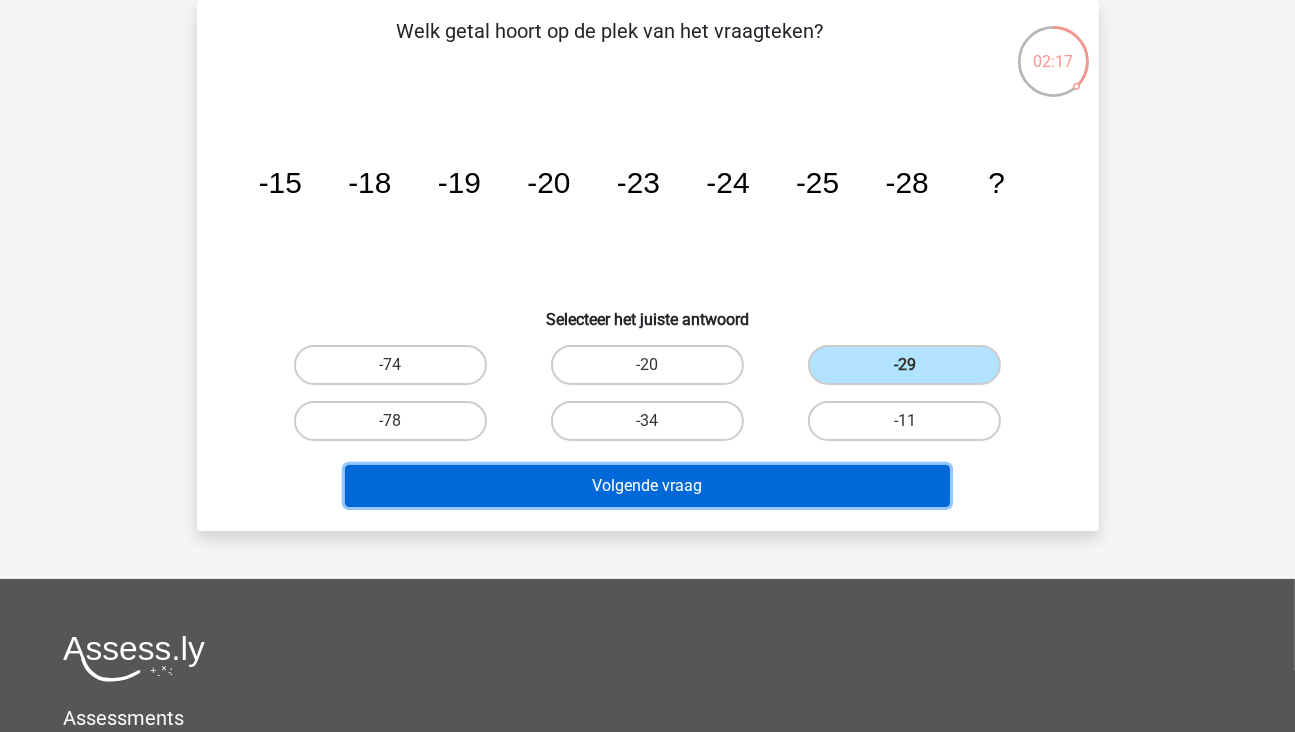 click on "Volgende vraag" at bounding box center [647, 486] 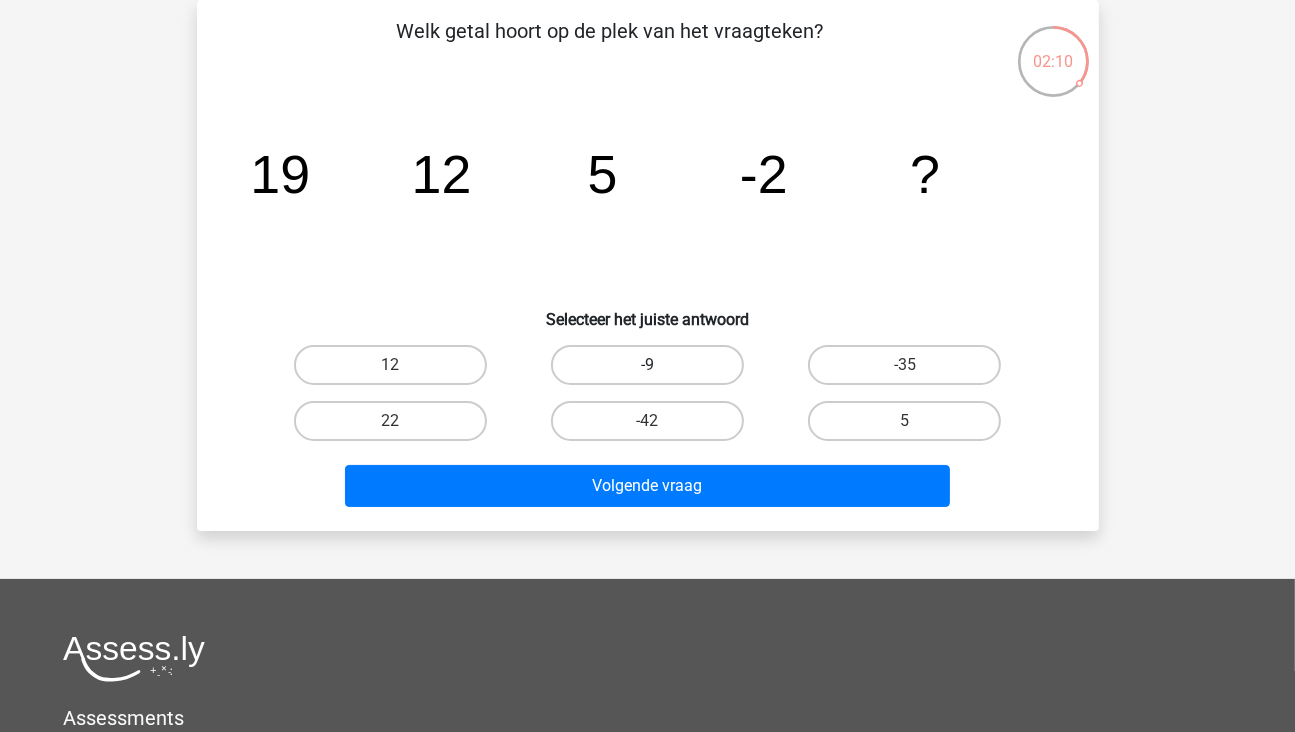click on "-9" at bounding box center [647, 365] 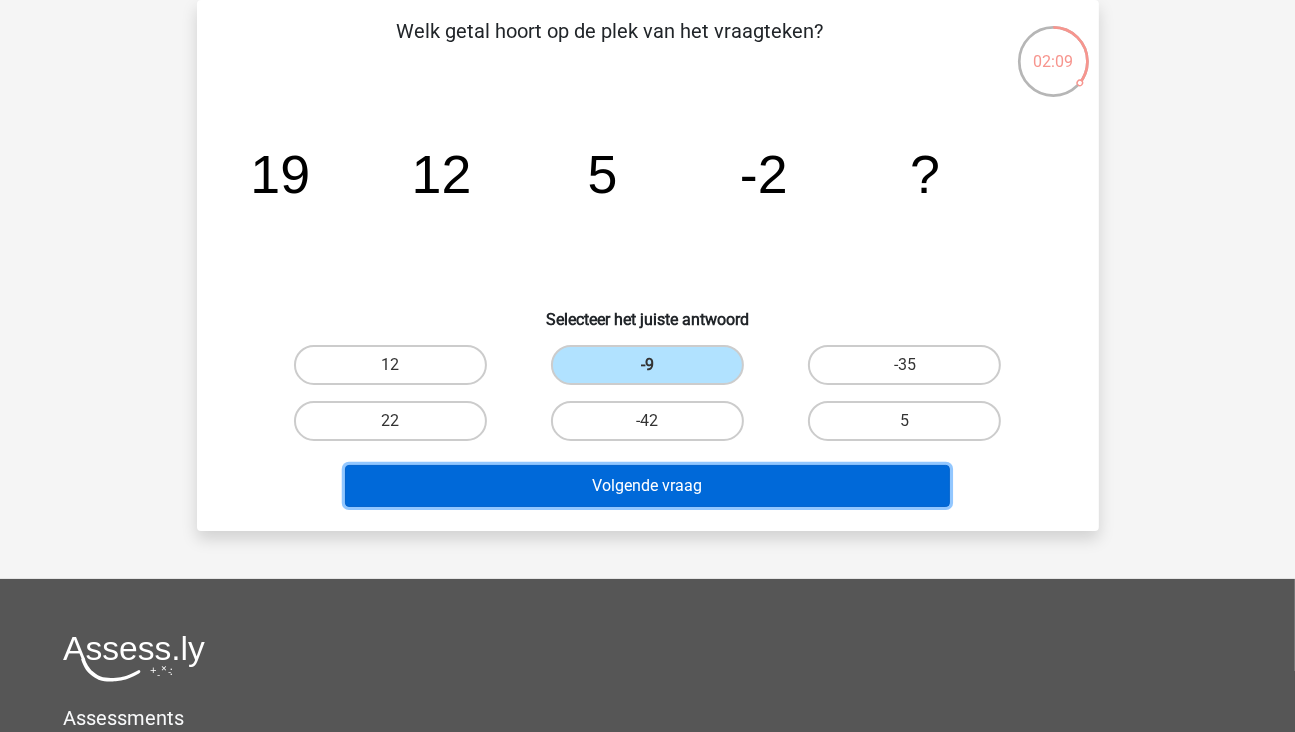 click on "Volgende vraag" at bounding box center [647, 486] 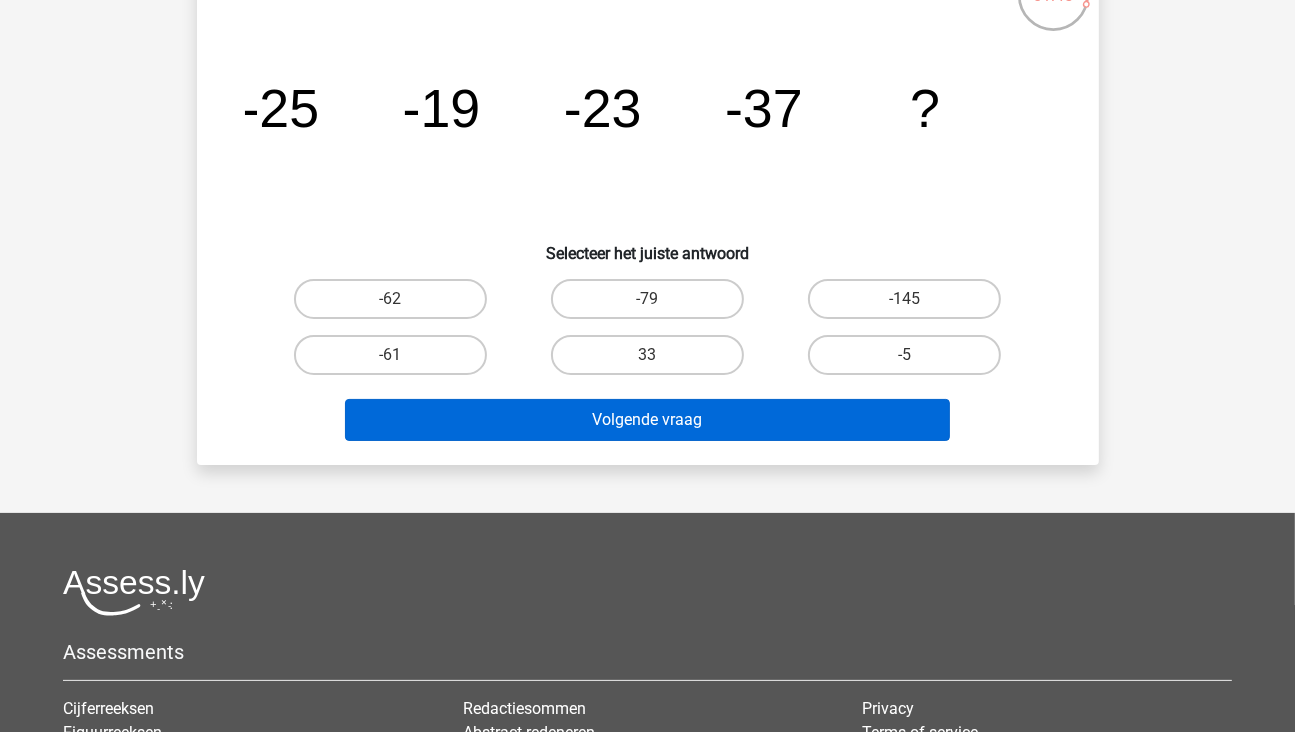 scroll, scrollTop: 192, scrollLeft: 0, axis: vertical 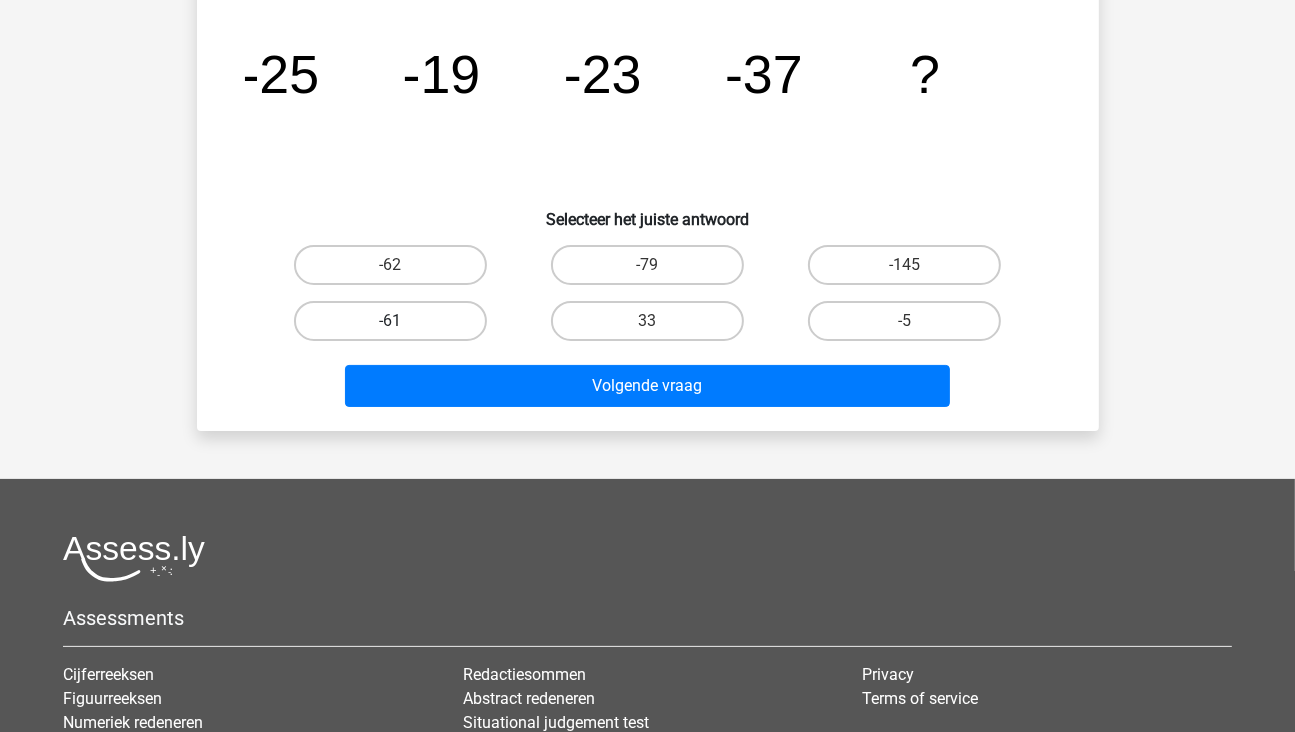 click on "-61" at bounding box center (390, 321) 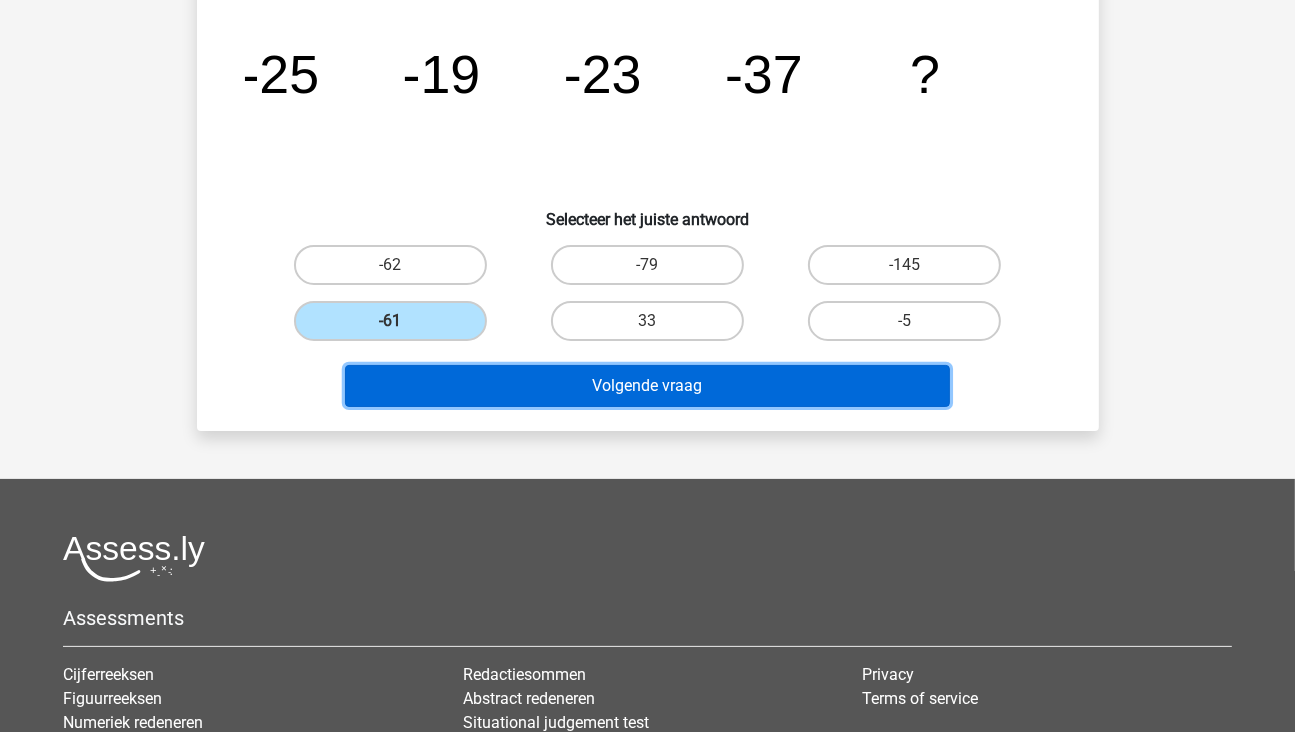 click on "Volgende vraag" at bounding box center [647, 386] 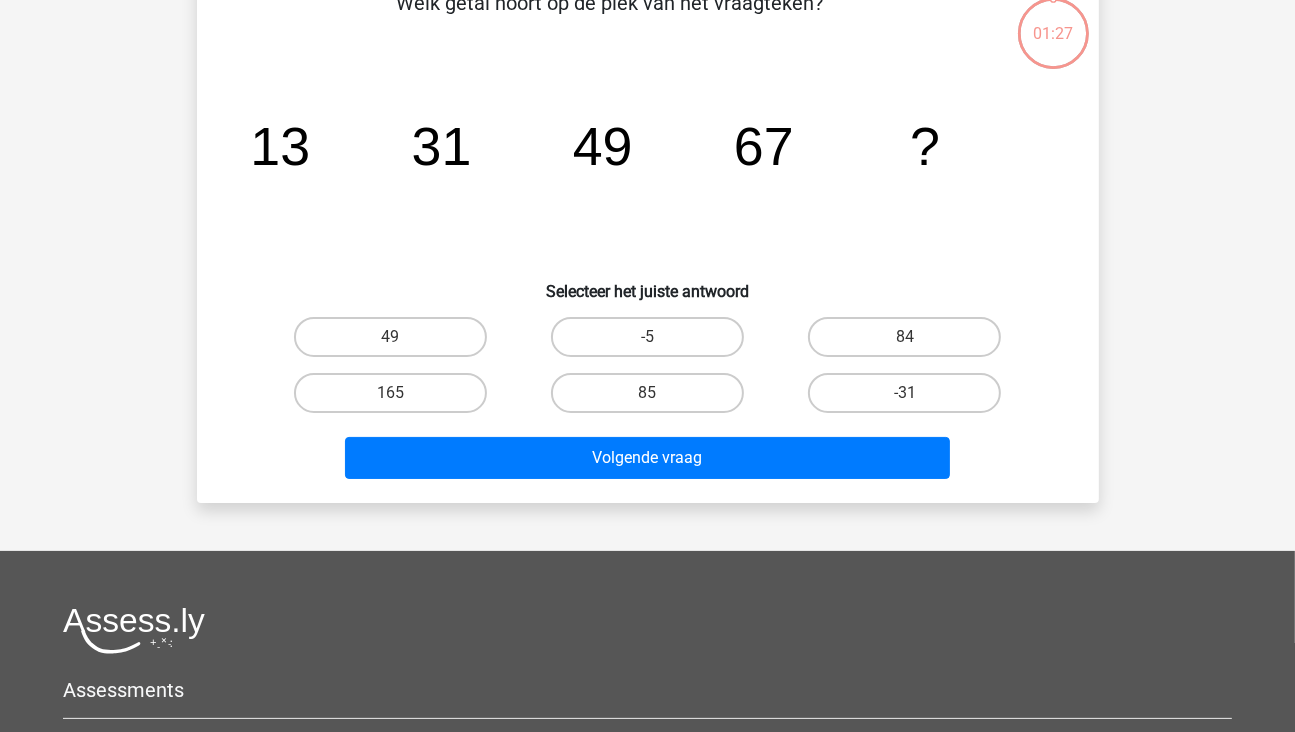 scroll, scrollTop: 92, scrollLeft: 0, axis: vertical 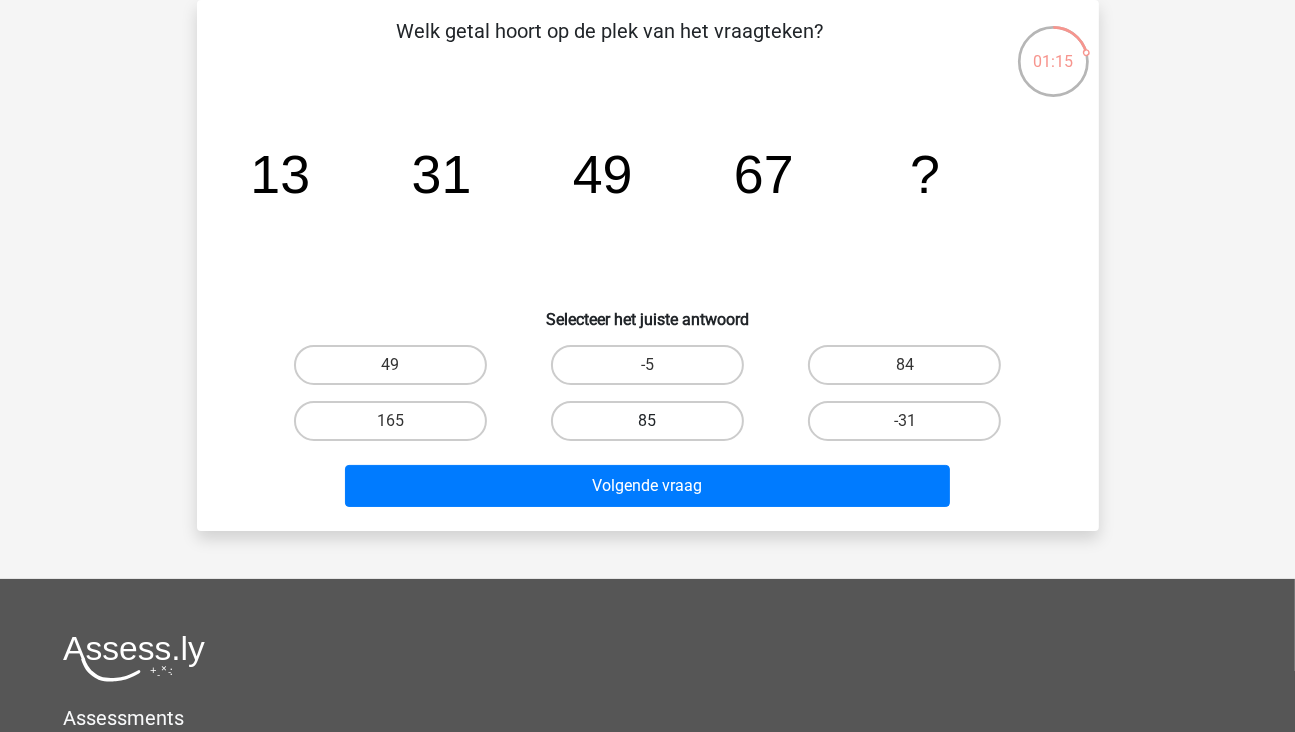 click on "85" at bounding box center [647, 421] 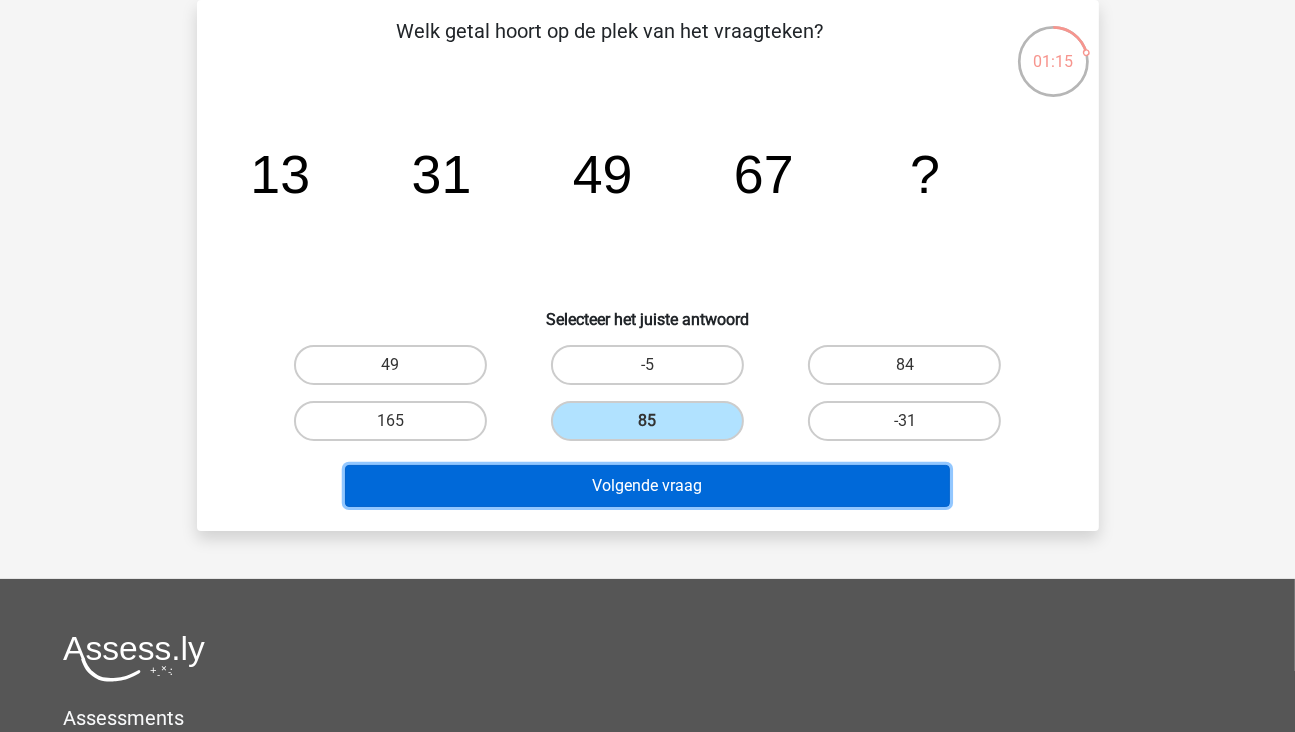 click on "Volgende vraag" at bounding box center [647, 486] 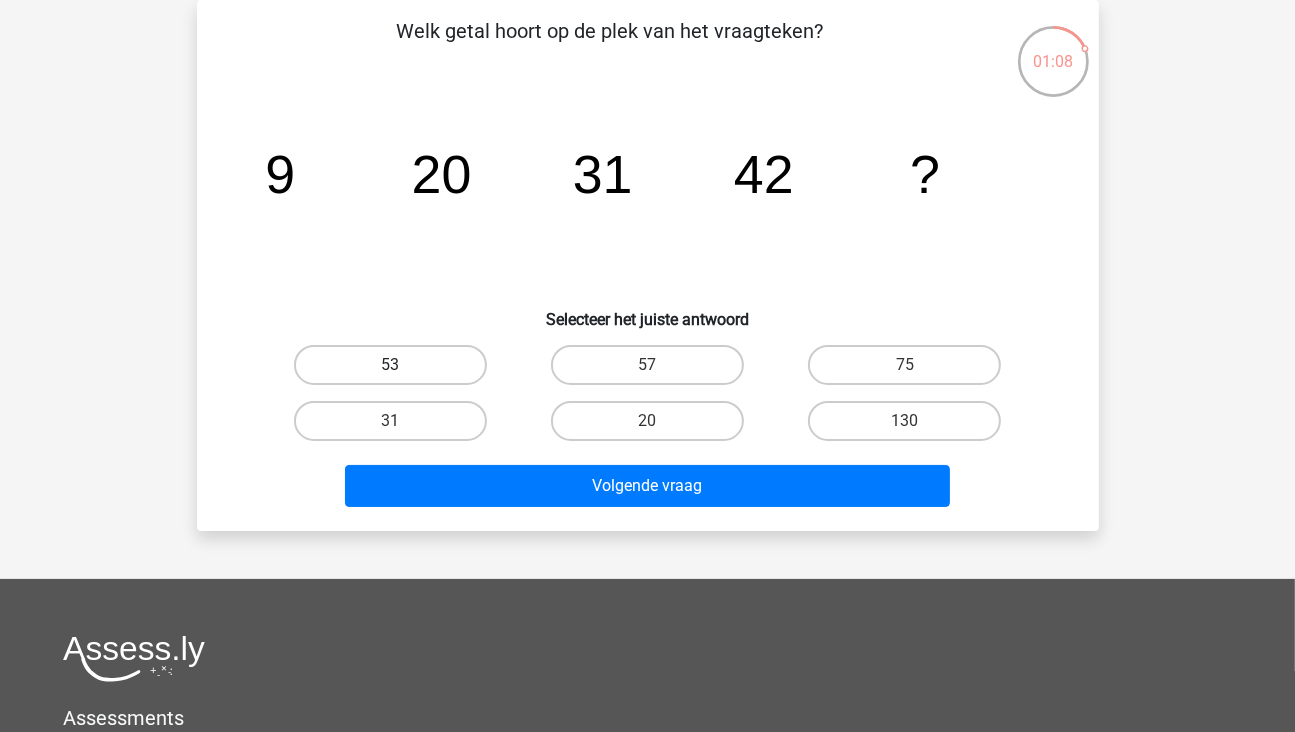 click on "53" at bounding box center [390, 365] 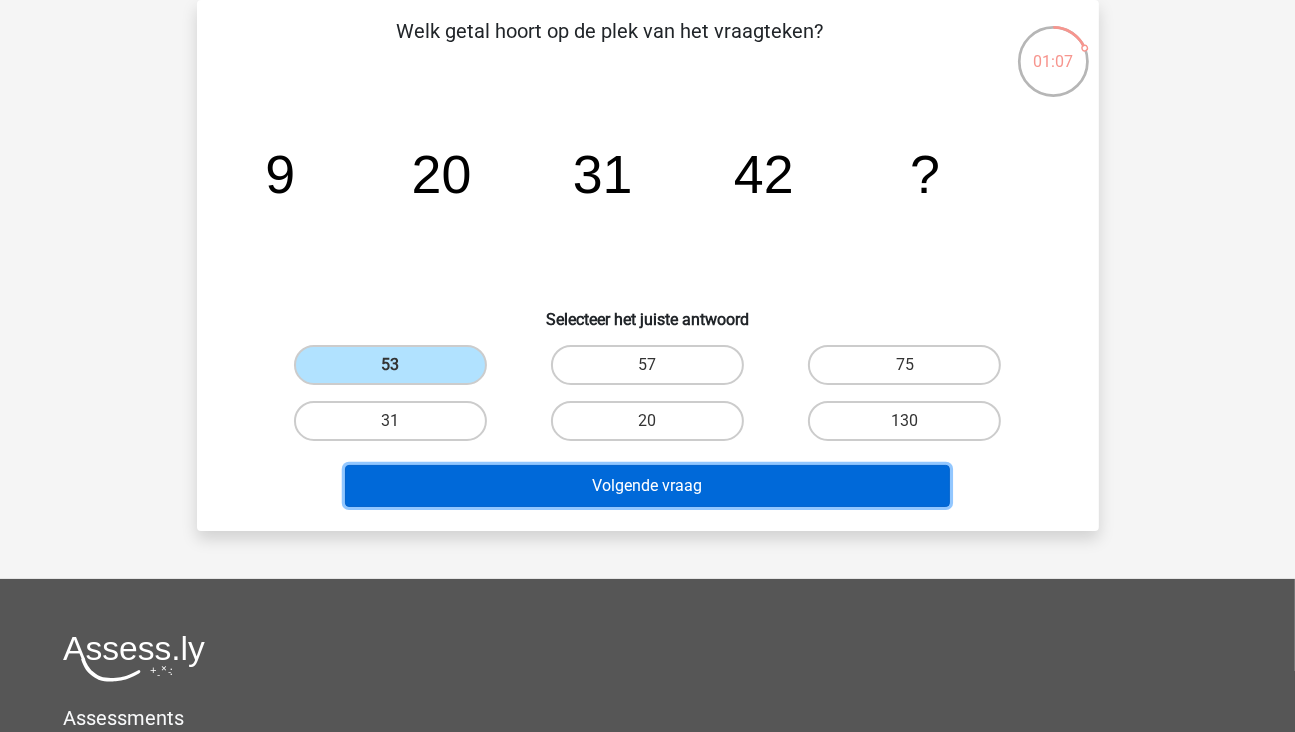 click on "Volgende vraag" at bounding box center (647, 486) 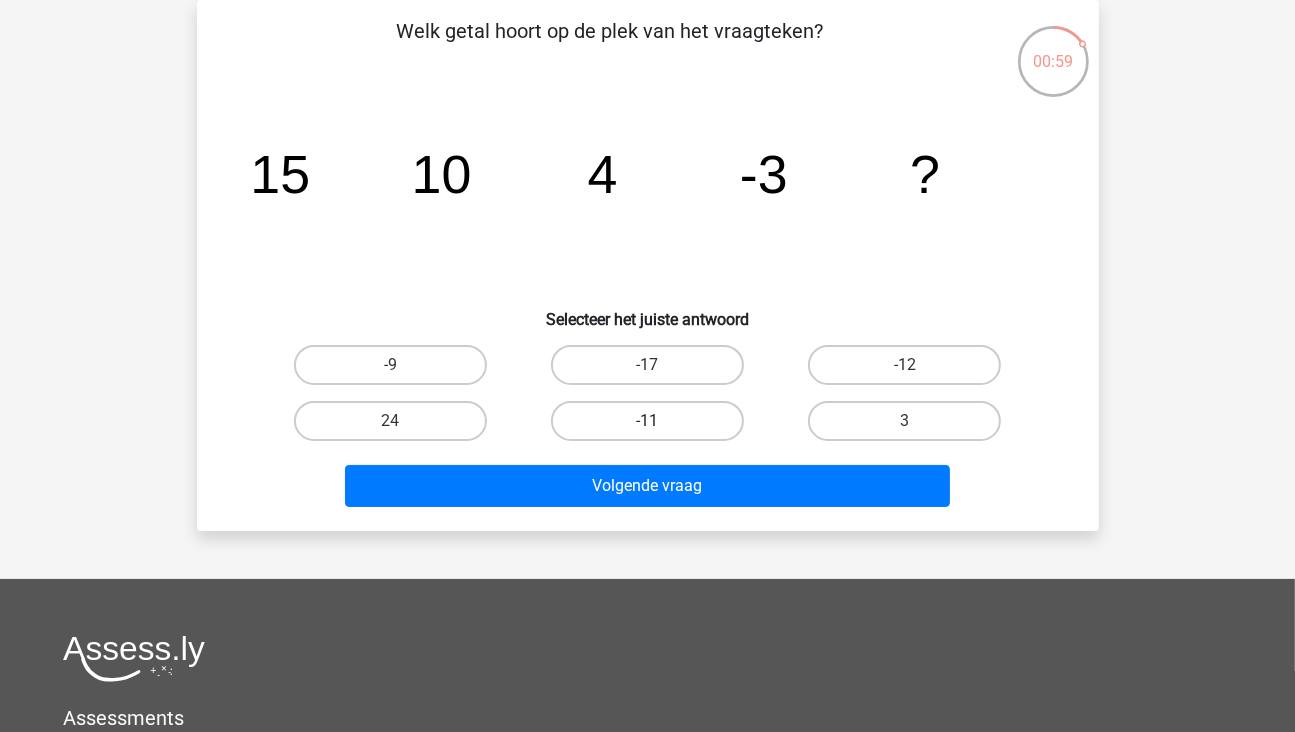 click on "-11" at bounding box center (647, 421) 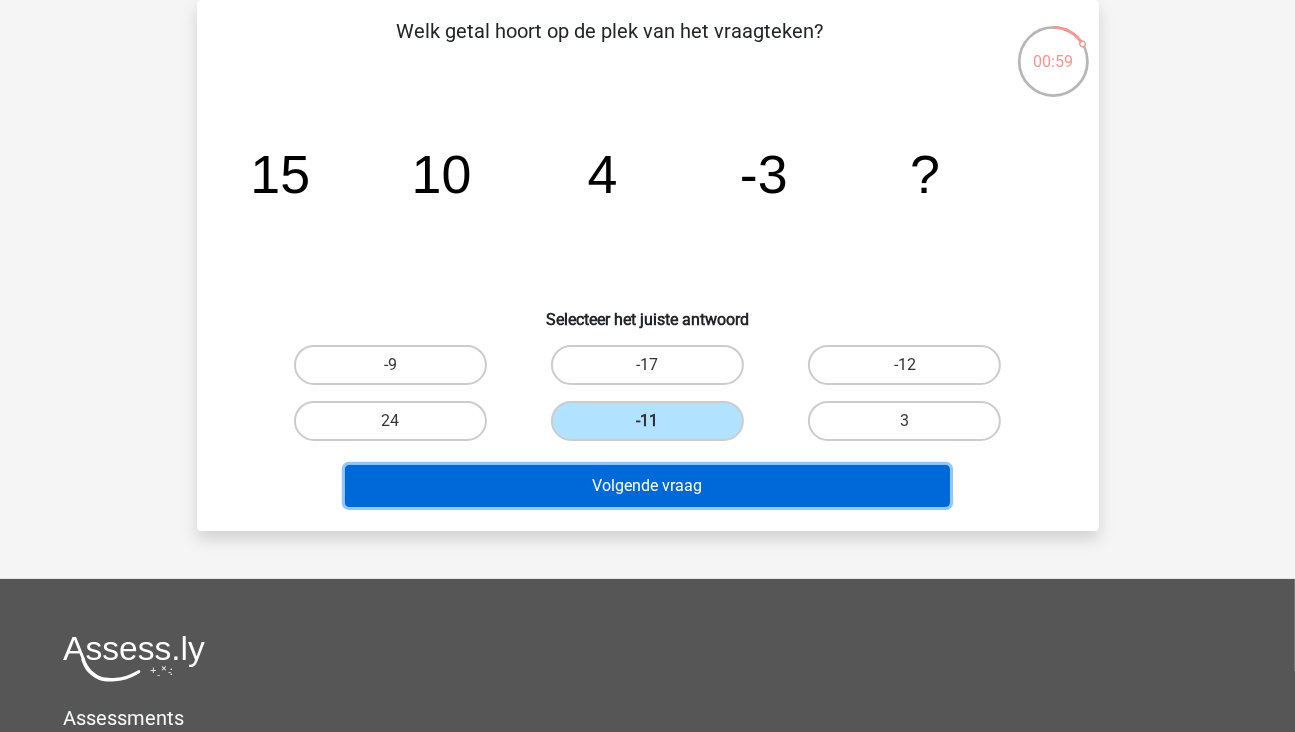 click on "Volgende vraag" at bounding box center (647, 486) 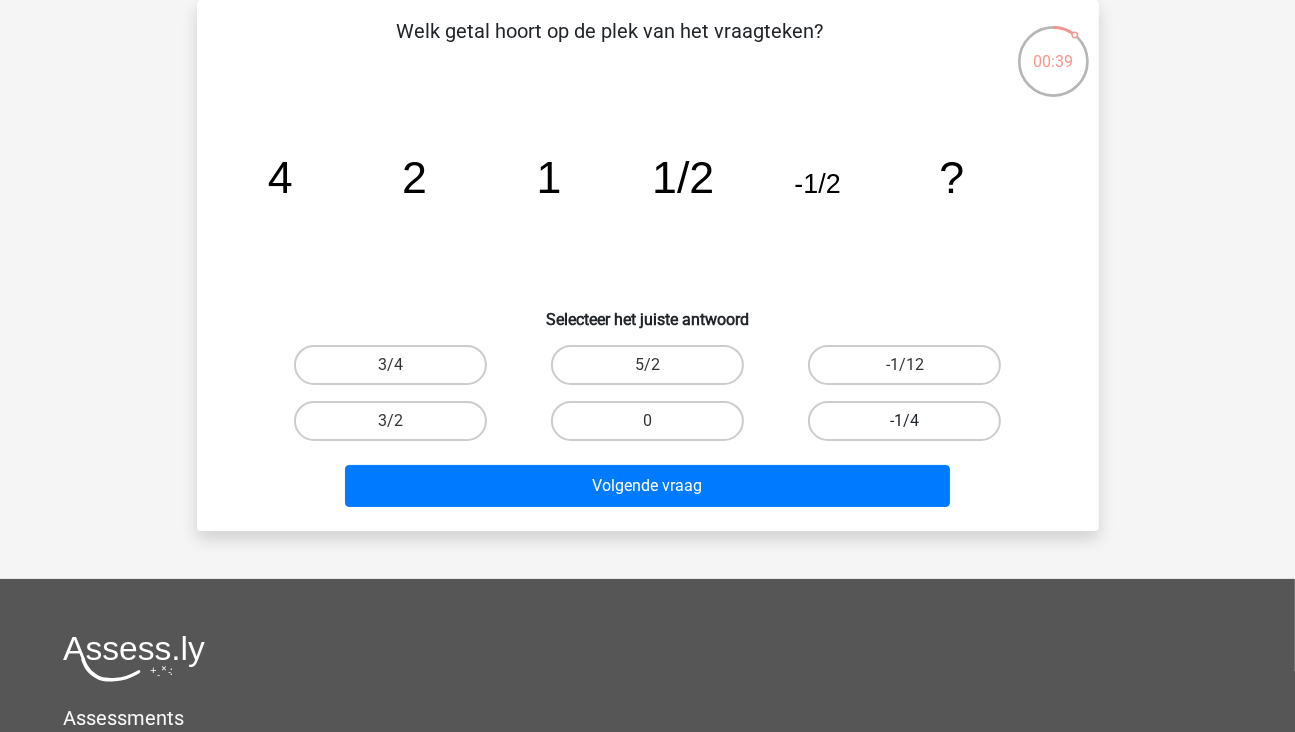 click on "-1/4" at bounding box center (904, 421) 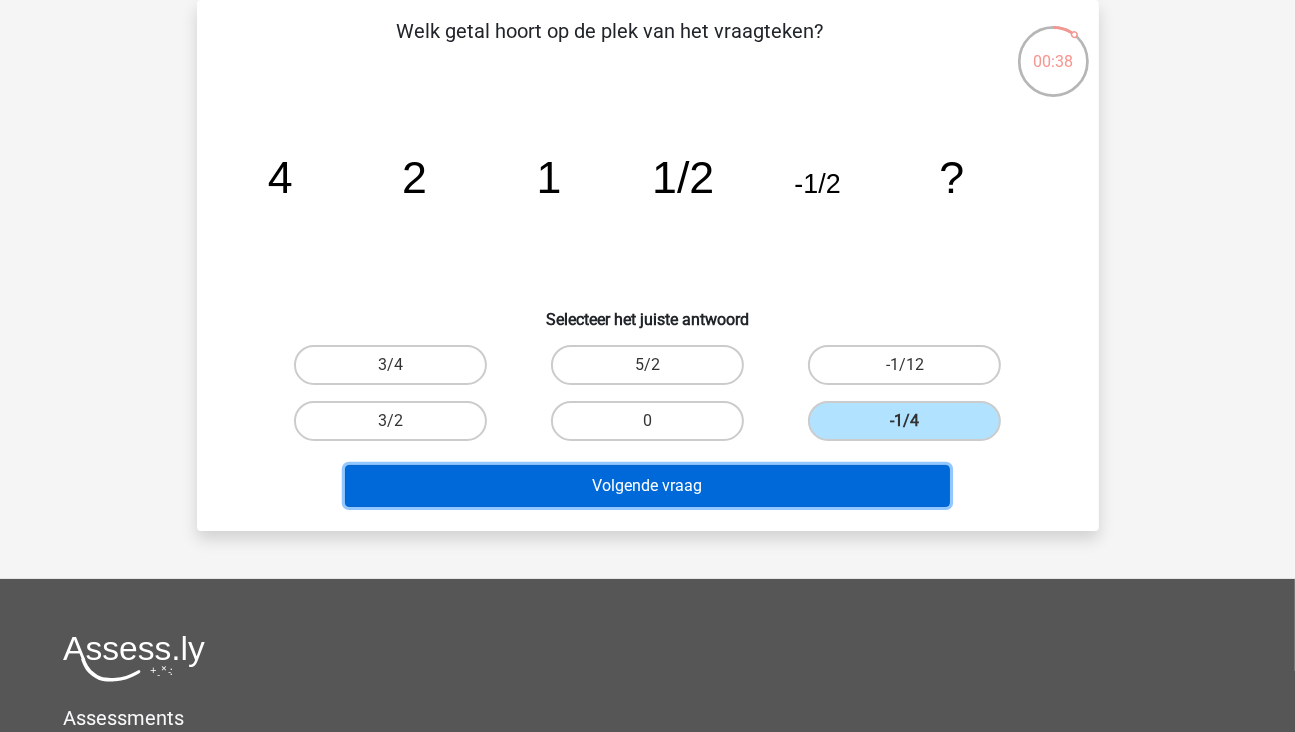 click on "Volgende vraag" at bounding box center (647, 486) 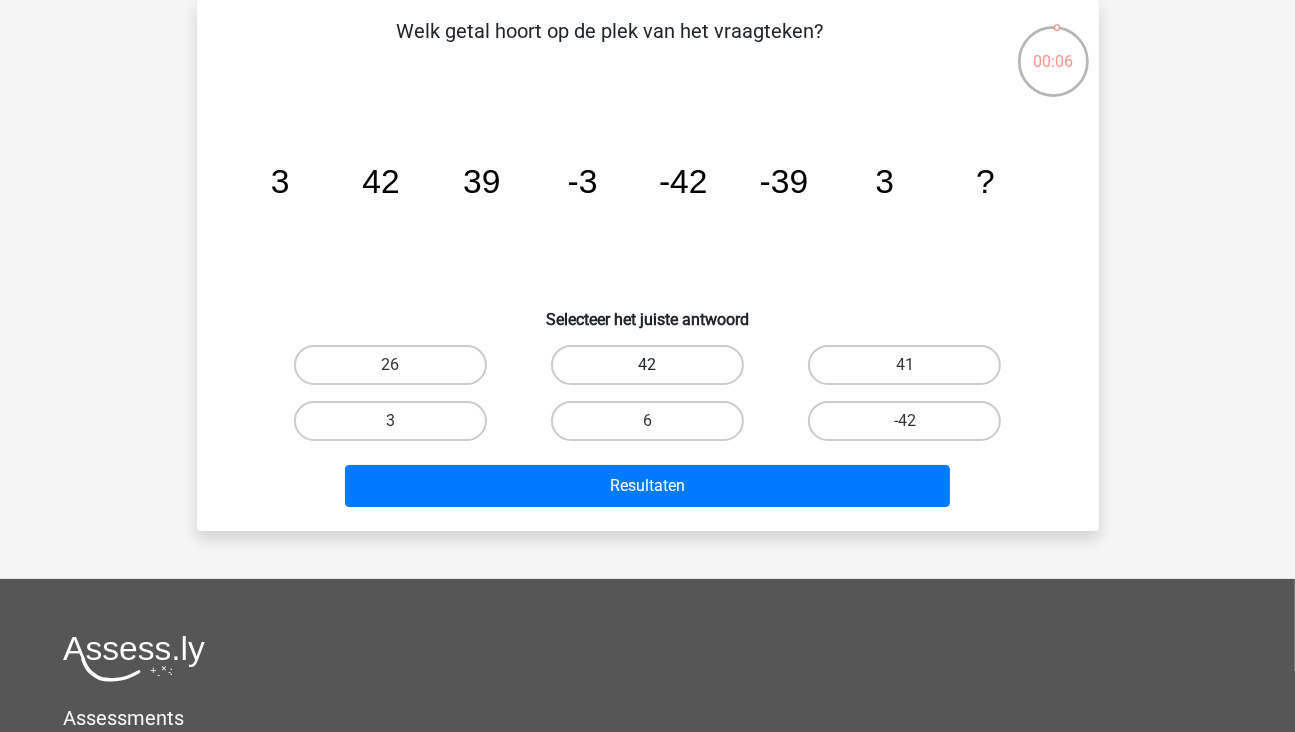 click on "42" at bounding box center (647, 365) 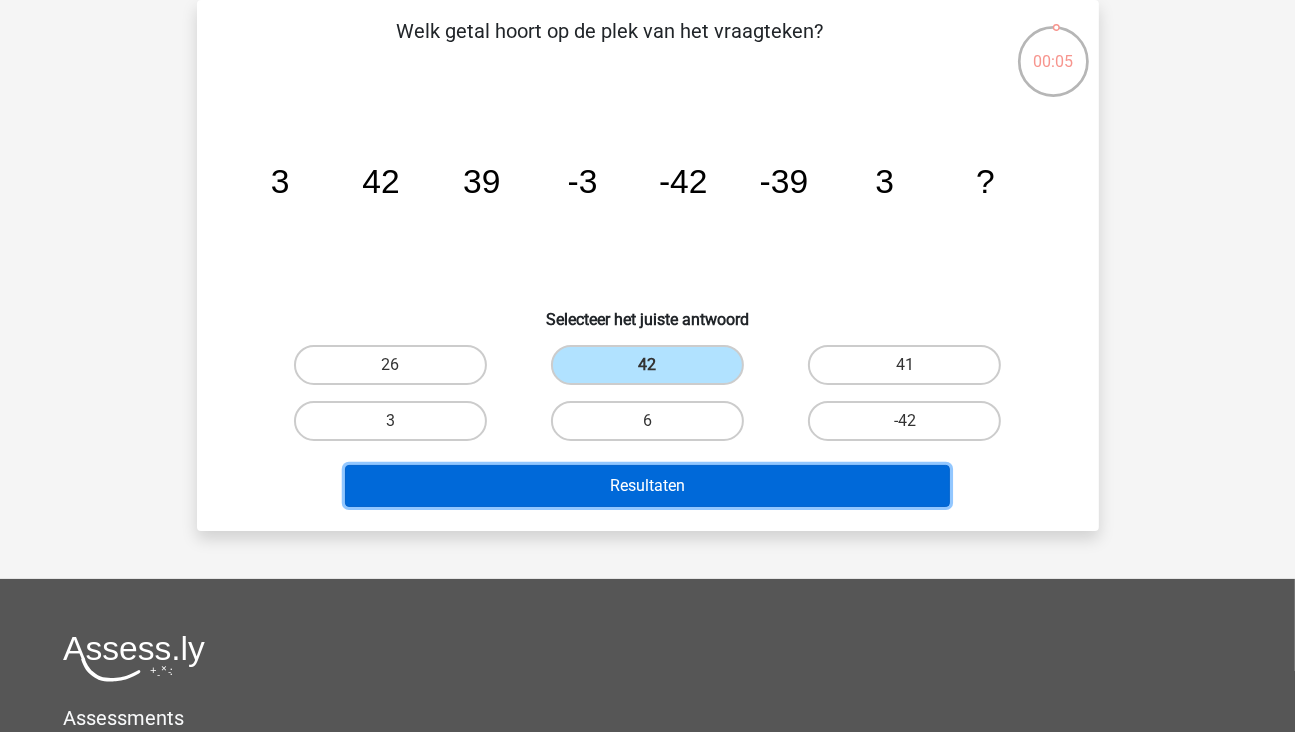 click on "Resultaten" at bounding box center (647, 486) 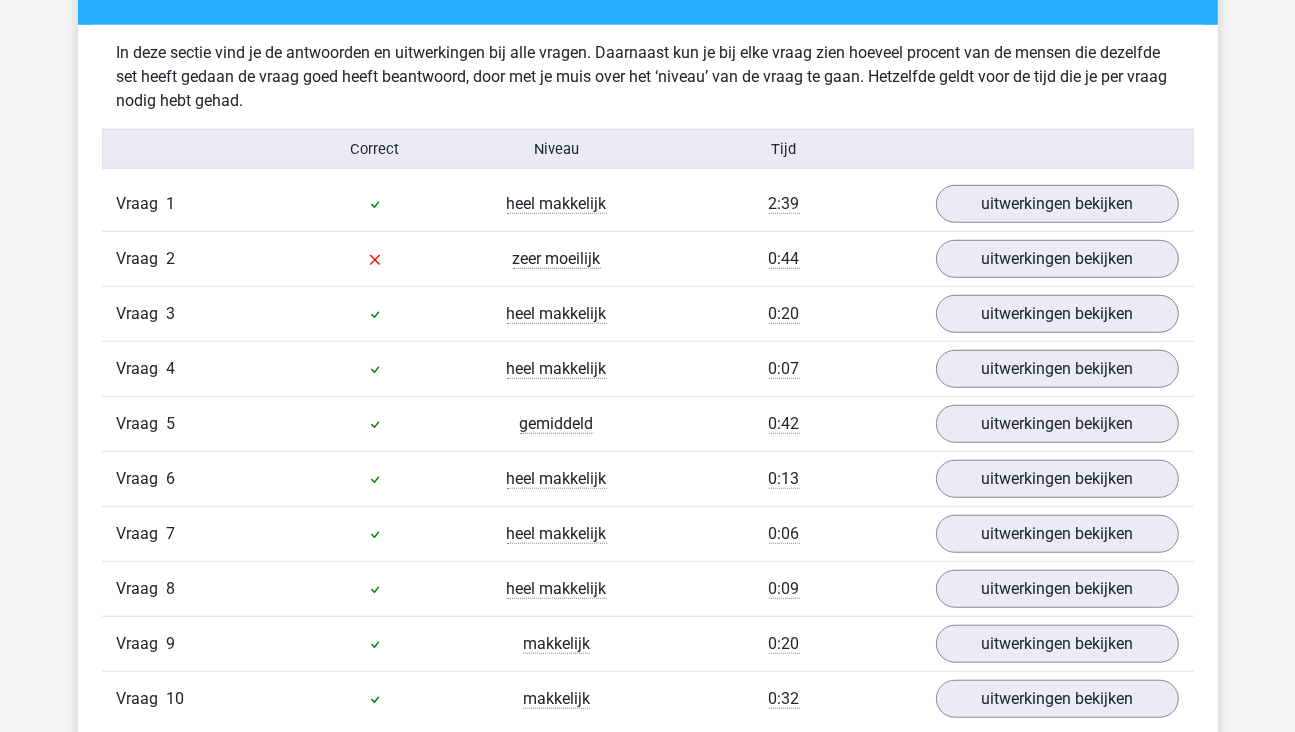 scroll, scrollTop: 800, scrollLeft: 0, axis: vertical 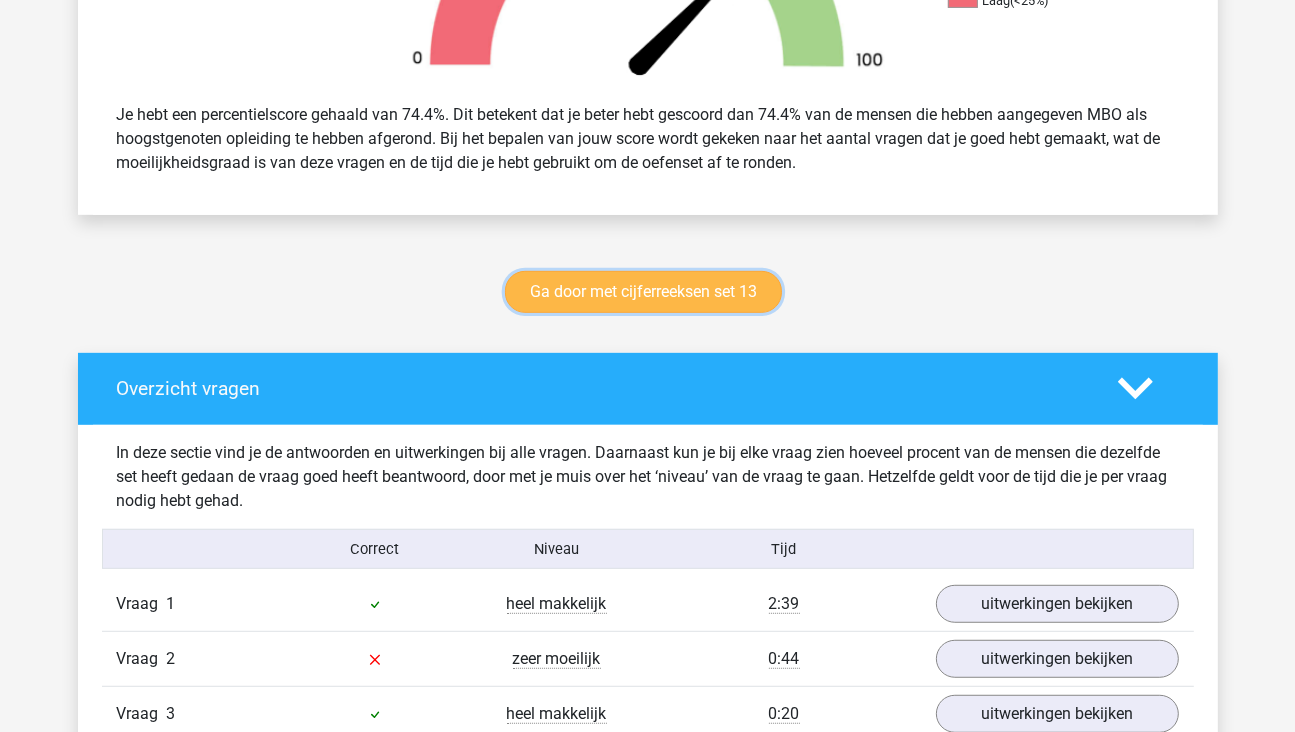 click on "Ga door met cijferreeksen set 13" at bounding box center (643, 292) 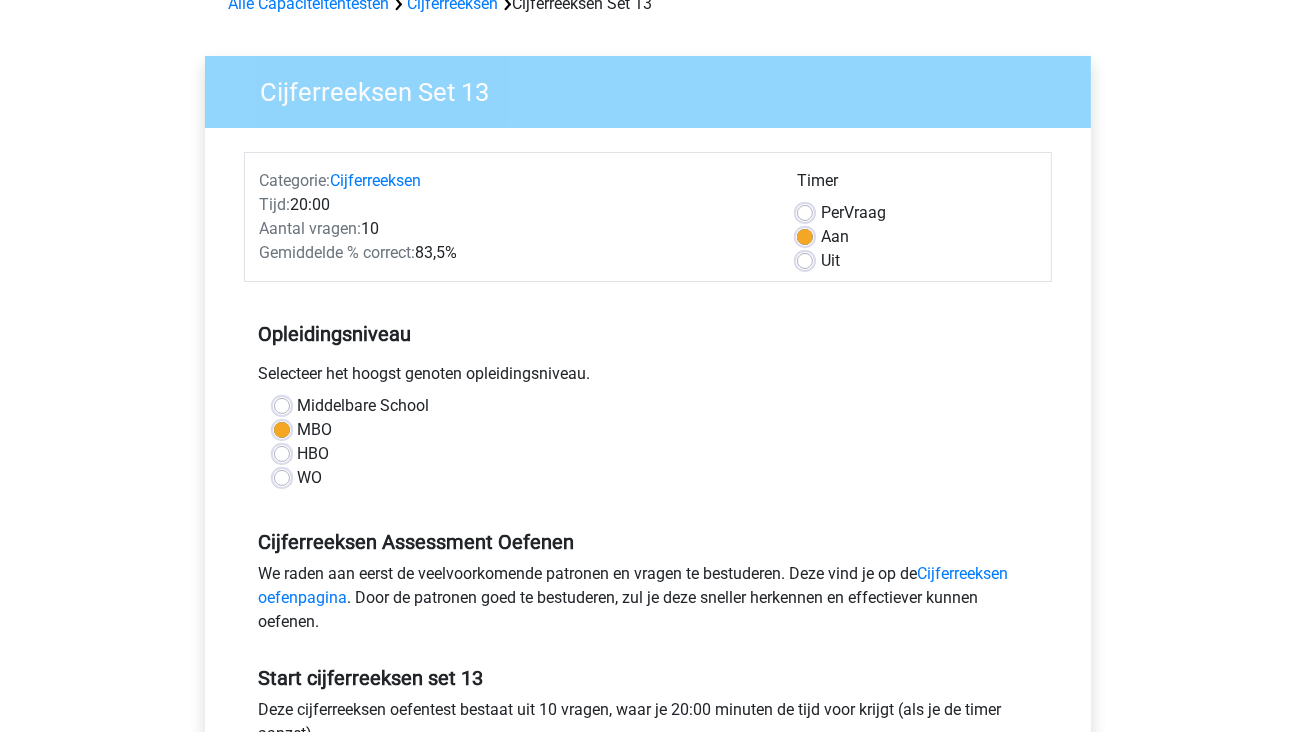 scroll, scrollTop: 700, scrollLeft: 0, axis: vertical 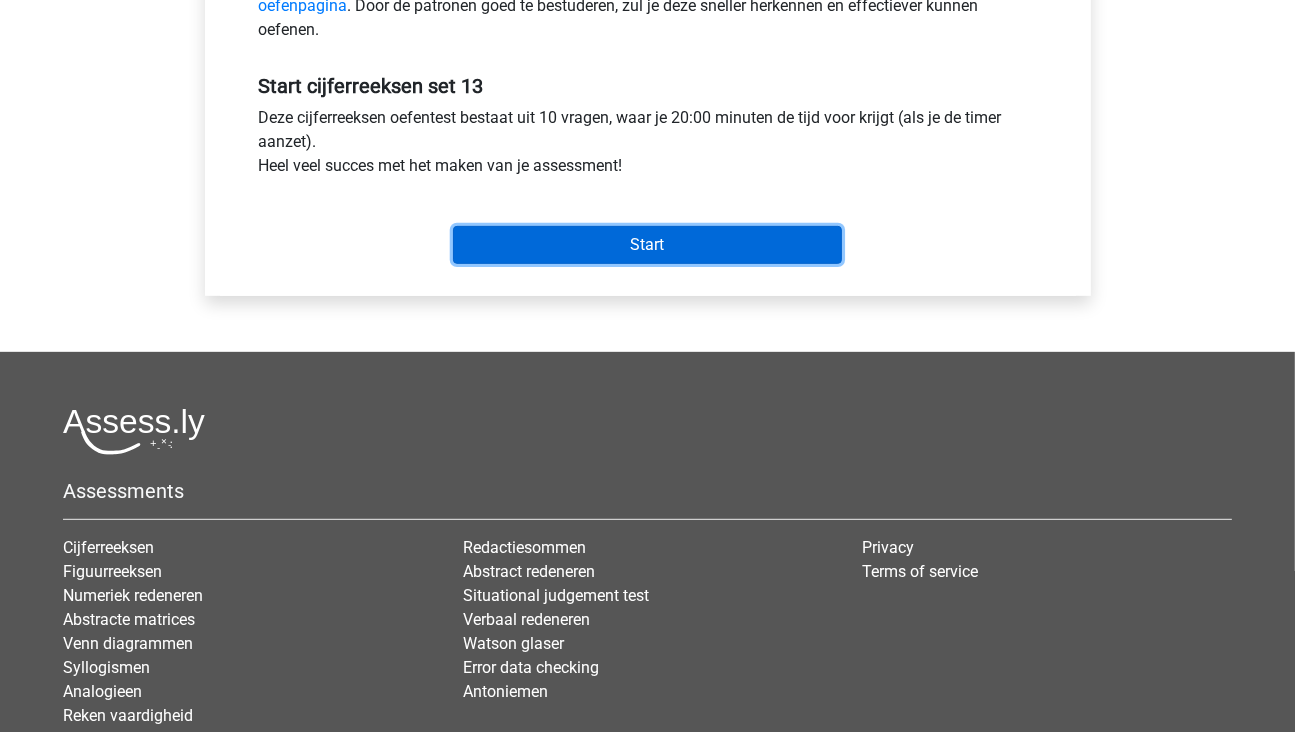 click on "Start" at bounding box center [647, 245] 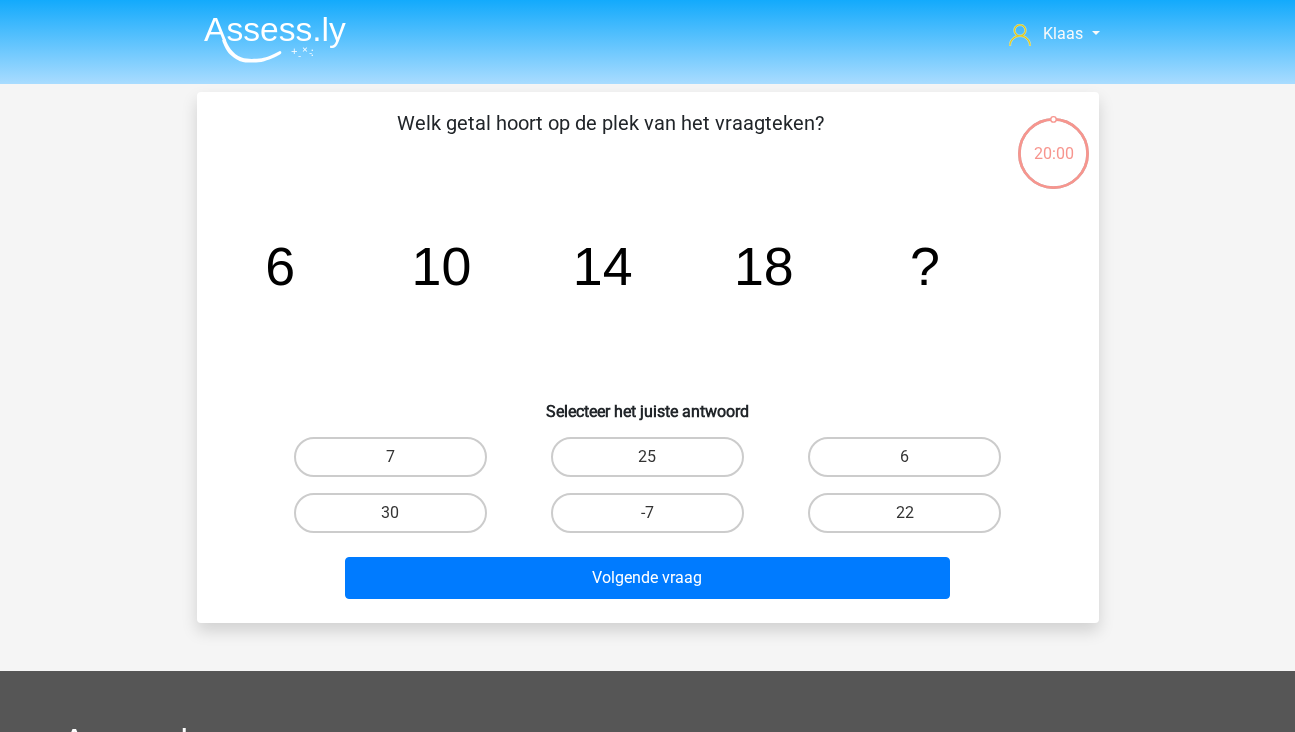 scroll, scrollTop: 0, scrollLeft: 0, axis: both 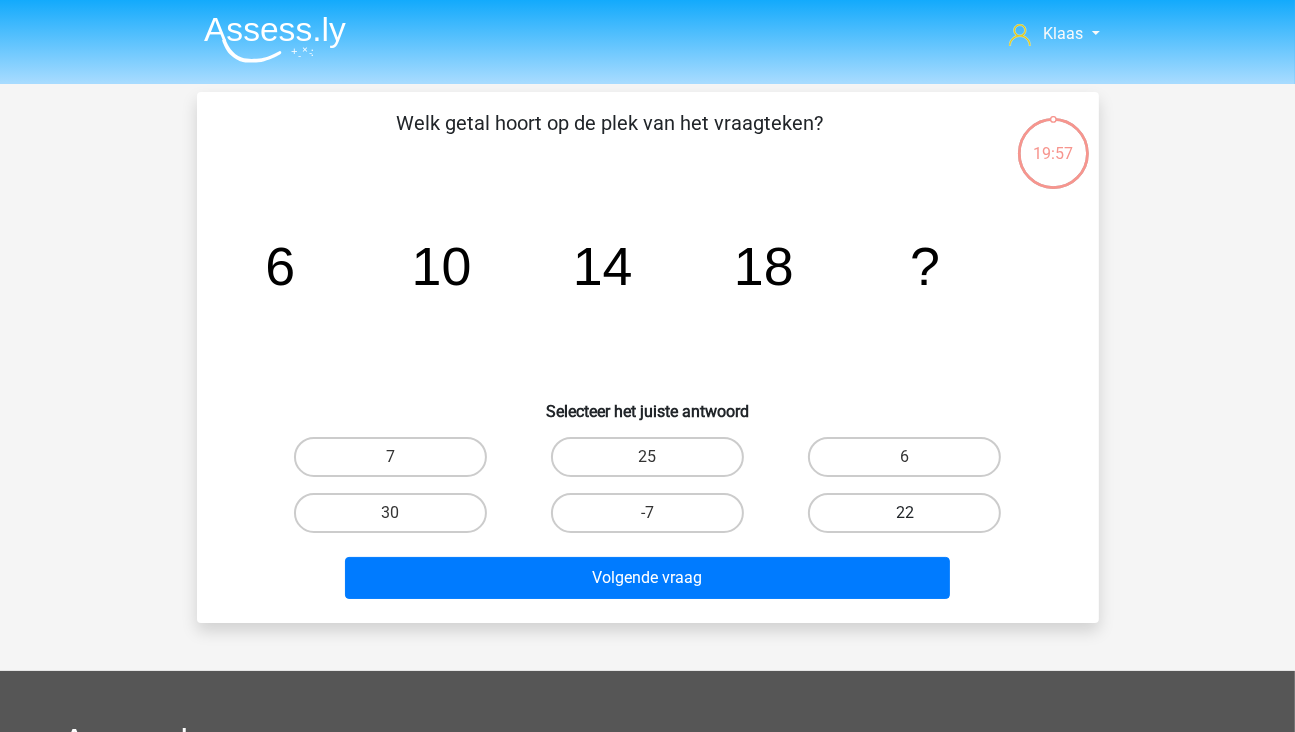 click on "22" at bounding box center [904, 513] 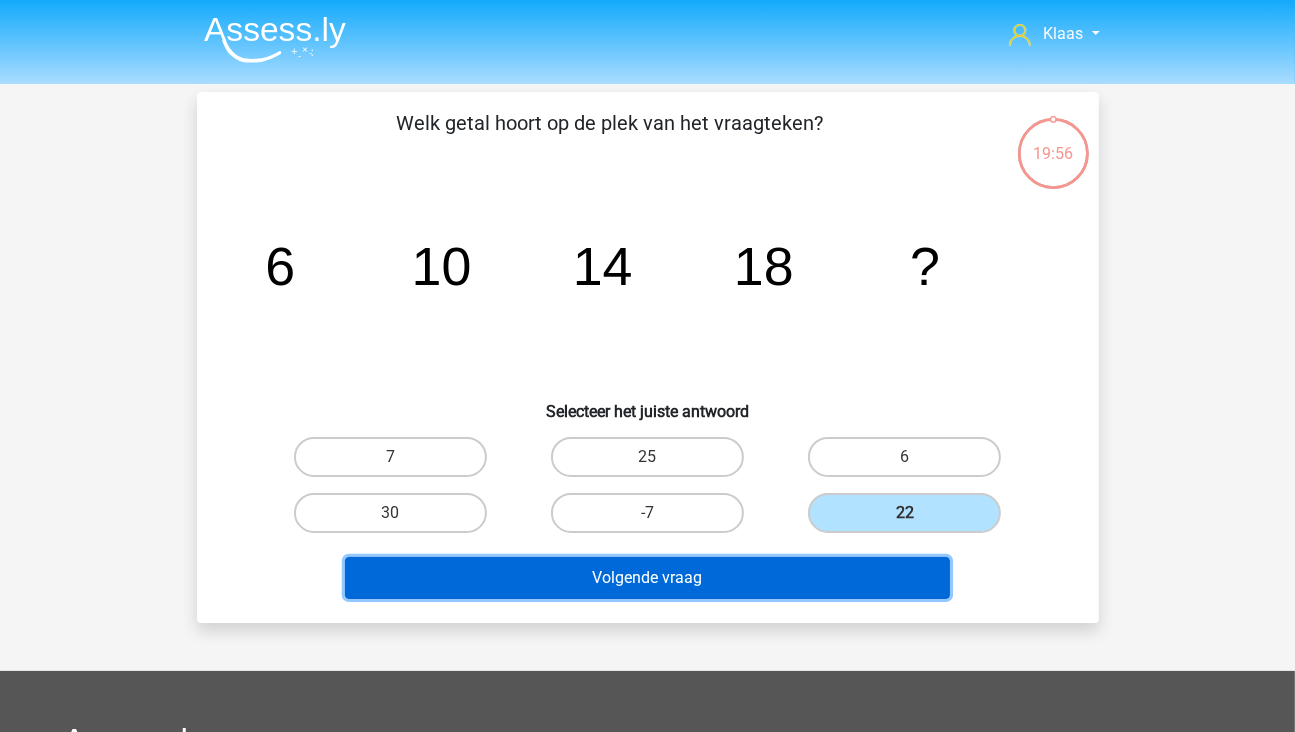 click on "Volgende vraag" at bounding box center (647, 578) 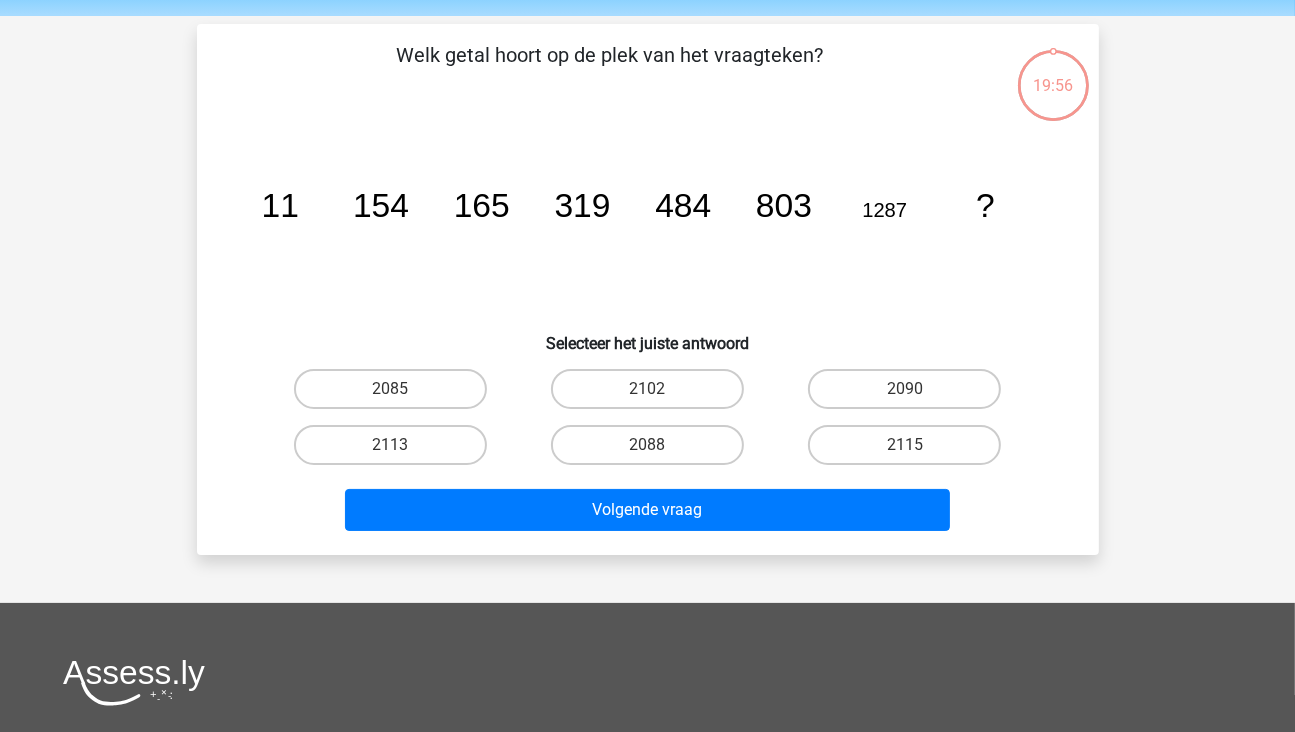 scroll, scrollTop: 92, scrollLeft: 0, axis: vertical 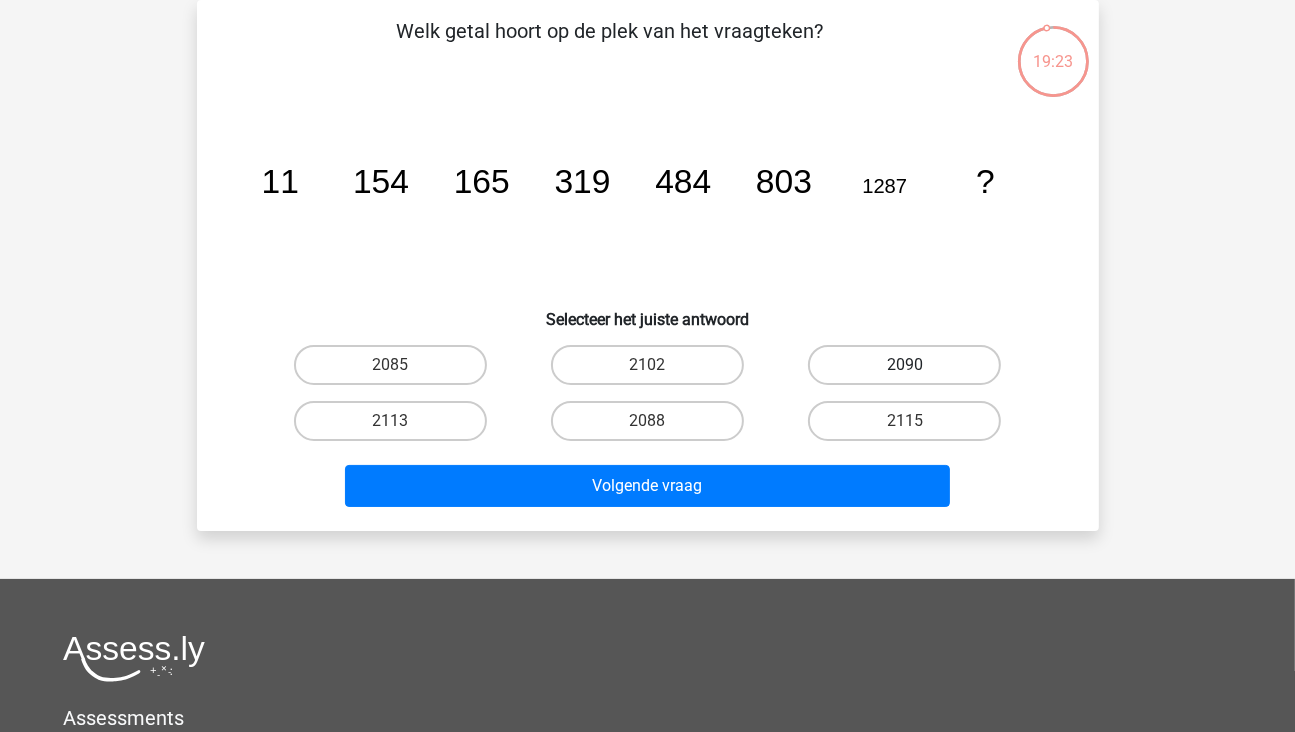 click on "2090" at bounding box center (904, 365) 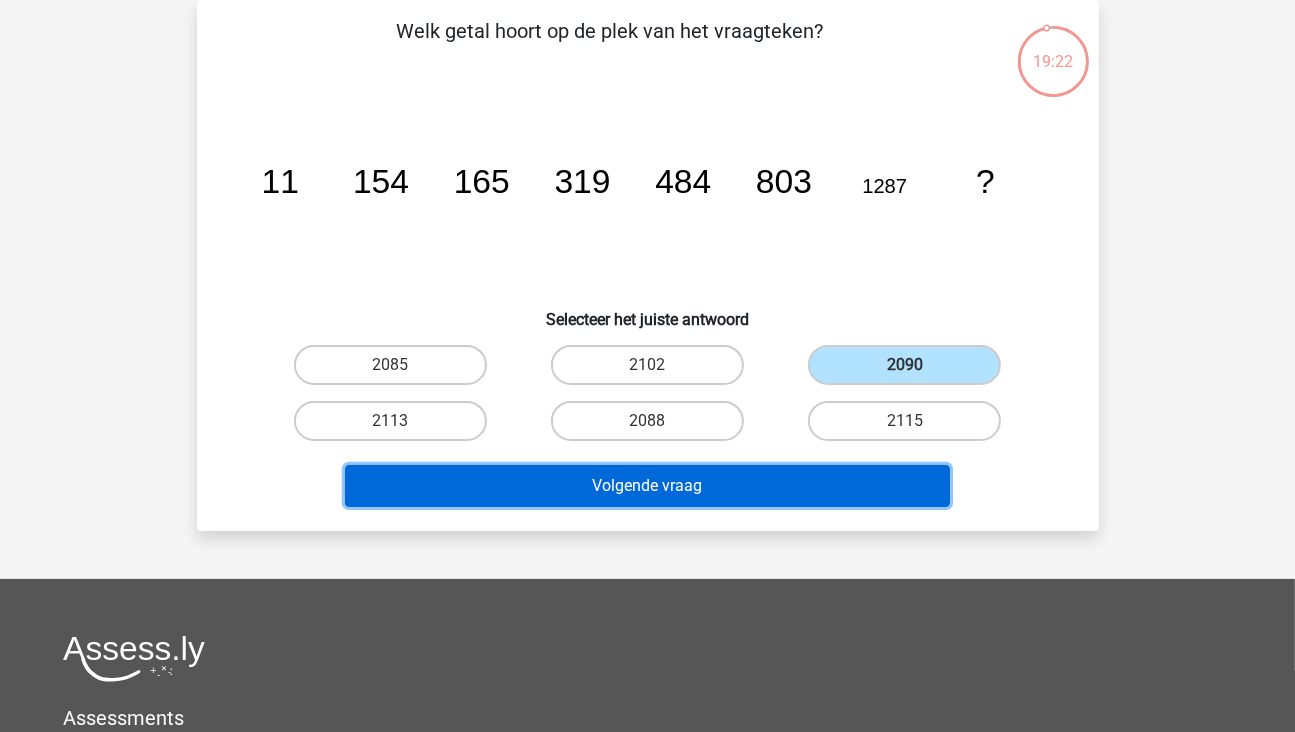 click on "Volgende vraag" at bounding box center [647, 486] 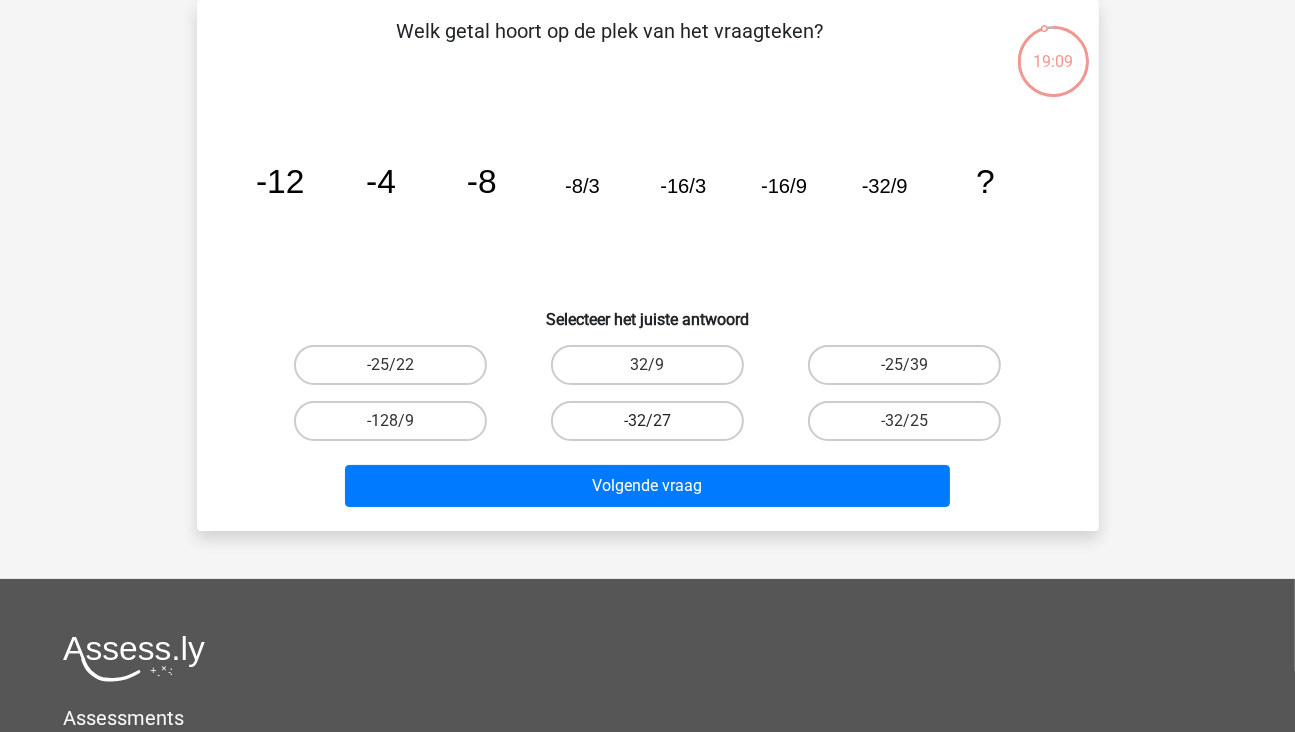 click on "-32/27" at bounding box center (647, 421) 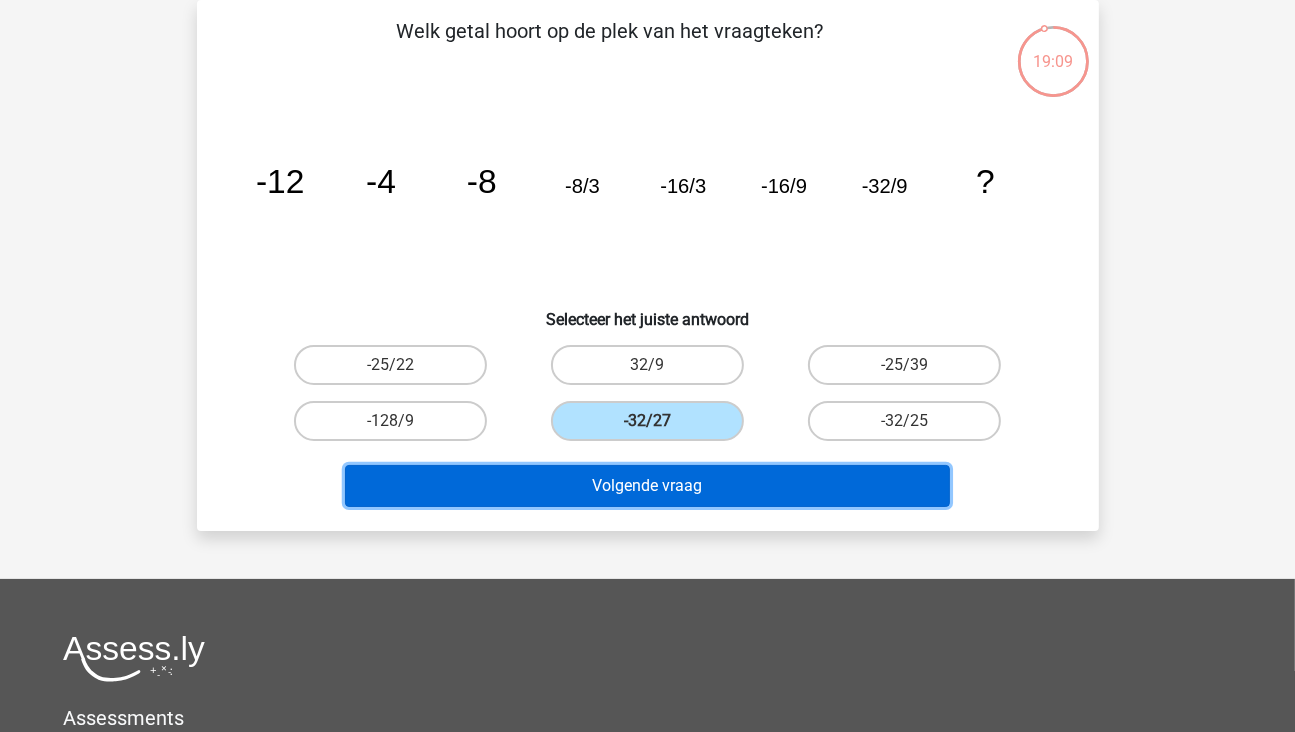 click on "Volgende vraag" at bounding box center (647, 486) 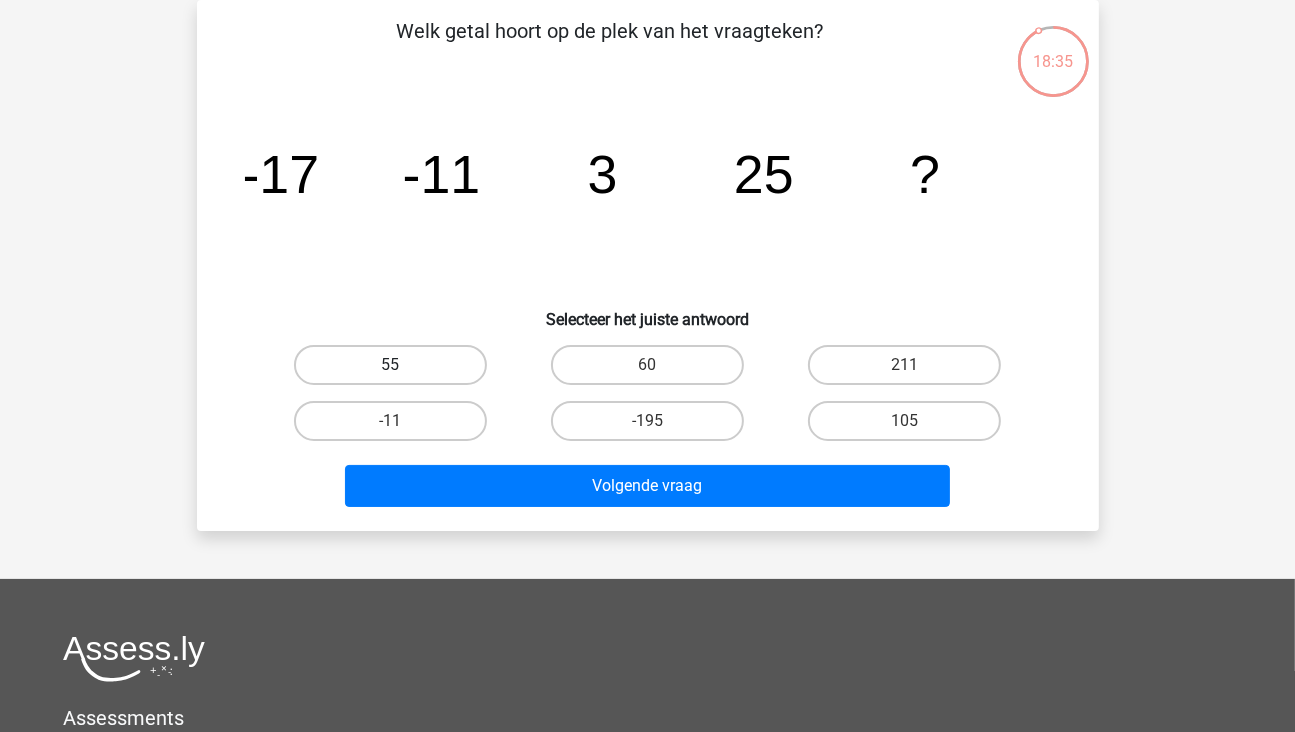 click on "55" at bounding box center (390, 365) 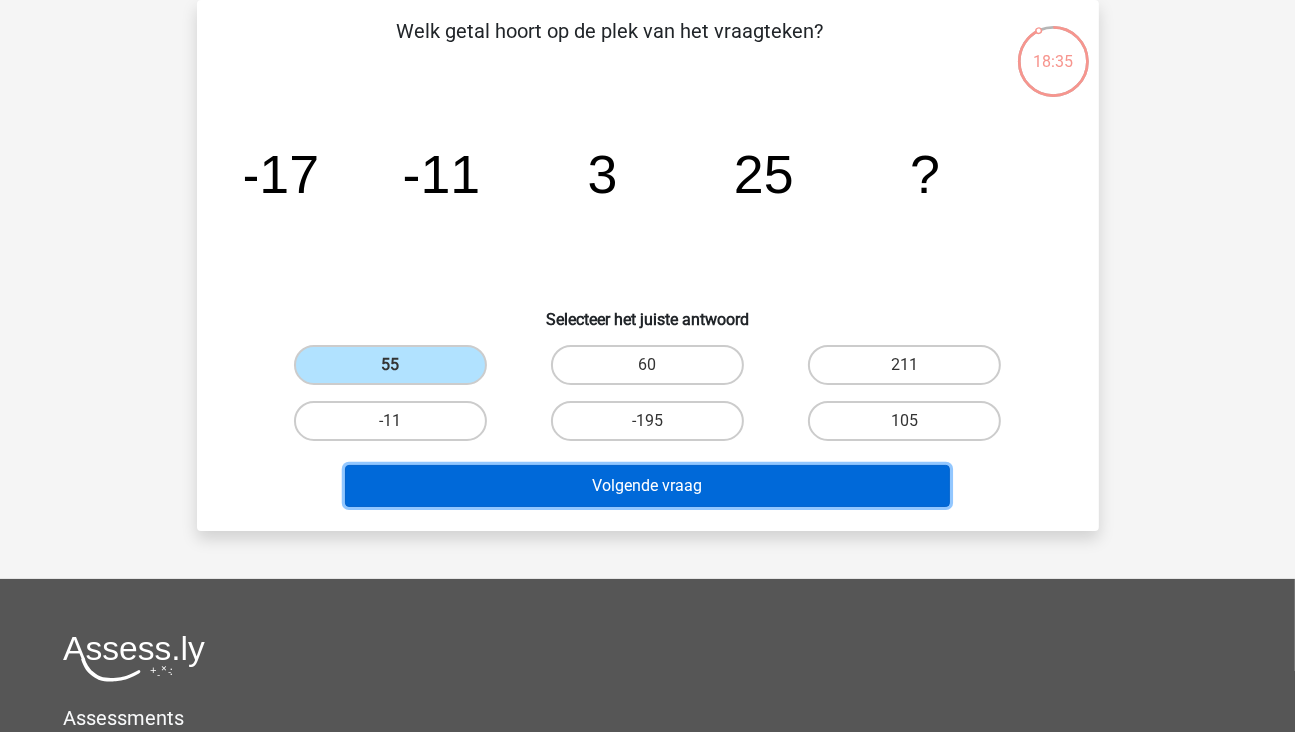 click on "Volgende vraag" at bounding box center (647, 486) 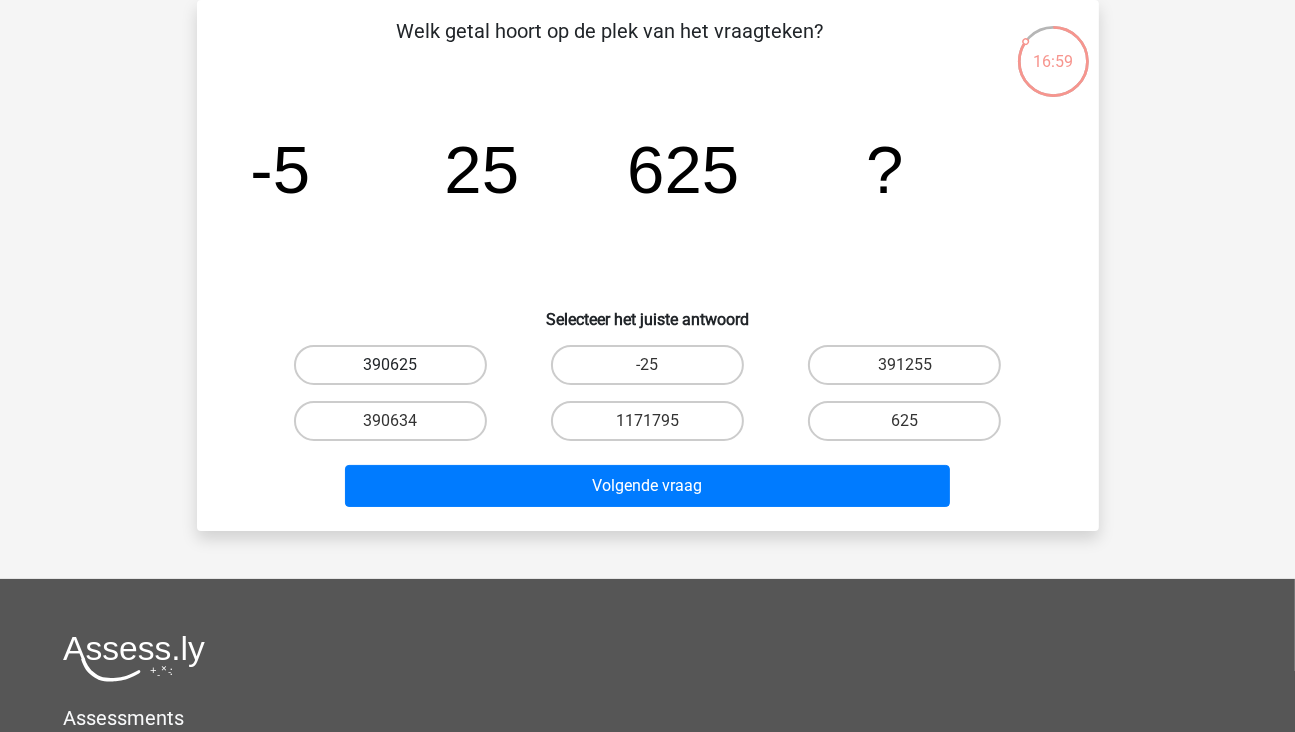 click on "390625" at bounding box center [390, 365] 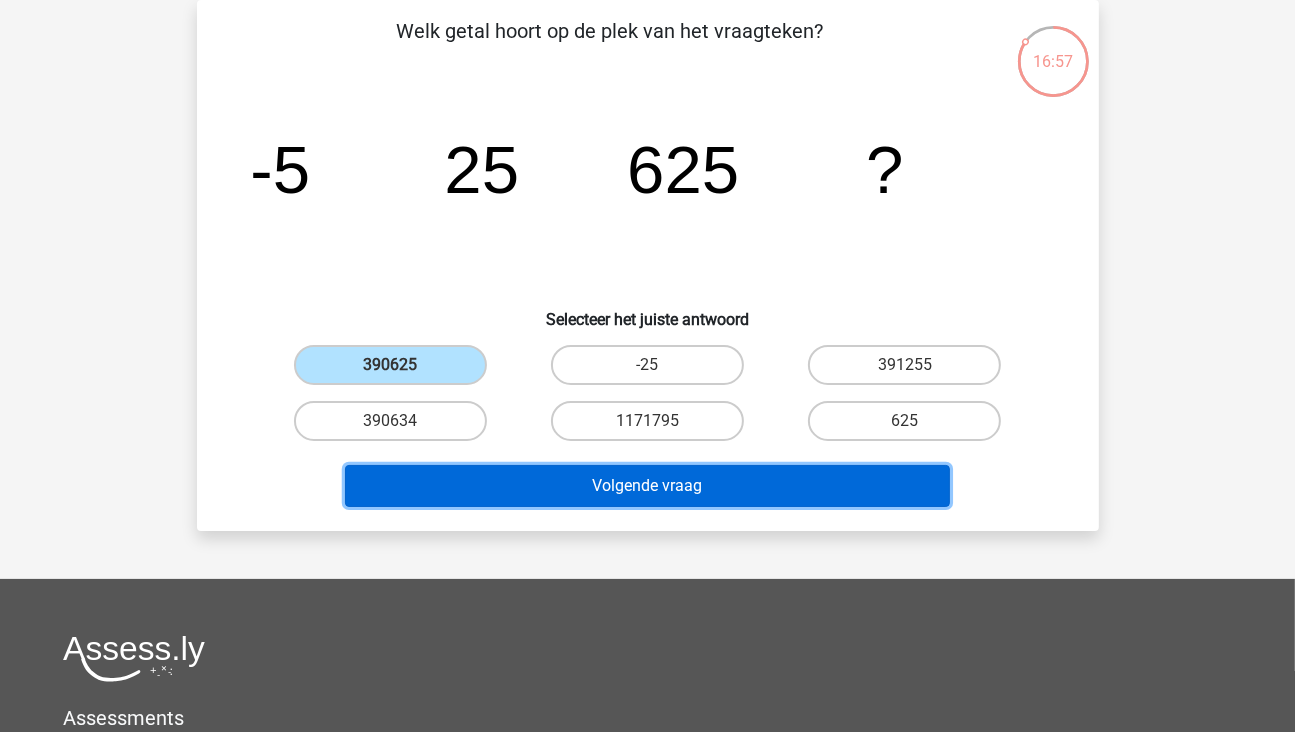 click on "Volgende vraag" at bounding box center (647, 486) 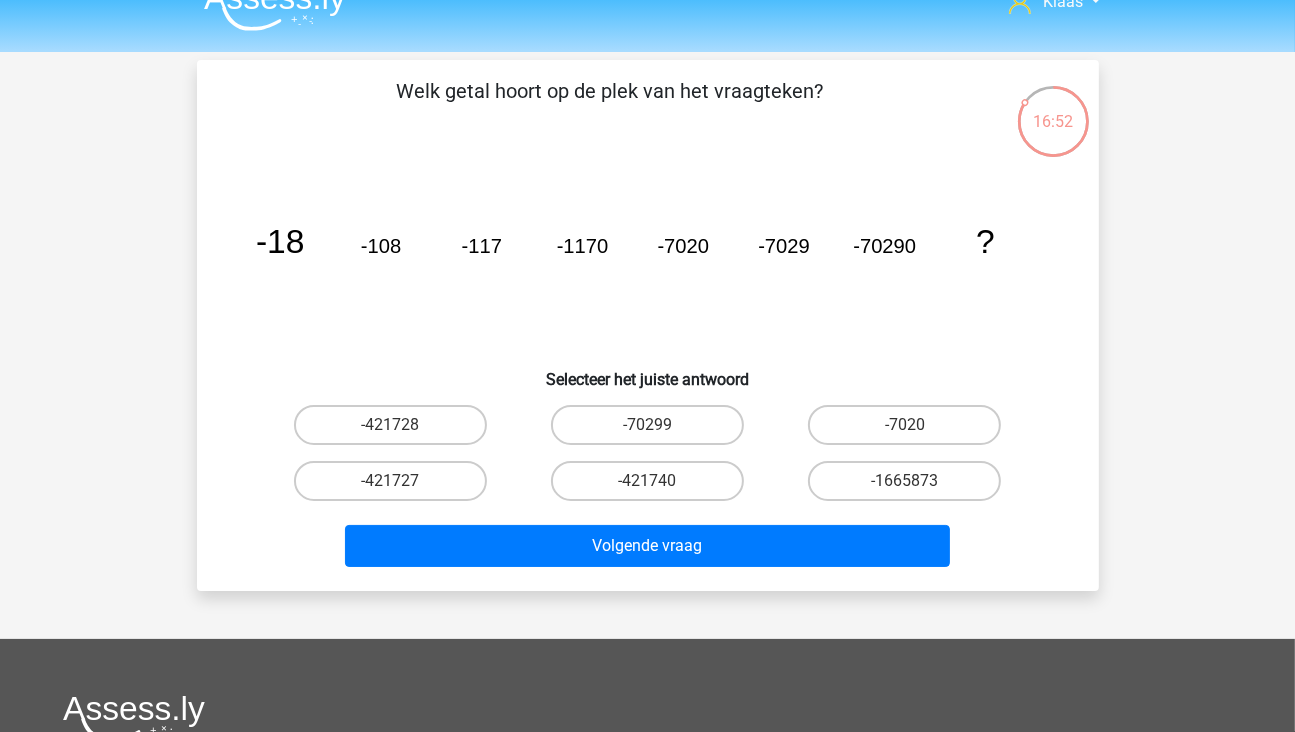 scroll, scrollTop: 0, scrollLeft: 0, axis: both 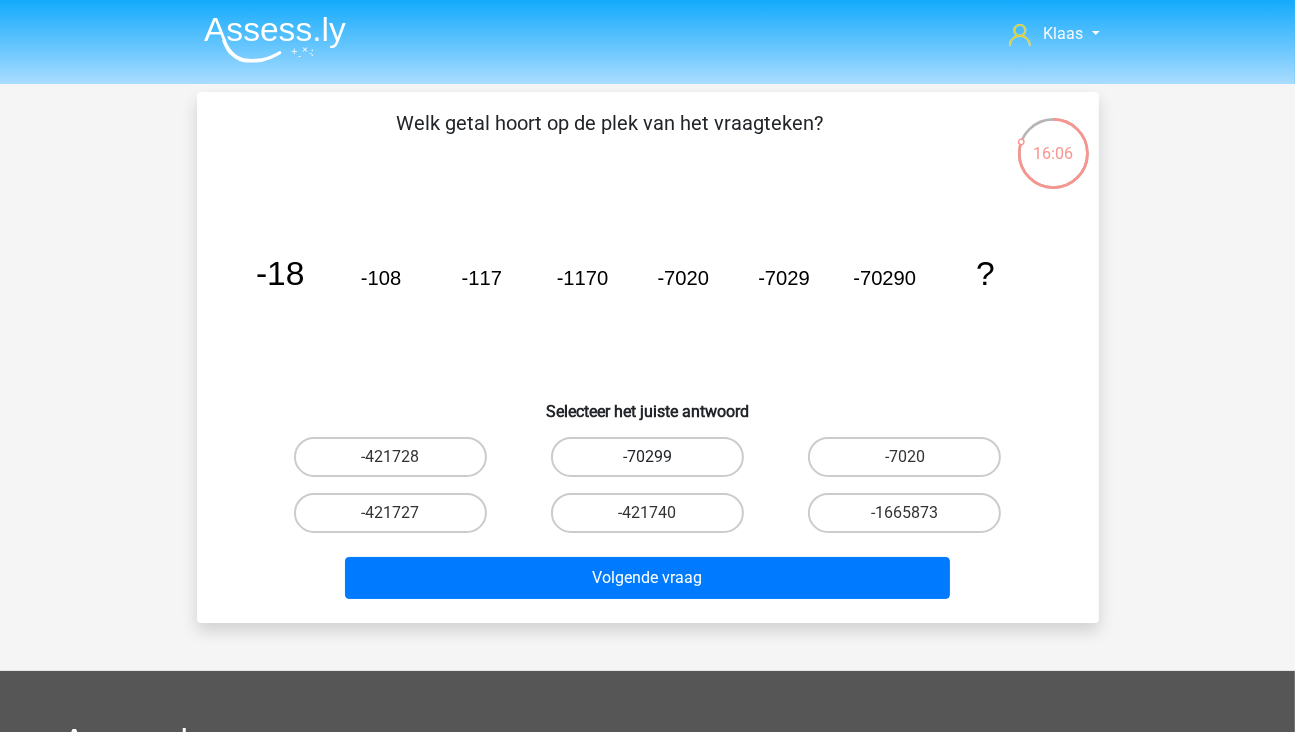 click on "-70299" at bounding box center [647, 457] 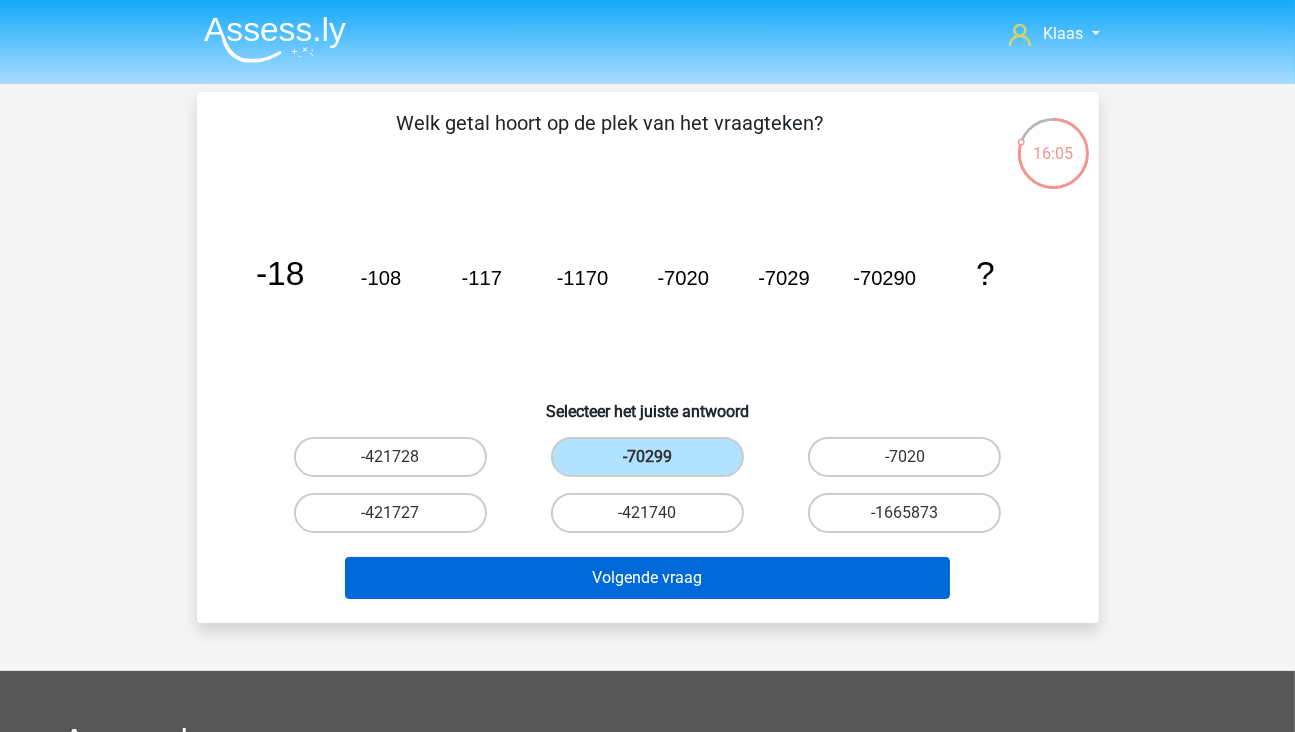 click on "Volgende vraag" at bounding box center [648, 574] 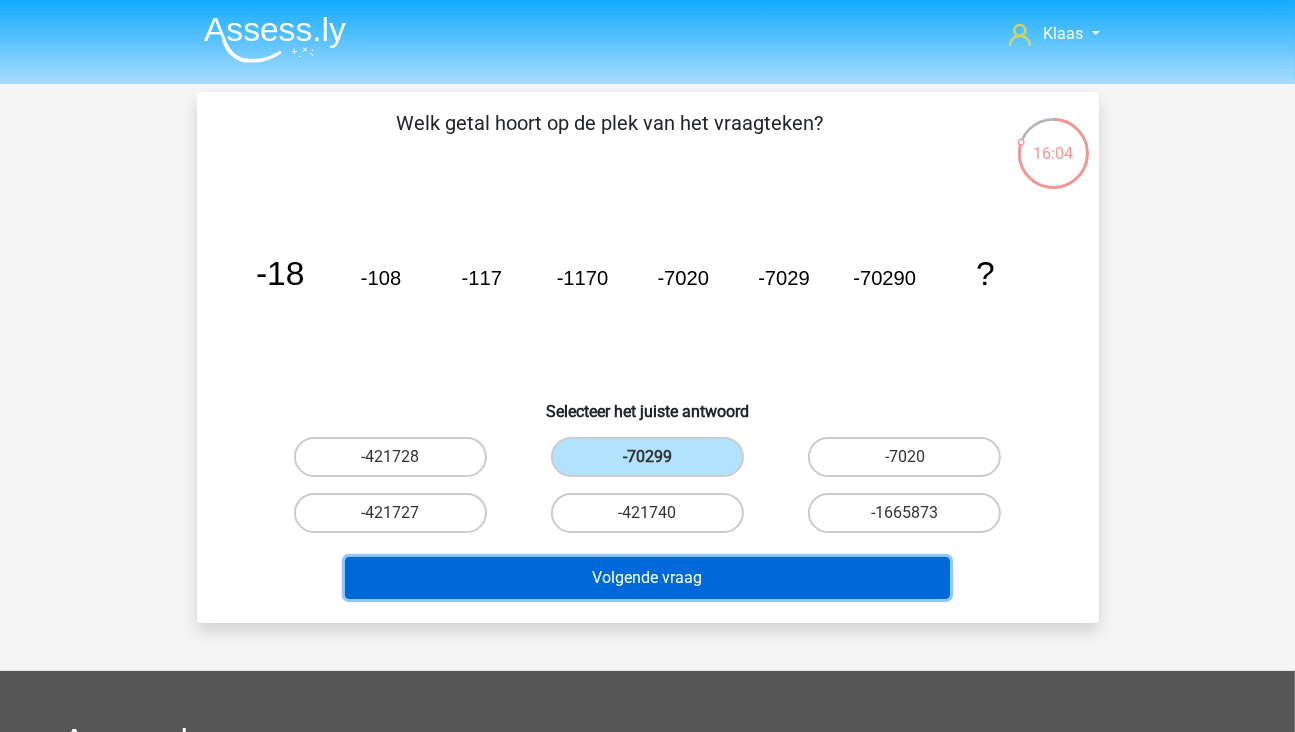 click on "Volgende vraag" at bounding box center [647, 578] 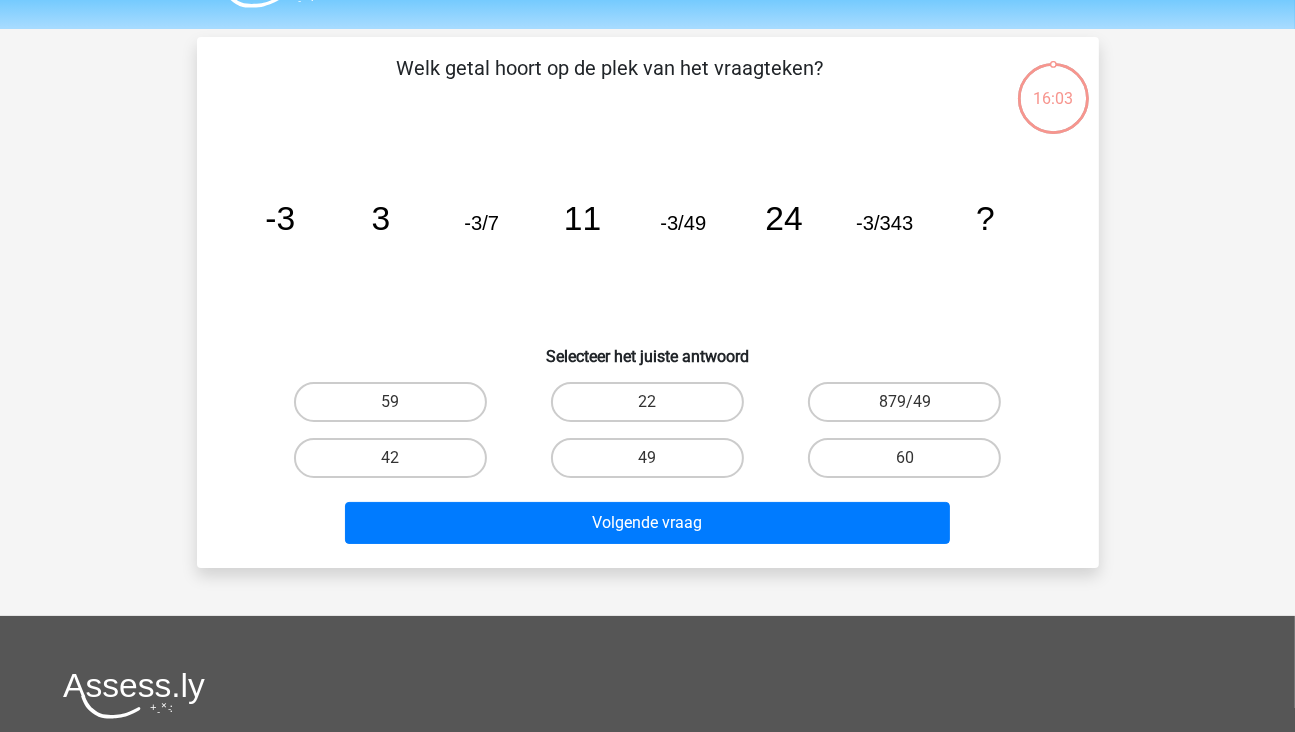 scroll, scrollTop: 92, scrollLeft: 0, axis: vertical 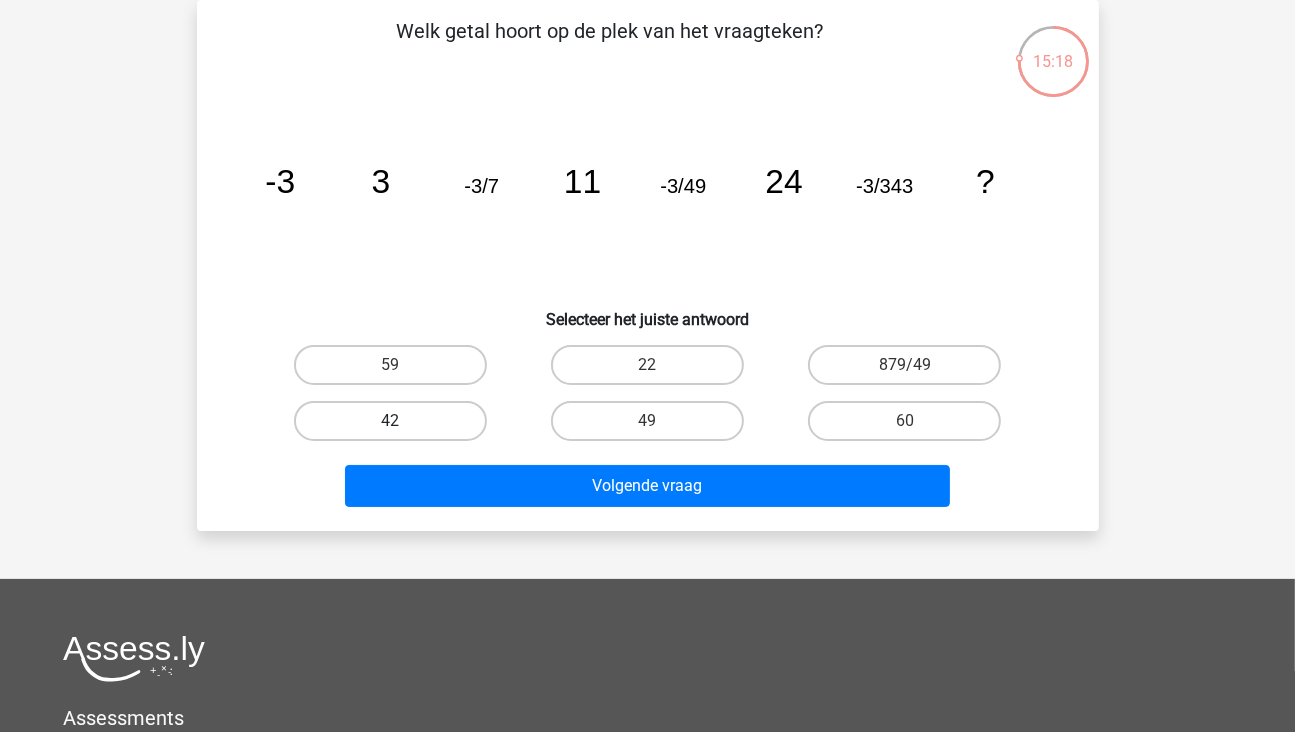 click on "42" at bounding box center (390, 421) 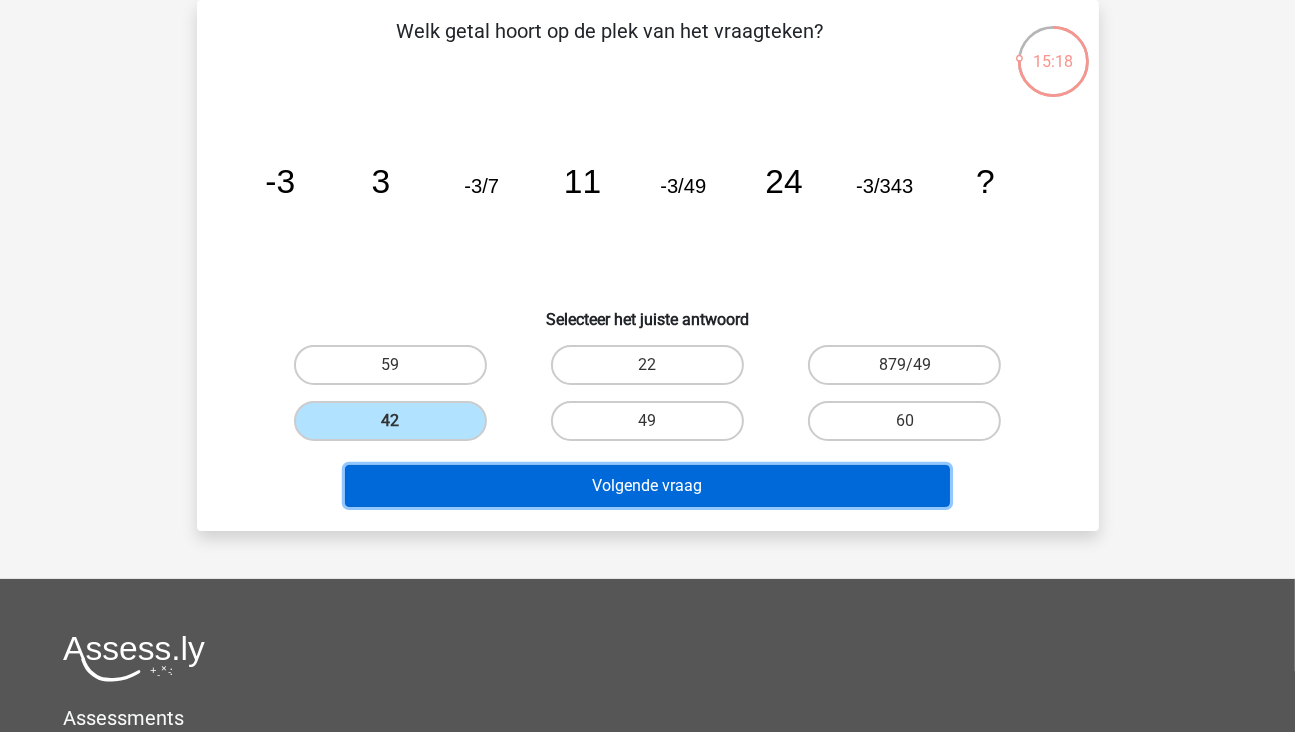 click on "Volgende vraag" at bounding box center [647, 486] 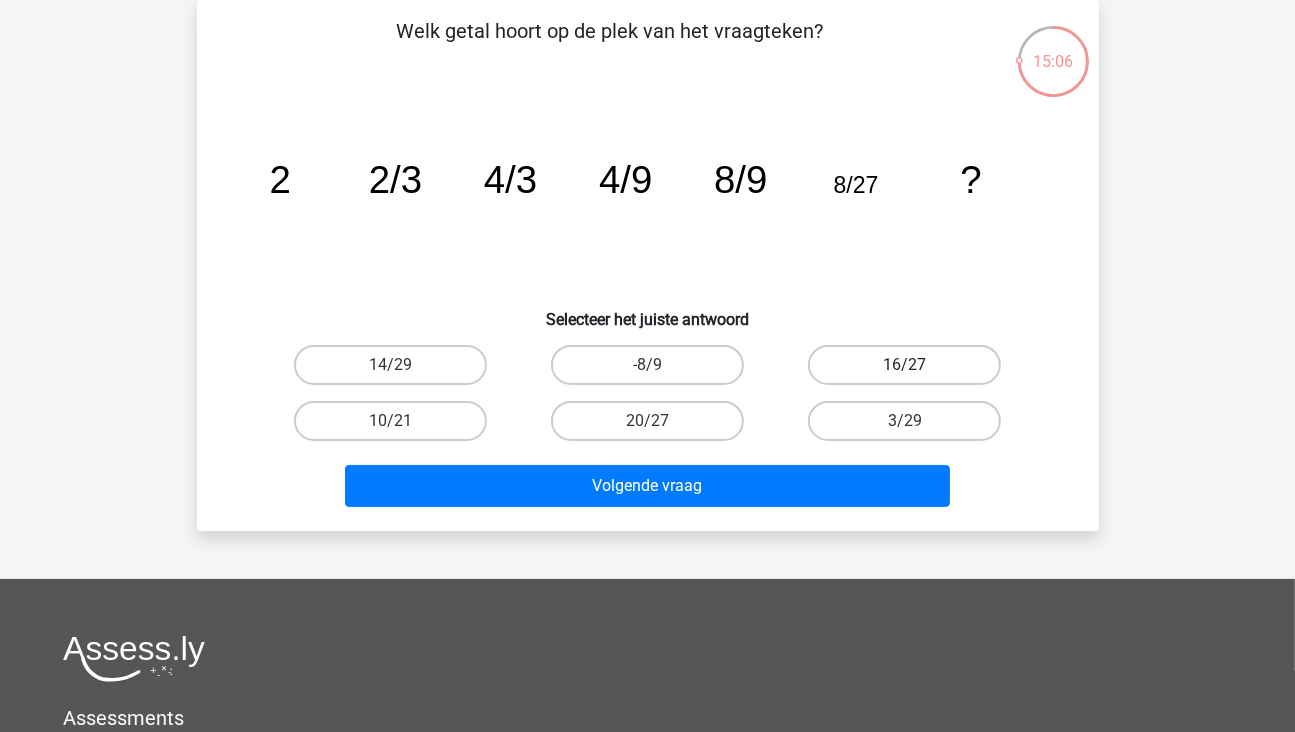 click on "16/27" at bounding box center (904, 365) 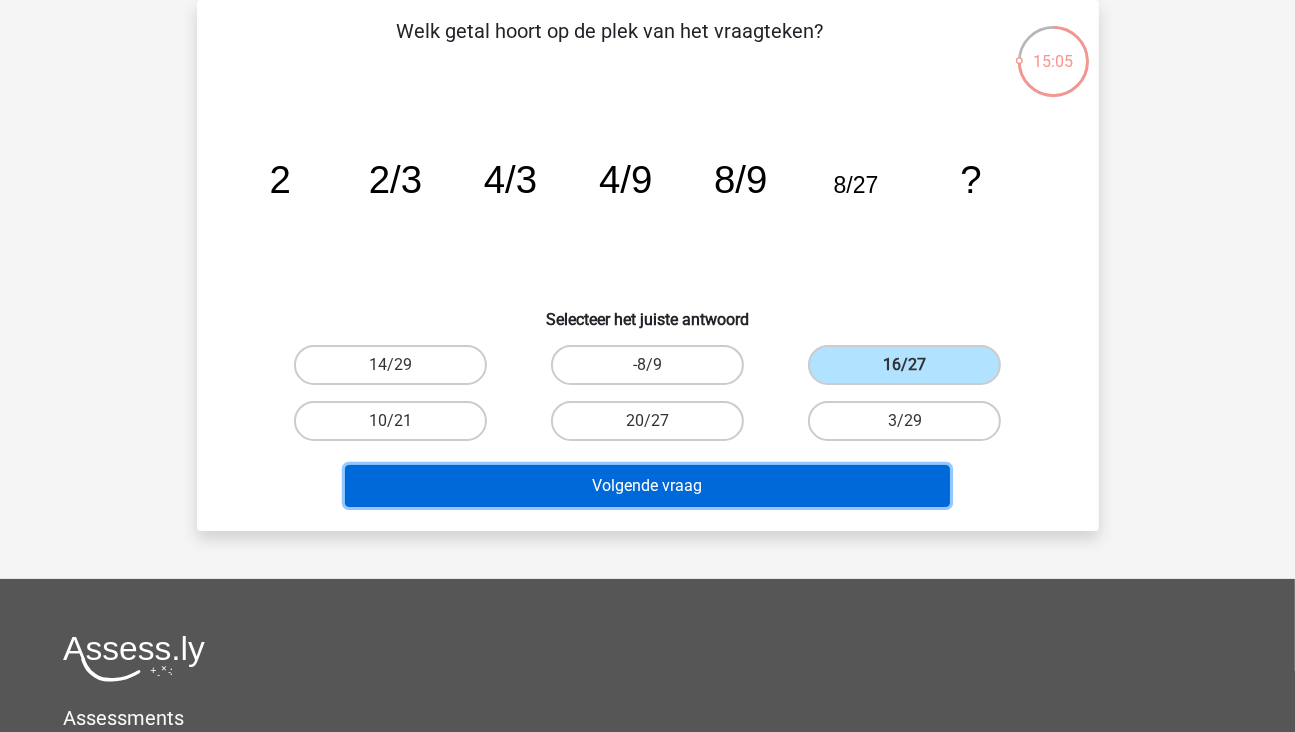 click on "Volgende vraag" at bounding box center [647, 486] 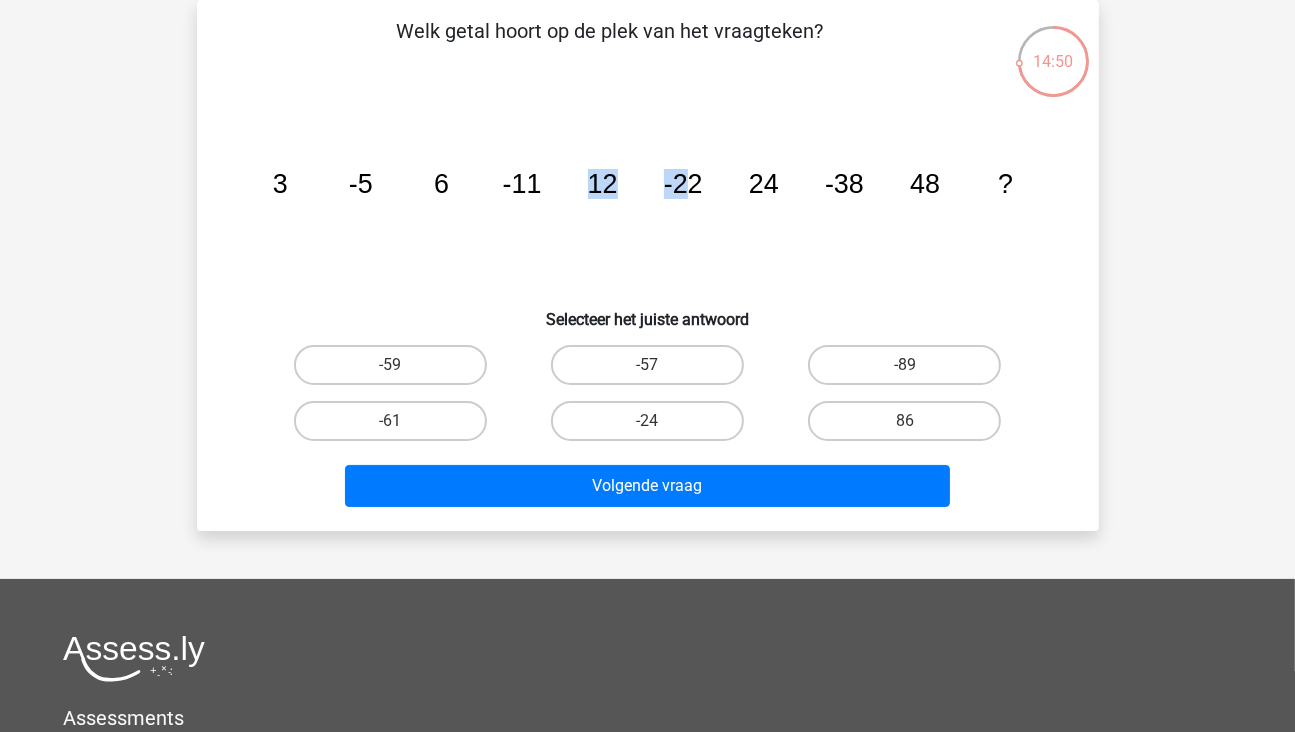 drag, startPoint x: 636, startPoint y: 250, endPoint x: 687, endPoint y: 259, distance: 51.78803 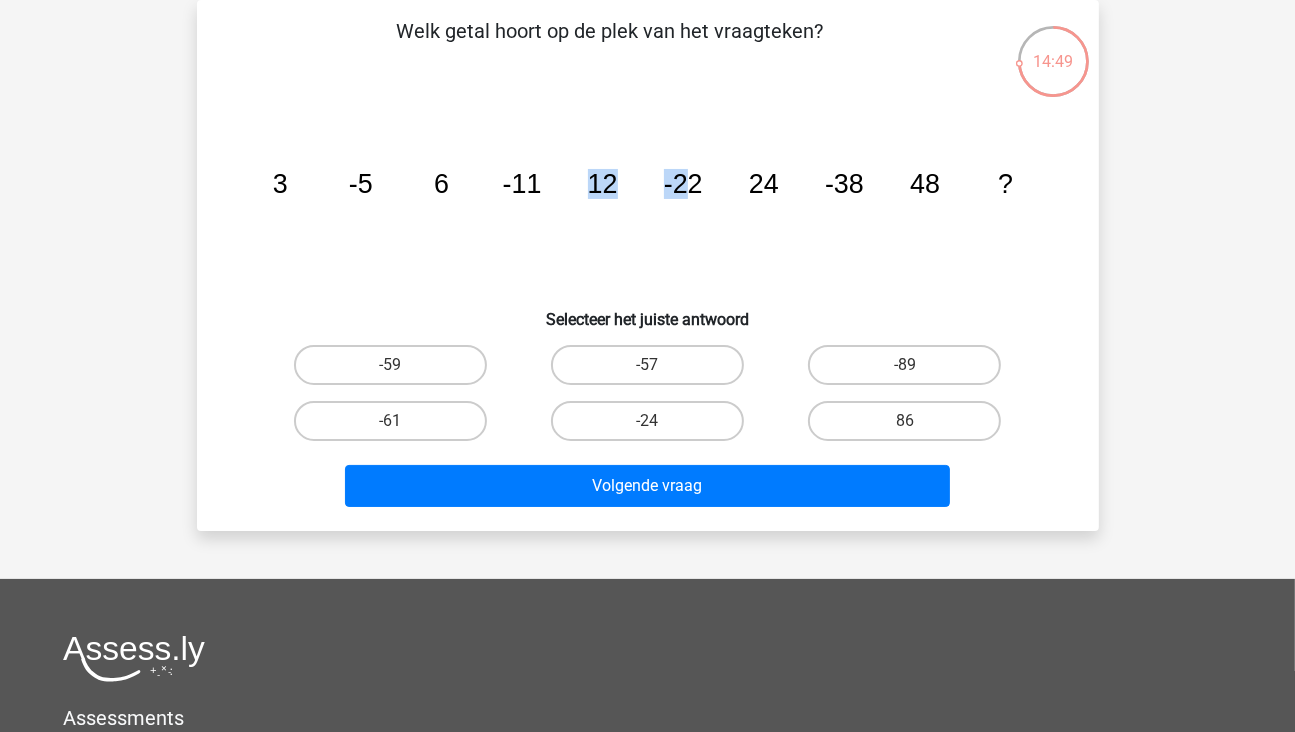 drag, startPoint x: 687, startPoint y: 259, endPoint x: 663, endPoint y: 216, distance: 49.24429 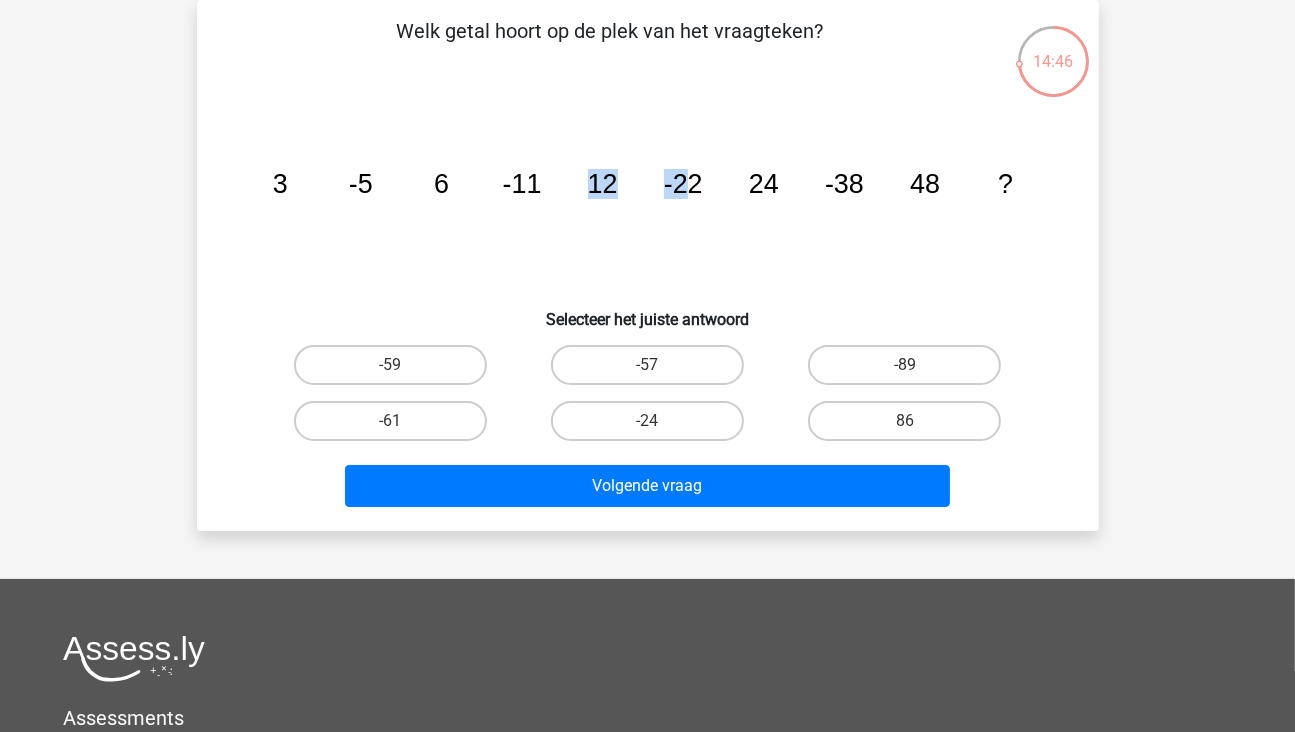 click on "-22" 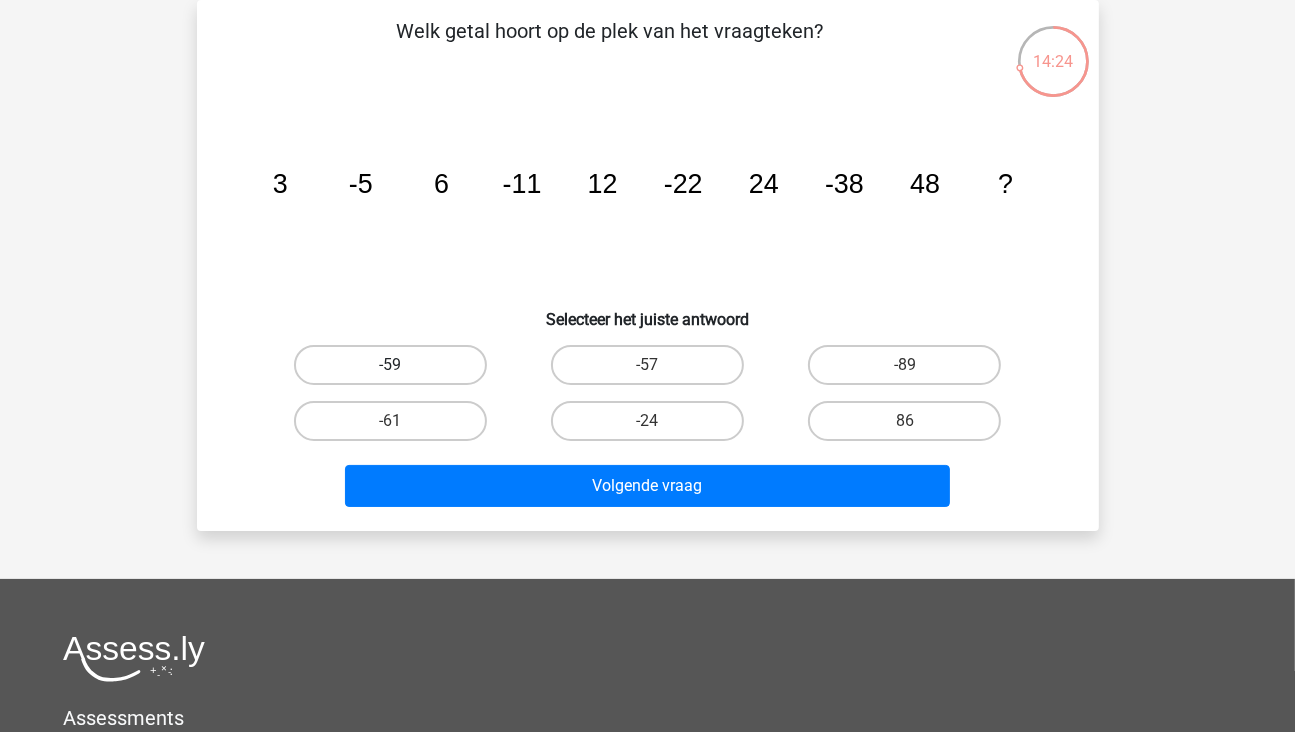 click on "-59" at bounding box center [390, 365] 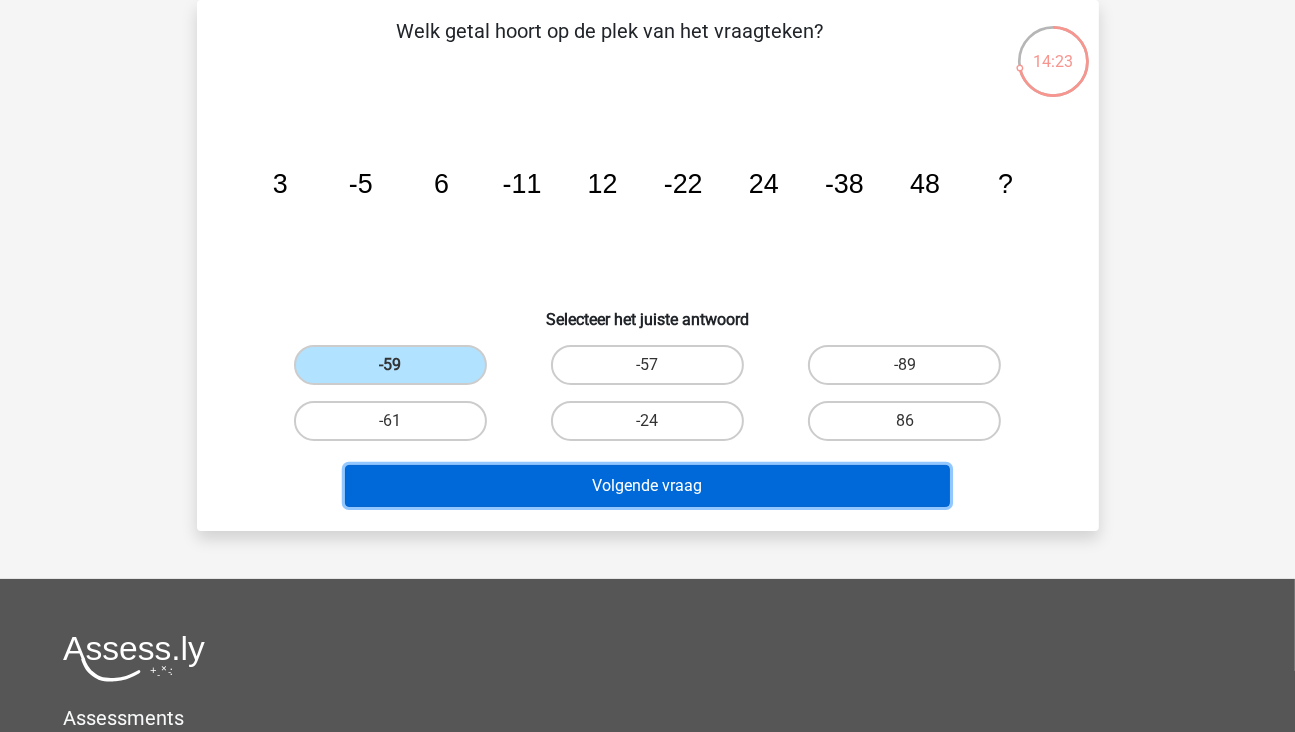 click on "Volgende vraag" at bounding box center [647, 486] 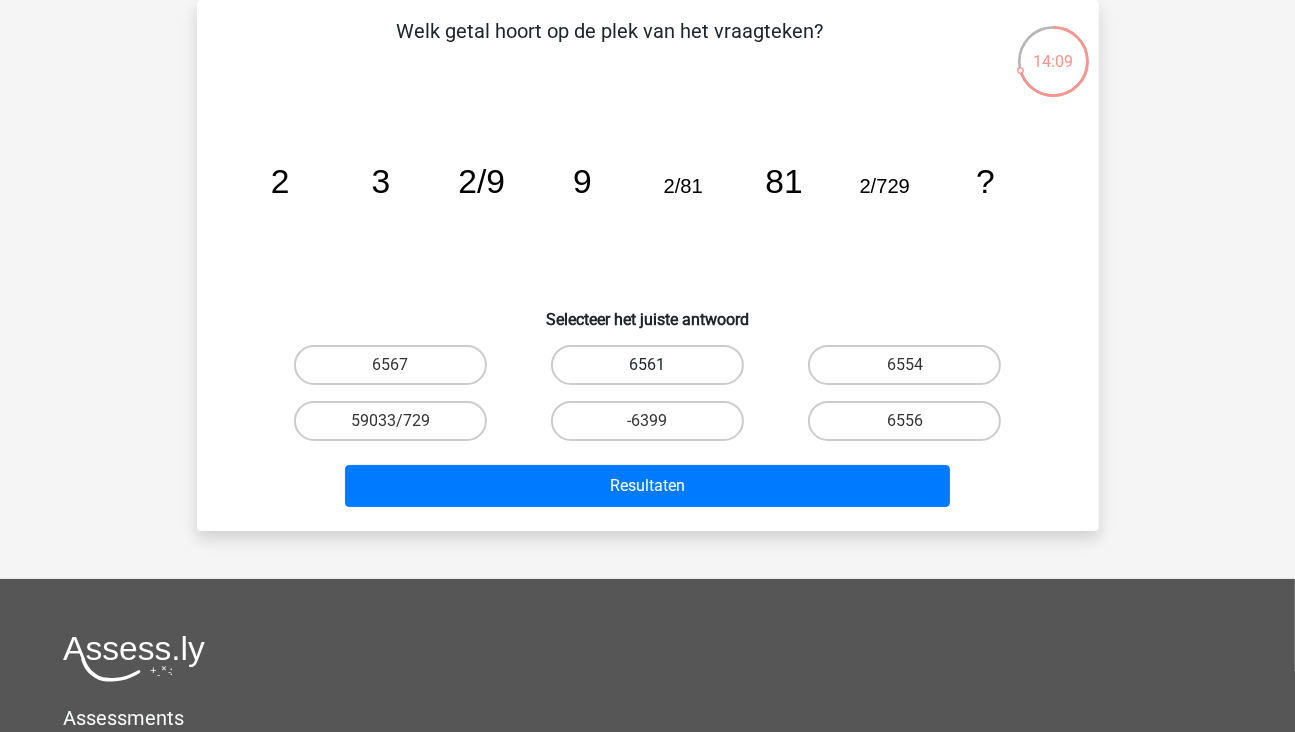 click on "6561" at bounding box center [647, 365] 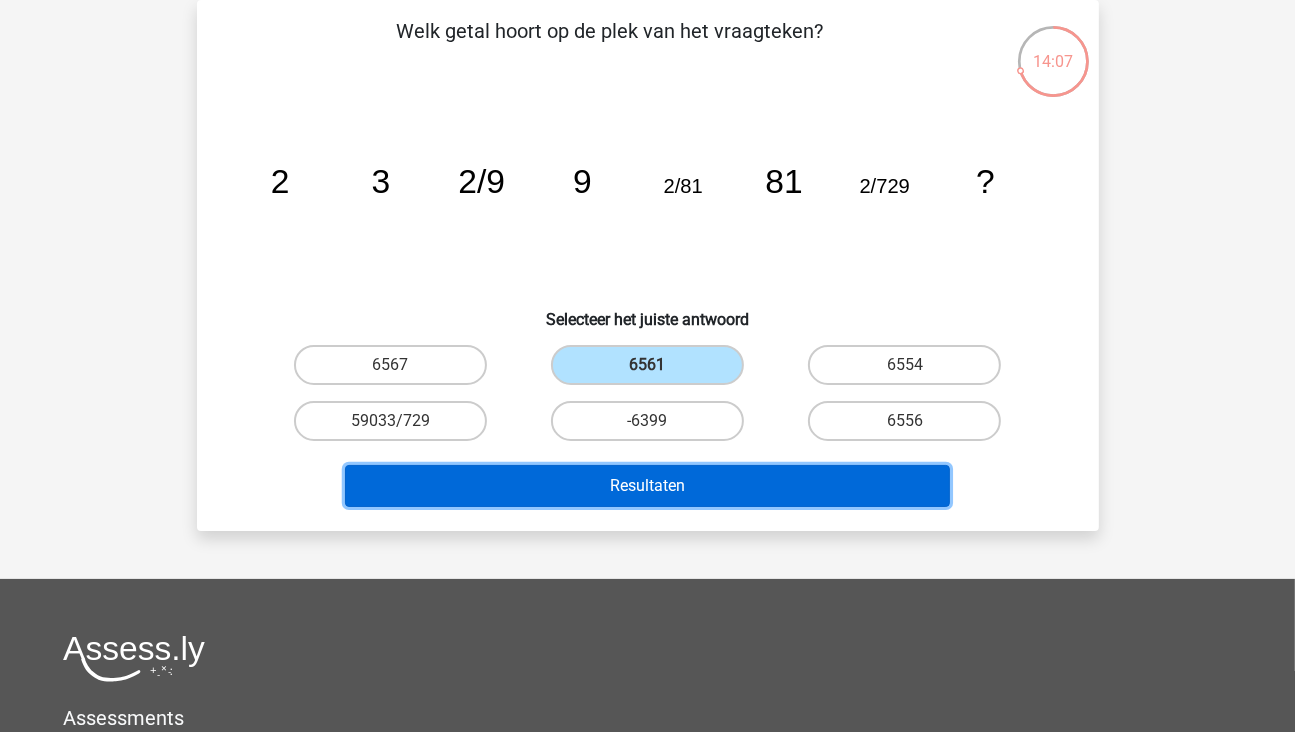 click on "Resultaten" at bounding box center [647, 486] 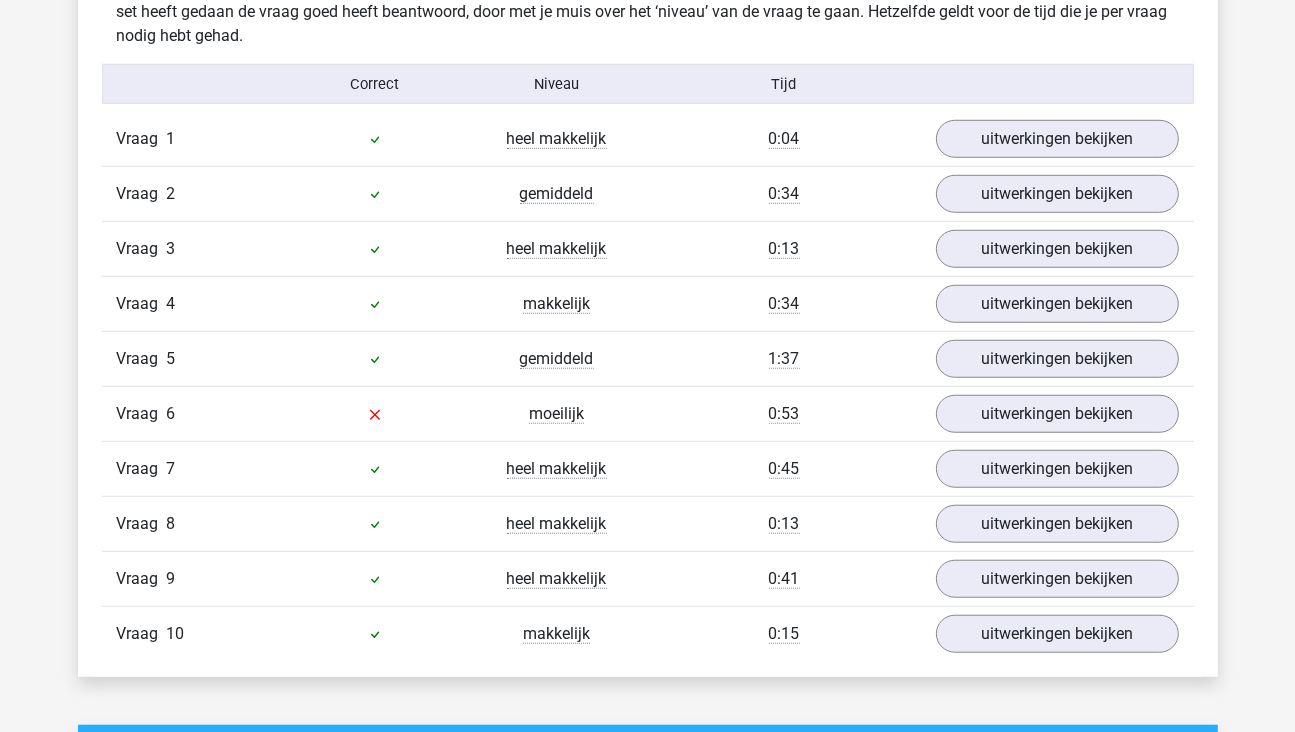 scroll, scrollTop: 1300, scrollLeft: 0, axis: vertical 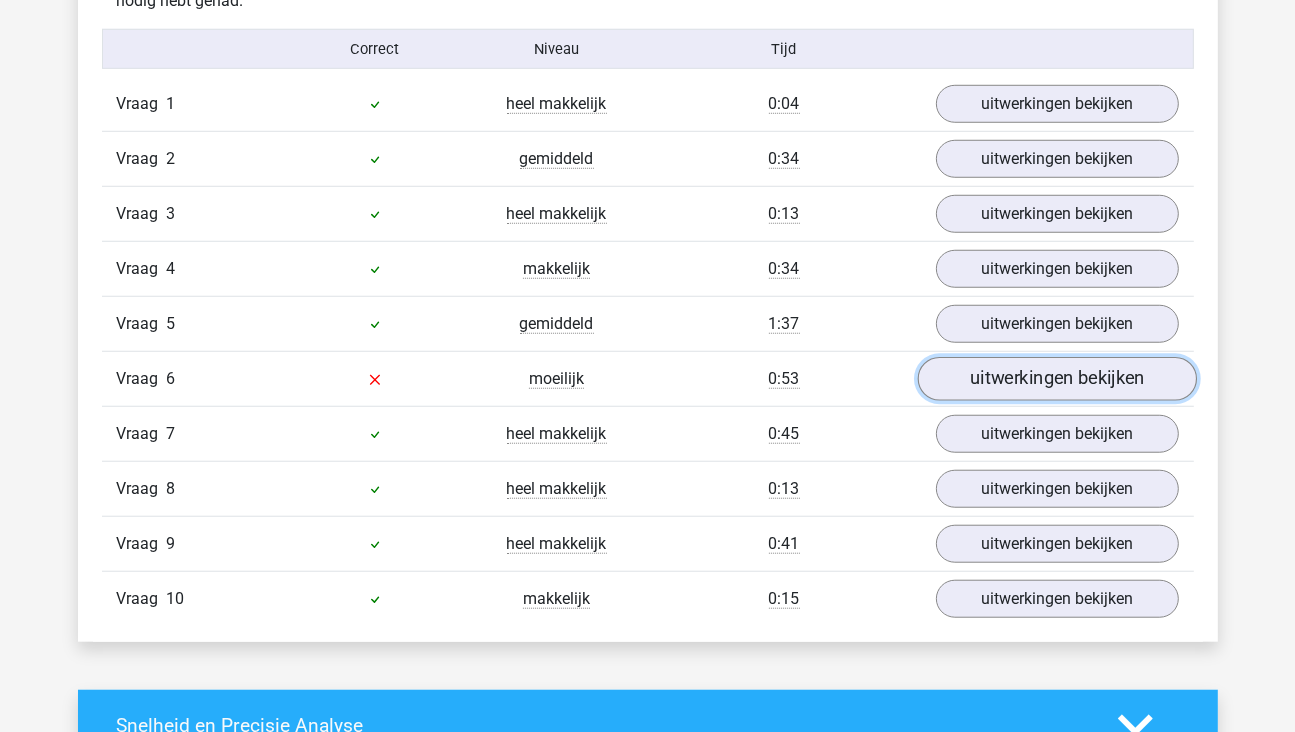 click on "uitwerkingen bekijken" at bounding box center (1056, 379) 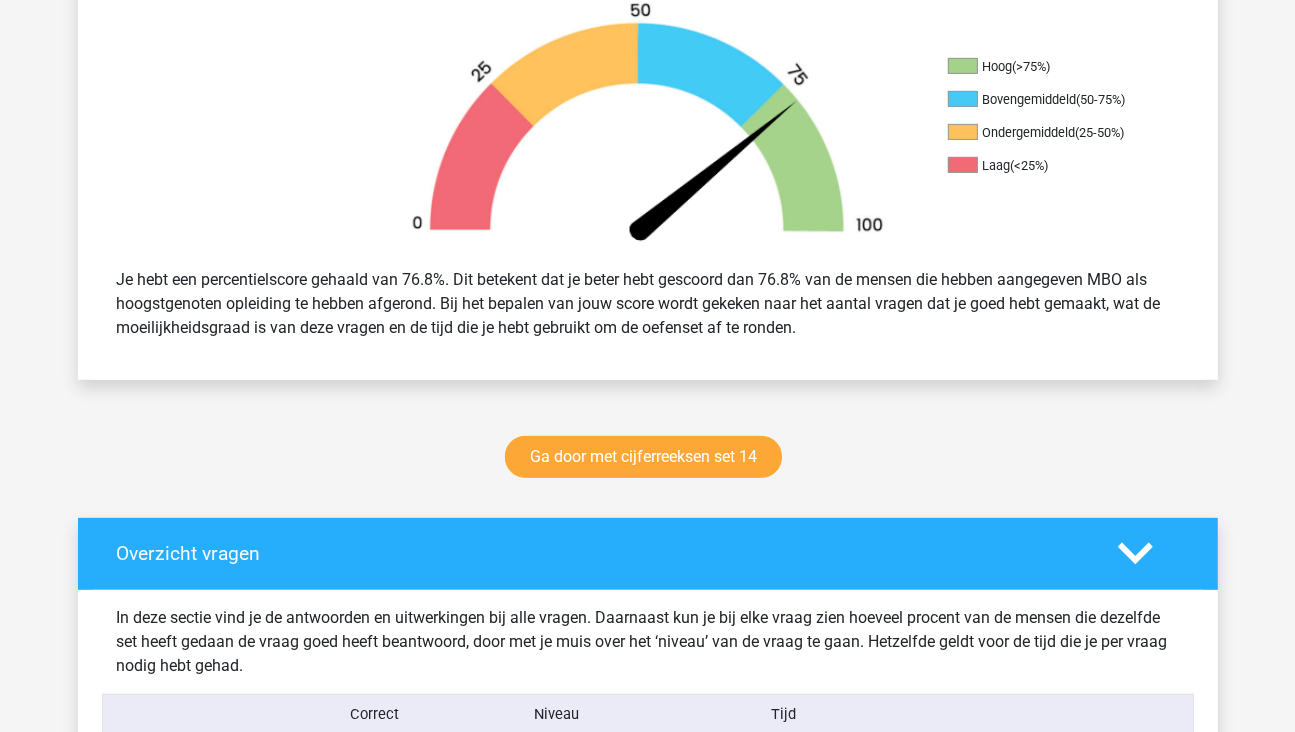scroll, scrollTop: 600, scrollLeft: 0, axis: vertical 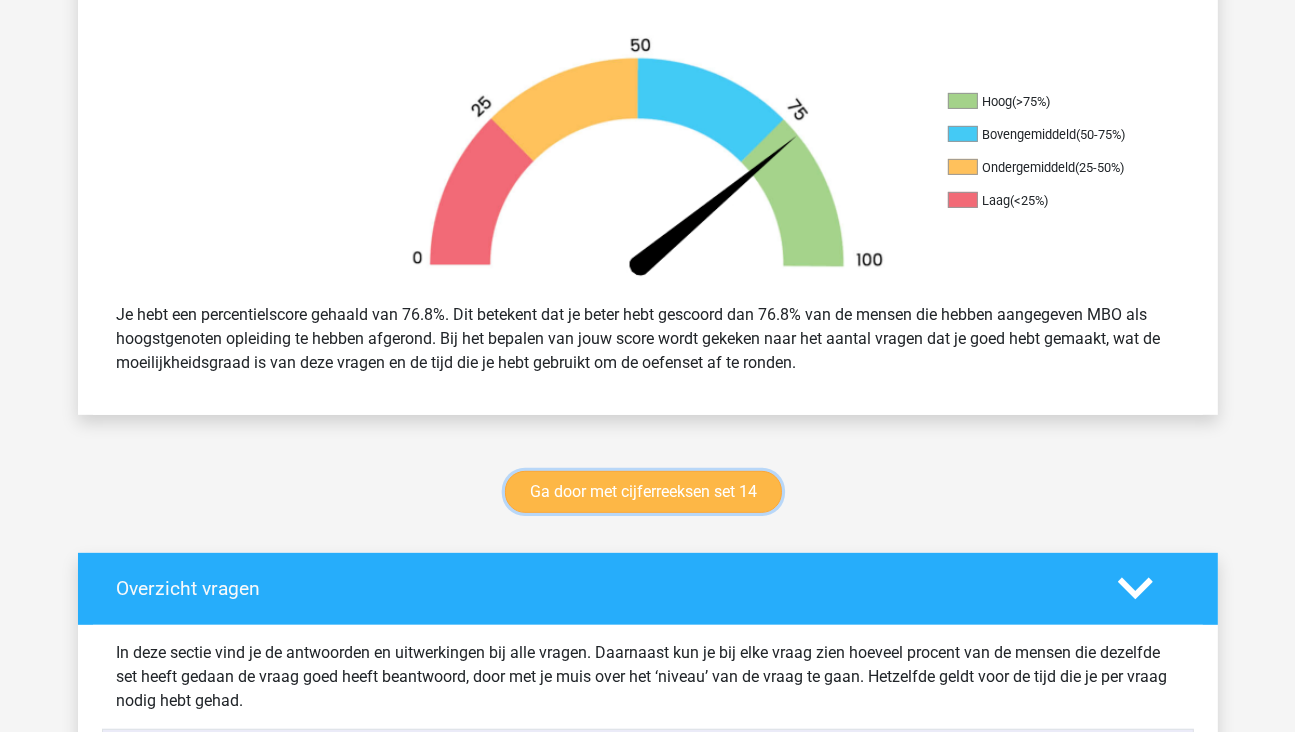 click on "Ga door met cijferreeksen set 14" at bounding box center (643, 492) 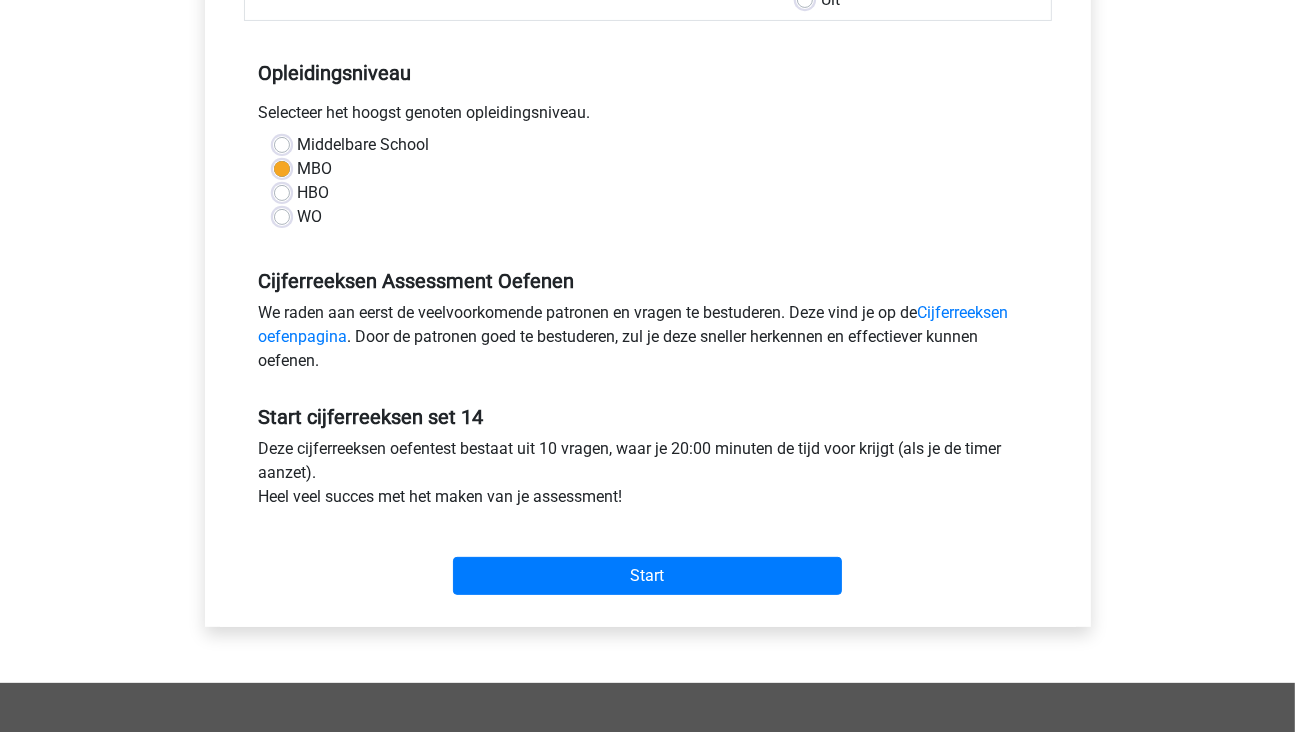 scroll, scrollTop: 400, scrollLeft: 0, axis: vertical 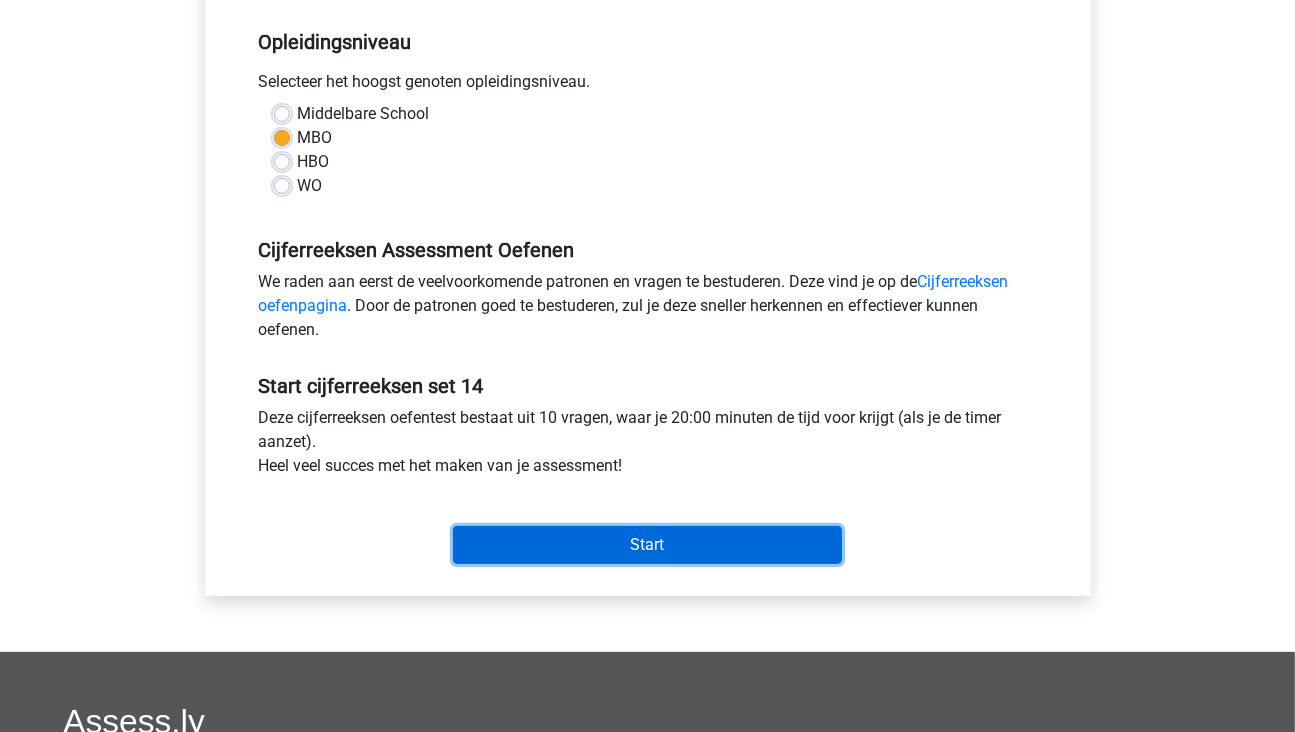 click on "Start" at bounding box center (647, 545) 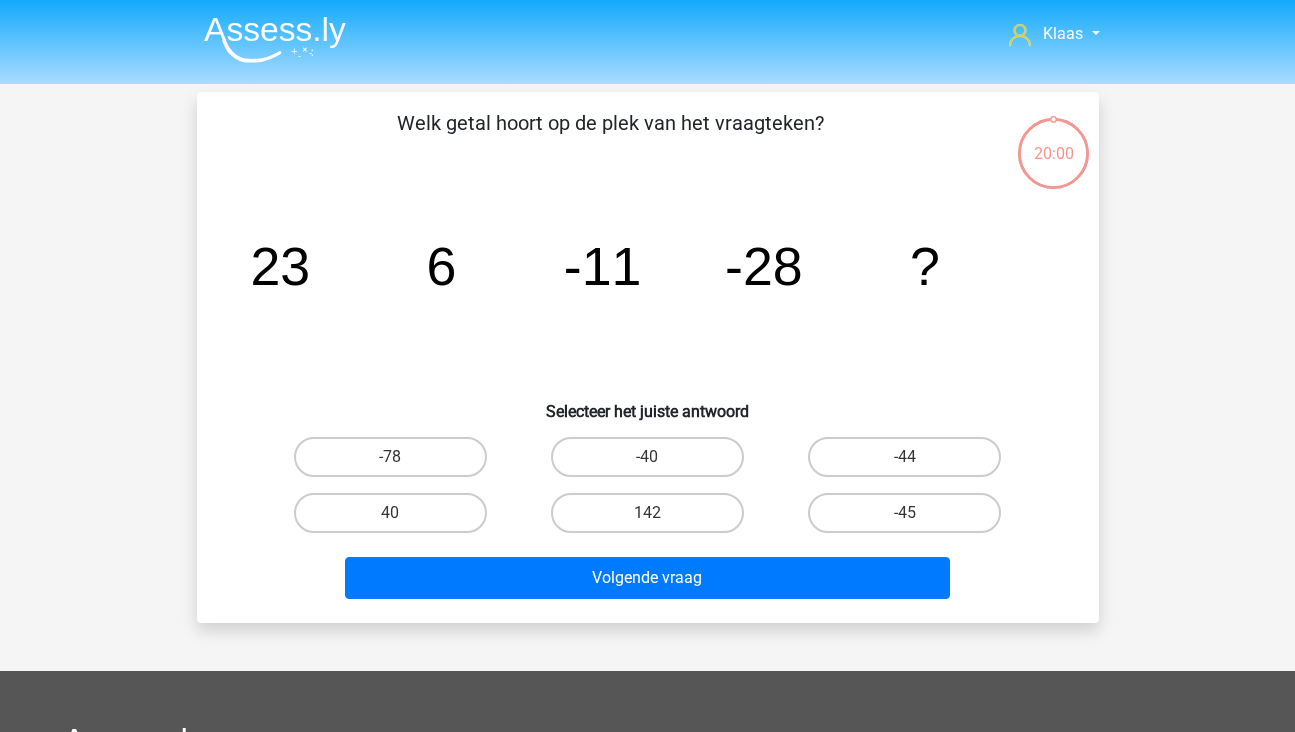 scroll, scrollTop: 0, scrollLeft: 0, axis: both 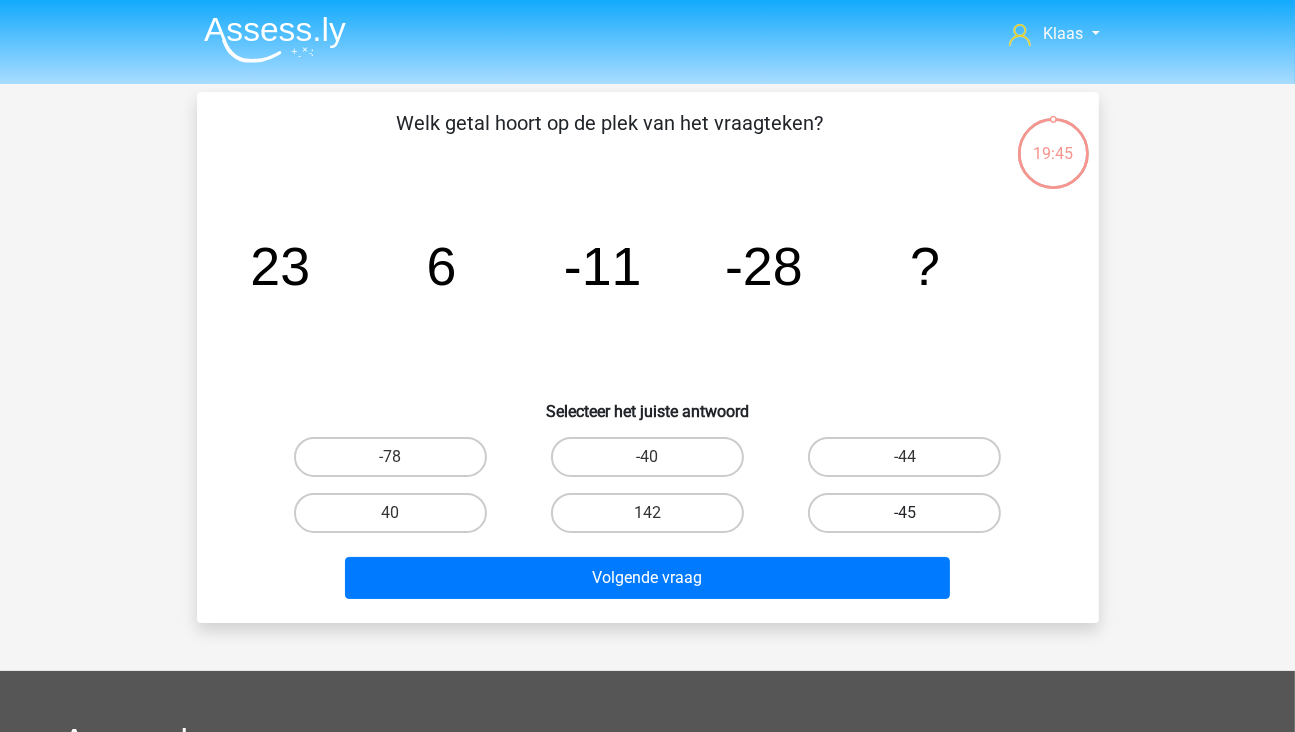 click on "-45" at bounding box center [904, 513] 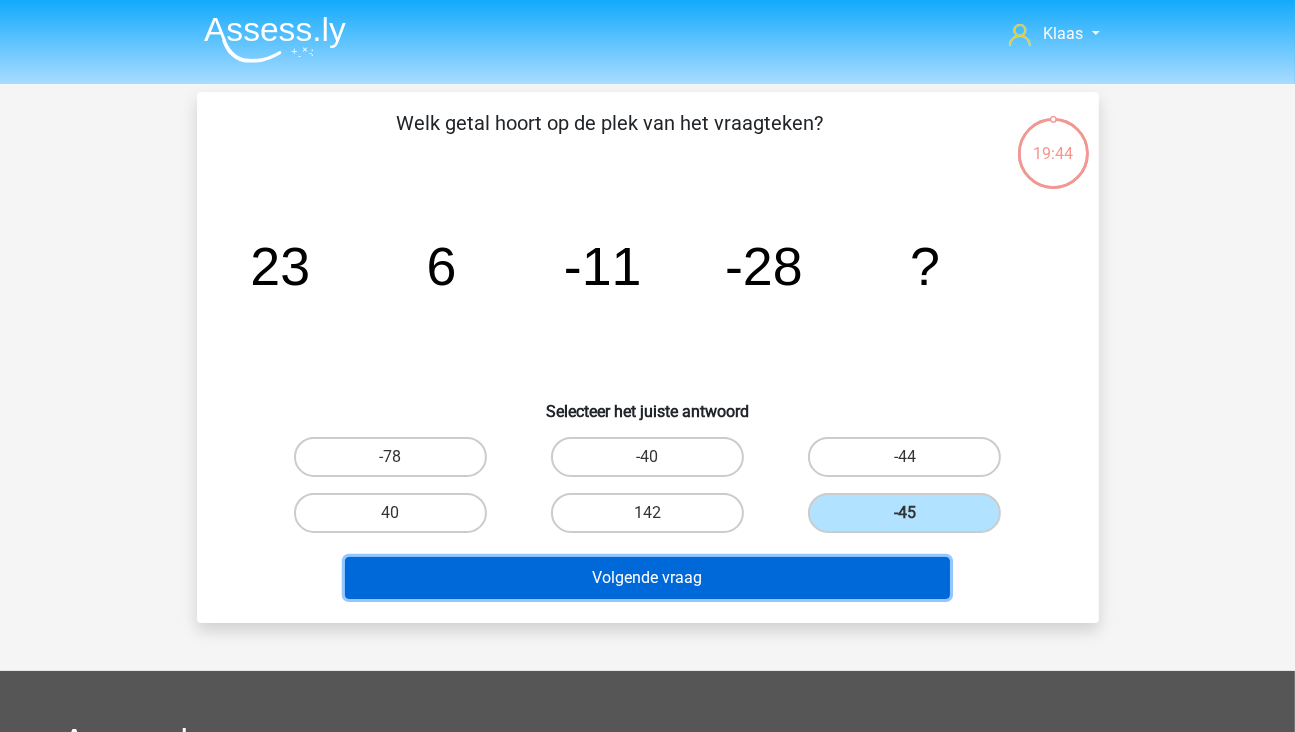 click on "Volgende vraag" at bounding box center [647, 578] 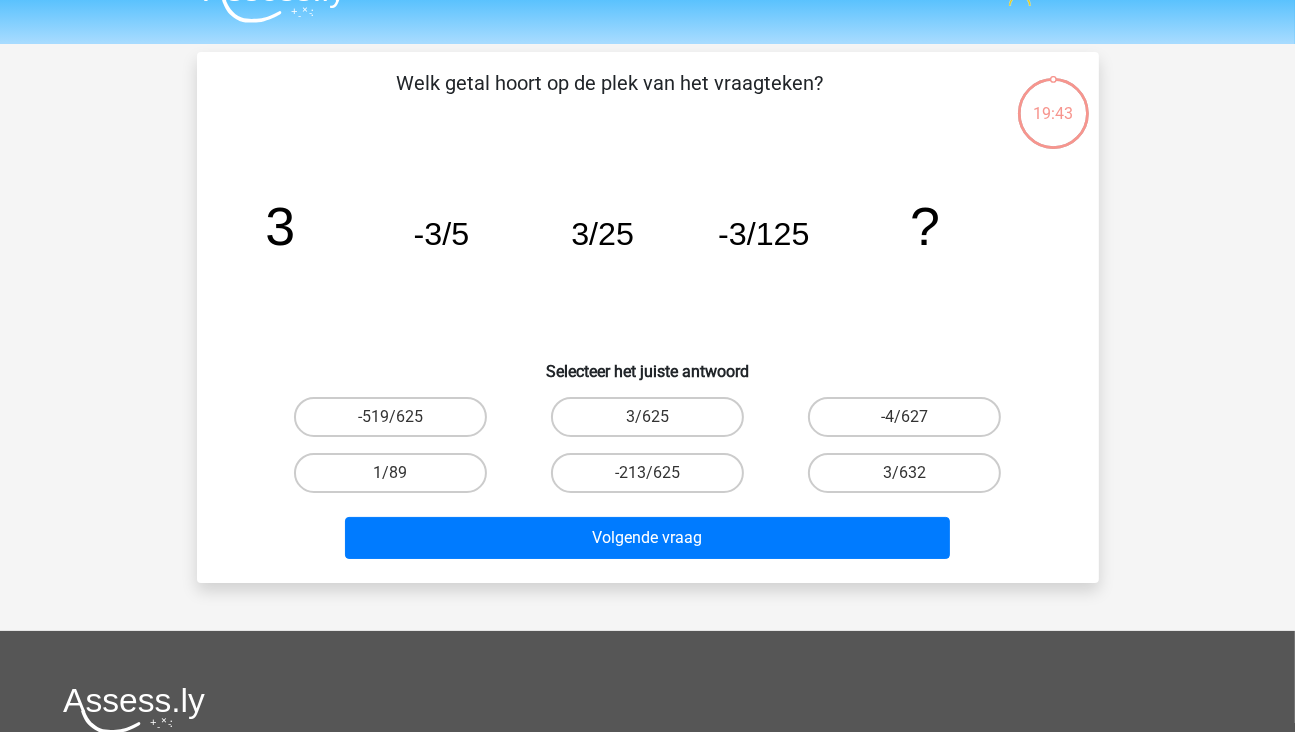 scroll, scrollTop: 92, scrollLeft: 0, axis: vertical 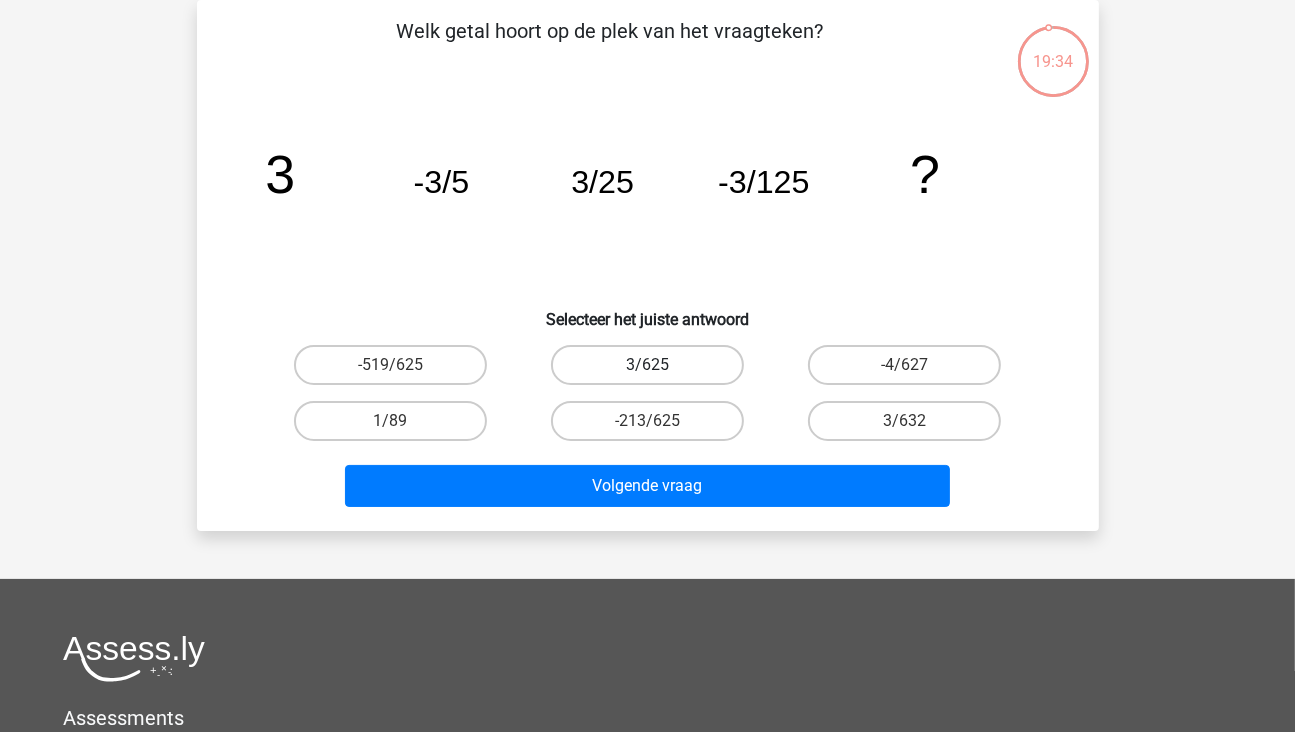 click on "3/625" at bounding box center [647, 365] 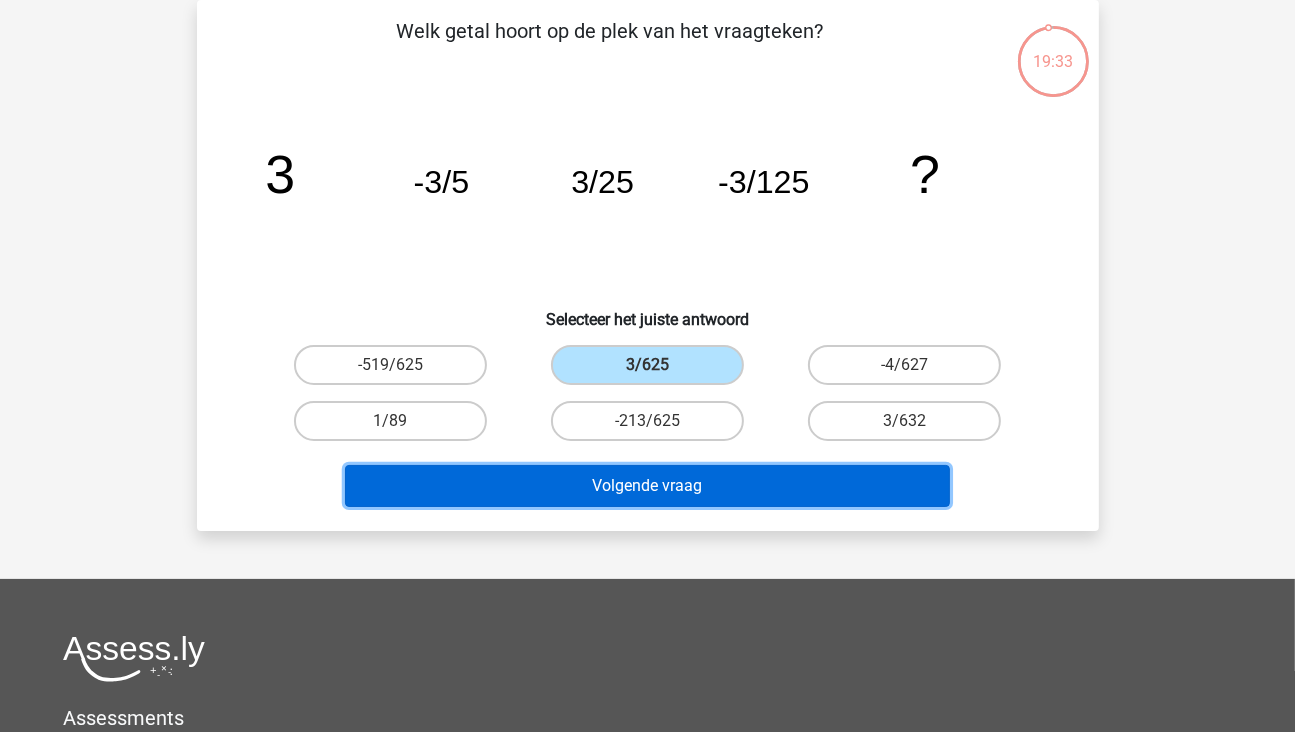 click on "Volgende vraag" at bounding box center (647, 486) 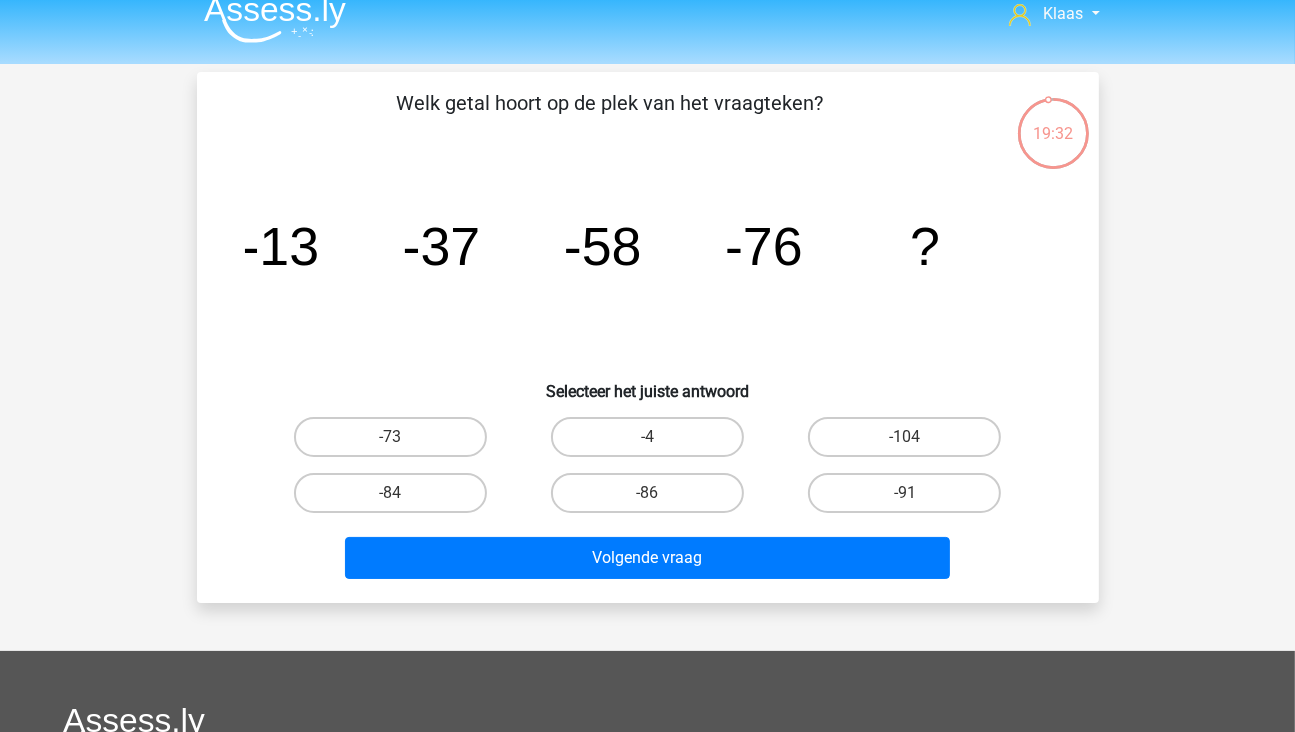 scroll, scrollTop: 0, scrollLeft: 0, axis: both 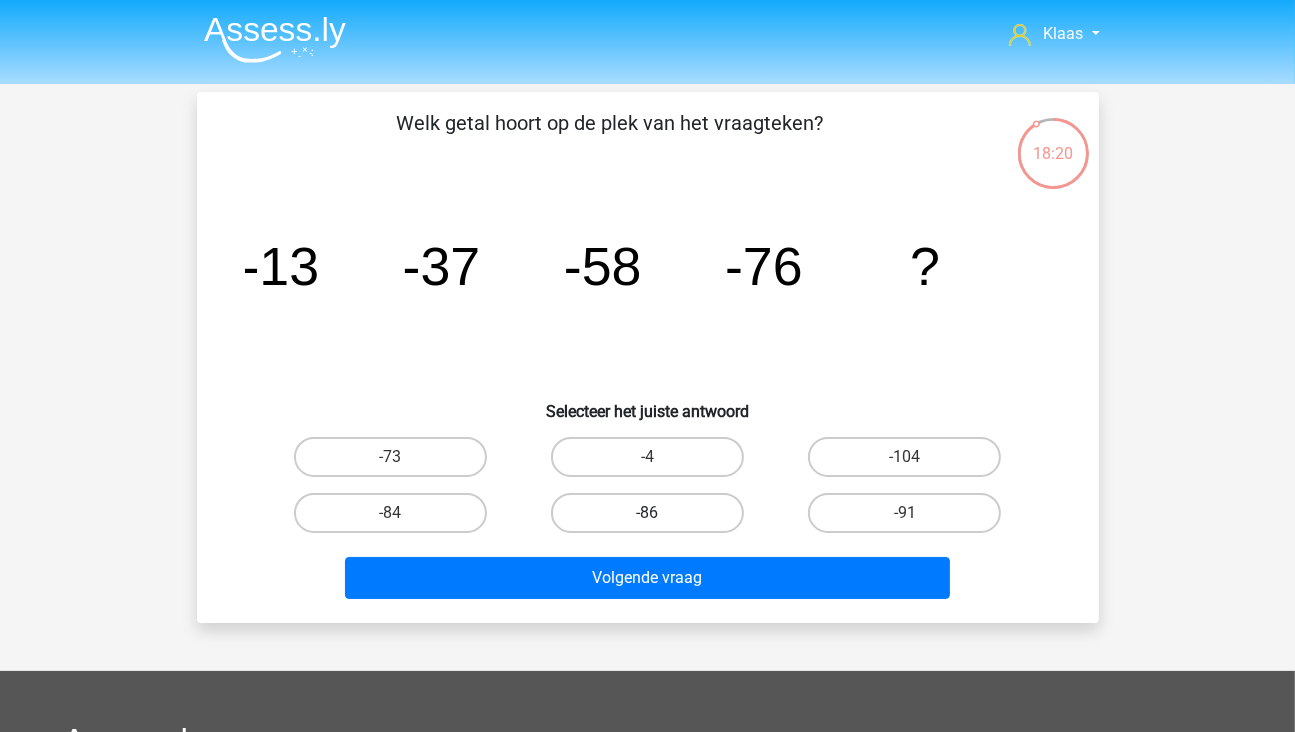 click on "-86" at bounding box center (647, 513) 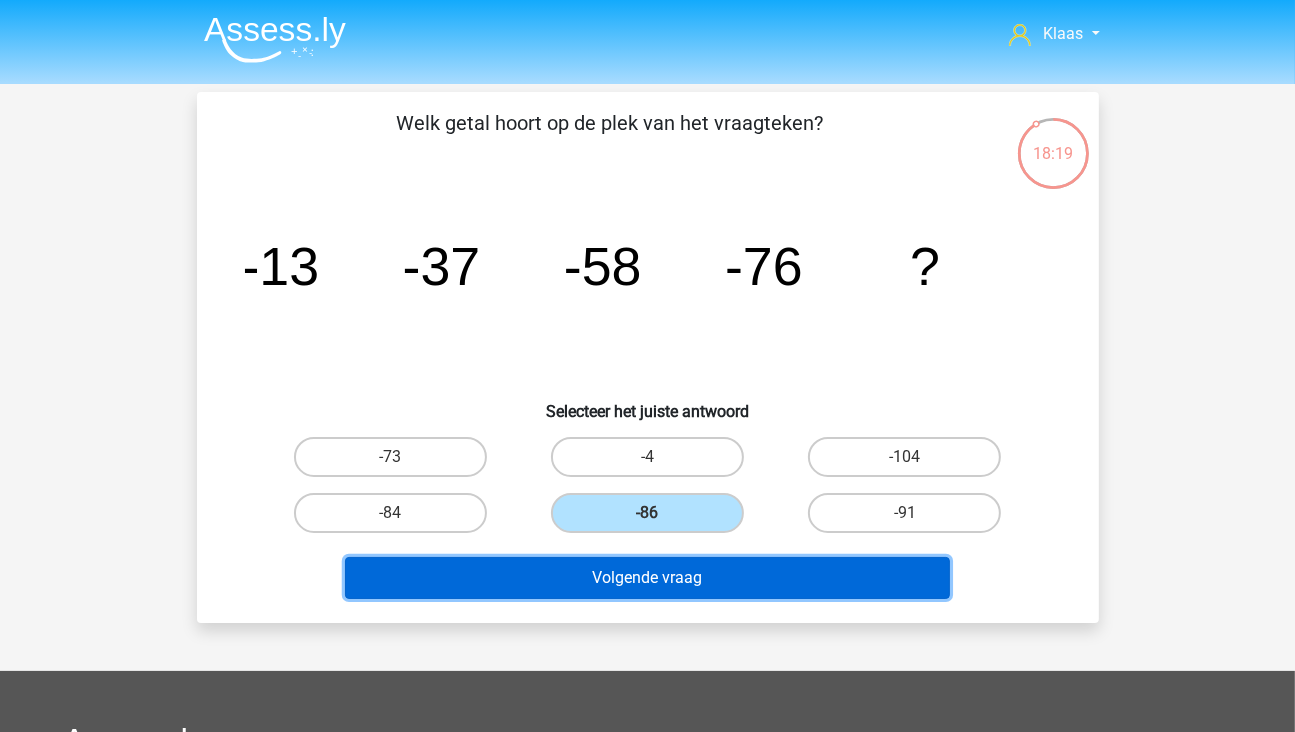 click on "Volgende vraag" at bounding box center [647, 578] 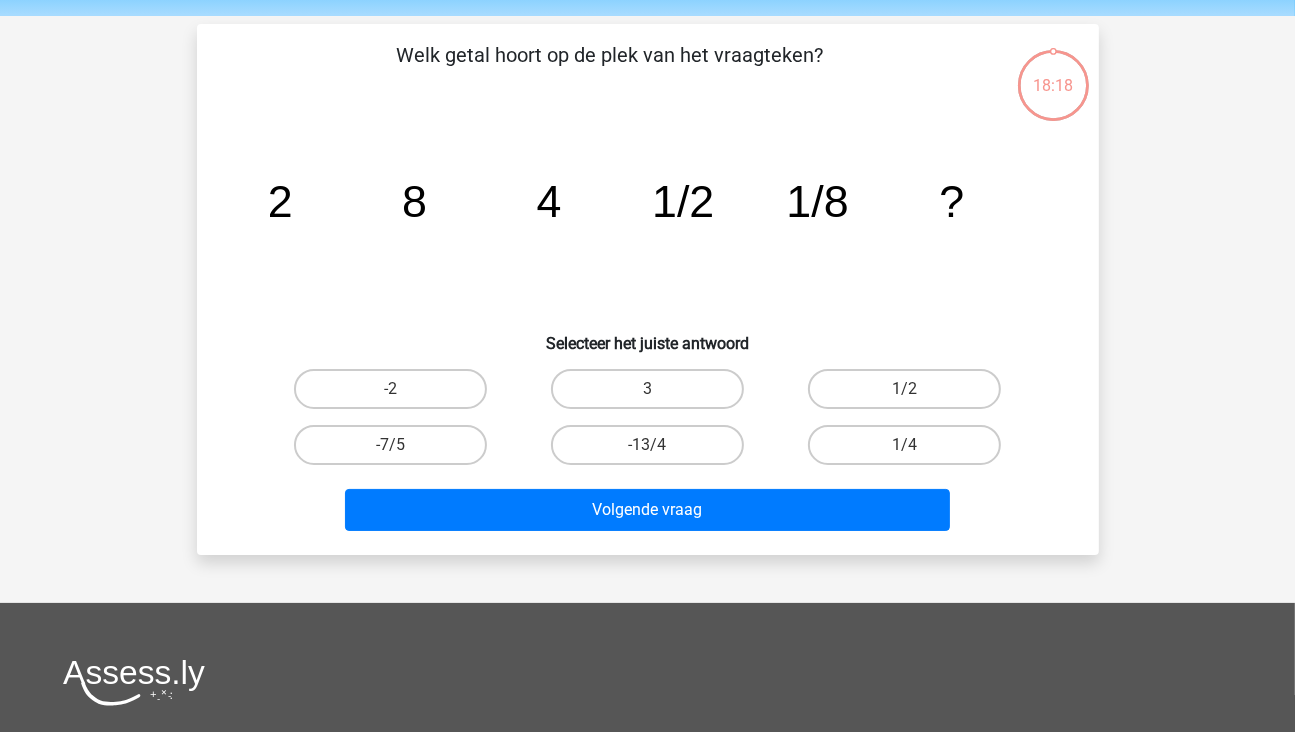 scroll, scrollTop: 92, scrollLeft: 0, axis: vertical 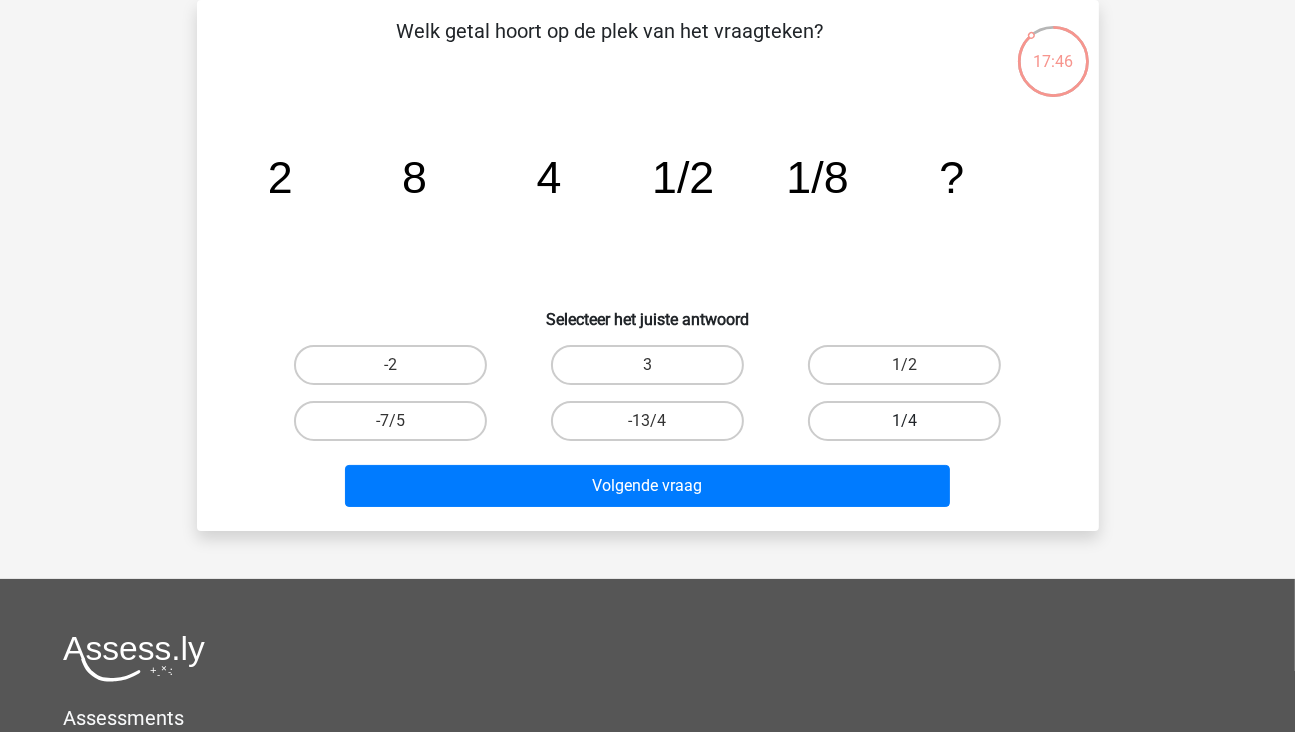 click on "1/4" at bounding box center (904, 421) 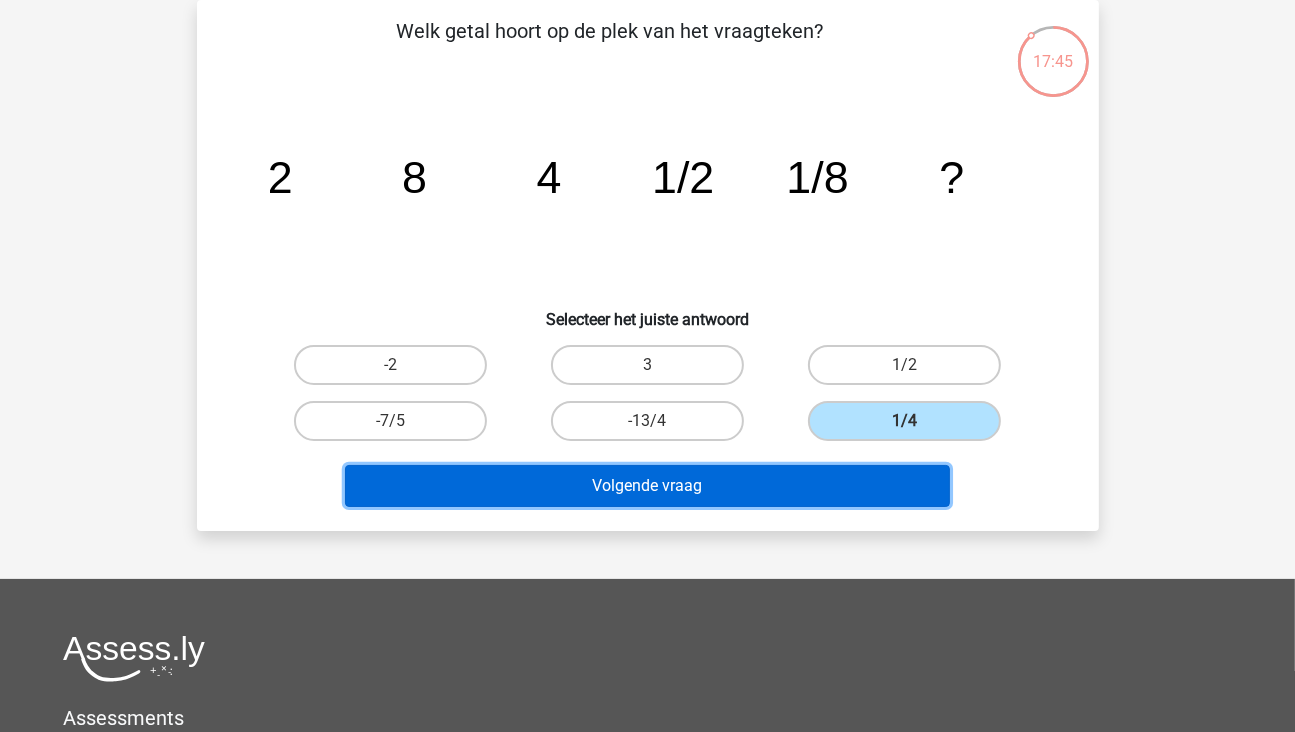 click on "Volgende vraag" at bounding box center (647, 486) 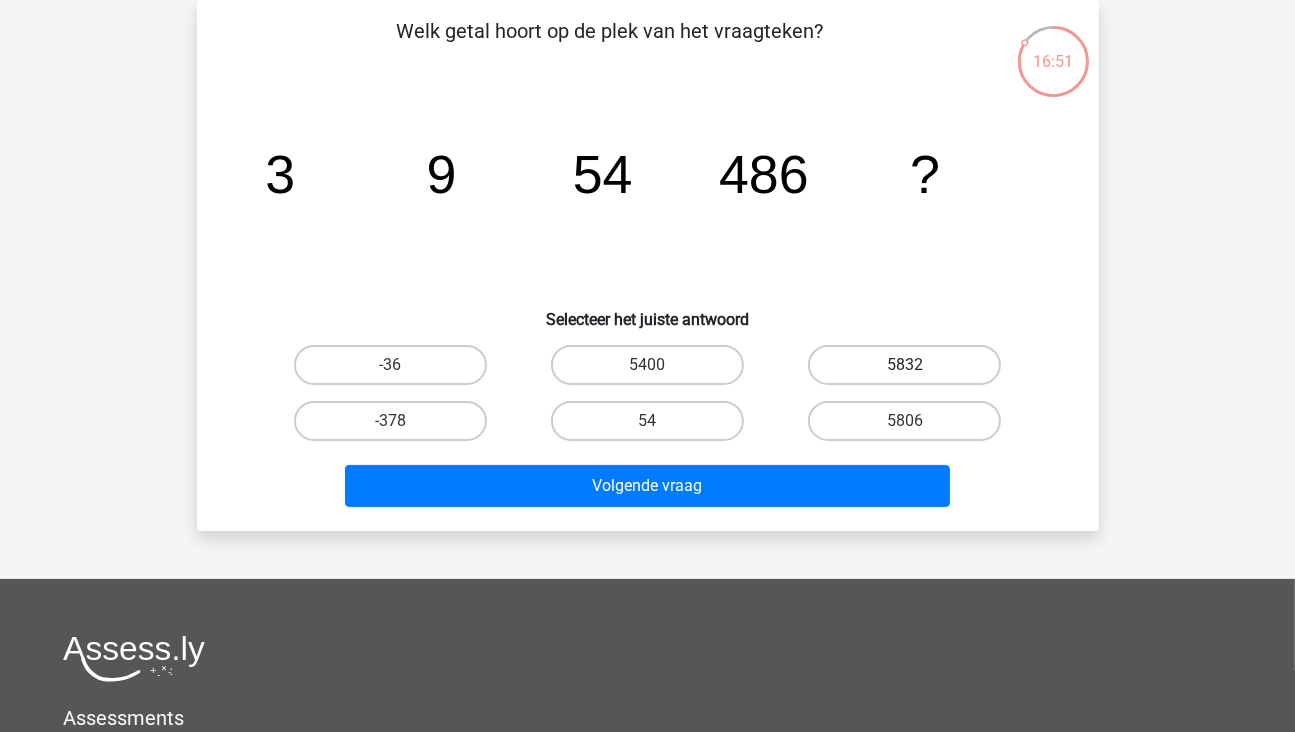 click on "5832" at bounding box center (904, 365) 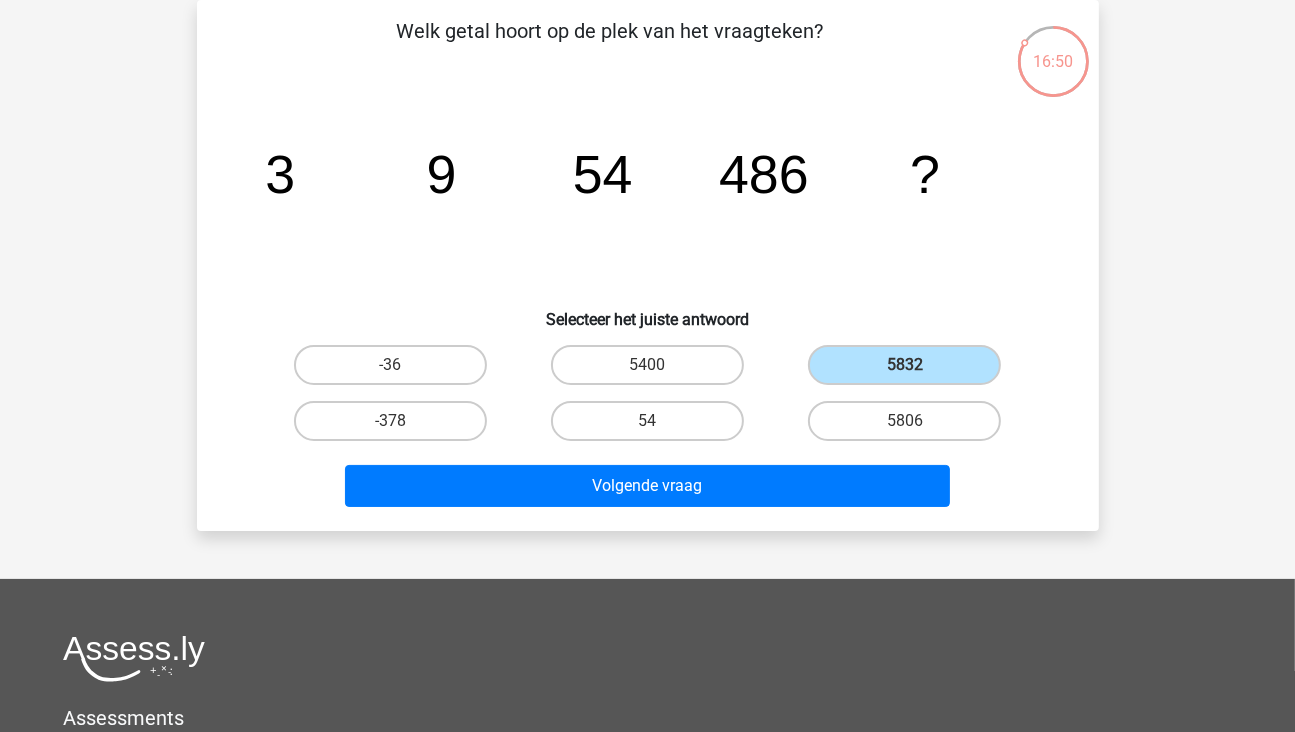 click on "Volgende vraag" at bounding box center (648, 482) 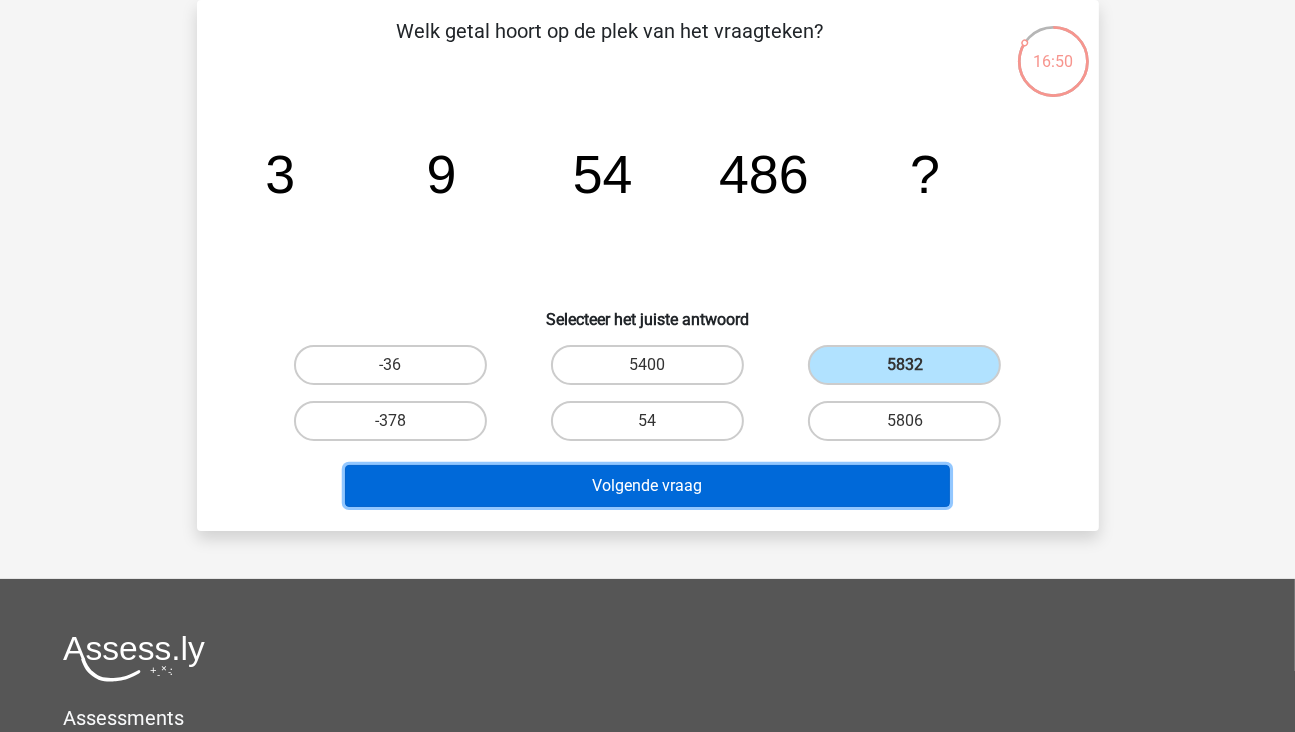 click on "Volgende vraag" at bounding box center (647, 486) 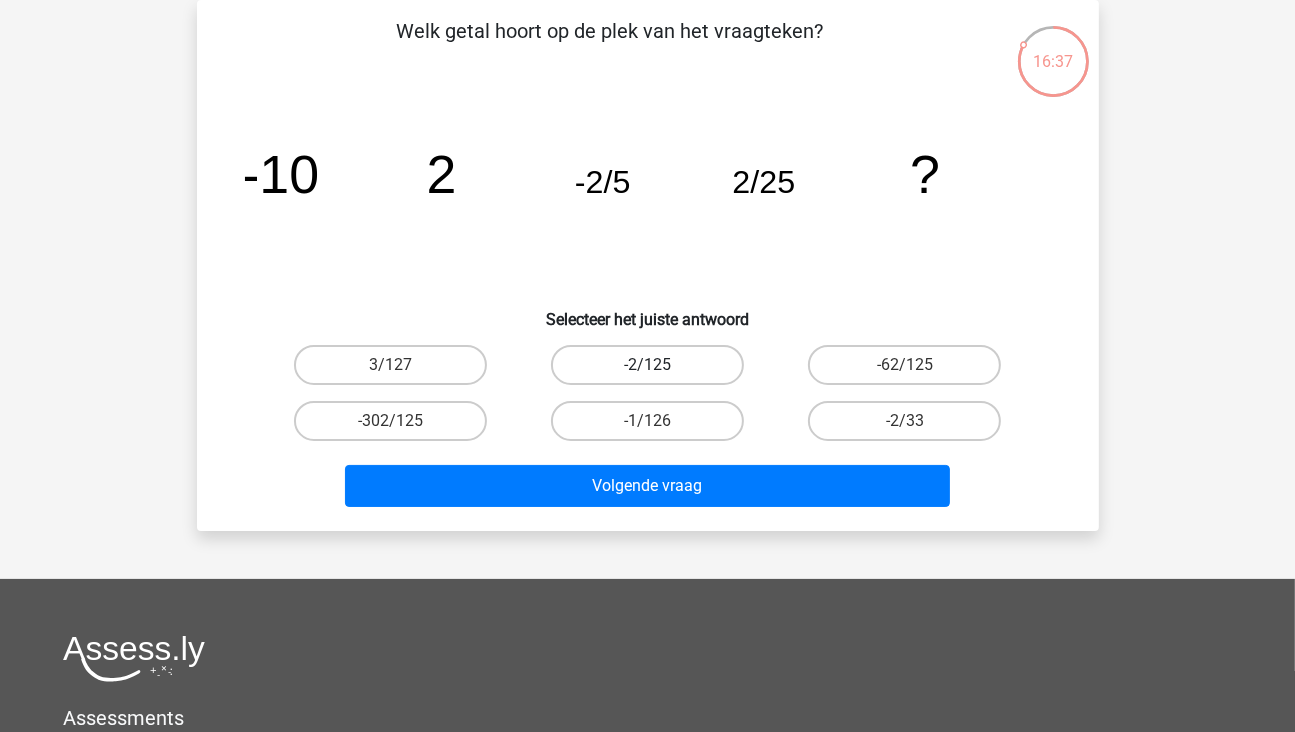 click on "-2/125" at bounding box center (647, 365) 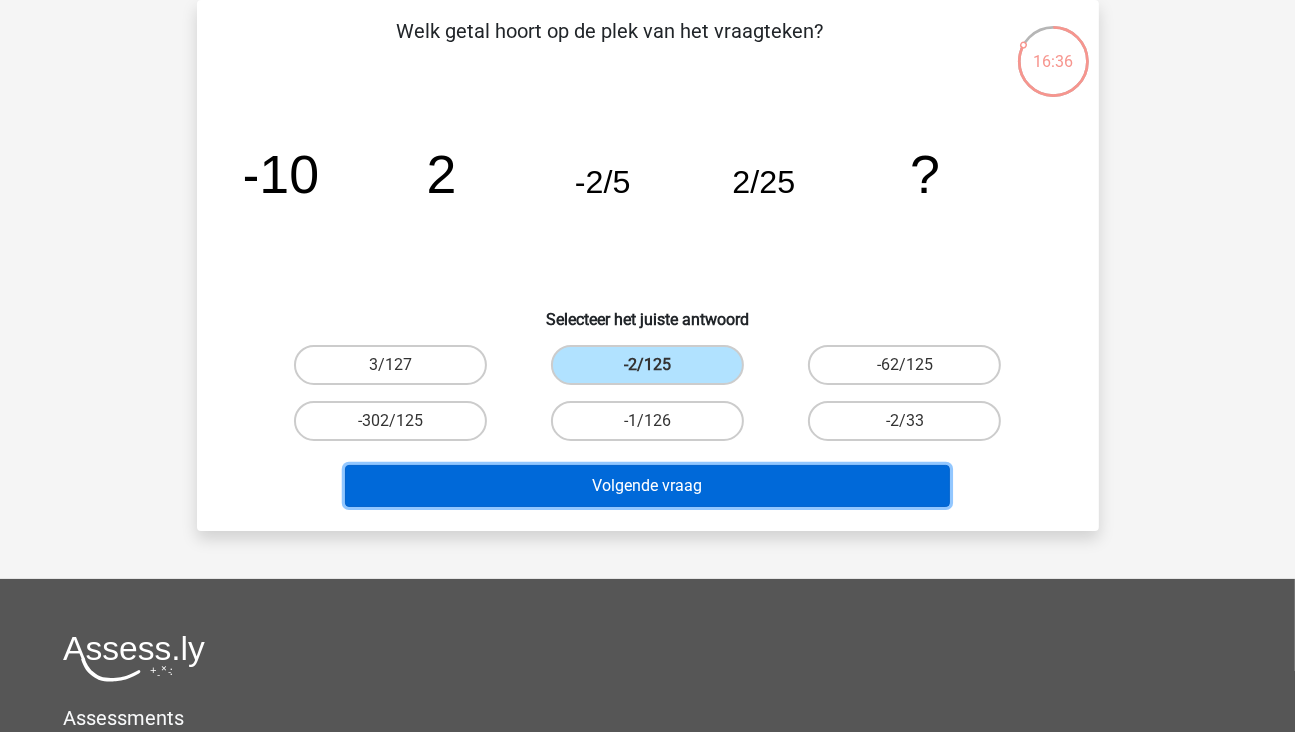 drag, startPoint x: 600, startPoint y: 503, endPoint x: 610, endPoint y: 490, distance: 16.40122 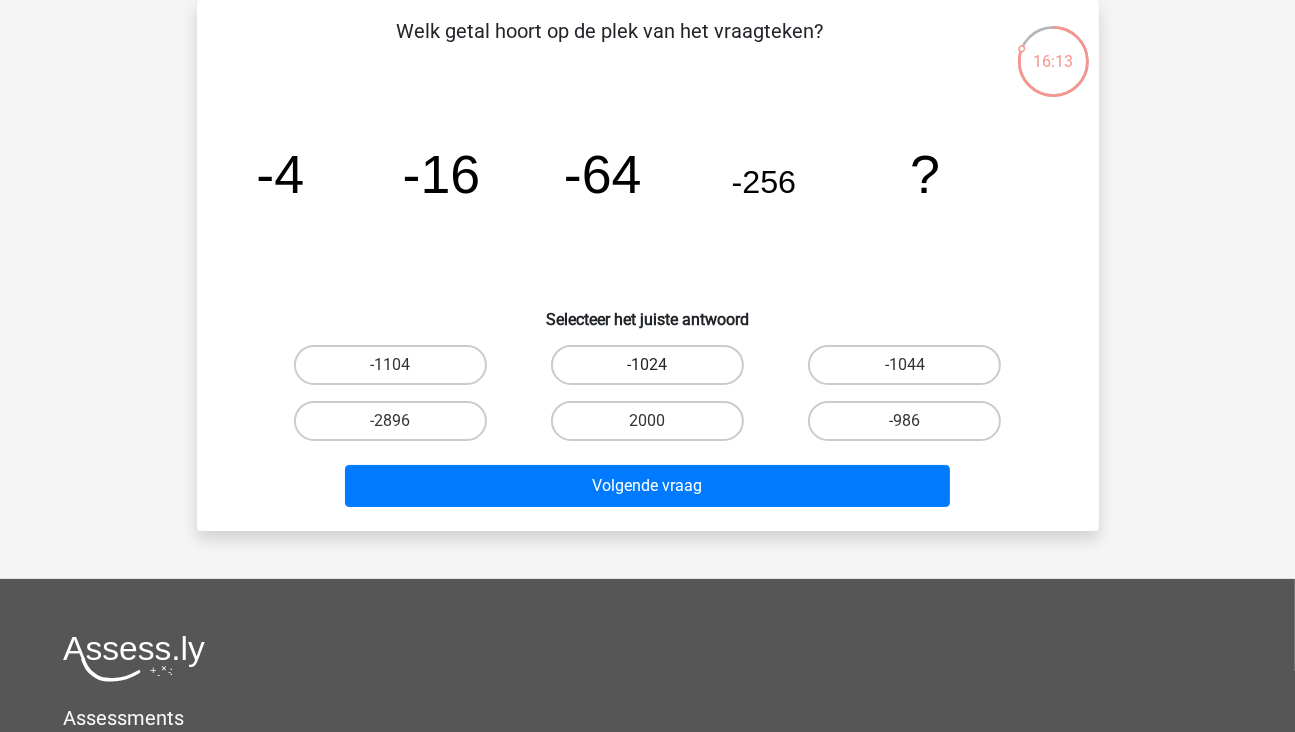 click on "-1024" at bounding box center [647, 365] 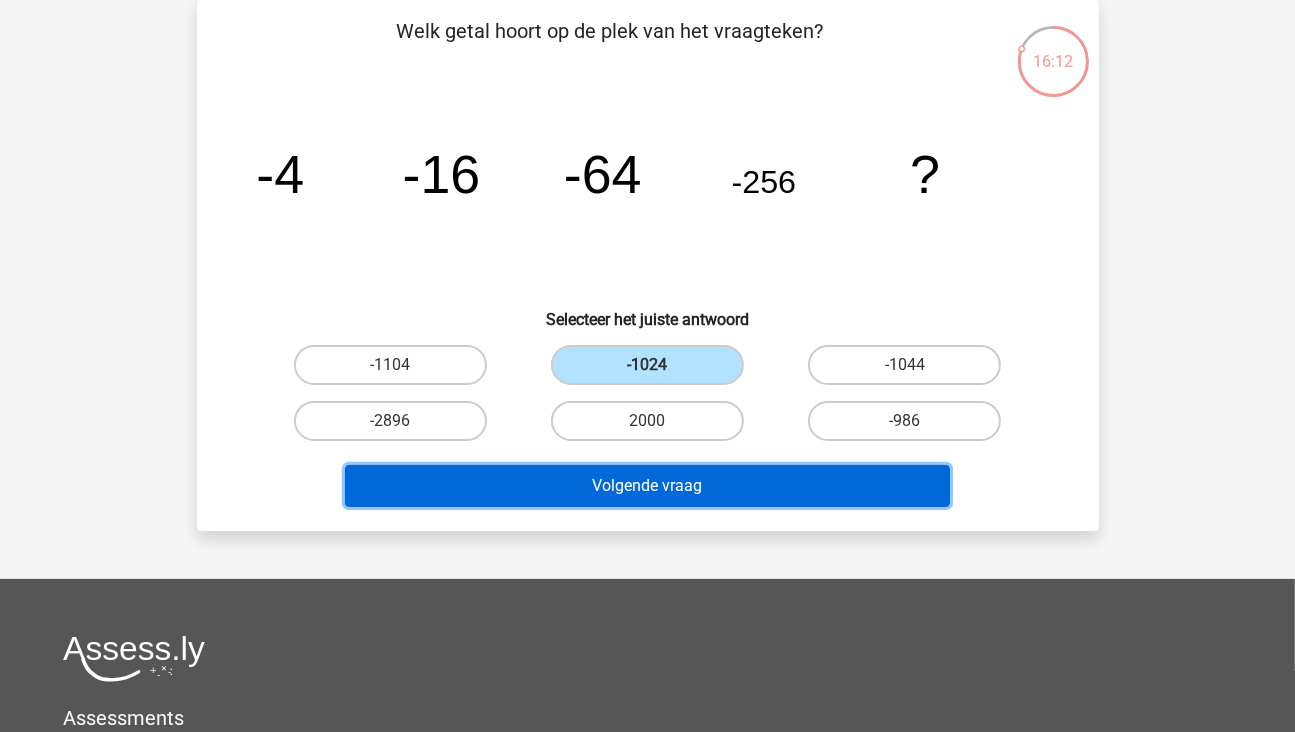 click on "Volgende vraag" at bounding box center [647, 486] 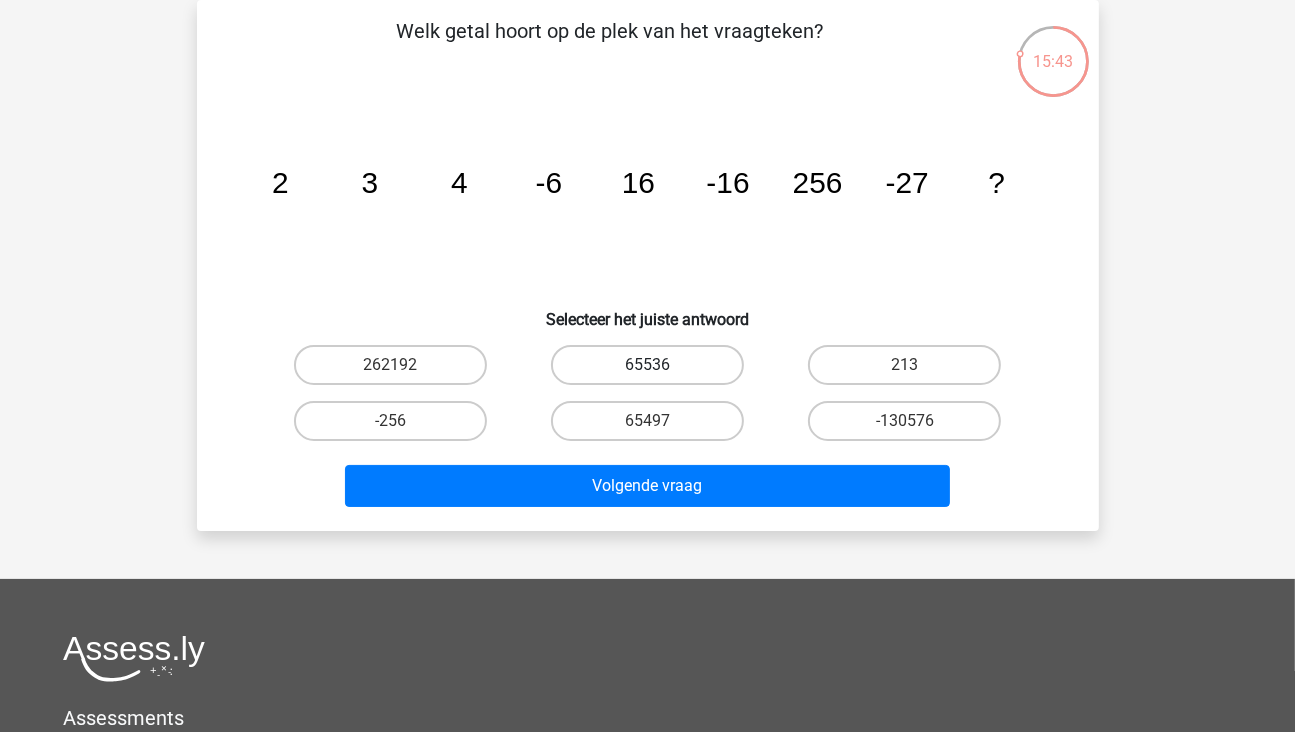 click on "65536" at bounding box center [647, 365] 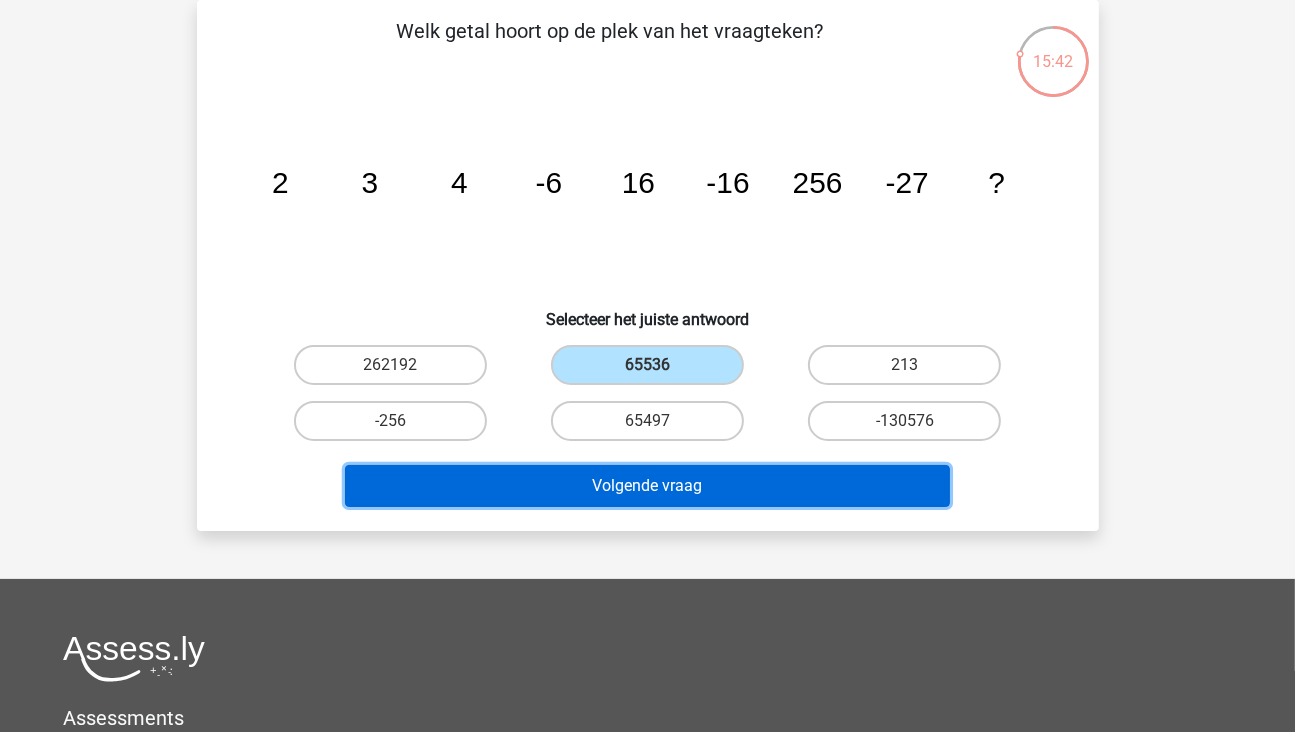 click on "Volgende vraag" at bounding box center (647, 486) 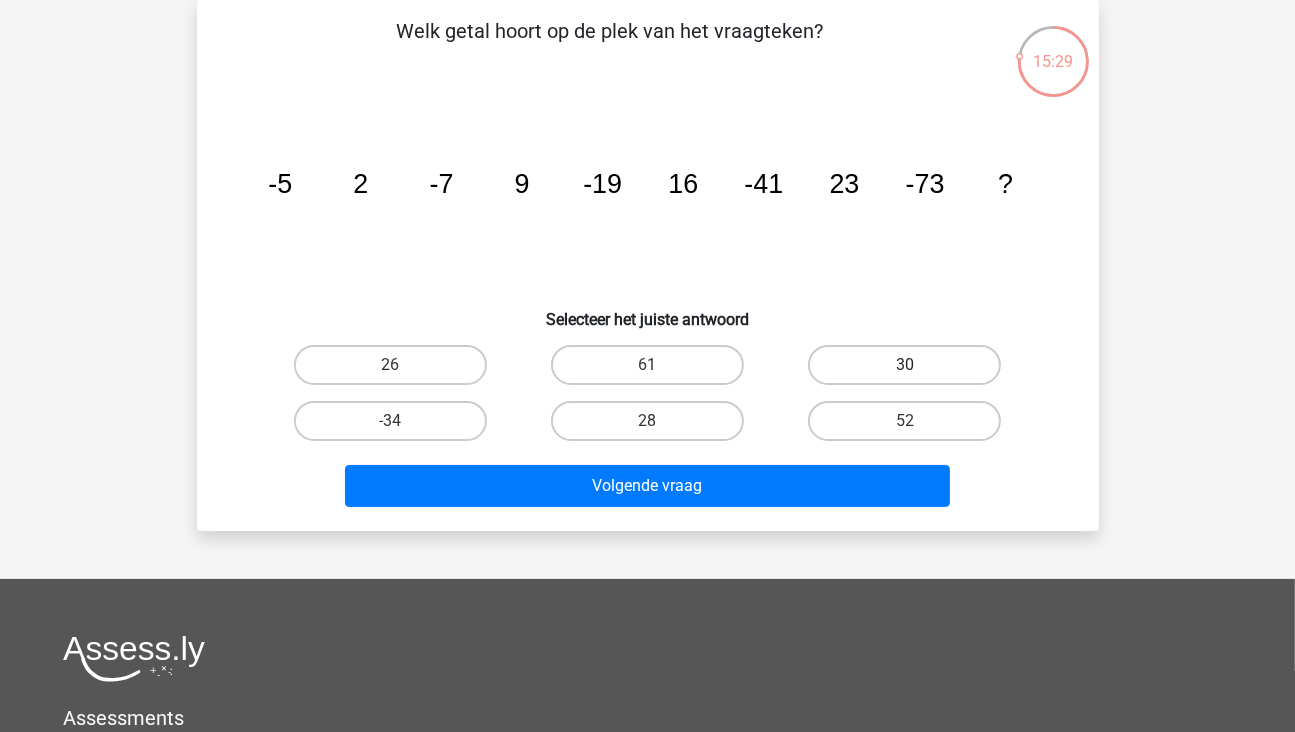 click on "30" at bounding box center [904, 365] 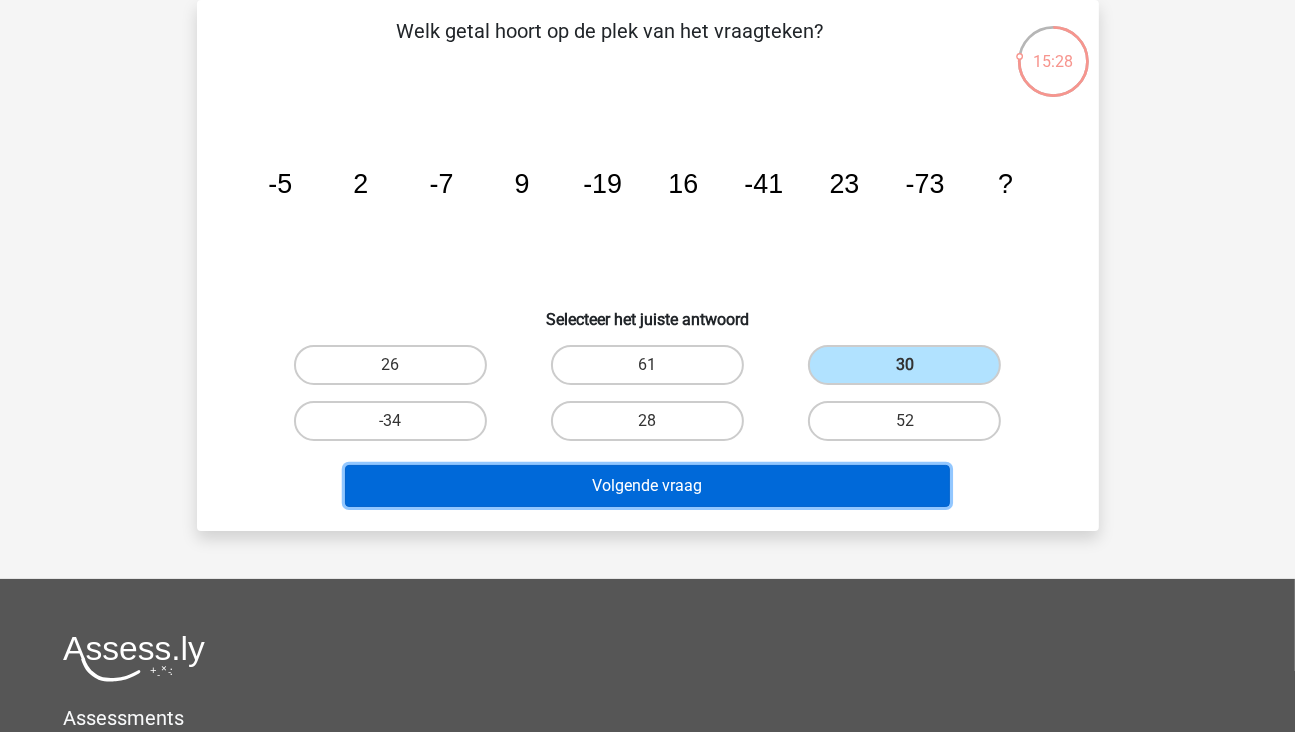 click on "Volgende vraag" at bounding box center [647, 486] 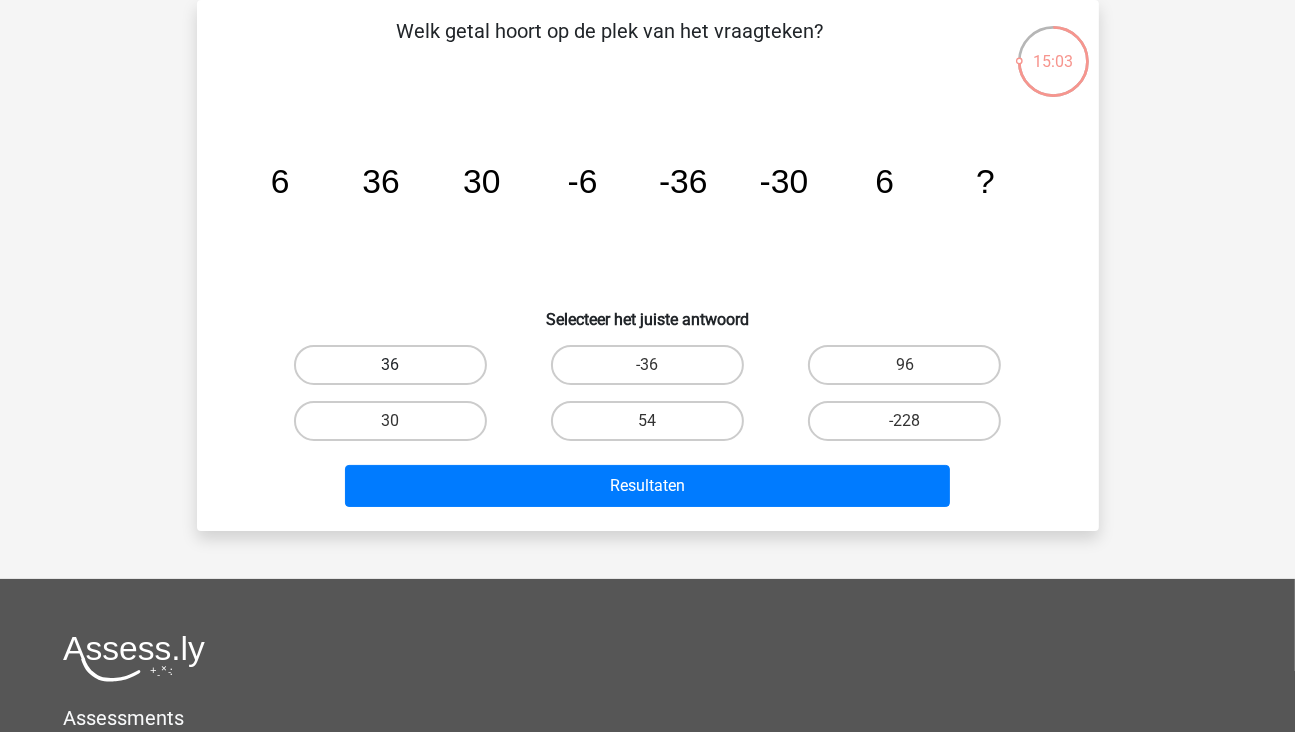 click on "36" at bounding box center (390, 365) 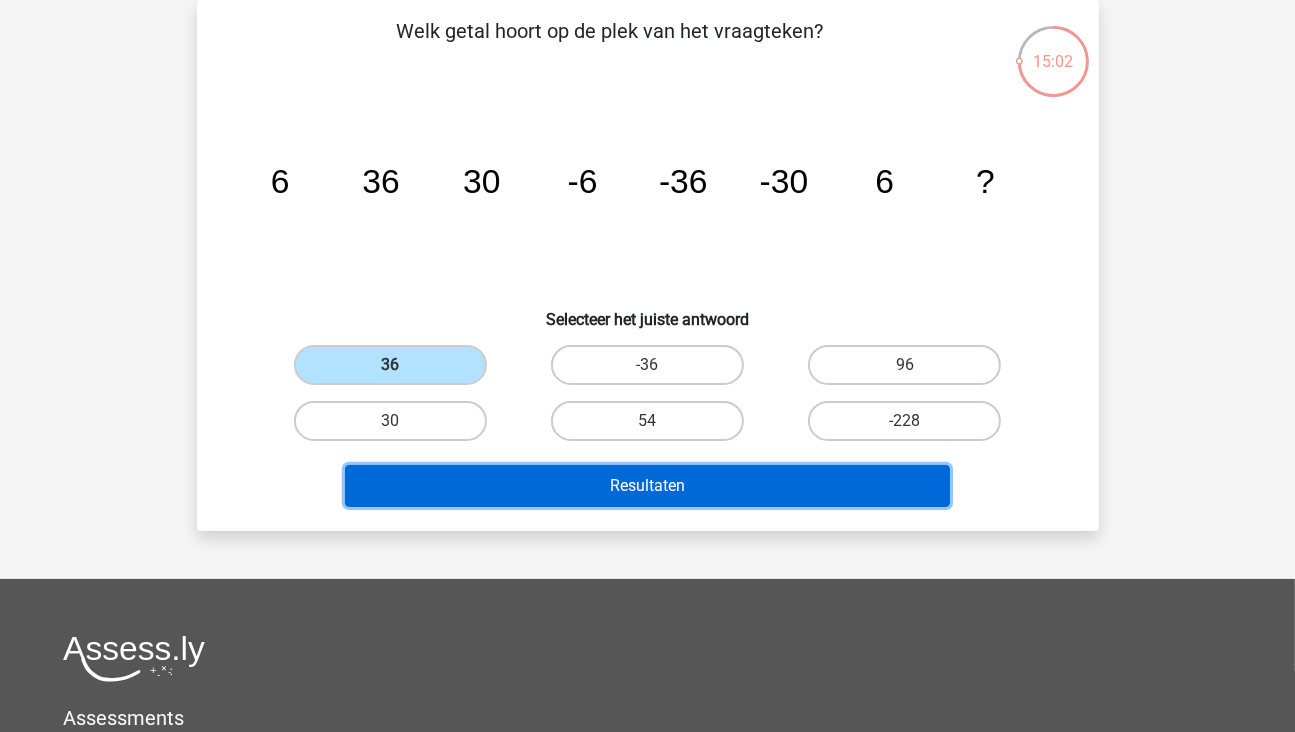 click on "Resultaten" at bounding box center [647, 486] 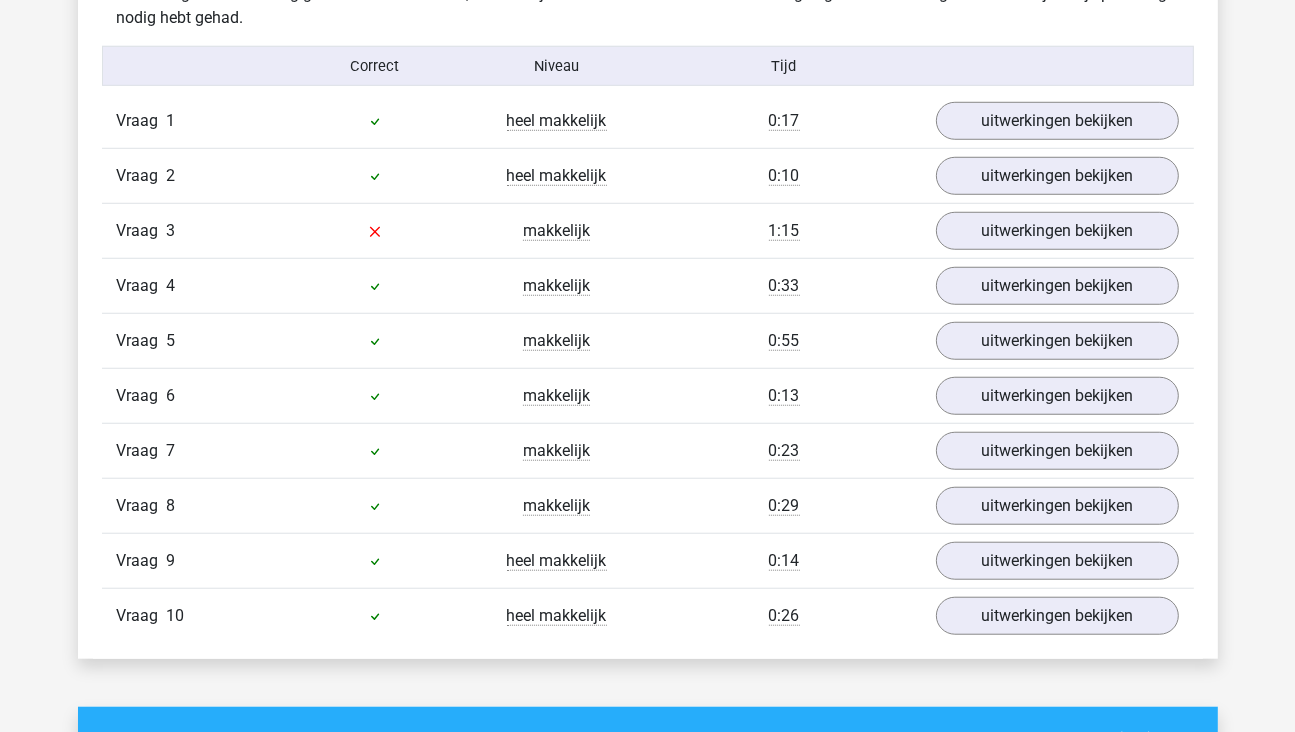 scroll, scrollTop: 1300, scrollLeft: 0, axis: vertical 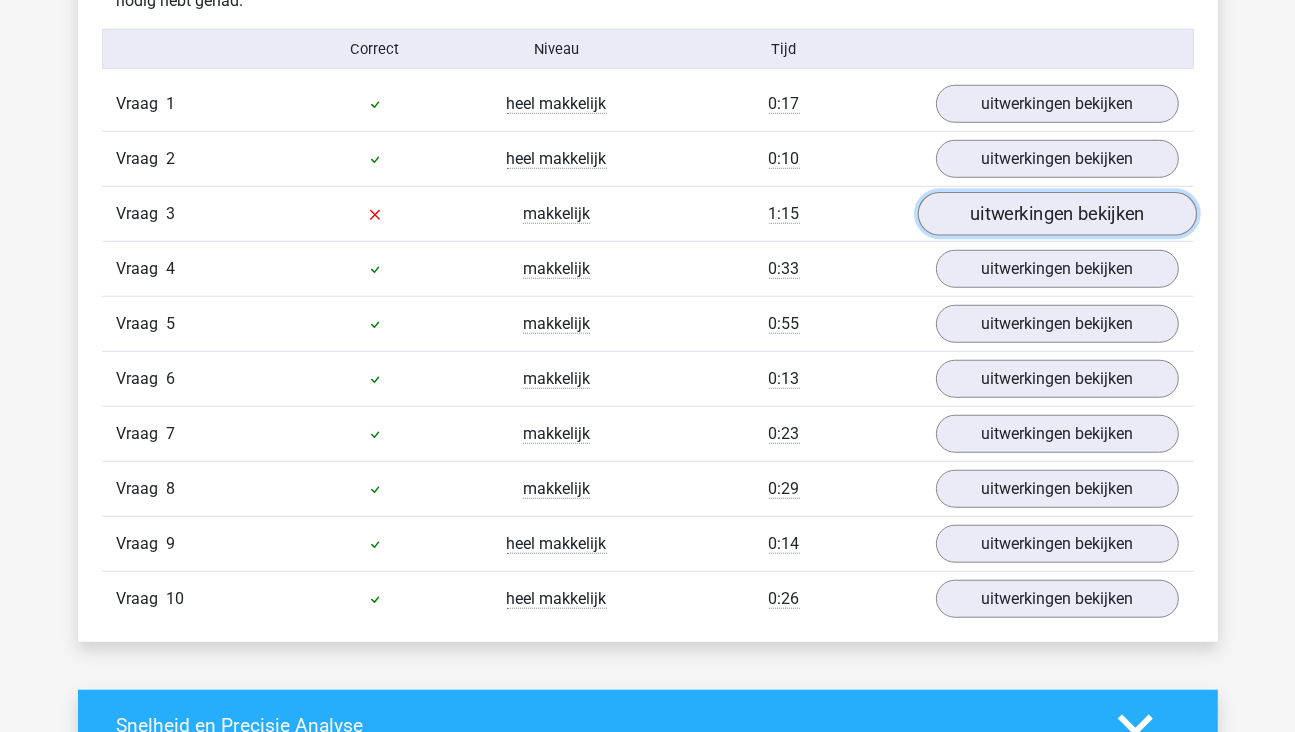 click on "uitwerkingen bekijken" at bounding box center (1056, 214) 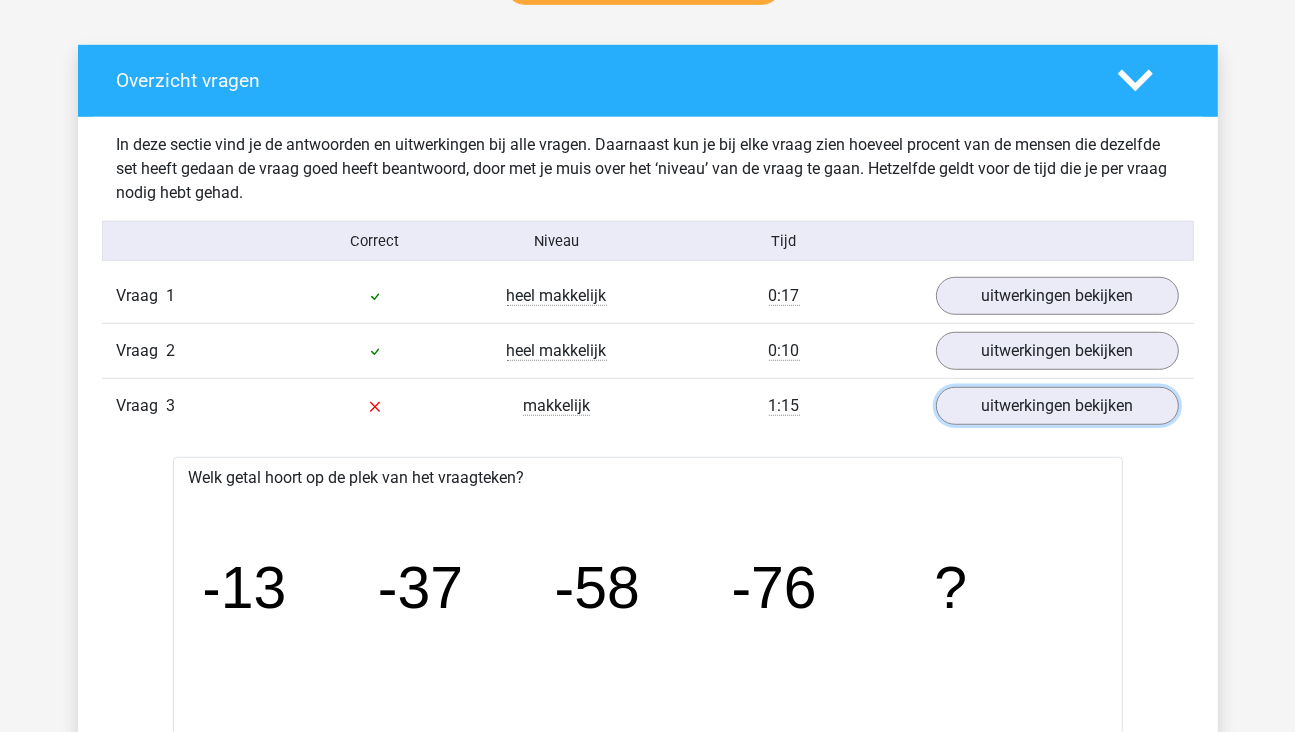 scroll, scrollTop: 1000, scrollLeft: 0, axis: vertical 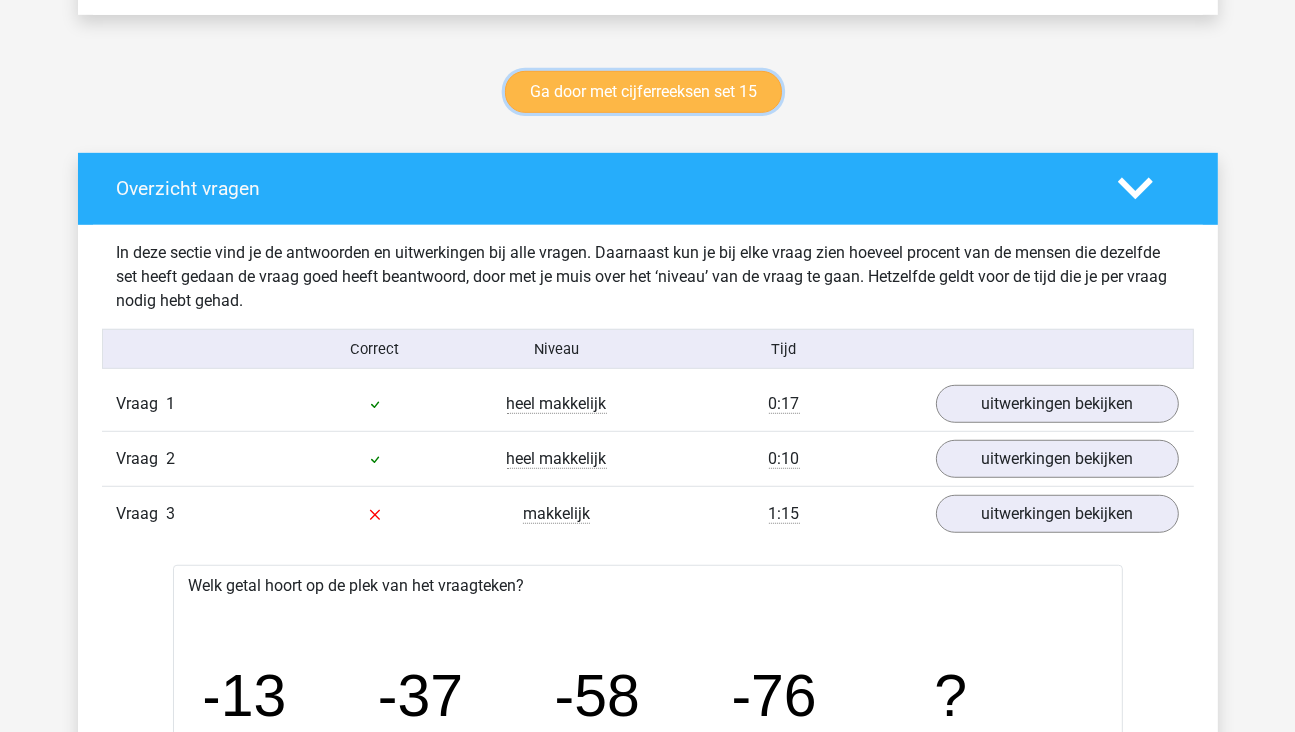 click on "Ga door met cijferreeksen set 15" at bounding box center (643, 92) 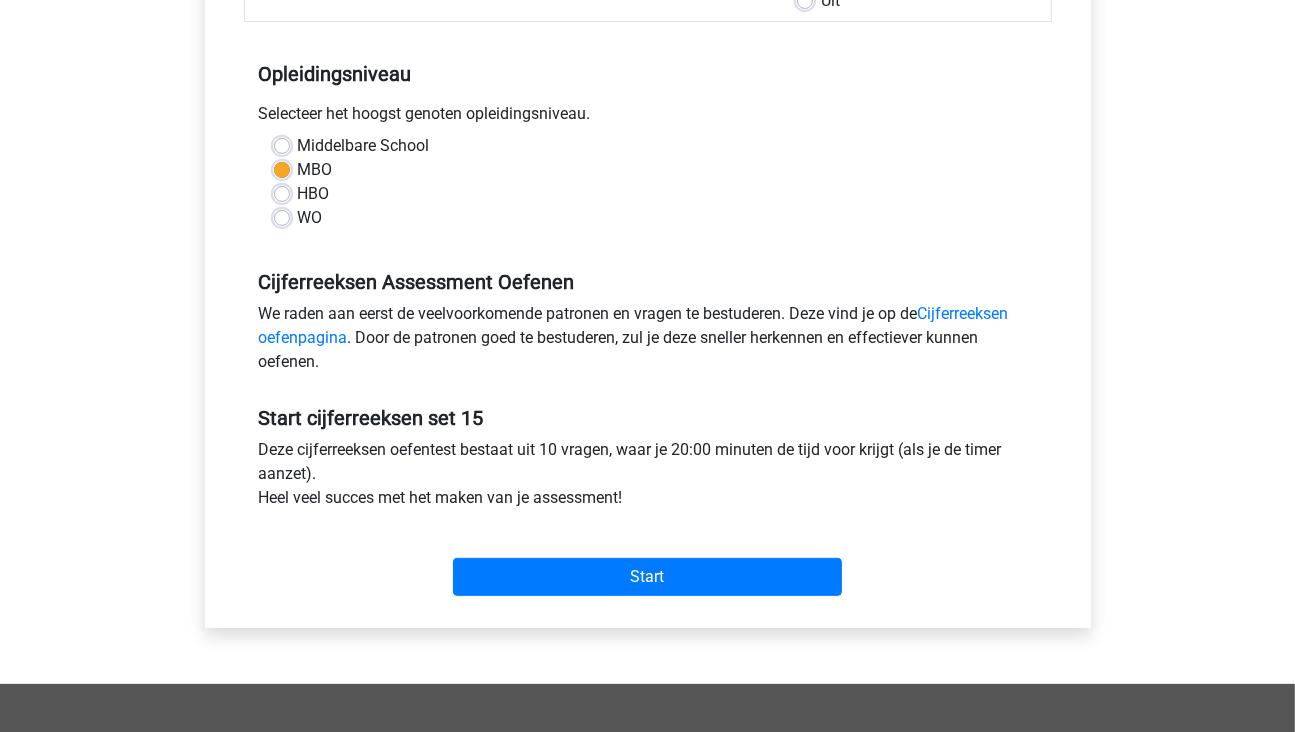 scroll, scrollTop: 500, scrollLeft: 0, axis: vertical 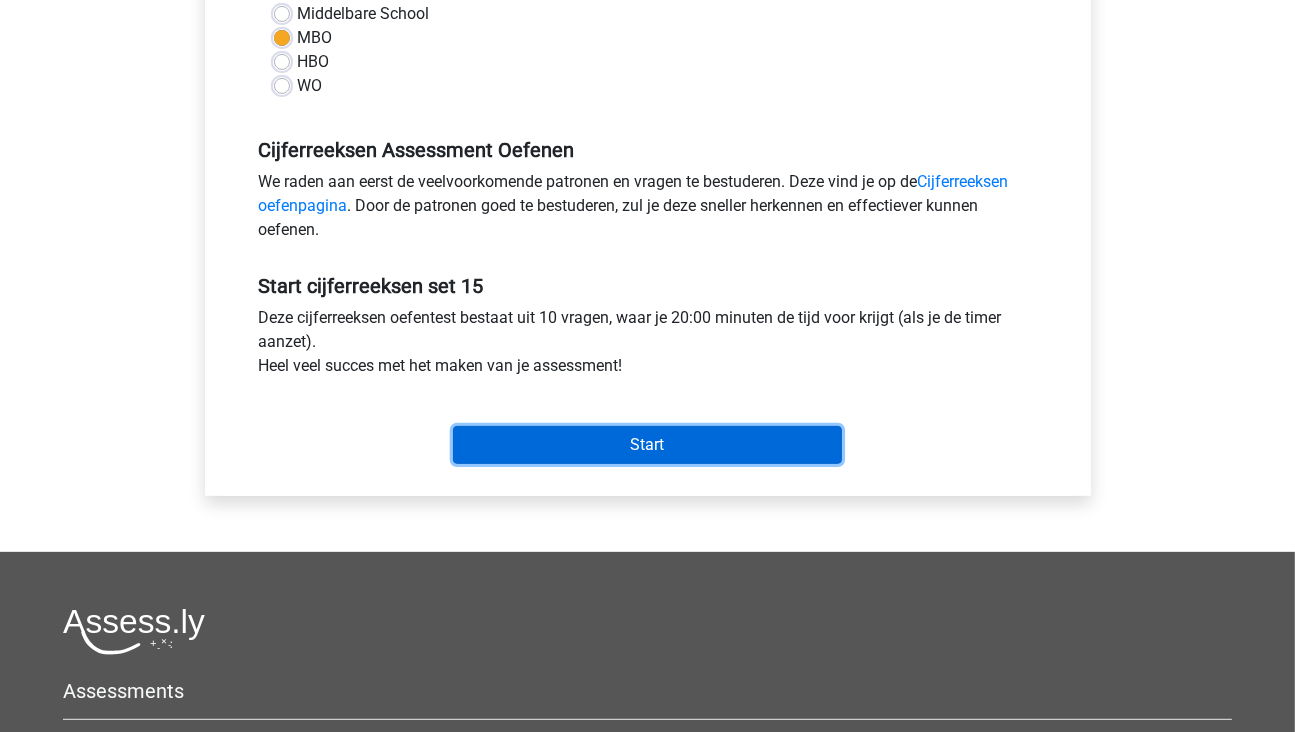 click on "Start" at bounding box center (647, 445) 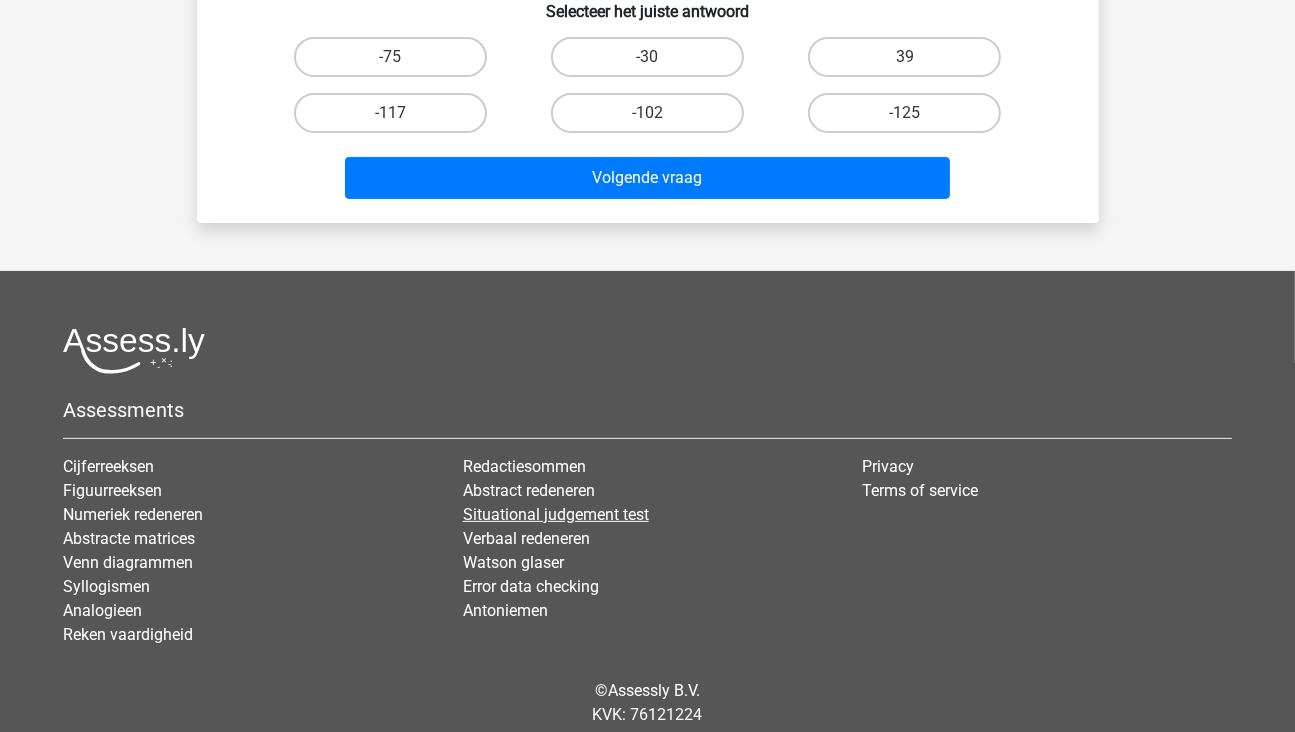 scroll, scrollTop: 364, scrollLeft: 0, axis: vertical 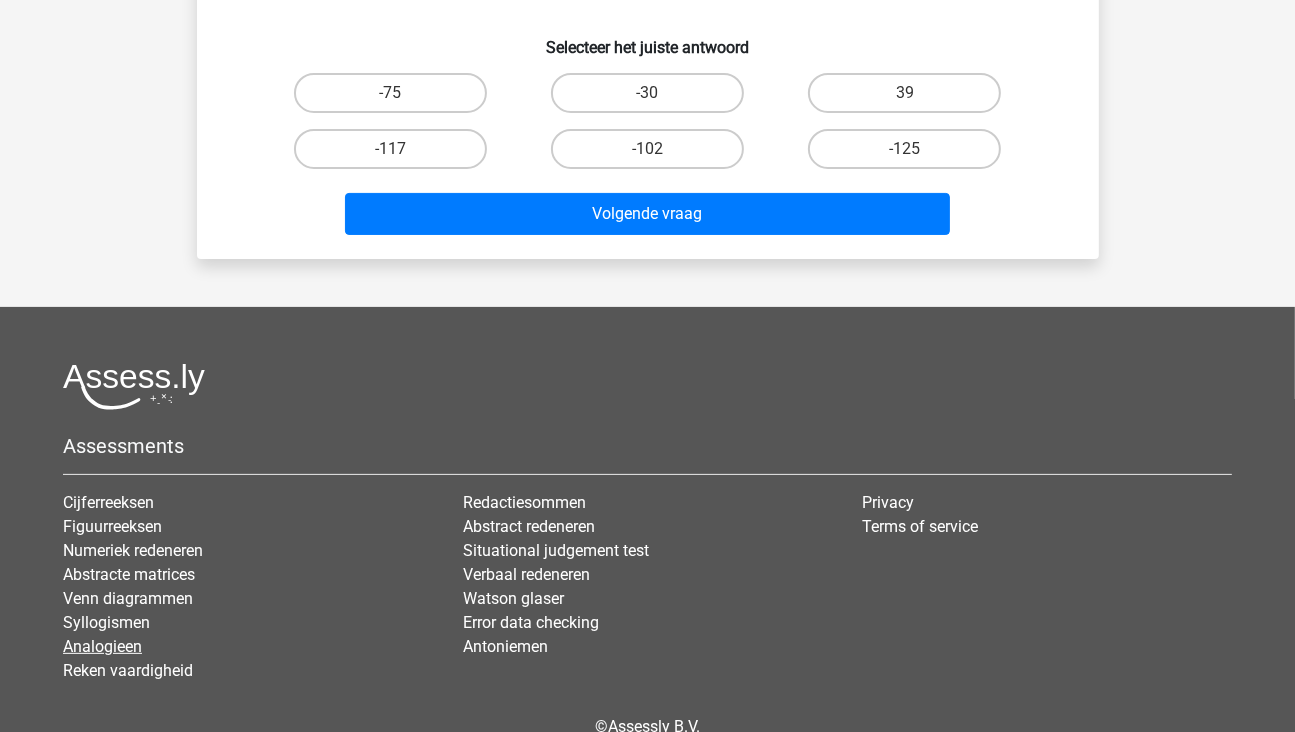 click on "Analogieen" at bounding box center (102, 646) 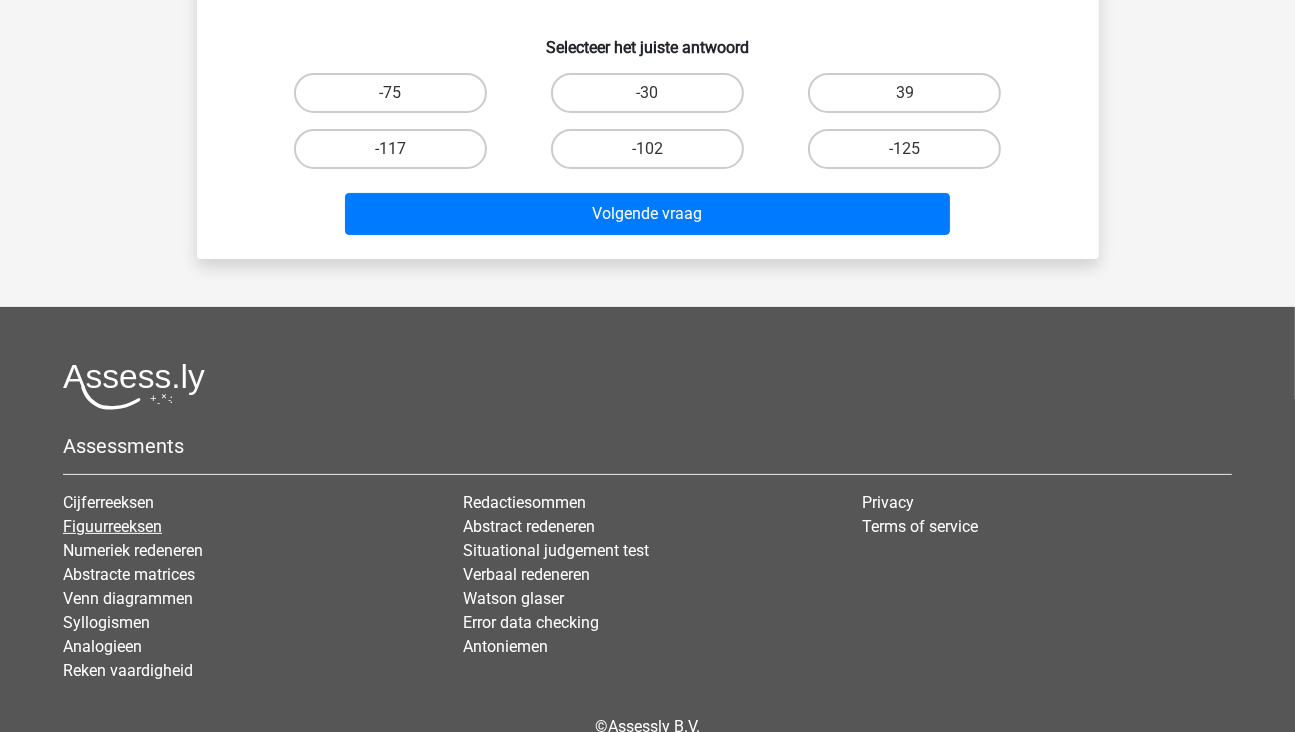 click on "Figuurreeksen" at bounding box center (248, 527) 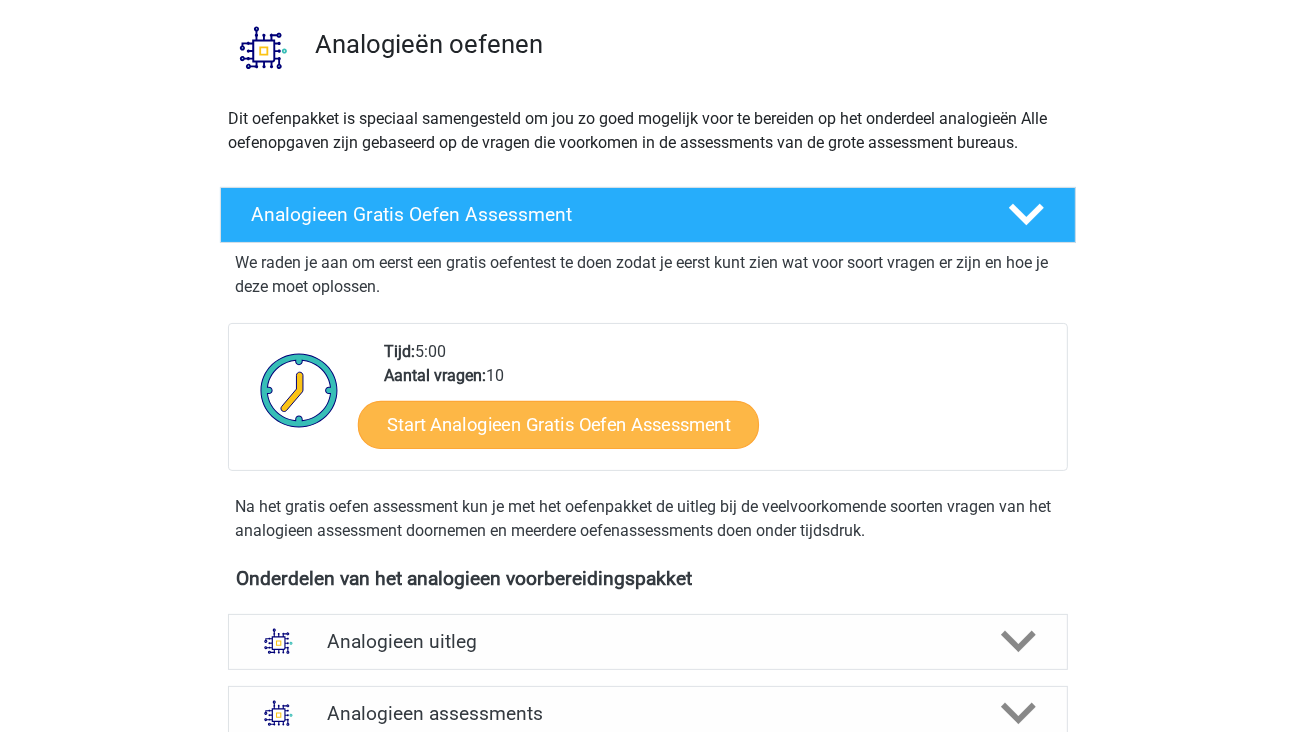 scroll, scrollTop: 300, scrollLeft: 0, axis: vertical 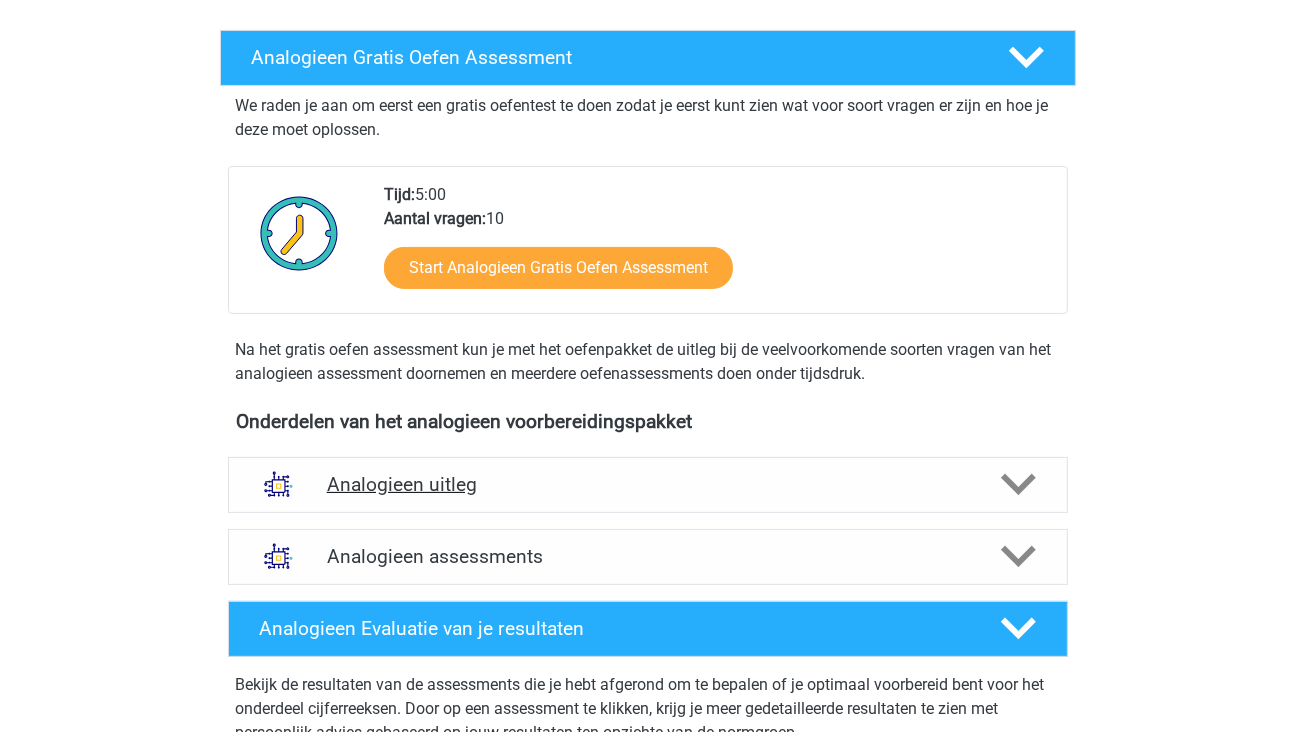 click on "Analogieen uitleg" at bounding box center [648, 484] 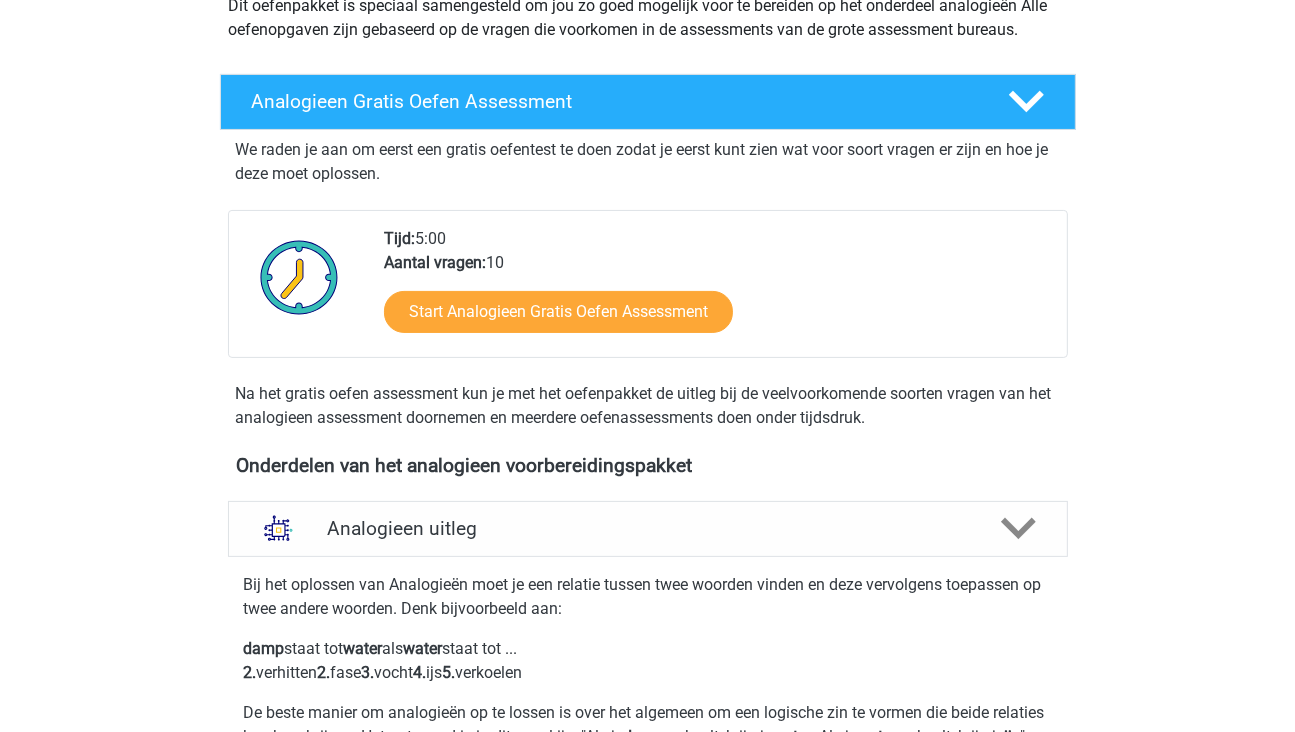 scroll, scrollTop: 200, scrollLeft: 0, axis: vertical 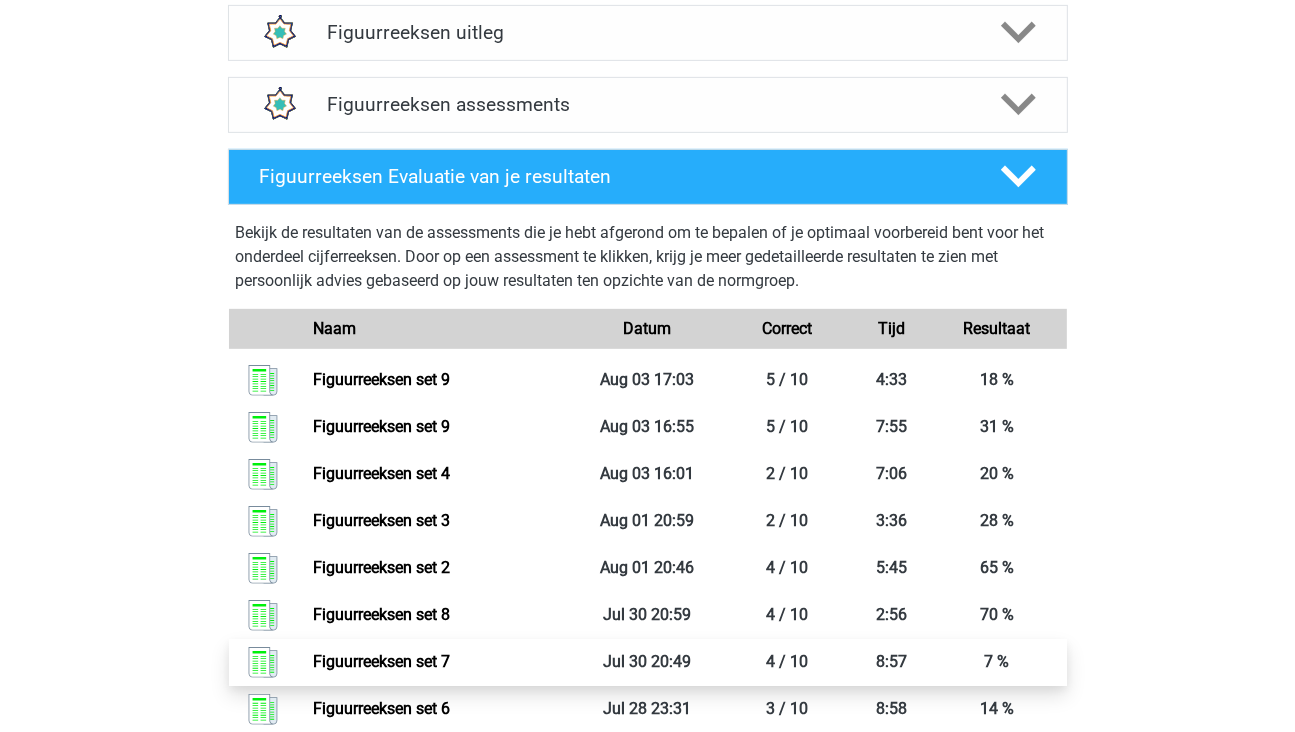 click on "Figuurreeksen set 7" at bounding box center (381, 661) 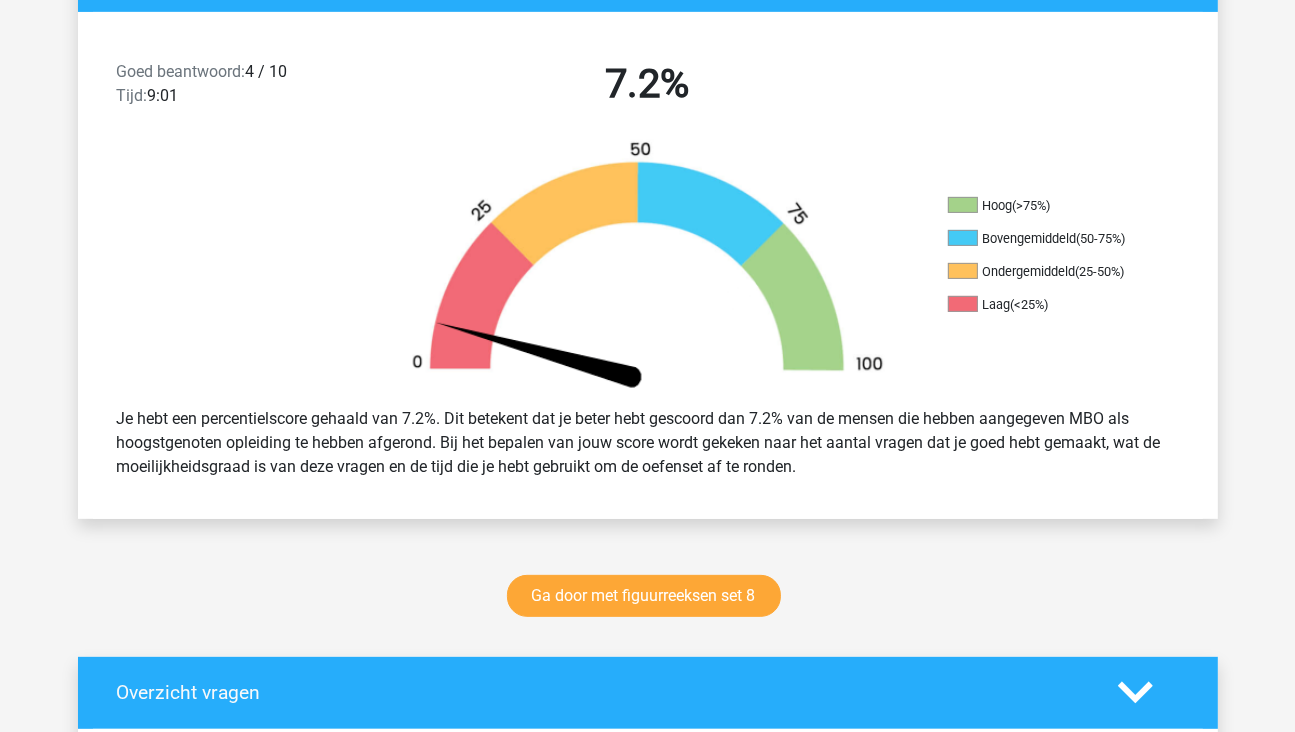 scroll, scrollTop: 500, scrollLeft: 0, axis: vertical 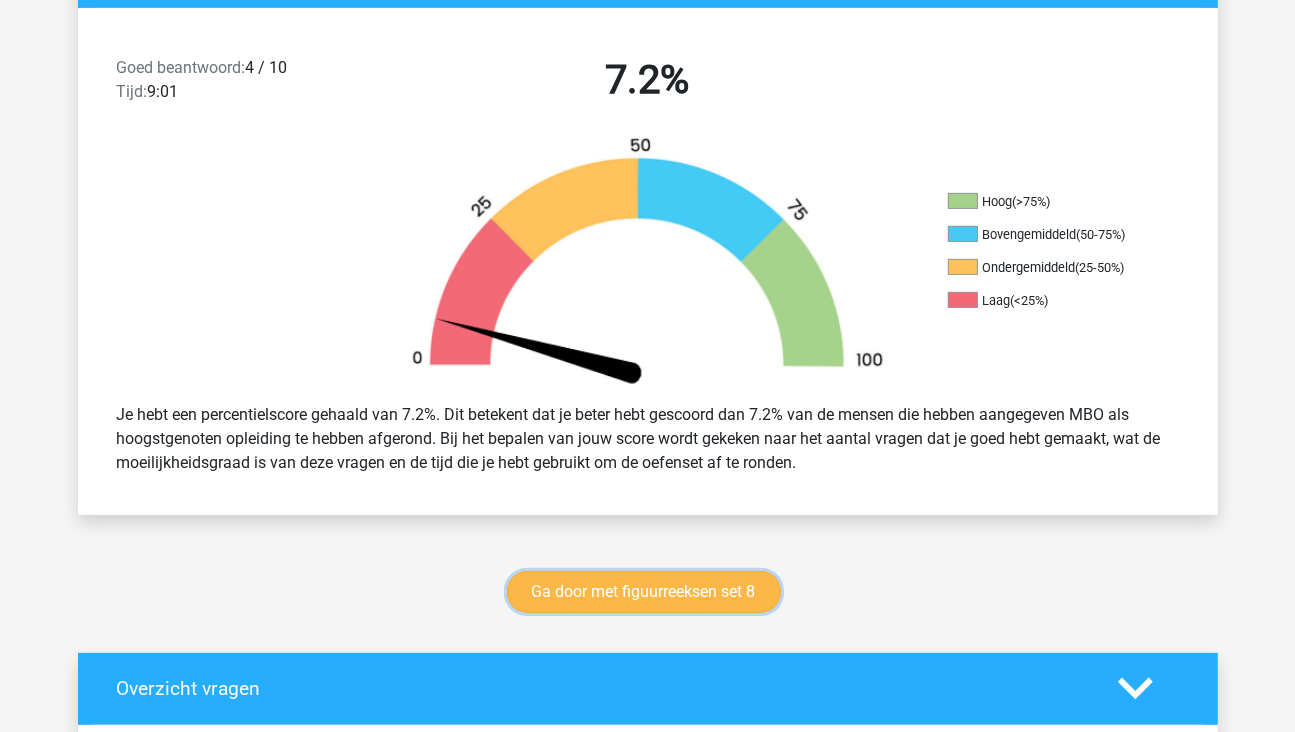 click on "Ga door met figuurreeksen set 8" at bounding box center (644, 592) 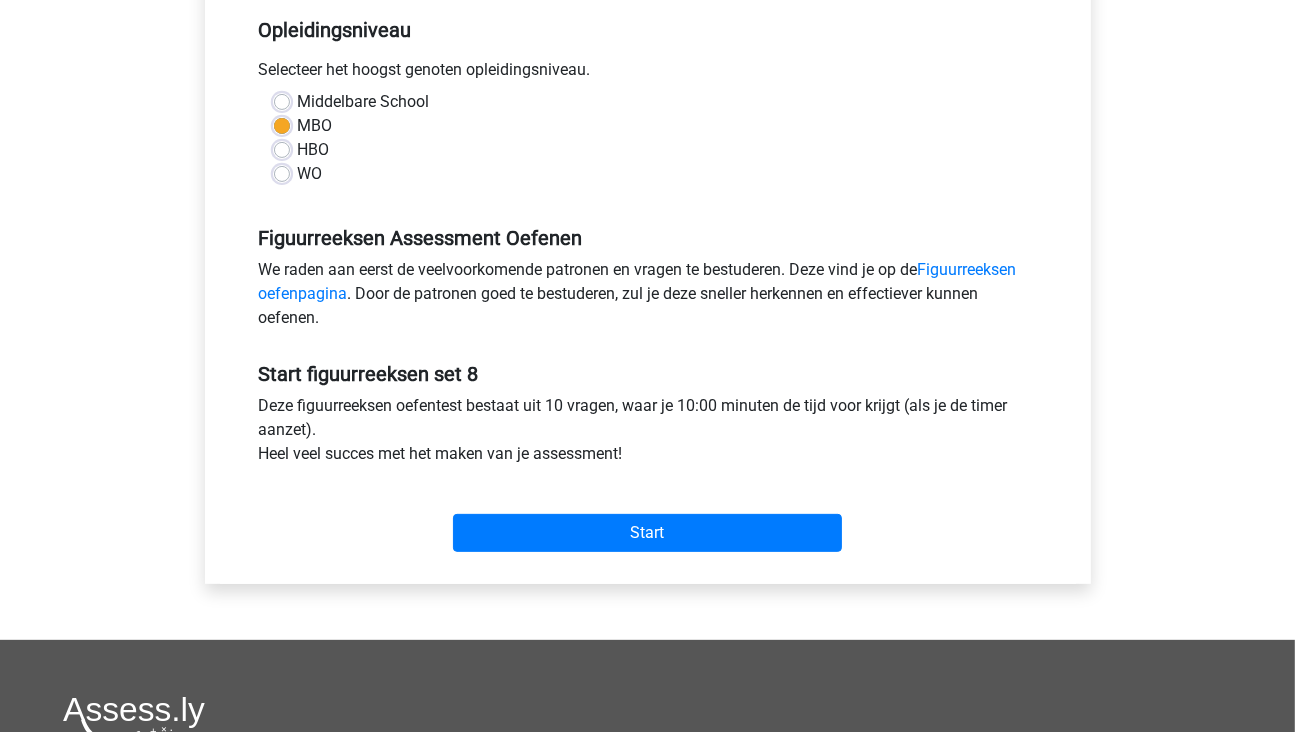 scroll, scrollTop: 500, scrollLeft: 0, axis: vertical 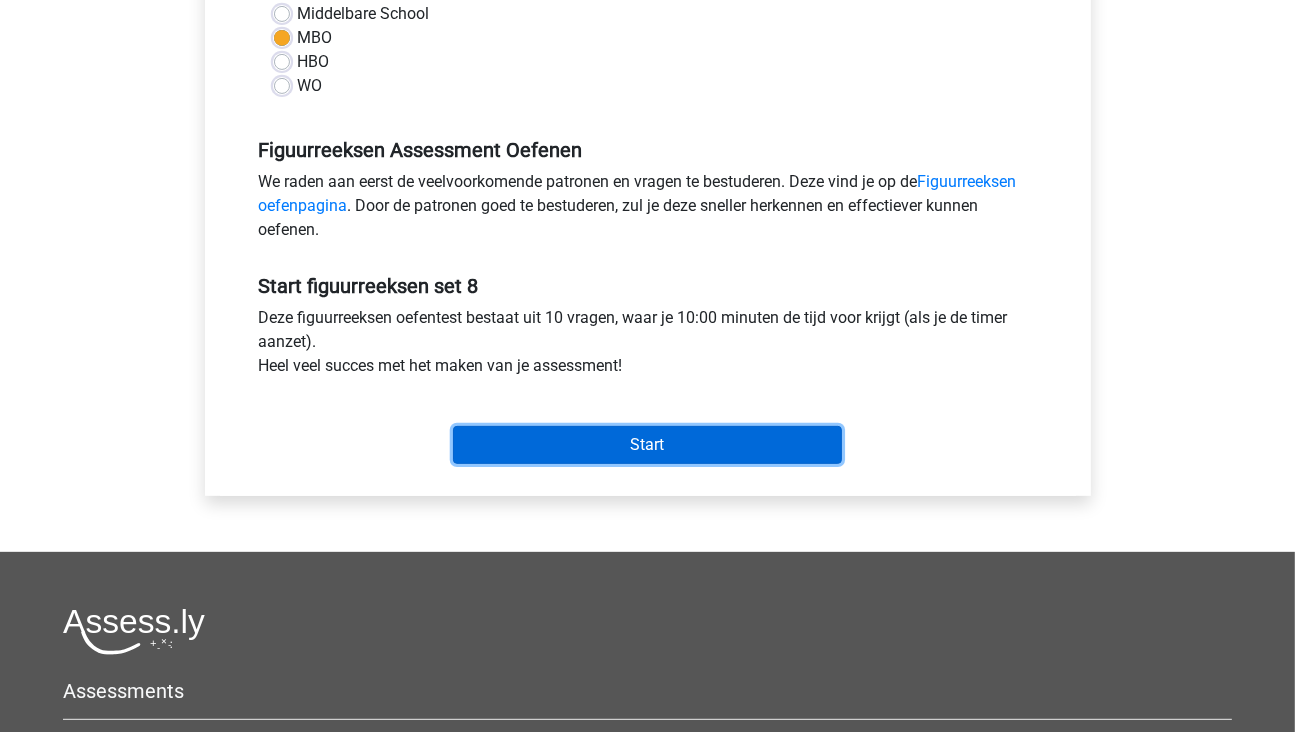 click on "Start" at bounding box center [647, 445] 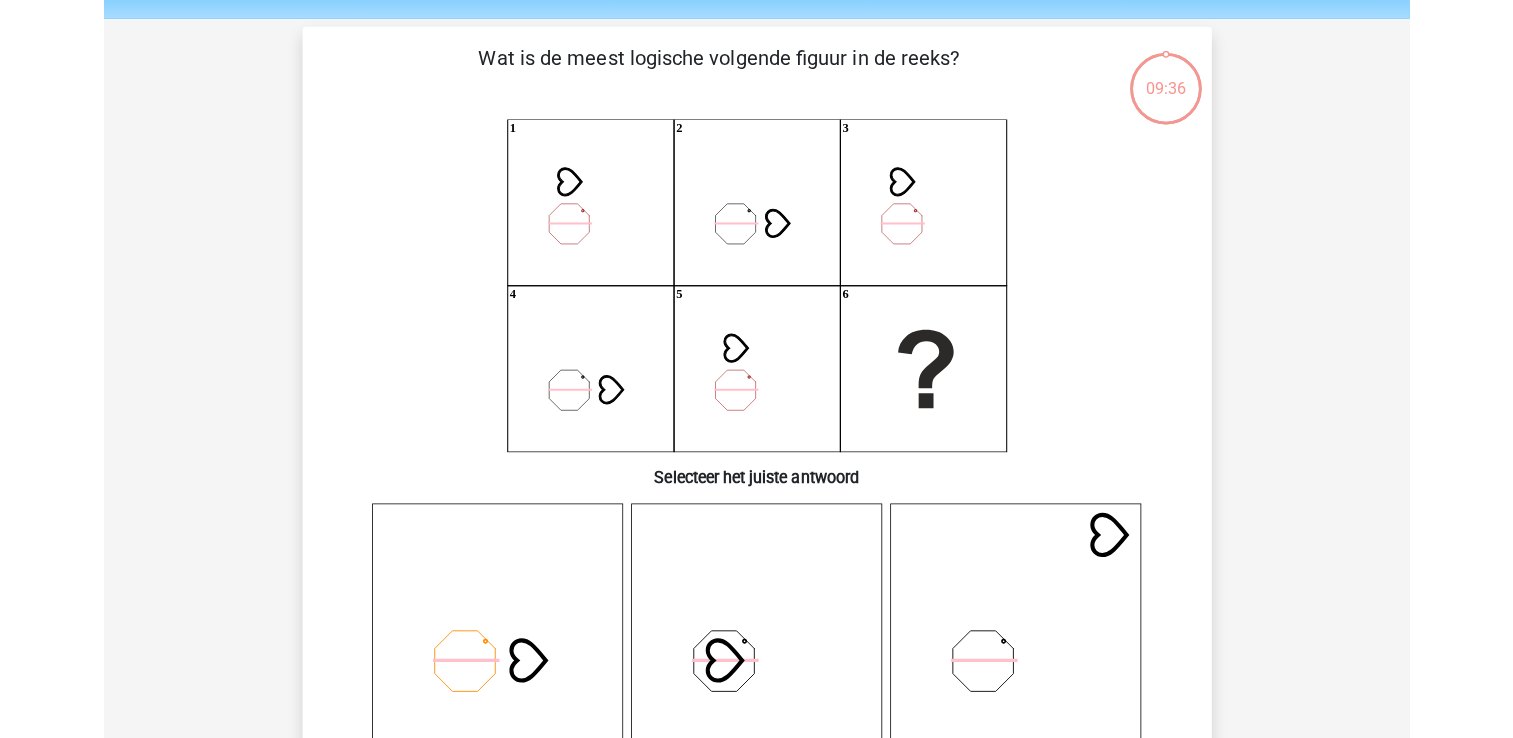 scroll, scrollTop: 100, scrollLeft: 0, axis: vertical 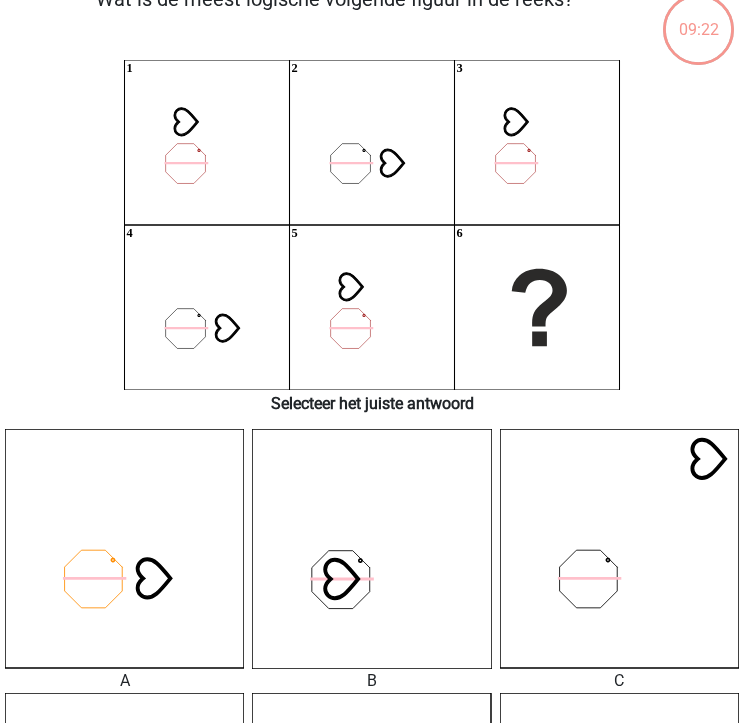 click 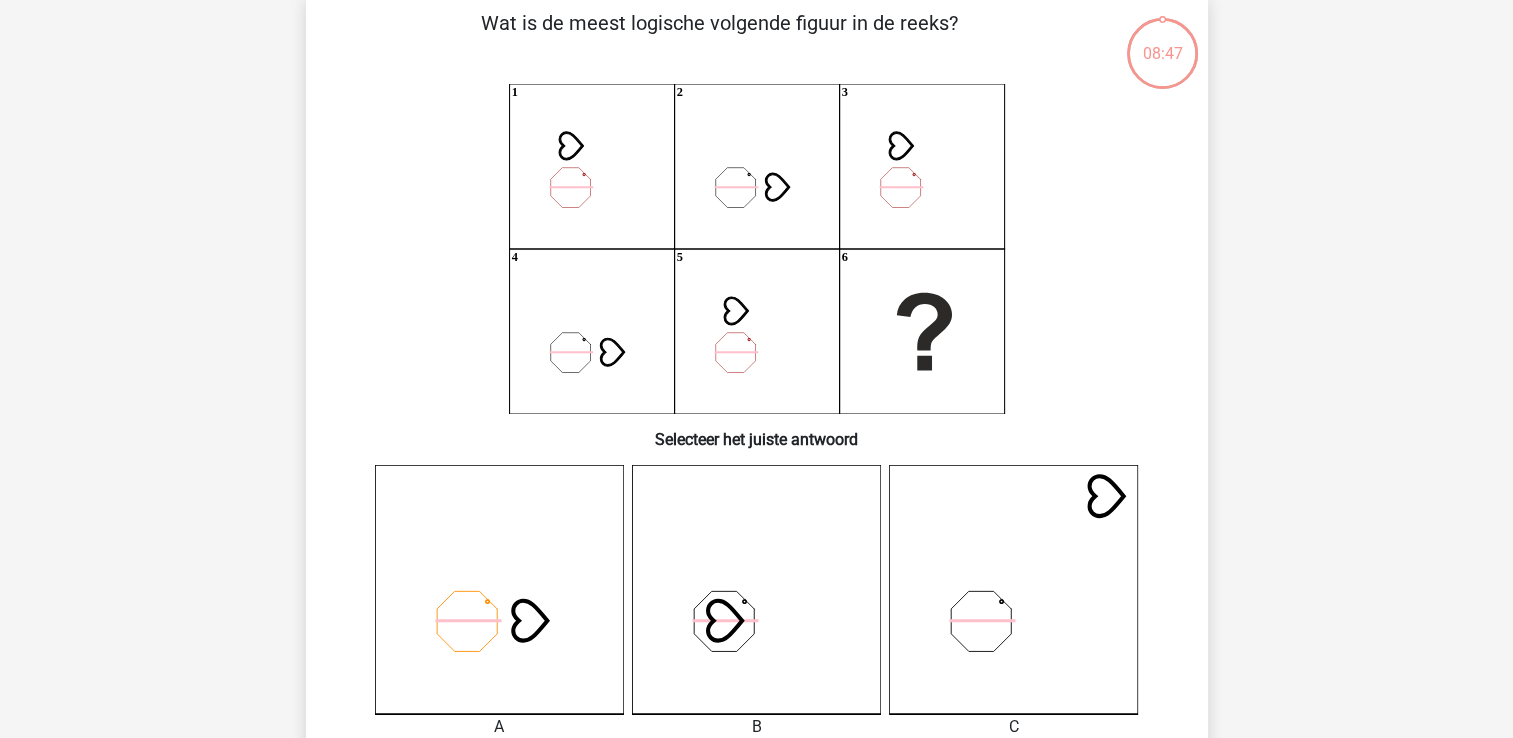 click on "Klaas
klaasenmargje@hotmail.com
Nederlands
English" at bounding box center (756, 849) 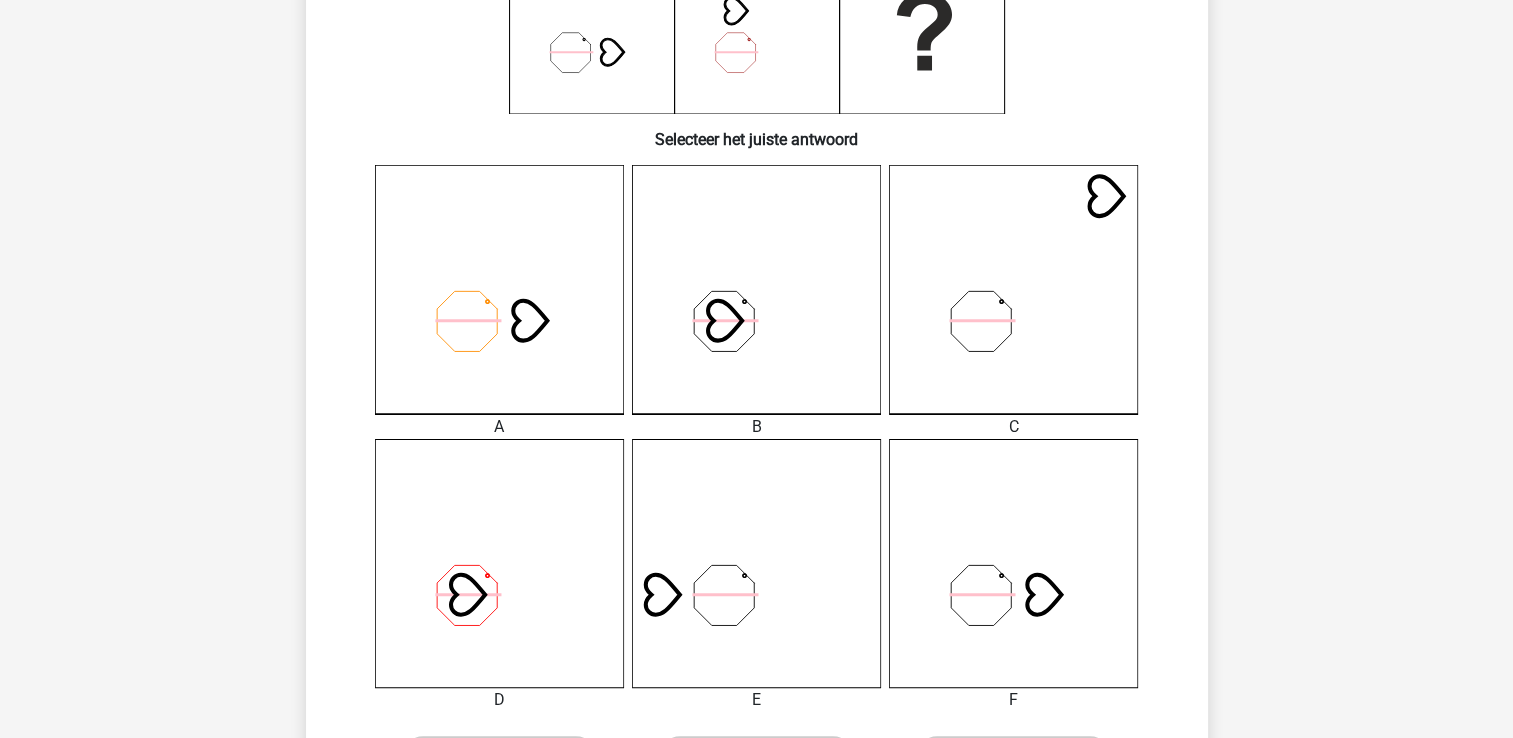scroll, scrollTop: 200, scrollLeft: 0, axis: vertical 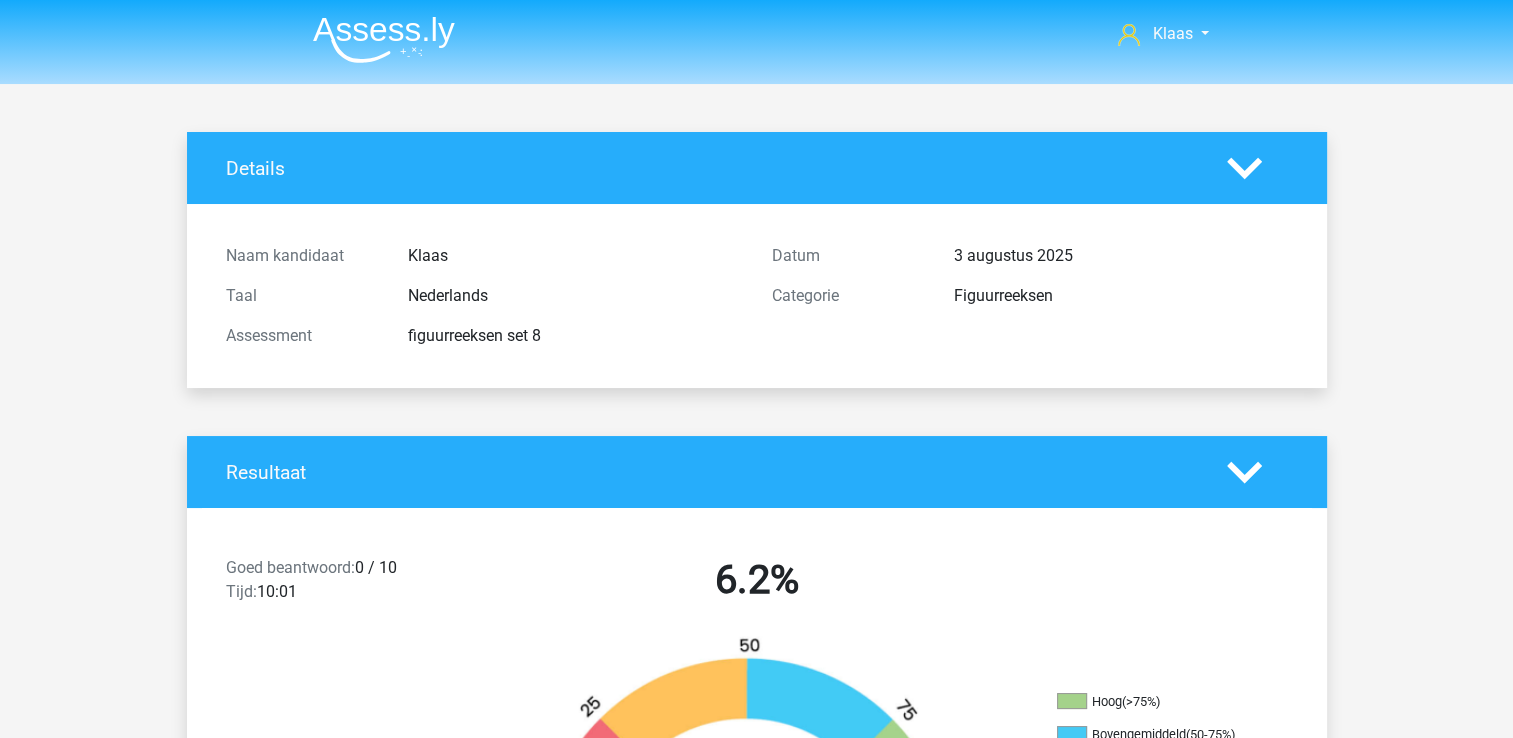 drag, startPoint x: 0, startPoint y: 0, endPoint x: 674, endPoint y: 79, distance: 678.614 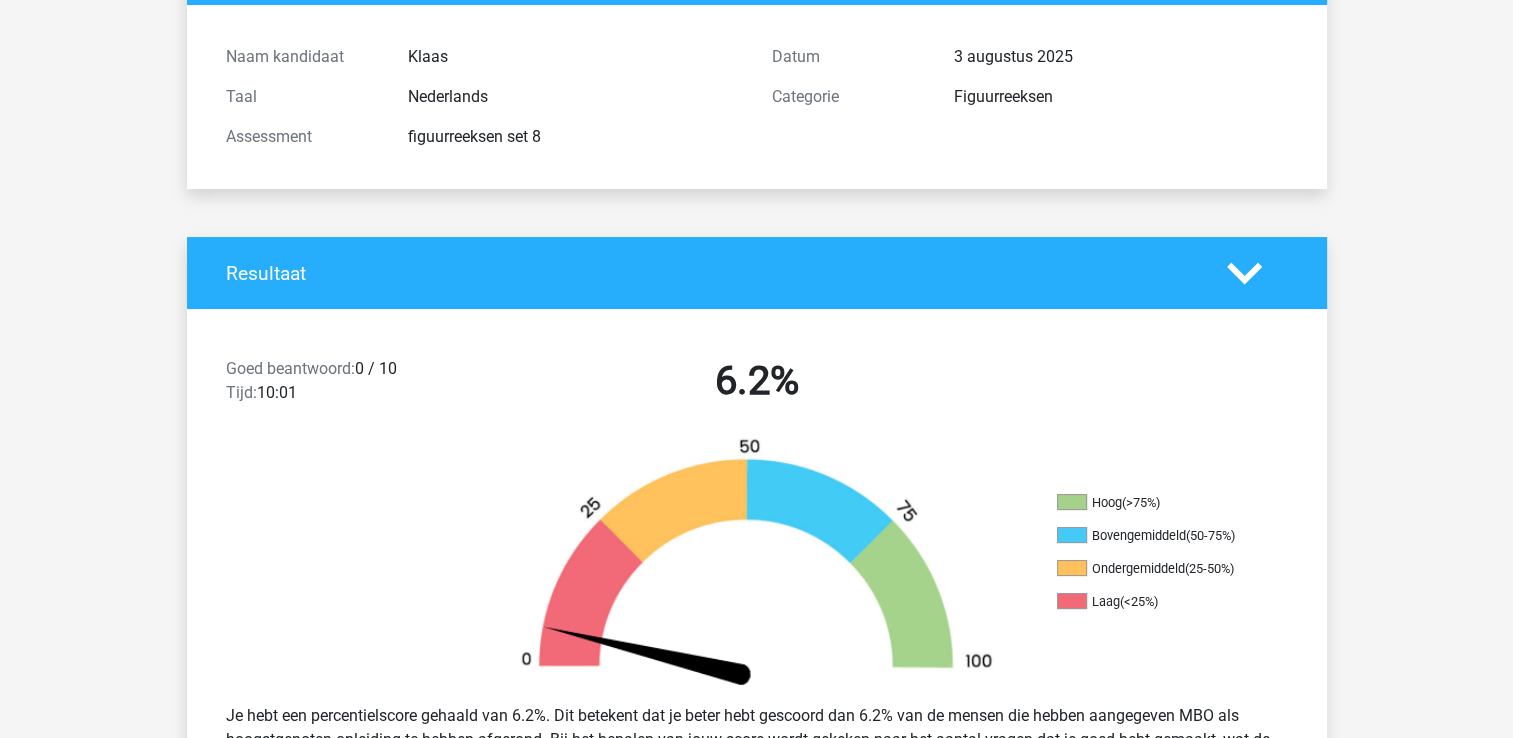 scroll, scrollTop: 300, scrollLeft: 0, axis: vertical 